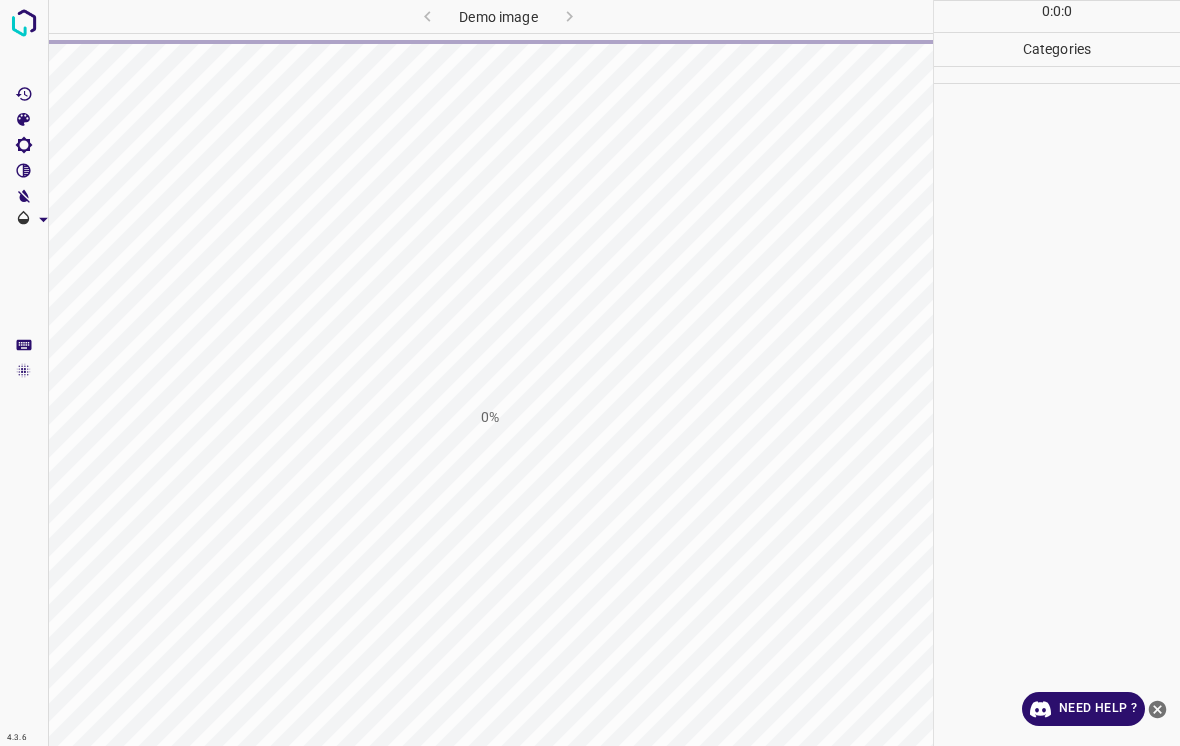scroll, scrollTop: 0, scrollLeft: 0, axis: both 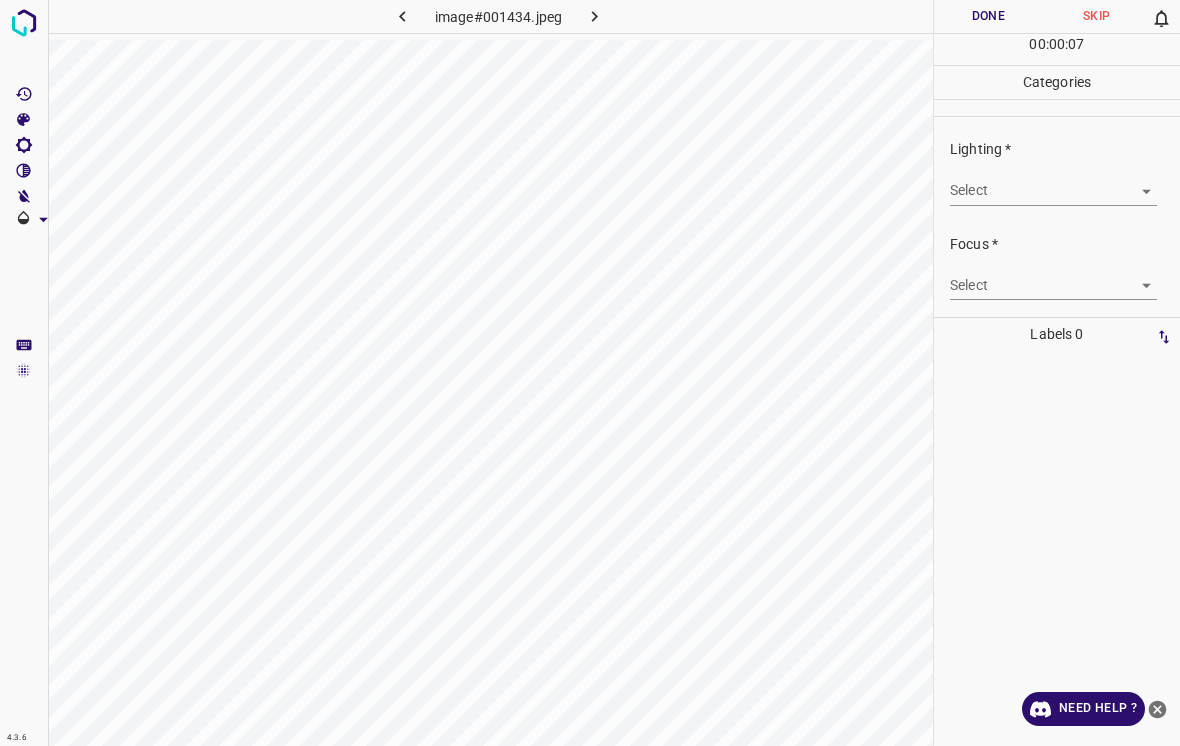 click on "4.3.6  image#001434.jpeg Done Skip 0 00   : 00   : 07   Categories Lighting *  Select ​ Focus *  Select ​ Overall *  Select ​ Labels   0 Categories 1 Lighting 2 Focus 3 Overall Tools Space Change between modes (Draw & Edit) I Auto labeling R Restore zoom M Zoom in N Zoom out Delete Delete selecte label Filters Z Restore filters X Saturation filter C Brightness filter V Contrast filter B Gray scale filter General O Download Need Help ? - Text - Hide - Delete" at bounding box center [590, 373] 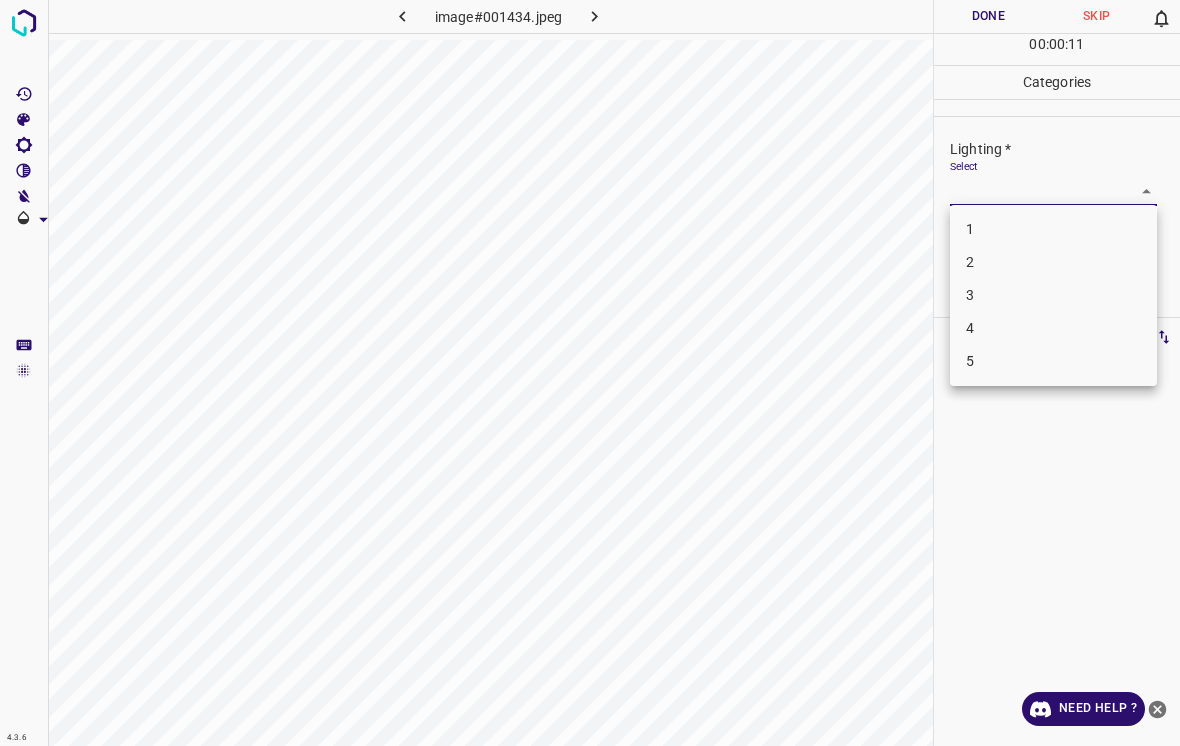 click on "3" at bounding box center (1053, 295) 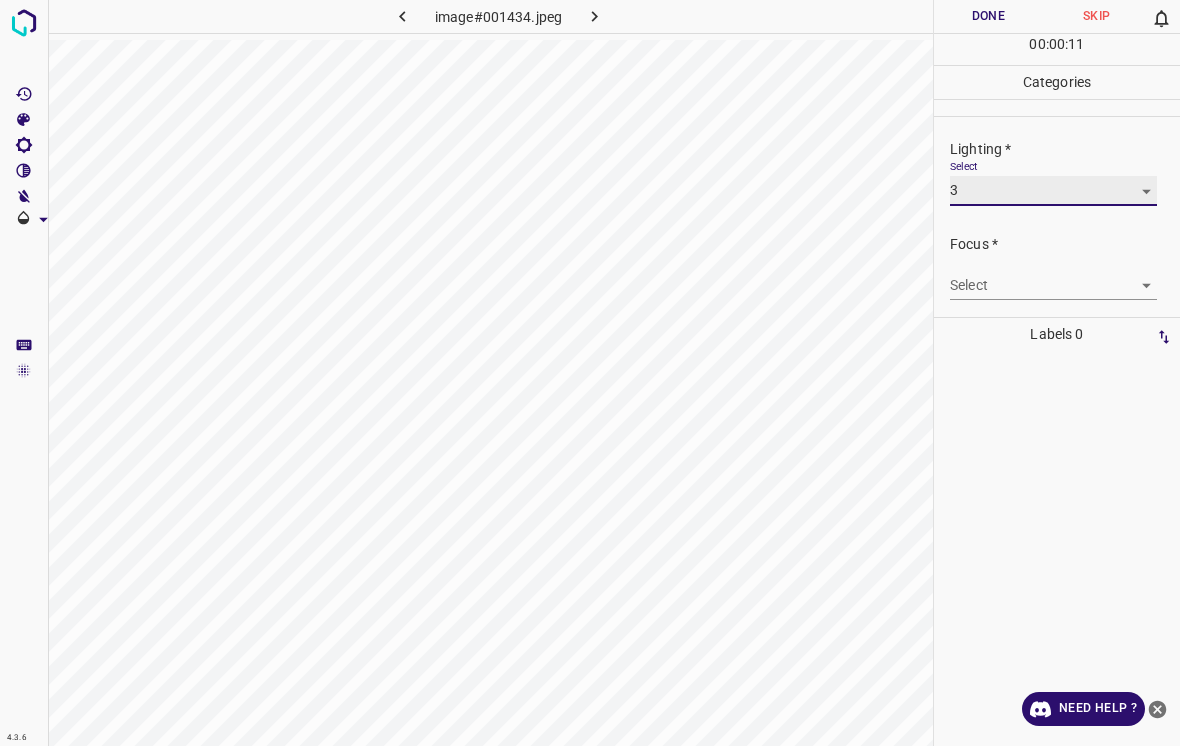 type on "3" 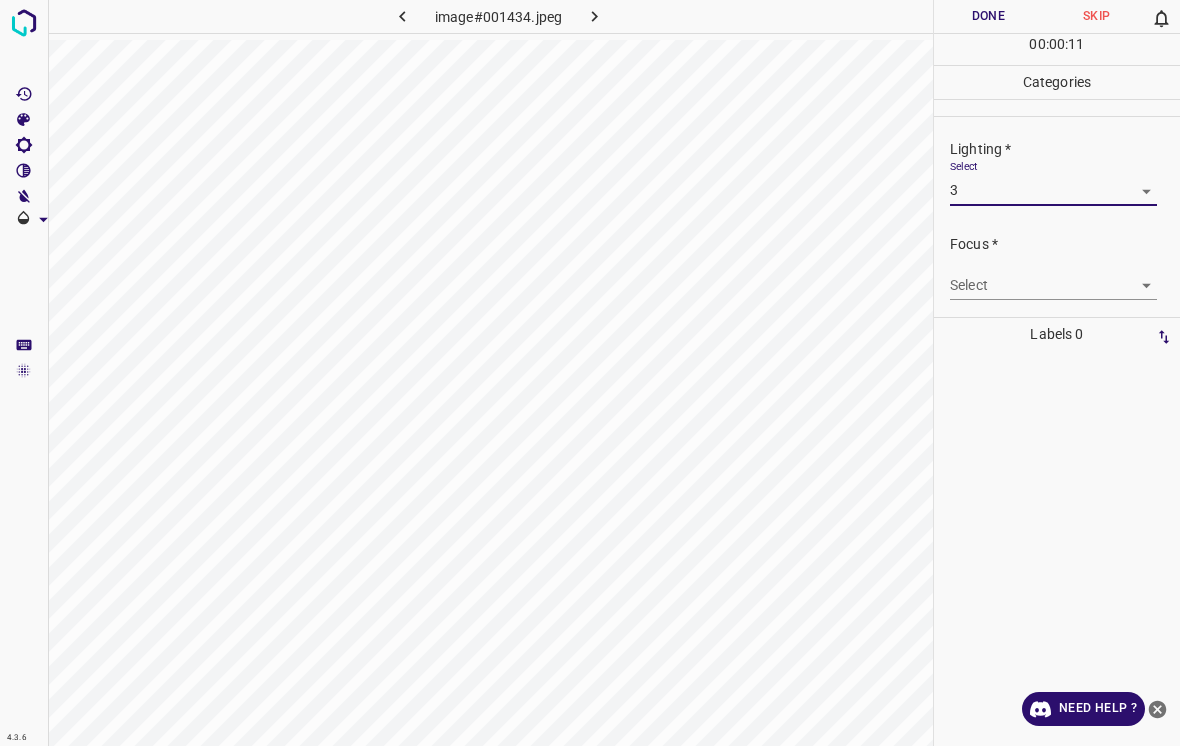 click on "4.3.6  image#001434.jpeg Done Skip 0 00   : 00   : 11   Categories Lighting *  Select 3 3 Focus *  Select ​ Overall *  Select ​ Labels   0 Categories 1 Lighting 2 Focus 3 Overall Tools Space Change between modes (Draw & Edit) I Auto labeling R Restore zoom M Zoom in N Zoom out Delete Delete selecte label Filters Z Restore filters X Saturation filter C Brightness filter V Contrast filter B Gray scale filter General O Download Need Help ? - Text - Hide - Delete" at bounding box center (590, 373) 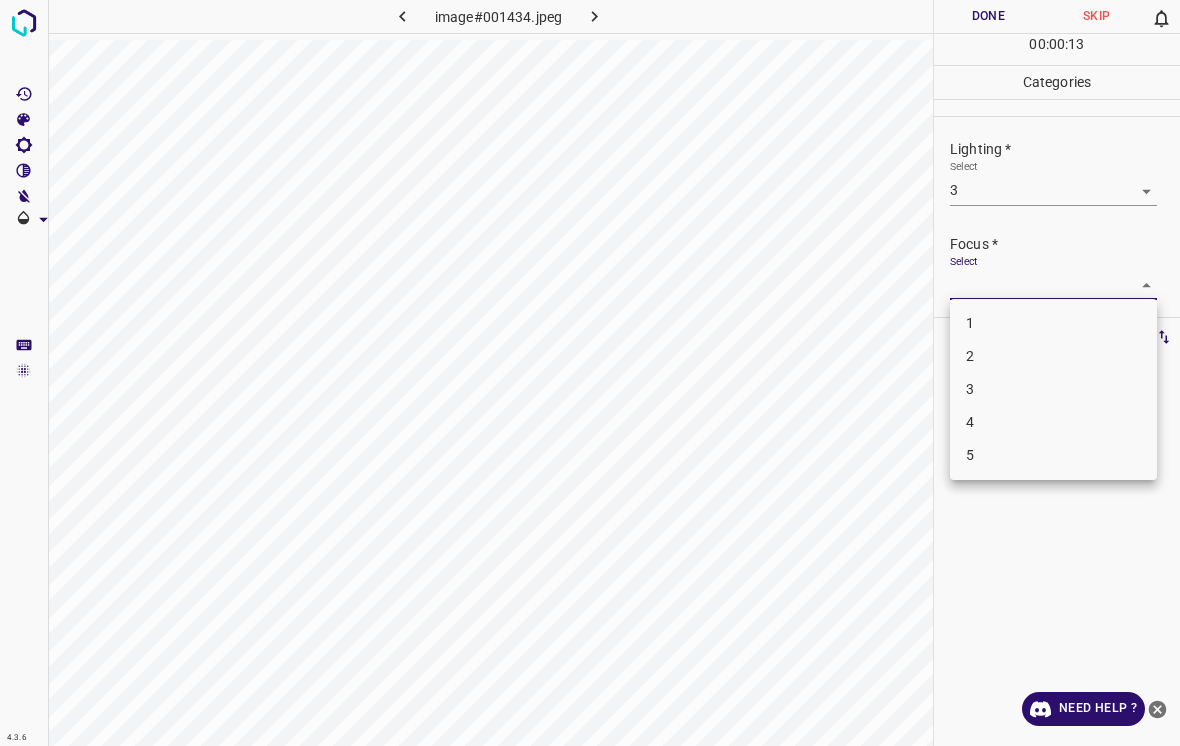 click on "2" at bounding box center (1053, 356) 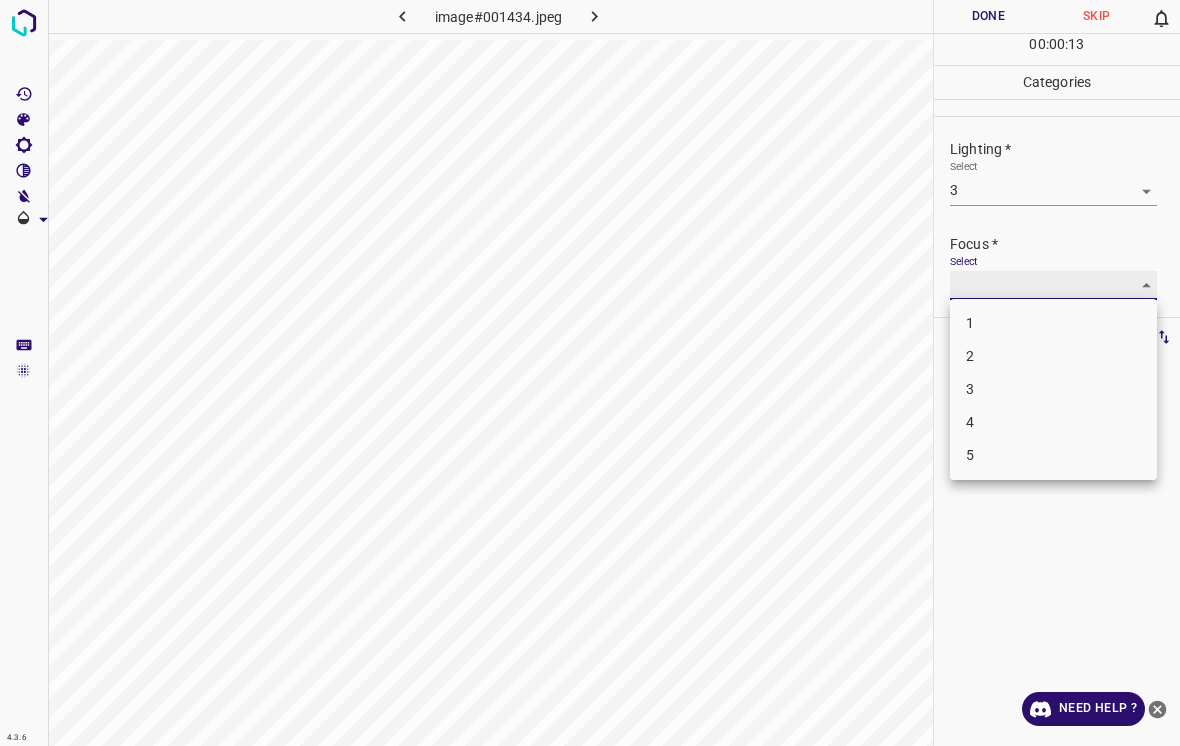 type on "2" 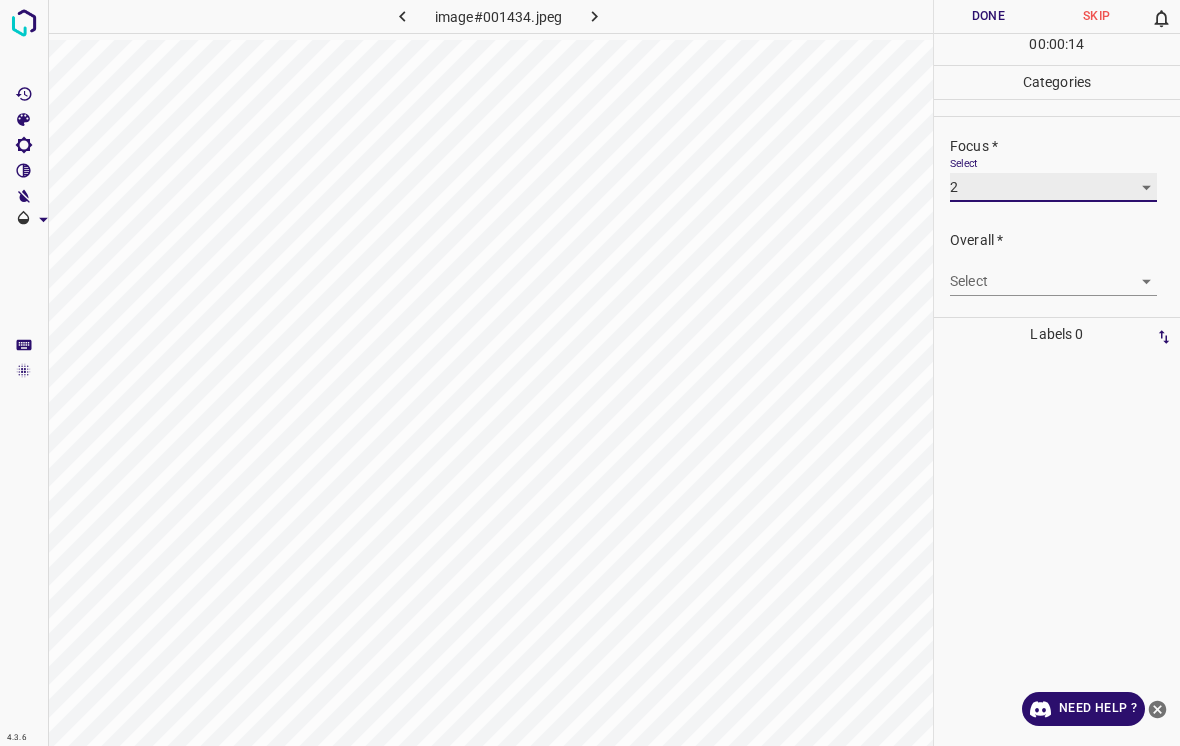 scroll, scrollTop: 98, scrollLeft: 0, axis: vertical 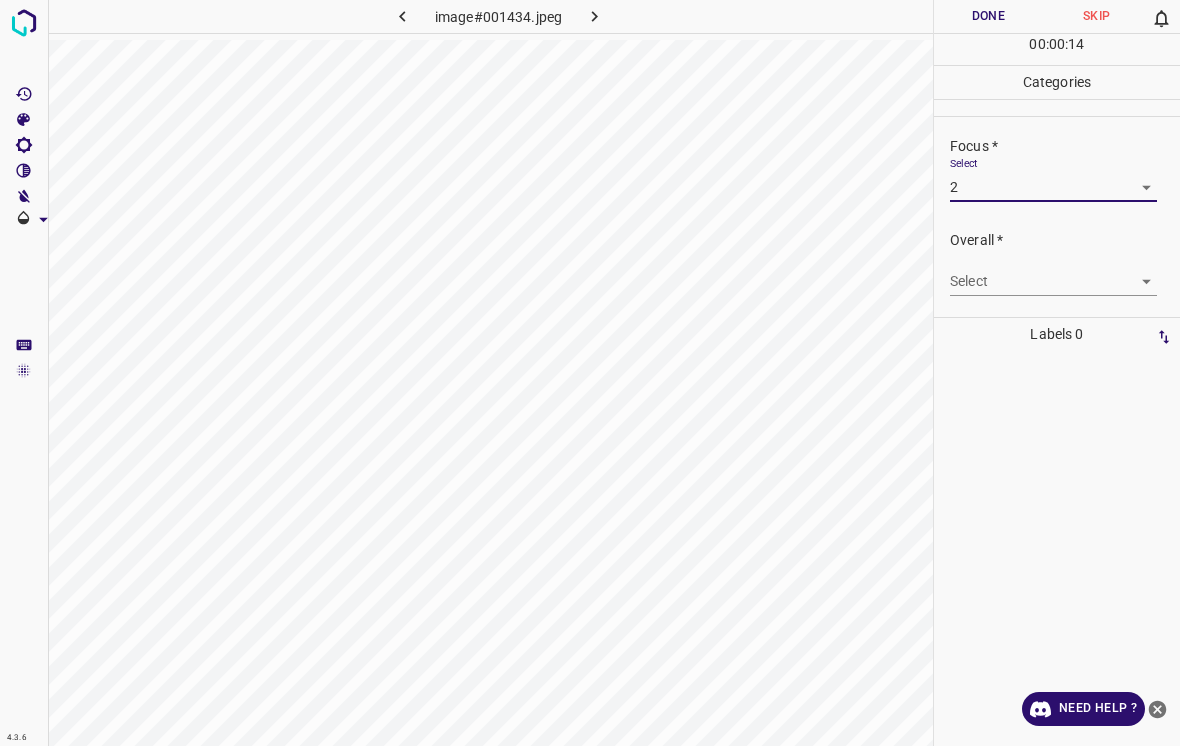 click on "4.3.6  image#001434.jpeg Done Skip 0 00   : 00   : 14   Categories Lighting *  Select 3 3 Focus *  Select 2 2 Overall *  Select ​ Labels   0 Categories 1 Lighting 2 Focus 3 Overall Tools Space Change between modes (Draw & Edit) I Auto labeling R Restore zoom M Zoom in N Zoom out Delete Delete selecte label Filters Z Restore filters X Saturation filter C Brightness filter V Contrast filter B Gray scale filter General O Download Need Help ? - Text - Hide - Delete" at bounding box center (590, 373) 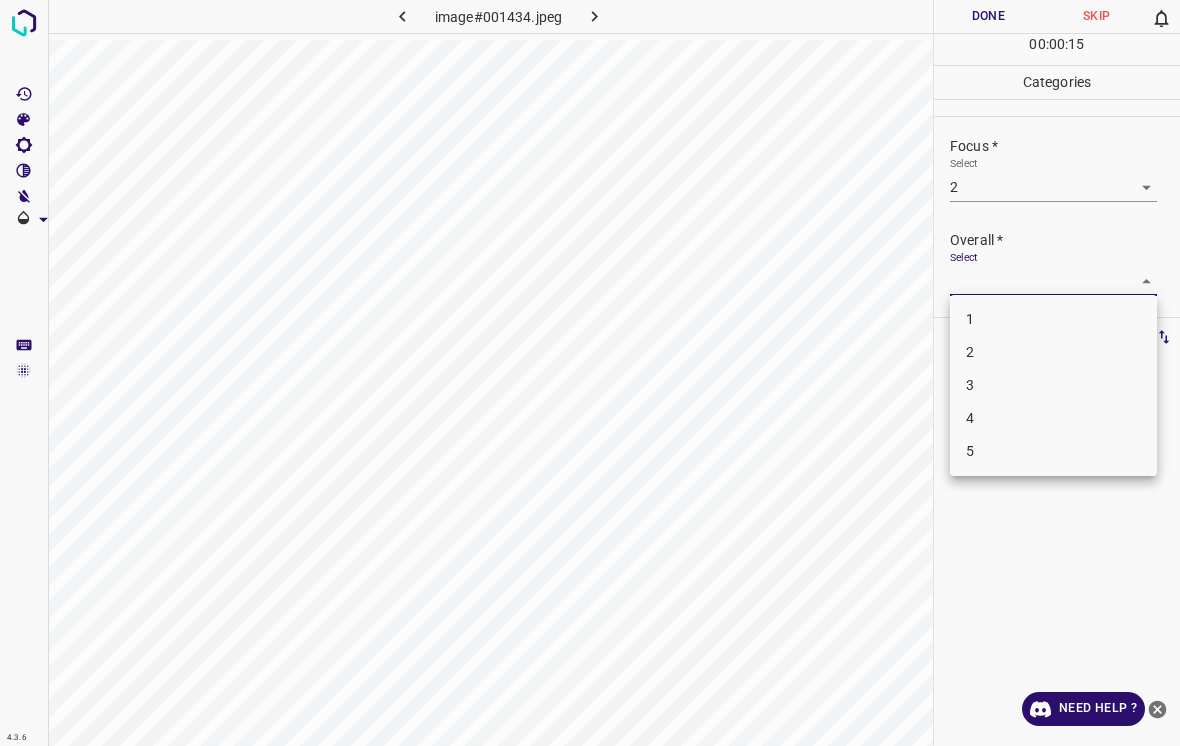 click on "3" at bounding box center (1053, 385) 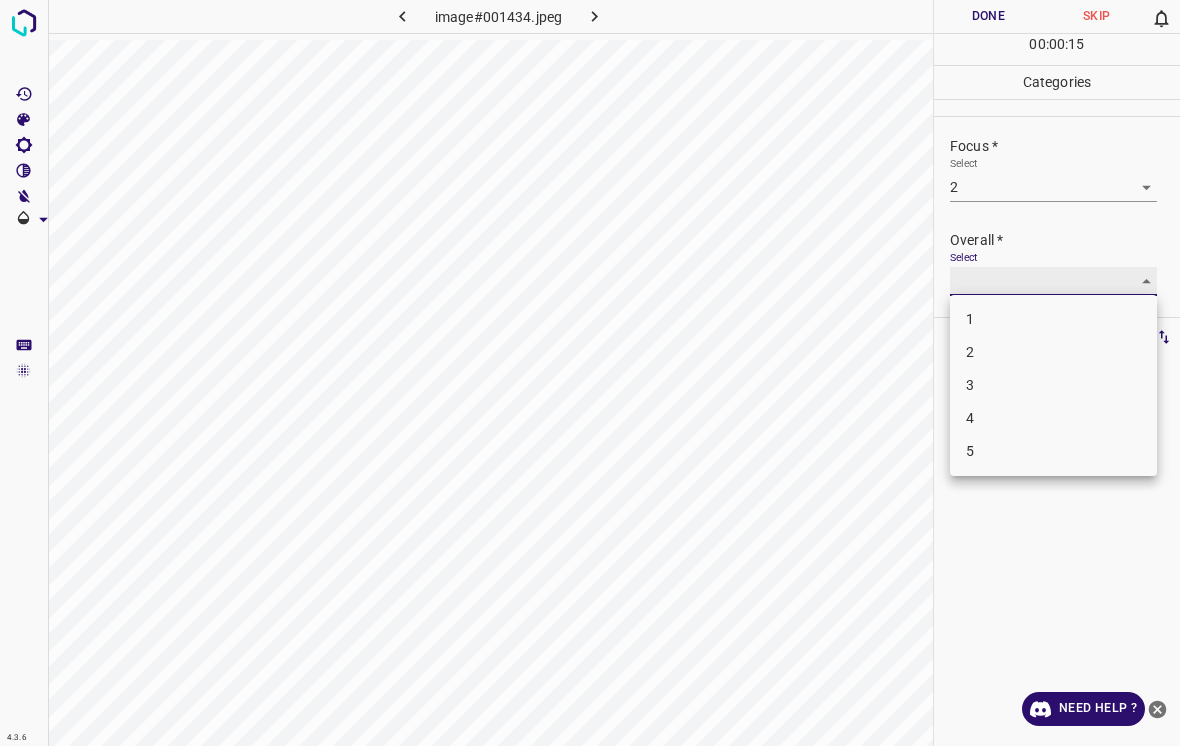 type on "3" 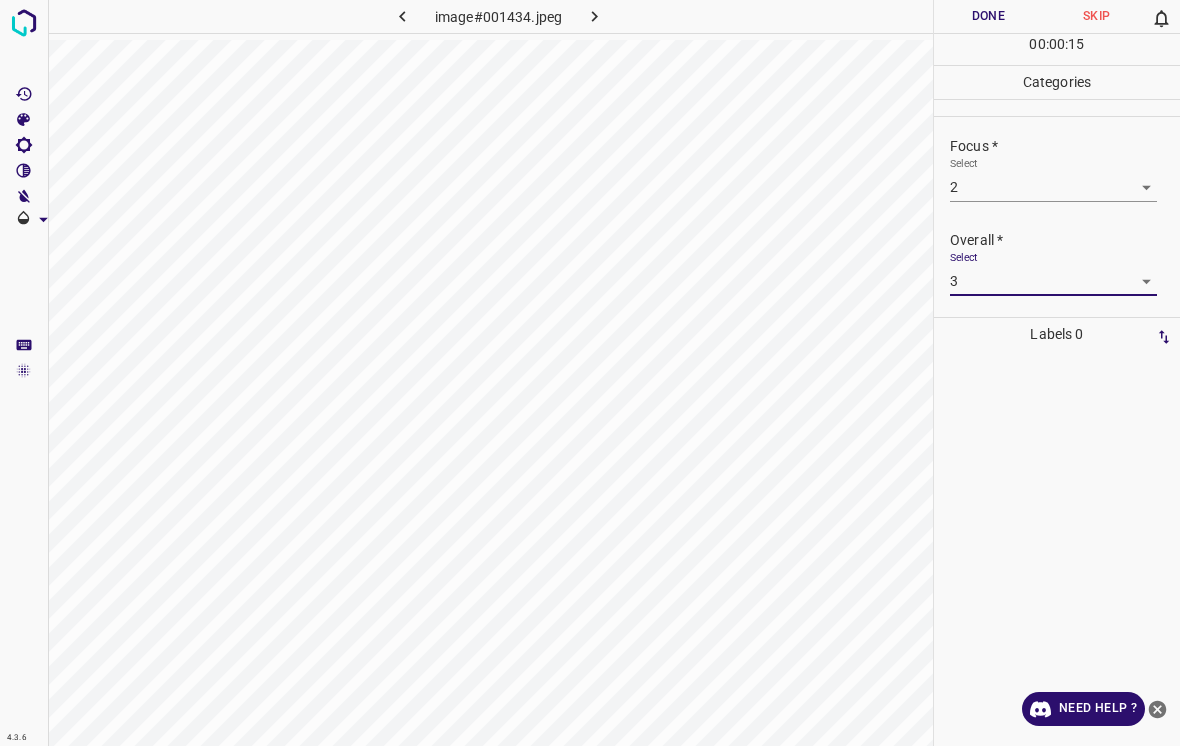 click at bounding box center (1057, 33) 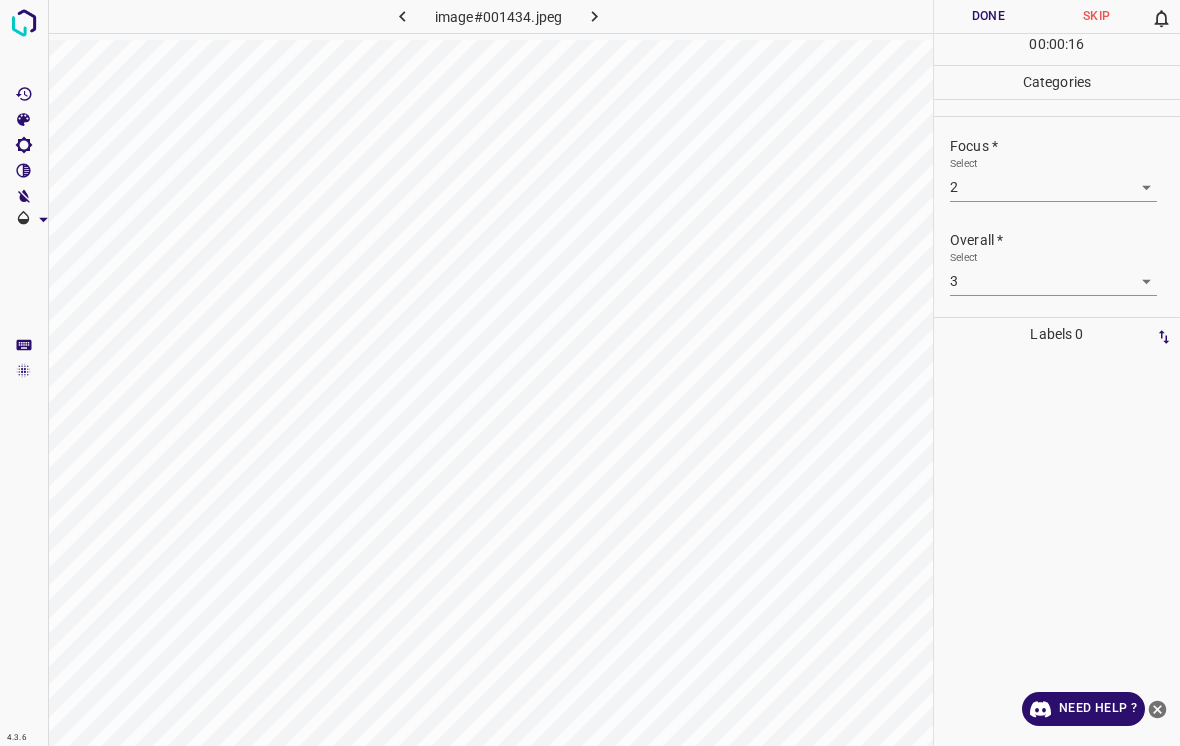 click on "Done" at bounding box center [988, 16] 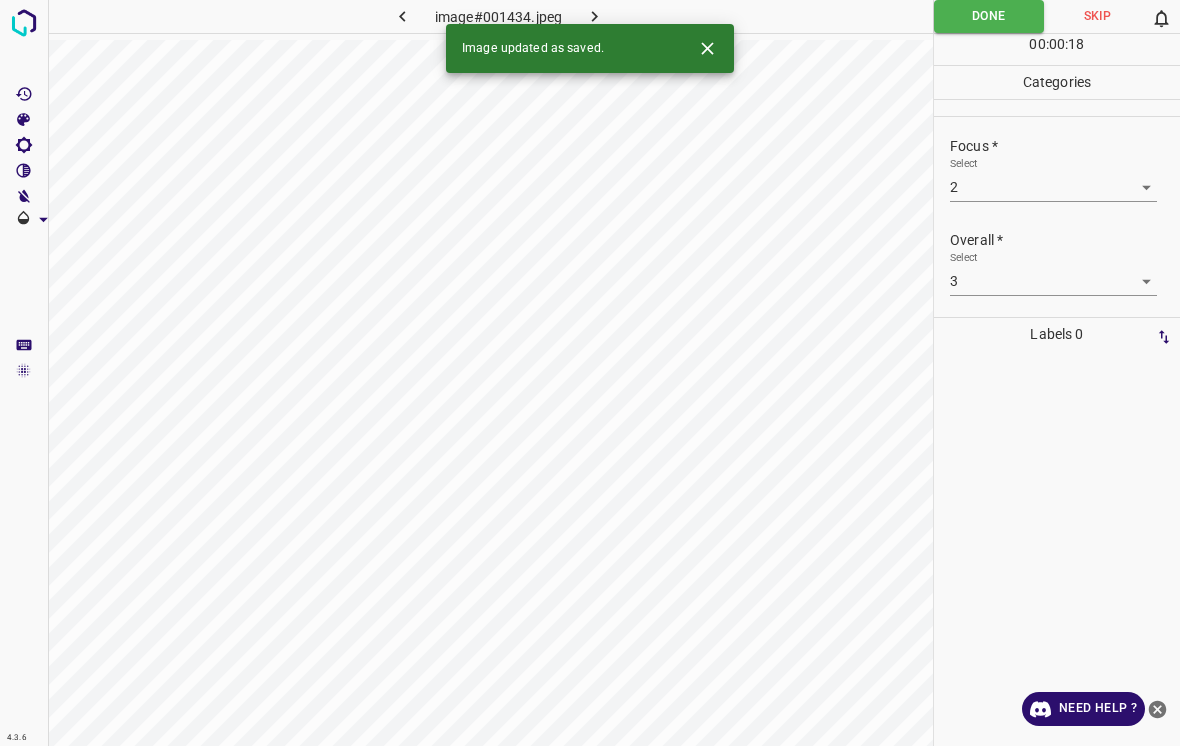 click 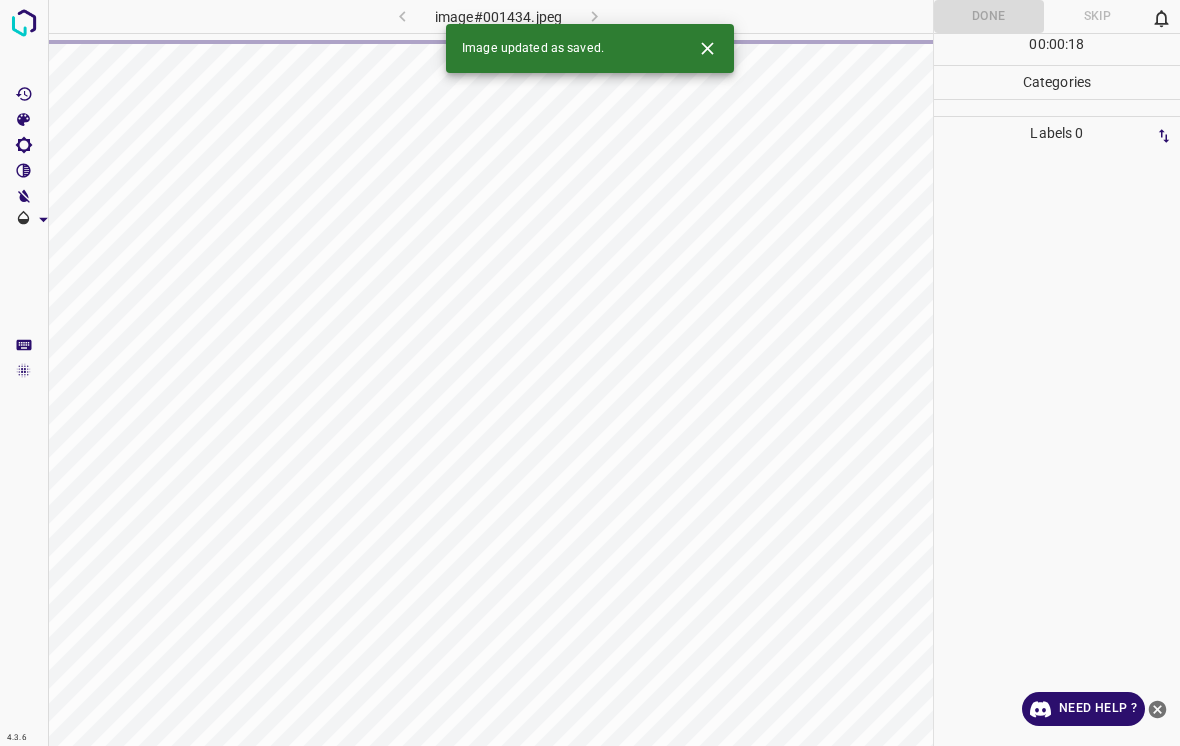 click 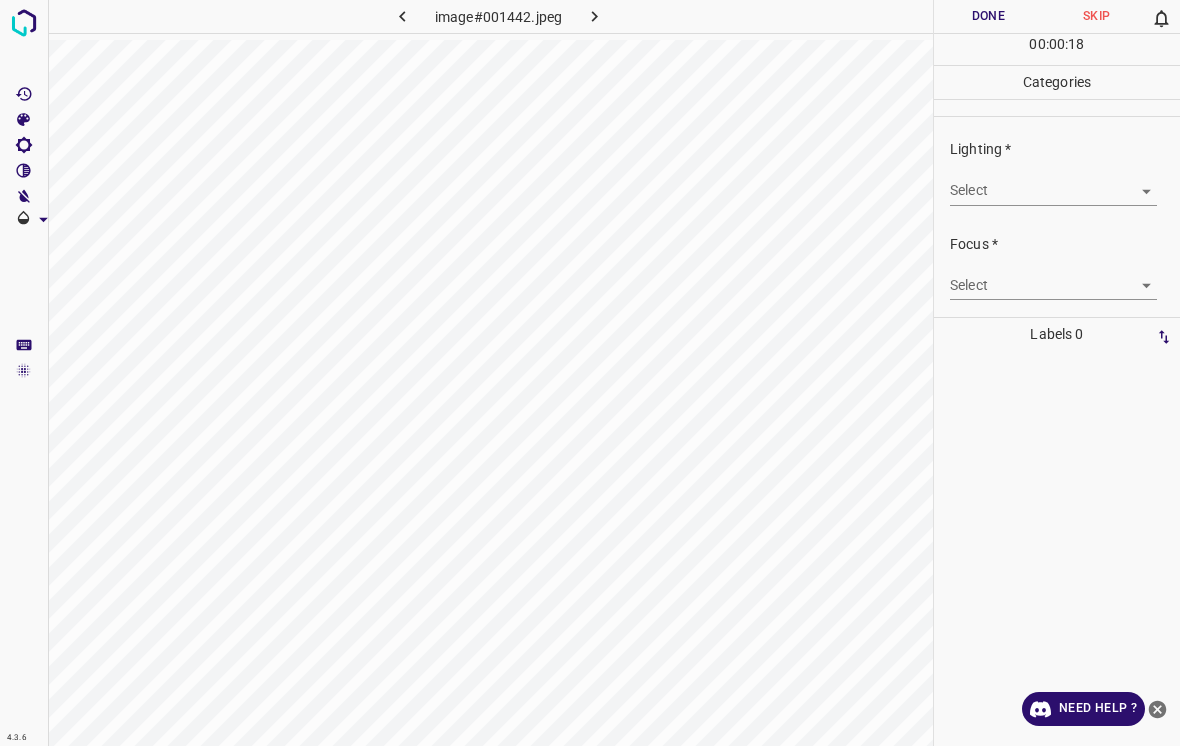 click on "4.3.6  image#001442.jpeg Done Skip 0 00   : 00   : 18   Categories Lighting *  Select ​ Focus *  Select ​ Overall *  Select ​ Labels   0 Categories 1 Lighting 2 Focus 3 Overall Tools Space Change between modes (Draw & Edit) I Auto labeling R Restore zoom M Zoom in N Zoom out Delete Delete selecte label Filters Z Restore filters X Saturation filter C Brightness filter V Contrast filter B Gray scale filter General O Download Need Help ? - Text - Hide - Delete" at bounding box center (590, 373) 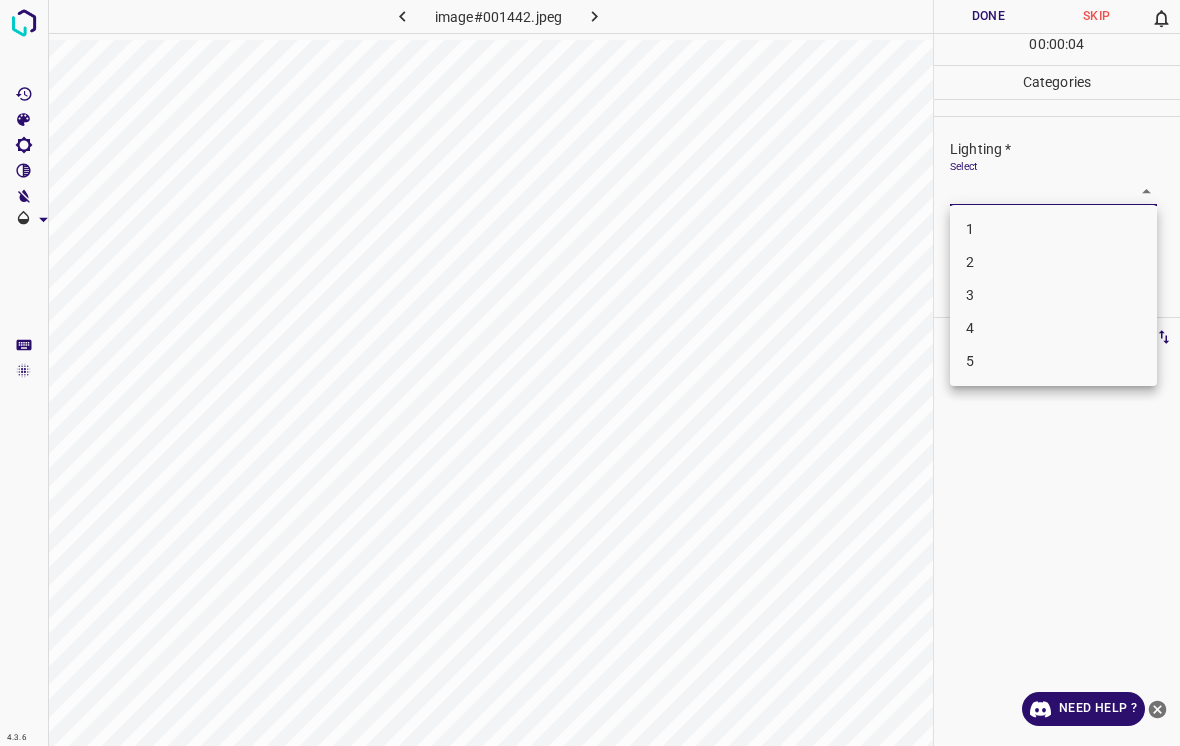 click on "4" at bounding box center [1053, 328] 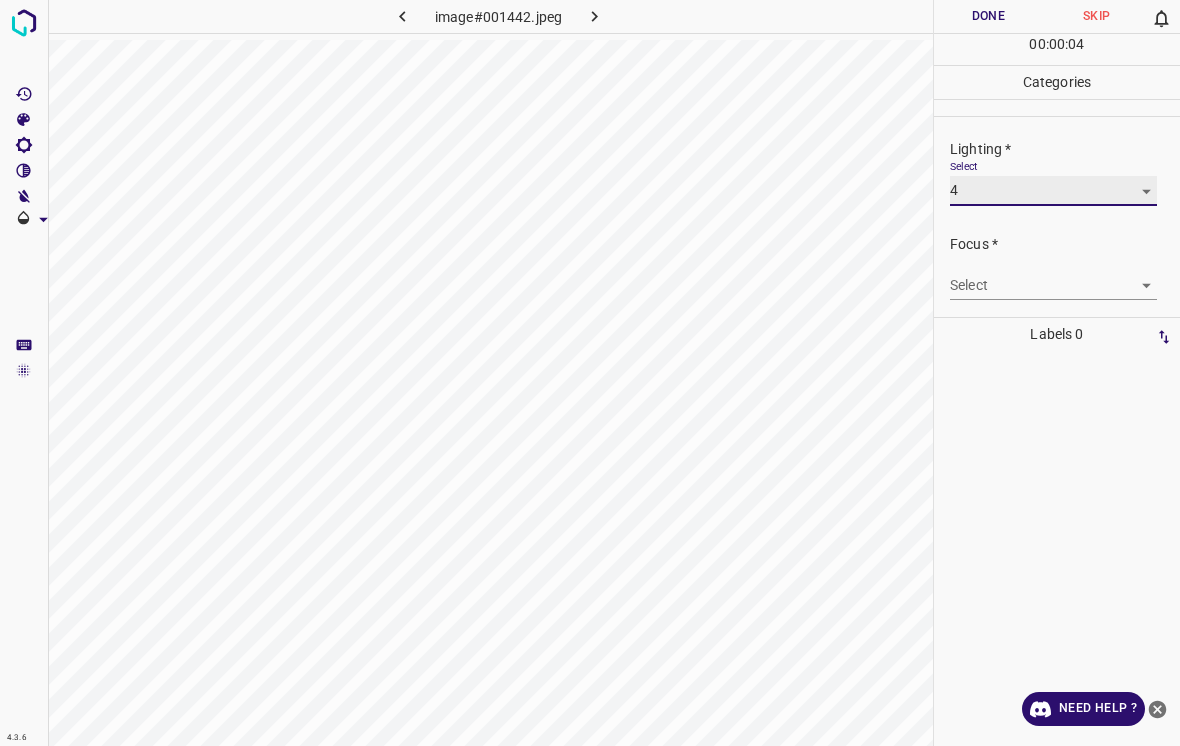 type on "4" 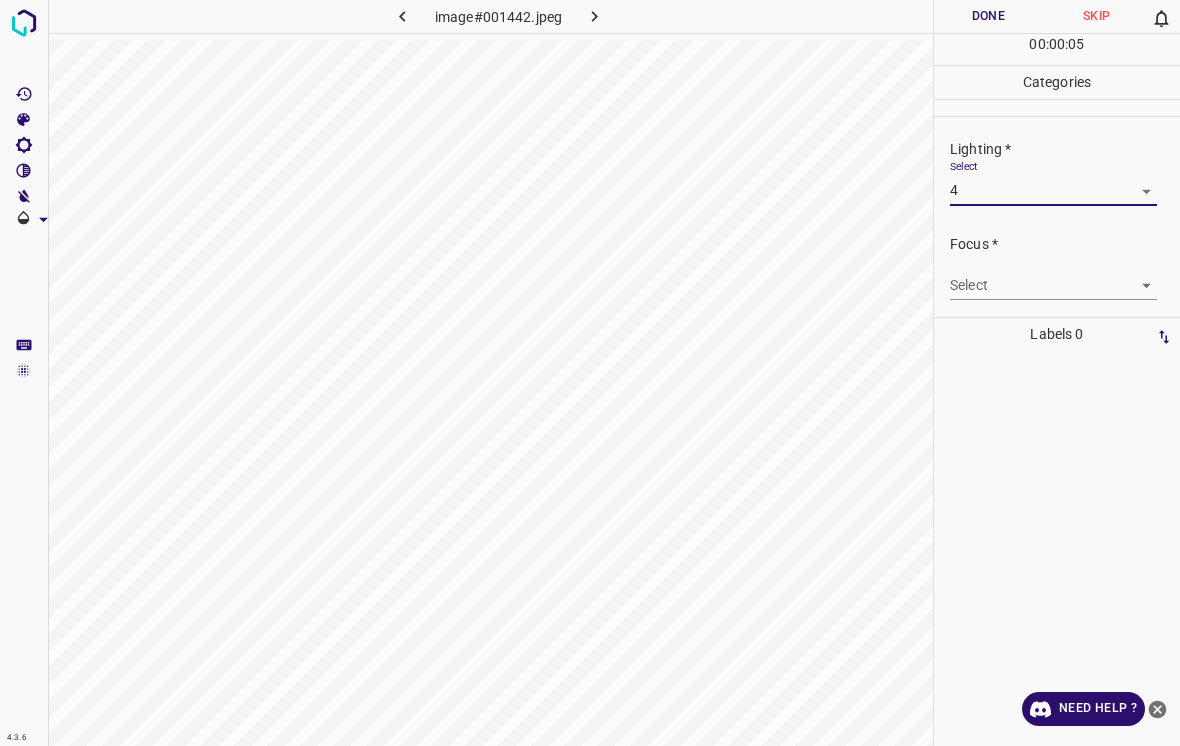 click on "4.3.6  image#001442.jpeg Done Skip 0 00   : 00   : 05   Categories Lighting *  Select 4 4 Focus *  Select ​ Overall *  Select ​ Labels   0 Categories 1 Lighting 2 Focus 3 Overall Tools Space Change between modes (Draw & Edit) I Auto labeling R Restore zoom M Zoom in N Zoom out Delete Delete selecte label Filters Z Restore filters X Saturation filter C Brightness filter V Contrast filter B Gray scale filter General O Download Need Help ? - Text - Hide - Delete" at bounding box center (590, 373) 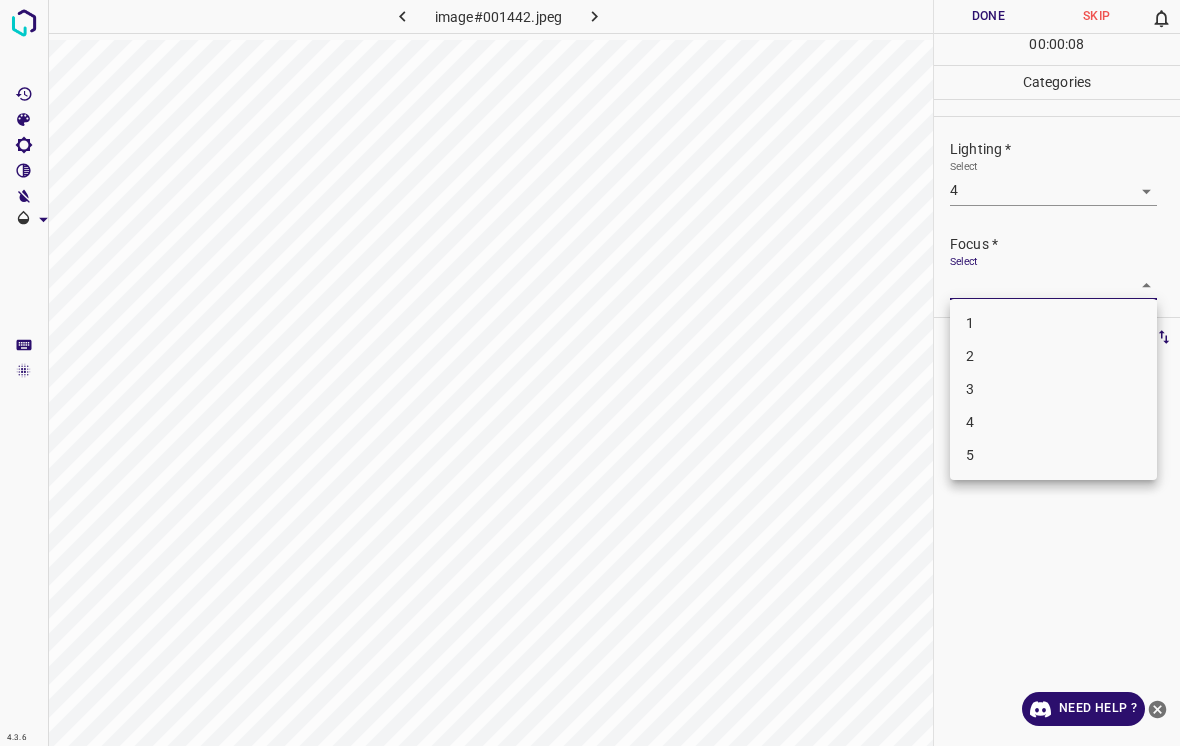click on "3" at bounding box center (1053, 389) 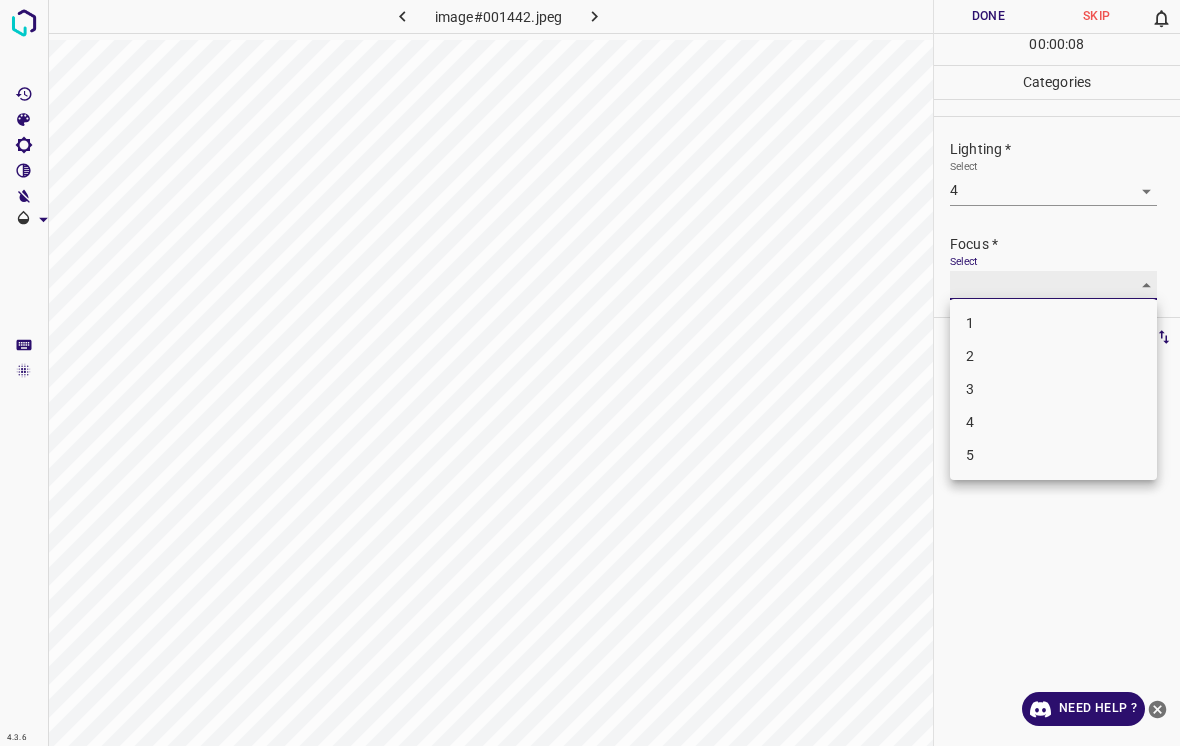 type on "3" 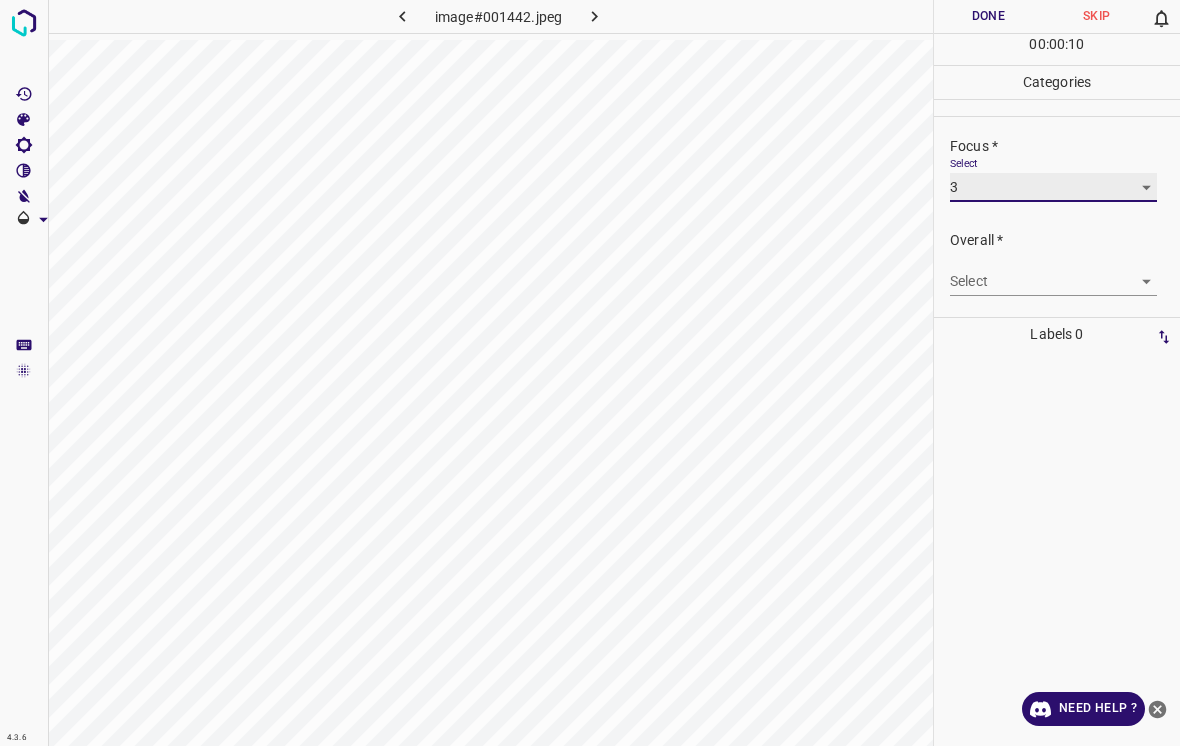 scroll, scrollTop: 98, scrollLeft: 0, axis: vertical 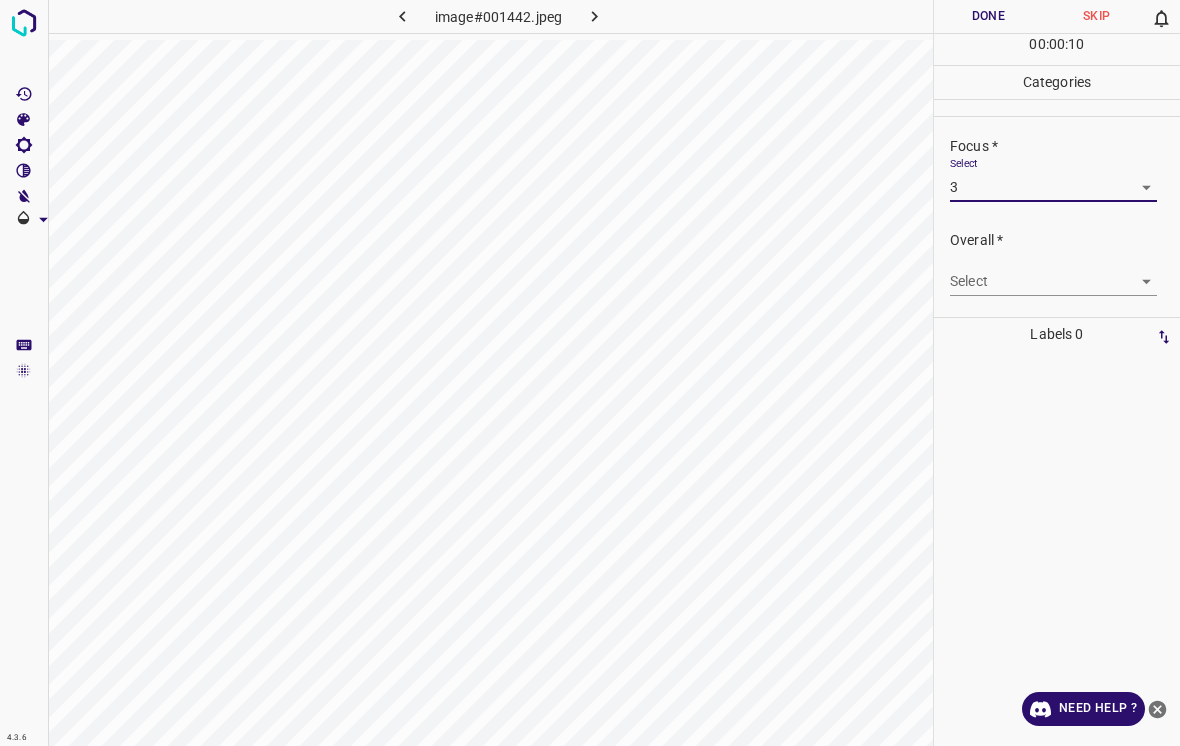click on "4.3.6  image#001442.jpeg Done Skip 0 00   : 00   : 10   Categories Lighting *  Select 4 4 Focus *  Select 3 3 Overall *  Select ​ Labels   0 Categories 1 Lighting 2 Focus 3 Overall Tools Space Change between modes (Draw & Edit) I Auto labeling R Restore zoom M Zoom in N Zoom out Delete Delete selecte label Filters Z Restore filters X Saturation filter C Brightness filter V Contrast filter B Gray scale filter General O Download Need Help ? - Text - Hide - Delete" at bounding box center [590, 373] 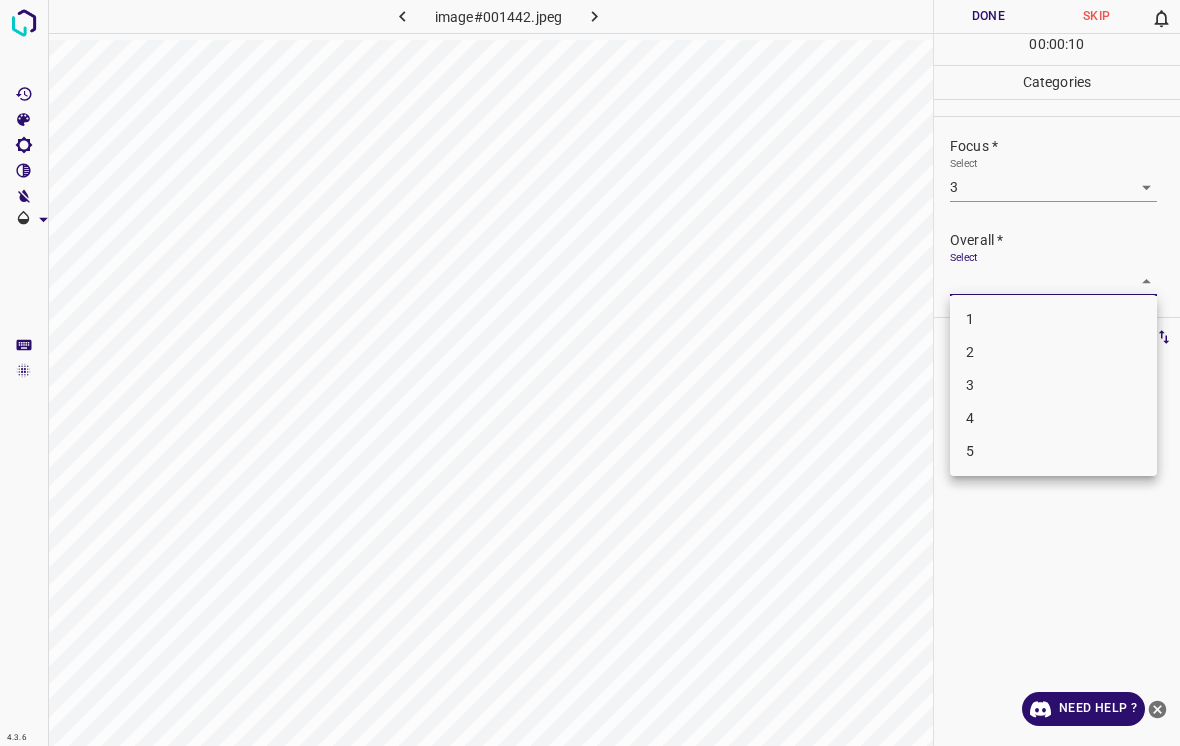 click on "3" at bounding box center [1053, 385] 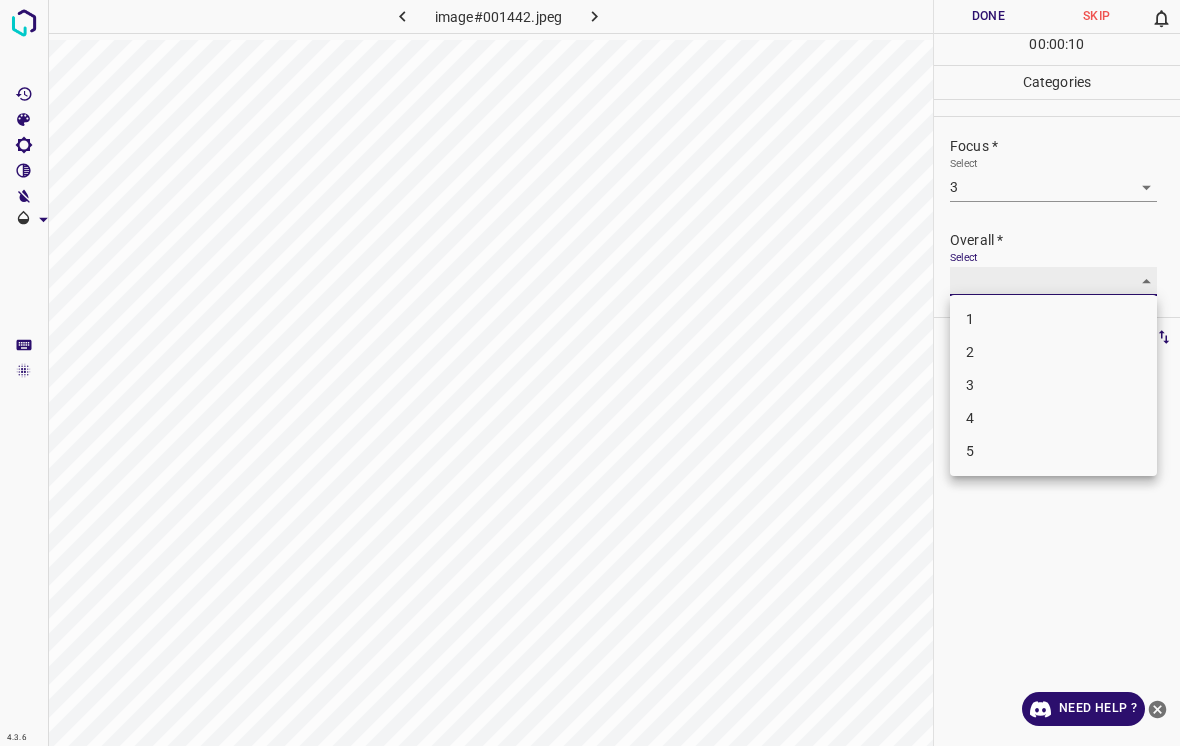 type on "3" 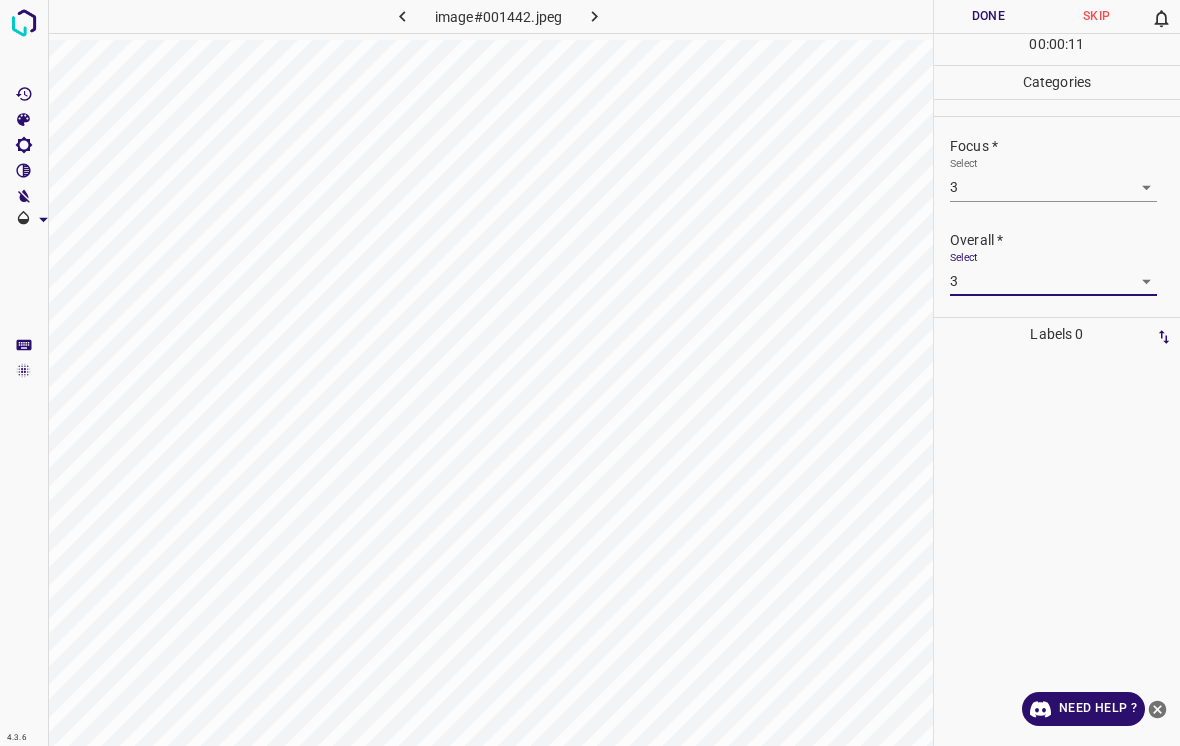 click on "Done" at bounding box center [988, 16] 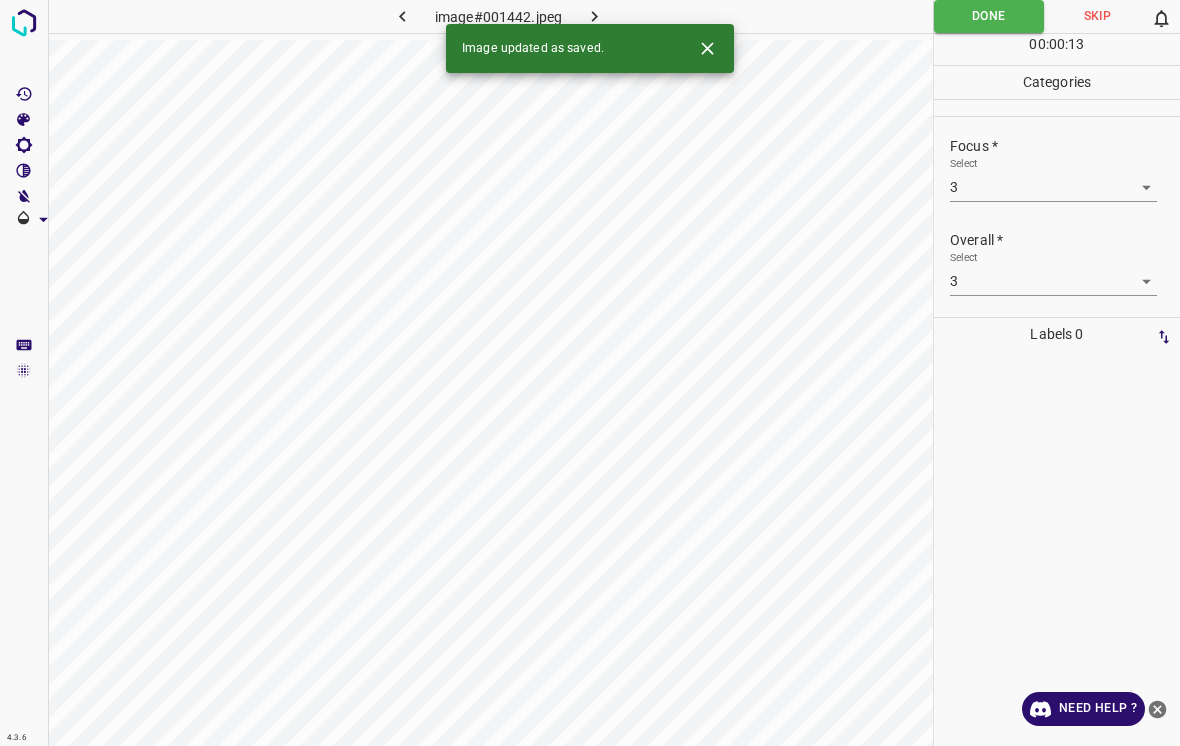 click 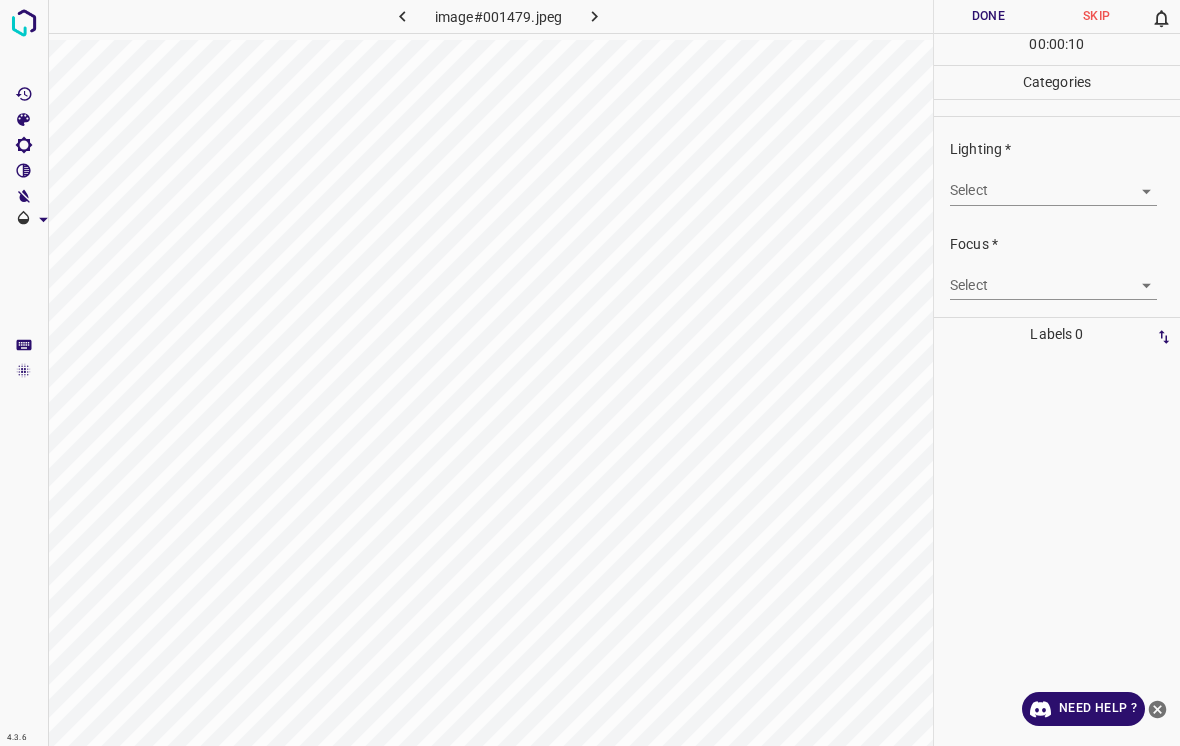click on "4.3.6  image#001479.jpeg Done Skip 0 00   : 00   : 10   Categories Lighting *  Select ​ Focus *  Select ​ Overall *  Select ​ Labels   0 Categories 1 Lighting 2 Focus 3 Overall Tools Space Change between modes (Draw & Edit) I Auto labeling R Restore zoom M Zoom in N Zoom out Delete Delete selecte label Filters Z Restore filters X Saturation filter C Brightness filter V Contrast filter B Gray scale filter General O Download Need Help ? - Text - Hide - Delete" at bounding box center [590, 373] 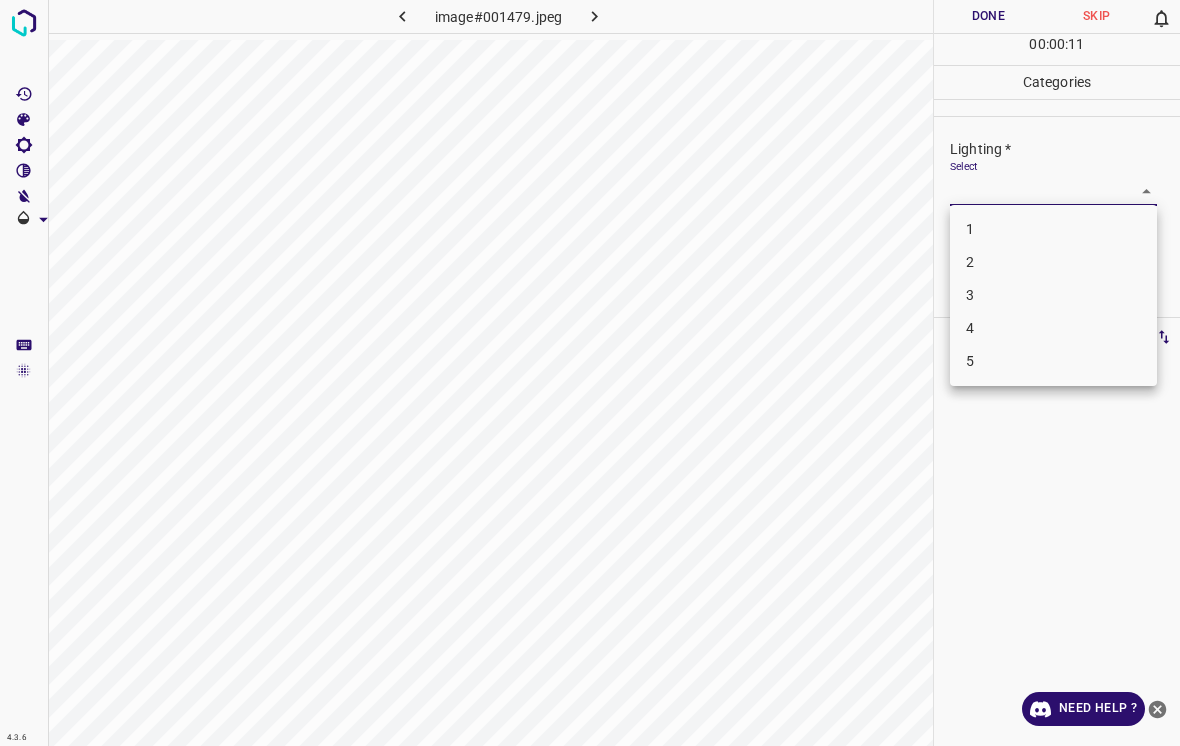 click on "2" at bounding box center (1053, 262) 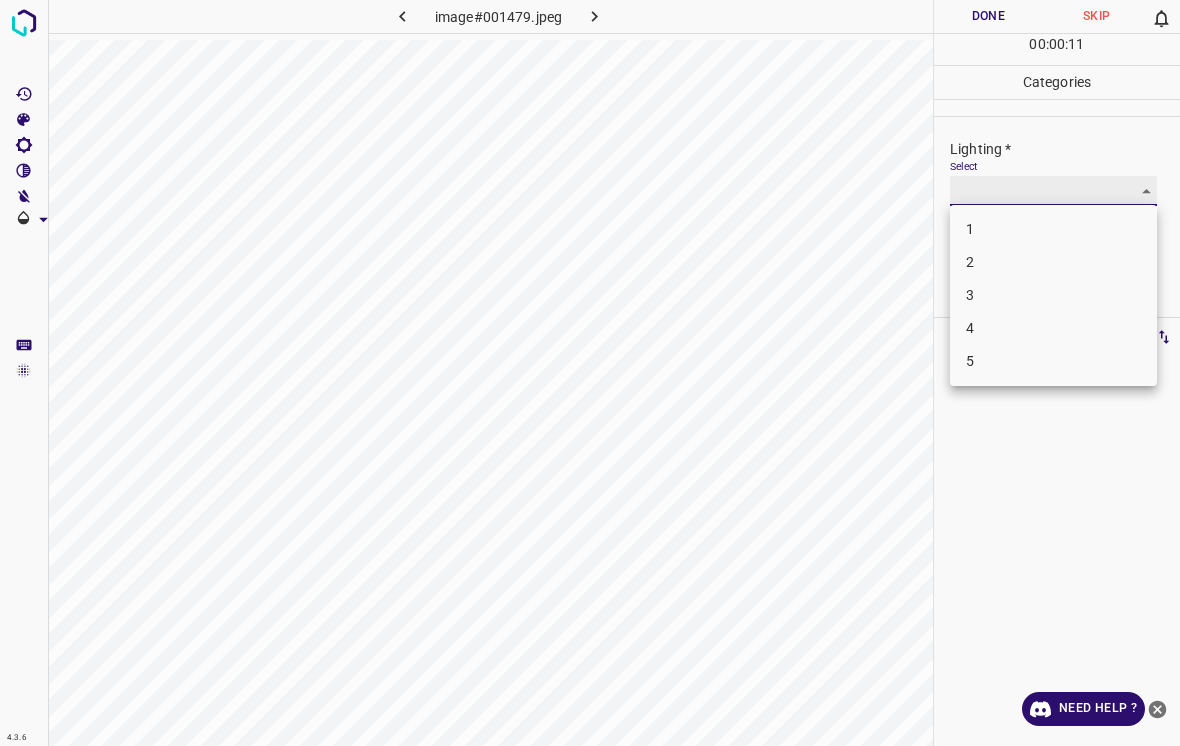 type on "2" 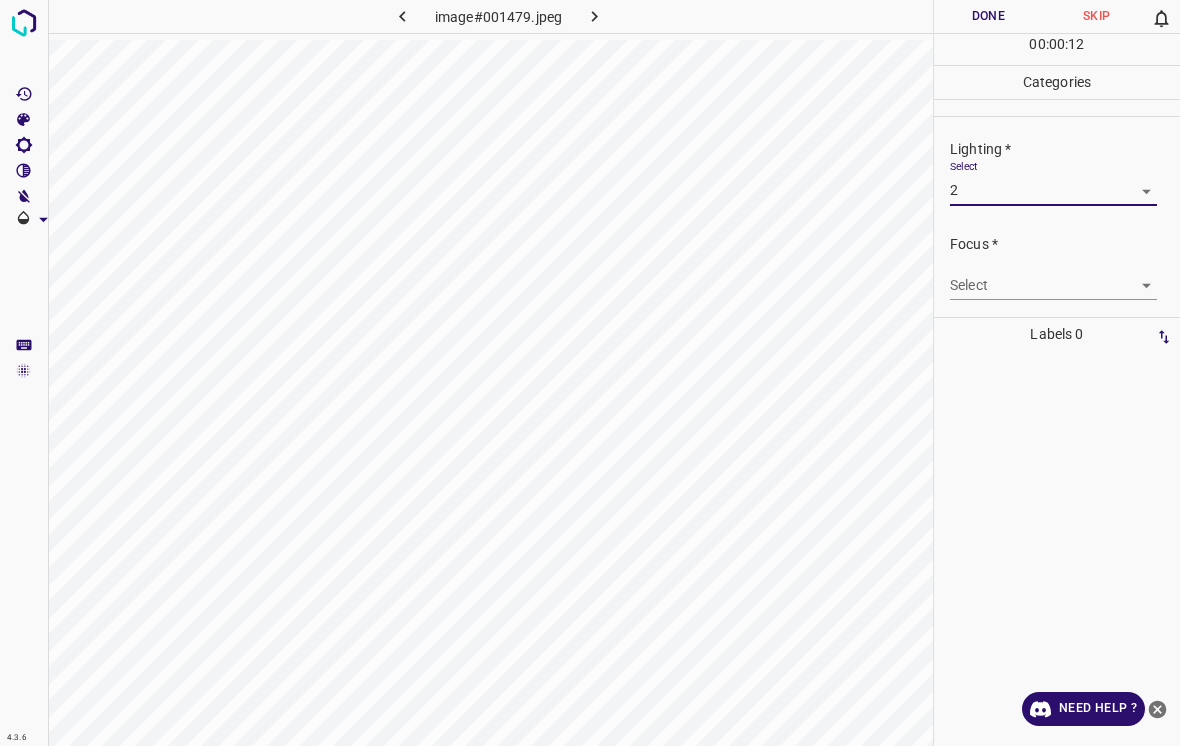 click on "4.3.6  image#001479.jpeg Done Skip 0 00   : 00   : 12   Categories Lighting *  Select 2 2 Focus *  Select ​ Overall *  Select ​ Labels   0 Categories 1 Lighting 2 Focus 3 Overall Tools Space Change between modes (Draw & Edit) I Auto labeling R Restore zoom M Zoom in N Zoom out Delete Delete selecte label Filters Z Restore filters X Saturation filter C Brightness filter V Contrast filter B Gray scale filter General O Download Need Help ? - Text - Hide - Delete" at bounding box center [590, 373] 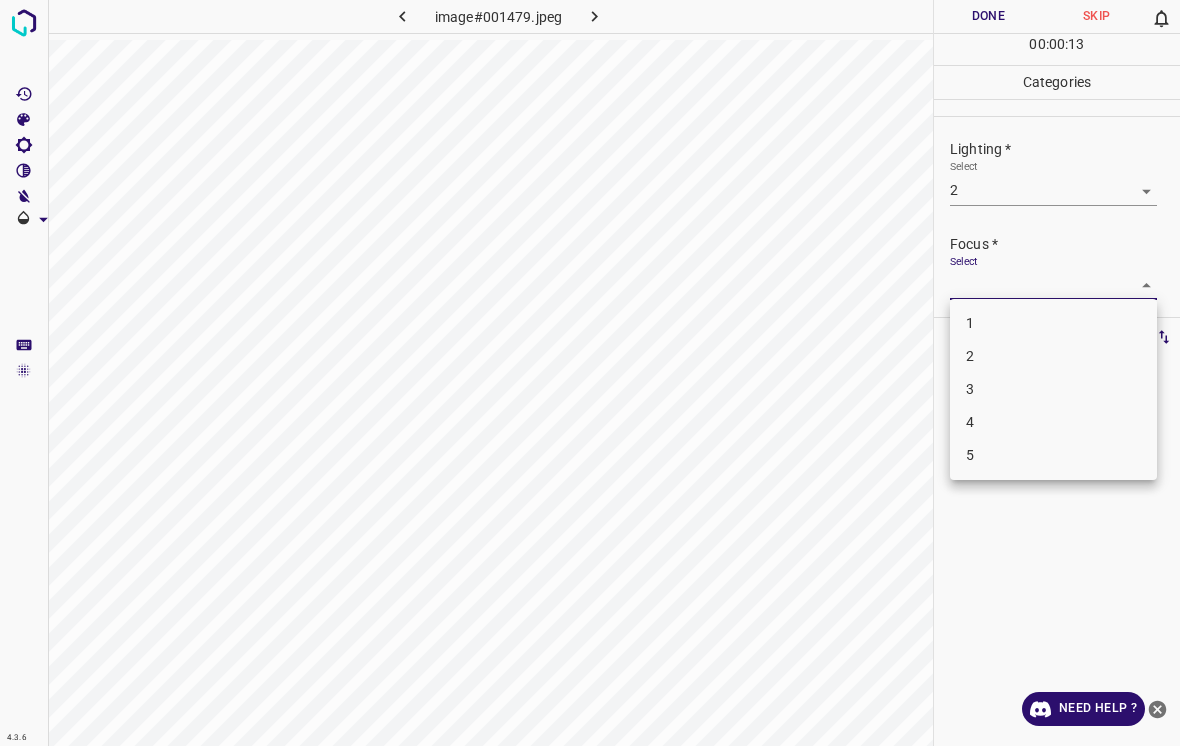 click on "2" at bounding box center [1053, 356] 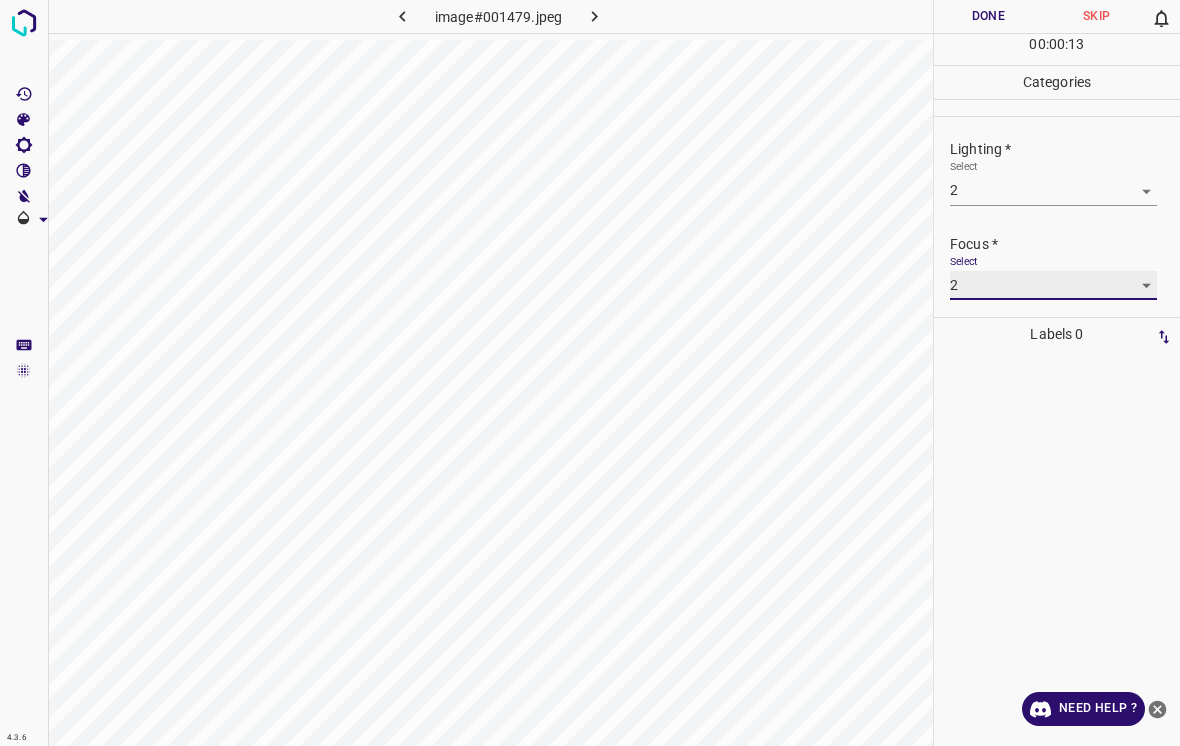 type on "2" 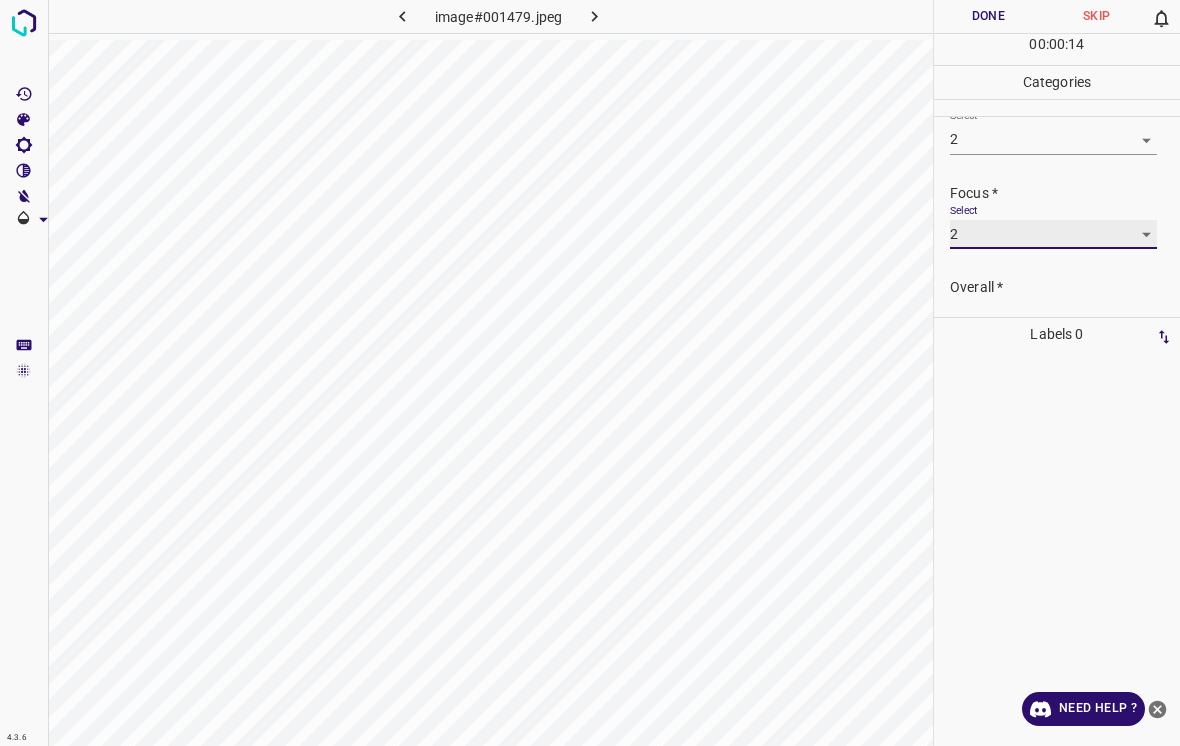 scroll, scrollTop: 70, scrollLeft: 0, axis: vertical 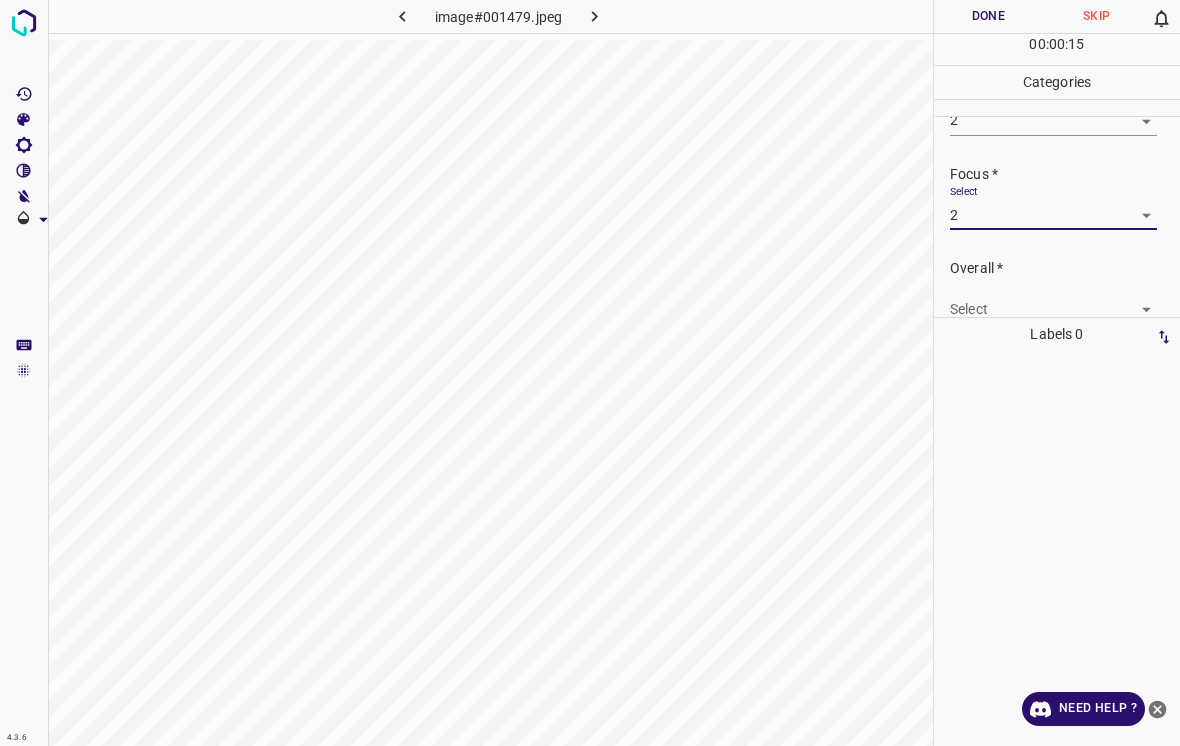 click on "4.3.6  image#001479.jpeg Done Skip 0 00   : 00   : 15   Categories Lighting *  Select 2 2 Focus *  Select 2 2 Overall *  Select ​ Labels   0 Categories 1 Lighting 2 Focus 3 Overall Tools Space Change between modes (Draw & Edit) I Auto labeling R Restore zoom M Zoom in N Zoom out Delete Delete selecte label Filters Z Restore filters X Saturation filter C Brightness filter V Contrast filter B Gray scale filter General O Download Need Help ? - Text - Hide - Delete" at bounding box center [590, 373] 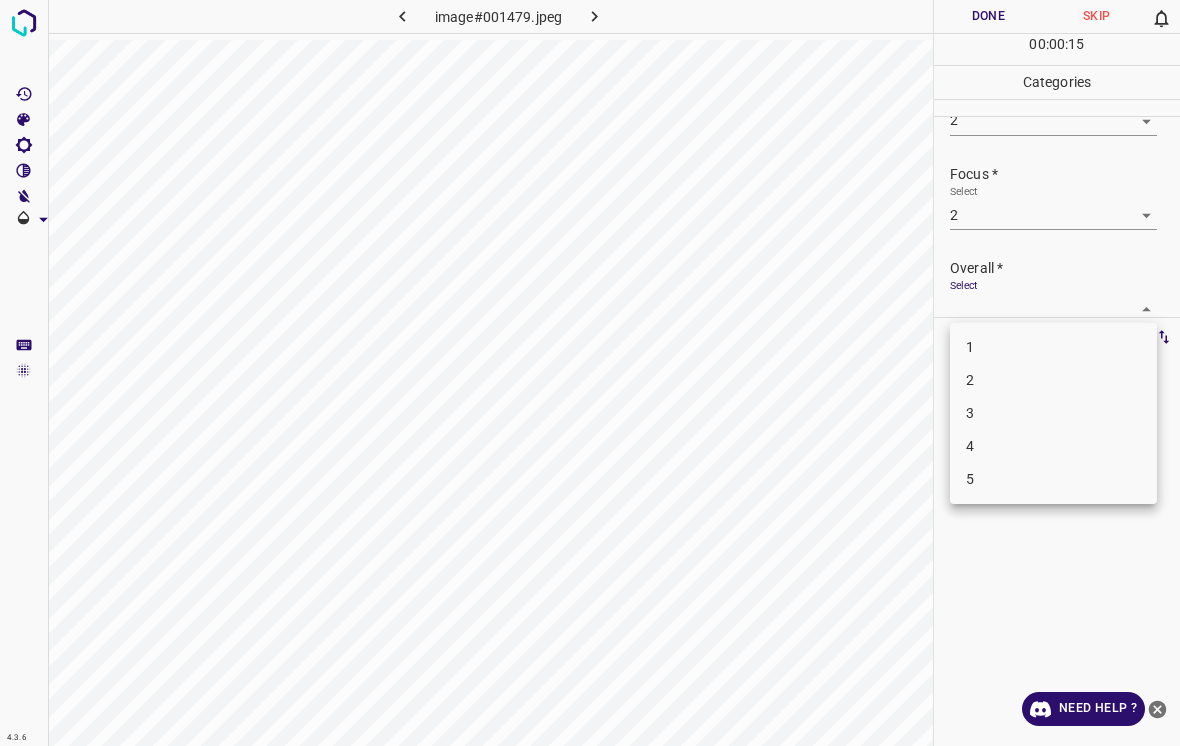 click on "2" at bounding box center [1053, 380] 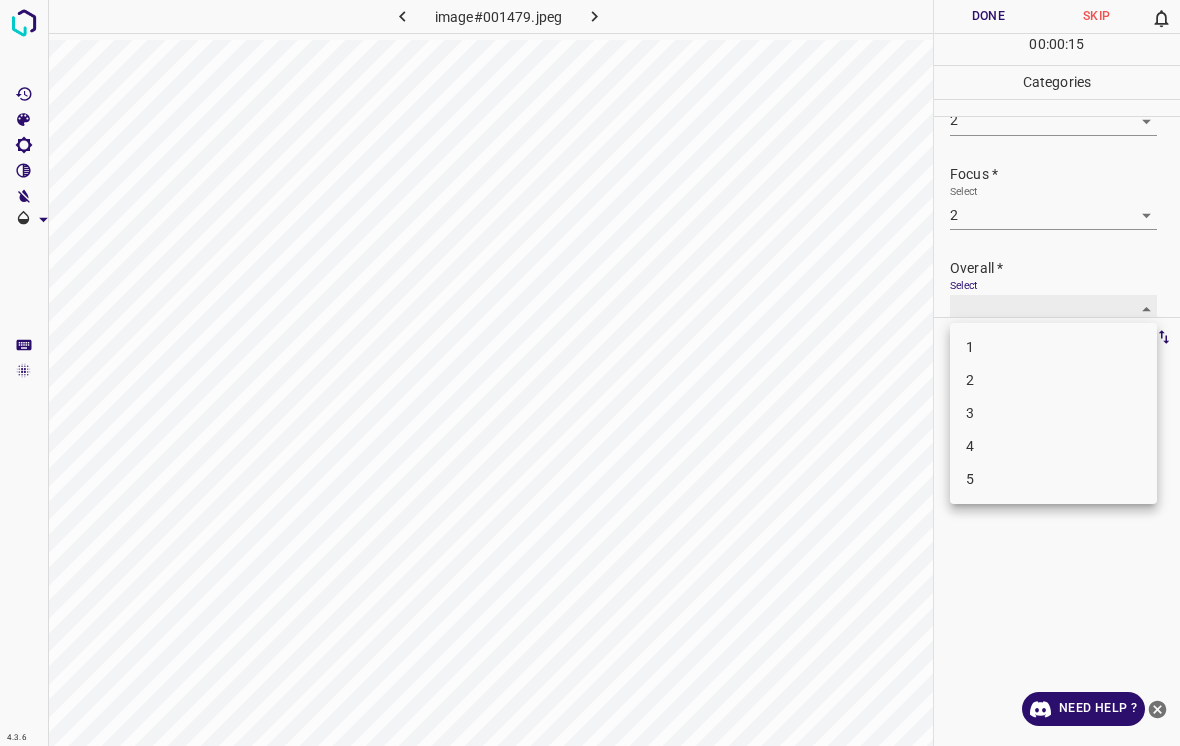 type on "2" 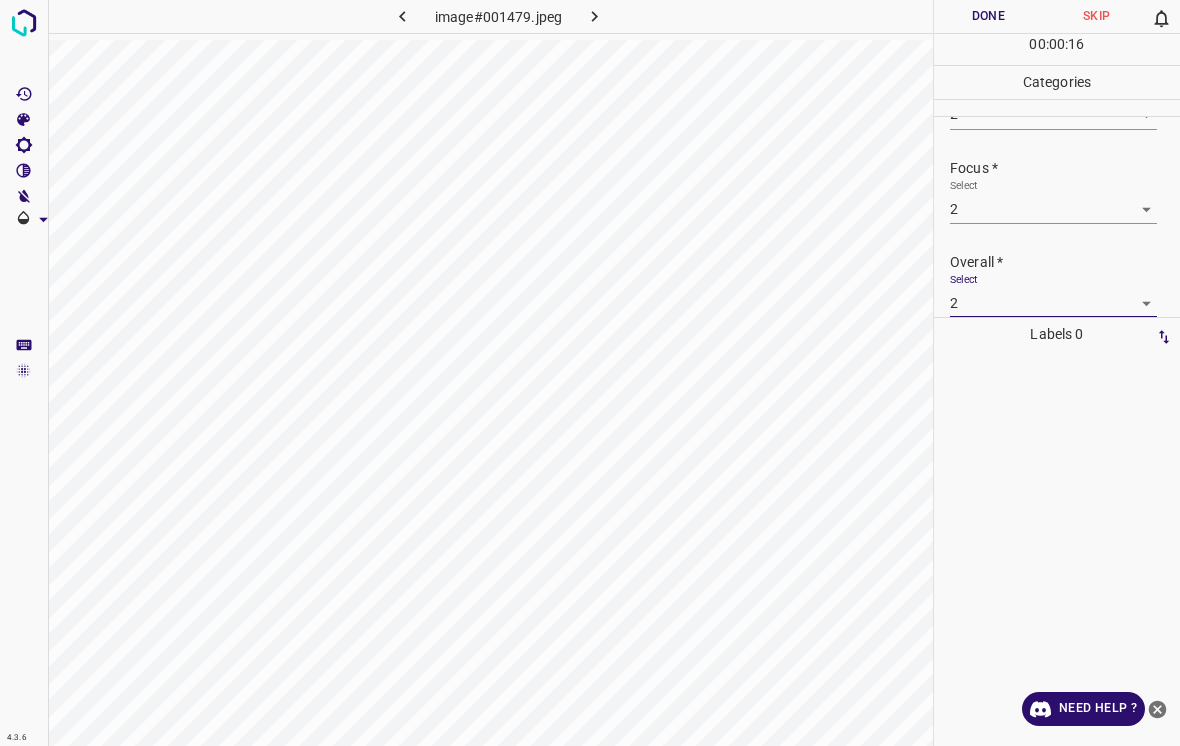 click on "Done" at bounding box center (988, 16) 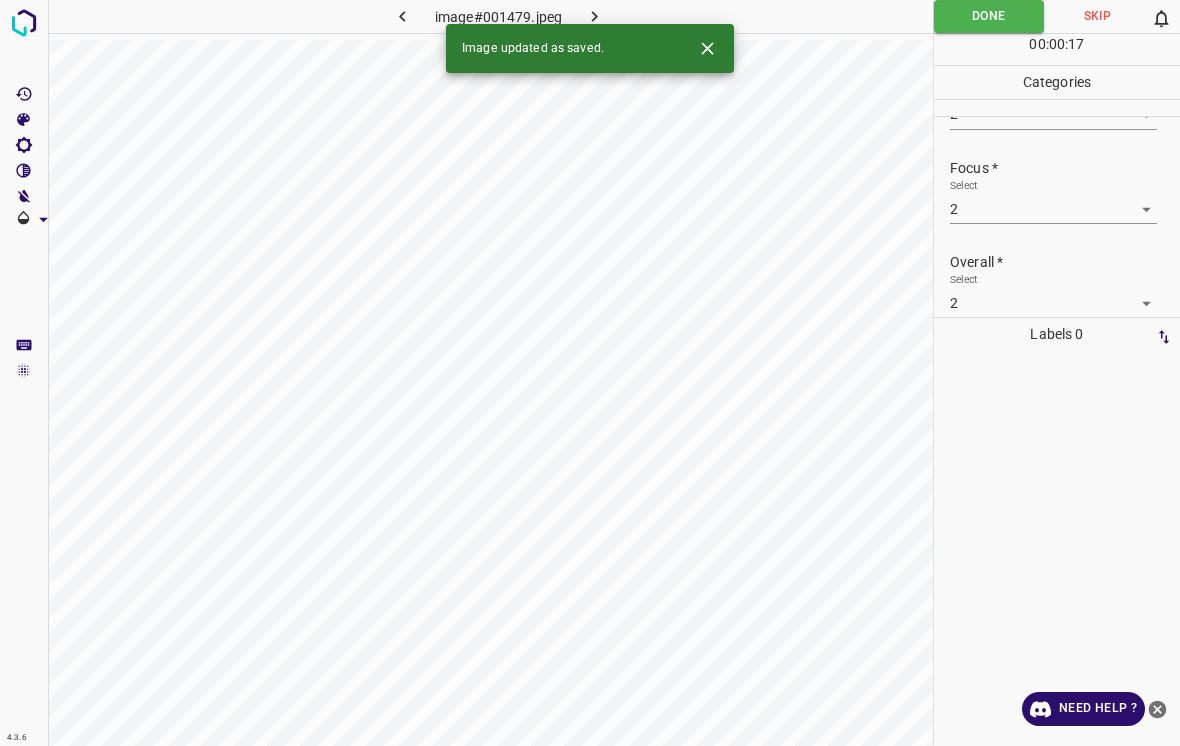 click 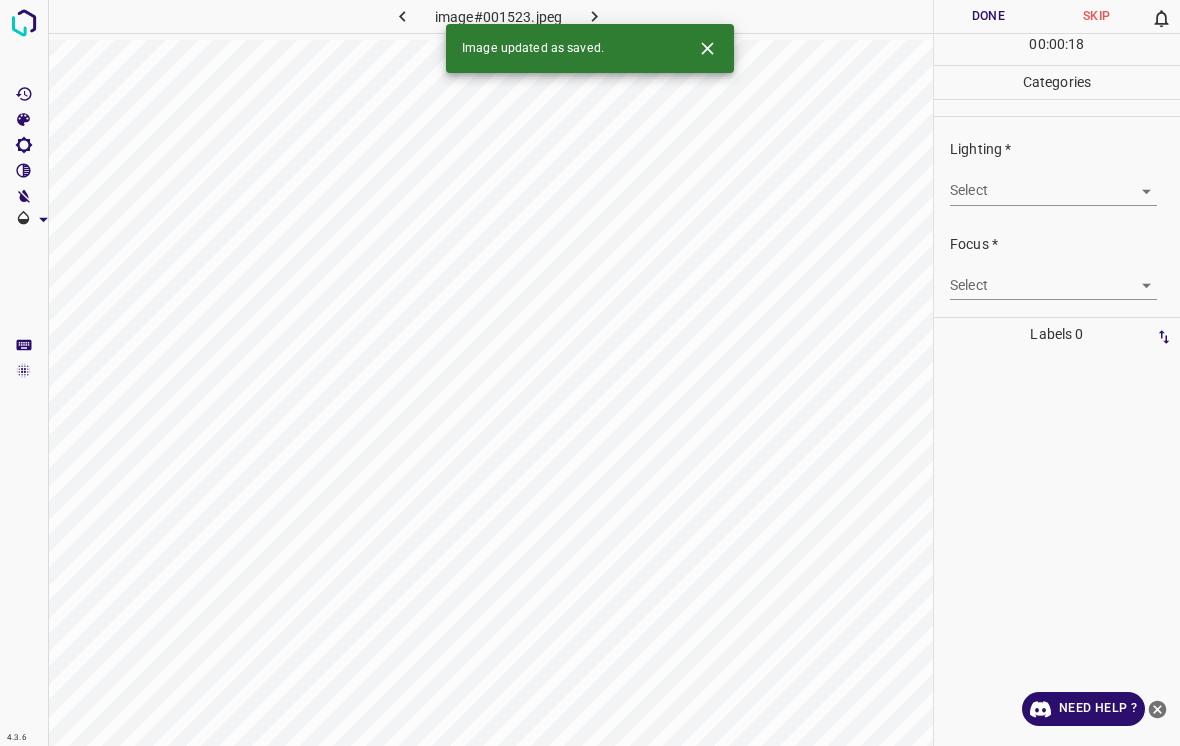 click on "4.3.6  image#001523.jpeg Done Skip 0 00   : 00   : 18   Categories Lighting *  Select ​ Focus *  Select ​ Overall *  Select ​ Labels   0 Categories 1 Lighting 2 Focus 3 Overall Tools Space Change between modes (Draw & Edit) I Auto labeling R Restore zoom M Zoom in N Zoom out Delete Delete selecte label Filters Z Restore filters X Saturation filter C Brightness filter V Contrast filter B Gray scale filter General O Download Image updated as saved. Need Help ? - Text - Hide - Delete" at bounding box center [590, 373] 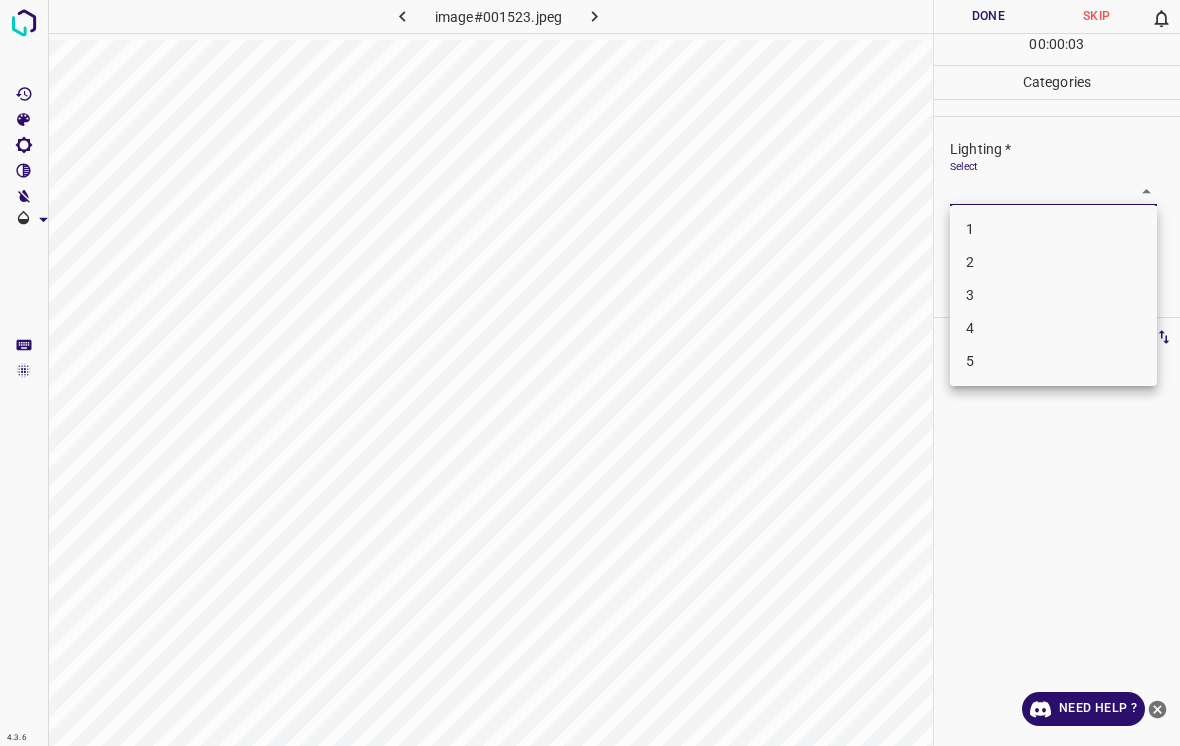 click on "2" at bounding box center [1053, 262] 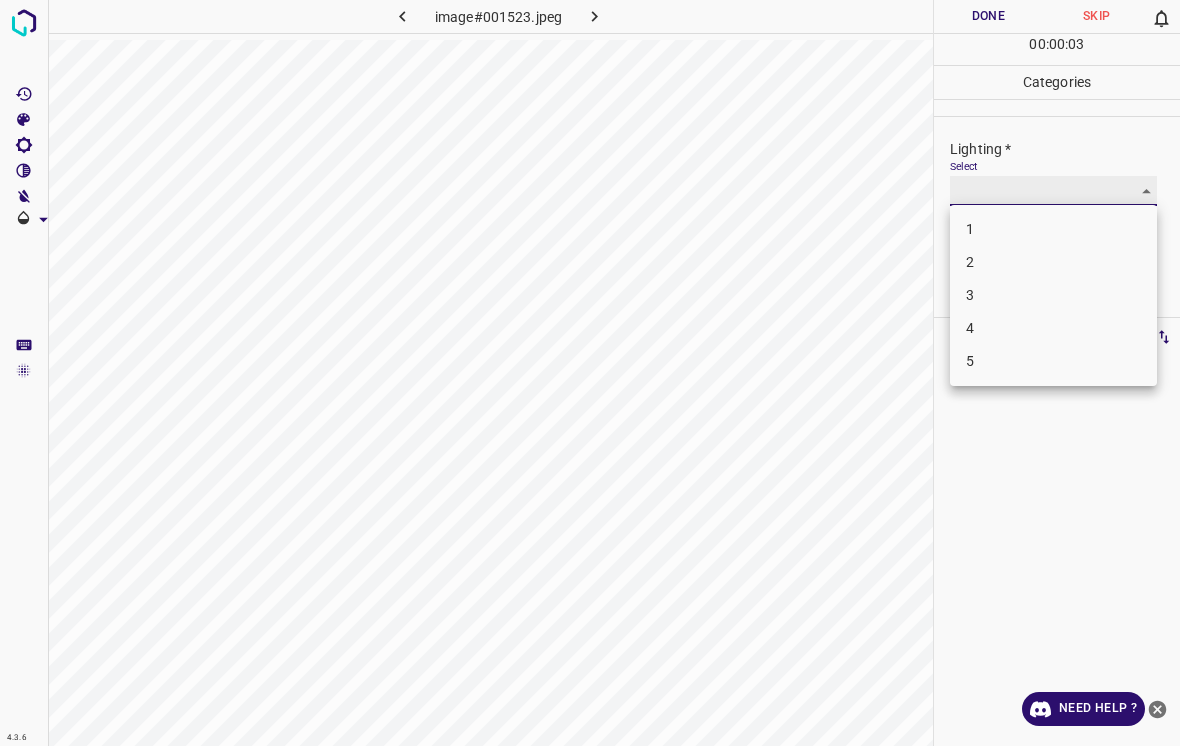 type on "2" 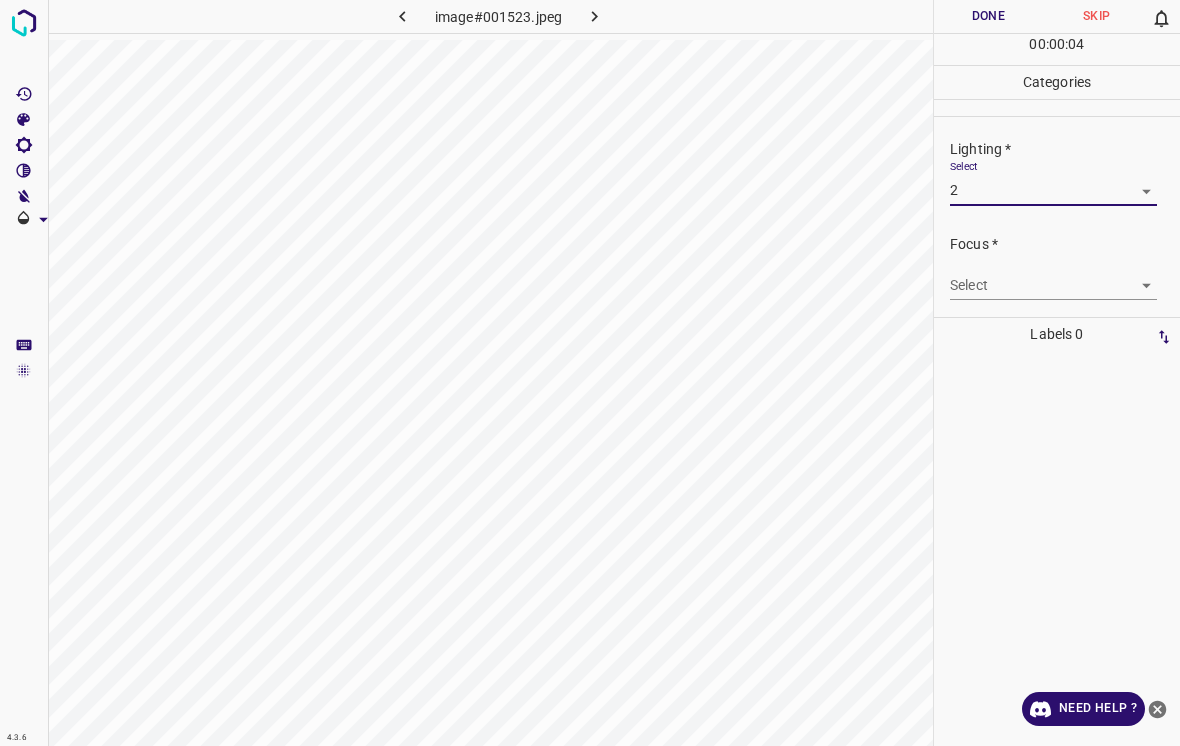click on "4.3.6  image#001523.jpeg Done Skip 0 00   : 00   : 04   Categories Lighting *  Select 2 2 Focus *  Select ​ Overall *  Select ​ Labels   0 Categories 1 Lighting 2 Focus 3 Overall Tools Space Change between modes (Draw & Edit) I Auto labeling R Restore zoom M Zoom in N Zoom out Delete Delete selecte label Filters Z Restore filters X Saturation filter C Brightness filter V Contrast filter B Gray scale filter General O Download Need Help ? - Text - Hide - Delete" at bounding box center [590, 373] 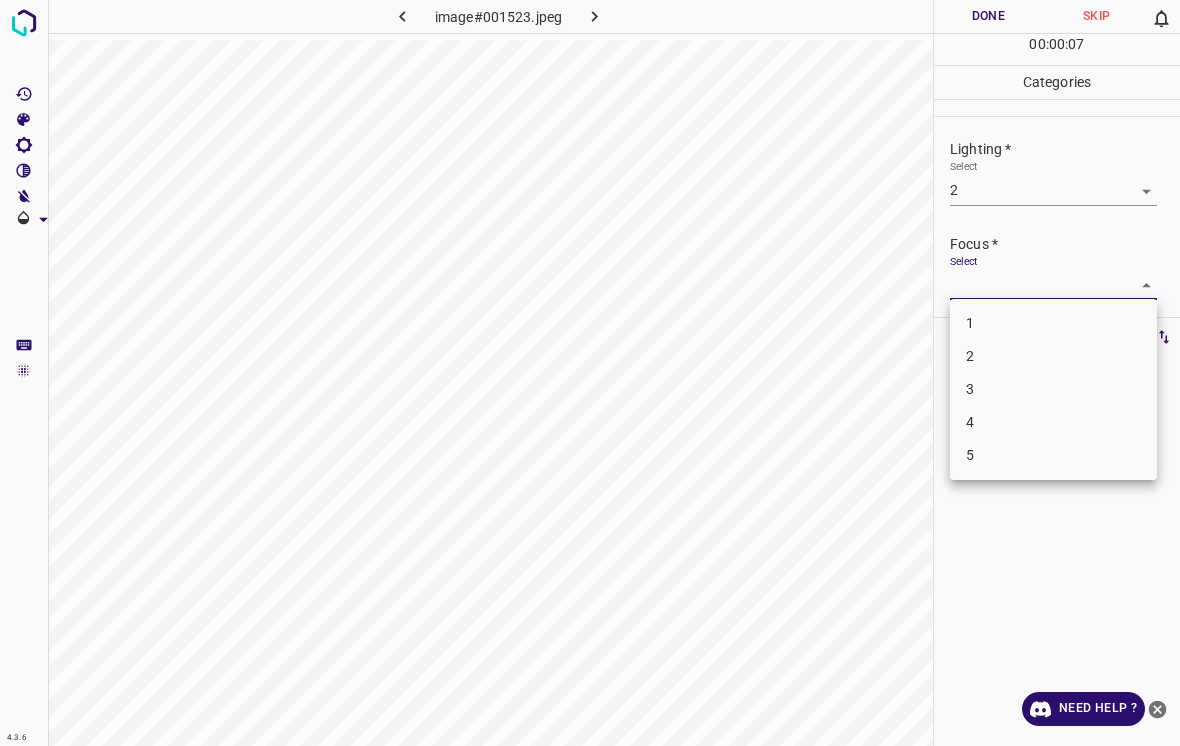 click on "4" at bounding box center (1053, 422) 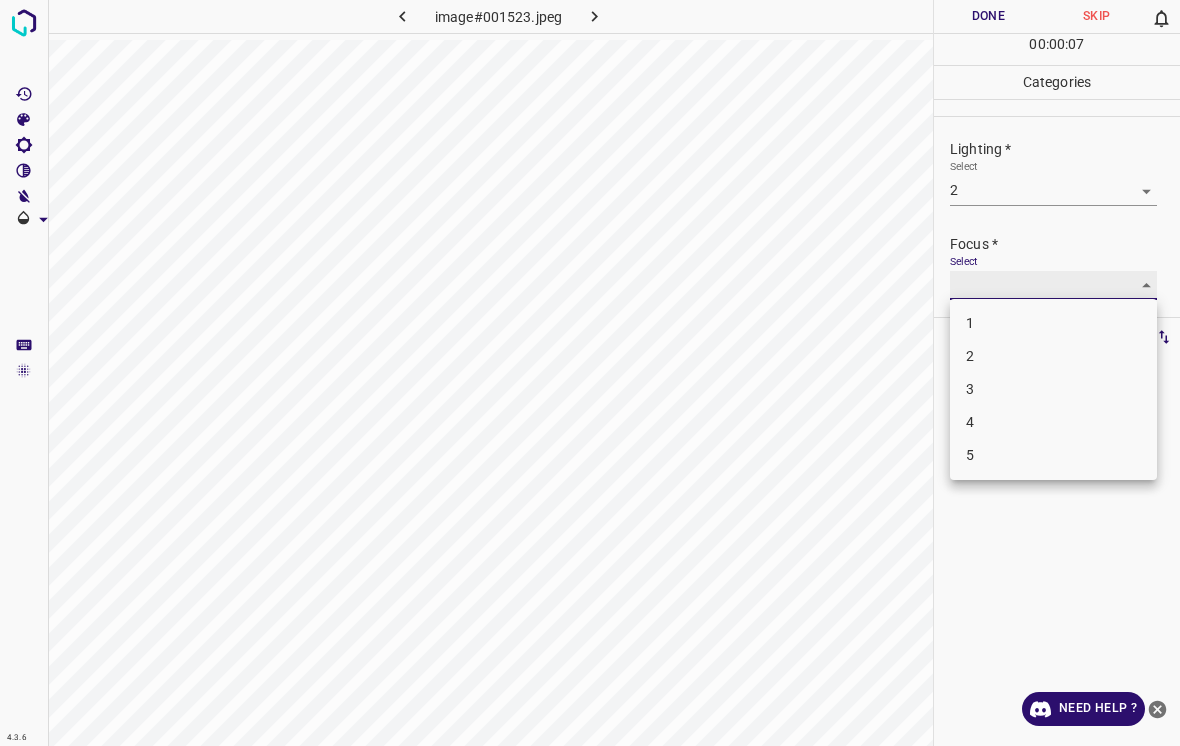 type on "4" 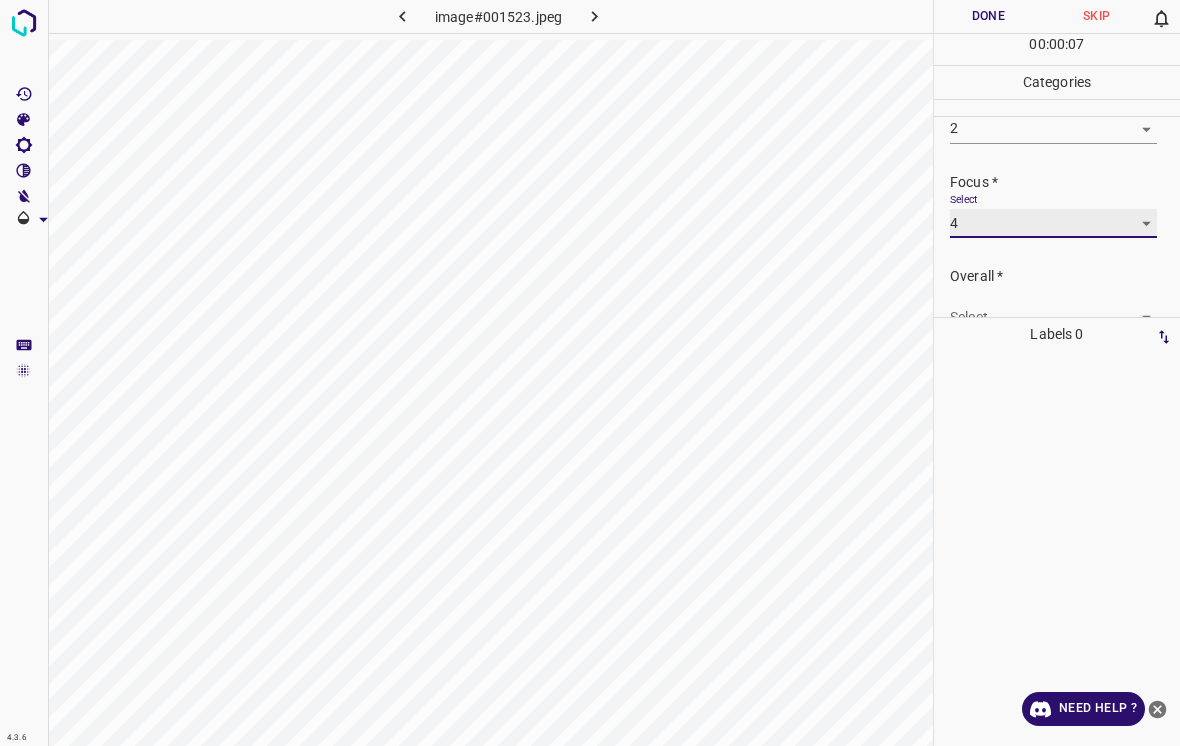 scroll, scrollTop: 94, scrollLeft: 0, axis: vertical 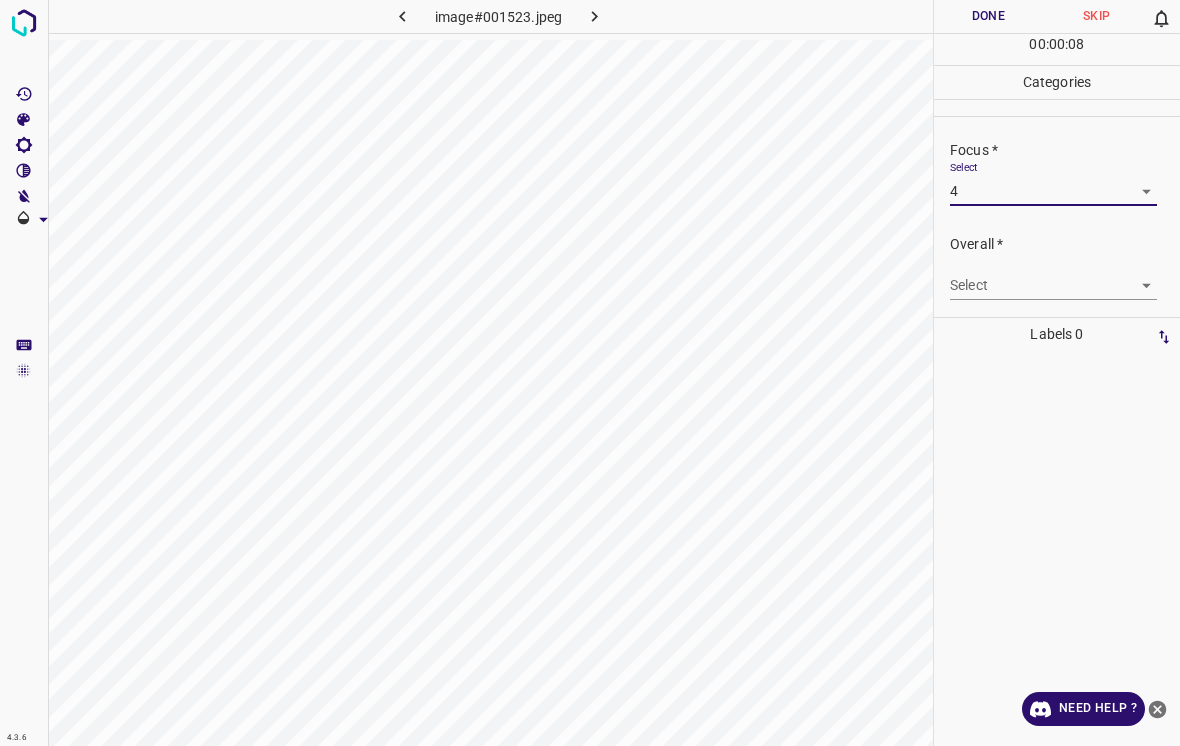 click on "4.3.6  image#001523.jpeg Done Skip 0 00   : 00   : 08   Categories Lighting *  Select 2 2 Focus *  Select 4 4 Overall *  Select ​ Labels   0 Categories 1 Lighting 2 Focus 3 Overall Tools Space Change between modes (Draw & Edit) I Auto labeling R Restore zoom M Zoom in N Zoom out Delete Delete selecte label Filters Z Restore filters X Saturation filter C Brightness filter V Contrast filter B Gray scale filter General O Download Need Help ? - Text - Hide - Delete" at bounding box center [590, 373] 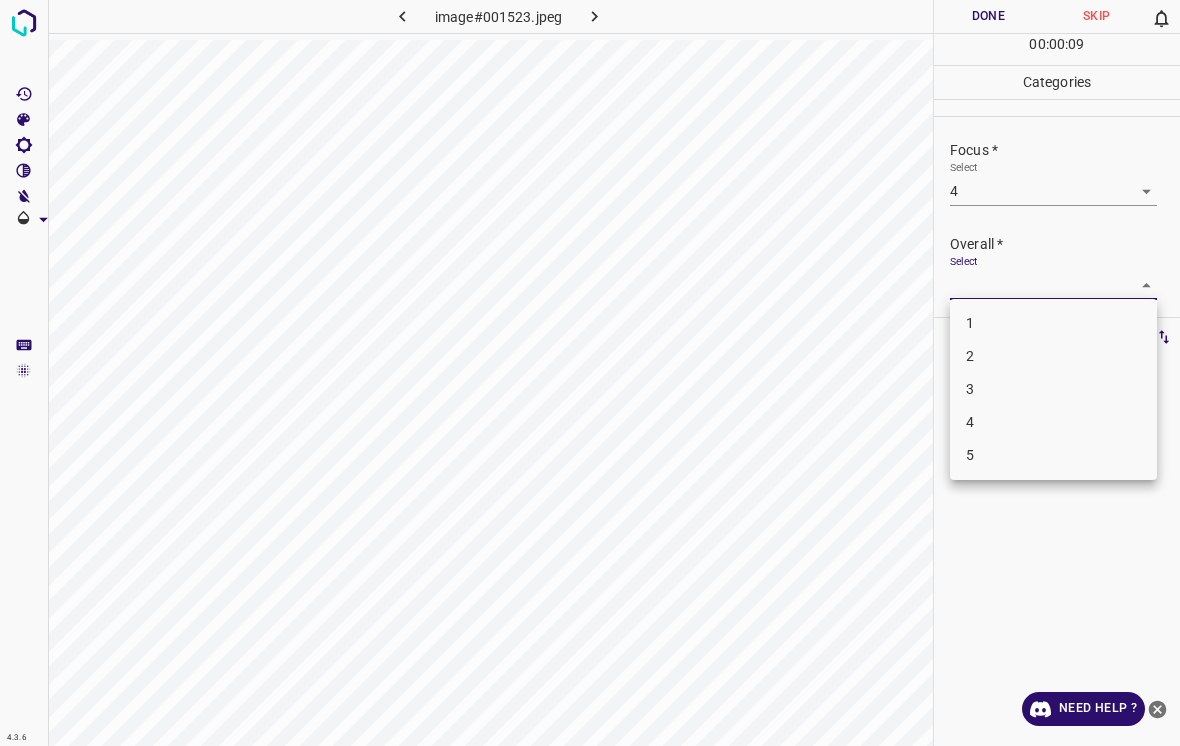 click on "3" at bounding box center [1053, 389] 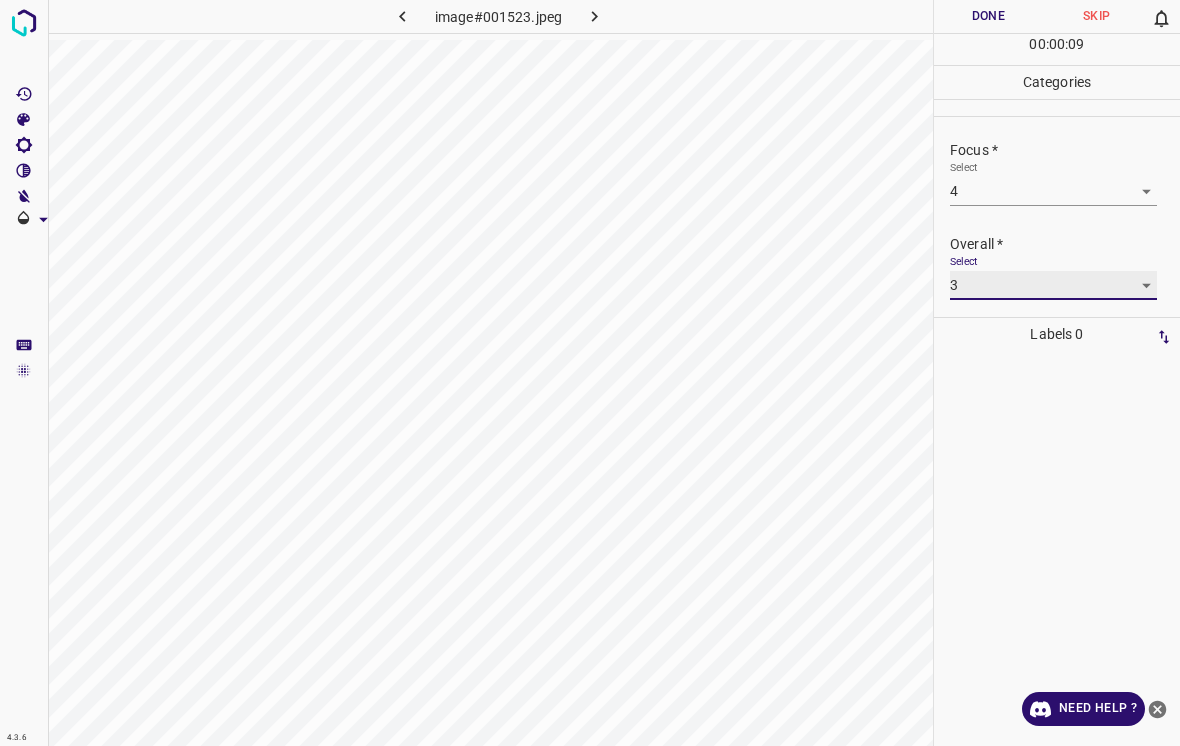 type on "3" 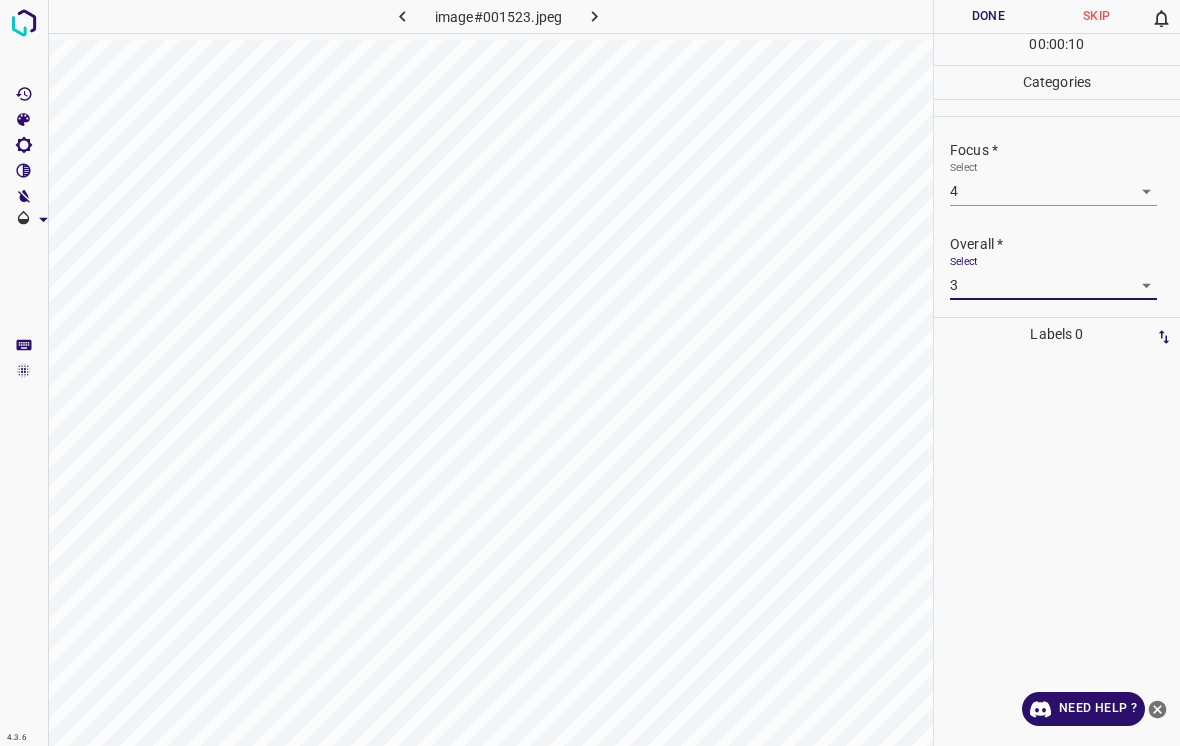 click on "Done" at bounding box center (988, 16) 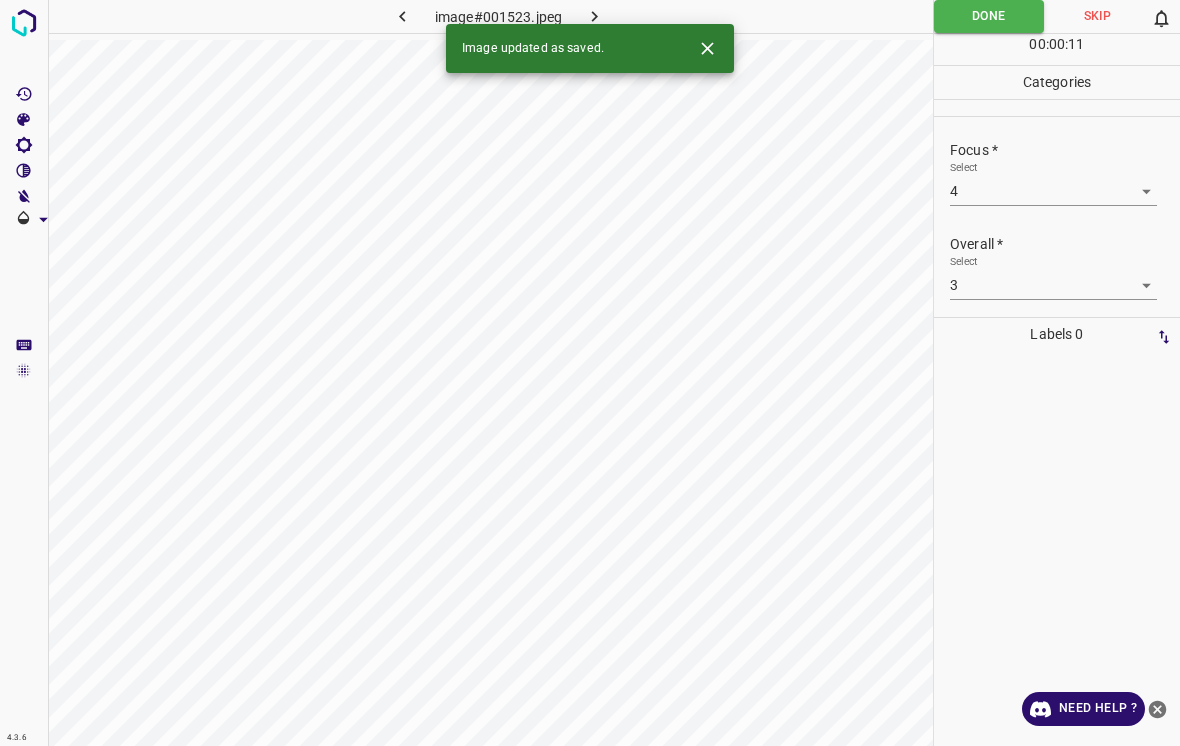 click on "Image updated as saved." at bounding box center (590, 48) 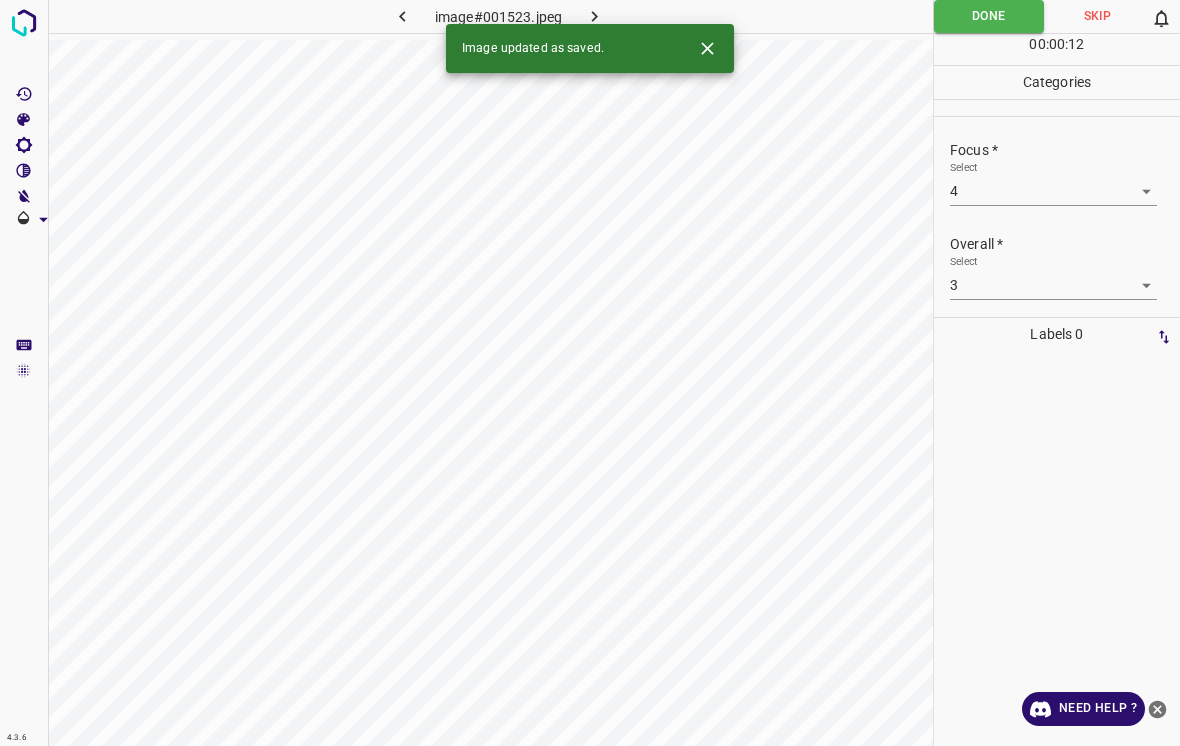 click on "Image updated as saved." at bounding box center (590, 48) 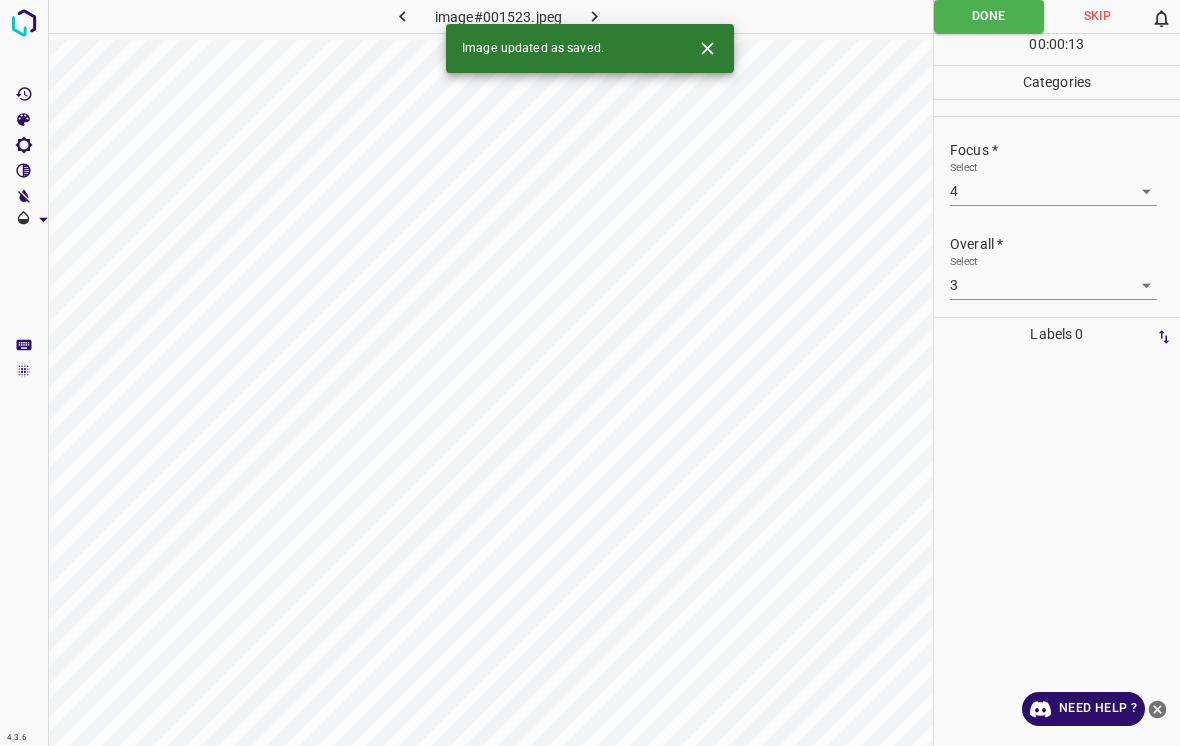 click on "Image updated as saved." at bounding box center [590, 48] 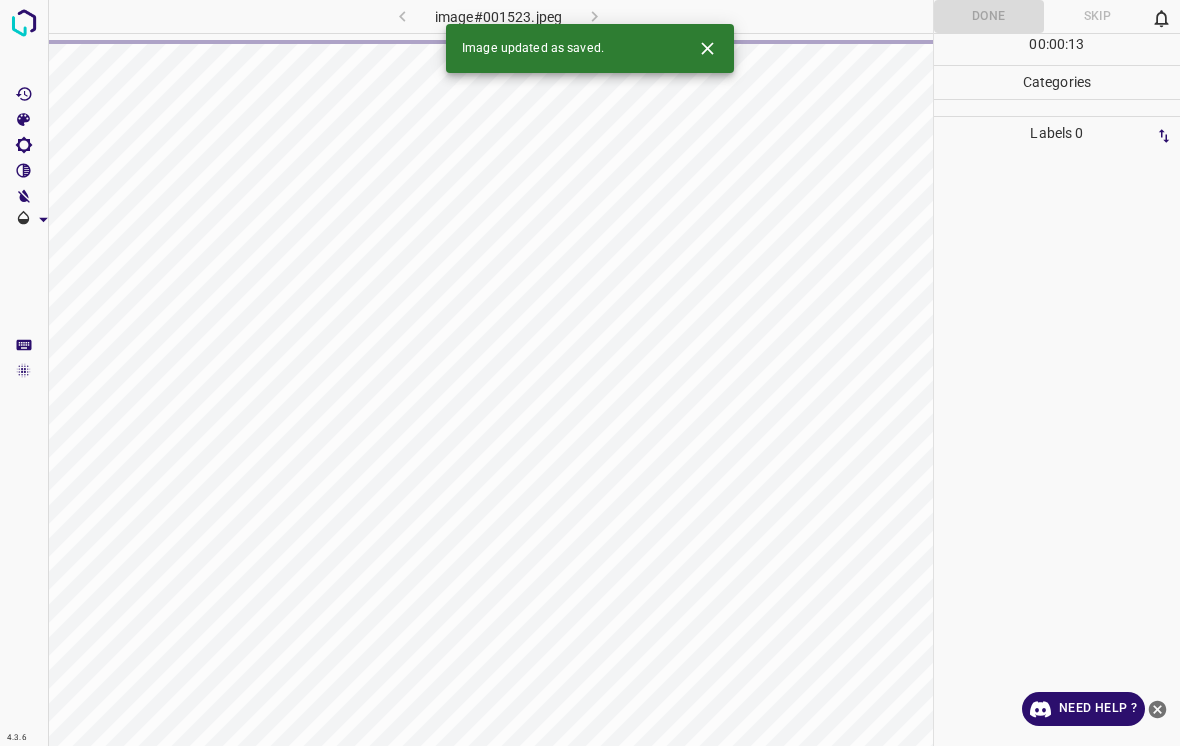 click 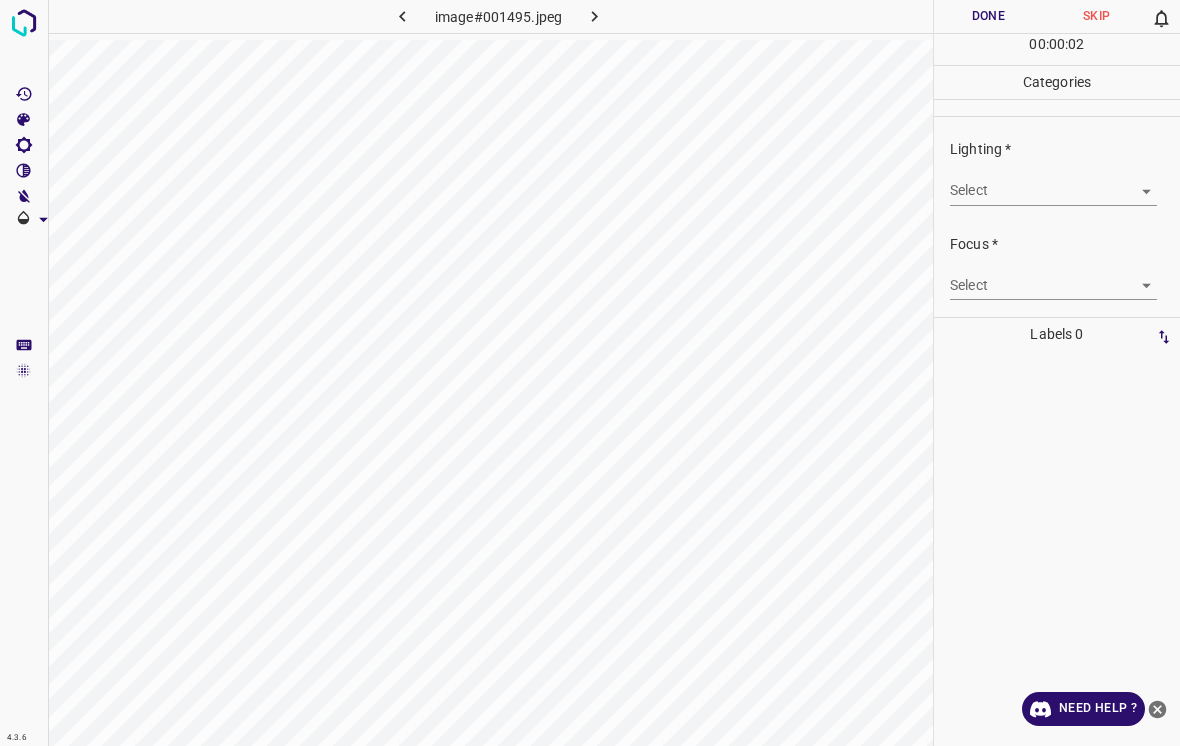 click on "4.3.6  image#001495.jpeg Done Skip 0 00   : 00   : 02   Categories Lighting *  Select ​ Focus *  Select ​ Overall *  Select ​ Labels   0 Categories 1 Lighting 2 Focus 3 Overall Tools Space Change between modes (Draw & Edit) I Auto labeling R Restore zoom M Zoom in N Zoom out Delete Delete selecte label Filters Z Restore filters X Saturation filter C Brightness filter V Contrast filter B Gray scale filter General O Download Need Help ? - Text - Hide - Delete" at bounding box center (590, 373) 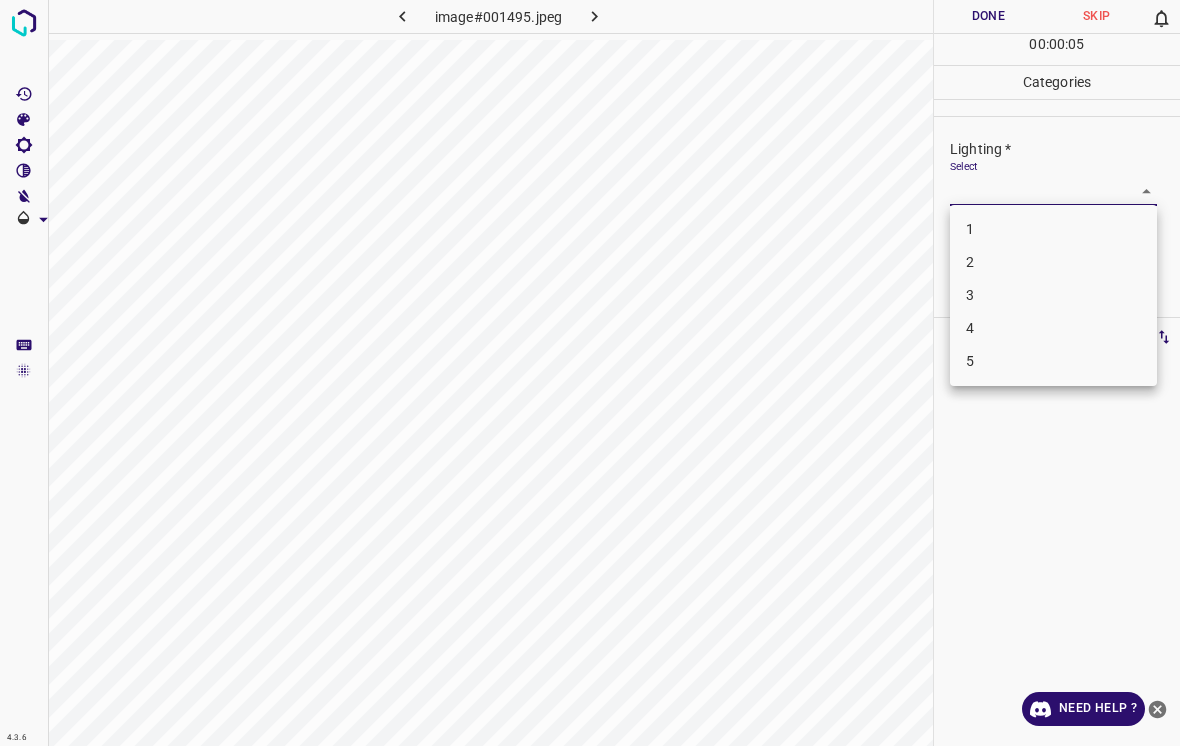 click on "3" at bounding box center [1053, 295] 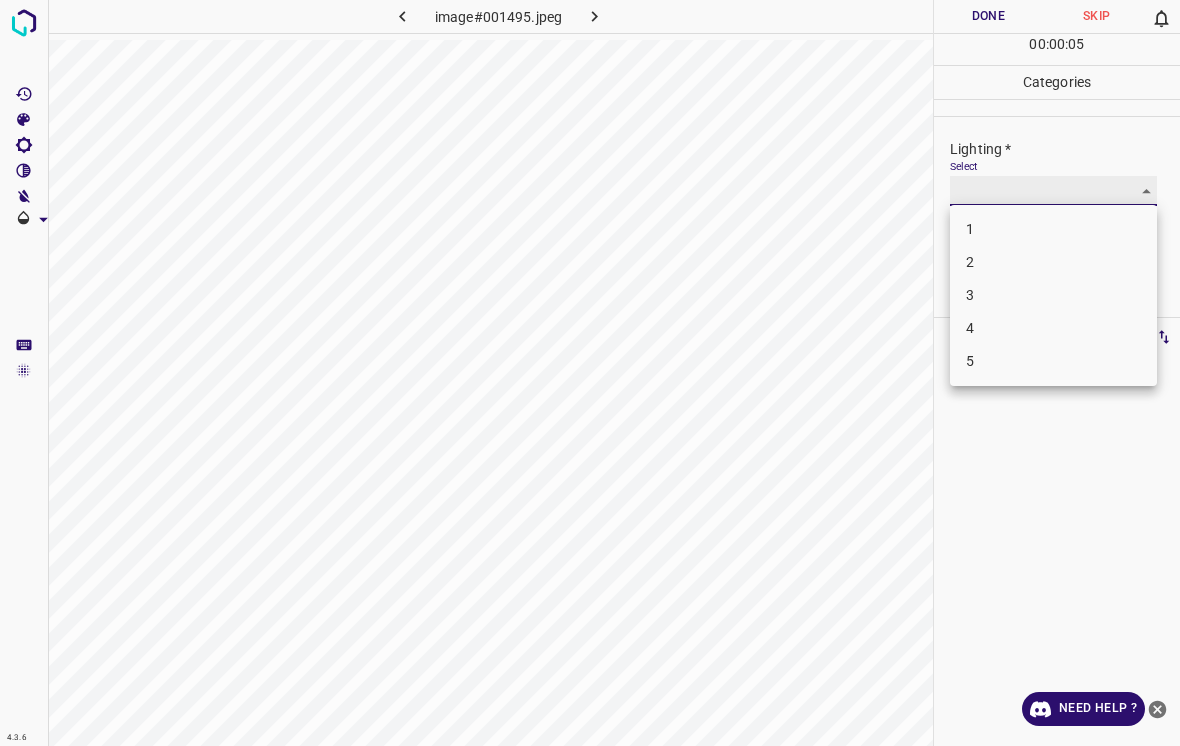 type on "3" 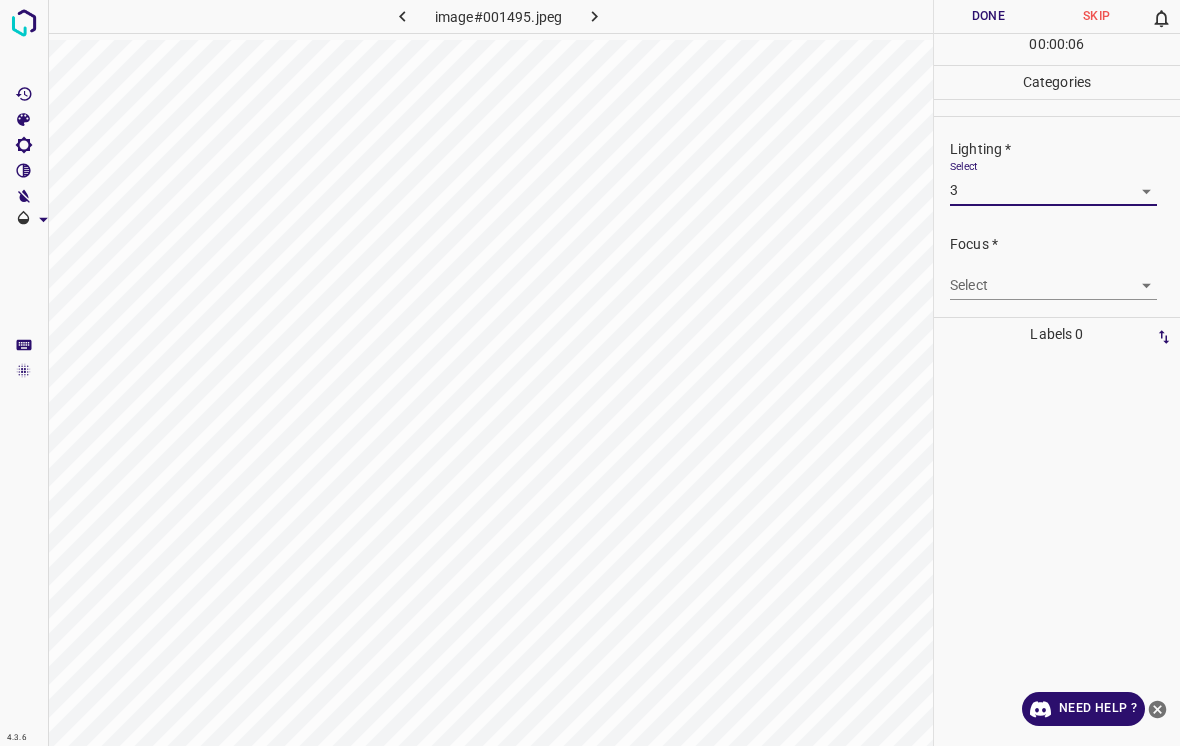 click on "4.3.6  image#001495.jpeg Done Skip 0 00   : 00   : 06   Categories Lighting *  Select 3 3 Focus *  Select ​ Overall *  Select ​ Labels   0 Categories 1 Lighting 2 Focus 3 Overall Tools Space Change between modes (Draw & Edit) I Auto labeling R Restore zoom M Zoom in N Zoom out Delete Delete selecte label Filters Z Restore filters X Saturation filter C Brightness filter V Contrast filter B Gray scale filter General O Download Need Help ? - Text - Hide - Delete" at bounding box center [590, 373] 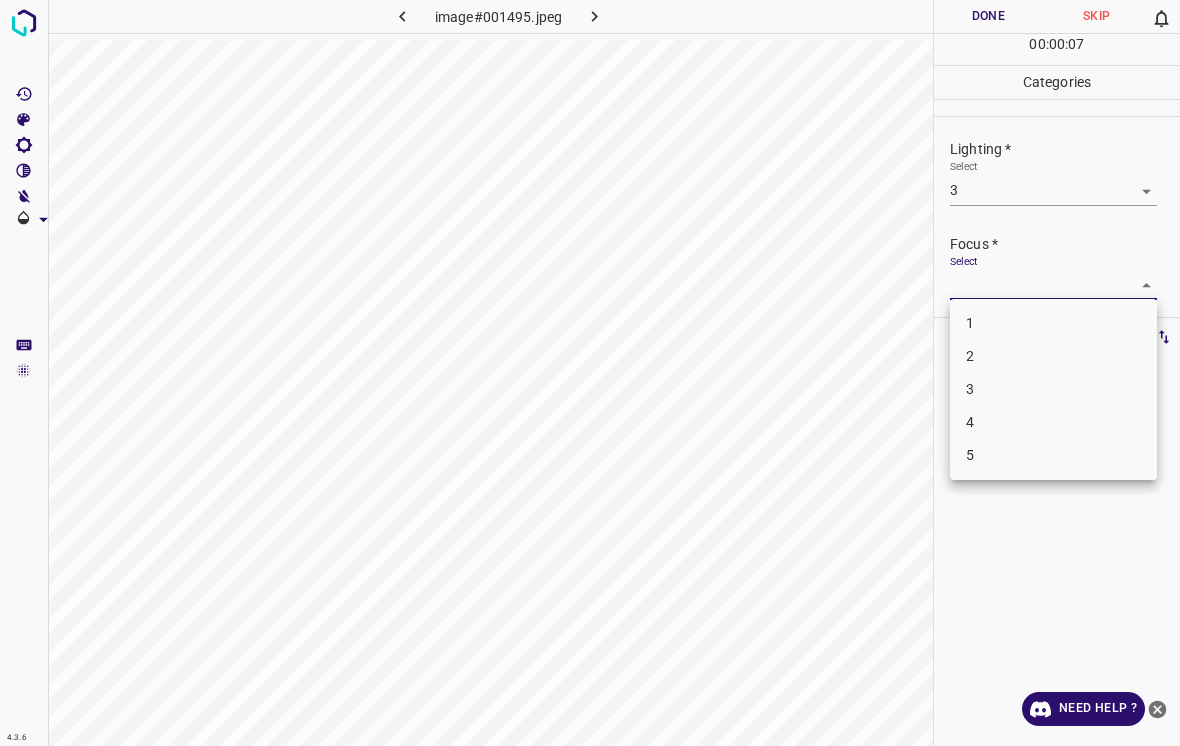 click on "4" at bounding box center [1053, 422] 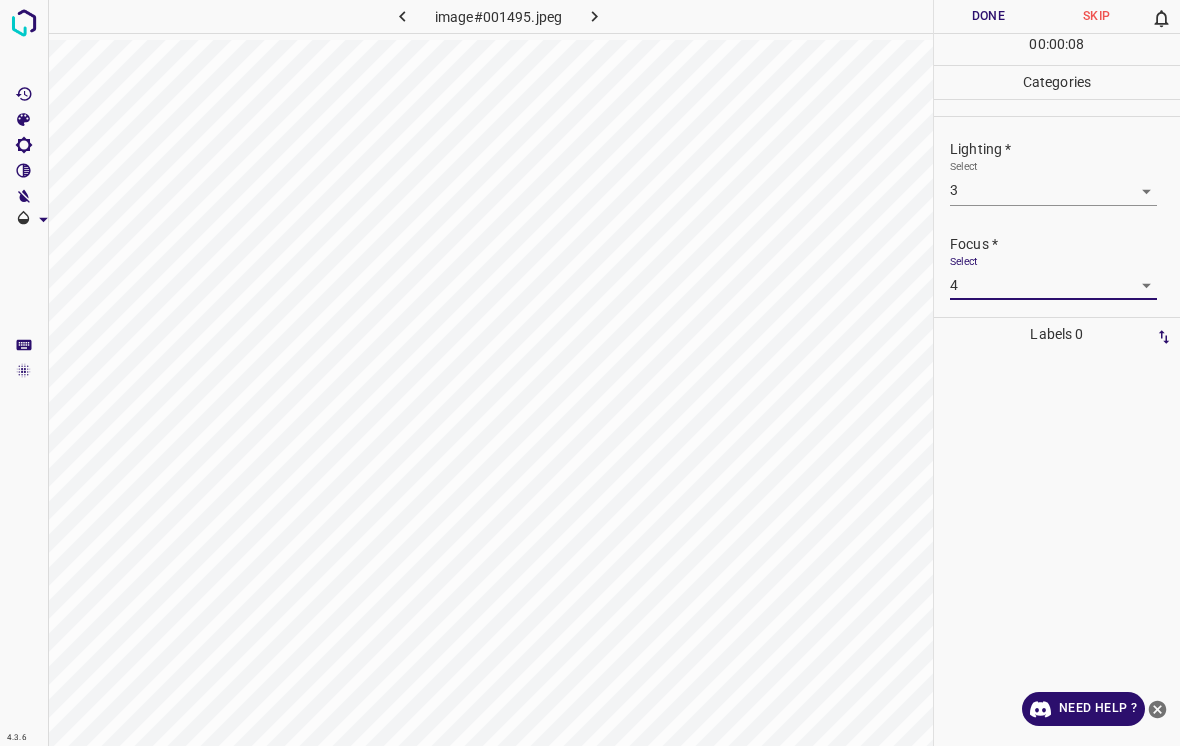 click on "4.3.6  image#001495.jpeg Done Skip 0 00   : 00   : 08   Categories Lighting *  Select 3 3 Focus *  Select 4 4 Overall *  Select ​ Labels   0 Categories 1 Lighting 2 Focus 3 Overall Tools Space Change between modes (Draw & Edit) I Auto labeling R Restore zoom M Zoom in N Zoom out Delete Delete selecte label Filters Z Restore filters X Saturation filter C Brightness filter V Contrast filter B Gray scale filter General O Download Need Help ? - Text - Hide - Delete" at bounding box center [590, 373] 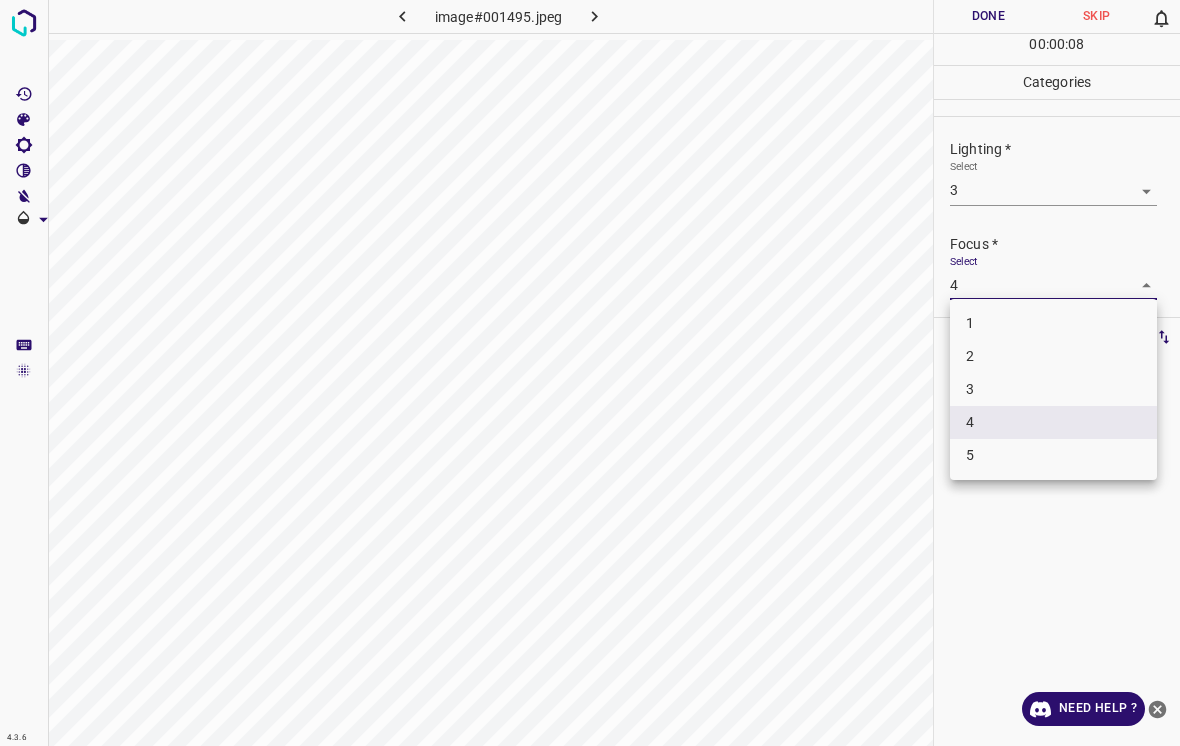 click on "3" at bounding box center [1053, 389] 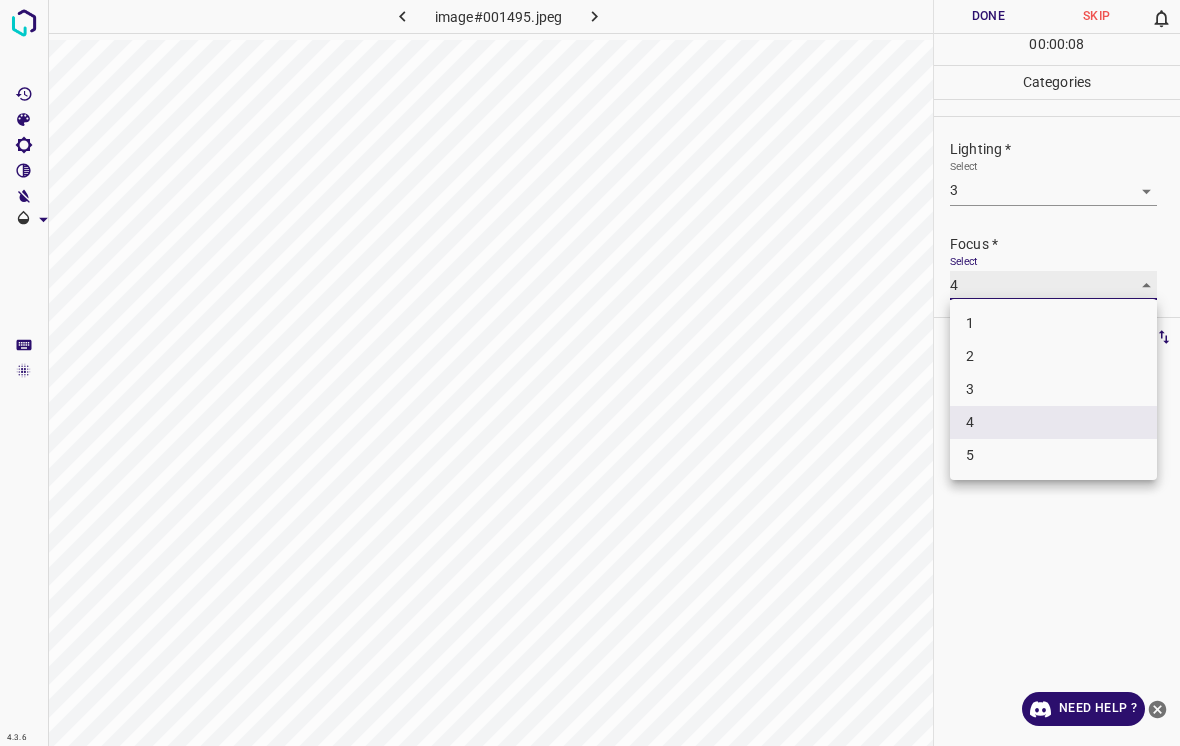 type on "3" 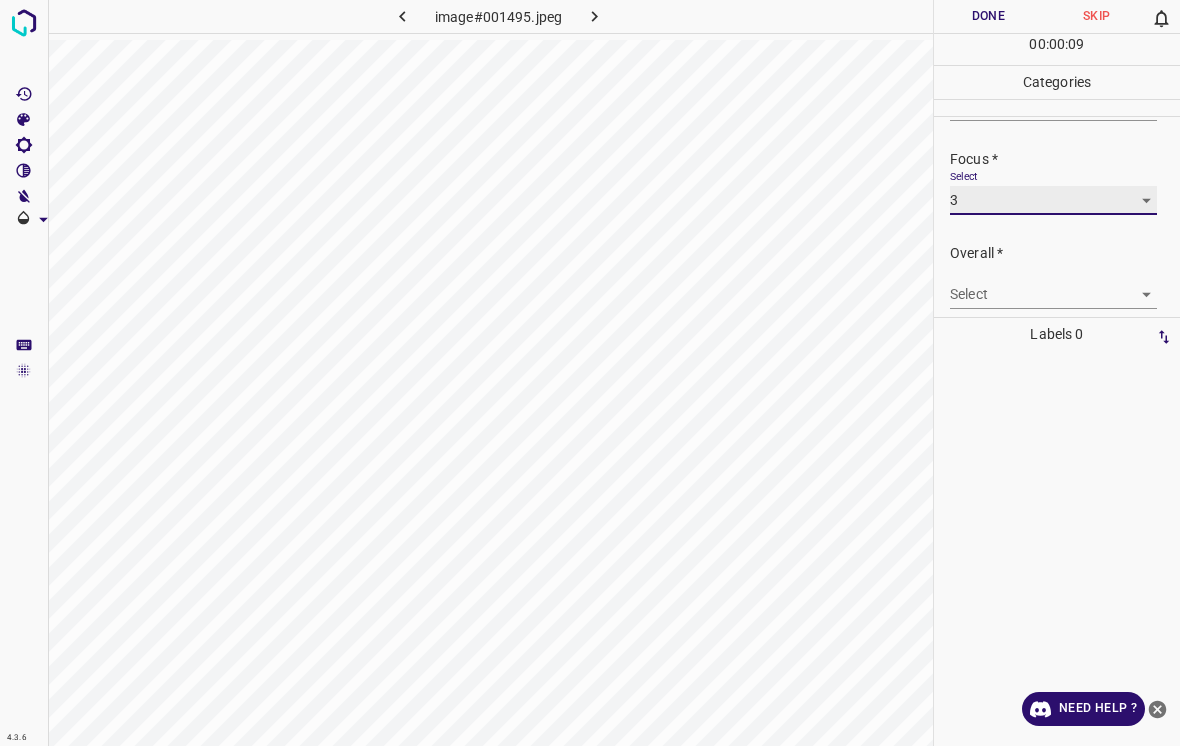 scroll, scrollTop: 89, scrollLeft: 0, axis: vertical 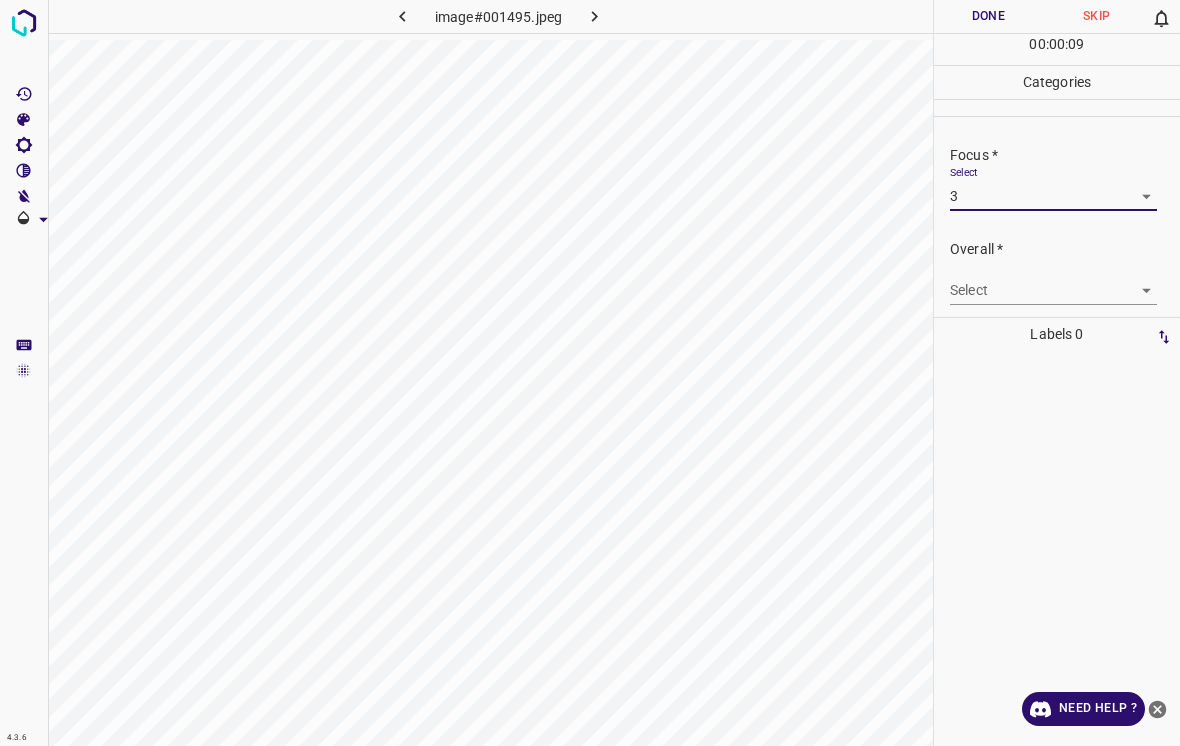 click on "4.3.6  image#001495.jpeg Done Skip 0 00   : 00   : 09   Categories Lighting *  Select 3 3 Focus *  Select 3 3 Overall *  Select ​ Labels   0 Categories 1 Lighting 2 Focus 3 Overall Tools Space Change between modes (Draw & Edit) I Auto labeling R Restore zoom M Zoom in N Zoom out Delete Delete selecte label Filters Z Restore filters X Saturation filter C Brightness filter V Contrast filter B Gray scale filter General O Download Need Help ? - Text - Hide - Delete" at bounding box center [590, 373] 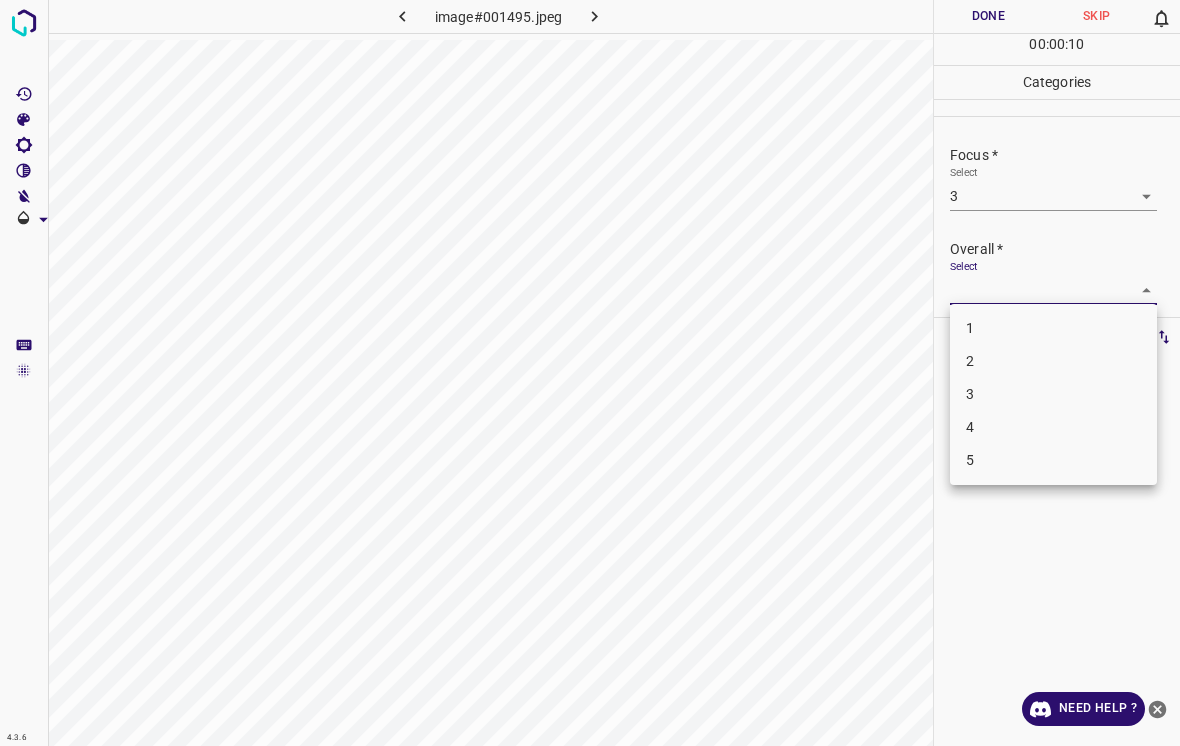 click on "3" at bounding box center (1053, 394) 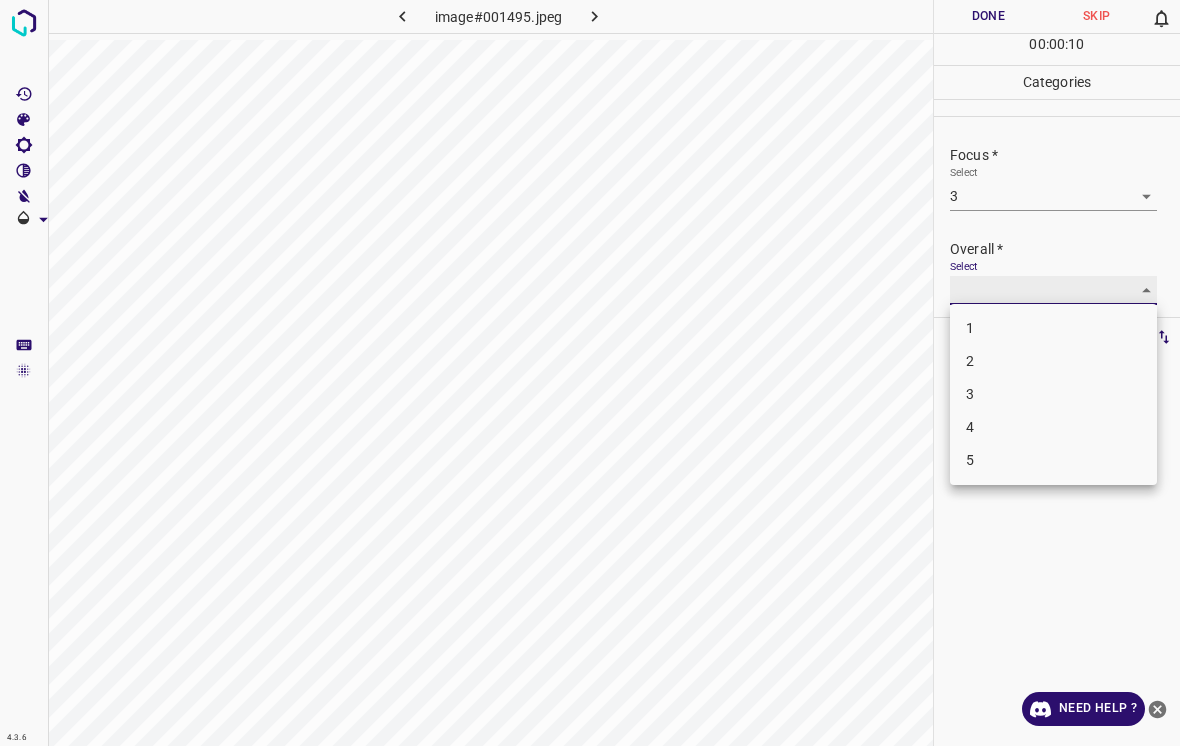 type on "3" 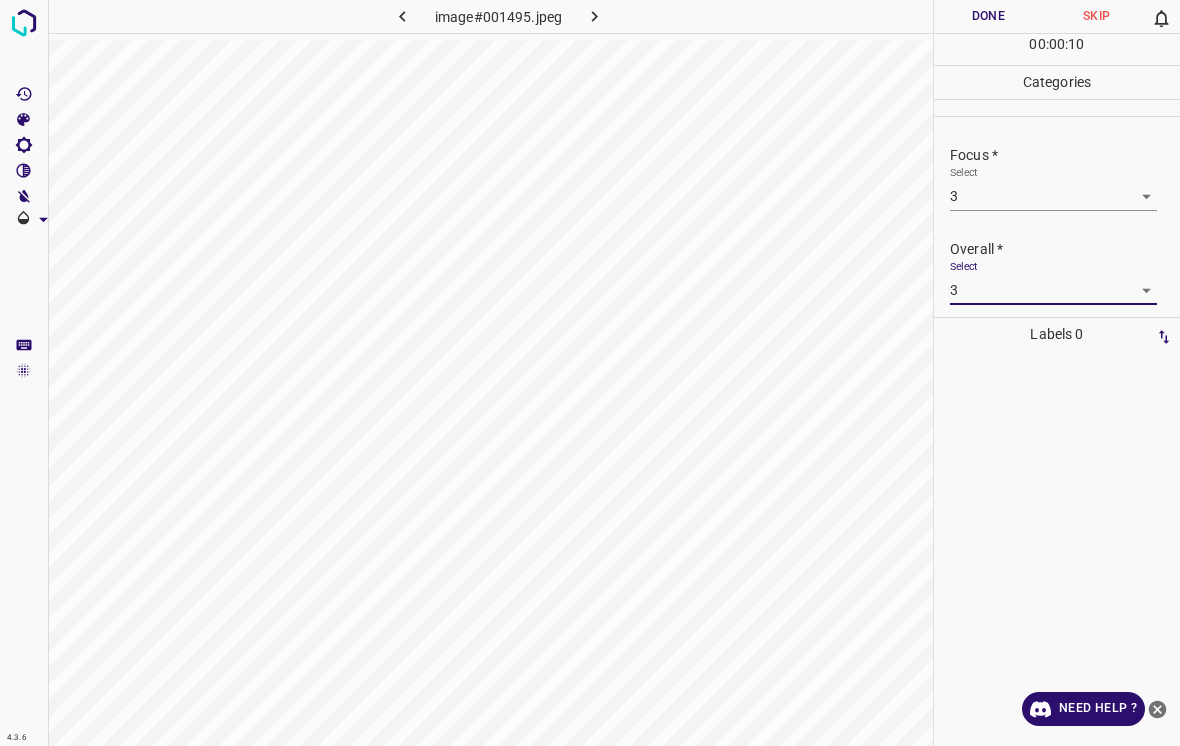 click on "Done" at bounding box center (988, 16) 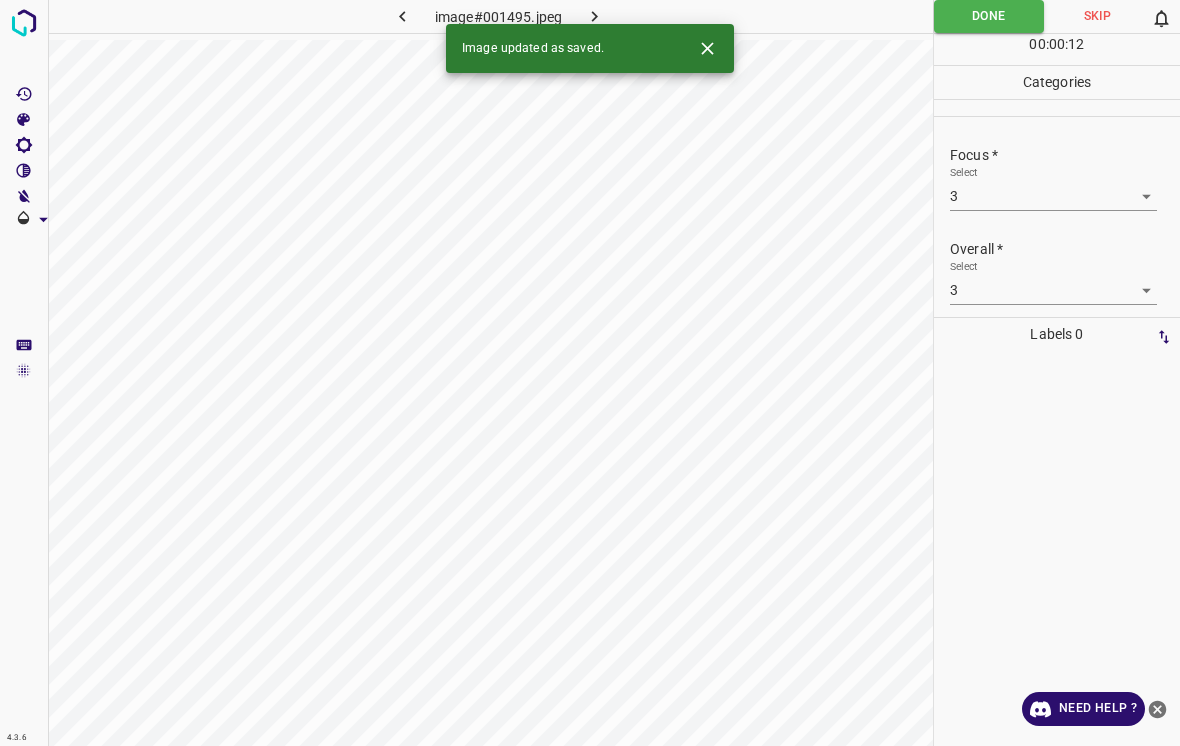 click 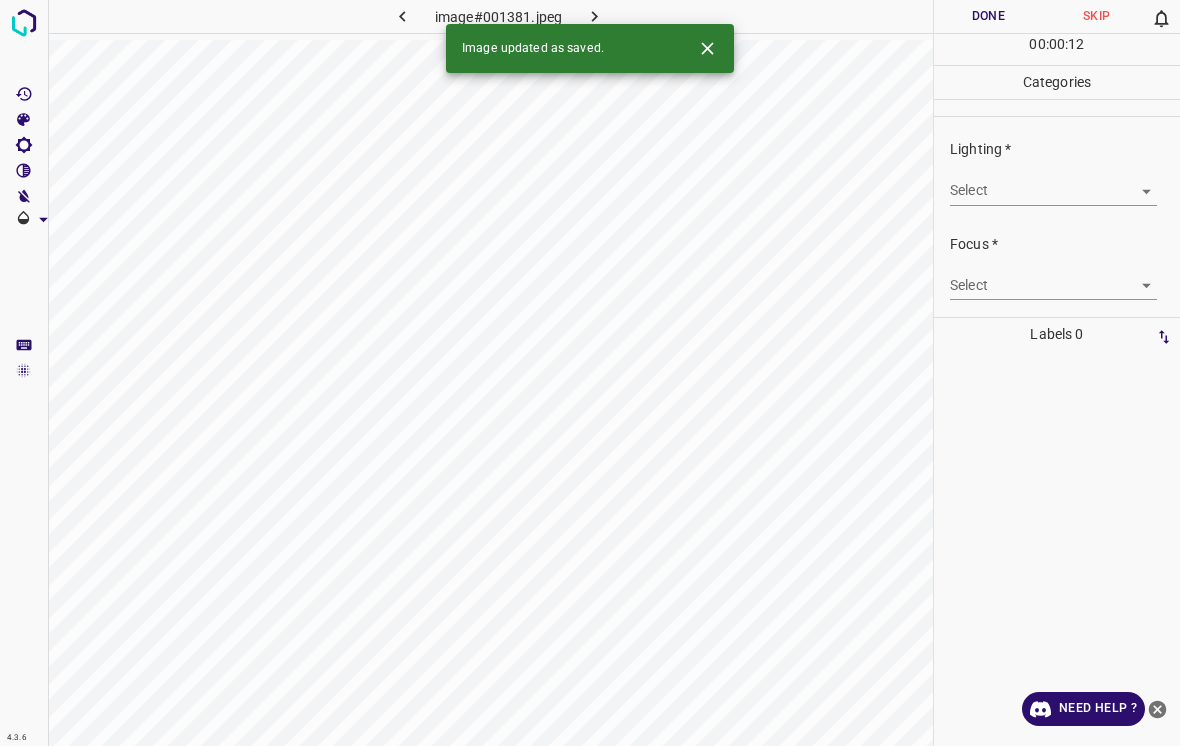 click on "4.3.6  image#001381.jpeg Done Skip 0 00   : 00   : 12   Categories Lighting *  Select ​ Focus *  Select ​ Overall *  Select ​ Labels   0 Categories 1 Lighting 2 Focus 3 Overall Tools Space Change between modes (Draw & Edit) I Auto labeling R Restore zoom M Zoom in N Zoom out Delete Delete selecte label Filters Z Restore filters X Saturation filter C Brightness filter V Contrast filter B Gray scale filter General O Download Image updated as saved. Need Help ? - Text - Hide - Delete" at bounding box center [590, 373] 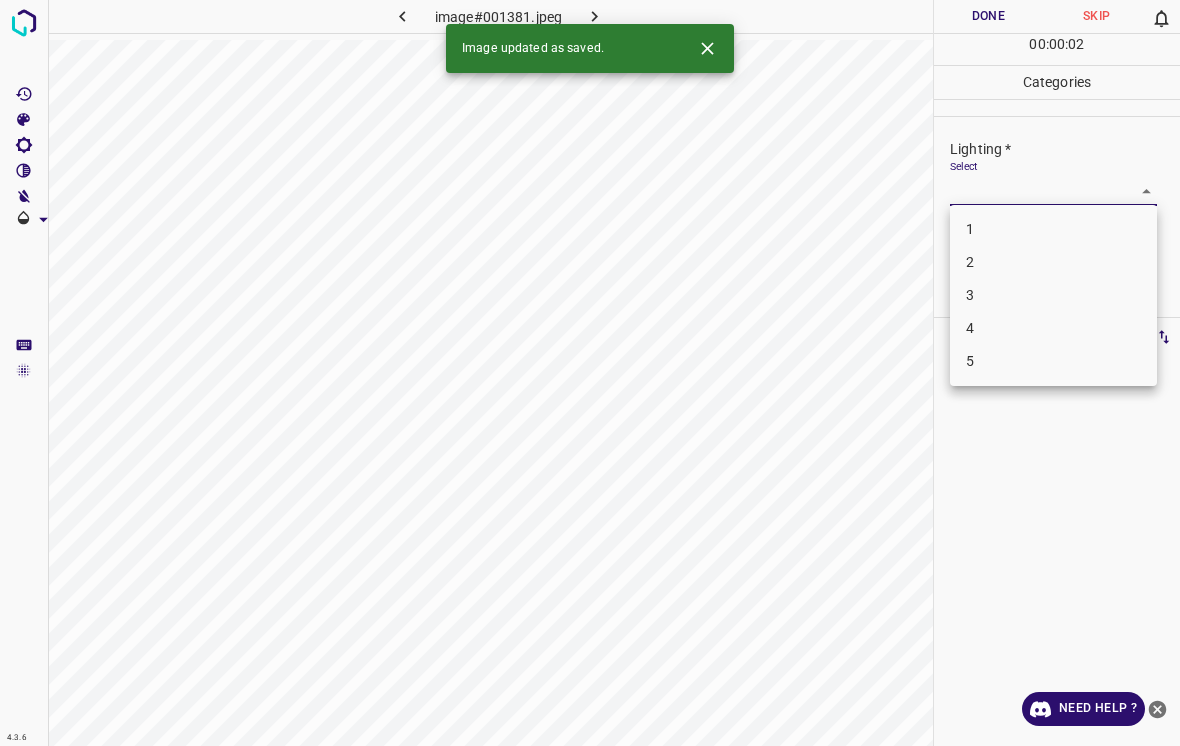 click on "3" at bounding box center [1053, 295] 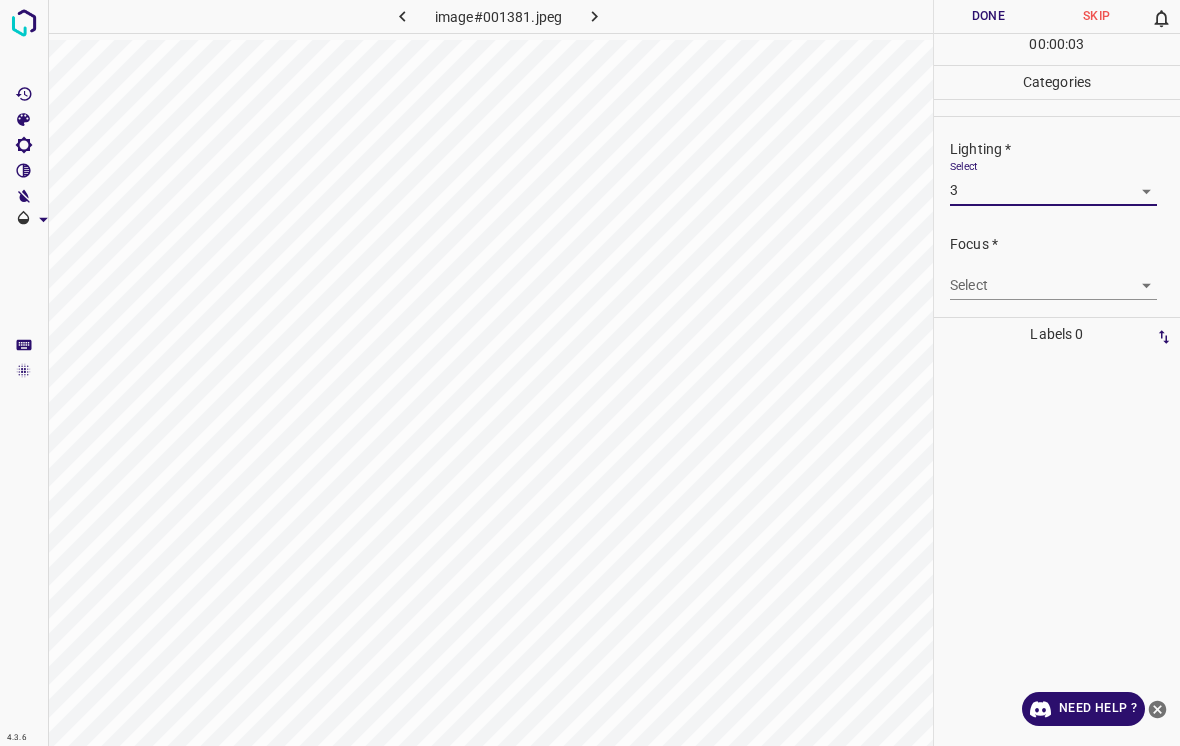 click on "4.3.6  image#001381.jpeg Done Skip 0 00   : 00   : 03   Categories Lighting *  Select 3 3 Focus *  Select ​ Overall *  Select ​ Labels   0 Categories 1 Lighting 2 Focus 3 Overall Tools Space Change between modes (Draw & Edit) I Auto labeling R Restore zoom M Zoom in N Zoom out Delete Delete selecte label Filters Z Restore filters X Saturation filter C Brightness filter V Contrast filter B Gray scale filter General O Download Need Help ? - Text - Hide - Delete" at bounding box center (590, 373) 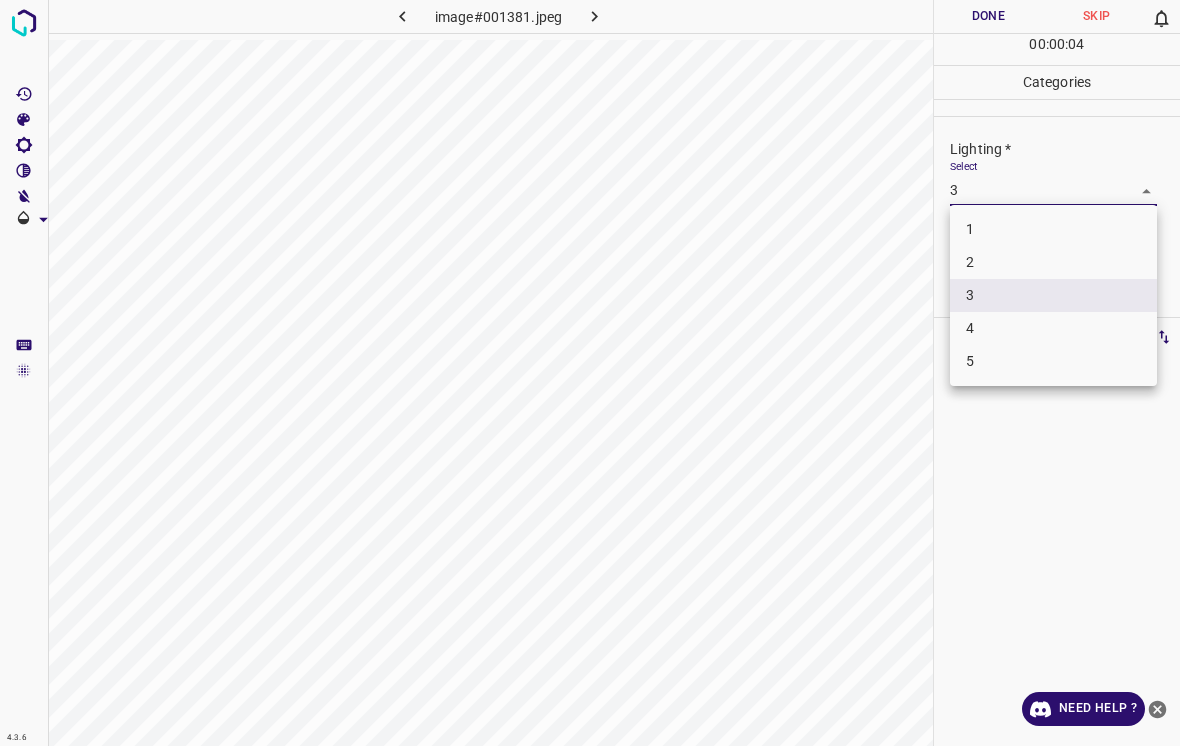 click on "2" at bounding box center (1053, 262) 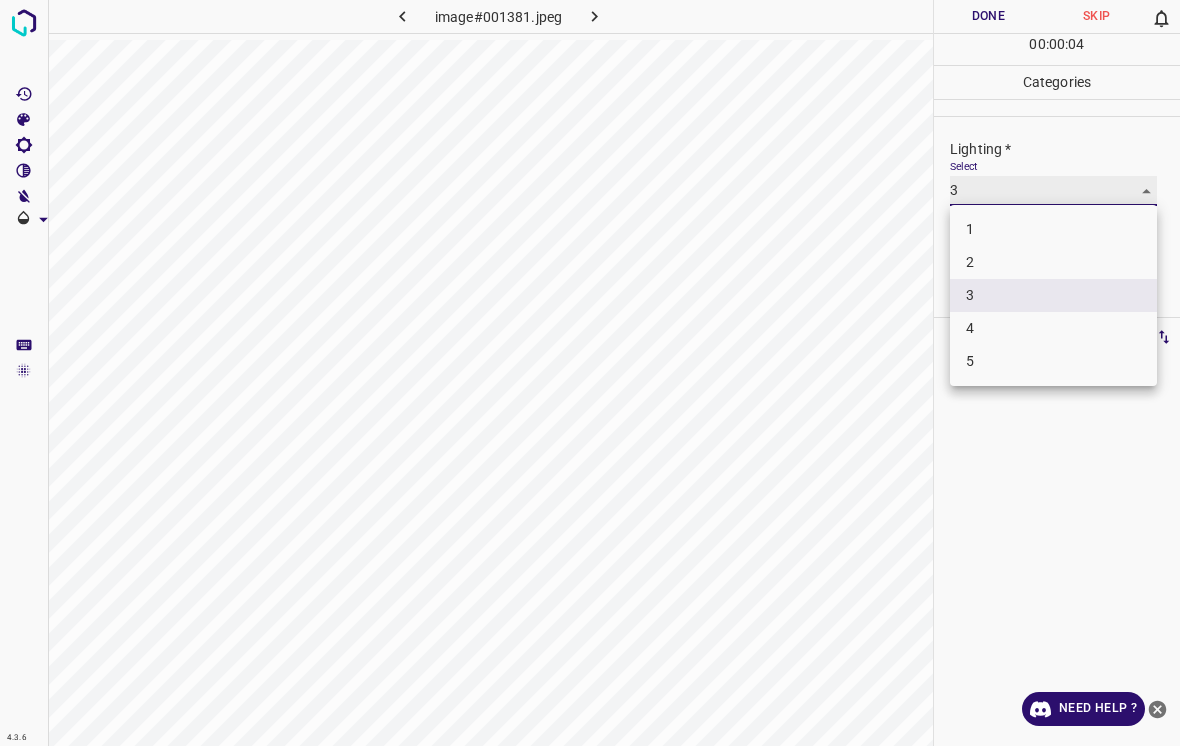 type on "2" 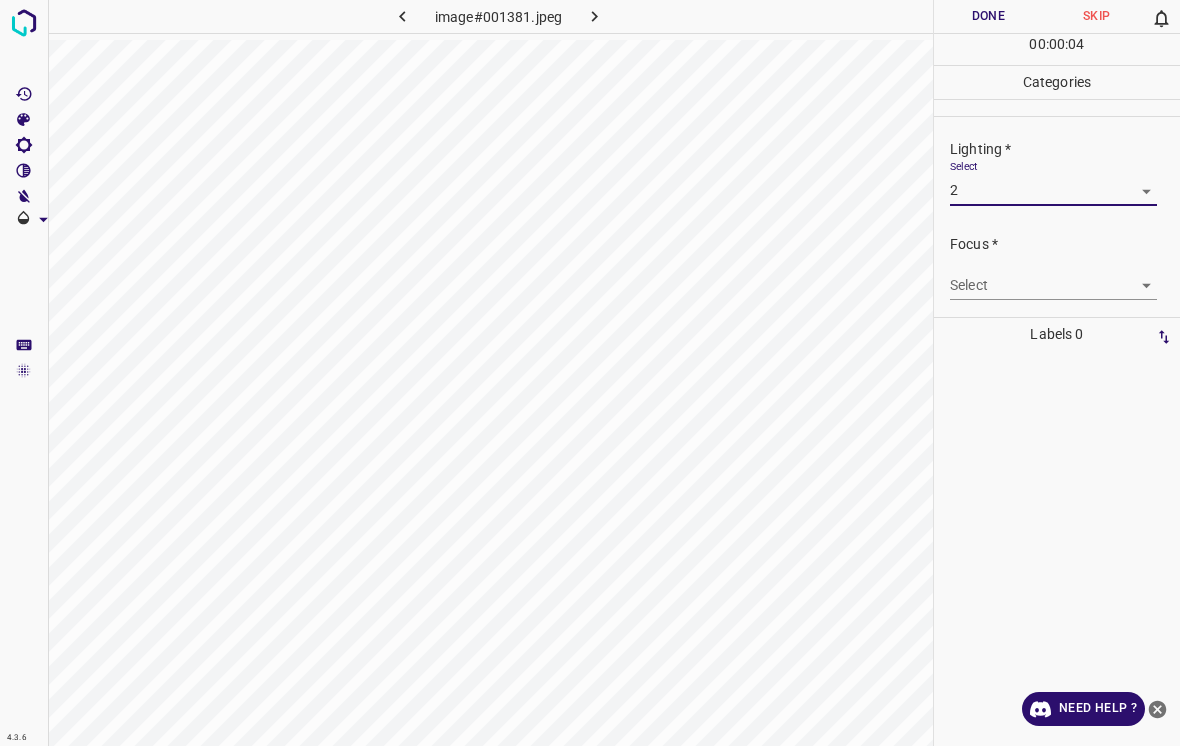 click on "4.3.6  image#001381.jpeg Done Skip 0 00   : 00   : 04   Categories Lighting *  Select 2 2 Focus *  Select ​ Overall *  Select ​ Labels   0 Categories 1 Lighting 2 Focus 3 Overall Tools Space Change between modes (Draw & Edit) I Auto labeling R Restore zoom M Zoom in N Zoom out Delete Delete selecte label Filters Z Restore filters X Saturation filter C Brightness filter V Contrast filter B Gray scale filter General O Download Need Help ? - Text - Hide - Delete" at bounding box center (590, 373) 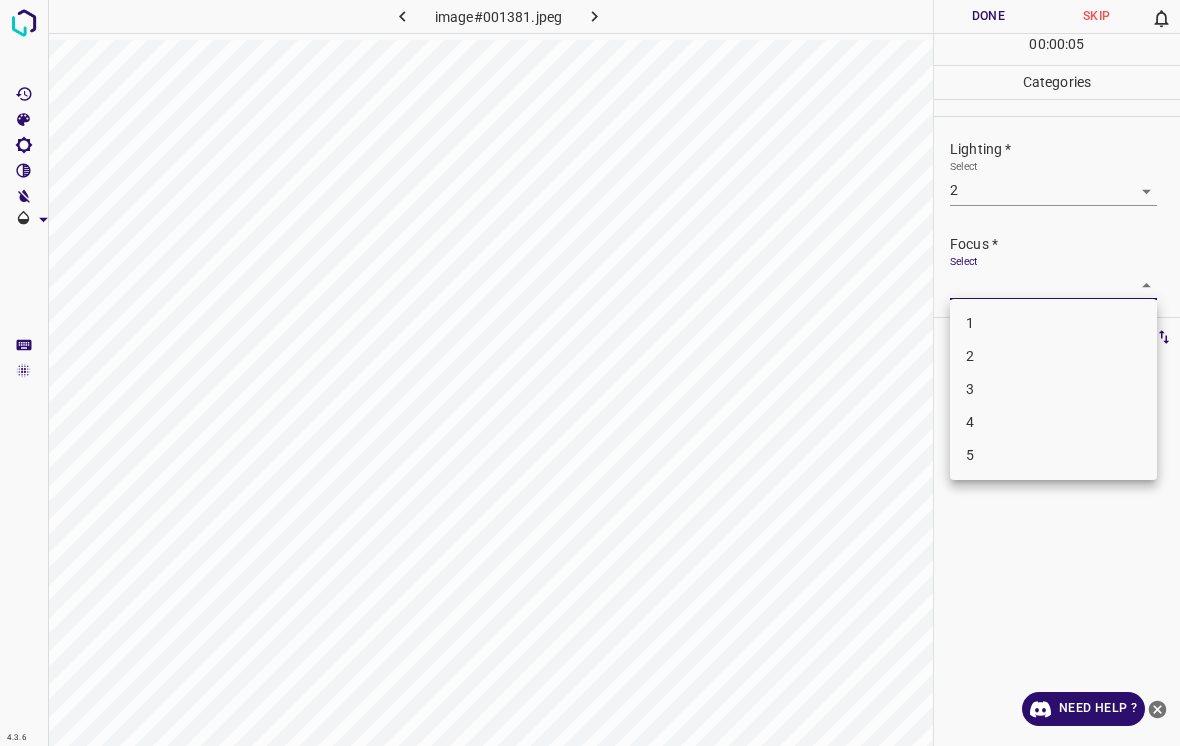 click on "3" at bounding box center [1053, 389] 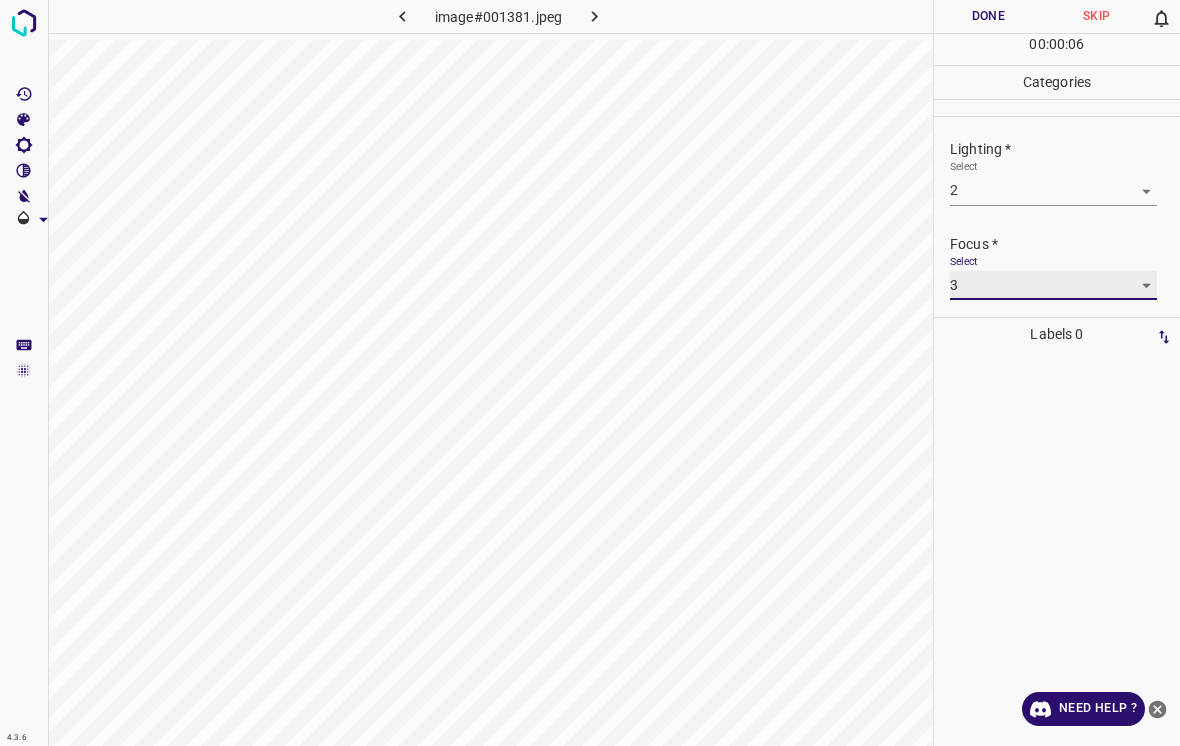 type on "3" 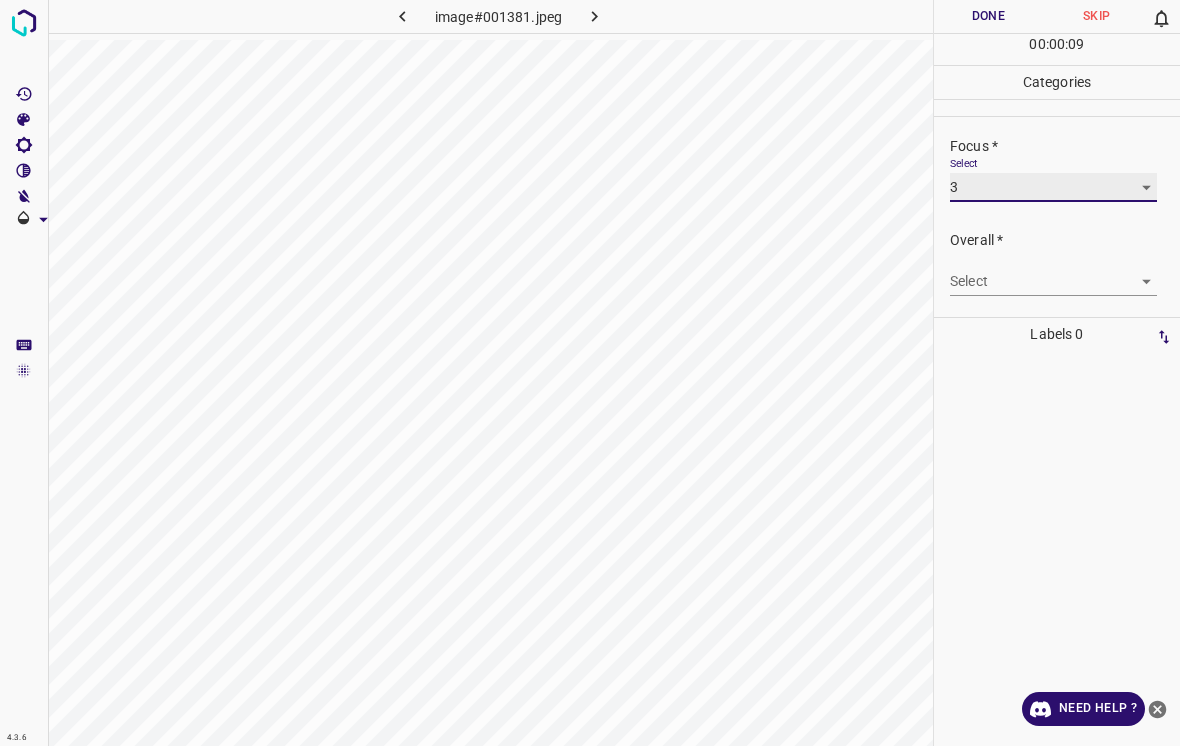 scroll, scrollTop: 98, scrollLeft: 0, axis: vertical 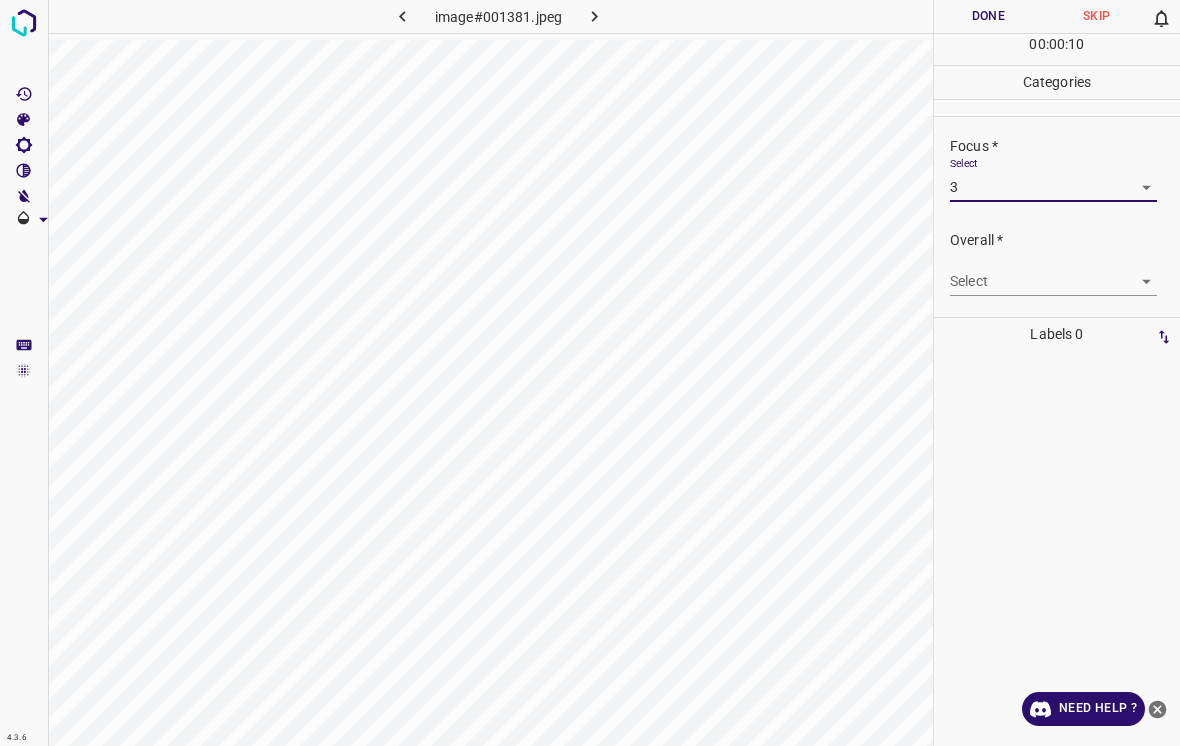 click on "4.3.6  image#001381.jpeg Done Skip 0 00   : 00   : 10   Categories Lighting *  Select 2 2 Focus *  Select 3 3 Overall *  Select ​ Labels   0 Categories 1 Lighting 2 Focus 3 Overall Tools Space Change between modes (Draw & Edit) I Auto labeling R Restore zoom M Zoom in N Zoom out Delete Delete selecte label Filters Z Restore filters X Saturation filter C Brightness filter V Contrast filter B Gray scale filter General O Download Need Help ? - Text - Hide - Delete" at bounding box center (590, 373) 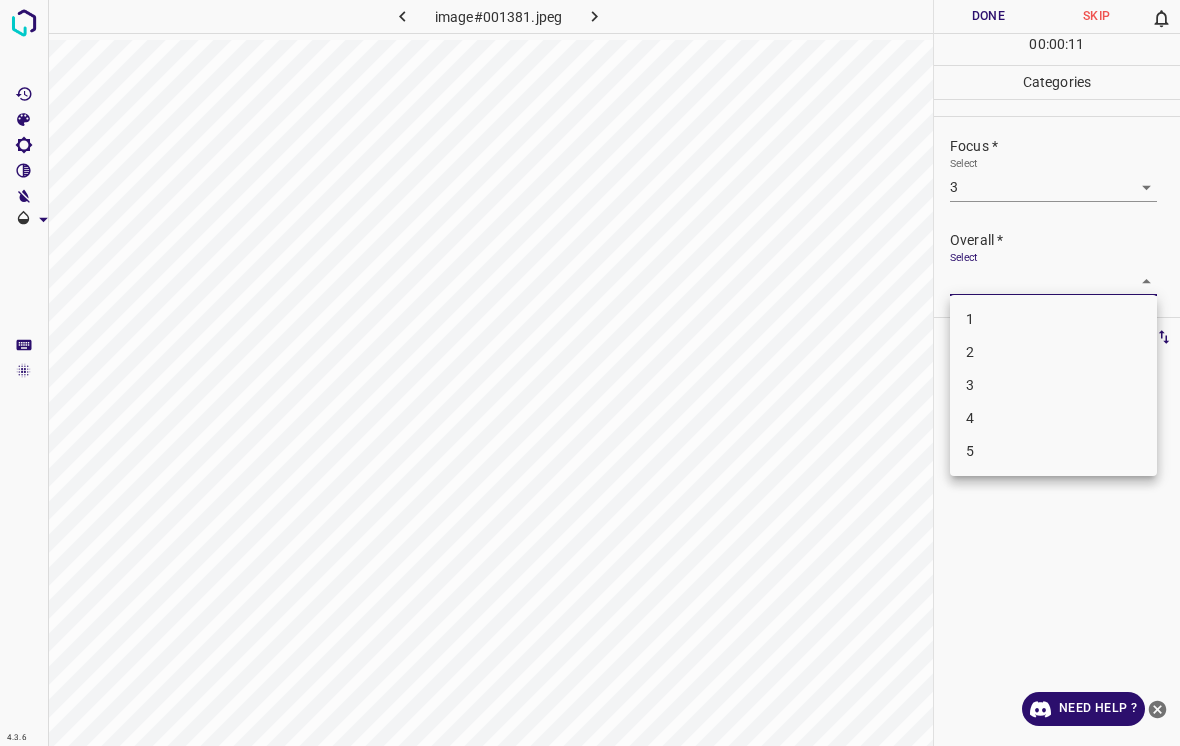 click on "3" at bounding box center [1053, 385] 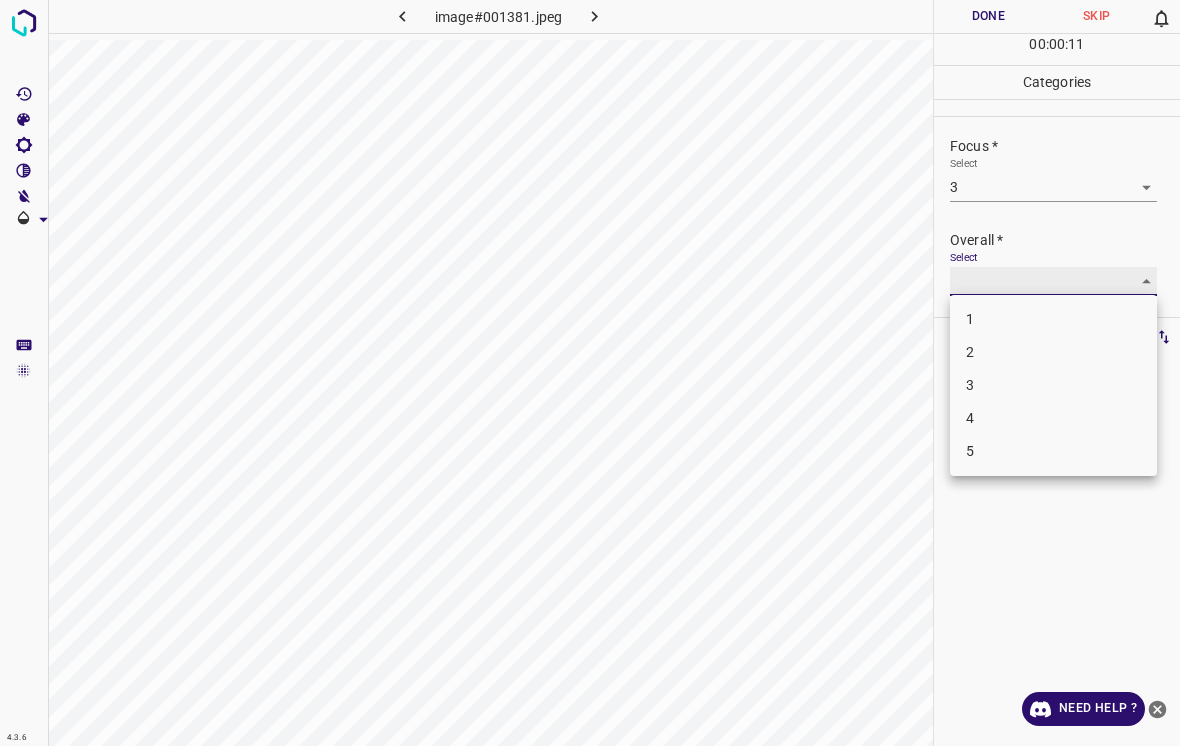 type on "3" 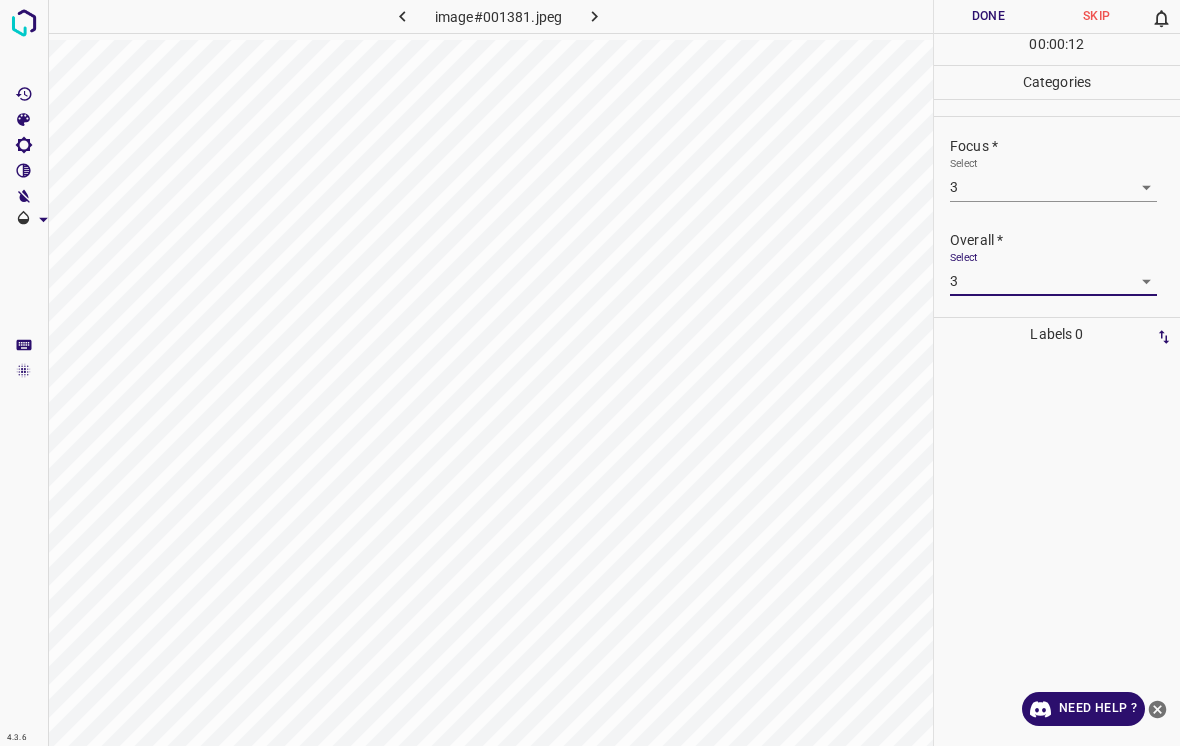 click on "Done" at bounding box center (988, 16) 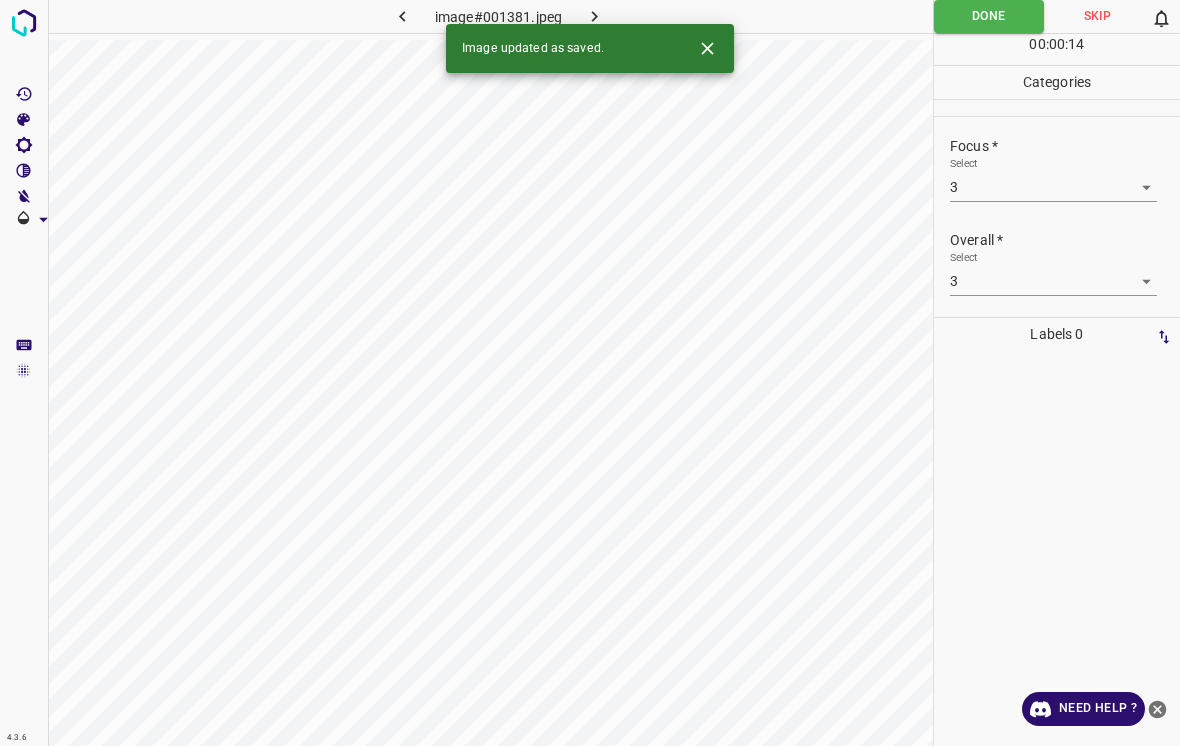click on "Image updated as saved." at bounding box center [590, 48] 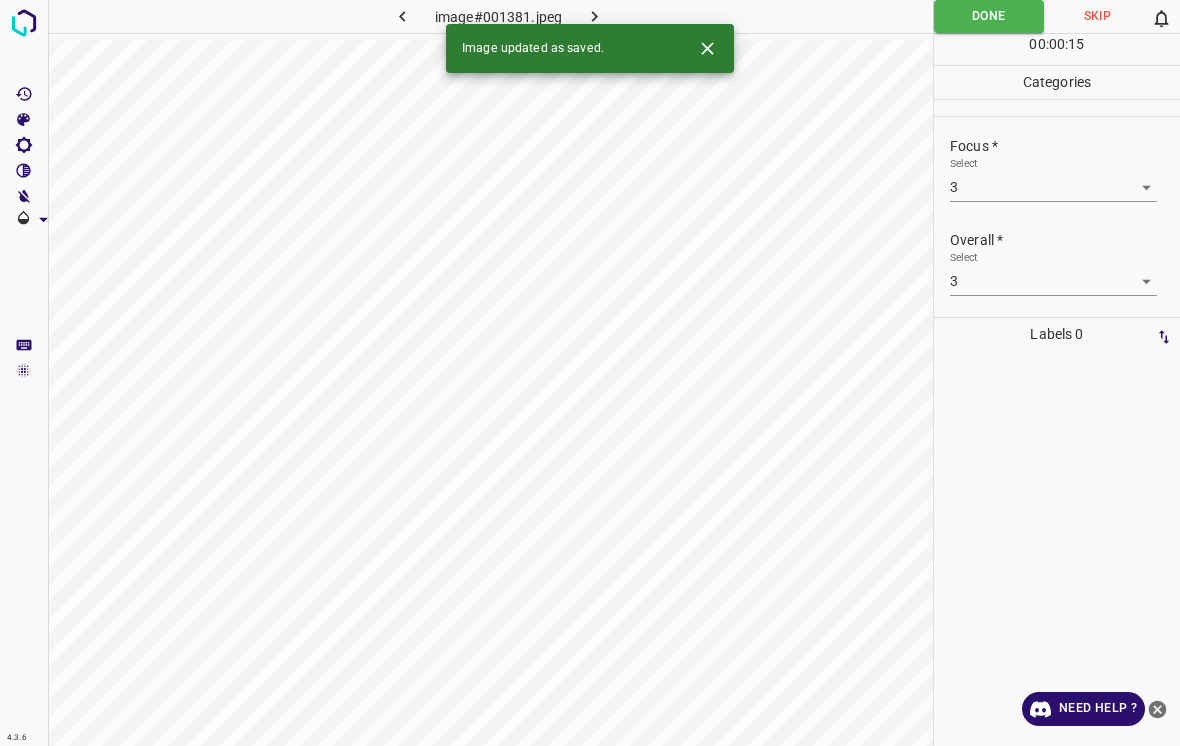 click 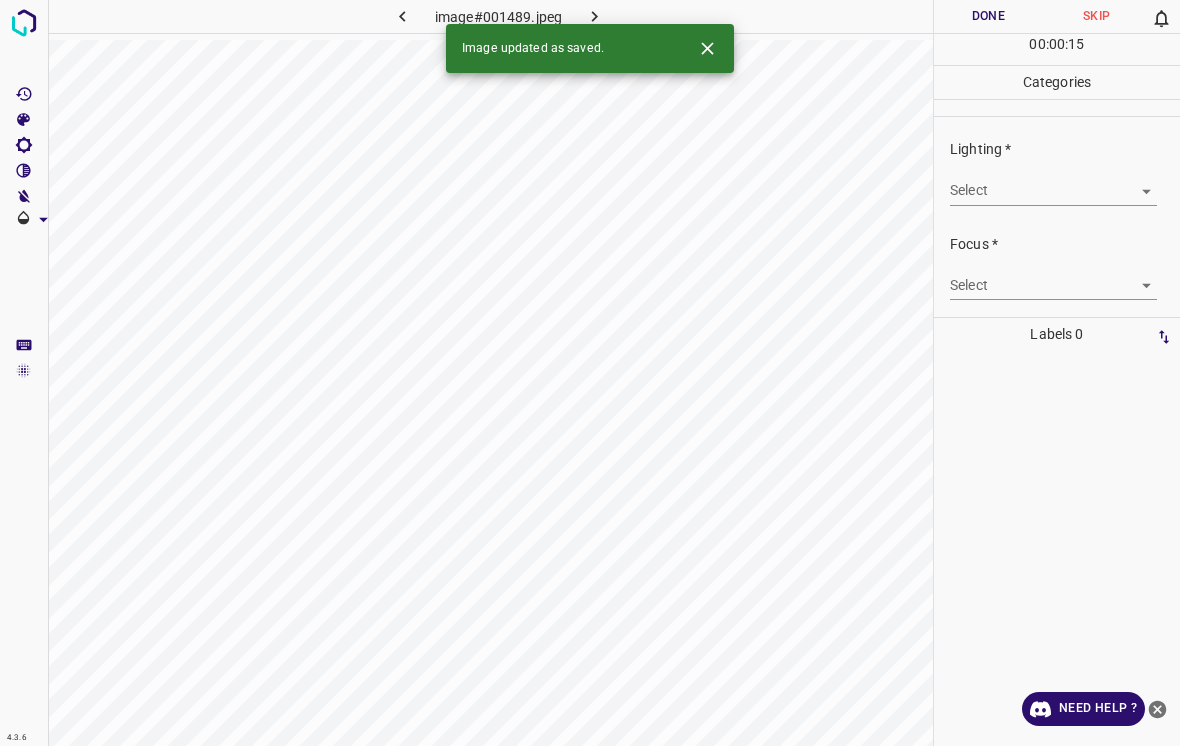 click on "4.3.6  image#001489.jpeg Done Skip 0 00   : 00   : 15   Categories Lighting *  Select ​ Focus *  Select ​ Overall *  Select ​ Labels   0 Categories 1 Lighting 2 Focus 3 Overall Tools Space Change between modes (Draw & Edit) I Auto labeling R Restore zoom M Zoom in N Zoom out Delete Delete selecte label Filters Z Restore filters X Saturation filter C Brightness filter V Contrast filter B Gray scale filter General O Download Image updated as saved. Need Help ? - Text - Hide - Delete" at bounding box center (590, 373) 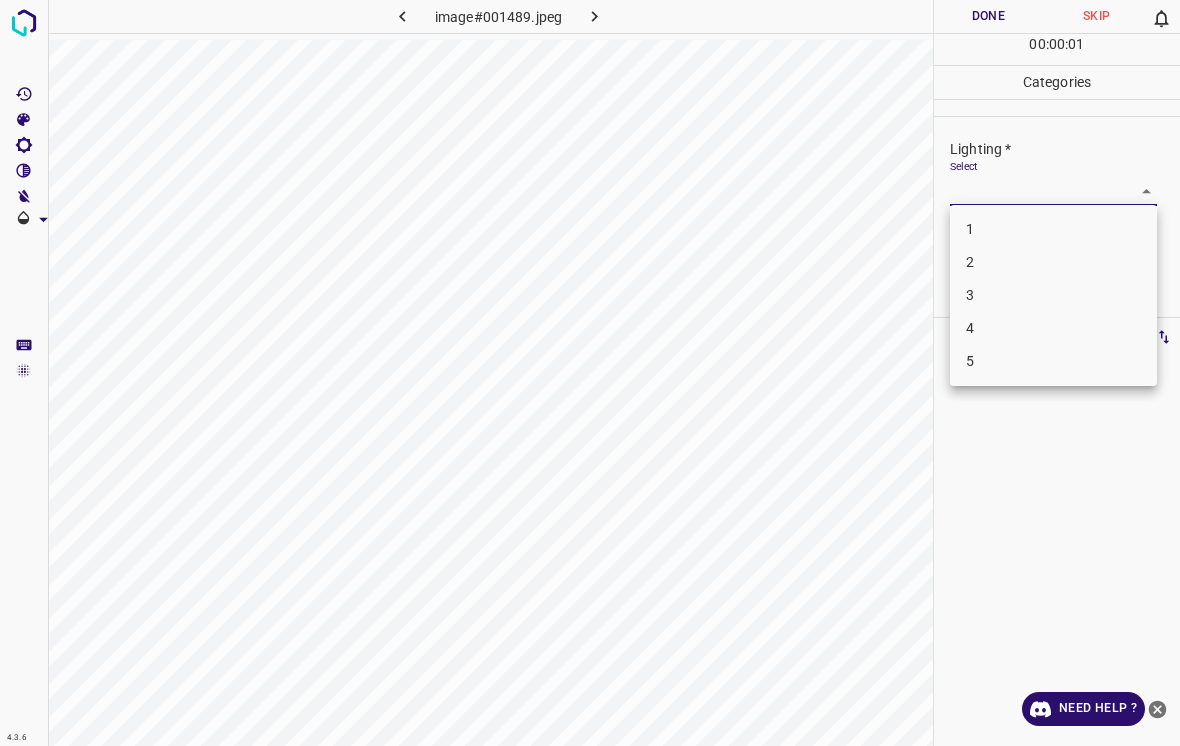 click on "3" at bounding box center (1053, 295) 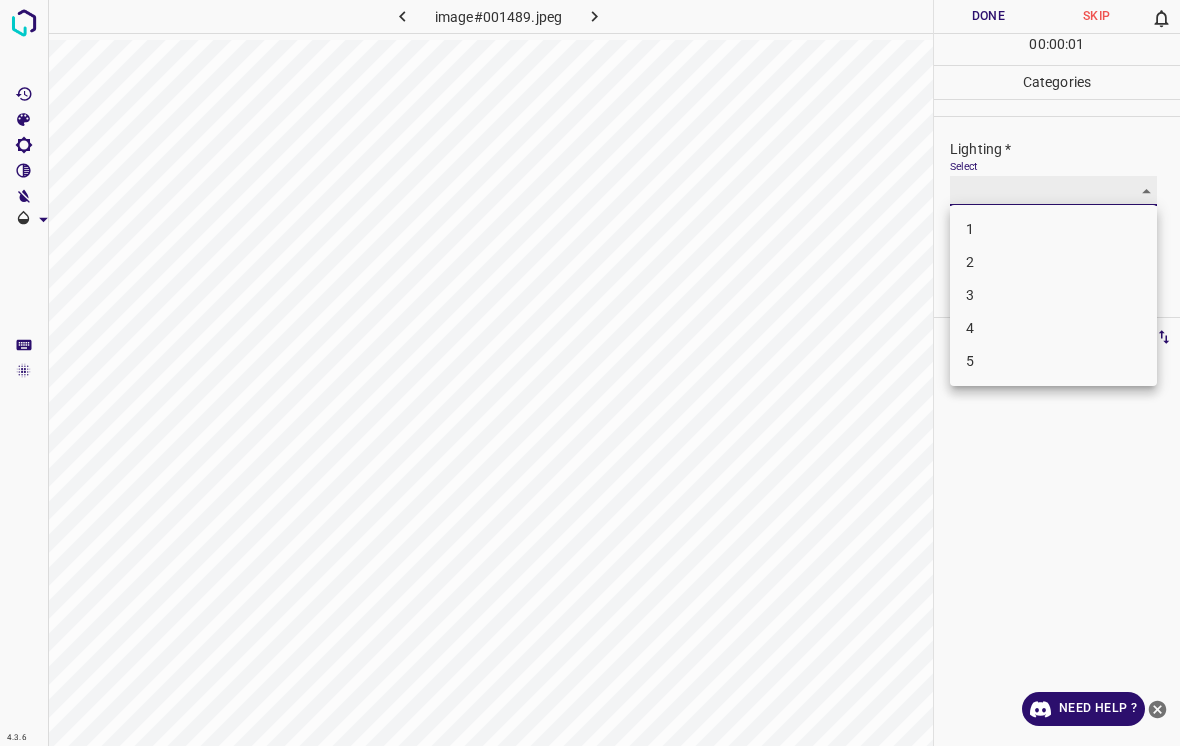 type on "3" 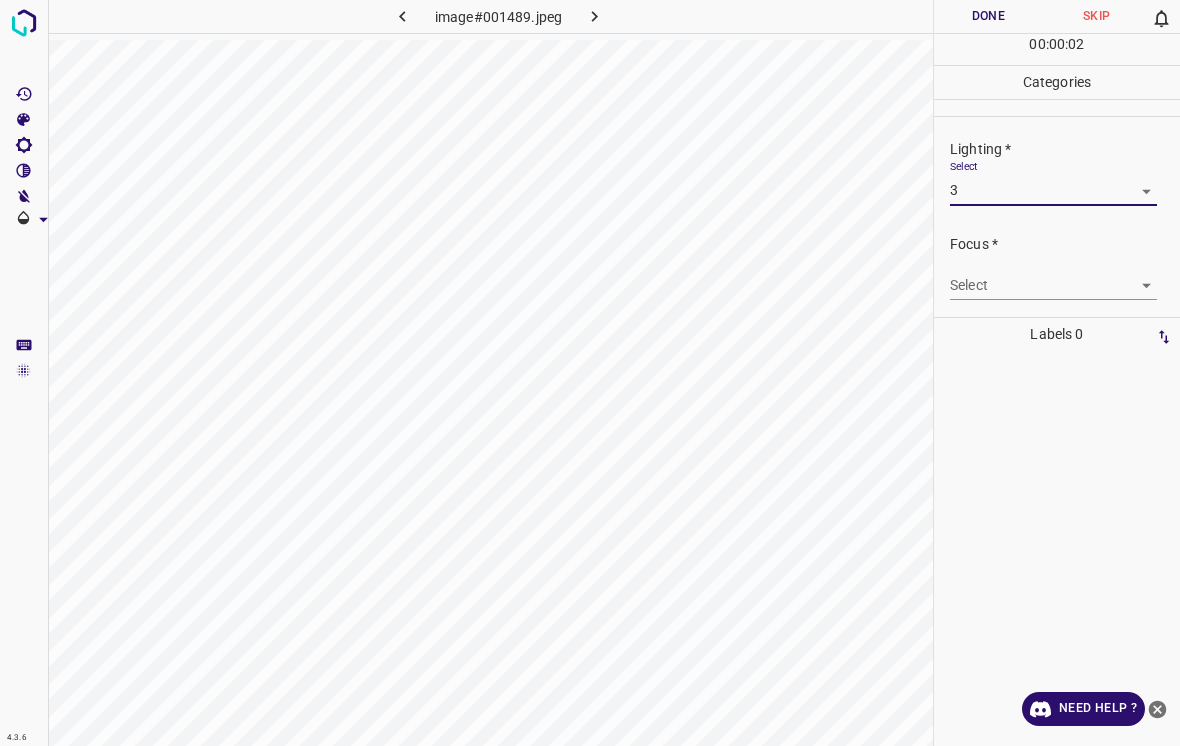 click on "4.3.6  image#001489.jpeg Done Skip 0 00   : 00   : 02   Categories Lighting *  Select 3 3 Focus *  Select ​ Overall *  Select ​ Labels   0 Categories 1 Lighting 2 Focus 3 Overall Tools Space Change between modes (Draw & Edit) I Auto labeling R Restore zoom M Zoom in N Zoom out Delete Delete selecte label Filters Z Restore filters X Saturation filter C Brightness filter V Contrast filter B Gray scale filter General O Download Need Help ? - Text - Hide - Delete" at bounding box center [590, 373] 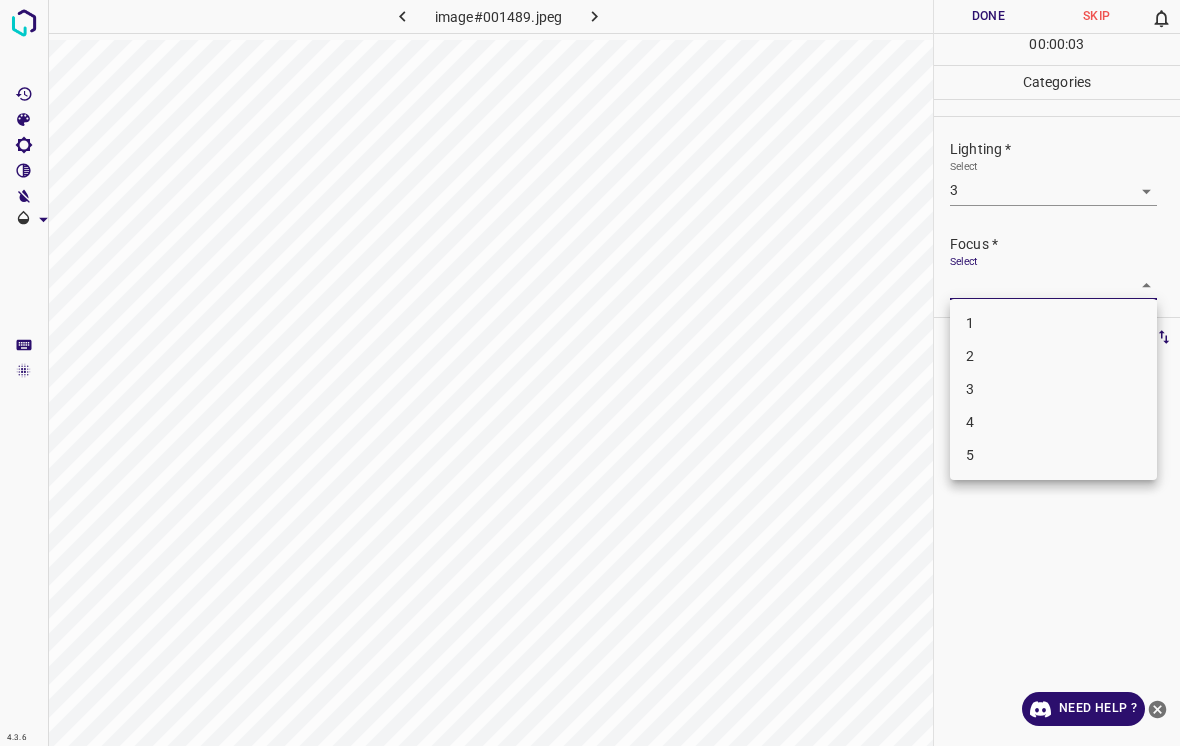 click on "4" at bounding box center [1053, 422] 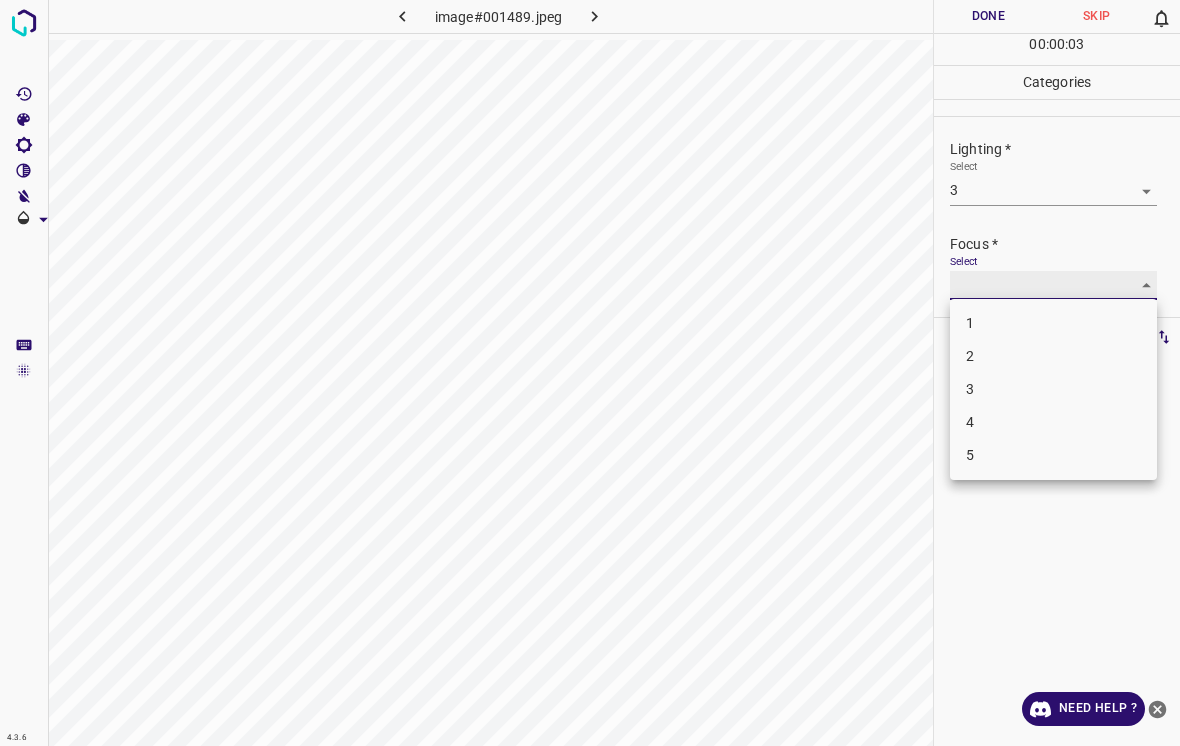 type on "4" 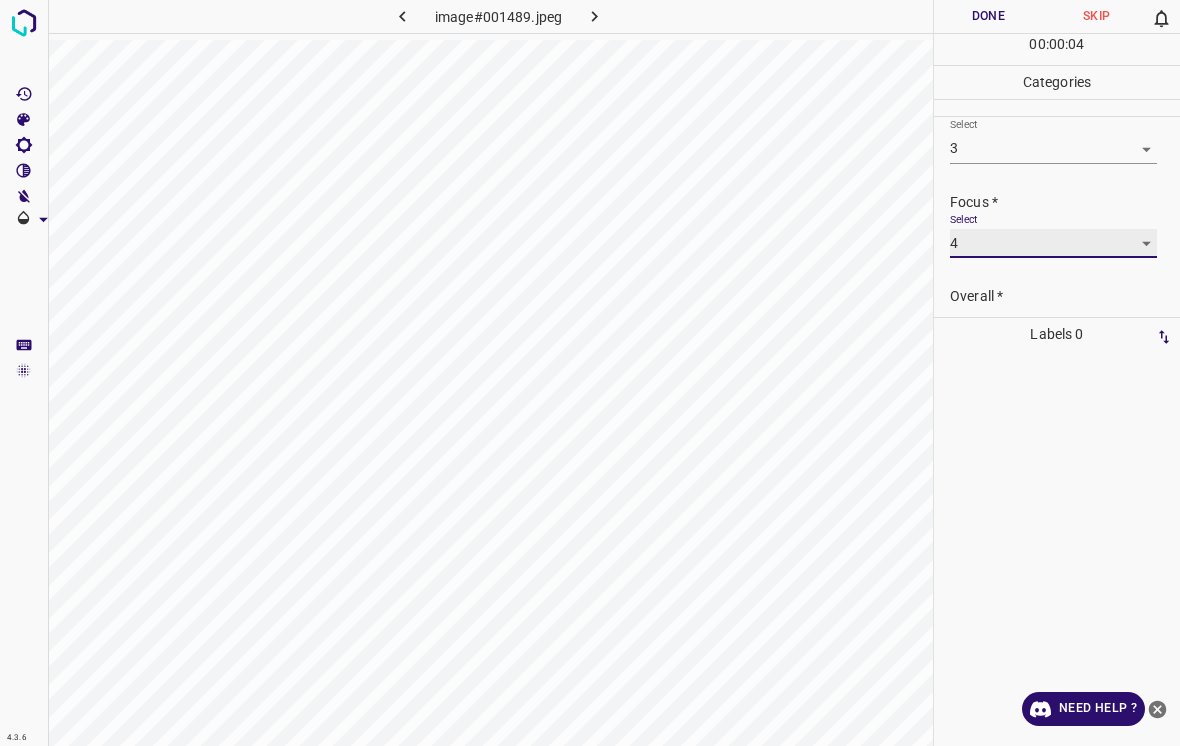 scroll, scrollTop: 68, scrollLeft: 0, axis: vertical 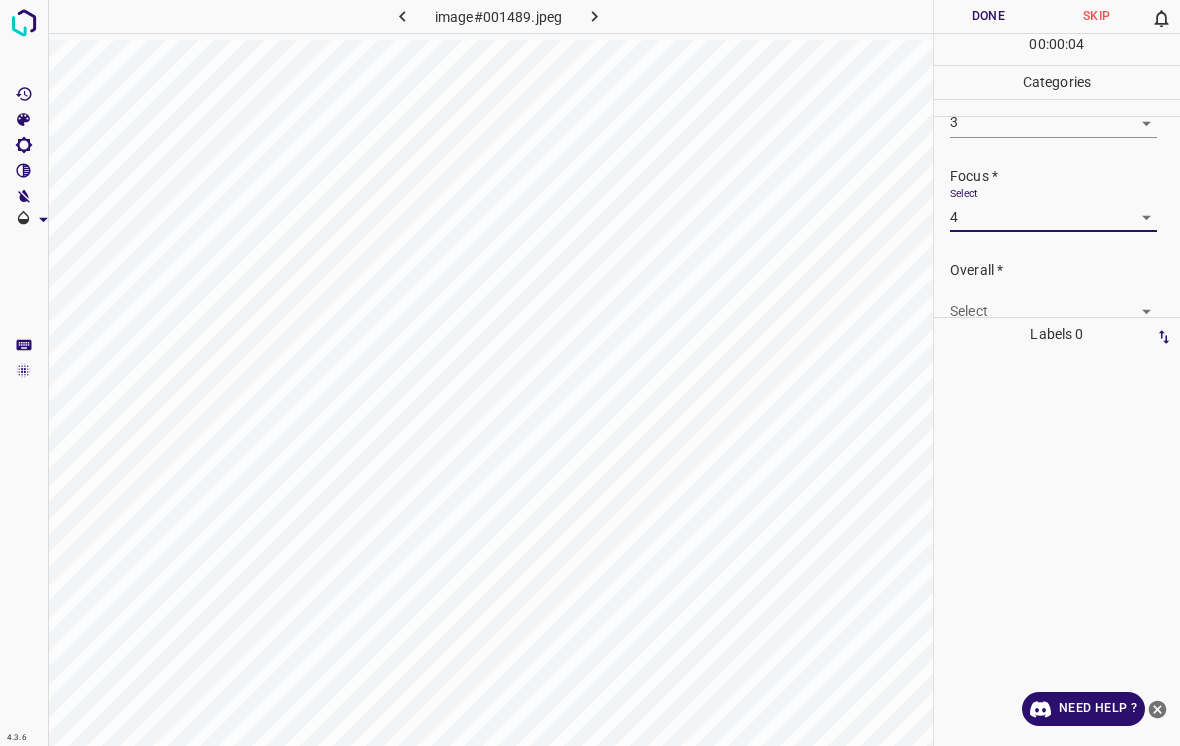 click on "4.3.6  image#001489.jpeg Done Skip 0 00   : 00   : 04   Categories Lighting *  Select 3 3 Focus *  Select 4 4 Overall *  Select ​ Labels   0 Categories 1 Lighting 2 Focus 3 Overall Tools Space Change between modes (Draw & Edit) I Auto labeling R Restore zoom M Zoom in N Zoom out Delete Delete selecte label Filters Z Restore filters X Saturation filter C Brightness filter V Contrast filter B Gray scale filter General O Download Need Help ? - Text - Hide - Delete" at bounding box center (590, 373) 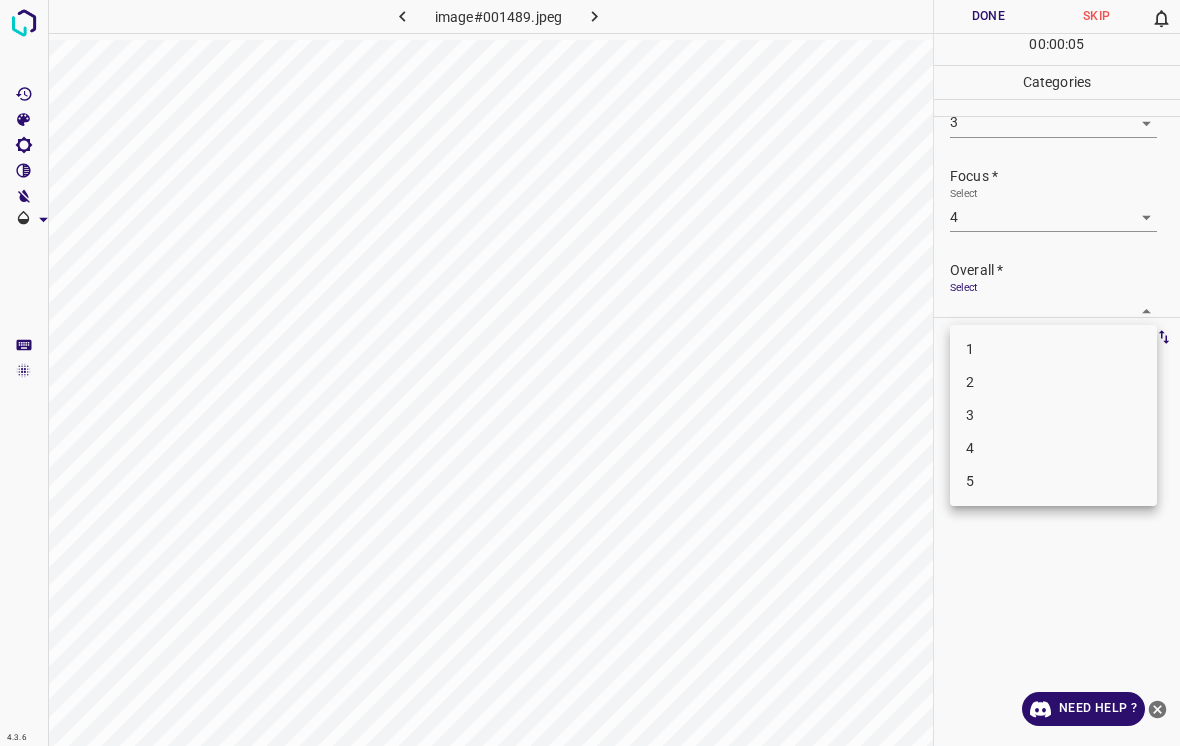 click on "3" at bounding box center [1053, 415] 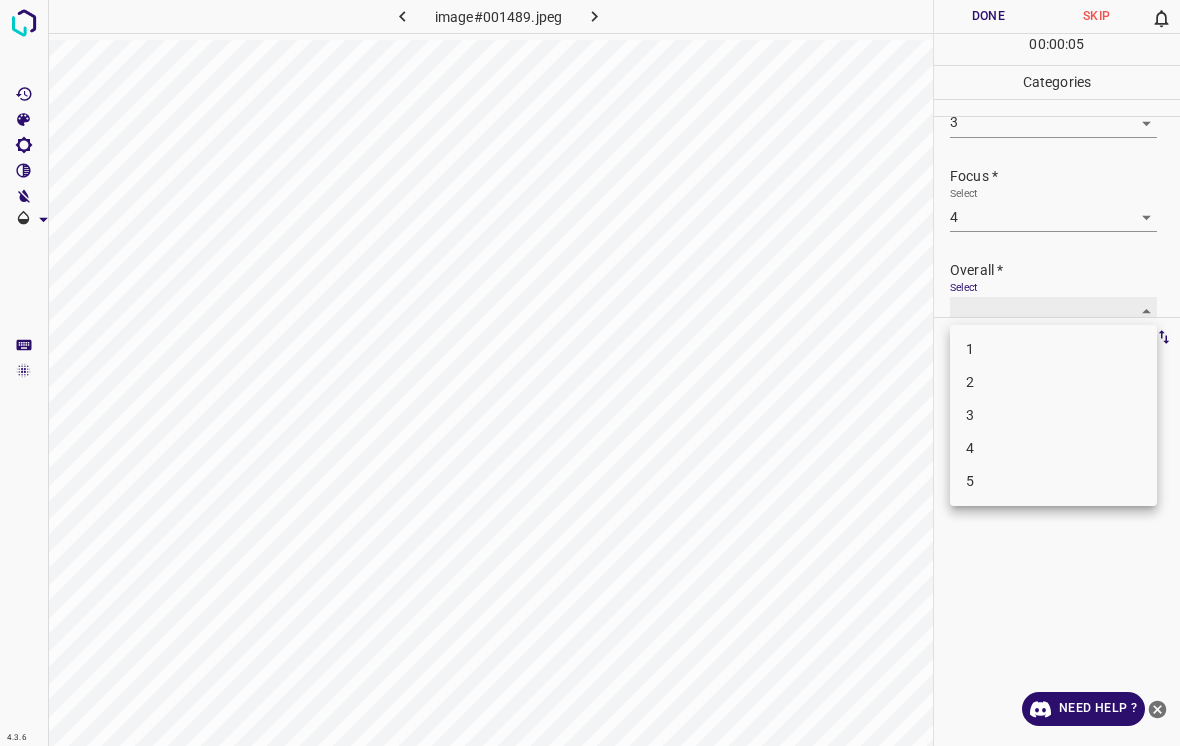 type on "3" 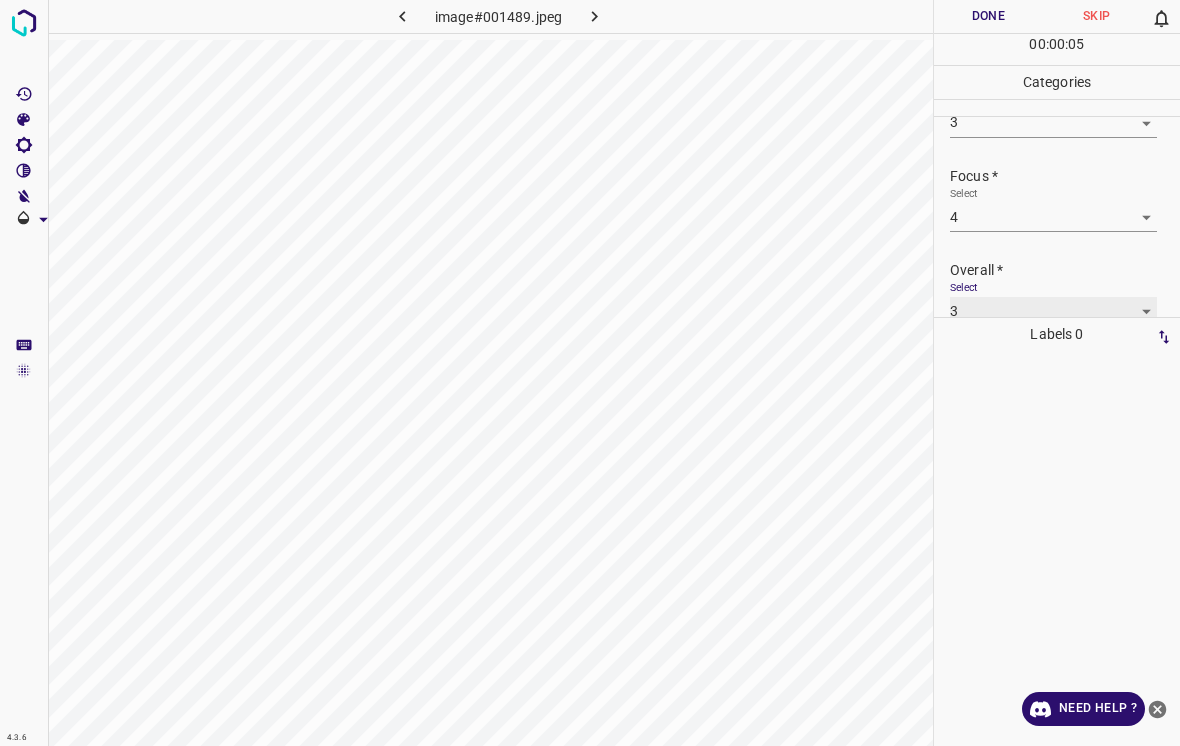 scroll, scrollTop: 76, scrollLeft: 0, axis: vertical 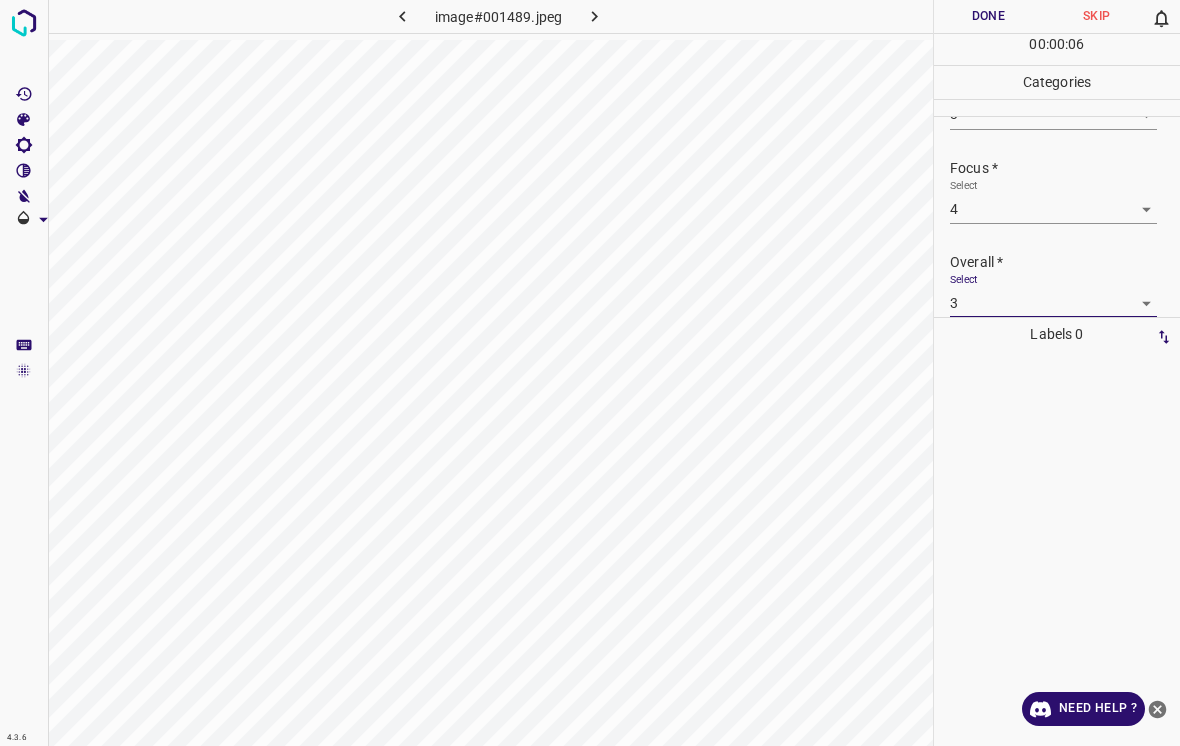 click on "Done" at bounding box center [988, 16] 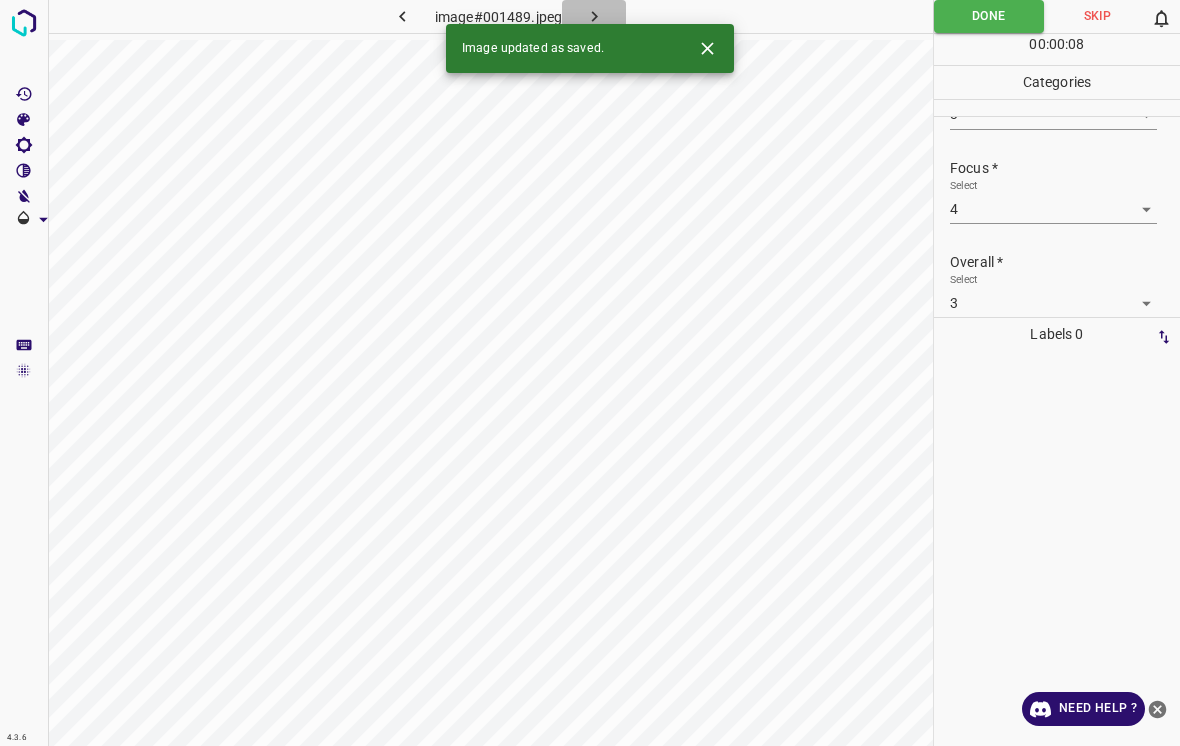 click 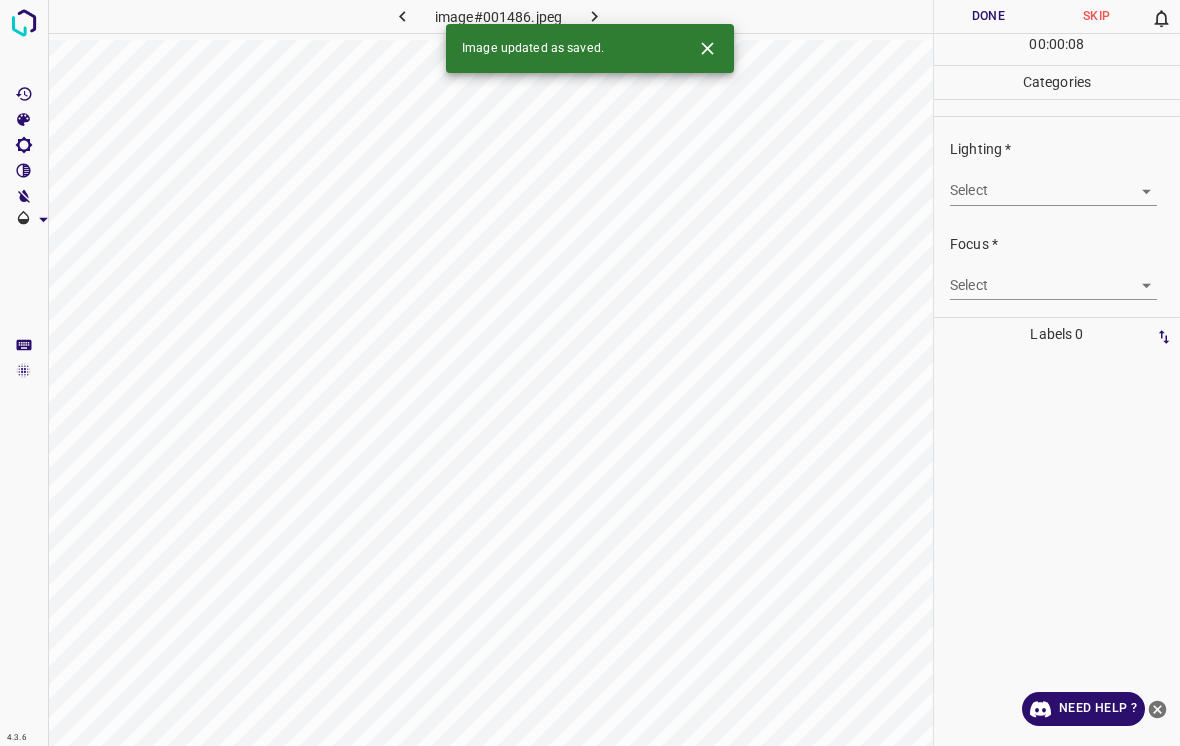 click on "4.3.6  image#001486.jpeg Done Skip 0 00   : 00   : 08   Categories Lighting *  Select ​ Focus *  Select ​ Overall *  Select ​ Labels   0 Categories 1 Lighting 2 Focus 3 Overall Tools Space Change between modes (Draw & Edit) I Auto labeling R Restore zoom M Zoom in N Zoom out Delete Delete selecte label Filters Z Restore filters X Saturation filter C Brightness filter V Contrast filter B Gray scale filter General O Download Image updated as saved. Need Help ? - Text - Hide - Delete" at bounding box center [590, 373] 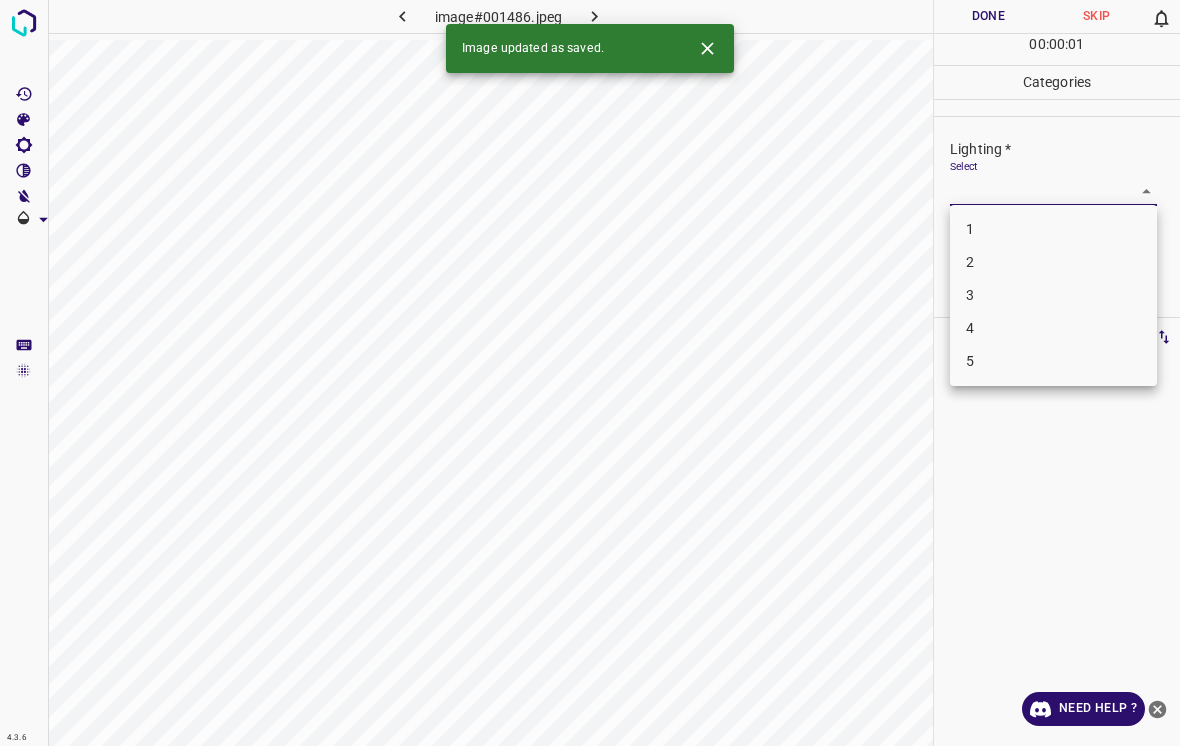 click on "1" at bounding box center [1053, 229] 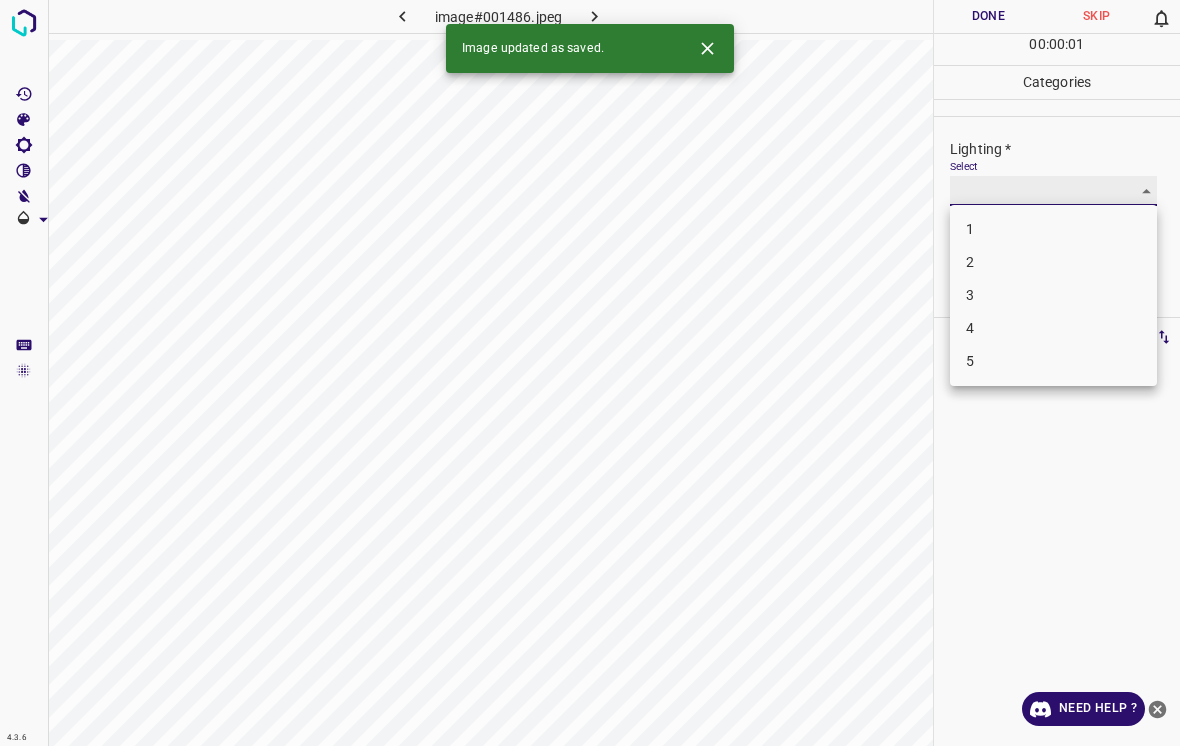 type on "1" 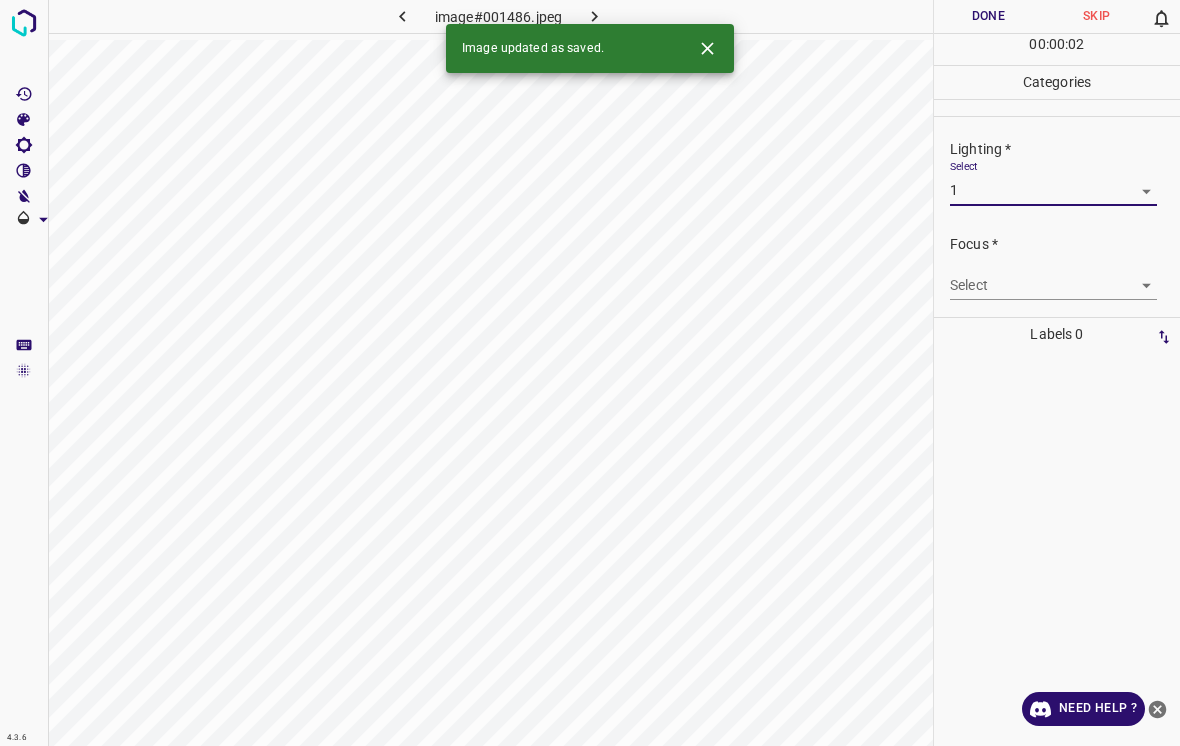 click on "4.3.6  image#001486.jpeg Done Skip 0 00   : 00   : 02   Categories Lighting *  Select 1 1 Focus *  Select ​ Overall *  Select ​ Labels   0 Categories 1 Lighting 2 Focus 3 Overall Tools Space Change between modes (Draw & Edit) I Auto labeling R Restore zoom M Zoom in N Zoom out Delete Delete selecte label Filters Z Restore filters X Saturation filter C Brightness filter V Contrast filter B Gray scale filter General O Download Image updated as saved. Need Help ? - Text - Hide - Delete" at bounding box center [590, 373] 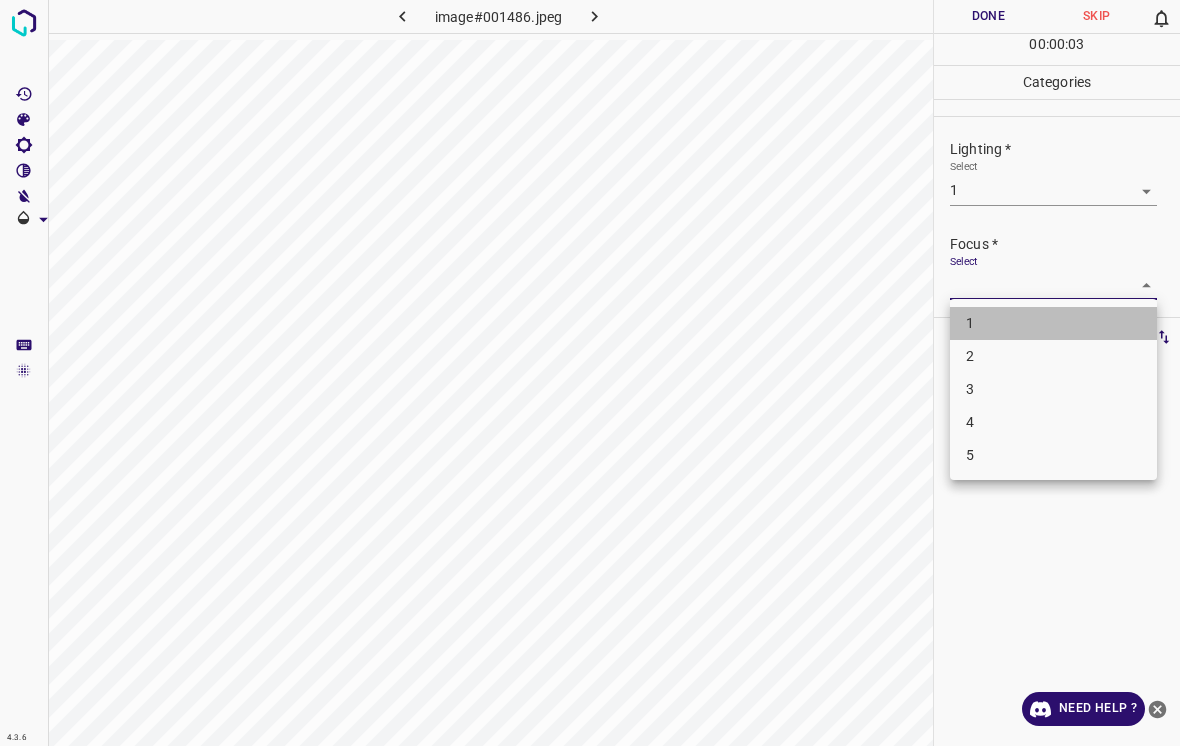 click on "1" at bounding box center [1053, 323] 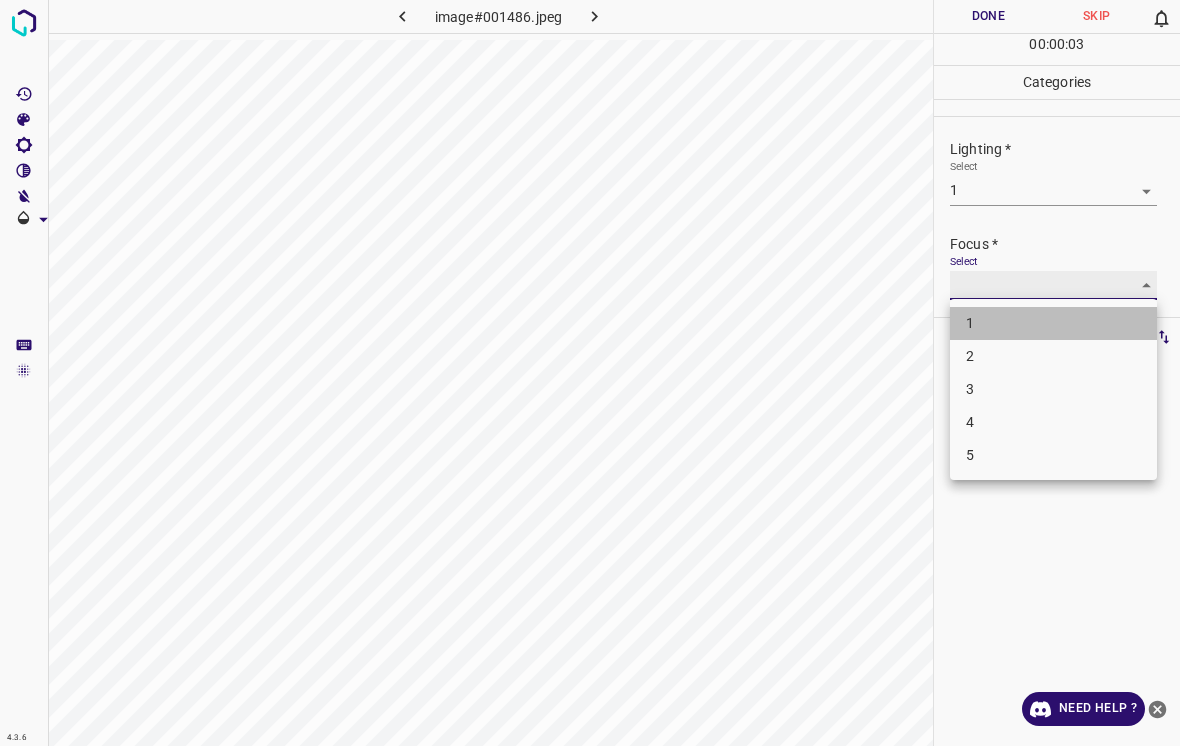 type on "1" 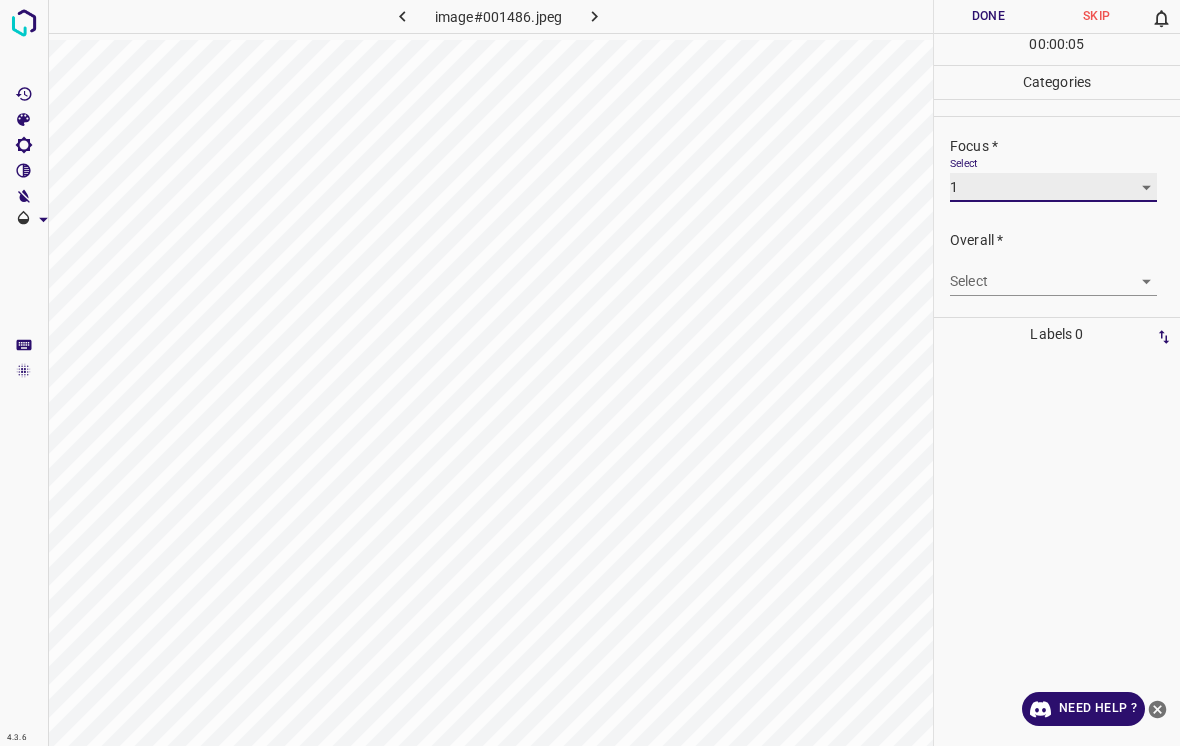 scroll, scrollTop: 98, scrollLeft: 0, axis: vertical 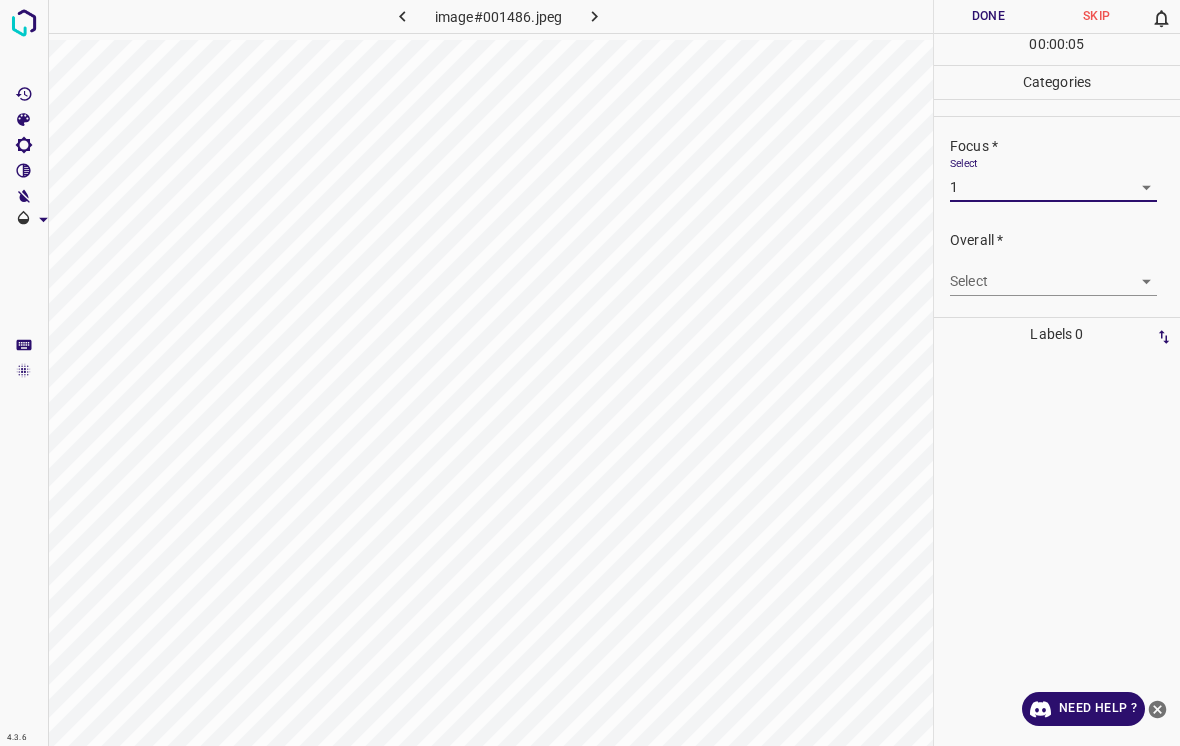 click on "4.3.6  image#001486.jpeg Done Skip 0 00   : 00   : 05   Categories Lighting *  Select 1 1 Focus *  Select 1 1 Overall *  Select ​ Labels   0 Categories 1 Lighting 2 Focus 3 Overall Tools Space Change between modes (Draw & Edit) I Auto labeling R Restore zoom M Zoom in N Zoom out Delete Delete selecte label Filters Z Restore filters X Saturation filter C Brightness filter V Contrast filter B Gray scale filter General O Download Need Help ? - Text - Hide - Delete" at bounding box center [590, 373] 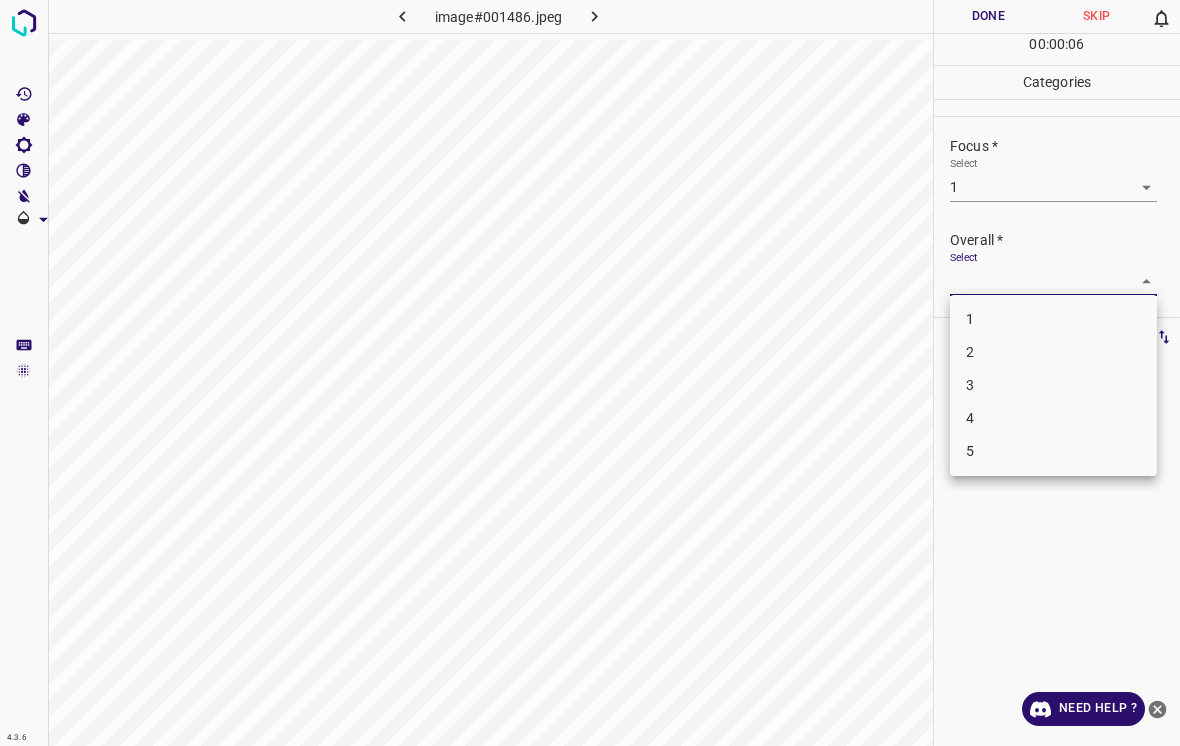 click on "1" at bounding box center [1053, 319] 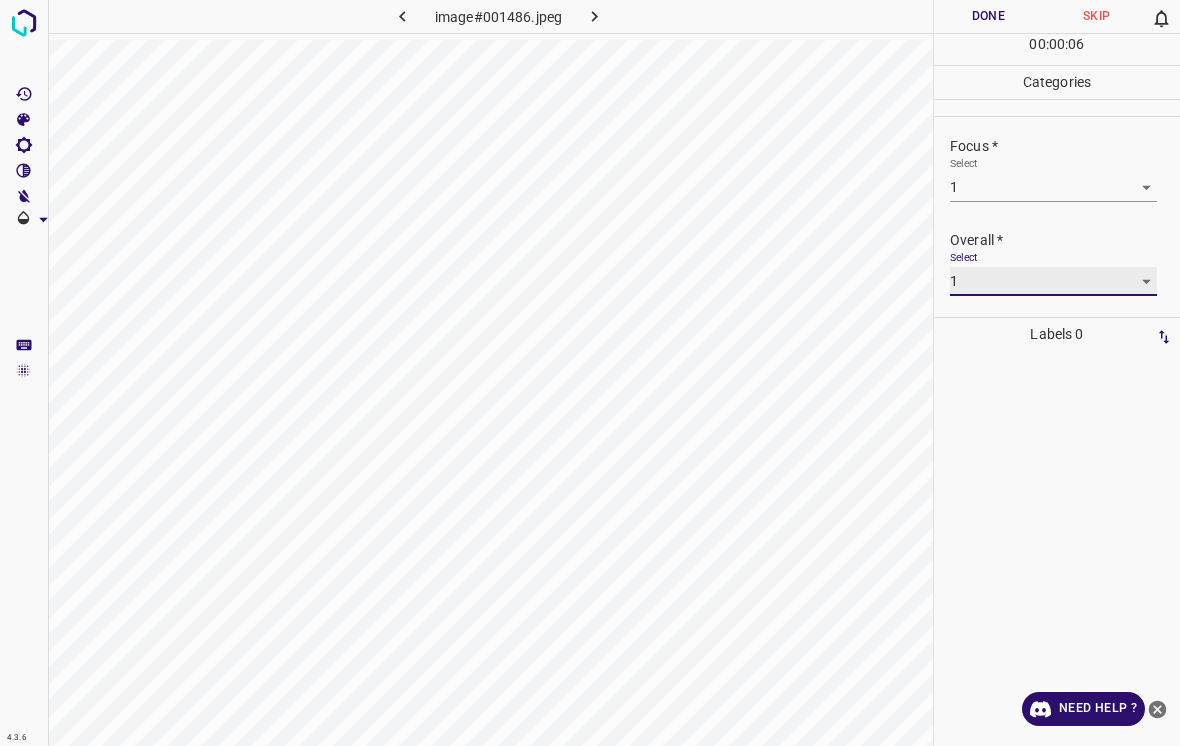 type on "1" 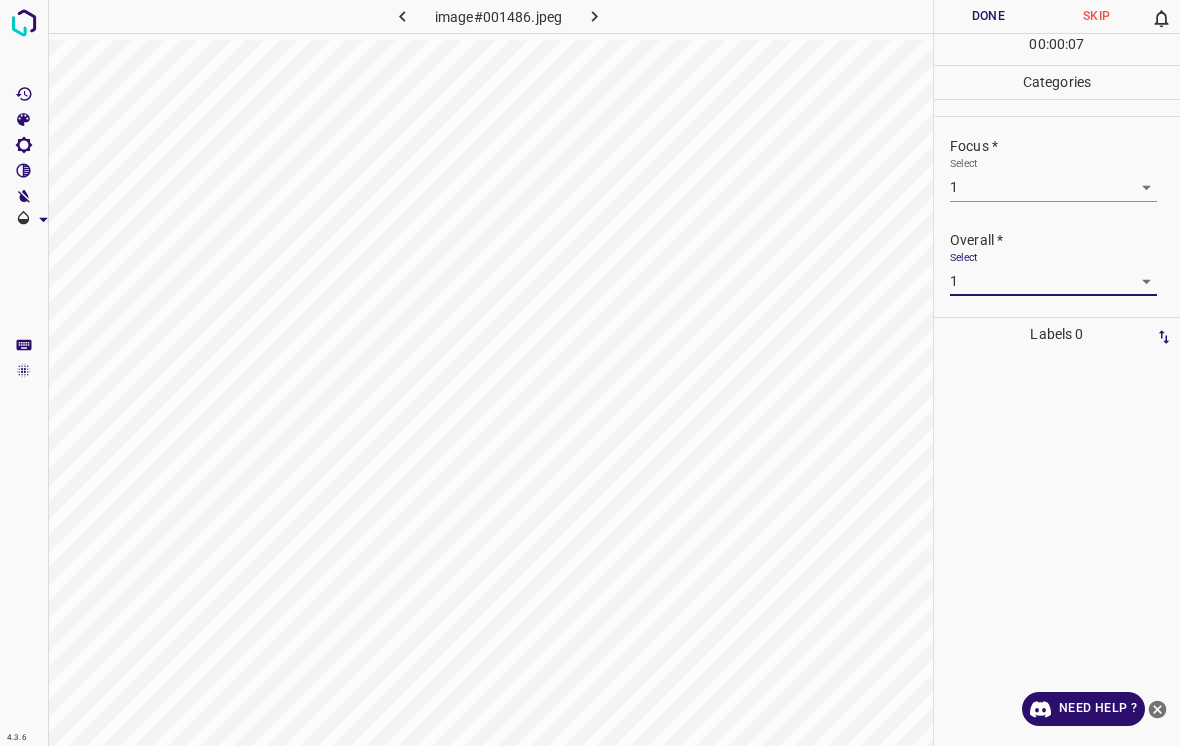 click on "Done" at bounding box center [988, 16] 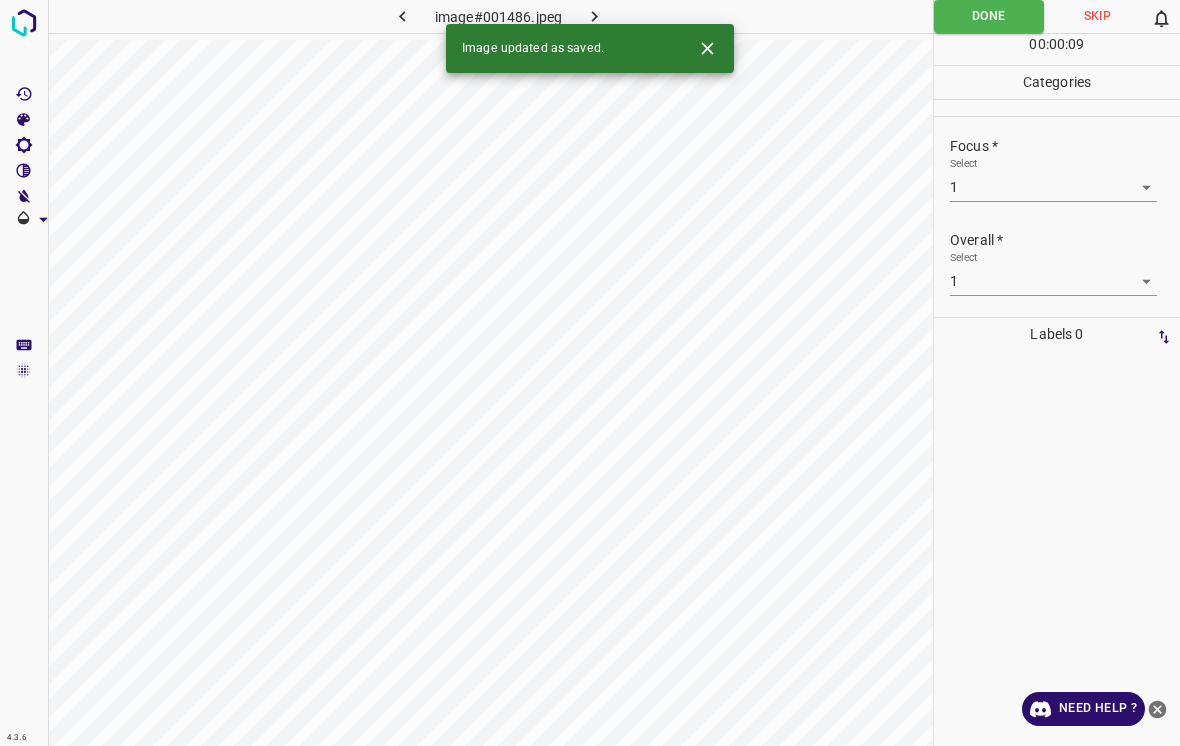 click 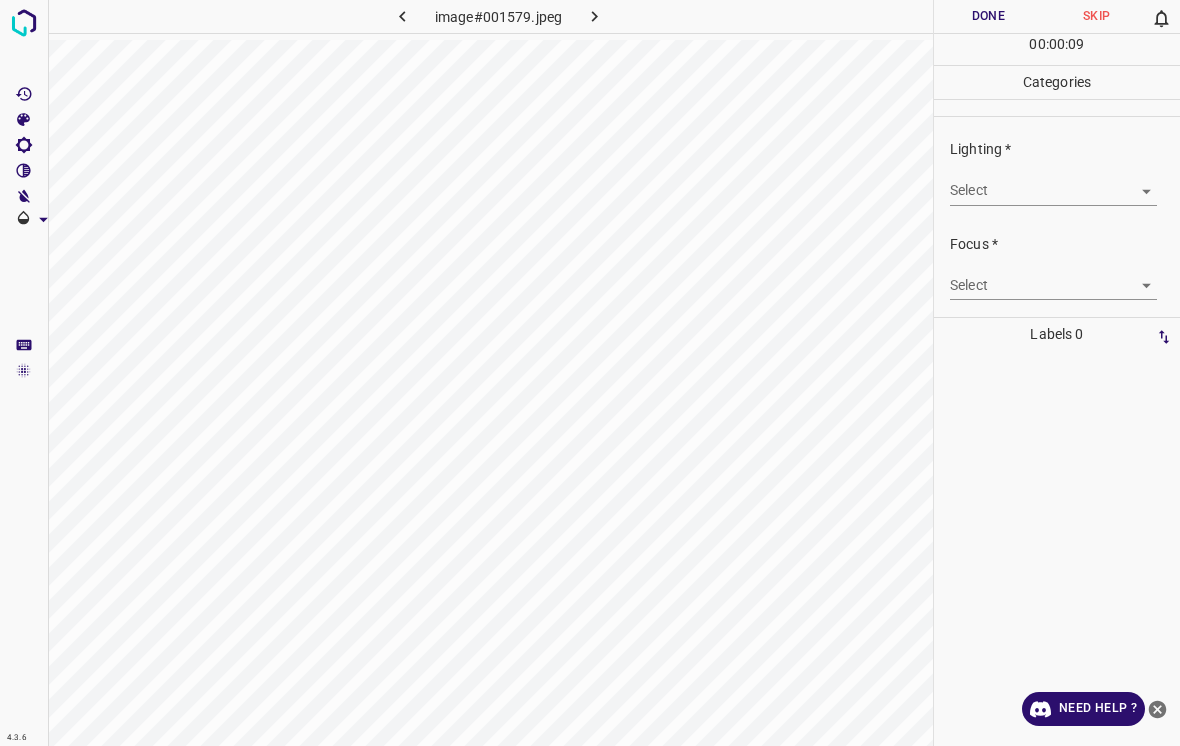 click on "4.3.6  image#001579.jpeg Done Skip 0 00   : 00   : 09   Categories Lighting *  Select ​ Focus *  Select ​ Overall *  Select ​ Labels   0 Categories 1 Lighting 2 Focus 3 Overall Tools Space Change between modes (Draw & Edit) I Auto labeling R Restore zoom M Zoom in N Zoom out Delete Delete selecte label Filters Z Restore filters X Saturation filter C Brightness filter V Contrast filter B Gray scale filter General O Download Need Help ? - Text - Hide - Delete" at bounding box center (590, 373) 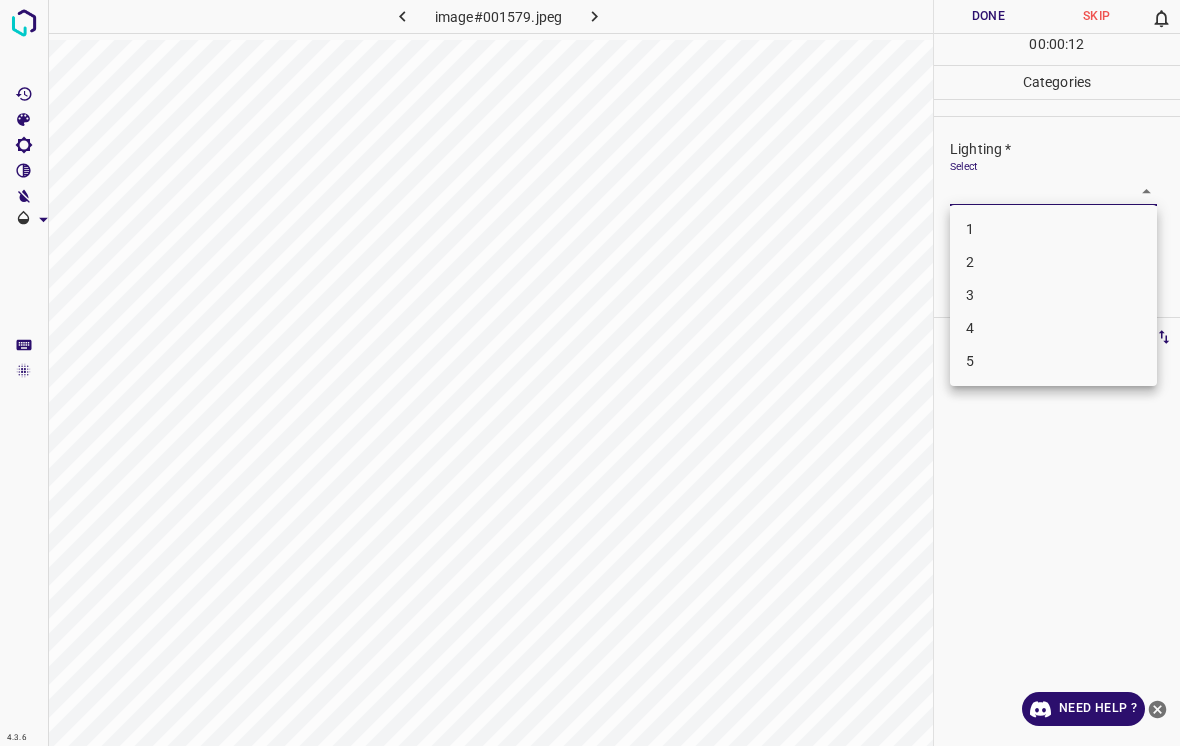 click on "2" at bounding box center (1053, 262) 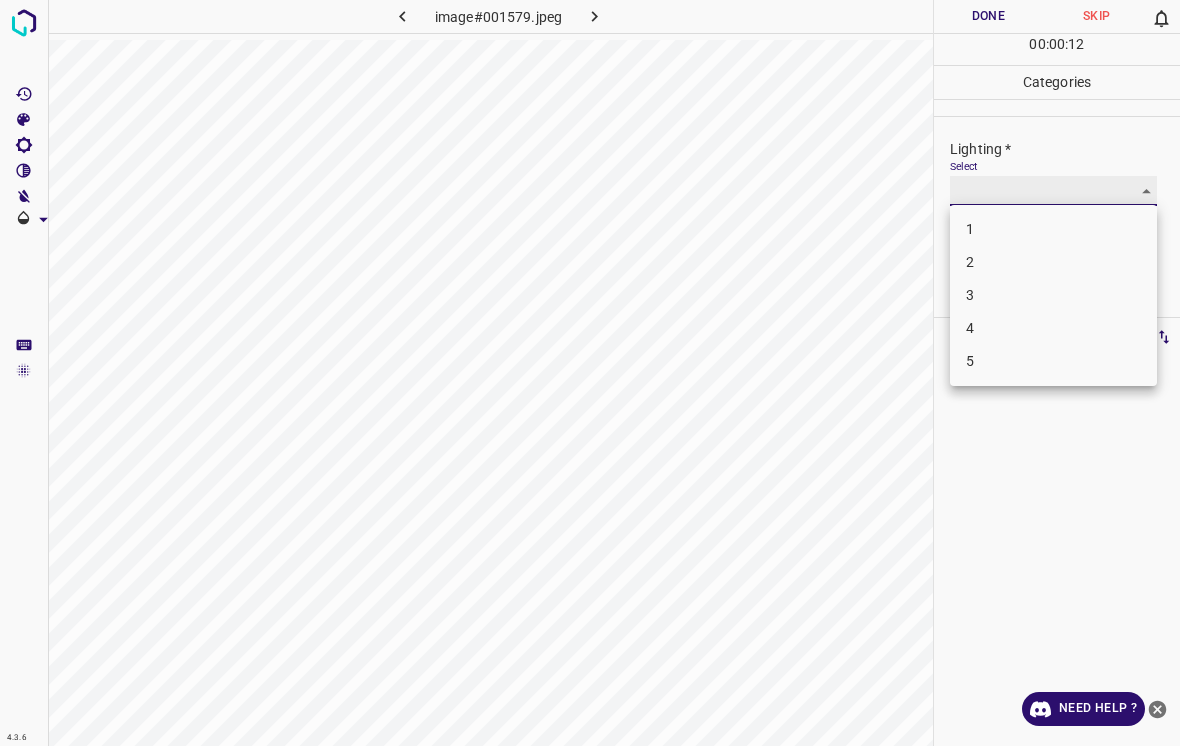 type on "2" 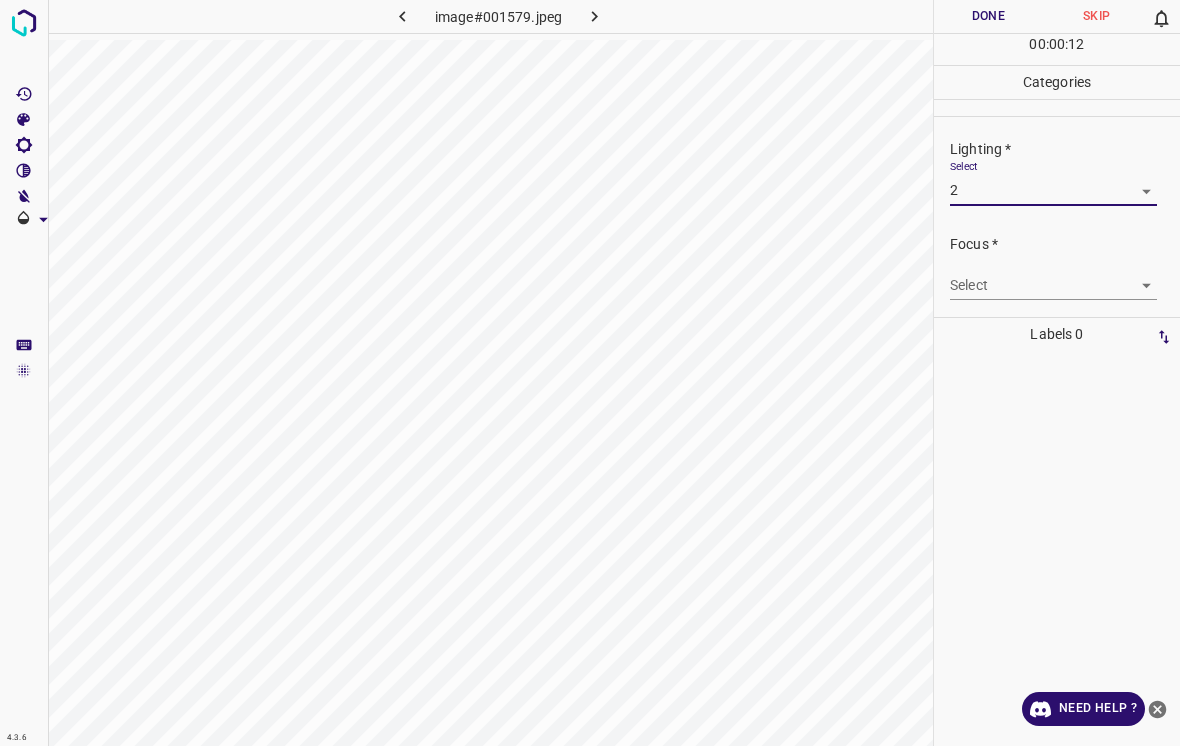 click on "4.3.6  image#001579.jpeg Done Skip 0 00   : 00   : 12   Categories Lighting *  Select 2 2 Focus *  Select ​ Overall *  Select ​ Labels   0 Categories 1 Lighting 2 Focus 3 Overall Tools Space Change between modes (Draw & Edit) I Auto labeling R Restore zoom M Zoom in N Zoom out Delete Delete selecte label Filters Z Restore filters X Saturation filter C Brightness filter V Contrast filter B Gray scale filter General O Download Need Help ? - Text - Hide - Delete" at bounding box center (590, 373) 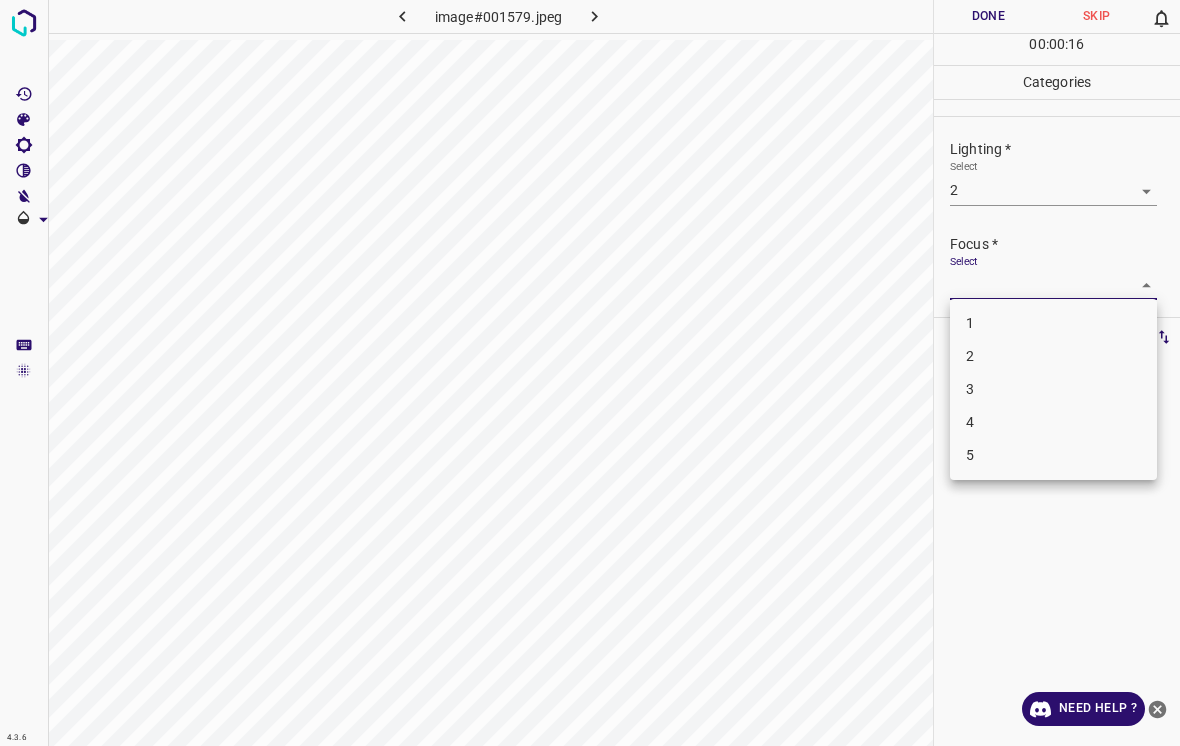 click on "3" at bounding box center (1053, 389) 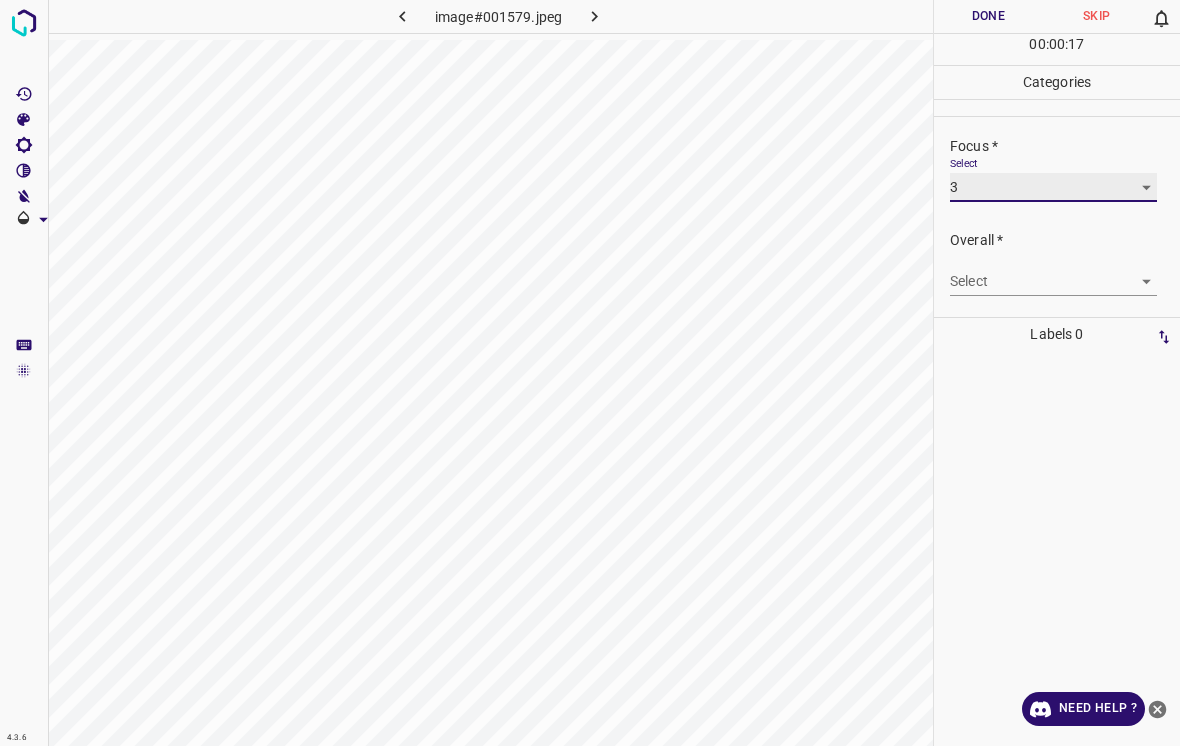 scroll, scrollTop: 98, scrollLeft: 0, axis: vertical 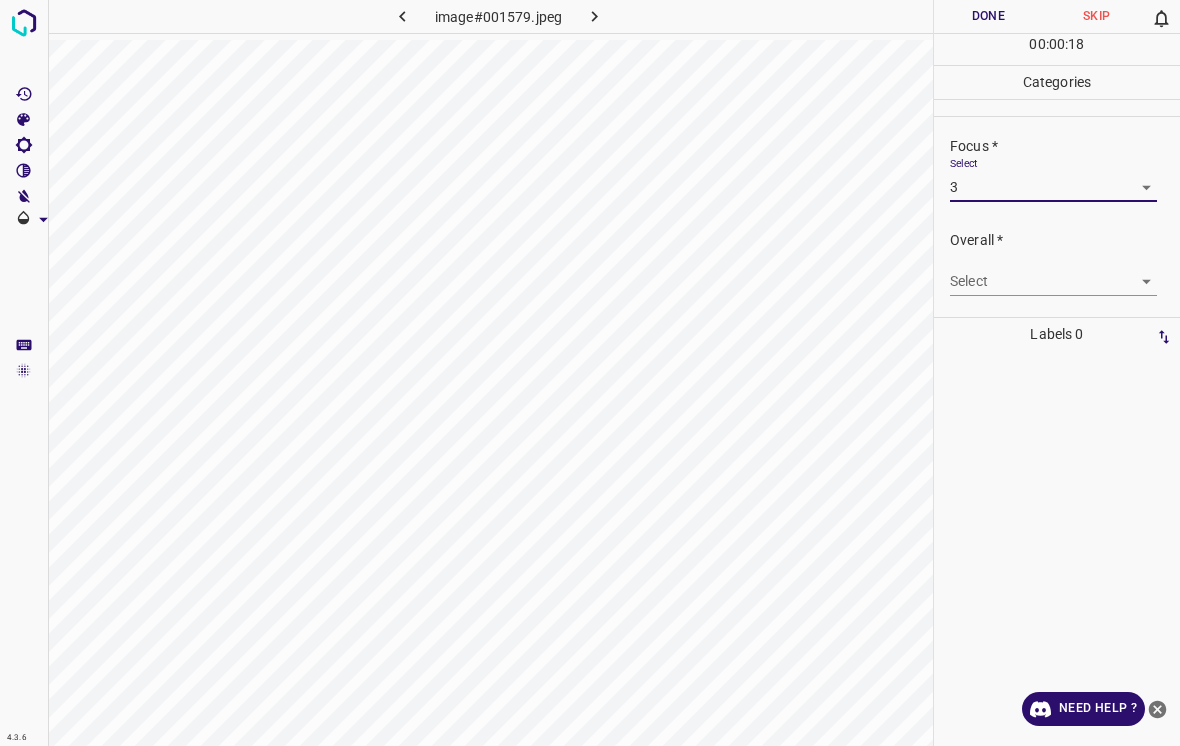 click on "4.3.6  image#001579.jpeg Done Skip 0 00   : 00   : 18   Categories Lighting *  Select 2 2 Focus *  Select 3 3 Overall *  Select ​ Labels   0 Categories 1 Lighting 2 Focus 3 Overall Tools Space Change between modes (Draw & Edit) I Auto labeling R Restore zoom M Zoom in N Zoom out Delete Delete selecte label Filters Z Restore filters X Saturation filter C Brightness filter V Contrast filter B Gray scale filter General O Download Need Help ? - Text - Hide - Delete" at bounding box center (590, 373) 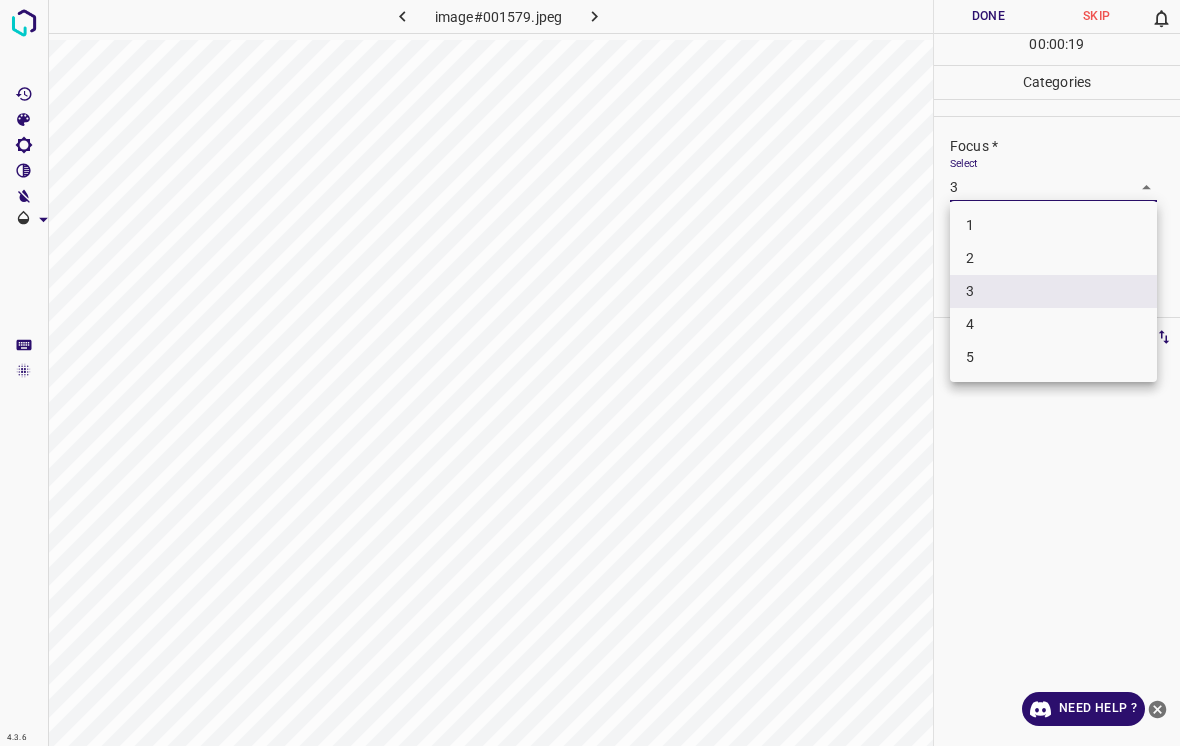 click on "4" at bounding box center [1053, 324] 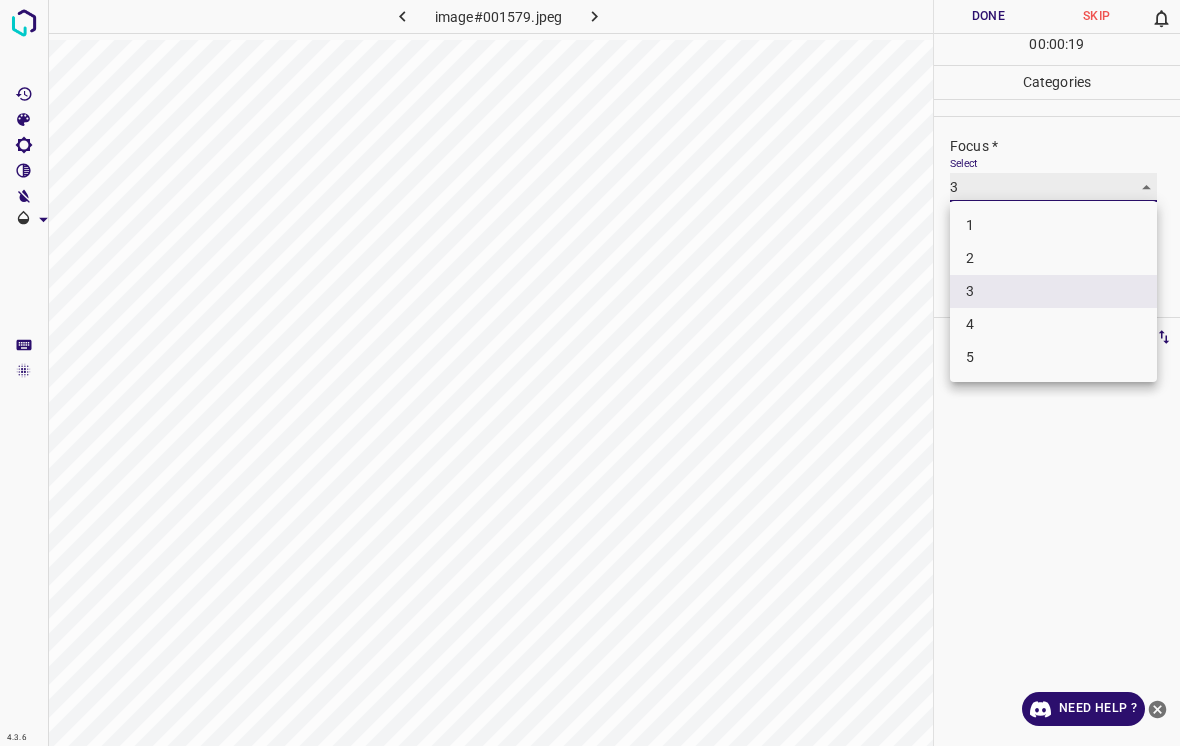 type on "4" 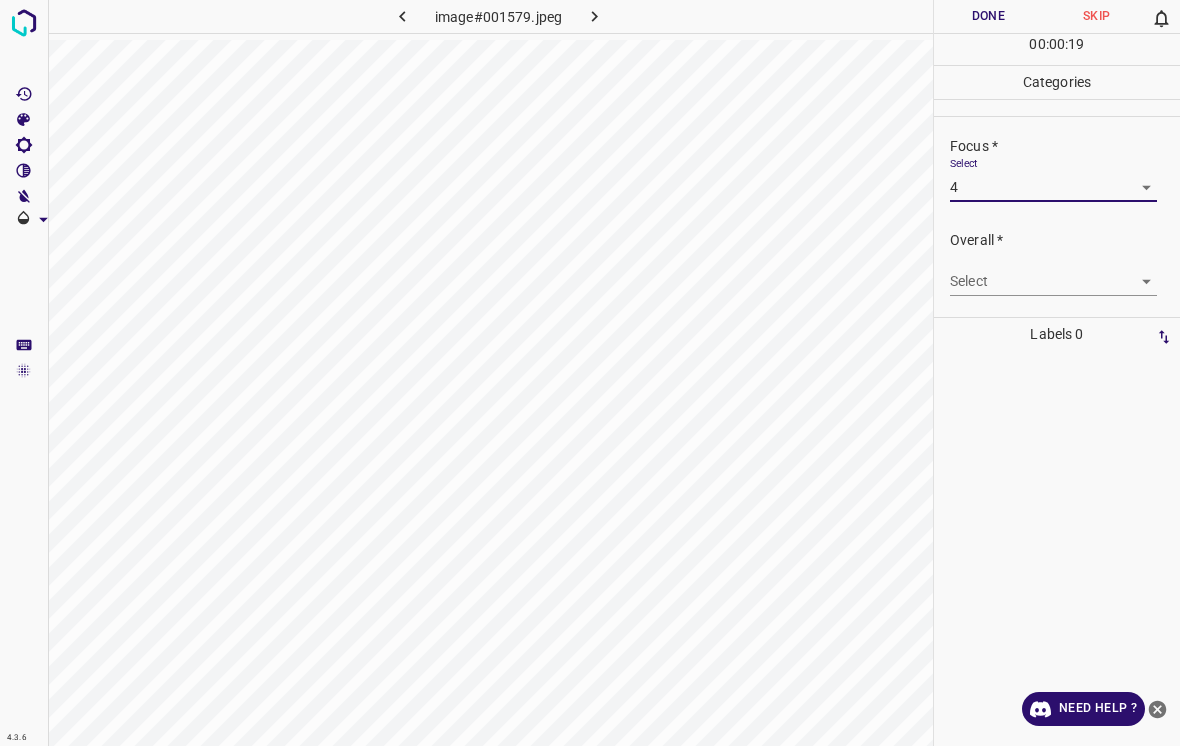 click on "4.3.6  image#001579.jpeg Done Skip 0 00   : 00   : 19   Categories Lighting *  Select 2 2 Focus *  Select 4 4 Overall *  Select ​ Labels   0 Categories 1 Lighting 2 Focus 3 Overall Tools Space Change between modes (Draw & Edit) I Auto labeling R Restore zoom M Zoom in N Zoom out Delete Delete selecte label Filters Z Restore filters X Saturation filter C Brightness filter V Contrast filter B Gray scale filter General O Download Need Help ? - Text - Hide - Delete" at bounding box center [590, 373] 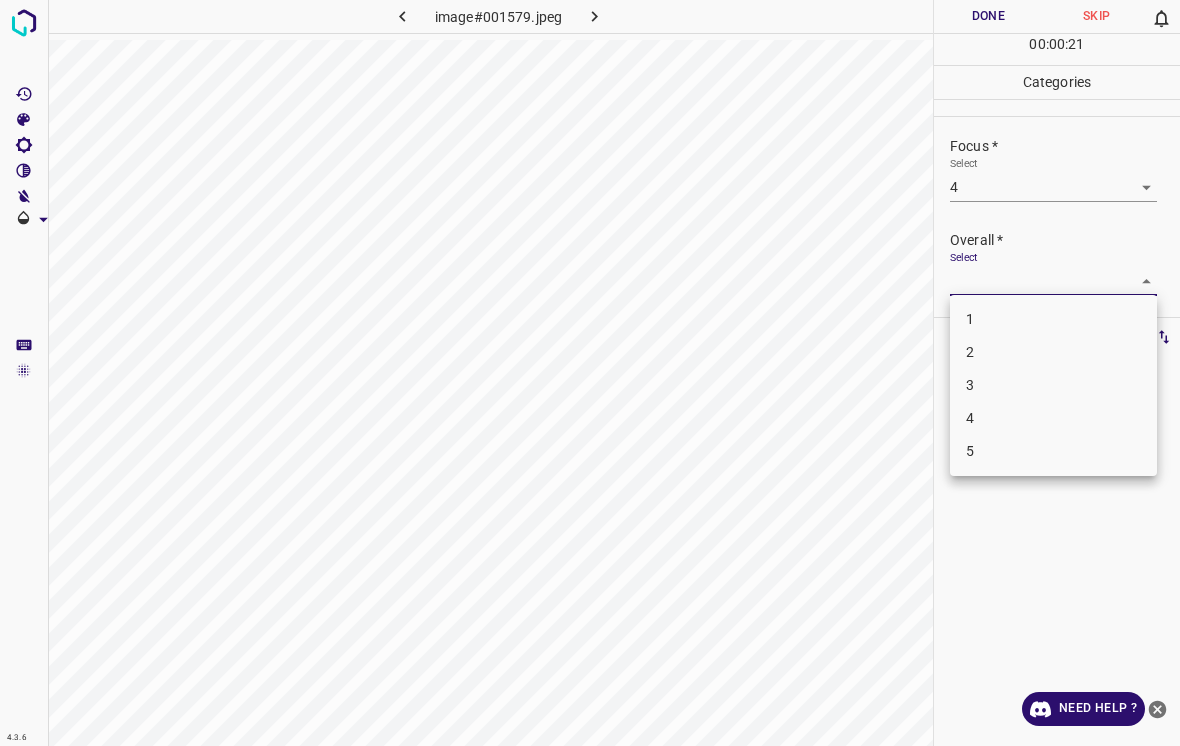click on "3" at bounding box center [1053, 385] 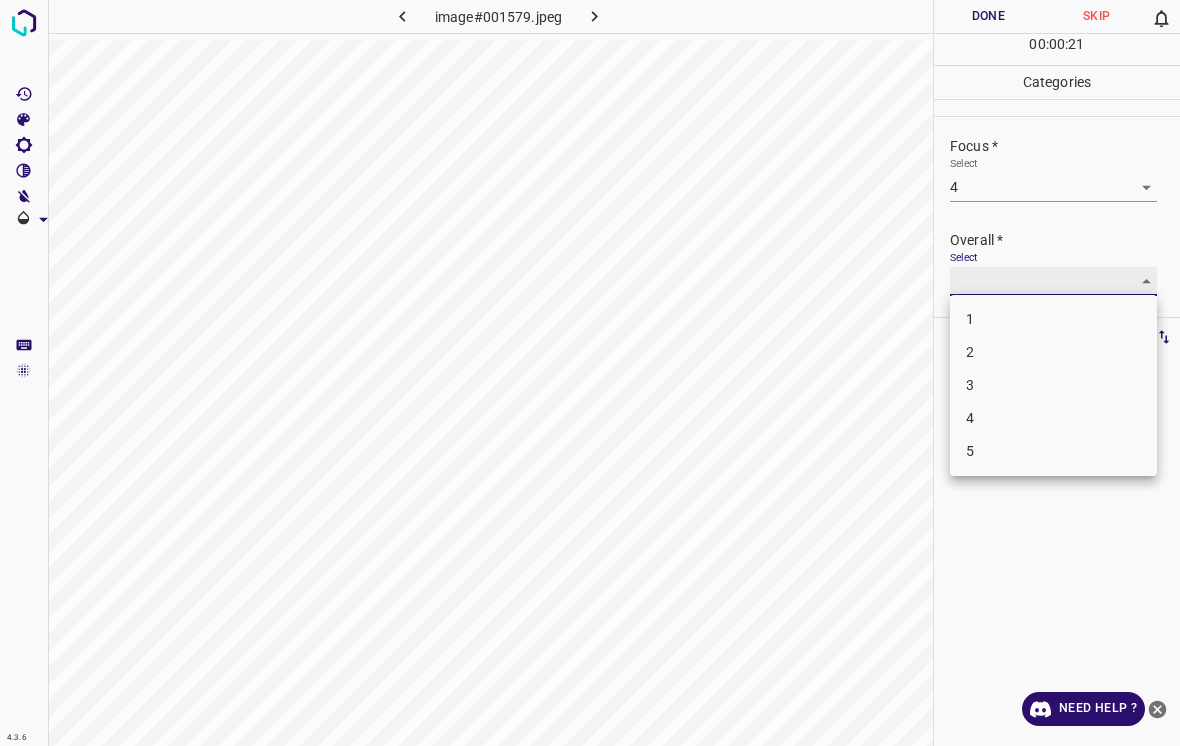 type on "3" 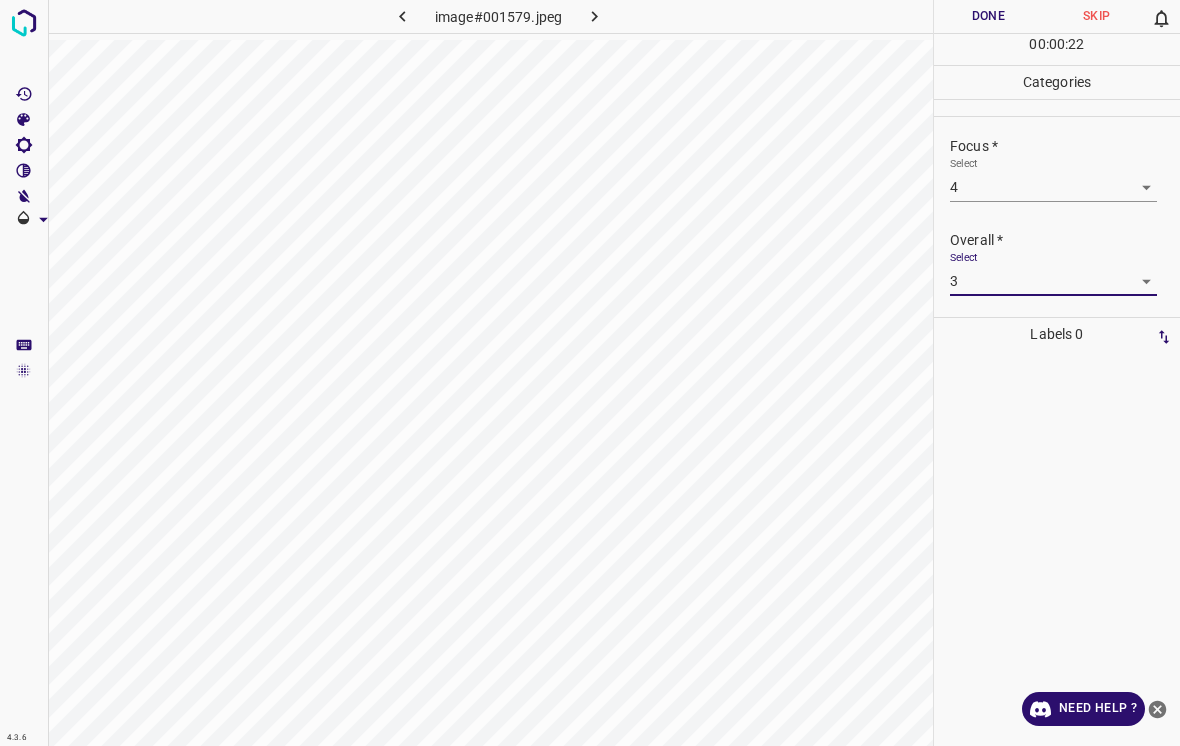 click on "Done" at bounding box center (988, 16) 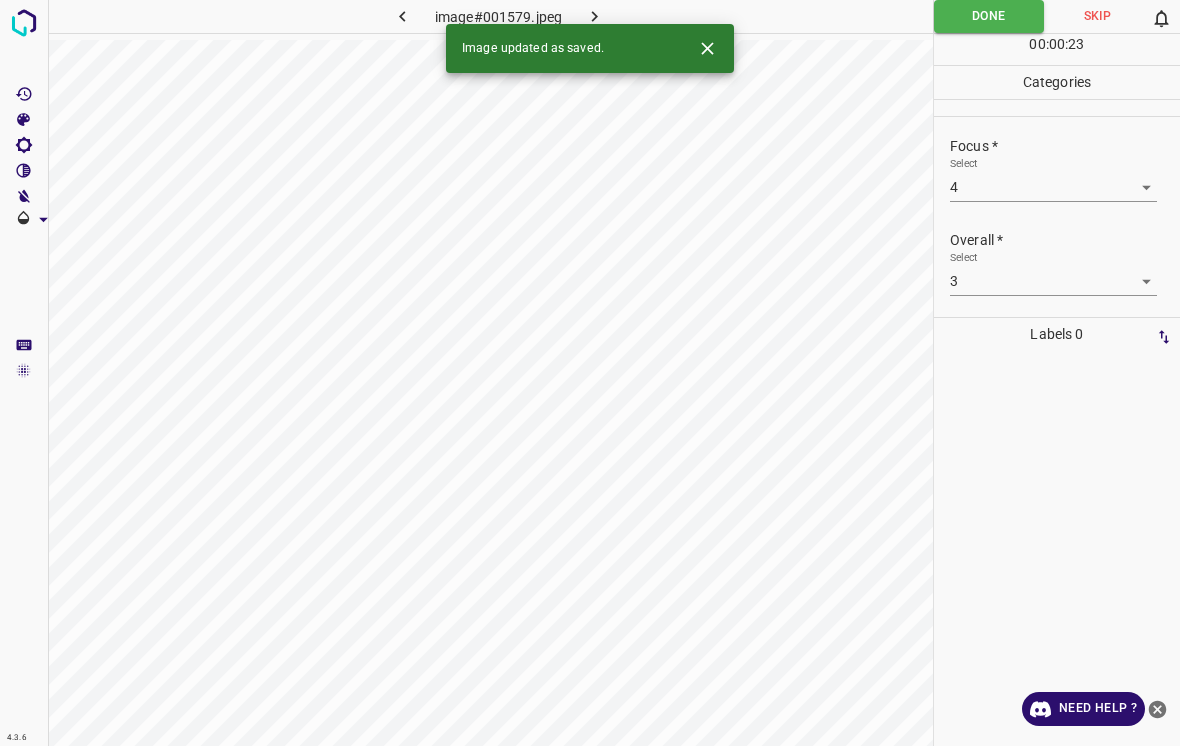 click 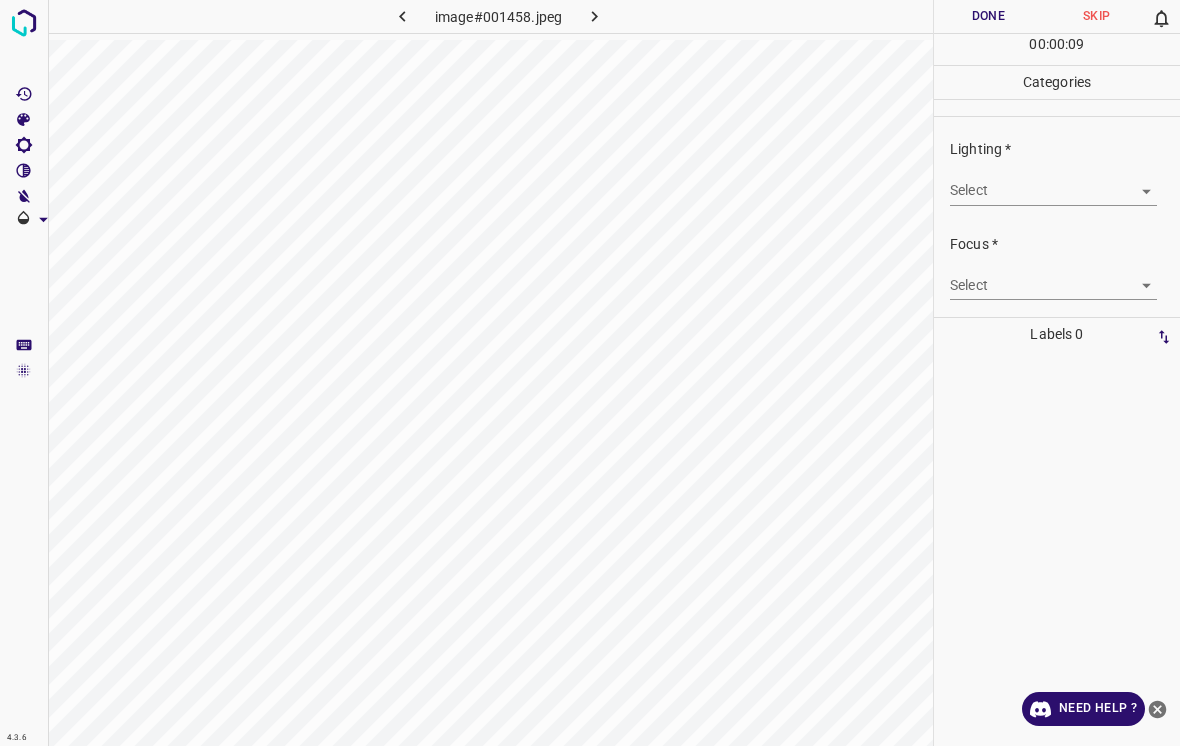 click on "4.3.6  image#001458.jpeg Done Skip 0 00   : 00   : 09   Categories Lighting *  Select ​ Focus *  Select ​ Overall *  Select ​ Labels   0 Categories 1 Lighting 2 Focus 3 Overall Tools Space Change between modes (Draw & Edit) I Auto labeling R Restore zoom M Zoom in N Zoom out Delete Delete selecte label Filters Z Restore filters X Saturation filter C Brightness filter V Contrast filter B Gray scale filter General O Download Need Help ? - Text - Hide - Delete" at bounding box center (590, 373) 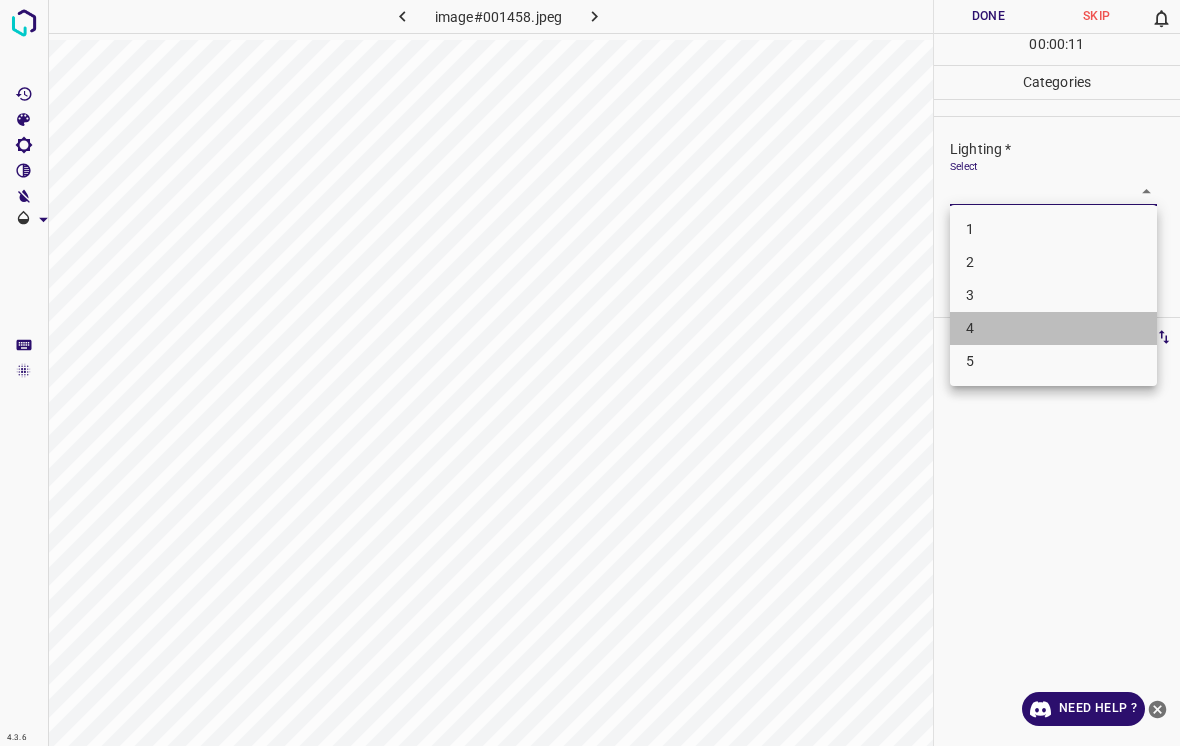 click on "4" at bounding box center (1053, 328) 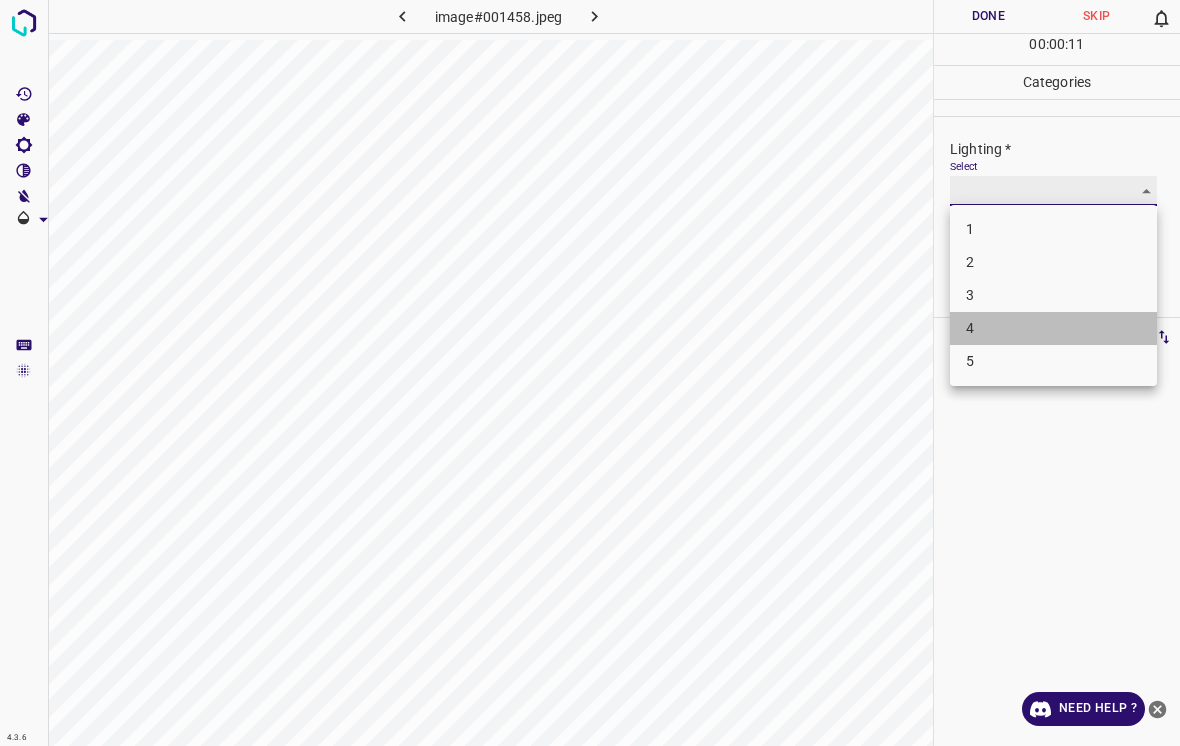 type on "4" 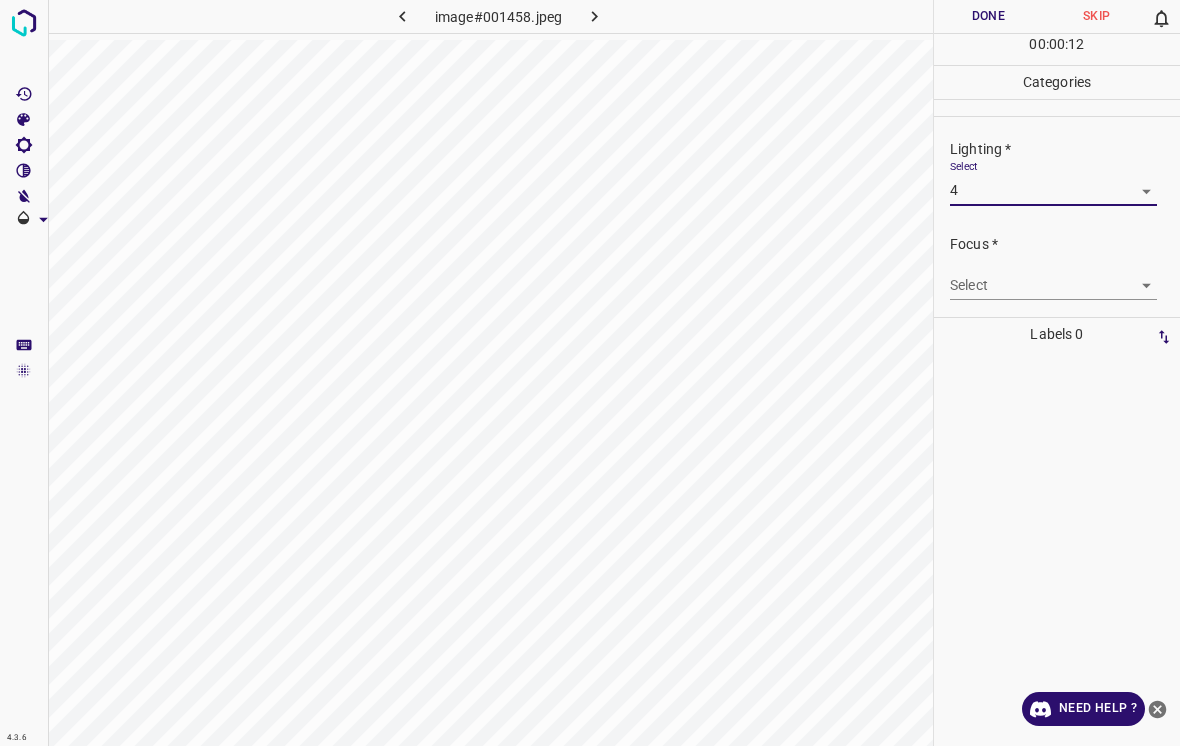 click on "4.3.6  image#001458.jpeg Done Skip 0 00   : 00   : 12   Categories Lighting *  Select 4 4 Focus *  Select ​ Overall *  Select ​ Labels   0 Categories 1 Lighting 2 Focus 3 Overall Tools Space Change between modes (Draw & Edit) I Auto labeling R Restore zoom M Zoom in N Zoom out Delete Delete selecte label Filters Z Restore filters X Saturation filter C Brightness filter V Contrast filter B Gray scale filter General O Download Need Help ? - Text - Hide - Delete" at bounding box center [590, 373] 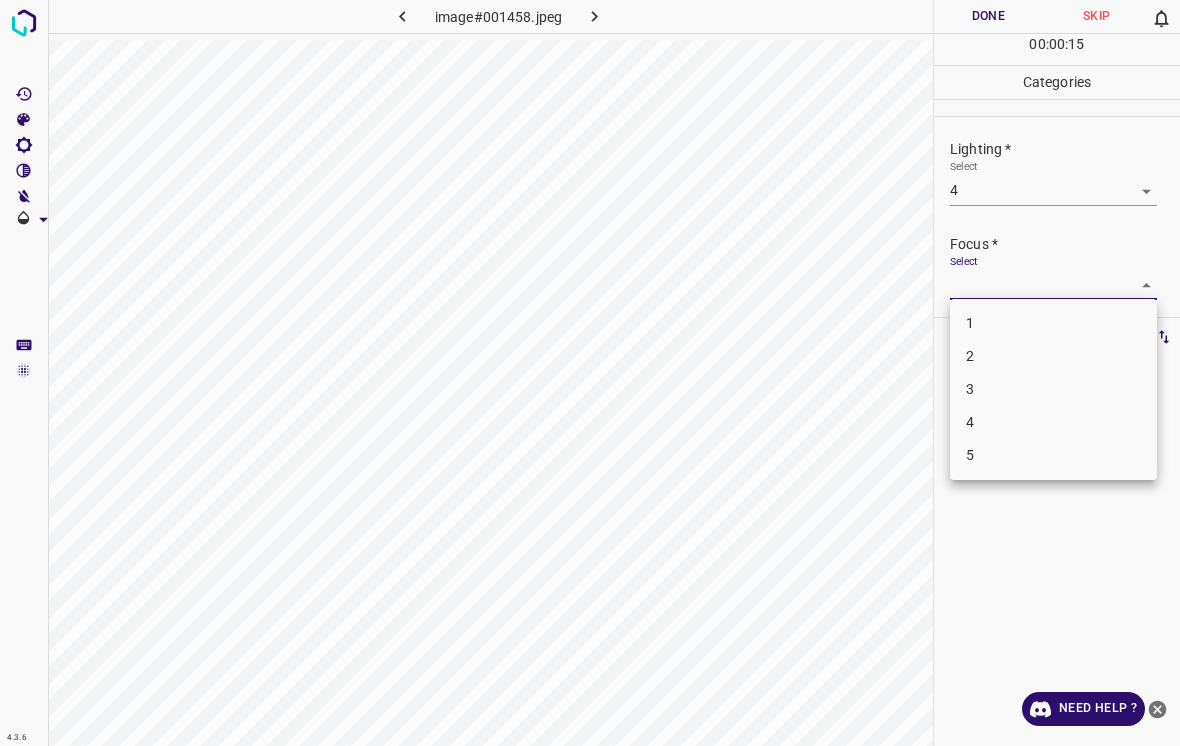 click on "2" at bounding box center (1053, 356) 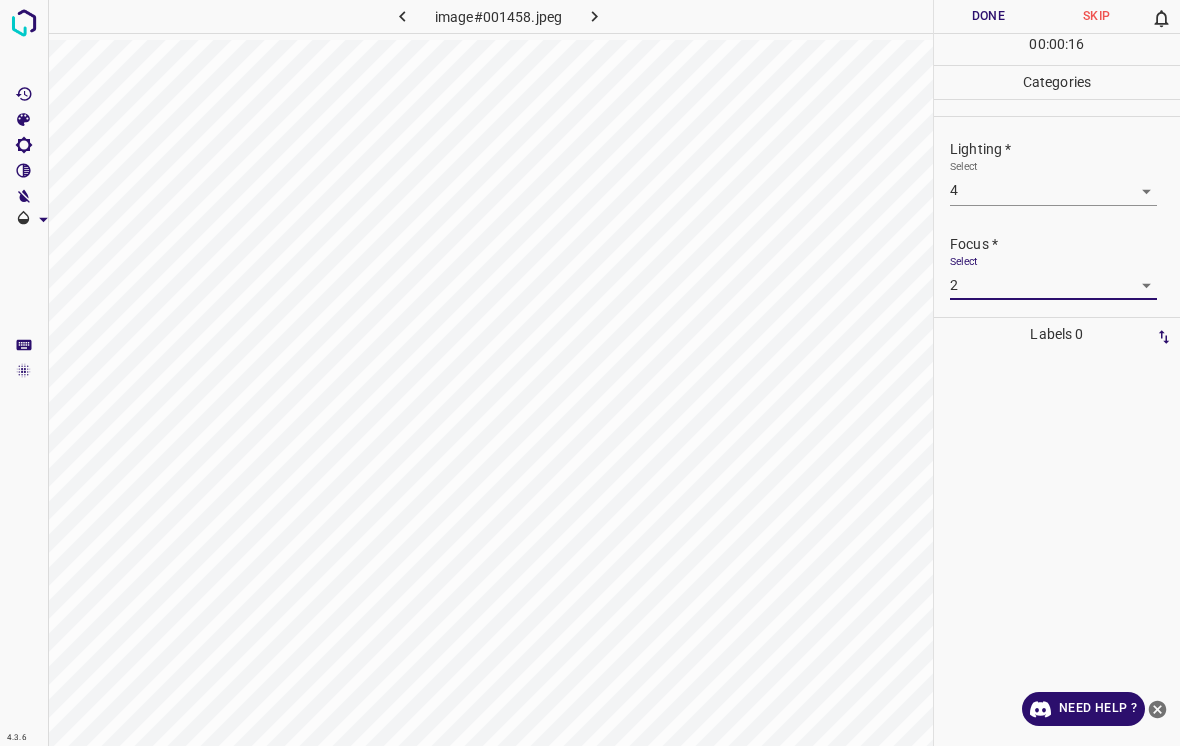 click on "4.3.6  image#001458.jpeg Done Skip 0 00   : 00   : 16   Categories Lighting *  Select 4 4 Focus *  Select 2 2 Overall *  Select ​ Labels   0 Categories 1 Lighting 2 Focus 3 Overall Tools Space Change between modes (Draw & Edit) I Auto labeling R Restore zoom M Zoom in N Zoom out Delete Delete selecte label Filters Z Restore filters X Saturation filter C Brightness filter V Contrast filter B Gray scale filter General O Download Need Help ? - Text - Hide - Delete" at bounding box center (590, 373) 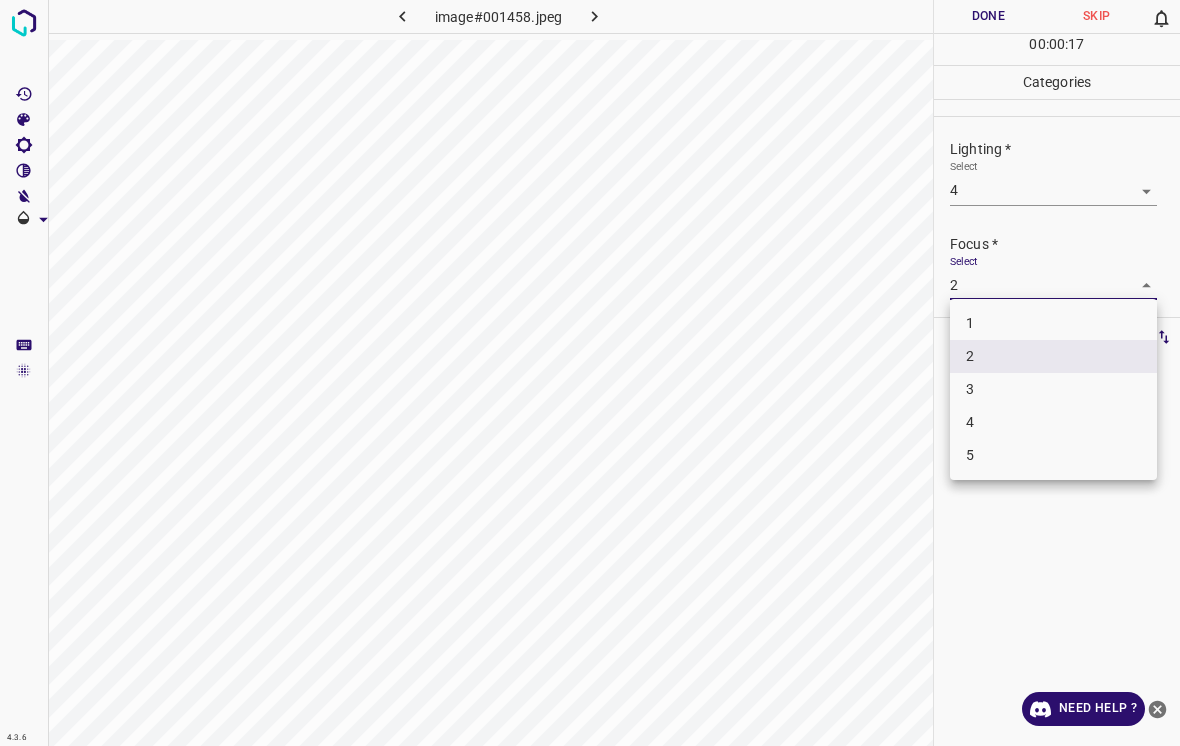 click on "3" at bounding box center (1053, 389) 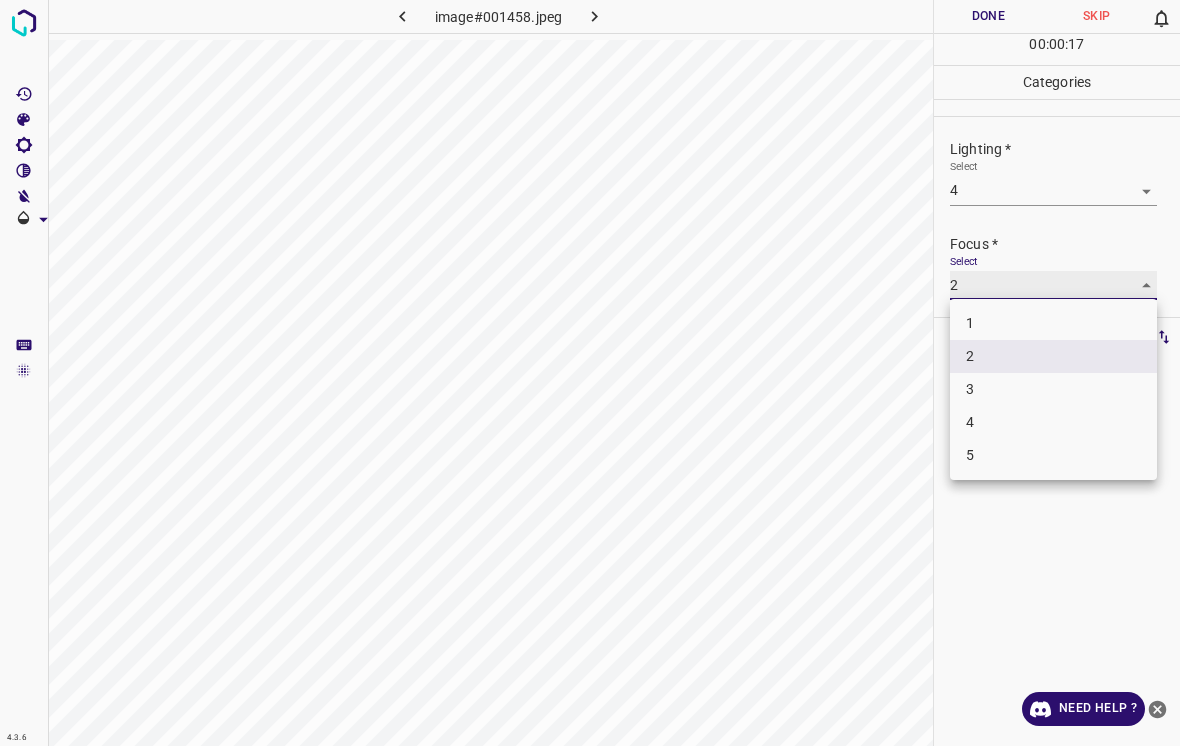 type on "3" 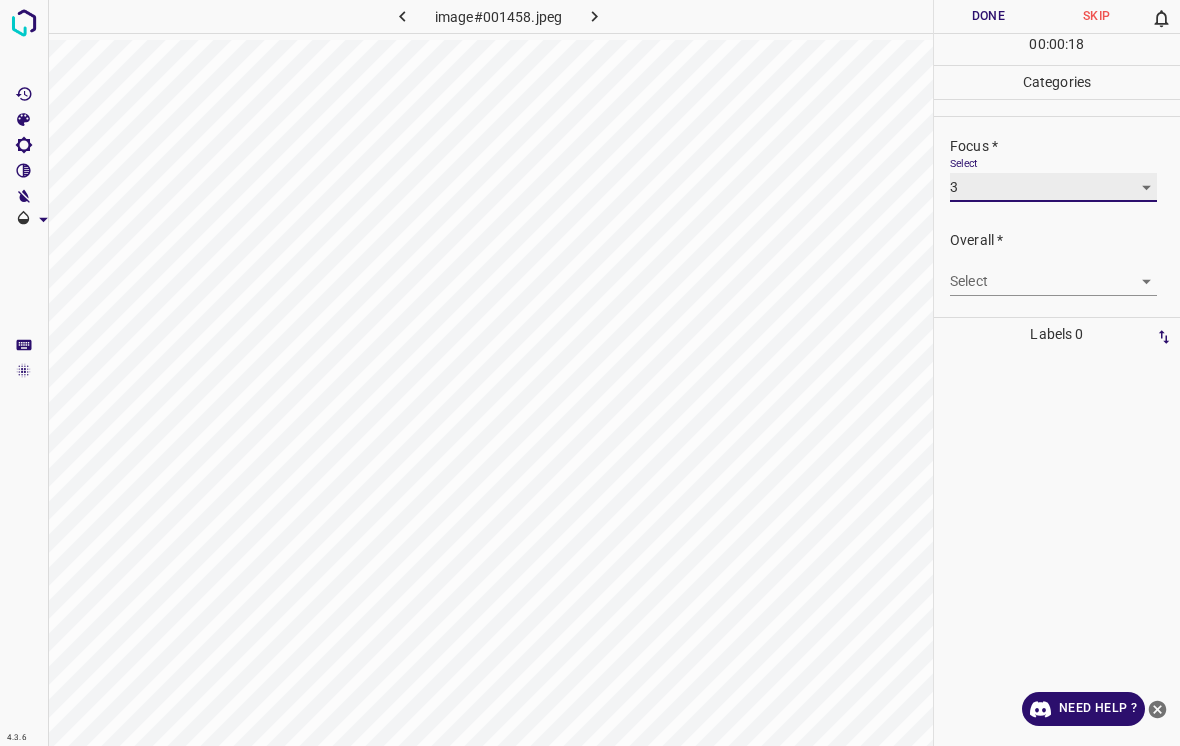 scroll, scrollTop: 98, scrollLeft: 0, axis: vertical 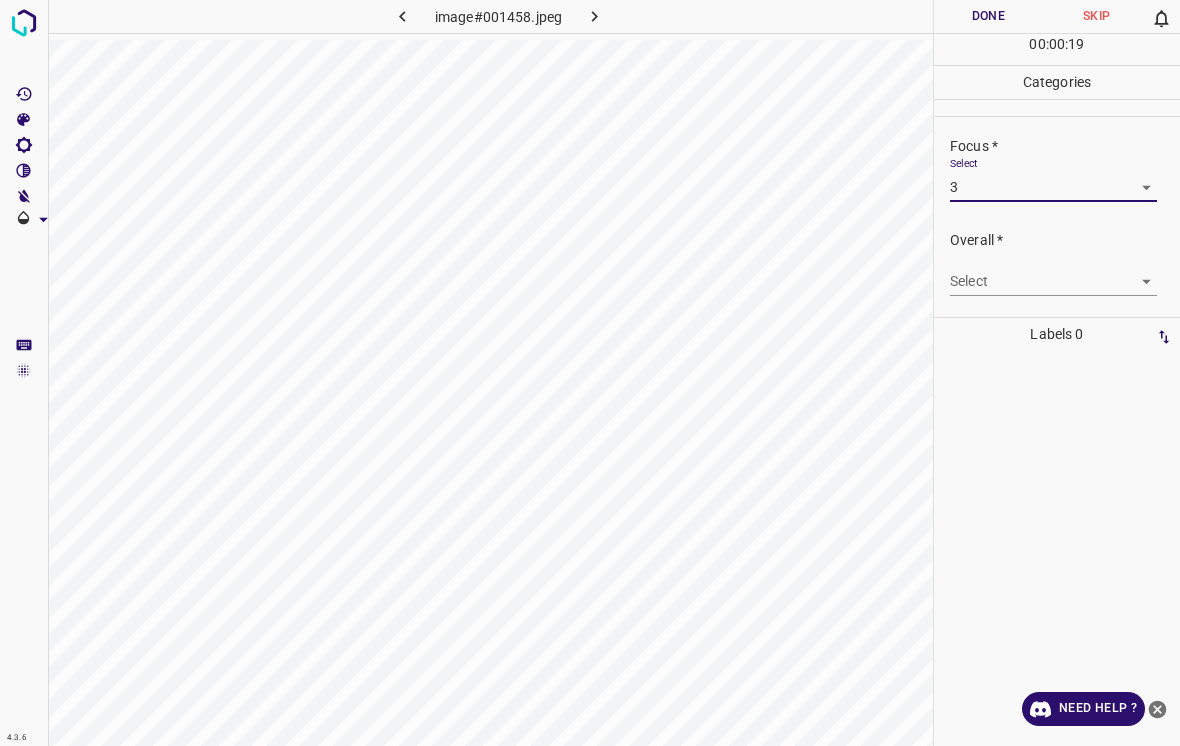 click on "4.3.6  image#001458.jpeg Done Skip 0 00   : 00   : 19   Categories Lighting *  Select 4 4 Focus *  Select 3 3 Overall *  Select ​ Labels   0 Categories 1 Lighting 2 Focus 3 Overall Tools Space Change between modes (Draw & Edit) I Auto labeling R Restore zoom M Zoom in N Zoom out Delete Delete selecte label Filters Z Restore filters X Saturation filter C Brightness filter V Contrast filter B Gray scale filter General O Download Need Help ? - Text - Hide - Delete" at bounding box center (590, 373) 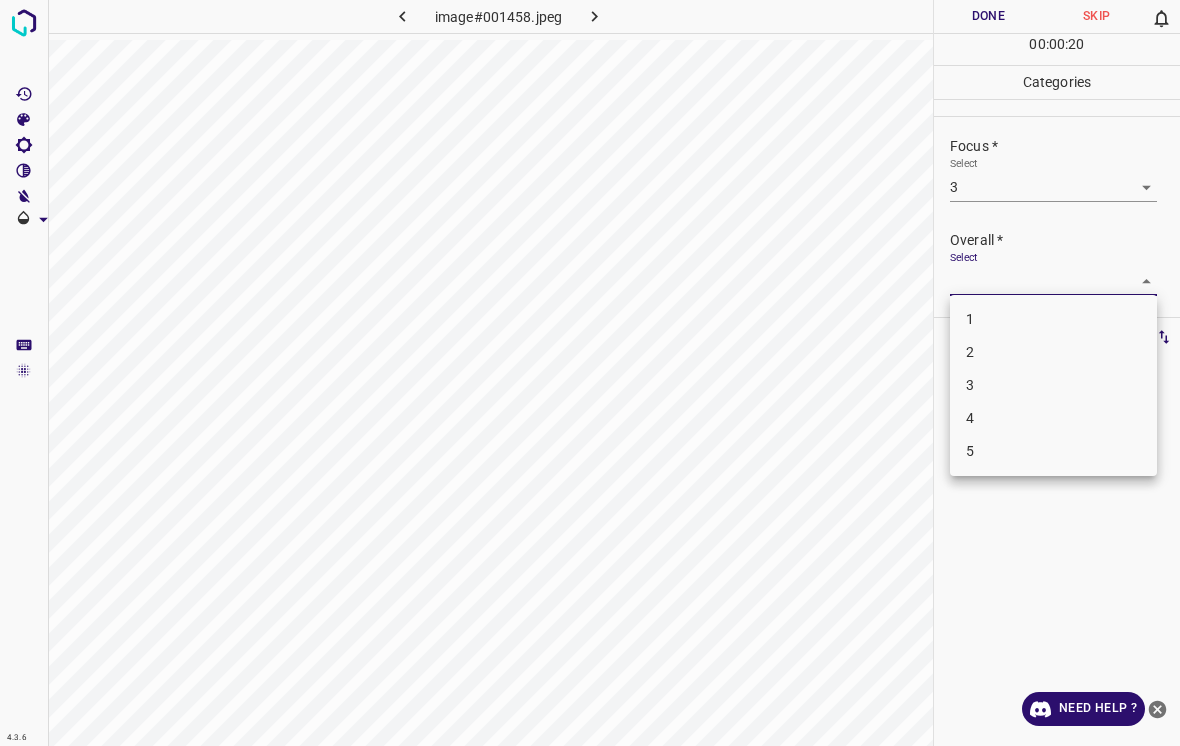 click on "4" at bounding box center (1053, 418) 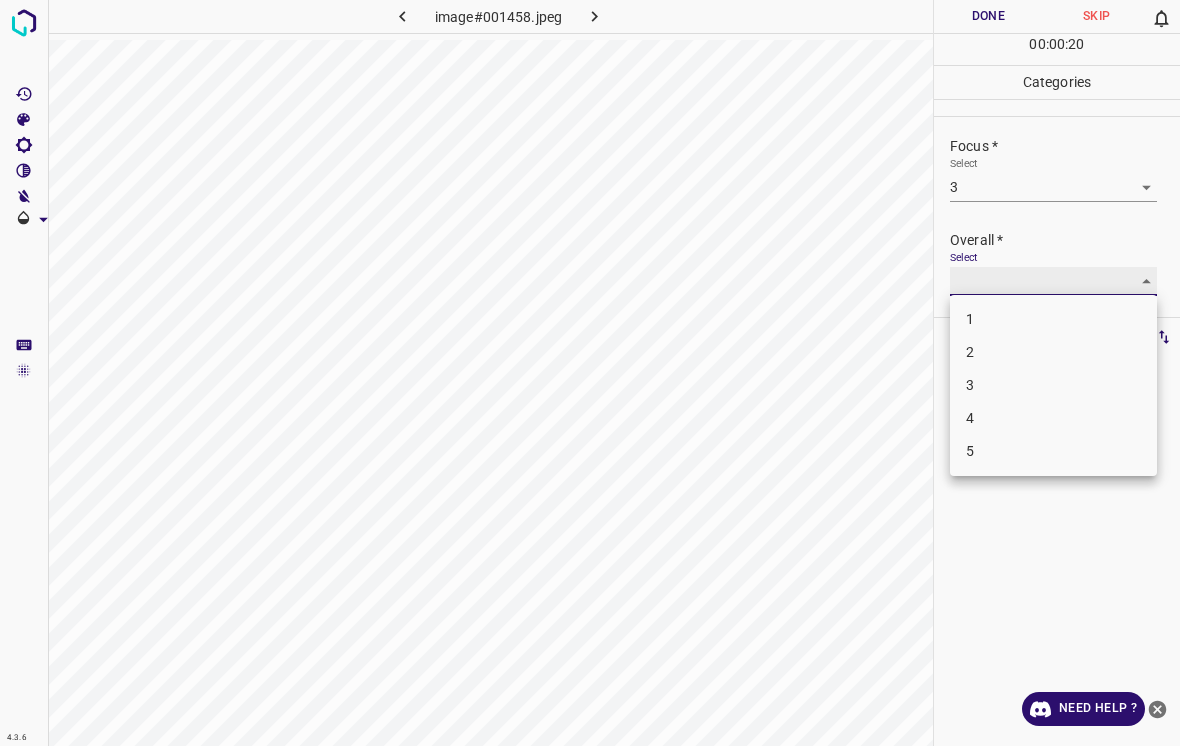type on "4" 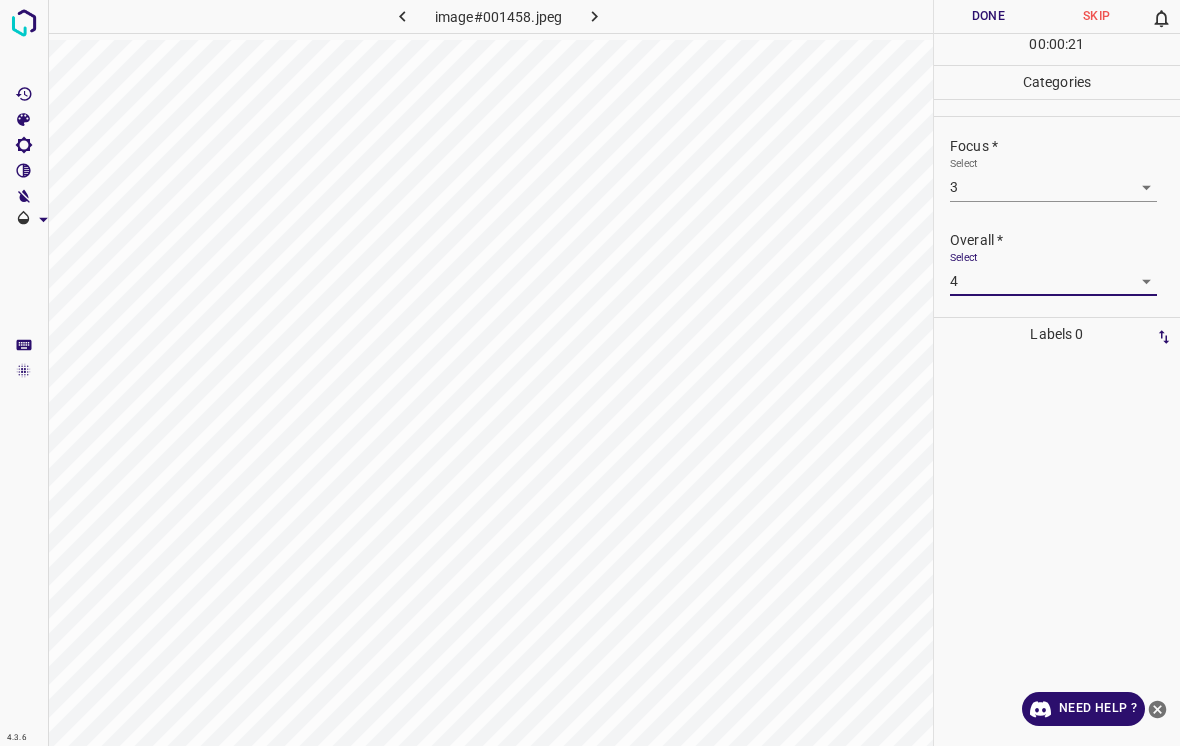 click on "Done" at bounding box center [988, 16] 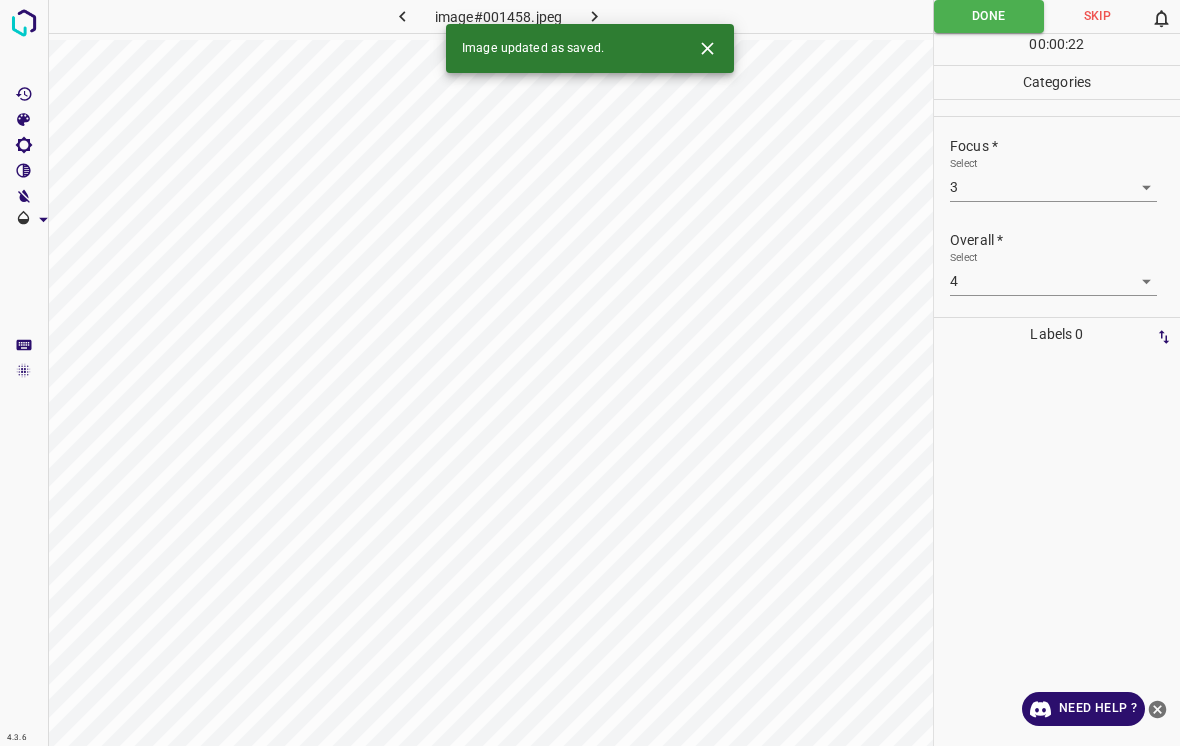 click 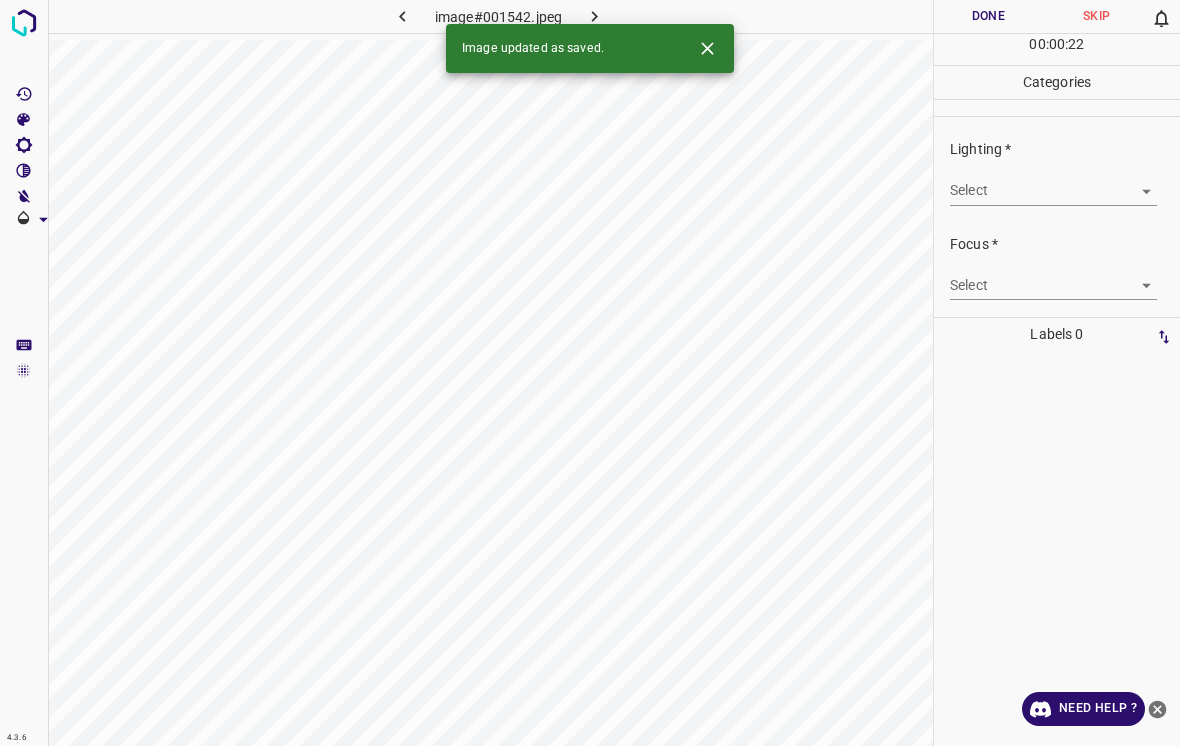 click on "4.3.6  image#001542.jpeg Done Skip 0 00   : 00   : 22   Categories Lighting *  Select ​ Focus *  Select ​ Overall *  Select ​ Labels   0 Categories 1 Lighting 2 Focus 3 Overall Tools Space Change between modes (Draw & Edit) I Auto labeling R Restore zoom M Zoom in N Zoom out Delete Delete selecte label Filters Z Restore filters X Saturation filter C Brightness filter V Contrast filter B Gray scale filter General O Download Image updated as saved. Need Help ? - Text - Hide - Delete" at bounding box center [590, 373] 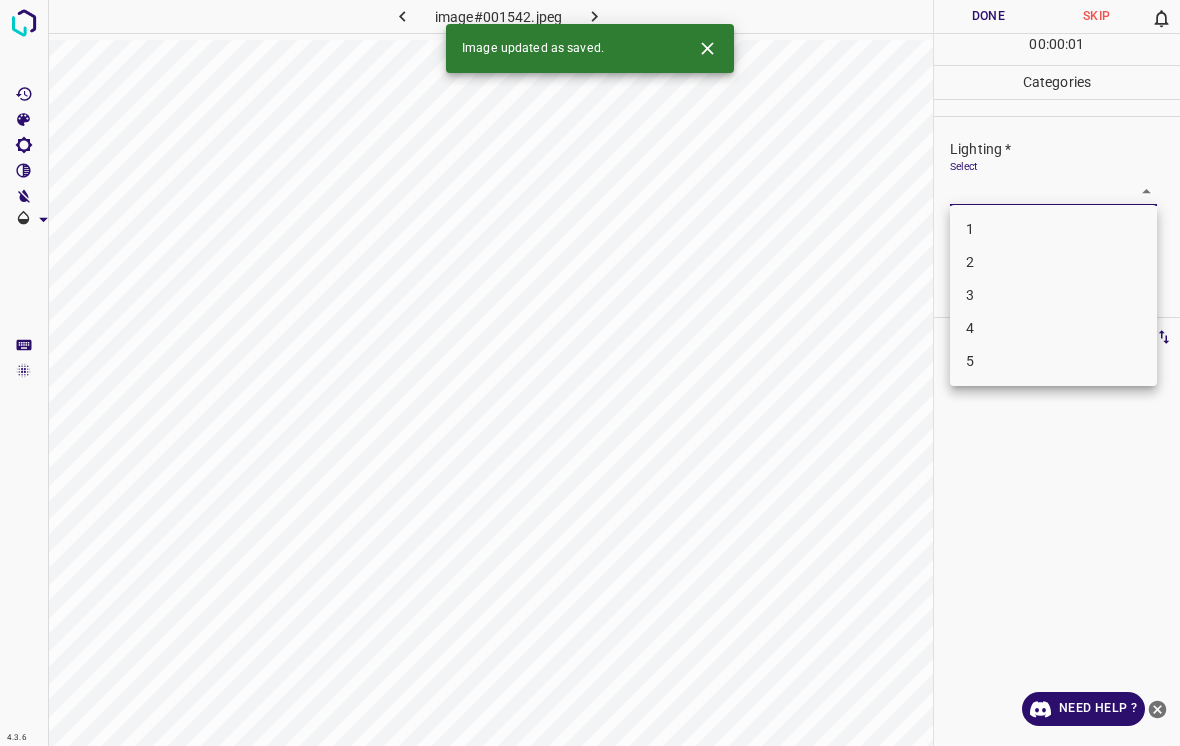 click on "3" at bounding box center (1053, 295) 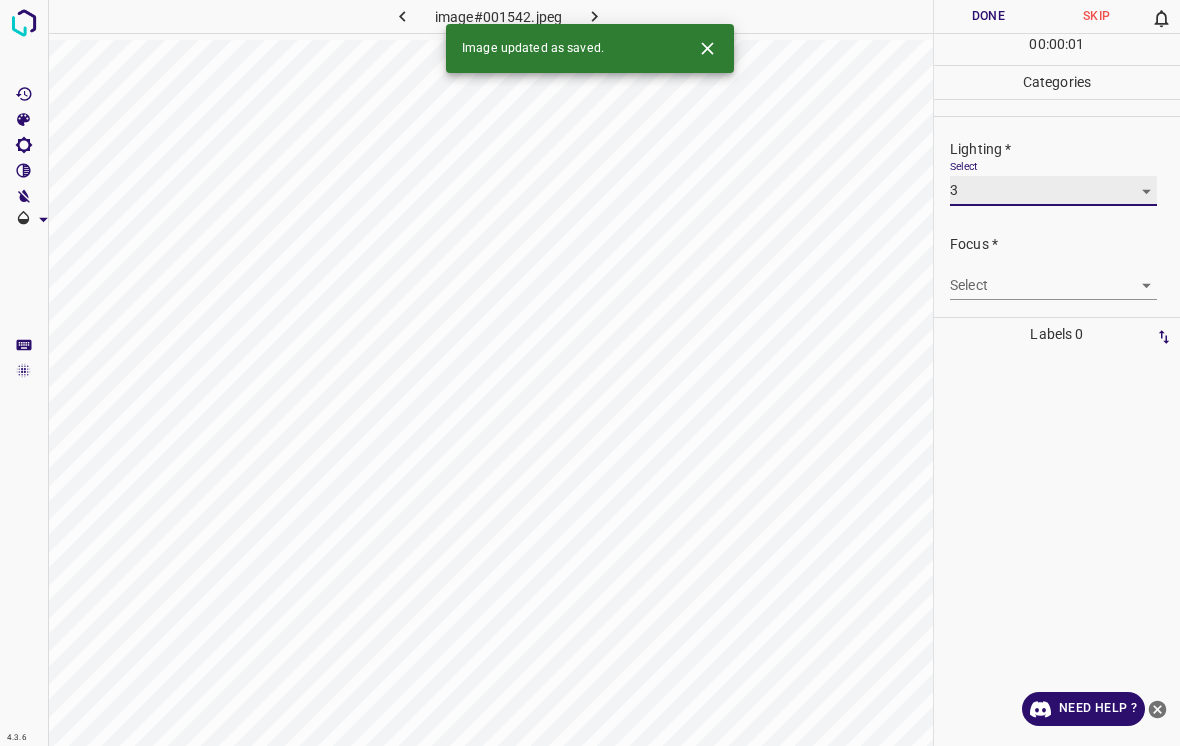 type on "3" 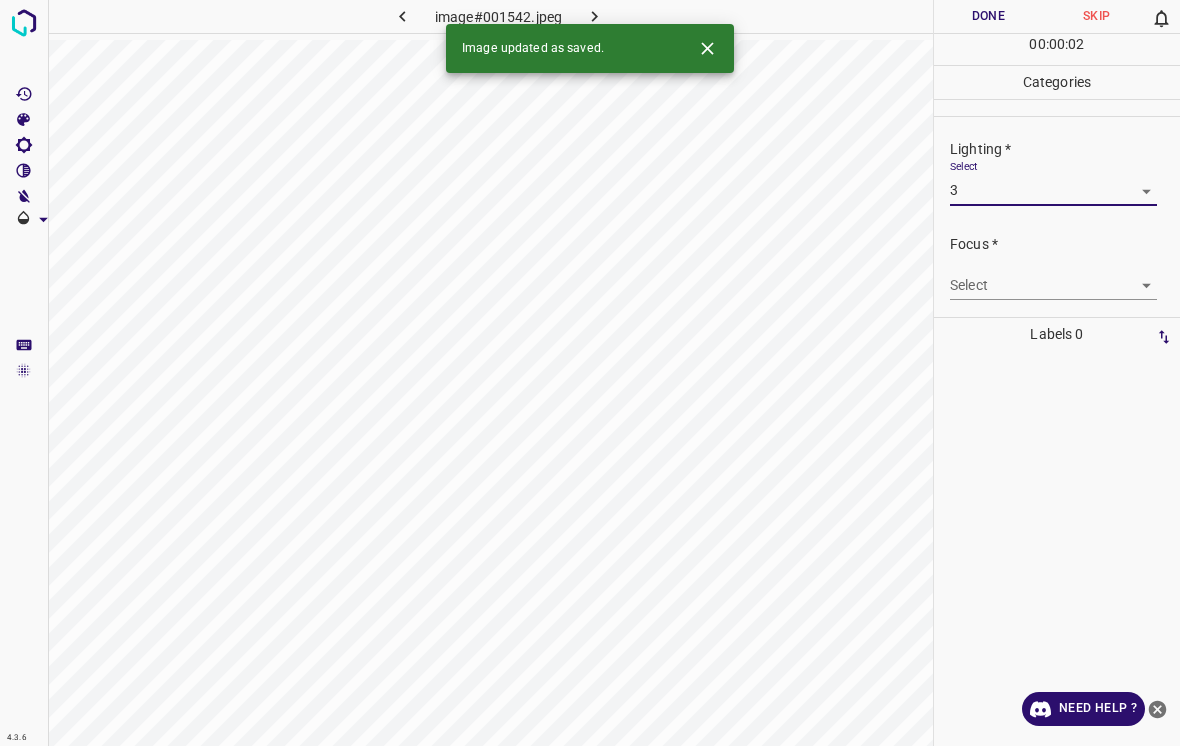 click on "4.3.6  image#001542.jpeg Done Skip 0 00   : 00   : 02   Categories Lighting *  Select 3 3 Focus *  Select ​ Overall *  Select ​ Labels   0 Categories 1 Lighting 2 Focus 3 Overall Tools Space Change between modes (Draw & Edit) I Auto labeling R Restore zoom M Zoom in N Zoom out Delete Delete selecte label Filters Z Restore filters X Saturation filter C Brightness filter V Contrast filter B Gray scale filter General O Download Image updated as saved. Need Help ? - Text - Hide - Delete" at bounding box center (590, 373) 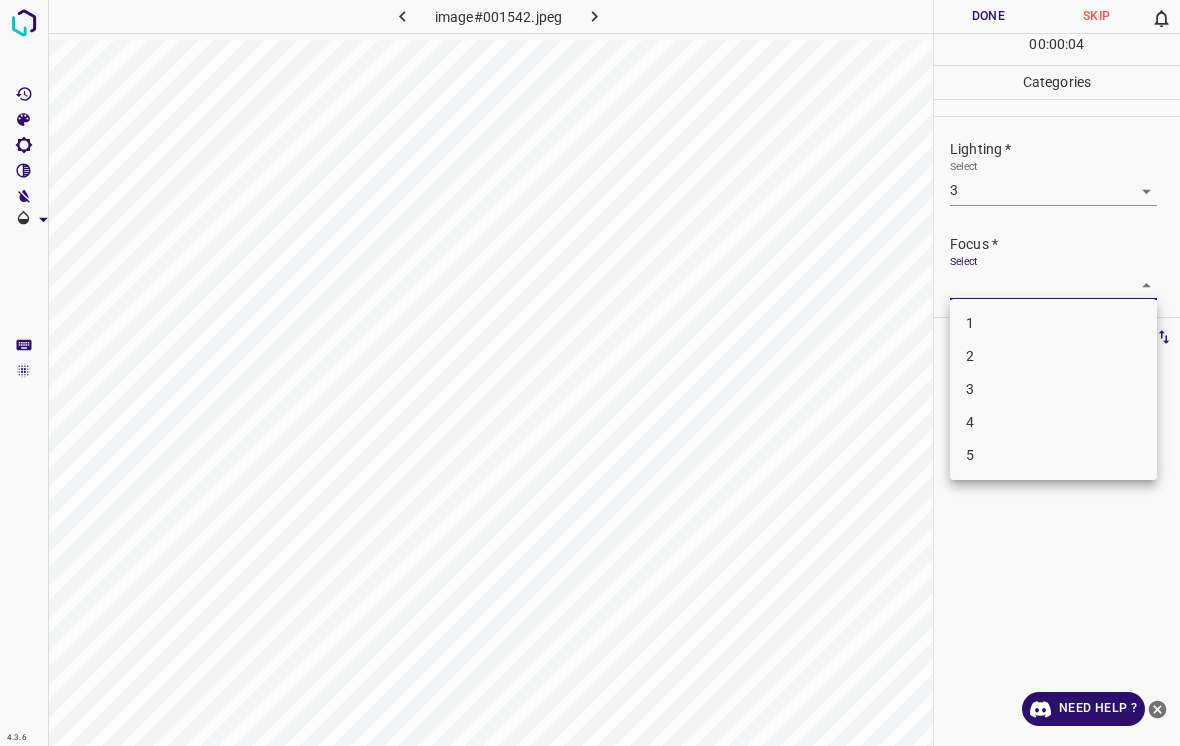 click on "3" at bounding box center [1053, 389] 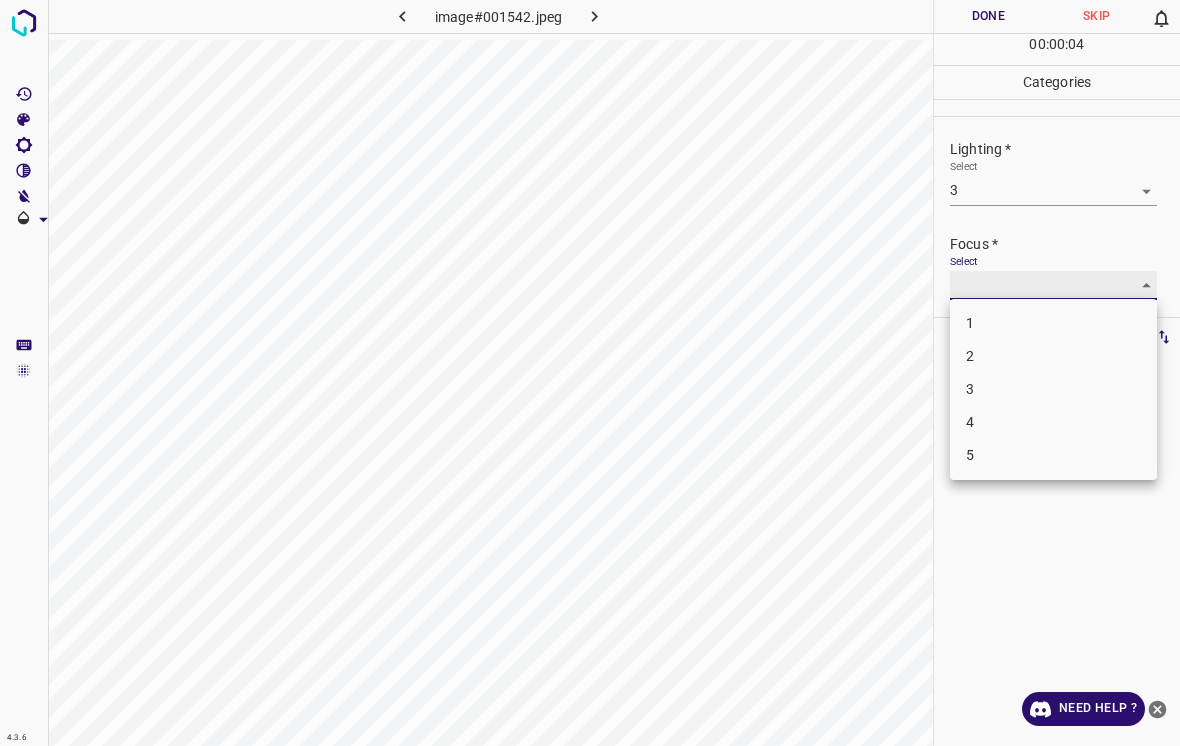 type on "3" 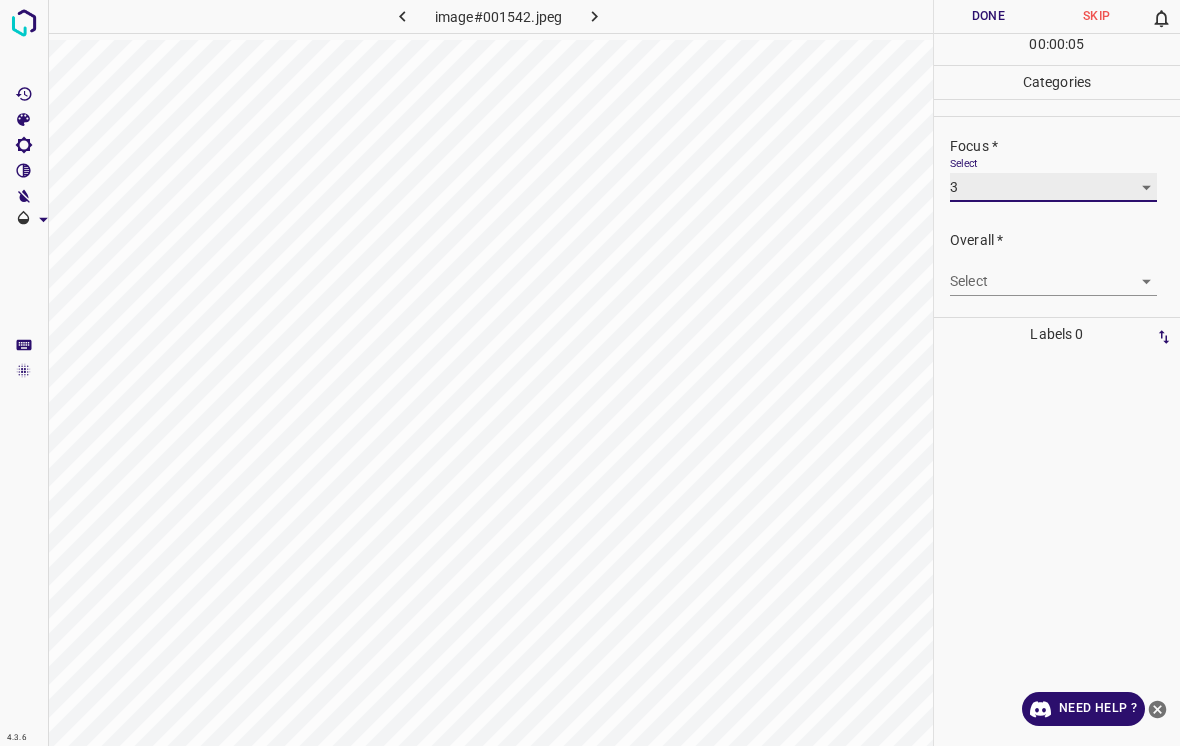 scroll, scrollTop: 98, scrollLeft: 0, axis: vertical 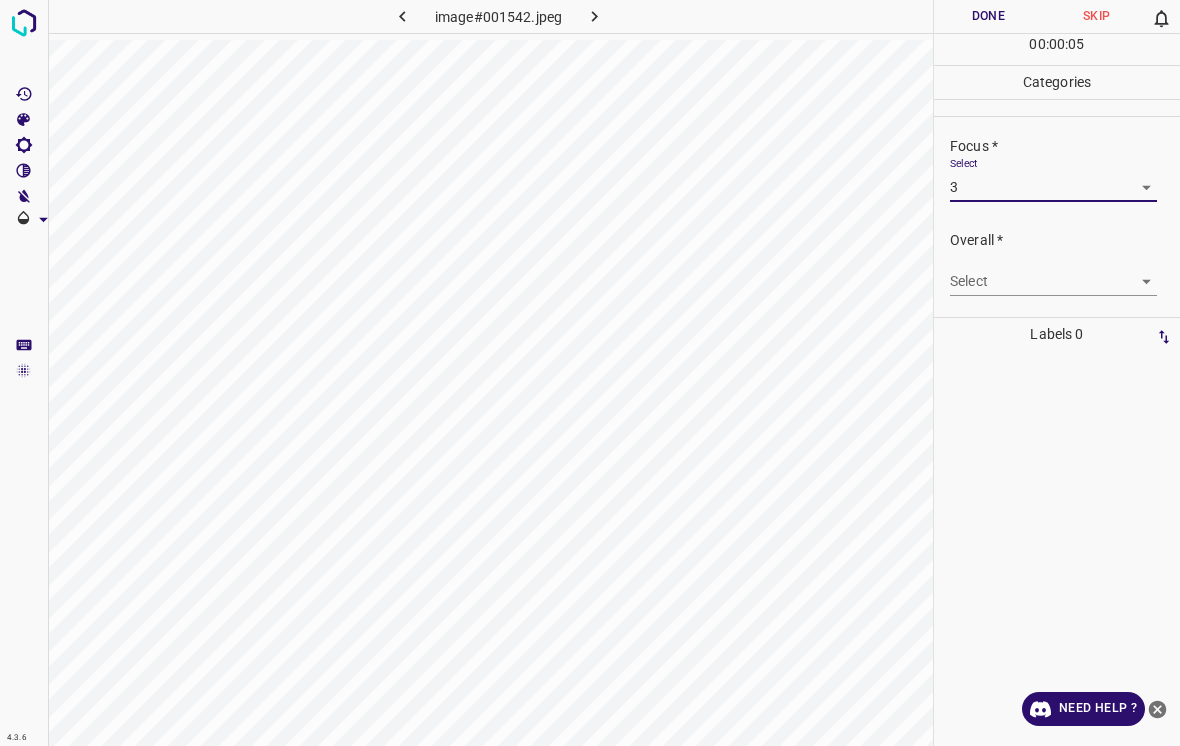 click on "4.3.6  image#001542.jpeg Done Skip 0 00   : 00   : 05   Categories Lighting *  Select 3 3 Focus *  Select 3 3 Overall *  Select ​ Labels   0 Categories 1 Lighting 2 Focus 3 Overall Tools Space Change between modes (Draw & Edit) I Auto labeling R Restore zoom M Zoom in N Zoom out Delete Delete selecte label Filters Z Restore filters X Saturation filter C Brightness filter V Contrast filter B Gray scale filter General O Download Need Help ? - Text - Hide - Delete" at bounding box center [590, 373] 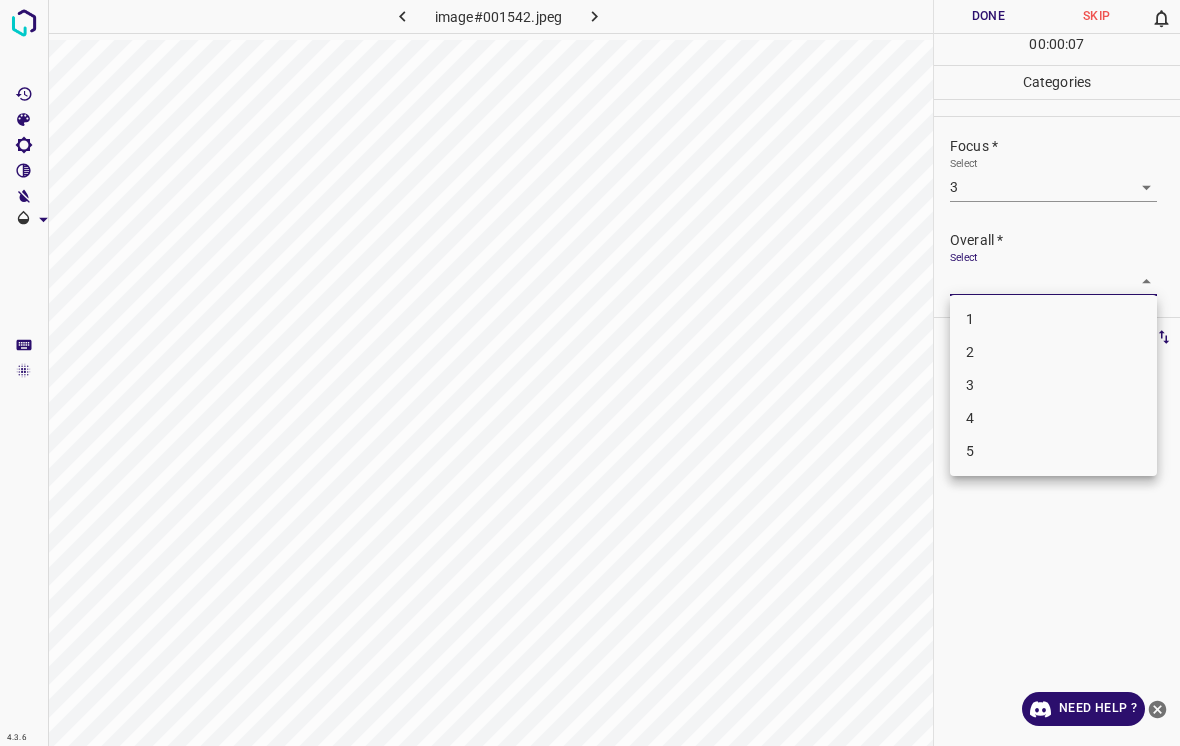 click on "3" at bounding box center (1053, 385) 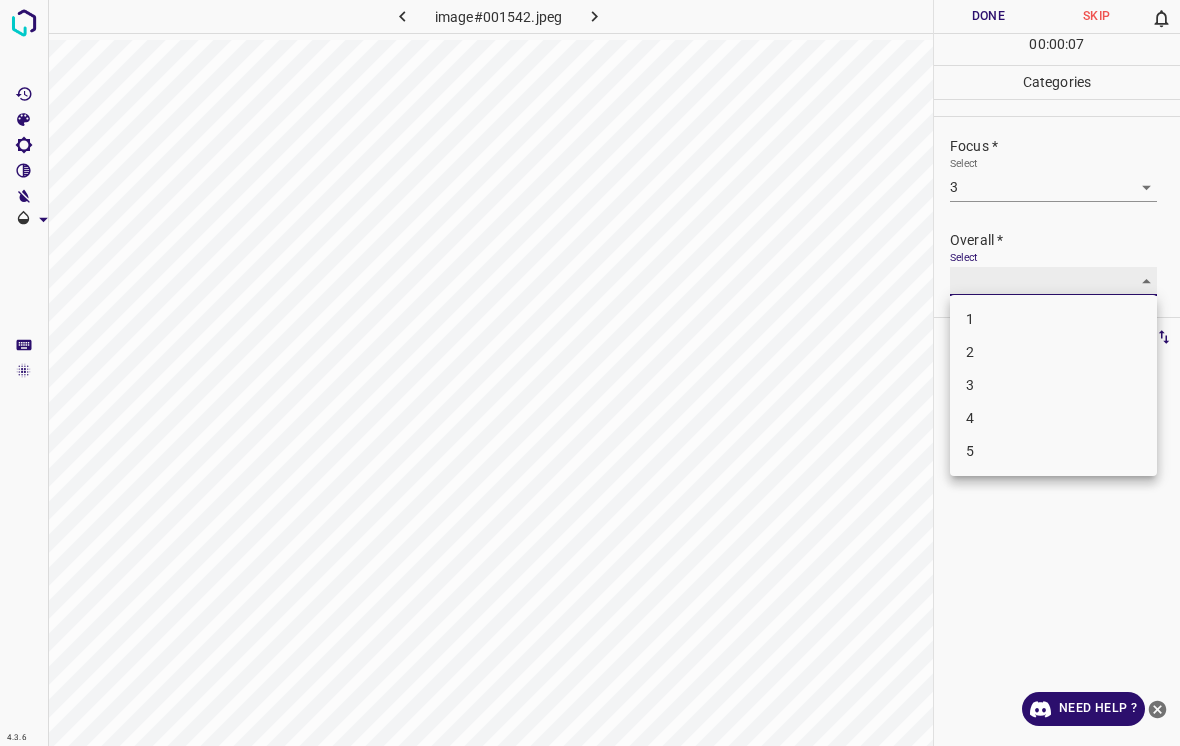 type on "3" 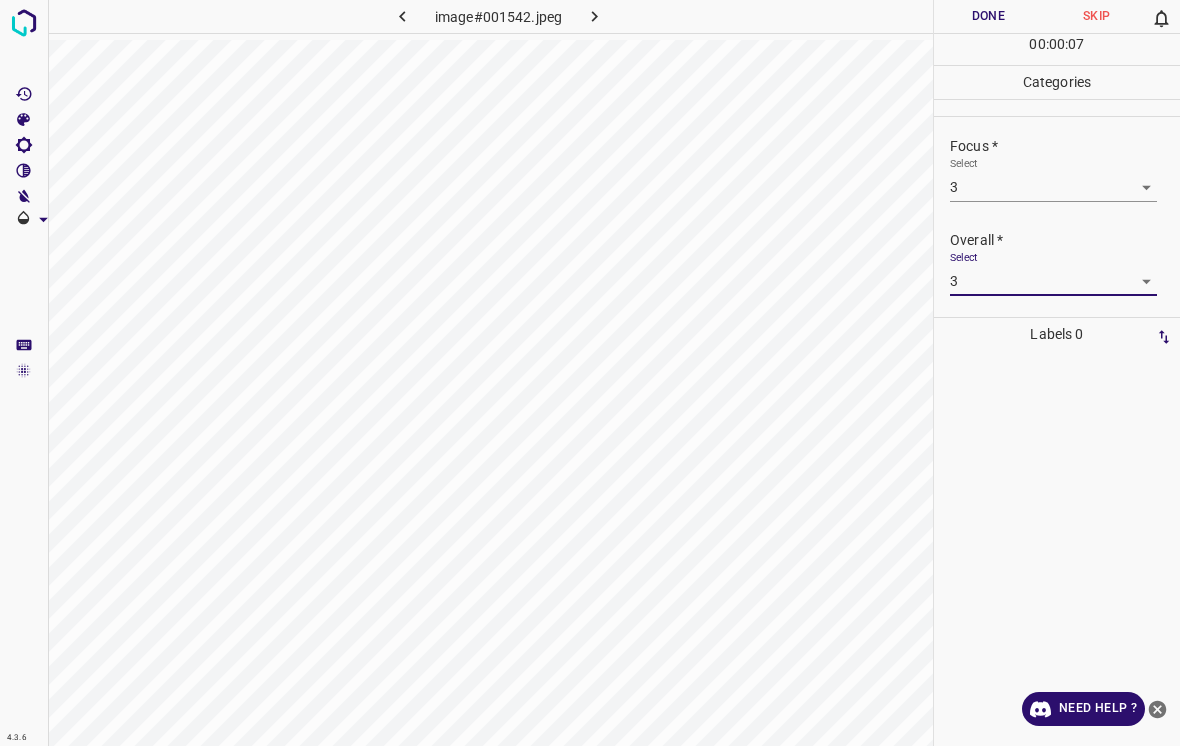click on "Done" at bounding box center [988, 16] 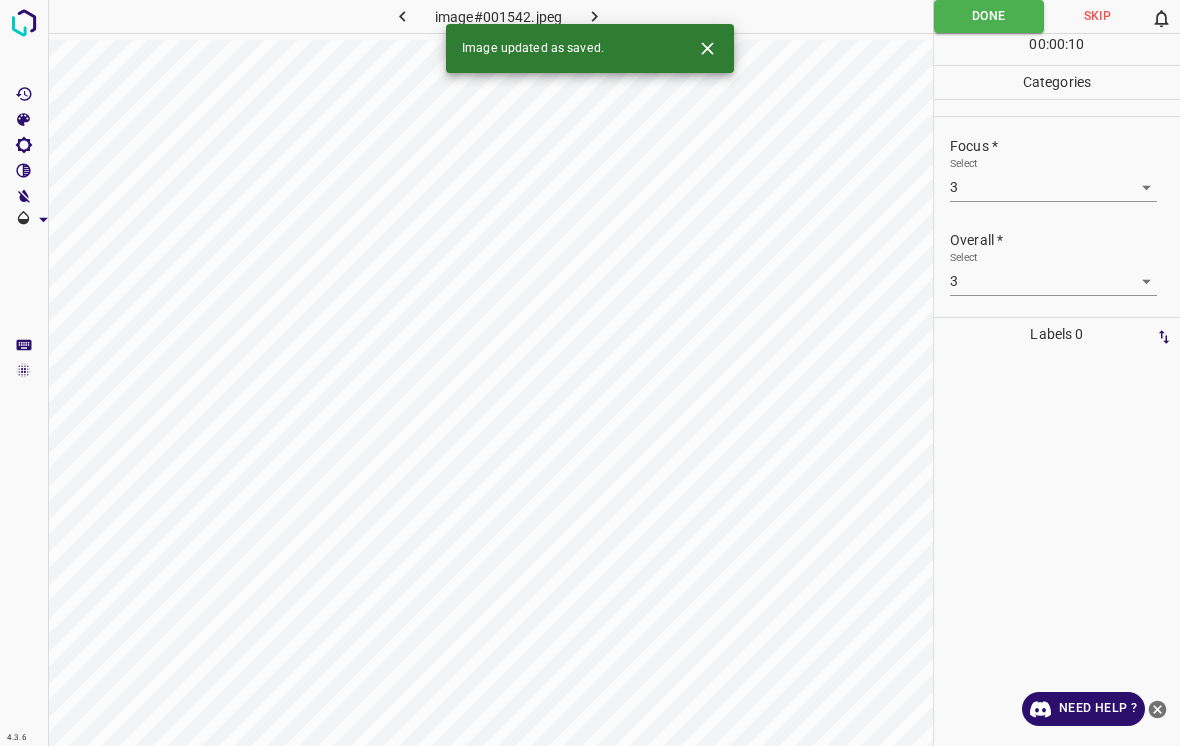click 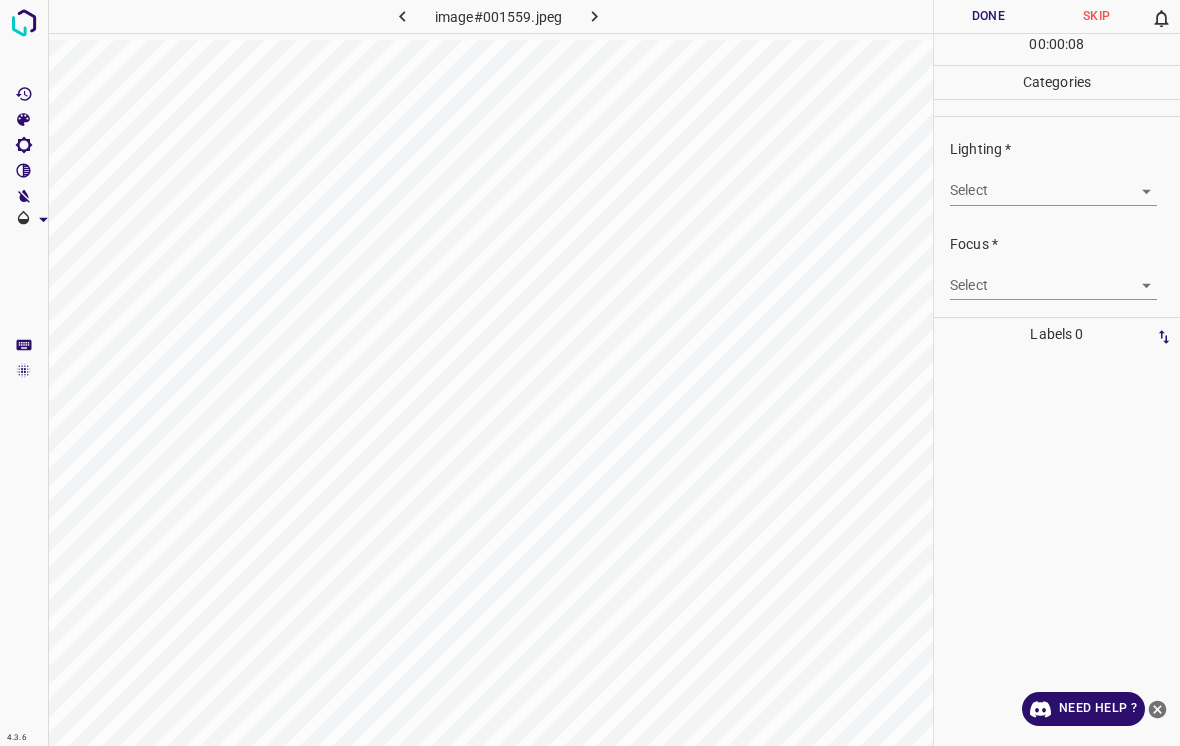 click on "4.3.6  image#001559.jpeg Done Skip 0 00   : 00   : 08   Categories Lighting *  Select ​ Focus *  Select ​ Overall *  Select ​ Labels   0 Categories 1 Lighting 2 Focus 3 Overall Tools Space Change between modes (Draw & Edit) I Auto labeling R Restore zoom M Zoom in N Zoom out Delete Delete selecte label Filters Z Restore filters X Saturation filter C Brightness filter V Contrast filter B Gray scale filter General O Download Need Help ? - Text - Hide - Delete" at bounding box center (590, 373) 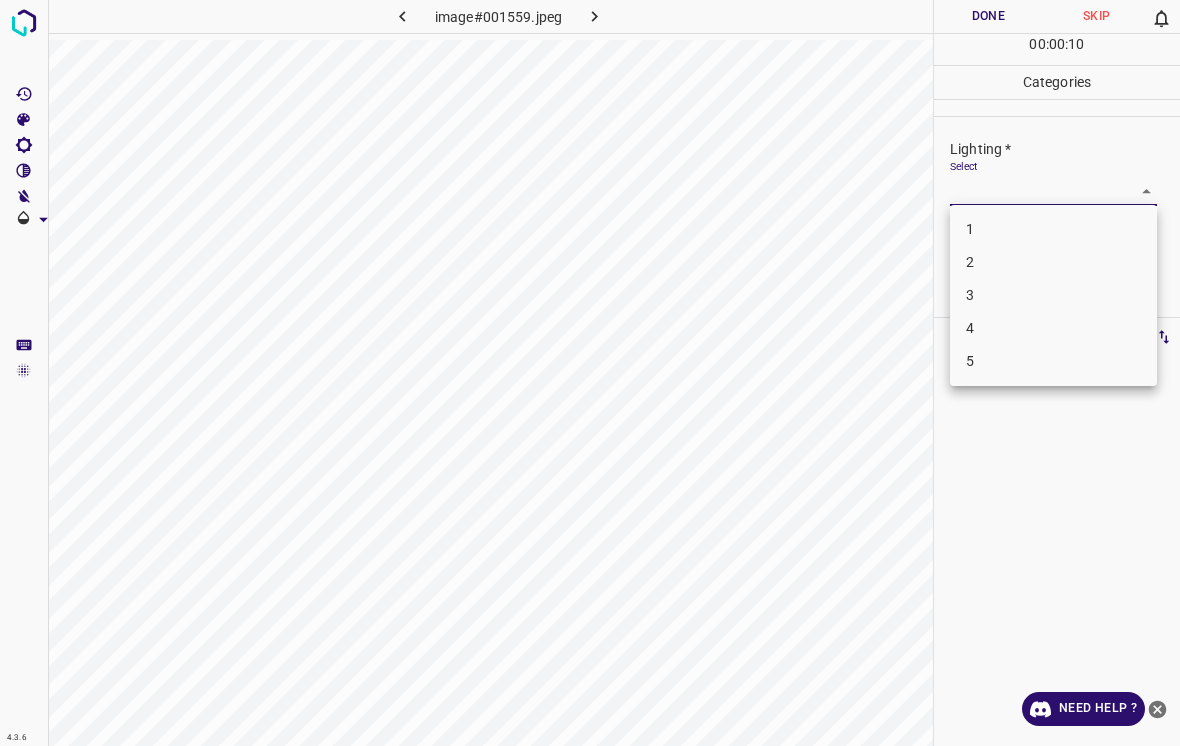 click on "4" at bounding box center (1053, 328) 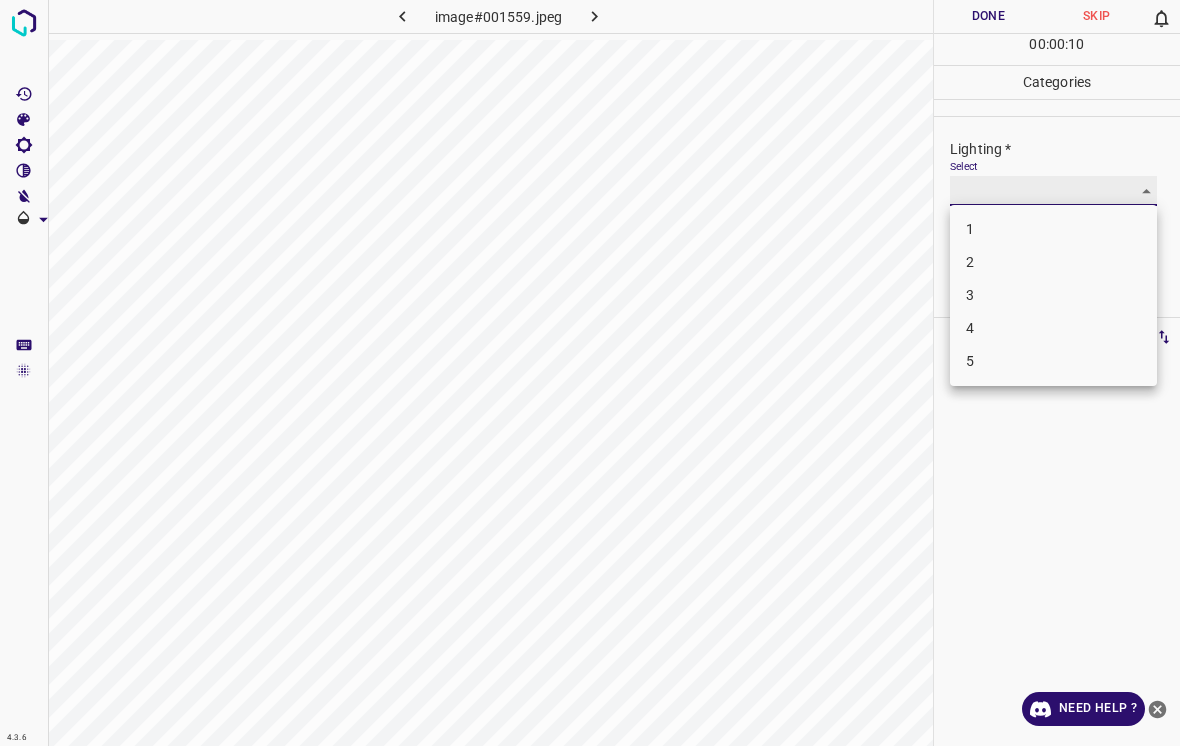 type on "4" 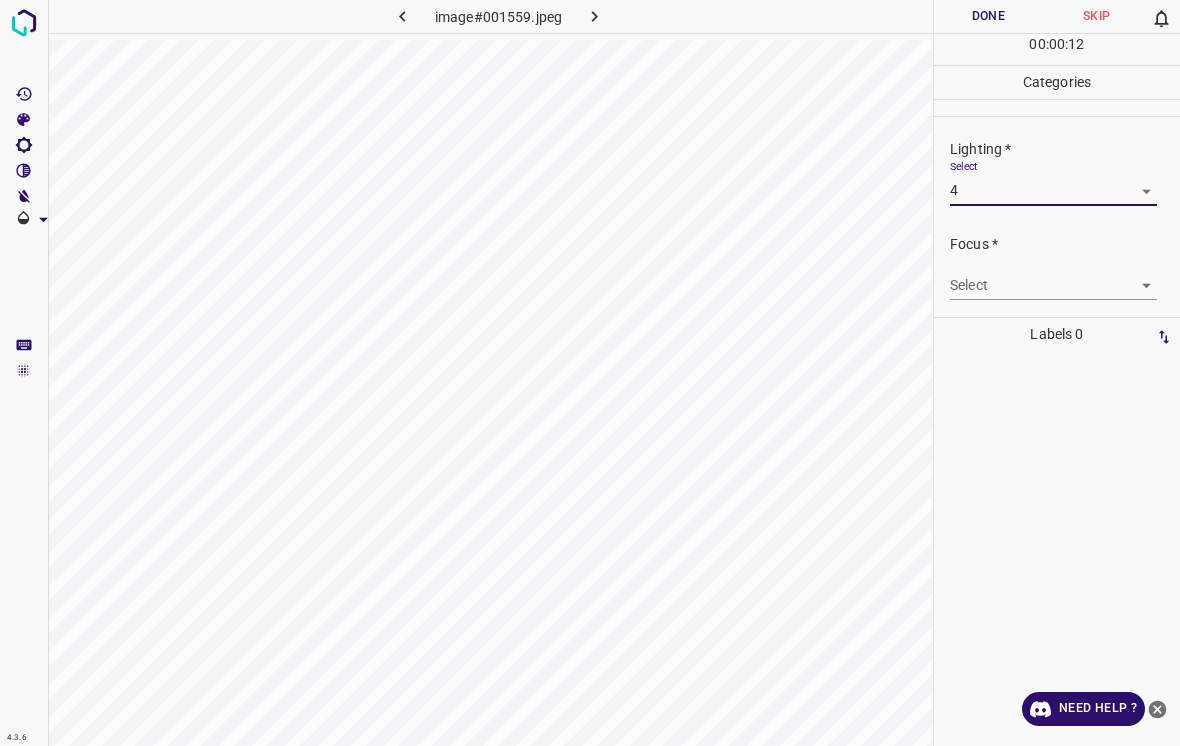 click on "4.3.6  image#001559.jpeg Done Skip 0 00   : 00   : 12   Categories Lighting *  Select 4 4 Focus *  Select ​ Overall *  Select ​ Labels   0 Categories 1 Lighting 2 Focus 3 Overall Tools Space Change between modes (Draw & Edit) I Auto labeling R Restore zoom M Zoom in N Zoom out Delete Delete selecte label Filters Z Restore filters X Saturation filter C Brightness filter V Contrast filter B Gray scale filter General O Download Need Help ? - Text - Hide - Delete" at bounding box center (590, 373) 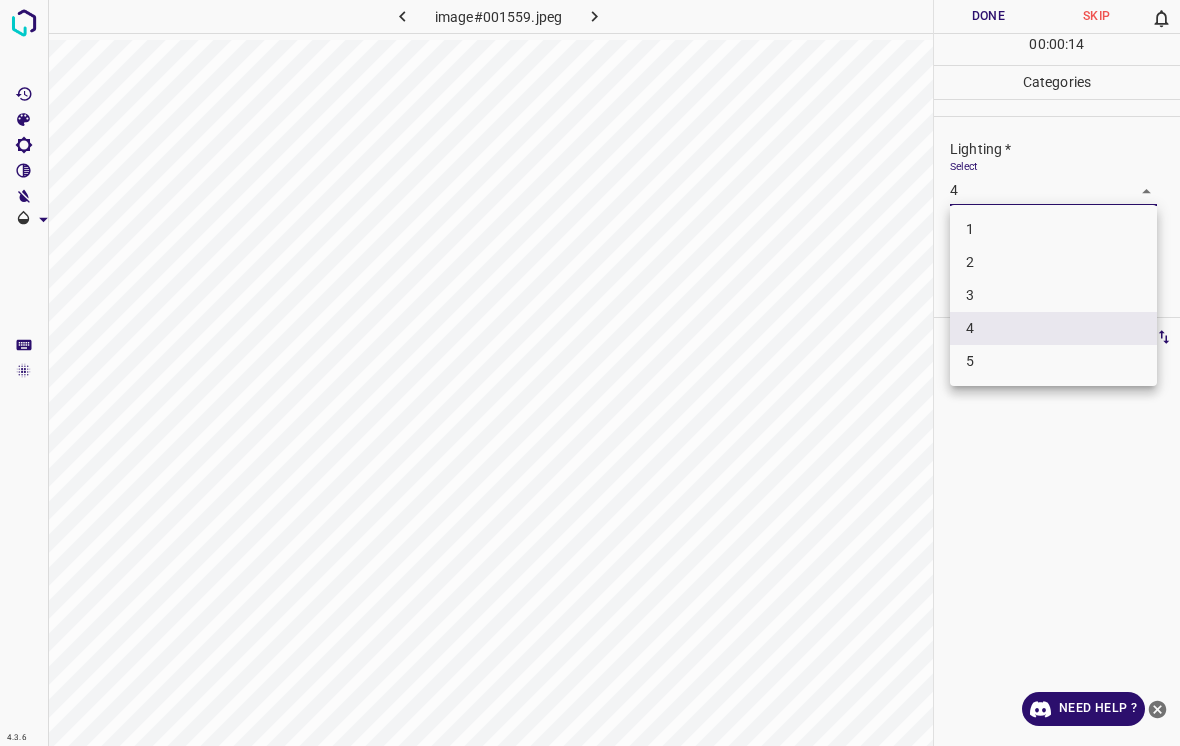 click on "4" at bounding box center [1053, 328] 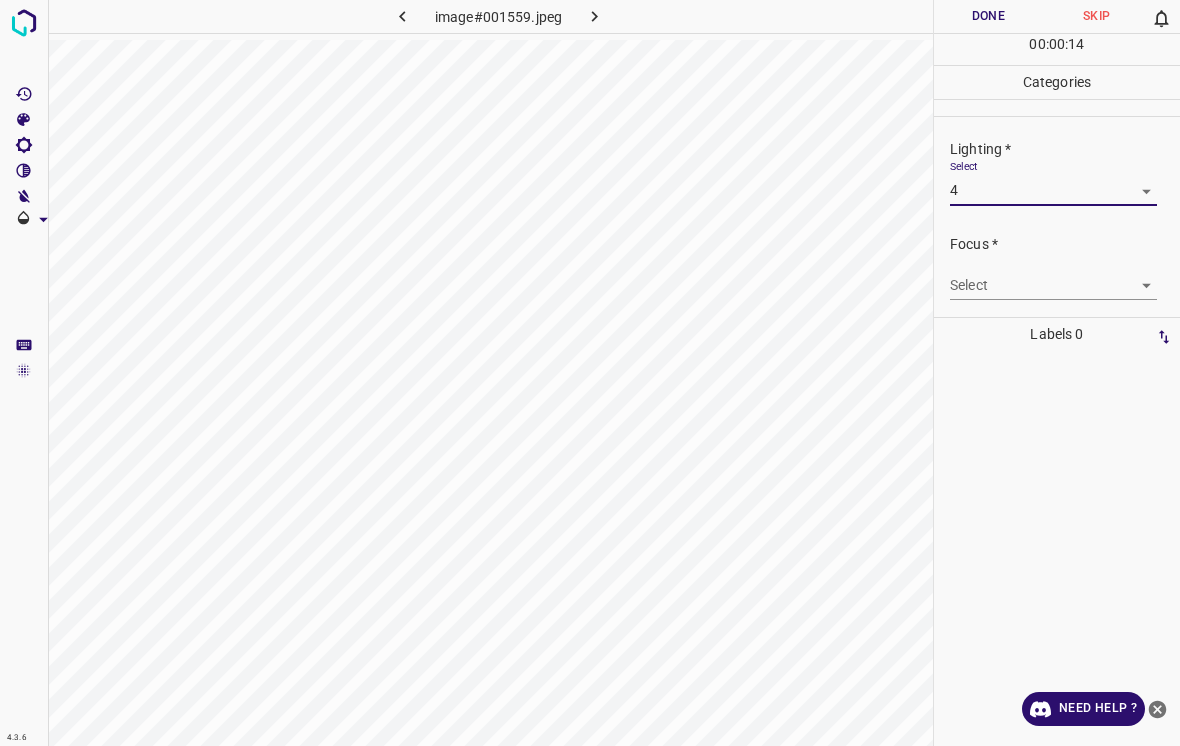 click on "4.3.6  image#001559.jpeg Done Skip 0 00   : 00   : 14   Categories Lighting *  Select 4 4 Focus *  Select ​ Overall *  Select ​ Labels   0 Categories 1 Lighting 2 Focus 3 Overall Tools Space Change between modes (Draw & Edit) I Auto labeling R Restore zoom M Zoom in N Zoom out Delete Delete selecte label Filters Z Restore filters X Saturation filter C Brightness filter V Contrast filter B Gray scale filter General O Download Need Help ? - Text - Hide - Delete" at bounding box center [590, 373] 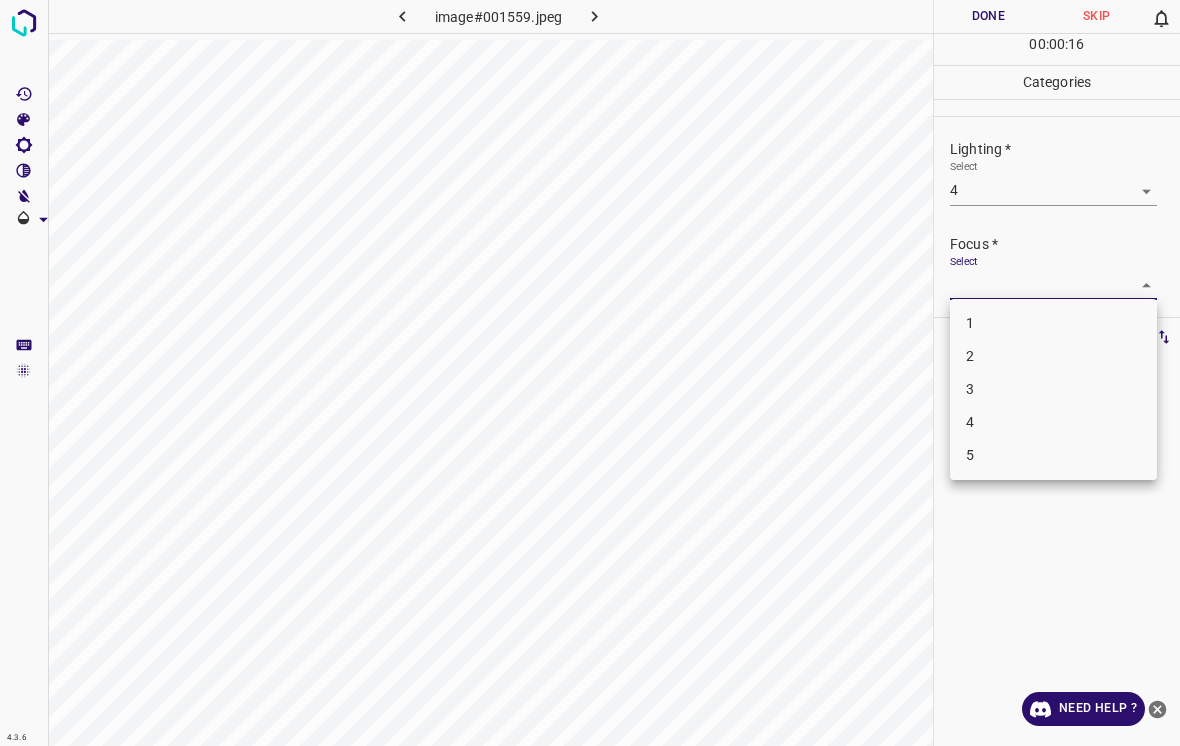 click on "4" at bounding box center [1053, 422] 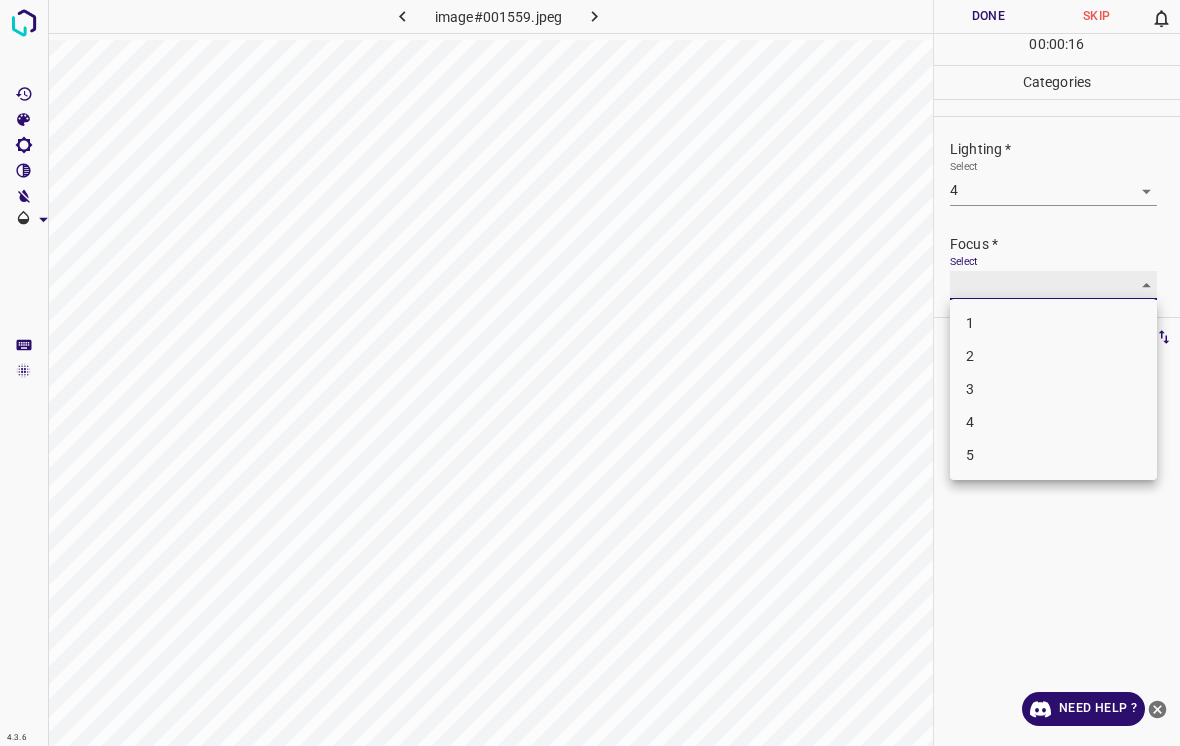type on "4" 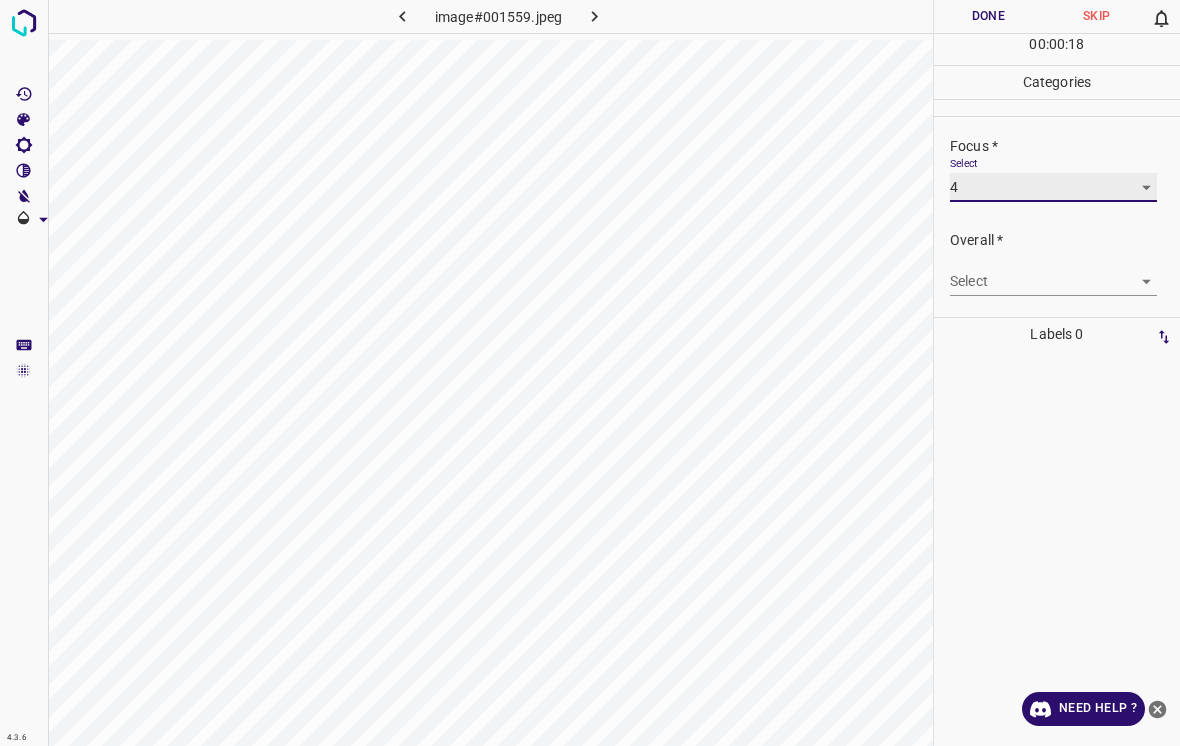 scroll, scrollTop: 98, scrollLeft: 0, axis: vertical 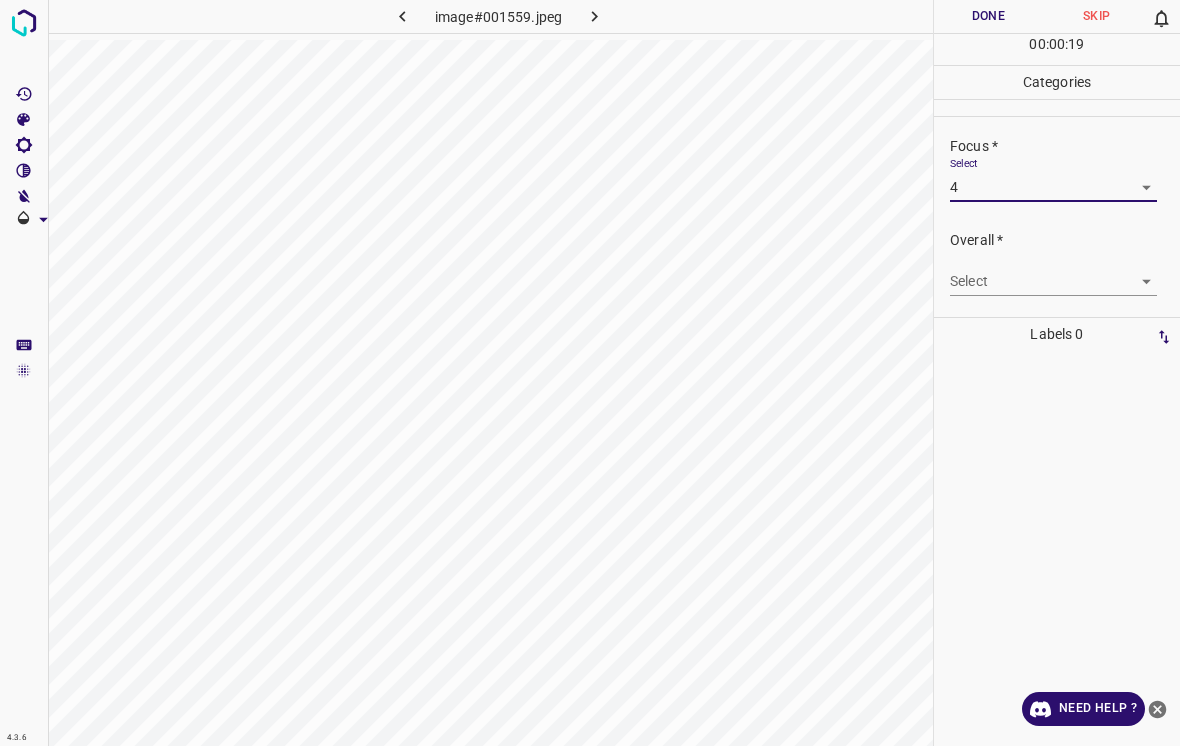 click on "4.3.6  image#001559.jpeg Done Skip 0 00   : 00   : 19   Categories Lighting *  Select 4 4 Focus *  Select 4 4 Overall *  Select ​ Labels   0 Categories 1 Lighting 2 Focus 3 Overall Tools Space Change between modes (Draw & Edit) I Auto labeling R Restore zoom M Zoom in N Zoom out Delete Delete selecte label Filters Z Restore filters X Saturation filter C Brightness filter V Contrast filter B Gray scale filter General O Download Need Help ? - Text - Hide - Delete" at bounding box center (590, 373) 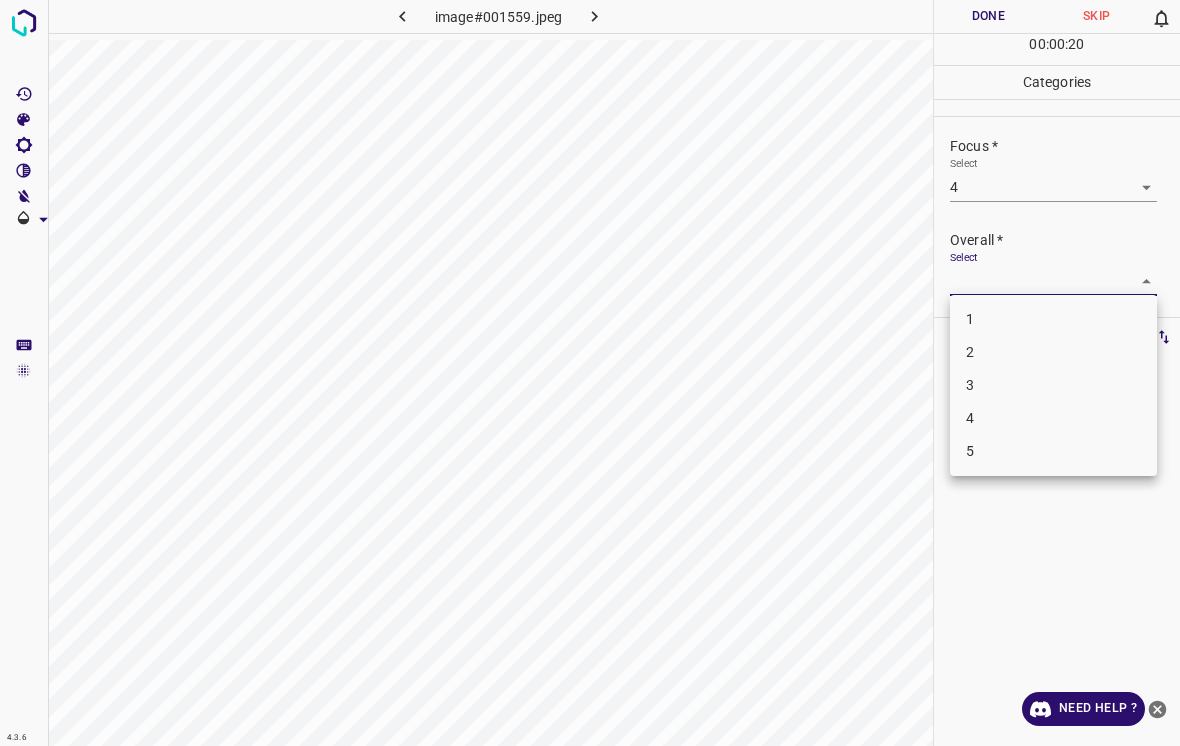 click on "4" at bounding box center [1053, 418] 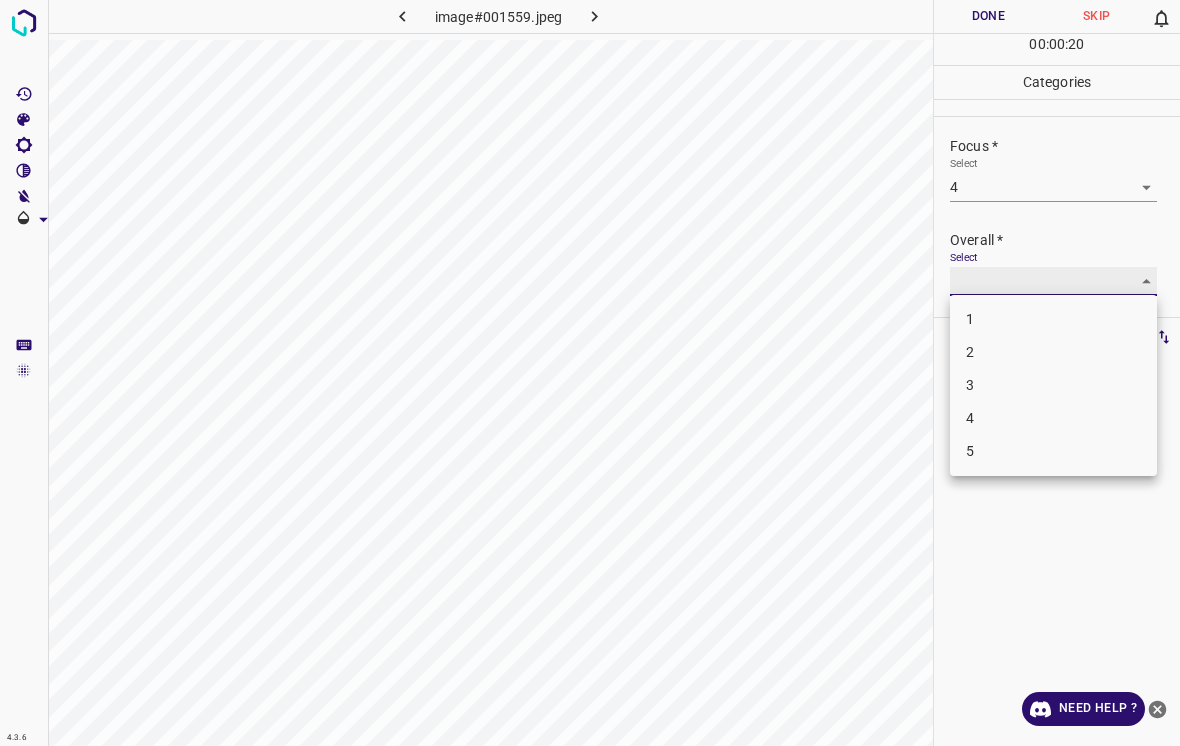 type on "4" 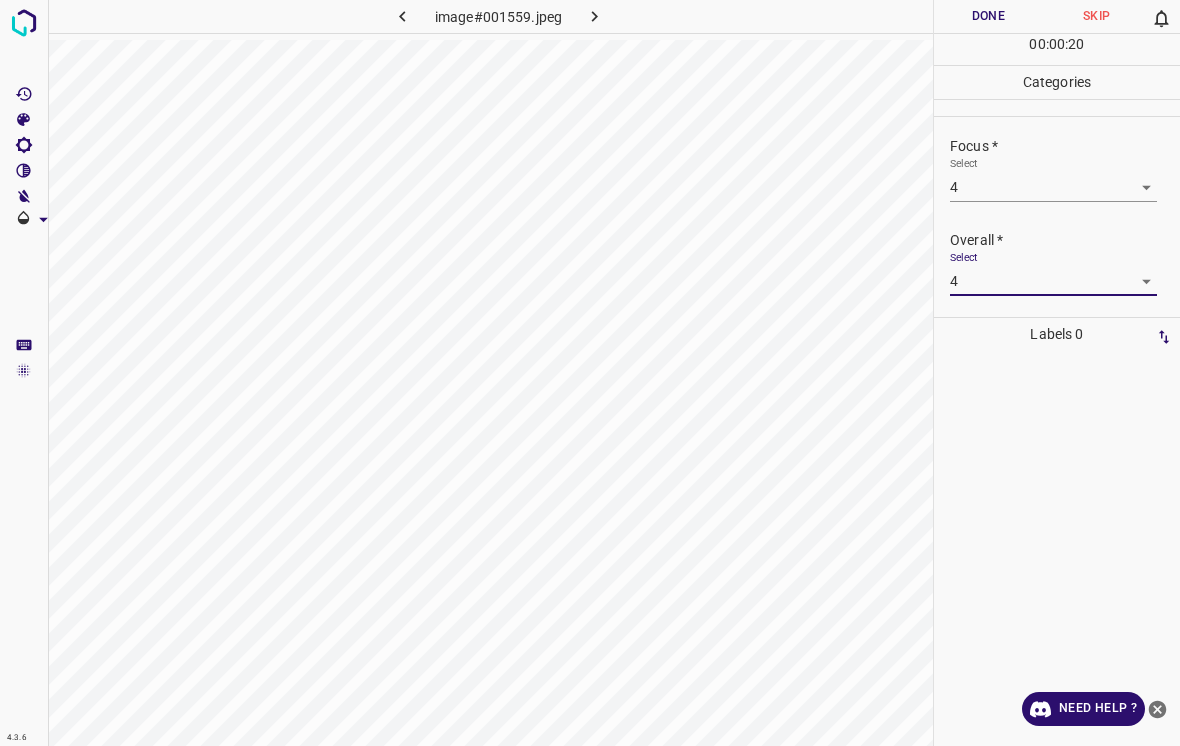 click on "Done" at bounding box center (988, 16) 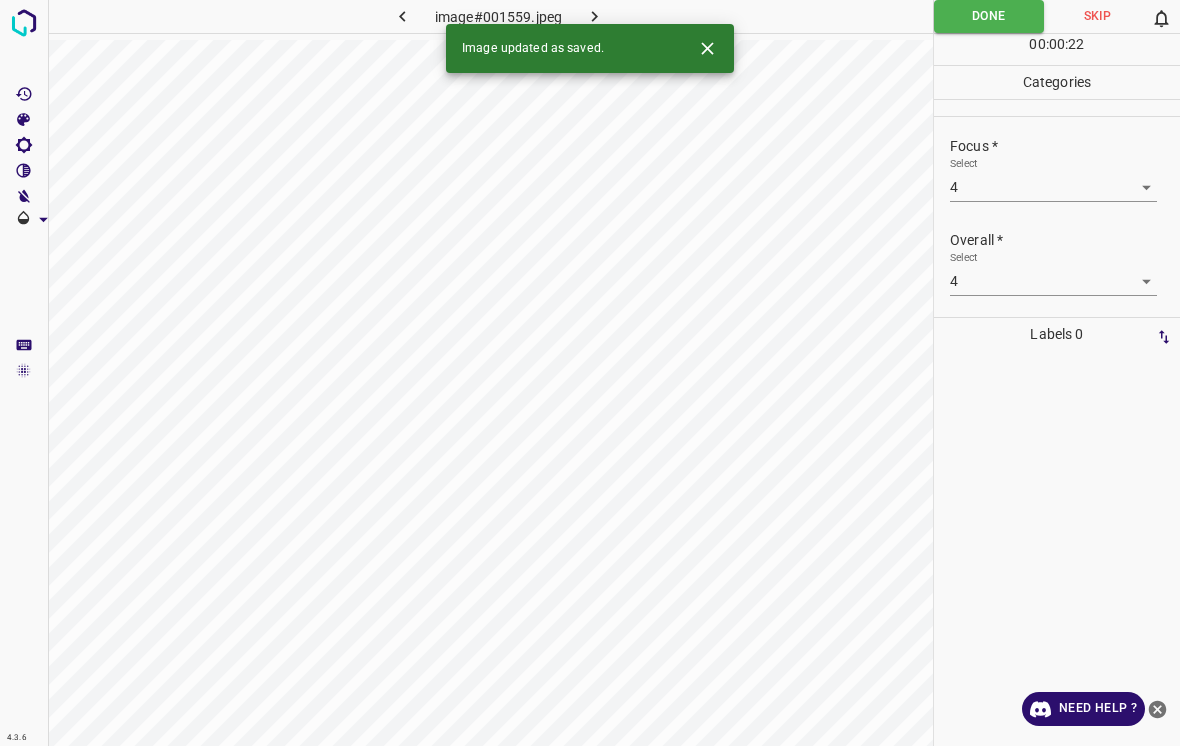 click on "Image updated as saved." at bounding box center (590, 48) 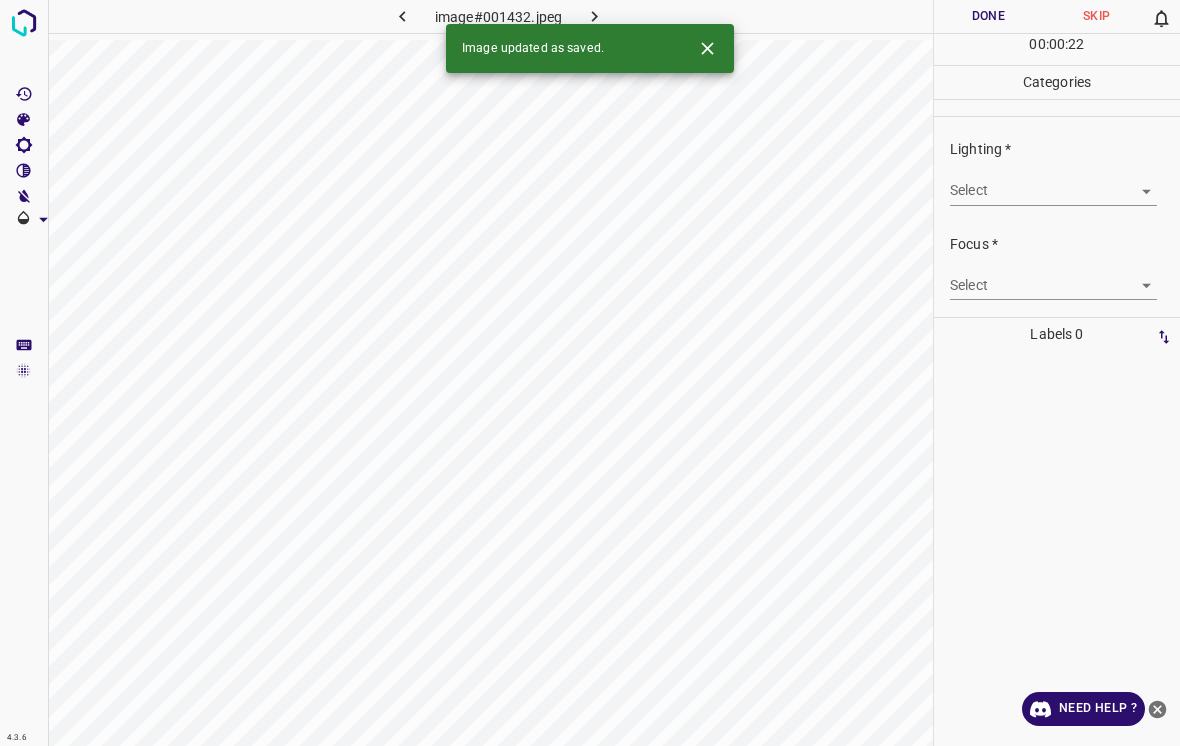 click on "4.3.6  image#001432.jpeg Done Skip 0 00   : 00   : 22   Categories Lighting *  Select ​ Focus *  Select ​ Overall *  Select ​ Labels   0 Categories 1 Lighting 2 Focus 3 Overall Tools Space Change between modes (Draw & Edit) I Auto labeling R Restore zoom M Zoom in N Zoom out Delete Delete selecte label Filters Z Restore filters X Saturation filter C Brightness filter V Contrast filter B Gray scale filter General O Download Image updated as saved. Need Help ? - Text - Hide - Delete" at bounding box center (590, 373) 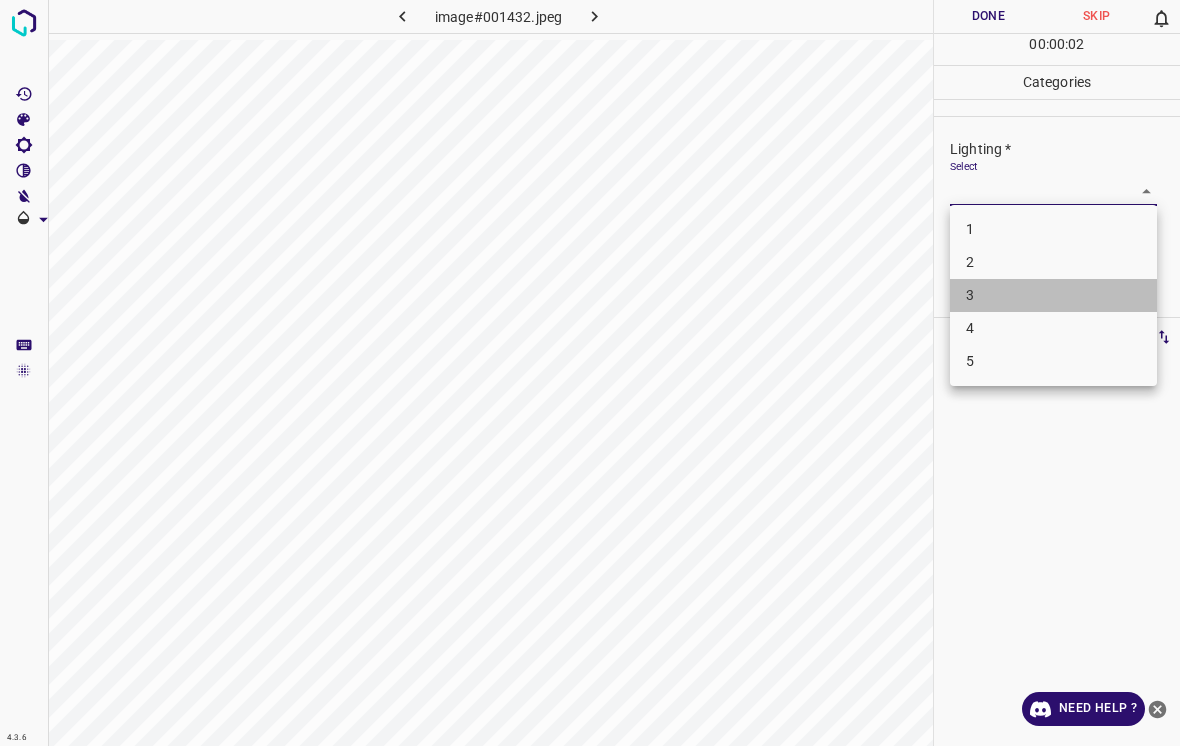 click on "3" at bounding box center (1053, 295) 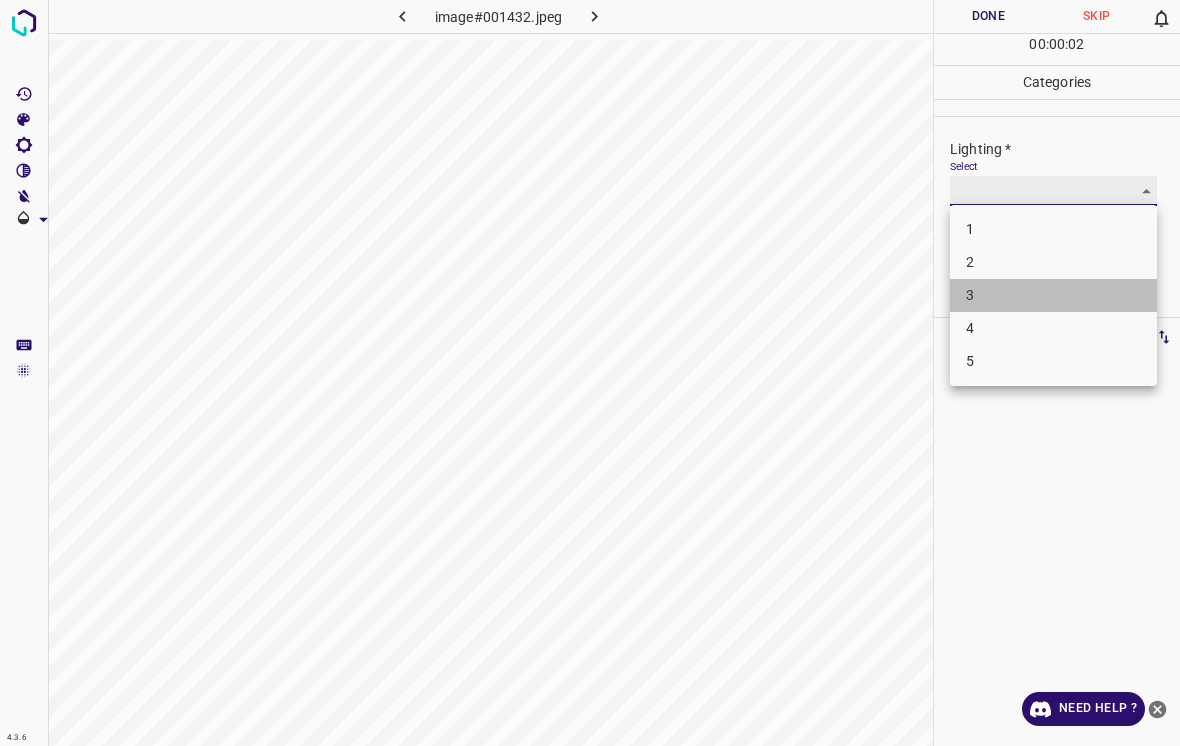 type on "3" 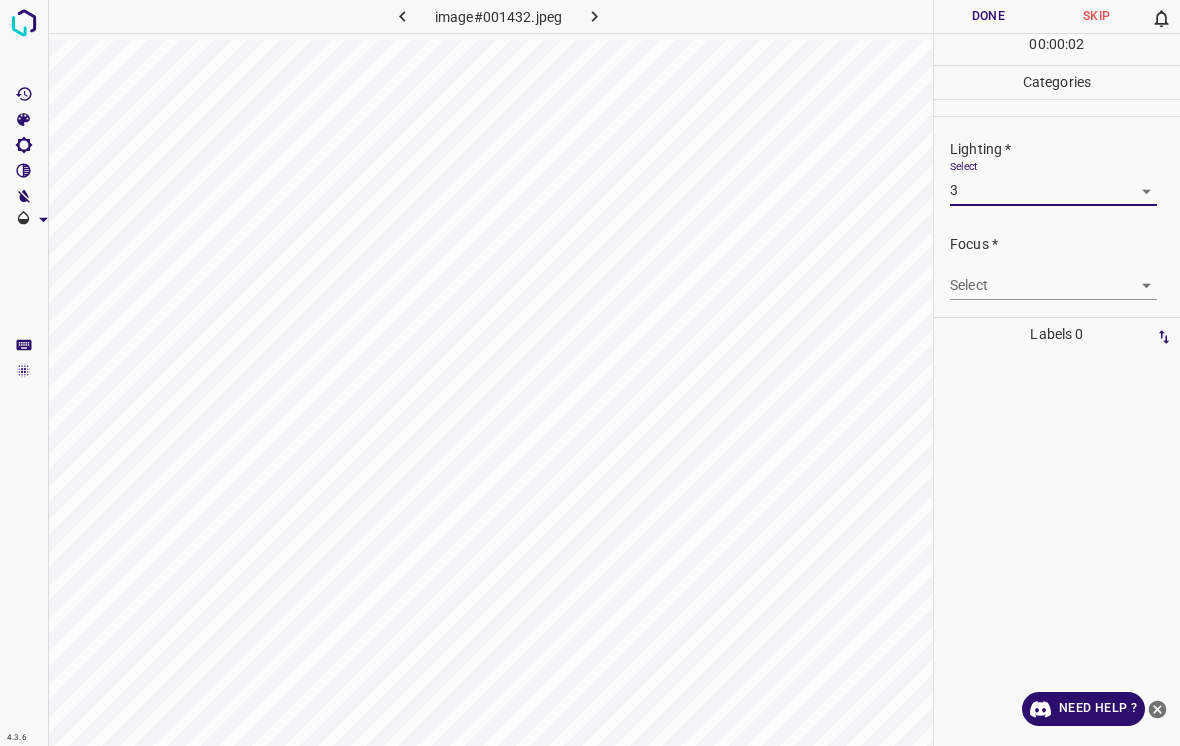 click on "4.3.6  image#001432.jpeg Done Skip 0 00   : 00   : 02   Categories Lighting *  Select 3 3 Focus *  Select ​ Overall *  Select ​ Labels   0 Categories 1 Lighting 2 Focus 3 Overall Tools Space Change between modes (Draw & Edit) I Auto labeling R Restore zoom M Zoom in N Zoom out Delete Delete selecte label Filters Z Restore filters X Saturation filter C Brightness filter V Contrast filter B Gray scale filter General O Download Need Help ? - Text - Hide - Delete" at bounding box center (590, 373) 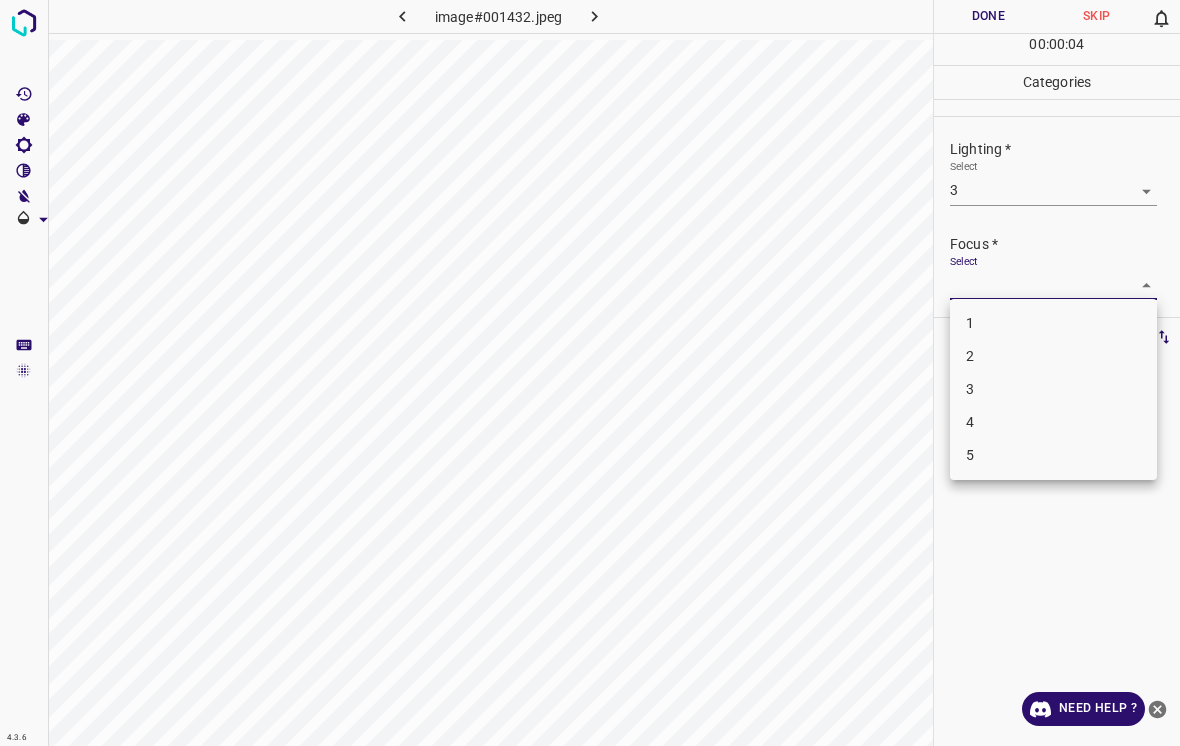 click on "3" at bounding box center [1053, 389] 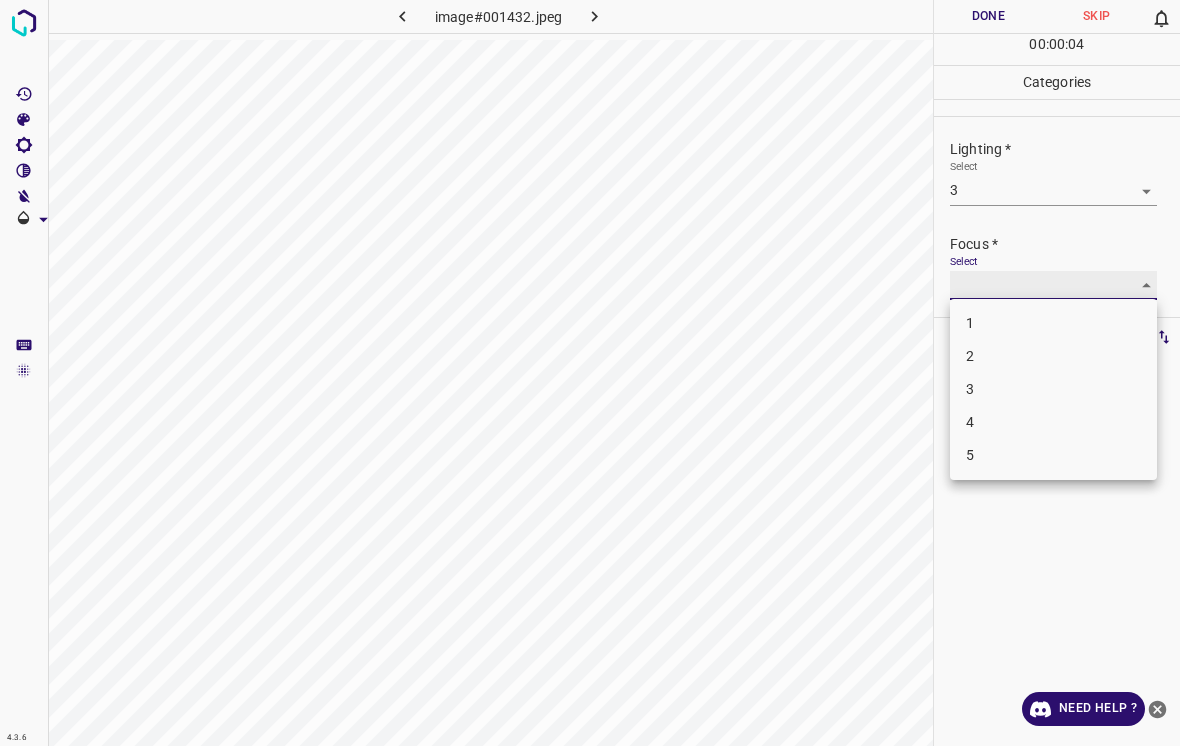type on "3" 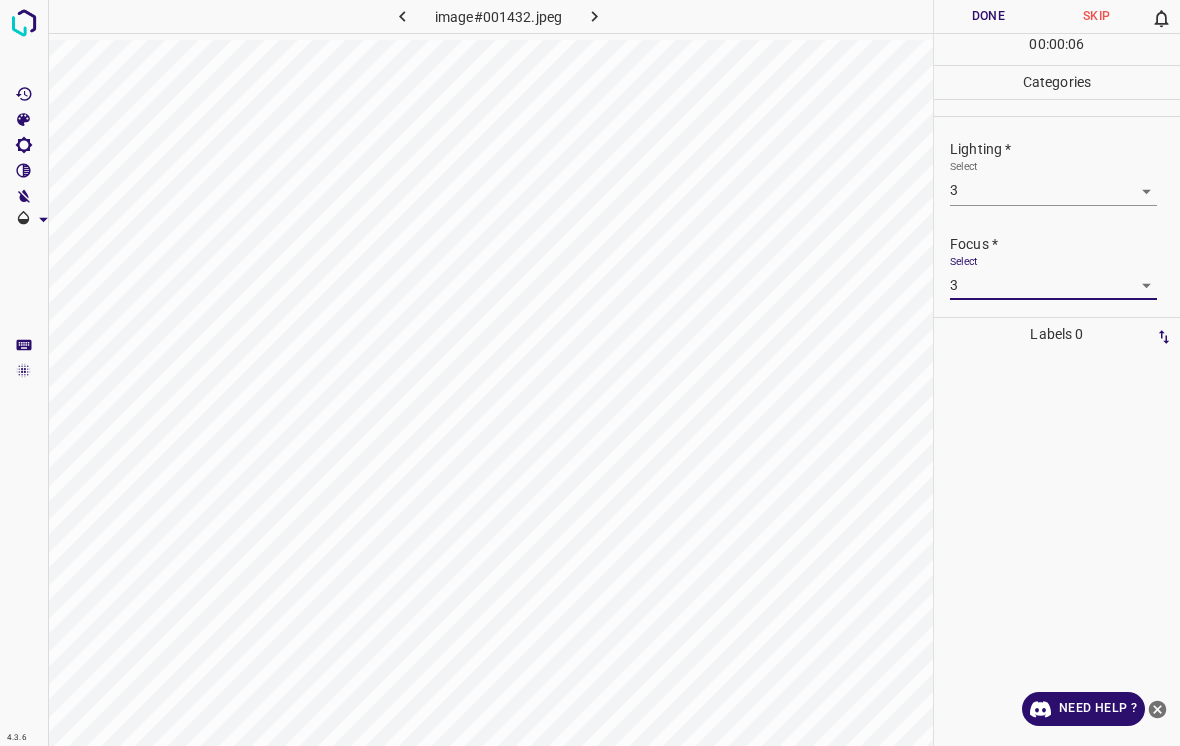 click on "4.3.6  image#001432.jpeg Done Skip 0 00   : 00   : 06   Categories Lighting *  Select 3 3 Focus *  Select 3 3 Overall *  Select ​ Labels   0 Categories 1 Lighting 2 Focus 3 Overall Tools Space Change between modes (Draw & Edit) I Auto labeling R Restore zoom M Zoom in N Zoom out Delete Delete selecte label Filters Z Restore filters X Saturation filter C Brightness filter V Contrast filter B Gray scale filter General O Download Need Help ? - Text - Hide - Delete" at bounding box center (590, 373) 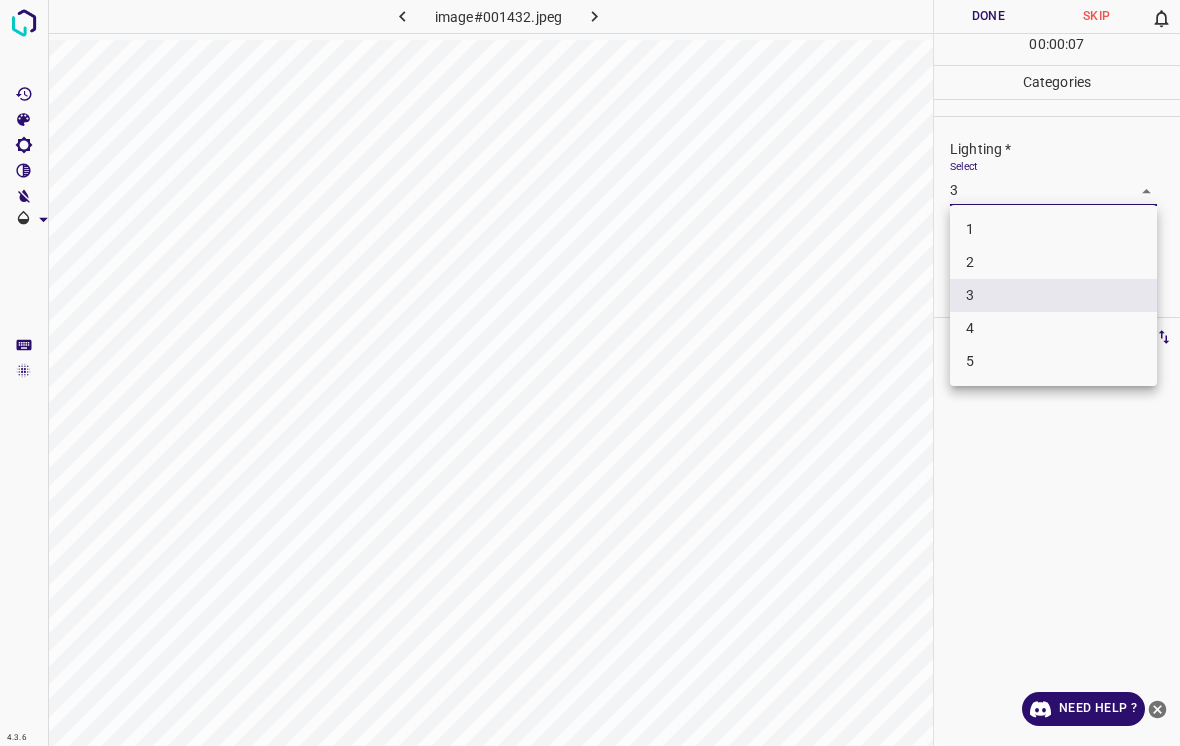 click on "4" at bounding box center (1053, 328) 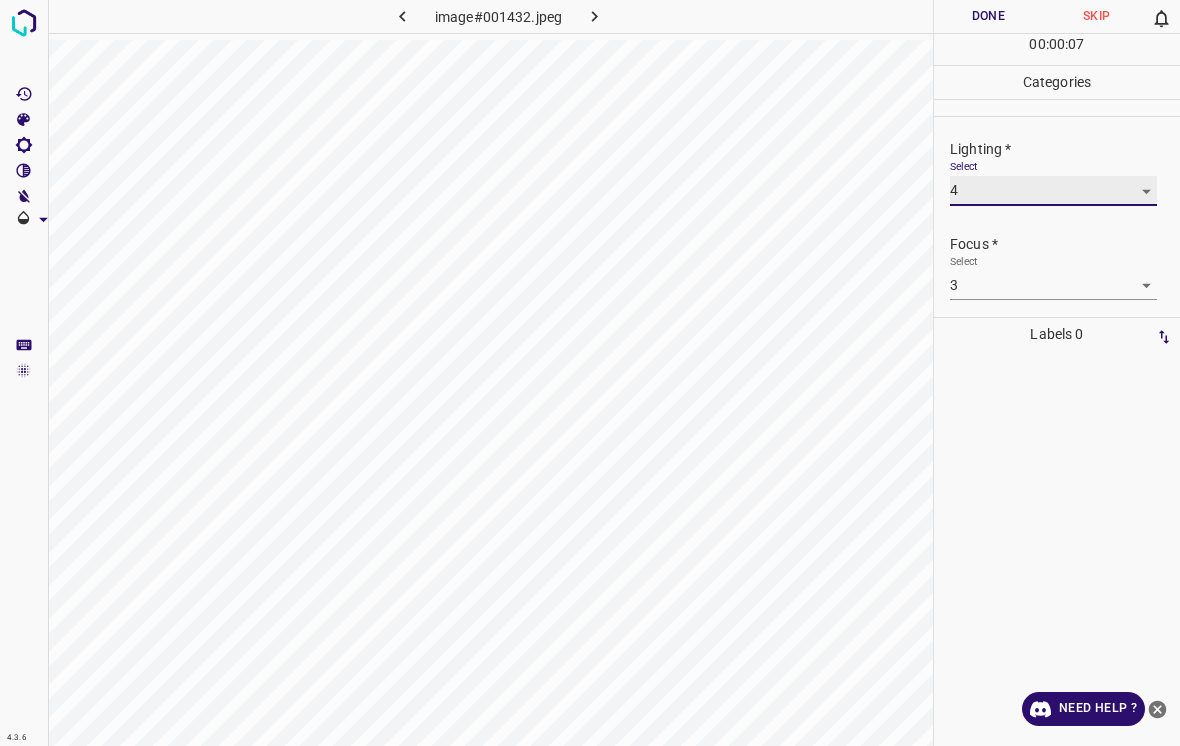 type on "4" 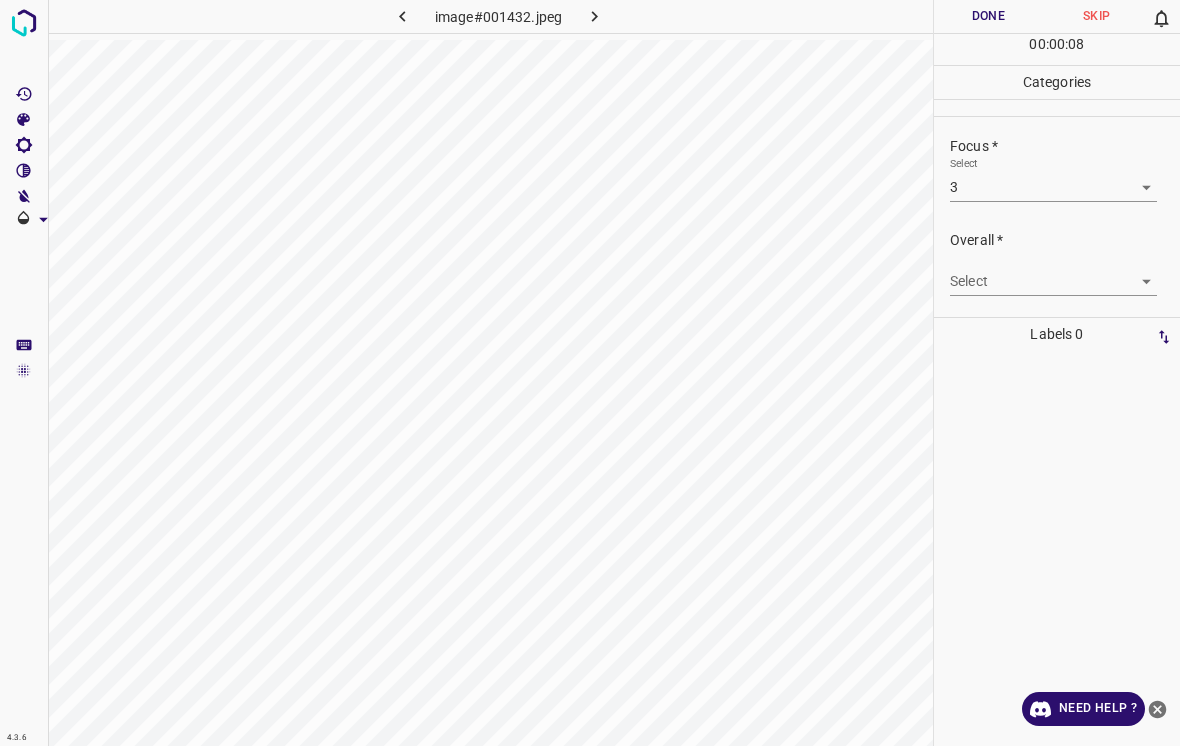 scroll, scrollTop: 98, scrollLeft: 0, axis: vertical 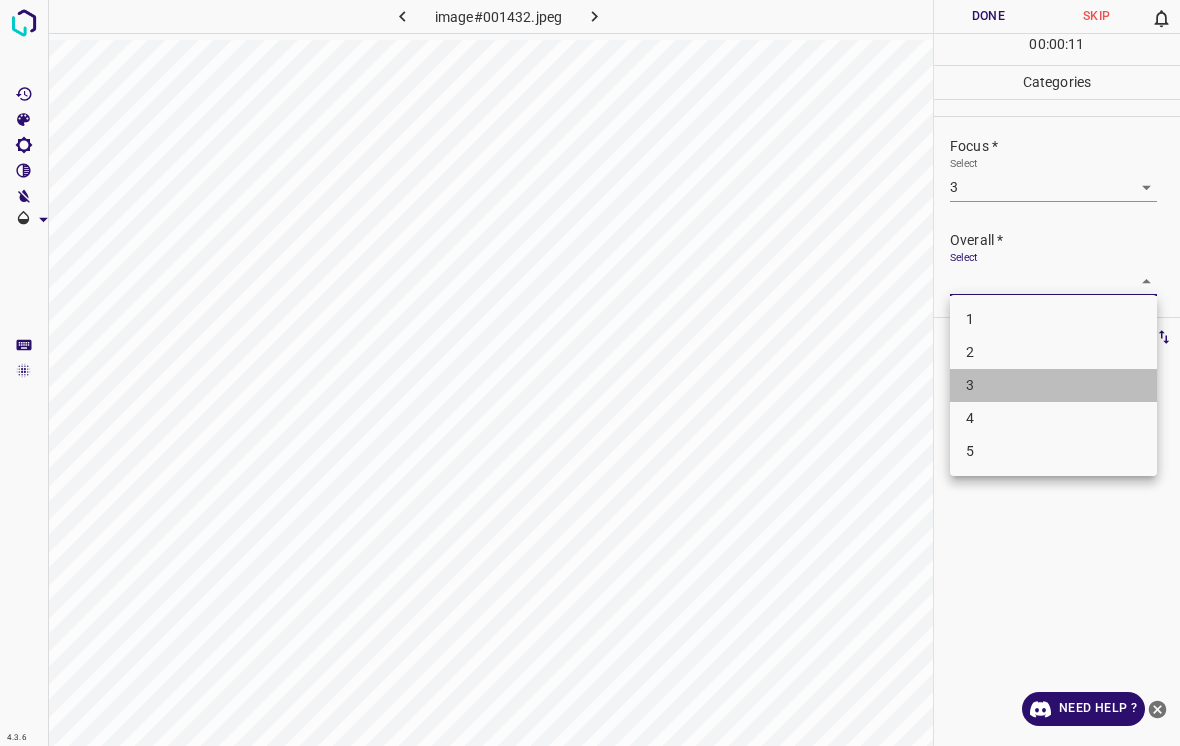 click on "3" at bounding box center [1053, 385] 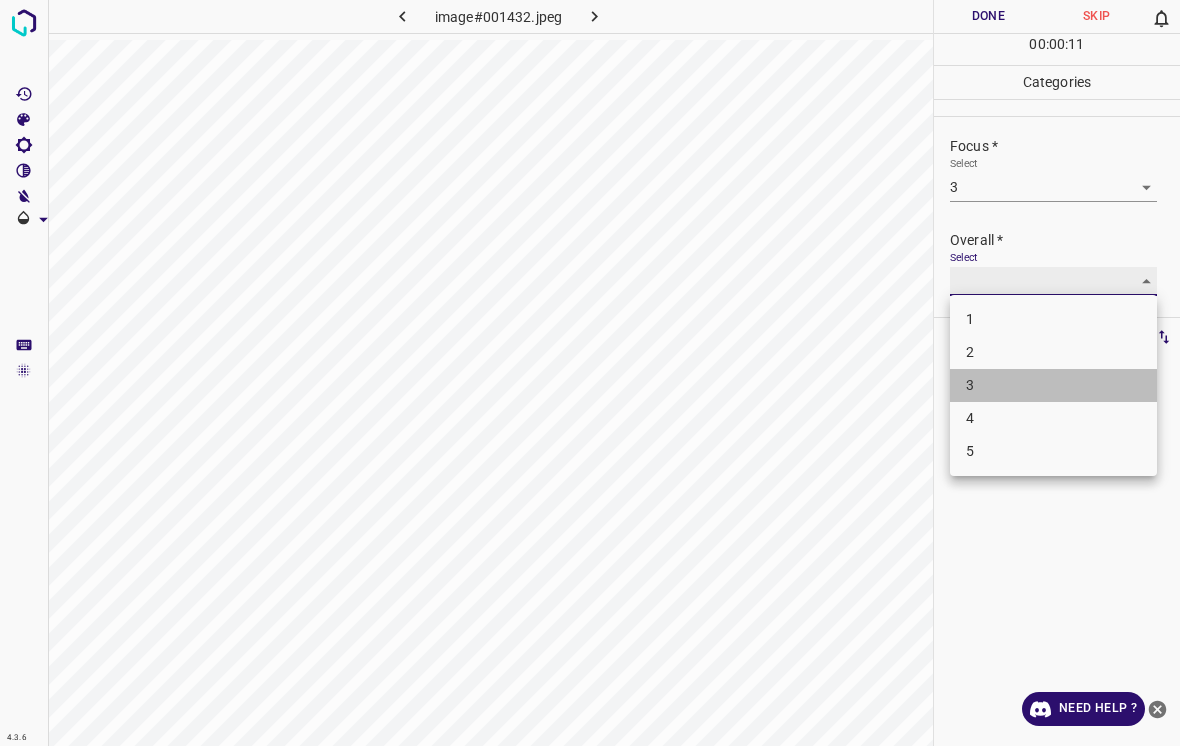 type on "3" 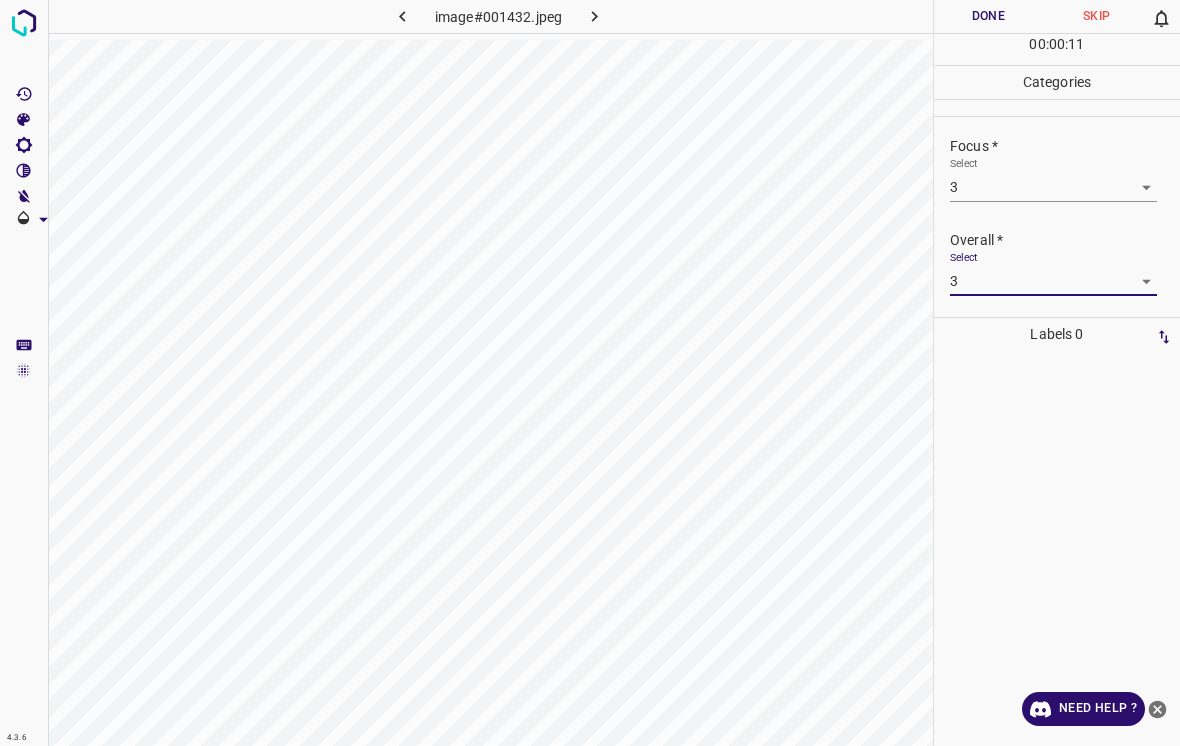 click on "Done" at bounding box center [988, 16] 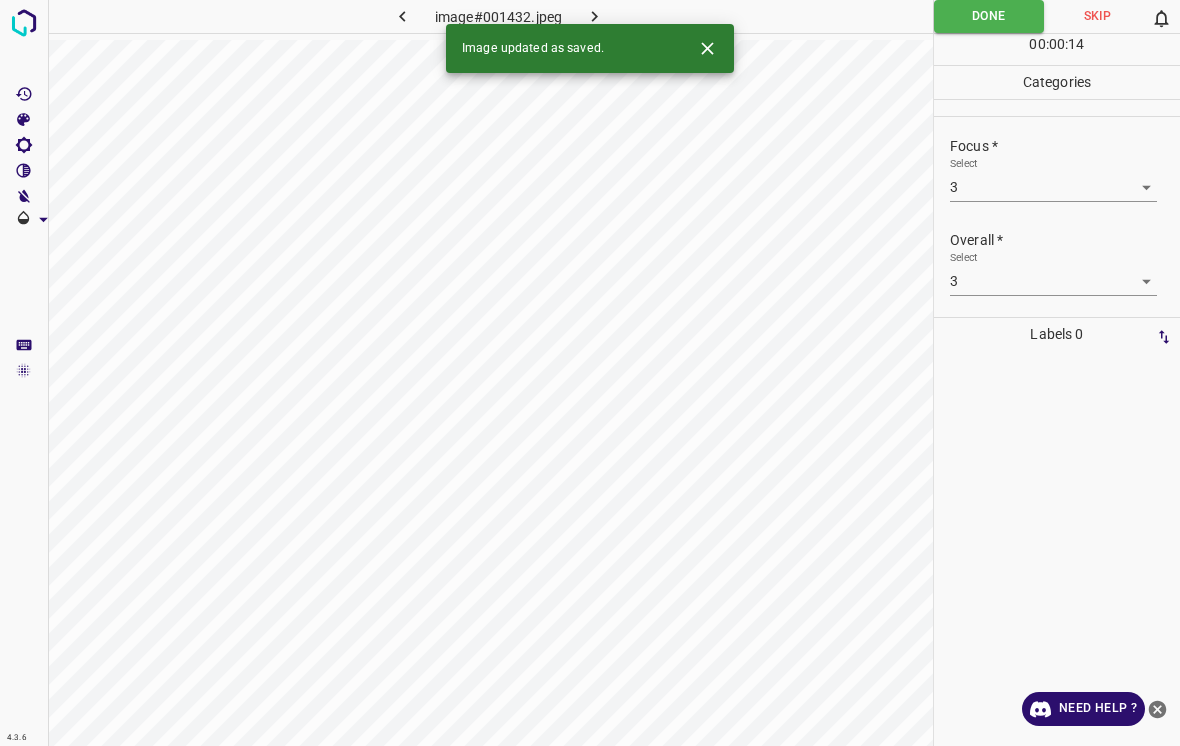 click on "Image updated as saved." at bounding box center [590, 48] 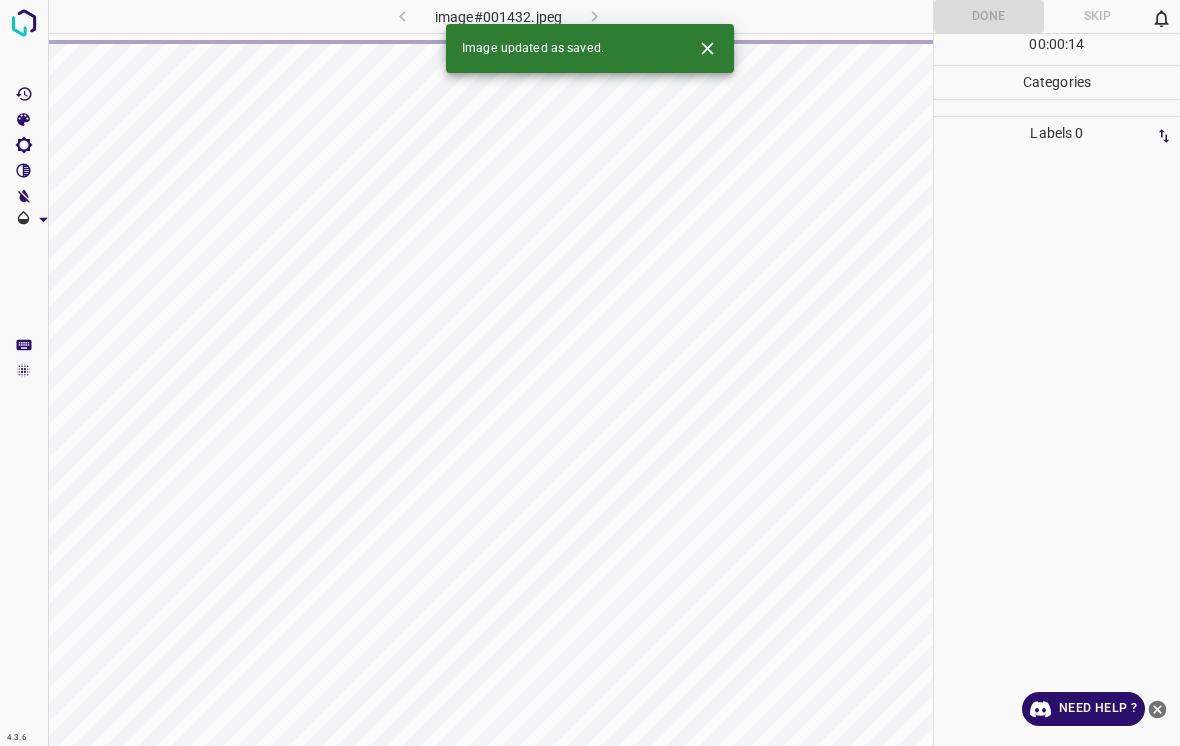 click 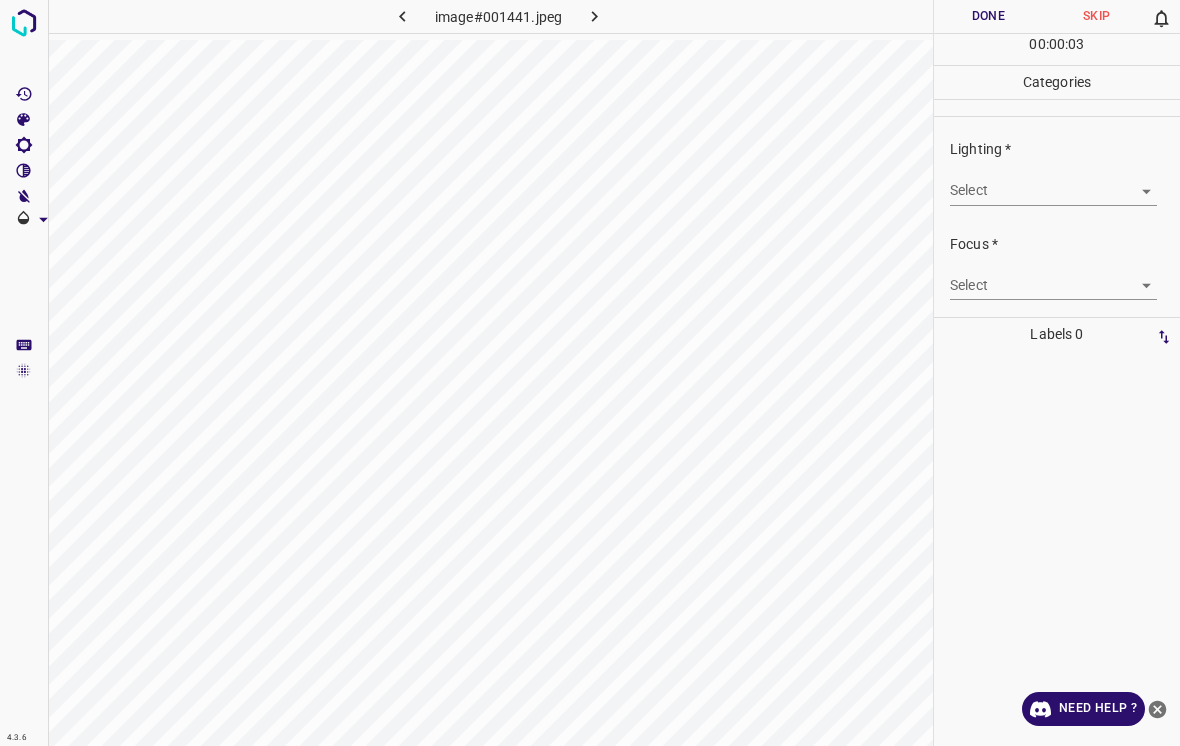 click on "4.3.6  image#001441.jpeg Done Skip 0 00   : 00   : 03   Categories Lighting *  Select ​ Focus *  Select ​ Overall *  Select ​ Labels   0 Categories 1 Lighting 2 Focus 3 Overall Tools Space Change between modes (Draw & Edit) I Auto labeling R Restore zoom M Zoom in N Zoom out Delete Delete selecte label Filters Z Restore filters X Saturation filter C Brightness filter V Contrast filter B Gray scale filter General O Download Need Help ? - Text - Hide - Delete" at bounding box center (590, 373) 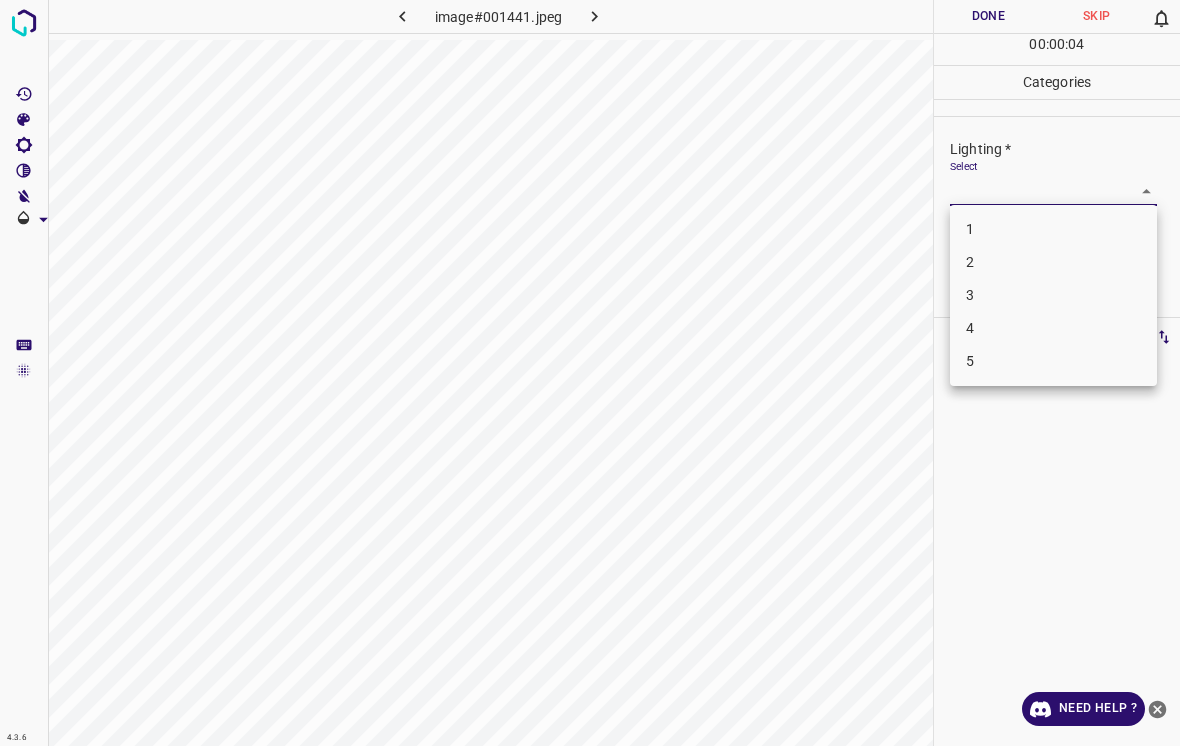 click on "3" at bounding box center [1053, 295] 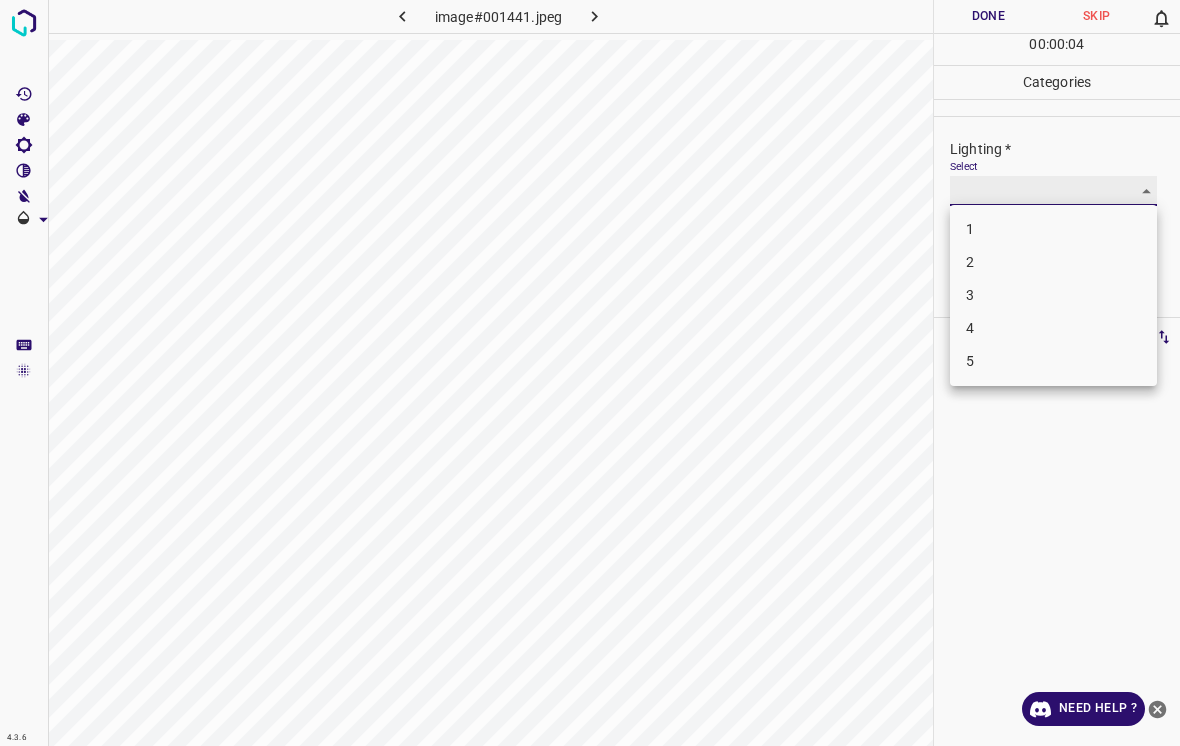 type on "3" 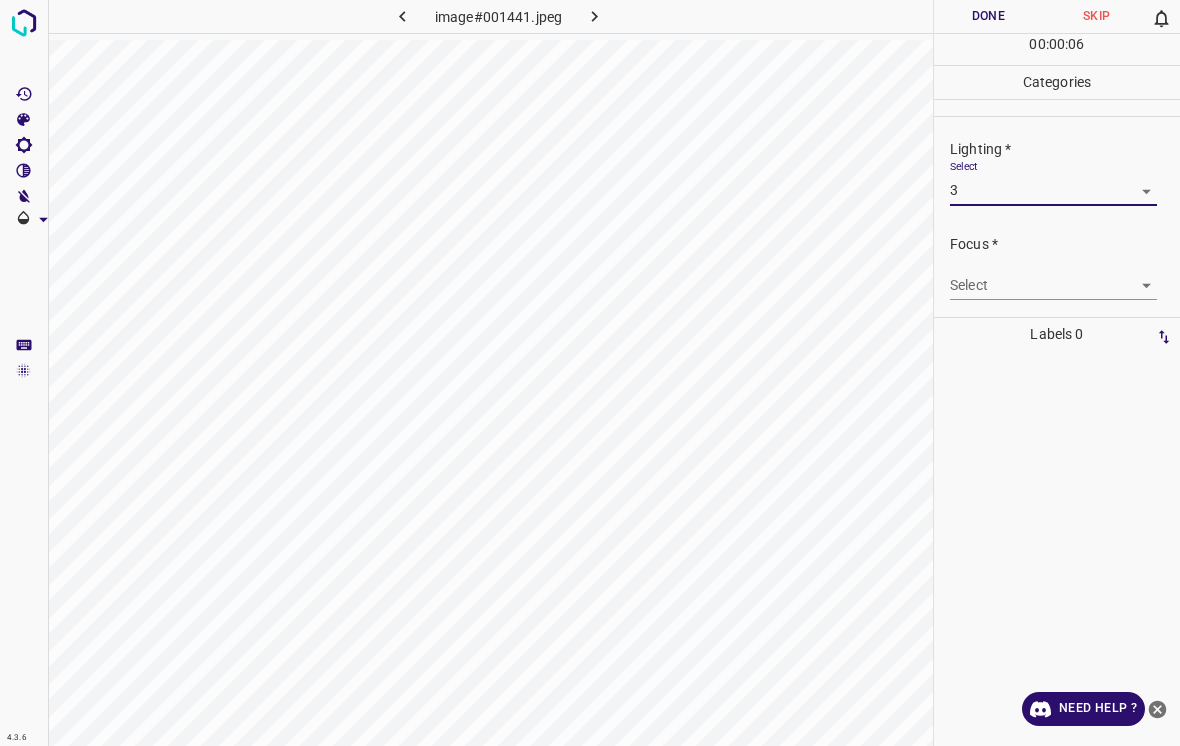 click on "4.3.6  image#001441.jpeg Done Skip 0 00   : 00   : 06   Categories Lighting *  Select 3 3 Focus *  Select ​ Overall *  Select ​ Labels   0 Categories 1 Lighting 2 Focus 3 Overall Tools Space Change between modes (Draw & Edit) I Auto labeling R Restore zoom M Zoom in N Zoom out Delete Delete selecte label Filters Z Restore filters X Saturation filter C Brightness filter V Contrast filter B Gray scale filter General O Download Need Help ? - Text - Hide - Delete" at bounding box center (590, 373) 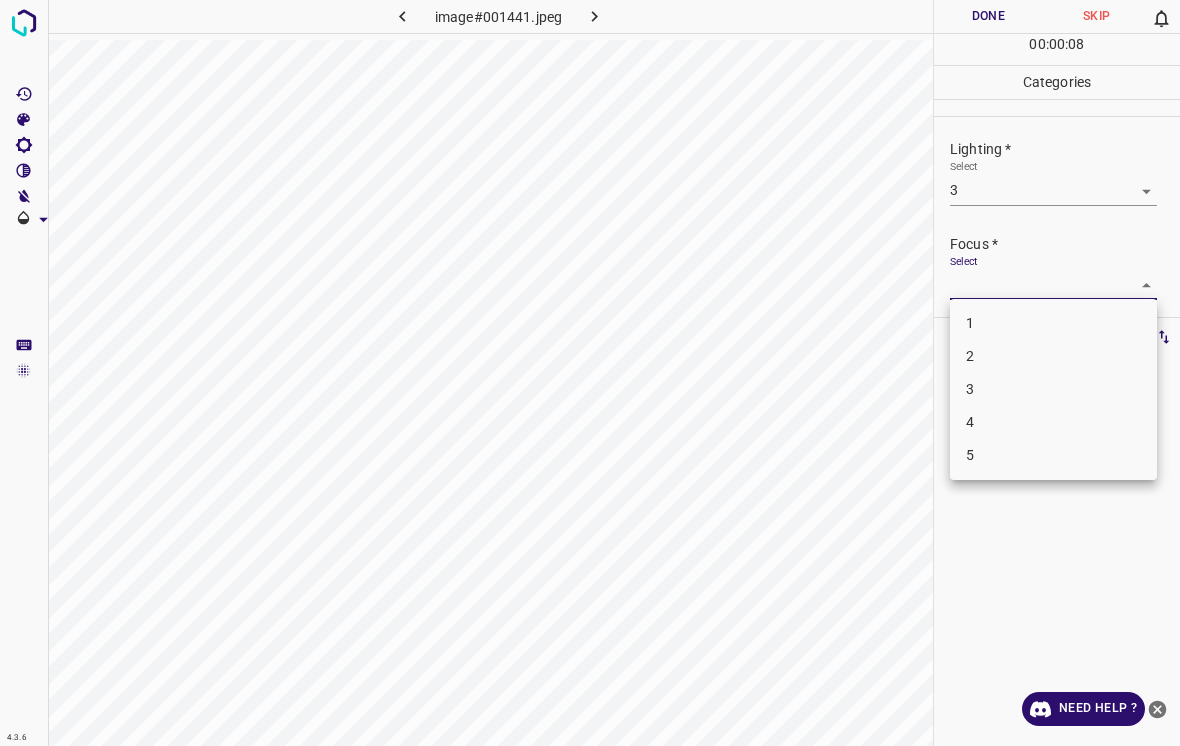 click on "4" at bounding box center [1053, 422] 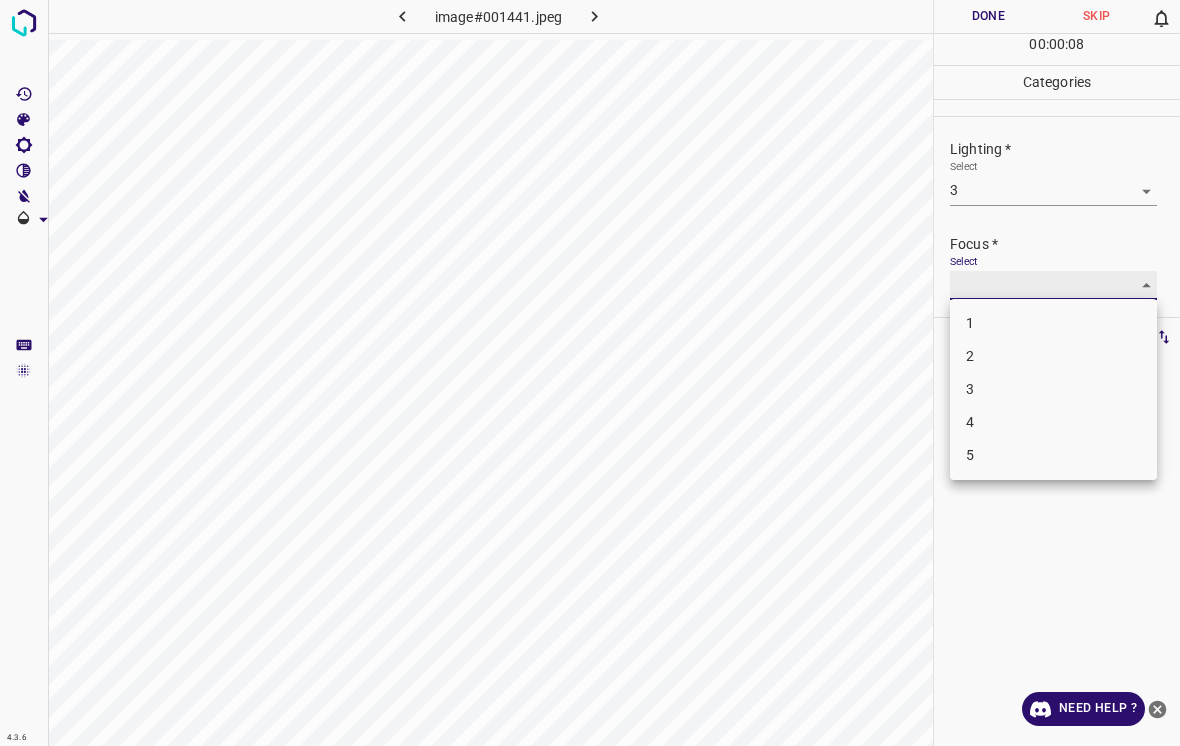 type on "4" 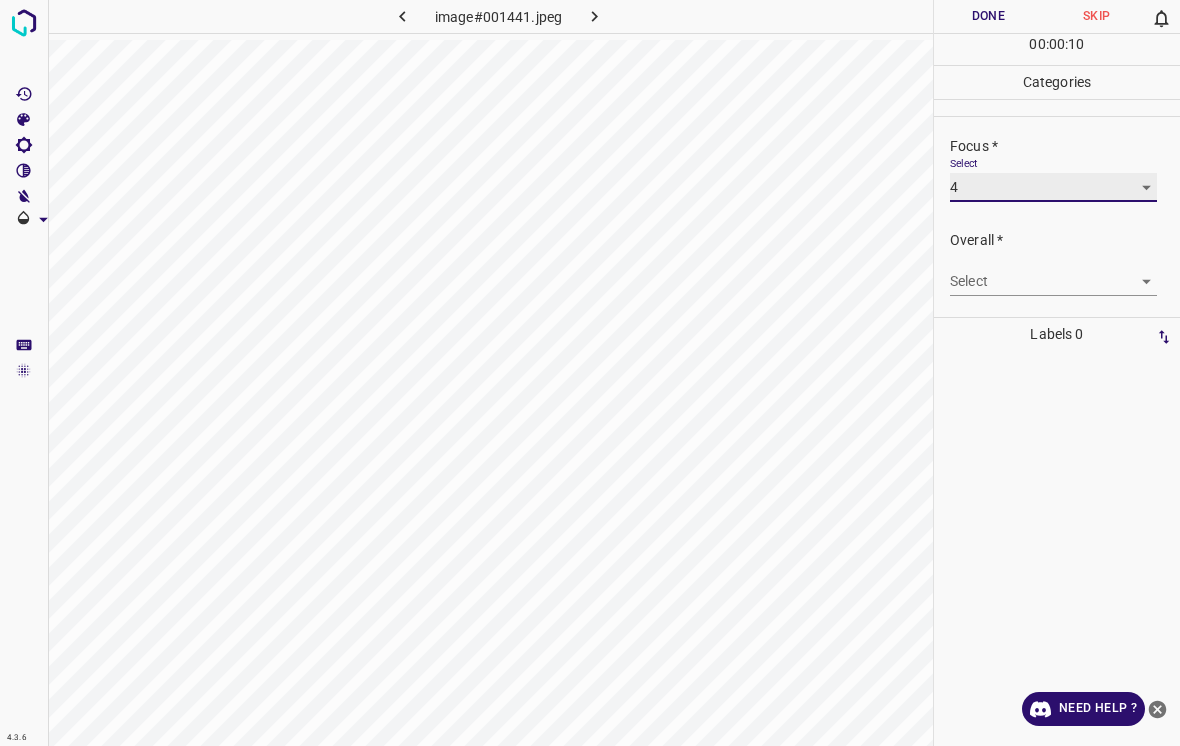 scroll, scrollTop: 98, scrollLeft: 0, axis: vertical 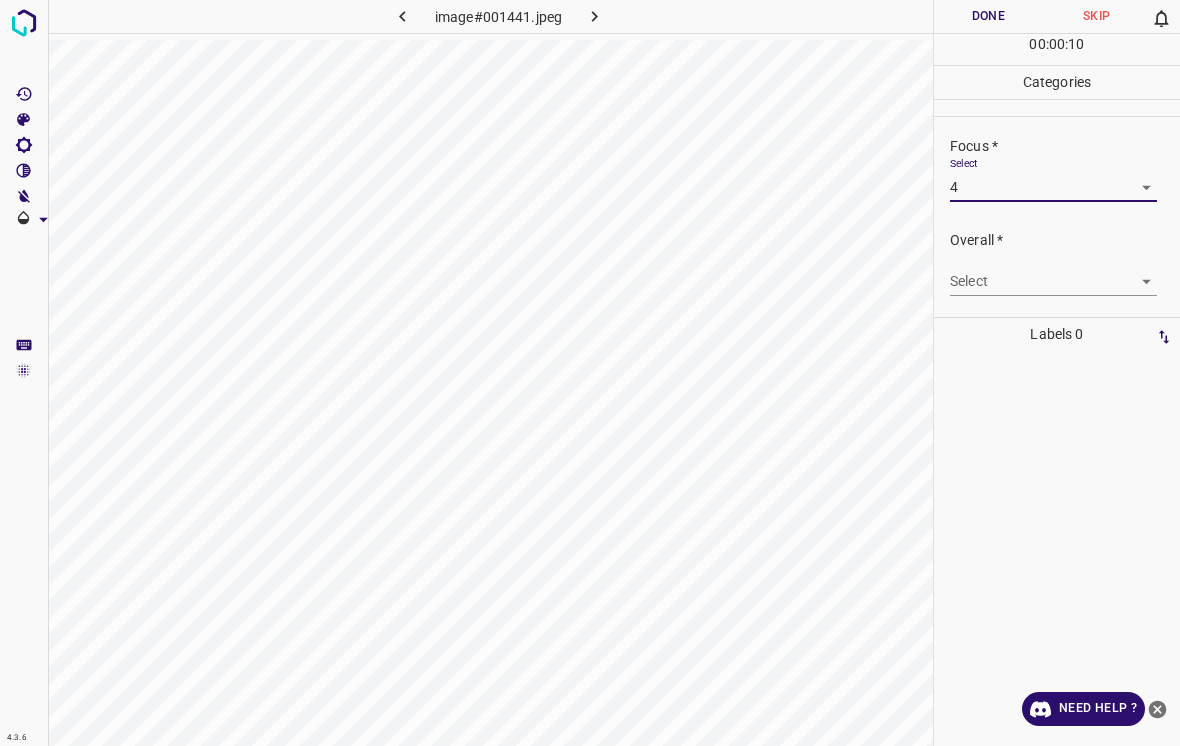 click on "4.3.6  image#001441.jpeg Done Skip 0 00   : 00   : 10   Categories Lighting *  Select 3 3 Focus *  Select 4 4 Overall *  Select ​ Labels   0 Categories 1 Lighting 2 Focus 3 Overall Tools Space Change between modes (Draw & Edit) I Auto labeling R Restore zoom M Zoom in N Zoom out Delete Delete selecte label Filters Z Restore filters X Saturation filter C Brightness filter V Contrast filter B Gray scale filter General O Download Need Help ? - Text - Hide - Delete" at bounding box center (590, 373) 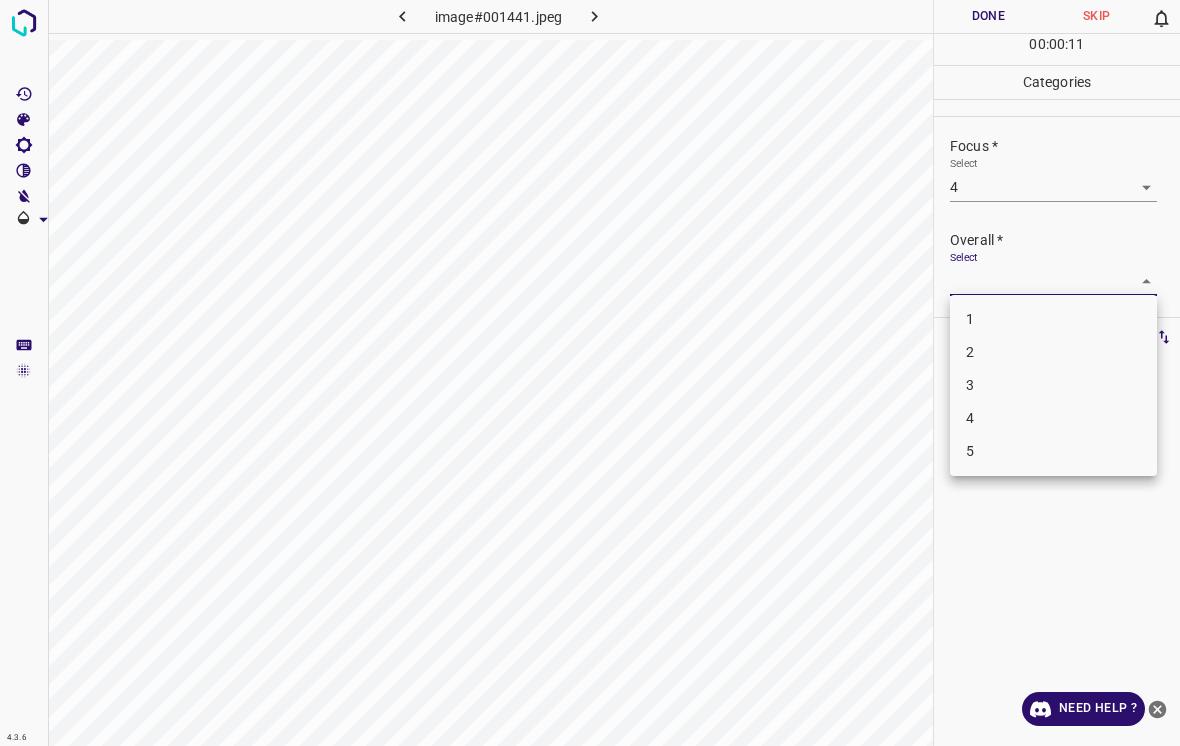 click on "4" at bounding box center (1053, 418) 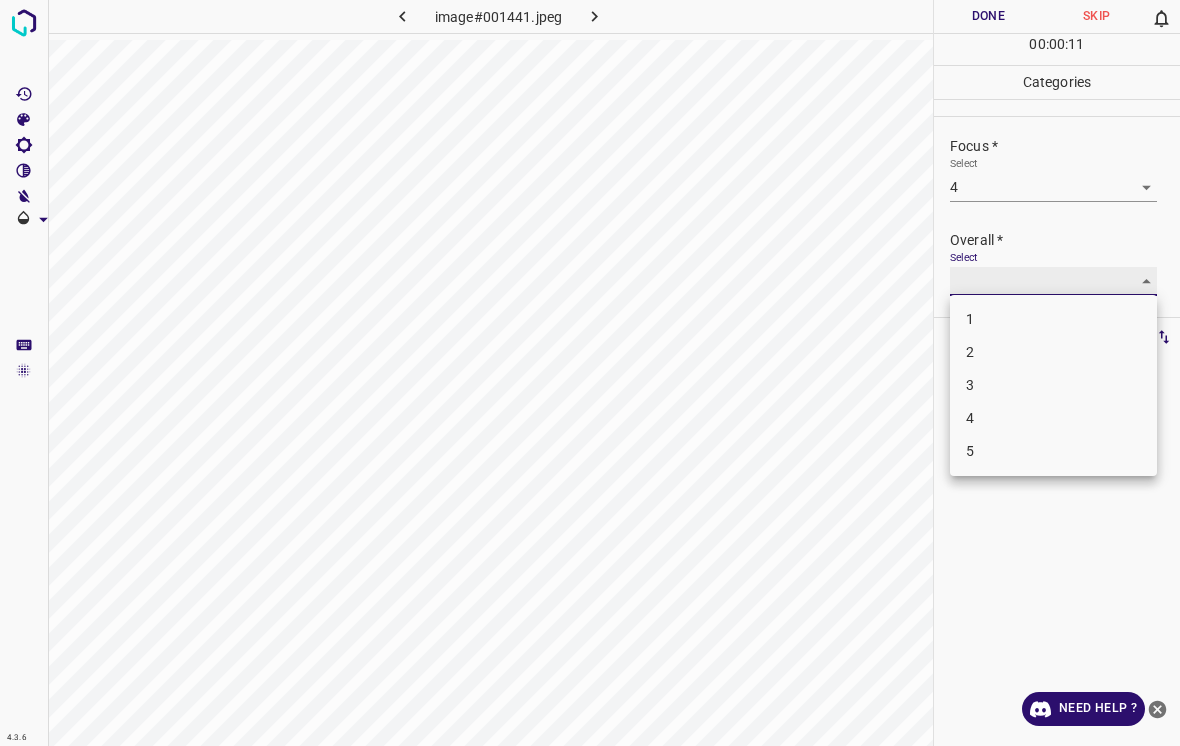 type on "4" 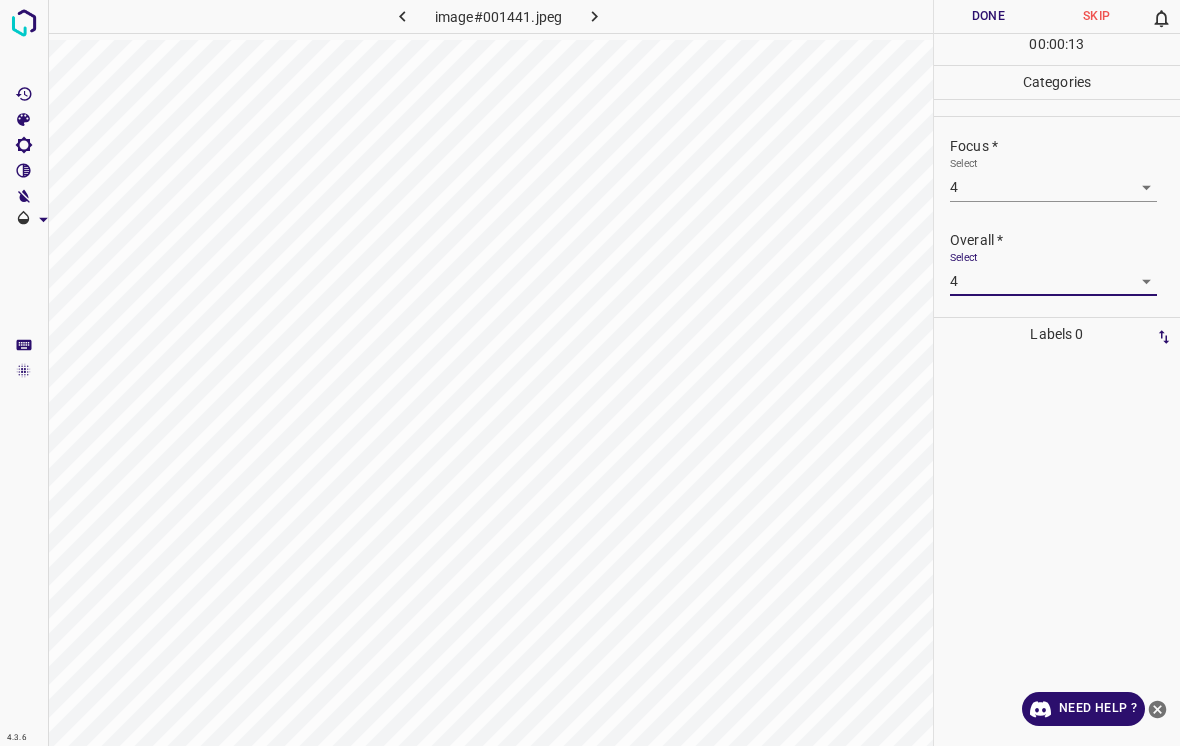 click on "Done" at bounding box center (988, 16) 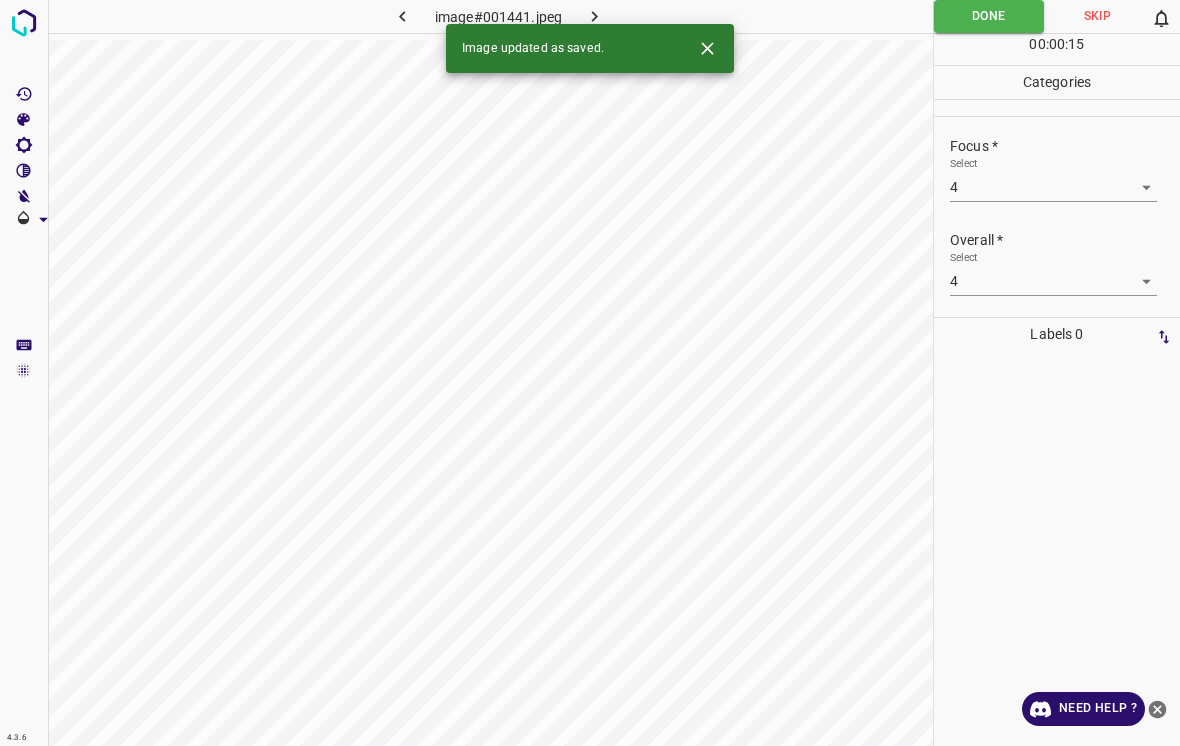 click 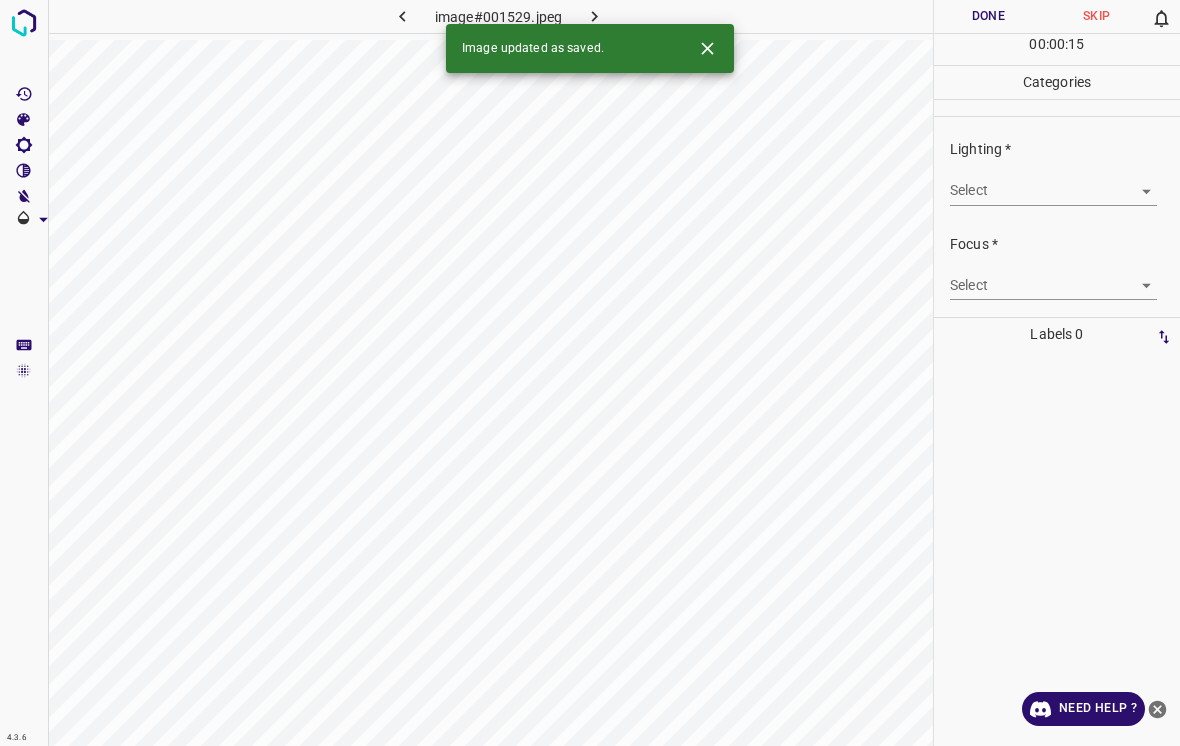 click on "4.3.6  image#001529.jpeg Done Skip 0 00   : 00   : 15   Categories Lighting *  Select ​ Focus *  Select ​ Overall *  Select ​ Labels   0 Categories 1 Lighting 2 Focus 3 Overall Tools Space Change between modes (Draw & Edit) I Auto labeling R Restore zoom M Zoom in N Zoom out Delete Delete selecte label Filters Z Restore filters X Saturation filter C Brightness filter V Contrast filter B Gray scale filter General O Download Image updated as saved. Need Help ? - Text - Hide - Delete" at bounding box center (590, 373) 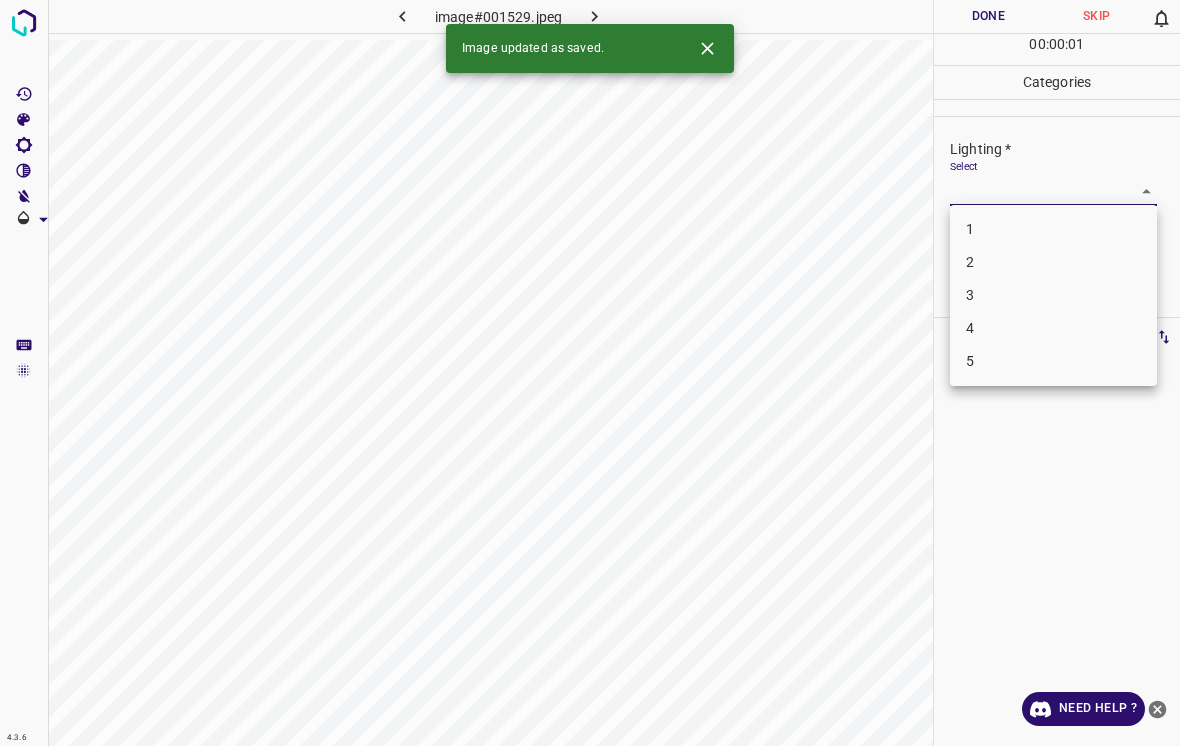 click on "1" at bounding box center (1053, 229) 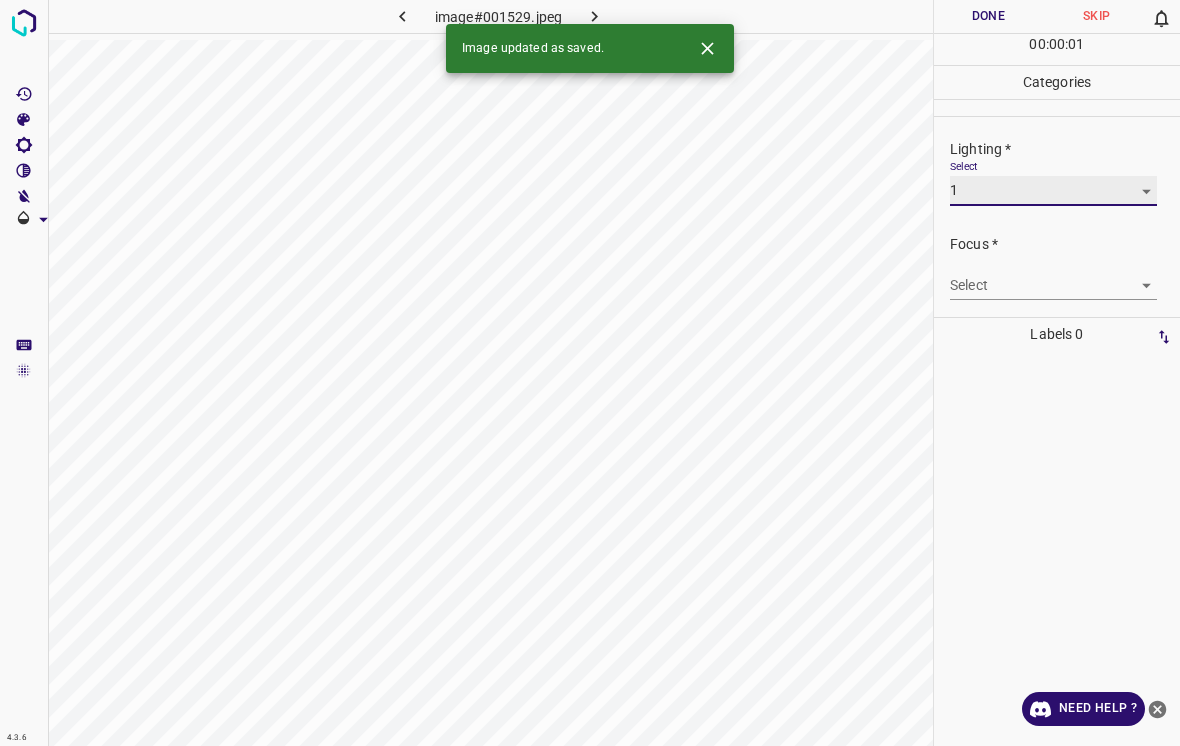 type on "1" 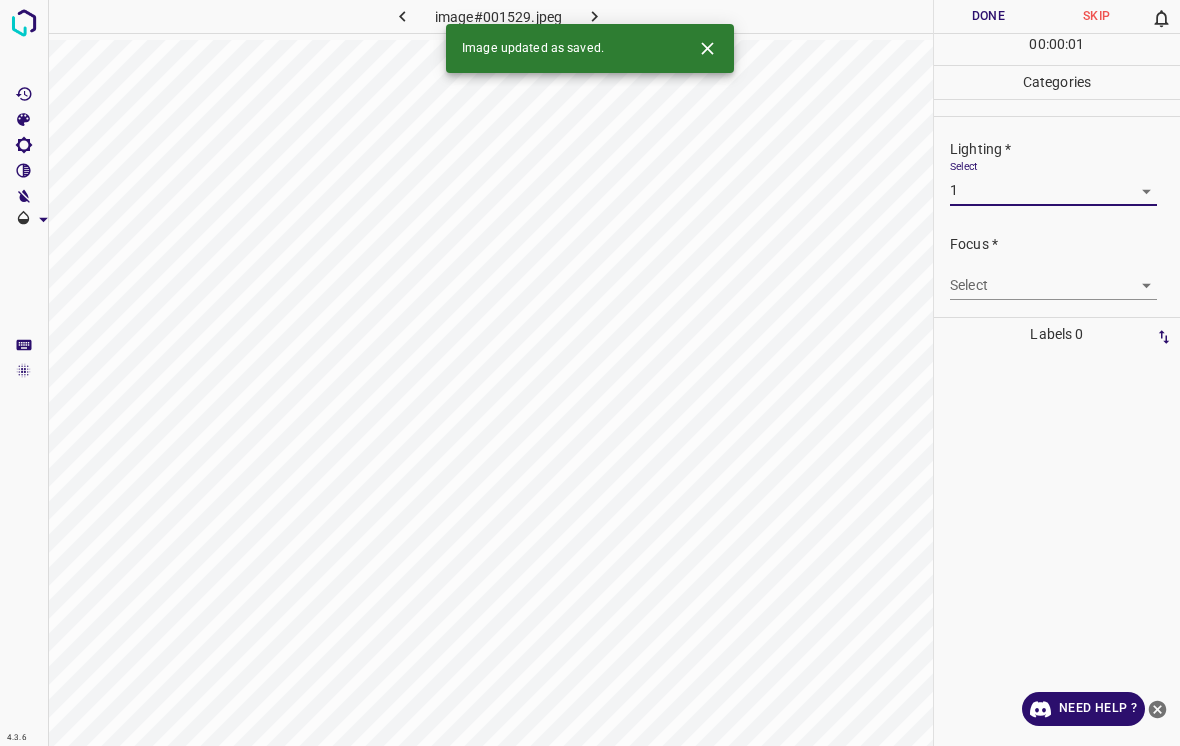 click on "4.3.6  image#001529.jpeg Done Skip 0 00   : 00   : 01   Categories Lighting *  Select 1 1 Focus *  Select ​ Overall *  Select ​ Labels   0 Categories 1 Lighting 2 Focus 3 Overall Tools Space Change between modes (Draw & Edit) I Auto labeling R Restore zoom M Zoom in N Zoom out Delete Delete selecte label Filters Z Restore filters X Saturation filter C Brightness filter V Contrast filter B Gray scale filter General O Download Image updated as saved. Need Help ? - Text - Hide - Delete 1 2 3 4 5" at bounding box center [590, 373] 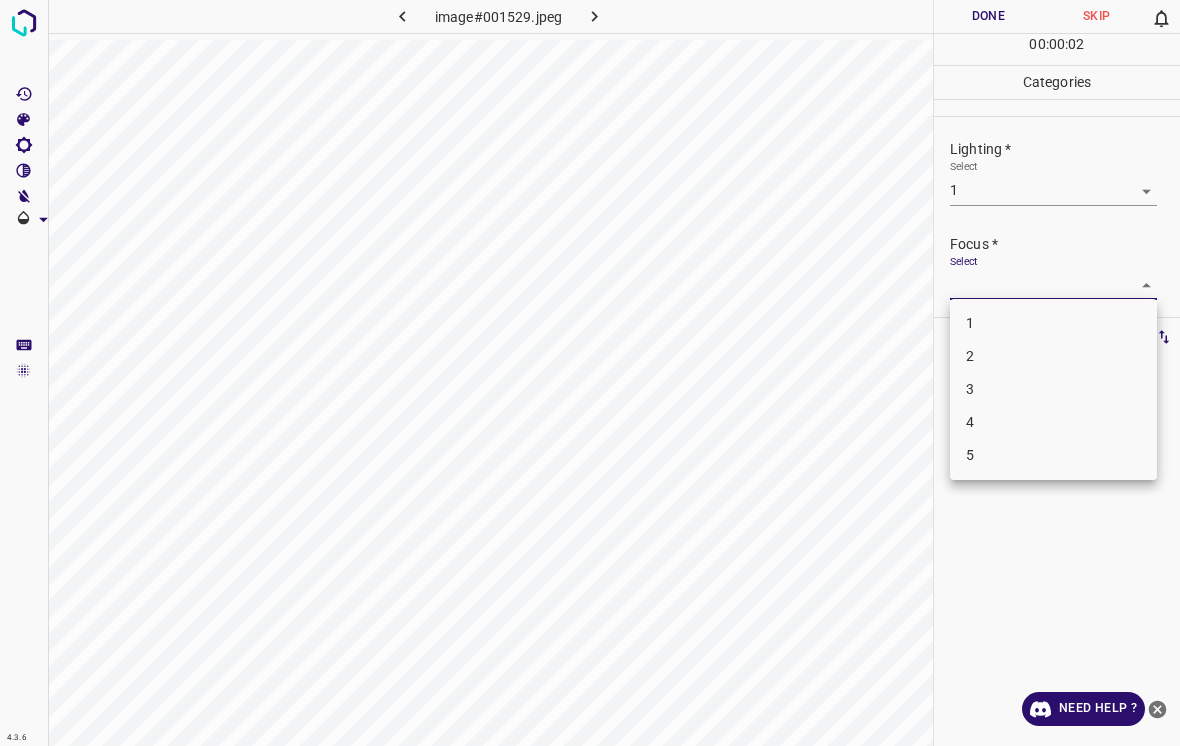 click on "2" at bounding box center [1053, 356] 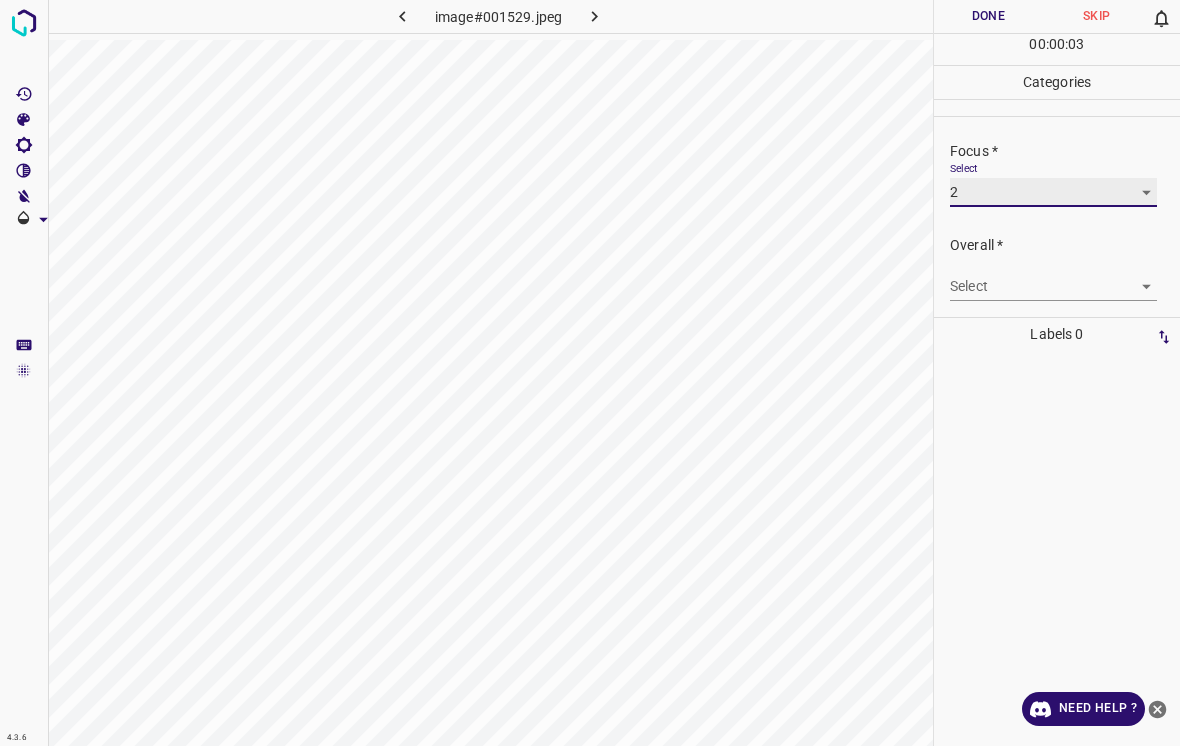 scroll, scrollTop: 97, scrollLeft: 0, axis: vertical 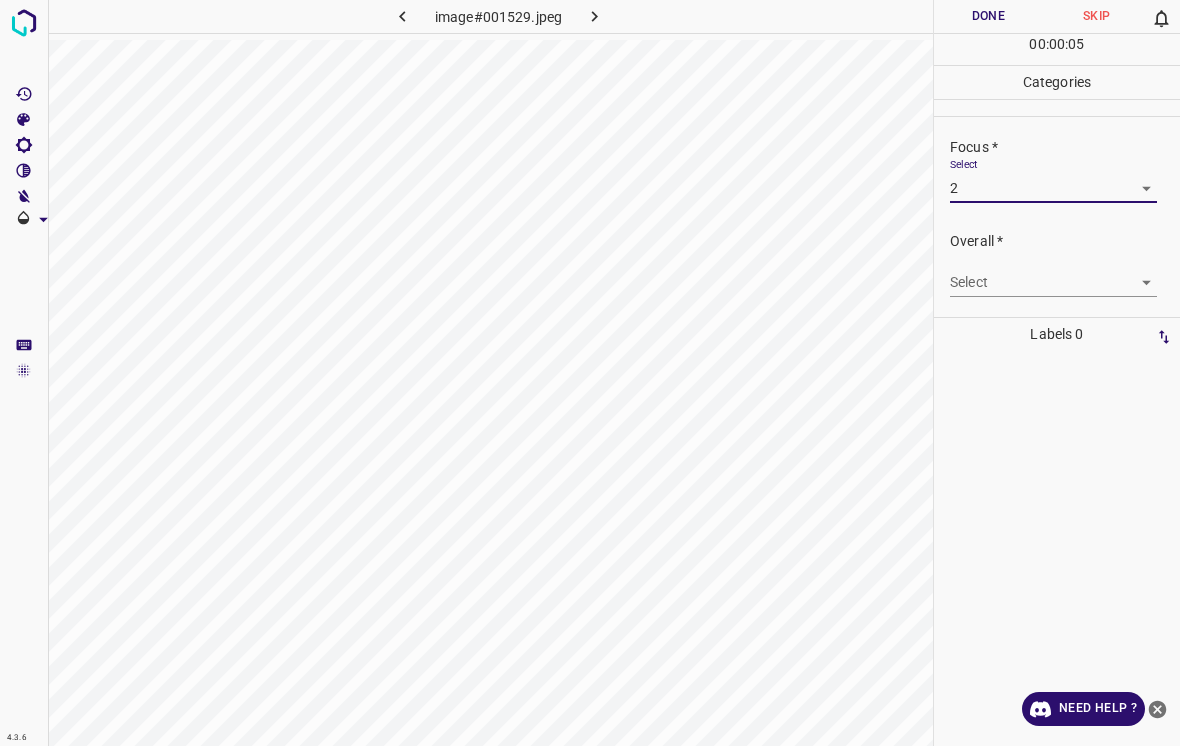 click on "4.3.6  image#001529.jpeg Done Skip 0 00   : 00   : 05   Categories Lighting *  Select 1 1 Focus *  Select 2 2 Overall *  Select ​ Labels   0 Categories 1 Lighting 2 Focus 3 Overall Tools Space Change between modes (Draw & Edit) I Auto labeling R Restore zoom M Zoom in N Zoom out Delete Delete selecte label Filters Z Restore filters X Saturation filter C Brightness filter V Contrast filter B Gray scale filter General O Download Need Help ? - Text - Hide - Delete" at bounding box center (590, 373) 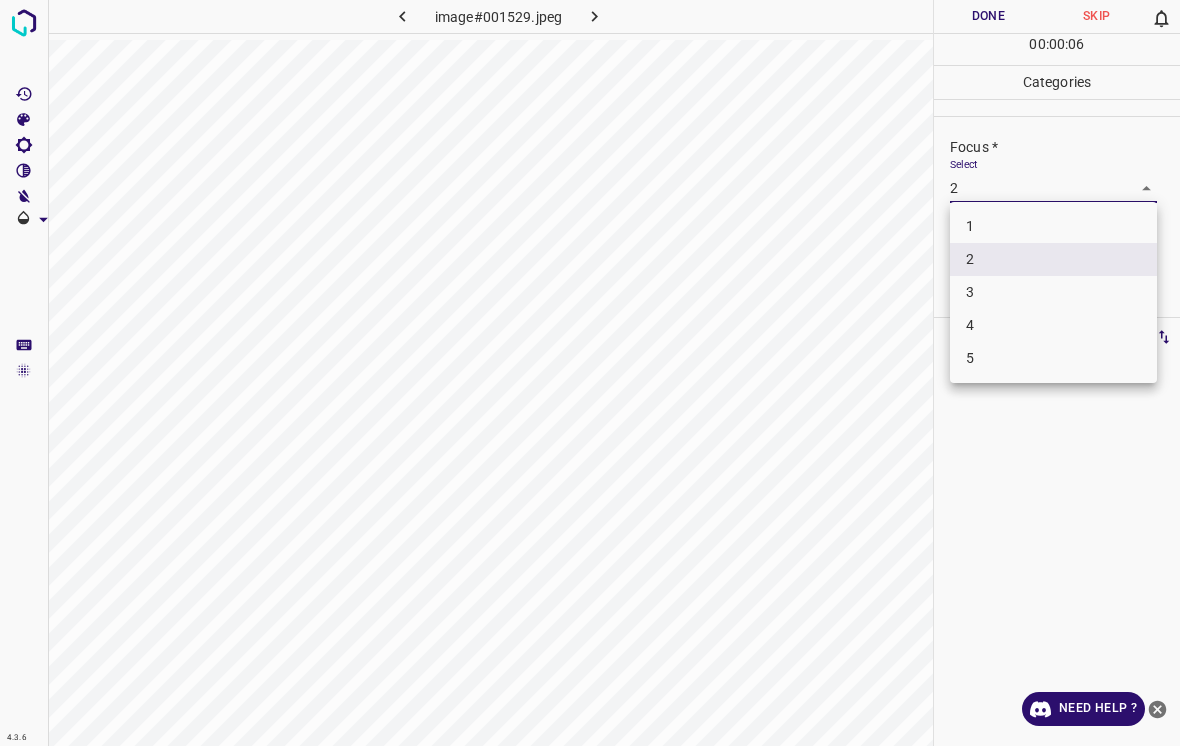 click on "3" at bounding box center (1053, 292) 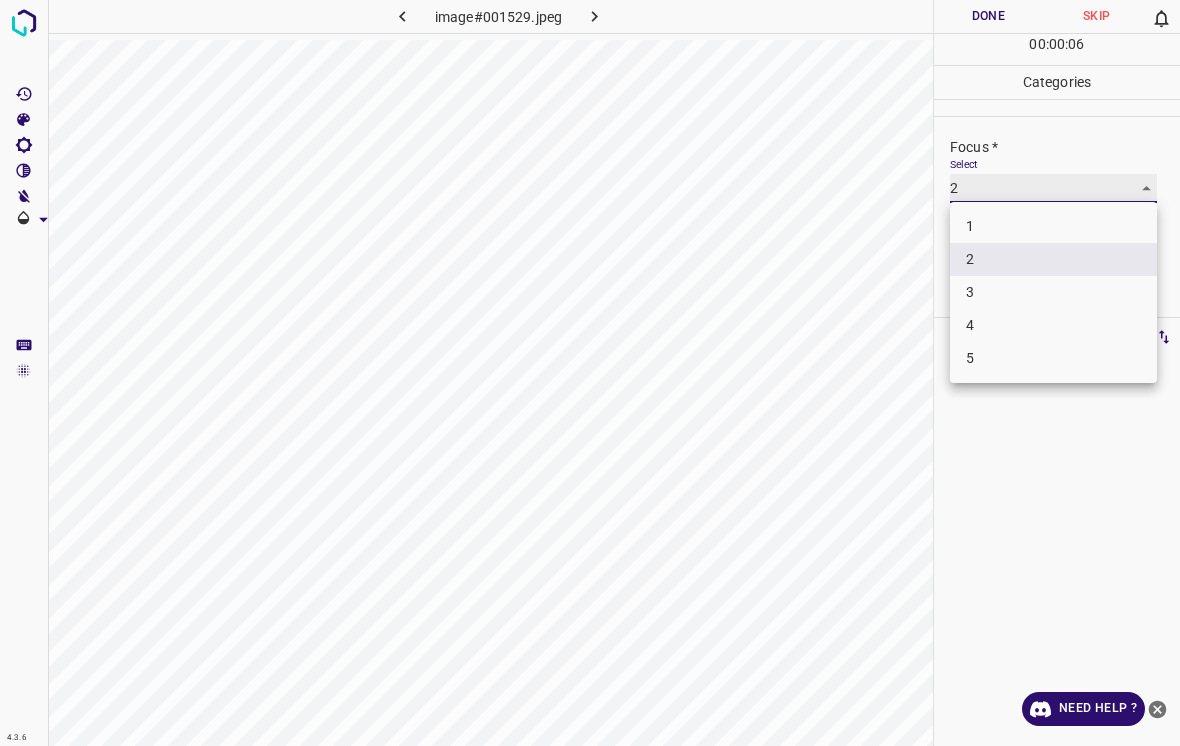 type on "3" 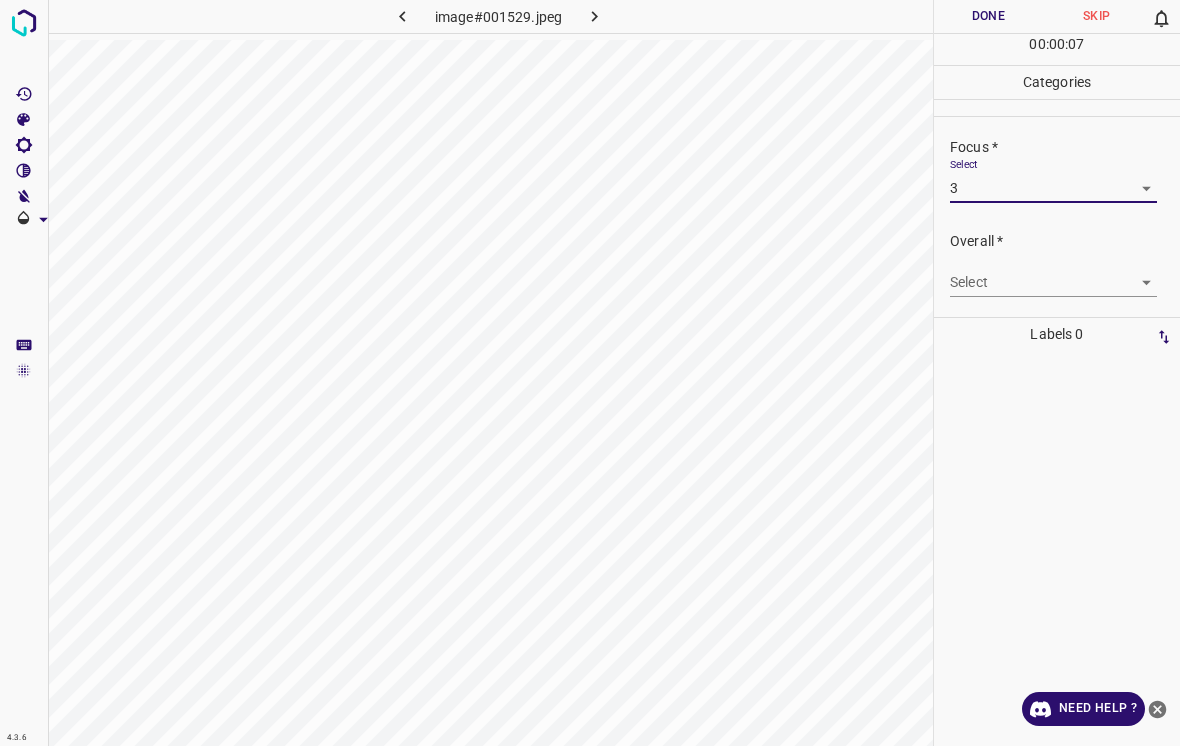 click on "4.3.6  image#001529.jpeg Done Skip 0 00   : 00   : 07   Categories Lighting *  Select 1 1 Focus *  Select 3 3 Overall *  Select ​ Labels   0 Categories 1 Lighting 2 Focus 3 Overall Tools Space Change between modes (Draw & Edit) I Auto labeling R Restore zoom M Zoom in N Zoom out Delete Delete selecte label Filters Z Restore filters X Saturation filter C Brightness filter V Contrast filter B Gray scale filter General O Download Need Help ? - Text - Hide - Delete" at bounding box center (590, 373) 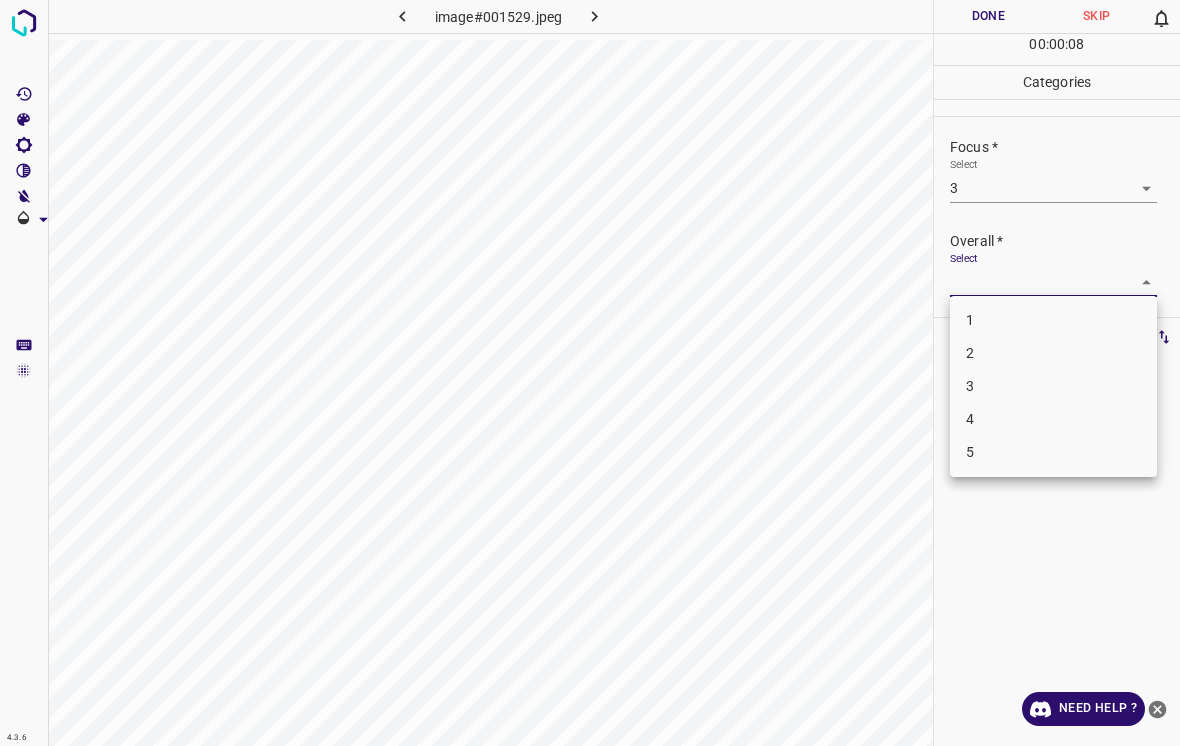 click on "2" at bounding box center (1053, 353) 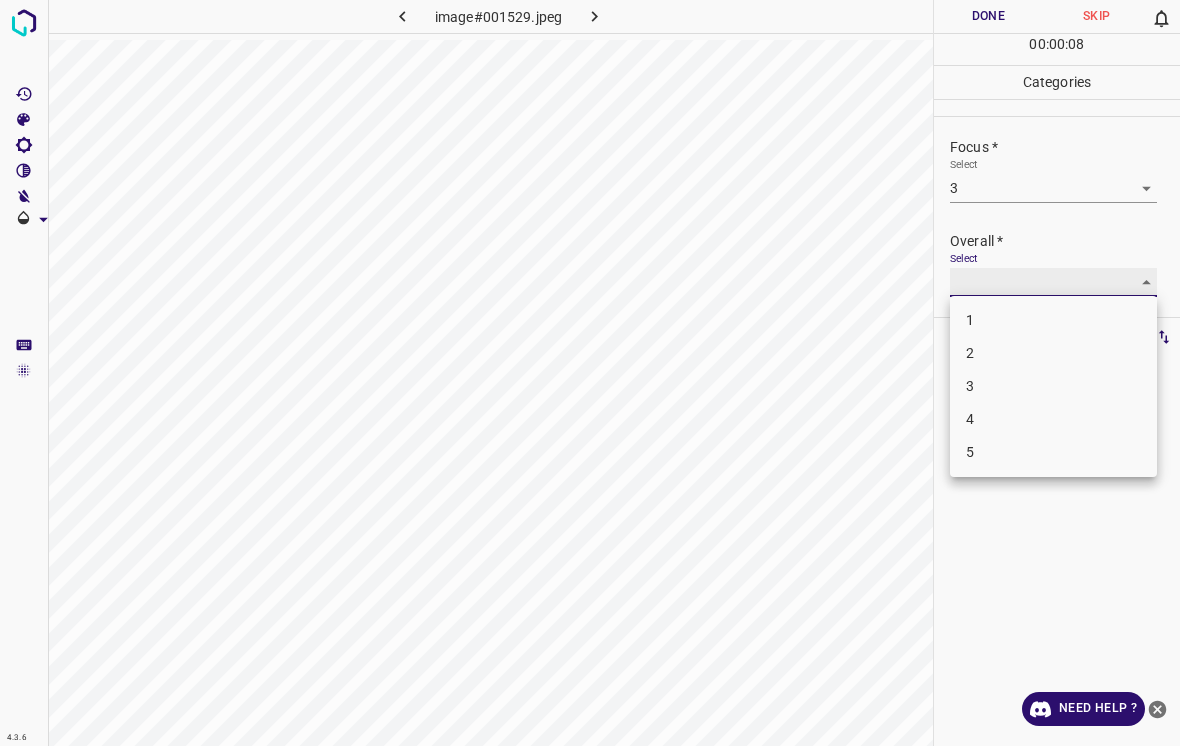 type on "2" 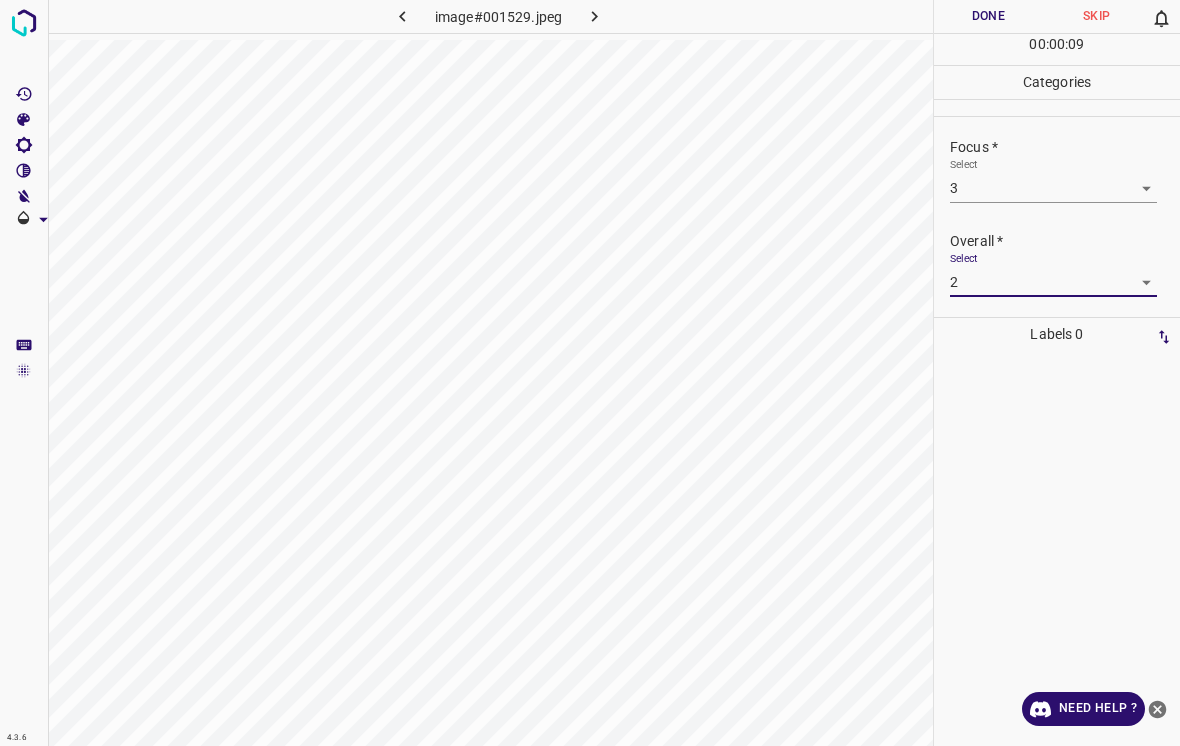click on "Done" at bounding box center (988, 16) 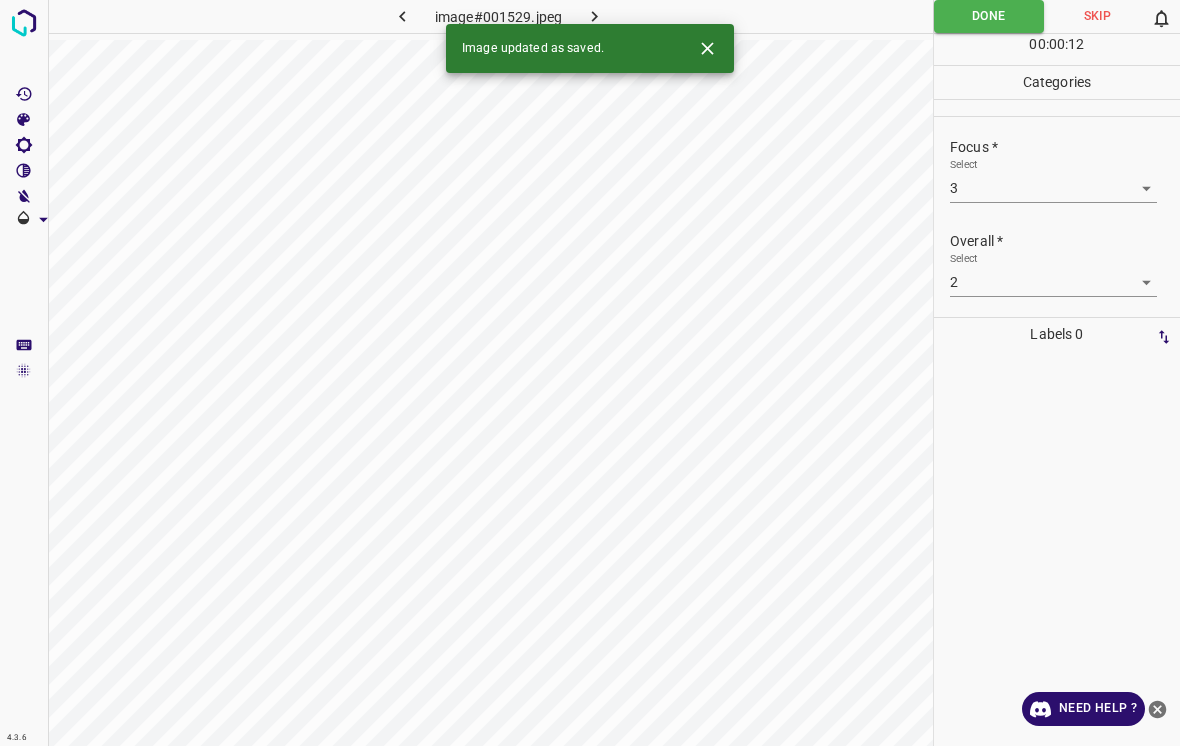 click 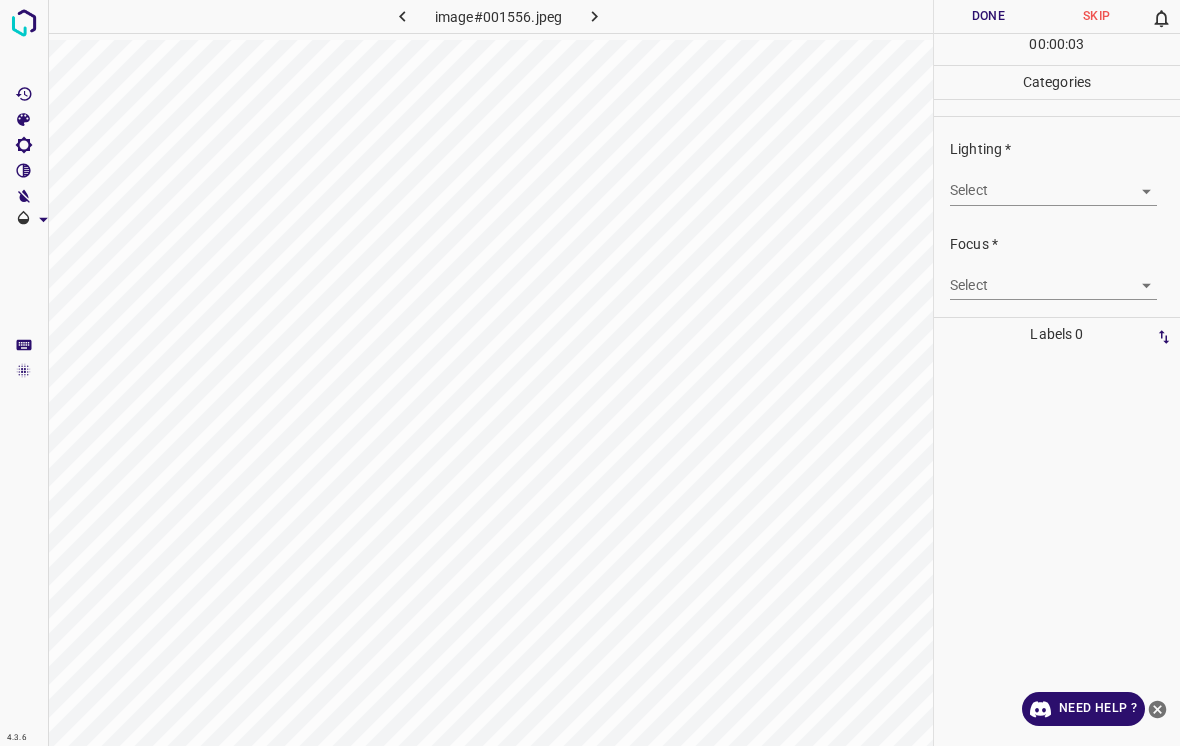 click on "4.3.6  image#001556.jpeg Done Skip 0 00   : 00   : 03   Categories Lighting *  Select ​ Focus *  Select ​ Overall *  Select ​ Labels   0 Categories 1 Lighting 2 Focus 3 Overall Tools Space Change between modes (Draw & Edit) I Auto labeling R Restore zoom M Zoom in N Zoom out Delete Delete selecte label Filters Z Restore filters X Saturation filter C Brightness filter V Contrast filter B Gray scale filter General O Download Need Help ? - Text - Hide - Delete" at bounding box center [590, 373] 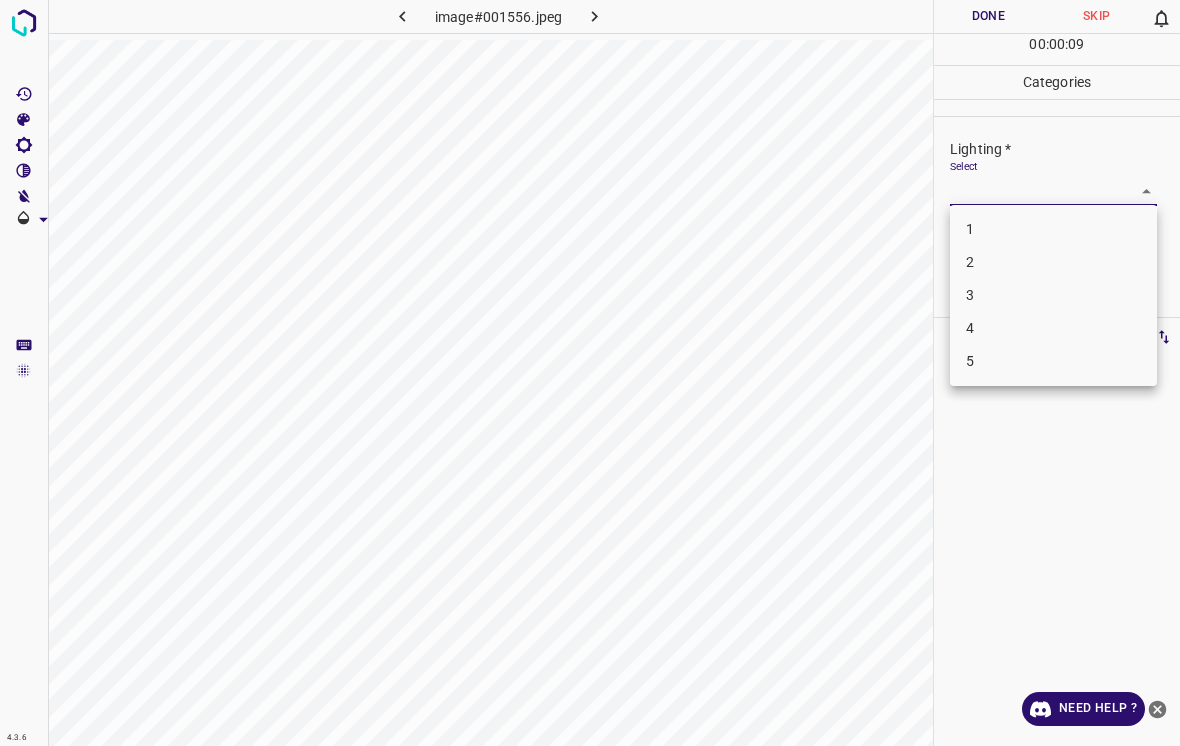 click on "3" at bounding box center (1053, 295) 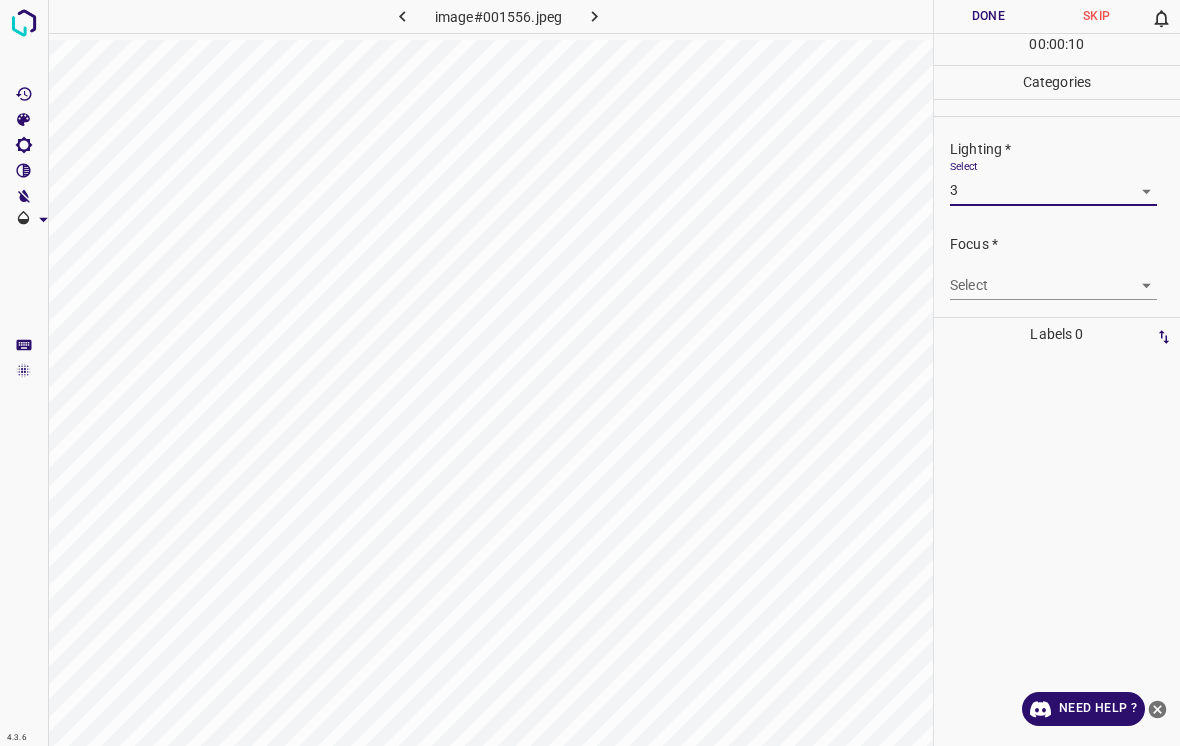 click on "4.3.6  image#001556.jpeg Done Skip 0 00   : 00   : 10   Categories Lighting *  Select 3 3 Focus *  Select ​ Overall *  Select ​ Labels   0 Categories 1 Lighting 2 Focus 3 Overall Tools Space Change between modes (Draw & Edit) I Auto labeling R Restore zoom M Zoom in N Zoom out Delete Delete selecte label Filters Z Restore filters X Saturation filter C Brightness filter V Contrast filter B Gray scale filter General O Download Need Help ? - Text - Hide - Delete" at bounding box center [590, 373] 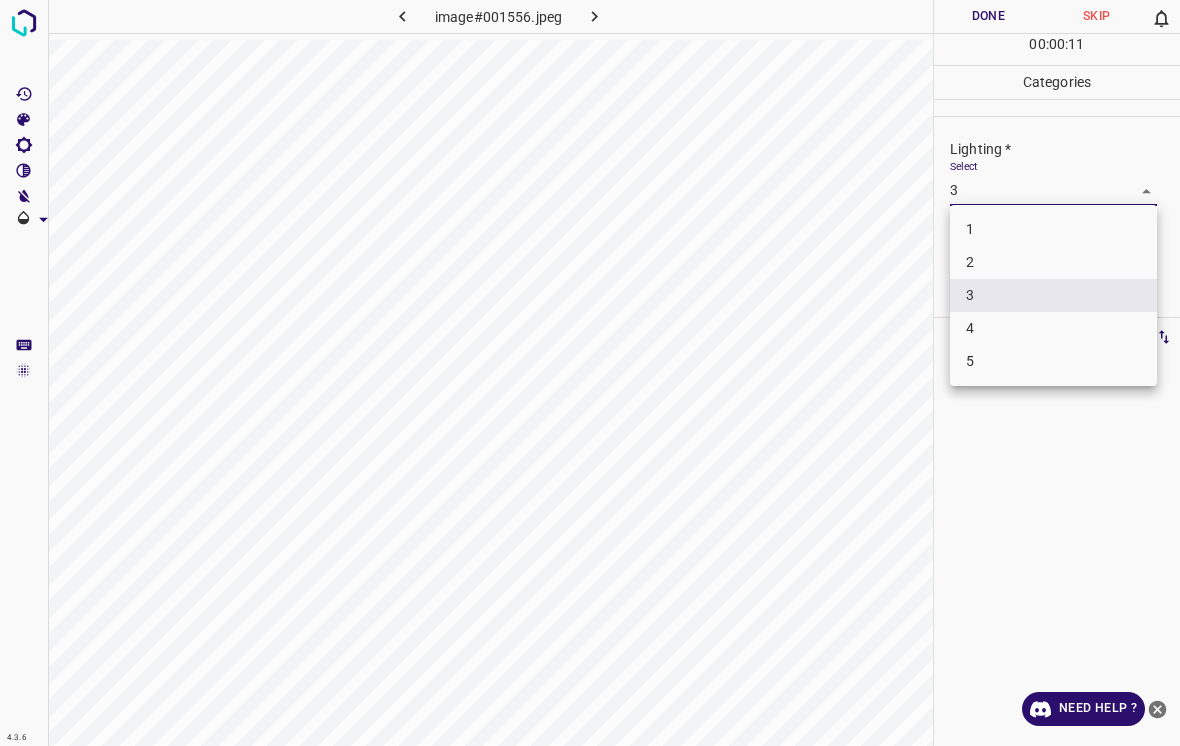 click on "2" at bounding box center (1053, 262) 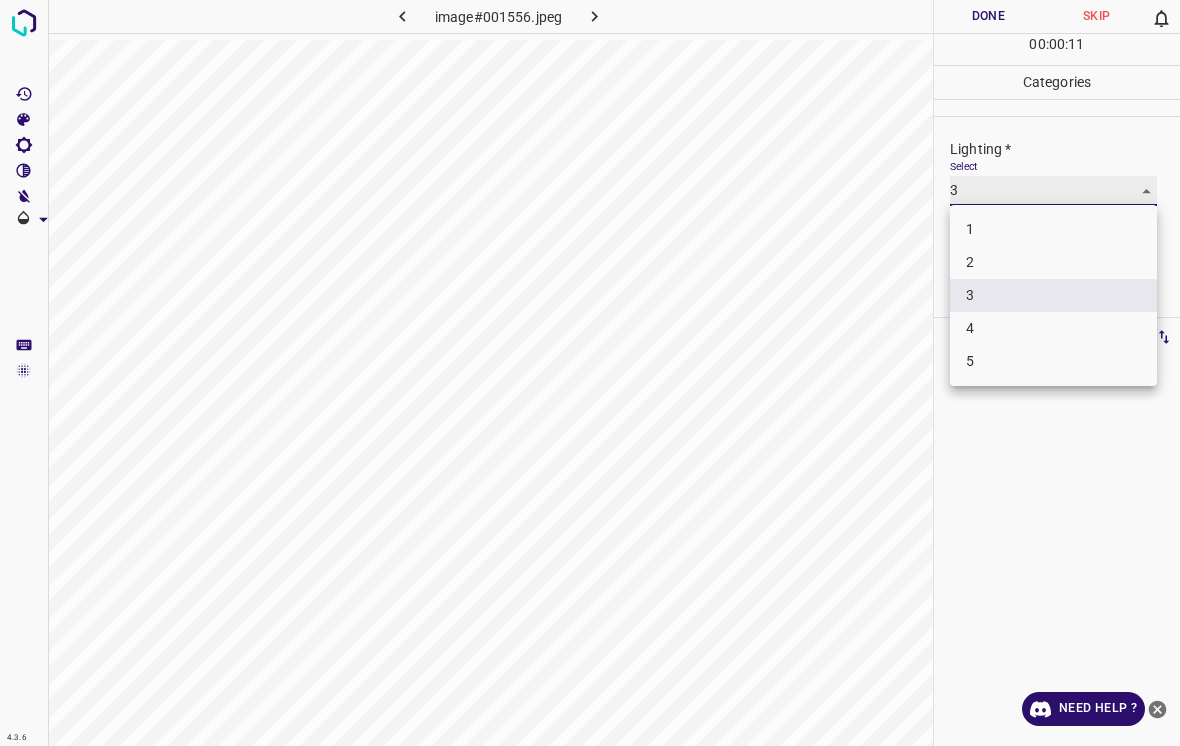 type on "2" 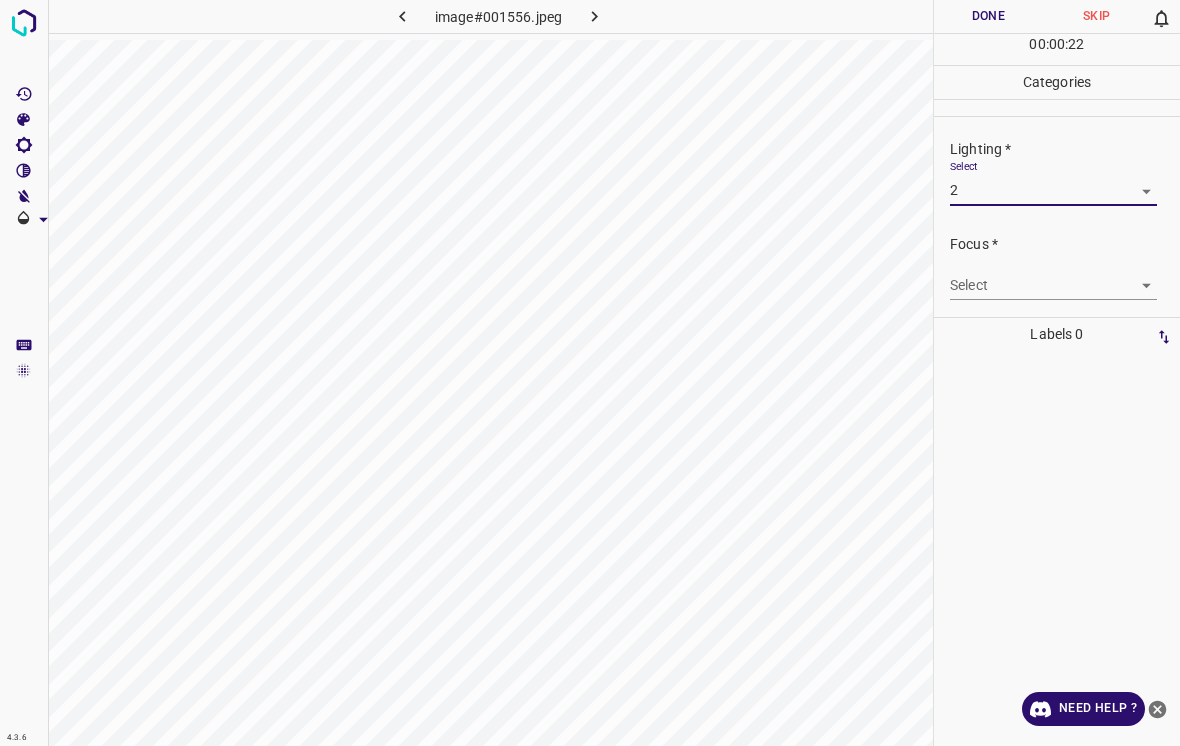 click on "4.3.6  image#001556.jpeg Done Skip 0 00   : 00   : 22   Categories Lighting *  Select 2 2 Focus *  Select ​ Overall *  Select ​ Labels   0 Categories 1 Lighting 2 Focus 3 Overall Tools Space Change between modes (Draw & Edit) I Auto labeling R Restore zoom M Zoom in N Zoom out Delete Delete selecte label Filters Z Restore filters X Saturation filter C Brightness filter V Contrast filter B Gray scale filter General O Download Need Help ? - Text - Hide - Delete" at bounding box center [590, 373] 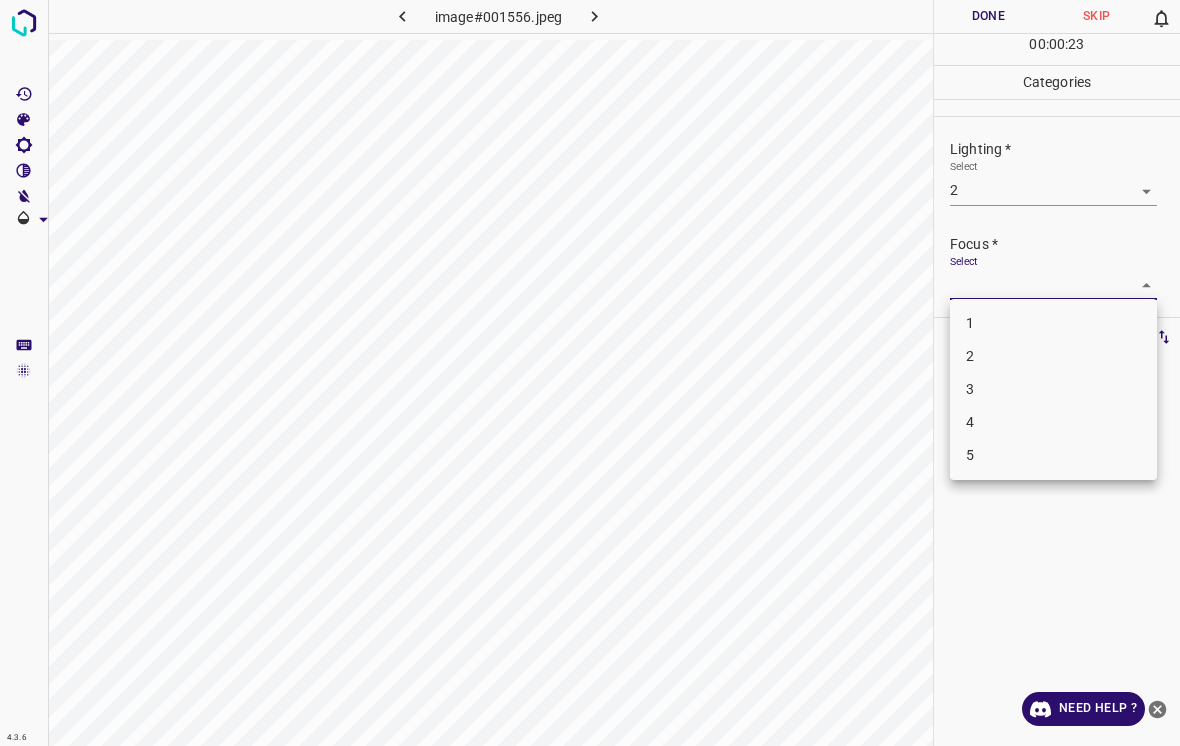 click on "3" at bounding box center [1053, 389] 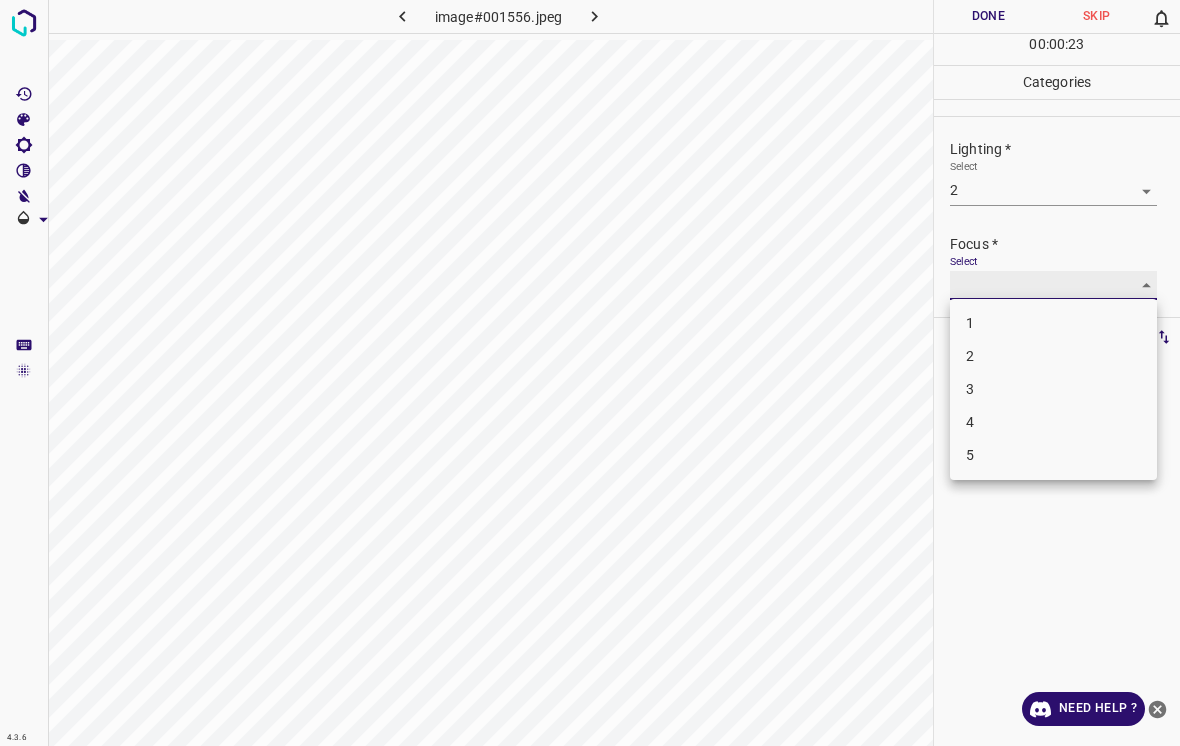 type on "3" 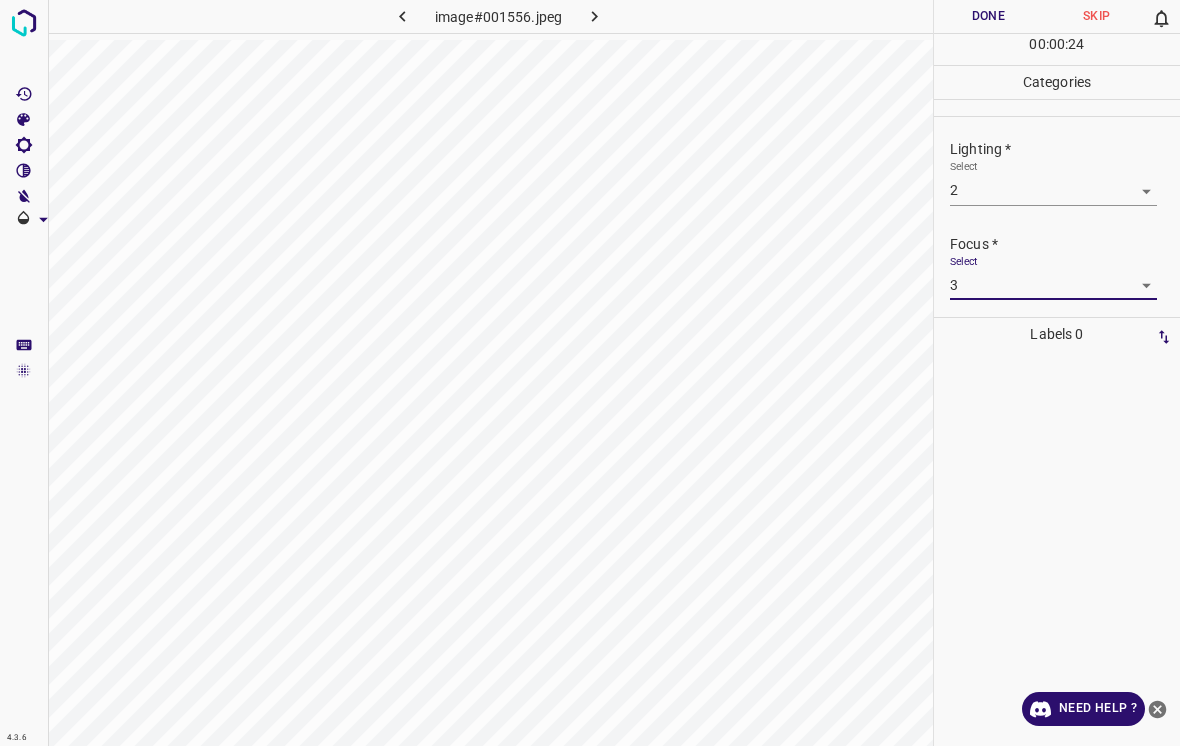 click on "4.3.6  image#001556.jpeg Done Skip 0 00   : 00   : 24   Categories Lighting *  Select 2 2 Focus *  Select 3 3 Overall *  Select ​ Labels   0 Categories 1 Lighting 2 Focus 3 Overall Tools Space Change between modes (Draw & Edit) I Auto labeling R Restore zoom M Zoom in N Zoom out Delete Delete selecte label Filters Z Restore filters X Saturation filter C Brightness filter V Contrast filter B Gray scale filter General O Download Need Help ? - Text - Hide - Delete" at bounding box center [590, 373] 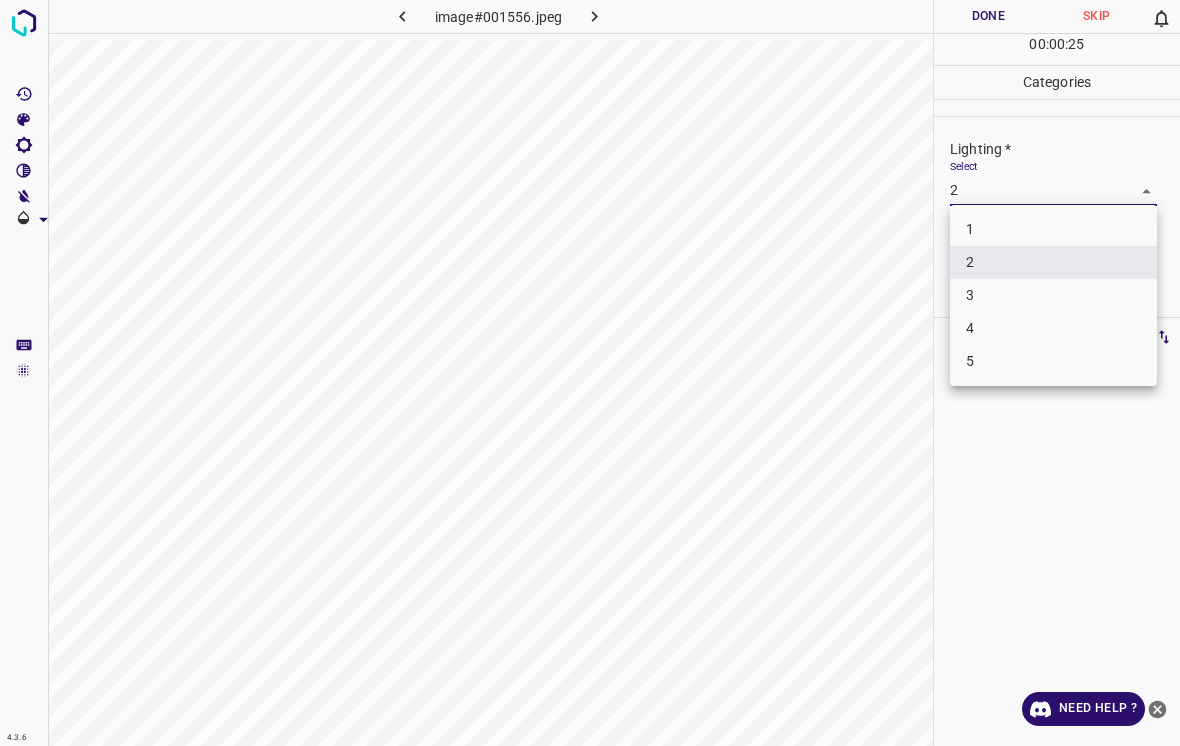 click on "2" at bounding box center (1053, 262) 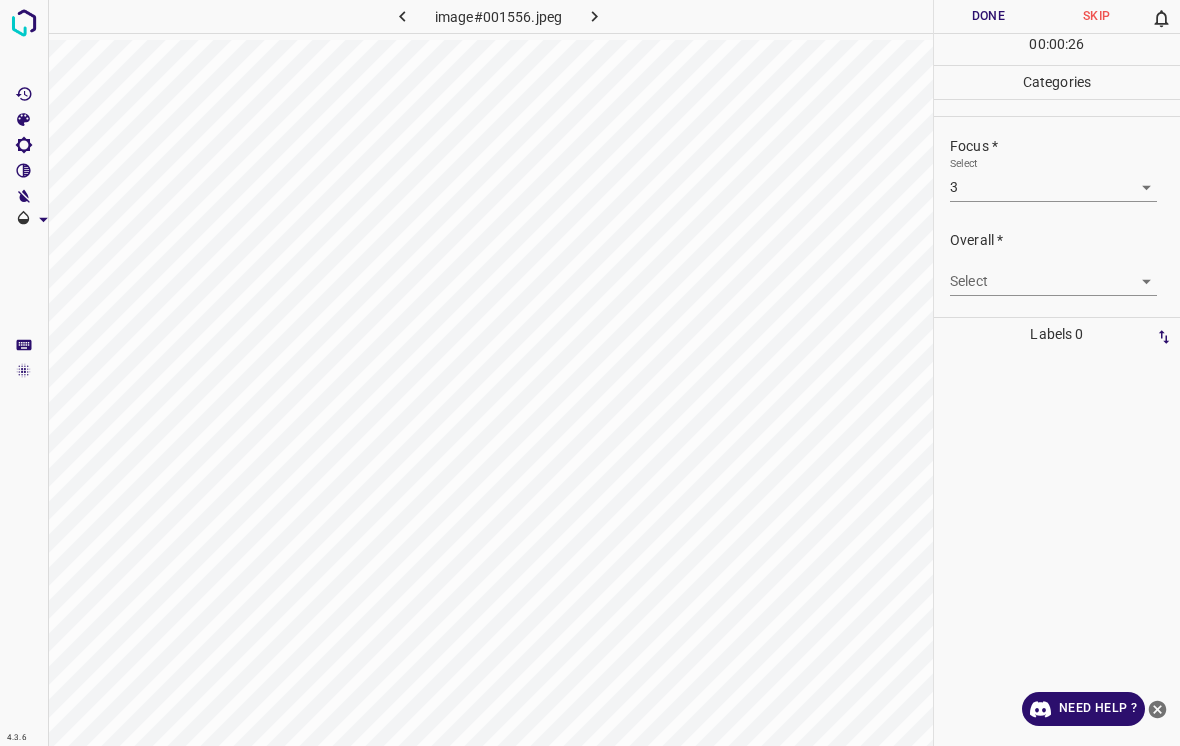 scroll, scrollTop: 98, scrollLeft: 0, axis: vertical 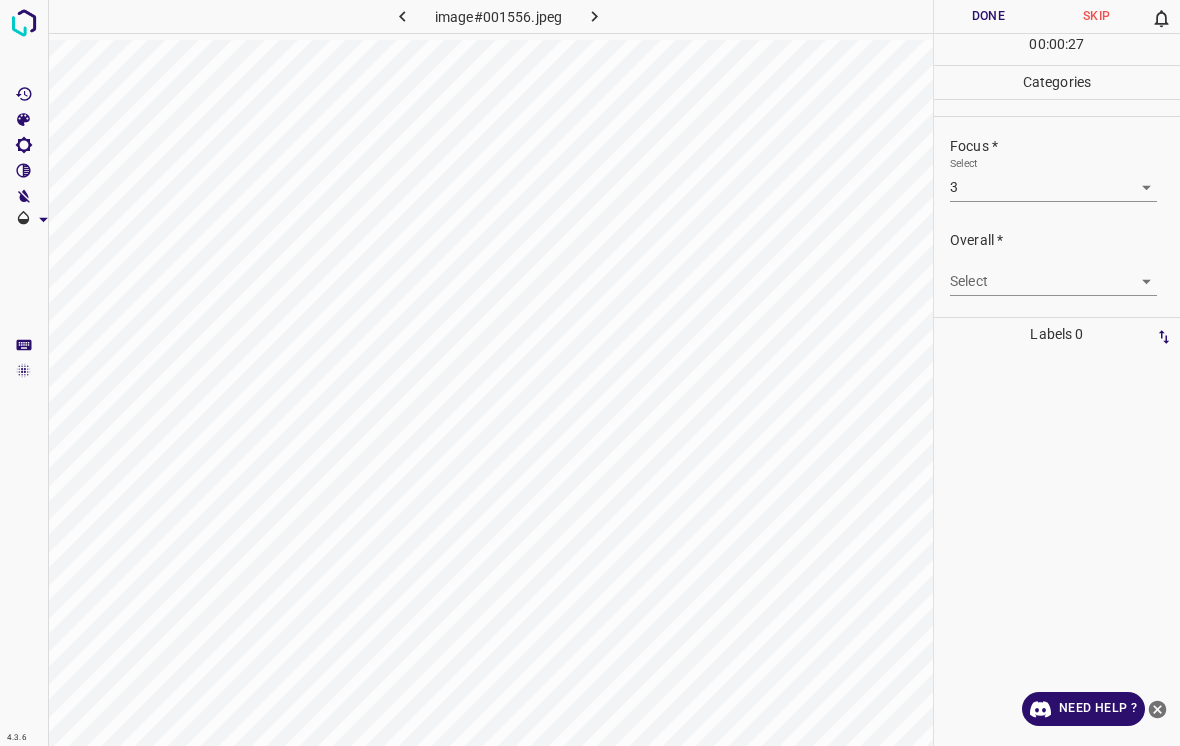 click on "4.3.6  image#001556.jpeg Done Skip 0 00   : 00   : 27   Categories Lighting *  Select 2 2 Focus *  Select 3 3 Overall *  Select ​ Labels   0 Categories 1 Lighting 2 Focus 3 Overall Tools Space Change between modes (Draw & Edit) I Auto labeling R Restore zoom M Zoom in N Zoom out Delete Delete selecte label Filters Z Restore filters X Saturation filter C Brightness filter V Contrast filter B Gray scale filter General O Download Need Help ? - Text - Hide - Delete" at bounding box center [590, 373] 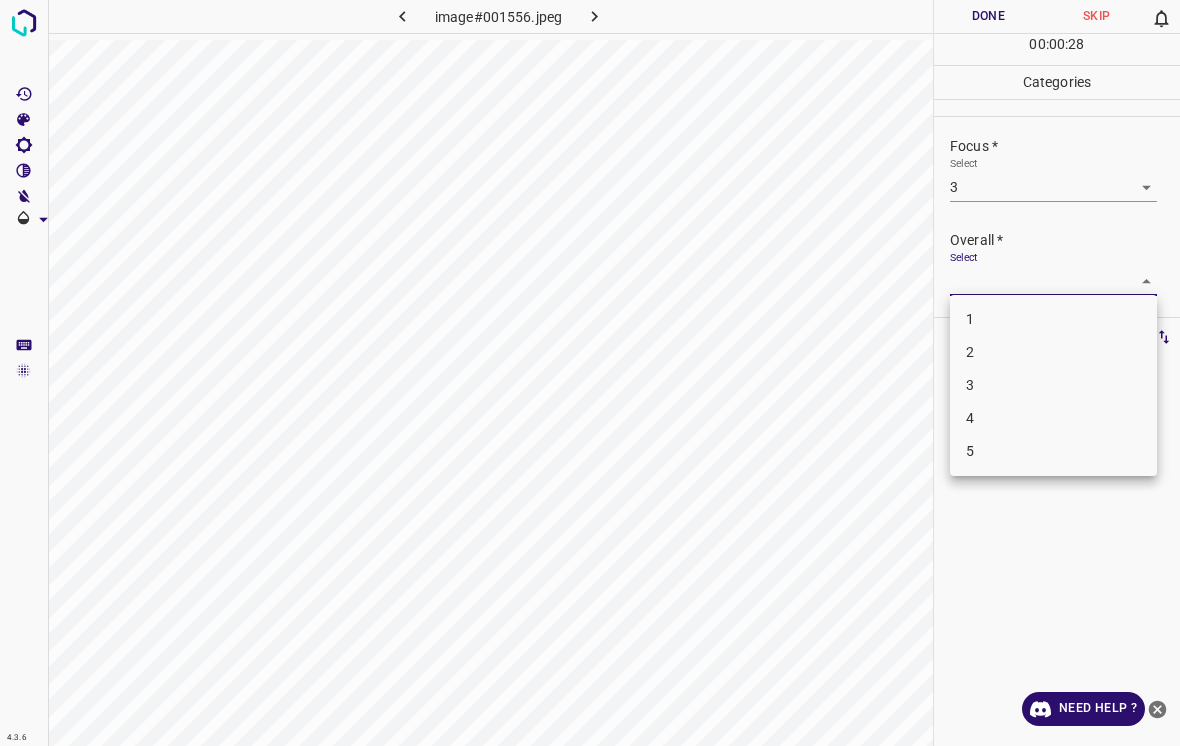 click on "3" at bounding box center (1053, 385) 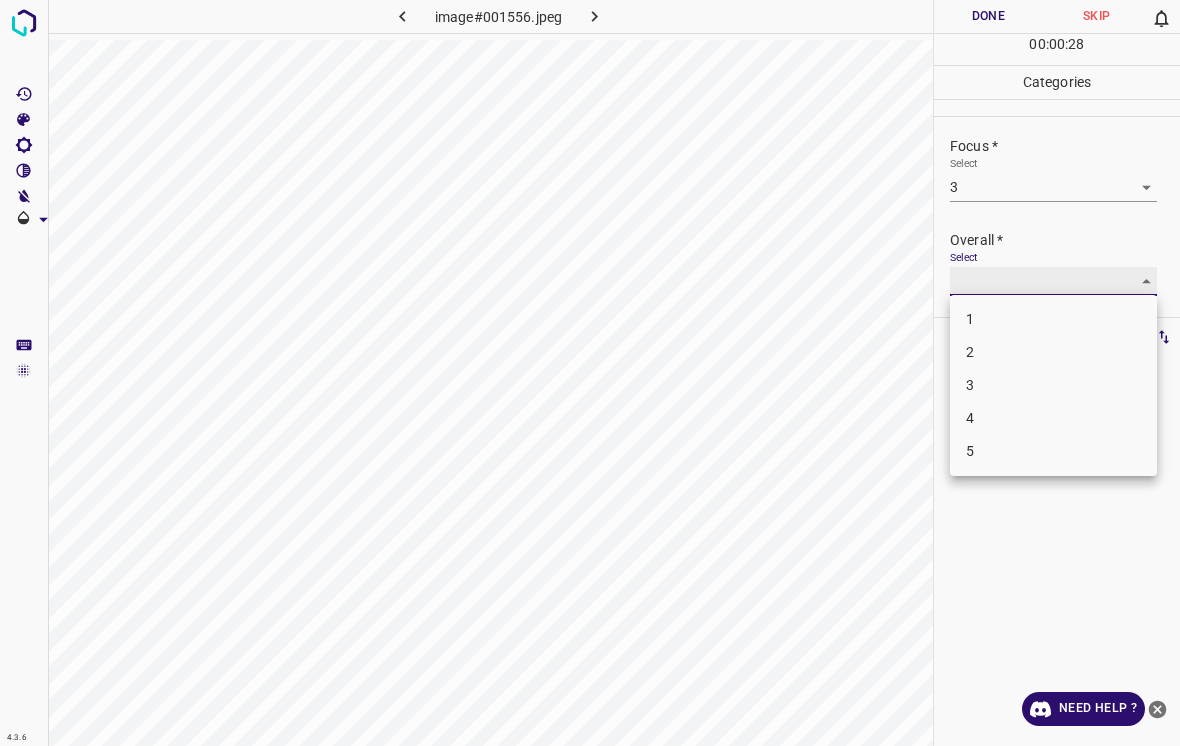 type on "3" 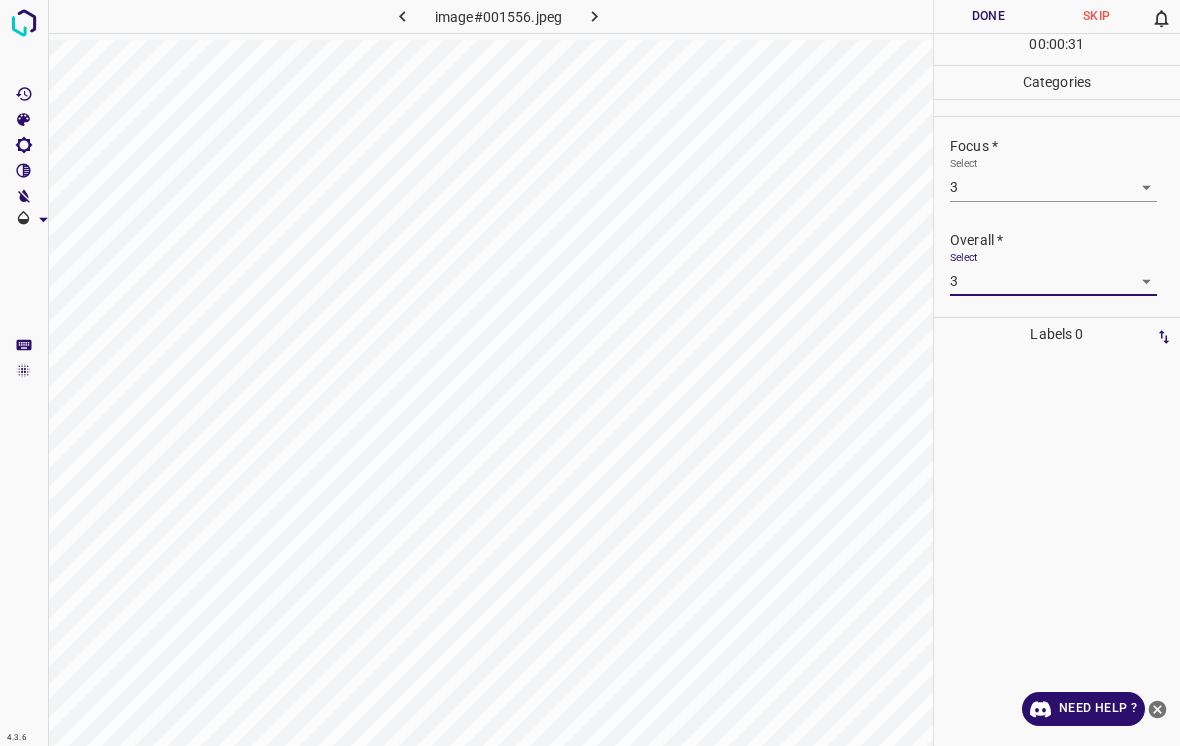 click on "Done" at bounding box center (988, 16) 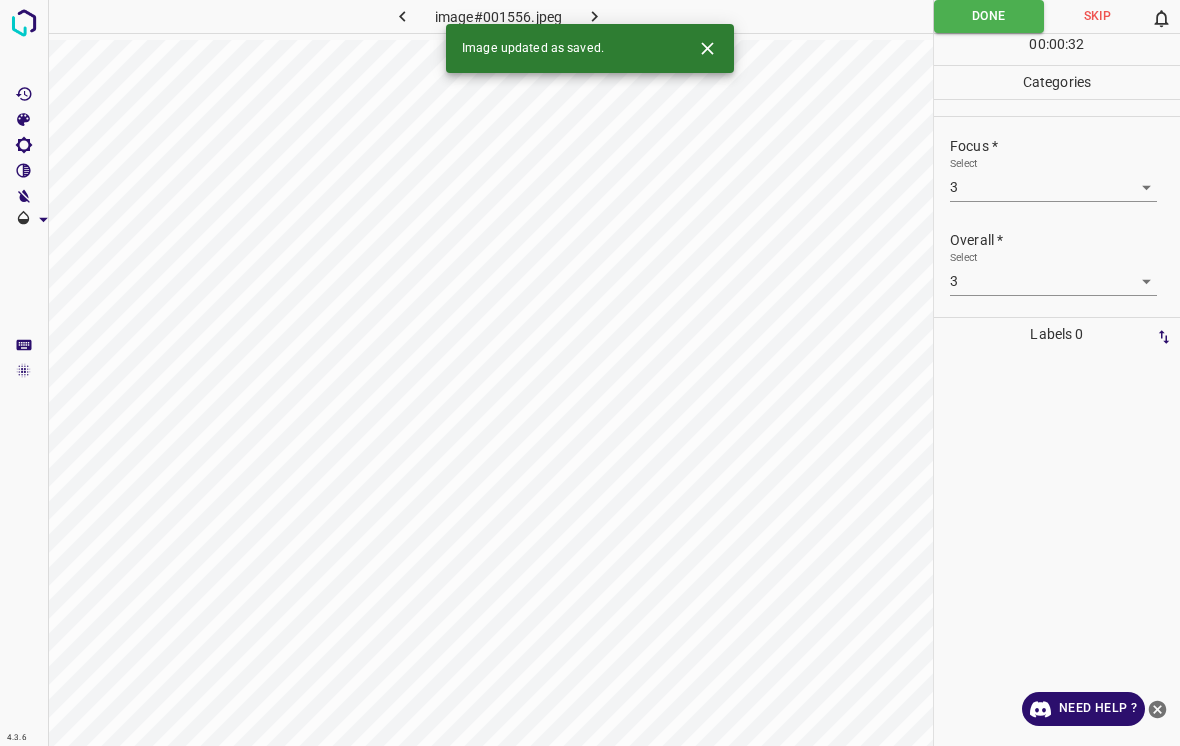 click 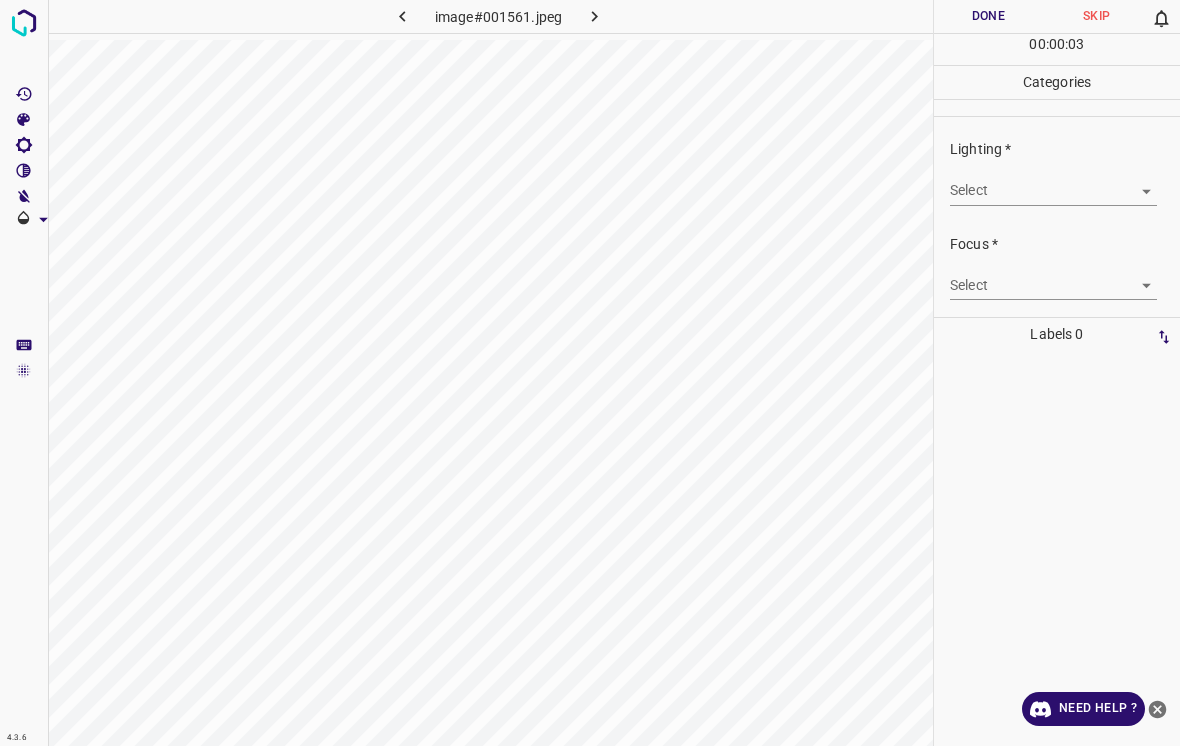 click on "4.3.6  image#001561.jpeg Done Skip 0 00   : 00   : 03   Categories Lighting *  Select ​ Focus *  Select ​ Overall *  Select ​ Labels   0 Categories 1 Lighting 2 Focus 3 Overall Tools Space Change between modes (Draw & Edit) I Auto labeling R Restore zoom M Zoom in N Zoom out Delete Delete selecte label Filters Z Restore filters X Saturation filter C Brightness filter V Contrast filter B Gray scale filter General O Download Need Help ? - Text - Hide - Delete" at bounding box center (590, 373) 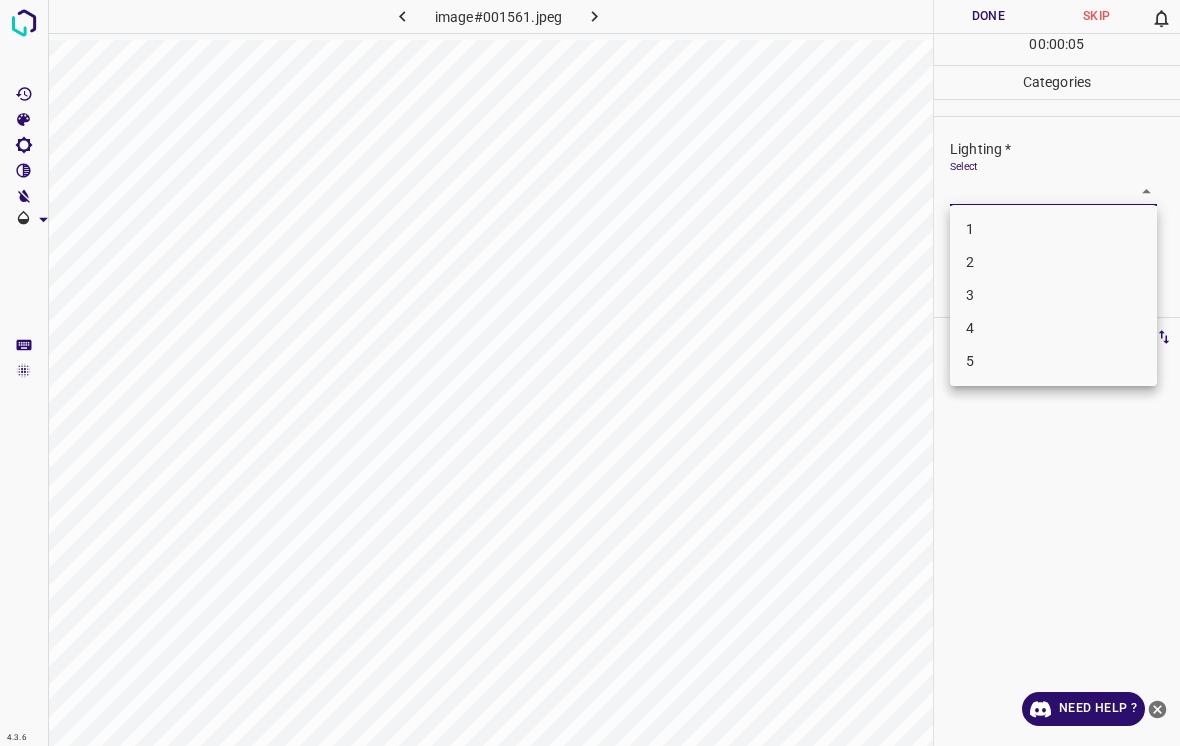 click on "4" at bounding box center [1053, 328] 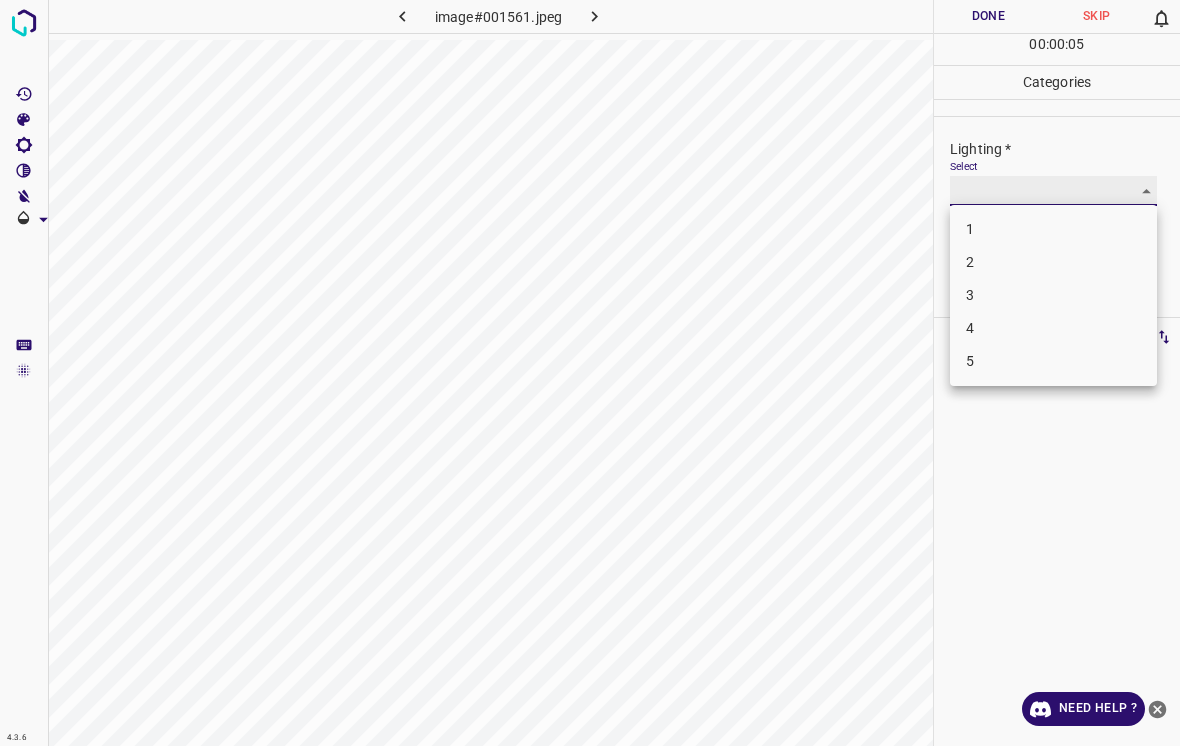type on "4" 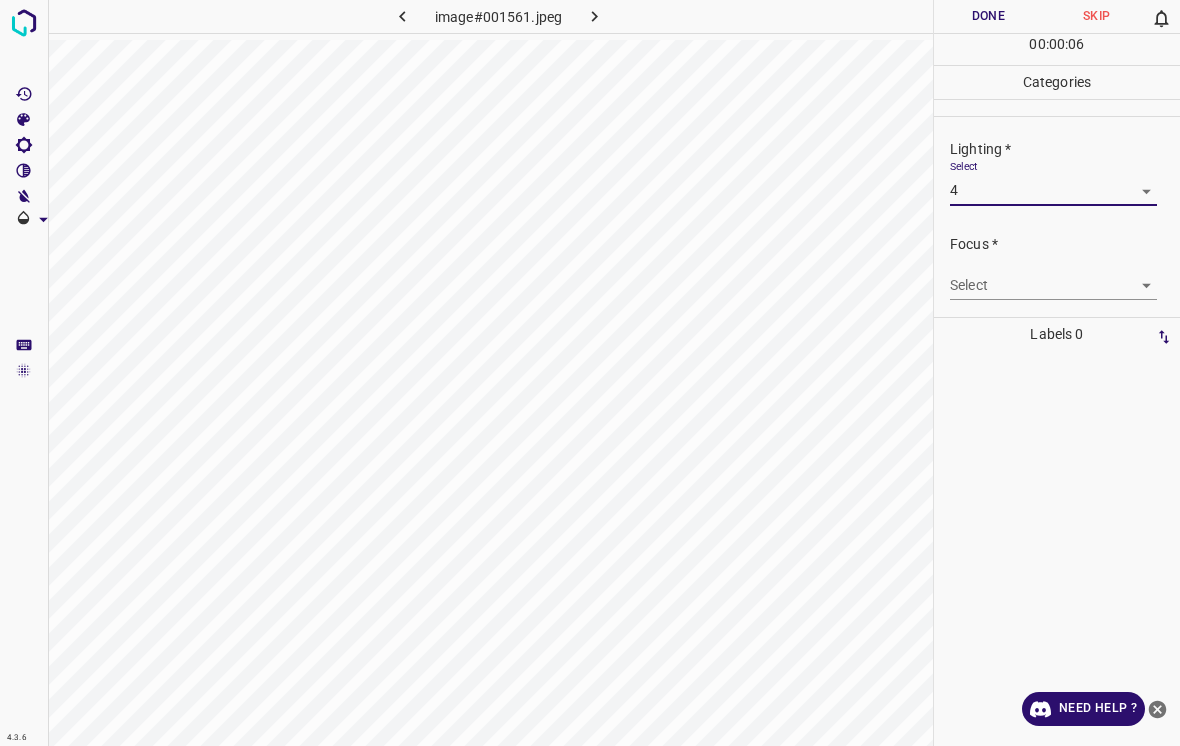 click on "4.3.6  image#001561.jpeg Done Skip 0 00   : 00   : 06   Categories Lighting *  Select 4 4 Focus *  Select ​ Overall *  Select ​ Labels   0 Categories 1 Lighting 2 Focus 3 Overall Tools Space Change between modes (Draw & Edit) I Auto labeling R Restore zoom M Zoom in N Zoom out Delete Delete selecte label Filters Z Restore filters X Saturation filter C Brightness filter V Contrast filter B Gray scale filter General O Download Need Help ? - Text - Hide - Delete" at bounding box center [590, 373] 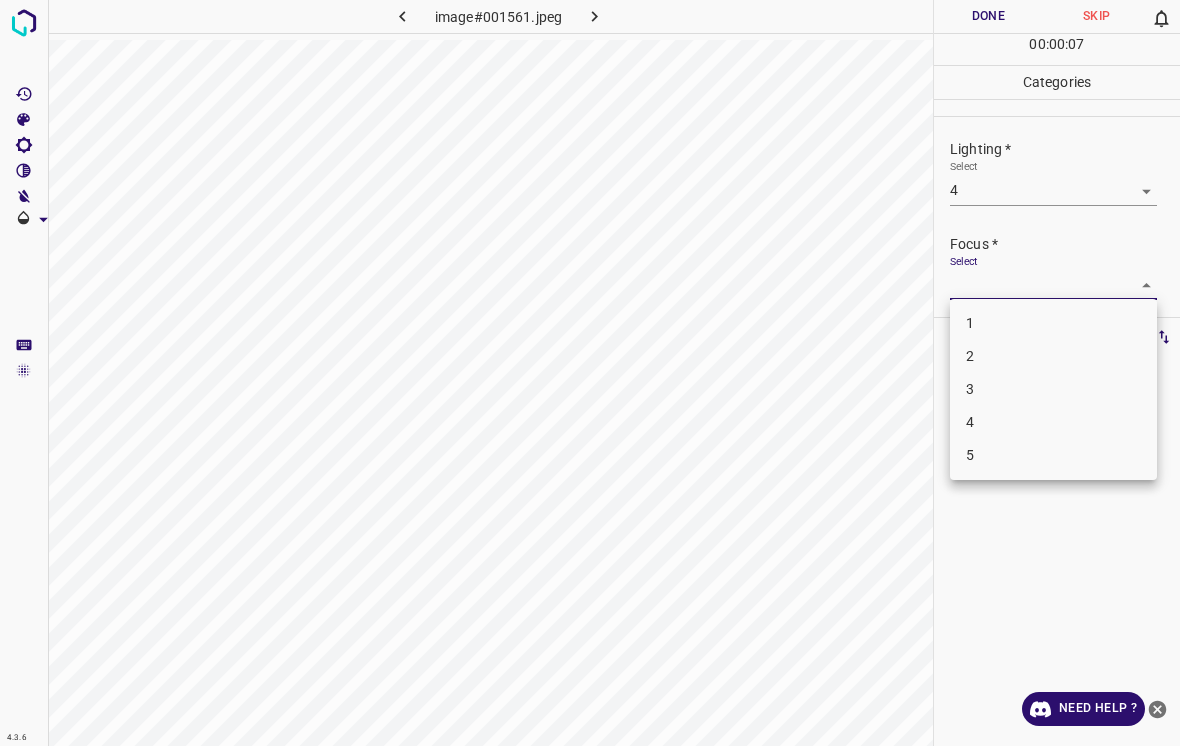 click on "3" at bounding box center (1053, 389) 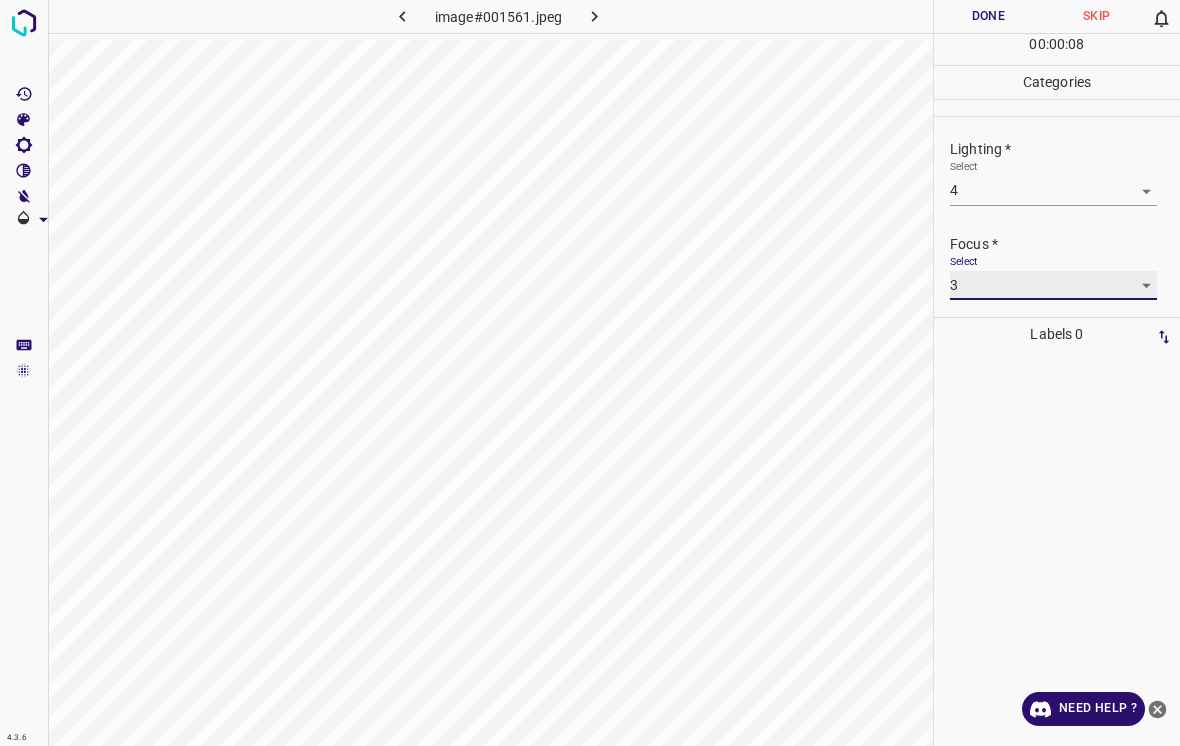 type on "3" 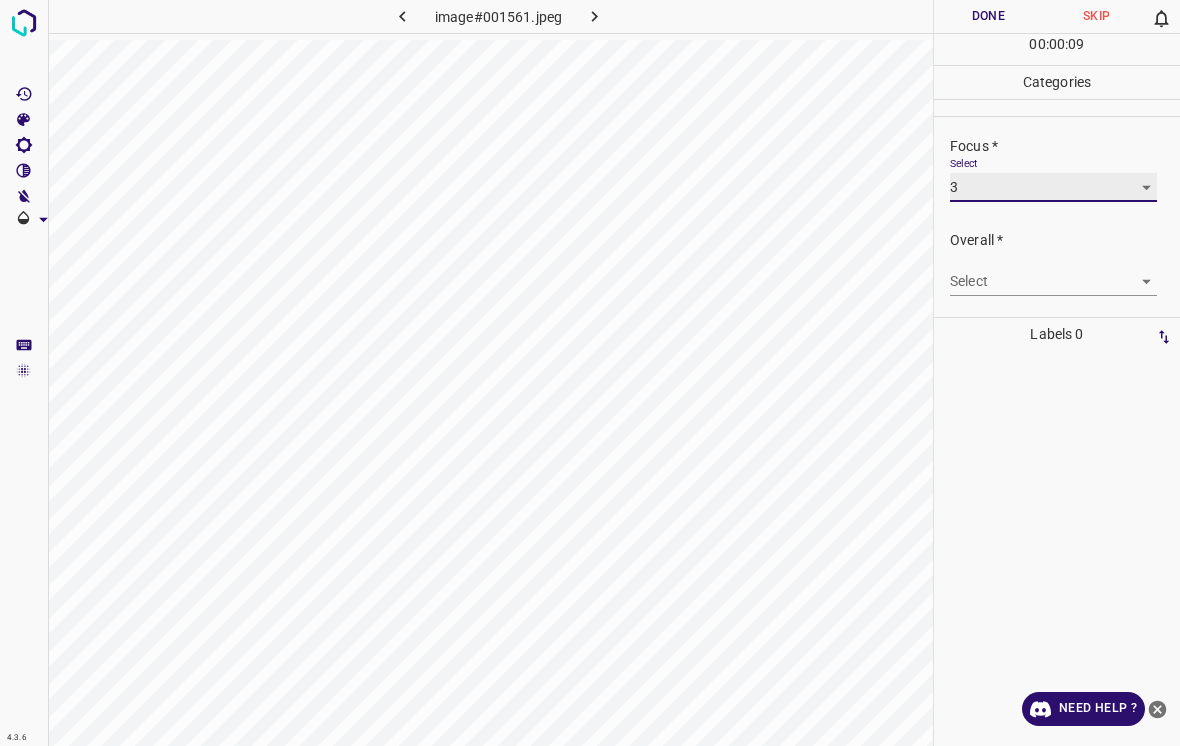 scroll, scrollTop: 98, scrollLeft: 0, axis: vertical 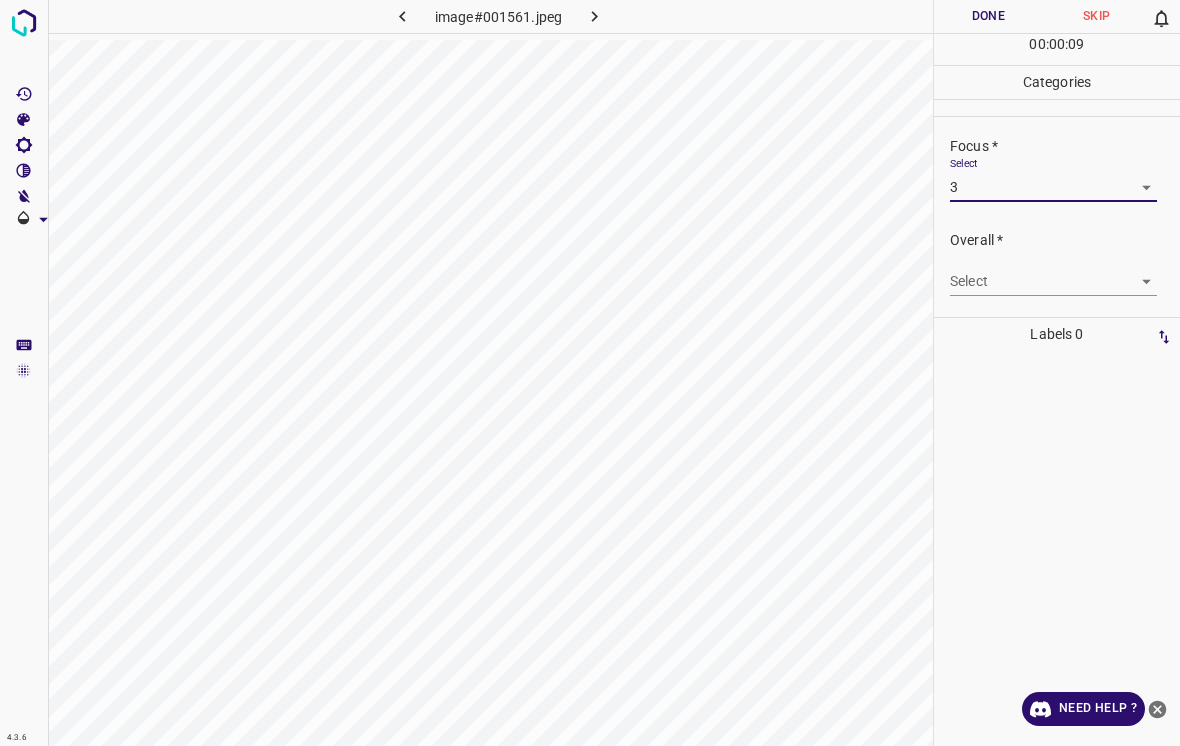 click on "4.3.6  image#001561.jpeg Done Skip 0 00   : 00   : 09   Categories Lighting *  Select 4 4 Focus *  Select 3 3 Overall *  Select ​ Labels   0 Categories 1 Lighting 2 Focus 3 Overall Tools Space Change between modes (Draw & Edit) I Auto labeling R Restore zoom M Zoom in N Zoom out Delete Delete selecte label Filters Z Restore filters X Saturation filter C Brightness filter V Contrast filter B Gray scale filter General O Download Need Help ? - Text - Hide - Delete" at bounding box center (590, 373) 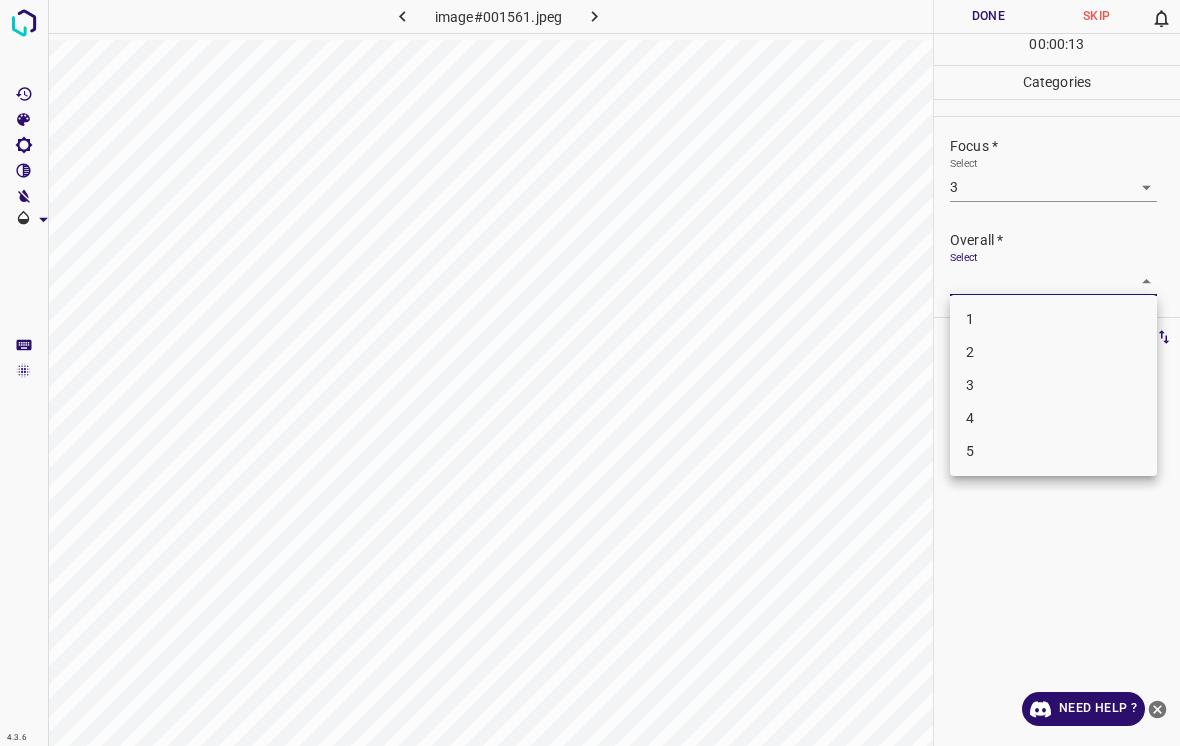 click on "4" at bounding box center (1053, 418) 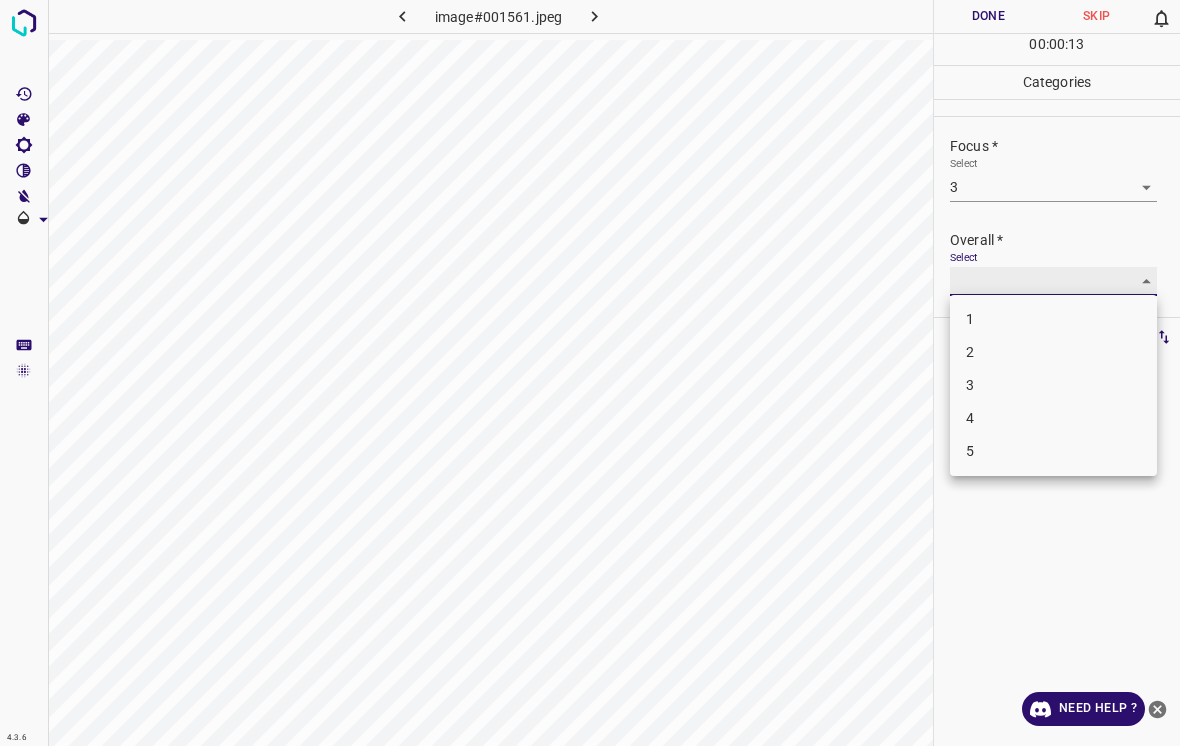 type on "4" 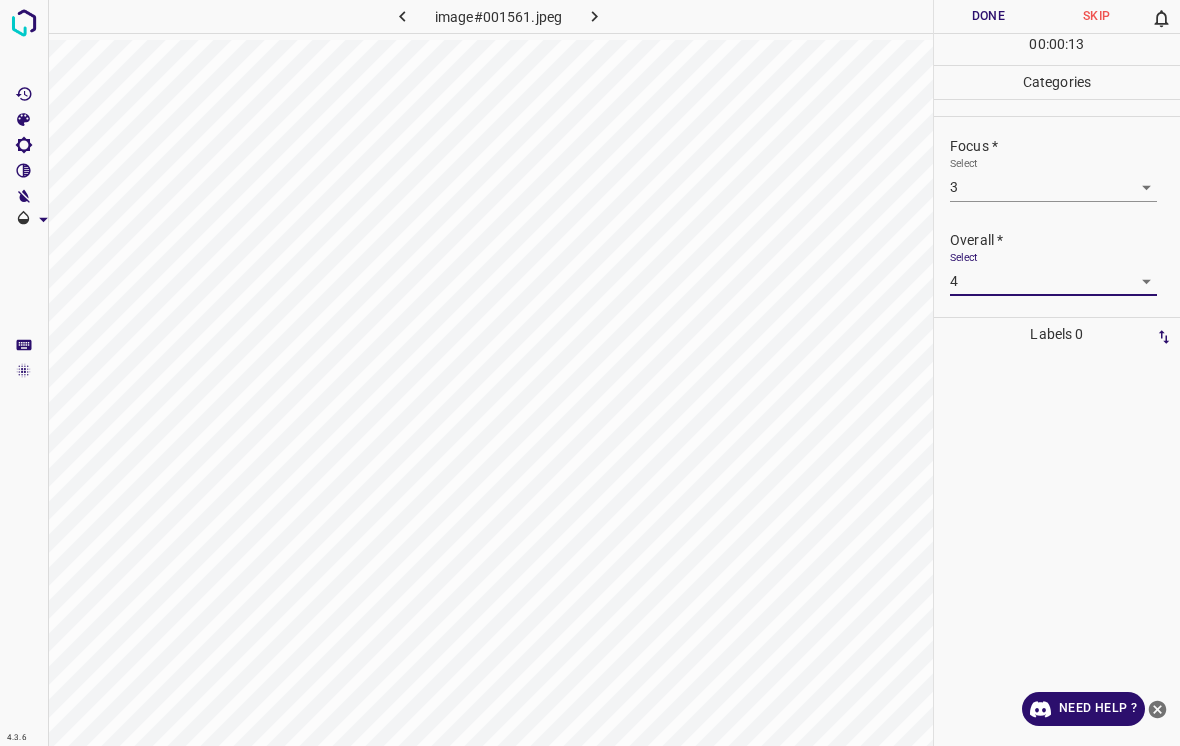 click on "Done" at bounding box center [988, 16] 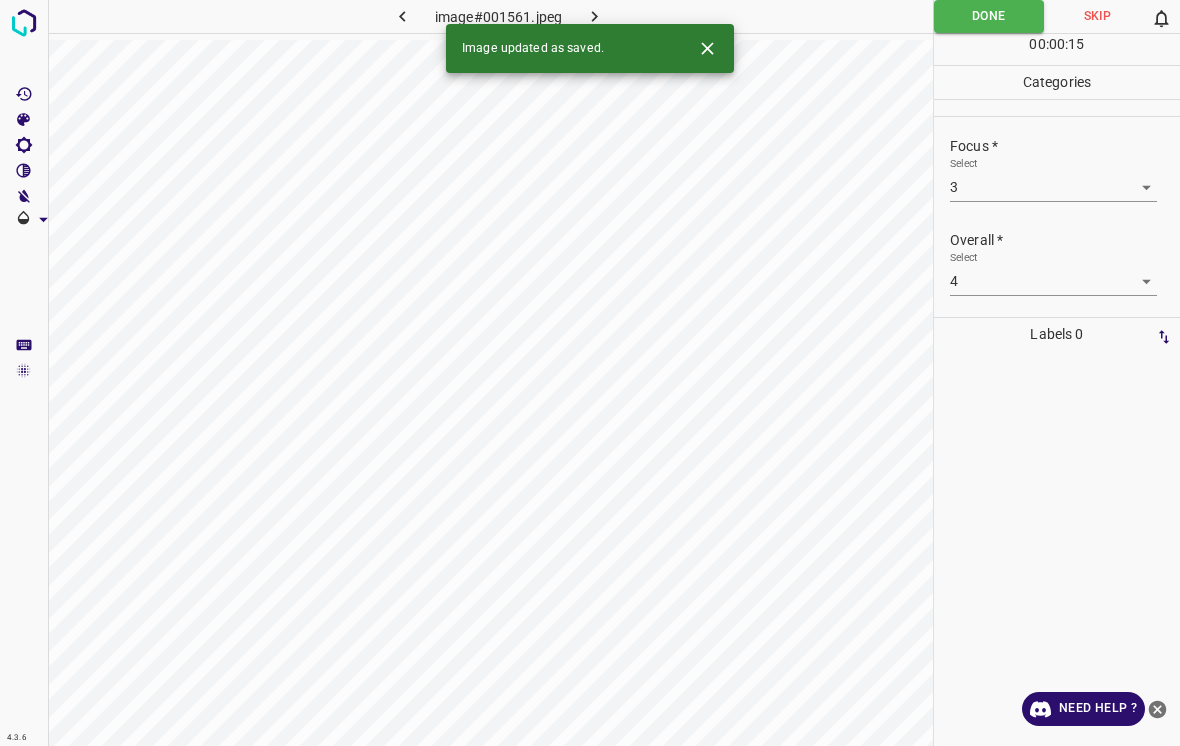 click 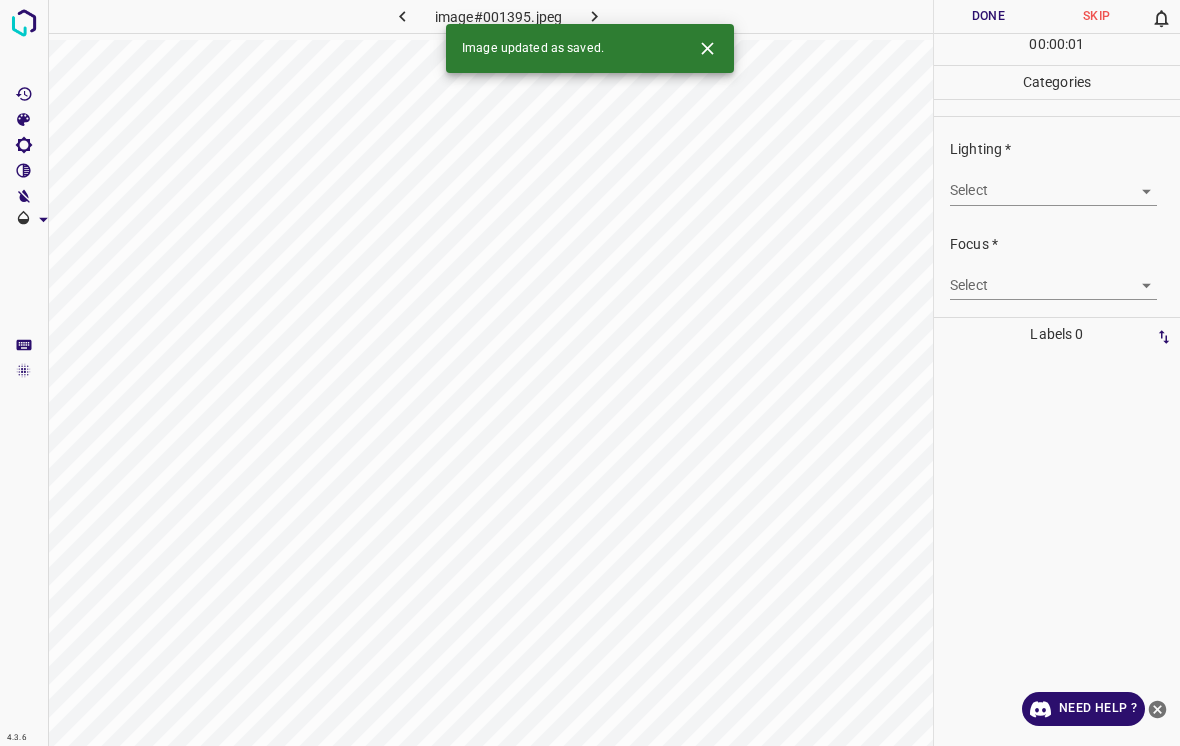 click on "4.3.6  image#001395.jpeg Done Skip 0 00   : 00   : 01   Categories Lighting *  Select ​ Focus *  Select ​ Overall *  Select ​ Labels   0 Categories 1 Lighting 2 Focus 3 Overall Tools Space Change between modes (Draw & Edit) I Auto labeling R Restore zoom M Zoom in N Zoom out Delete Delete selecte label Filters Z Restore filters X Saturation filter C Brightness filter V Contrast filter B Gray scale filter General O Download Image updated as saved. Need Help ? - Text - Hide - Delete" at bounding box center (590, 373) 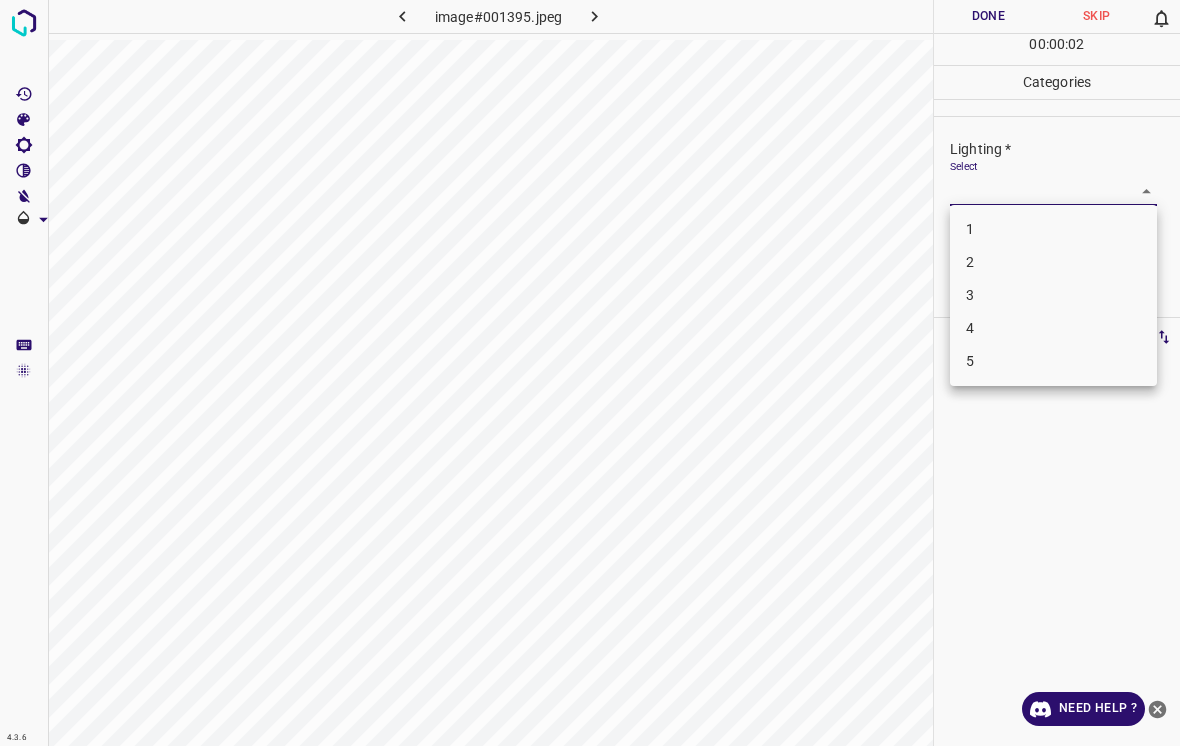 click on "3" at bounding box center [1053, 295] 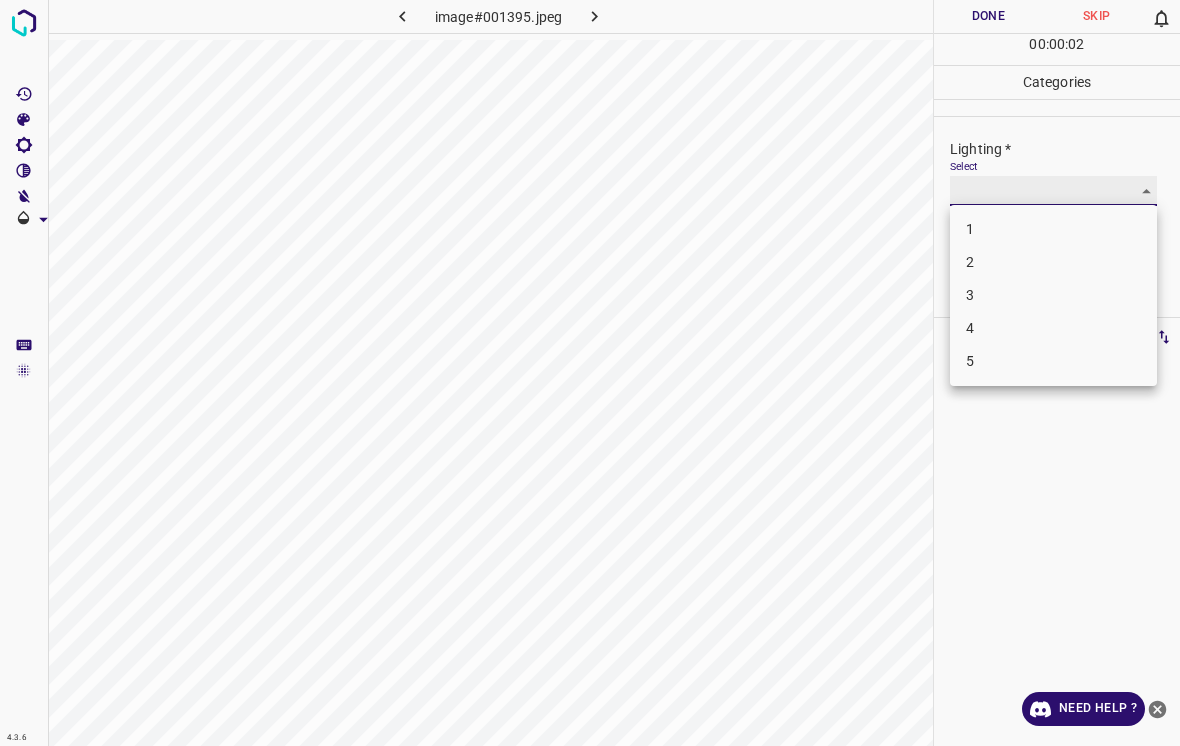 type on "3" 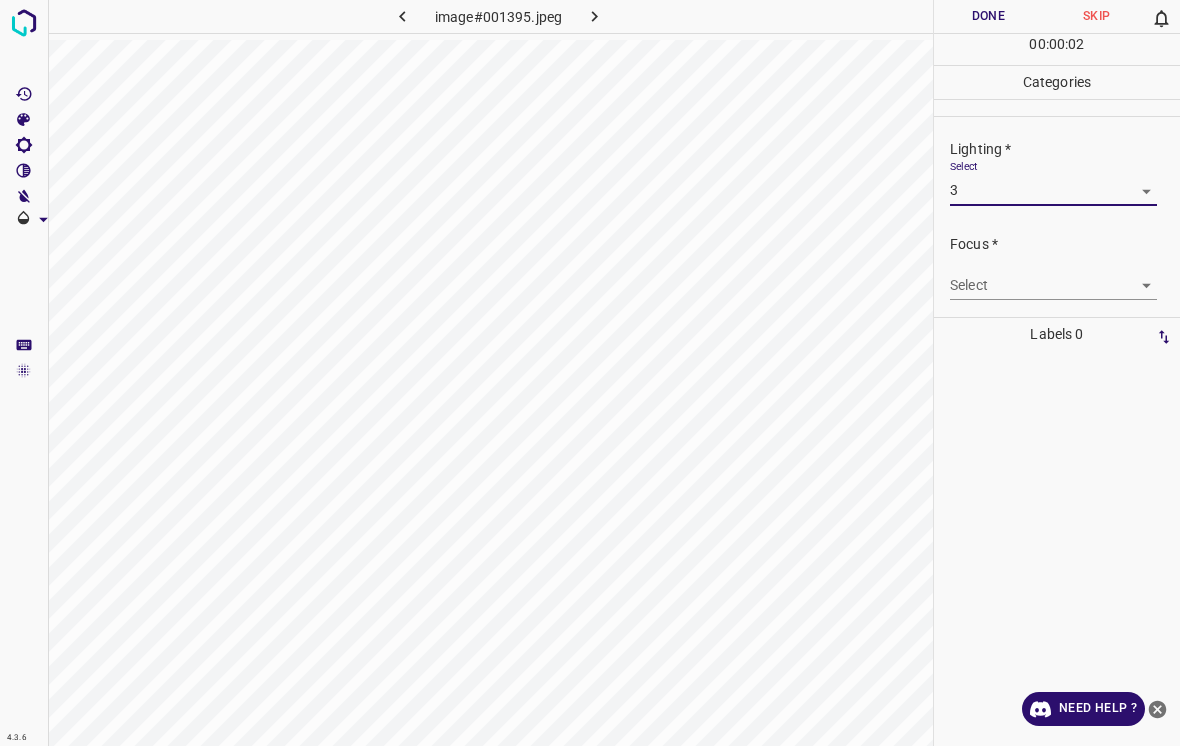 click on "4.3.6  image#001395.jpeg Done Skip 0 00   : 00   : 02   Categories Lighting *  Select 3 3 Focus *  Select ​ Overall *  Select ​ Labels   0 Categories 1 Lighting 2 Focus 3 Overall Tools Space Change between modes (Draw & Edit) I Auto labeling R Restore zoom M Zoom in N Zoom out Delete Delete selecte label Filters Z Restore filters X Saturation filter C Brightness filter V Contrast filter B Gray scale filter General O Download Need Help ? - Text - Hide - Delete" at bounding box center [590, 373] 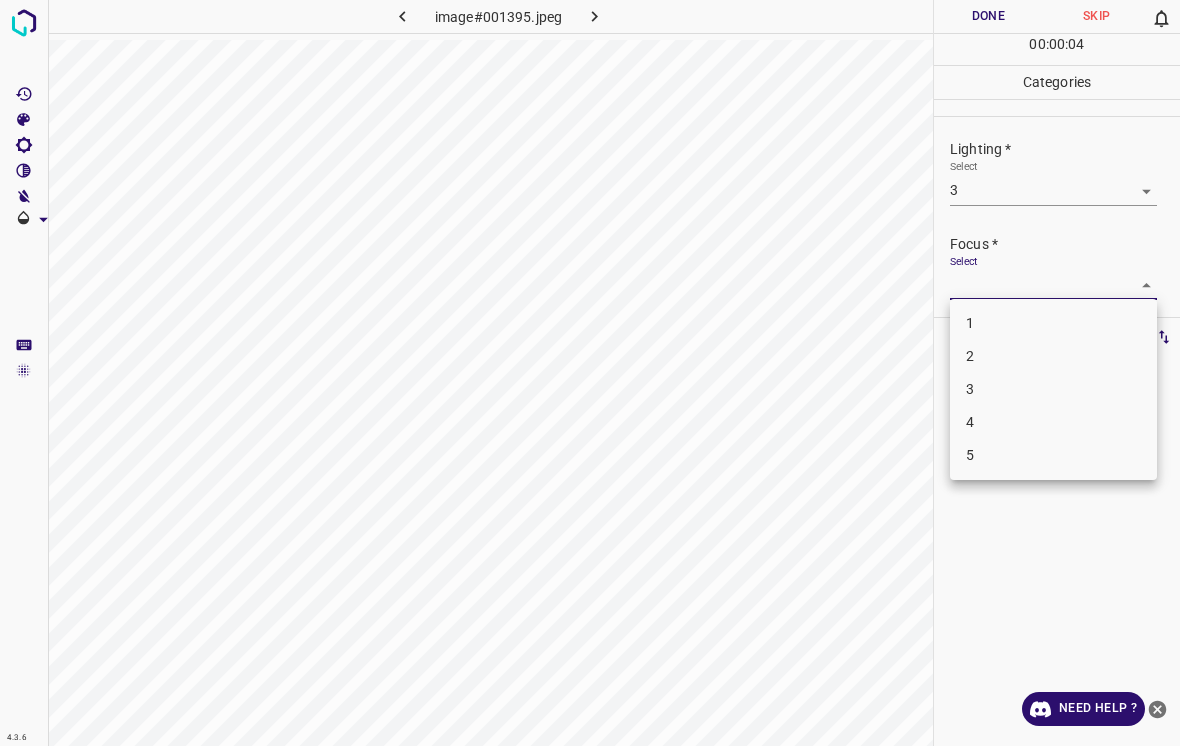 click on "4" at bounding box center (1053, 422) 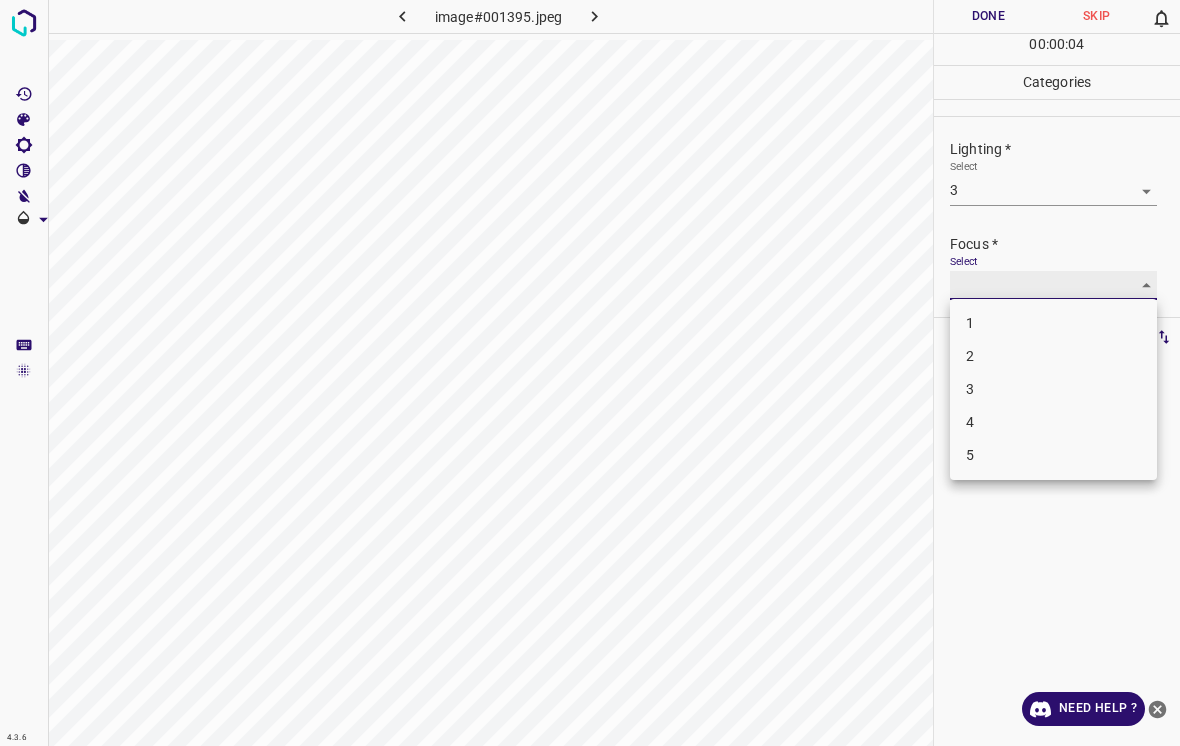 type on "4" 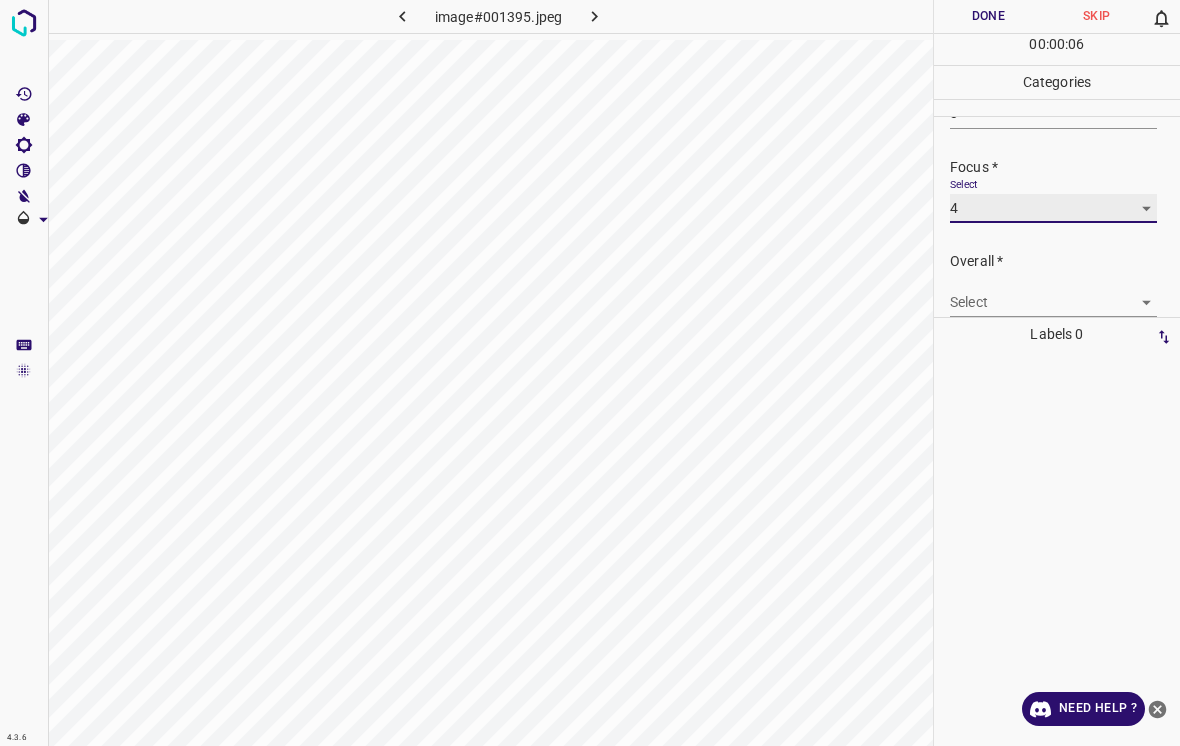scroll, scrollTop: 78, scrollLeft: 0, axis: vertical 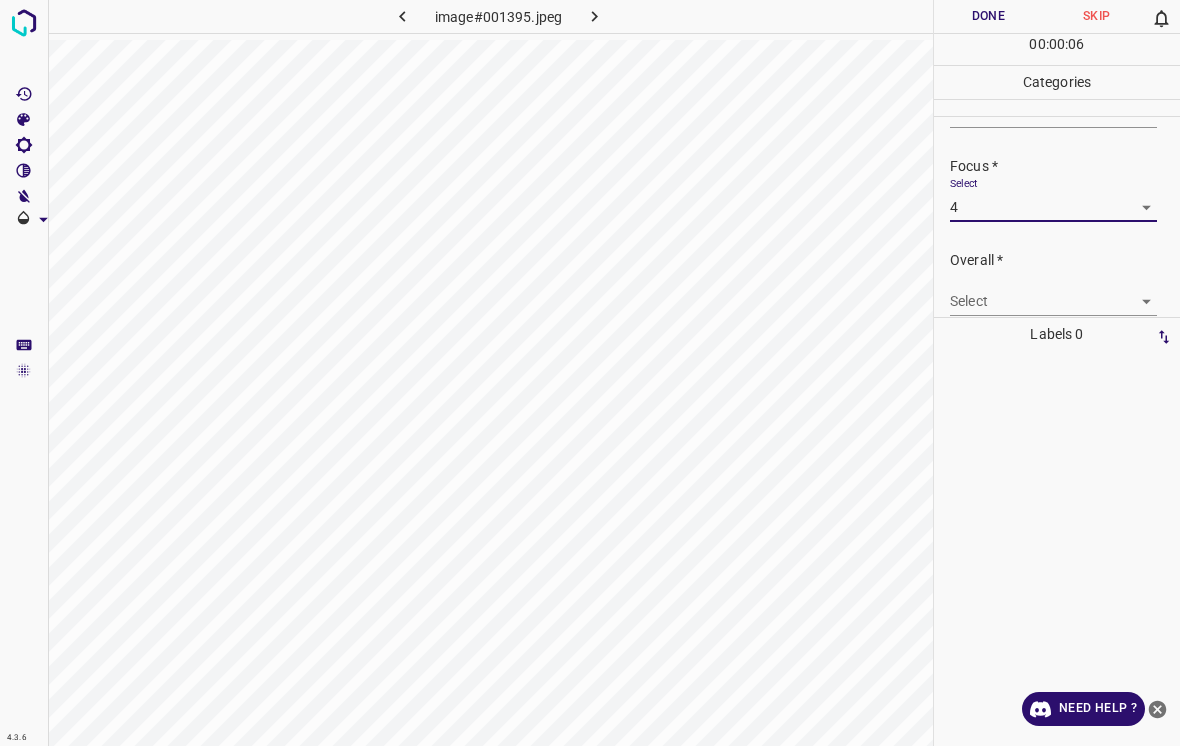 click on "4.3.6  image#001395.jpeg Done Skip 0 00   : 00   : 06   Categories Lighting *  Select 3 3 Focus *  Select 4 4 Overall *  Select ​ Labels   0 Categories 1 Lighting 2 Focus 3 Overall Tools Space Change between modes (Draw & Edit) I Auto labeling R Restore zoom M Zoom in N Zoom out Delete Delete selecte label Filters Z Restore filters X Saturation filter C Brightness filter V Contrast filter B Gray scale filter General O Download Need Help ? - Text - Hide - Delete" at bounding box center (590, 373) 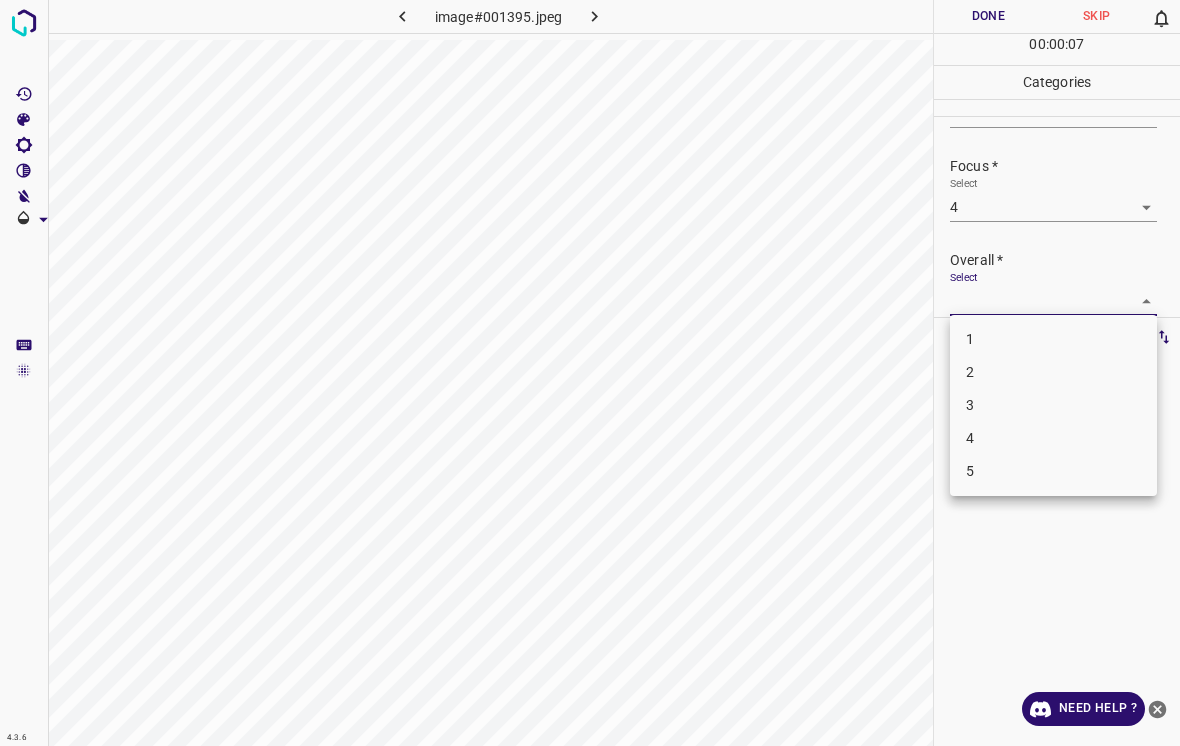 click on "3" at bounding box center (1053, 405) 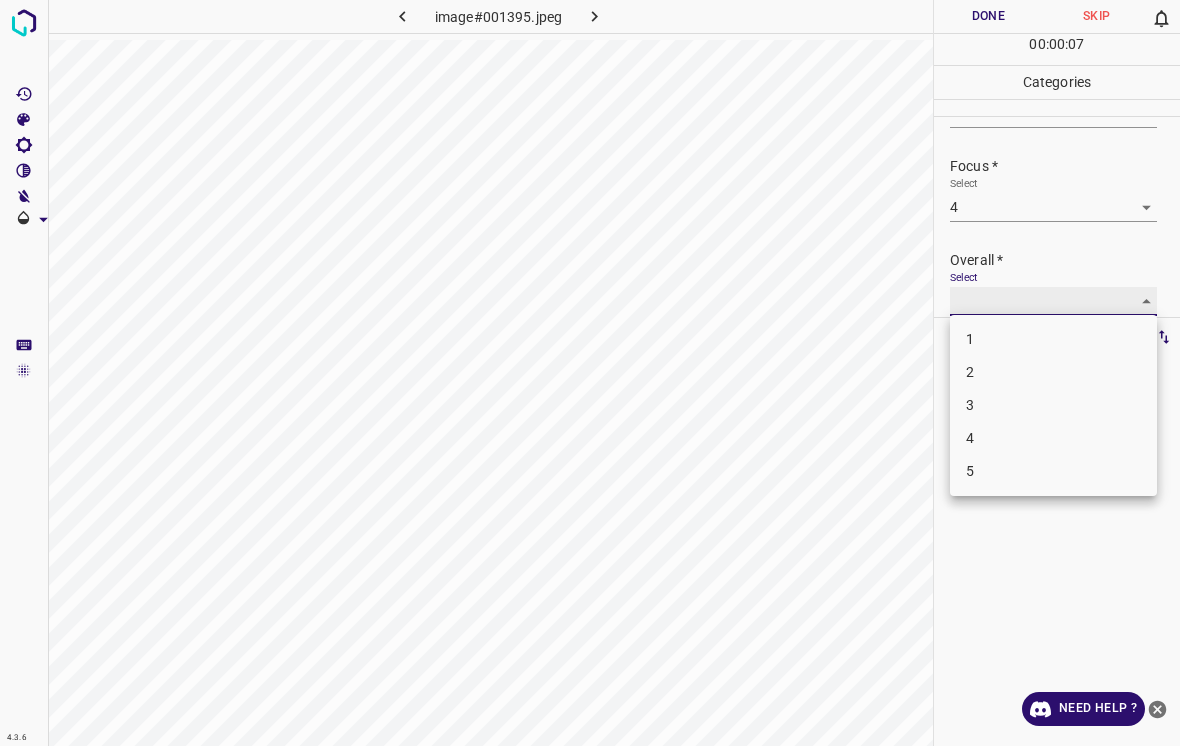 type on "3" 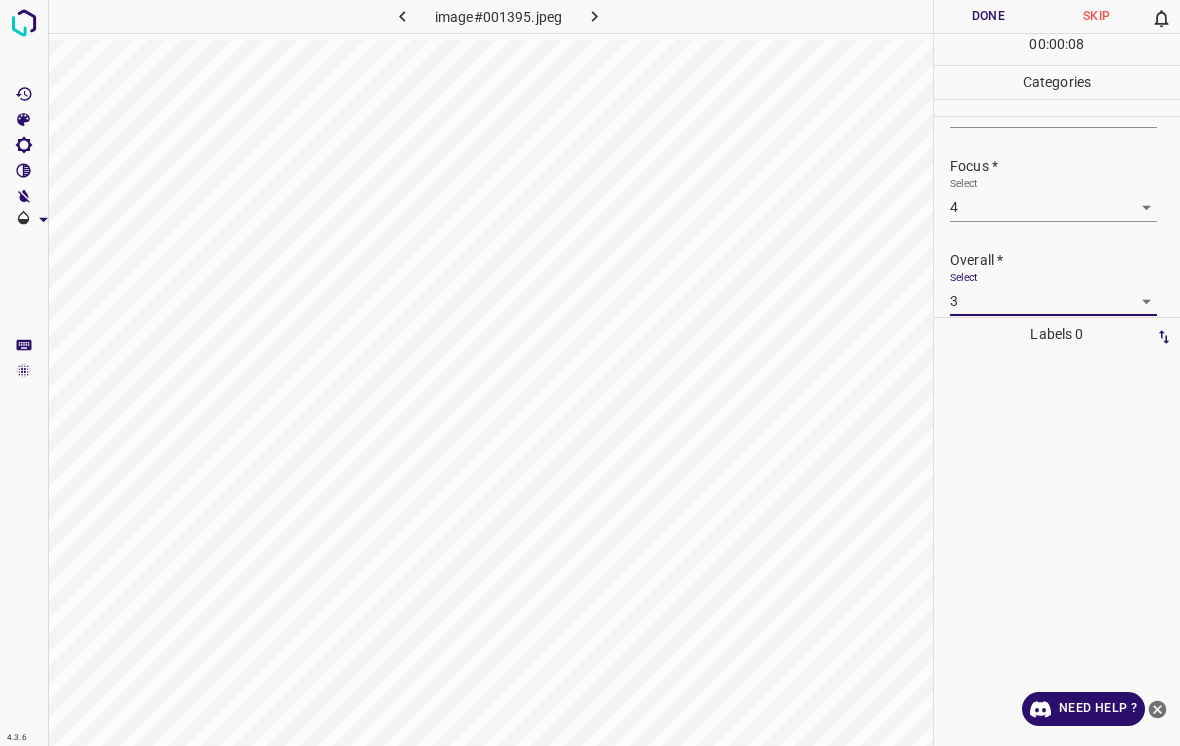 click on "Done" at bounding box center (988, 16) 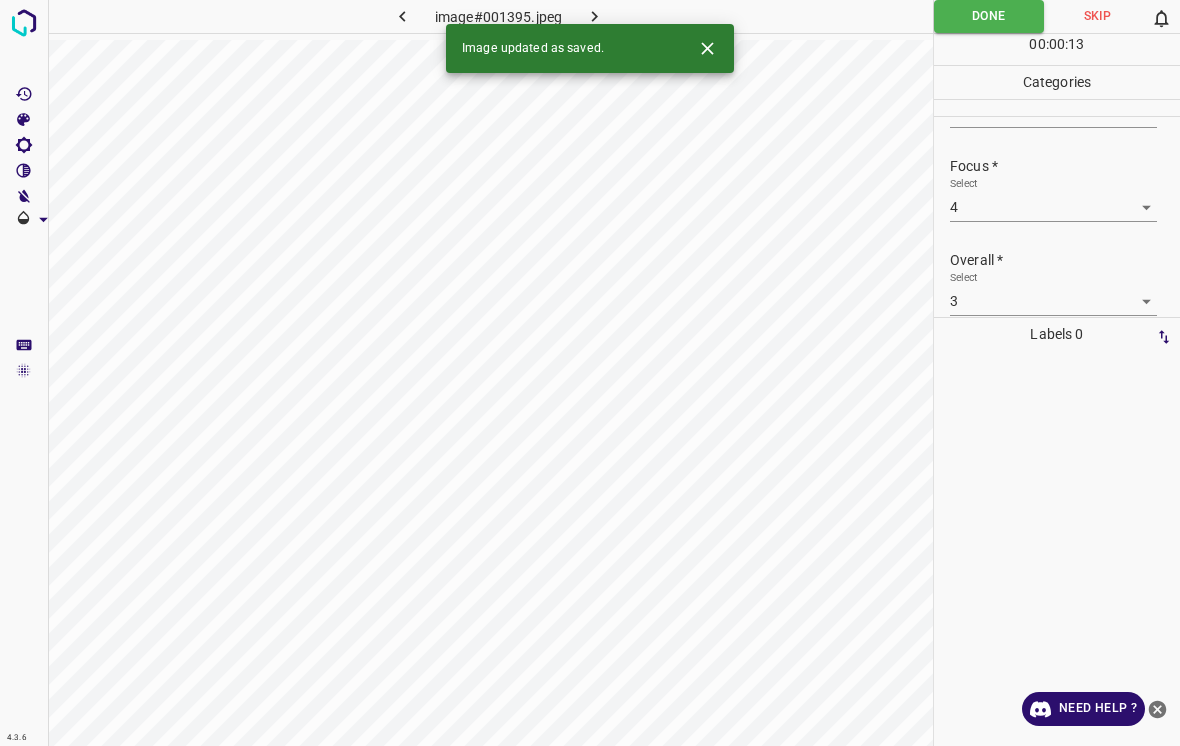 click 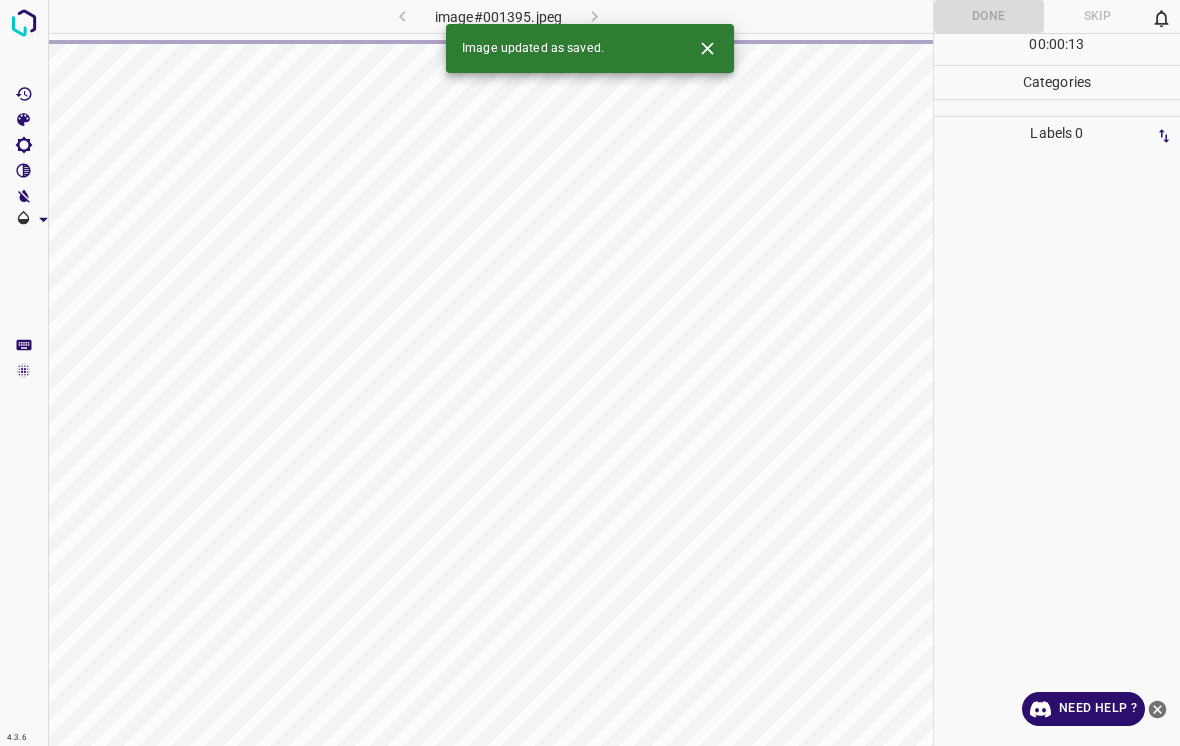 click at bounding box center (707, 48) 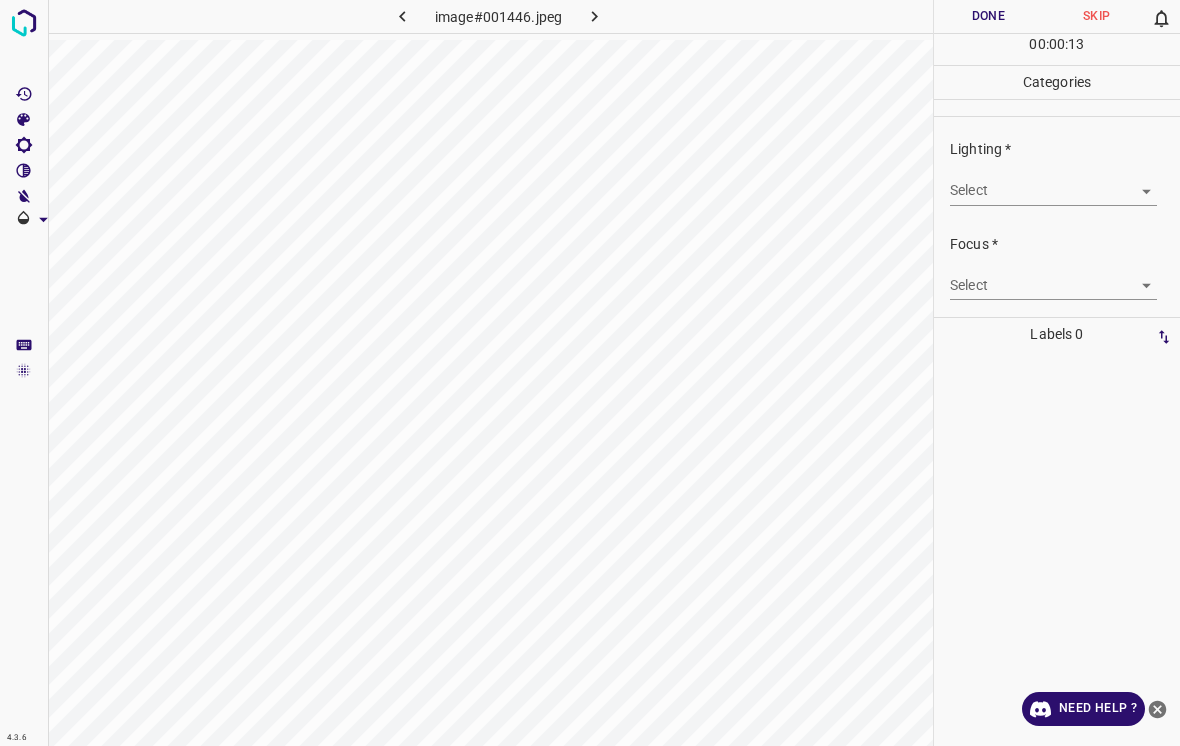 click on "4.3.6  image#001446.jpeg Done Skip 0 00   : 00   : 13   Categories Lighting *  Select ​ Focus *  Select ​ Overall *  Select ​ Labels   0 Categories 1 Lighting 2 Focus 3 Overall Tools Space Change between modes (Draw & Edit) I Auto labeling R Restore zoom M Zoom in N Zoom out Delete Delete selecte label Filters Z Restore filters X Saturation filter C Brightness filter V Contrast filter B Gray scale filter General O Download Need Help ? - Text - Hide - Delete" at bounding box center [590, 373] 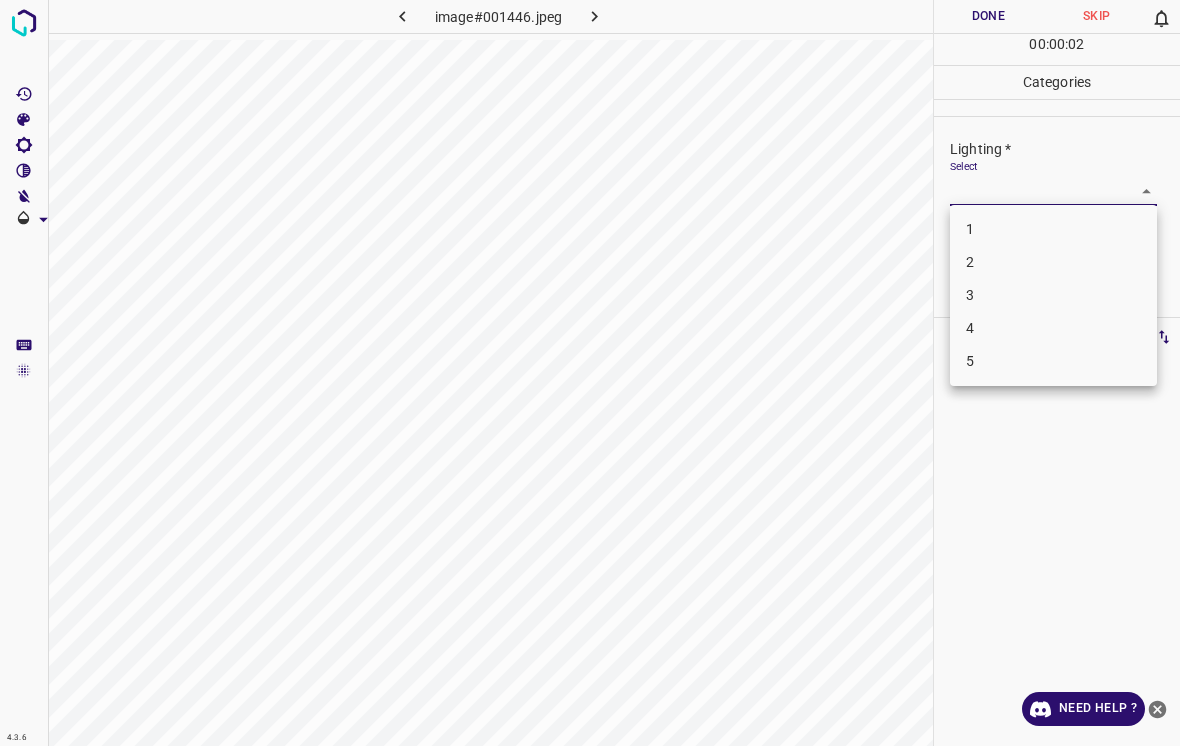 click on "2" at bounding box center (1053, 262) 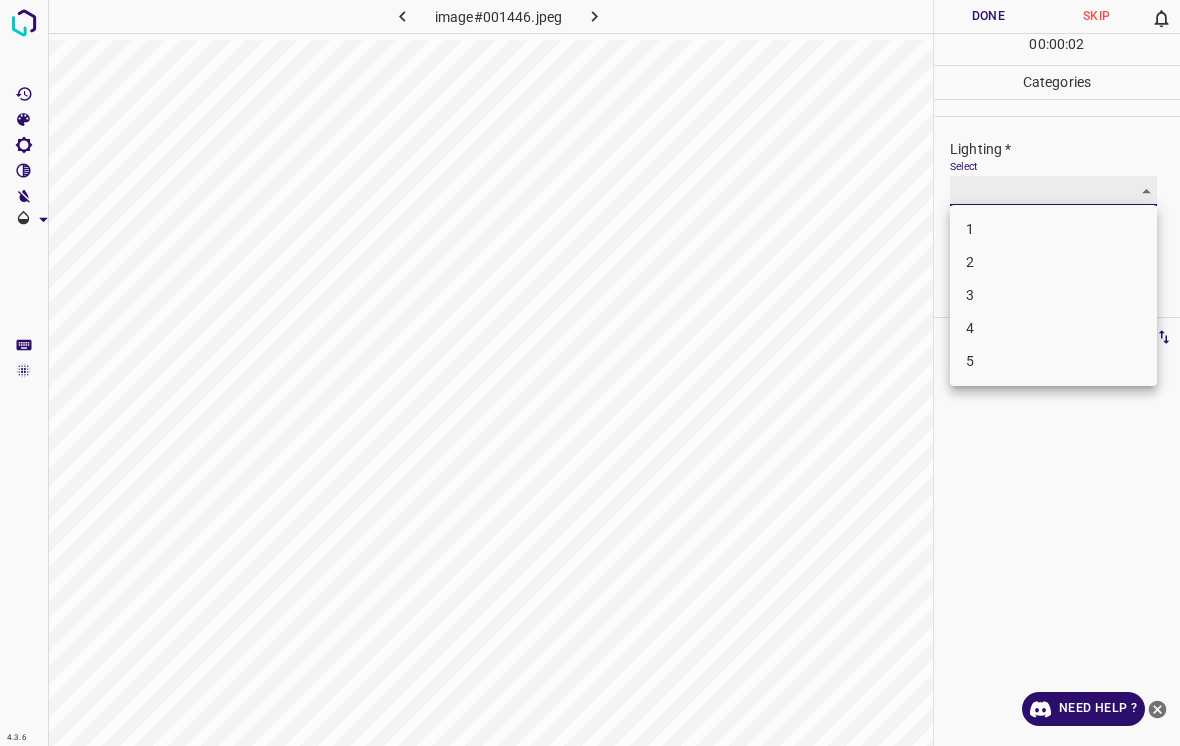 type on "2" 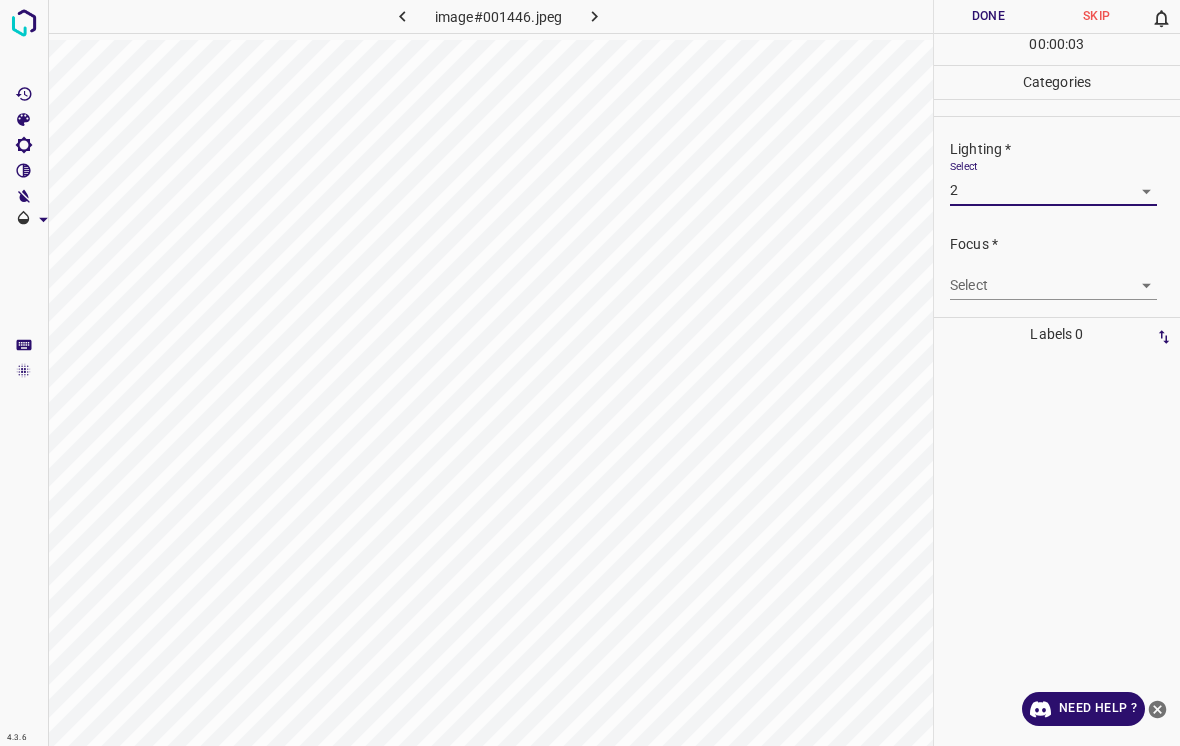 click on "4.3.6  image#001446.jpeg Done Skip 0 00   : 00   : 03   Categories Lighting *  Select 2 2 Focus *  Select ​ Overall *  Select ​ Labels   0 Categories 1 Lighting 2 Focus 3 Overall Tools Space Change between modes (Draw & Edit) I Auto labeling R Restore zoom M Zoom in N Zoom out Delete Delete selecte label Filters Z Restore filters X Saturation filter C Brightness filter V Contrast filter B Gray scale filter General O Download Need Help ? - Text - Hide - Delete" at bounding box center (590, 373) 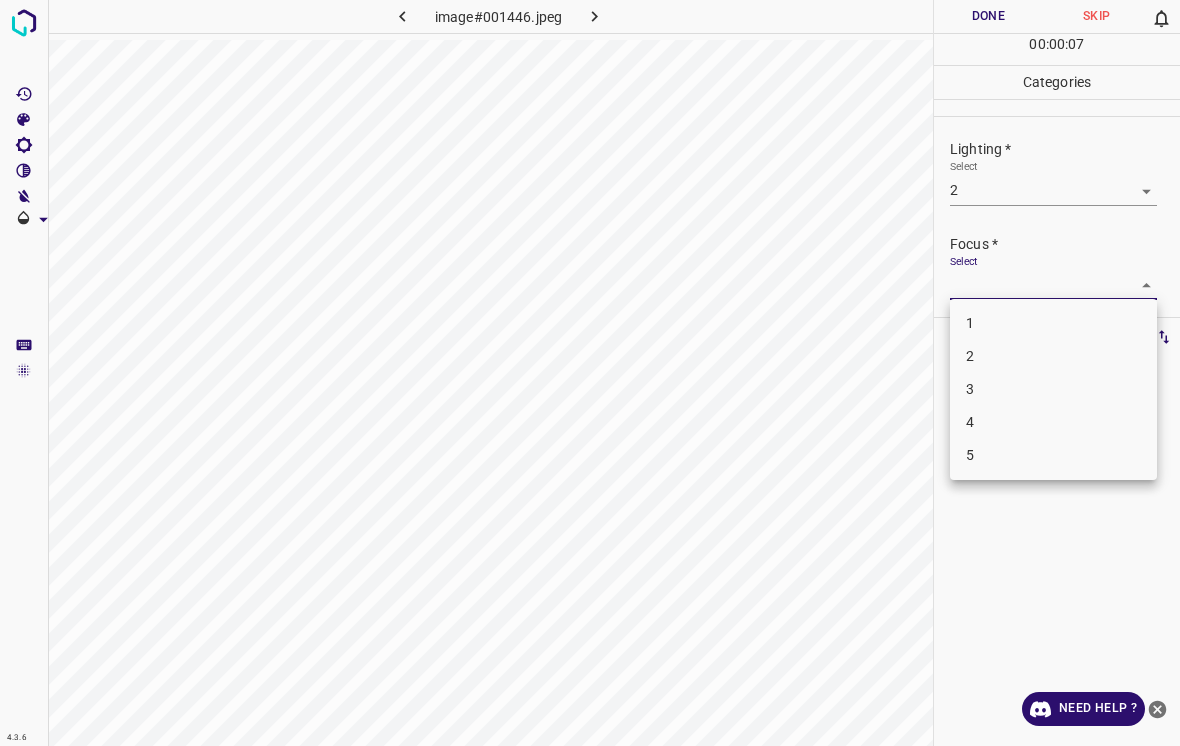 click on "3" at bounding box center [1053, 389] 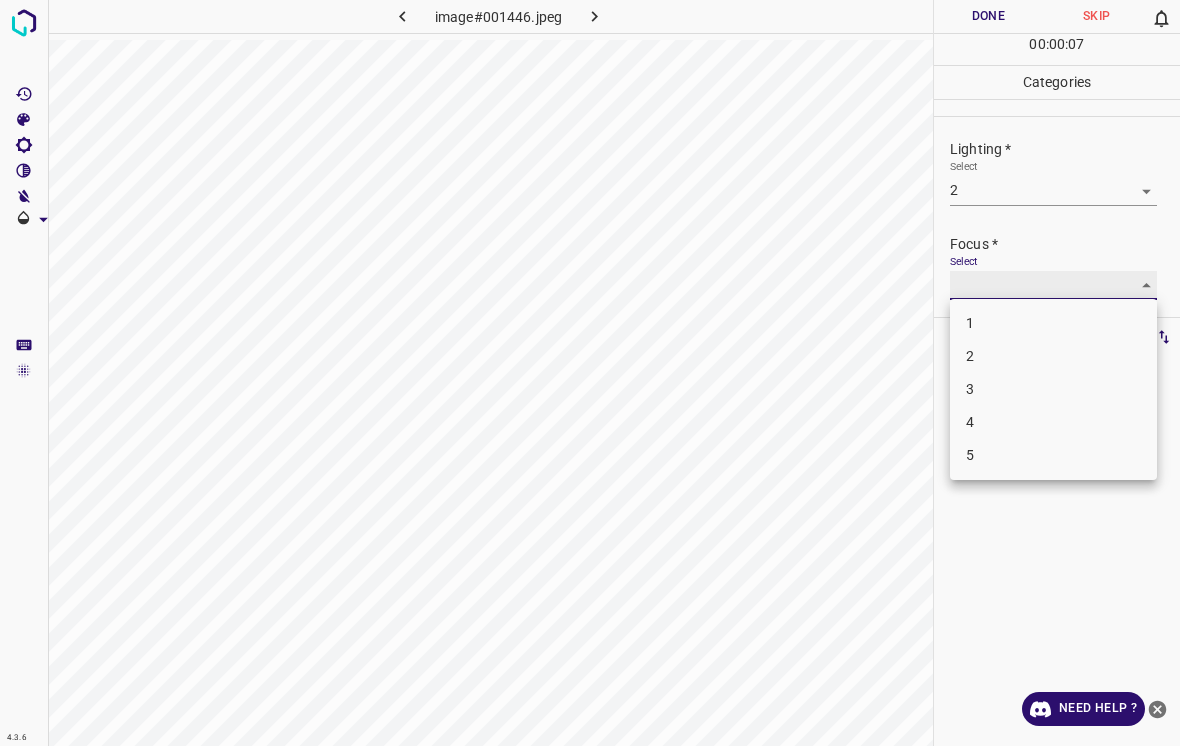 type on "3" 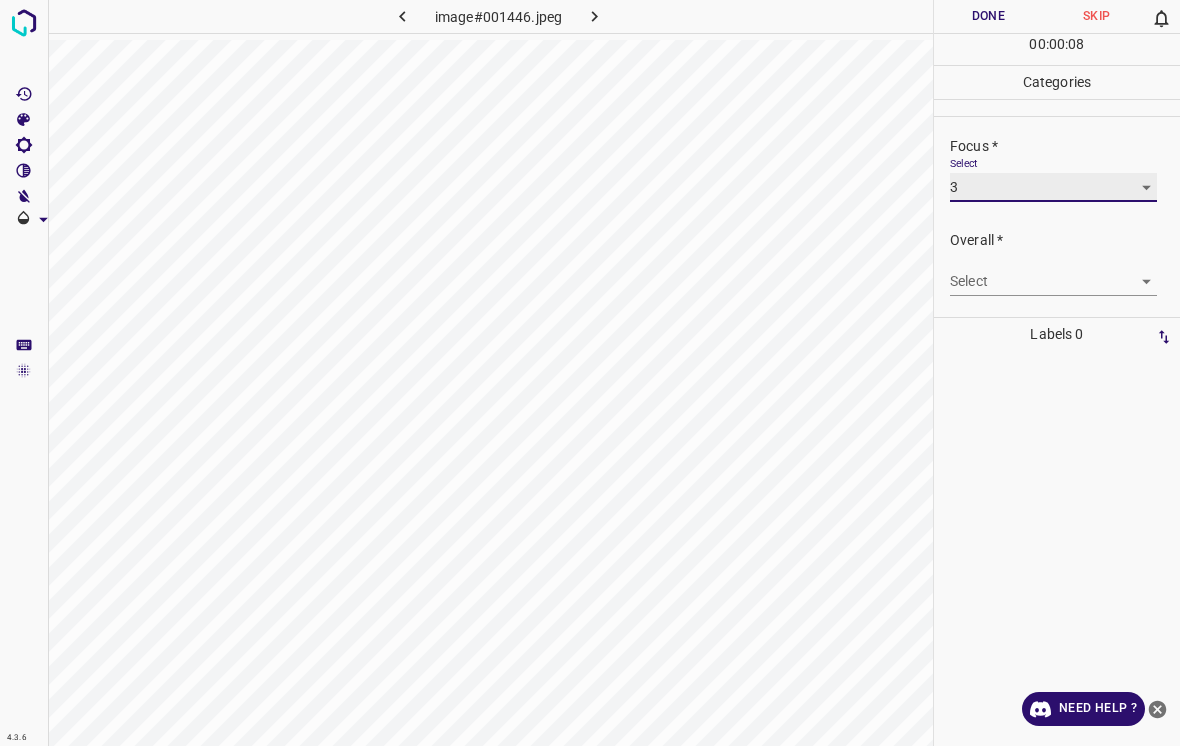 scroll, scrollTop: 98, scrollLeft: 0, axis: vertical 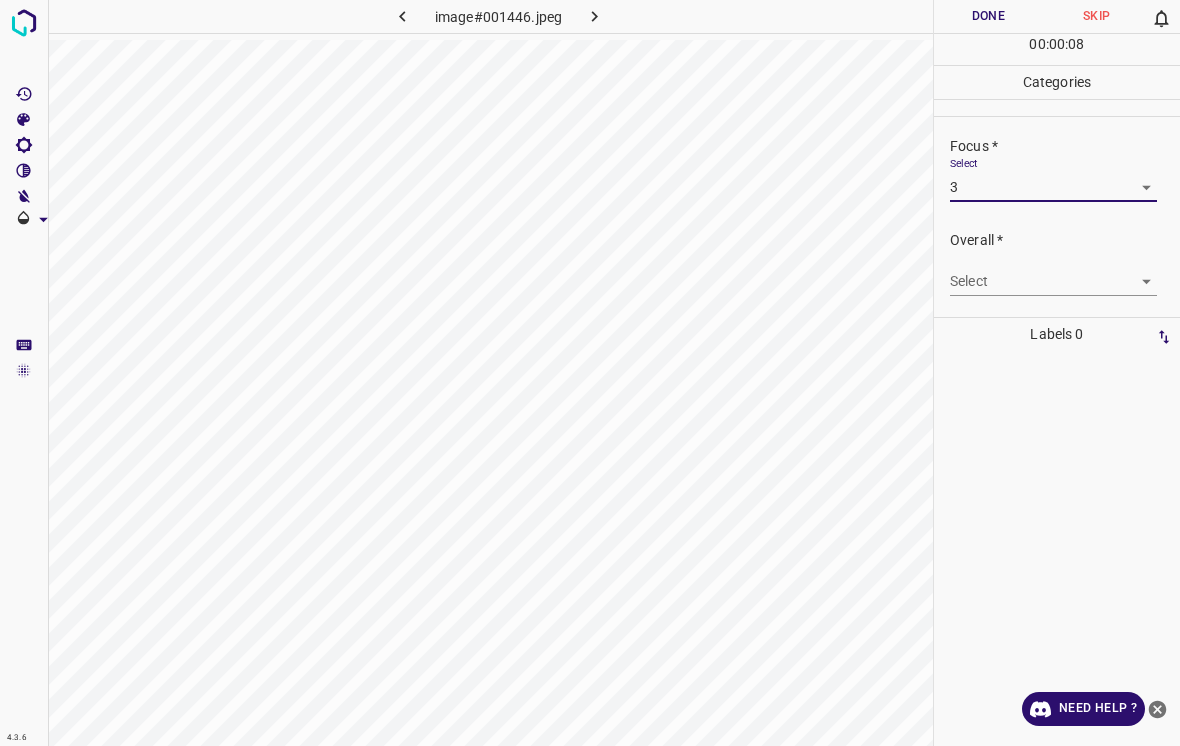 click on "4.3.6  image#001446.jpeg Done Skip 0 00   : 00   : 08   Categories Lighting *  Select 2 2 Focus *  Select 3 3 Overall *  Select ​ Labels   0 Categories 1 Lighting 2 Focus 3 Overall Tools Space Change between modes (Draw & Edit) I Auto labeling R Restore zoom M Zoom in N Zoom out Delete Delete selecte label Filters Z Restore filters X Saturation filter C Brightness filter V Contrast filter B Gray scale filter General O Download Need Help ? - Text - Hide - Delete" at bounding box center [590, 373] 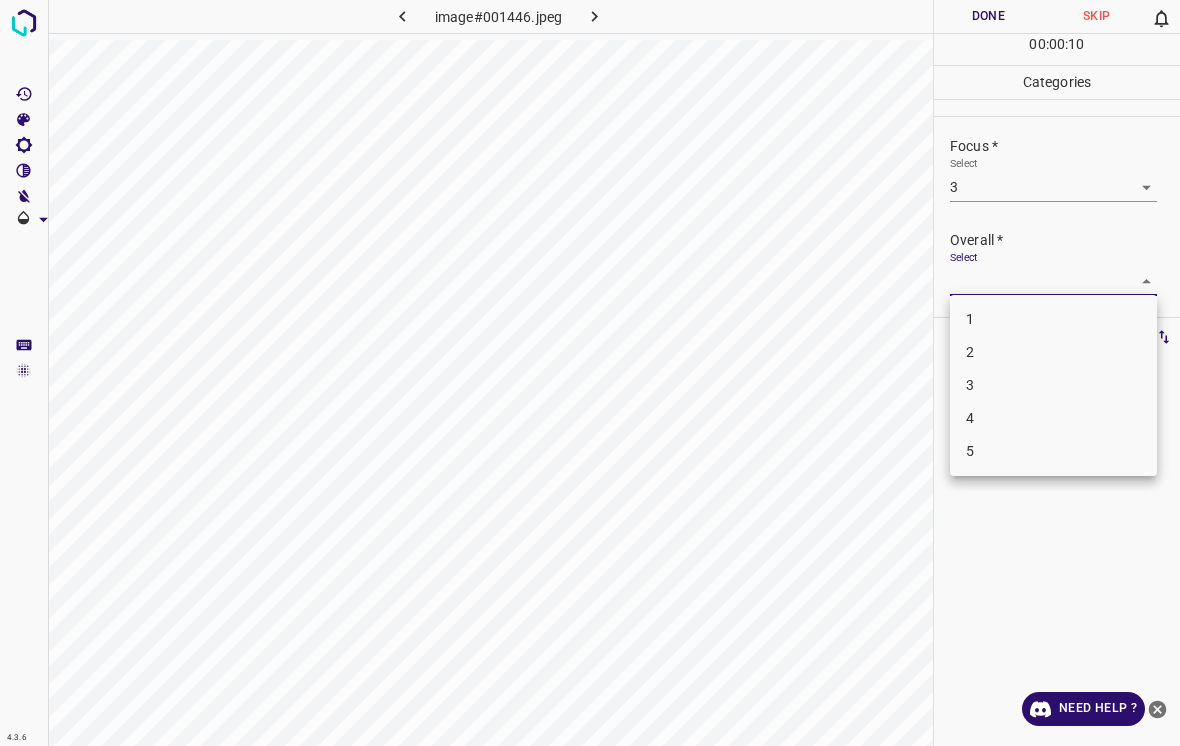 click on "2" at bounding box center [1053, 352] 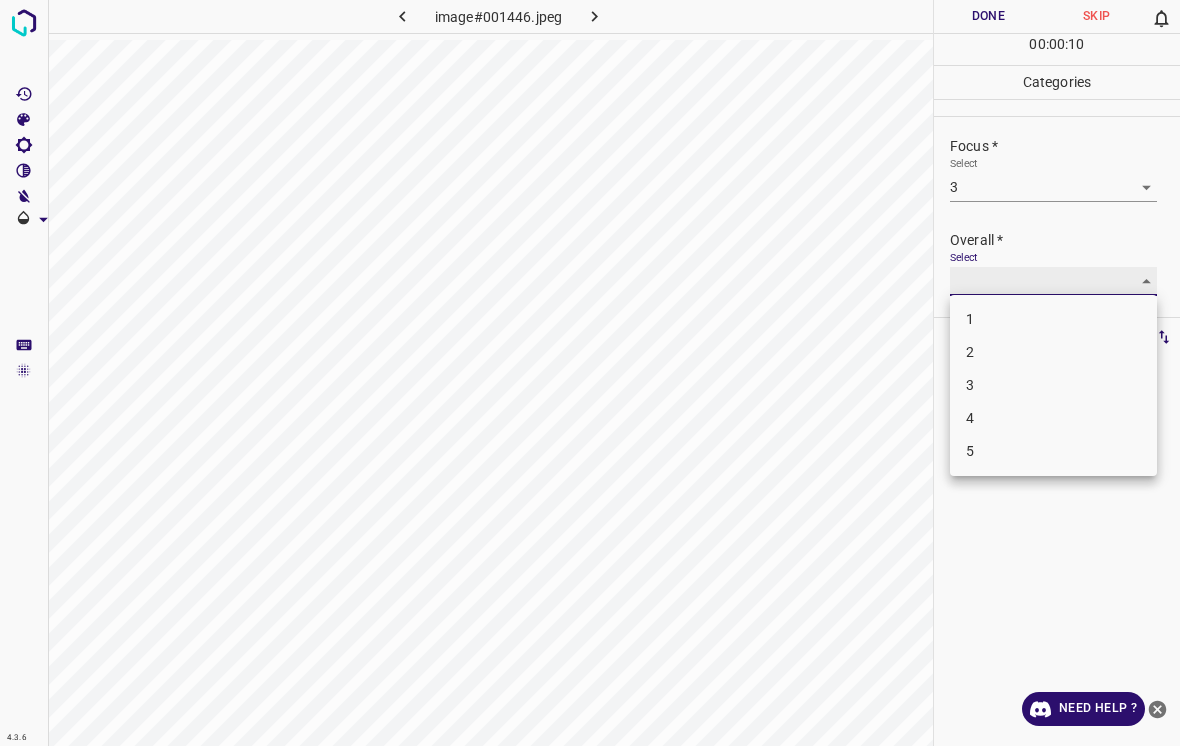 type on "2" 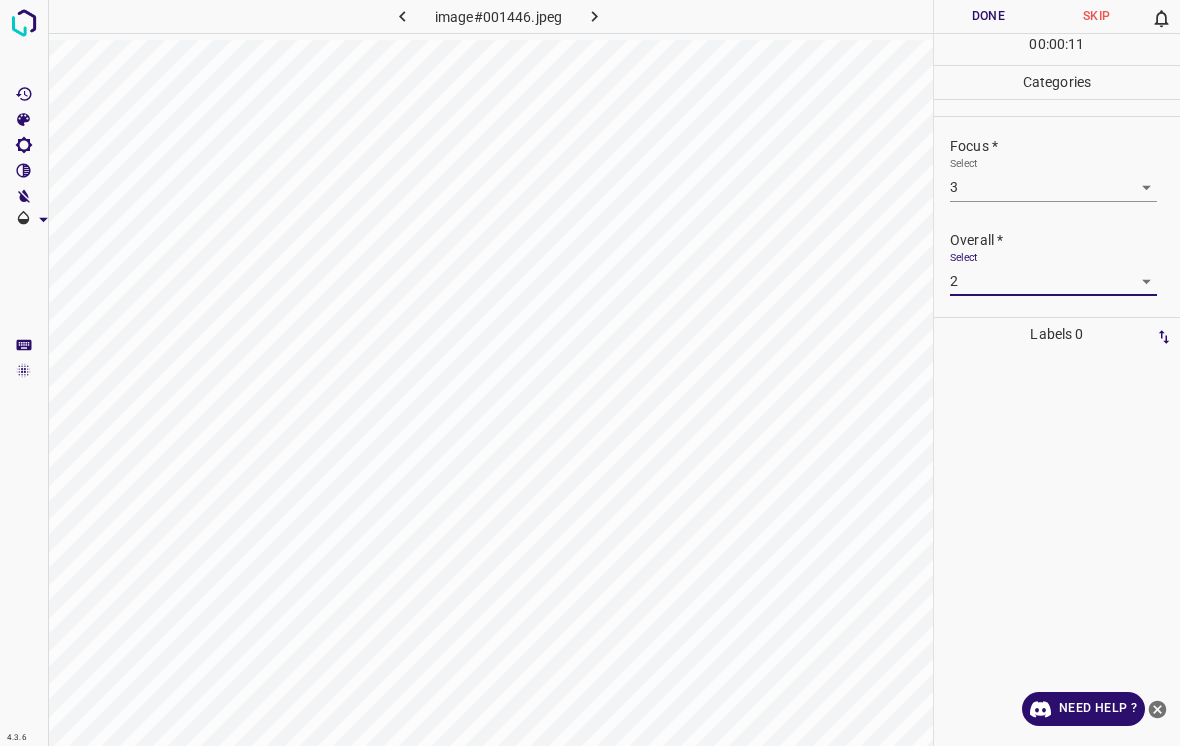 click on "Done" at bounding box center [988, 16] 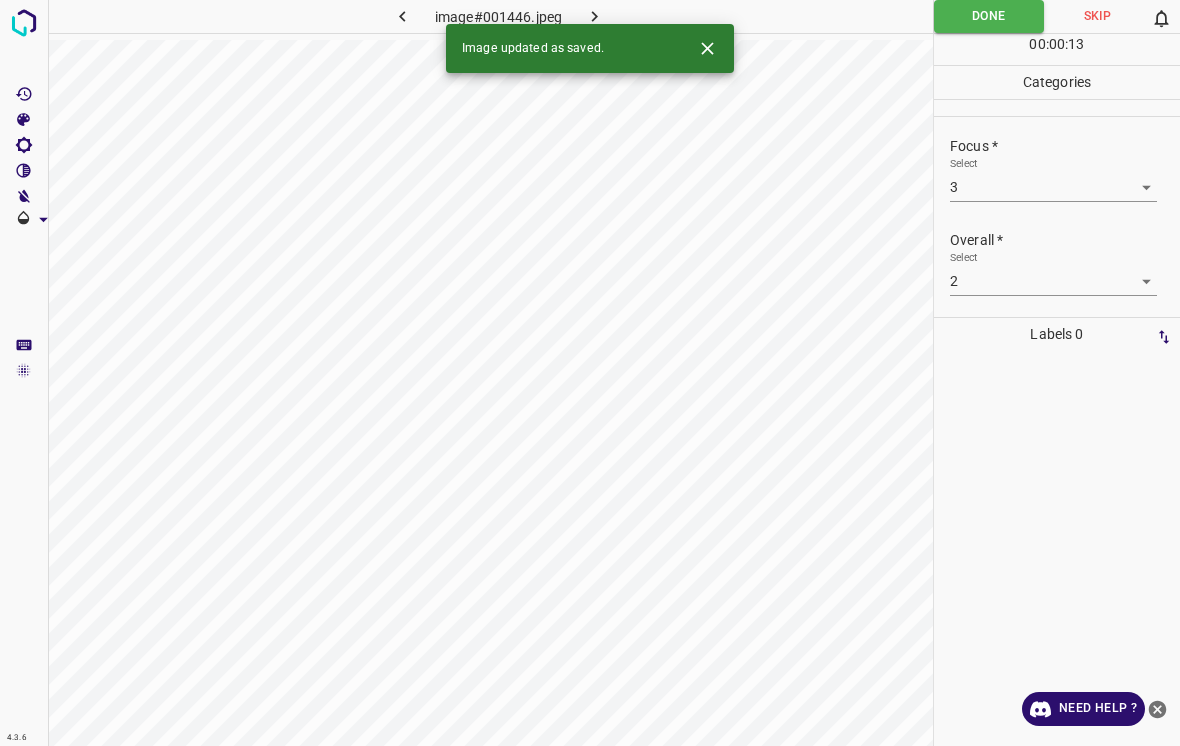 click on "Image updated as saved." at bounding box center (590, 48) 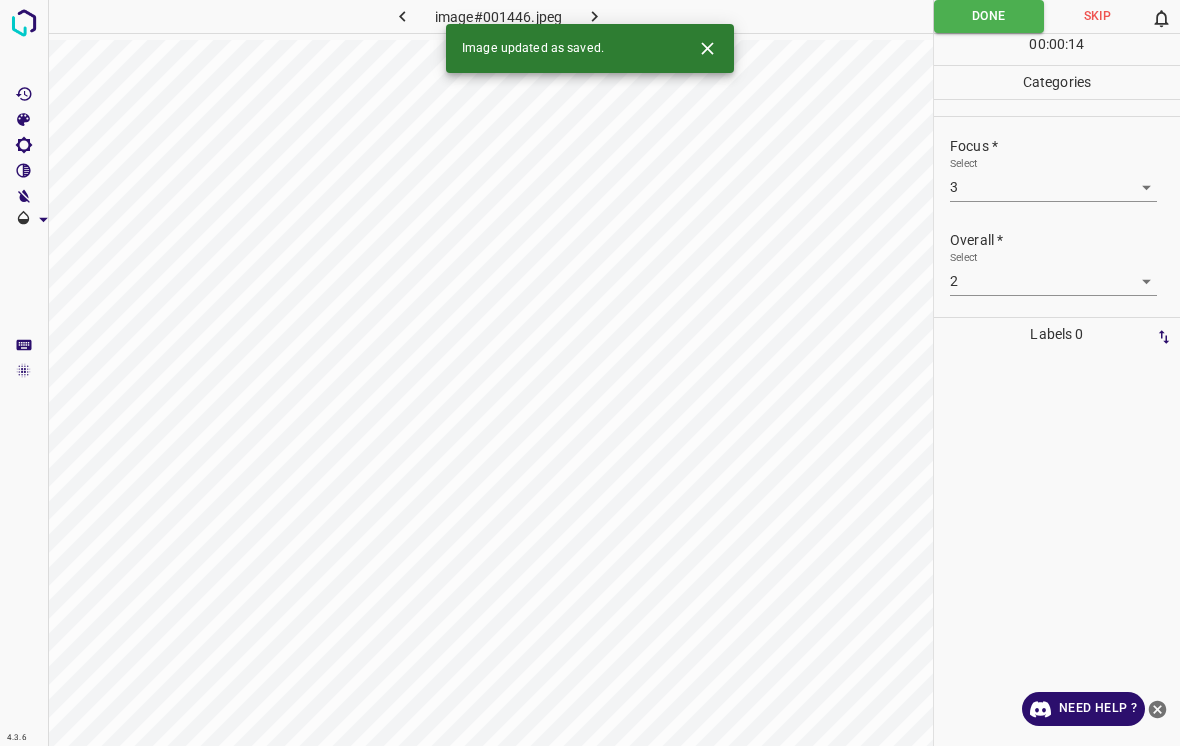 click 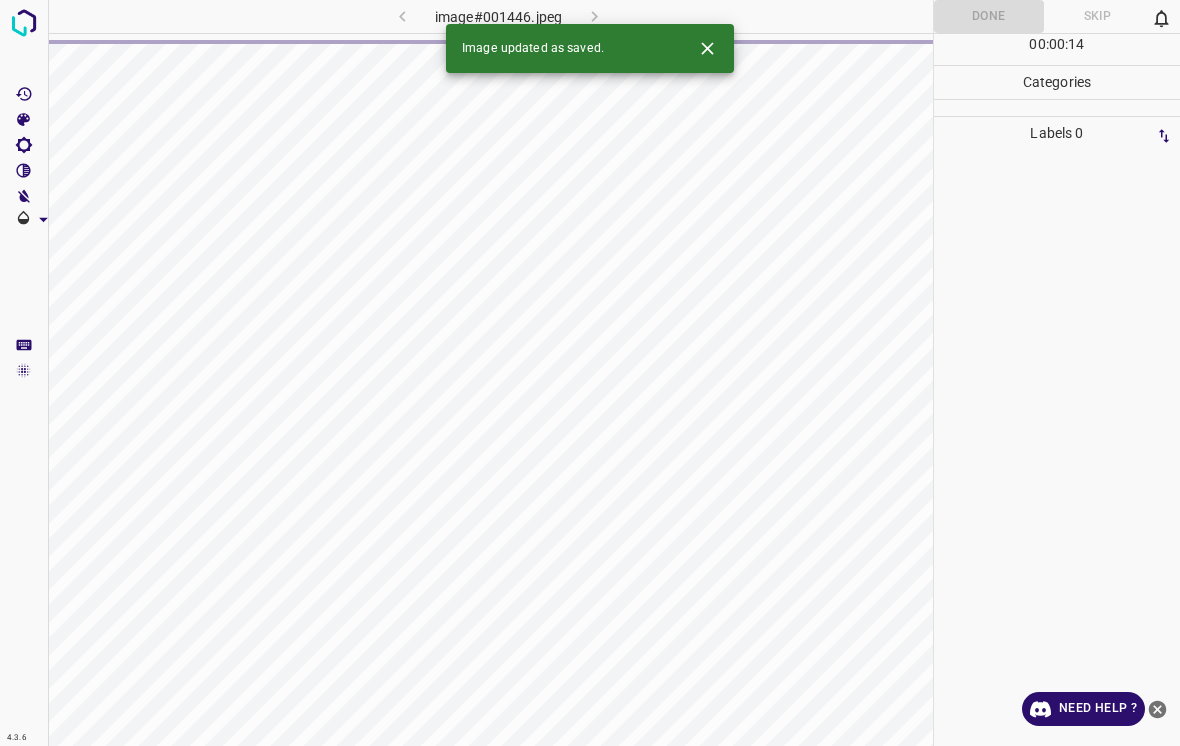 click 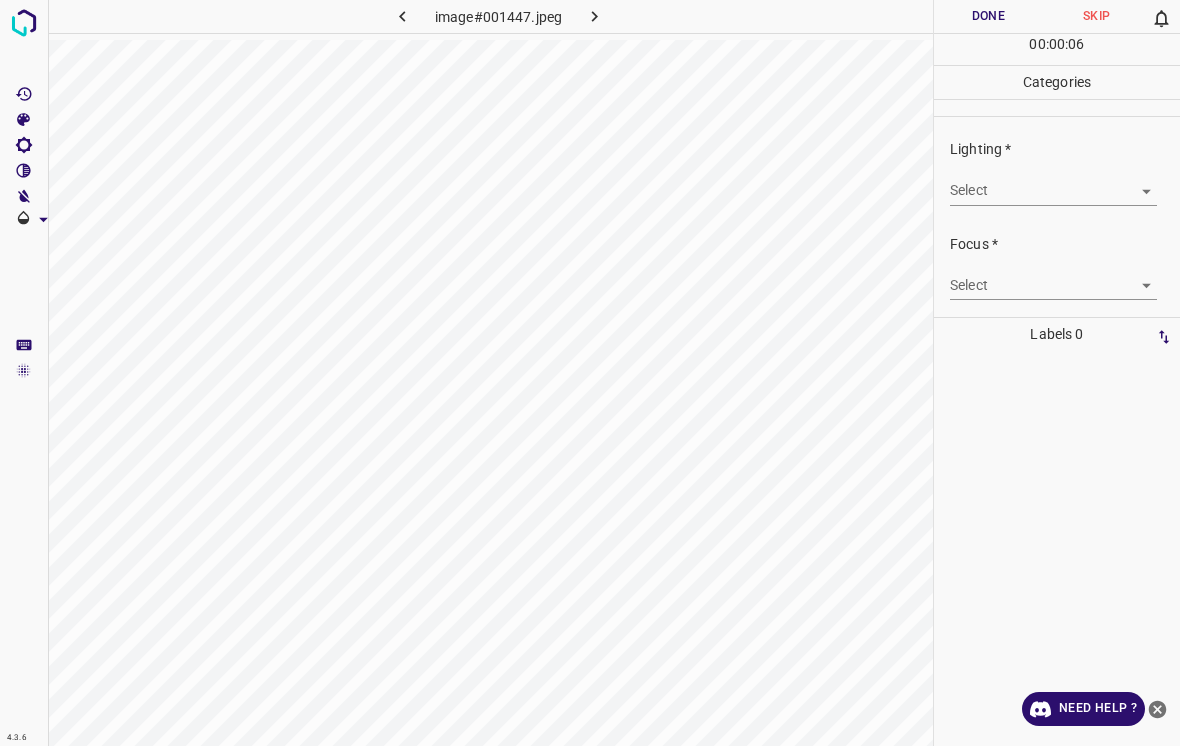 click on "4.3.6  image#001447.jpeg Done Skip 0 00   : 00   : 06   Categories Lighting *  Select ​ Focus *  Select ​ Overall *  Select ​ Labels   0 Categories 1 Lighting 2 Focus 3 Overall Tools Space Change between modes (Draw & Edit) I Auto labeling R Restore zoom M Zoom in N Zoom out Delete Delete selecte label Filters Z Restore filters X Saturation filter C Brightness filter V Contrast filter B Gray scale filter General O Download Need Help ? - Text - Hide - Delete" at bounding box center [590, 373] 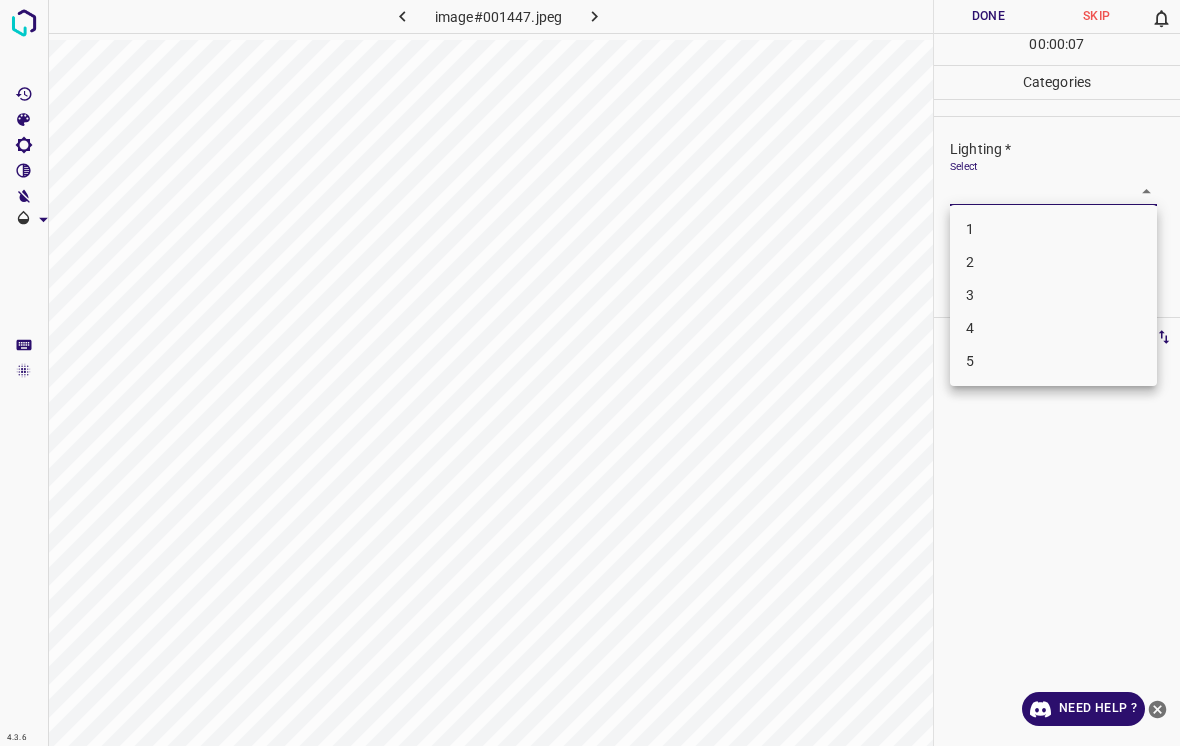 click on "4" at bounding box center (1053, 328) 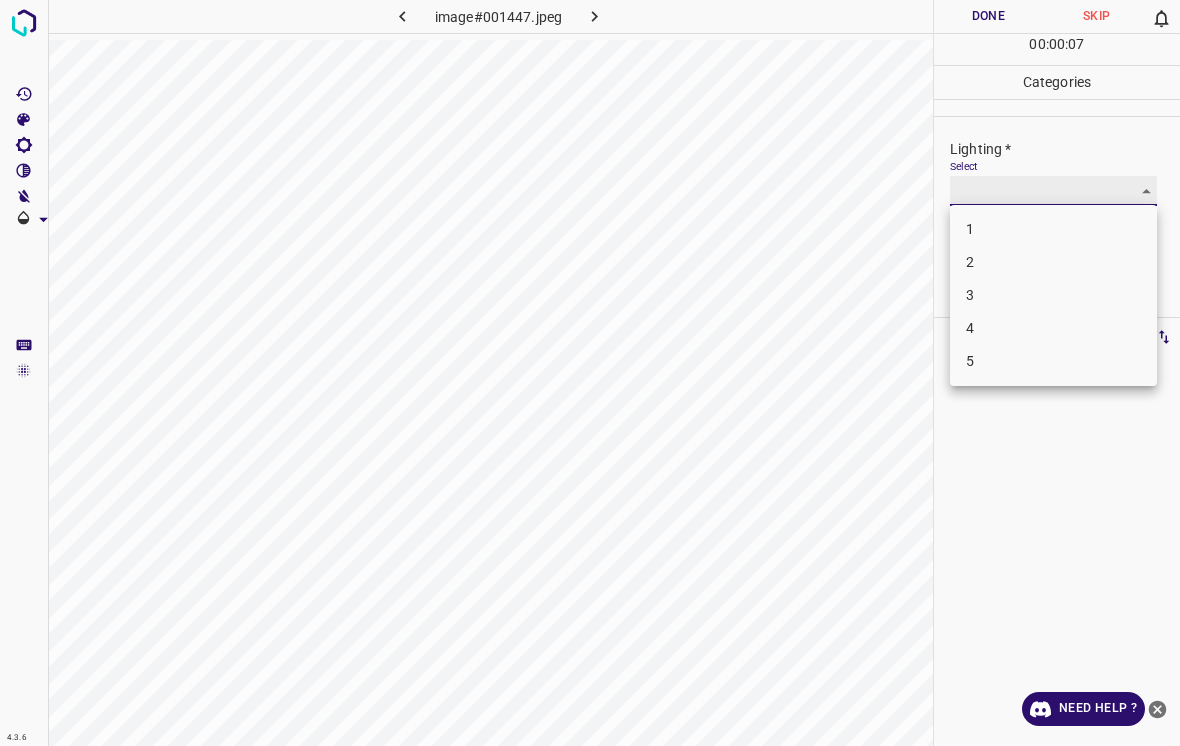 type on "4" 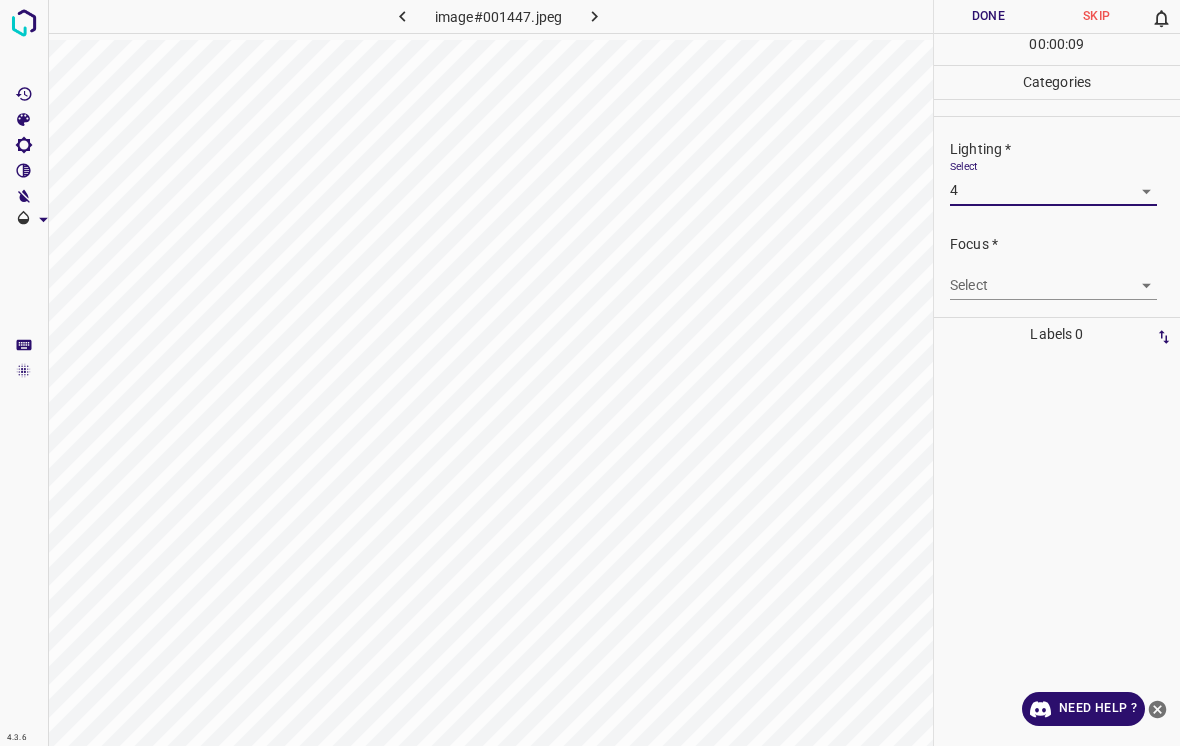 click on "4.3.6  image#001447.jpeg Done Skip 0 00   : 00   : 09   Categories Lighting *  Select 4 4 Focus *  Select ​ Overall *  Select ​ Labels   0 Categories 1 Lighting 2 Focus 3 Overall Tools Space Change between modes (Draw & Edit) I Auto labeling R Restore zoom M Zoom in N Zoom out Delete Delete selecte label Filters Z Restore filters X Saturation filter C Brightness filter V Contrast filter B Gray scale filter General O Download Need Help ? - Text - Hide - Delete" at bounding box center [590, 373] 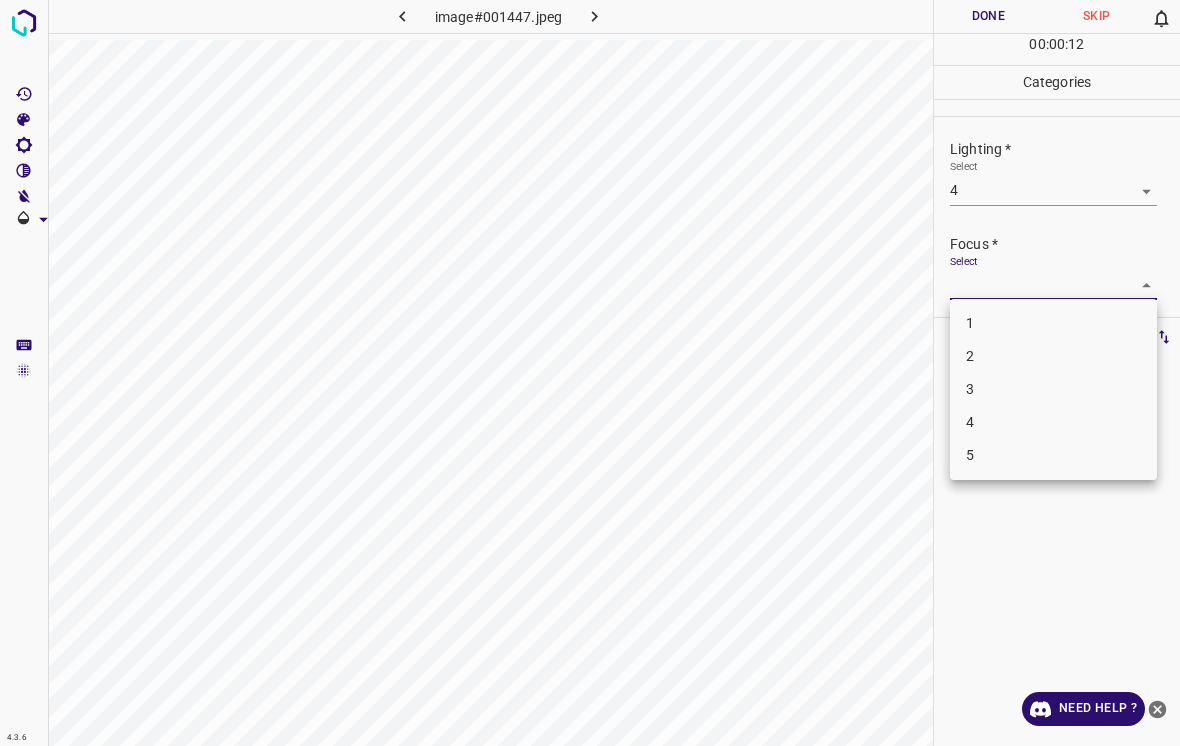 click on "3" at bounding box center (1053, 389) 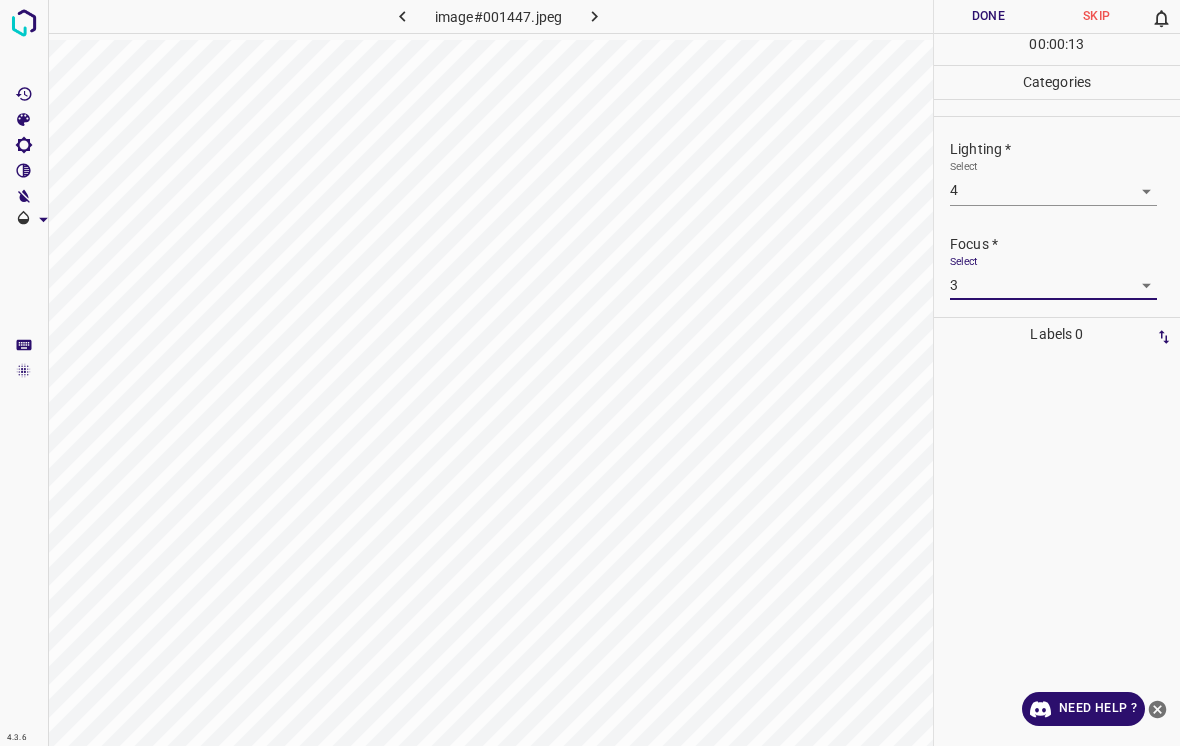 click on "4.3.6  image#001447.jpeg Done Skip 0 00   : 00   : 13   Categories Lighting *  Select 4 4 Focus *  Select 3 3 Overall *  Select ​ Labels   0 Categories 1 Lighting 2 Focus 3 Overall Tools Space Change between modes (Draw & Edit) I Auto labeling R Restore zoom M Zoom in N Zoom out Delete Delete selecte label Filters Z Restore filters X Saturation filter C Brightness filter V Contrast filter B Gray scale filter General O Download Need Help ? - Text - Hide - Delete" at bounding box center [590, 373] 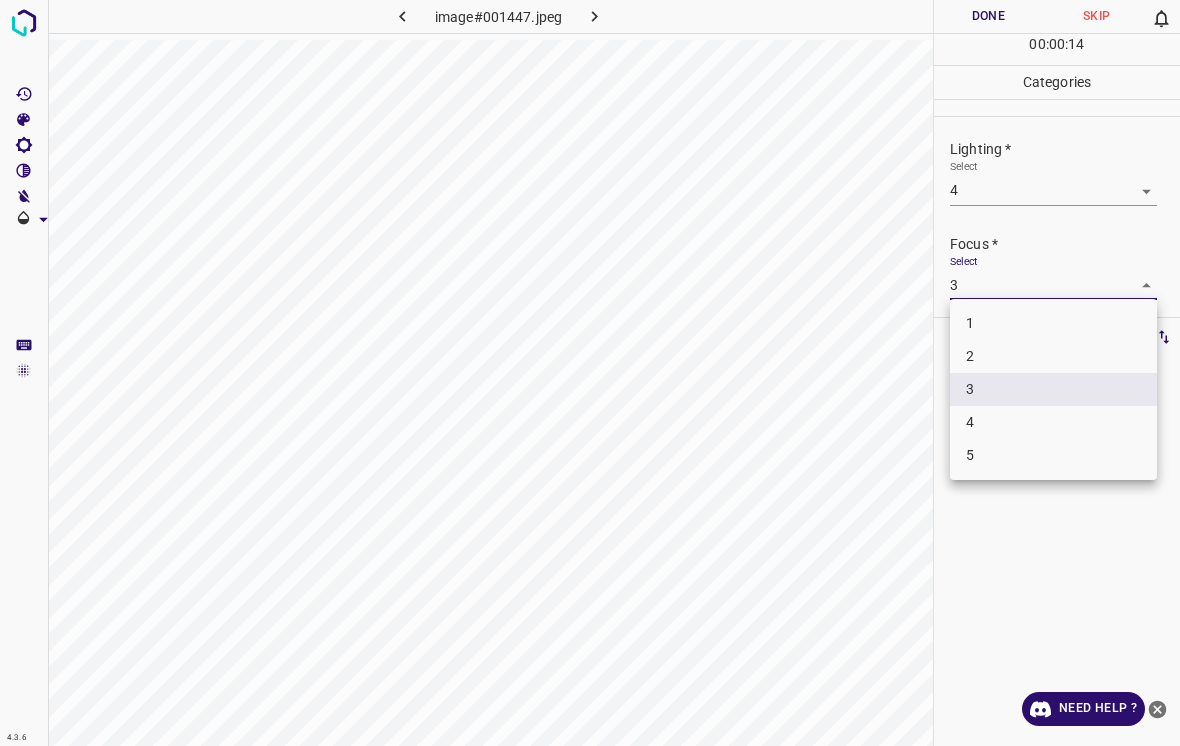click on "2" at bounding box center [1053, 356] 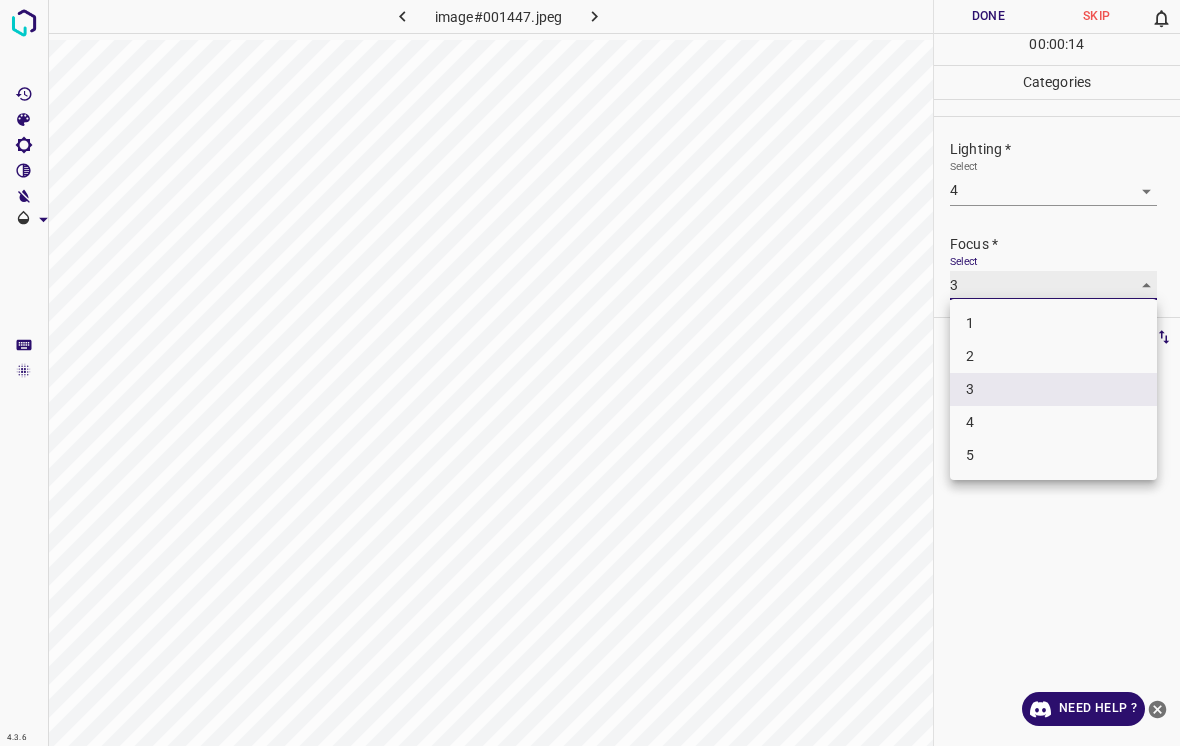type on "2" 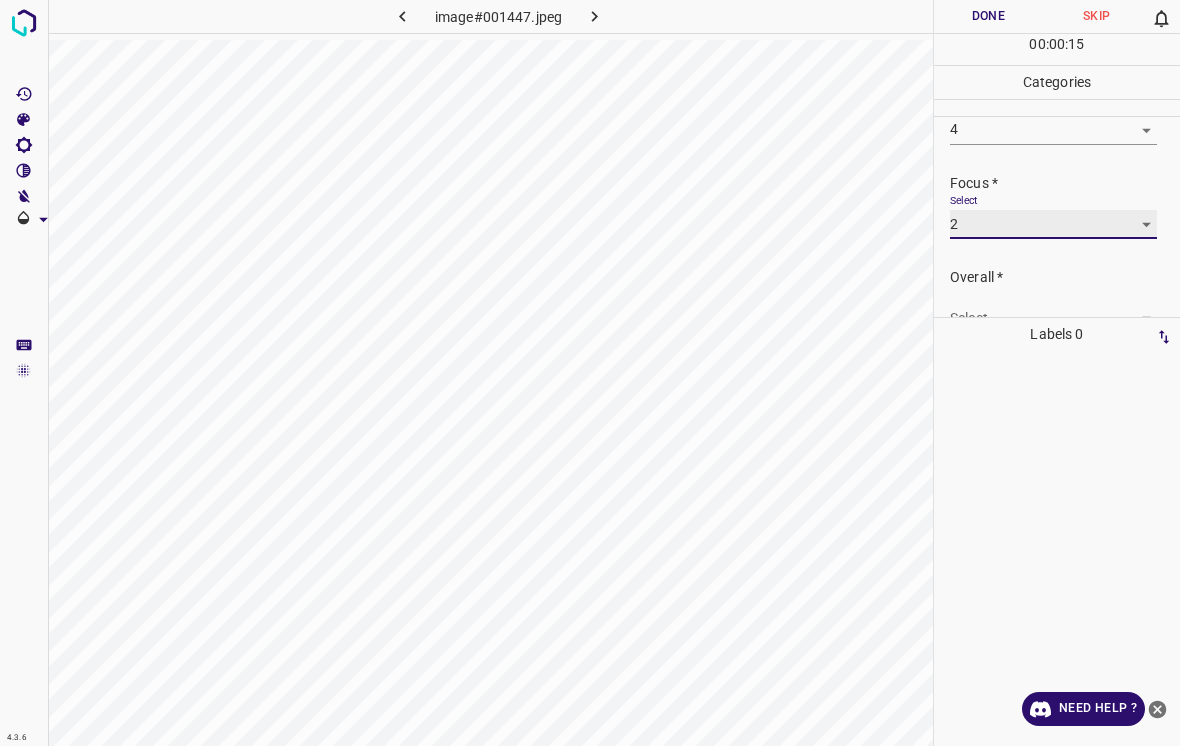 scroll, scrollTop: 77, scrollLeft: 0, axis: vertical 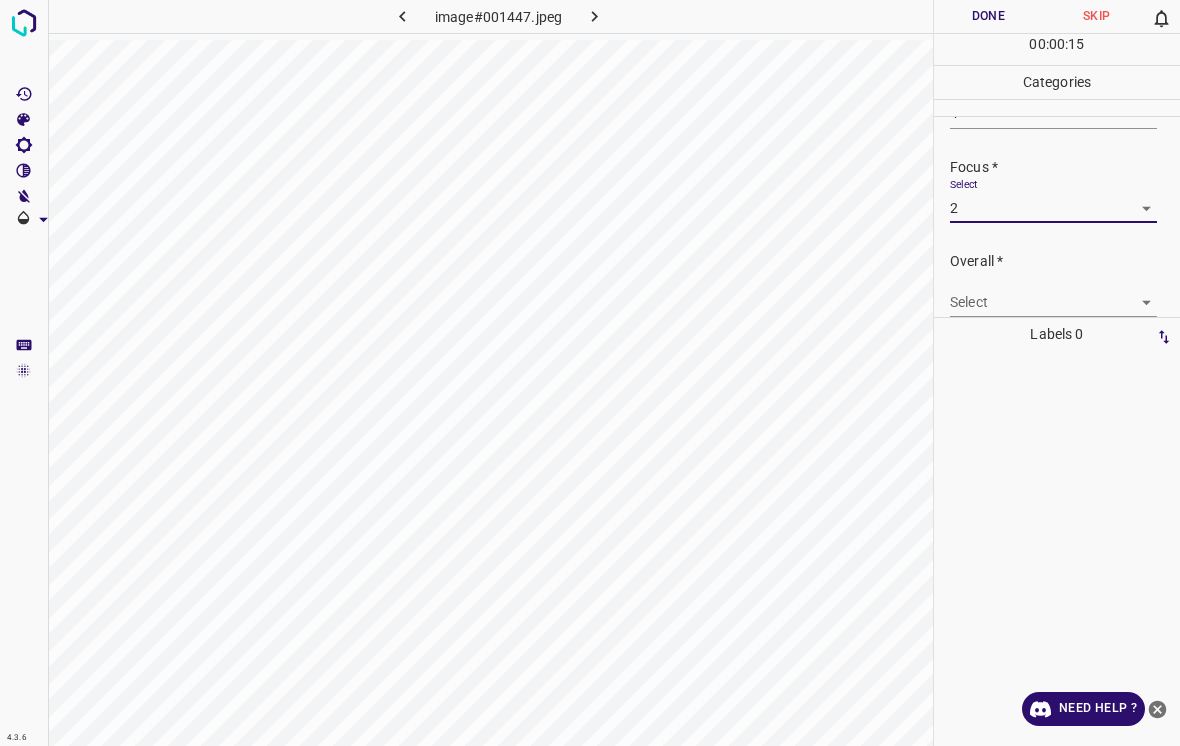 click on "4.3.6  image#001447.jpeg Done Skip 0 00   : 00   : 15   Categories Lighting *  Select 4 4 Focus *  Select 2 2 Overall *  Select ​ Labels   0 Categories 1 Lighting 2 Focus 3 Overall Tools Space Change between modes (Draw & Edit) I Auto labeling R Restore zoom M Zoom in N Zoom out Delete Delete selecte label Filters Z Restore filters X Saturation filter C Brightness filter V Contrast filter B Gray scale filter General O Download Need Help ? - Text - Hide - Delete" at bounding box center (590, 373) 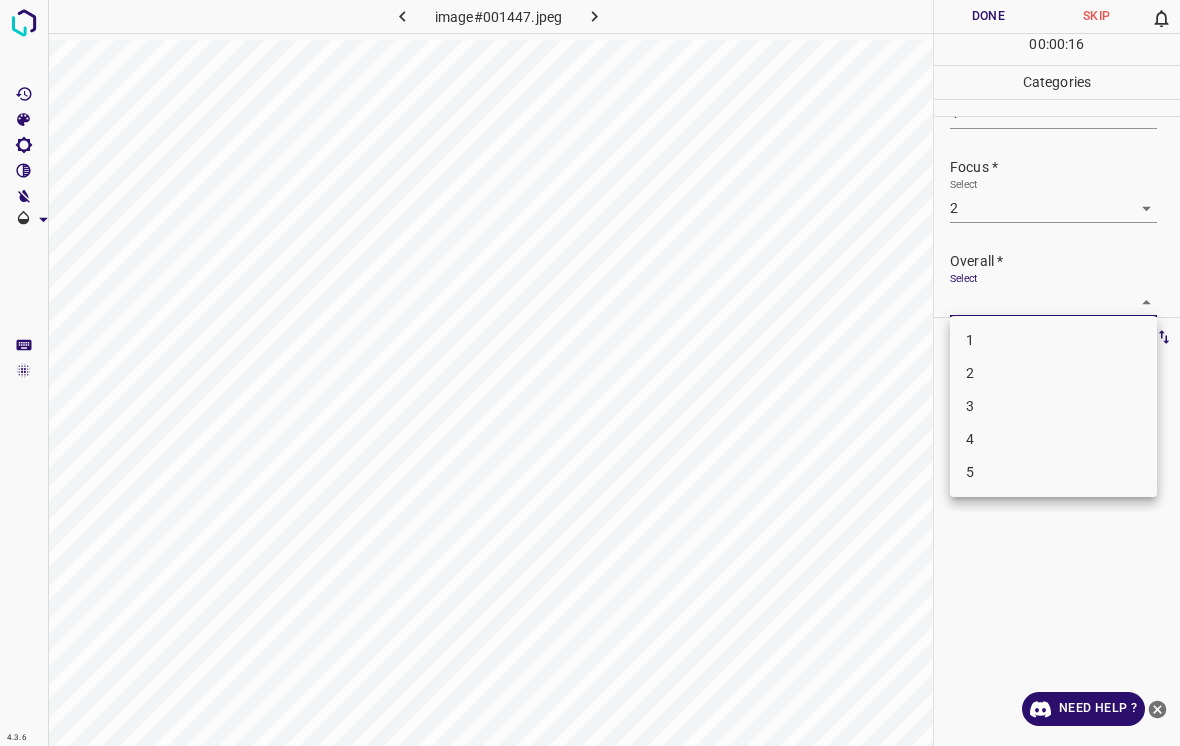 click on "3" at bounding box center [1053, 406] 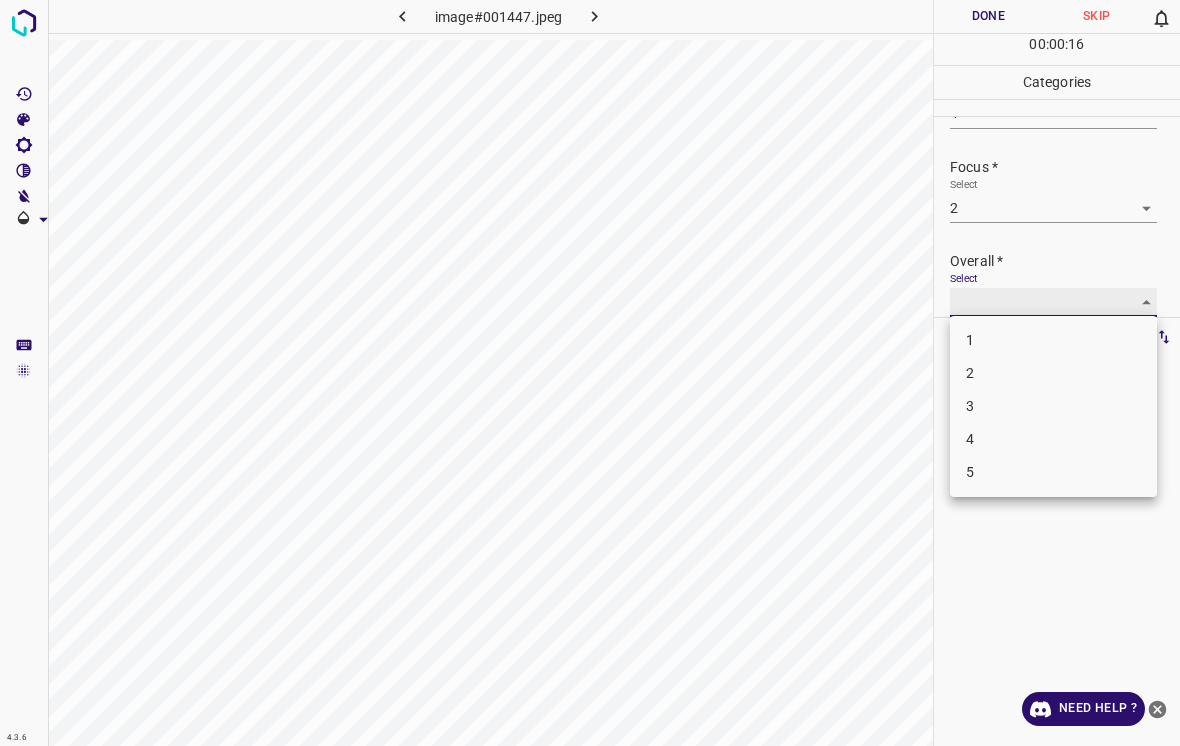 type on "3" 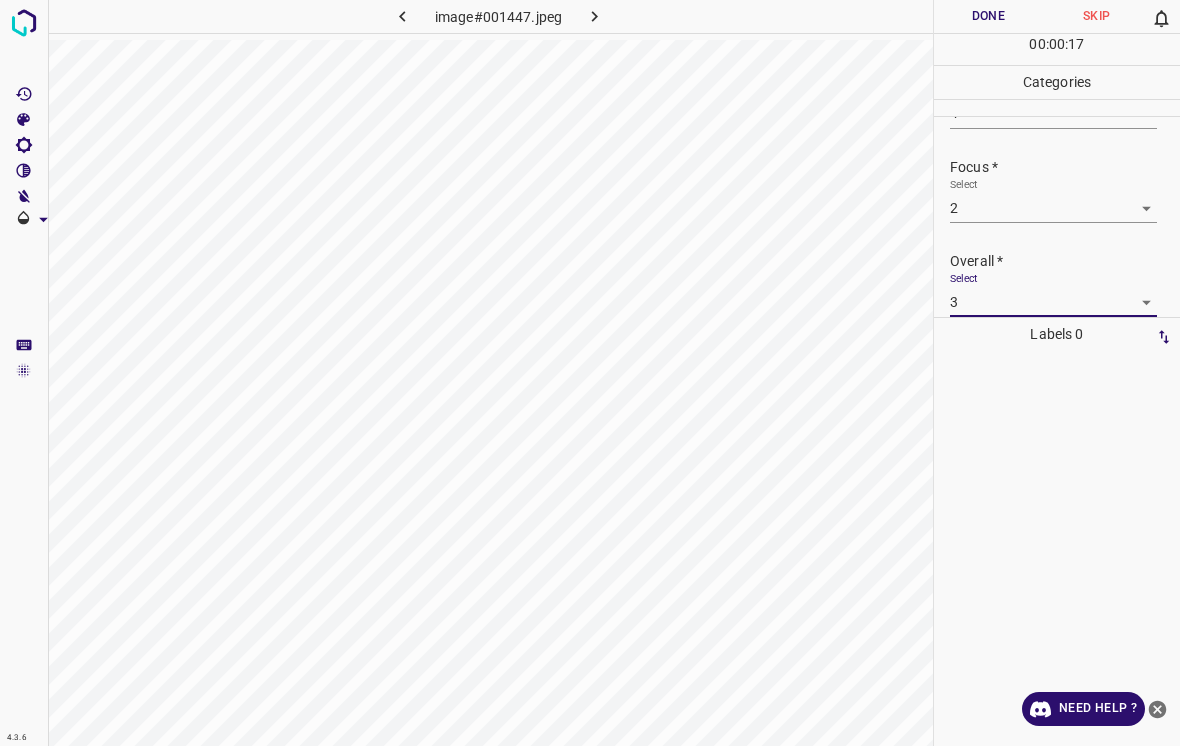 click on "Done" at bounding box center (988, 16) 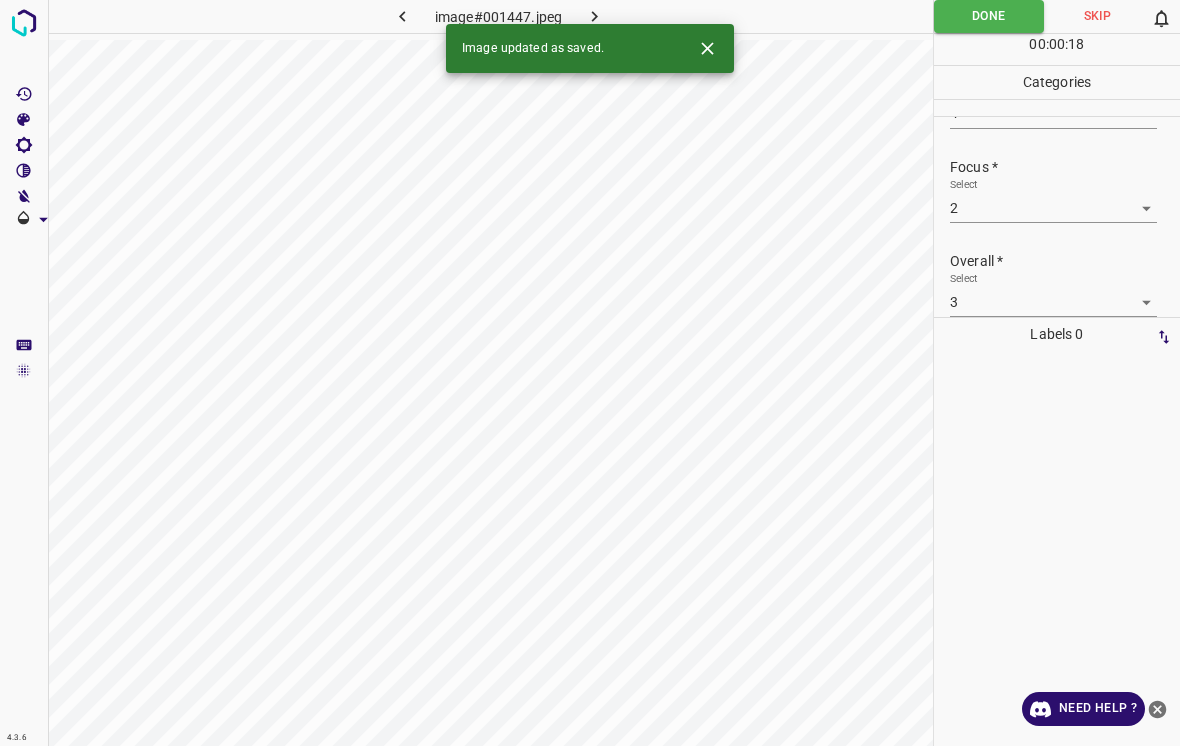 click 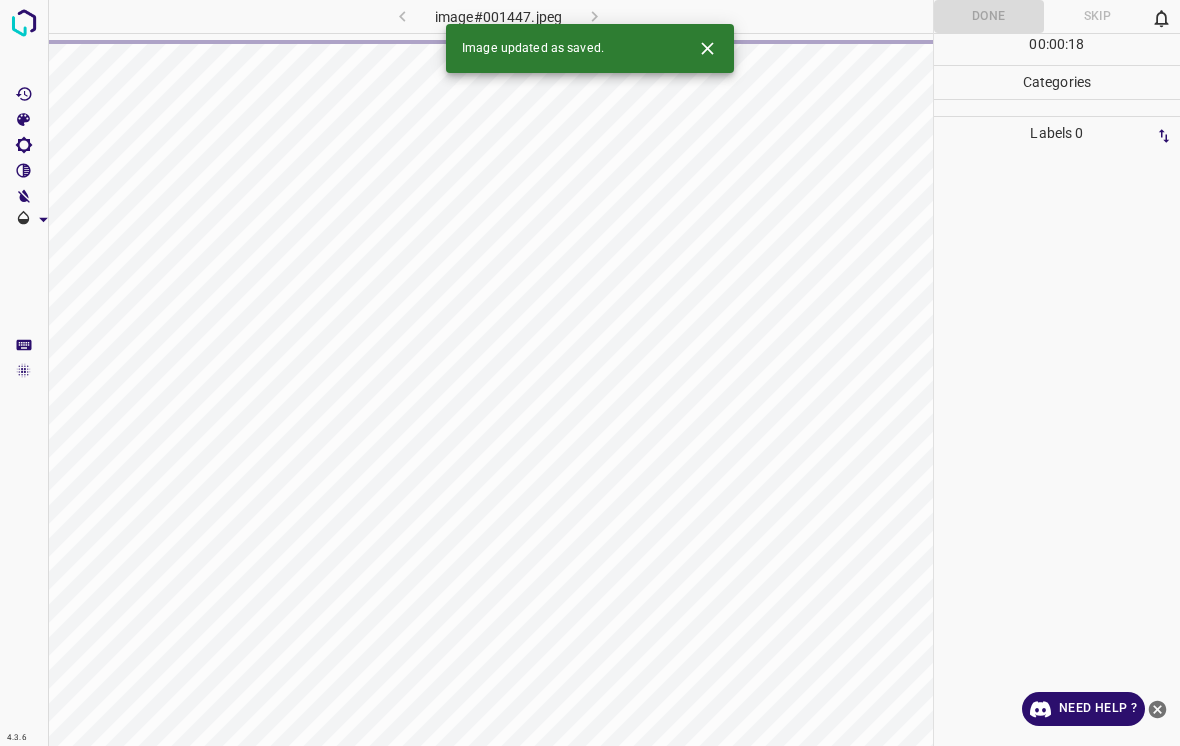 click at bounding box center [707, 48] 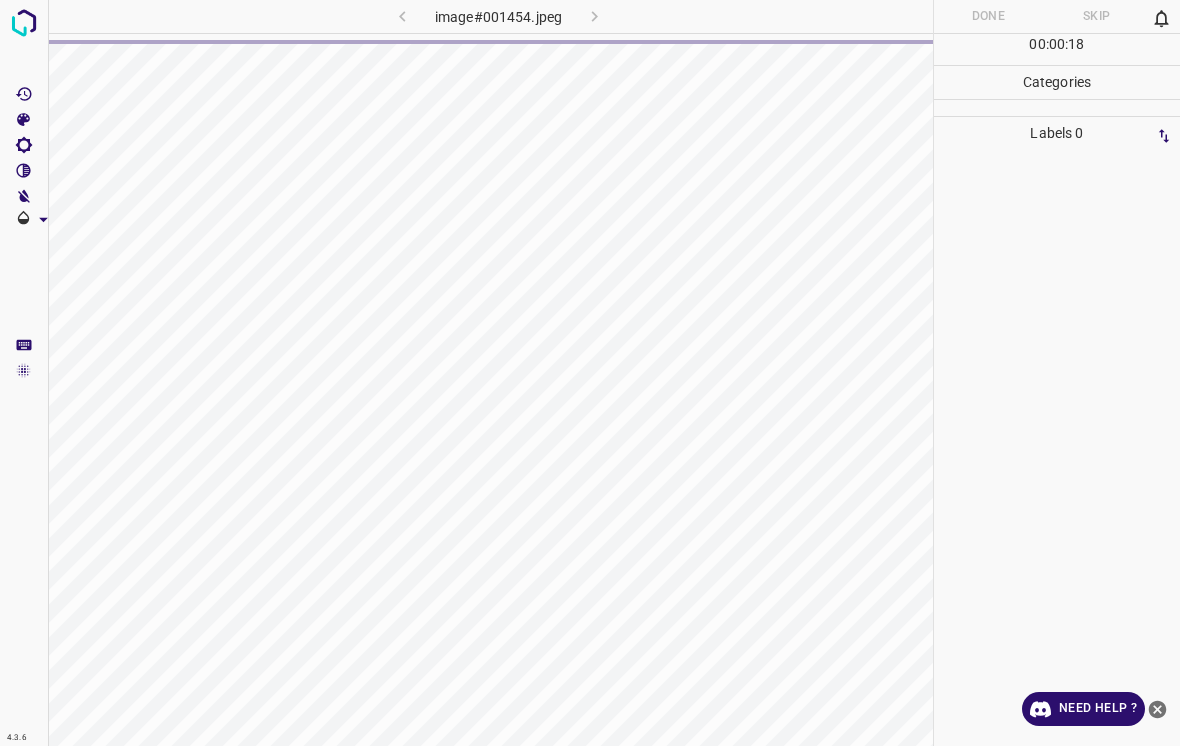 click at bounding box center [1057, 448] 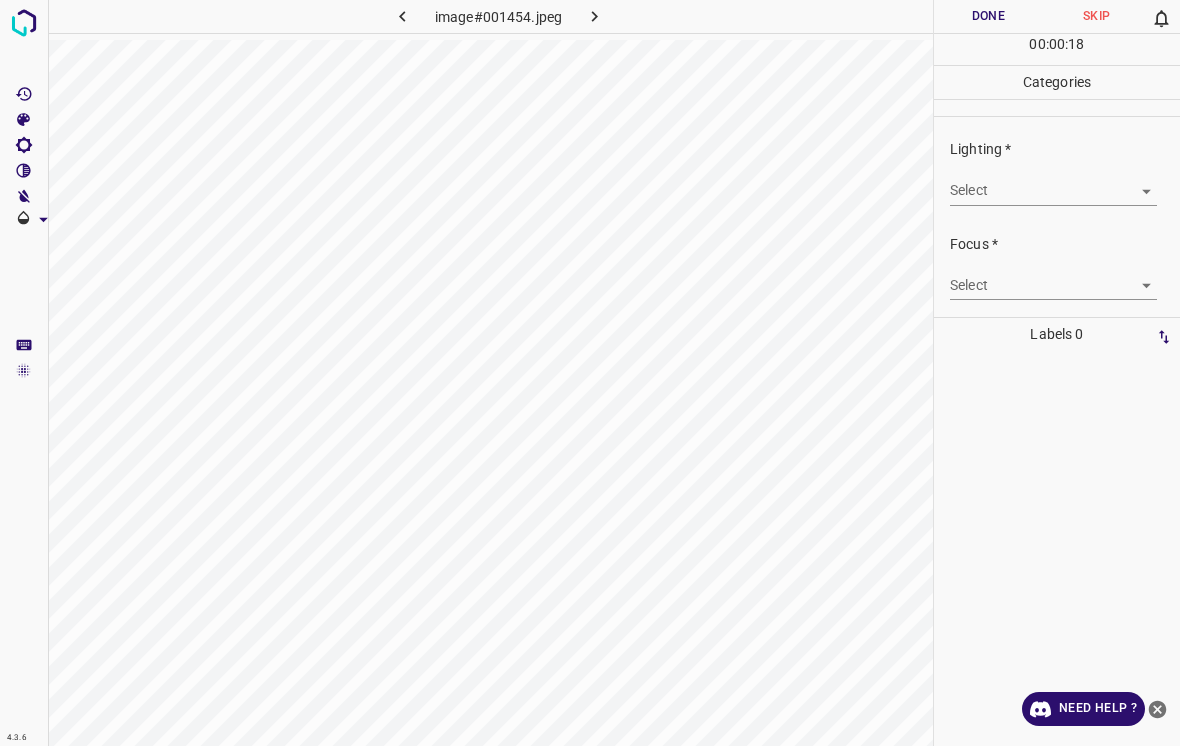 click on "4.3.6  image#001454.jpeg Done Skip 0 00   : 00   : 18   Categories Lighting *  Select ​ Focus *  Select ​ Overall *  Select ​ Labels   0 Categories 1 Lighting 2 Focus 3 Overall Tools Space Change between modes (Draw & Edit) I Auto labeling R Restore zoom M Zoom in N Zoom out Delete Delete selecte label Filters Z Restore filters X Saturation filter C Brightness filter V Contrast filter B Gray scale filter General O Download Need Help ? - Text - Hide - Delete" at bounding box center [590, 373] 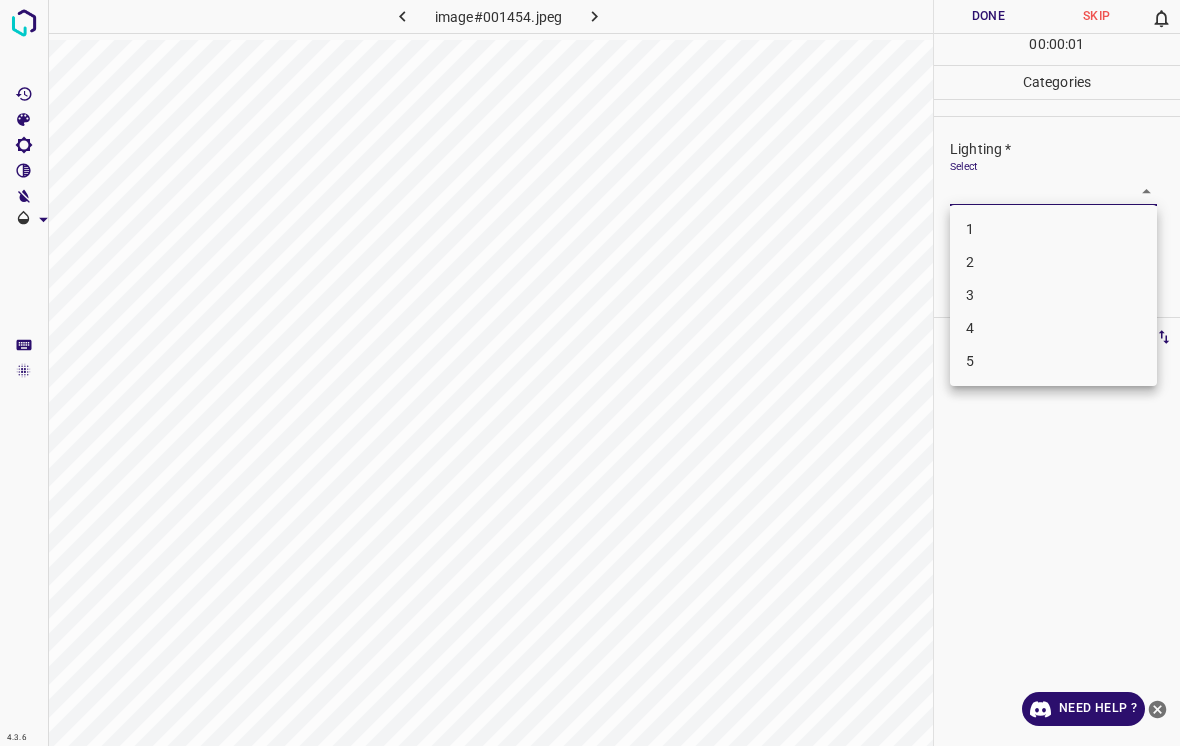 click on "2" at bounding box center [1053, 262] 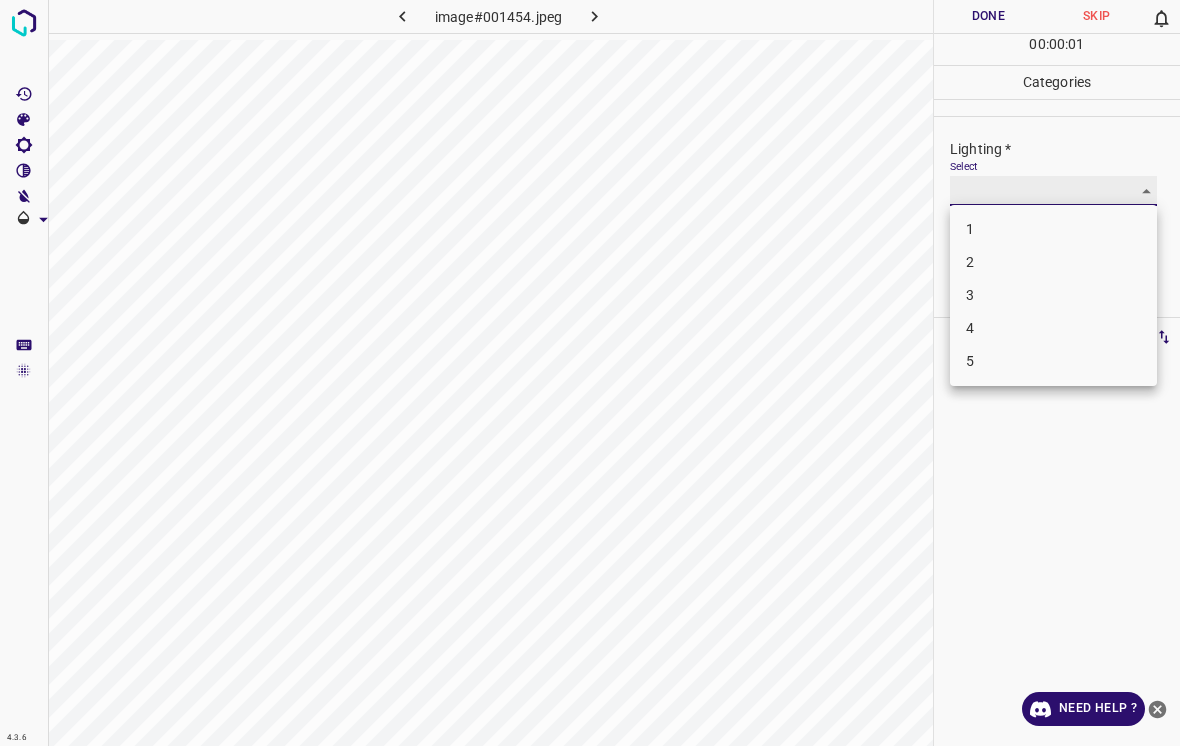 type on "2" 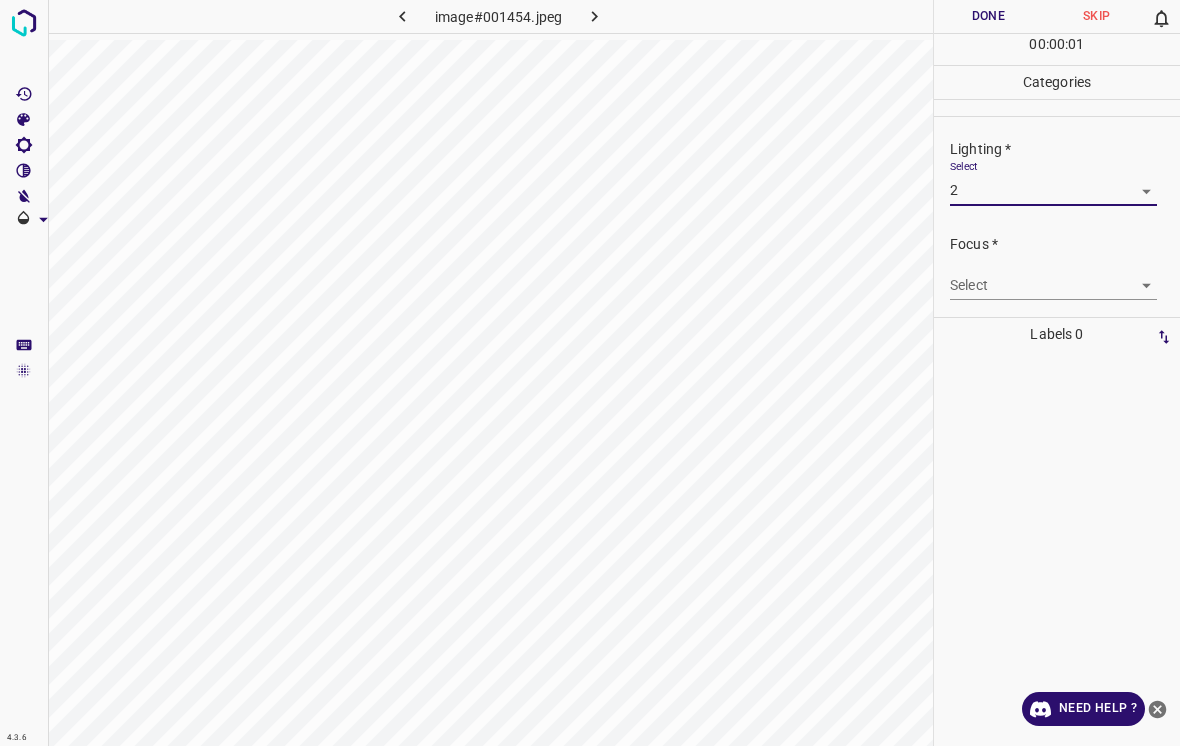 click on "4.3.6  image#001454.jpeg Done Skip 0 00   : 00   : 01   Categories Lighting *  Select 2 2 Focus *  Select ​ Overall *  Select ​ Labels   0 Categories 1 Lighting 2 Focus 3 Overall Tools Space Change between modes (Draw & Edit) I Auto labeling R Restore zoom M Zoom in N Zoom out Delete Delete selecte label Filters Z Restore filters X Saturation filter C Brightness filter V Contrast filter B Gray scale filter General O Download Need Help ? - Text - Hide - Delete" at bounding box center [590, 373] 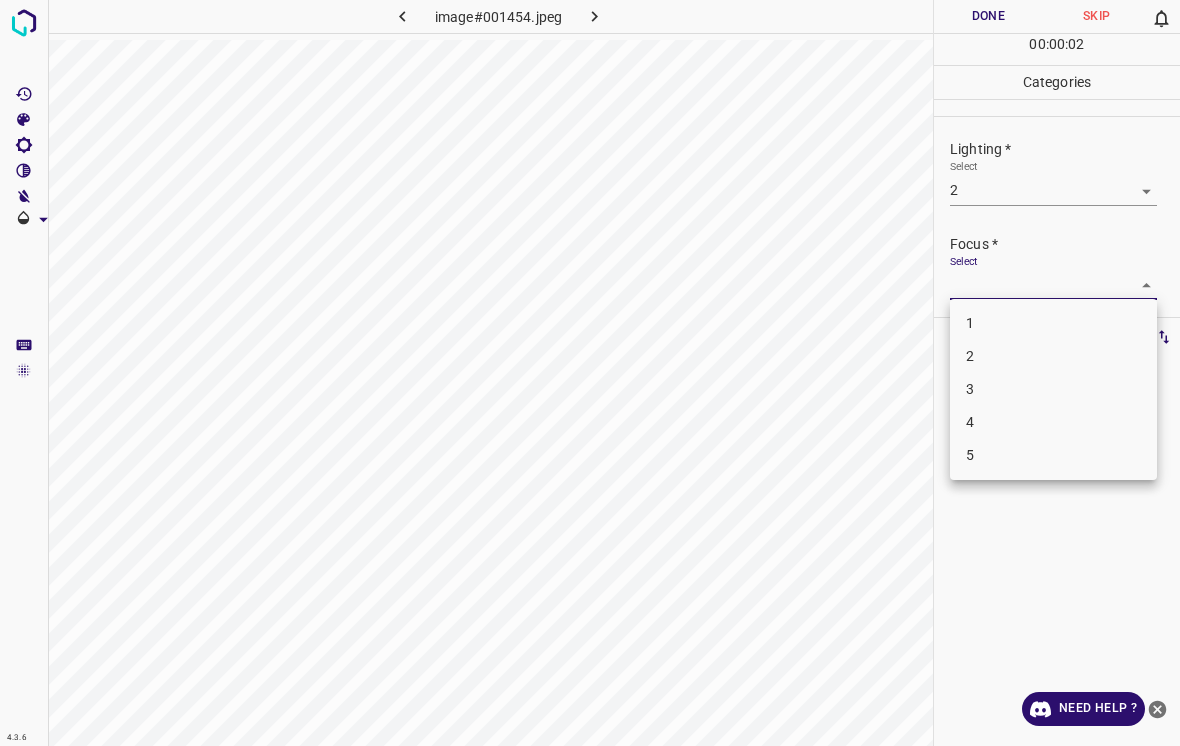 click on "3" at bounding box center [1053, 389] 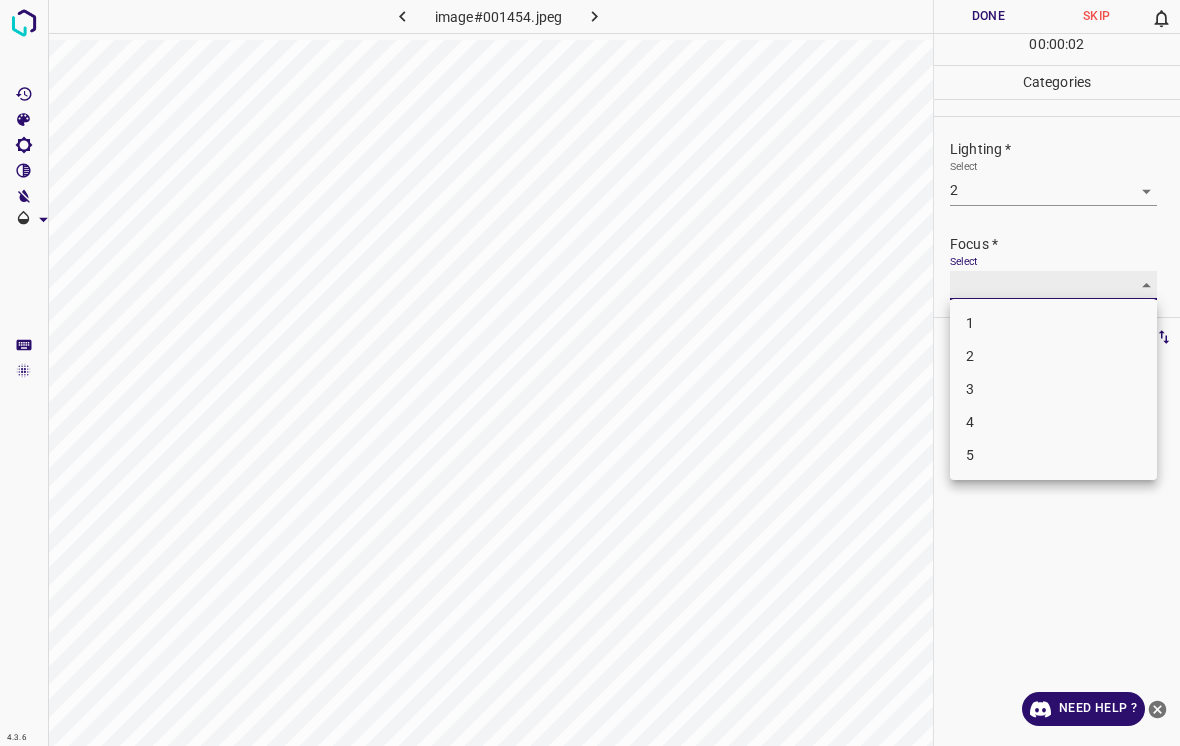 type on "3" 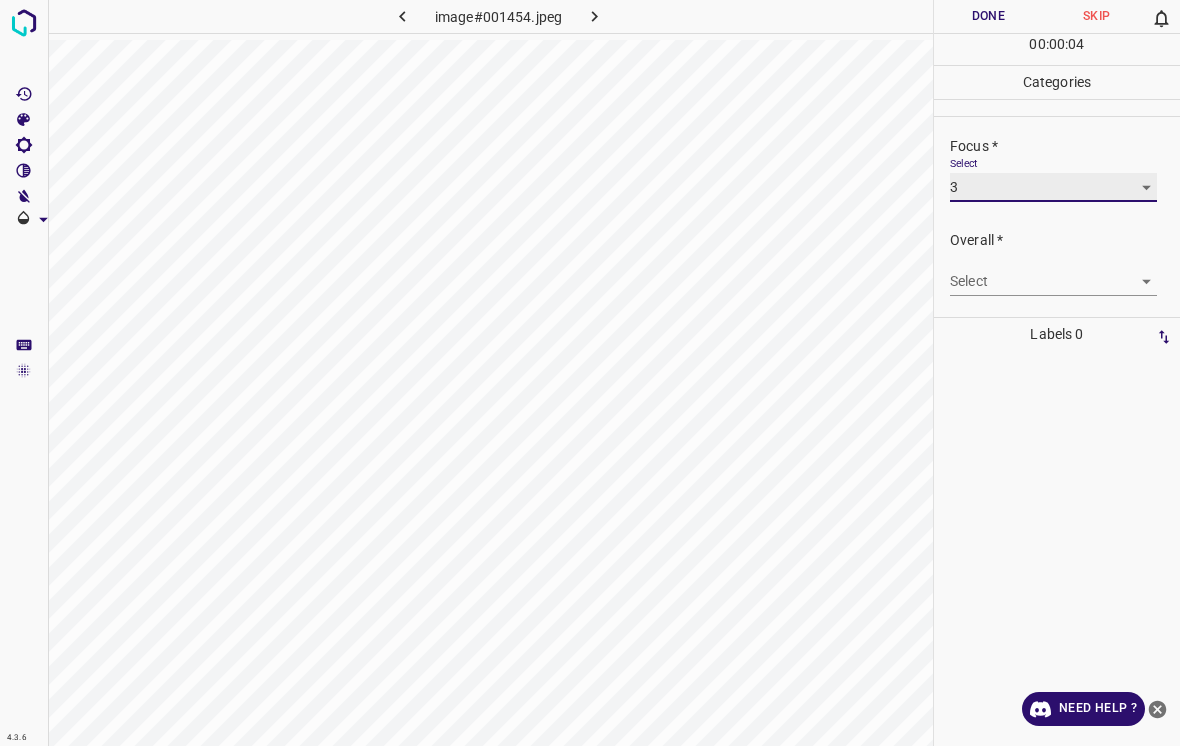 scroll, scrollTop: 98, scrollLeft: 0, axis: vertical 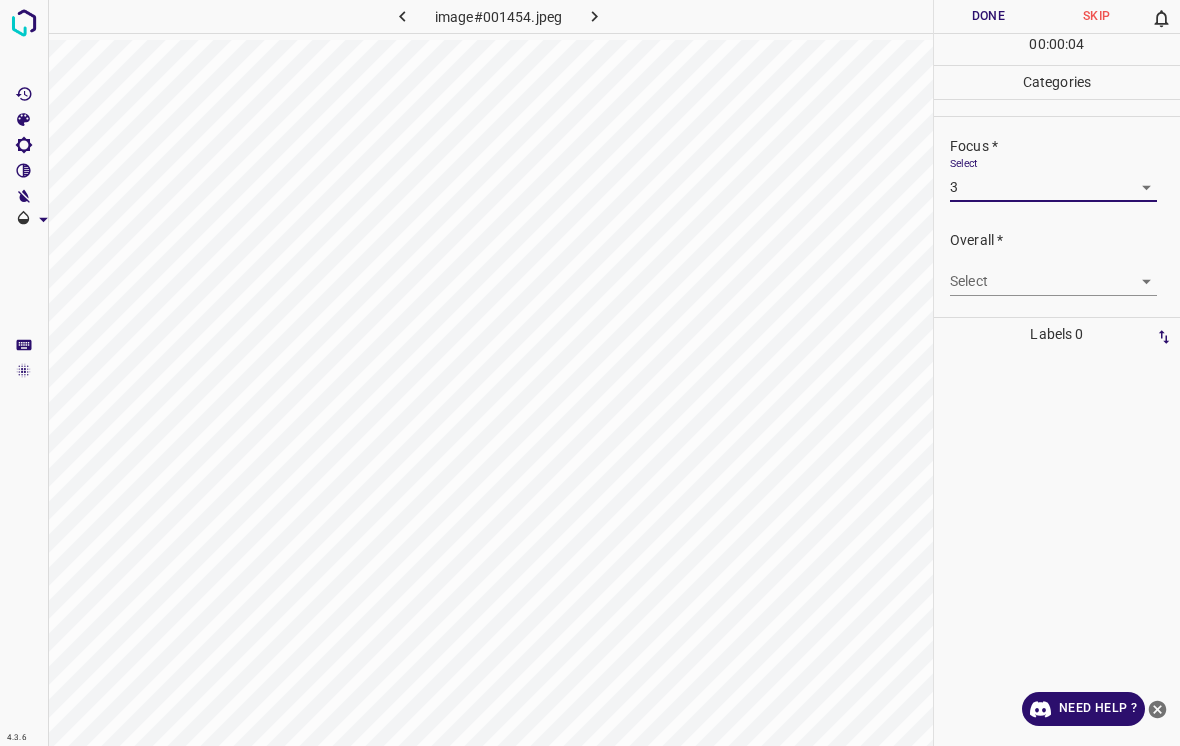 click on "4.3.6  image#001454.jpeg Done Skip 0 00   : 00   : 04   Categories Lighting *  Select 2 2 Focus *  Select 3 3 Overall *  Select ​ Labels   0 Categories 1 Lighting 2 Focus 3 Overall Tools Space Change between modes (Draw & Edit) I Auto labeling R Restore zoom M Zoom in N Zoom out Delete Delete selecte label Filters Z Restore filters X Saturation filter C Brightness filter V Contrast filter B Gray scale filter General O Download Need Help ? - Text - Hide - Delete" at bounding box center (590, 373) 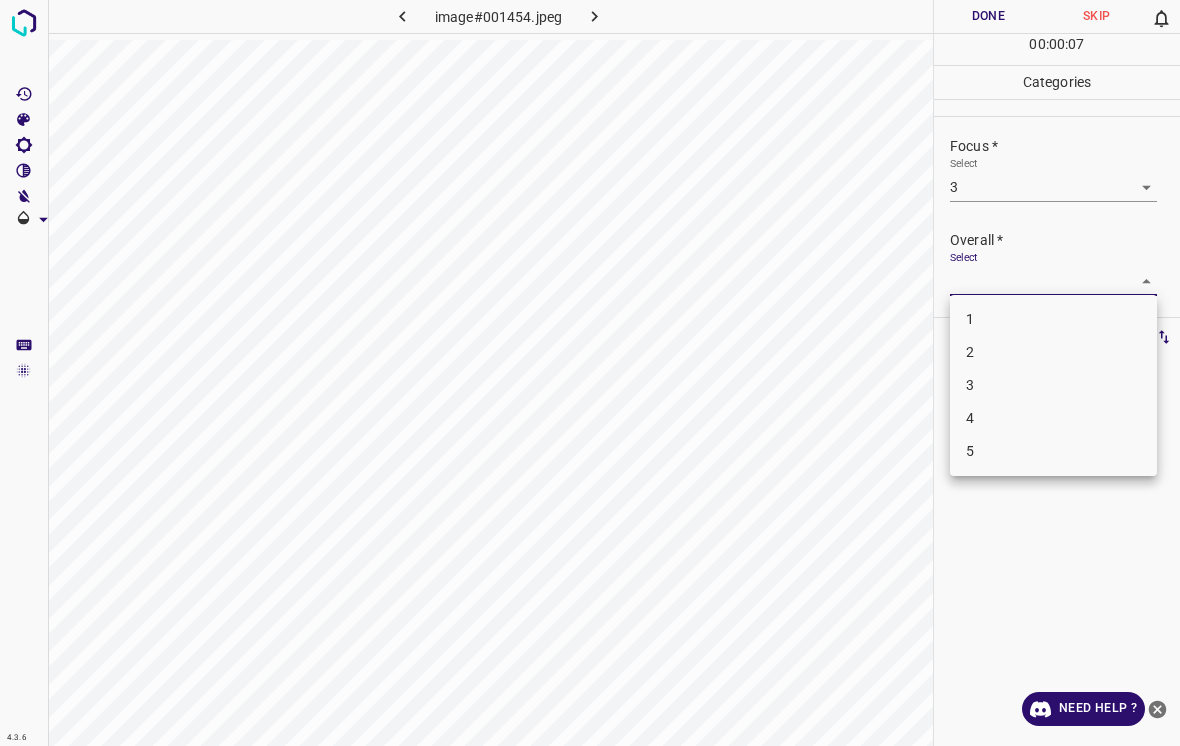 click on "2" at bounding box center (1053, 352) 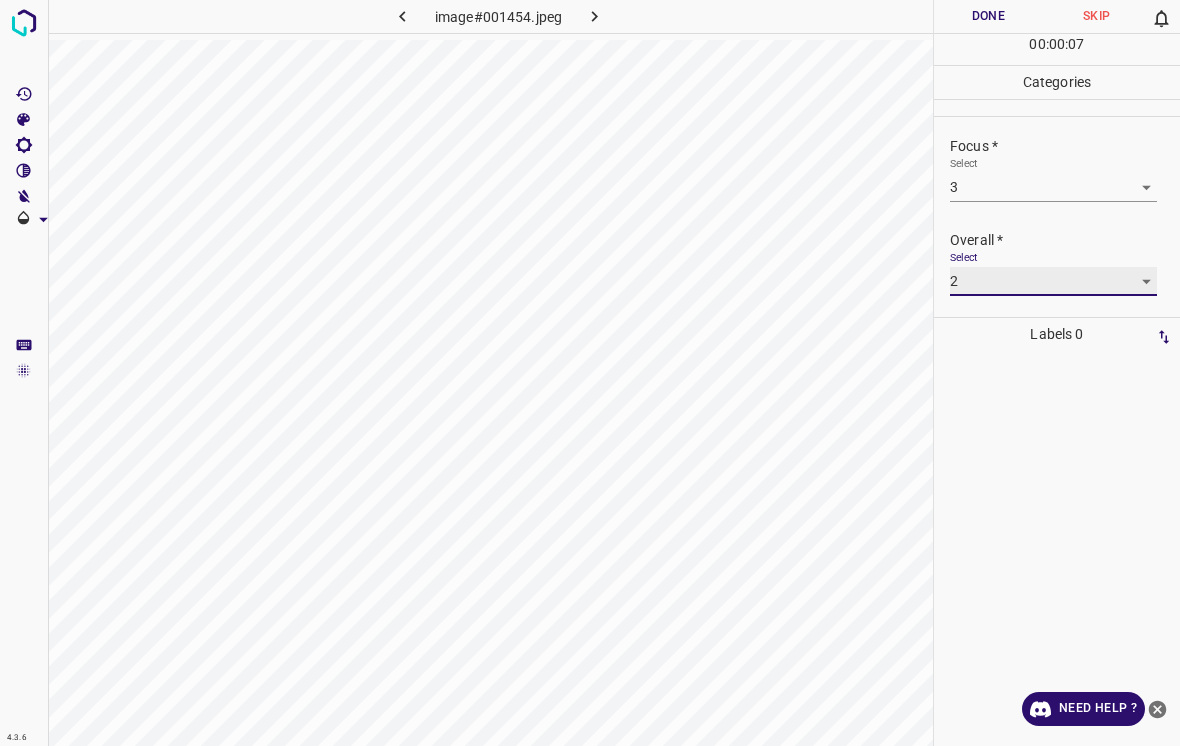 type on "2" 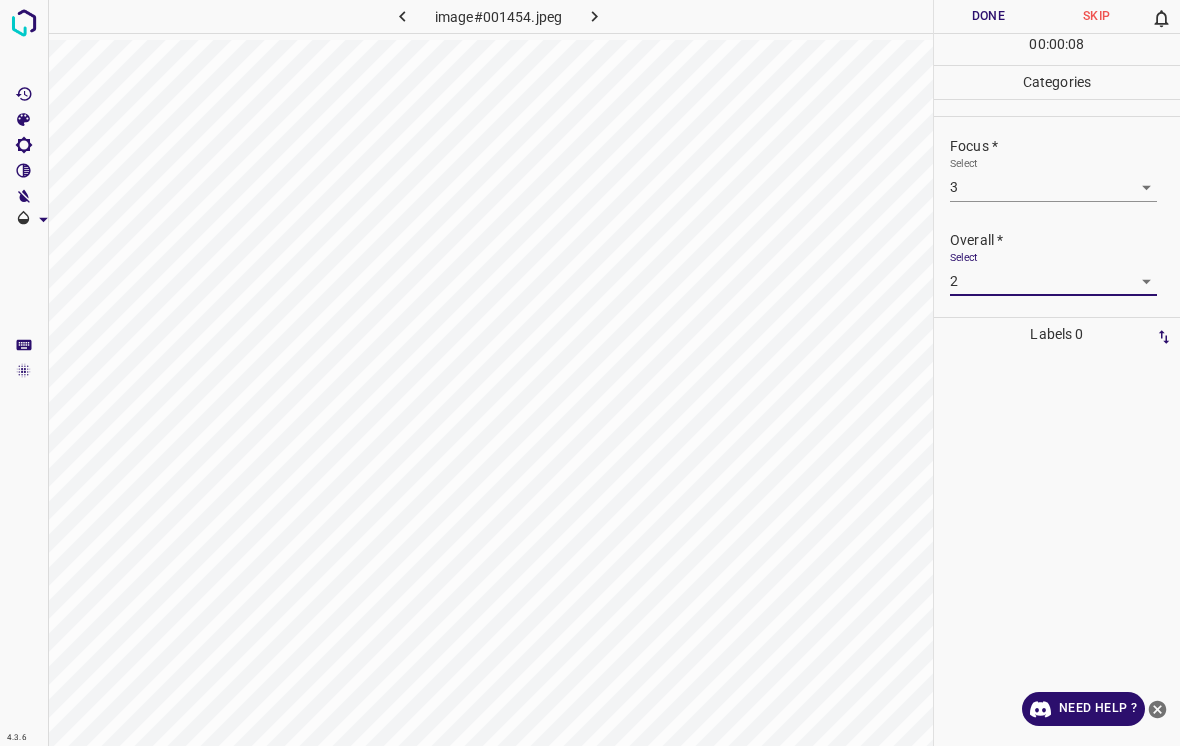 click on "Done" at bounding box center [988, 16] 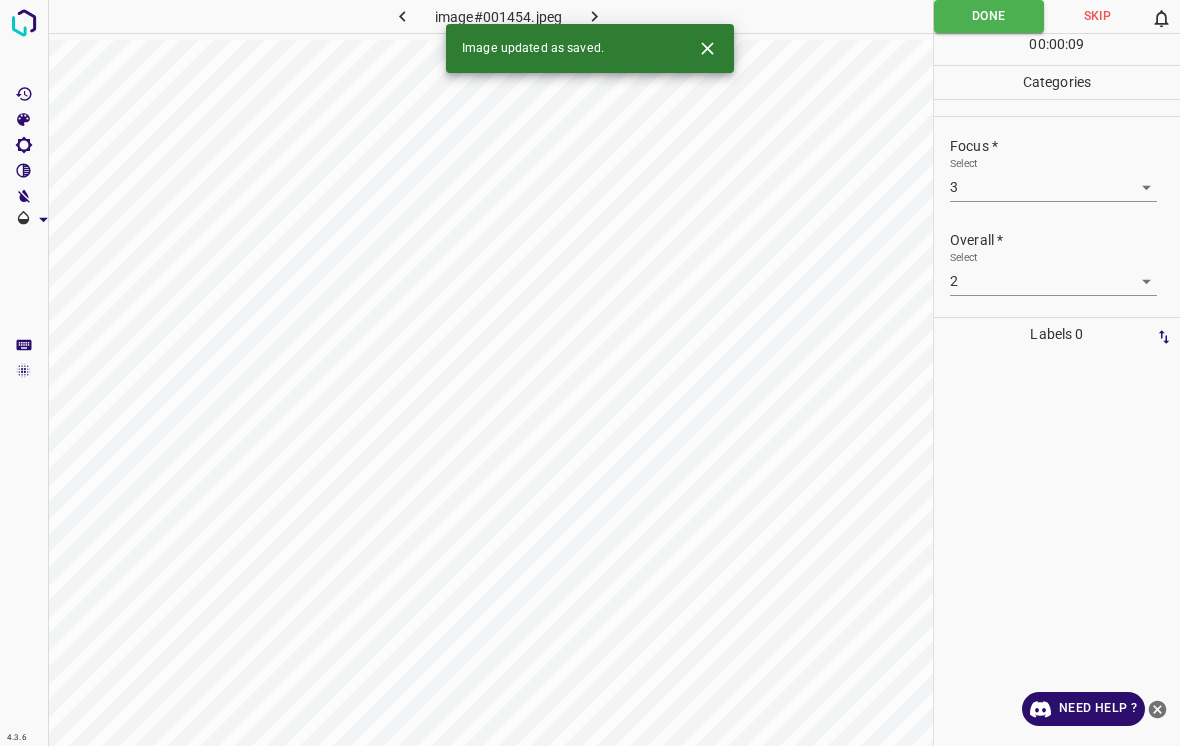 click 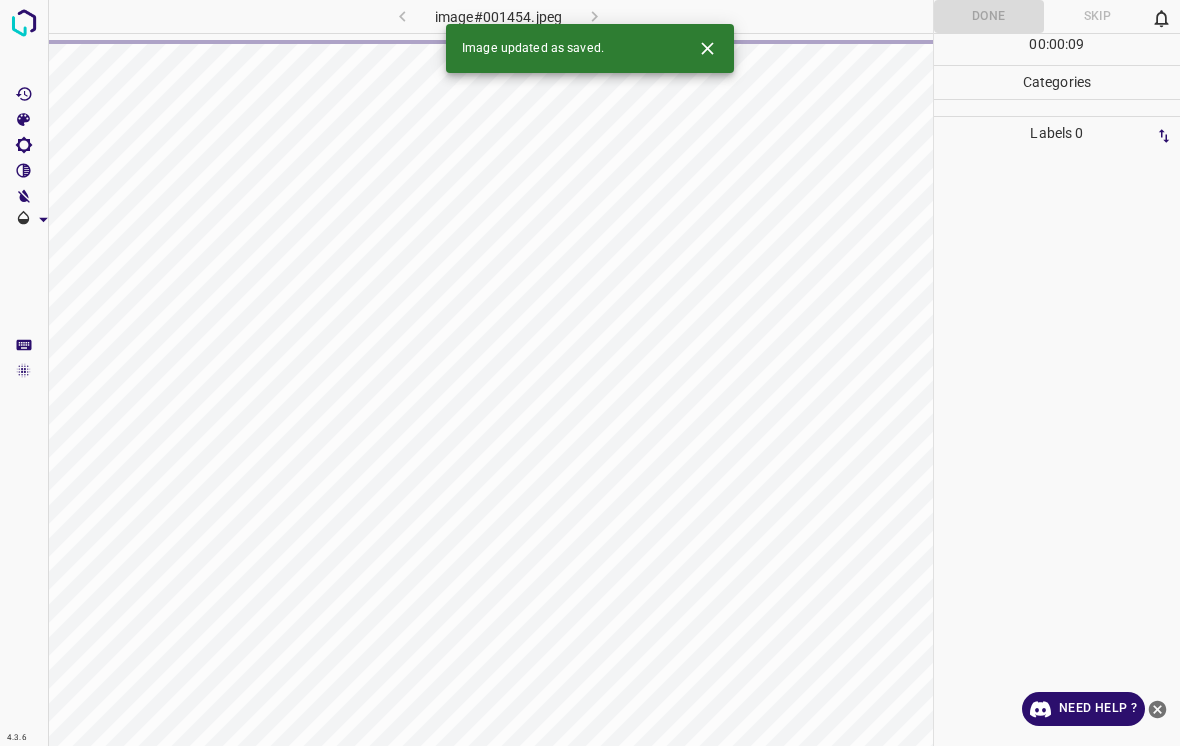click at bounding box center [707, 48] 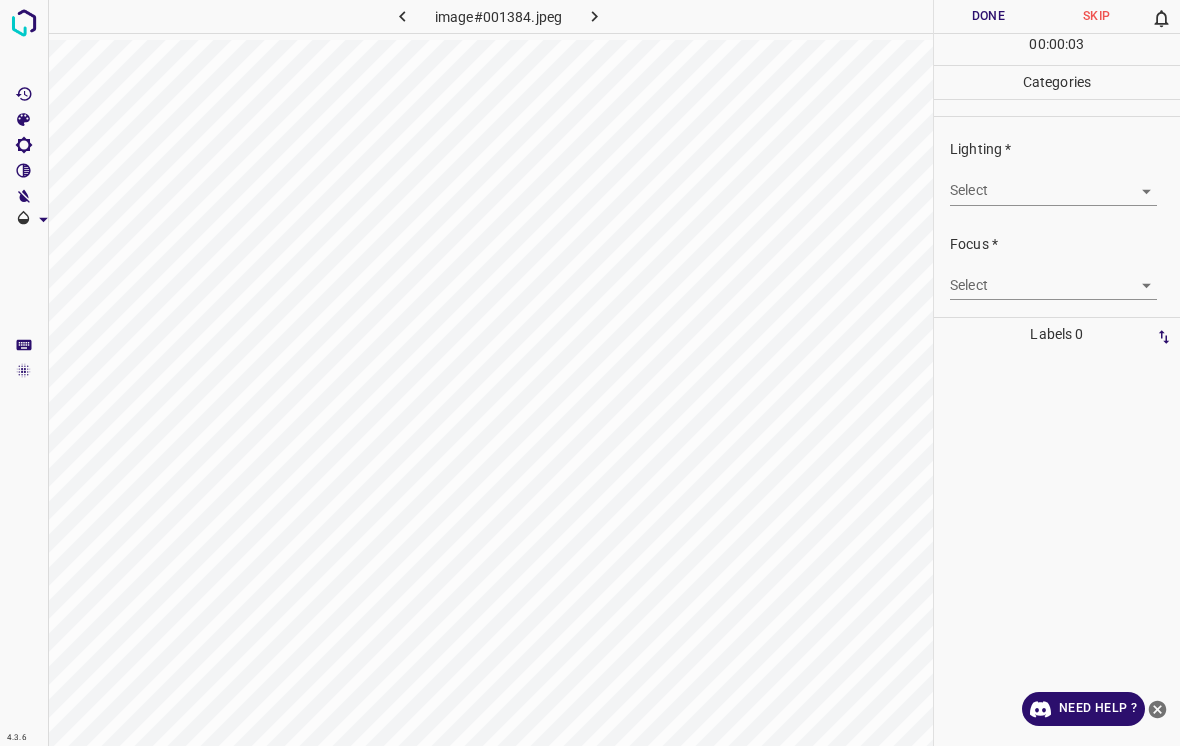 click on "4.3.6  image#001384.jpeg Done Skip 0 00   : 00   : 03   Categories Lighting *  Select ​ Focus *  Select ​ Overall *  Select ​ Labels   0 Categories 1 Lighting 2 Focus 3 Overall Tools Space Change between modes (Draw & Edit) I Auto labeling R Restore zoom M Zoom in N Zoom out Delete Delete selecte label Filters Z Restore filters X Saturation filter C Brightness filter V Contrast filter B Gray scale filter General O Download Need Help ? - Text - Hide - Delete" at bounding box center [590, 373] 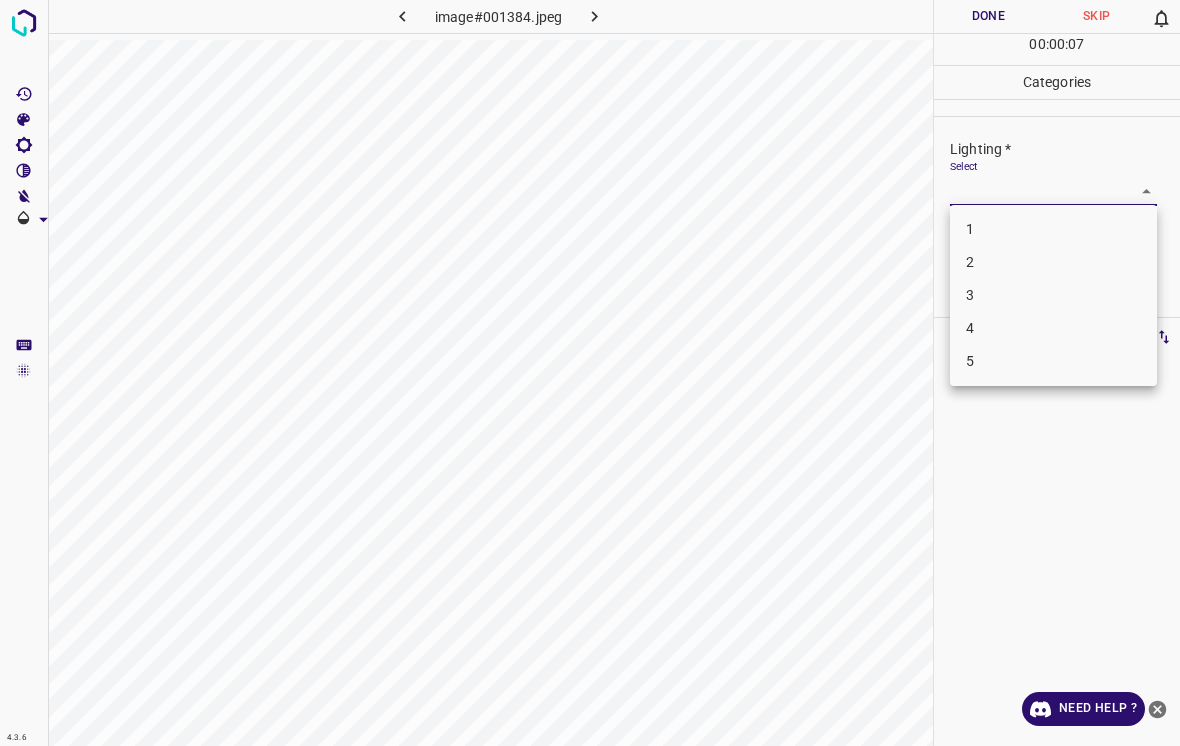 click on "2" at bounding box center [1053, 262] 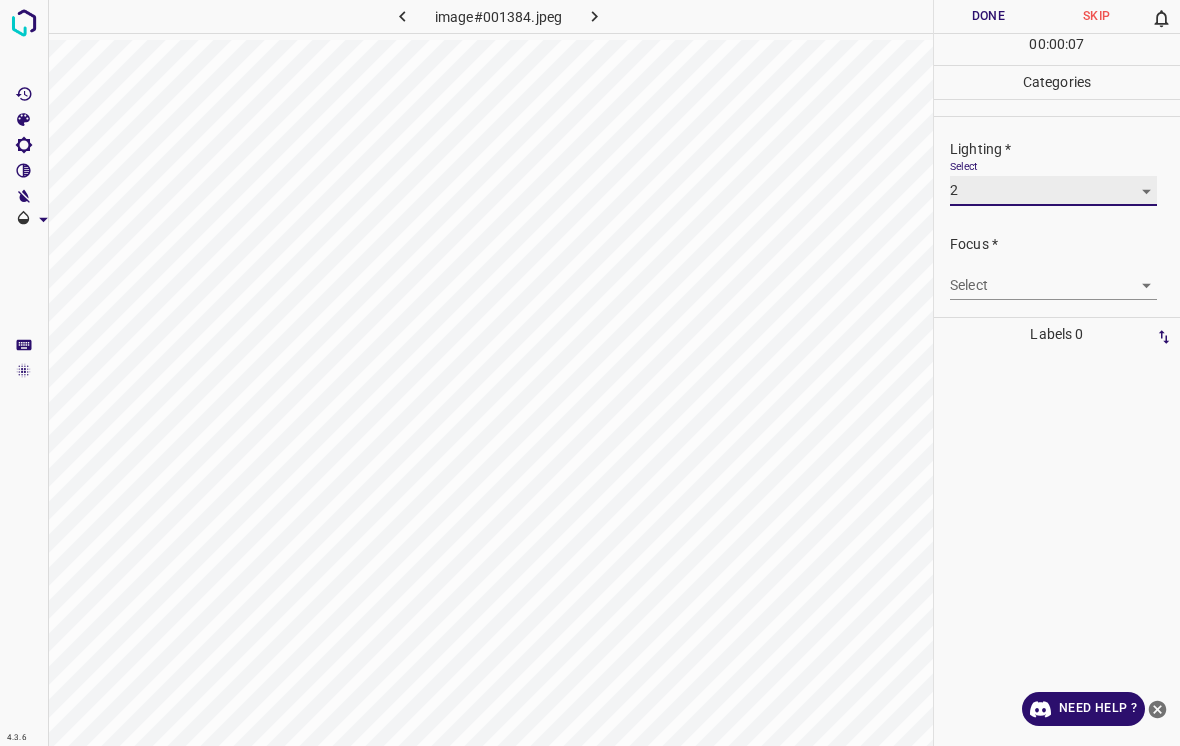 type on "2" 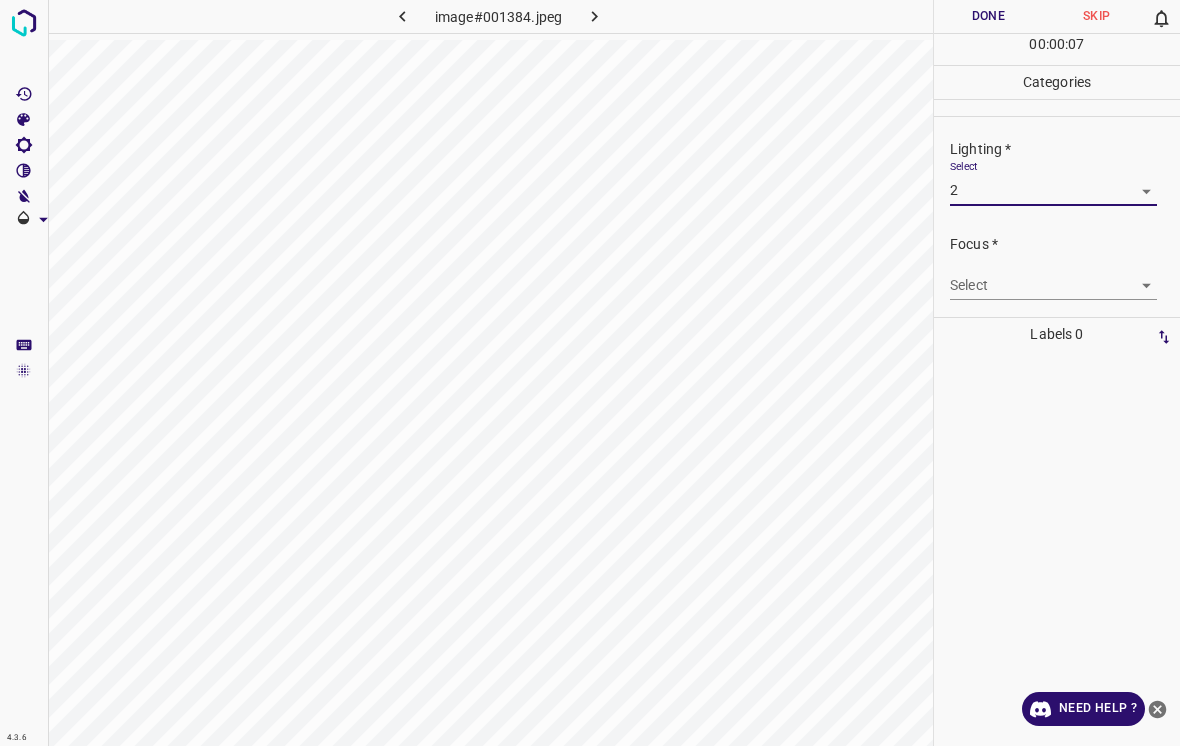 click on "4.3.6  image#001384.jpeg Done Skip 0 00   : 00   : 07   Categories Lighting *  Select 2 2 Focus *  Select ​ Overall *  Select ​ Labels   0 Categories 1 Lighting 2 Focus 3 Overall Tools Space Change between modes (Draw & Edit) I Auto labeling R Restore zoom M Zoom in N Zoom out Delete Delete selecte label Filters Z Restore filters X Saturation filter C Brightness filter V Contrast filter B Gray scale filter General O Download Need Help ? - Text - Hide - Delete" at bounding box center [590, 373] 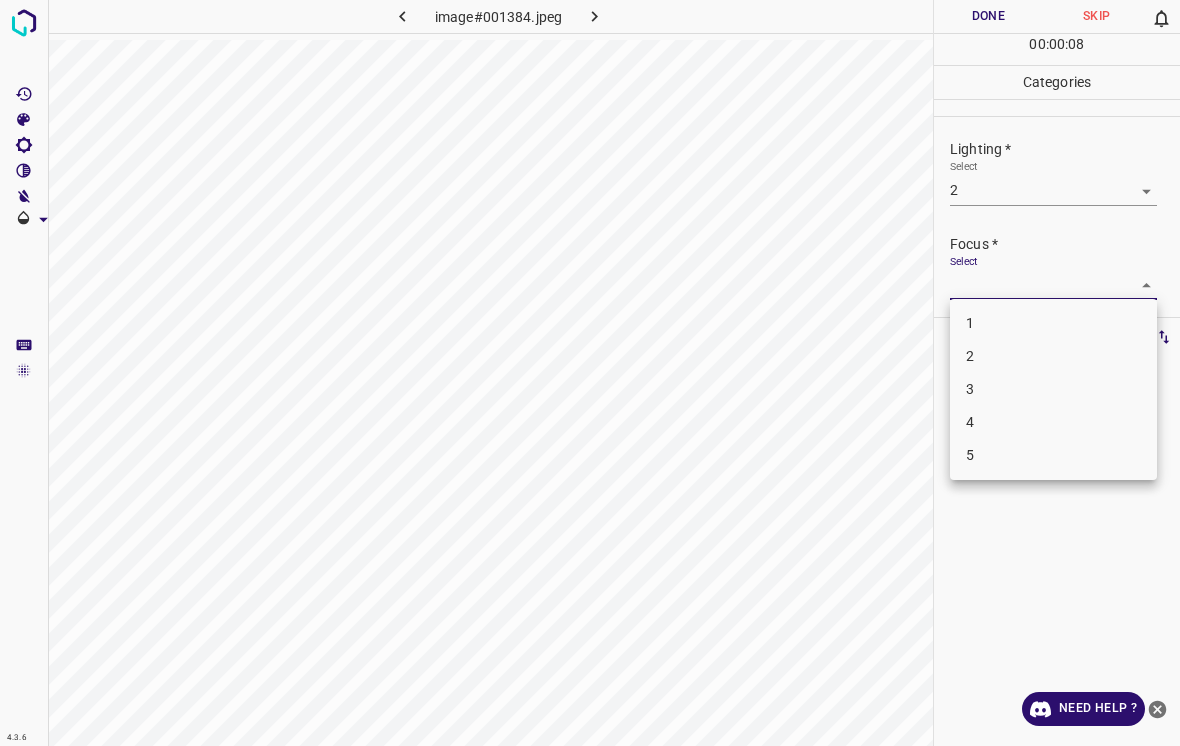 click on "3" at bounding box center [1053, 389] 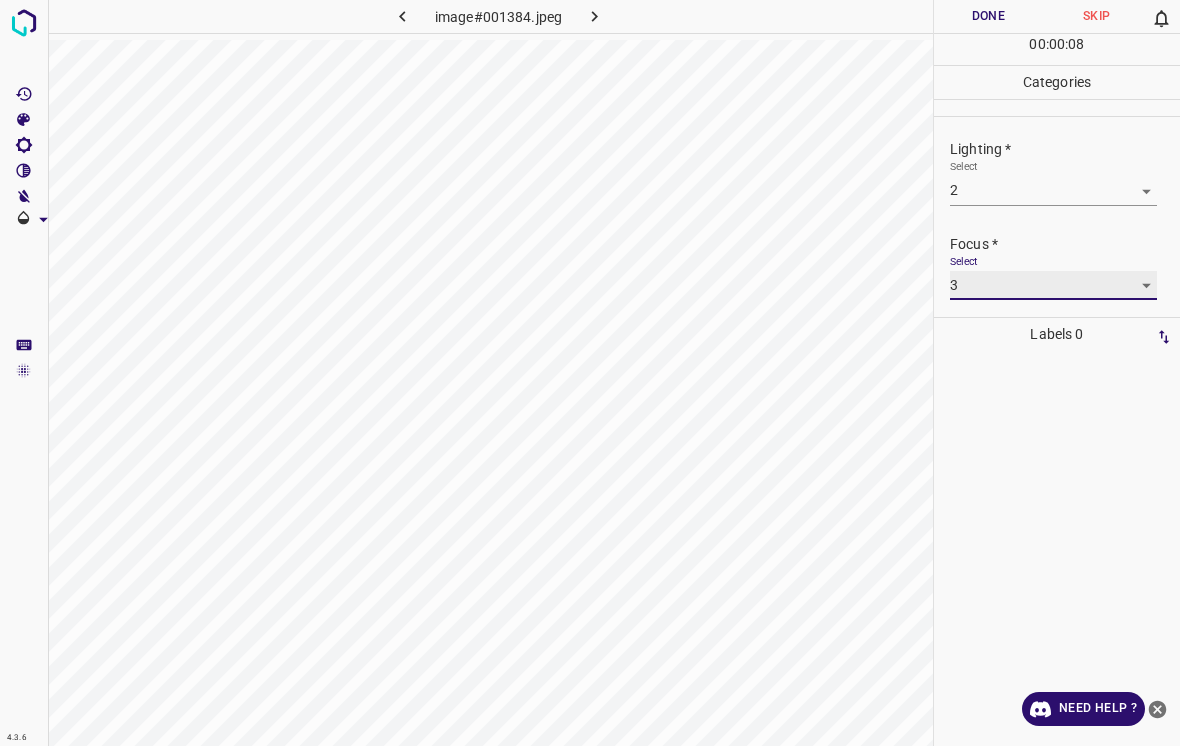 type on "3" 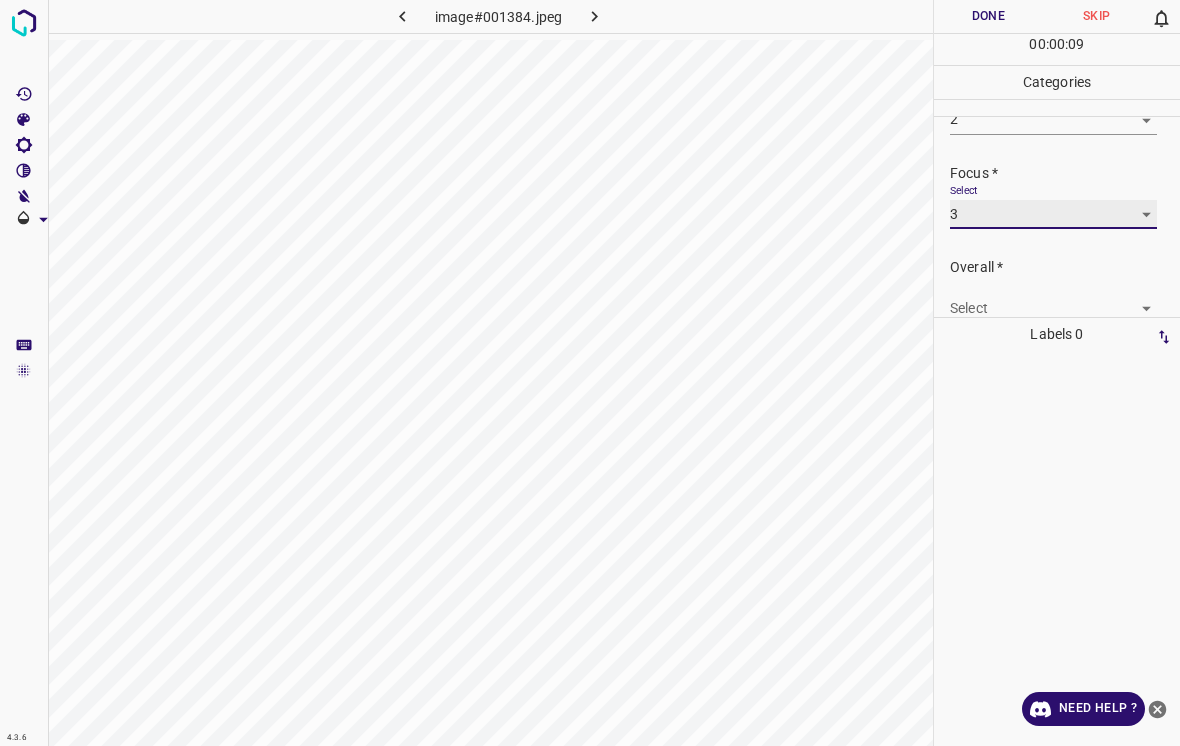 scroll, scrollTop: 83, scrollLeft: 0, axis: vertical 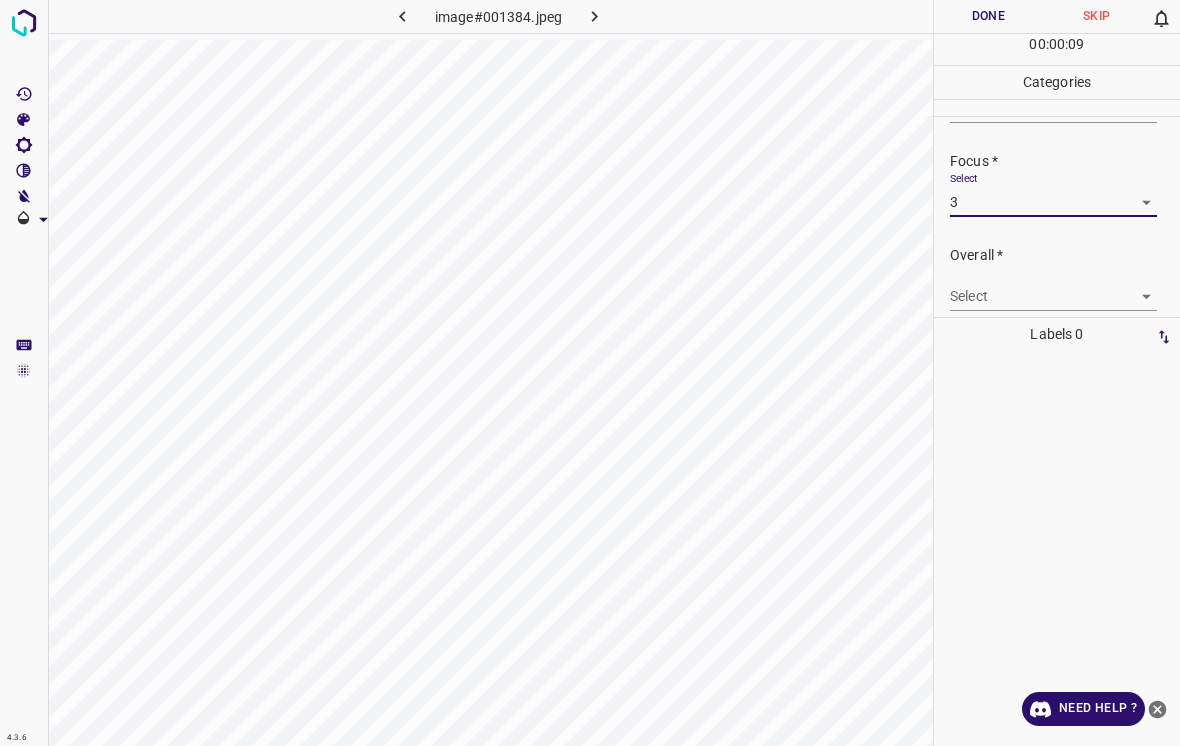 click on "4.3.6  image#001384.jpeg Done Skip 0 00   : 00   : 09   Categories Lighting *  Select 2 2 Focus *  Select 3 3 Overall *  Select ​ Labels   0 Categories 1 Lighting 2 Focus 3 Overall Tools Space Change between modes (Draw & Edit) I Auto labeling R Restore zoom M Zoom in N Zoom out Delete Delete selecte label Filters Z Restore filters X Saturation filter C Brightness filter V Contrast filter B Gray scale filter General O Download Need Help ? - Text - Hide - Delete" at bounding box center (590, 373) 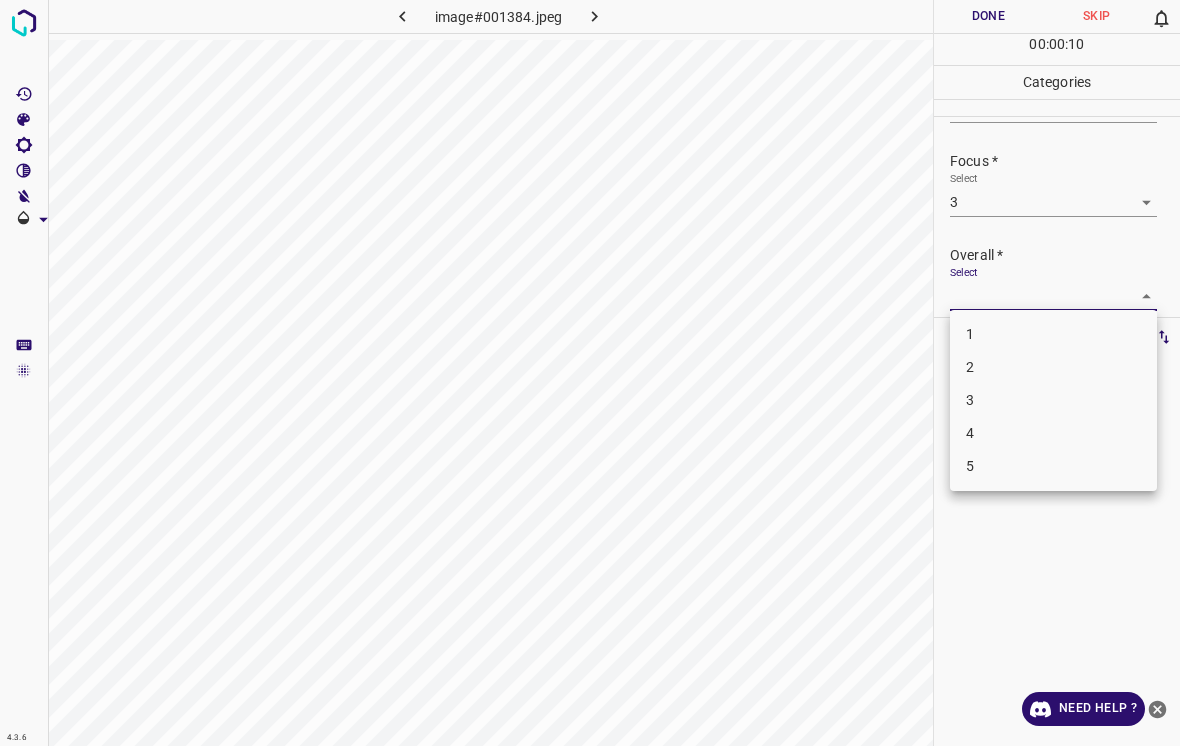 click on "2" at bounding box center [1053, 367] 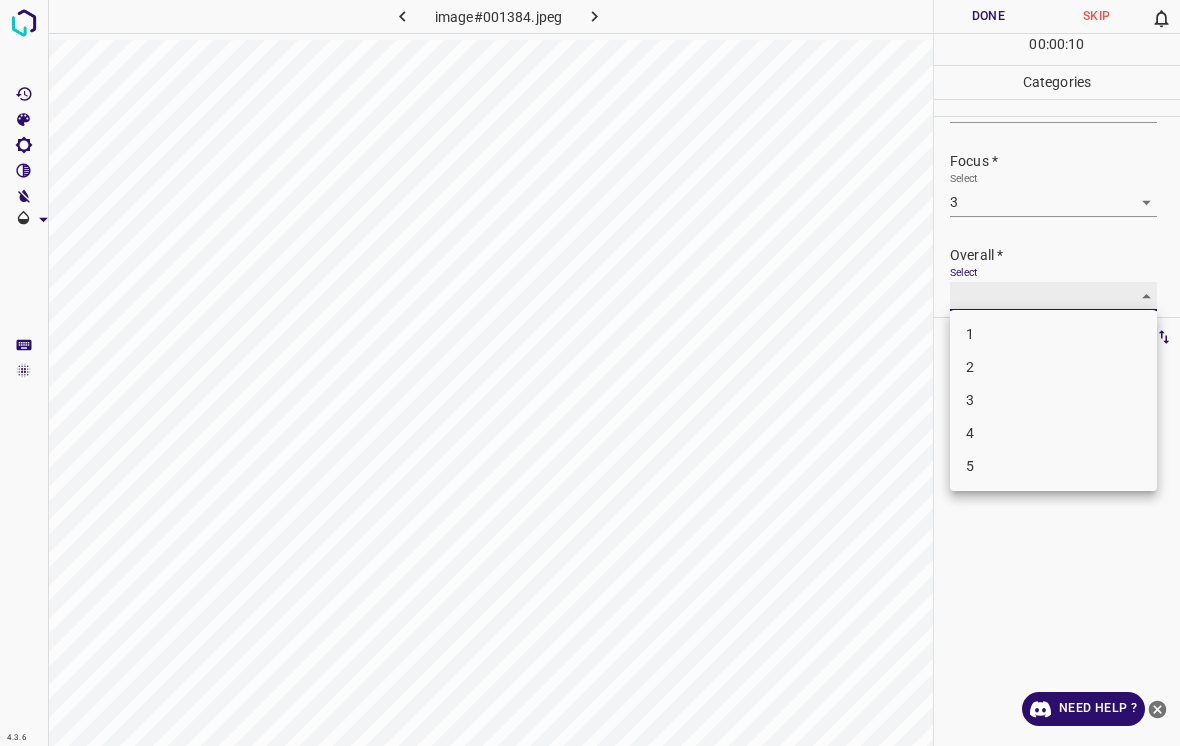 type on "2" 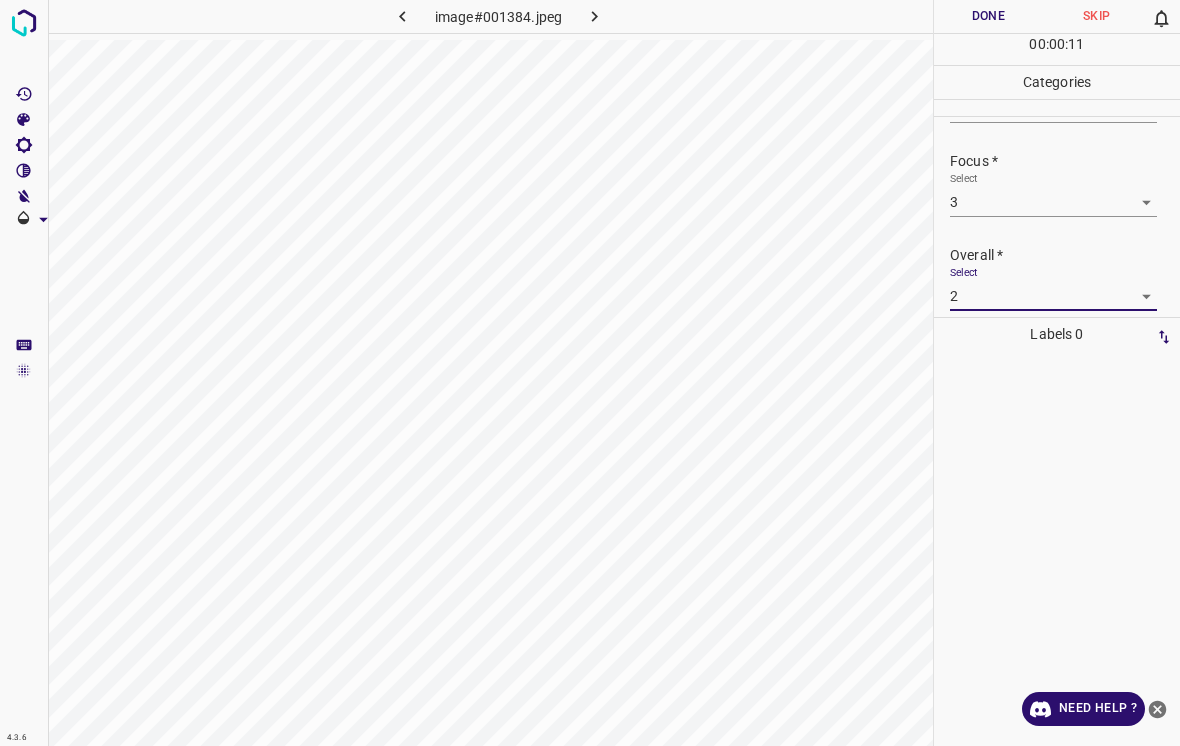 click on "Done" at bounding box center [988, 16] 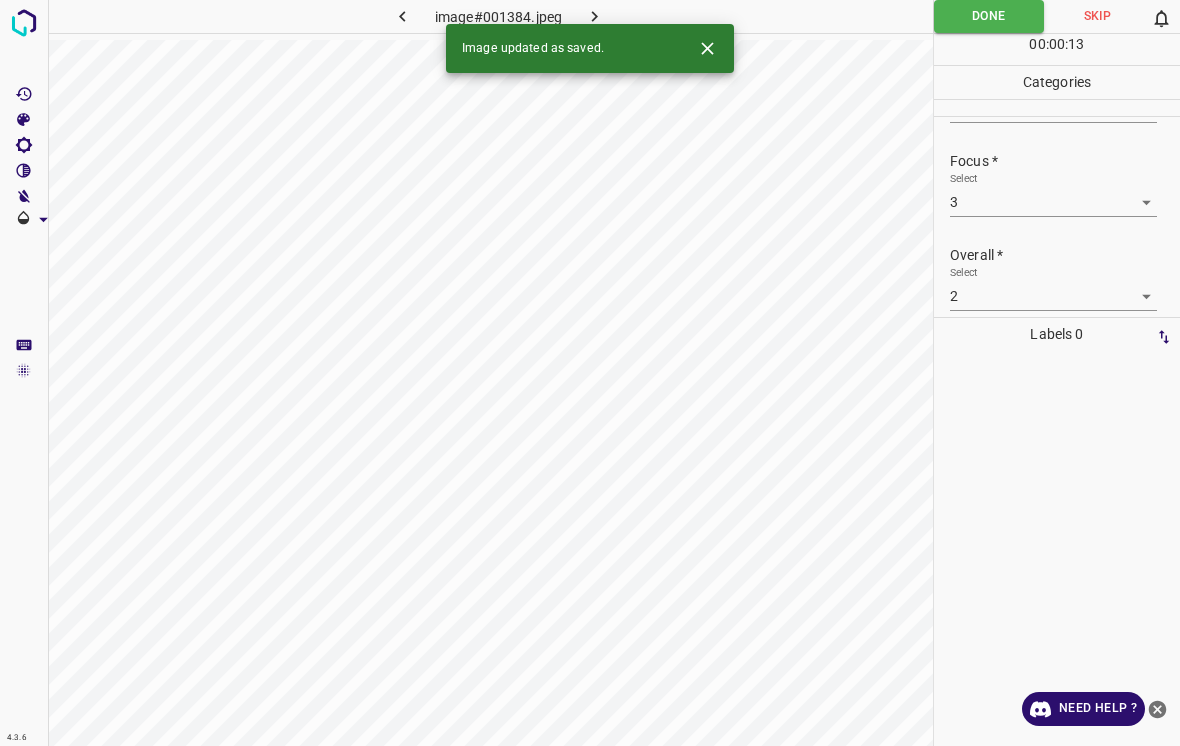 click on "Image updated as saved." at bounding box center [590, 48] 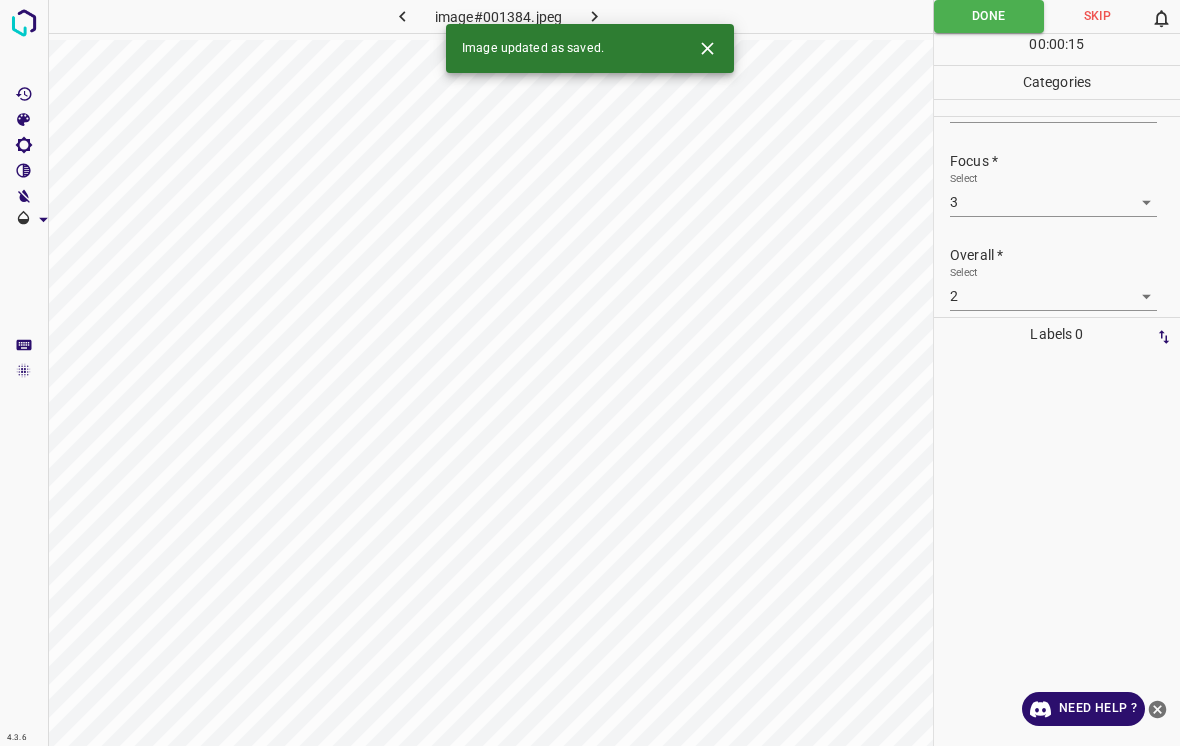 click 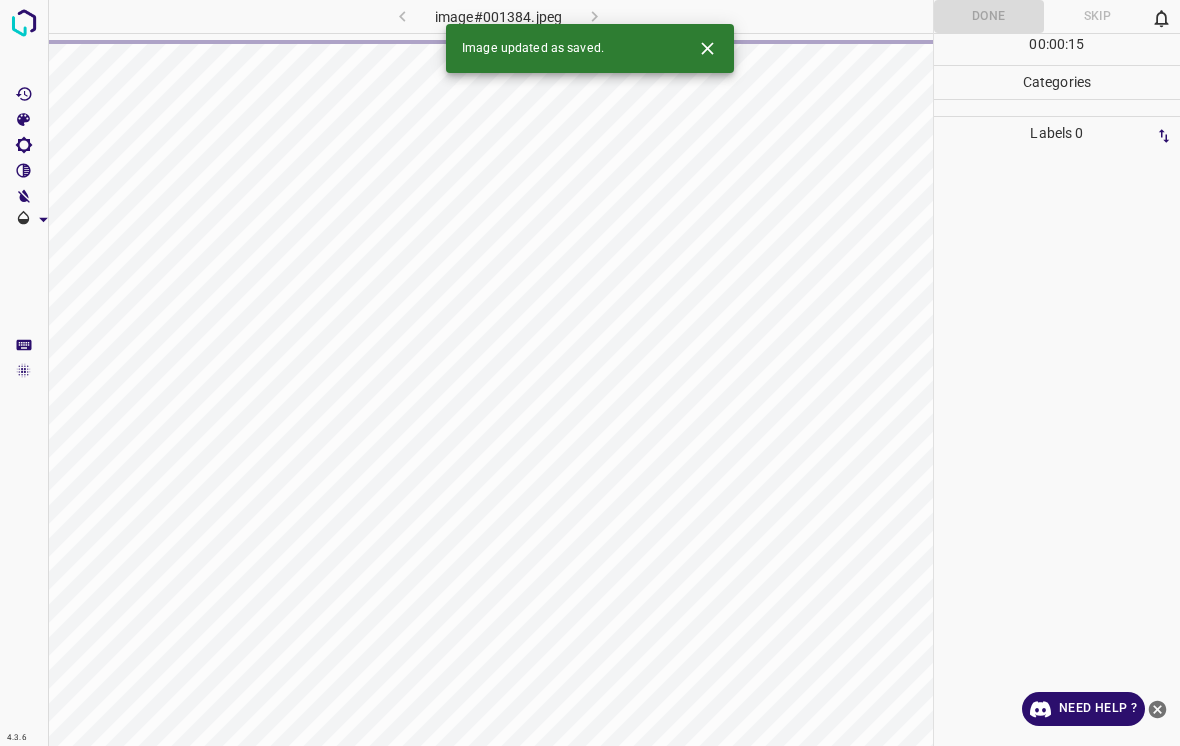 click 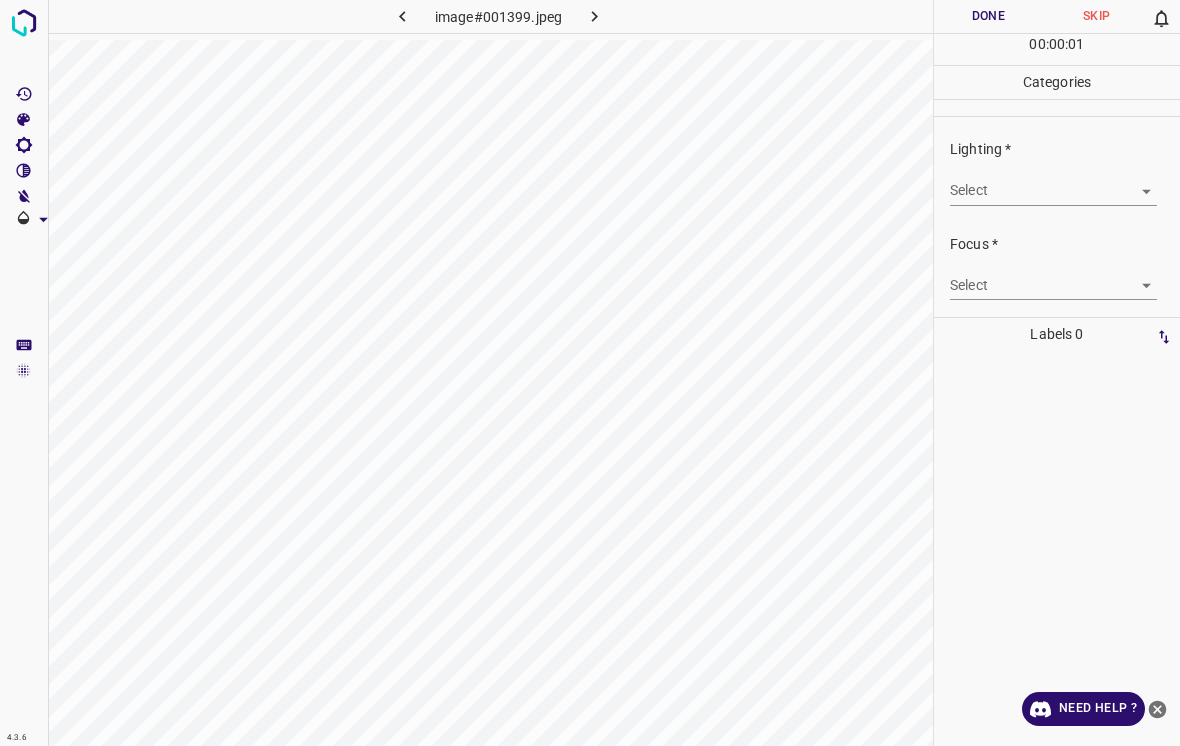 click on "4.3.6  image#001399.jpeg Done Skip 0 00   : 00   : 01   Categories Lighting *  Select ​ Focus *  Select ​ Overall *  Select ​ Labels   0 Categories 1 Lighting 2 Focus 3 Overall Tools Space Change between modes (Draw & Edit) I Auto labeling R Restore zoom M Zoom in N Zoom out Delete Delete selecte label Filters Z Restore filters X Saturation filter C Brightness filter V Contrast filter B Gray scale filter General O Download Need Help ? - Text - Hide - Delete" at bounding box center [590, 373] 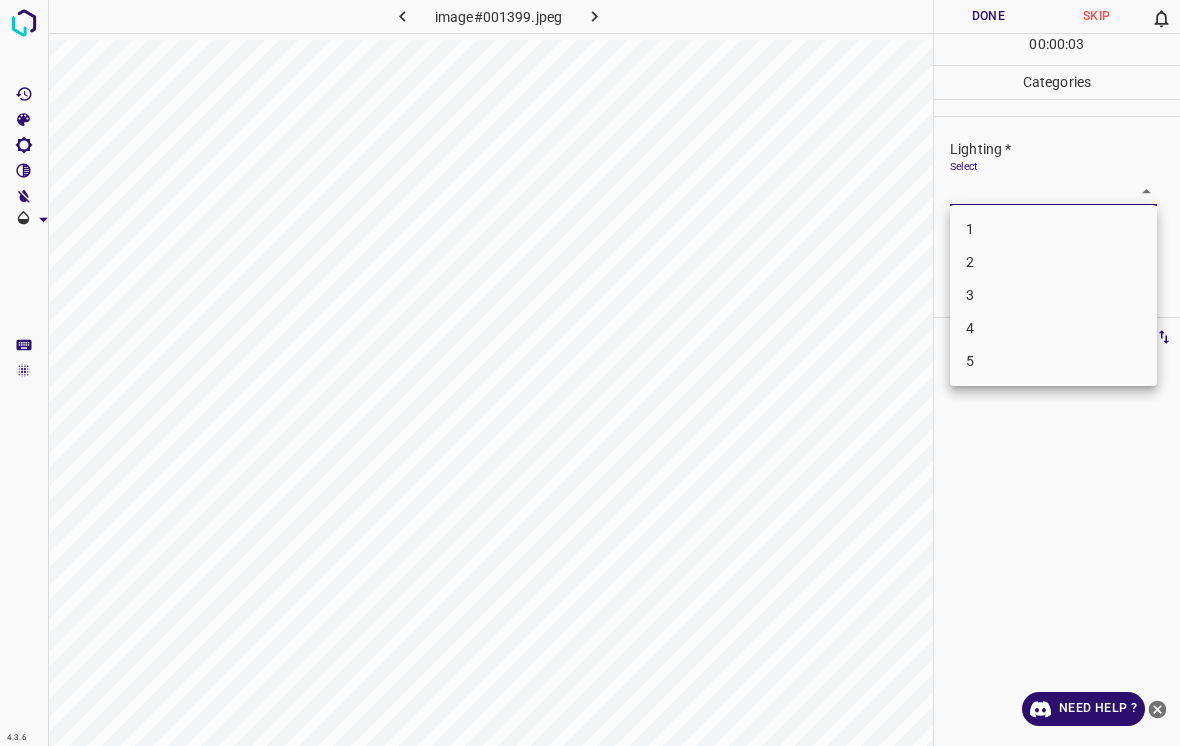 click on "3" at bounding box center (1053, 295) 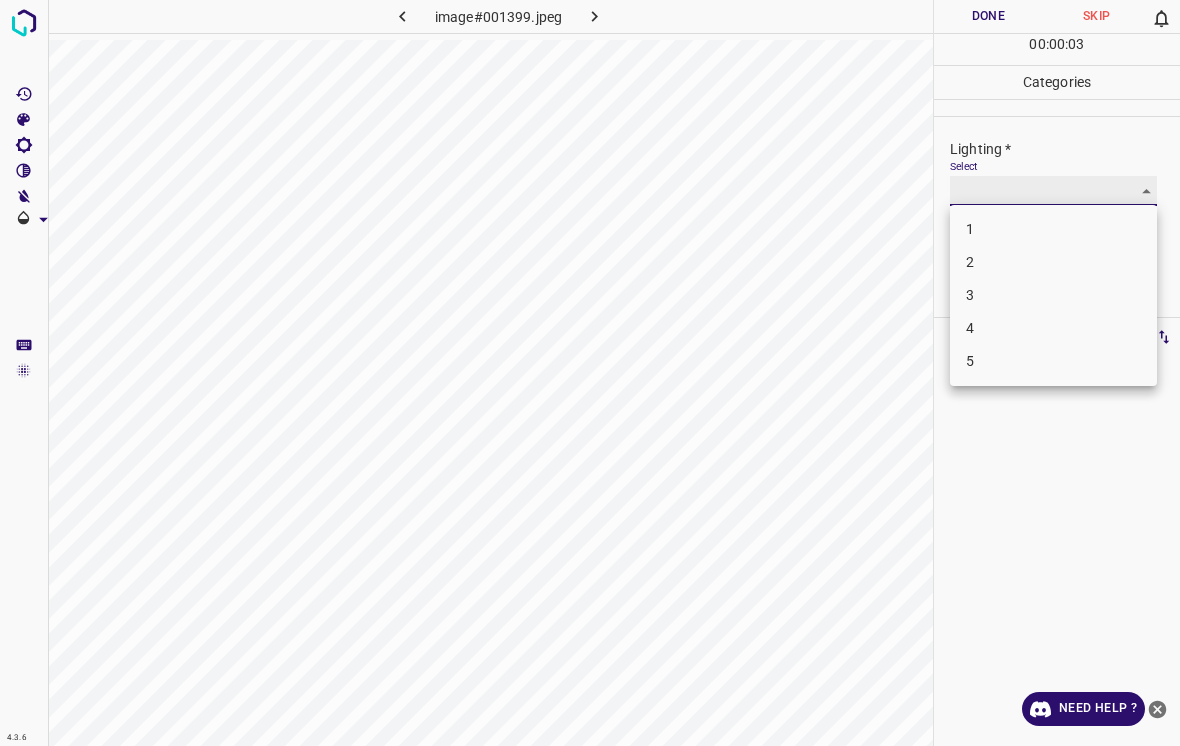 type on "3" 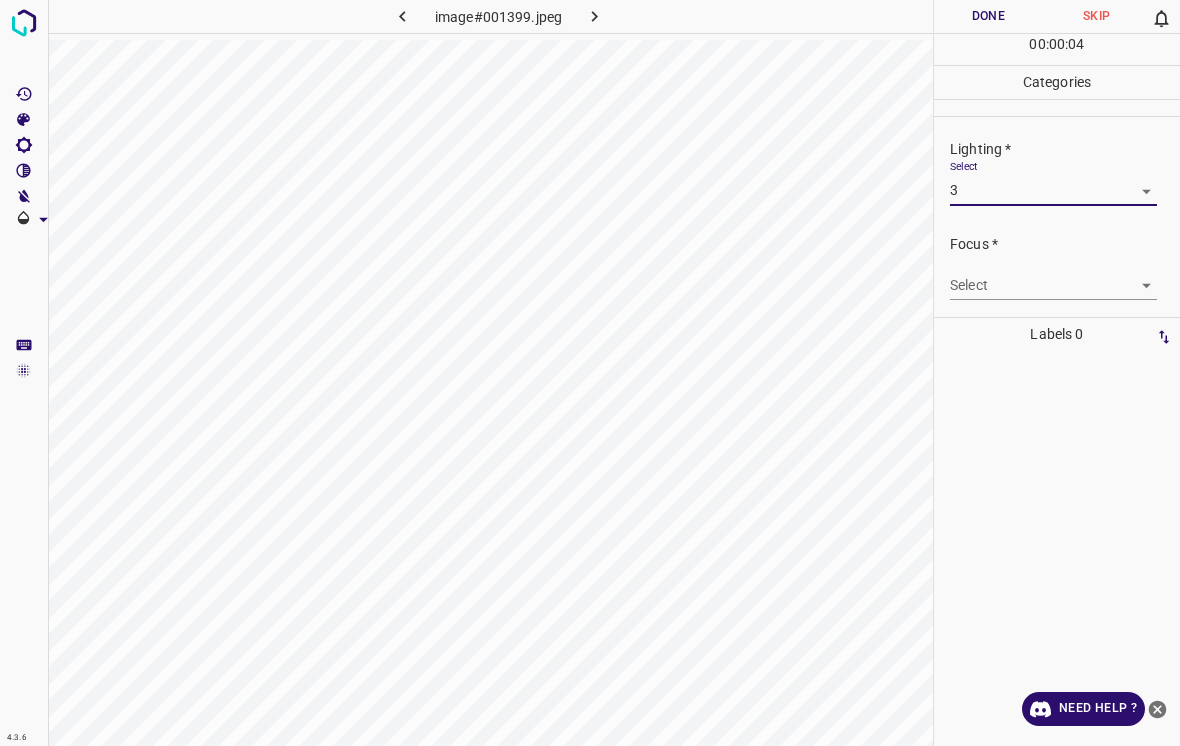 click on "4.3.6  image#001399.jpeg Done Skip 0 00   : 00   : 04   Categories Lighting *  Select 3 3 Focus *  Select ​ Overall *  Select ​ Labels   0 Categories 1 Lighting 2 Focus 3 Overall Tools Space Change between modes (Draw & Edit) I Auto labeling R Restore zoom M Zoom in N Zoom out Delete Delete selecte label Filters Z Restore filters X Saturation filter C Brightness filter V Contrast filter B Gray scale filter General O Download Need Help ? - Text - Hide - Delete" at bounding box center [590, 373] 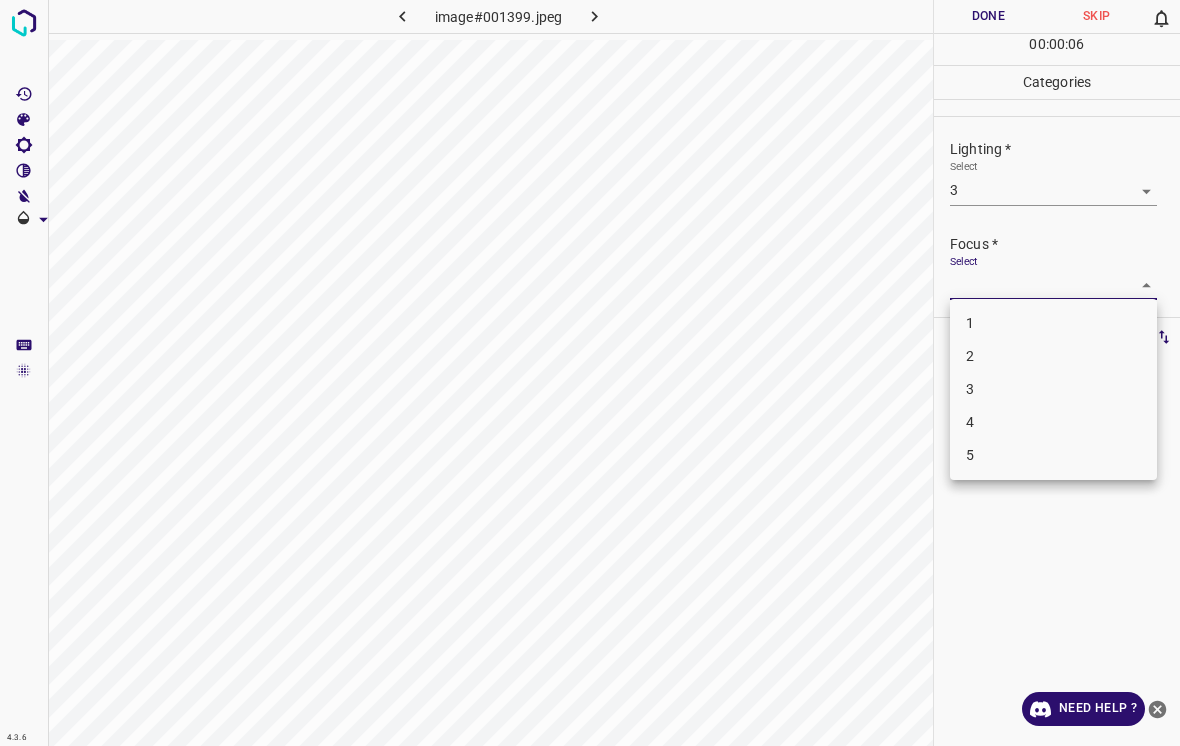 click on "4" at bounding box center (1053, 422) 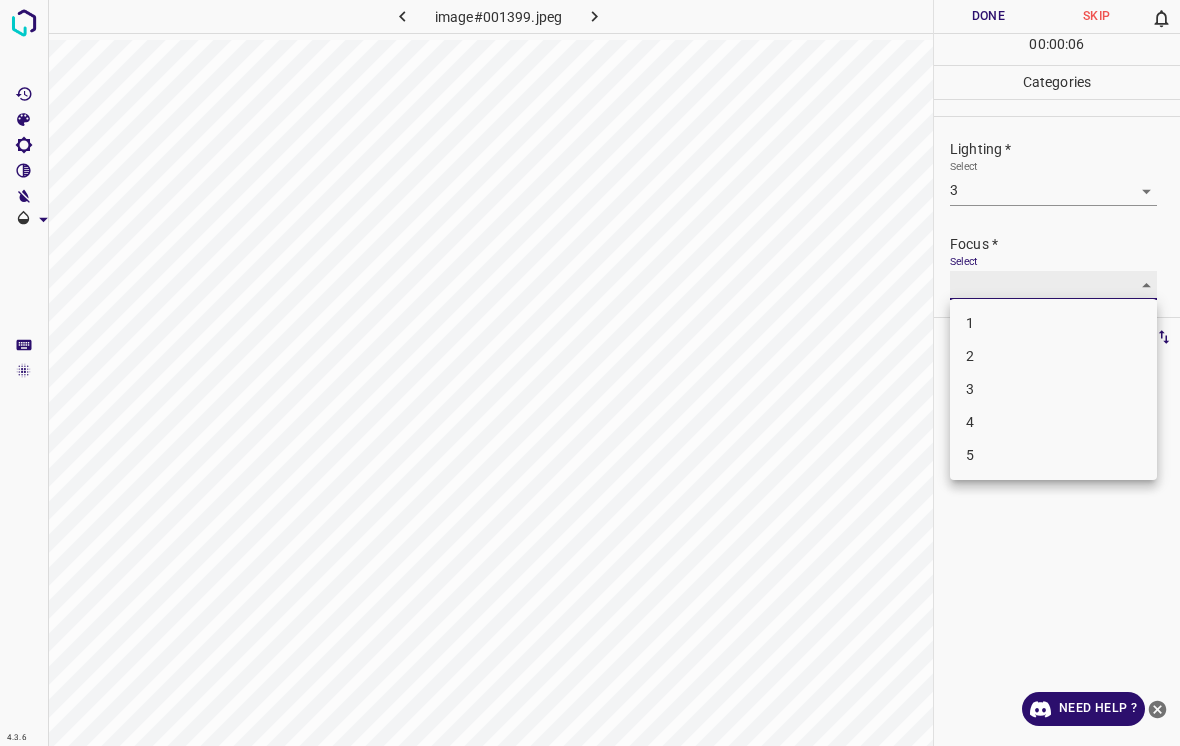 type on "4" 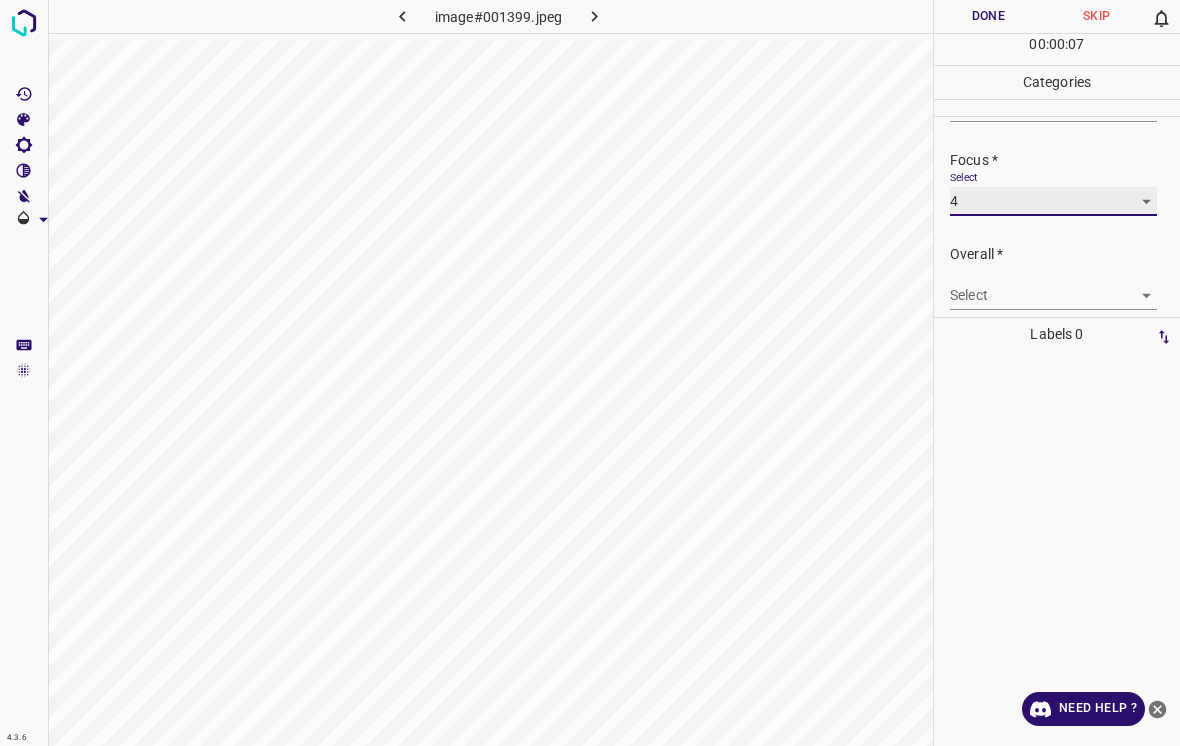 scroll, scrollTop: 85, scrollLeft: 0, axis: vertical 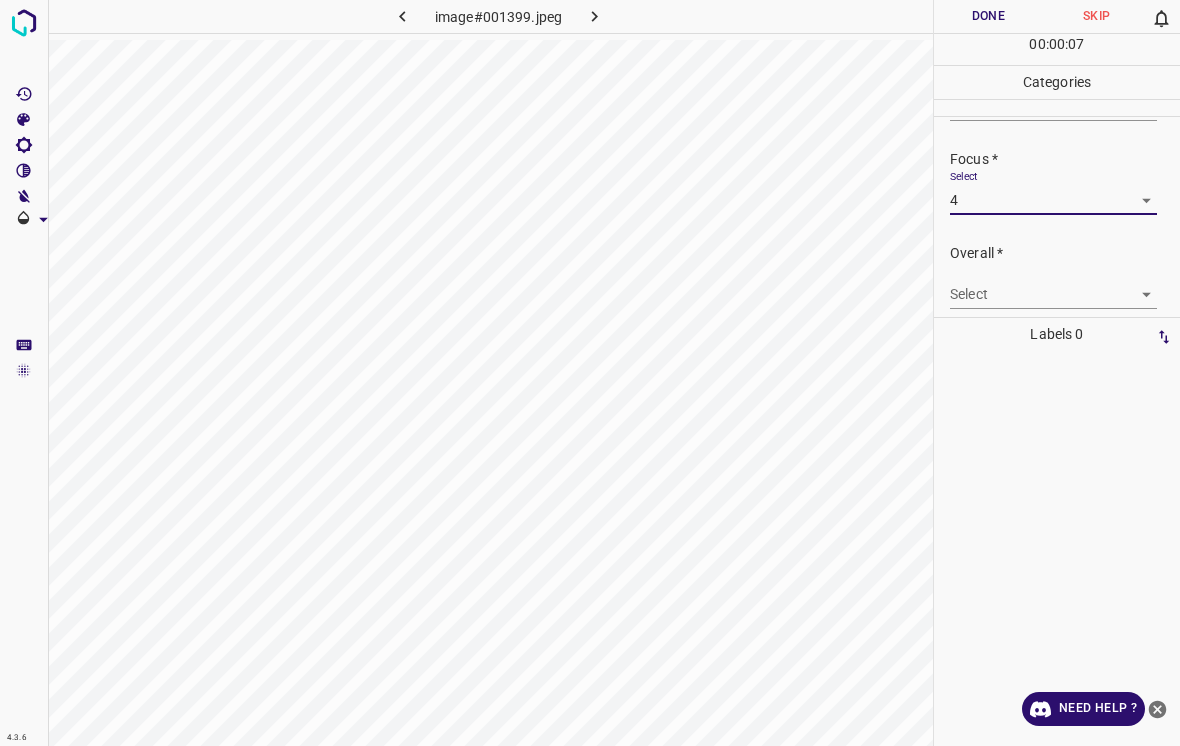 click on "4.3.6  image#001399.jpeg Done Skip 0 00   : 00   : 07   Categories Lighting *  Select 3 3 Focus *  Select 4 4 Overall *  Select ​ Labels   0 Categories 1 Lighting 2 Focus 3 Overall Tools Space Change between modes (Draw & Edit) I Auto labeling R Restore zoom M Zoom in N Zoom out Delete Delete selecte label Filters Z Restore filters X Saturation filter C Brightness filter V Contrast filter B Gray scale filter General O Download Need Help ? - Text - Hide - Delete" at bounding box center [590, 373] 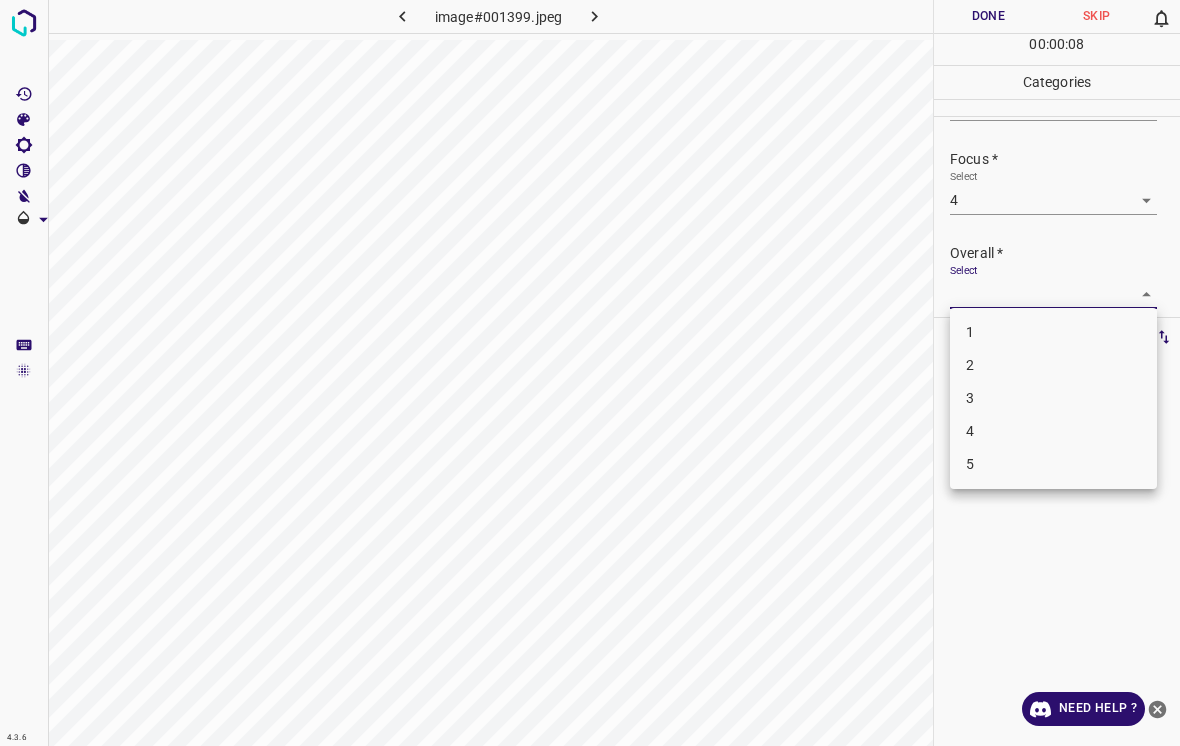 click on "3" at bounding box center [1053, 398] 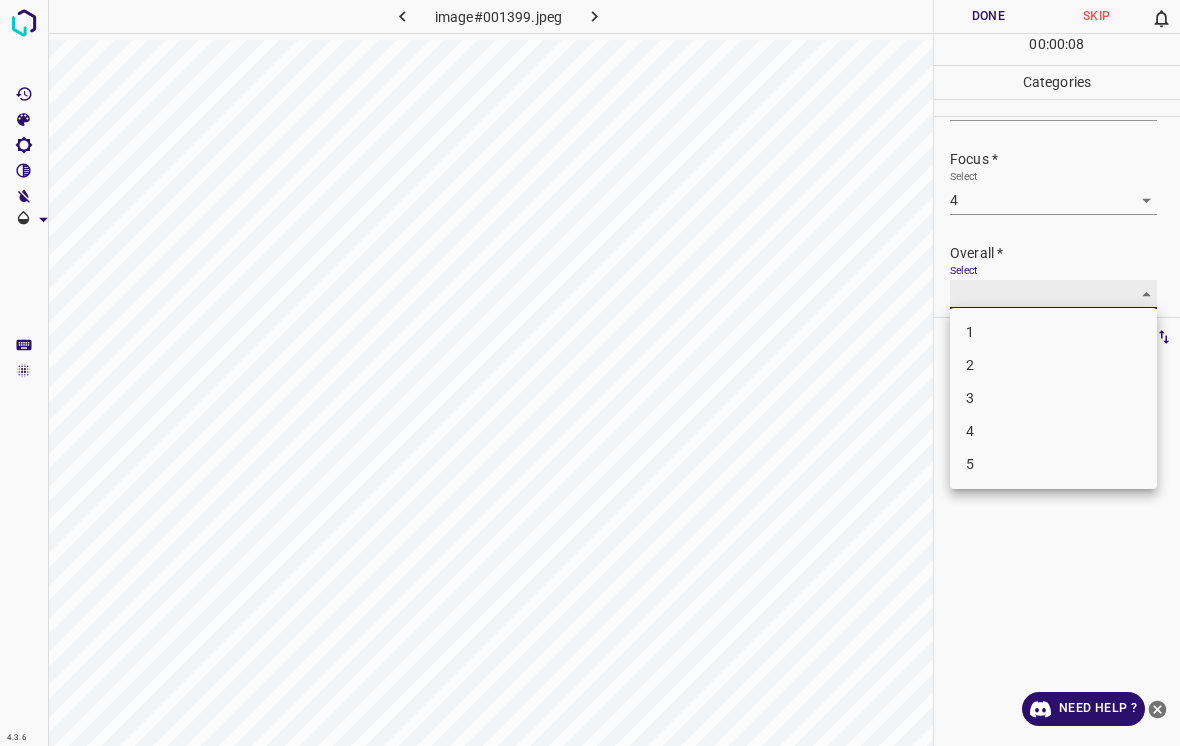 type on "3" 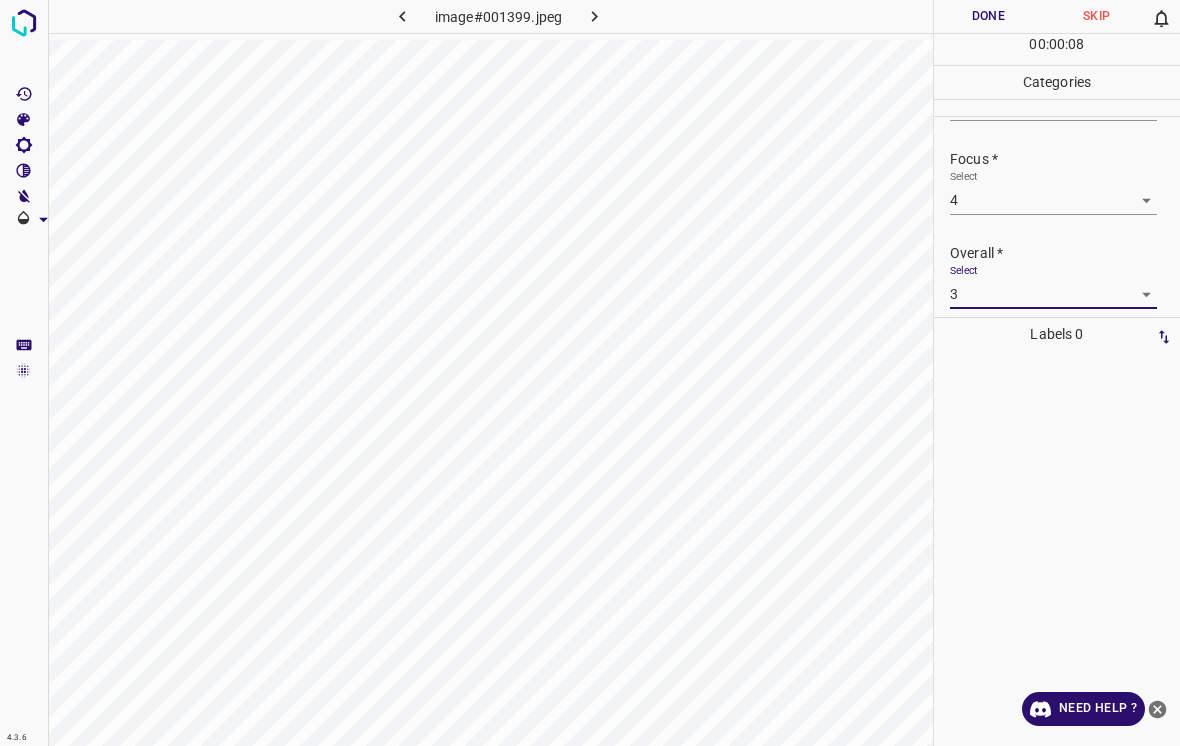 click on "Done" at bounding box center (988, 16) 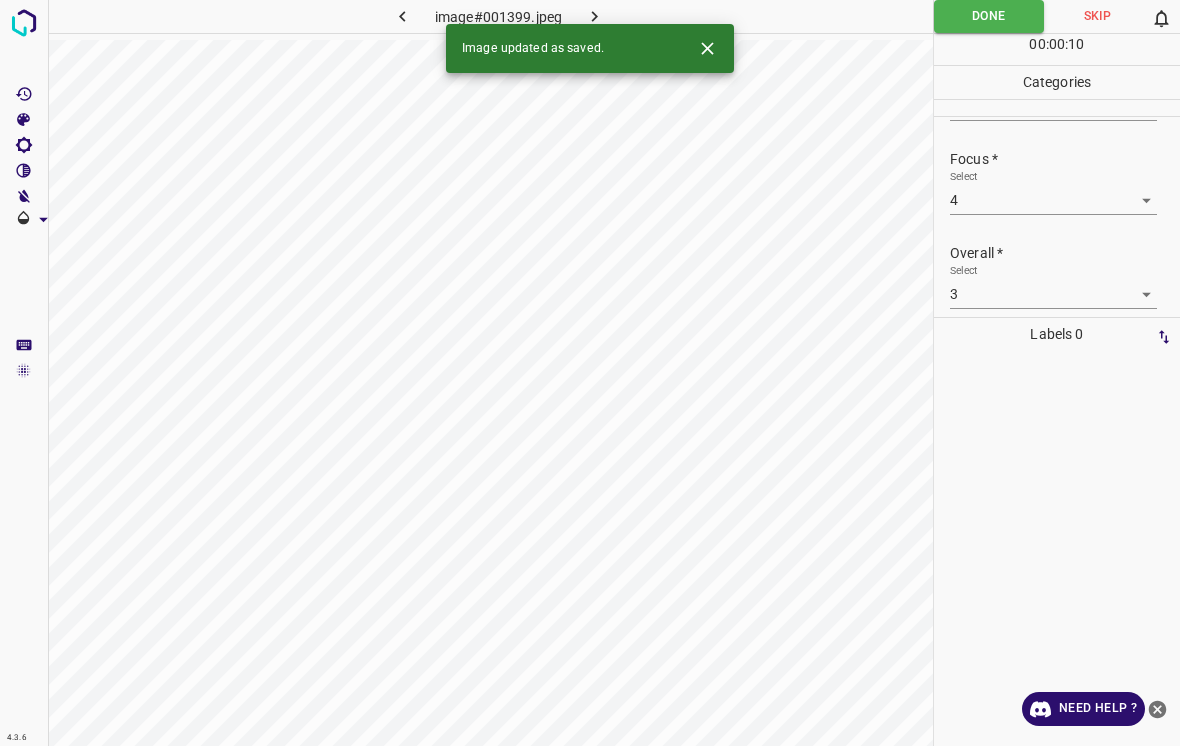 click at bounding box center [594, 16] 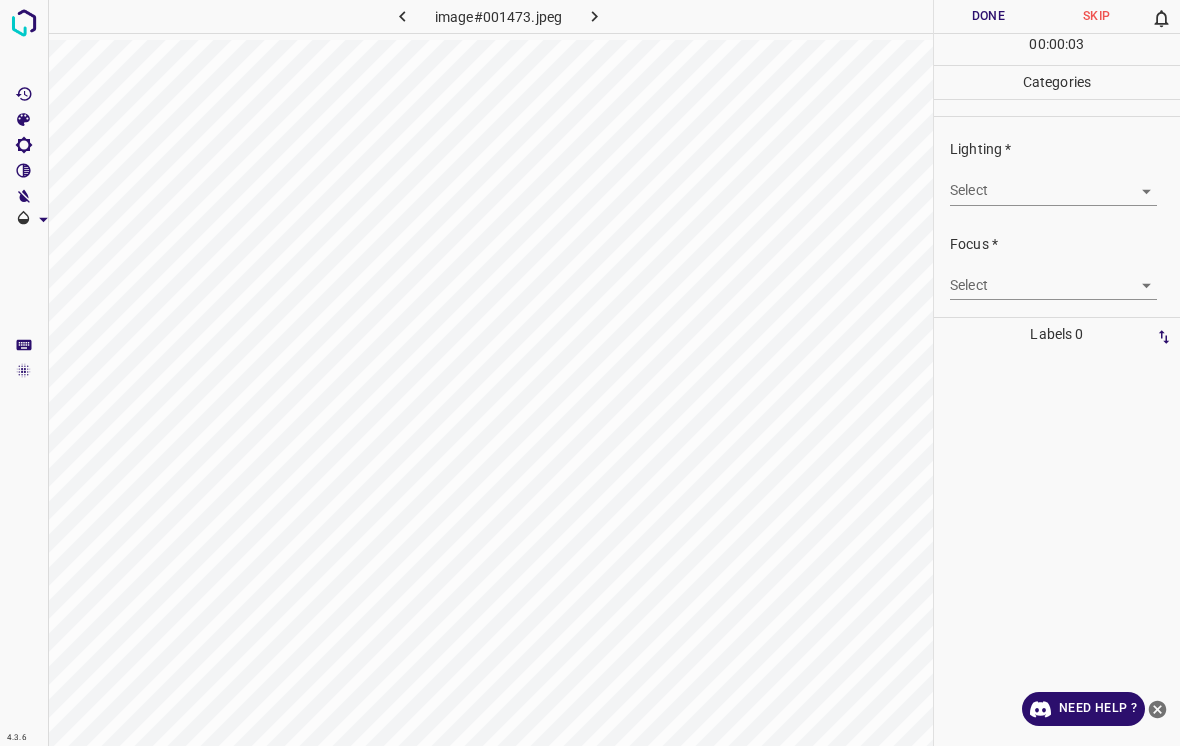 click on "4.3.6  image#001473.jpeg Done Skip 0 00   : 00   : 03   Categories Lighting *  Select ​ Focus *  Select ​ Overall *  Select ​ Labels   0 Categories 1 Lighting 2 Focus 3 Overall Tools Space Change between modes (Draw & Edit) I Auto labeling R Restore zoom M Zoom in N Zoom out Delete Delete selecte label Filters Z Restore filters X Saturation filter C Brightness filter V Contrast filter B Gray scale filter General O Download Need Help ? - Text - Hide - Delete" at bounding box center [590, 373] 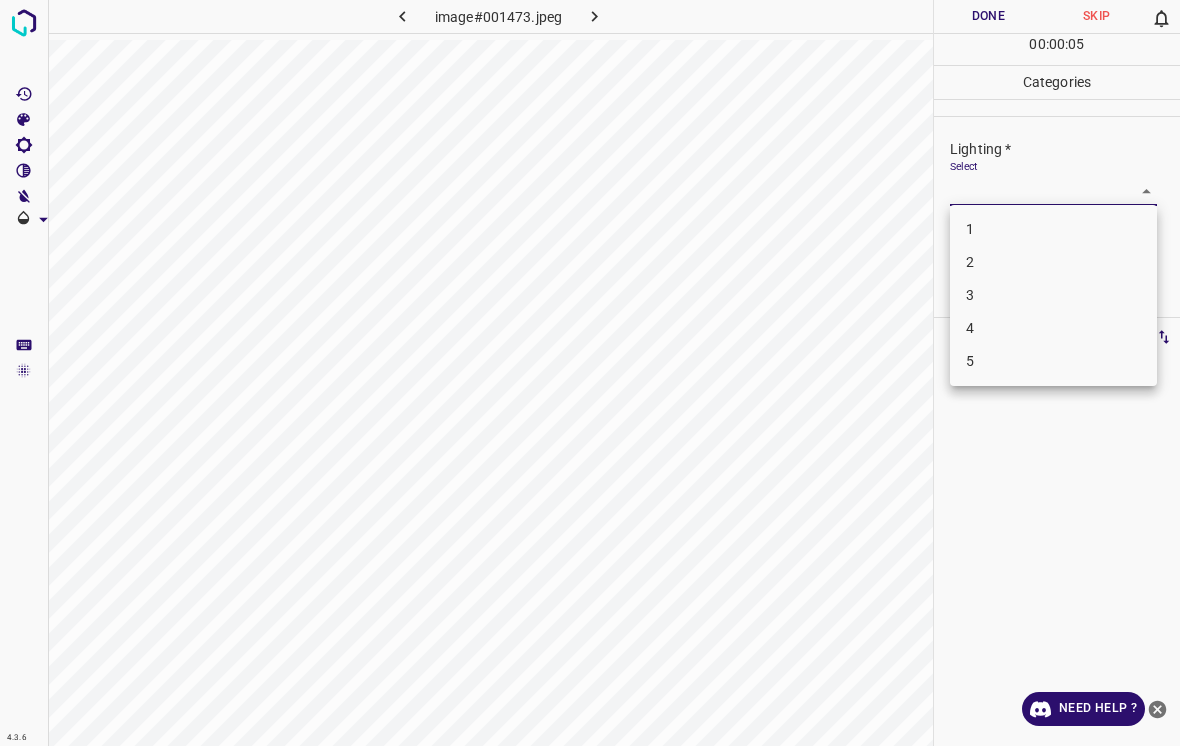 click on "1" at bounding box center (1053, 229) 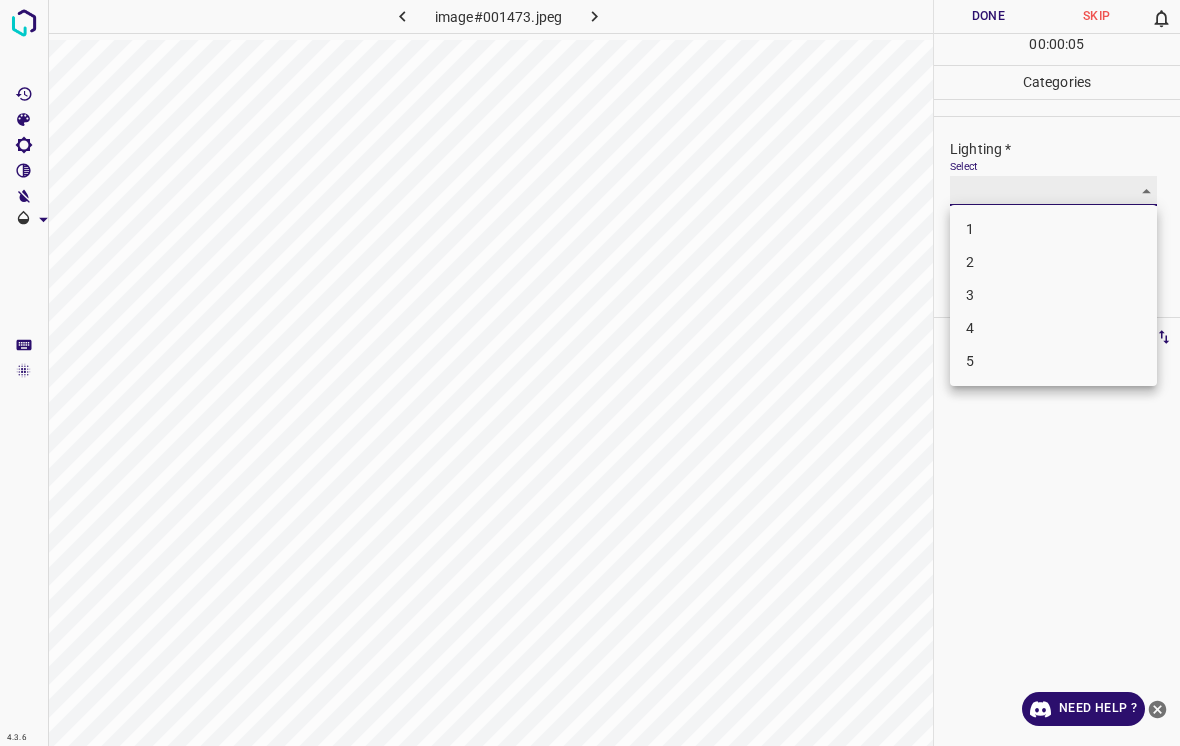 type on "1" 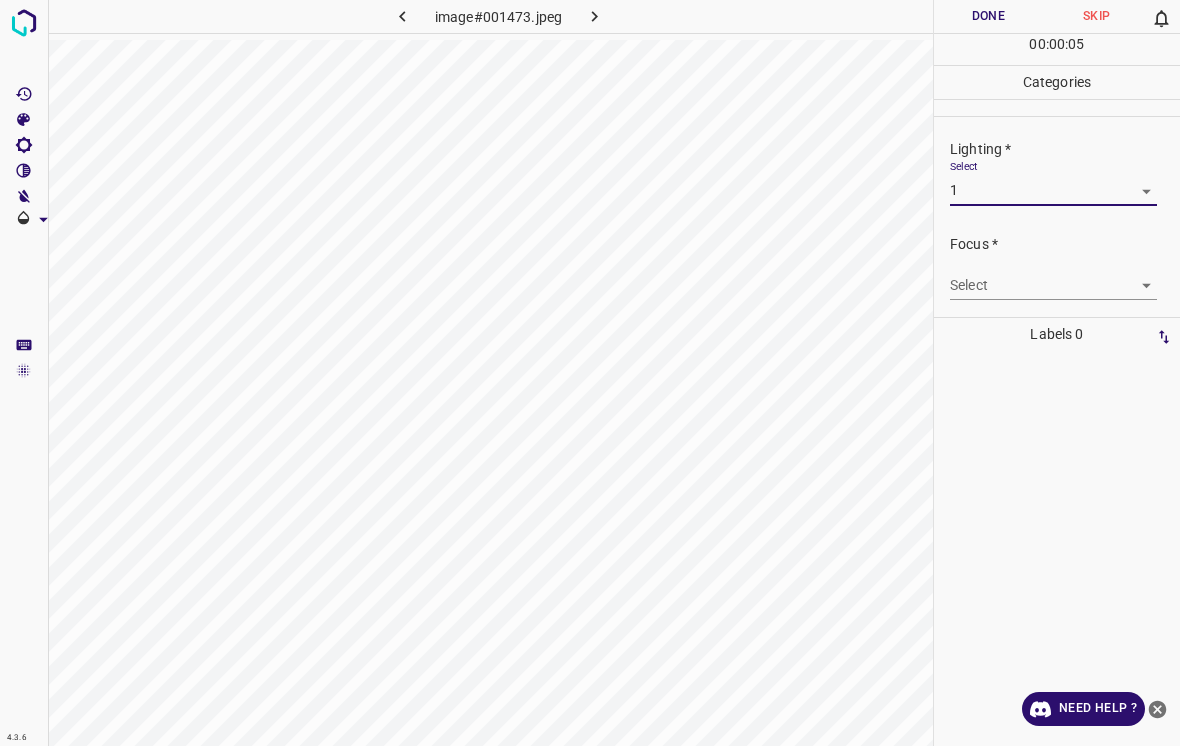 click on "4.3.6  image#001473.jpeg Done Skip 0 00   : 00   : 05   Categories Lighting *  Select 1 1 Focus *  Select ​ Overall *  Select ​ Labels   0 Categories 1 Lighting 2 Focus 3 Overall Tools Space Change between modes (Draw & Edit) I Auto labeling R Restore zoom M Zoom in N Zoom out Delete Delete selecte label Filters Z Restore filters X Saturation filter C Brightness filter V Contrast filter B Gray scale filter General O Download Need Help ? - Text - Hide - Delete" at bounding box center (590, 373) 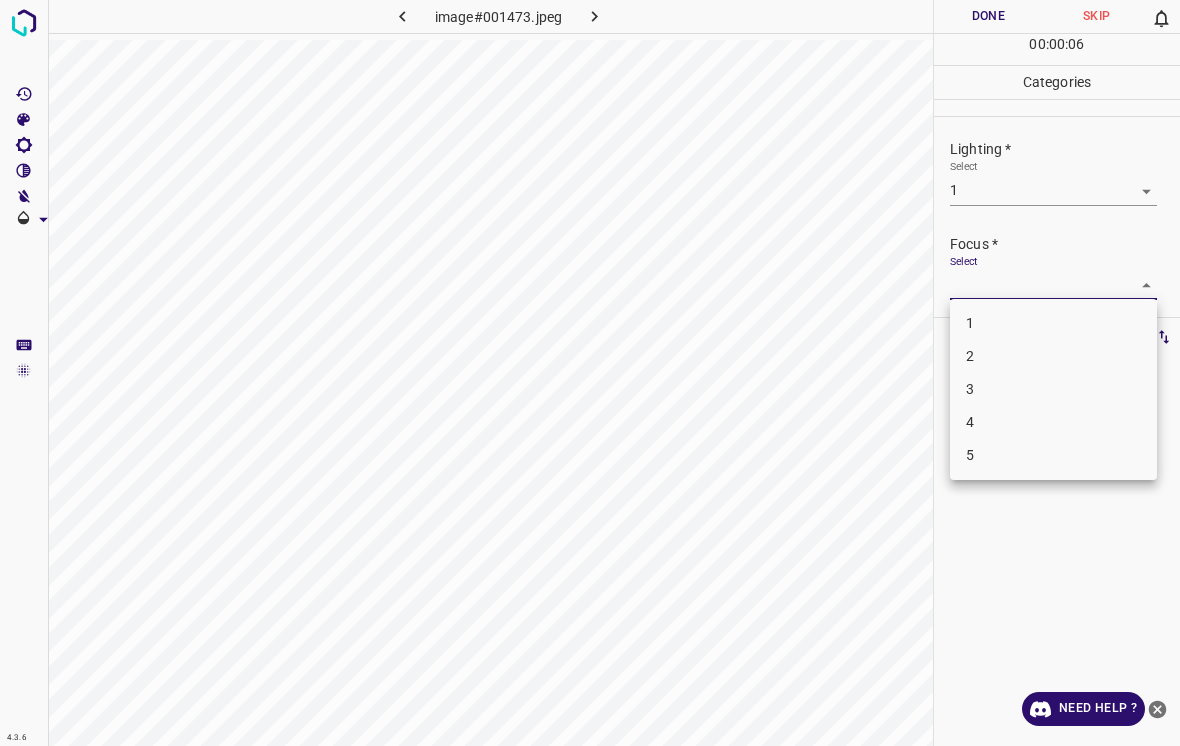 click on "2" at bounding box center (1053, 356) 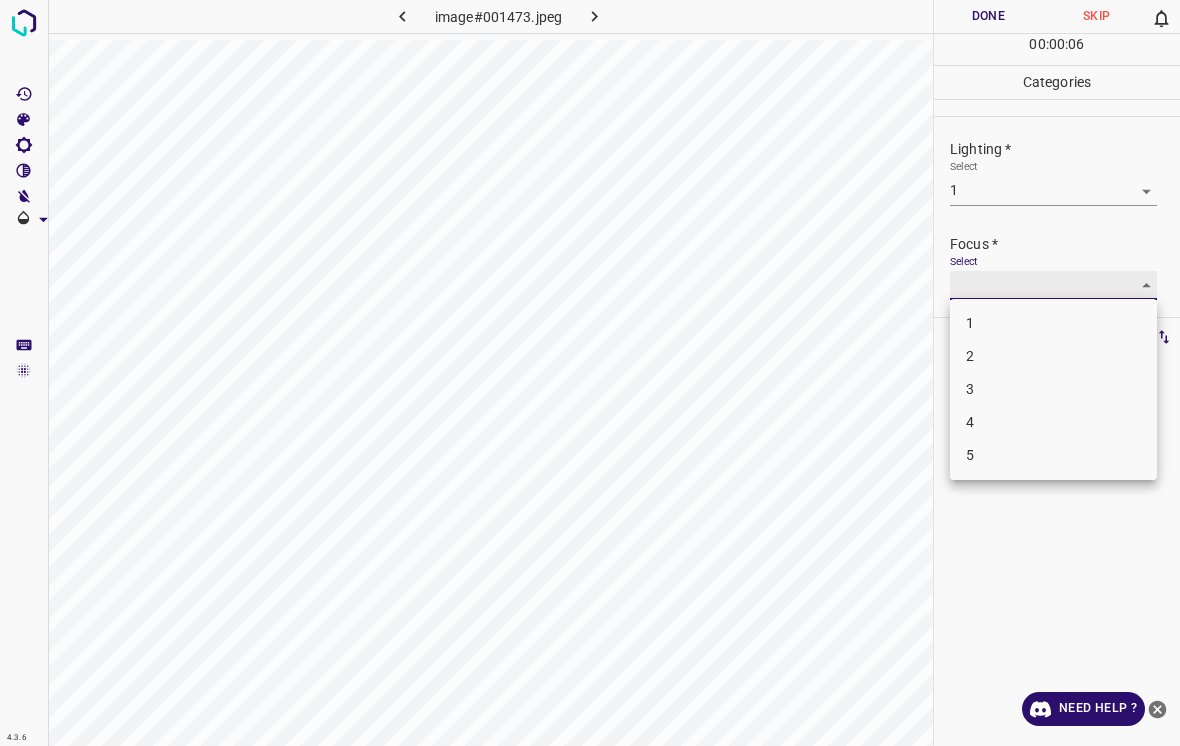 type on "2" 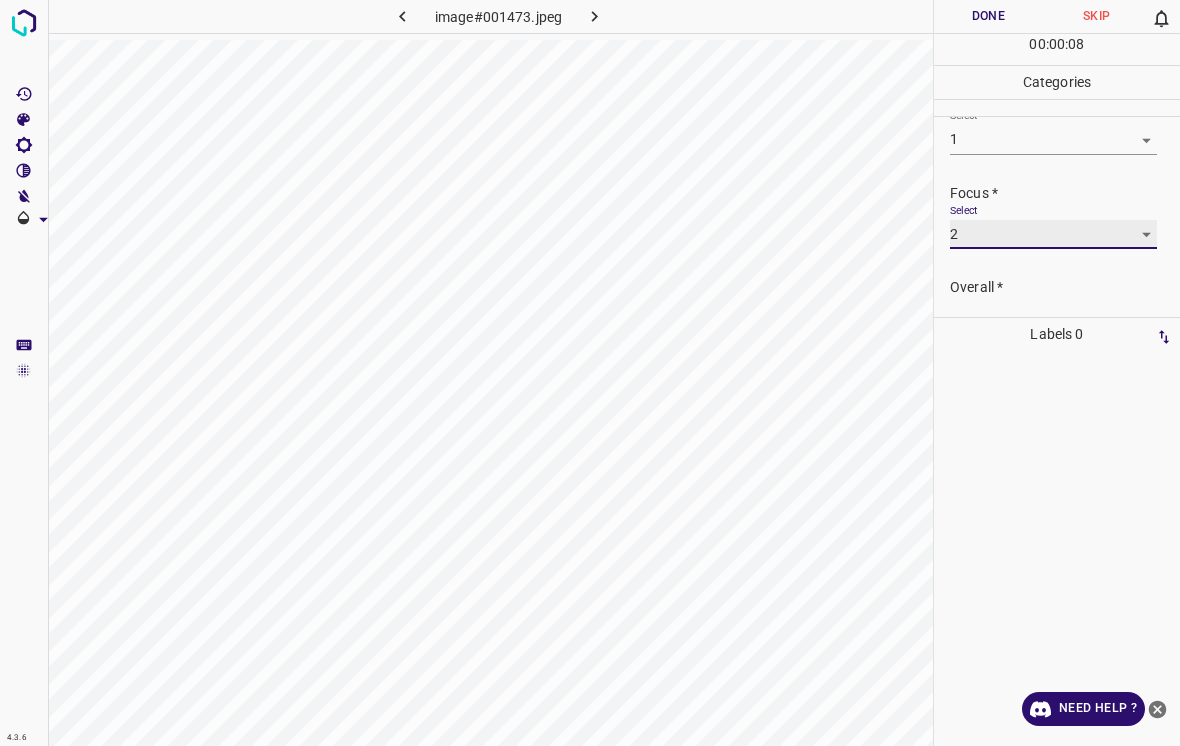 scroll, scrollTop: 85, scrollLeft: 0, axis: vertical 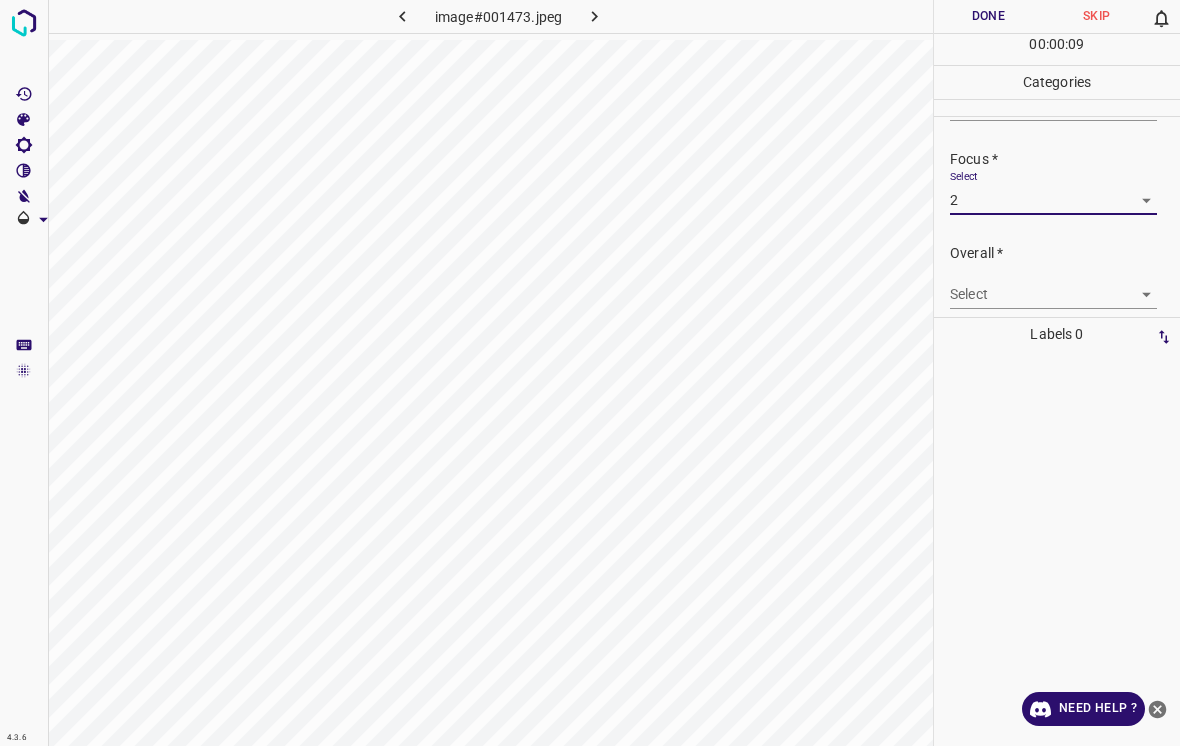 click on "4.3.6  image#001473.jpeg Done Skip 0 00   : 00   : 09   Categories Lighting *  Select 1 1 Focus *  Select 2 2 Overall *  Select ​ Labels   0 Categories 1 Lighting 2 Focus 3 Overall Tools Space Change between modes (Draw & Edit) I Auto labeling R Restore zoom M Zoom in N Zoom out Delete Delete selecte label Filters Z Restore filters X Saturation filter C Brightness filter V Contrast filter B Gray scale filter General O Download Need Help ? - Text - Hide - Delete" at bounding box center (590, 373) 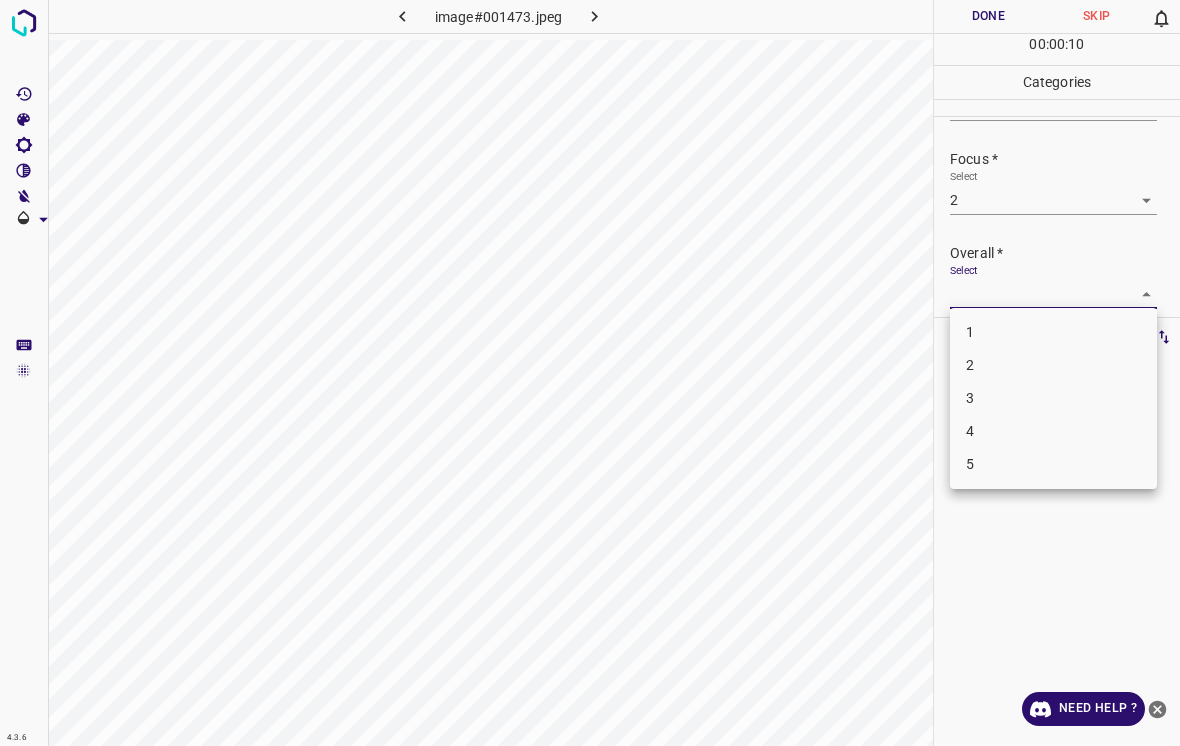 click on "1" at bounding box center [1053, 332] 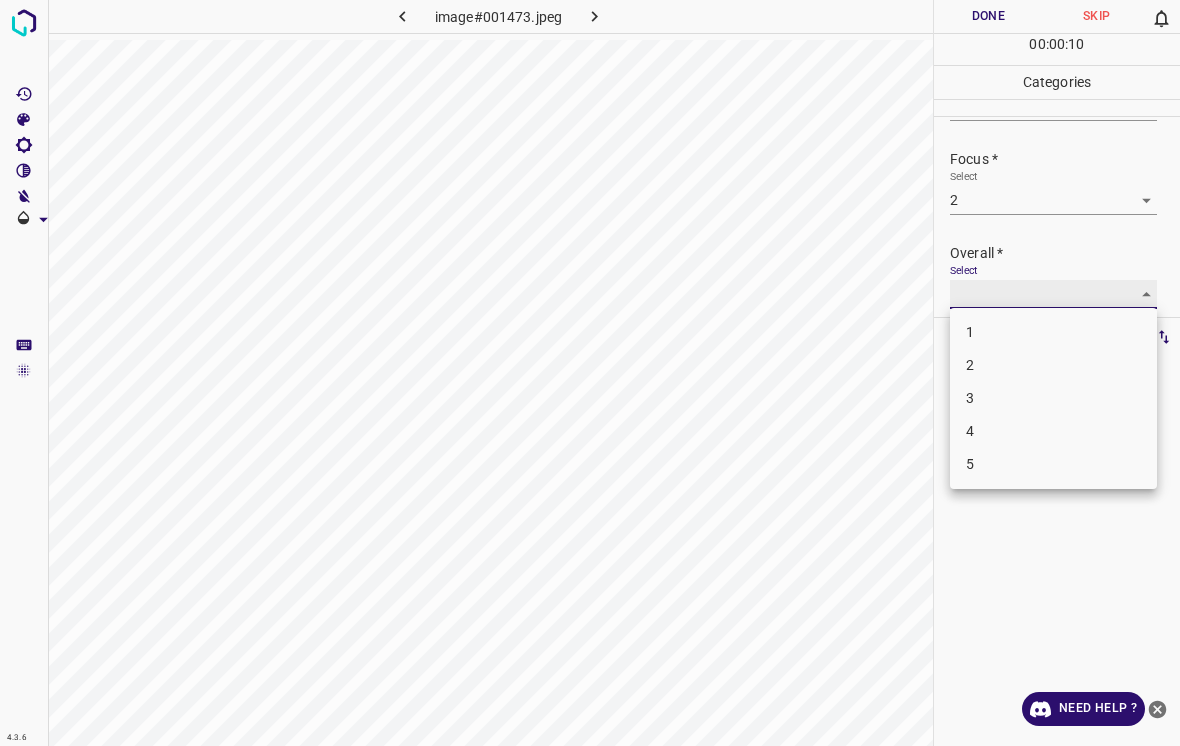 type on "1" 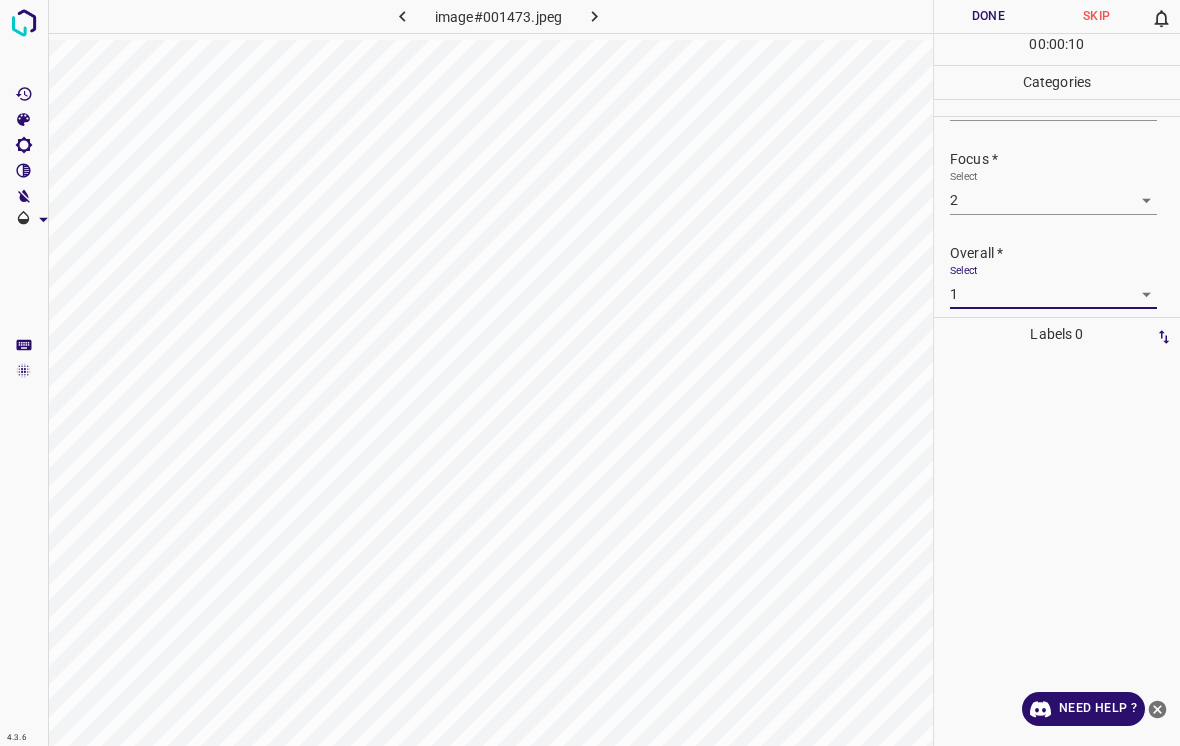 click on "Done" at bounding box center [988, 16] 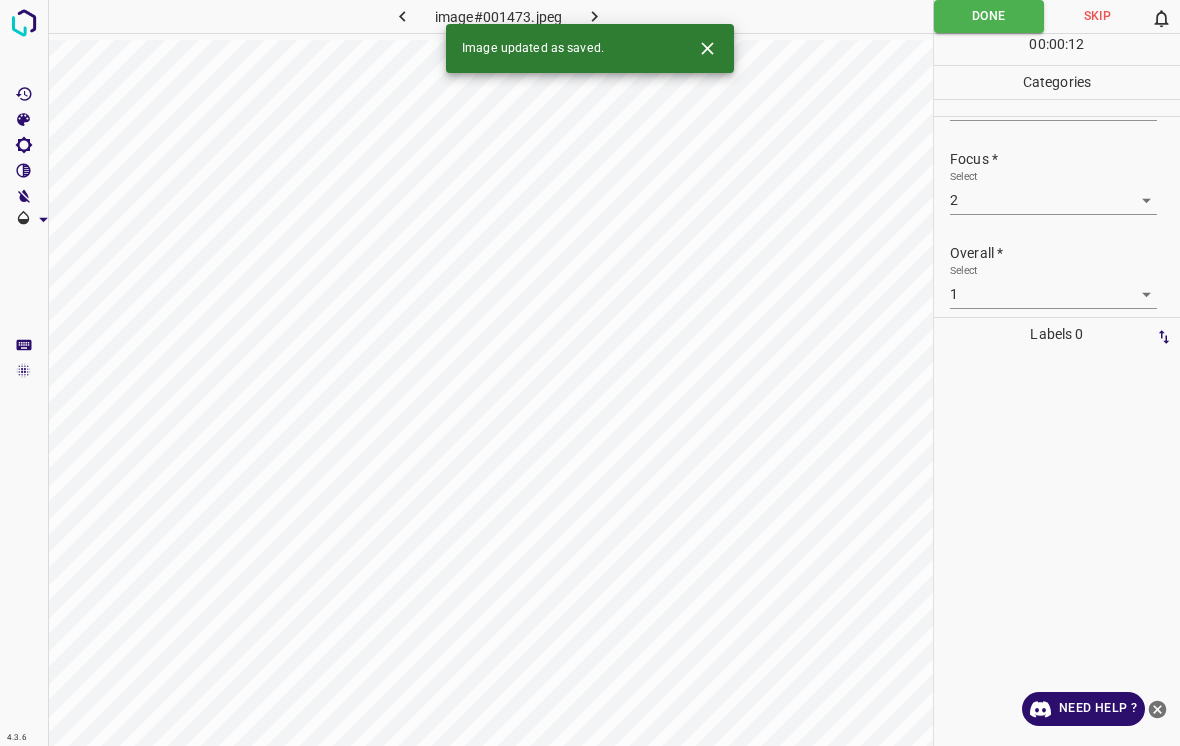 click 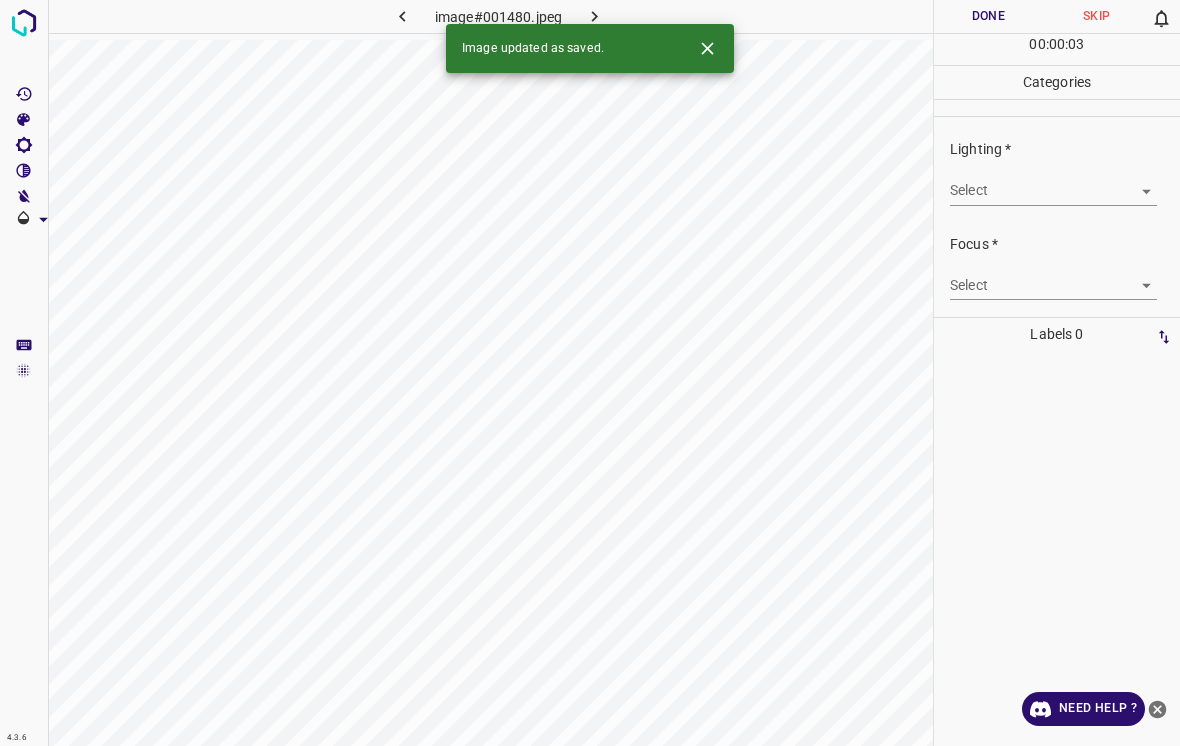 click on "4.3.6  image#001480.jpeg Done Skip 0 00   : 00   : 03   Categories Lighting *  Select ​ Focus *  Select ​ Overall *  Select ​ Labels   0 Categories 1 Lighting 2 Focus 3 Overall Tools Space Change between modes (Draw & Edit) I Auto labeling R Restore zoom M Zoom in N Zoom out Delete Delete selecte label Filters Z Restore filters X Saturation filter C Brightness filter V Contrast filter B Gray scale filter General O Download Image updated as saved. Need Help ? - Text - Hide - Delete" at bounding box center [590, 373] 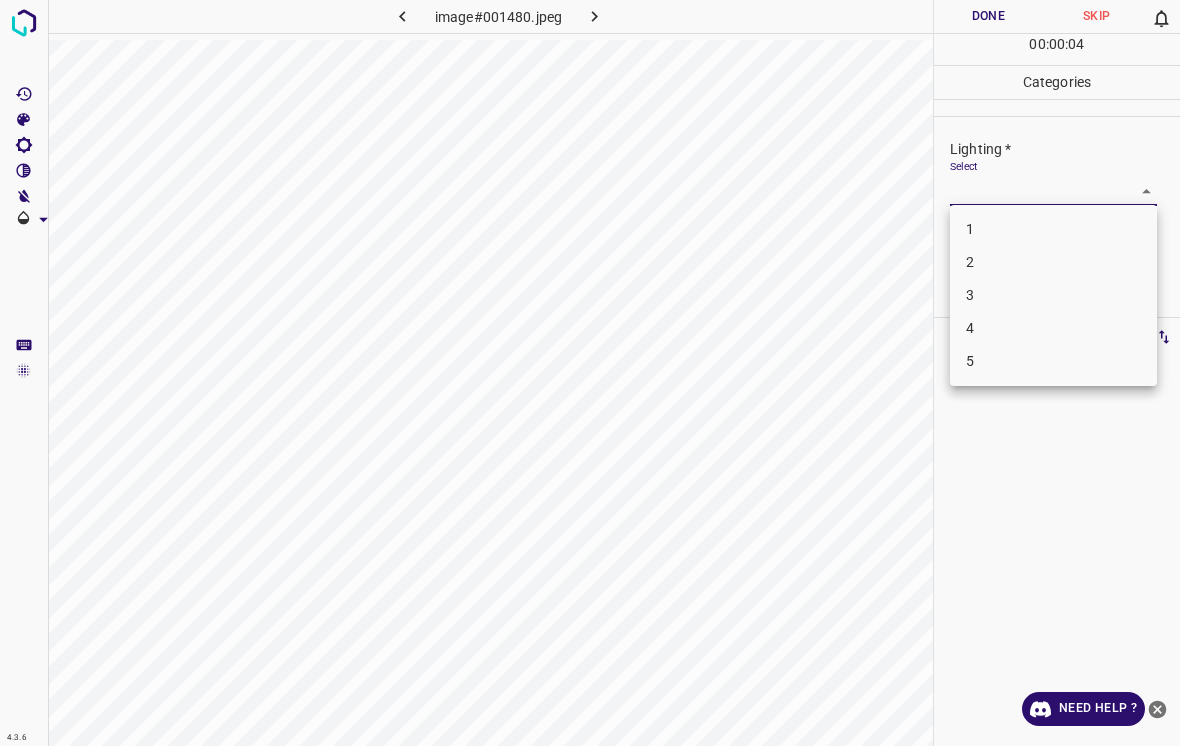 click on "4" at bounding box center [1053, 328] 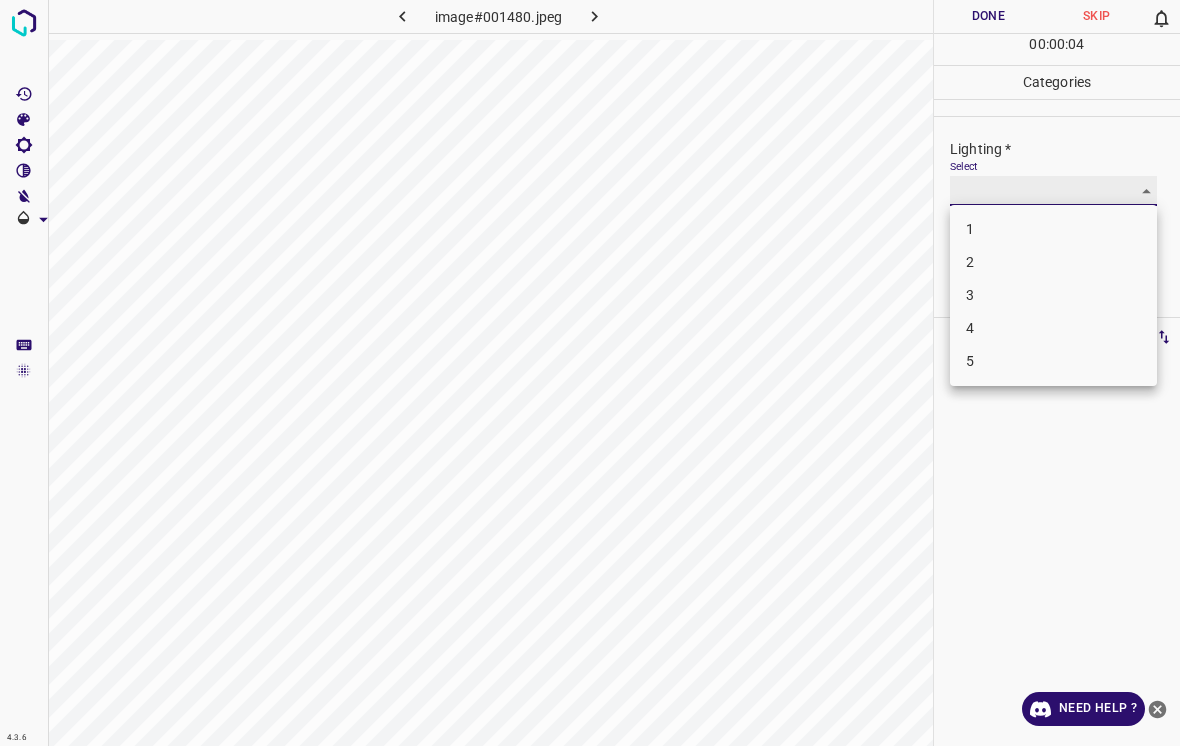 type on "4" 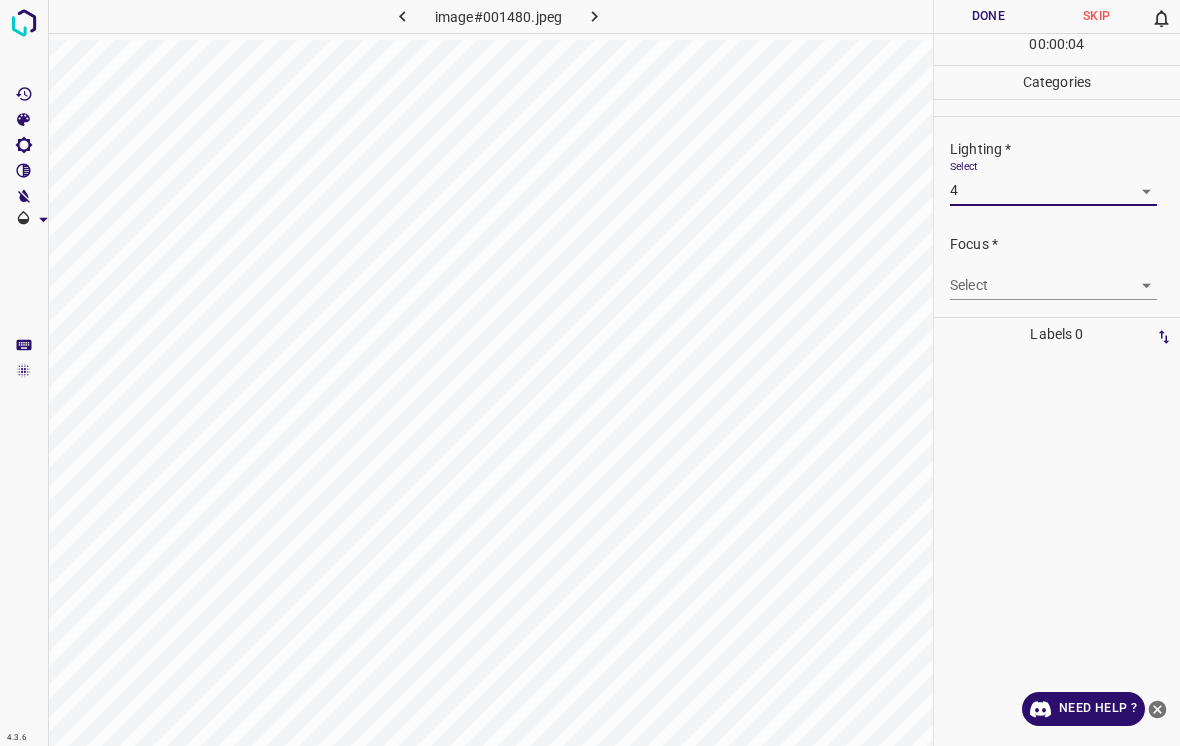 click on "4.3.6  image#001480.jpeg Done Skip 0 00   : 00   : 04   Categories Lighting *  Select 4 4 Focus *  Select ​ Overall *  Select ​ Labels   0 Categories 1 Lighting 2 Focus 3 Overall Tools Space Change between modes (Draw & Edit) I Auto labeling R Restore zoom M Zoom in N Zoom out Delete Delete selecte label Filters Z Restore filters X Saturation filter C Brightness filter V Contrast filter B Gray scale filter General O Download Need Help ? - Text - Hide - Delete" at bounding box center [590, 373] 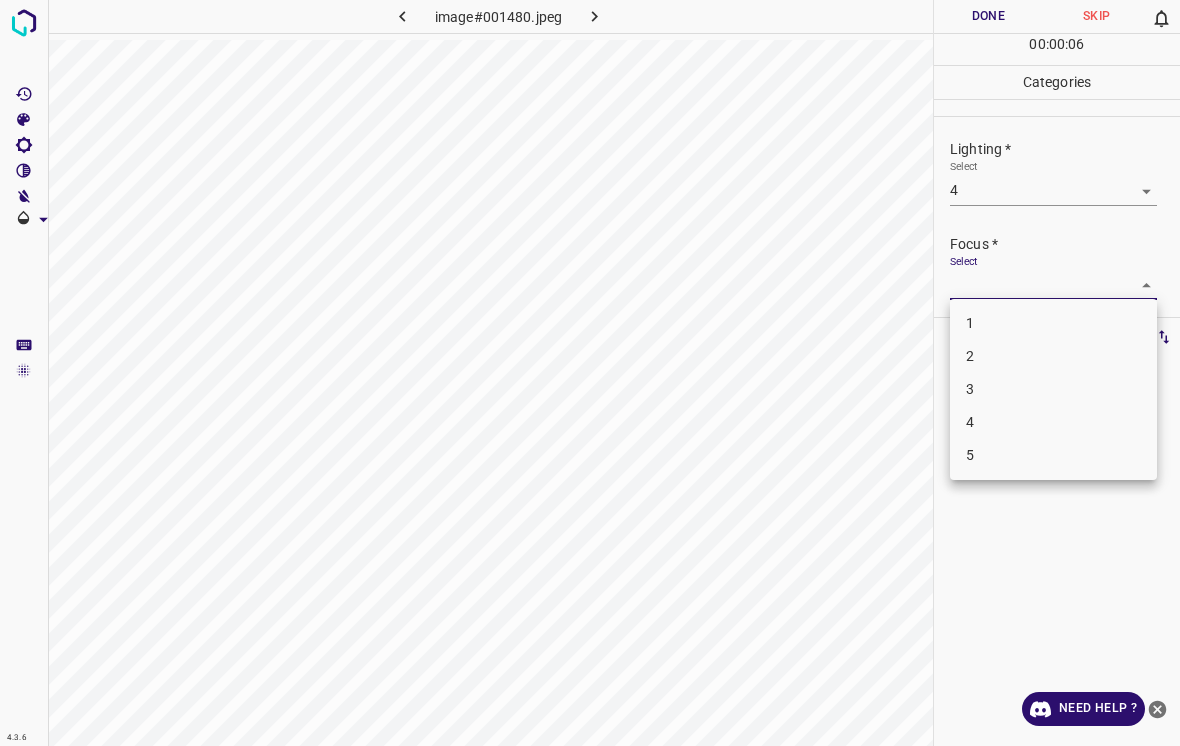 click on "4" at bounding box center [1053, 422] 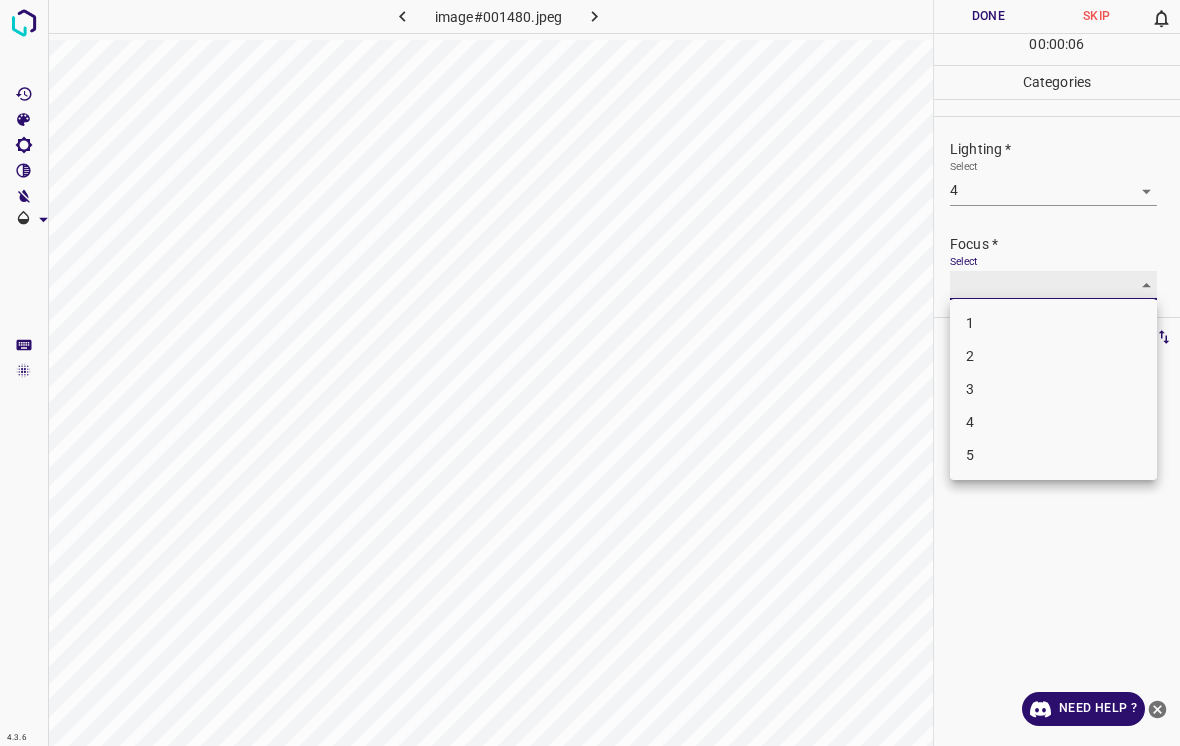 type on "4" 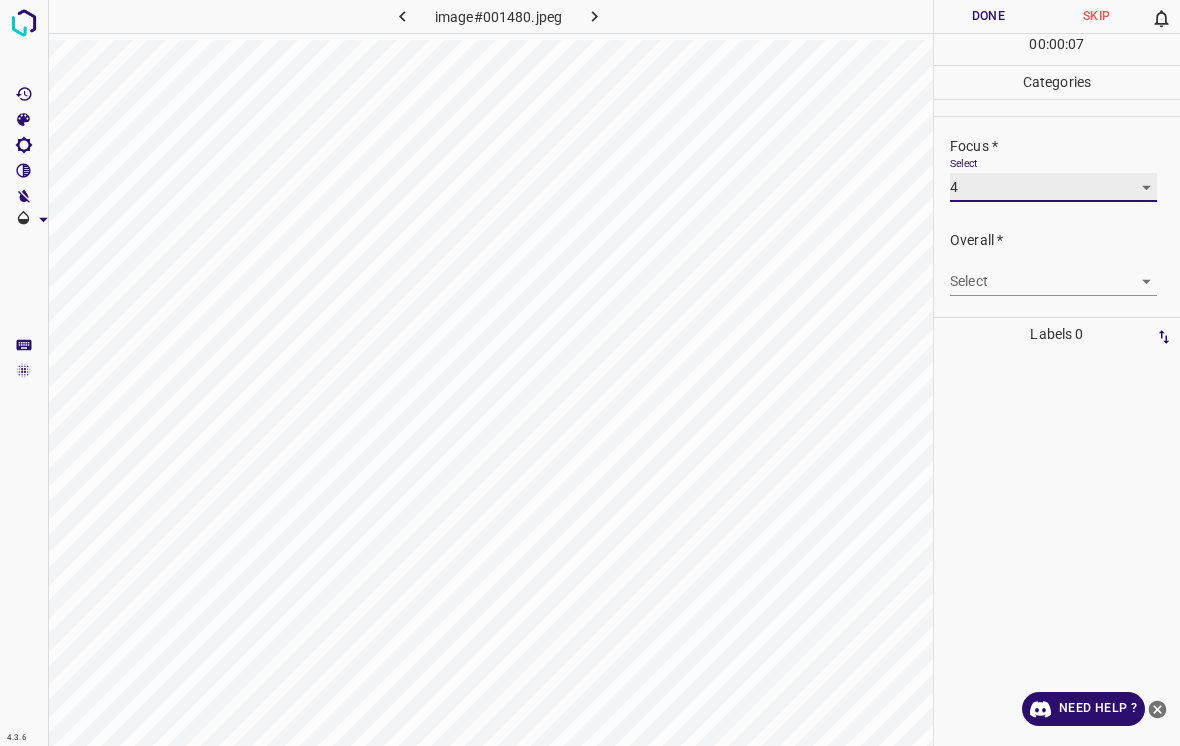 scroll, scrollTop: 98, scrollLeft: 0, axis: vertical 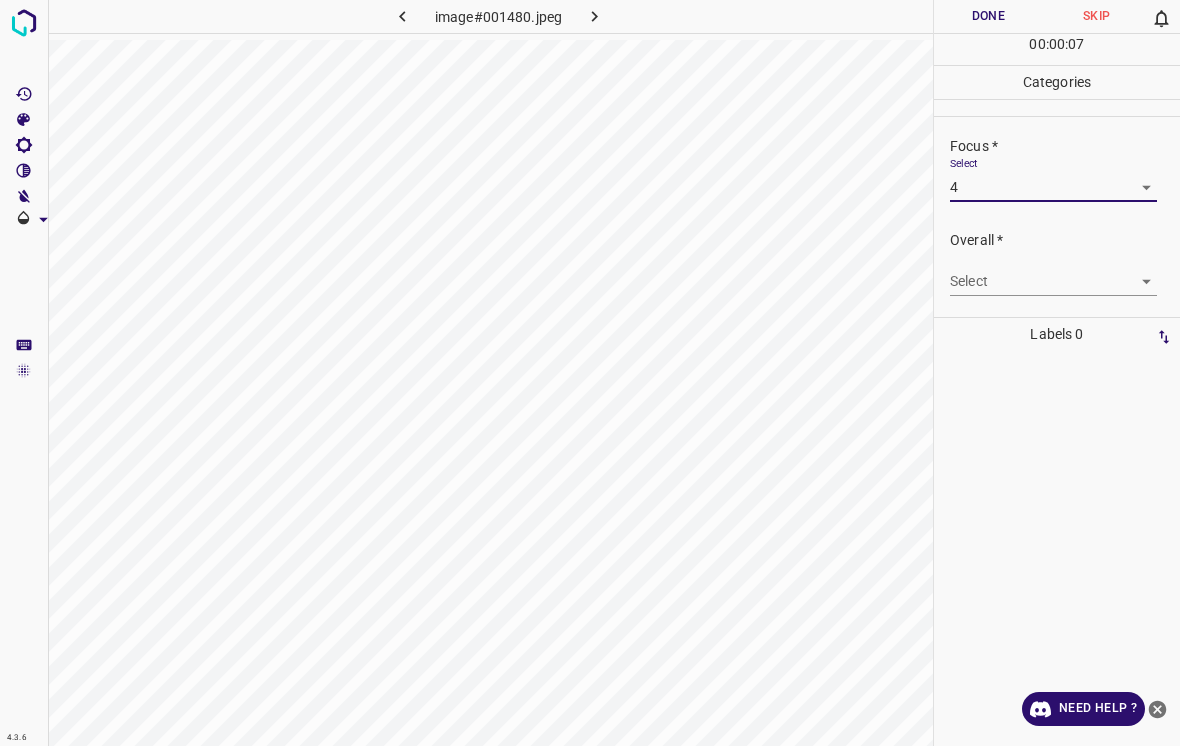 click on "4.3.6  image#001480.jpeg Done Skip 0 00   : 00   : 07   Categories Lighting *  Select 4 4 Focus *  Select 4 4 Overall *  Select ​ Labels   0 Categories 1 Lighting 2 Focus 3 Overall Tools Space Change between modes (Draw & Edit) I Auto labeling R Restore zoom M Zoom in N Zoom out Delete Delete selecte label Filters Z Restore filters X Saturation filter C Brightness filter V Contrast filter B Gray scale filter General O Download Need Help ? - Text - Hide - Delete" at bounding box center [590, 373] 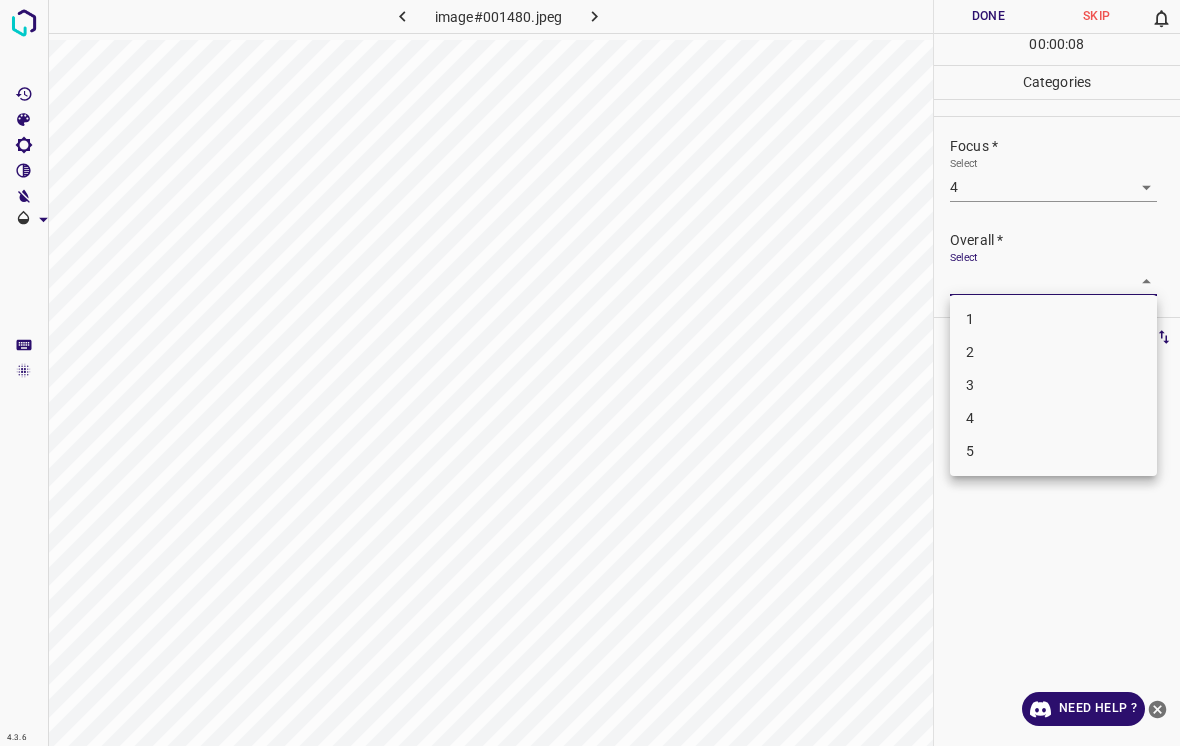 click on "4" at bounding box center [1053, 418] 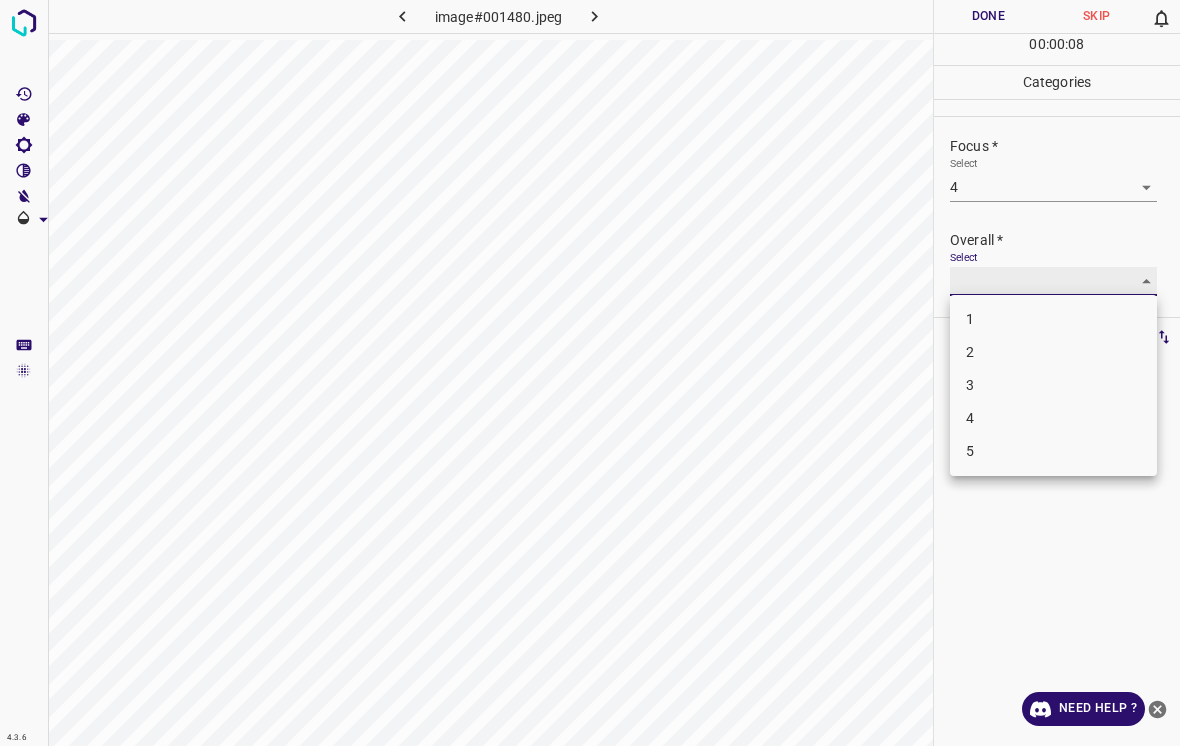 type on "4" 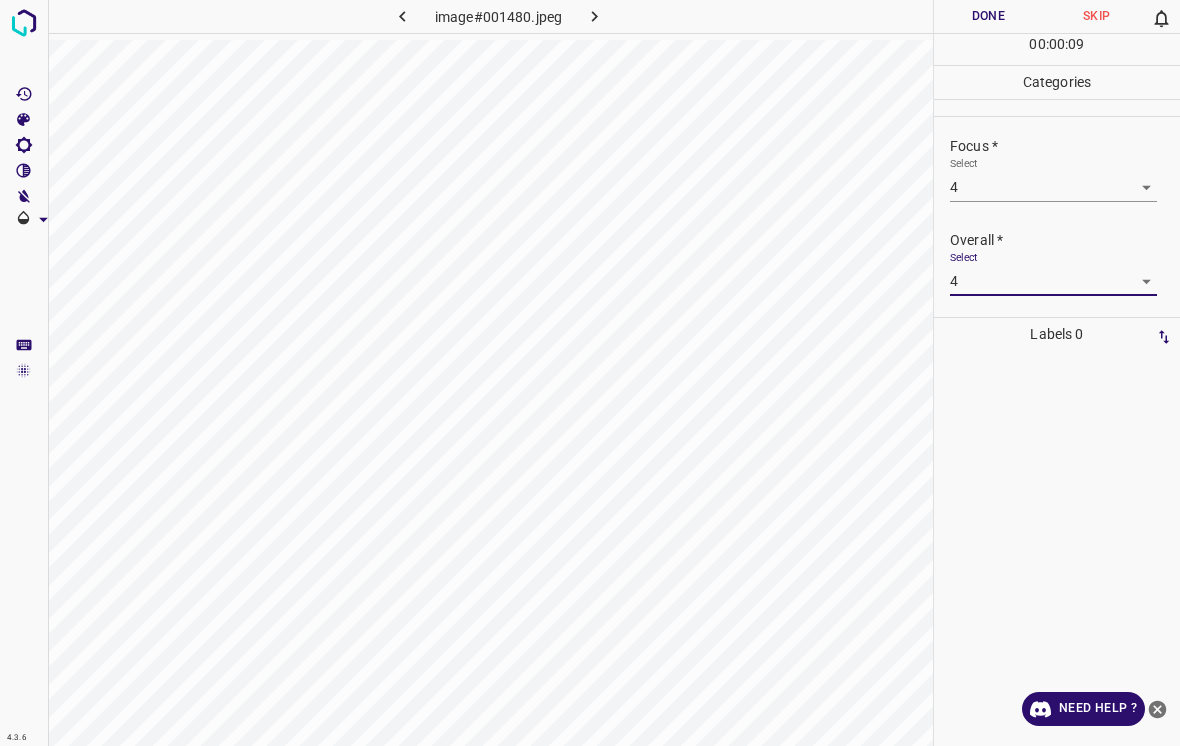 click on "Done" at bounding box center [988, 16] 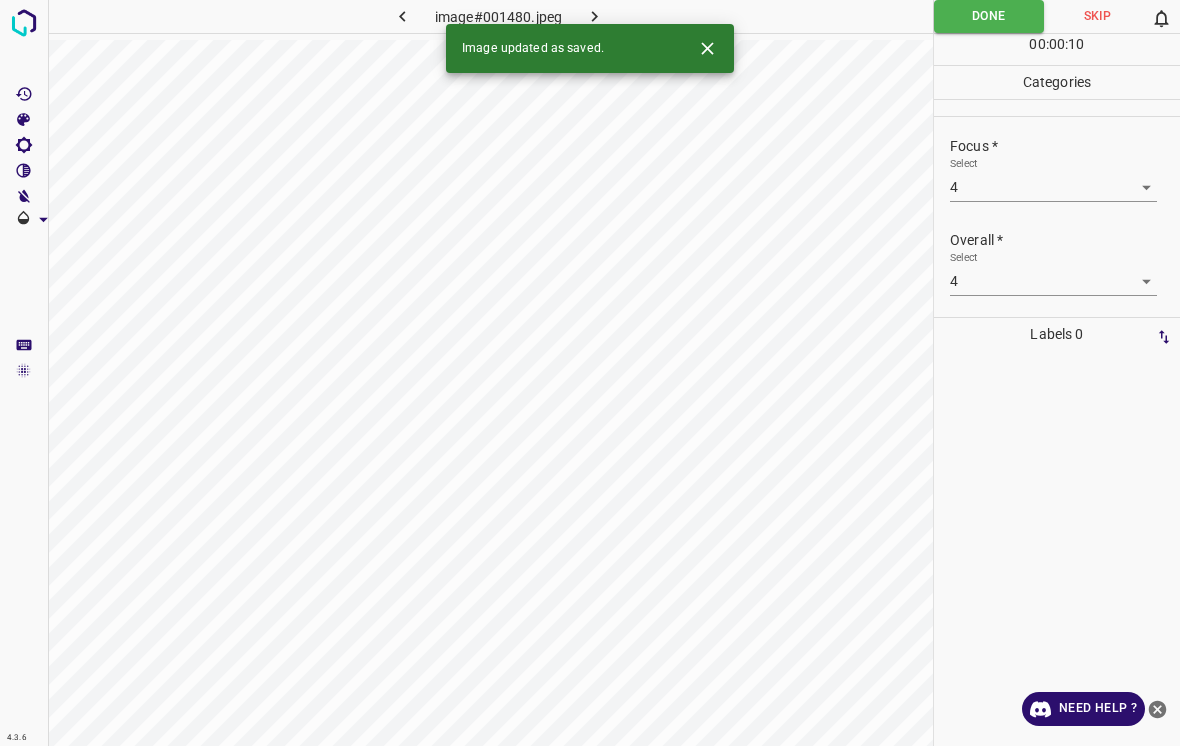 click 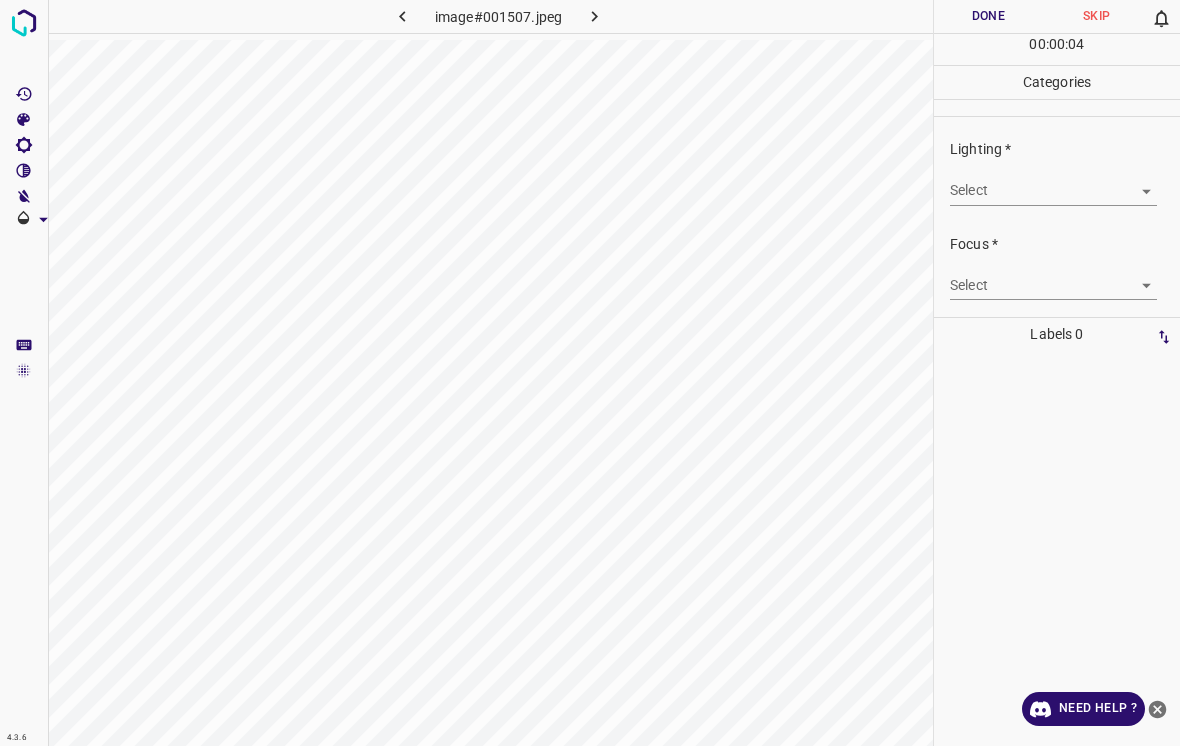 click on "4.3.6  image#001507.jpeg Done Skip 0 00   : 00   : 04   Categories Lighting *  Select ​ Focus *  Select ​ Overall *  Select ​ Labels   0 Categories 1 Lighting 2 Focus 3 Overall Tools Space Change between modes (Draw & Edit) I Auto labeling R Restore zoom M Zoom in N Zoom out Delete Delete selecte label Filters Z Restore filters X Saturation filter C Brightness filter V Contrast filter B Gray scale filter General O Download Need Help ? - Text - Hide - Delete" at bounding box center [590, 373] 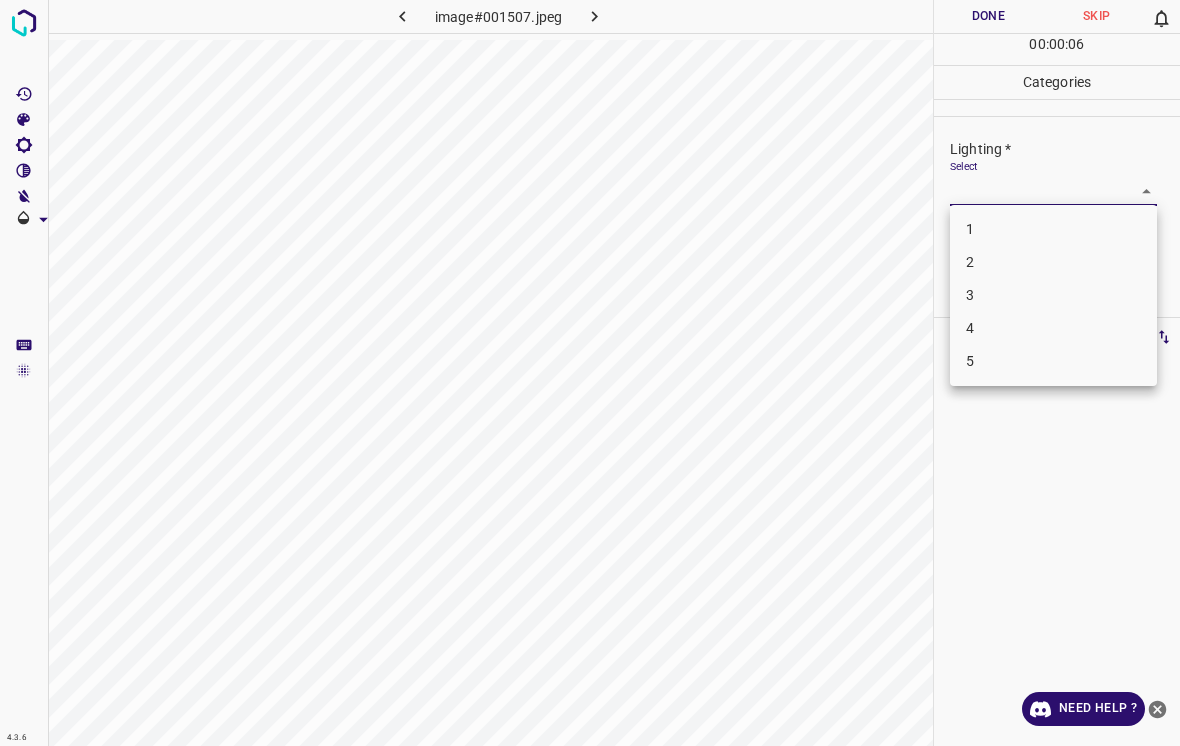 click on "4" at bounding box center [1053, 328] 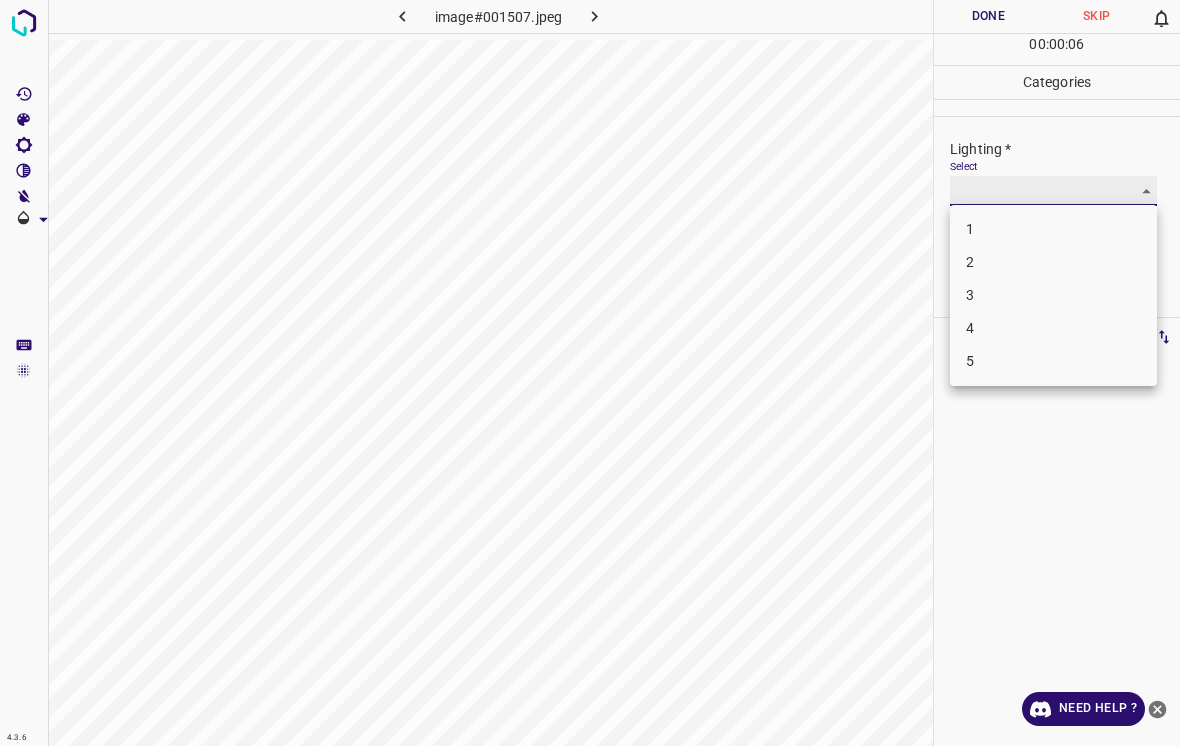 type on "4" 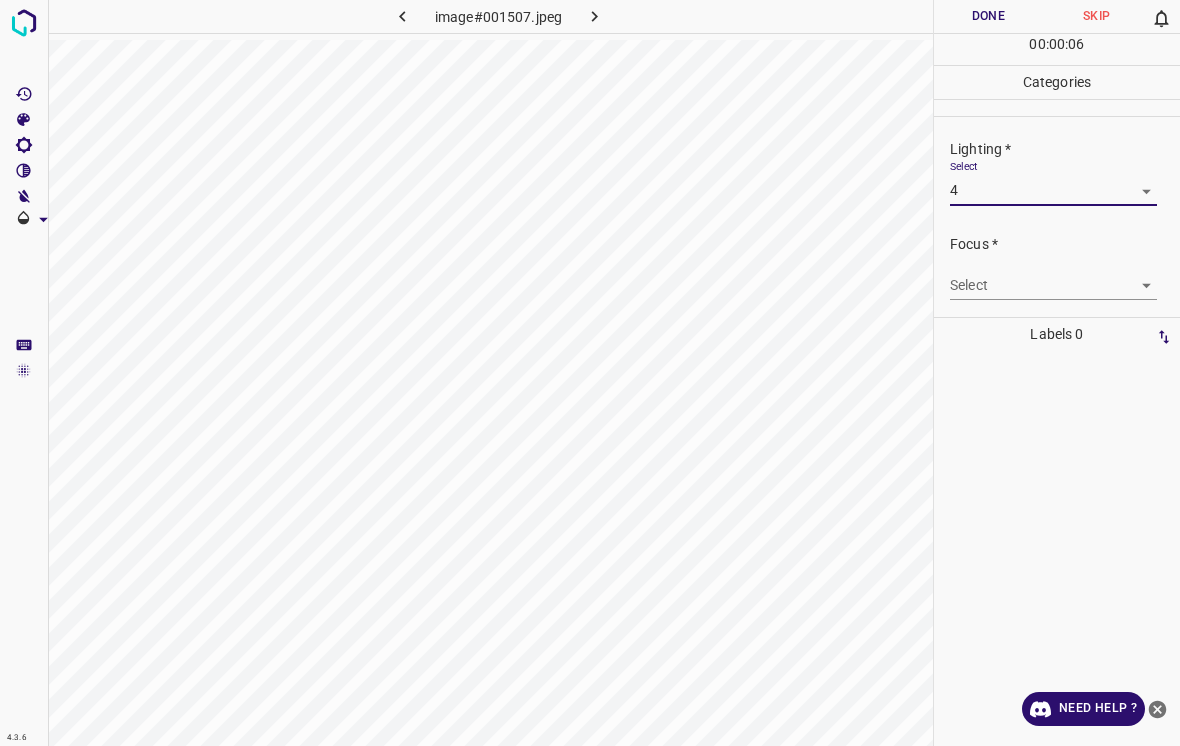 click on "4.3.6  image#001507.jpeg Done Skip 0 00   : 00   : 06   Categories Lighting *  Select 4 4 Focus *  Select ​ Overall *  Select ​ Labels   0 Categories 1 Lighting 2 Focus 3 Overall Tools Space Change between modes (Draw & Edit) I Auto labeling R Restore zoom M Zoom in N Zoom out Delete Delete selecte label Filters Z Restore filters X Saturation filter C Brightness filter V Contrast filter B Gray scale filter General O Download Need Help ? - Text - Hide - Delete" at bounding box center [590, 373] 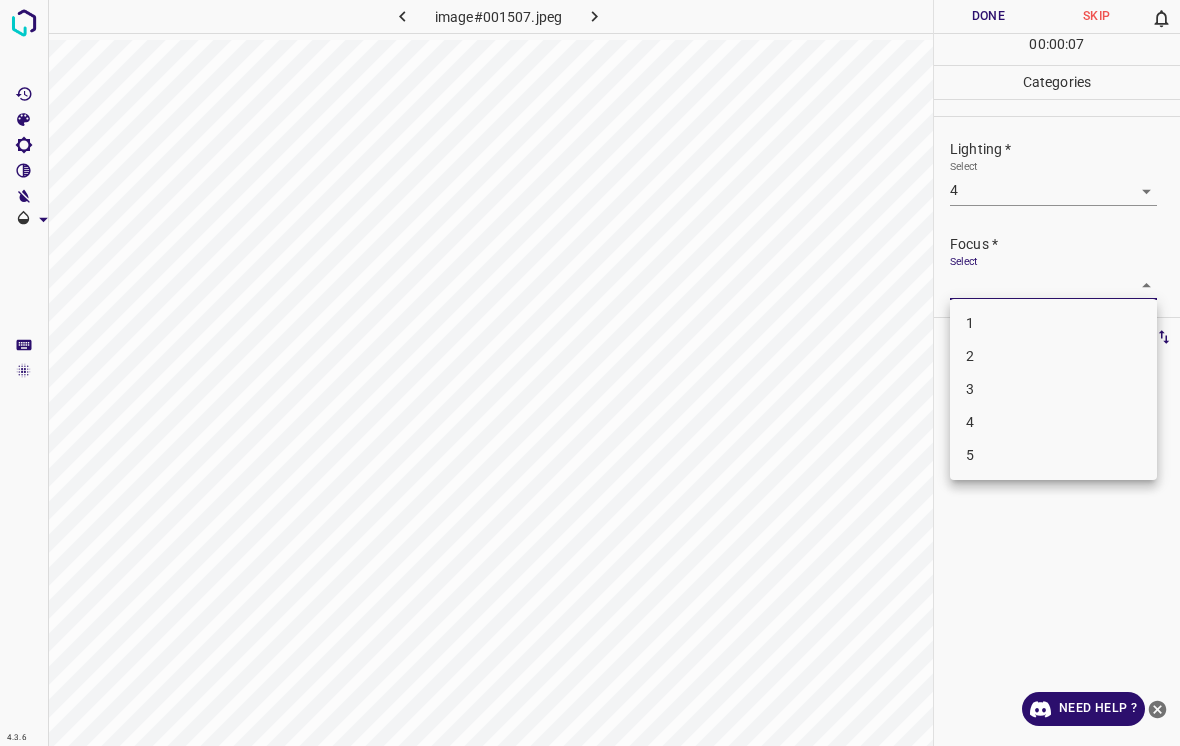click on "2" at bounding box center [1053, 356] 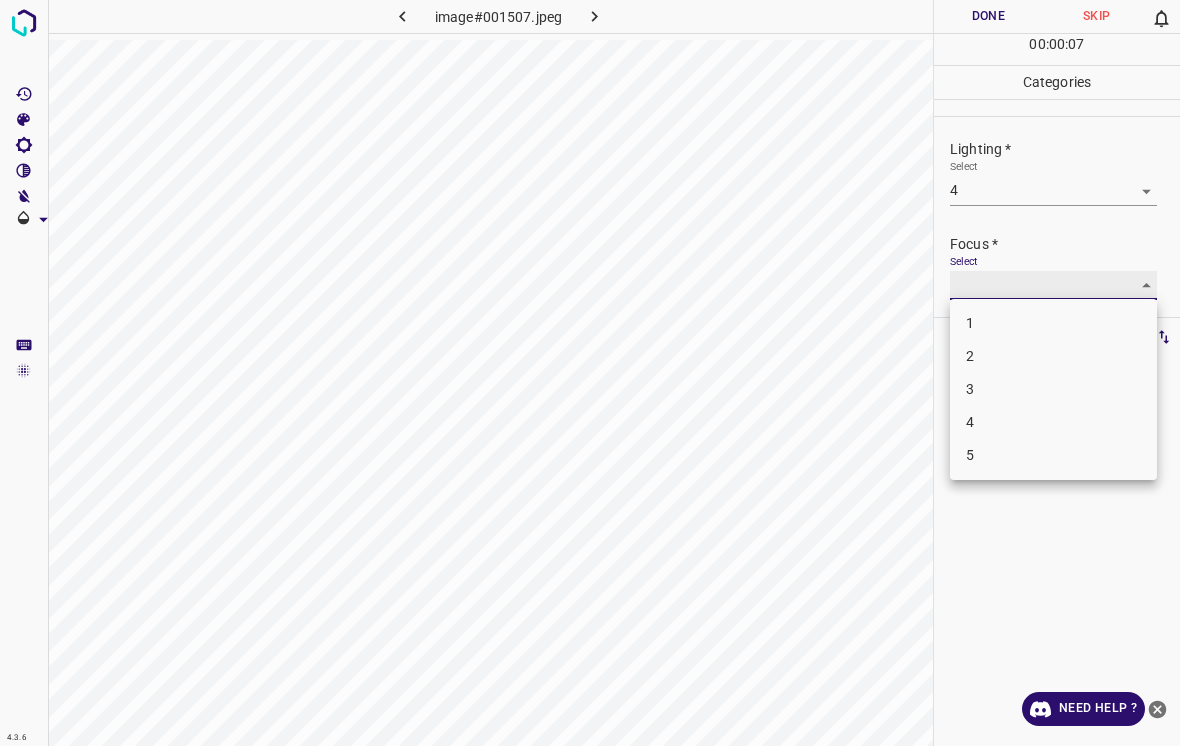 type on "2" 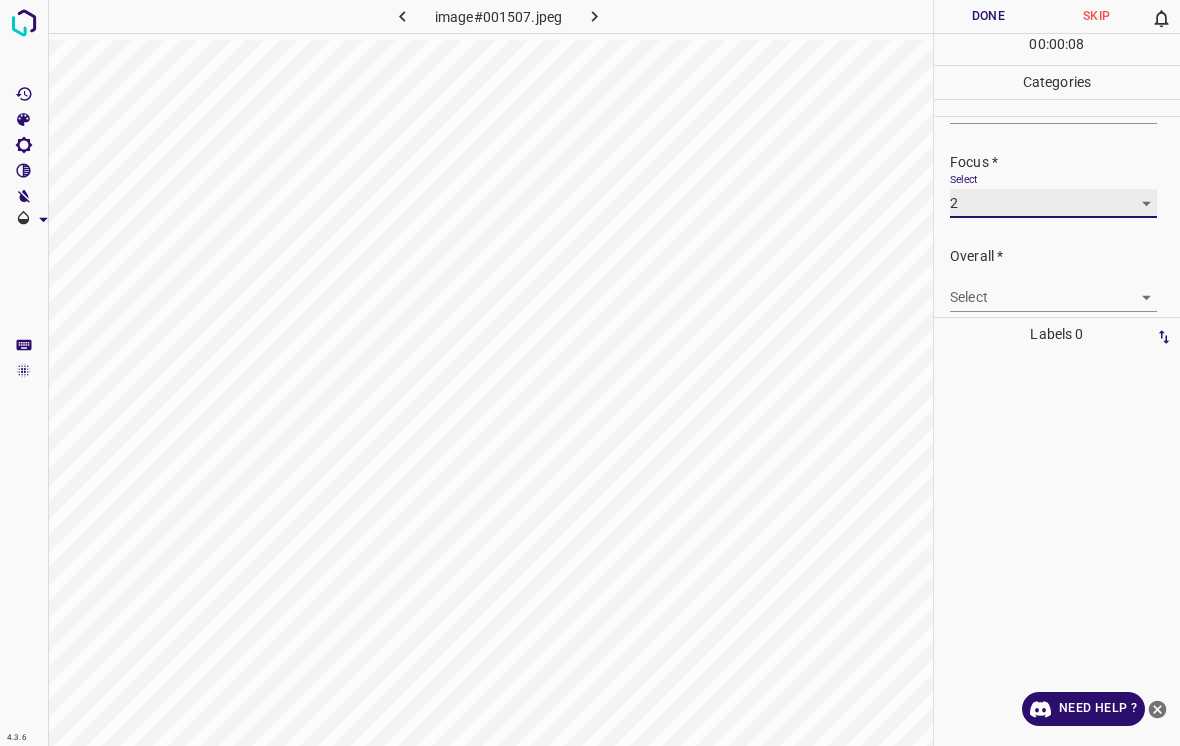scroll, scrollTop: 84, scrollLeft: 0, axis: vertical 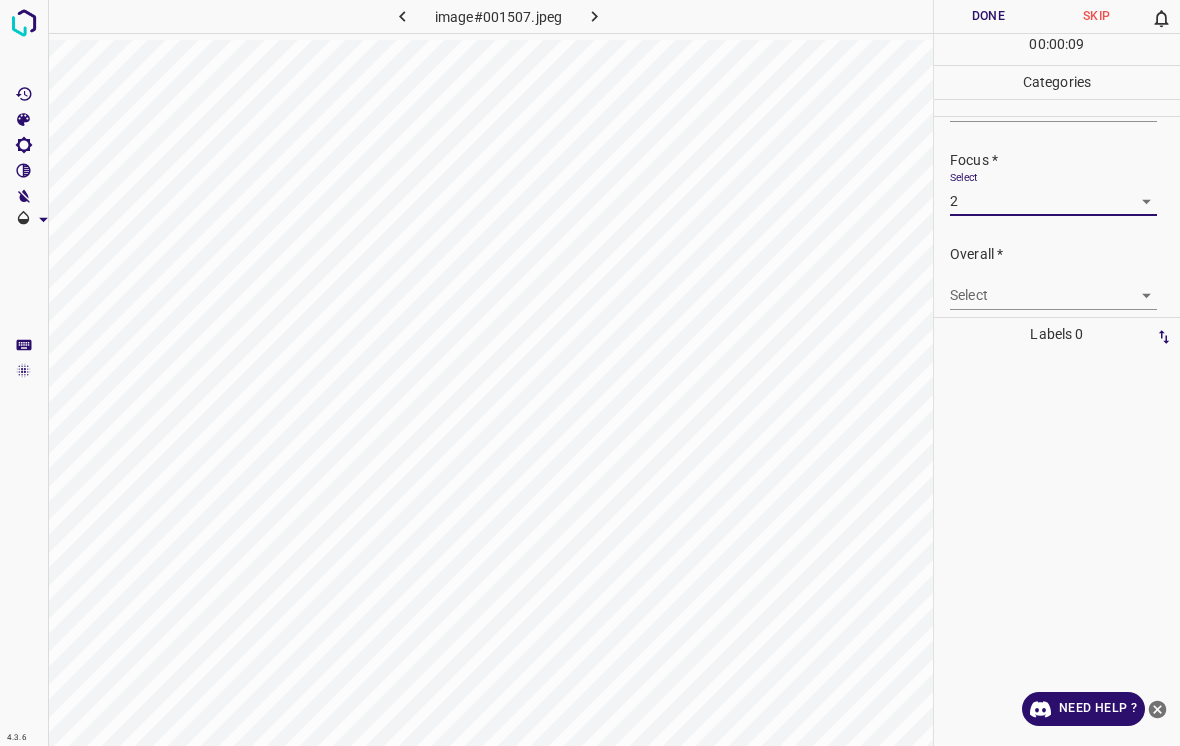 click on "4.3.6  image#001507.jpeg Done Skip 0 00   : 00   : 09   Categories Lighting *  Select 4 4 Focus *  Select 2 2 Overall *  Select ​ Labels   0 Categories 1 Lighting 2 Focus 3 Overall Tools Space Change between modes (Draw & Edit) I Auto labeling R Restore zoom M Zoom in N Zoom out Delete Delete selecte label Filters Z Restore filters X Saturation filter C Brightness filter V Contrast filter B Gray scale filter General O Download Need Help ? - Text - Hide - Delete" at bounding box center [590, 373] 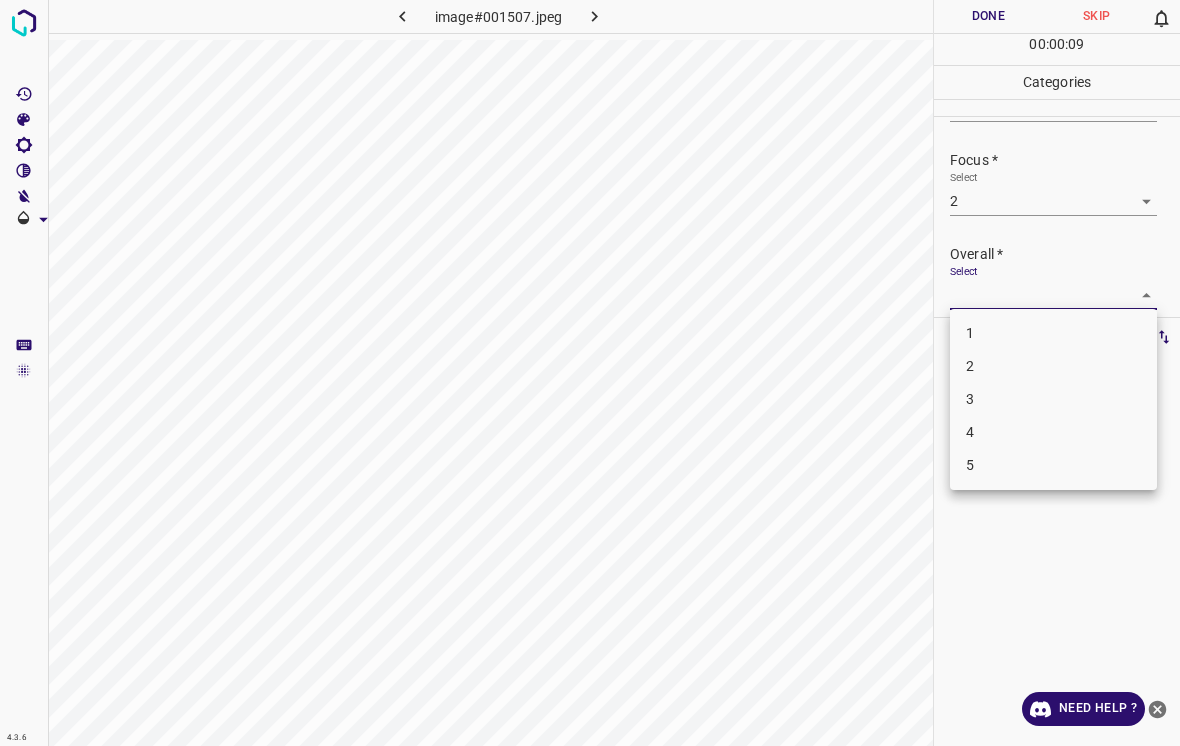 click on "3" at bounding box center (1053, 399) 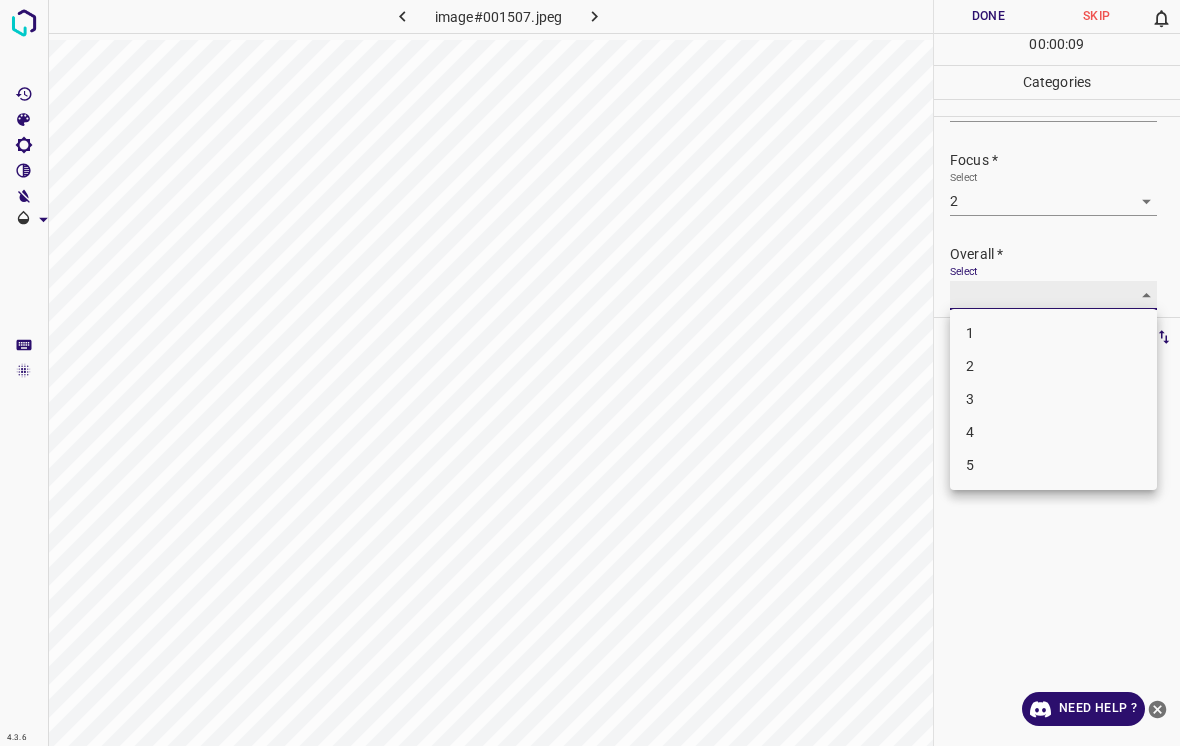 type on "3" 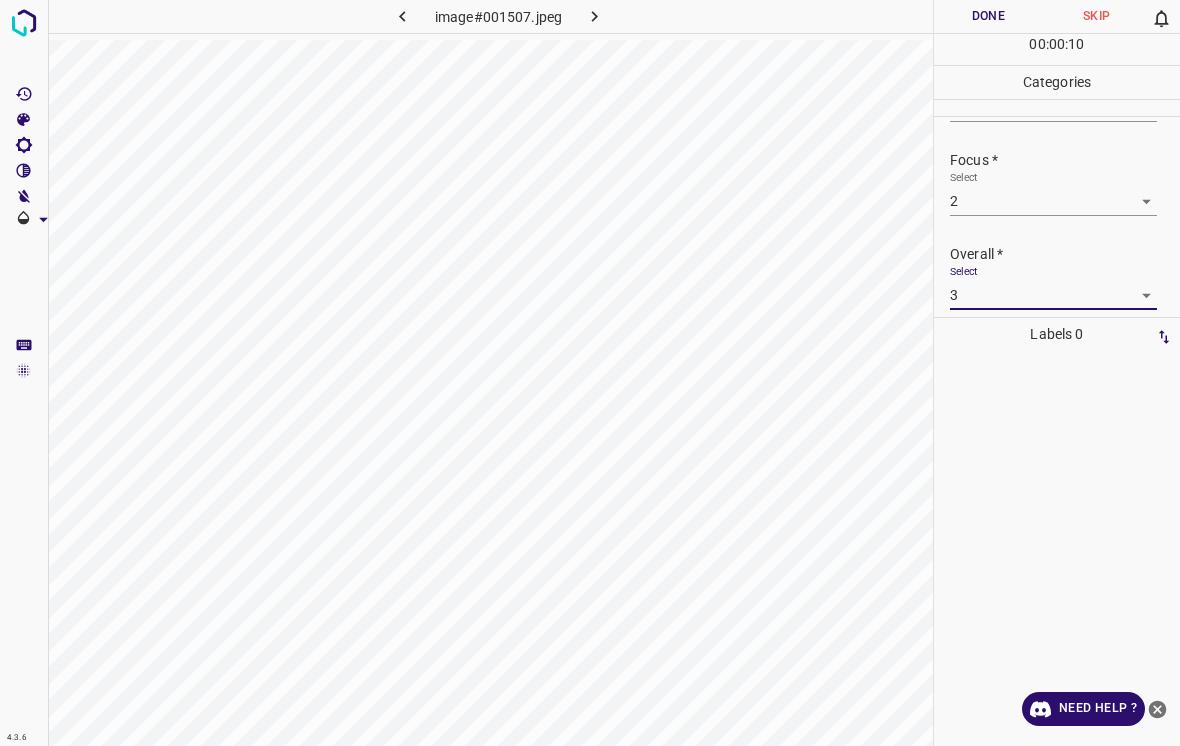 click on "Done" at bounding box center (988, 16) 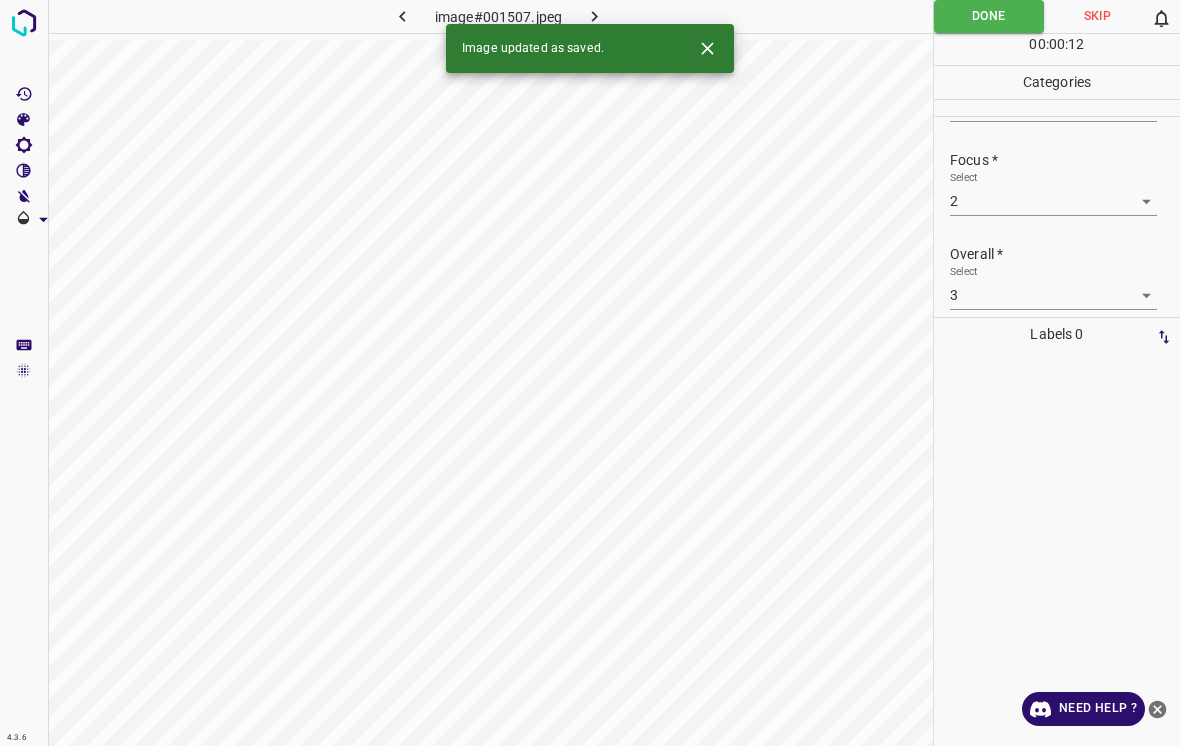 click 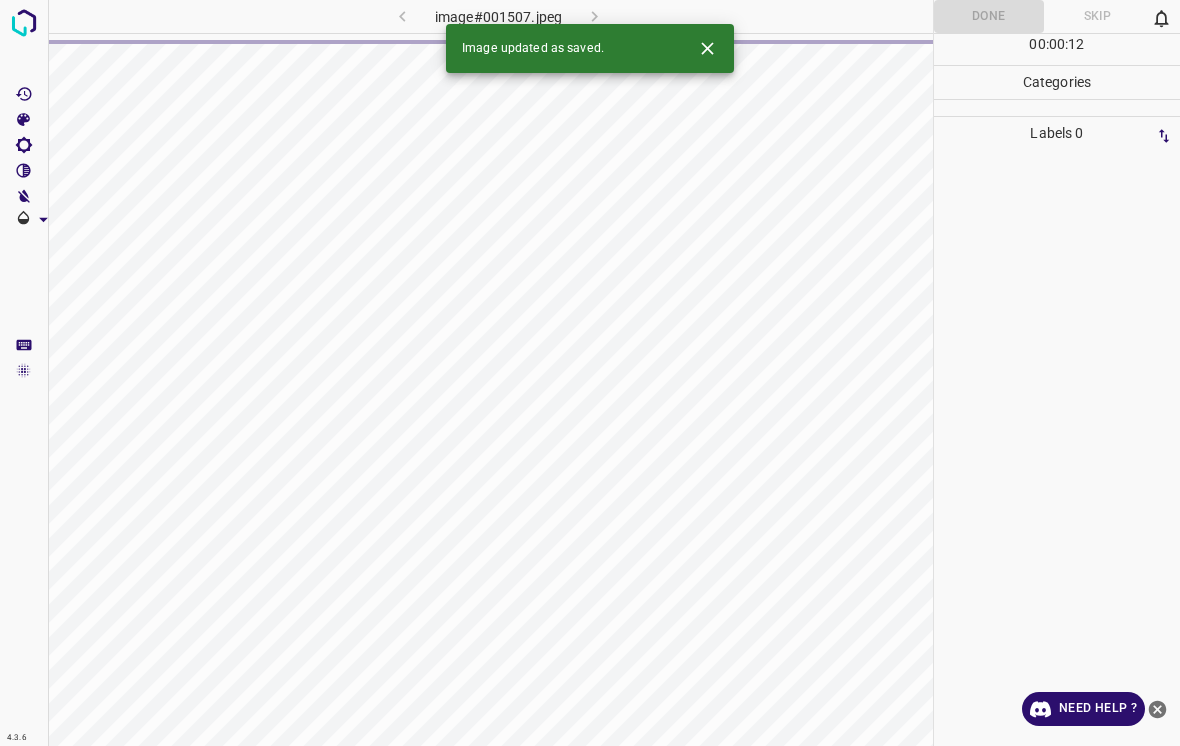 click 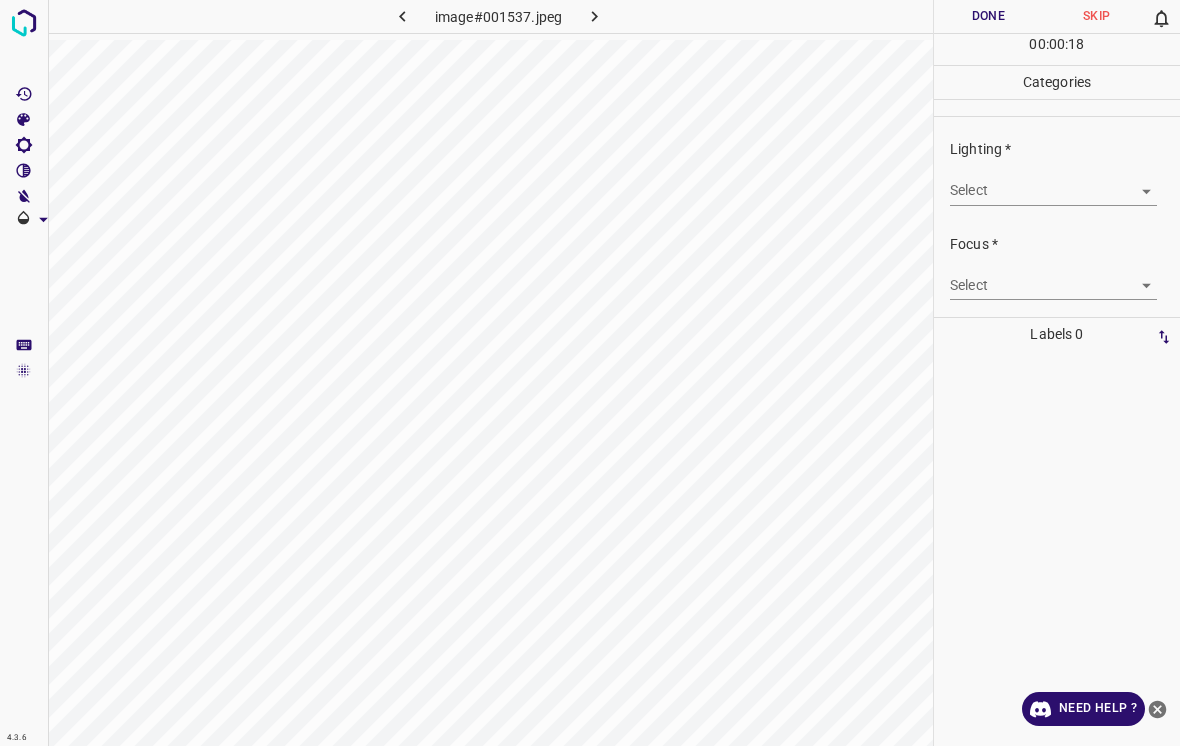 click on "4.3.6  image#001537.jpeg Done Skip 0 00   : 00   : 18   Categories Lighting *  Select ​ Focus *  Select ​ Overall *  Select ​ Labels   0 Categories 1 Lighting 2 Focus 3 Overall Tools Space Change between modes (Draw & Edit) I Auto labeling R Restore zoom M Zoom in N Zoom out Delete Delete selecte label Filters Z Restore filters X Saturation filter C Brightness filter V Contrast filter B Gray scale filter General O Download Need Help ? - Text - Hide - Delete" at bounding box center (590, 373) 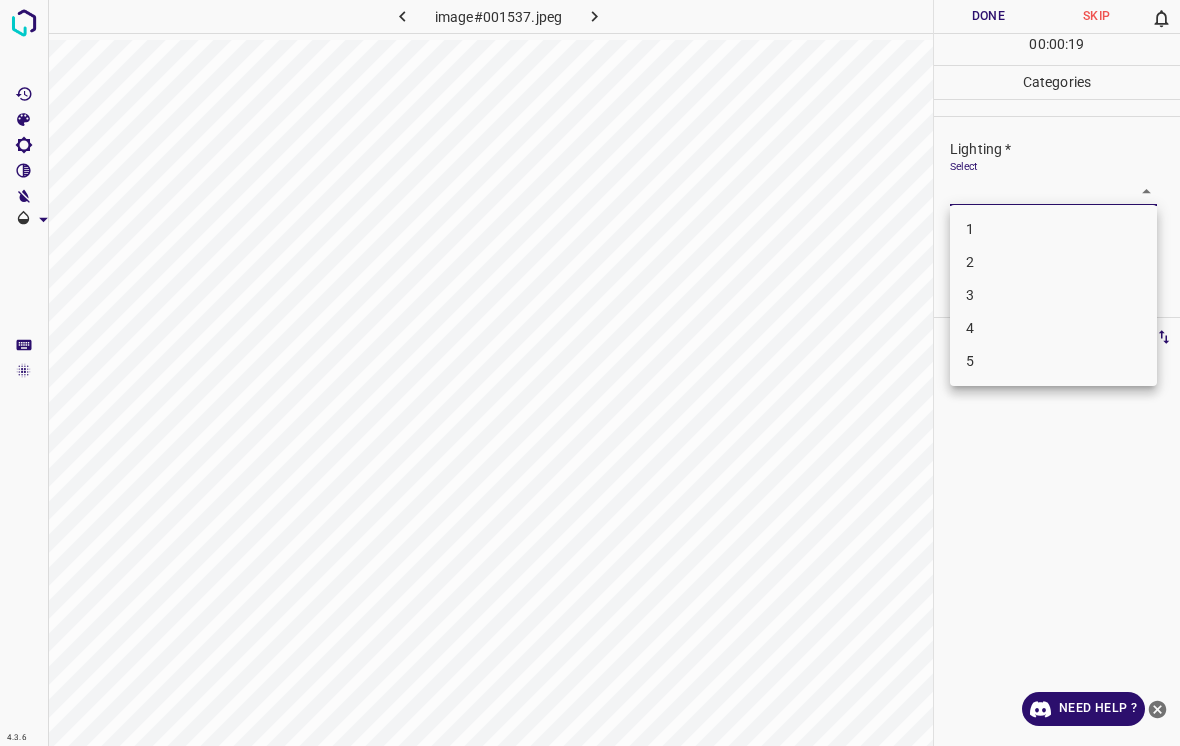 click on "2" at bounding box center [1053, 262] 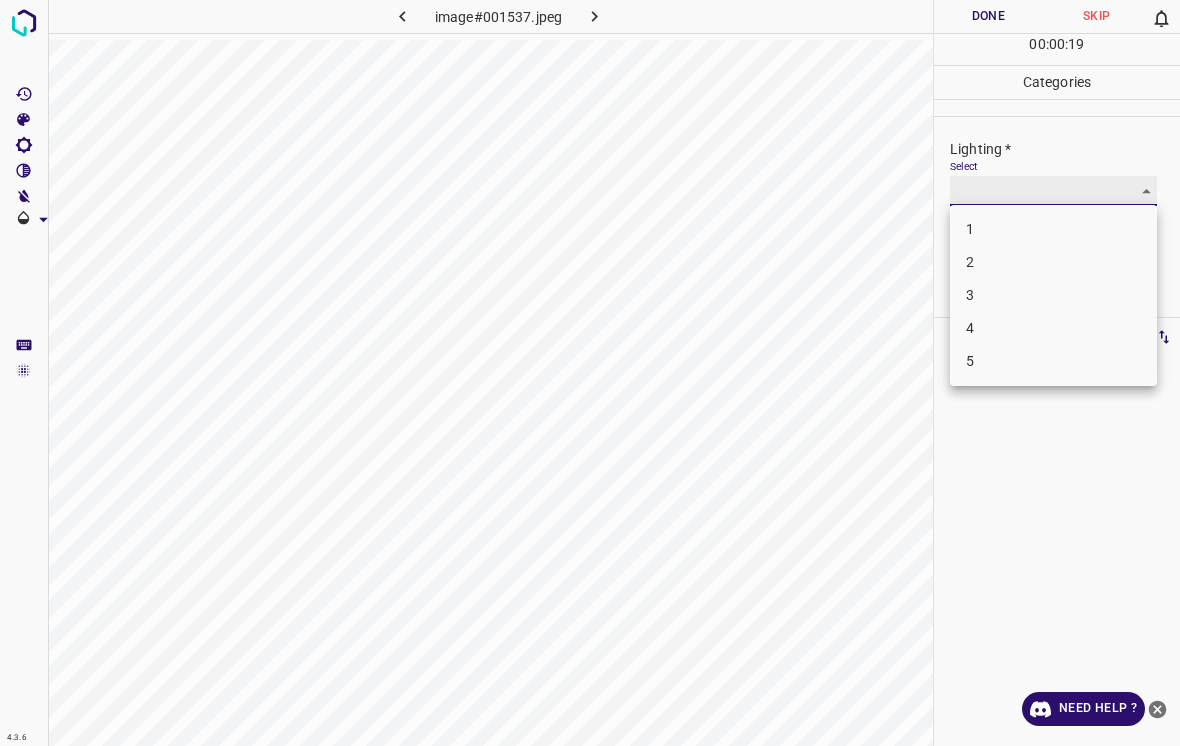 type on "2" 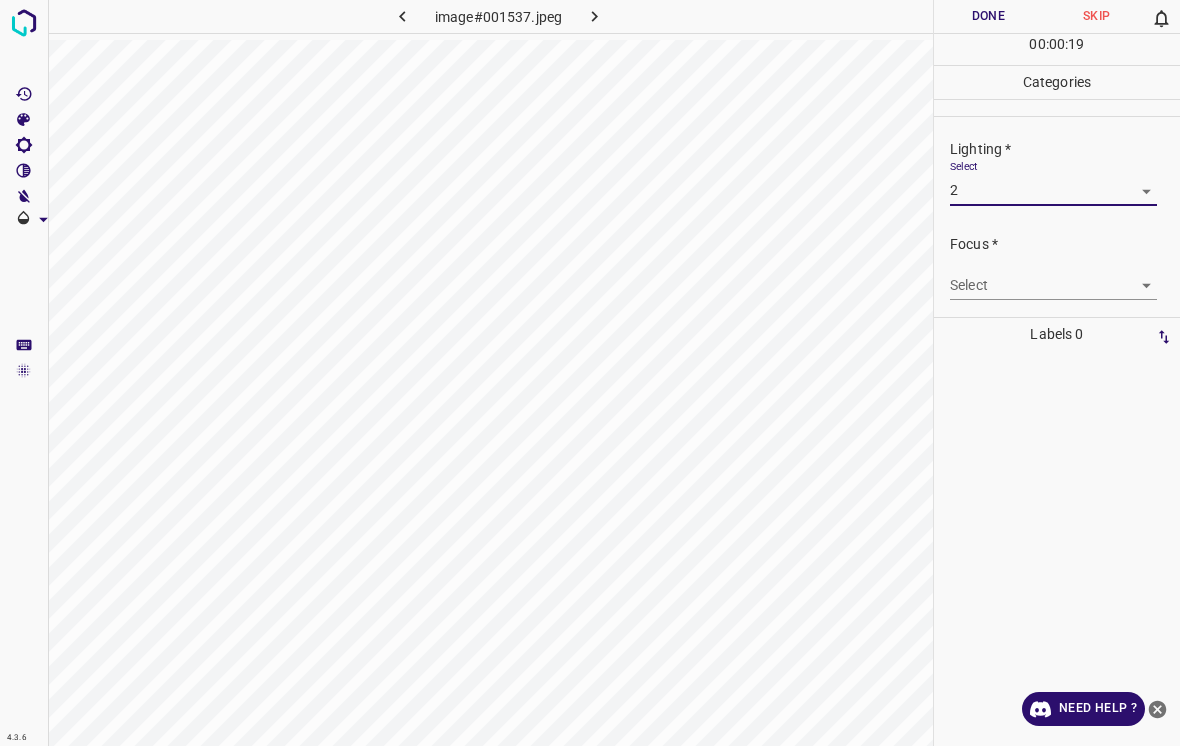 click on "4.3.6  image#001537.jpeg Done Skip 0 00   : 00   : 19   Categories Lighting *  Select 2 2 Focus *  Select ​ Overall *  Select ​ Labels   0 Categories 1 Lighting 2 Focus 3 Overall Tools Space Change between modes (Draw & Edit) I Auto labeling R Restore zoom M Zoom in N Zoom out Delete Delete selecte label Filters Z Restore filters X Saturation filter C Brightness filter V Contrast filter B Gray scale filter General O Download Need Help ? - Text - Hide - Delete" at bounding box center (590, 373) 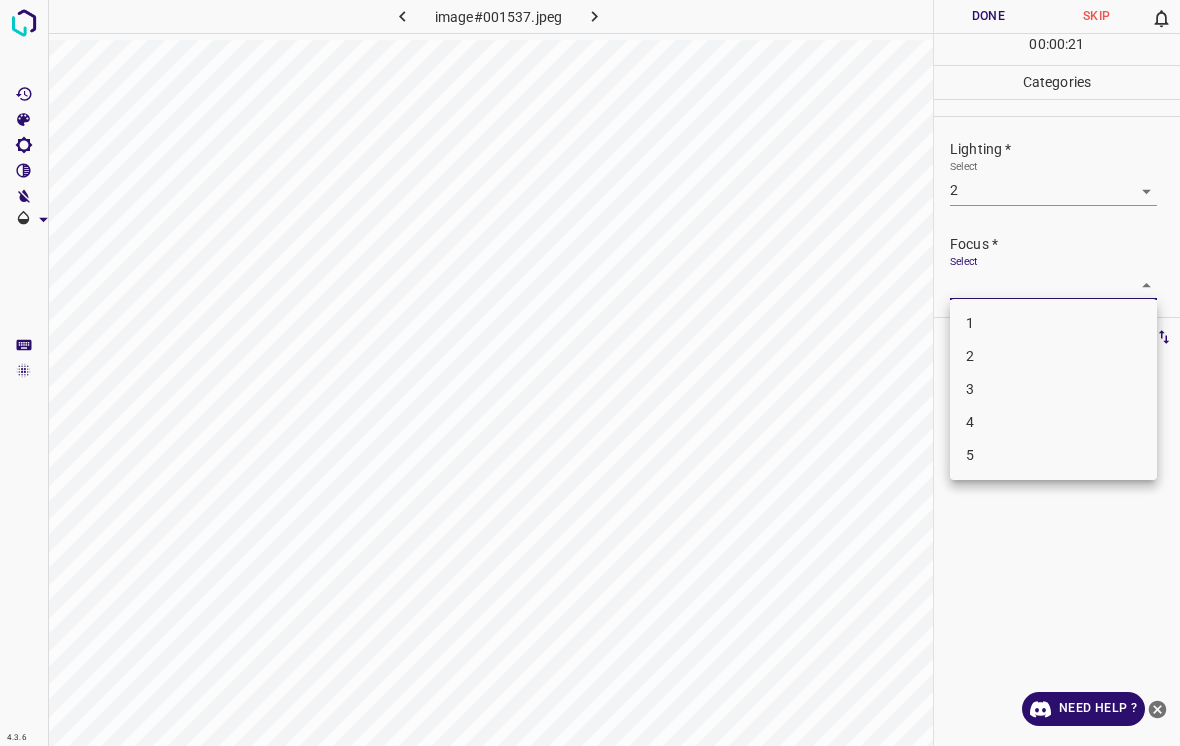 click on "3" at bounding box center (1053, 389) 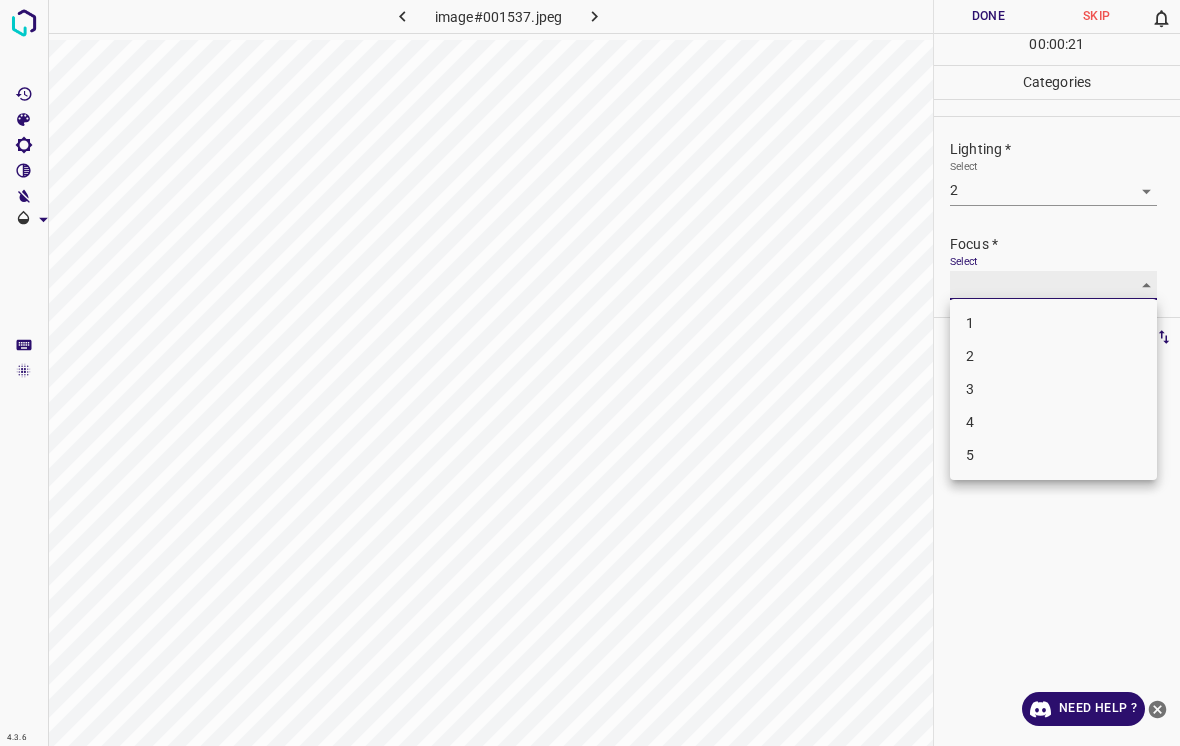 type on "3" 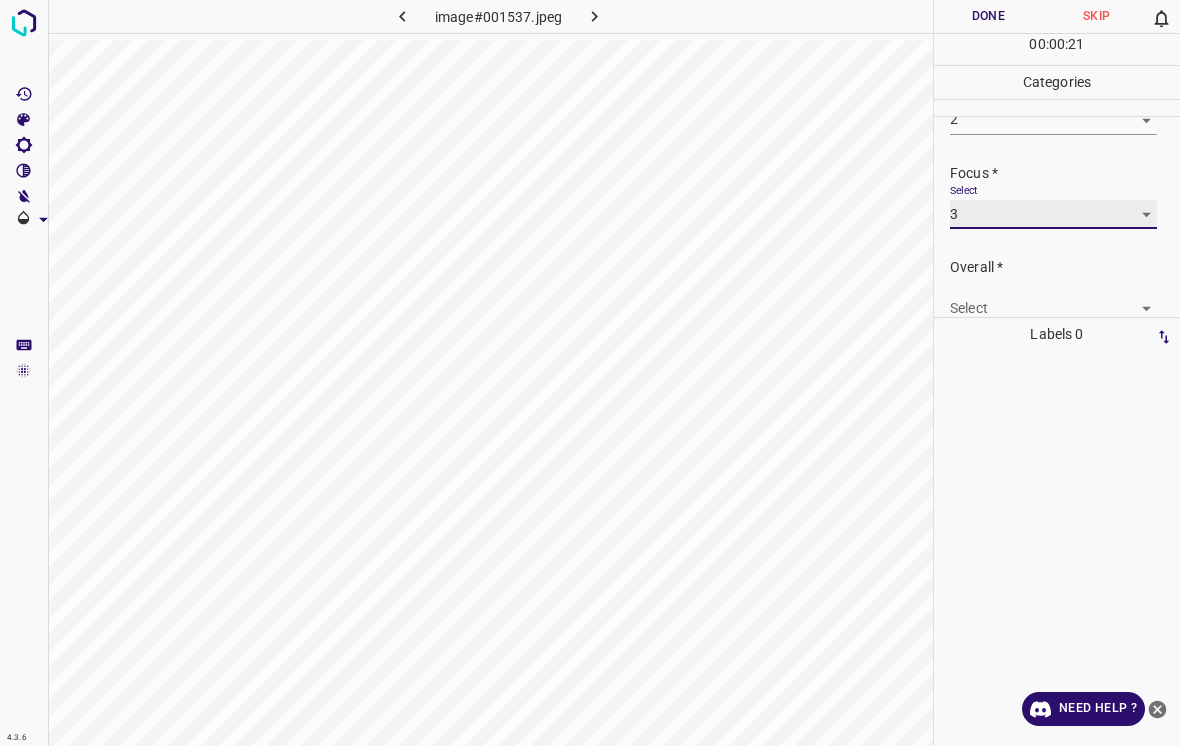 scroll, scrollTop: 77, scrollLeft: 0, axis: vertical 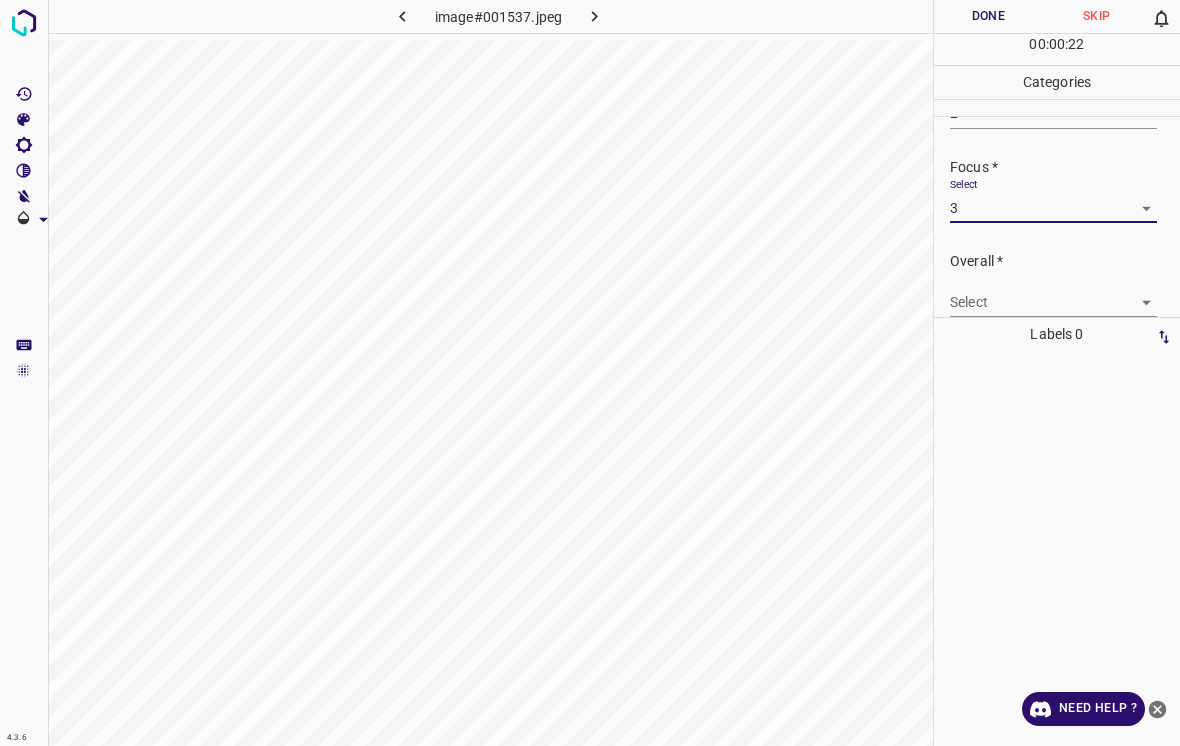 click on "4.3.6  image#001537.jpeg Done Skip 0 00   : 00   : 22   Categories Lighting *  Select 2 2 Focus *  Select 3 3 Overall *  Select ​ Labels   0 Categories 1 Lighting 2 Focus 3 Overall Tools Space Change between modes (Draw & Edit) I Auto labeling R Restore zoom M Zoom in N Zoom out Delete Delete selecte label Filters Z Restore filters X Saturation filter C Brightness filter V Contrast filter B Gray scale filter General O Download Need Help ? - Text - Hide - Delete" at bounding box center [590, 373] 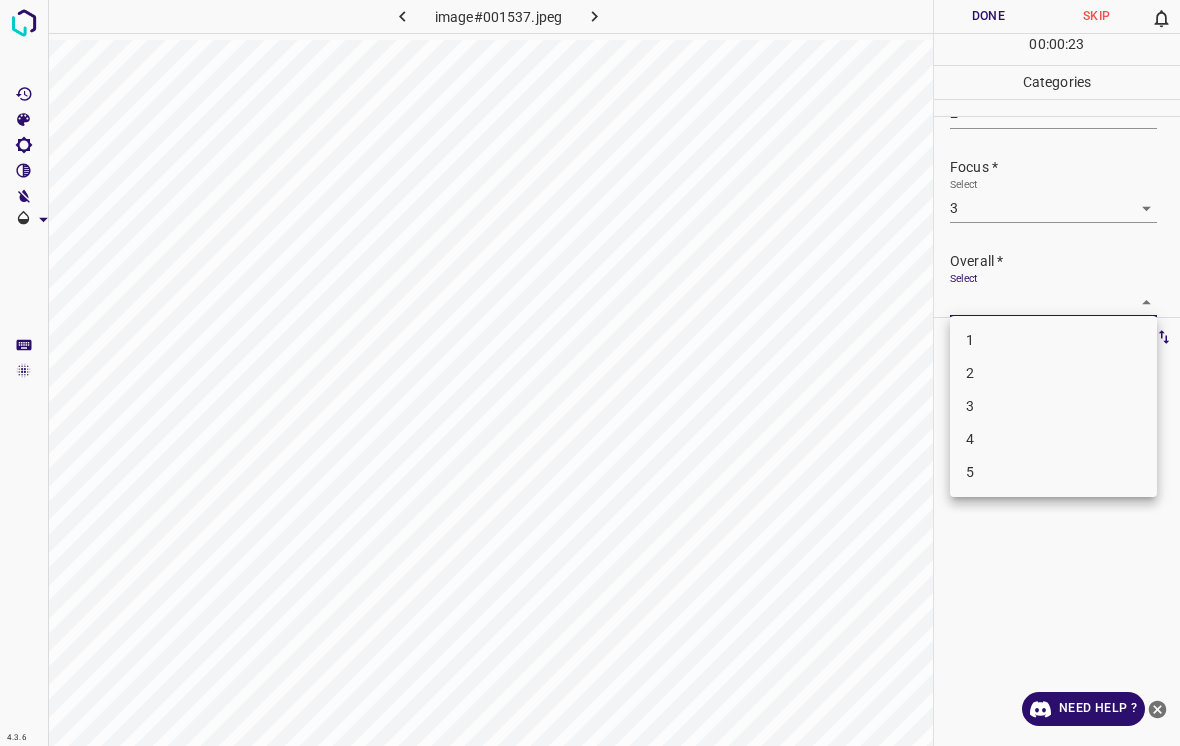 click on "3" at bounding box center (1053, 406) 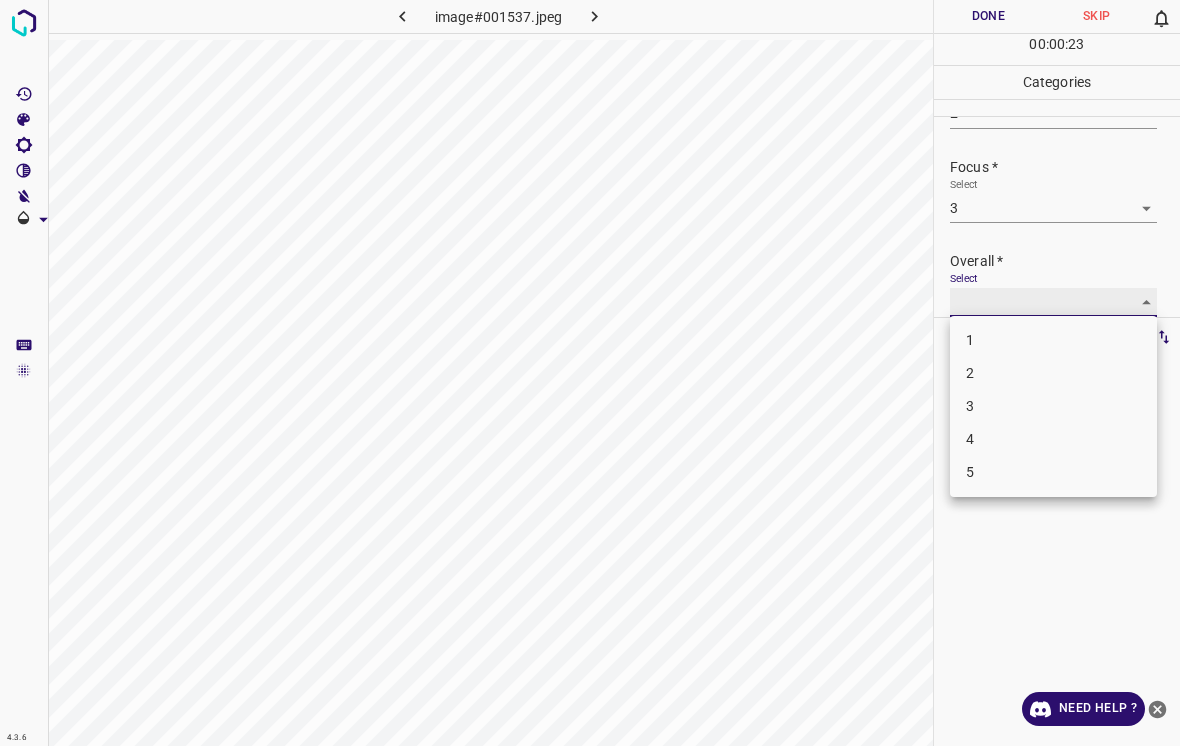 type on "3" 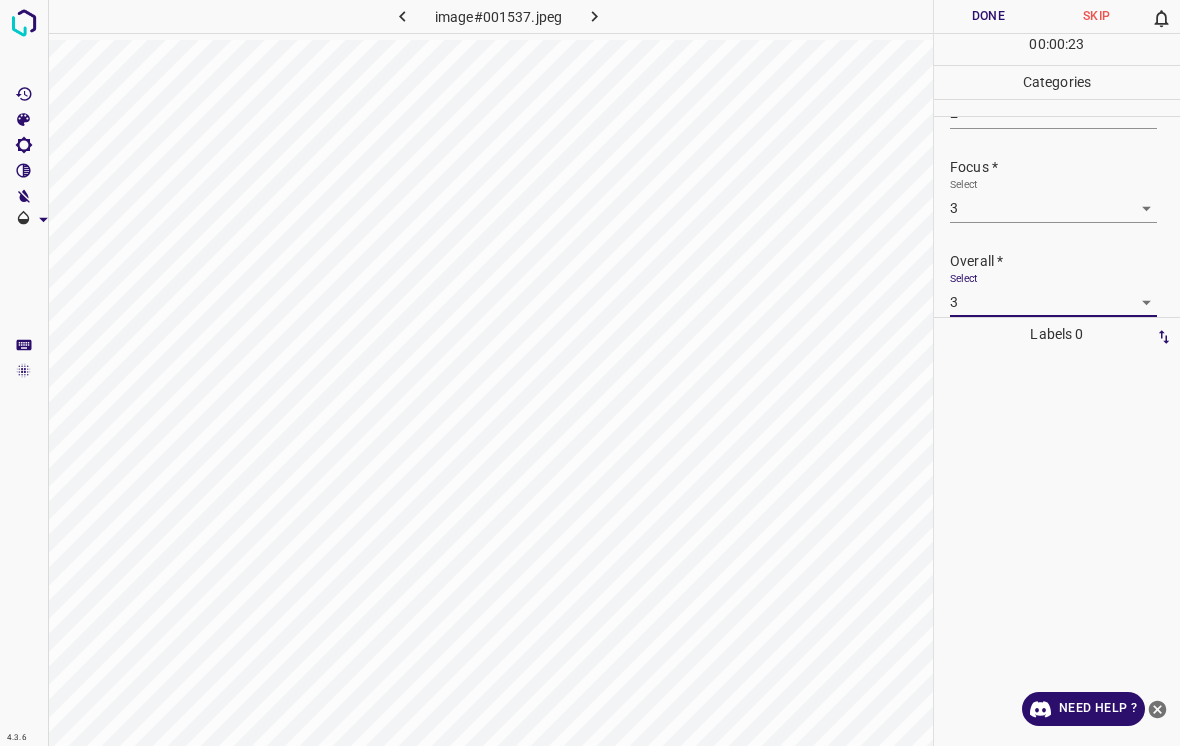 click on "1 2 3 4 5" at bounding box center (590, 373) 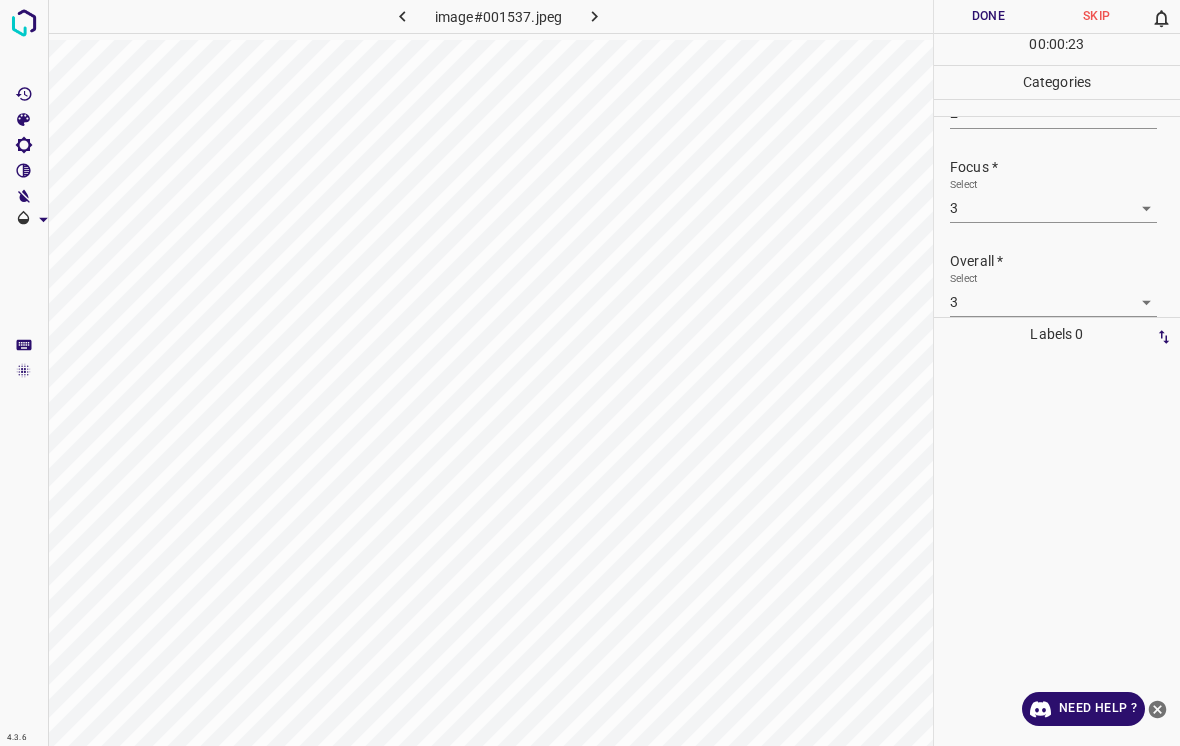 click on "Done" at bounding box center [988, 16] 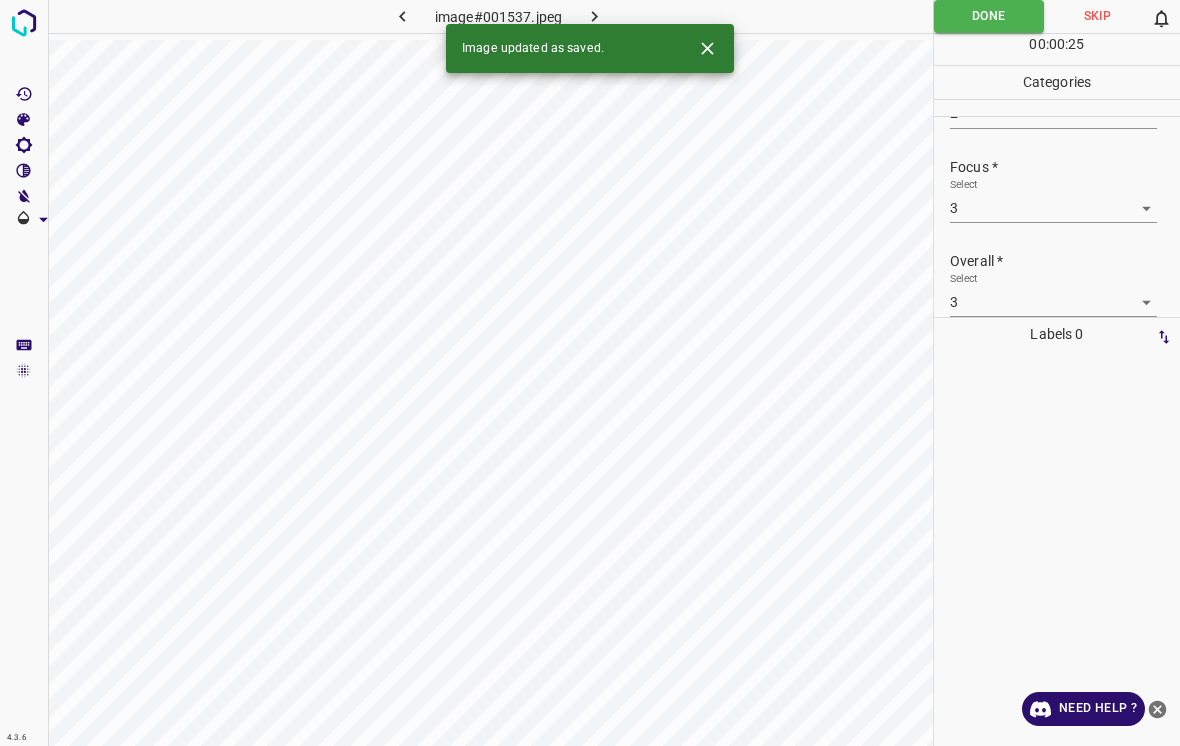 click on "Image updated as saved." at bounding box center [590, 48] 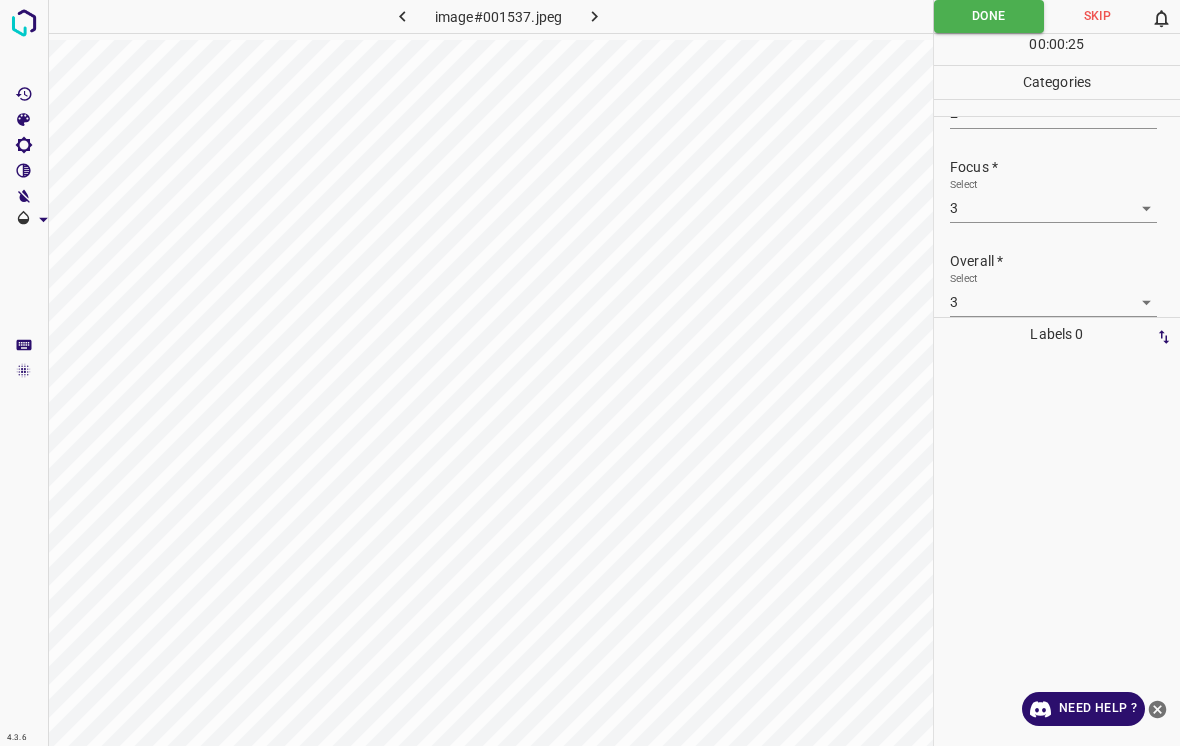 click 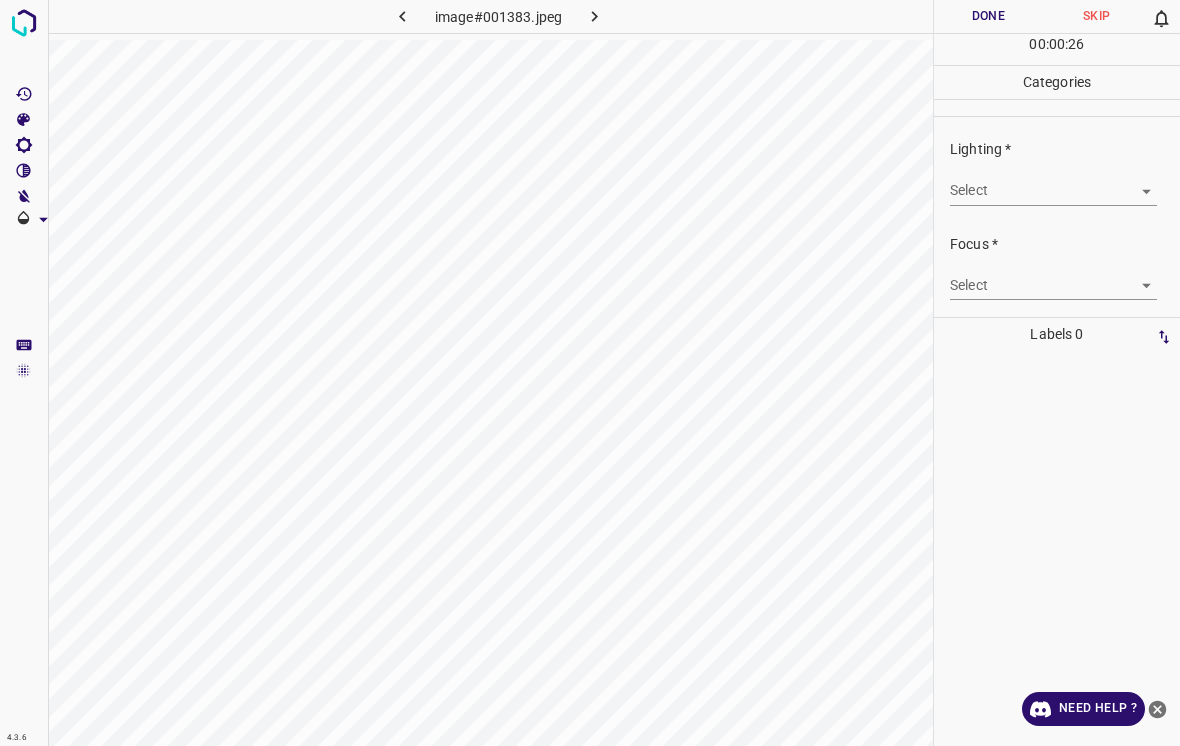 click on "4.3.6  image#001383.jpeg Done Skip 0 00   : 00   : 26   Categories Lighting *  Select ​ Focus *  Select ​ Overall *  Select ​ Labels   0 Categories 1 Lighting 2 Focus 3 Overall Tools Space Change between modes (Draw & Edit) I Auto labeling R Restore zoom M Zoom in N Zoom out Delete Delete selecte label Filters Z Restore filters X Saturation filter C Brightness filter V Contrast filter B Gray scale filter General O Download Need Help ? - Text - Hide - Delete" at bounding box center [590, 373] 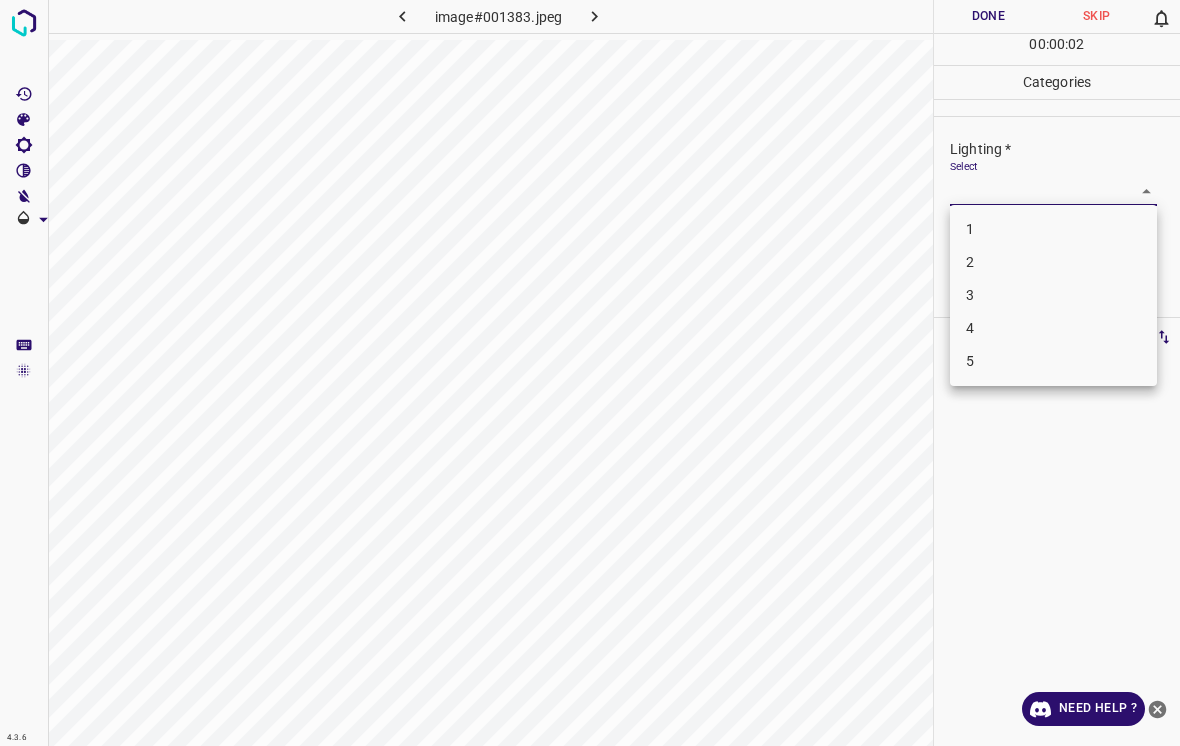 click on "2" at bounding box center [1053, 262] 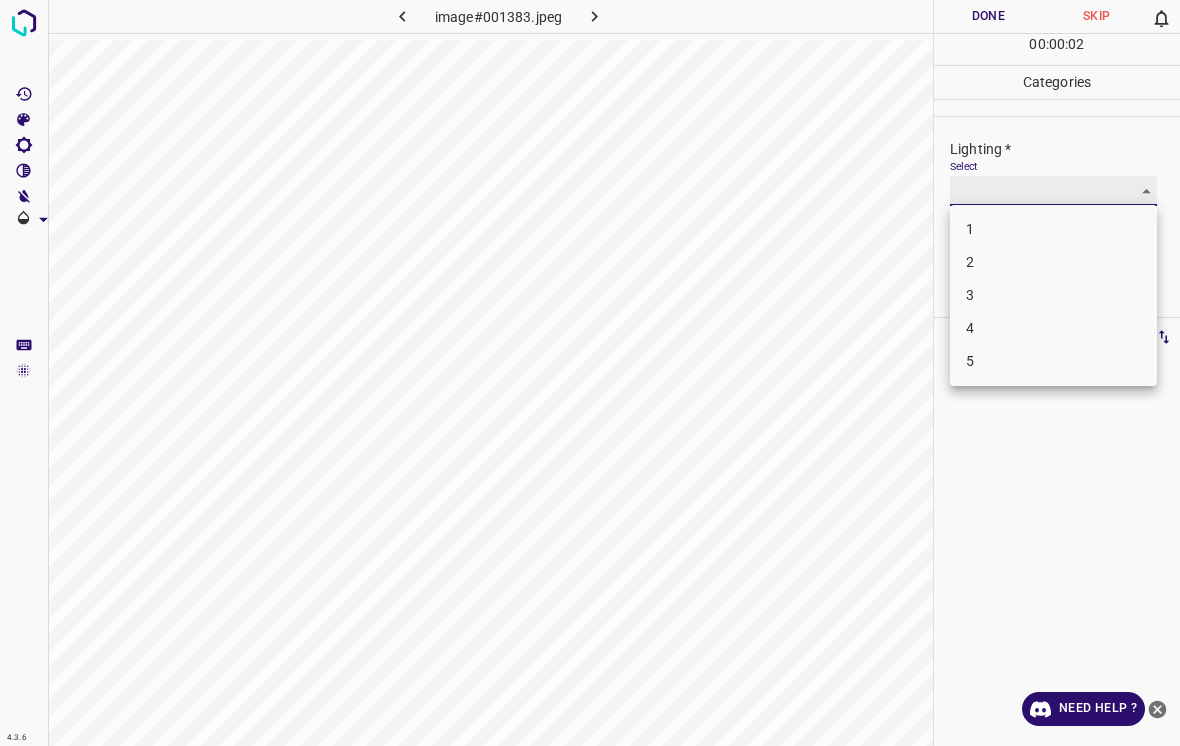 type on "2" 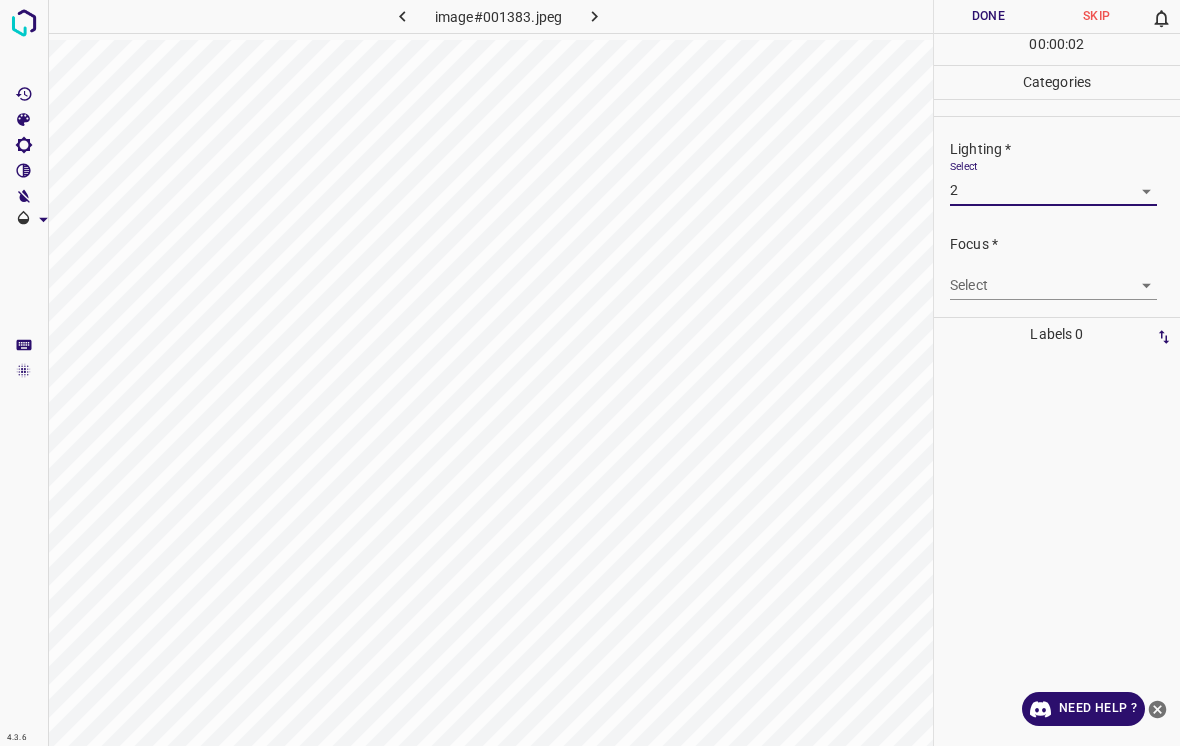 click on "4.3.6  image#001383.jpeg Done Skip 0 00   : 00   : 02   Categories Lighting *  Select 2 2 Focus *  Select ​ Overall *  Select ​ Labels   0 Categories 1 Lighting 2 Focus 3 Overall Tools Space Change between modes (Draw & Edit) I Auto labeling R Restore zoom M Zoom in N Zoom out Delete Delete selecte label Filters Z Restore filters X Saturation filter C Brightness filter V Contrast filter B Gray scale filter General O Download Need Help ? - Text - Hide - Delete" at bounding box center [590, 373] 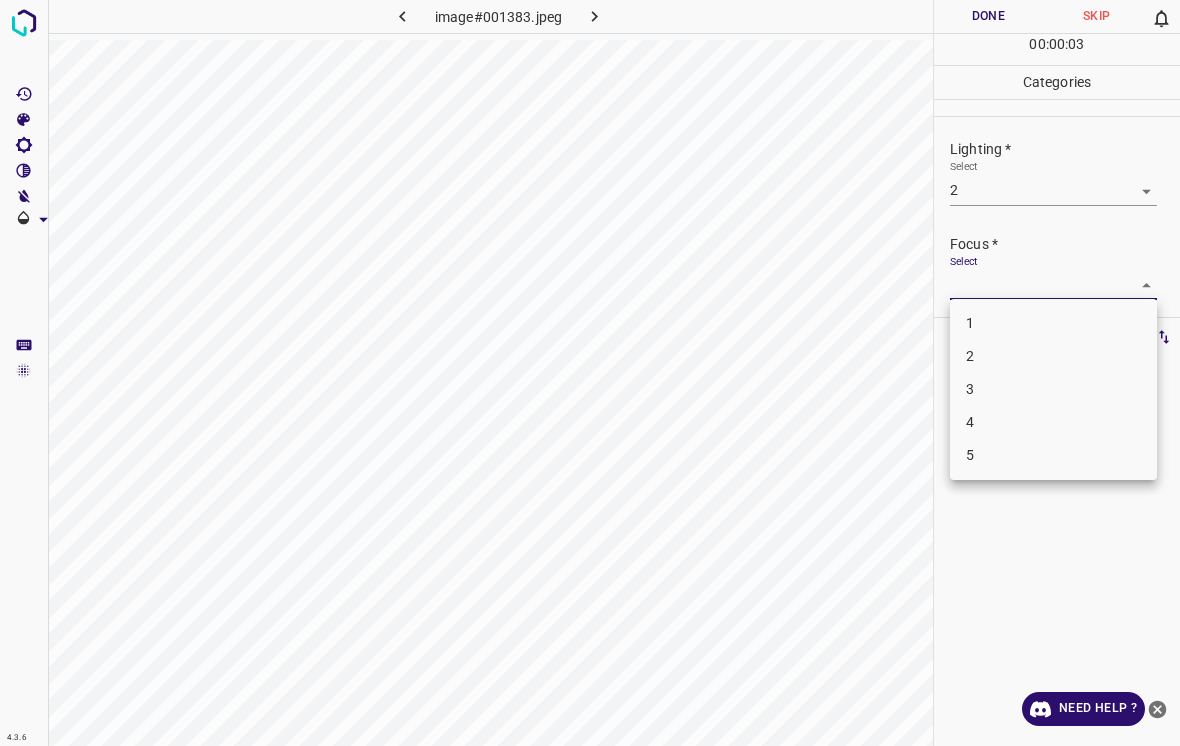 click on "2" at bounding box center [1053, 356] 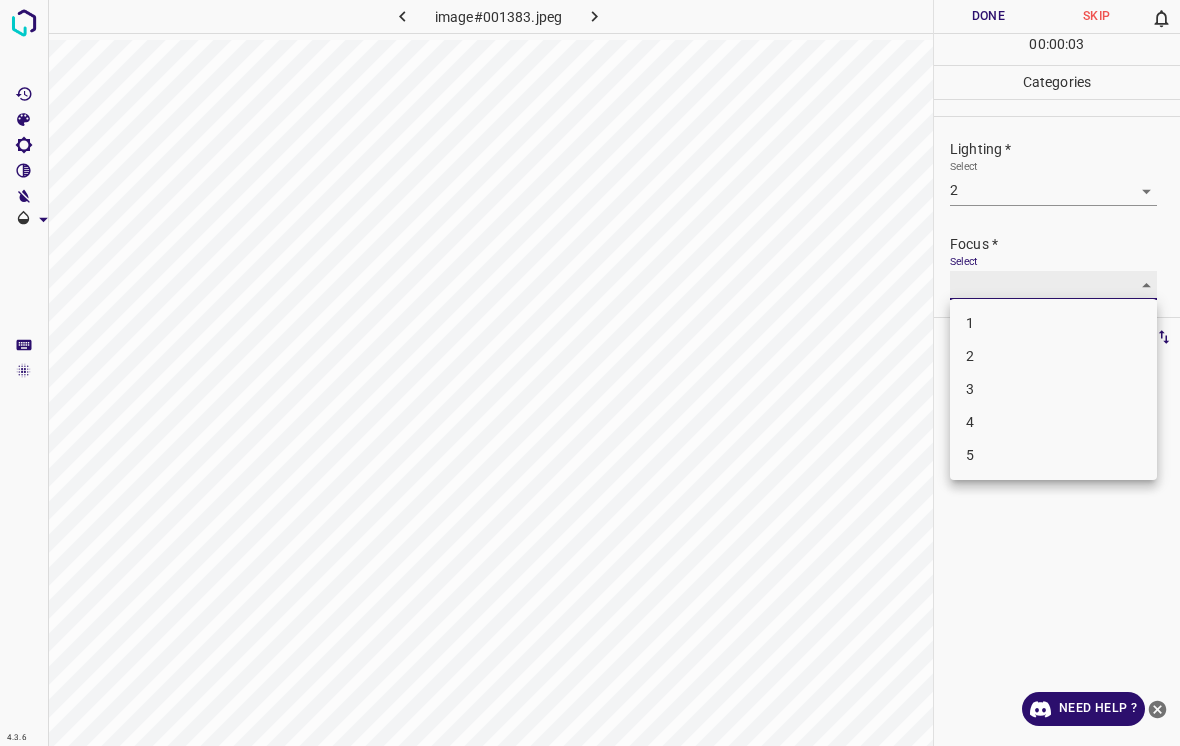 type on "2" 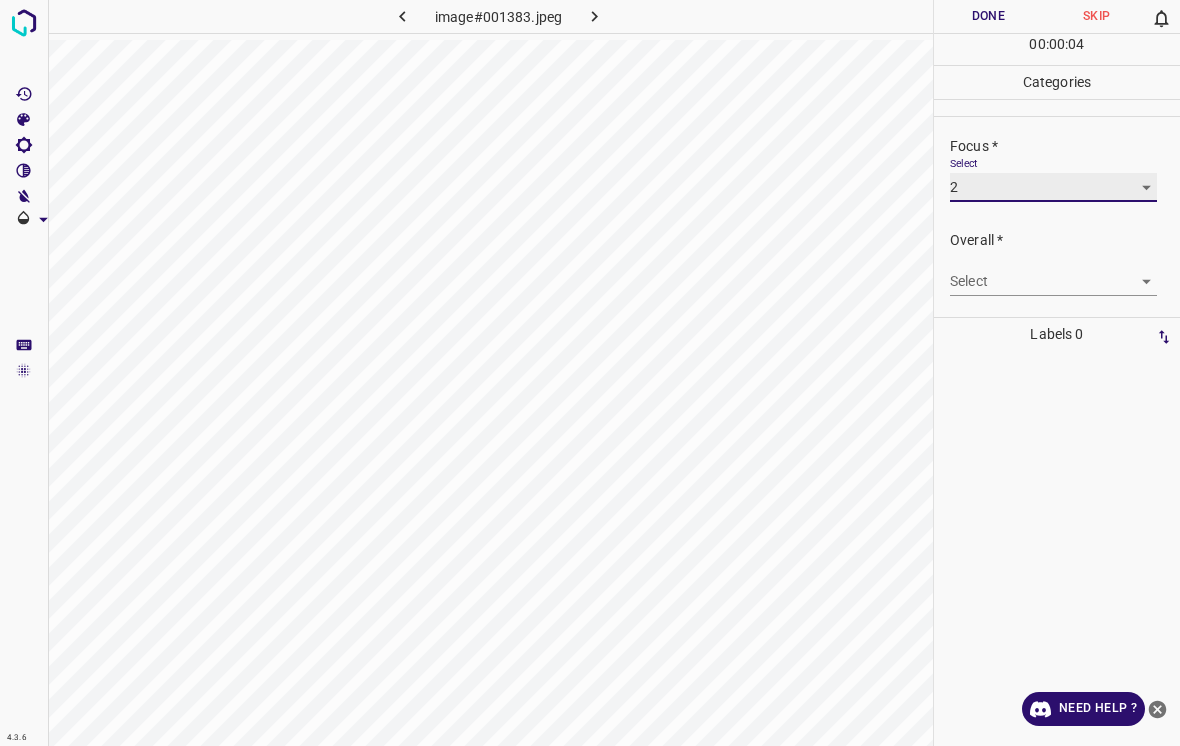 scroll, scrollTop: 98, scrollLeft: 0, axis: vertical 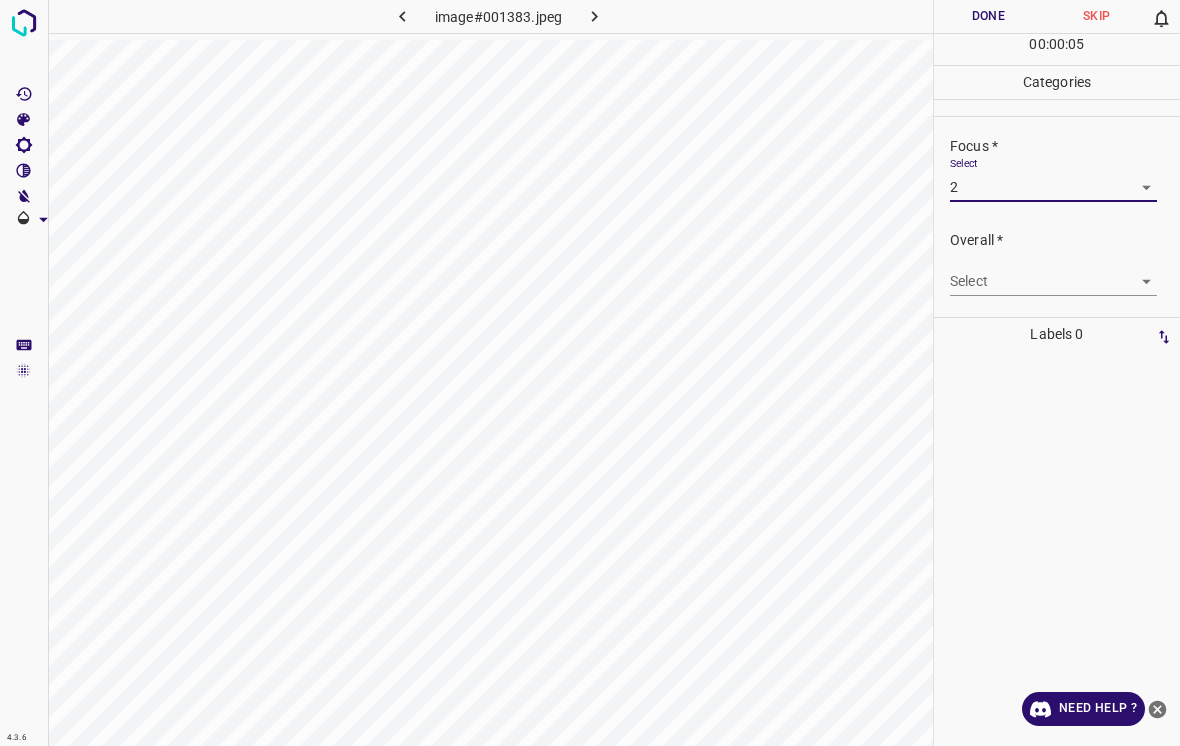 click on "4.3.6  image#001383.jpeg Done Skip 0 00   : 00   : 05   Categories Lighting *  Select 2 2 Focus *  Select 2 2 Overall *  Select ​ Labels   0 Categories 1 Lighting 2 Focus 3 Overall Tools Space Change between modes (Draw & Edit) I Auto labeling R Restore zoom M Zoom in N Zoom out Delete Delete selecte label Filters Z Restore filters X Saturation filter C Brightness filter V Contrast filter B Gray scale filter General O Download Need Help ? - Text - Hide - Delete" at bounding box center (590, 373) 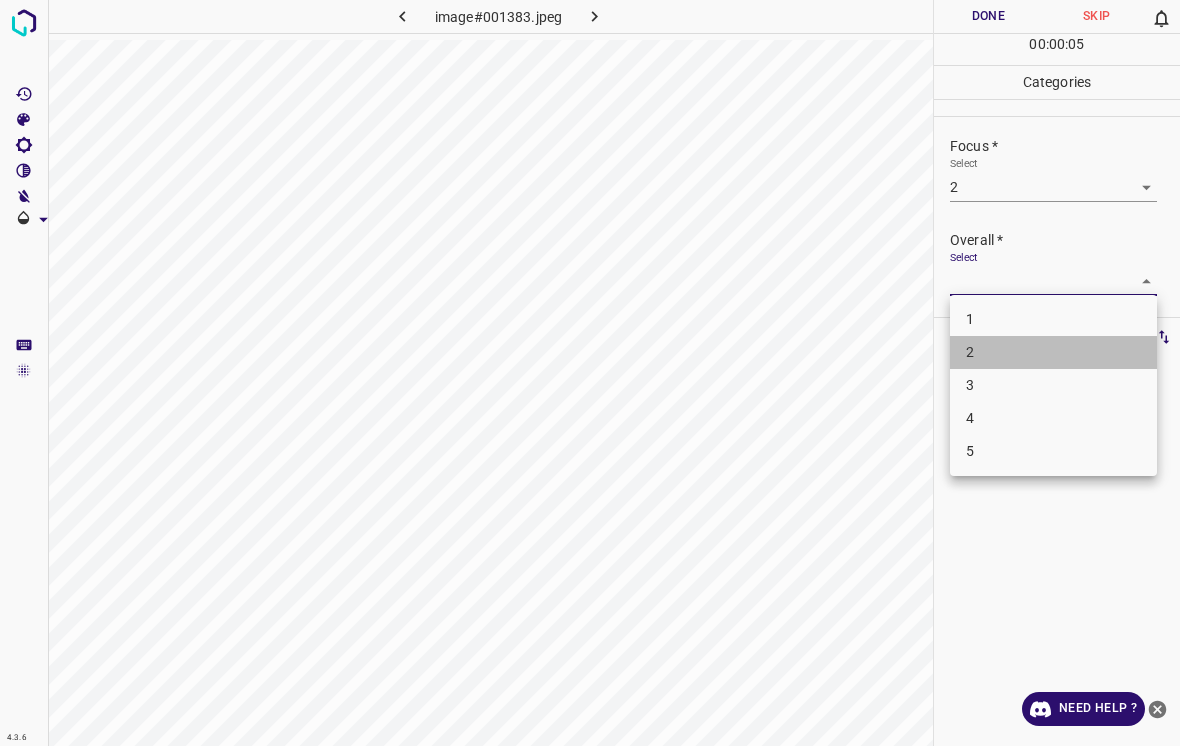 click on "2" at bounding box center [1053, 352] 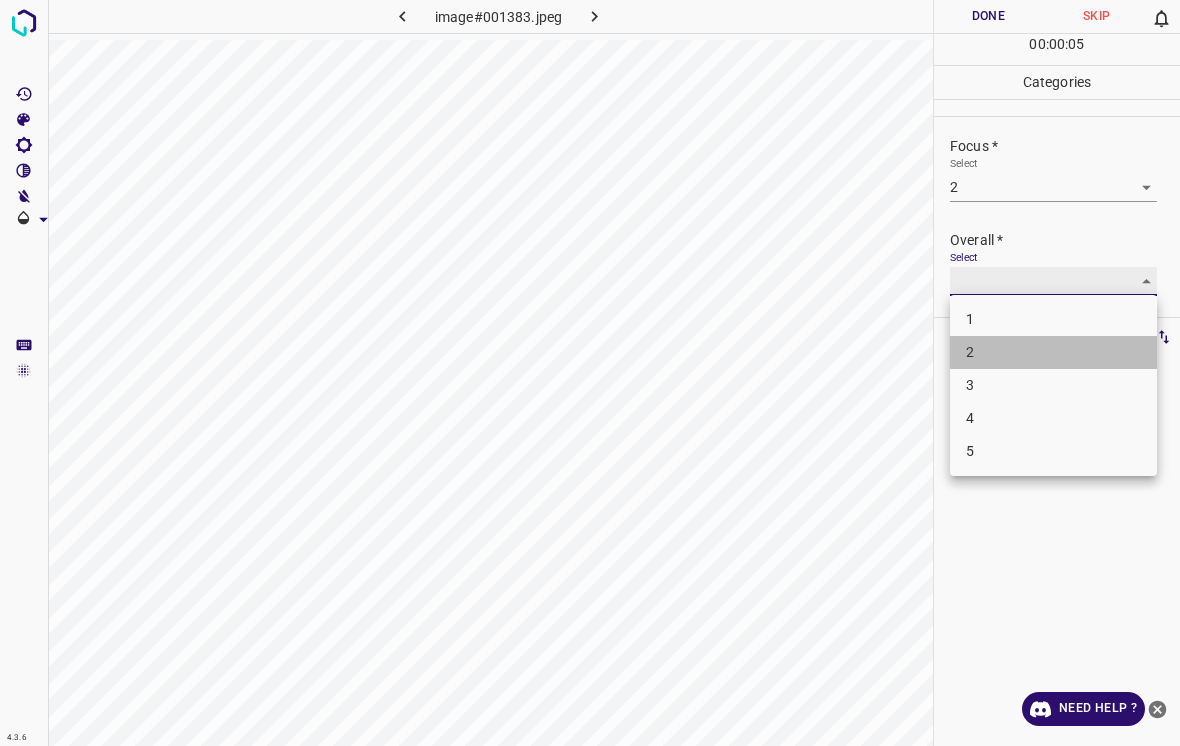 type on "2" 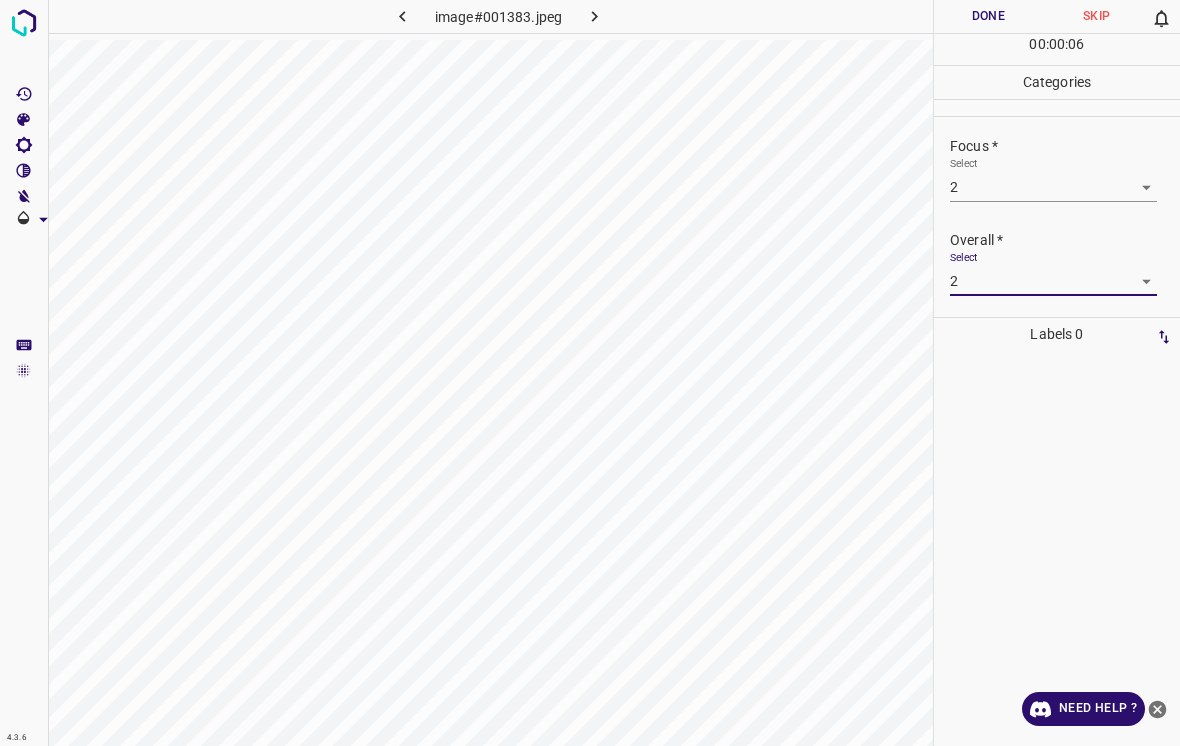 click on "Done" at bounding box center (988, 16) 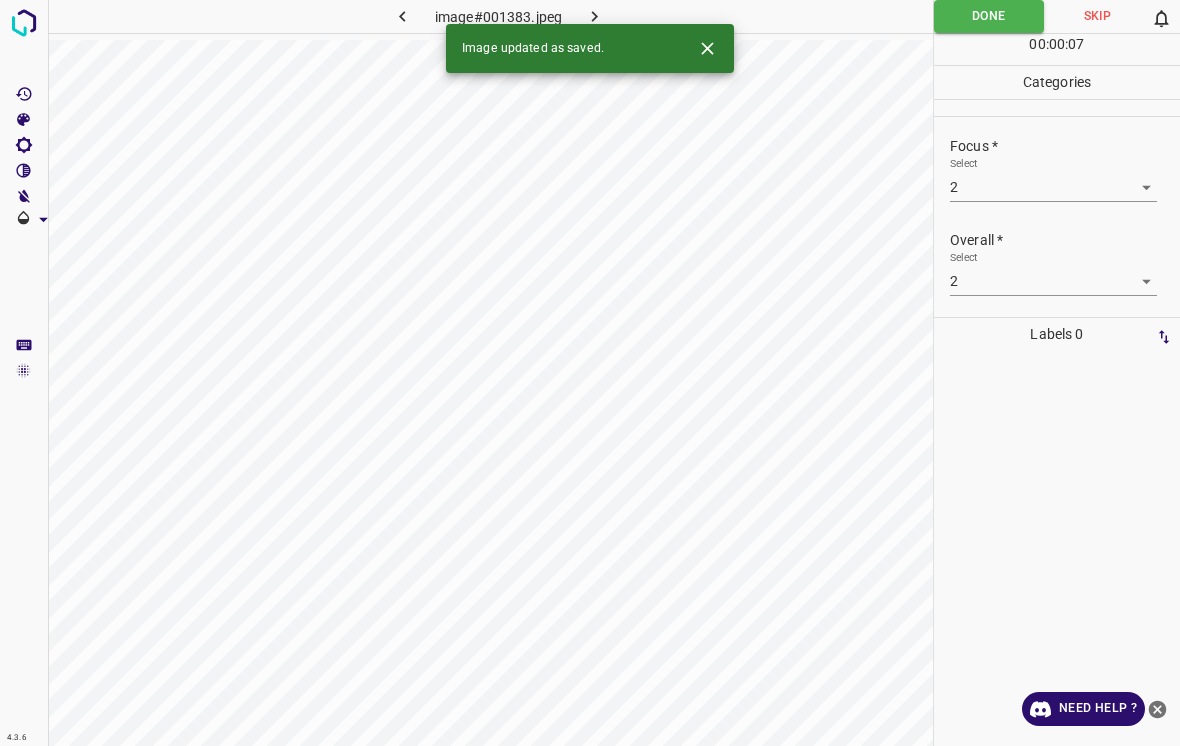 click 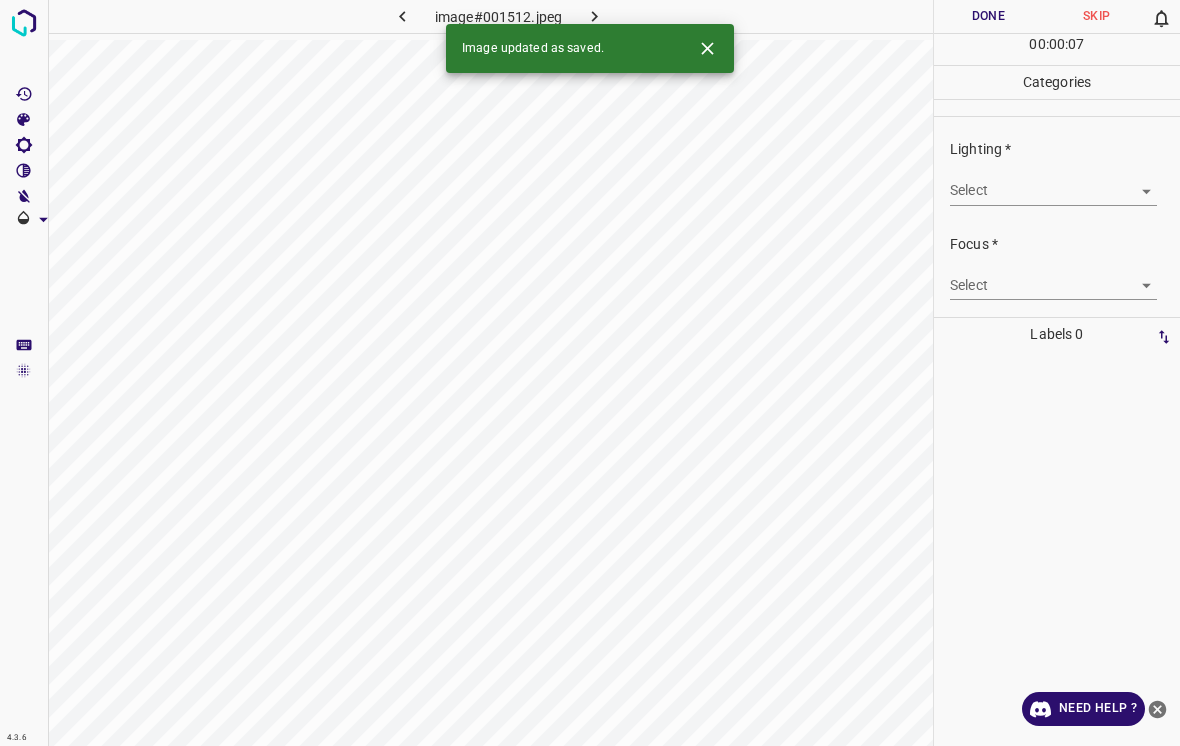 click on "4.3.6  image#001512.jpeg Done Skip 0 00   : 00   : 07   Categories Lighting *  Select ​ Focus *  Select ​ Overall *  Select ​ Labels   0 Categories 1 Lighting 2 Focus 3 Overall Tools Space Change between modes (Draw & Edit) I Auto labeling R Restore zoom M Zoom in N Zoom out Delete Delete selecte label Filters Z Restore filters X Saturation filter C Brightness filter V Contrast filter B Gray scale filter General O Download Image updated as saved. Need Help ? - Text - Hide - Delete" at bounding box center (590, 373) 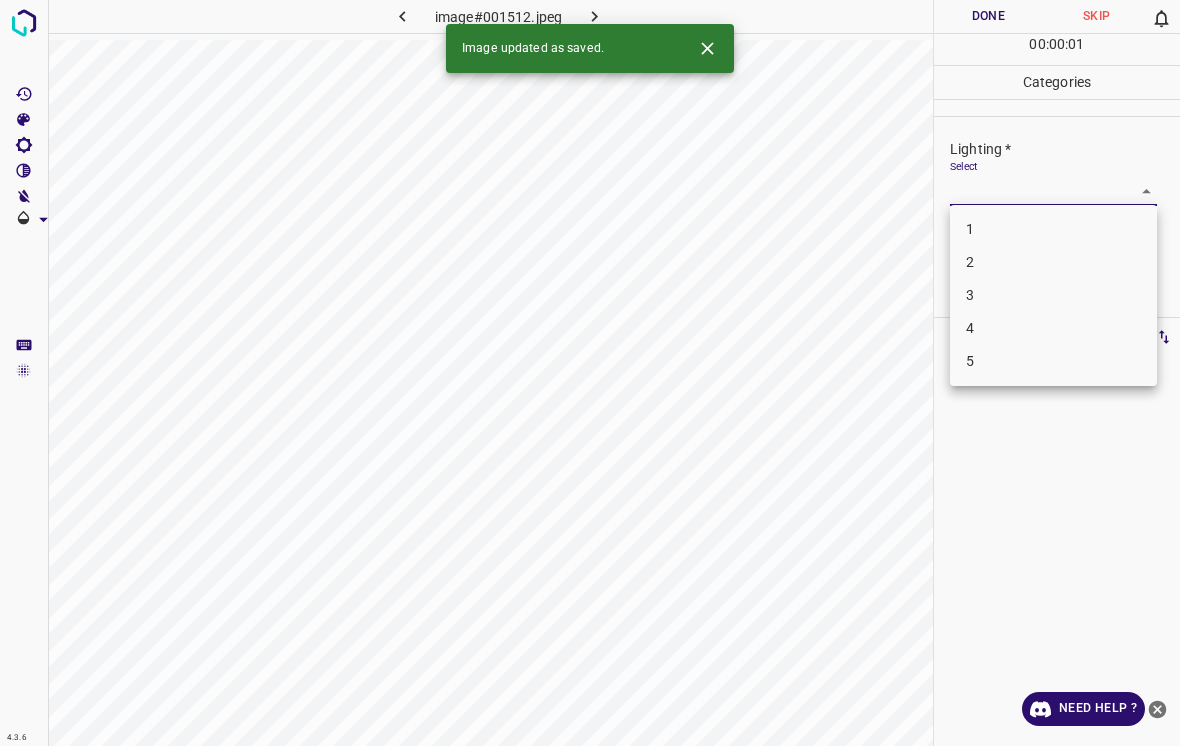 click on "1" at bounding box center [1053, 229] 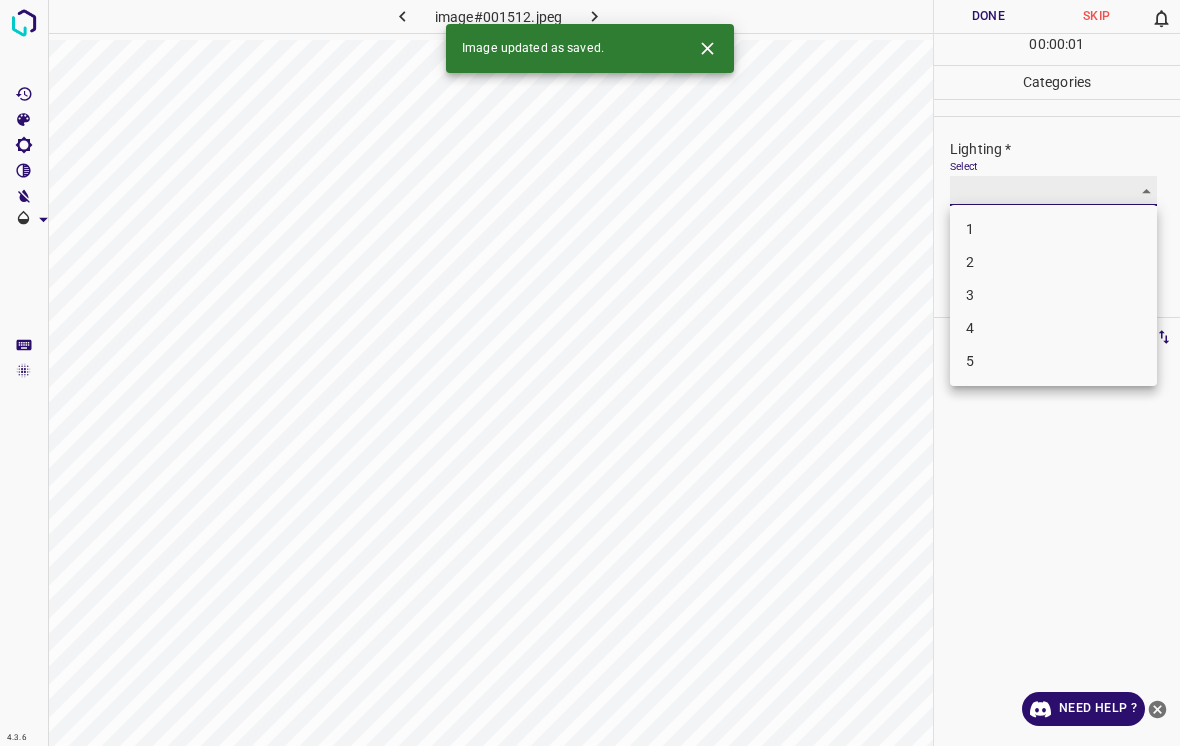 type on "1" 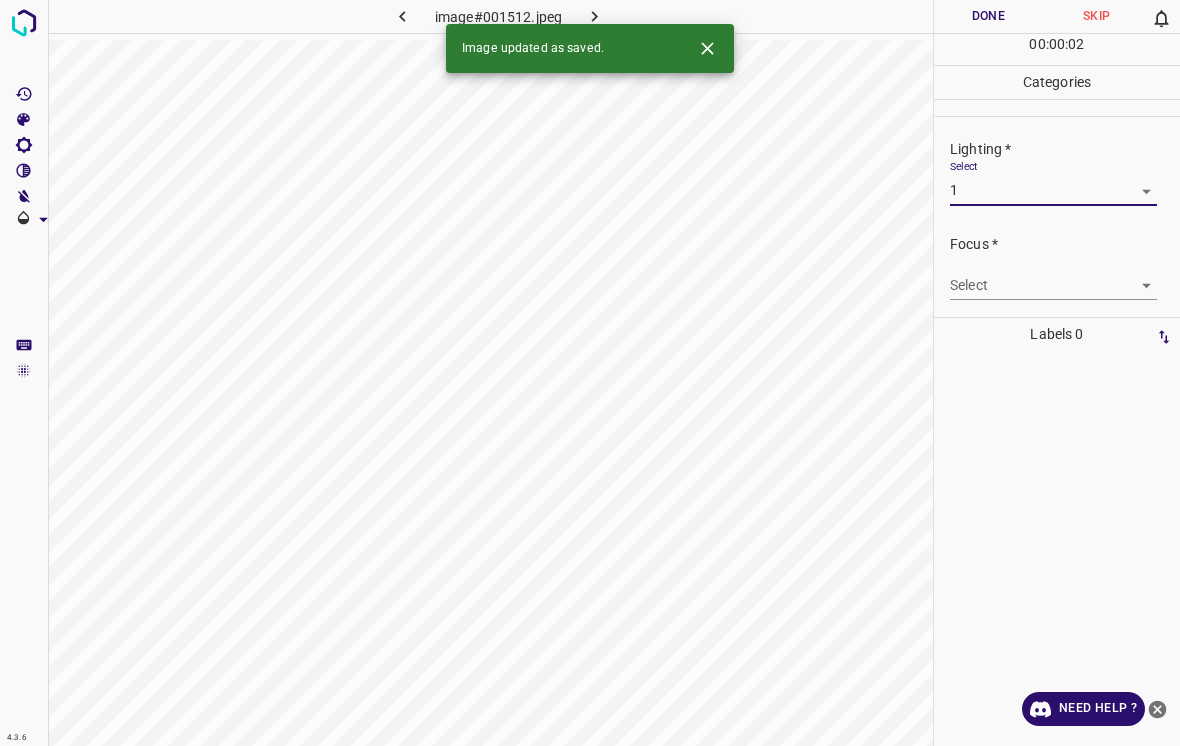 click on "4.3.6  image#001512.jpeg Done Skip 0 00   : 00   : 02   Categories Lighting *  Select 1 1 Focus *  Select ​ Overall *  Select ​ Labels   0 Categories 1 Lighting 2 Focus 3 Overall Tools Space Change between modes (Draw & Edit) I Auto labeling R Restore zoom M Zoom in N Zoom out Delete Delete selecte label Filters Z Restore filters X Saturation filter C Brightness filter V Contrast filter B Gray scale filter General O Download Image updated as saved. Need Help ? - Text - Hide - Delete" at bounding box center [590, 373] 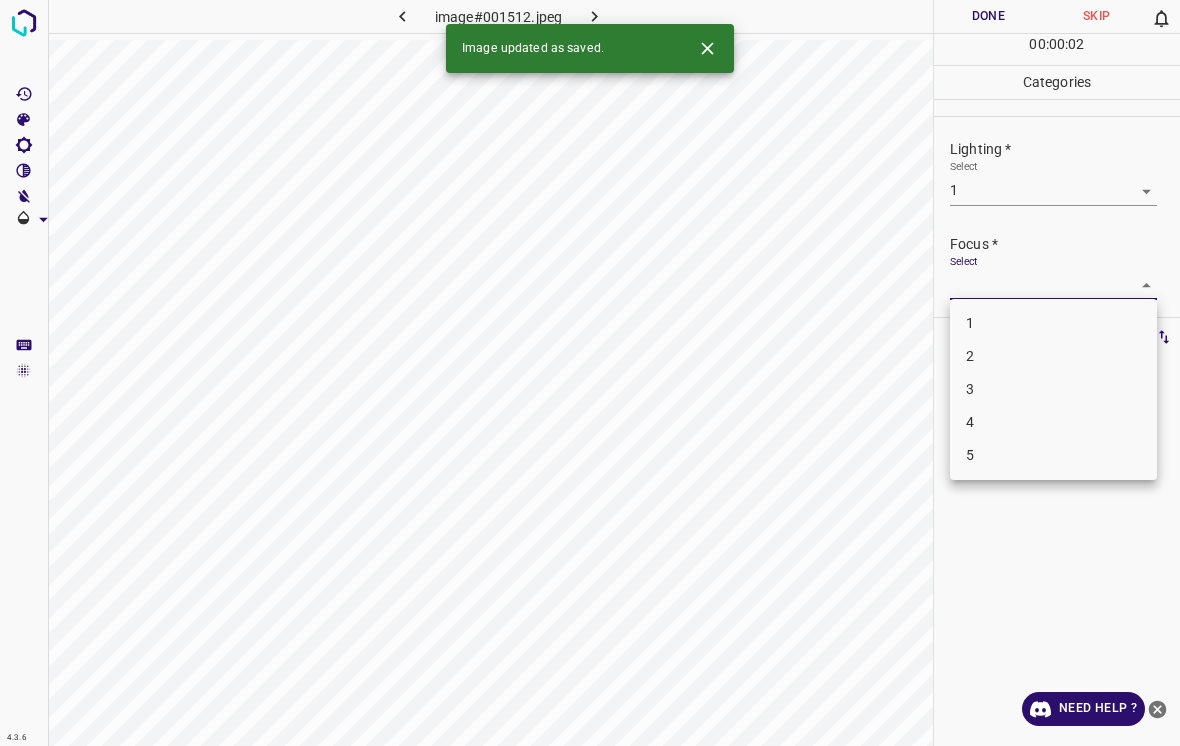 click on "1" at bounding box center [1053, 323] 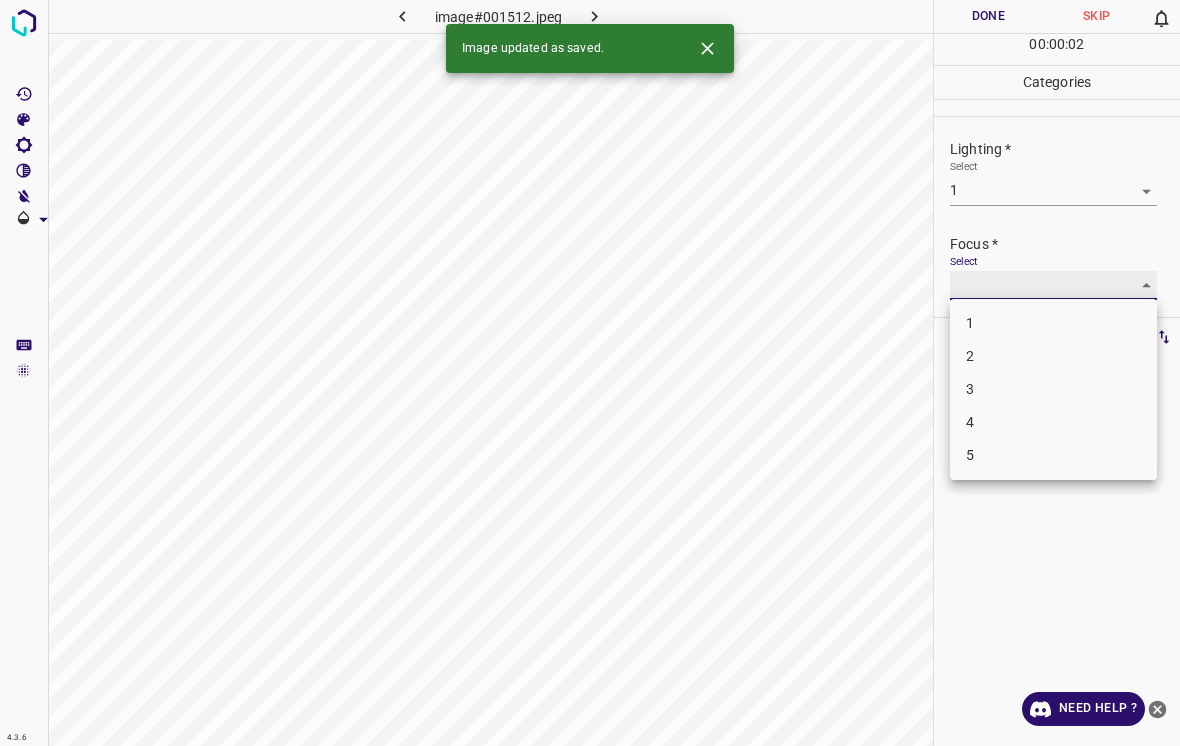 type on "1" 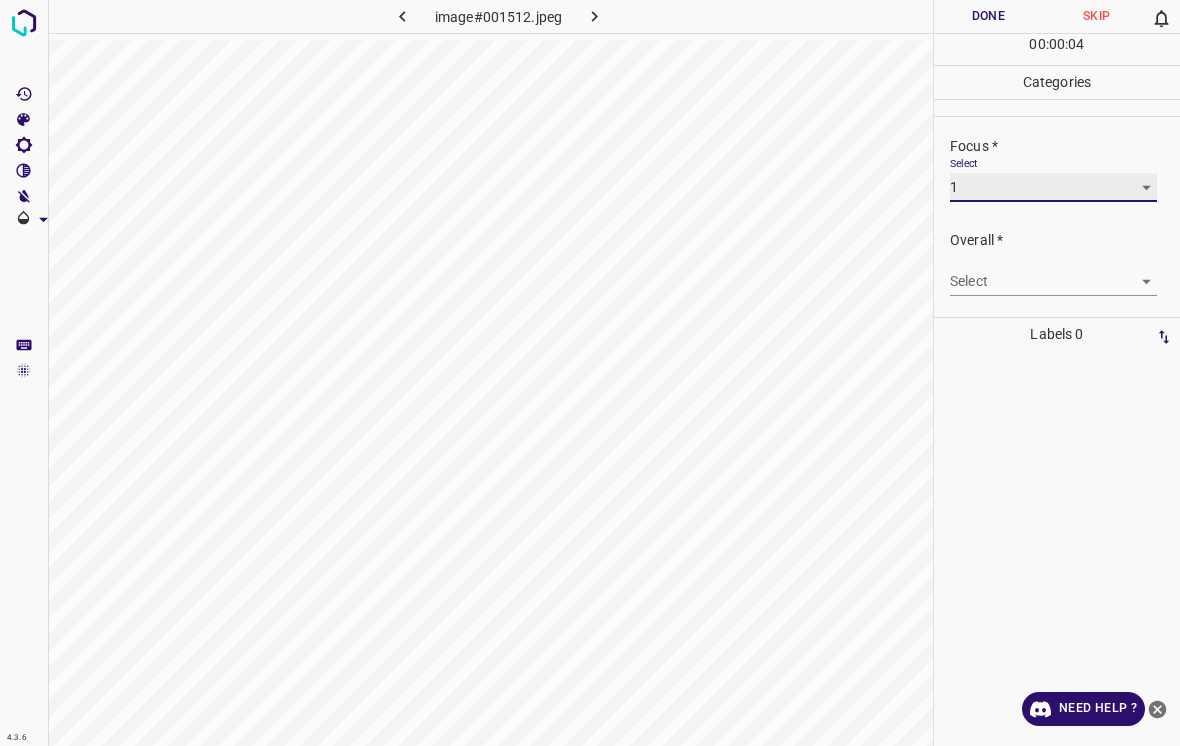 scroll, scrollTop: 98, scrollLeft: 0, axis: vertical 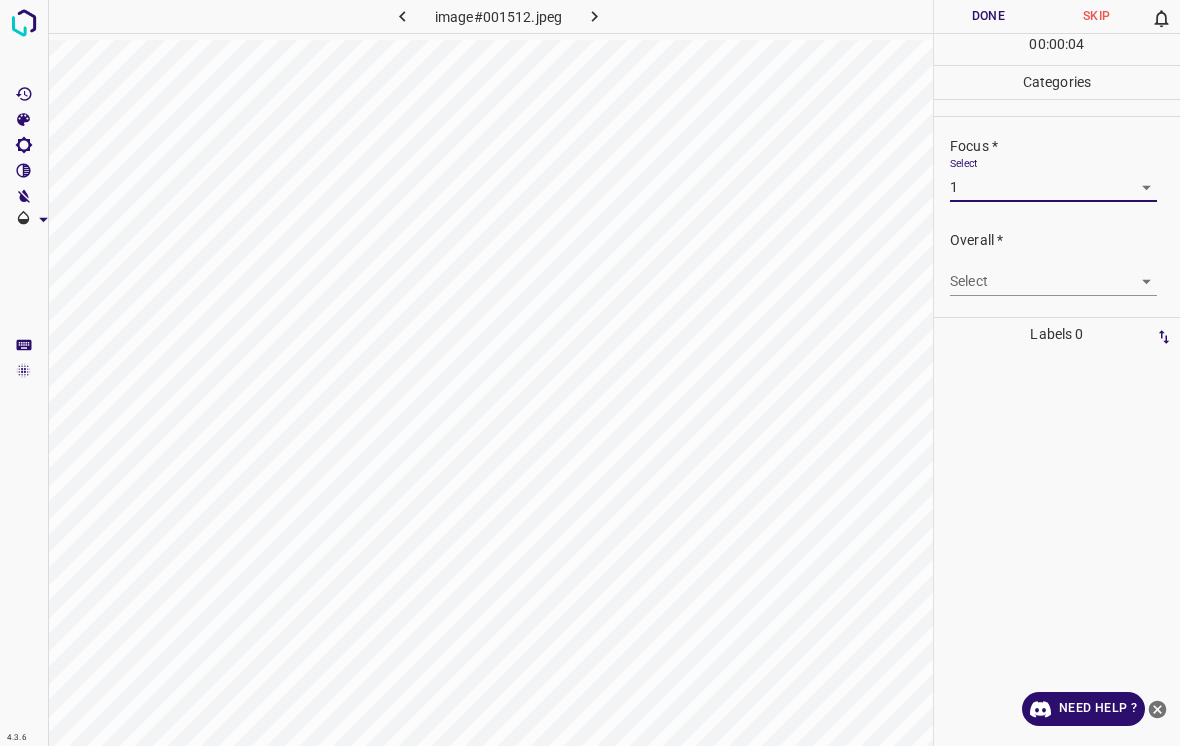 click on "4.3.6  image#001512.jpeg Done Skip 0 00   : 00   : 04   Categories Lighting *  Select 1 1 Focus *  Select 1 1 Overall *  Select ​ Labels   0 Categories 1 Lighting 2 Focus 3 Overall Tools Space Change between modes (Draw & Edit) I Auto labeling R Restore zoom M Zoom in N Zoom out Delete Delete selecte label Filters Z Restore filters X Saturation filter C Brightness filter V Contrast filter B Gray scale filter General O Download Need Help ? - Text - Hide - Delete" at bounding box center (590, 373) 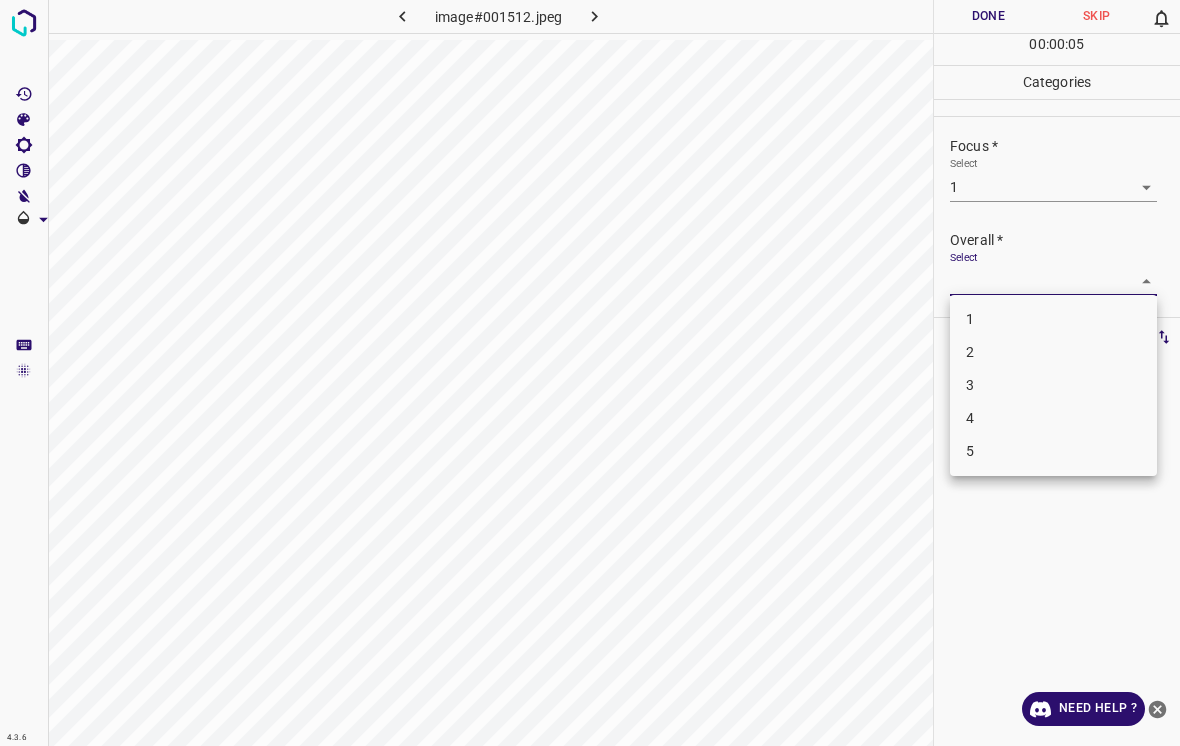 click on "1" at bounding box center (1053, 319) 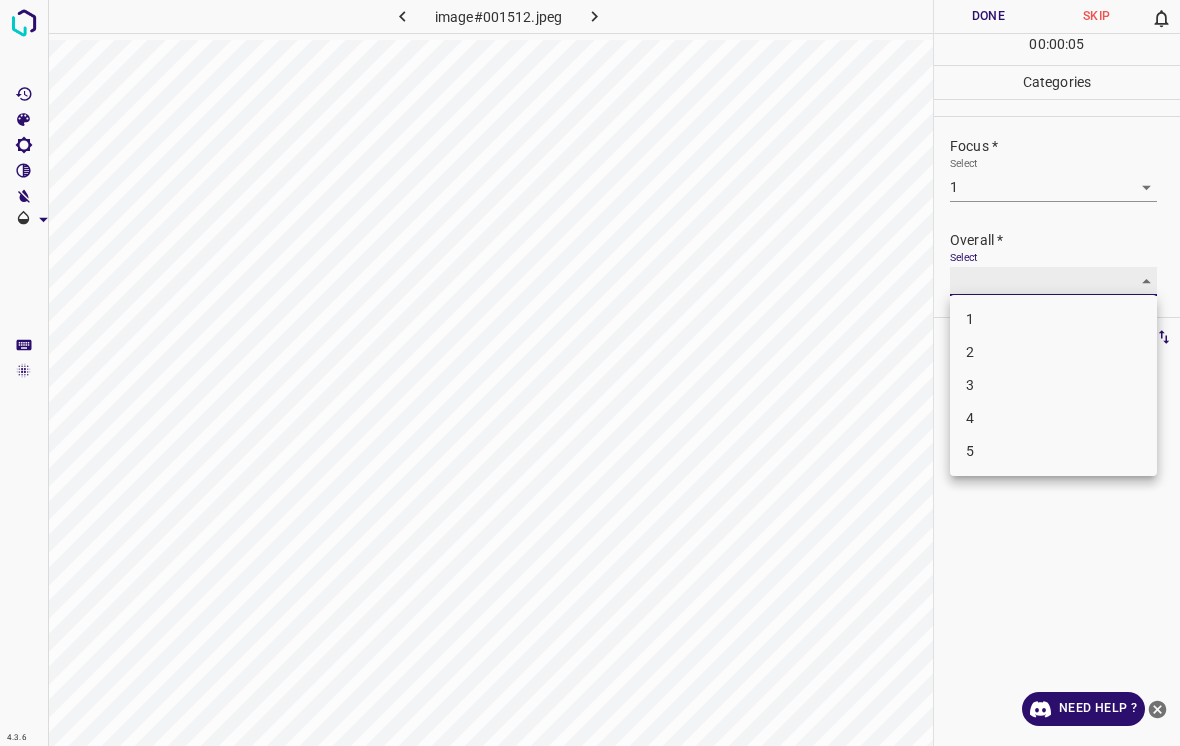 type on "1" 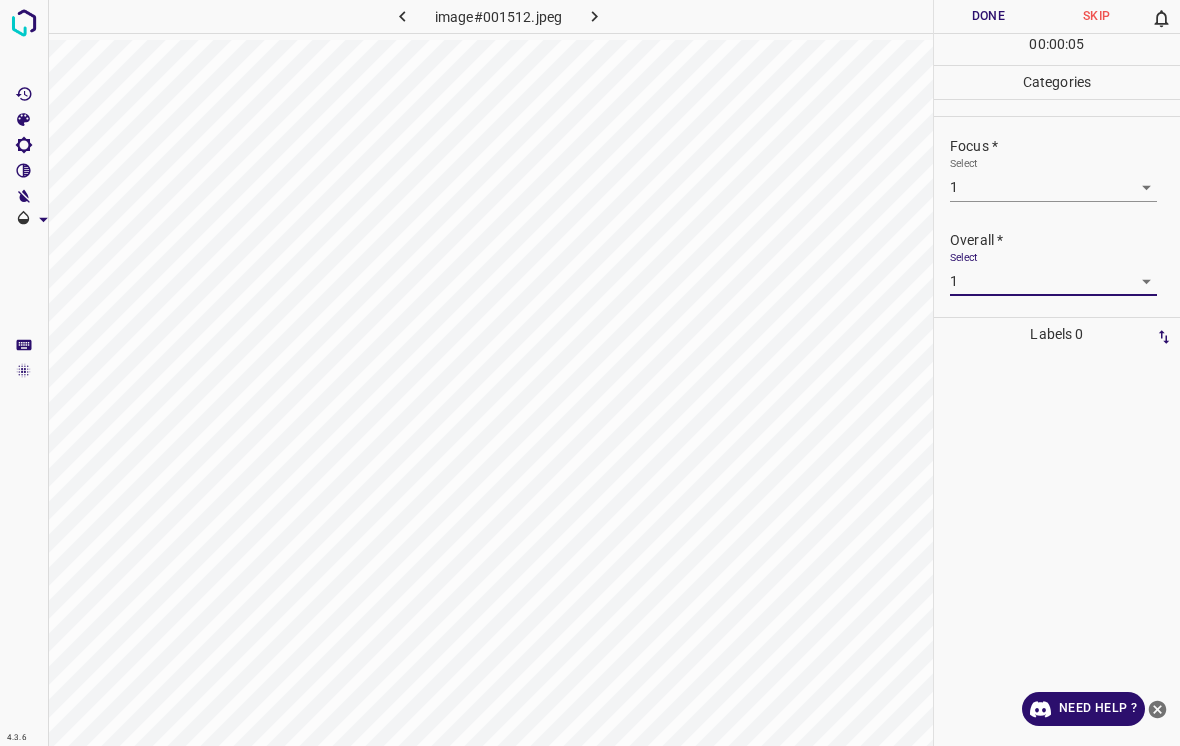 click on "Done" at bounding box center [988, 16] 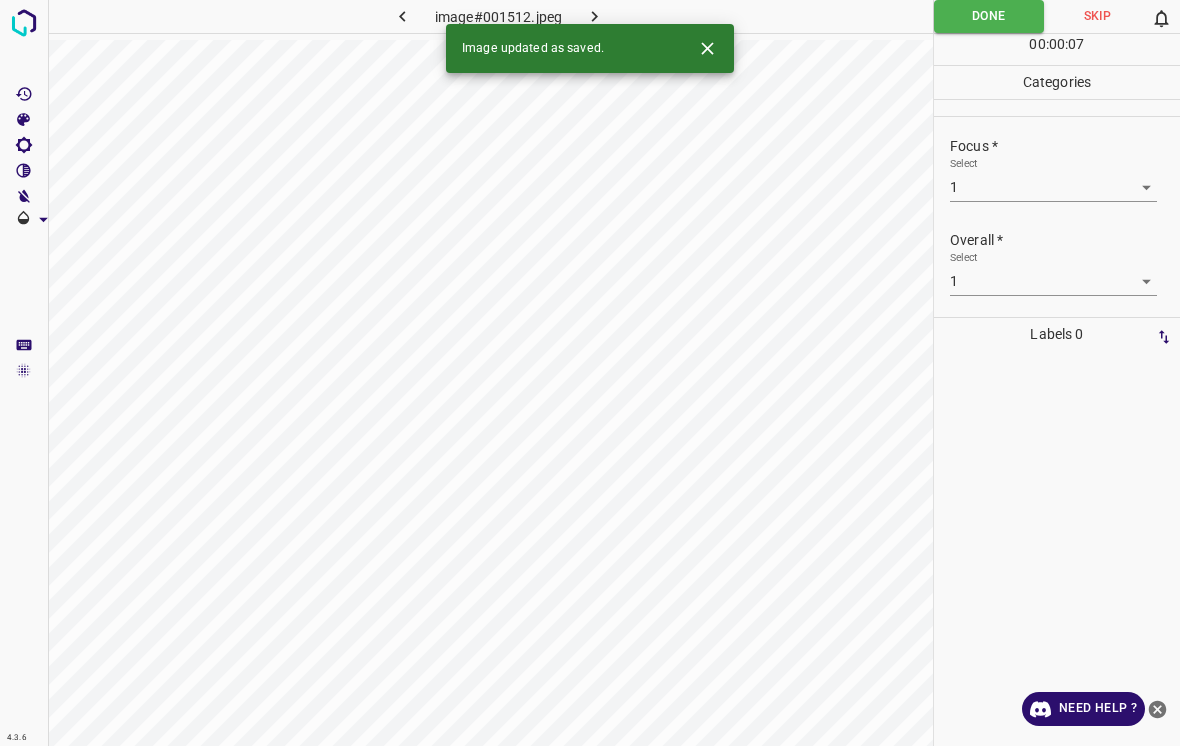 click 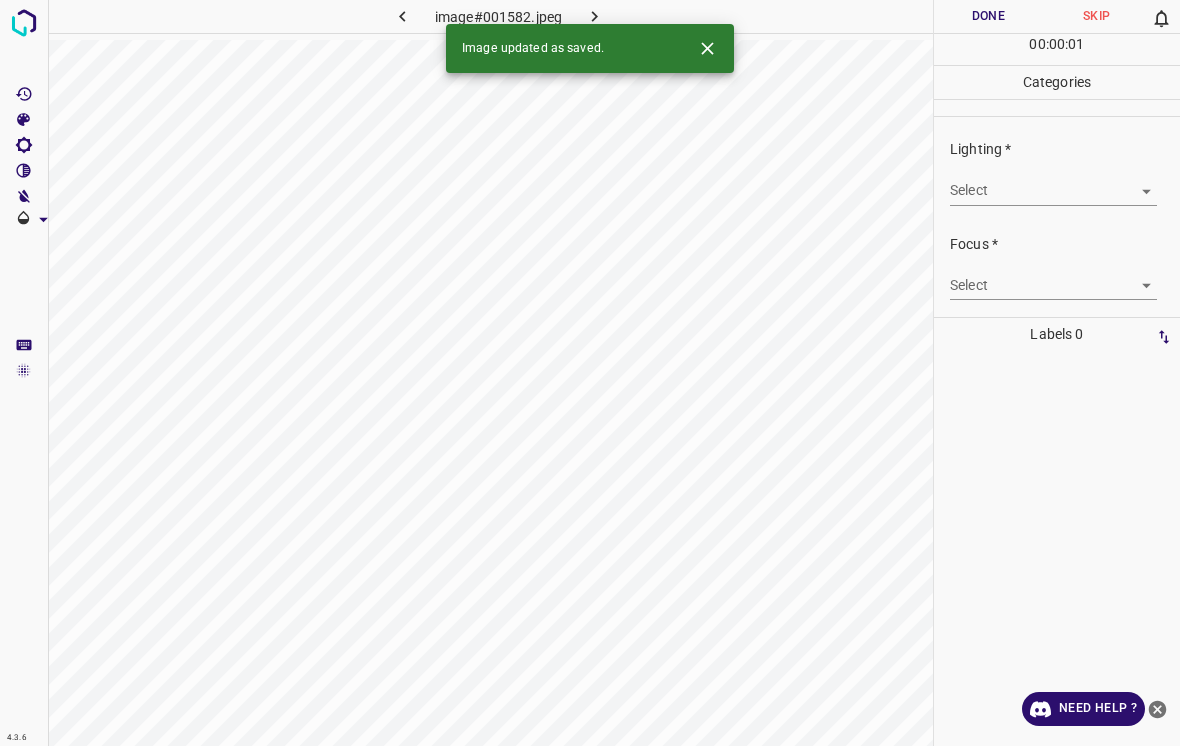 click on "4.3.6  image#001582.jpeg Done Skip 0 00   : 00   : 01   Categories Lighting *  Select ​ Focus *  Select ​ Overall *  Select ​ Labels   0 Categories 1 Lighting 2 Focus 3 Overall Tools Space Change between modes (Draw & Edit) I Auto labeling R Restore zoom M Zoom in N Zoom out Delete Delete selecte label Filters Z Restore filters X Saturation filter C Brightness filter V Contrast filter B Gray scale filter General O Download Image updated as saved. Need Help ? - Text - Hide - Delete" at bounding box center (590, 373) 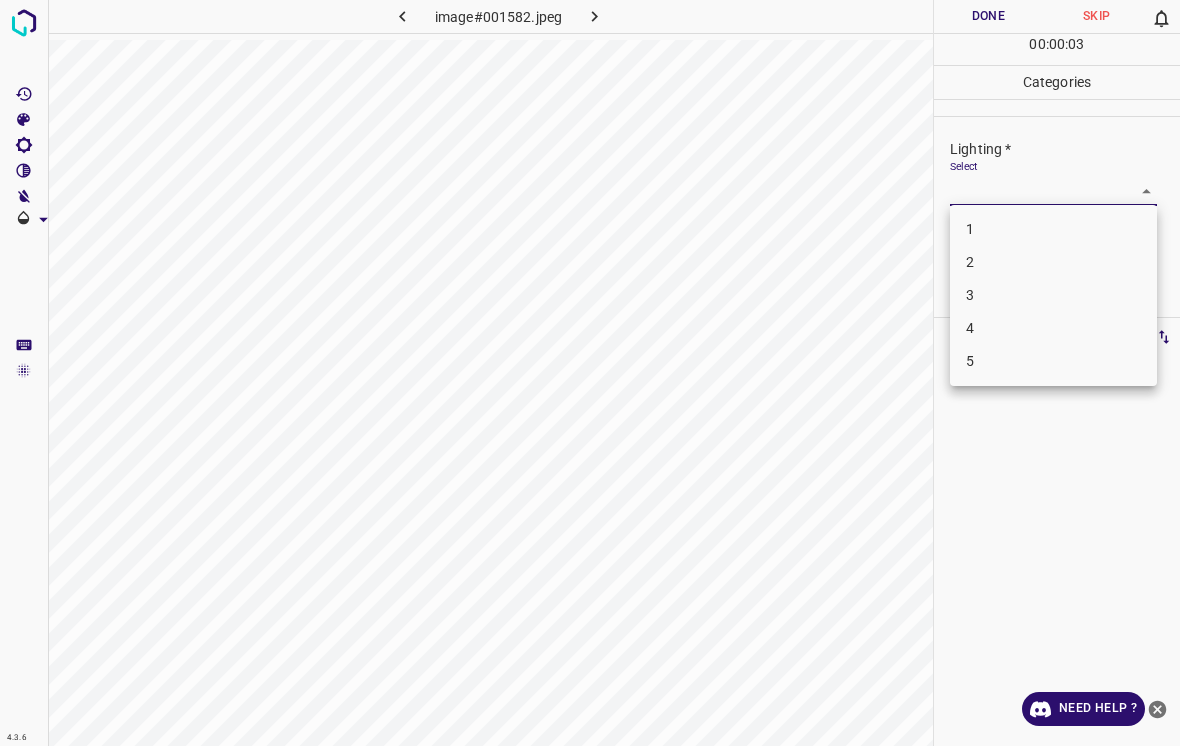 click on "3" at bounding box center (1053, 295) 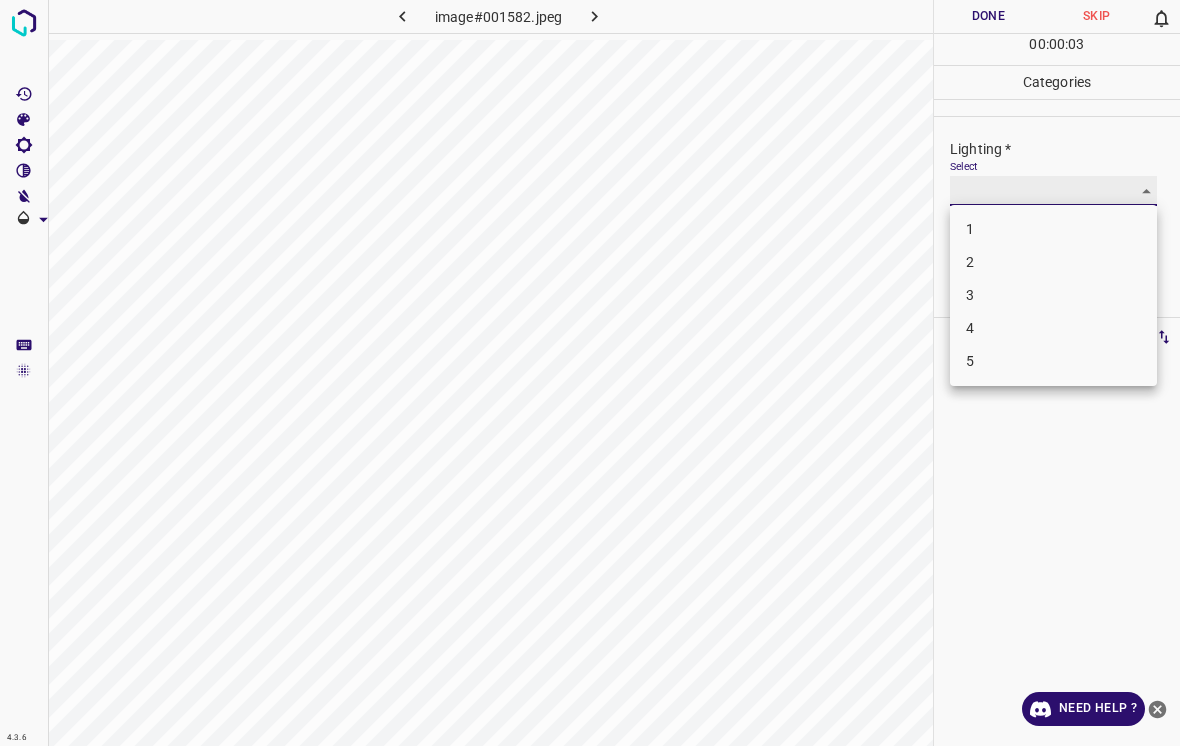 type on "3" 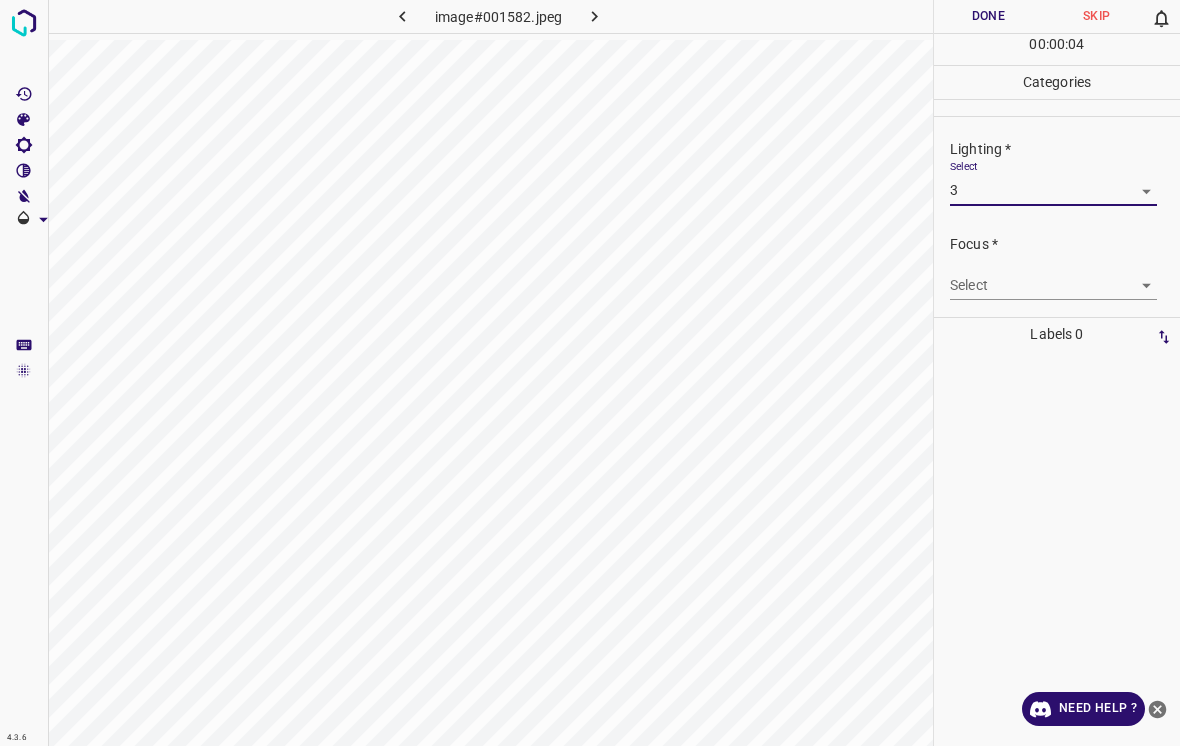 click on "4.3.6  image#001582.jpeg Done Skip 0 00   : 00   : 04   Categories Lighting *  Select 3 3 Focus *  Select ​ Overall *  Select ​ Labels   0 Categories 1 Lighting 2 Focus 3 Overall Tools Space Change between modes (Draw & Edit) I Auto labeling R Restore zoom M Zoom in N Zoom out Delete Delete selecte label Filters Z Restore filters X Saturation filter C Brightness filter V Contrast filter B Gray scale filter General O Download Need Help ? - Text - Hide - Delete" at bounding box center [590, 373] 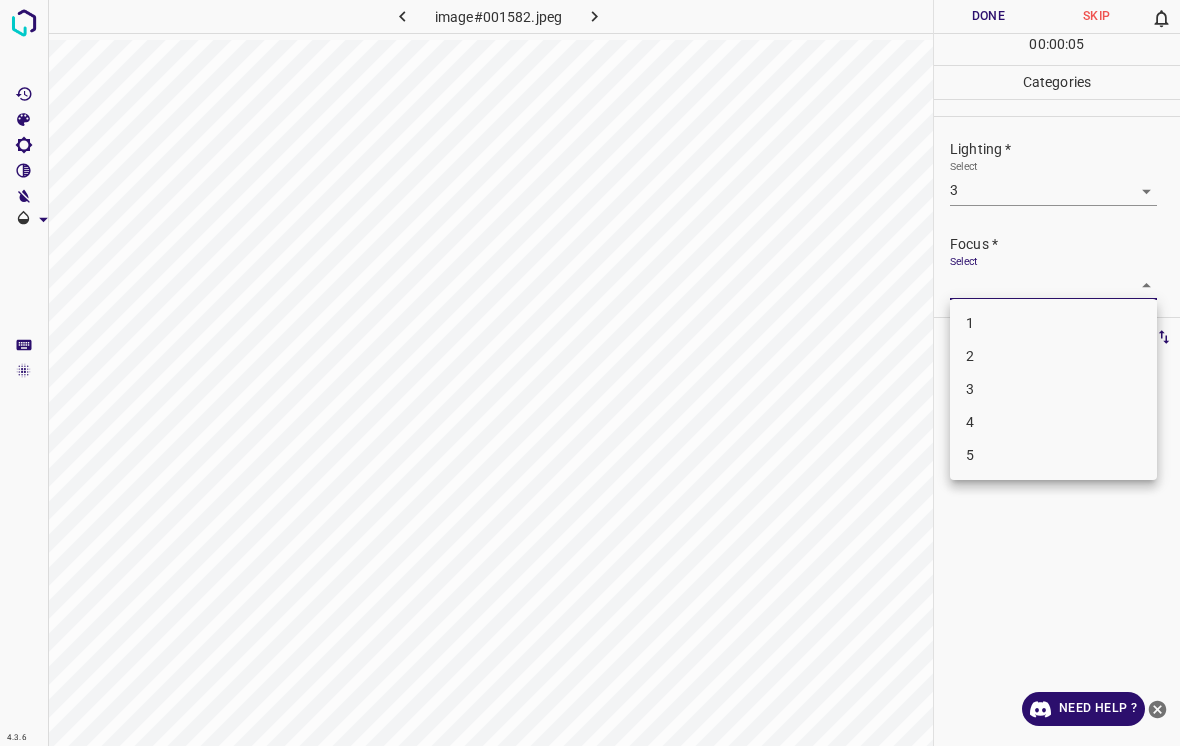 click on "2" at bounding box center (1053, 356) 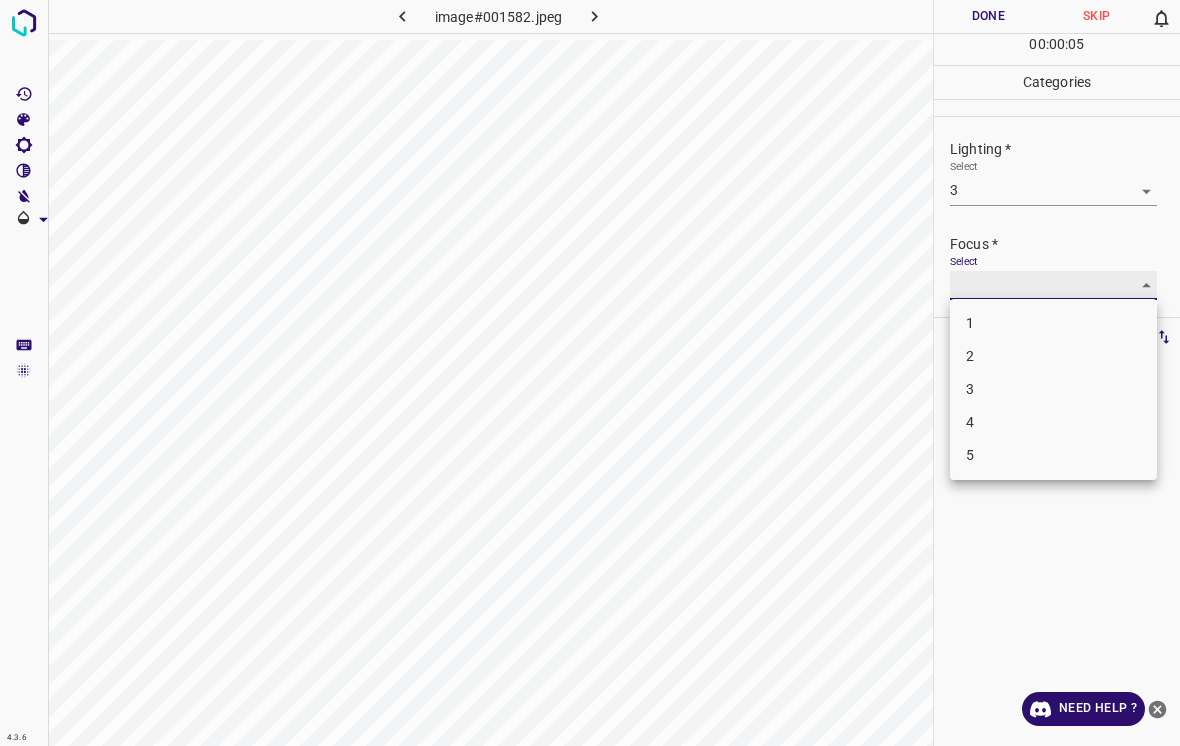 type on "2" 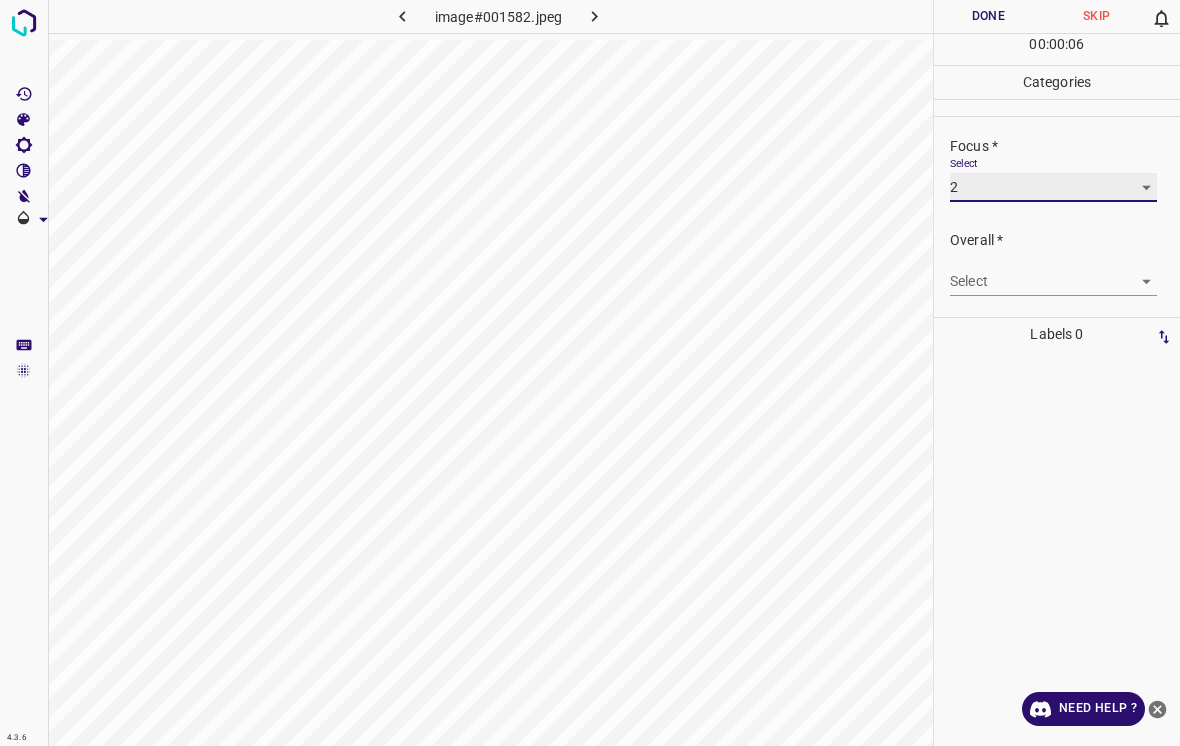scroll, scrollTop: 98, scrollLeft: 0, axis: vertical 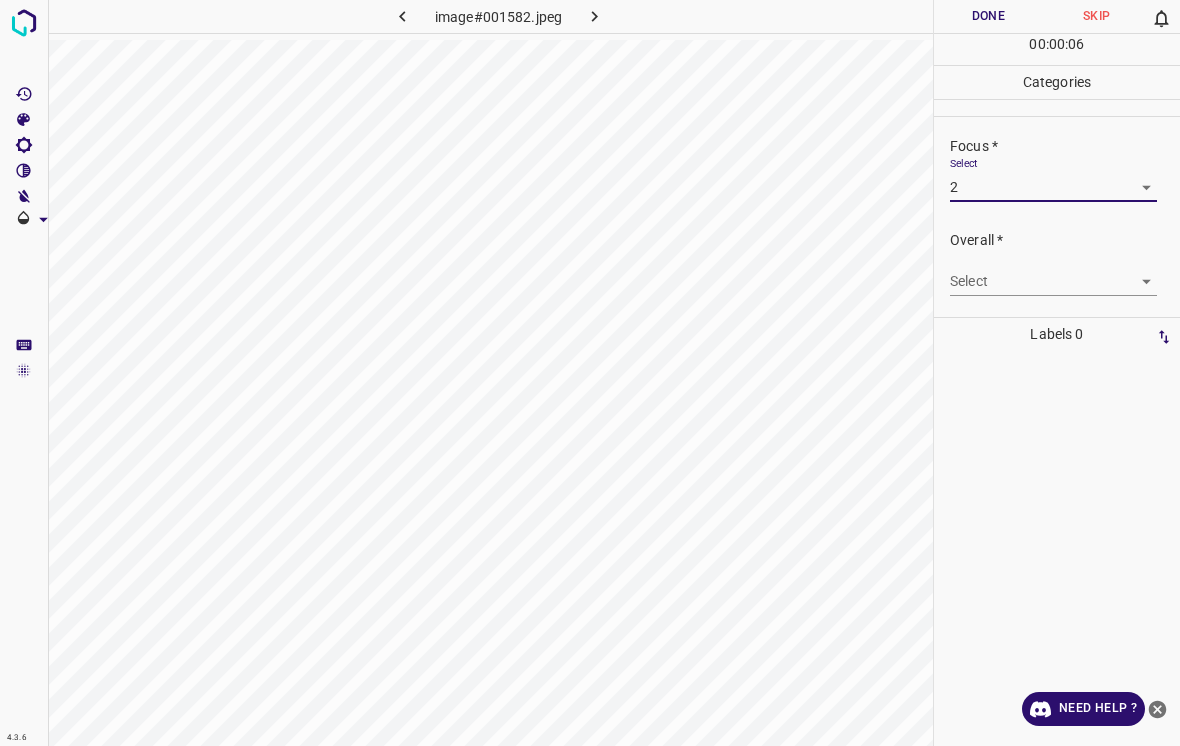 click on "4.3.6  image#001582.jpeg Done Skip 0 00   : 00   : 06   Categories Lighting *  Select 3 3 Focus *  Select 2 2 Overall *  Select ​ Labels   0 Categories 1 Lighting 2 Focus 3 Overall Tools Space Change between modes (Draw & Edit) I Auto labeling R Restore zoom M Zoom in N Zoom out Delete Delete selecte label Filters Z Restore filters X Saturation filter C Brightness filter V Contrast filter B Gray scale filter General O Download Need Help ? - Text - Hide - Delete" at bounding box center [590, 373] 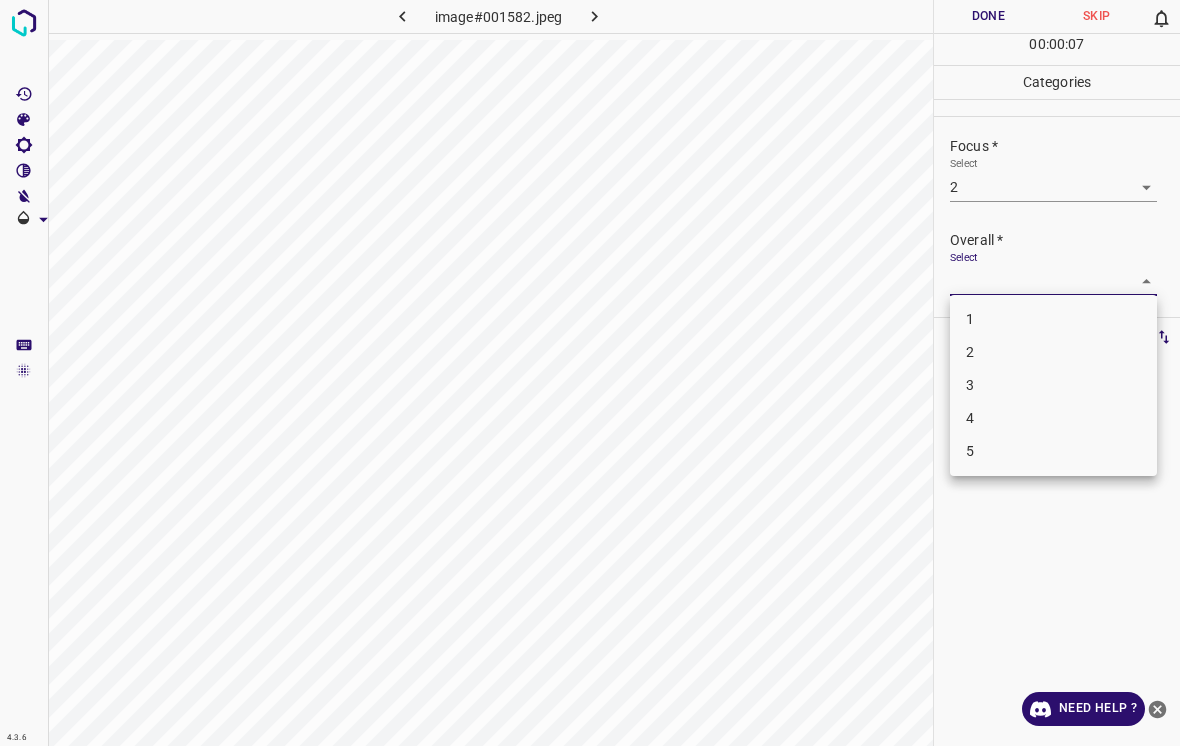 click on "2" at bounding box center [1053, 352] 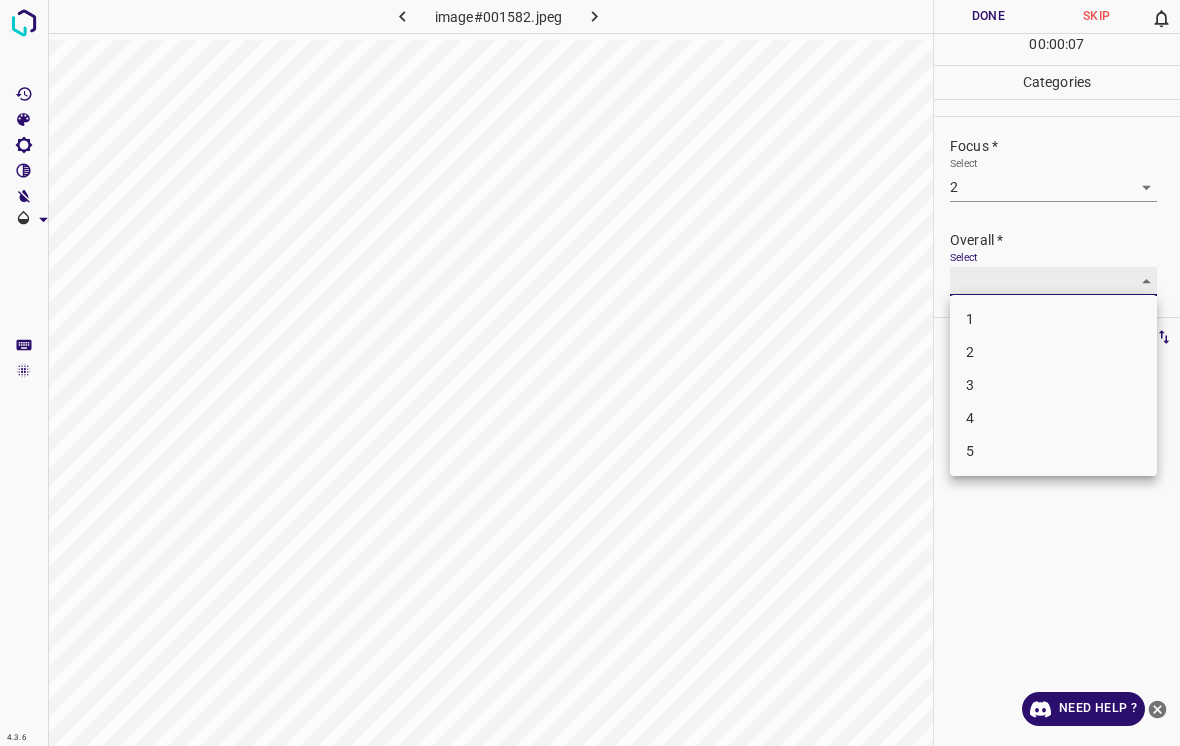 type on "2" 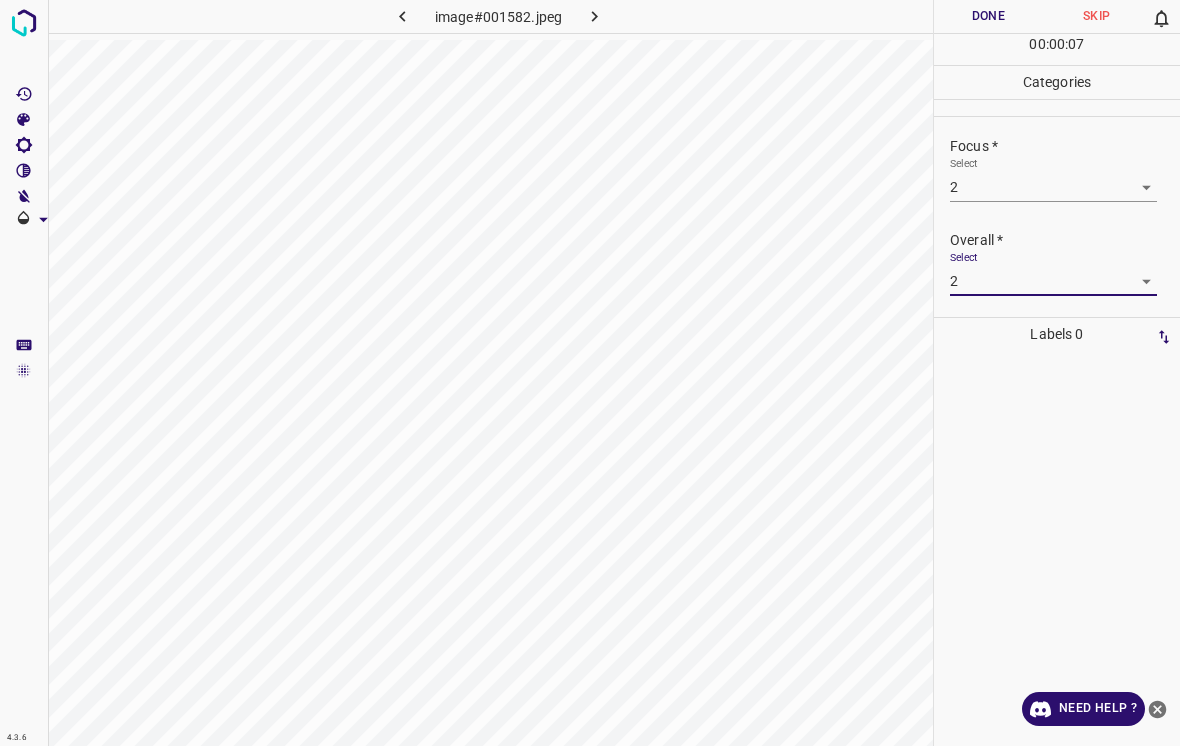 click on "Done" at bounding box center (988, 16) 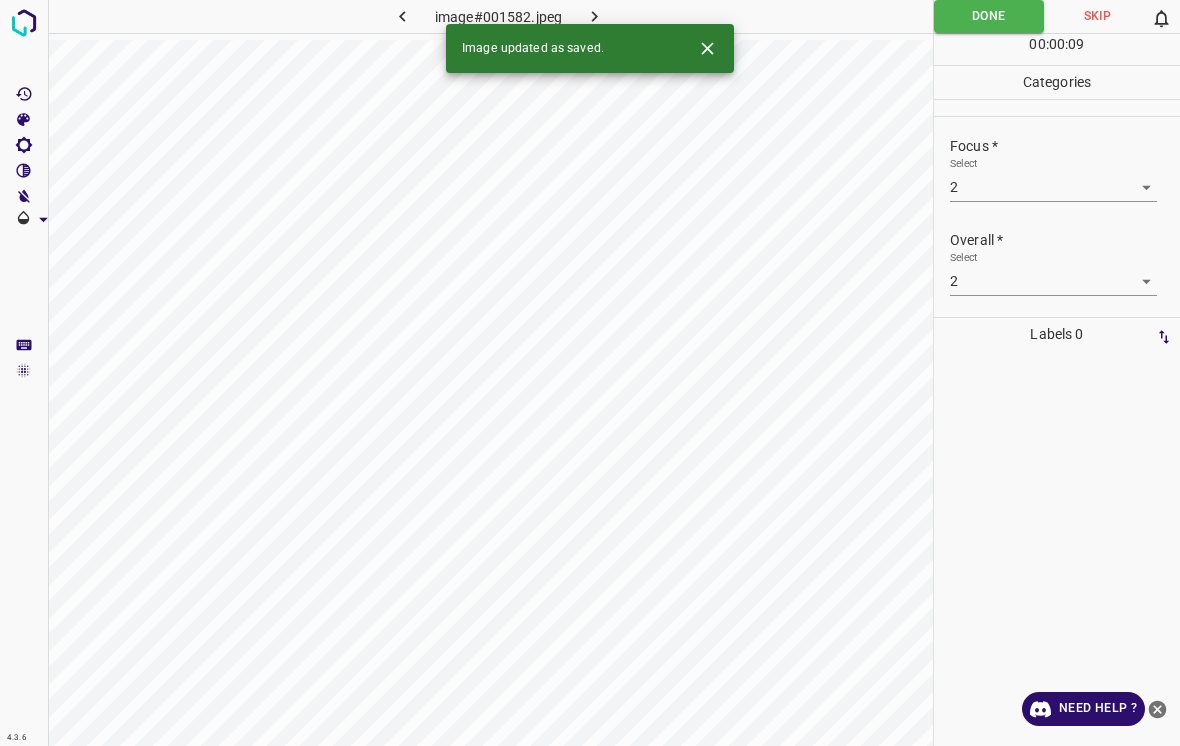 click 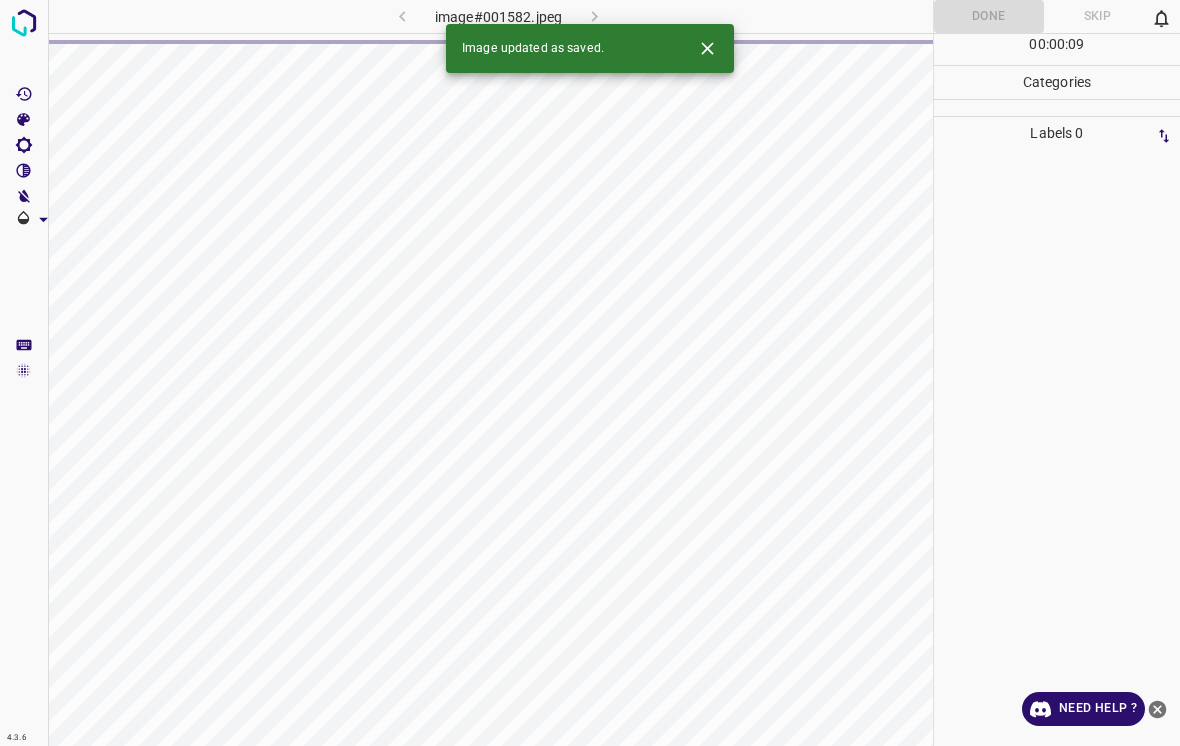 click at bounding box center [707, 48] 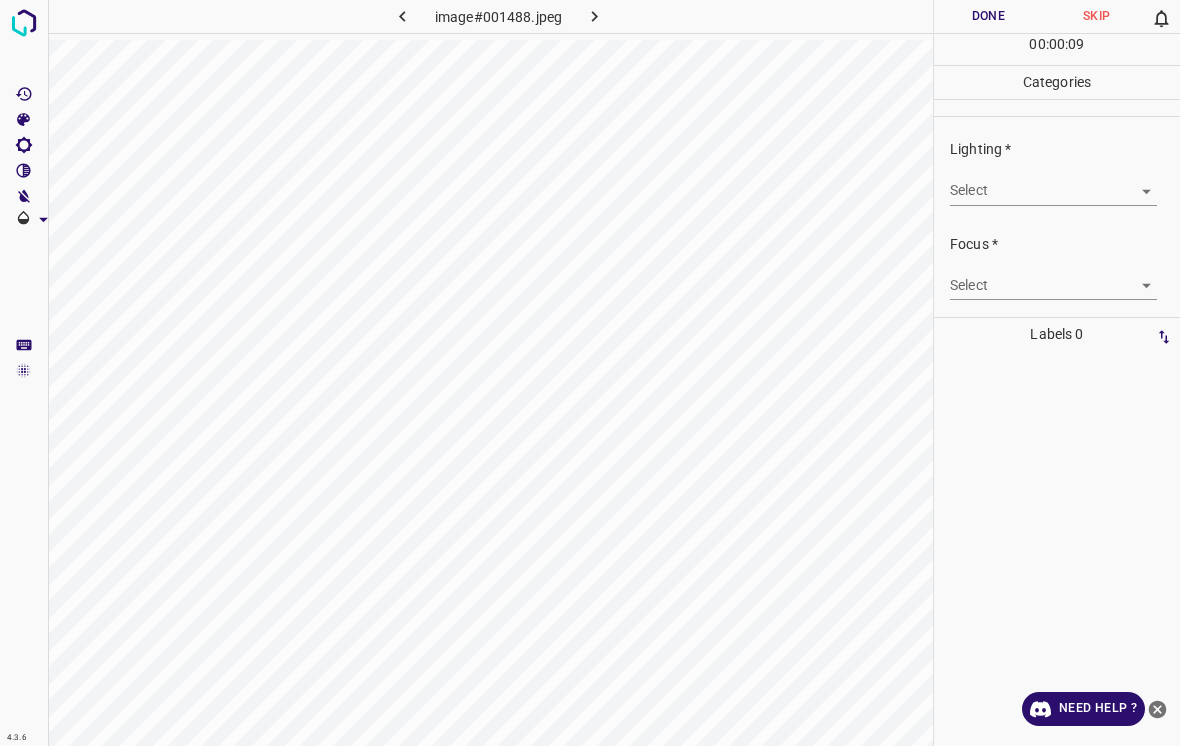 click on "4.3.6  image#001488.jpeg Done Skip 0 00   : 00   : 09   Categories Lighting *  Select ​ Focus *  Select ​ Overall *  Select ​ Labels   0 Categories 1 Lighting 2 Focus 3 Overall Tools Space Change between modes (Draw & Edit) I Auto labeling R Restore zoom M Zoom in N Zoom out Delete Delete selecte label Filters Z Restore filters X Saturation filter C Brightness filter V Contrast filter B Gray scale filter General O Download Need Help ? - Text - Hide - Delete" at bounding box center (590, 373) 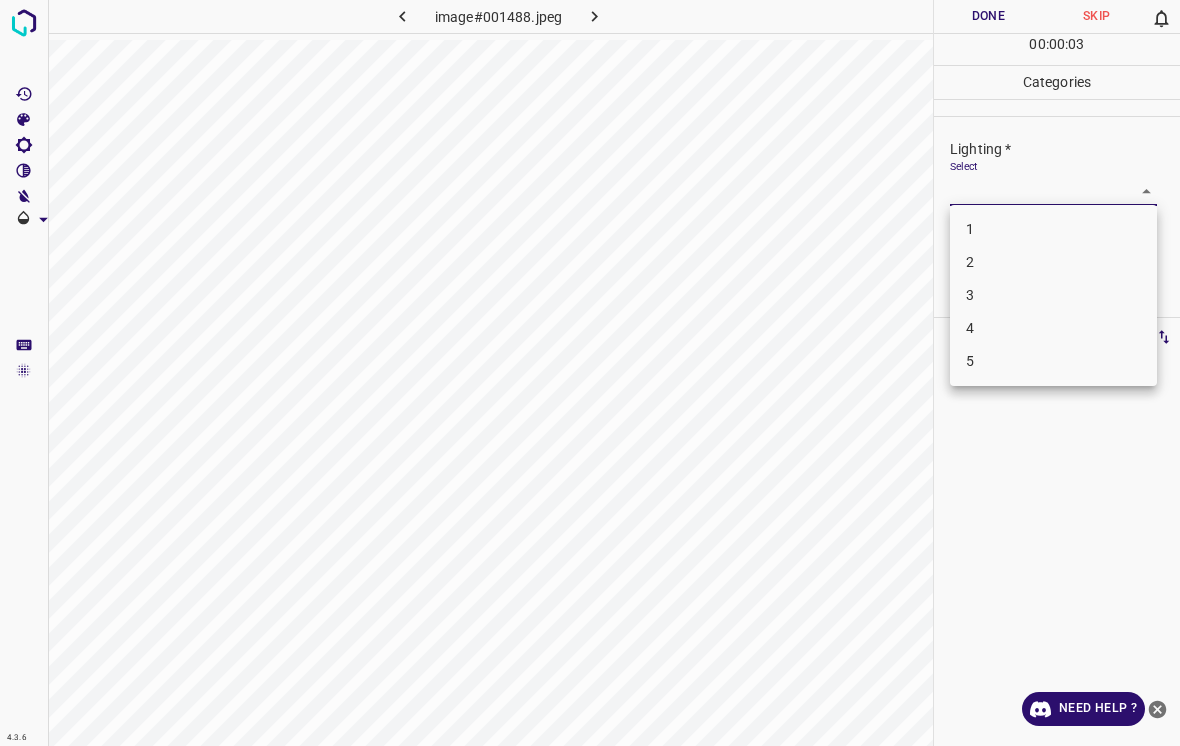 click on "3" at bounding box center (1053, 295) 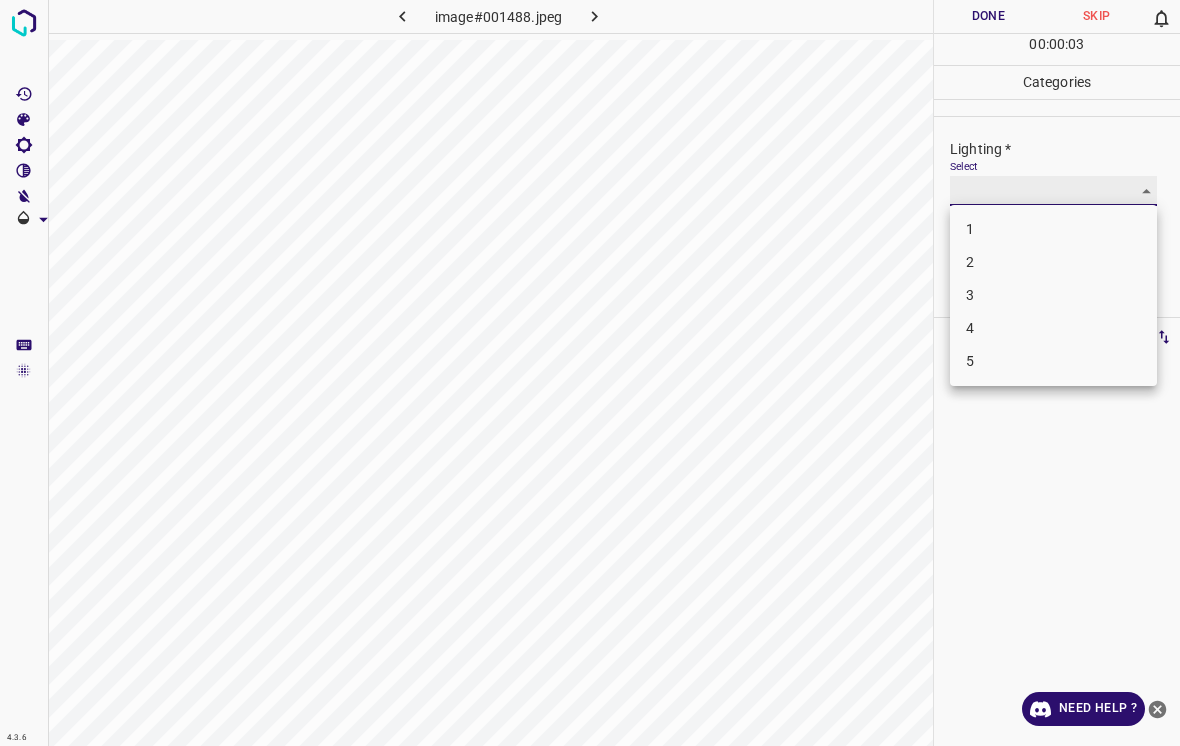 type on "3" 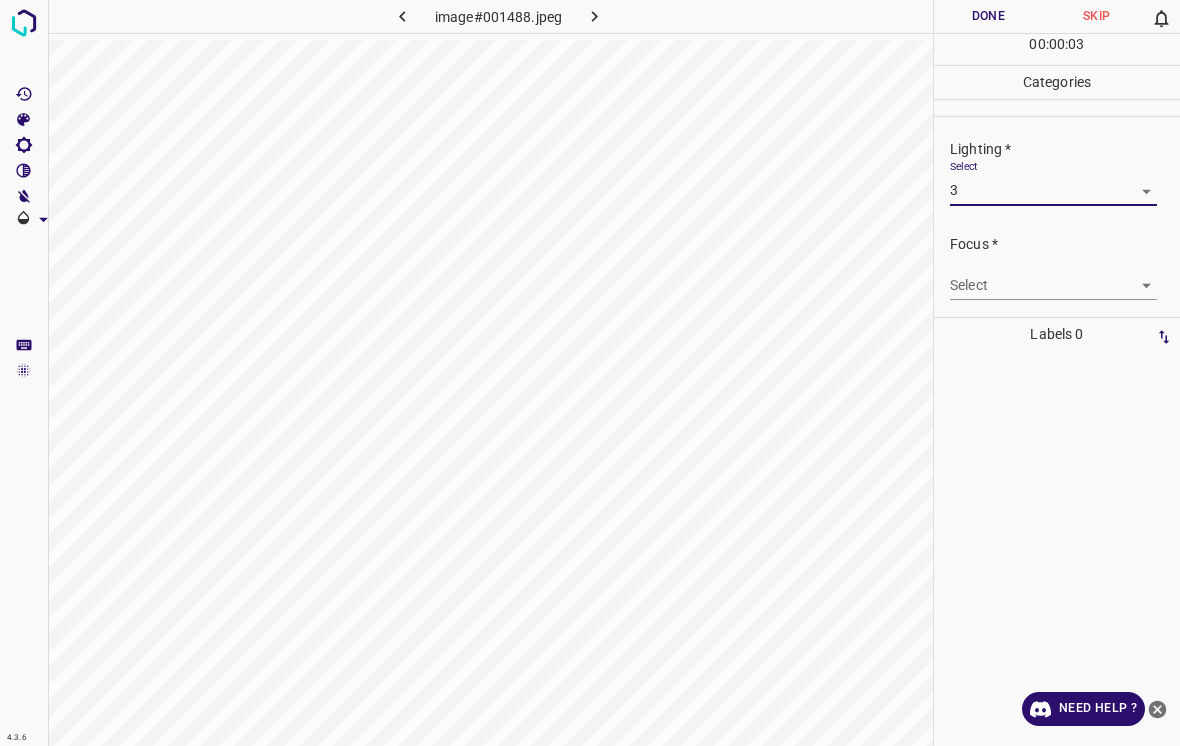 click on "4.3.6  image#001488.jpeg Done Skip 0 00   : 00   : 03   Categories Lighting *  Select 3 3 Focus *  Select ​ Overall *  Select ​ Labels   0 Categories 1 Lighting 2 Focus 3 Overall Tools Space Change between modes (Draw & Edit) I Auto labeling R Restore zoom M Zoom in N Zoom out Delete Delete selecte label Filters Z Restore filters X Saturation filter C Brightness filter V Contrast filter B Gray scale filter General O Download Need Help ? - Text - Hide - Delete" at bounding box center [590, 373] 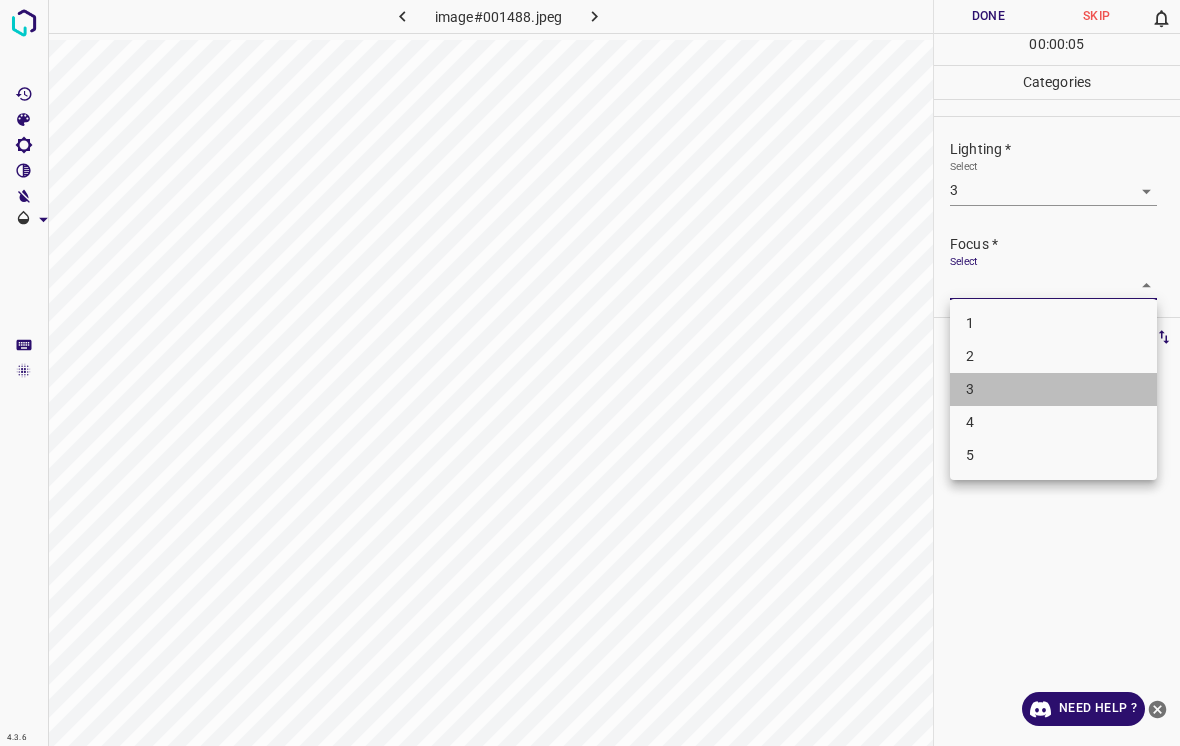 click on "3" at bounding box center (1053, 389) 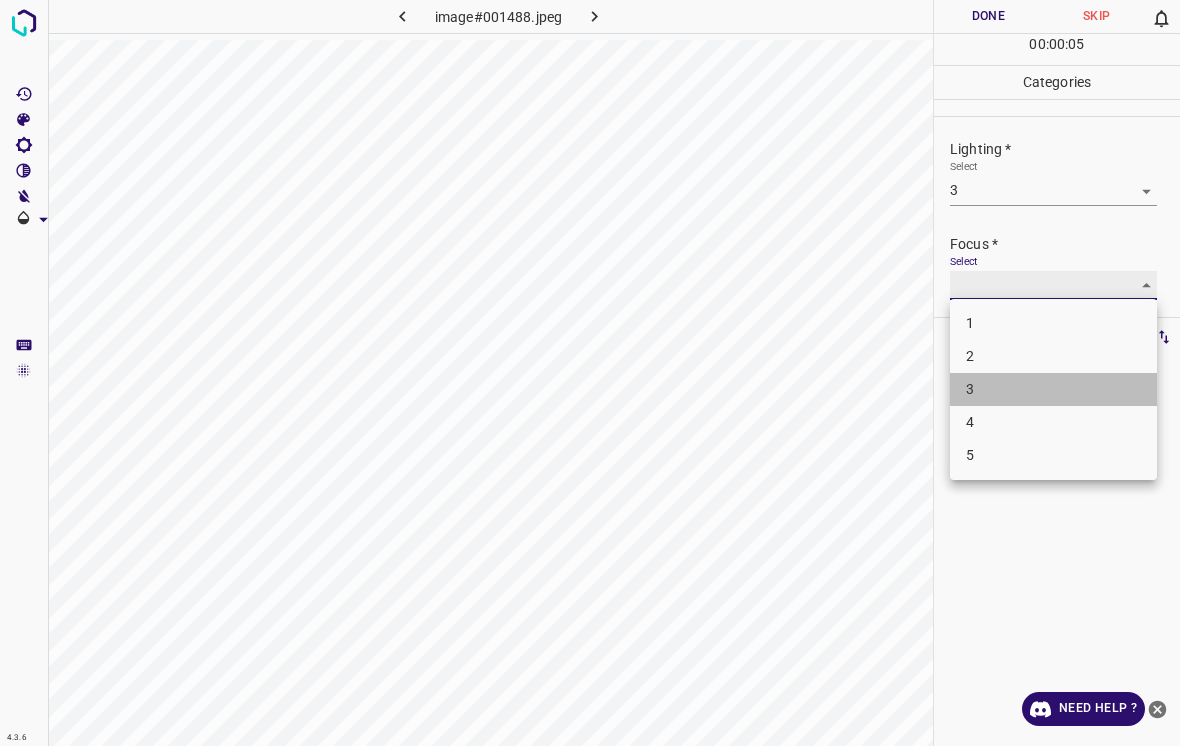 type on "3" 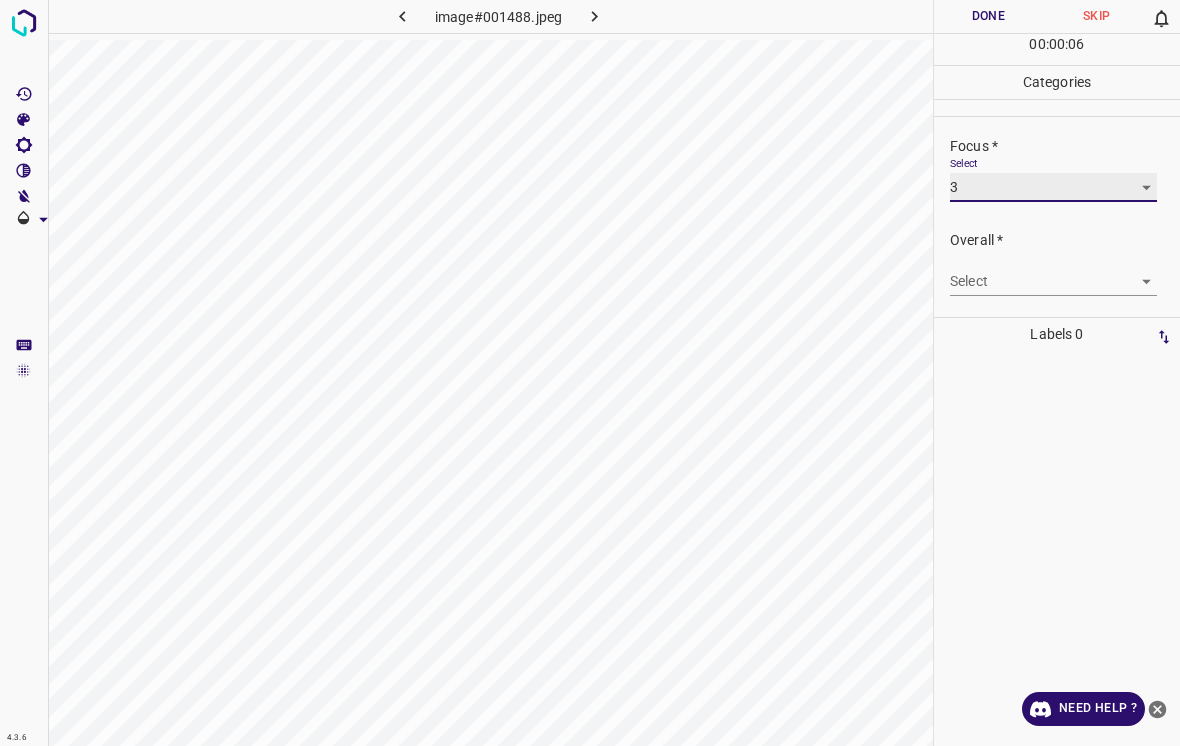 scroll, scrollTop: 98, scrollLeft: 0, axis: vertical 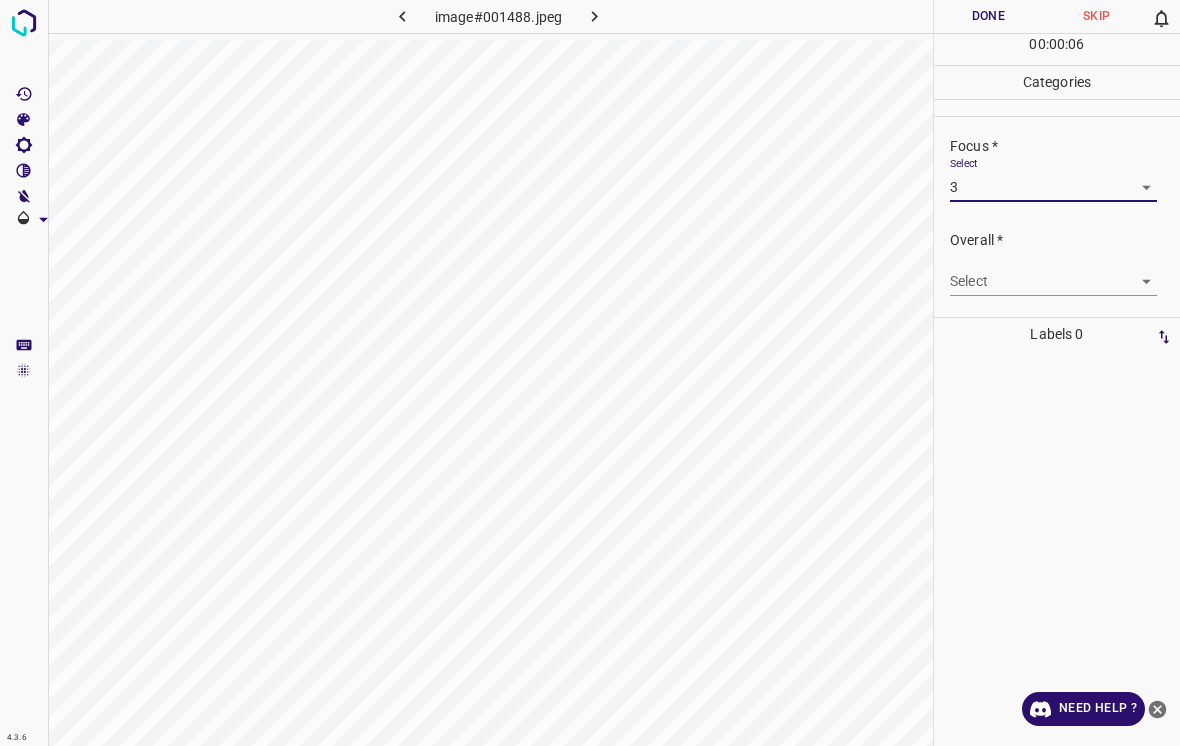 click on "4.3.6  image#001488.jpeg Done Skip 0 00   : 00   : 06   Categories Lighting *  Select 3 3 Focus *  Select 3 3 Overall *  Select ​ Labels   0 Categories 1 Lighting 2 Focus 3 Overall Tools Space Change between modes (Draw & Edit) I Auto labeling R Restore zoom M Zoom in N Zoom out Delete Delete selecte label Filters Z Restore filters X Saturation filter C Brightness filter V Contrast filter B Gray scale filter General O Download Need Help ? - Text - Hide - Delete" at bounding box center [590, 373] 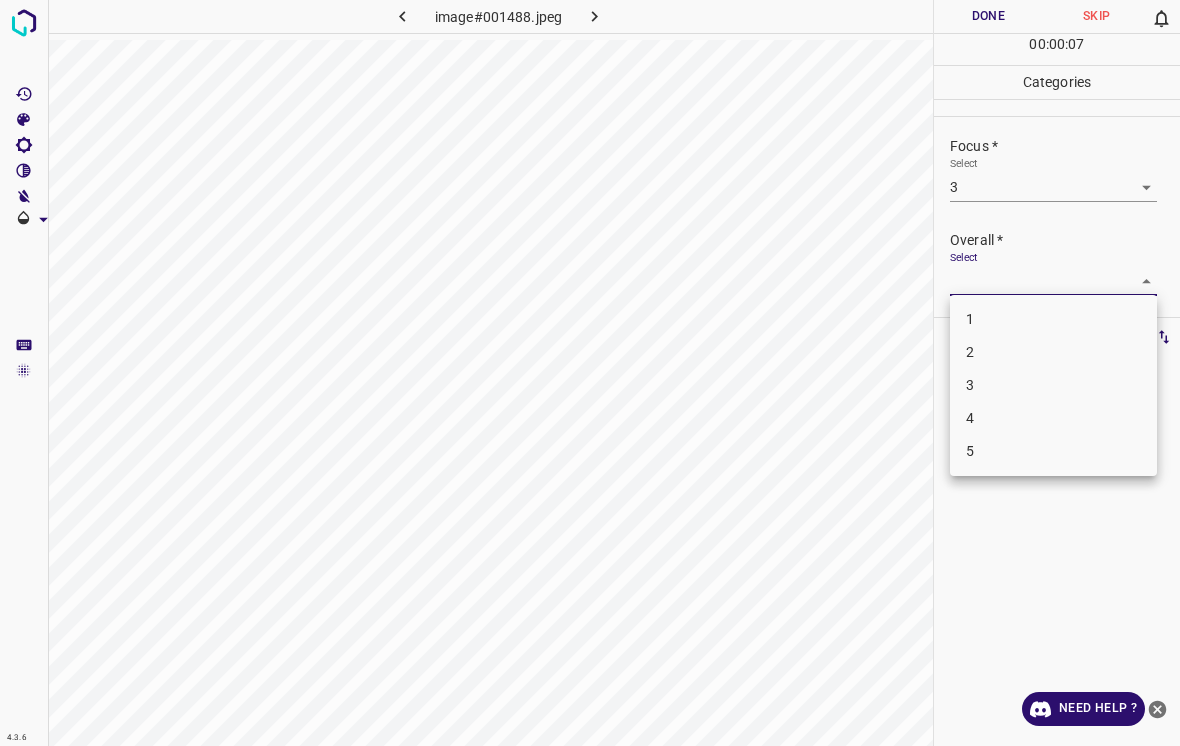 click on "3" at bounding box center (1053, 385) 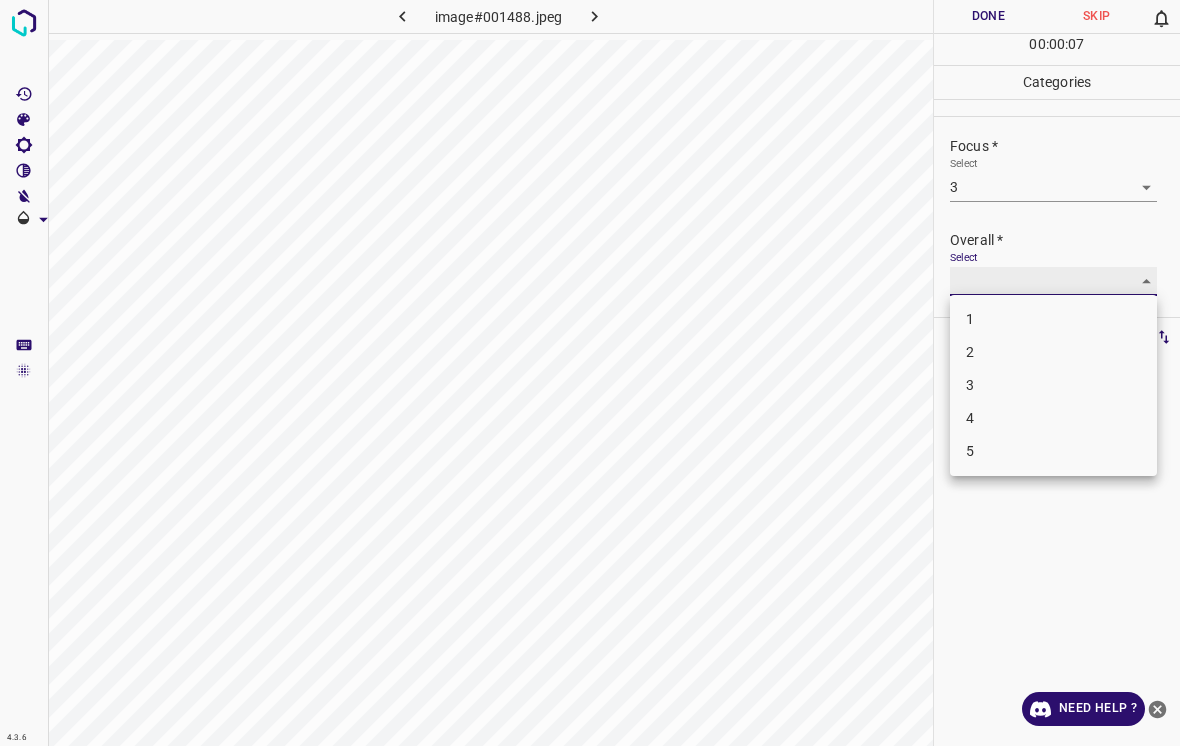 type on "3" 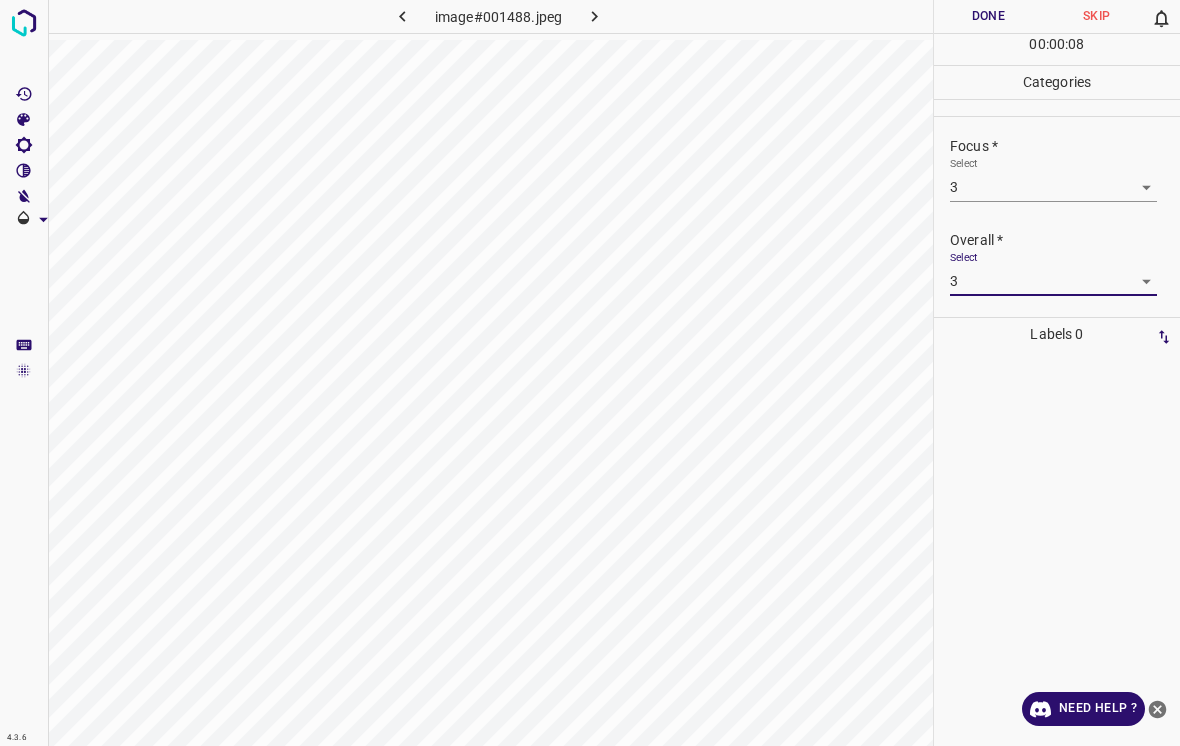 click on "Done" at bounding box center (988, 16) 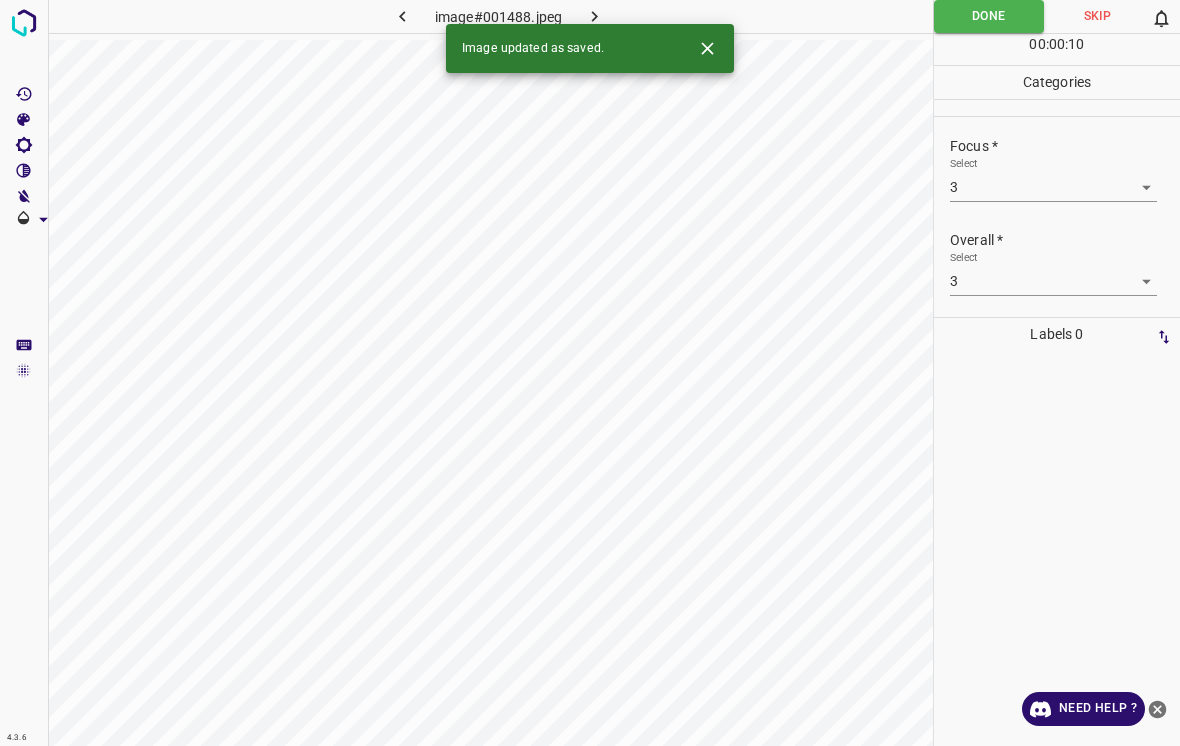 click 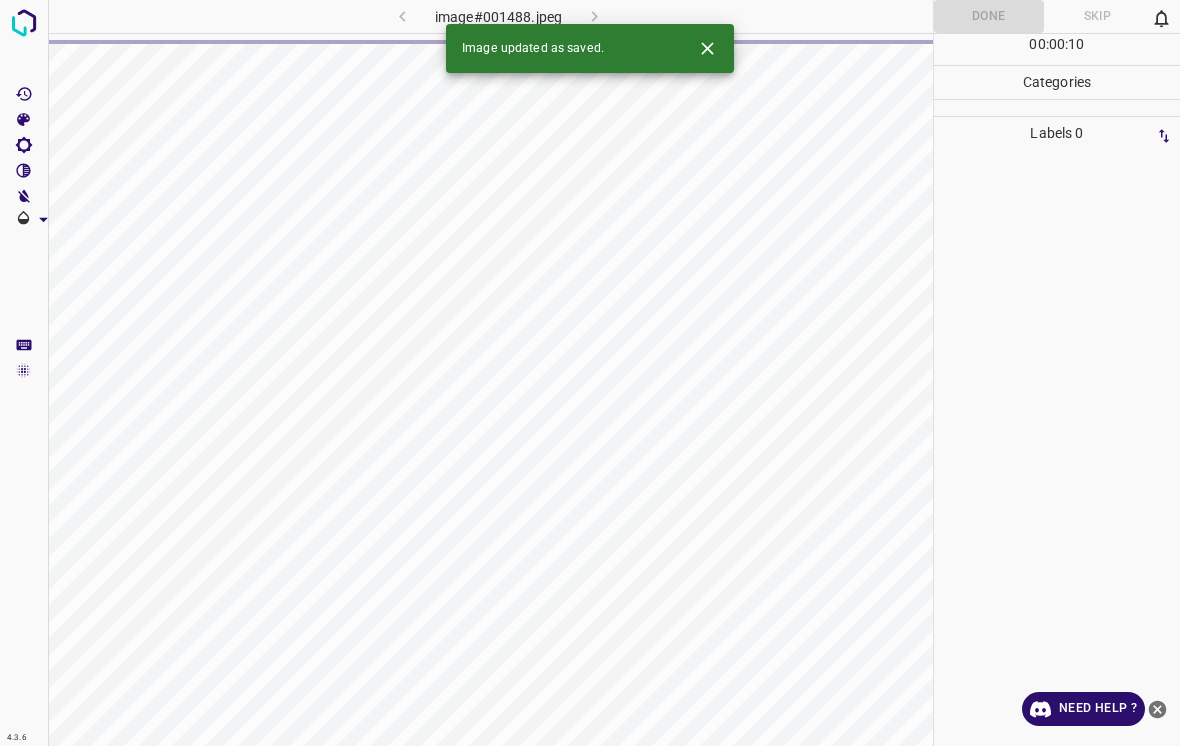 click at bounding box center (707, 48) 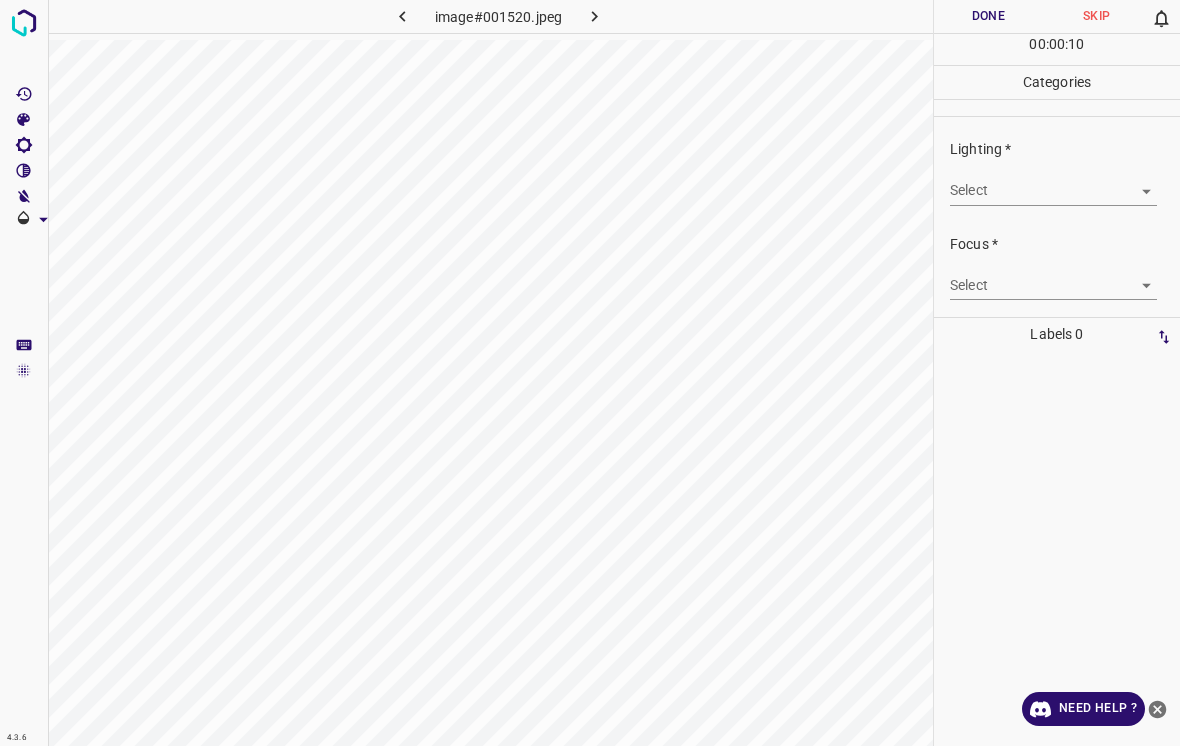 click on "4.3.6  image#001520.jpeg Done Skip 0 00   : 00   : 10   Categories Lighting *  Select ​ Focus *  Select ​ Overall *  Select ​ Labels   0 Categories 1 Lighting 2 Focus 3 Overall Tools Space Change between modes (Draw & Edit) I Auto labeling R Restore zoom M Zoom in N Zoom out Delete Delete selecte label Filters Z Restore filters X Saturation filter C Brightness filter V Contrast filter B Gray scale filter General O Download Need Help ? - Text - Hide - Delete" at bounding box center (590, 373) 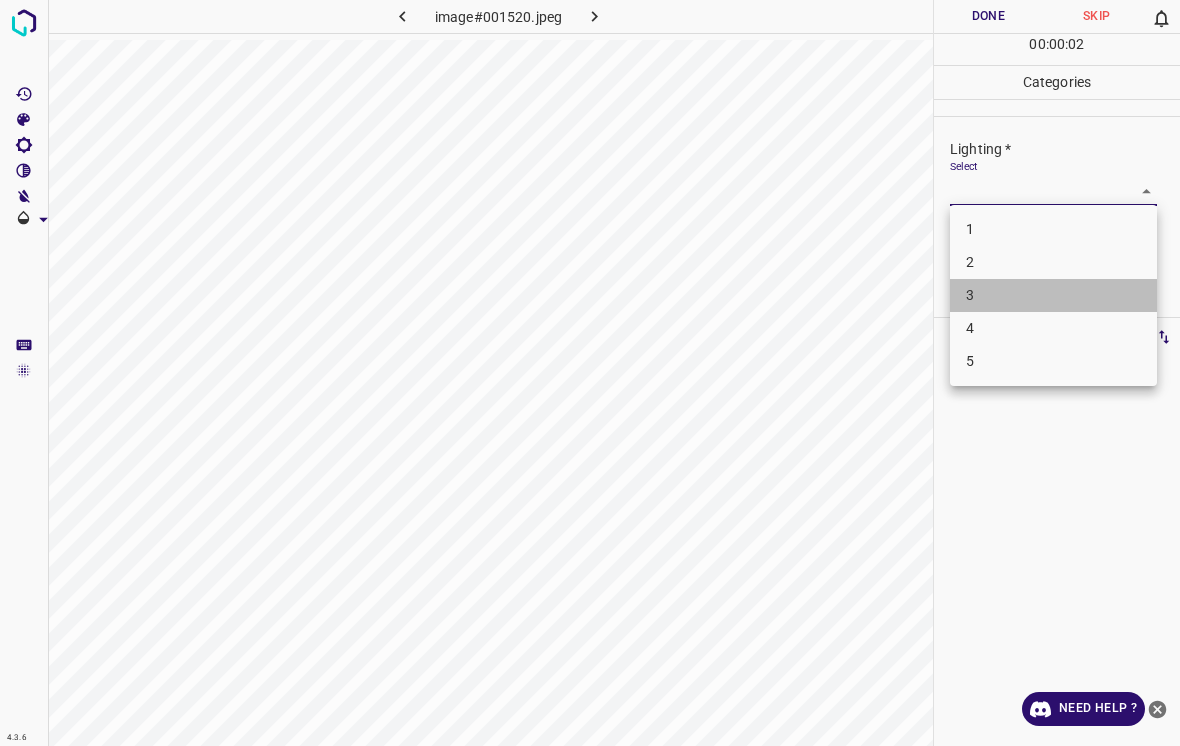 click on "3" at bounding box center [1053, 295] 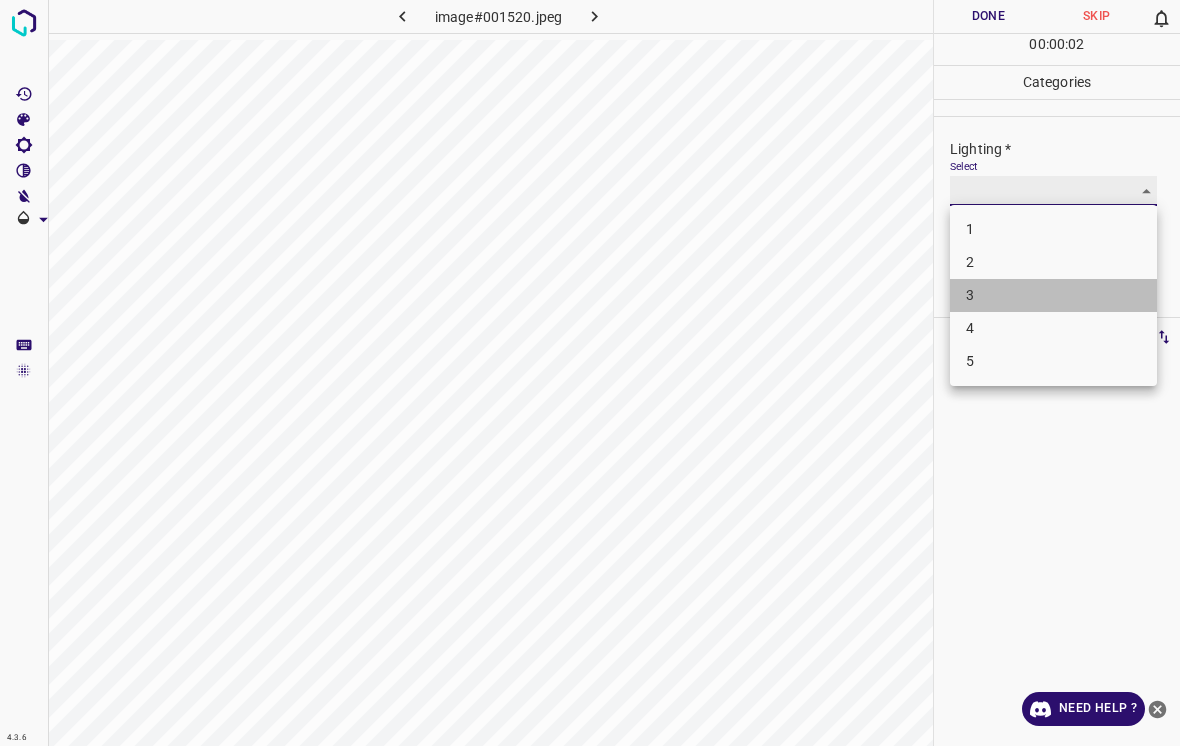 type on "3" 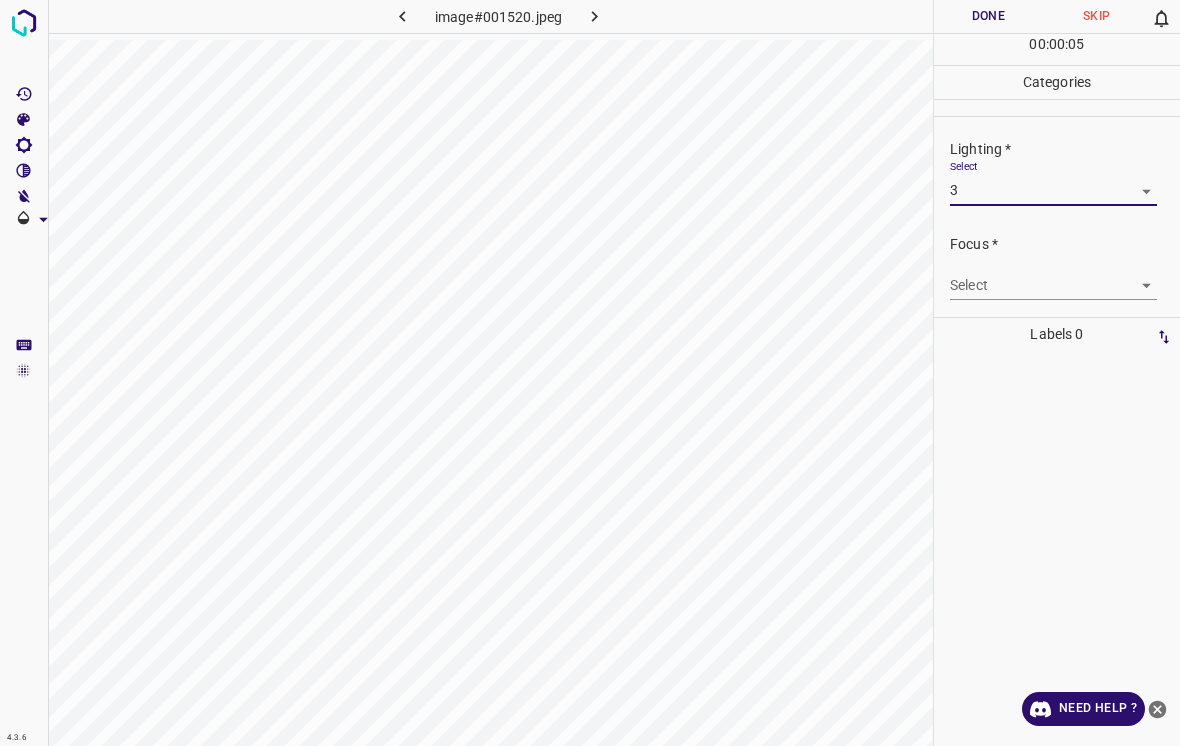 click on "4.3.6  image#001520.jpeg Done Skip 0 00   : 00   : 05   Categories Lighting *  Select 3 3 Focus *  Select ​ Overall *  Select ​ Labels   0 Categories 1 Lighting 2 Focus 3 Overall Tools Space Change between modes (Draw & Edit) I Auto labeling R Restore zoom M Zoom in N Zoom out Delete Delete selecte label Filters Z Restore filters X Saturation filter C Brightness filter V Contrast filter B Gray scale filter General O Download Need Help ? - Text - Hide - Delete" at bounding box center [590, 373] 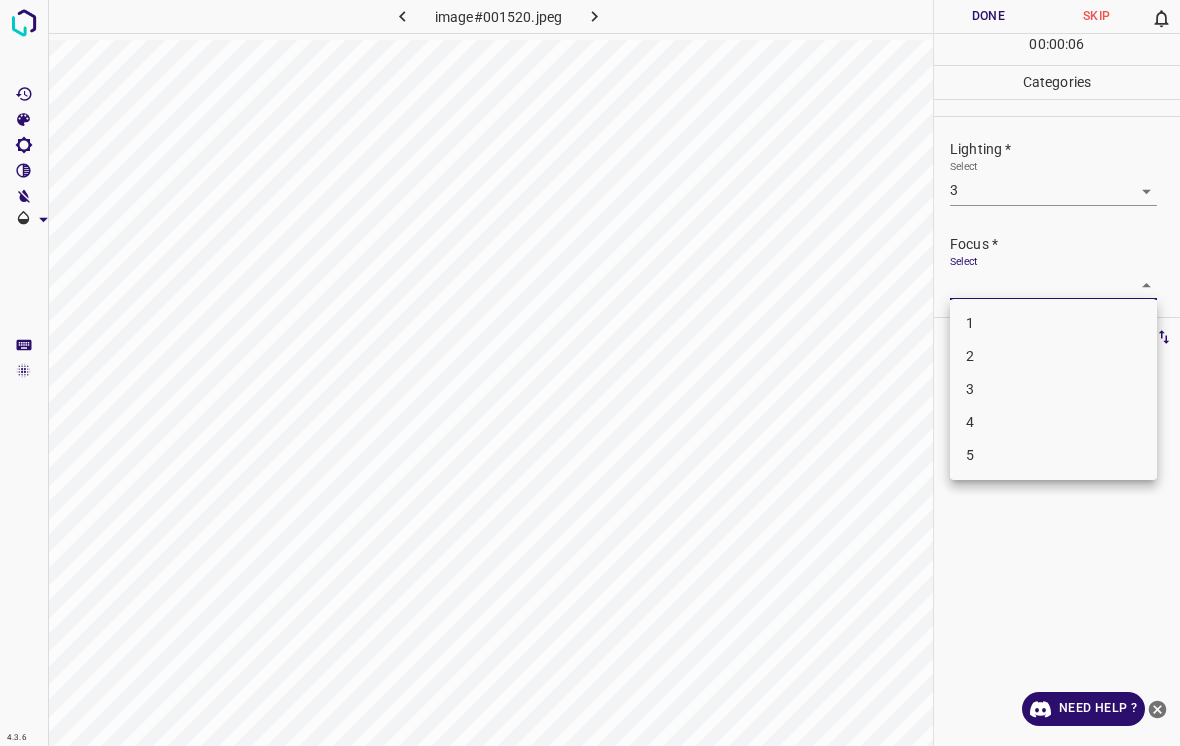 click on "4" at bounding box center (1053, 422) 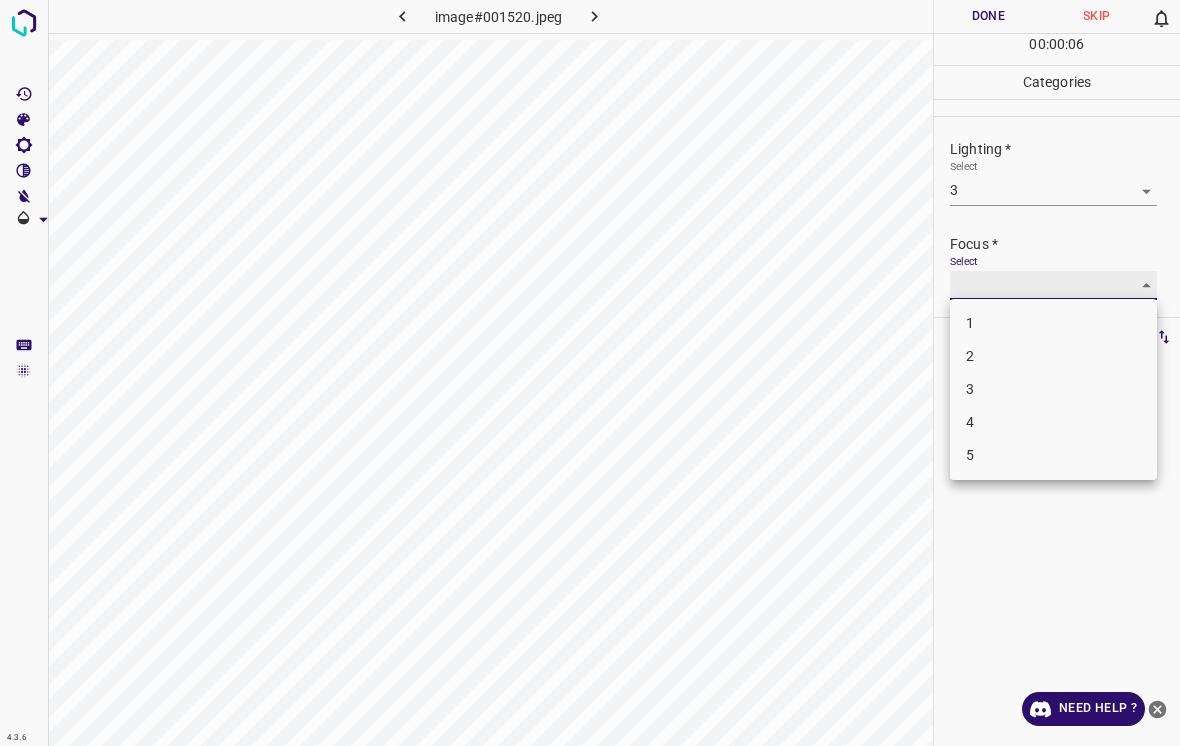 type on "4" 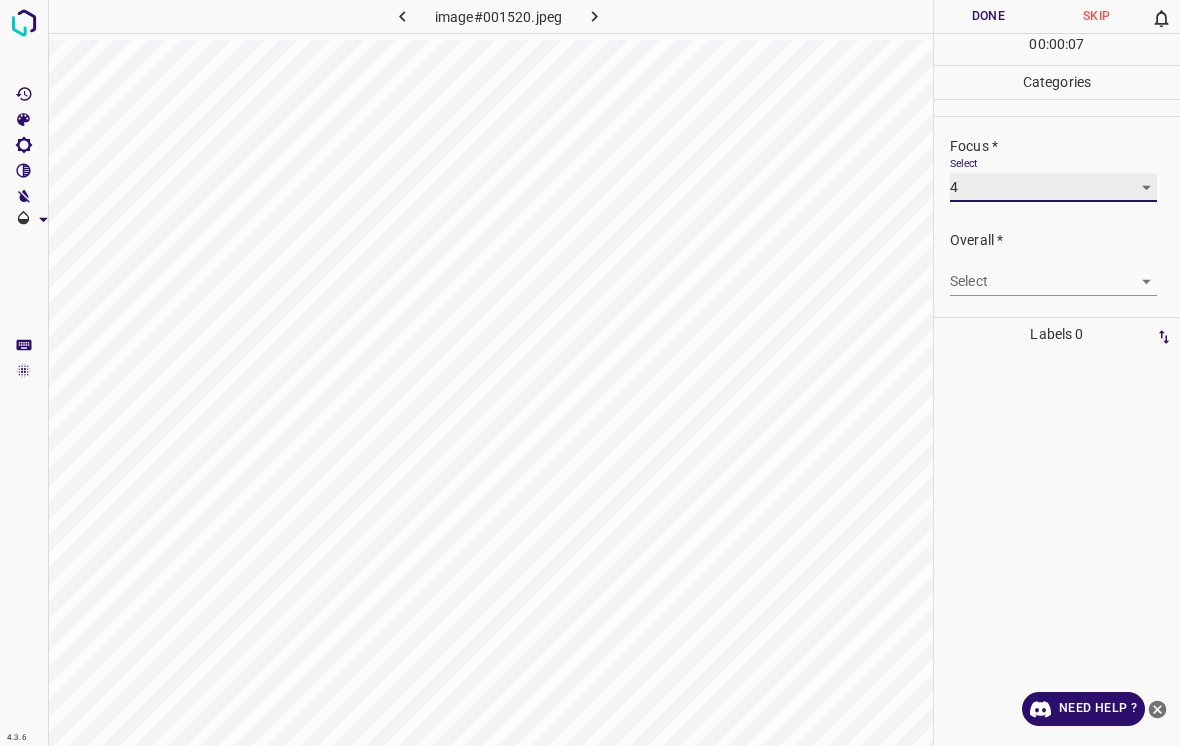 scroll, scrollTop: 98, scrollLeft: 0, axis: vertical 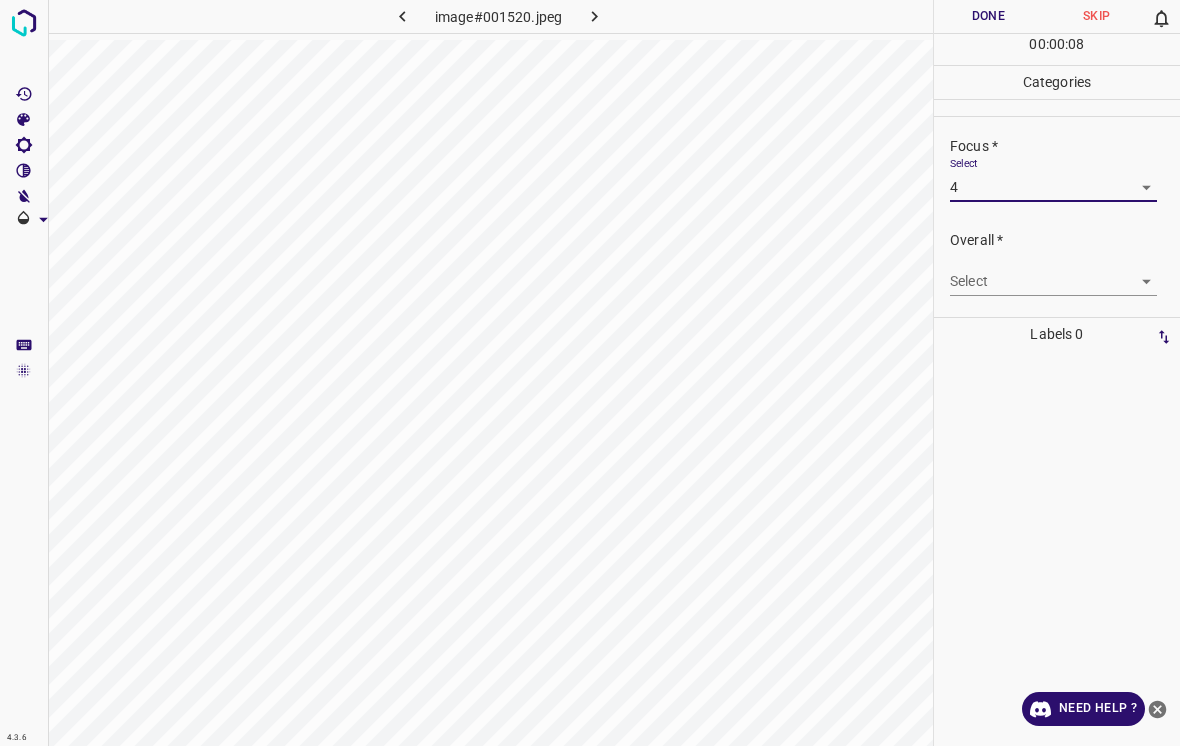 click on "4.3.6  image#001520.jpeg Done Skip 0 00   : 00   : 08   Categories Lighting *  Select 3 3 Focus *  Select 4 4 Overall *  Select ​ Labels   0 Categories 1 Lighting 2 Focus 3 Overall Tools Space Change between modes (Draw & Edit) I Auto labeling R Restore zoom M Zoom in N Zoom out Delete Delete selecte label Filters Z Restore filters X Saturation filter C Brightness filter V Contrast filter B Gray scale filter General O Download Need Help ? - Text - Hide - Delete" at bounding box center [590, 373] 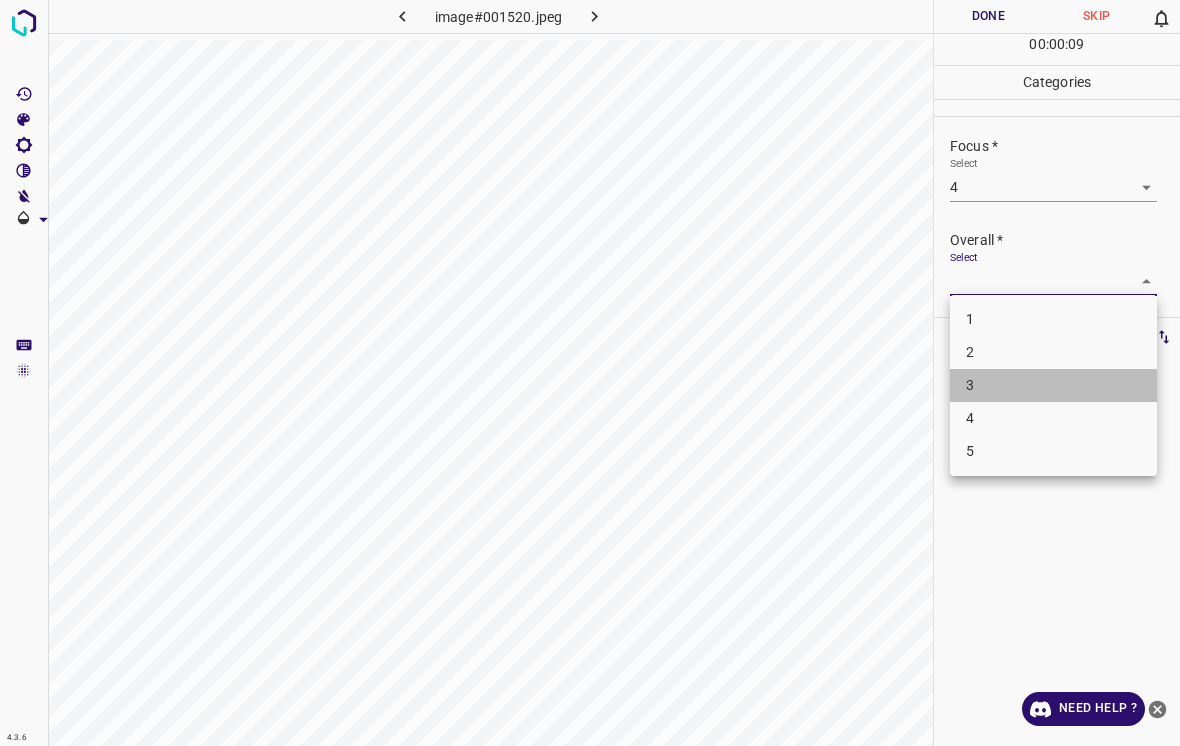 click on "3" at bounding box center [1053, 385] 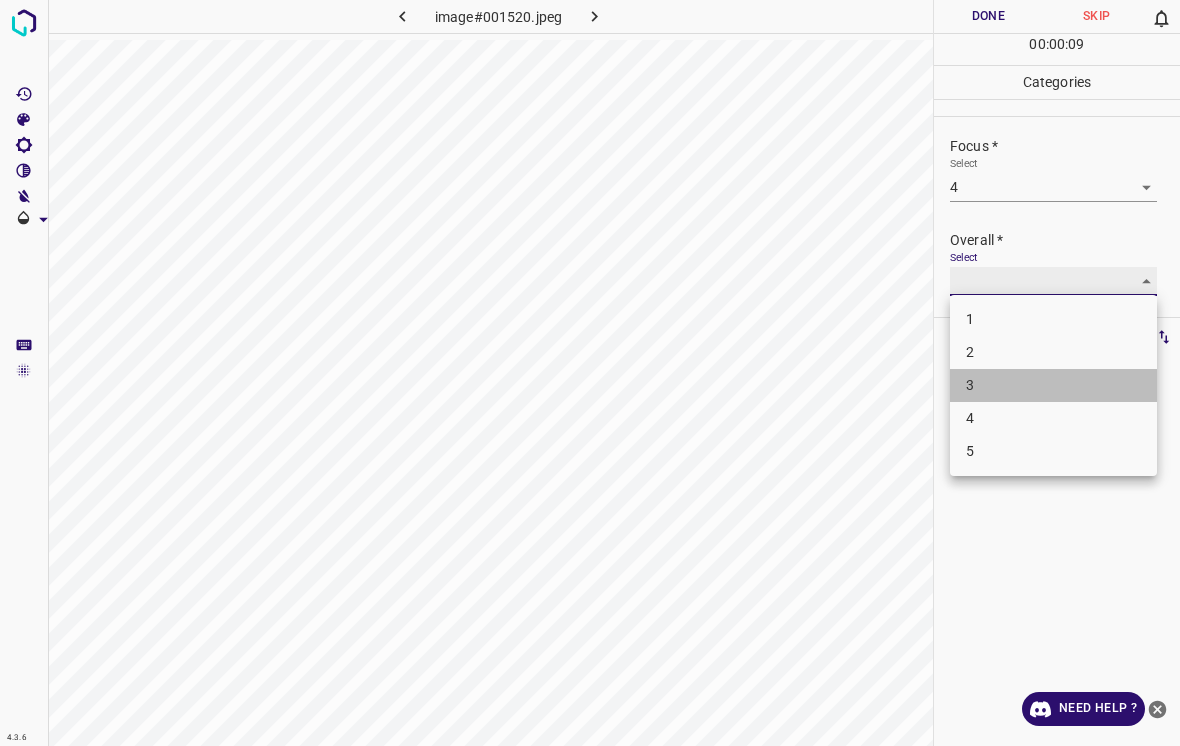 type on "3" 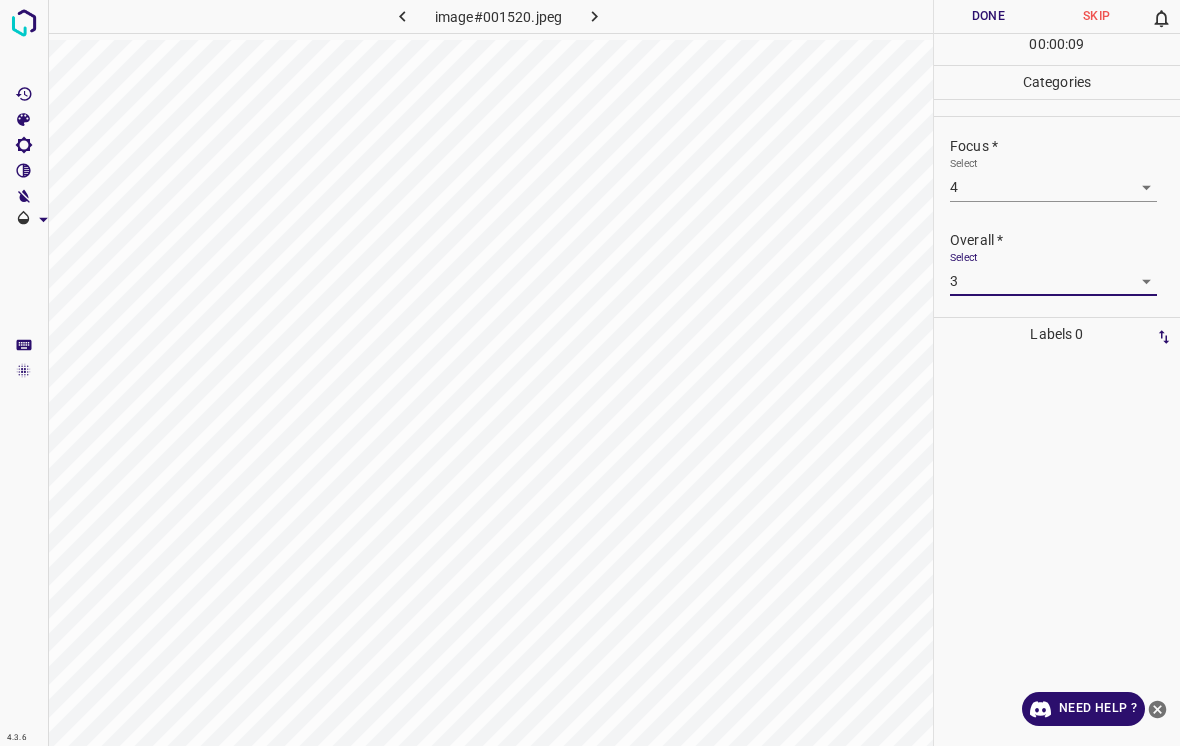 click on "Done" at bounding box center (988, 16) 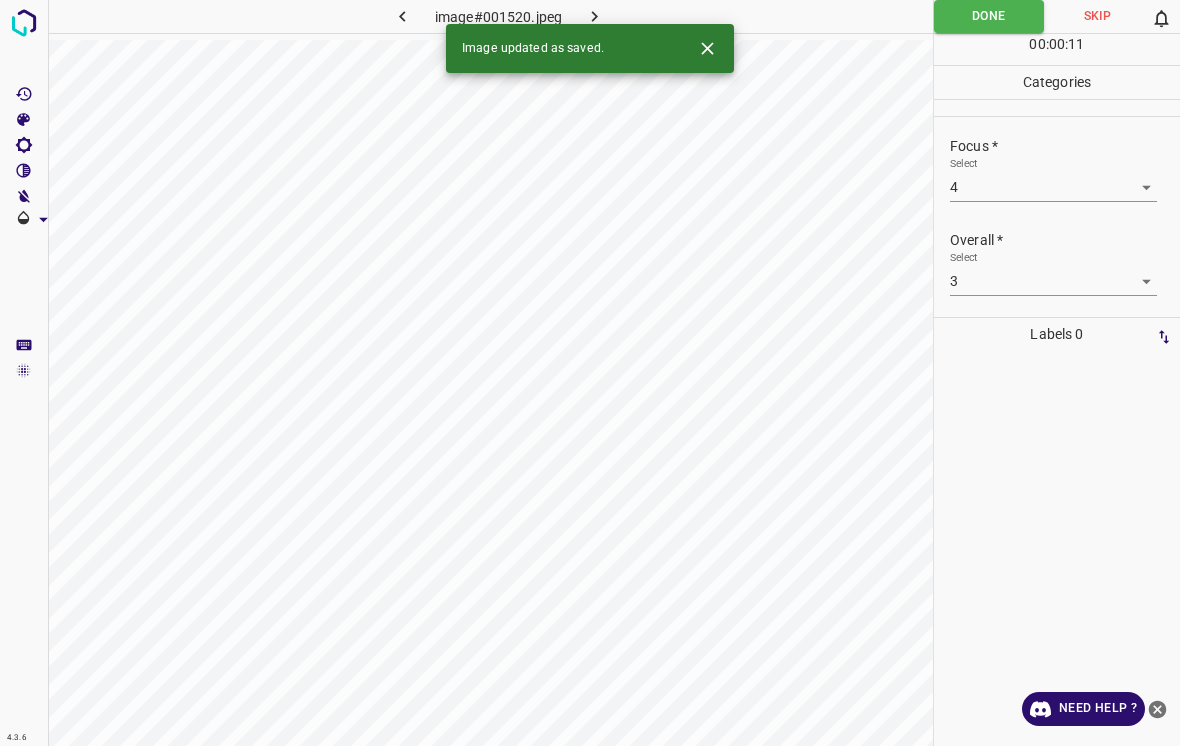 click 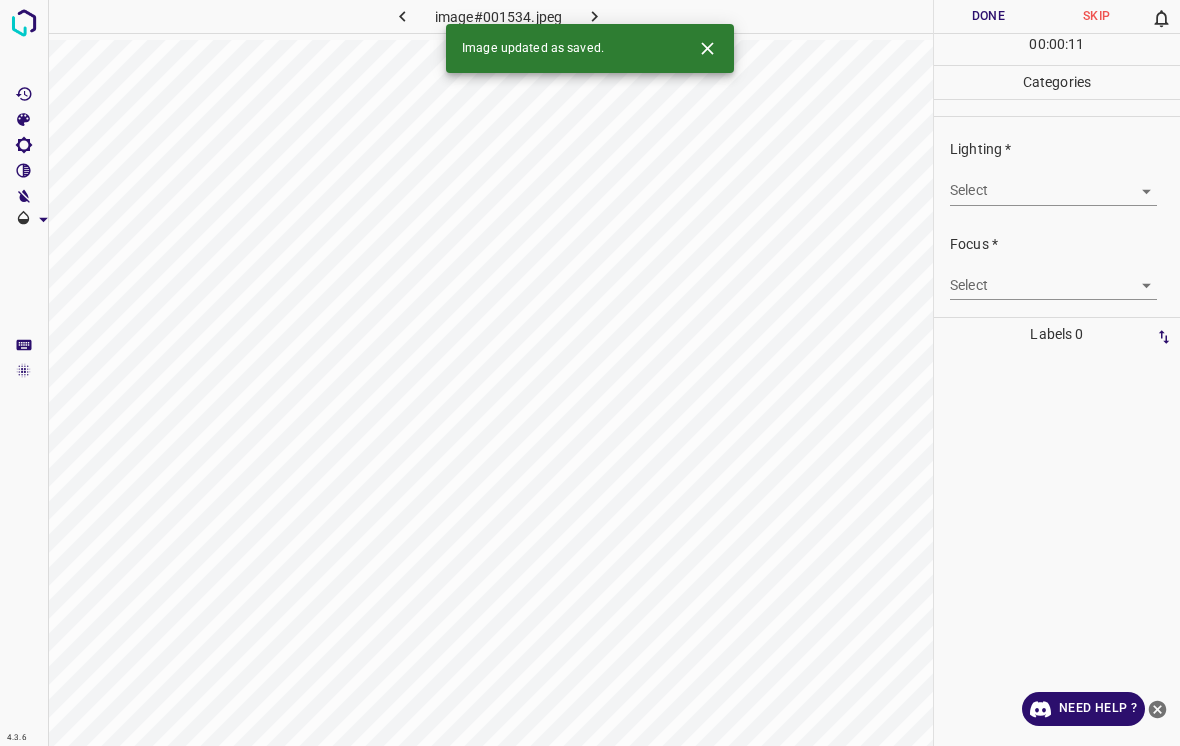 click on "4.3.6  image#001534.jpeg Done Skip 0 00   : 00   : 11   Categories Lighting *  Select ​ Focus *  Select ​ Overall *  Select ​ Labels   0 Categories 1 Lighting 2 Focus 3 Overall Tools Space Change between modes (Draw & Edit) I Auto labeling R Restore zoom M Zoom in N Zoom out Delete Delete selecte label Filters Z Restore filters X Saturation filter C Brightness filter V Contrast filter B Gray scale filter General O Download Image updated as saved. Need Help ? - Text - Hide - Delete" at bounding box center (590, 373) 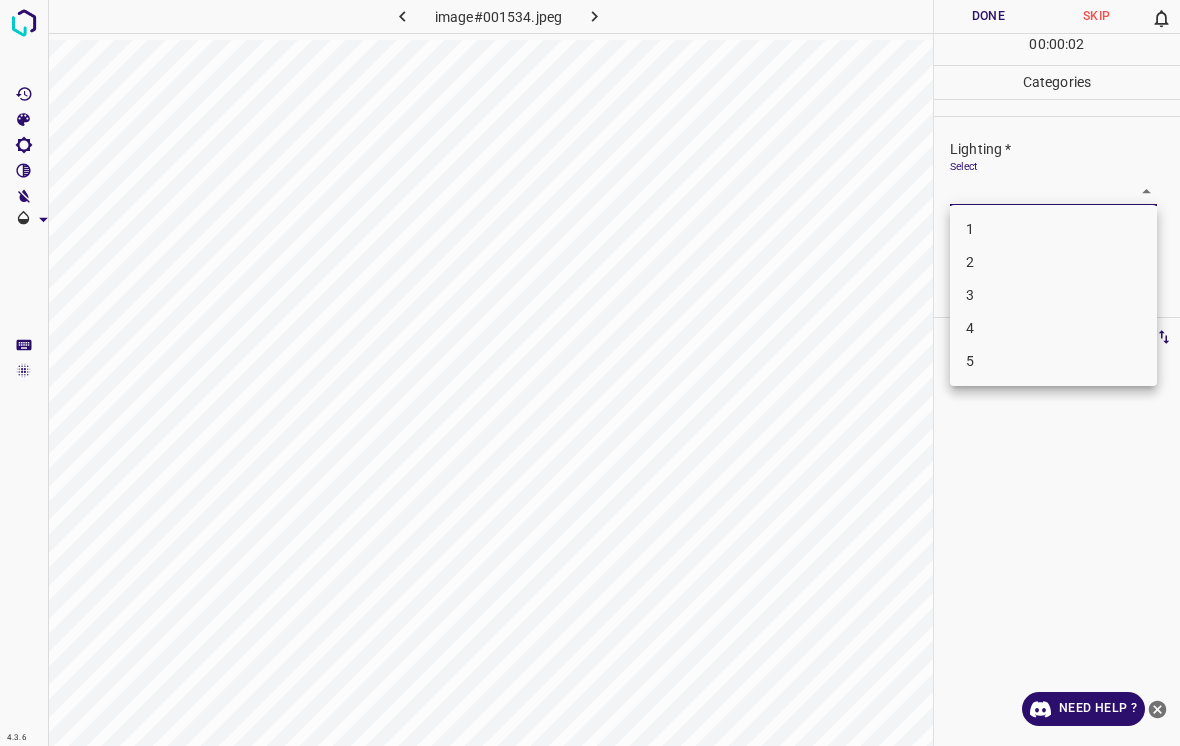 click on "3" at bounding box center [1053, 295] 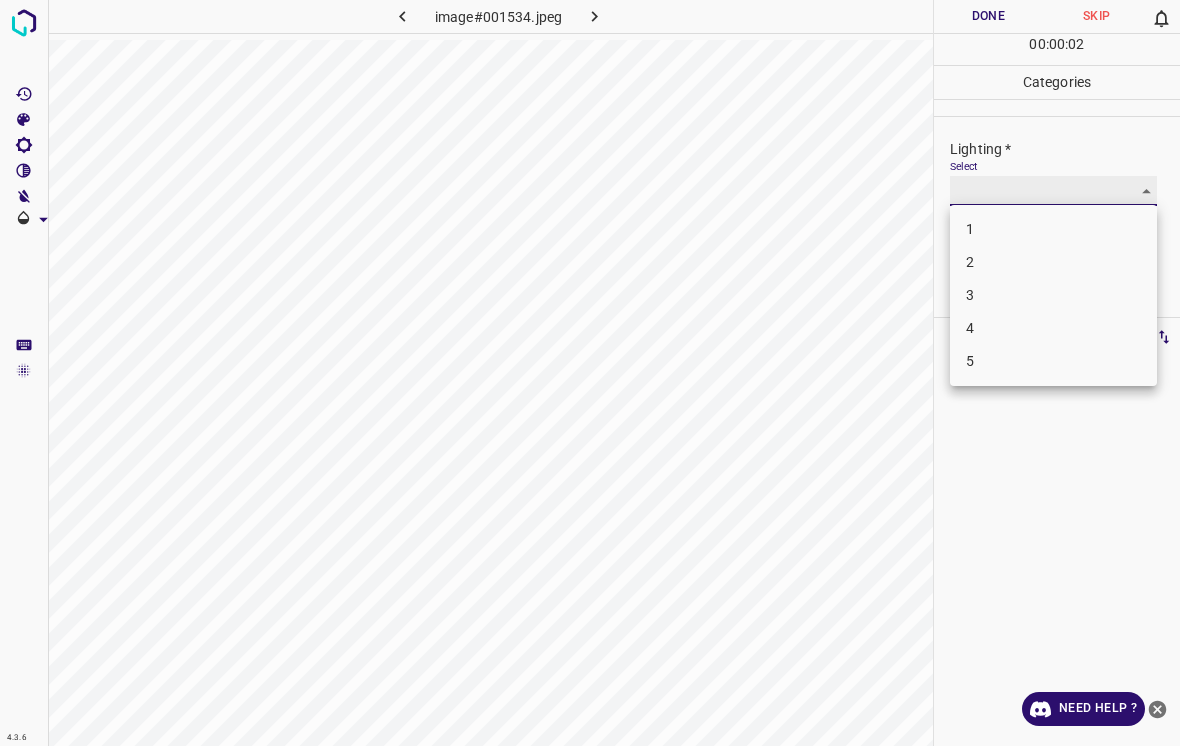 type on "3" 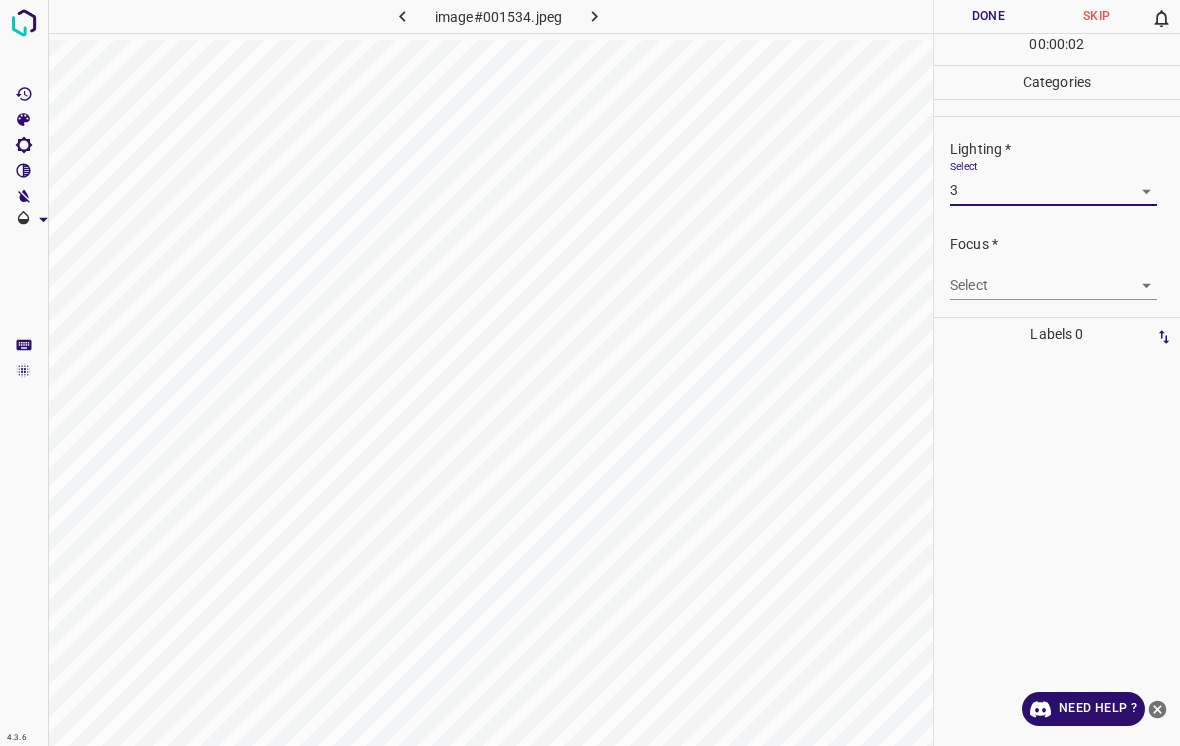 click on "4.3.6  image#001534.jpeg Done Skip 0 00   : 00   : 02   Categories Lighting *  Select 3 3 Focus *  Select ​ Overall *  Select ​ Labels   0 Categories 1 Lighting 2 Focus 3 Overall Tools Space Change between modes (Draw & Edit) I Auto labeling R Restore zoom M Zoom in N Zoom out Delete Delete selecte label Filters Z Restore filters X Saturation filter C Brightness filter V Contrast filter B Gray scale filter General O Download Need Help ? - Text - Hide - Delete" at bounding box center (590, 373) 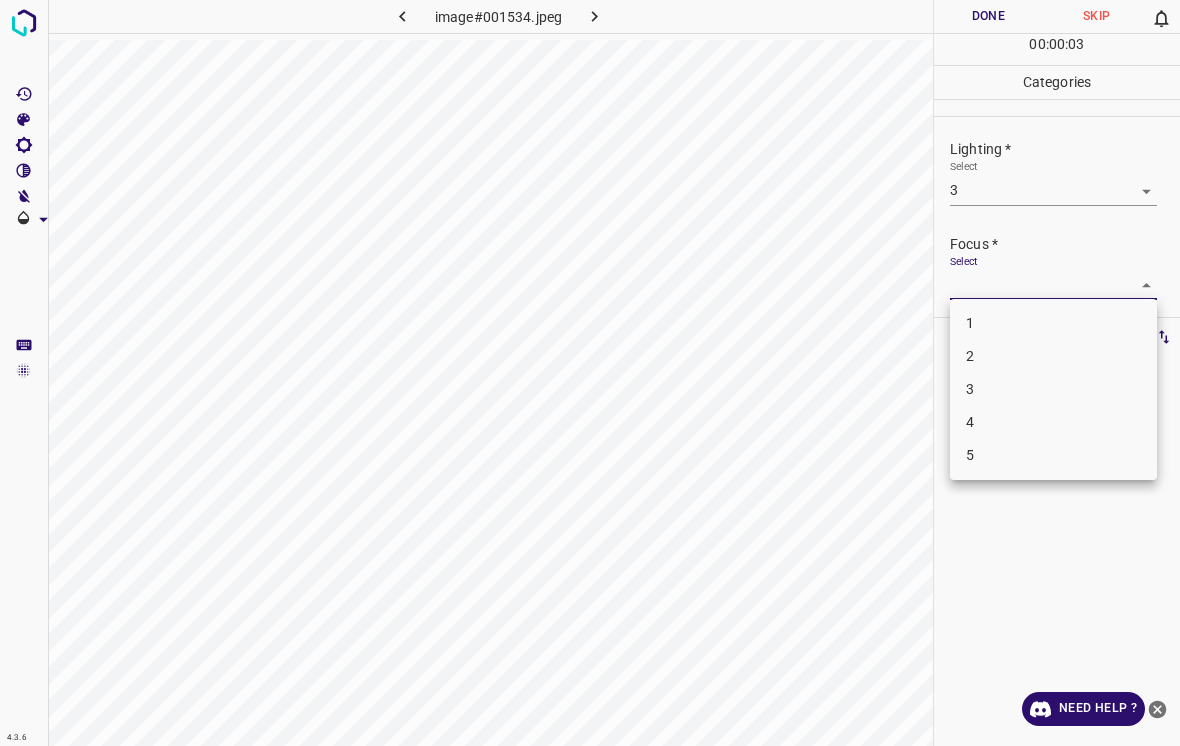 click on "2" at bounding box center (1053, 356) 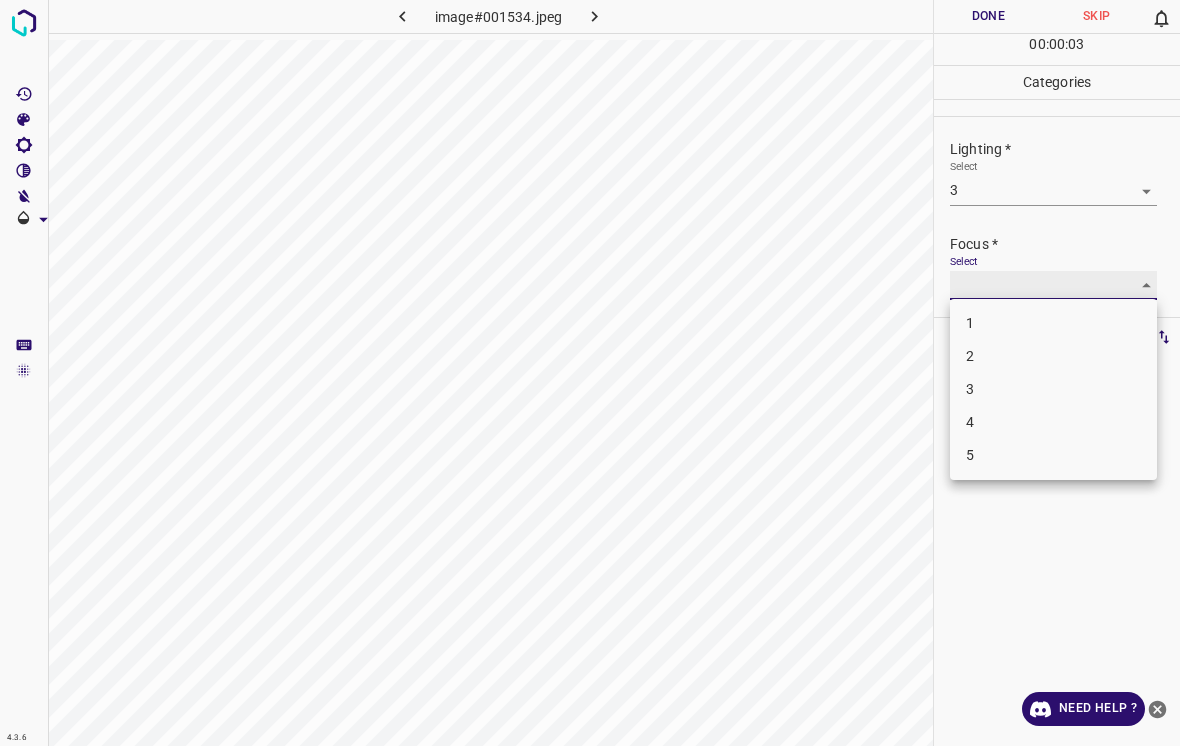 type on "2" 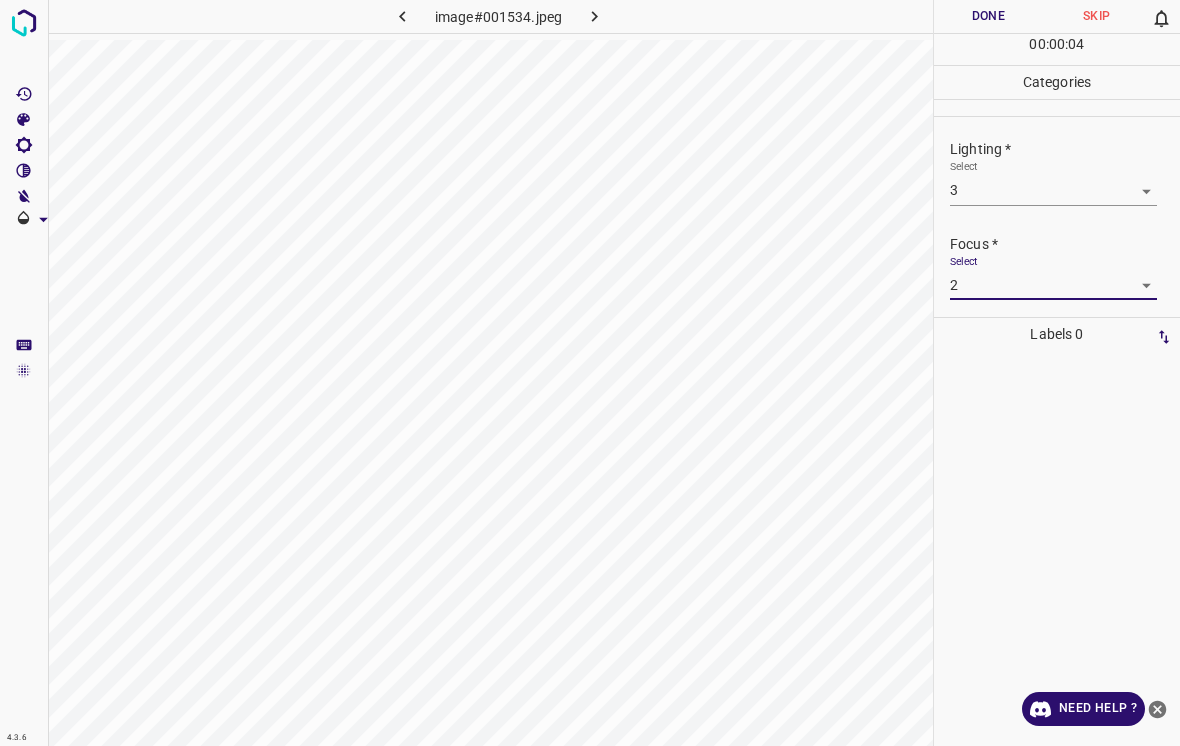 click on "4.3.6  image#001534.jpeg Done Skip 0 00   : 00   : 04   Categories Lighting *  Select 3 3 Focus *  Select 2 2 Overall *  Select ​ Labels   0 Categories 1 Lighting 2 Focus 3 Overall Tools Space Change between modes (Draw & Edit) I Auto labeling R Restore zoom M Zoom in N Zoom out Delete Delete selecte label Filters Z Restore filters X Saturation filter C Brightness filter V Contrast filter B Gray scale filter General O Download Need Help ? - Text - Hide - Delete" at bounding box center [590, 373] 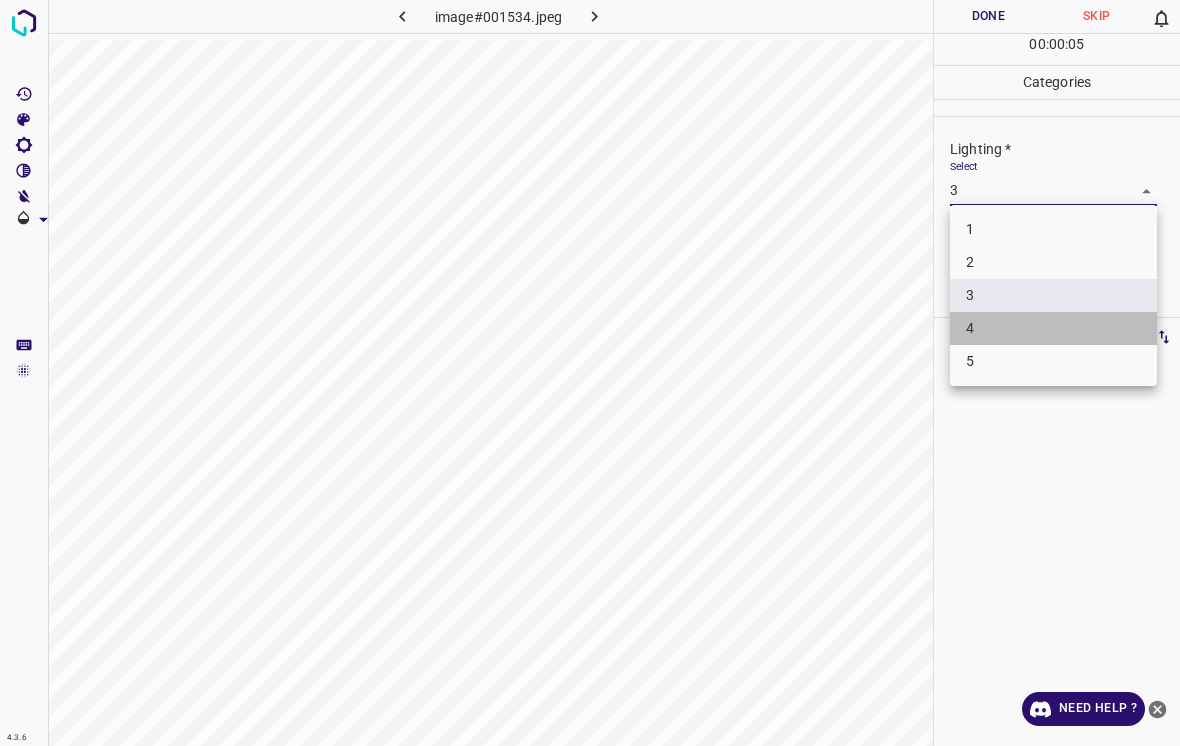click on "4" at bounding box center [1053, 328] 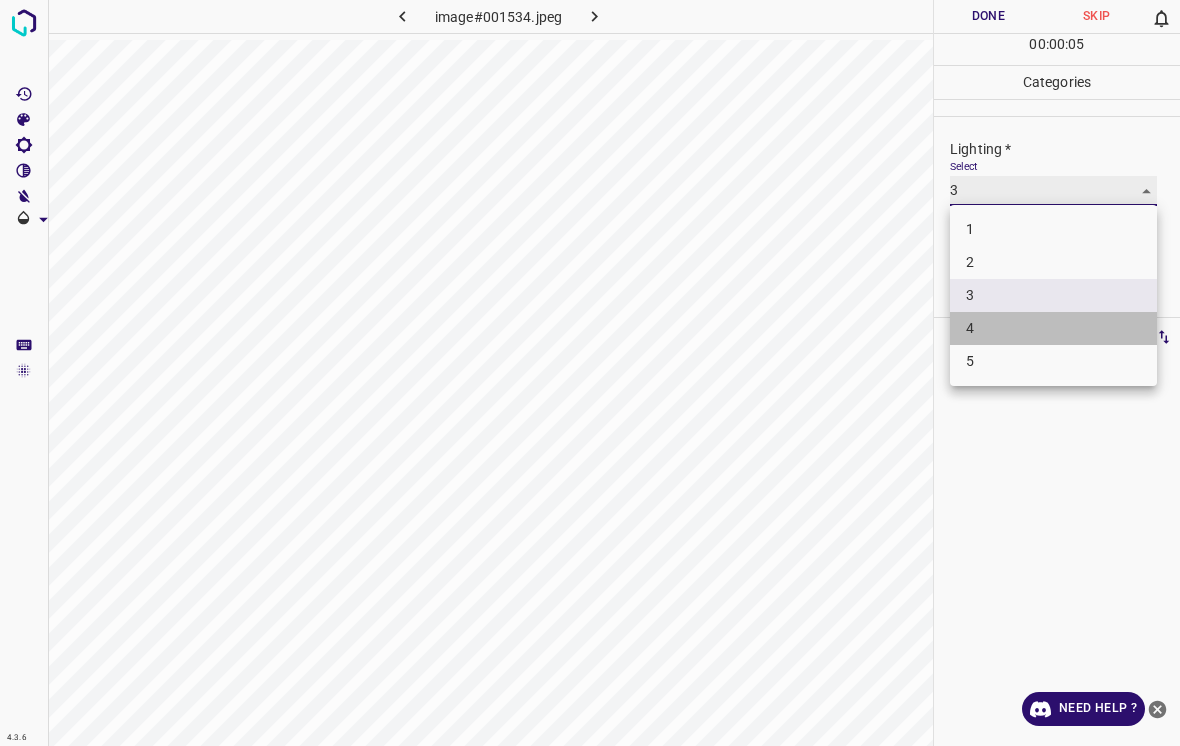type on "4" 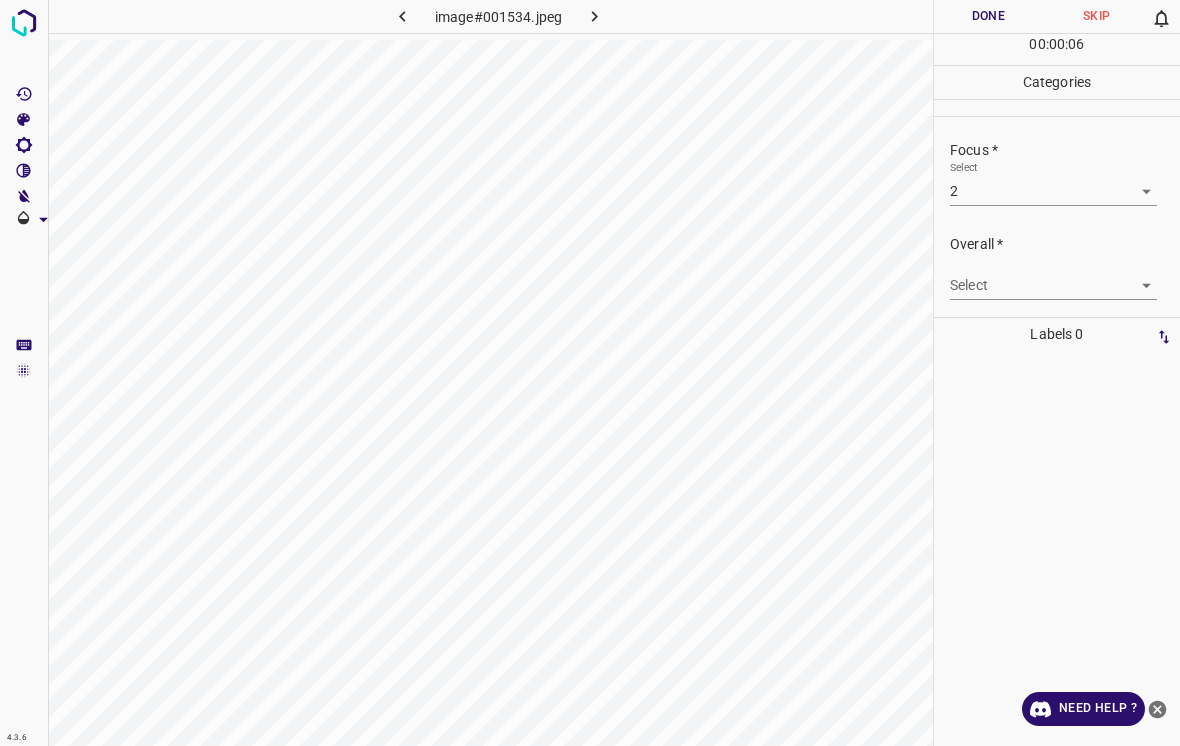 scroll, scrollTop: 97, scrollLeft: 0, axis: vertical 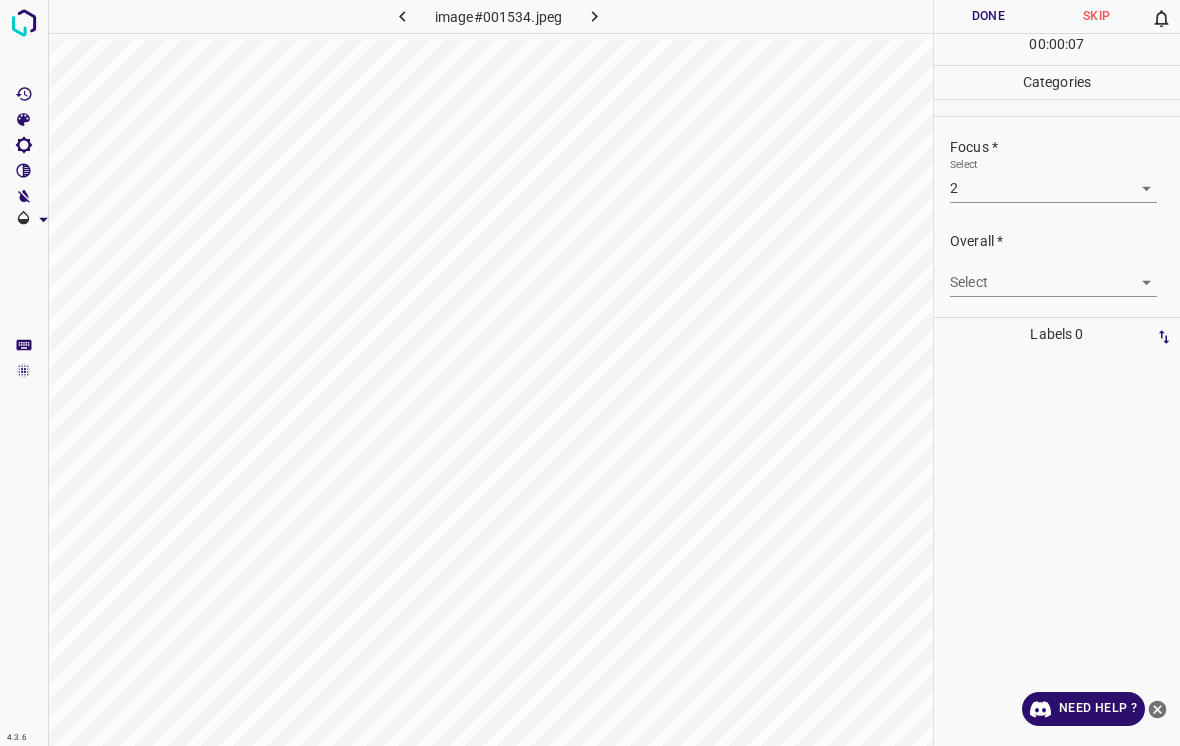 click on "4.3.6  image#001534.jpeg Done Skip 0 00   : 00   : 07   Categories Lighting *  Select 4 4 Focus *  Select 2 2 Overall *  Select ​ Labels   0 Categories 1 Lighting 2 Focus 3 Overall Tools Space Change between modes (Draw & Edit) I Auto labeling R Restore zoom M Zoom in N Zoom out Delete Delete selecte label Filters Z Restore filters X Saturation filter C Brightness filter V Contrast filter B Gray scale filter General O Download Need Help ? - Text - Hide - Delete" at bounding box center [590, 373] 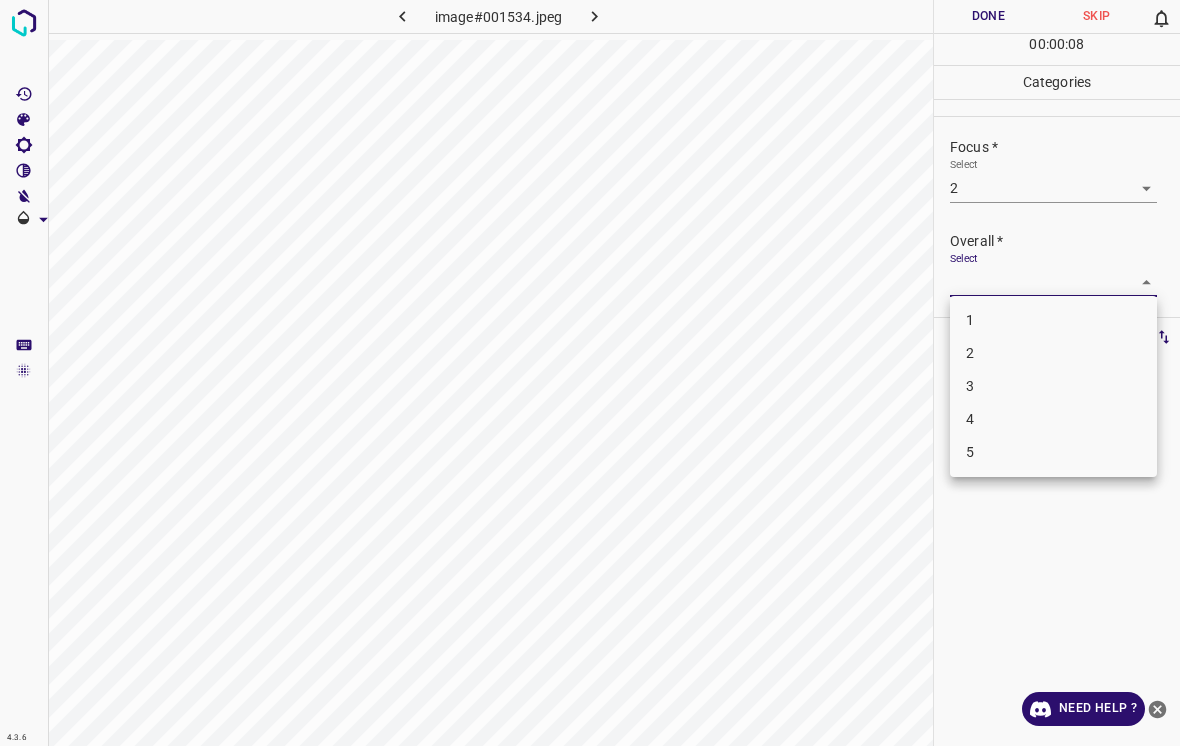click on "3" at bounding box center (1053, 386) 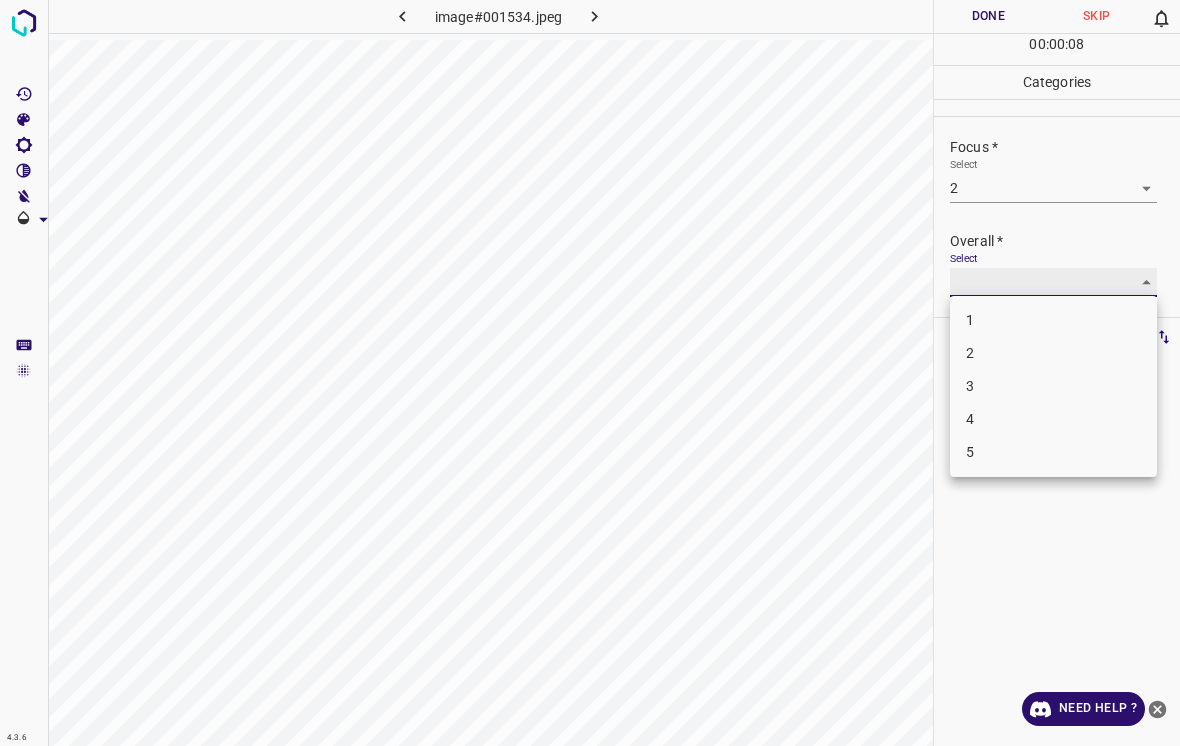 type on "3" 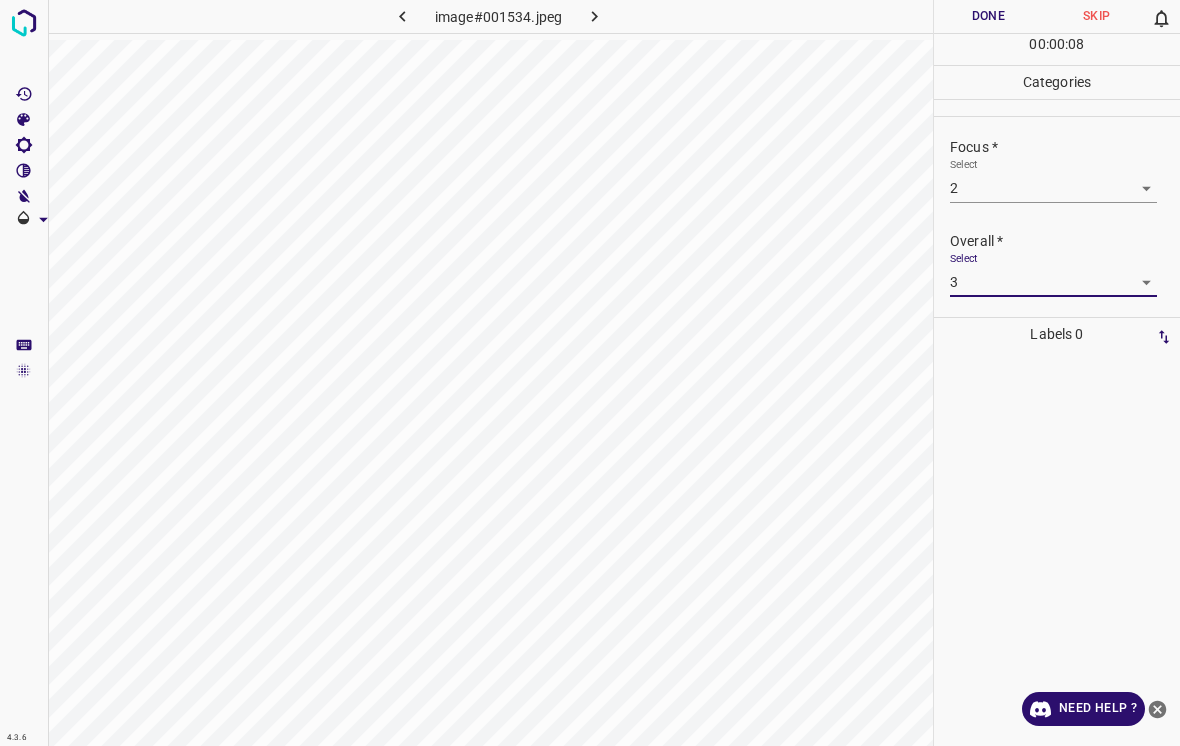 click on "Done" at bounding box center (988, 16) 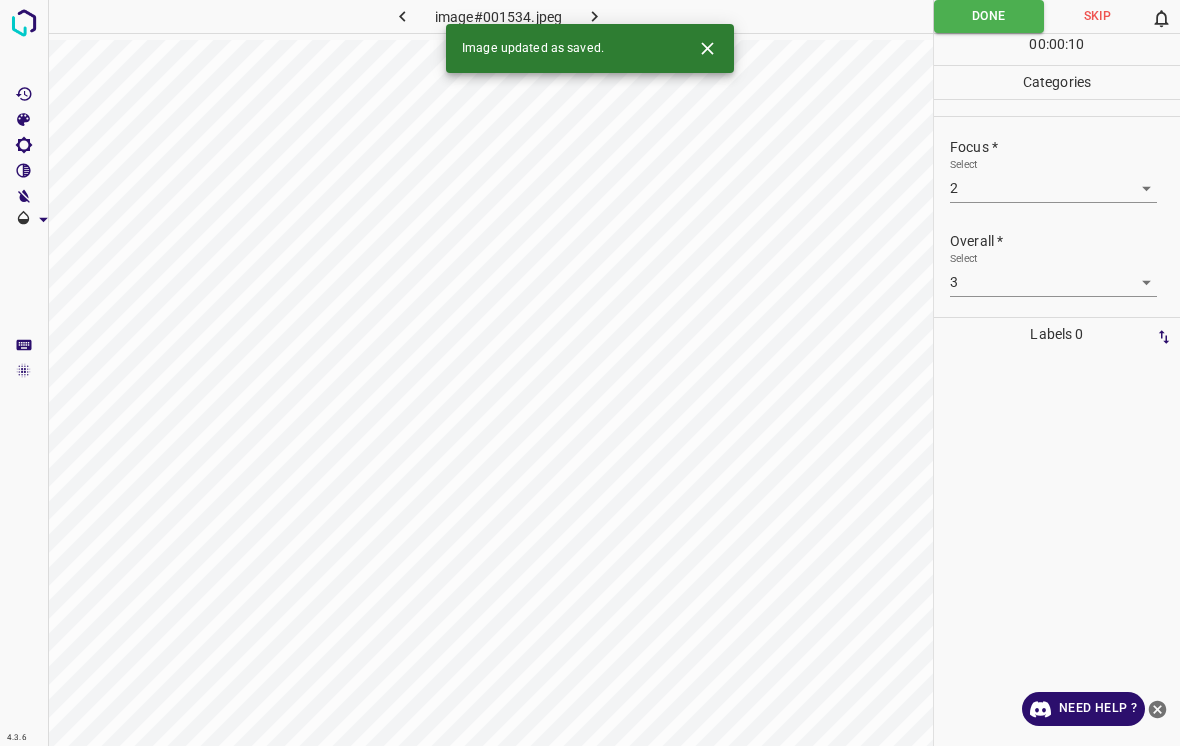 click 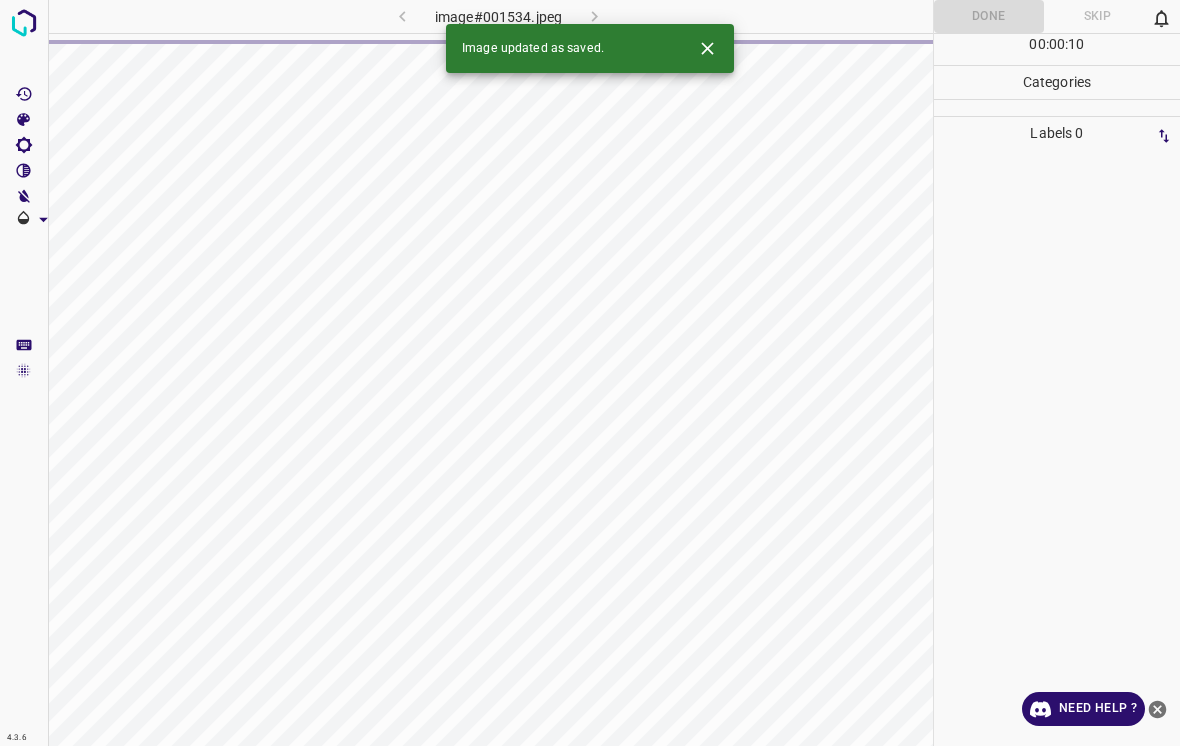 click at bounding box center [707, 48] 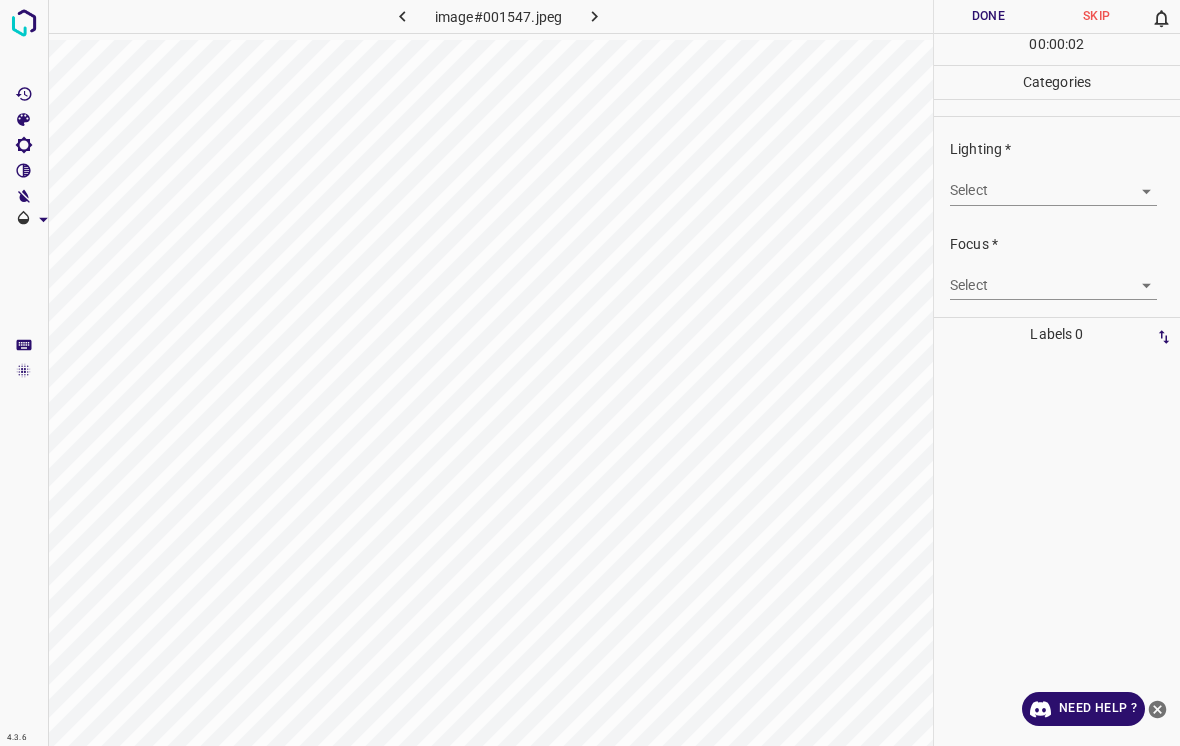 click on "4.3.6  image#001547.jpeg Done Skip 0 00   : 00   : 02   Categories Lighting *  Select ​ Focus *  Select ​ Overall *  Select ​ Labels   0 Categories 1 Lighting 2 Focus 3 Overall Tools Space Change between modes (Draw & Edit) I Auto labeling R Restore zoom M Zoom in N Zoom out Delete Delete selecte label Filters Z Restore filters X Saturation filter C Brightness filter V Contrast filter B Gray scale filter General O Download Need Help ? - Text - Hide - Delete" at bounding box center (590, 373) 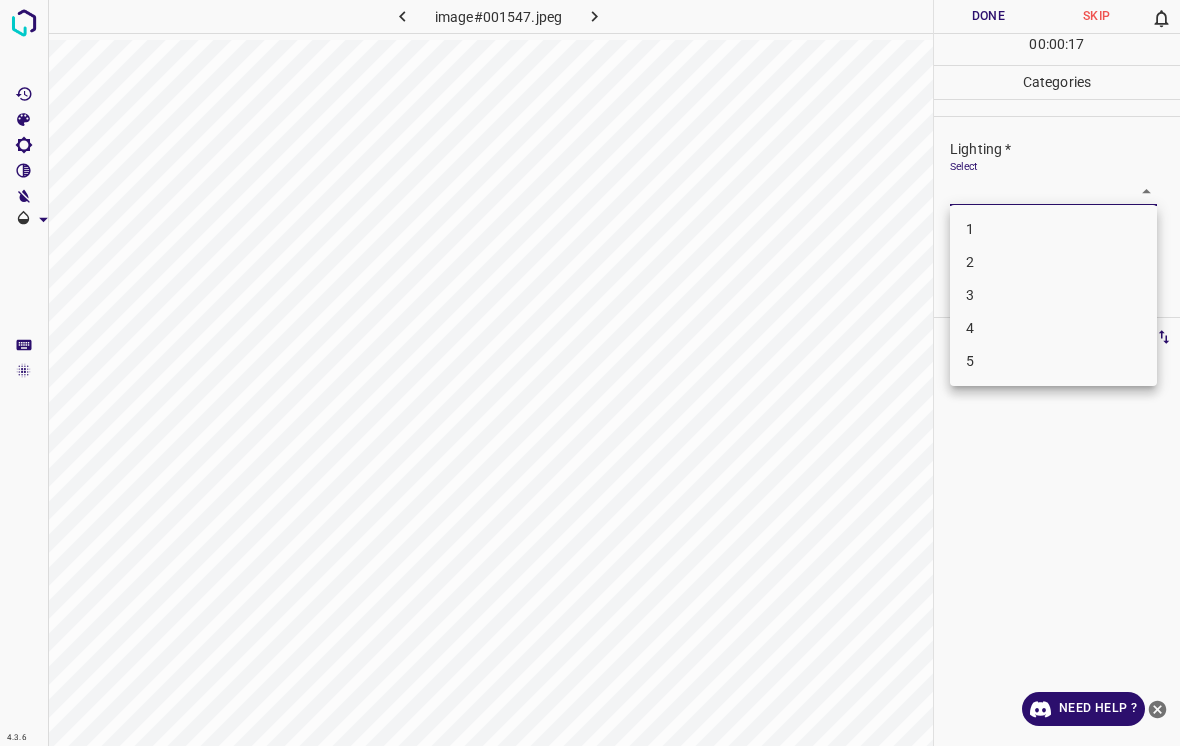 click on "2" at bounding box center [1053, 262] 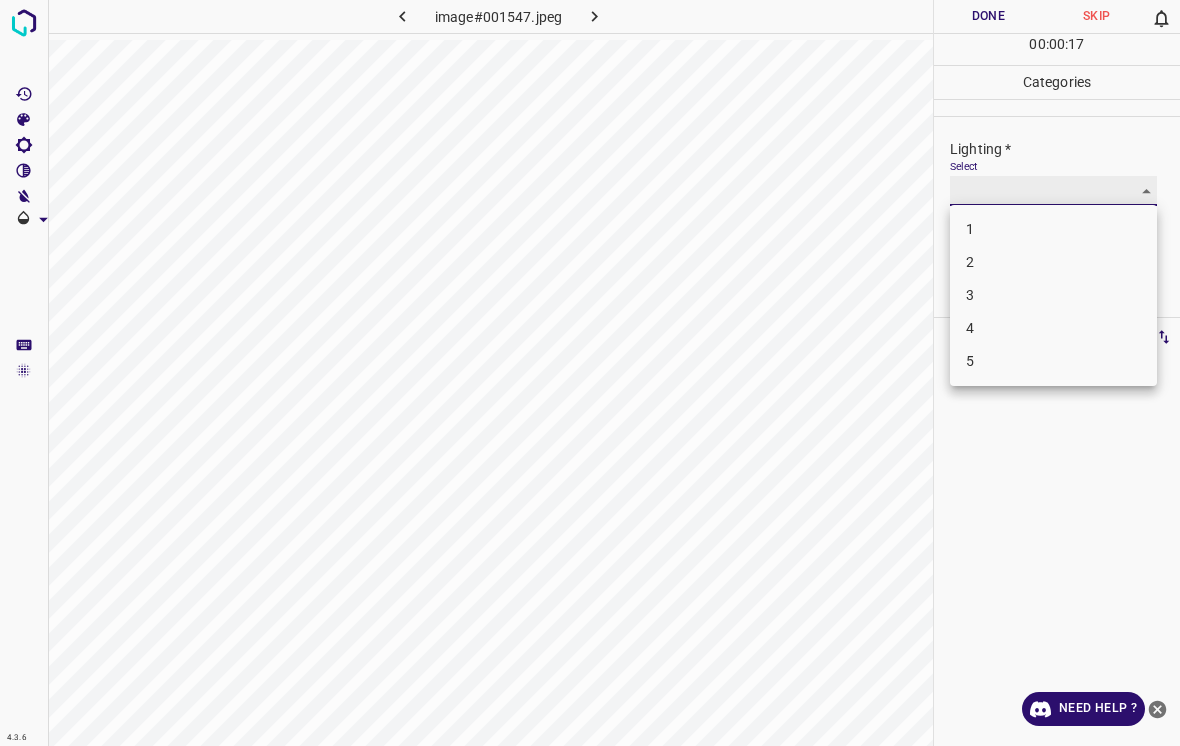 type on "2" 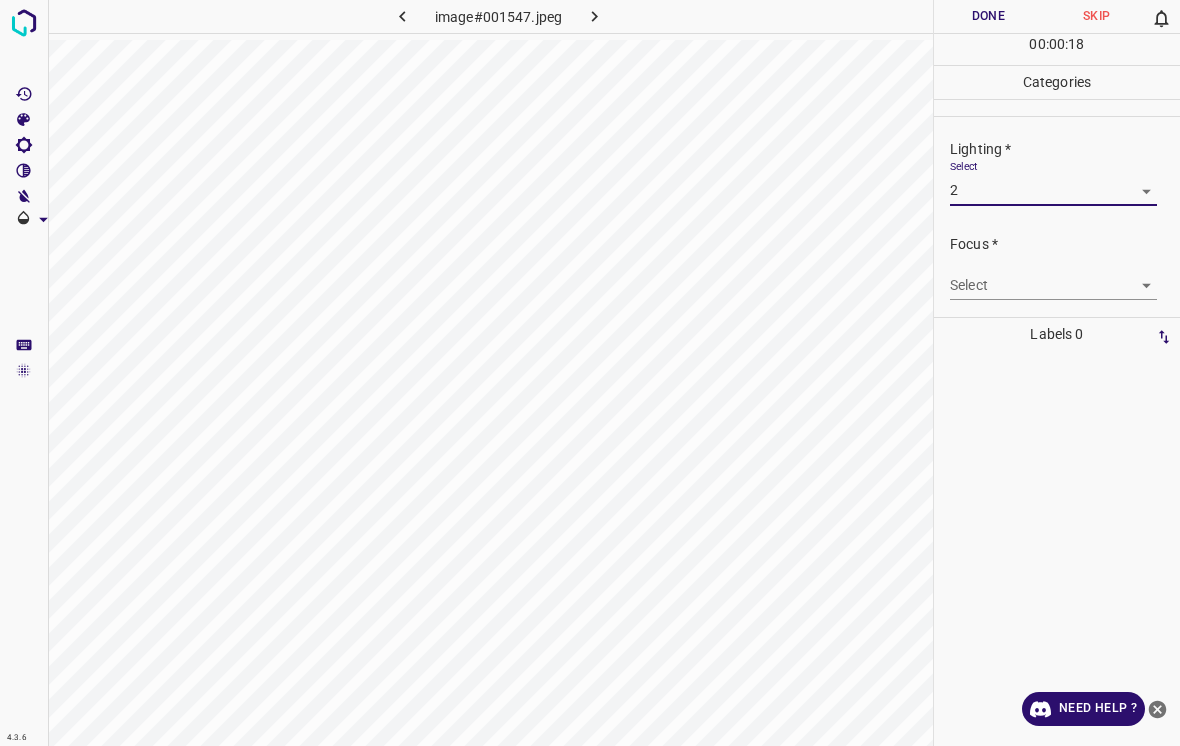 click on "4.3.6  image#001547.jpeg Done Skip 0 00   : 00   : 18   Categories Lighting *  Select 2 2 Focus *  Select ​ Overall *  Select ​ Labels   0 Categories 1 Lighting 2 Focus 3 Overall Tools Space Change between modes (Draw & Edit) I Auto labeling R Restore zoom M Zoom in N Zoom out Delete Delete selecte label Filters Z Restore filters X Saturation filter C Brightness filter V Contrast filter B Gray scale filter General O Download Need Help ? - Text - Hide - Delete" at bounding box center [590, 373] 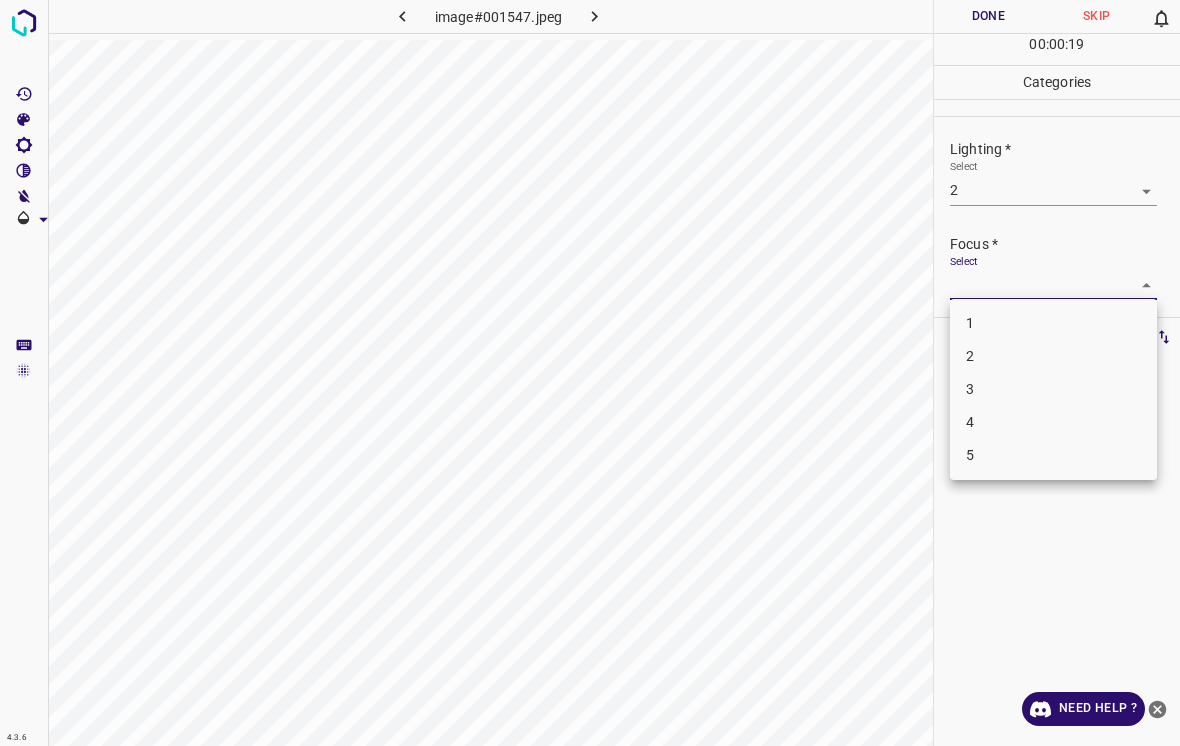 click on "2" at bounding box center [1053, 356] 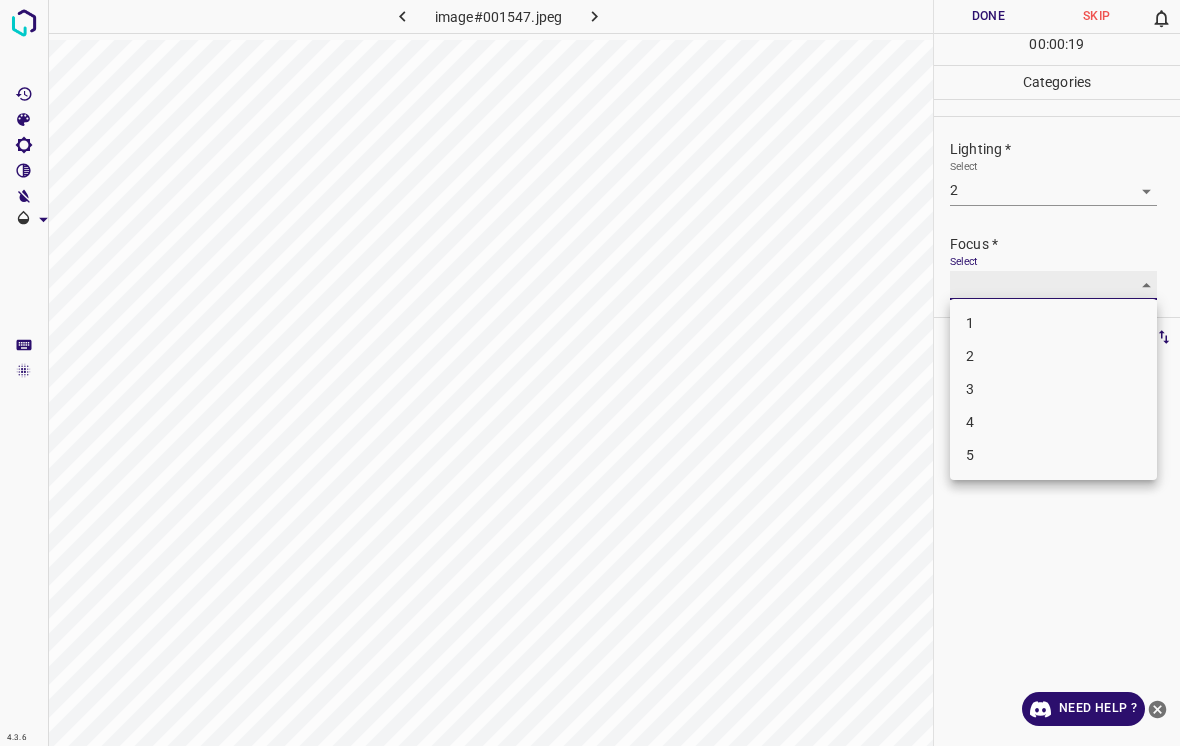 type on "2" 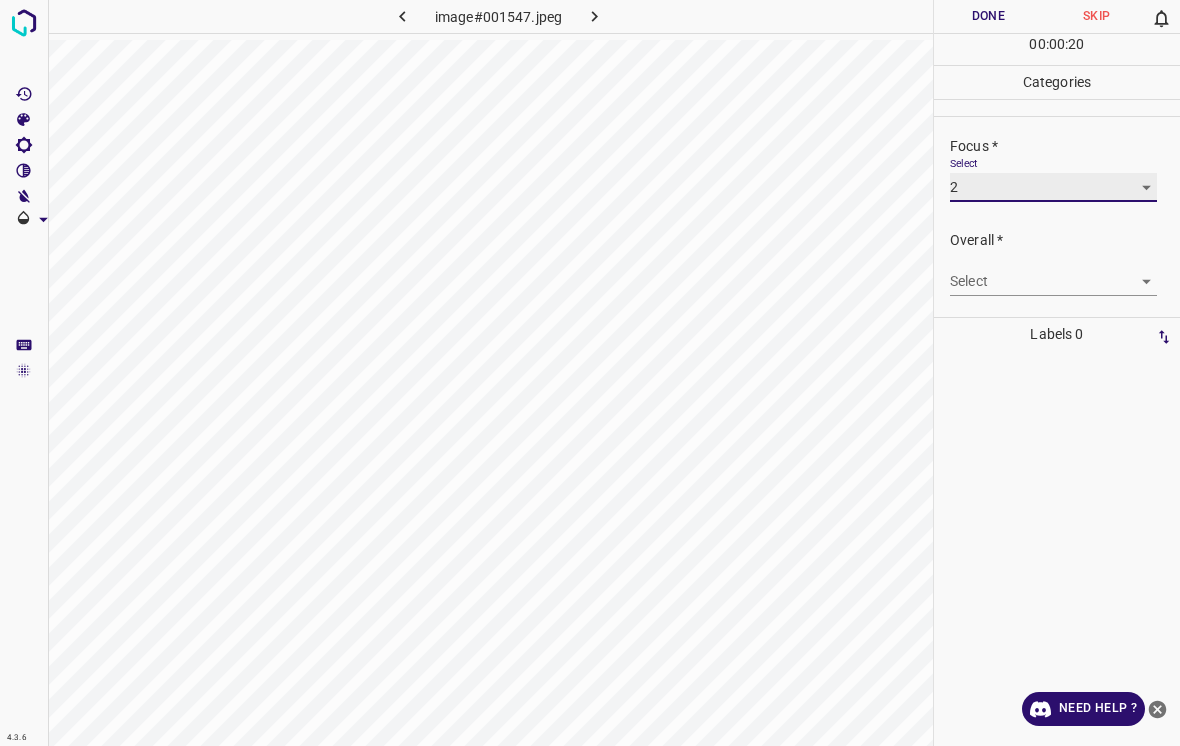 scroll, scrollTop: 98, scrollLeft: 0, axis: vertical 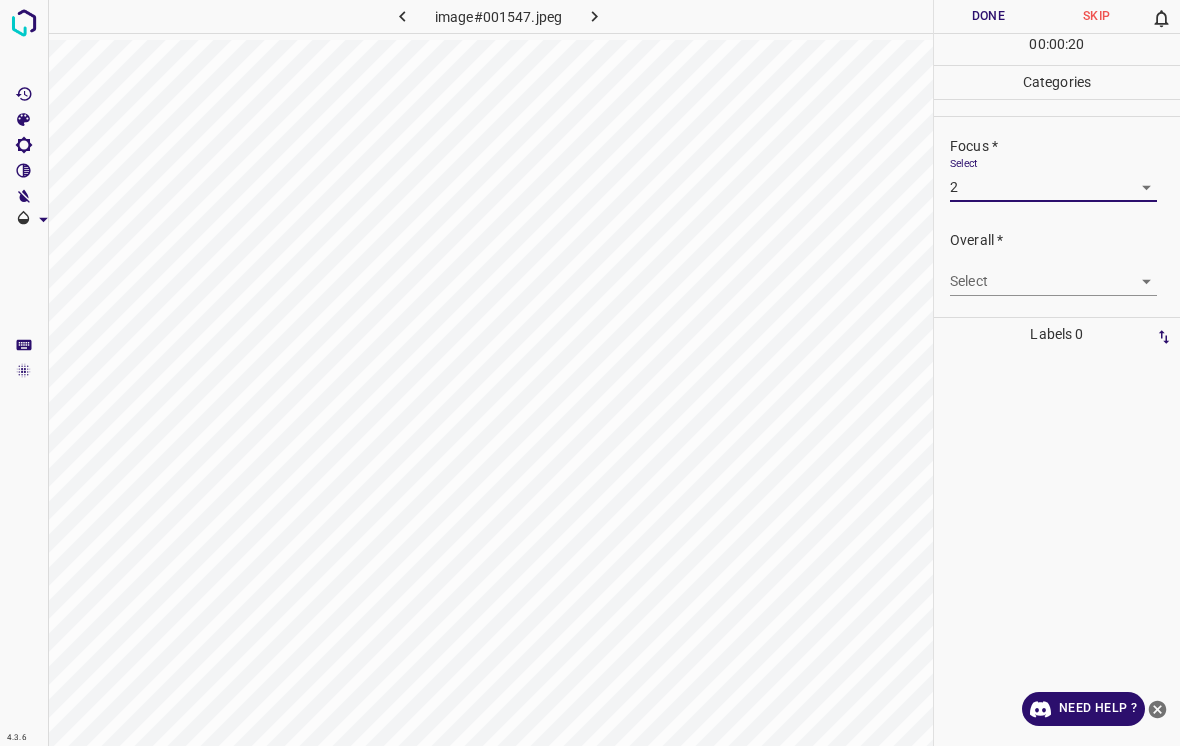 click on "4.3.6  image#001547.jpeg Done Skip 0 00   : 00   : 20   Categories Lighting *  Select 2 2 Focus *  Select 2 2 Overall *  Select ​ Labels   0 Categories 1 Lighting 2 Focus 3 Overall Tools Space Change between modes (Draw & Edit) I Auto labeling R Restore zoom M Zoom in N Zoom out Delete Delete selecte label Filters Z Restore filters X Saturation filter C Brightness filter V Contrast filter B Gray scale filter General O Download Need Help ? - Text - Hide - Delete" at bounding box center (590, 373) 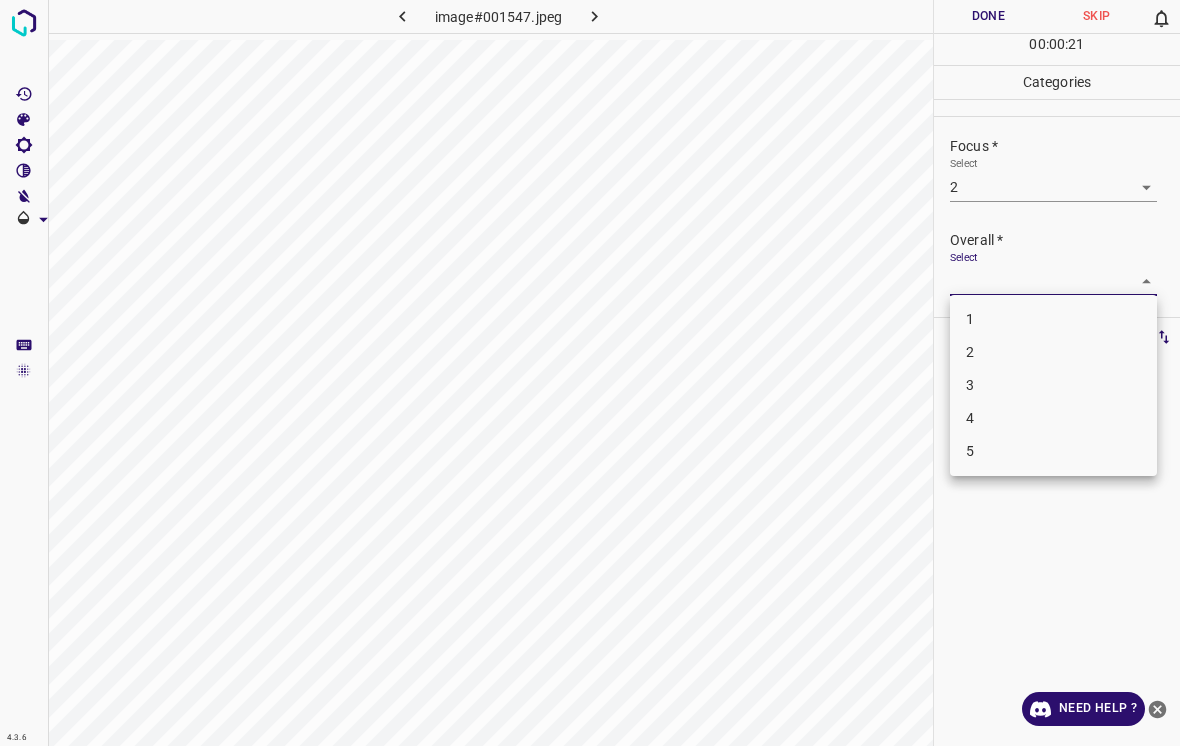 click on "2" at bounding box center [1053, 352] 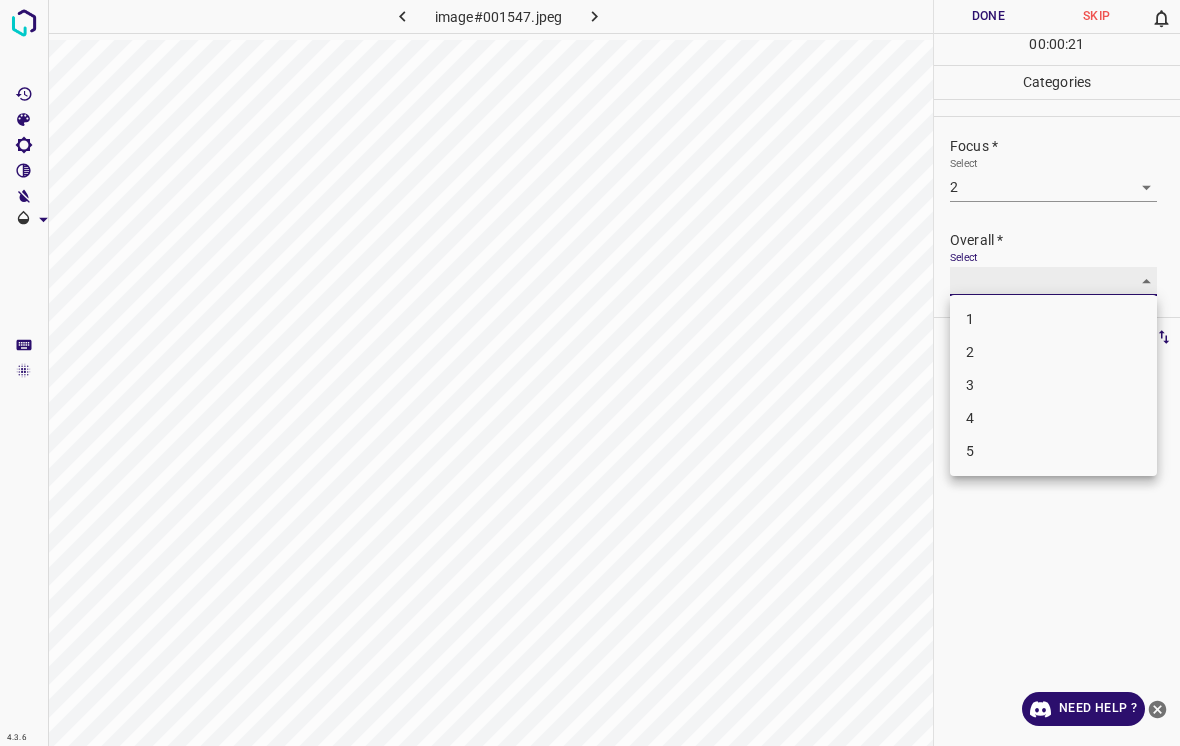 type on "2" 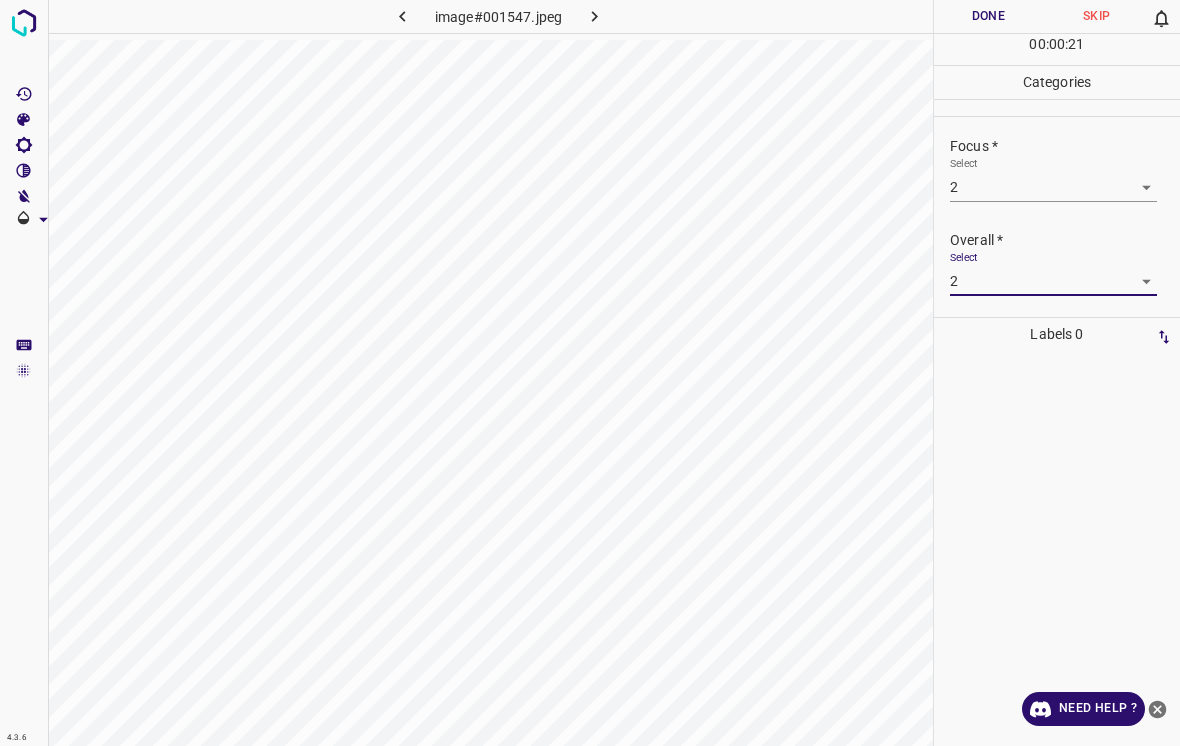 click on "Done" at bounding box center [988, 16] 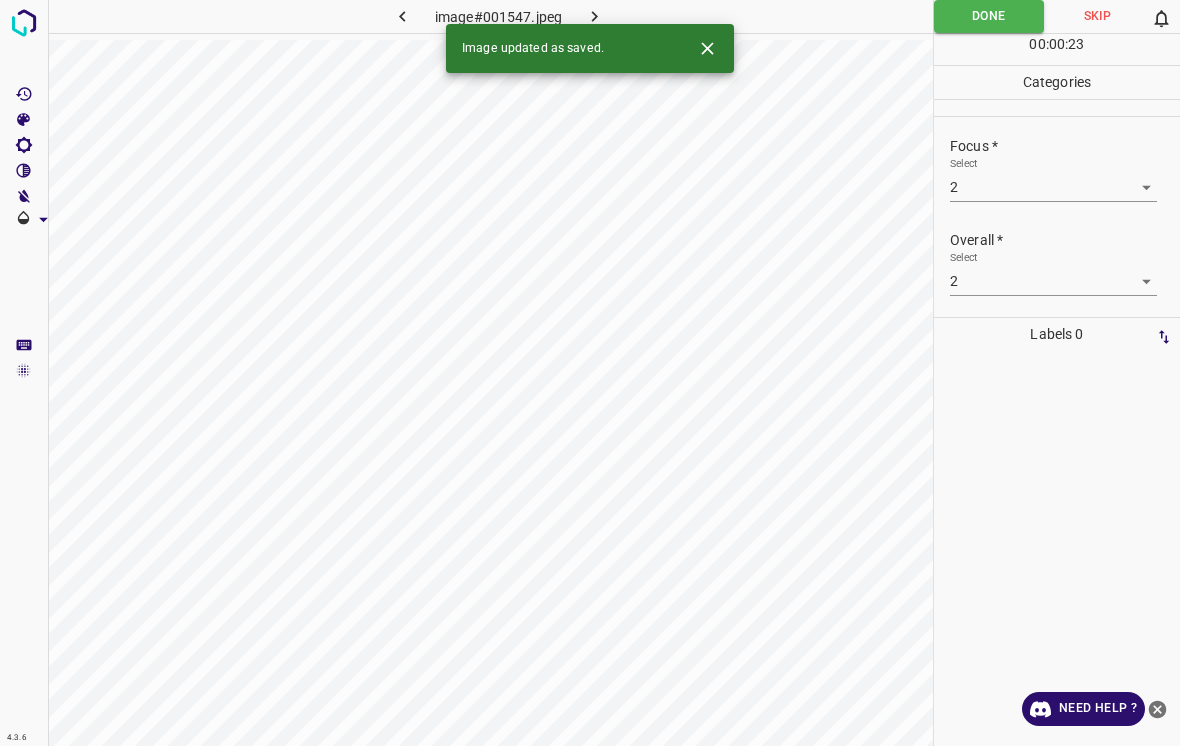 click 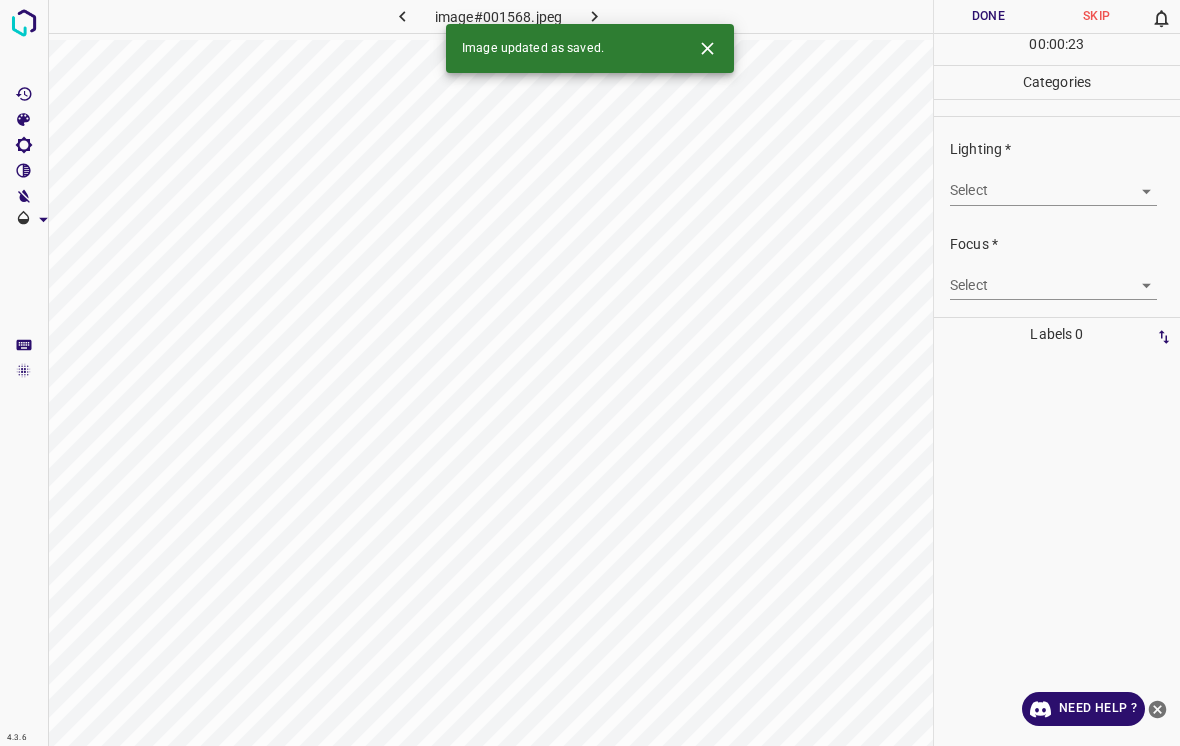click on "4.3.6  image#001568.jpeg Done Skip 0 00   : 00   : 23   Categories Lighting *  Select ​ Focus *  Select ​ Overall *  Select ​ Labels   0 Categories 1 Lighting 2 Focus 3 Overall Tools Space Change between modes (Draw & Edit) I Auto labeling R Restore zoom M Zoom in N Zoom out Delete Delete selecte label Filters Z Restore filters X Saturation filter C Brightness filter V Contrast filter B Gray scale filter General O Download Image updated as saved. Need Help ? - Text - Hide - Delete" at bounding box center (590, 373) 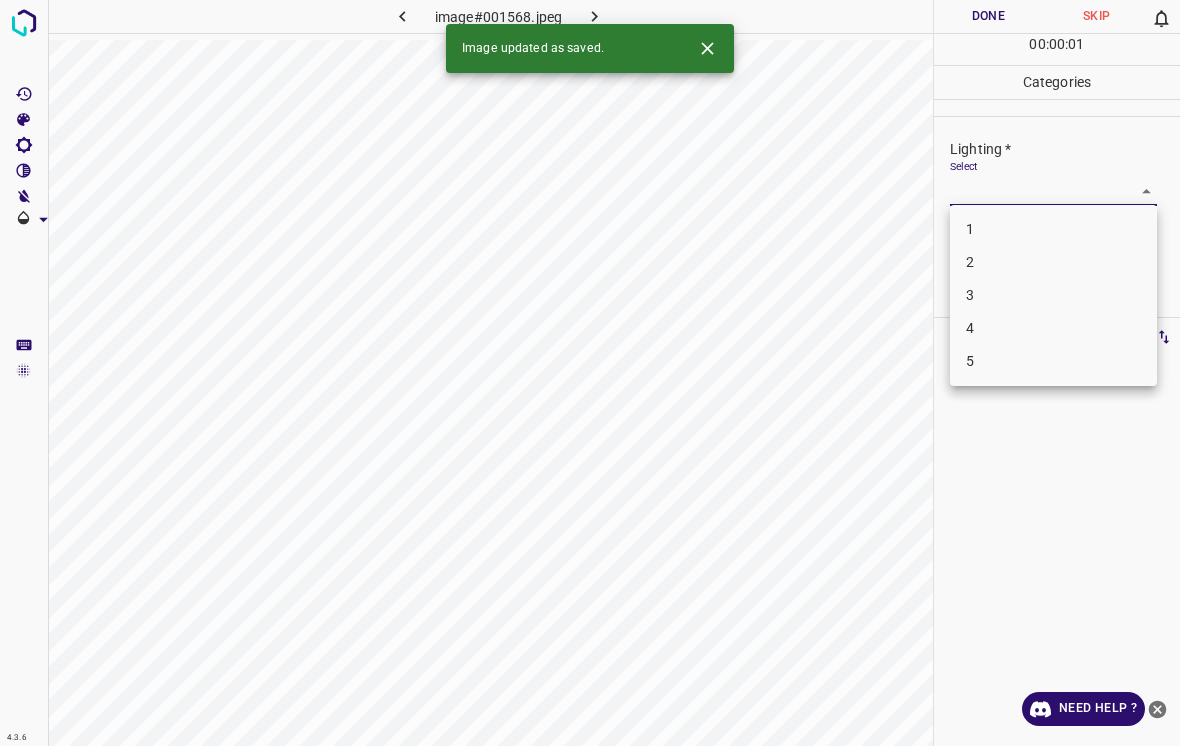 click on "2" at bounding box center (1053, 262) 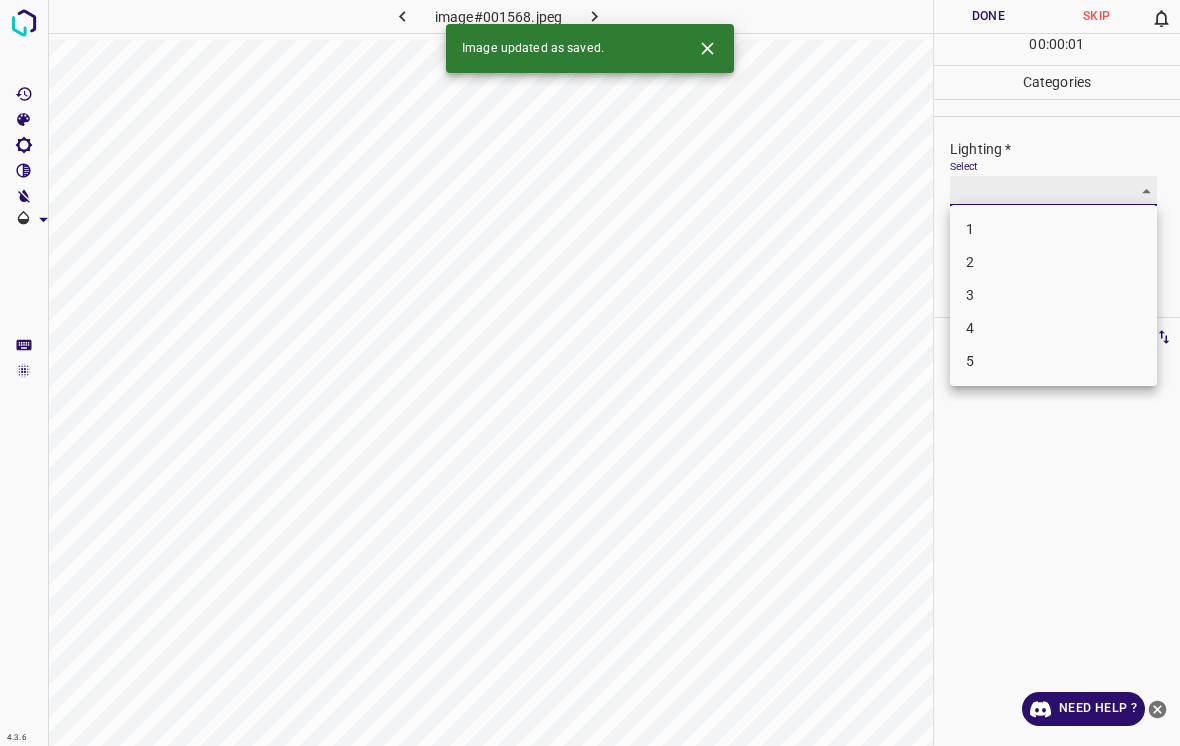 type on "2" 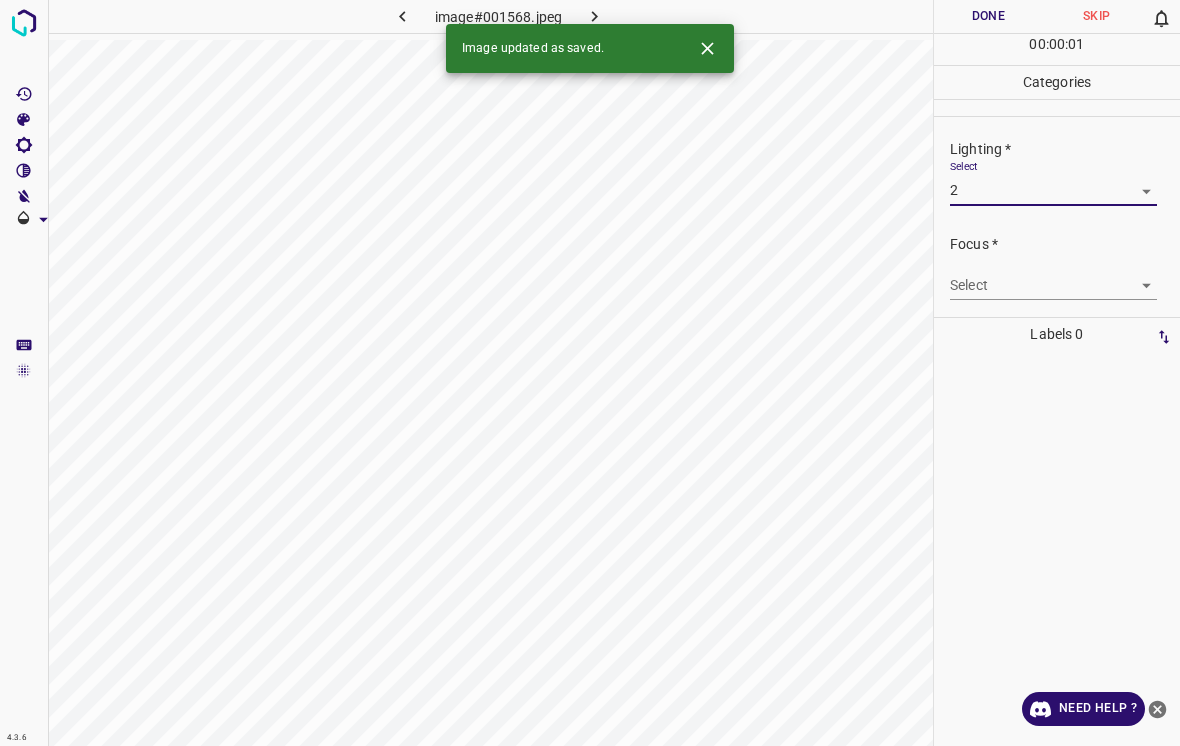 click on "4.3.6  image#001568.jpeg Done Skip 0 00   : 00   : 01   Categories Lighting *  Select 2 2 Focus *  Select ​ Overall *  Select ​ Labels   0 Categories 1 Lighting 2 Focus 3 Overall Tools Space Change between modes (Draw & Edit) I Auto labeling R Restore zoom M Zoom in N Zoom out Delete Delete selecte label Filters Z Restore filters X Saturation filter C Brightness filter V Contrast filter B Gray scale filter General O Download Image updated as saved. Need Help ? - Text - Hide - Delete" at bounding box center [590, 373] 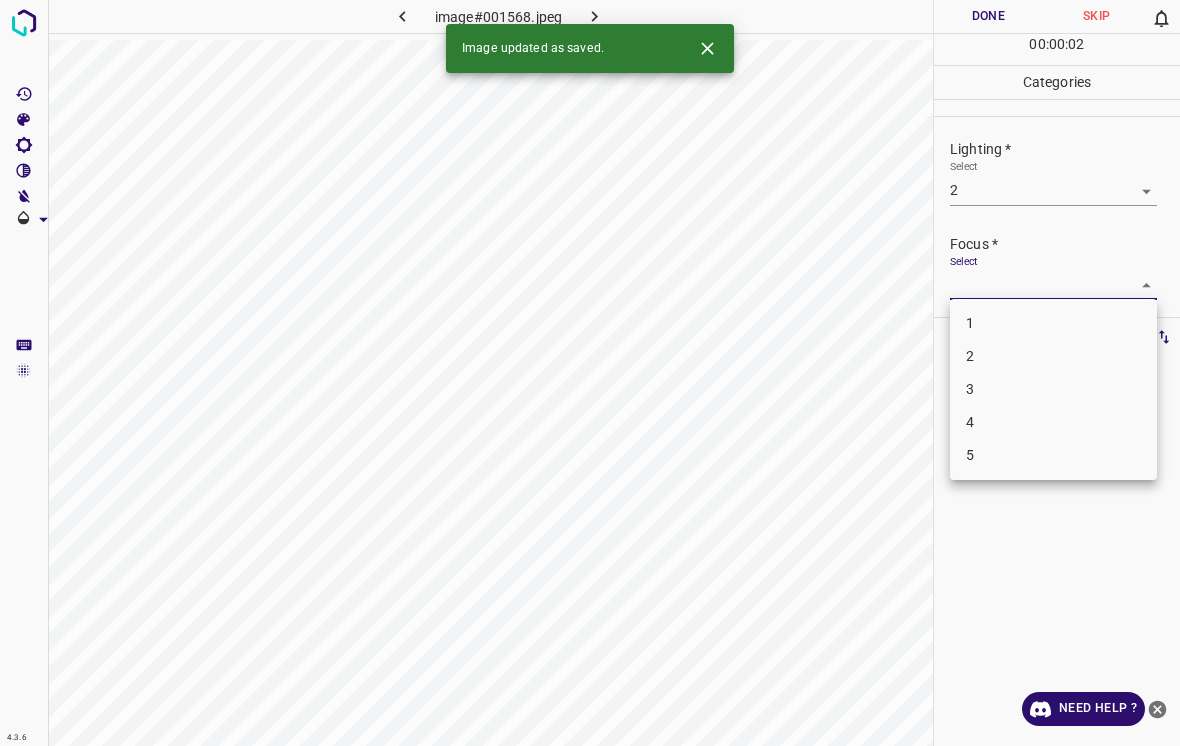 click on "2" at bounding box center [1053, 356] 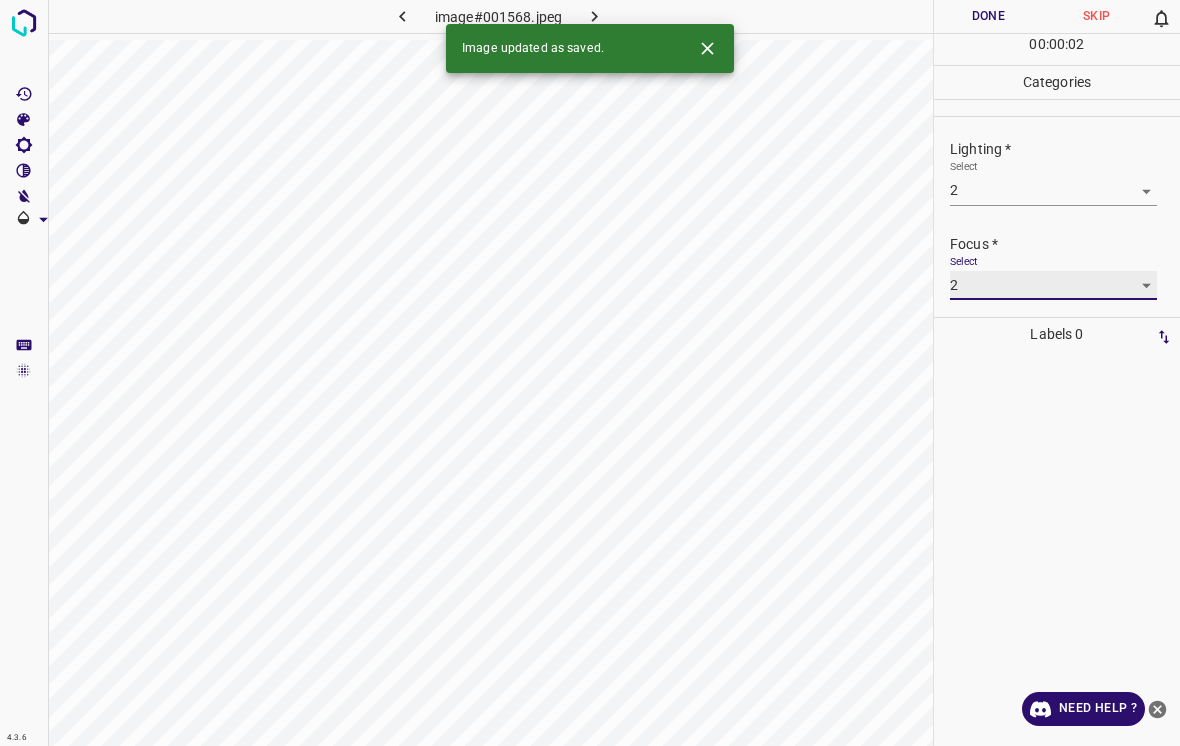 type on "2" 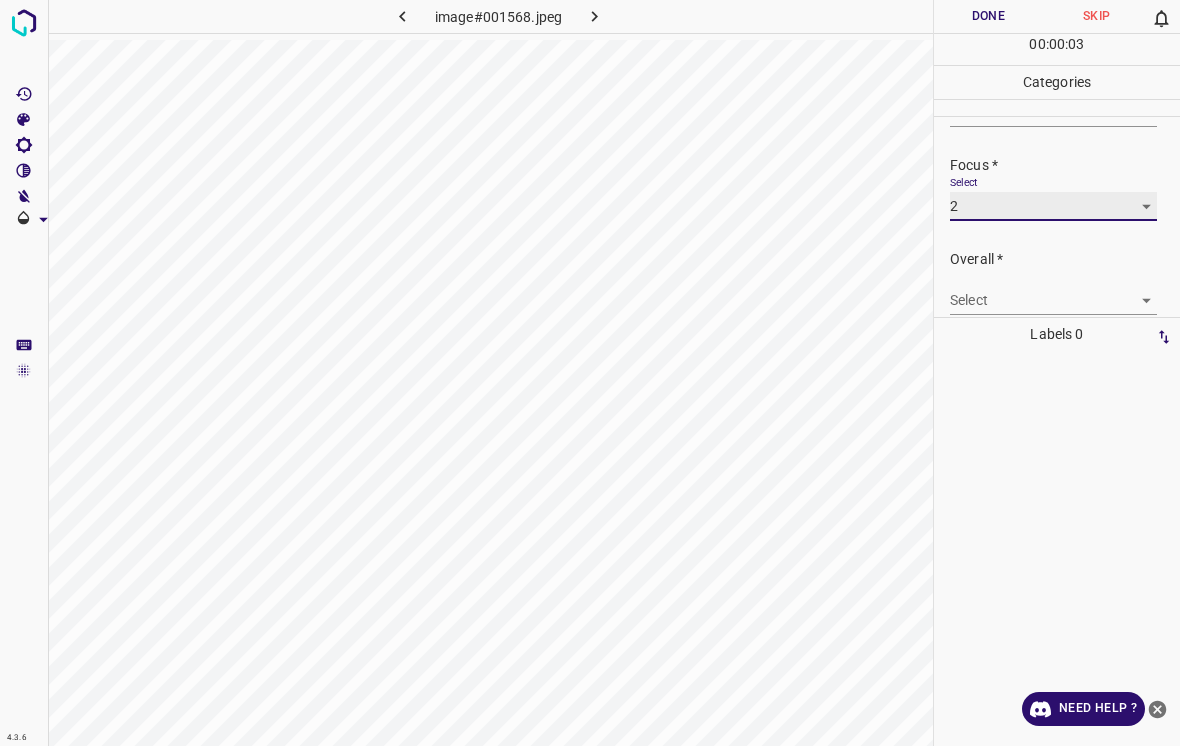 scroll, scrollTop: 92, scrollLeft: 0, axis: vertical 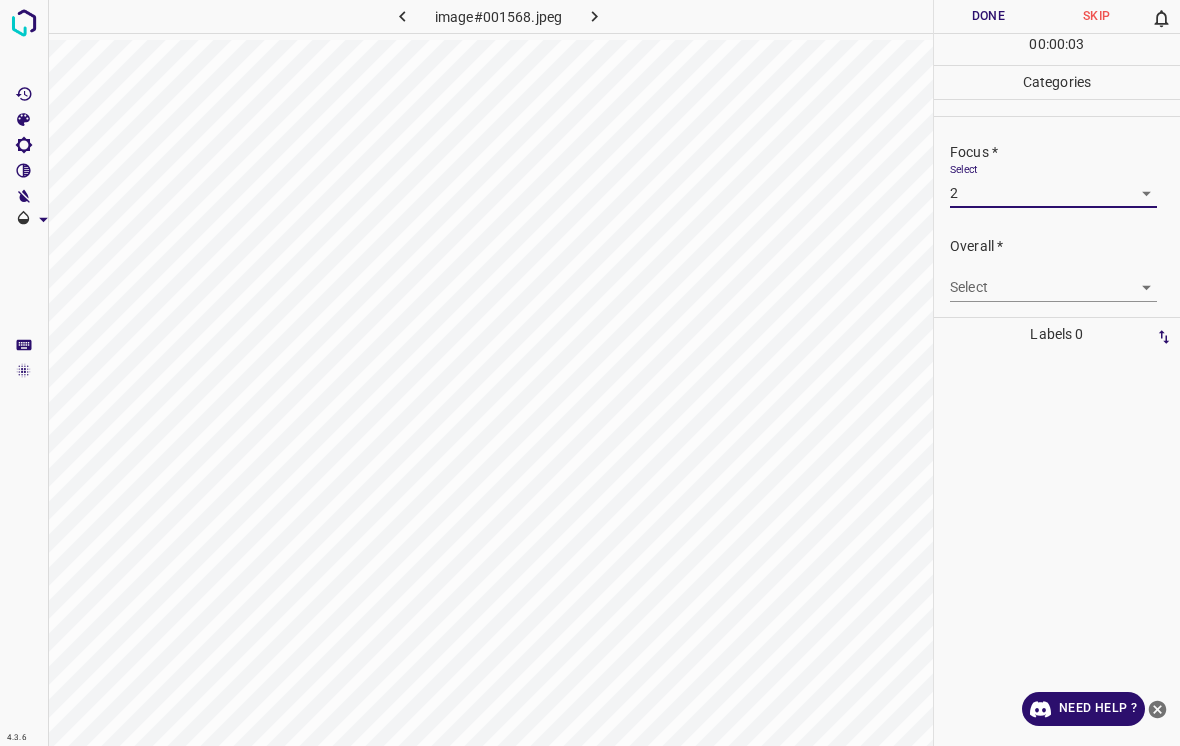click on "4.3.6  image#001568.jpeg Done Skip 0 00   : 00   : 03   Categories Lighting *  Select 2 2 Focus *  Select 2 2 Overall *  Select ​ Labels   0 Categories 1 Lighting 2 Focus 3 Overall Tools Space Change between modes (Draw & Edit) I Auto labeling R Restore zoom M Zoom in N Zoom out Delete Delete selecte label Filters Z Restore filters X Saturation filter C Brightness filter V Contrast filter B Gray scale filter General O Download Need Help ? - Text - Hide - Delete" at bounding box center [590, 373] 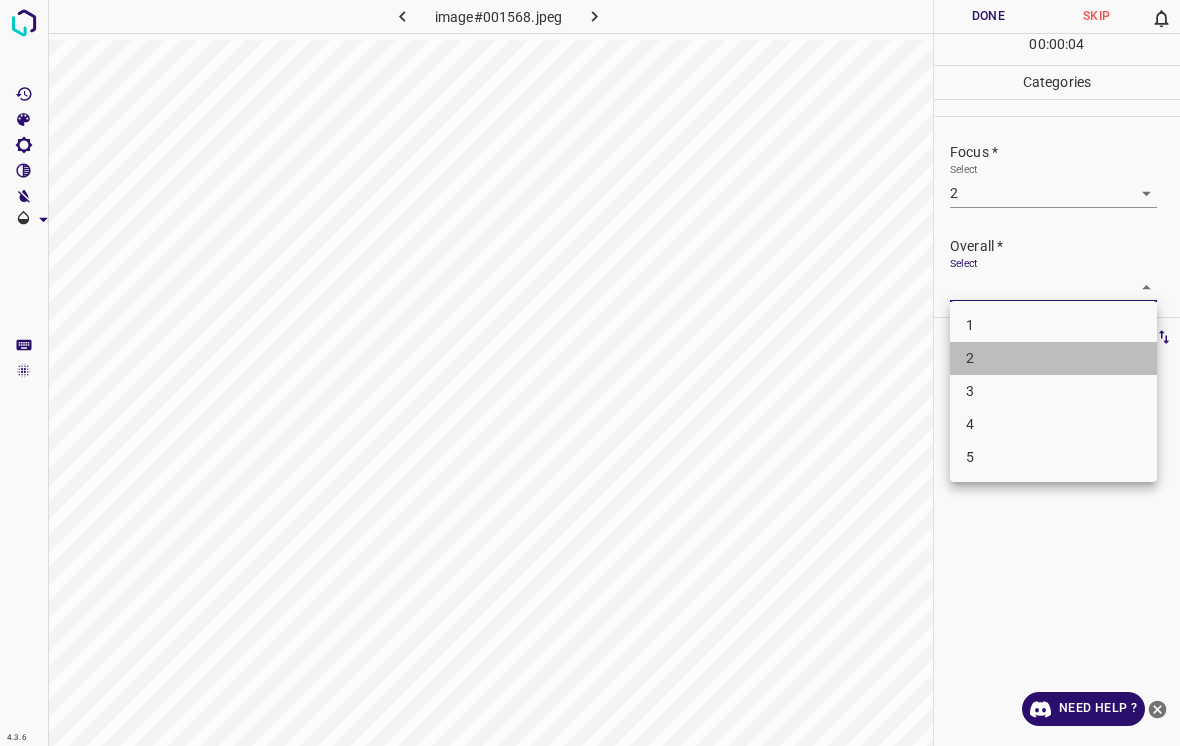 click on "2" at bounding box center [1053, 358] 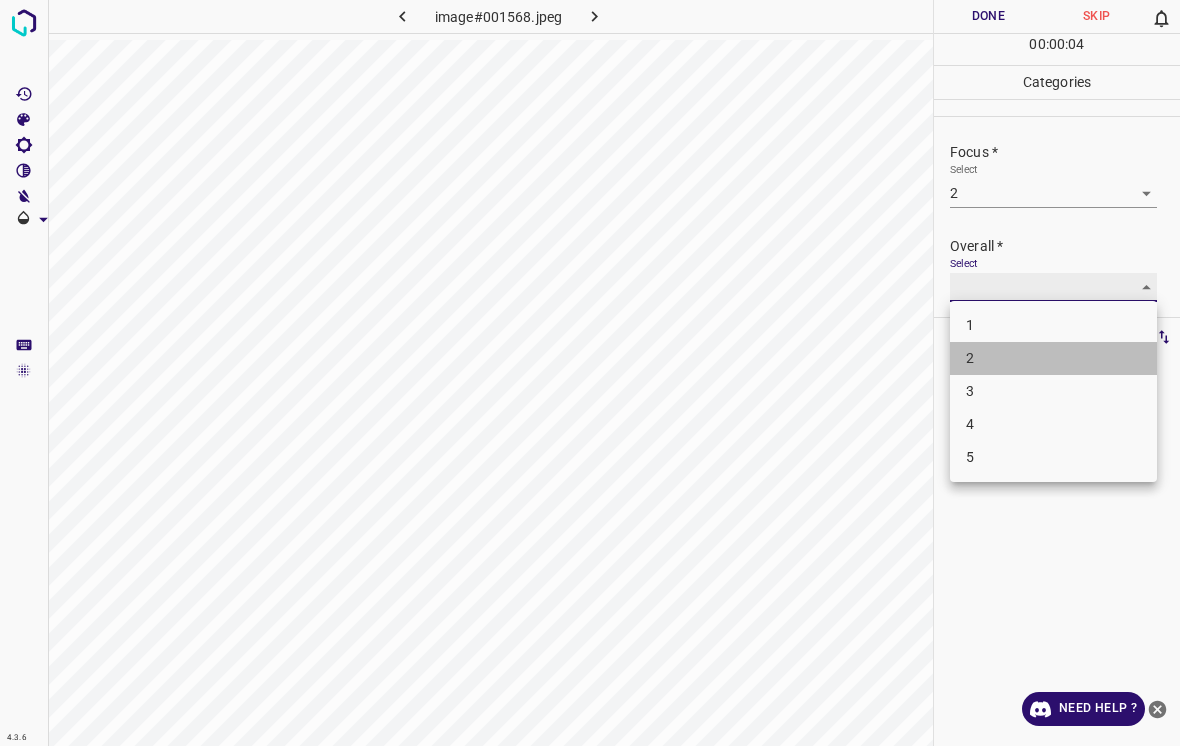 type on "2" 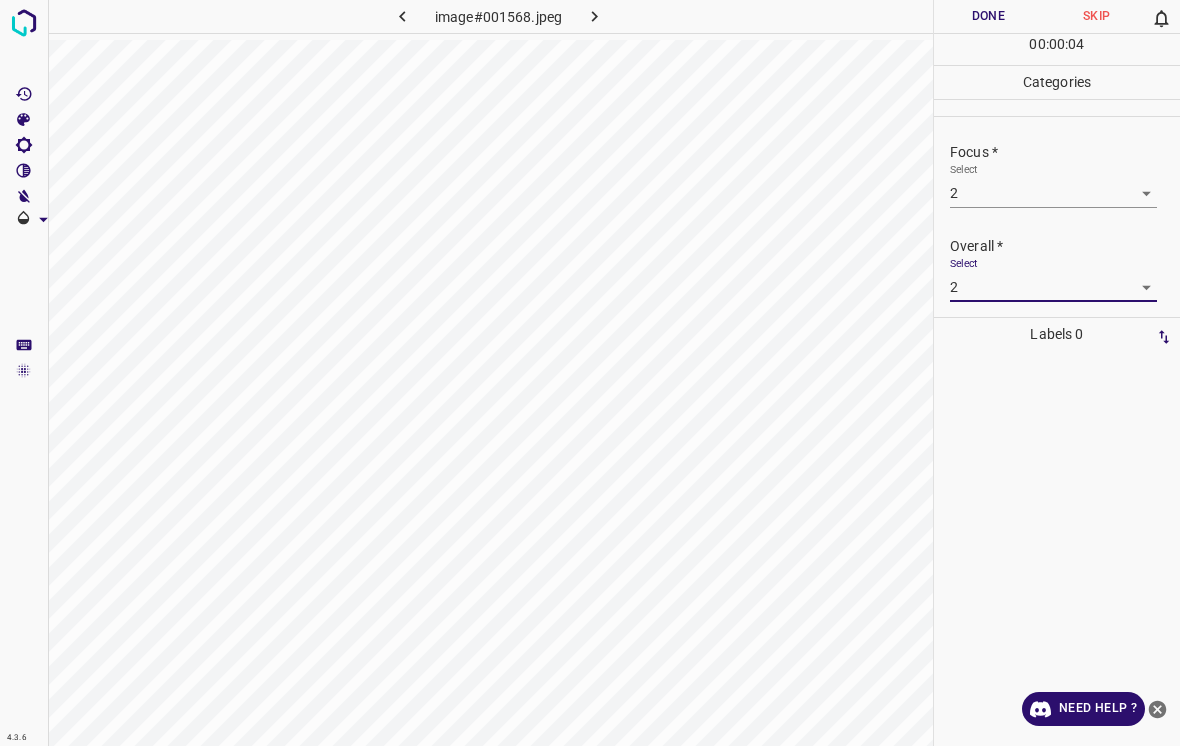 click on "Done" at bounding box center (988, 16) 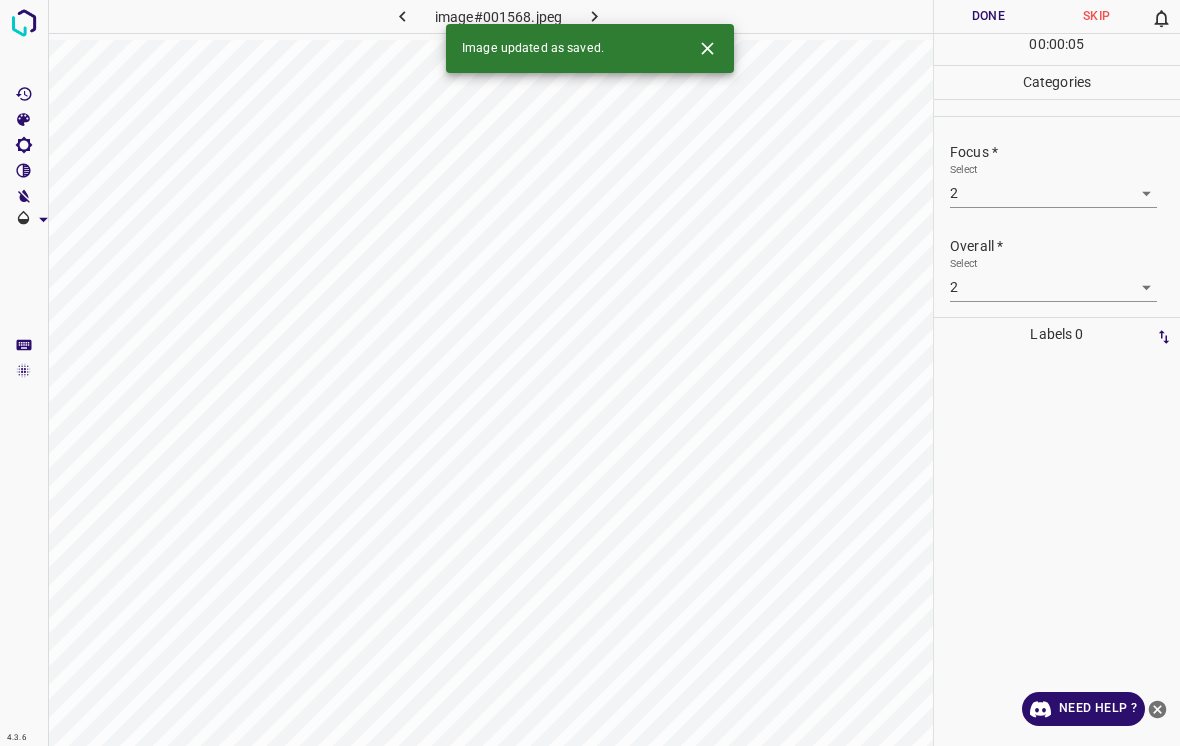 click 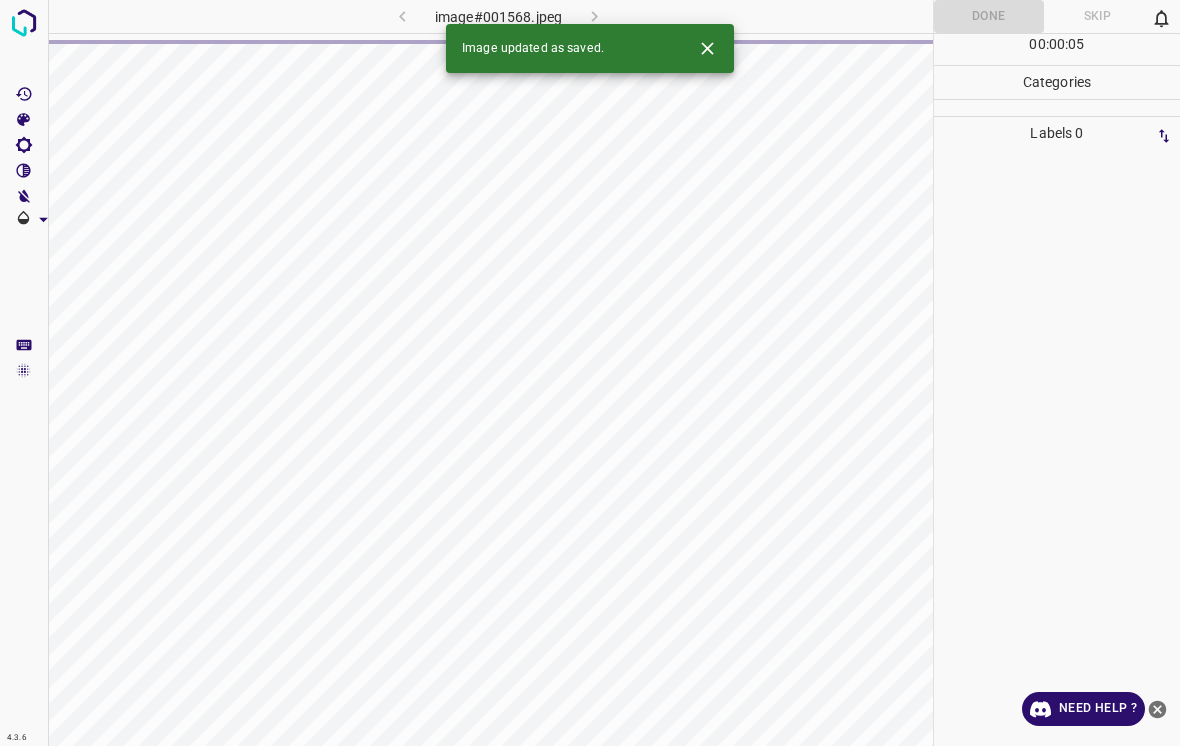 click at bounding box center [707, 48] 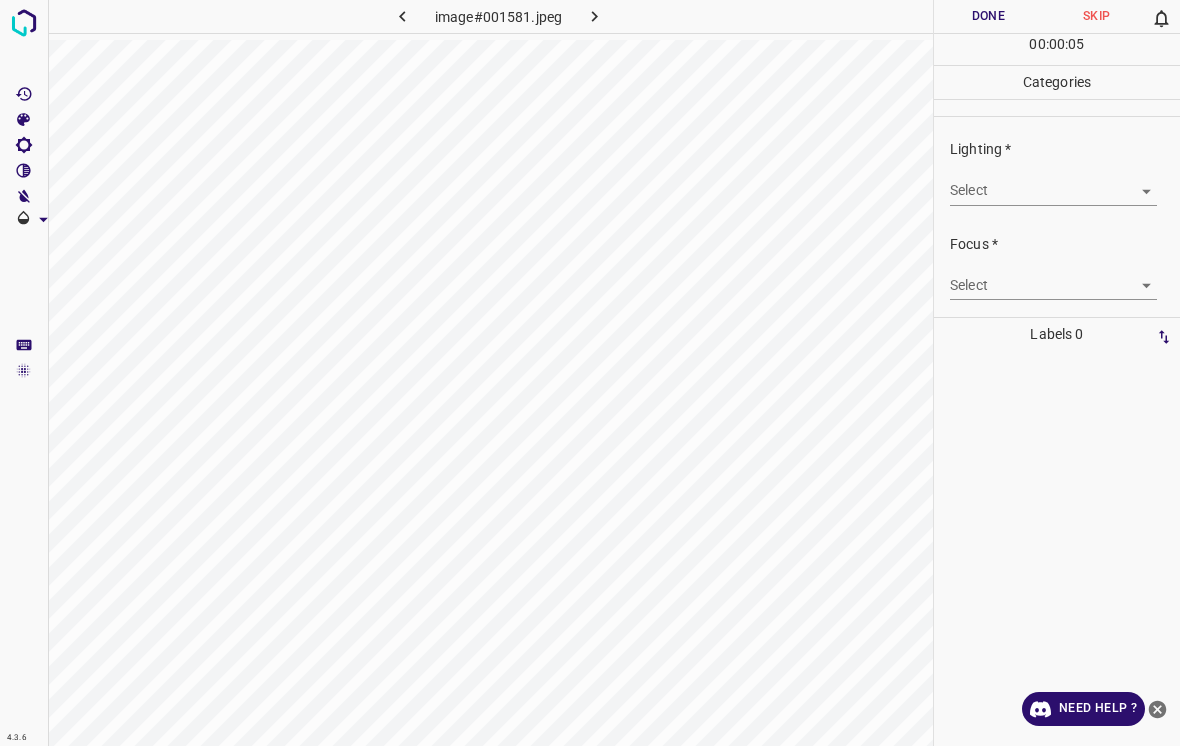 click on "4.3.6  image#001581.jpeg Done Skip 0 00   : 00   : 05   Categories Lighting *  Select ​ Focus *  Select ​ Overall *  Select ​ Labels   0 Categories 1 Lighting 2 Focus 3 Overall Tools Space Change between modes (Draw & Edit) I Auto labeling R Restore zoom M Zoom in N Zoom out Delete Delete selecte label Filters Z Restore filters X Saturation filter C Brightness filter V Contrast filter B Gray scale filter General O Download Need Help ? - Text - Hide - Delete" at bounding box center [590, 373] 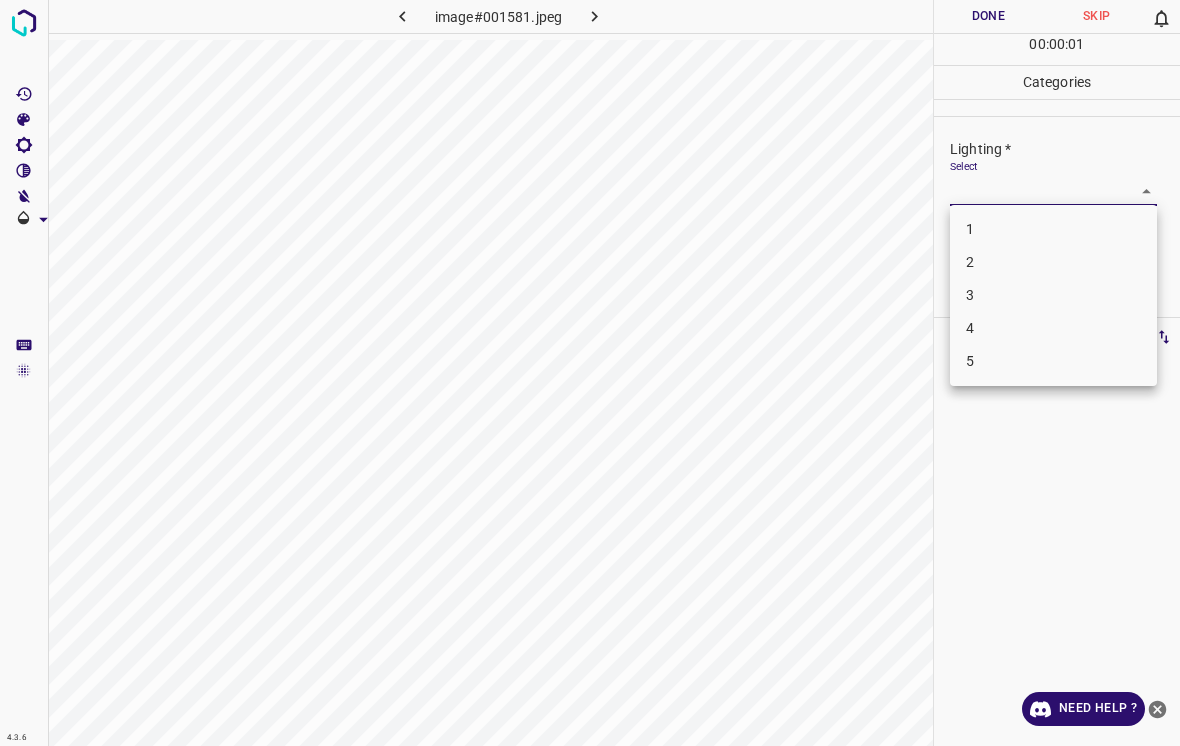 click on "4" at bounding box center (1053, 328) 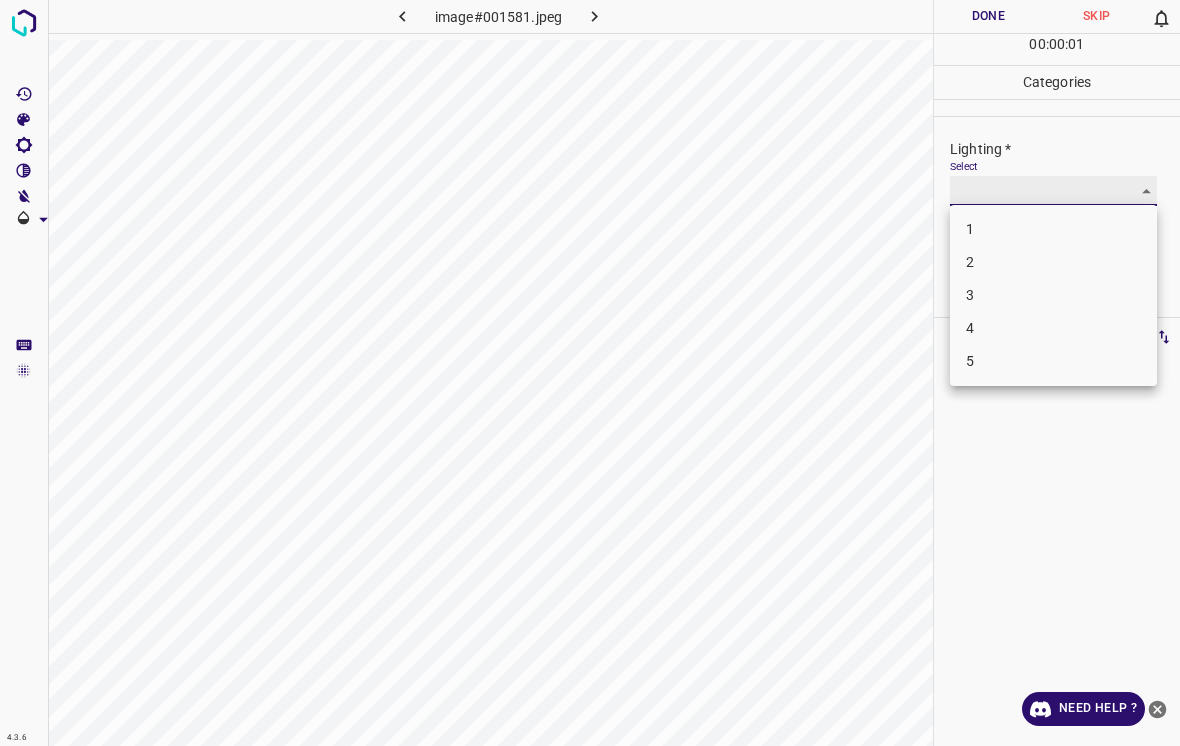 type on "4" 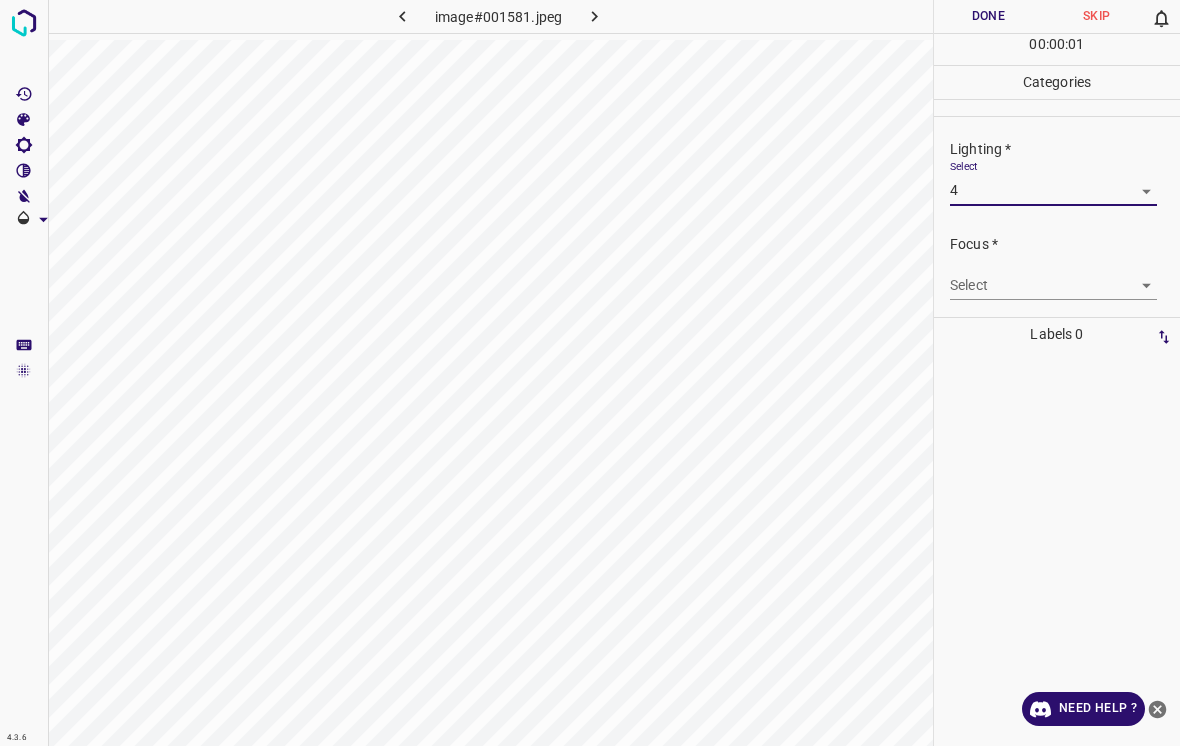 click on "4.3.6  image#001581.jpeg Done Skip 0 00   : 00   : 01   Categories Lighting *  Select 4 4 Focus *  Select ​ Overall *  Select ​ Labels   0 Categories 1 Lighting 2 Focus 3 Overall Tools Space Change between modes (Draw & Edit) I Auto labeling R Restore zoom M Zoom in N Zoom out Delete Delete selecte label Filters Z Restore filters X Saturation filter C Brightness filter V Contrast filter B Gray scale filter General O Download Need Help ? - Text - Hide - Delete 1 2 3 4 5" at bounding box center (590, 373) 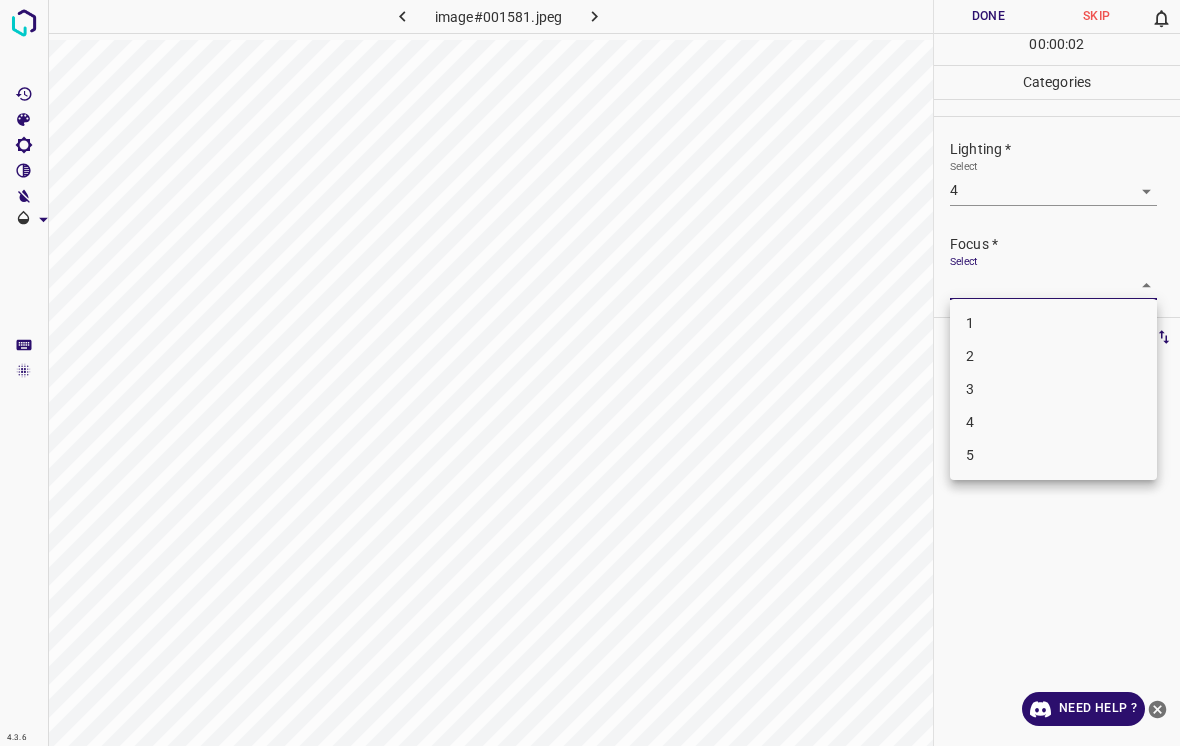 click on "4" at bounding box center (1053, 422) 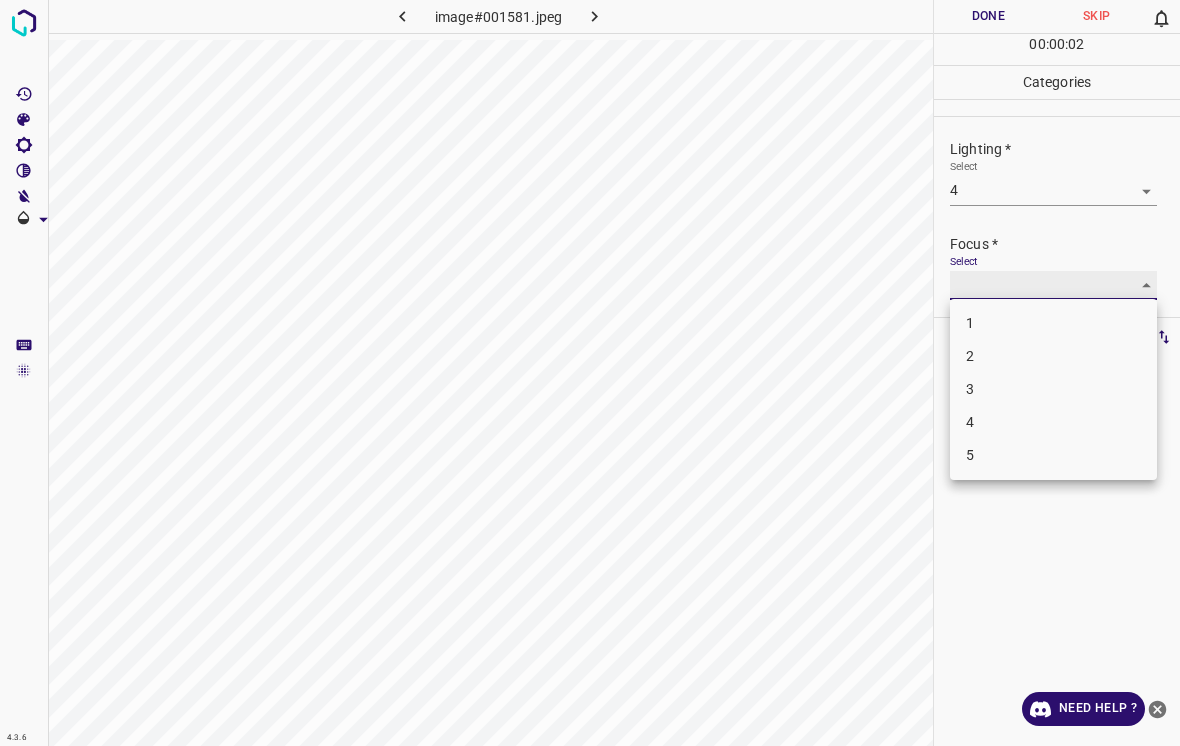 type on "4" 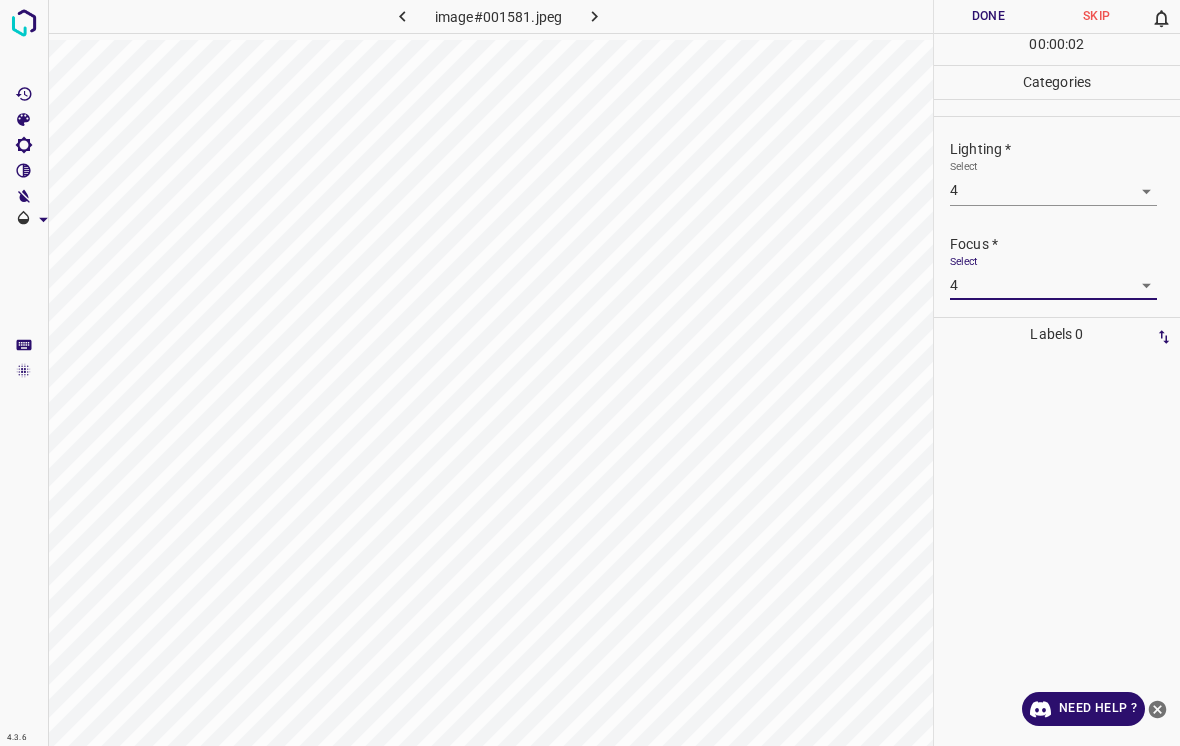 click on "4.3.6  image#001581.jpeg Done Skip 0 00   : 00   : 02   Categories Lighting *  Select 4 4 Focus *  Select 4 4 Overall *  Select ​ Labels   0 Categories 1 Lighting 2 Focus 3 Overall Tools Space Change between modes (Draw & Edit) I Auto labeling R Restore zoom M Zoom in N Zoom out Delete Delete selecte label Filters Z Restore filters X Saturation filter C Brightness filter V Contrast filter B Gray scale filter General O Download Need Help ? - Text - Hide - Delete 1 2 3 4 5" at bounding box center (590, 373) 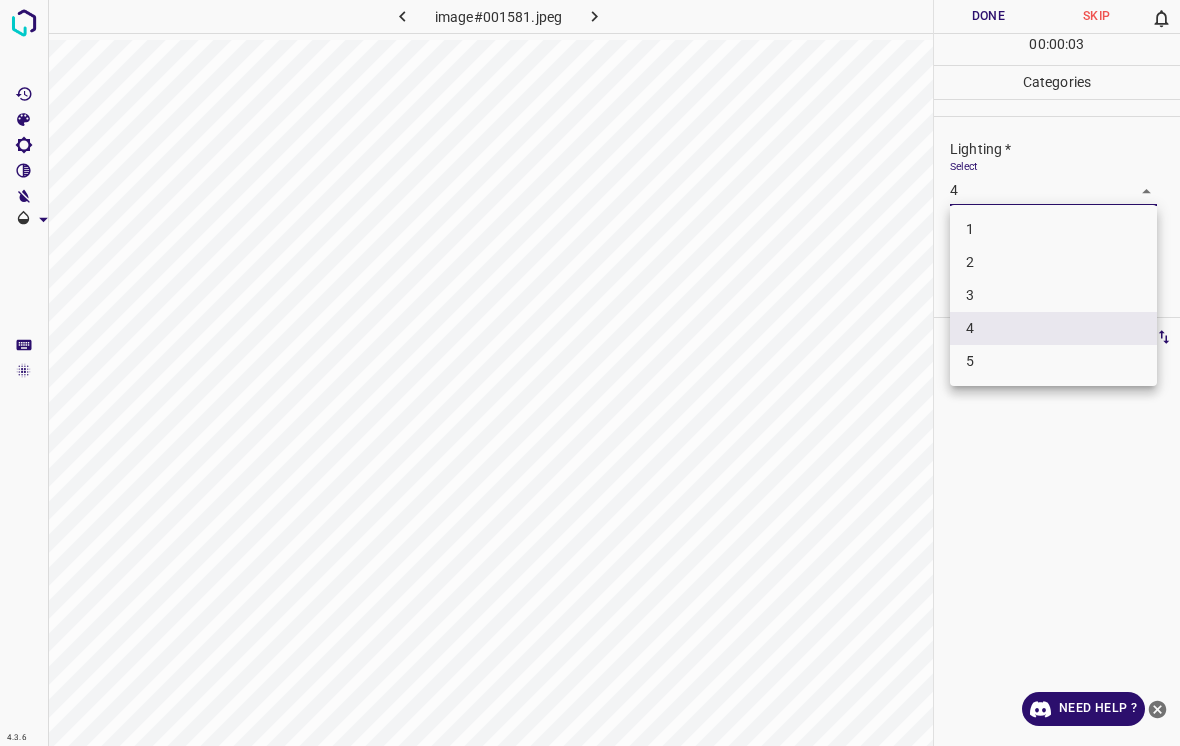 click on "3" at bounding box center (1053, 295) 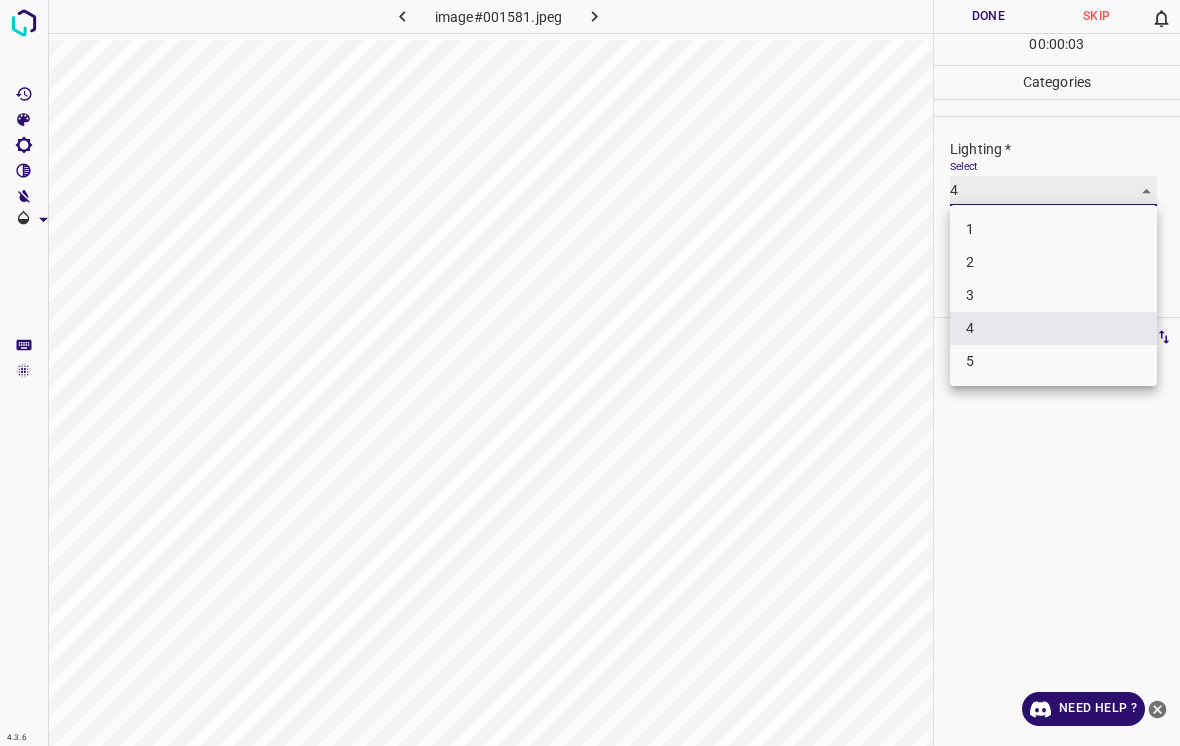 type on "3" 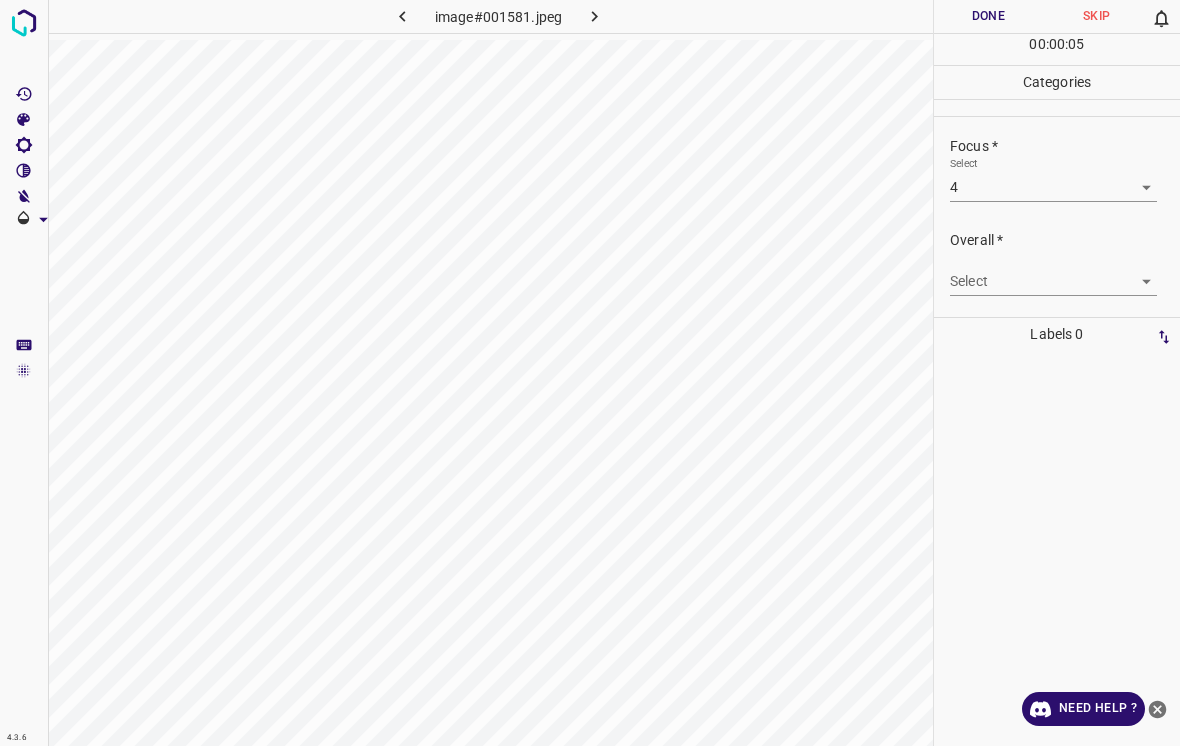 scroll, scrollTop: 98, scrollLeft: 0, axis: vertical 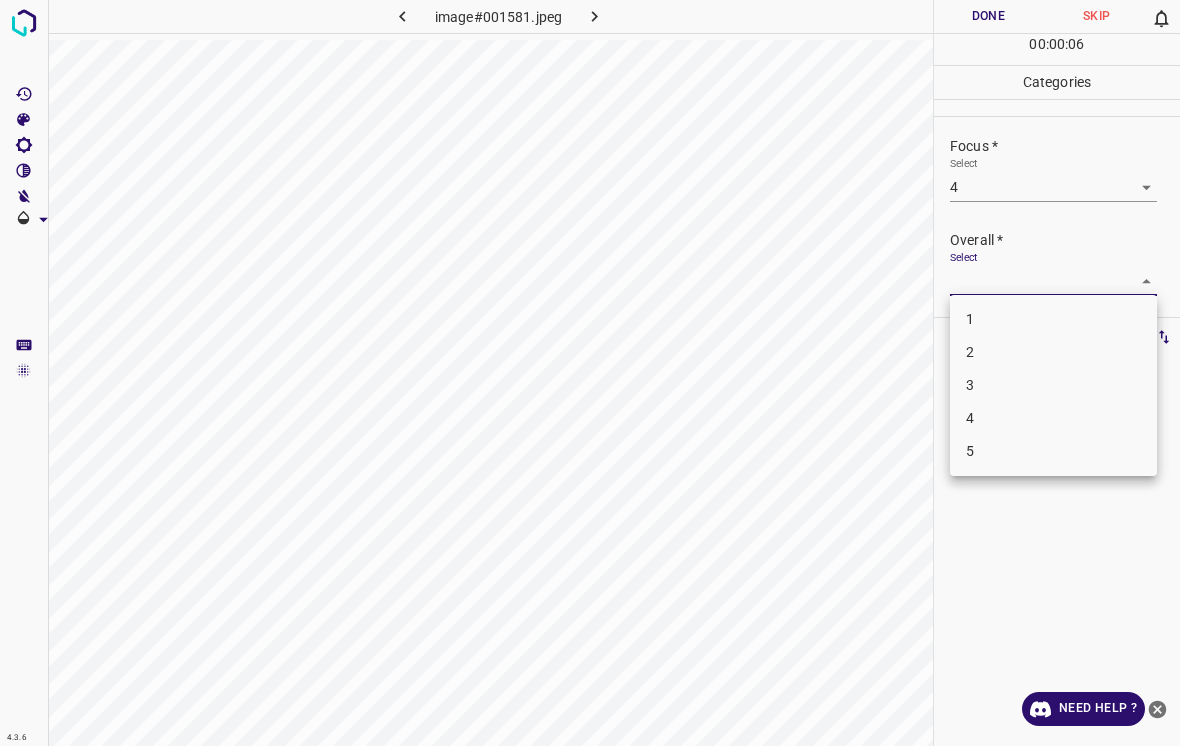 click on "4" at bounding box center [1053, 418] 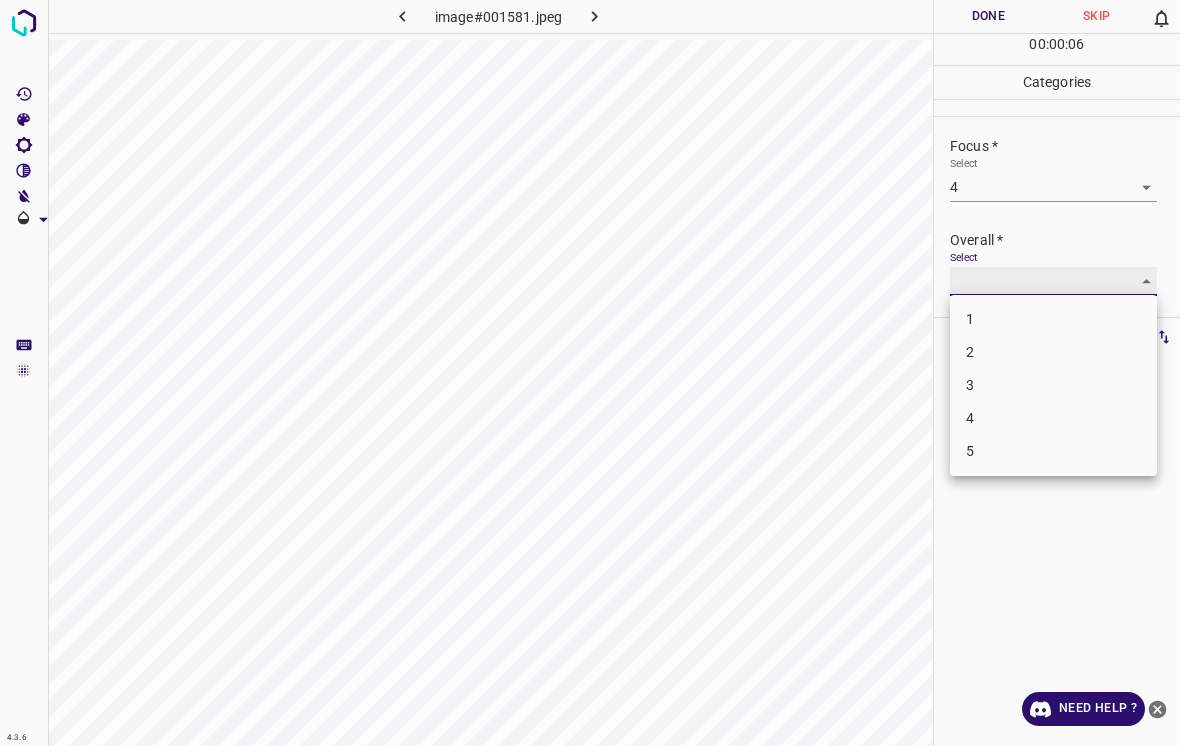 type on "4" 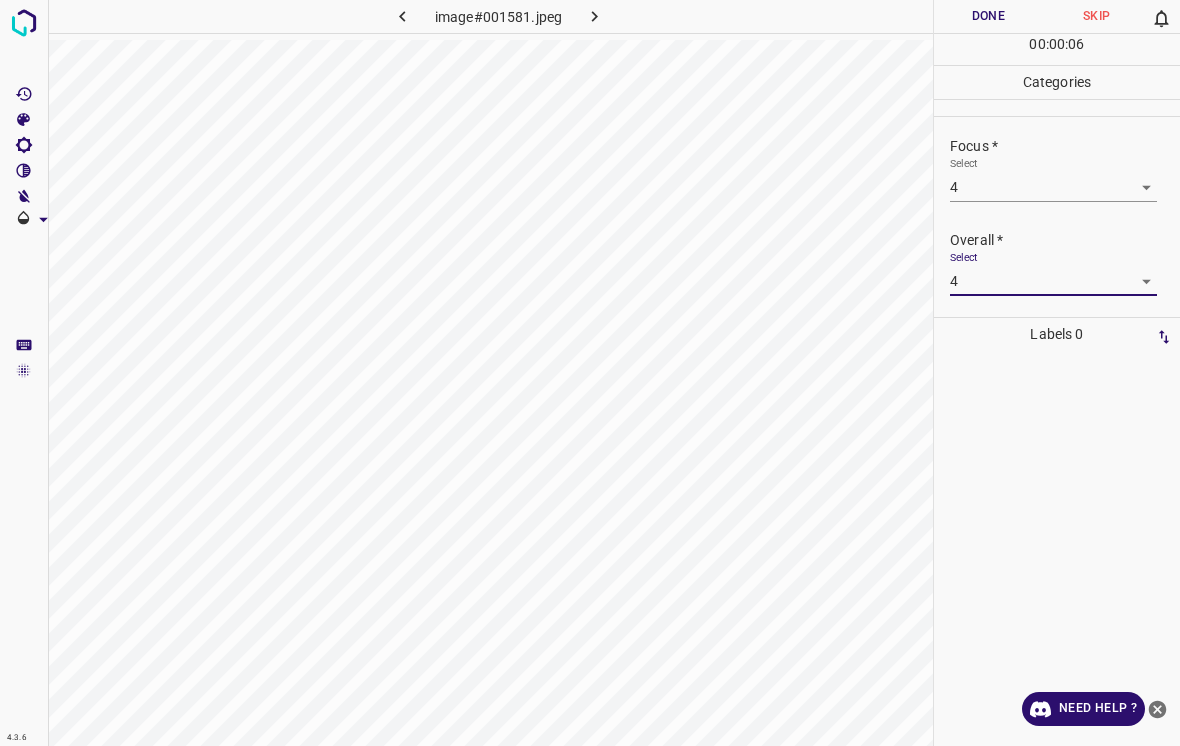 click on "Done" at bounding box center (988, 16) 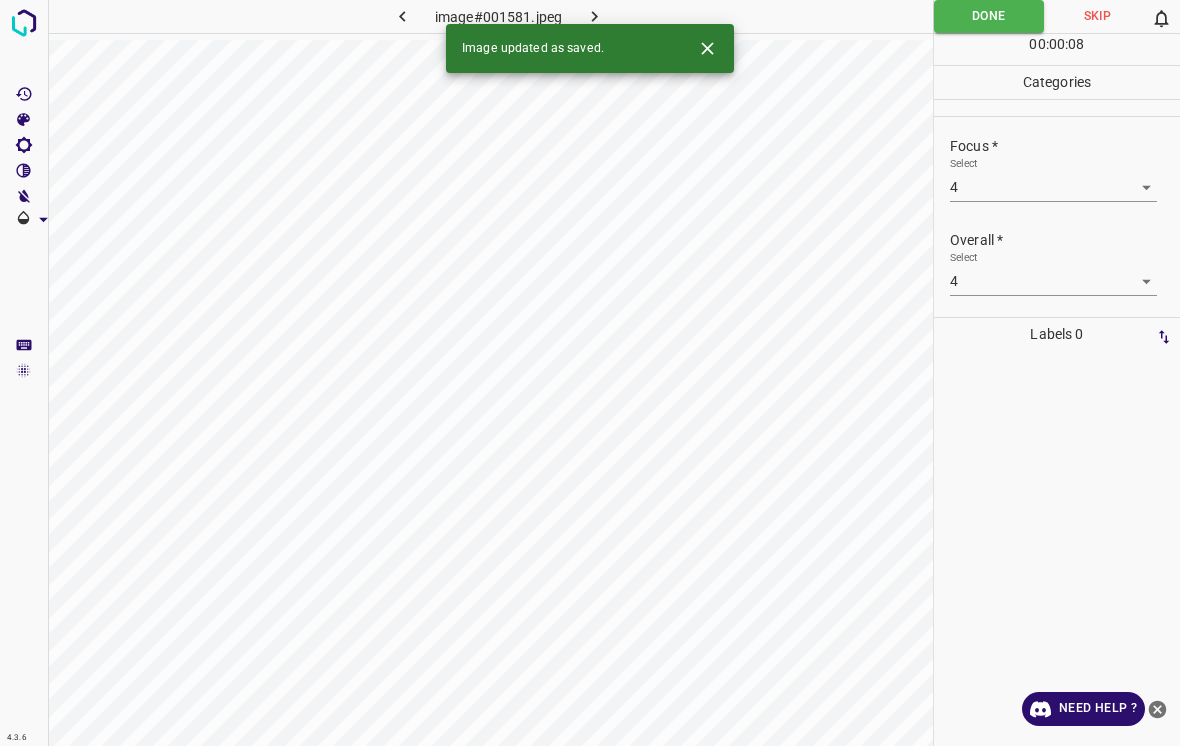 click 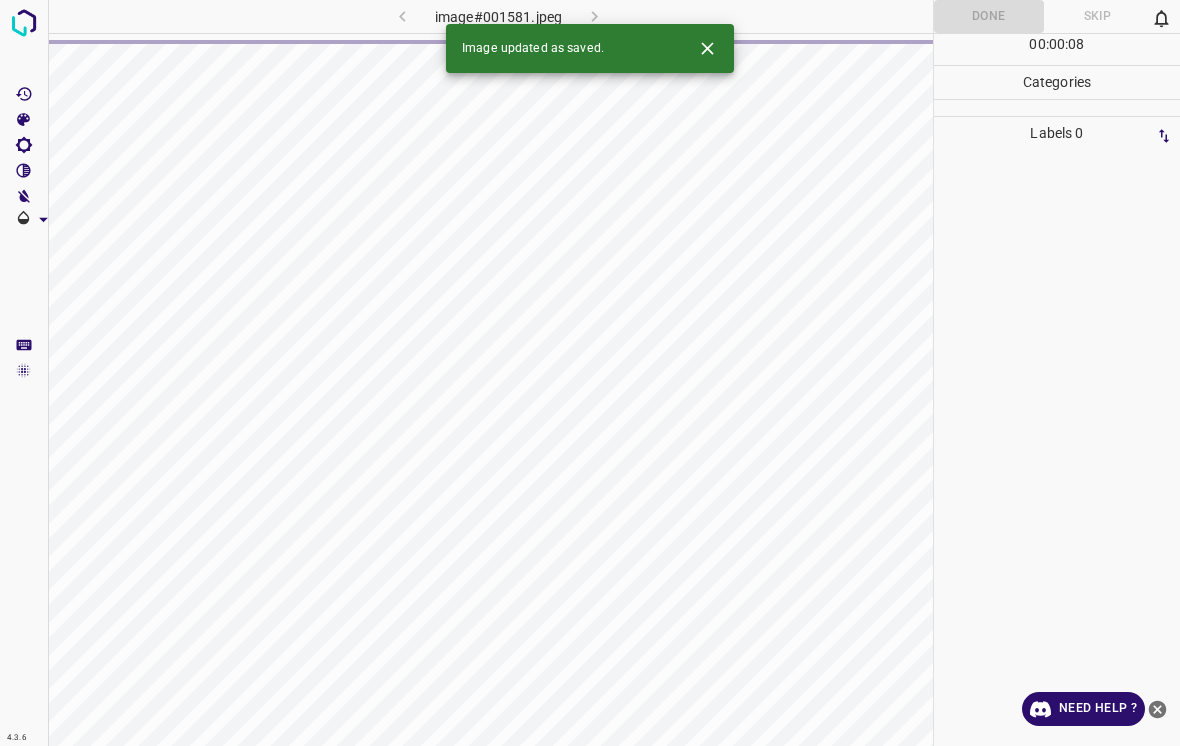 click 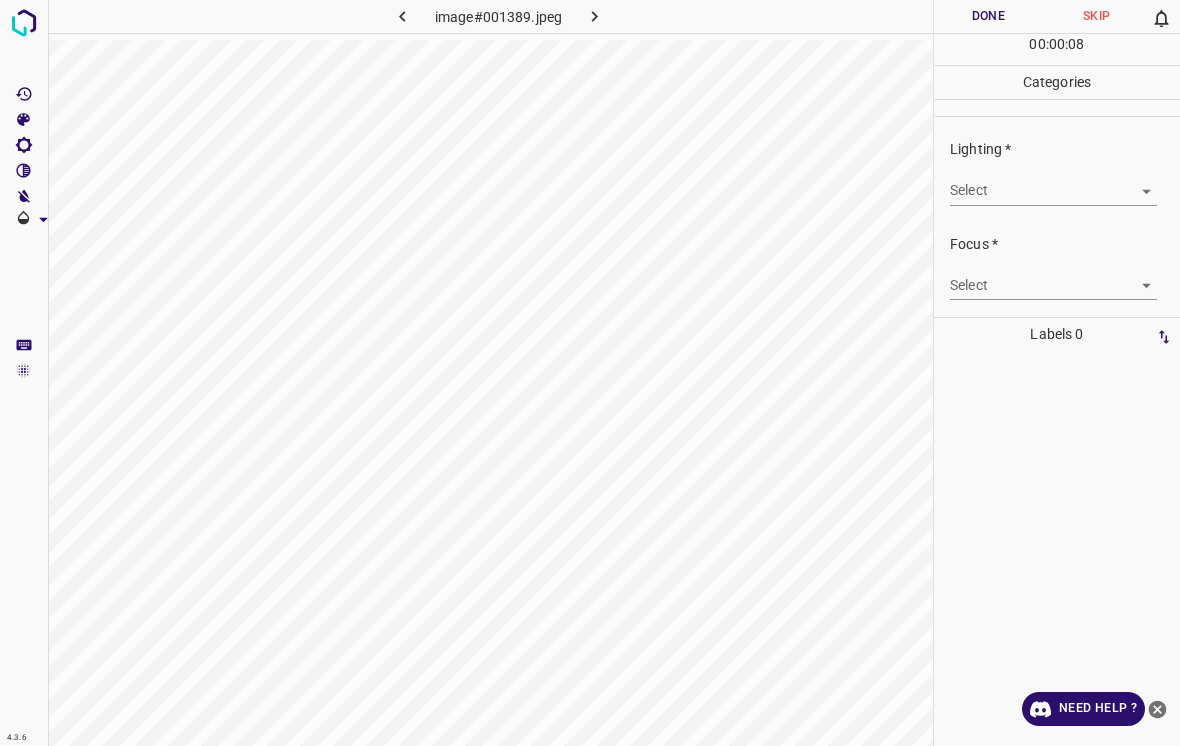 click on "4.3.6  image#001389.jpeg Done Skip 0 00   : 00   : 08   Categories Lighting *  Select ​ Focus *  Select ​ Overall *  Select ​ Labels   0 Categories 1 Lighting 2 Focus 3 Overall Tools Space Change between modes (Draw & Edit) I Auto labeling R Restore zoom M Zoom in N Zoom out Delete Delete selecte label Filters Z Restore filters X Saturation filter C Brightness filter V Contrast filter B Gray scale filter General O Download Need Help ? - Text - Hide - Delete" at bounding box center [590, 373] 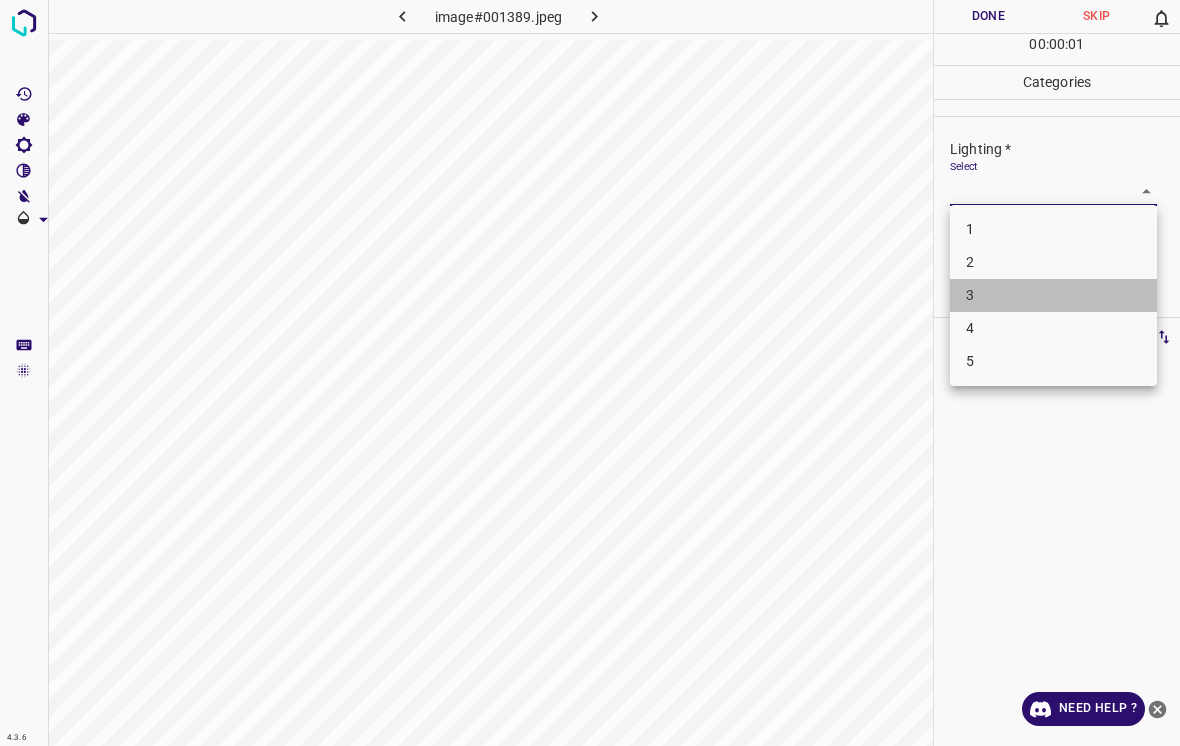 click on "3" at bounding box center [1053, 295] 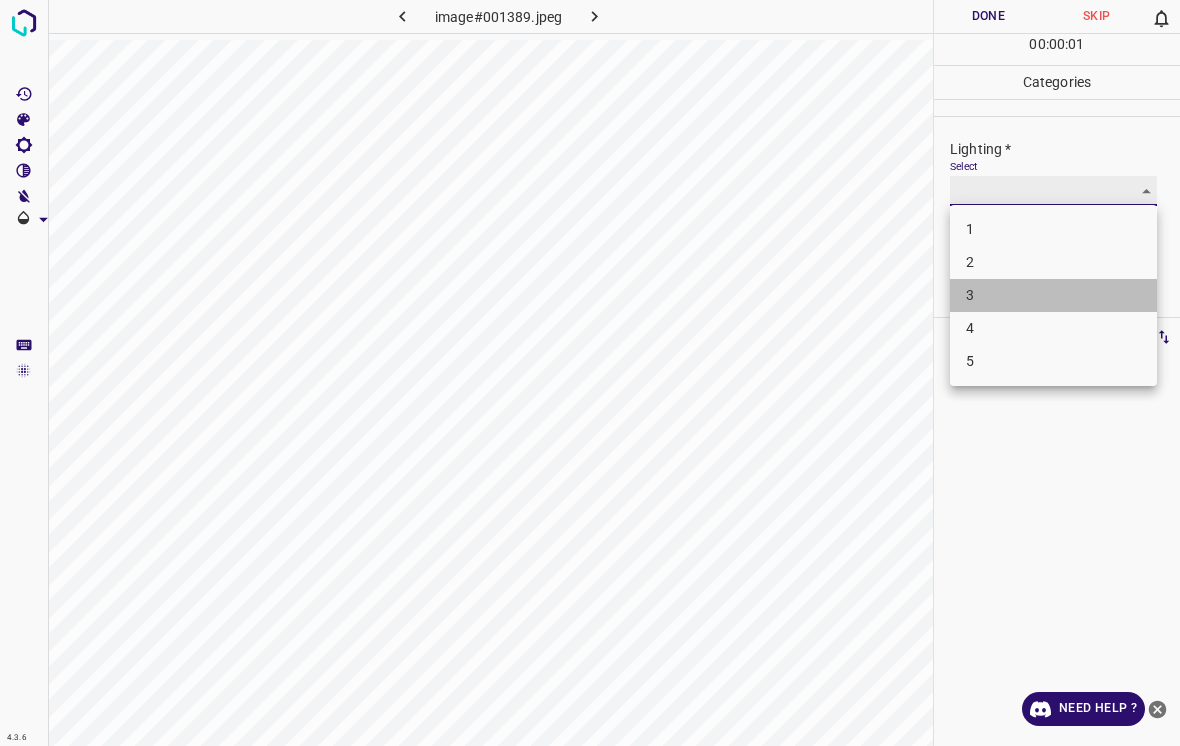 type on "3" 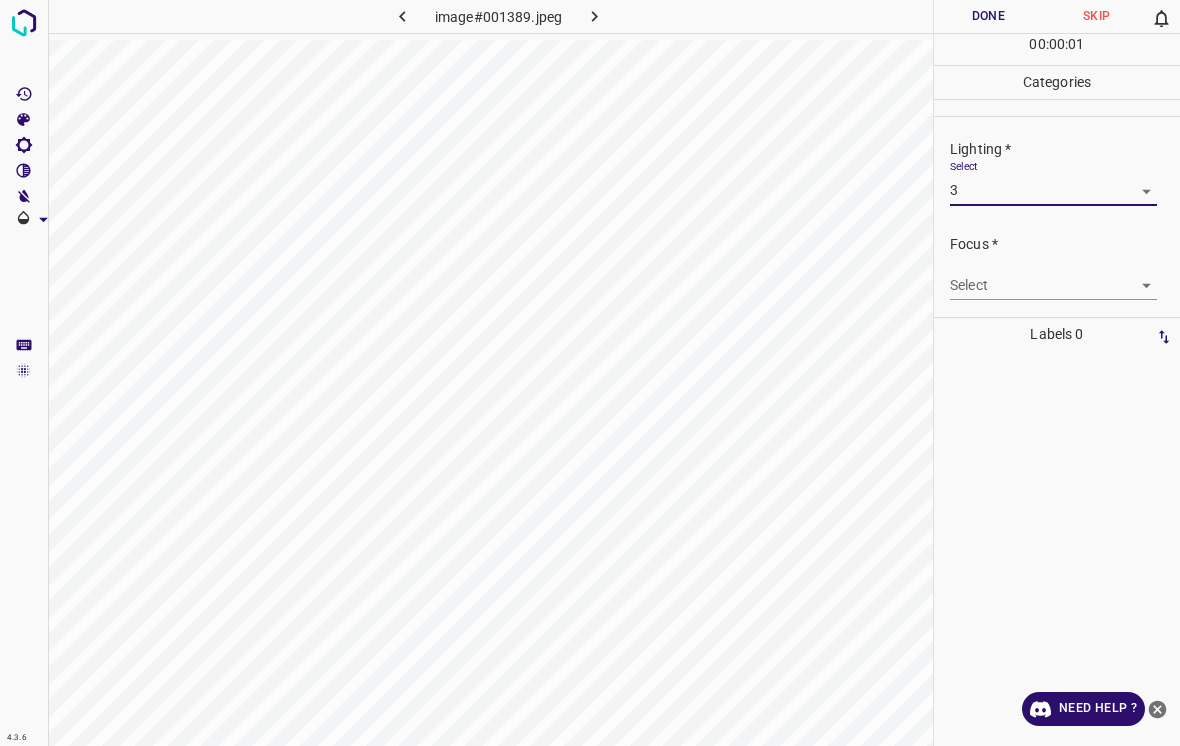 click on "4.3.6  image#001389.jpeg Done Skip 0 00   : 00   : 01   Categories Lighting *  Select 3 3 Focus *  Select ​ Overall *  Select ​ Labels   0 Categories 1 Lighting 2 Focus 3 Overall Tools Space Change between modes (Draw & Edit) I Auto labeling R Restore zoom M Zoom in N Zoom out Delete Delete selecte label Filters Z Restore filters X Saturation filter C Brightness filter V Contrast filter B Gray scale filter General O Download Need Help ? - Text - Hide - Delete" at bounding box center (590, 373) 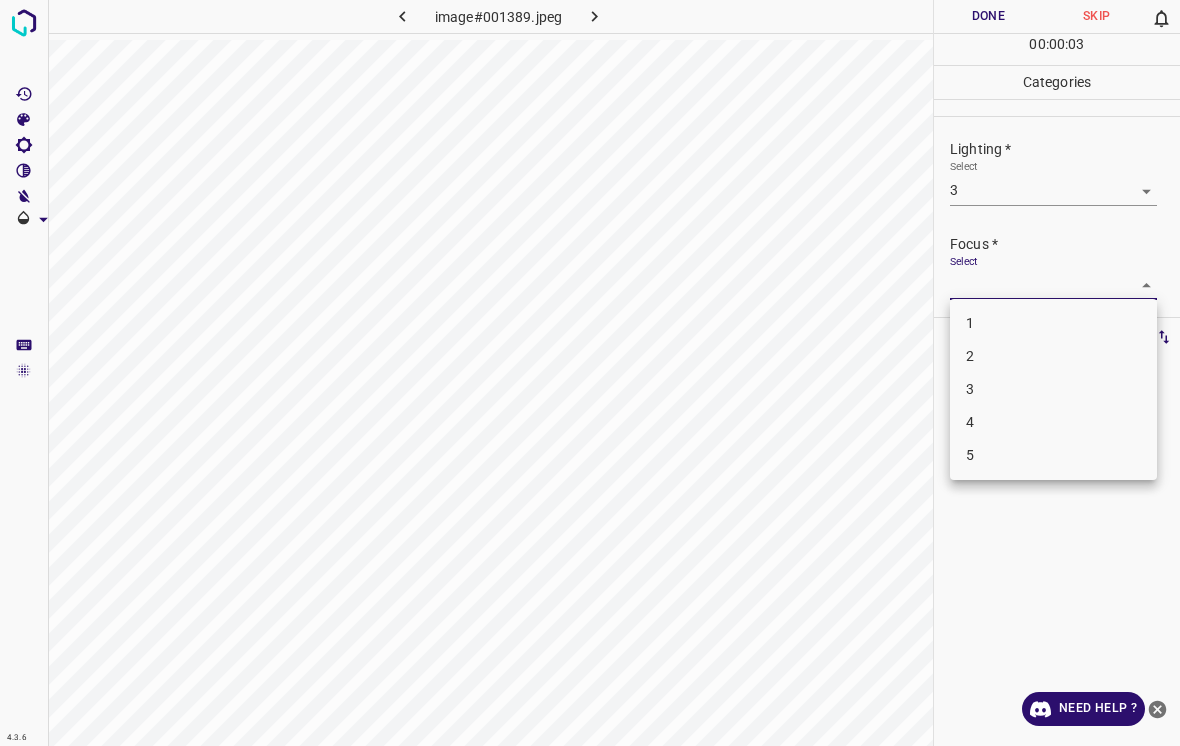 click on "2" at bounding box center [1053, 356] 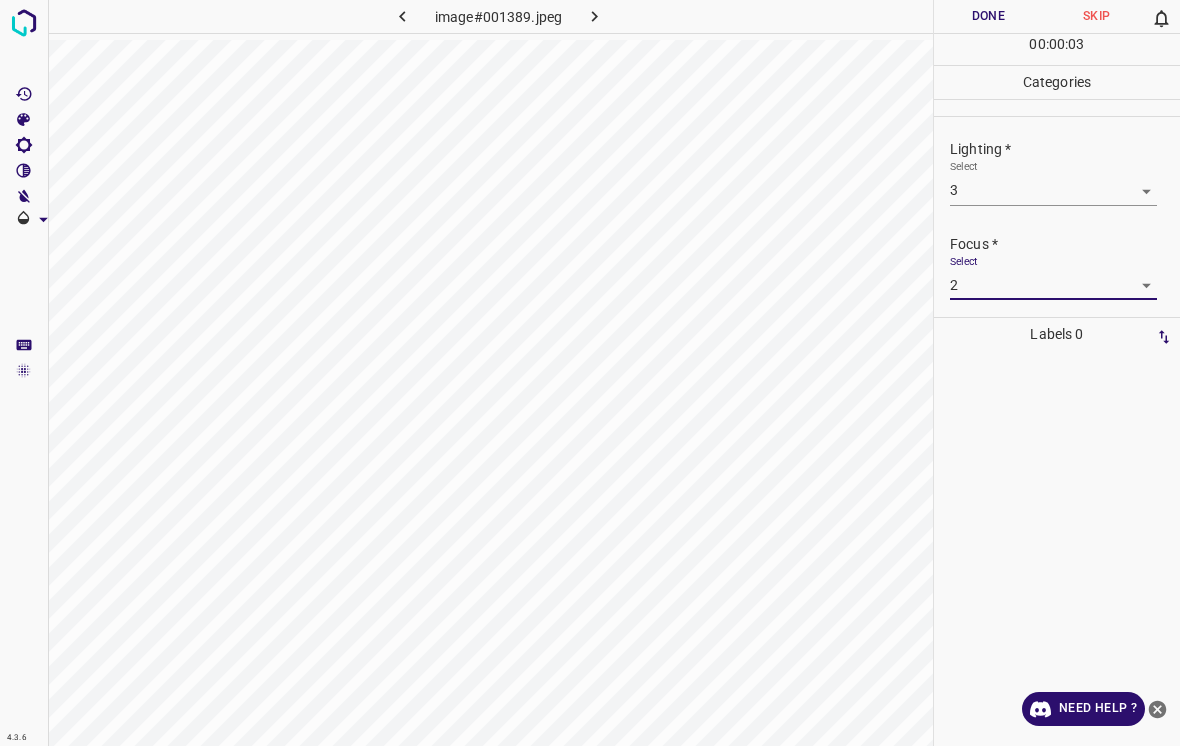 click on "4.3.6  image#001389.jpeg Done Skip 0 00   : 00   : 03   Categories Lighting *  Select 3 3 Focus *  Select 2 2 Overall *  Select ​ Labels   0 Categories 1 Lighting 2 Focus 3 Overall Tools Space Change between modes (Draw & Edit) I Auto labeling R Restore zoom M Zoom in N Zoom out Delete Delete selecte label Filters Z Restore filters X Saturation filter C Brightness filter V Contrast filter B Gray scale filter General O Download Need Help ? - Text - Hide - Delete" at bounding box center (590, 373) 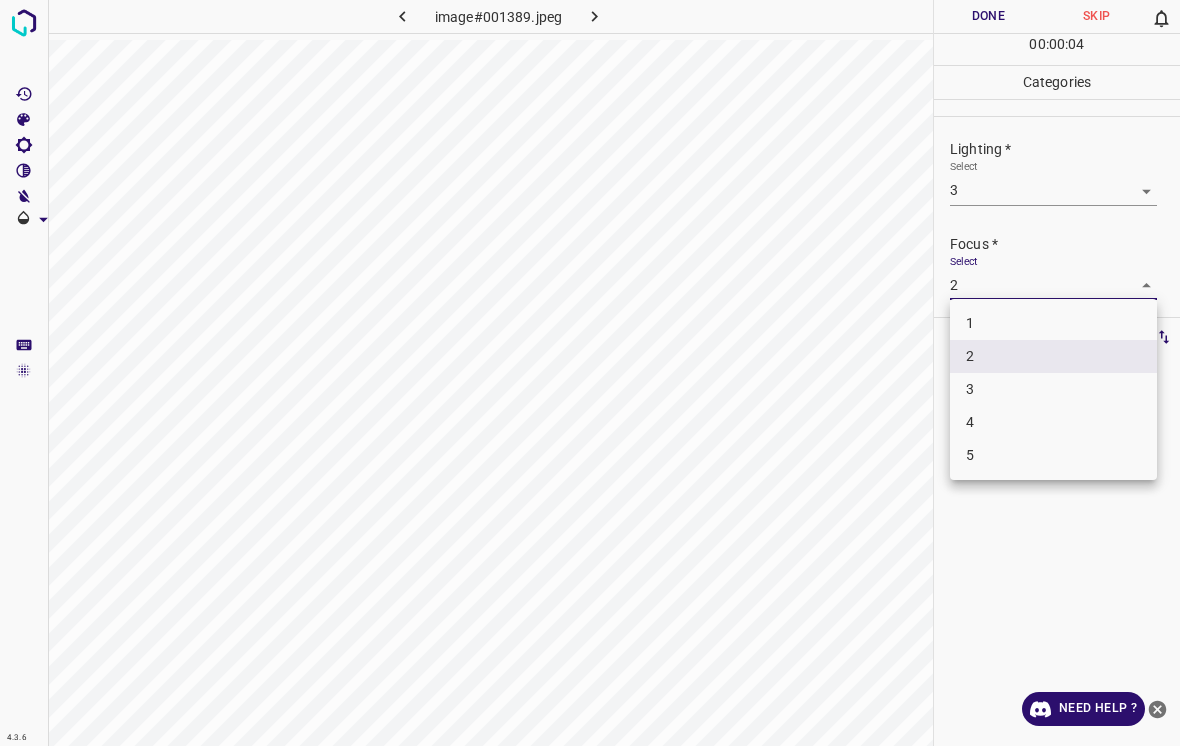 click on "3" at bounding box center [1053, 389] 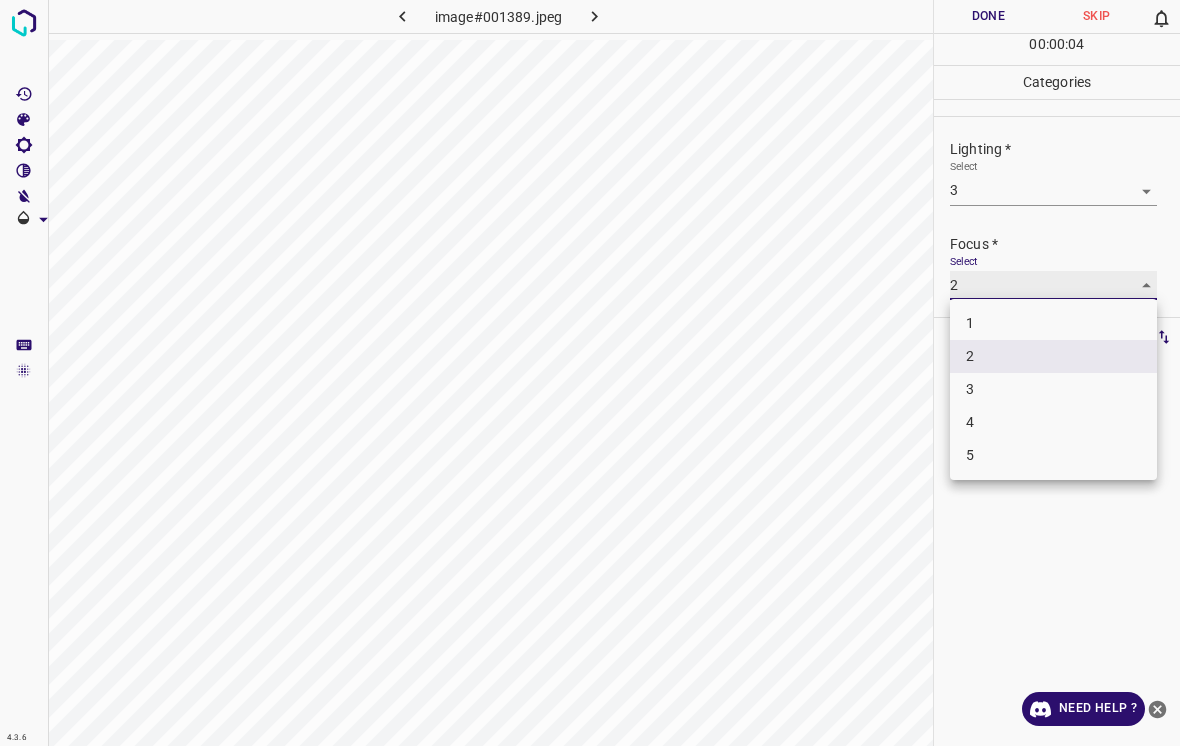 type on "3" 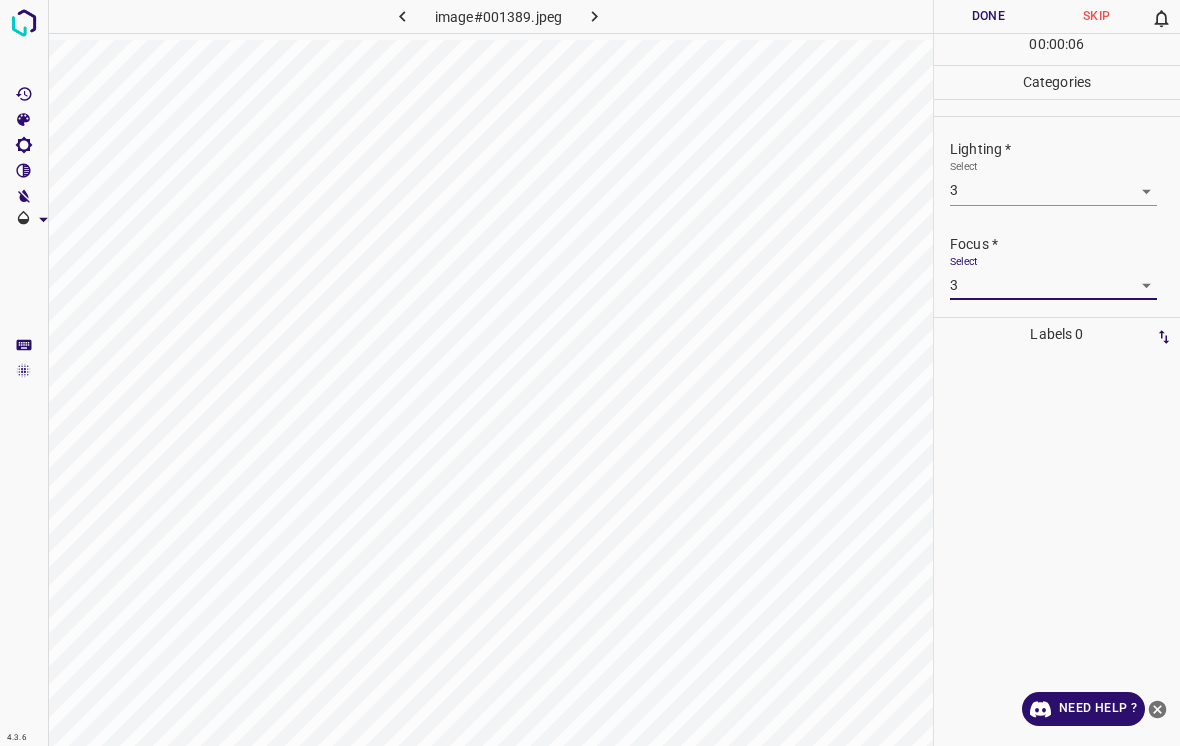 click on "4.3.6  image#001389.jpeg Done Skip 0 00   : 00   : 06   Categories Lighting *  Select 3 3 Focus *  Select 3 3 Overall *  Select ​ Labels   0 Categories 1 Lighting 2 Focus 3 Overall Tools Space Change between modes (Draw & Edit) I Auto labeling R Restore zoom M Zoom in N Zoom out Delete Delete selecte label Filters Z Restore filters X Saturation filter C Brightness filter V Contrast filter B Gray scale filter General O Download Need Help ? - Text - Hide - Delete" at bounding box center [590, 373] 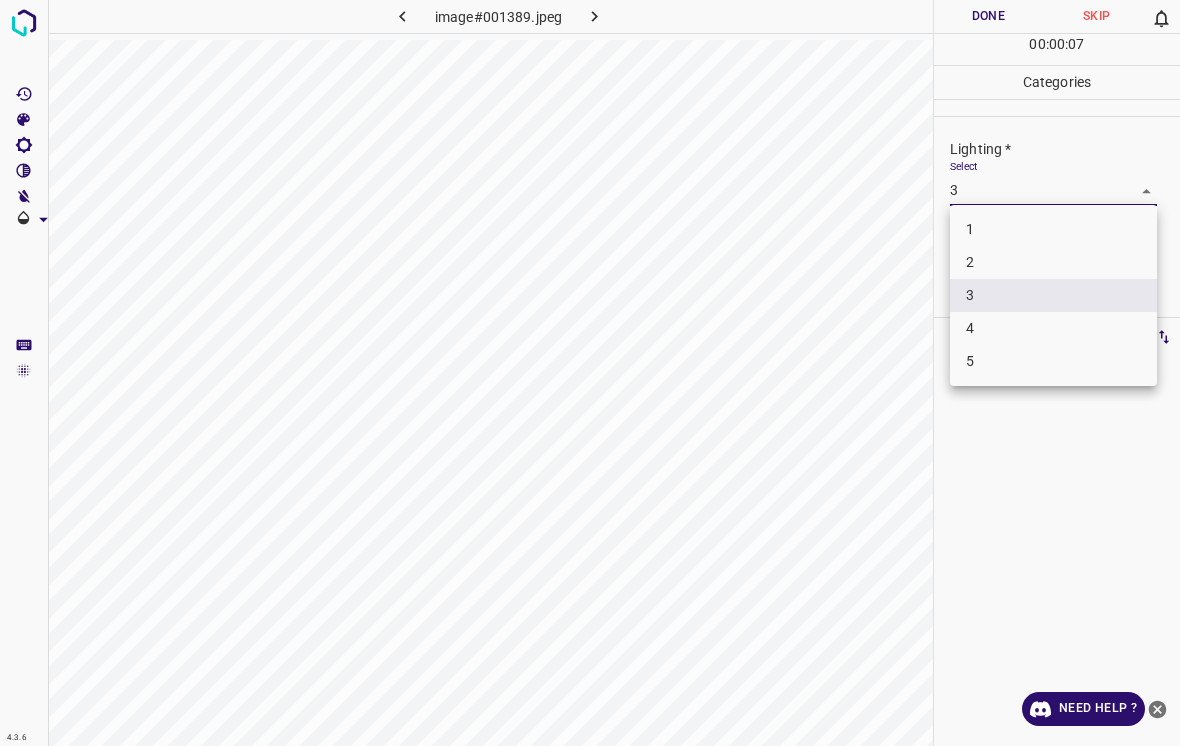 click on "4" at bounding box center (1053, 328) 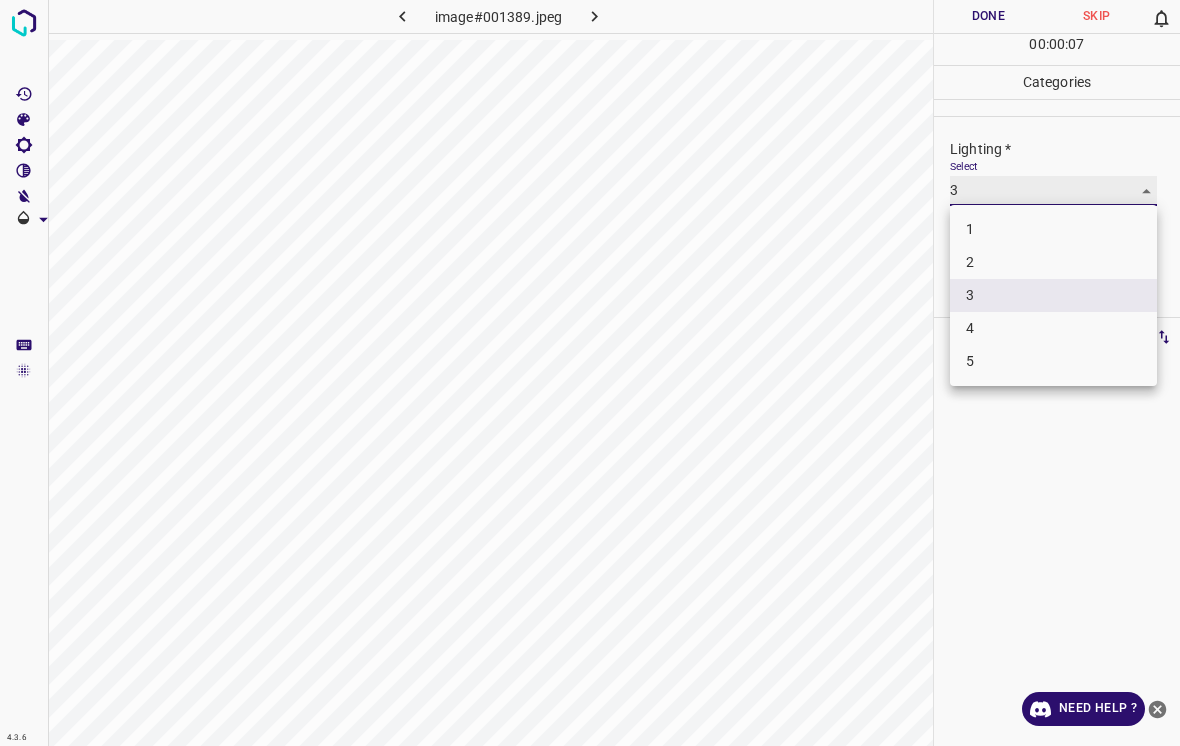 type on "4" 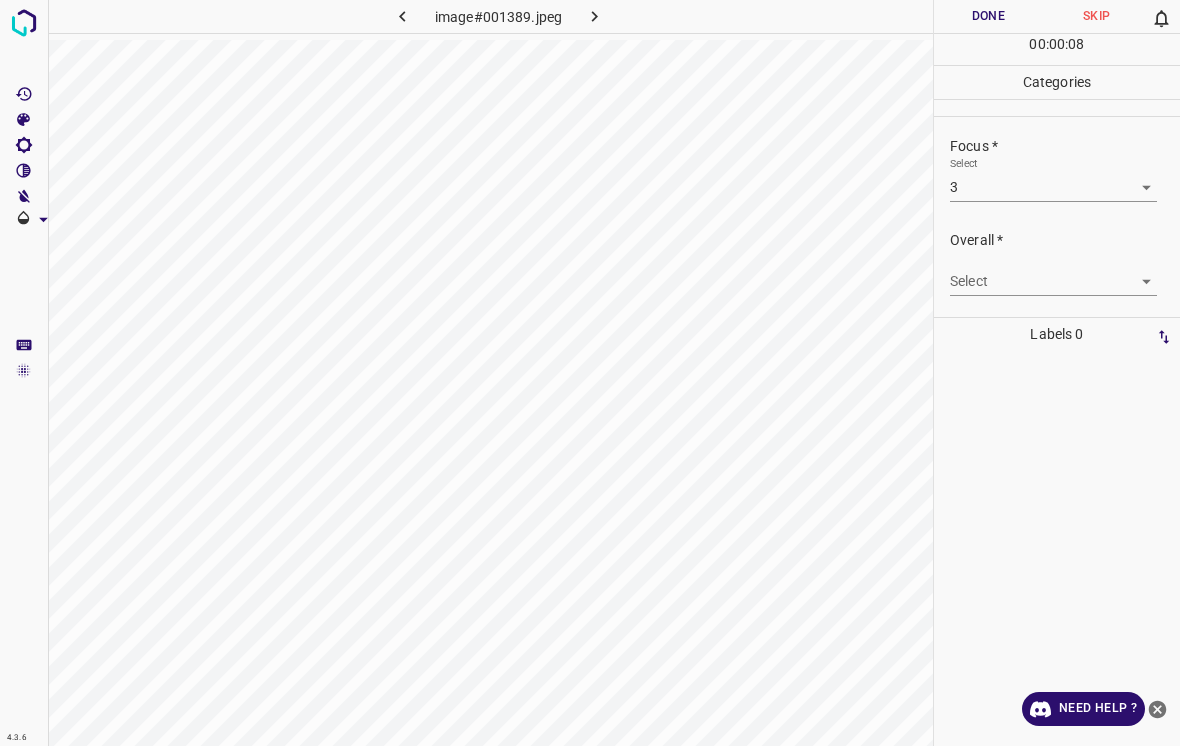 scroll, scrollTop: 98, scrollLeft: 0, axis: vertical 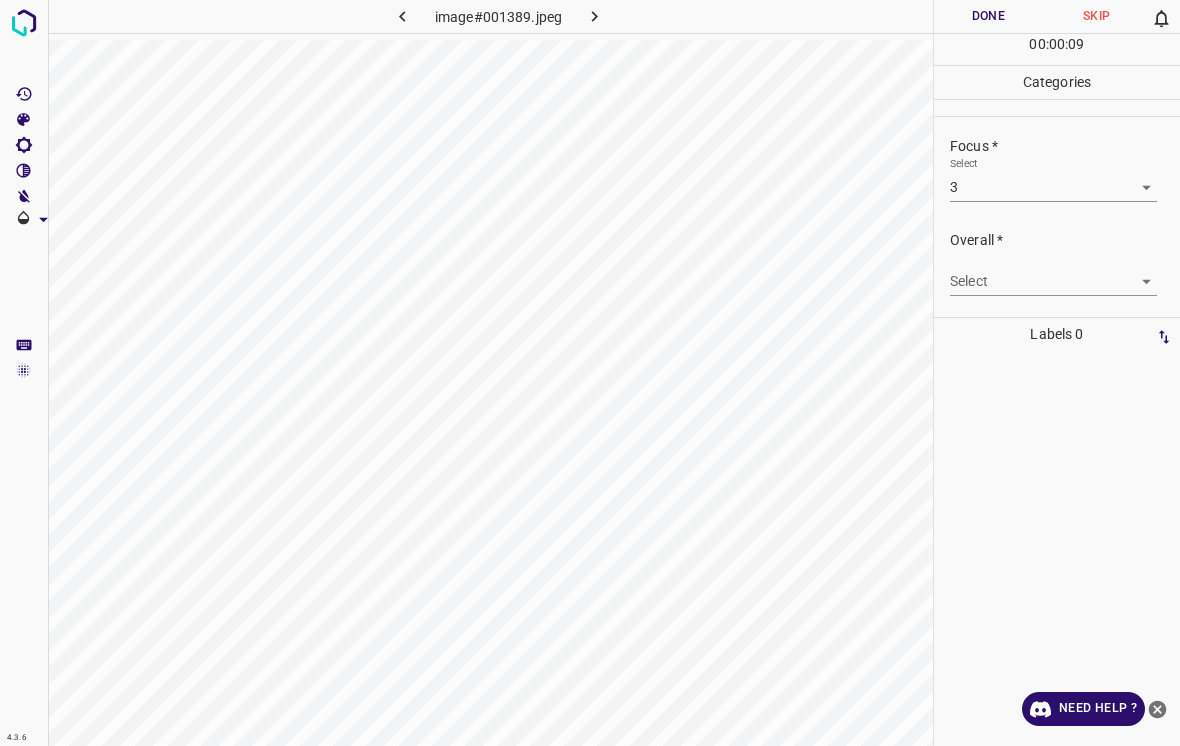 click on "4.3.6  image#001389.jpeg Done Skip 0 00   : 00   : 09   Categories Lighting *  Select 4 4 Focus *  Select 3 3 Overall *  Select ​ Labels   0 Categories 1 Lighting 2 Focus 3 Overall Tools Space Change between modes (Draw & Edit) I Auto labeling R Restore zoom M Zoom in N Zoom out Delete Delete selecte label Filters Z Restore filters X Saturation filter C Brightness filter V Contrast filter B Gray scale filter General O Download Need Help ? - Text - Hide - Delete" at bounding box center [590, 373] 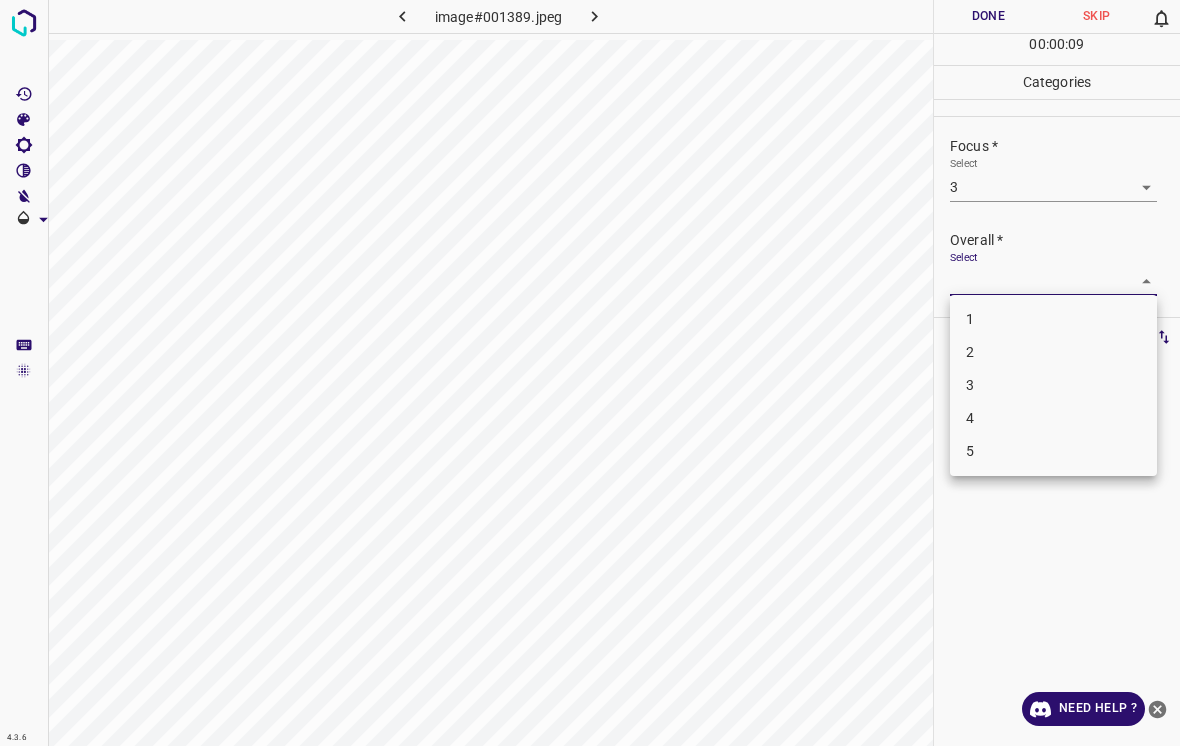 click on "3" at bounding box center [1053, 385] 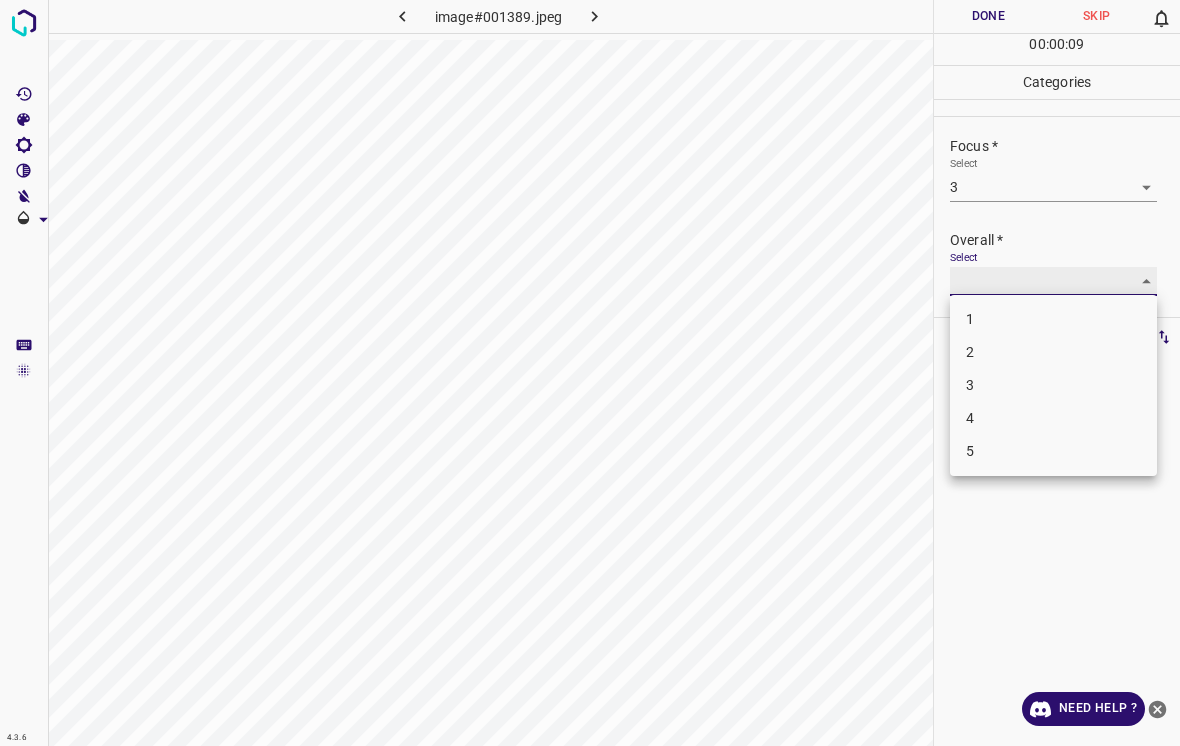 type on "3" 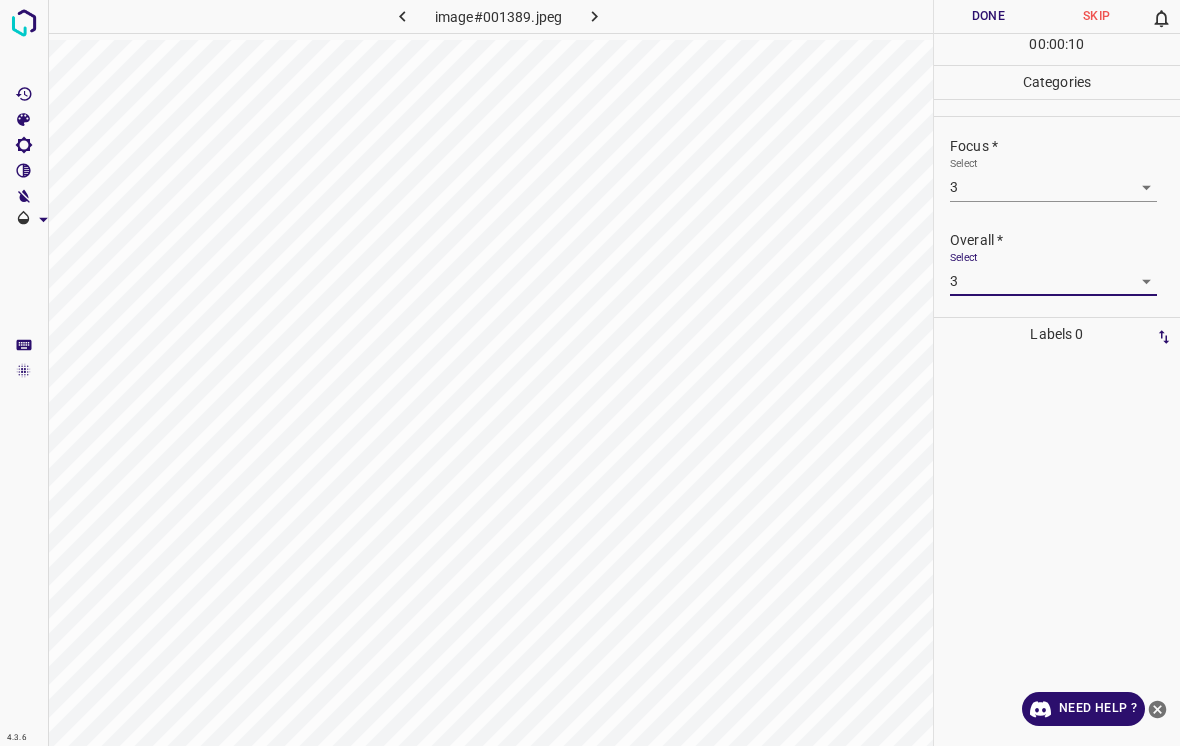 click on "Done" at bounding box center [988, 16] 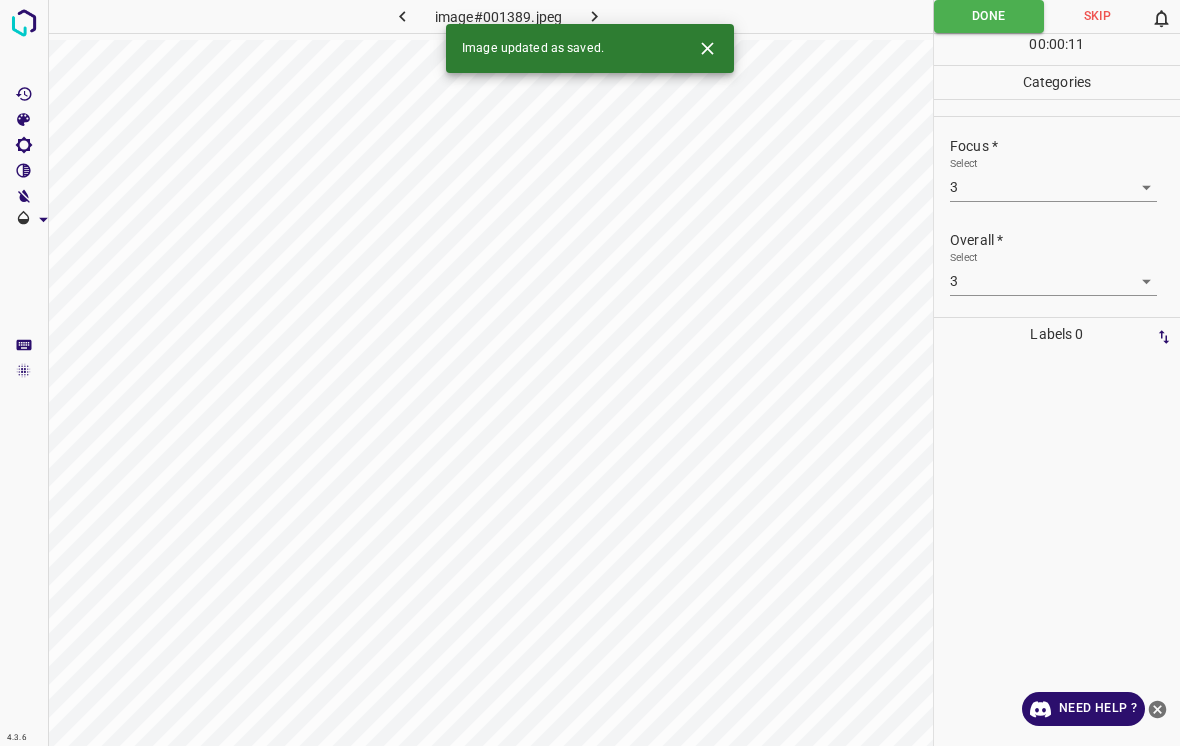 click 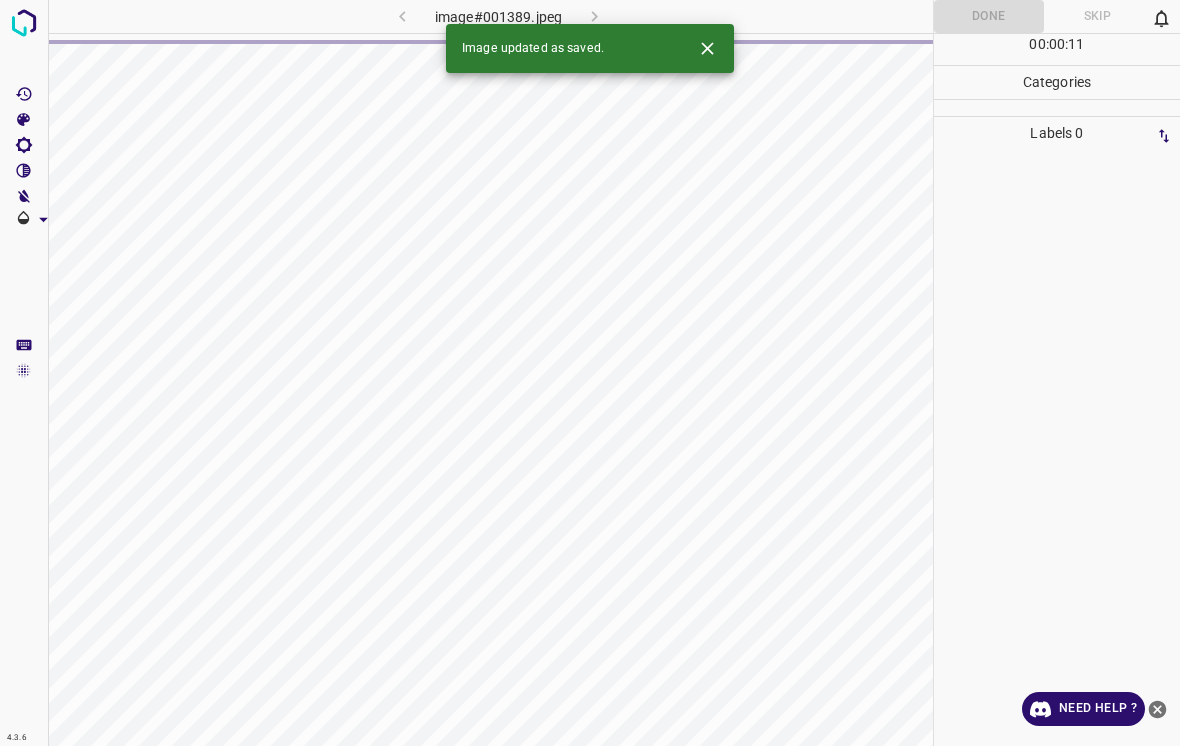 click 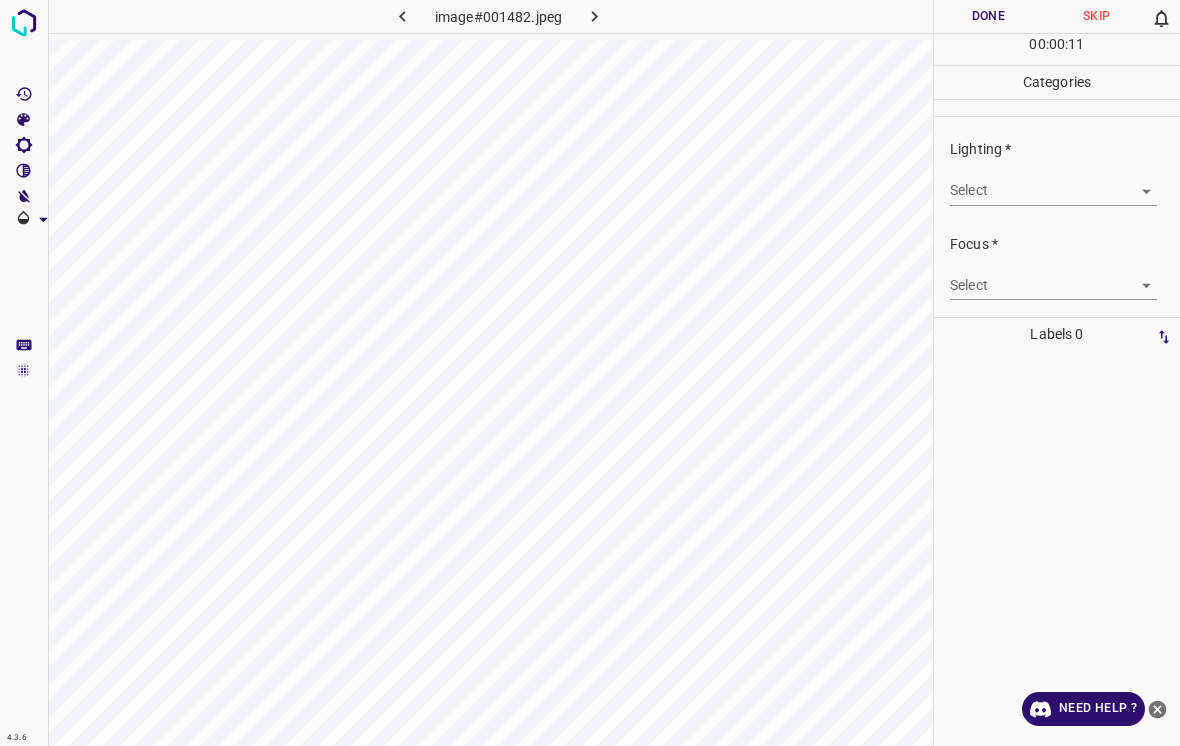 click on "4.3.6  image#001482.jpeg Done Skip 0 00   : 00   : 11   Categories Lighting *  Select ​ Focus *  Select ​ Overall *  Select ​ Labels   0 Categories 1 Lighting 2 Focus 3 Overall Tools Space Change between modes (Draw & Edit) I Auto labeling R Restore zoom M Zoom in N Zoom out Delete Delete selecte label Filters Z Restore filters X Saturation filter C Brightness filter V Contrast filter B Gray scale filter General O Download Need Help ? - Text - Hide - Delete" at bounding box center (590, 373) 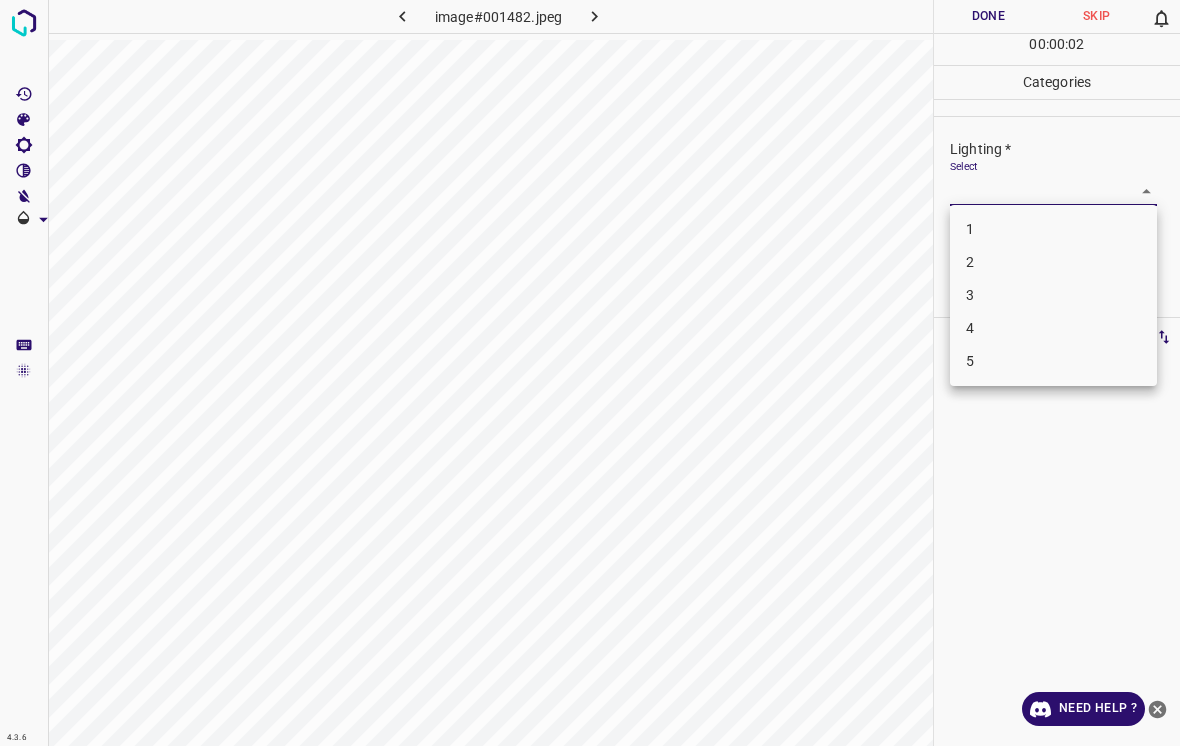 click on "2" at bounding box center [1053, 262] 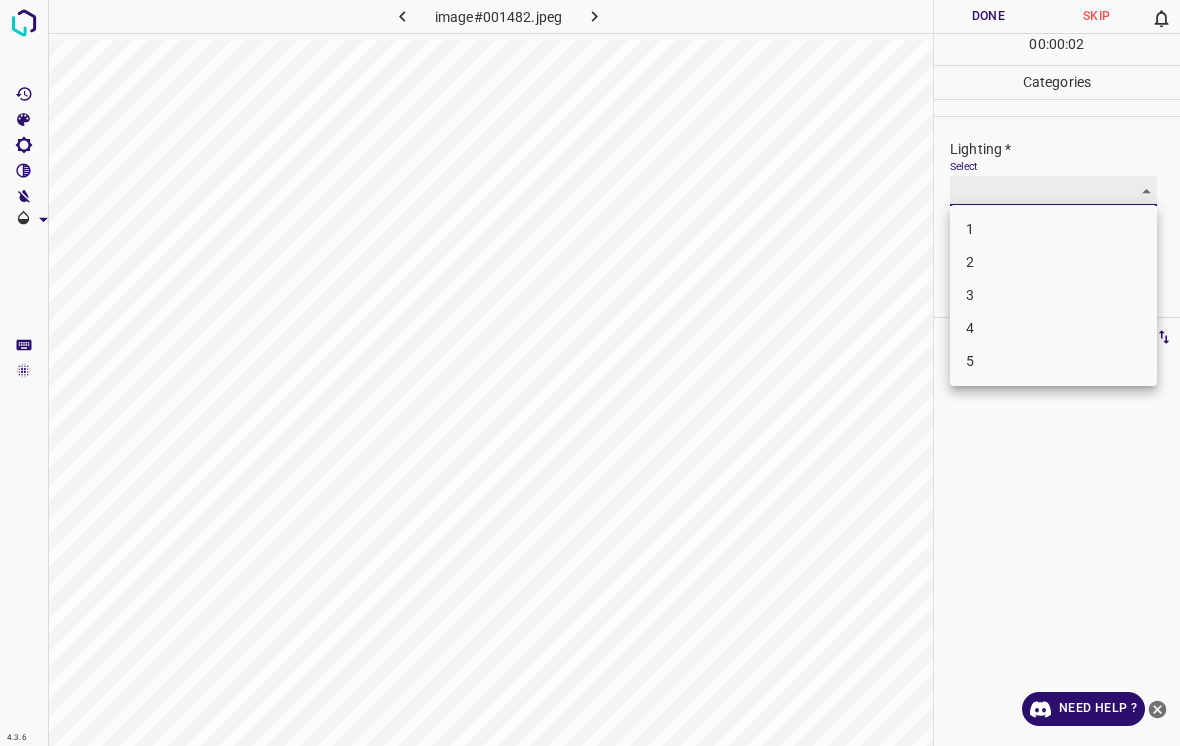 type on "2" 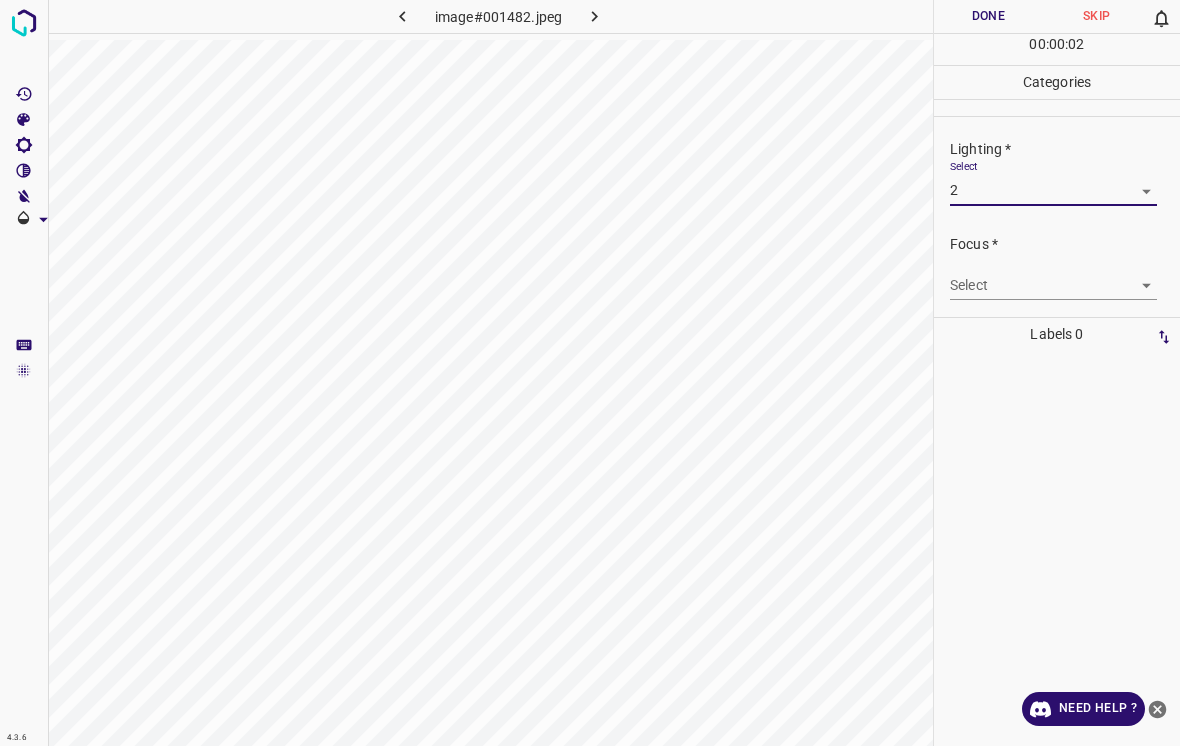 click on "4.3.6  image#001482.jpeg Done Skip 0 00   : 00   : 02   Categories Lighting *  Select 2 2 Focus *  Select ​ Overall *  Select ​ Labels   0 Categories 1 Lighting 2 Focus 3 Overall Tools Space Change between modes (Draw & Edit) I Auto labeling R Restore zoom M Zoom in N Zoom out Delete Delete selecte label Filters Z Restore filters X Saturation filter C Brightness filter V Contrast filter B Gray scale filter General O Download Need Help ? - Text - Hide - Delete 1 2 3 4 5" at bounding box center [590, 373] 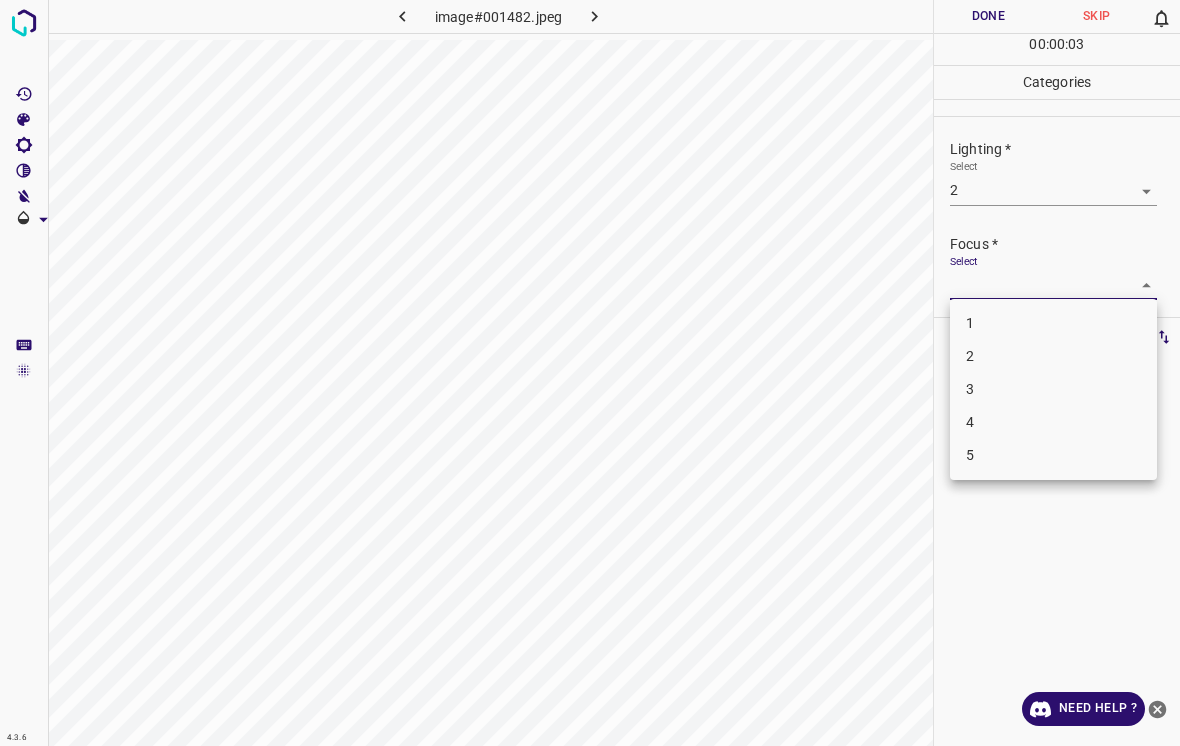 click on "1" at bounding box center (1053, 323) 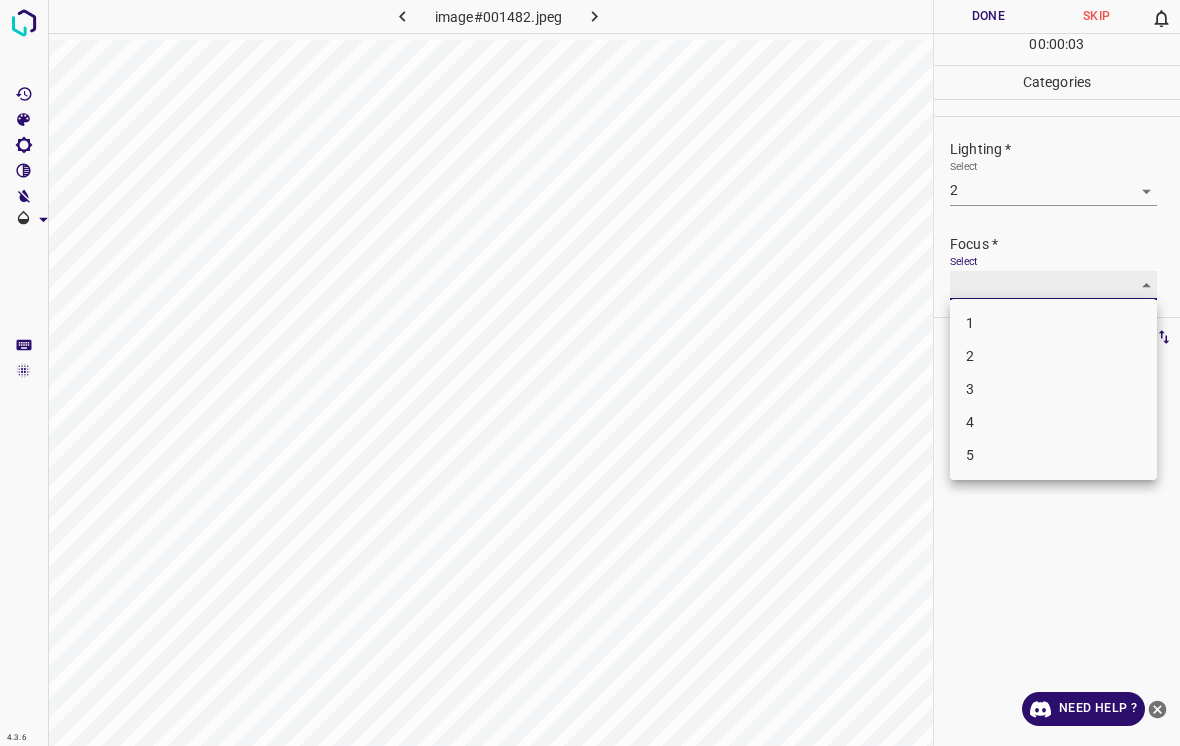 type on "1" 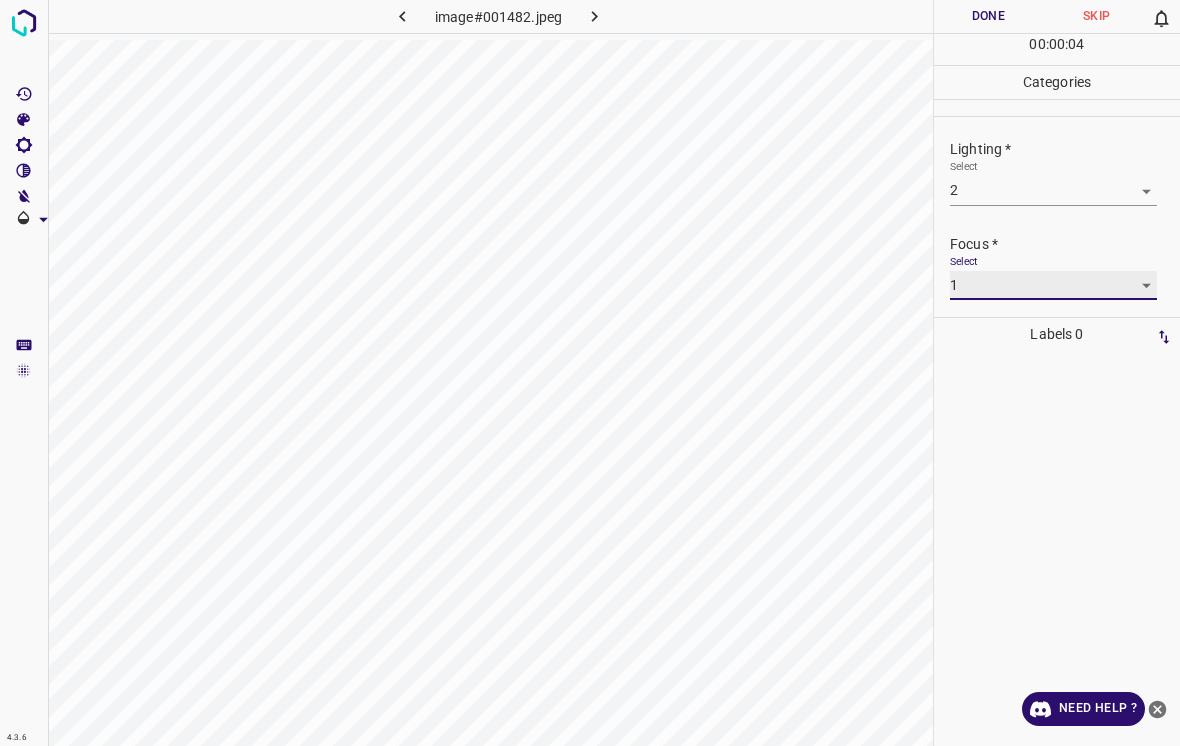 scroll, scrollTop: 92, scrollLeft: 0, axis: vertical 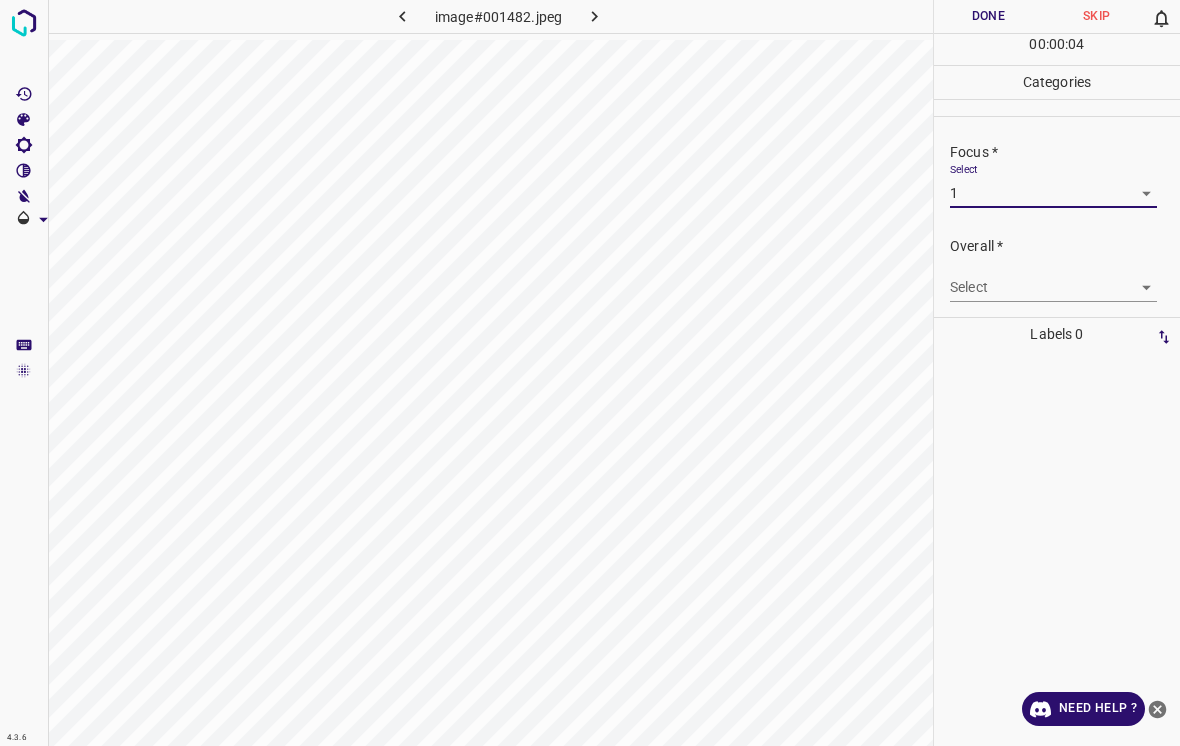 click on "4.3.6  image#001482.jpeg Done Skip 0 00   : 00   : 04   Categories Lighting *  Select 2 2 Focus *  Select 1 1 Overall *  Select ​ Labels   0 Categories 1 Lighting 2 Focus 3 Overall Tools Space Change between modes (Draw & Edit) I Auto labeling R Restore zoom M Zoom in N Zoom out Delete Delete selecte label Filters Z Restore filters X Saturation filter C Brightness filter V Contrast filter B Gray scale filter General O Download Need Help ? - Text - Hide - Delete" at bounding box center (590, 373) 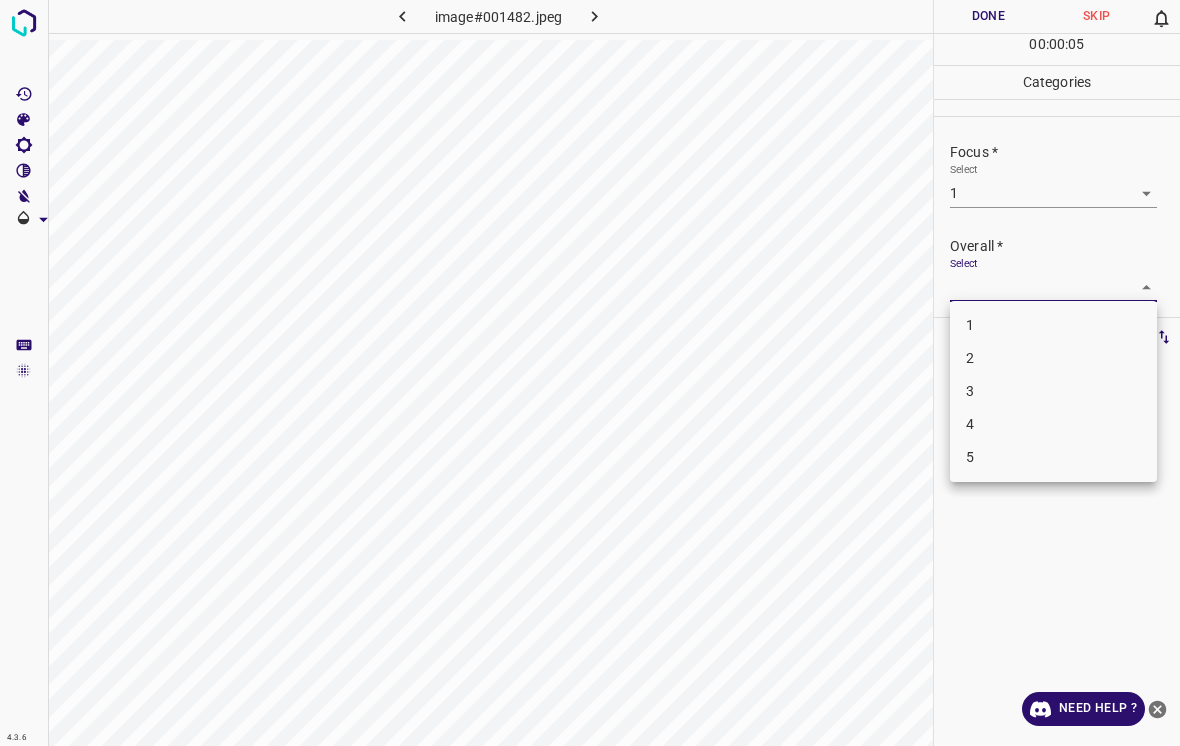 click on "2" at bounding box center (1053, 358) 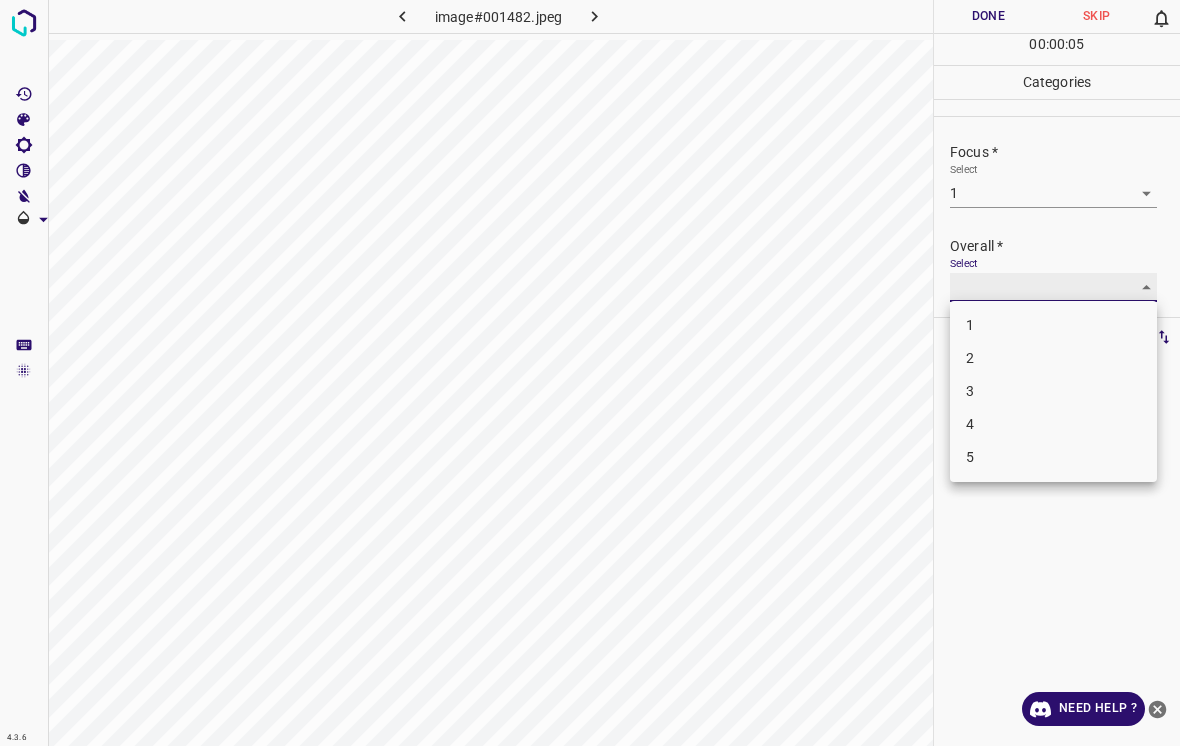 type on "2" 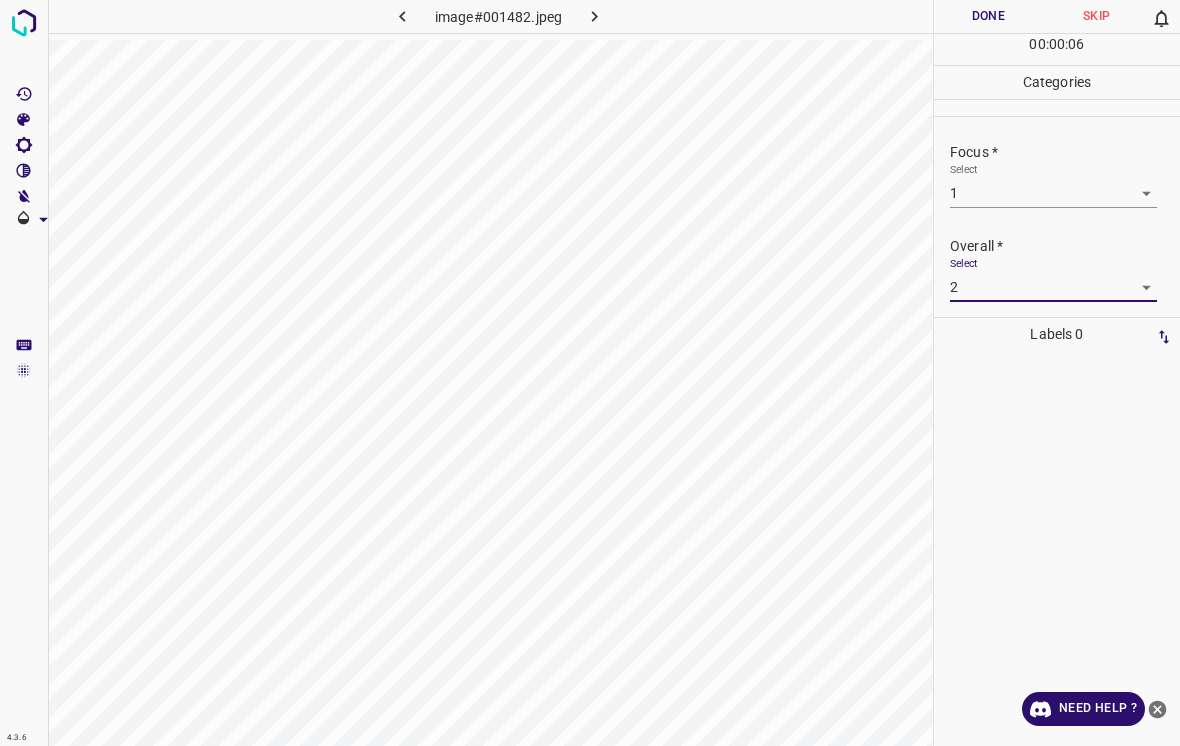 click on "Done" at bounding box center [988, 16] 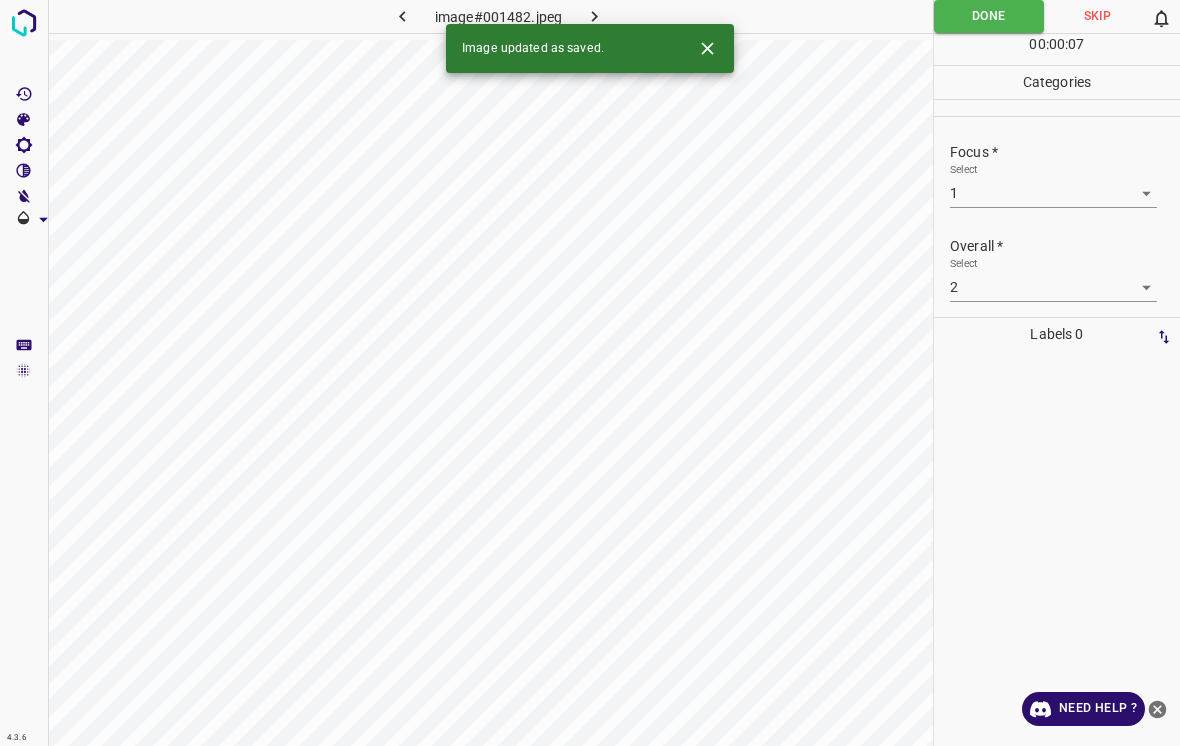 click 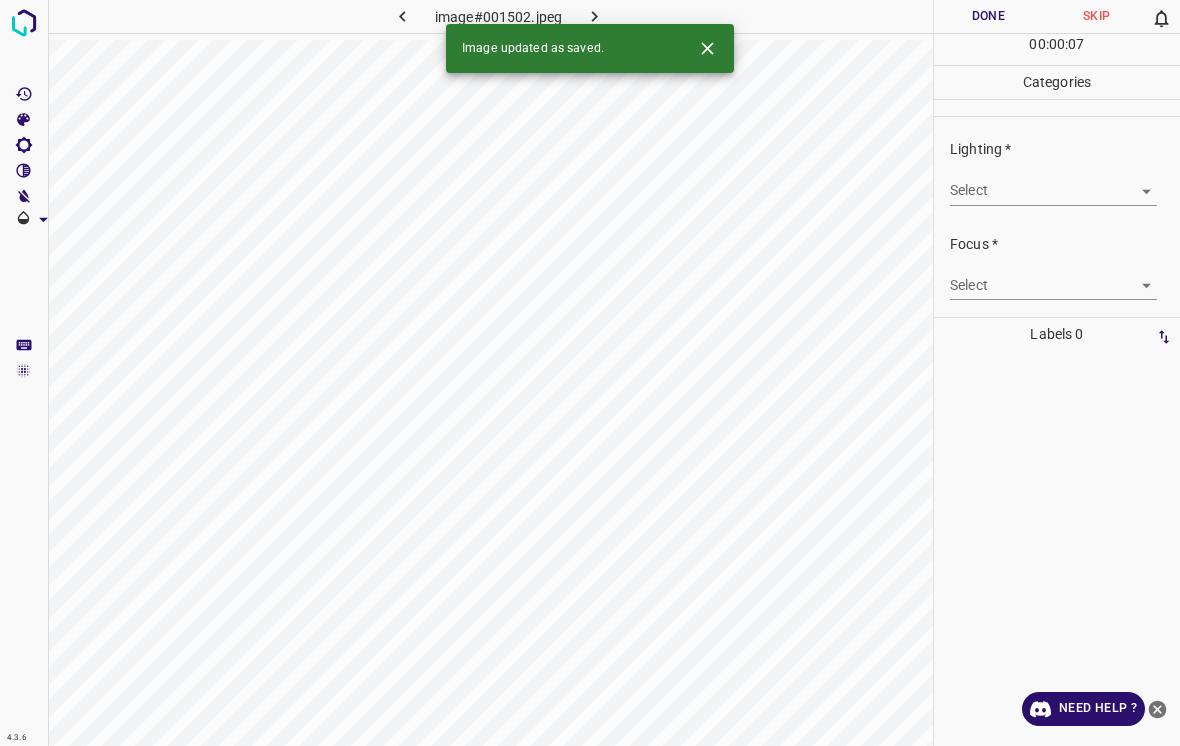 click on "4.3.6  image#001502.jpeg Done Skip 0 00   : 00   : 07   Categories Lighting *  Select ​ Focus *  Select ​ Overall *  Select ​ Labels   0 Categories 1 Lighting 2 Focus 3 Overall Tools Space Change between modes (Draw & Edit) I Auto labeling R Restore zoom M Zoom in N Zoom out Delete Delete selecte label Filters Z Restore filters X Saturation filter C Brightness filter V Contrast filter B Gray scale filter General O Download Image updated as saved. Need Help ? - Text - Hide - Delete" at bounding box center [590, 373] 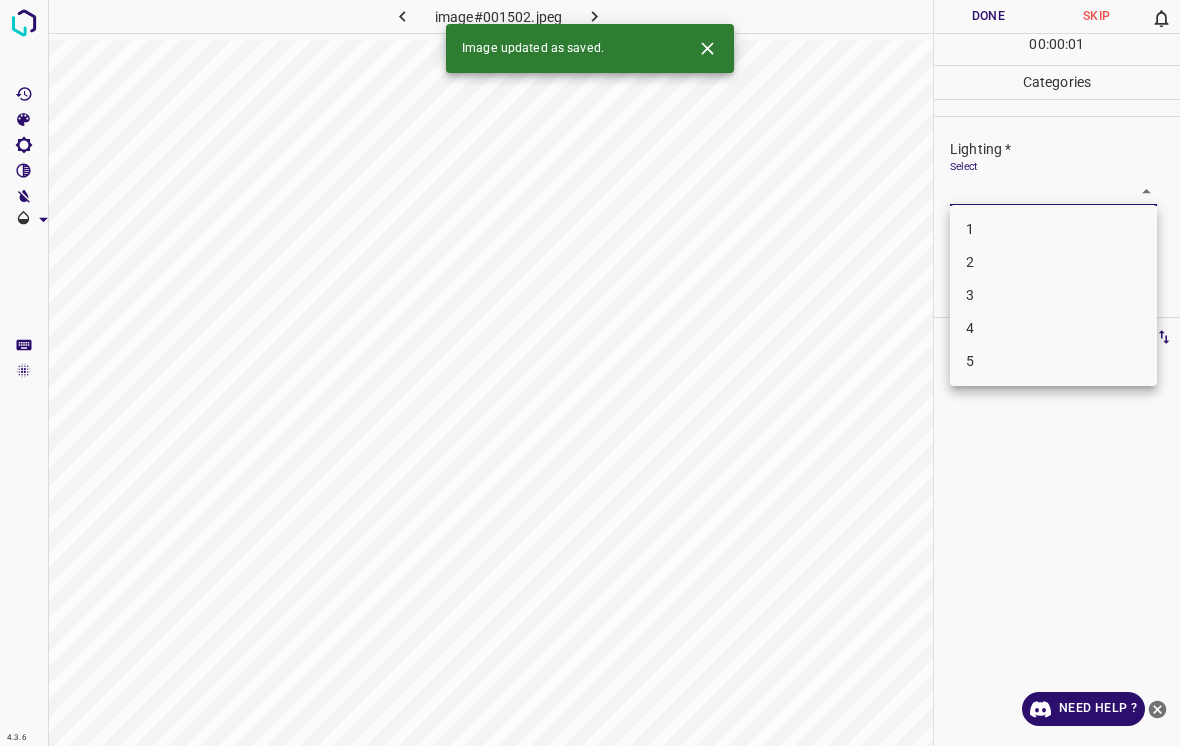 click on "2" at bounding box center (1053, 262) 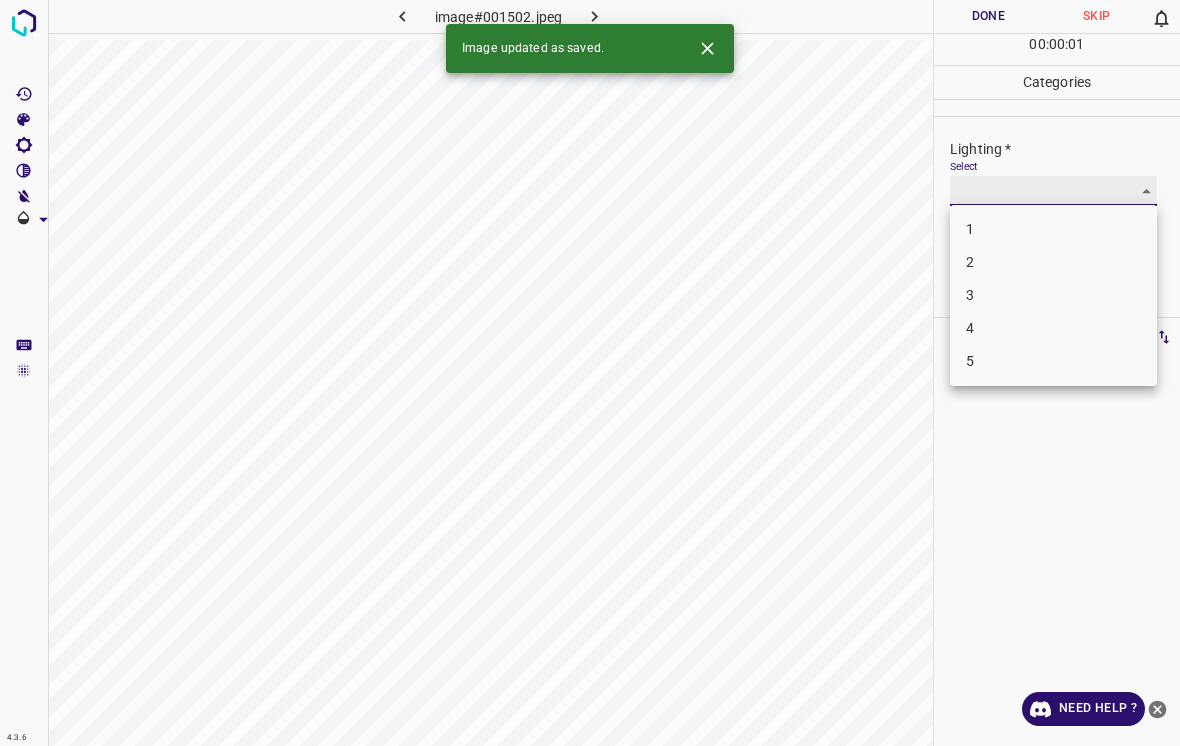type on "2" 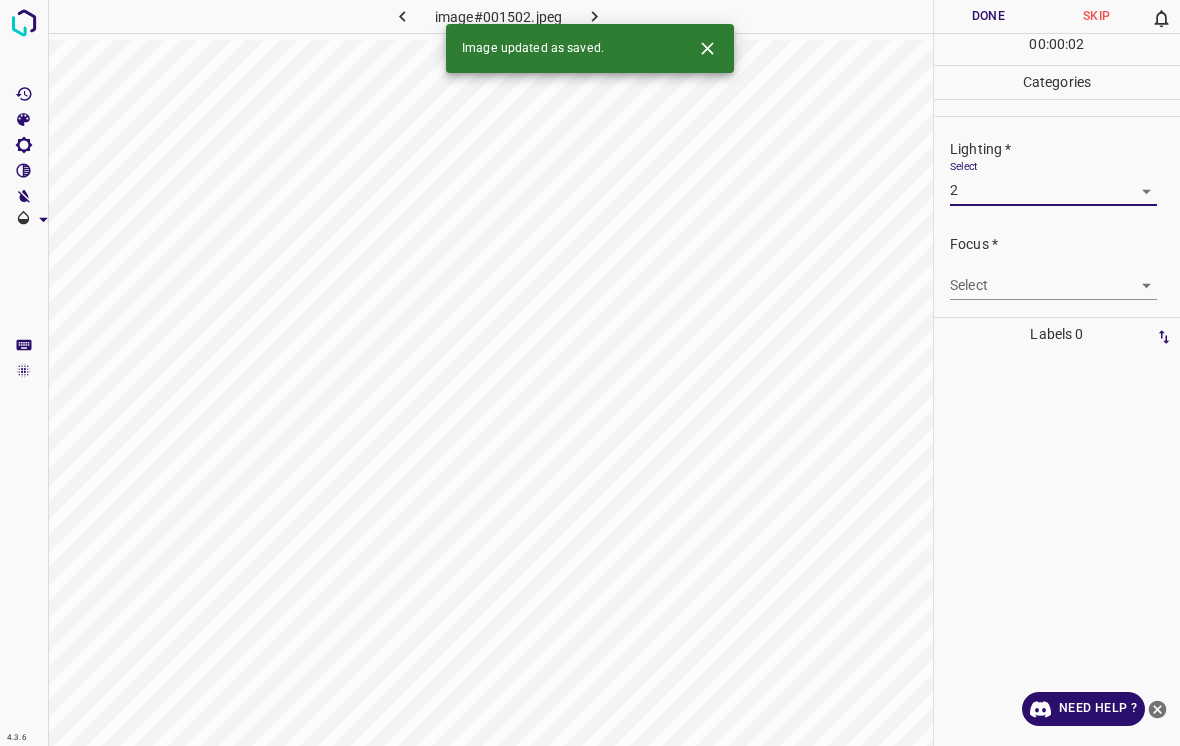 click on "4.3.6  image#001502.jpeg Done Skip 0 00   : 00   : 02   Categories Lighting *  Select 2 2 Focus *  Select ​ Overall *  Select ​ Labels   0 Categories 1 Lighting 2 Focus 3 Overall Tools Space Change between modes (Draw & Edit) I Auto labeling R Restore zoom M Zoom in N Zoom out Delete Delete selecte label Filters Z Restore filters X Saturation filter C Brightness filter V Contrast filter B Gray scale filter General O Download Image updated as saved. Need Help ? - Text - Hide - Delete" at bounding box center [590, 373] 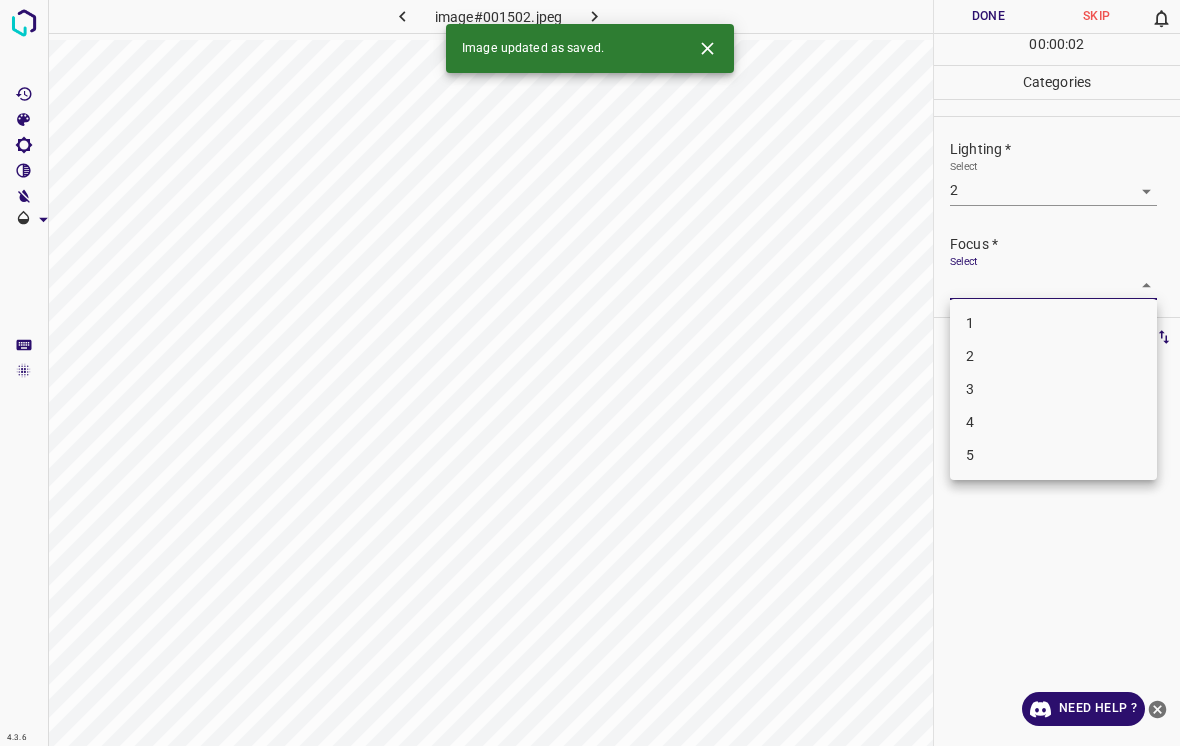 click on "1" at bounding box center (1053, 323) 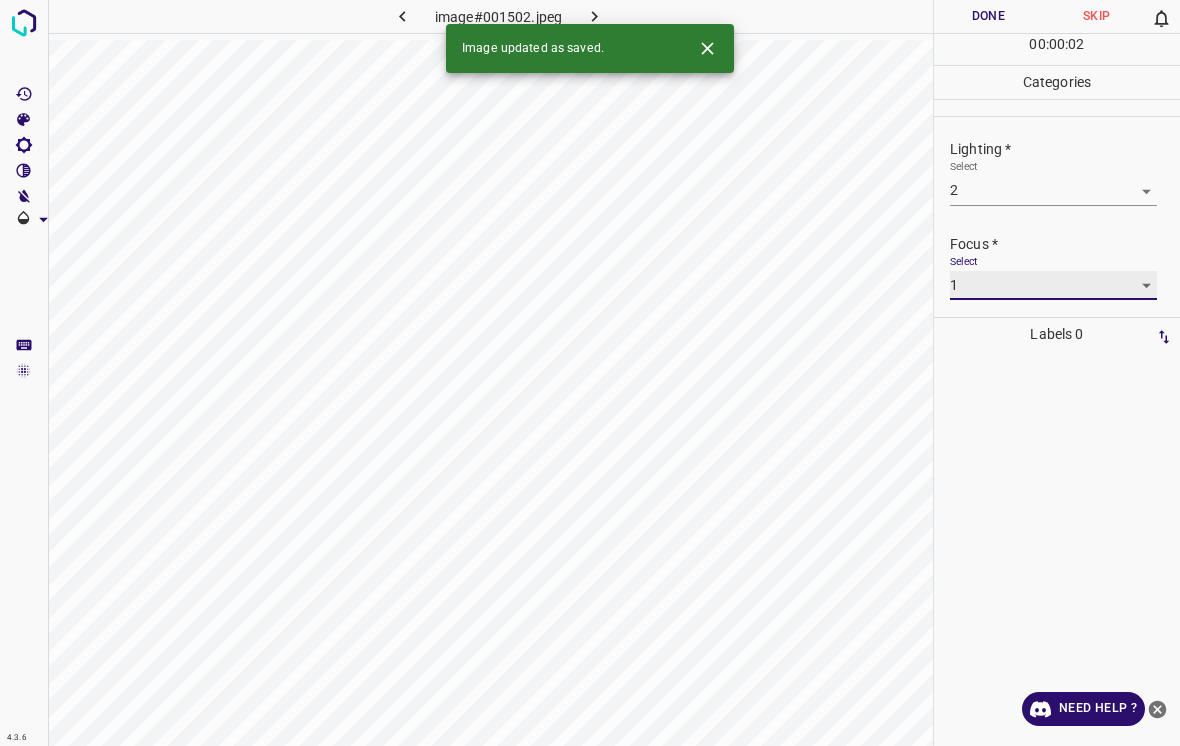 type on "1" 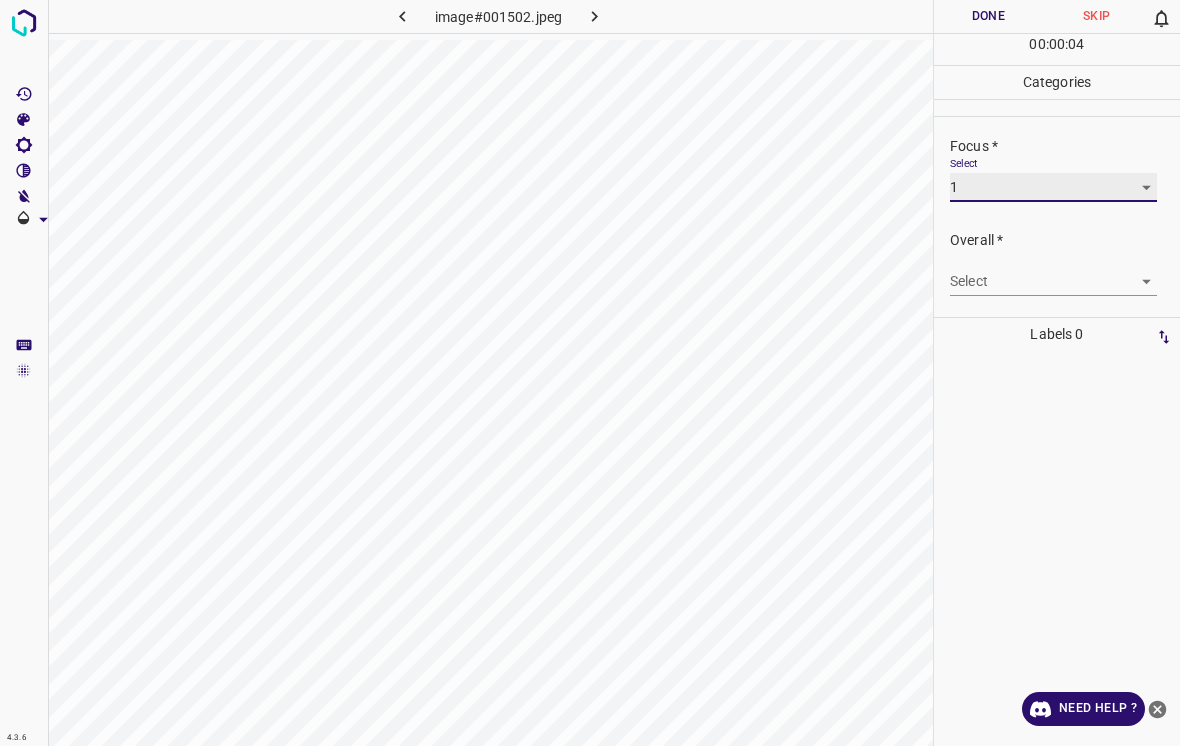 scroll, scrollTop: 98, scrollLeft: 0, axis: vertical 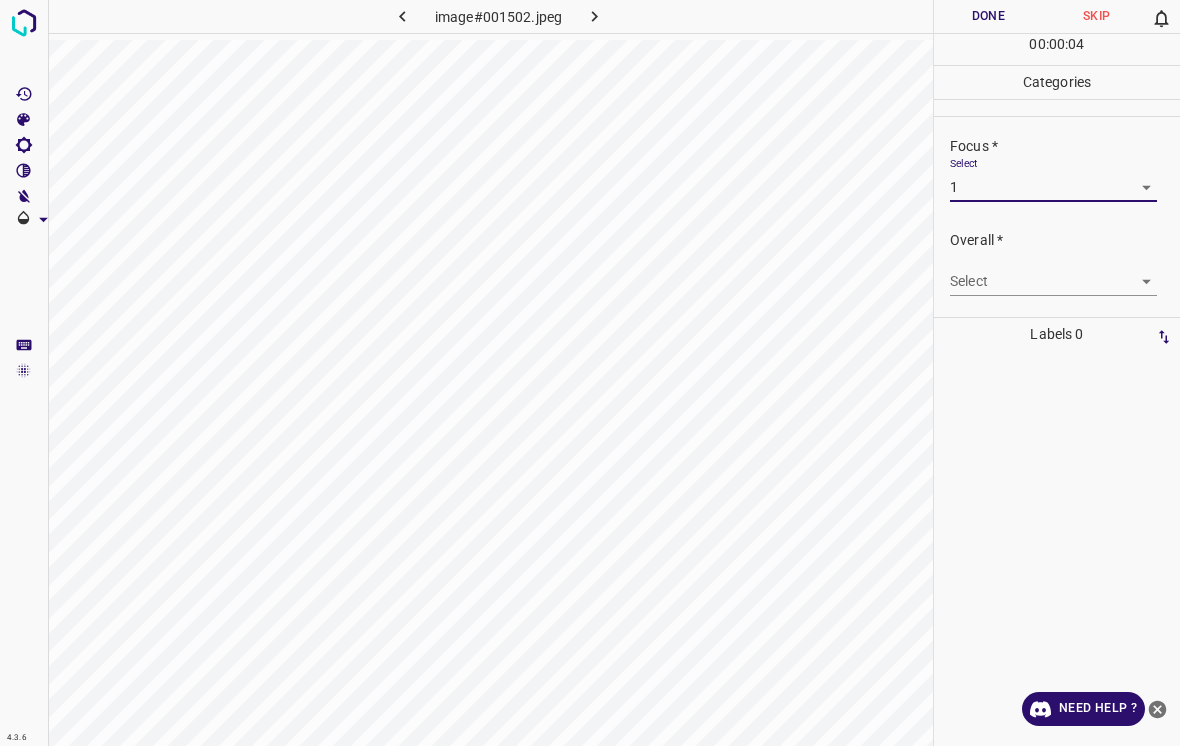 click on "4.3.6  image#001502.jpeg Done Skip 0 00   : 00   : 04   Categories Lighting *  Select 2 2 Focus *  Select 1 1 Overall *  Select ​ Labels   0 Categories 1 Lighting 2 Focus 3 Overall Tools Space Change between modes (Draw & Edit) I Auto labeling R Restore zoom M Zoom in N Zoom out Delete Delete selecte label Filters Z Restore filters X Saturation filter C Brightness filter V Contrast filter B Gray scale filter General O Download Need Help ? - Text - Hide - Delete" at bounding box center (590, 373) 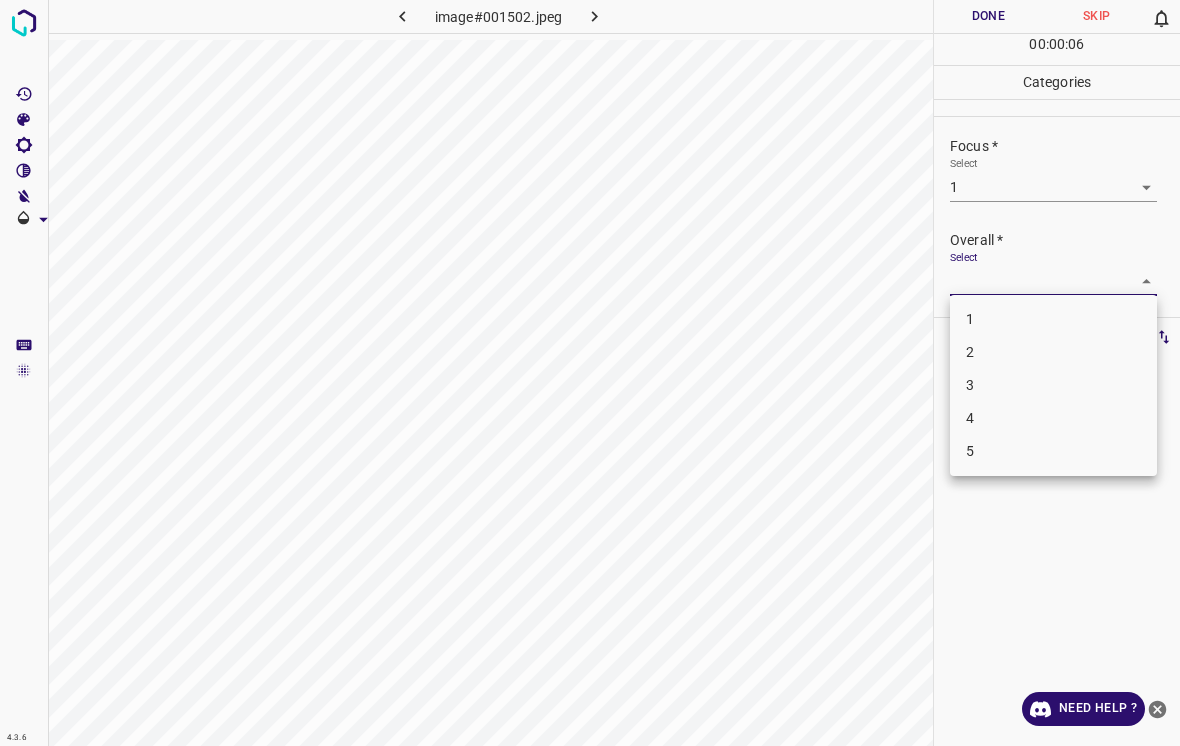 click on "1" at bounding box center (1053, 319) 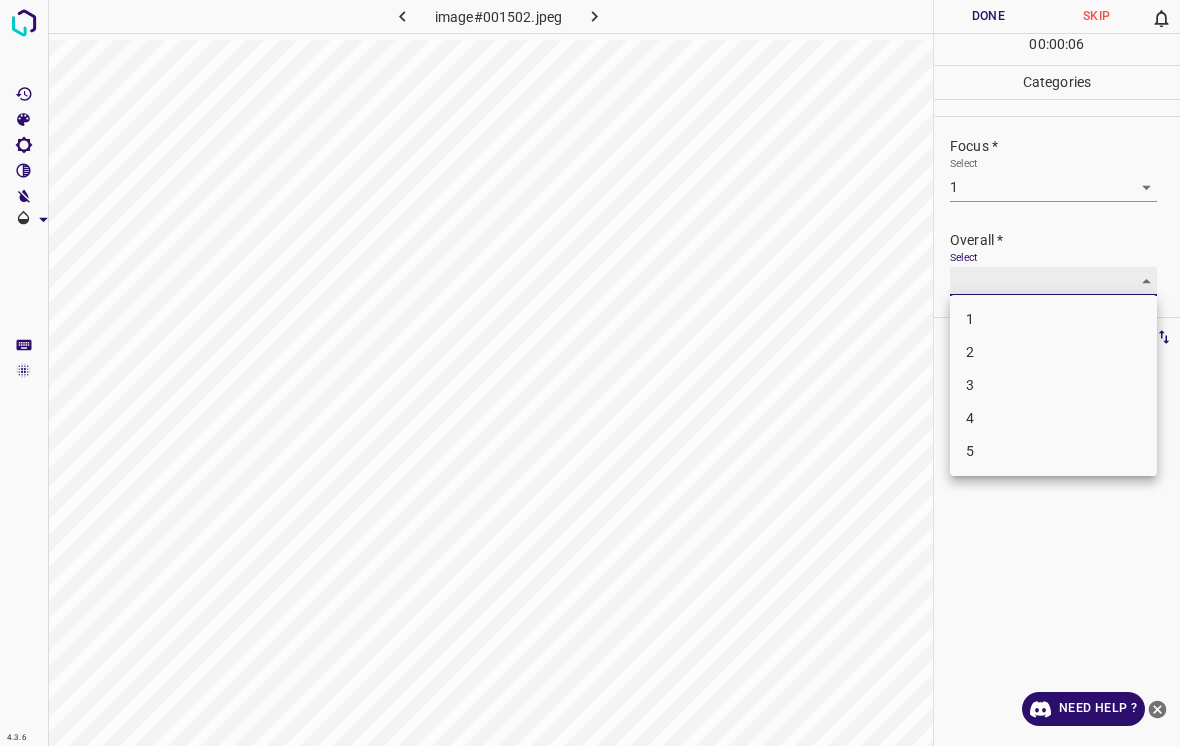 type on "1" 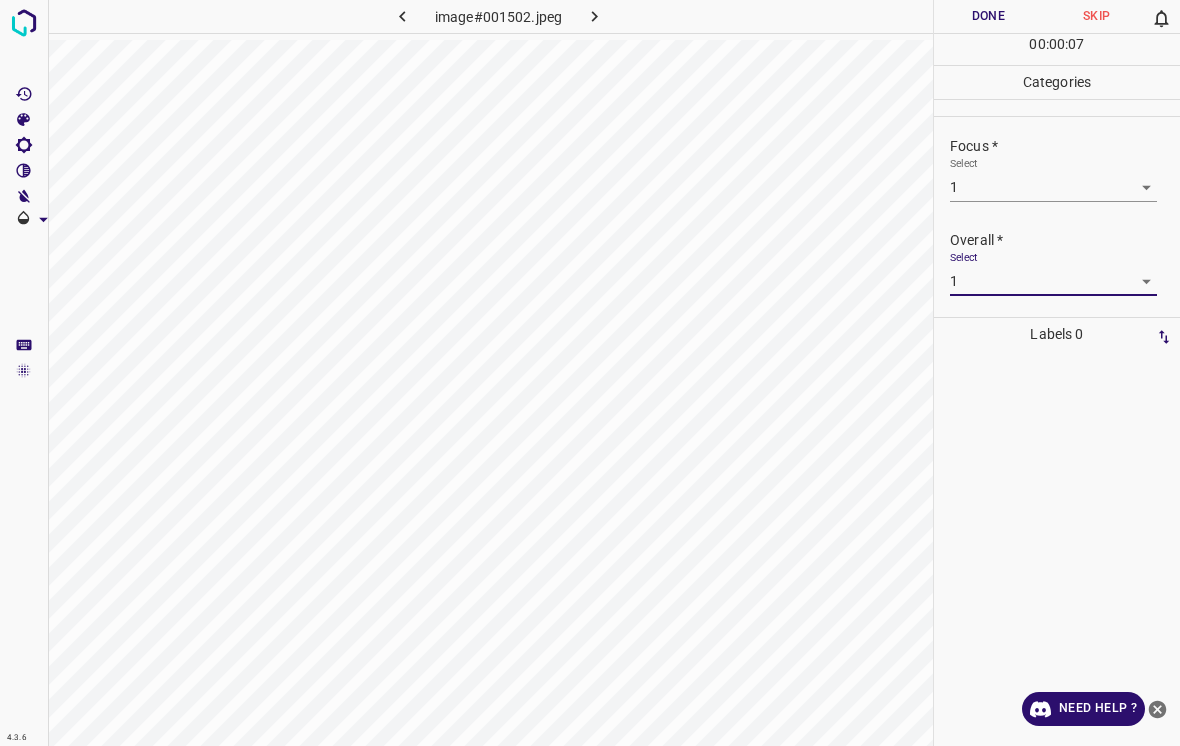 click on "Done" at bounding box center (988, 16) 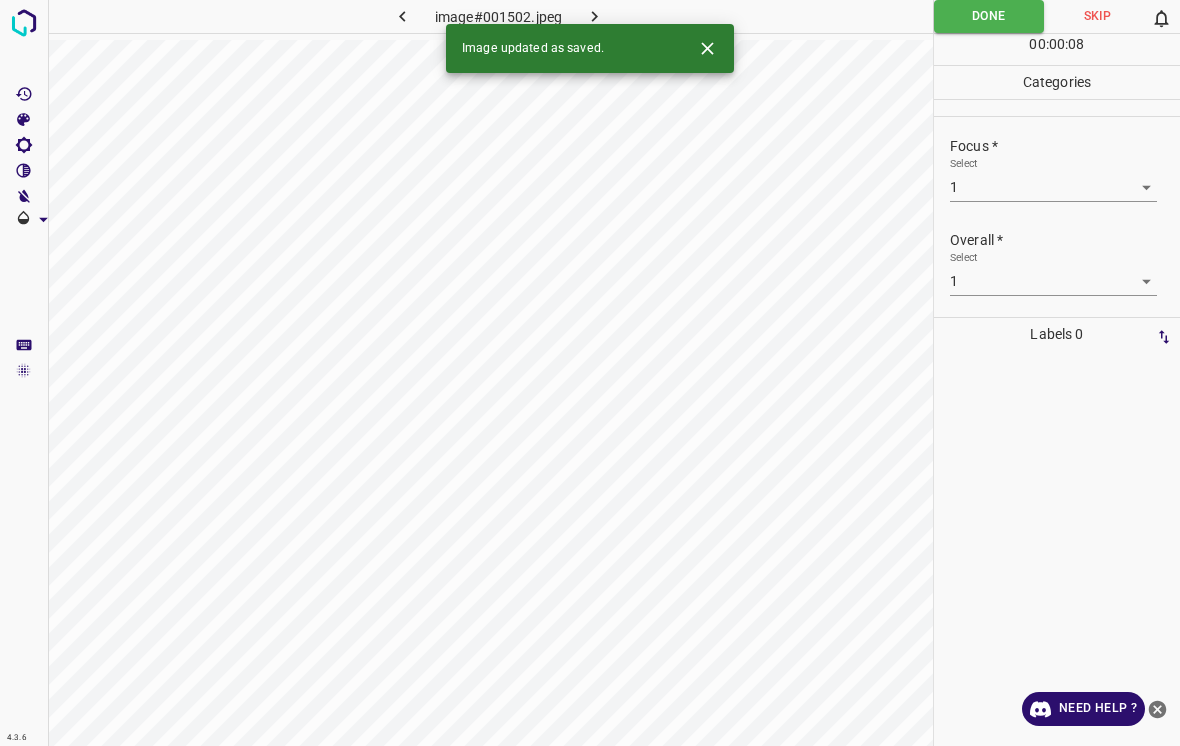 click 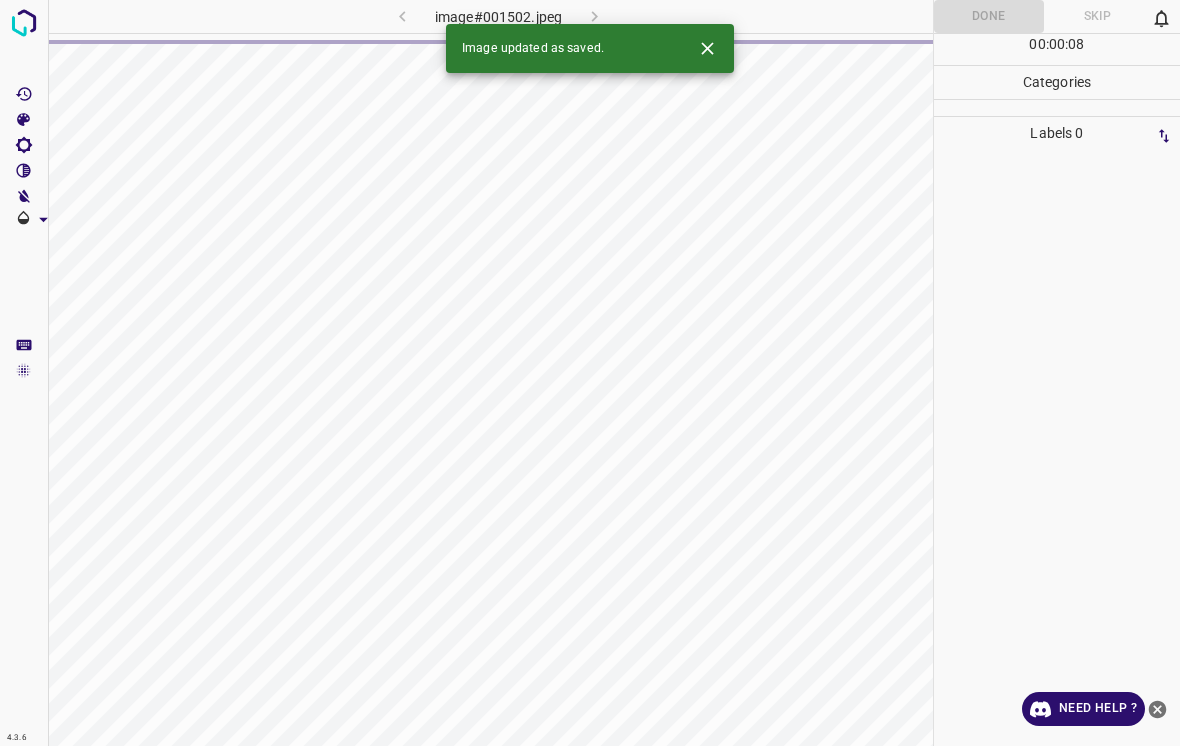 click 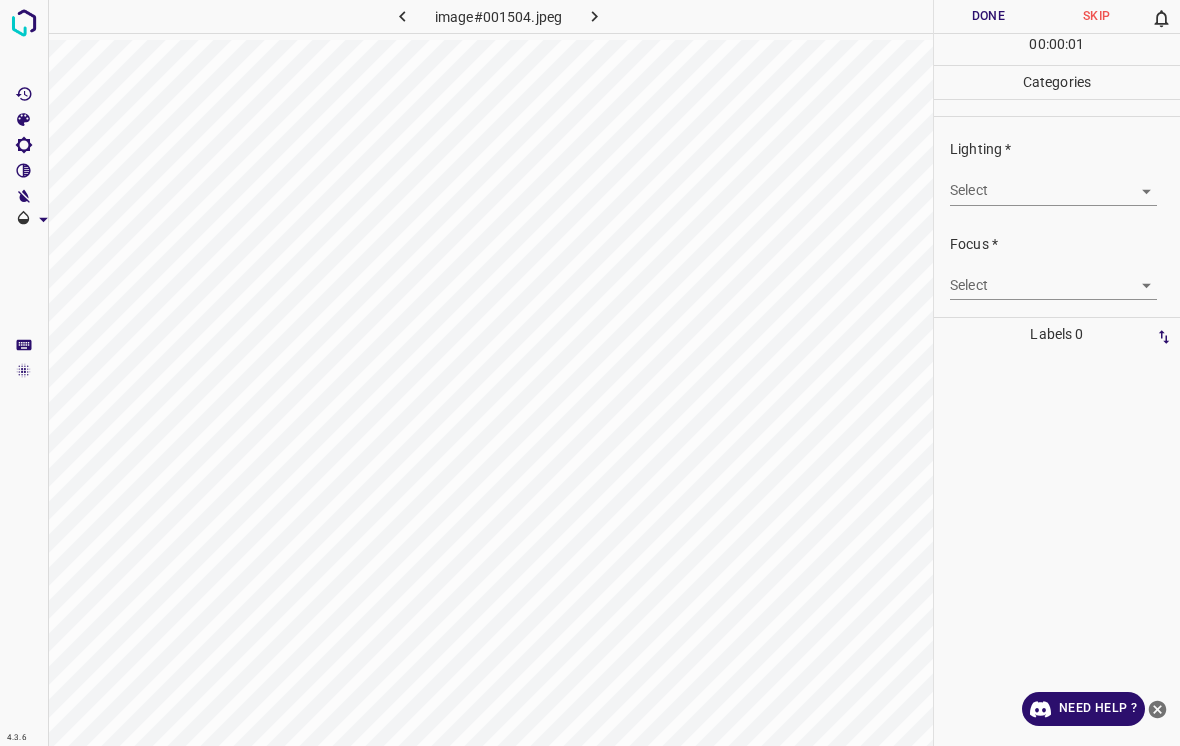 click on "4.3.6  image#001504.jpeg Done Skip 0 00   : 00   : 01   Categories Lighting *  Select ​ Focus *  Select ​ Overall *  Select ​ Labels   0 Categories 1 Lighting 2 Focus 3 Overall Tools Space Change between modes (Draw & Edit) I Auto labeling R Restore zoom M Zoom in N Zoom out Delete Delete selecte label Filters Z Restore filters X Saturation filter C Brightness filter V Contrast filter B Gray scale filter General O Download Need Help ? - Text - Hide - Delete" at bounding box center [590, 373] 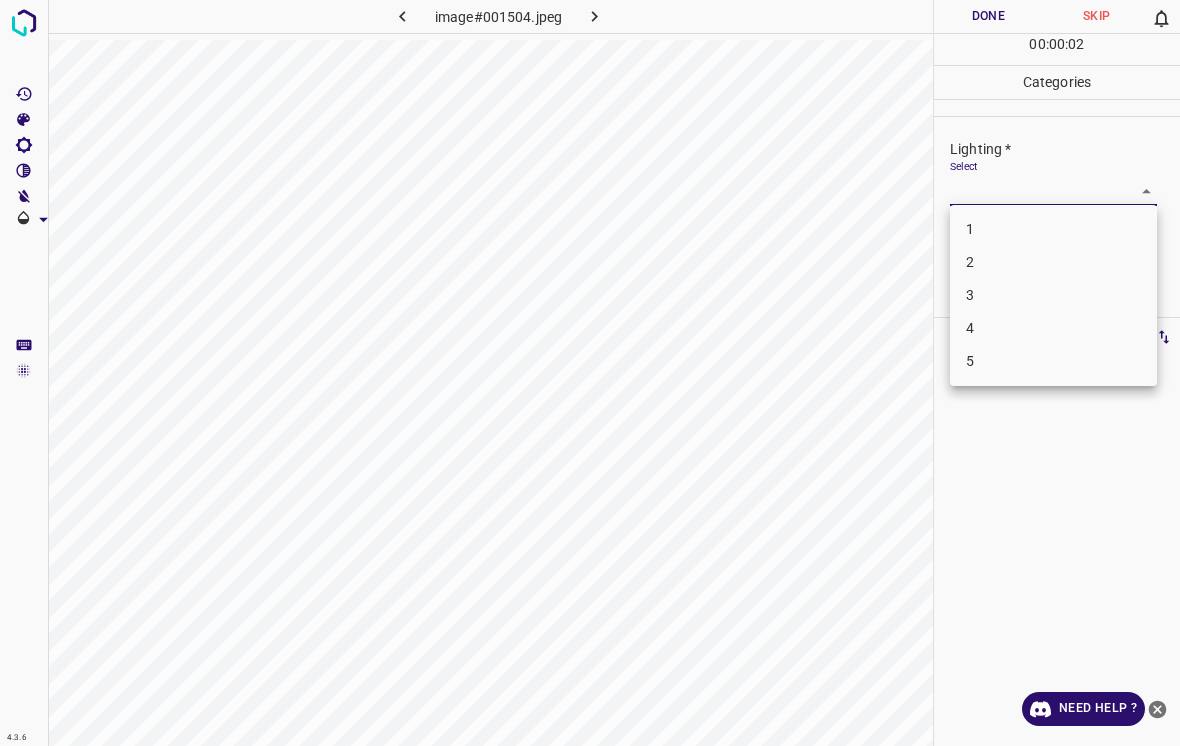 click on "3" at bounding box center (1053, 295) 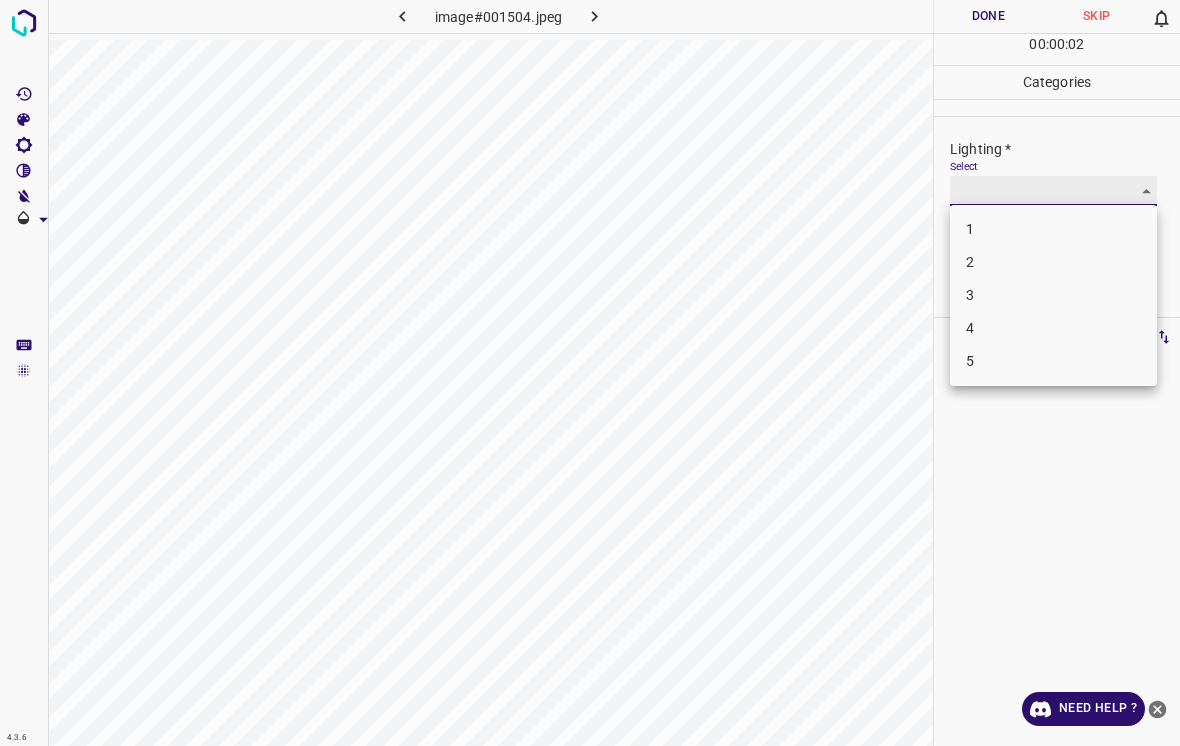 type on "3" 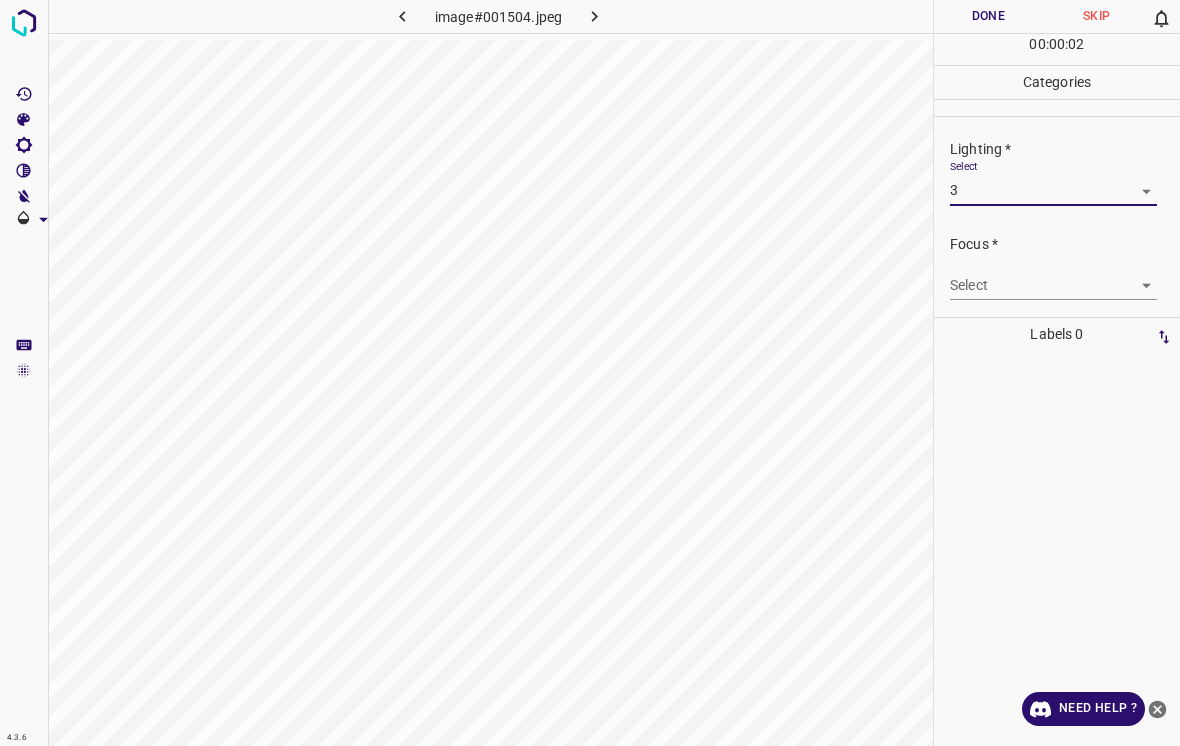click on "4.3.6  image#001504.jpeg Done Skip 0 00   : 00   : 02   Categories Lighting *  Select 3 3 Focus *  Select ​ Overall *  Select ​ Labels   0 Categories 1 Lighting 2 Focus 3 Overall Tools Space Change between modes (Draw & Edit) I Auto labeling R Restore zoom M Zoom in N Zoom out Delete Delete selecte label Filters Z Restore filters X Saturation filter C Brightness filter V Contrast filter B Gray scale filter General O Download Need Help ? - Text - Hide - Delete" at bounding box center (590, 373) 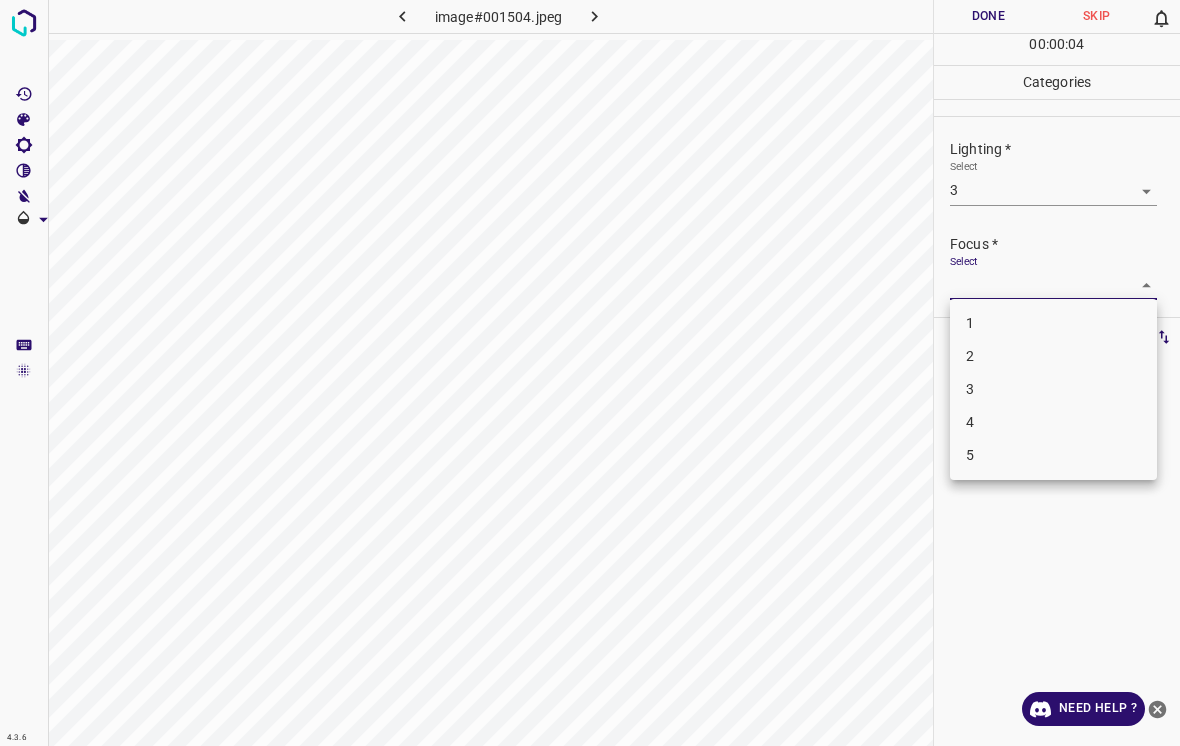 click on "3" at bounding box center (1053, 389) 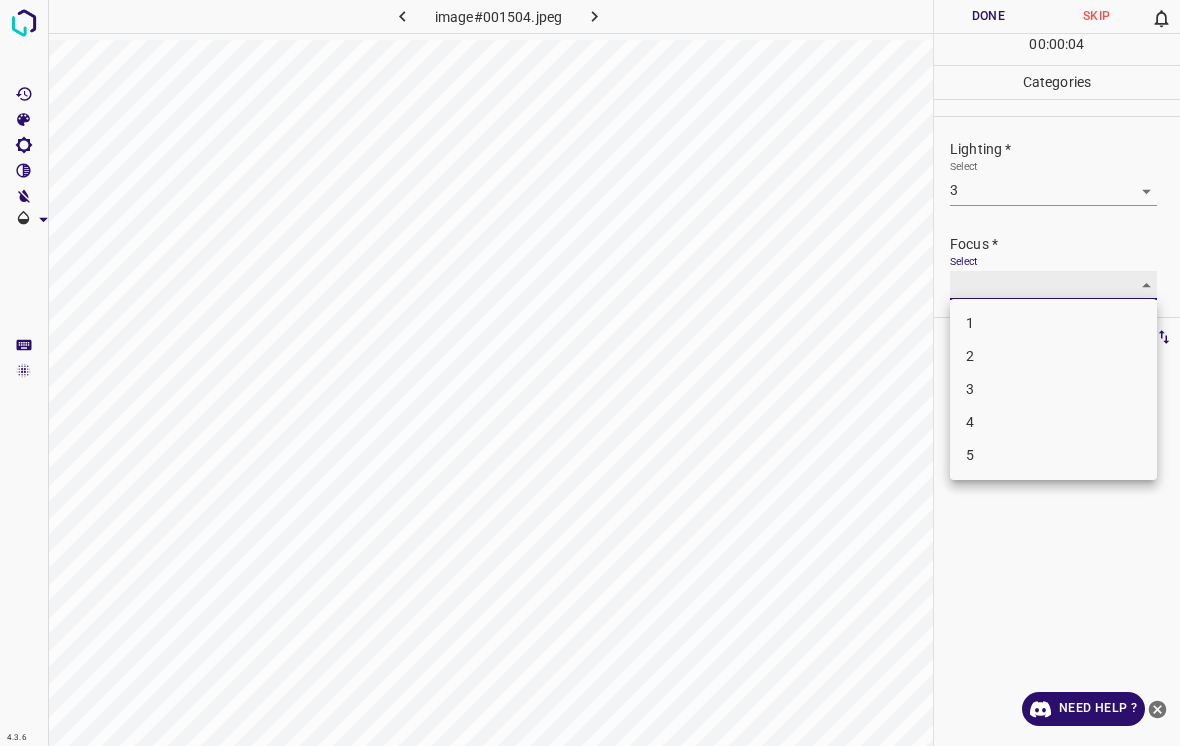 type on "3" 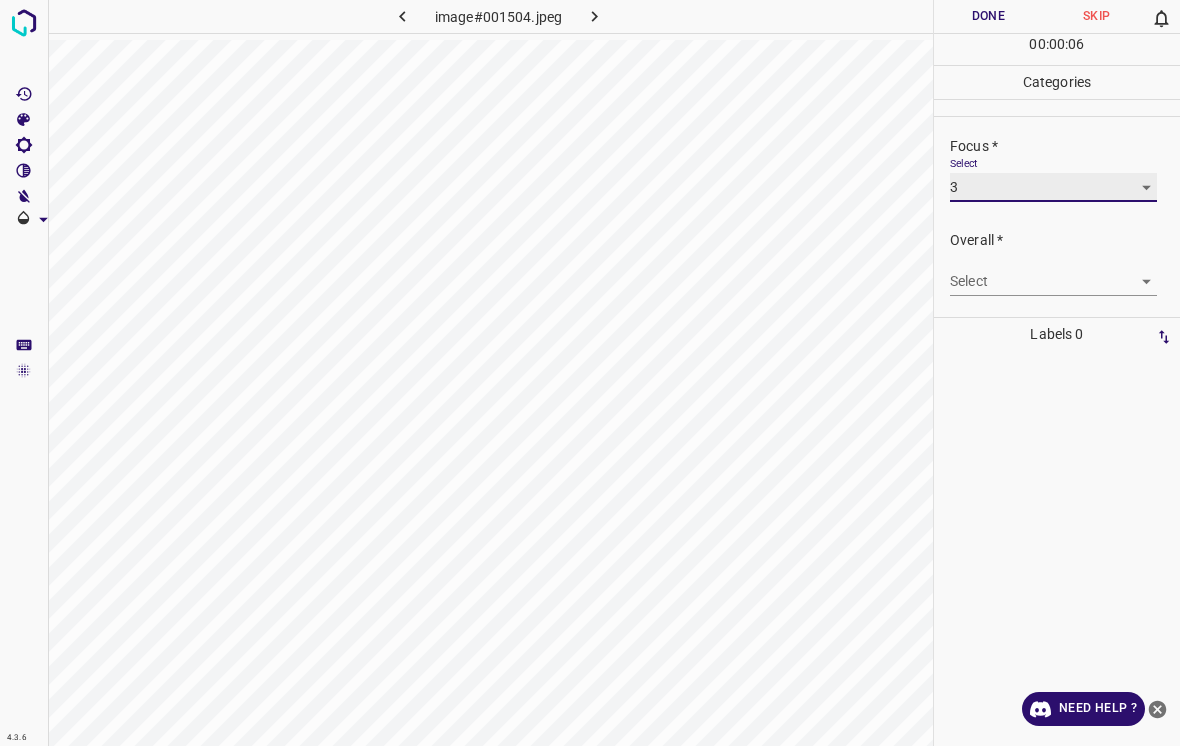 scroll, scrollTop: 98, scrollLeft: 0, axis: vertical 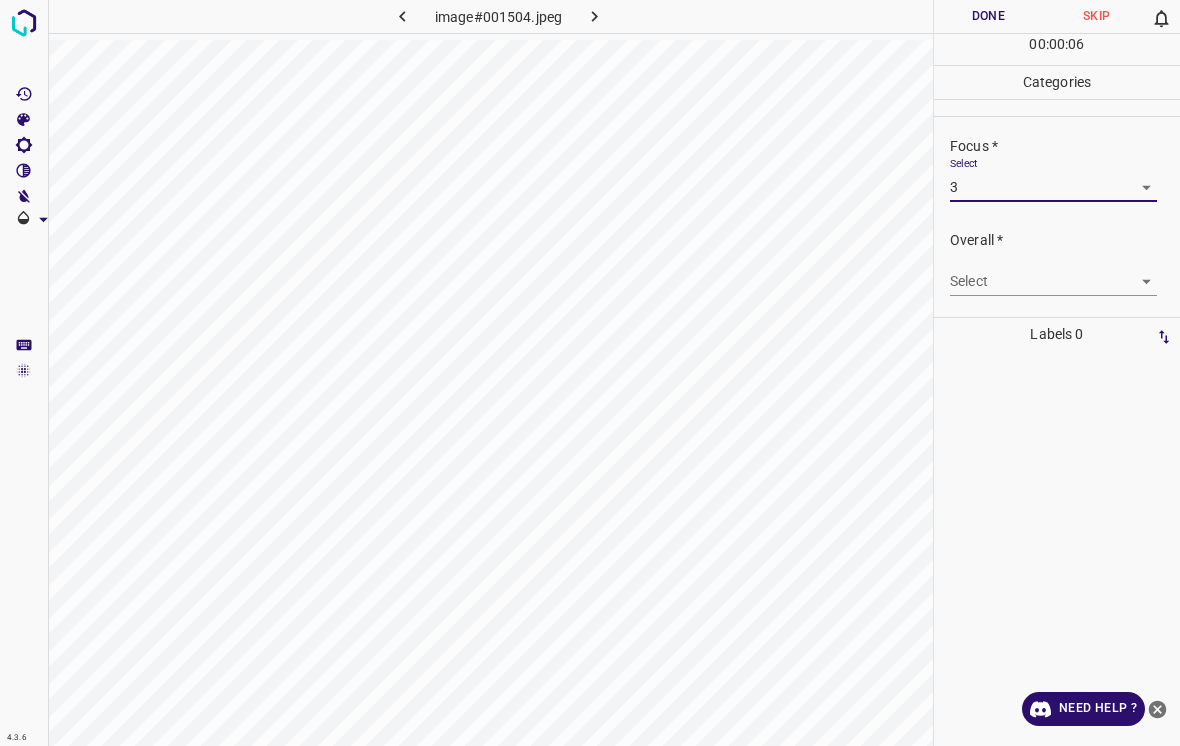 click on "4.3.6  image#001504.jpeg Done Skip 0 00   : 00   : 06   Categories Lighting *  Select 3 3 Focus *  Select 3 3 Overall *  Select ​ Labels   0 Categories 1 Lighting 2 Focus 3 Overall Tools Space Change between modes (Draw & Edit) I Auto labeling R Restore zoom M Zoom in N Zoom out Delete Delete selecte label Filters Z Restore filters X Saturation filter C Brightness filter V Contrast filter B Gray scale filter General O Download Need Help ? - Text - Hide - Delete" at bounding box center [590, 373] 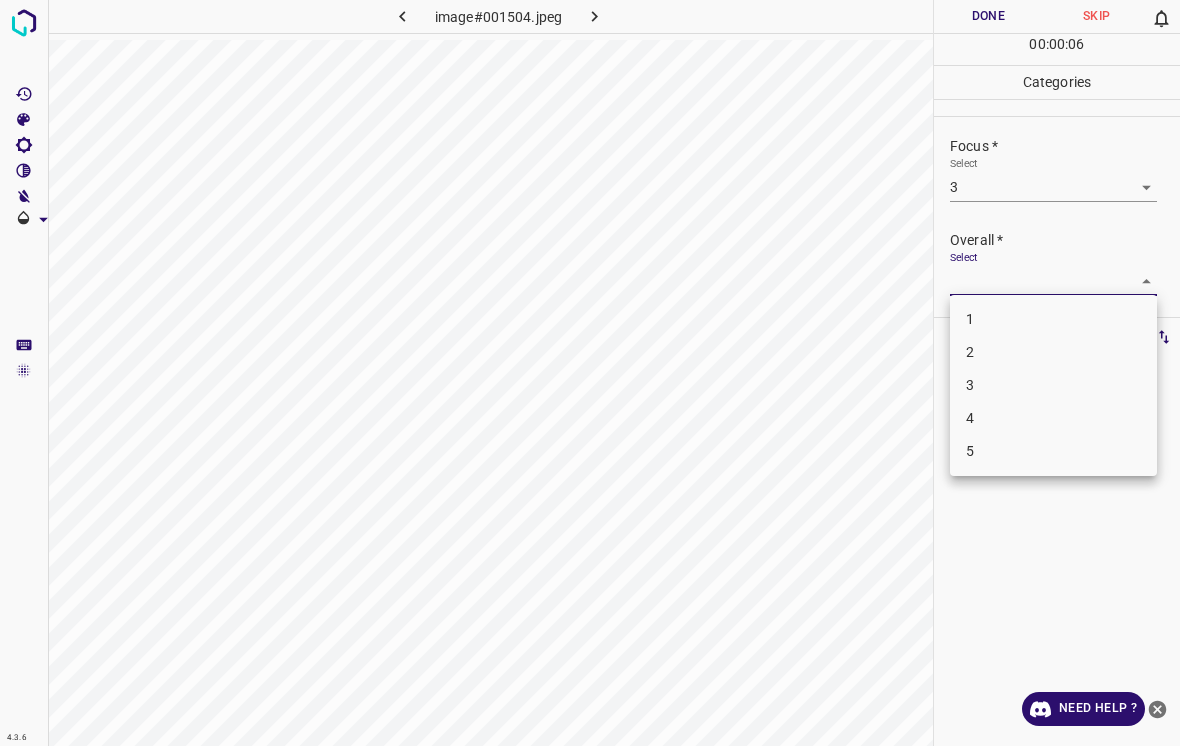 click on "3" at bounding box center (1053, 385) 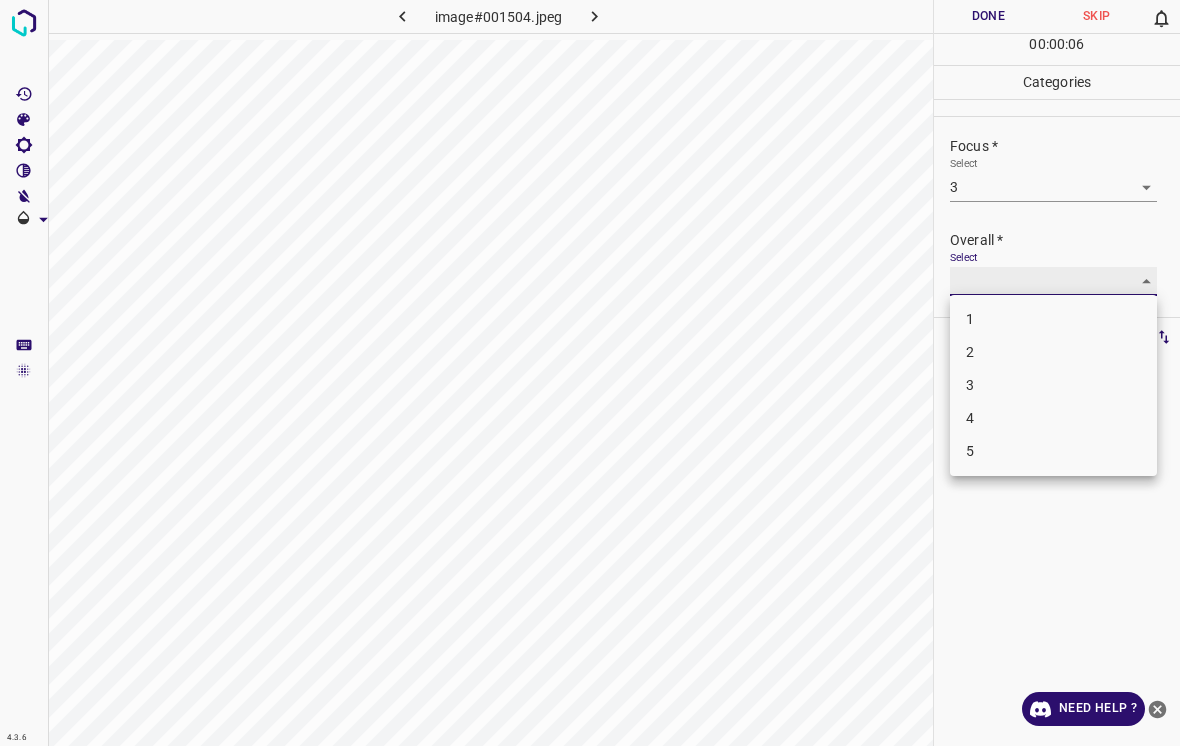 type on "3" 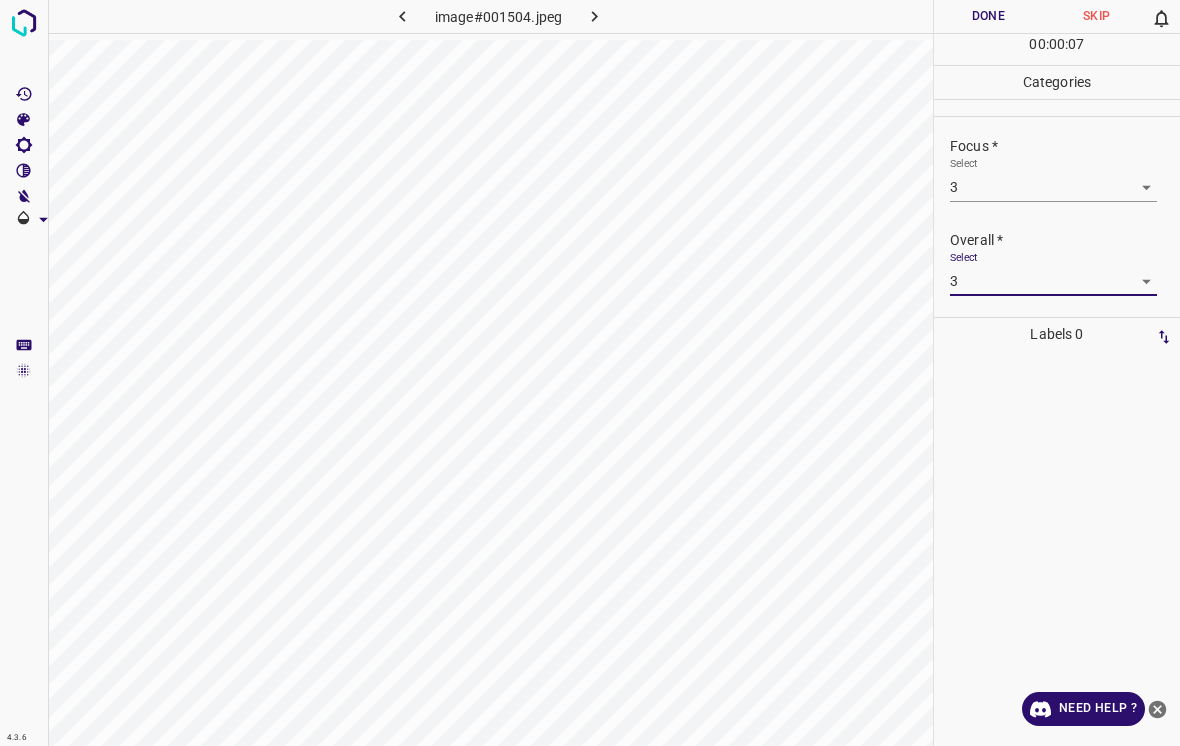 click on "Done" at bounding box center (988, 16) 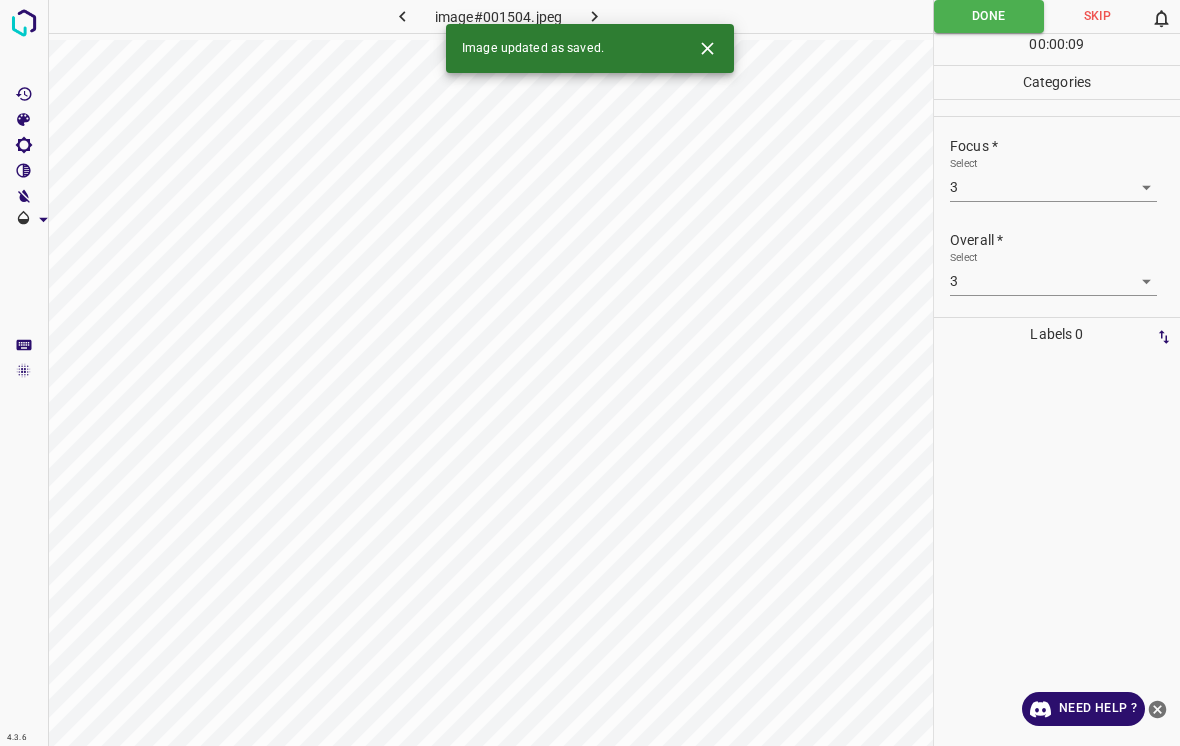 click 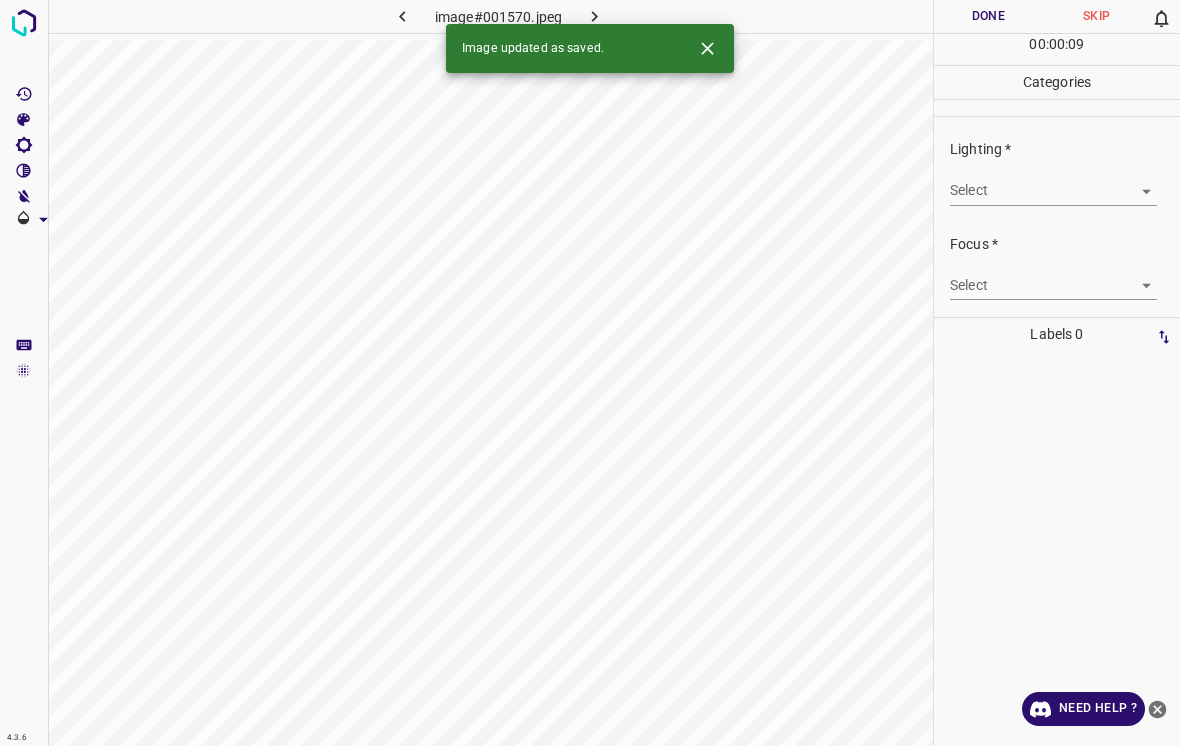 click on "4.3.6  image#001570.jpeg Done Skip 0 00   : 00   : 09   Categories Lighting *  Select ​ Focus *  Select ​ Overall *  Select ​ Labels   0 Categories 1 Lighting 2 Focus 3 Overall Tools Space Change between modes (Draw & Edit) I Auto labeling R Restore zoom M Zoom in N Zoom out Delete Delete selecte label Filters Z Restore filters X Saturation filter C Brightness filter V Contrast filter B Gray scale filter General O Download Image updated as saved. Need Help ? - Text - Hide - Delete" at bounding box center [590, 373] 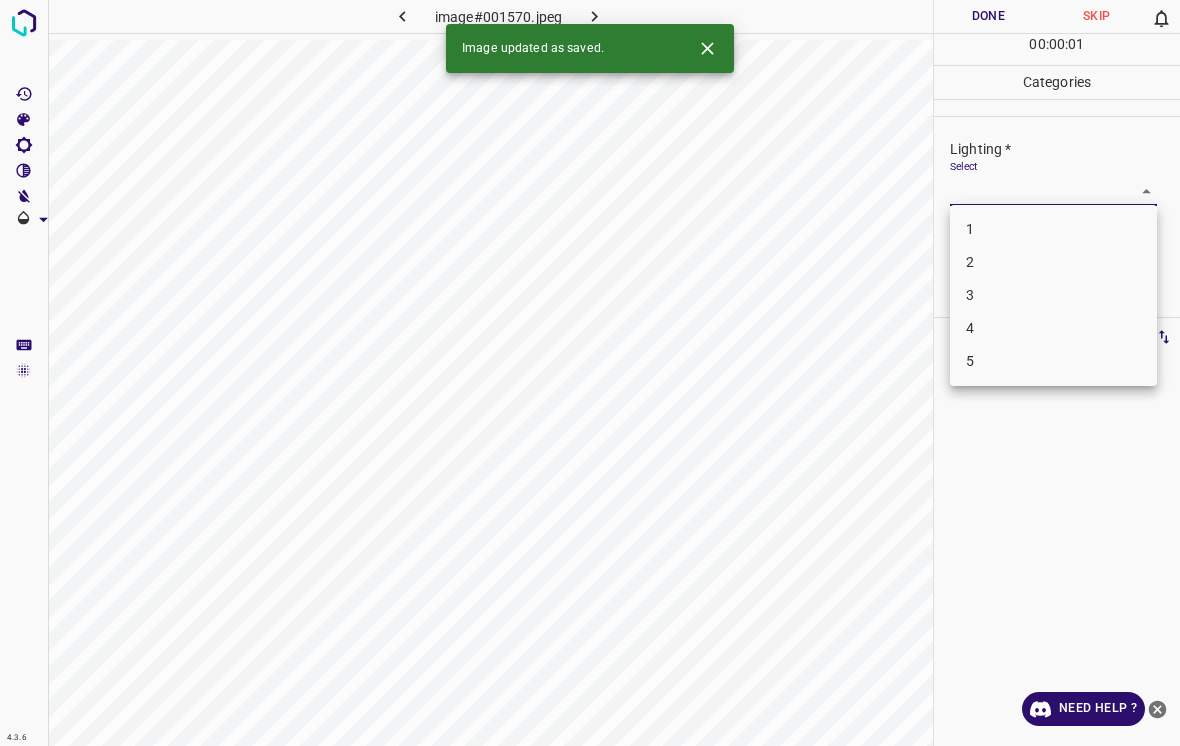 click on "2" at bounding box center [1053, 262] 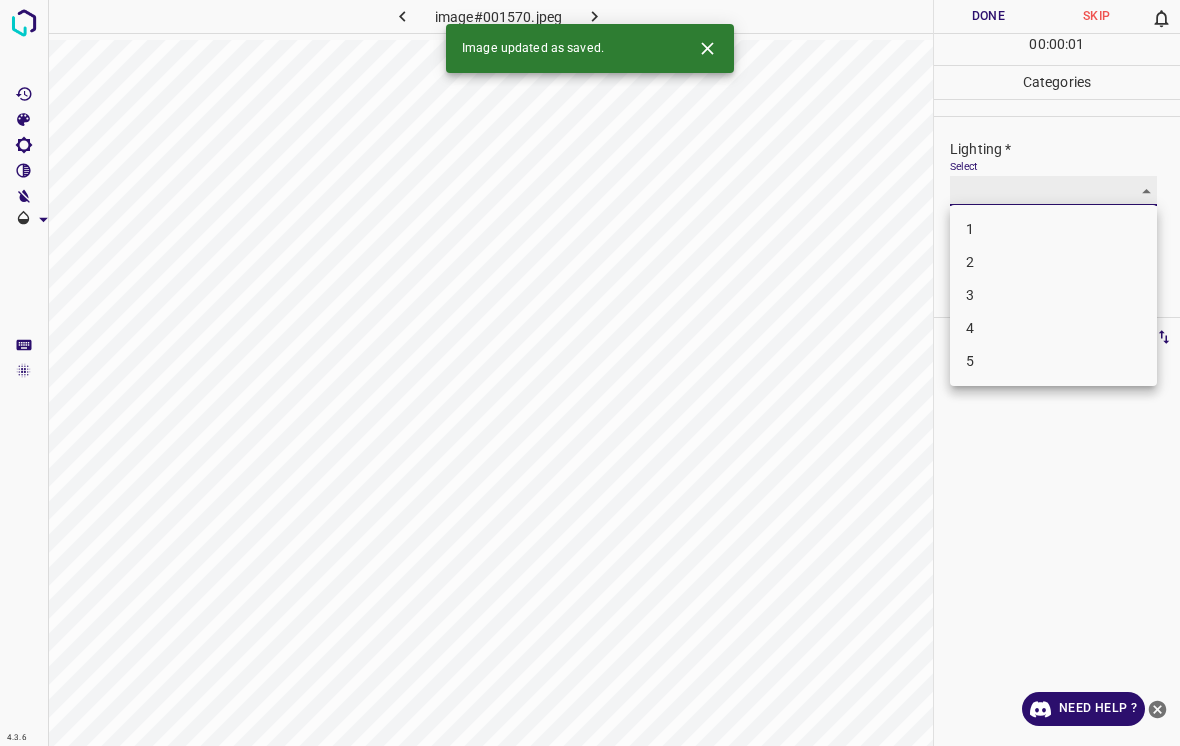 type on "2" 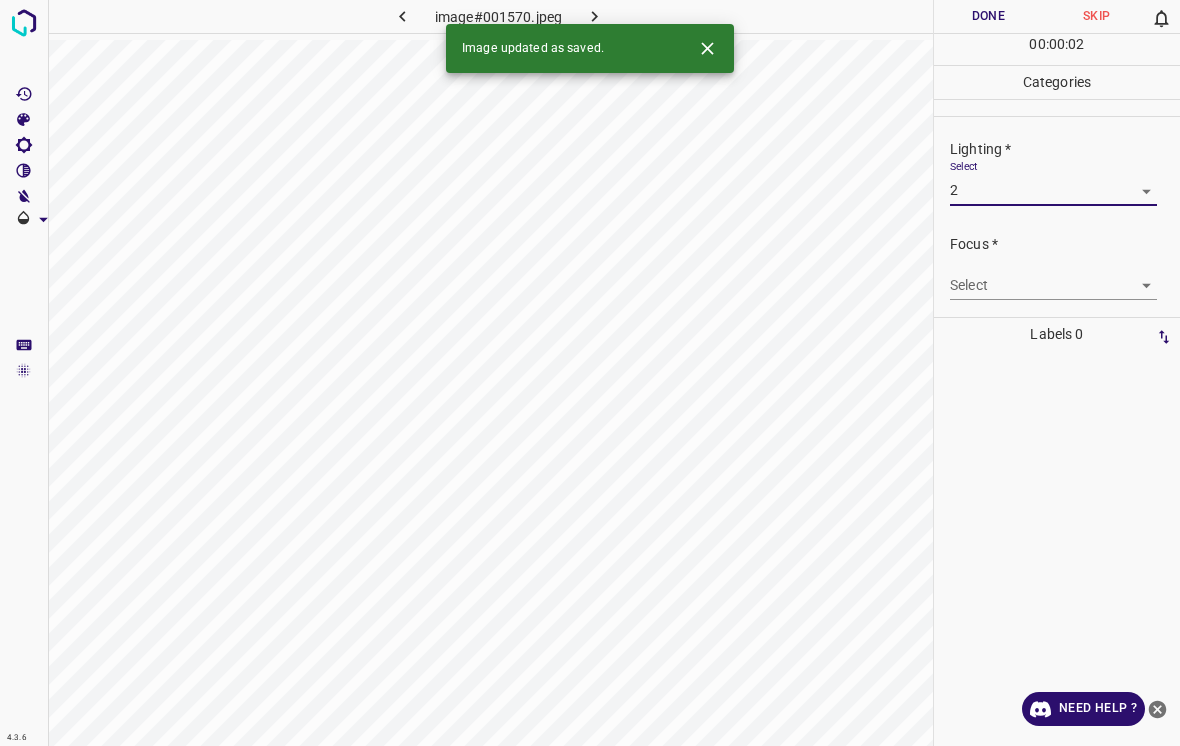 click on "4.3.6  image#001570.jpeg Done Skip 0 00   : 00   : 02   Categories Lighting *  Select 2 2 Focus *  Select ​ Overall *  Select ​ Labels   0 Categories 1 Lighting 2 Focus 3 Overall Tools Space Change between modes (Draw & Edit) I Auto labeling R Restore zoom M Zoom in N Zoom out Delete Delete selecte label Filters Z Restore filters X Saturation filter C Brightness filter V Contrast filter B Gray scale filter General O Download Image updated as saved. Need Help ? - Text - Hide - Delete" at bounding box center (590, 373) 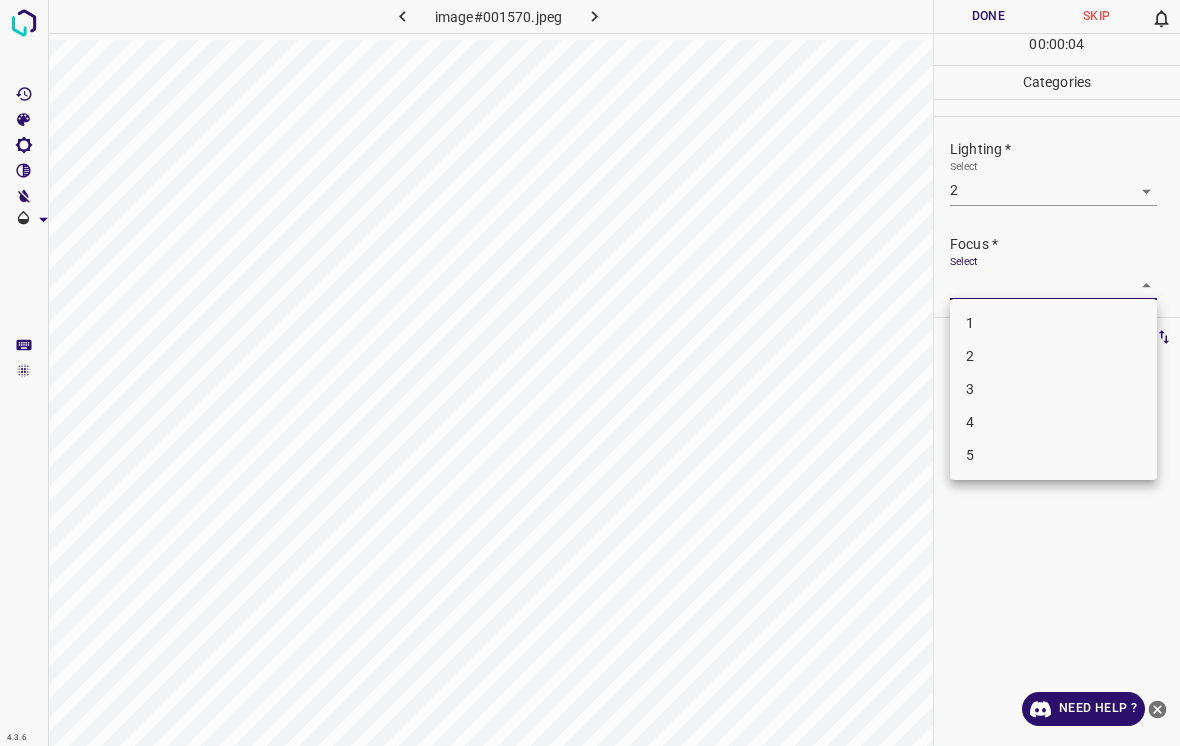 click on "1" at bounding box center [1053, 323] 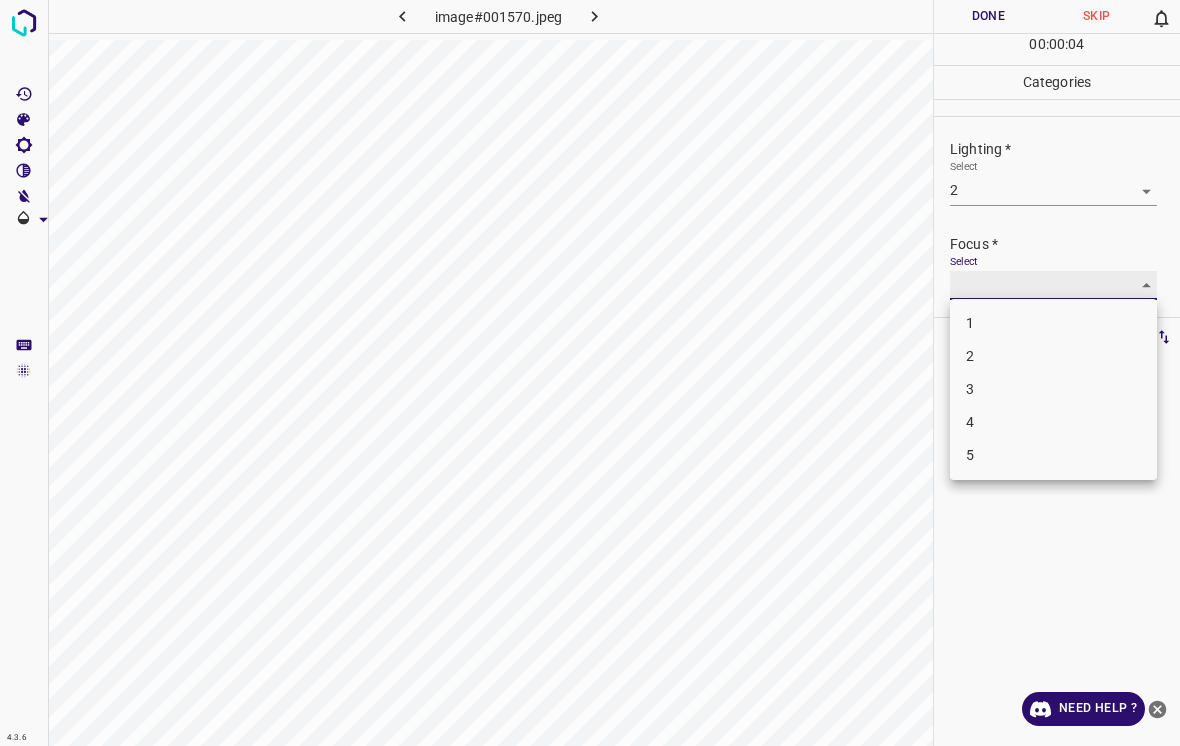 type on "1" 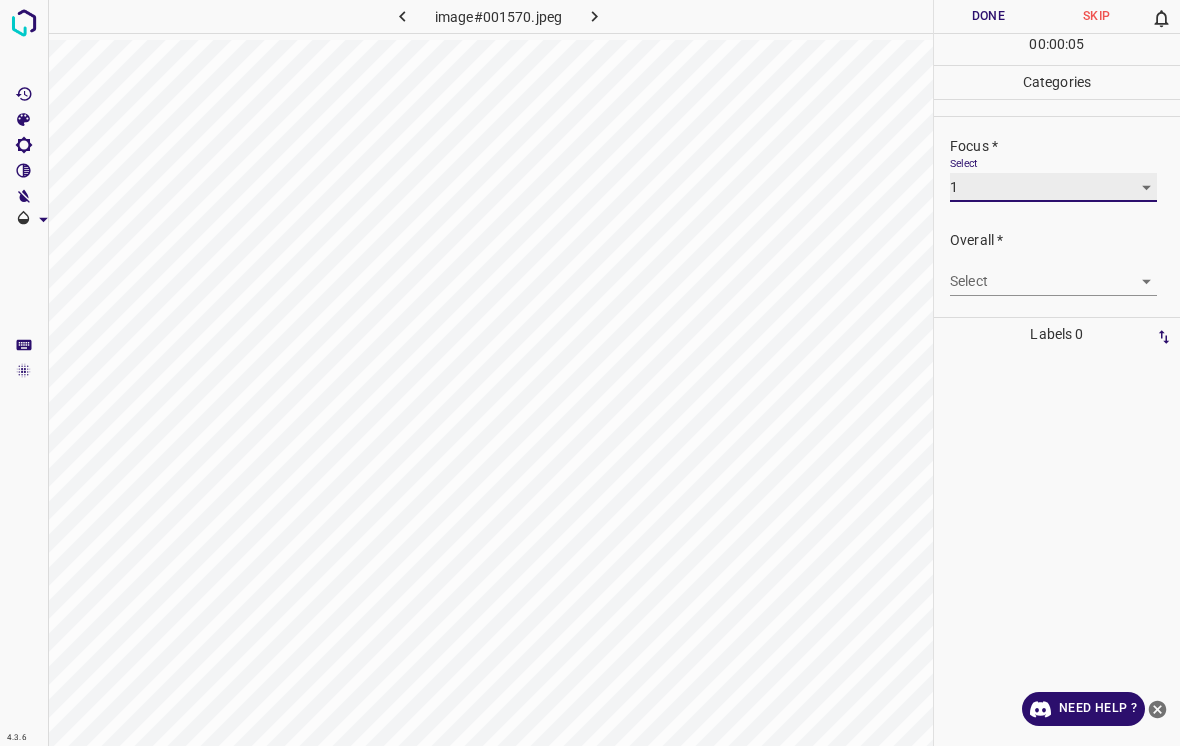 scroll, scrollTop: 98, scrollLeft: 0, axis: vertical 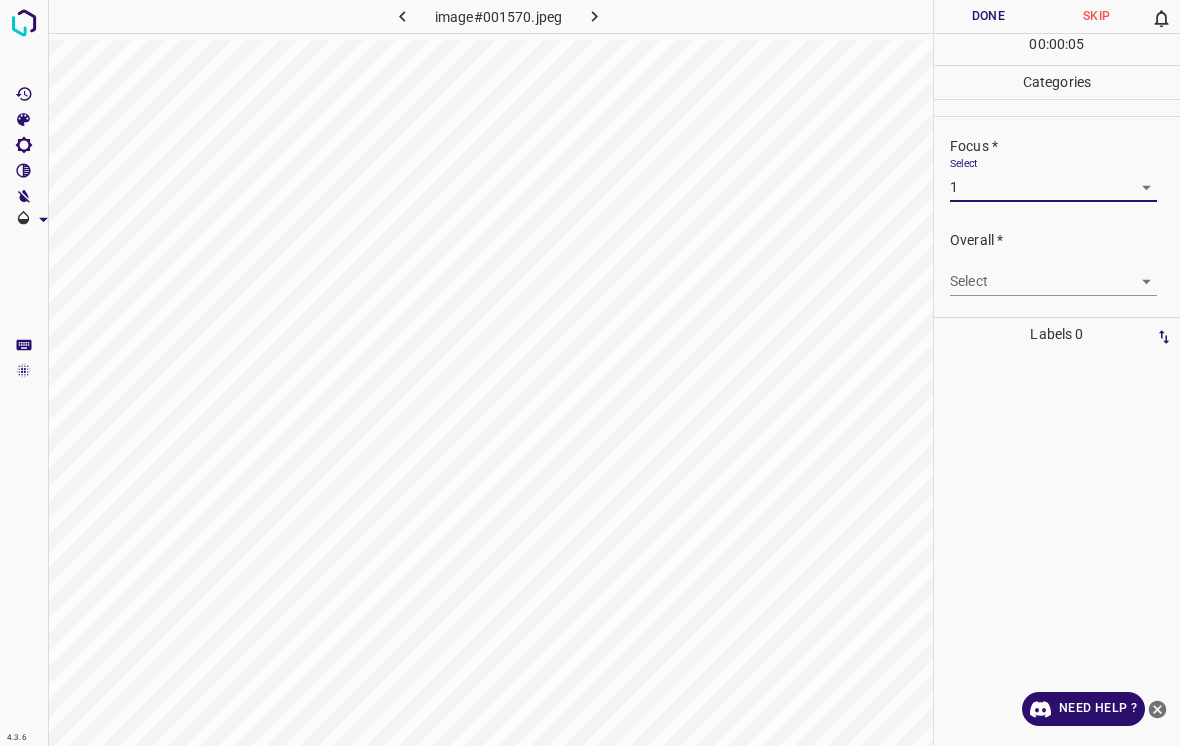 click on "4.3.6  image#001570.jpeg Done Skip 0 00   : 00   : 05   Categories Lighting *  Select 2 2 Focus *  Select 1 1 Overall *  Select ​ Labels   0 Categories 1 Lighting 2 Focus 3 Overall Tools Space Change between modes (Draw & Edit) I Auto labeling R Restore zoom M Zoom in N Zoom out Delete Delete selecte label Filters Z Restore filters X Saturation filter C Brightness filter V Contrast filter B Gray scale filter General O Download Need Help ? - Text - Hide - Delete" at bounding box center [590, 373] 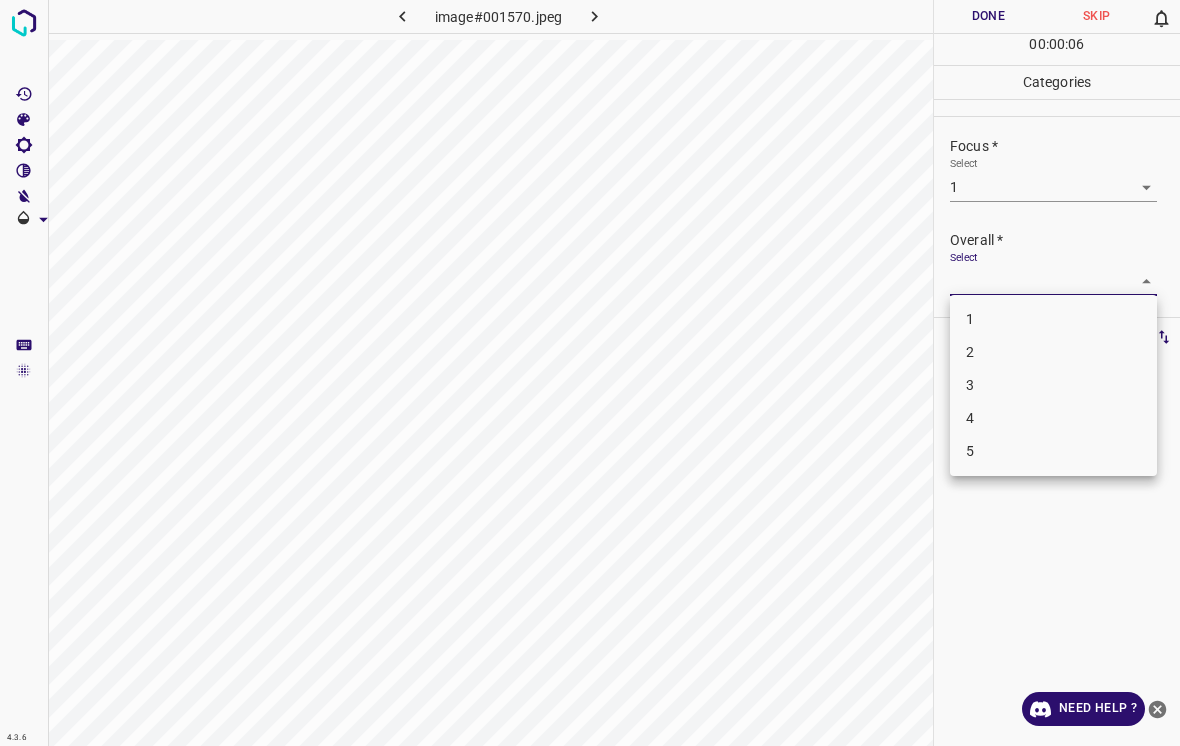 click on "2" at bounding box center [1053, 352] 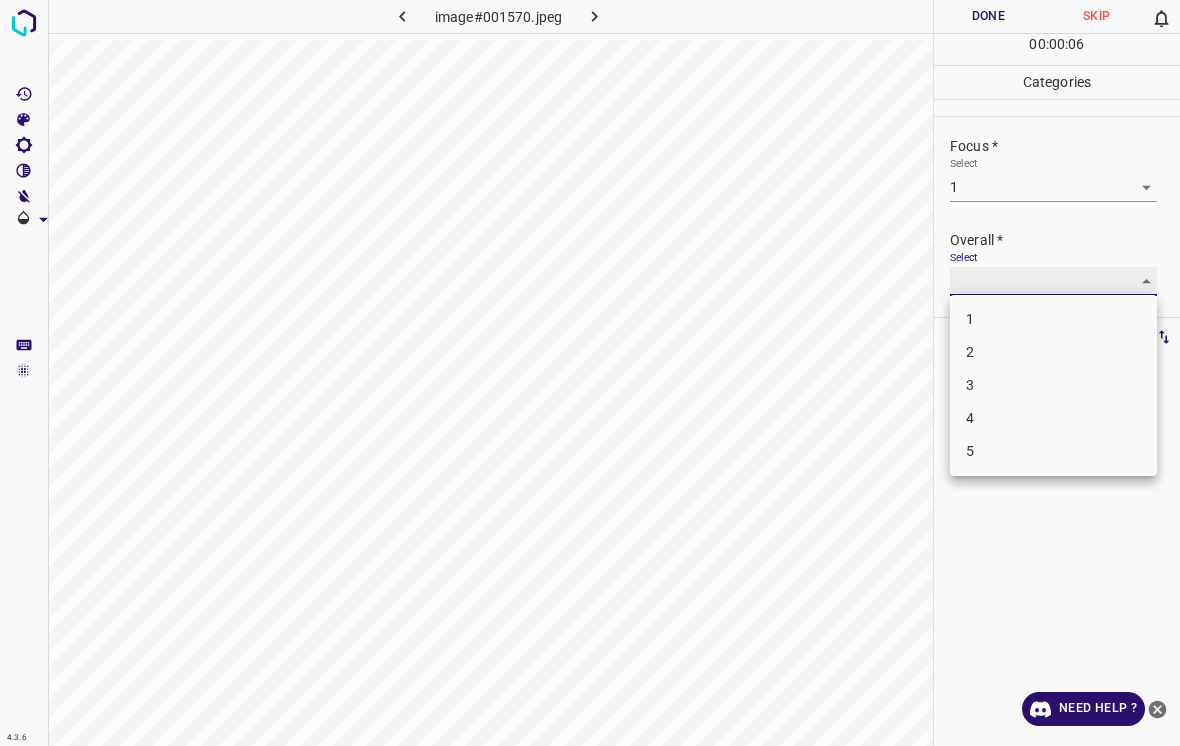 type on "2" 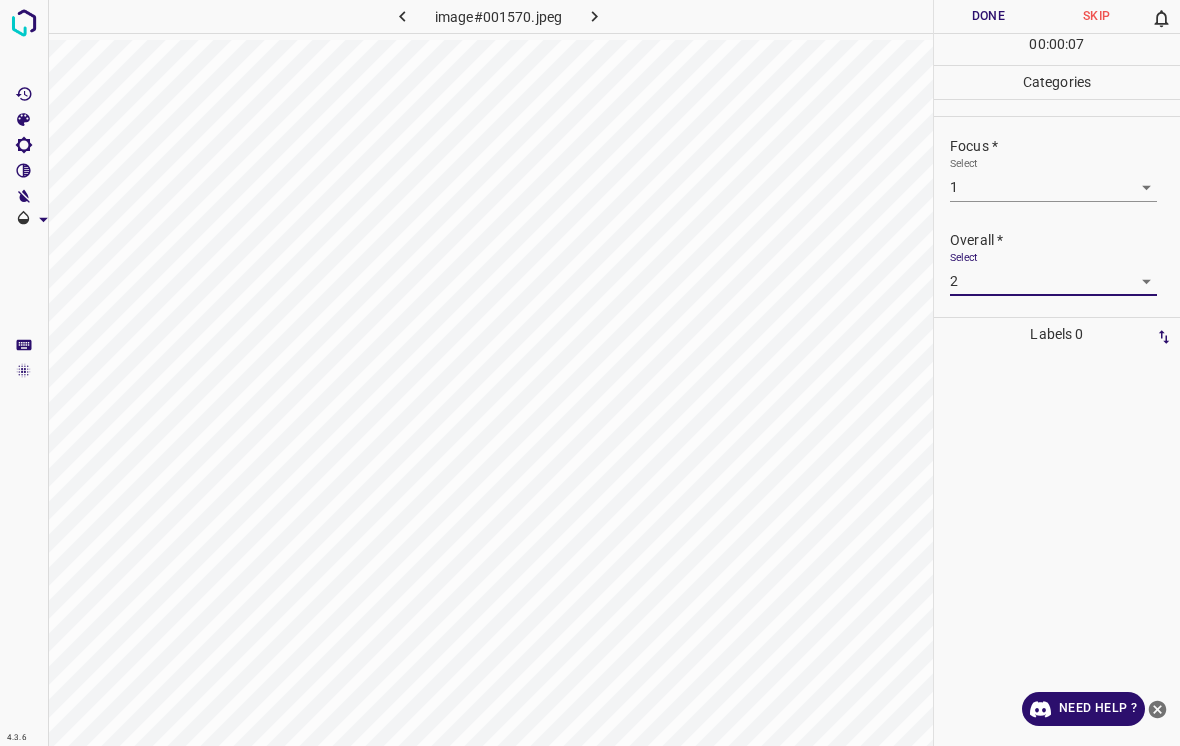click on "Done" at bounding box center (988, 16) 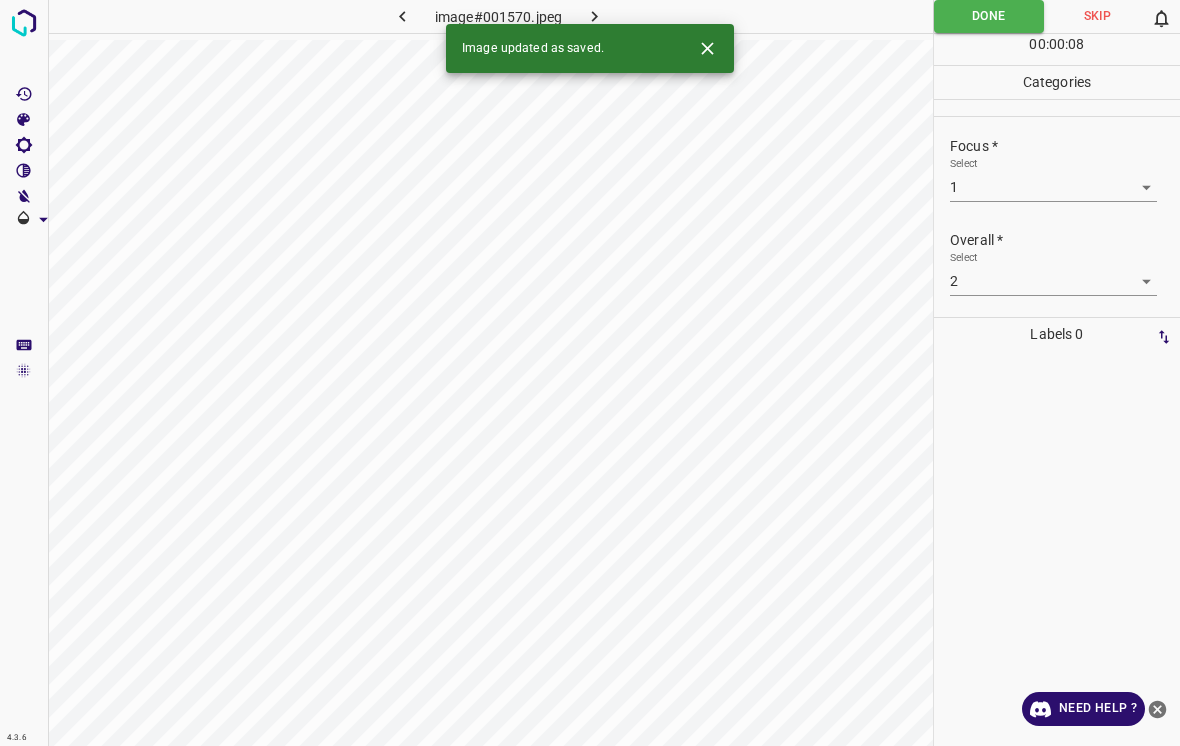 click 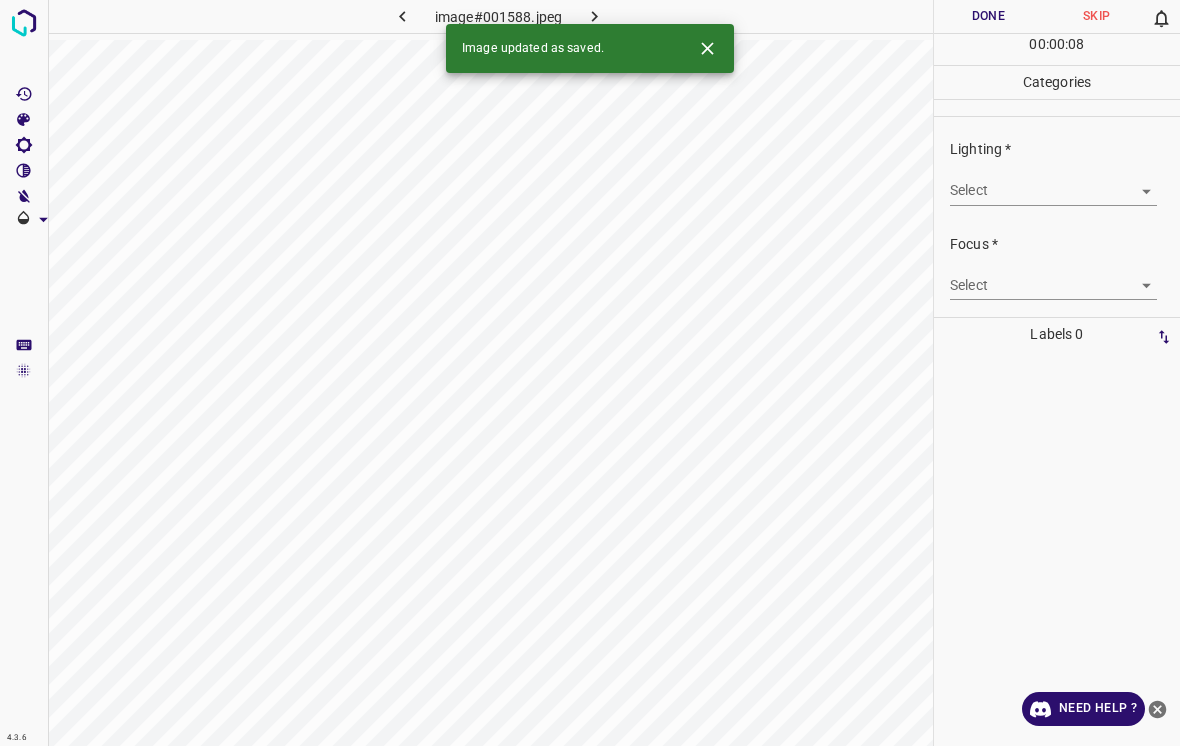 click on "Select ​" at bounding box center (1053, 182) 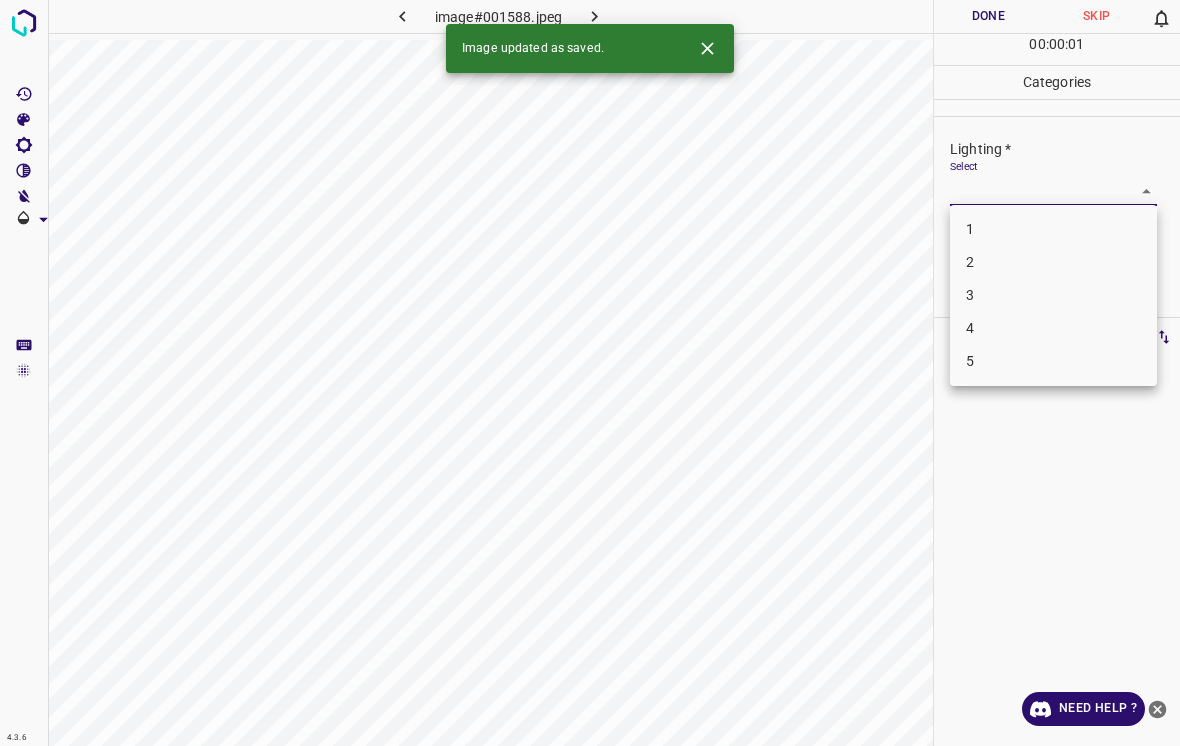 click on "4" at bounding box center (1053, 328) 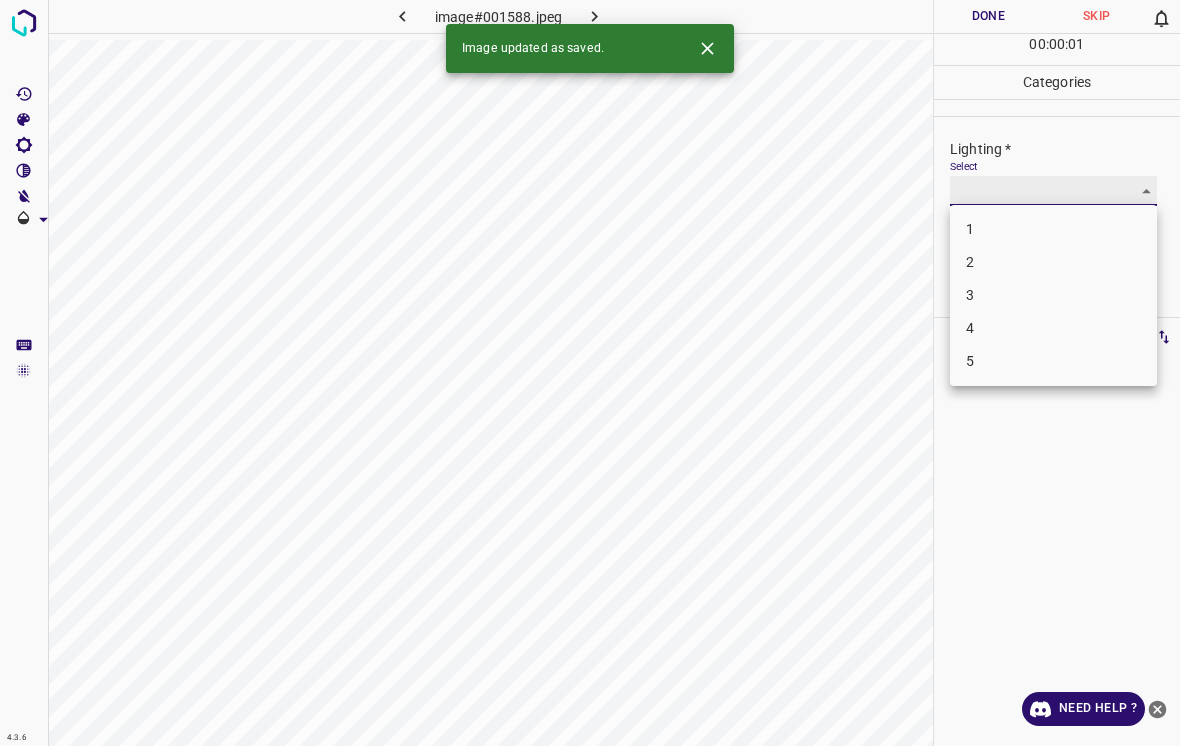 type on "4" 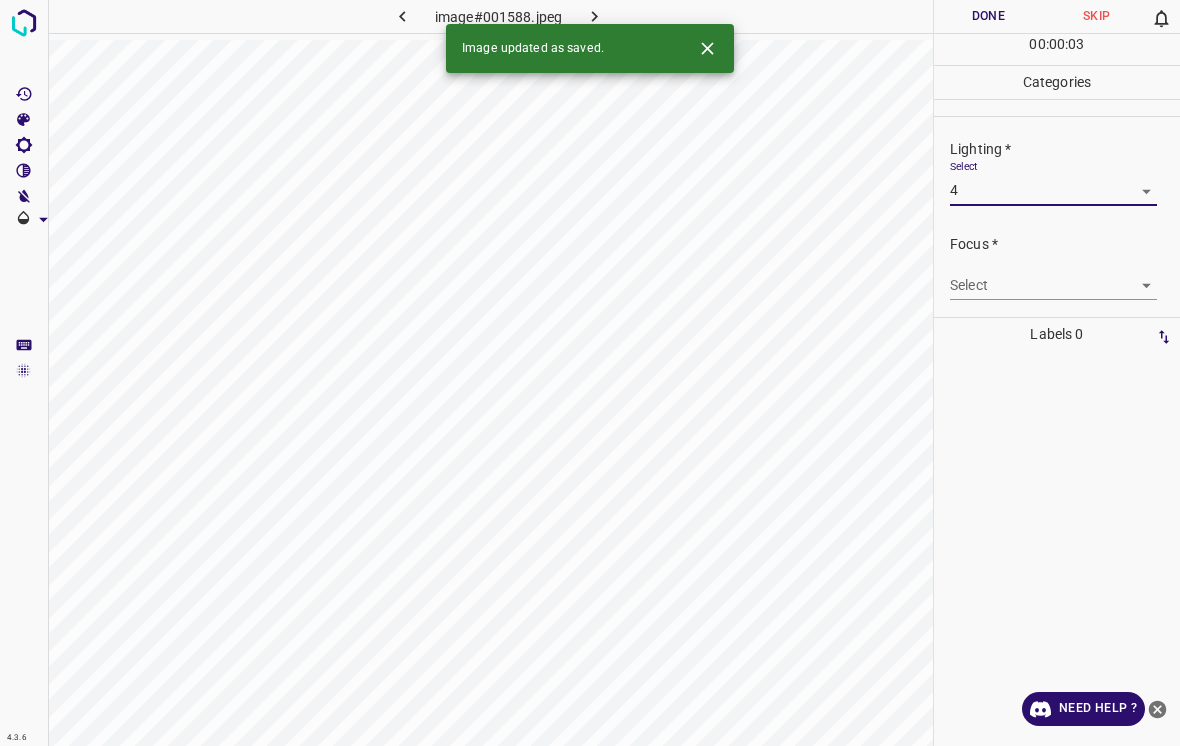 click on "Select ​" at bounding box center [1053, 277] 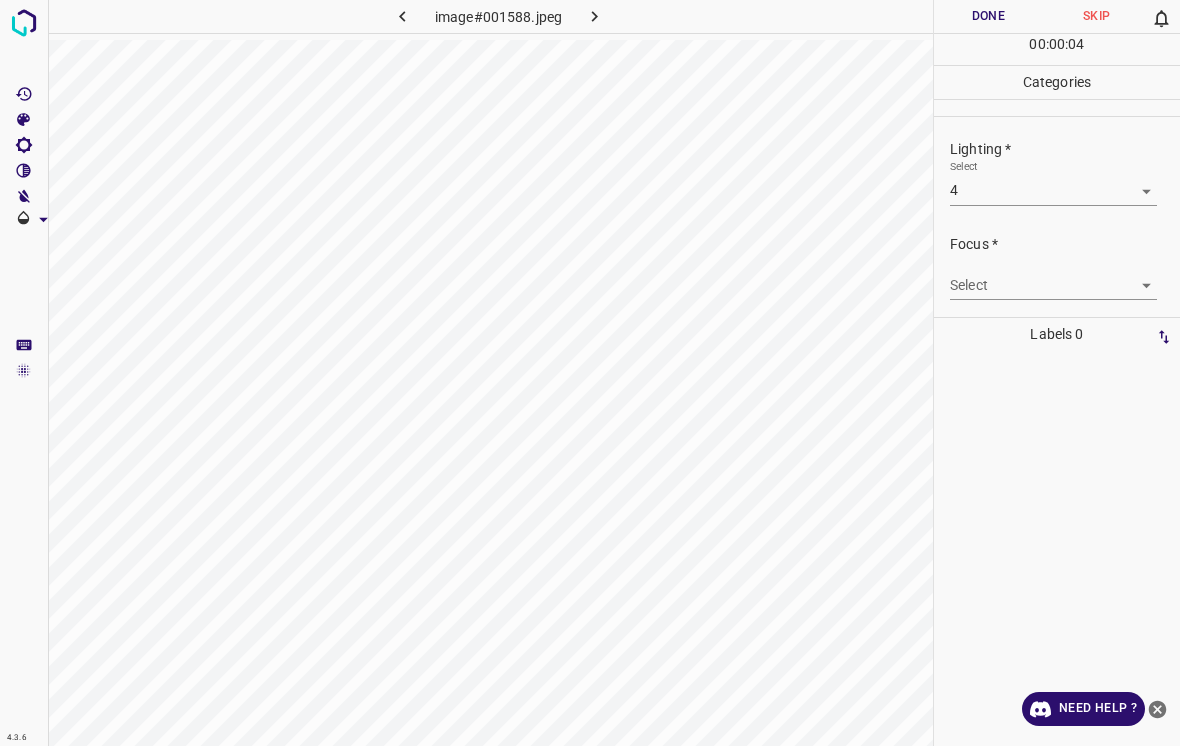 click on "4.3.6  image#001588.jpeg Done Skip 0 00   : 00   : 04   Categories Lighting *  Select 4 4 Focus *  Select ​ Overall *  Select ​ Labels   0 Categories 1 Lighting 2 Focus 3 Overall Tools Space Change between modes (Draw & Edit) I Auto labeling R Restore zoom M Zoom in N Zoom out Delete Delete selecte label Filters Z Restore filters X Saturation filter C Brightness filter V Contrast filter B Gray scale filter General O Download Need Help ? - Text - Hide - Delete" at bounding box center (590, 373) 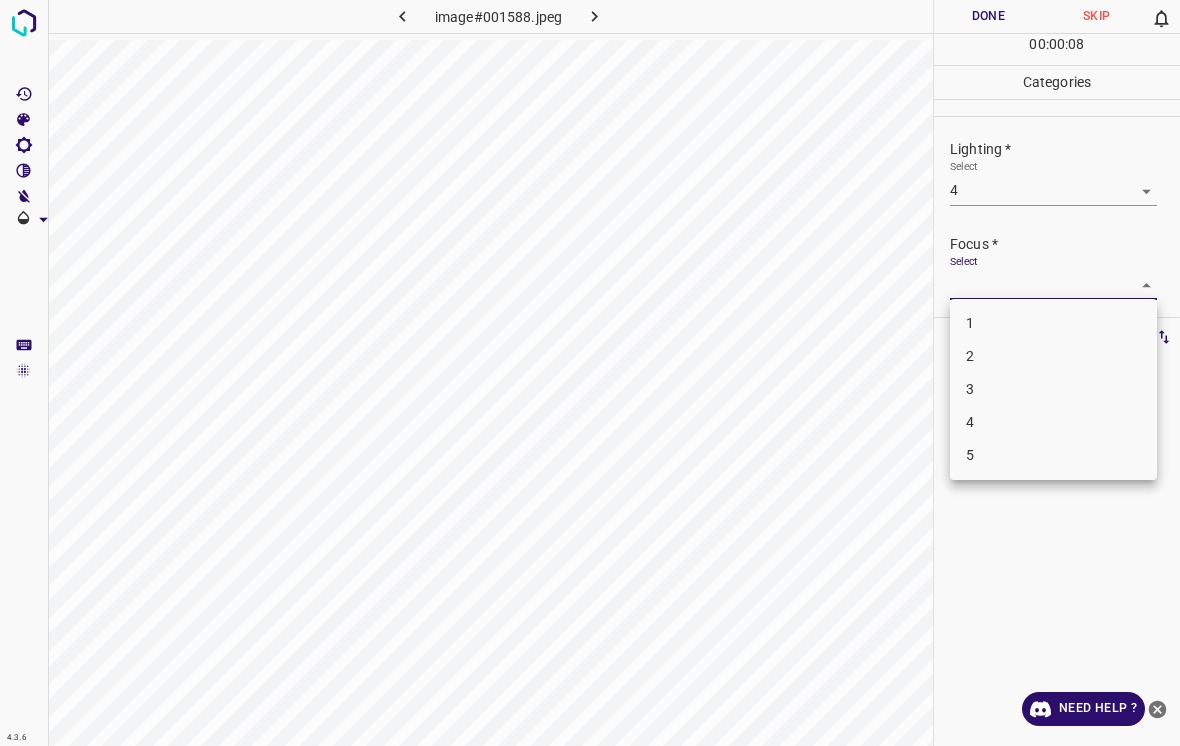 click on "3" at bounding box center [1053, 389] 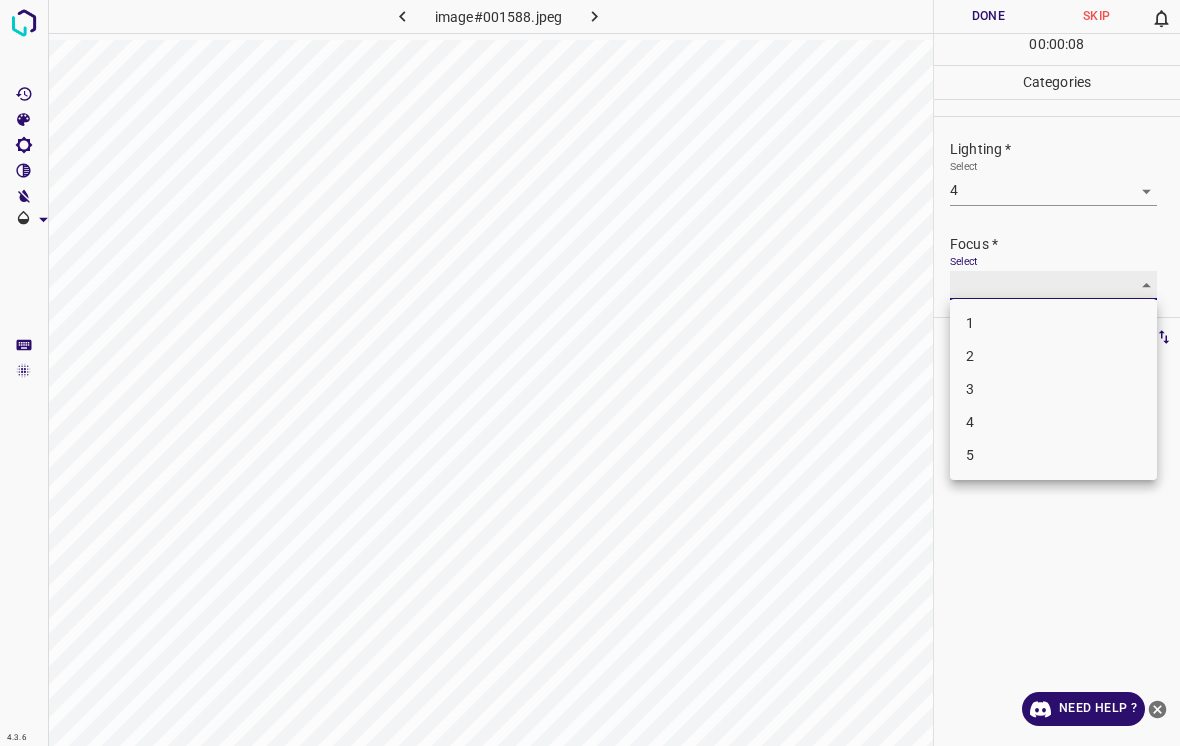type on "3" 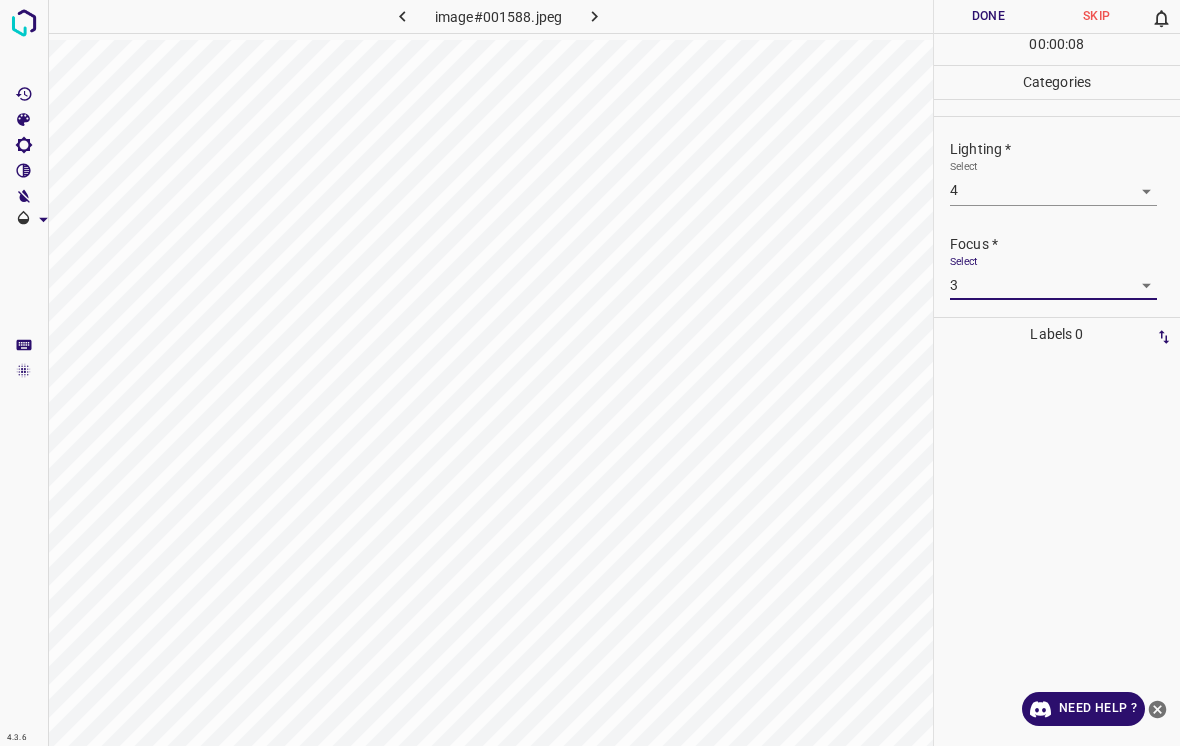 click on "4.3.6  image#001588.jpeg Done Skip 0 00   : 00   : 08   Categories Lighting *  Select 4 4 Focus *  Select 3 3 Overall *  Select ​ Labels   0 Categories 1 Lighting 2 Focus 3 Overall Tools Space Change between modes (Draw & Edit) I Auto labeling R Restore zoom M Zoom in N Zoom out Delete Delete selecte label Filters Z Restore filters X Saturation filter C Brightness filter V Contrast filter B Gray scale filter General O Download Need Help ? - Text - Hide - Delete 1 2 3 4 5" at bounding box center [590, 373] 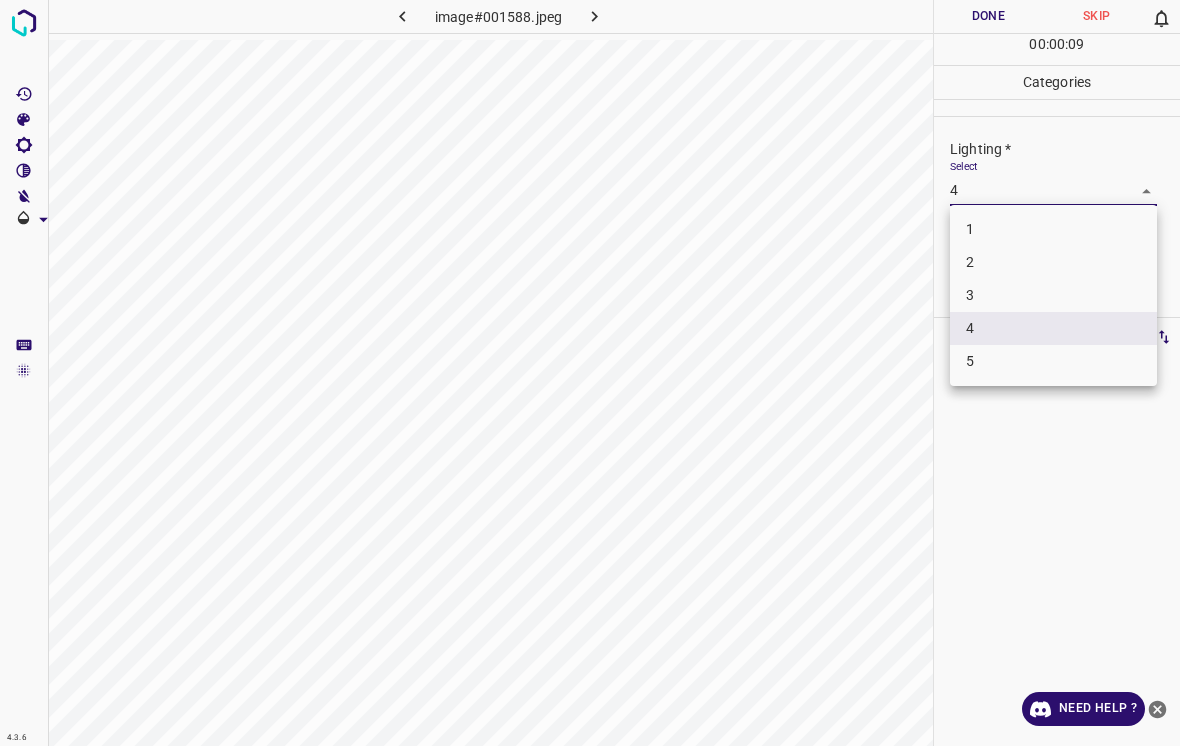 click on "3" at bounding box center (1053, 295) 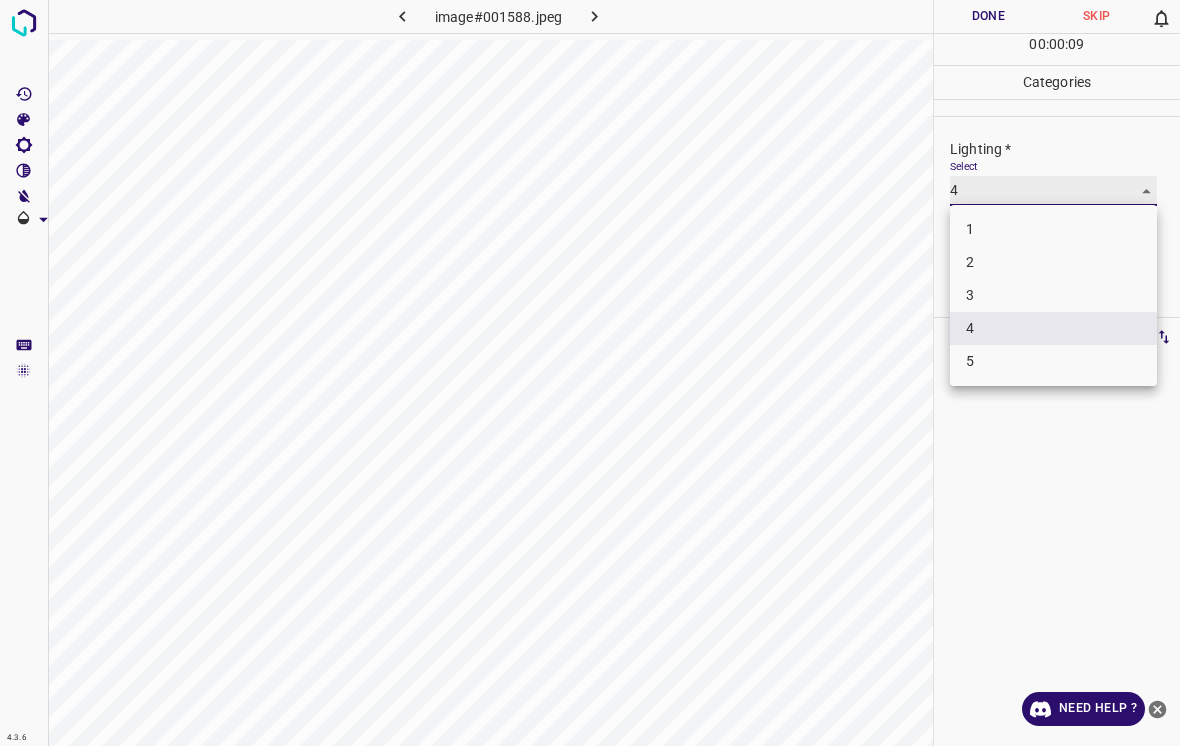 type on "3" 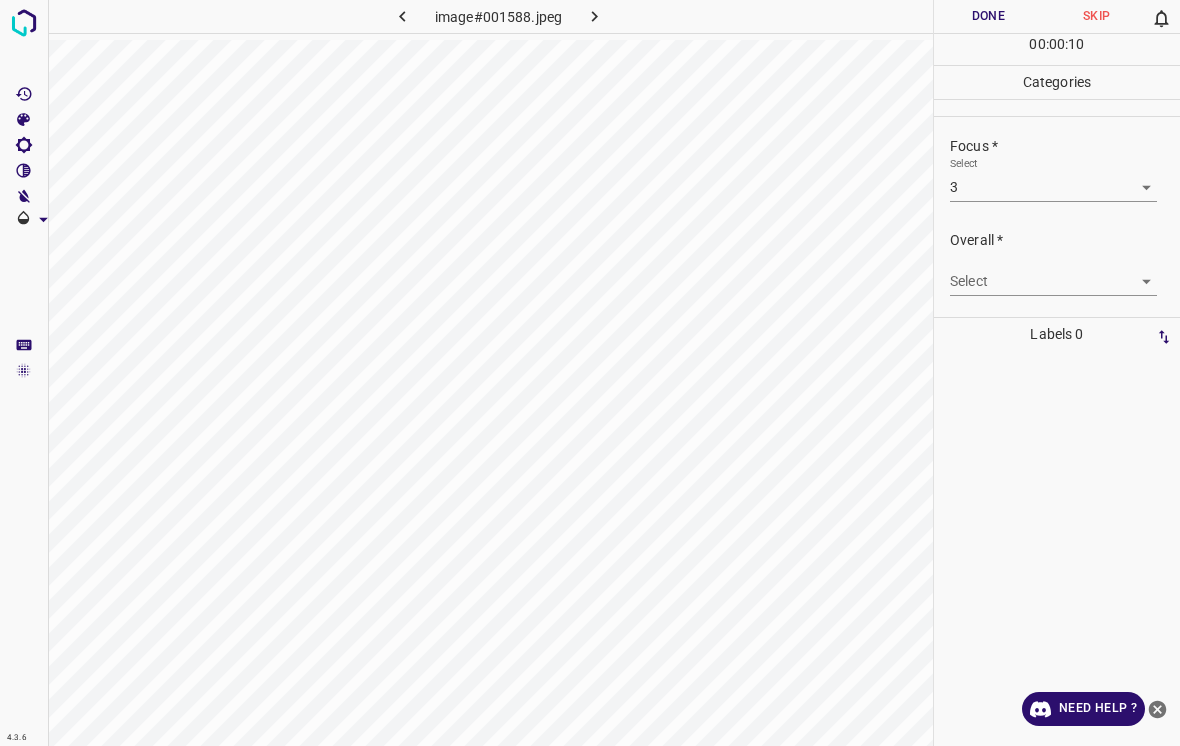 scroll, scrollTop: 98, scrollLeft: 0, axis: vertical 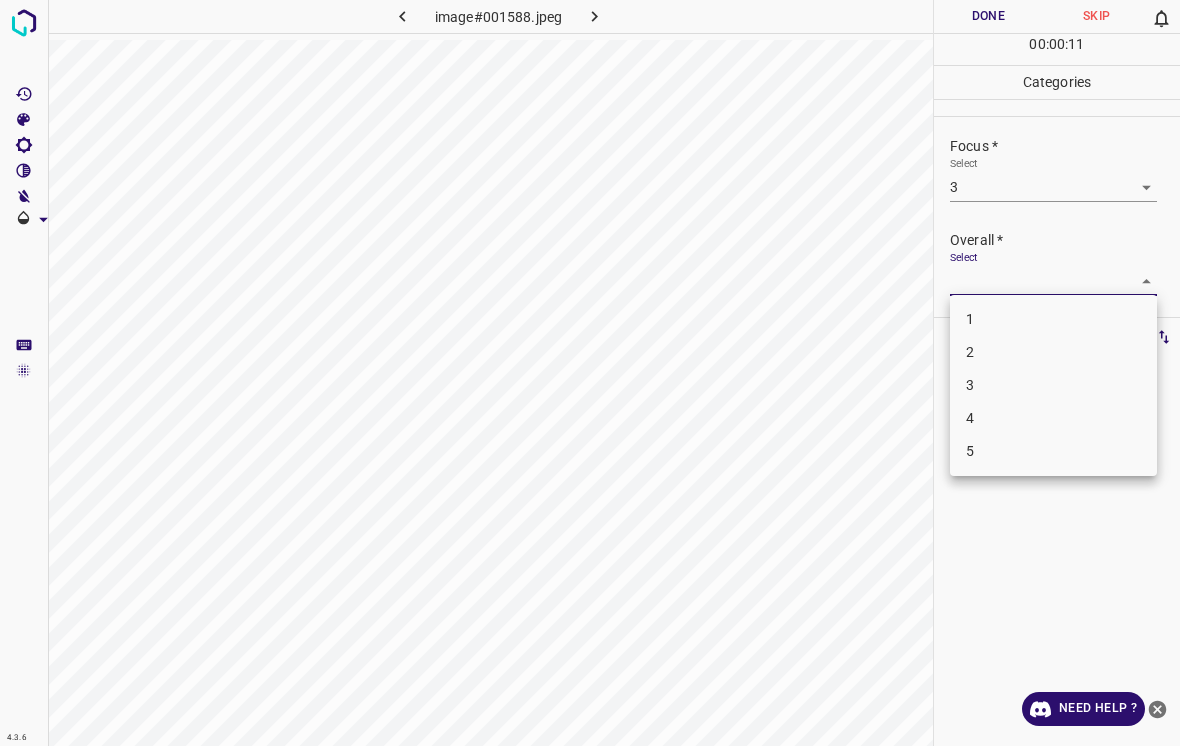 click on "3" at bounding box center (1053, 385) 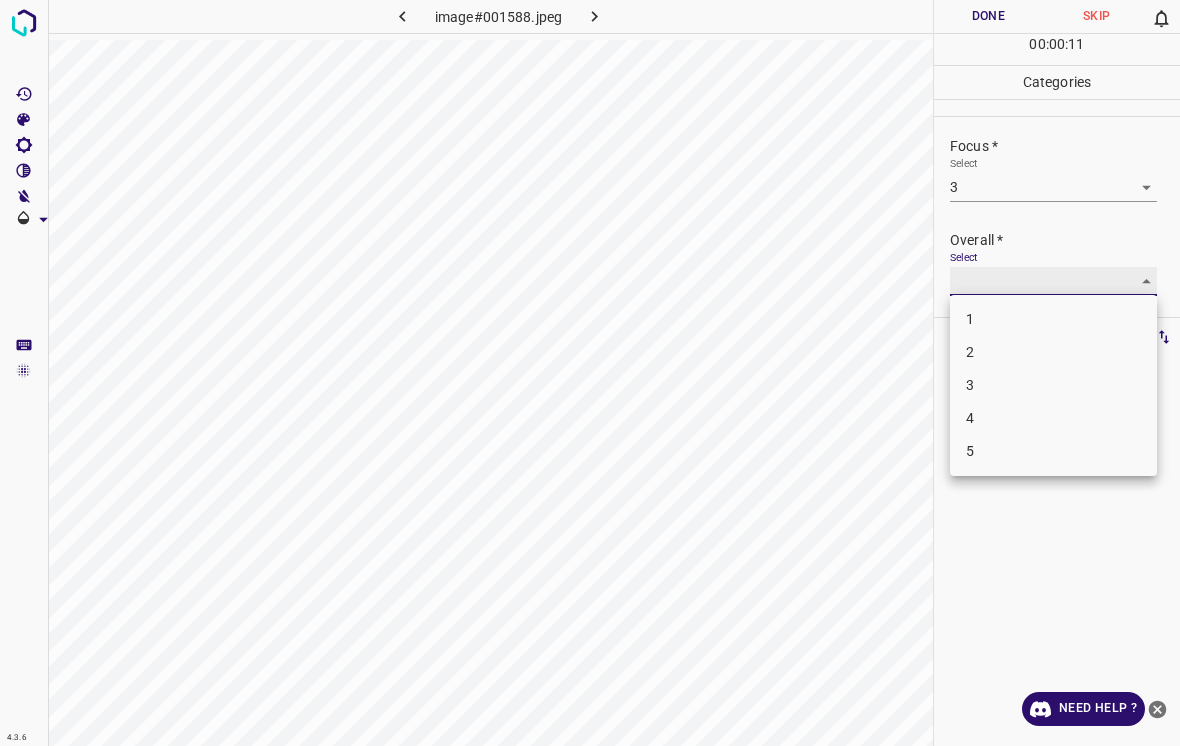 type on "3" 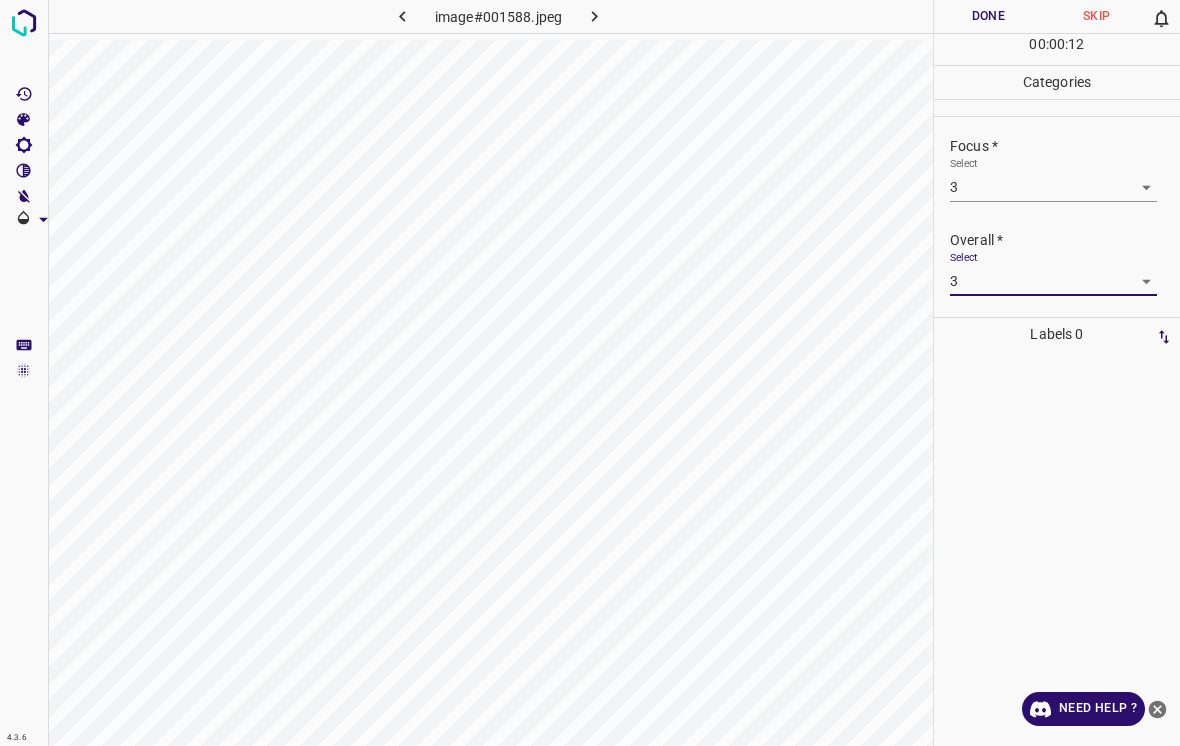 click on "Done" at bounding box center [988, 16] 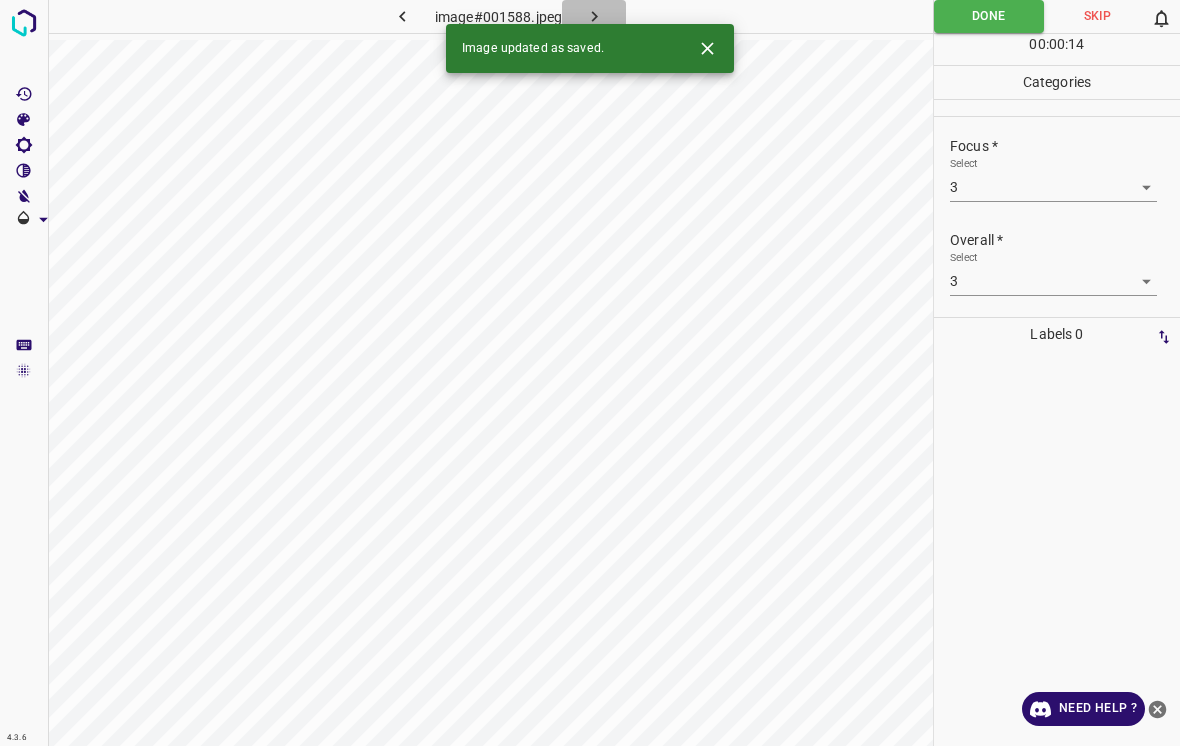click 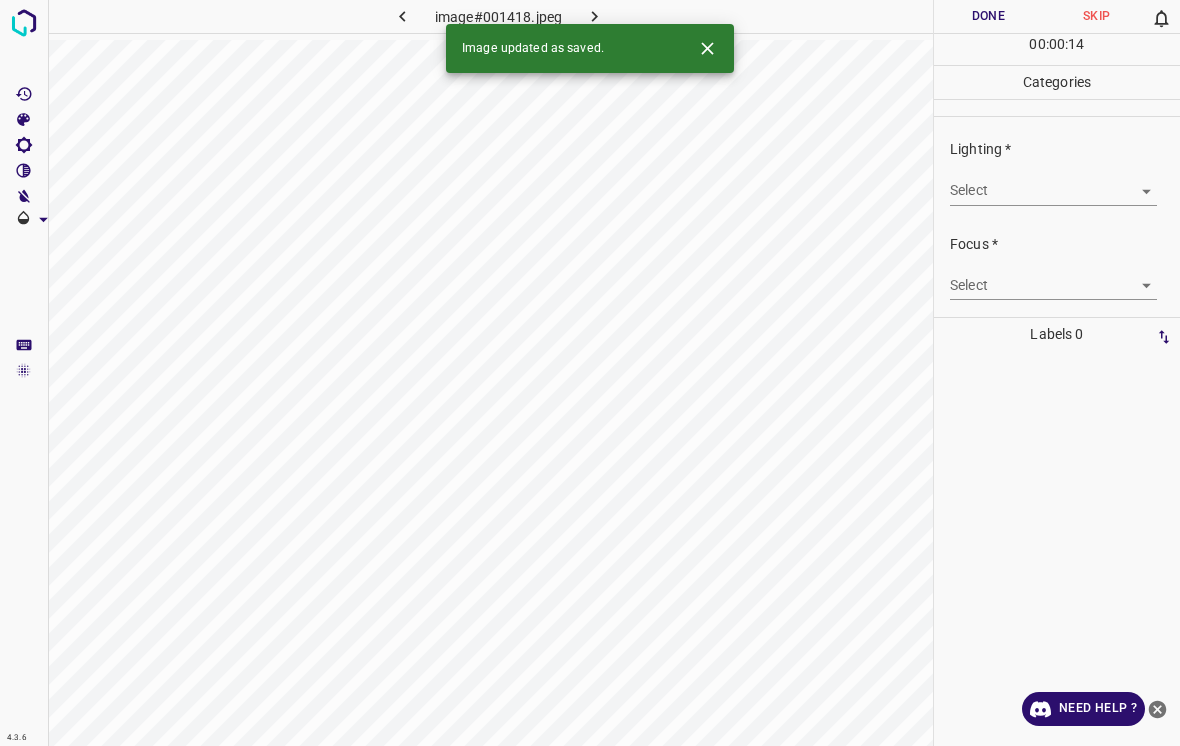 click on "4.3.6  image#001418.jpeg Done Skip 0 00   : 00   : 14   Categories Lighting *  Select ​ Focus *  Select ​ Overall *  Select ​ Labels   0 Categories 1 Lighting 2 Focus 3 Overall Tools Space Change between modes (Draw & Edit) I Auto labeling R Restore zoom M Zoom in N Zoom out Delete Delete selecte label Filters Z Restore filters X Saturation filter C Brightness filter V Contrast filter B Gray scale filter General O Download Image updated as saved. Need Help ? - Text - Hide - Delete" at bounding box center [590, 373] 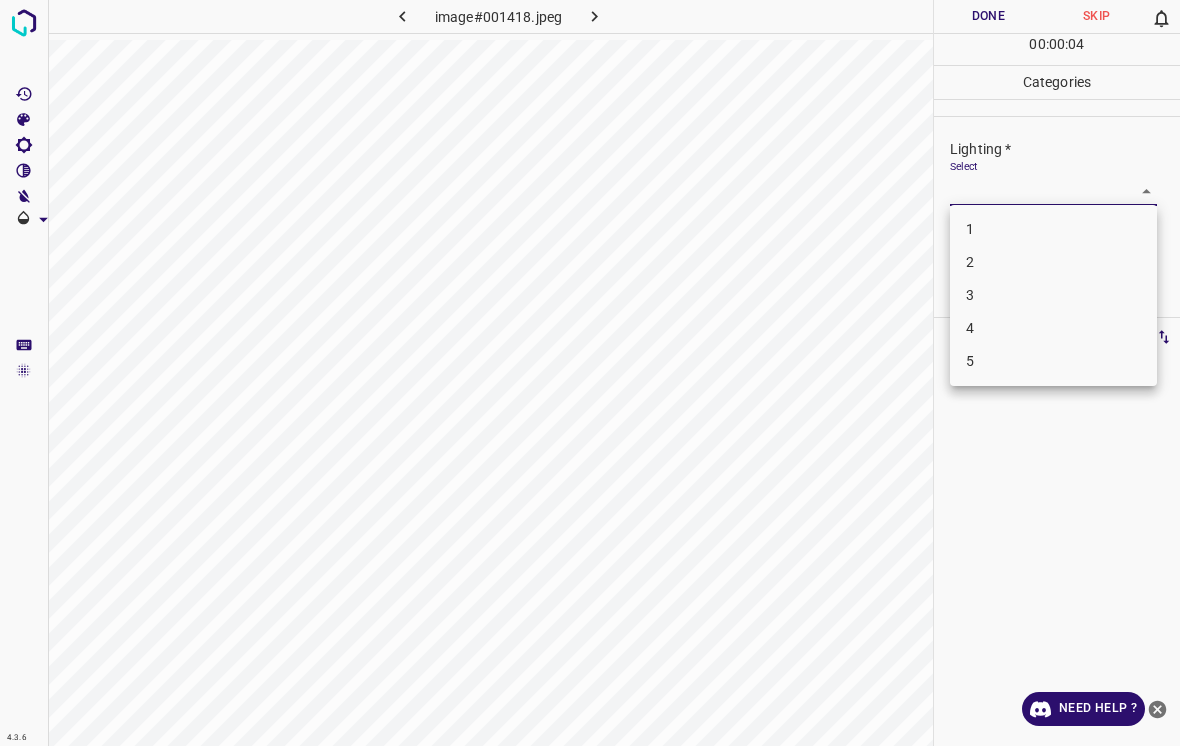 click on "3" at bounding box center (1053, 295) 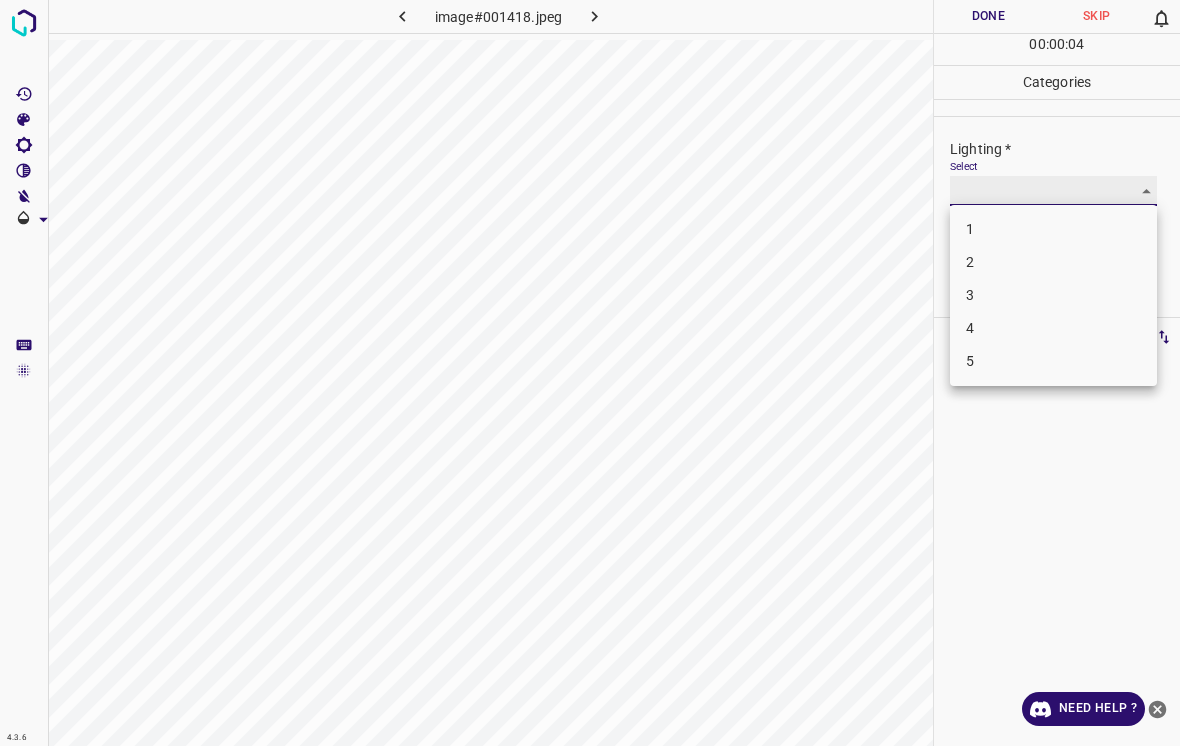 type on "3" 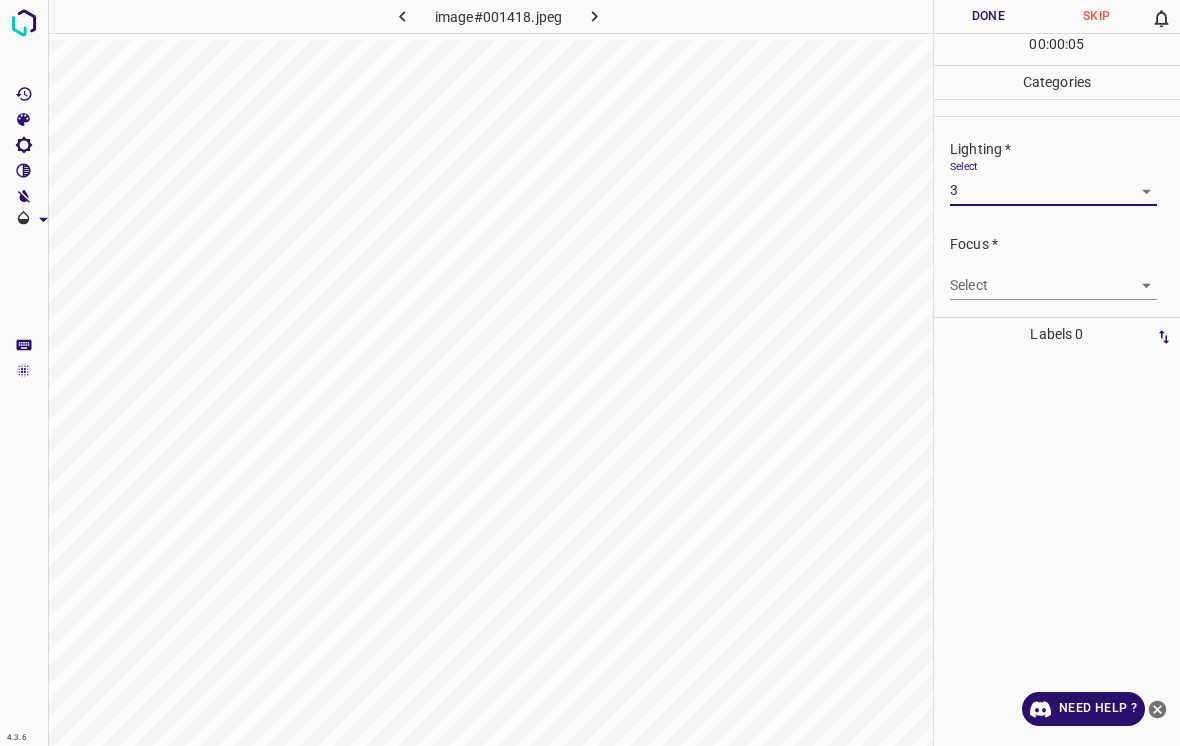 click on "4.3.6  image#001418.jpeg Done Skip 0 00   : 00   : 05   Categories Lighting *  Select 3 3 Focus *  Select ​ Overall *  Select ​ Labels   0 Categories 1 Lighting 2 Focus 3 Overall Tools Space Change between modes (Draw & Edit) I Auto labeling R Restore zoom M Zoom in N Zoom out Delete Delete selecte label Filters Z Restore filters X Saturation filter C Brightness filter V Contrast filter B Gray scale filter General O Download Need Help ? - Text - Hide - Delete" at bounding box center (590, 373) 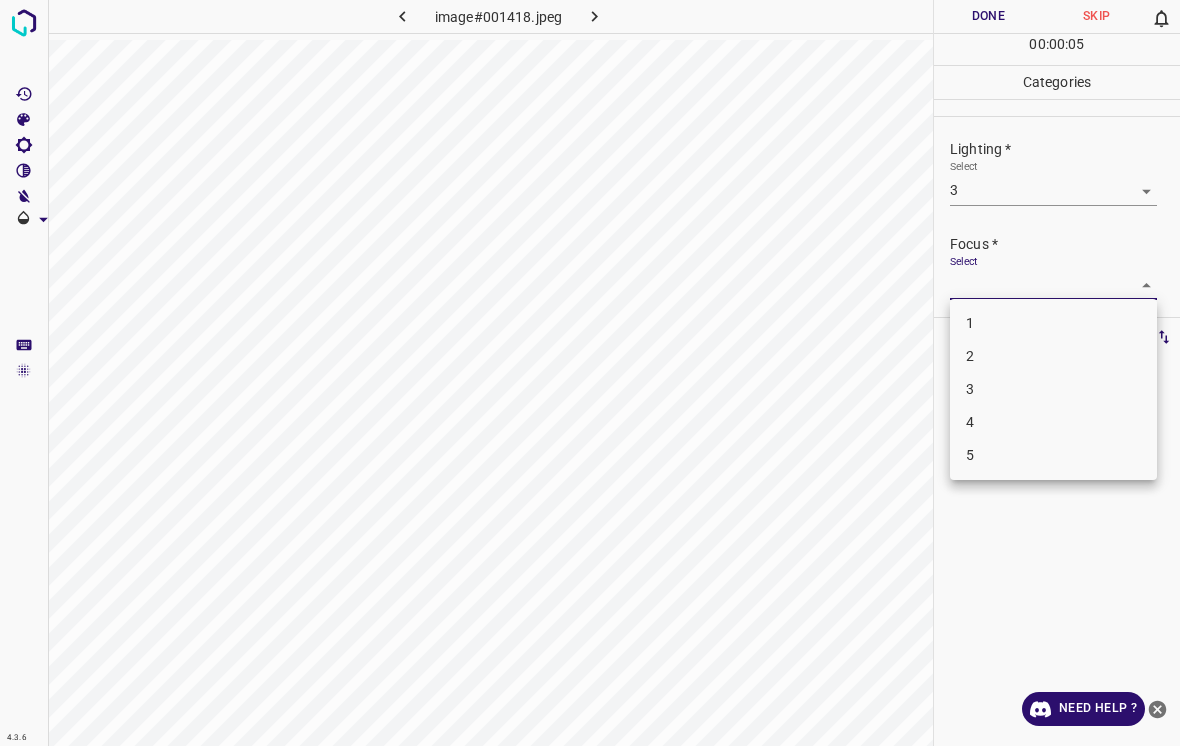click on "4" at bounding box center (1053, 422) 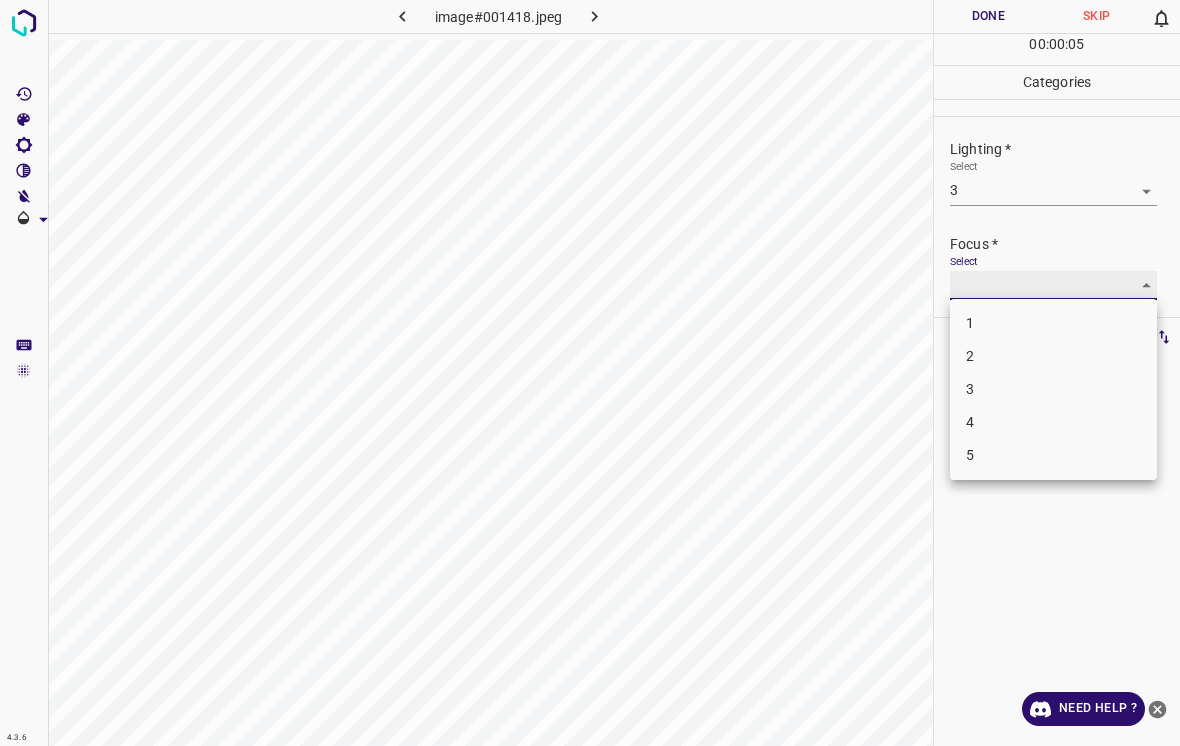 type on "4" 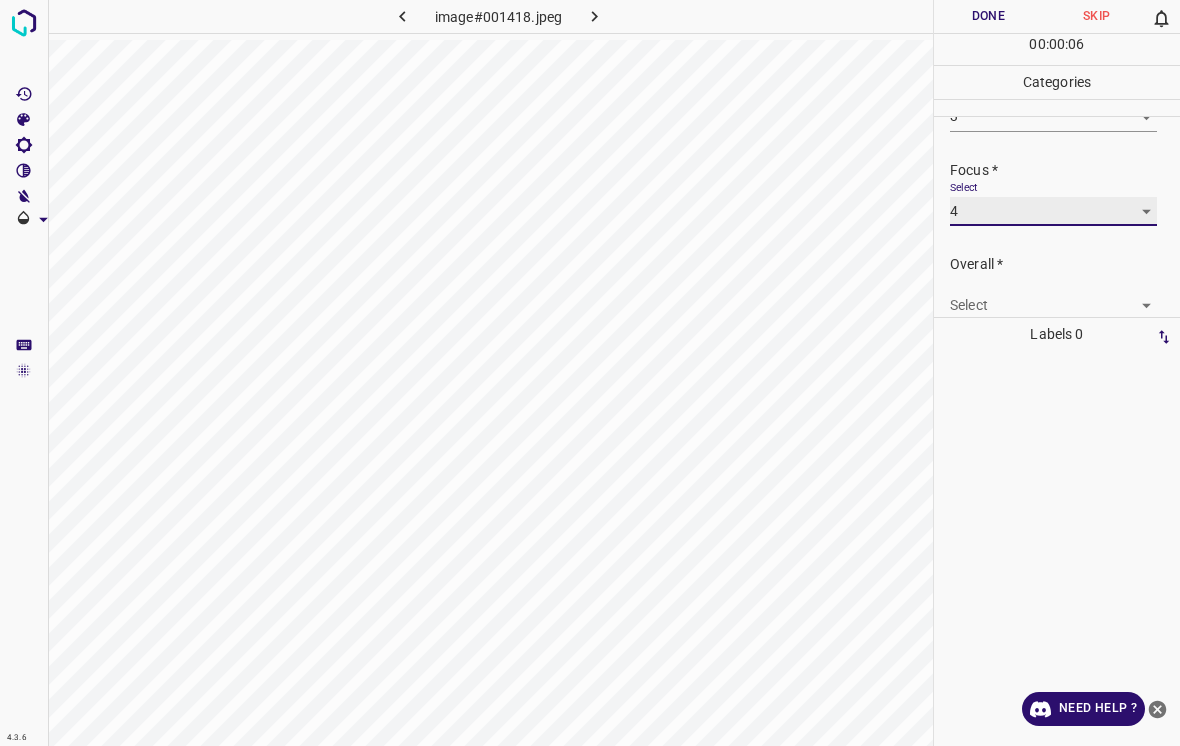 scroll, scrollTop: 76, scrollLeft: 0, axis: vertical 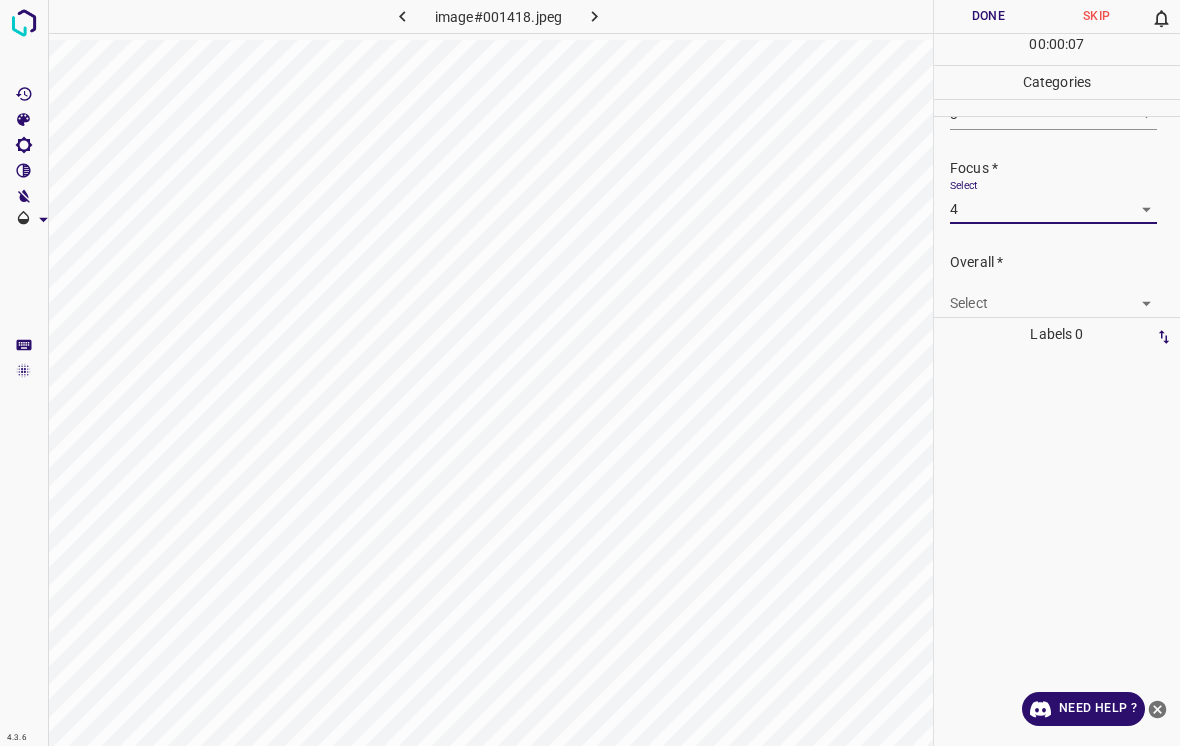 click on "4.3.6  image#001418.jpeg Done Skip 0 00   : 00   : 07   Categories Lighting *  Select 3 3 Focus *  Select 4 4 Overall *  Select ​ Labels   0 Categories 1 Lighting 2 Focus 3 Overall Tools Space Change between modes (Draw & Edit) I Auto labeling R Restore zoom M Zoom in N Zoom out Delete Delete selecte label Filters Z Restore filters X Saturation filter C Brightness filter V Contrast filter B Gray scale filter General O Download Need Help ? - Text - Hide - Delete" at bounding box center (590, 373) 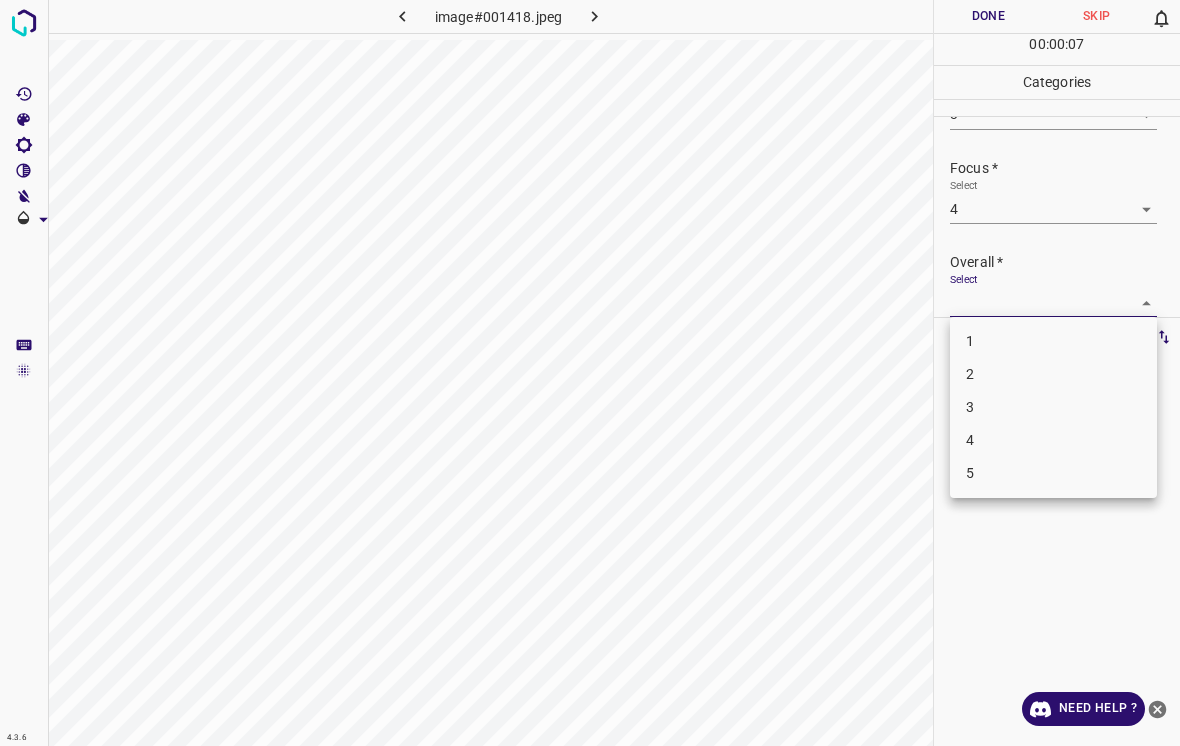 click on "4" at bounding box center (1053, 440) 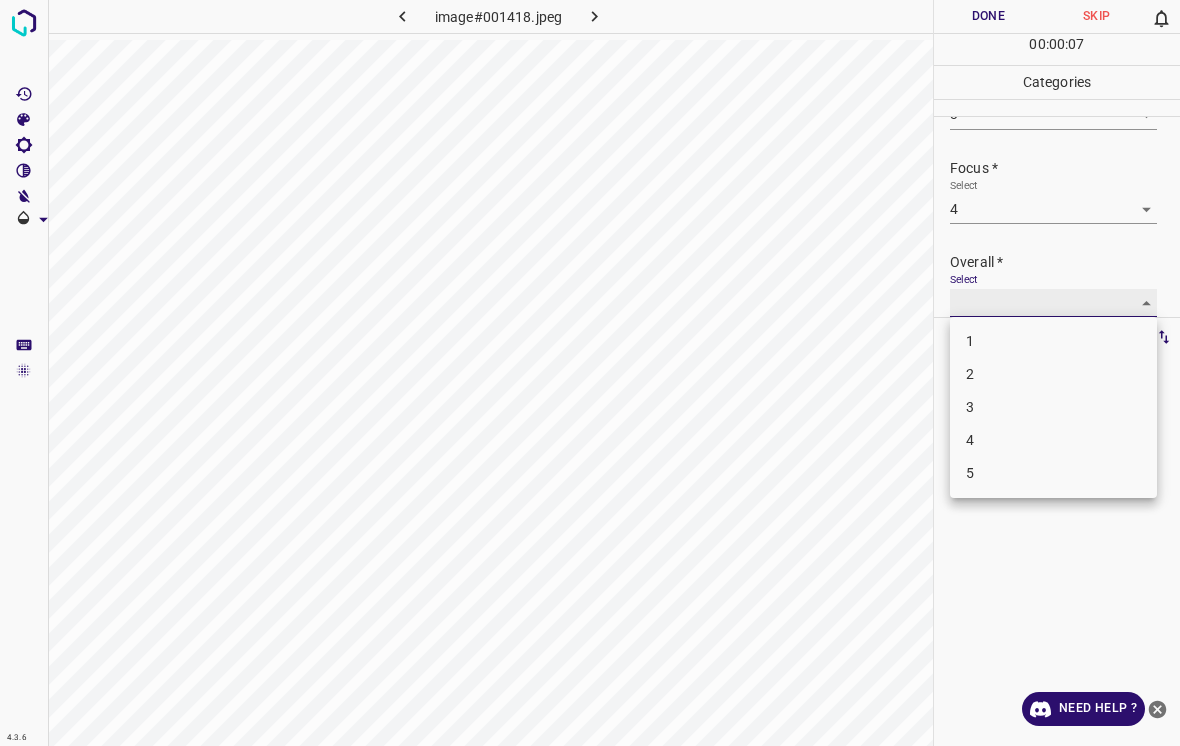 type on "4" 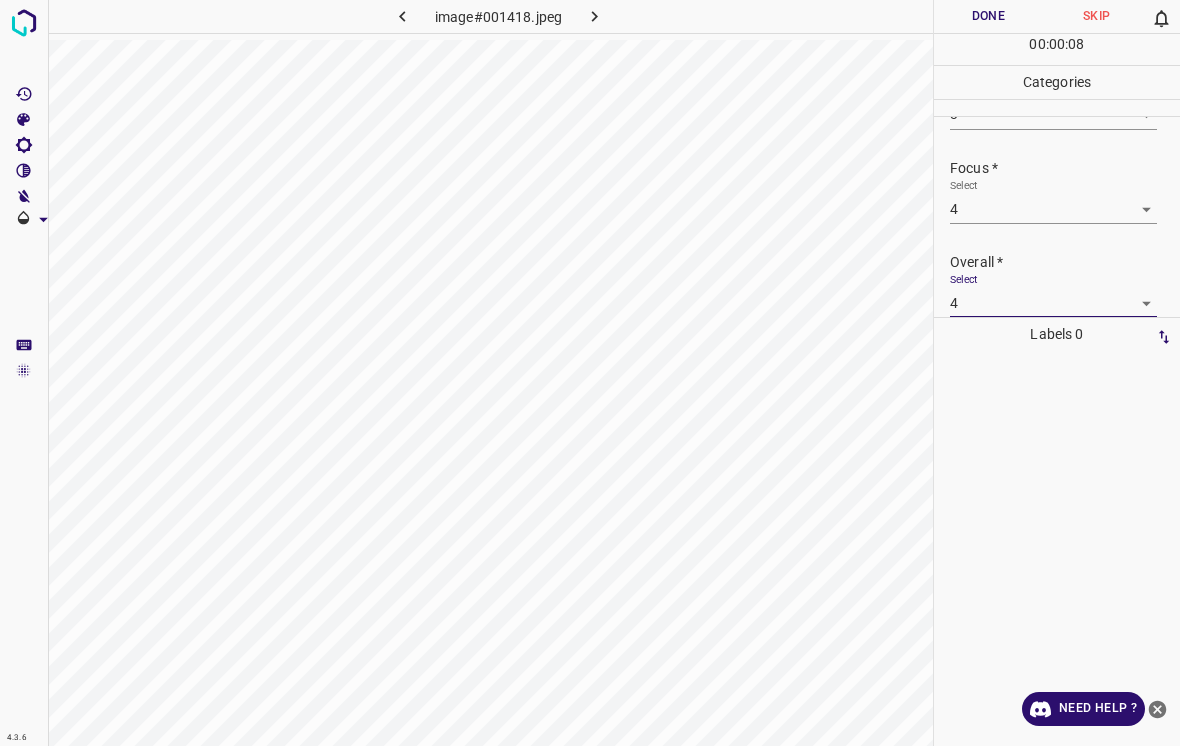 click on "Done" at bounding box center (988, 16) 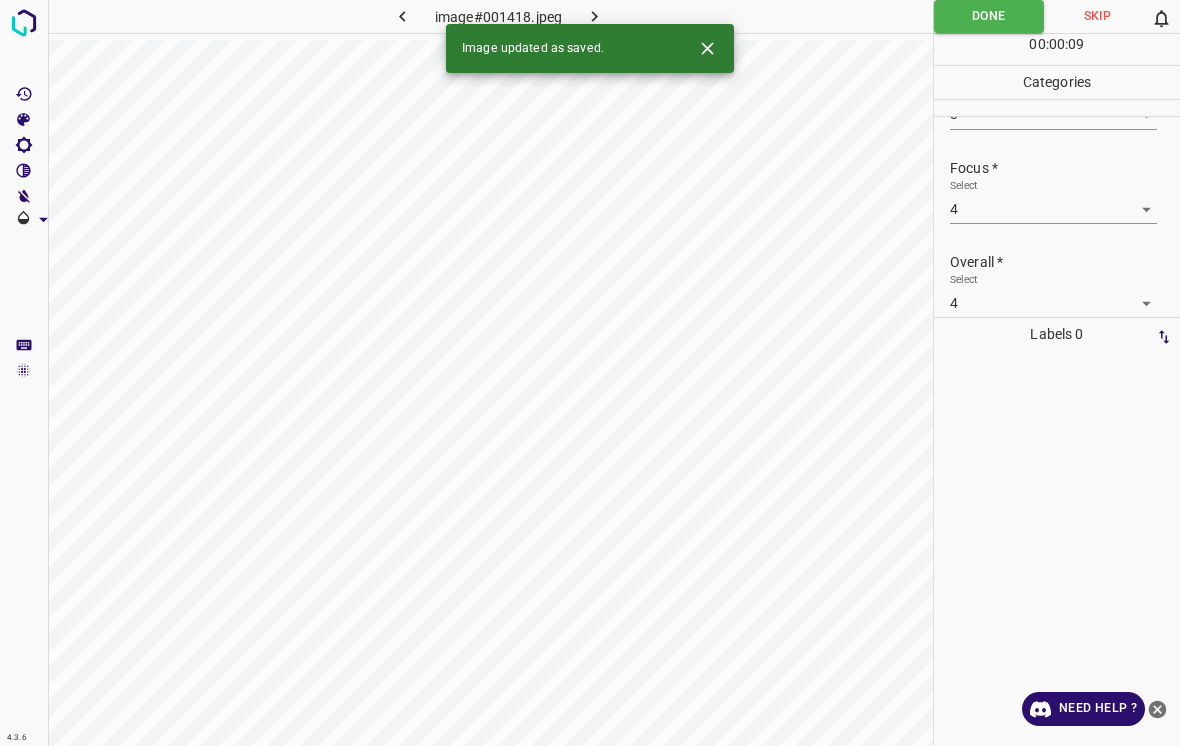 click 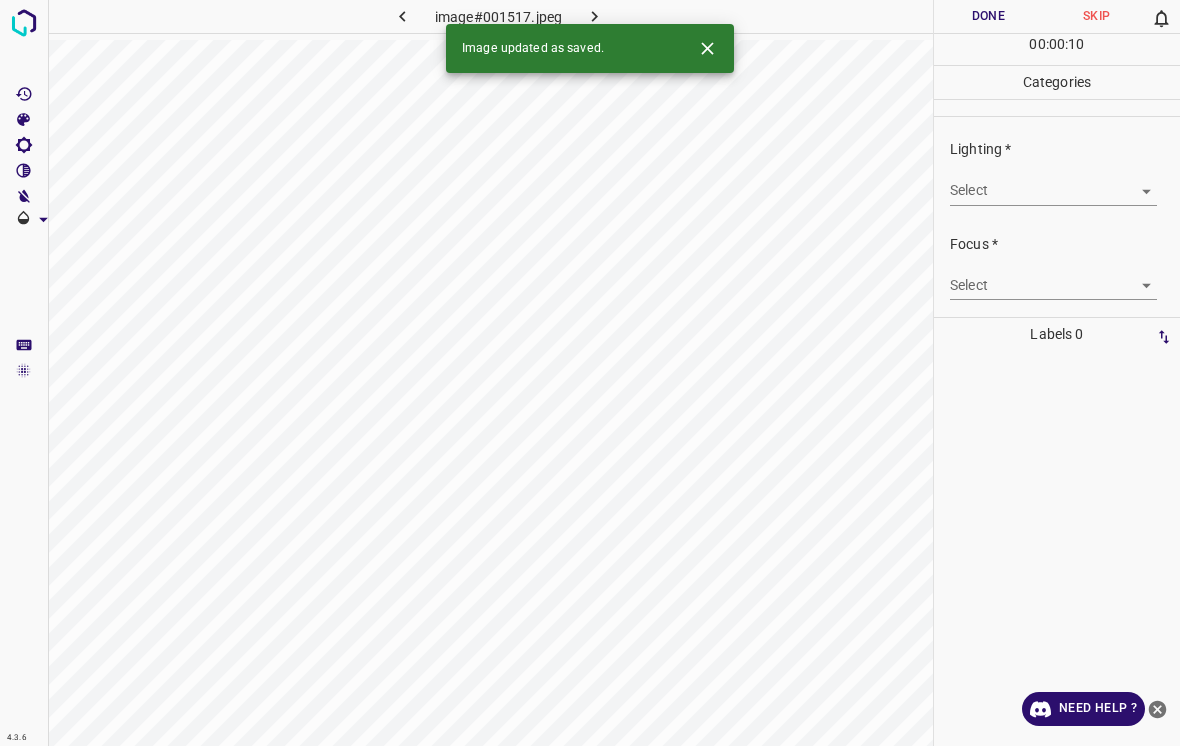 click on "4.3.6  image#001517.jpeg Done Skip 0 00   : 00   : 10   Categories Lighting *  Select ​ Focus *  Select ​ Overall *  Select ​ Labels   0 Categories 1 Lighting 2 Focus 3 Overall Tools Space Change between modes (Draw & Edit) I Auto labeling R Restore zoom M Zoom in N Zoom out Delete Delete selecte label Filters Z Restore filters X Saturation filter C Brightness filter V Contrast filter B Gray scale filter General O Download Image updated as saved. Need Help ? - Text - Hide - Delete" at bounding box center [590, 373] 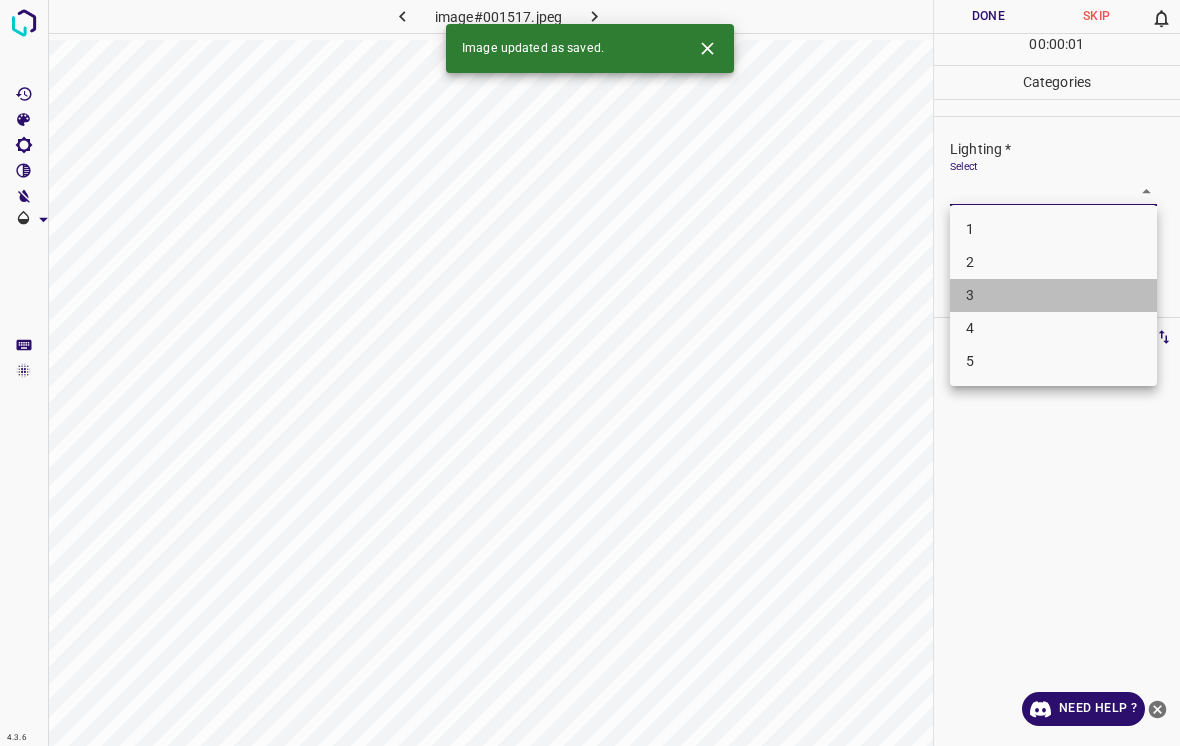 click on "3" at bounding box center (1053, 295) 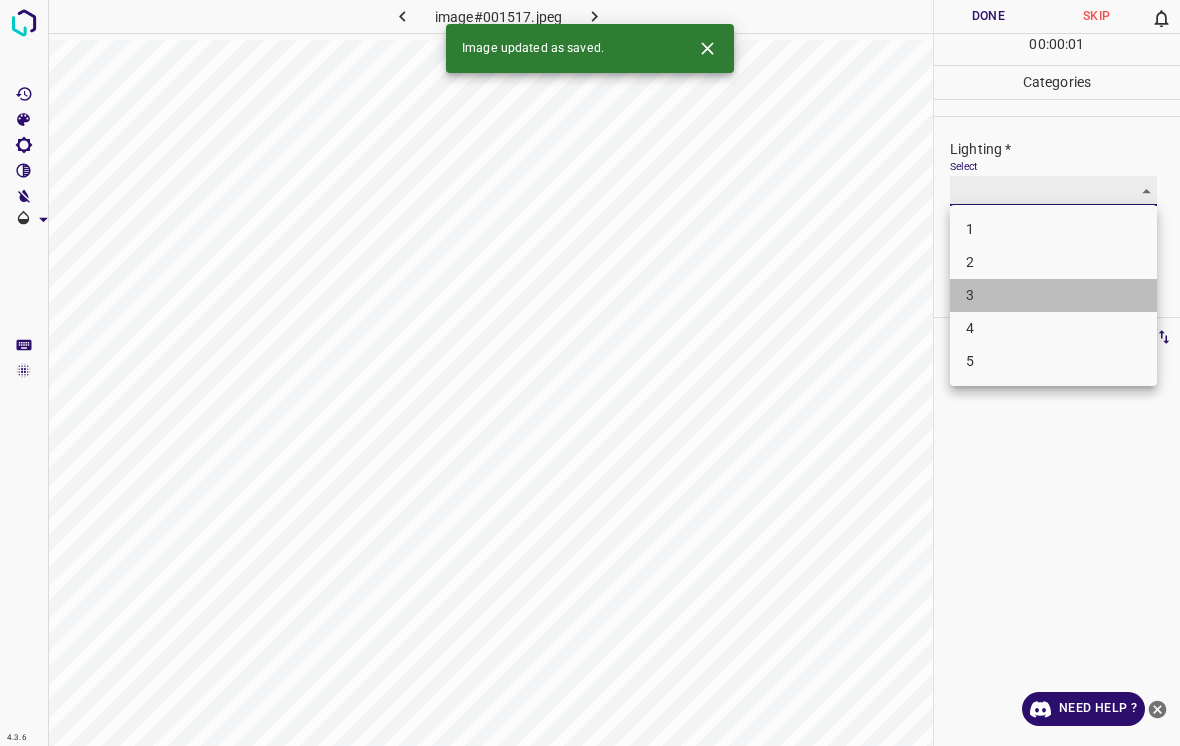 type on "3" 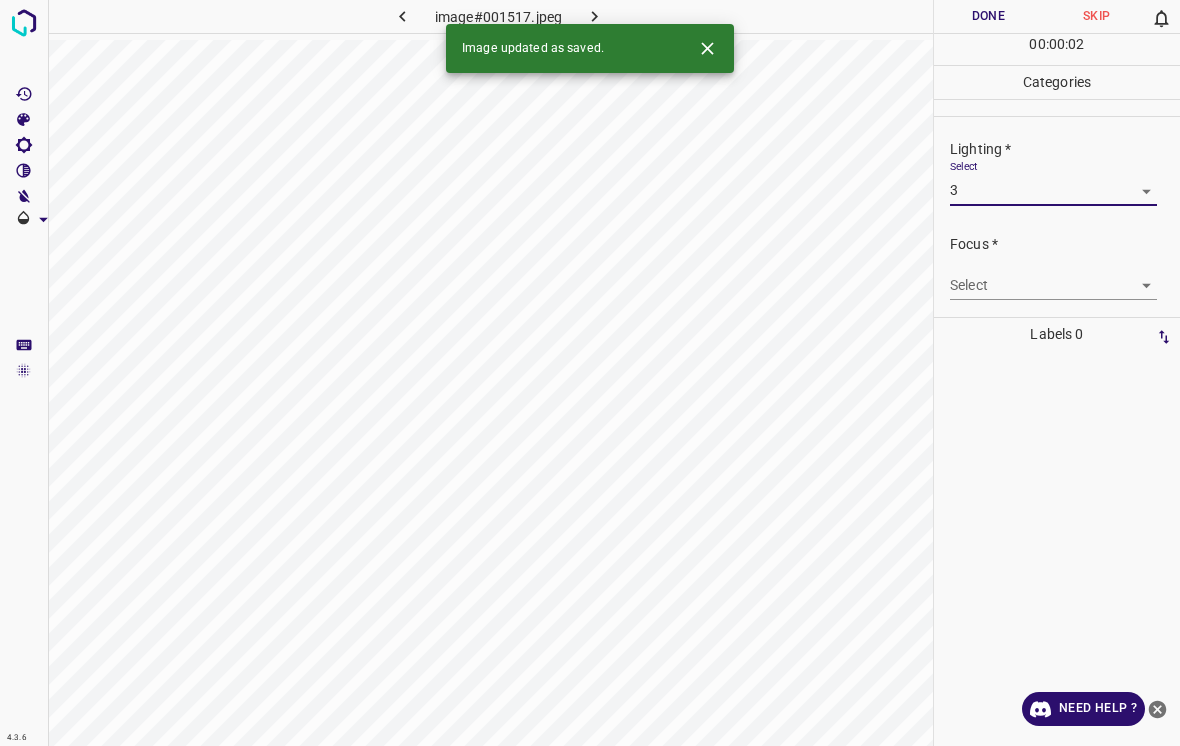 click on "4.3.6  image#001517.jpeg Done Skip 0 00   : 00   : 02   Categories Lighting *  Select 3 3 Focus *  Select ​ Overall *  Select ​ Labels   0 Categories 1 Lighting 2 Focus 3 Overall Tools Space Change between modes (Draw & Edit) I Auto labeling R Restore zoom M Zoom in N Zoom out Delete Delete selecte label Filters Z Restore filters X Saturation filter C Brightness filter V Contrast filter B Gray scale filter General O Download Image updated as saved. Need Help ? - Text - Hide - Delete" at bounding box center [590, 373] 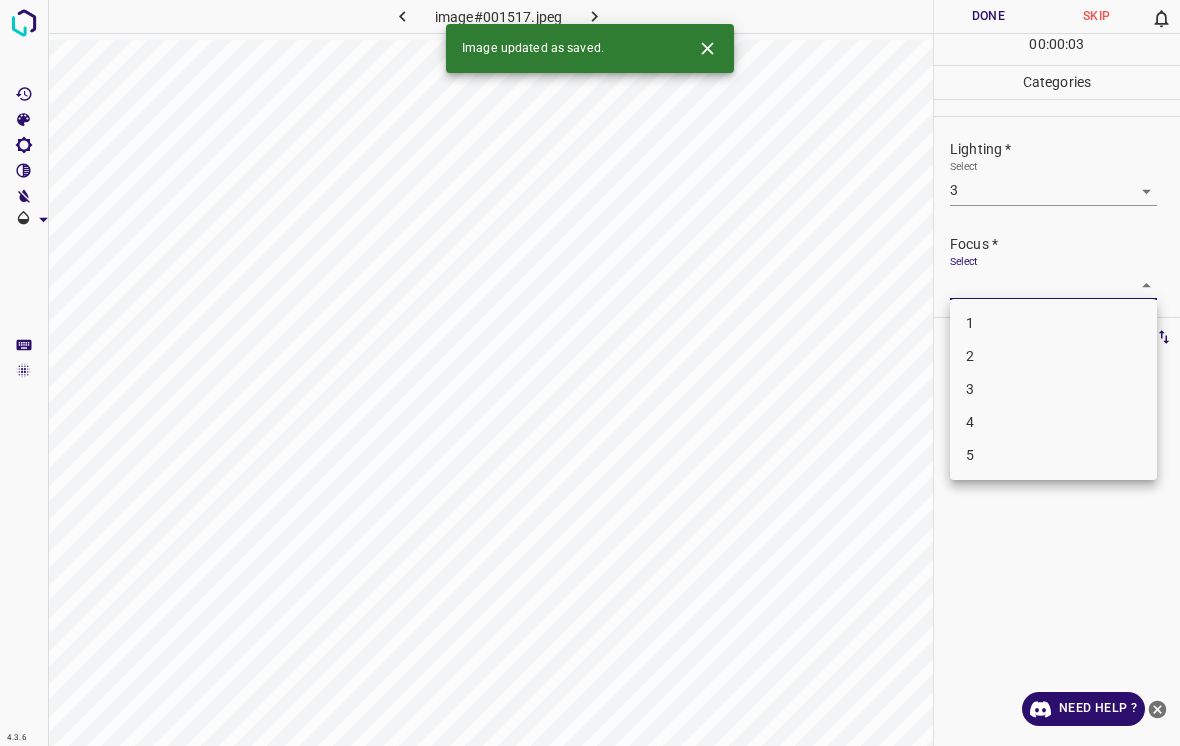 click on "3" at bounding box center (1053, 389) 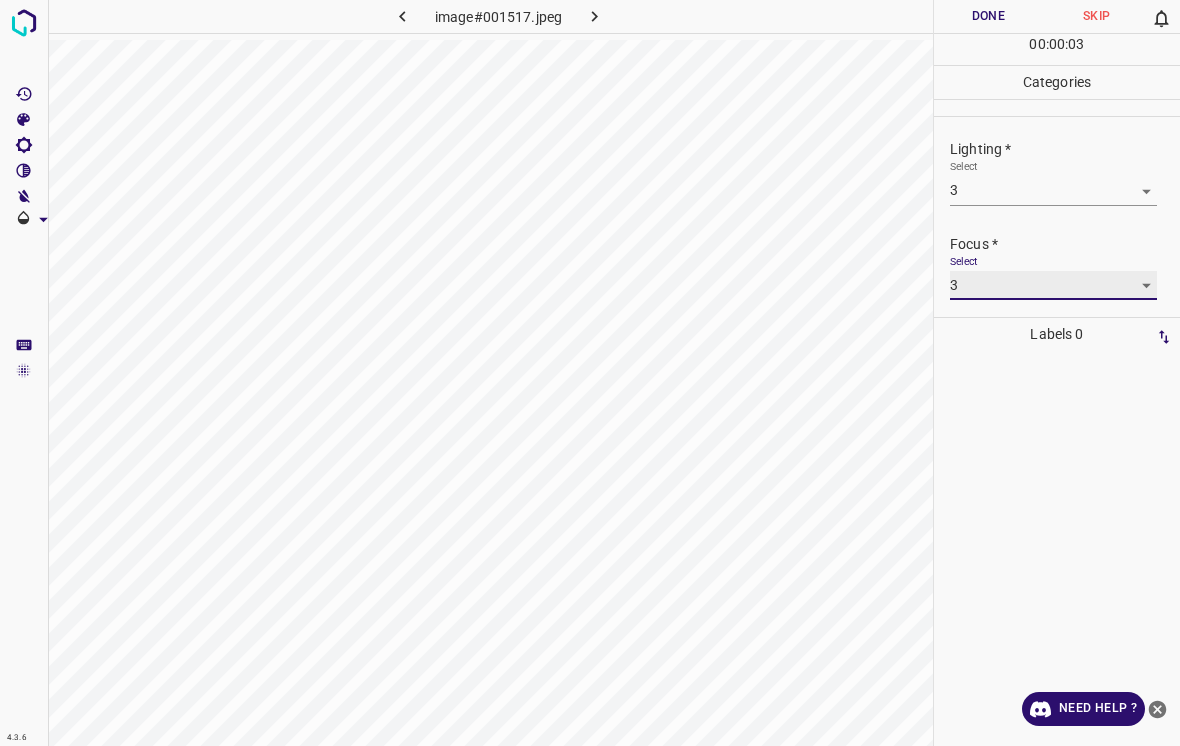type on "3" 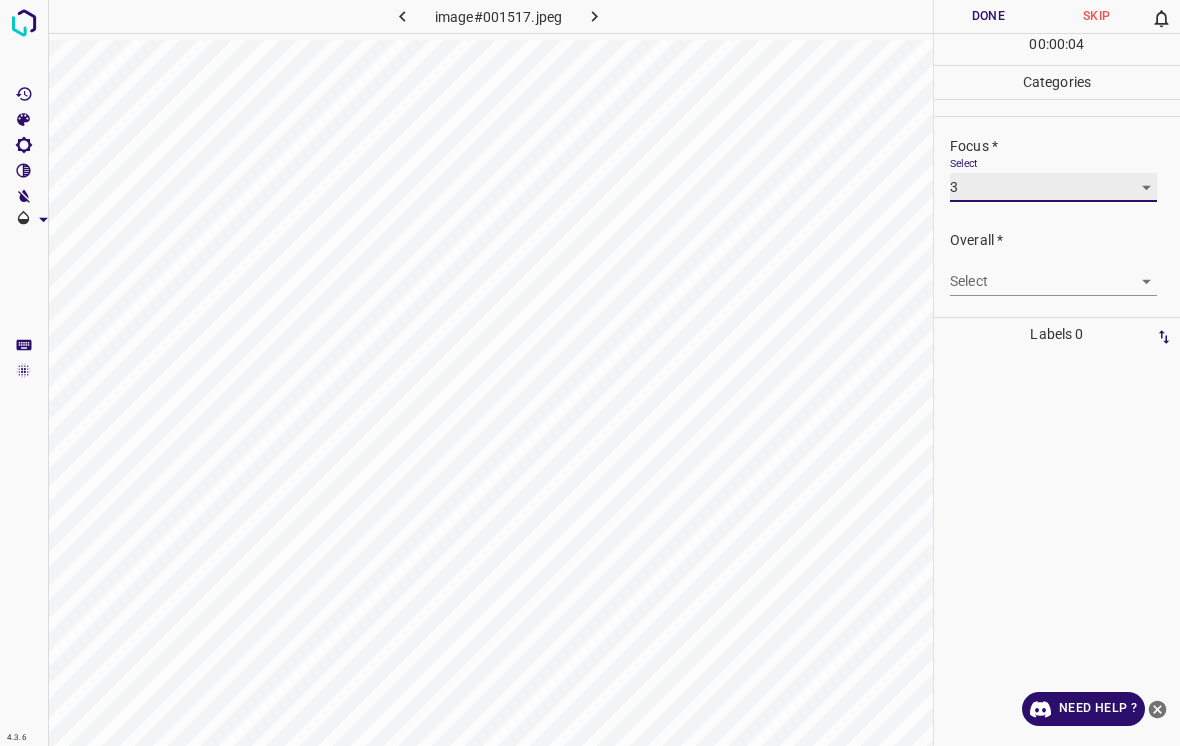 scroll, scrollTop: 98, scrollLeft: 0, axis: vertical 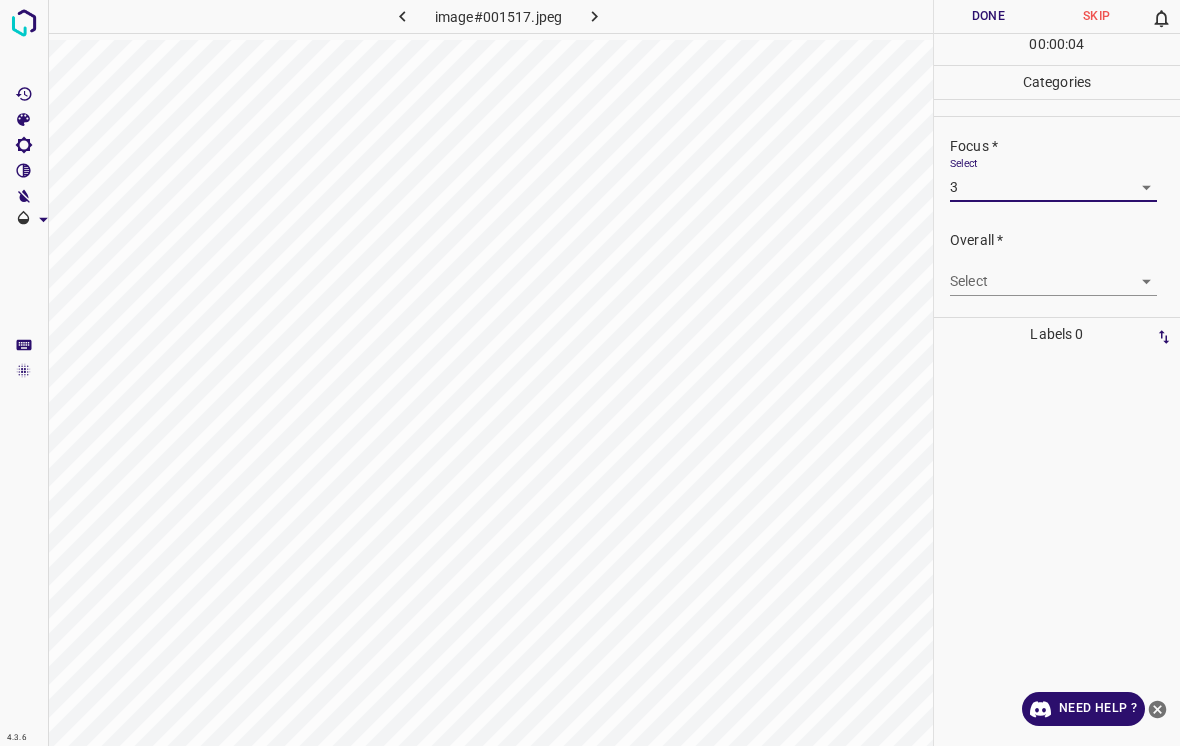 click on "4.3.6  image#001517.jpeg Done Skip 0 00   : 00   : 04   Categories Lighting *  Select 3 3 Focus *  Select 3 3 Overall *  Select ​ Labels   0 Categories 1 Lighting 2 Focus 3 Overall Tools Space Change between modes (Draw & Edit) I Auto labeling R Restore zoom M Zoom in N Zoom out Delete Delete selecte label Filters Z Restore filters X Saturation filter C Brightness filter V Contrast filter B Gray scale filter General O Download Need Help ? - Text - Hide - Delete" at bounding box center [590, 373] 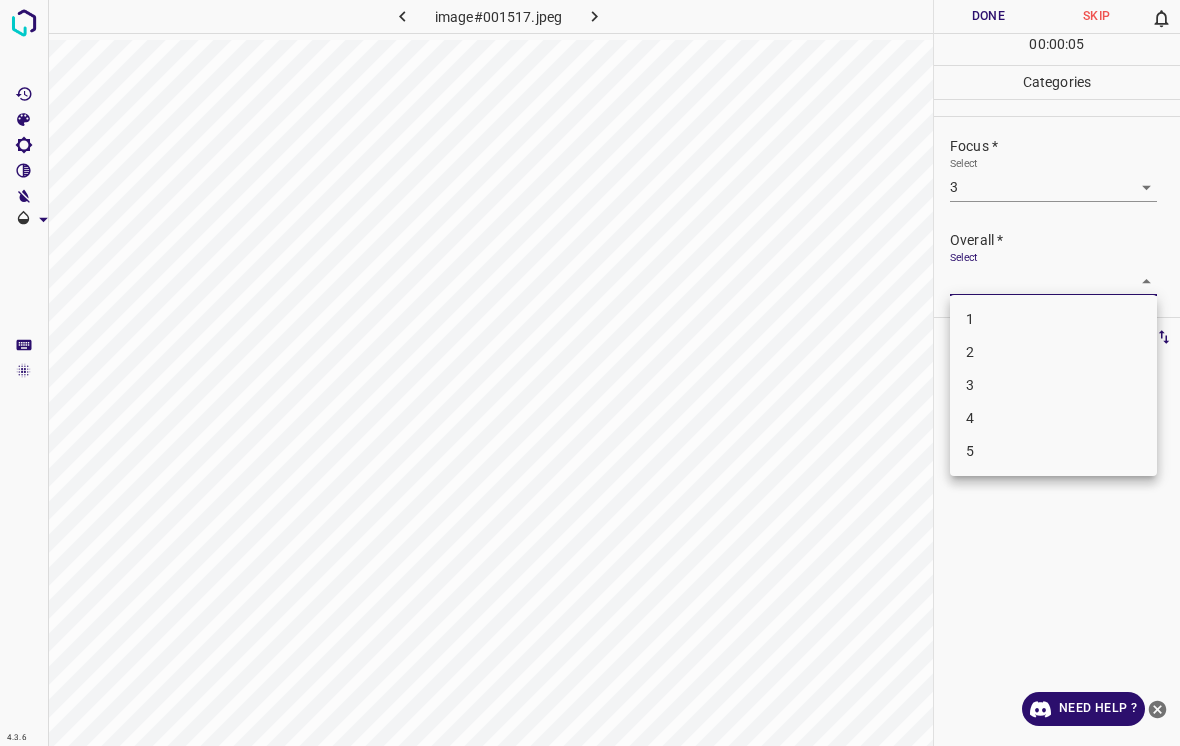 click on "3" at bounding box center [1053, 385] 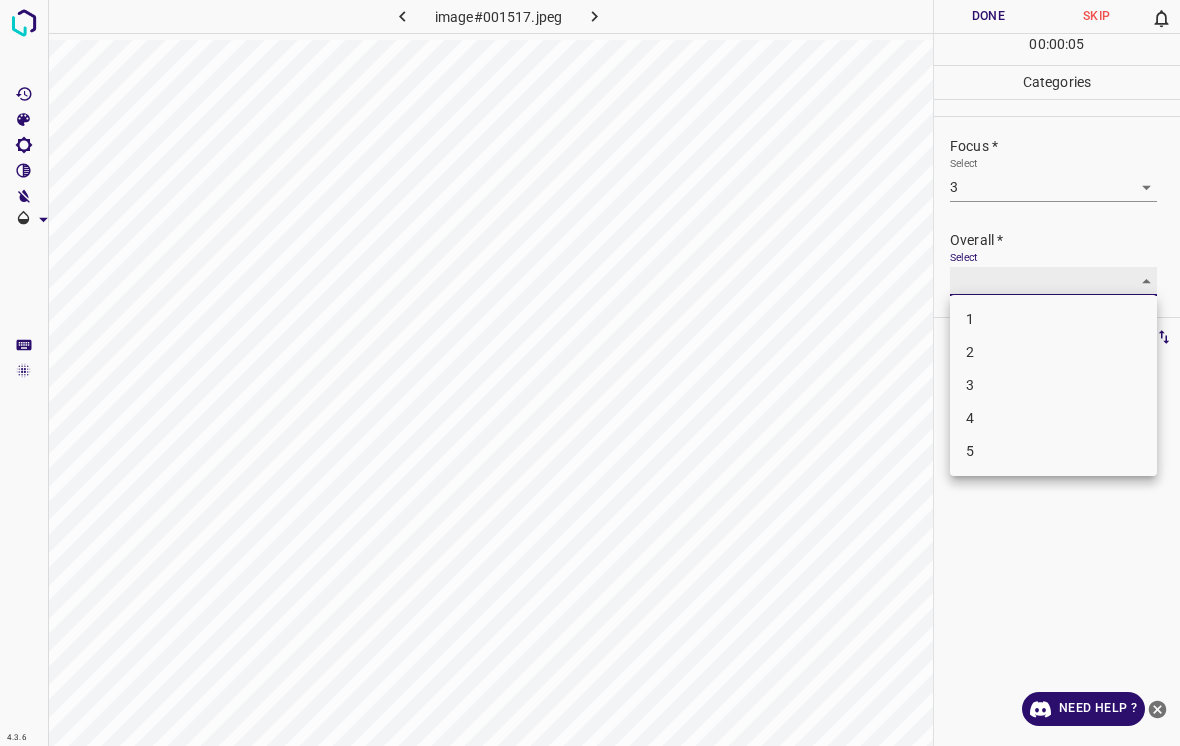 type on "3" 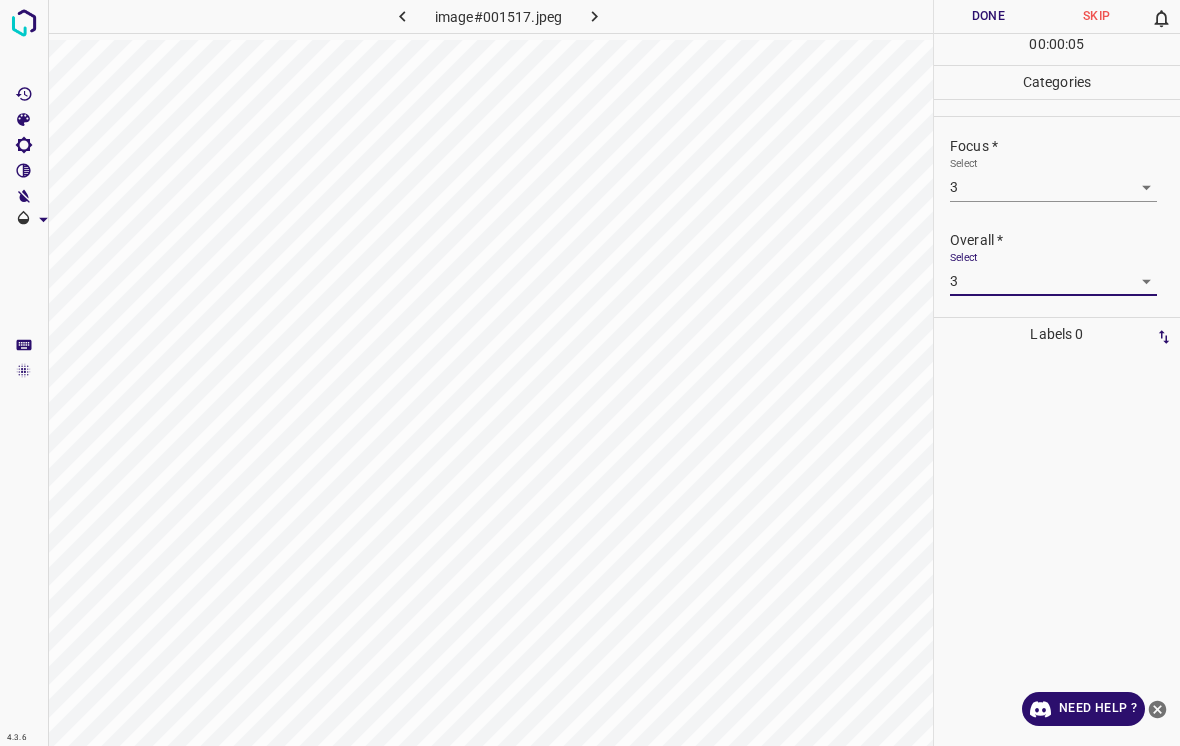 click on "Done" at bounding box center (988, 16) 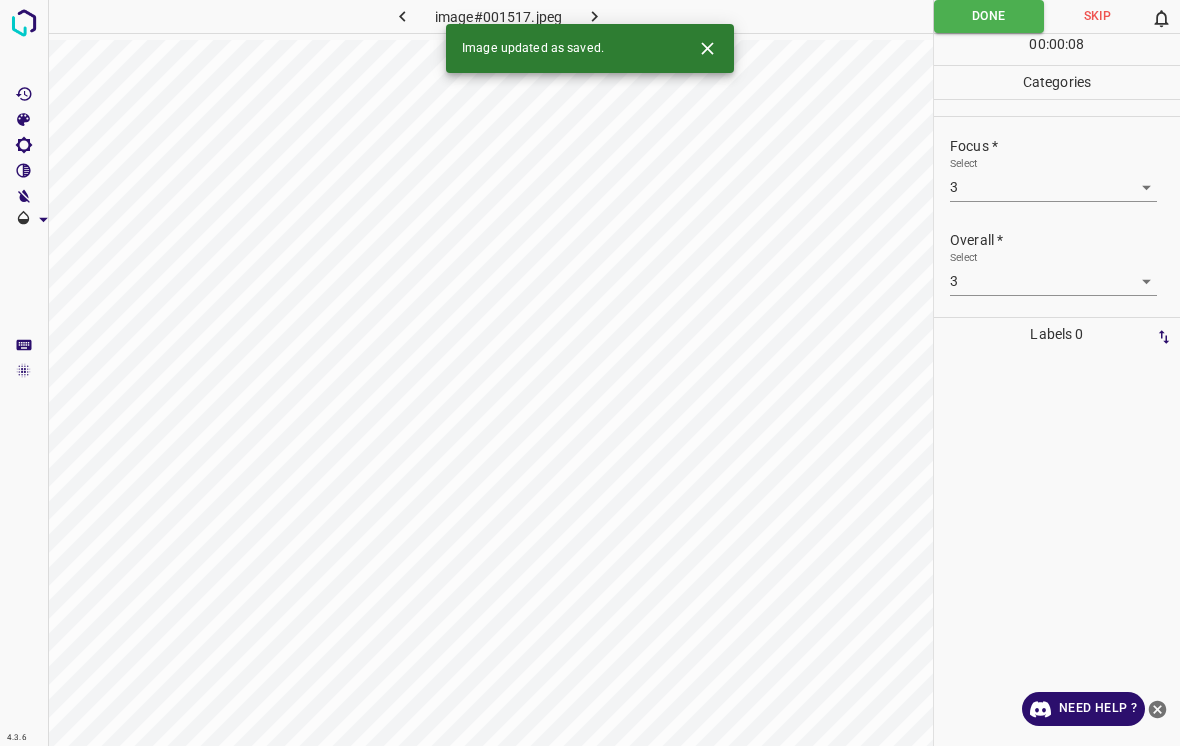 click at bounding box center (24, 23) 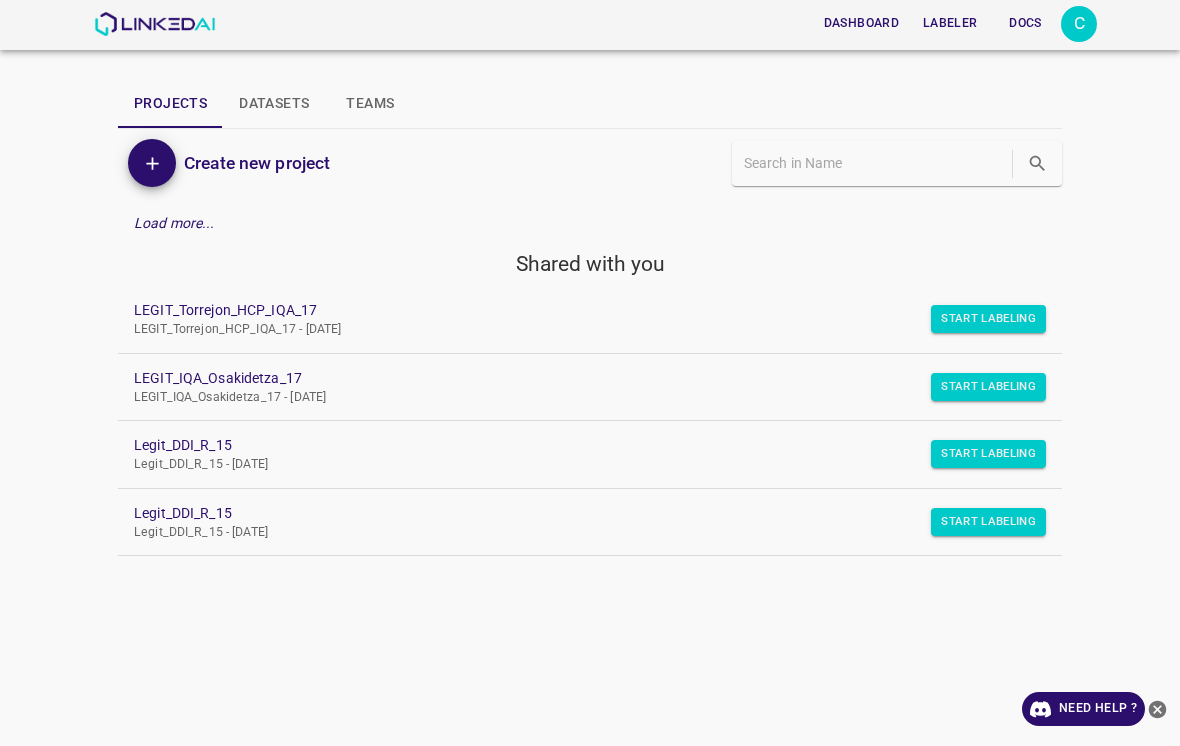click on "Dashboard Labeler Docs C Projects Datasets Teams   Create new project Load more... Shared with you LEGIT_Torrejon_HCP_IQA_17 LEGIT_Torrejon_HCP_IQA_17 - Thu Jun 05 2025 Start Labeling LEGIT_IQA_Osakidetza_17 LEGIT_IQA_Osakidetza_17 - Wed Jun 04 2025 Start Labeling Legit_DDI_R_15 Legit_DDI_R_15 - Wed Jun 04 2025 Start Labeling Legit_DDI_R_15 Legit_DDI_R_15 - Mon Aug 12 2024 Start Labeling" at bounding box center (590, 373) 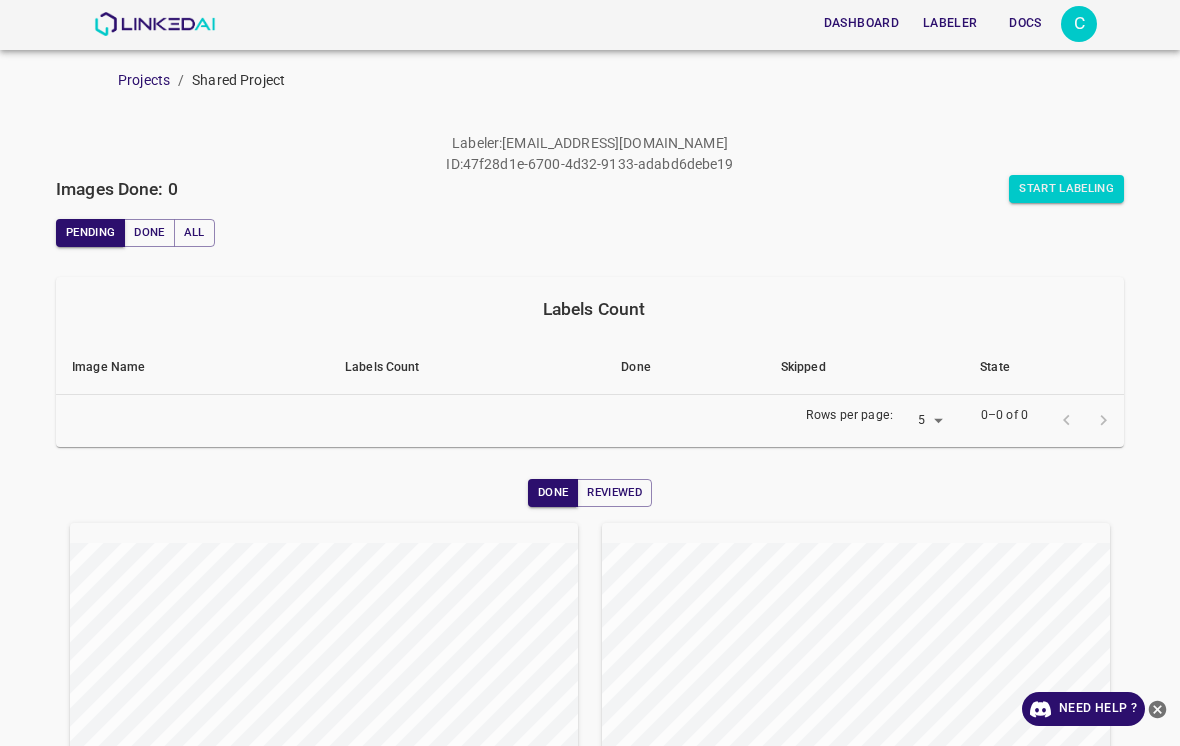 scroll, scrollTop: 0, scrollLeft: 0, axis: both 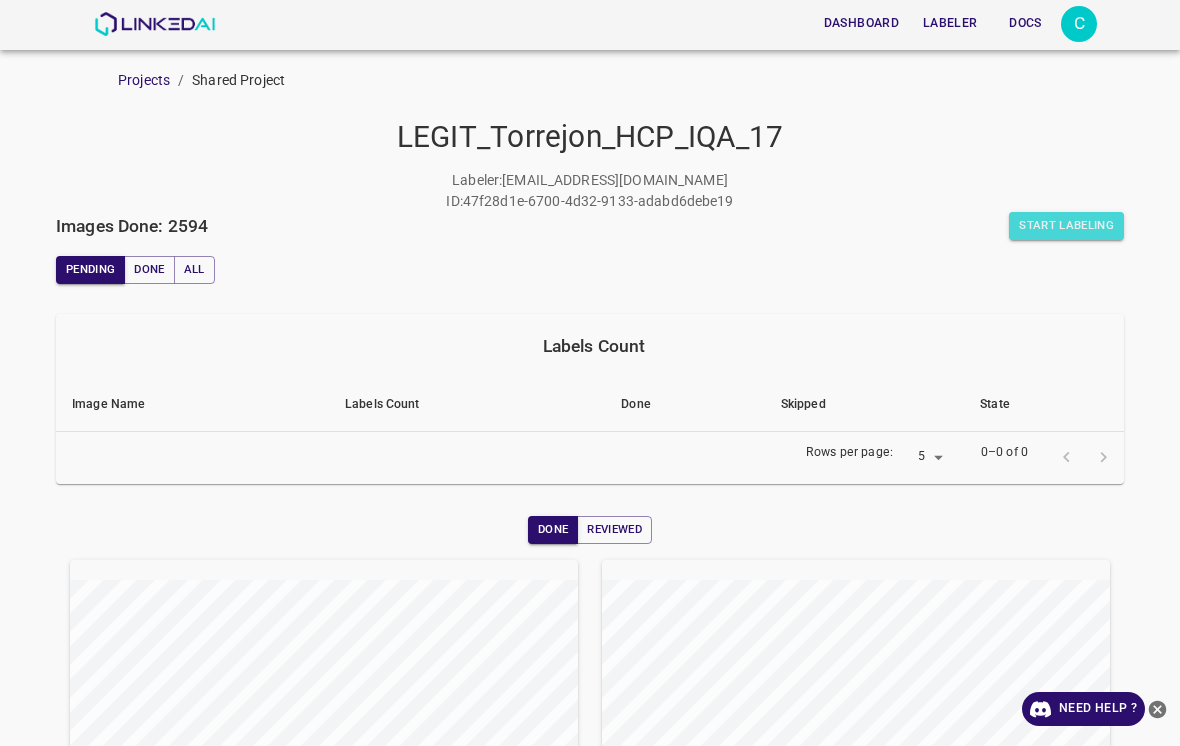 click on "Start Labeling" at bounding box center [1066, 226] 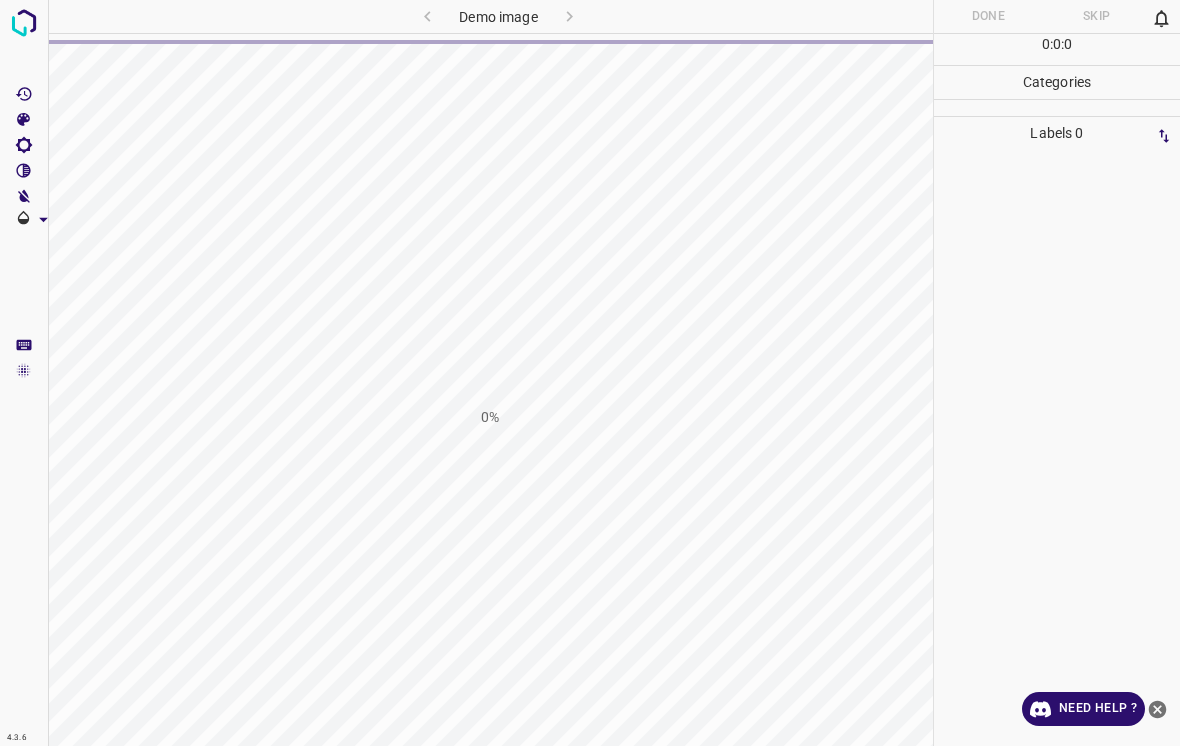 scroll, scrollTop: 0, scrollLeft: 0, axis: both 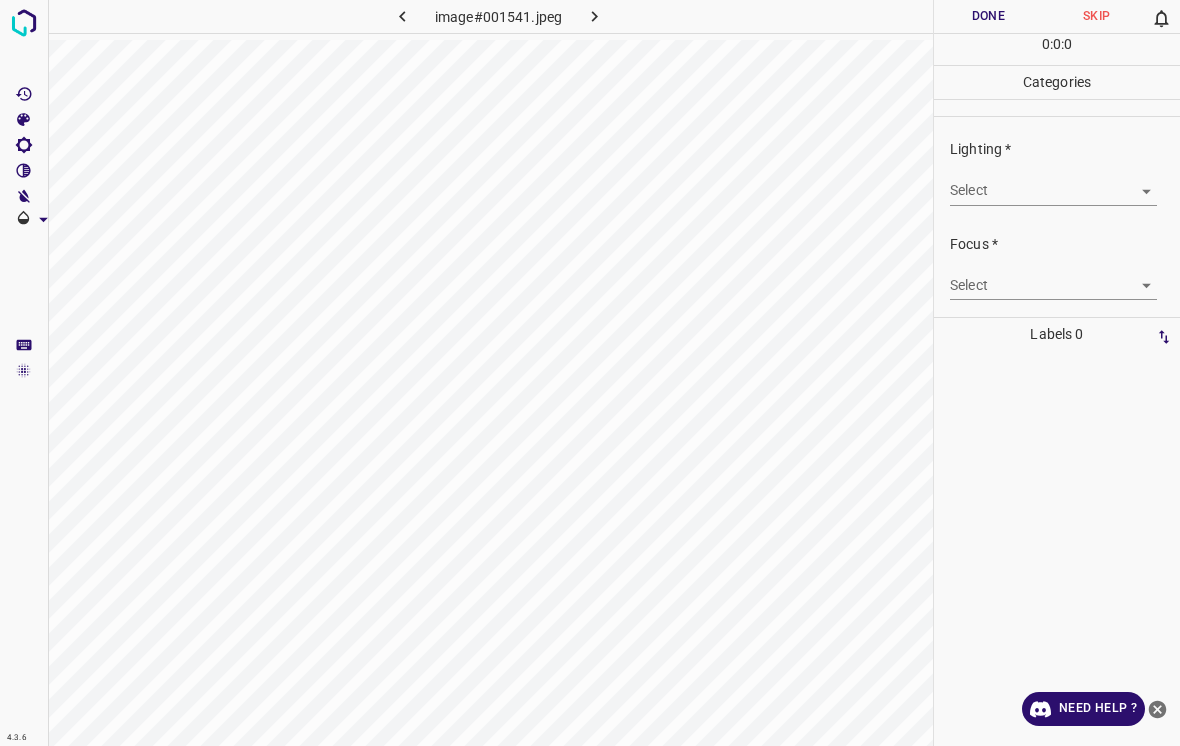 click on "4.3.6  image#001541.jpeg Done Skip 0 0   : 0   : 0   Categories Lighting *  Select ​ Focus *  Select ​ Overall *  Select ​ Labels   0 Categories 1 Lighting 2 Focus 3 Overall Tools Space Change between modes (Draw & Edit) I Auto labeling R Restore zoom M Zoom in N Zoom out Delete Delete selecte label Filters Z Restore filters X Saturation filter C Brightness filter V Contrast filter B Gray scale filter General O Download Need Help ? - Text - Hide - Delete" at bounding box center [590, 373] 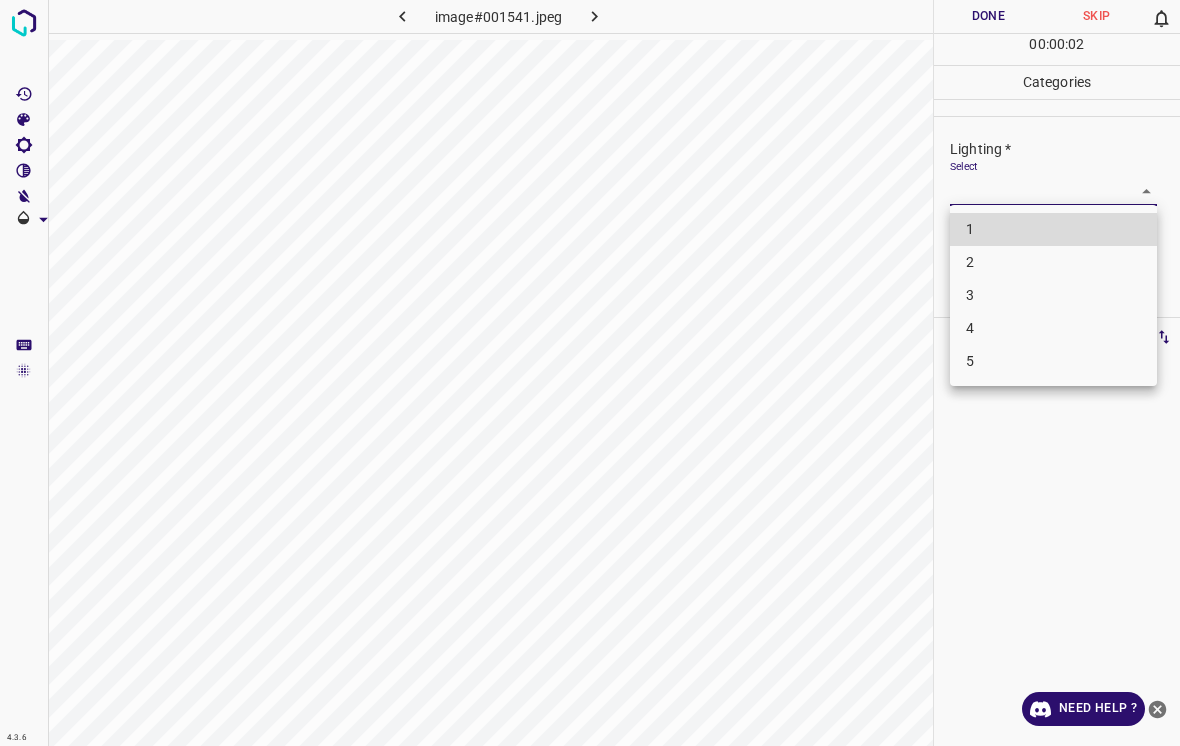 click on "3" at bounding box center (1053, 295) 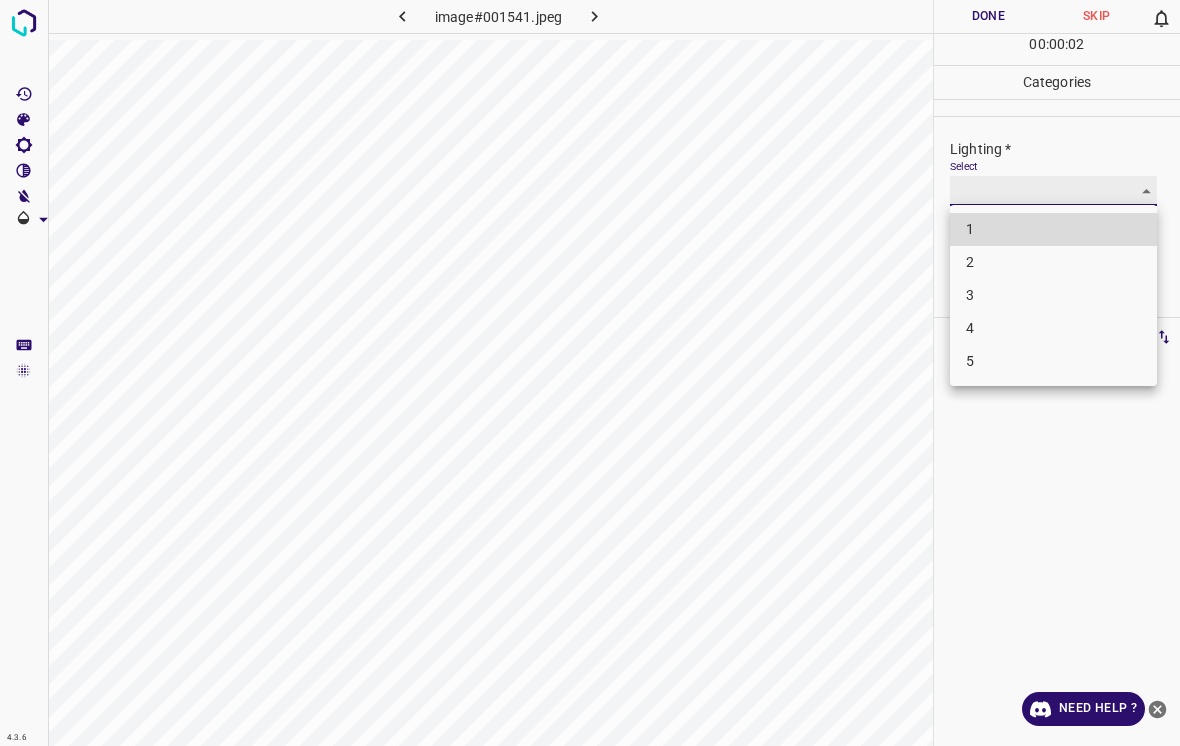 type on "3" 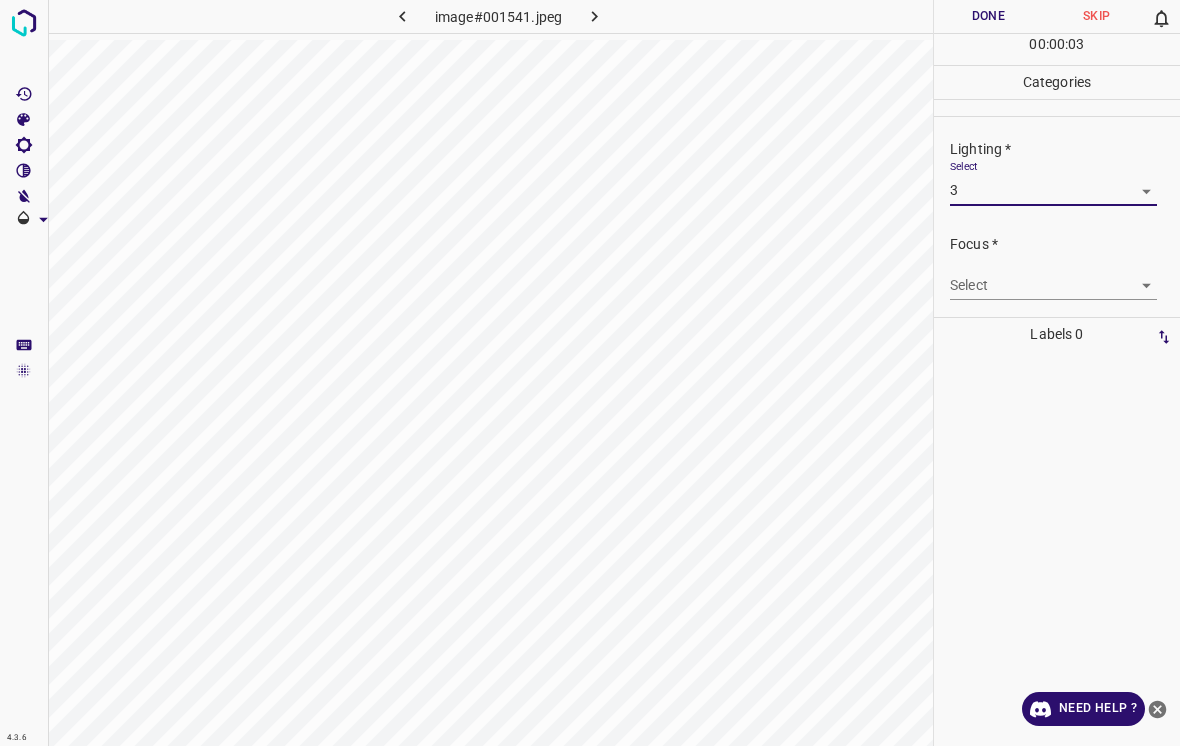 click on "4.3.6  image#001541.jpeg Done Skip 0 00   : 00   : 03   Categories Lighting *  Select 3 3 Focus *  Select ​ Overall *  Select ​ Labels   0 Categories 1 Lighting 2 Focus 3 Overall Tools Space Change between modes (Draw & Edit) I Auto labeling R Restore zoom M Zoom in N Zoom out Delete Delete selecte label Filters Z Restore filters X Saturation filter C Brightness filter V Contrast filter B Gray scale filter General O Download Need Help ? - Text - Hide - Delete" at bounding box center [590, 373] 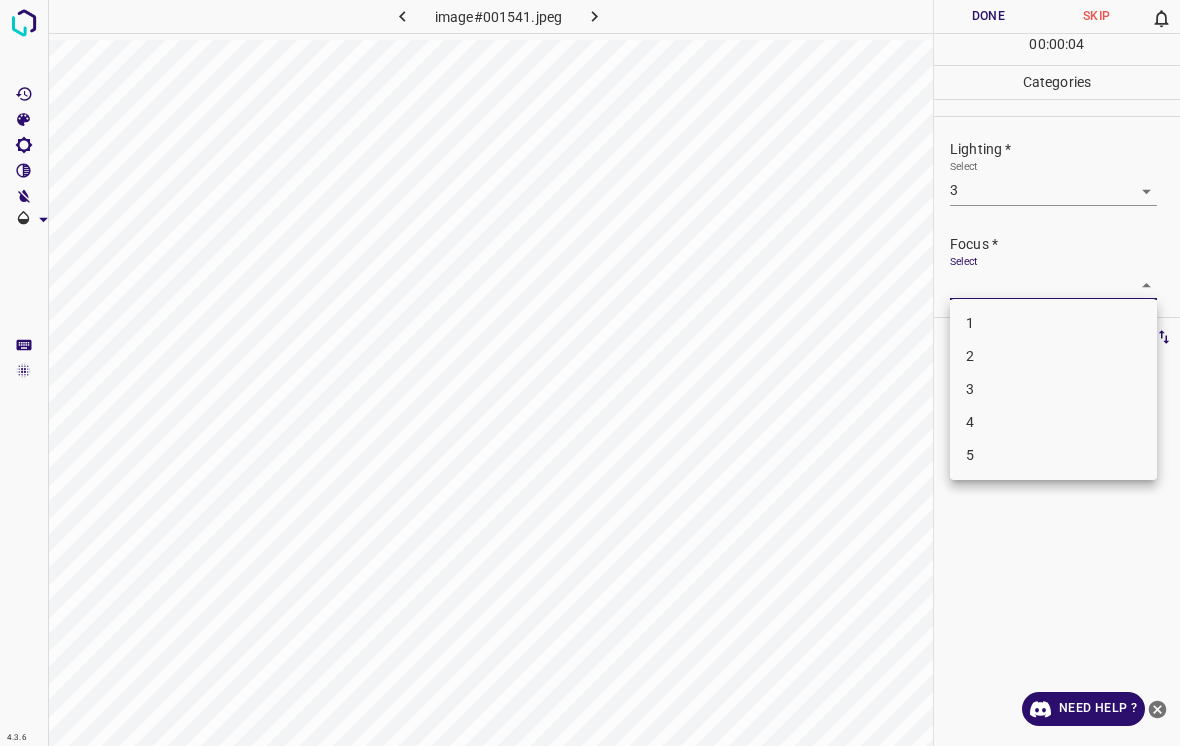 click on "3" at bounding box center (1053, 389) 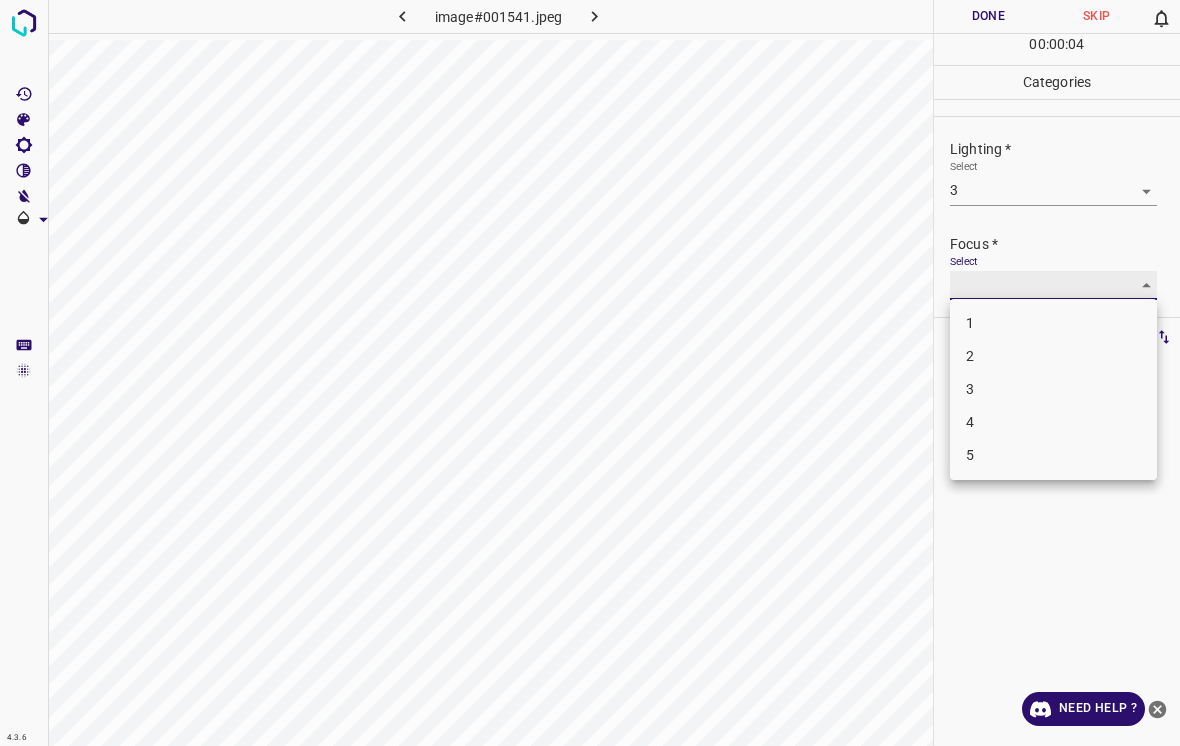 type on "3" 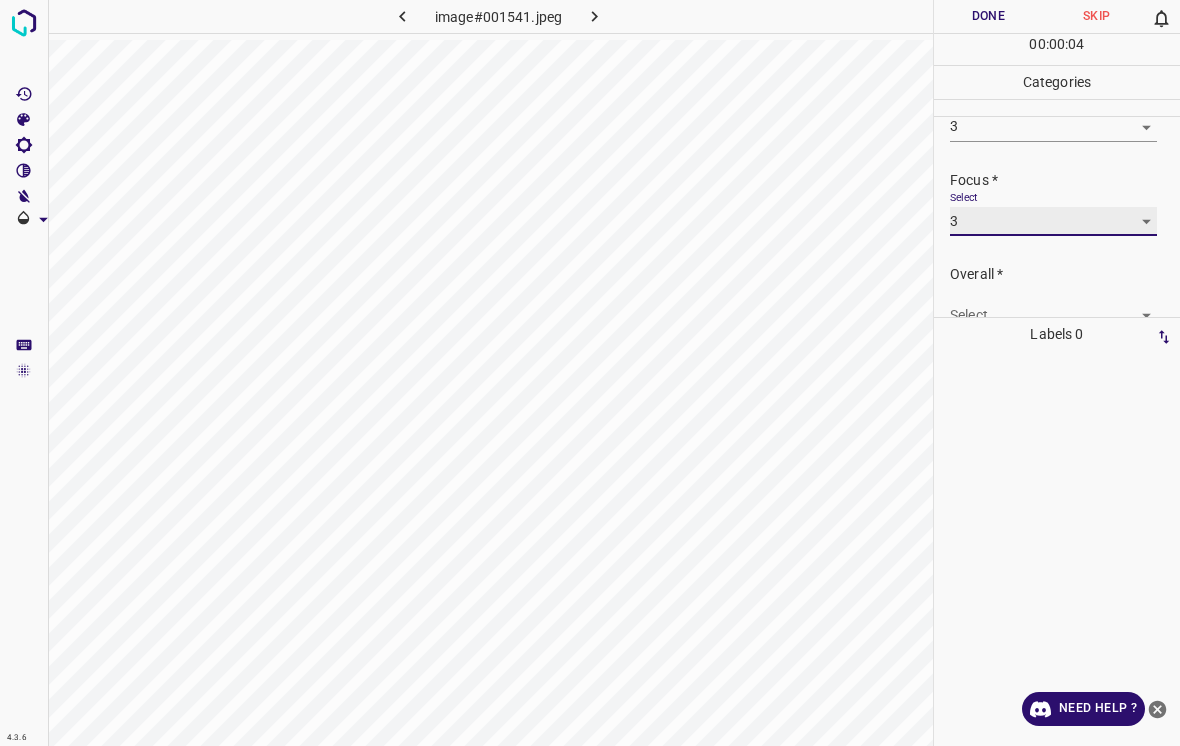 scroll, scrollTop: 65, scrollLeft: 0, axis: vertical 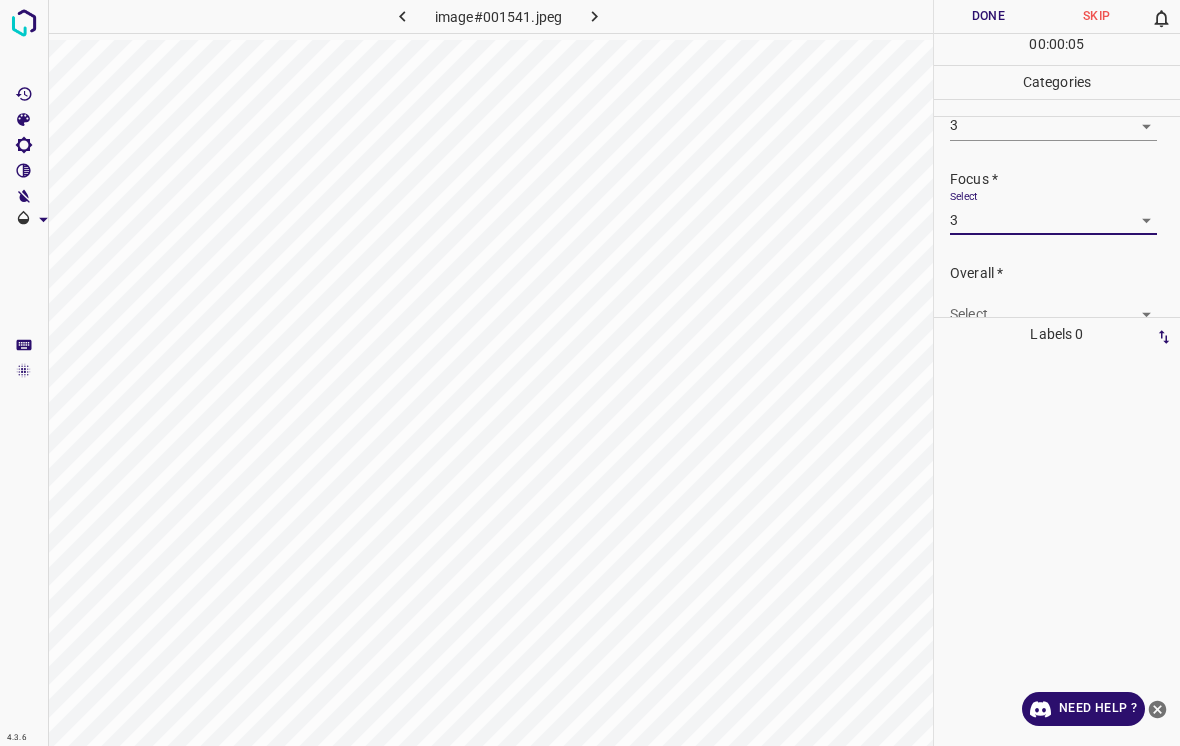 click on "4.3.6  image#001541.jpeg Done Skip 0 00   : 00   : 05   Categories Lighting *  Select 3 3 Focus *  Select 3 3 Overall *  Select ​ Labels   0 Categories 1 Lighting 2 Focus 3 Overall Tools Space Change between modes (Draw & Edit) I Auto labeling R Restore zoom M Zoom in N Zoom out Delete Delete selecte label Filters Z Restore filters X Saturation filter C Brightness filter V Contrast filter B Gray scale filter General O Download Need Help ? - Text - Hide - Delete" at bounding box center [590, 373] 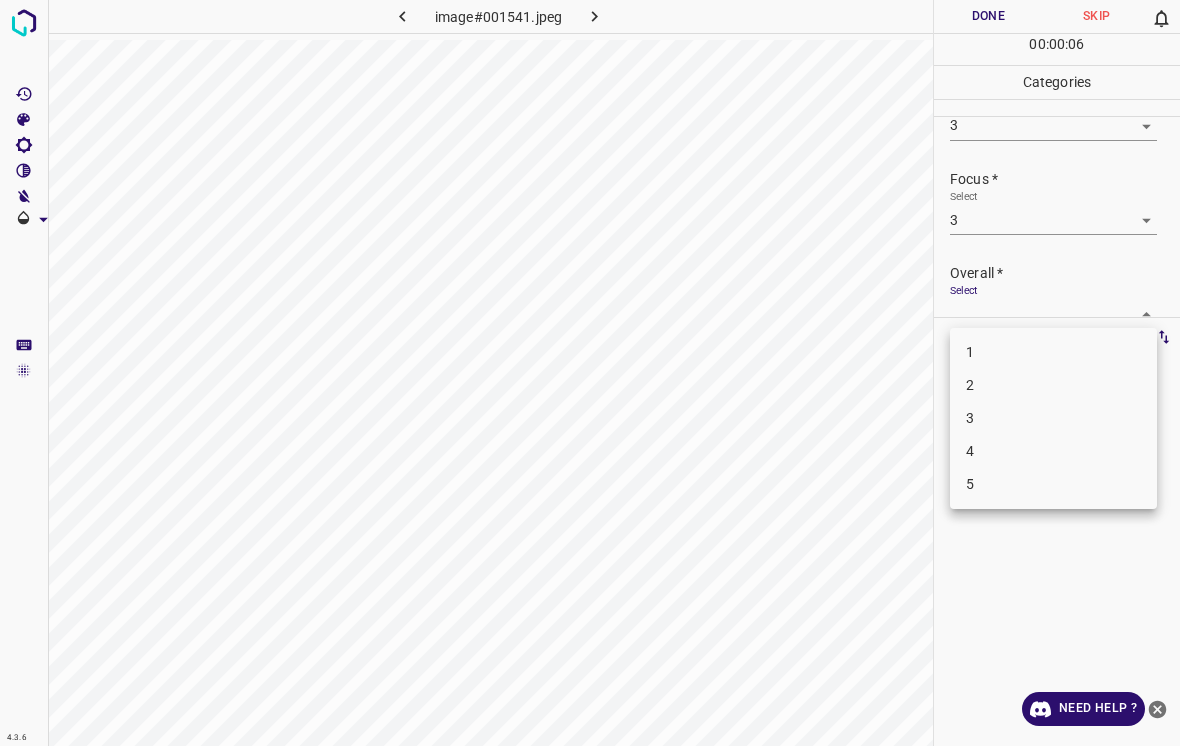 click on "3" at bounding box center [1053, 418] 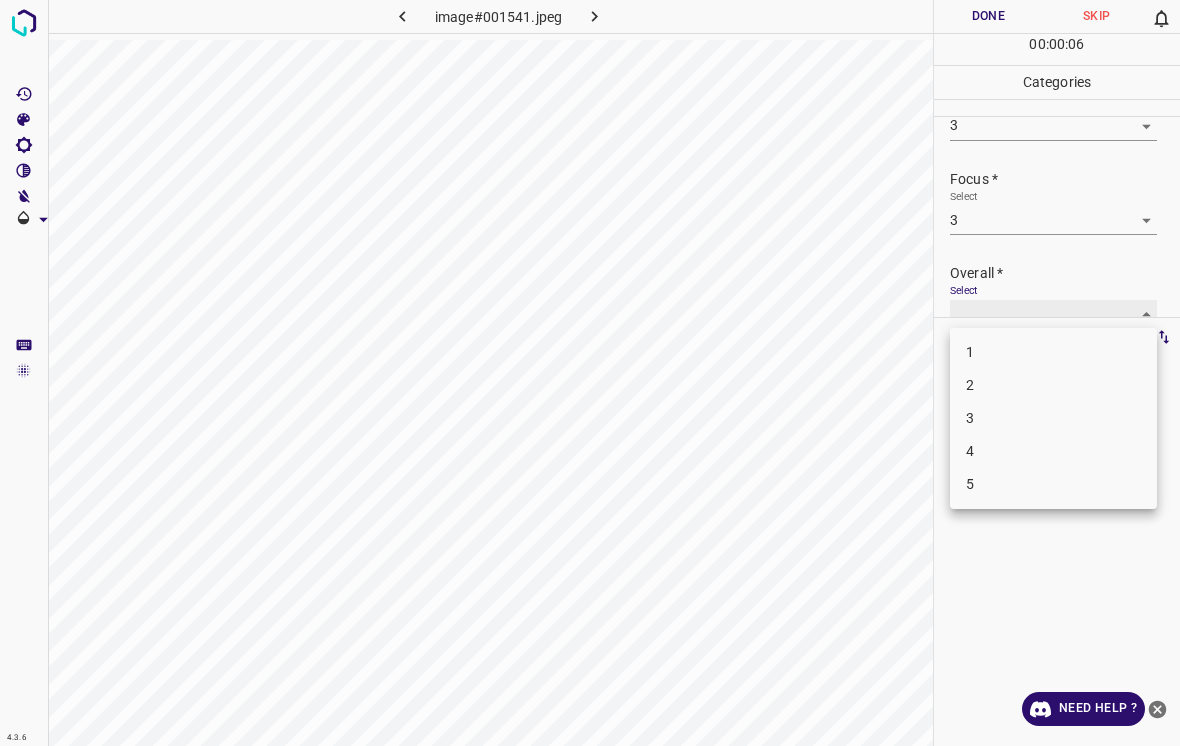 type on "3" 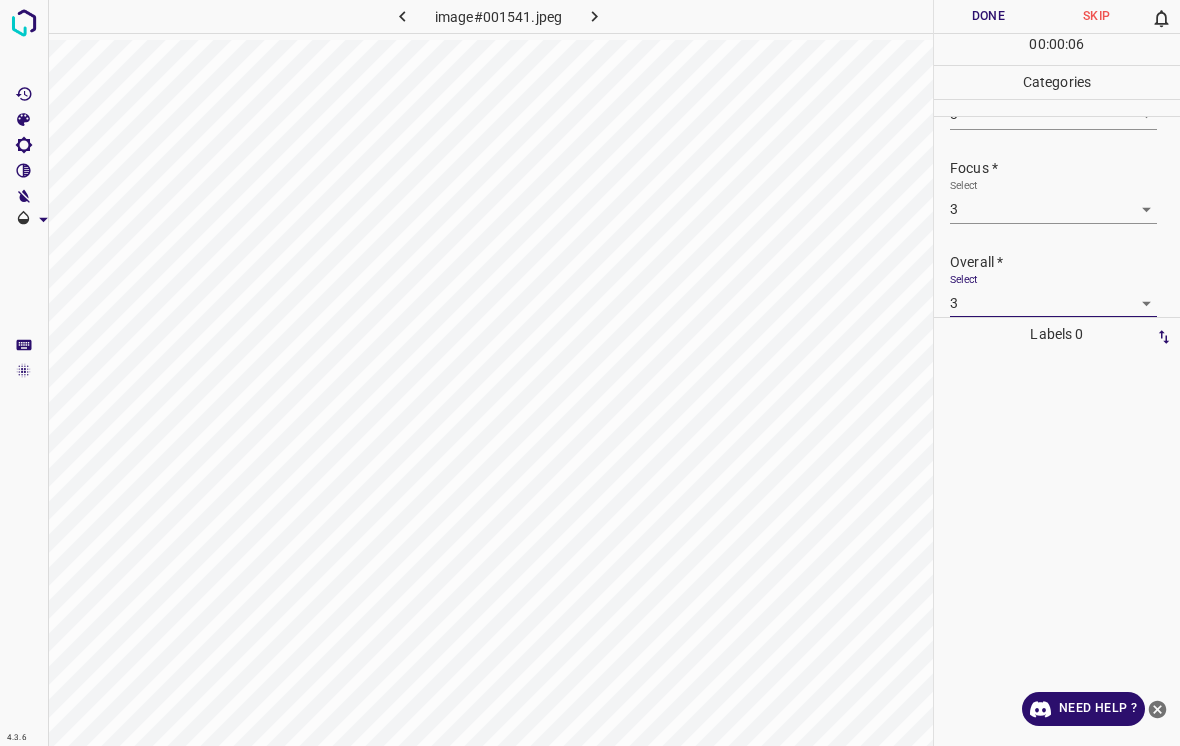 click on "Done" at bounding box center [988, 16] 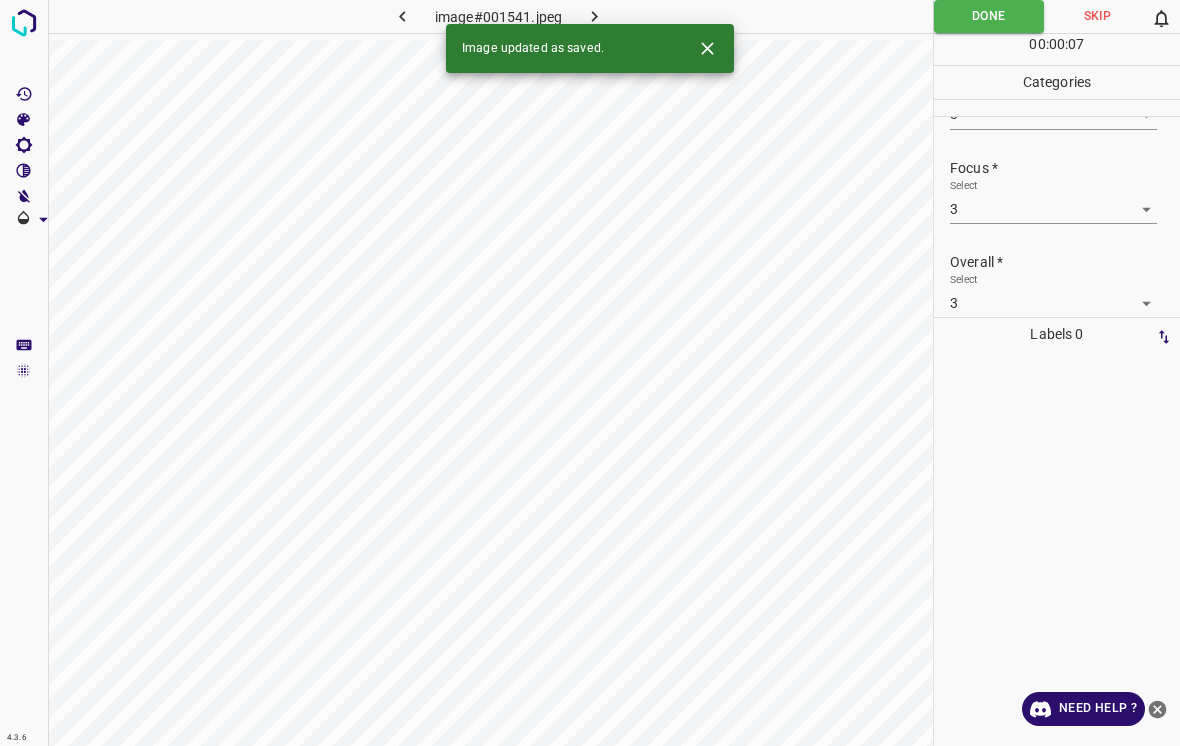 click 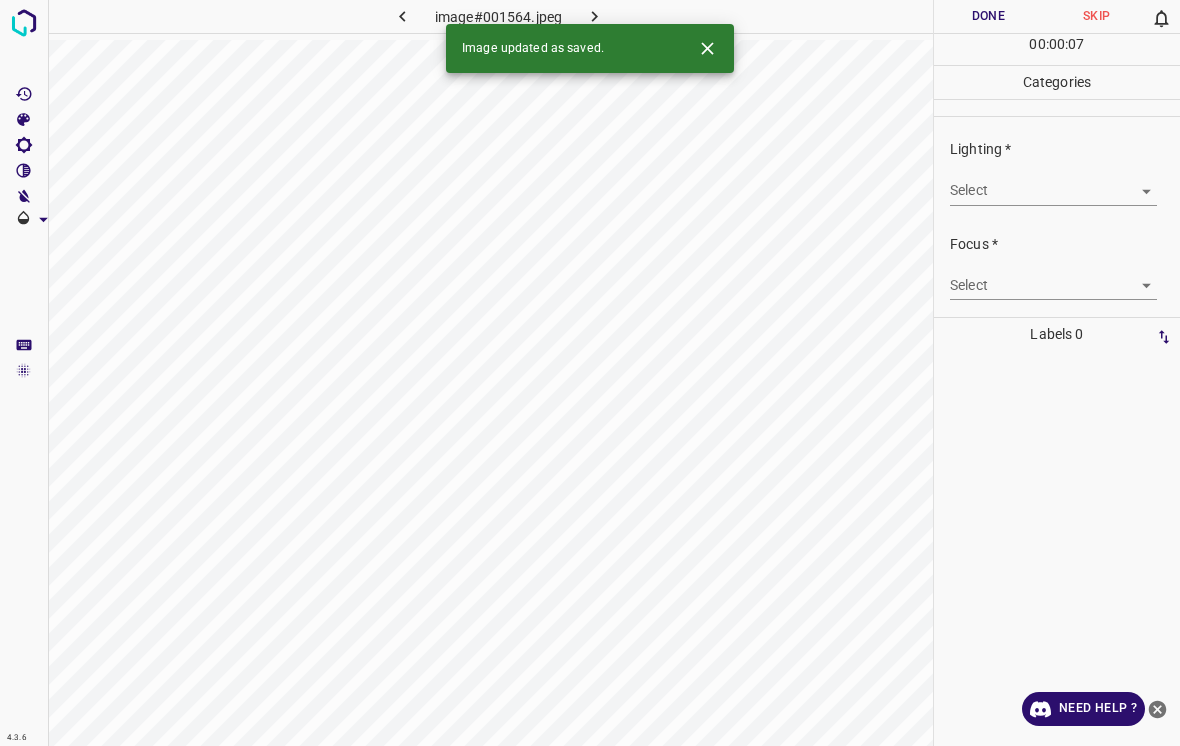 click on "4.3.6  image#001564.jpeg Done Skip 0 00   : 00   : 07   Categories Lighting *  Select ​ Focus *  Select ​ Overall *  Select ​ Labels   0 Categories 1 Lighting 2 Focus 3 Overall Tools Space Change between modes (Draw & Edit) I Auto labeling R Restore zoom M Zoom in N Zoom out Delete Delete selecte label Filters Z Restore filters X Saturation filter C Brightness filter V Contrast filter B Gray scale filter General O Download Image updated as saved. Need Help ? - Text - Hide - Delete" at bounding box center [590, 373] 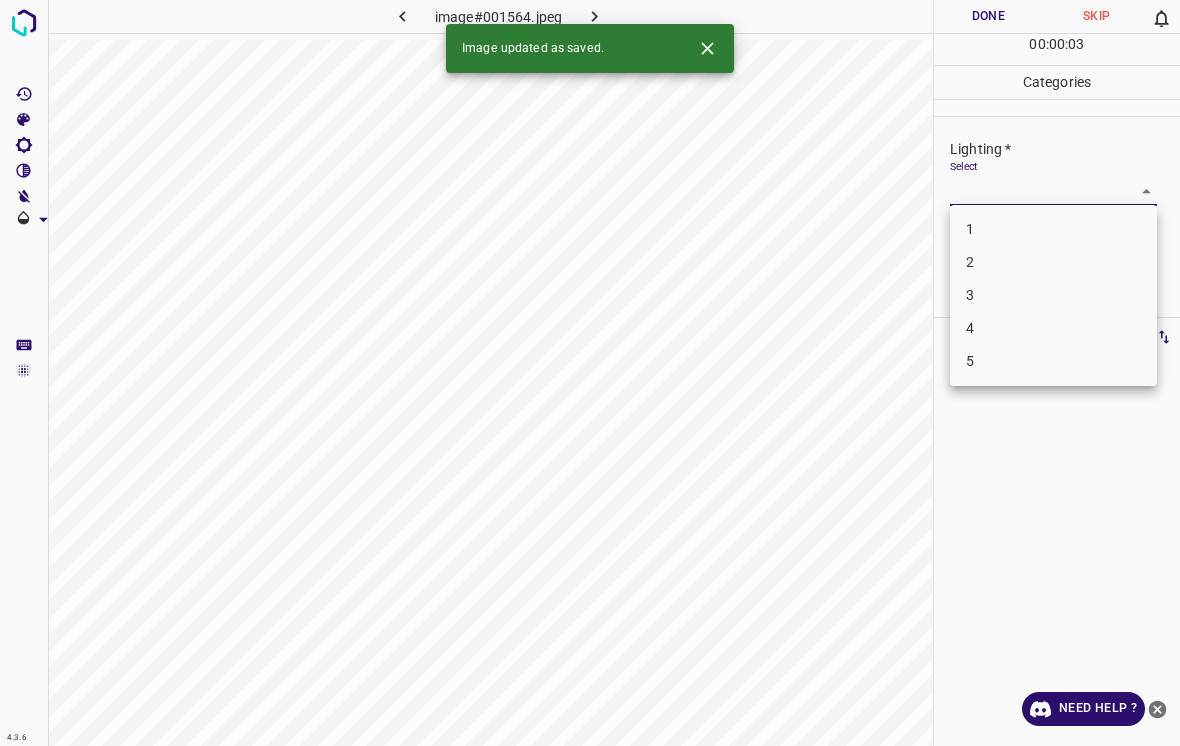 click on "4" at bounding box center (1053, 328) 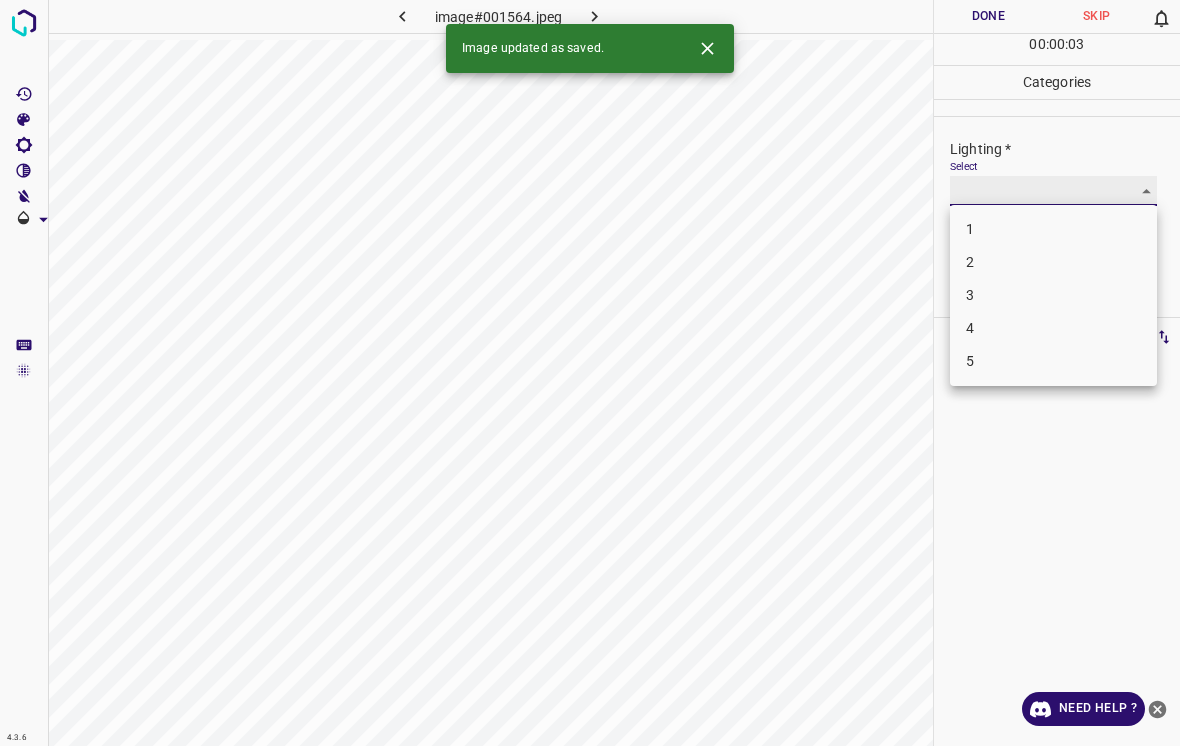 type on "4" 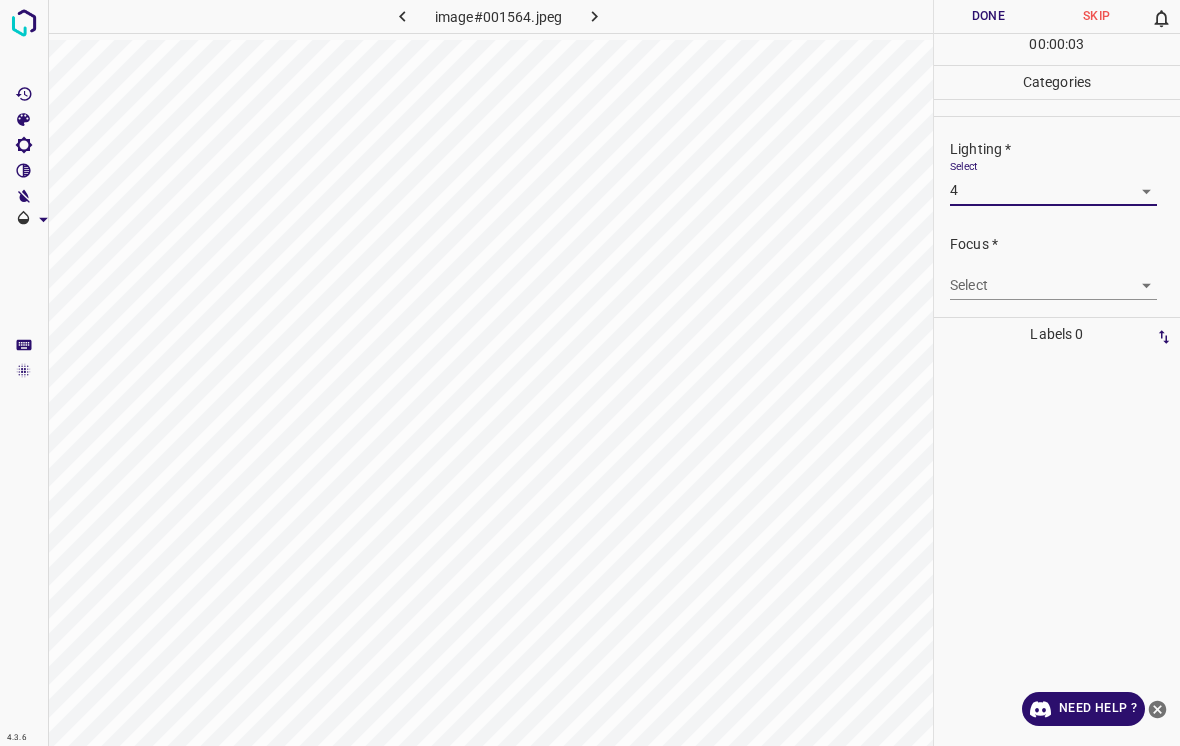 click on "4.3.6  image#001564.jpeg Done Skip 0 00   : 00   : 03   Categories Lighting *  Select 4 4 Focus *  Select ​ Overall *  Select ​ Labels   0 Categories 1 Lighting 2 Focus 3 Overall Tools Space Change between modes (Draw & Edit) I Auto labeling R Restore zoom M Zoom in N Zoom out Delete Delete selecte label Filters Z Restore filters X Saturation filter C Brightness filter V Contrast filter B Gray scale filter General O Download Need Help ? - Text - Hide - Delete" at bounding box center (590, 373) 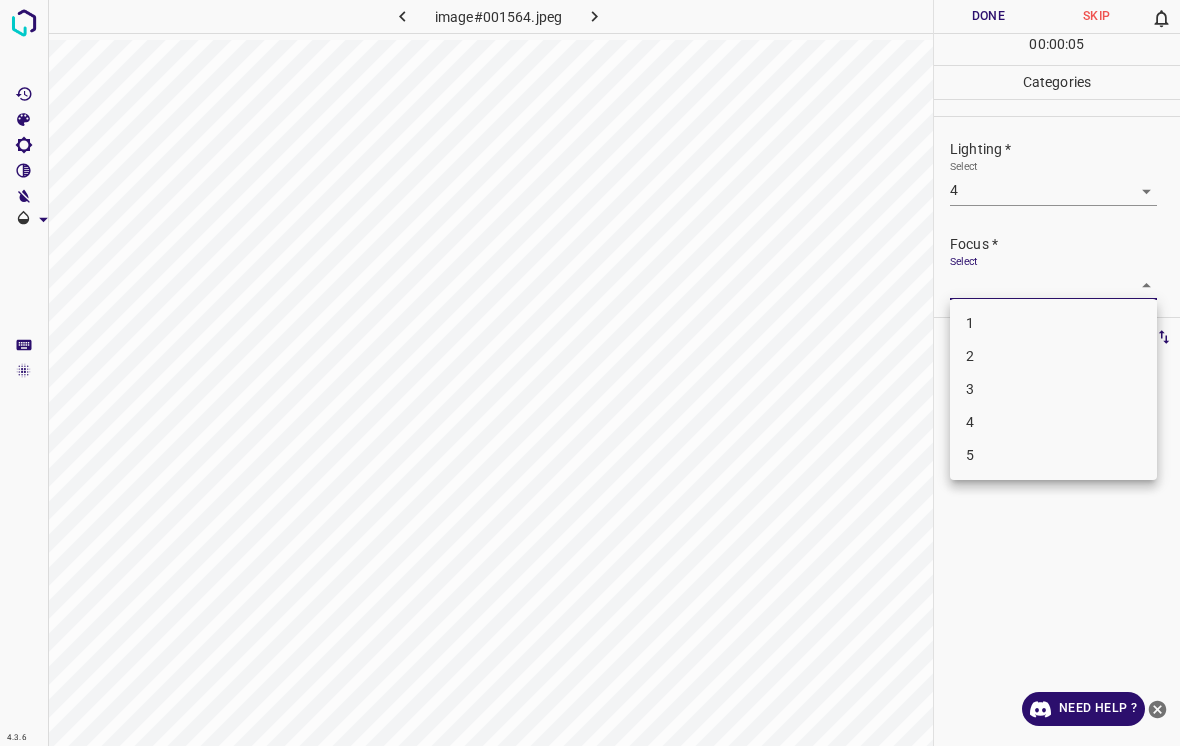 click on "3" at bounding box center (1053, 389) 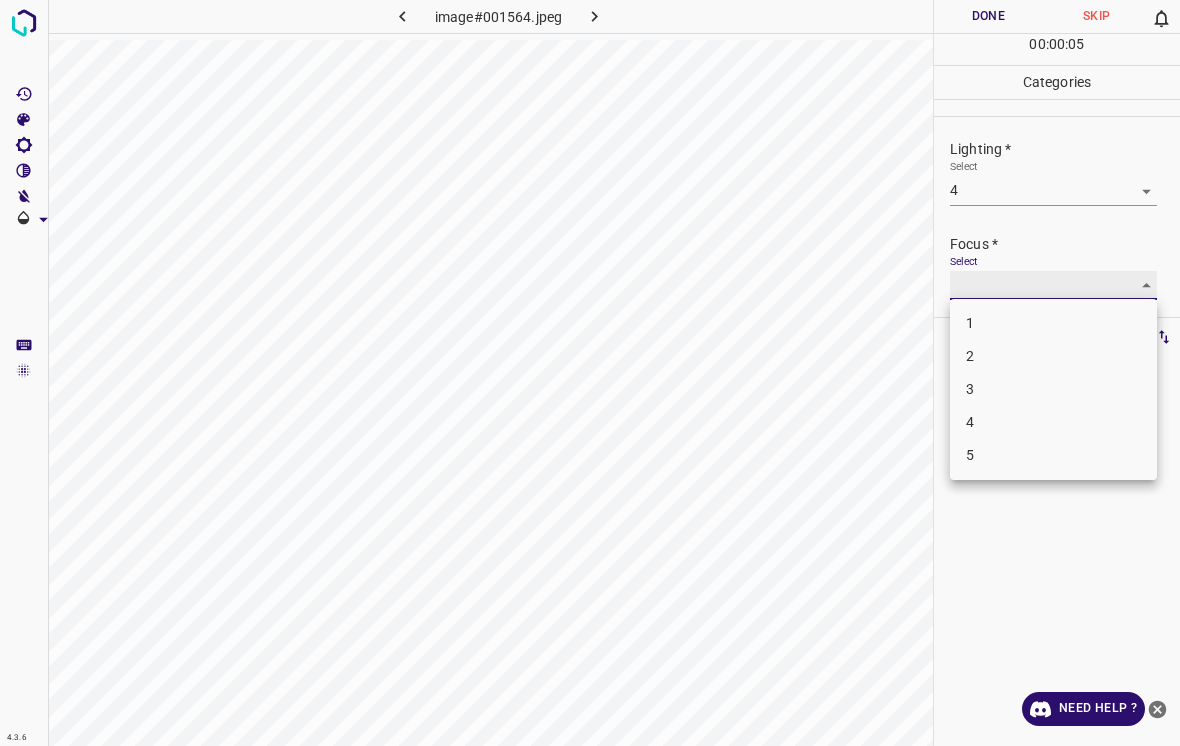 type on "3" 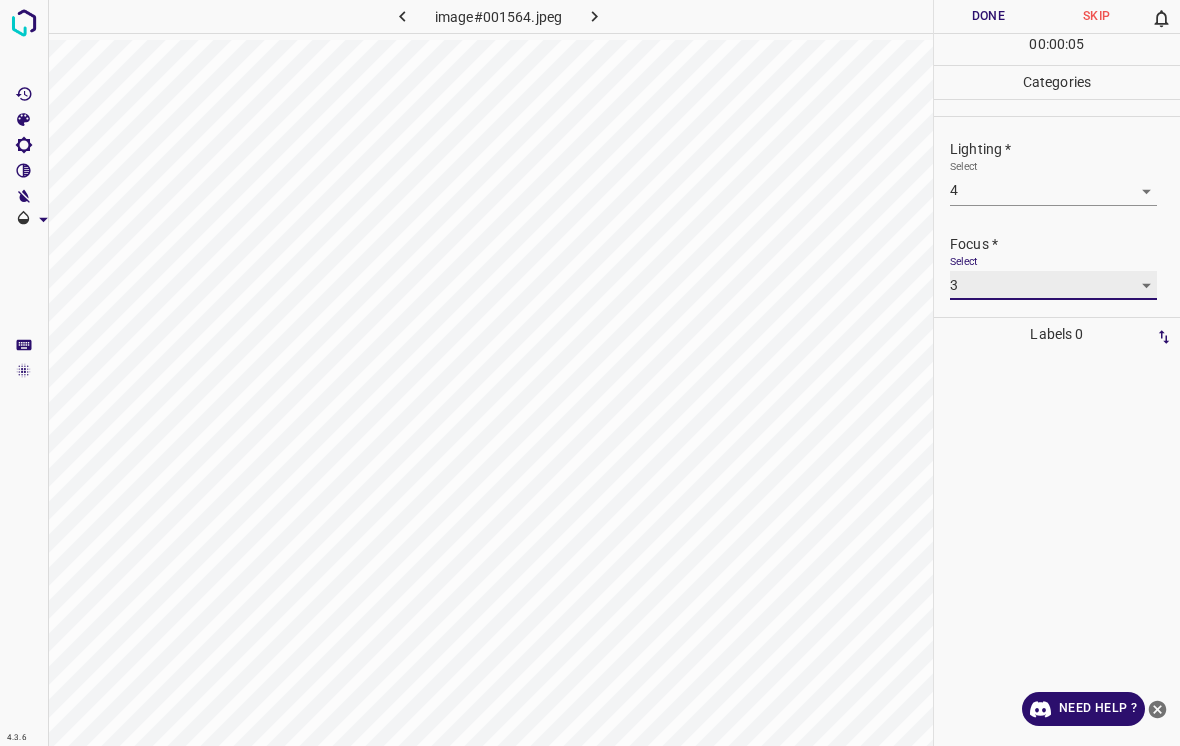 scroll, scrollTop: 88, scrollLeft: 0, axis: vertical 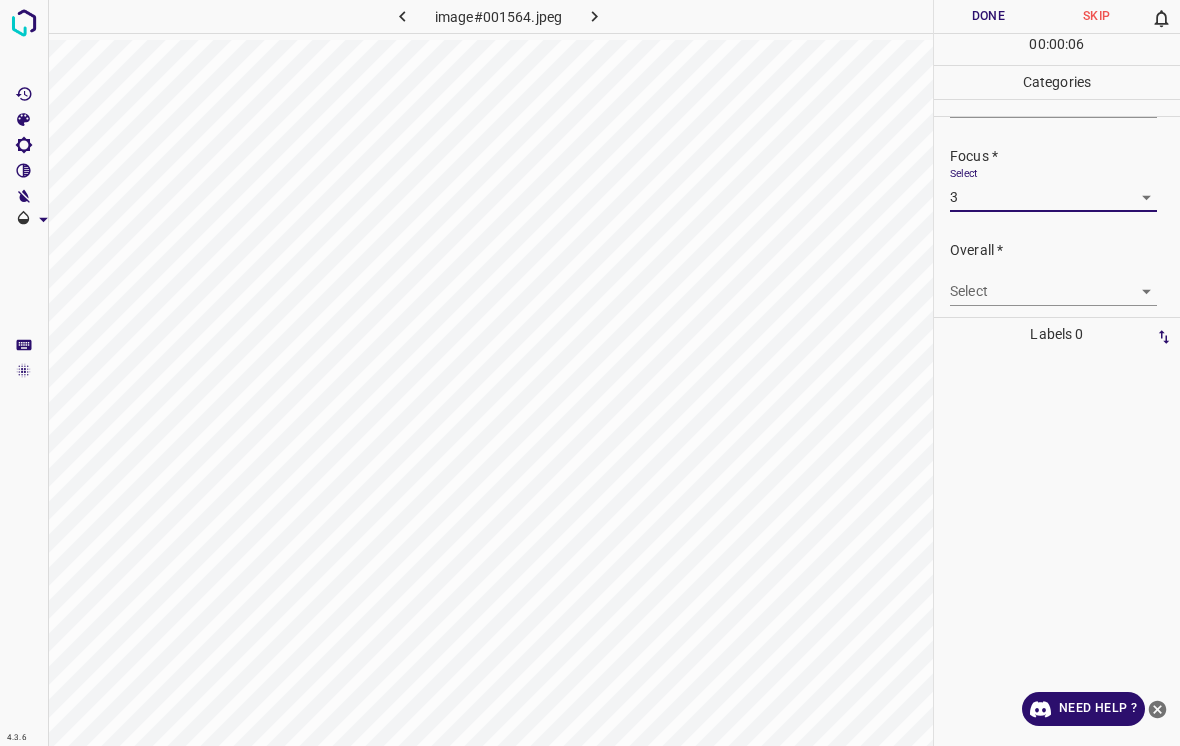 click on "4.3.6  image#001564.jpeg Done Skip 0 00   : 00   : 06   Categories Lighting *  Select 4 4 Focus *  Select 3 3 Overall *  Select ​ Labels   0 Categories 1 Lighting 2 Focus 3 Overall Tools Space Change between modes (Draw & Edit) I Auto labeling R Restore zoom M Zoom in N Zoom out Delete Delete selecte label Filters Z Restore filters X Saturation filter C Brightness filter V Contrast filter B Gray scale filter General O Download Need Help ? - Text - Hide - Delete" at bounding box center [590, 373] 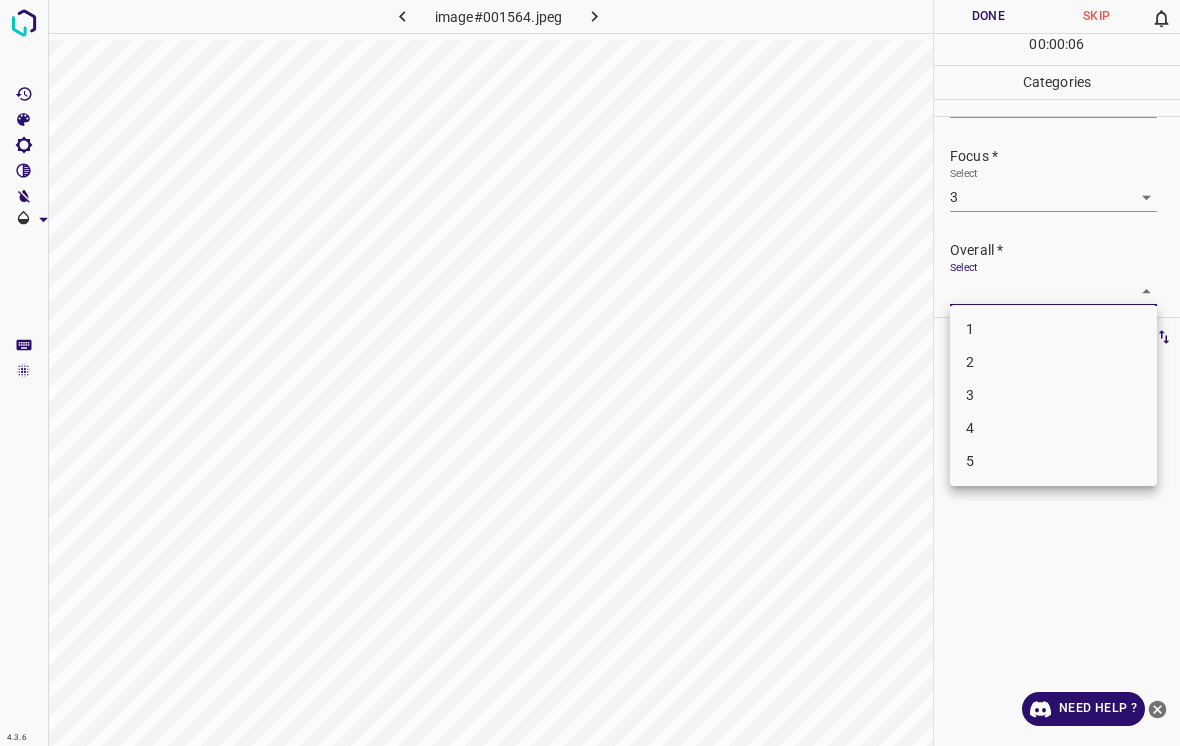 click on "3" at bounding box center (1053, 395) 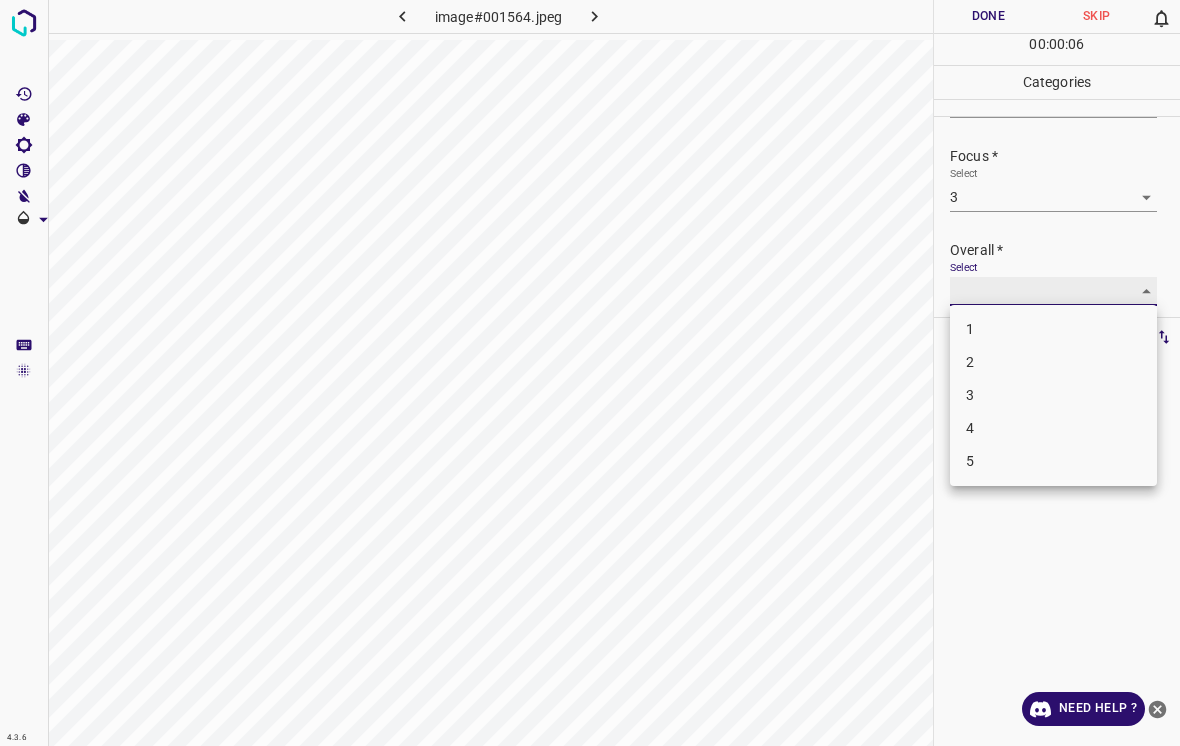 type on "3" 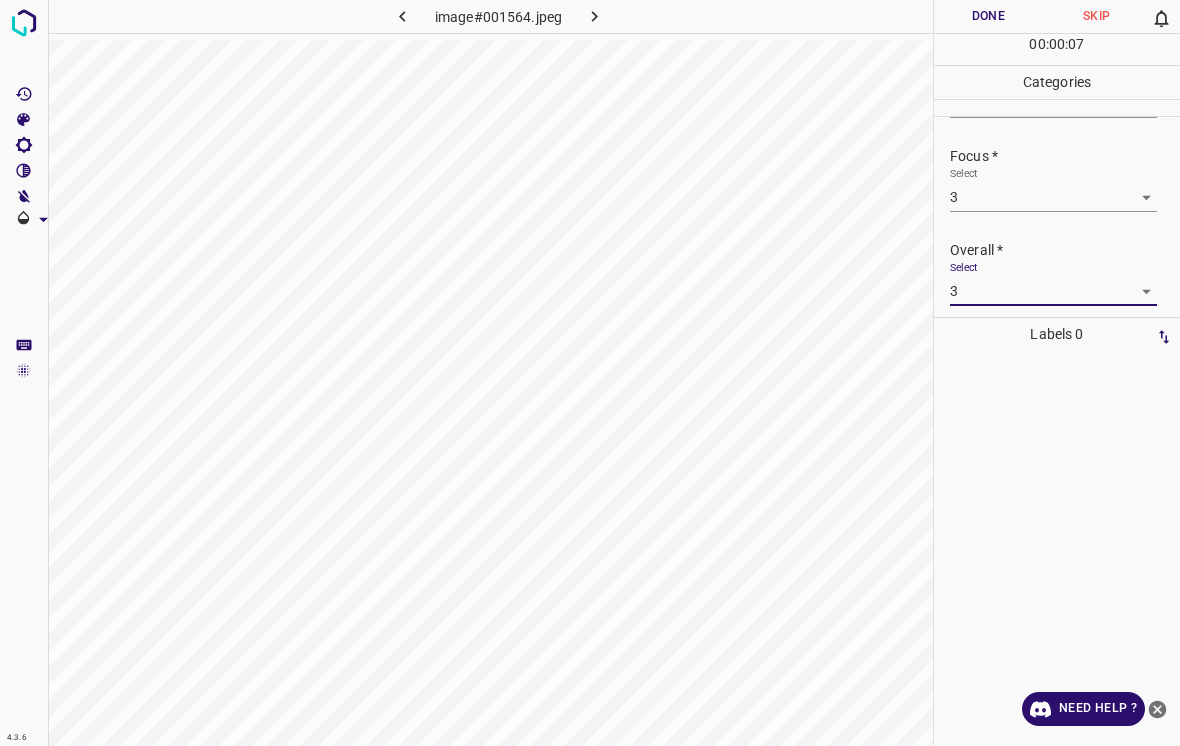 click on "Done" at bounding box center [988, 16] 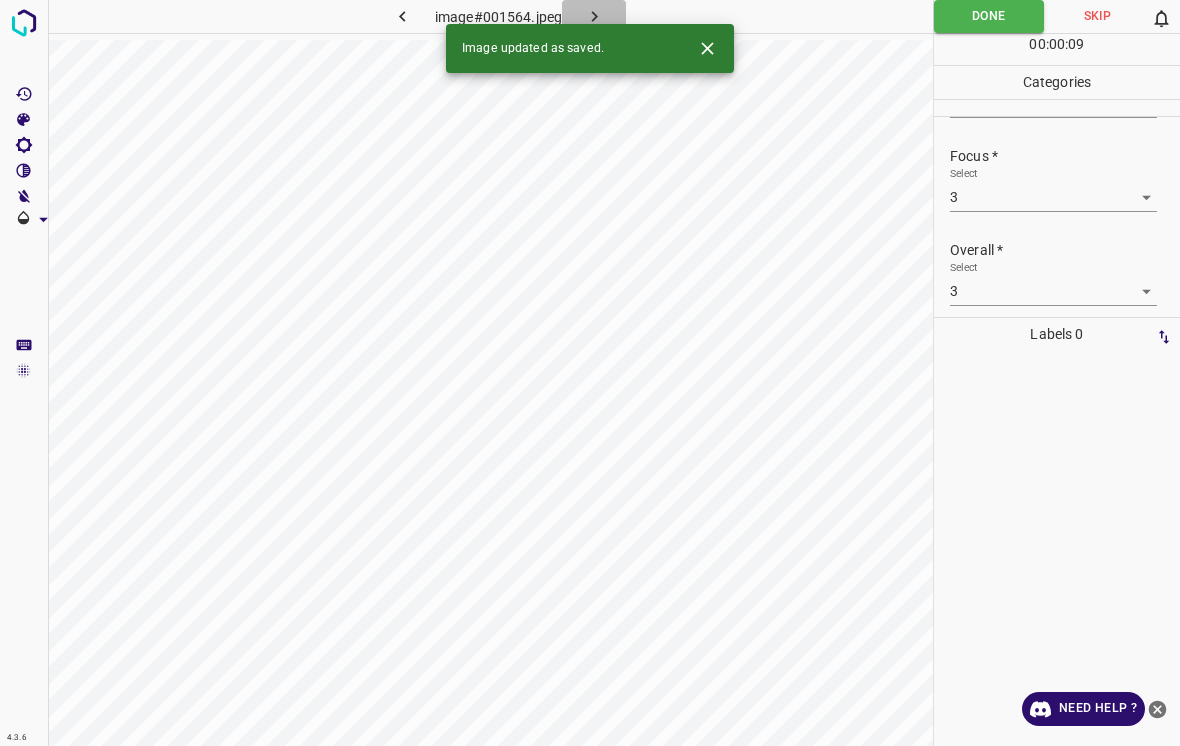 click 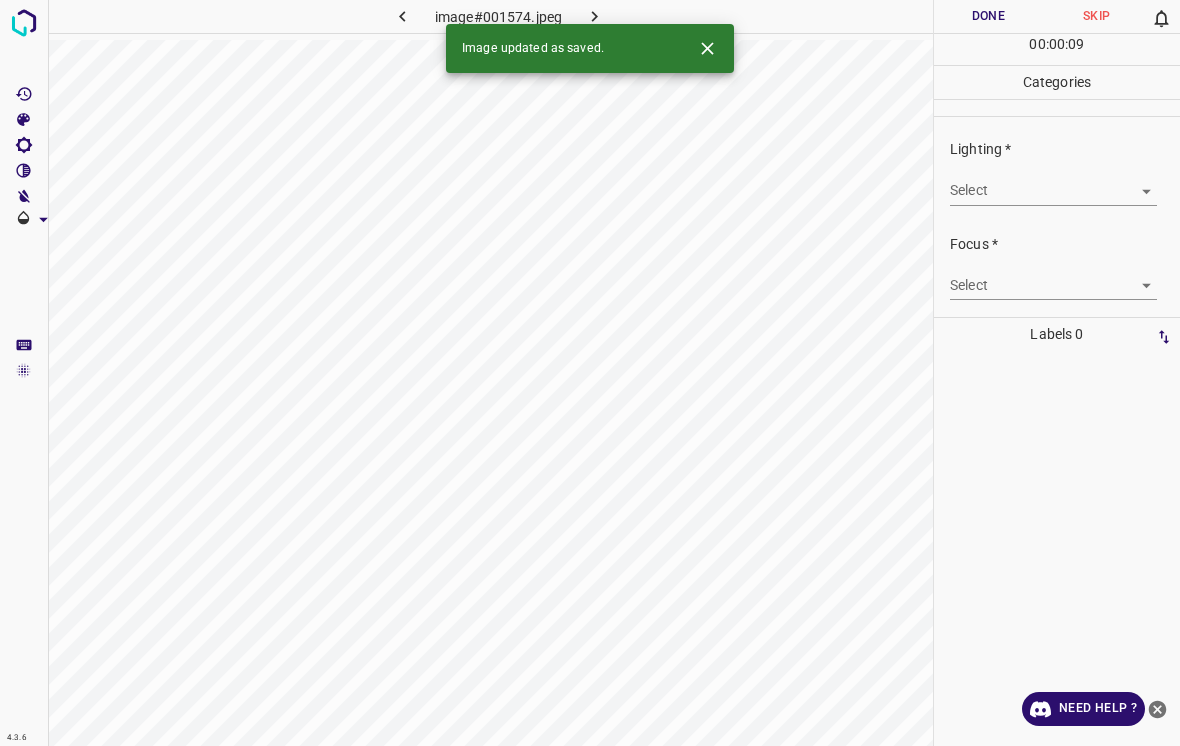 click on "4.3.6  image#001574.jpeg Done Skip 0 00   : 00   : 09   Categories Lighting *  Select ​ Focus *  Select ​ Overall *  Select ​ Labels   0 Categories 1 Lighting 2 Focus 3 Overall Tools Space Change between modes (Draw & Edit) I Auto labeling R Restore zoom M Zoom in N Zoom out Delete Delete selecte label Filters Z Restore filters X Saturation filter C Brightness filter V Contrast filter B Gray scale filter General O Download Image updated as saved. Need Help ? - Text - Hide - Delete" at bounding box center [590, 373] 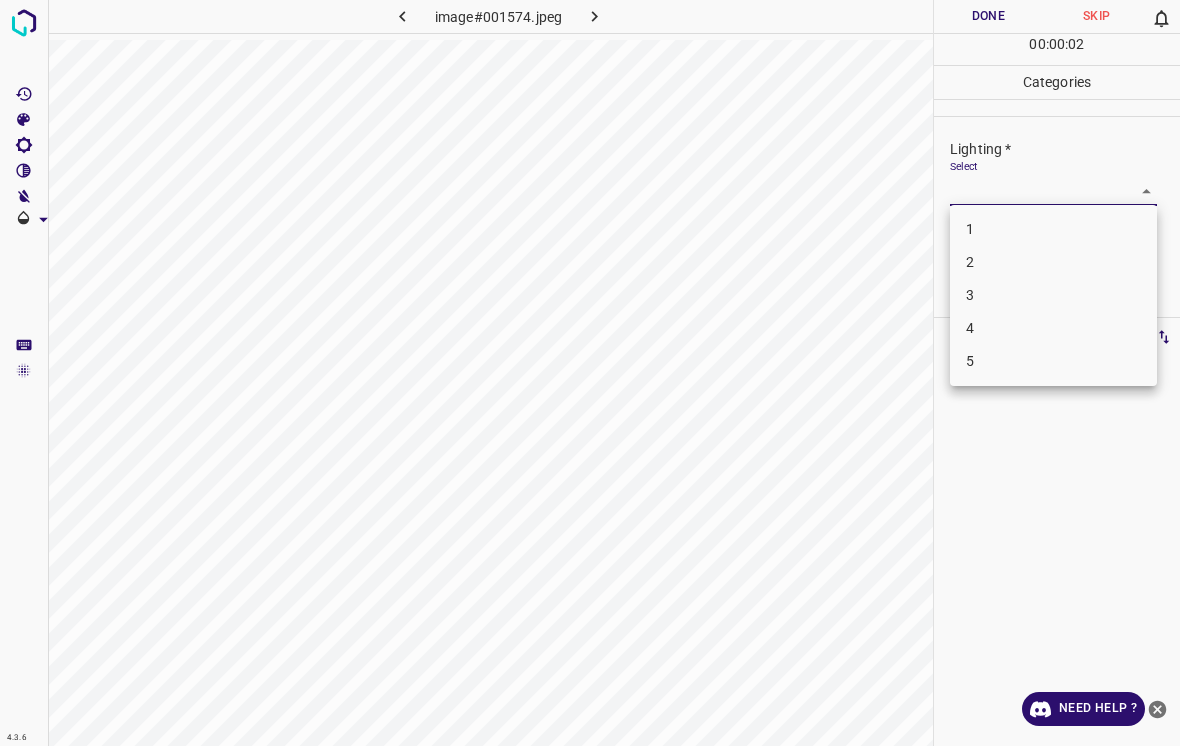 click on "3" at bounding box center (1053, 295) 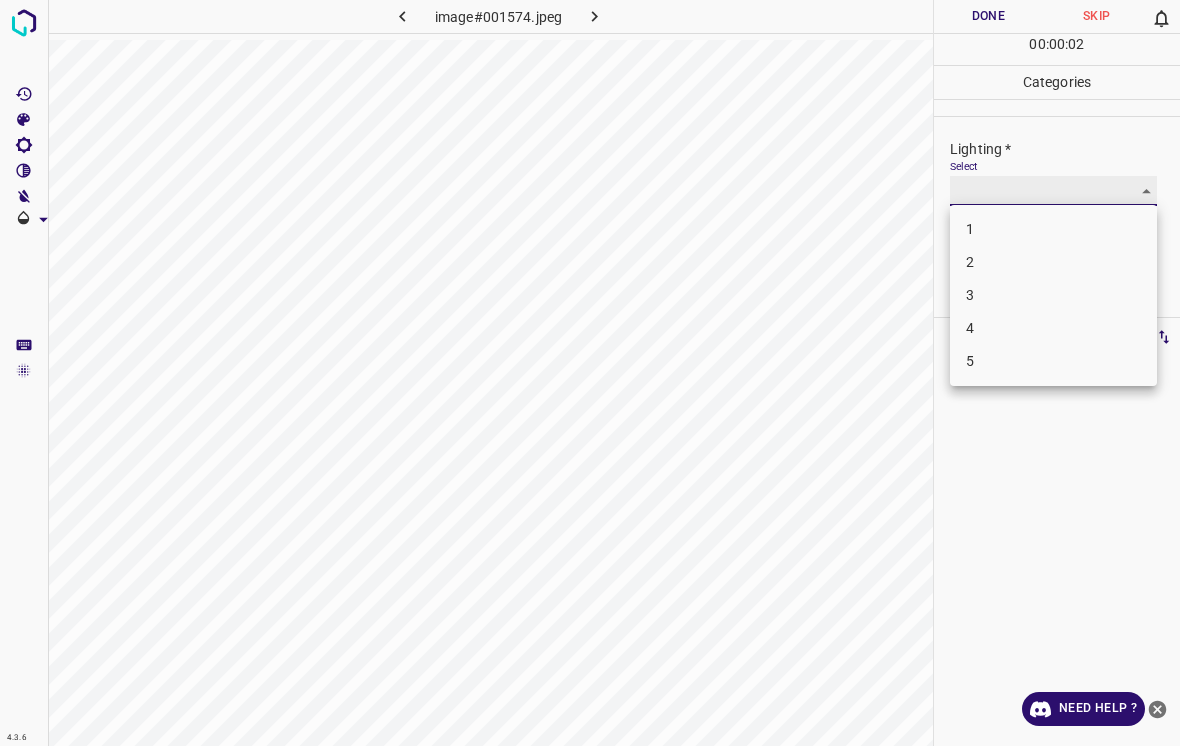 type on "3" 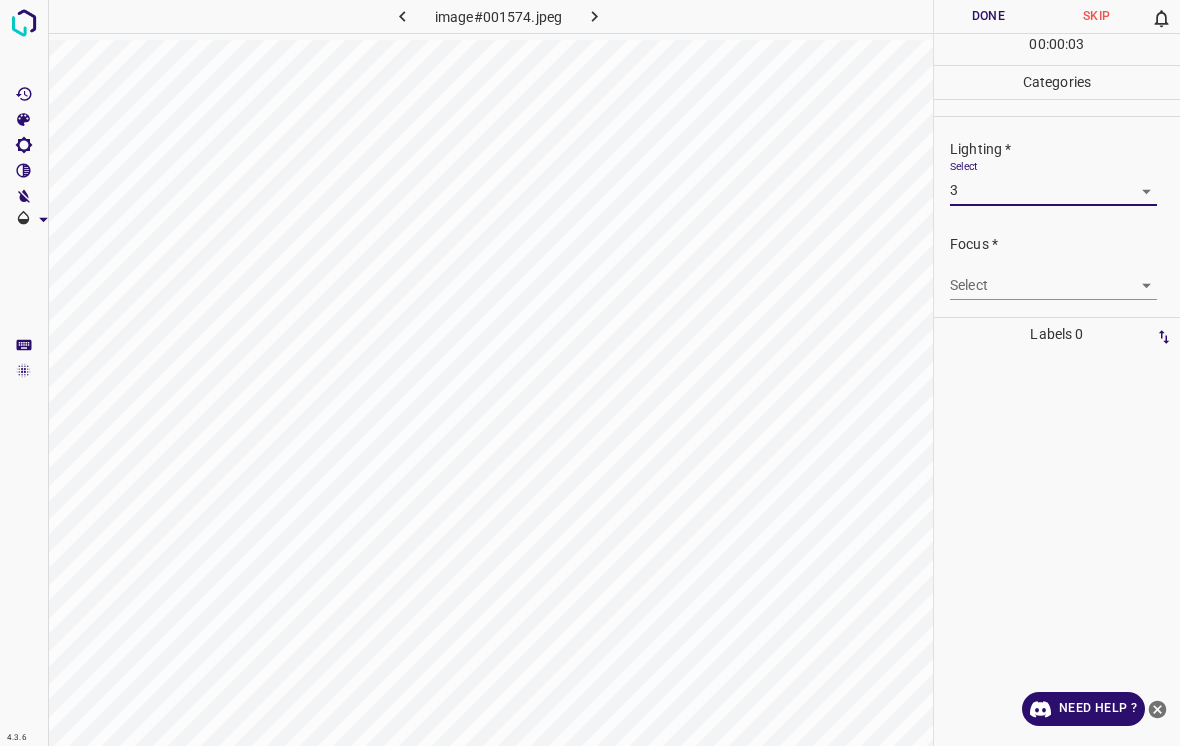 click on "4.3.6  image#001574.jpeg Done Skip 0 00   : 00   : 03   Categories Lighting *  Select 3 3 Focus *  Select ​ Overall *  Select ​ Labels   0 Categories 1 Lighting 2 Focus 3 Overall Tools Space Change between modes (Draw & Edit) I Auto labeling R Restore zoom M Zoom in N Zoom out Delete Delete selecte label Filters Z Restore filters X Saturation filter C Brightness filter V Contrast filter B Gray scale filter General O Download Need Help ? - Text - Hide - Delete" at bounding box center [590, 373] 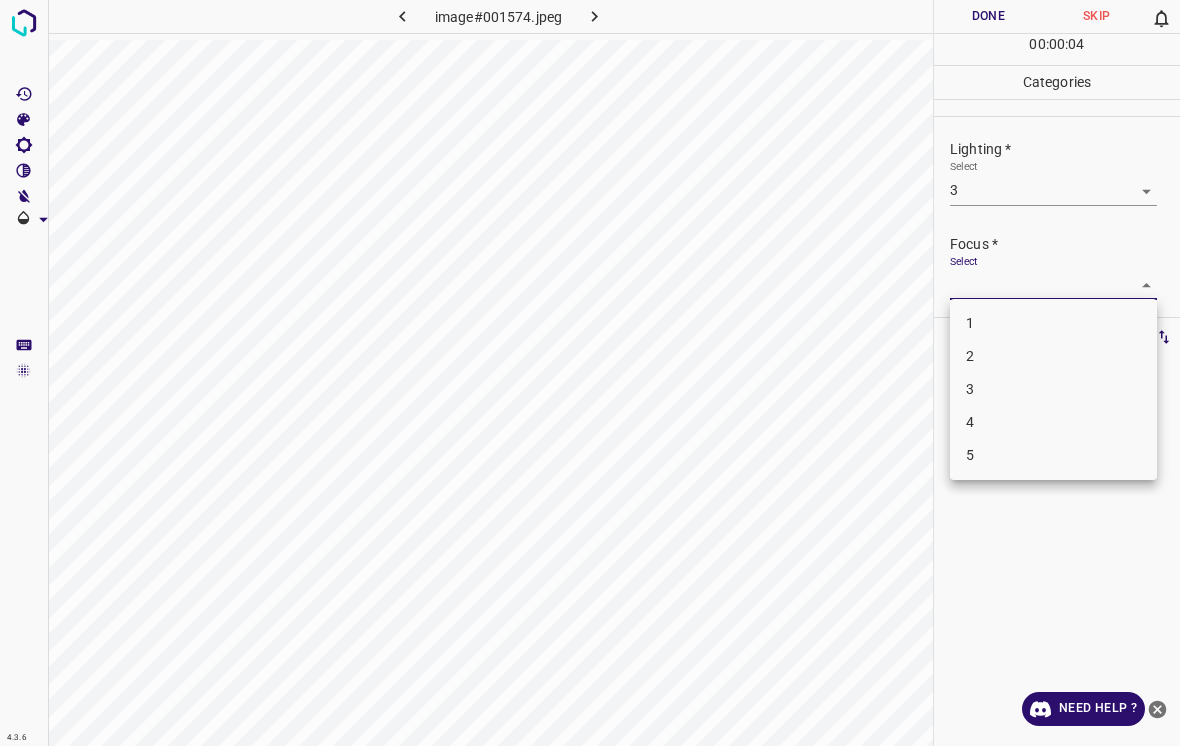 click on "5" at bounding box center (1053, 455) 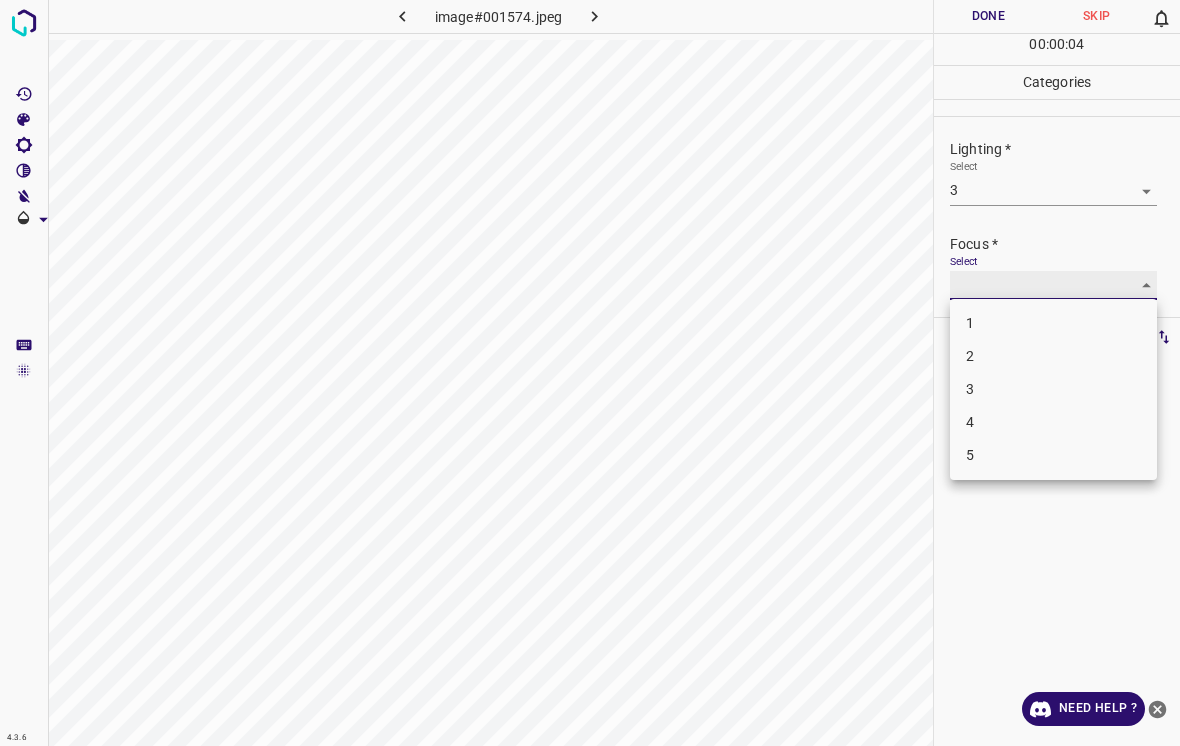 type on "5" 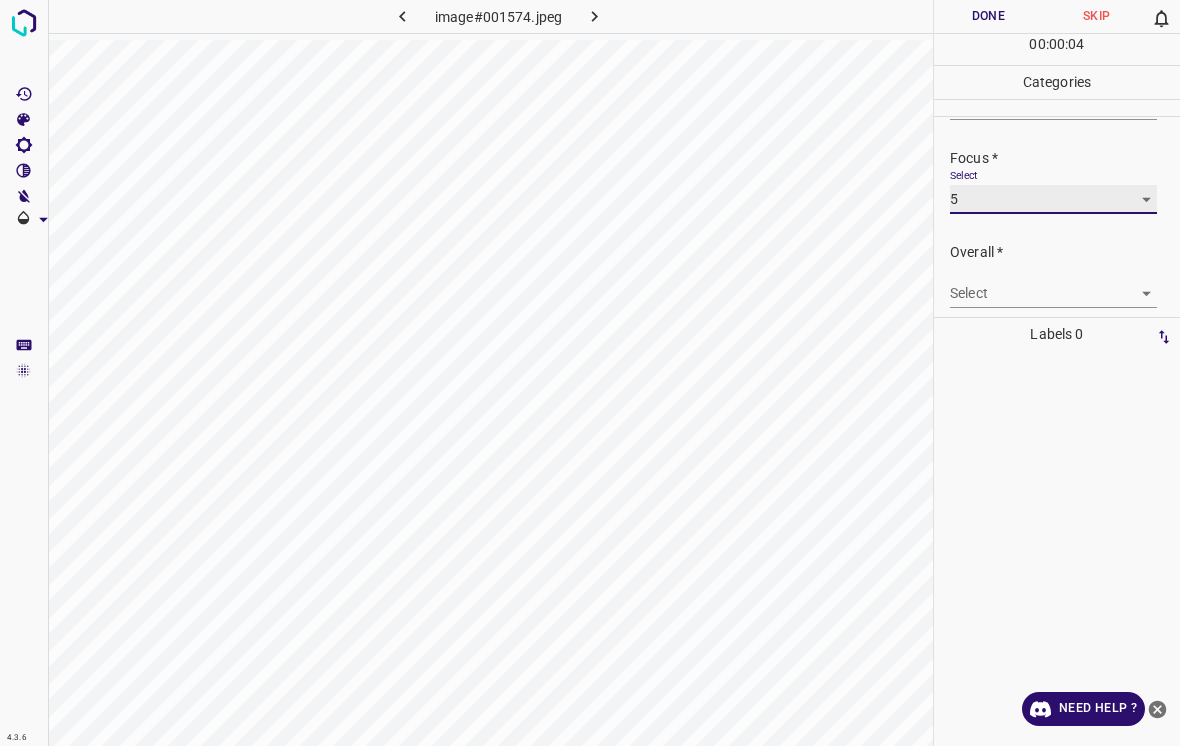 scroll, scrollTop: 87, scrollLeft: 0, axis: vertical 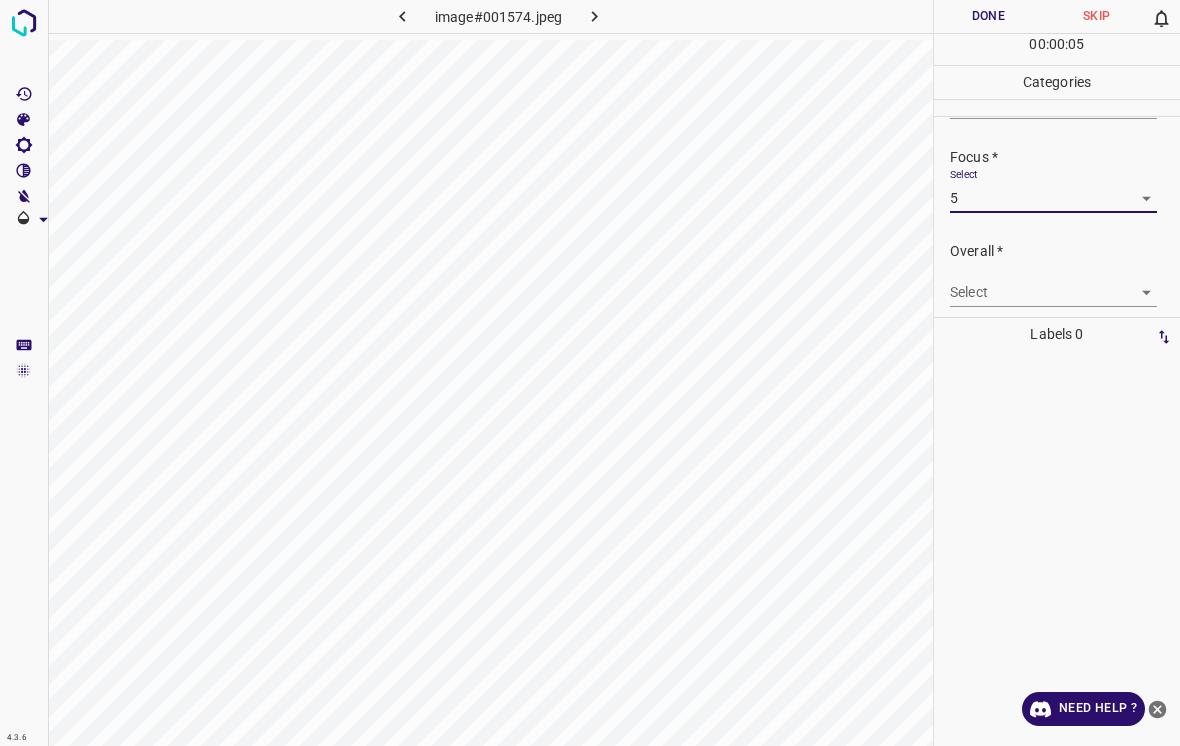 click on "4.3.6  image#001574.jpeg Done Skip 0 00   : 00   : 05   Categories Lighting *  Select 3 3 Focus *  Select 5 5 Overall *  Select ​ Labels   0 Categories 1 Lighting 2 Focus 3 Overall Tools Space Change between modes (Draw & Edit) I Auto labeling R Restore zoom M Zoom in N Zoom out Delete Delete selecte label Filters Z Restore filters X Saturation filter C Brightness filter V Contrast filter B Gray scale filter General O Download Need Help ? - Text - Hide - Delete" at bounding box center (590, 373) 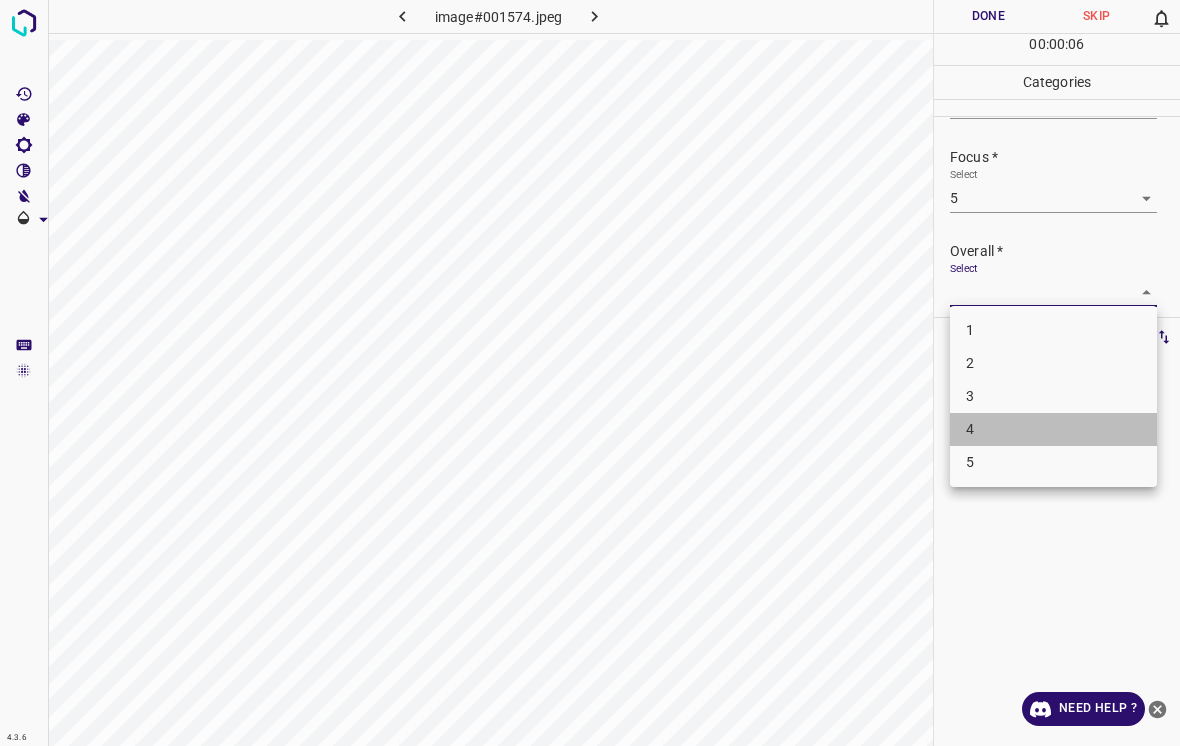 click on "4" at bounding box center (1053, 429) 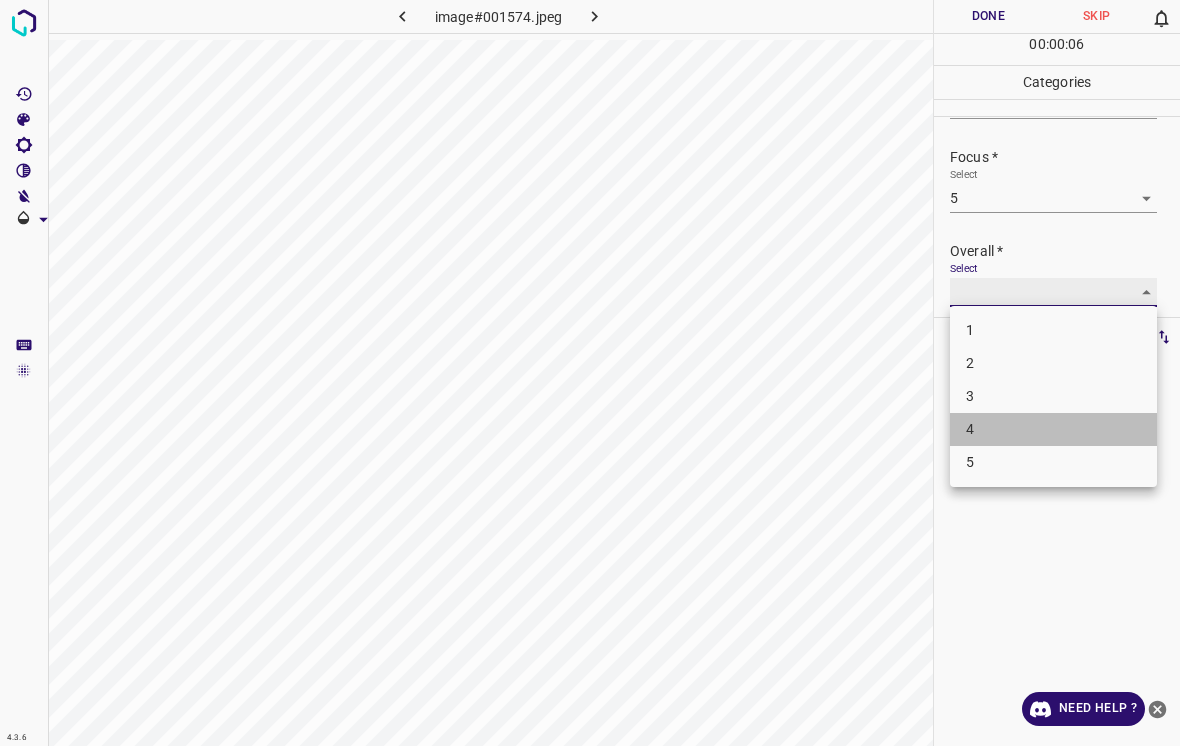 type on "4" 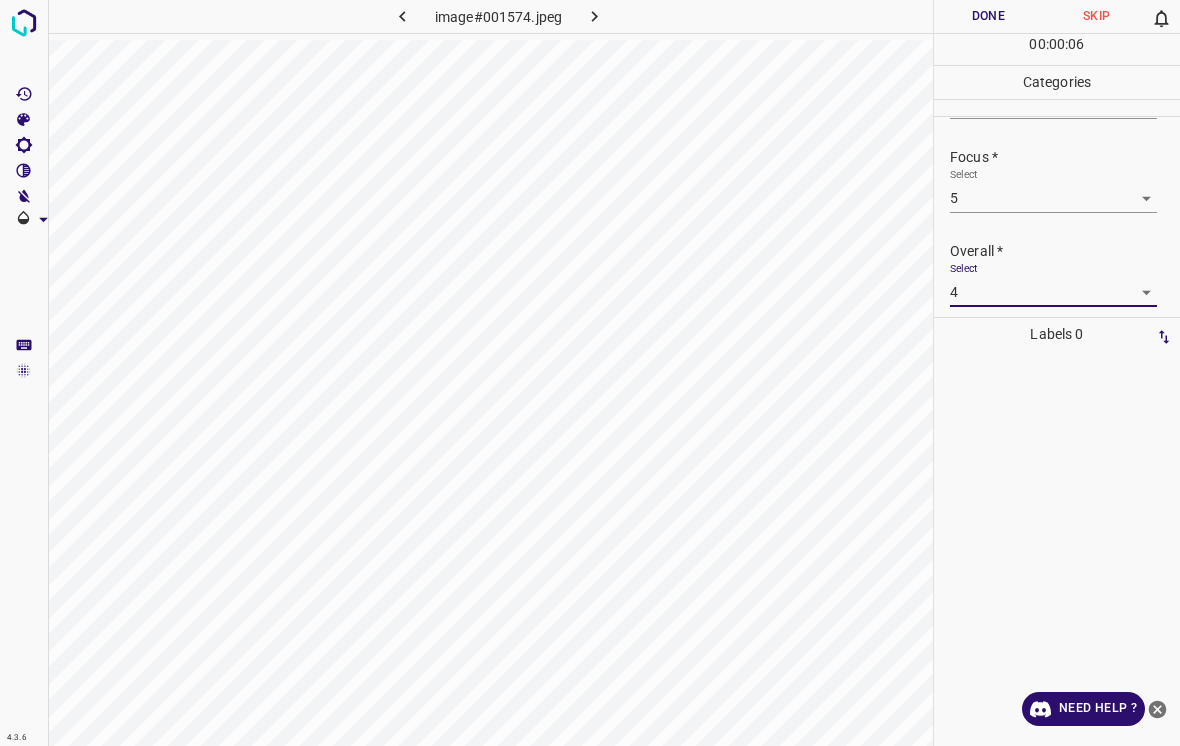 click on "Done" at bounding box center (988, 16) 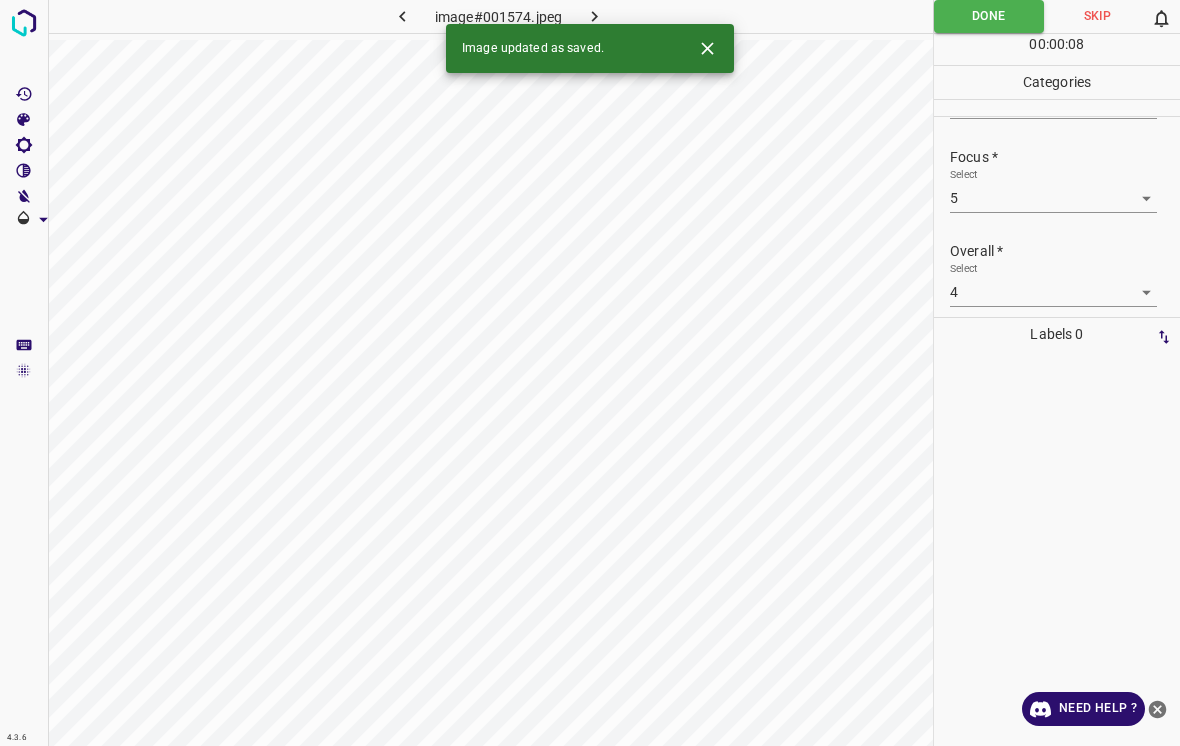 click 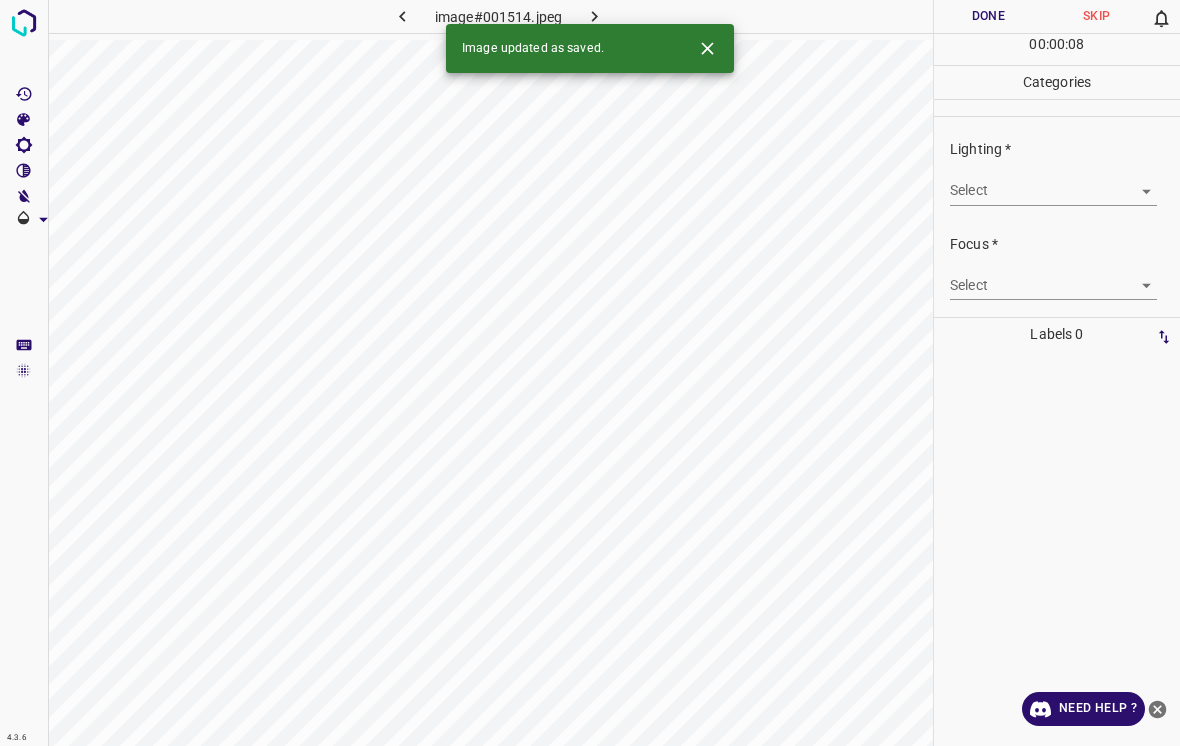 click on "4.3.6  image#001514.jpeg Done Skip 0 00   : 00   : 08   Categories Lighting *  Select ​ Focus *  Select ​ Overall *  Select ​ Labels   0 Categories 1 Lighting 2 Focus 3 Overall Tools Space Change between modes (Draw & Edit) I Auto labeling R Restore zoom M Zoom in N Zoom out Delete Delete selecte label Filters Z Restore filters X Saturation filter C Brightness filter V Contrast filter B Gray scale filter General O Download Image updated as saved. Need Help ? - Text - Hide - Delete" at bounding box center (590, 373) 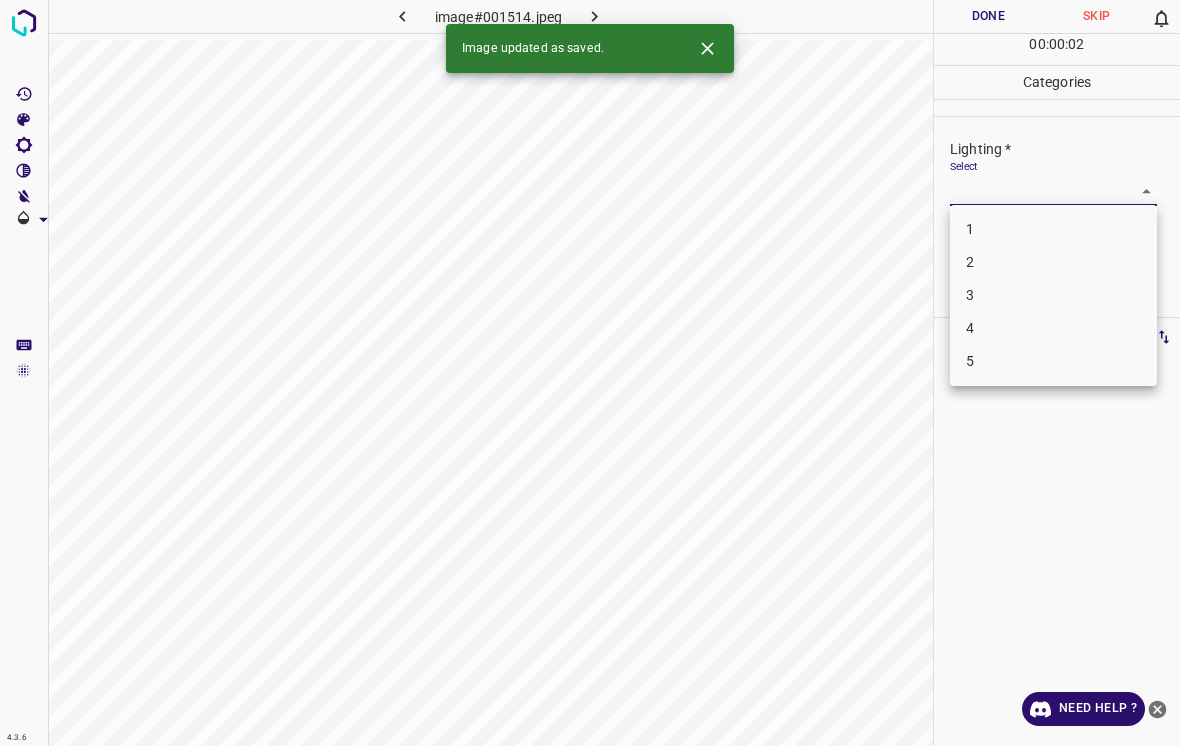 click on "3" at bounding box center [1053, 295] 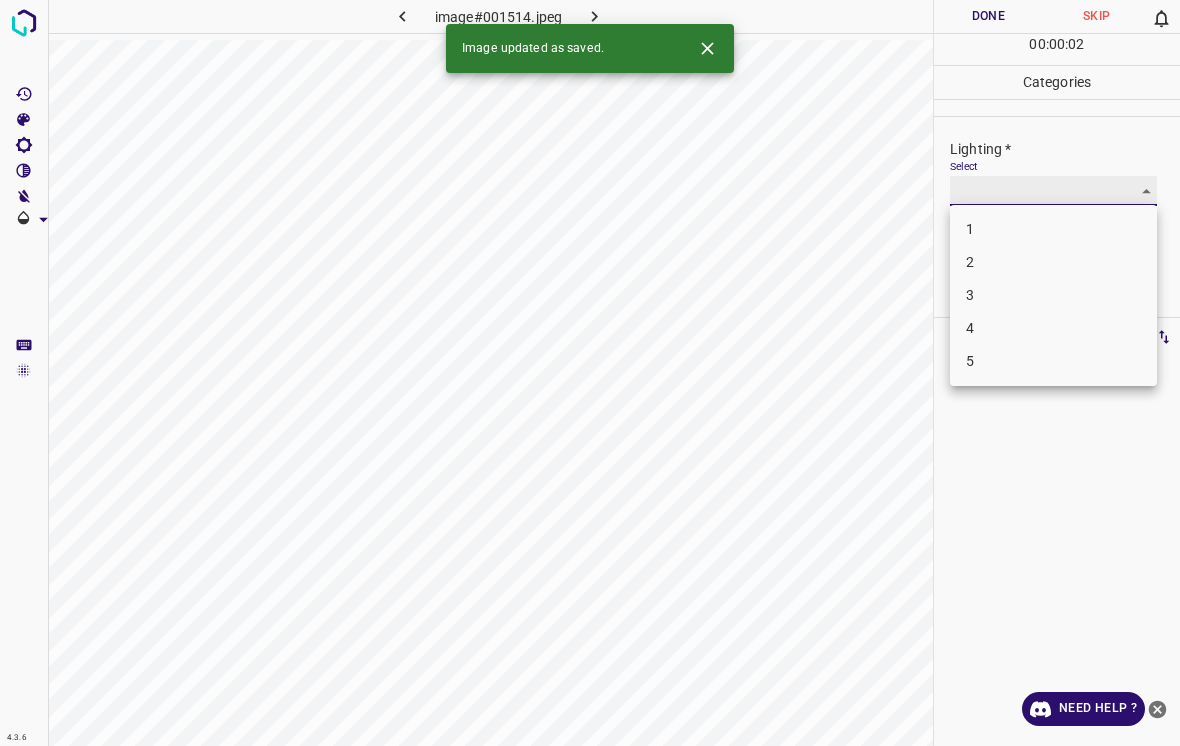 type on "3" 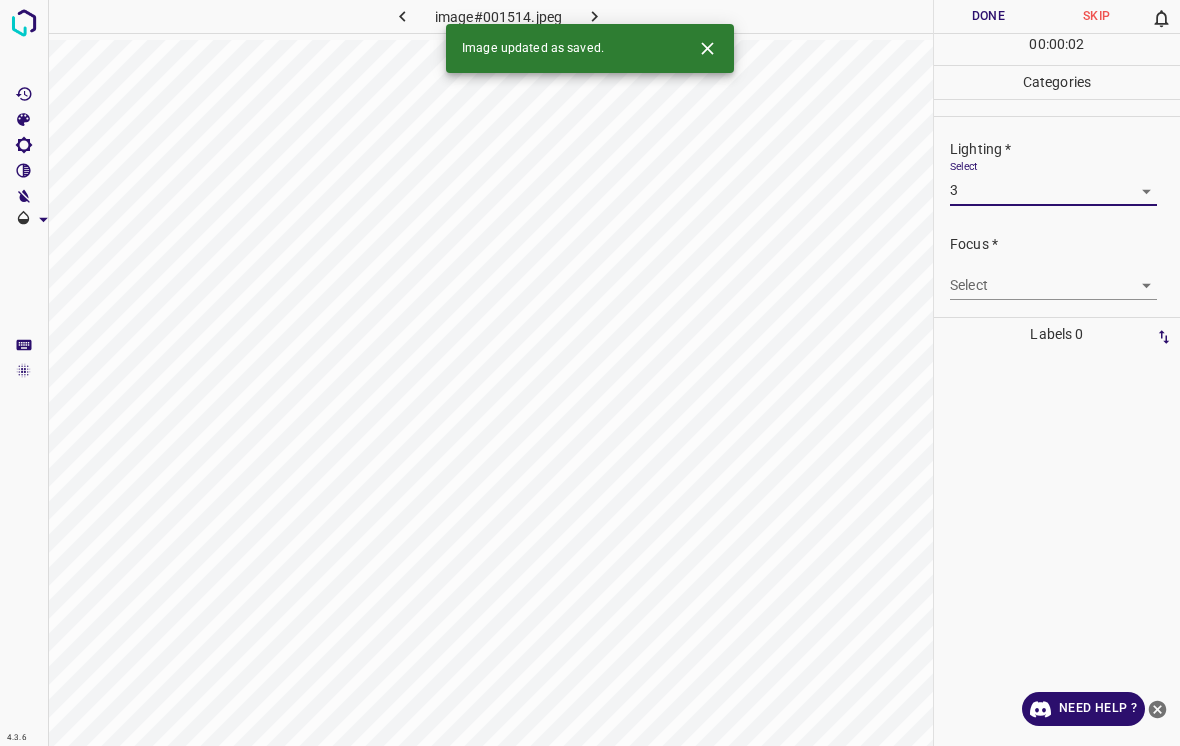 click on "4.3.6  image#001514.jpeg Done Skip 0 00   : 00   : 02   Categories Lighting *  Select 3 3 Focus *  Select ​ Overall *  Select ​ Labels   0 Categories 1 Lighting 2 Focus 3 Overall Tools Space Change between modes (Draw & Edit) I Auto labeling R Restore zoom M Zoom in N Zoom out Delete Delete selecte label Filters Z Restore filters X Saturation filter C Brightness filter V Contrast filter B Gray scale filter General O Download Image updated as saved. Need Help ? - Text - Hide - Delete" at bounding box center [590, 373] 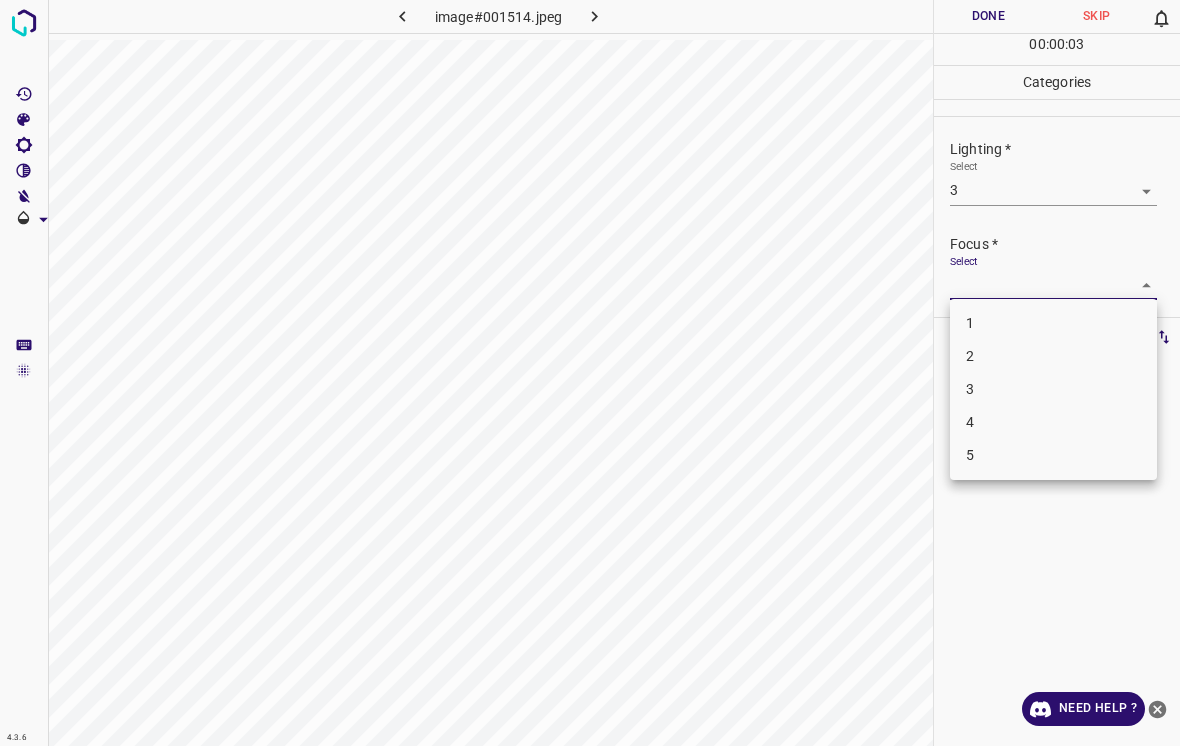 click on "2" at bounding box center (1053, 356) 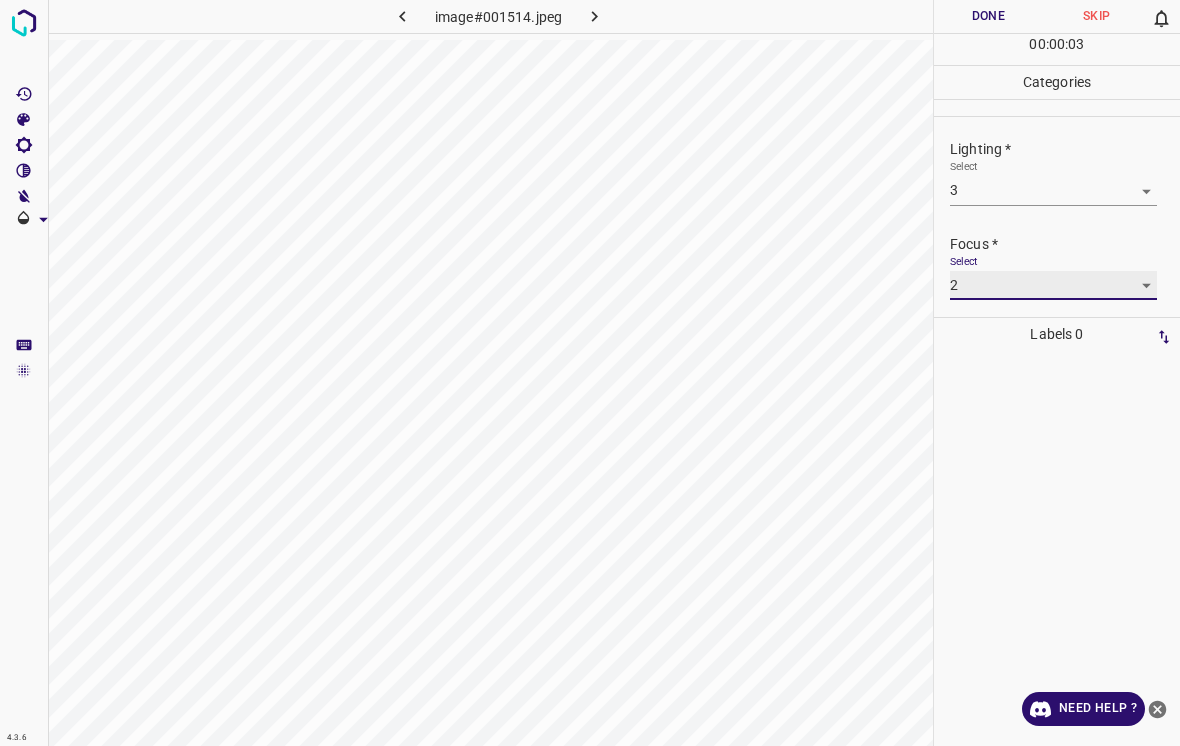 type on "2" 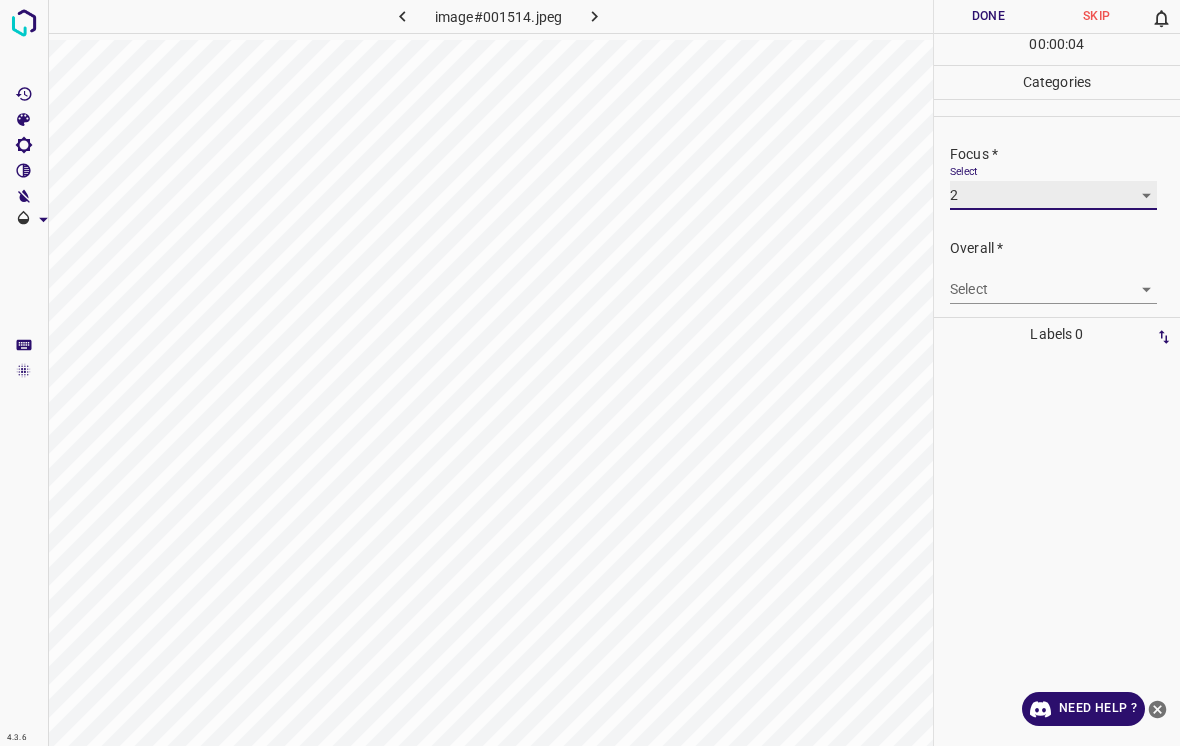 scroll, scrollTop: 96, scrollLeft: 0, axis: vertical 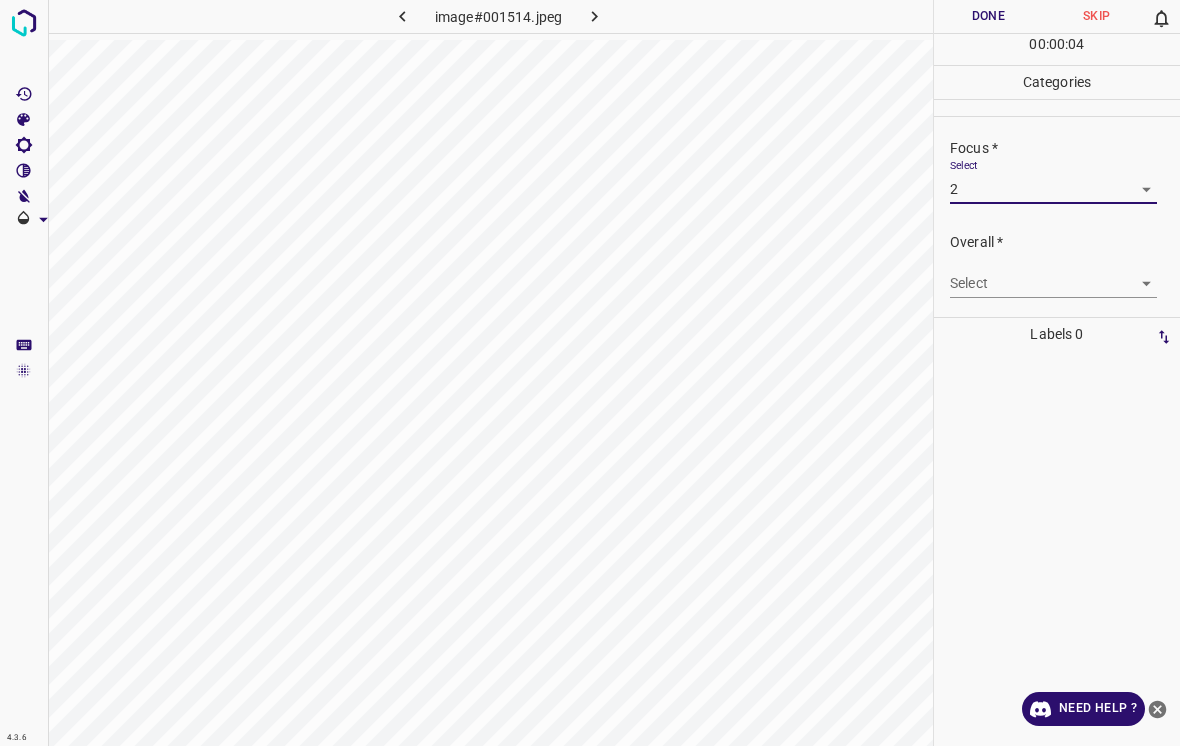 click on "4.3.6  image#001514.jpeg Done Skip 0 00   : 00   : 04   Categories Lighting *  Select 3 3 Focus *  Select 2 2 Overall *  Select ​ Labels   0 Categories 1 Lighting 2 Focus 3 Overall Tools Space Change between modes (Draw & Edit) I Auto labeling R Restore zoom M Zoom in N Zoom out Delete Delete selecte label Filters Z Restore filters X Saturation filter C Brightness filter V Contrast filter B Gray scale filter General O Download Need Help ? - Text - Hide - Delete" at bounding box center (590, 373) 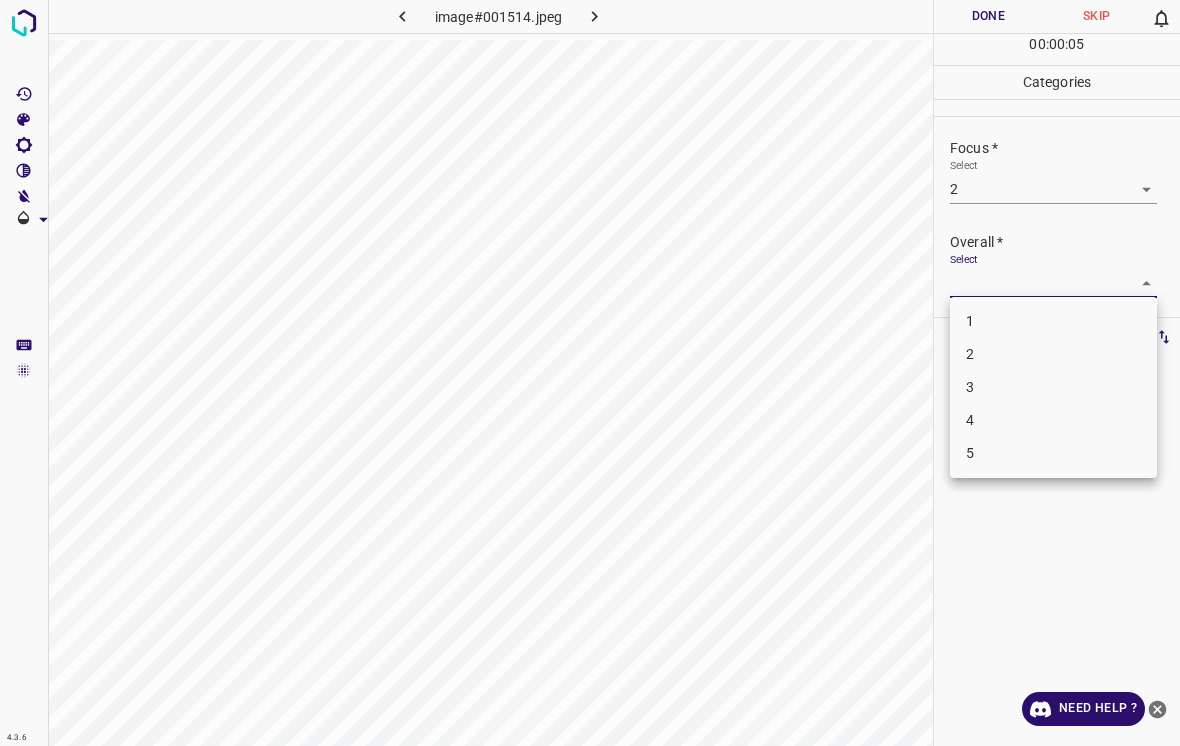 click on "2" at bounding box center (1053, 354) 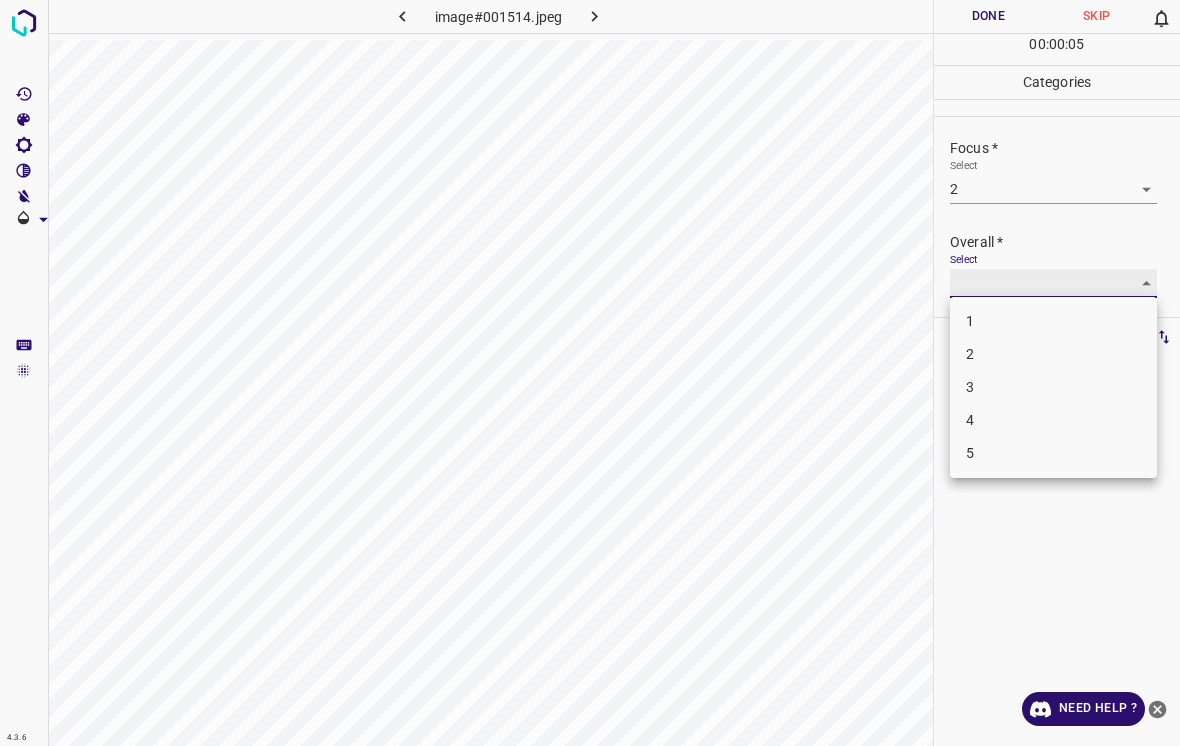 type on "2" 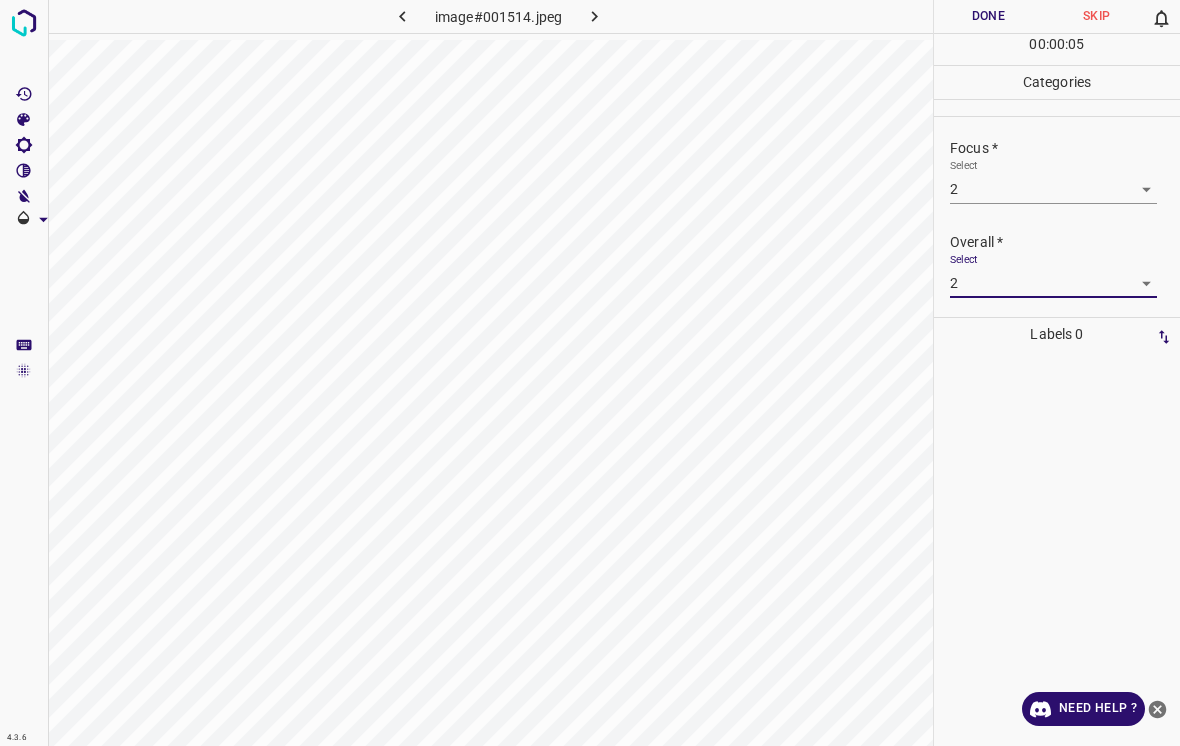 click on "Done" at bounding box center [988, 16] 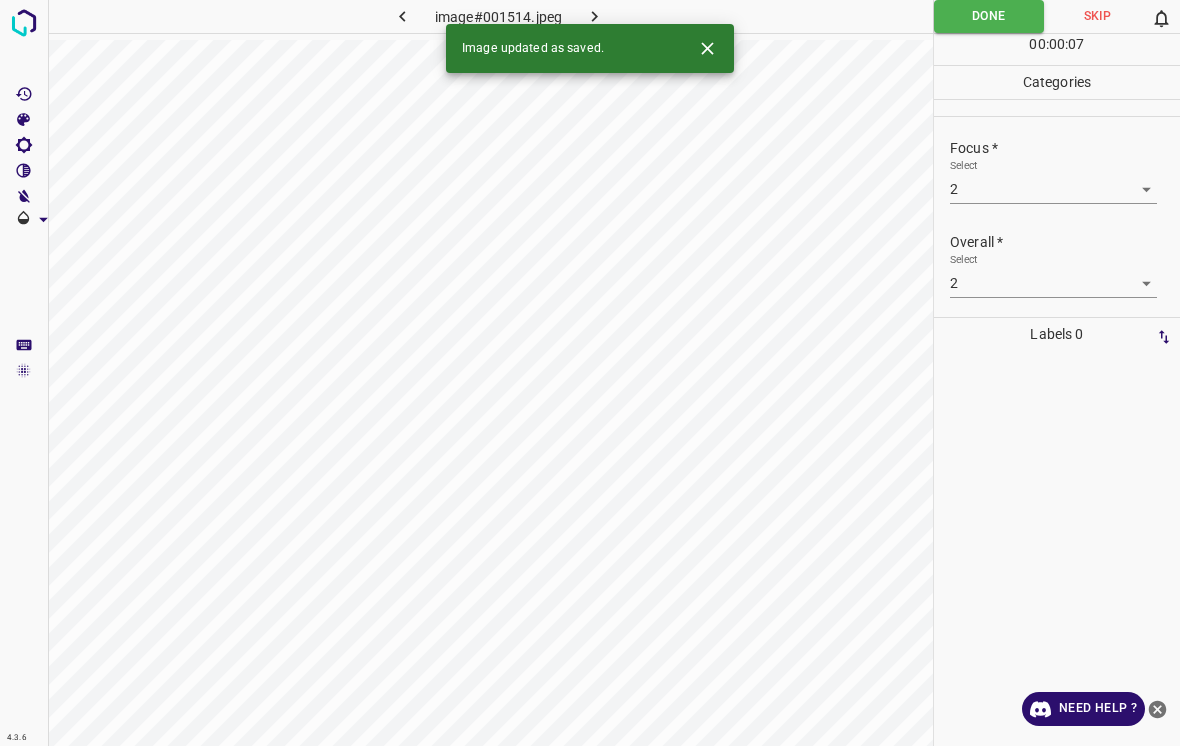click 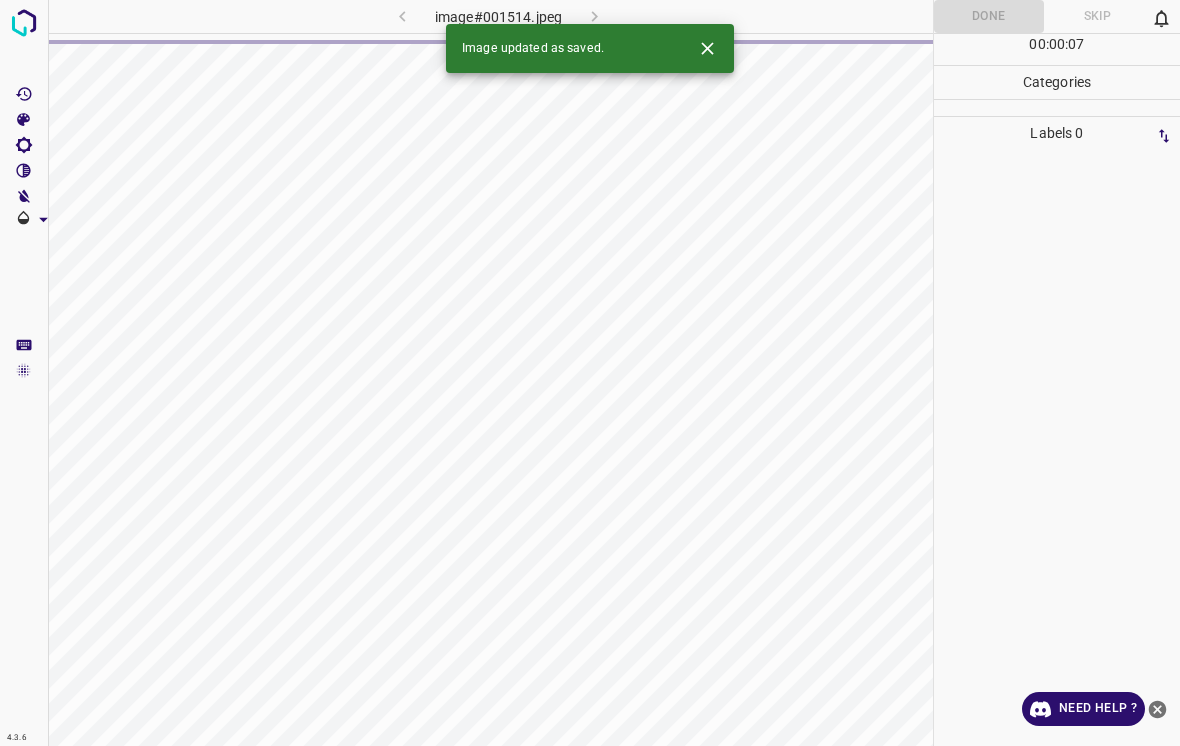 click at bounding box center (707, 48) 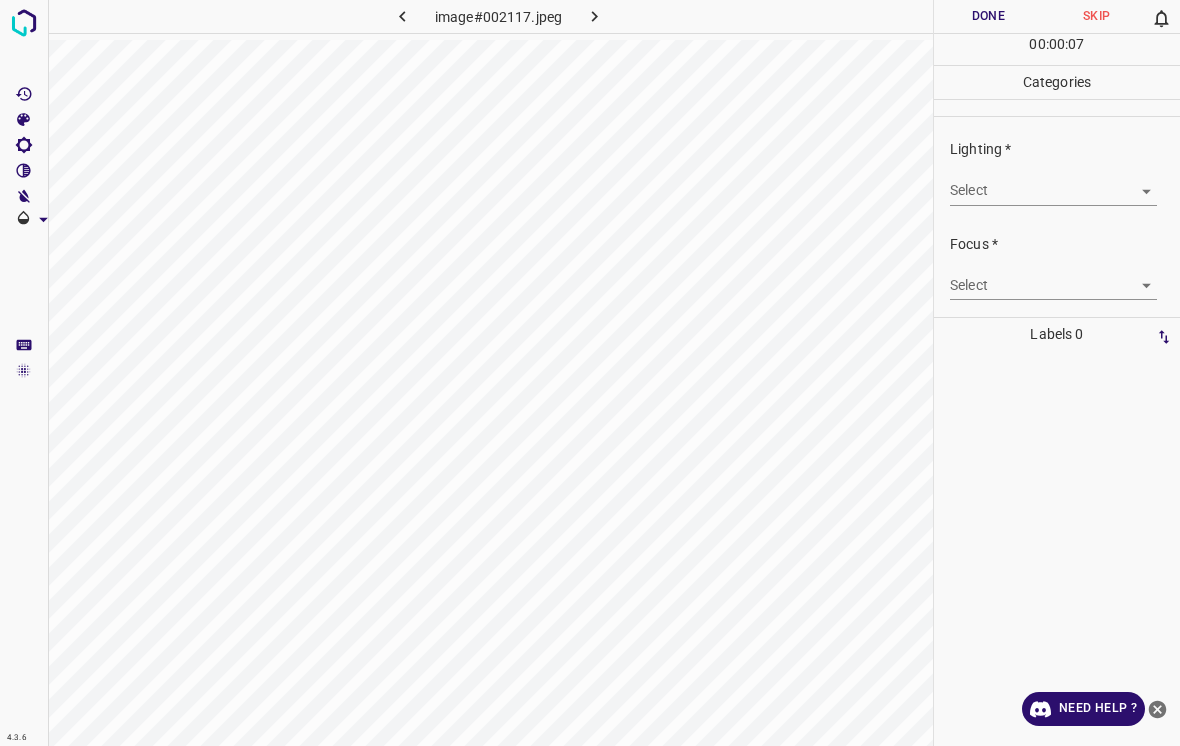 click on "4.3.6  image#002117.jpeg Done Skip 0 00   : 00   : 07   Categories Lighting *  Select ​ Focus *  Select ​ Overall *  Select ​ Labels   0 Categories 1 Lighting 2 Focus 3 Overall Tools Space Change between modes (Draw & Edit) I Auto labeling R Restore zoom M Zoom in N Zoom out Delete Delete selecte label Filters Z Restore filters X Saturation filter C Brightness filter V Contrast filter B Gray scale filter General O Download Need Help ? - Text - Hide - Delete" at bounding box center (590, 373) 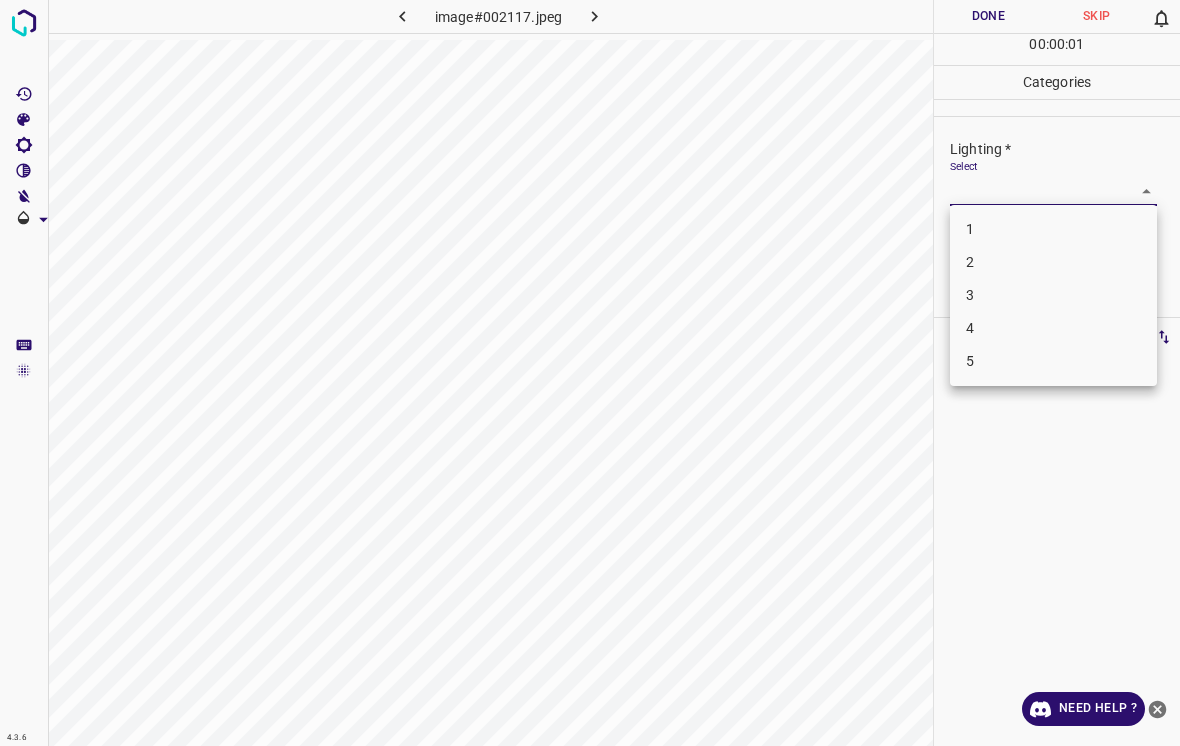 click on "4" at bounding box center (1053, 328) 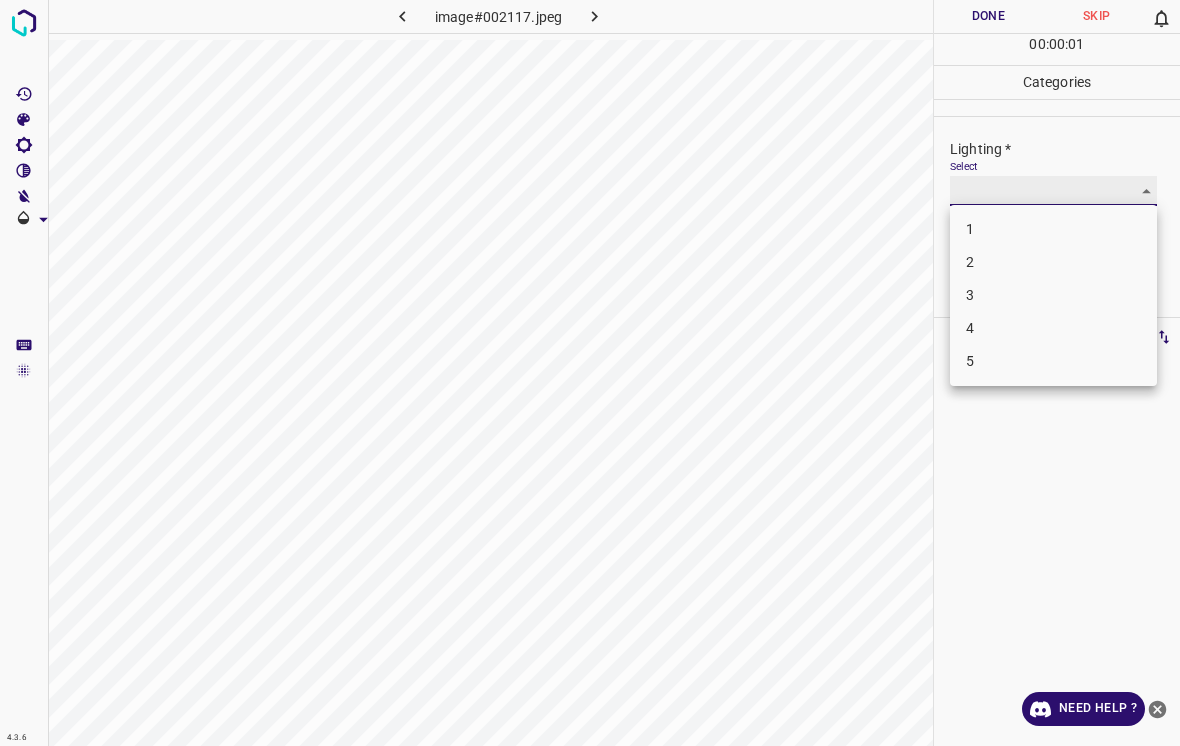 type on "4" 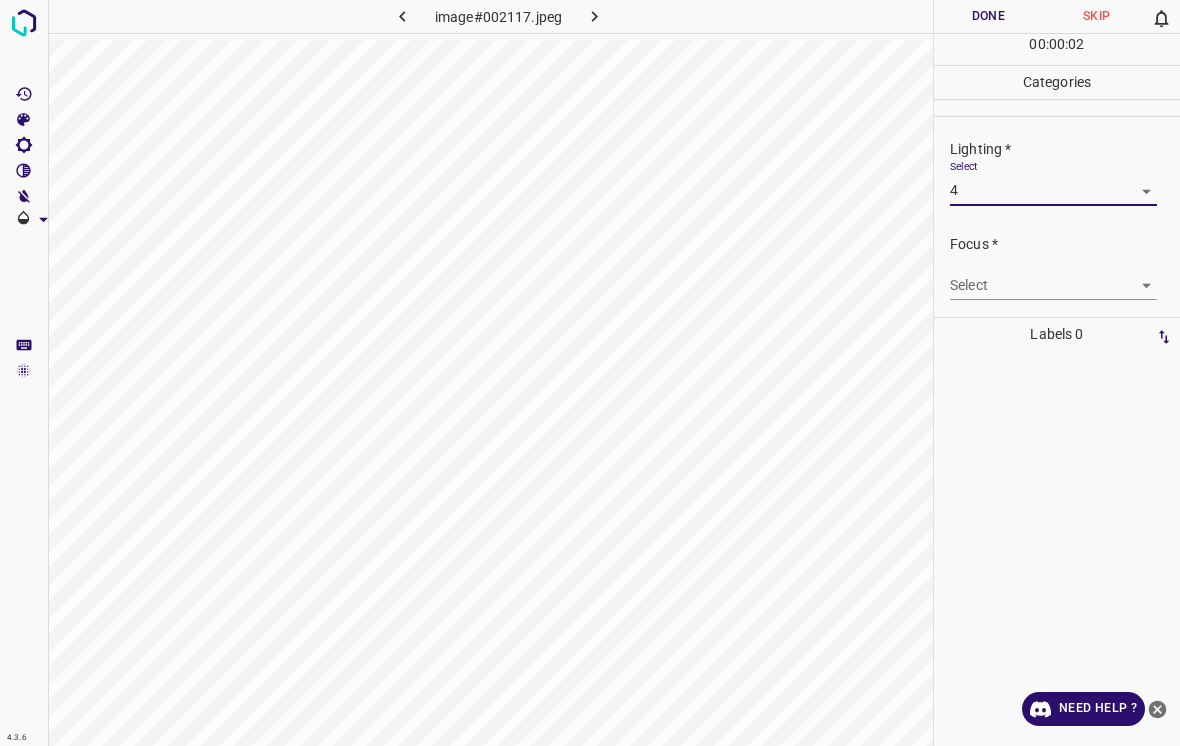 click on "4.3.6  image#002117.jpeg Done Skip 0 00   : 00   : 02   Categories Lighting *  Select 4 4 Focus *  Select ​ Overall *  Select ​ Labels   0 Categories 1 Lighting 2 Focus 3 Overall Tools Space Change between modes (Draw & Edit) I Auto labeling R Restore zoom M Zoom in N Zoom out Delete Delete selecte label Filters Z Restore filters X Saturation filter C Brightness filter V Contrast filter B Gray scale filter General O Download Need Help ? - Text - Hide - Delete" at bounding box center [590, 373] 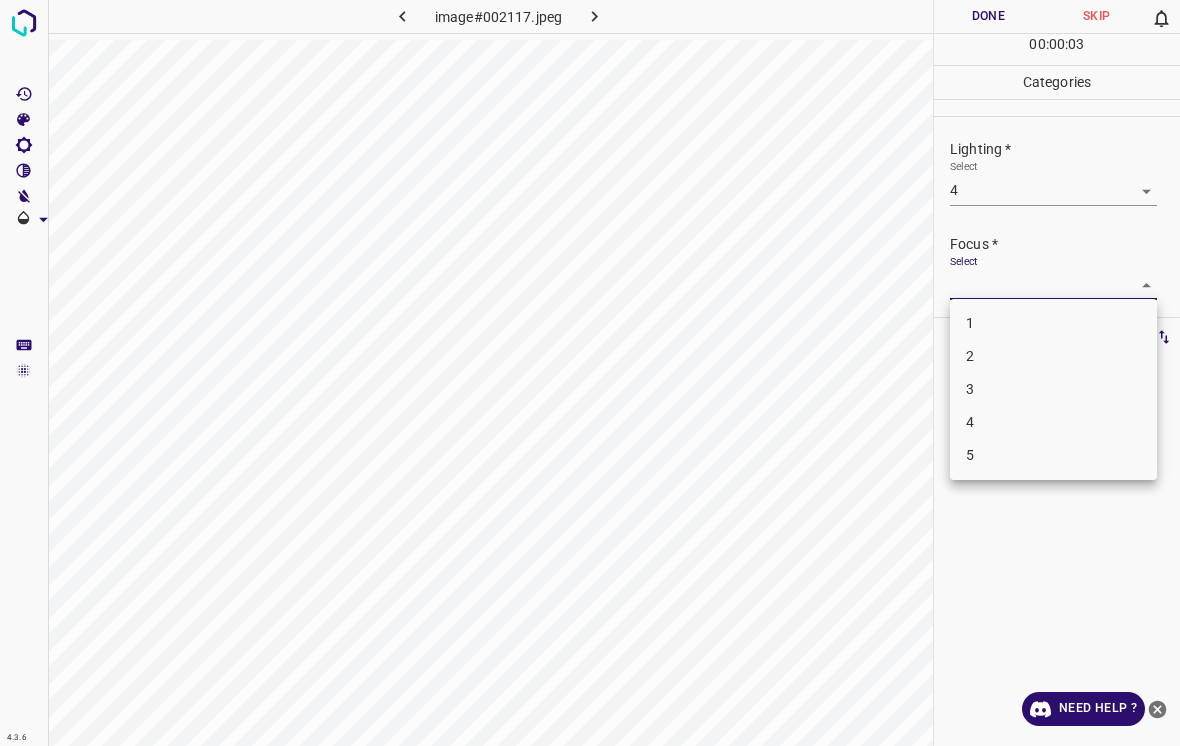 click on "3" at bounding box center (1053, 389) 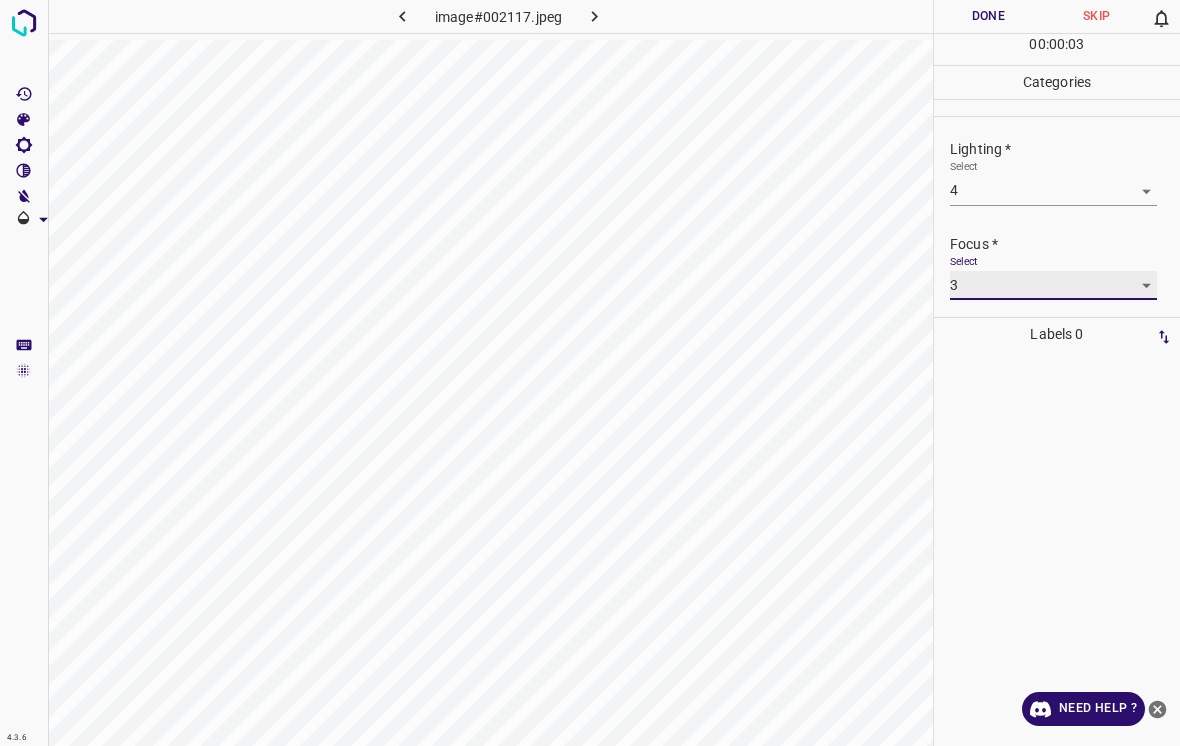 type on "3" 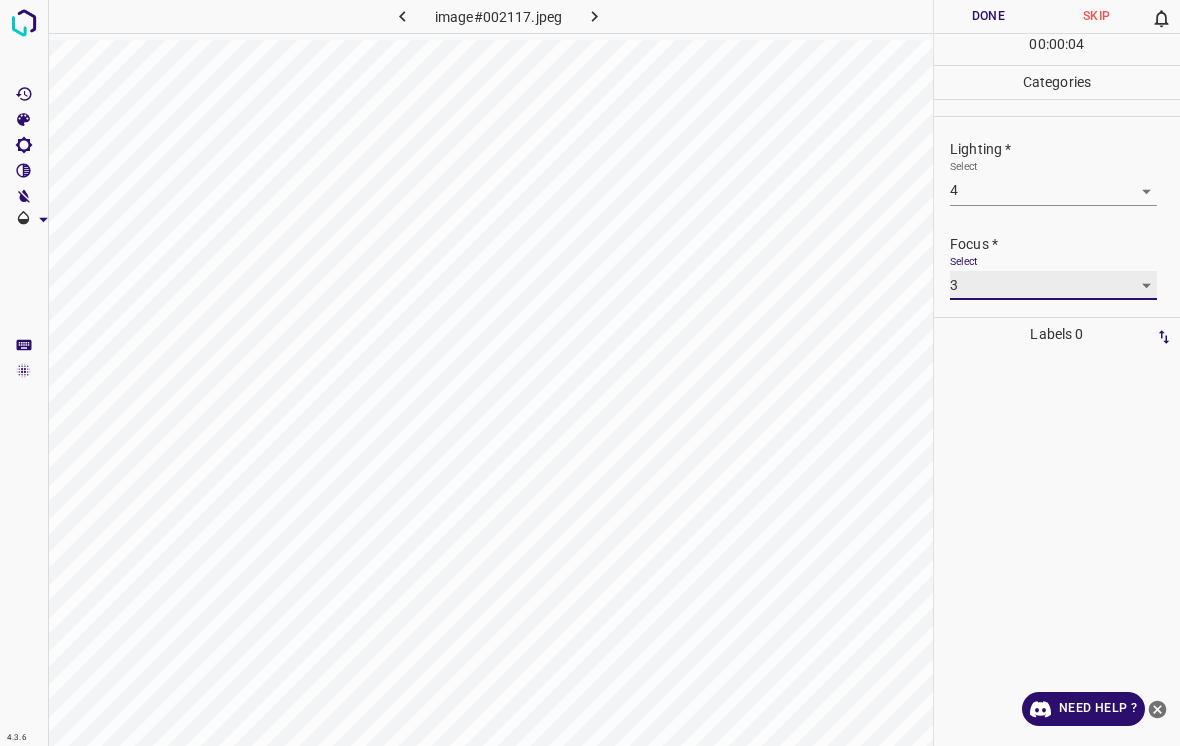 scroll, scrollTop: 88, scrollLeft: 0, axis: vertical 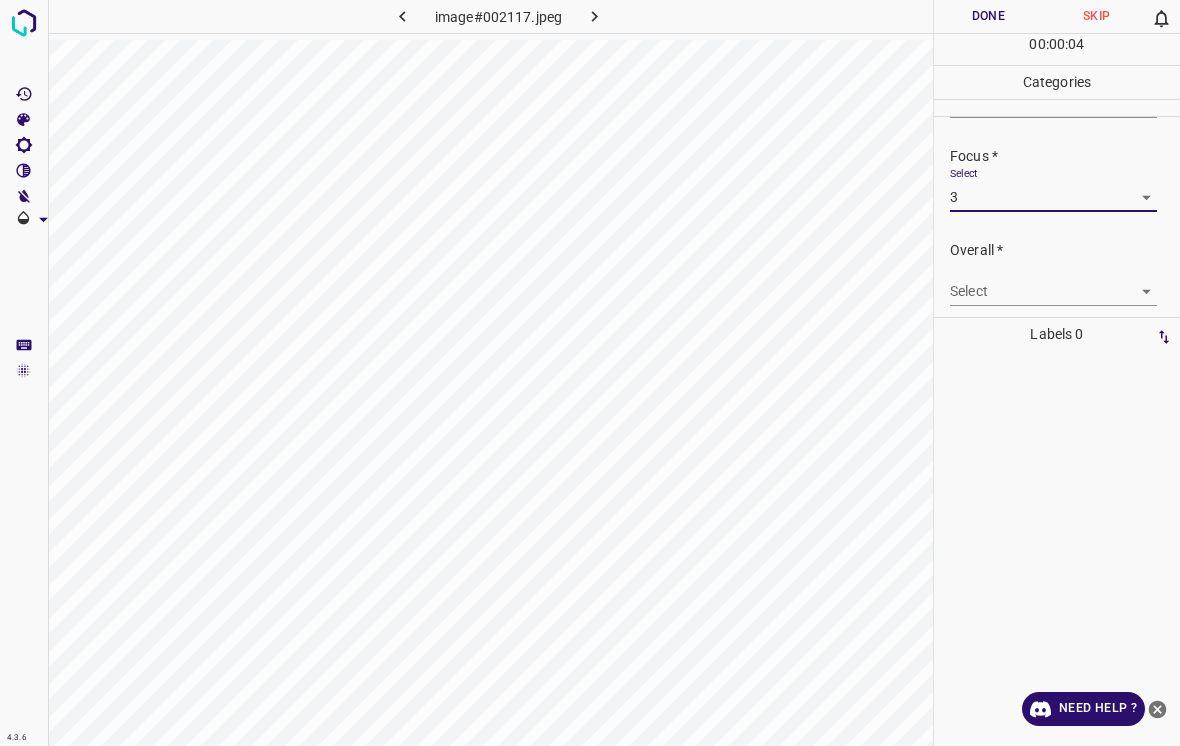 click on "4.3.6  image#002117.jpeg Done Skip 0 00   : 00   : 04   Categories Lighting *  Select 4 4 Focus *  Select 3 3 Overall *  Select ​ Labels   0 Categories 1 Lighting 2 Focus 3 Overall Tools Space Change between modes (Draw & Edit) I Auto labeling R Restore zoom M Zoom in N Zoom out Delete Delete selecte label Filters Z Restore filters X Saturation filter C Brightness filter V Contrast filter B Gray scale filter General O Download Need Help ? - Text - Hide - Delete" at bounding box center [590, 373] 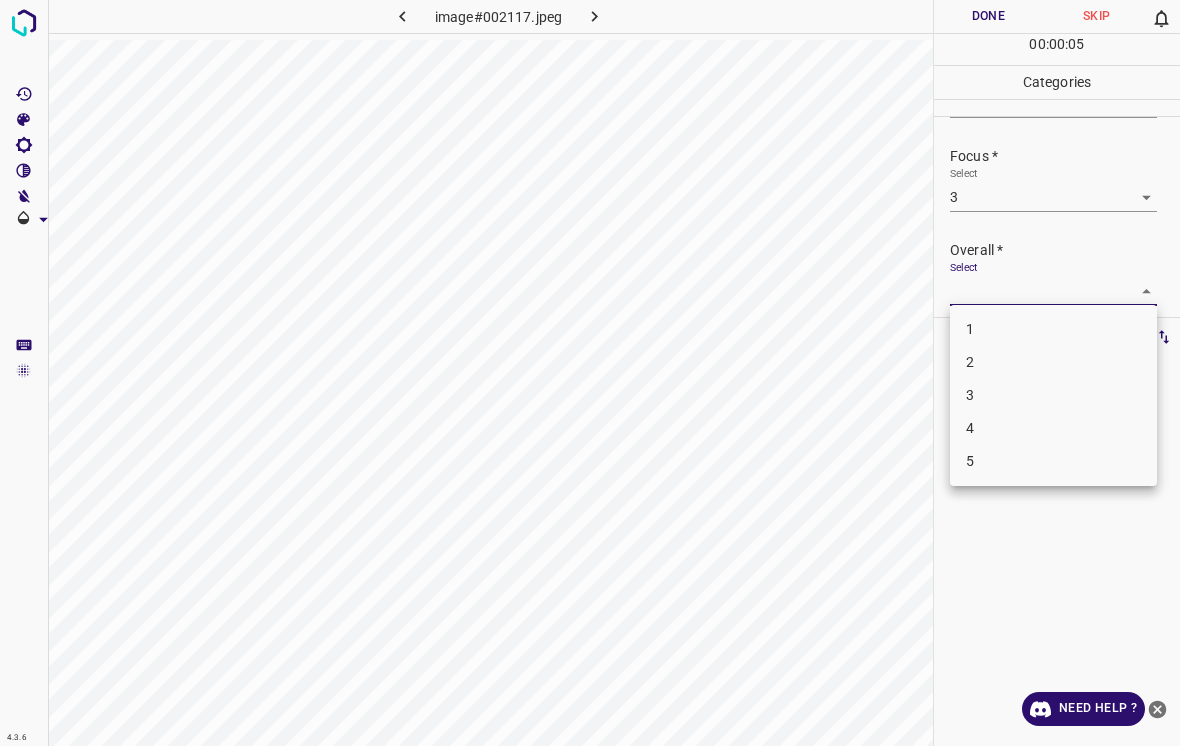 click on "4" at bounding box center [1053, 428] 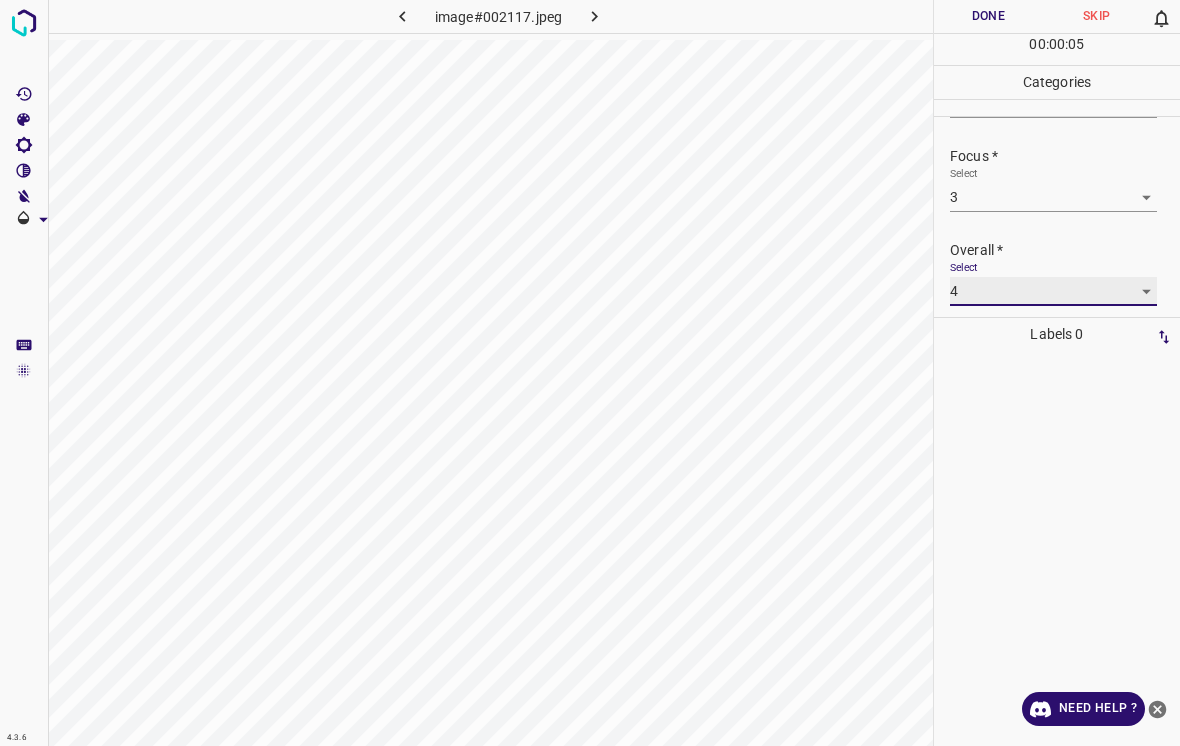type on "4" 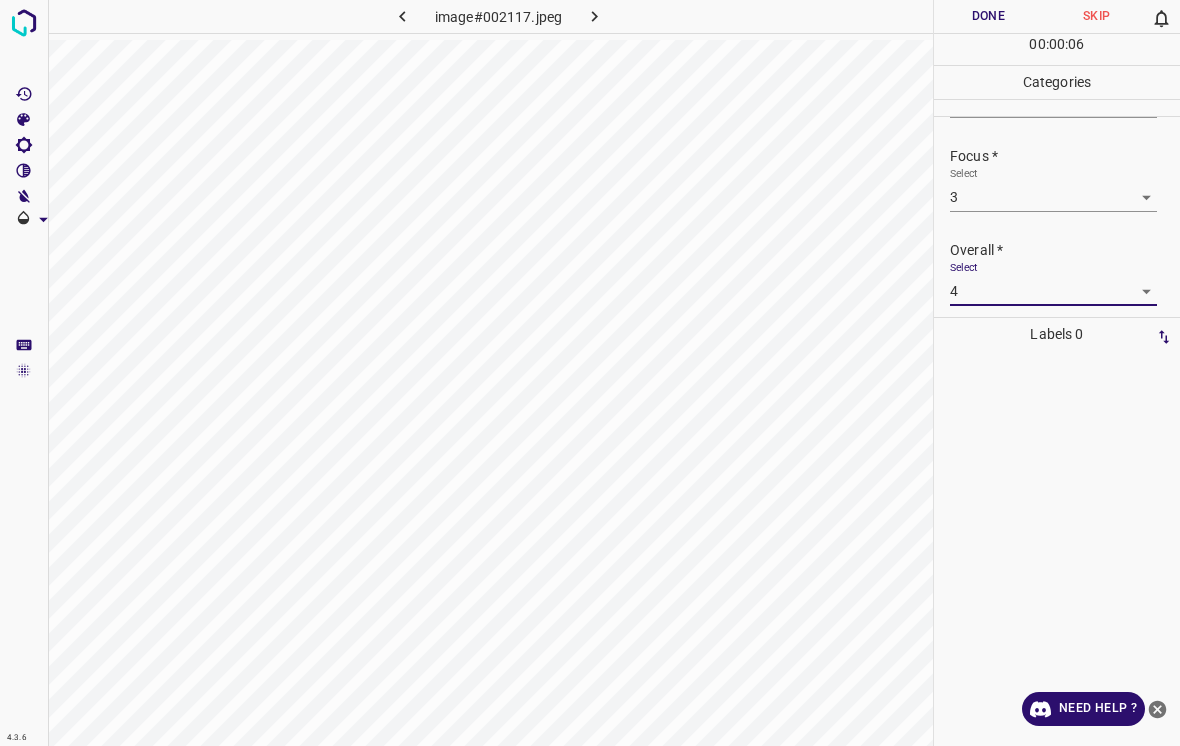 click on "Done" at bounding box center (988, 16) 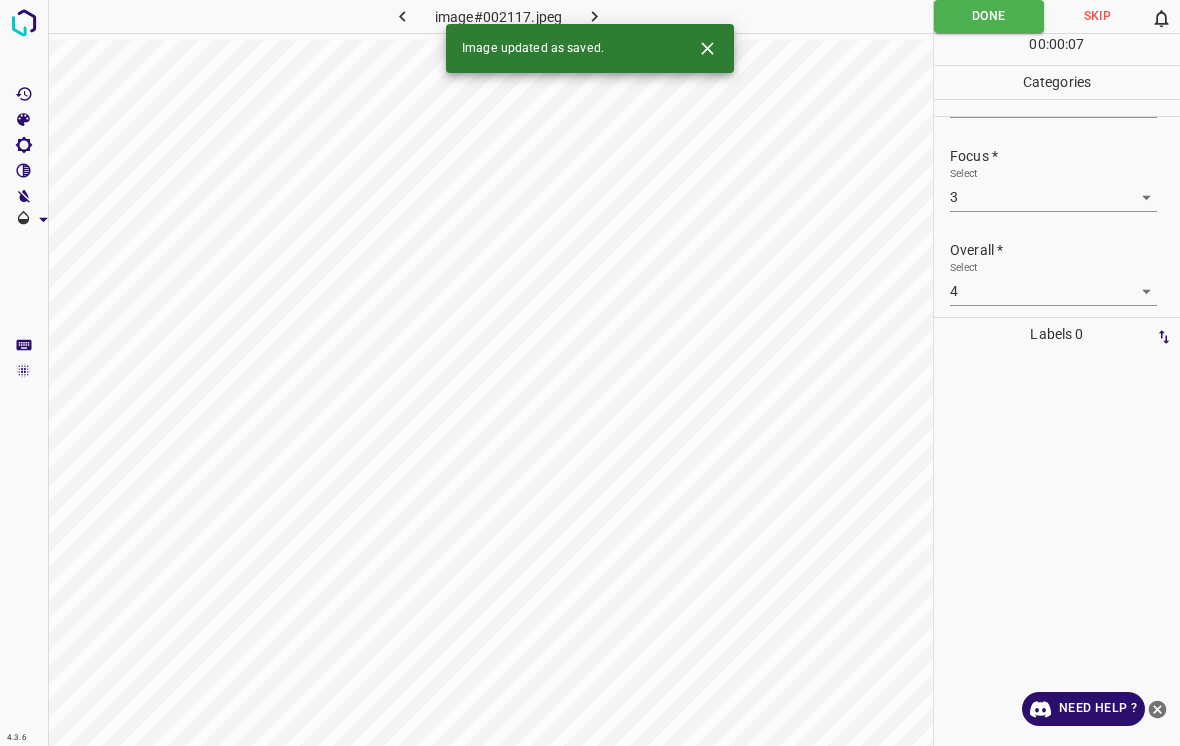 click 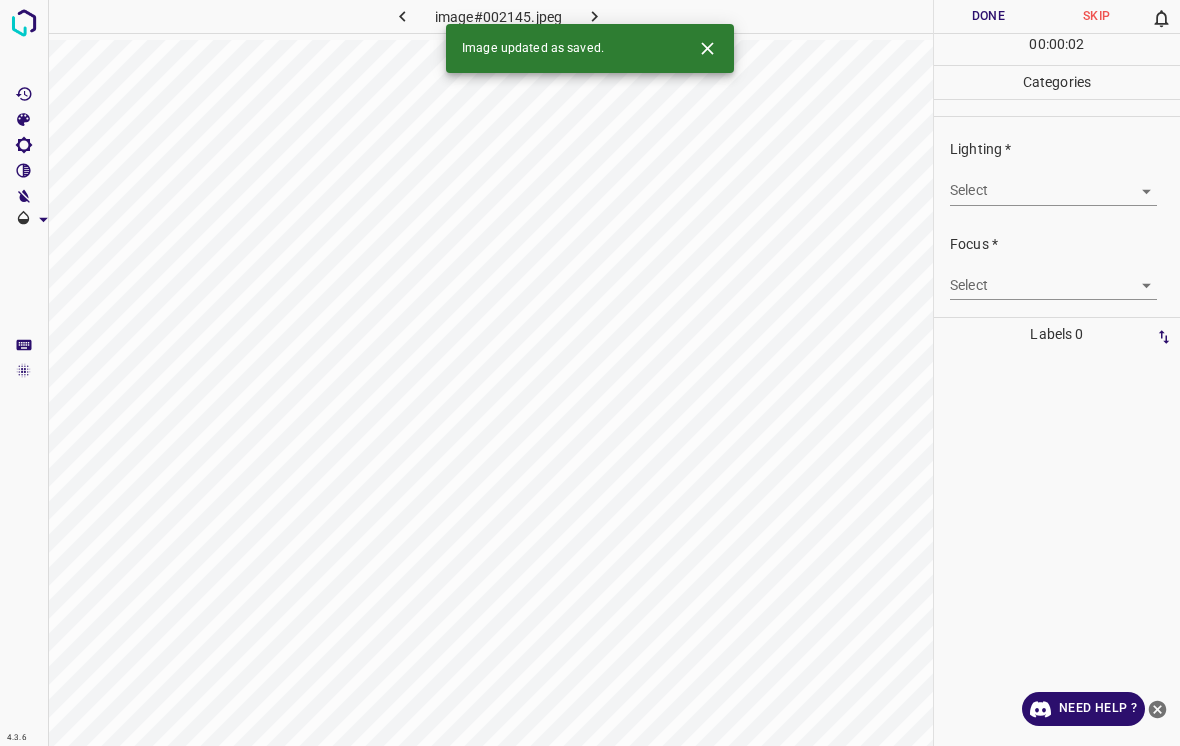 click on "4.3.6  image#002145.jpeg Done Skip 0 00   : 00   : 02   Categories Lighting *  Select ​ Focus *  Select ​ Overall *  Select ​ Labels   0 Categories 1 Lighting 2 Focus 3 Overall Tools Space Change between modes (Draw & Edit) I Auto labeling R Restore zoom M Zoom in N Zoom out Delete Delete selecte label Filters Z Restore filters X Saturation filter C Brightness filter V Contrast filter B Gray scale filter General O Download Image updated as saved. Need Help ? - Text - Hide - Delete" at bounding box center (590, 373) 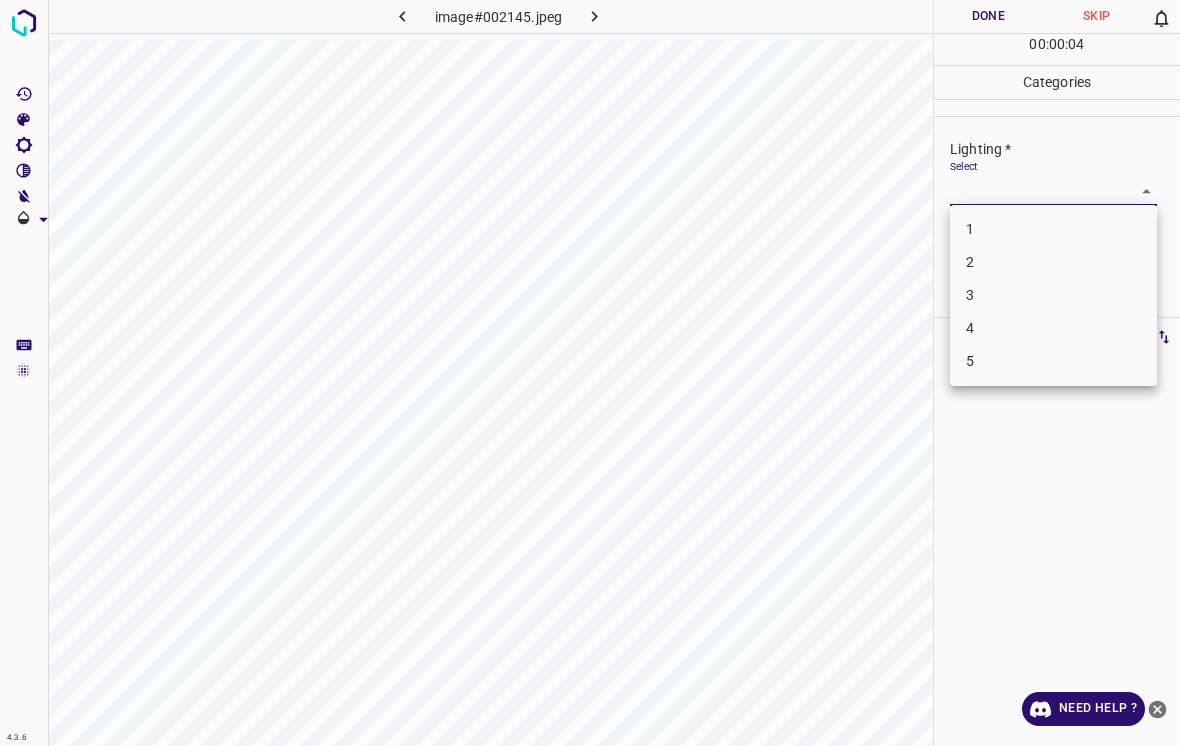click on "3" at bounding box center (1053, 295) 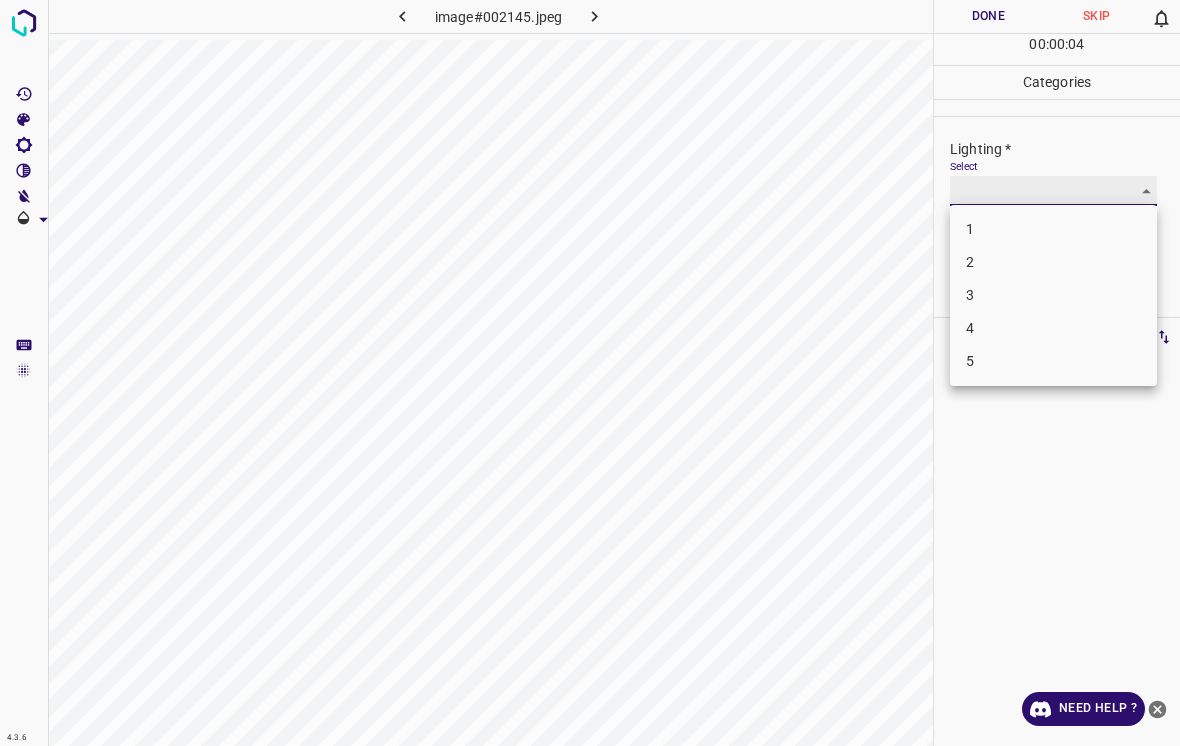 type on "3" 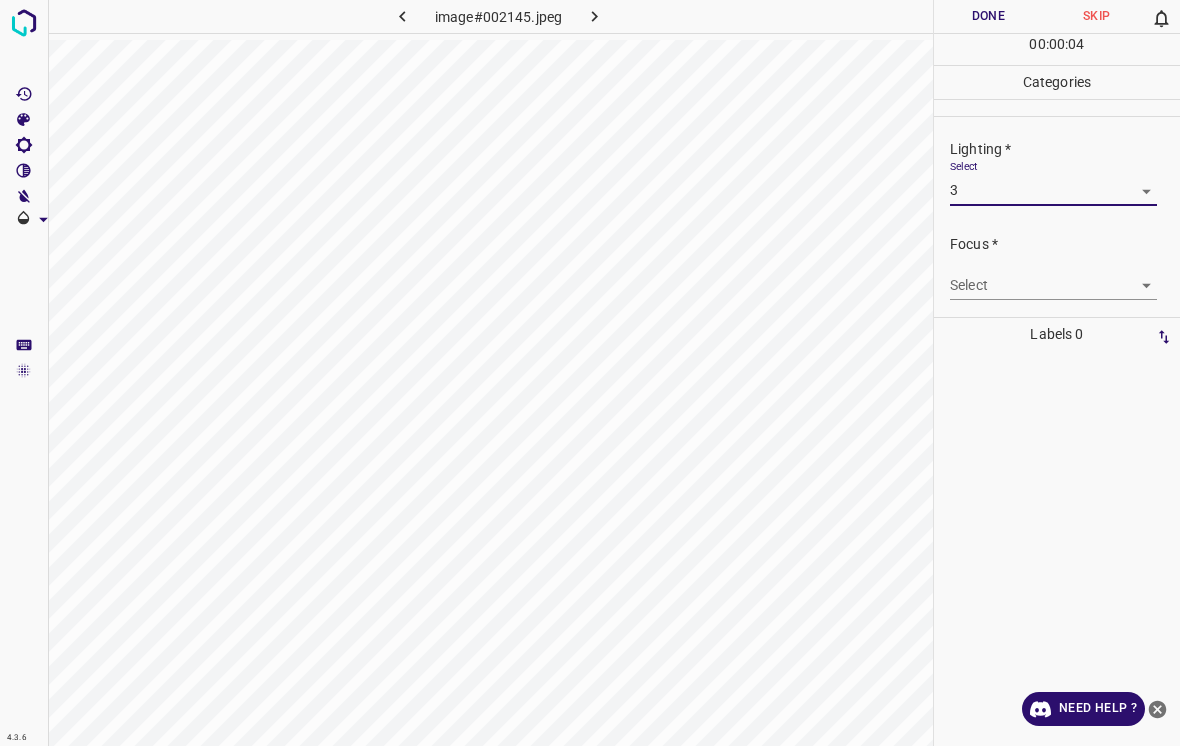 click on "4.3.6  image#002145.jpeg Done Skip 0 00   : 00   : 04   Categories Lighting *  Select 3 3 Focus *  Select ​ Overall *  Select ​ Labels   0 Categories 1 Lighting 2 Focus 3 Overall Tools Space Change between modes (Draw & Edit) I Auto labeling R Restore zoom M Zoom in N Zoom out Delete Delete selecte label Filters Z Restore filters X Saturation filter C Brightness filter V Contrast filter B Gray scale filter General O Download Need Help ? - Text - Hide - Delete" at bounding box center (590, 373) 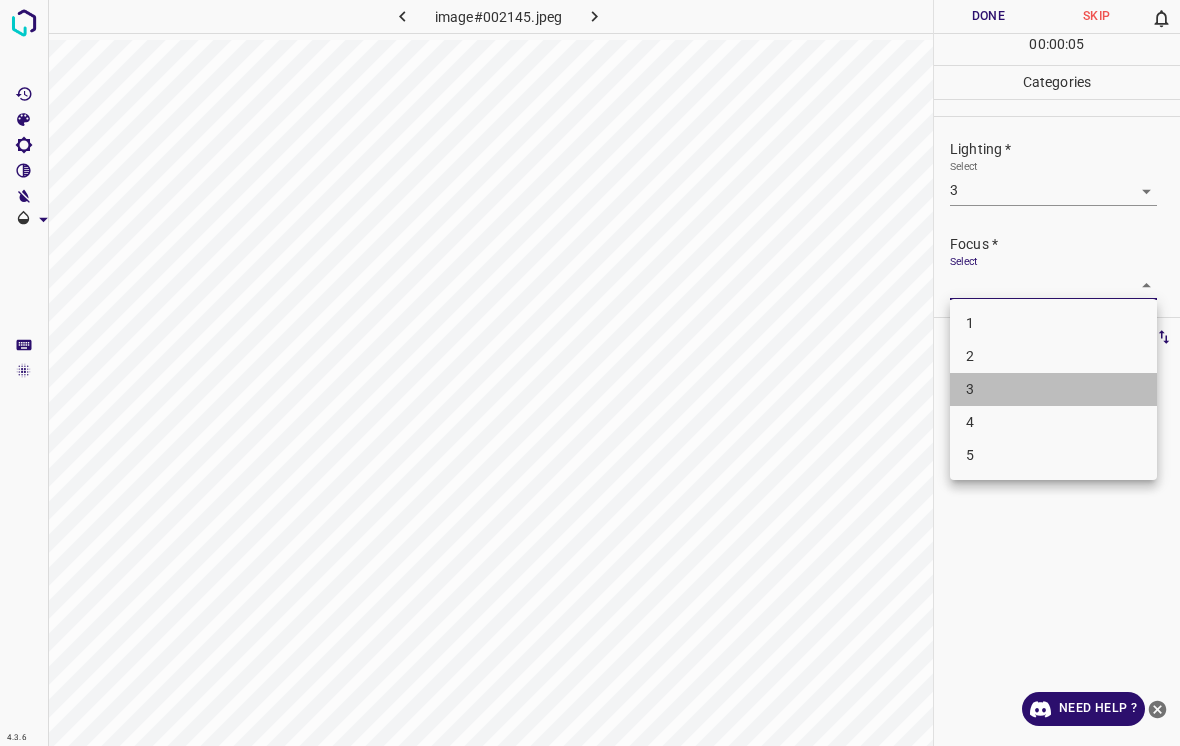 click on "3" at bounding box center [1053, 389] 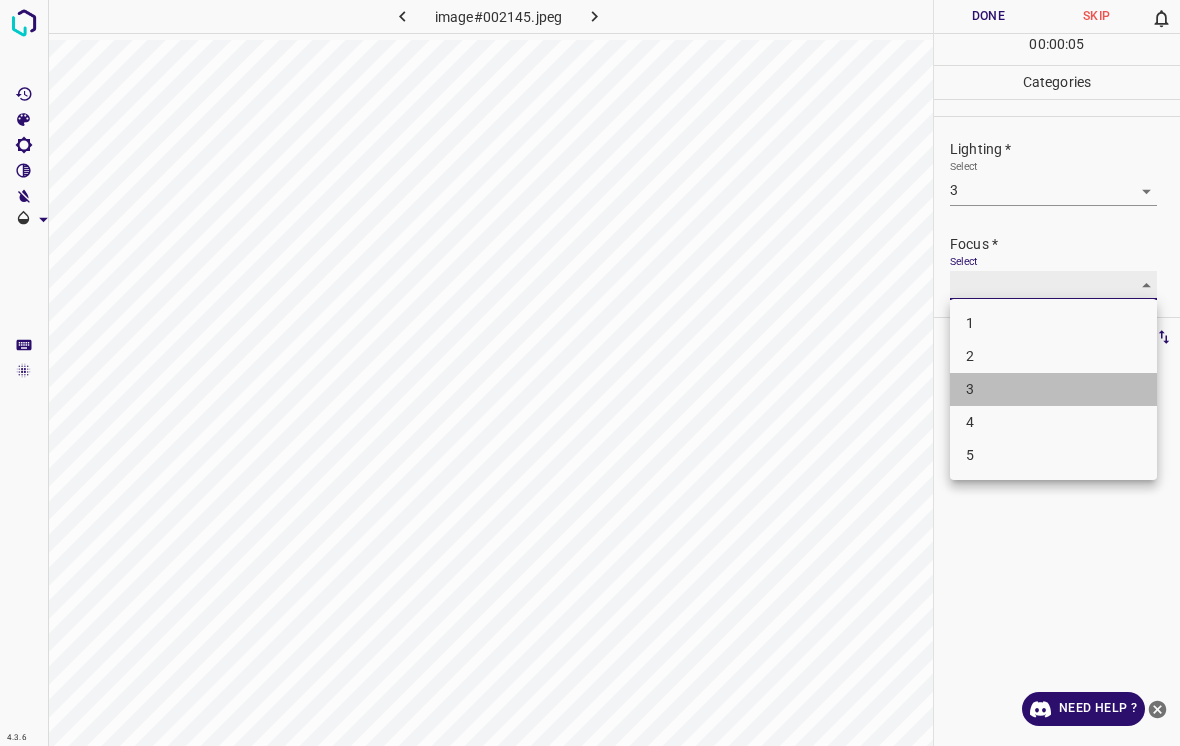 type on "3" 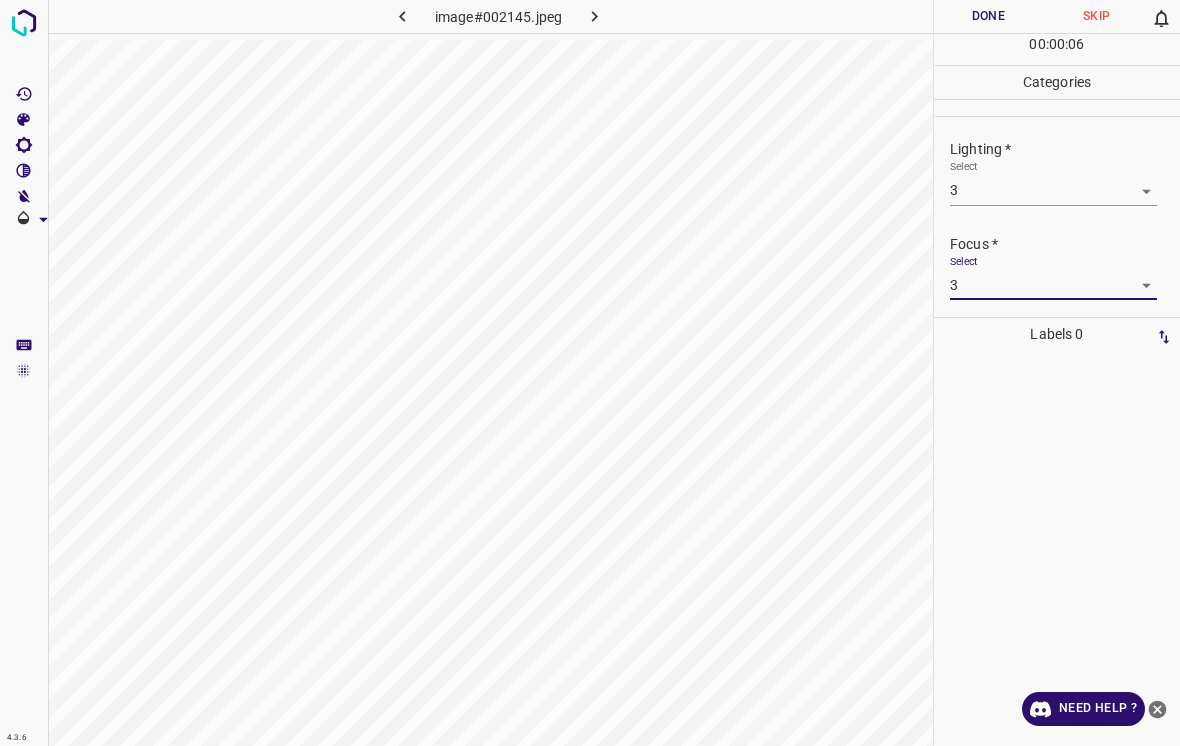 click on "4.3.6  image#002145.jpeg Done Skip 0 00   : 00   : 06   Categories Lighting *  Select 3 3 Focus *  Select 3 3 Overall *  Select ​ Labels   0 Categories 1 Lighting 2 Focus 3 Overall Tools Space Change between modes (Draw & Edit) I Auto labeling R Restore zoom M Zoom in N Zoom out Delete Delete selecte label Filters Z Restore filters X Saturation filter C Brightness filter V Contrast filter B Gray scale filter General O Download Need Help ? - Text - Hide - Delete" at bounding box center (590, 373) 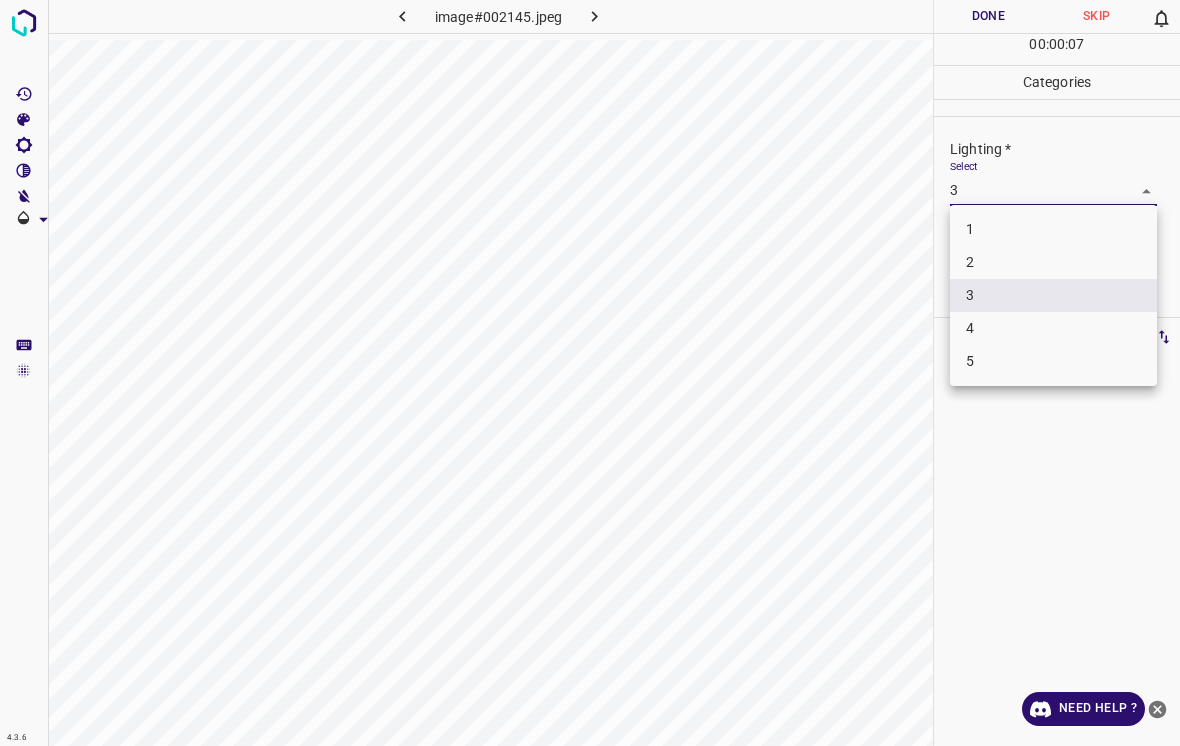 click on "4" at bounding box center (1053, 328) 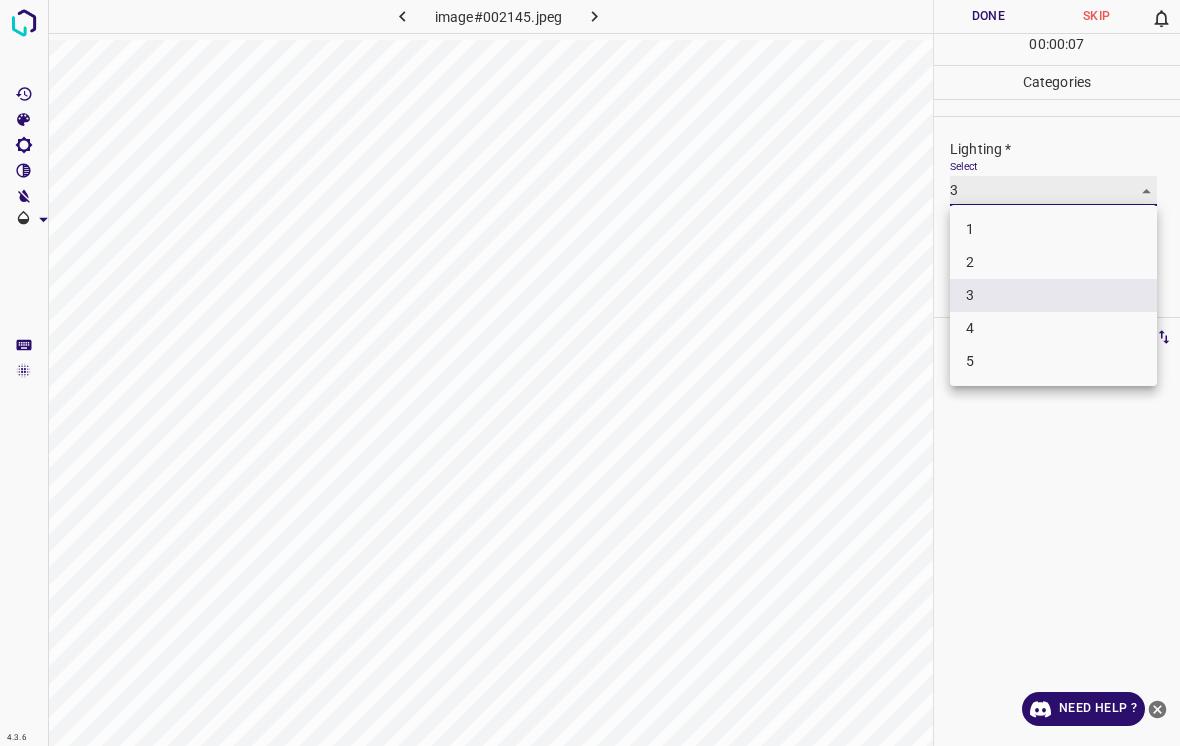 type on "4" 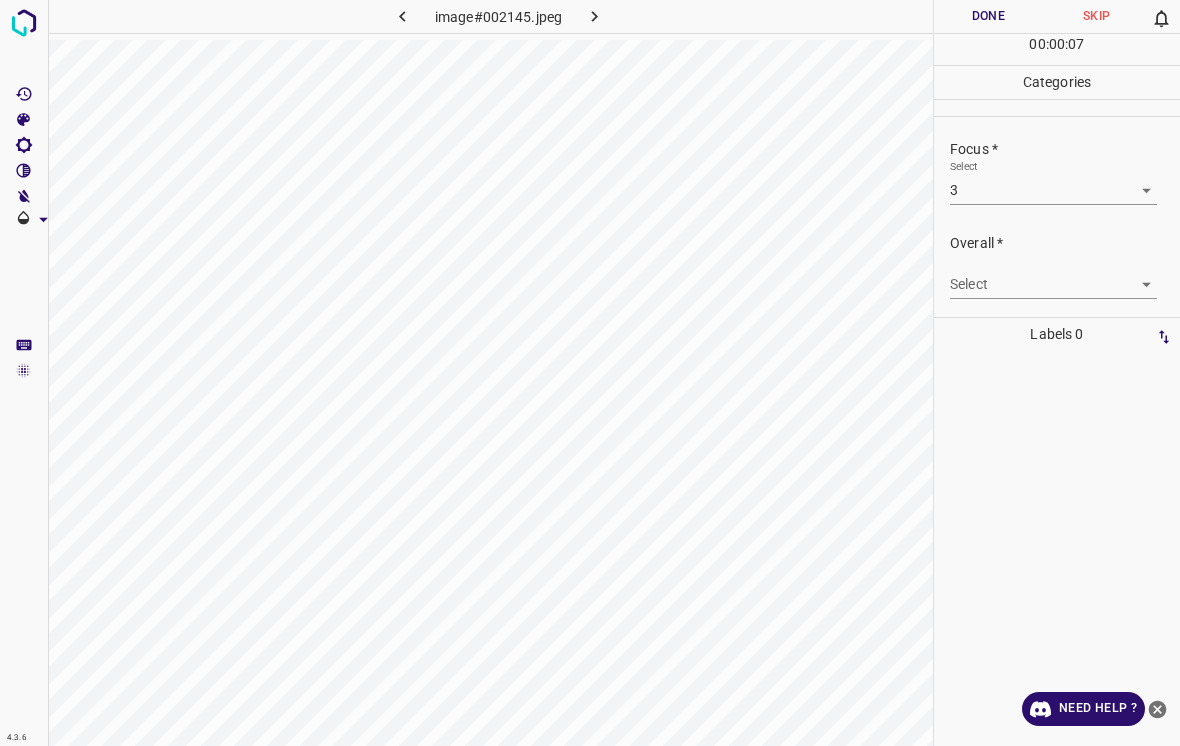 scroll, scrollTop: 96, scrollLeft: 0, axis: vertical 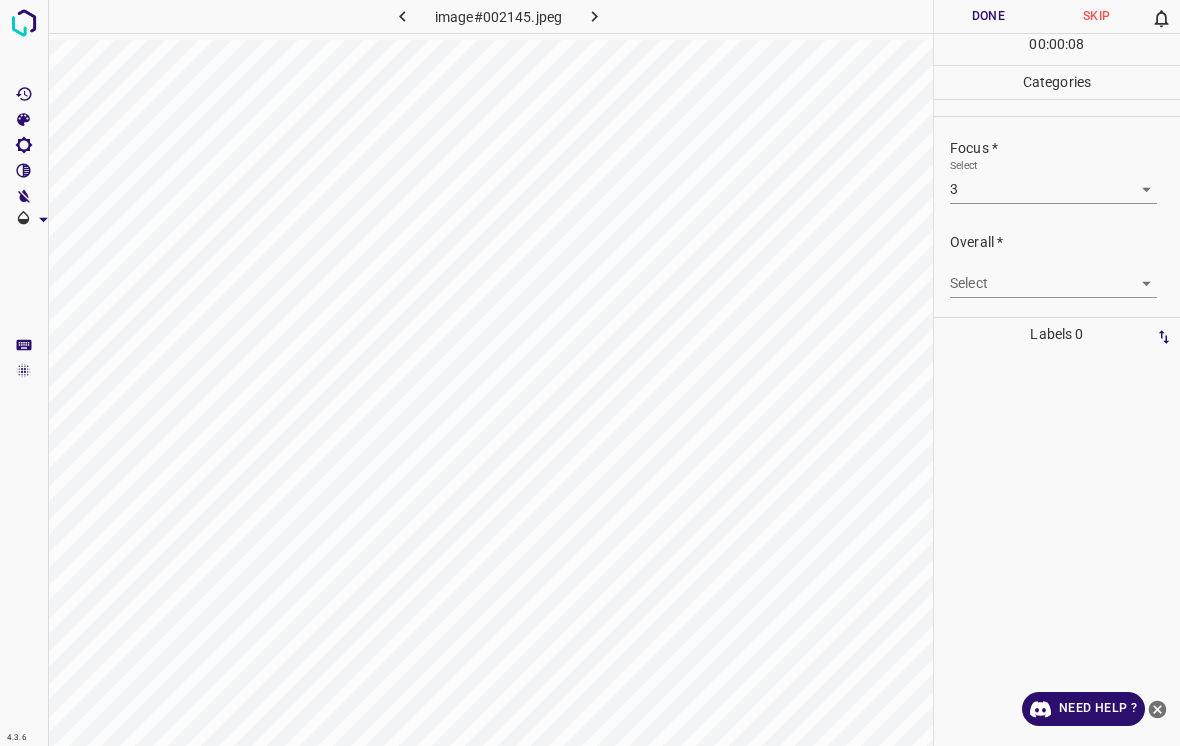 click on "4.3.6  image#002145.jpeg Done Skip 0 00   : 00   : 08   Categories Lighting *  Select 4 4 Focus *  Select 3 3 Overall *  Select ​ Labels   0 Categories 1 Lighting 2 Focus 3 Overall Tools Space Change between modes (Draw & Edit) I Auto labeling R Restore zoom M Zoom in N Zoom out Delete Delete selecte label Filters Z Restore filters X Saturation filter C Brightness filter V Contrast filter B Gray scale filter General O Download Need Help ? - Text - Hide - Delete" at bounding box center [590, 373] 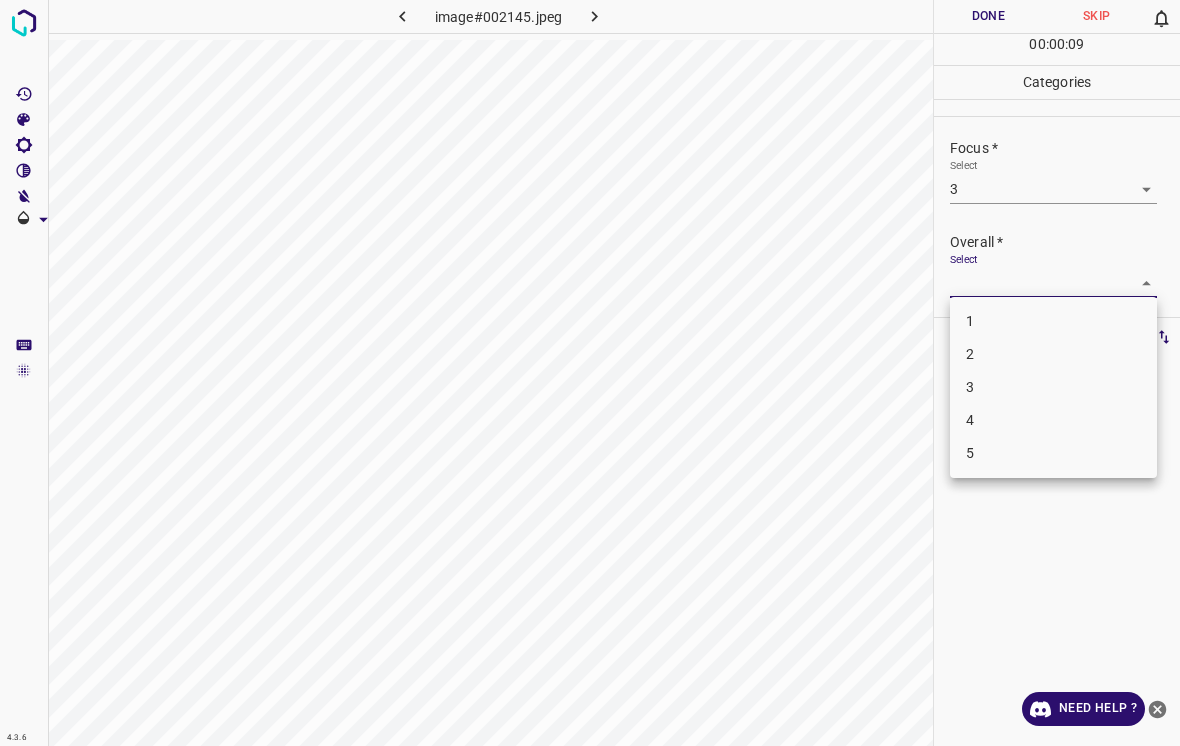 click on "3" at bounding box center [1053, 387] 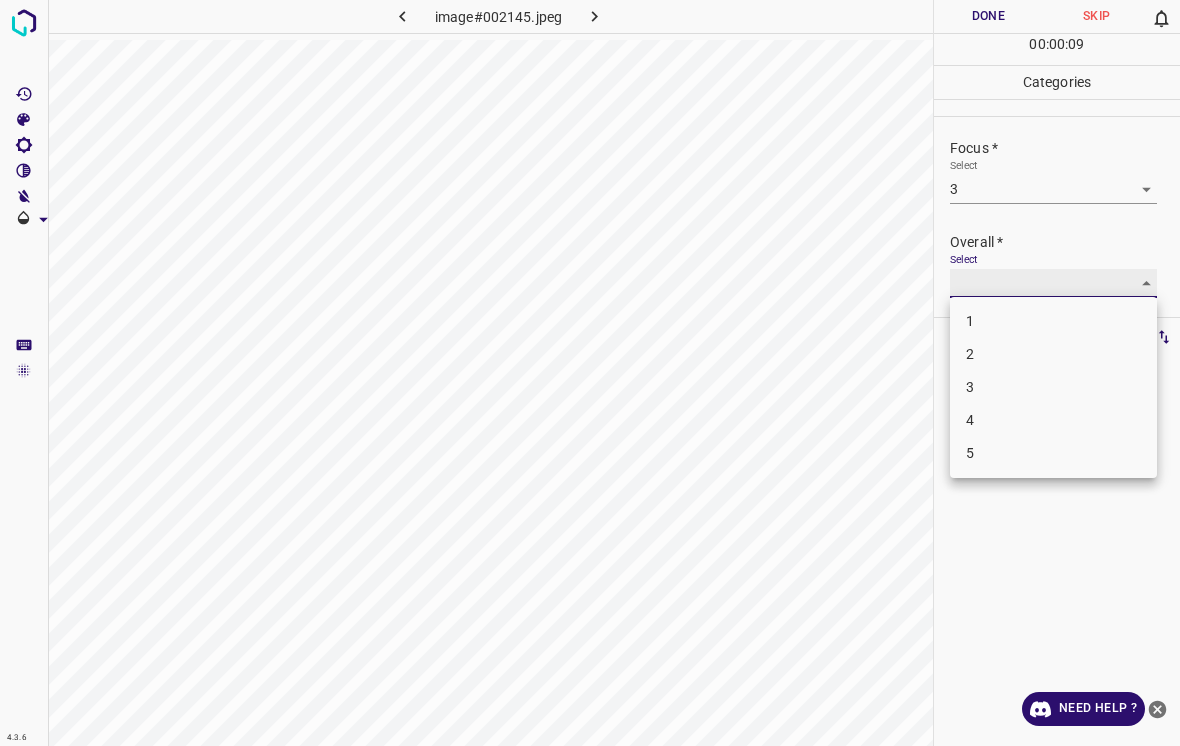 type on "3" 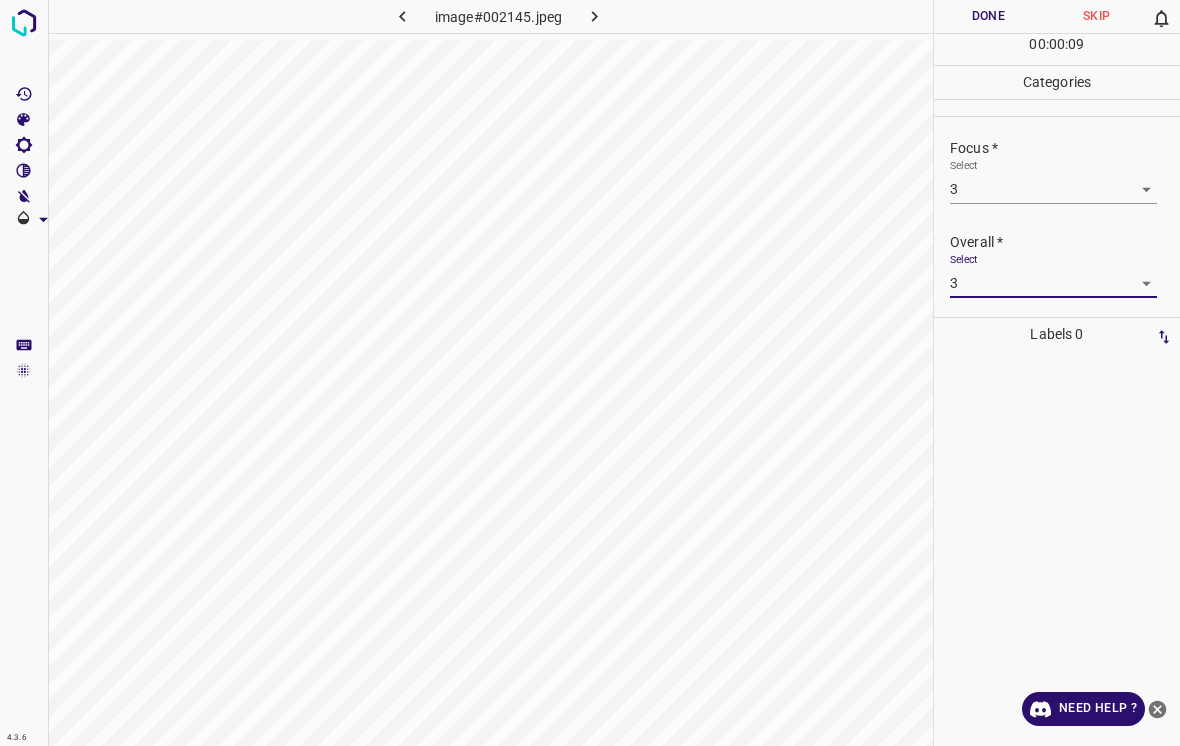 click on "Done" at bounding box center (988, 16) 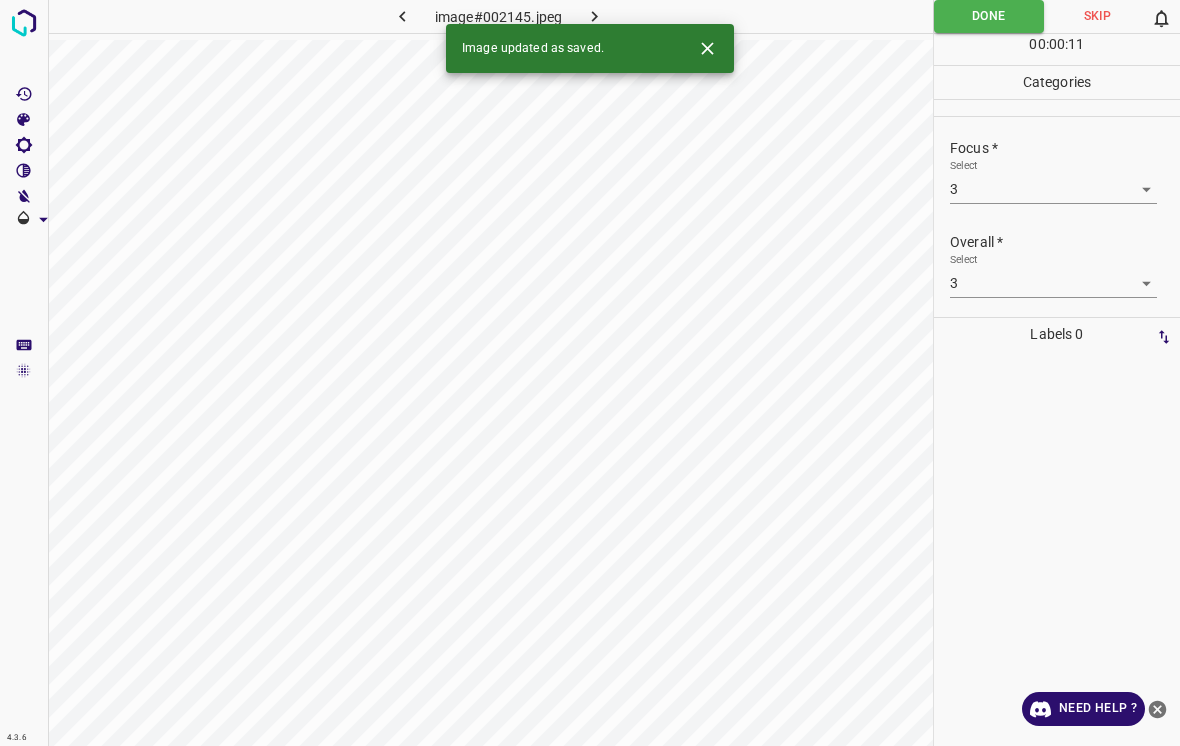 click on "Image updated as saved." at bounding box center [590, 48] 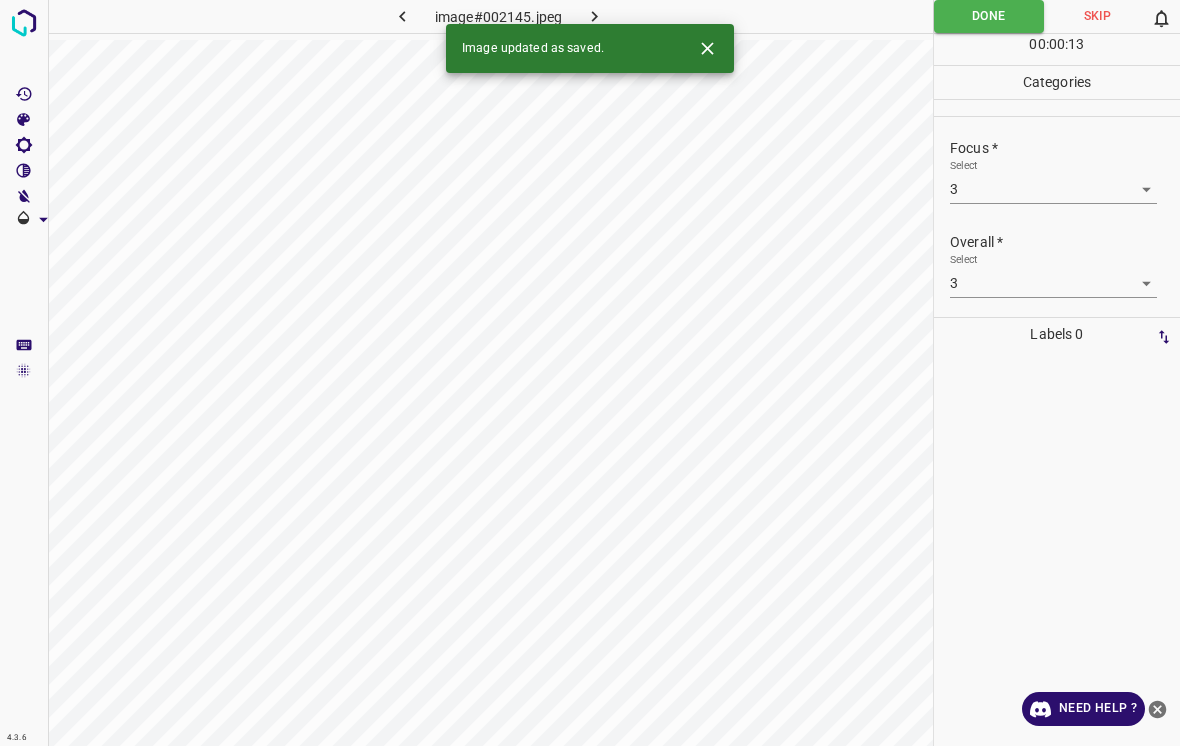 click on "Image updated as saved." at bounding box center (590, 48) 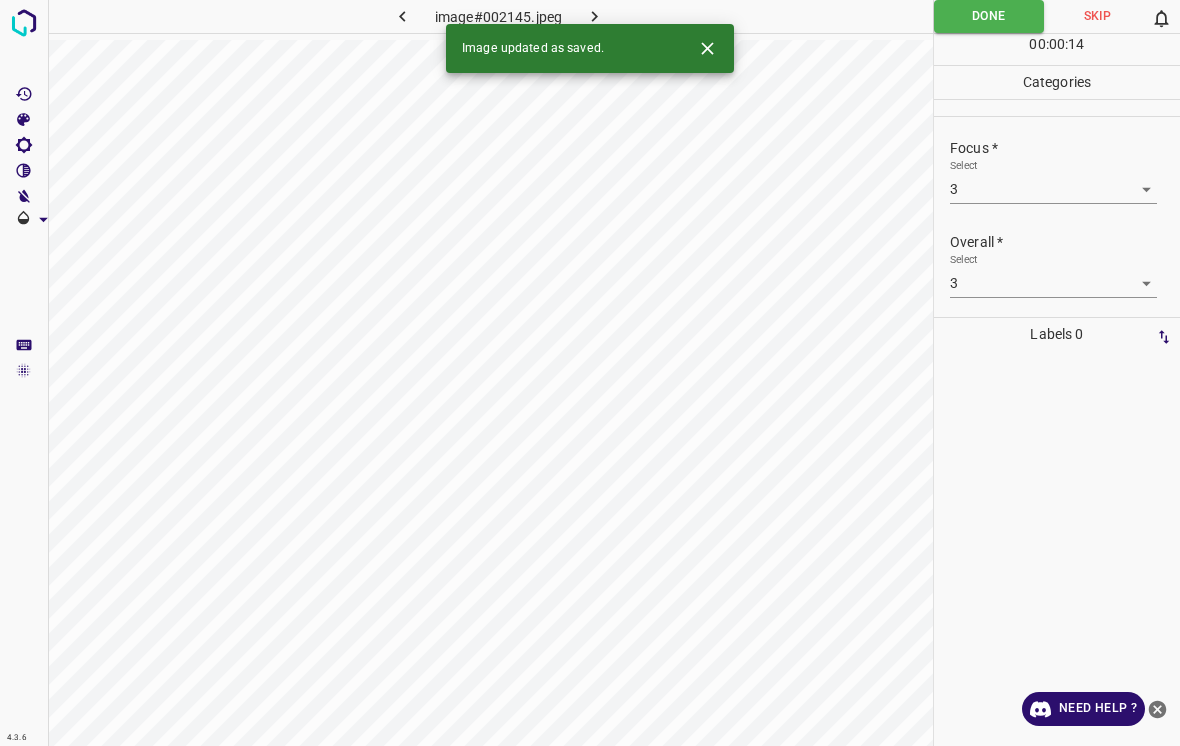 click at bounding box center (707, 48) 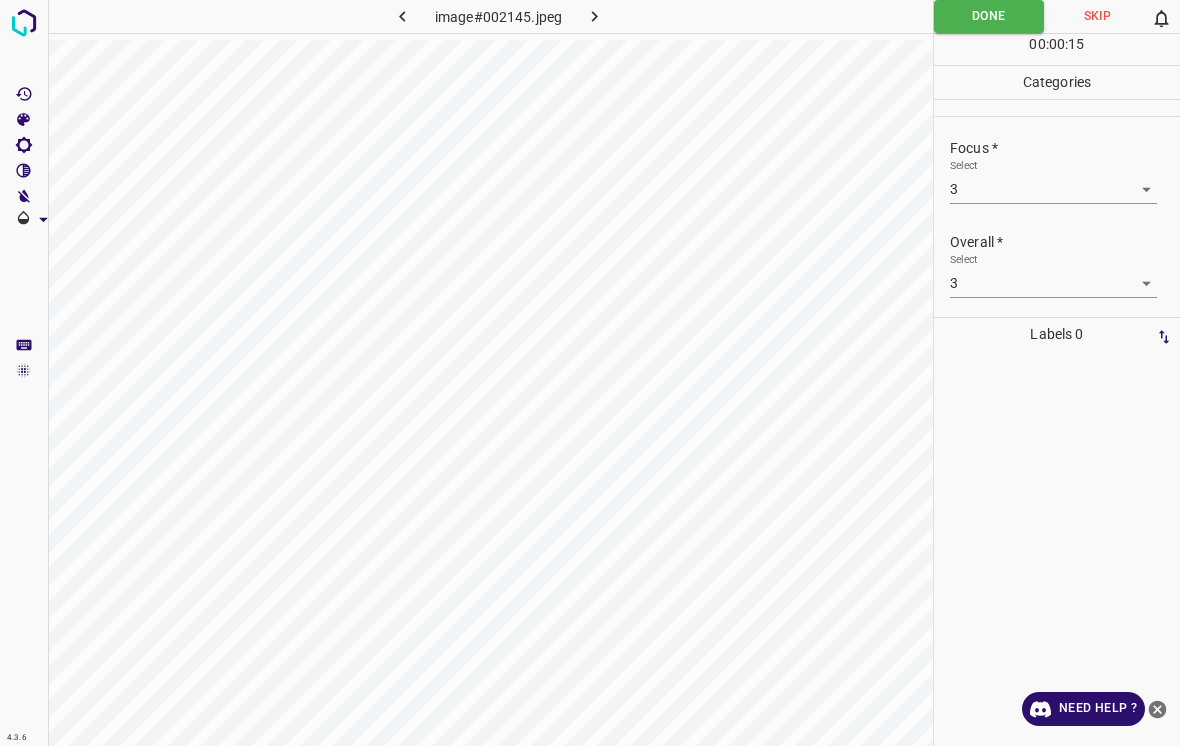 click 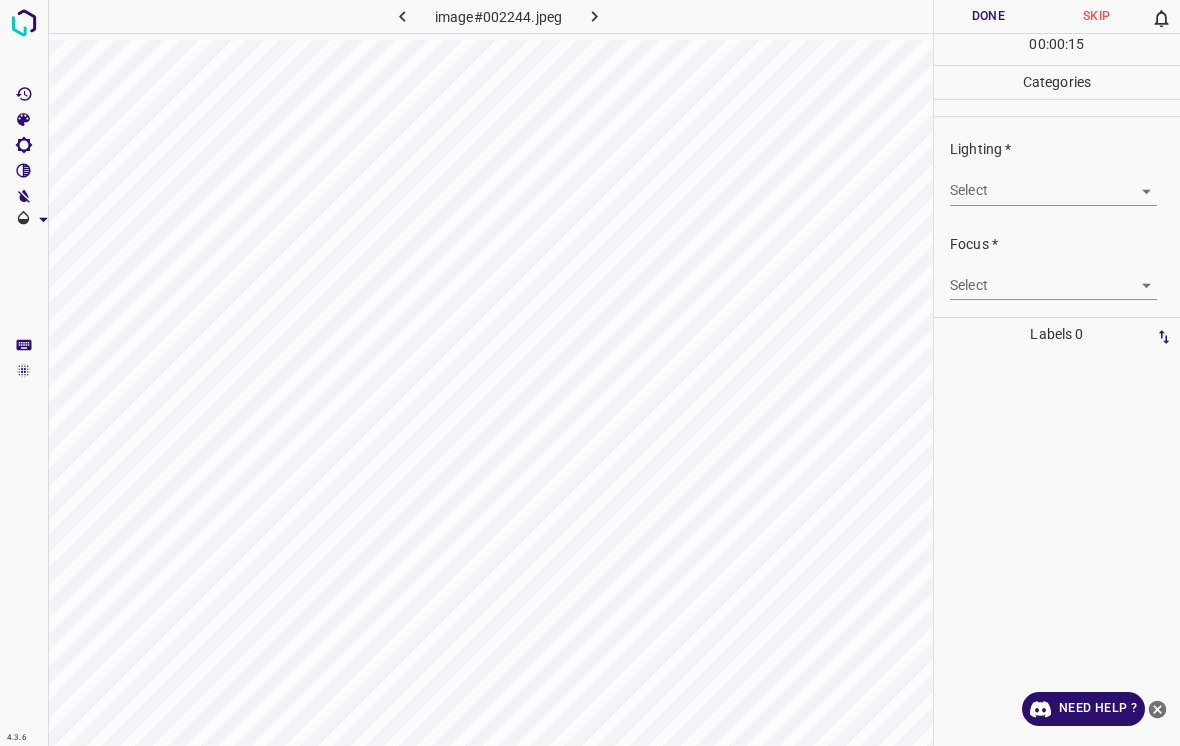 click on "4.3.6  image#002244.jpeg Done Skip 0 00   : 00   : 15   Categories Lighting *  Select ​ Focus *  Select ​ Overall *  Select ​ Labels   0 Categories 1 Lighting 2 Focus 3 Overall Tools Space Change between modes (Draw & Edit) I Auto labeling R Restore zoom M Zoom in N Zoom out Delete Delete selecte label Filters Z Restore filters X Saturation filter C Brightness filter V Contrast filter B Gray scale filter General O Download Need Help ? - Text - Hide - Delete" at bounding box center (590, 373) 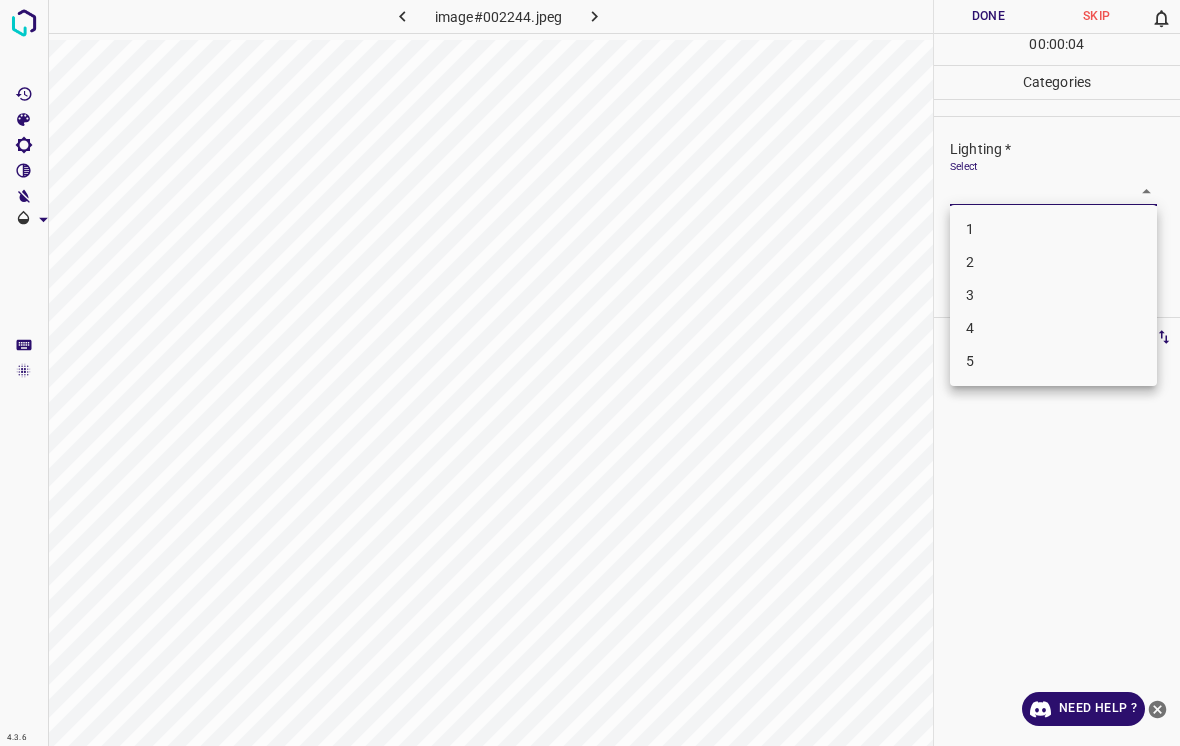 click on "4" at bounding box center [1053, 328] 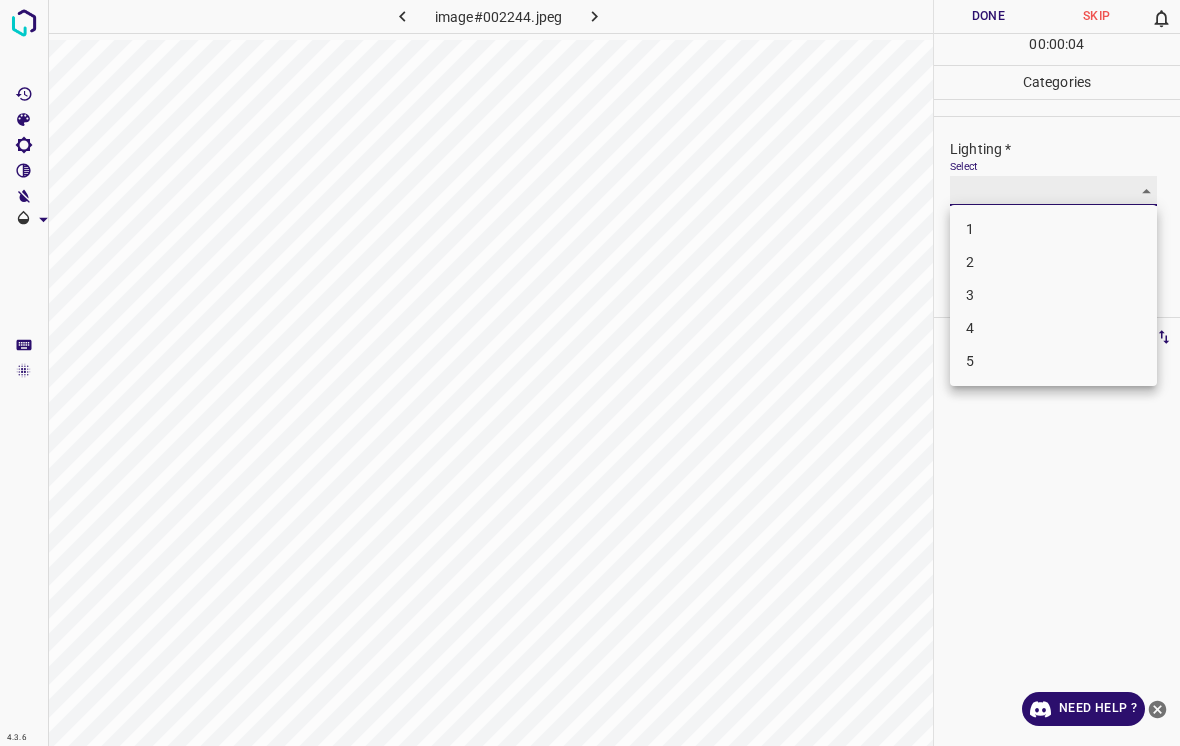 type on "4" 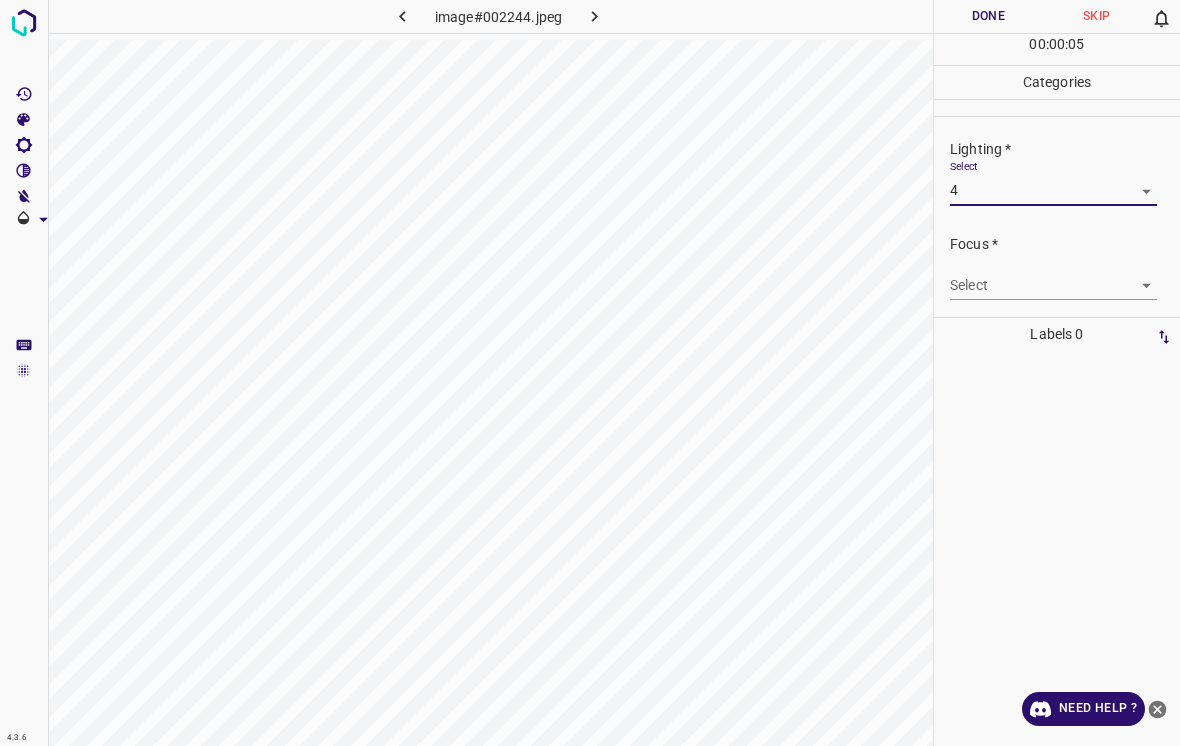 click on "4.3.6  image#002244.jpeg Done Skip 0 00   : 00   : 05   Categories Lighting *  Select 4 4 Focus *  Select ​ Overall *  Select ​ Labels   0 Categories 1 Lighting 2 Focus 3 Overall Tools Space Change between modes (Draw & Edit) I Auto labeling R Restore zoom M Zoom in N Zoom out Delete Delete selecte label Filters Z Restore filters X Saturation filter C Brightness filter V Contrast filter B Gray scale filter General O Download Need Help ? - Text - Hide - Delete" at bounding box center [590, 373] 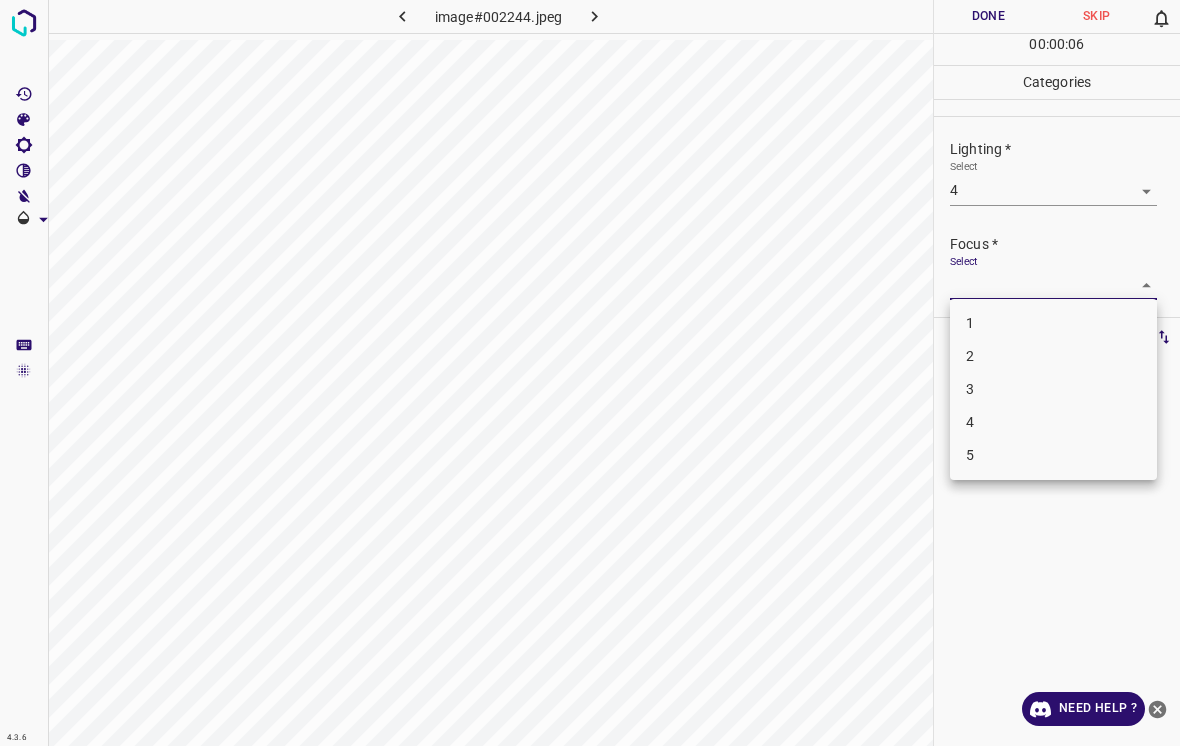 click on "4" at bounding box center [1053, 422] 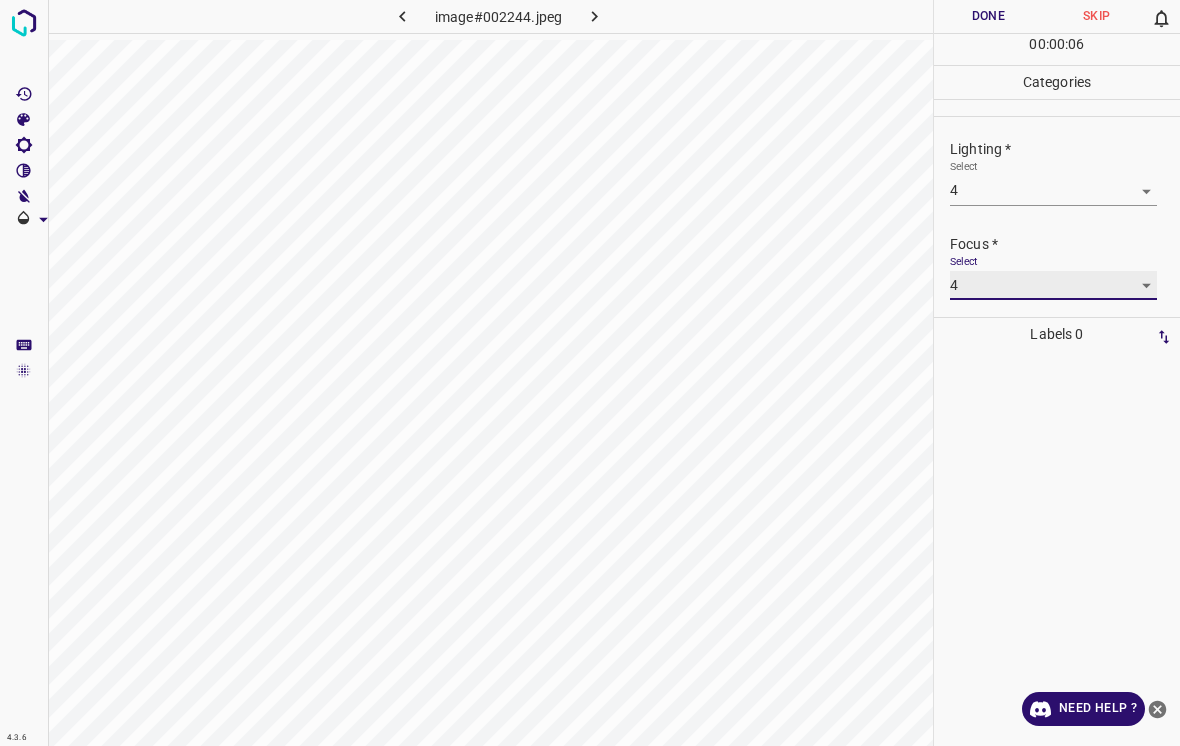type on "4" 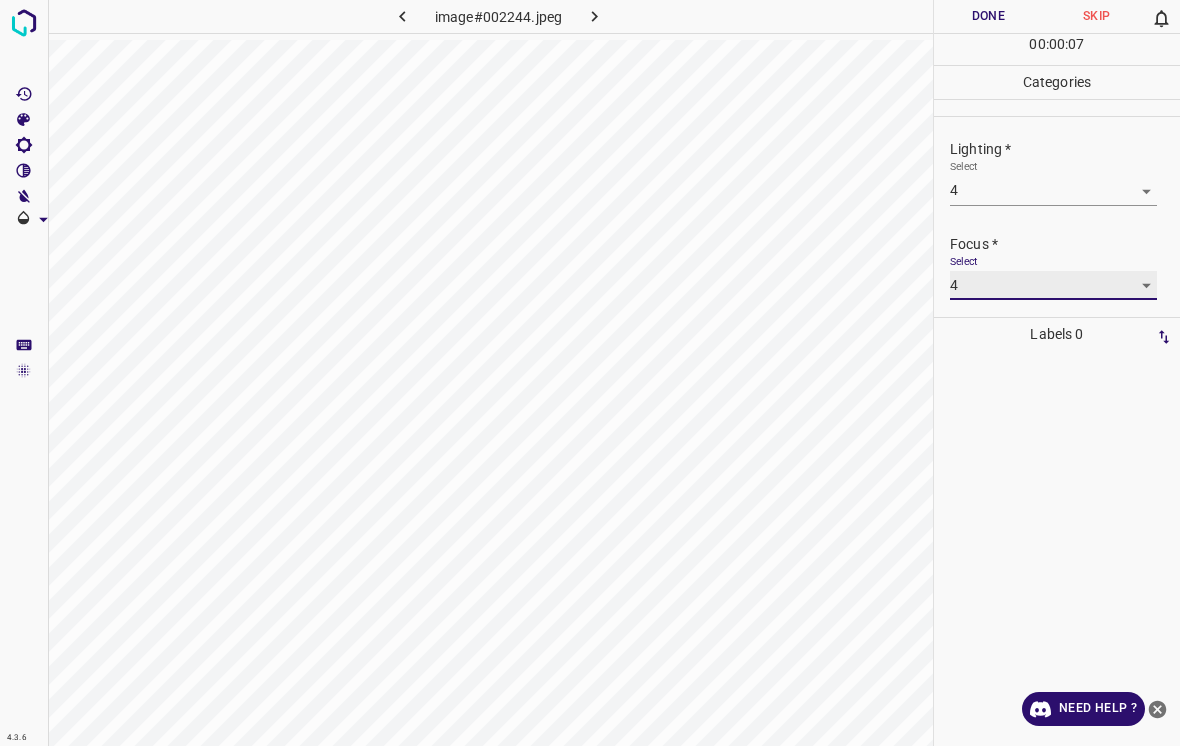 scroll, scrollTop: 91, scrollLeft: 0, axis: vertical 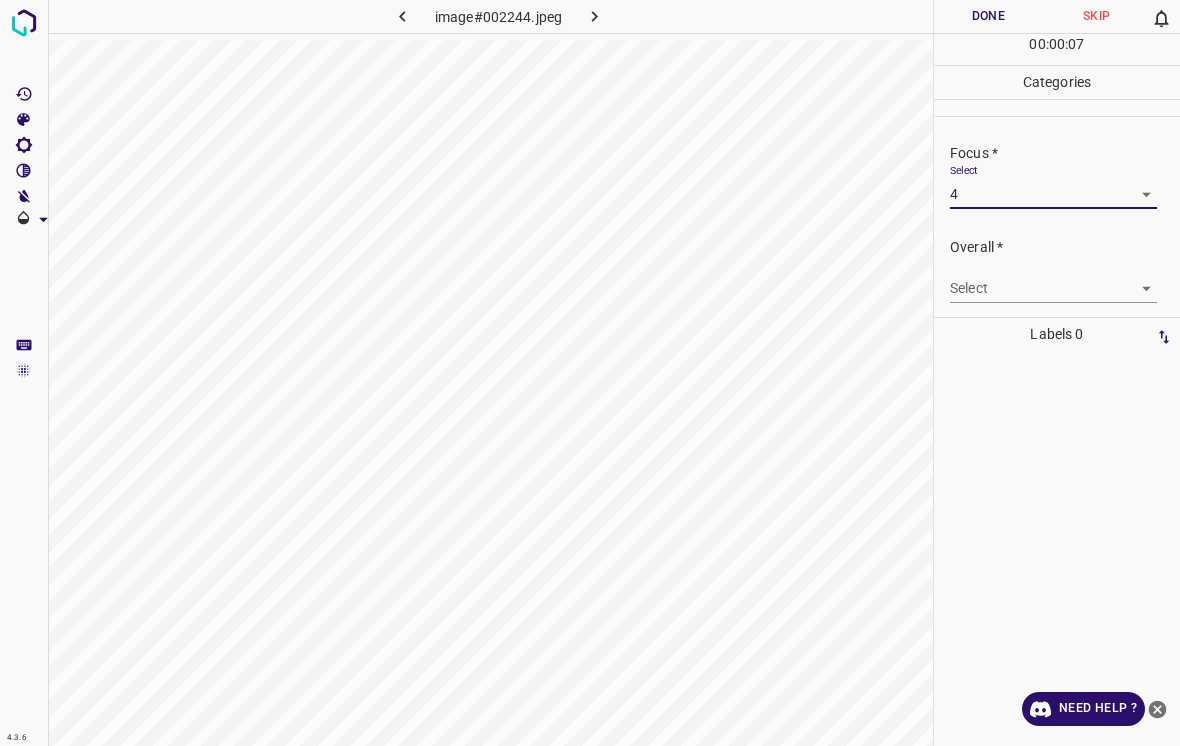 click on "4.3.6  image#002244.jpeg Done Skip 0 00   : 00   : 07   Categories Lighting *  Select 4 4 Focus *  Select 4 4 Overall *  Select ​ Labels   0 Categories 1 Lighting 2 Focus 3 Overall Tools Space Change between modes (Draw & Edit) I Auto labeling R Restore zoom M Zoom in N Zoom out Delete Delete selecte label Filters Z Restore filters X Saturation filter C Brightness filter V Contrast filter B Gray scale filter General O Download Need Help ? - Text - Hide - Delete" at bounding box center [590, 373] 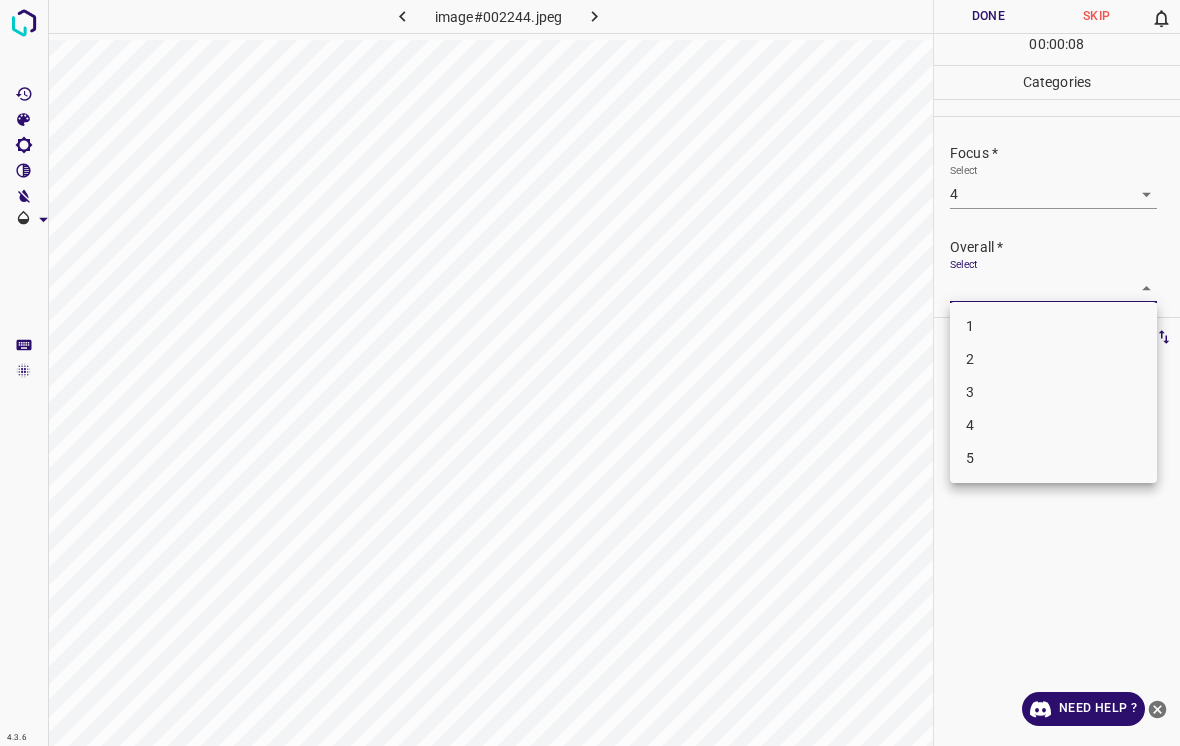 click on "4" at bounding box center (1053, 425) 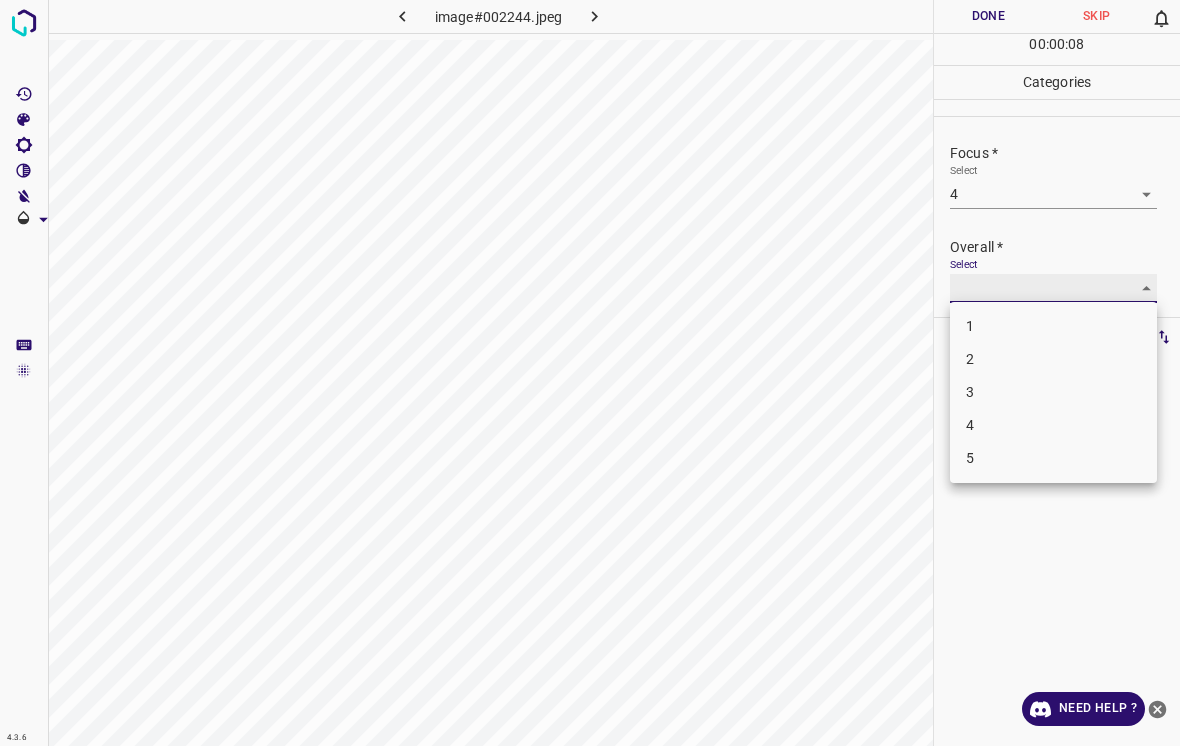 type on "4" 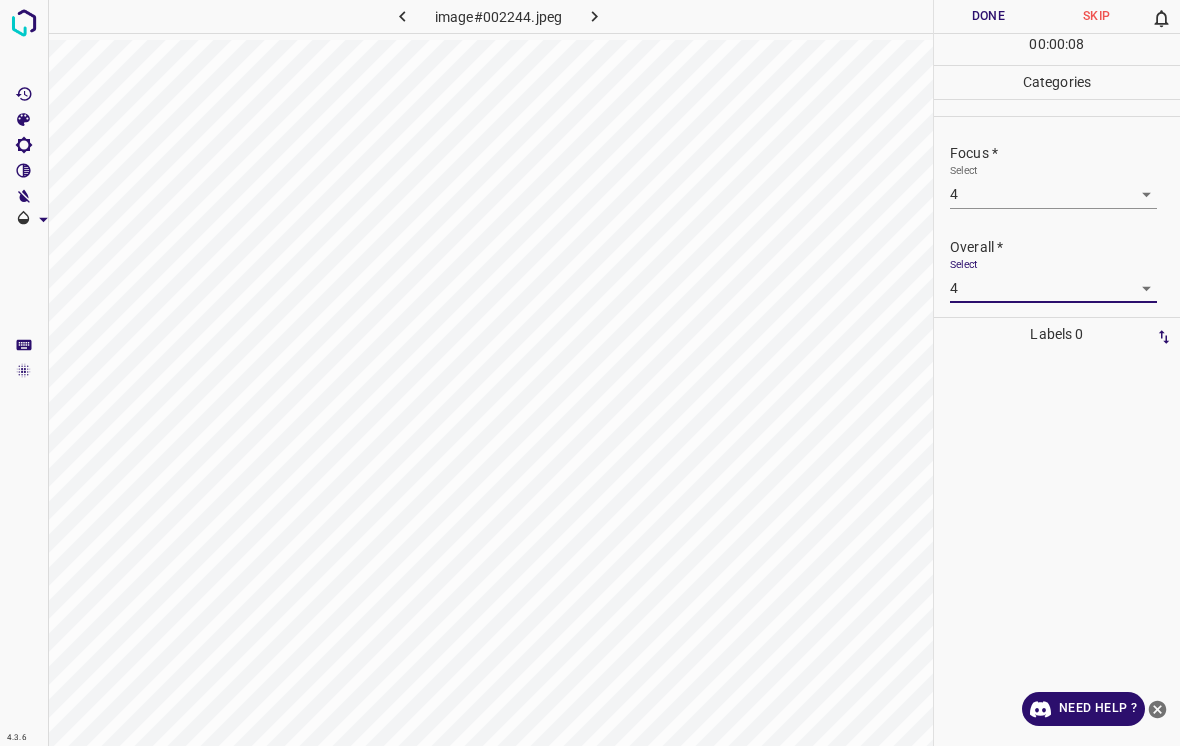 click on "Done" at bounding box center [988, 16] 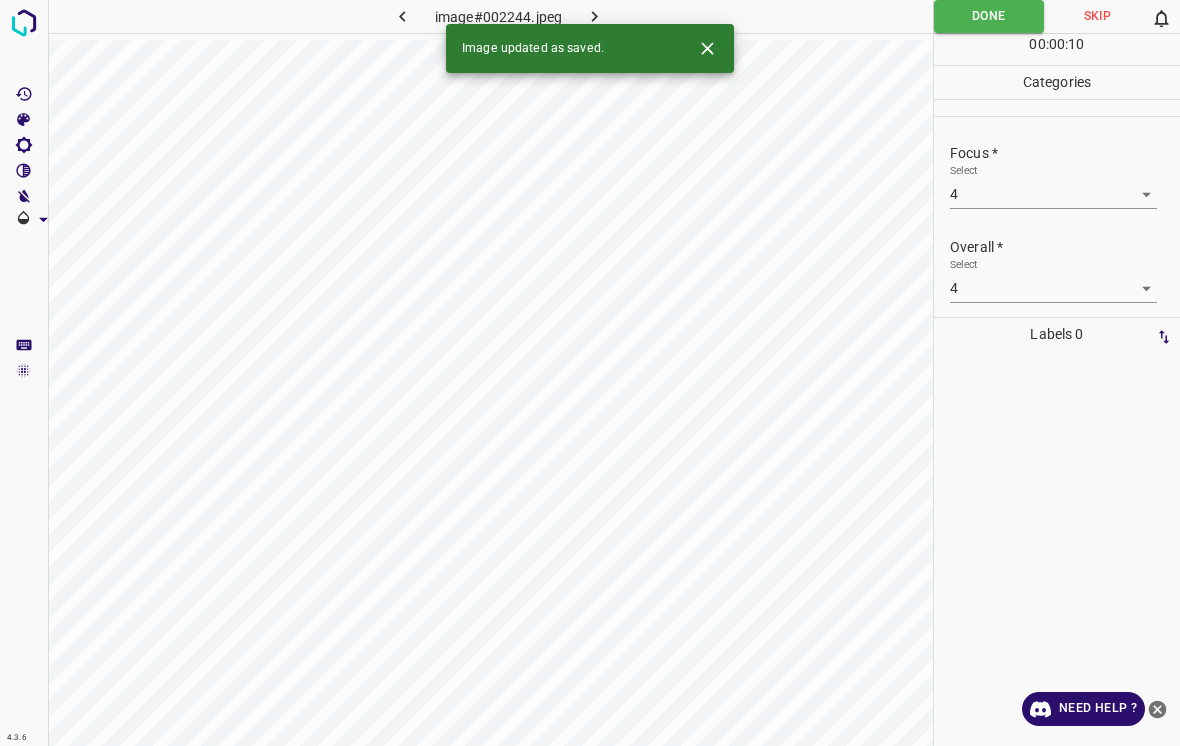 click 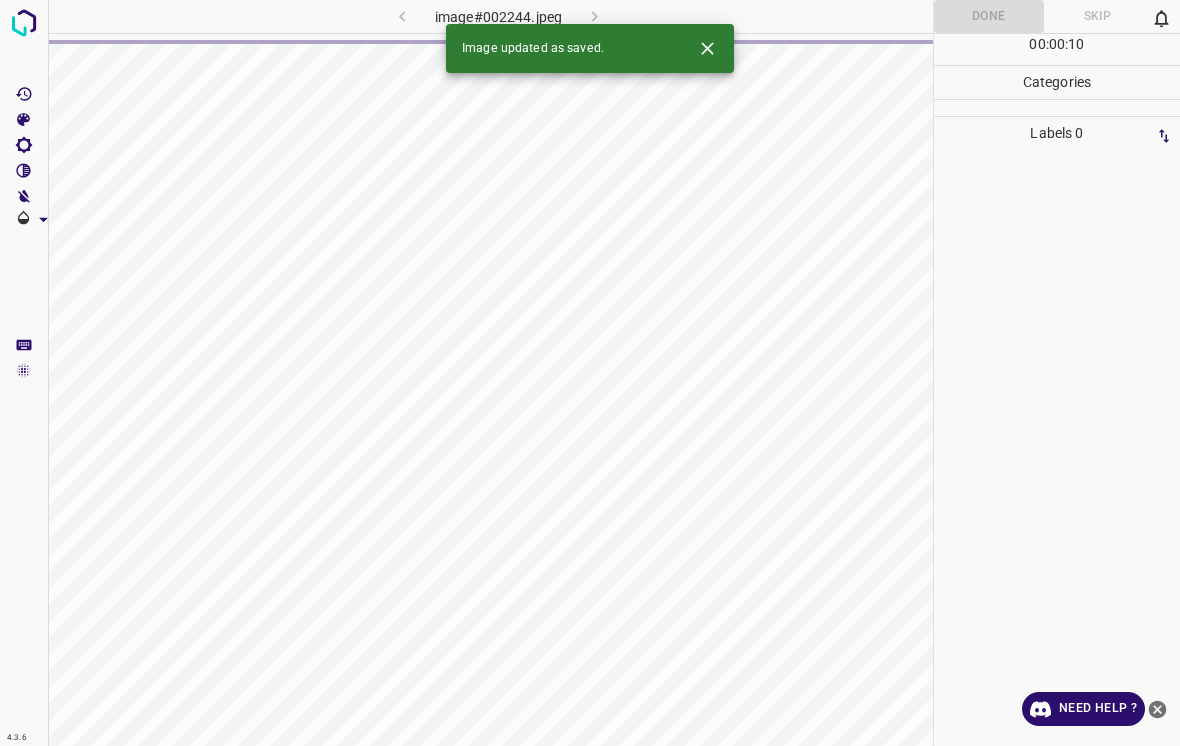 click 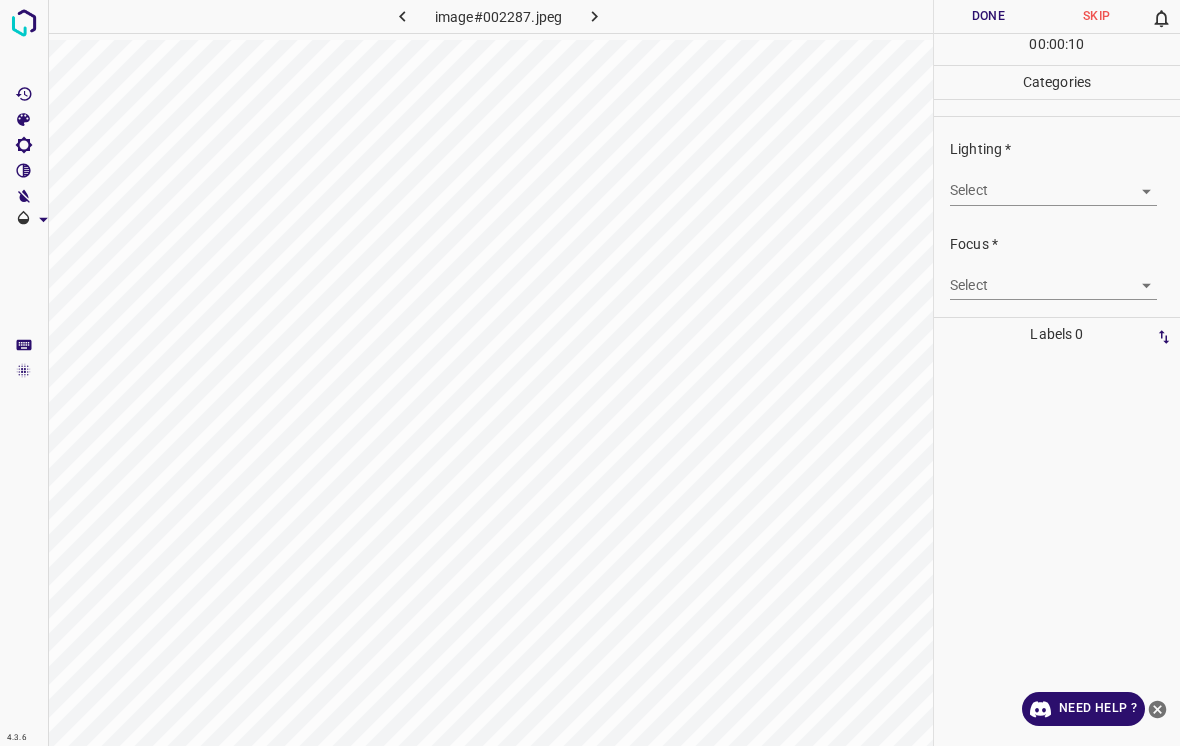click on "4.3.6  image#002287.jpeg Done Skip 0 00   : 00   : 10   Categories Lighting *  Select ​ Focus *  Select ​ Overall *  Select ​ Labels   0 Categories 1 Lighting 2 Focus 3 Overall Tools Space Change between modes (Draw & Edit) I Auto labeling R Restore zoom M Zoom in N Zoom out Delete Delete selecte label Filters Z Restore filters X Saturation filter C Brightness filter V Contrast filter B Gray scale filter General O Download Need Help ? - Text - Hide - Delete" at bounding box center [590, 373] 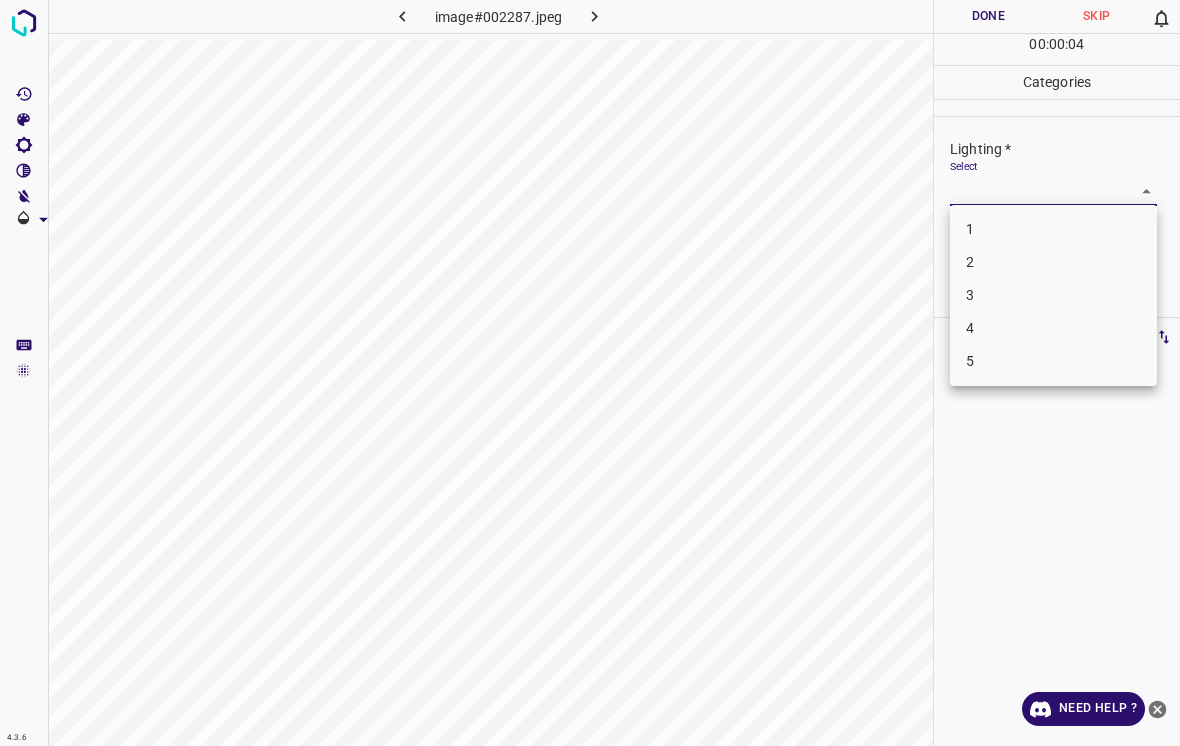 click on "2" at bounding box center (1053, 262) 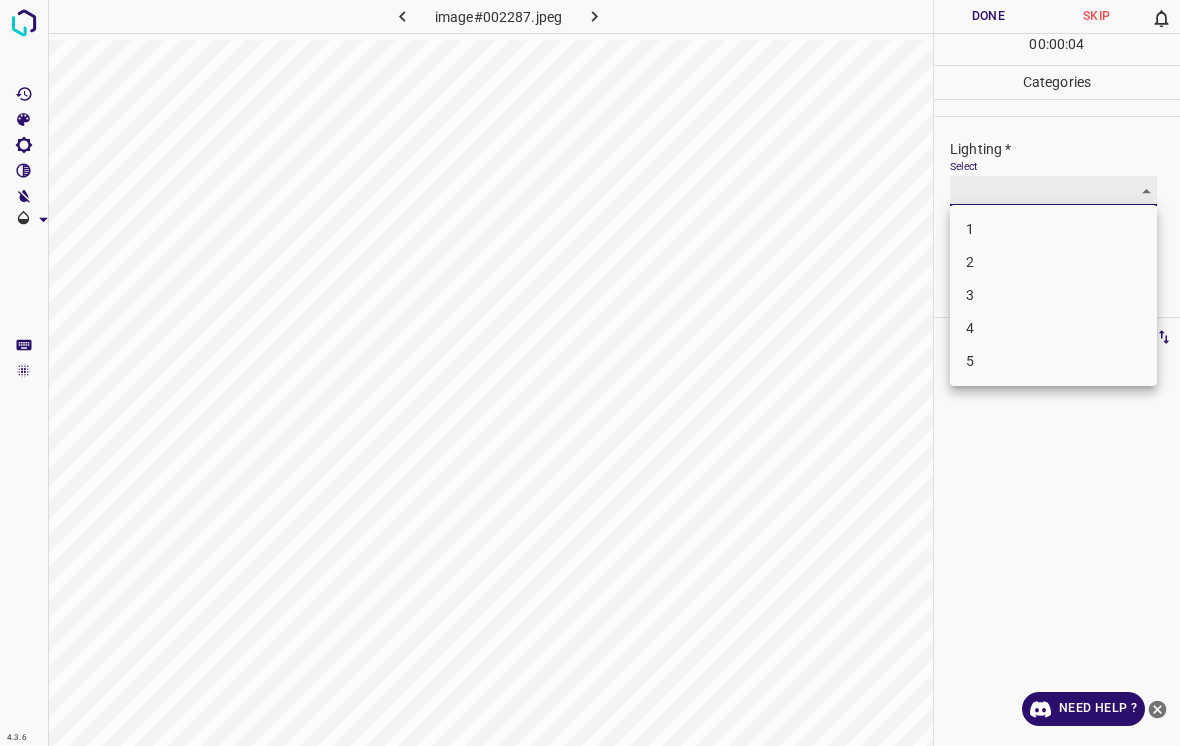 type on "2" 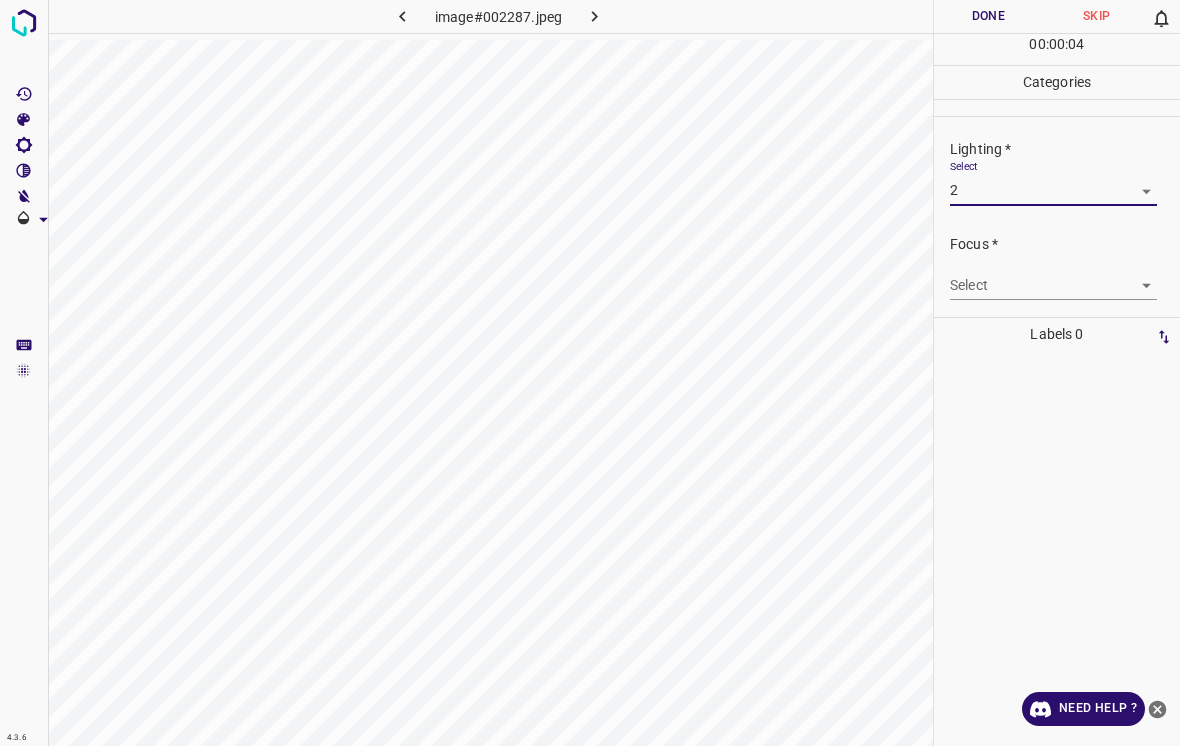 click on "4.3.6  image#002287.jpeg Done Skip 0 00   : 00   : 04   Categories Lighting *  Select 2 2 Focus *  Select ​ Overall *  Select ​ Labels   0 Categories 1 Lighting 2 Focus 3 Overall Tools Space Change between modes (Draw & Edit) I Auto labeling R Restore zoom M Zoom in N Zoom out Delete Delete selecte label Filters Z Restore filters X Saturation filter C Brightness filter V Contrast filter B Gray scale filter General O Download Need Help ? - Text - Hide - Delete" at bounding box center [590, 373] 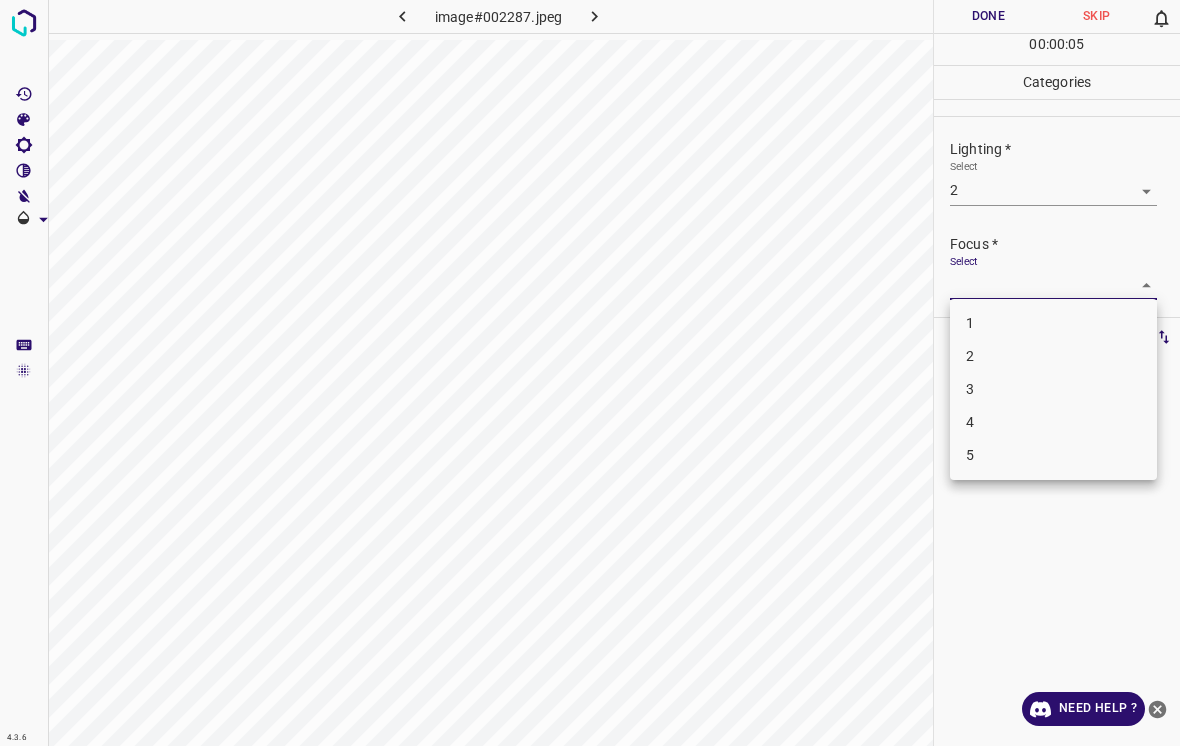 click on "4" at bounding box center [1053, 422] 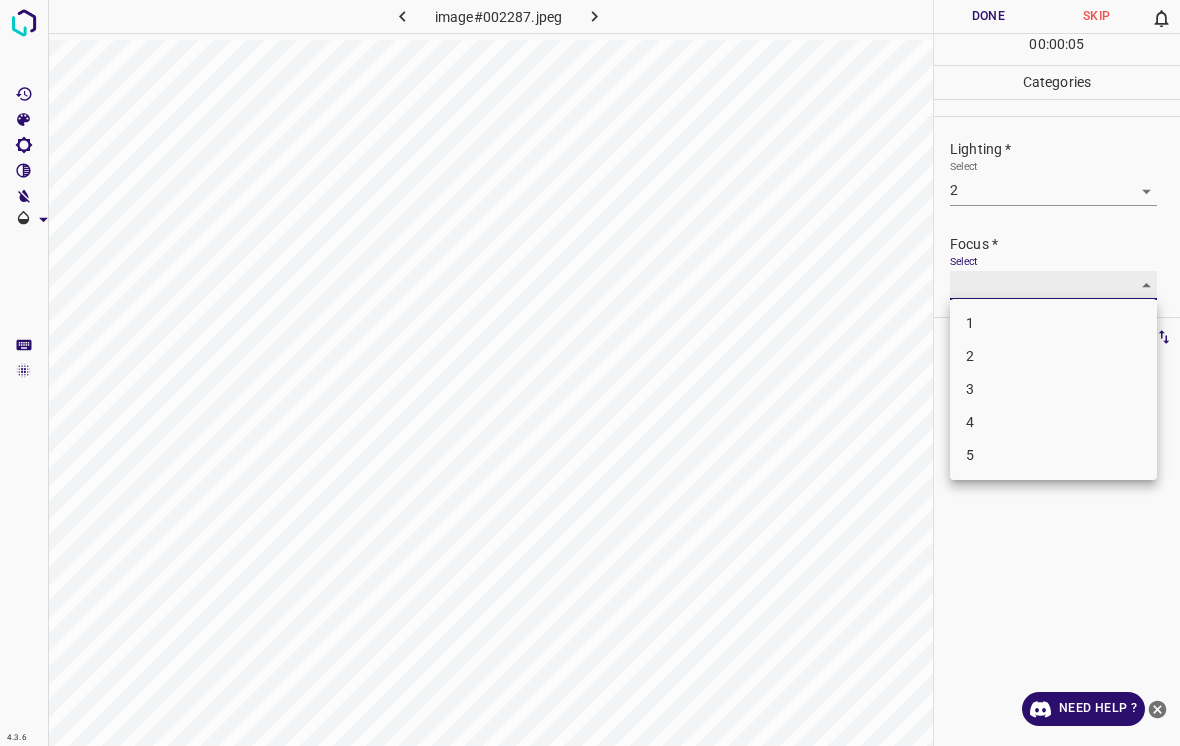 type on "4" 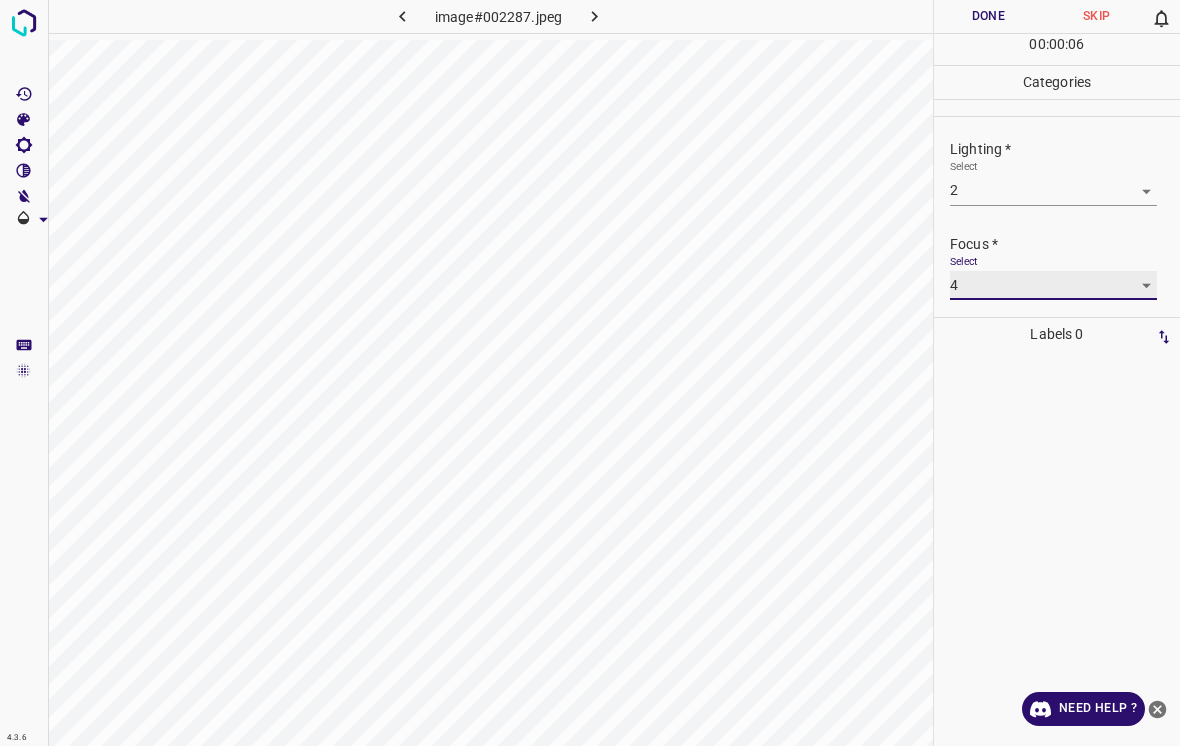 scroll, scrollTop: 15, scrollLeft: 0, axis: vertical 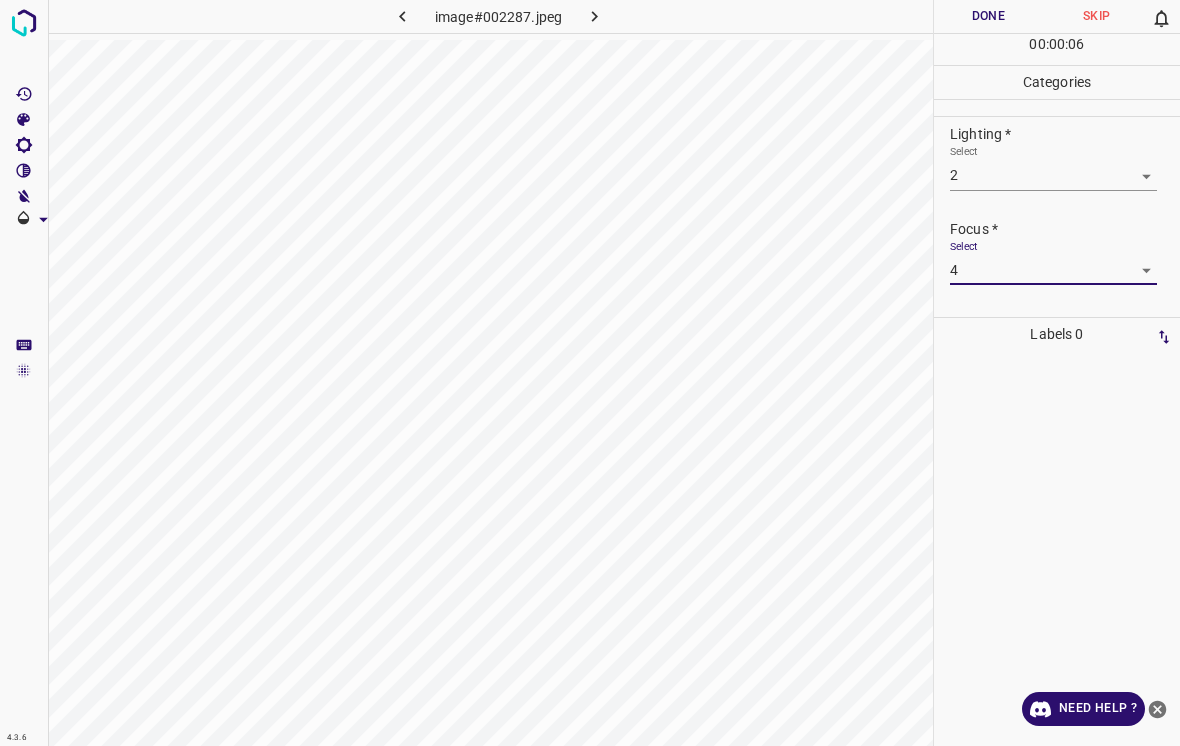 click on "4.3.6  image#002287.jpeg Done Skip 0 00   : 00   : 06   Categories Lighting *  Select 2 2 Focus *  Select 4 4 Overall *  Select ​ Labels   0 Categories 1 Lighting 2 Focus 3 Overall Tools Space Change between modes (Draw & Edit) I Auto labeling R Restore zoom M Zoom in N Zoom out Delete Delete selecte label Filters Z Restore filters X Saturation filter C Brightness filter V Contrast filter B Gray scale filter General O Download Need Help ? - Text - Hide - Delete" at bounding box center (590, 373) 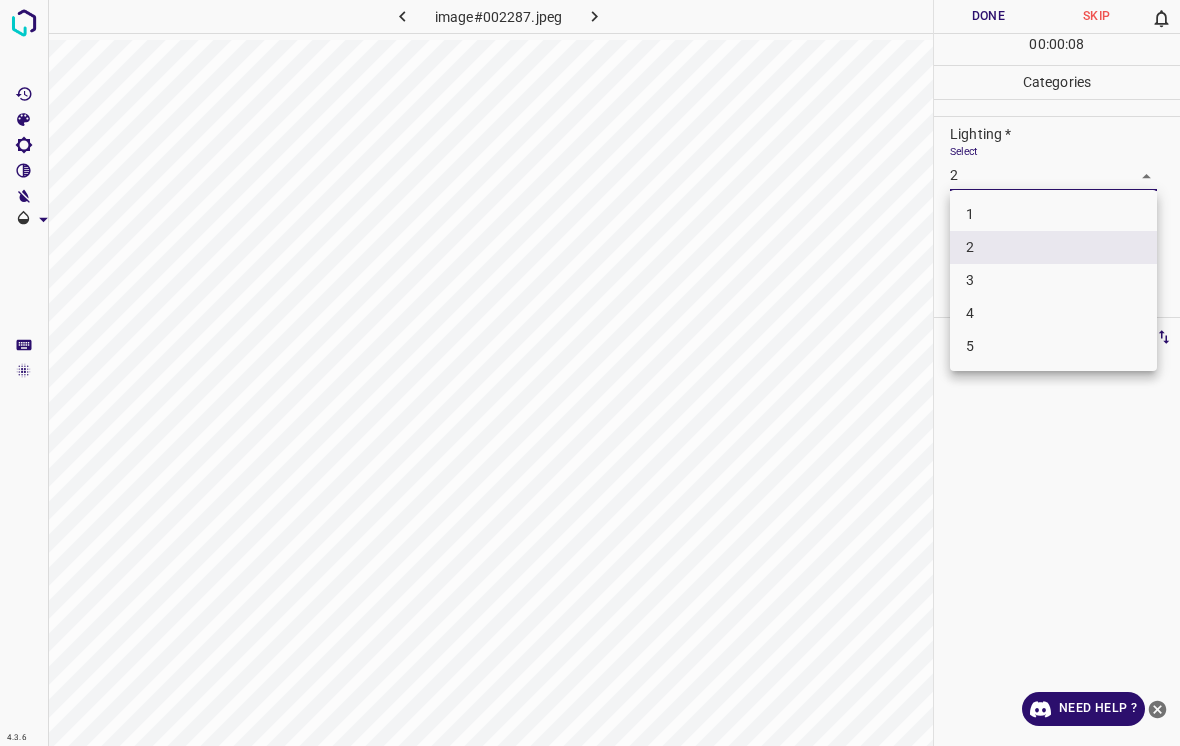 click on "2" at bounding box center [1053, 247] 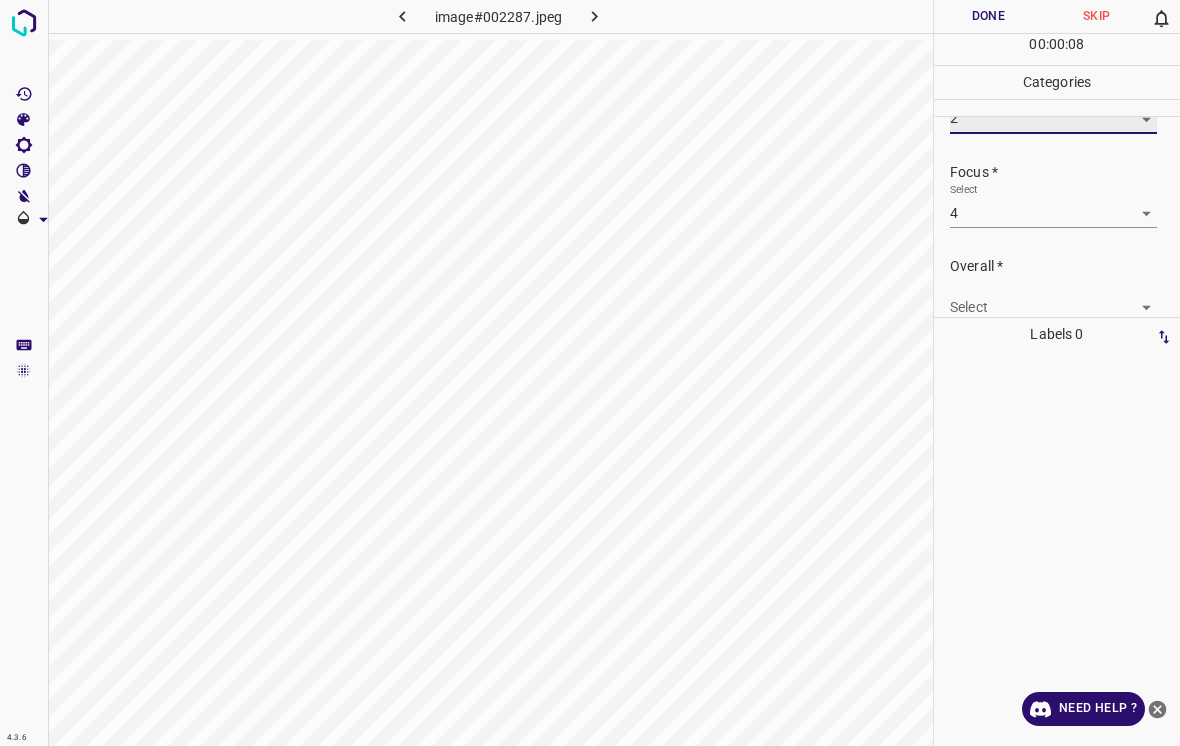 scroll, scrollTop: 82, scrollLeft: 0, axis: vertical 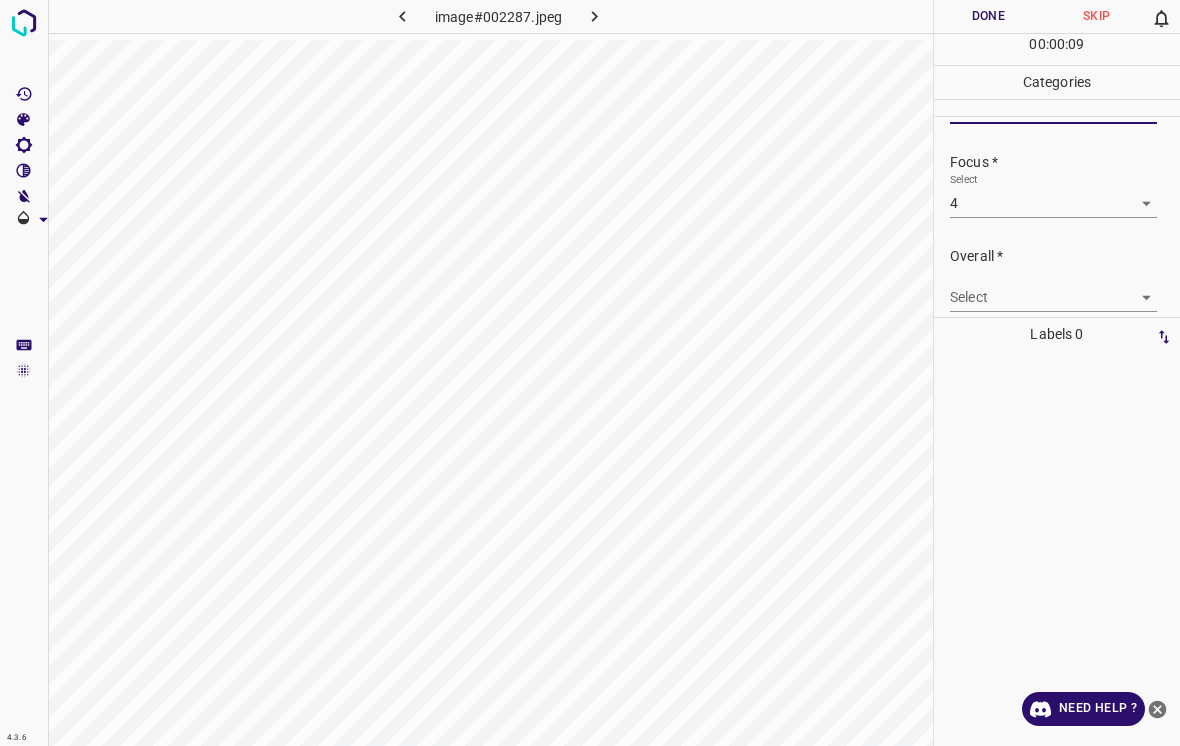 click on "4.3.6  image#002287.jpeg Done Skip 0 00   : 00   : 09   Categories Lighting *  Select 2 2 Focus *  Select 4 4 Overall *  Select ​ Labels   0 Categories 1 Lighting 2 Focus 3 Overall Tools Space Change between modes (Draw & Edit) I Auto labeling R Restore zoom M Zoom in N Zoom out Delete Delete selecte label Filters Z Restore filters X Saturation filter C Brightness filter V Contrast filter B Gray scale filter General O Download Need Help ? - Text - Hide - Delete" at bounding box center [590, 373] 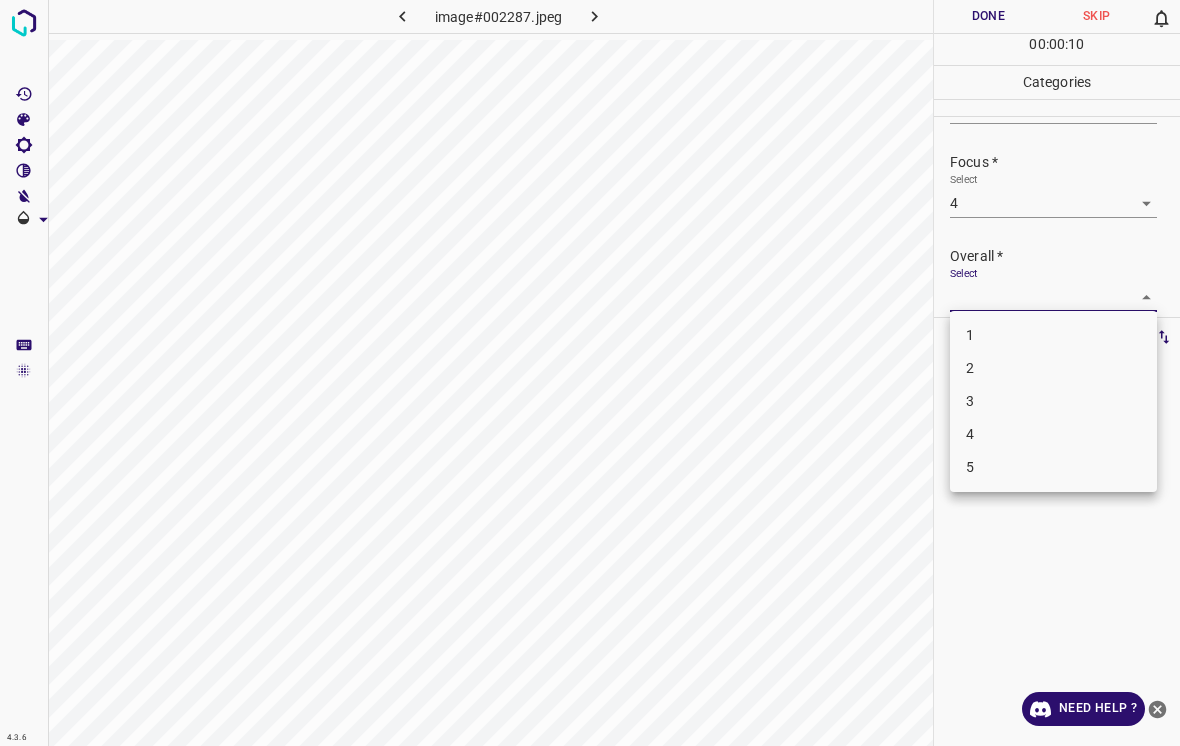 click on "3" at bounding box center [1053, 401] 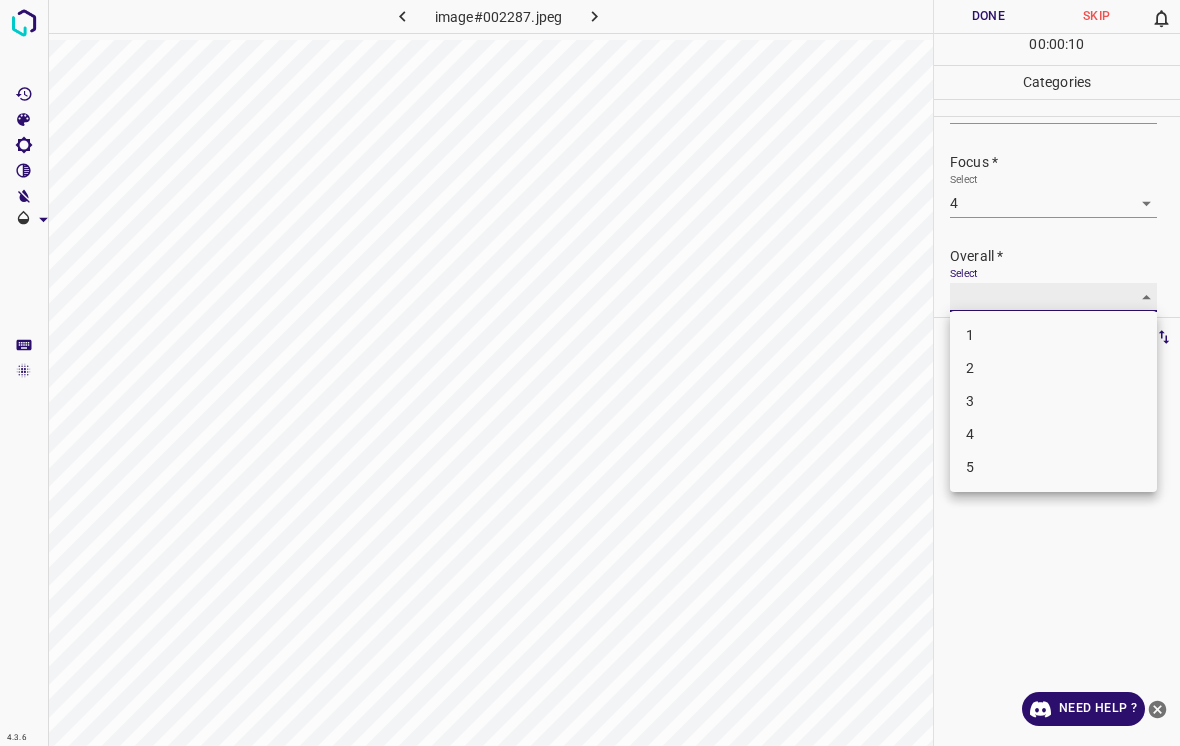 type on "3" 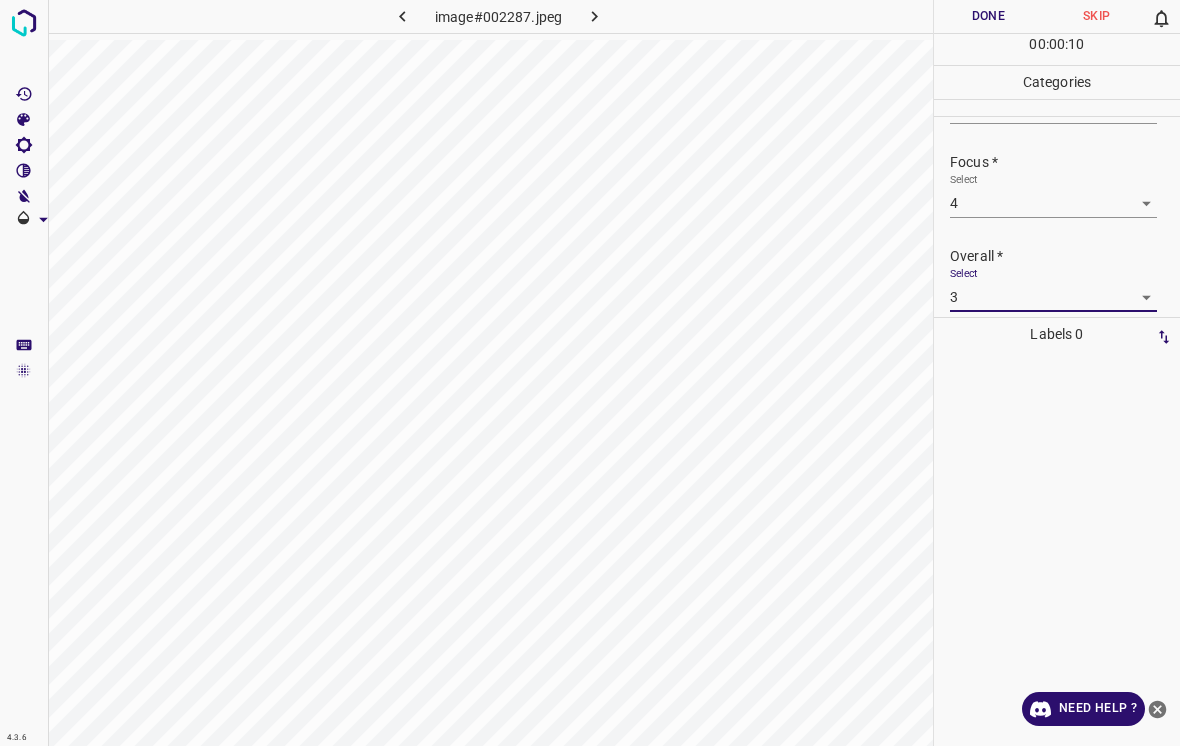 click on "Done" at bounding box center [988, 16] 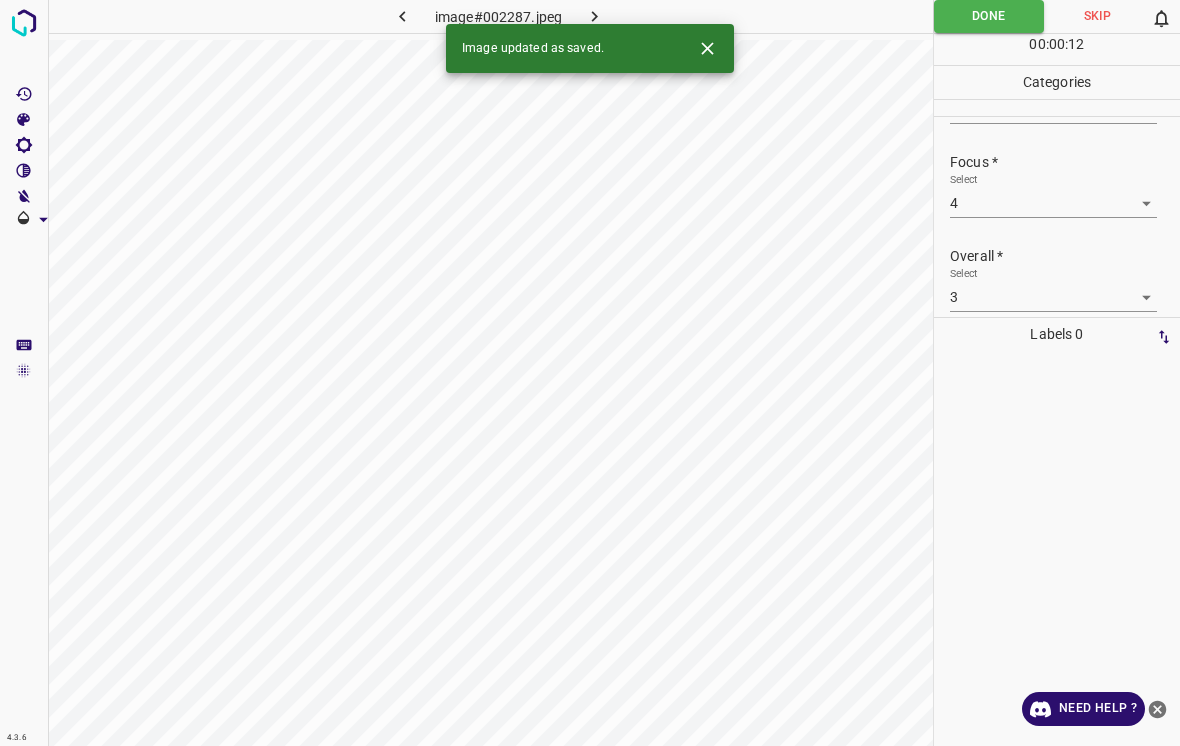 click 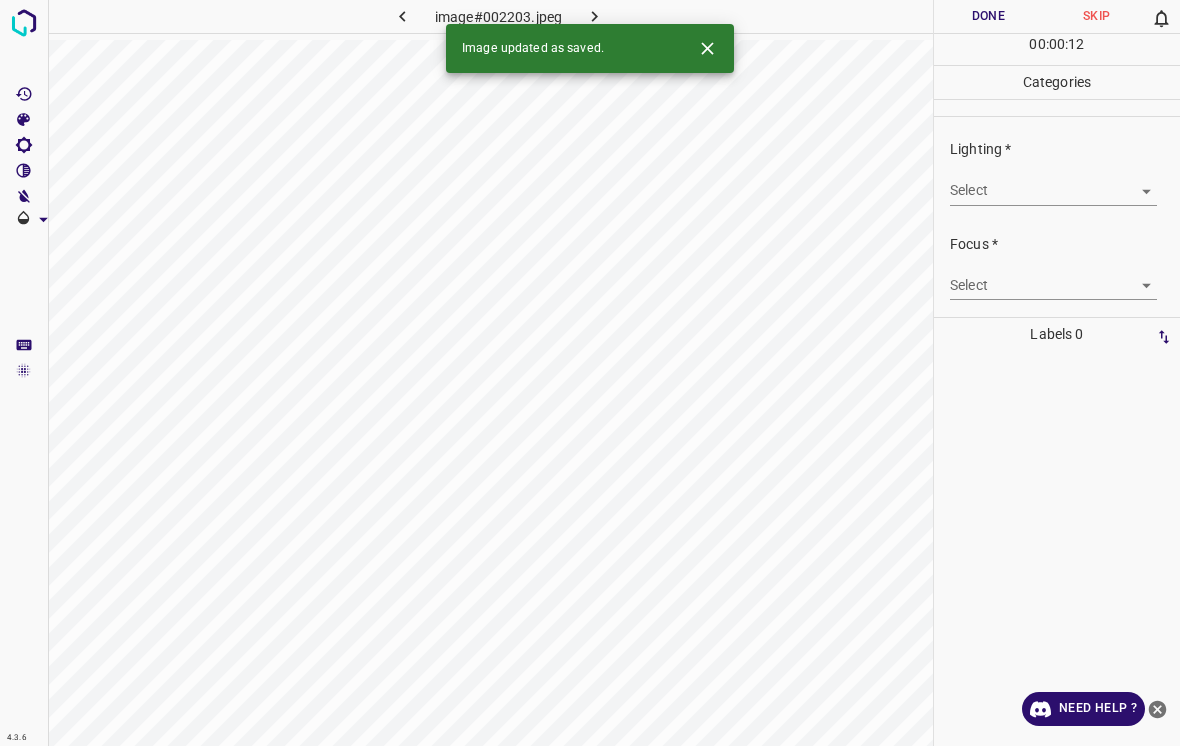 click on "4.3.6  image#002203.jpeg Done Skip 0 00   : 00   : 12   Categories Lighting *  Select ​ Focus *  Select ​ Overall *  Select ​ Labels   0 Categories 1 Lighting 2 Focus 3 Overall Tools Space Change between modes (Draw & Edit) I Auto labeling R Restore zoom M Zoom in N Zoom out Delete Delete selecte label Filters Z Restore filters X Saturation filter C Brightness filter V Contrast filter B Gray scale filter General O Download Image updated as saved. Need Help ? - Text - Hide - Delete" at bounding box center [590, 373] 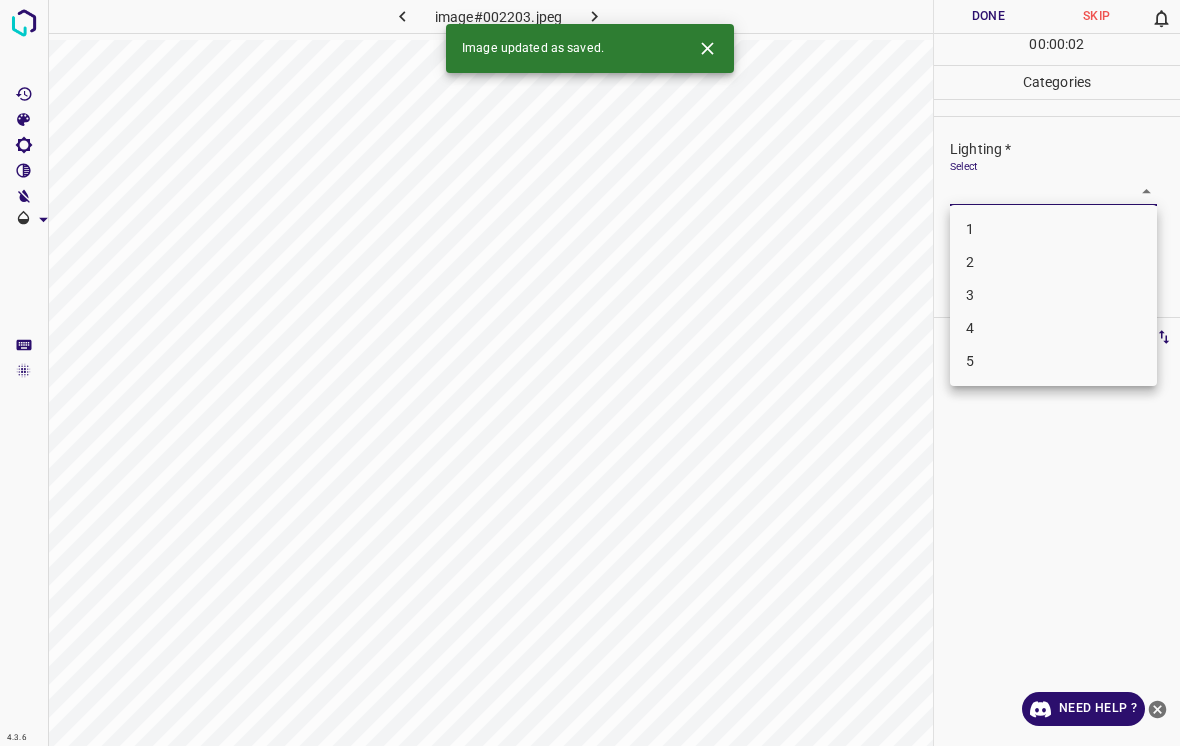 click on "3" at bounding box center [1053, 295] 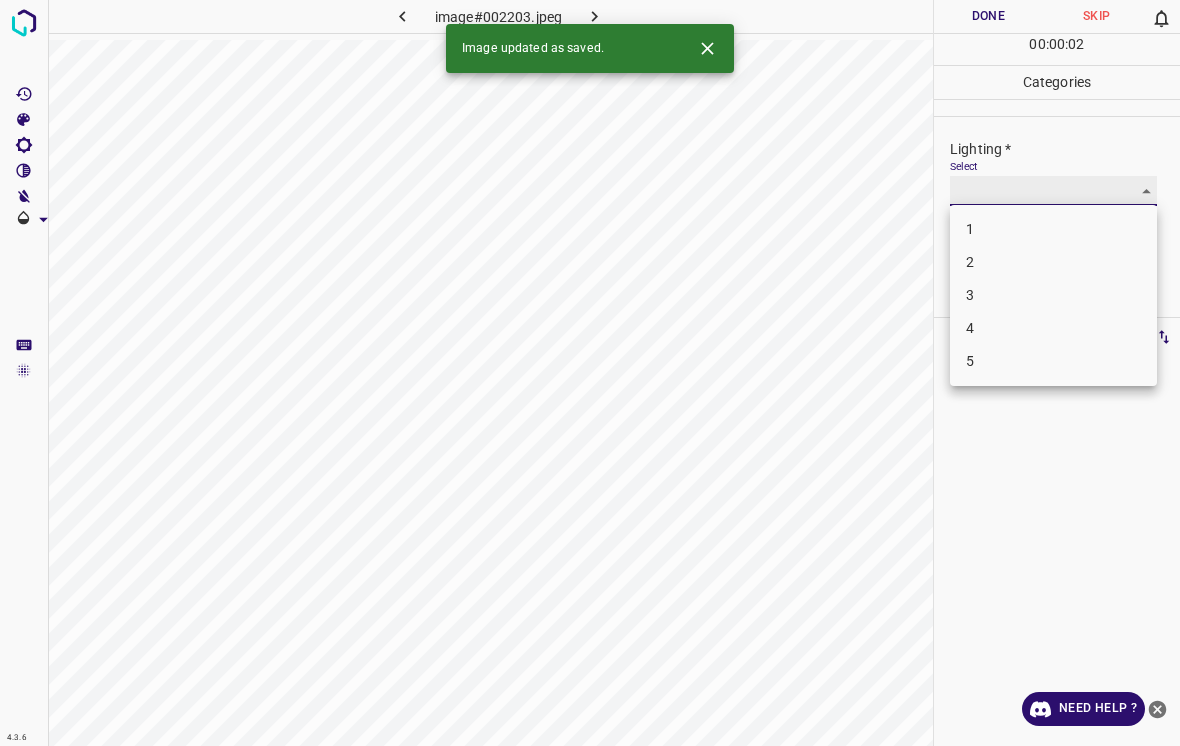 type on "3" 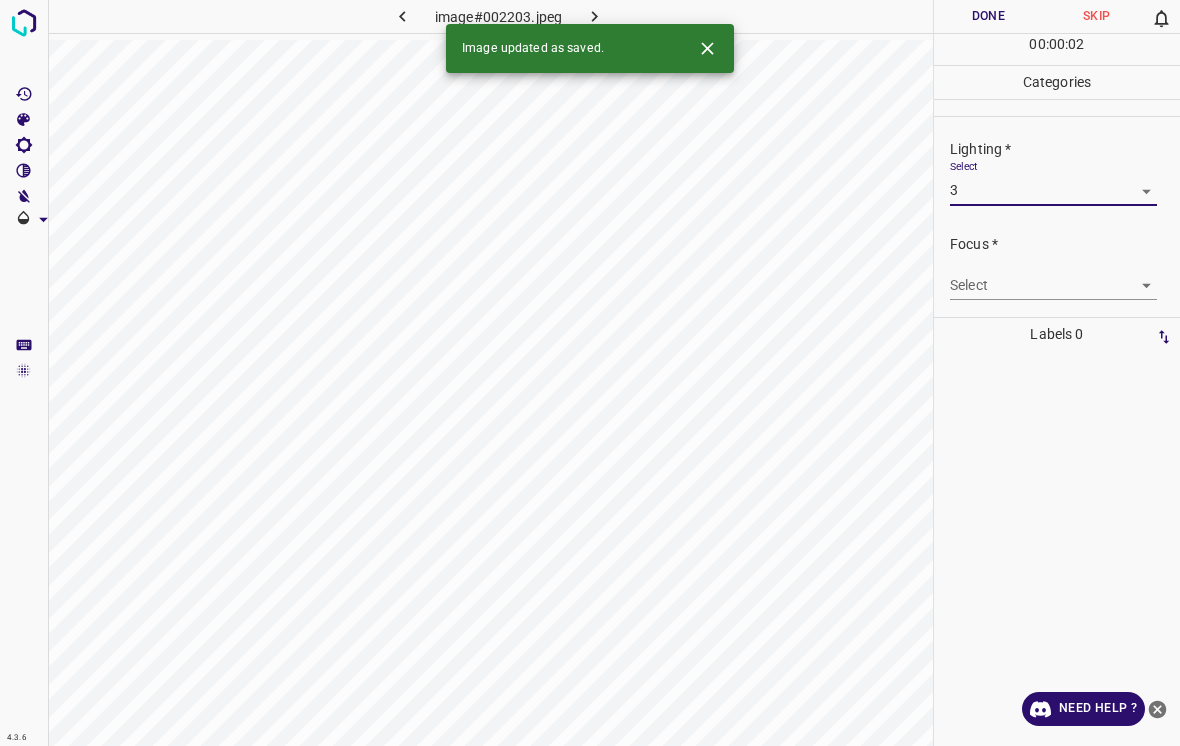click on "4.3.6  image#002203.jpeg Done Skip 0 00   : 00   : 02   Categories Lighting *  Select 3 3 Focus *  Select ​ Overall *  Select ​ Labels   0 Categories 1 Lighting 2 Focus 3 Overall Tools Space Change between modes (Draw & Edit) I Auto labeling R Restore zoom M Zoom in N Zoom out Delete Delete selecte label Filters Z Restore filters X Saturation filter C Brightness filter V Contrast filter B Gray scale filter General O Download Image updated as saved. Need Help ? - Text - Hide - Delete" at bounding box center (590, 373) 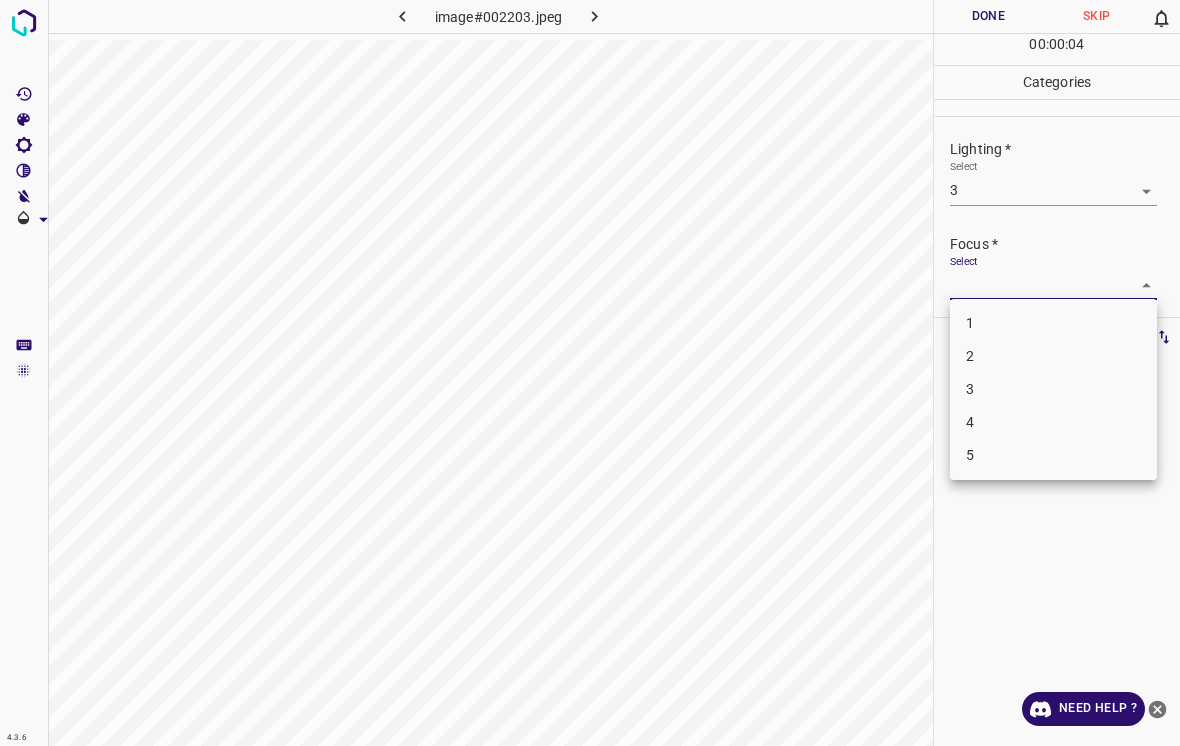 click on "4" at bounding box center [1053, 422] 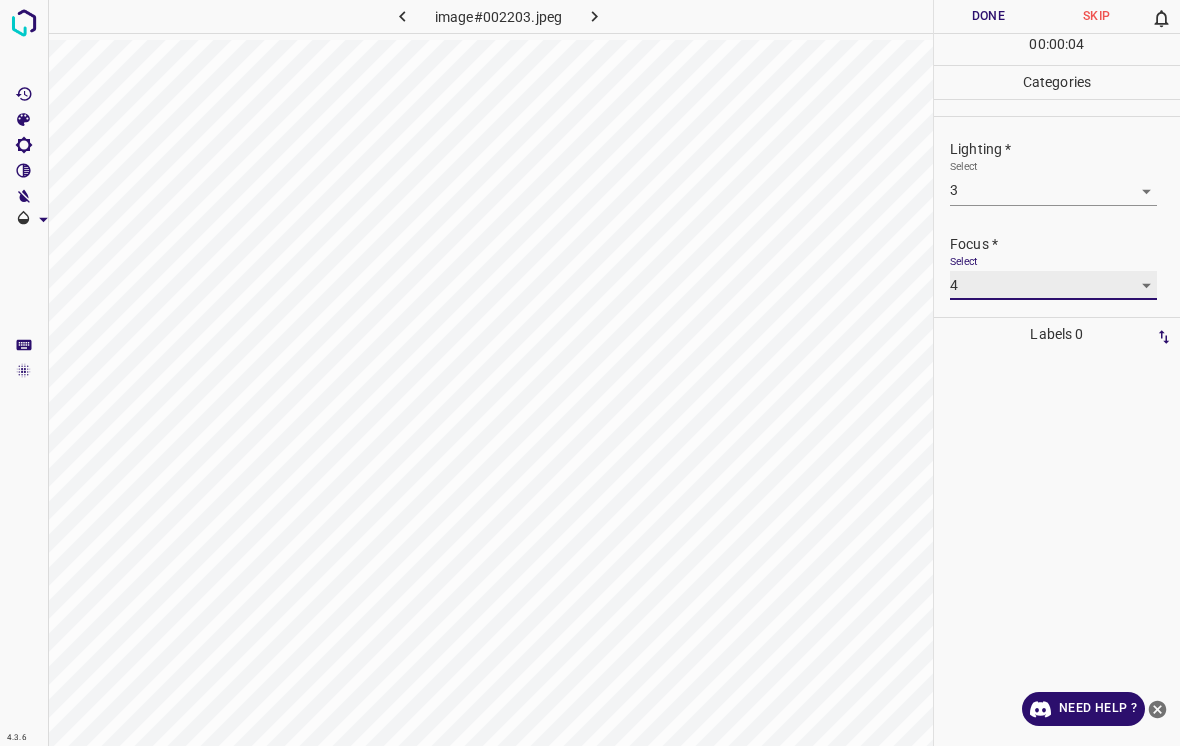 type on "4" 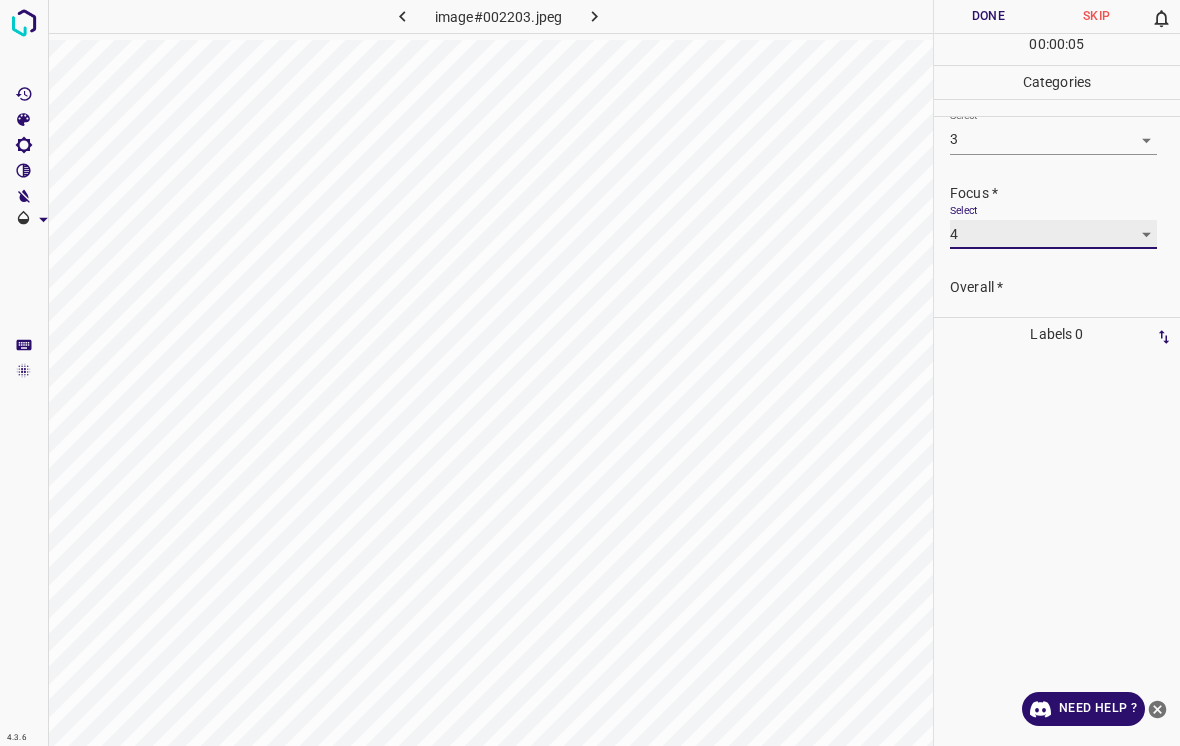 scroll, scrollTop: 68, scrollLeft: 0, axis: vertical 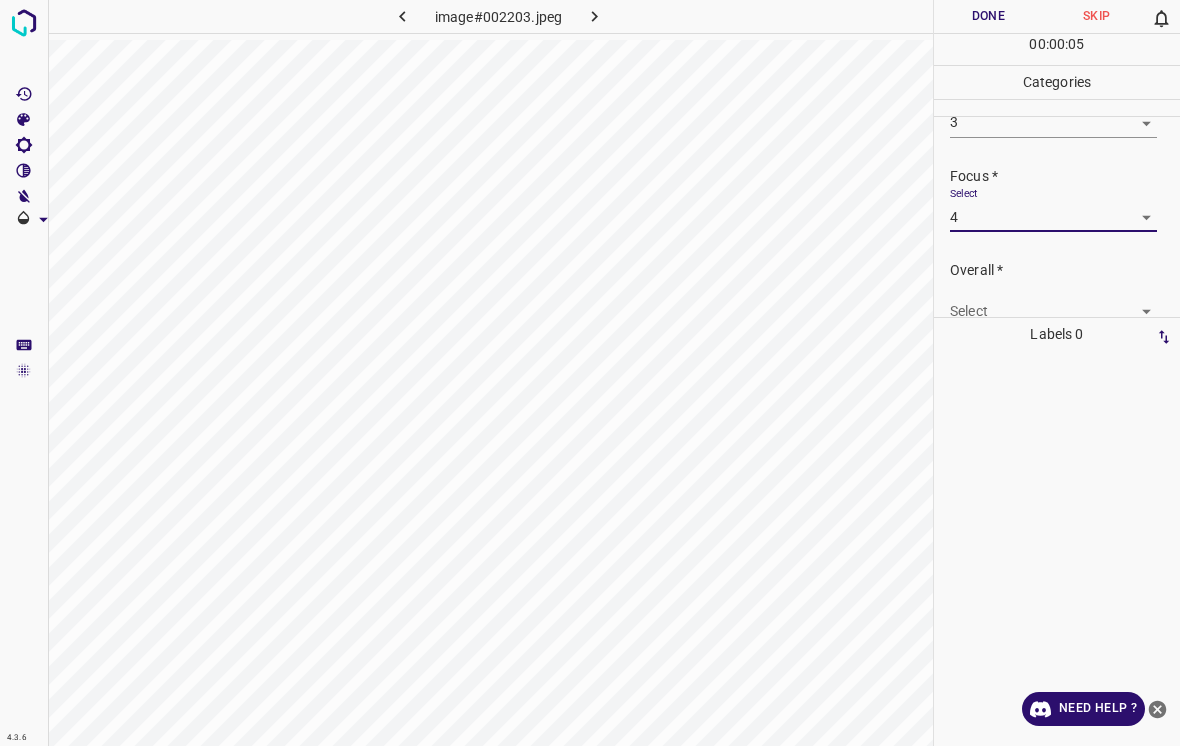 click on "4.3.6  image#002203.jpeg Done Skip 0 00   : 00   : 05   Categories Lighting *  Select 3 3 Focus *  Select 4 4 Overall *  Select ​ Labels   0 Categories 1 Lighting 2 Focus 3 Overall Tools Space Change between modes (Draw & Edit) I Auto labeling R Restore zoom M Zoom in N Zoom out Delete Delete selecte label Filters Z Restore filters X Saturation filter C Brightness filter V Contrast filter B Gray scale filter General O Download Need Help ? - Text - Hide - Delete" at bounding box center (590, 373) 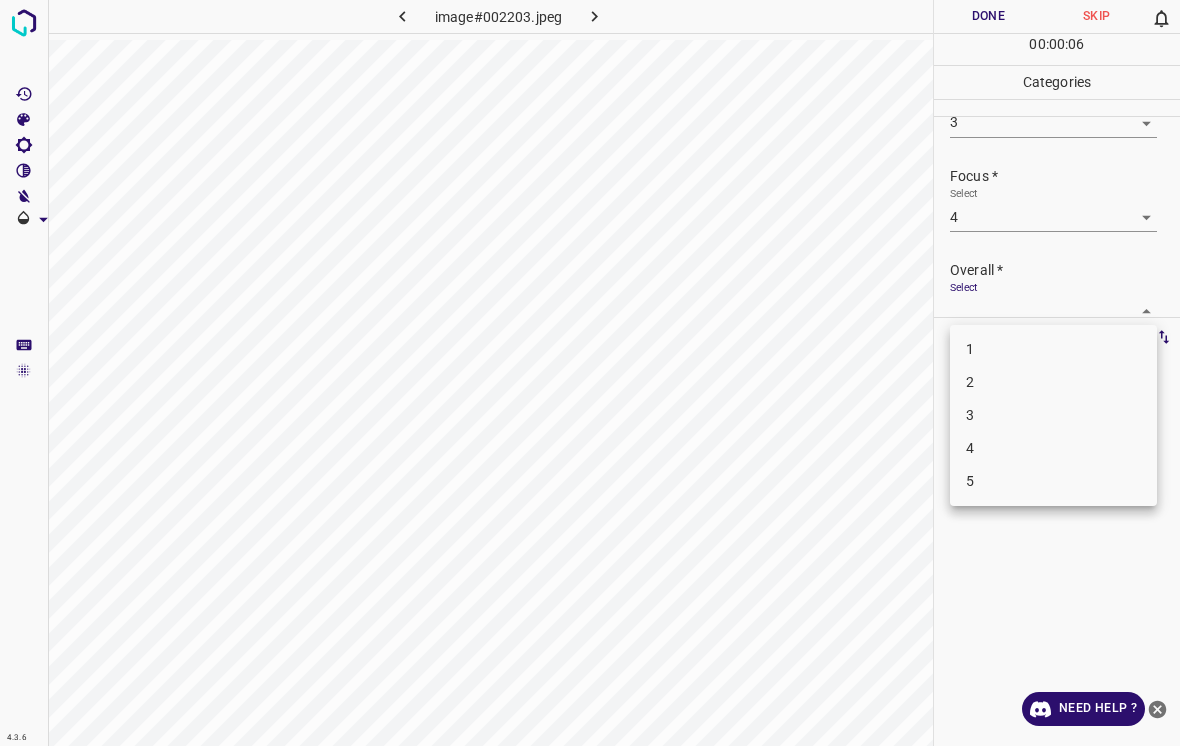 click on "4" at bounding box center (1053, 448) 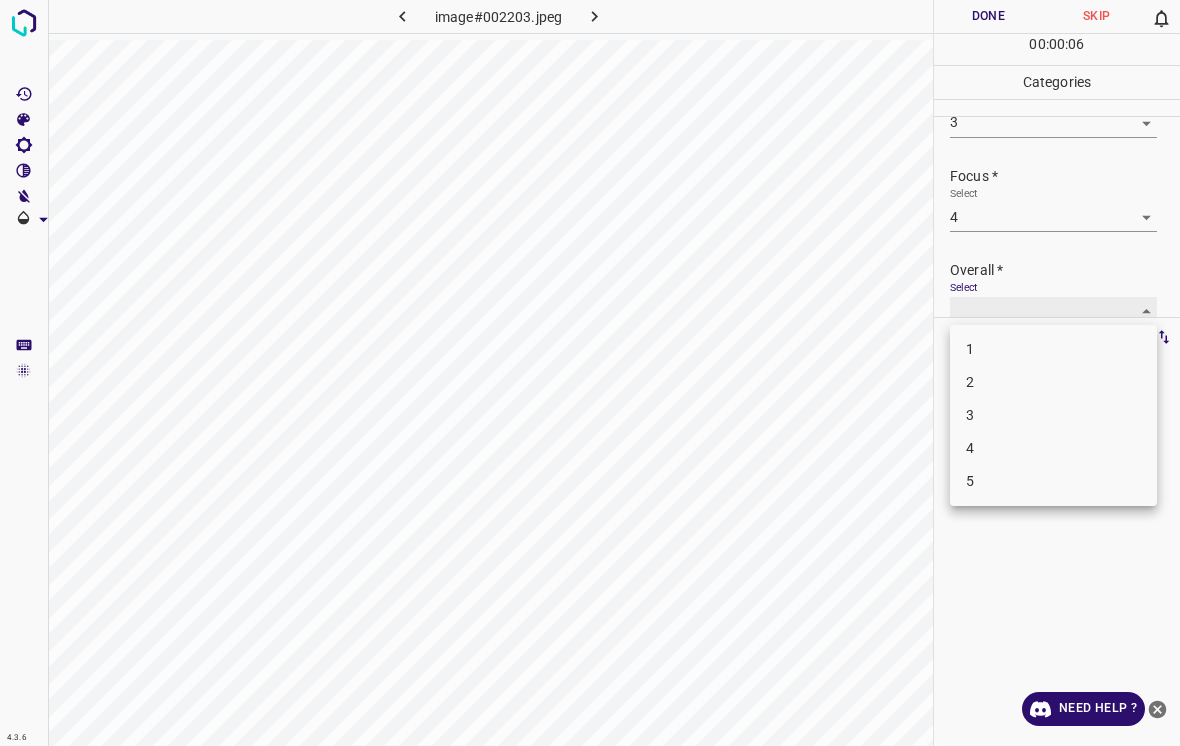 type on "4" 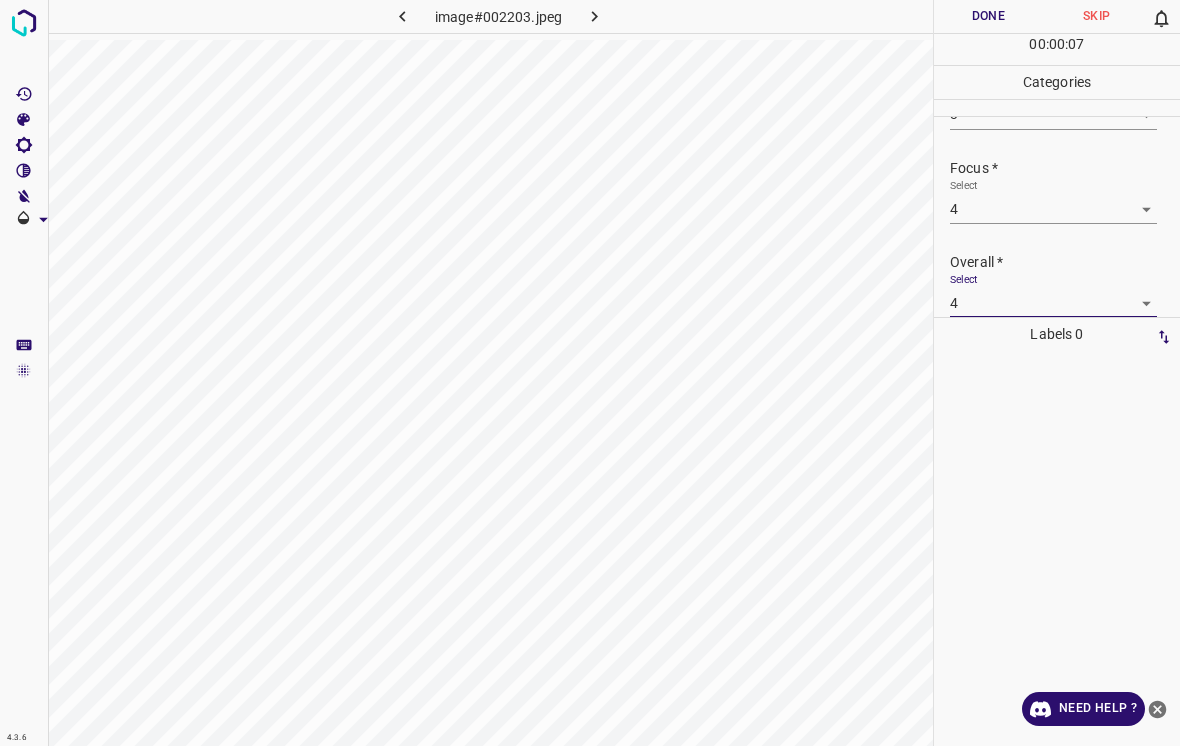 click on "Done" at bounding box center [988, 16] 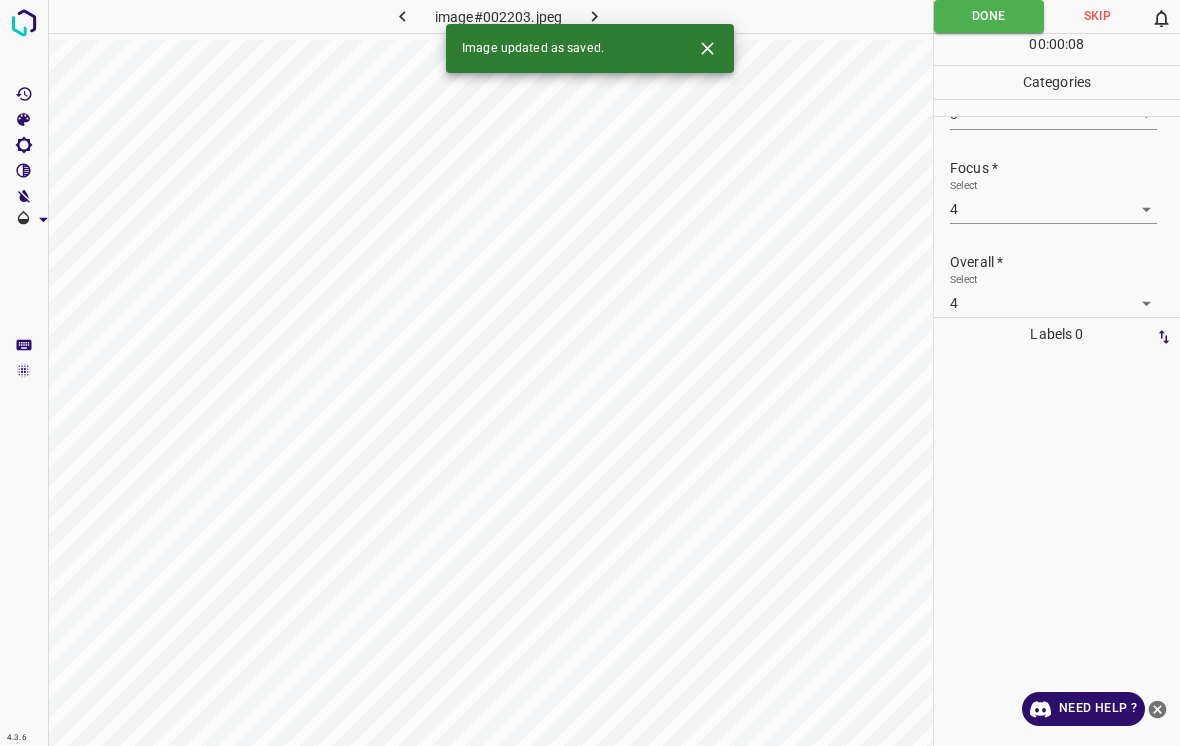 click 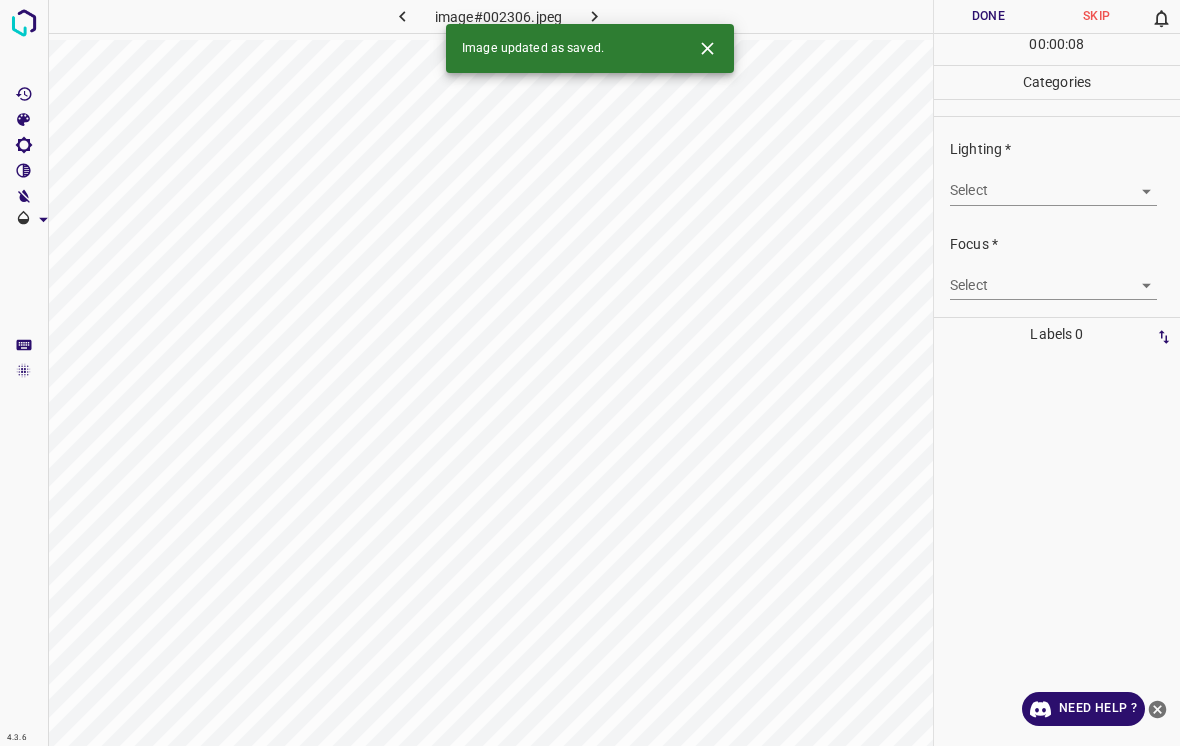 click on "4.3.6  image#002306.jpeg Done Skip 0 00   : 00   : 08   Categories Lighting *  Select ​ Focus *  Select ​ Overall *  Select ​ Labels   0 Categories 1 Lighting 2 Focus 3 Overall Tools Space Change between modes (Draw & Edit) I Auto labeling R Restore zoom M Zoom in N Zoom out Delete Delete selecte label Filters Z Restore filters X Saturation filter C Brightness filter V Contrast filter B Gray scale filter General O Download Image updated as saved. Need Help ? - Text - Hide - Delete" at bounding box center [590, 373] 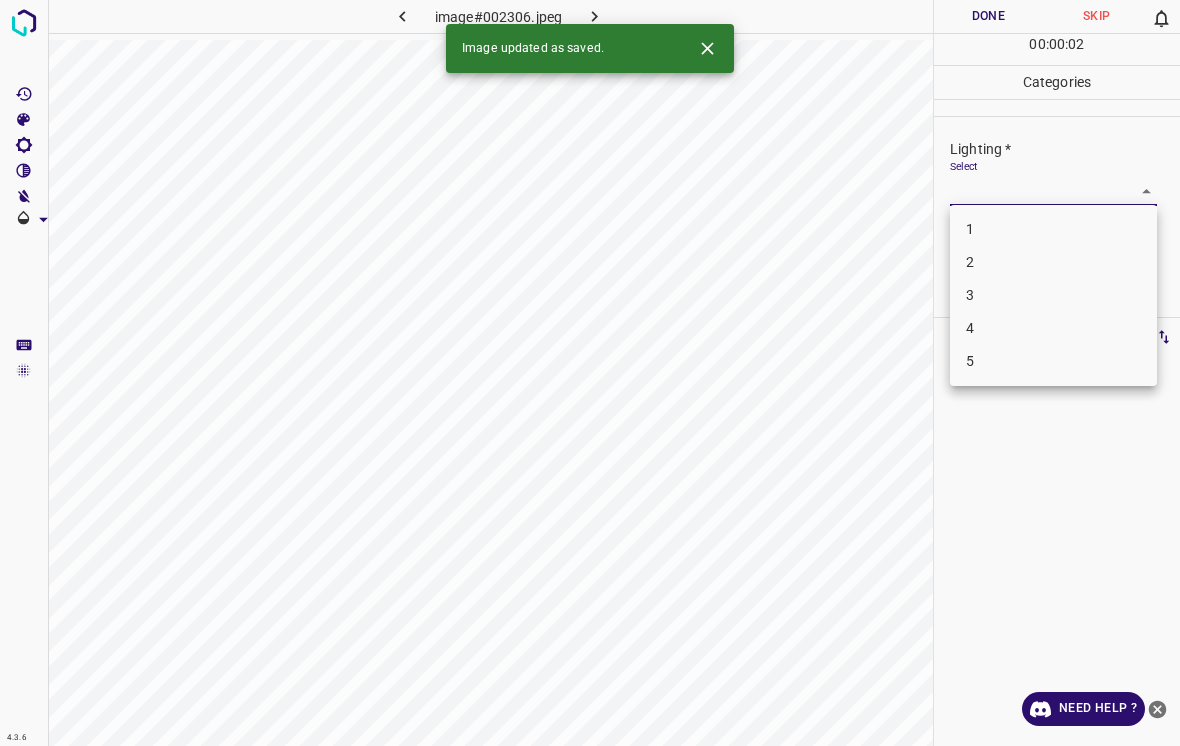 click on "3" at bounding box center (1053, 295) 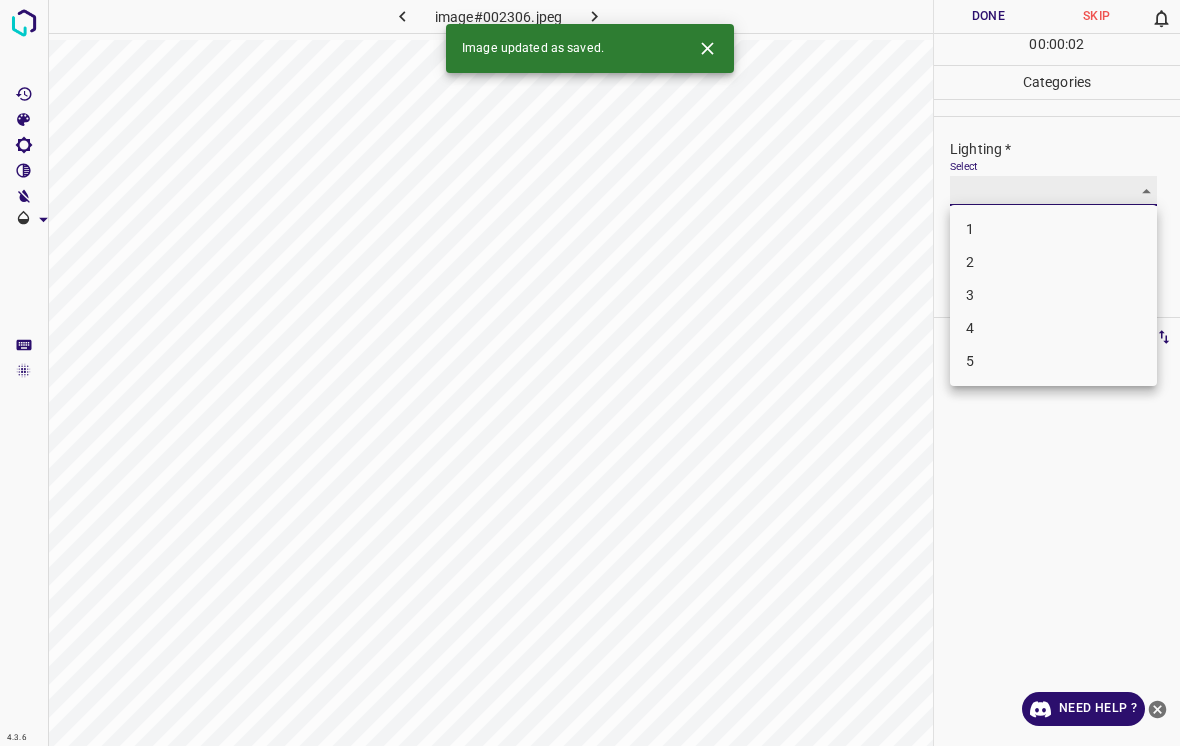 type on "3" 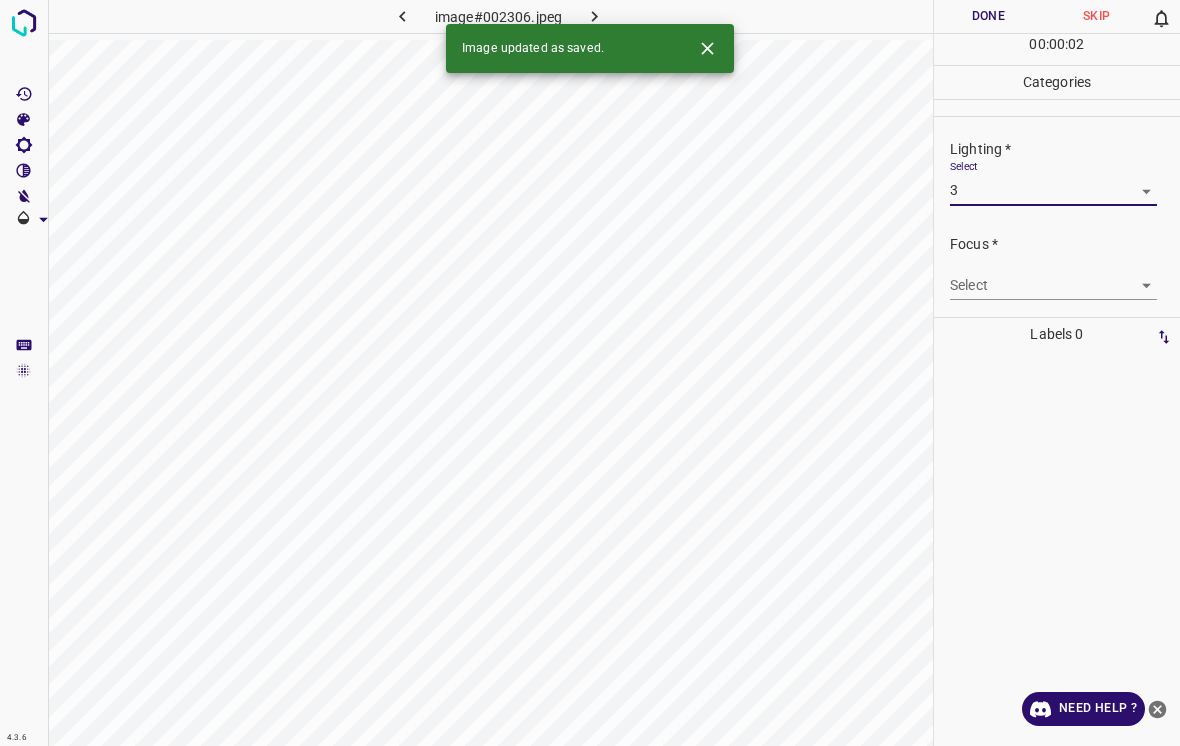 click on "4.3.6  image#002306.jpeg Done Skip 0 00   : 00   : 02   Categories Lighting *  Select 3 3 Focus *  Select ​ Overall *  Select ​ Labels   0 Categories 1 Lighting 2 Focus 3 Overall Tools Space Change between modes (Draw & Edit) I Auto labeling R Restore zoom M Zoom in N Zoom out Delete Delete selecte label Filters Z Restore filters X Saturation filter C Brightness filter V Contrast filter B Gray scale filter General O Download Image updated as saved. Need Help ? - Text - Hide - Delete" at bounding box center (590, 373) 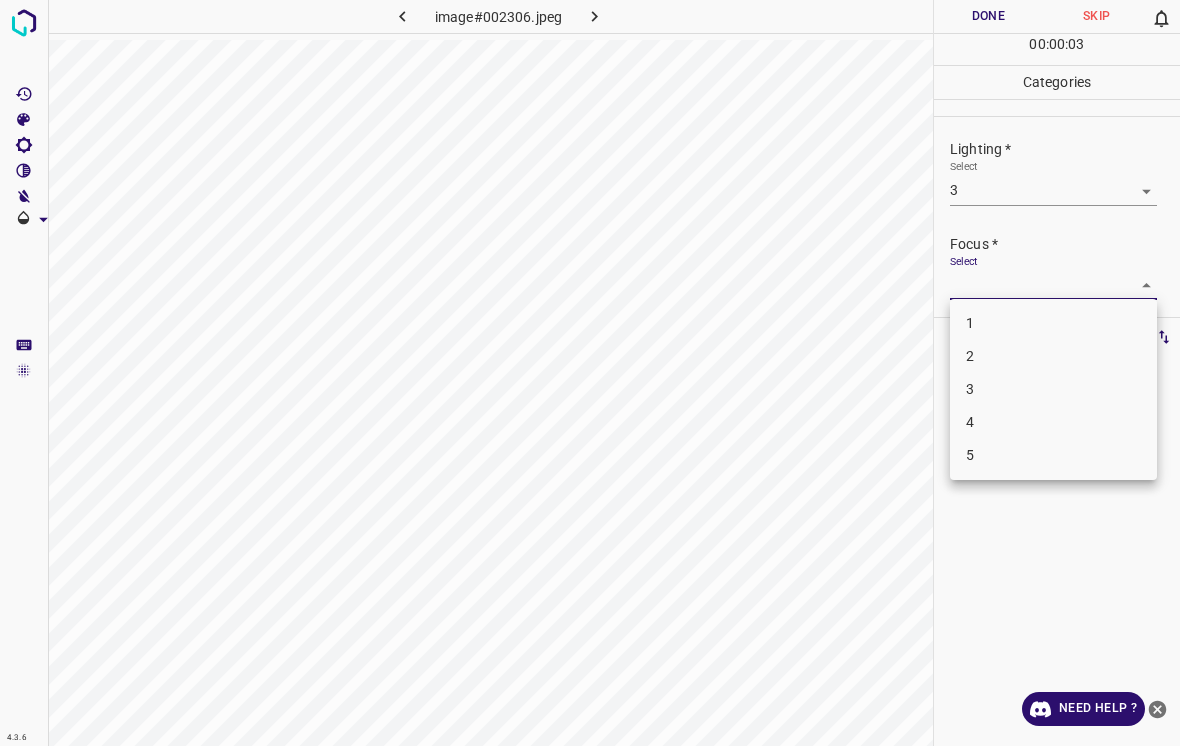 click on "4" at bounding box center (1053, 422) 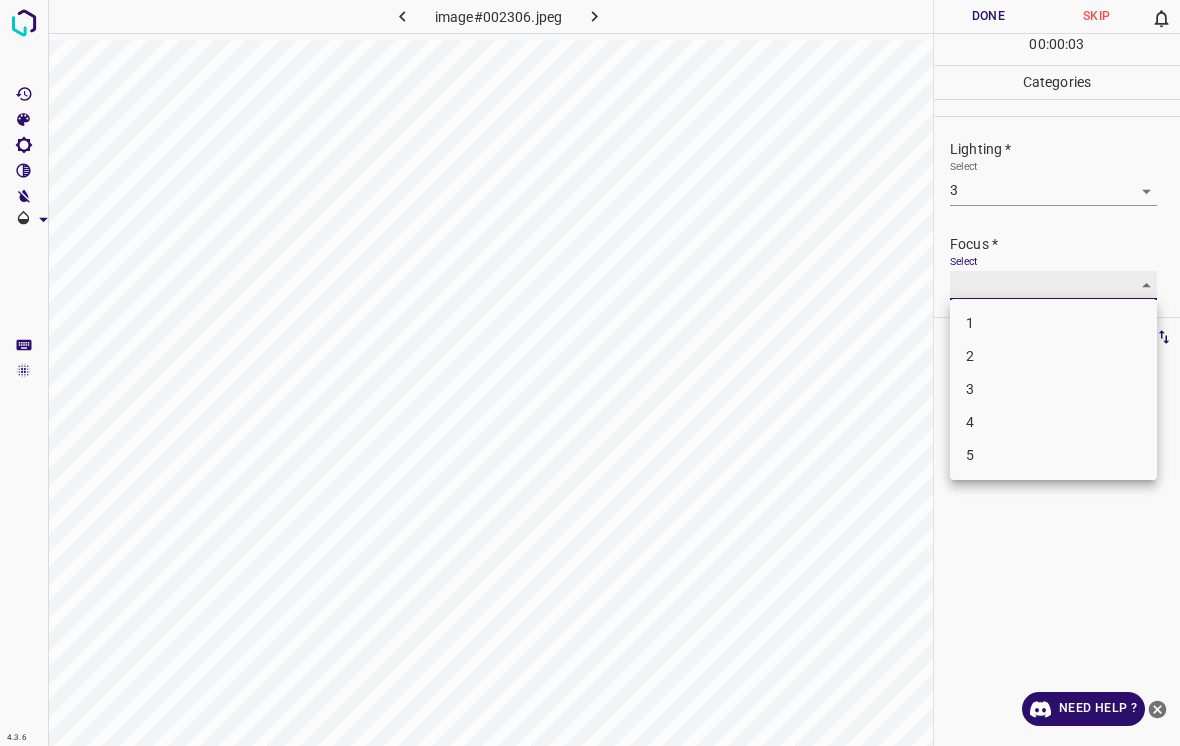 type on "4" 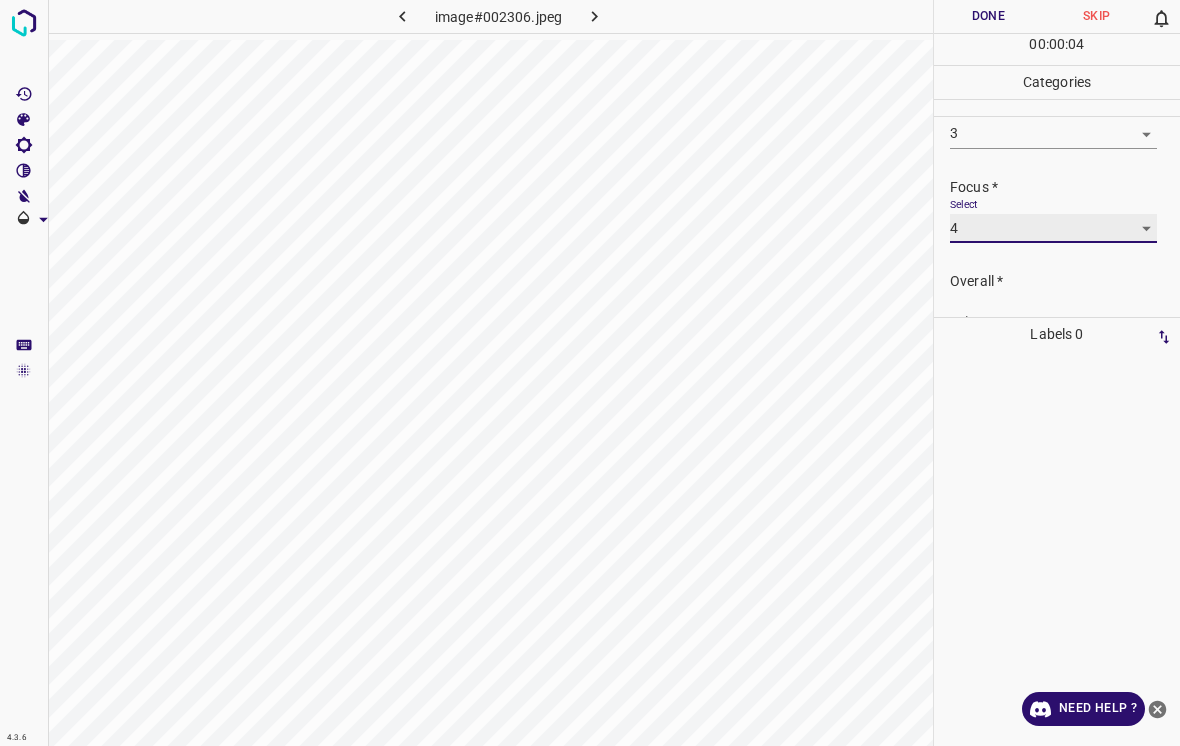 scroll, scrollTop: 74, scrollLeft: 0, axis: vertical 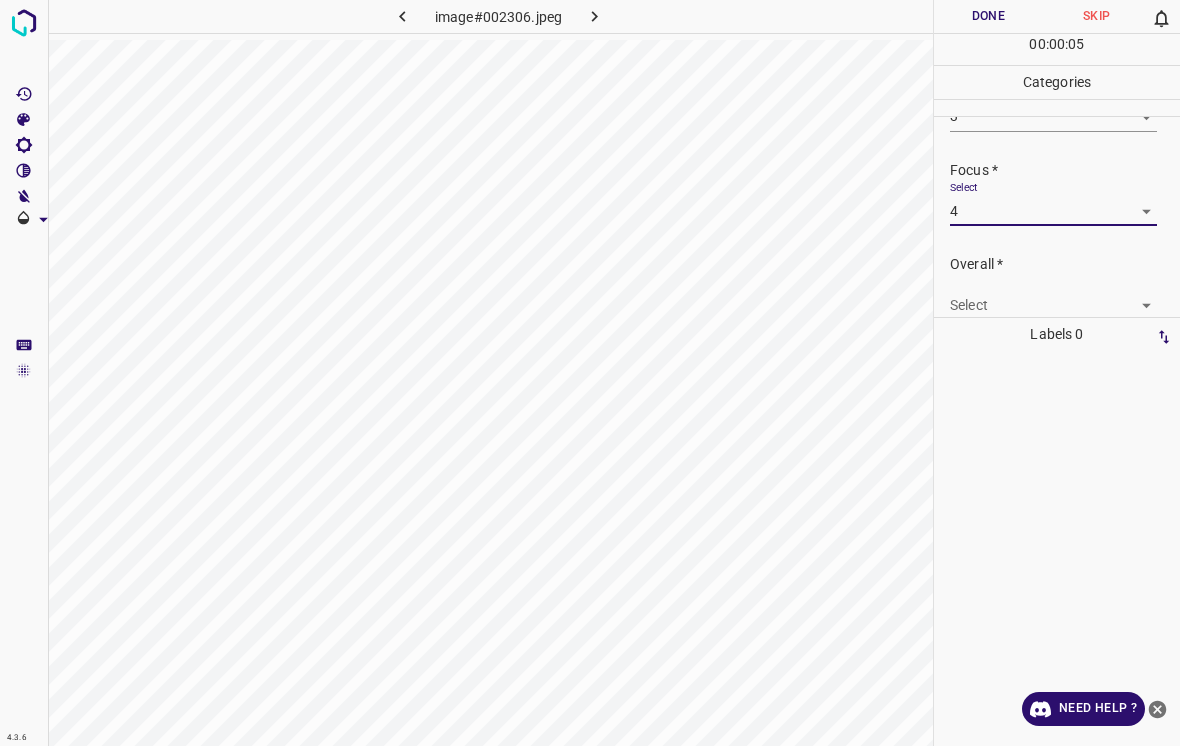 click on "4.3.6  image#002306.jpeg Done Skip 0 00   : 00   : 05   Categories Lighting *  Select 3 3 Focus *  Select 4 4 Overall *  Select ​ Labels   0 Categories 1 Lighting 2 Focus 3 Overall Tools Space Change between modes (Draw & Edit) I Auto labeling R Restore zoom M Zoom in N Zoom out Delete Delete selecte label Filters Z Restore filters X Saturation filter C Brightness filter V Contrast filter B Gray scale filter General O Download Need Help ? - Text - Hide - Delete" at bounding box center [590, 373] 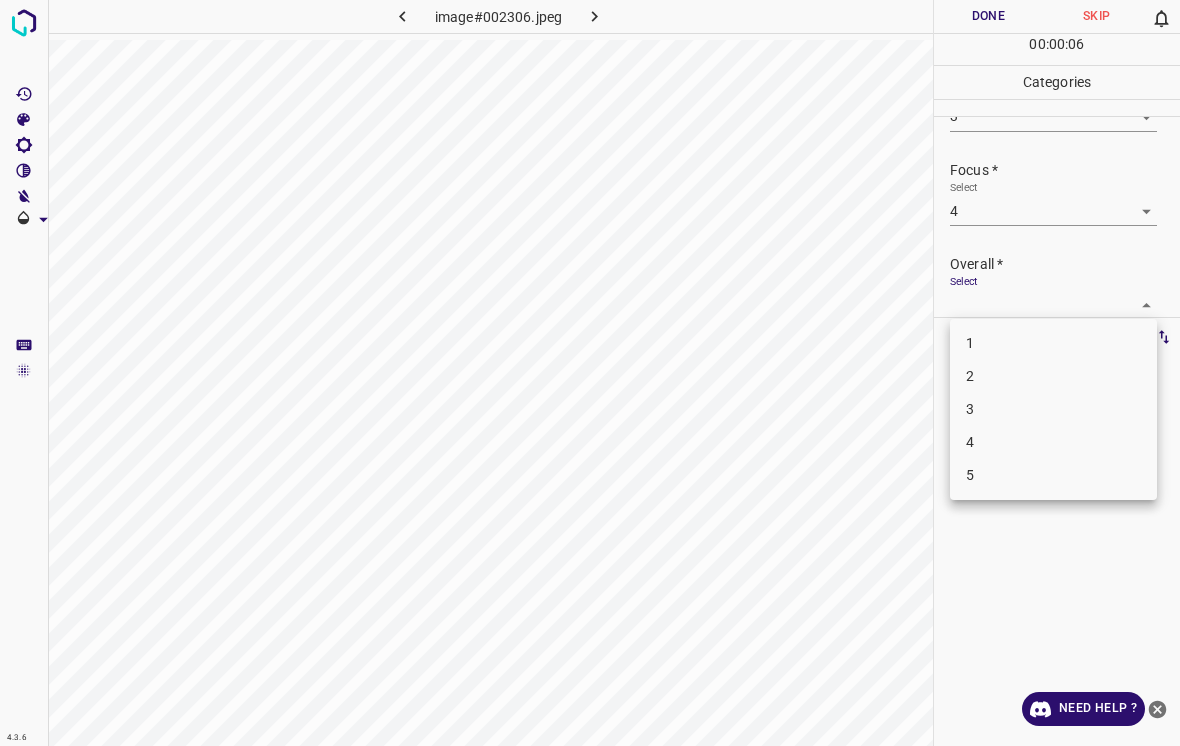click on "4" at bounding box center [1053, 442] 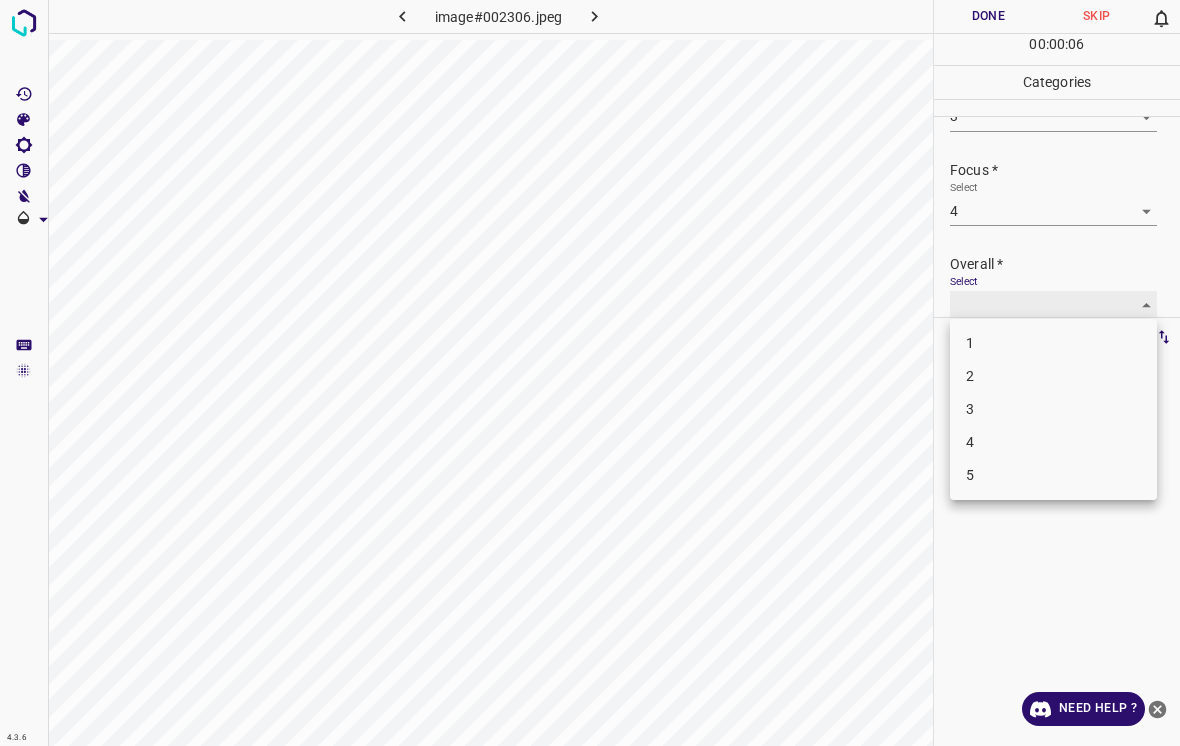 type on "4" 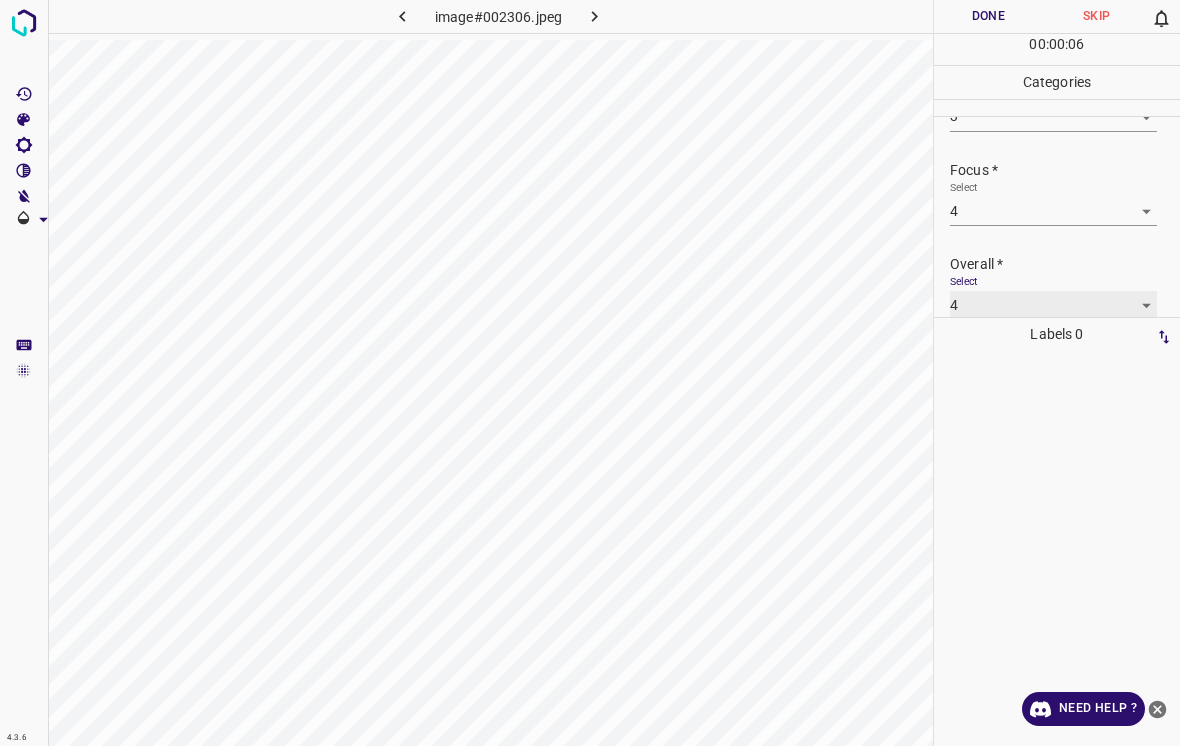 scroll, scrollTop: 76, scrollLeft: 0, axis: vertical 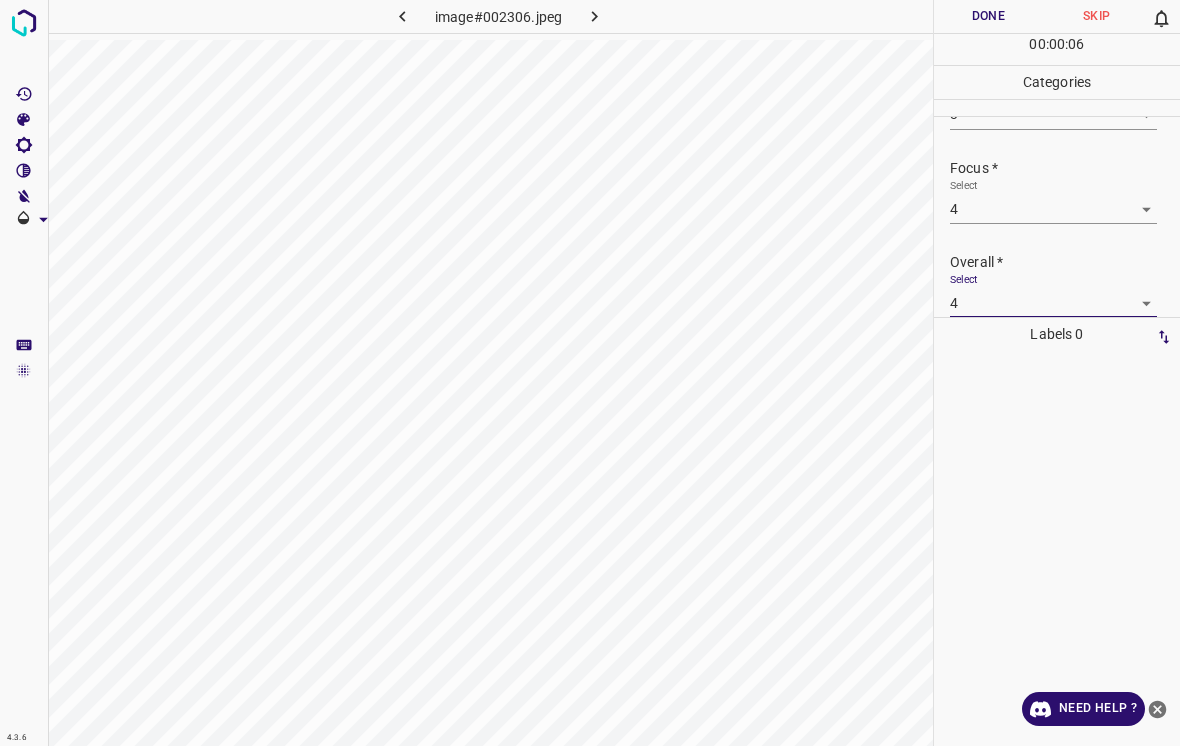 click on "Done" at bounding box center [988, 16] 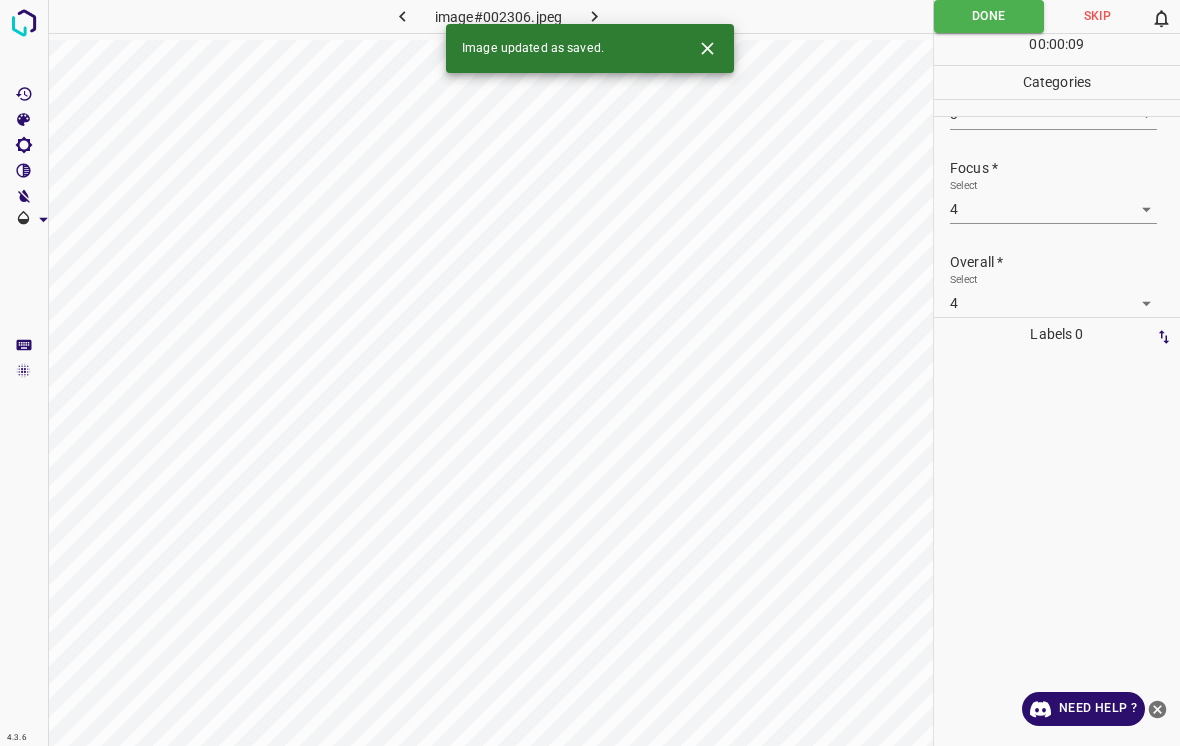 click 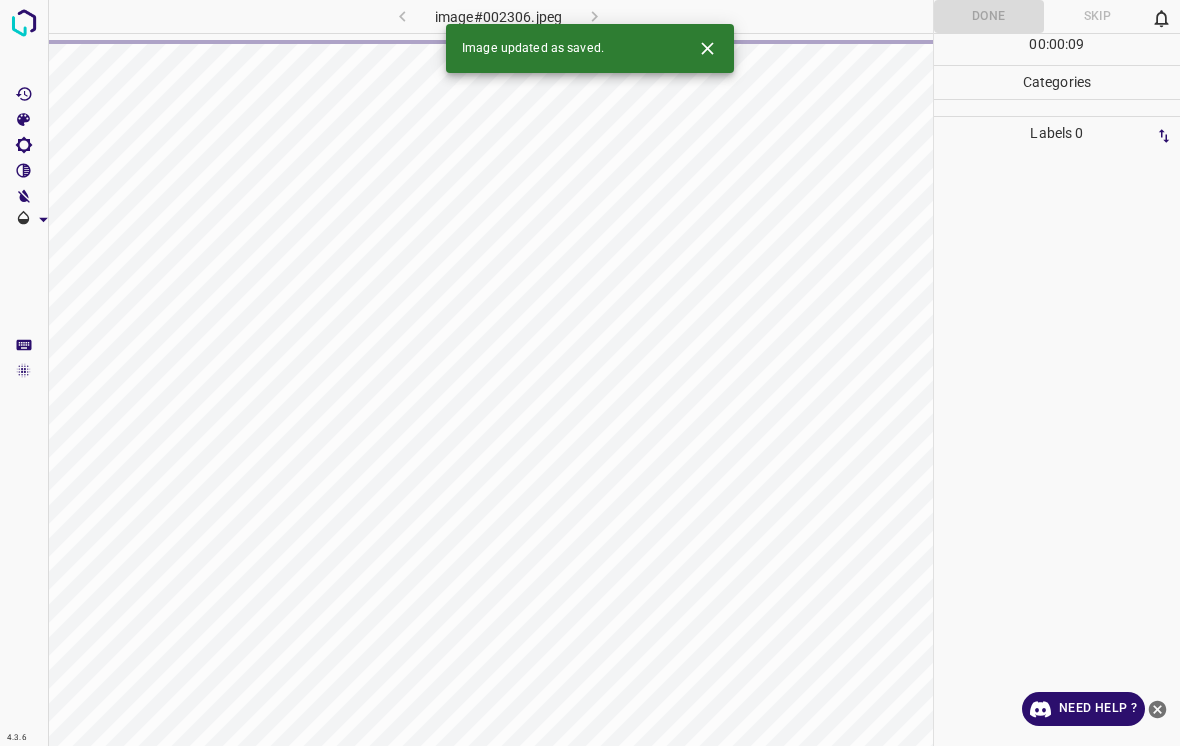 click at bounding box center [707, 48] 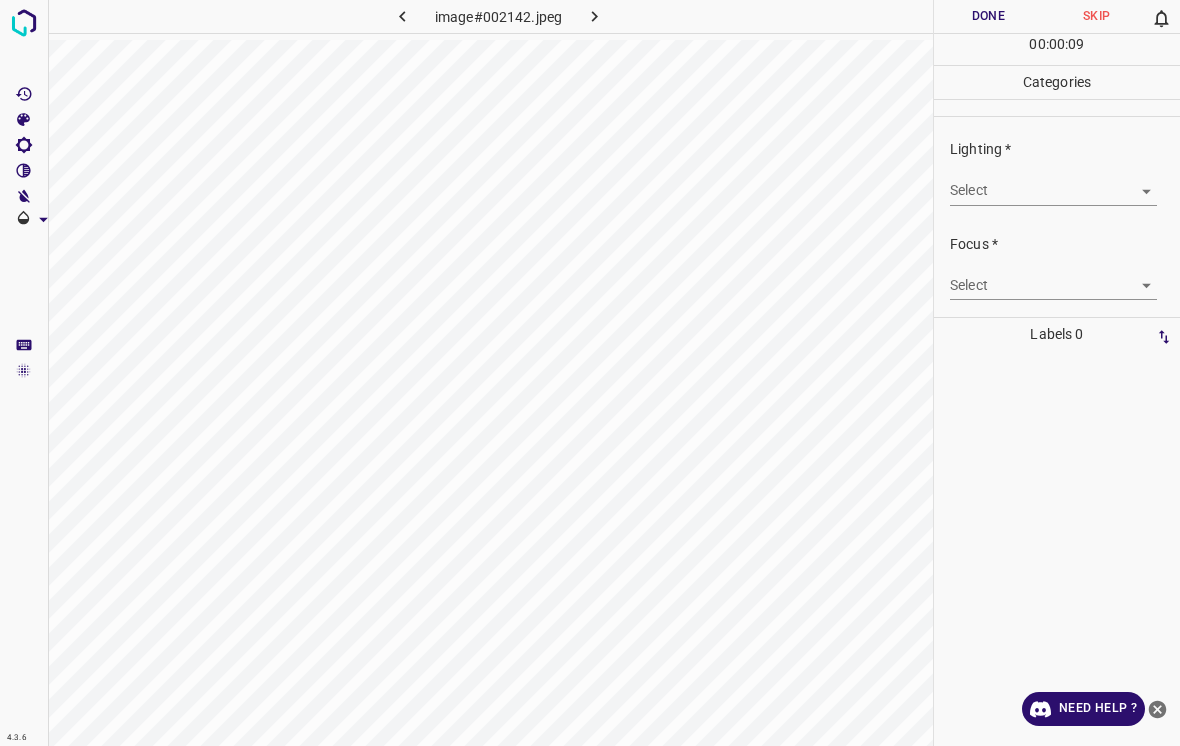 click on "4.3.6  image#002142.jpeg Done Skip 0 00   : 00   : 09   Categories Lighting *  Select ​ Focus *  Select ​ Overall *  Select ​ Labels   0 Categories 1 Lighting 2 Focus 3 Overall Tools Space Change between modes (Draw & Edit) I Auto labeling R Restore zoom M Zoom in N Zoom out Delete Delete selecte label Filters Z Restore filters X Saturation filter C Brightness filter V Contrast filter B Gray scale filter General O Download Need Help ? - Text - Hide - Delete" at bounding box center (590, 373) 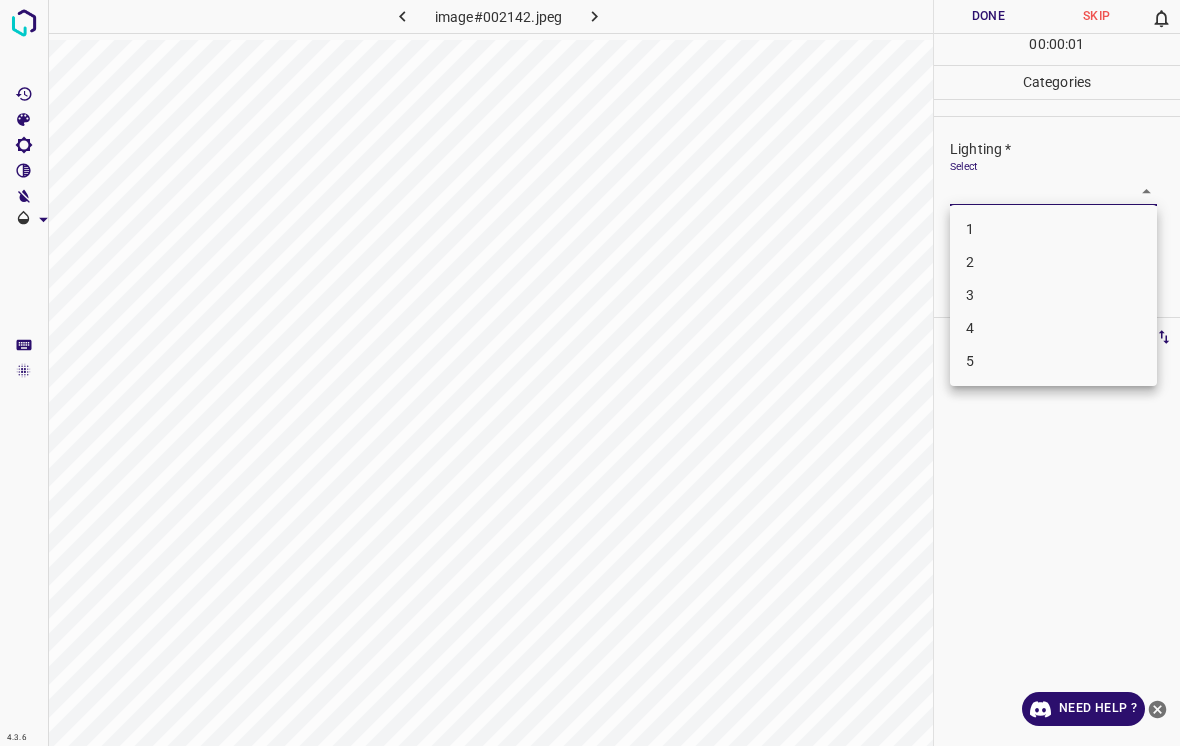 click on "3" at bounding box center [1053, 295] 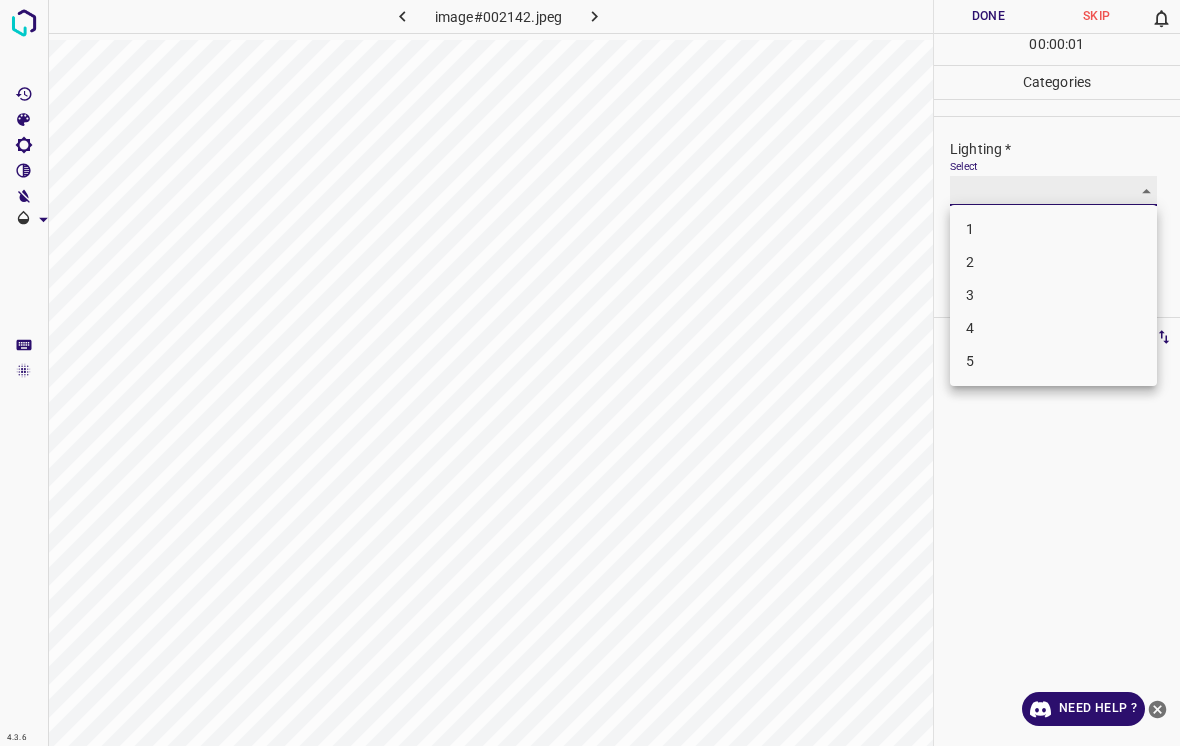 type on "3" 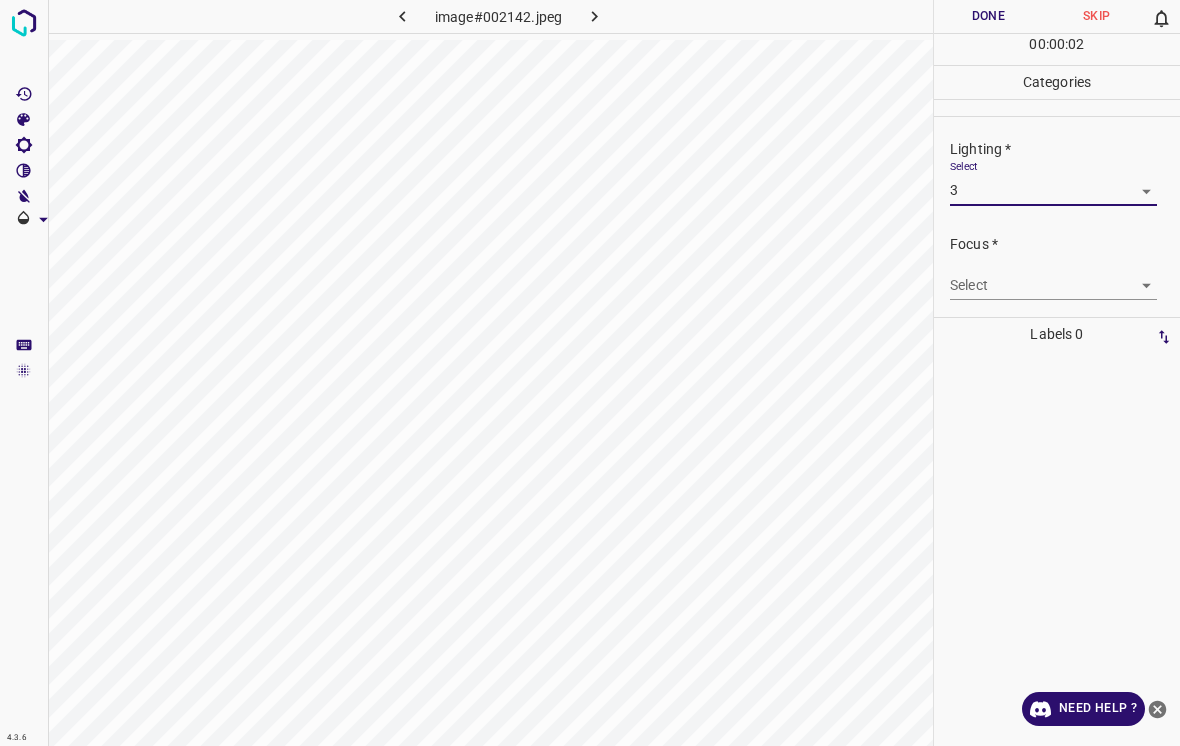 click on "4.3.6  image#002142.jpeg Done Skip 0 00   : 00   : 02   Categories Lighting *  Select 3 3 Focus *  Select ​ Overall *  Select ​ Labels   0 Categories 1 Lighting 2 Focus 3 Overall Tools Space Change between modes (Draw & Edit) I Auto labeling R Restore zoom M Zoom in N Zoom out Delete Delete selecte label Filters Z Restore filters X Saturation filter C Brightness filter V Contrast filter B Gray scale filter General O Download Need Help ? - Text - Hide - Delete" at bounding box center (590, 373) 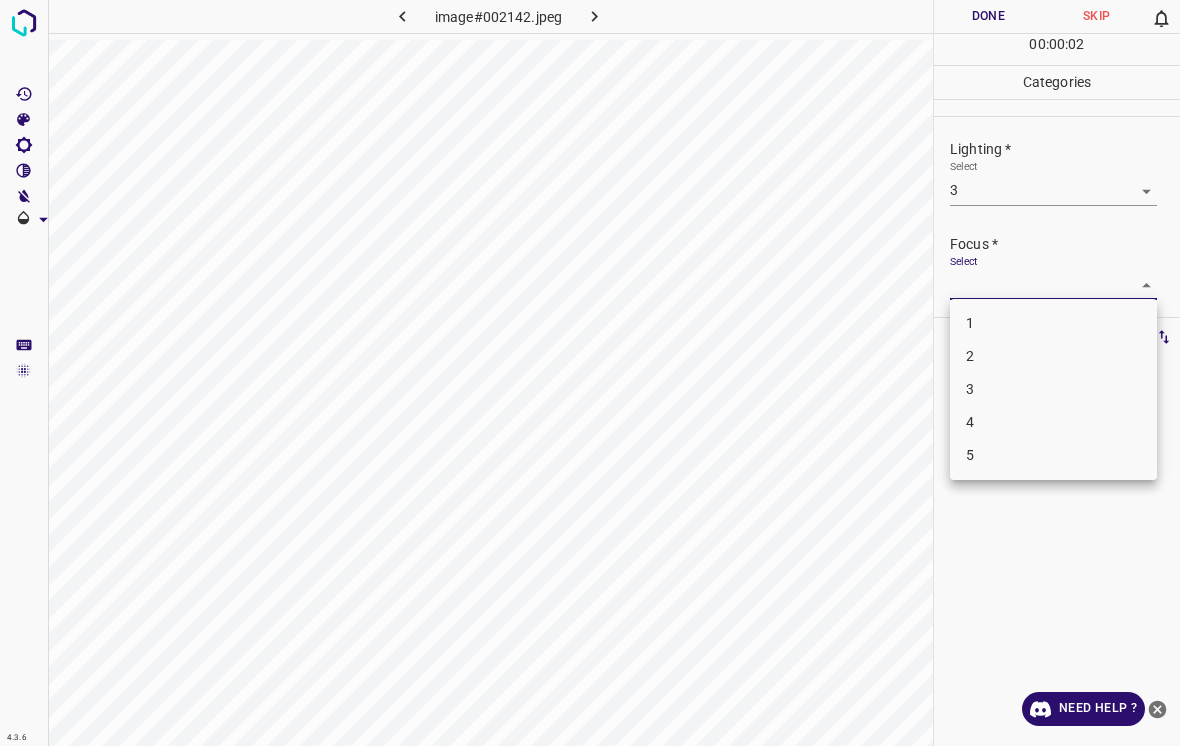 click on "4" at bounding box center [1053, 422] 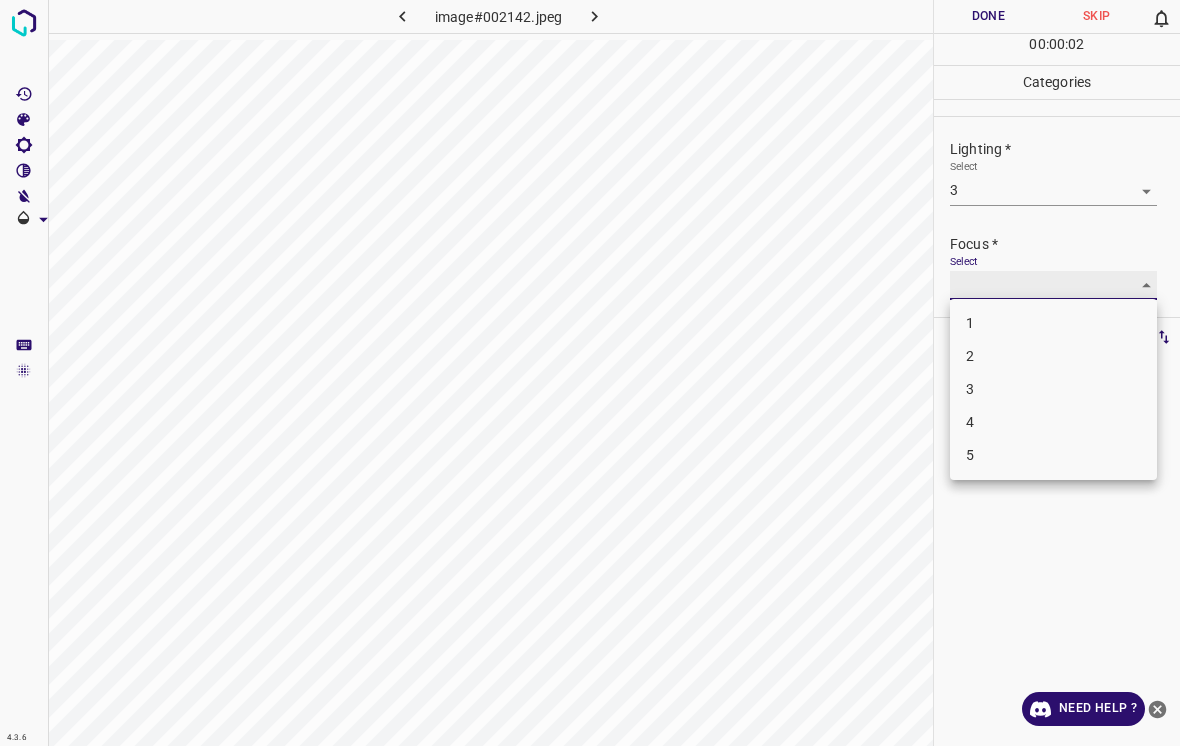 type on "4" 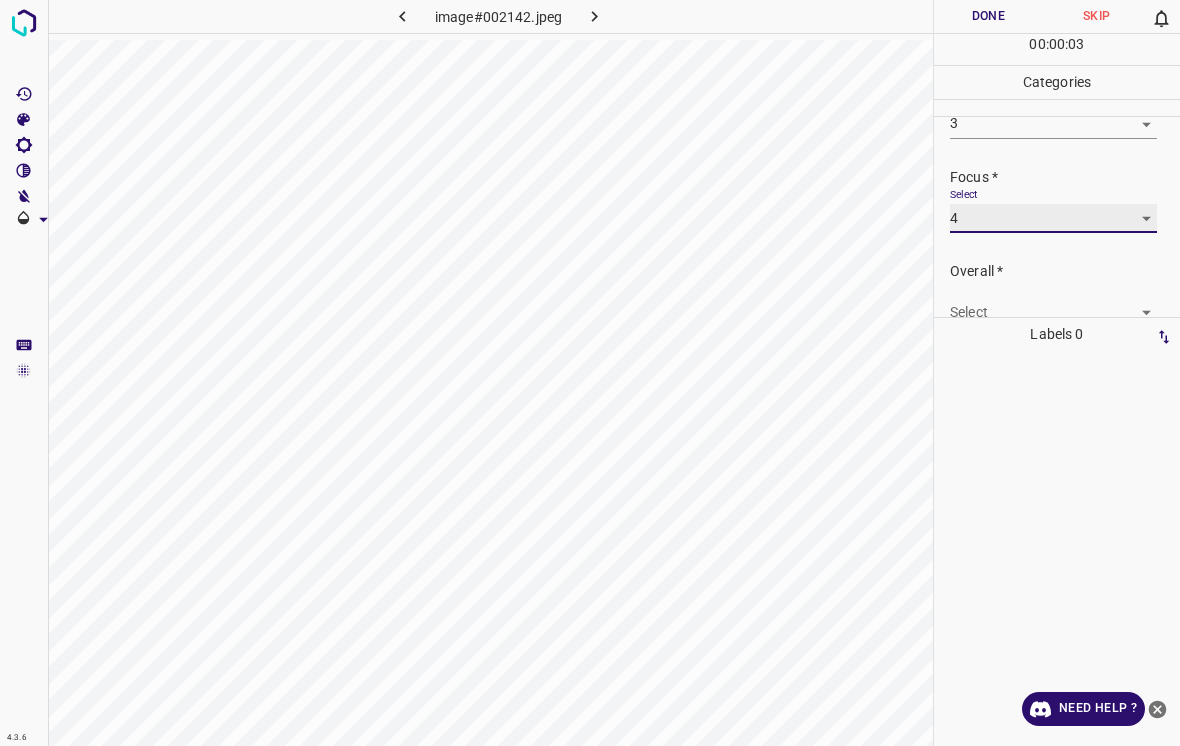 scroll, scrollTop: 82, scrollLeft: 0, axis: vertical 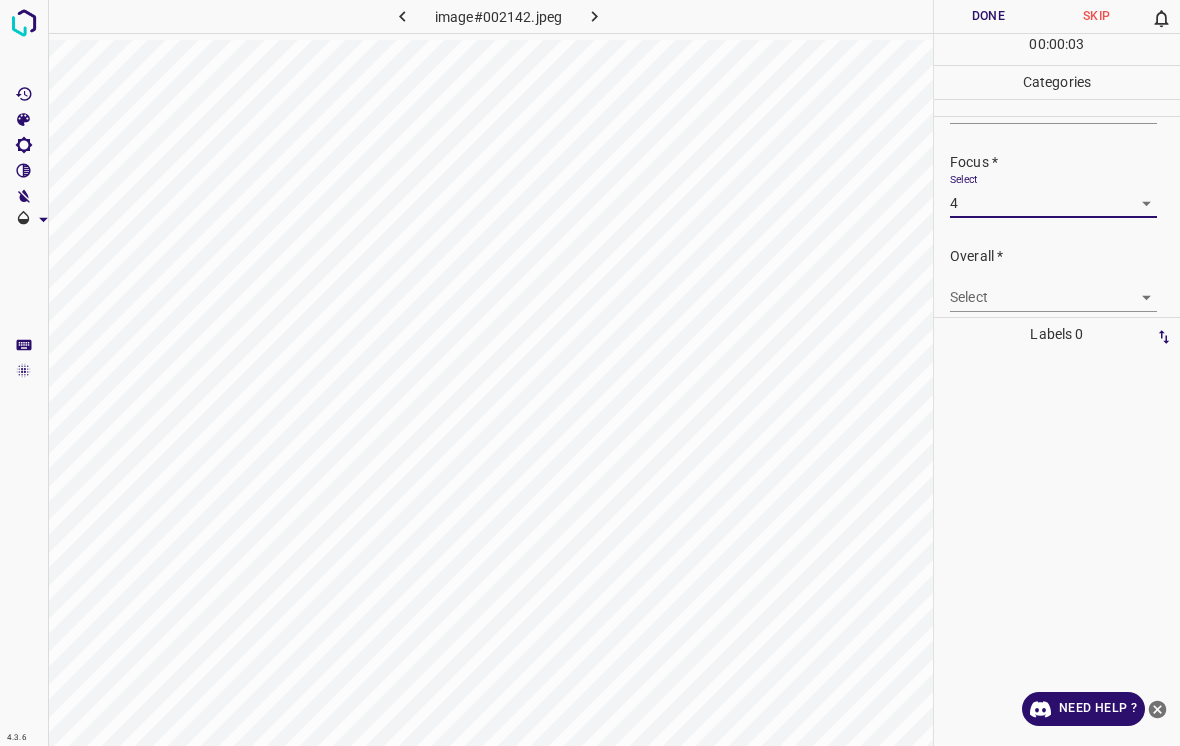 click on "4.3.6  image#002142.jpeg Done Skip 0 00   : 00   : 03   Categories Lighting *  Select 3 3 Focus *  Select 4 4 Overall *  Select ​ Labels   0 Categories 1 Lighting 2 Focus 3 Overall Tools Space Change between modes (Draw & Edit) I Auto labeling R Restore zoom M Zoom in N Zoom out Delete Delete selecte label Filters Z Restore filters X Saturation filter C Brightness filter V Contrast filter B Gray scale filter General O Download Need Help ? - Text - Hide - Delete" at bounding box center (590, 373) 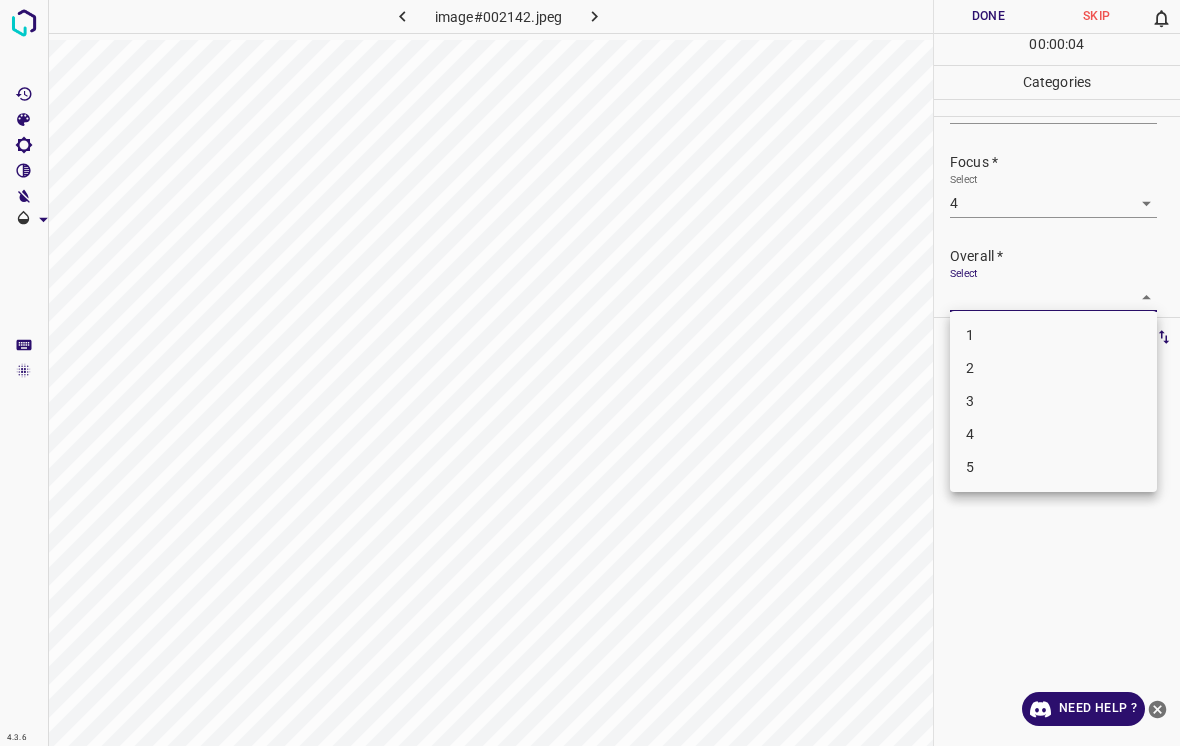 click on "3" at bounding box center [1053, 401] 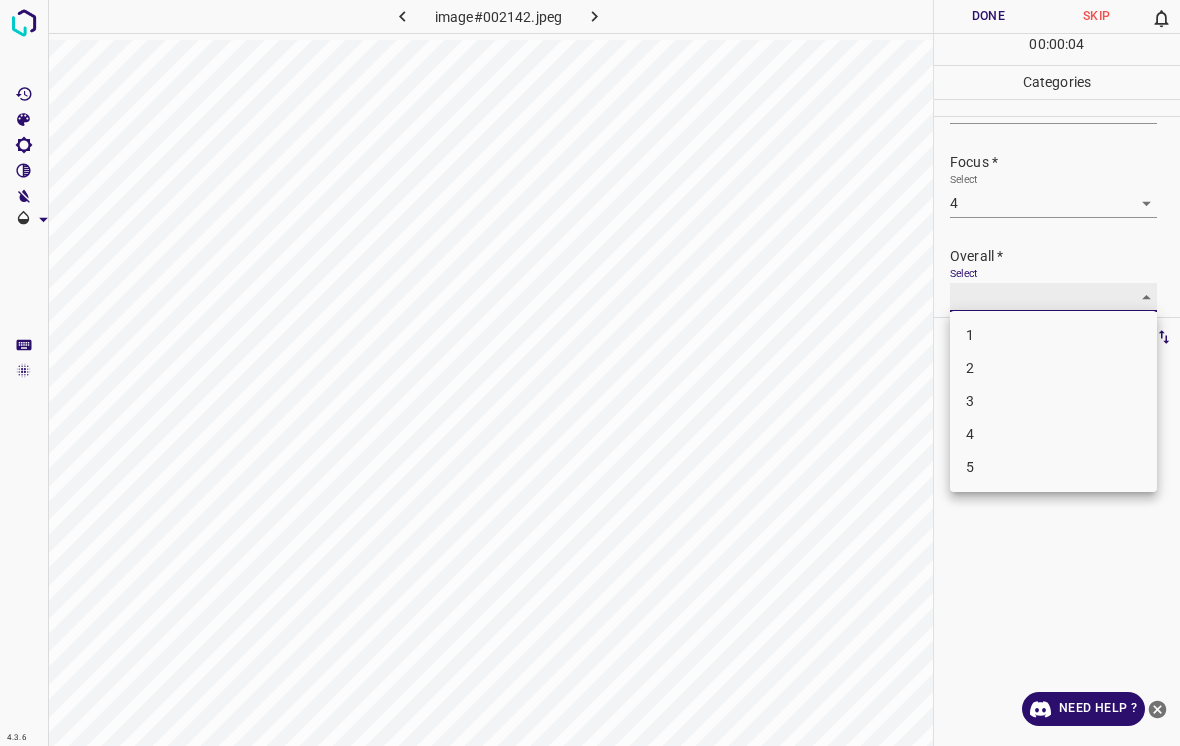 type on "3" 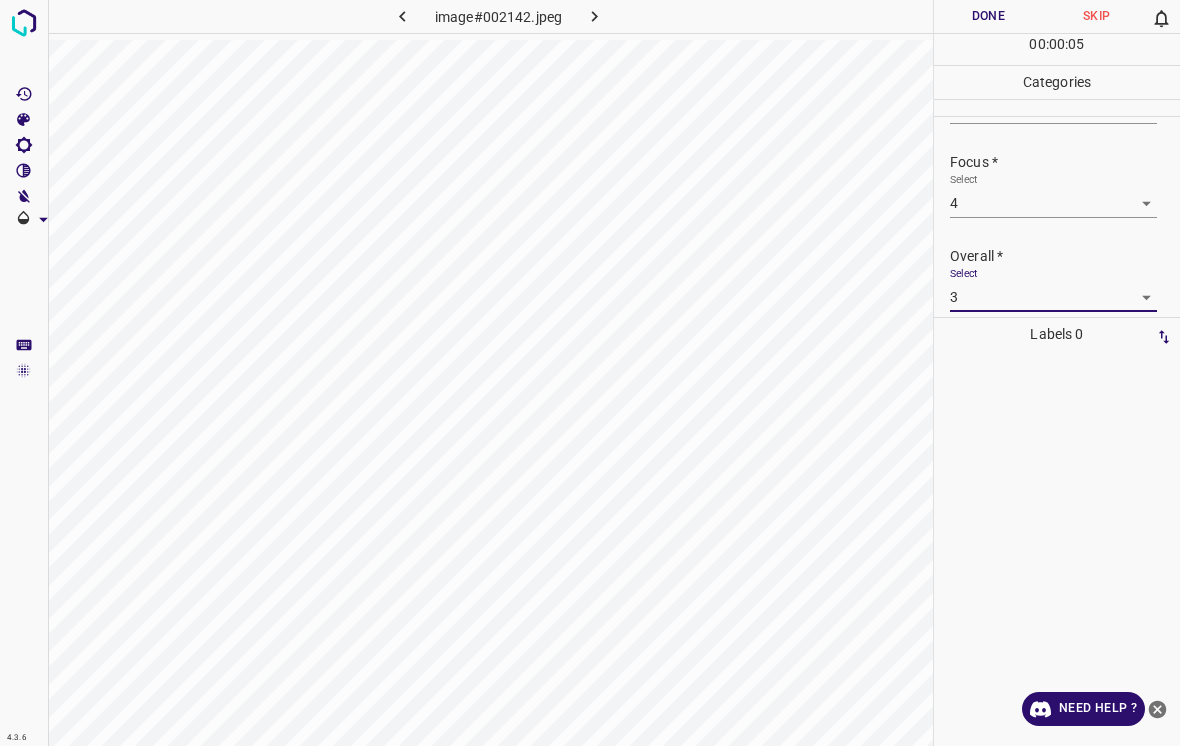 click on "Done" at bounding box center (988, 16) 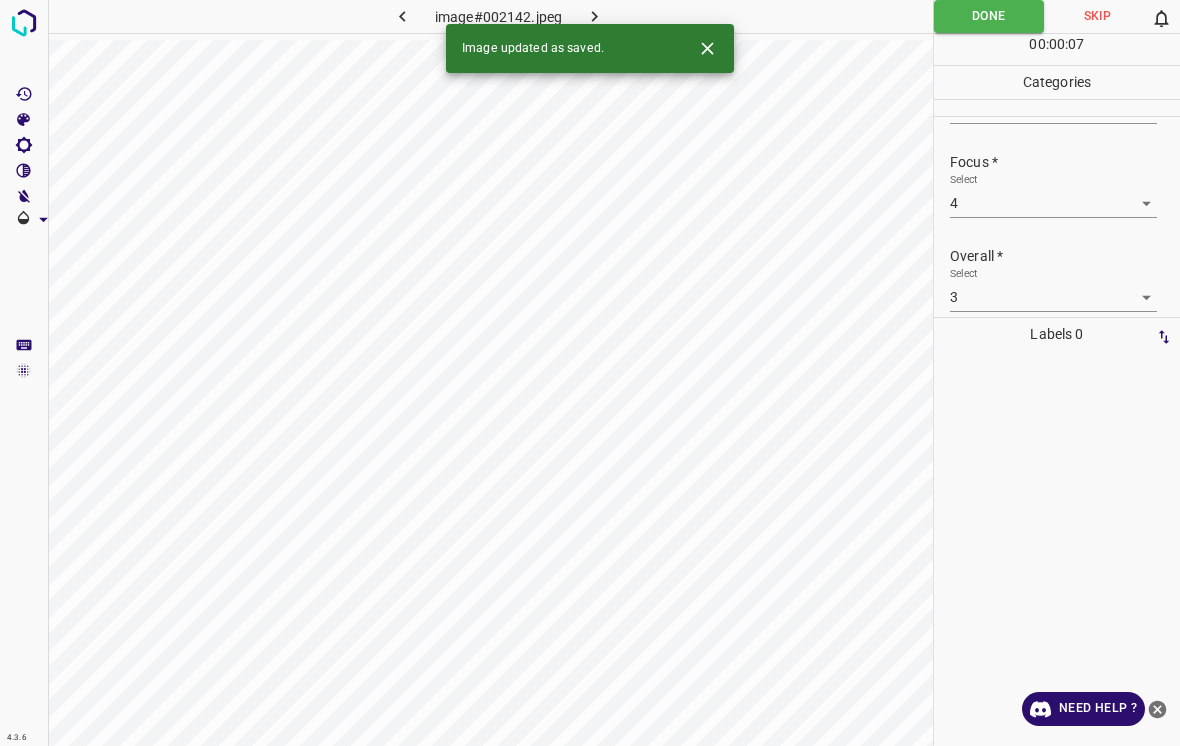 click 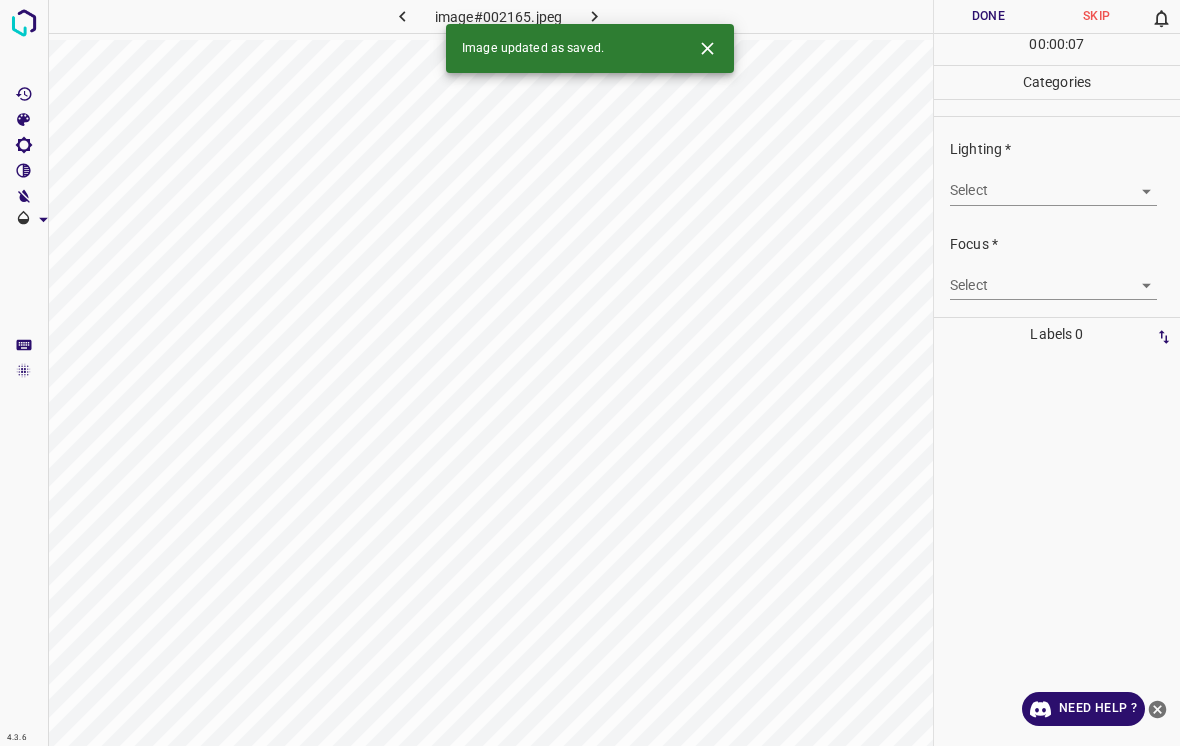 click on "4.3.6  image#002165.jpeg Done Skip 0 00   : 00   : 07   Categories Lighting *  Select ​ Focus *  Select ​ Overall *  Select ​ Labels   0 Categories 1 Lighting 2 Focus 3 Overall Tools Space Change between modes (Draw & Edit) I Auto labeling R Restore zoom M Zoom in N Zoom out Delete Delete selecte label Filters Z Restore filters X Saturation filter C Brightness filter V Contrast filter B Gray scale filter General O Download Image updated as saved. Need Help ? - Text - Hide - Delete" at bounding box center [590, 373] 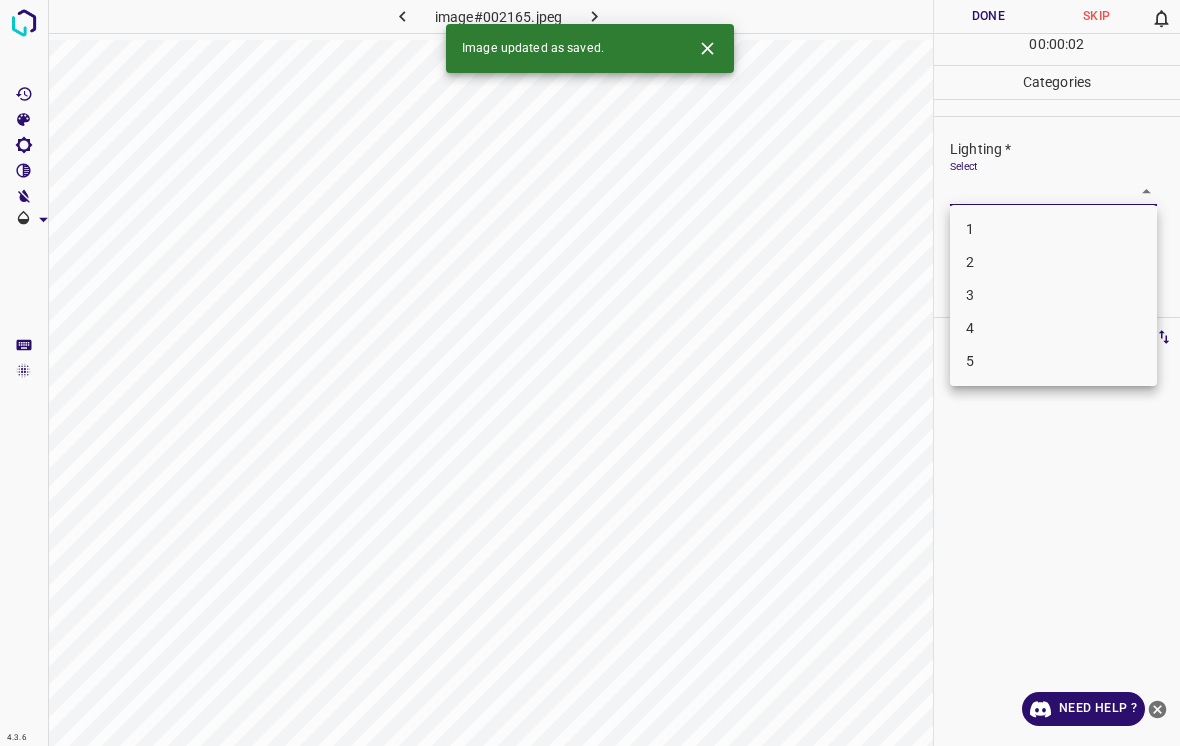 click on "2" at bounding box center [1053, 262] 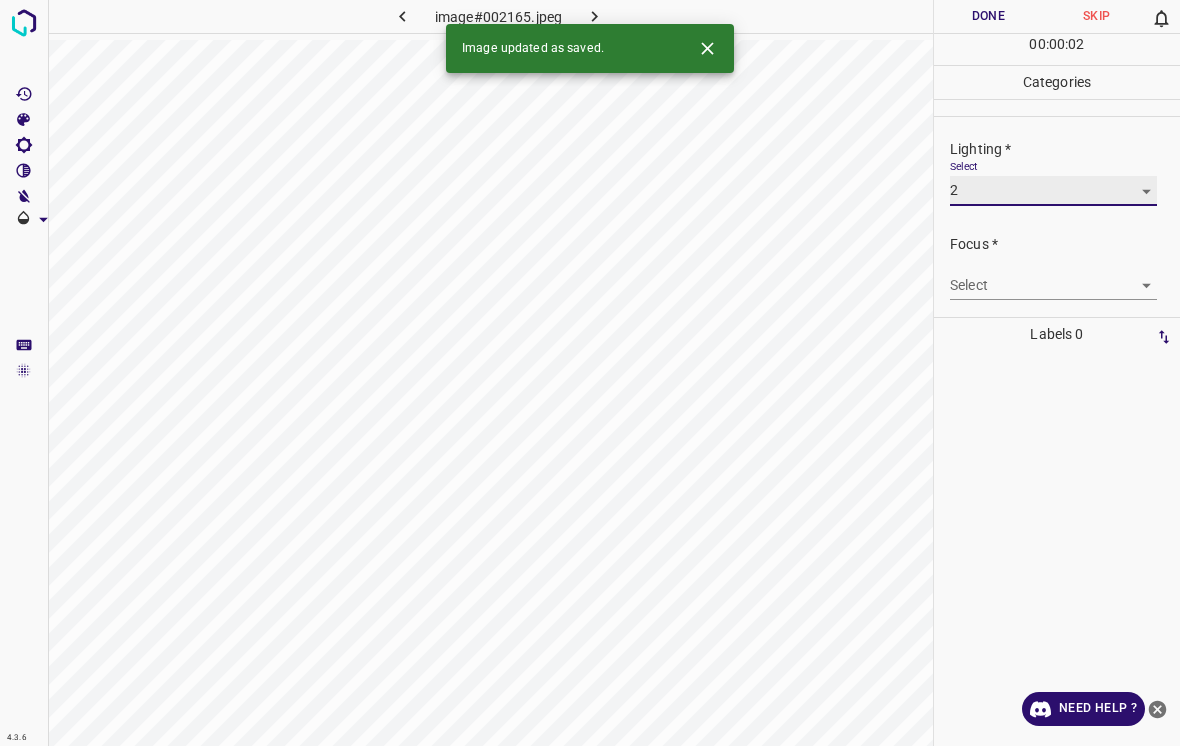 type on "2" 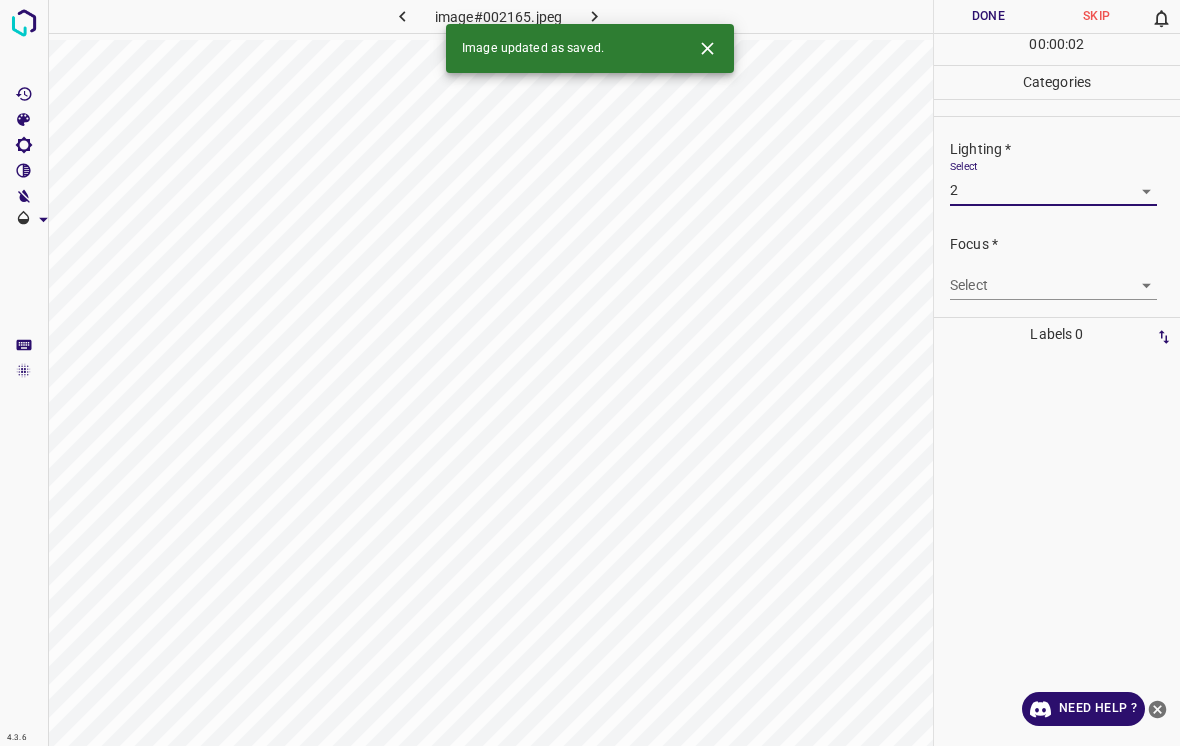 click on "4.3.6  image#002165.jpeg Done Skip 0 00   : 00   : 02   Categories Lighting *  Select 2 2 Focus *  Select ​ Overall *  Select ​ Labels   0 Categories 1 Lighting 2 Focus 3 Overall Tools Space Change between modes (Draw & Edit) I Auto labeling R Restore zoom M Zoom in N Zoom out Delete Delete selecte label Filters Z Restore filters X Saturation filter C Brightness filter V Contrast filter B Gray scale filter General O Download Image updated as saved. Need Help ? - Text - Hide - Delete" at bounding box center [590, 373] 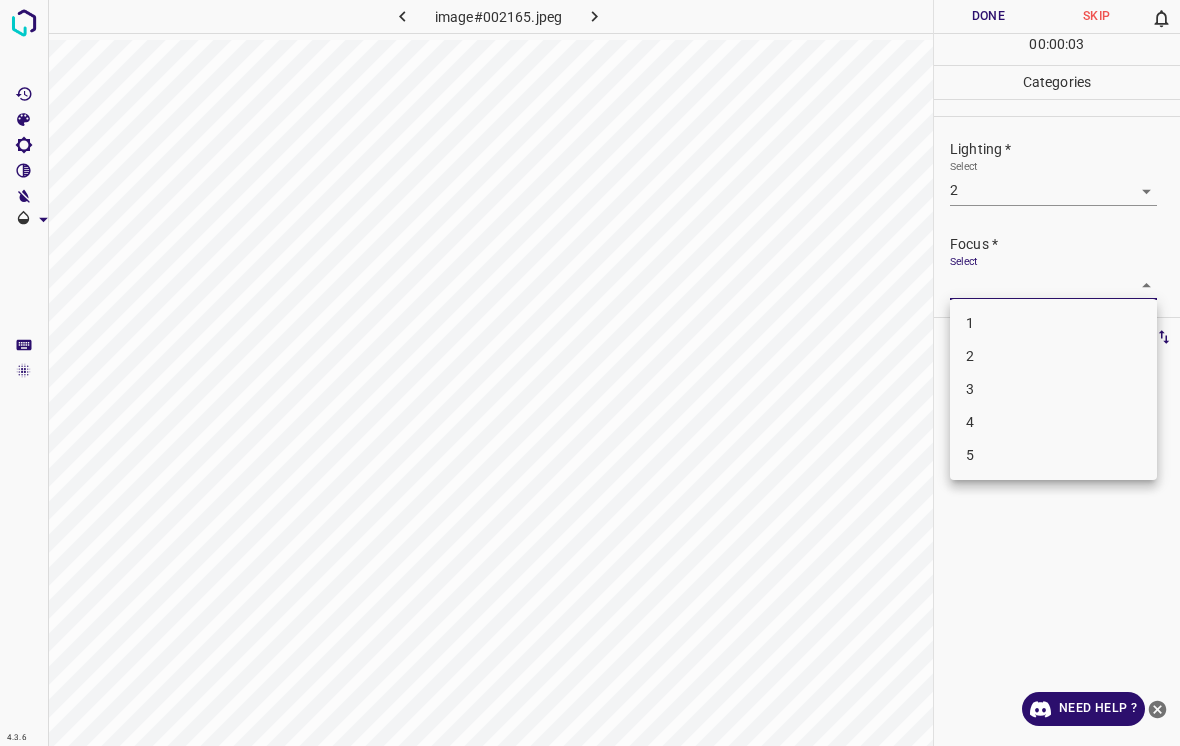 click on "2" at bounding box center (1053, 356) 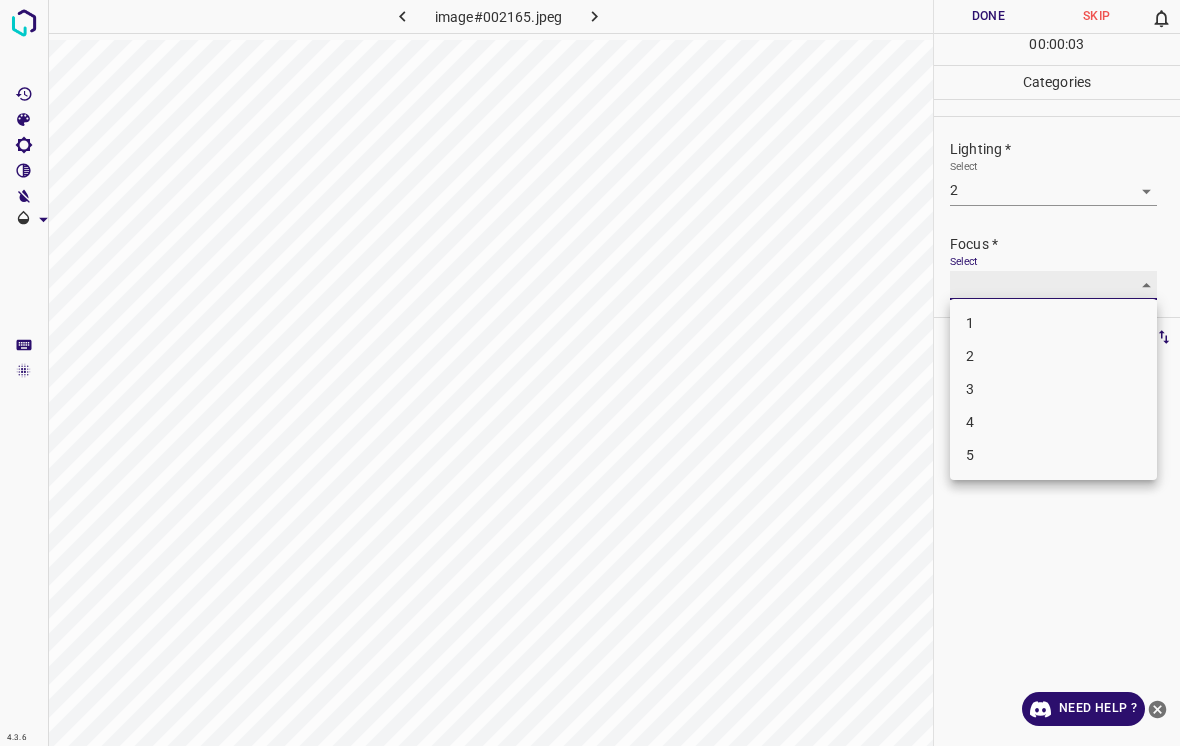 type on "2" 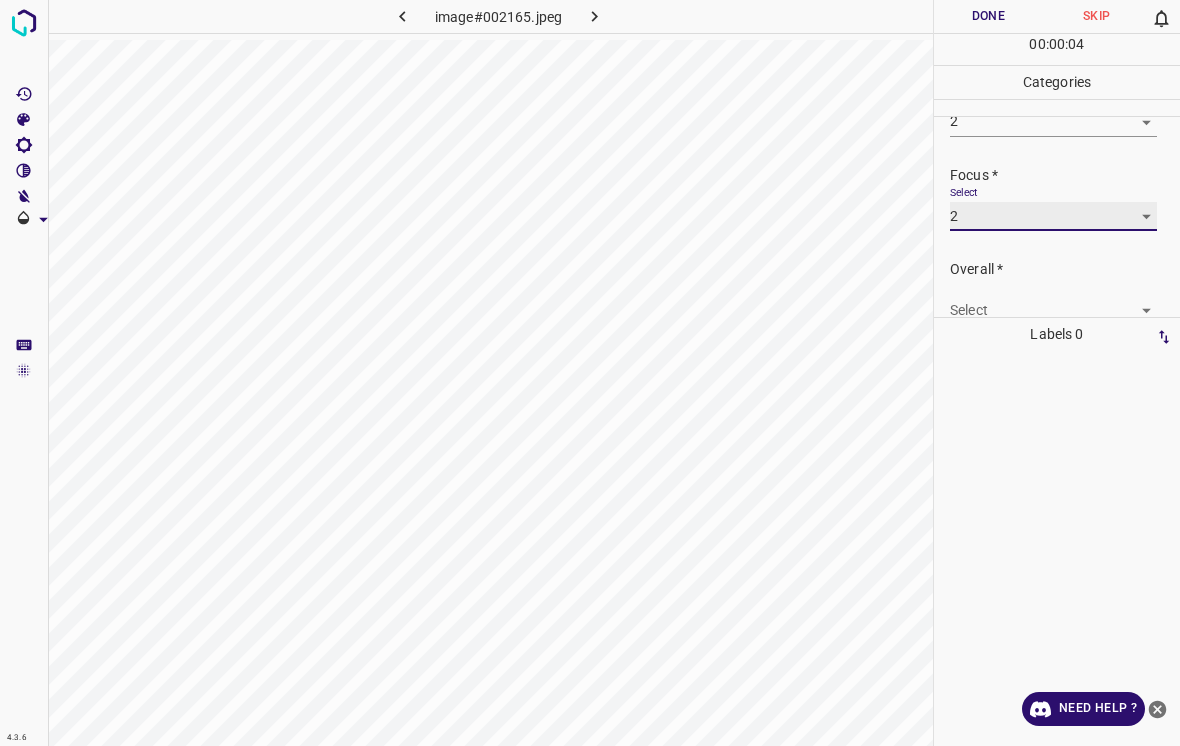 scroll, scrollTop: 84, scrollLeft: 0, axis: vertical 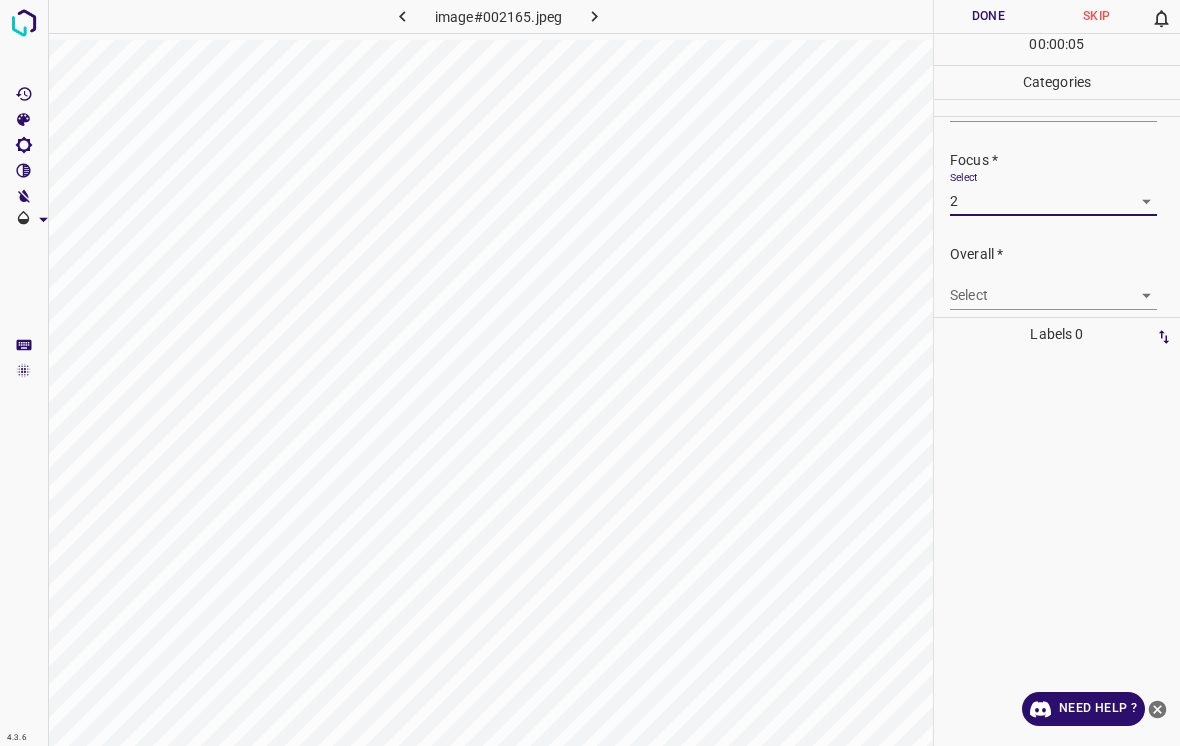 click on "4.3.6  image#002165.jpeg Done Skip 0 00   : 00   : 05   Categories Lighting *  Select 2 2 Focus *  Select 2 2 Overall *  Select ​ Labels   0 Categories 1 Lighting 2 Focus 3 Overall Tools Space Change between modes (Draw & Edit) I Auto labeling R Restore zoom M Zoom in N Zoom out Delete Delete selecte label Filters Z Restore filters X Saturation filter C Brightness filter V Contrast filter B Gray scale filter General O Download Need Help ? - Text - Hide - Delete" at bounding box center (590, 373) 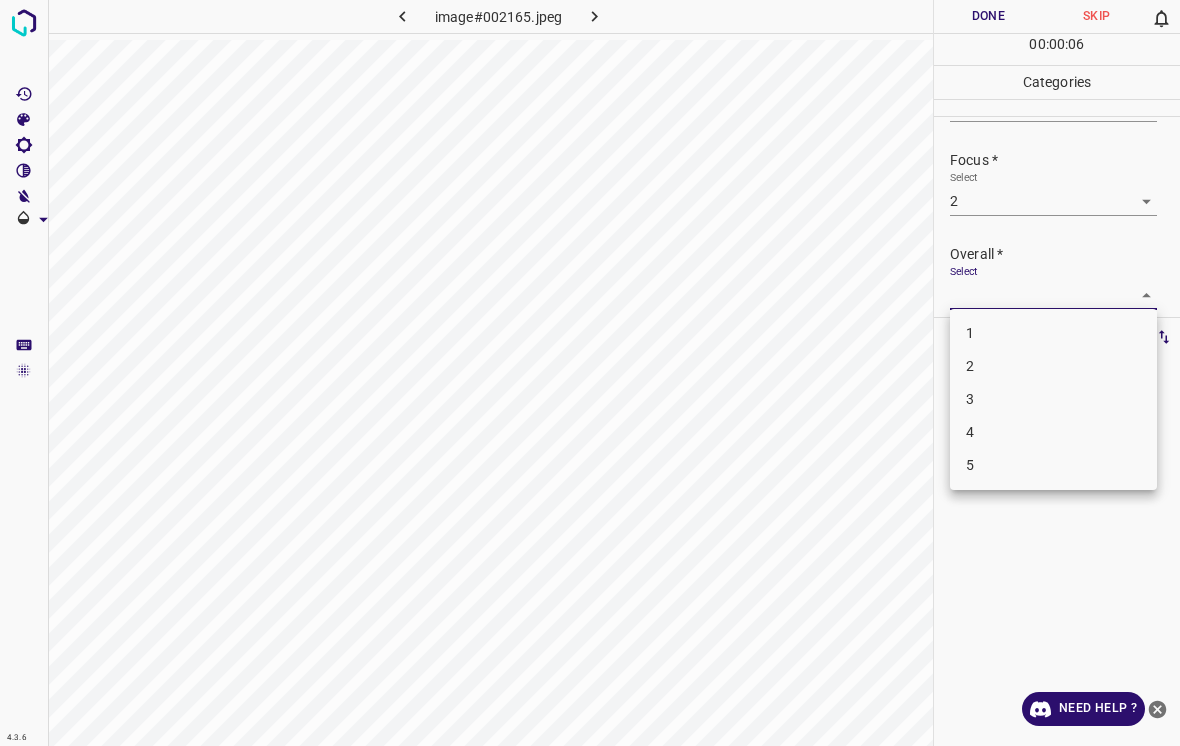 click on "2" at bounding box center (1053, 366) 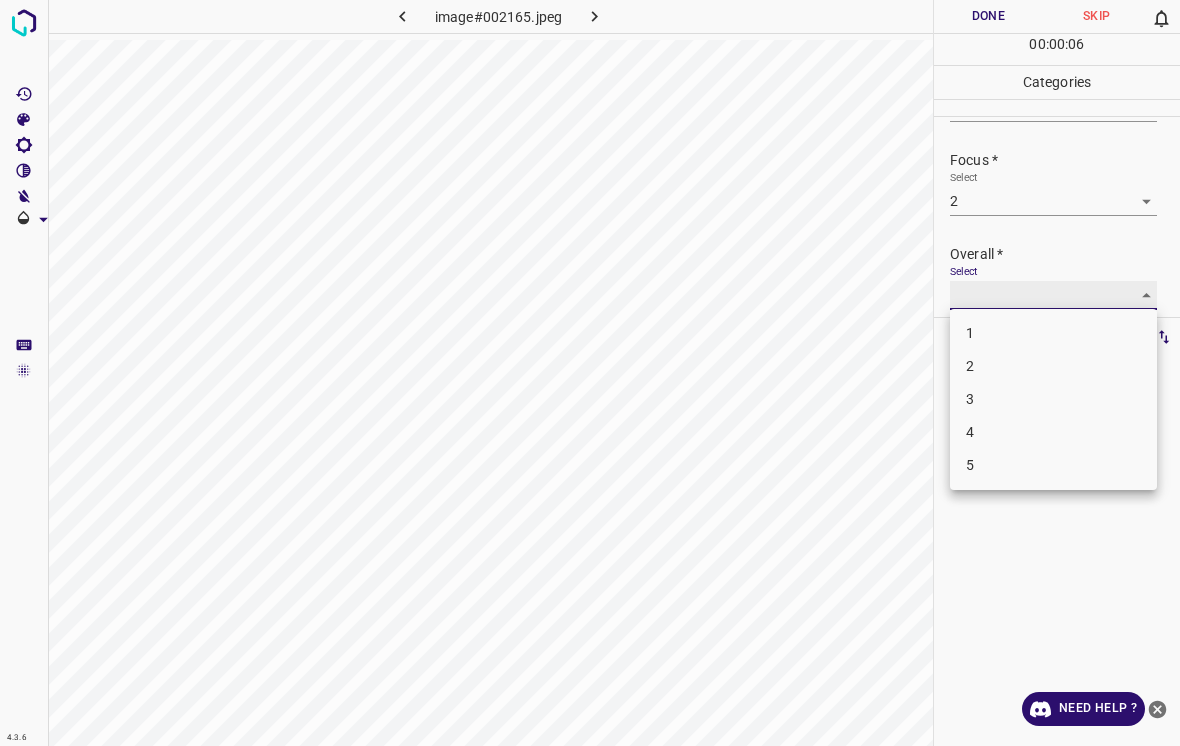 type on "2" 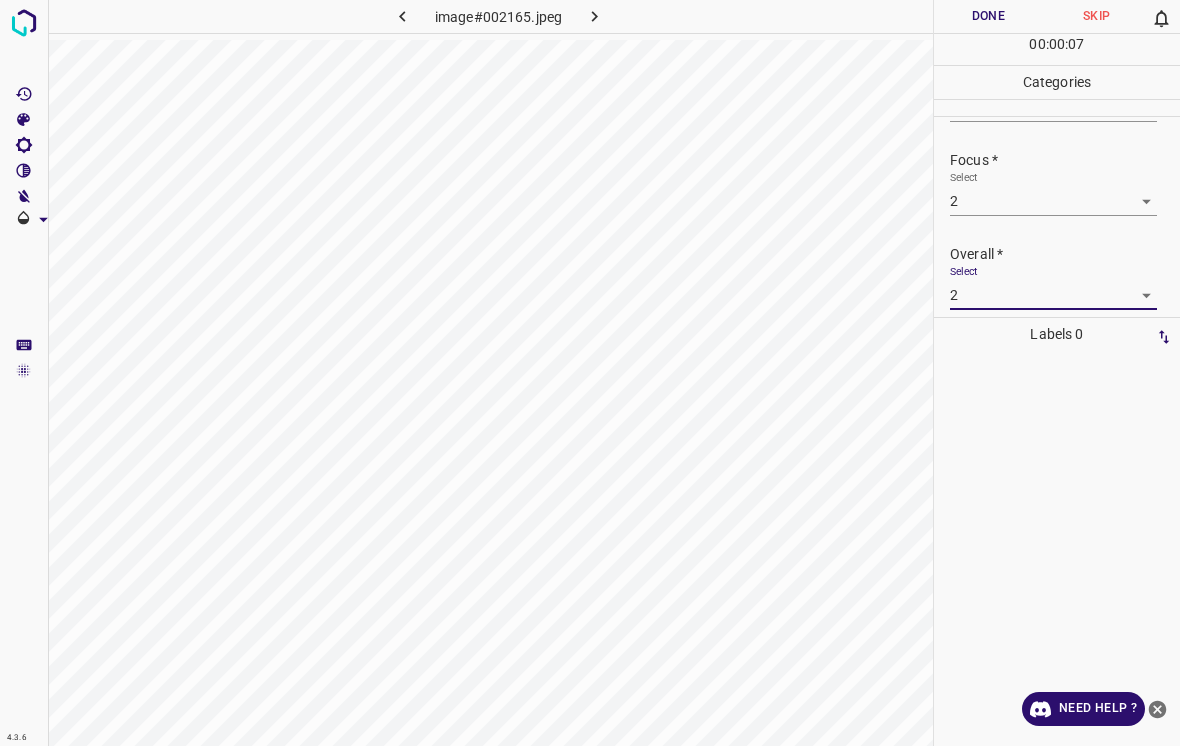 click on "Done" at bounding box center (988, 16) 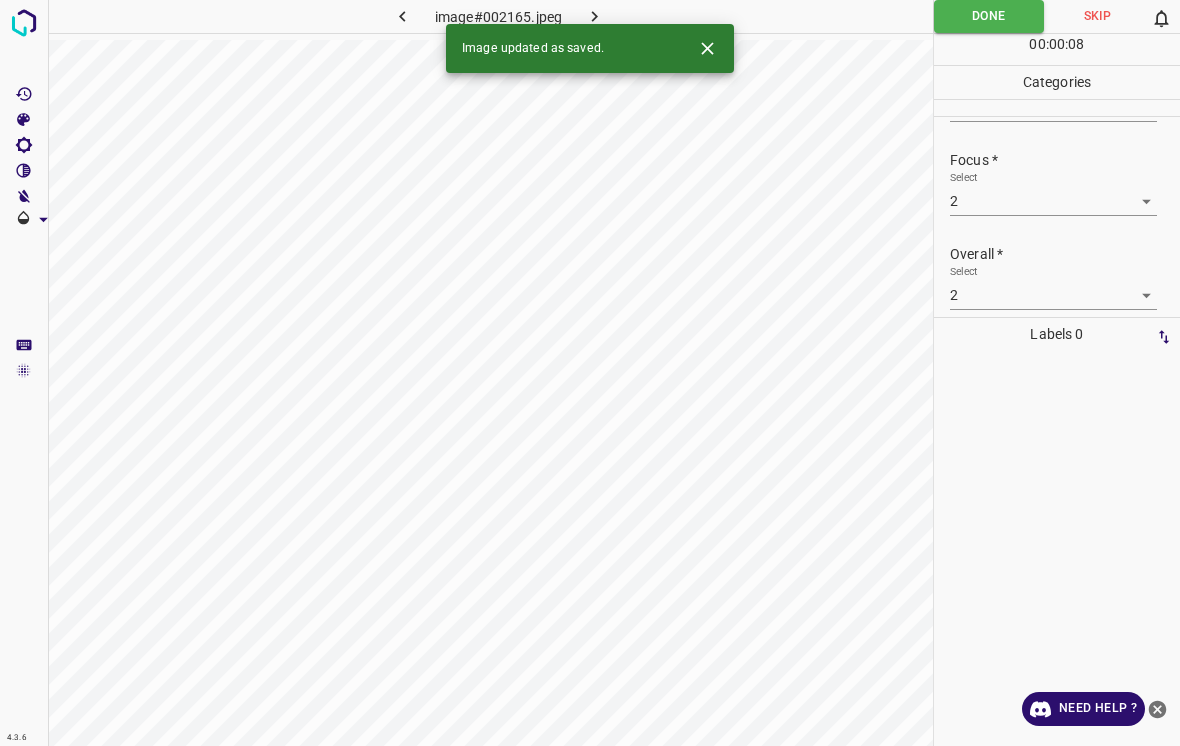 click on "Image updated as saved." at bounding box center [590, 48] 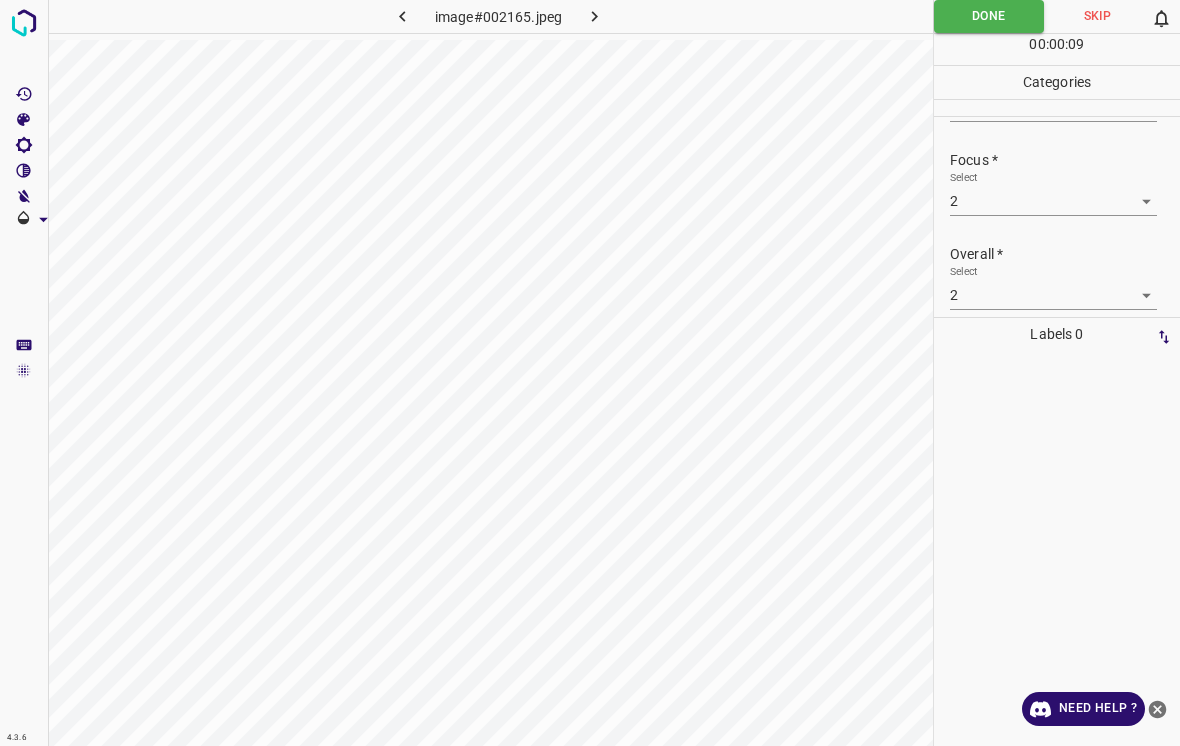 click 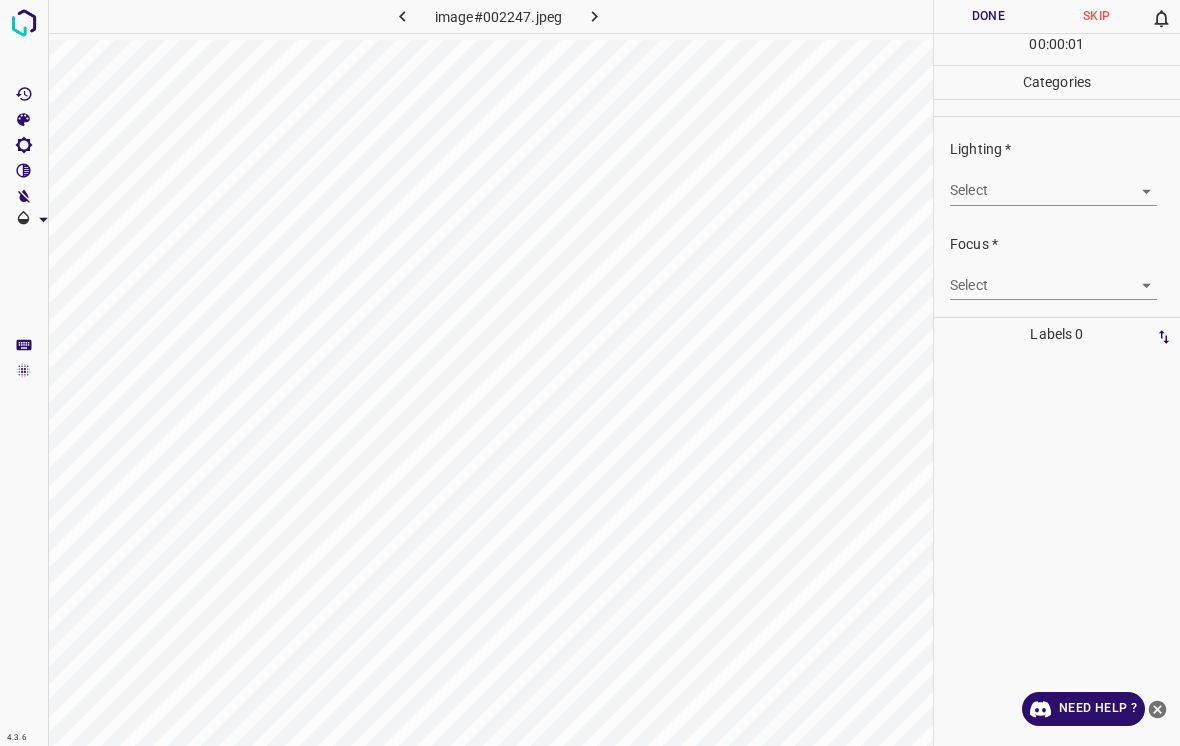 click on "4.3.6  image#002247.jpeg Done Skip 0 00   : 00   : 01   Categories Lighting *  Select ​ Focus *  Select ​ Overall *  Select ​ Labels   0 Categories 1 Lighting 2 Focus 3 Overall Tools Space Change between modes (Draw & Edit) I Auto labeling R Restore zoom M Zoom in N Zoom out Delete Delete selecte label Filters Z Restore filters X Saturation filter C Brightness filter V Contrast filter B Gray scale filter General O Download Need Help ? - Text - Hide - Delete" at bounding box center (590, 373) 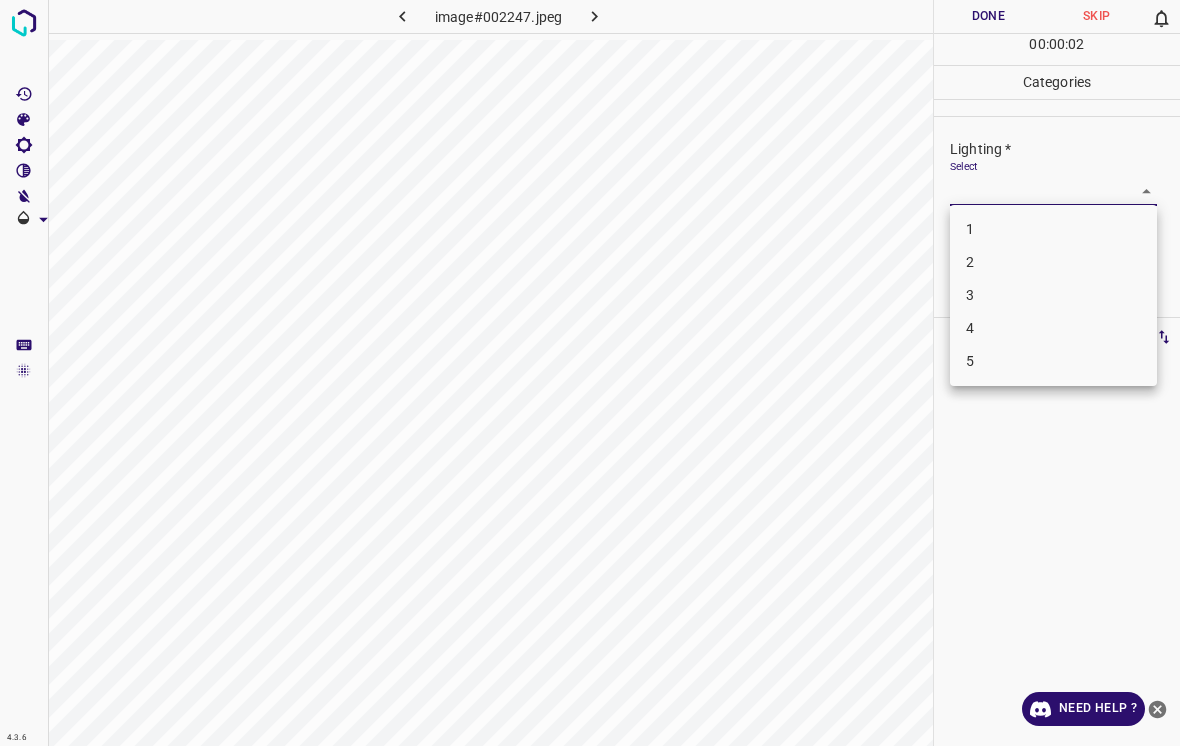 click on "3" at bounding box center (1053, 295) 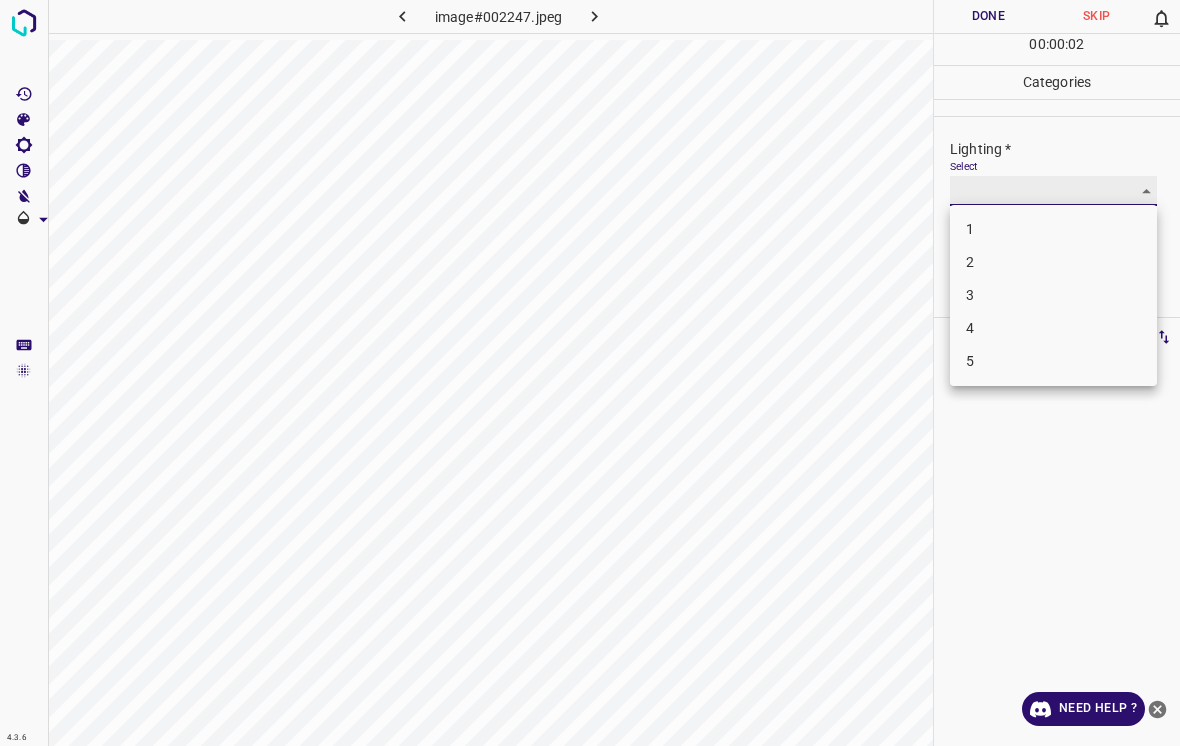type on "3" 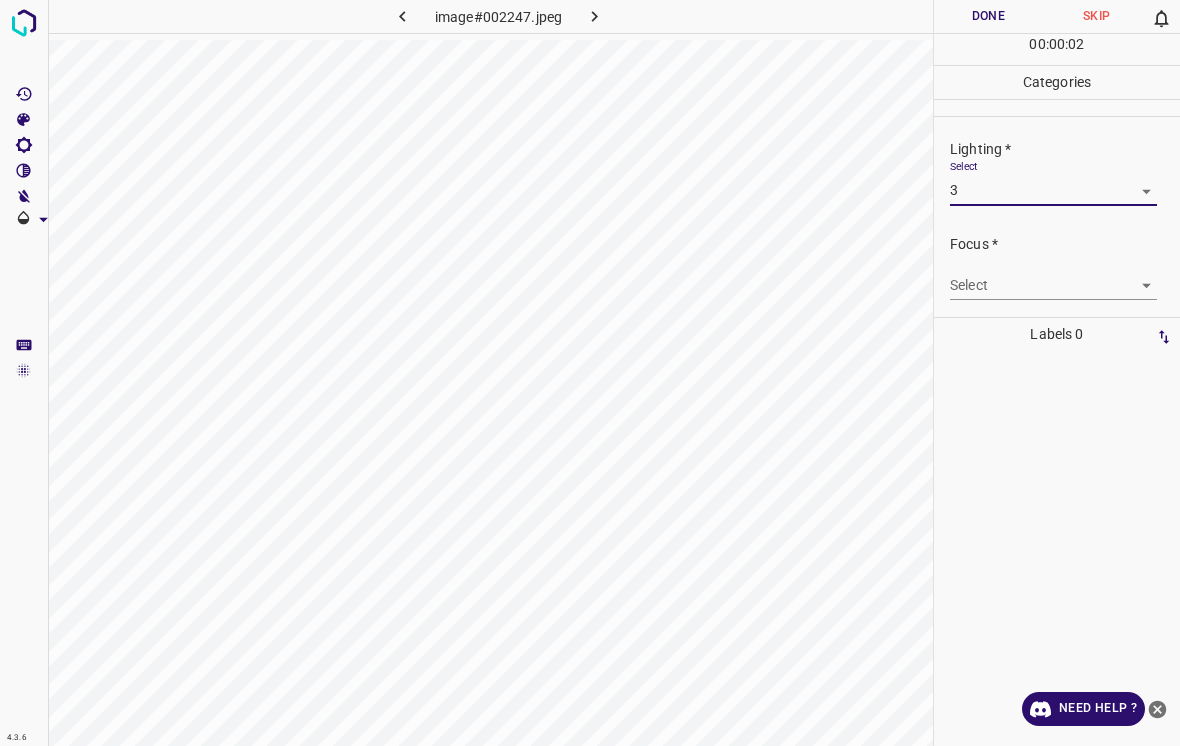 click on "4.3.6  image#002247.jpeg Done Skip 0 00   : 00   : 02   Categories Lighting *  Select 3 3 Focus *  Select ​ Overall *  Select ​ Labels   0 Categories 1 Lighting 2 Focus 3 Overall Tools Space Change between modes (Draw & Edit) I Auto labeling R Restore zoom M Zoom in N Zoom out Delete Delete selecte label Filters Z Restore filters X Saturation filter C Brightness filter V Contrast filter B Gray scale filter General O Download Need Help ? - Text - Hide - Delete" at bounding box center [590, 373] 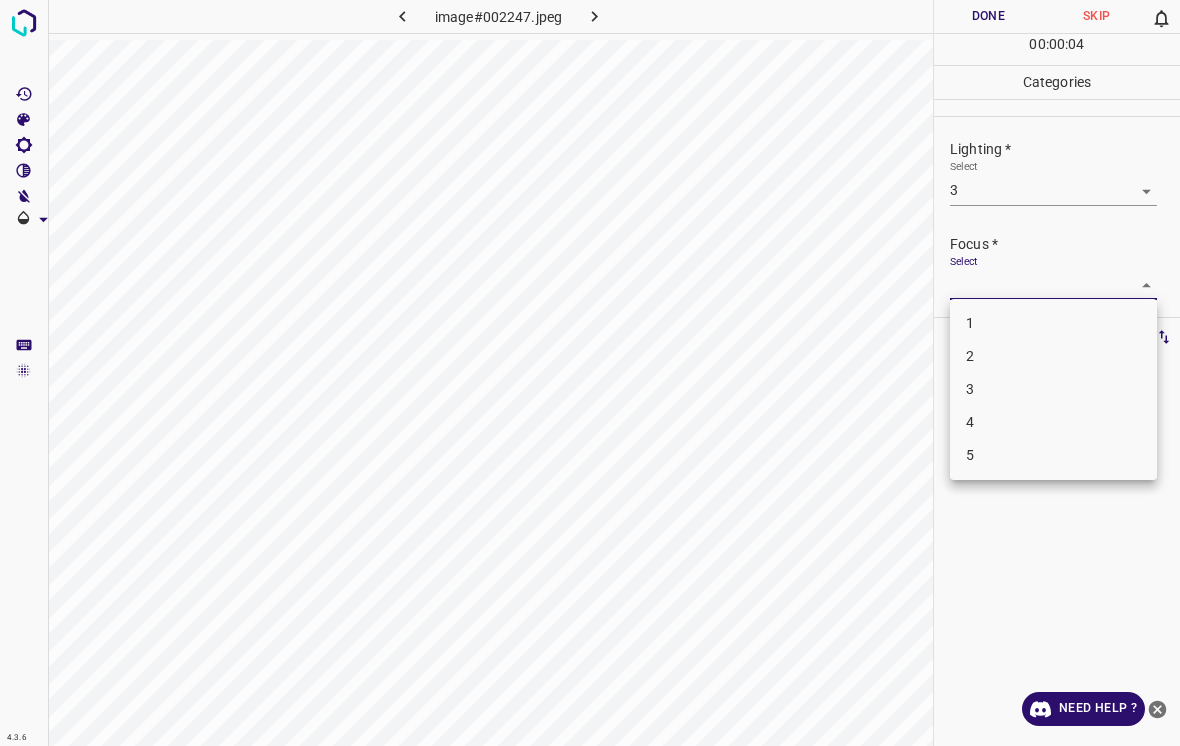 click on "3" at bounding box center (1053, 389) 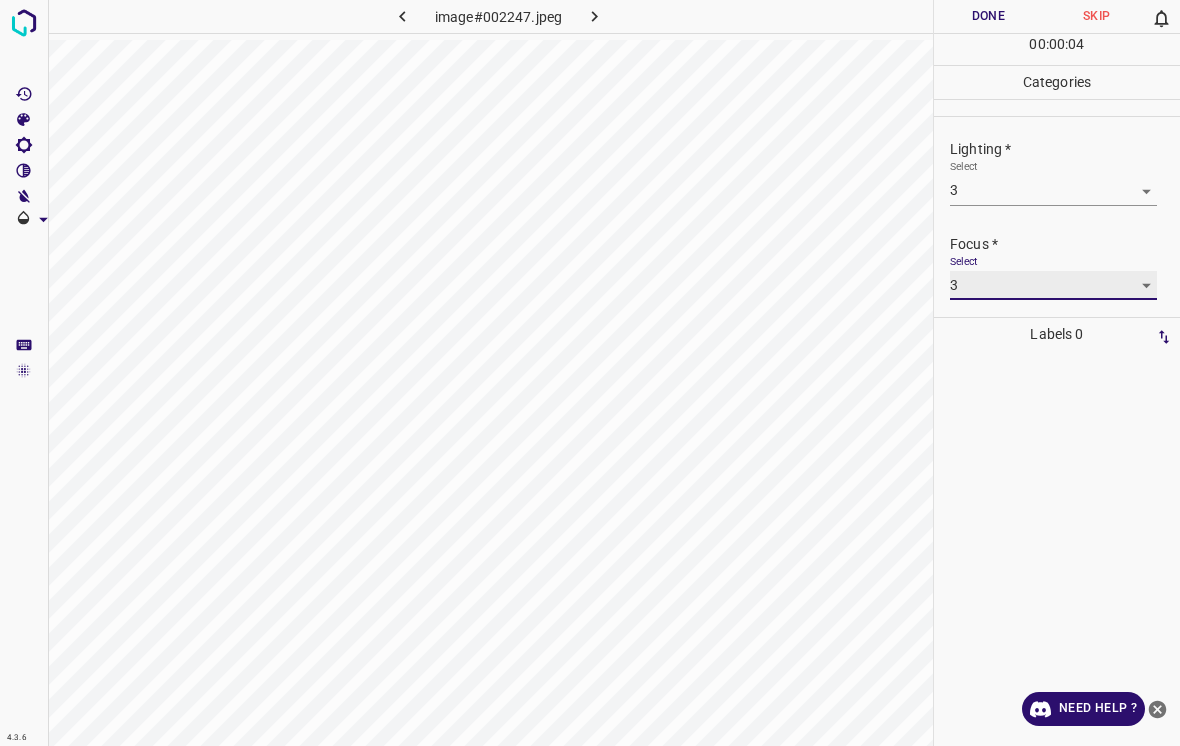 type on "3" 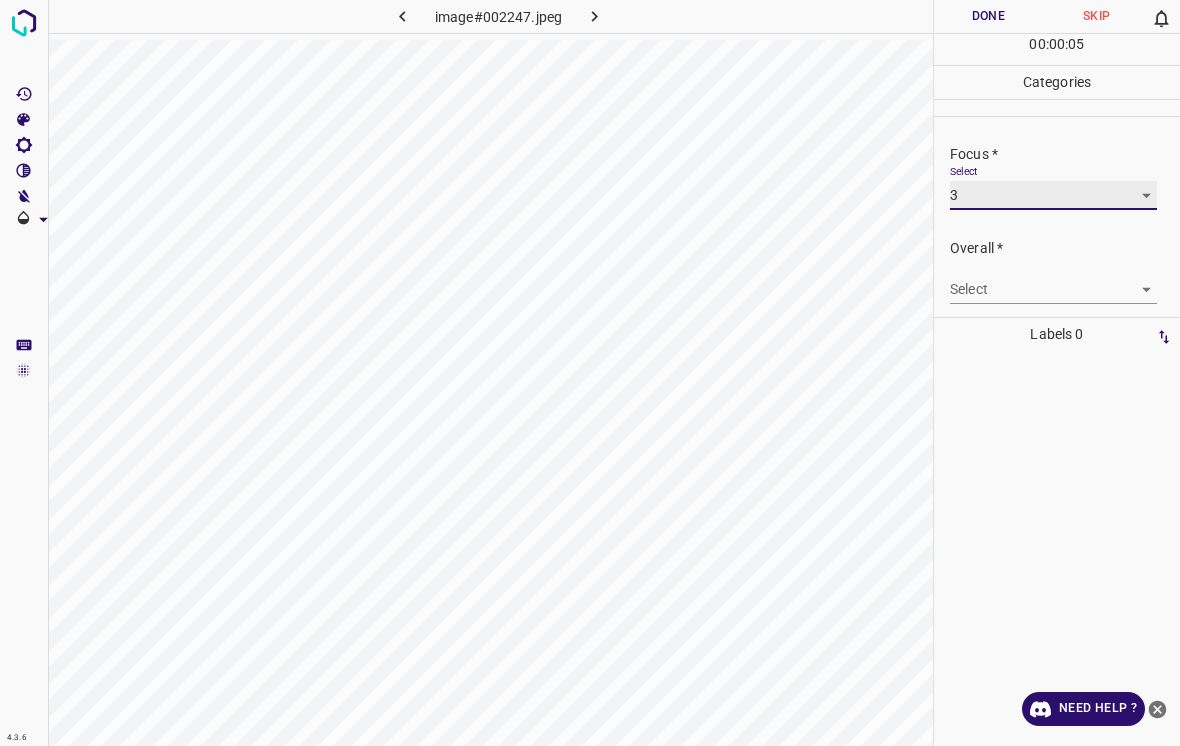 scroll, scrollTop: 95, scrollLeft: 0, axis: vertical 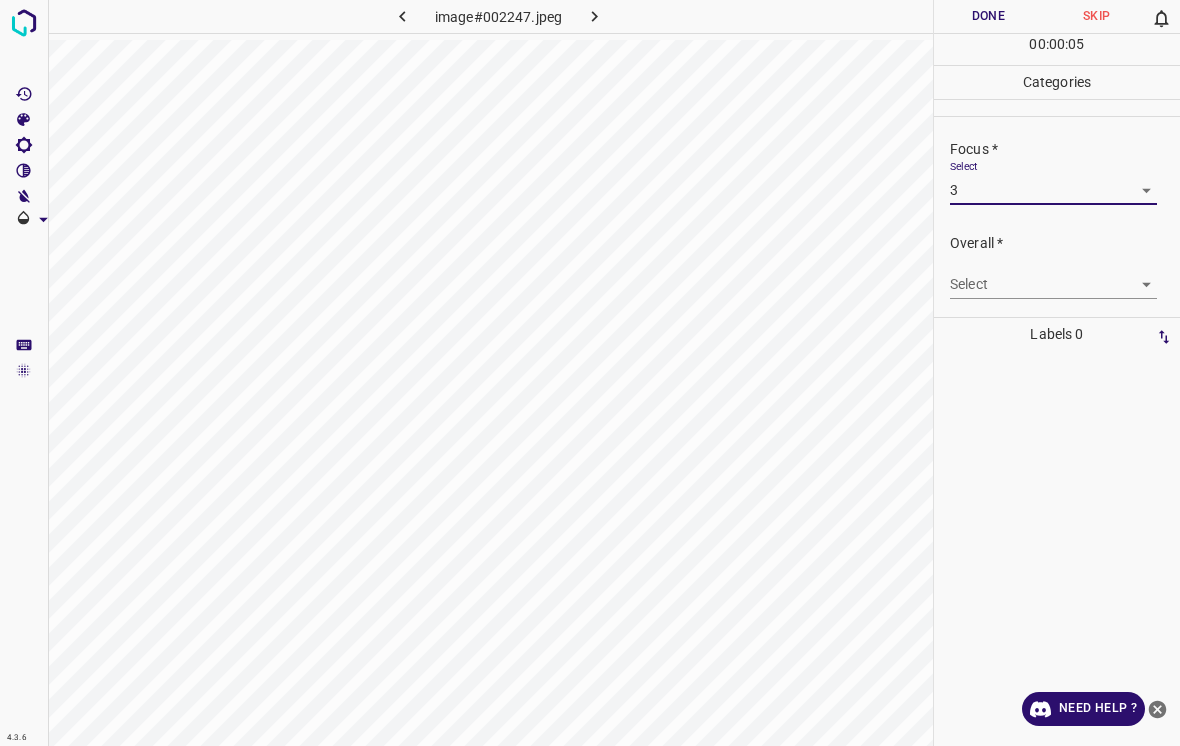 click on "4.3.6  image#002247.jpeg Done Skip 0 00   : 00   : 05   Categories Lighting *  Select 3 3 Focus *  Select 3 3 Overall *  Select ​ Labels   0 Categories 1 Lighting 2 Focus 3 Overall Tools Space Change between modes (Draw & Edit) I Auto labeling R Restore zoom M Zoom in N Zoom out Delete Delete selecte label Filters Z Restore filters X Saturation filter C Brightness filter V Contrast filter B Gray scale filter General O Download Need Help ? - Text - Hide - Delete" at bounding box center [590, 373] 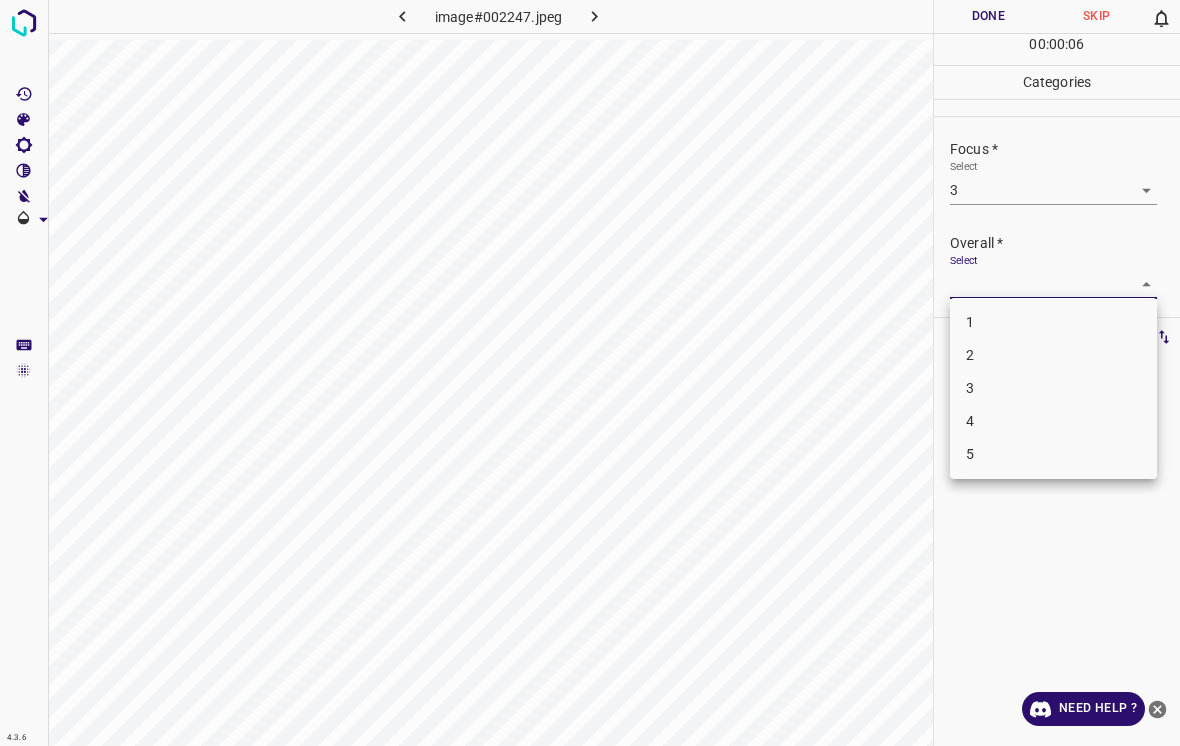 click on "3" at bounding box center (1053, 388) 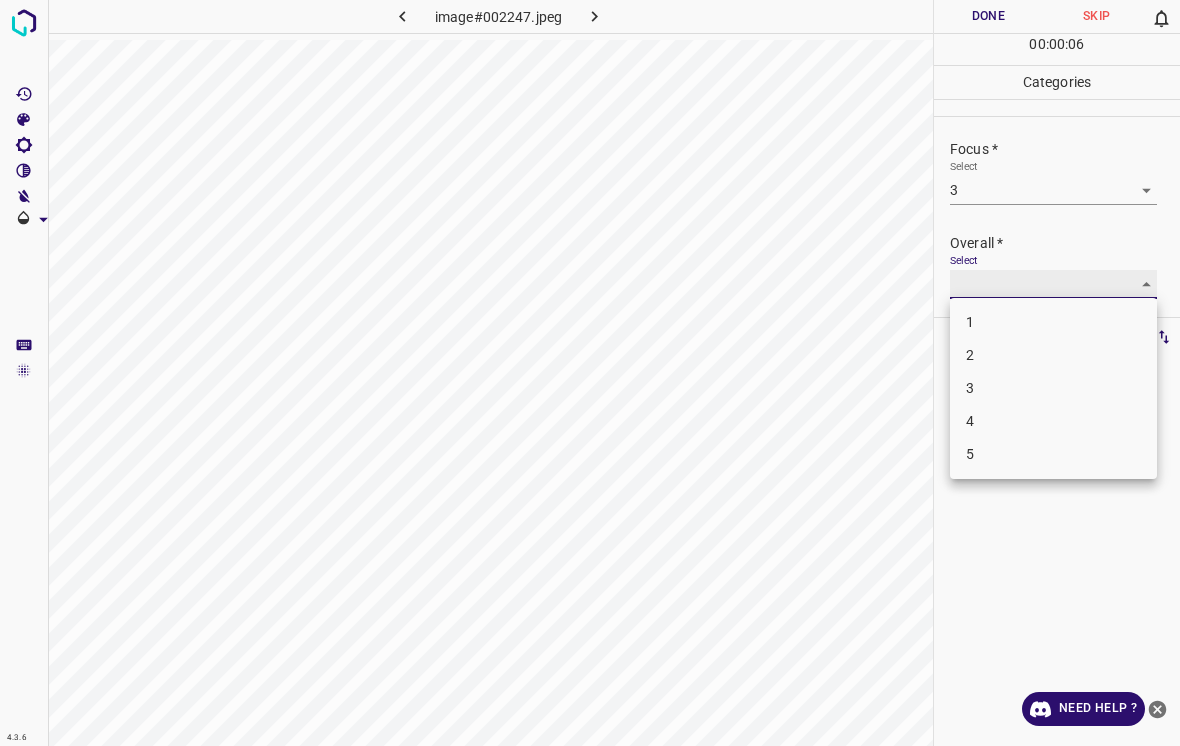 type on "3" 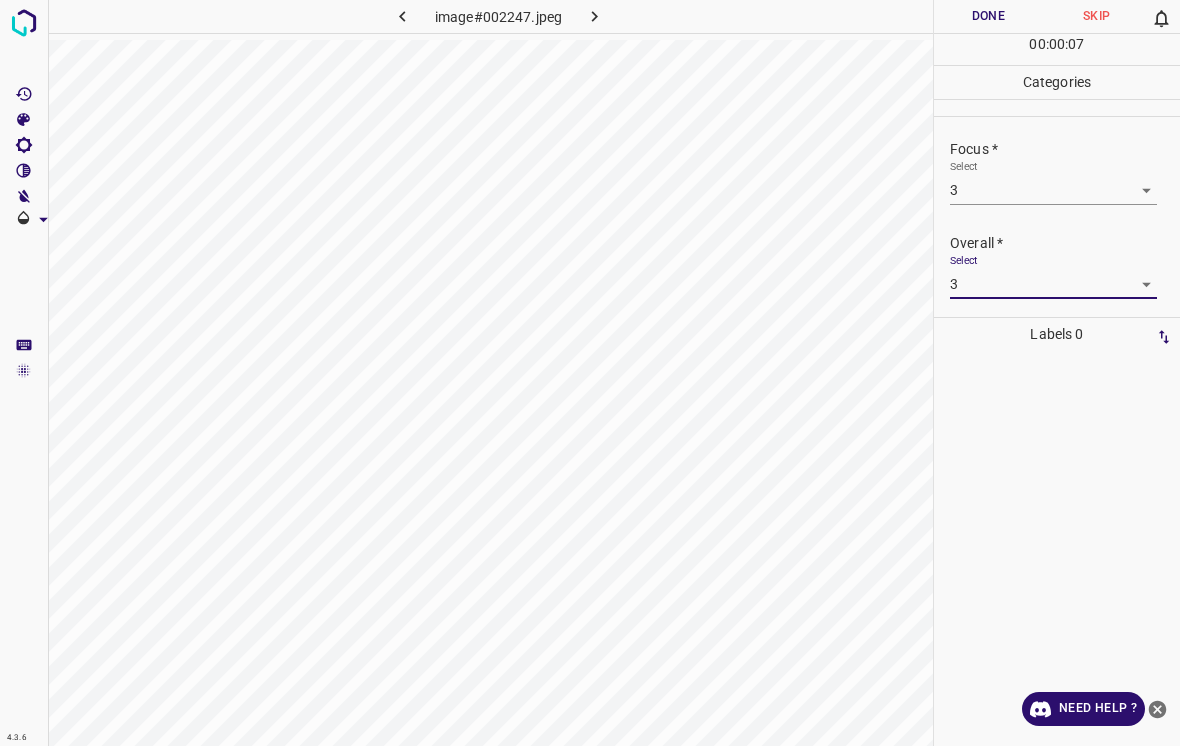 click on "Done" at bounding box center (988, 16) 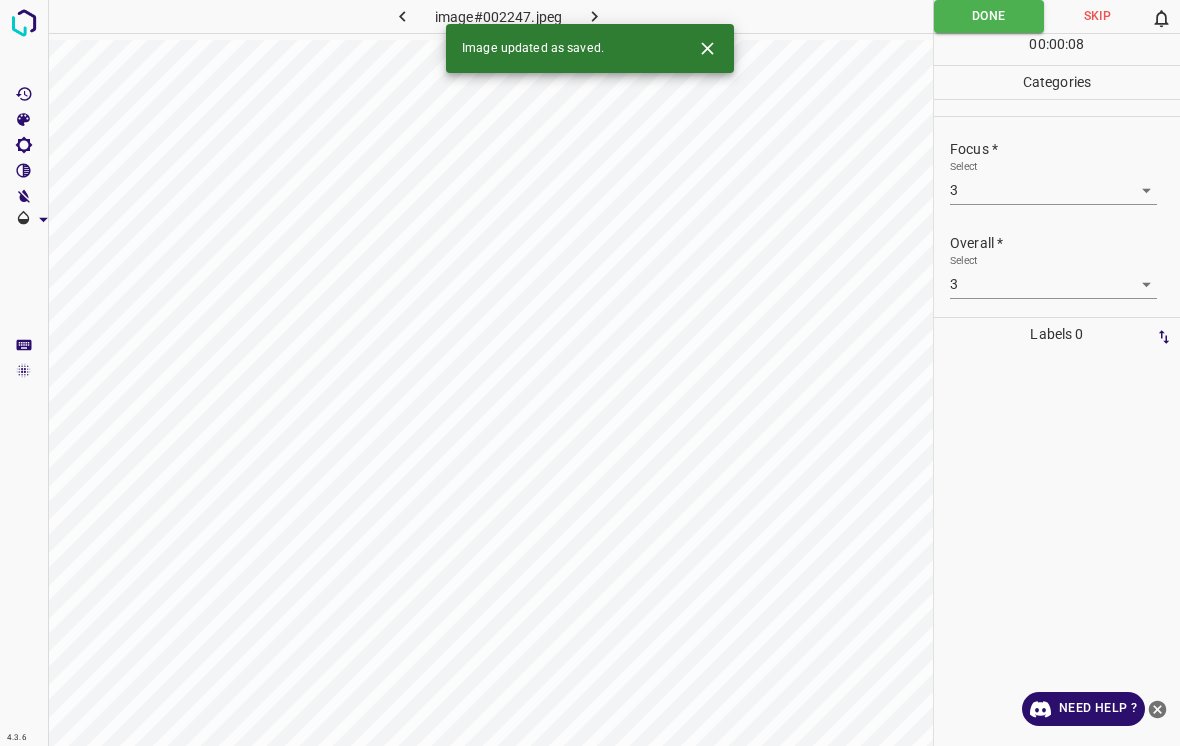 click 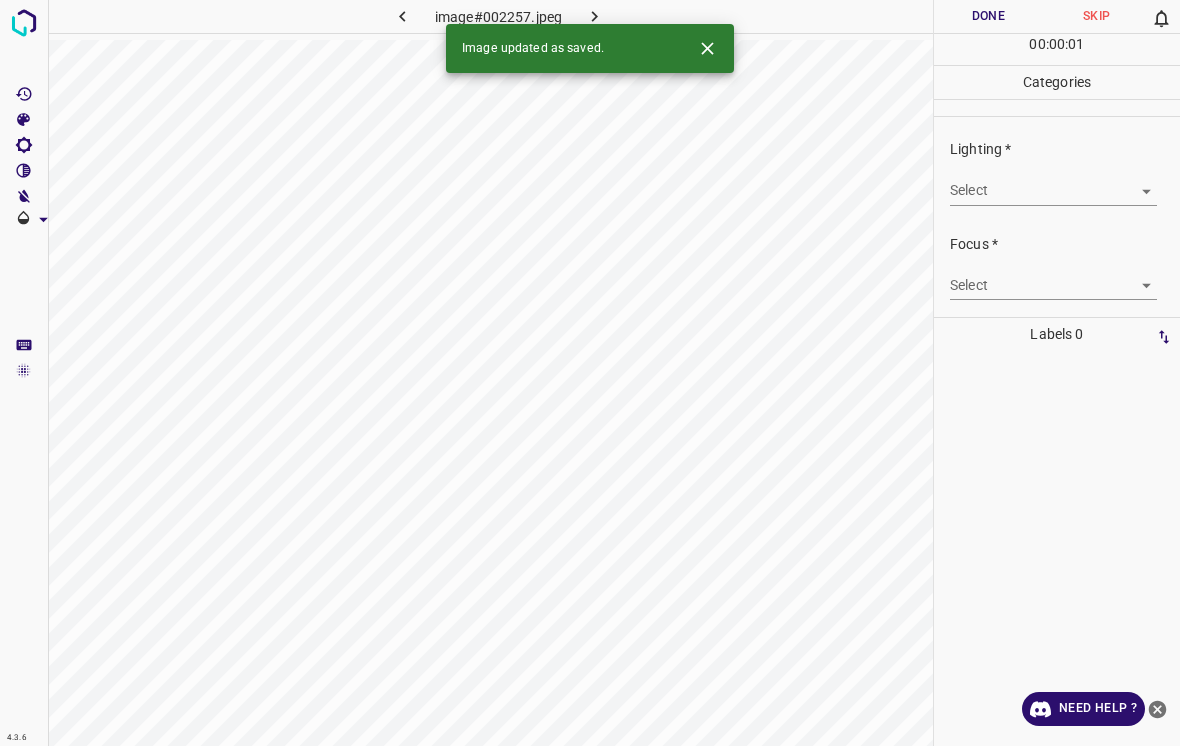 click on "4.3.6  image#002257.jpeg Done Skip 0 00   : 00   : 01   Categories Lighting *  Select ​ Focus *  Select ​ Overall *  Select ​ Labels   0 Categories 1 Lighting 2 Focus 3 Overall Tools Space Change between modes (Draw & Edit) I Auto labeling R Restore zoom M Zoom in N Zoom out Delete Delete selecte label Filters Z Restore filters X Saturation filter C Brightness filter V Contrast filter B Gray scale filter General O Download Image updated as saved. Need Help ? - Text - Hide - Delete" at bounding box center [590, 373] 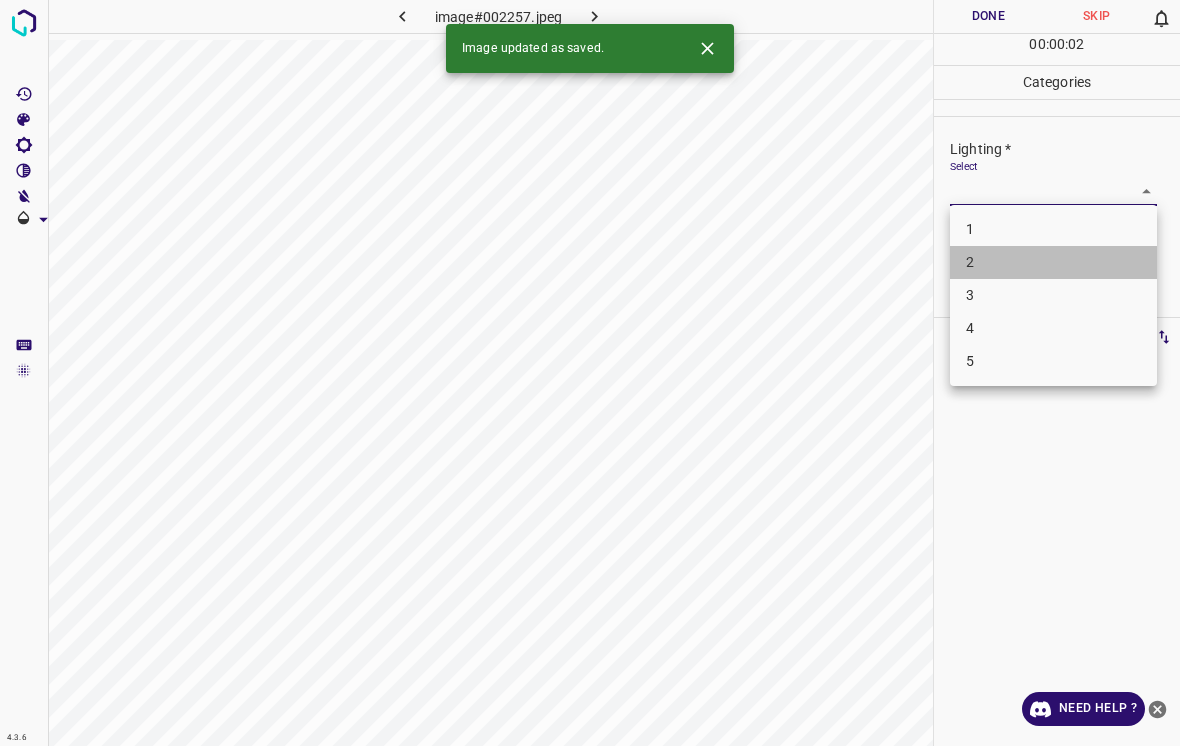 click on "2" at bounding box center (1053, 262) 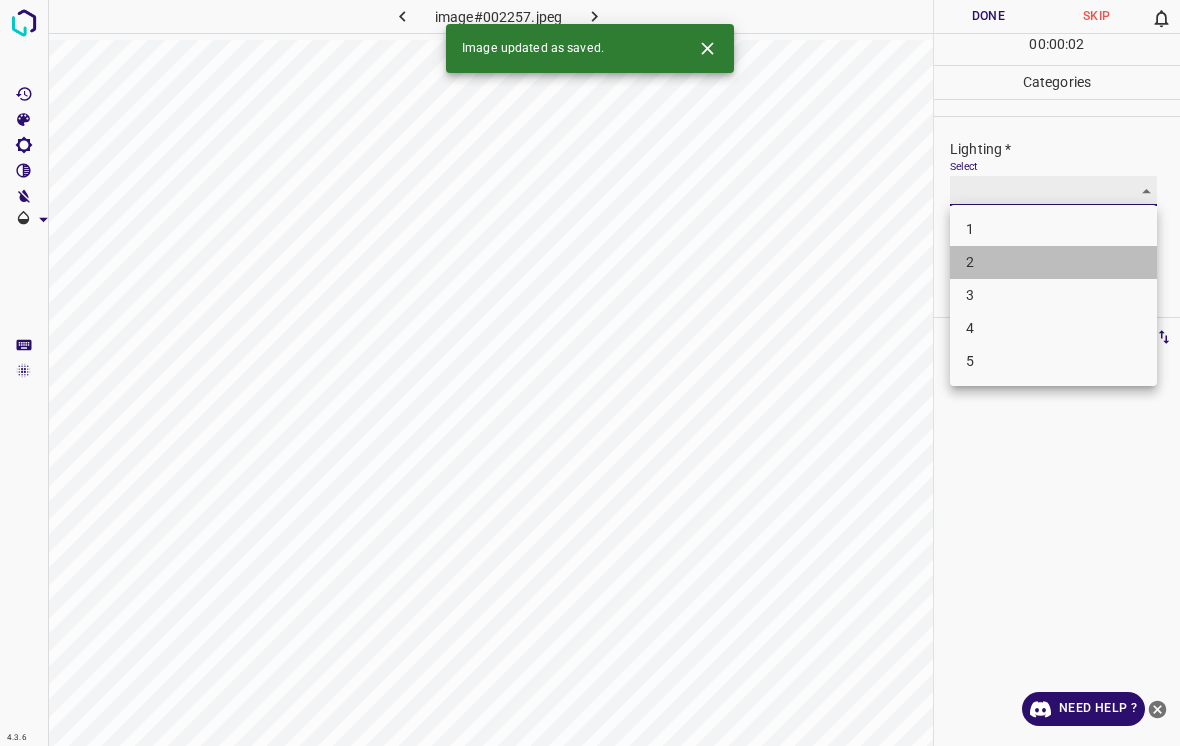 type on "2" 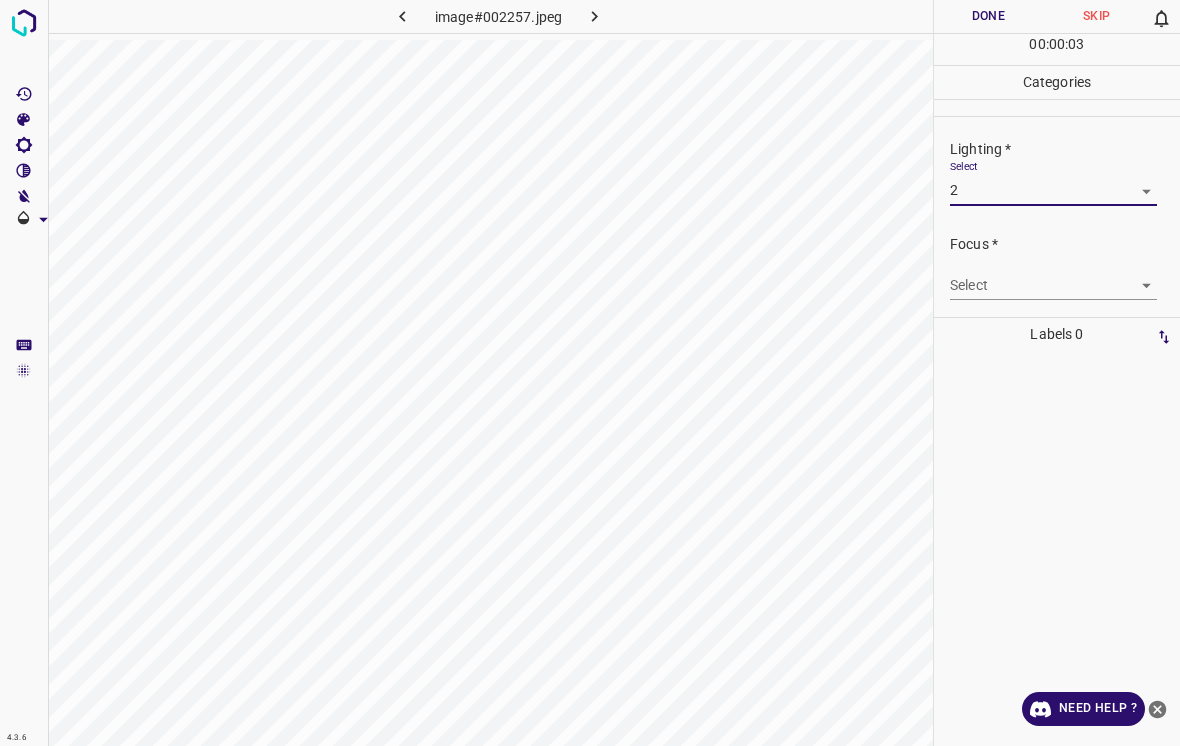 click on "4.3.6  image#002257.jpeg Done Skip 0 00   : 00   : 03   Categories Lighting *  Select 2 2 Focus *  Select ​ Overall *  Select ​ Labels   0 Categories 1 Lighting 2 Focus 3 Overall Tools Space Change between modes (Draw & Edit) I Auto labeling R Restore zoom M Zoom in N Zoom out Delete Delete selecte label Filters Z Restore filters X Saturation filter C Brightness filter V Contrast filter B Gray scale filter General O Download Need Help ? - Text - Hide - Delete" at bounding box center [590, 373] 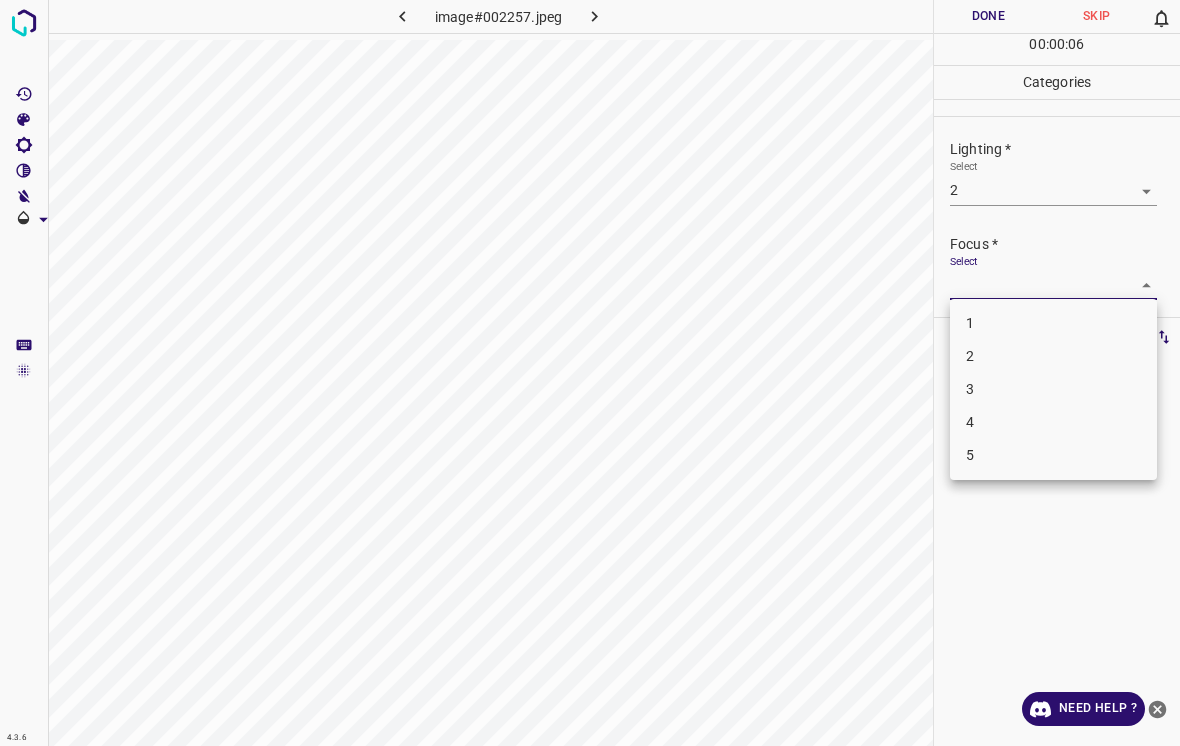 click on "3" at bounding box center [1053, 389] 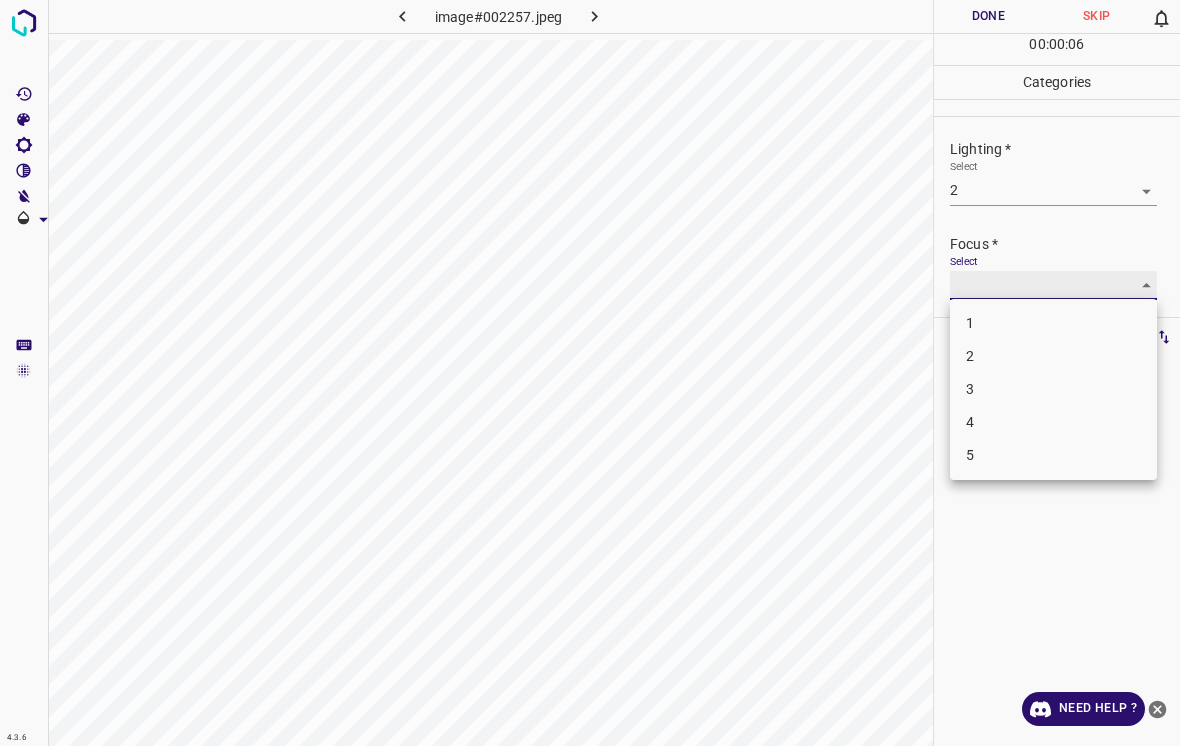 type on "3" 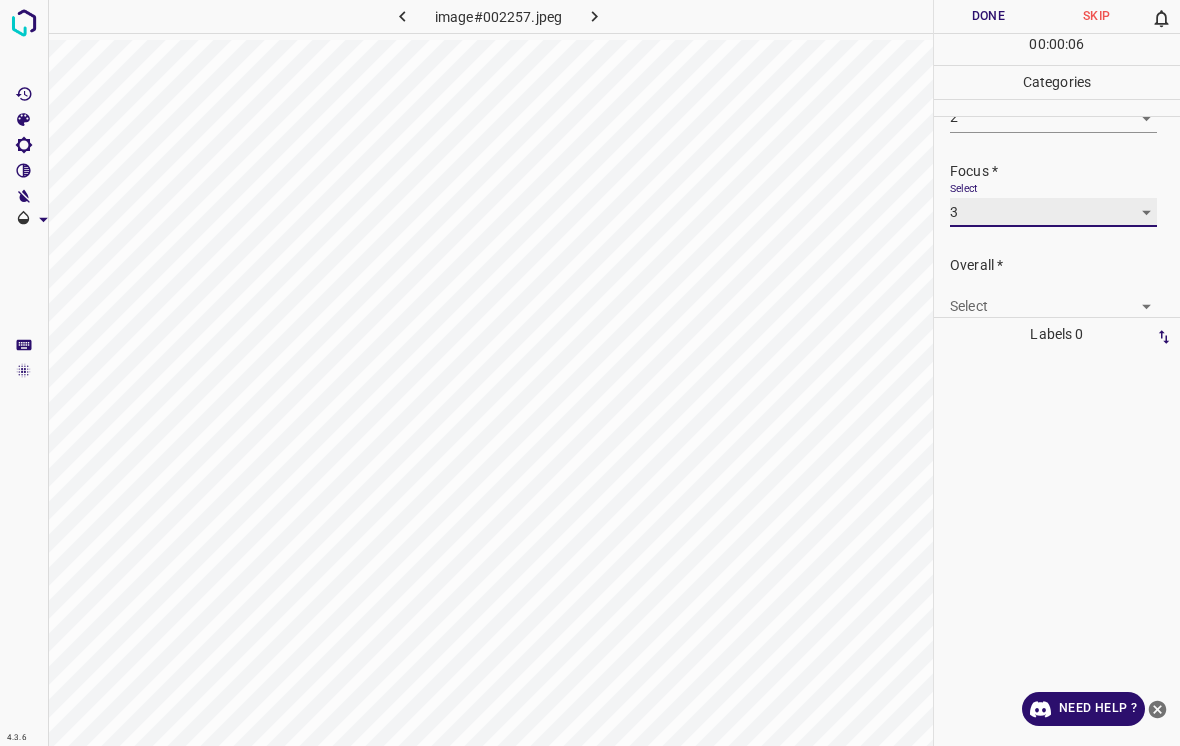 scroll, scrollTop: 84, scrollLeft: 0, axis: vertical 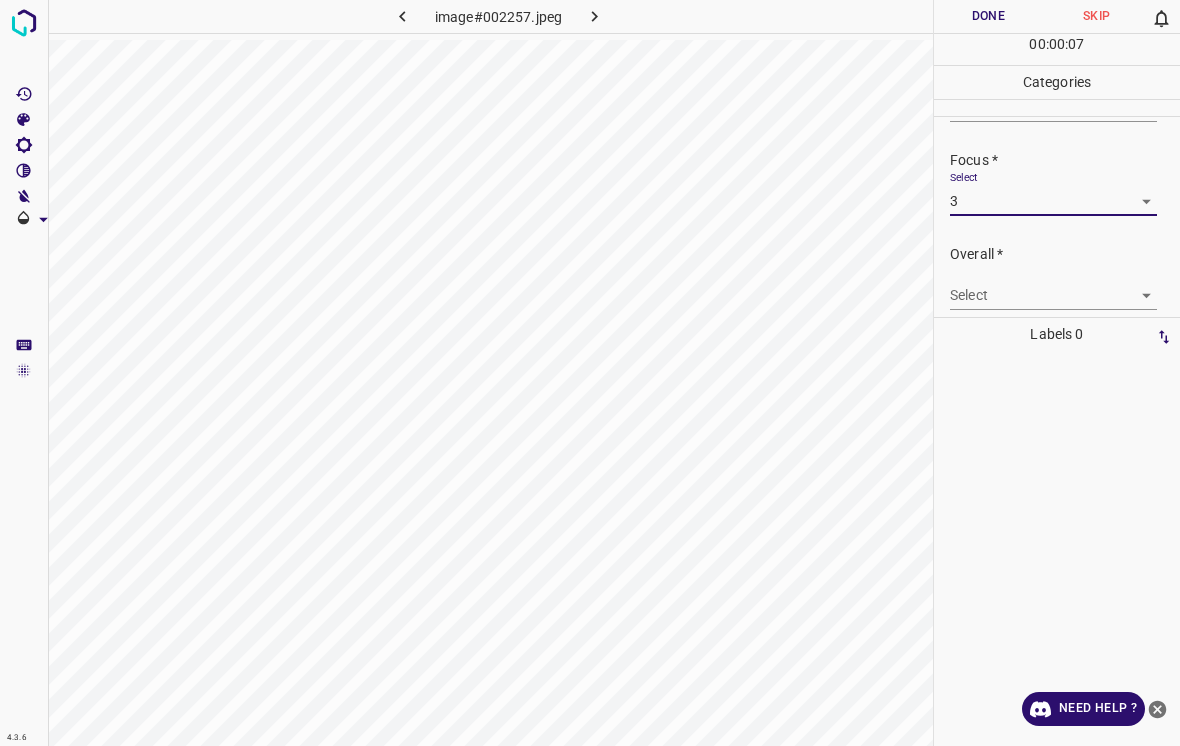 click on "4.3.6  image#002257.jpeg Done Skip 0 00   : 00   : 07   Categories Lighting *  Select 2 2 Focus *  Select 3 3 Overall *  Select ​ Labels   0 Categories 1 Lighting 2 Focus 3 Overall Tools Space Change between modes (Draw & Edit) I Auto labeling R Restore zoom M Zoom in N Zoom out Delete Delete selecte label Filters Z Restore filters X Saturation filter C Brightness filter V Contrast filter B Gray scale filter General O Download Need Help ? - Text - Hide - Delete" at bounding box center [590, 373] 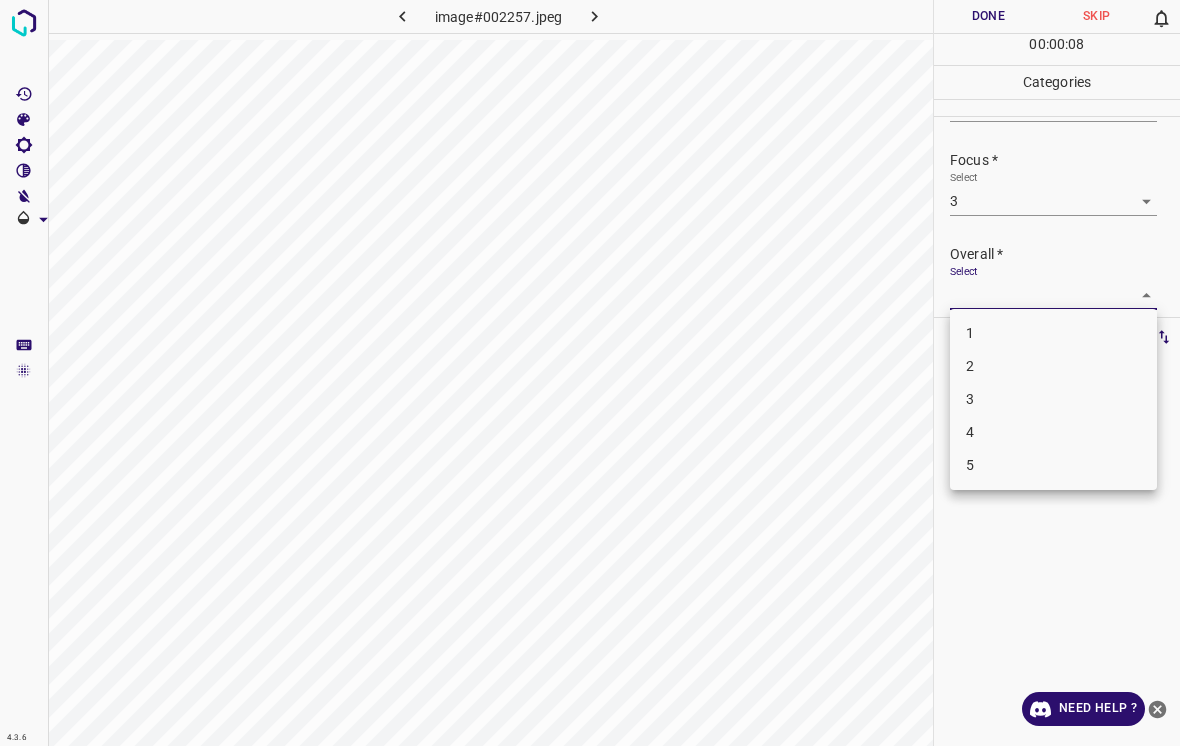 click on "2" at bounding box center [1053, 366] 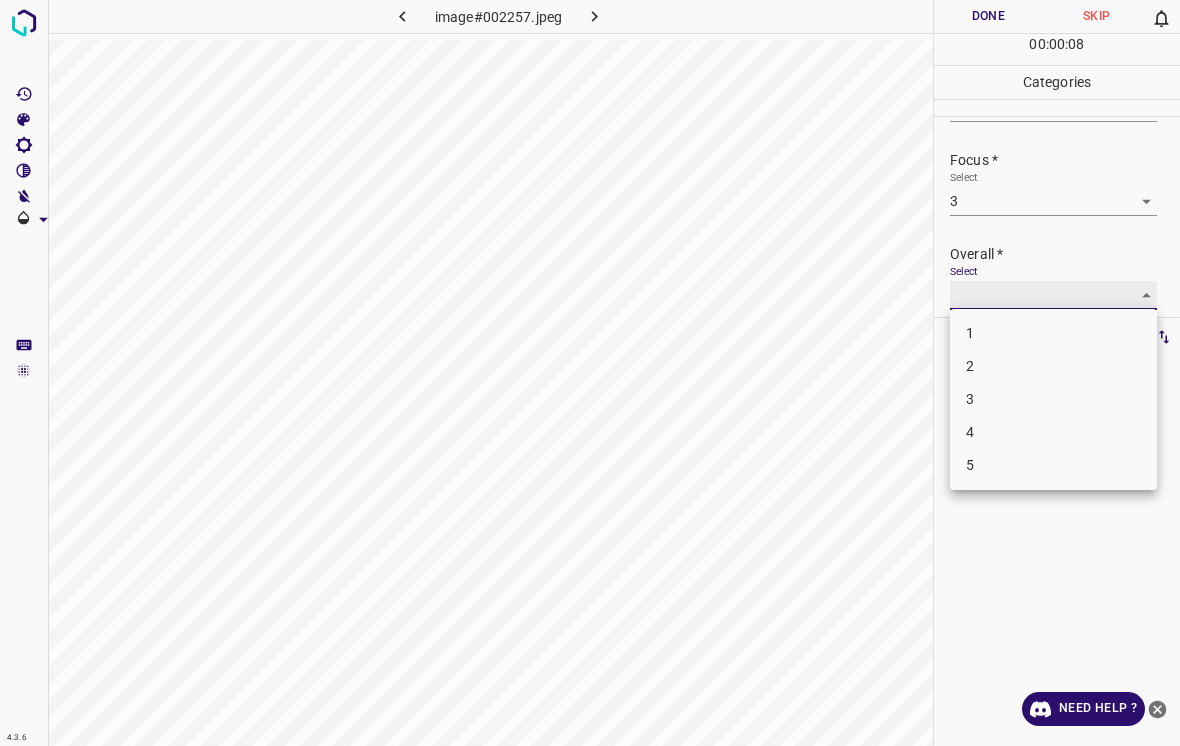 type on "2" 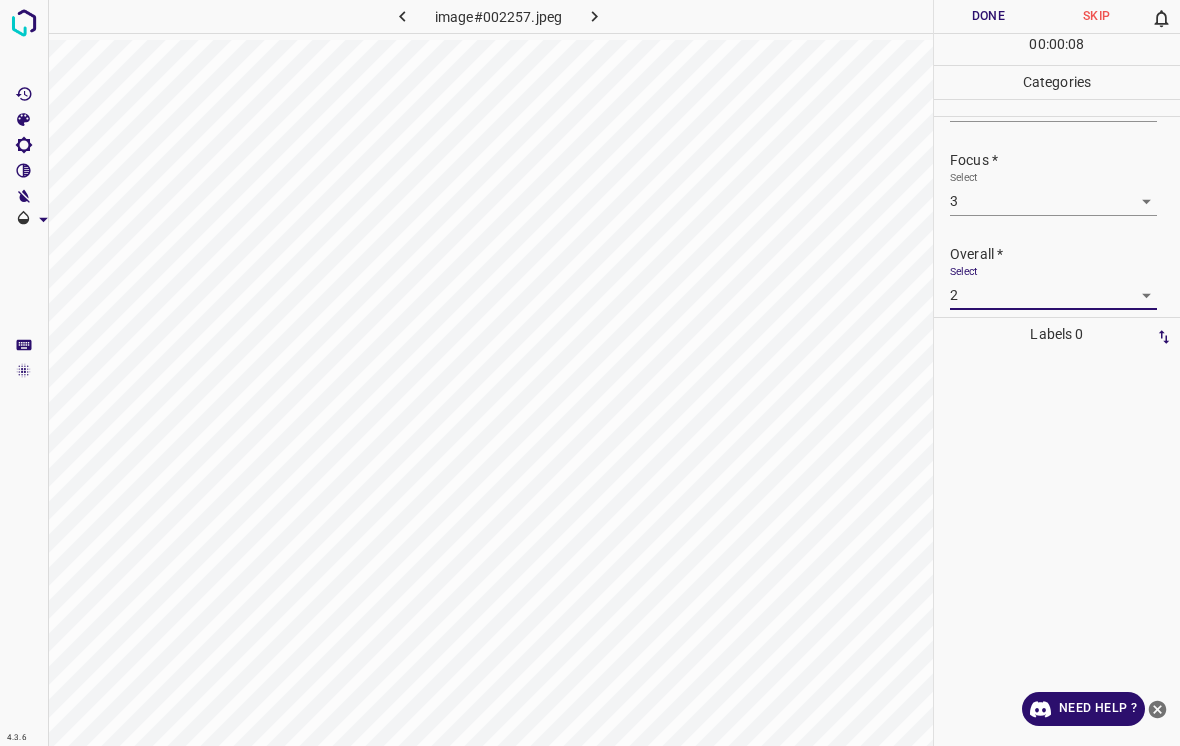 click on "4.3.6  image#002257.jpeg Done Skip 0 00   : 00   : 08   Categories Lighting *  Select 2 2 Focus *  Select 3 3 Overall *  Select 2 2 Labels   0 Categories 1 Lighting 2 Focus 3 Overall Tools Space Change between modes (Draw & Edit) I Auto labeling R Restore zoom M Zoom in N Zoom out Delete Delete selecte label Filters Z Restore filters X Saturation filter C Brightness filter V Contrast filter B Gray scale filter General O Download Need Help ? - Text - Hide - Delete" at bounding box center [590, 373] 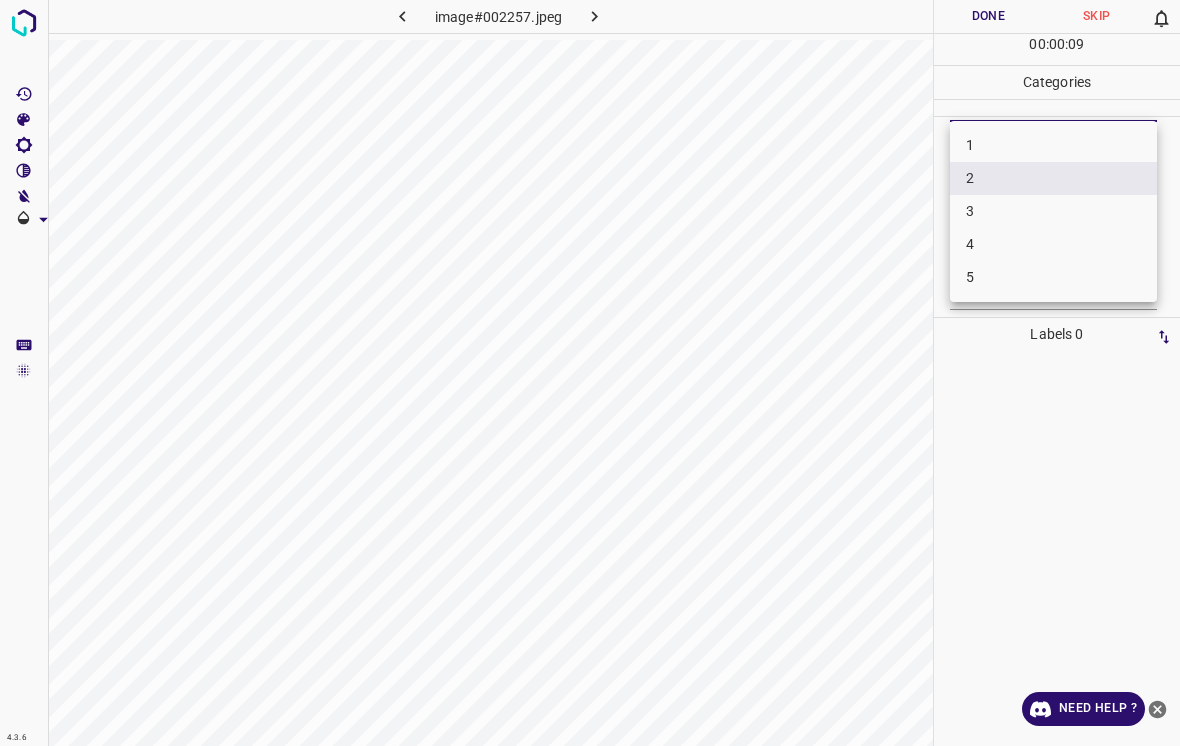 click at bounding box center (590, 373) 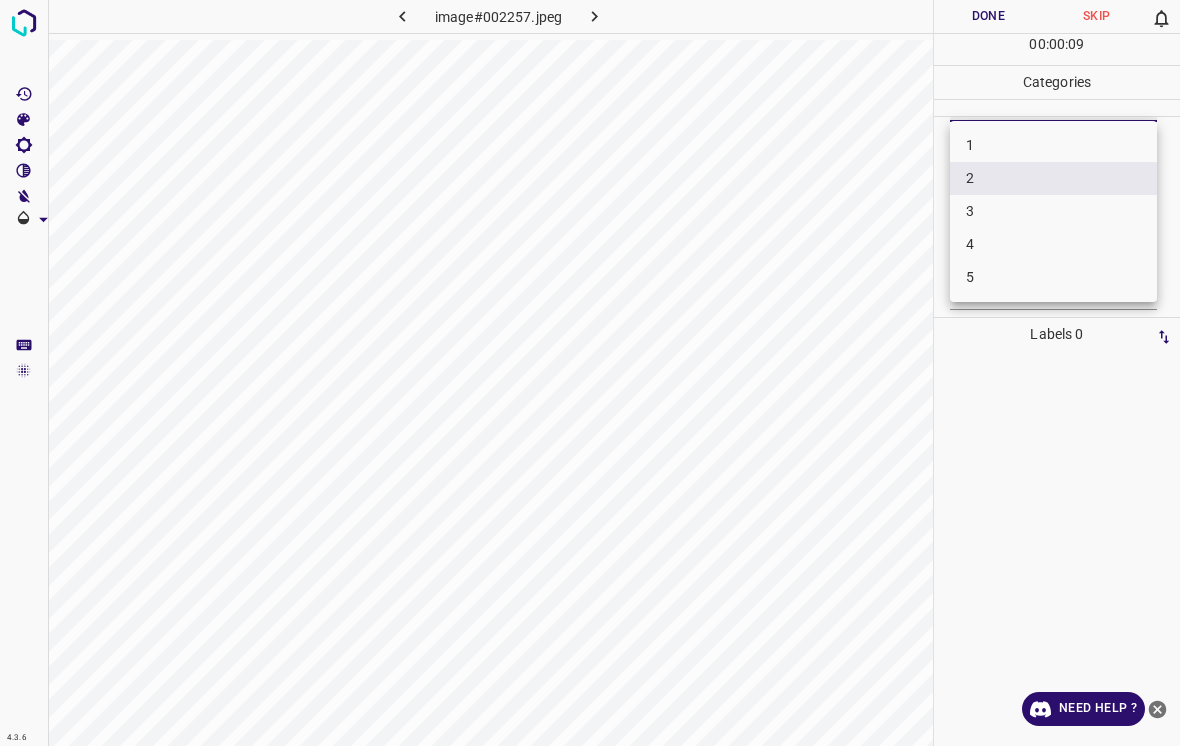 scroll, scrollTop: 59, scrollLeft: 0, axis: vertical 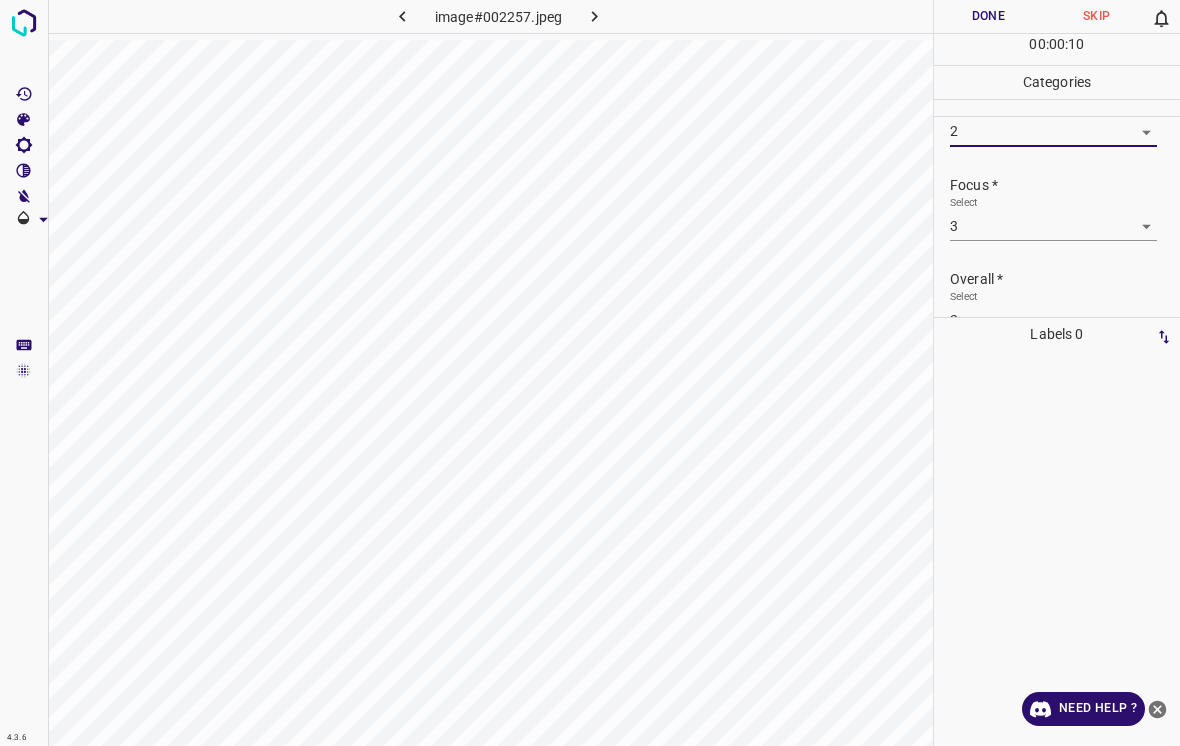 click on "Done" at bounding box center [988, 16] 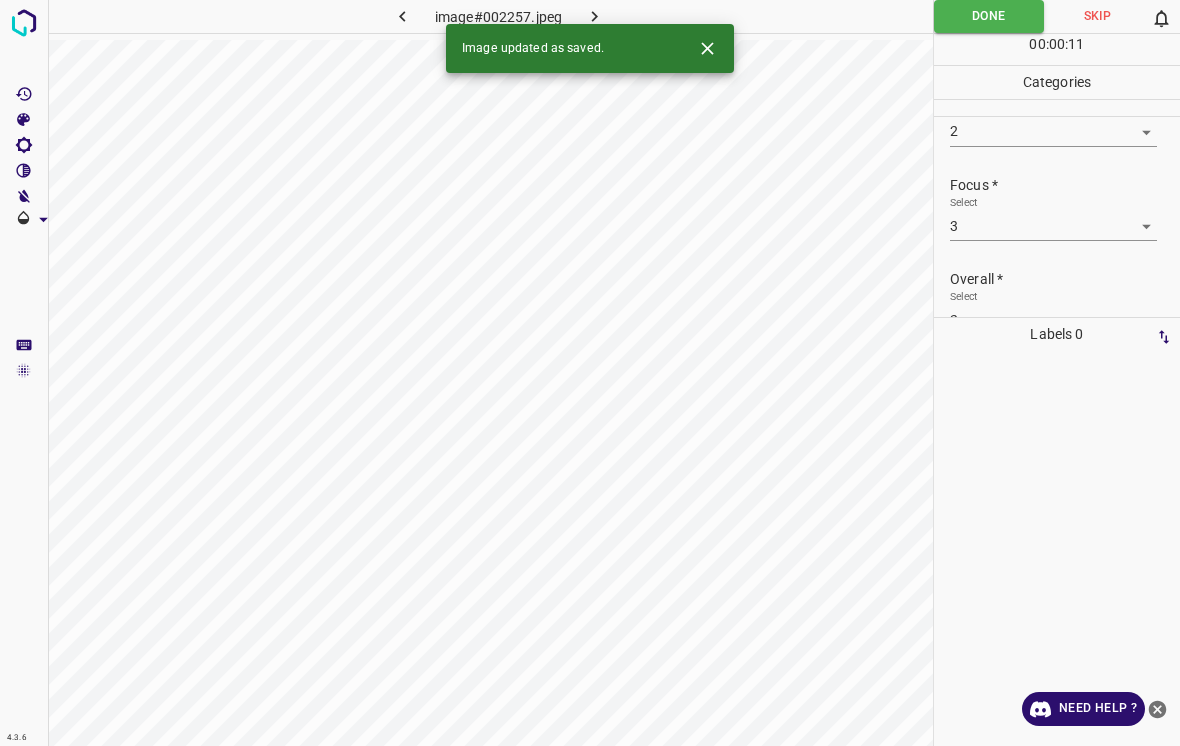 click 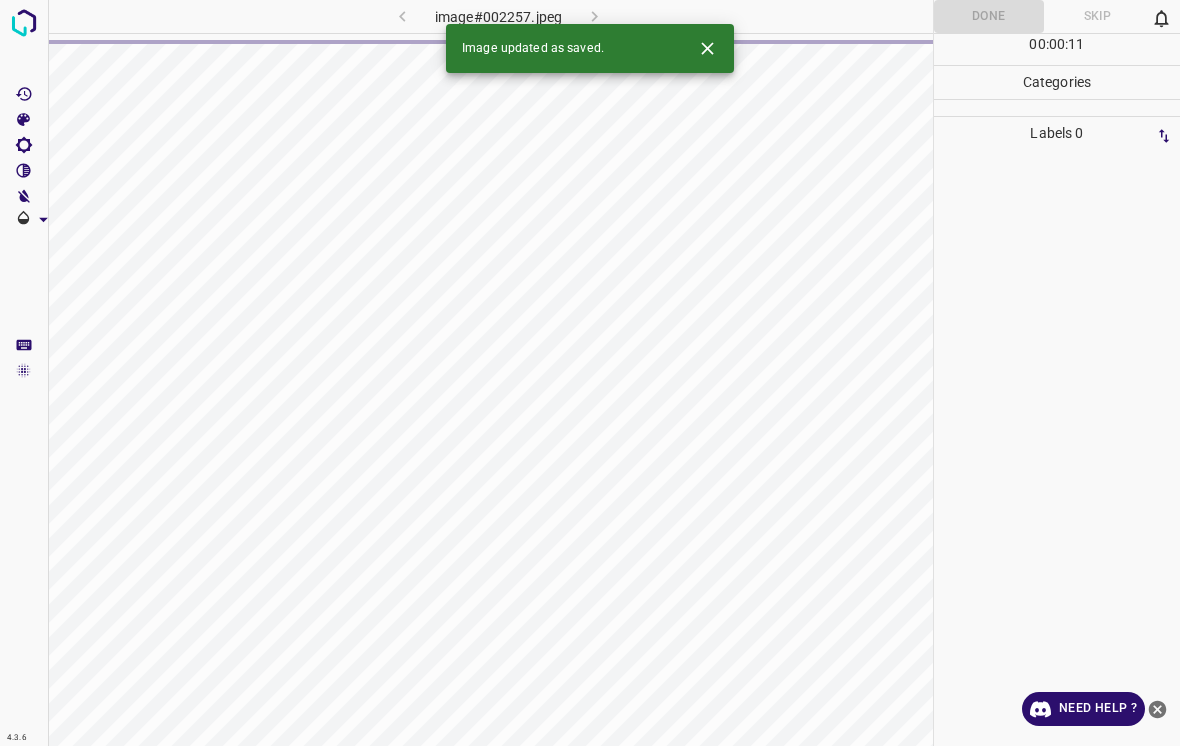 click 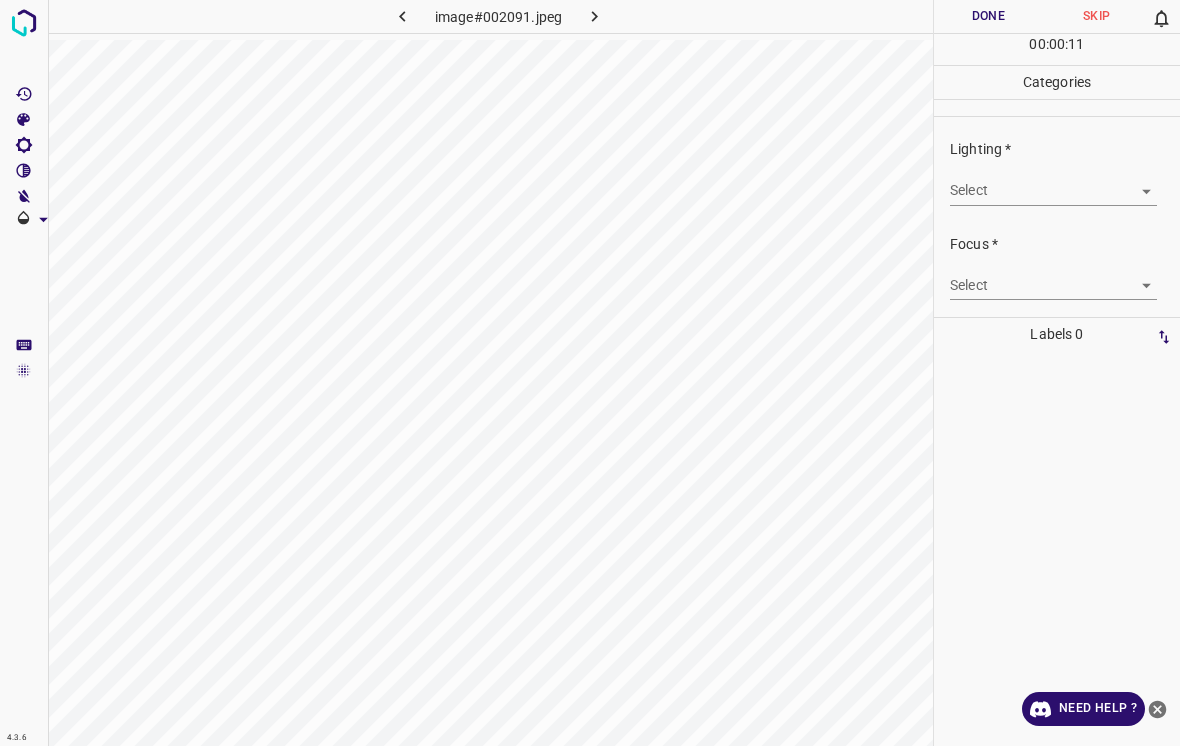 click on "4.3.6  image#002091.jpeg Done Skip 0 00   : 00   : 11   Categories Lighting *  Select ​ Focus *  Select ​ Overall *  Select ​ Labels   0 Categories 1 Lighting 2 Focus 3 Overall Tools Space Change between modes (Draw & Edit) I Auto labeling R Restore zoom M Zoom in N Zoom out Delete Delete selecte label Filters Z Restore filters X Saturation filter C Brightness filter V Contrast filter B Gray scale filter General O Download Need Help ? - Text - Hide - Delete" at bounding box center [590, 373] 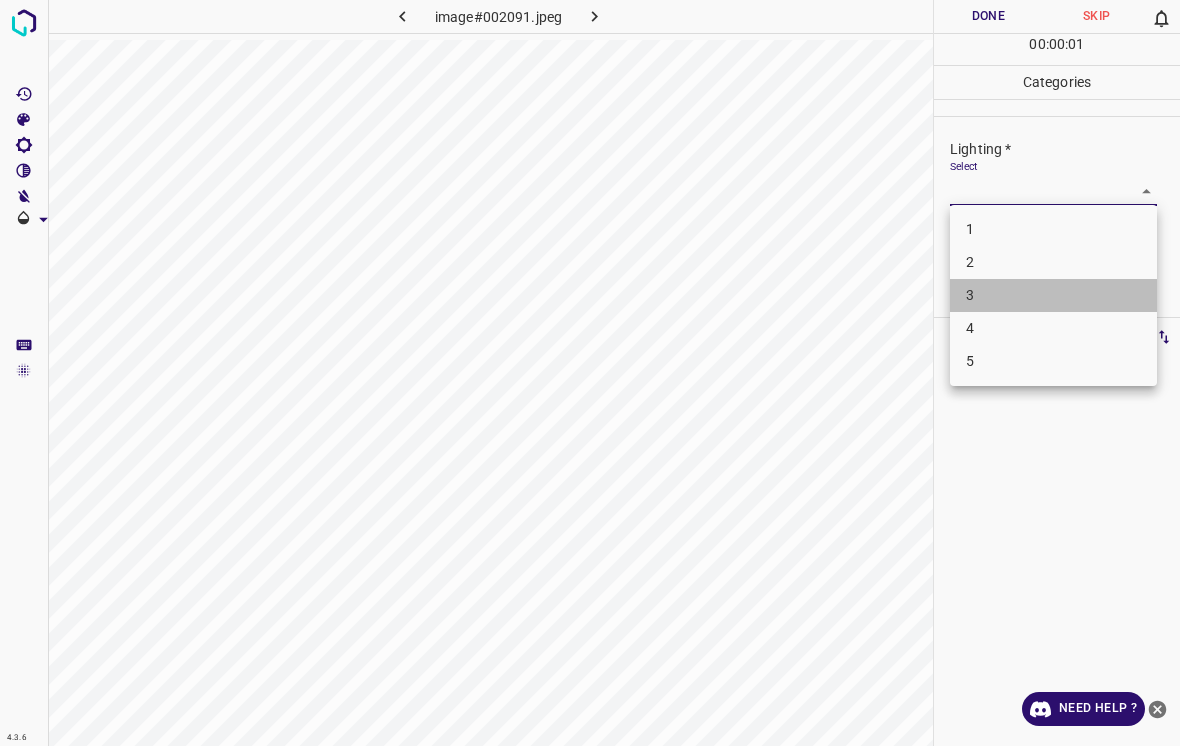click on "3" at bounding box center [1053, 295] 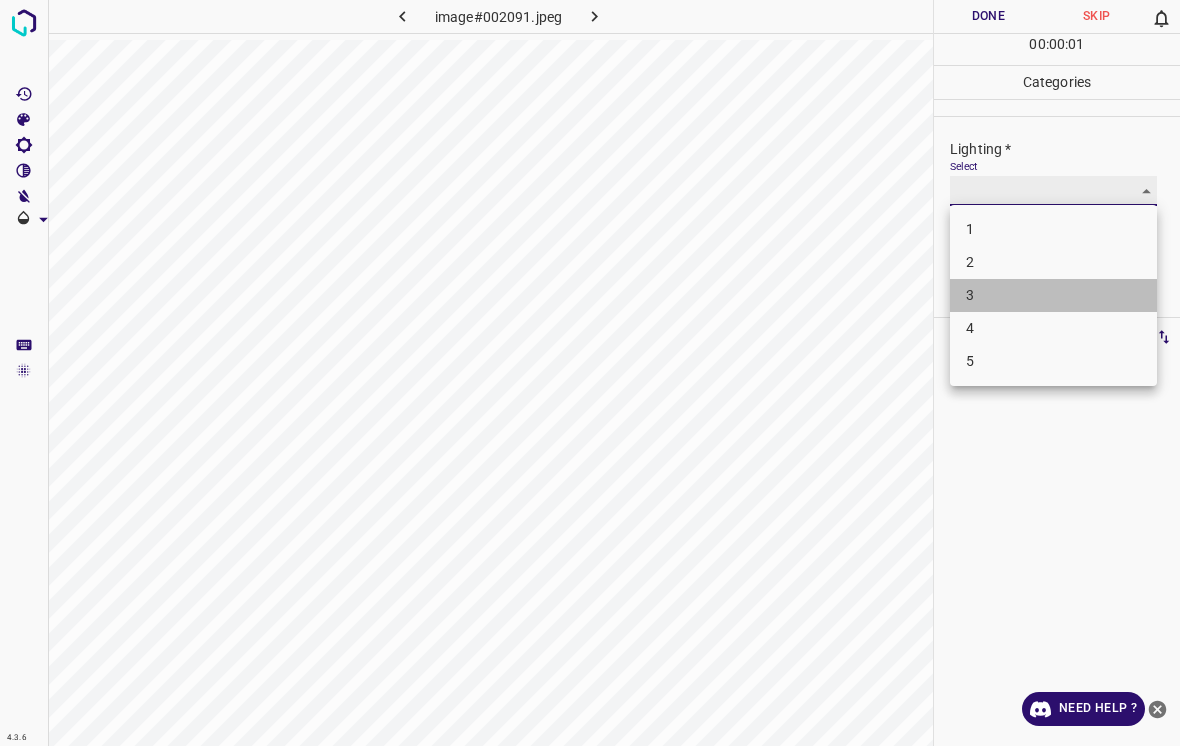 type on "3" 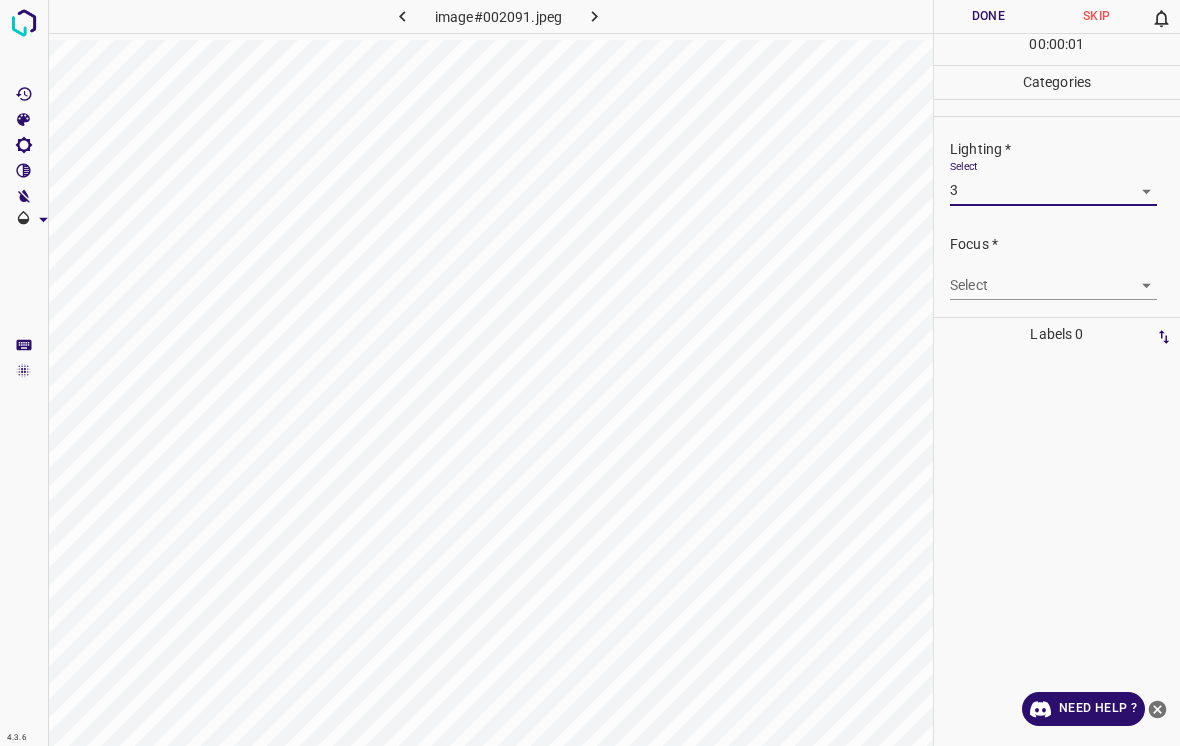 click on "4.3.6  image#002091.jpeg Done Skip 0 00   : 00   : 01   Categories Lighting *  Select 3 3 Focus *  Select ​ Overall *  Select ​ Labels   0 Categories 1 Lighting 2 Focus 3 Overall Tools Space Change between modes (Draw & Edit) I Auto labeling R Restore zoom M Zoom in N Zoom out Delete Delete selecte label Filters Z Restore filters X Saturation filter C Brightness filter V Contrast filter B Gray scale filter General O Download Need Help ? - Text - Hide - Delete" at bounding box center [590, 373] 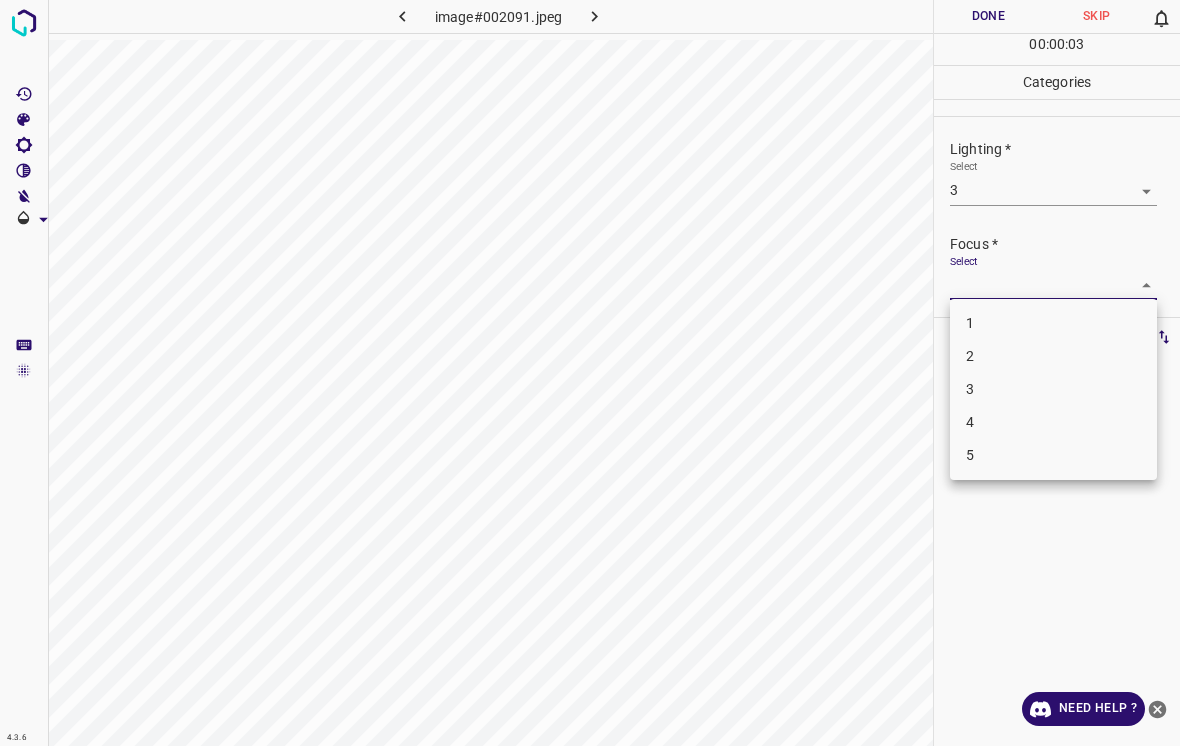 click on "3" at bounding box center (1053, 389) 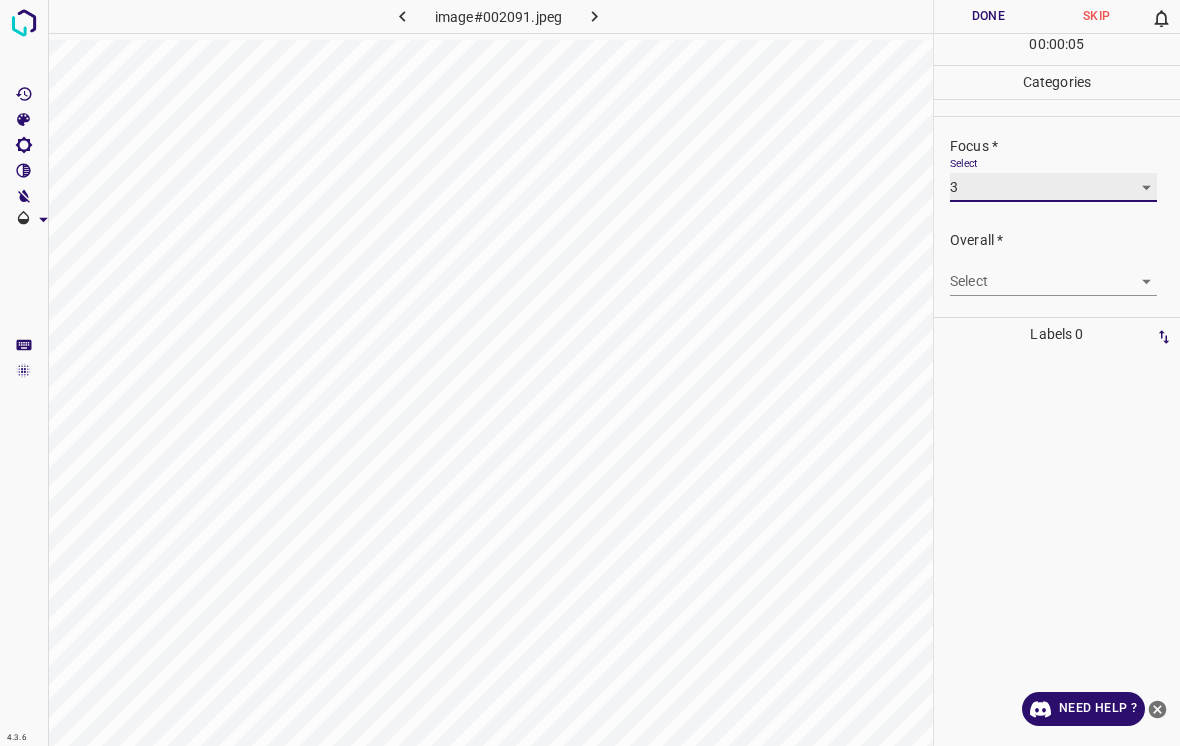 scroll, scrollTop: 98, scrollLeft: 0, axis: vertical 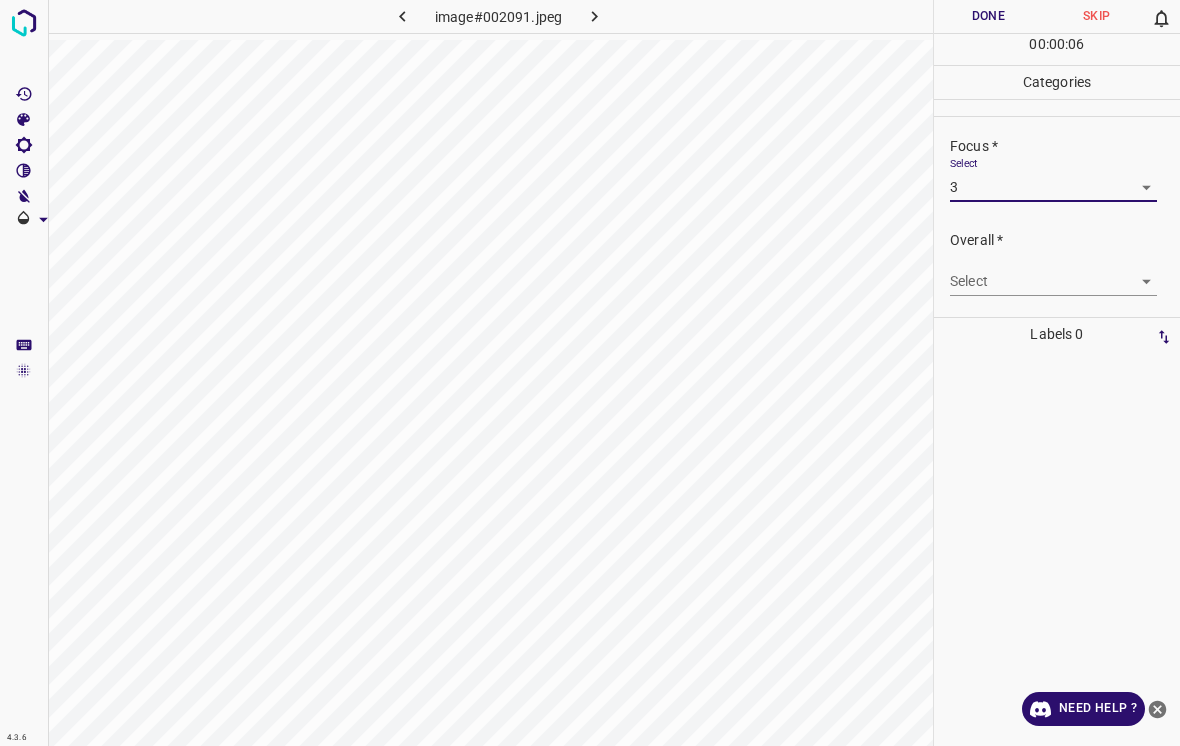 click on "4.3.6  image#002091.jpeg Done Skip 0 00   : 00   : 06   Categories Lighting *  Select 3 3 Focus *  Select 3 3 Overall *  Select ​ Labels   0 Categories 1 Lighting 2 Focus 3 Overall Tools Space Change between modes (Draw & Edit) I Auto labeling R Restore zoom M Zoom in N Zoom out Delete Delete selecte label Filters Z Restore filters X Saturation filter C Brightness filter V Contrast filter B Gray scale filter General O Download Need Help ? - Text - Hide - Delete" at bounding box center (590, 373) 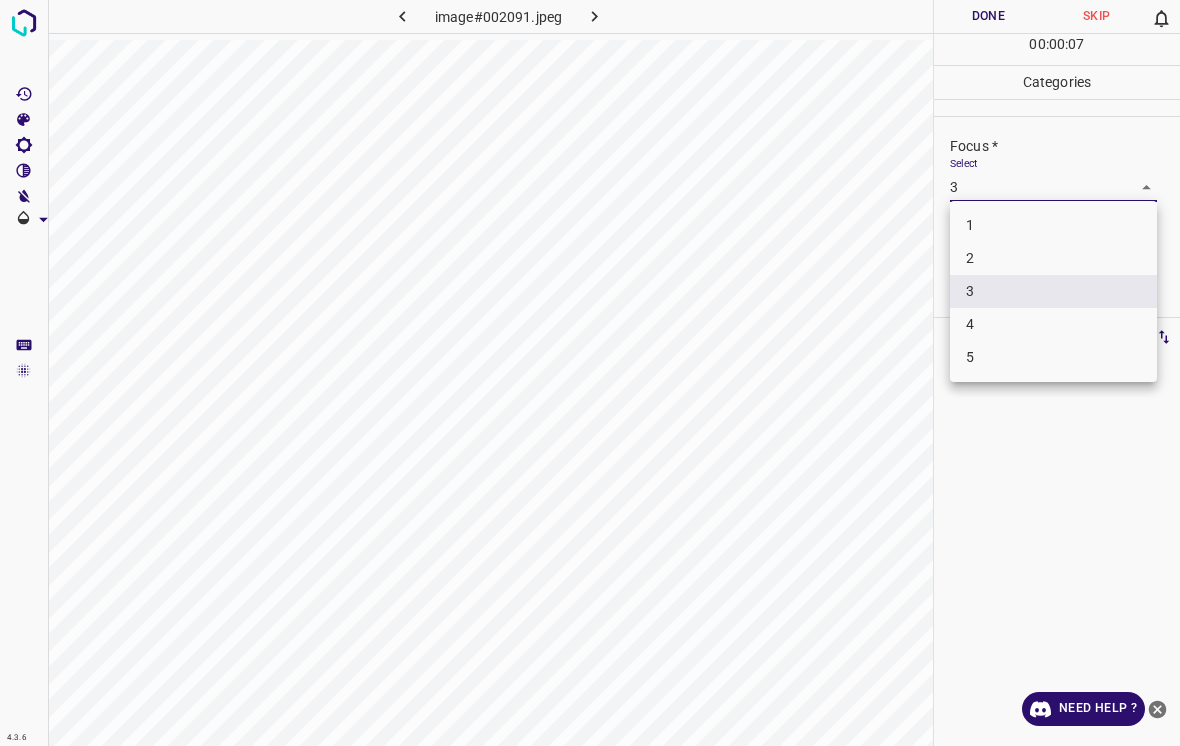 click on "4" at bounding box center [1053, 324] 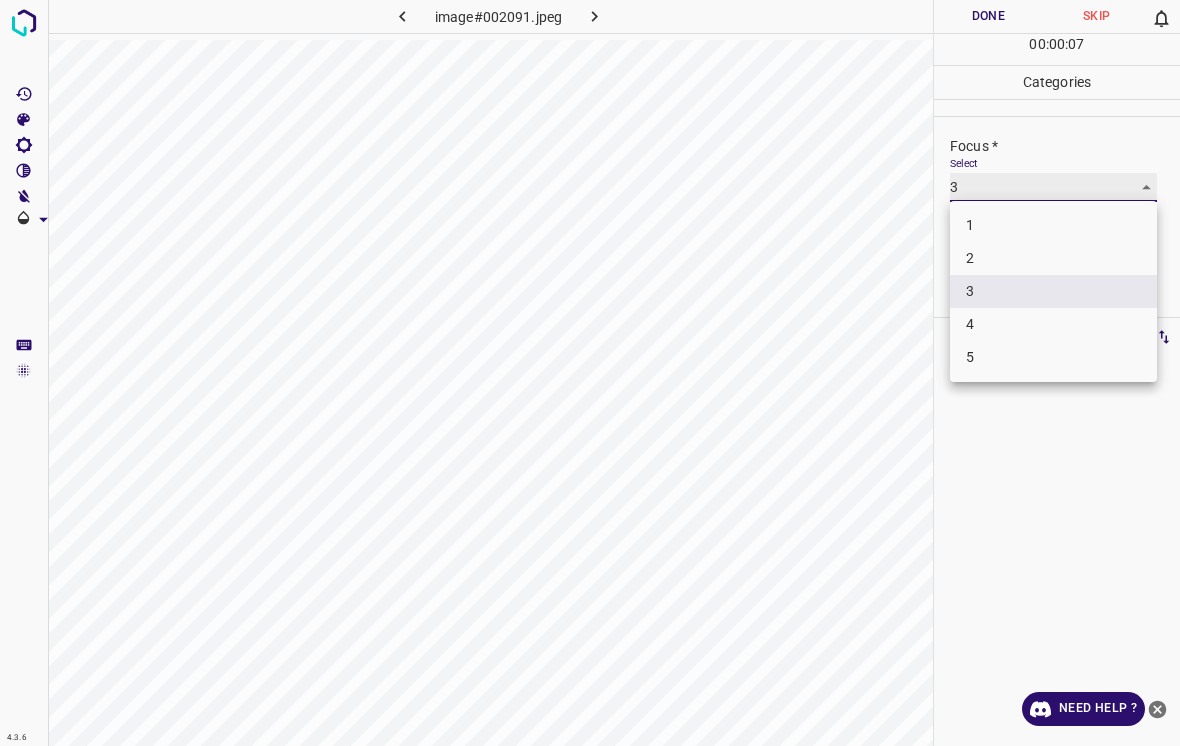type on "4" 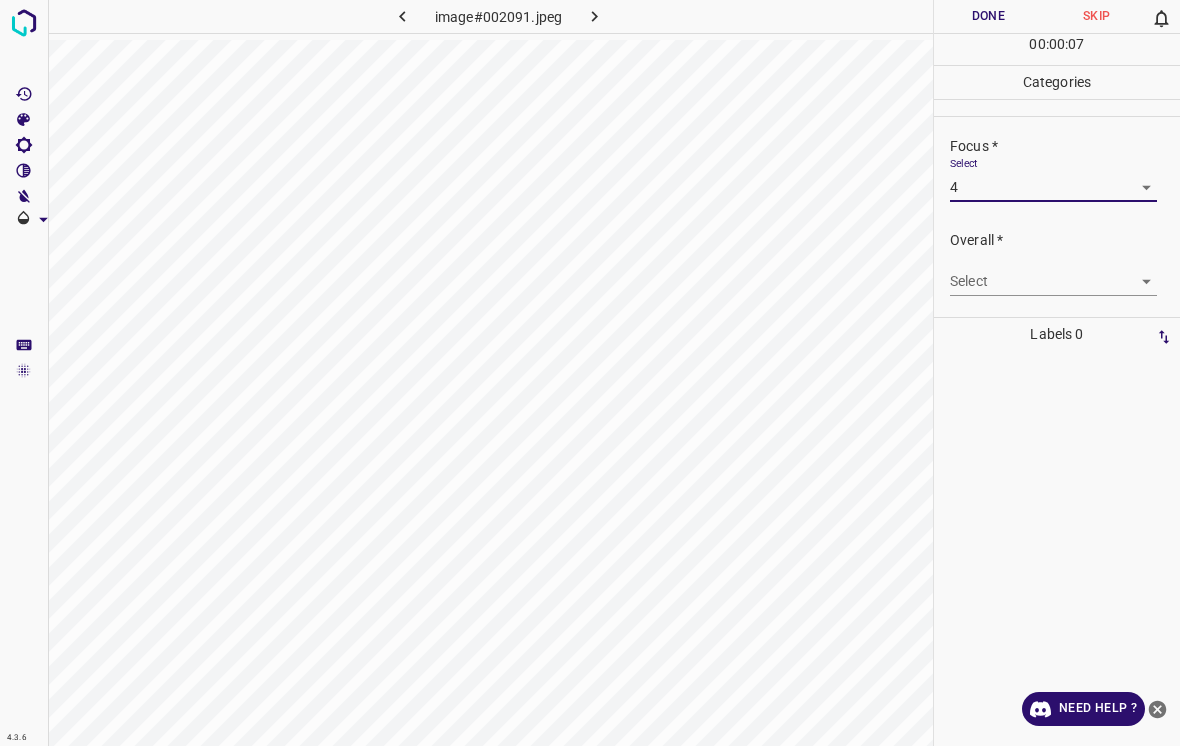 click on "4.3.6  image#002091.jpeg Done Skip 0 00   : 00   : 07   Categories Lighting *  Select 3 3 Focus *  Select 4 4 Overall *  Select ​ Labels   0 Categories 1 Lighting 2 Focus 3 Overall Tools Space Change between modes (Draw & Edit) I Auto labeling R Restore zoom M Zoom in N Zoom out Delete Delete selecte label Filters Z Restore filters X Saturation filter C Brightness filter V Contrast filter B Gray scale filter General O Download Need Help ? - Text - Hide - Delete 1 2 3 4 5" at bounding box center (590, 373) 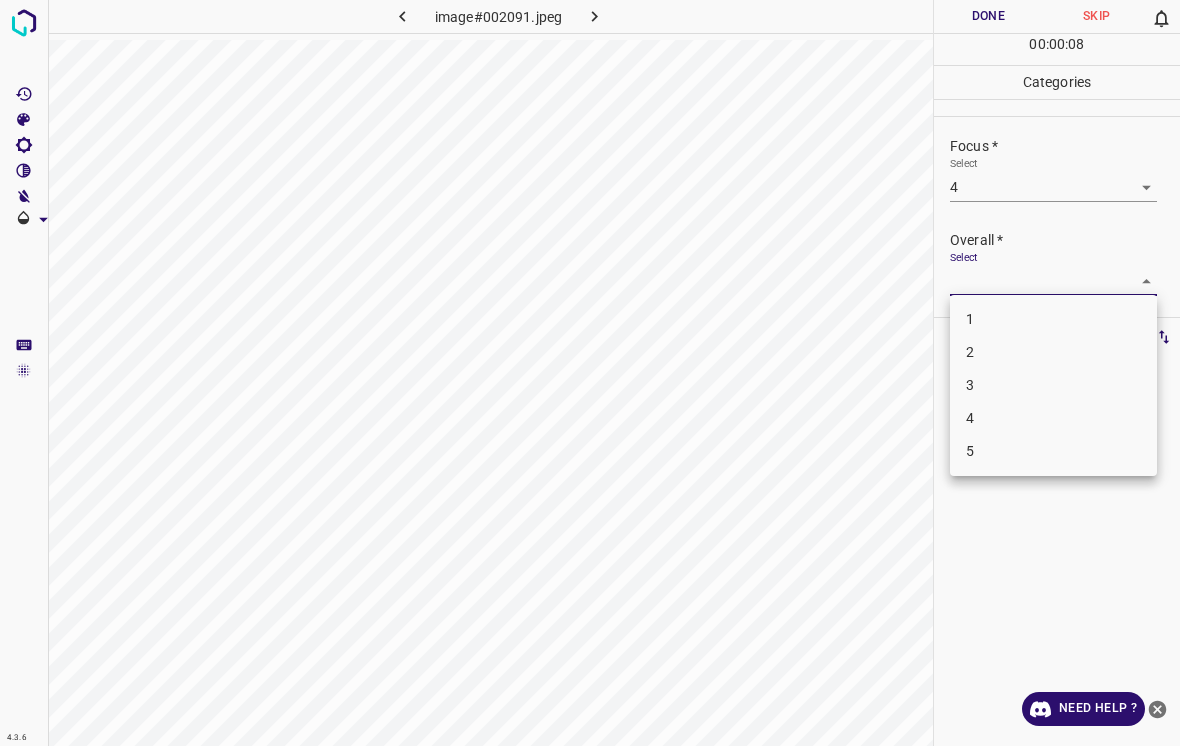 click on "4" at bounding box center (1053, 418) 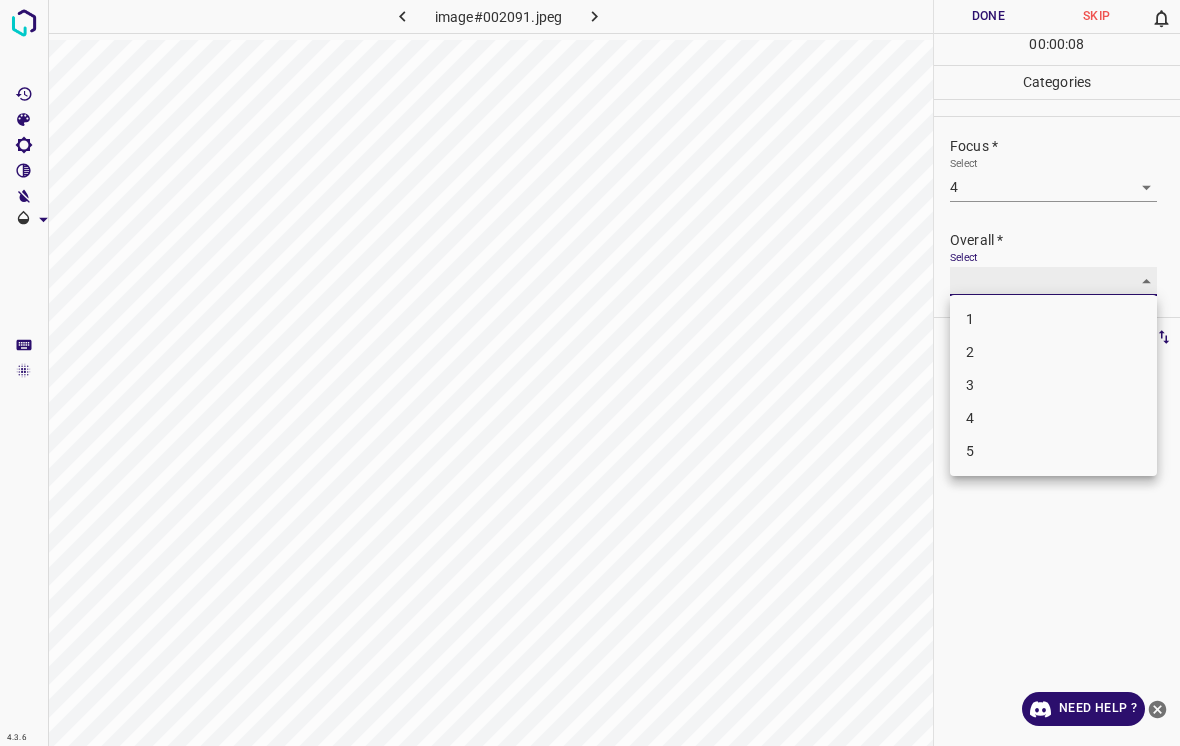 type on "4" 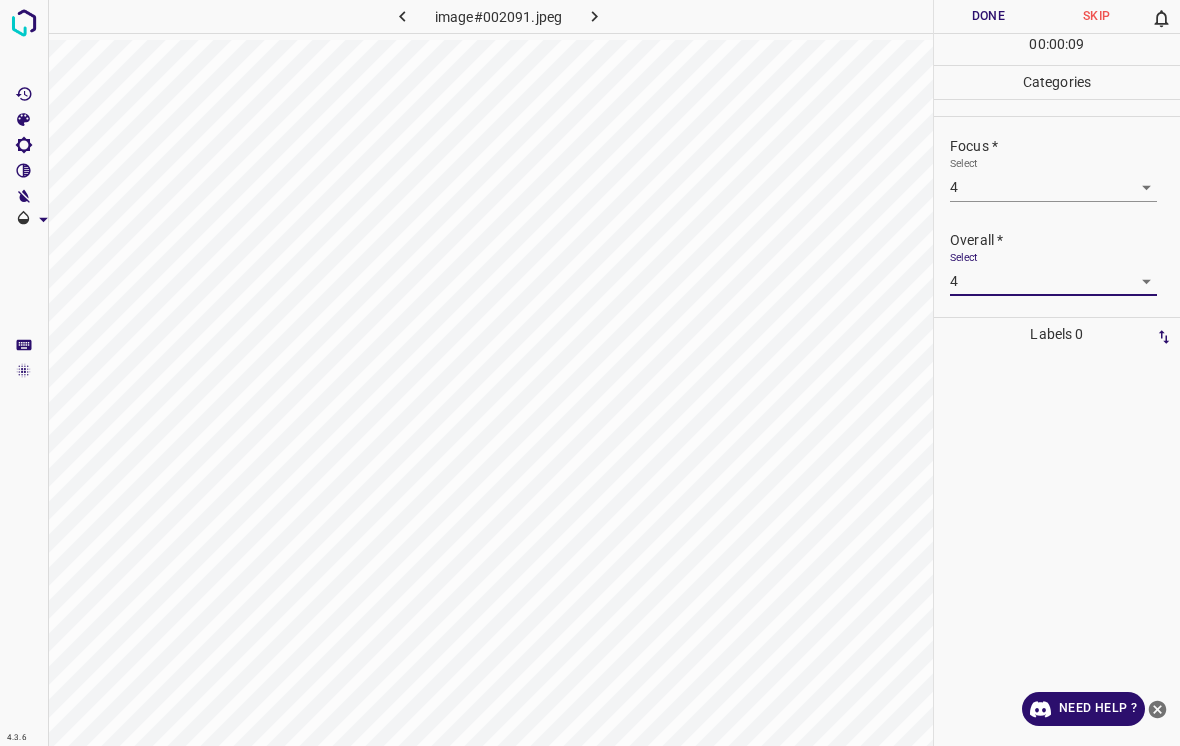 click on "Done" at bounding box center (988, 16) 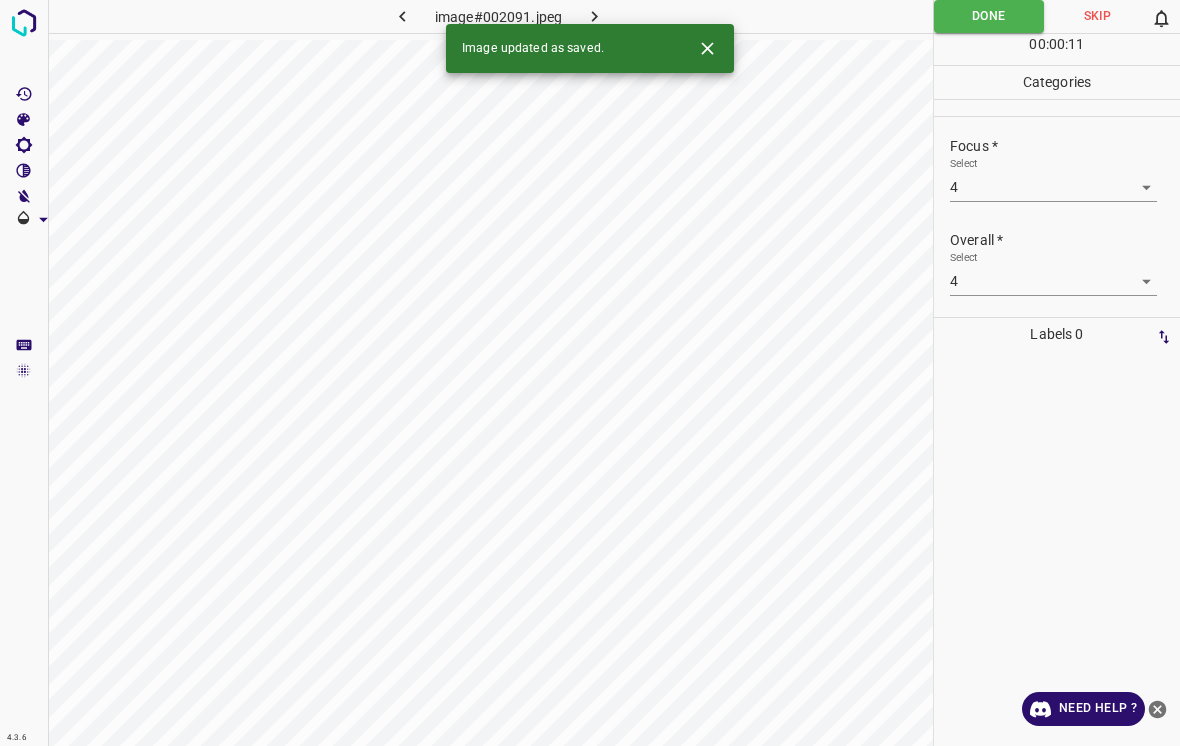 click 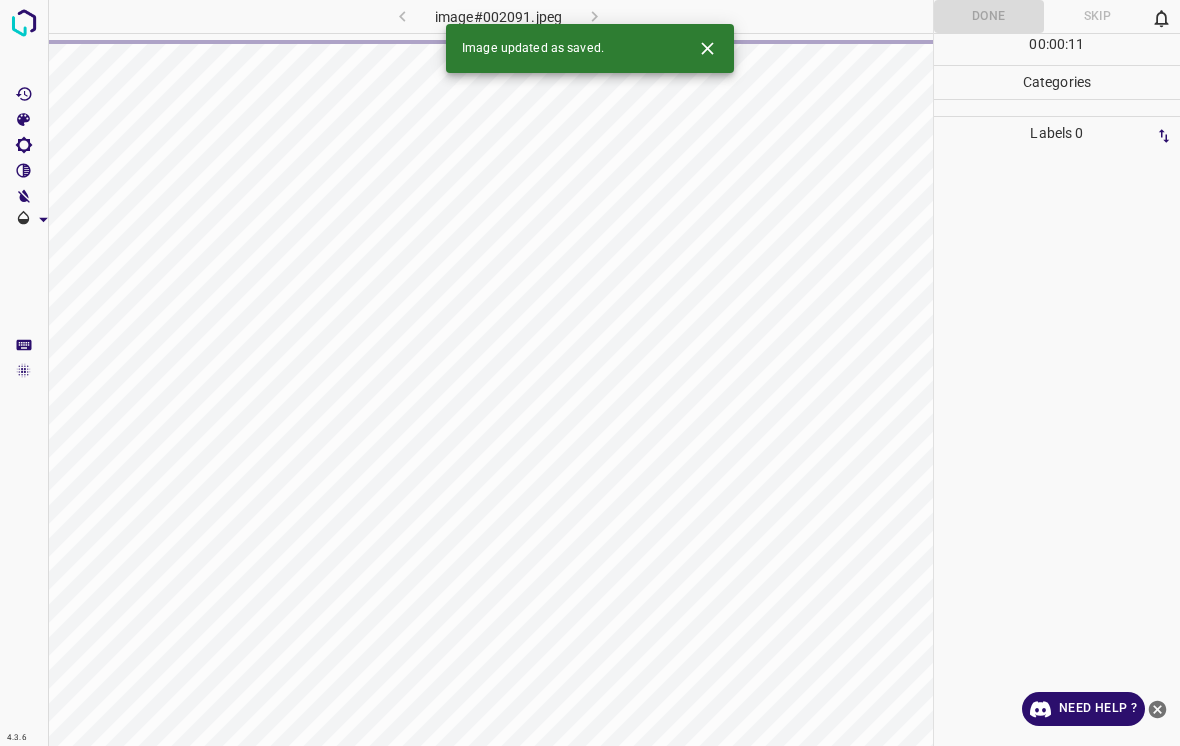 click at bounding box center (707, 48) 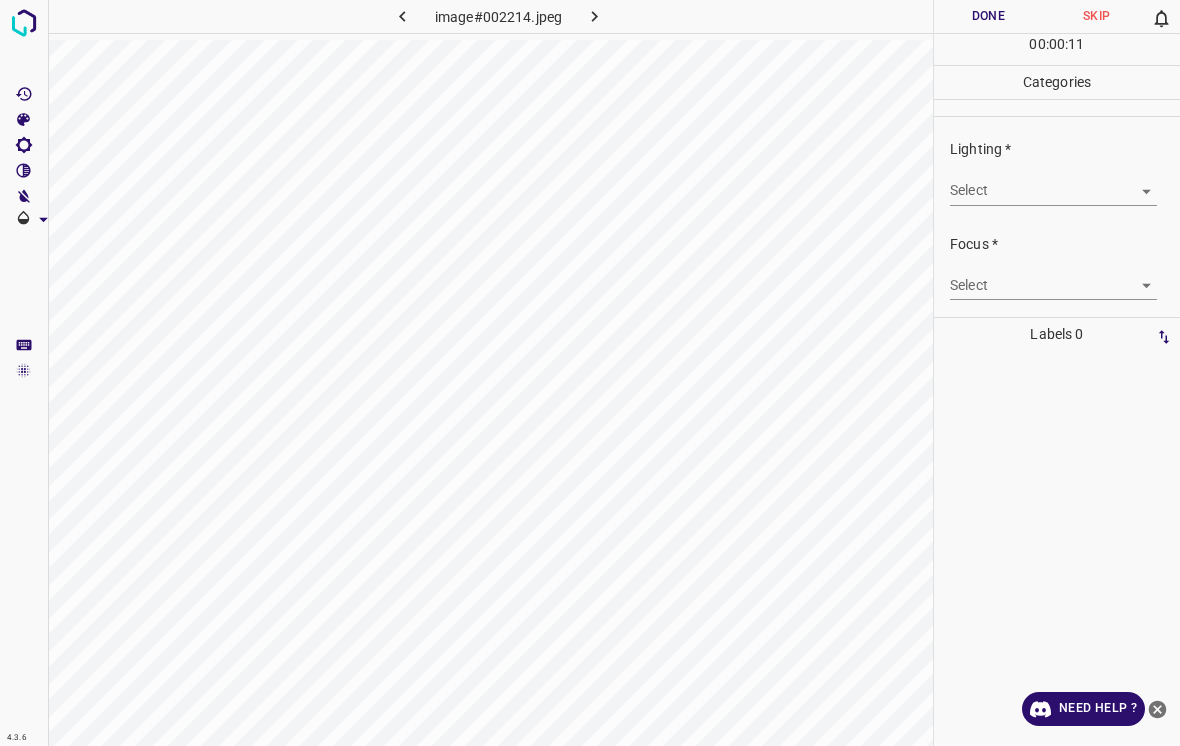 click on "4.3.6  image#002214.jpeg Done Skip 0 00   : 00   : 11   Categories Lighting *  Select ​ Focus *  Select ​ Overall *  Select ​ Labels   0 Categories 1 Lighting 2 Focus 3 Overall Tools Space Change between modes (Draw & Edit) I Auto labeling R Restore zoom M Zoom in N Zoom out Delete Delete selecte label Filters Z Restore filters X Saturation filter C Brightness filter V Contrast filter B Gray scale filter General O Download Need Help ? - Text - Hide - Delete" at bounding box center [590, 373] 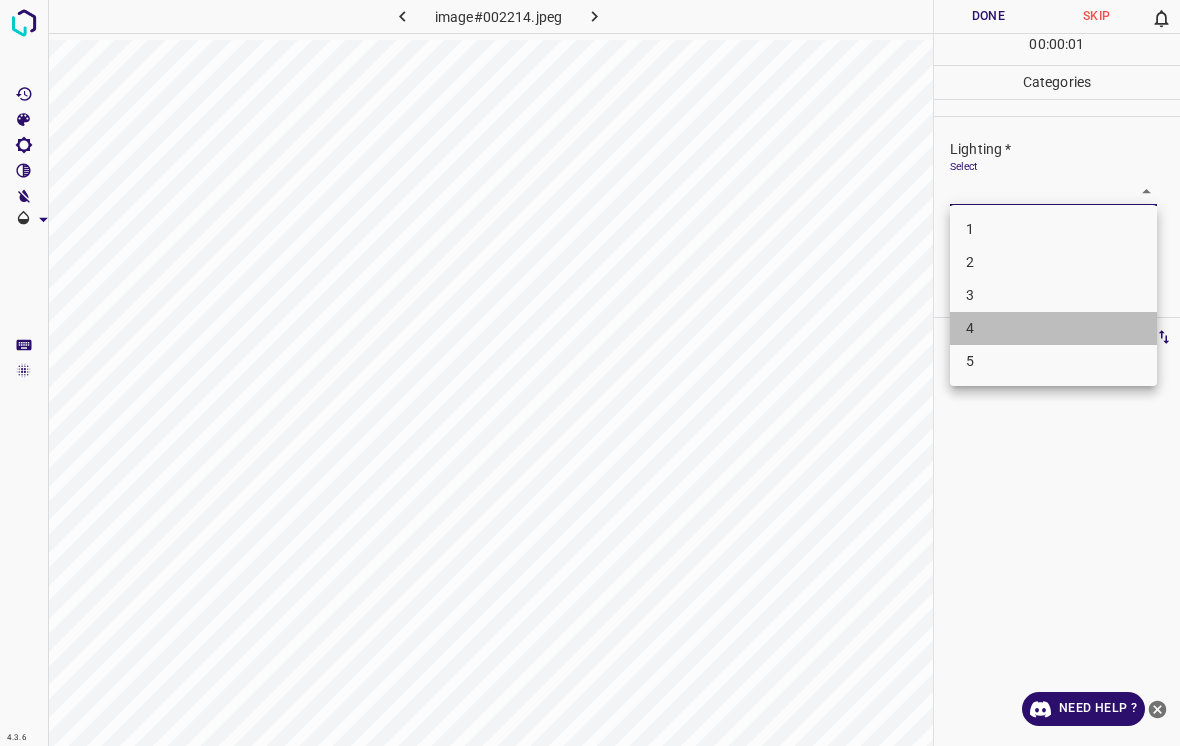 click on "4" at bounding box center [1053, 328] 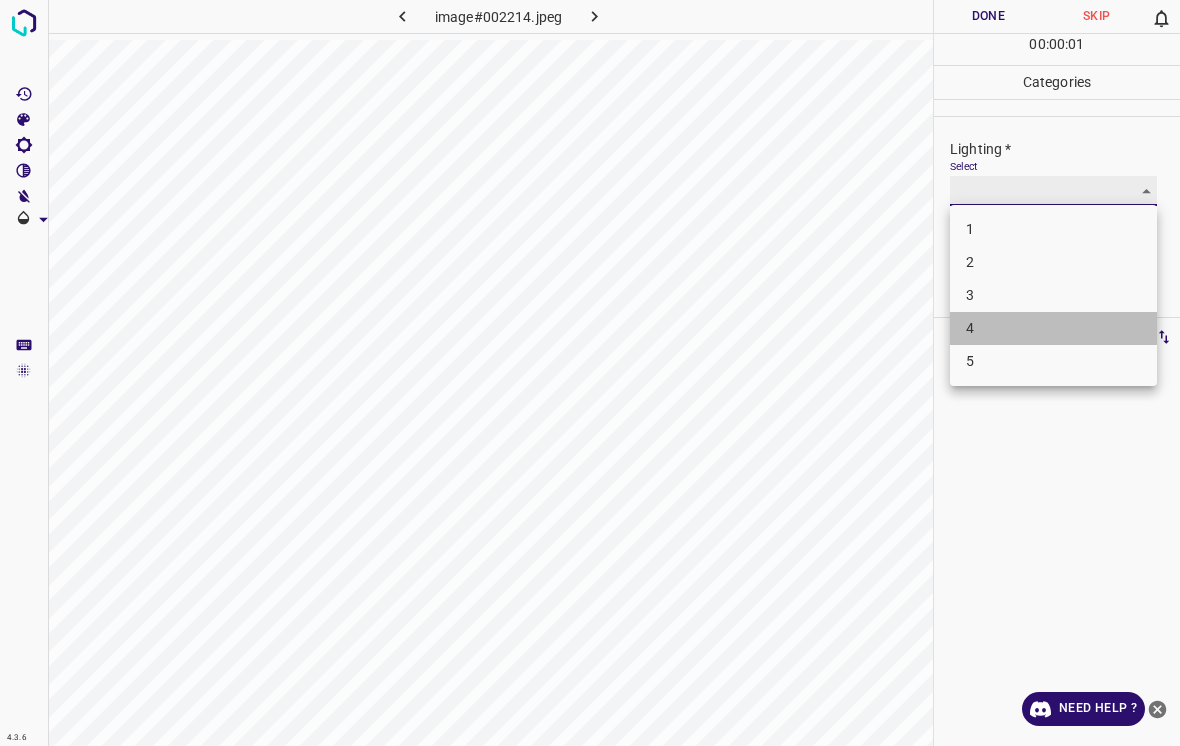 type on "4" 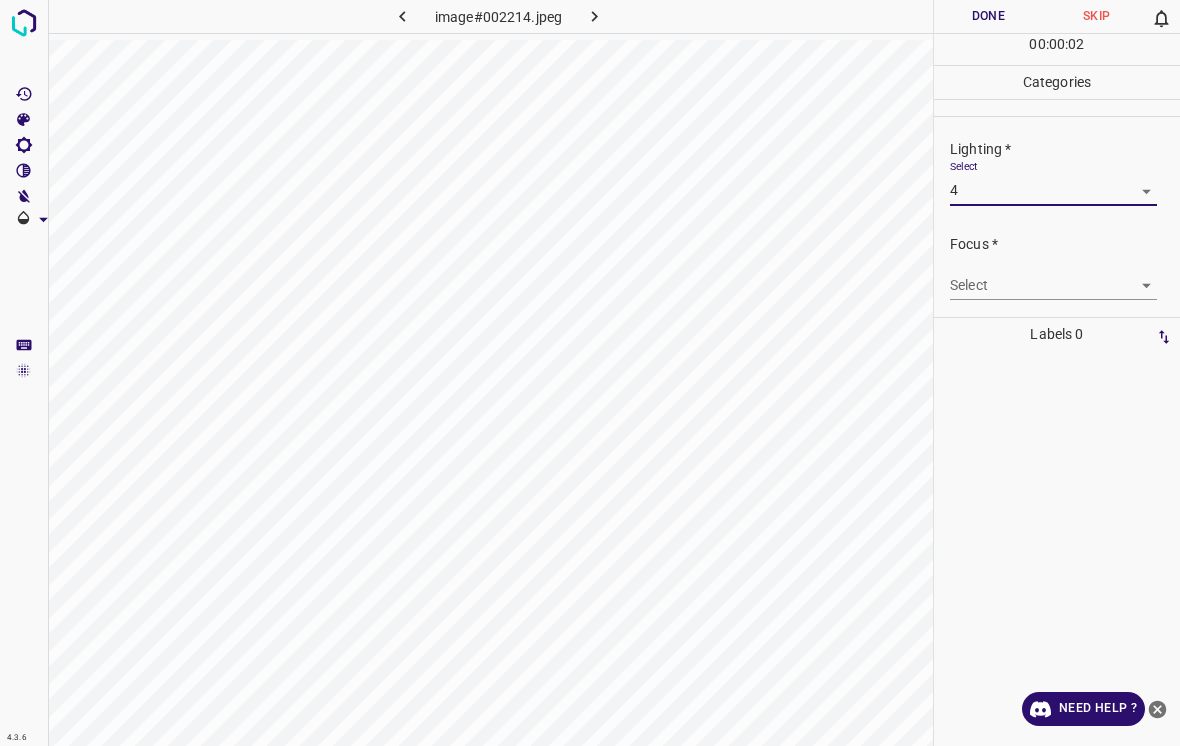 click on "4.3.6  image#002214.jpeg Done Skip 0 00   : 00   : 02   Categories Lighting *  Select 4 4 Focus *  Select ​ Overall *  Select ​ Labels   0 Categories 1 Lighting 2 Focus 3 Overall Tools Space Change between modes (Draw & Edit) I Auto labeling R Restore zoom M Zoom in N Zoom out Delete Delete selecte label Filters Z Restore filters X Saturation filter C Brightness filter V Contrast filter B Gray scale filter General O Download Need Help ? - Text - Hide - Delete" at bounding box center (590, 373) 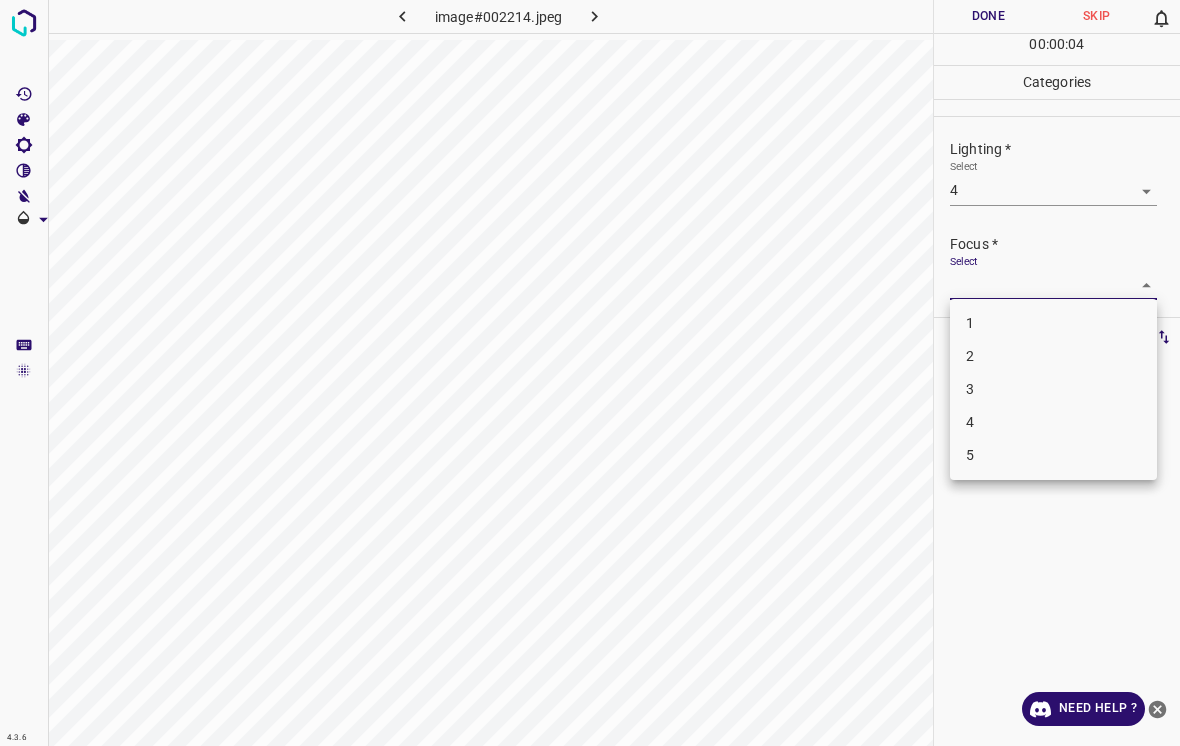 click on "4" at bounding box center (1053, 422) 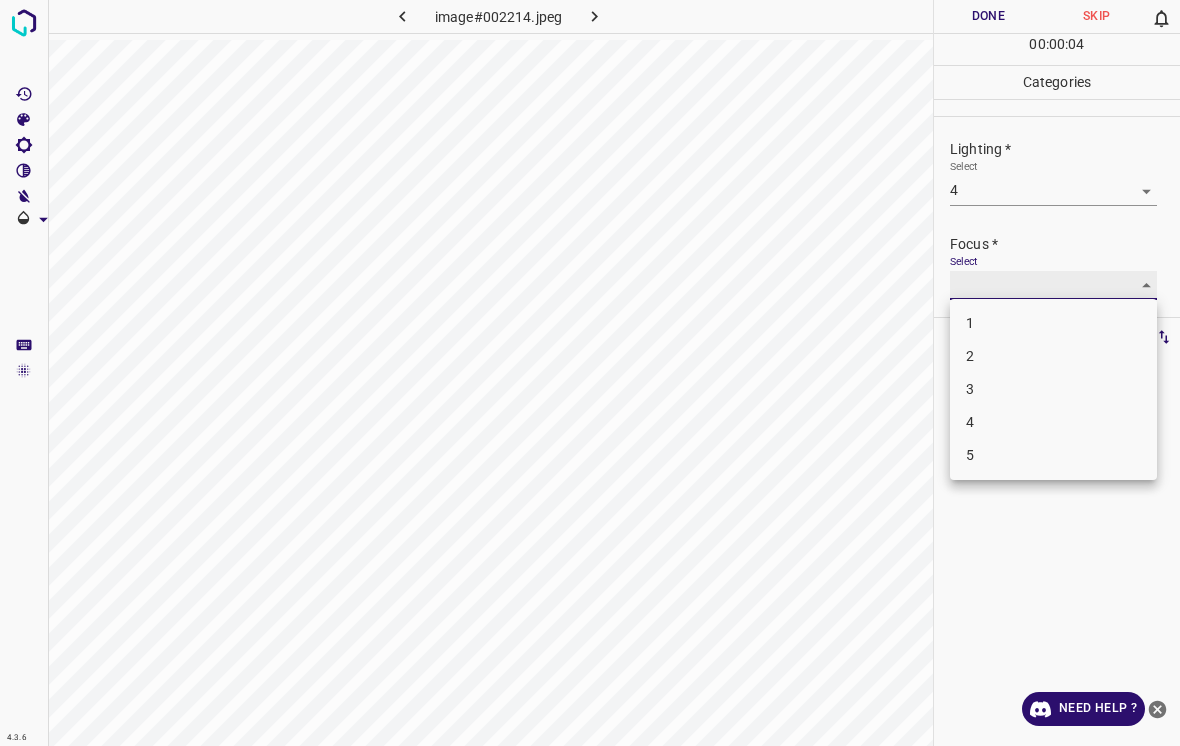 type on "4" 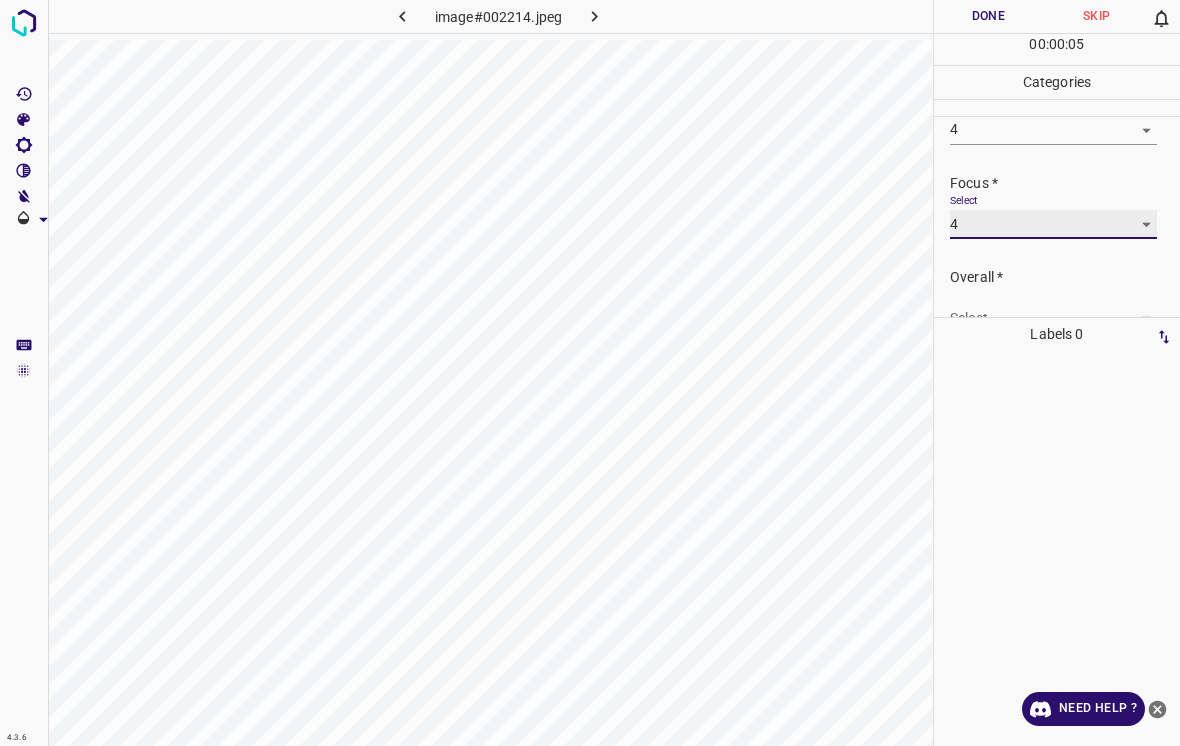 scroll, scrollTop: 70, scrollLeft: 0, axis: vertical 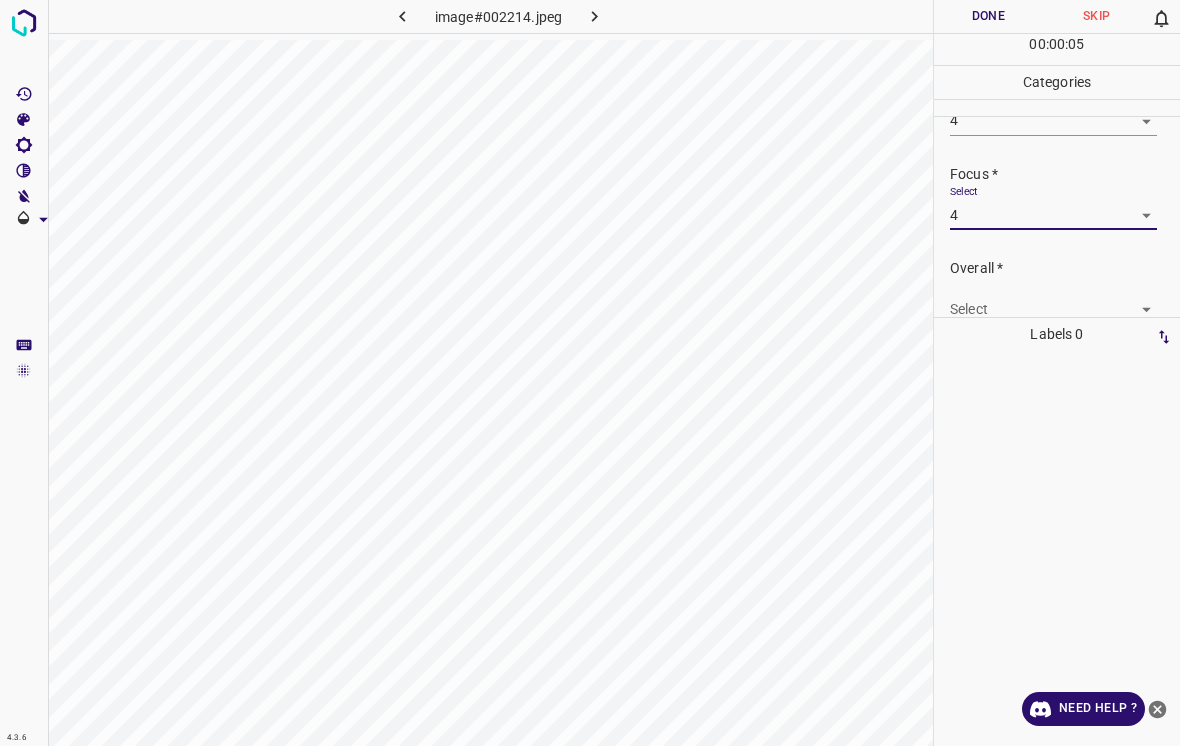click on "4.3.6  image#002214.jpeg Done Skip 0 00   : 00   : 05   Categories Lighting *  Select 4 4 Focus *  Select 4 4 Overall *  Select ​ Labels   0 Categories 1 Lighting 2 Focus 3 Overall Tools Space Change between modes (Draw & Edit) I Auto labeling R Restore zoom M Zoom in N Zoom out Delete Delete selecte label Filters Z Restore filters X Saturation filter C Brightness filter V Contrast filter B Gray scale filter General O Download Need Help ? - Text - Hide - Delete" at bounding box center (590, 373) 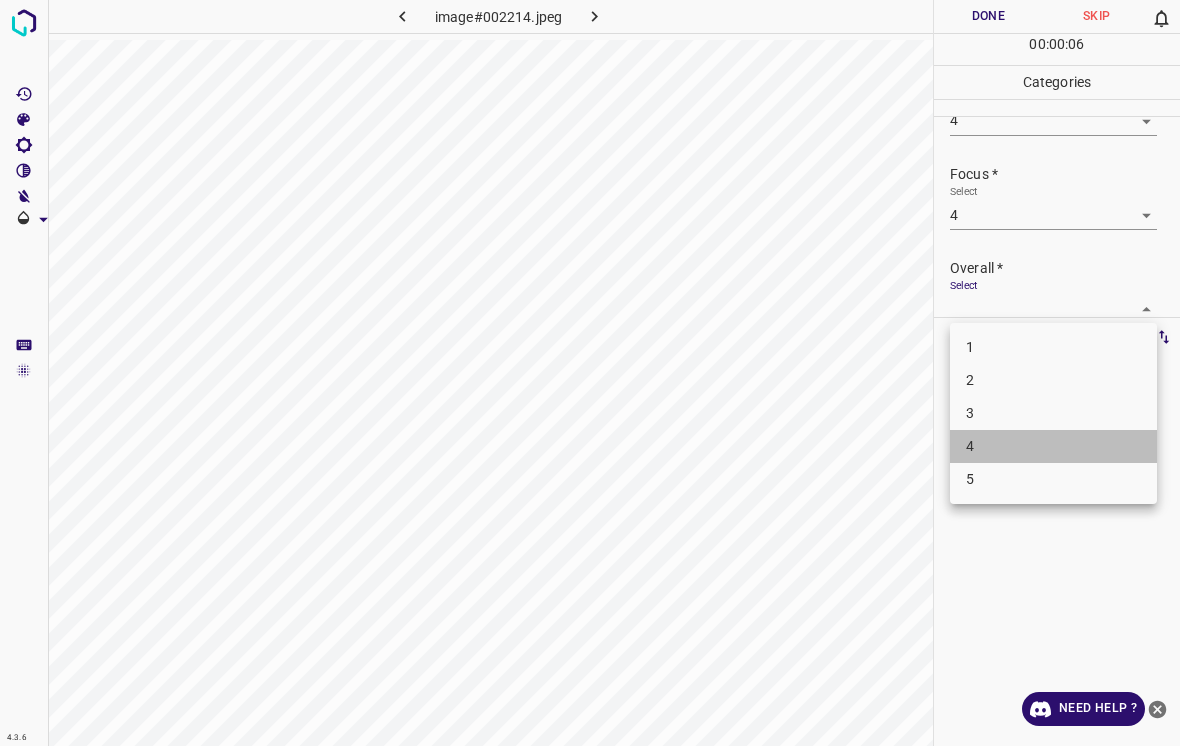 click on "4" at bounding box center (1053, 446) 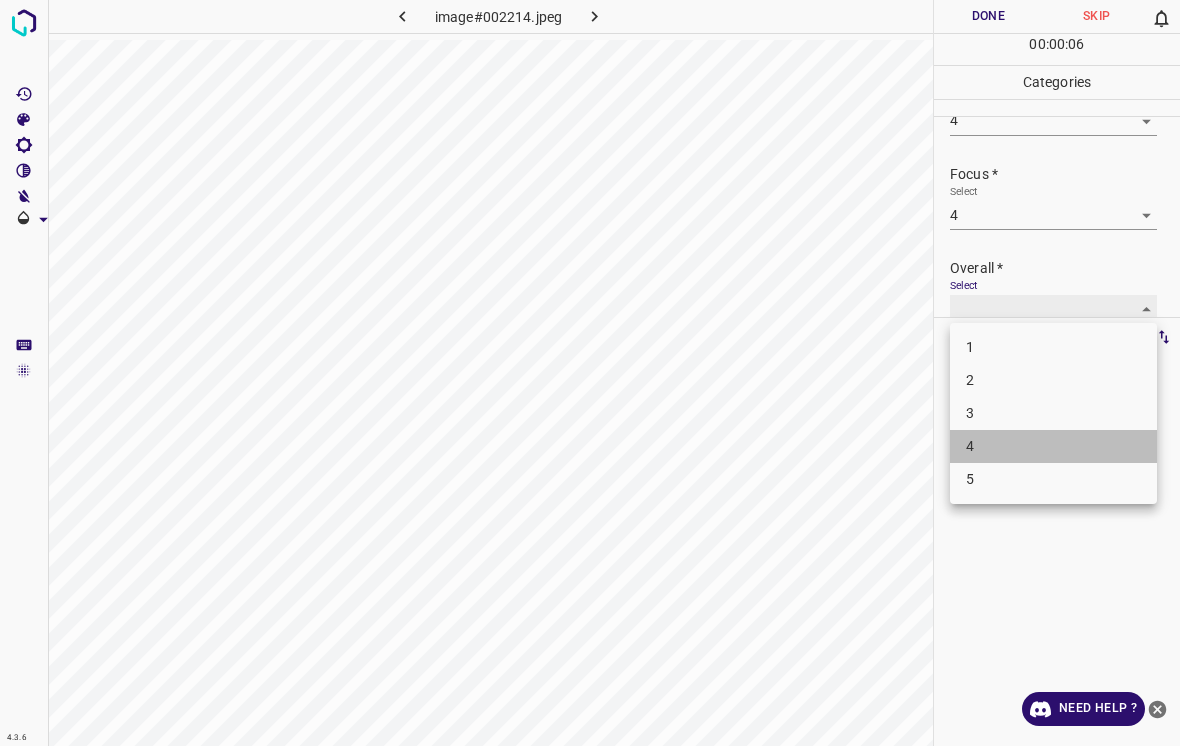 type on "4" 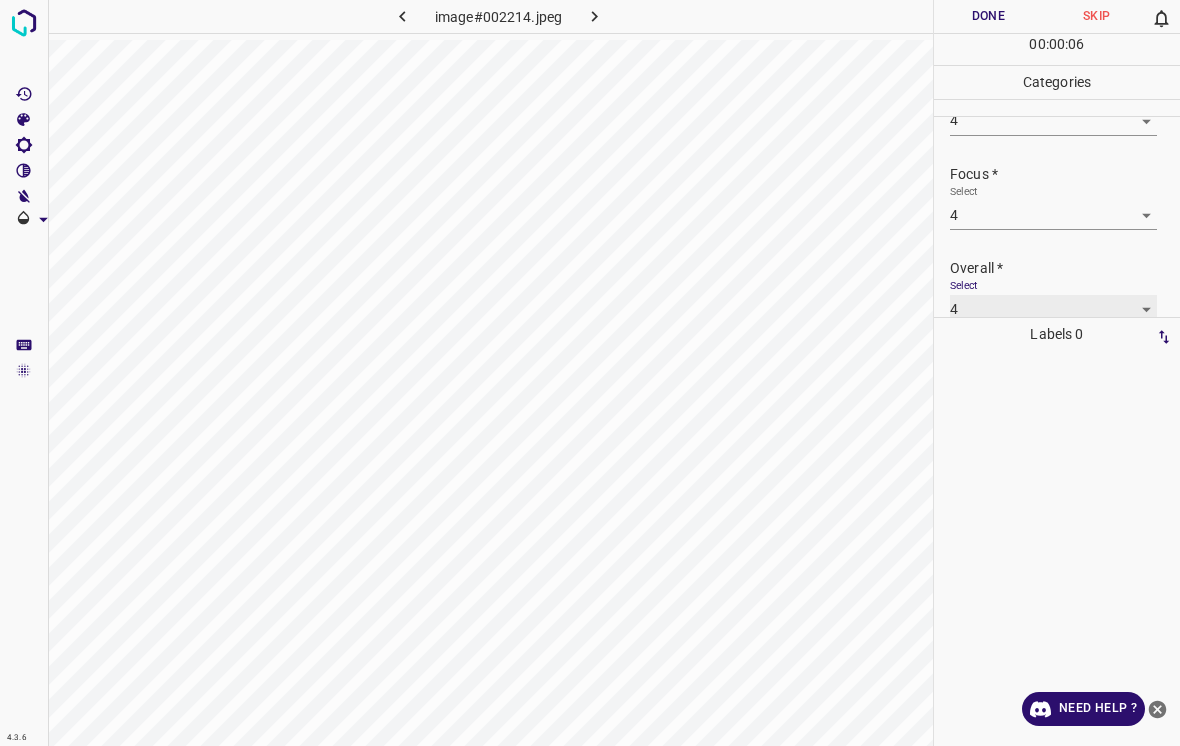 scroll, scrollTop: 76, scrollLeft: 0, axis: vertical 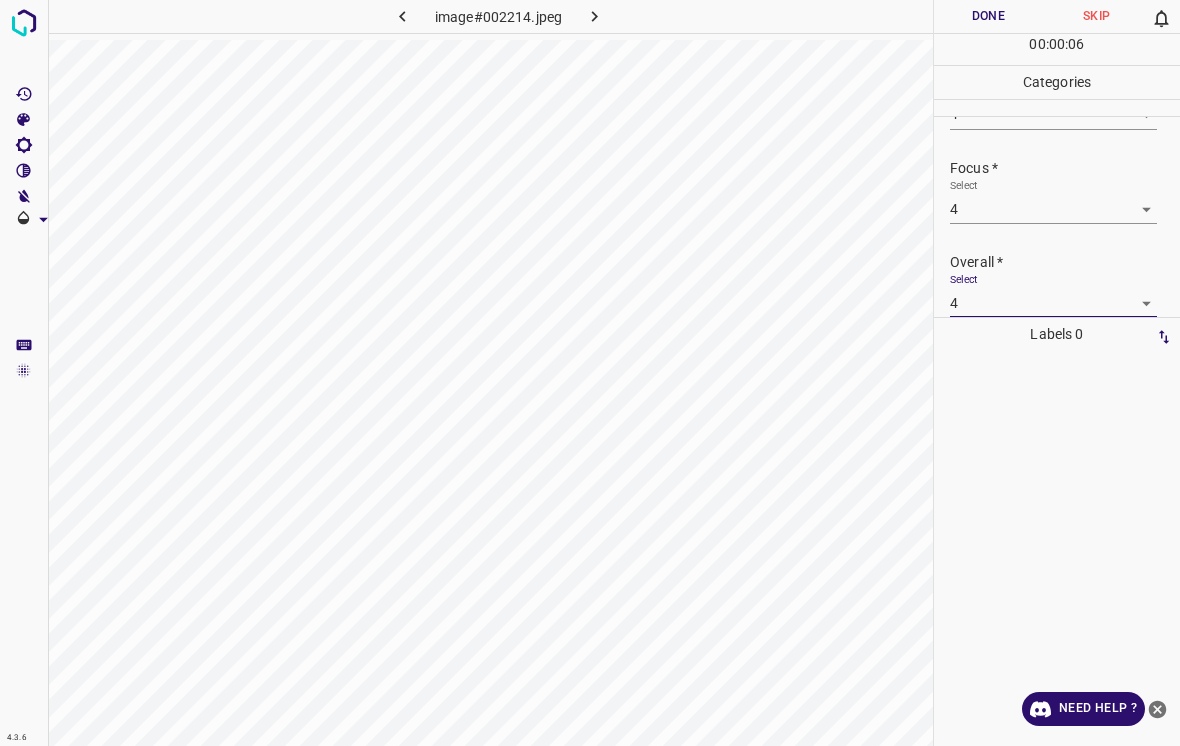 click on "Done" at bounding box center [988, 16] 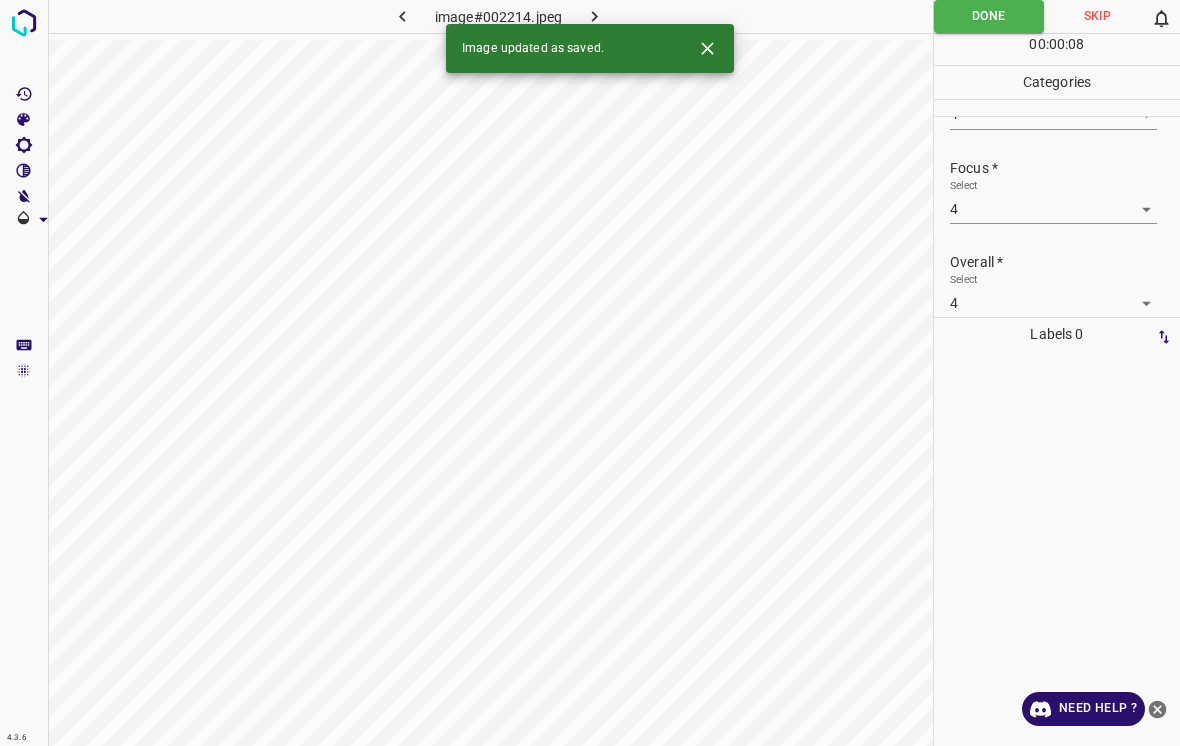 click 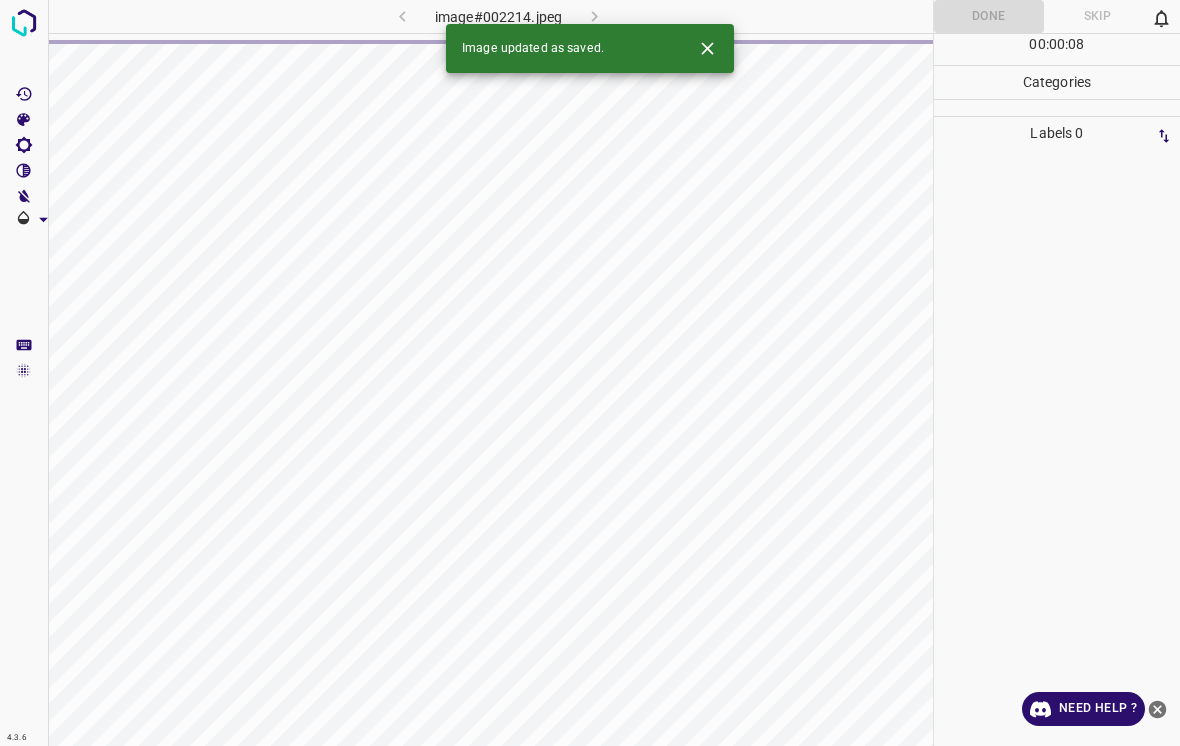 click 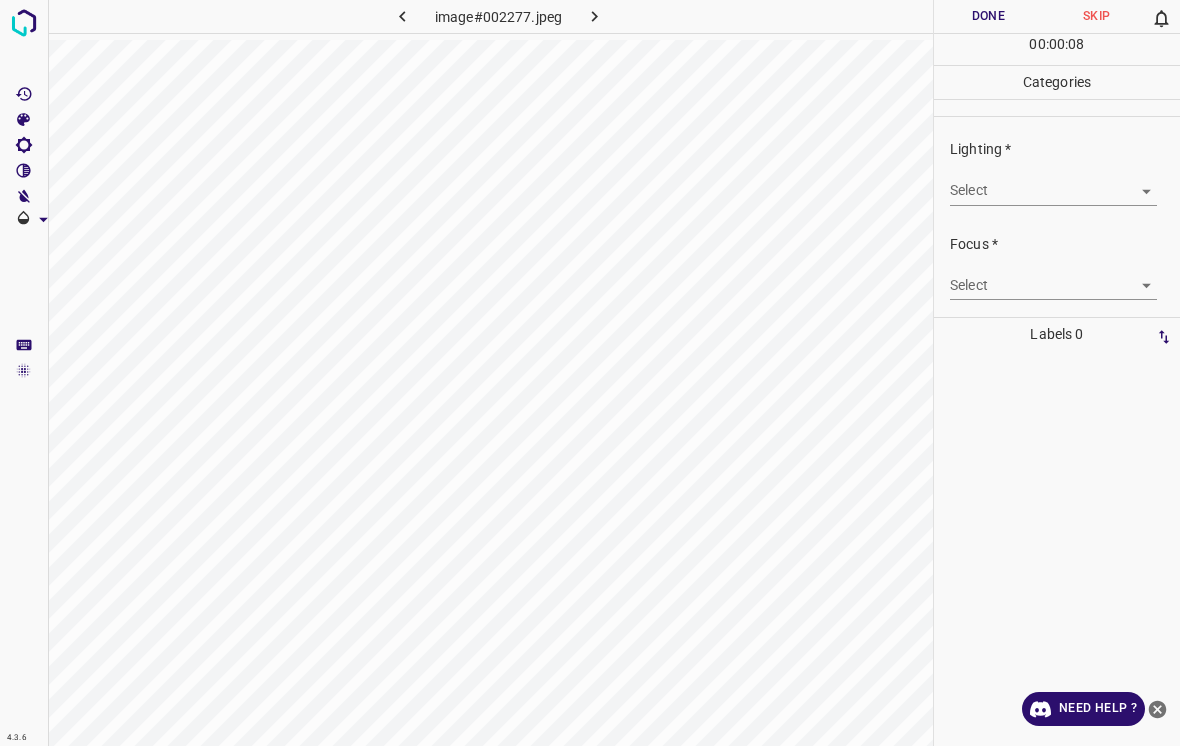 click on "4.3.6  image#002277.jpeg Done Skip 0 00   : 00   : 08   Categories Lighting *  Select ​ Focus *  Select ​ Overall *  Select ​ Labels   0 Categories 1 Lighting 2 Focus 3 Overall Tools Space Change between modes (Draw & Edit) I Auto labeling R Restore zoom M Zoom in N Zoom out Delete Delete selecte label Filters Z Restore filters X Saturation filter C Brightness filter V Contrast filter B Gray scale filter General O Download Need Help ? - Text - Hide - Delete" at bounding box center (590, 373) 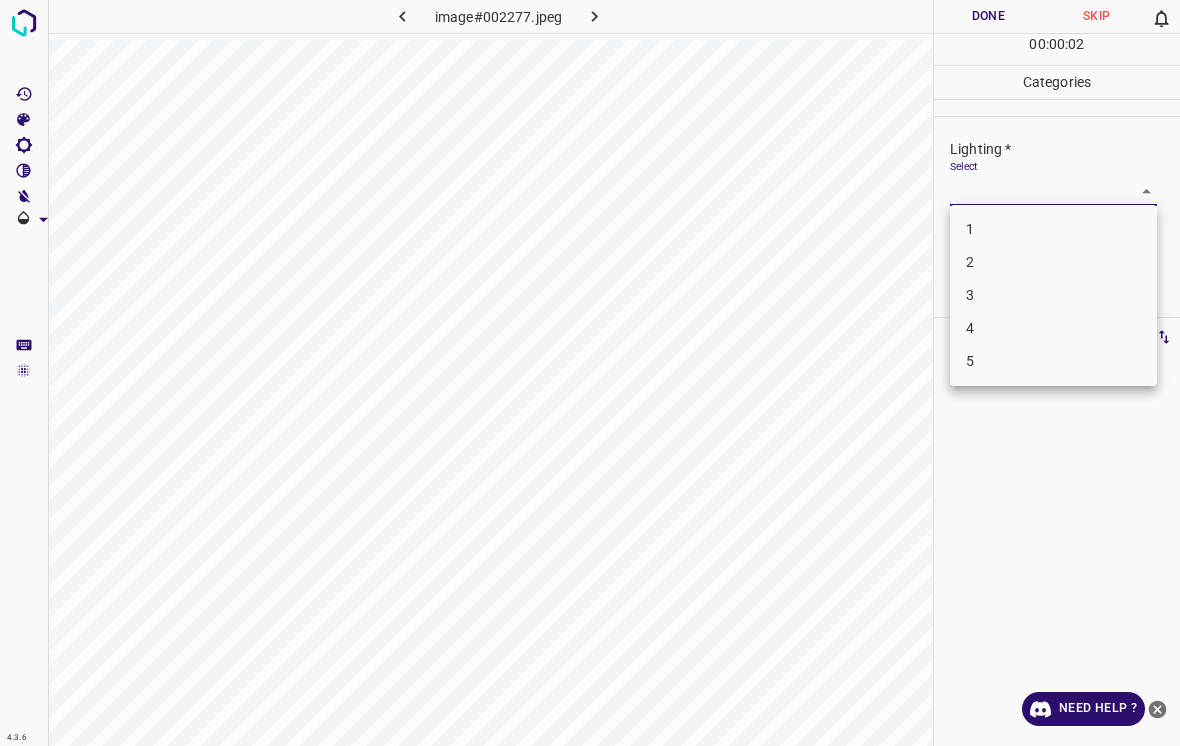 click on "4" at bounding box center [1053, 328] 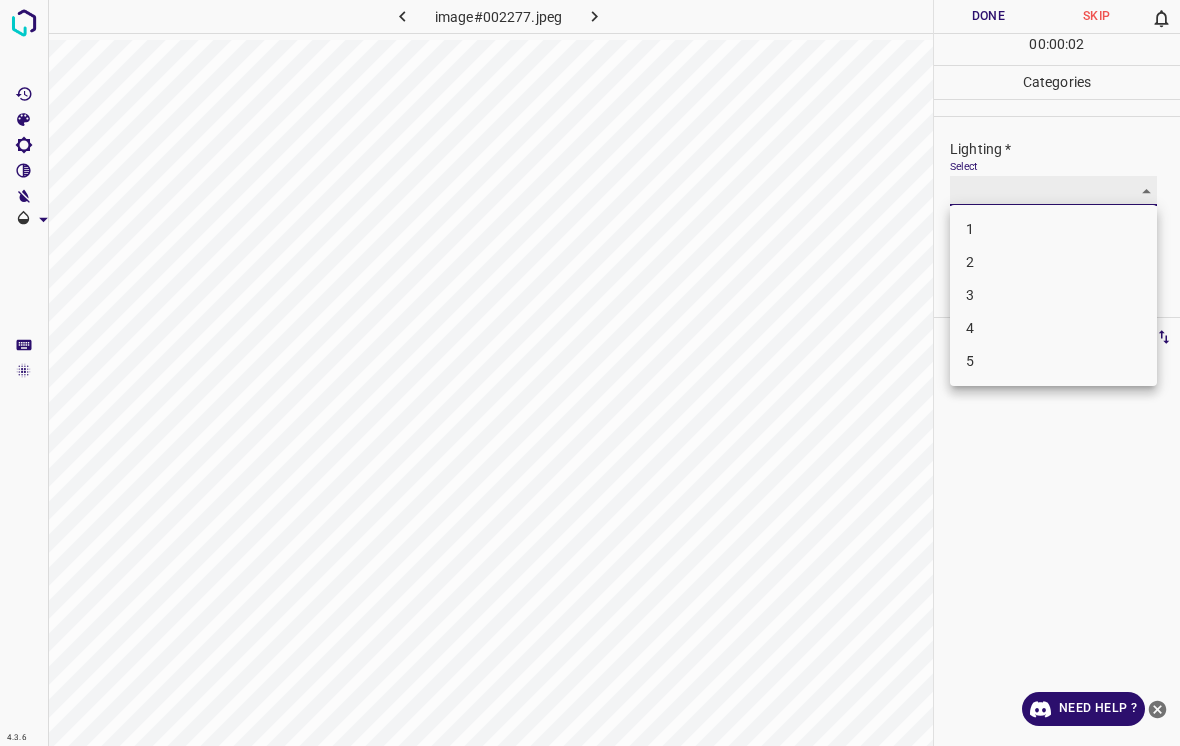 type on "4" 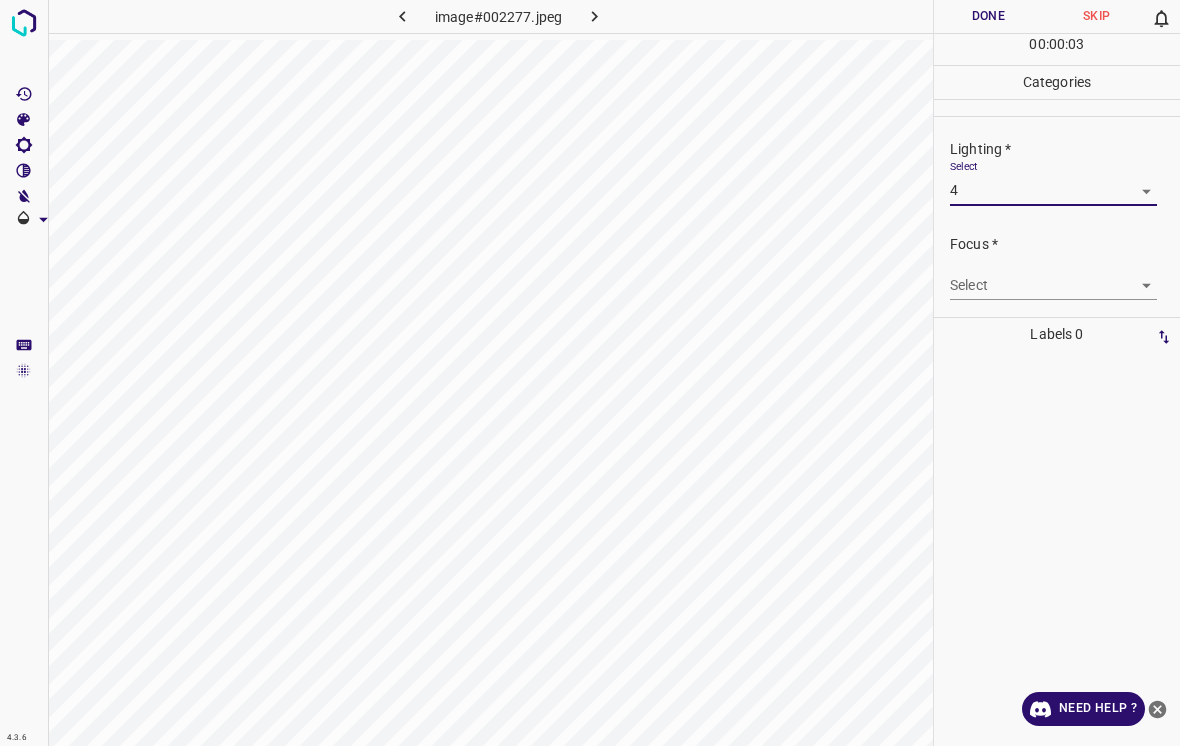 click on "4.3.6  image#002277.jpeg Done Skip 0 00   : 00   : 03   Categories Lighting *  Select 4 4 Focus *  Select ​ Overall *  Select ​ Labels   0 Categories 1 Lighting 2 Focus 3 Overall Tools Space Change between modes (Draw & Edit) I Auto labeling R Restore zoom M Zoom in N Zoom out Delete Delete selecte label Filters Z Restore filters X Saturation filter C Brightness filter V Contrast filter B Gray scale filter General O Download Need Help ? - Text - Hide - Delete" at bounding box center (590, 373) 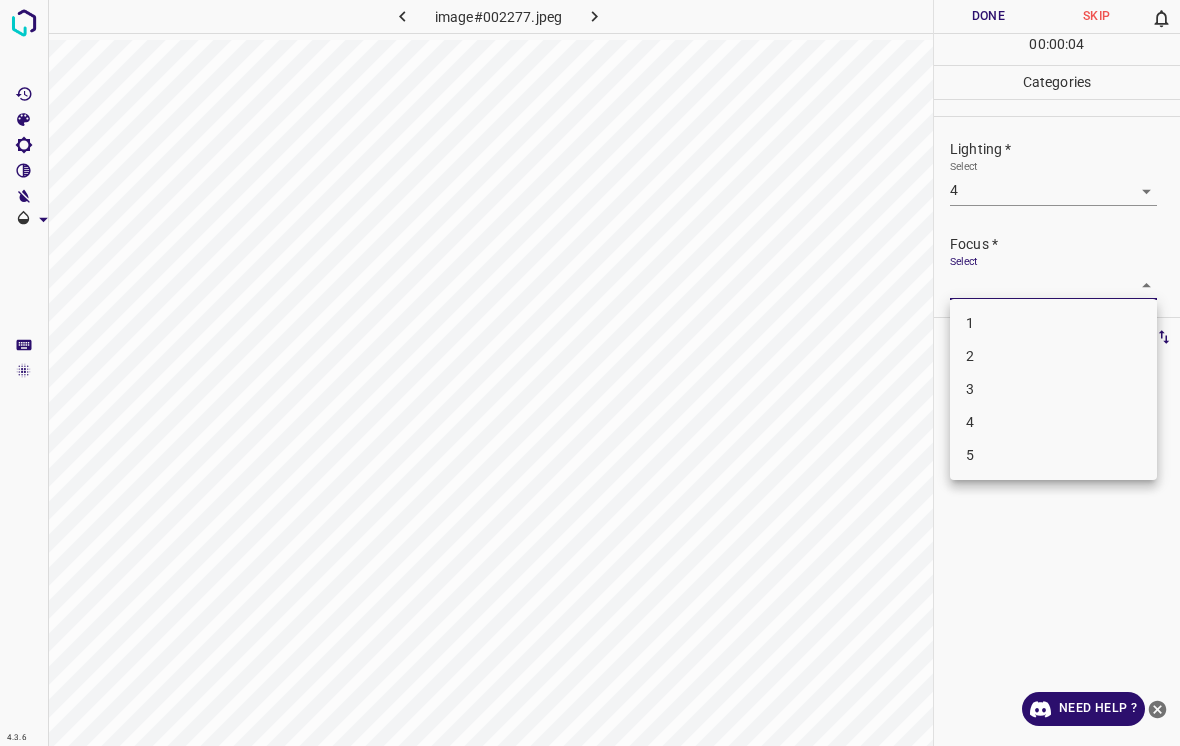 click on "3" at bounding box center [1053, 389] 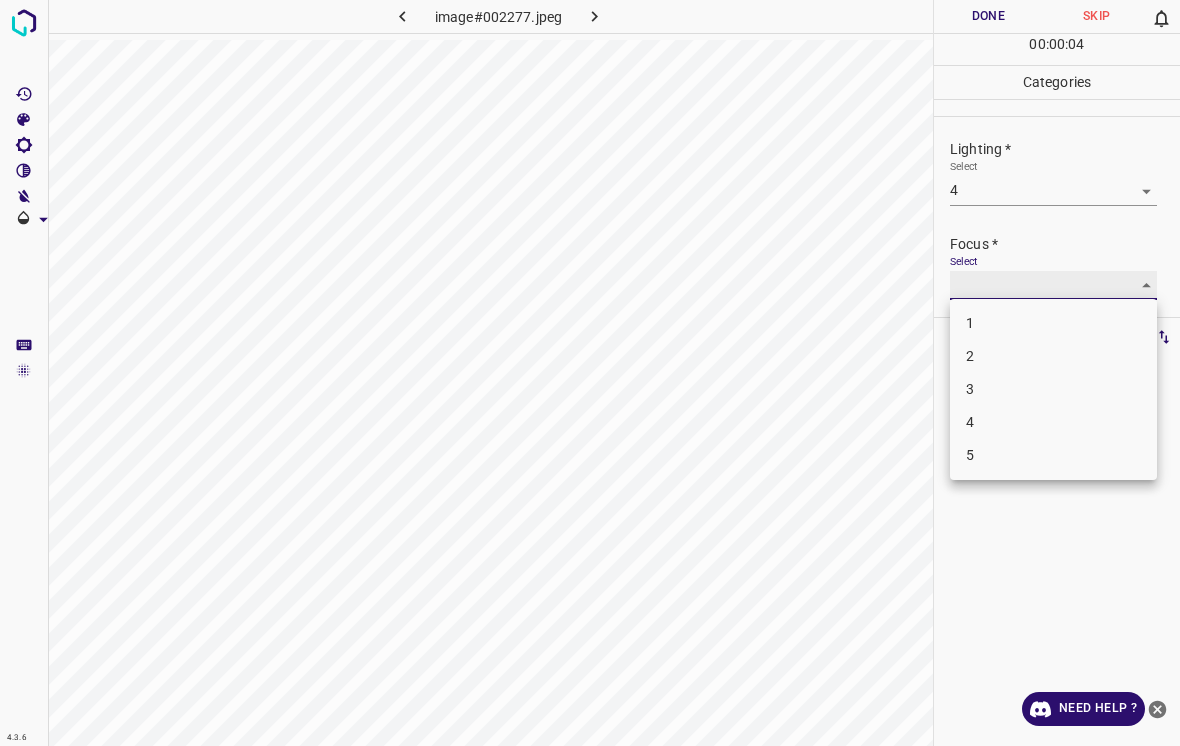 type on "3" 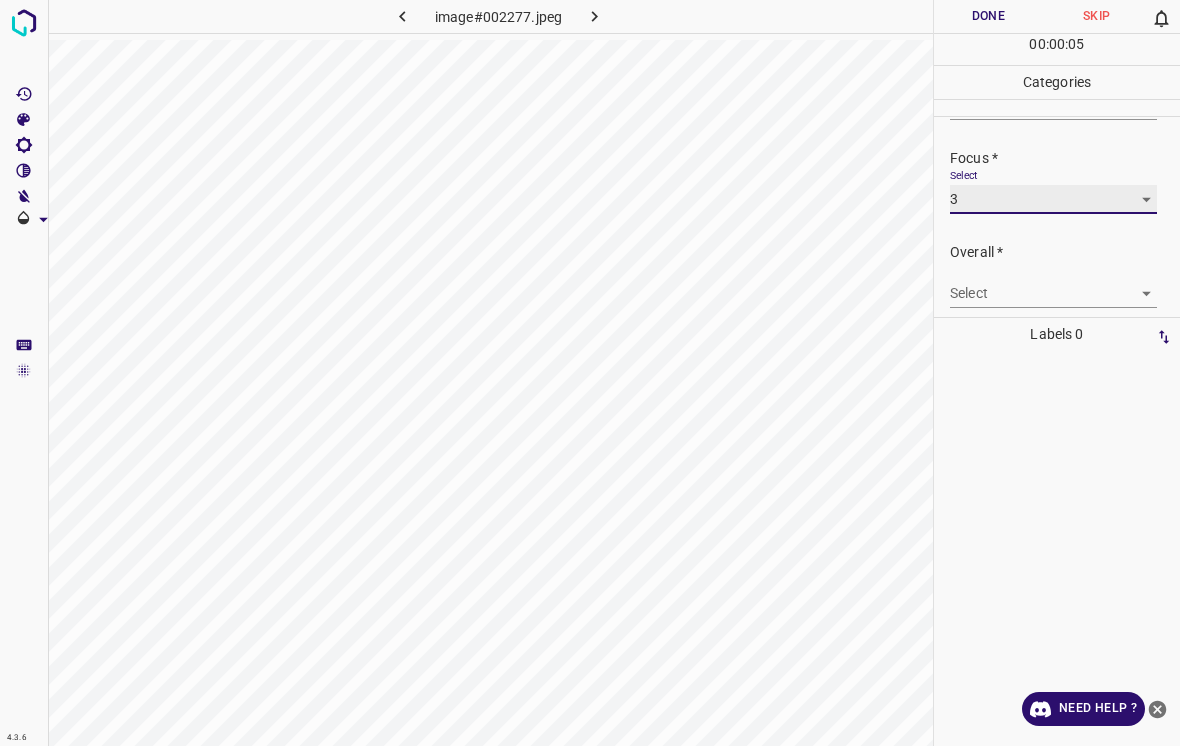 scroll, scrollTop: 87, scrollLeft: 0, axis: vertical 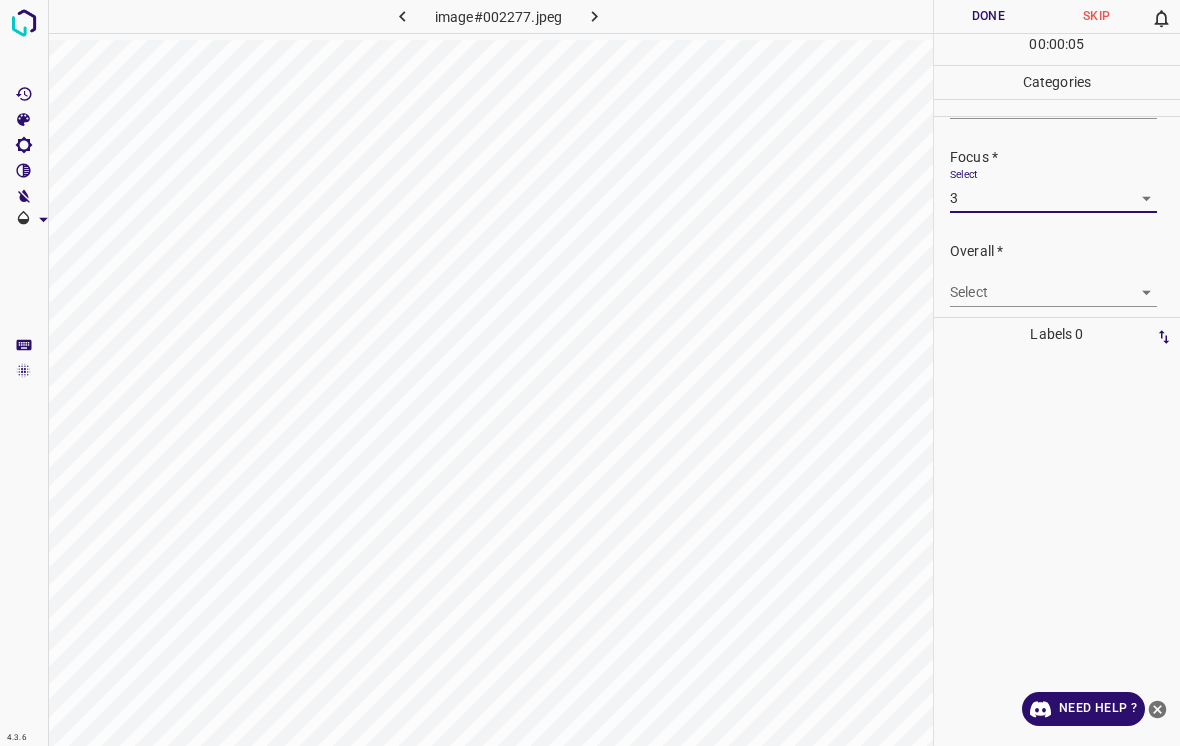 click on "4.3.6  image#002277.jpeg Done Skip 0 00   : 00   : 05   Categories Lighting *  Select 4 4 Focus *  Select 3 3 Overall *  Select ​ Labels   0 Categories 1 Lighting 2 Focus 3 Overall Tools Space Change between modes (Draw & Edit) I Auto labeling R Restore zoom M Zoom in N Zoom out Delete Delete selecte label Filters Z Restore filters X Saturation filter C Brightness filter V Contrast filter B Gray scale filter General O Download Need Help ? - Text - Hide - Delete" at bounding box center (590, 373) 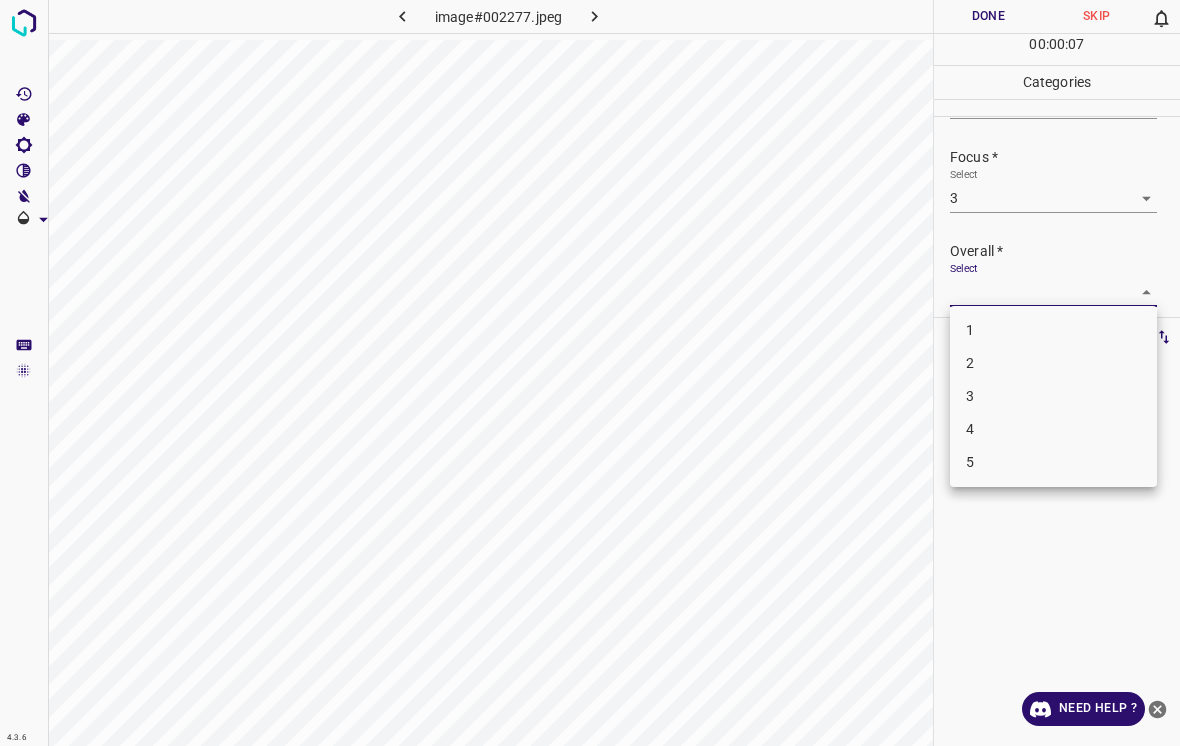 click on "4" at bounding box center [1053, 429] 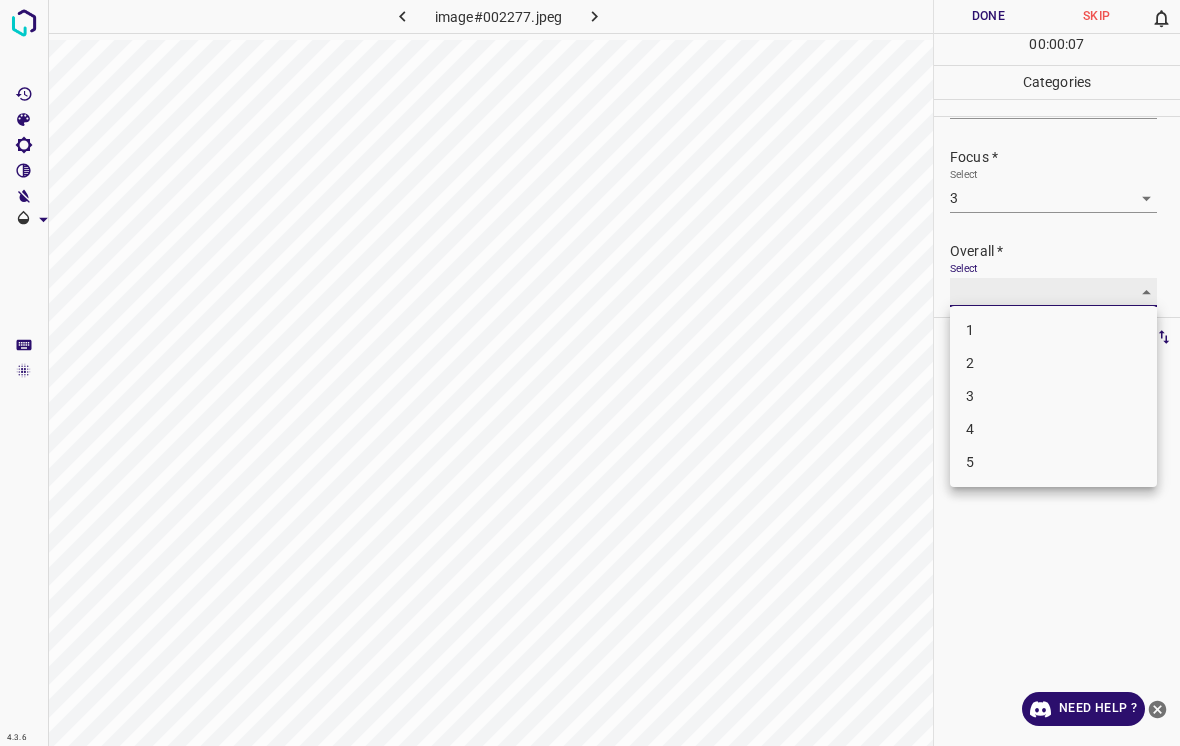 type on "4" 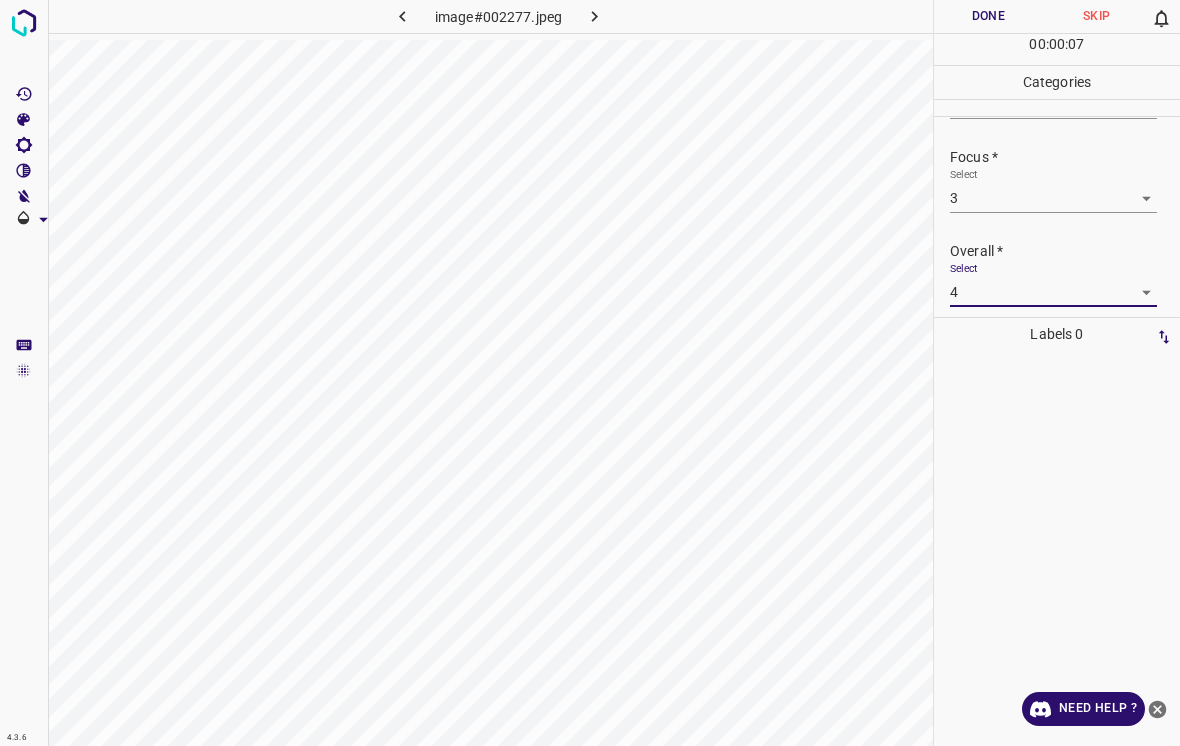 click on "Done" at bounding box center (988, 16) 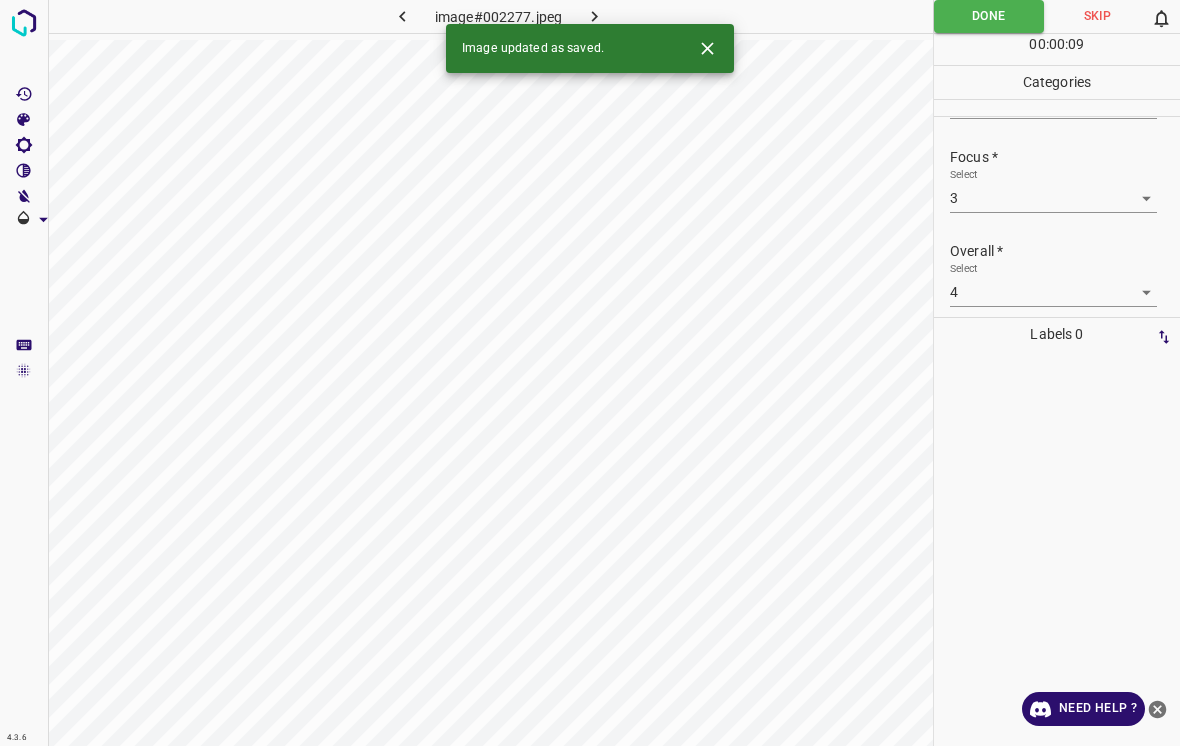 click 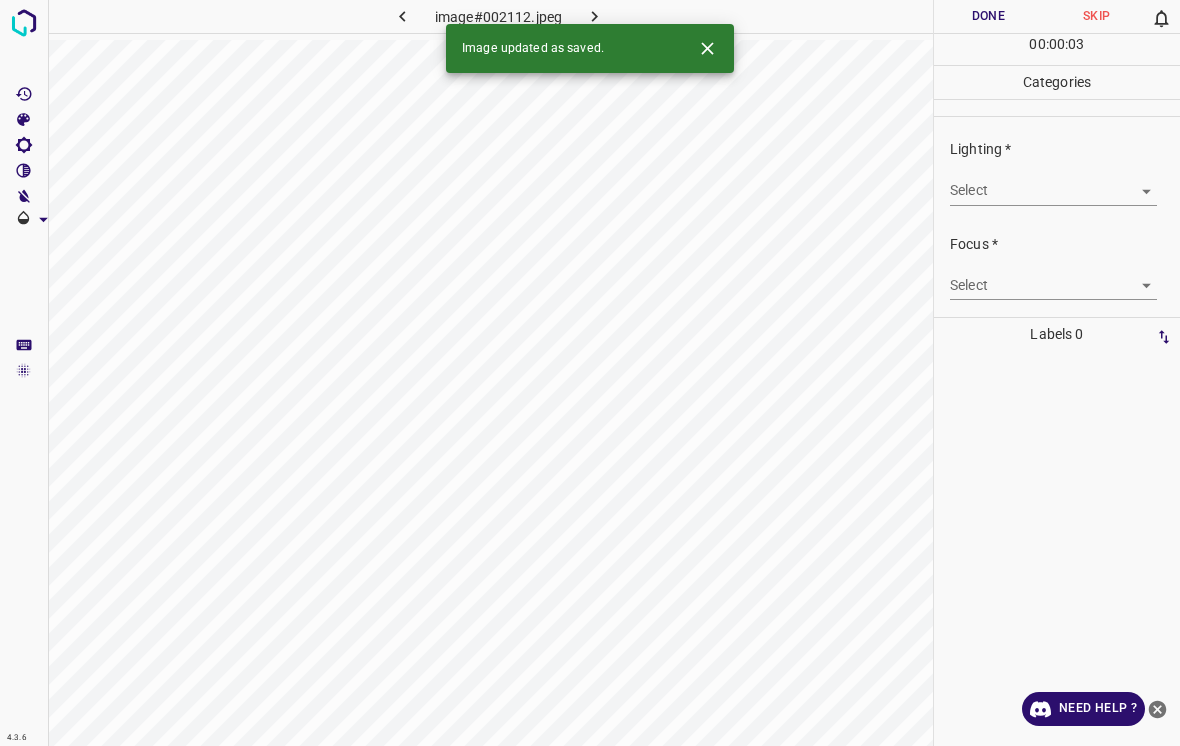 click on "4.3.6  image#002112.jpeg Done Skip 0 00   : 00   : 03   Categories Lighting *  Select ​ Focus *  Select ​ Overall *  Select ​ Labels   0 Categories 1 Lighting 2 Focus 3 Overall Tools Space Change between modes (Draw & Edit) I Auto labeling R Restore zoom M Zoom in N Zoom out Delete Delete selecte label Filters Z Restore filters X Saturation filter C Brightness filter V Contrast filter B Gray scale filter General O Download Image updated as saved. Need Help ? - Text - Hide - Delete" at bounding box center (590, 373) 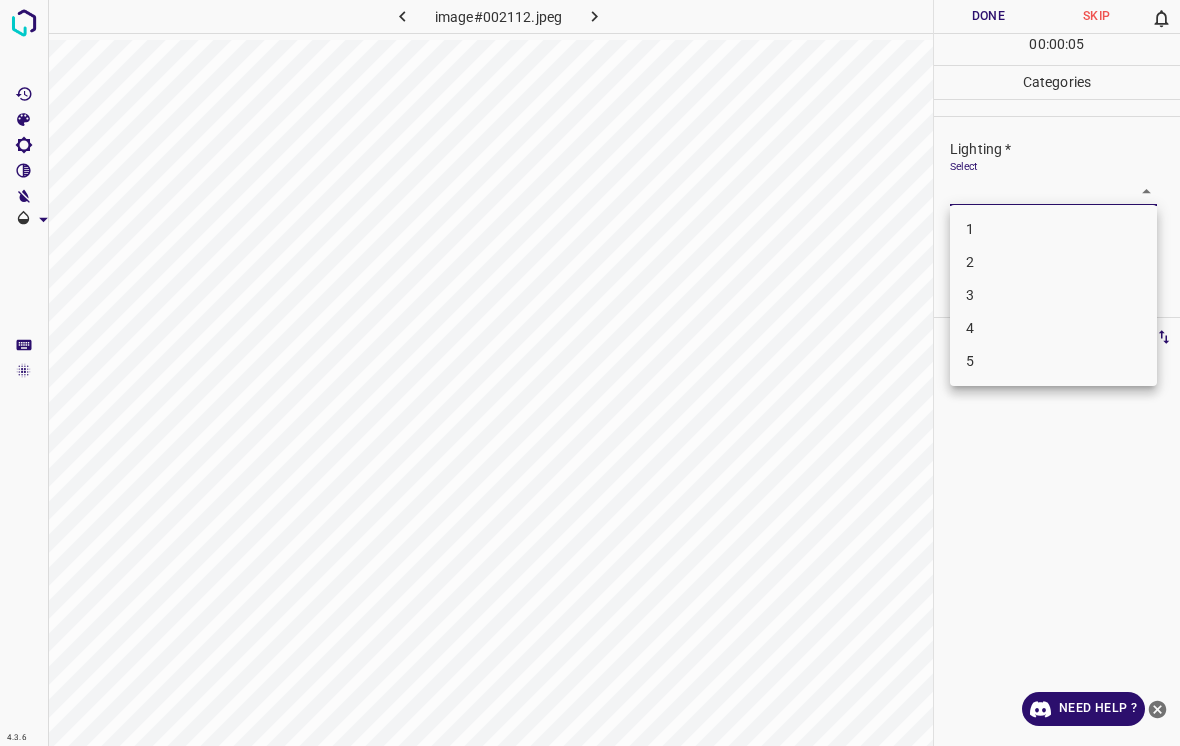 click on "3" at bounding box center (1053, 295) 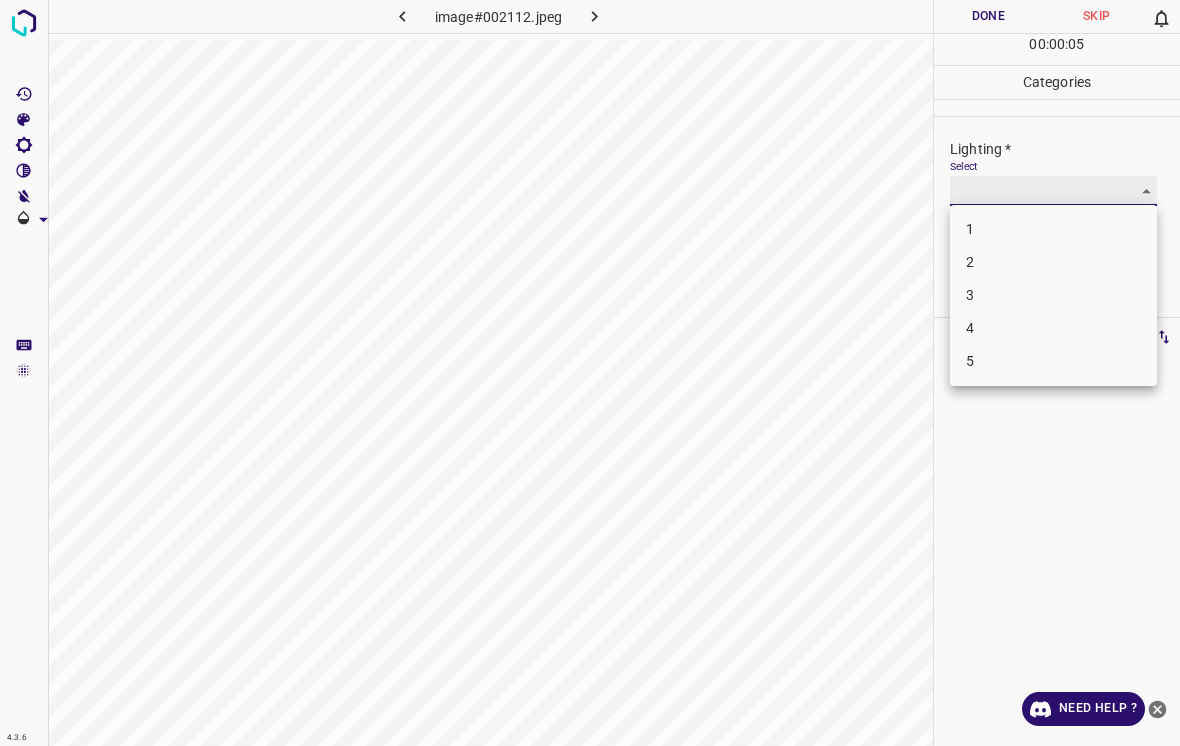 type on "3" 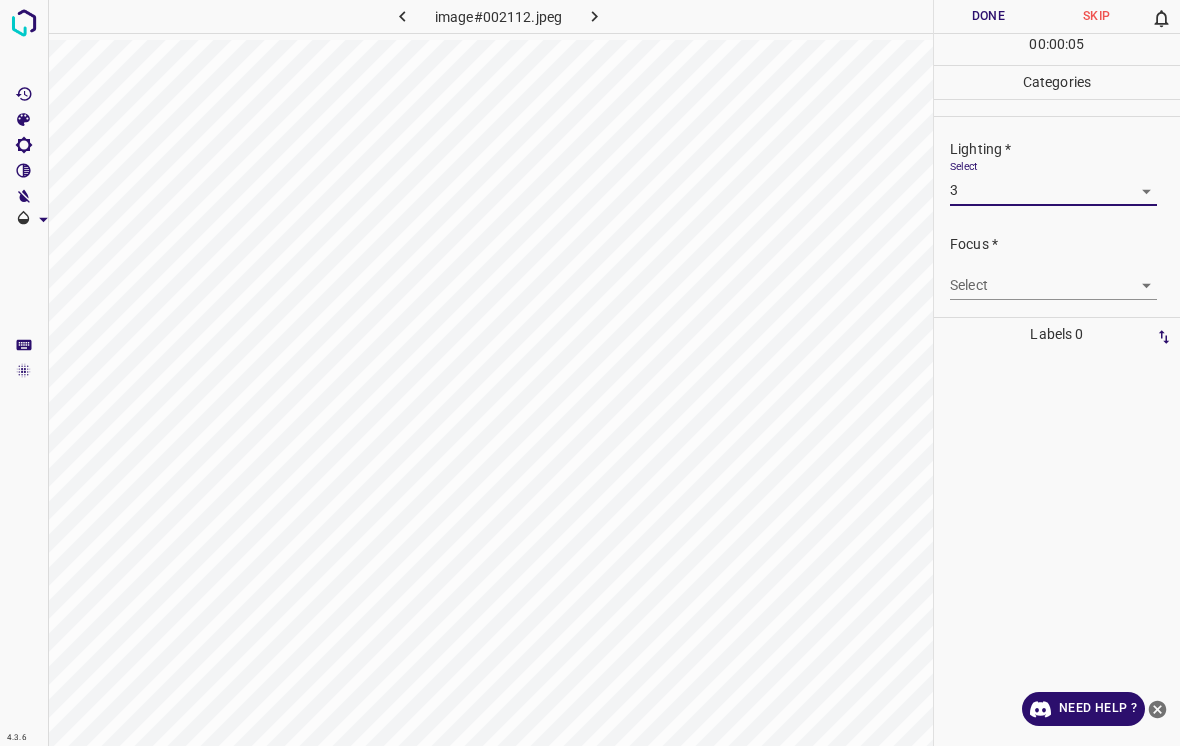 click on "4.3.6  image#002112.jpeg Done Skip 0 00   : 00   : 05   Categories Lighting *  Select 3 3 Focus *  Select ​ Overall *  Select ​ Labels   0 Categories 1 Lighting 2 Focus 3 Overall Tools Space Change between modes (Draw & Edit) I Auto labeling R Restore zoom M Zoom in N Zoom out Delete Delete selecte label Filters Z Restore filters X Saturation filter C Brightness filter V Contrast filter B Gray scale filter General O Download Need Help ? - Text - Hide - Delete" at bounding box center (590, 373) 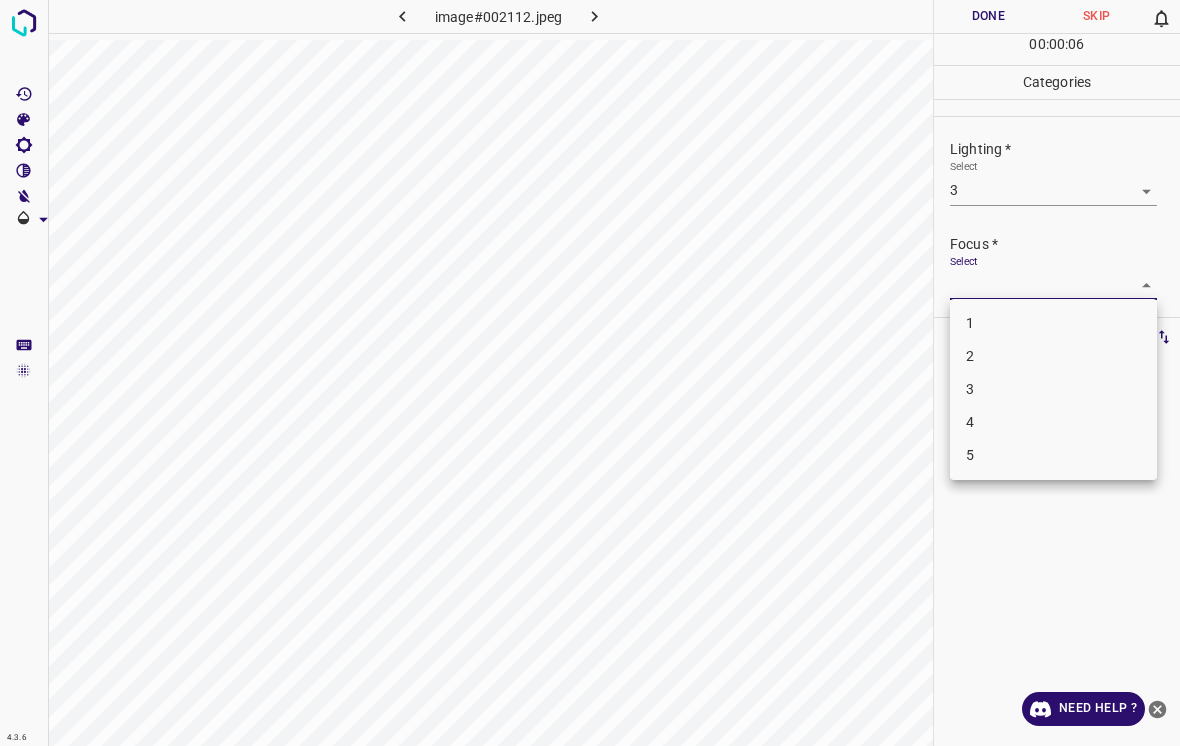 click on "1" at bounding box center (1053, 323) 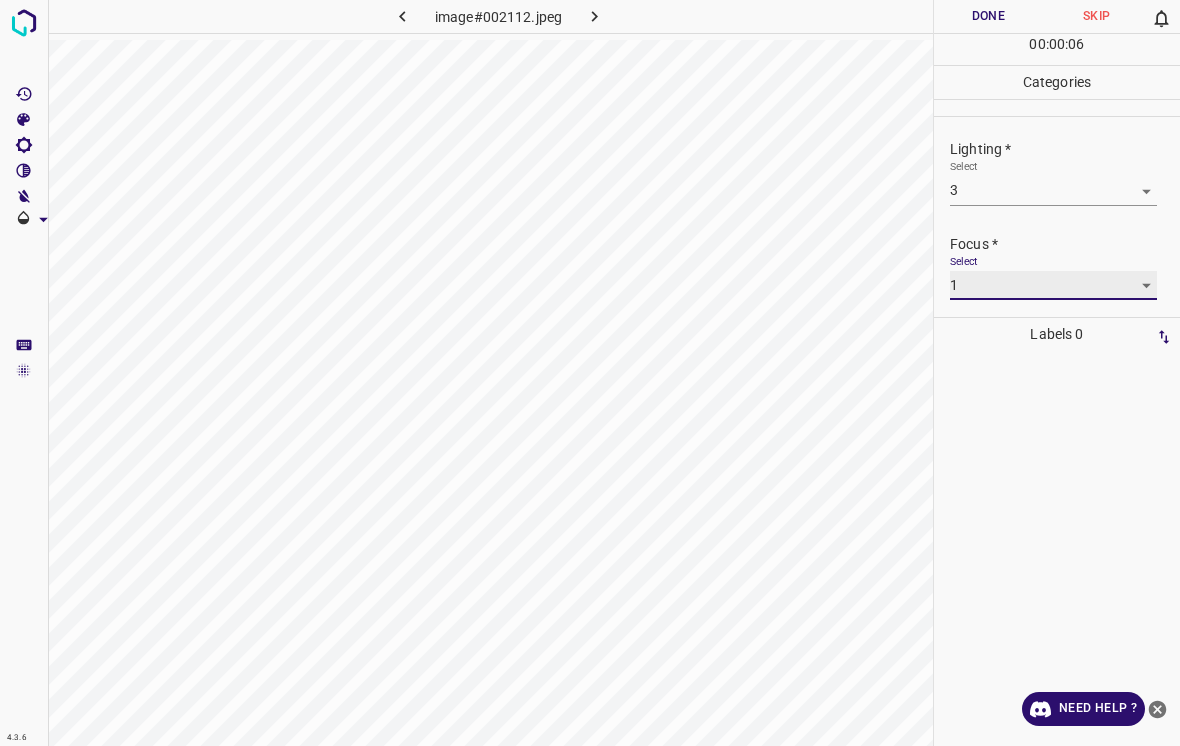 type on "1" 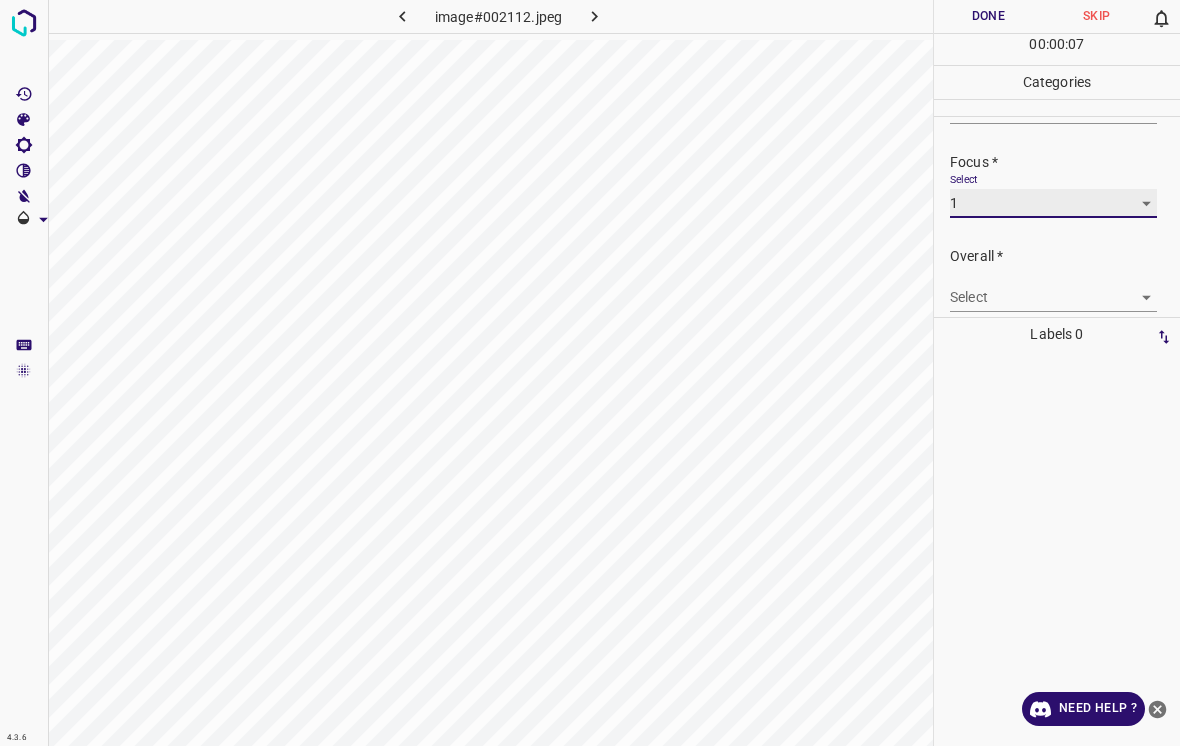 scroll, scrollTop: 83, scrollLeft: 0, axis: vertical 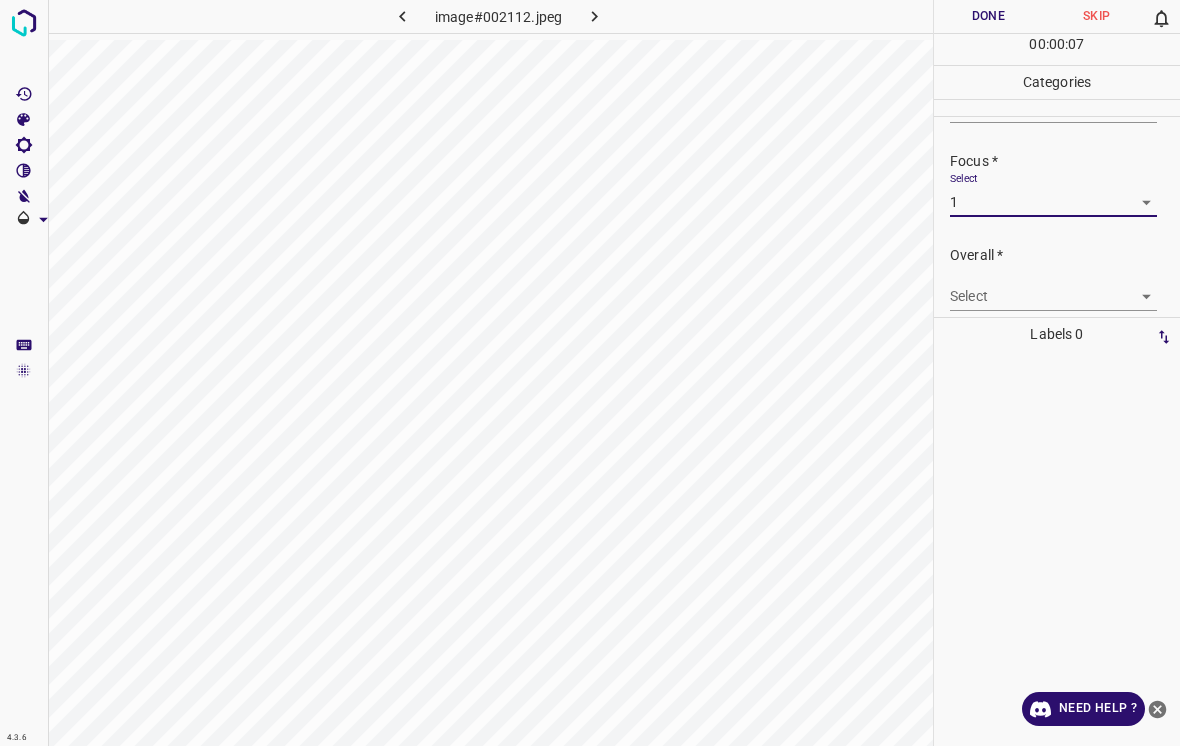 click on "4.3.6  image#002112.jpeg Done Skip 0 00   : 00   : 07   Categories Lighting *  Select 3 3 Focus *  Select 1 1 Overall *  Select ​ Labels   0 Categories 1 Lighting 2 Focus 3 Overall Tools Space Change between modes (Draw & Edit) I Auto labeling R Restore zoom M Zoom in N Zoom out Delete Delete selecte label Filters Z Restore filters X Saturation filter C Brightness filter V Contrast filter B Gray scale filter General O Download Need Help ? - Text - Hide - Delete" at bounding box center (590, 373) 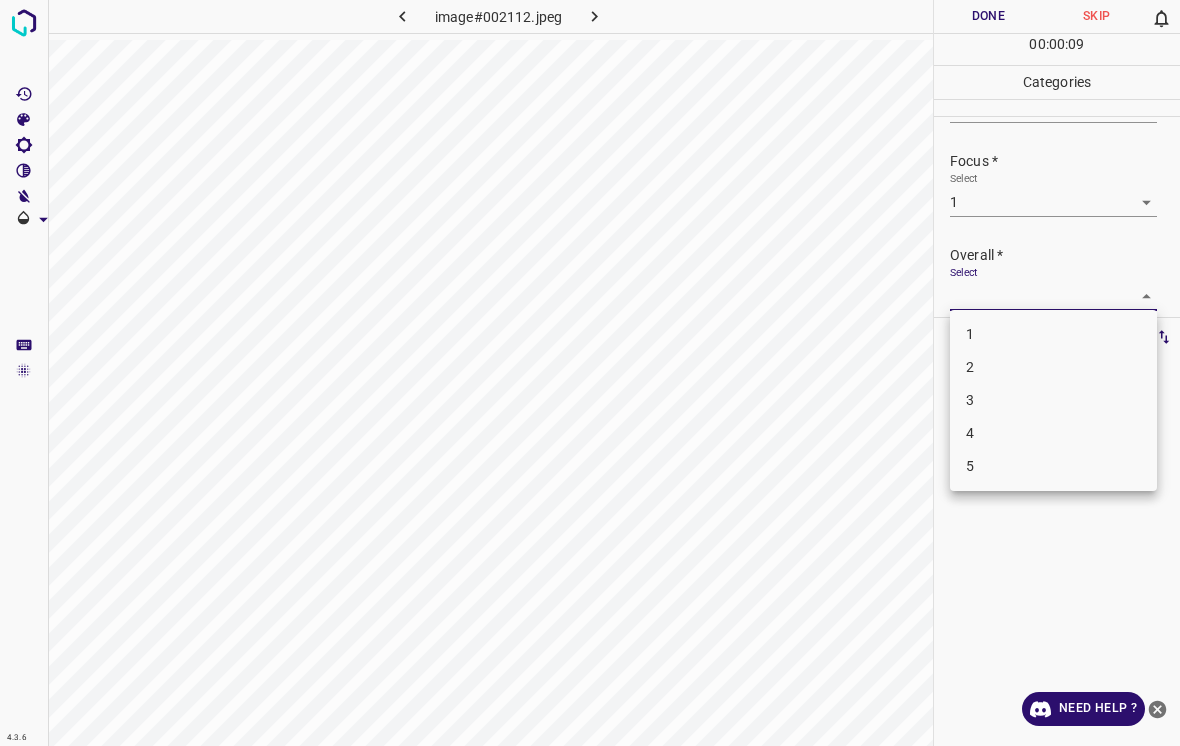 click on "2" at bounding box center [1053, 367] 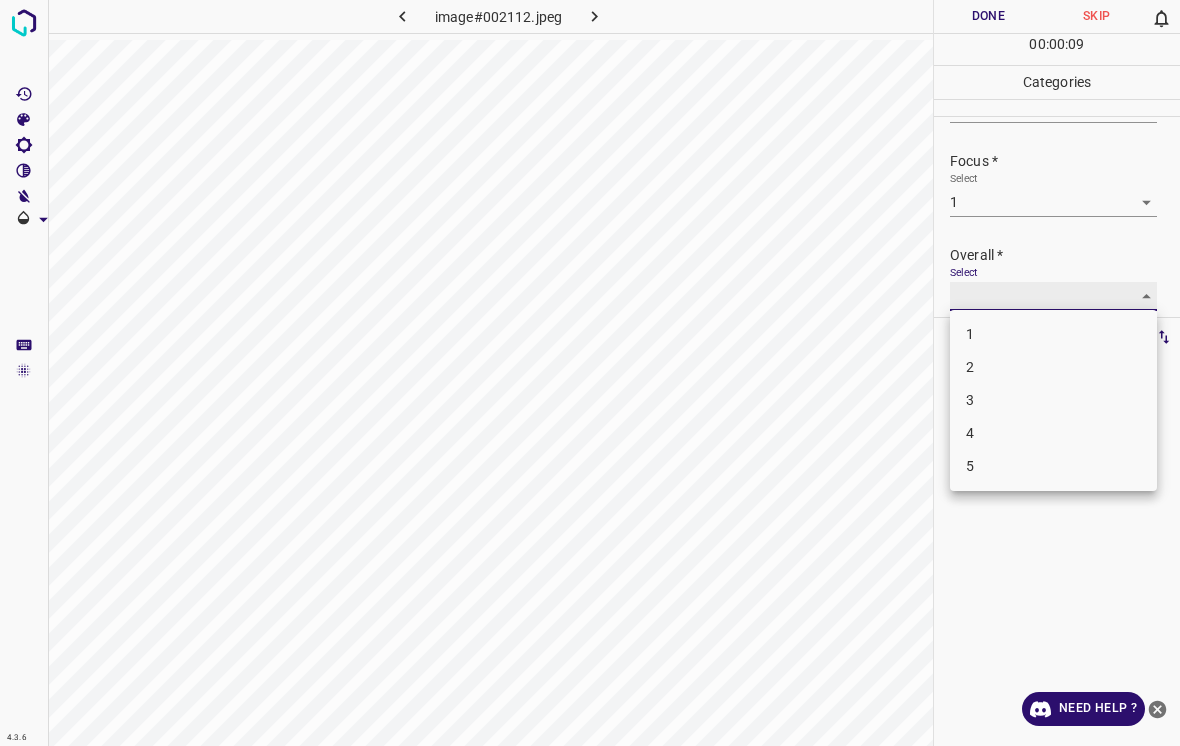 type on "2" 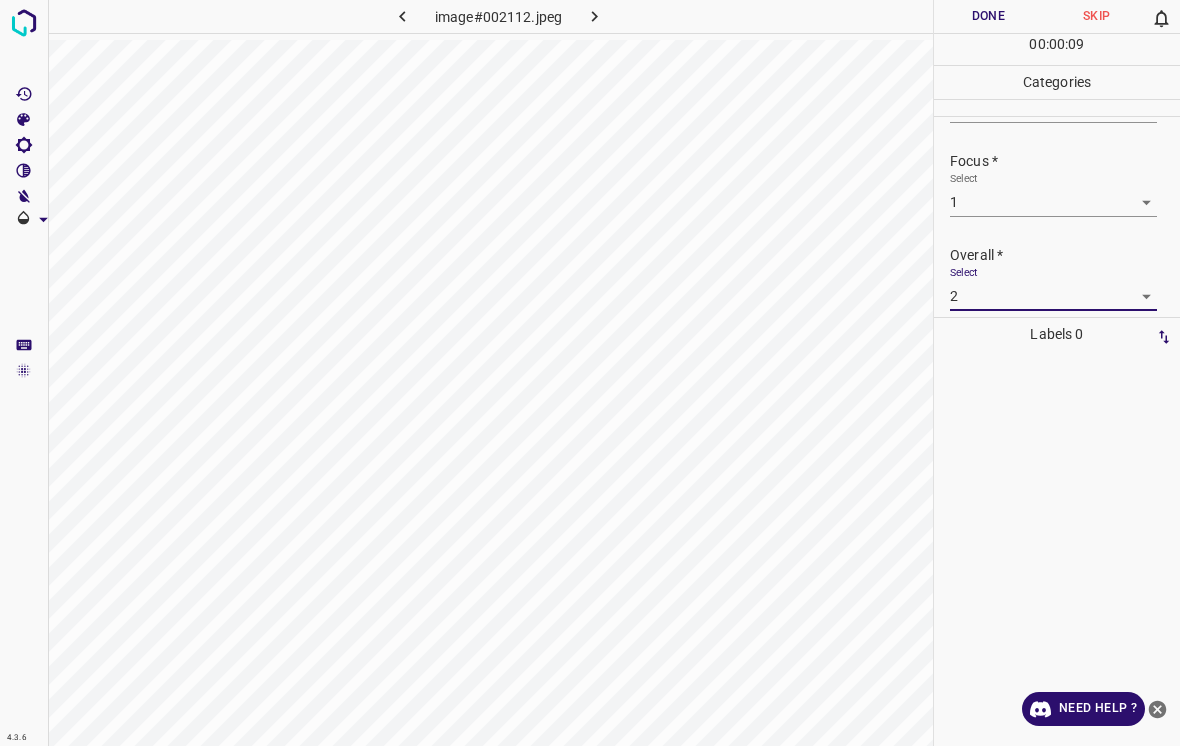 click on "Done" at bounding box center (988, 16) 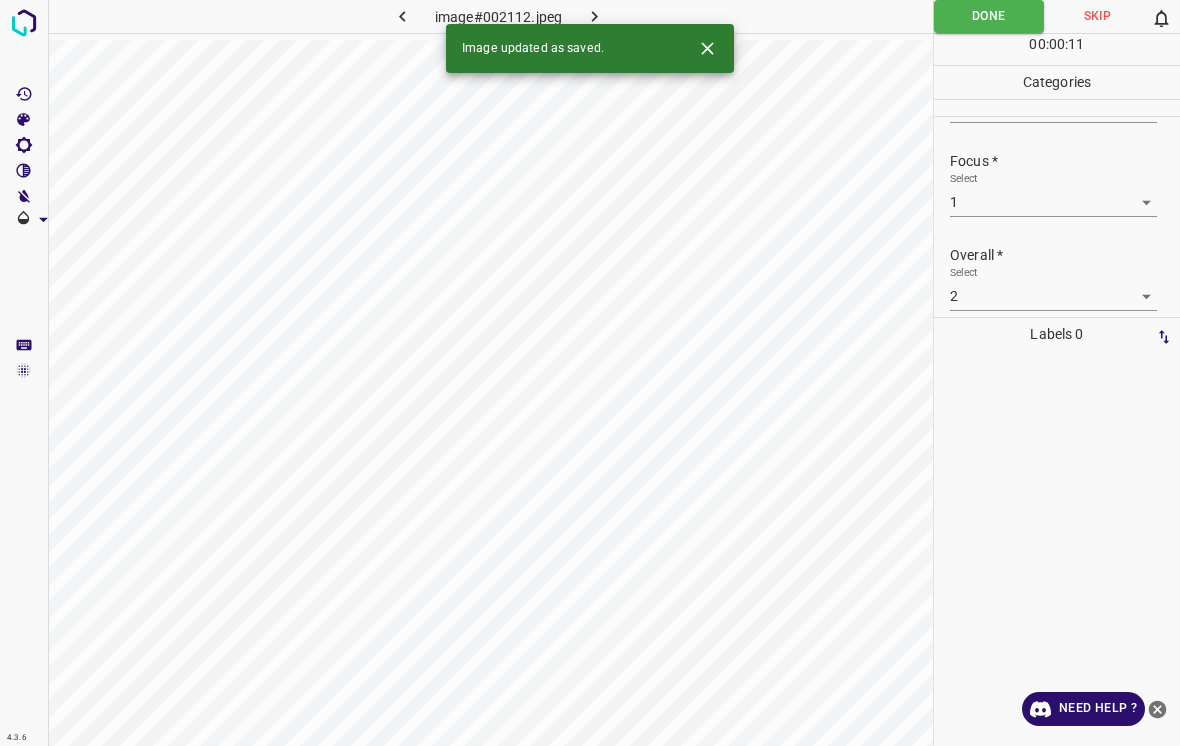 click 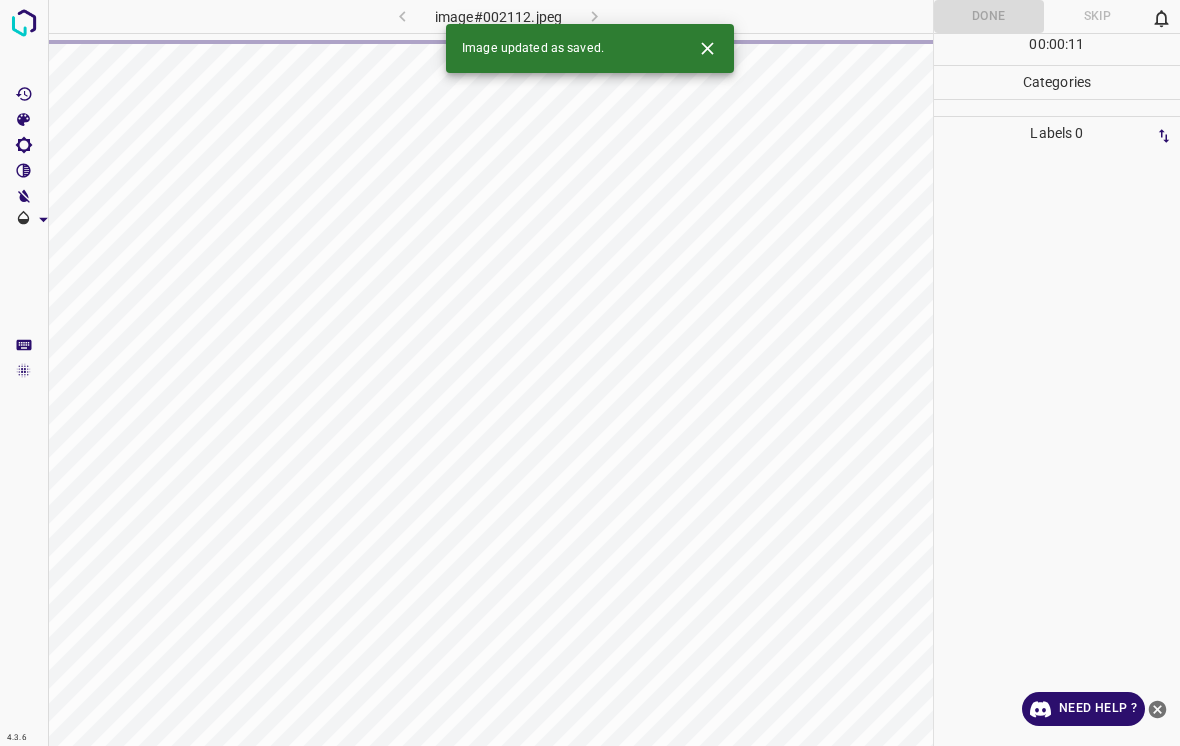 click at bounding box center (707, 48) 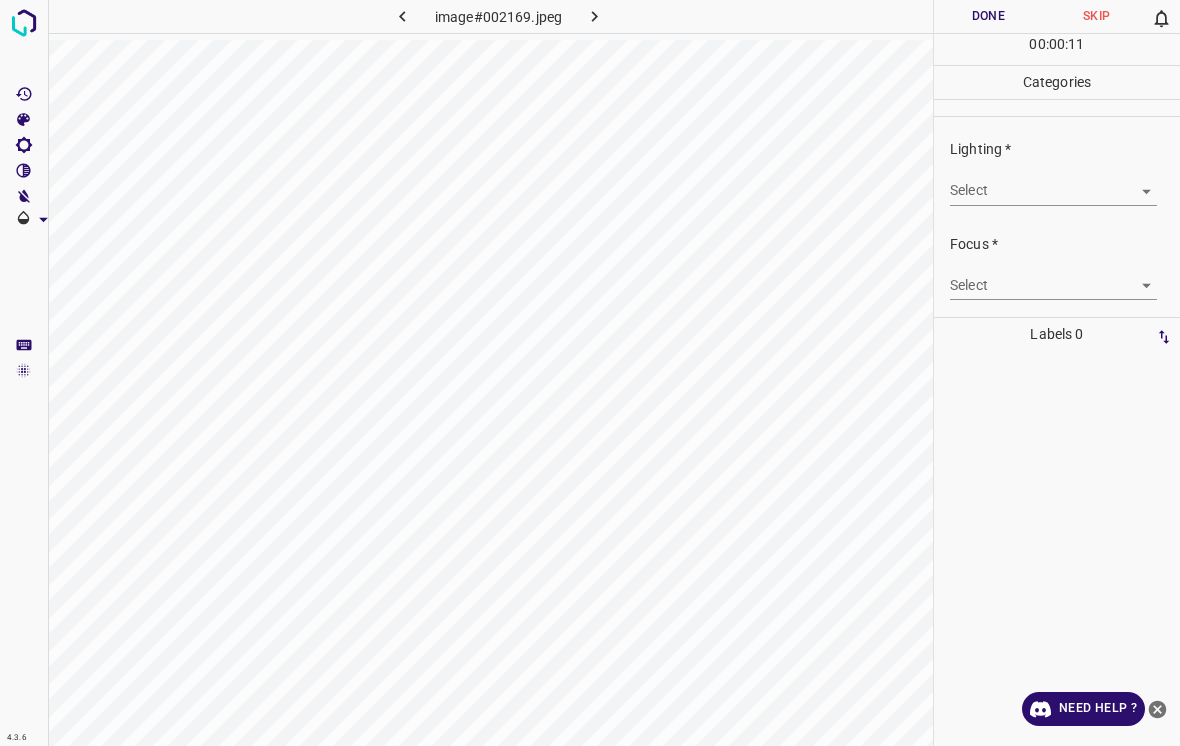 click on "4.3.6  image#002169.jpeg Done Skip 0 00   : 00   : 11   Categories Lighting *  Select ​ Focus *  Select ​ Overall *  Select ​ Labels   0 Categories 1 Lighting 2 Focus 3 Overall Tools Space Change between modes (Draw & Edit) I Auto labeling R Restore zoom M Zoom in N Zoom out Delete Delete selecte label Filters Z Restore filters X Saturation filter C Brightness filter V Contrast filter B Gray scale filter General O Download Need Help ? - Text - Hide - Delete" at bounding box center (590, 373) 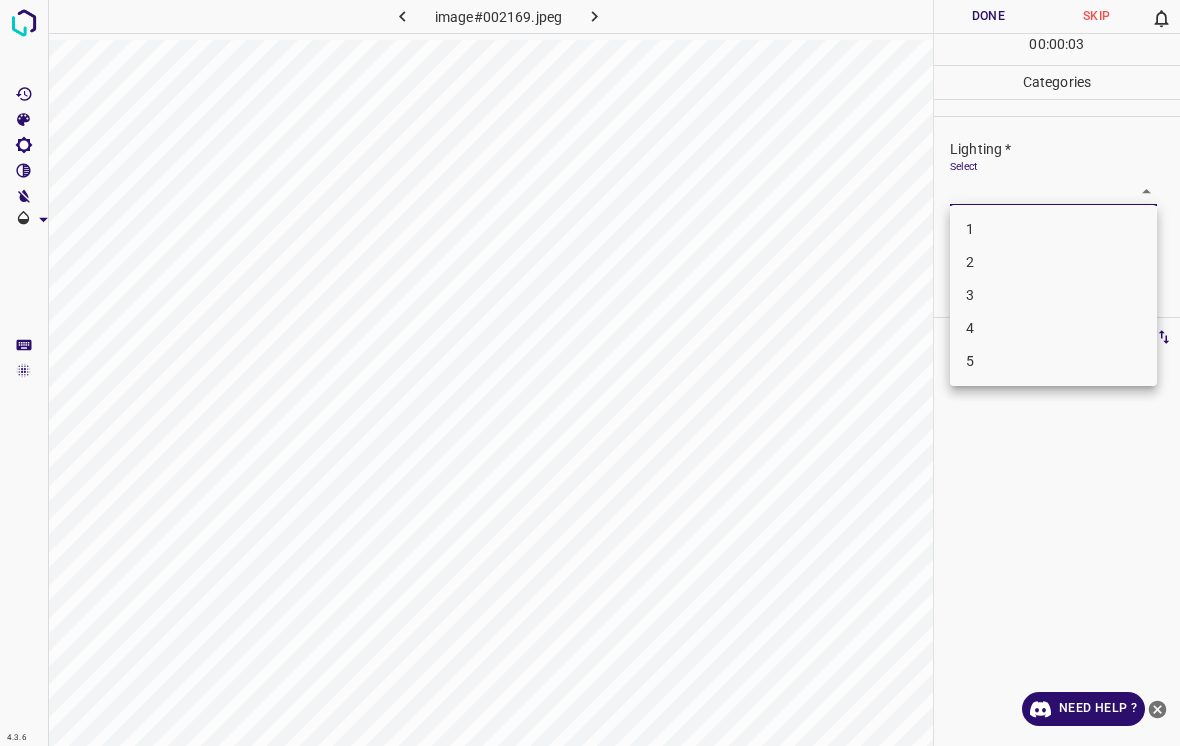 click on "2" at bounding box center [1053, 262] 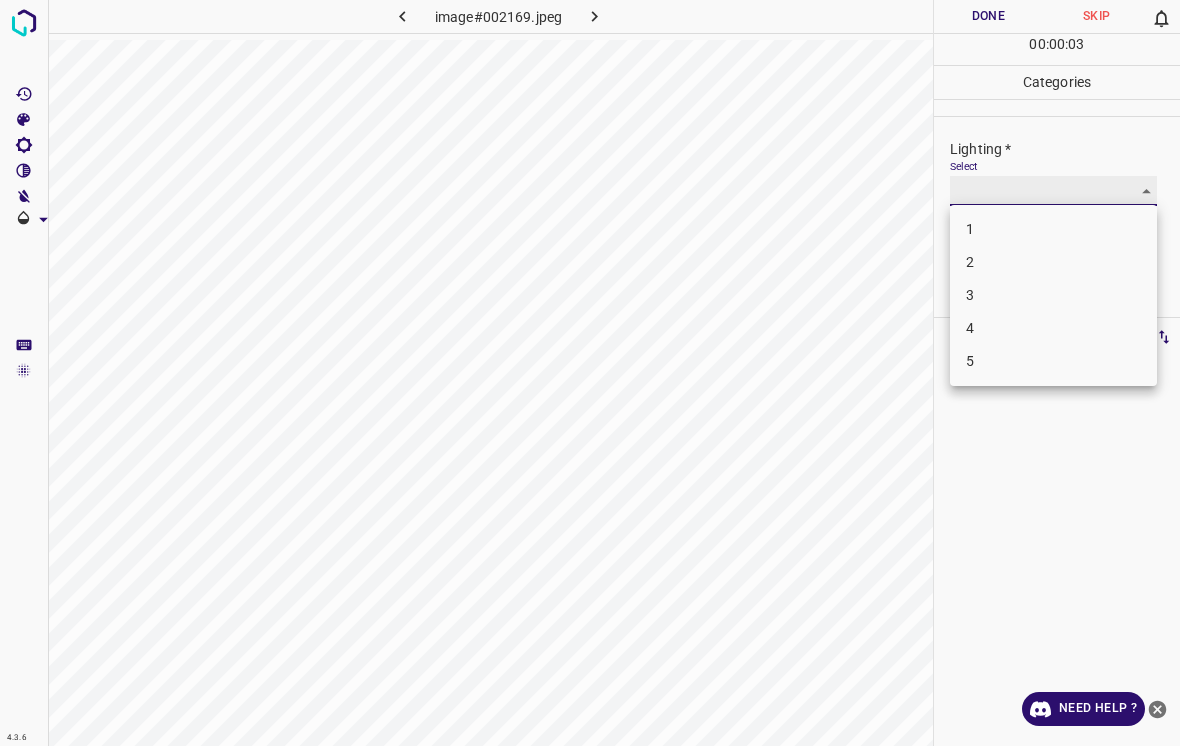 type on "2" 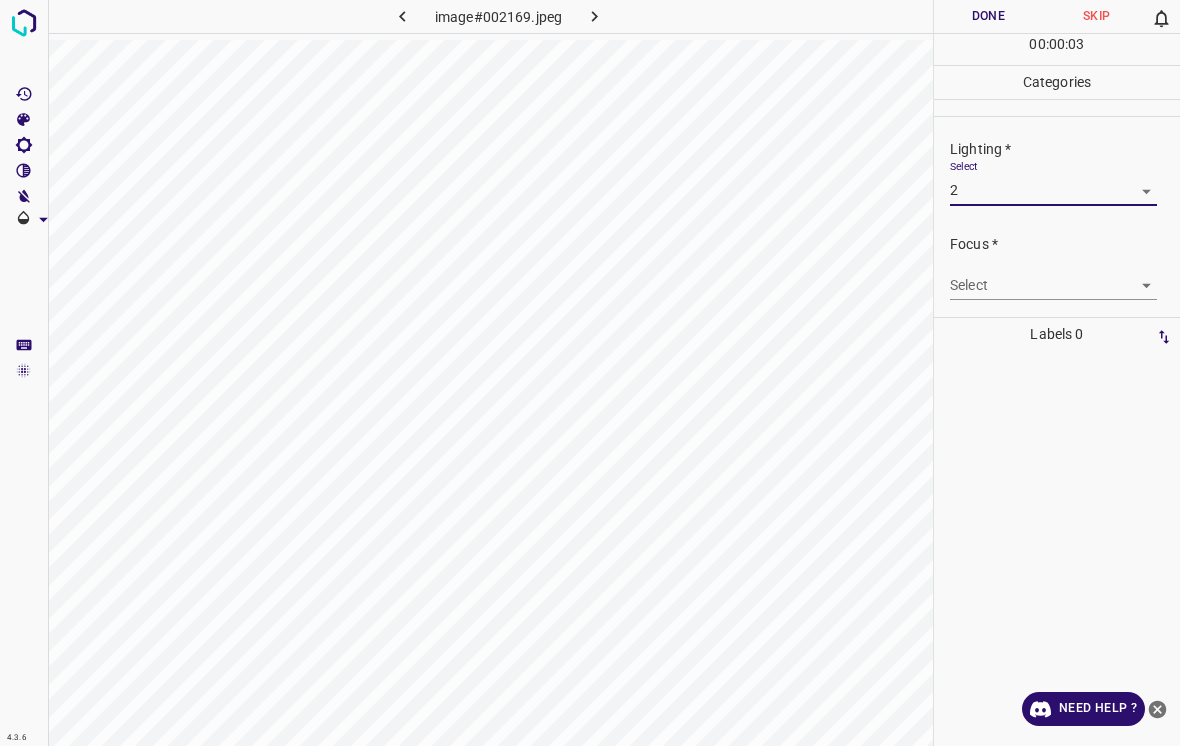 click on "4.3.6  image#002169.jpeg Done Skip 0 00   : 00   : 03   Categories Lighting *  Select 2 2 Focus *  Select ​ Overall *  Select ​ Labels   0 Categories 1 Lighting 2 Focus 3 Overall Tools Space Change between modes (Draw & Edit) I Auto labeling R Restore zoom M Zoom in N Zoom out Delete Delete selecte label Filters Z Restore filters X Saturation filter C Brightness filter V Contrast filter B Gray scale filter General O Download Need Help ? - Text - Hide - Delete" at bounding box center [590, 373] 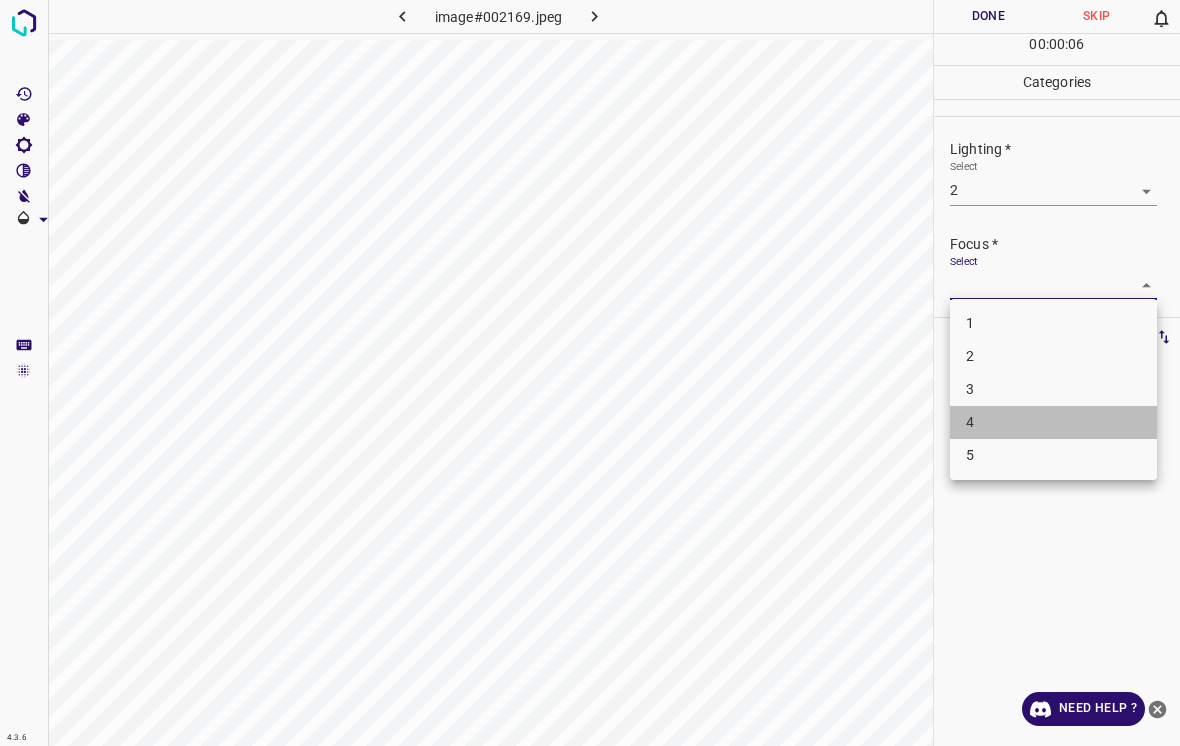 click on "4" at bounding box center [1053, 422] 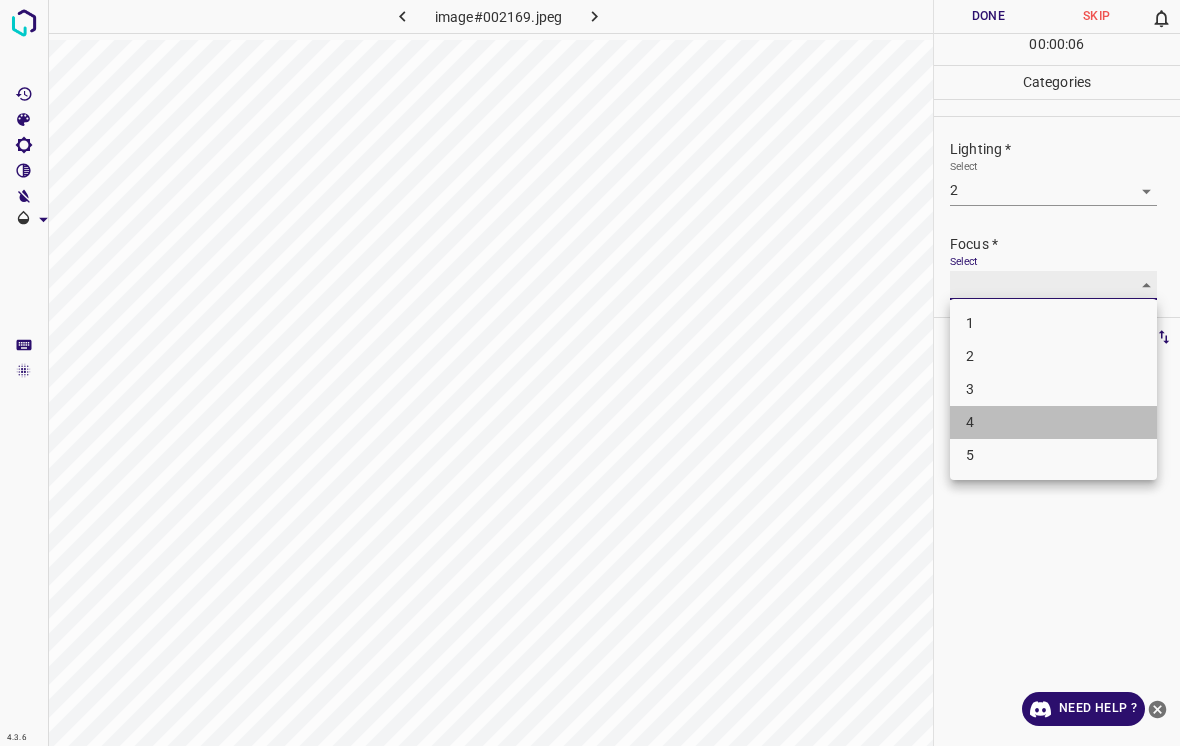 type on "4" 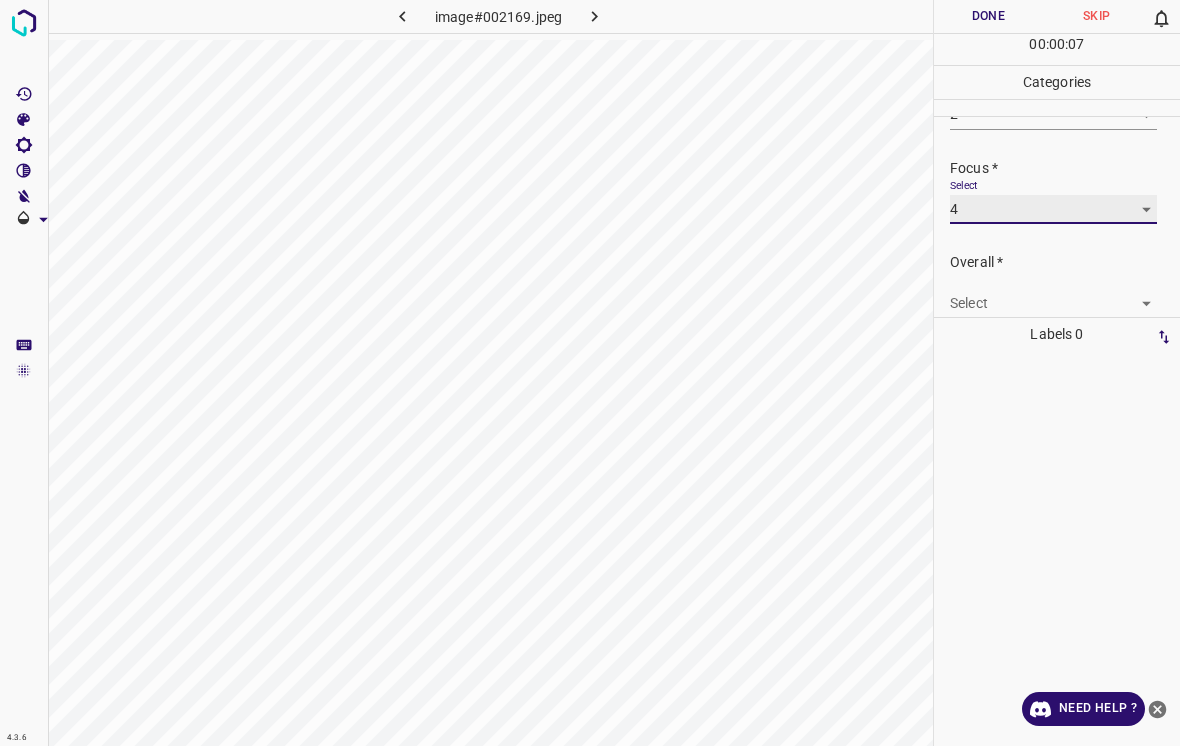 scroll, scrollTop: 82, scrollLeft: 0, axis: vertical 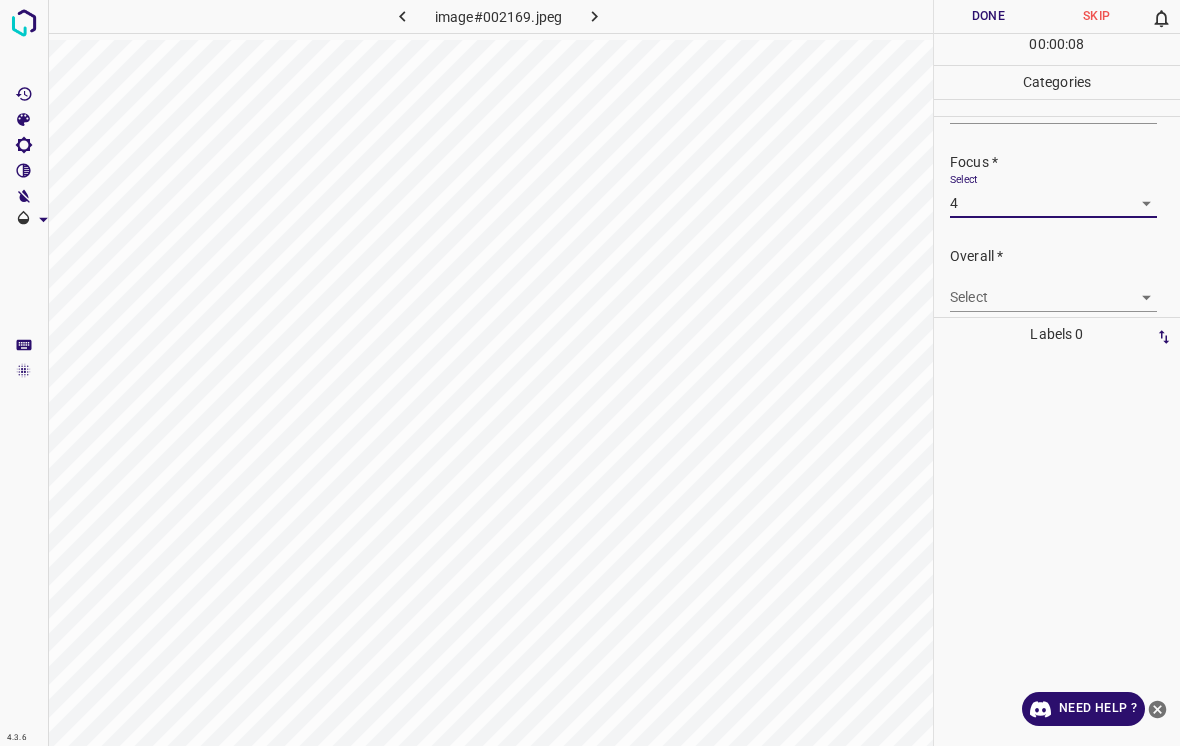 click on "4.3.6  image#002169.jpeg Done Skip 0 00   : 00   : 08   Categories Lighting *  Select 2 2 Focus *  Select 4 4 Overall *  Select ​ Labels   0 Categories 1 Lighting 2 Focus 3 Overall Tools Space Change between modes (Draw & Edit) I Auto labeling R Restore zoom M Zoom in N Zoom out Delete Delete selecte label Filters Z Restore filters X Saturation filter C Brightness filter V Contrast filter B Gray scale filter General O Download Need Help ? - Text - Hide - Delete" at bounding box center [590, 373] 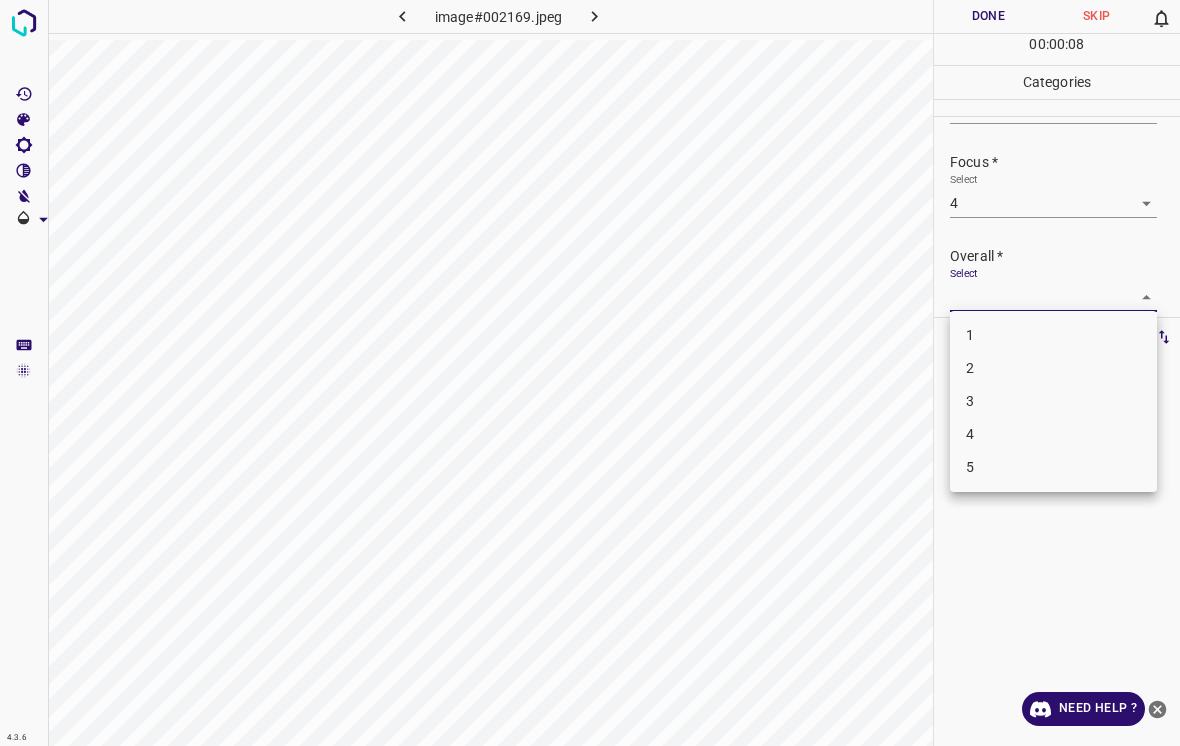 click on "3" at bounding box center (1053, 401) 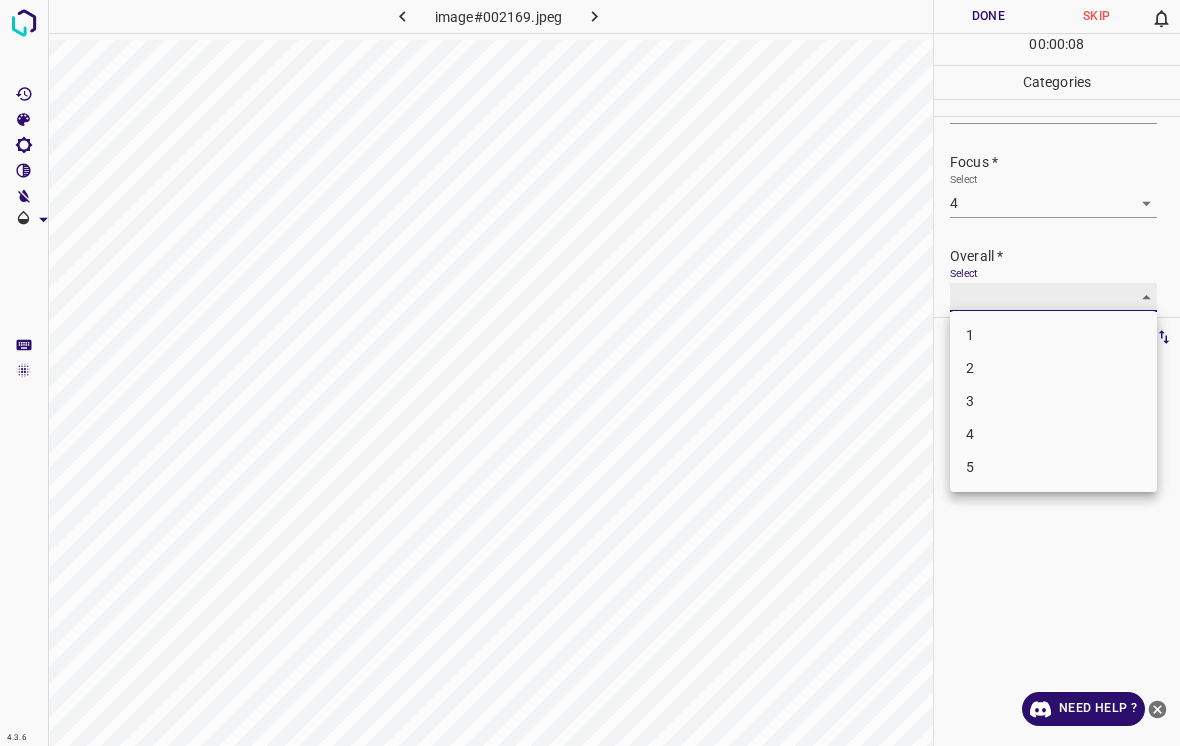 type on "3" 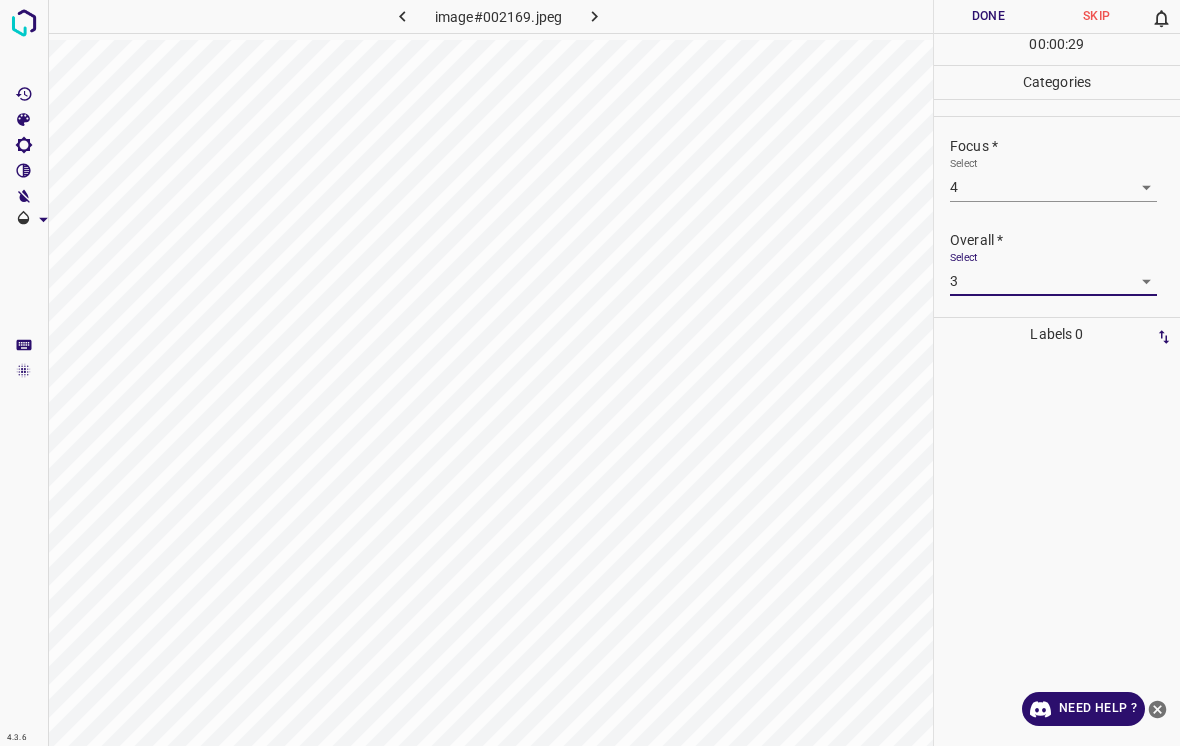 click on "Done" at bounding box center (988, 16) 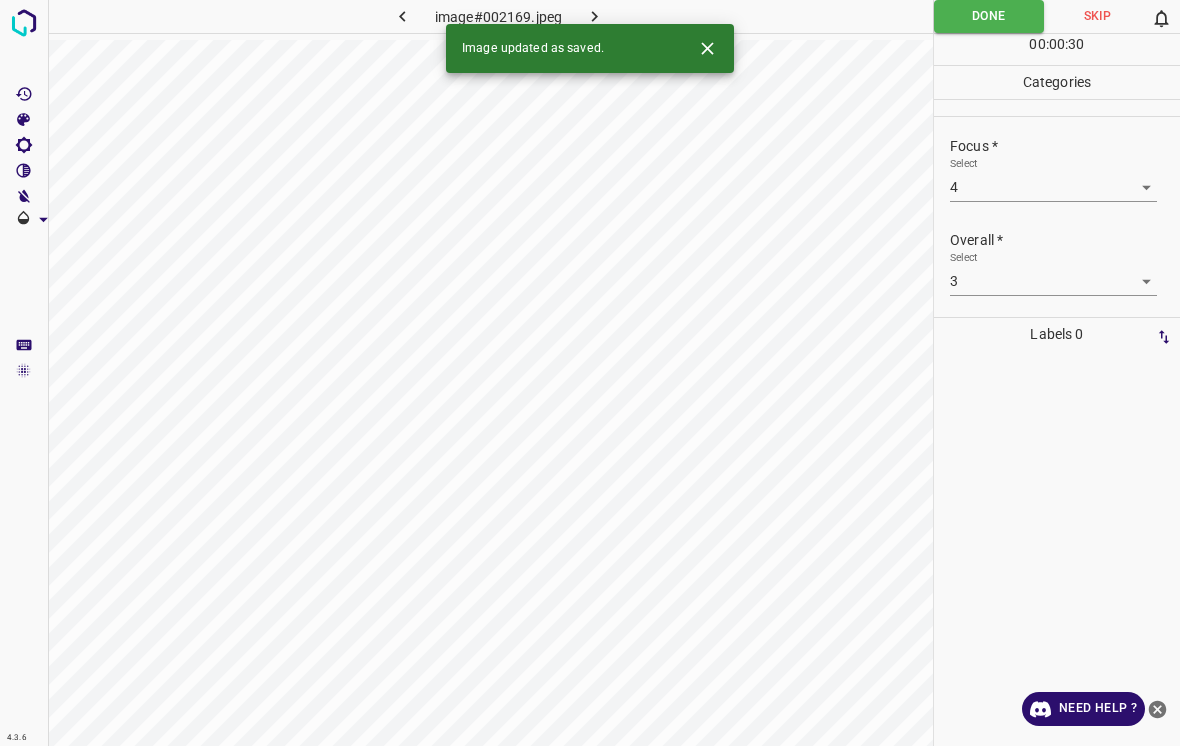 click 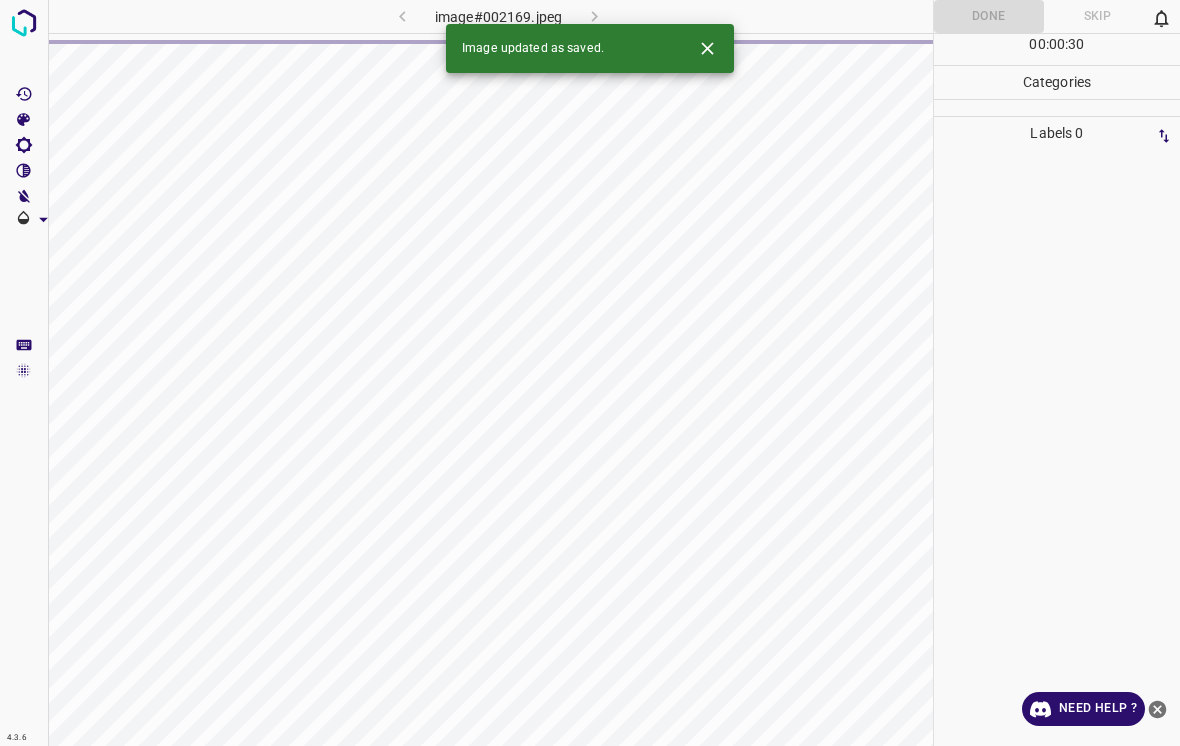 click at bounding box center [707, 48] 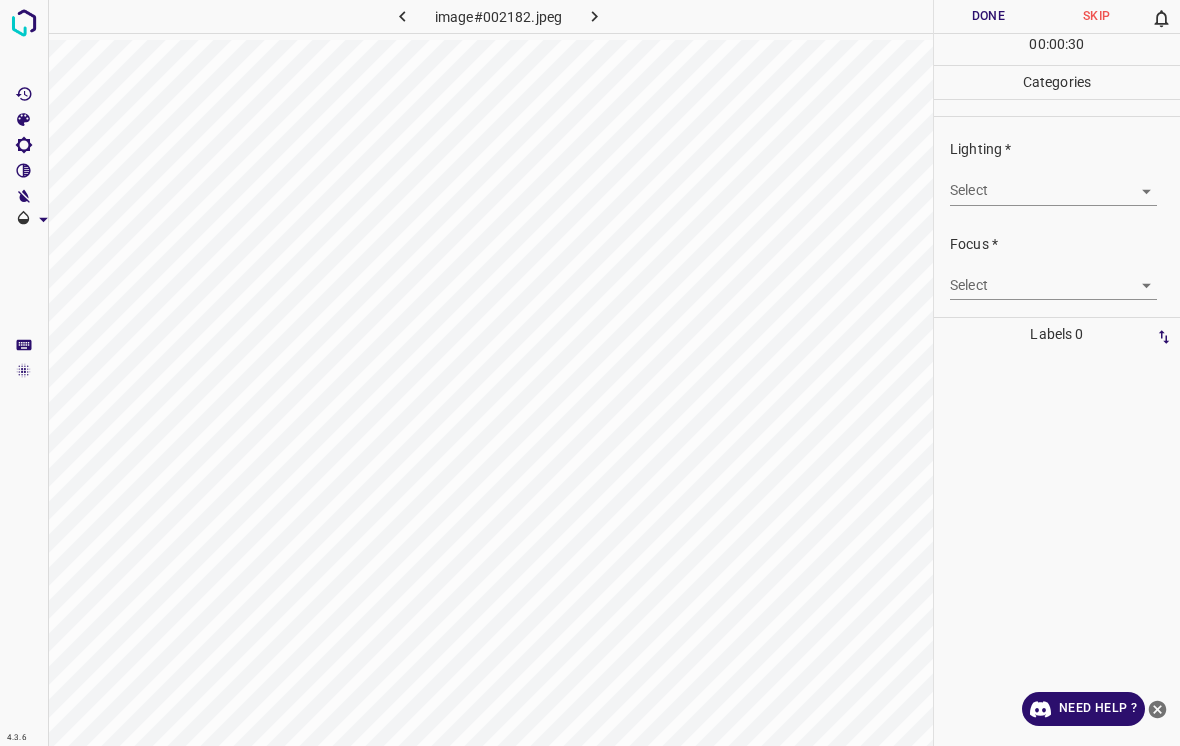 click on "4.3.6  image#002182.jpeg Done Skip 0 00   : 00   : 30   Categories Lighting *  Select ​ Focus *  Select ​ Overall *  Select ​ Labels   0 Categories 1 Lighting 2 Focus 3 Overall Tools Space Change between modes (Draw & Edit) I Auto labeling R Restore zoom M Zoom in N Zoom out Delete Delete selecte label Filters Z Restore filters X Saturation filter C Brightness filter V Contrast filter B Gray scale filter General O Download Need Help ? - Text - Hide - Delete" at bounding box center [590, 373] 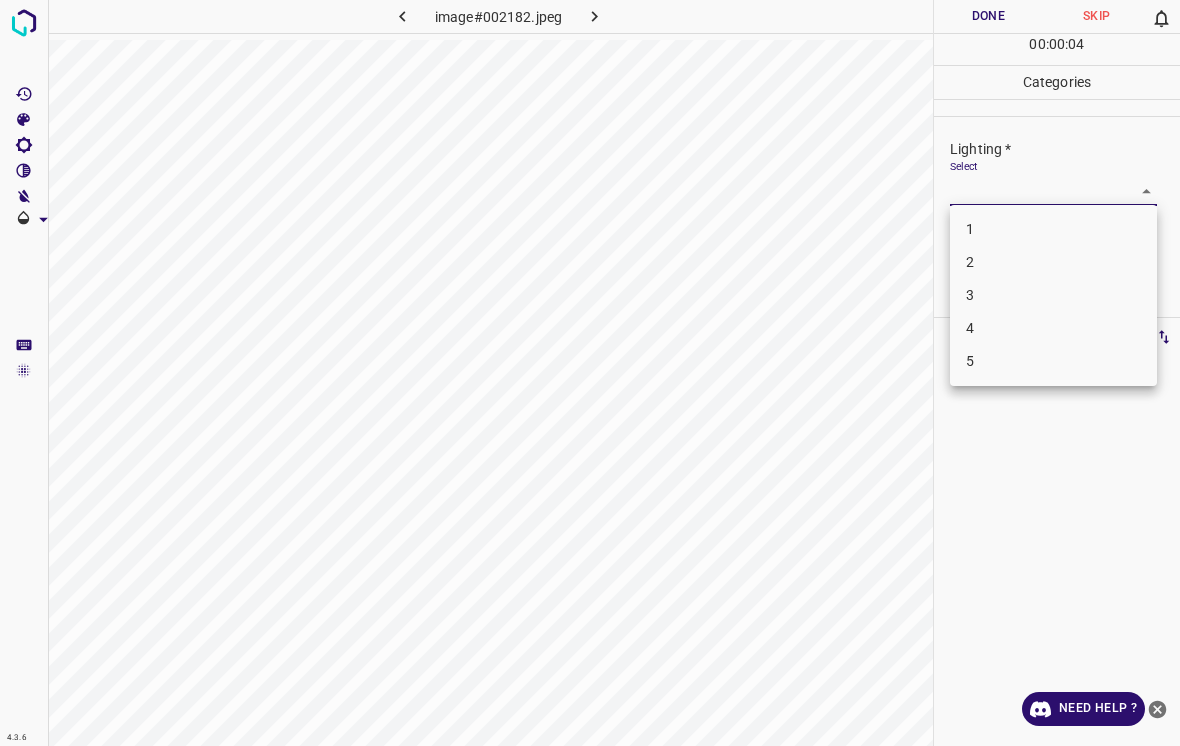 click on "3" at bounding box center [1053, 295] 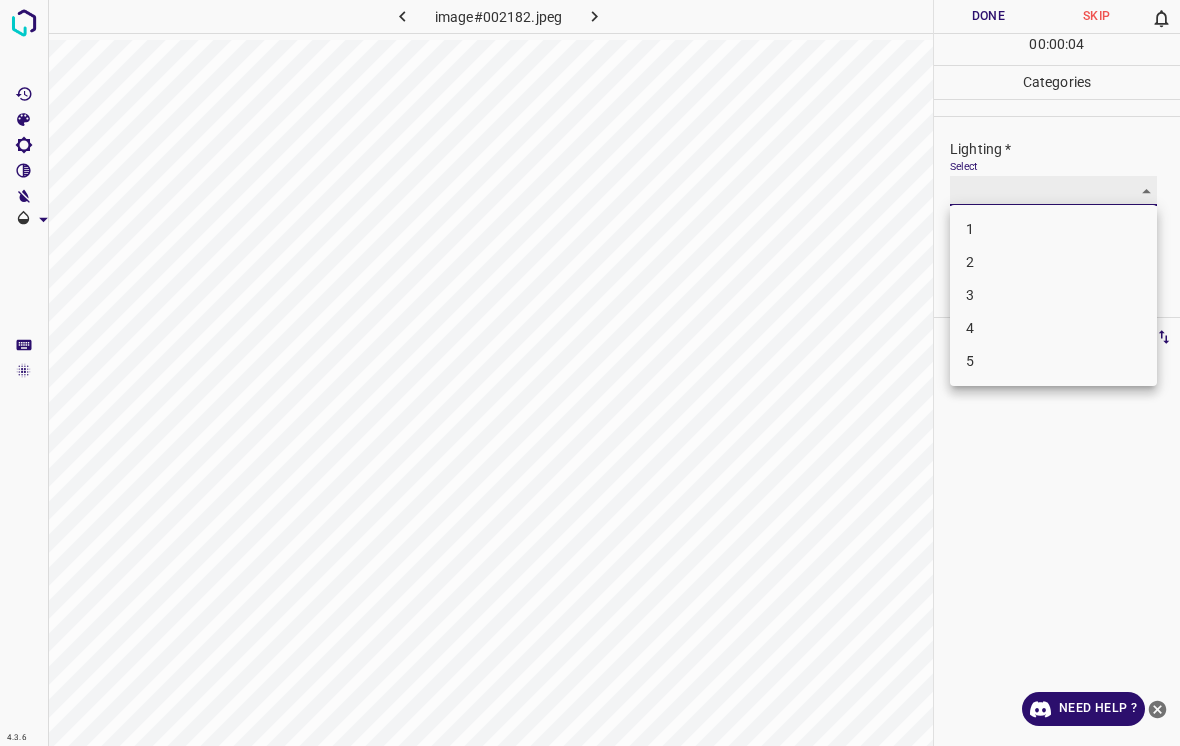 type on "3" 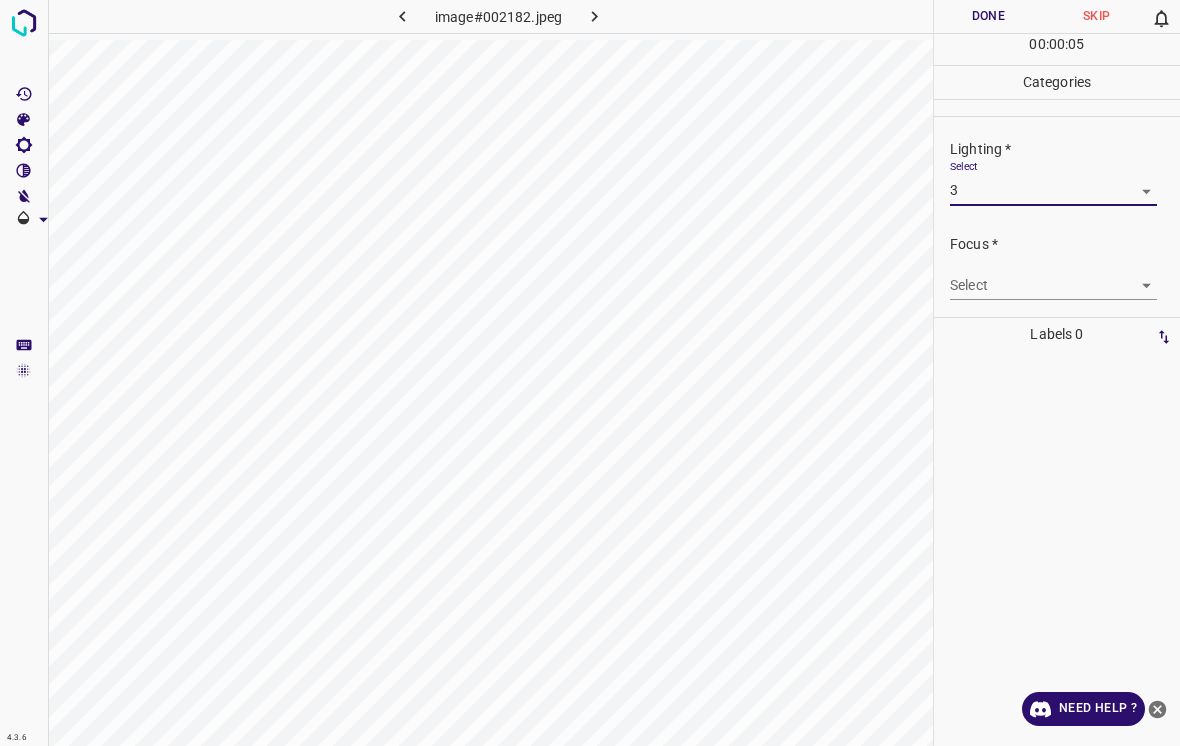 click on "4.3.6  image#002182.jpeg Done Skip 0 00   : 00   : 05   Categories Lighting *  Select 3 3 Focus *  Select ​ Overall *  Select ​ Labels   0 Categories 1 Lighting 2 Focus 3 Overall Tools Space Change between modes (Draw & Edit) I Auto labeling R Restore zoom M Zoom in N Zoom out Delete Delete selecte label Filters Z Restore filters X Saturation filter C Brightness filter V Contrast filter B Gray scale filter General O Download Need Help ? - Text - Hide - Delete" at bounding box center [590, 373] 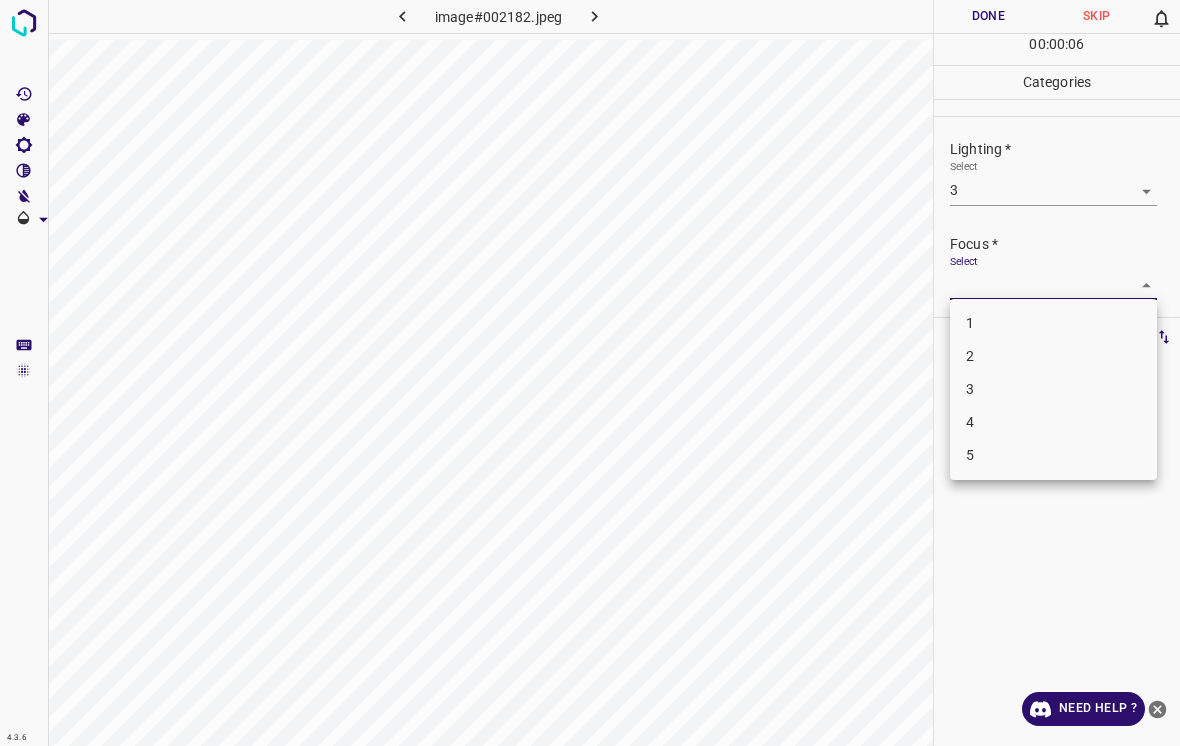 click on "4" at bounding box center [1053, 422] 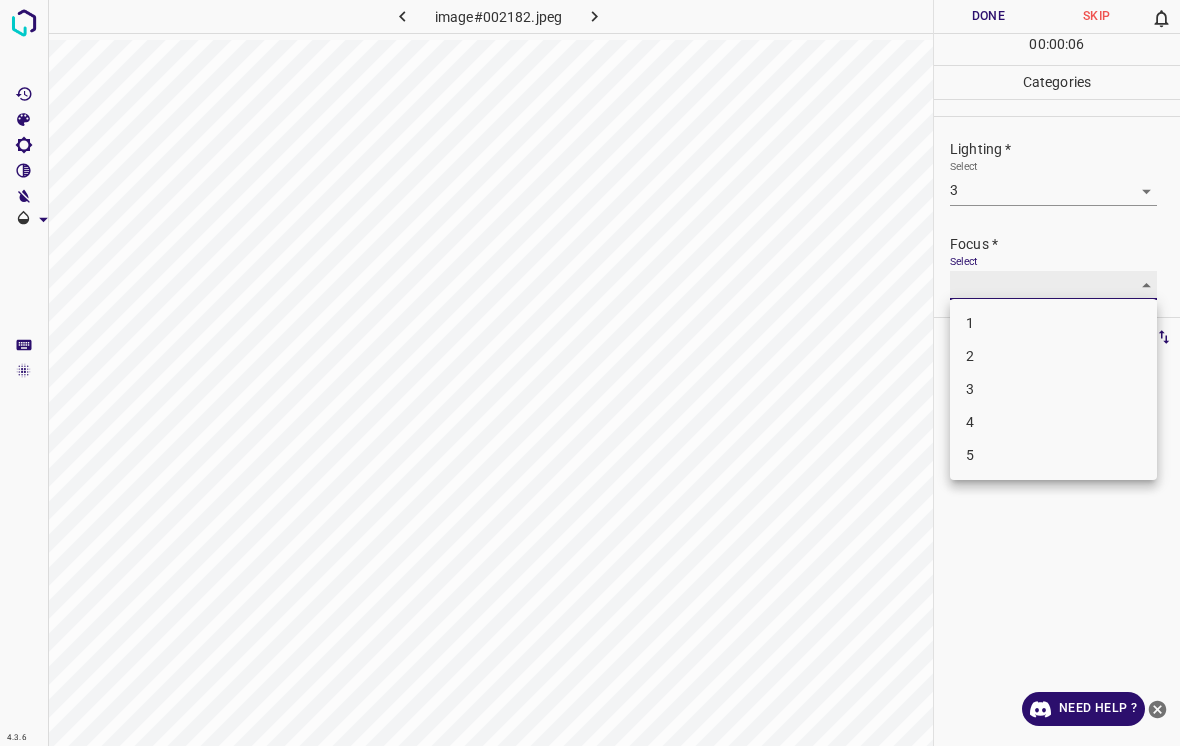 type on "4" 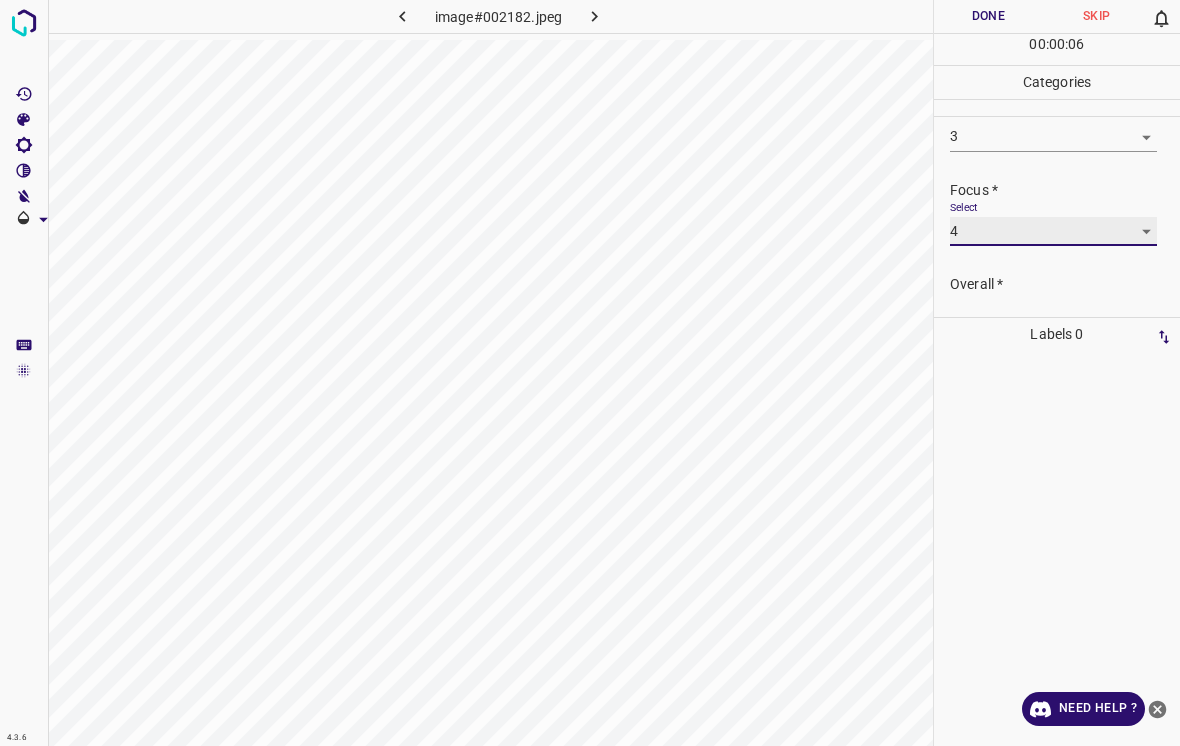 scroll, scrollTop: 63, scrollLeft: 0, axis: vertical 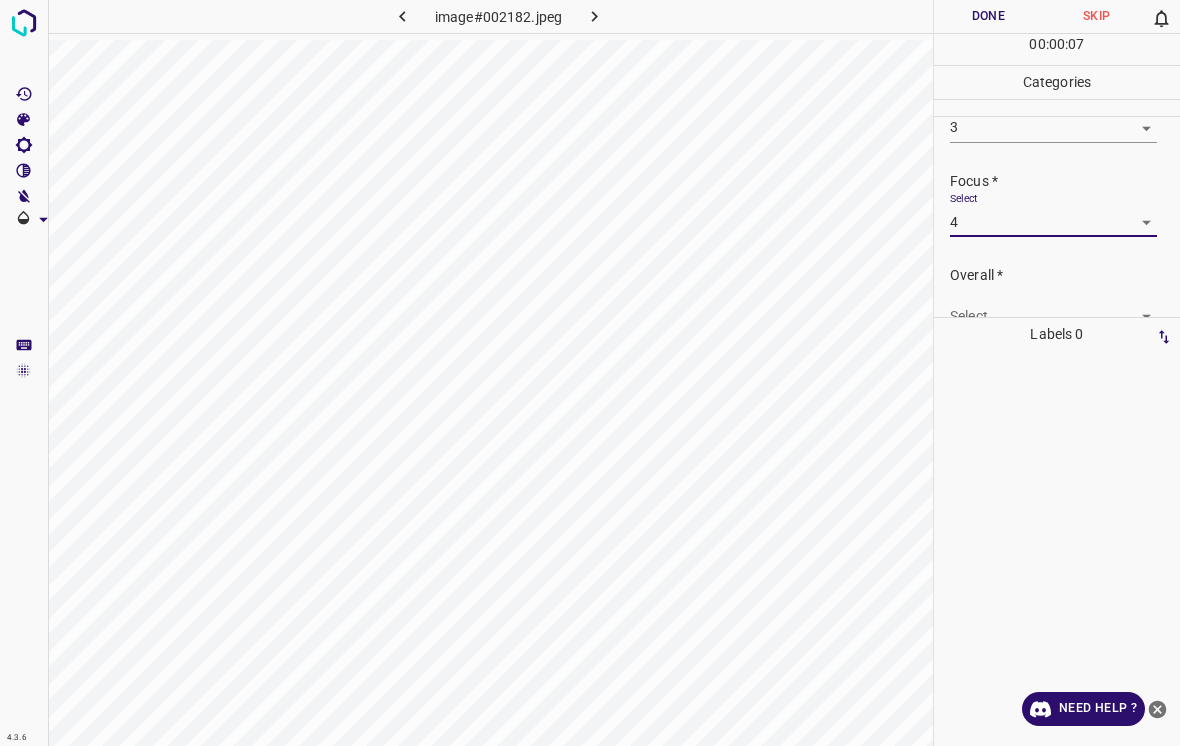 click on "4.3.6  image#002182.jpeg Done Skip 0 00   : 00   : 07   Categories Lighting *  Select 3 3 Focus *  Select 4 4 Overall *  Select ​ Labels   0 Categories 1 Lighting 2 Focus 3 Overall Tools Space Change between modes (Draw & Edit) I Auto labeling R Restore zoom M Zoom in N Zoom out Delete Delete selecte label Filters Z Restore filters X Saturation filter C Brightness filter V Contrast filter B Gray scale filter General O Download Need Help ? - Text - Hide - Delete" at bounding box center [590, 373] 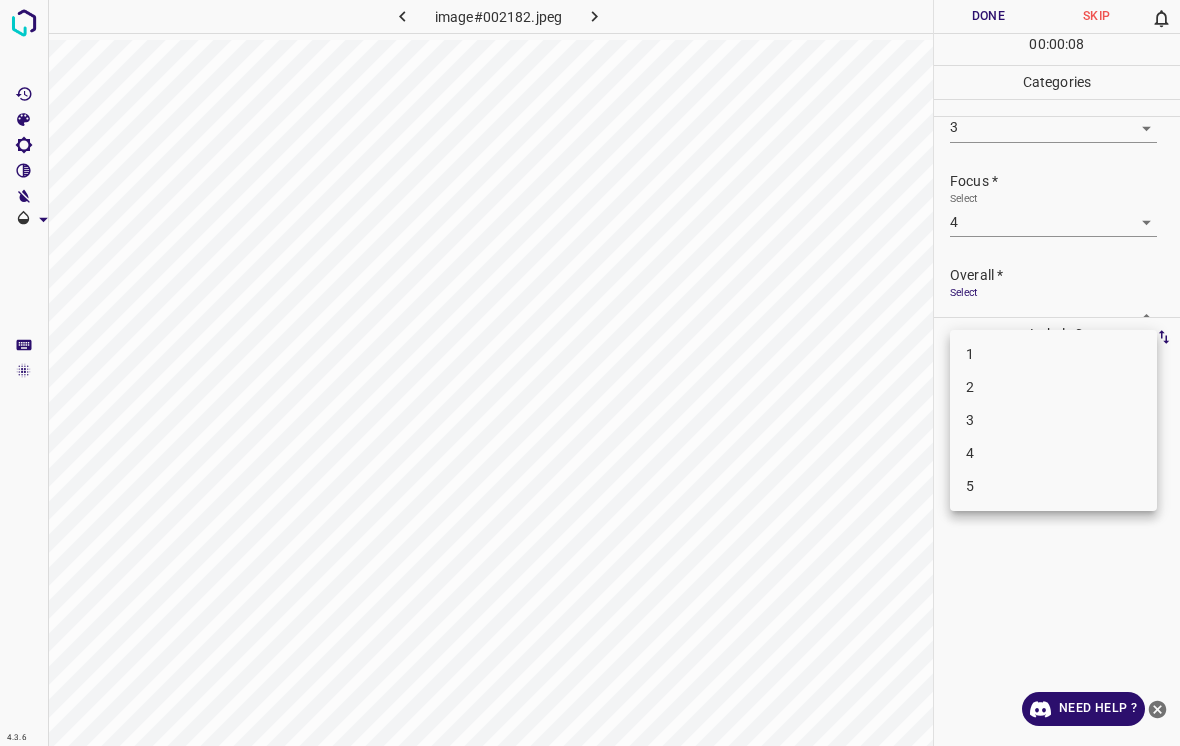 click on "3" at bounding box center [1053, 420] 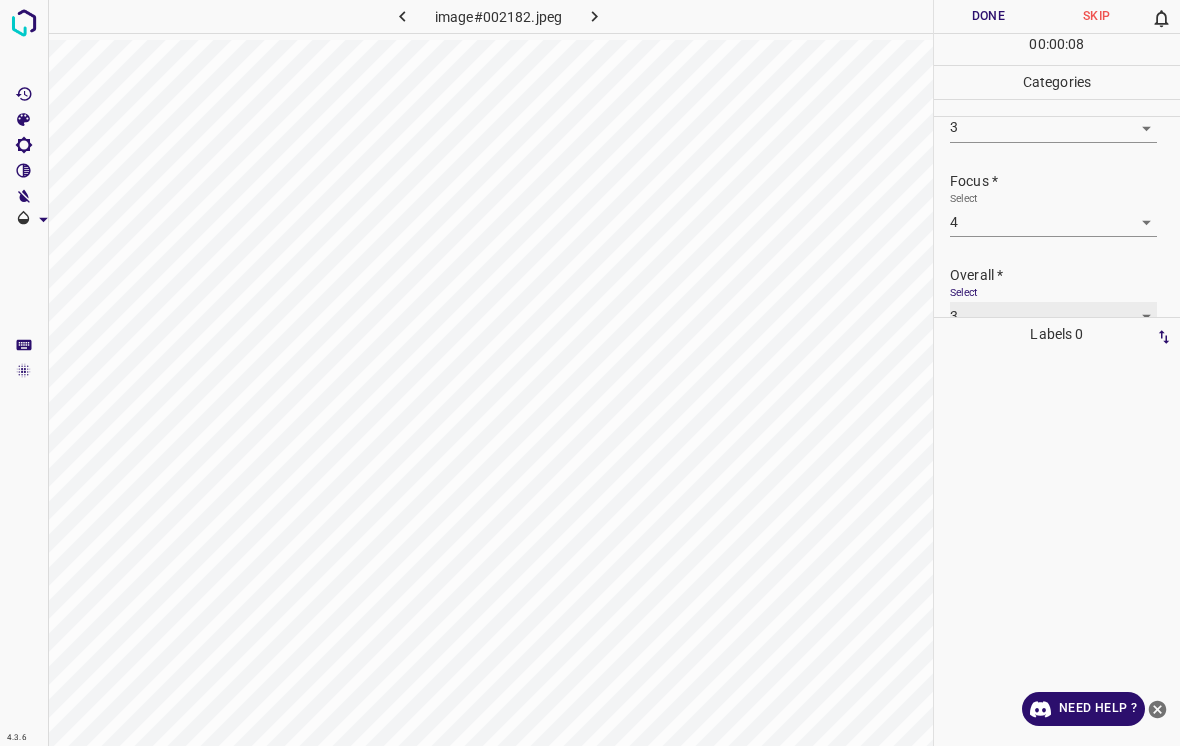 scroll, scrollTop: 76, scrollLeft: 0, axis: vertical 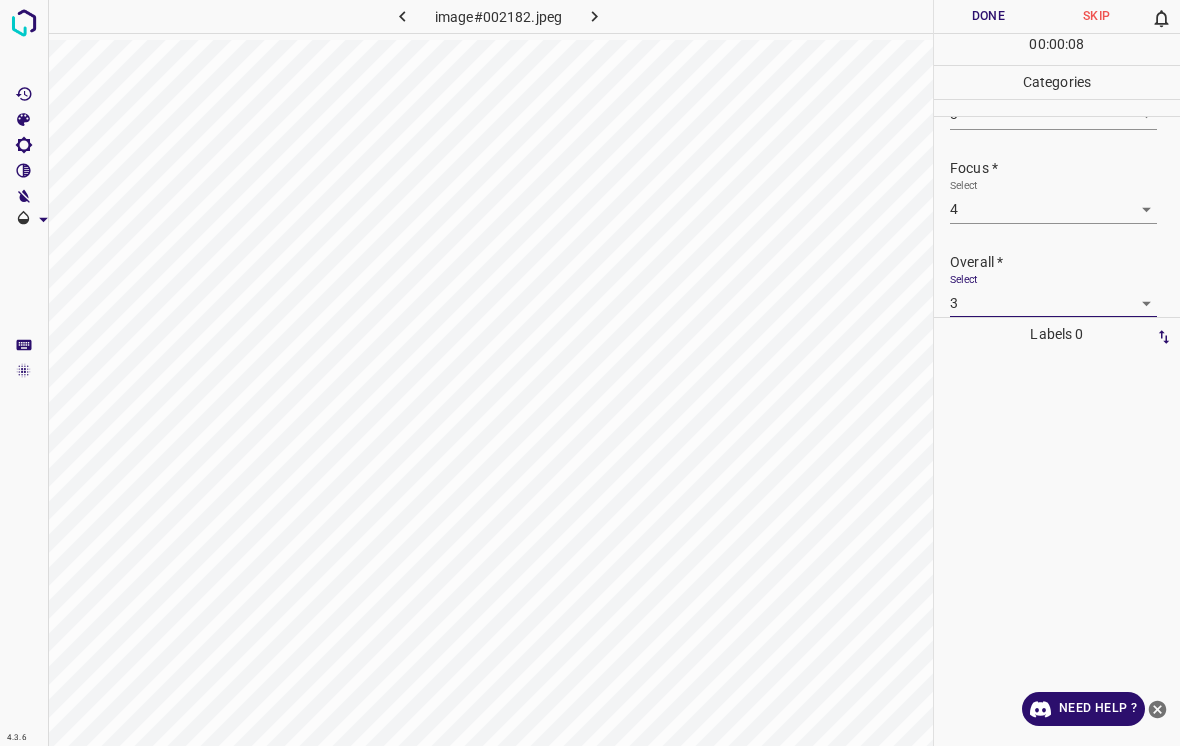 click on "4.3.6  image#002182.jpeg Done Skip 0 00   : 00   : 08   Categories Lighting *  Select 3 3 Focus *  Select 4 4 Overall *  Select 3 3 Labels   0 Categories 1 Lighting 2 Focus 3 Overall Tools Space Change between modes (Draw & Edit) I Auto labeling R Restore zoom M Zoom in N Zoom out Delete Delete selecte label Filters Z Restore filters X Saturation filter C Brightness filter V Contrast filter B Gray scale filter General O Download Need Help ? - Text - Hide - Delete" at bounding box center [590, 373] 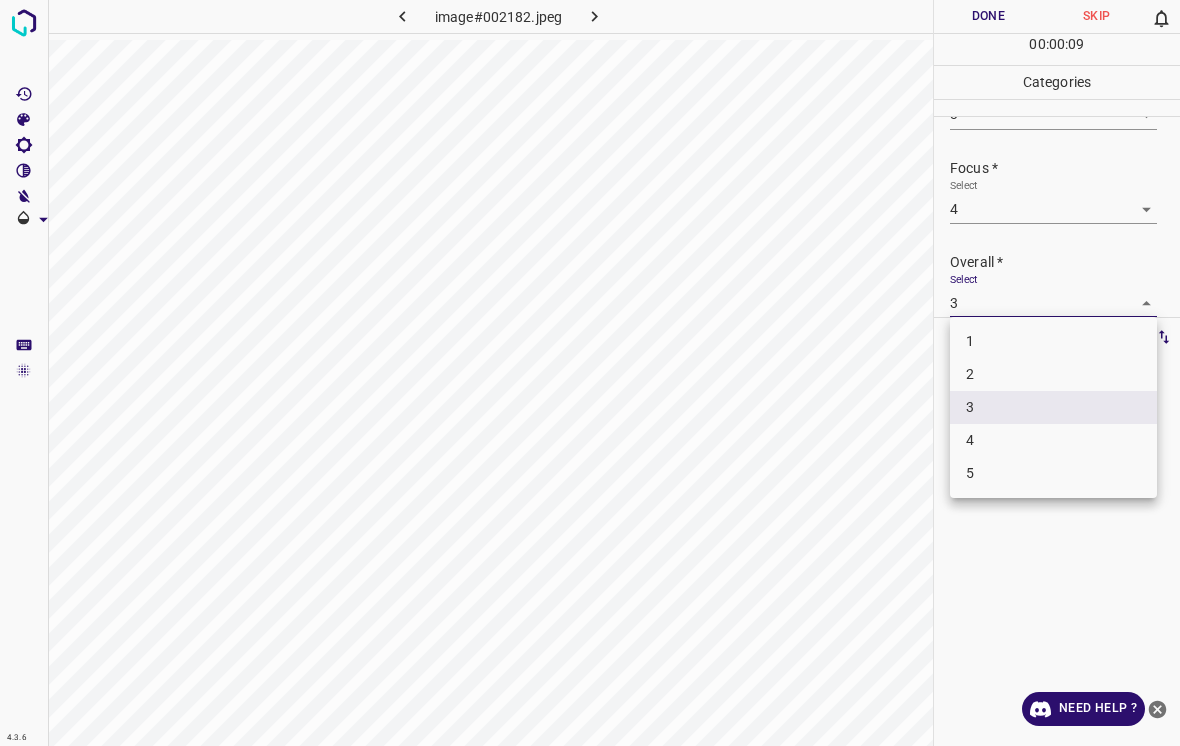 click on "4" at bounding box center (1053, 440) 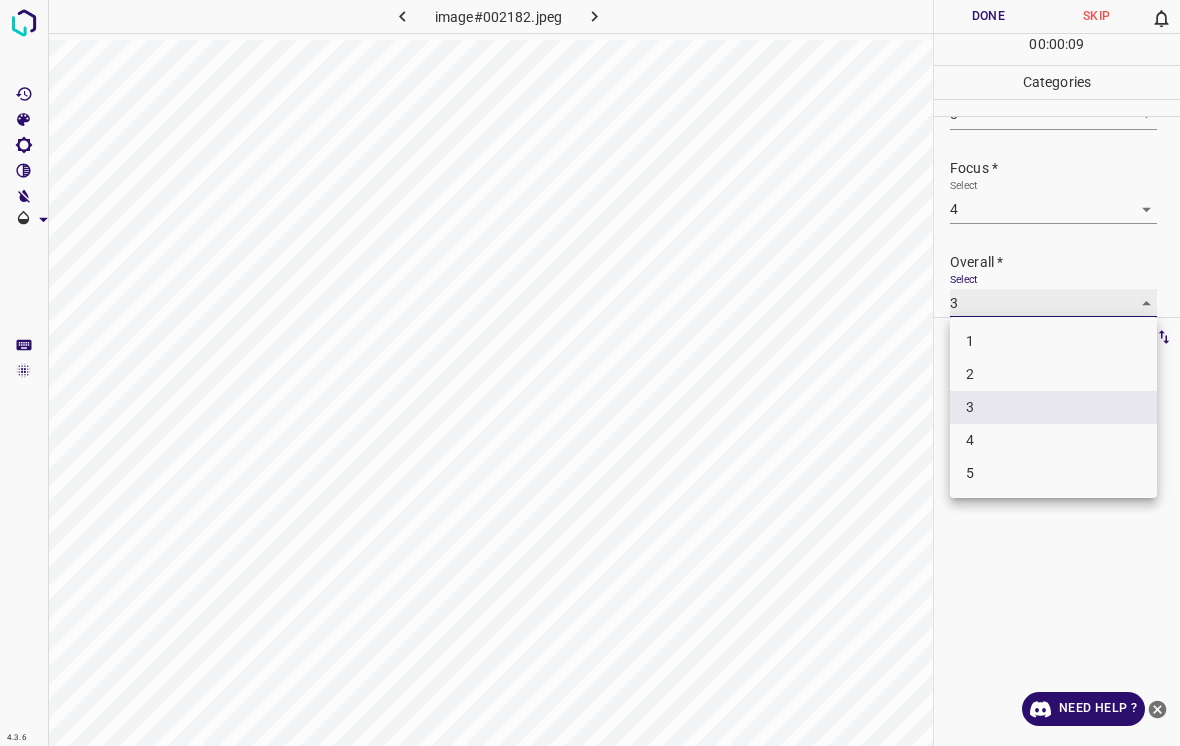 type on "4" 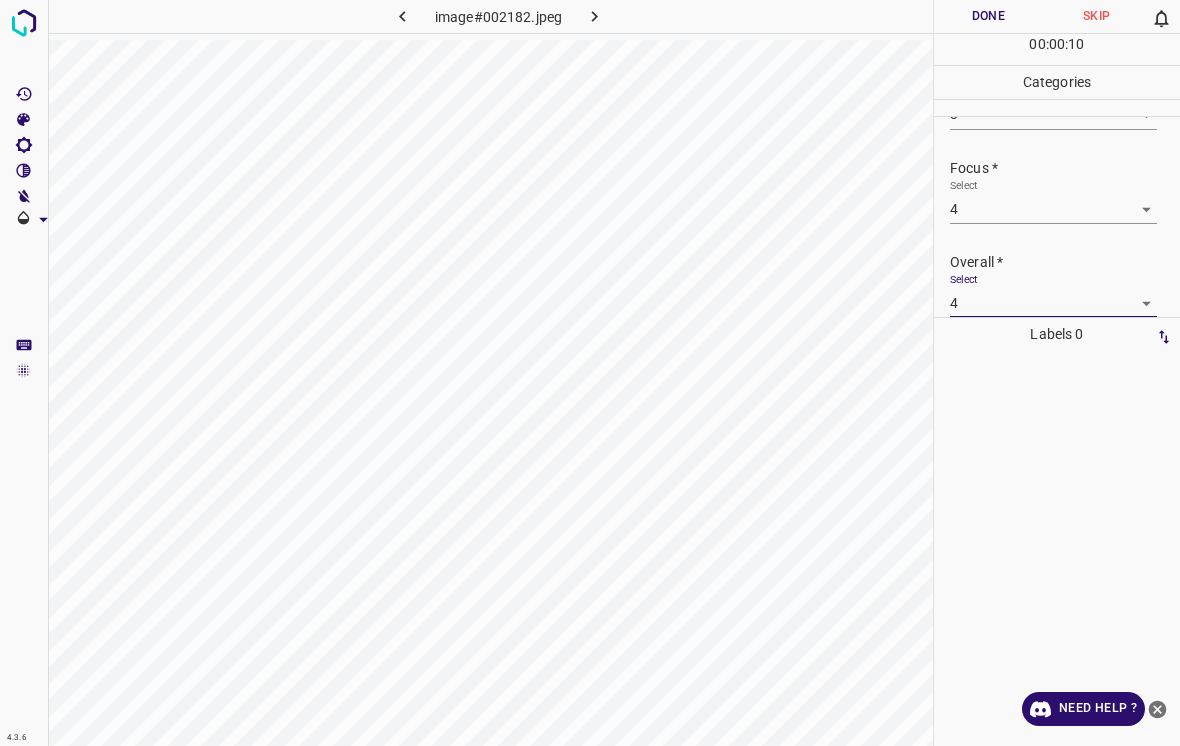 click on "Done" at bounding box center (988, 16) 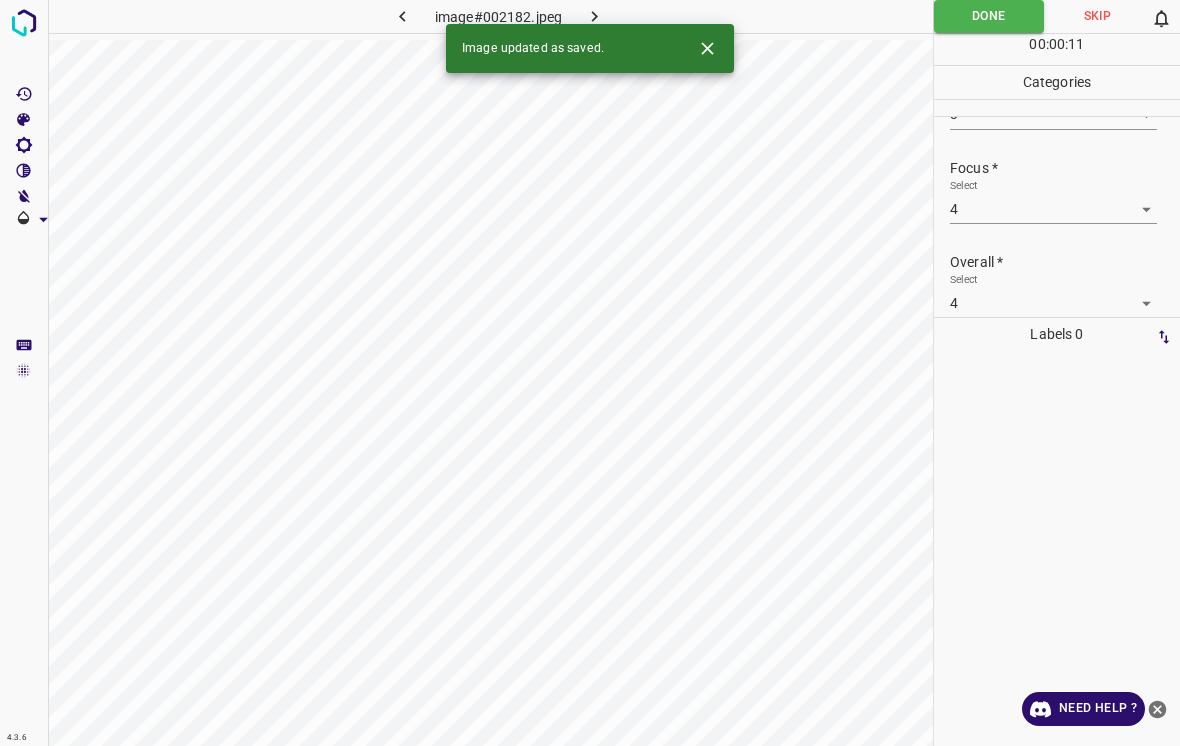click at bounding box center [594, 16] 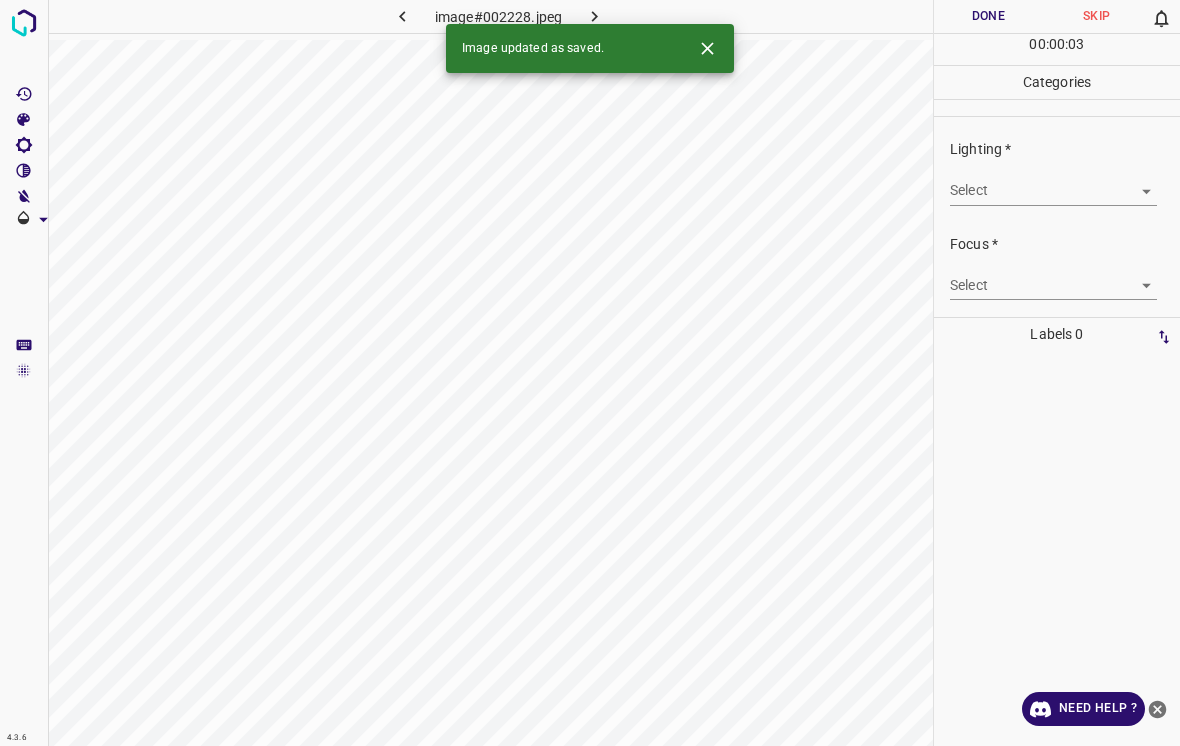 click on "4.3.6  image#002228.jpeg Done Skip 0 00   : 00   : 03   Categories Lighting *  Select ​ Focus *  Select ​ Overall *  Select ​ Labels   0 Categories 1 Lighting 2 Focus 3 Overall Tools Space Change between modes (Draw & Edit) I Auto labeling R Restore zoom M Zoom in N Zoom out Delete Delete selecte label Filters Z Restore filters X Saturation filter C Brightness filter V Contrast filter B Gray scale filter General O Download Image updated as saved. Need Help ? - Text - Hide - Delete" at bounding box center (590, 373) 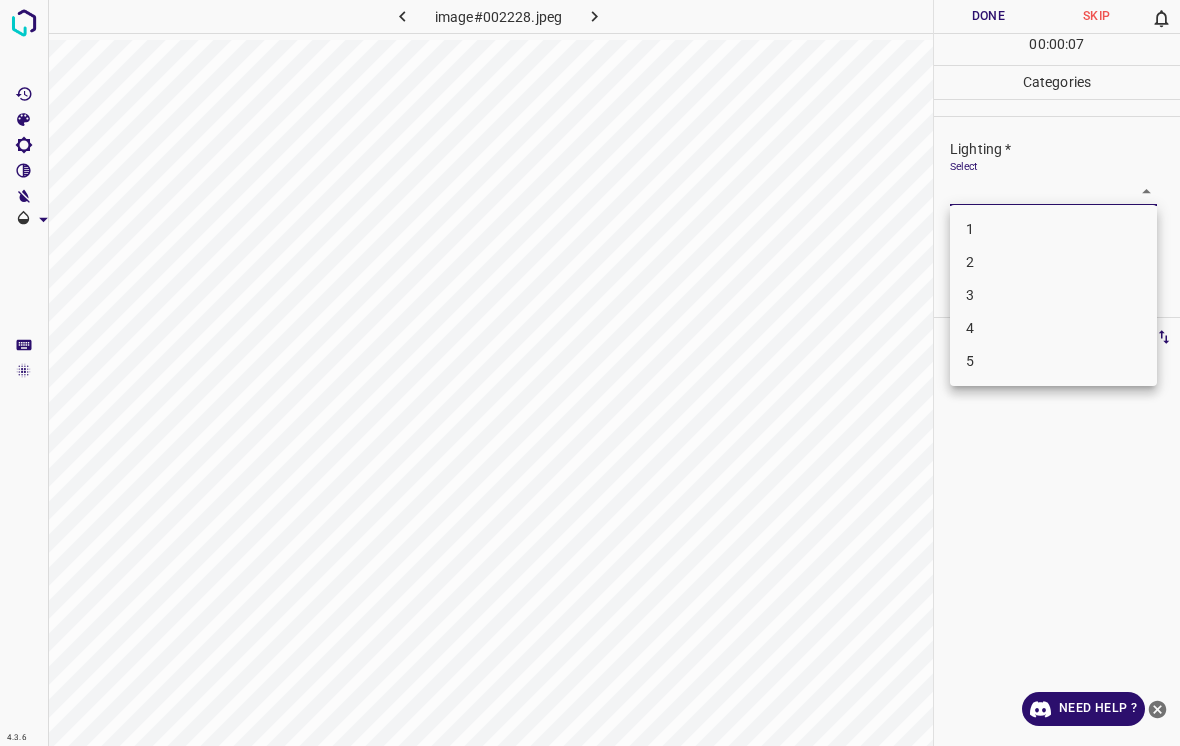 click on "3" at bounding box center (1053, 295) 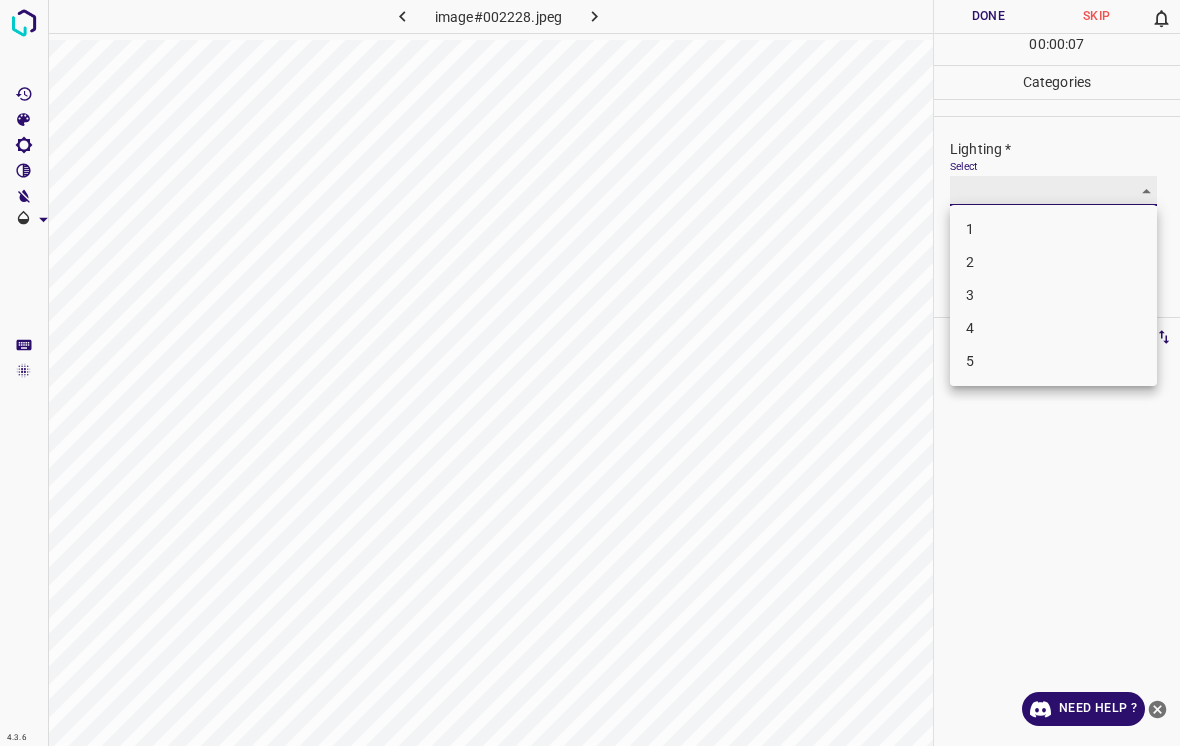 type on "3" 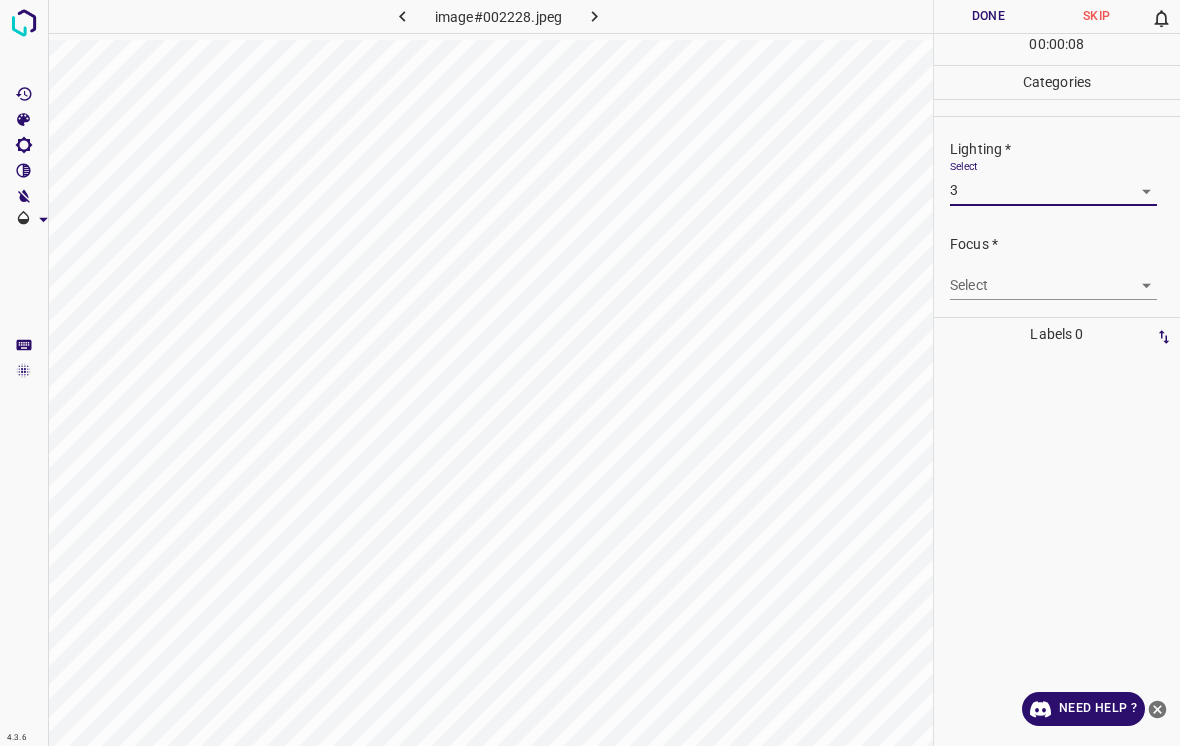 click on "4.3.6  image#002228.jpeg Done Skip 0 00   : 00   : 08   Categories Lighting *  Select 3 3 Focus *  Select ​ Overall *  Select ​ Labels   0 Categories 1 Lighting 2 Focus 3 Overall Tools Space Change between modes (Draw & Edit) I Auto labeling R Restore zoom M Zoom in N Zoom out Delete Delete selecte label Filters Z Restore filters X Saturation filter C Brightness filter V Contrast filter B Gray scale filter General O Download Need Help ? - Text - Hide - Delete" at bounding box center [590, 373] 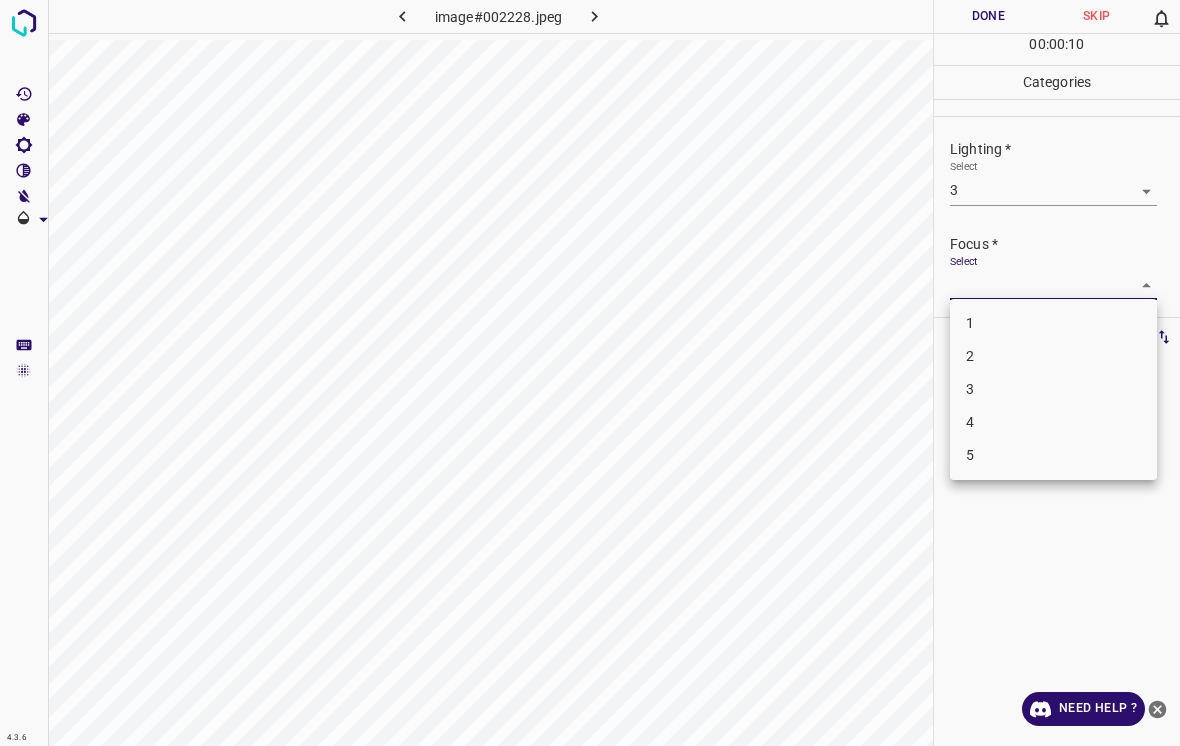 click on "3" at bounding box center [1053, 389] 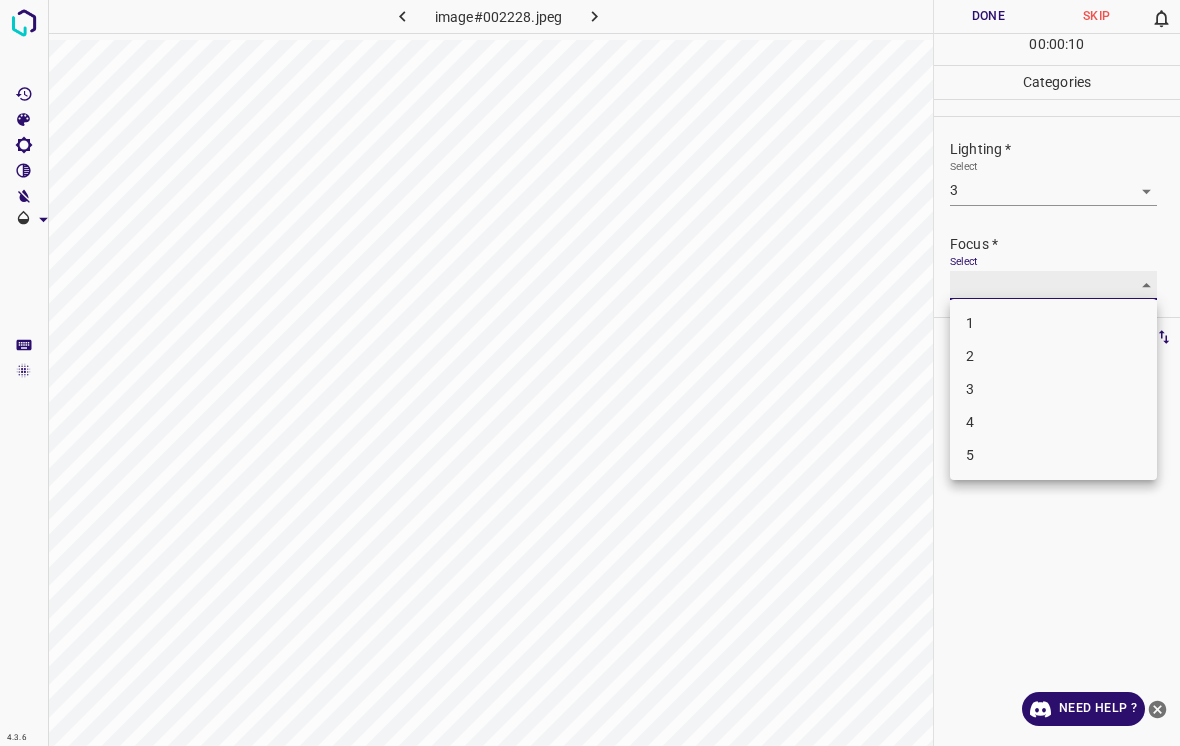 type on "3" 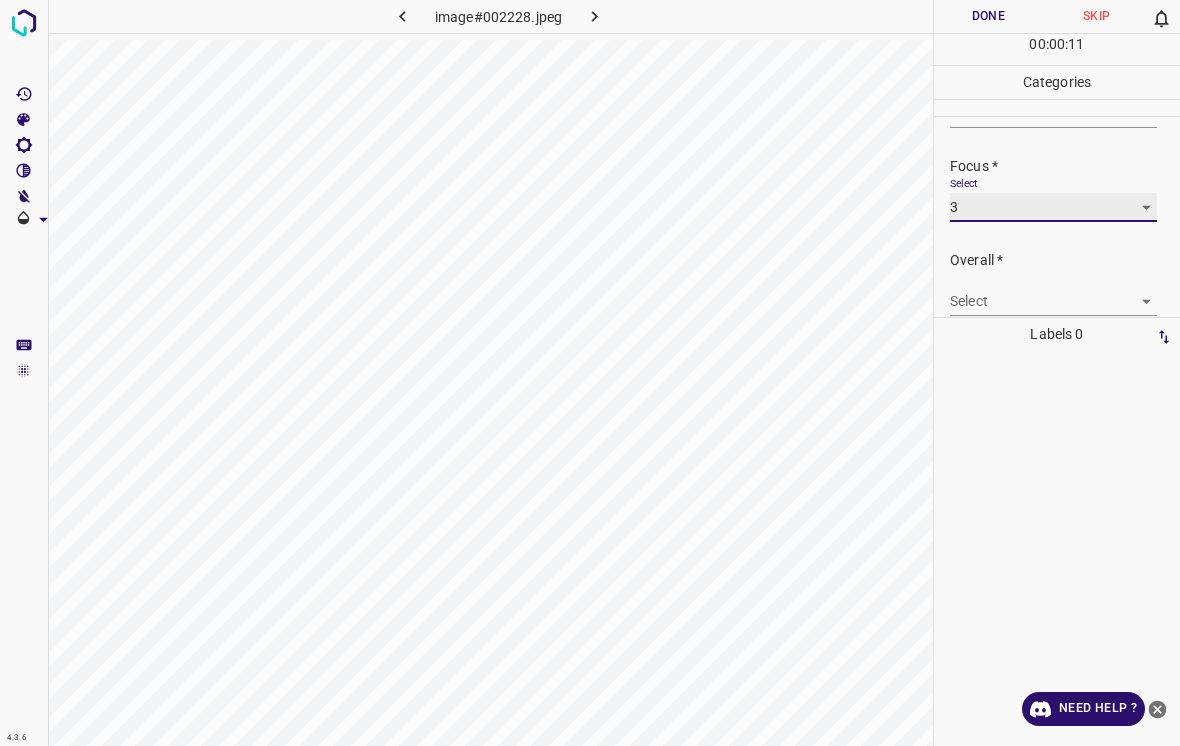 scroll, scrollTop: 89, scrollLeft: 0, axis: vertical 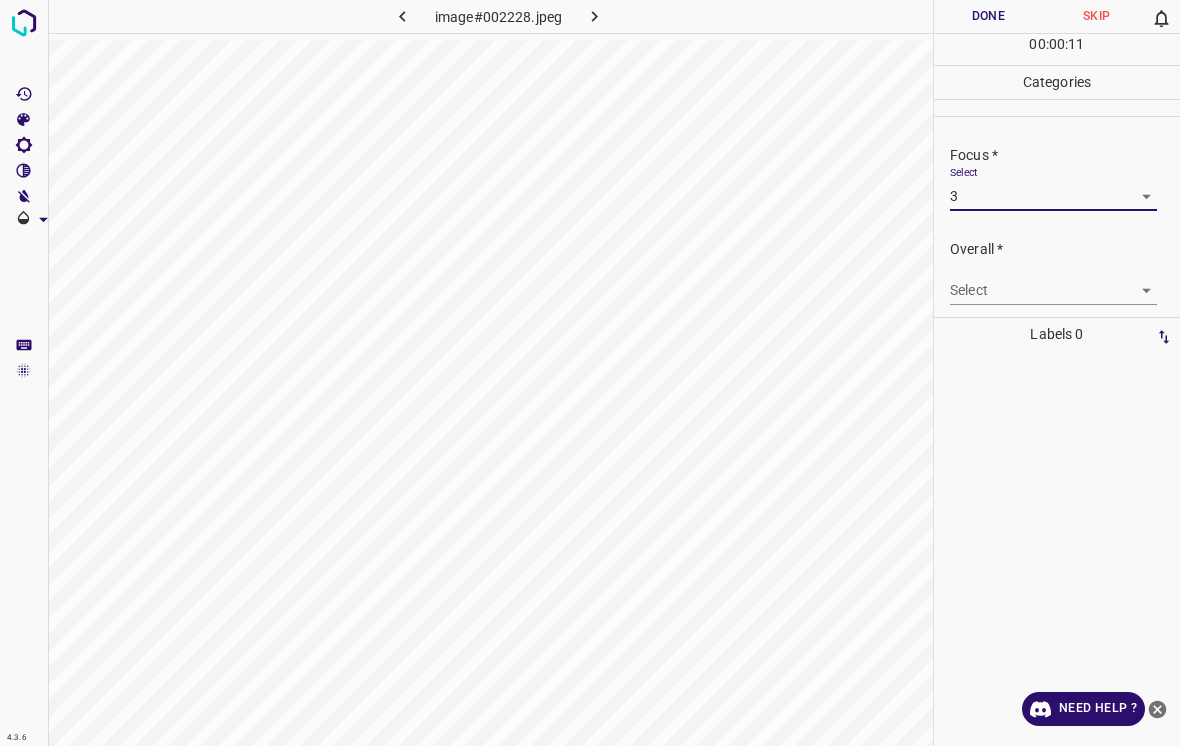 click on "4.3.6  image#002228.jpeg Done Skip 0 00   : 00   : 11   Categories Lighting *  Select 3 3 Focus *  Select 3 3 Overall *  Select ​ Labels   0 Categories 1 Lighting 2 Focus 3 Overall Tools Space Change between modes (Draw & Edit) I Auto labeling R Restore zoom M Zoom in N Zoom out Delete Delete selecte label Filters Z Restore filters X Saturation filter C Brightness filter V Contrast filter B Gray scale filter General O Download Need Help ? - Text - Hide - Delete" at bounding box center (590, 373) 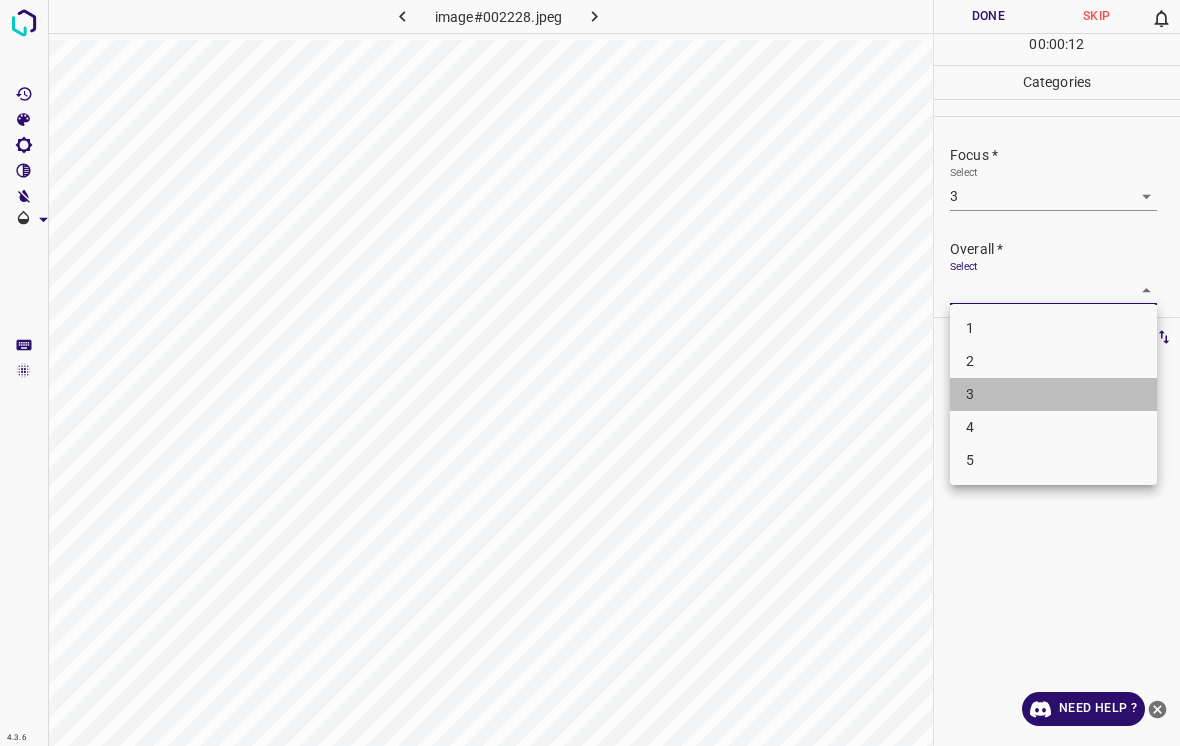 click on "3" at bounding box center [1053, 394] 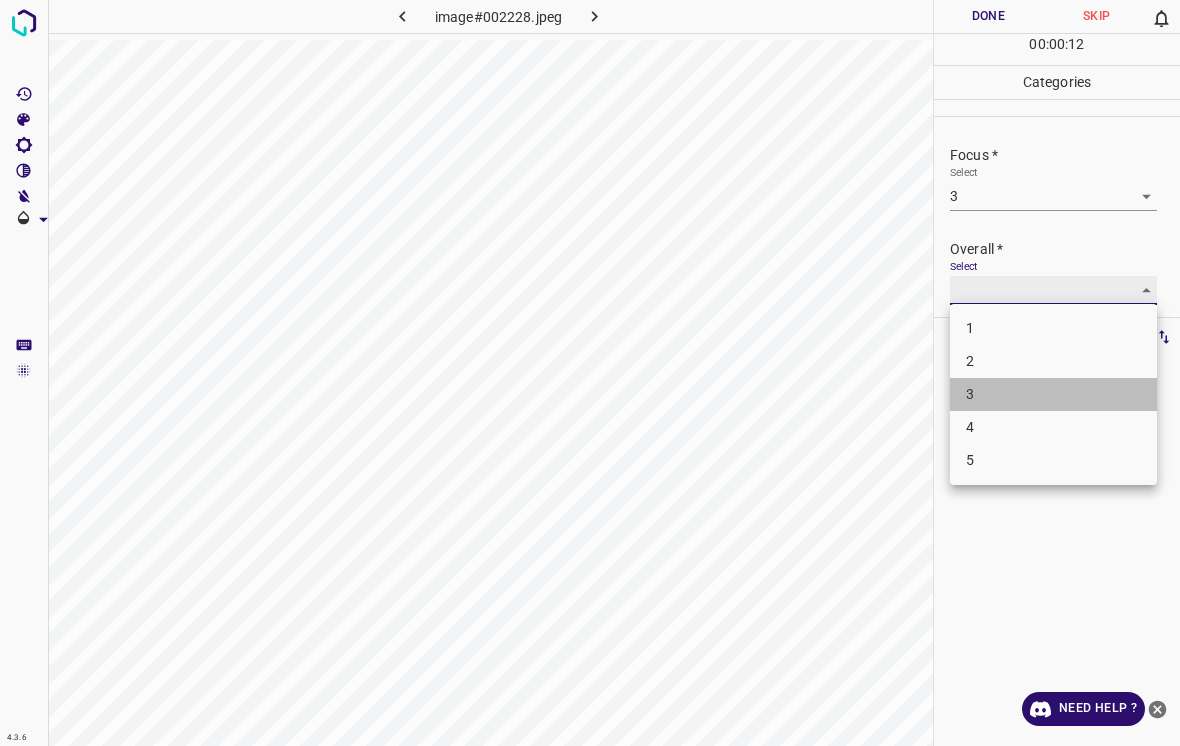 type on "3" 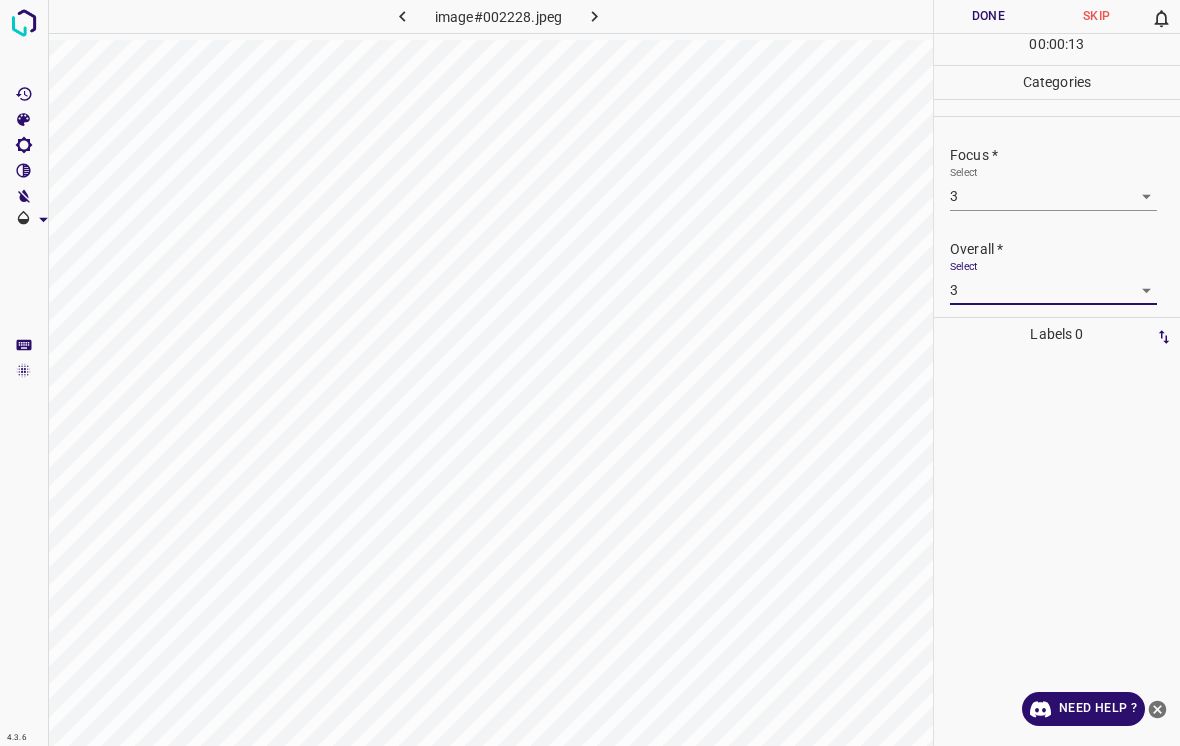 click on "Done" at bounding box center [988, 16] 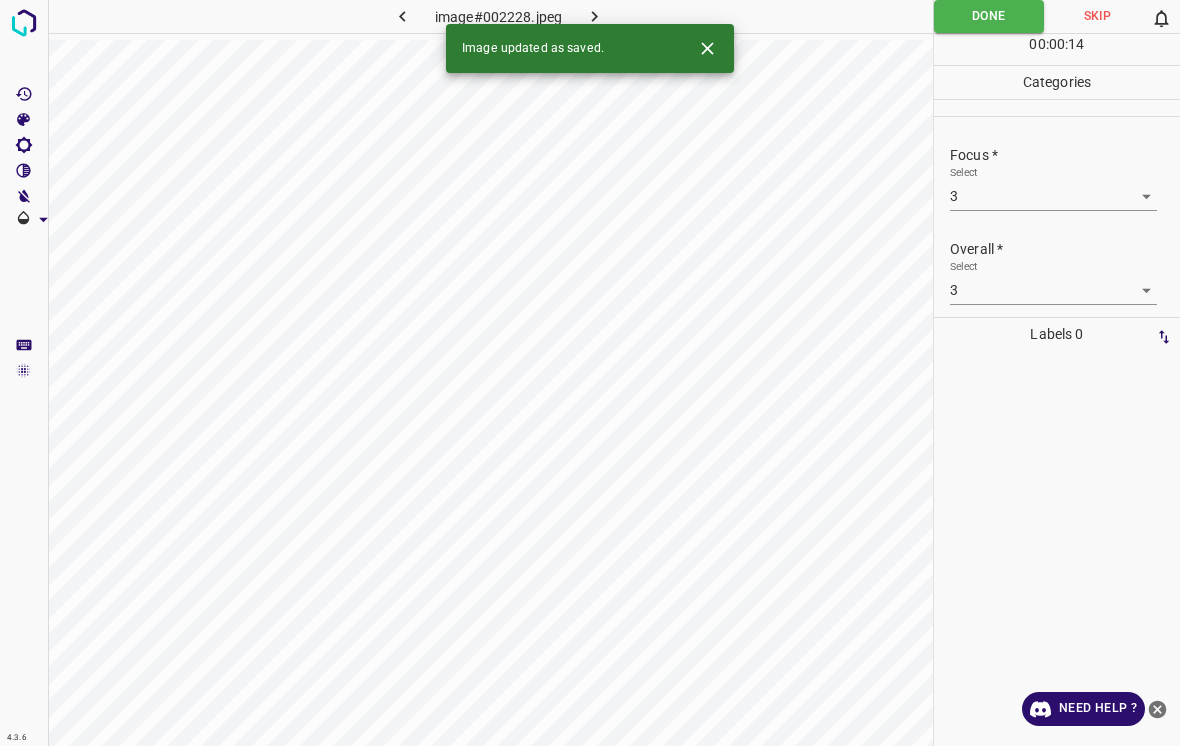 click 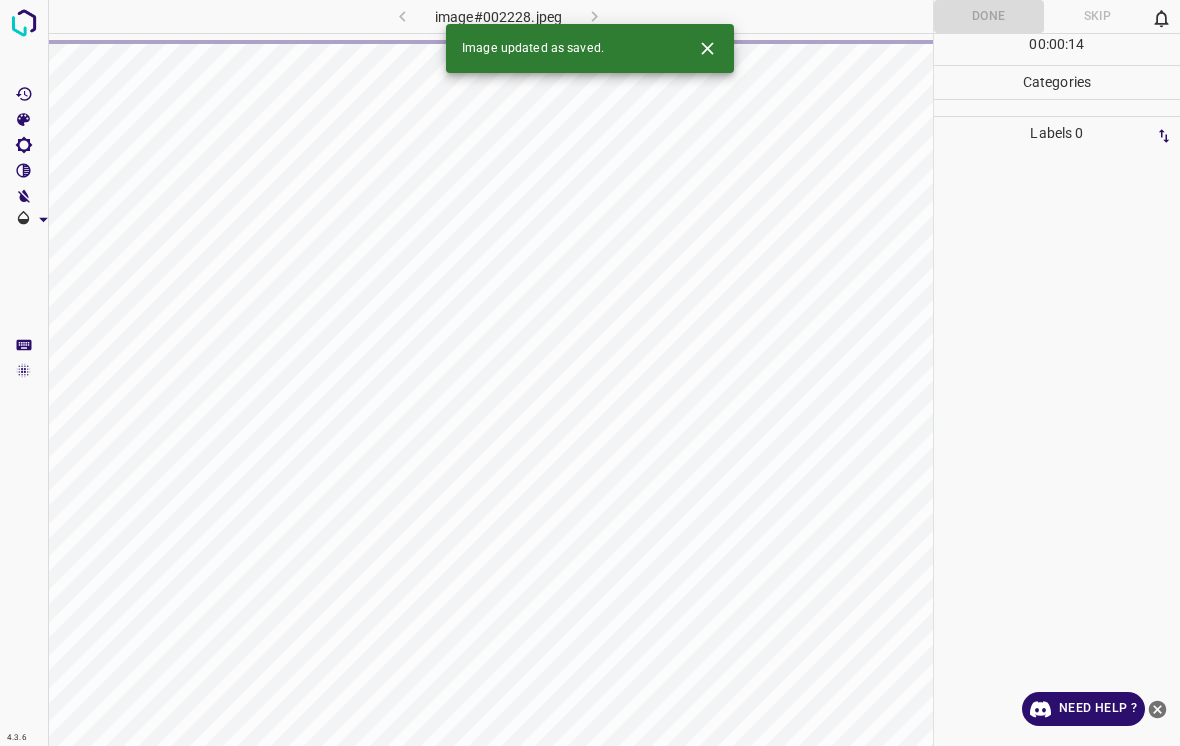 click at bounding box center (707, 48) 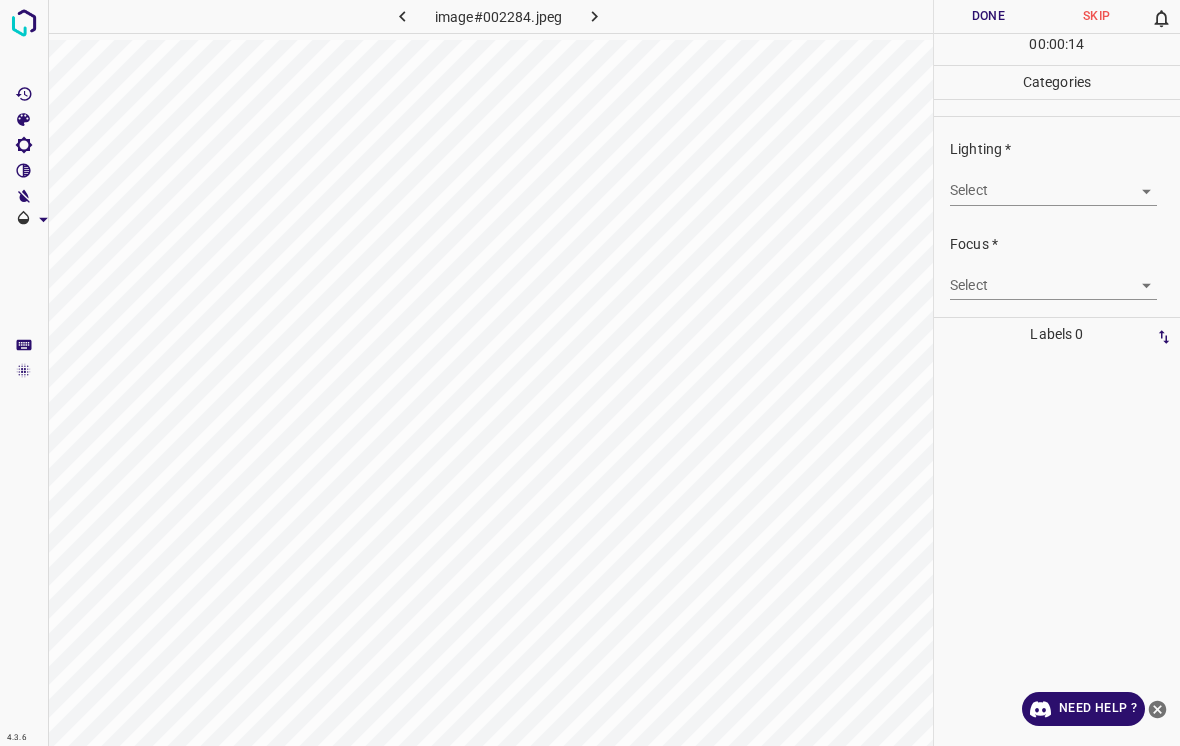 click on "4.3.6  image#002284.jpeg Done Skip 0 00   : 00   : 14   Categories Lighting *  Select ​ Focus *  Select ​ Overall *  Select ​ Labels   0 Categories 1 Lighting 2 Focus 3 Overall Tools Space Change between modes (Draw & Edit) I Auto labeling R Restore zoom M Zoom in N Zoom out Delete Delete selecte label Filters Z Restore filters X Saturation filter C Brightness filter V Contrast filter B Gray scale filter General O Download Need Help ? - Text - Hide - Delete" at bounding box center (590, 373) 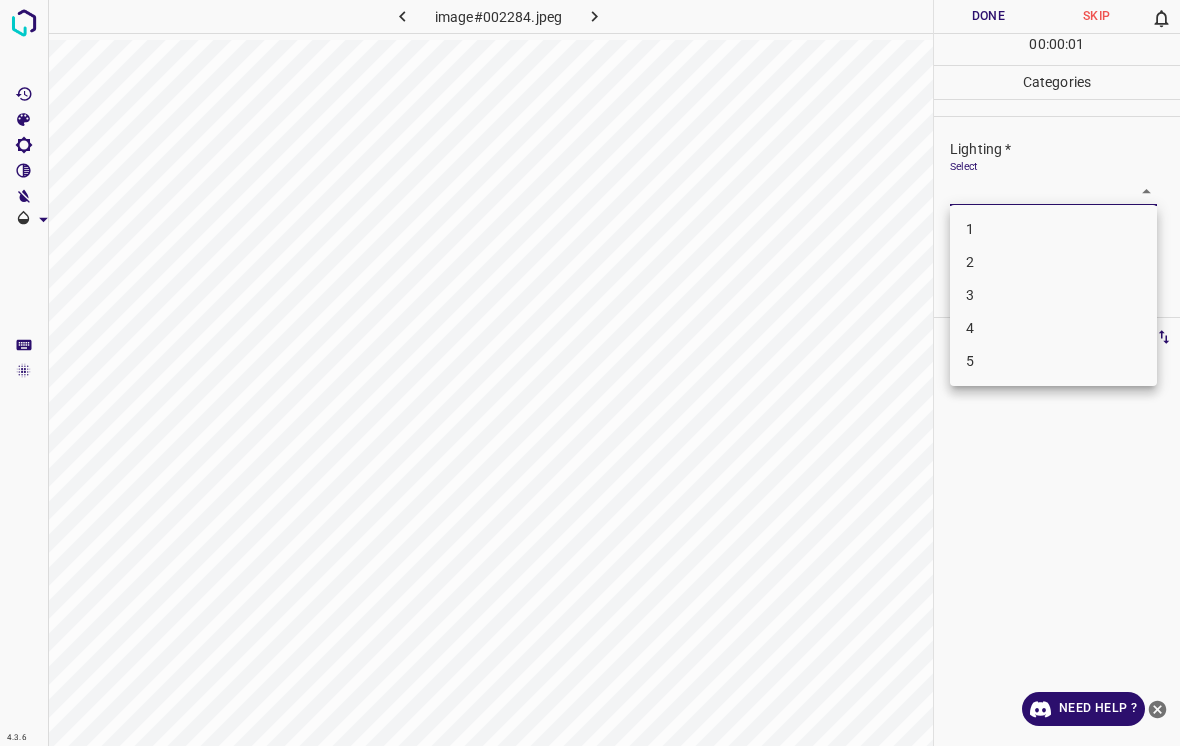 click on "2" at bounding box center [1053, 262] 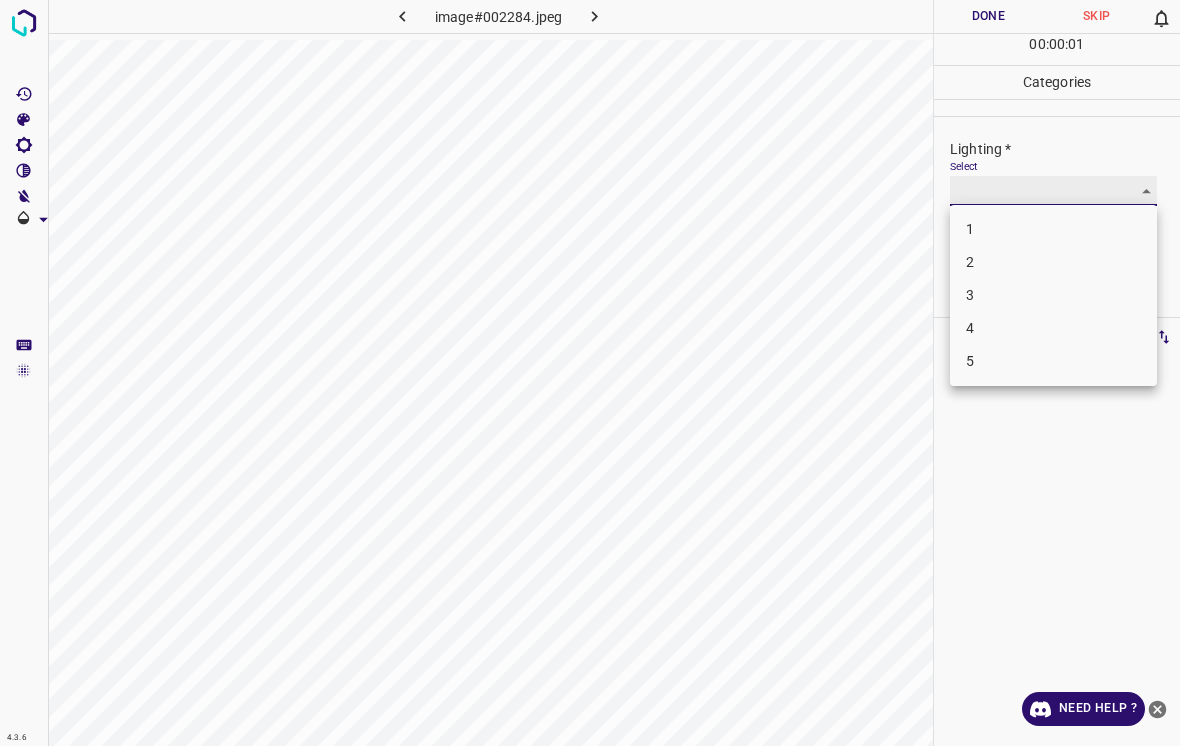 type on "2" 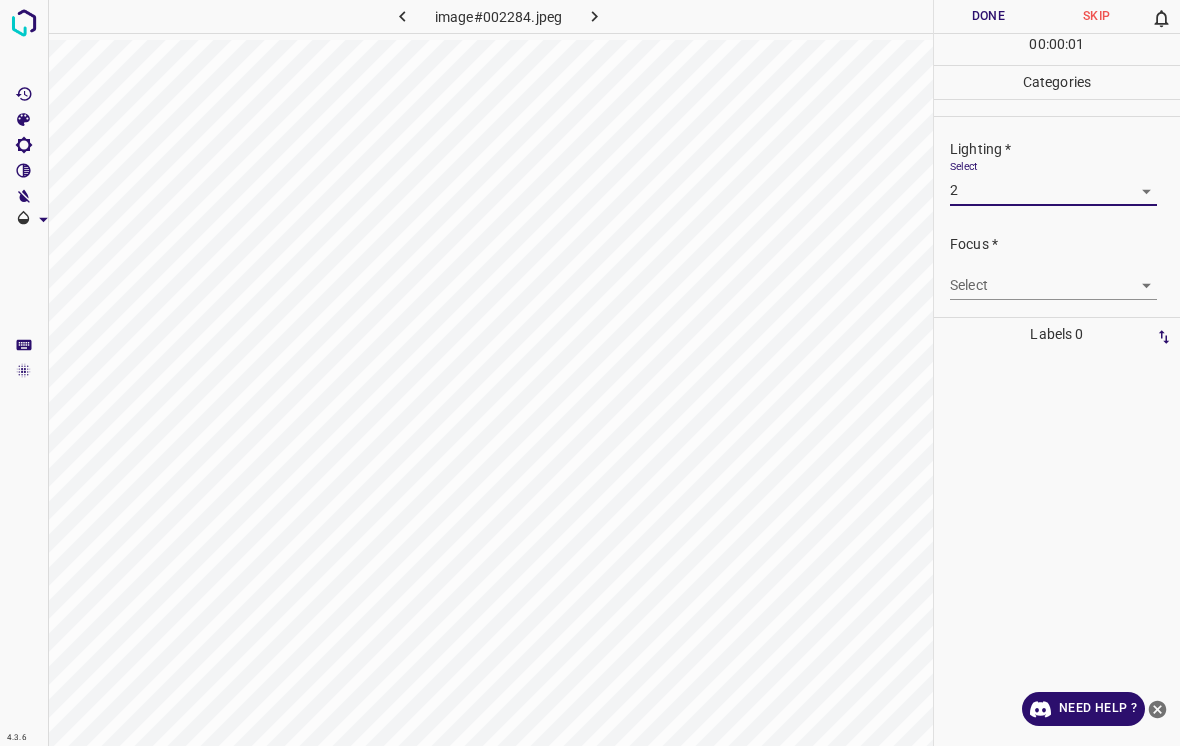 click on "4.3.6  image#002284.jpeg Done Skip 0 00   : 00   : 01   Categories Lighting *  Select 2 2 Focus *  Select ​ Overall *  Select ​ Labels   0 Categories 1 Lighting 2 Focus 3 Overall Tools Space Change between modes (Draw & Edit) I Auto labeling R Restore zoom M Zoom in N Zoom out Delete Delete selecte label Filters Z Restore filters X Saturation filter C Brightness filter V Contrast filter B Gray scale filter General O Download Need Help ? - Text - Hide - Delete" at bounding box center [590, 373] 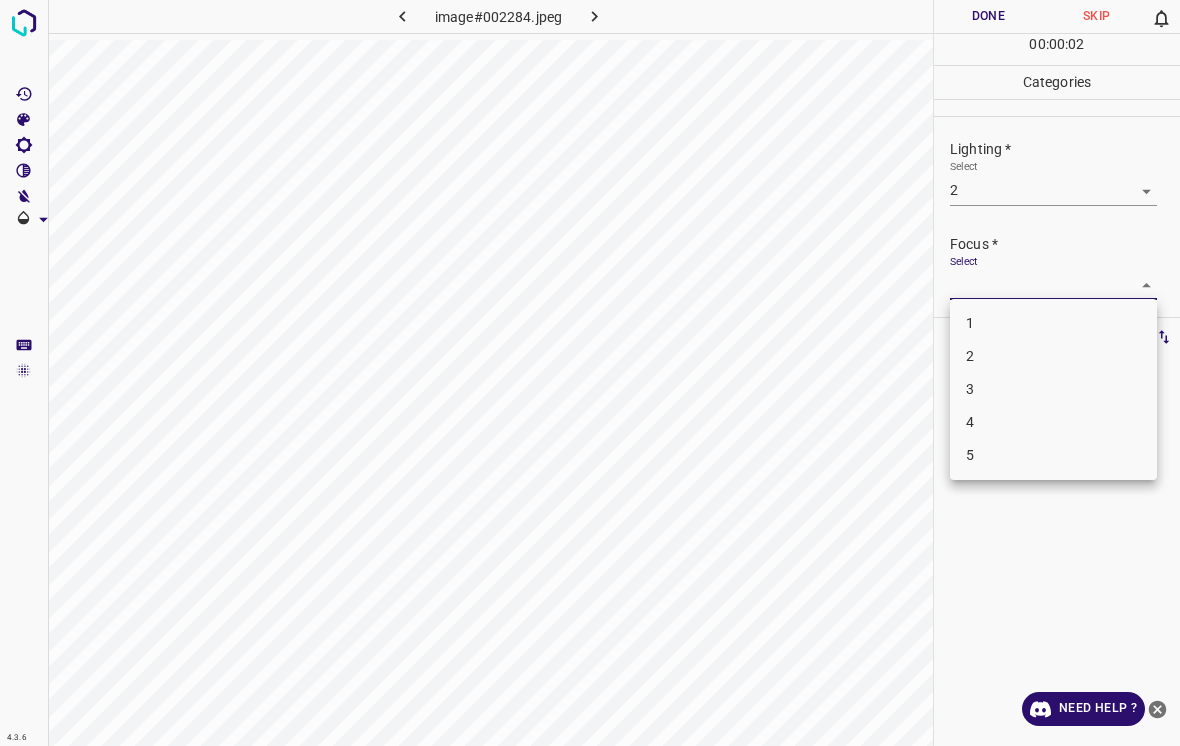 click on "2" at bounding box center (1053, 356) 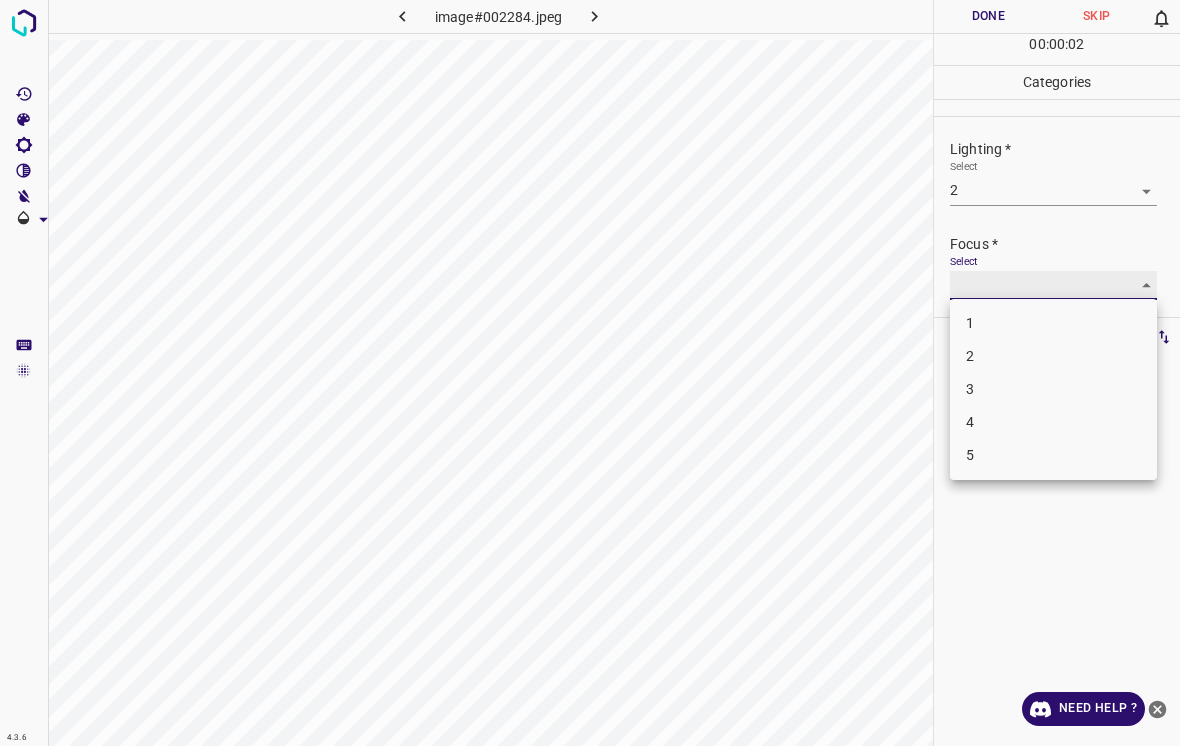type on "2" 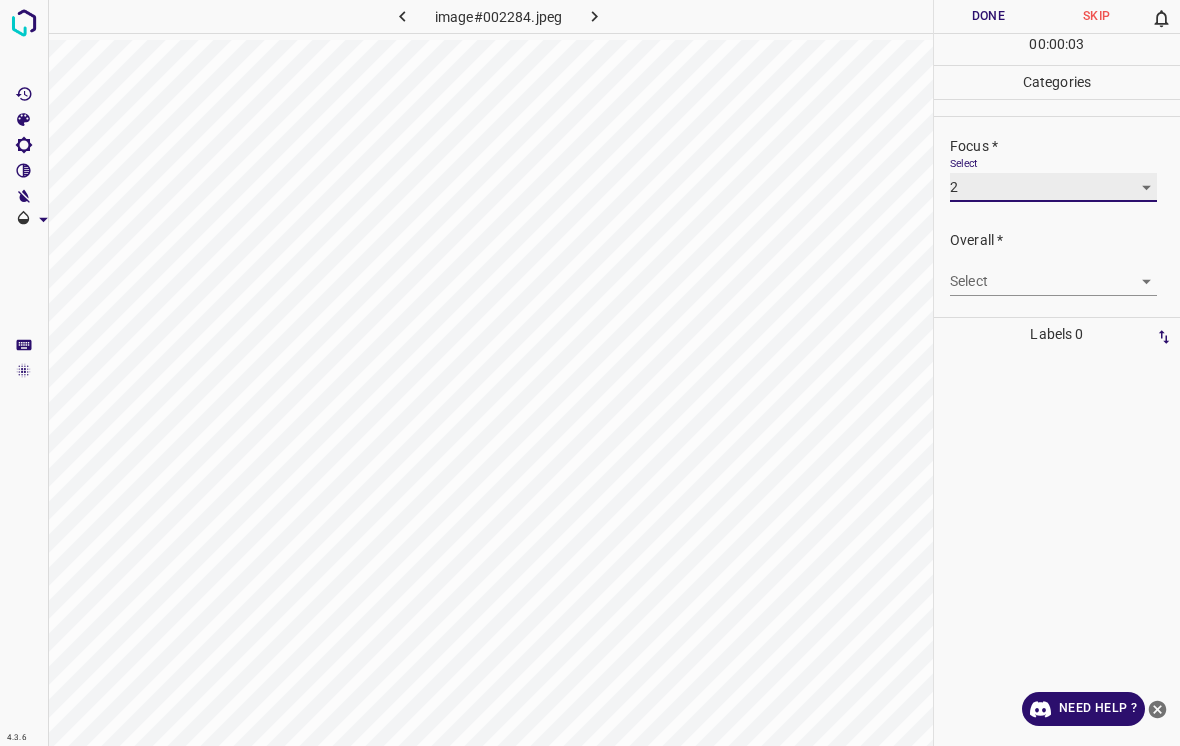 scroll, scrollTop: 98, scrollLeft: 0, axis: vertical 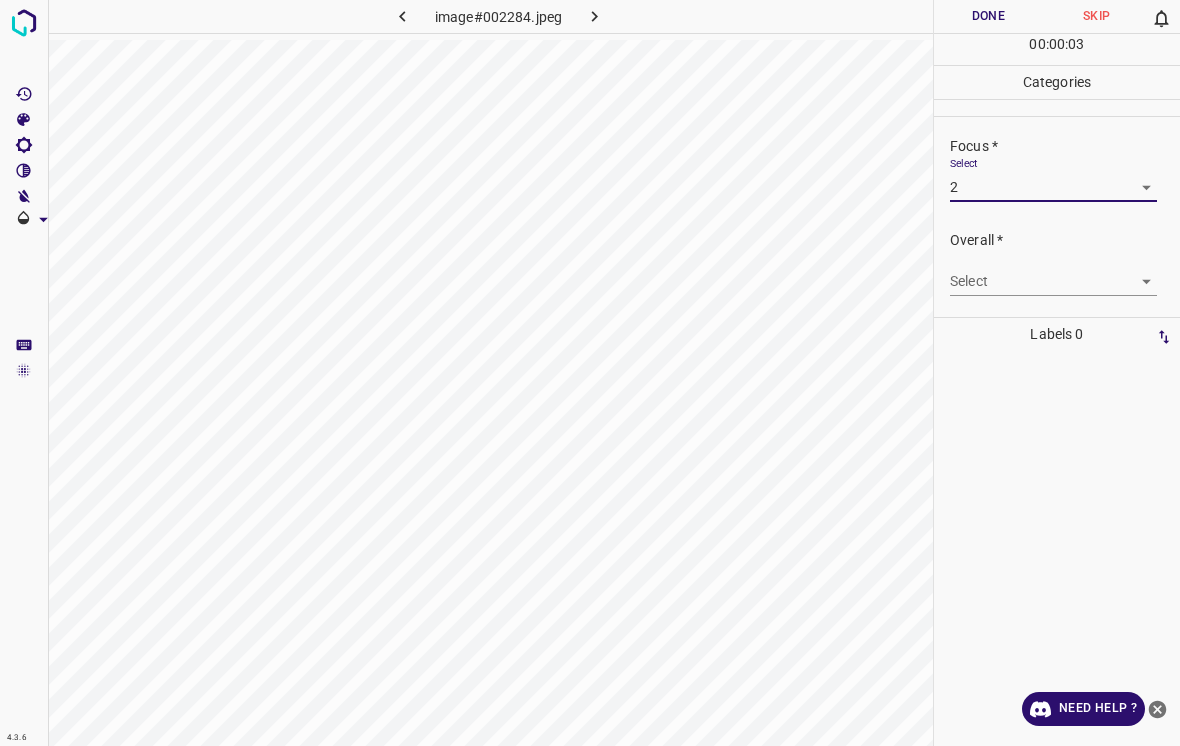 click on "4.3.6  image#002284.jpeg Done Skip 0 00   : 00   : 03   Categories Lighting *  Select 2 2 Focus *  Select 2 2 Overall *  Select ​ Labels   0 Categories 1 Lighting 2 Focus 3 Overall Tools Space Change between modes (Draw & Edit) I Auto labeling R Restore zoom M Zoom in N Zoom out Delete Delete selecte label Filters Z Restore filters X Saturation filter C Brightness filter V Contrast filter B Gray scale filter General O Download Need Help ? - Text - Hide - Delete" at bounding box center (590, 373) 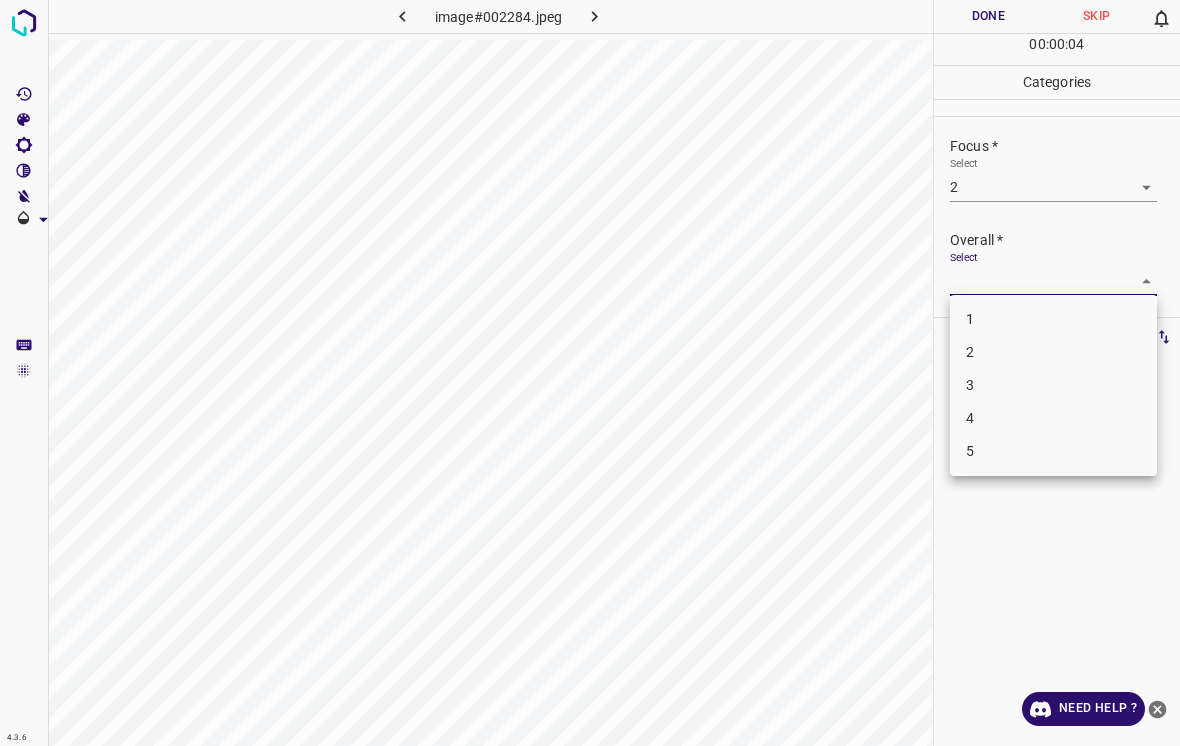 click on "2" at bounding box center (1053, 352) 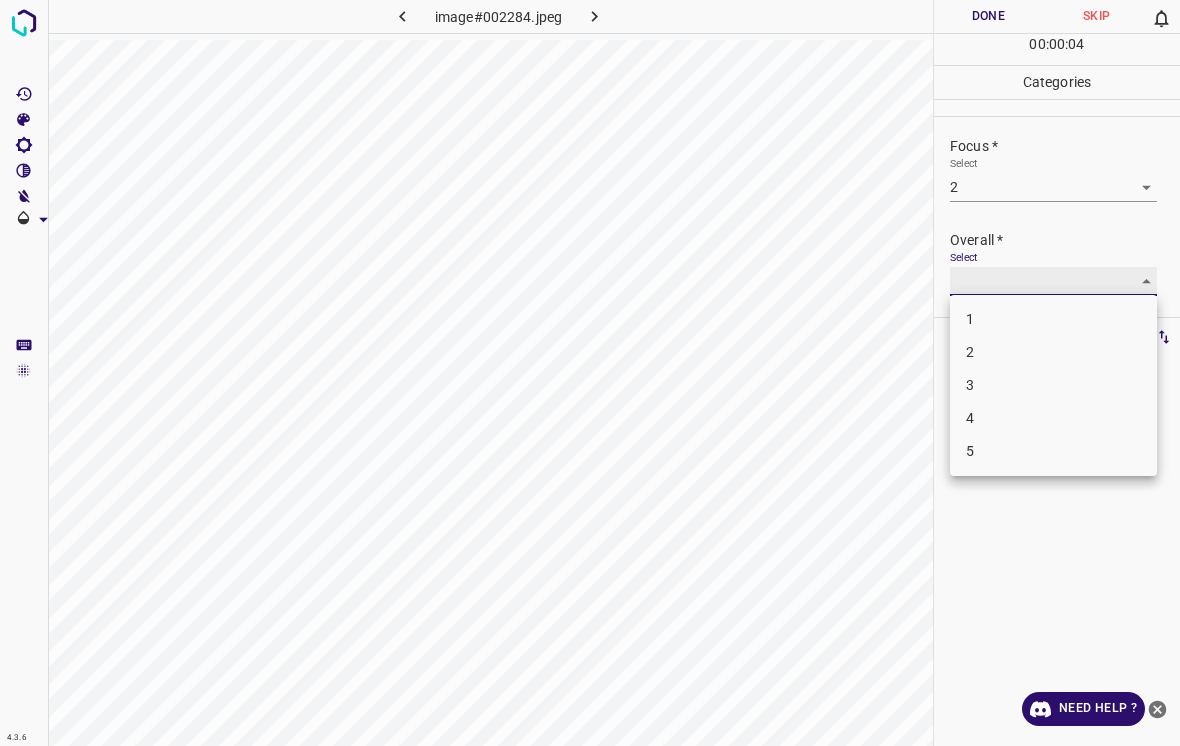type on "2" 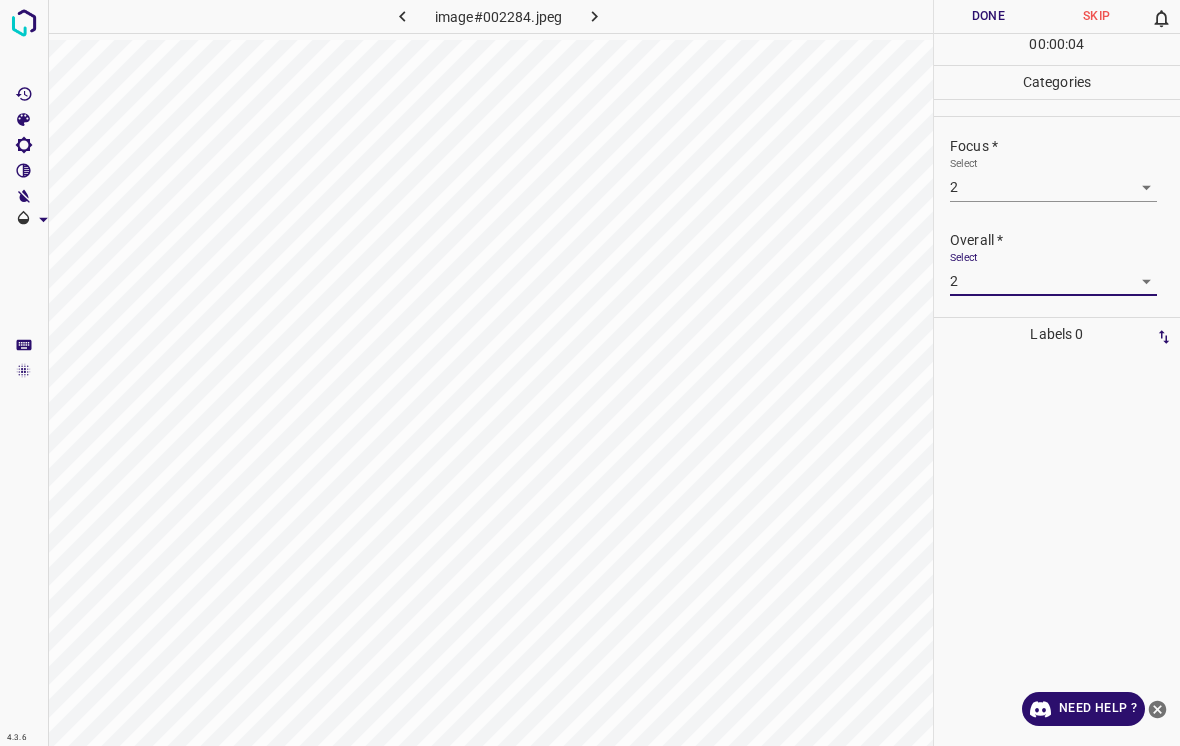 click on "Done" at bounding box center [988, 16] 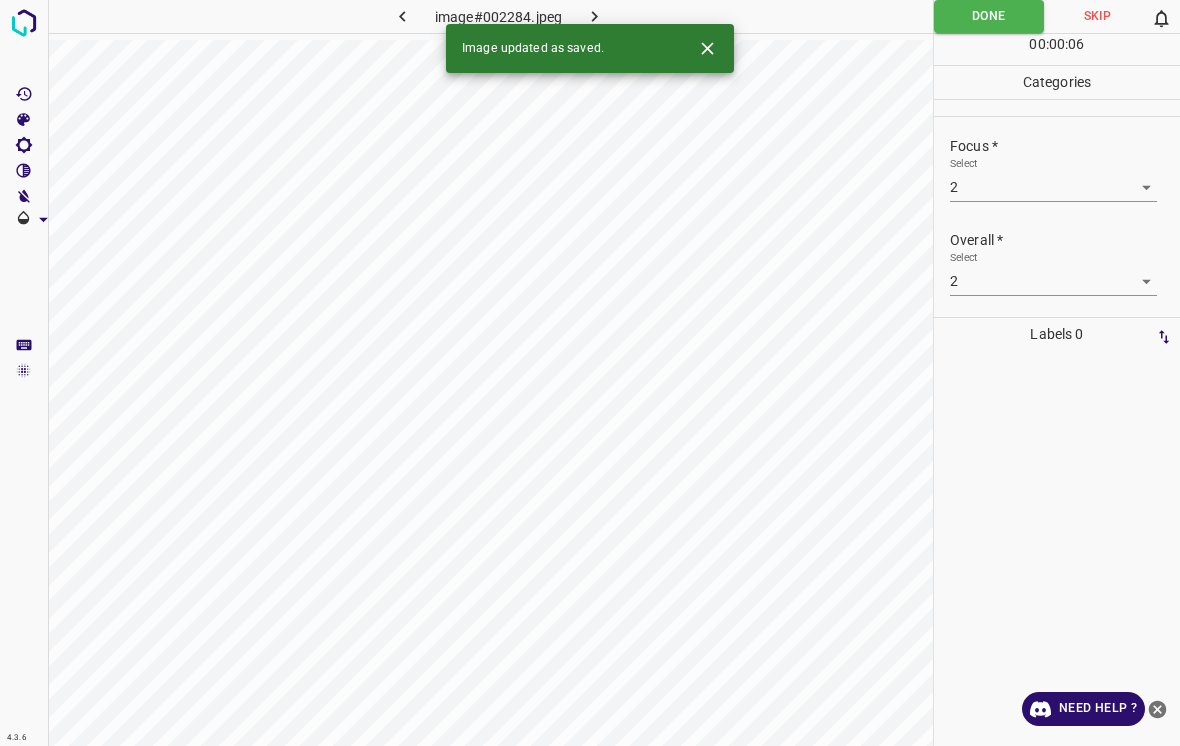 click 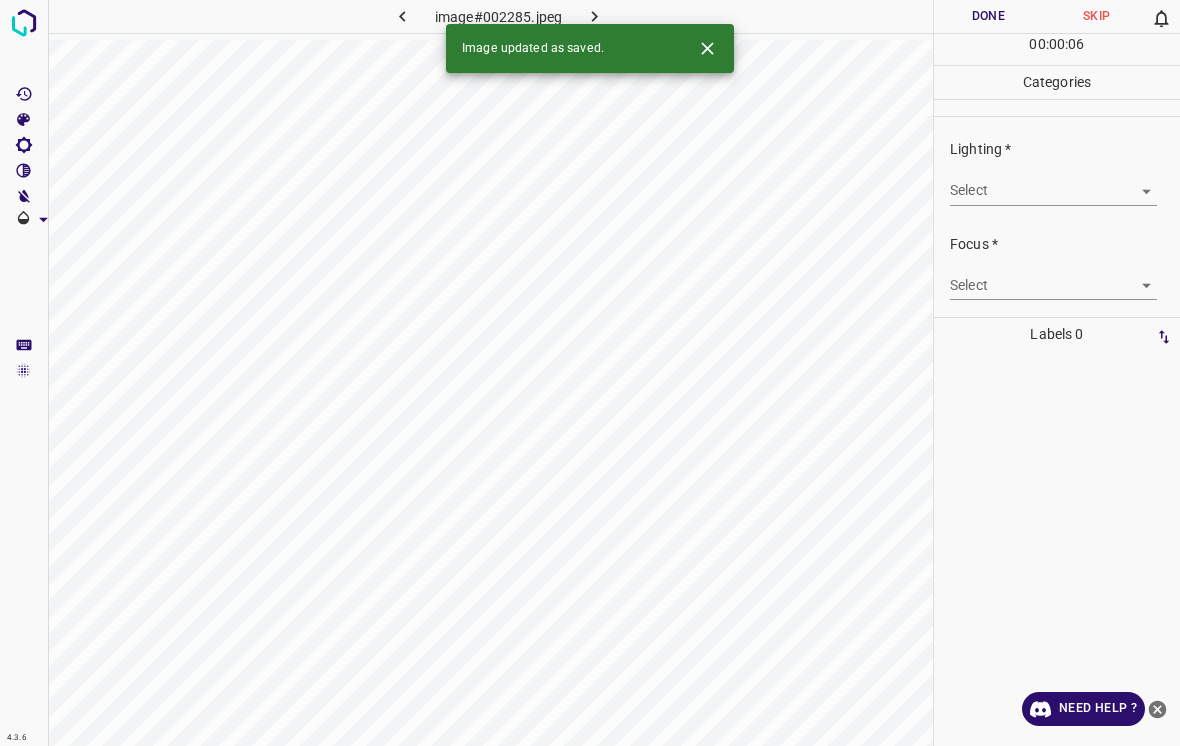 click on "4.3.6  image#002285.jpeg Done Skip 0 00   : 00   : 06   Categories Lighting *  Select ​ Focus *  Select ​ Overall *  Select ​ Labels   0 Categories 1 Lighting 2 Focus 3 Overall Tools Space Change between modes (Draw & Edit) I Auto labeling R Restore zoom M Zoom in N Zoom out Delete Delete selecte label Filters Z Restore filters X Saturation filter C Brightness filter V Contrast filter B Gray scale filter General O Download Image updated as saved. Need Help ? - Text - Hide - Delete" at bounding box center (590, 373) 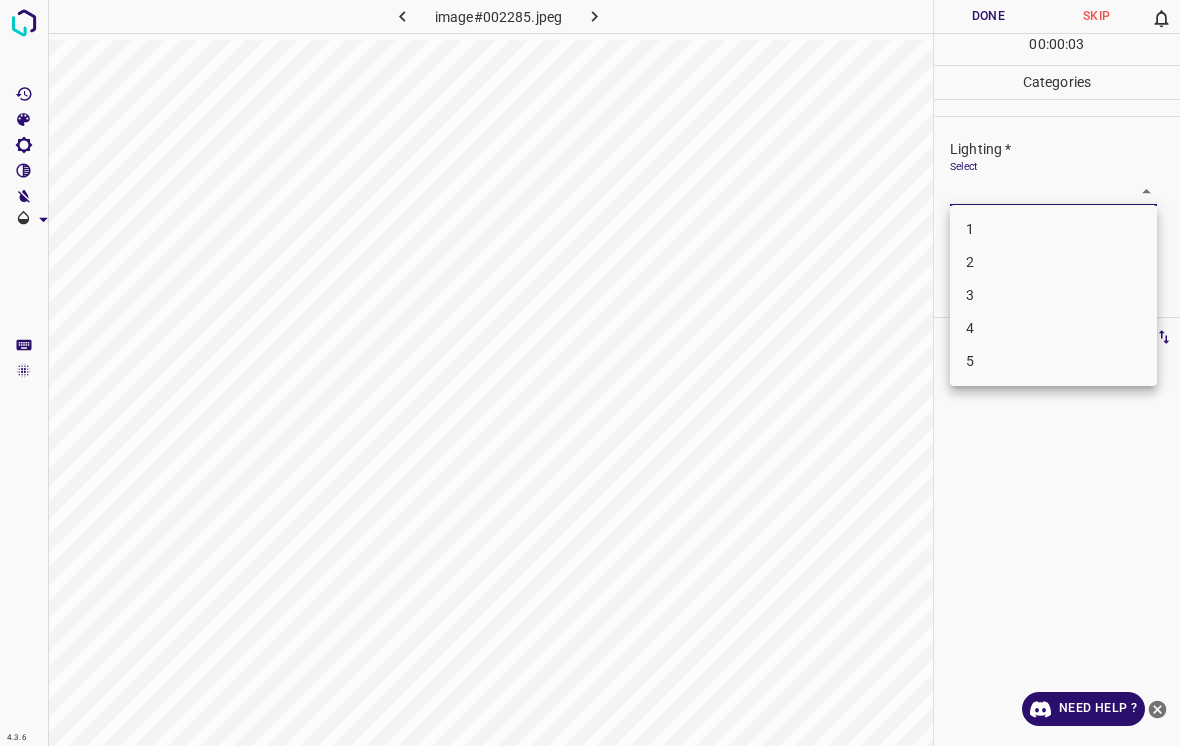 click on "4" at bounding box center [1053, 328] 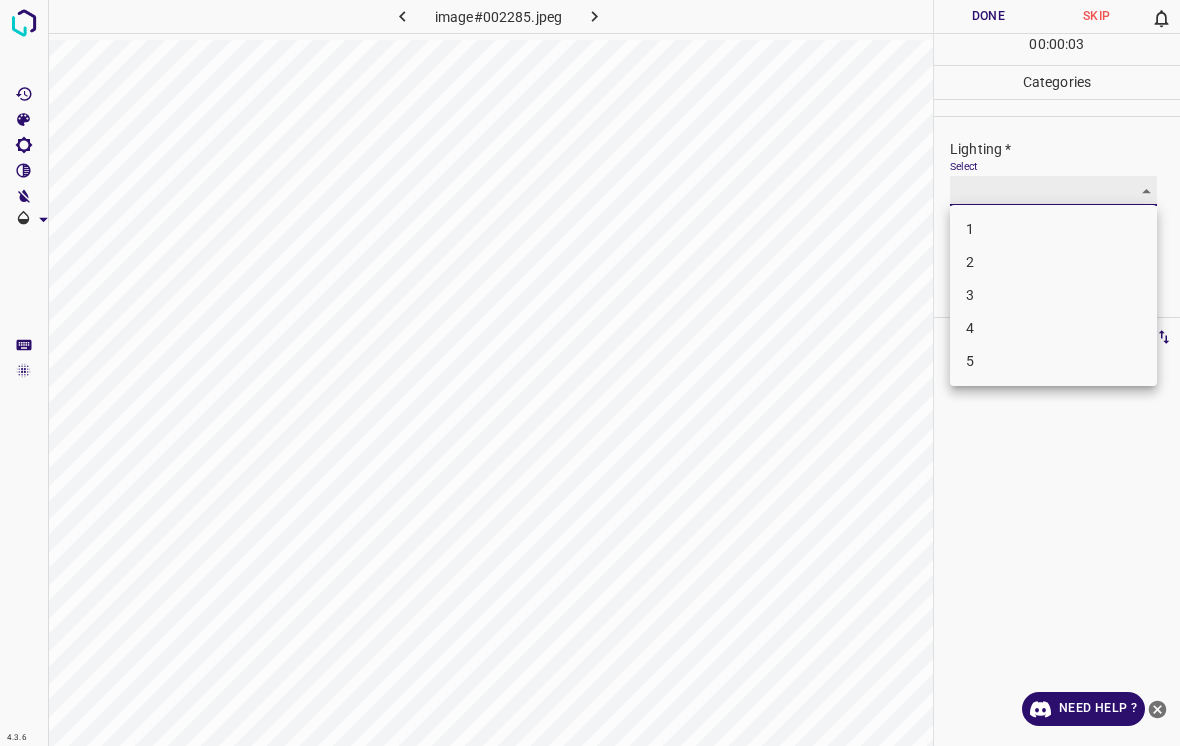 type on "4" 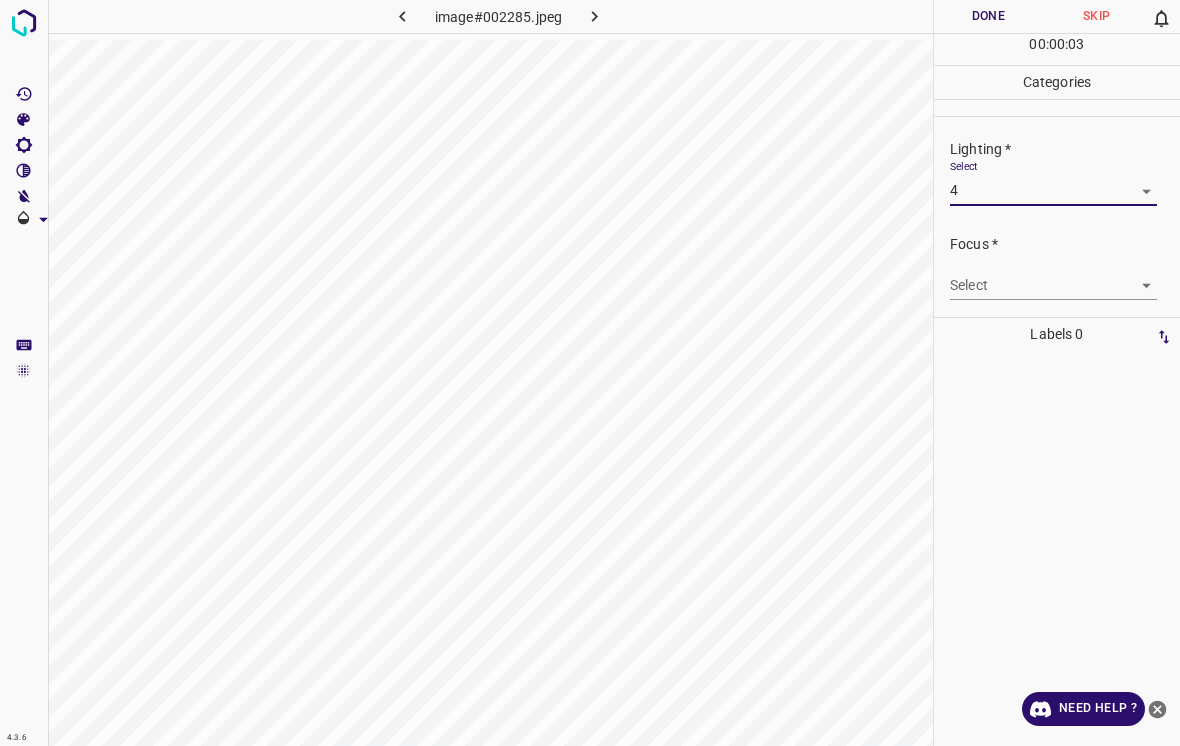 click on "4.3.6  image#002285.jpeg Done Skip 0 00   : 00   : 03   Categories Lighting *  Select 4 4 Focus *  Select ​ Overall *  Select ​ Labels   0 Categories 1 Lighting 2 Focus 3 Overall Tools Space Change between modes (Draw & Edit) I Auto labeling R Restore zoom M Zoom in N Zoom out Delete Delete selecte label Filters Z Restore filters X Saturation filter C Brightness filter V Contrast filter B Gray scale filter General O Download Need Help ? - Text - Hide - Delete" at bounding box center (590, 373) 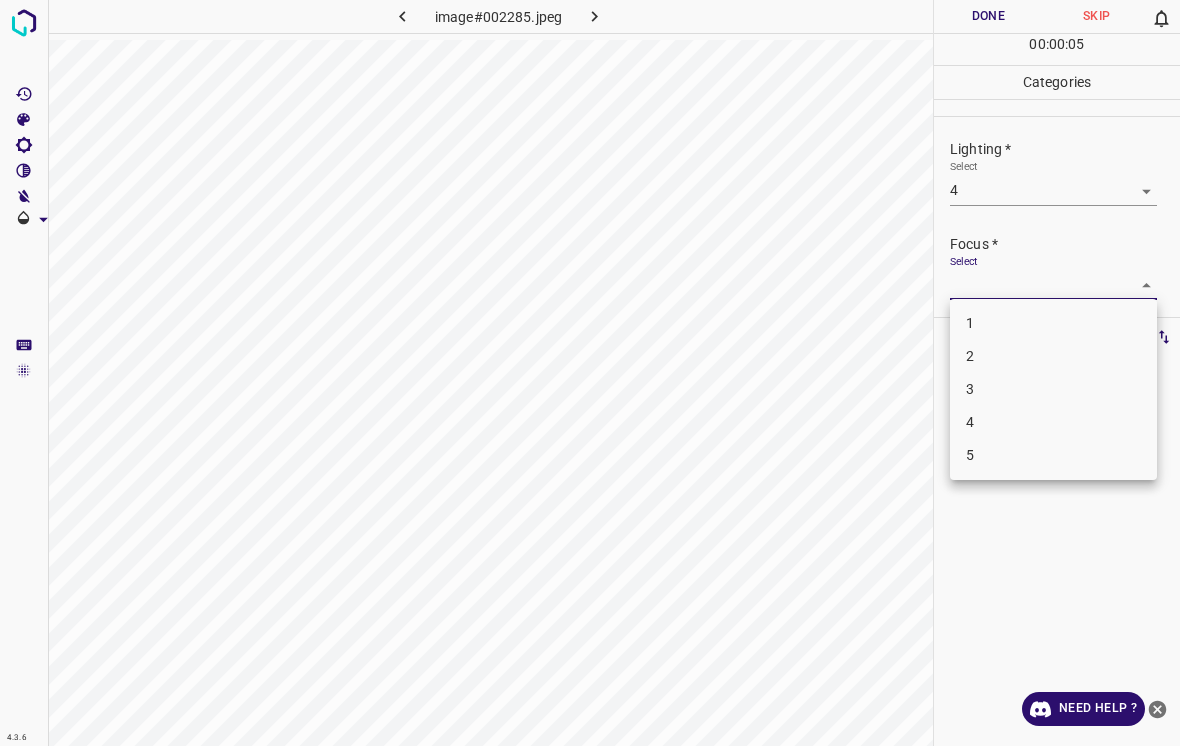 click on "3" at bounding box center (1053, 389) 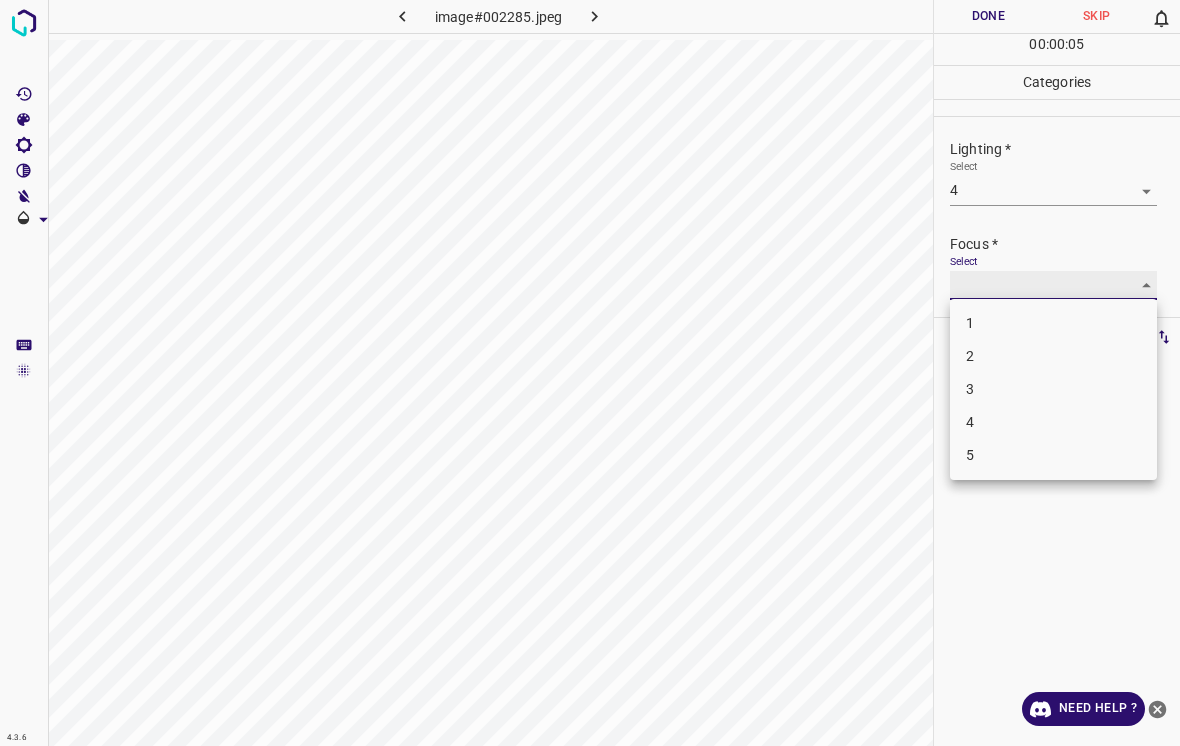 type on "3" 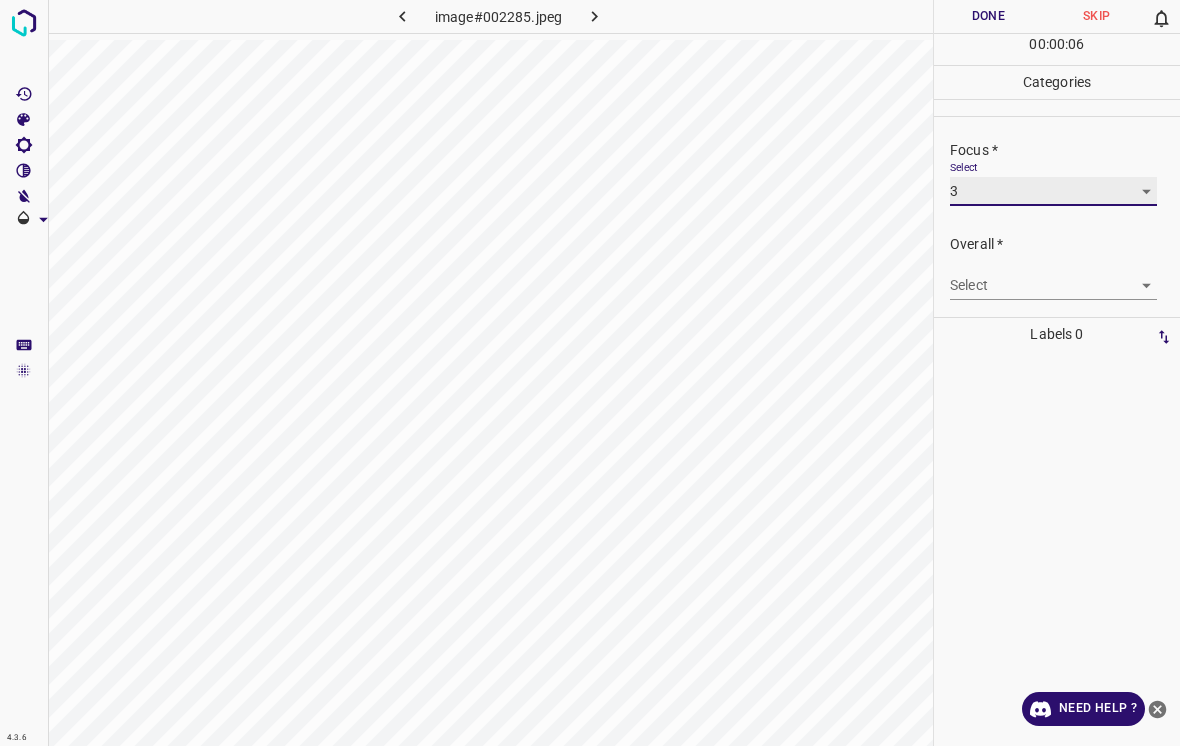 scroll, scrollTop: 93, scrollLeft: 0, axis: vertical 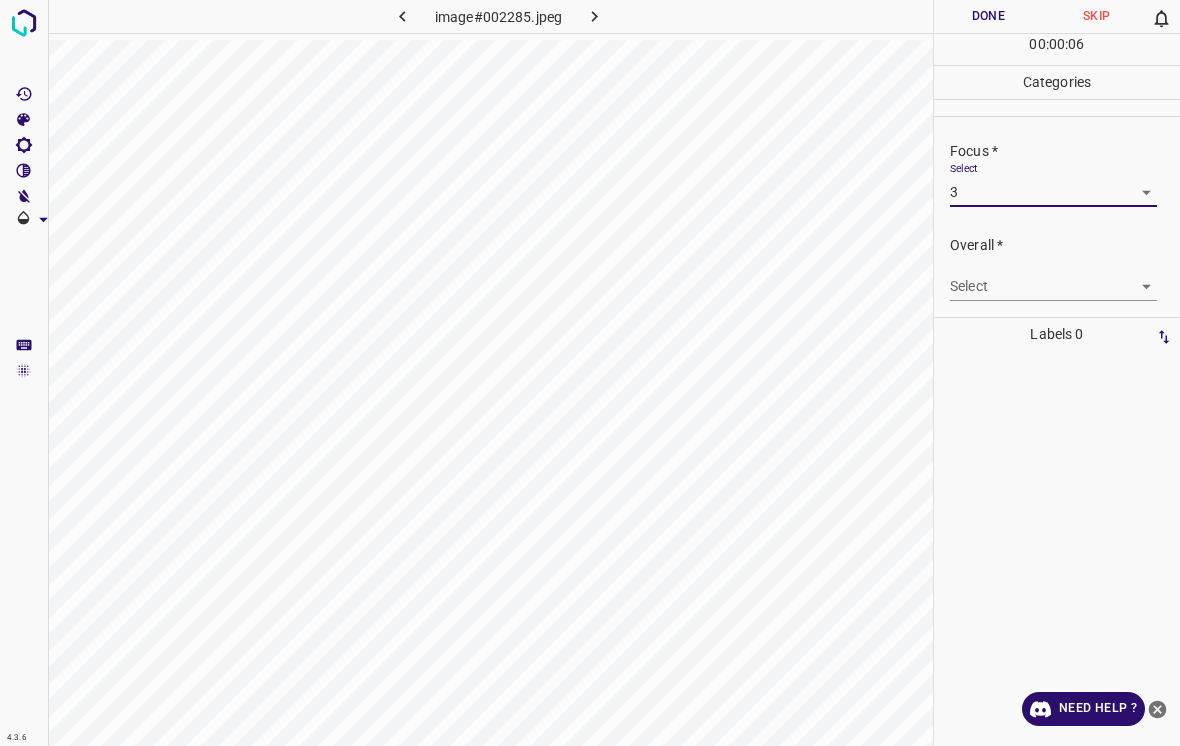 click on "4.3.6  image#002285.jpeg Done Skip 0 00   : 00   : 06   Categories Lighting *  Select 4 4 Focus *  Select 3 3 Overall *  Select ​ Labels   0 Categories 1 Lighting 2 Focus 3 Overall Tools Space Change between modes (Draw & Edit) I Auto labeling R Restore zoom M Zoom in N Zoom out Delete Delete selecte label Filters Z Restore filters X Saturation filter C Brightness filter V Contrast filter B Gray scale filter General O Download Need Help ? - Text - Hide - Delete" at bounding box center [590, 373] 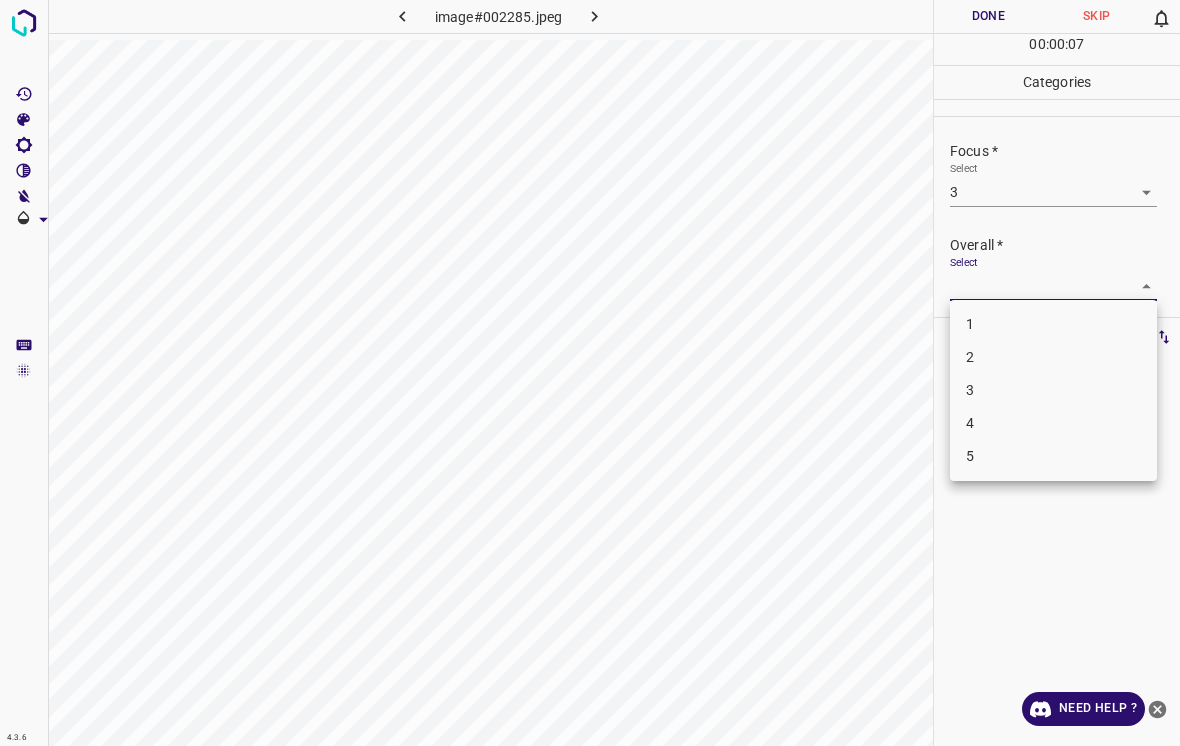 click on "3" at bounding box center (1053, 390) 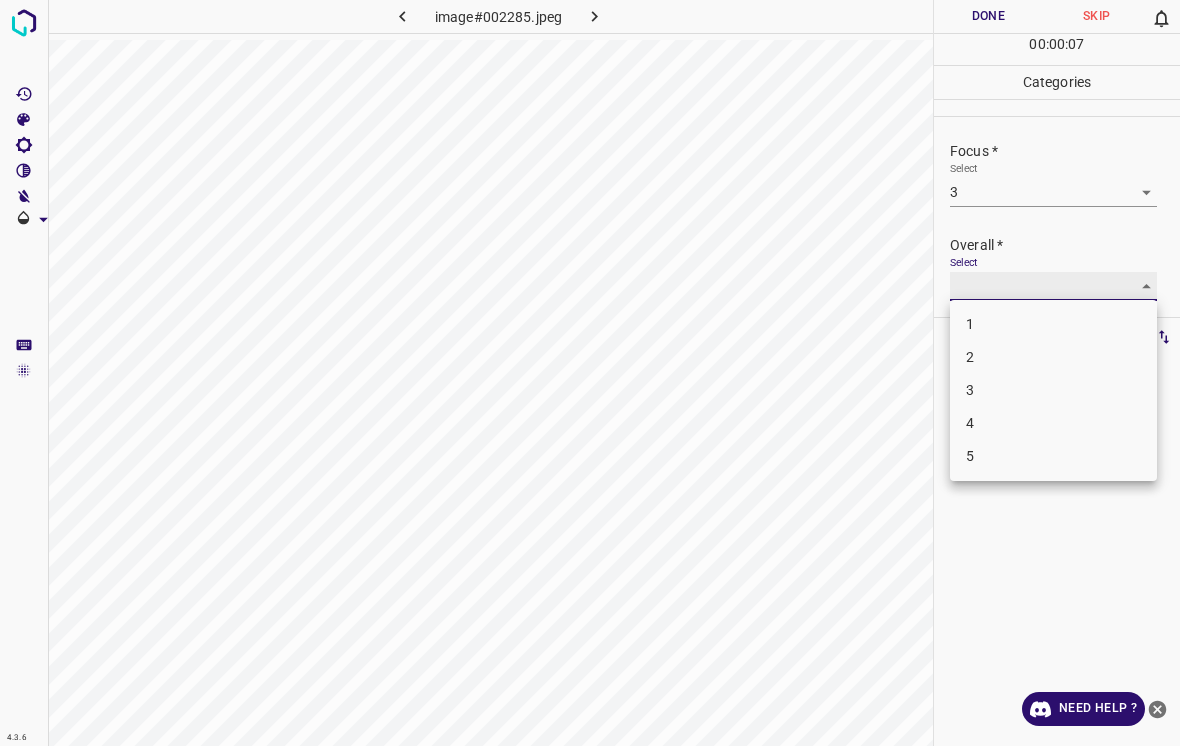 type on "3" 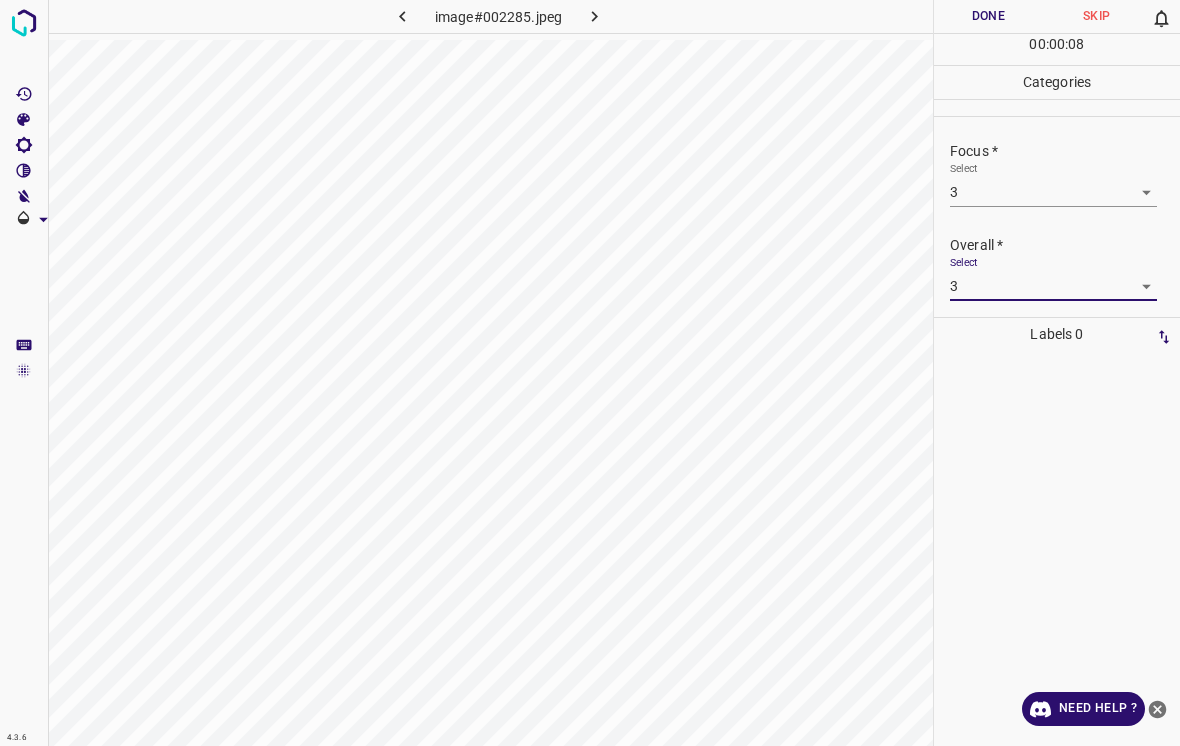 click on "Done" at bounding box center (988, 16) 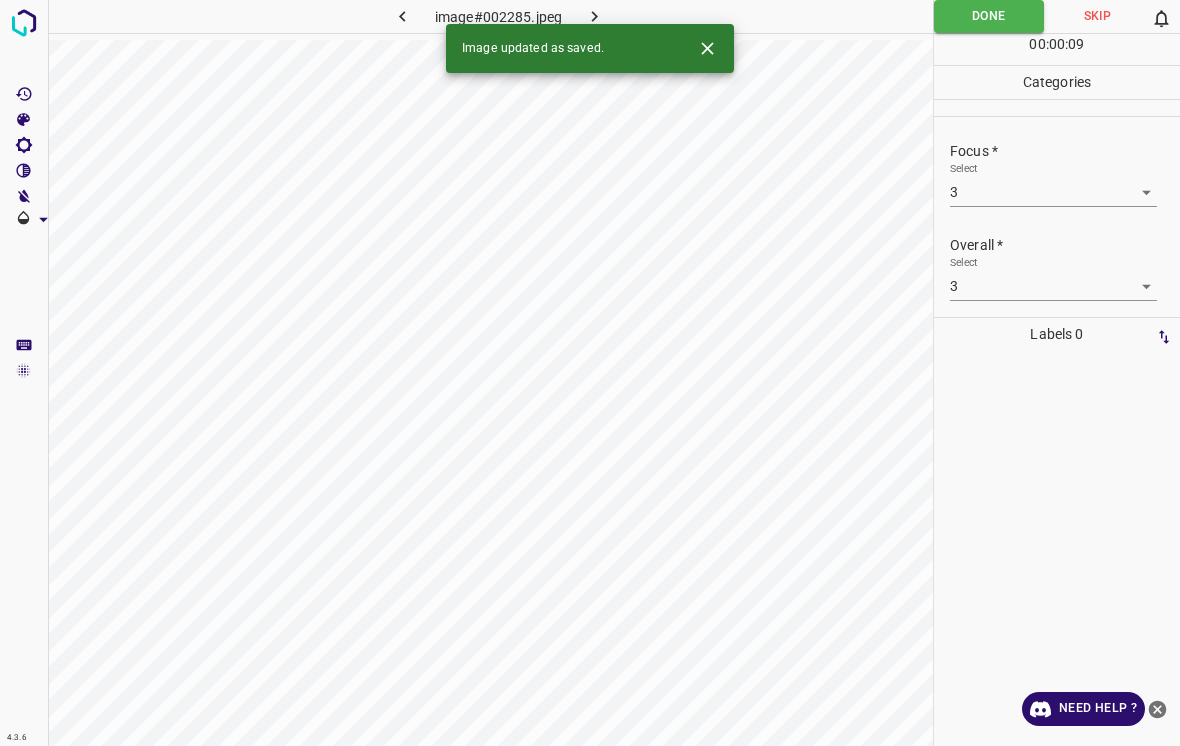 click 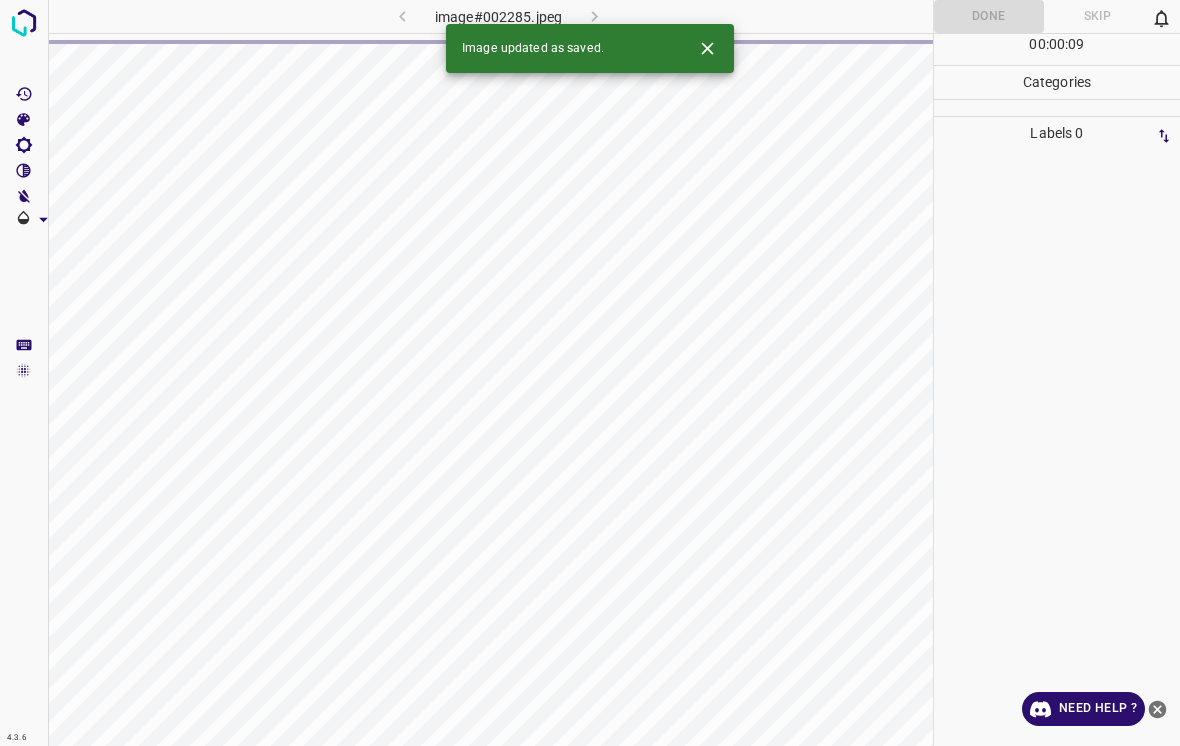 click 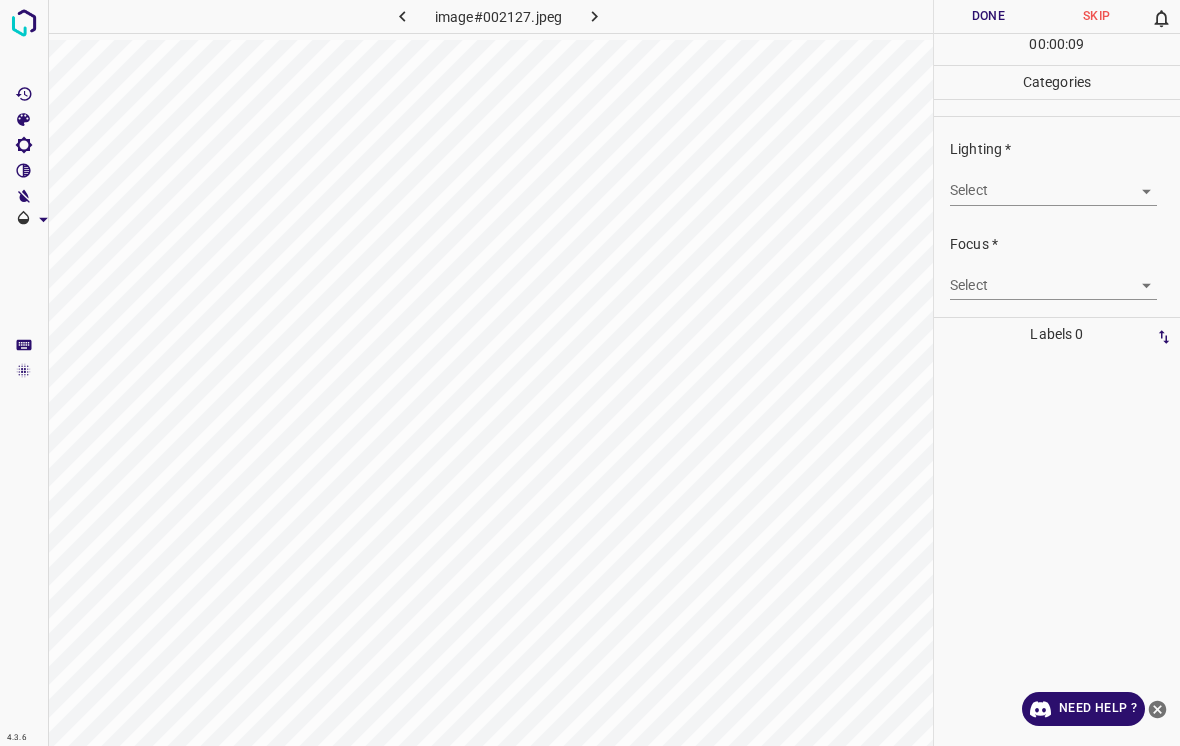 click on "4.3.6  image#002127.jpeg Done Skip 0 00   : 00   : 09   Categories Lighting *  Select ​ Focus *  Select ​ Overall *  Select ​ Labels   0 Categories 1 Lighting 2 Focus 3 Overall Tools Space Change between modes (Draw & Edit) I Auto labeling R Restore zoom M Zoom in N Zoom out Delete Delete selecte label Filters Z Restore filters X Saturation filter C Brightness filter V Contrast filter B Gray scale filter General O Download Need Help ? - Text - Hide - Delete" at bounding box center [590, 373] 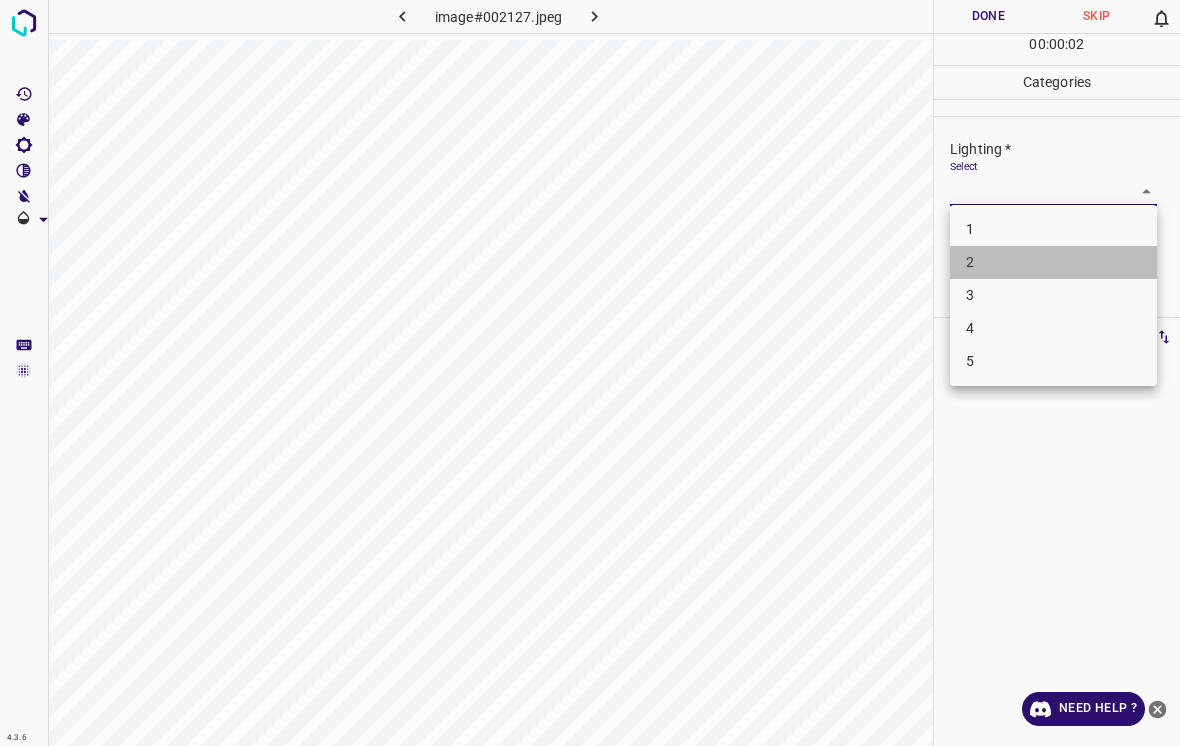 click on "2" at bounding box center [1053, 262] 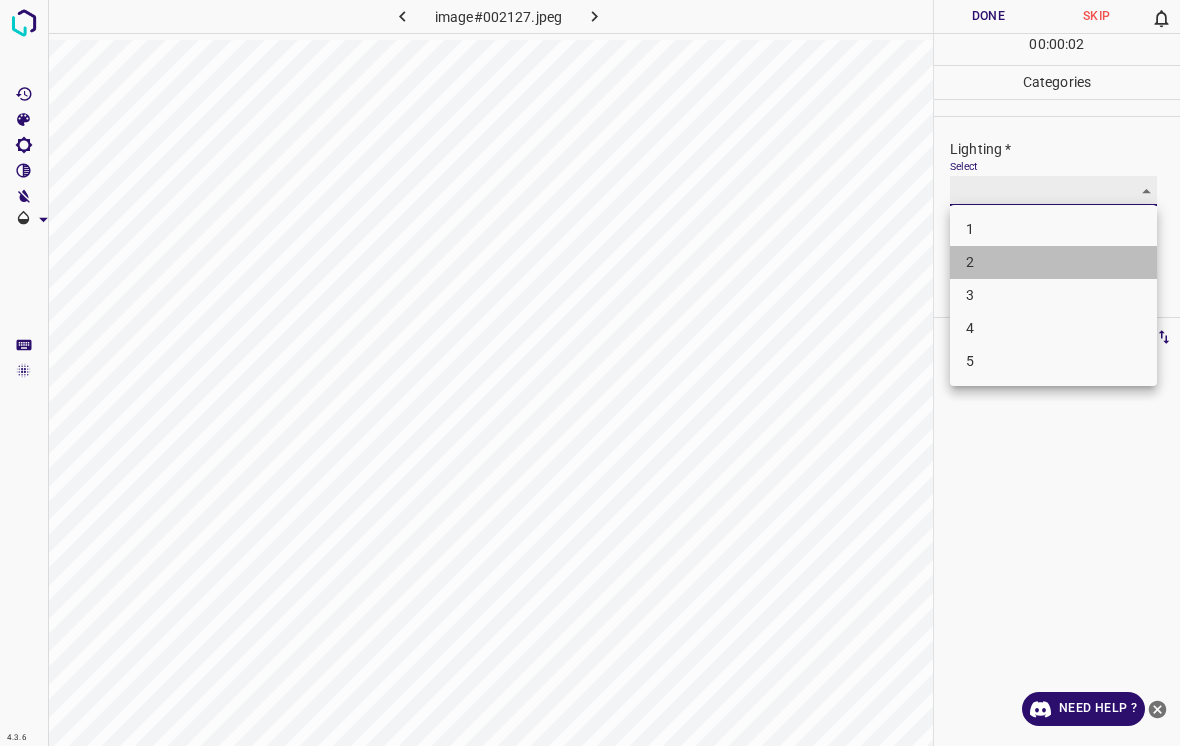 type on "2" 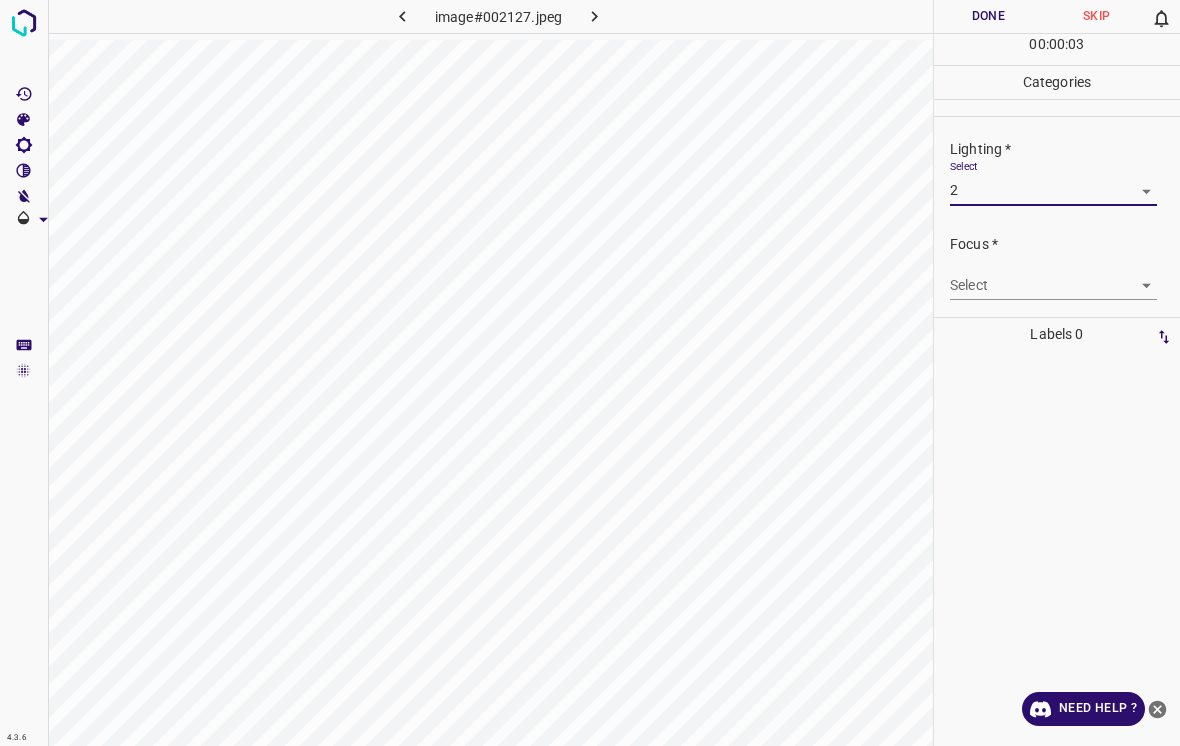 click on "4.3.6  image#002127.jpeg Done Skip 0 00   : 00   : 03   Categories Lighting *  Select 2 2 Focus *  Select ​ Overall *  Select ​ Labels   0 Categories 1 Lighting 2 Focus 3 Overall Tools Space Change between modes (Draw & Edit) I Auto labeling R Restore zoom M Zoom in N Zoom out Delete Delete selecte label Filters Z Restore filters X Saturation filter C Brightness filter V Contrast filter B Gray scale filter General O Download Need Help ? - Text - Hide - Delete" at bounding box center [590, 373] 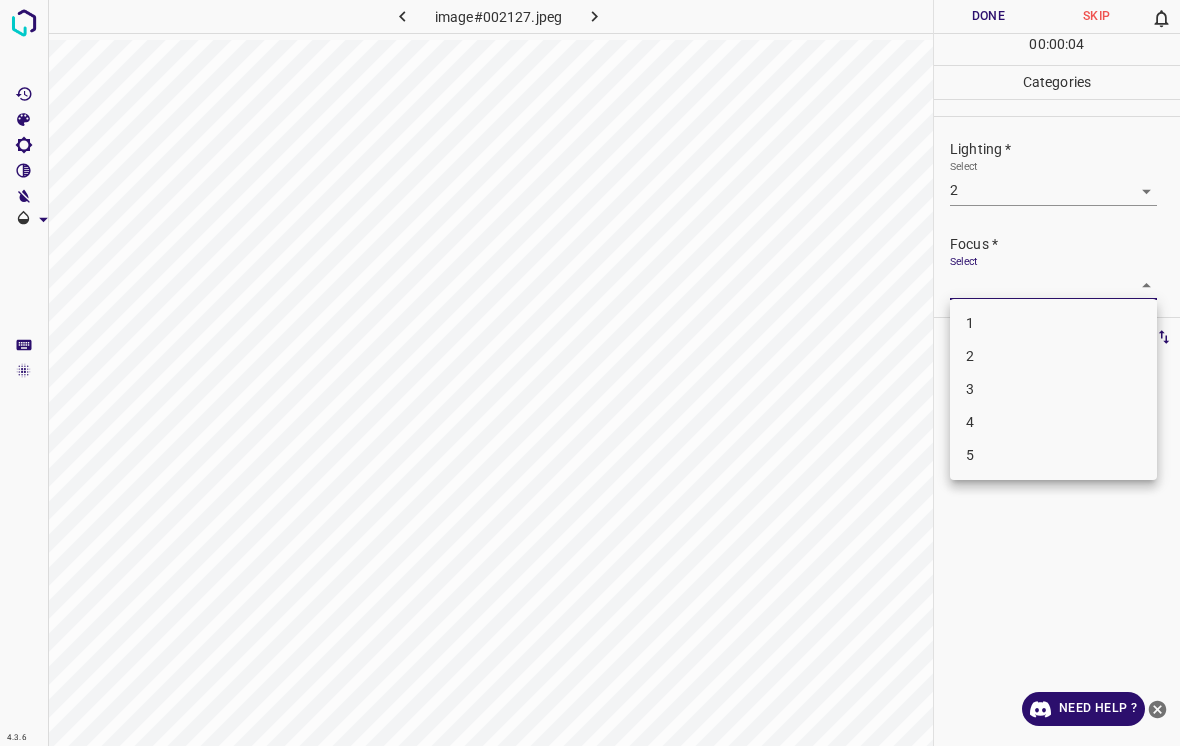 click on "3" at bounding box center [1053, 389] 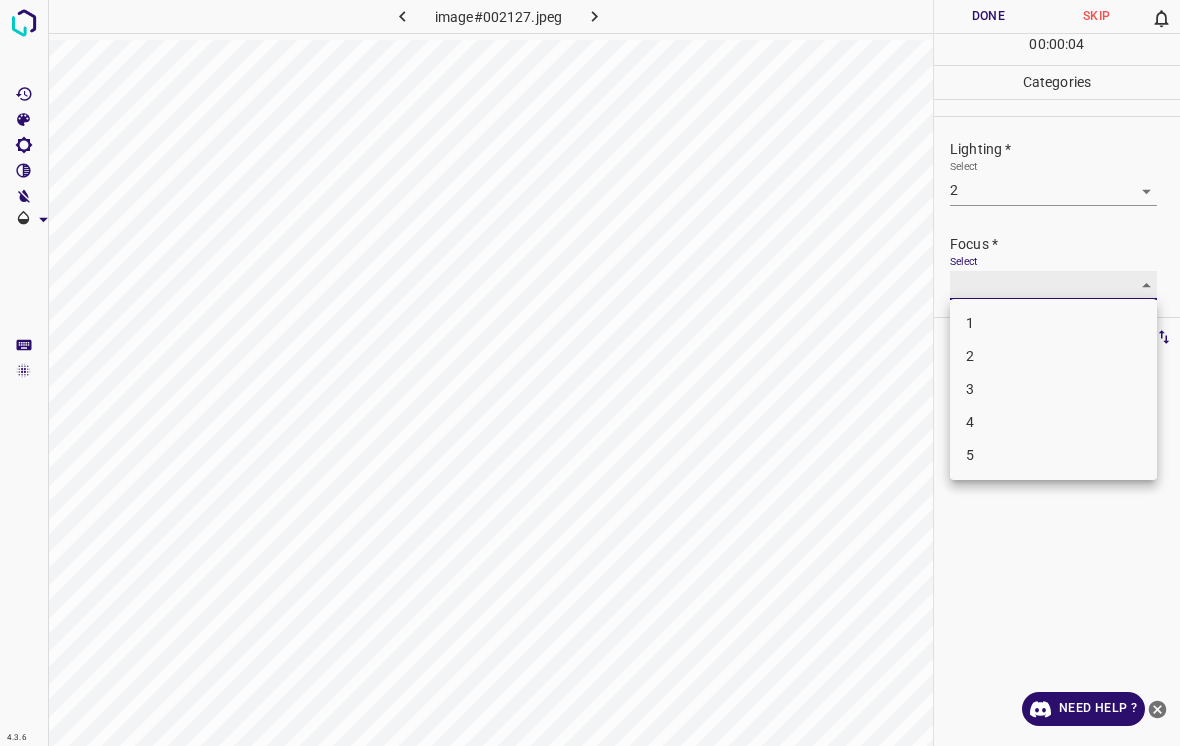 type on "3" 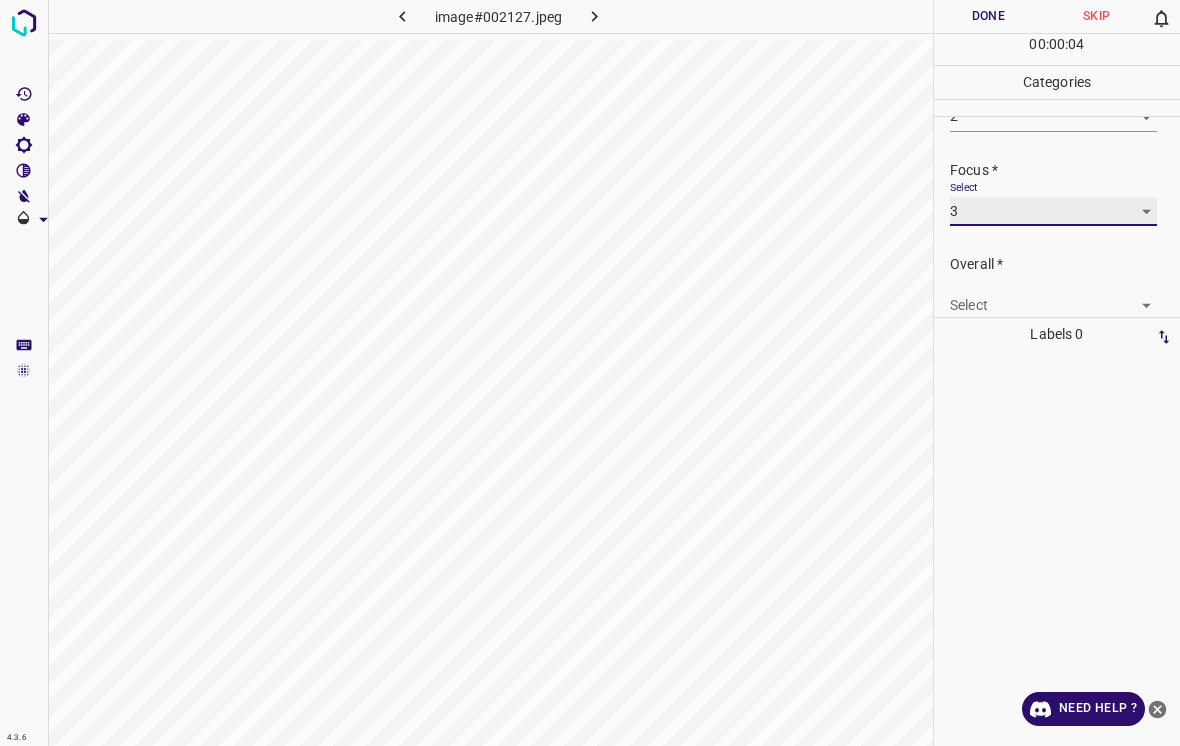 scroll, scrollTop: 85, scrollLeft: 0, axis: vertical 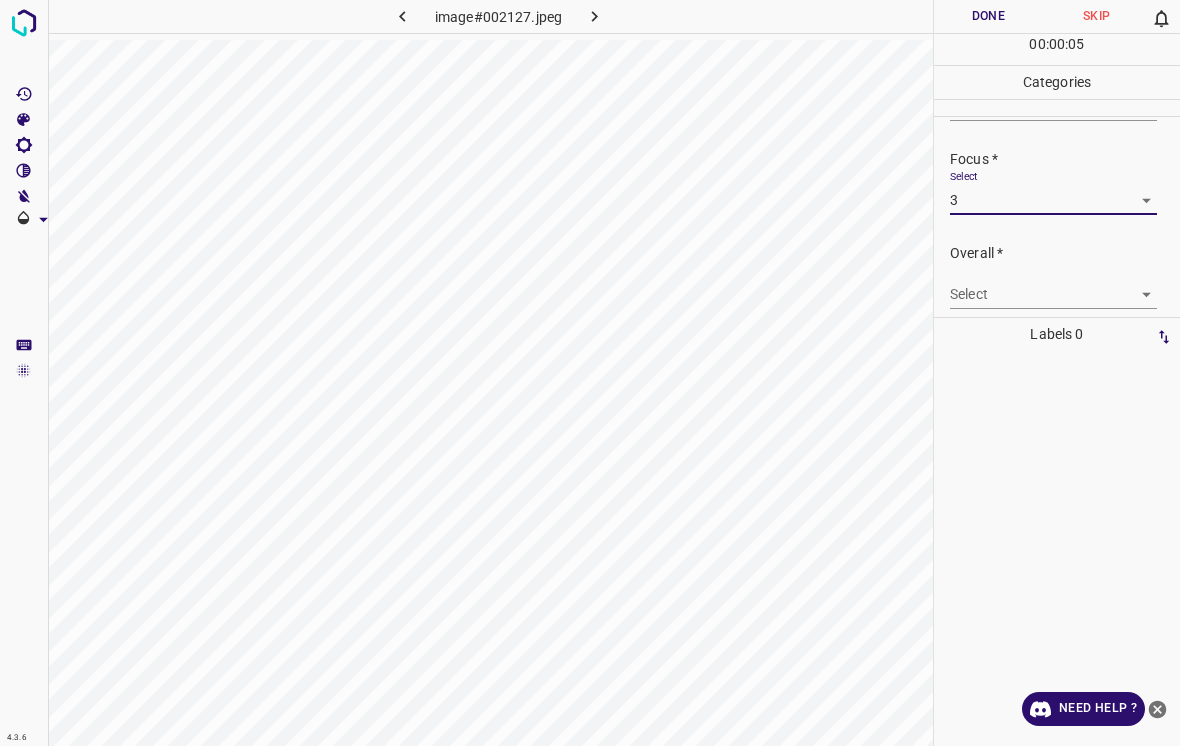 click on "4.3.6  image#002127.jpeg Done Skip 0 00   : 00   : 05   Categories Lighting *  Select 2 2 Focus *  Select 3 3 Overall *  Select ​ Labels   0 Categories 1 Lighting 2 Focus 3 Overall Tools Space Change between modes (Draw & Edit) I Auto labeling R Restore zoom M Zoom in N Zoom out Delete Delete selecte label Filters Z Restore filters X Saturation filter C Brightness filter V Contrast filter B Gray scale filter General O Download Need Help ? - Text - Hide - Delete" at bounding box center (590, 373) 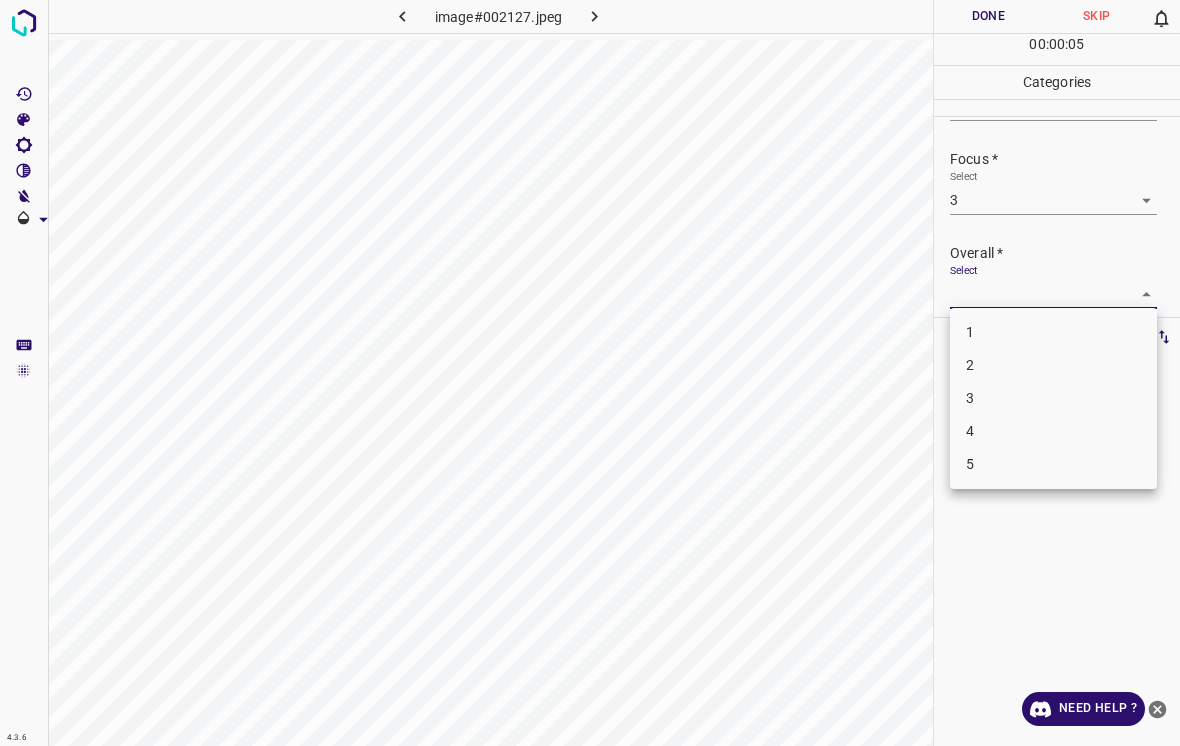 click on "3" at bounding box center (1053, 398) 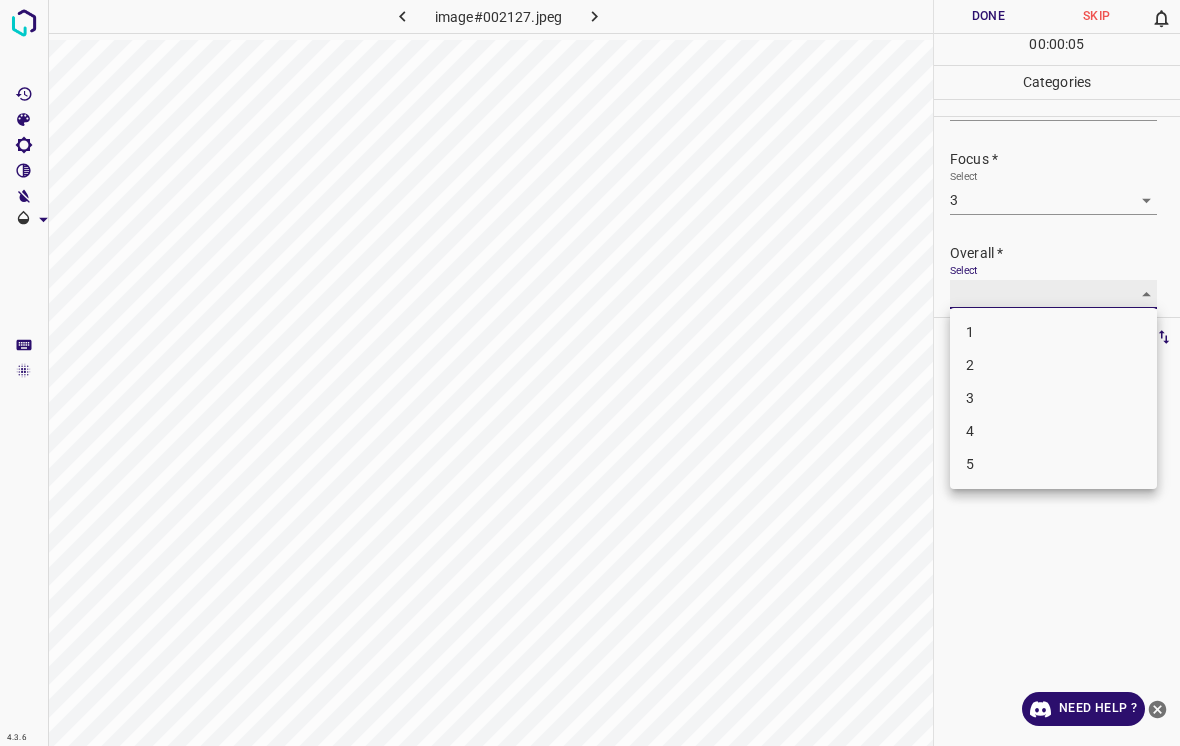 type on "3" 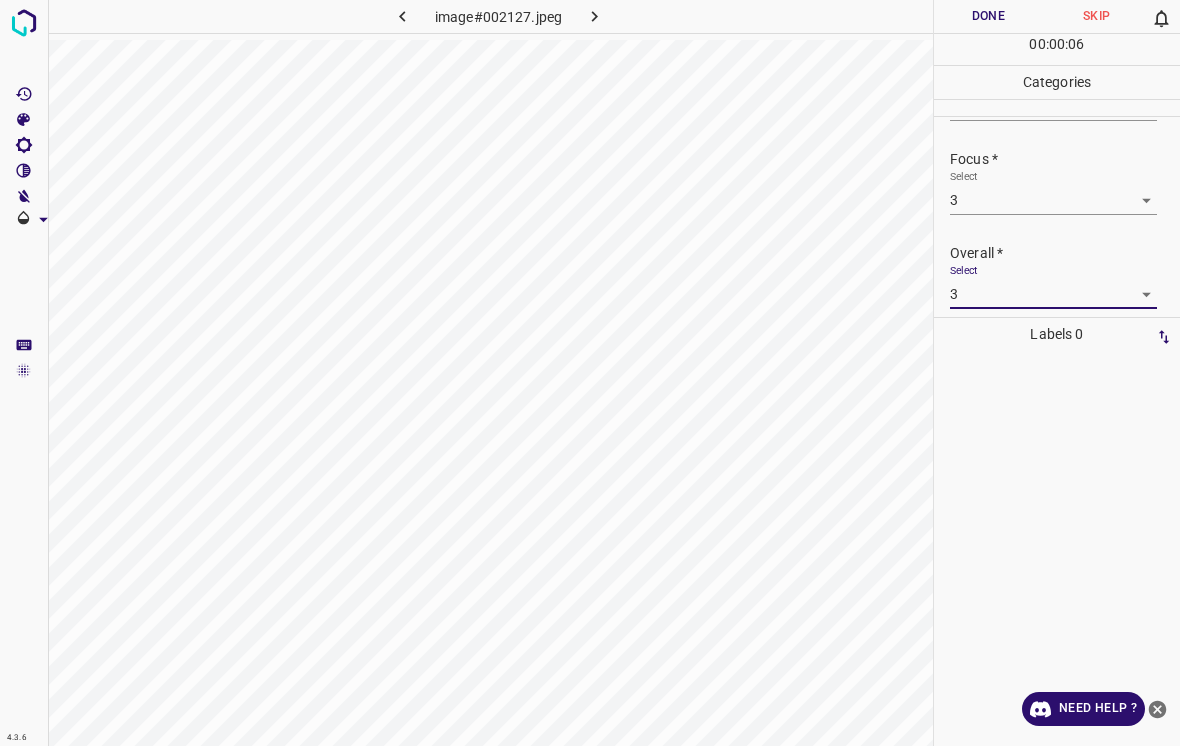 click on "Done" at bounding box center (988, 16) 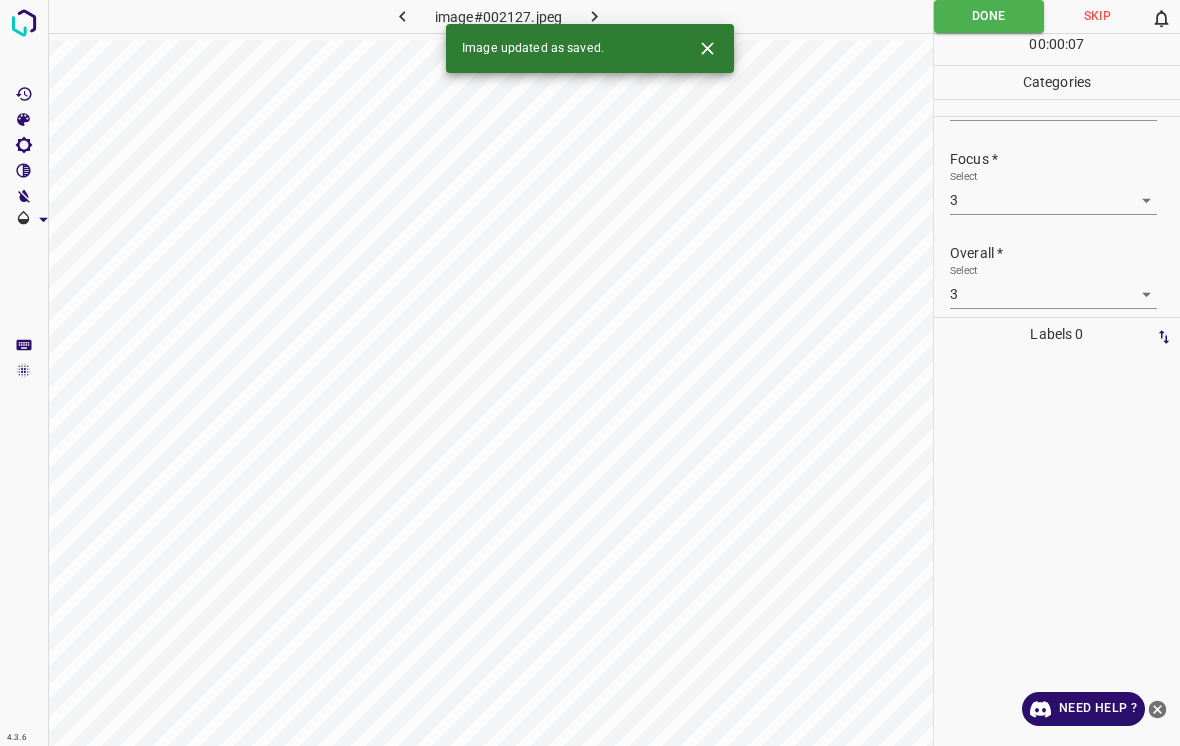click 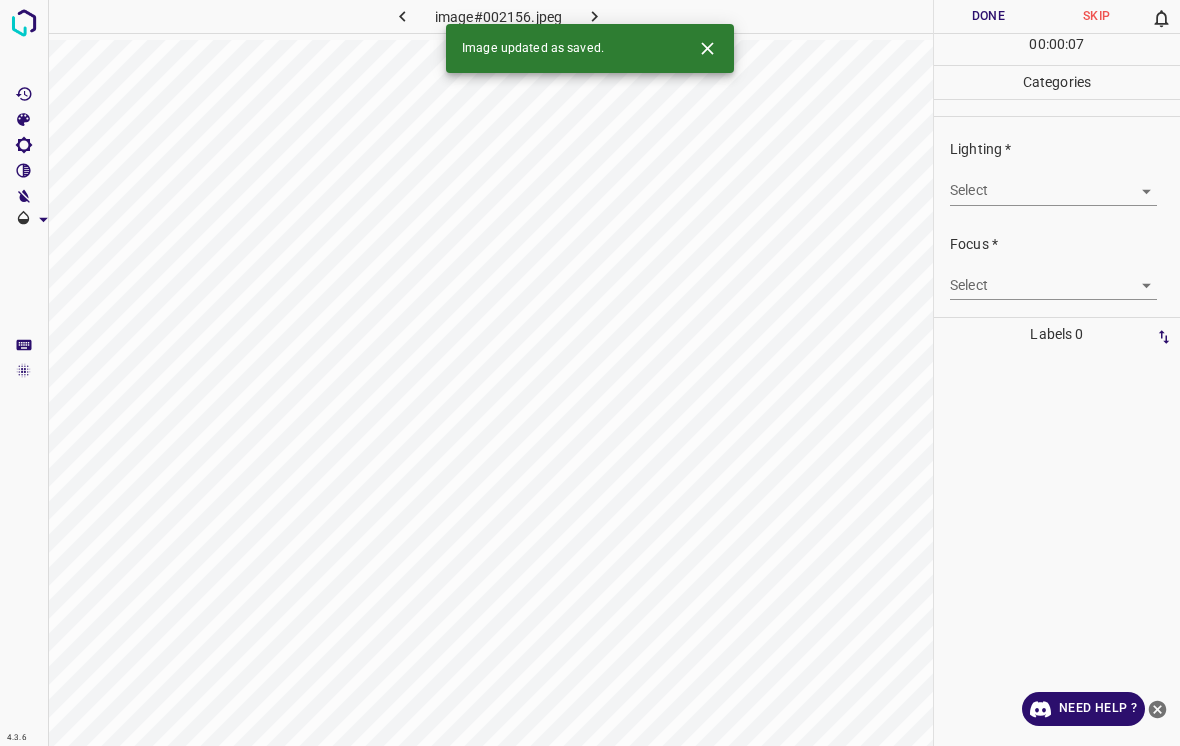 click on "4.3.6  image#002156.jpeg Done Skip 0 00   : 00   : 07   Categories Lighting *  Select ​ Focus *  Select ​ Overall *  Select ​ Labels   0 Categories 1 Lighting 2 Focus 3 Overall Tools Space Change between modes (Draw & Edit) I Auto labeling R Restore zoom M Zoom in N Zoom out Delete Delete selecte label Filters Z Restore filters X Saturation filter C Brightness filter V Contrast filter B Gray scale filter General O Download Image updated as saved. Need Help ? - Text - Hide - Delete" at bounding box center (590, 373) 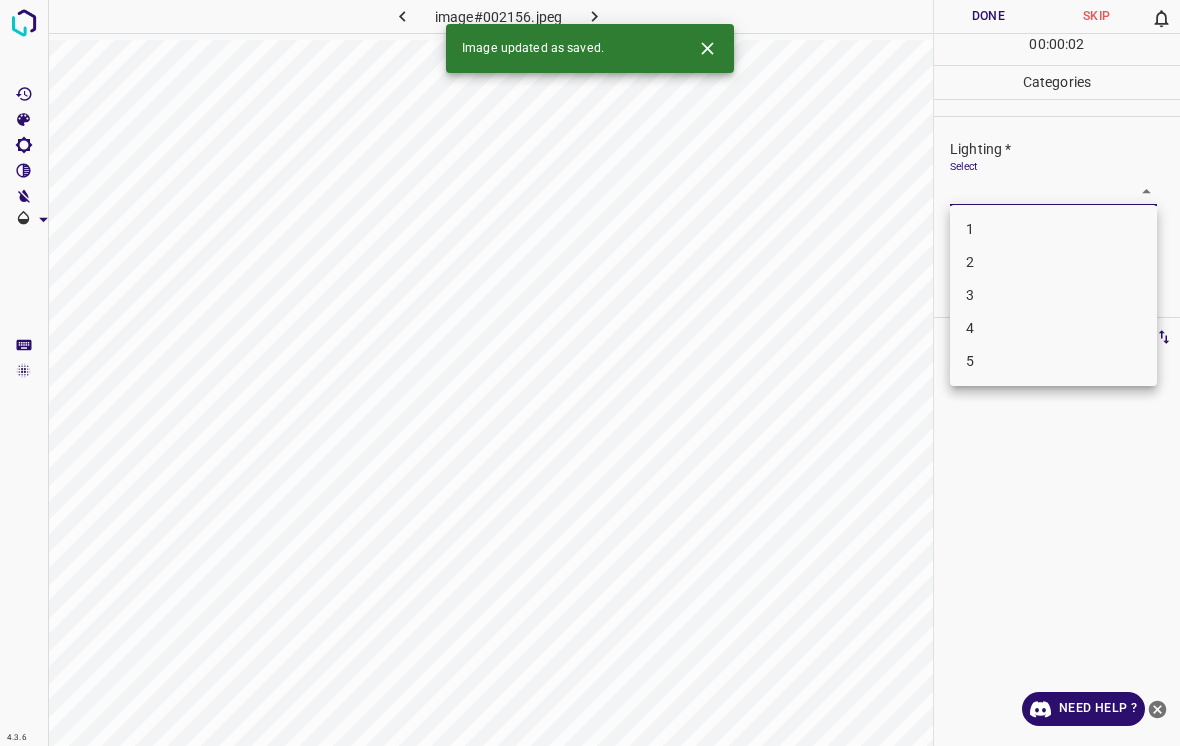 click on "3" at bounding box center [1053, 295] 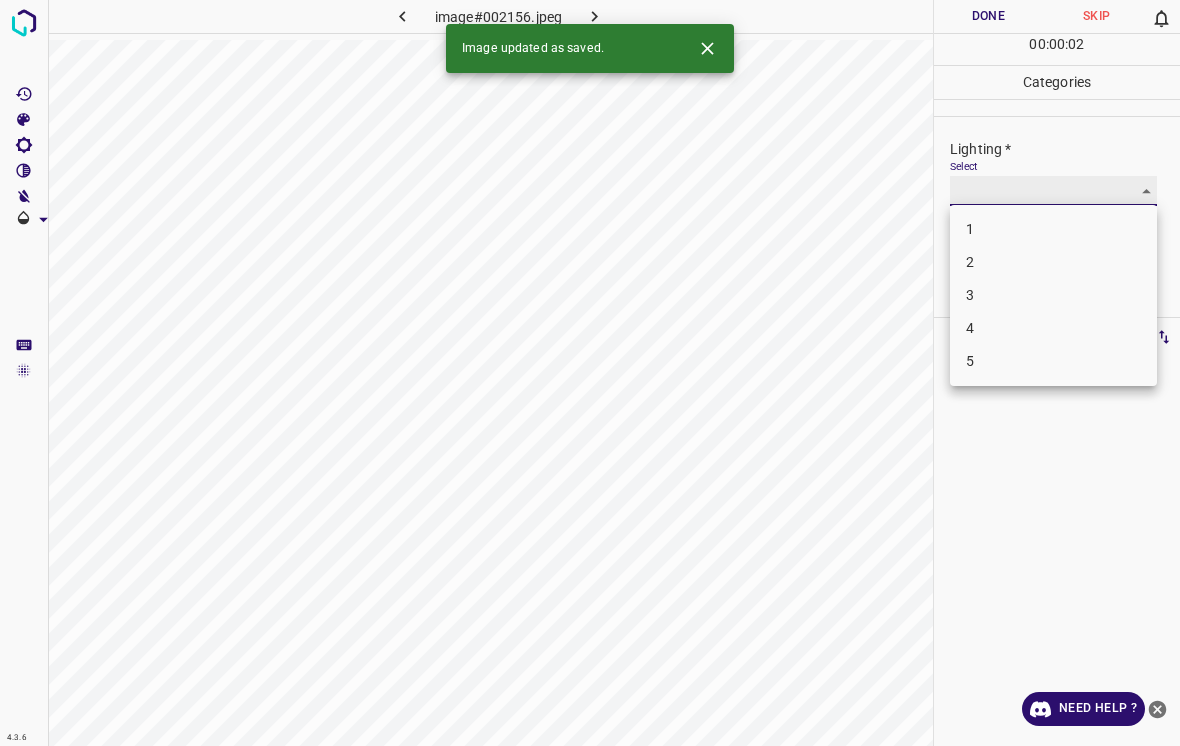 type on "3" 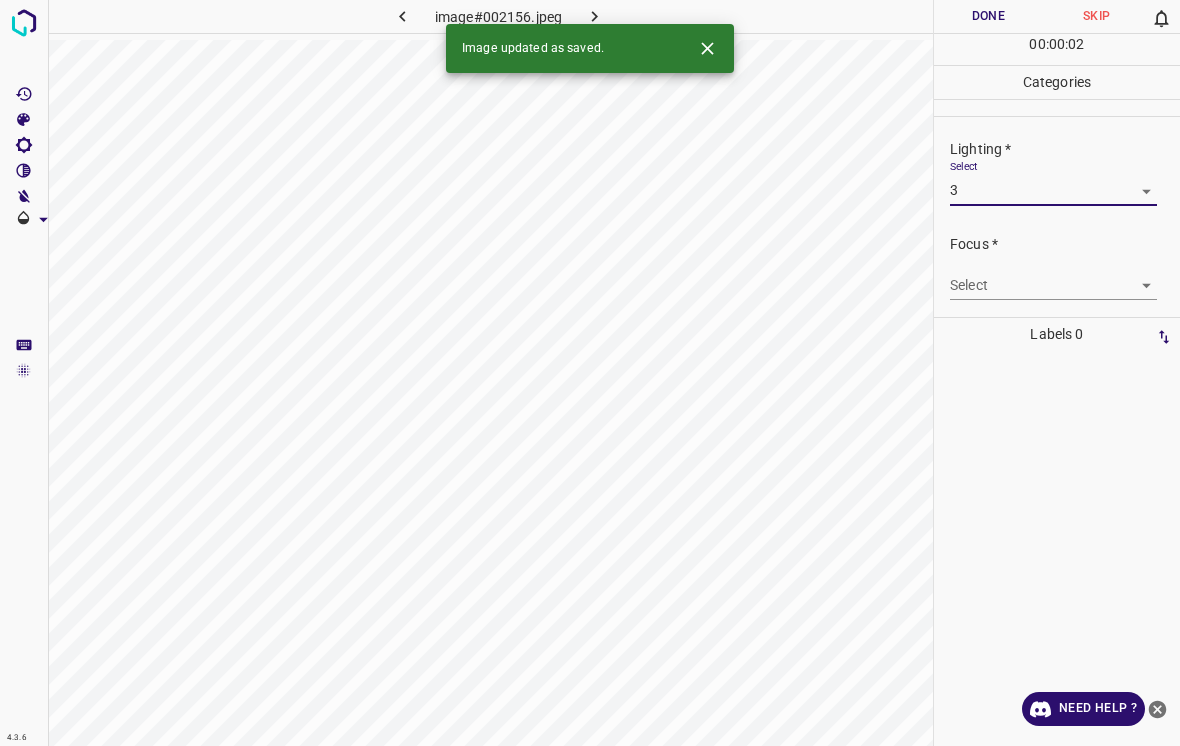 click on "4.3.6  image#002156.jpeg Done Skip 0 00   : 00   : 02   Categories Lighting *  Select 3 3 Focus *  Select ​ Overall *  Select ​ Labels   0 Categories 1 Lighting 2 Focus 3 Overall Tools Space Change between modes (Draw & Edit) I Auto labeling R Restore zoom M Zoom in N Zoom out Delete Delete selecte label Filters Z Restore filters X Saturation filter C Brightness filter V Contrast filter B Gray scale filter General O Download Image updated as saved. Need Help ? - Text - Hide - Delete" at bounding box center [590, 373] 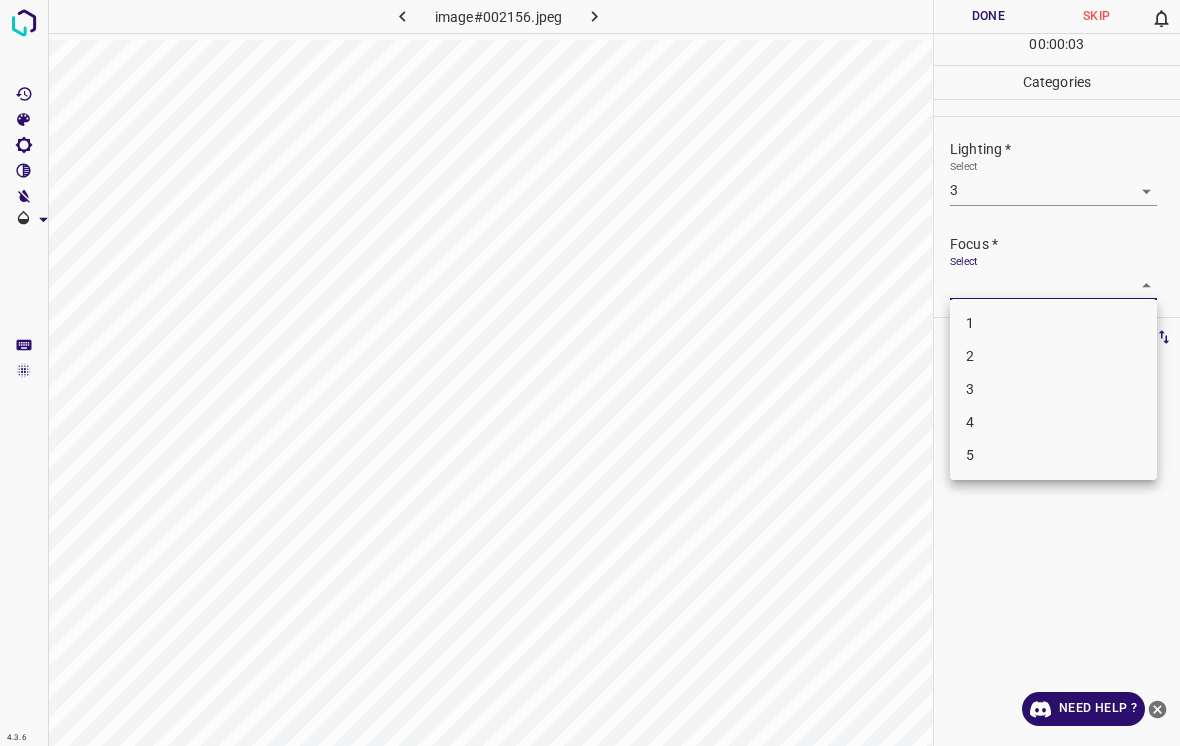 click on "4" at bounding box center (1053, 422) 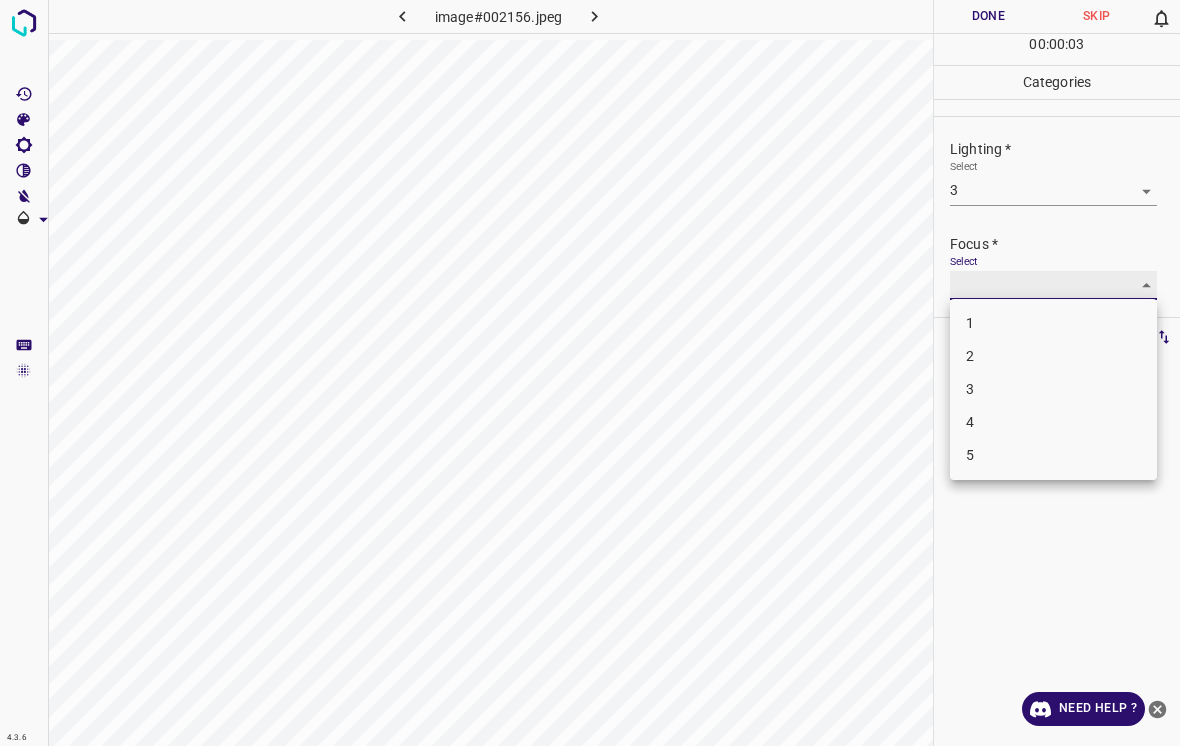 type on "4" 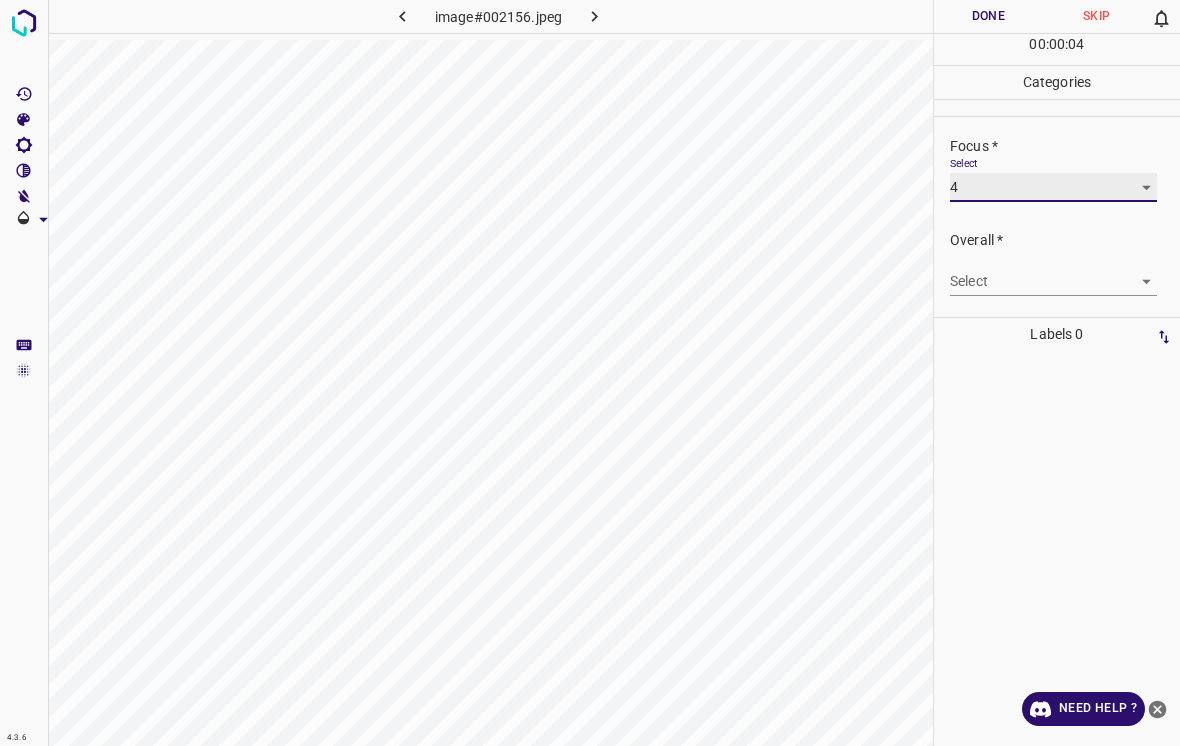 scroll, scrollTop: 98, scrollLeft: 0, axis: vertical 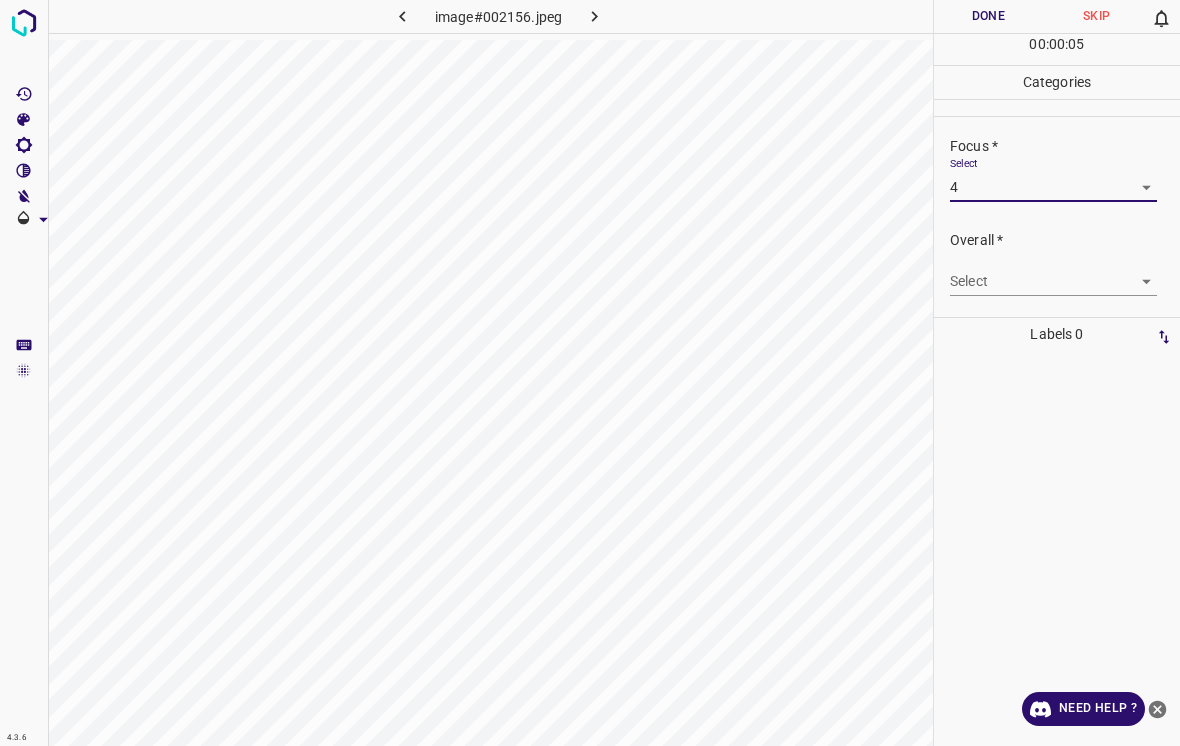 click on "4.3.6  image#002156.jpeg Done Skip 0 00   : 00   : 05   Categories Lighting *  Select 3 3 Focus *  Select 4 4 Overall *  Select ​ Labels   0 Categories 1 Lighting 2 Focus 3 Overall Tools Space Change between modes (Draw & Edit) I Auto labeling R Restore zoom M Zoom in N Zoom out Delete Delete selecte label Filters Z Restore filters X Saturation filter C Brightness filter V Contrast filter B Gray scale filter General O Download Need Help ? - Text - Hide - Delete" at bounding box center (590, 373) 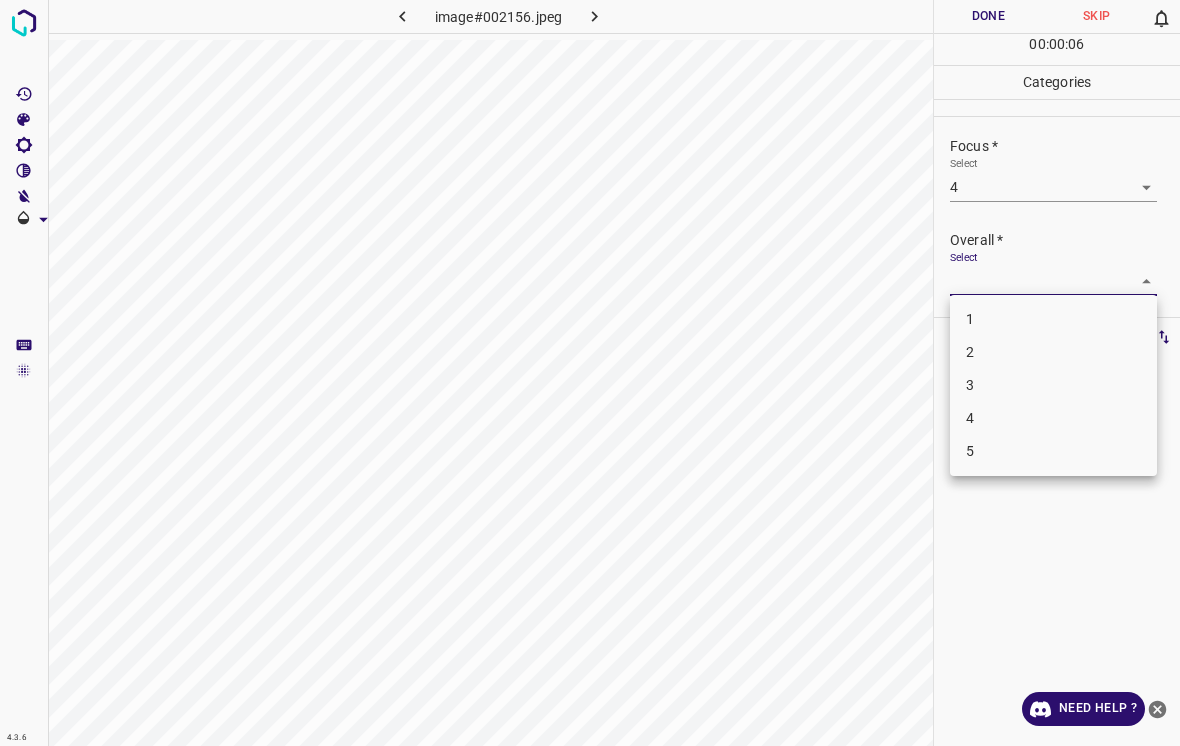 click on "3" at bounding box center (1053, 385) 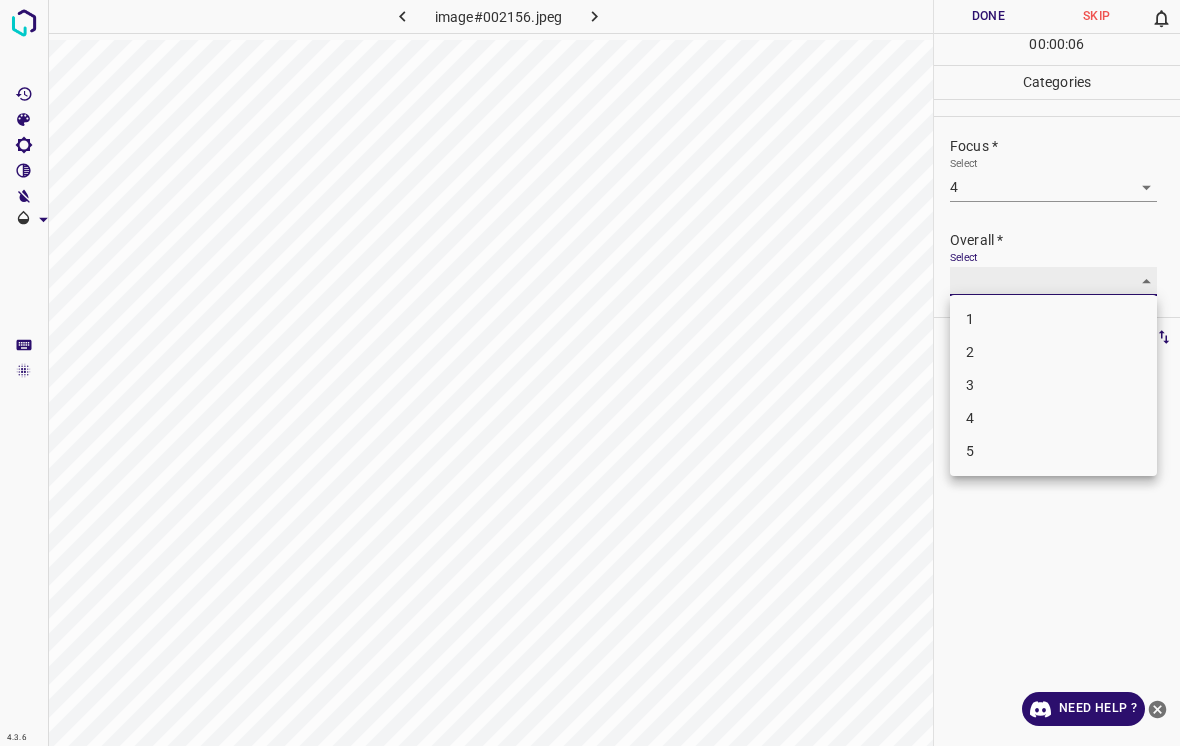 type on "3" 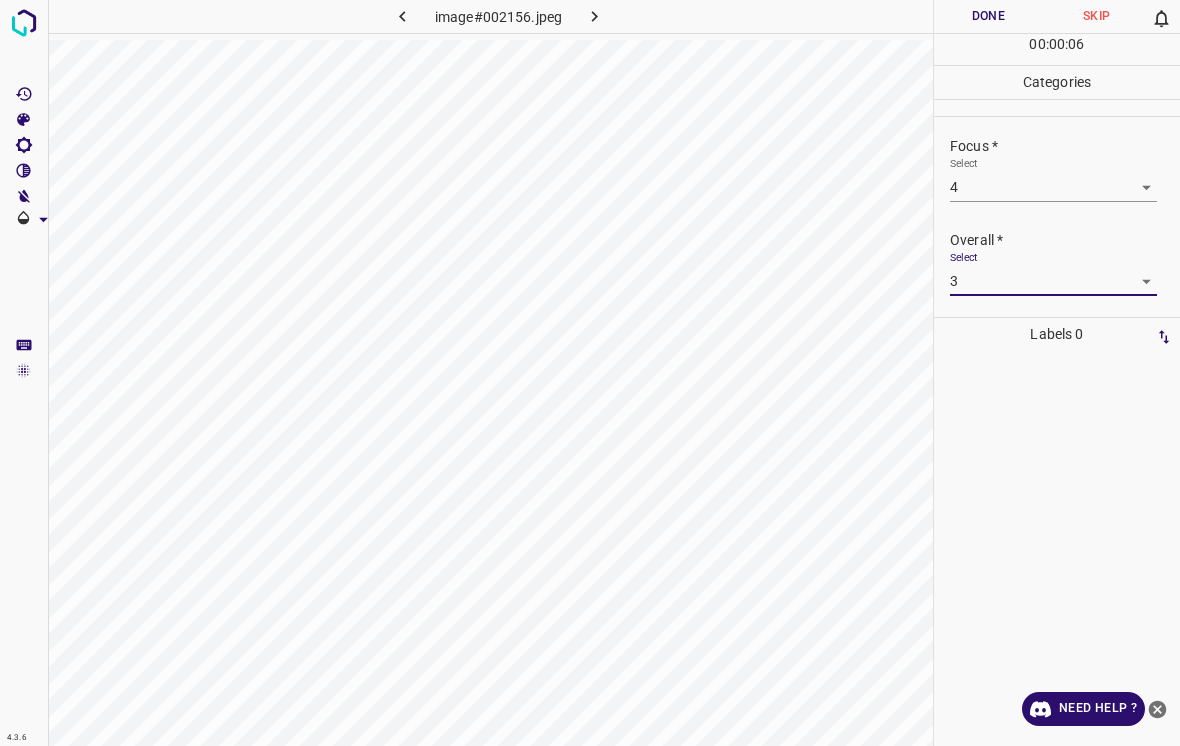 click on "Done" at bounding box center [988, 16] 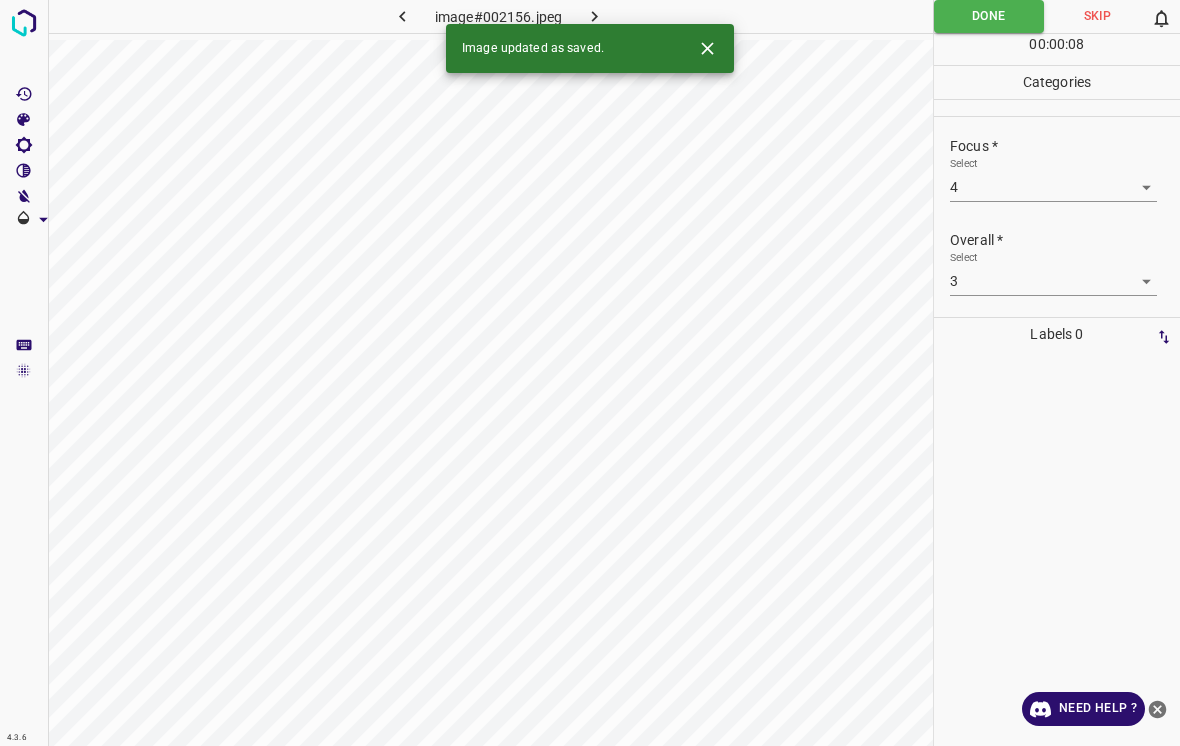 click 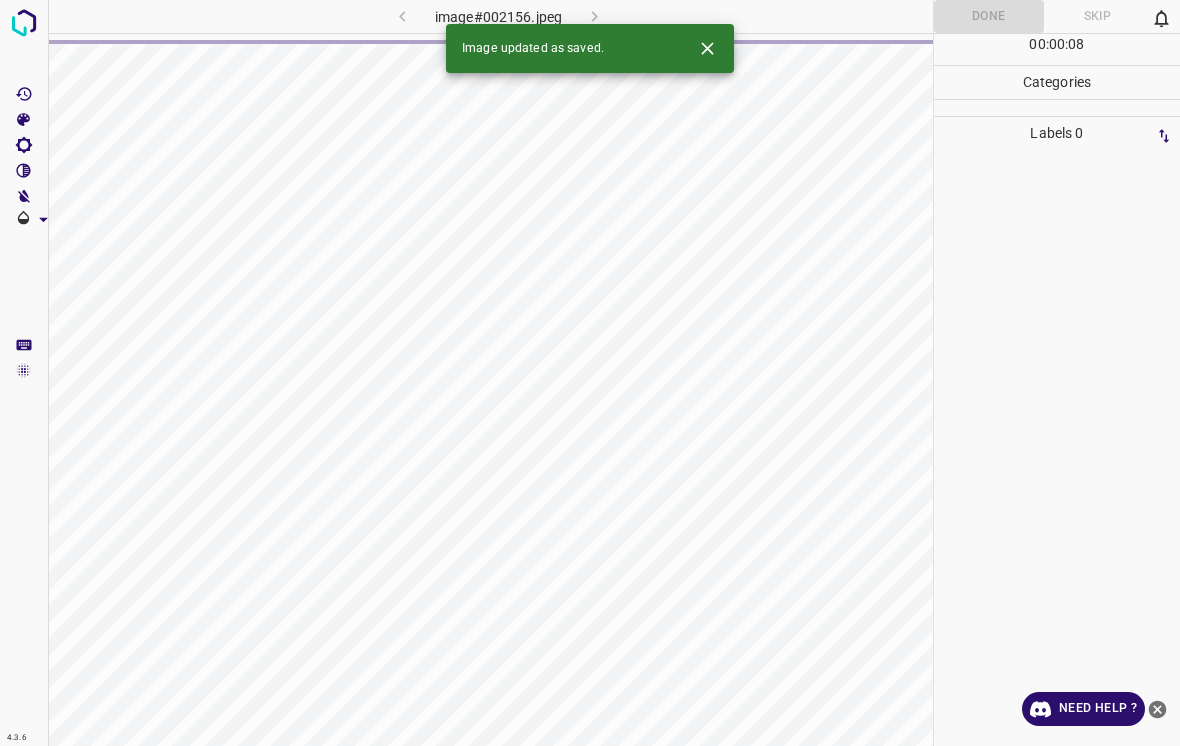 click 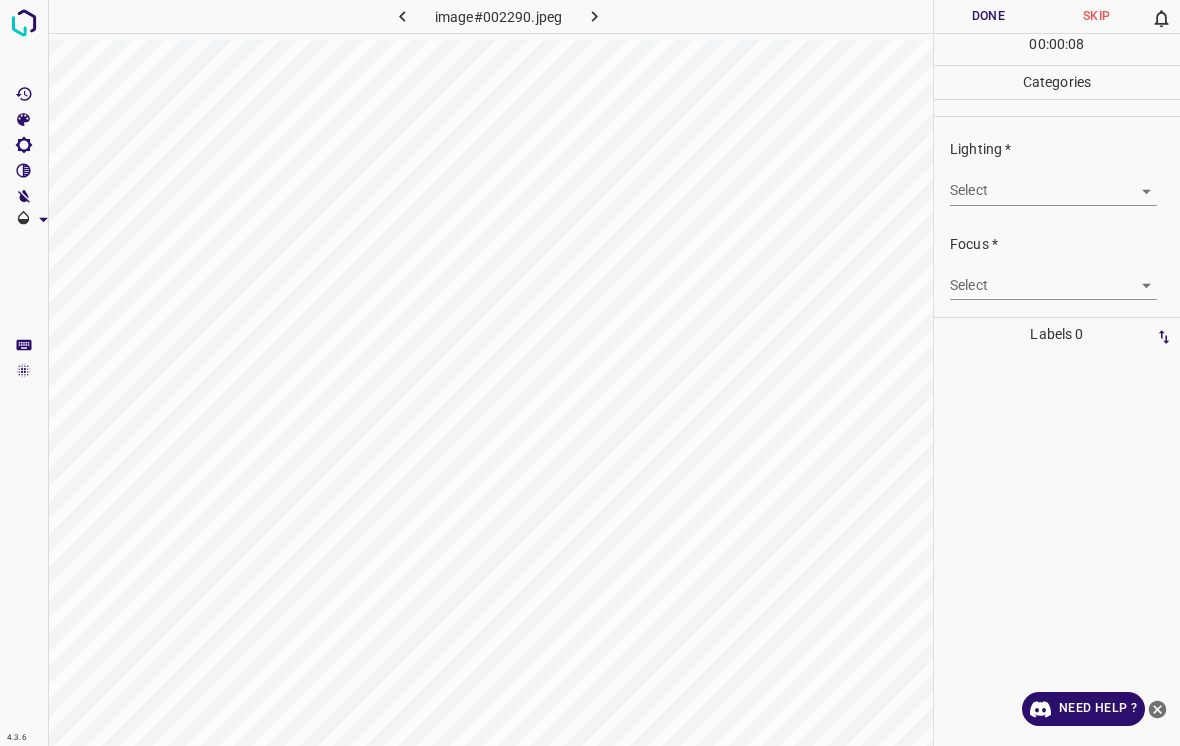 click on "4.3.6  image#002290.jpeg Done Skip 0 00   : 00   : 08   Categories Lighting *  Select ​ Focus *  Select ​ Overall *  Select ​ Labels   0 Categories 1 Lighting 2 Focus 3 Overall Tools Space Change between modes (Draw & Edit) I Auto labeling R Restore zoom M Zoom in N Zoom out Delete Delete selecte label Filters Z Restore filters X Saturation filter C Brightness filter V Contrast filter B Gray scale filter General O Download Need Help ? - Text - Hide - Delete" at bounding box center [590, 373] 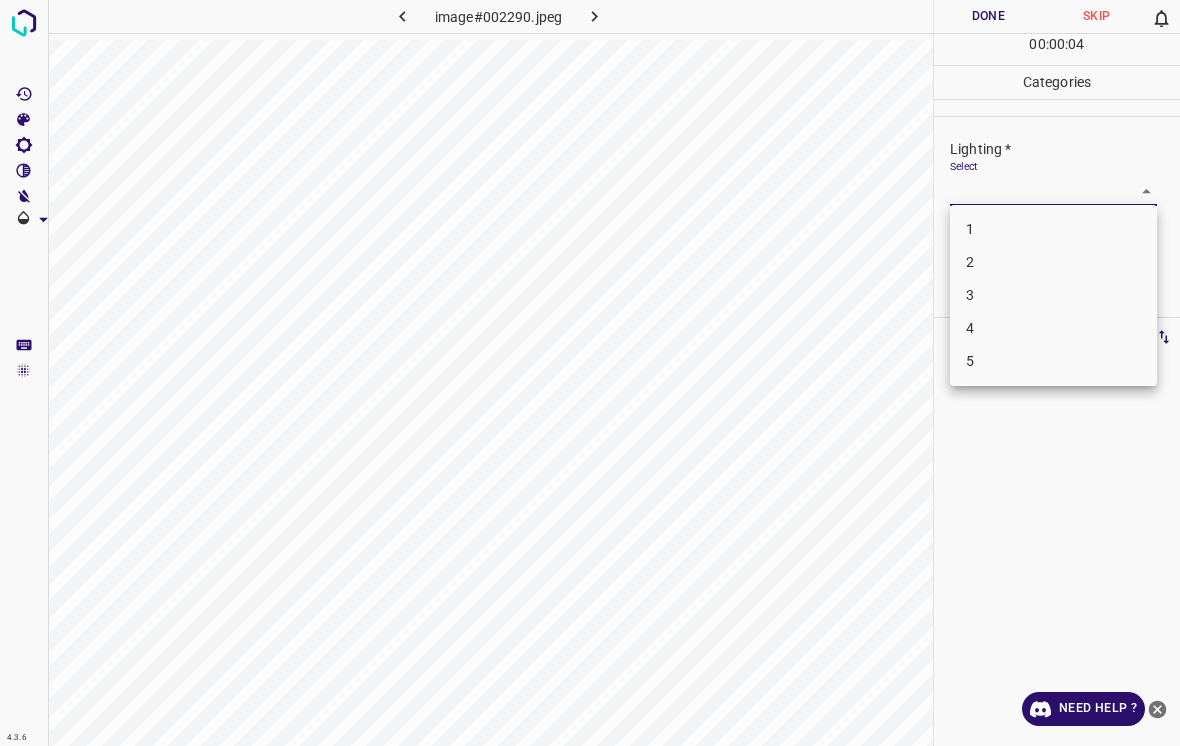 click on "3" at bounding box center (1053, 295) 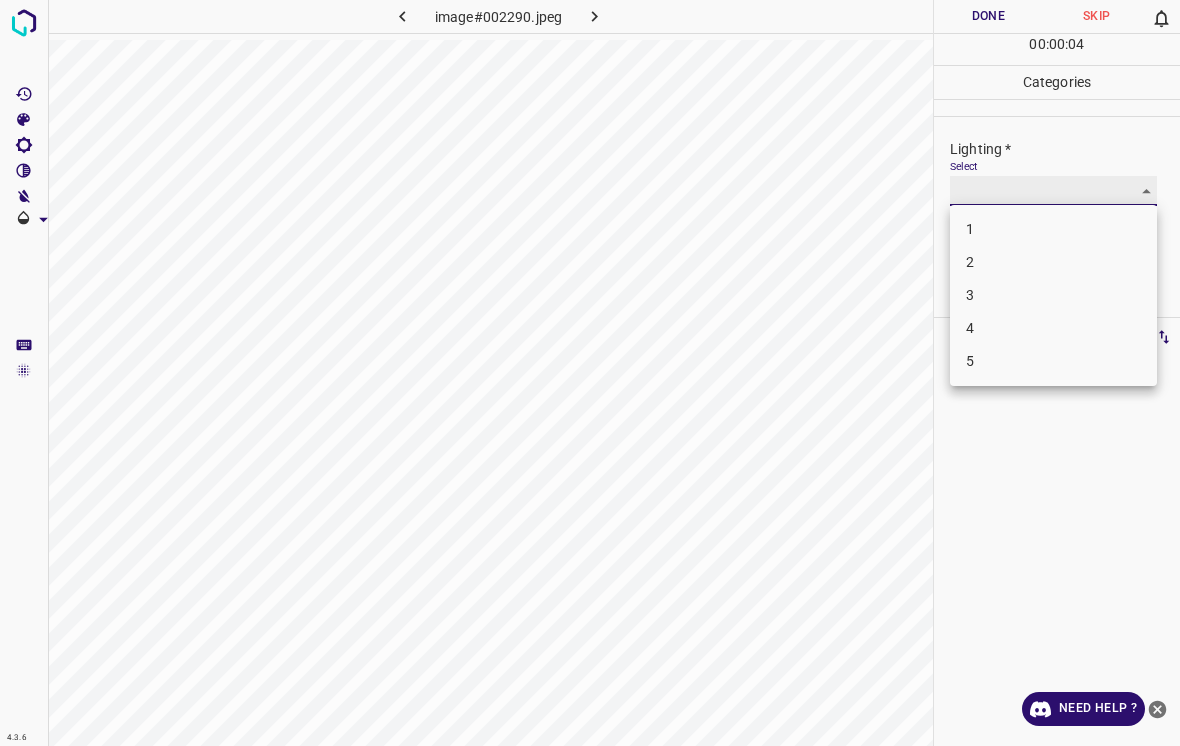 type on "3" 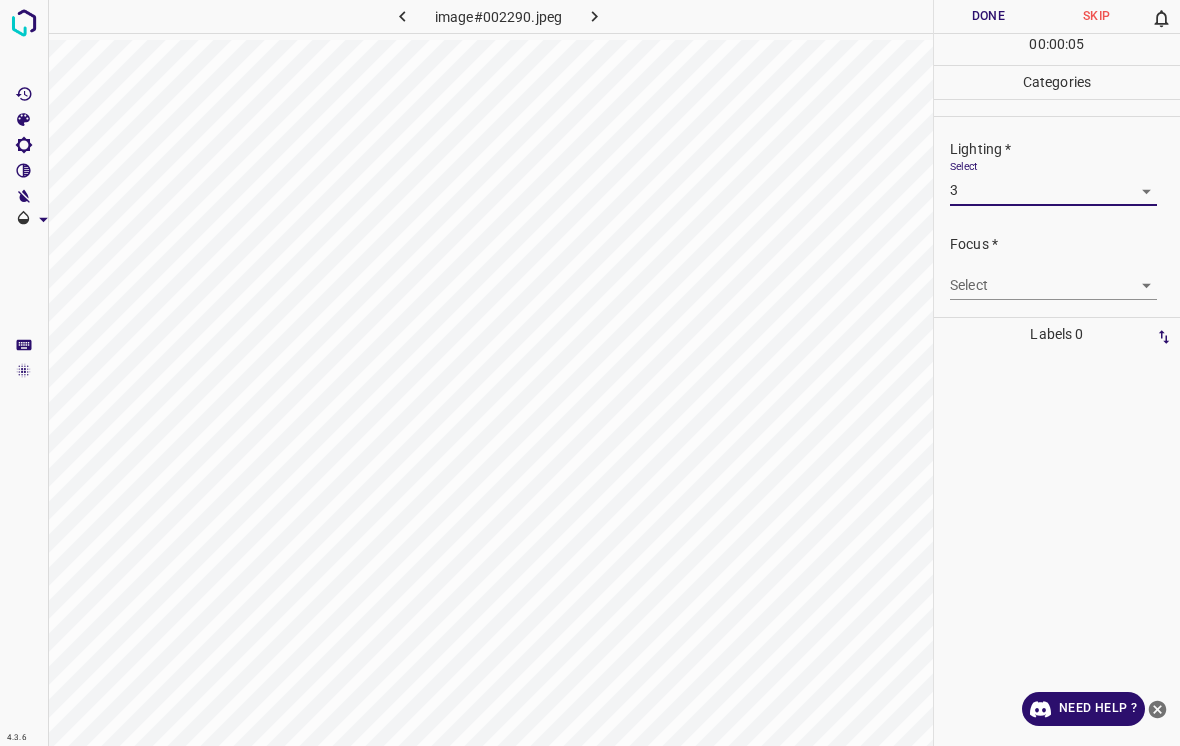 click on "4.3.6  image#002290.jpeg Done Skip 0 00   : 00   : 05   Categories Lighting *  Select 3 3 Focus *  Select ​ Overall *  Select ​ Labels   0 Categories 1 Lighting 2 Focus 3 Overall Tools Space Change between modes (Draw & Edit) I Auto labeling R Restore zoom M Zoom in N Zoom out Delete Delete selecte label Filters Z Restore filters X Saturation filter C Brightness filter V Contrast filter B Gray scale filter General O Download Need Help ? - Text - Hide - Delete" at bounding box center [590, 373] 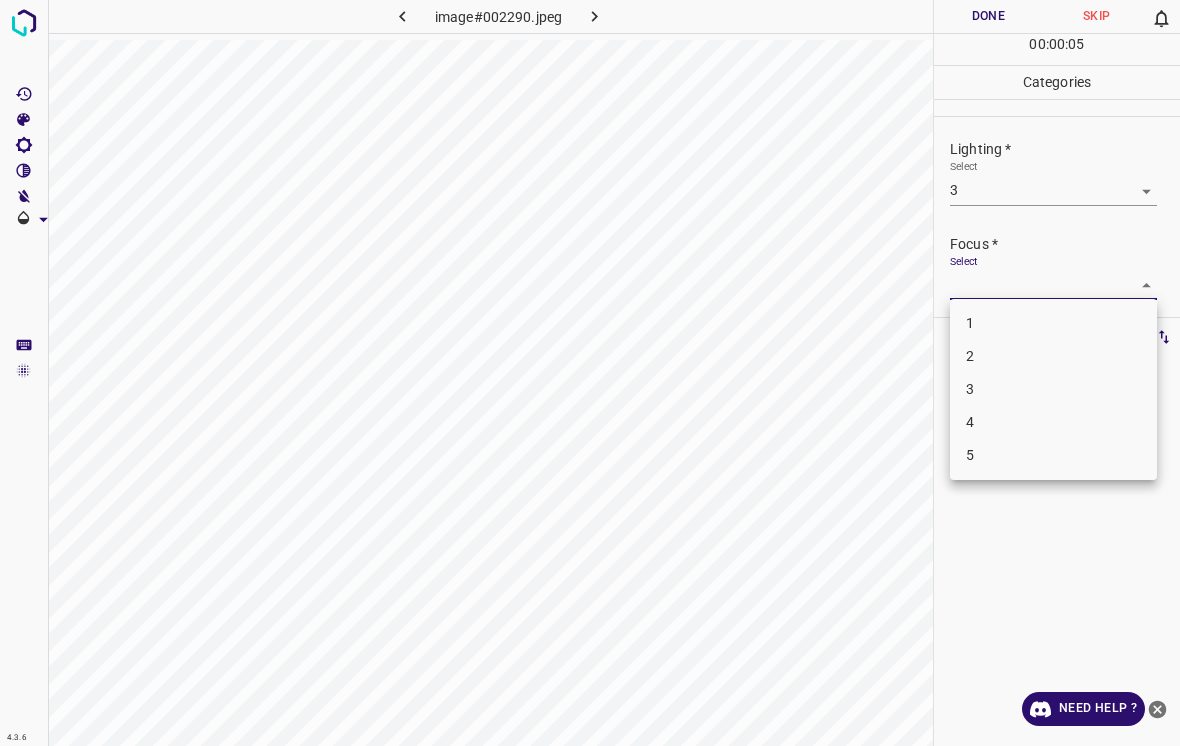 click on "2" at bounding box center [1053, 356] 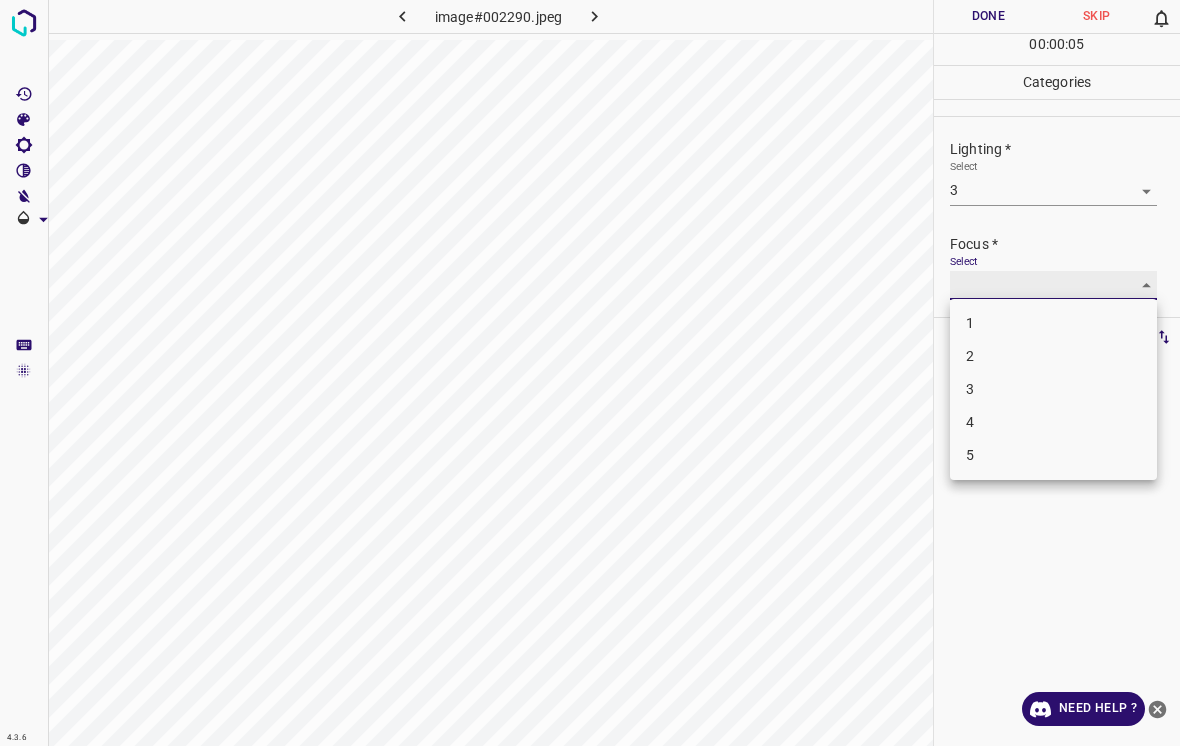 type on "2" 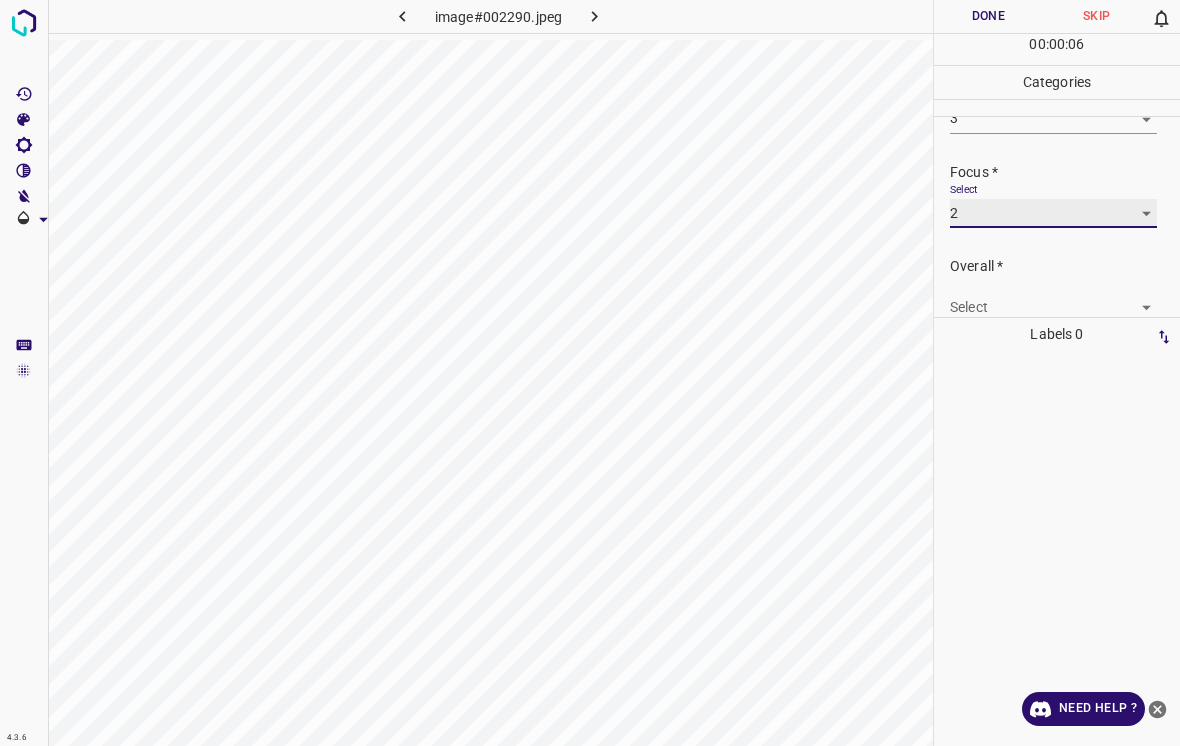 scroll, scrollTop: 80, scrollLeft: 0, axis: vertical 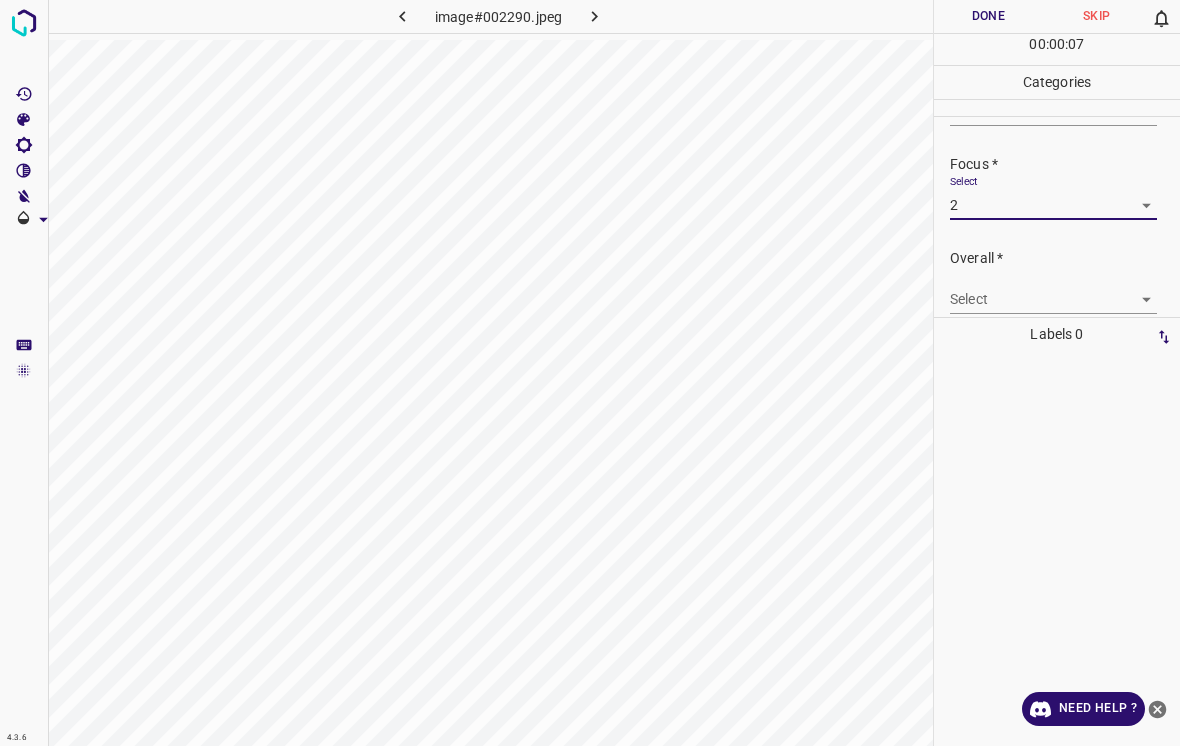 click on "4.3.6  image#002290.jpeg Done Skip 0 00   : 00   : 07   Categories Lighting *  Select 3 3 Focus *  Select 2 2 Overall *  Select ​ Labels   0 Categories 1 Lighting 2 Focus 3 Overall Tools Space Change between modes (Draw & Edit) I Auto labeling R Restore zoom M Zoom in N Zoom out Delete Delete selecte label Filters Z Restore filters X Saturation filter C Brightness filter V Contrast filter B Gray scale filter General O Download Need Help ? - Text - Hide - Delete" at bounding box center [590, 373] 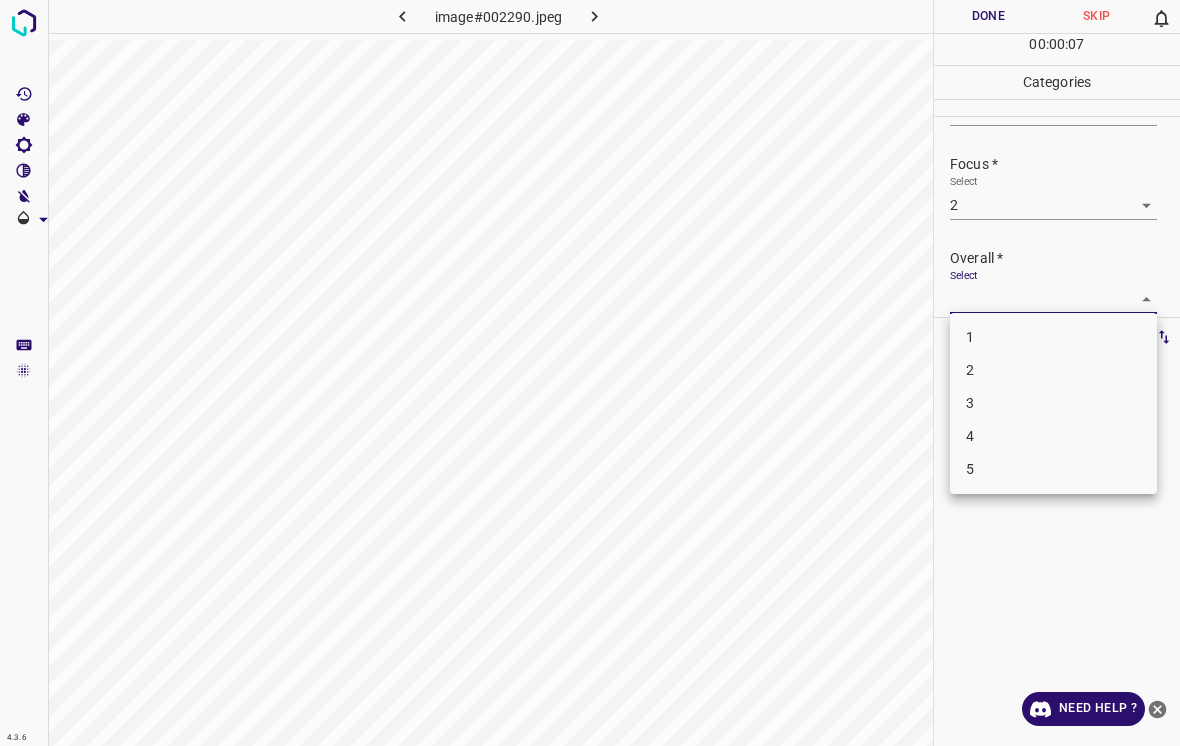 click on "2" at bounding box center [1053, 370] 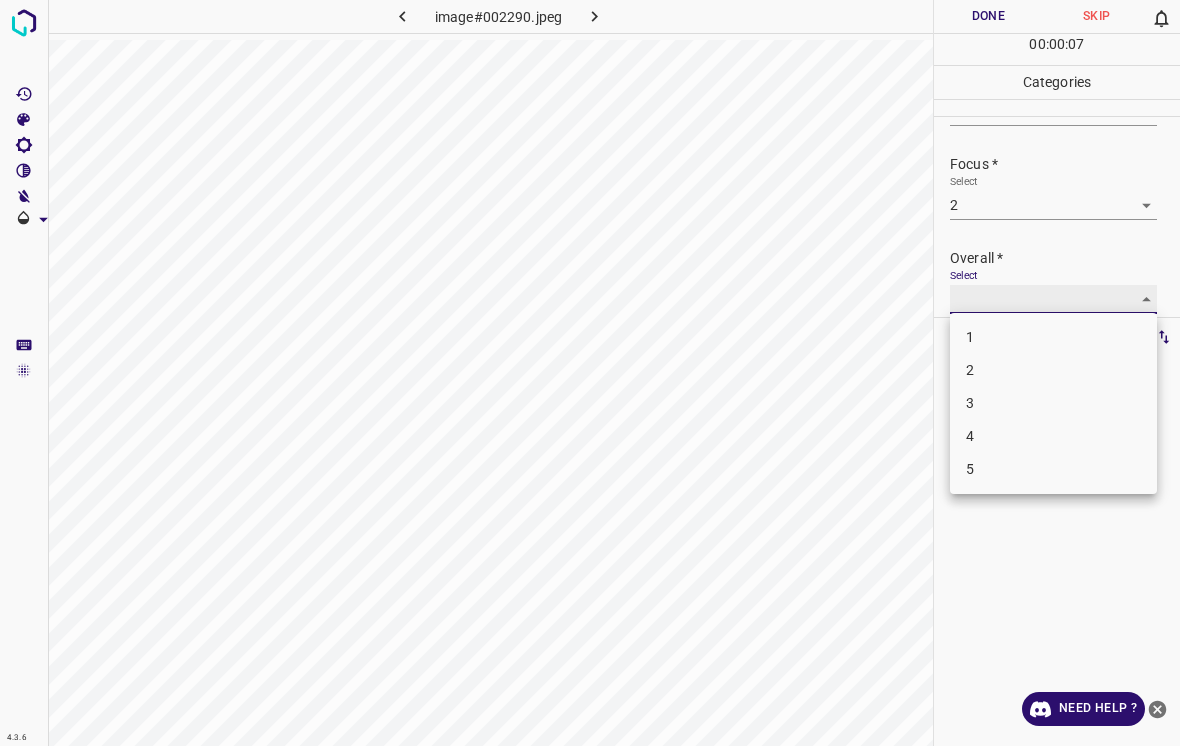 type on "2" 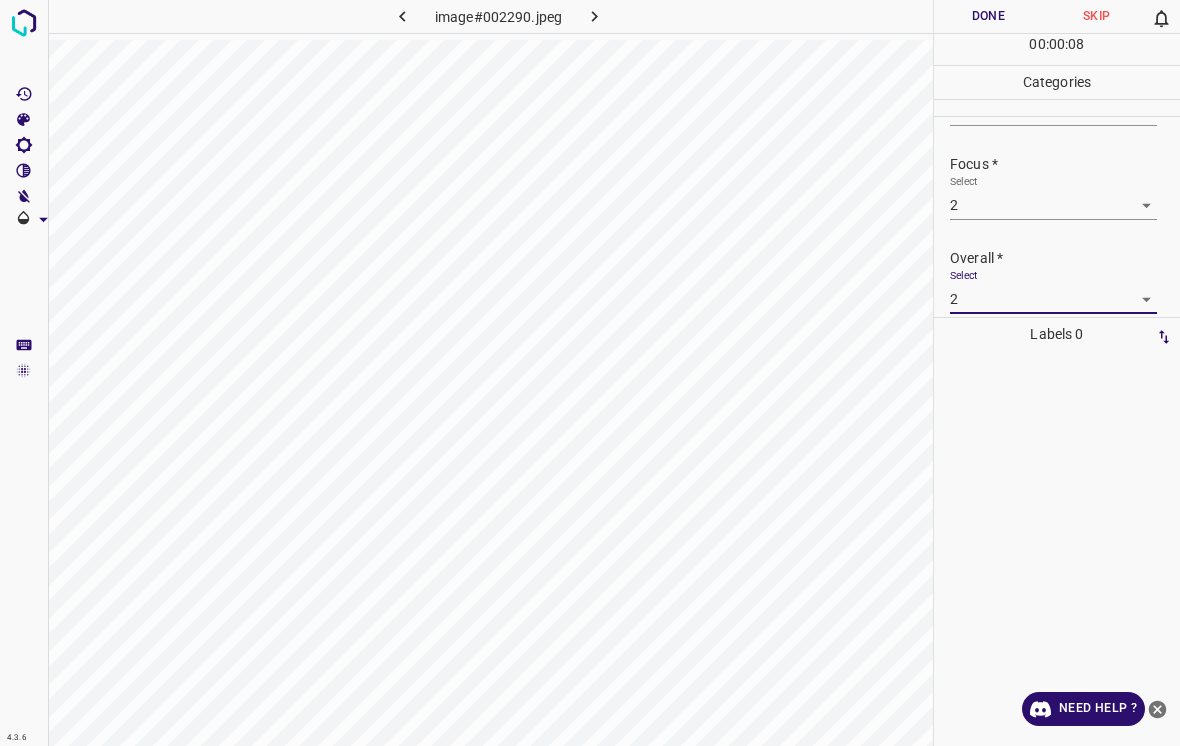 click on "Done" at bounding box center [988, 16] 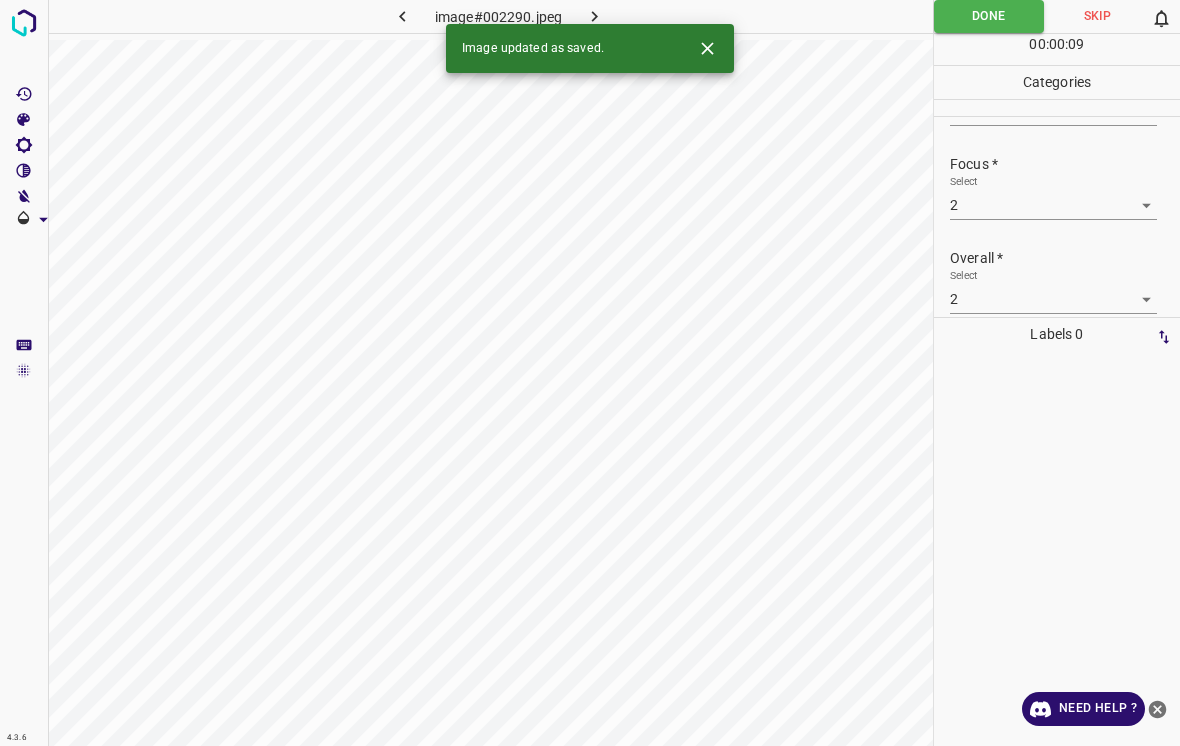 click 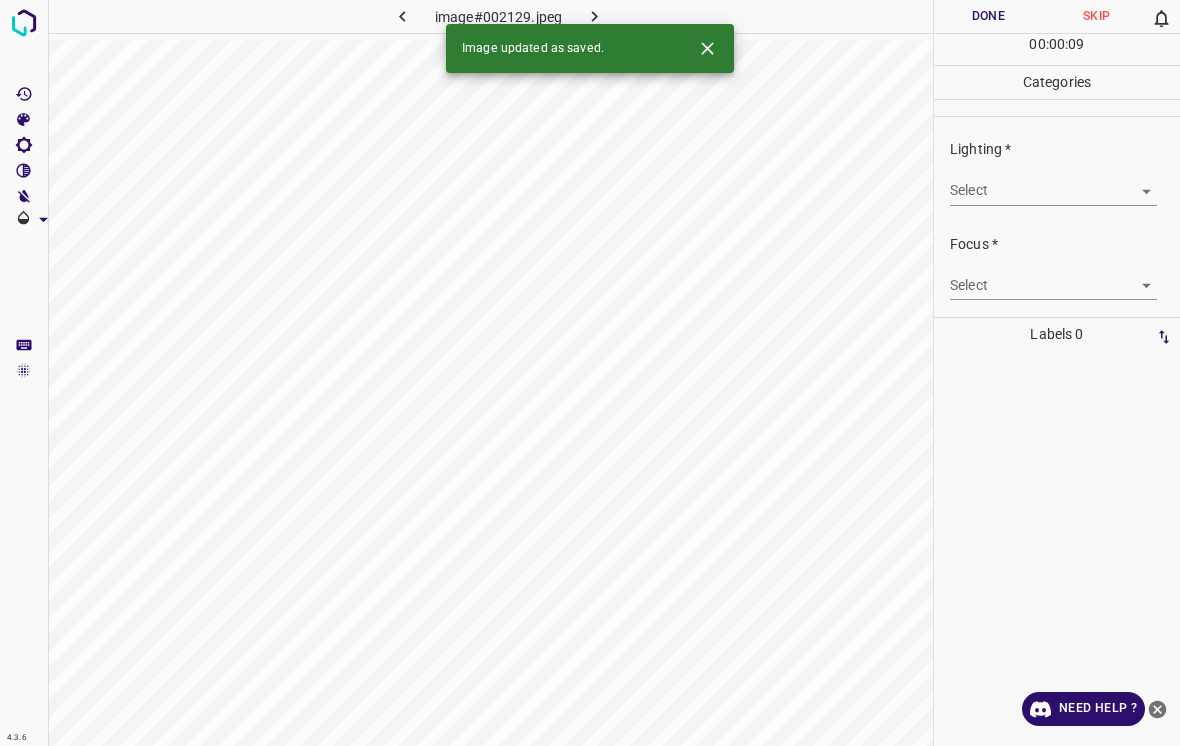 click on "4.3.6  image#002129.jpeg Done Skip 0 00   : 00   : 09   Categories Lighting *  Select ​ Focus *  Select ​ Overall *  Select ​ Labels   0 Categories 1 Lighting 2 Focus 3 Overall Tools Space Change between modes (Draw & Edit) I Auto labeling R Restore zoom M Zoom in N Zoom out Delete Delete selecte label Filters Z Restore filters X Saturation filter C Brightness filter V Contrast filter B Gray scale filter General O Download Image updated as saved. Need Help ? - Text - Hide - Delete" at bounding box center (590, 373) 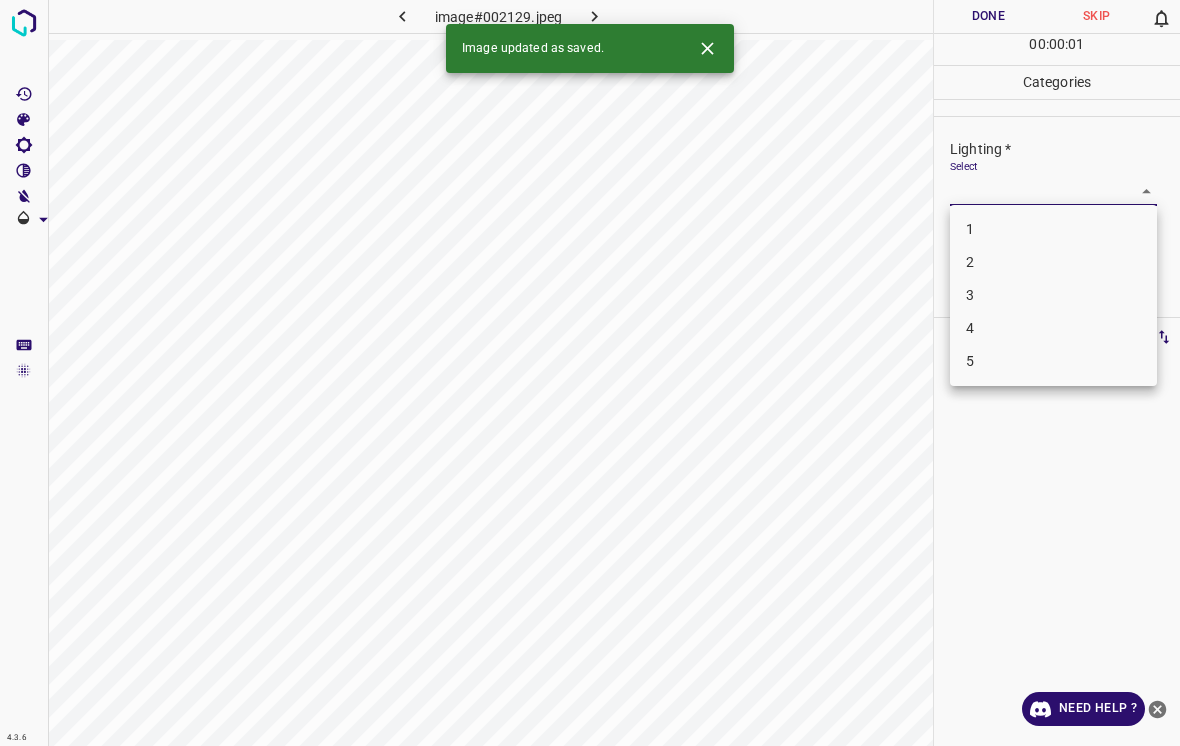 click on "1" at bounding box center [1053, 229] 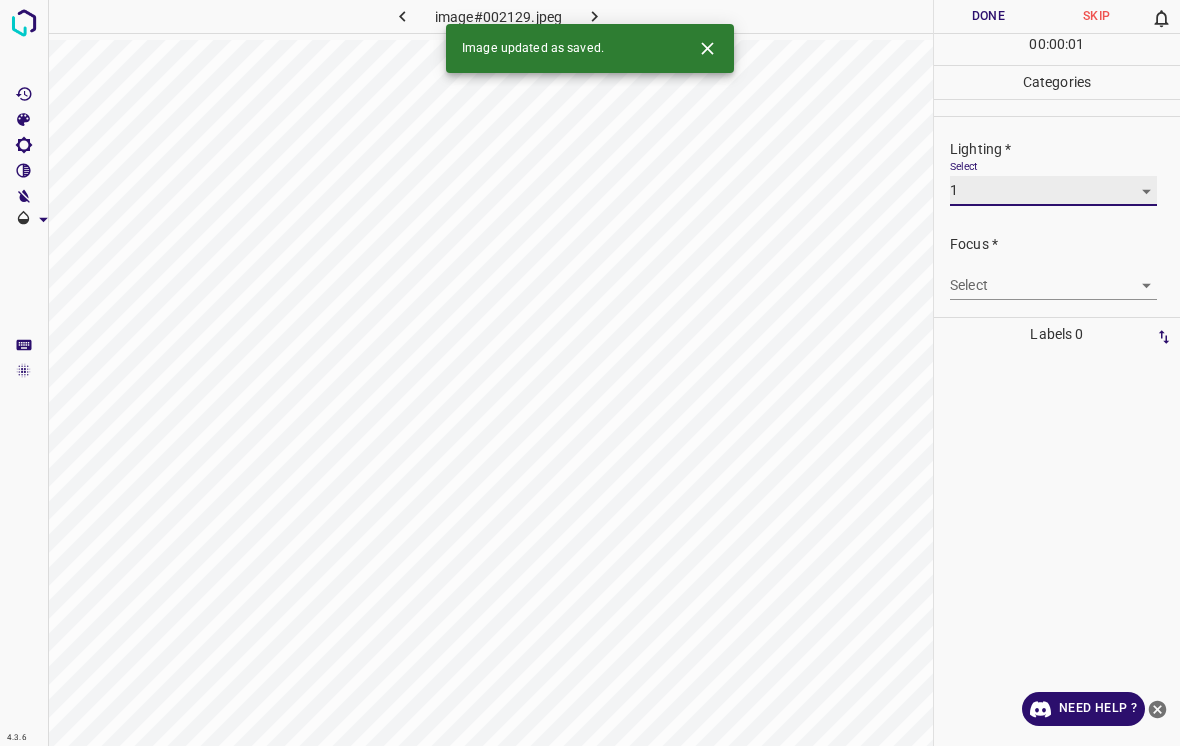 type on "1" 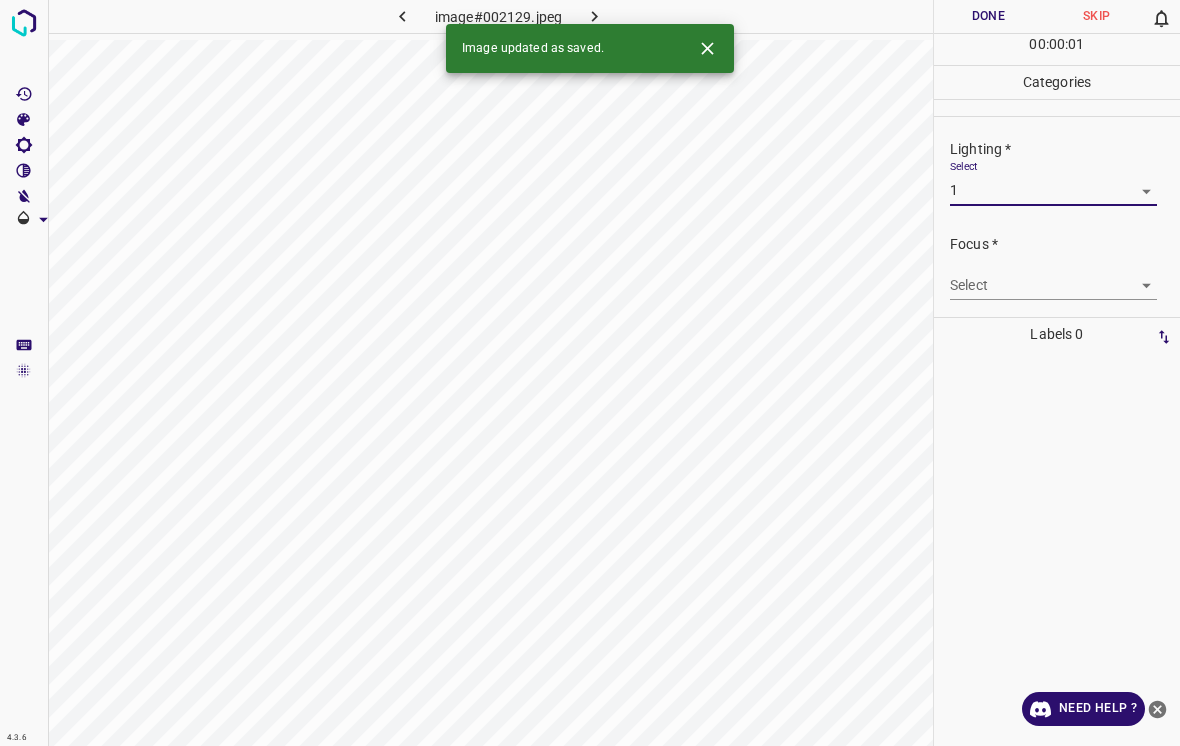 click on "4.3.6  image#002129.jpeg Done Skip 0 00   : 00   : 01   Categories Lighting *  Select 1 1 Focus *  Select ​ Overall *  Select ​ Labels   0 Categories 1 Lighting 2 Focus 3 Overall Tools Space Change between modes (Draw & Edit) I Auto labeling R Restore zoom M Zoom in N Zoom out Delete Delete selecte label Filters Z Restore filters X Saturation filter C Brightness filter V Contrast filter B Gray scale filter General O Download Image updated as saved. Need Help ? - Text - Hide - Delete" at bounding box center (590, 373) 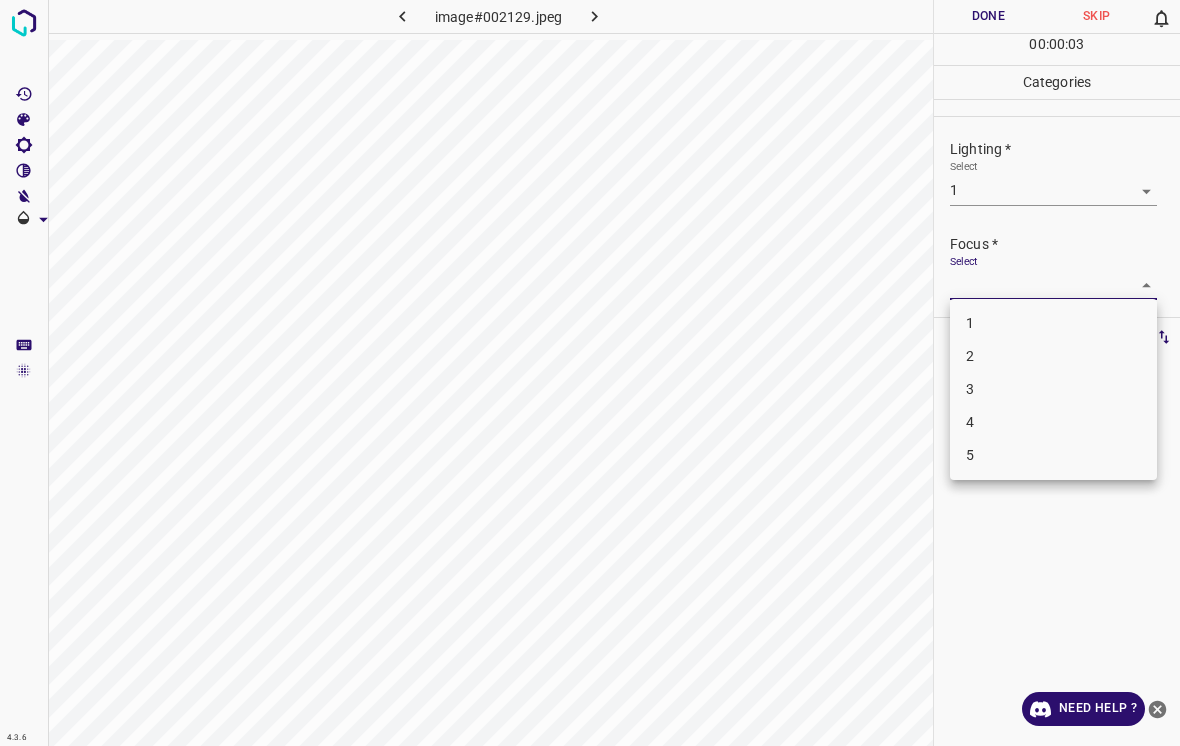 click on "1" at bounding box center (1053, 323) 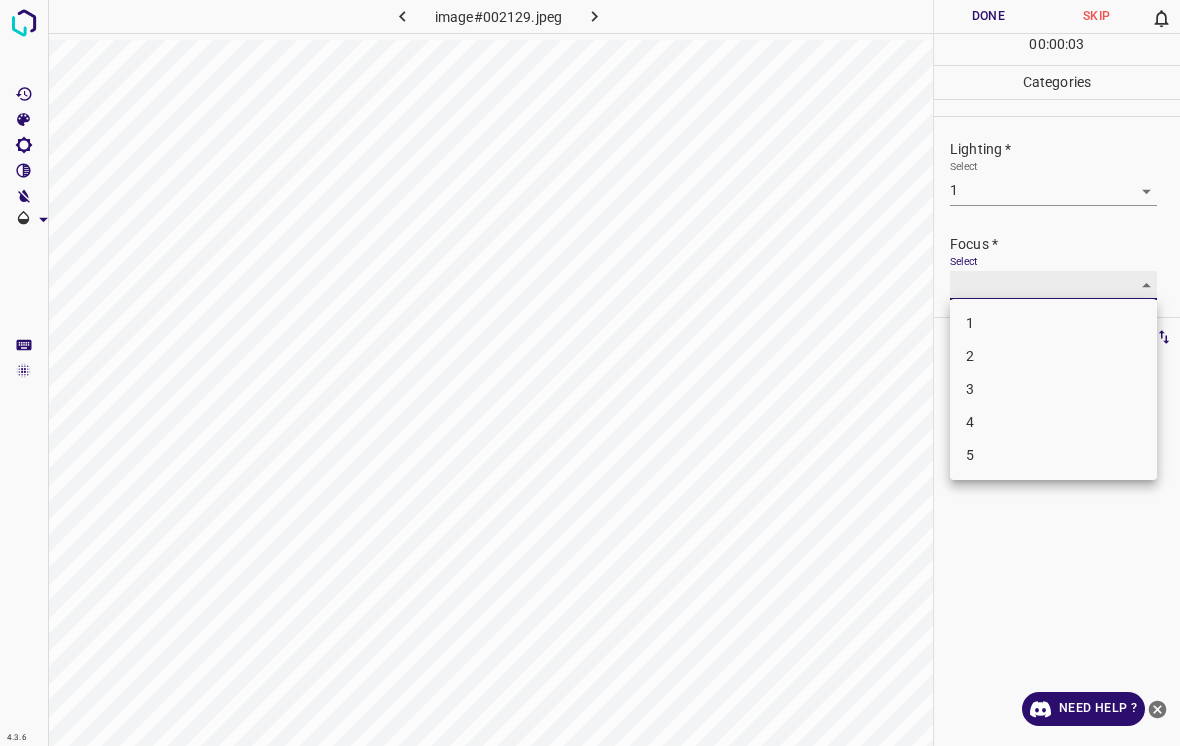 type on "1" 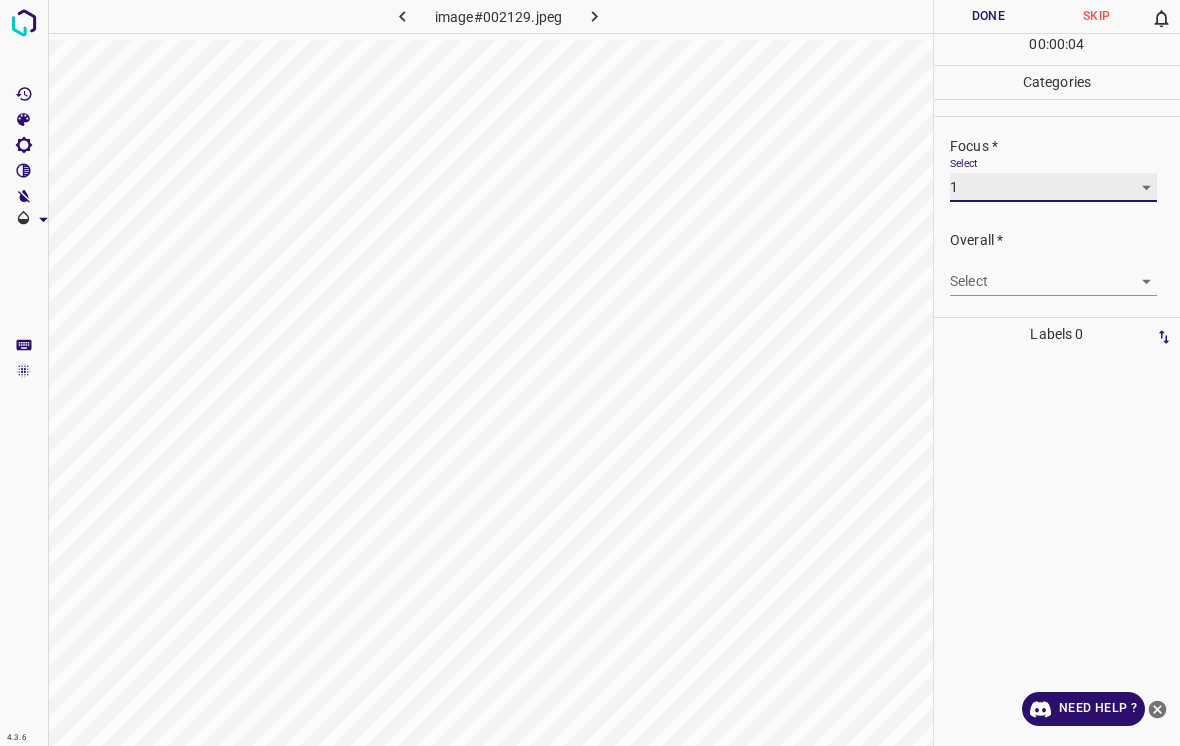 scroll, scrollTop: 98, scrollLeft: 0, axis: vertical 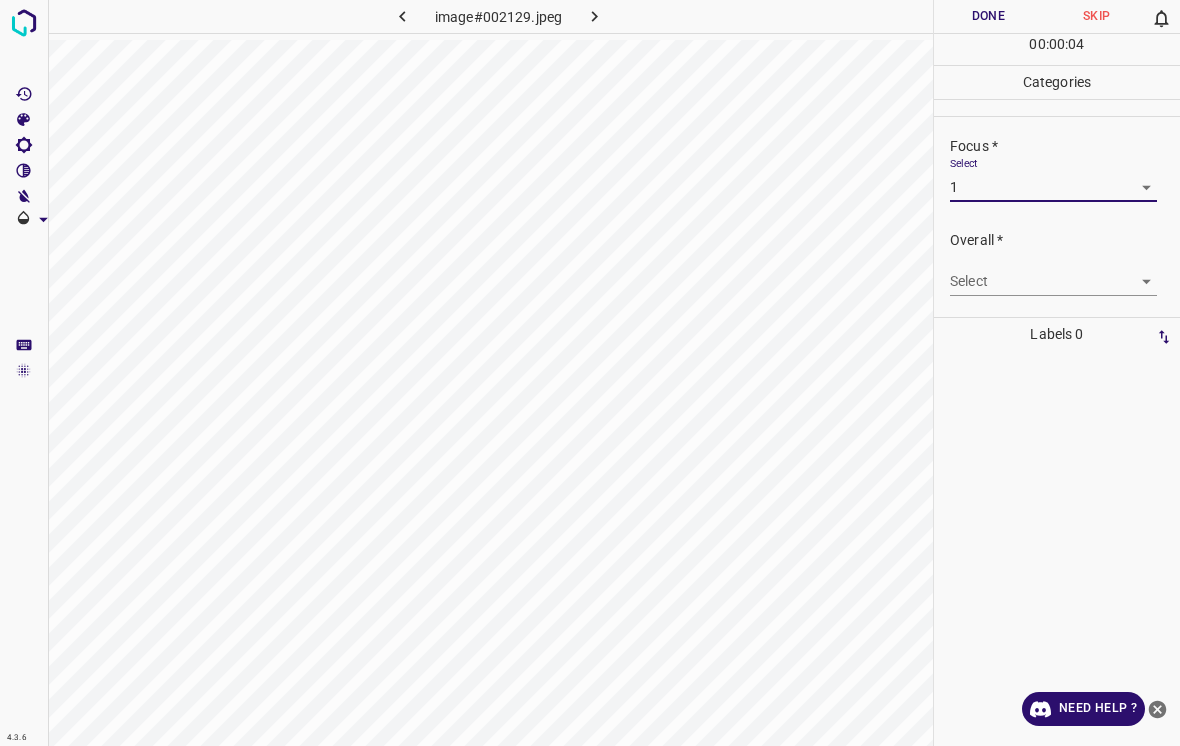 click on "4.3.6  image#002129.jpeg Done Skip 0 00   : 00   : 04   Categories Lighting *  Select 1 1 Focus *  Select 1 1 Overall *  Select ​ Labels   0 Categories 1 Lighting 2 Focus 3 Overall Tools Space Change between modes (Draw & Edit) I Auto labeling R Restore zoom M Zoom in N Zoom out Delete Delete selecte label Filters Z Restore filters X Saturation filter C Brightness filter V Contrast filter B Gray scale filter General O Download Need Help ? - Text - Hide - Delete" at bounding box center [590, 373] 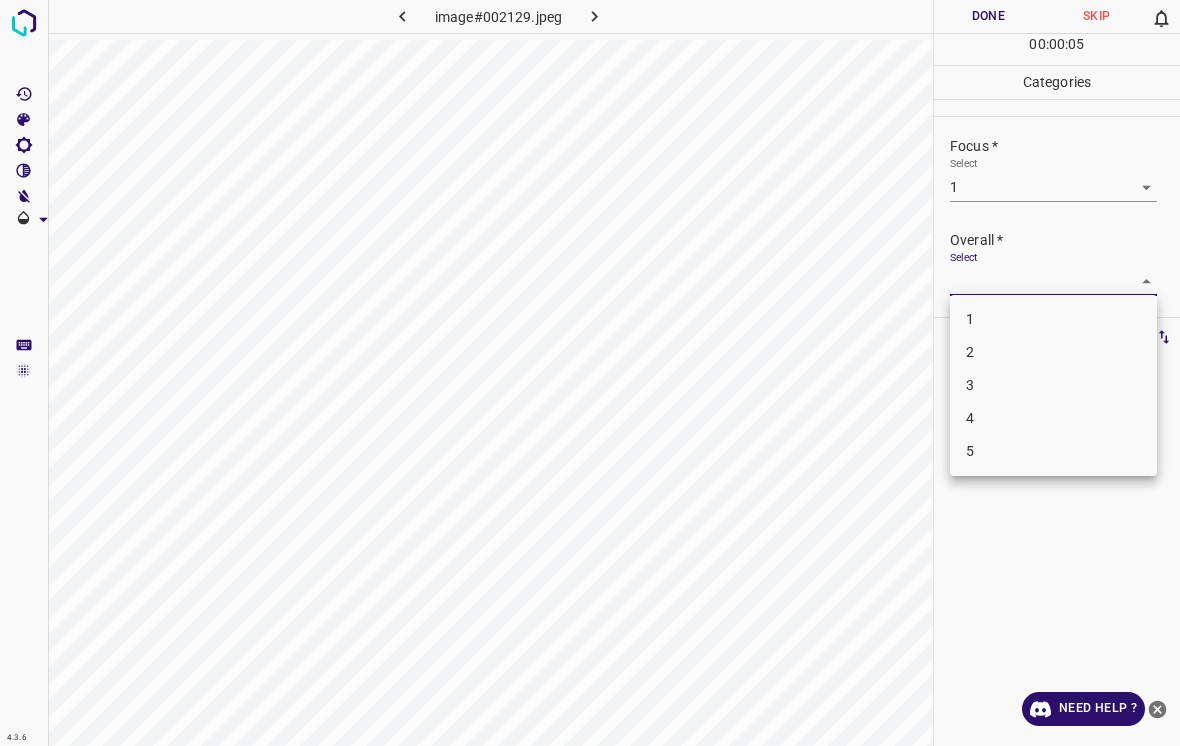 click on "1" at bounding box center [1053, 319] 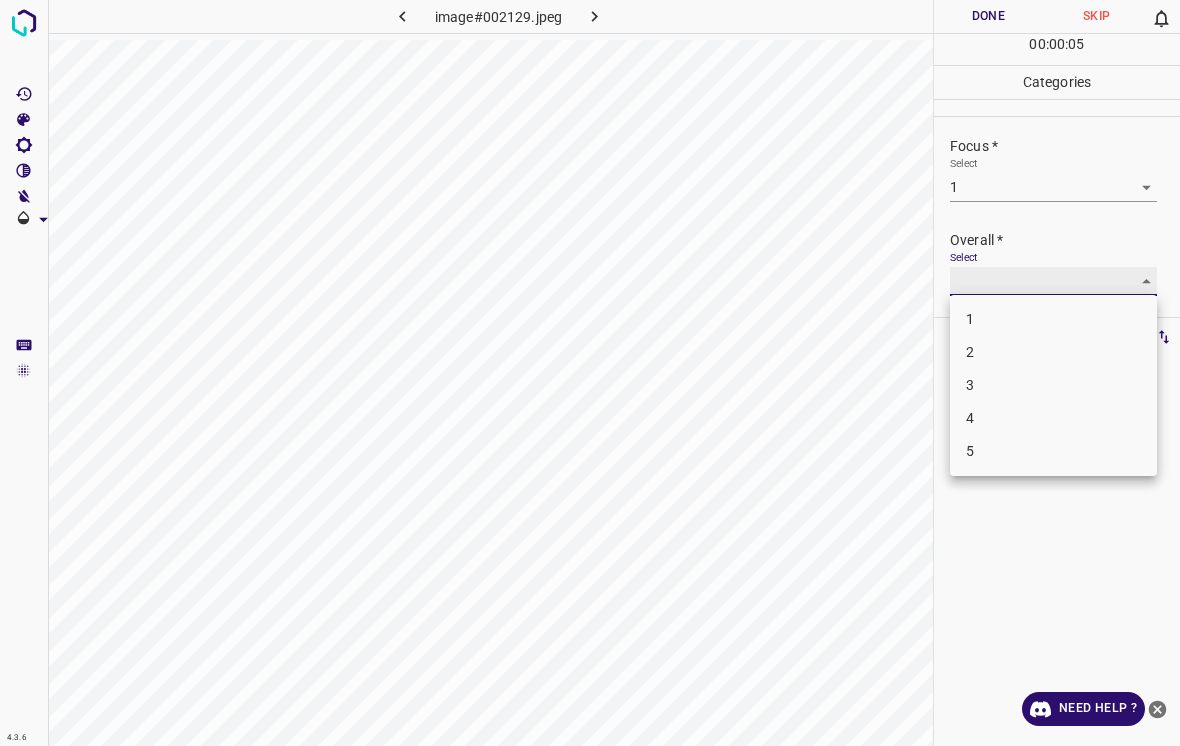 type on "1" 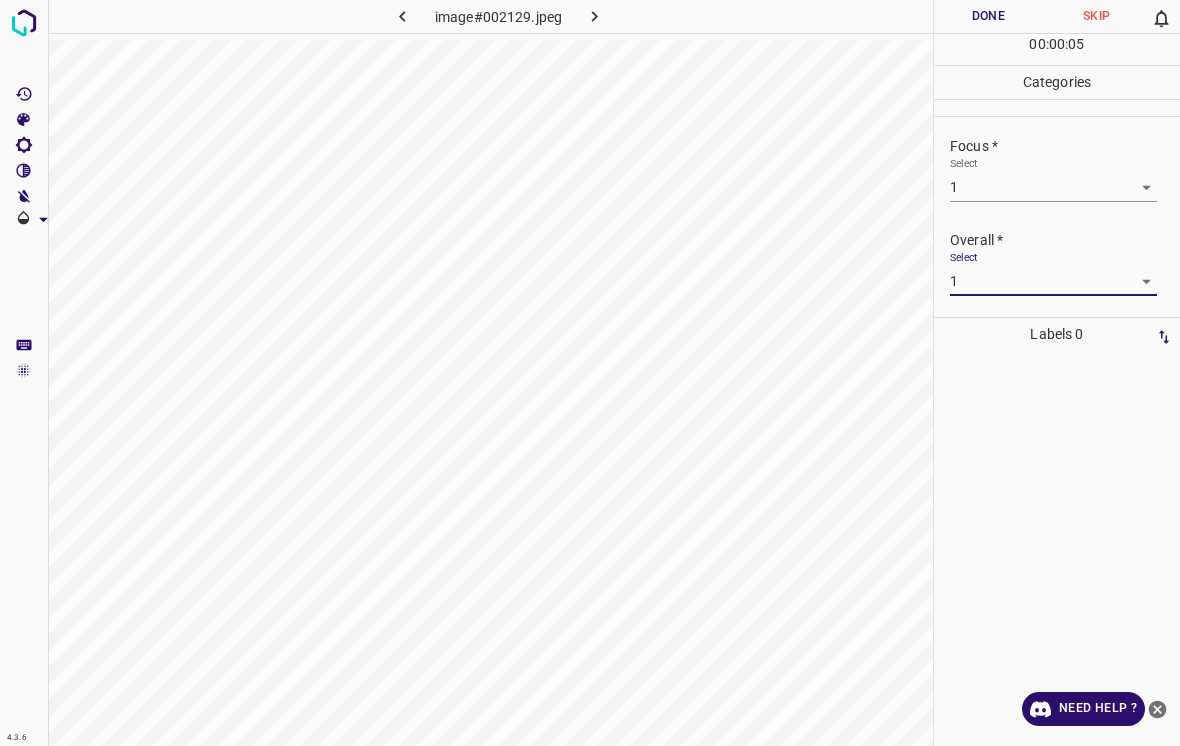 click on "Done" at bounding box center (988, 16) 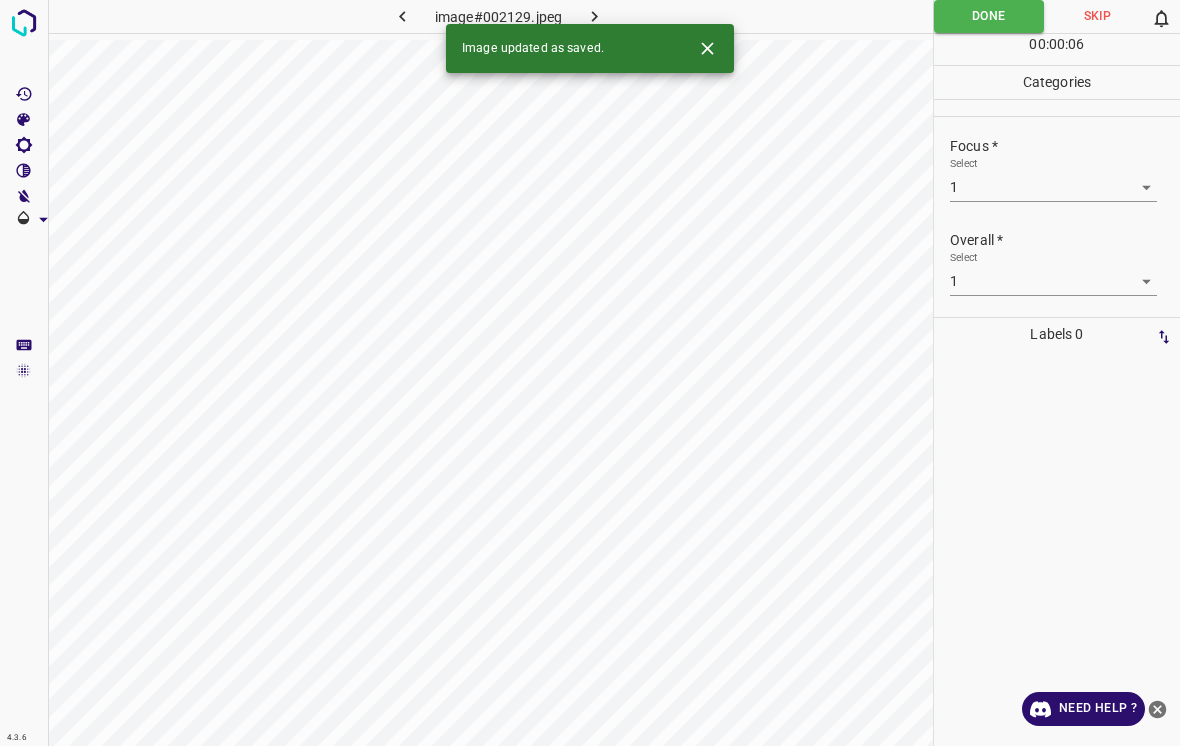 click 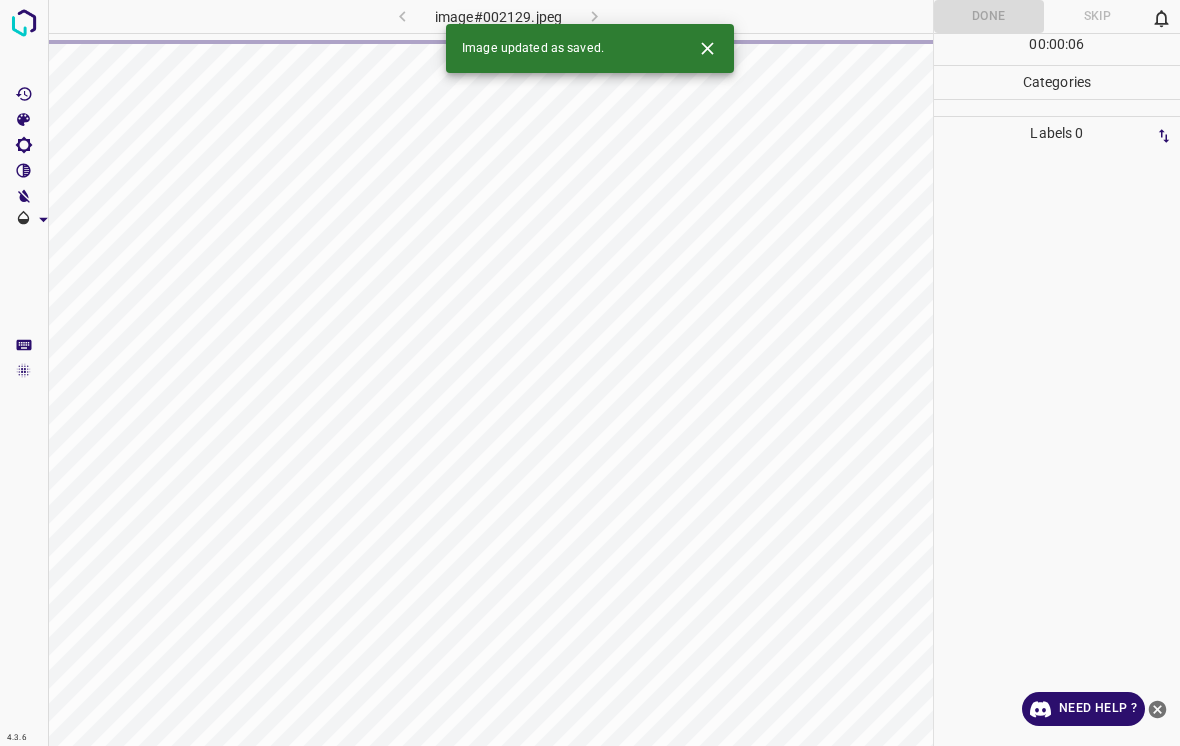 click 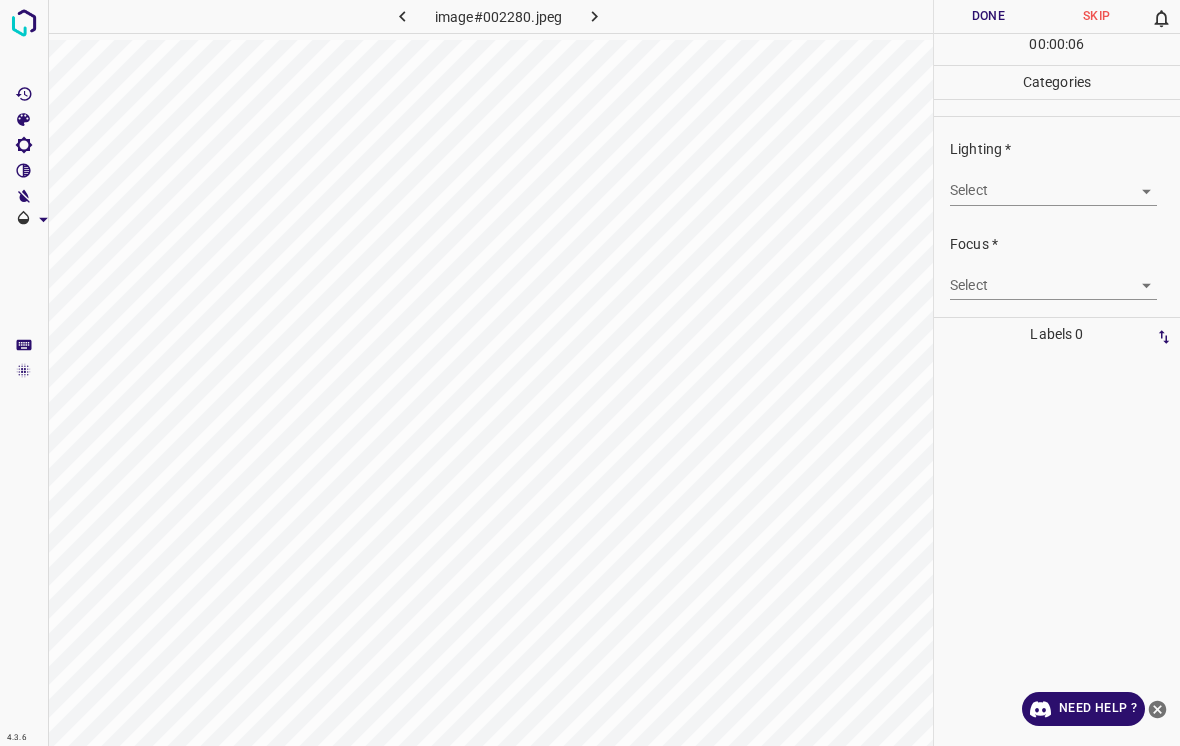 click on "4.3.6  image#002280.jpeg Done Skip 0 00   : 00   : 06   Categories Lighting *  Select ​ Focus *  Select ​ Overall *  Select ​ Labels   0 Categories 1 Lighting 2 Focus 3 Overall Tools Space Change between modes (Draw & Edit) I Auto labeling R Restore zoom M Zoom in N Zoom out Delete Delete selecte label Filters Z Restore filters X Saturation filter C Brightness filter V Contrast filter B Gray scale filter General O Download Need Help ? - Text - Hide - Delete" at bounding box center [590, 373] 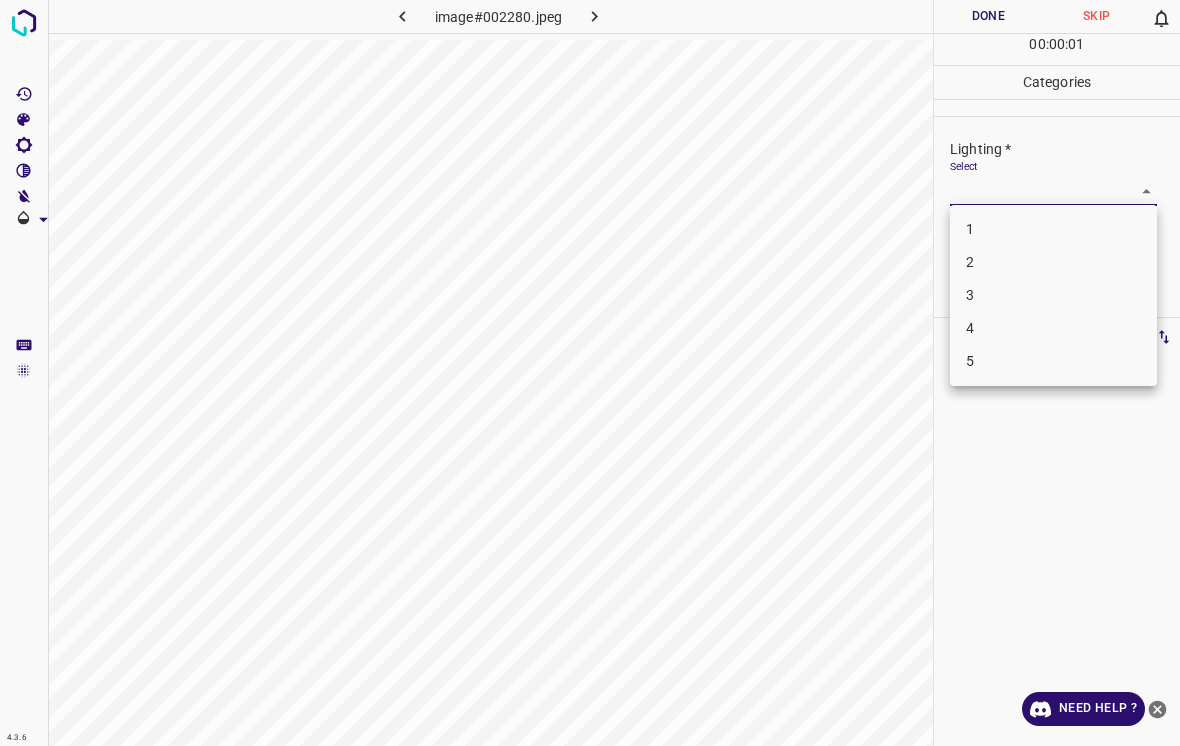 click on "3" at bounding box center (1053, 295) 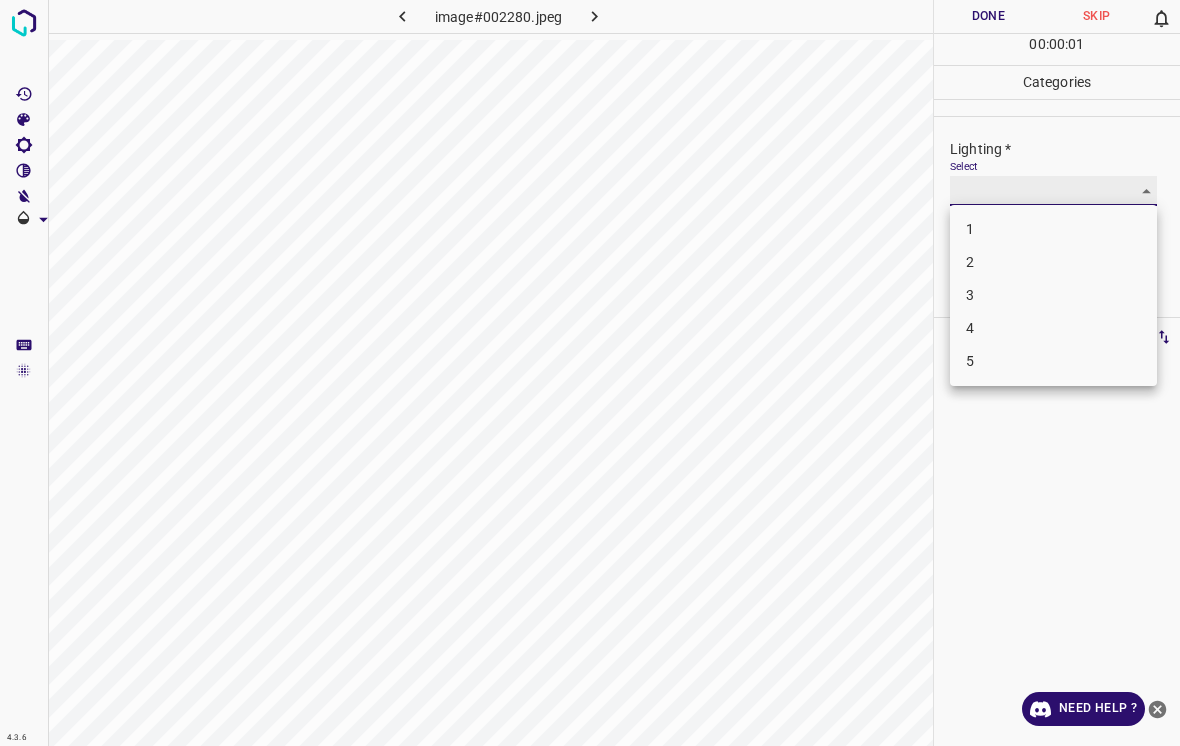 type on "3" 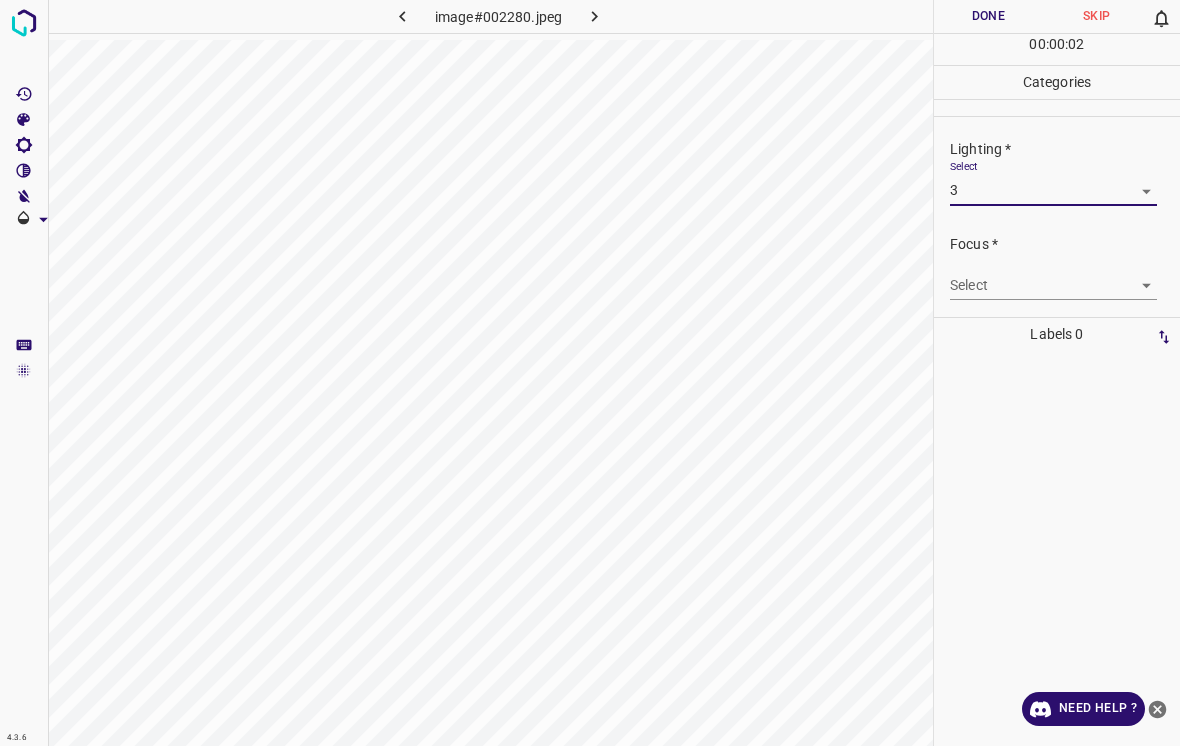 click on "4.3.6  image#002280.jpeg Done Skip 0 00   : 00   : 02   Categories Lighting *  Select 3 3 Focus *  Select ​ Overall *  Select ​ Labels   0 Categories 1 Lighting 2 Focus 3 Overall Tools Space Change between modes (Draw & Edit) I Auto labeling R Restore zoom M Zoom in N Zoom out Delete Delete selecte label Filters Z Restore filters X Saturation filter C Brightness filter V Contrast filter B Gray scale filter General O Download Need Help ? - Text - Hide - Delete" at bounding box center (590, 373) 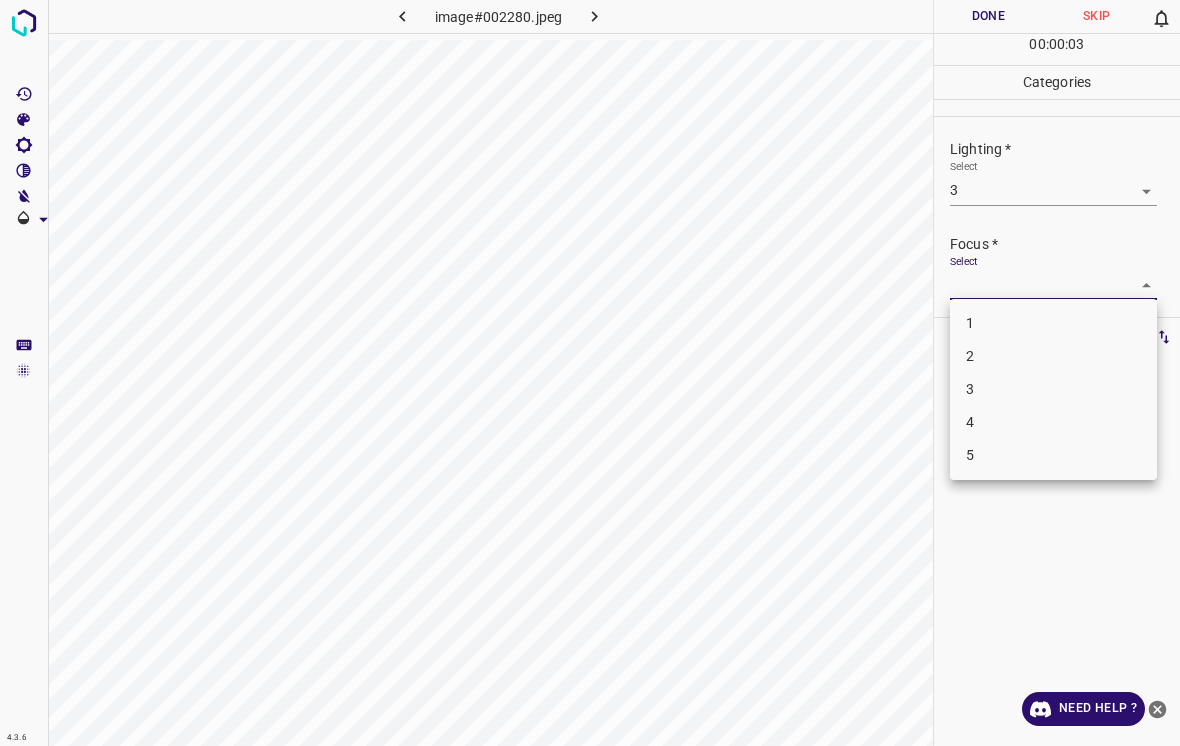 click on "5" at bounding box center [1053, 455] 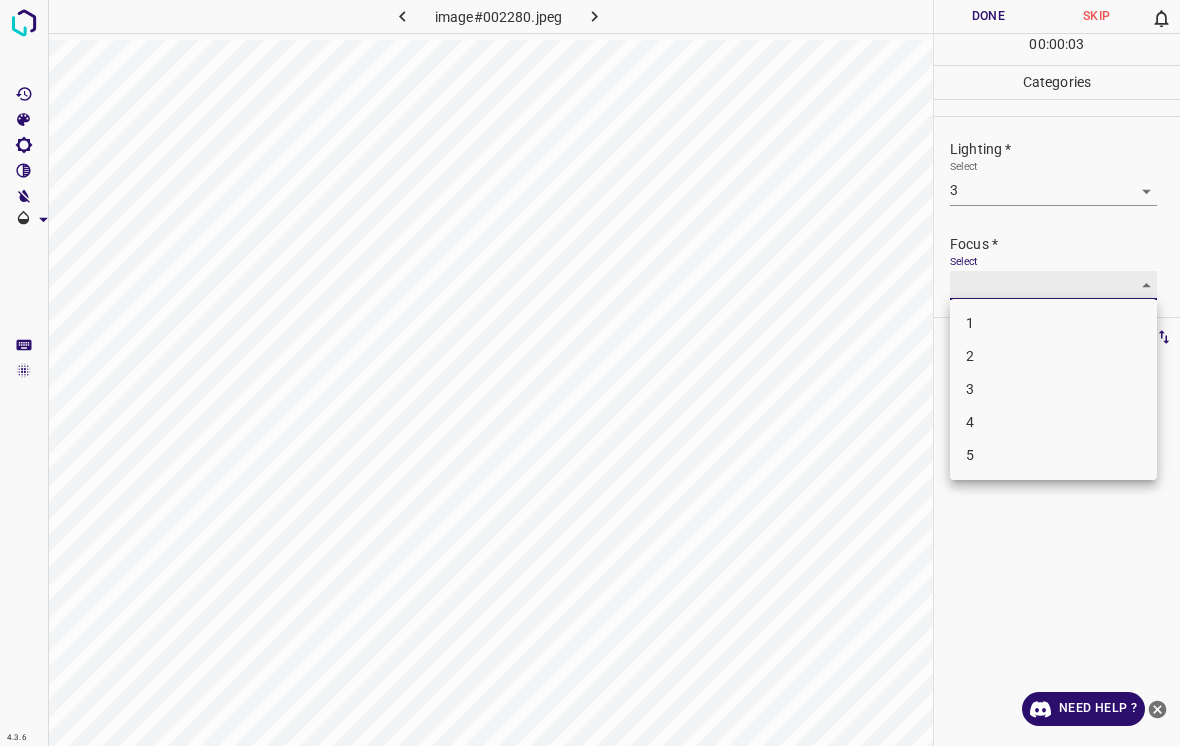 type on "5" 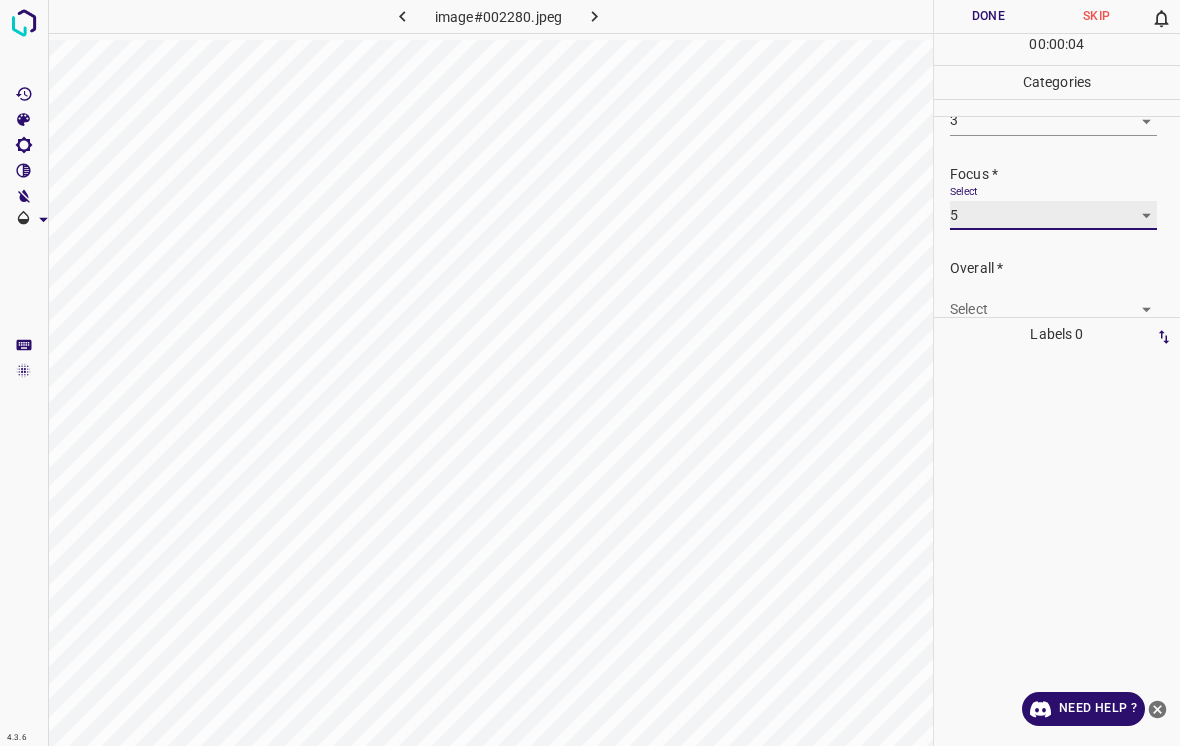 scroll, scrollTop: 88, scrollLeft: 0, axis: vertical 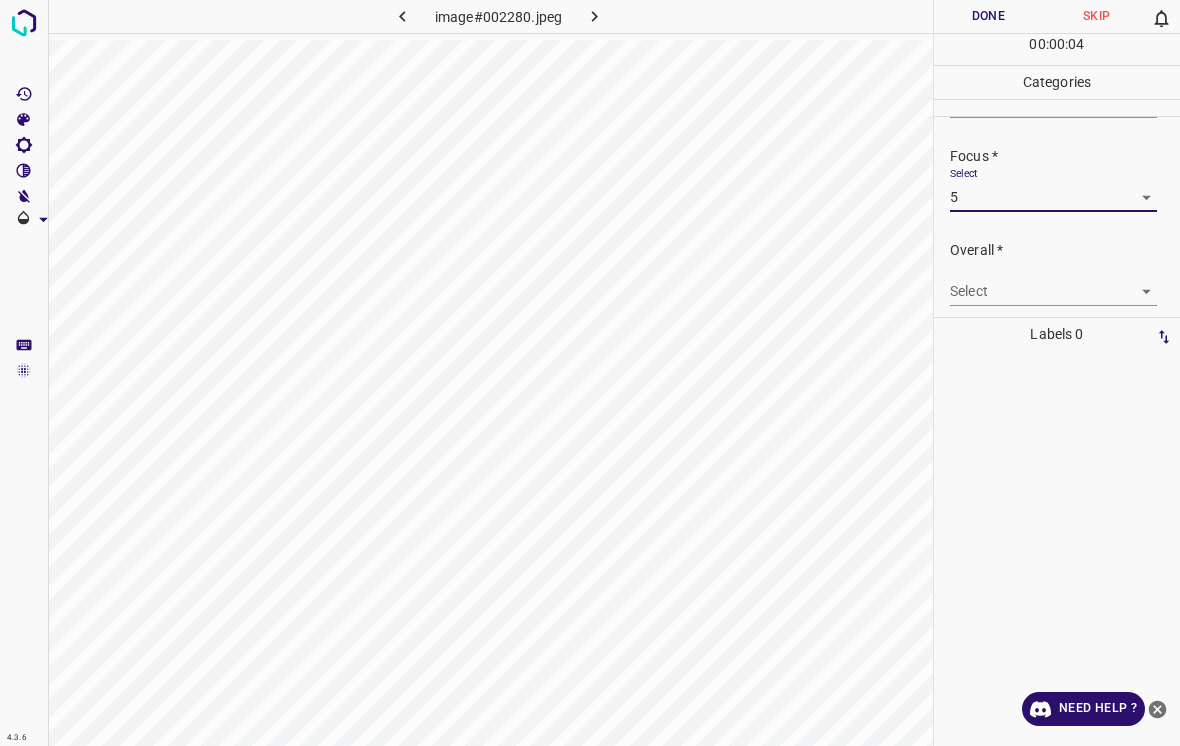 click on "4.3.6  image#002280.jpeg Done Skip 0 00   : 00   : 04   Categories Lighting *  Select 3 3 Focus *  Select 5 5 Overall *  Select ​ Labels   0 Categories 1 Lighting 2 Focus 3 Overall Tools Space Change between modes (Draw & Edit) I Auto labeling R Restore zoom M Zoom in N Zoom out Delete Delete selecte label Filters Z Restore filters X Saturation filter C Brightness filter V Contrast filter B Gray scale filter General O Download Need Help ? - Text - Hide - Delete" at bounding box center [590, 373] 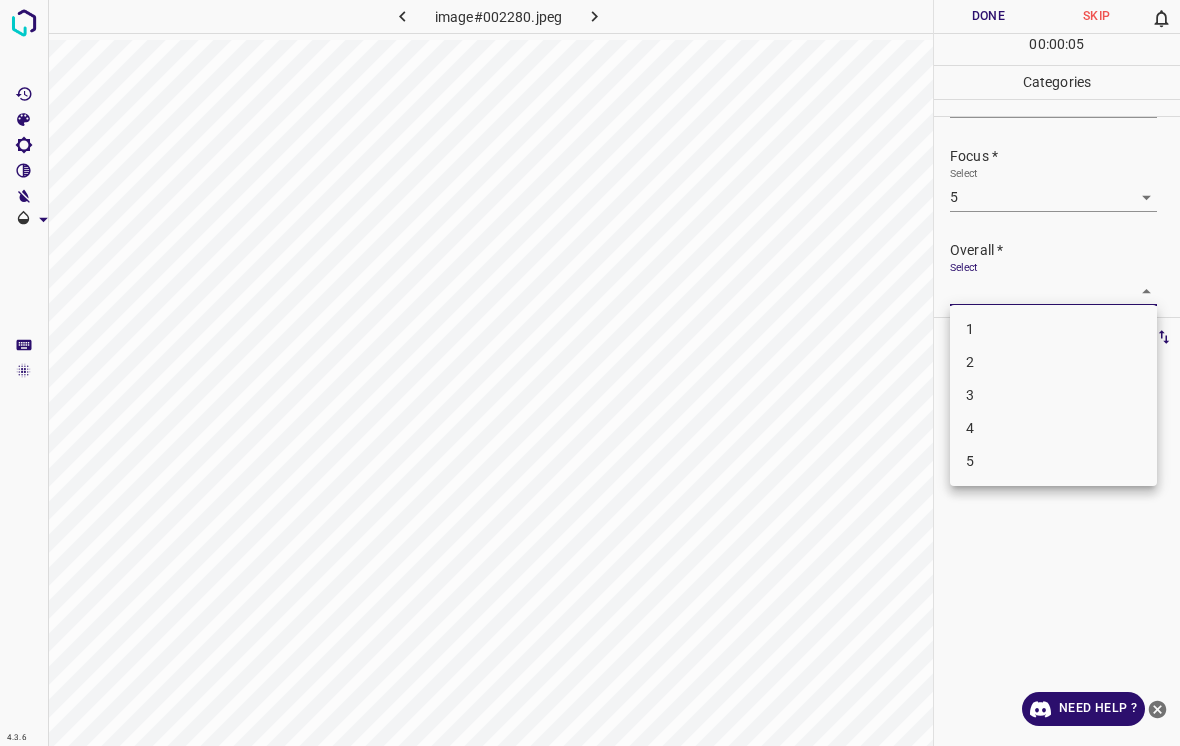 click on "4" at bounding box center [1053, 428] 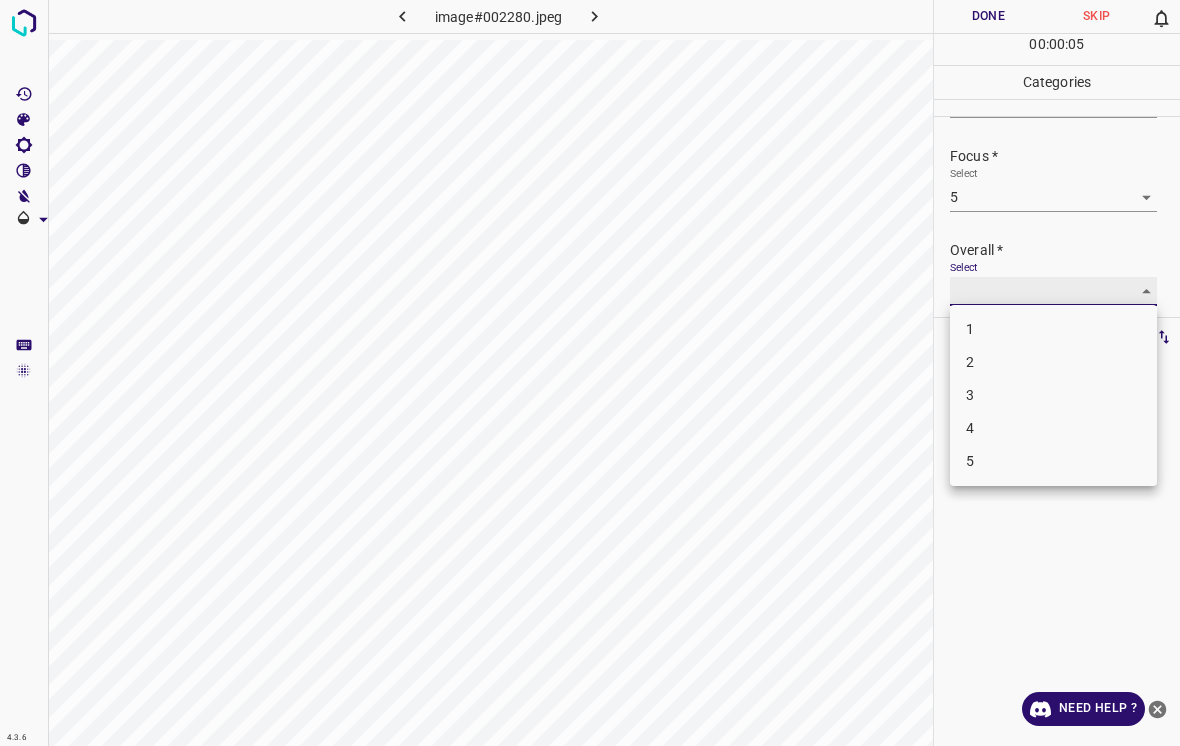 type on "4" 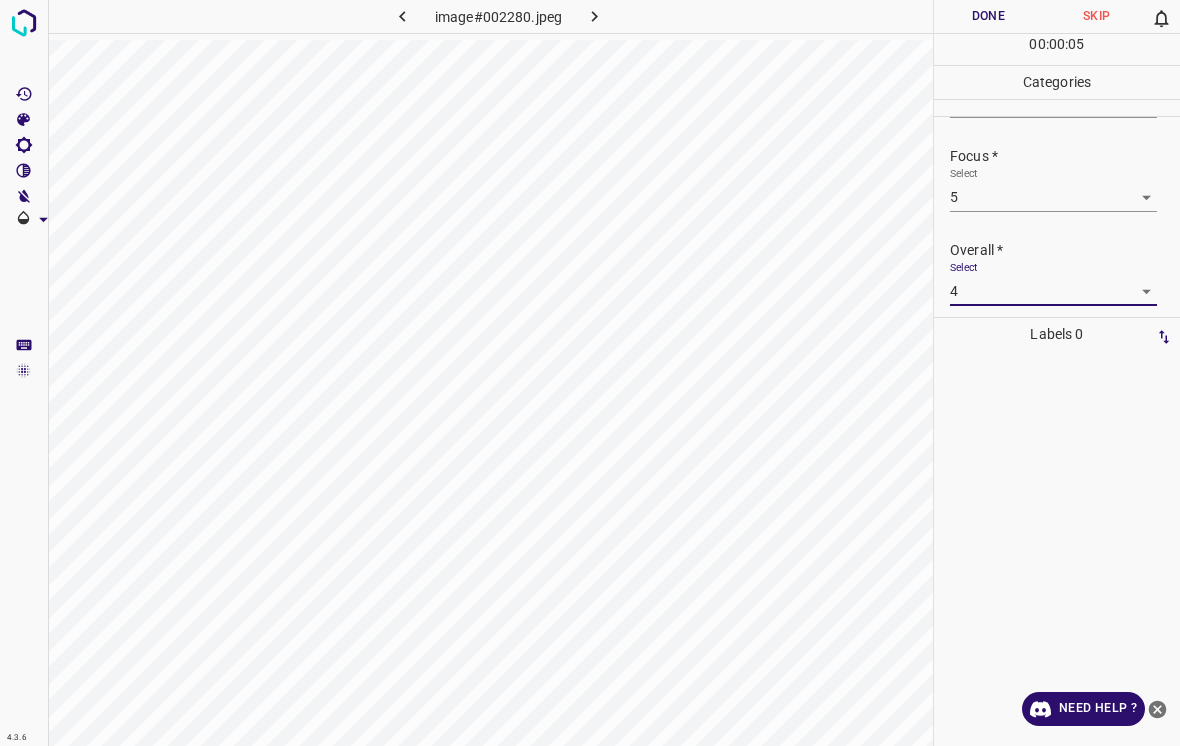 click on "Done" at bounding box center [988, 16] 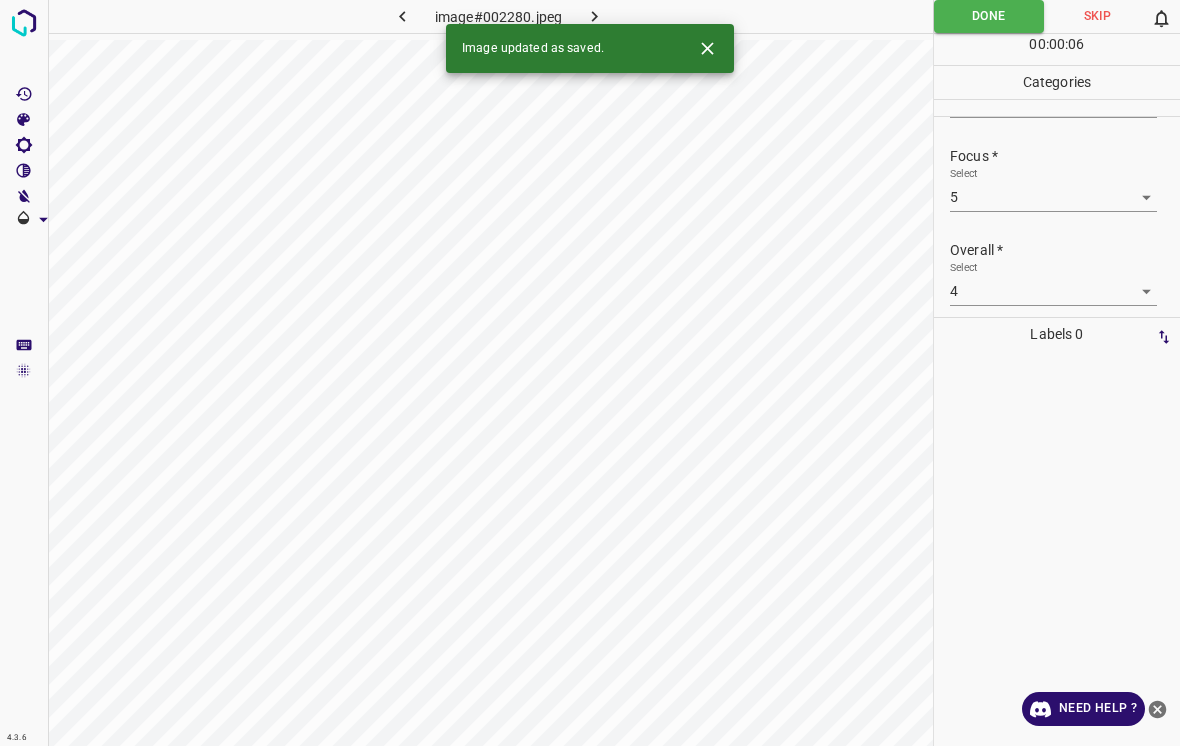 click 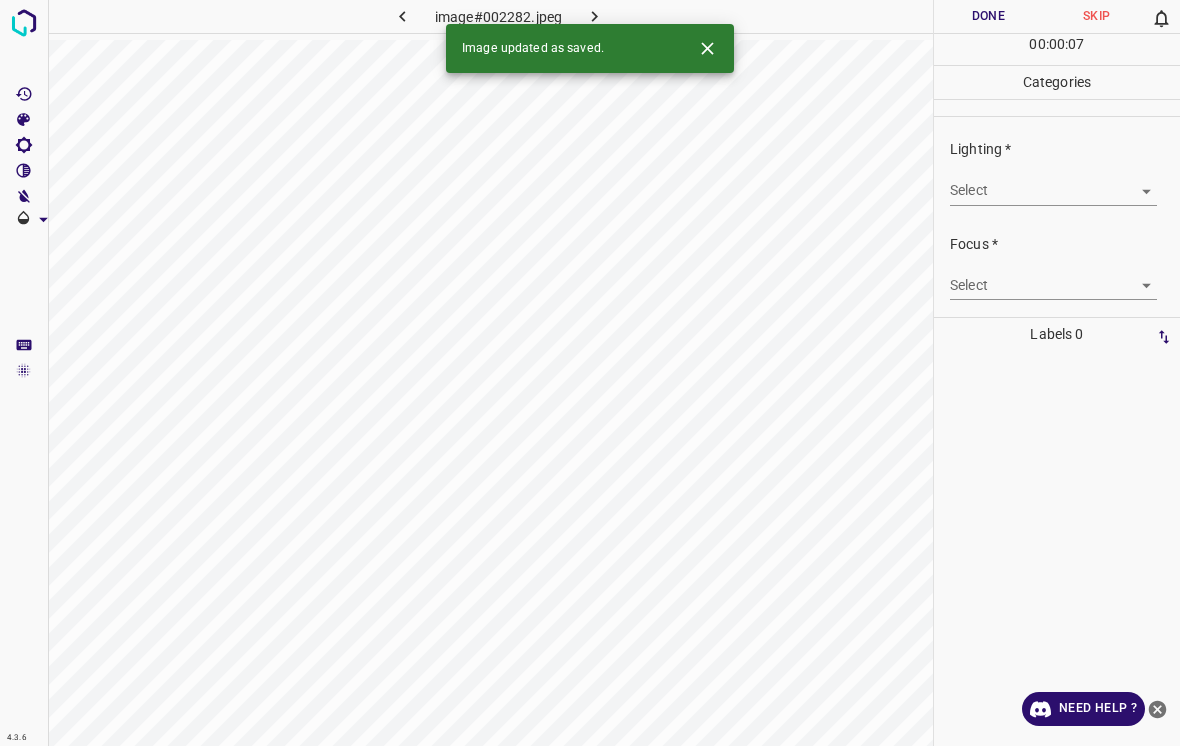 click on "4.3.6  image#002282.jpeg Done Skip 0 00   : 00   : 07   Categories Lighting *  Select ​ Focus *  Select ​ Overall *  Select ​ Labels   0 Categories 1 Lighting 2 Focus 3 Overall Tools Space Change between modes (Draw & Edit) I Auto labeling R Restore zoom M Zoom in N Zoom out Delete Delete selecte label Filters Z Restore filters X Saturation filter C Brightness filter V Contrast filter B Gray scale filter General O Download Image updated as saved. Need Help ? - Text - Hide - Delete" at bounding box center [590, 373] 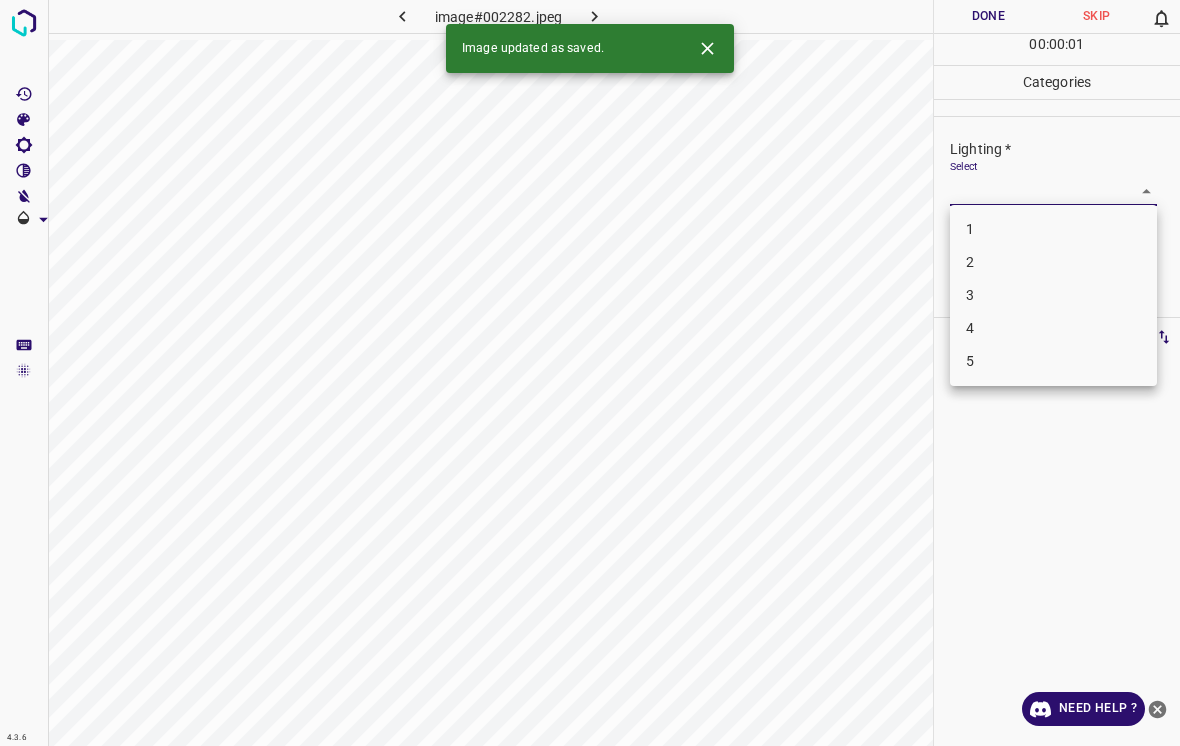 click on "2" at bounding box center [1053, 262] 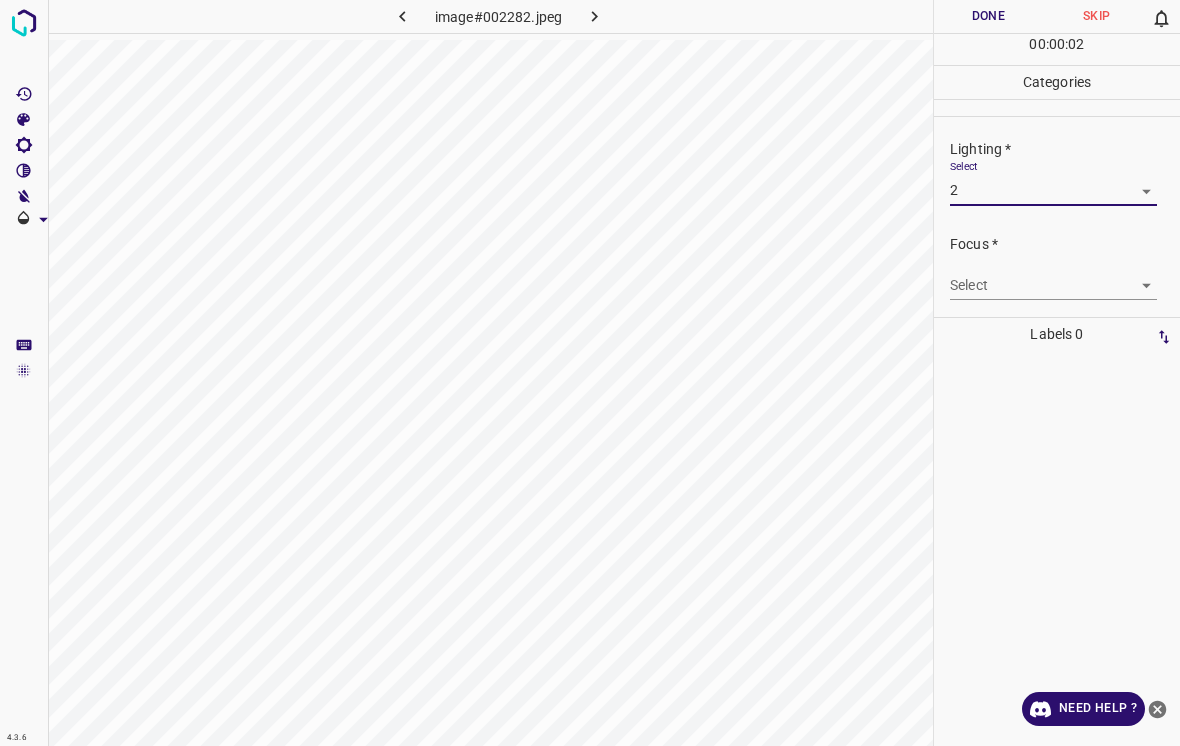 click on "4.3.6  image#002282.jpeg Done Skip 0 00   : 00   : 02   Categories Lighting *  Select 2 2 Focus *  Select ​ Overall *  Select ​ Labels   0 Categories 1 Lighting 2 Focus 3 Overall Tools Space Change between modes (Draw & Edit) I Auto labeling R Restore zoom M Zoom in N Zoom out Delete Delete selecte label Filters Z Restore filters X Saturation filter C Brightness filter V Contrast filter B Gray scale filter General O Download Need Help ? - Text - Hide - Delete" at bounding box center (590, 373) 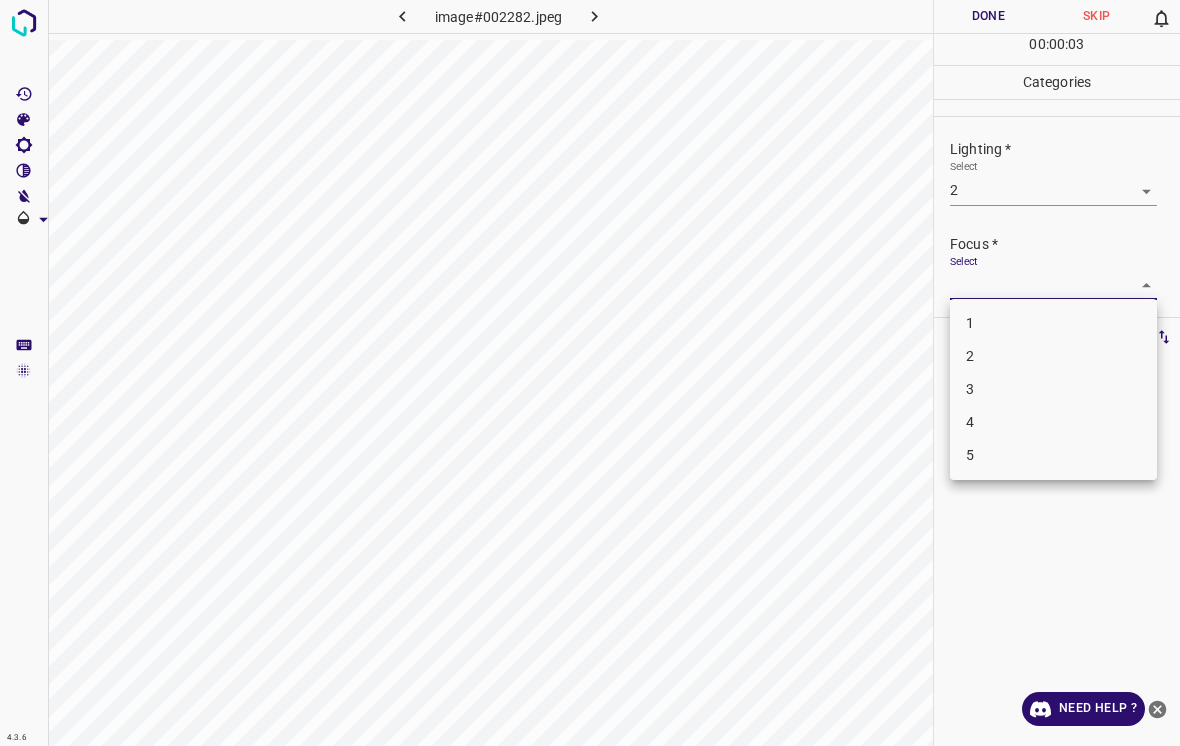 click at bounding box center (590, 373) 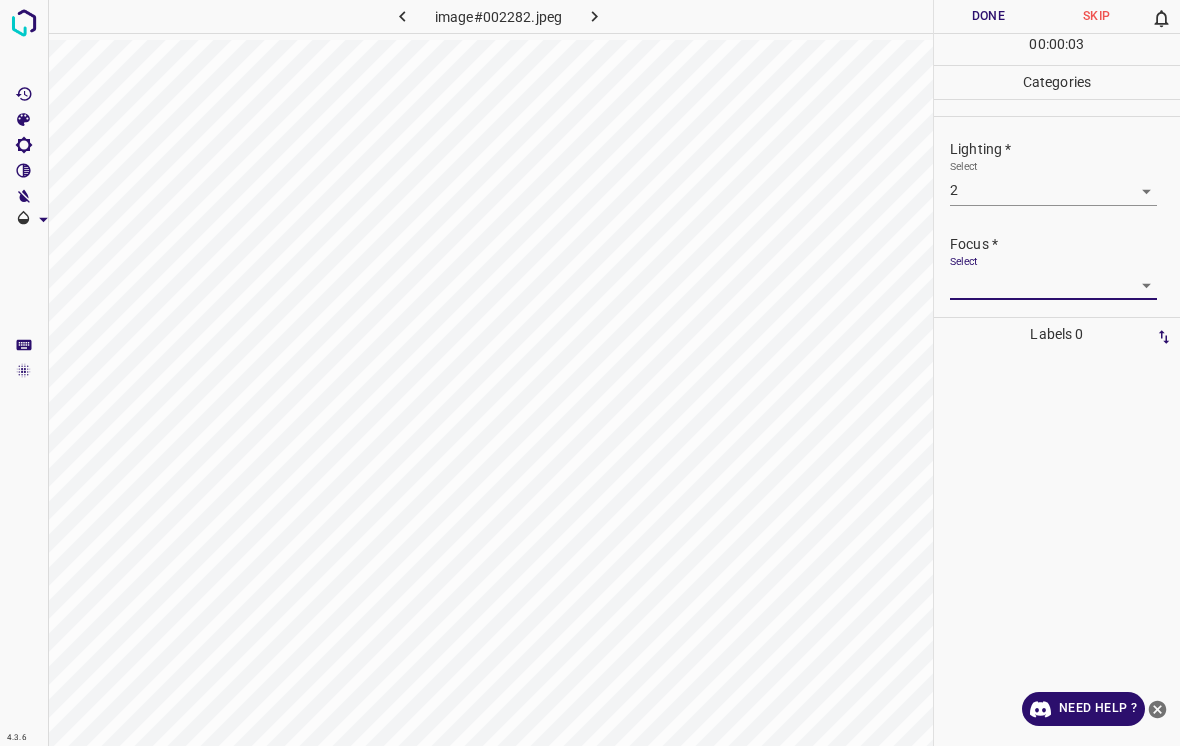 click on "4.3.6  image#002282.jpeg Done Skip 0 00   : 00   : 03   Categories Lighting *  Select 2 2 Focus *  Select ​ Overall *  Select ​ Labels   0 Categories 1 Lighting 2 Focus 3 Overall Tools Space Change between modes (Draw & Edit) I Auto labeling R Restore zoom M Zoom in N Zoom out Delete Delete selecte label Filters Z Restore filters X Saturation filter C Brightness filter V Contrast filter B Gray scale filter General O Download Need Help ? - Text - Hide - Delete" at bounding box center [590, 373] 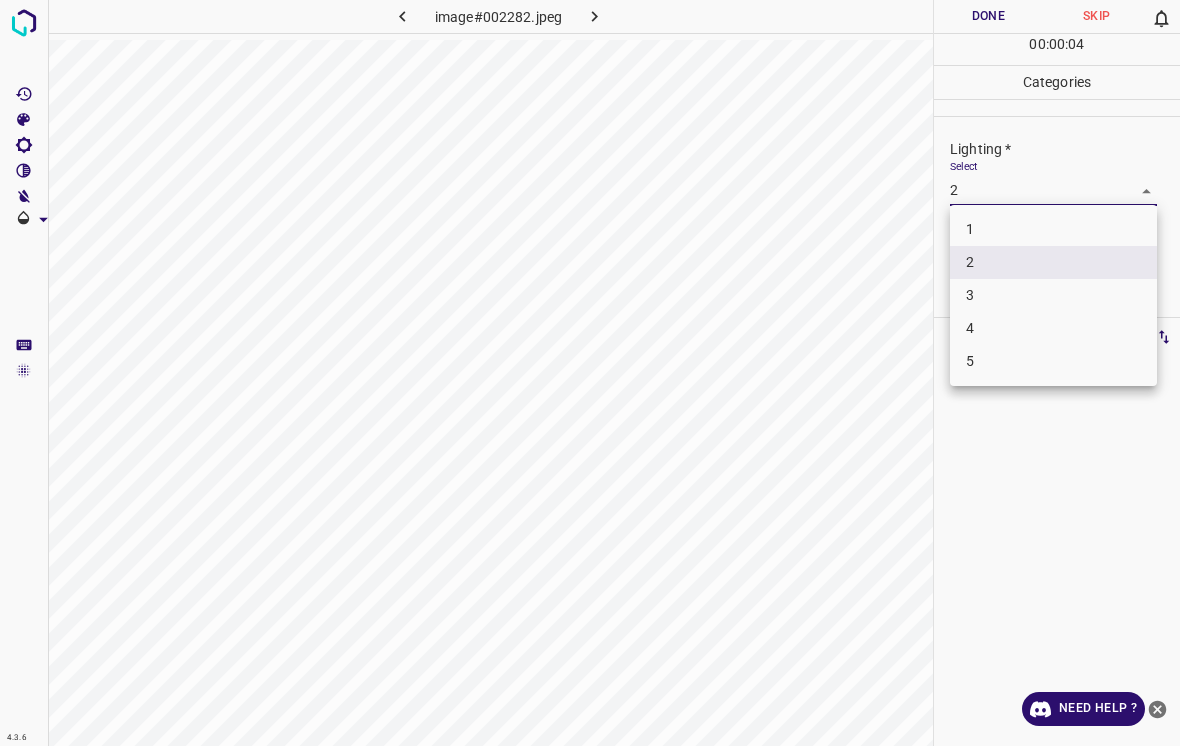 click on "3" at bounding box center [1053, 295] 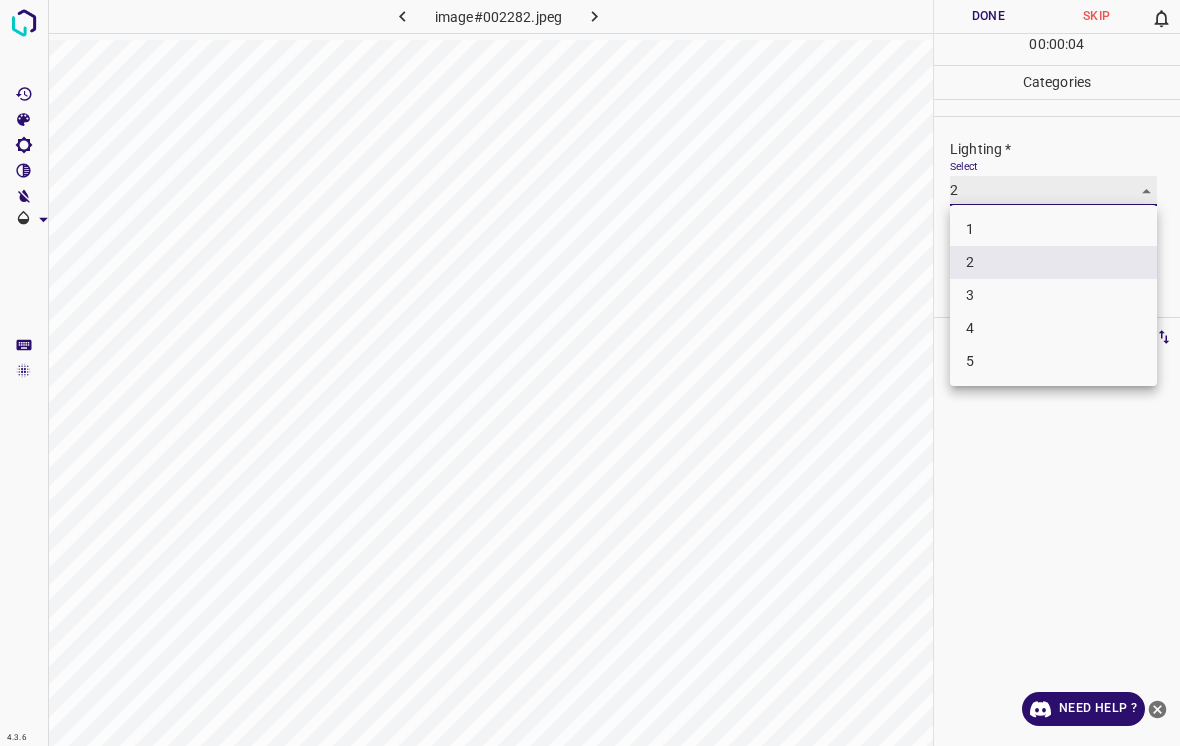 type on "3" 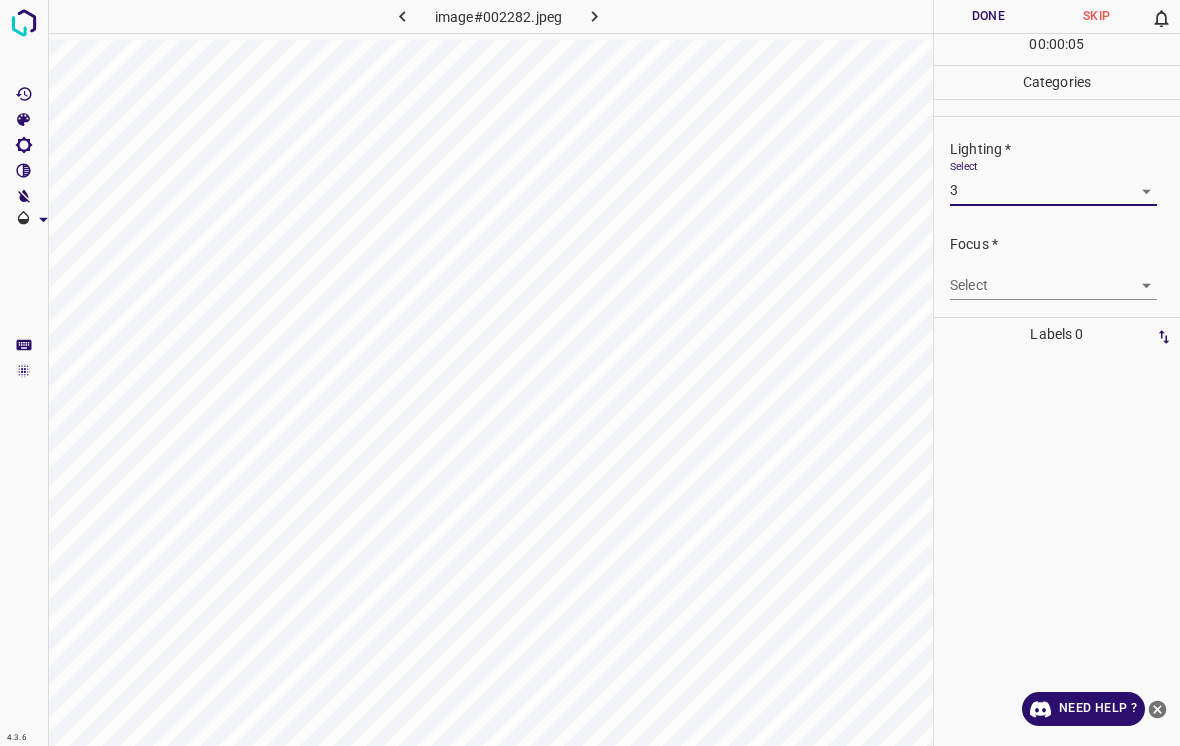 click on "Focus *  Select ​" at bounding box center (1057, 267) 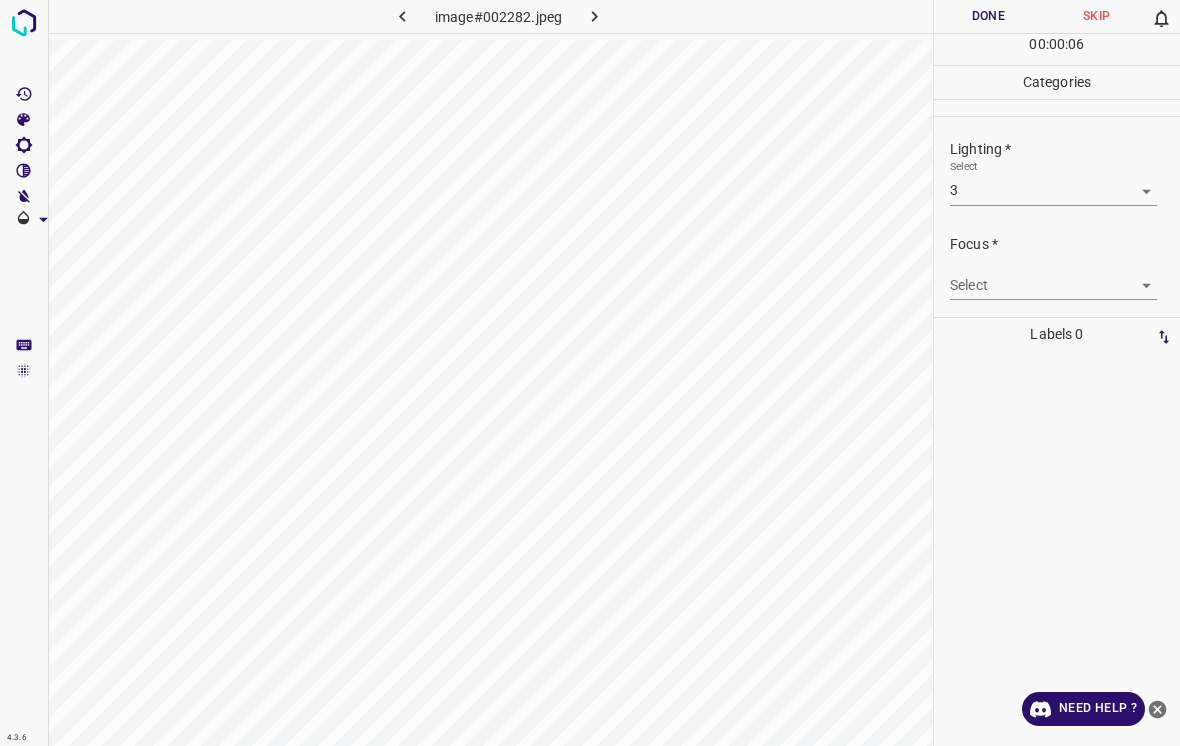 click on "4.3.6  image#002282.jpeg Done Skip 0 00   : 00   : 06   Categories Lighting *  Select 3 3 Focus *  Select ​ Overall *  Select ​ Labels   0 Categories 1 Lighting 2 Focus 3 Overall Tools Space Change between modes (Draw & Edit) I Auto labeling R Restore zoom M Zoom in N Zoom out Delete Delete selecte label Filters Z Restore filters X Saturation filter C Brightness filter V Contrast filter B Gray scale filter General O Download Need Help ? - Text - Hide - Delete" at bounding box center (590, 373) 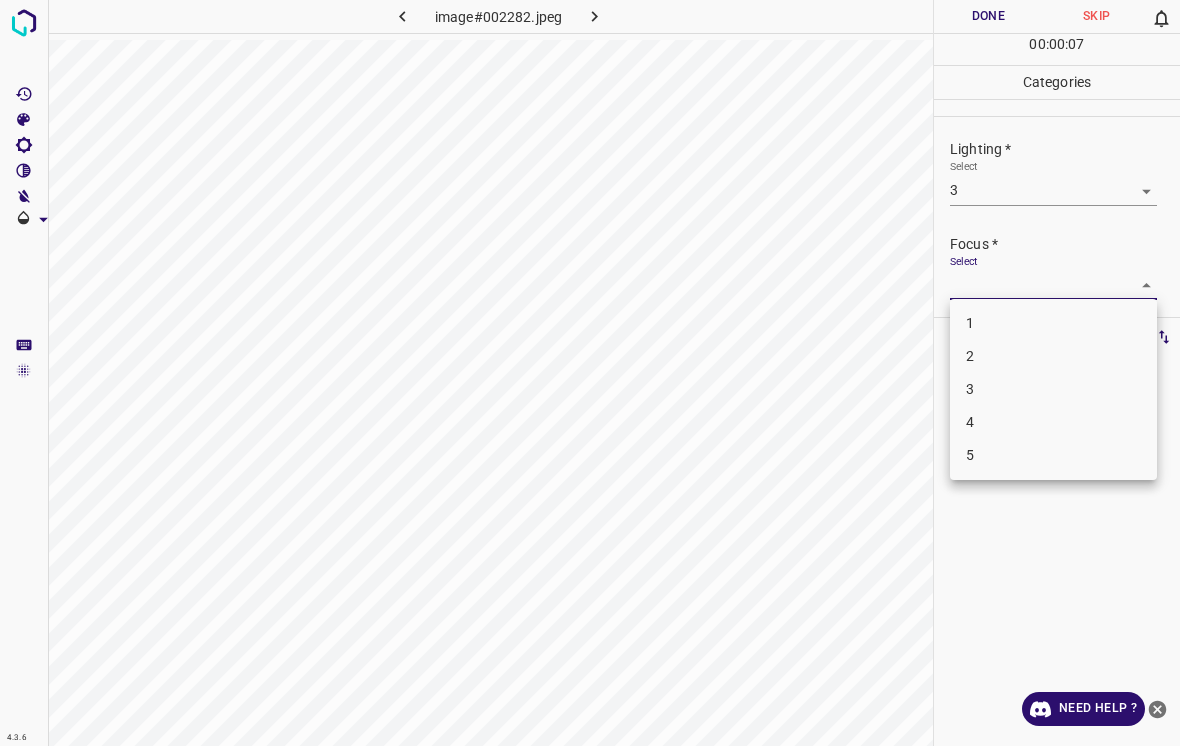 click on "4" at bounding box center [1053, 422] 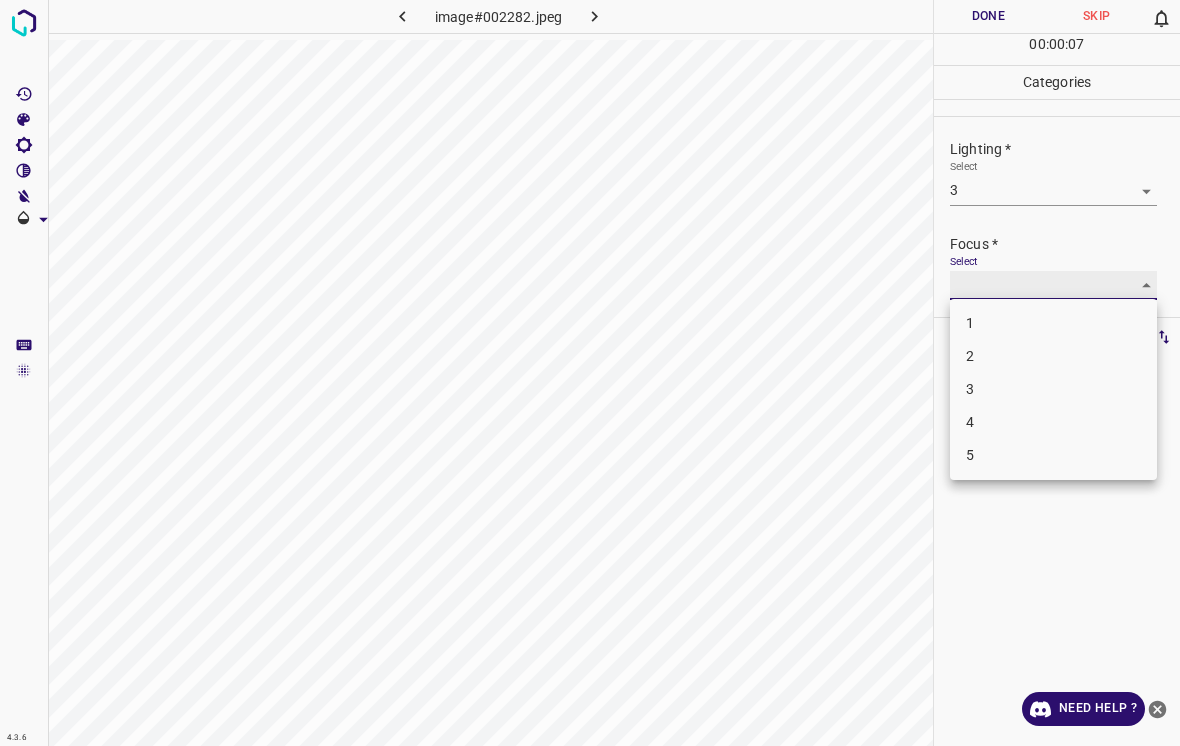 type on "4" 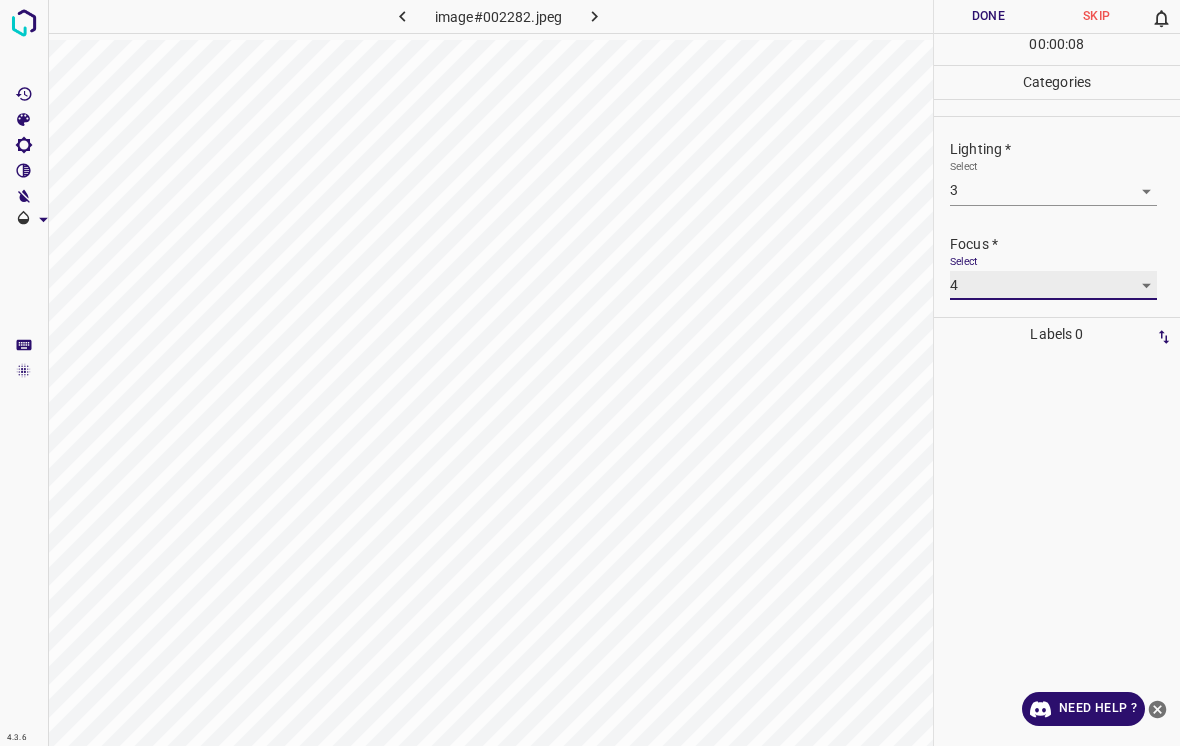 scroll, scrollTop: 96, scrollLeft: 0, axis: vertical 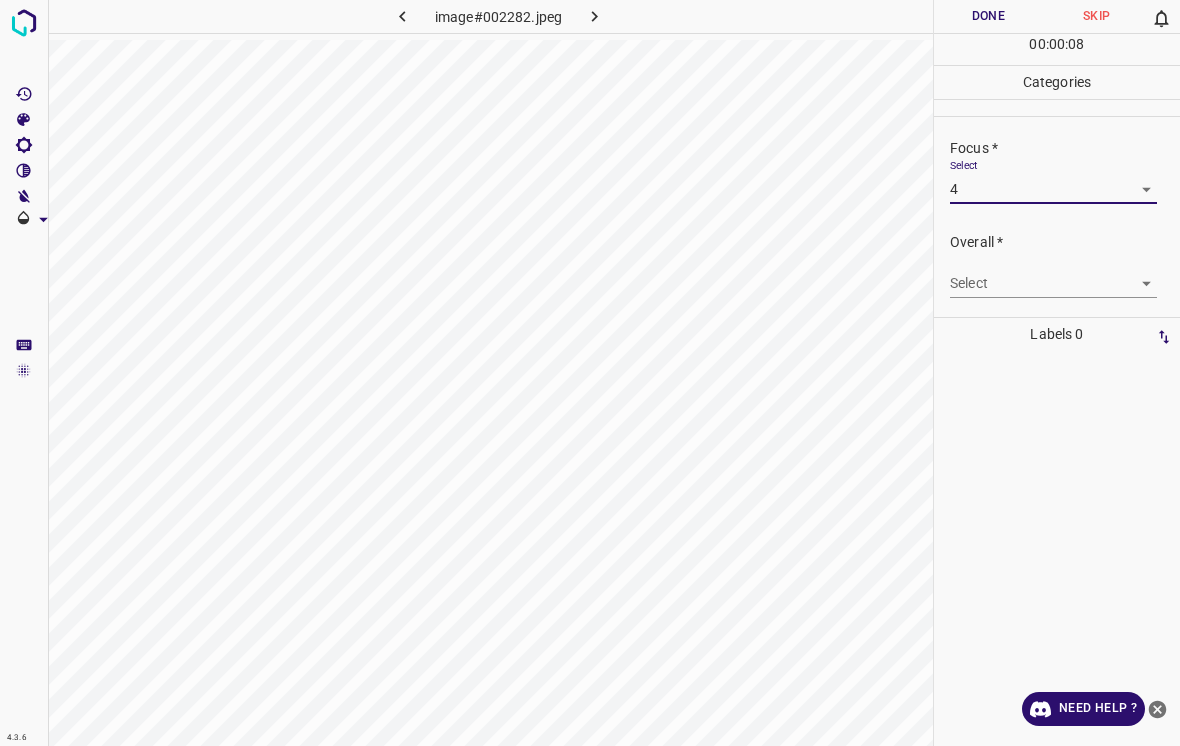 click on "4.3.6  image#002282.jpeg Done Skip 0 00   : 00   : 08   Categories Lighting *  Select 3 3 Focus *  Select 4 4 Overall *  Select ​ Labels   0 Categories 1 Lighting 2 Focus 3 Overall Tools Space Change between modes (Draw & Edit) I Auto labeling R Restore zoom M Zoom in N Zoom out Delete Delete selecte label Filters Z Restore filters X Saturation filter C Brightness filter V Contrast filter B Gray scale filter General O Download Need Help ? - Text - Hide - Delete" at bounding box center [590, 373] 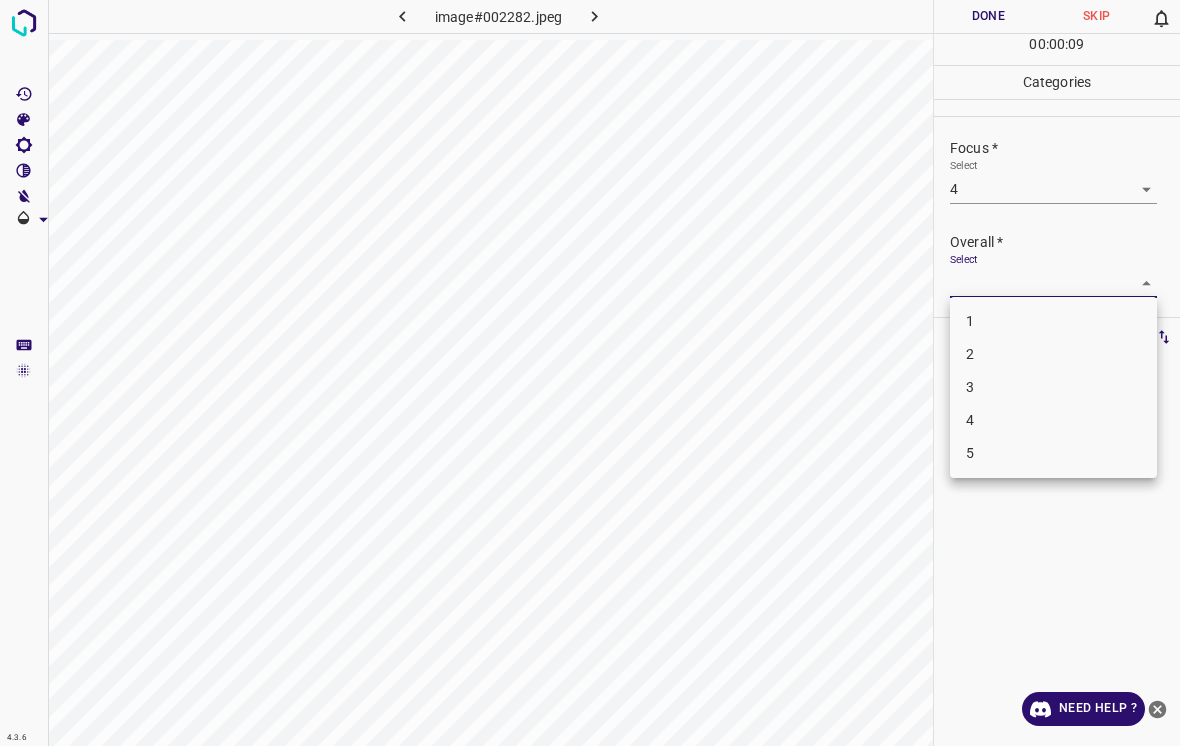 click on "4" at bounding box center (1053, 420) 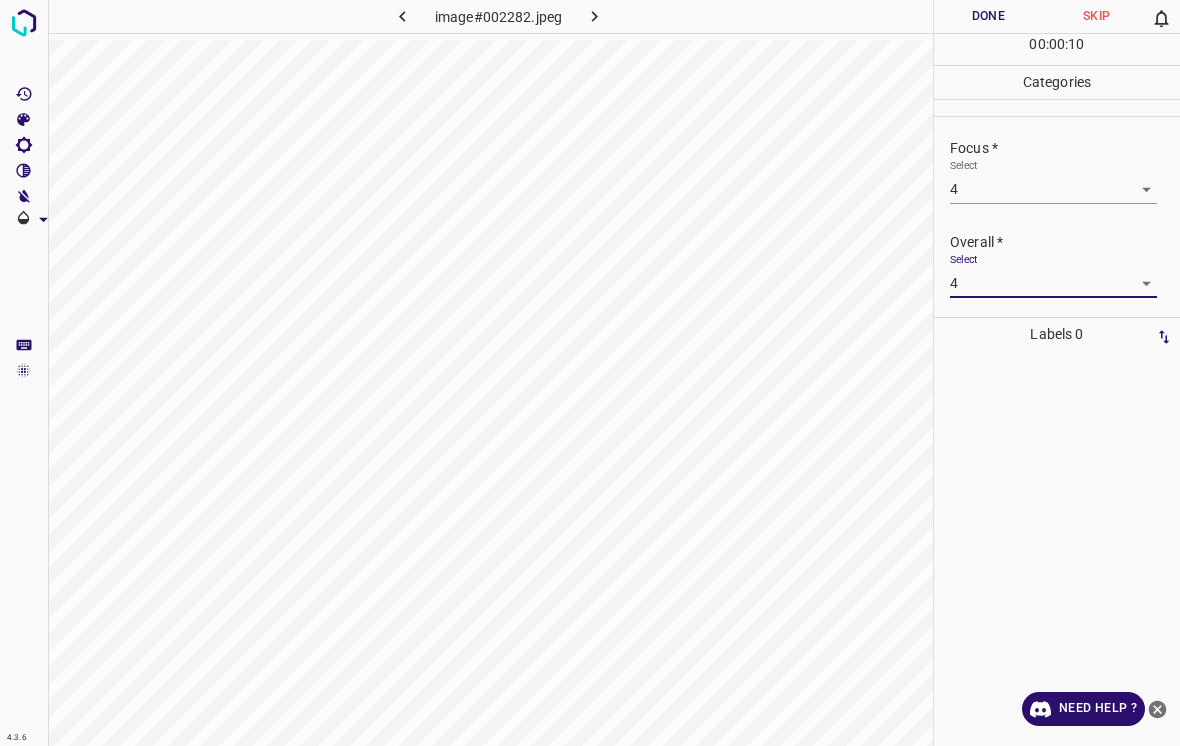 click on "4.3.6  image#002282.jpeg Done Skip 0 00   : 00   : 10   Categories Lighting *  Select 3 3 Focus *  Select 4 4 Overall *  Select 4 4 Labels   0 Categories 1 Lighting 2 Focus 3 Overall Tools Space Change between modes (Draw & Edit) I Auto labeling R Restore zoom M Zoom in N Zoom out Delete Delete selecte label Filters Z Restore filters X Saturation filter C Brightness filter V Contrast filter B Gray scale filter General O Download Need Help ? - Text - Hide - Delete" at bounding box center [590, 373] 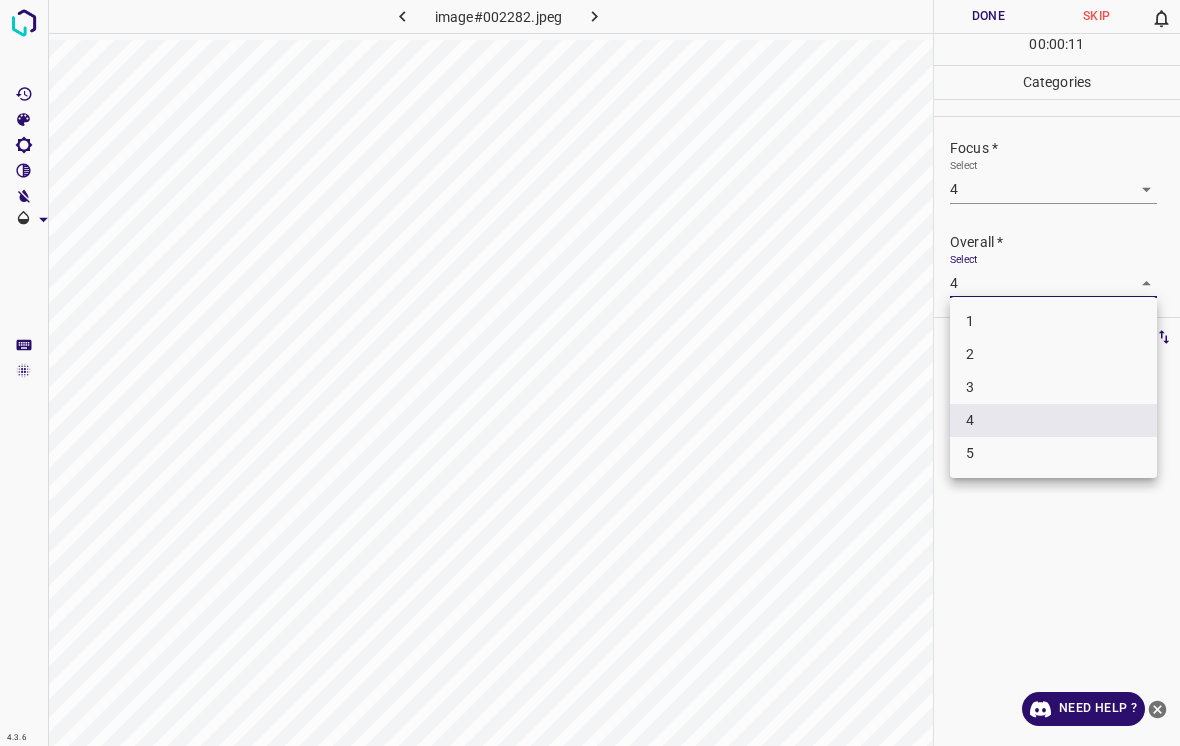 click on "3" at bounding box center [1053, 387] 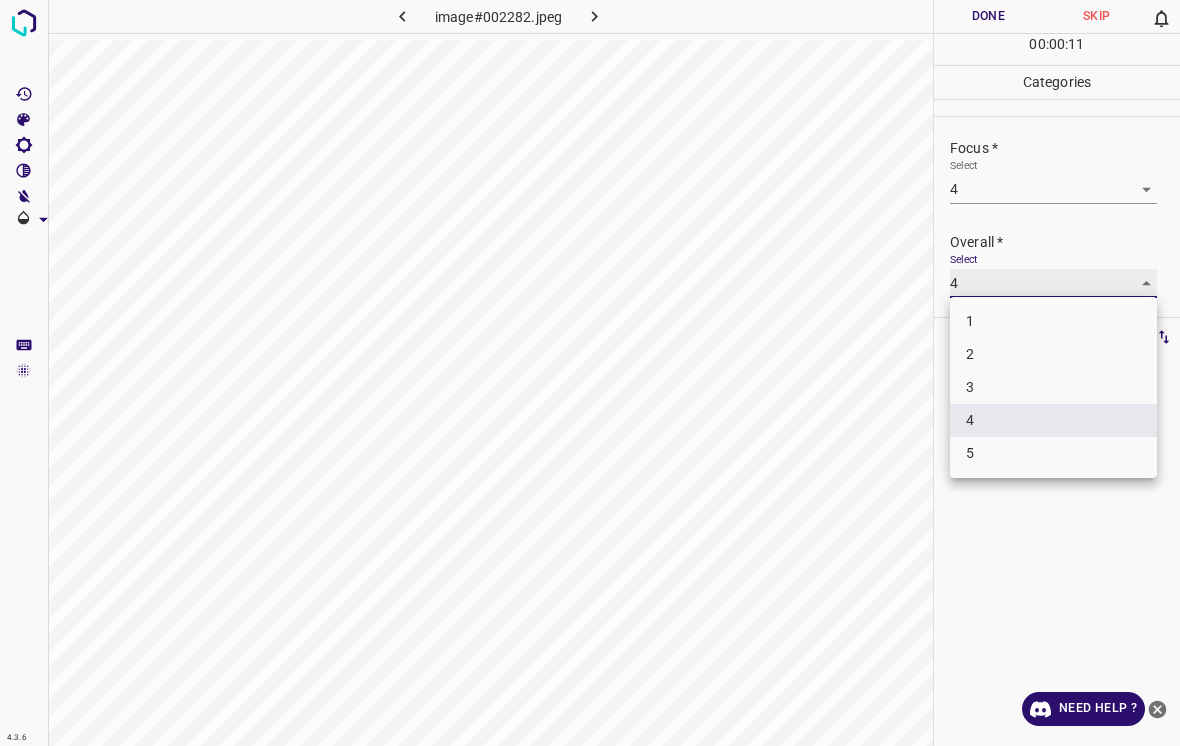 type on "3" 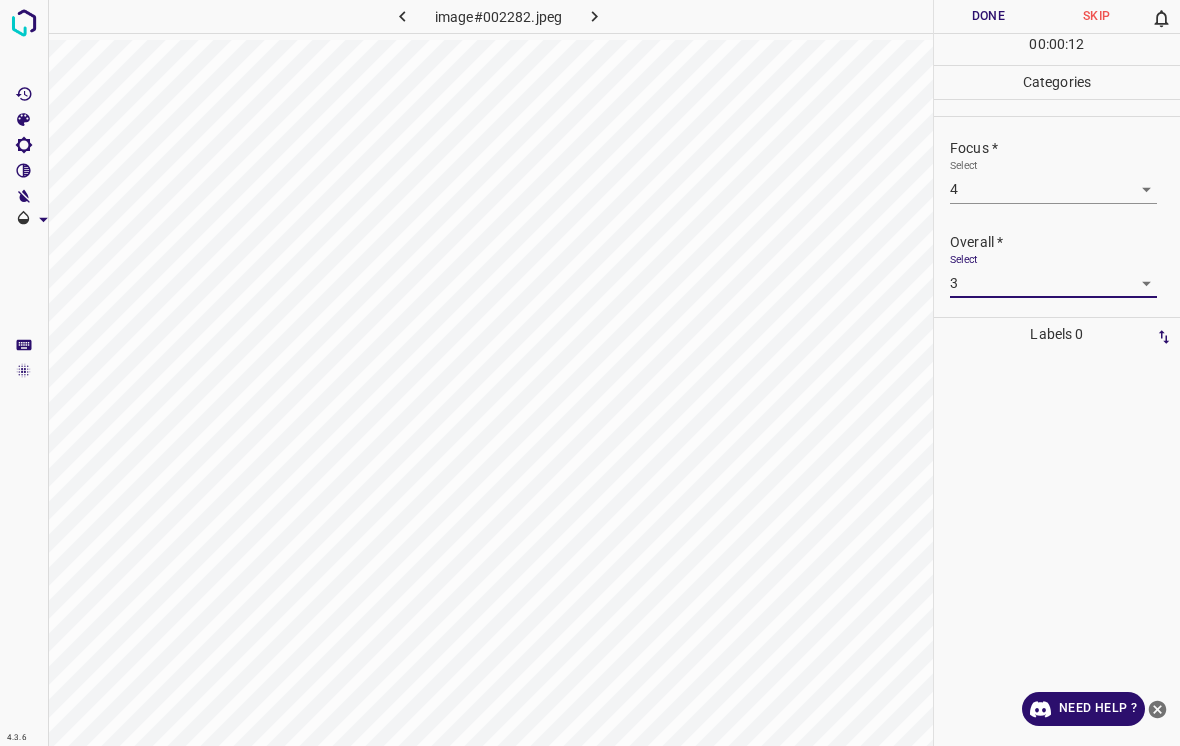 click on "Done" at bounding box center [988, 16] 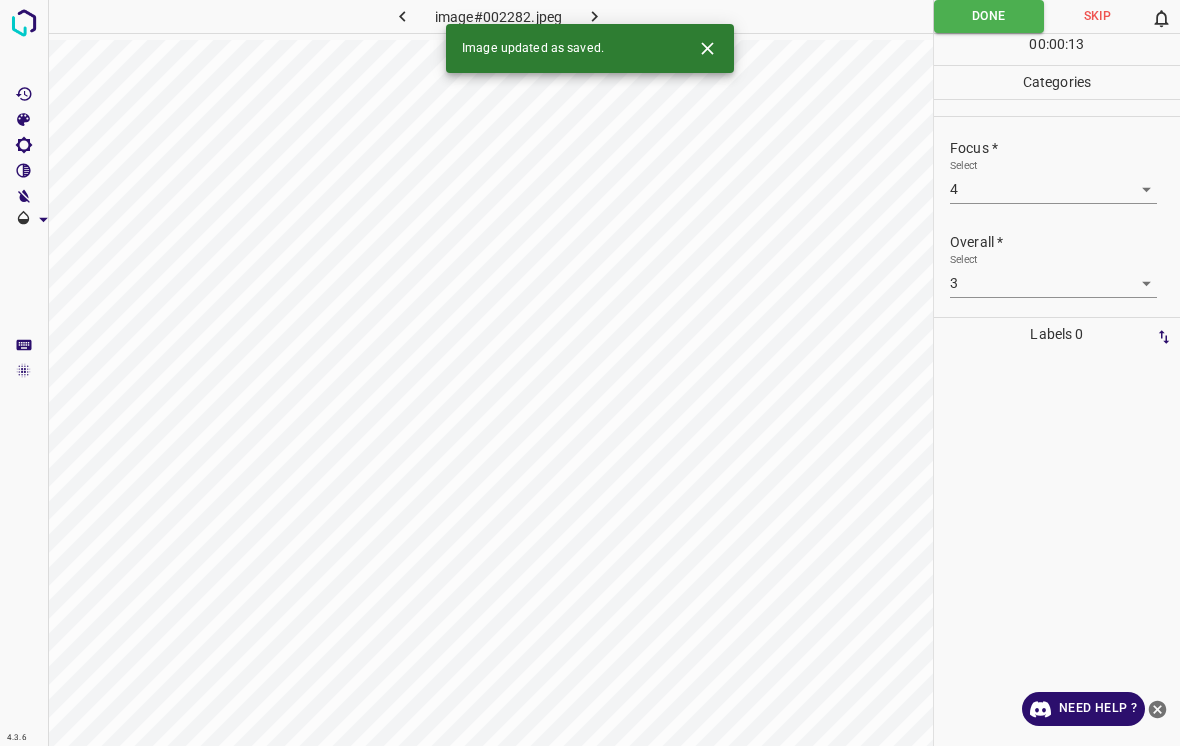click 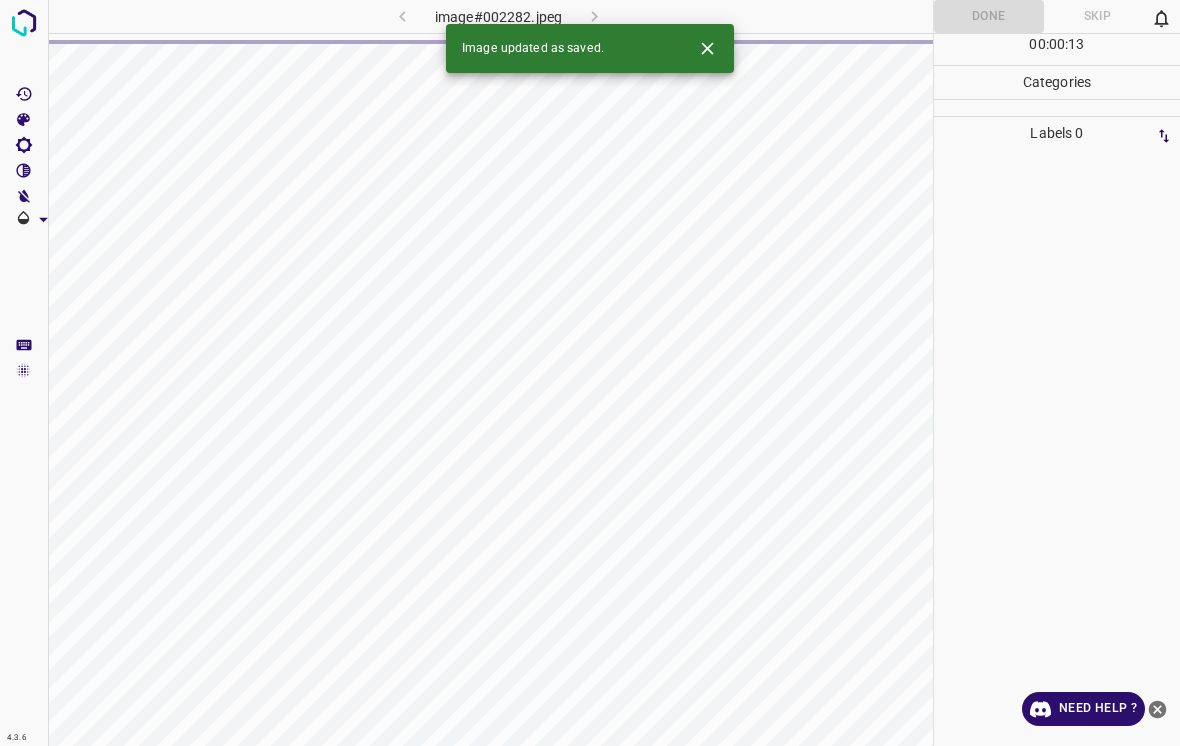 click 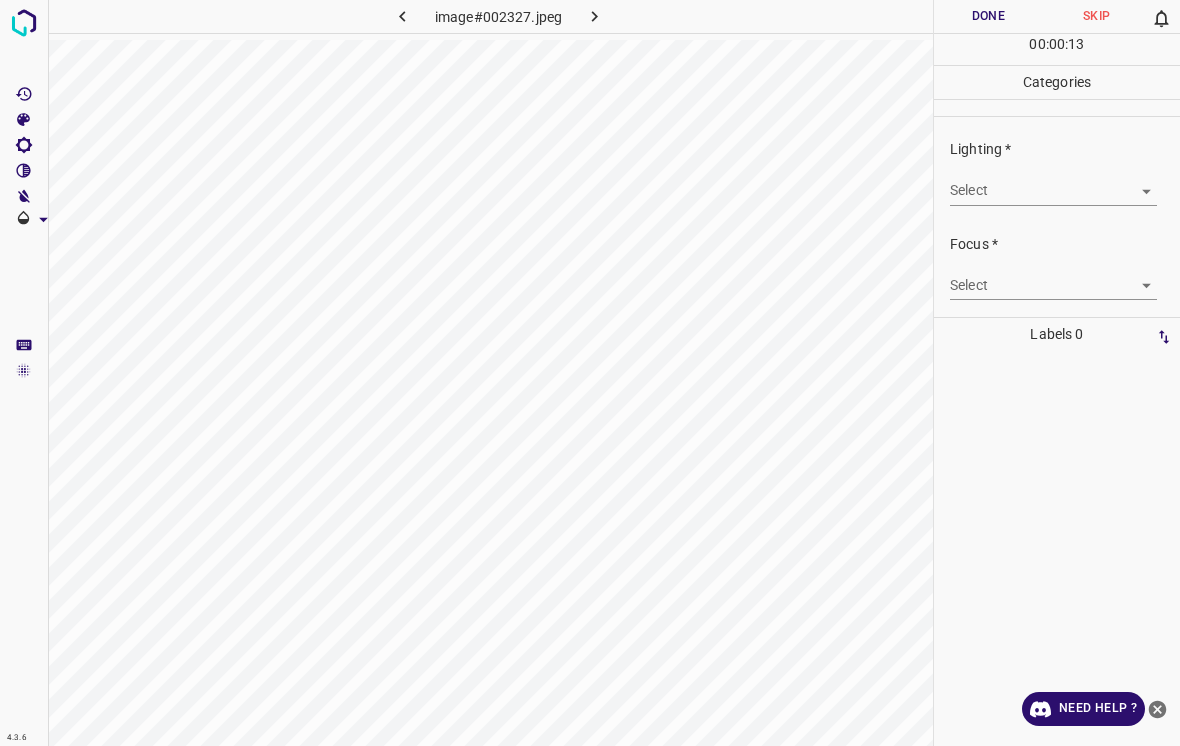 click on "4.3.6  image#002327.jpeg Done Skip 0 00   : 00   : 13   Categories Lighting *  Select ​ Focus *  Select ​ Overall *  Select ​ Labels   0 Categories 1 Lighting 2 Focus 3 Overall Tools Space Change between modes (Draw & Edit) I Auto labeling R Restore zoom M Zoom in N Zoom out Delete Delete selecte label Filters Z Restore filters X Saturation filter C Brightness filter V Contrast filter B Gray scale filter General O Download Need Help ? - Text - Hide - Delete" at bounding box center (590, 373) 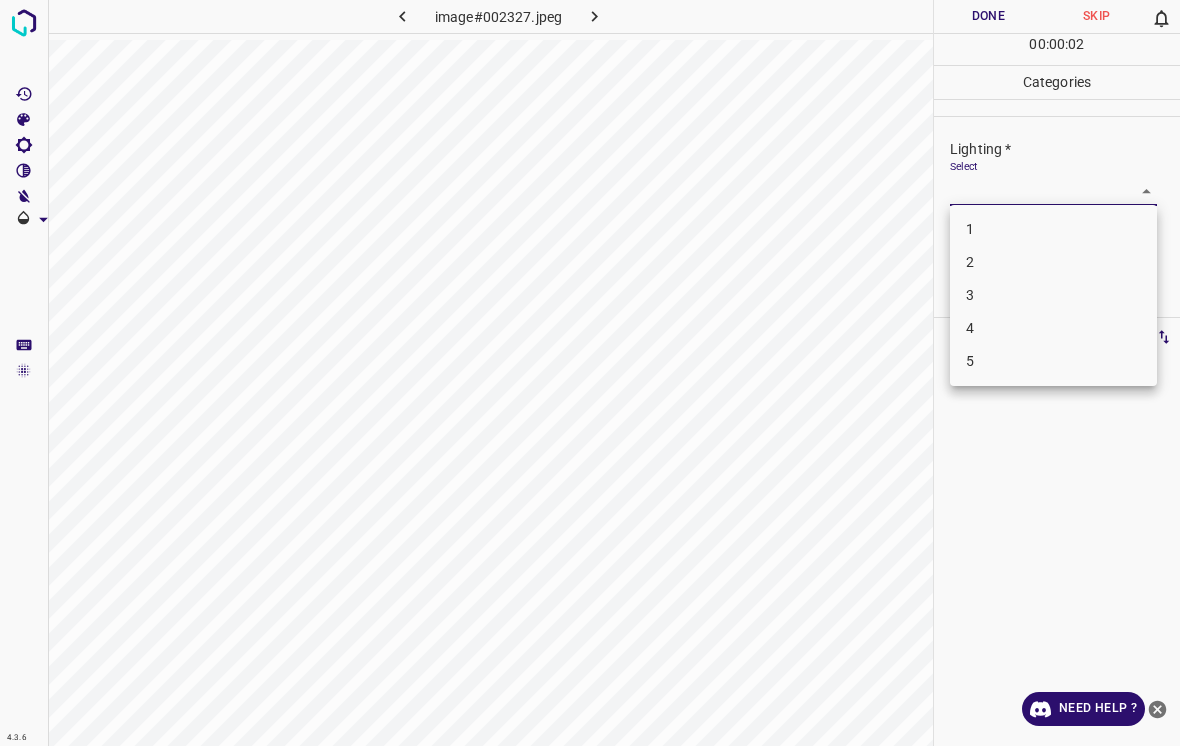 click on "3" at bounding box center (1053, 295) 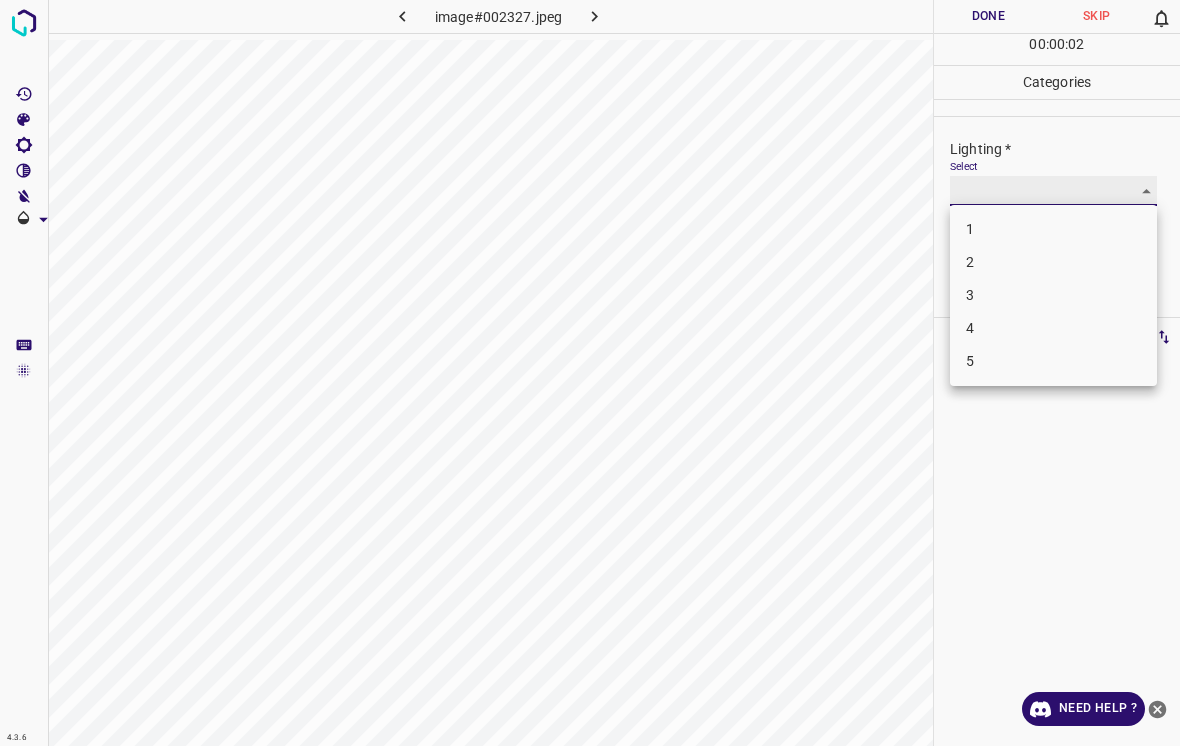 type on "3" 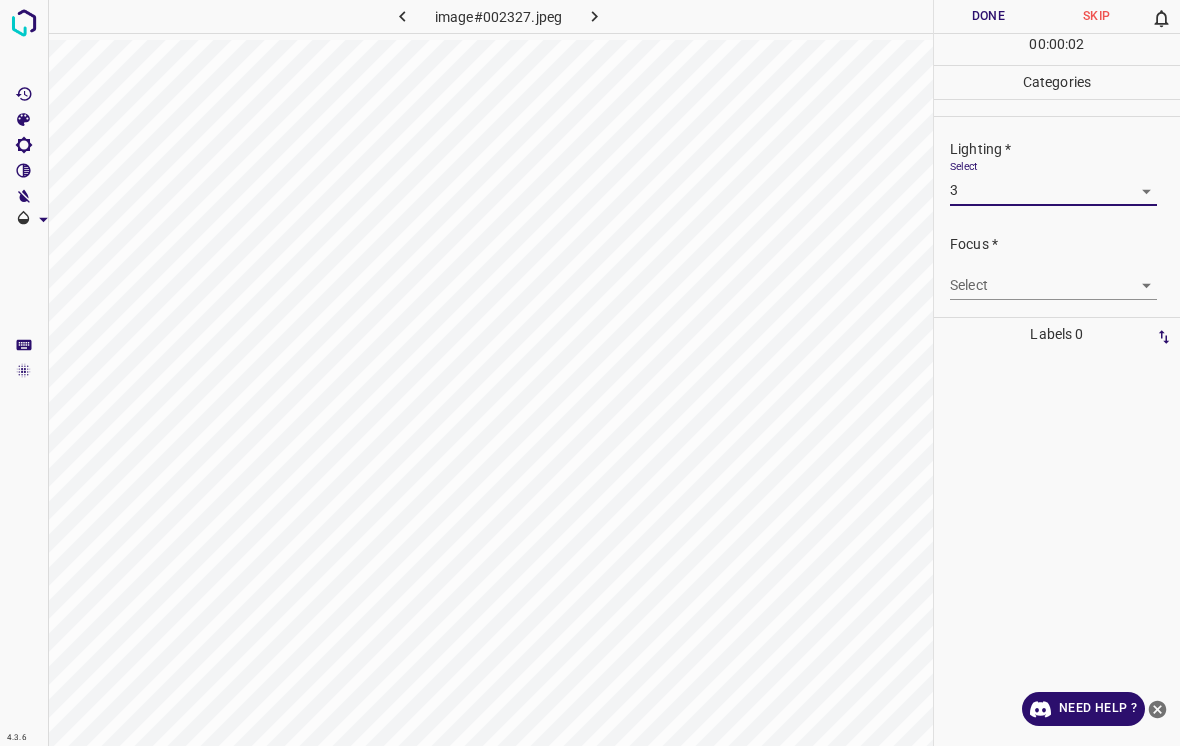 click on "4.3.6  image#002327.jpeg Done Skip 0 00   : 00   : 02   Categories Lighting *  Select 3 3 Focus *  Select ​ Overall *  Select ​ Labels   0 Categories 1 Lighting 2 Focus 3 Overall Tools Space Change between modes (Draw & Edit) I Auto labeling R Restore zoom M Zoom in N Zoom out Delete Delete selecte label Filters Z Restore filters X Saturation filter C Brightness filter V Contrast filter B Gray scale filter General O Download Need Help ? - Text - Hide - Delete" at bounding box center [590, 373] 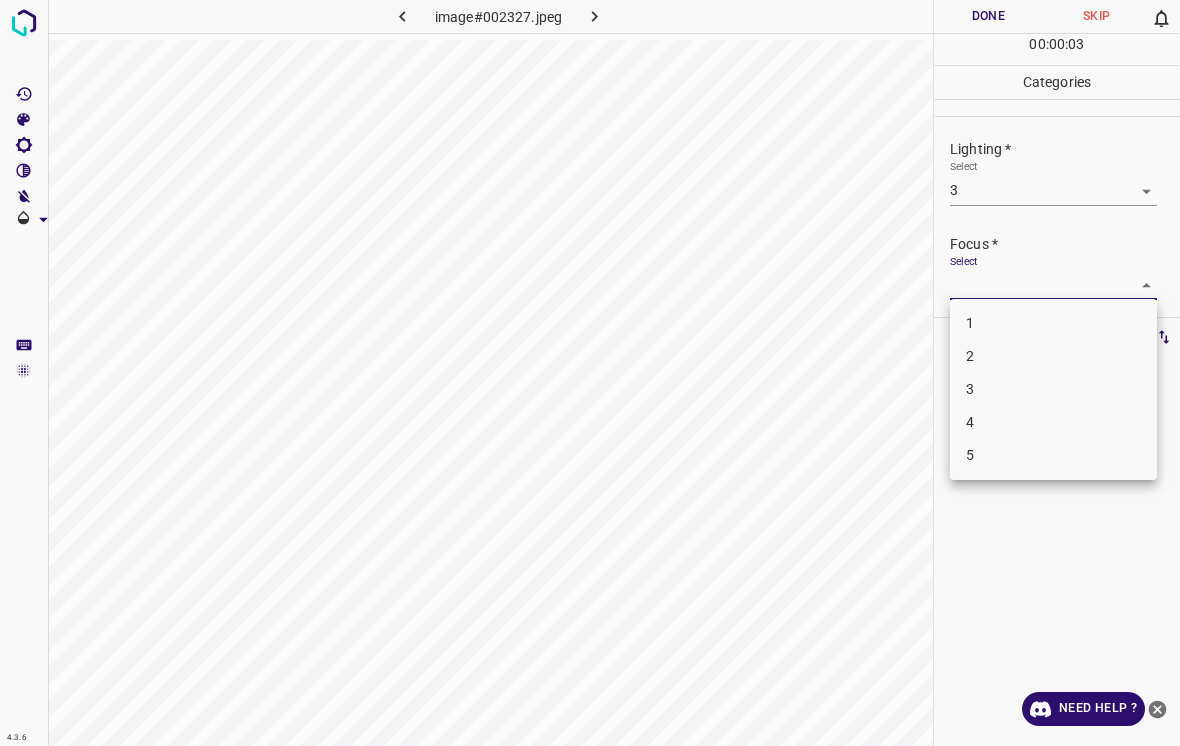 click on "2" at bounding box center (1053, 356) 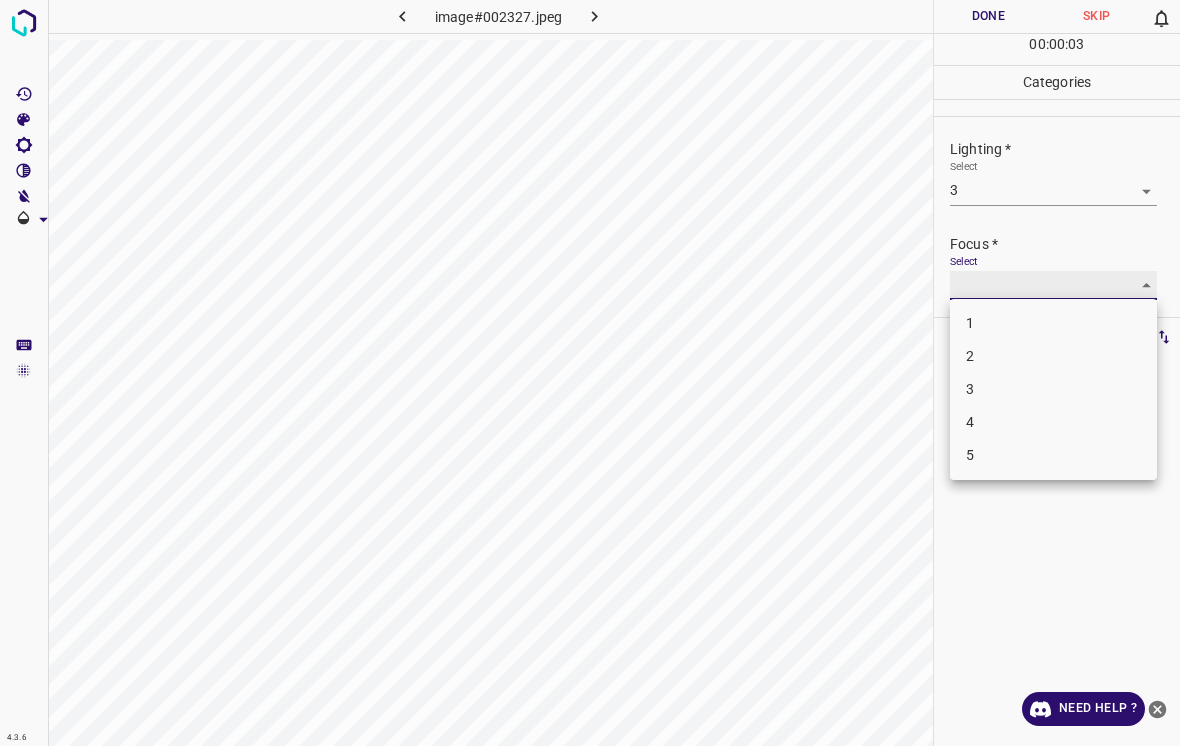 type on "2" 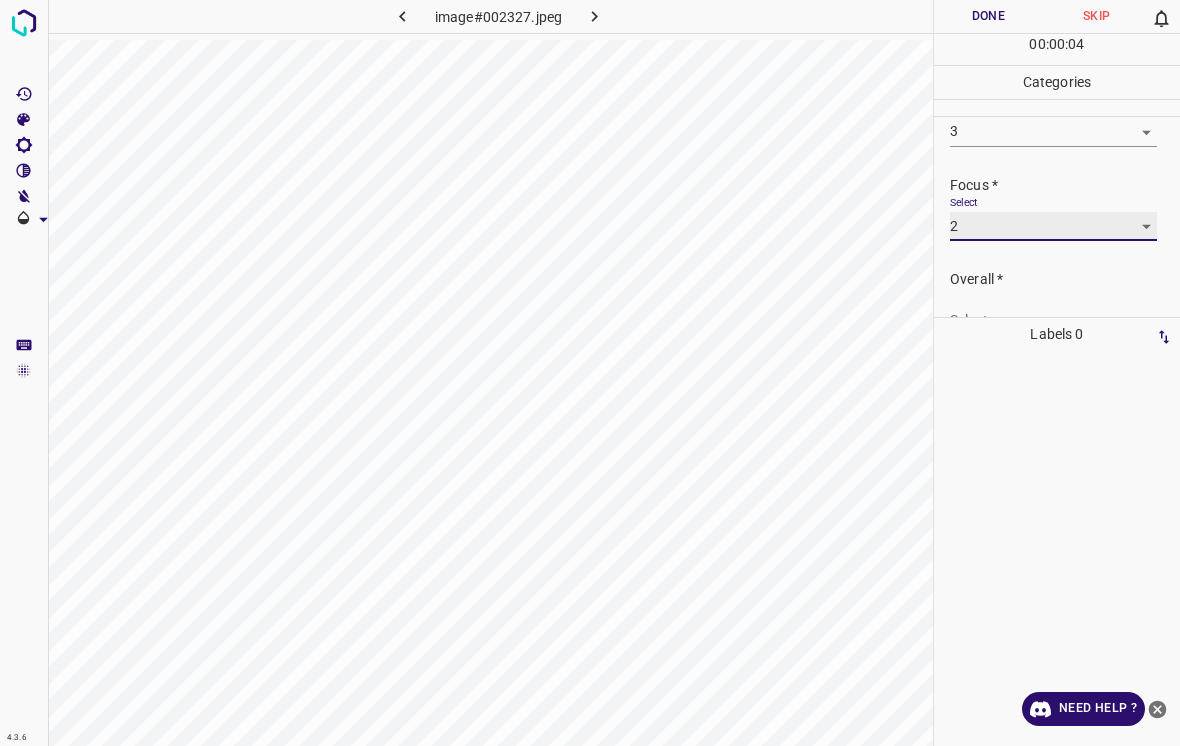 scroll, scrollTop: 85, scrollLeft: 0, axis: vertical 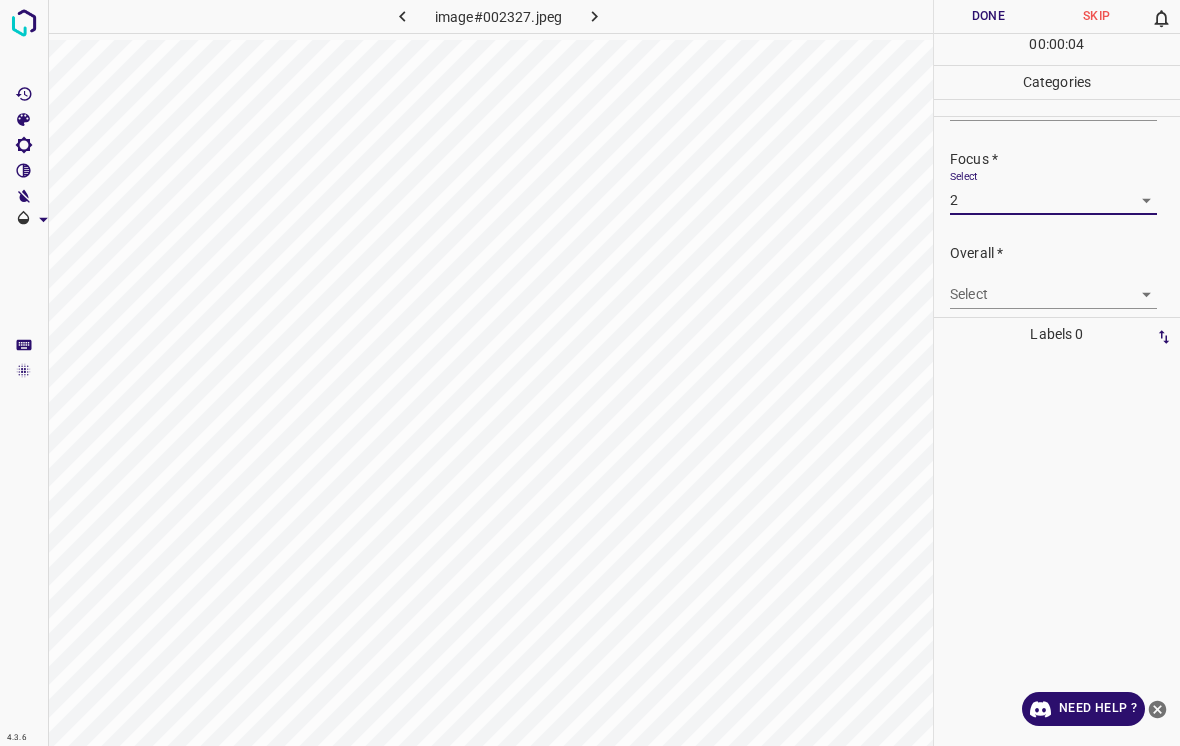 click on "4.3.6  image#002327.jpeg Done Skip 0 00   : 00   : 04   Categories Lighting *  Select 3 3 Focus *  Select 2 2 Overall *  Select ​ Labels   0 Categories 1 Lighting 2 Focus 3 Overall Tools Space Change between modes (Draw & Edit) I Auto labeling R Restore zoom M Zoom in N Zoom out Delete Delete selecte label Filters Z Restore filters X Saturation filter C Brightness filter V Contrast filter B Gray scale filter General O Download Need Help ? - Text - Hide - Delete" at bounding box center (590, 373) 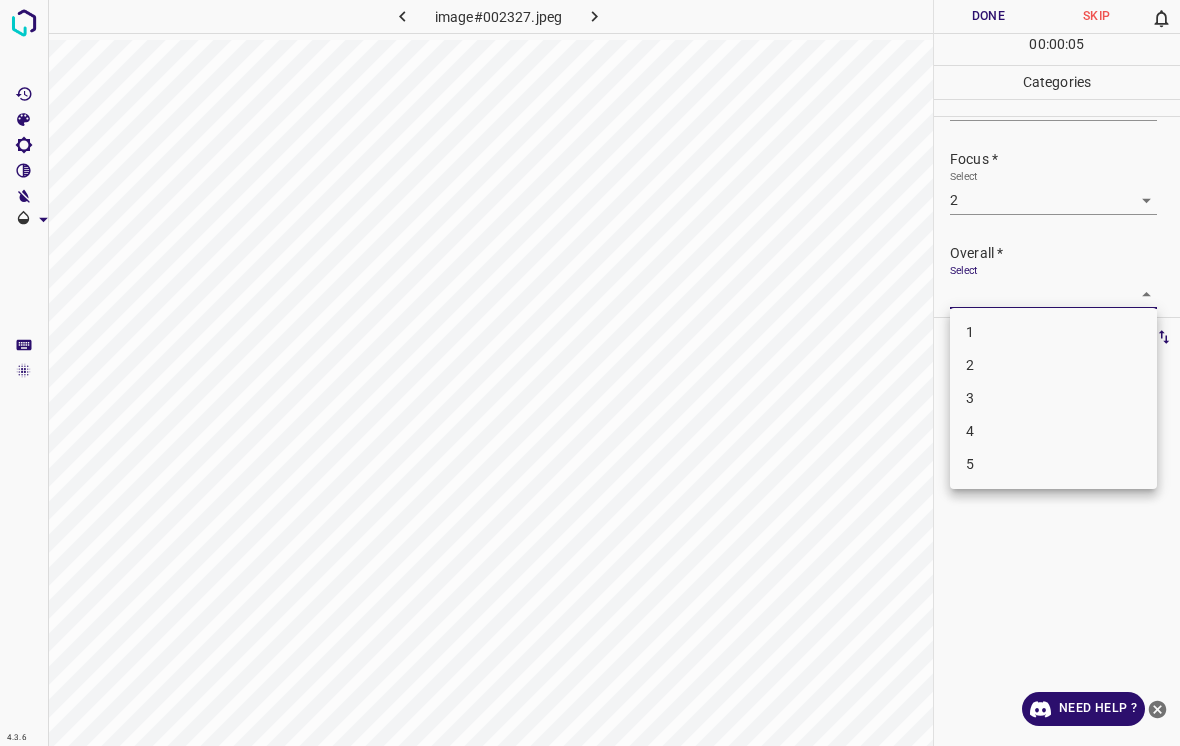 click on "2" at bounding box center (1053, 365) 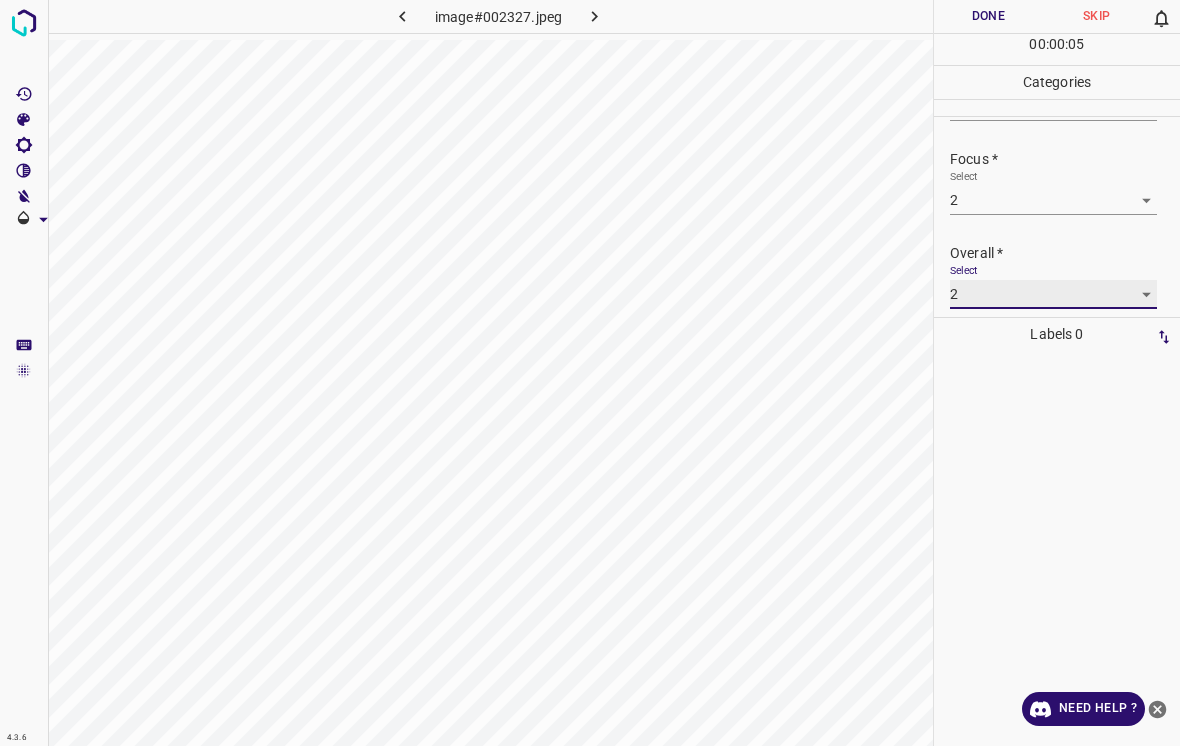 type on "2" 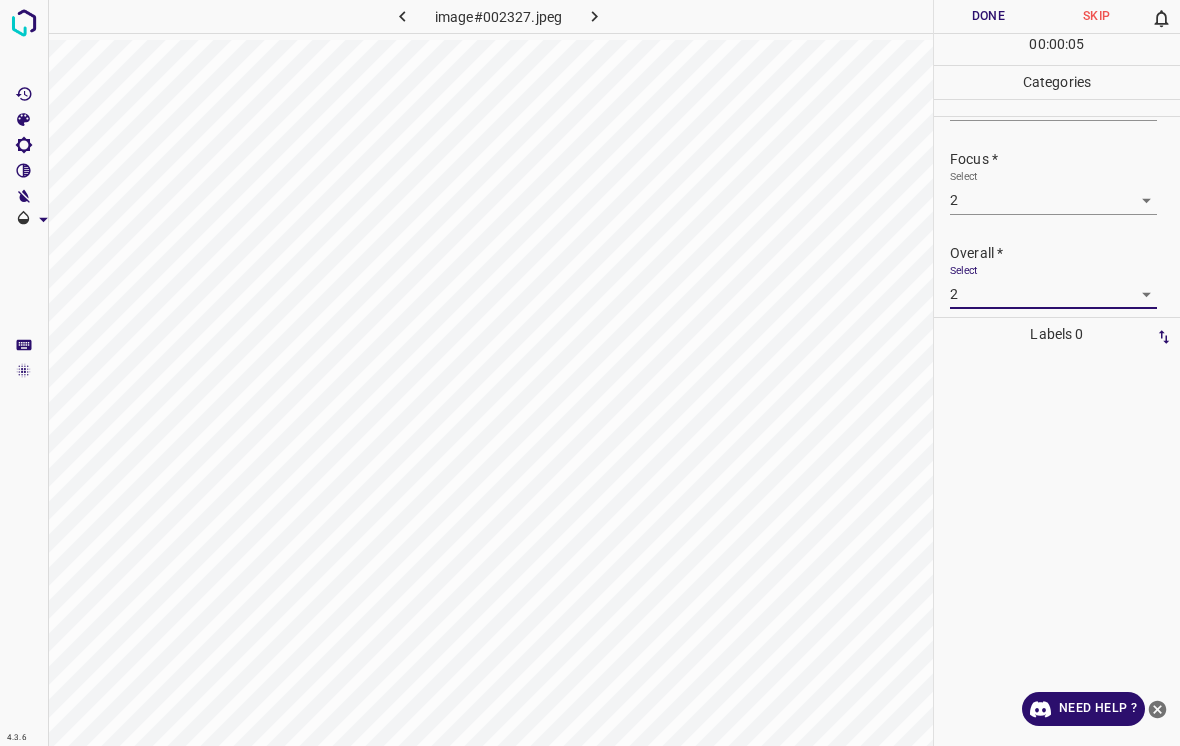 click on "Done" at bounding box center (988, 16) 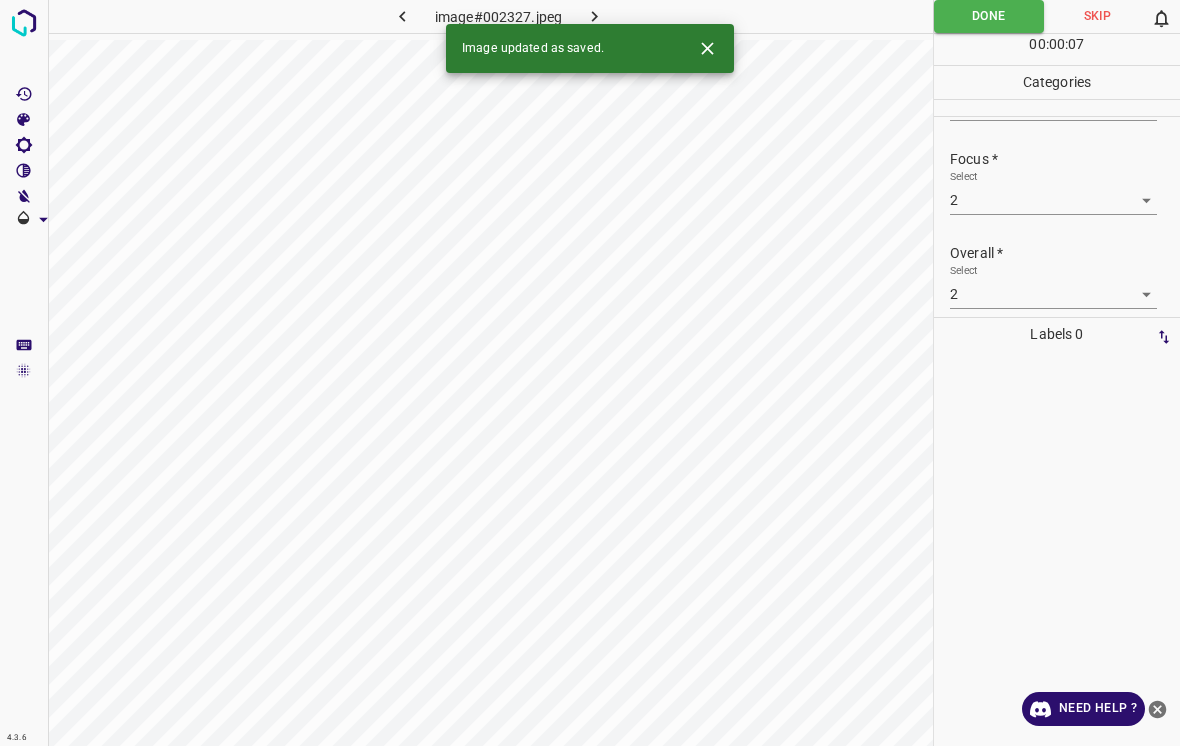 click 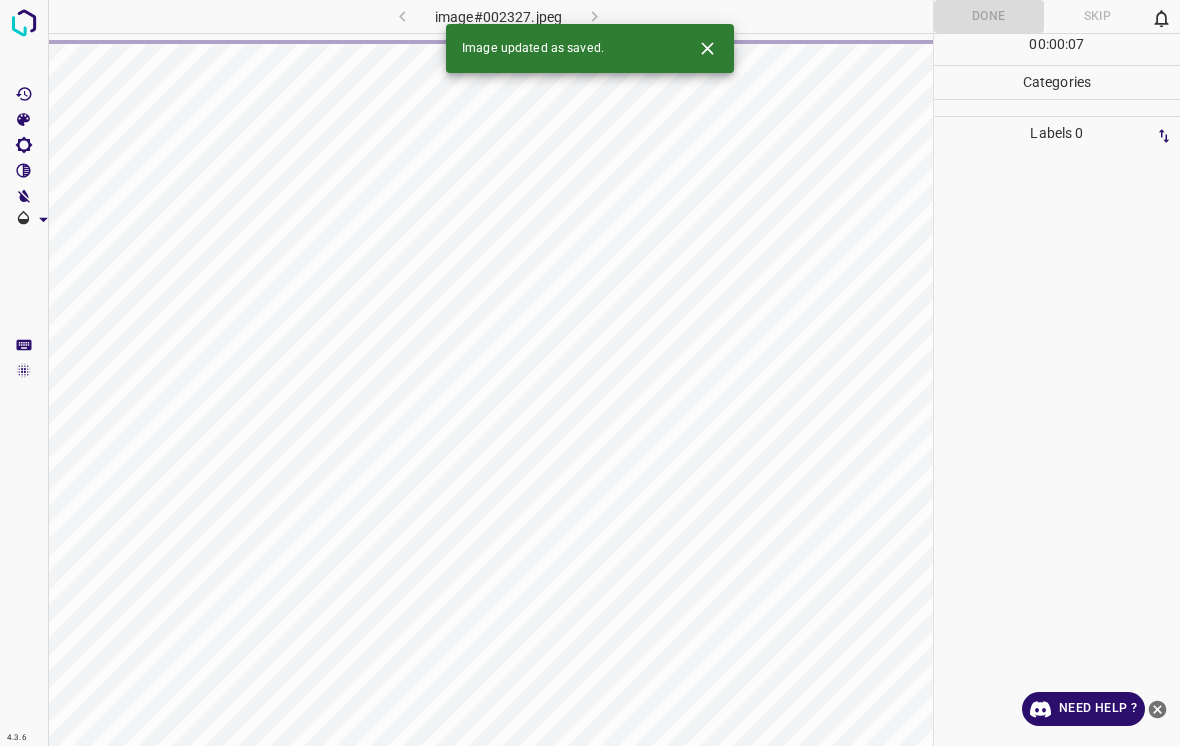 click at bounding box center (707, 48) 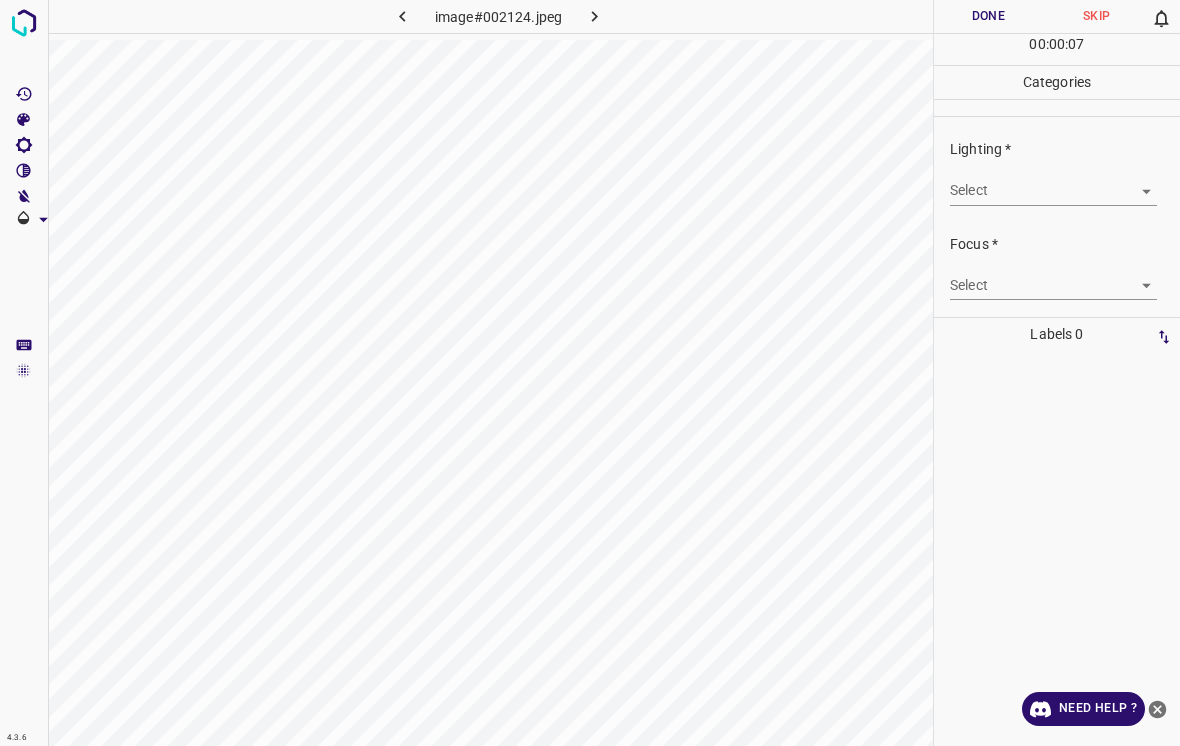 click on "4.3.6  image#002124.jpeg Done Skip 0 00   : 00   : 07   Categories Lighting *  Select ​ Focus *  Select ​ Overall *  Select ​ Labels   0 Categories 1 Lighting 2 Focus 3 Overall Tools Space Change between modes (Draw & Edit) I Auto labeling R Restore zoom M Zoom in N Zoom out Delete Delete selecte label Filters Z Restore filters X Saturation filter C Brightness filter V Contrast filter B Gray scale filter General O Download Need Help ? - Text - Hide - Delete" at bounding box center [590, 373] 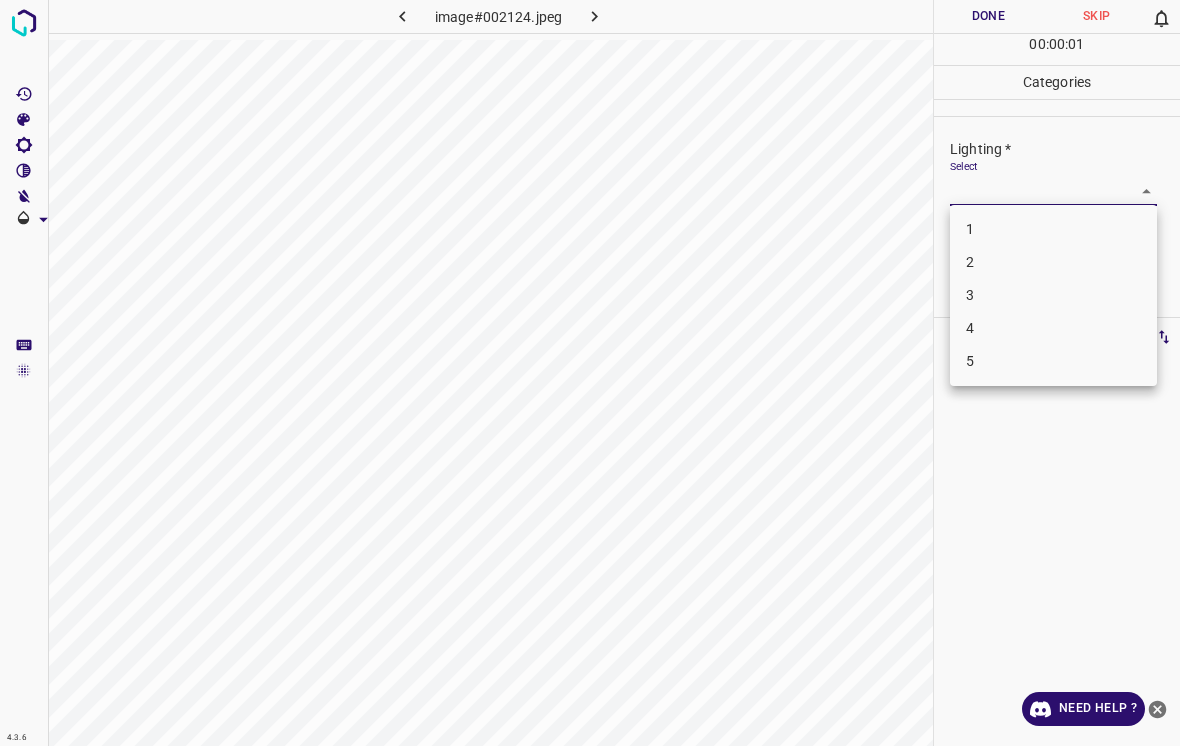 click on "1" at bounding box center (1053, 229) 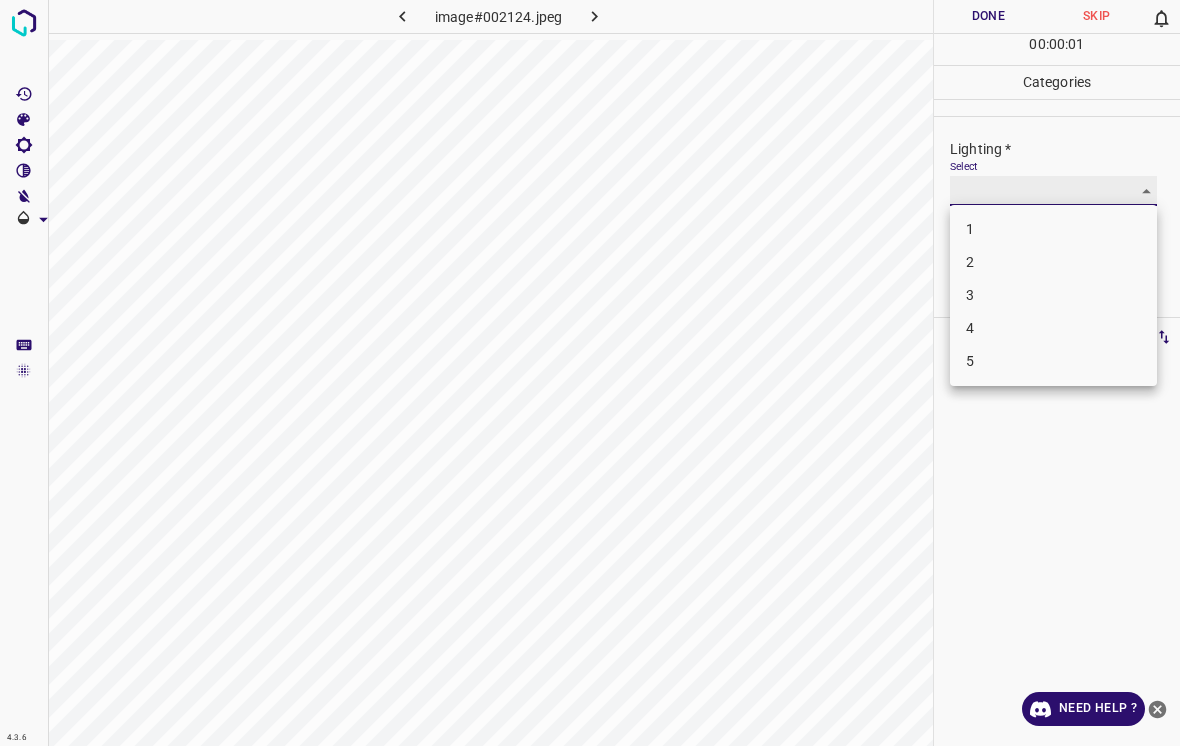 type on "1" 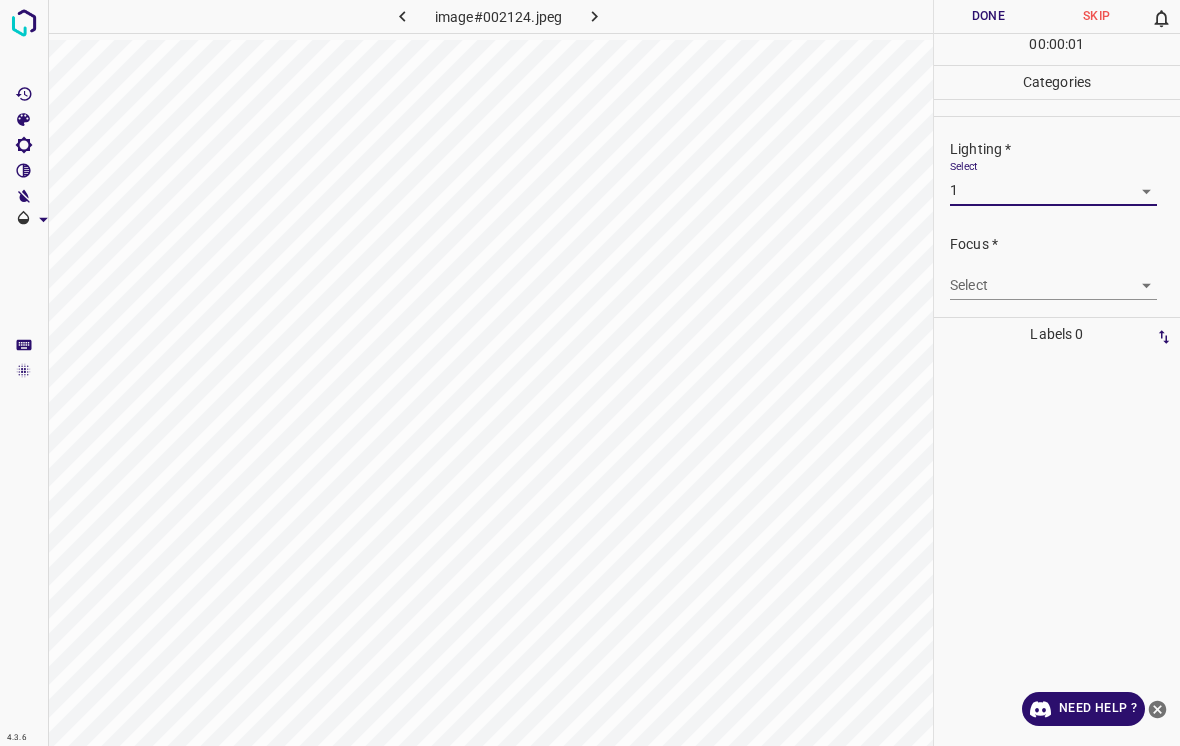 click on "4.3.6  image#002124.jpeg Done Skip 0 00   : 00   : 01   Categories Lighting *  Select 1 1 Focus *  Select ​ Overall *  Select ​ Labels   0 Categories 1 Lighting 2 Focus 3 Overall Tools Space Change between modes (Draw & Edit) I Auto labeling R Restore zoom M Zoom in N Zoom out Delete Delete selecte label Filters Z Restore filters X Saturation filter C Brightness filter V Contrast filter B Gray scale filter General O Download Need Help ? - Text - Hide - Delete" at bounding box center [590, 373] 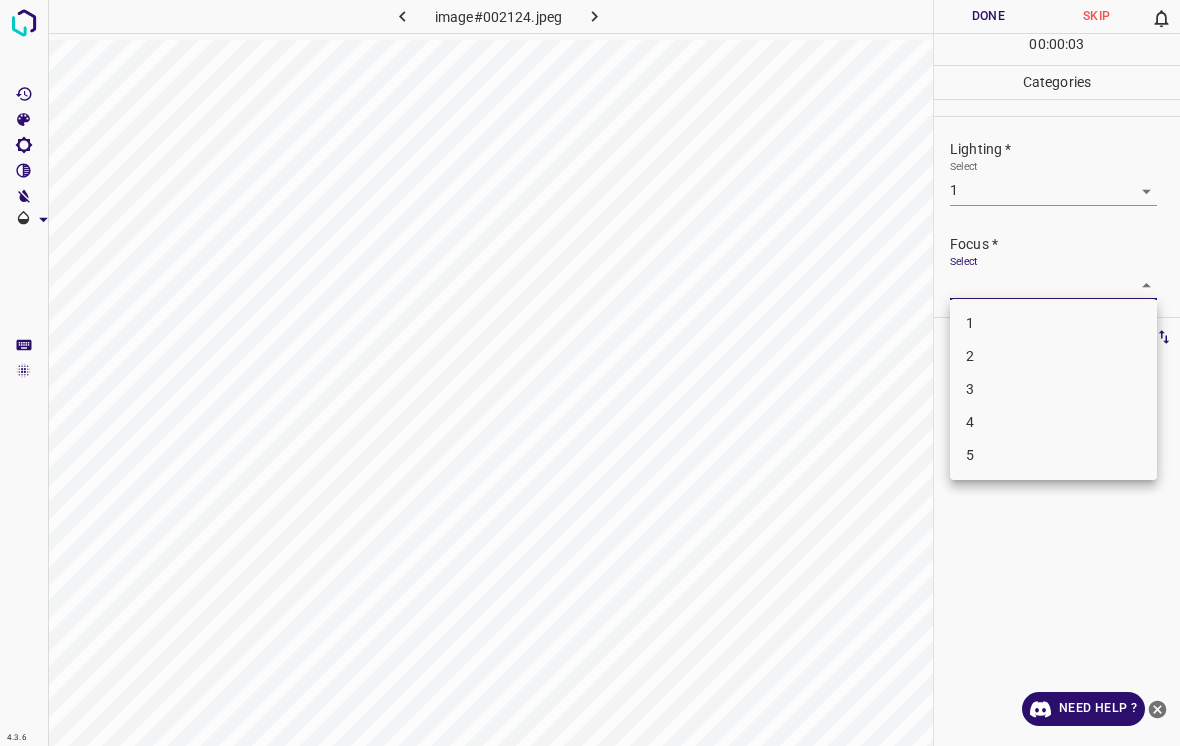 click on "1" at bounding box center (1053, 323) 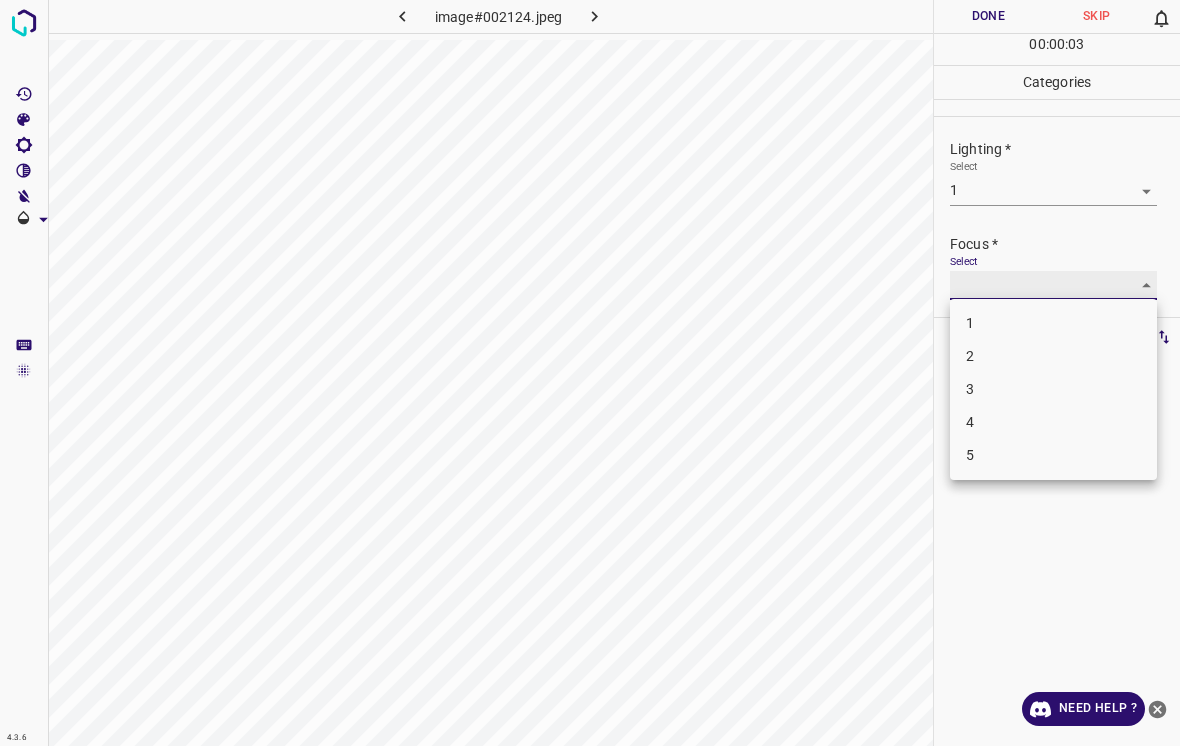 type on "1" 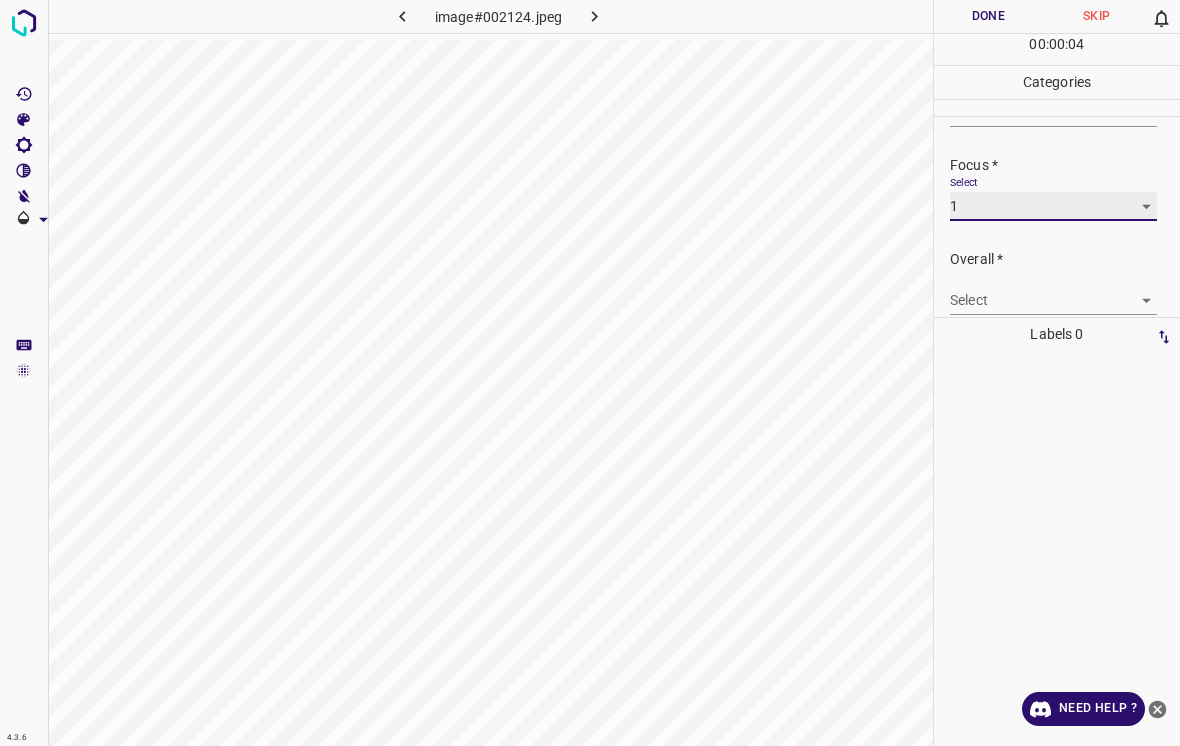 scroll, scrollTop: 89, scrollLeft: 0, axis: vertical 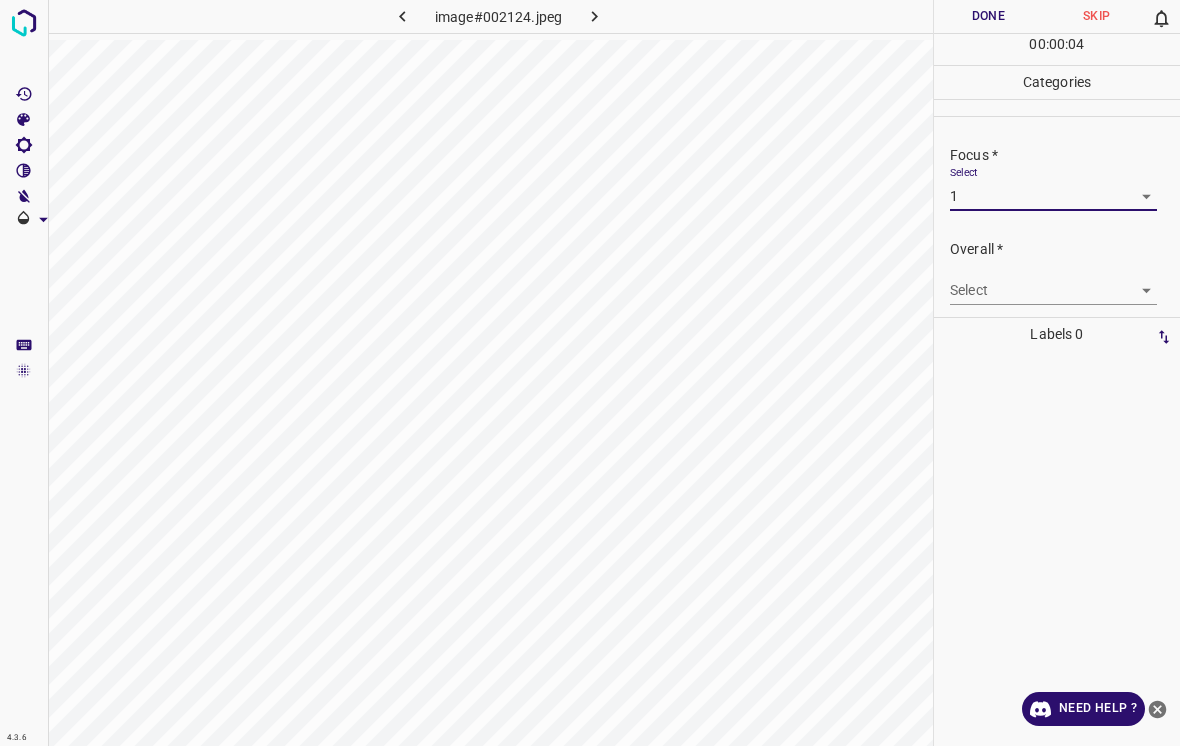 click on "4.3.6  image#002124.jpeg Done Skip 0 00   : 00   : 04   Categories Lighting *  Select 1 1 Focus *  Select 1 1 Overall *  Select ​ Labels   0 Categories 1 Lighting 2 Focus 3 Overall Tools Space Change between modes (Draw & Edit) I Auto labeling R Restore zoom M Zoom in N Zoom out Delete Delete selecte label Filters Z Restore filters X Saturation filter C Brightness filter V Contrast filter B Gray scale filter General O Download Need Help ? - Text - Hide - Delete" at bounding box center (590, 373) 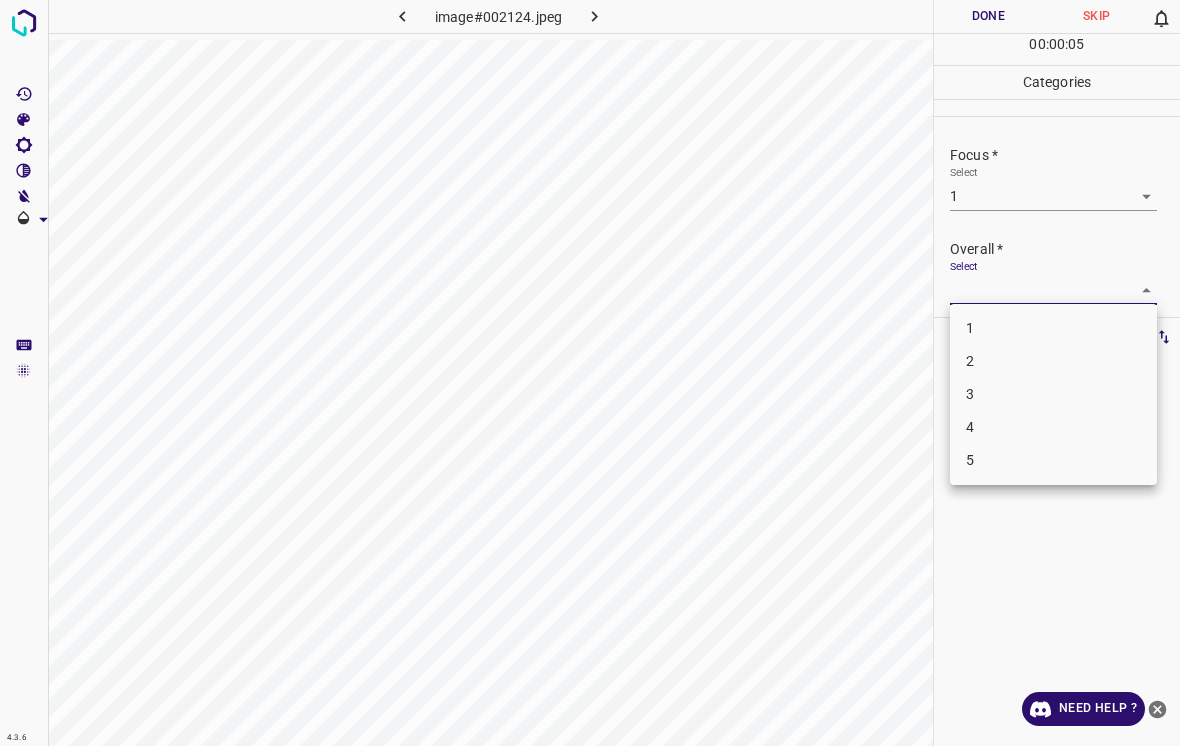 click on "1" at bounding box center (1053, 328) 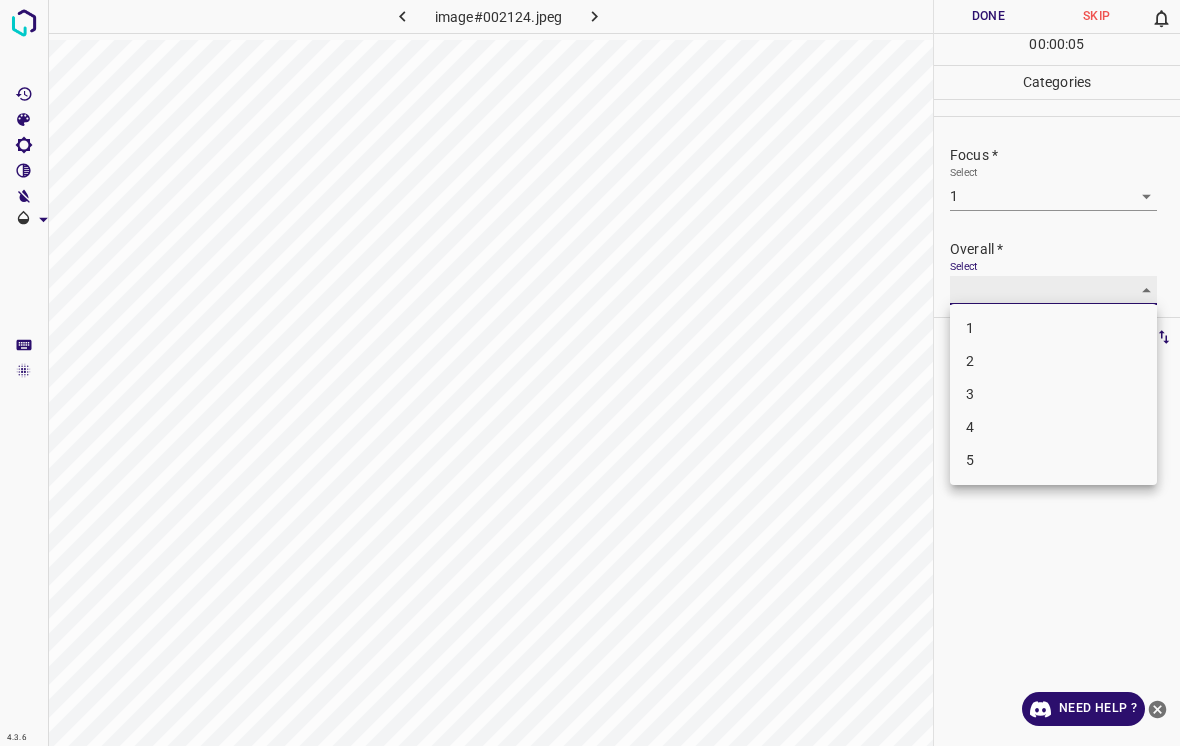 type on "1" 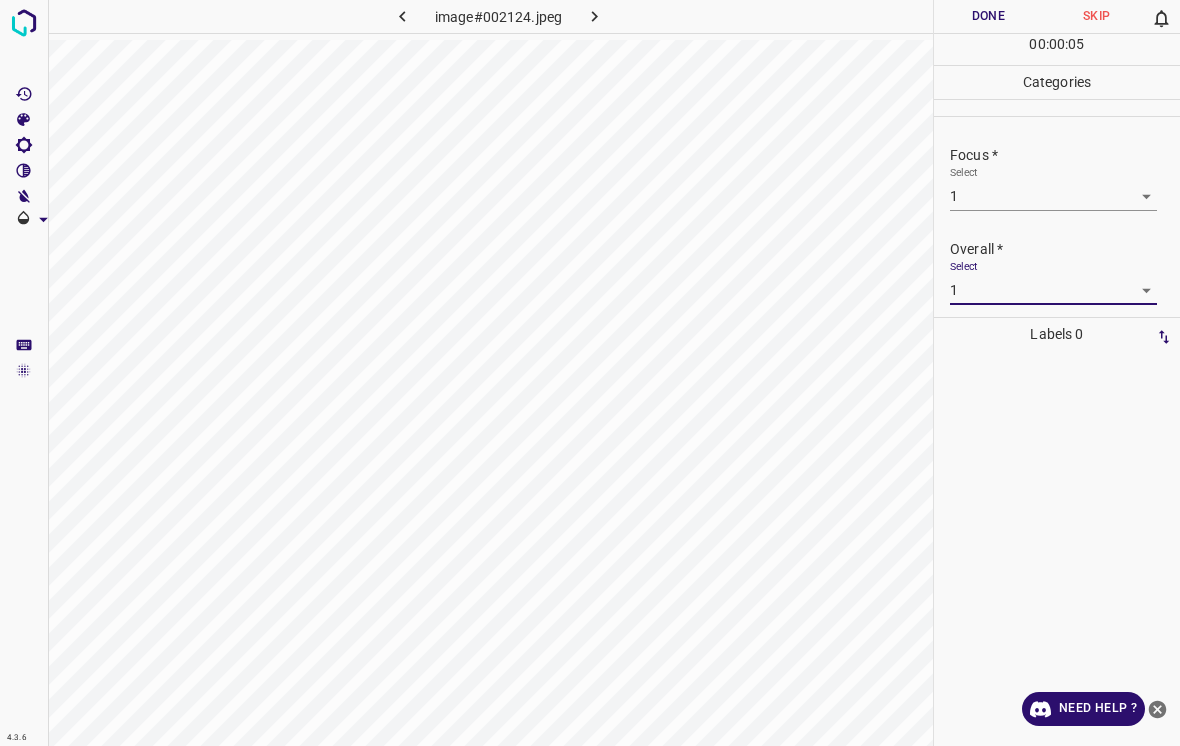 click on "Done" at bounding box center (988, 16) 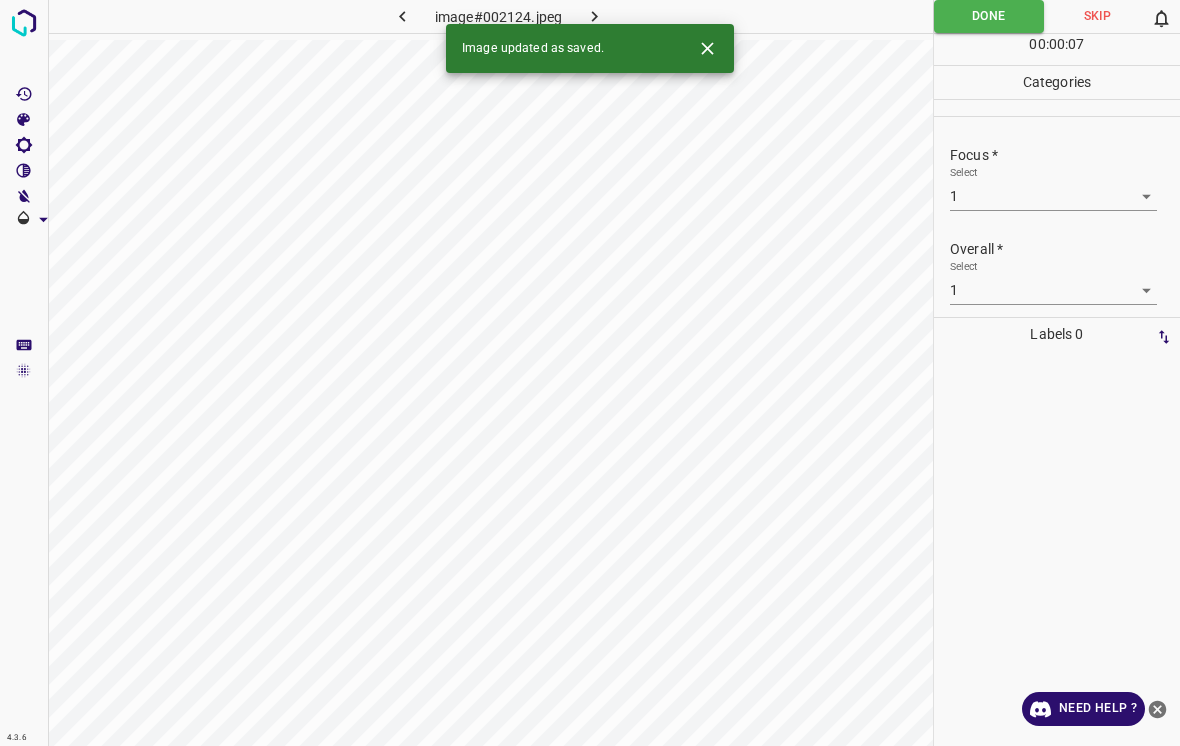 click 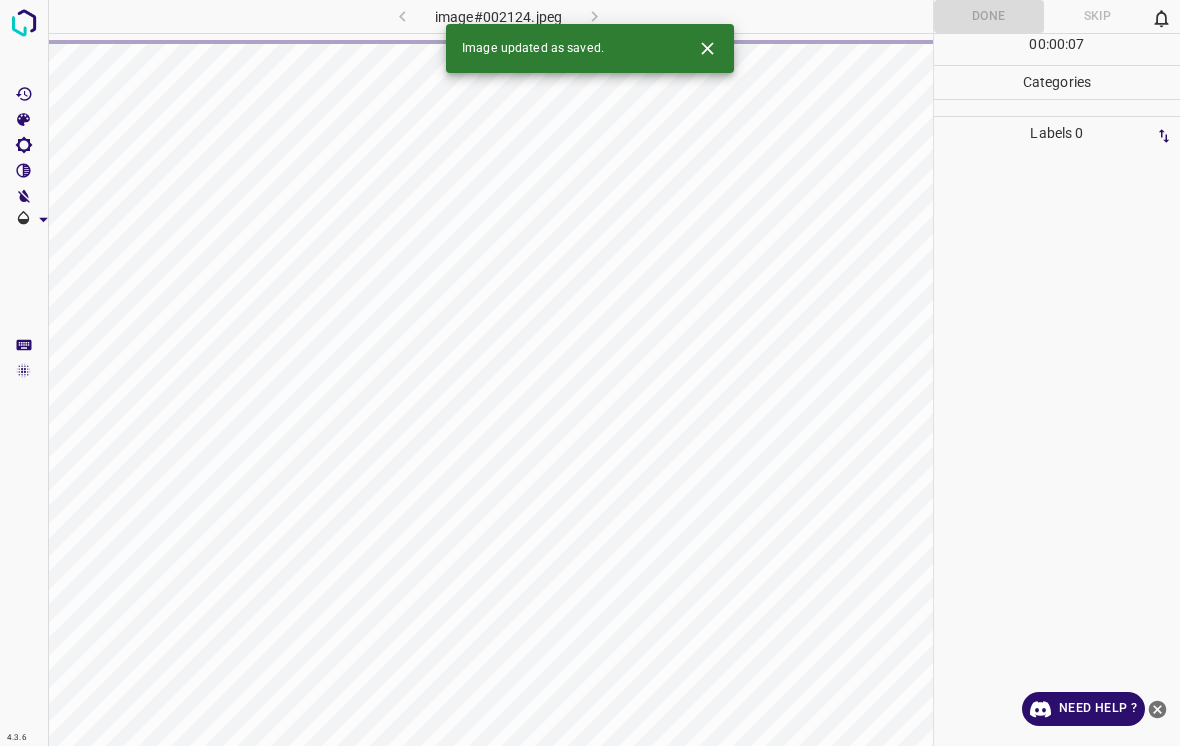 click on "Image updated as saved." at bounding box center [590, 48] 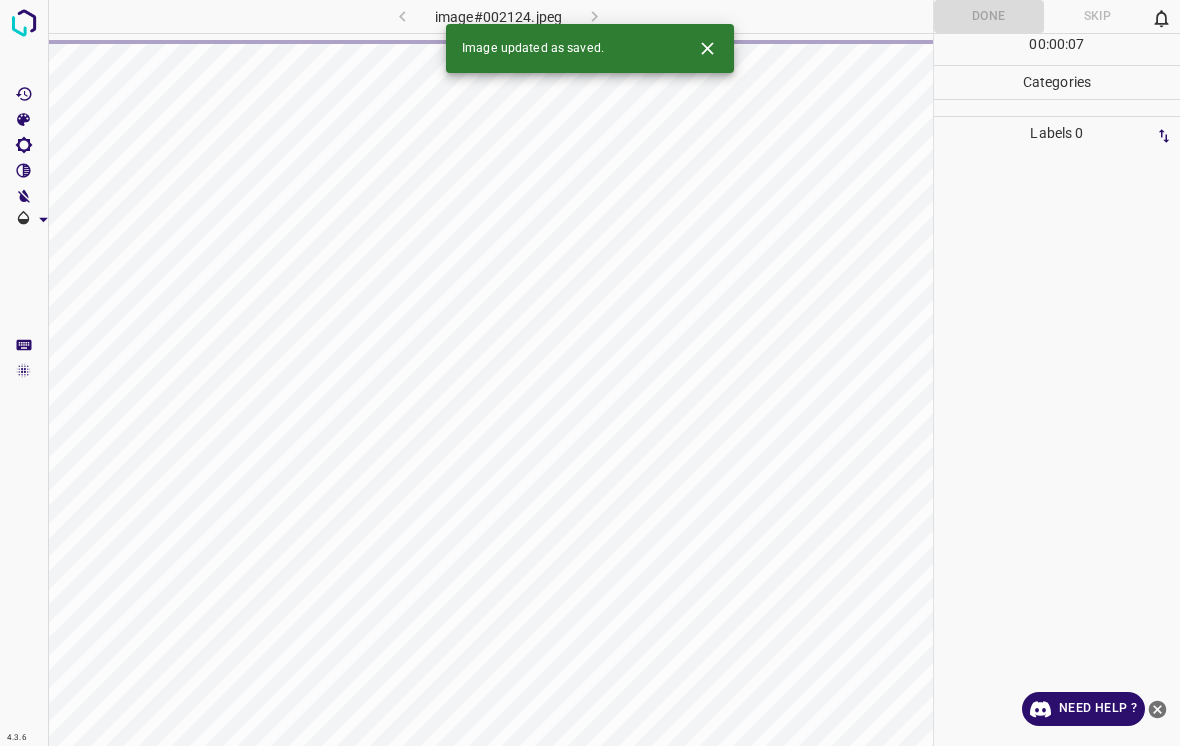 click 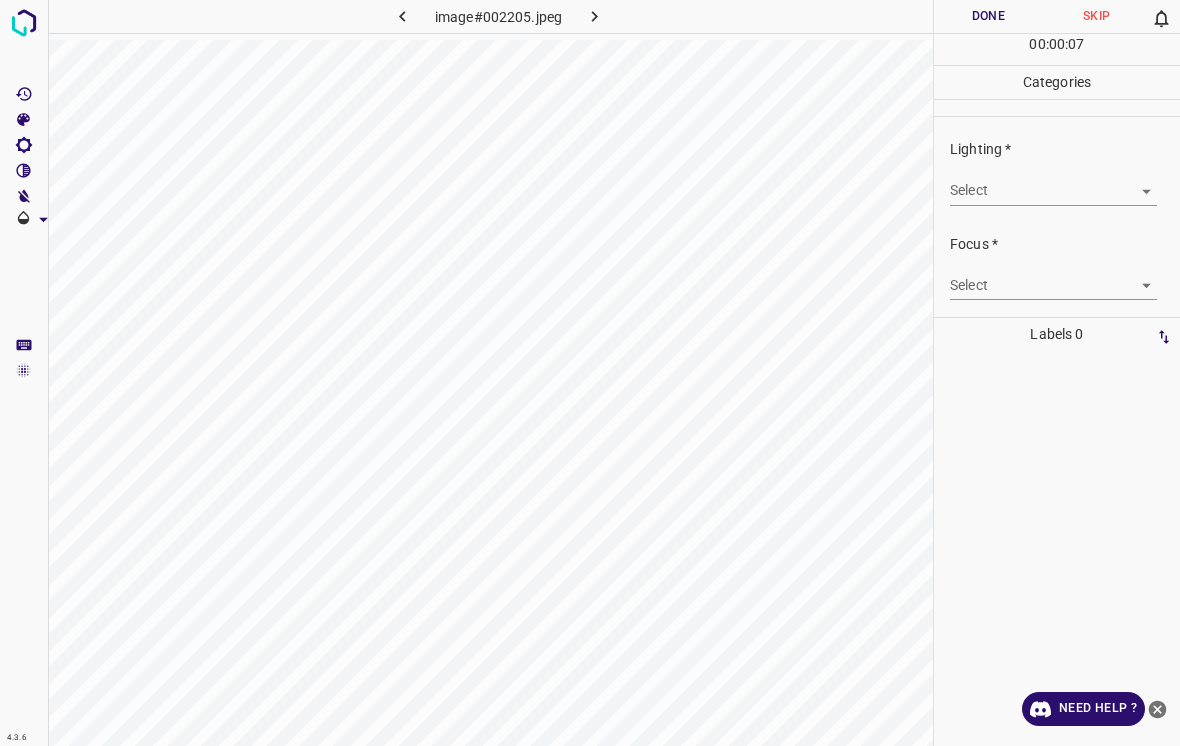 click on "4.3.6  image#002205.jpeg Done Skip 0 00   : 00   : 07   Categories Lighting *  Select ​ Focus *  Select ​ Overall *  Select ​ Labels   0 Categories 1 Lighting 2 Focus 3 Overall Tools Space Change between modes (Draw & Edit) I Auto labeling R Restore zoom M Zoom in N Zoom out Delete Delete selecte label Filters Z Restore filters X Saturation filter C Brightness filter V Contrast filter B Gray scale filter General O Download Need Help ? - Text - Hide - Delete" at bounding box center (590, 373) 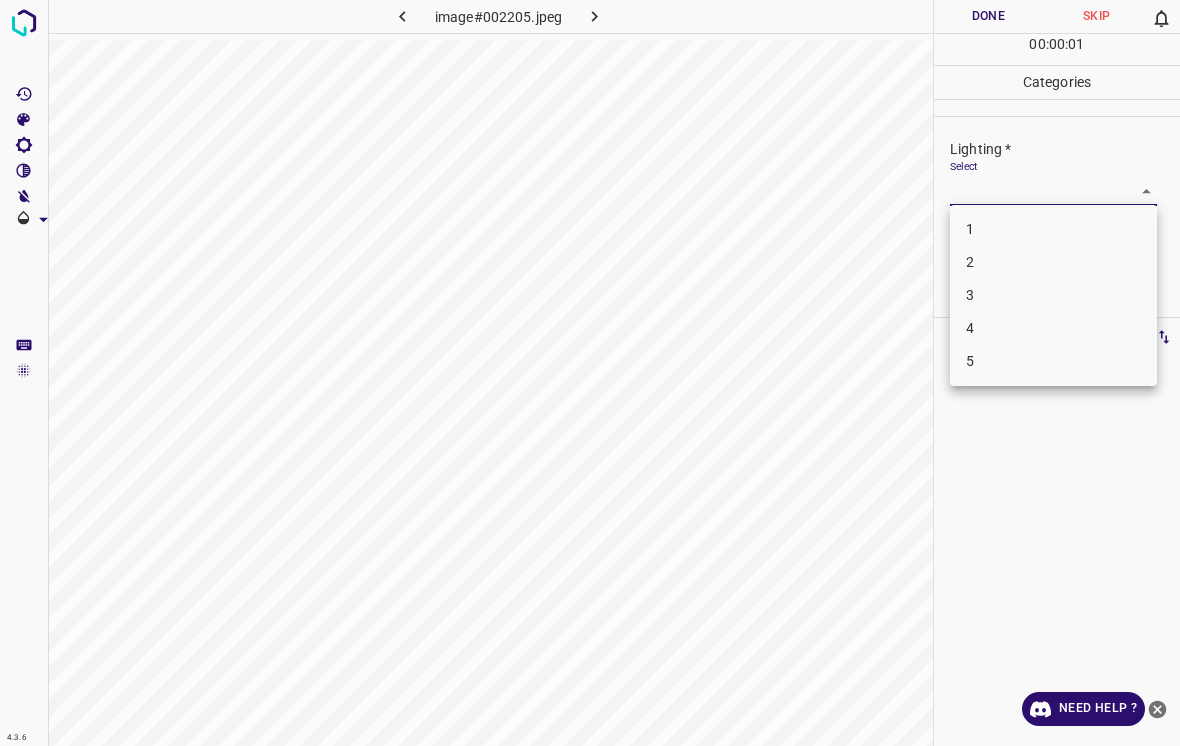 click on "3" at bounding box center (1053, 295) 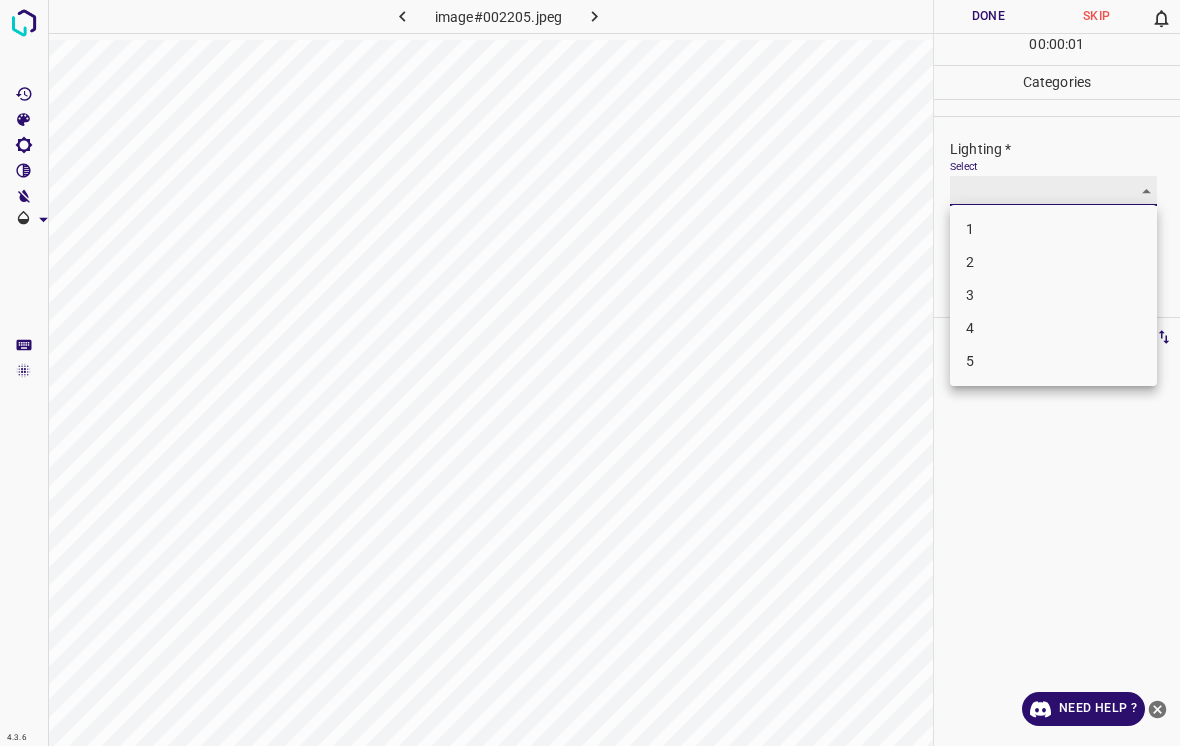 type on "3" 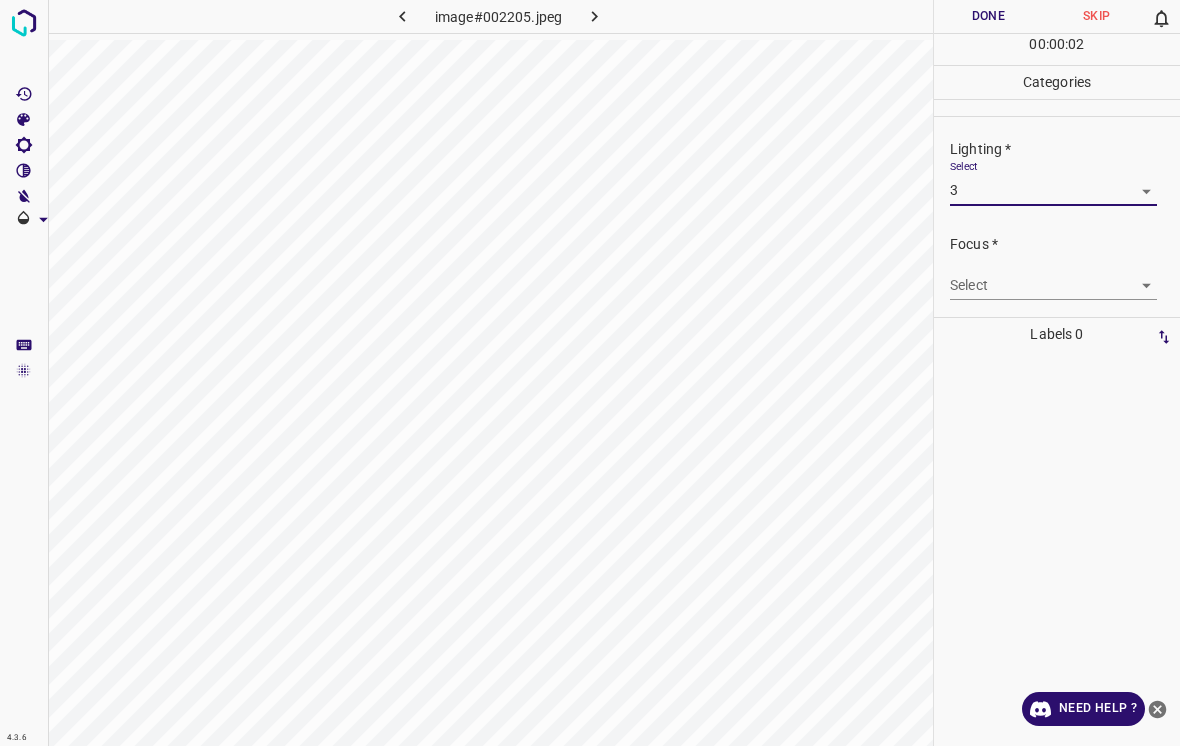 click on "4.3.6  image#002205.jpeg Done Skip 0 00   : 00   : 02   Categories Lighting *  Select 3 3 Focus *  Select ​ Overall *  Select ​ Labels   0 Categories 1 Lighting 2 Focus 3 Overall Tools Space Change between modes (Draw & Edit) I Auto labeling R Restore zoom M Zoom in N Zoom out Delete Delete selecte label Filters Z Restore filters X Saturation filter C Brightness filter V Contrast filter B Gray scale filter General O Download Need Help ? - Text - Hide - Delete" at bounding box center [590, 373] 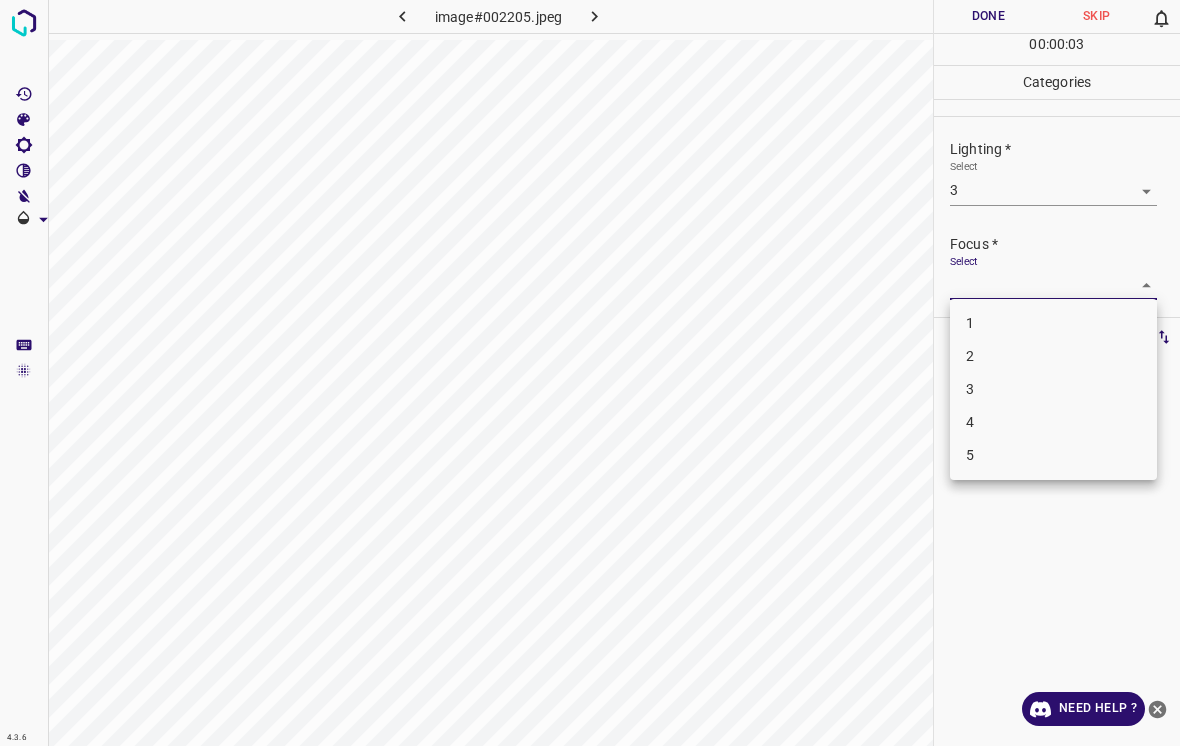 click on "3" at bounding box center (1053, 389) 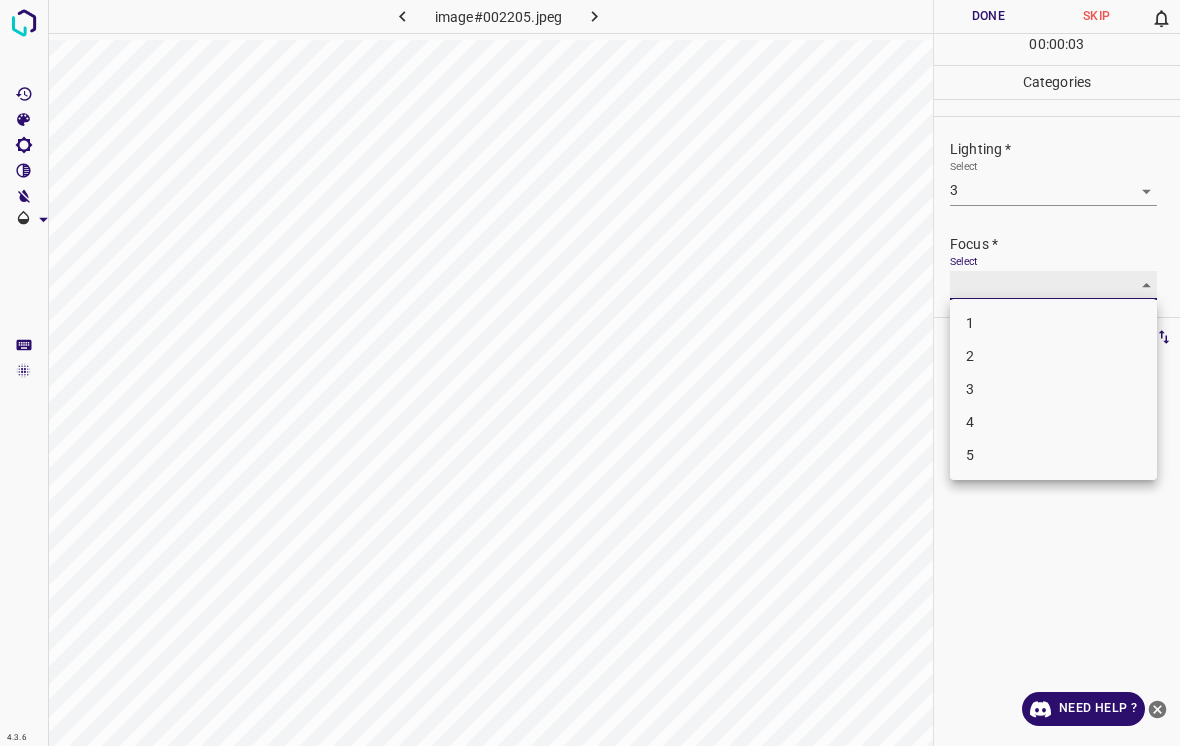 type on "3" 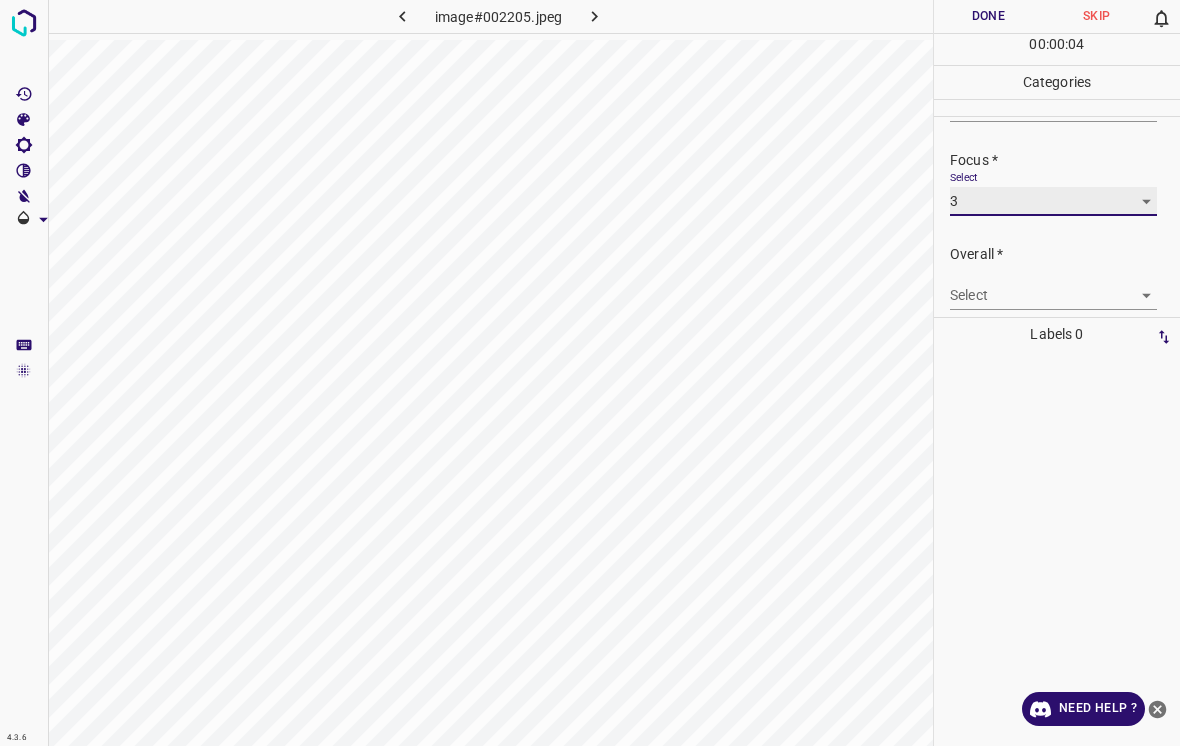 scroll, scrollTop: 85, scrollLeft: 0, axis: vertical 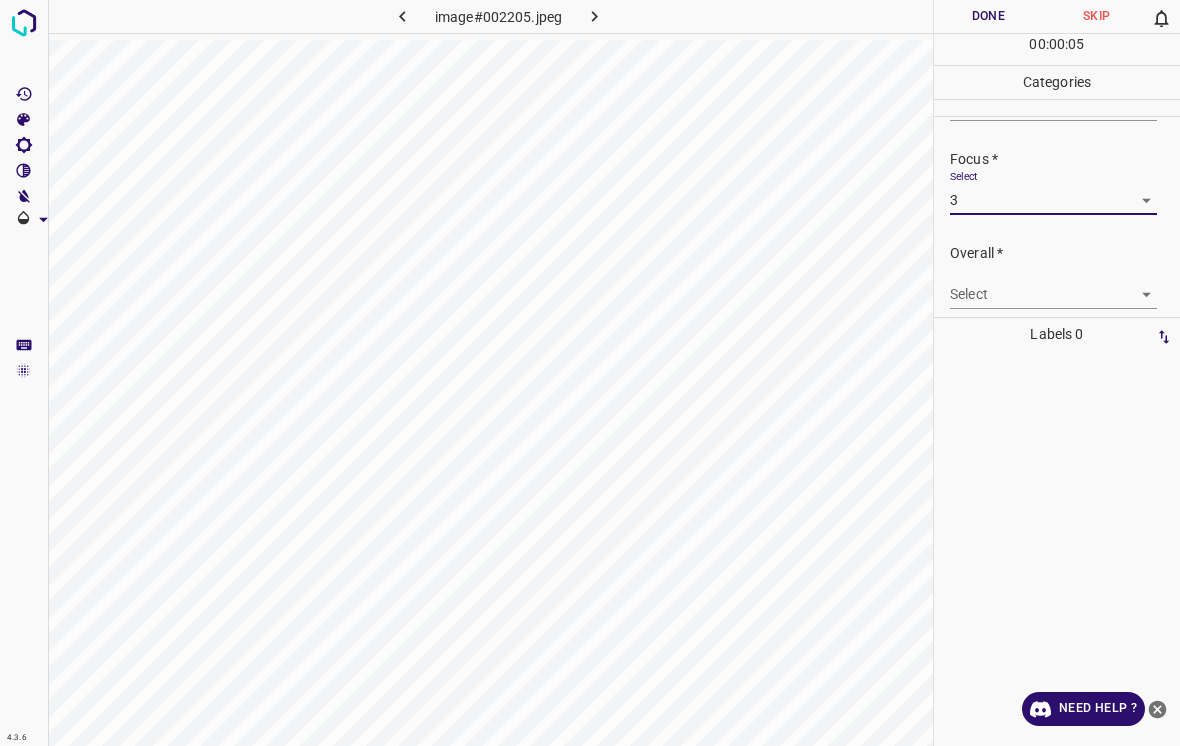 click on "4.3.6  image#002205.jpeg Done Skip 0 00   : 00   : 05   Categories Lighting *  Select 3 3 Focus *  Select 3 3 Overall *  Select ​ Labels   0 Categories 1 Lighting 2 Focus 3 Overall Tools Space Change between modes (Draw & Edit) I Auto labeling R Restore zoom M Zoom in N Zoom out Delete Delete selecte label Filters Z Restore filters X Saturation filter C Brightness filter V Contrast filter B Gray scale filter General O Download Need Help ? - Text - Hide - Delete" at bounding box center (590, 373) 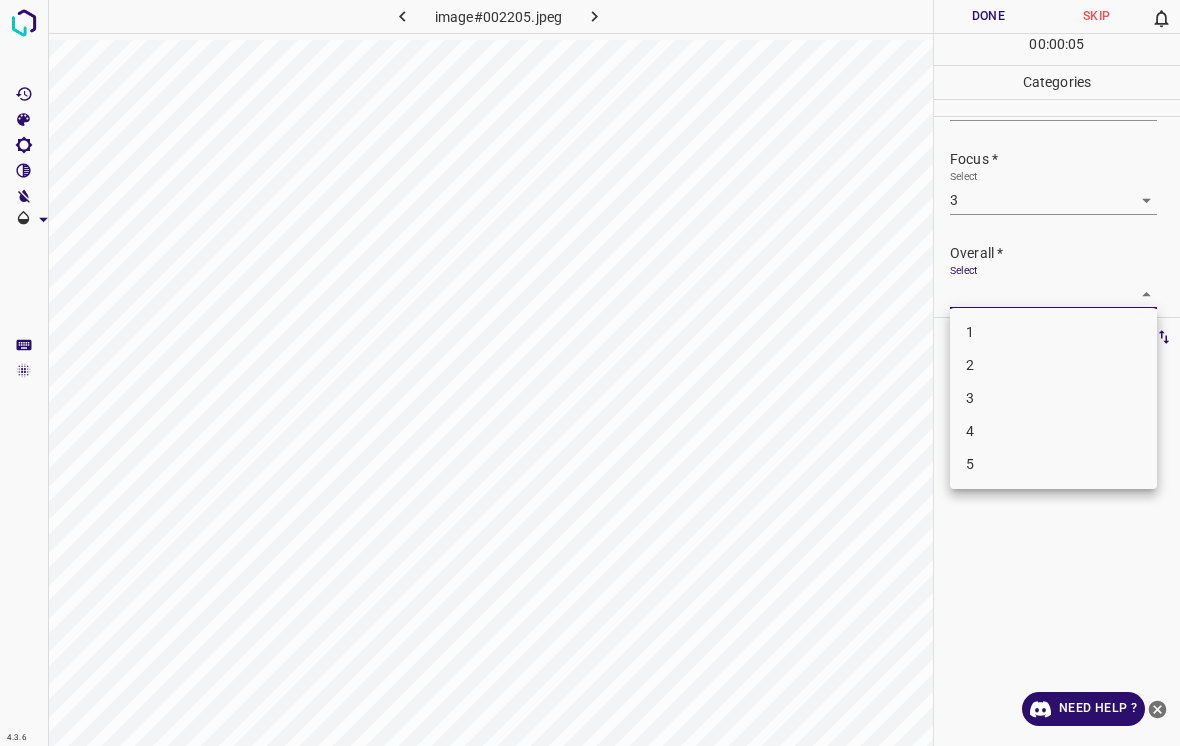 click on "3" at bounding box center [1053, 398] 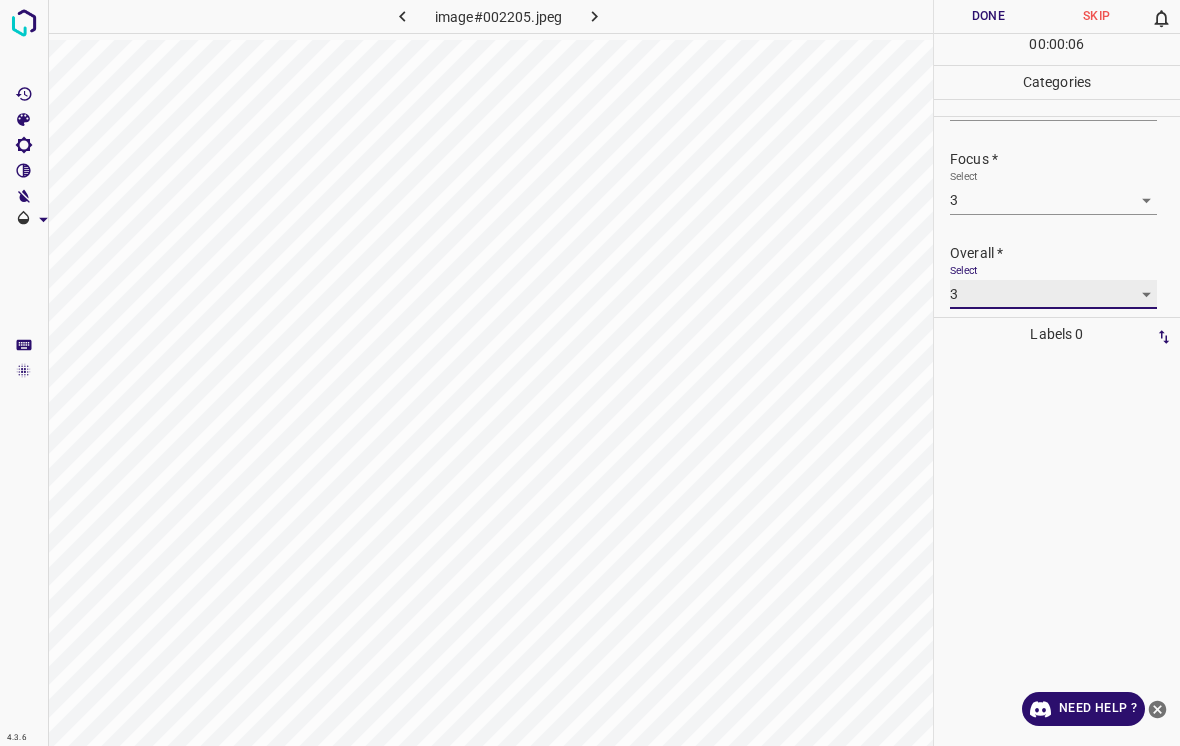 type on "3" 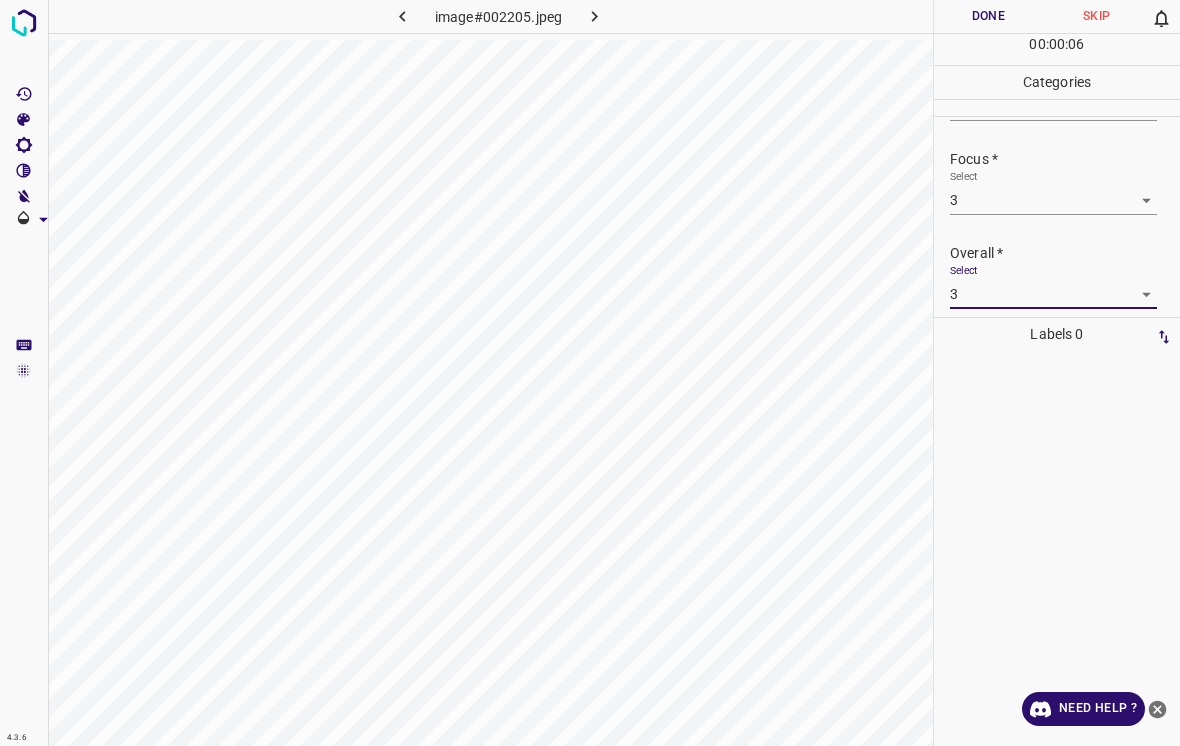 click on "Done" at bounding box center (988, 16) 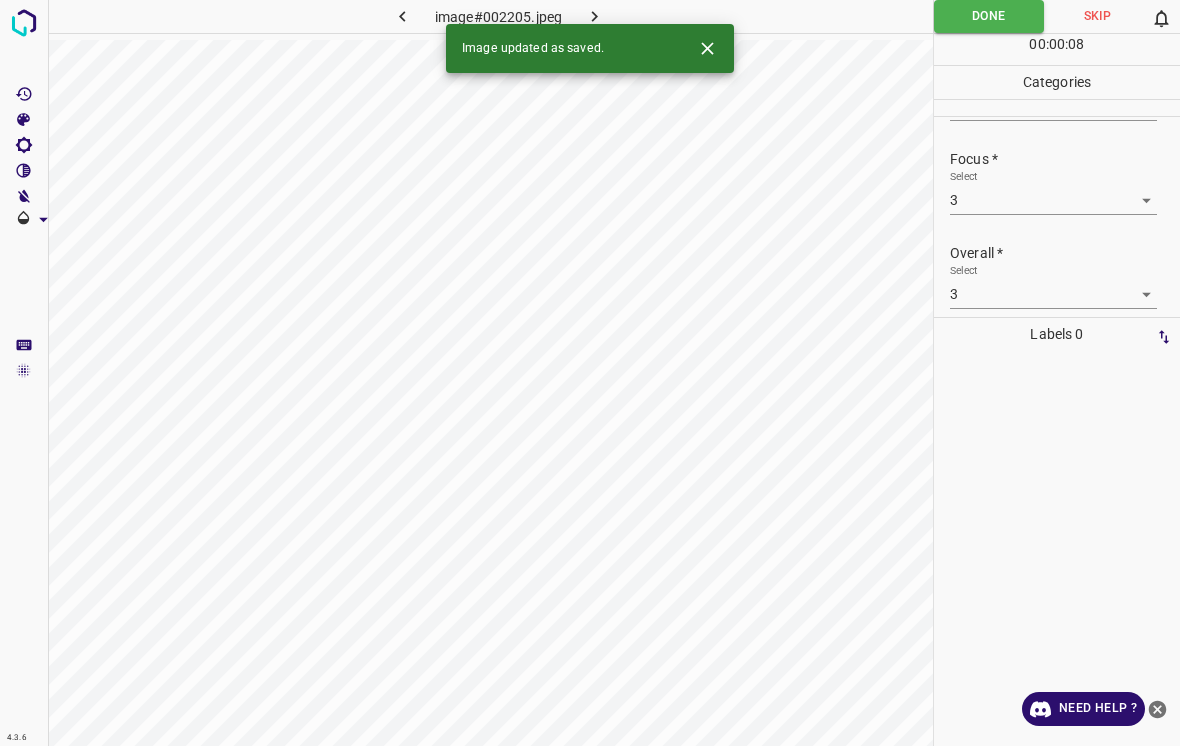 click 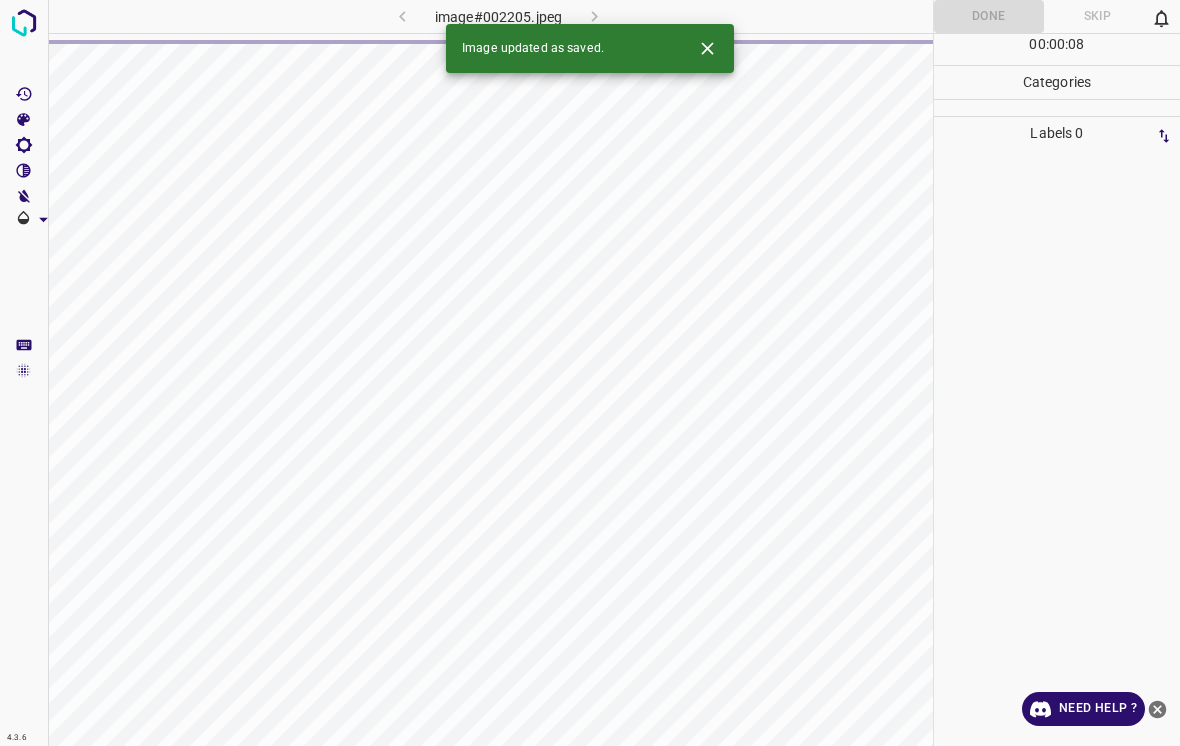 click 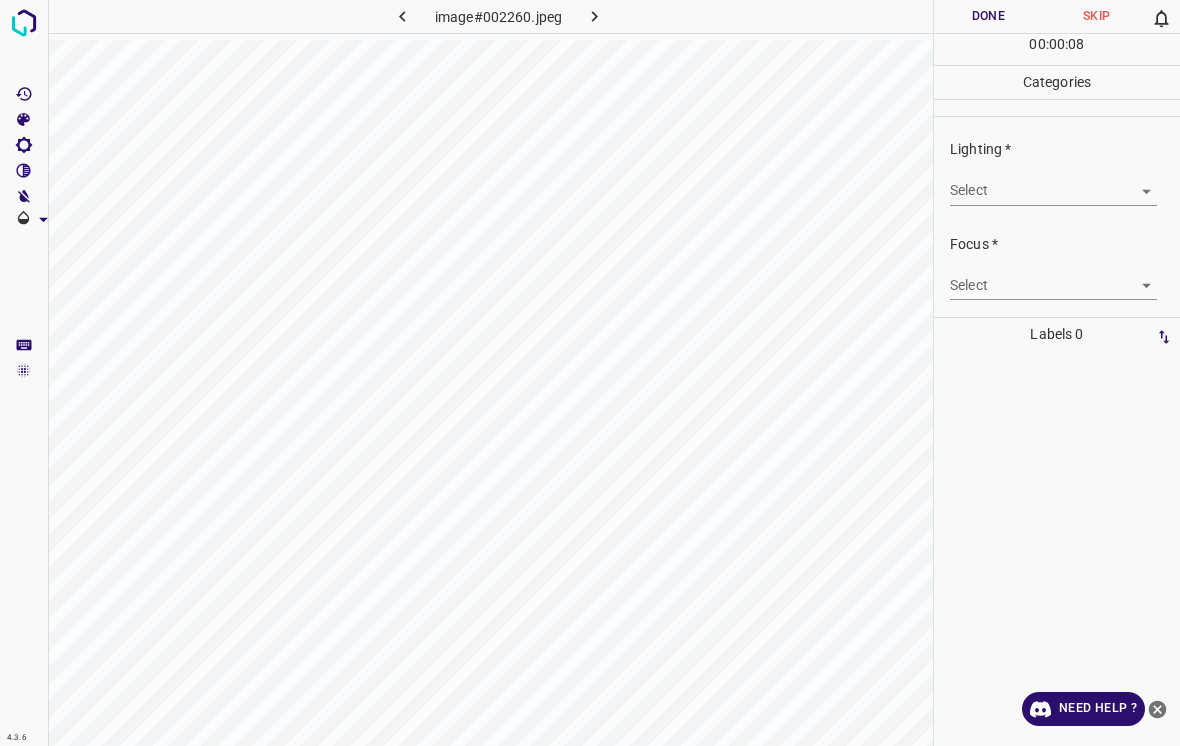 click on "4.3.6  image#002260.jpeg Done Skip 0 00   : 00   : 08   Categories Lighting *  Select ​ Focus *  Select ​ Overall *  Select ​ Labels   0 Categories 1 Lighting 2 Focus 3 Overall Tools Space Change between modes (Draw & Edit) I Auto labeling R Restore zoom M Zoom in N Zoom out Delete Delete selecte label Filters Z Restore filters X Saturation filter C Brightness filter V Contrast filter B Gray scale filter General O Download Need Help ? - Text - Hide - Delete" at bounding box center (590, 373) 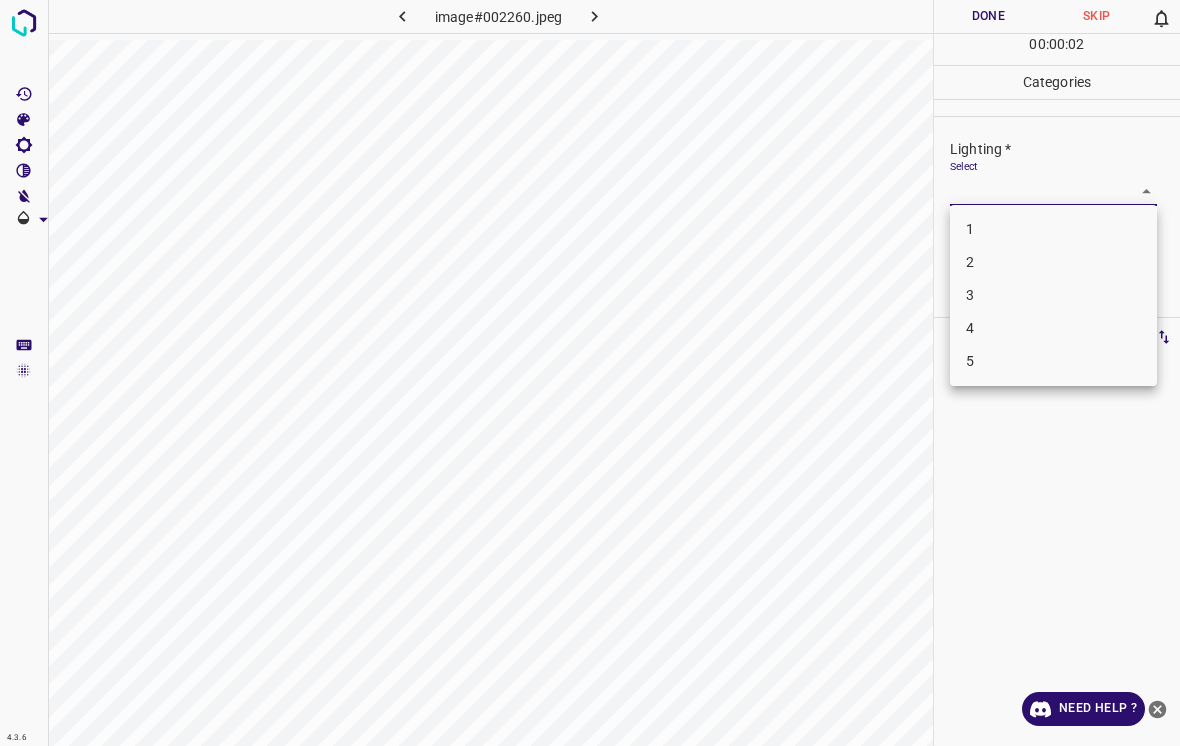 click on "4" at bounding box center (1053, 328) 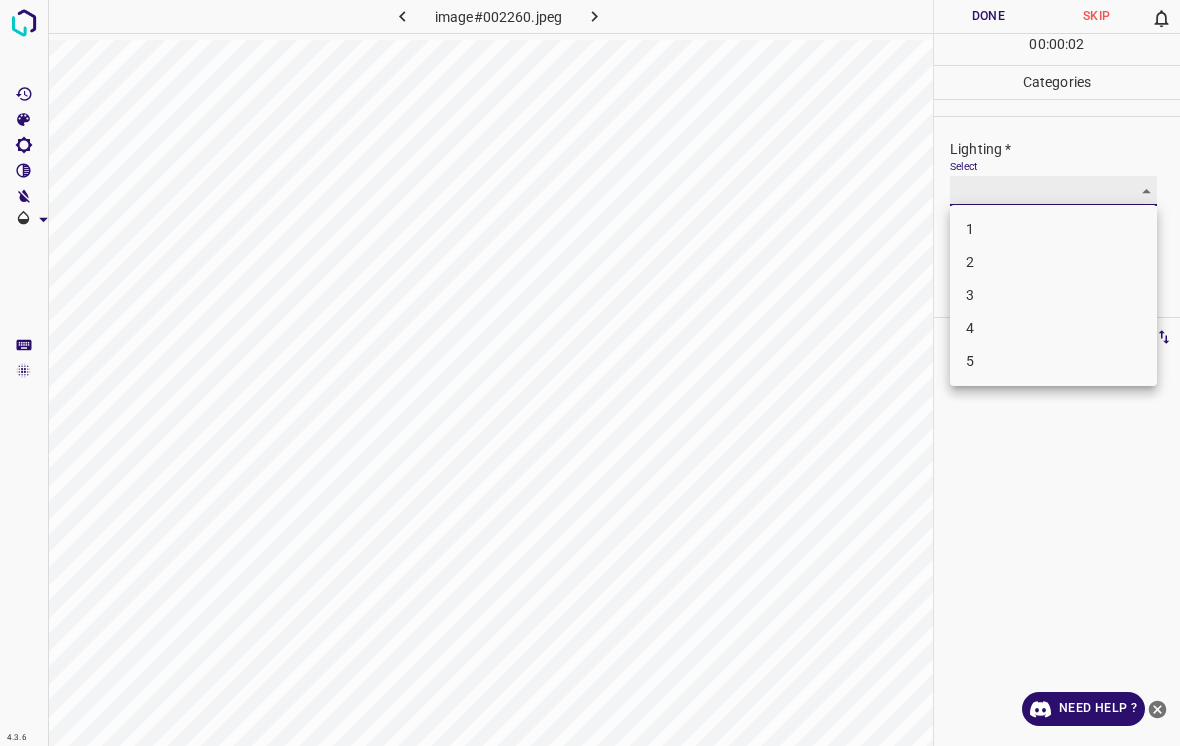 type on "4" 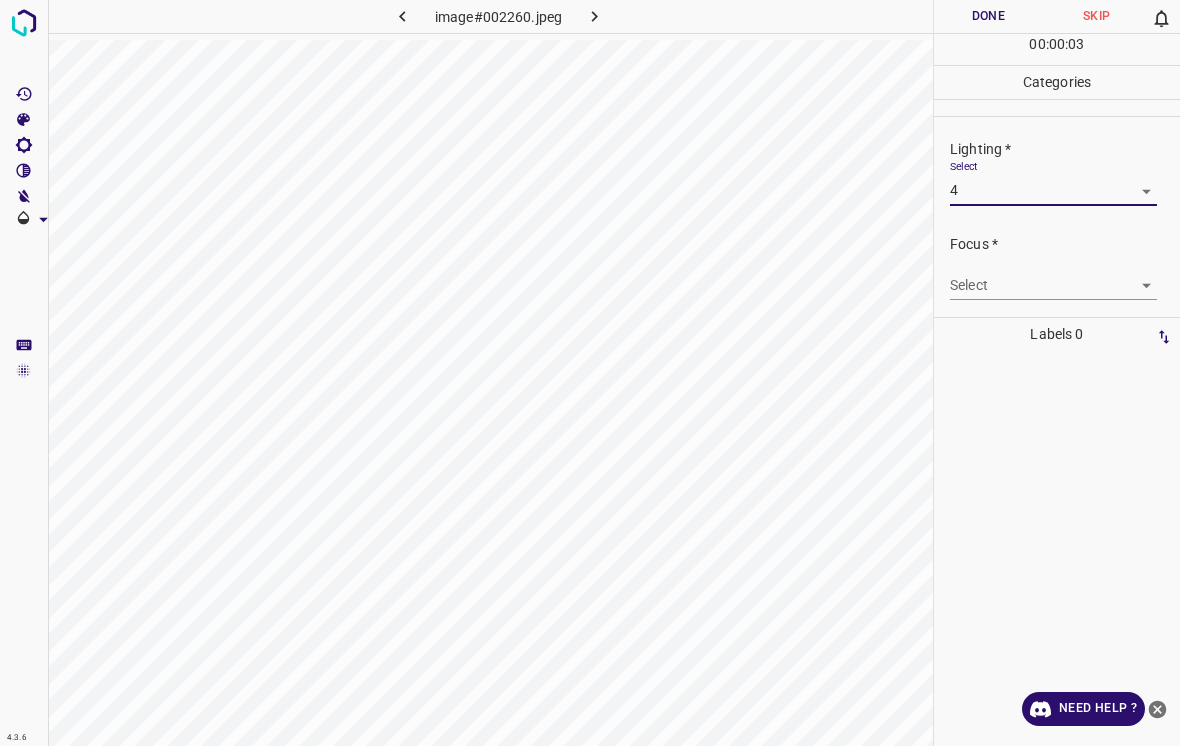 click on "4.3.6  image#002260.jpeg Done Skip 0 00   : 00   : 03   Categories Lighting *  Select 4 4 Focus *  Select ​ Overall *  Select ​ Labels   0 Categories 1 Lighting 2 Focus 3 Overall Tools Space Change between modes (Draw & Edit) I Auto labeling R Restore zoom M Zoom in N Zoom out Delete Delete selecte label Filters Z Restore filters X Saturation filter C Brightness filter V Contrast filter B Gray scale filter General O Download Need Help ? - Text - Hide - Delete" at bounding box center (590, 373) 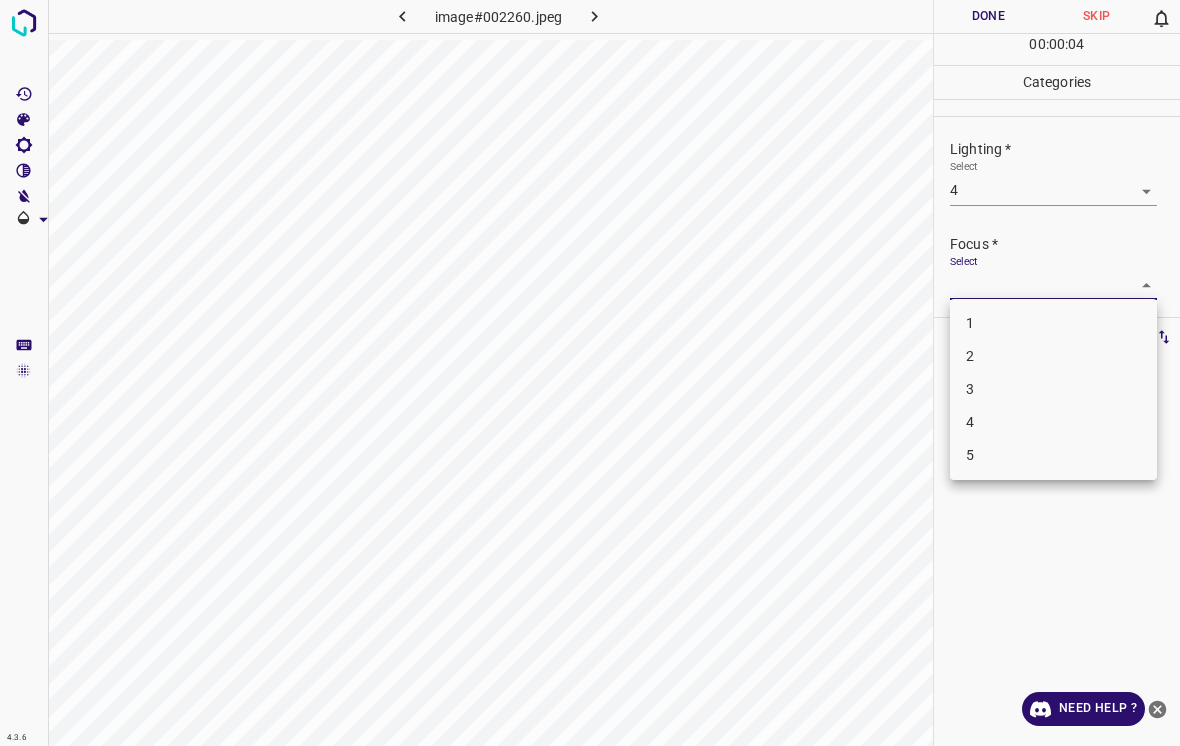 click on "4" at bounding box center (1053, 422) 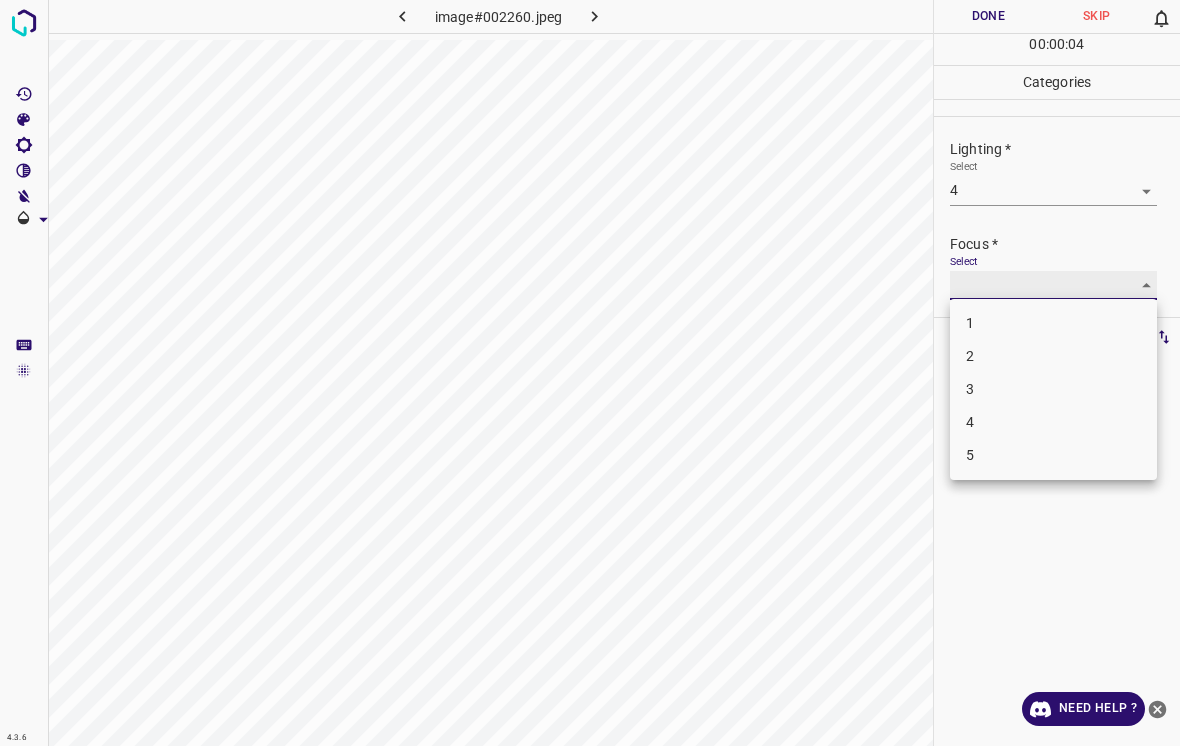 type on "4" 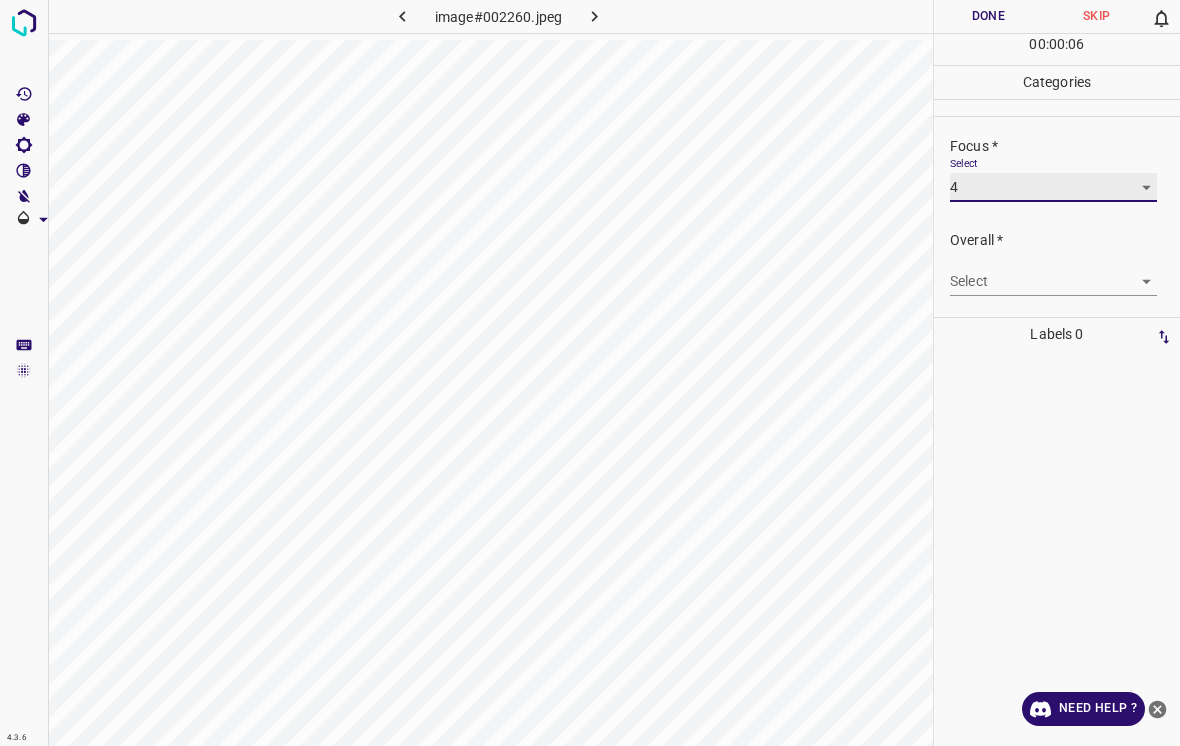 scroll, scrollTop: 98, scrollLeft: 0, axis: vertical 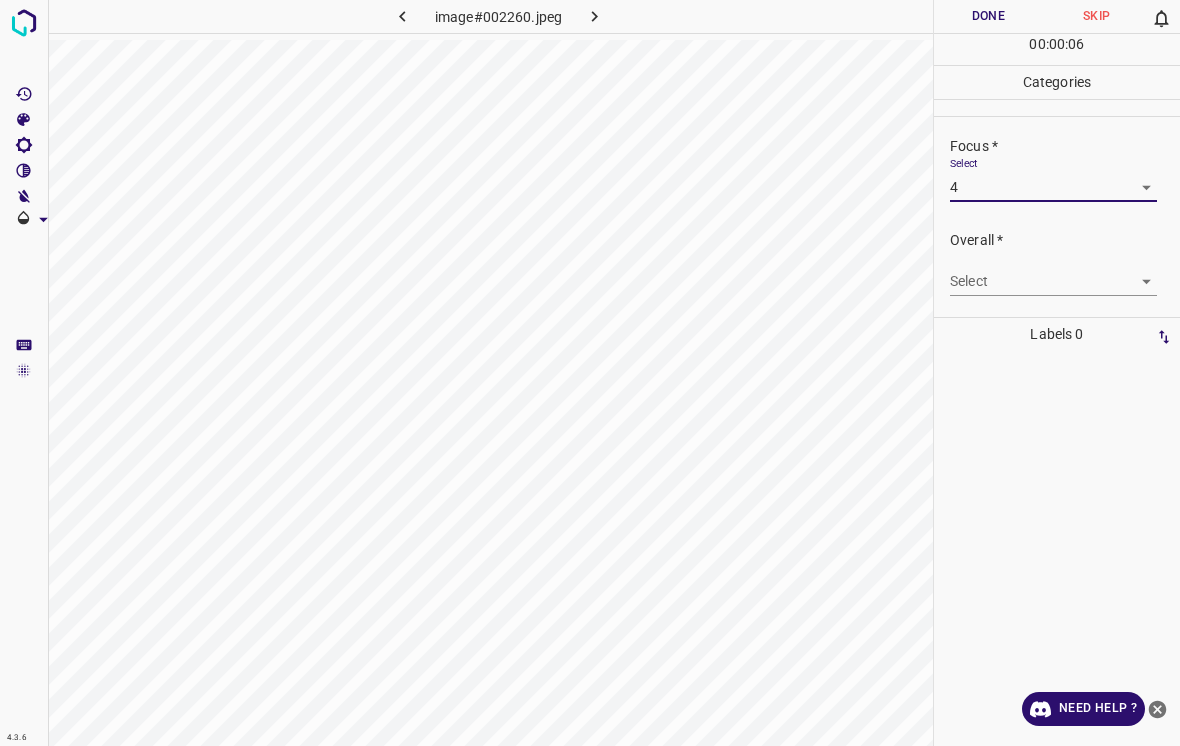 click on "4.3.6  image#002260.jpeg Done Skip 0 00   : 00   : 06   Categories Lighting *  Select 4 4 Focus *  Select 4 4 Overall *  Select ​ Labels   0 Categories 1 Lighting 2 Focus 3 Overall Tools Space Change between modes (Draw & Edit) I Auto labeling R Restore zoom M Zoom in N Zoom out Delete Delete selecte label Filters Z Restore filters X Saturation filter C Brightness filter V Contrast filter B Gray scale filter General O Download Need Help ? - Text - Hide - Delete" at bounding box center [590, 373] 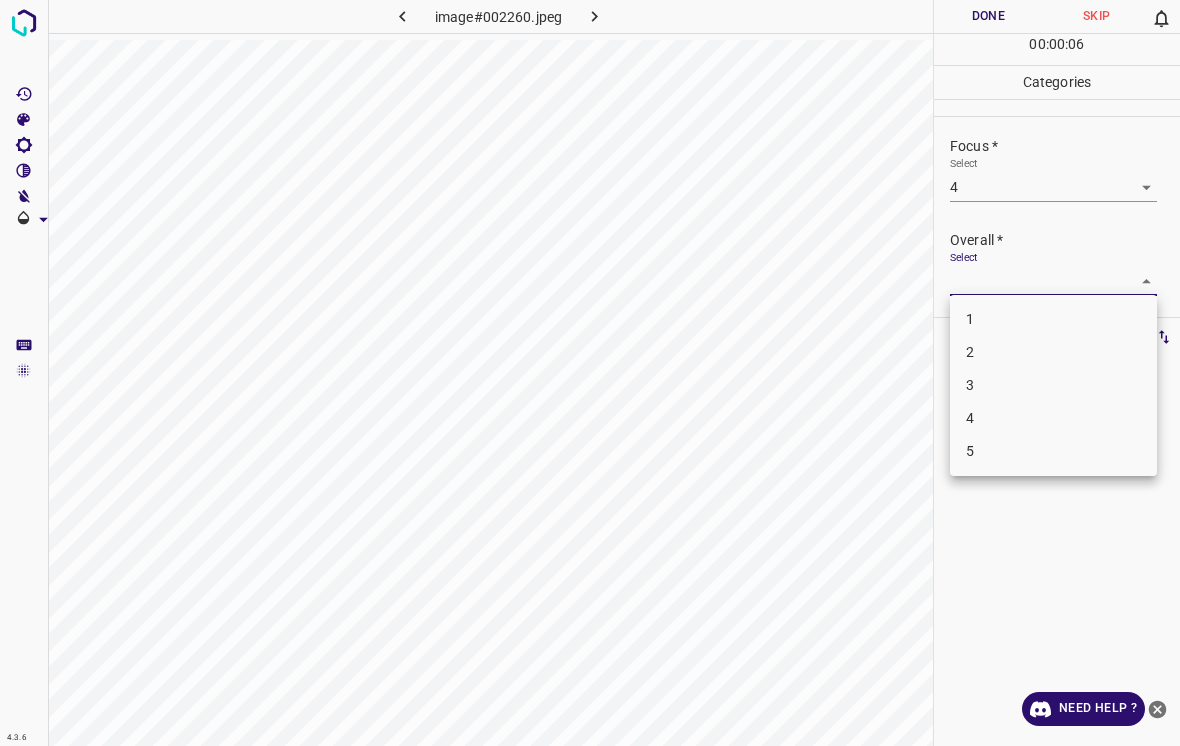 click on "4" at bounding box center (1053, 418) 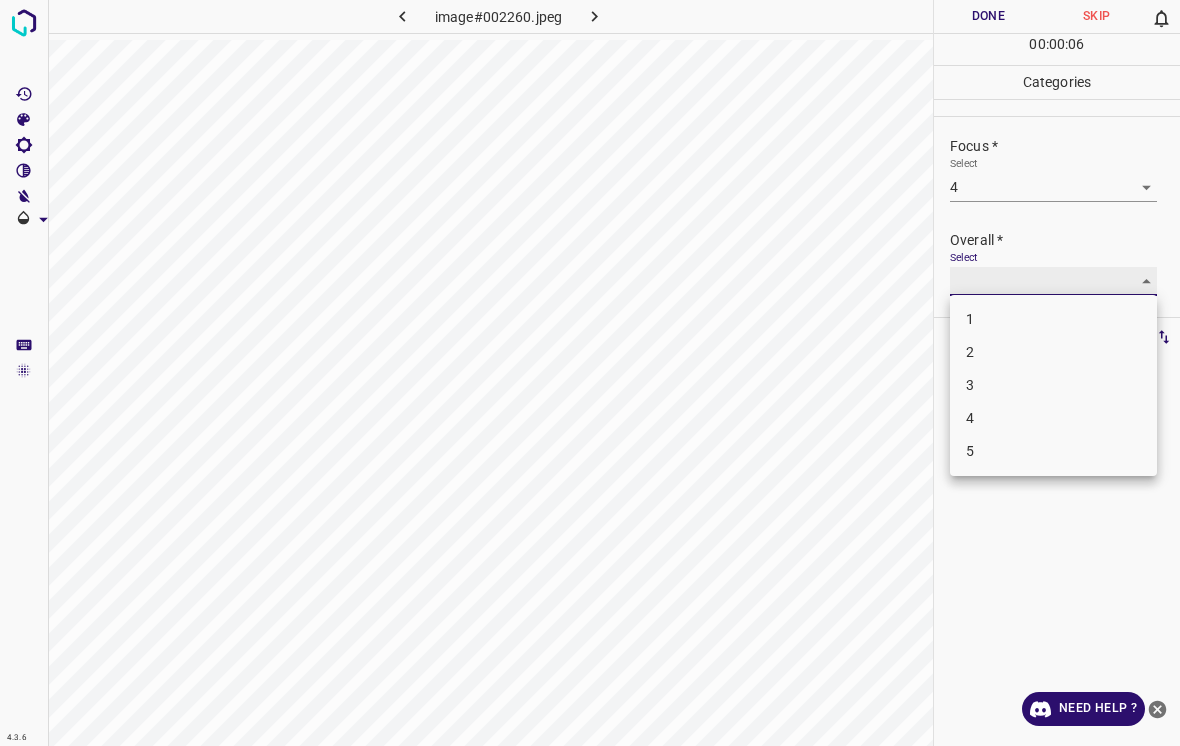 type on "4" 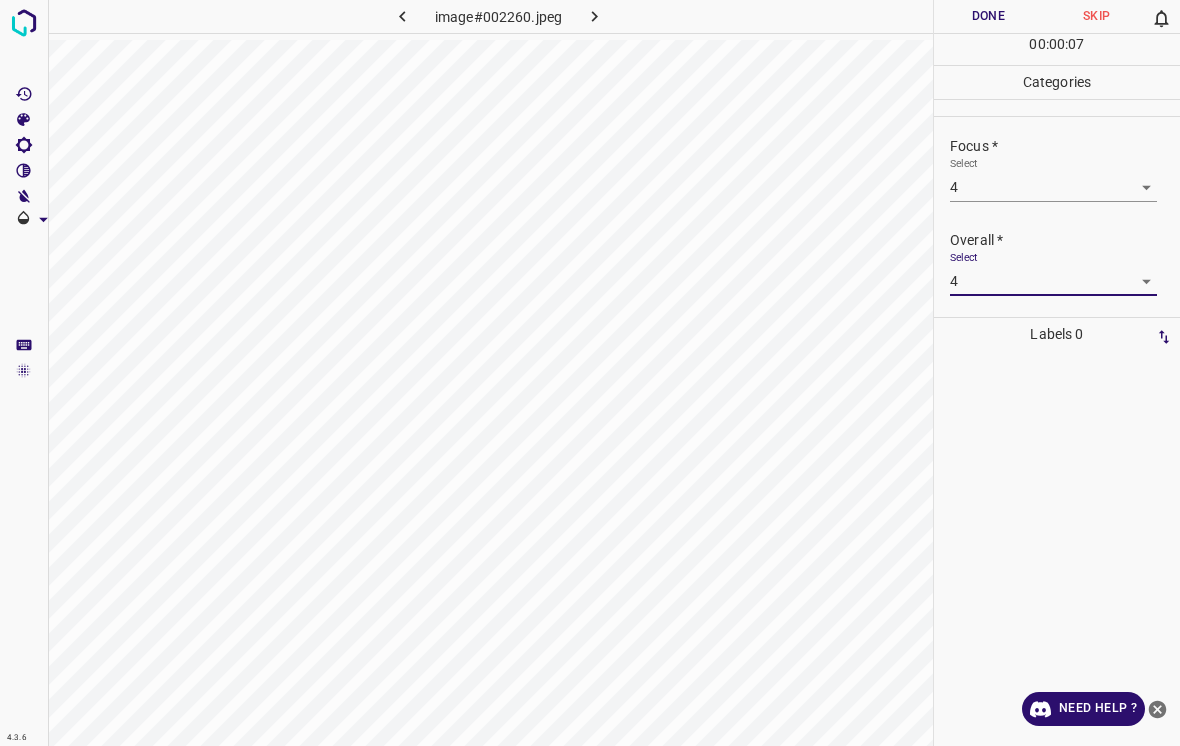 click on "Done" at bounding box center (988, 16) 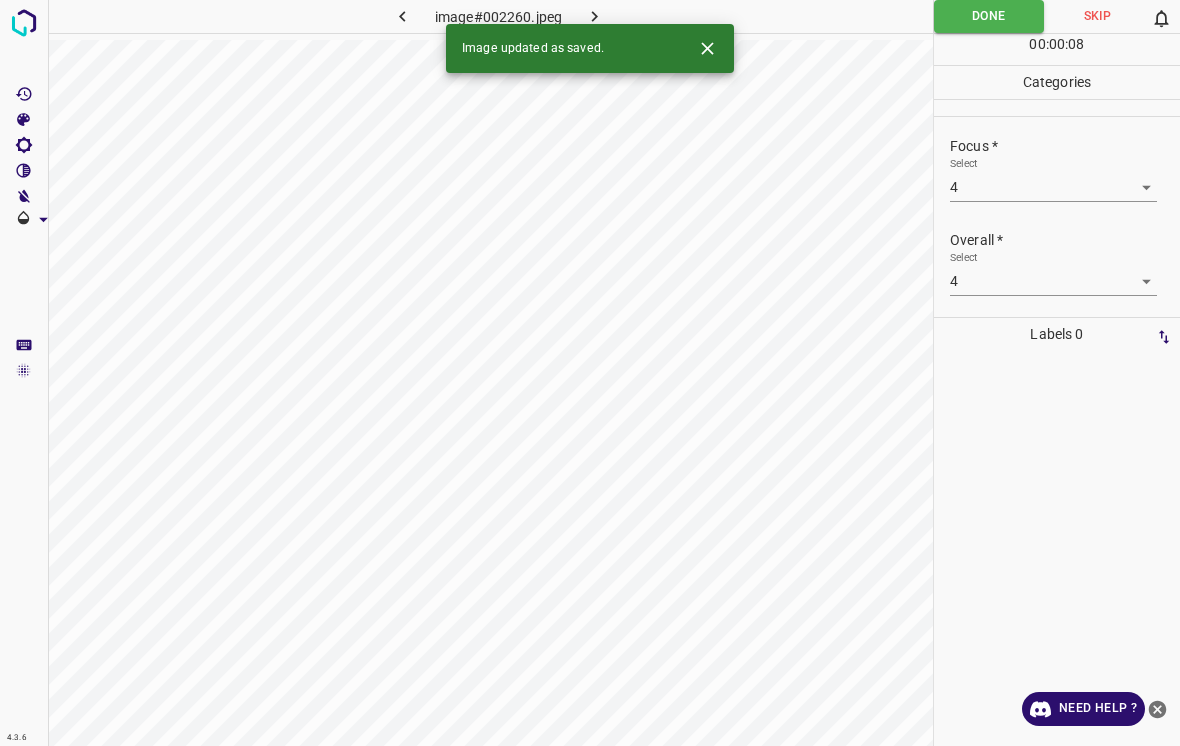 click 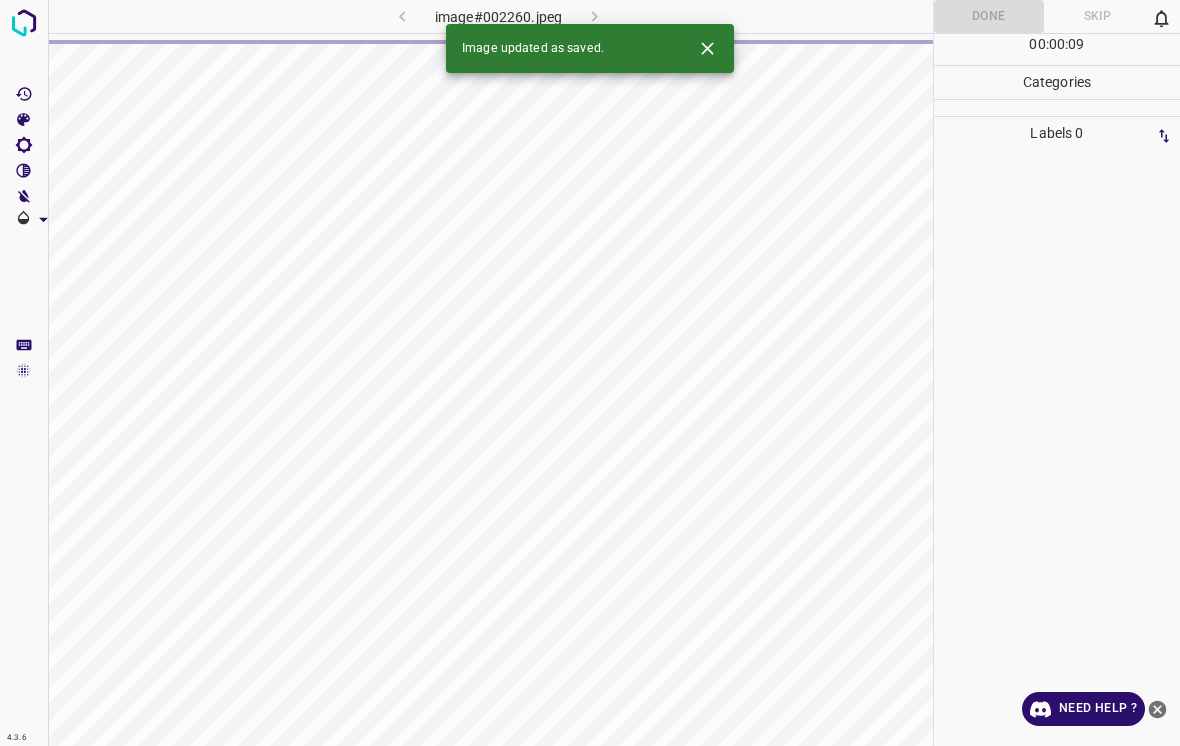 click 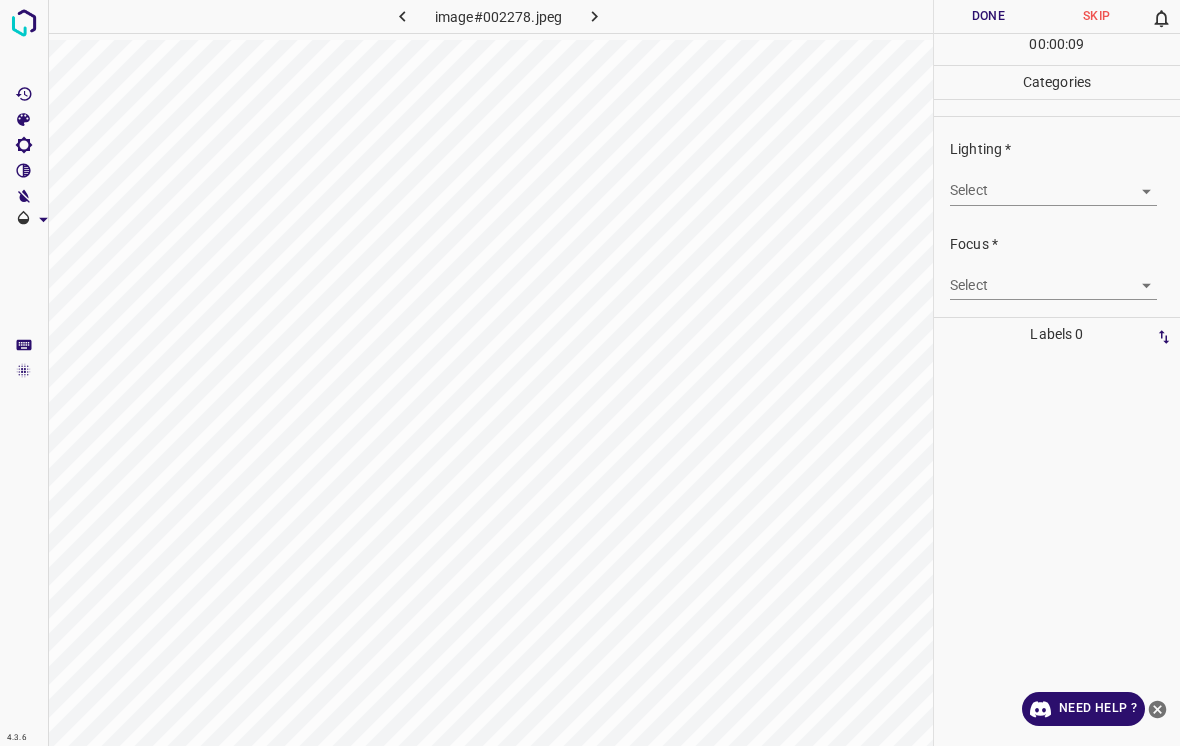 click on "4.3.6  image#002278.jpeg Done Skip 0 00   : 00   : 09   Categories Lighting *  Select ​ Focus *  Select ​ Overall *  Select ​ Labels   0 Categories 1 Lighting 2 Focus 3 Overall Tools Space Change between modes (Draw & Edit) I Auto labeling R Restore zoom M Zoom in N Zoom out Delete Delete selecte label Filters Z Restore filters X Saturation filter C Brightness filter V Contrast filter B Gray scale filter General O Download Need Help ? - Text - Hide - Delete" at bounding box center (590, 373) 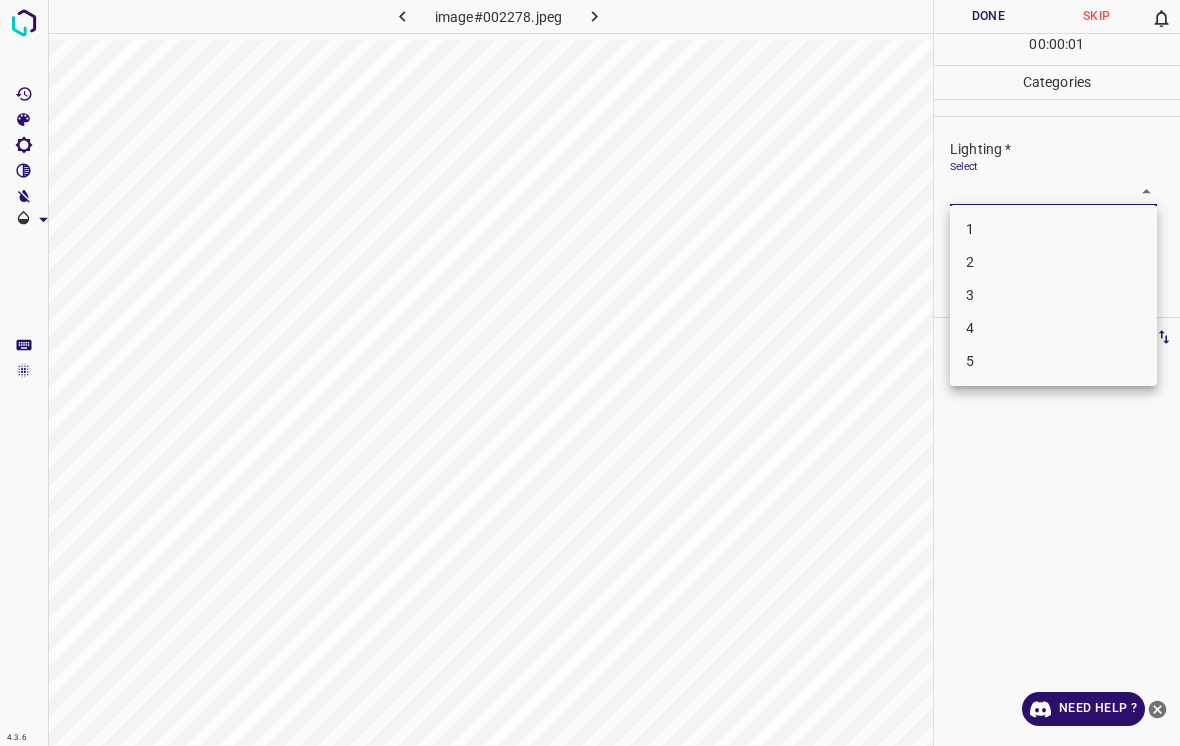 click on "3" at bounding box center (1053, 295) 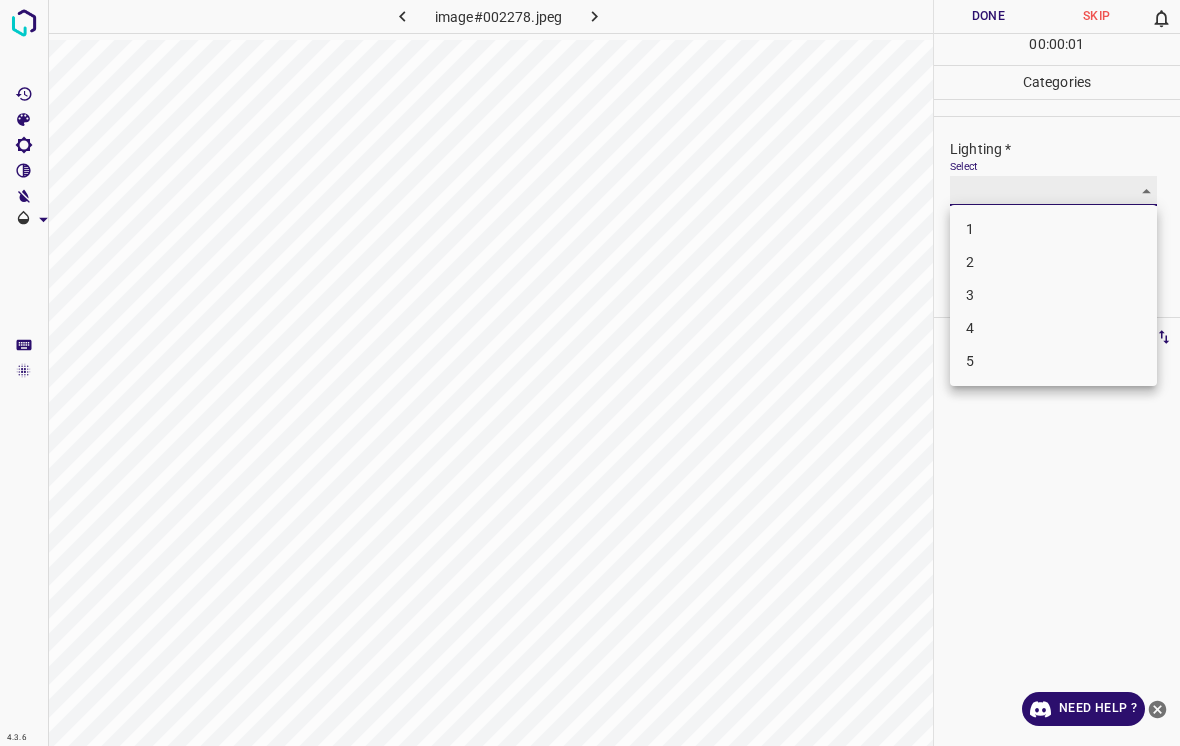 type on "3" 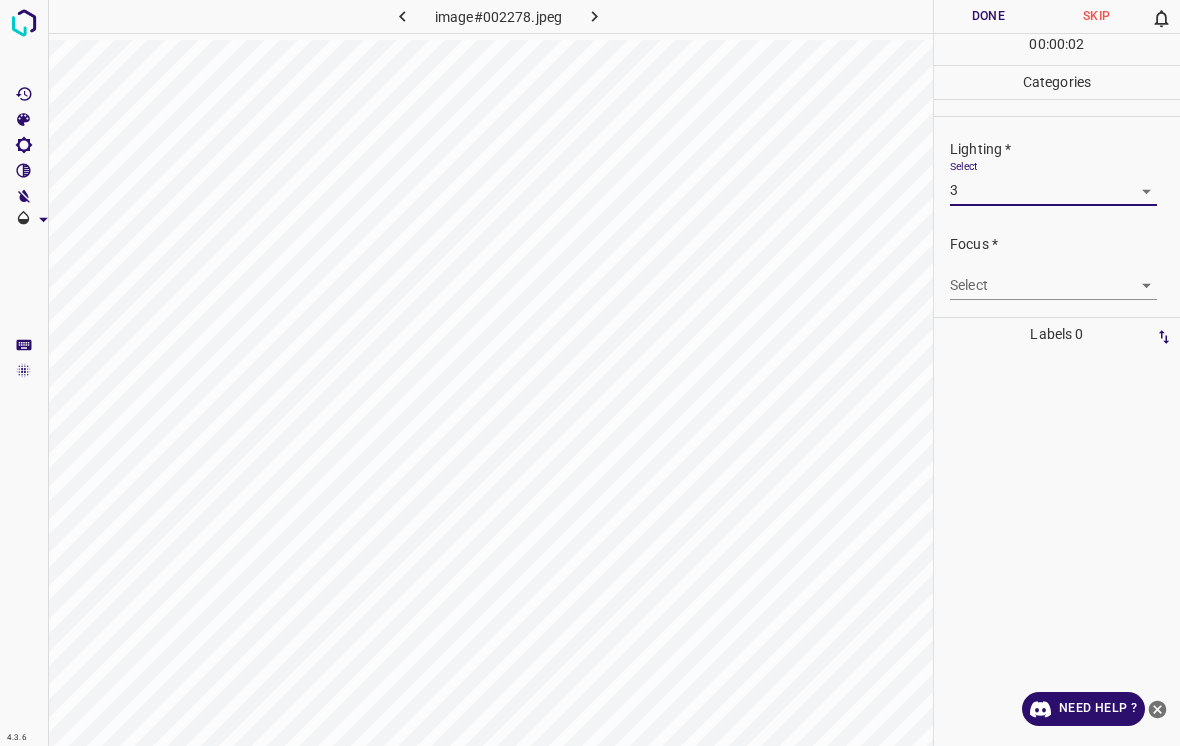 click on "4.3.6  image#002278.jpeg Done Skip 0 00   : 00   : 02   Categories Lighting *  Select 3 3 Focus *  Select ​ Overall *  Select ​ Labels   0 Categories 1 Lighting 2 Focus 3 Overall Tools Space Change between modes (Draw & Edit) I Auto labeling R Restore zoom M Zoom in N Zoom out Delete Delete selecte label Filters Z Restore filters X Saturation filter C Brightness filter V Contrast filter B Gray scale filter General O Download Need Help ? - Text - Hide - Delete" at bounding box center [590, 373] 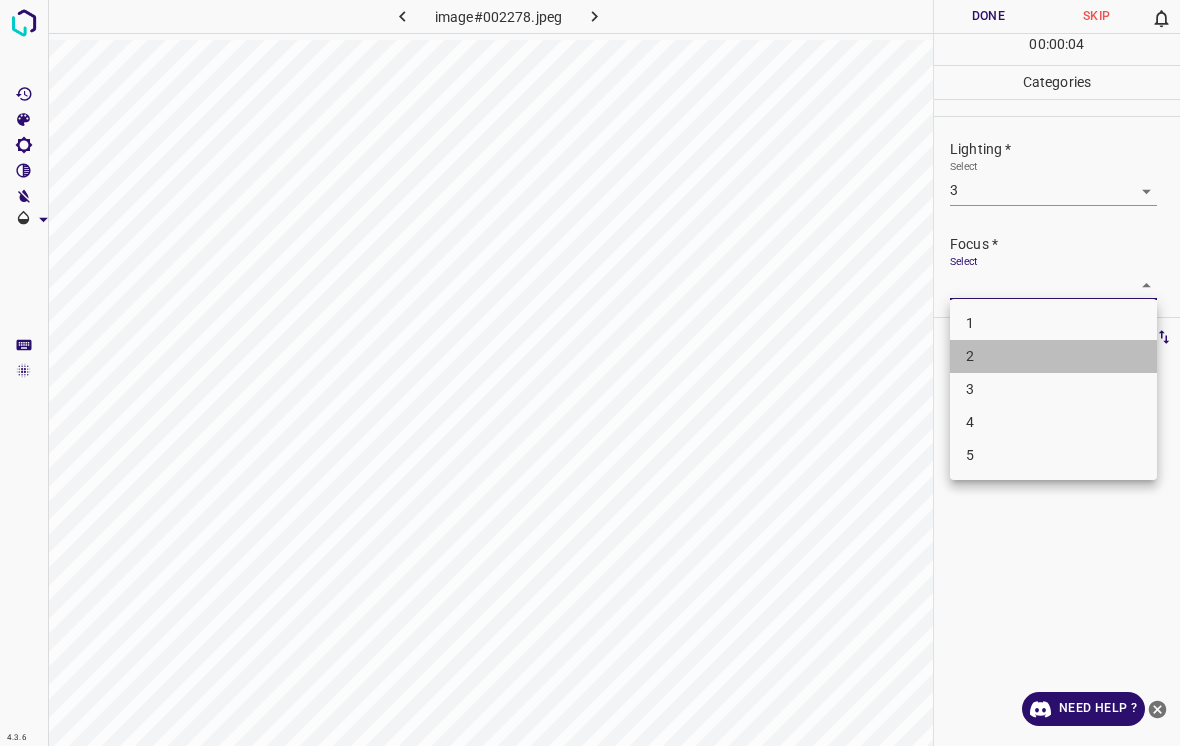 click on "2" at bounding box center (1053, 356) 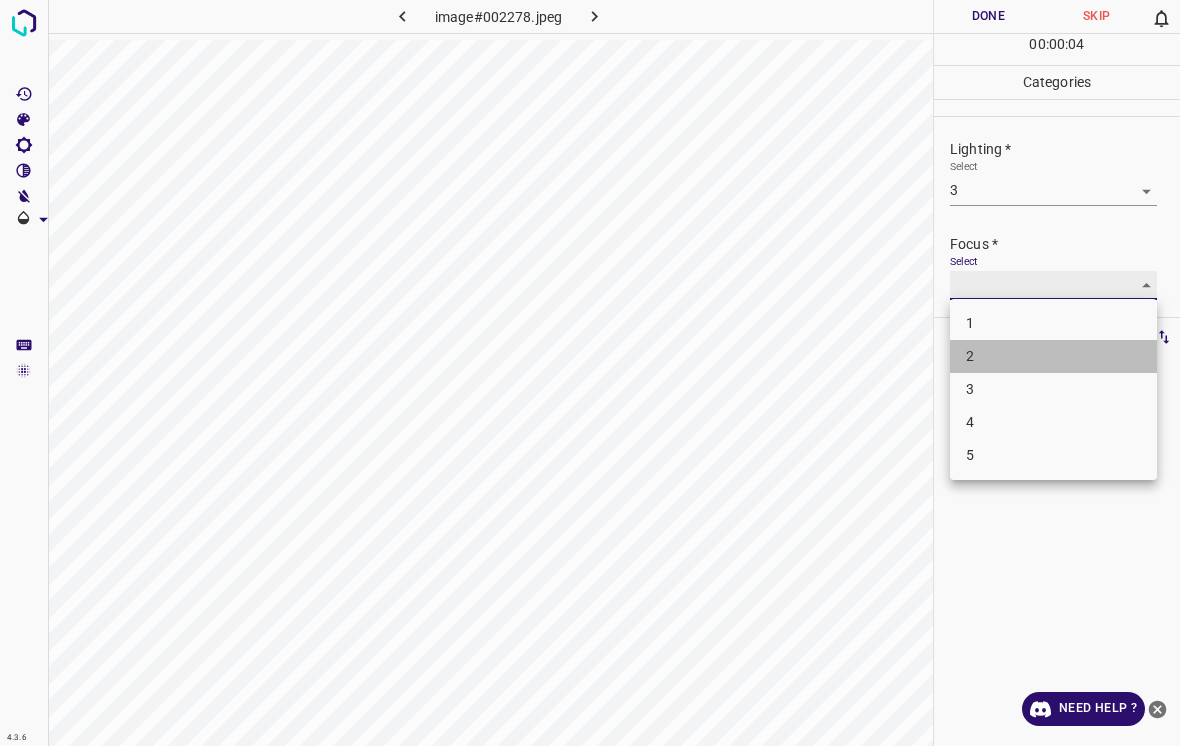 type on "2" 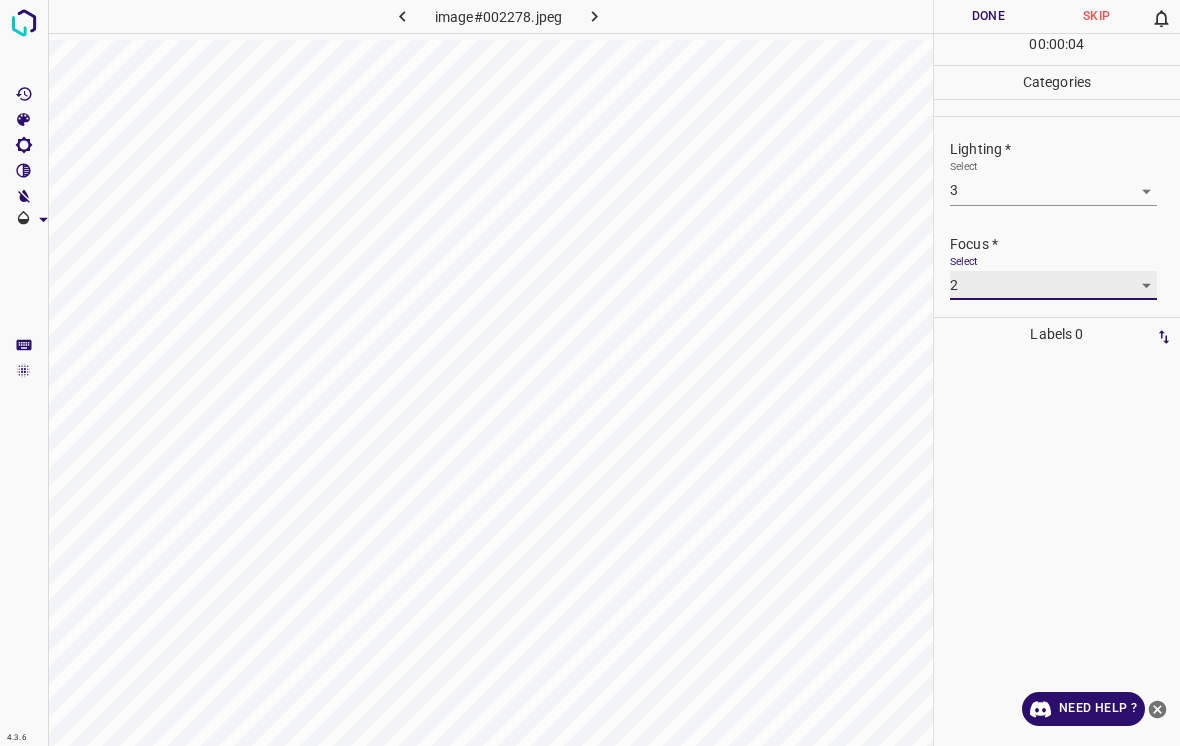 scroll, scrollTop: 27, scrollLeft: 0, axis: vertical 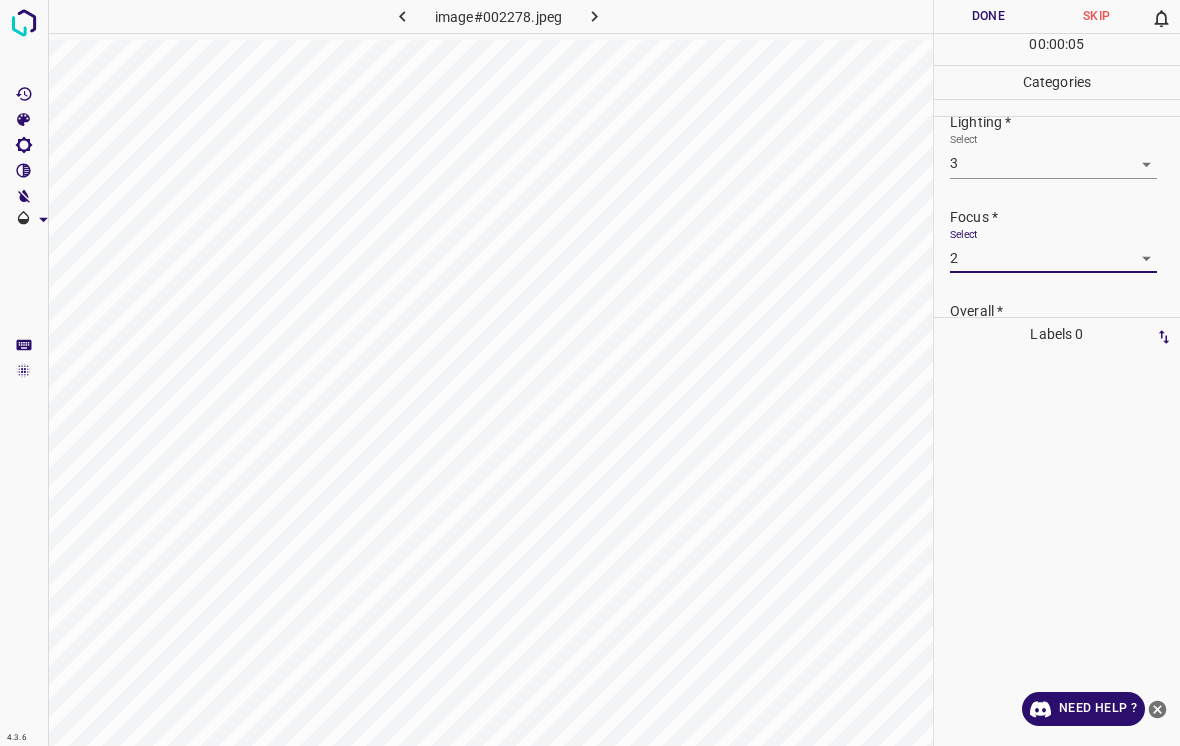click on "4.3.6  image#002278.jpeg Done Skip 0 00   : 00   : 05   Categories Lighting *  Select 3 3 Focus *  Select 2 2 Overall *  Select ​ Labels   0 Categories 1 Lighting 2 Focus 3 Overall Tools Space Change between modes (Draw & Edit) I Auto labeling R Restore zoom M Zoom in N Zoom out Delete Delete selecte label Filters Z Restore filters X Saturation filter C Brightness filter V Contrast filter B Gray scale filter General O Download Need Help ? - Text - Hide - Delete" at bounding box center (590, 373) 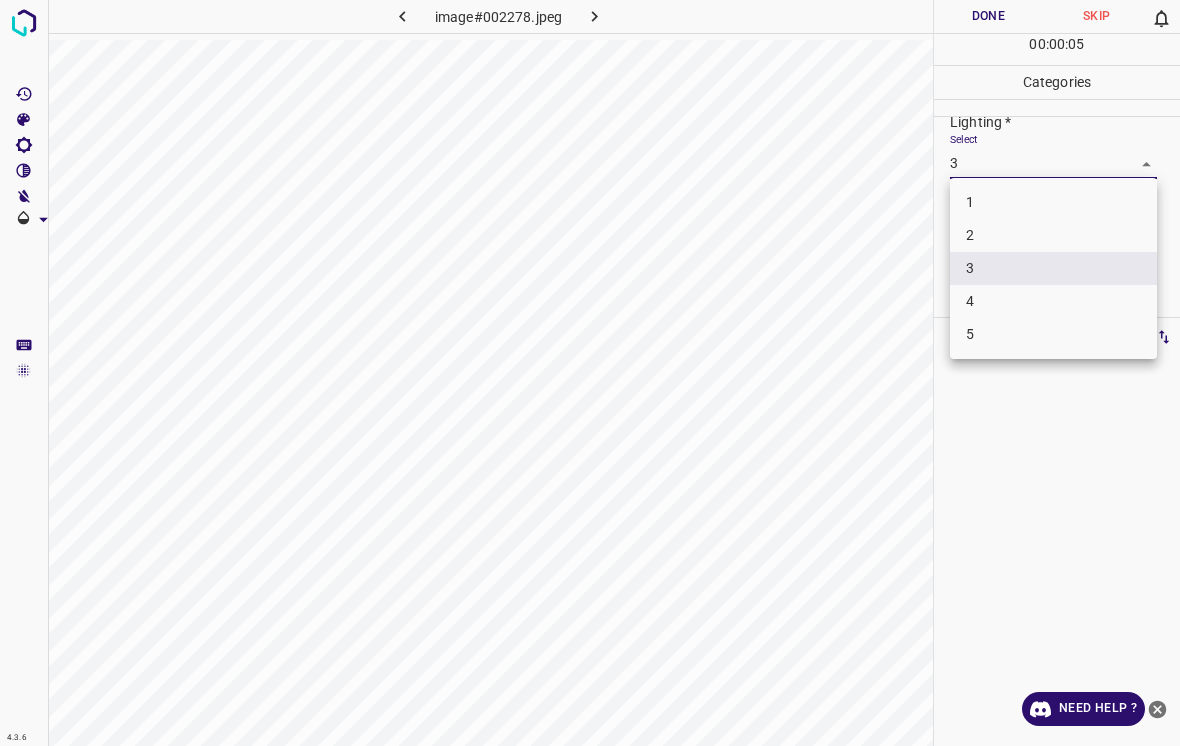 click on "4" at bounding box center [1053, 301] 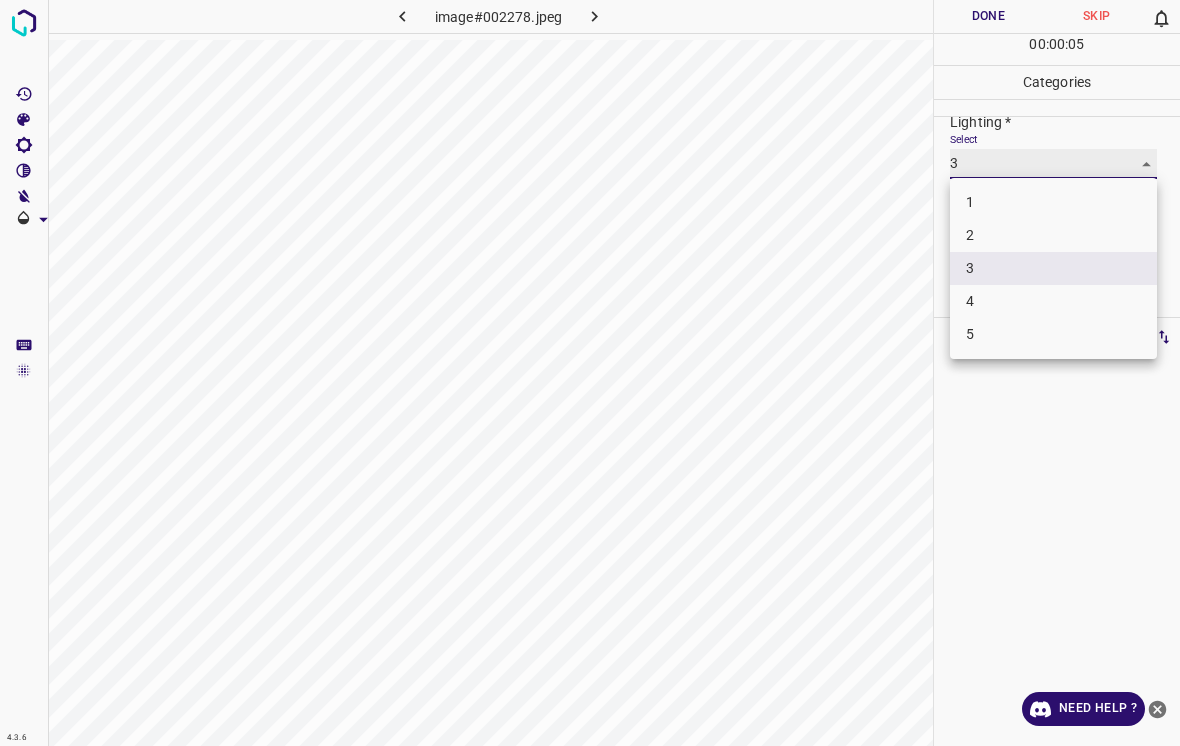 type on "4" 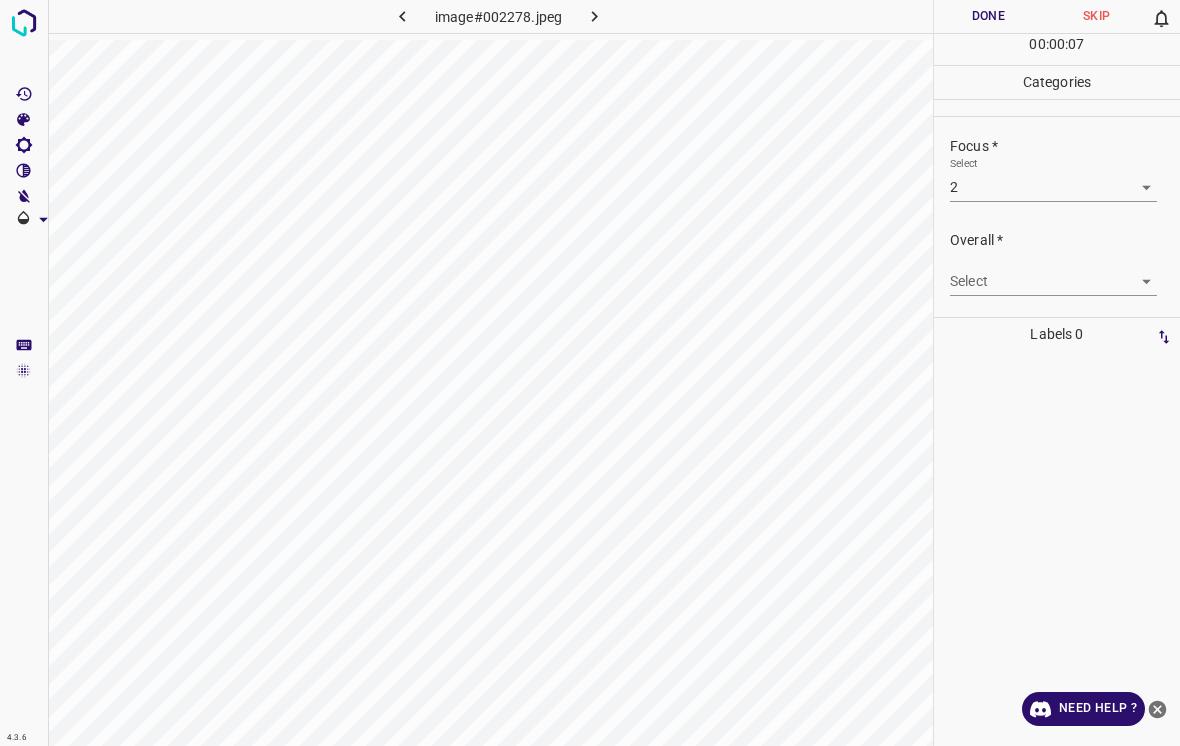 scroll, scrollTop: 98, scrollLeft: 0, axis: vertical 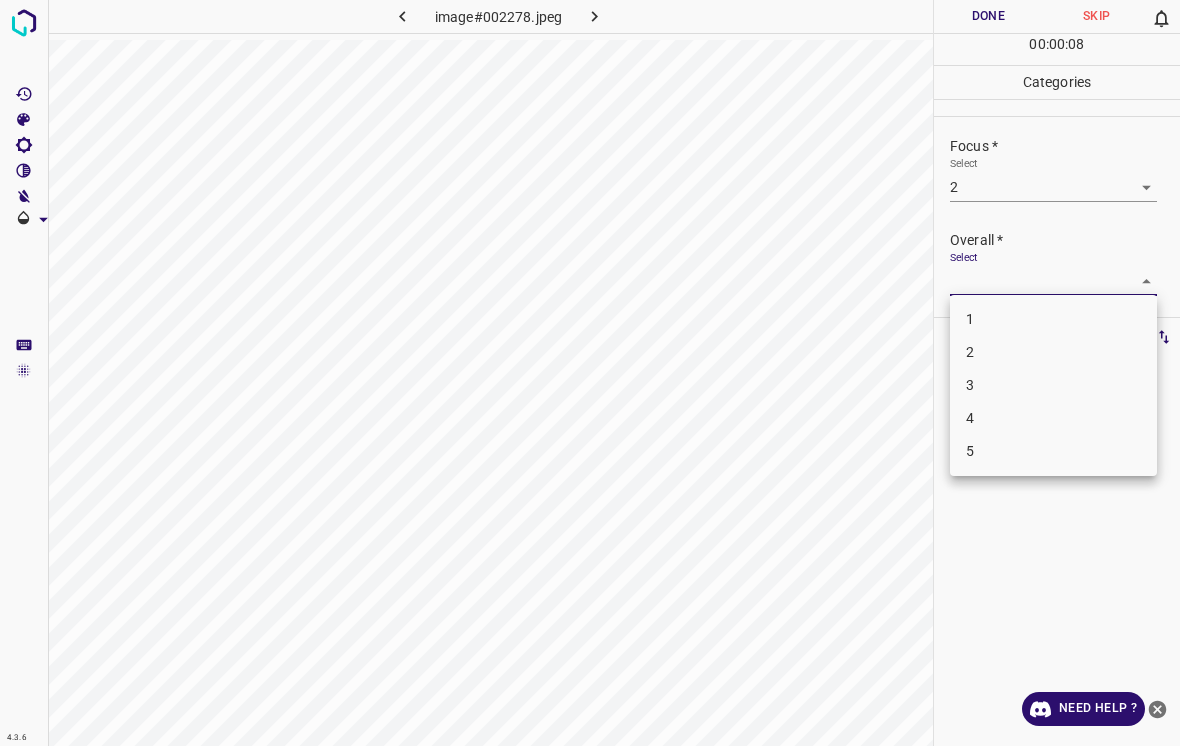 click on "3" at bounding box center [1053, 385] 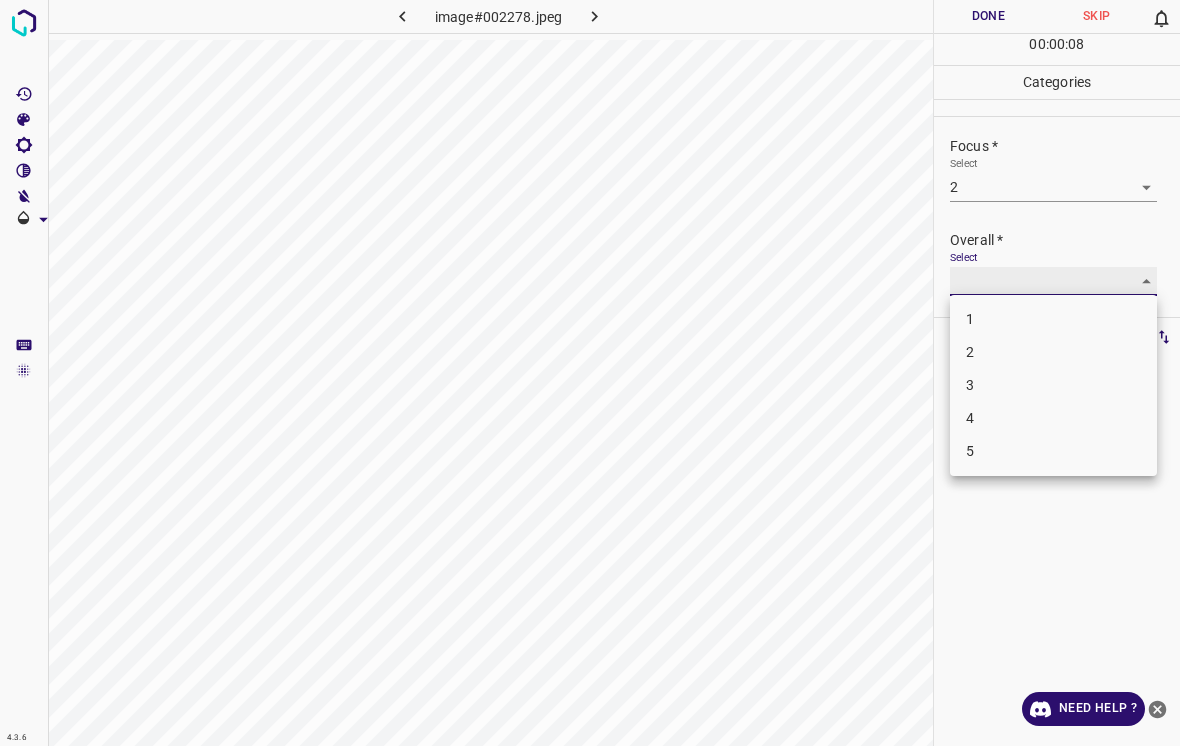 type on "3" 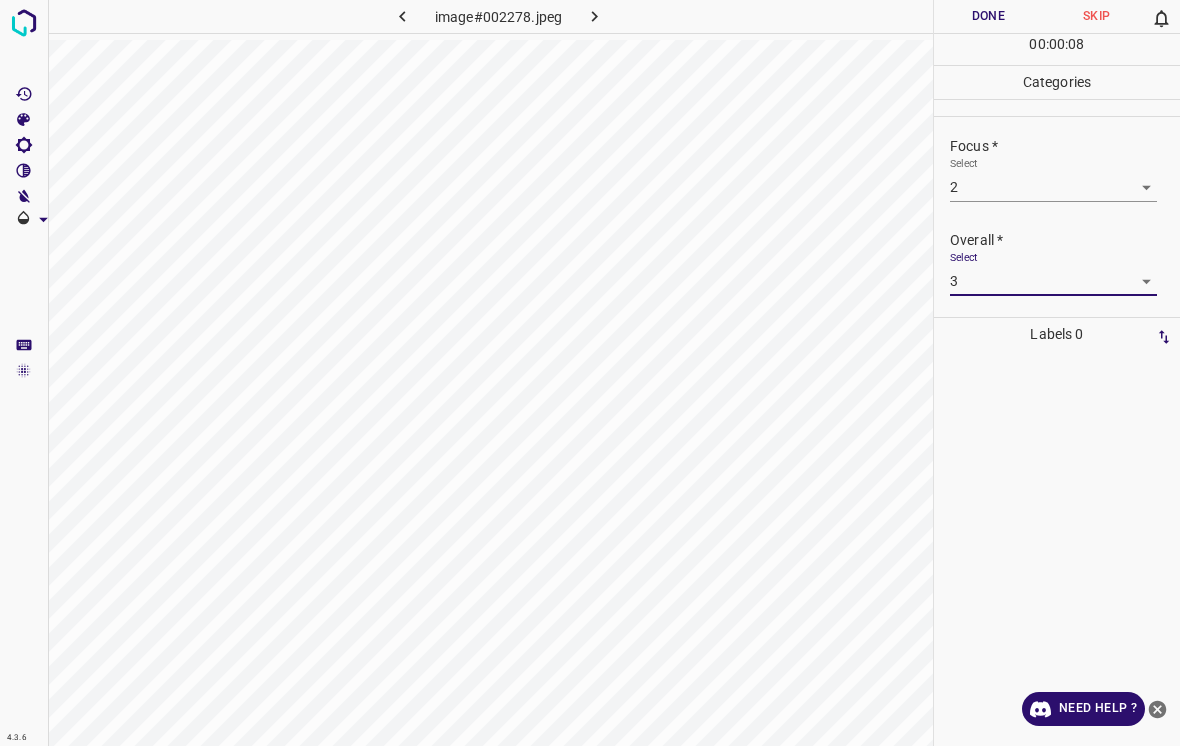 click on "Done" at bounding box center (988, 16) 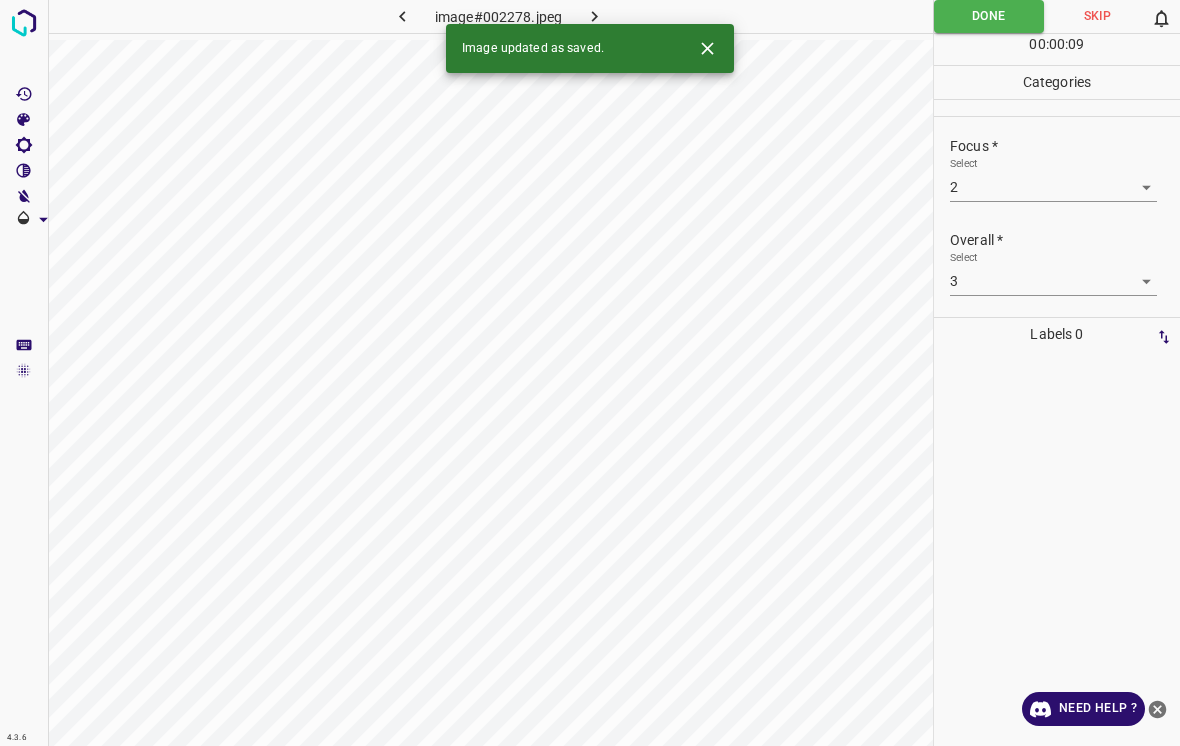 click on "Image updated as saved." at bounding box center (590, 48) 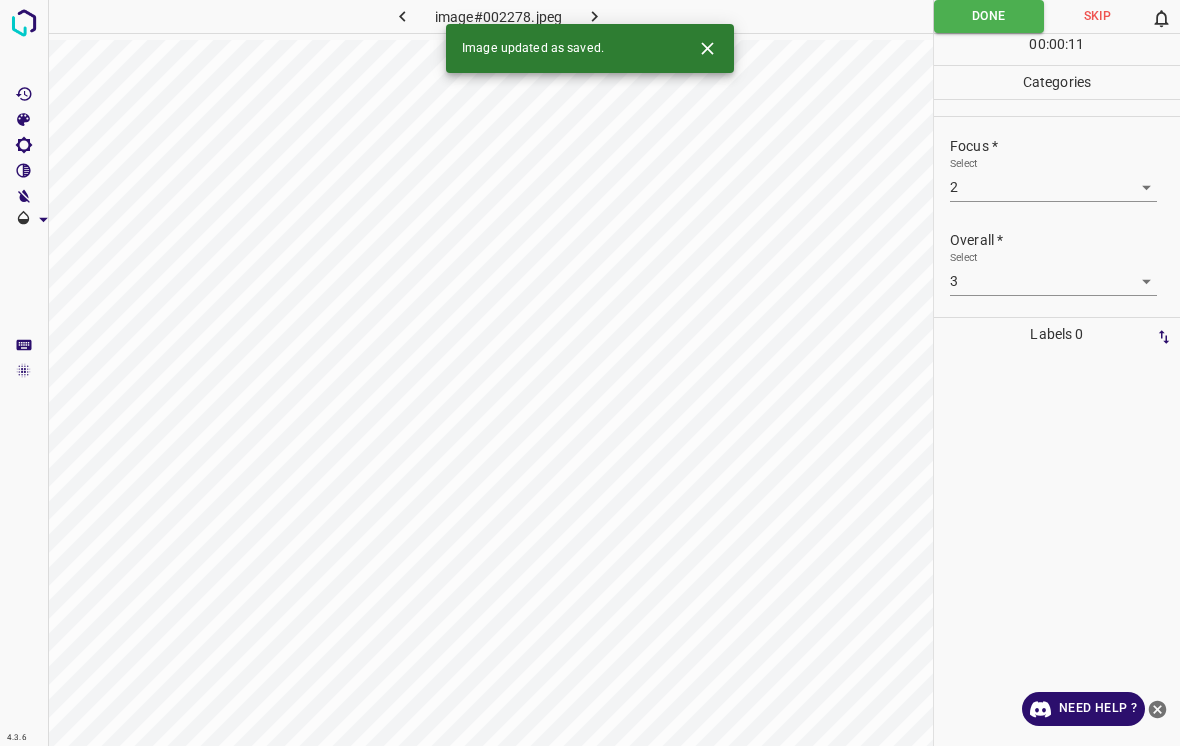 click 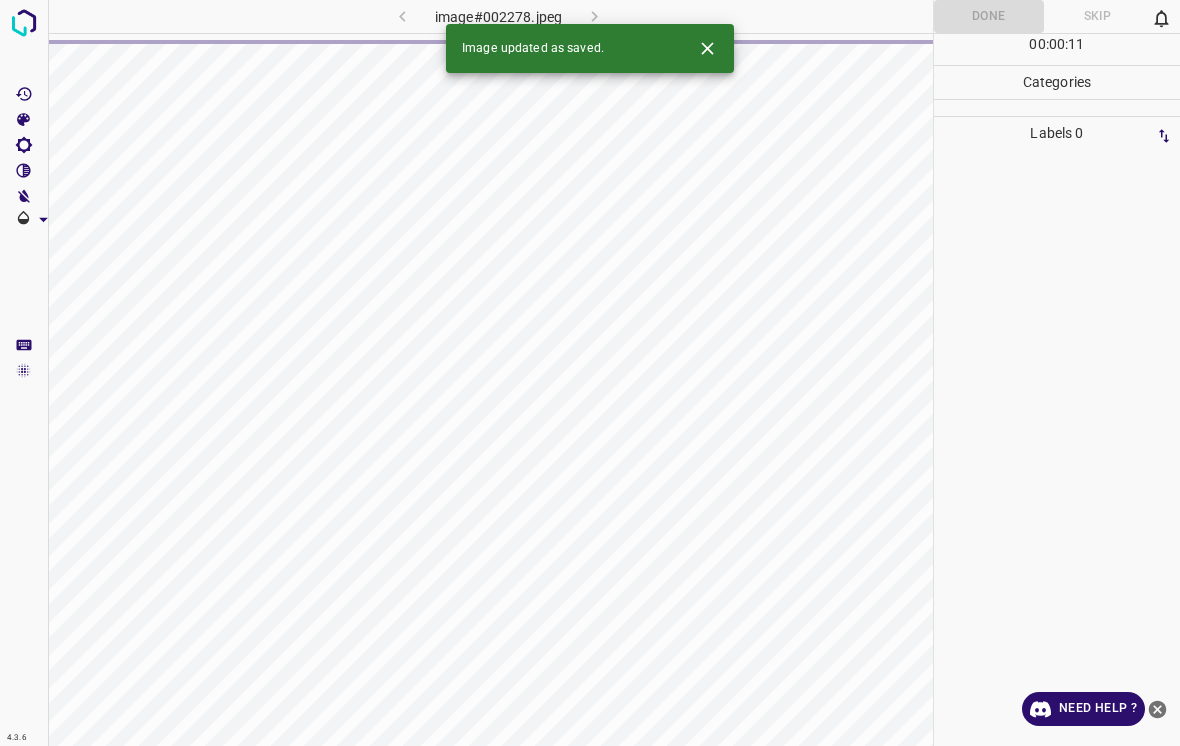 click at bounding box center (707, 48) 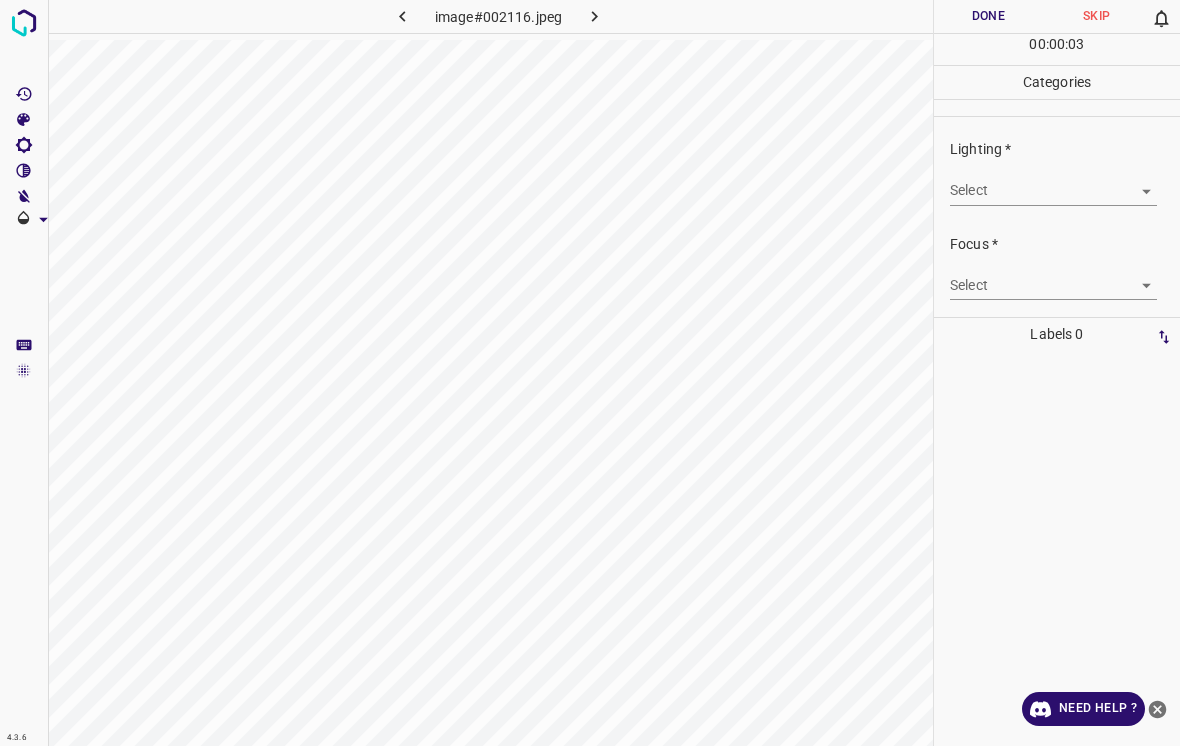 click on "4.3.6  image#002116.jpeg Done Skip 0 00   : 00   : 03   Categories Lighting *  Select ​ Focus *  Select ​ Overall *  Select ​ Labels   0 Categories 1 Lighting 2 Focus 3 Overall Tools Space Change between modes (Draw & Edit) I Auto labeling R Restore zoom M Zoom in N Zoom out Delete Delete selecte label Filters Z Restore filters X Saturation filter C Brightness filter V Contrast filter B Gray scale filter General O Download Need Help ? - Text - Hide - Delete" at bounding box center [590, 373] 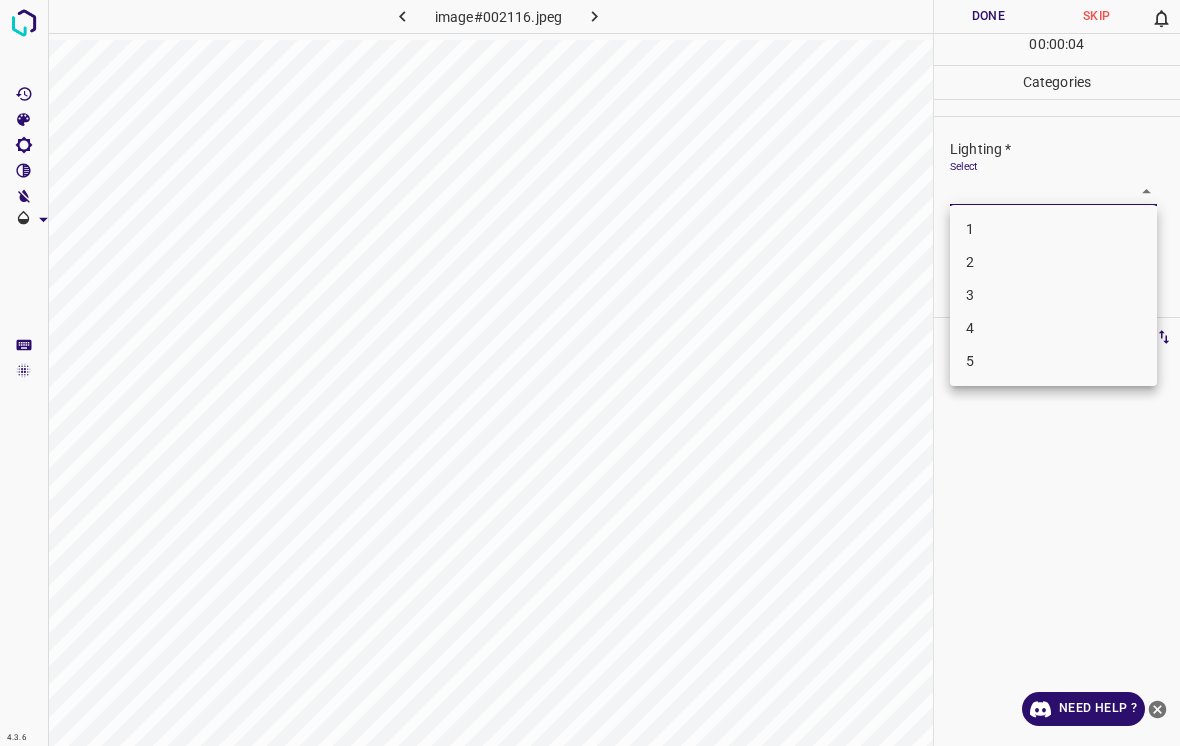 click on "1" at bounding box center [1053, 229] 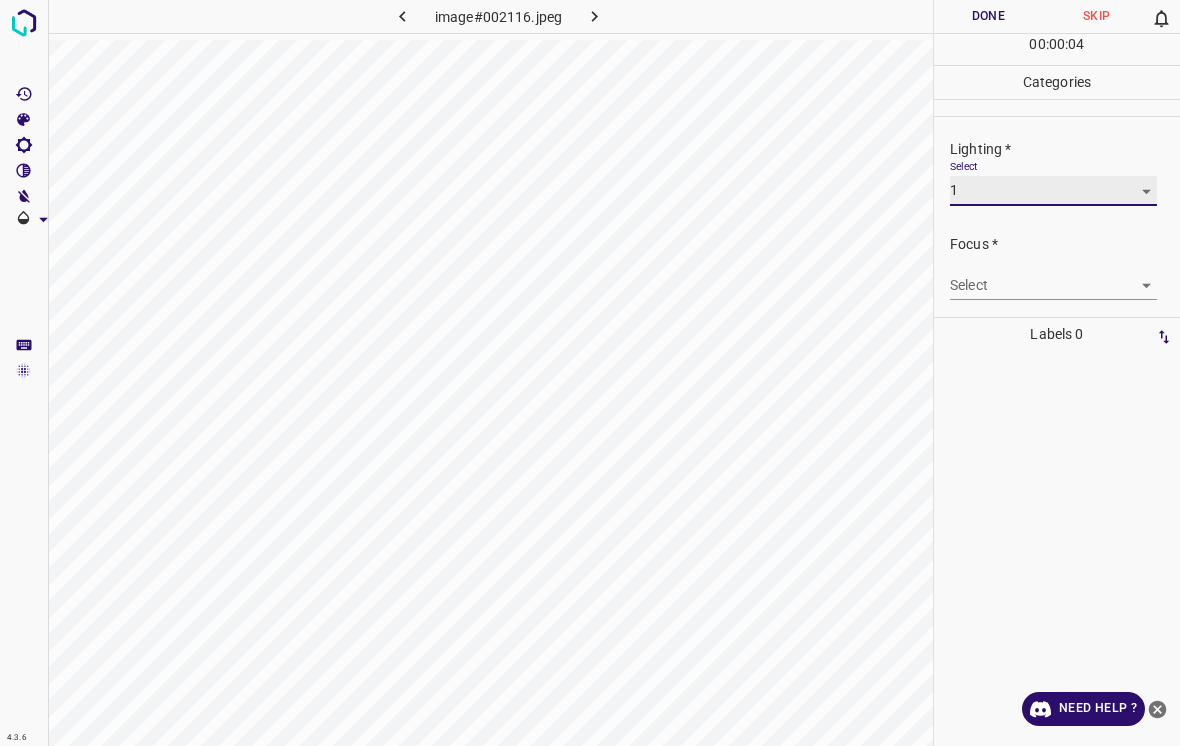 type on "1" 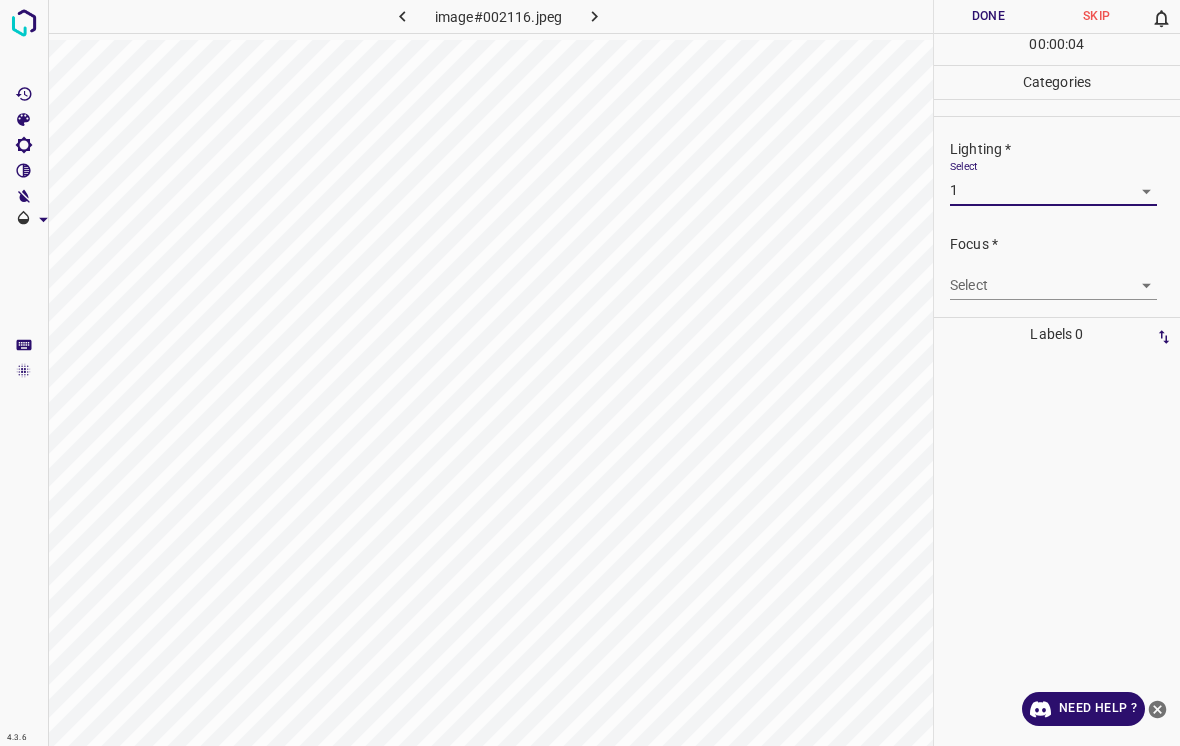 click on "4.3.6  image#002116.jpeg Done Skip 0 00   : 00   : 04   Categories Lighting *  Select 1 1 Focus *  Select ​ Overall *  Select ​ Labels   0 Categories 1 Lighting 2 Focus 3 Overall Tools Space Change between modes (Draw & Edit) I Auto labeling R Restore zoom M Zoom in N Zoom out Delete Delete selecte label Filters Z Restore filters X Saturation filter C Brightness filter V Contrast filter B Gray scale filter General O Download Need Help ? - Text - Hide - Delete 1 2 3 4 5" at bounding box center (590, 373) 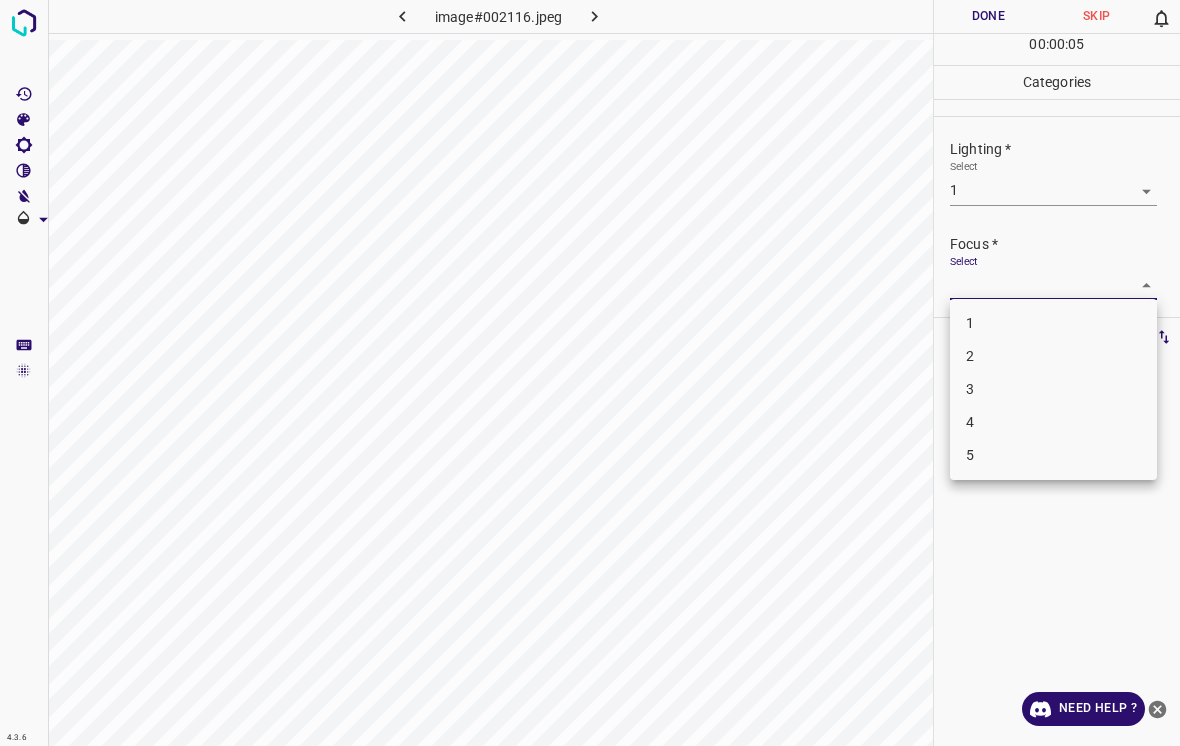 click on "2" at bounding box center (1053, 356) 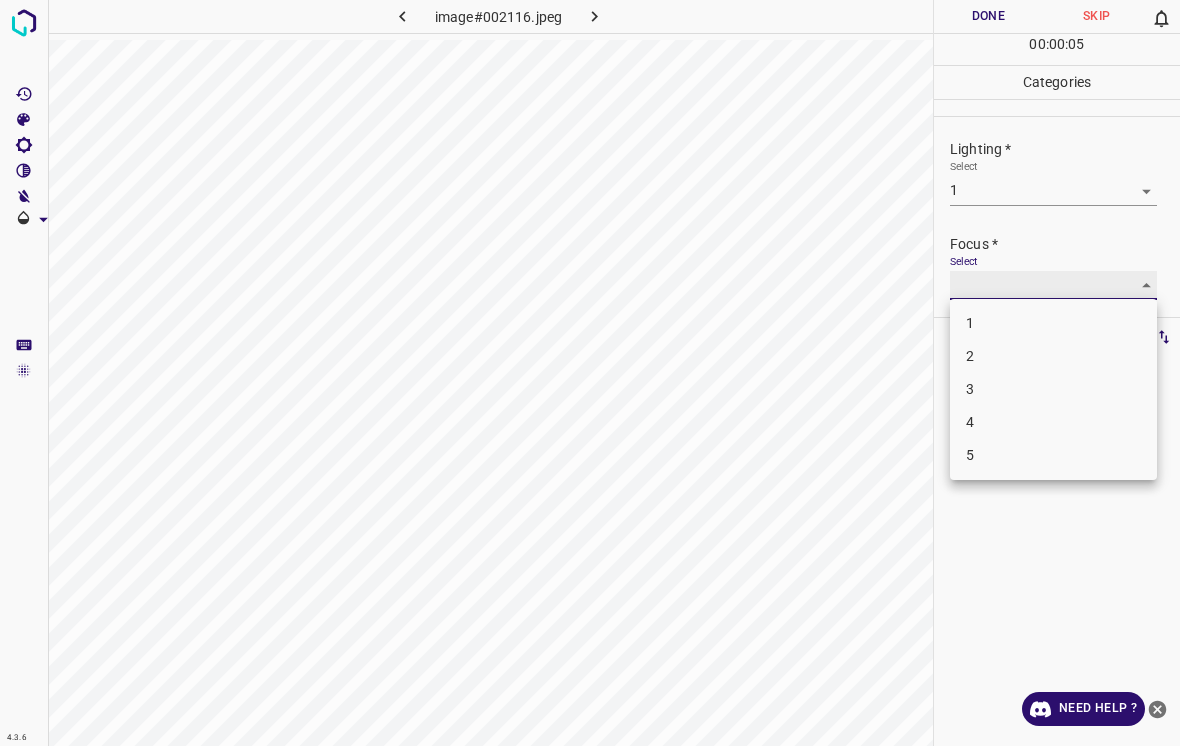 type on "2" 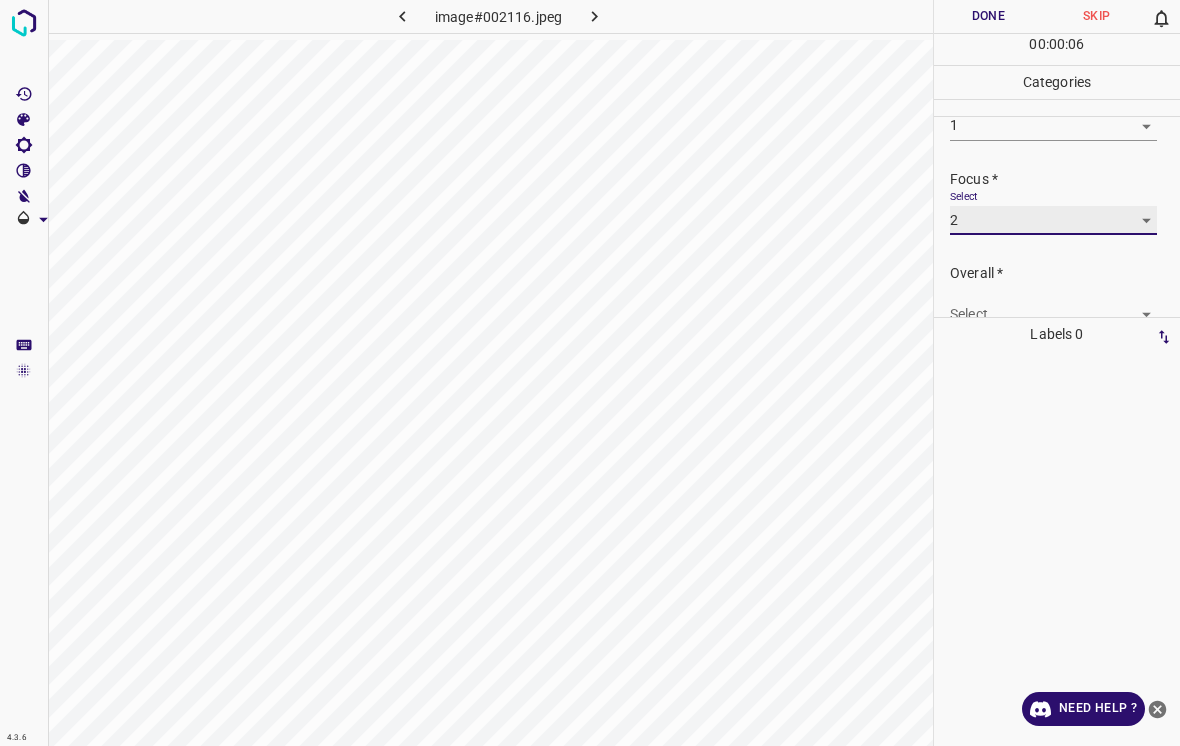 scroll, scrollTop: 74, scrollLeft: 0, axis: vertical 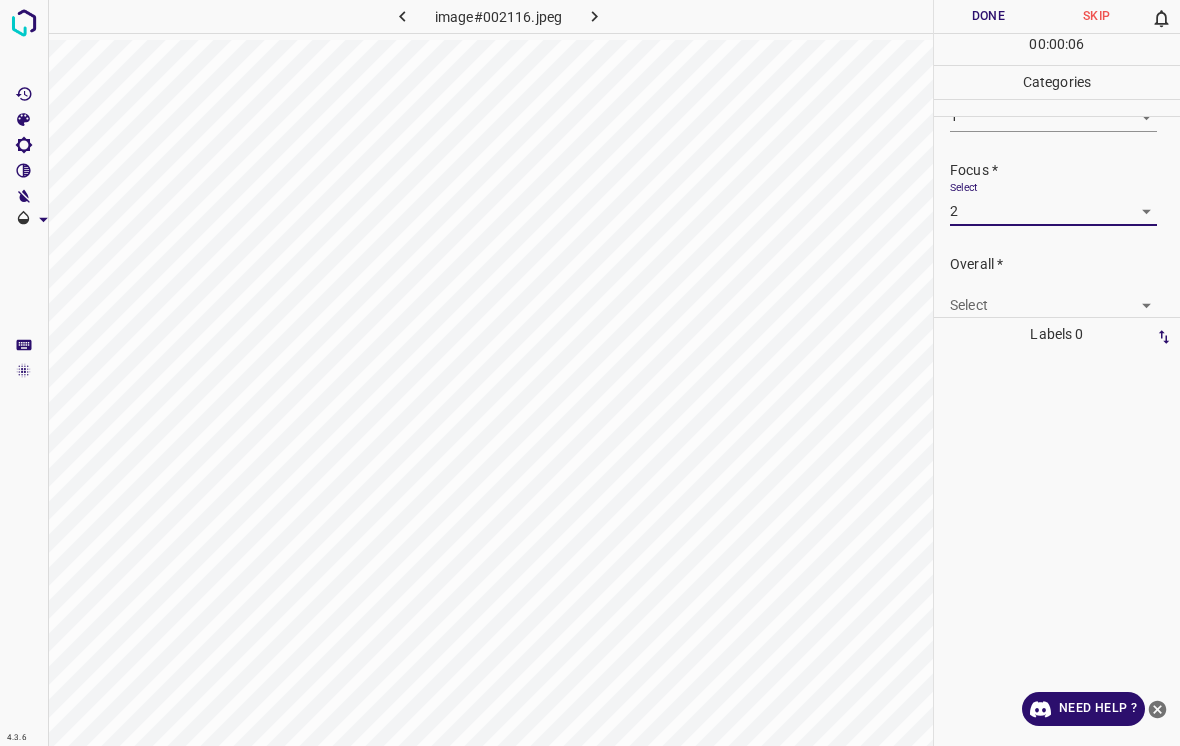 click on "4.3.6  image#002116.jpeg Done Skip 0 00   : 00   : 06   Categories Lighting *  Select 1 1 Focus *  Select 2 2 Overall *  Select ​ Labels   0 Categories 1 Lighting 2 Focus 3 Overall Tools Space Change between modes (Draw & Edit) I Auto labeling R Restore zoom M Zoom in N Zoom out Delete Delete selecte label Filters Z Restore filters X Saturation filter C Brightness filter V Contrast filter B Gray scale filter General O Download Need Help ? - Text - Hide - Delete" at bounding box center [590, 373] 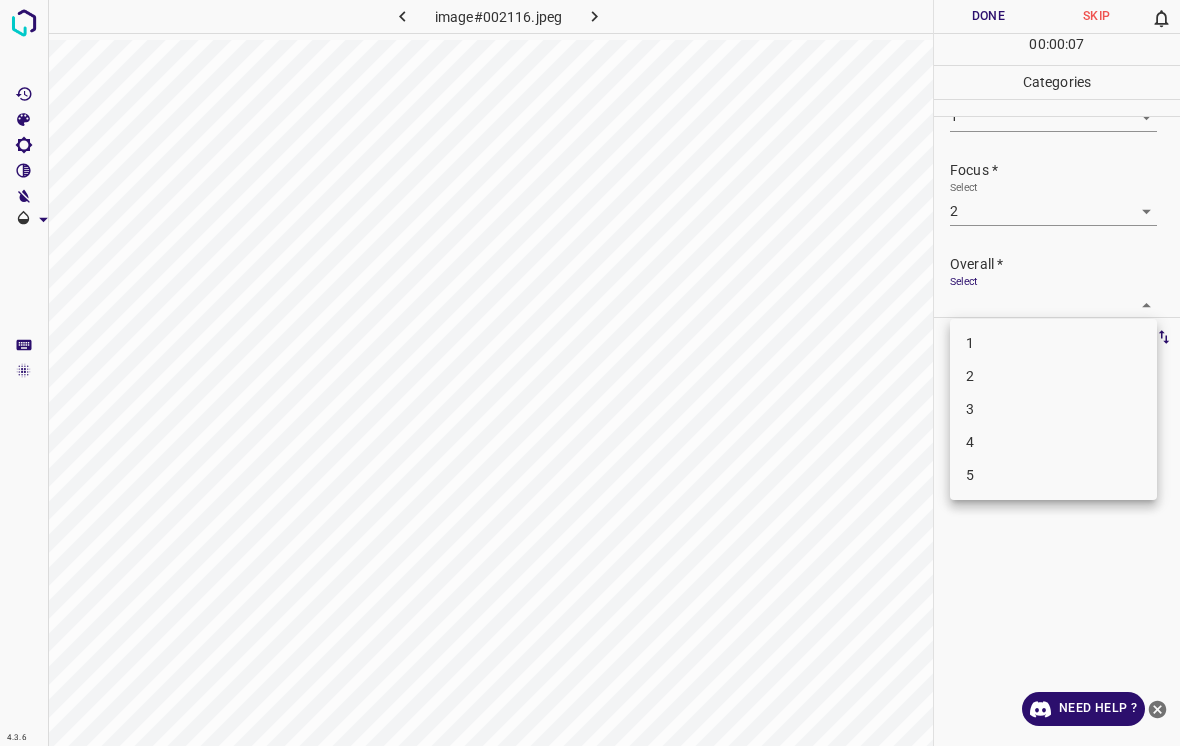 click on "2" at bounding box center (1053, 376) 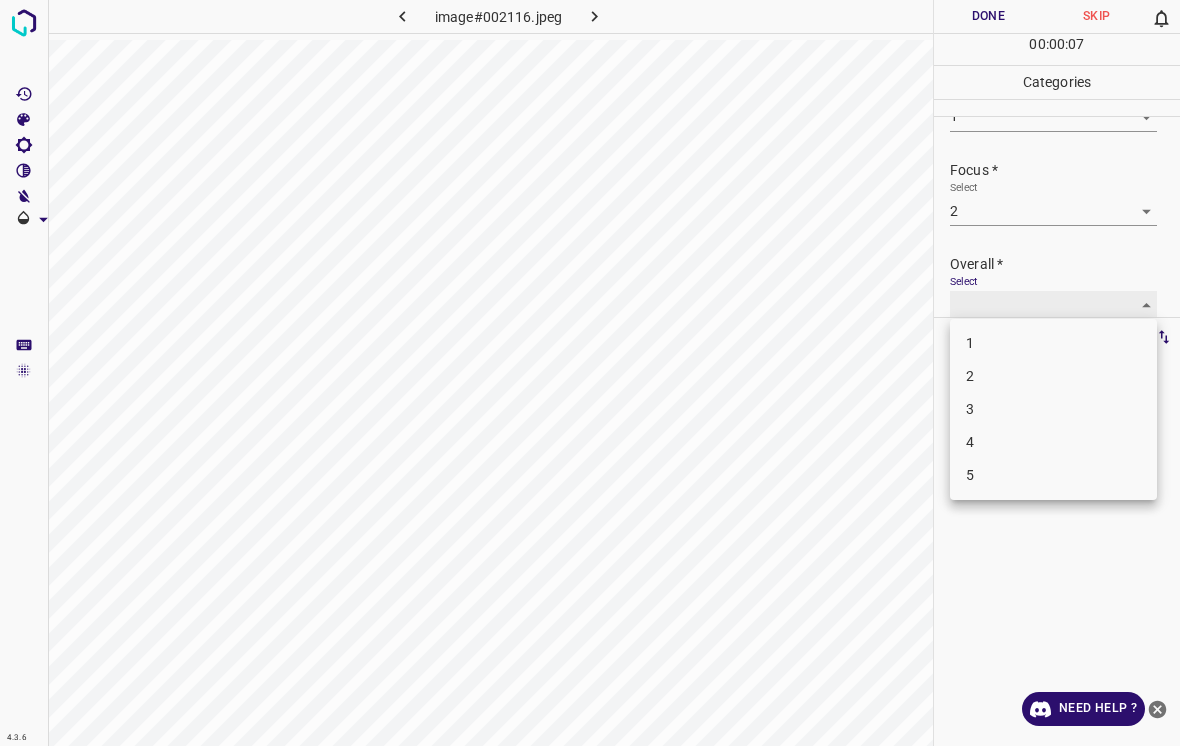 type on "2" 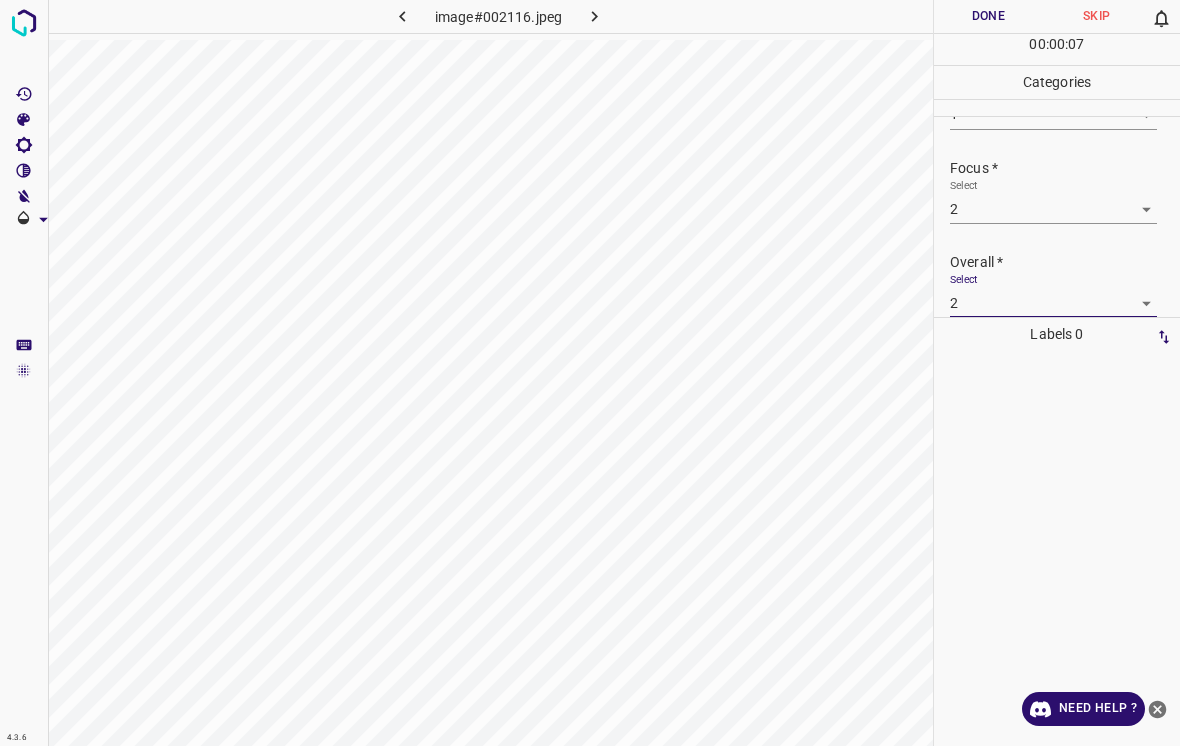 click on "Done" at bounding box center (988, 16) 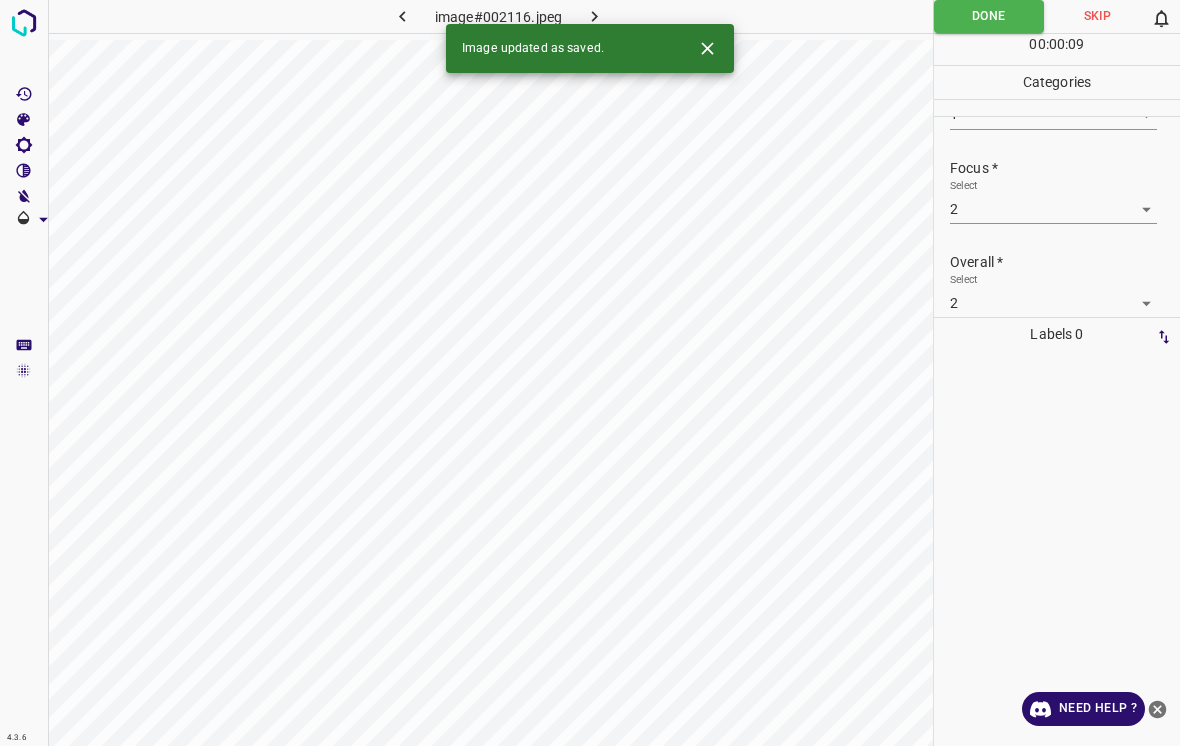 click on "Image updated as saved." at bounding box center (590, 48) 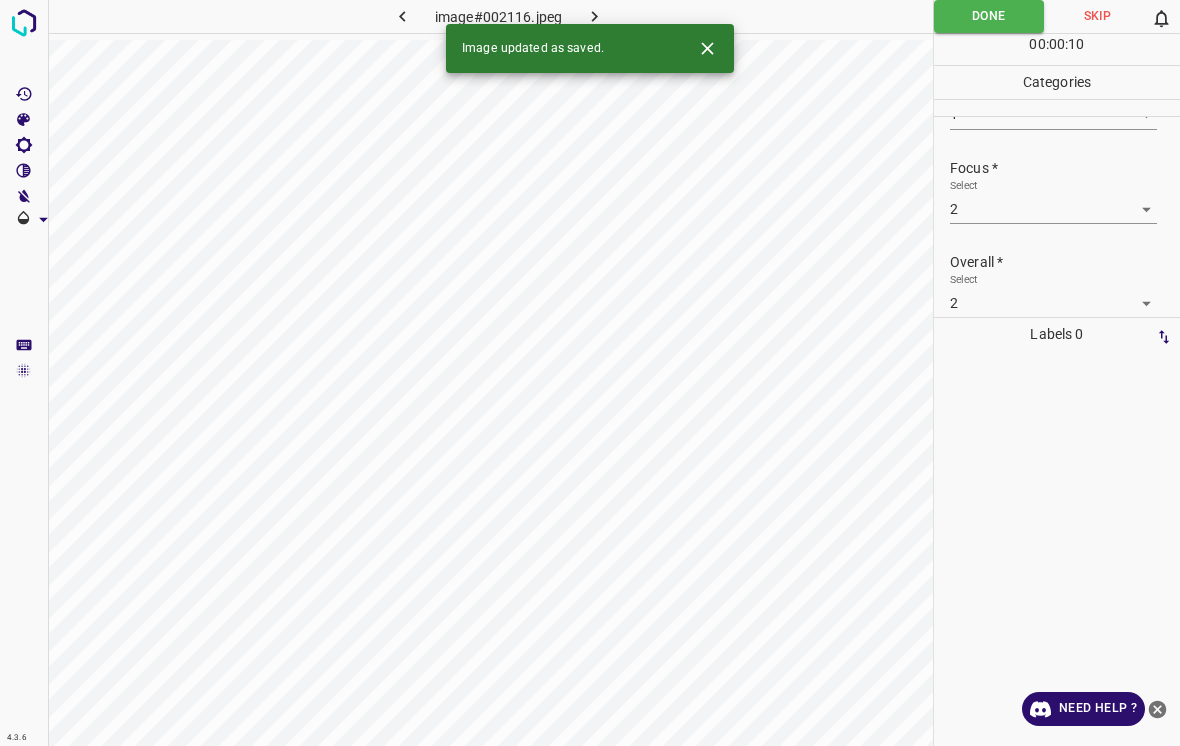 click 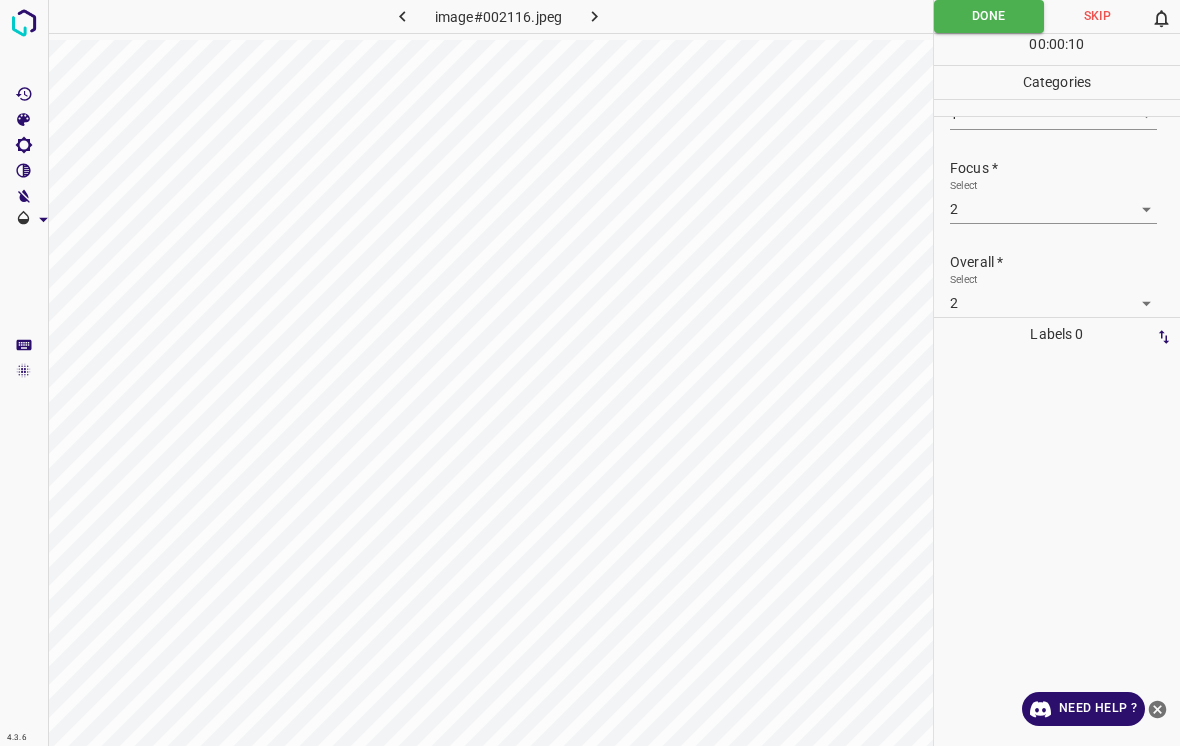 click 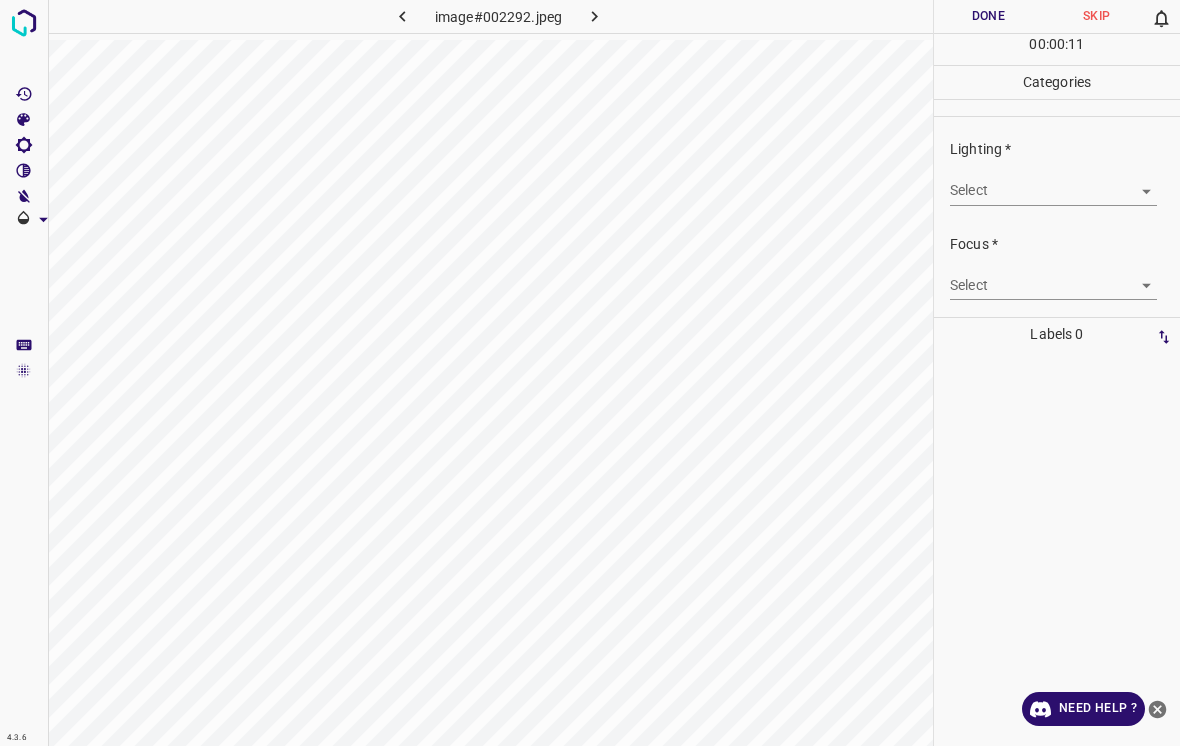 click on "4.3.6  image#002292.jpeg Done Skip 0 00   : 00   : 11   Categories Lighting *  Select ​ Focus *  Select ​ Overall *  Select ​ Labels   0 Categories 1 Lighting 2 Focus 3 Overall Tools Space Change between modes (Draw & Edit) I Auto labeling R Restore zoom M Zoom in N Zoom out Delete Delete selecte label Filters Z Restore filters X Saturation filter C Brightness filter V Contrast filter B Gray scale filter General O Download Need Help ? - Text - Hide - Delete" at bounding box center [590, 373] 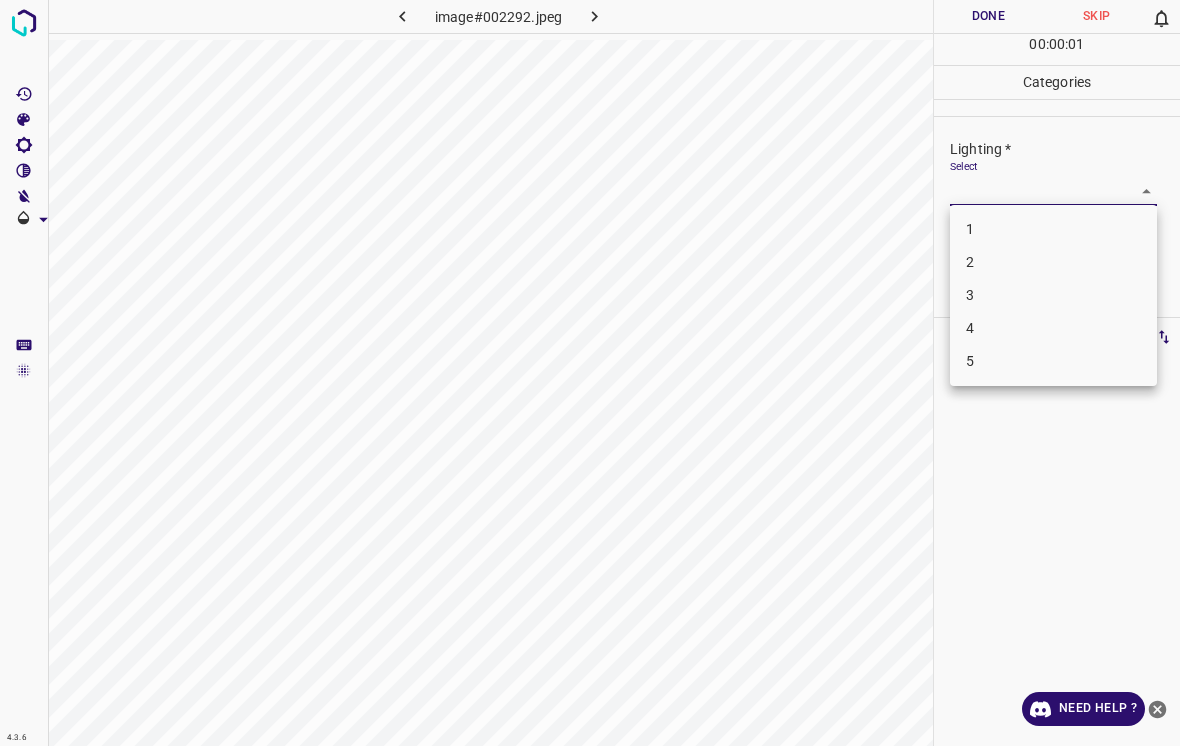 click on "3" at bounding box center (1053, 295) 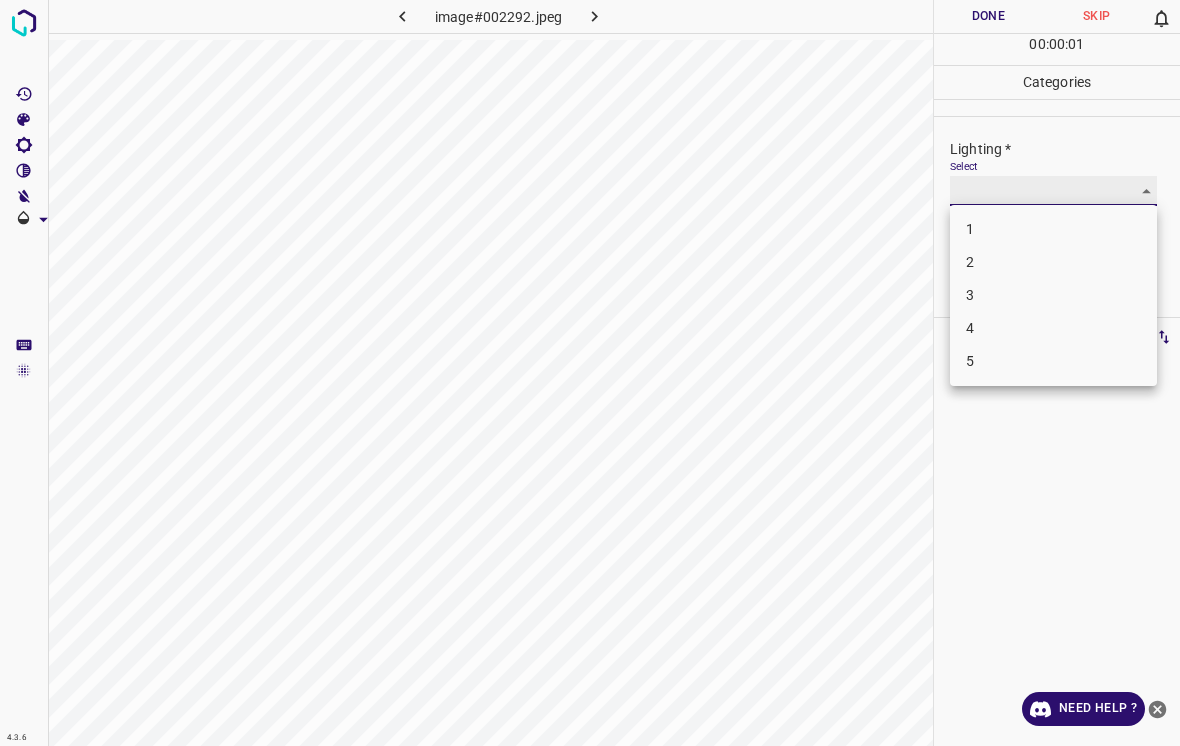 type on "3" 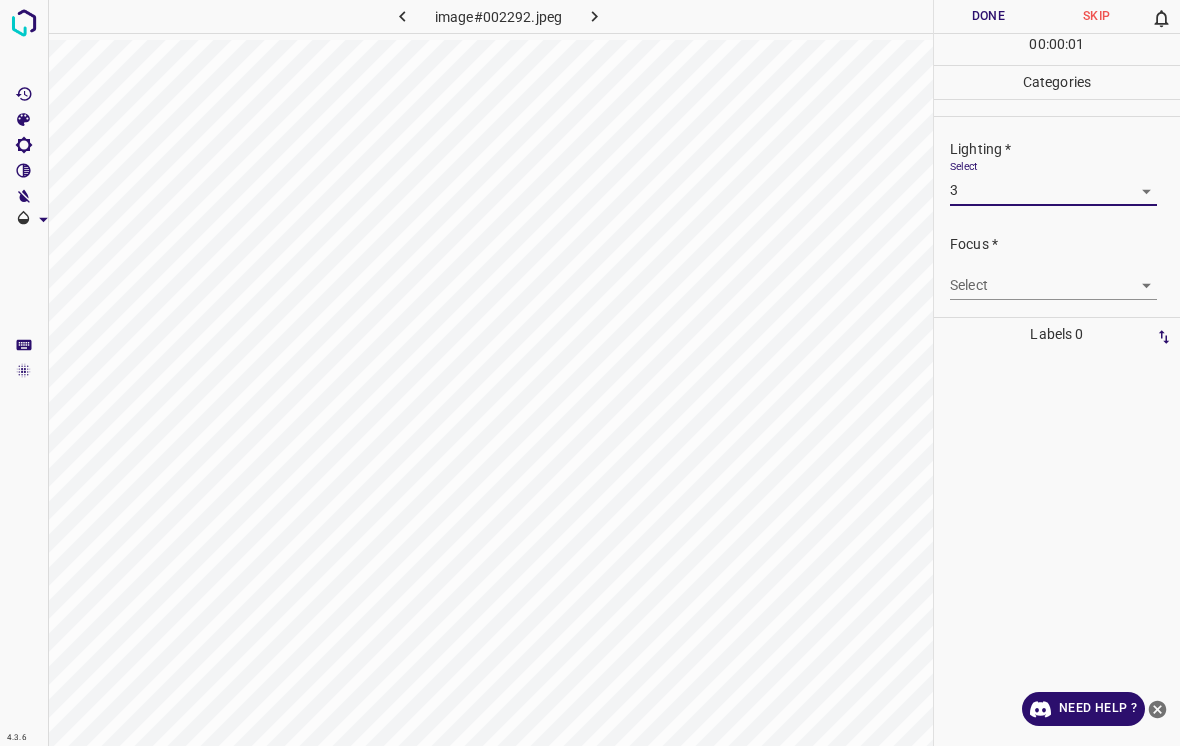 click on "4.3.6  image#002292.jpeg Done Skip 0 00   : 00   : 01   Categories Lighting *  Select 3 3 Focus *  Select ​ Overall *  Select ​ Labels   0 Categories 1 Lighting 2 Focus 3 Overall Tools Space Change between modes (Draw & Edit) I Auto labeling R Restore zoom M Zoom in N Zoom out Delete Delete selecte label Filters Z Restore filters X Saturation filter C Brightness filter V Contrast filter B Gray scale filter General O Download Need Help ? - Text - Hide - Delete" at bounding box center [590, 373] 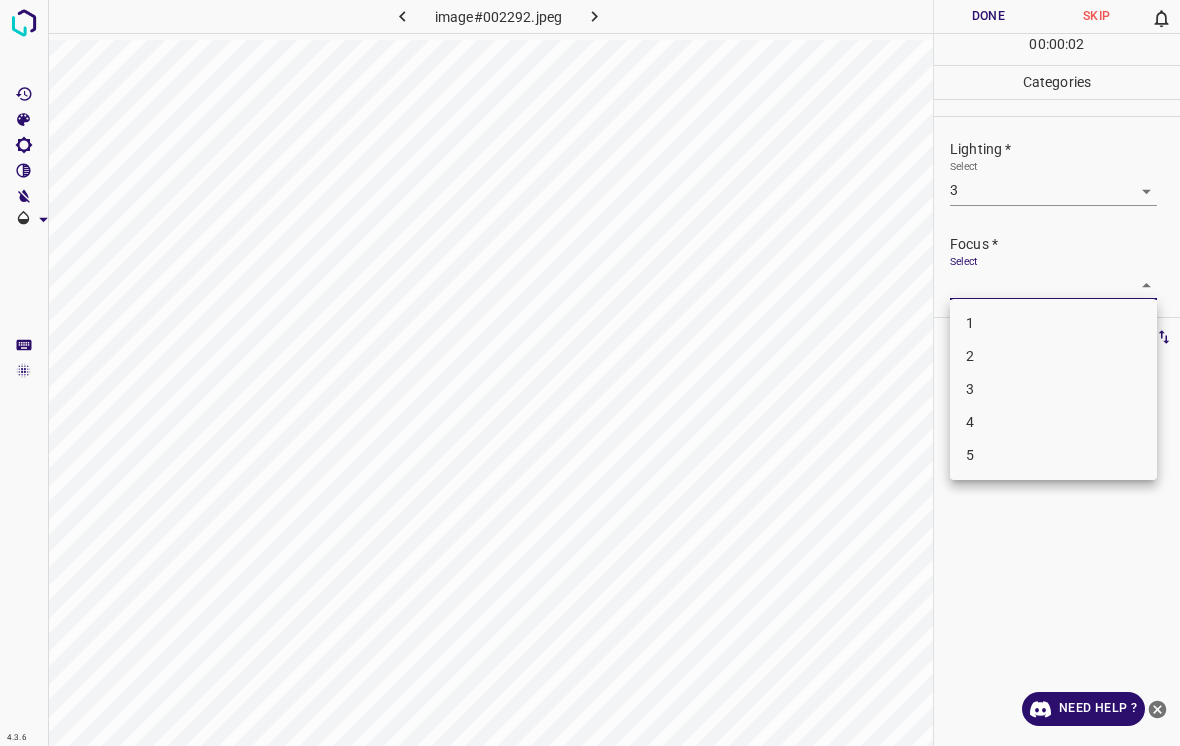 click on "3" at bounding box center [1053, 389] 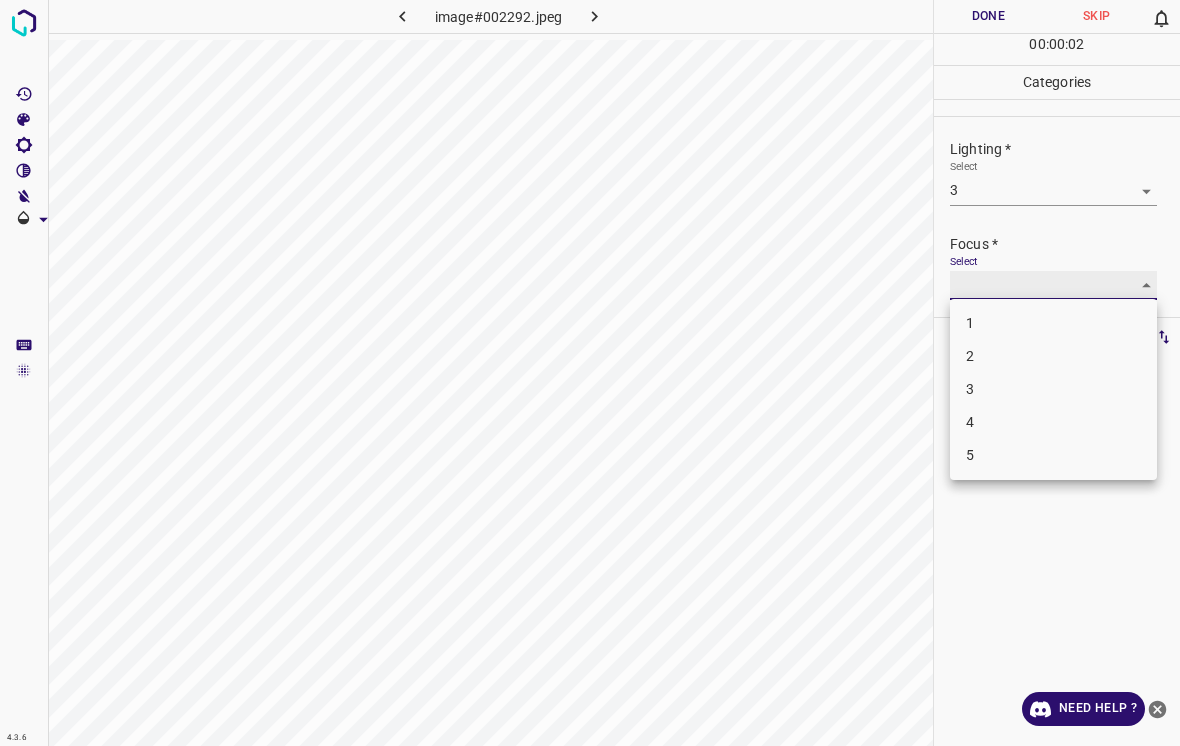 type on "3" 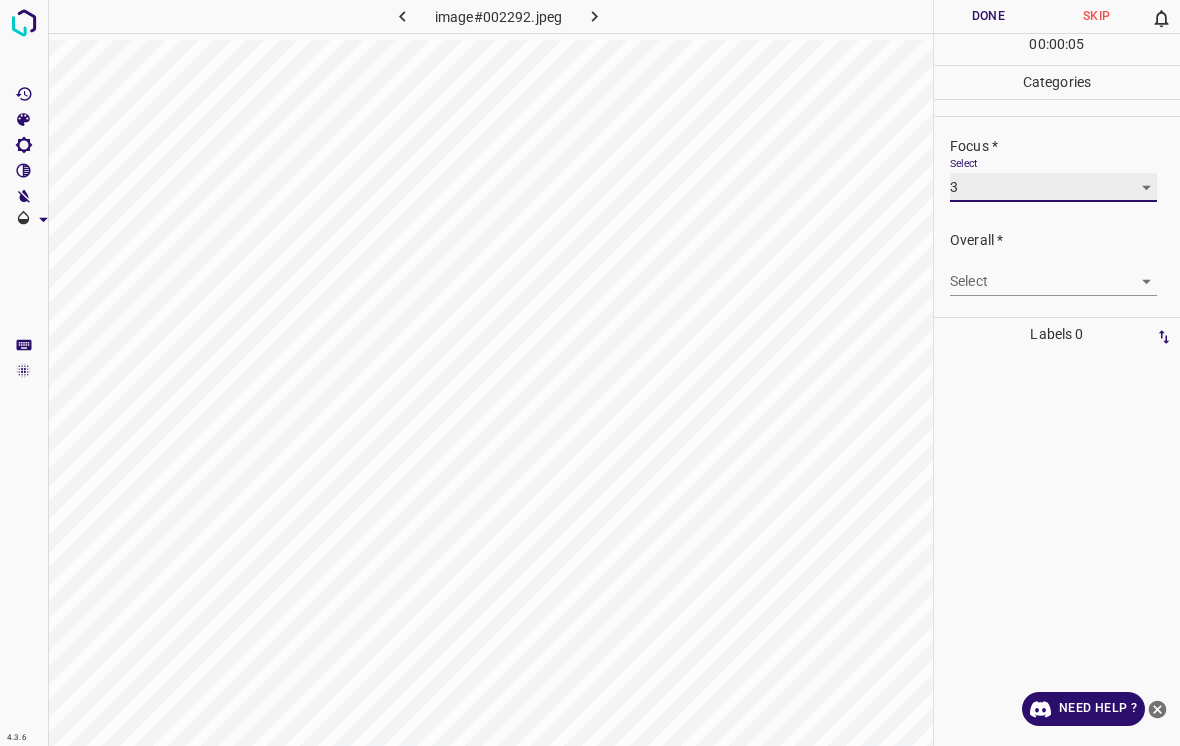 scroll, scrollTop: 98, scrollLeft: 0, axis: vertical 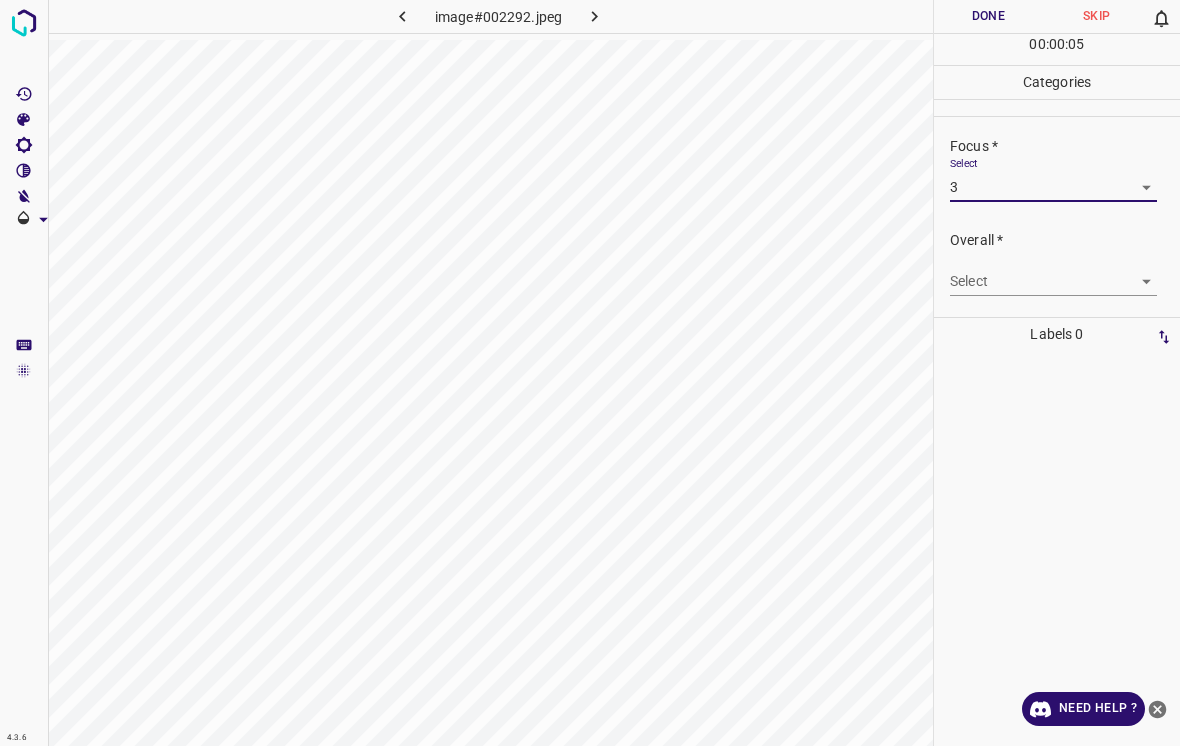 click on "4.3.6  image#002292.jpeg Done Skip 0 00   : 00   : 05   Categories Lighting *  Select 3 3 Focus *  Select 3 3 Overall *  Select ​ Labels   0 Categories 1 Lighting 2 Focus 3 Overall Tools Space Change between modes (Draw & Edit) I Auto labeling R Restore zoom M Zoom in N Zoom out Delete Delete selecte label Filters Z Restore filters X Saturation filter C Brightness filter V Contrast filter B Gray scale filter General O Download Need Help ? - Text - Hide - Delete" at bounding box center (590, 373) 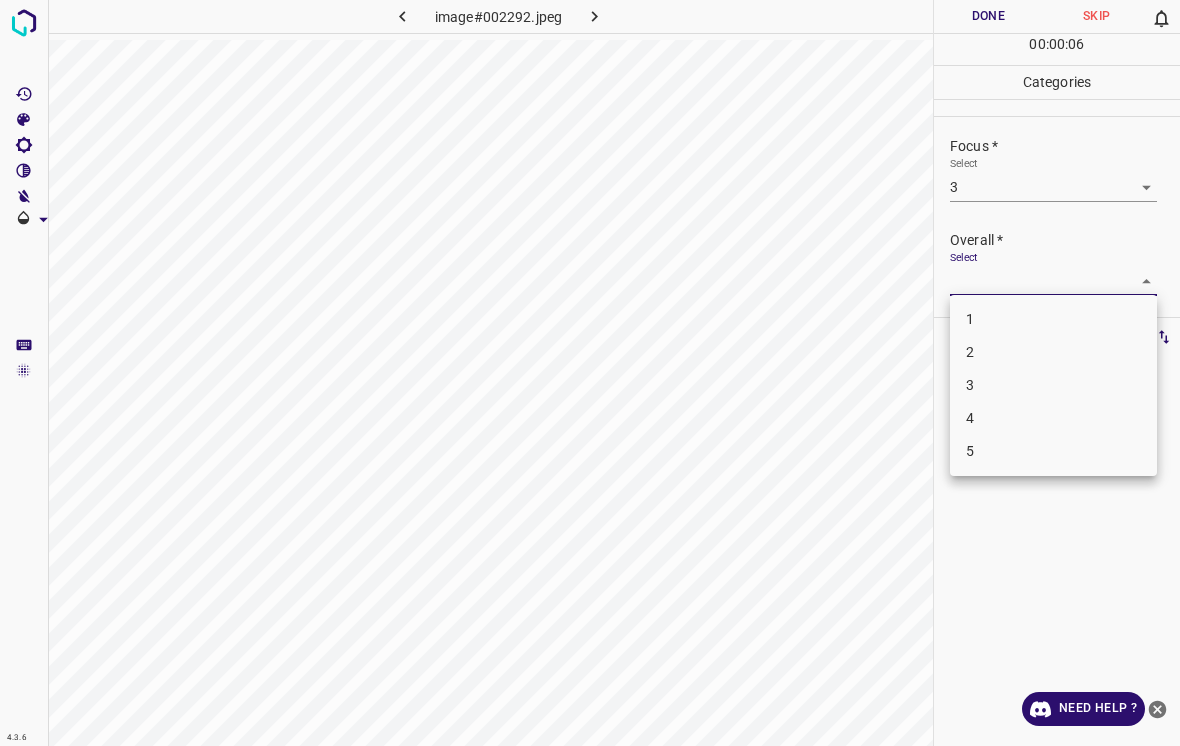 click on "3" at bounding box center [1053, 385] 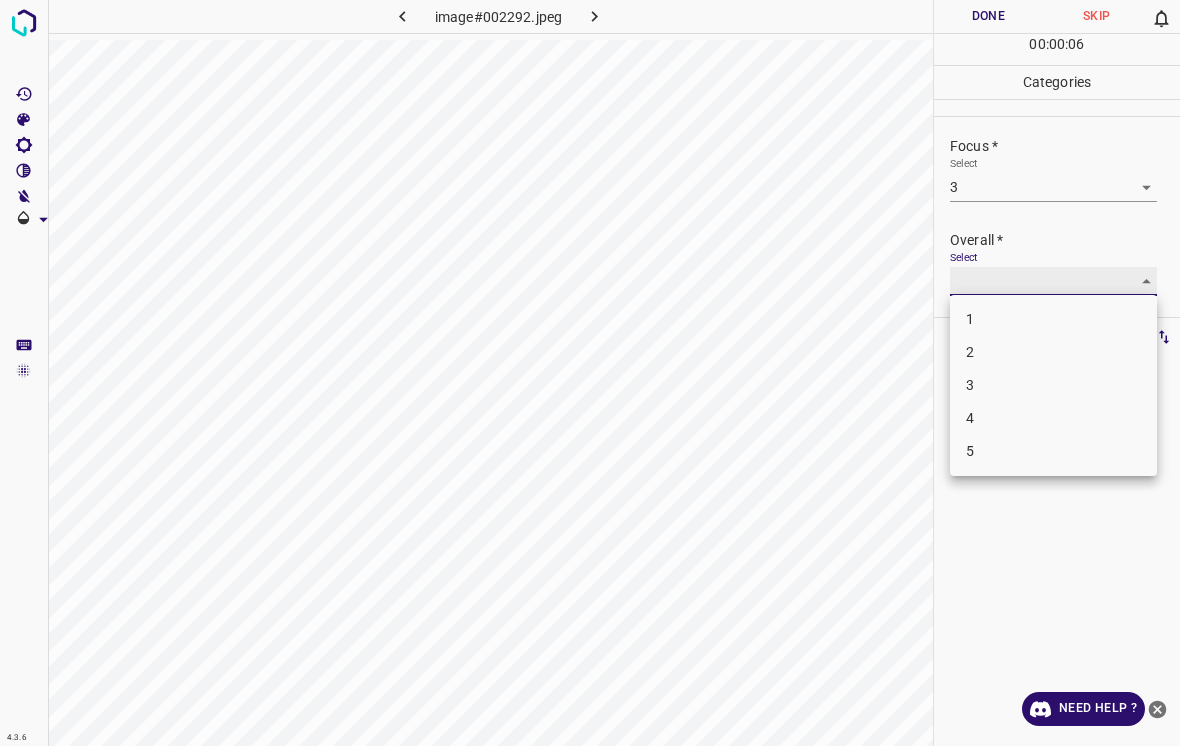 type on "3" 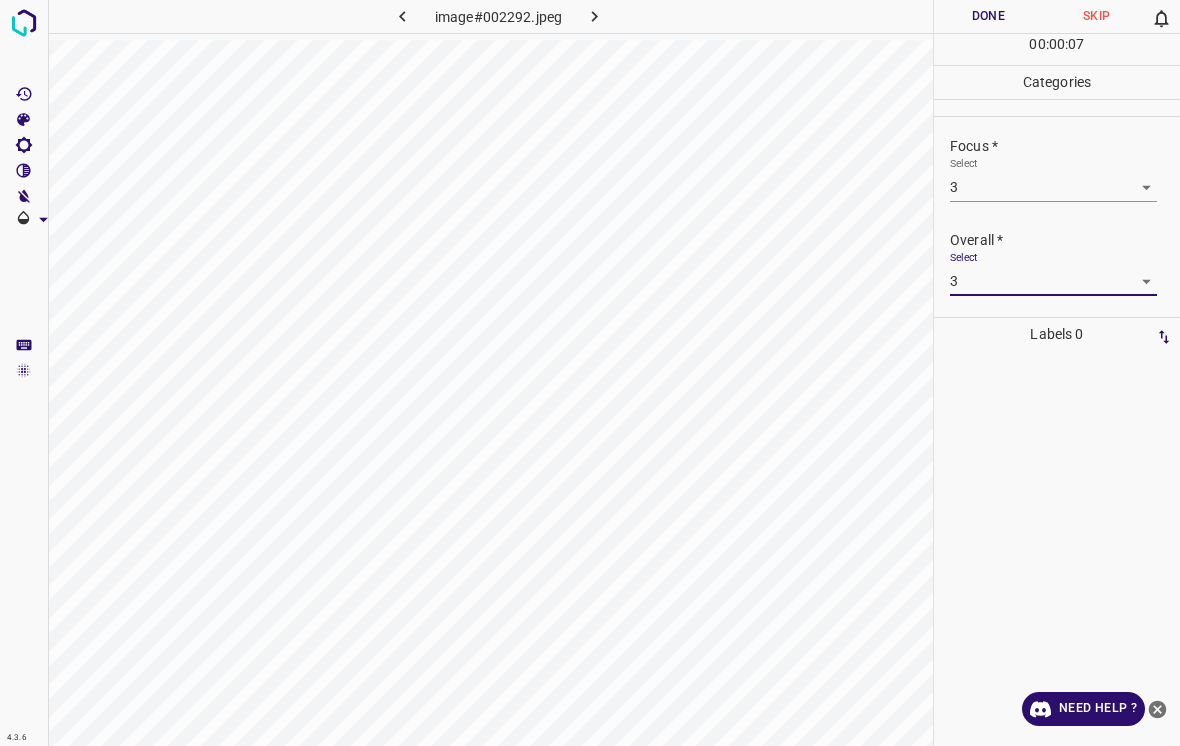 click on "Done" at bounding box center (988, 16) 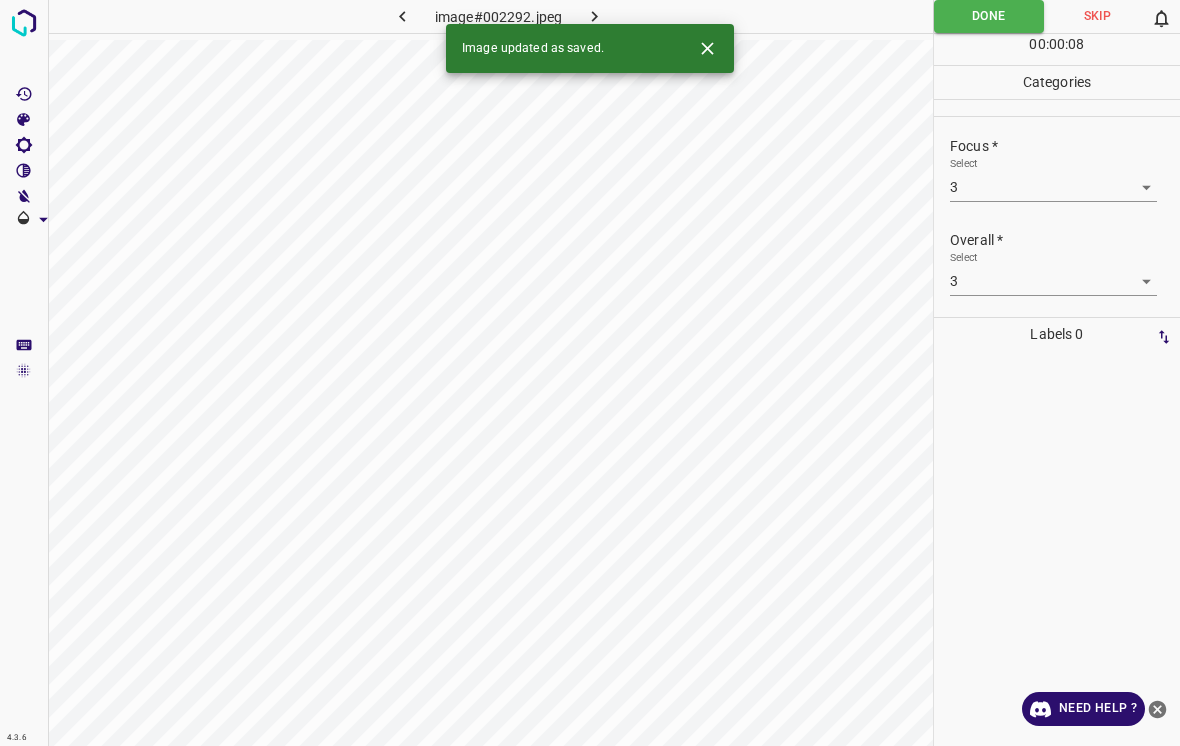 click on "Done" at bounding box center [989, 16] 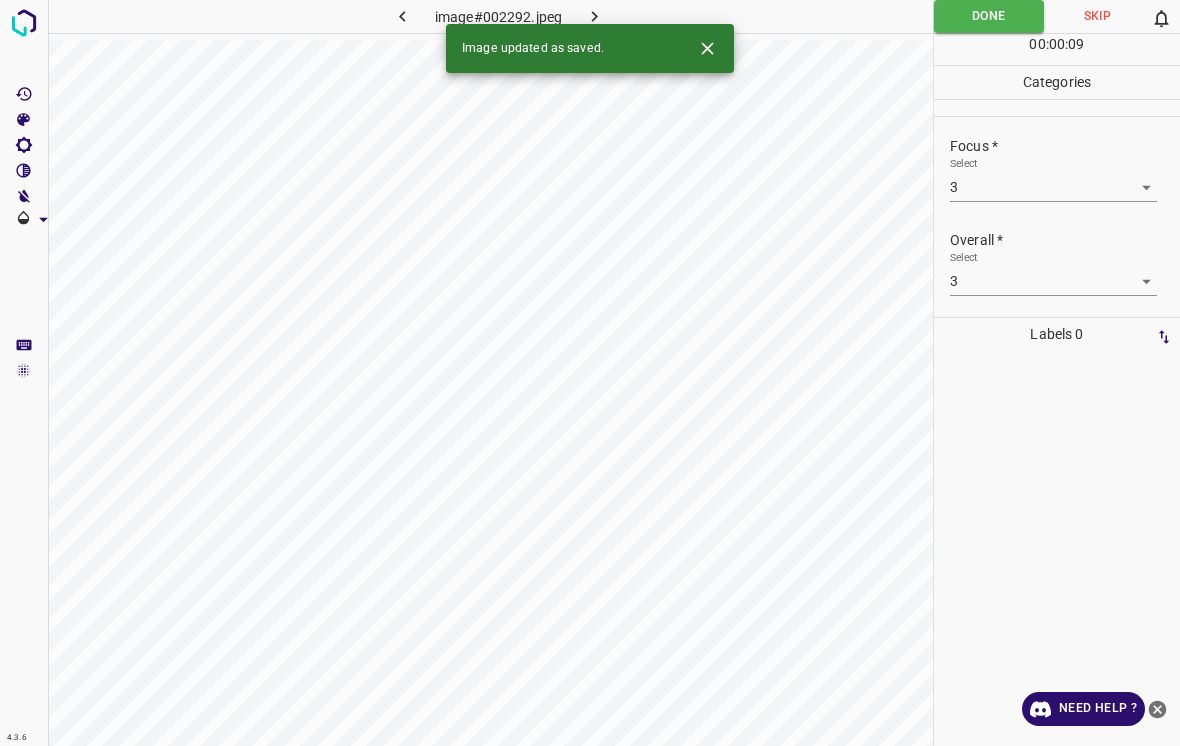 click 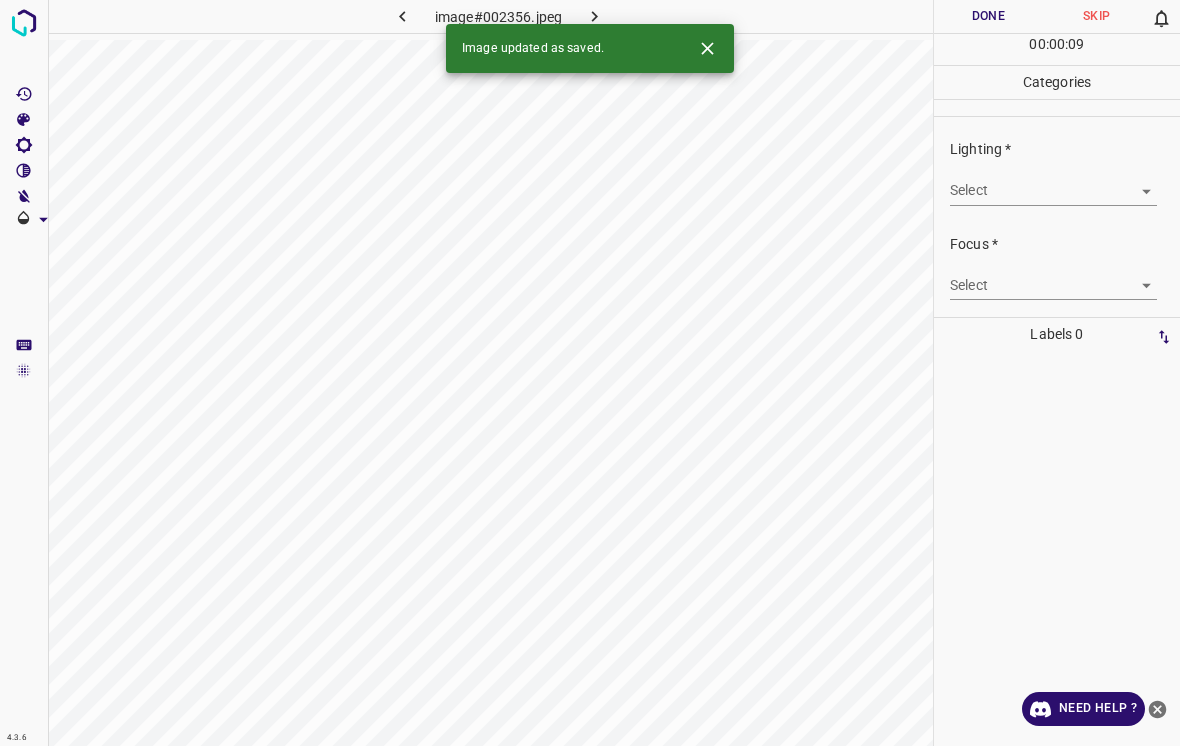 click on "4.3.6  image#002356.jpeg Done Skip 0 00   : 00   : 09   Categories Lighting *  Select ​ Focus *  Select ​ Overall *  Select ​ Labels   0 Categories 1 Lighting 2 Focus 3 Overall Tools Space Change between modes (Draw & Edit) I Auto labeling R Restore zoom M Zoom in N Zoom out Delete Delete selecte label Filters Z Restore filters X Saturation filter C Brightness filter V Contrast filter B Gray scale filter General O Download Image updated as saved. Need Help ? - Text - Hide - Delete" at bounding box center (590, 373) 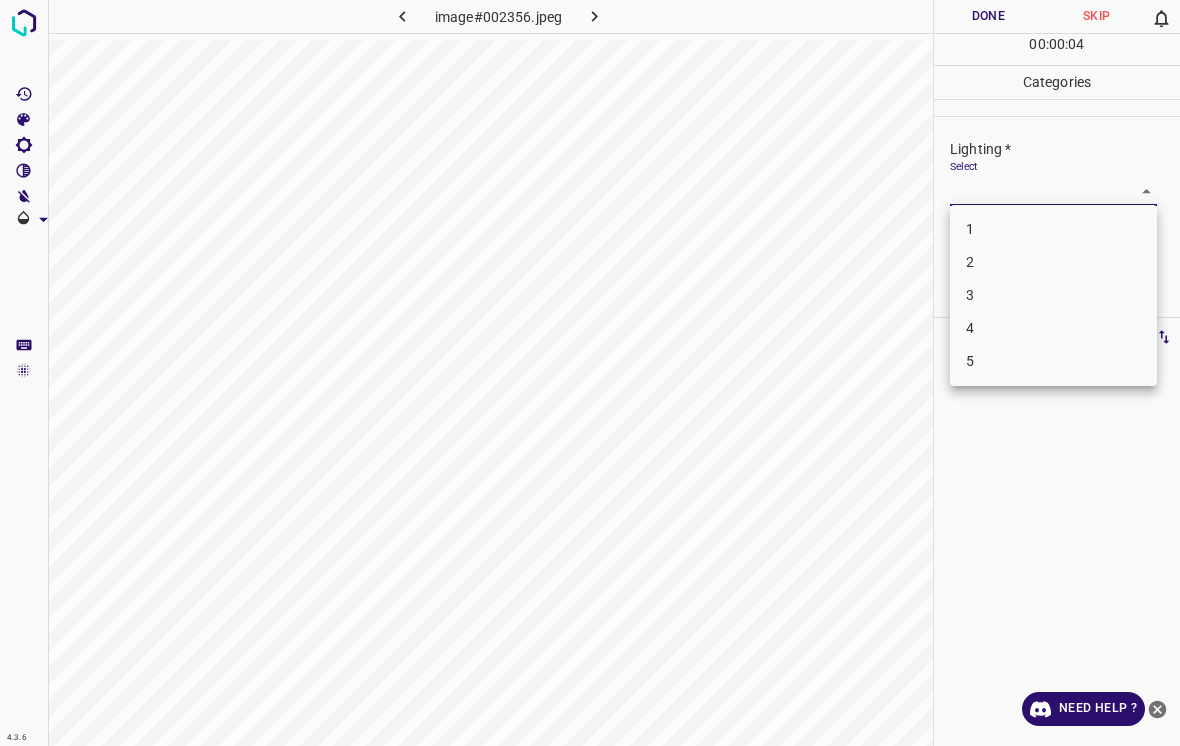 click on "3" at bounding box center [1053, 295] 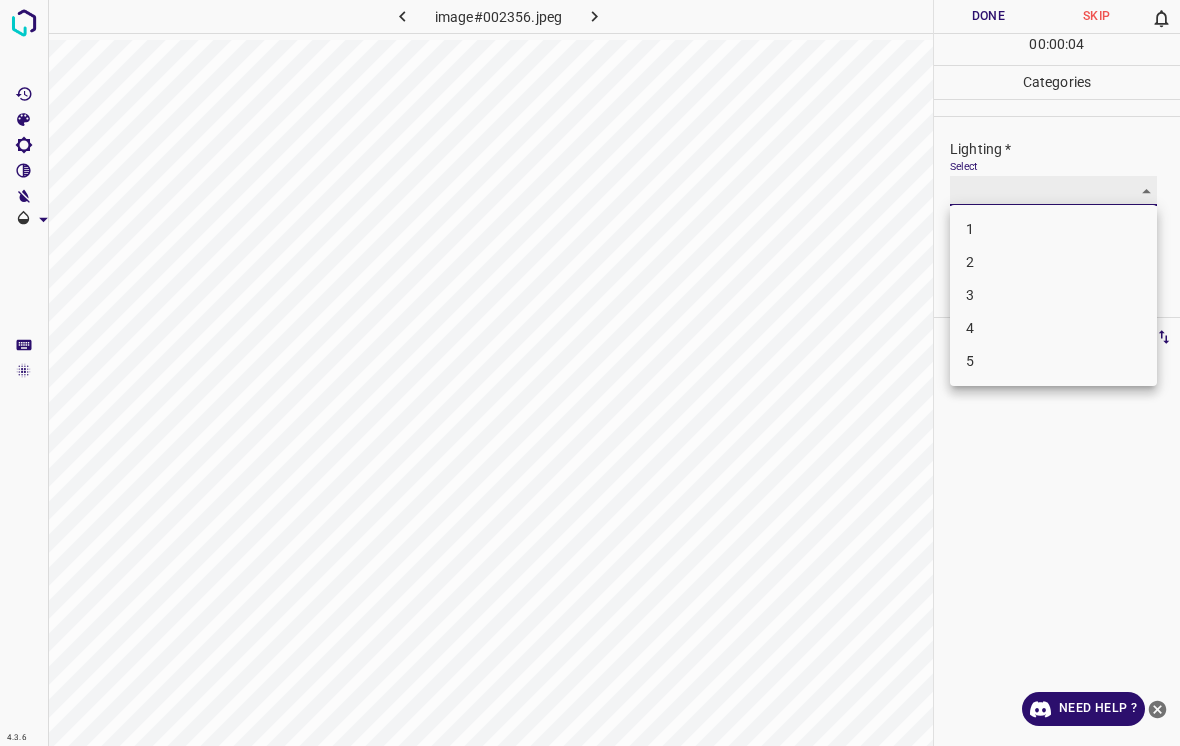 type on "3" 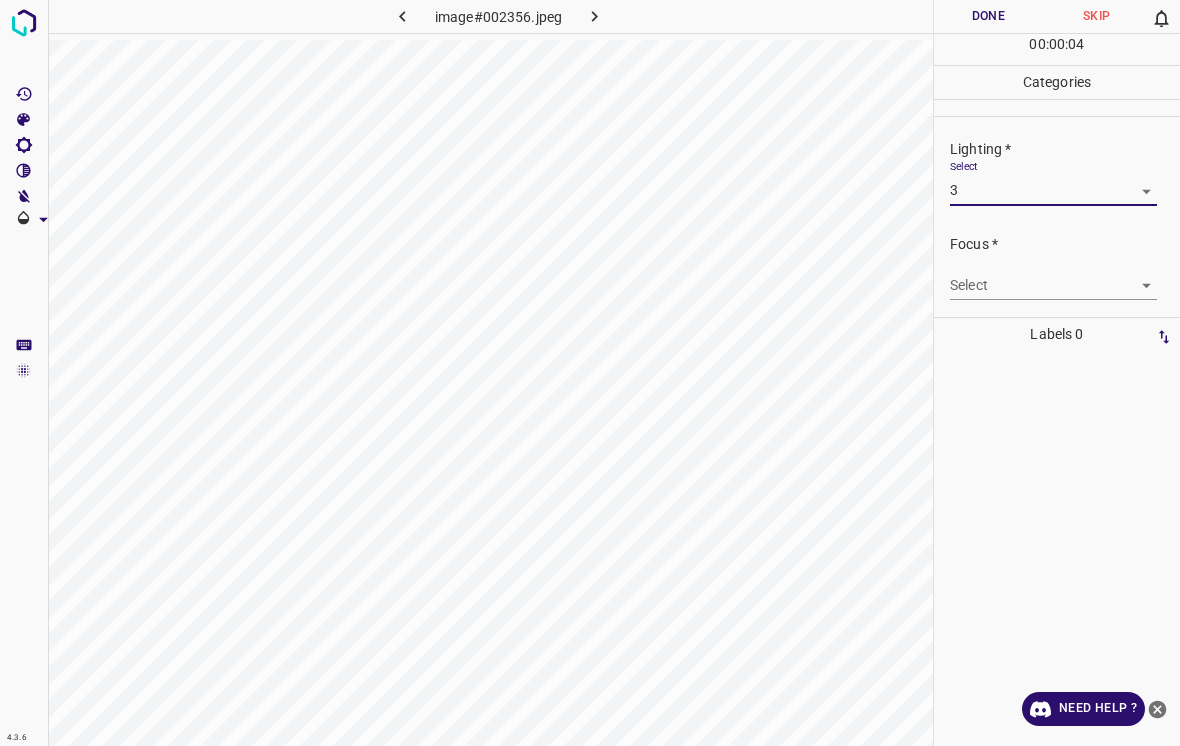 click on "4.3.6  image#002356.jpeg Done Skip 0 00   : 00   : 04   Categories Lighting *  Select 3 3 Focus *  Select ​ Overall *  Select ​ Labels   0 Categories 1 Lighting 2 Focus 3 Overall Tools Space Change between modes (Draw & Edit) I Auto labeling R Restore zoom M Zoom in N Zoom out Delete Delete selecte label Filters Z Restore filters X Saturation filter C Brightness filter V Contrast filter B Gray scale filter General O Download Need Help ? - Text - Hide - Delete" at bounding box center [590, 373] 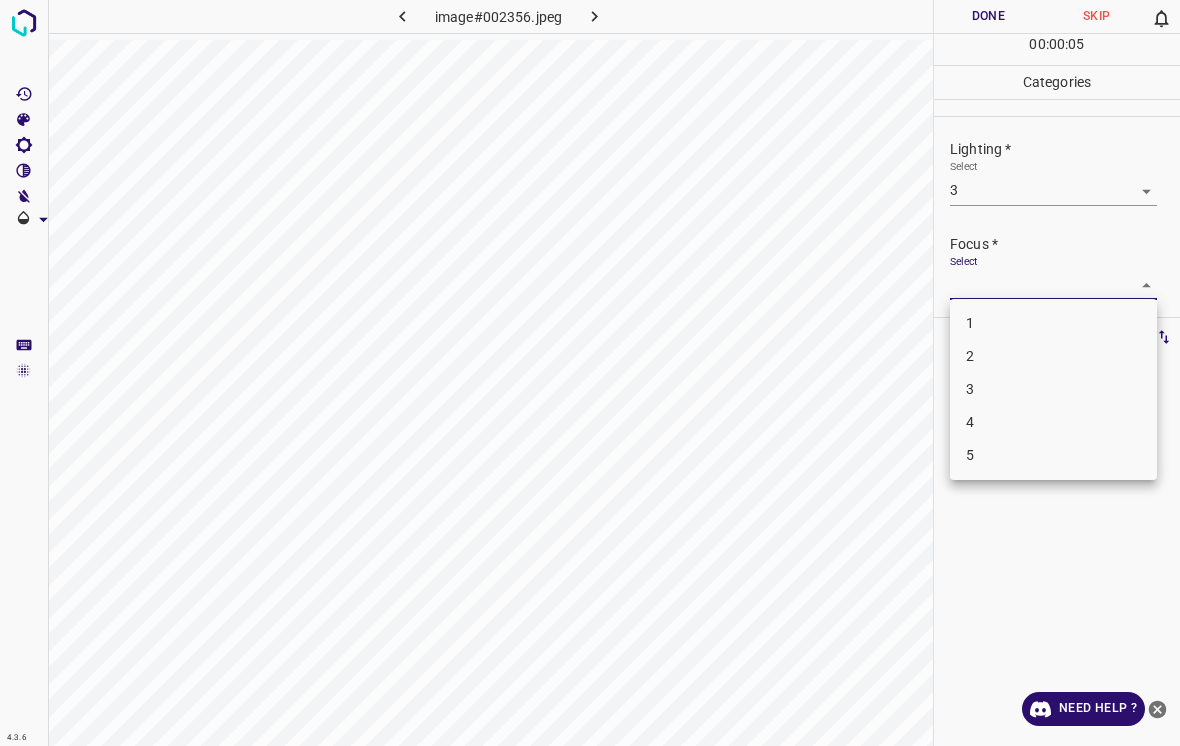 click on "2" at bounding box center [1053, 356] 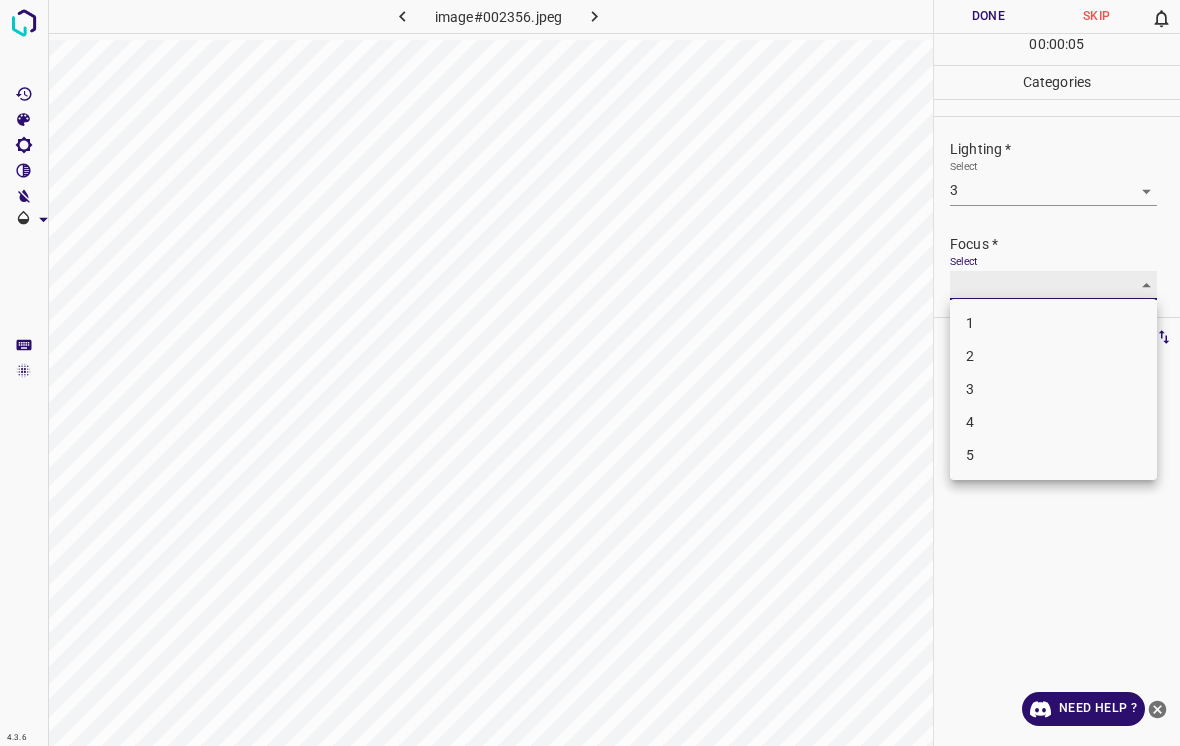 type on "2" 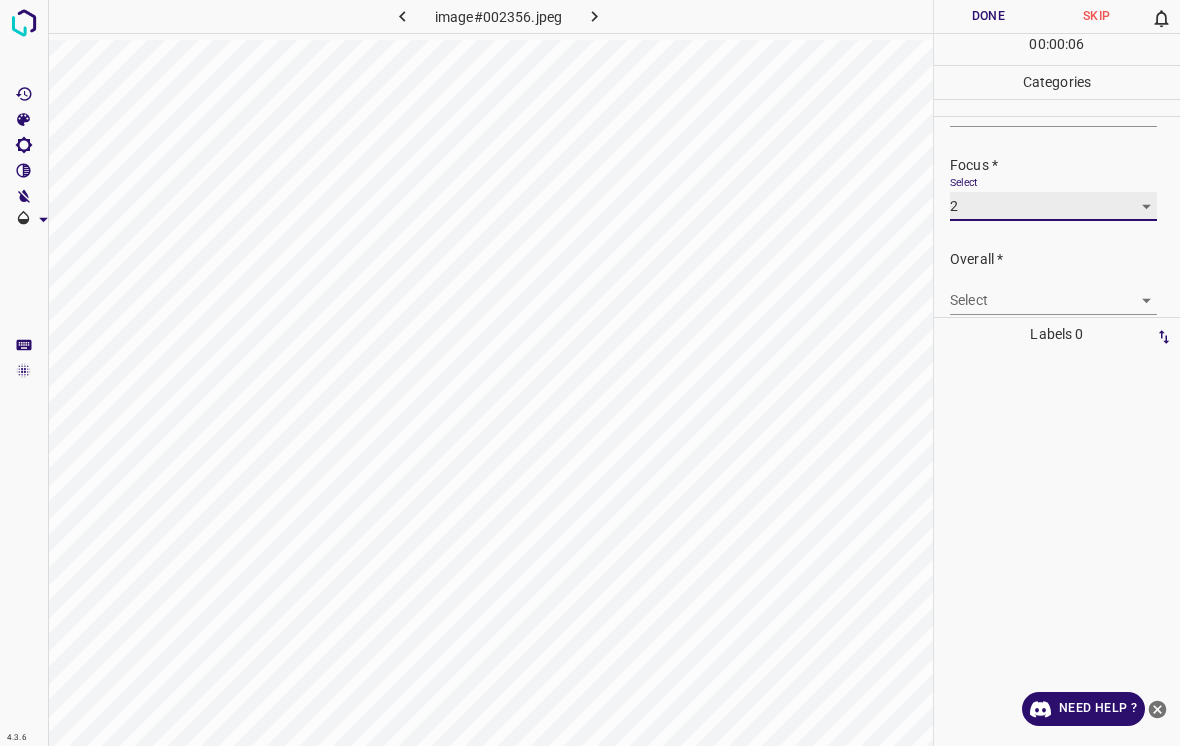 scroll, scrollTop: 85, scrollLeft: 0, axis: vertical 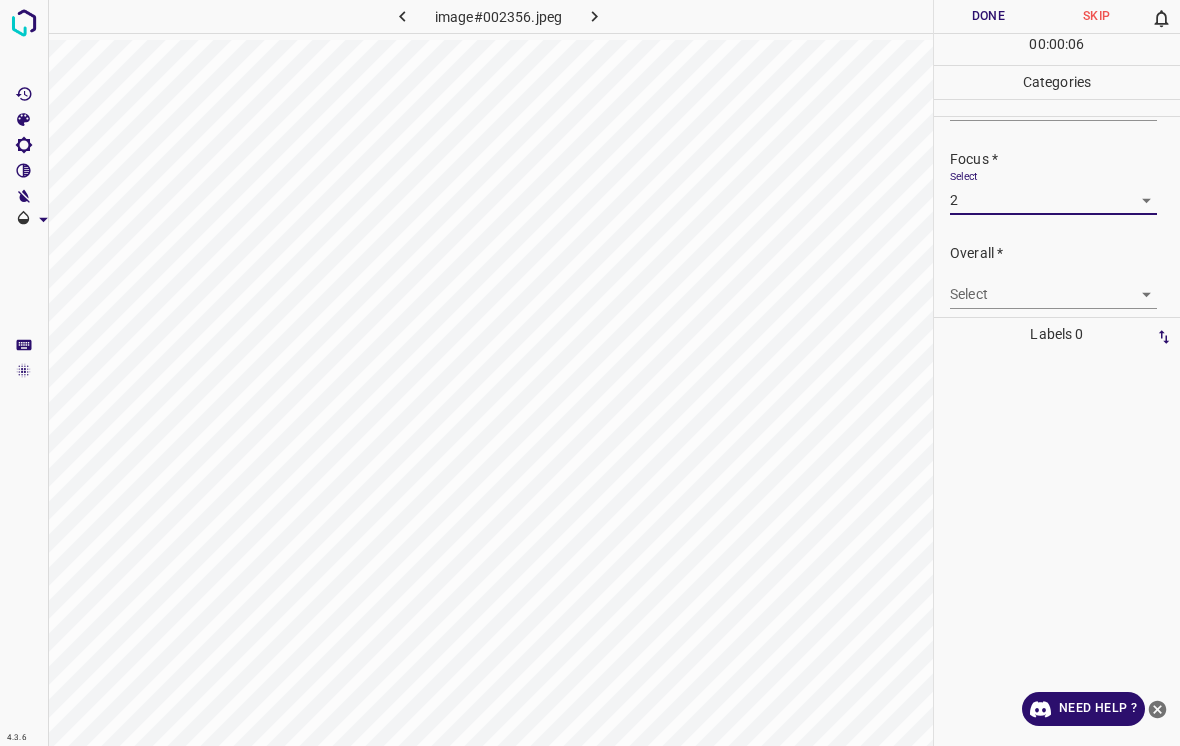 click on "4.3.6  image#002356.jpeg Done Skip 0 00   : 00   : 06   Categories Lighting *  Select 3 3 Focus *  Select 2 2 Overall *  Select ​ Labels   0 Categories 1 Lighting 2 Focus 3 Overall Tools Space Change between modes (Draw & Edit) I Auto labeling R Restore zoom M Zoom in N Zoom out Delete Delete selecte label Filters Z Restore filters X Saturation filter C Brightness filter V Contrast filter B Gray scale filter General O Download Need Help ? - Text - Hide - Delete" at bounding box center [590, 373] 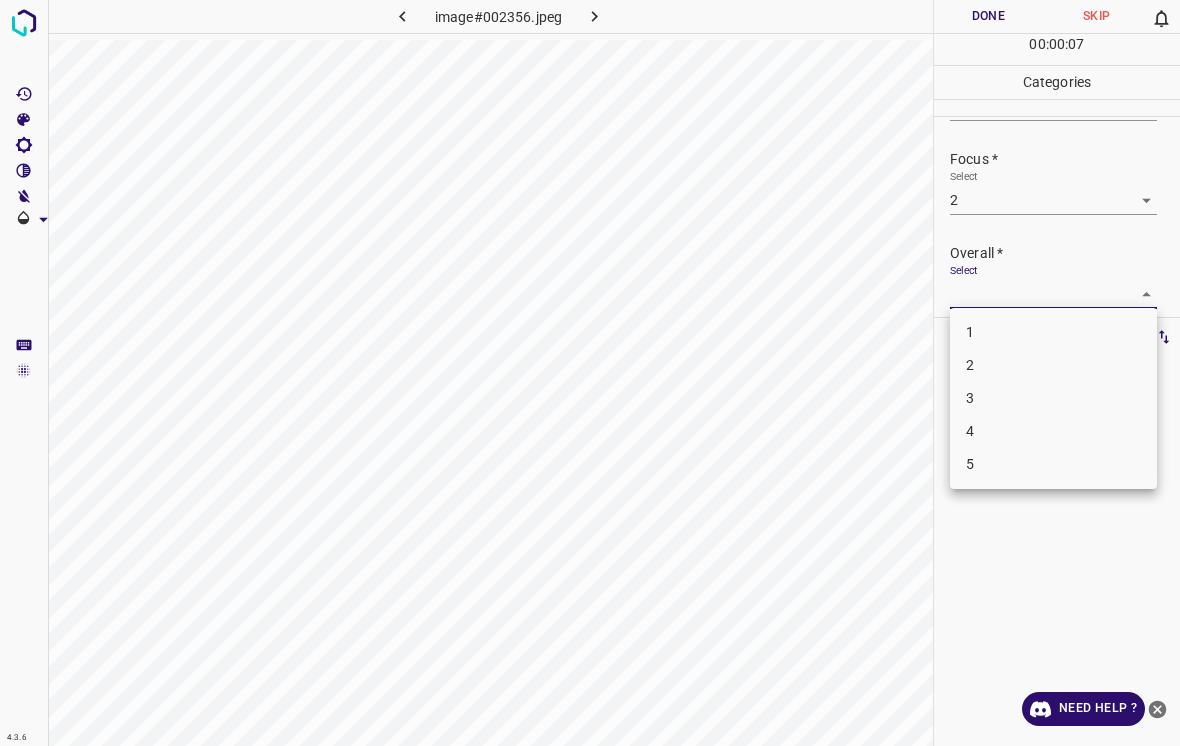 click on "3" at bounding box center (1053, 398) 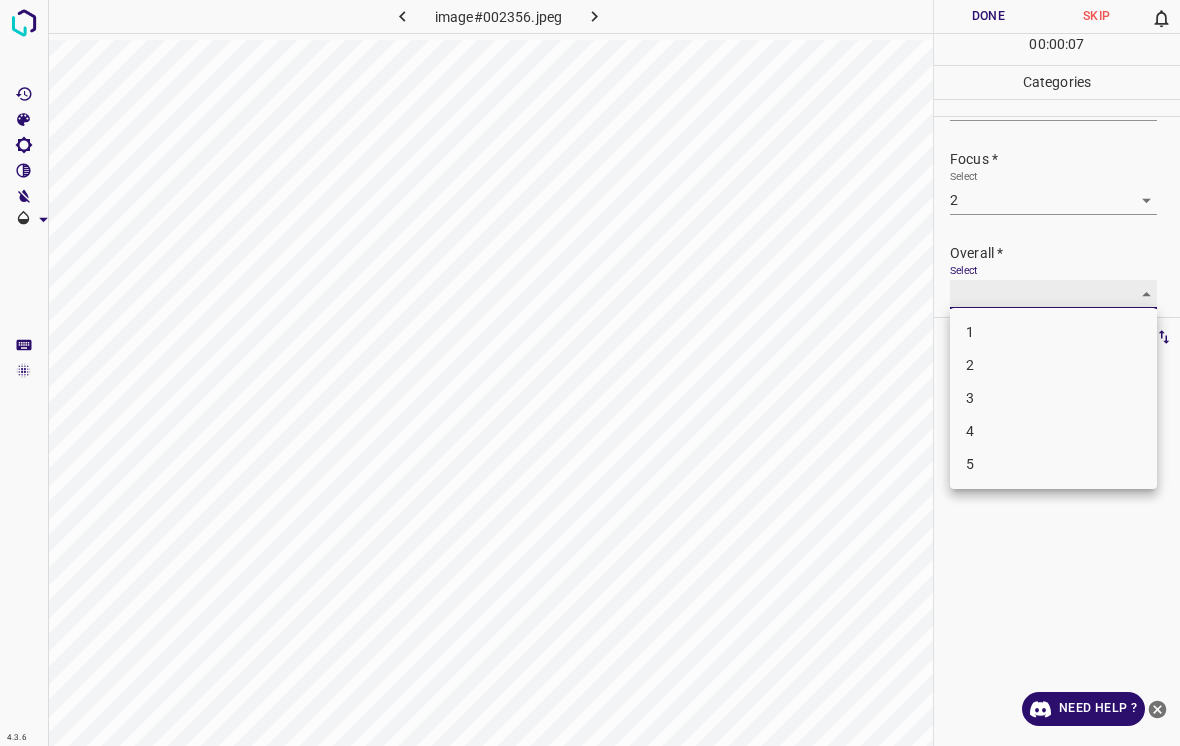 type on "3" 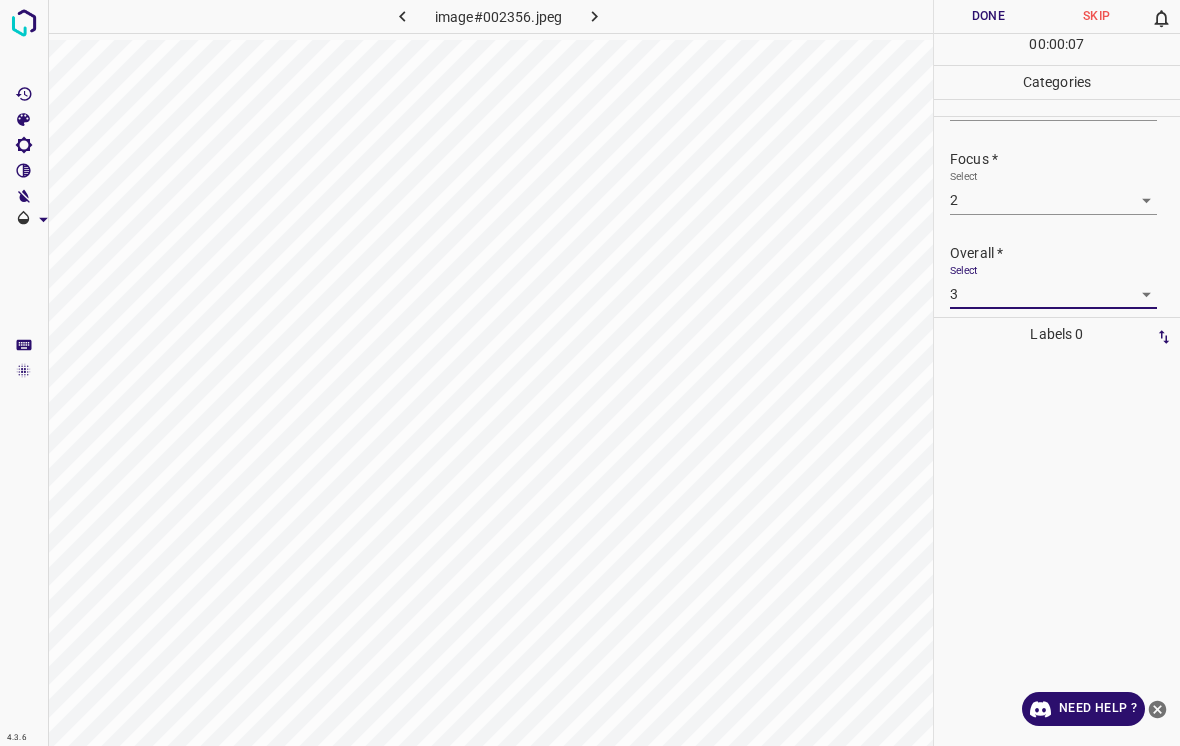 click on "Done" at bounding box center (988, 16) 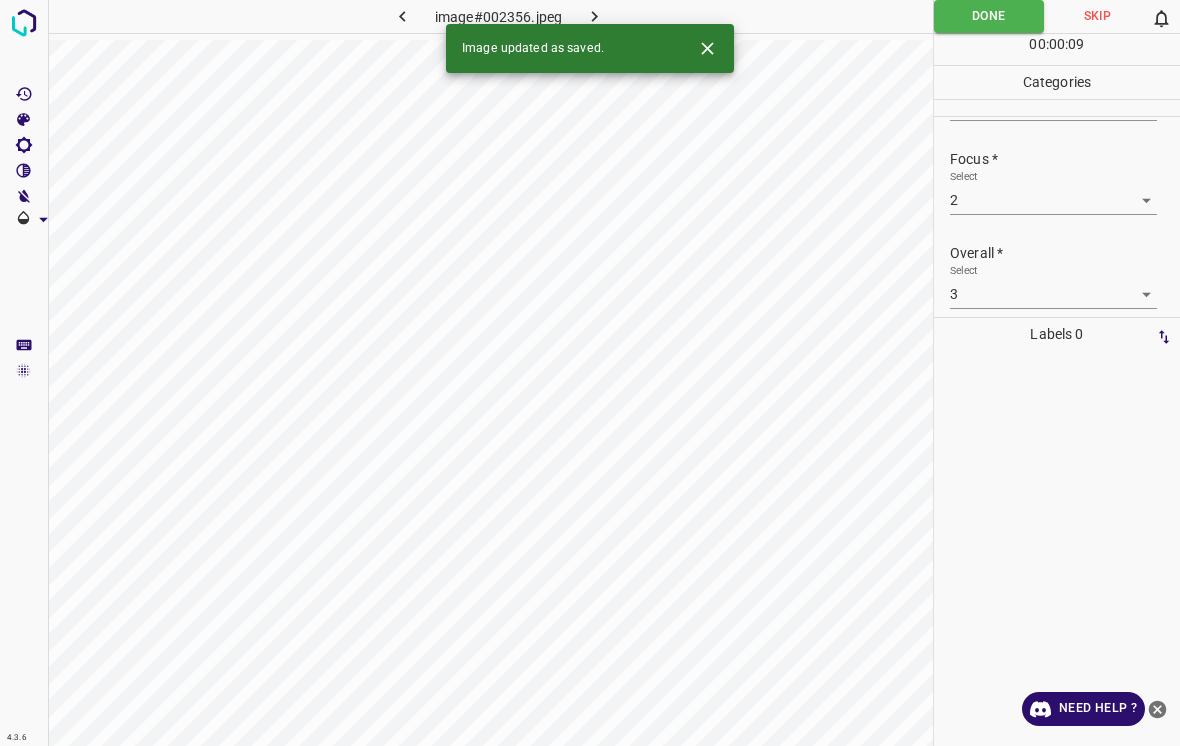 click 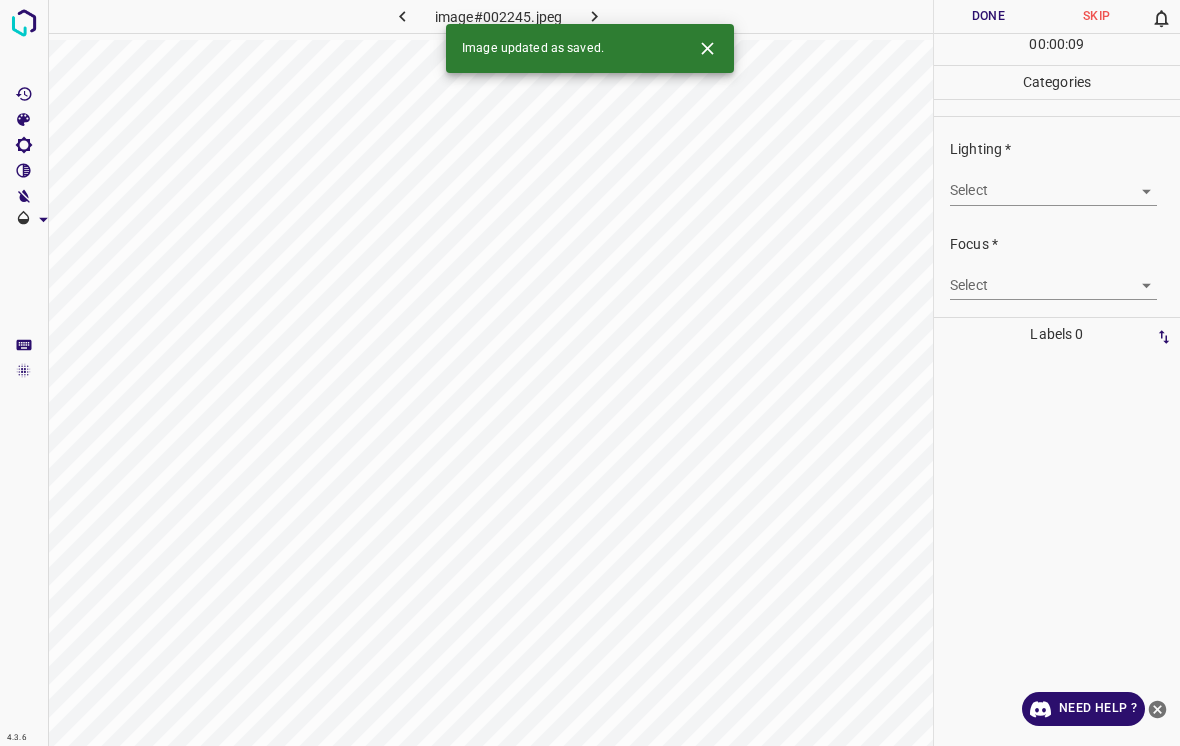 click on "4.3.6  image#002245.jpeg Done Skip 0 00   : 00   : 09   Categories Lighting *  Select ​ Focus *  Select ​ Overall *  Select ​ Labels   0 Categories 1 Lighting 2 Focus 3 Overall Tools Space Change between modes (Draw & Edit) I Auto labeling R Restore zoom M Zoom in N Zoom out Delete Delete selecte label Filters Z Restore filters X Saturation filter C Brightness filter V Contrast filter B Gray scale filter General O Download Image updated as saved. Need Help ? - Text - Hide - Delete" at bounding box center (590, 373) 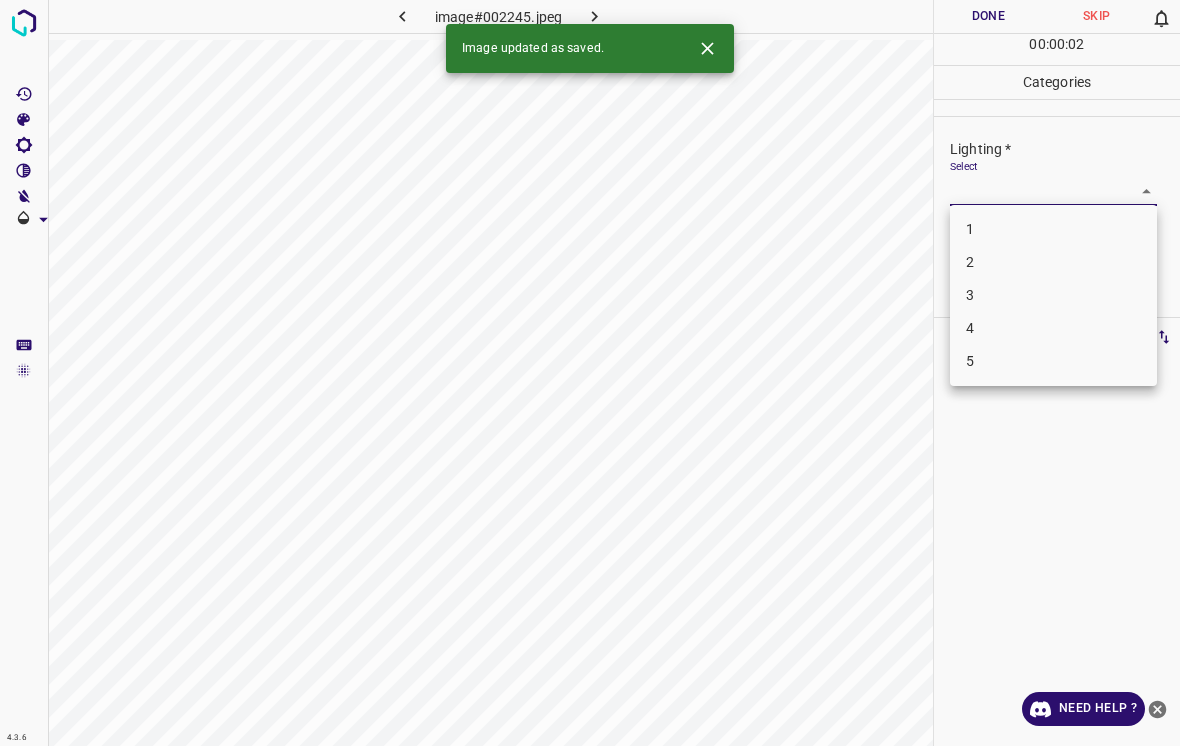 click on "2" at bounding box center (1053, 262) 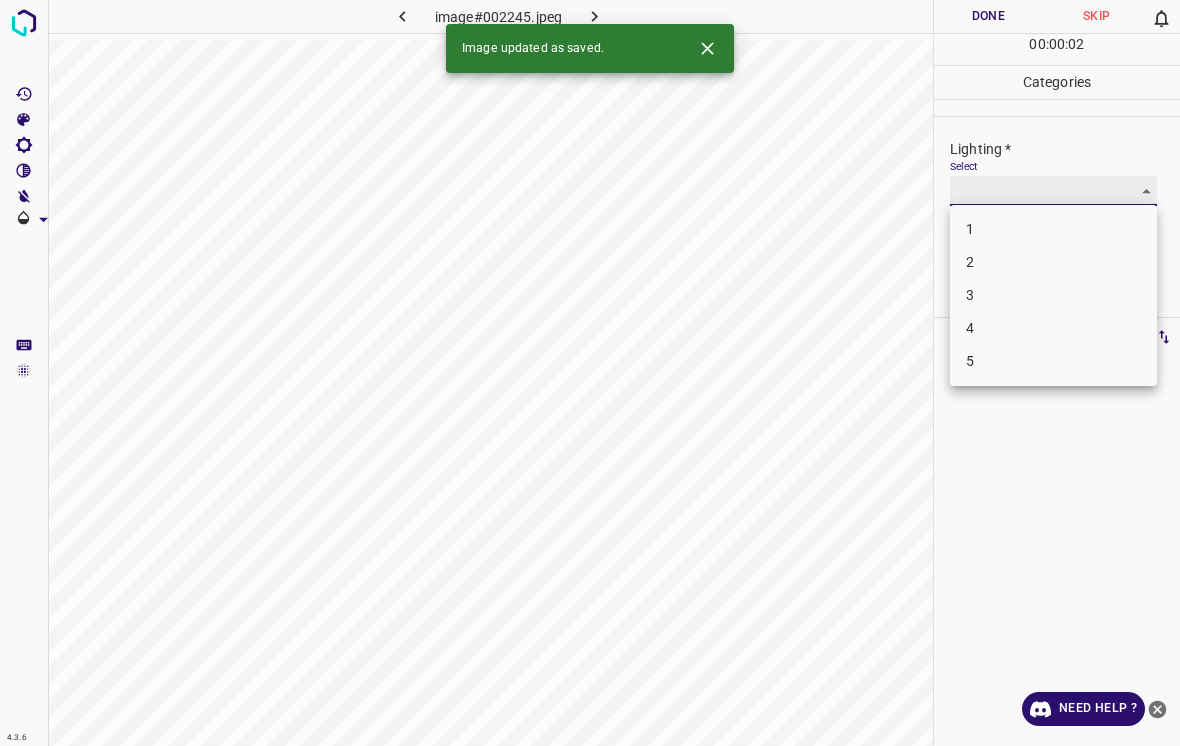 type on "2" 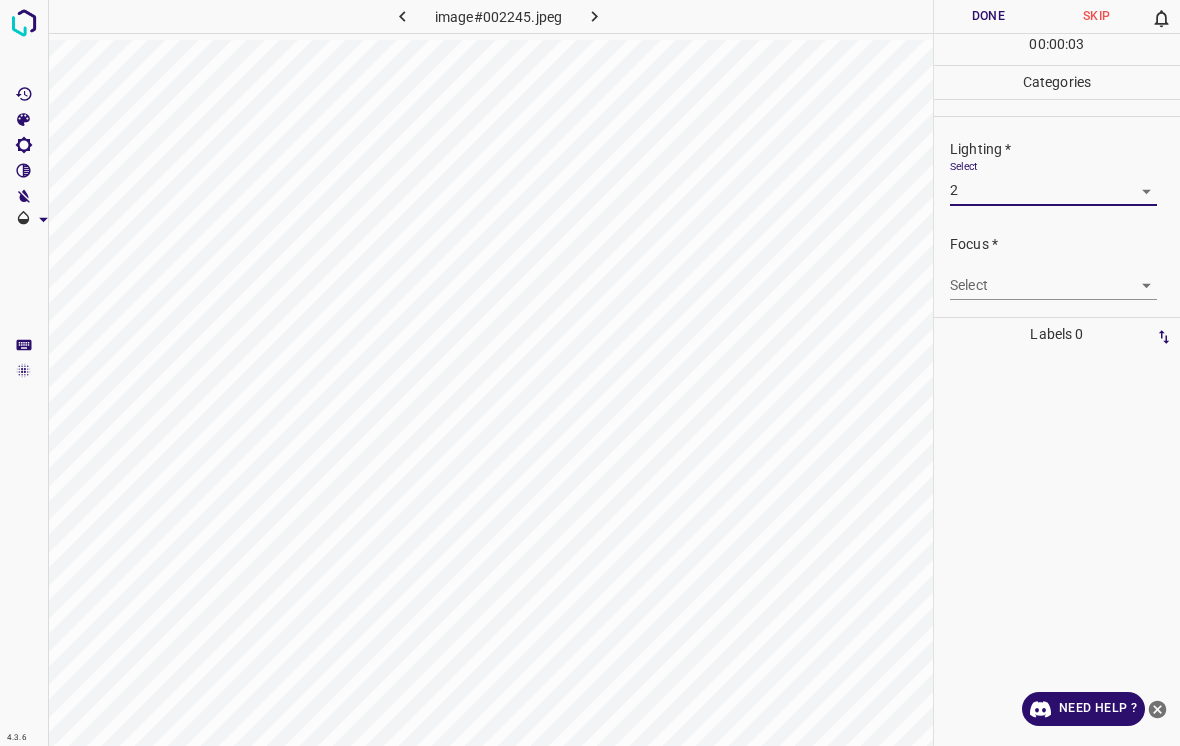 click on "4.3.6  image#002245.jpeg Done Skip 0 00   : 00   : 03   Categories Lighting *  Select 2 2 Focus *  Select ​ Overall *  Select ​ Labels   0 Categories 1 Lighting 2 Focus 3 Overall Tools Space Change between modes (Draw & Edit) I Auto labeling R Restore zoom M Zoom in N Zoom out Delete Delete selecte label Filters Z Restore filters X Saturation filter C Brightness filter V Contrast filter B Gray scale filter General O Download Need Help ? - Text - Hide - Delete" at bounding box center [590, 373] 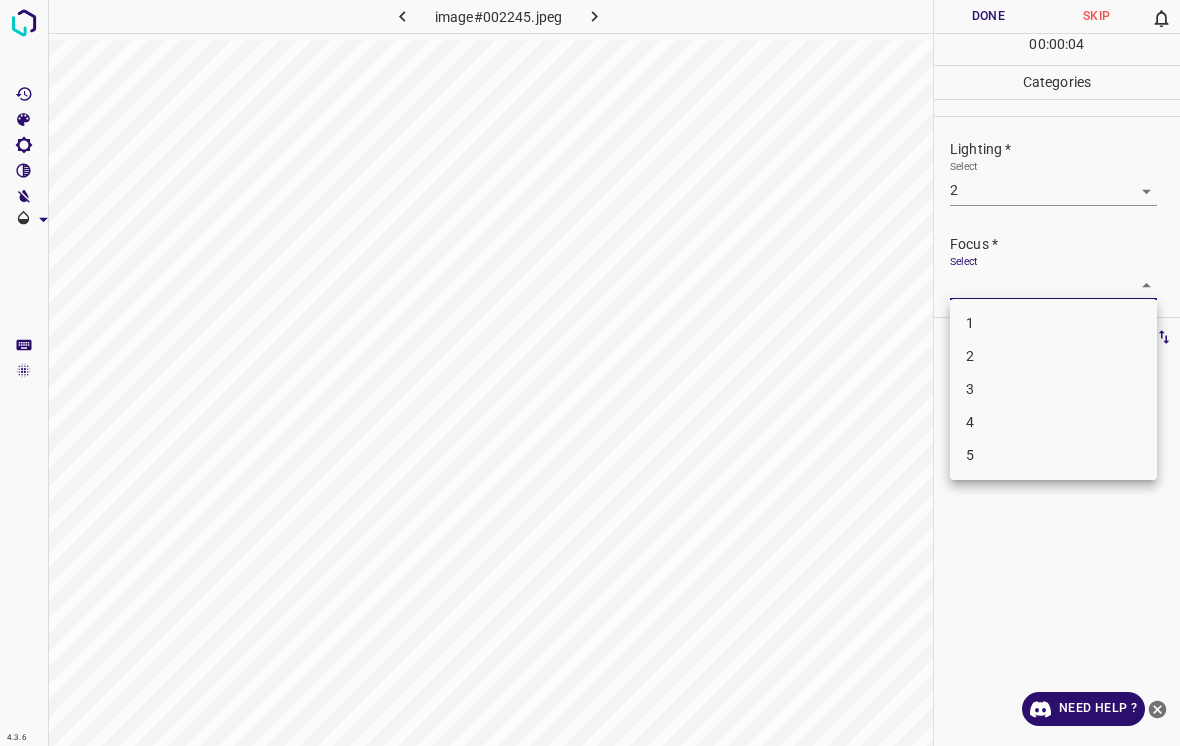 click on "4" at bounding box center (1053, 422) 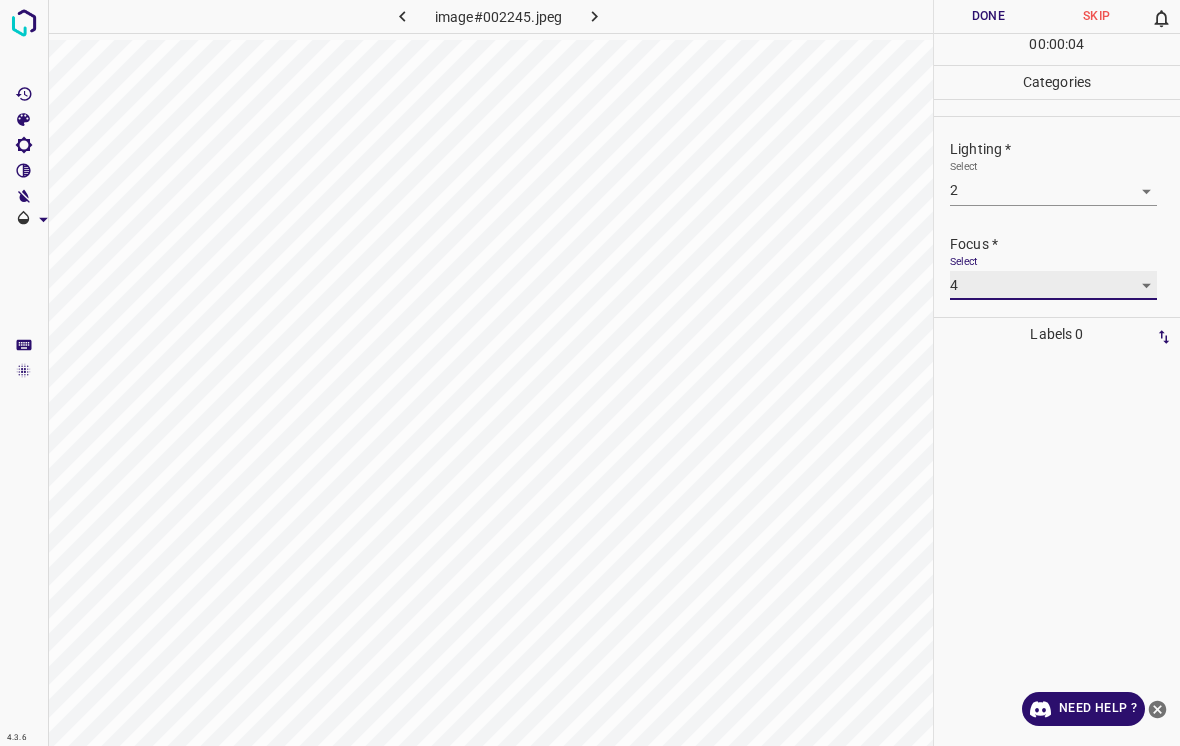 type on "4" 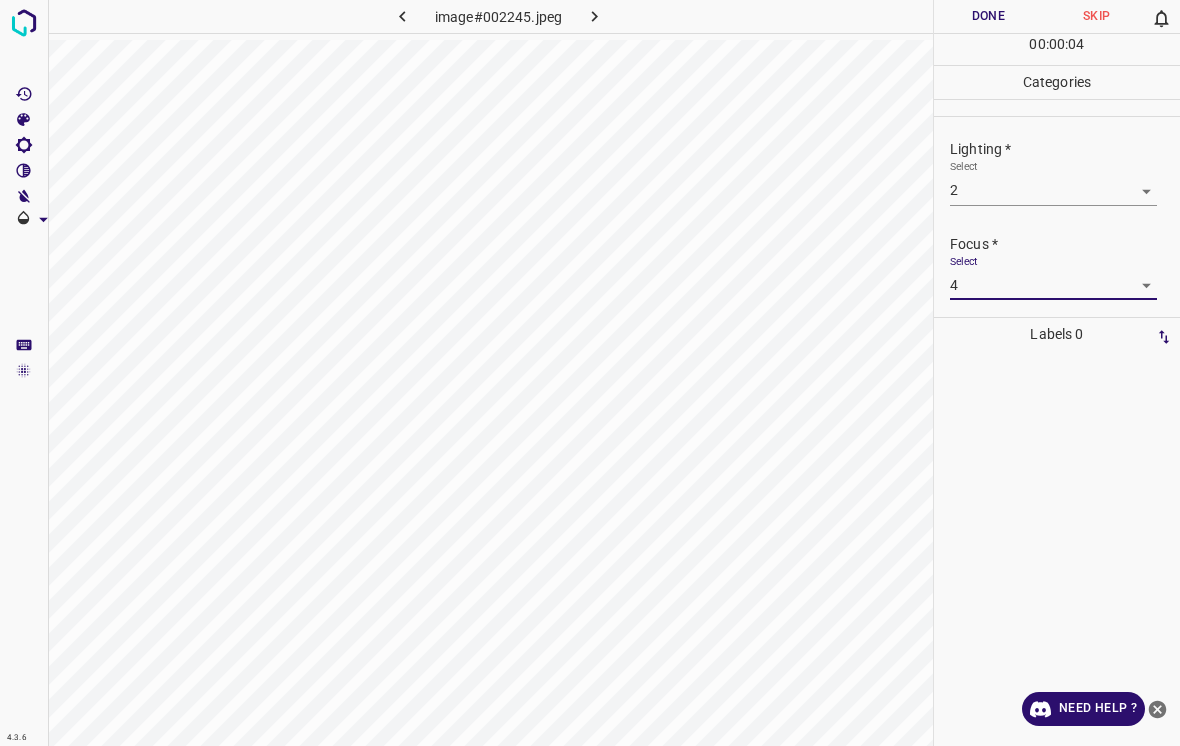 click on "4.3.6  image#002245.jpeg Done Skip 0 00   : 00   : 04   Categories Lighting *  Select 2 2 Focus *  Select 4 4 Overall *  Select ​ Labels   0 Categories 1 Lighting 2 Focus 3 Overall Tools Space Change between modes (Draw & Edit) I Auto labeling R Restore zoom M Zoom in N Zoom out Delete Delete selecte label Filters Z Restore filters X Saturation filter C Brightness filter V Contrast filter B Gray scale filter General O Download Need Help ? - Text - Hide - Delete 1 2 3 4 5" at bounding box center (590, 373) 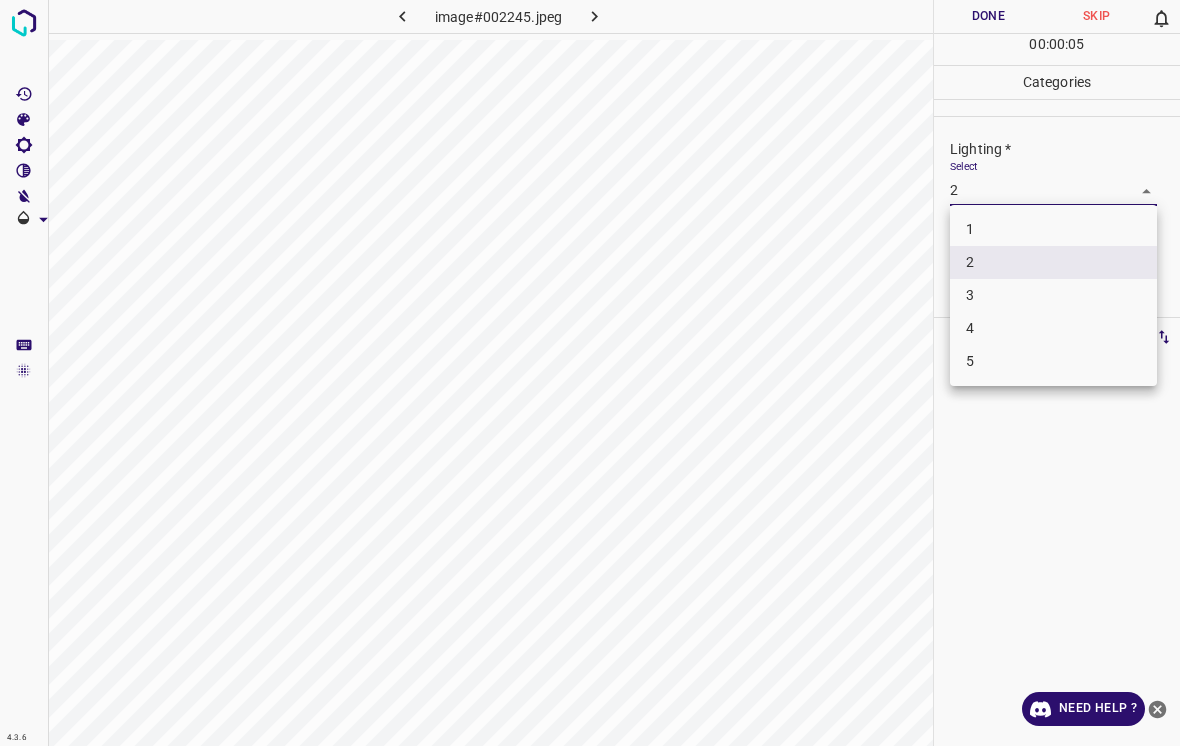 click on "3" at bounding box center (1053, 295) 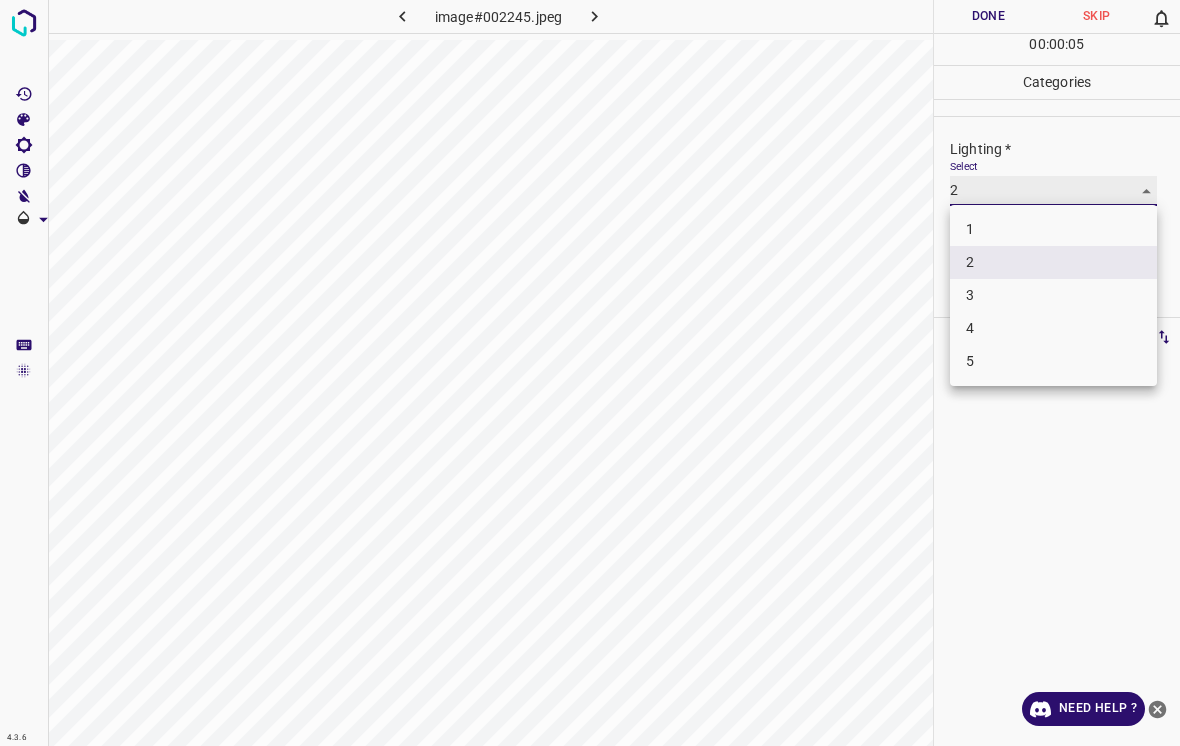 type on "3" 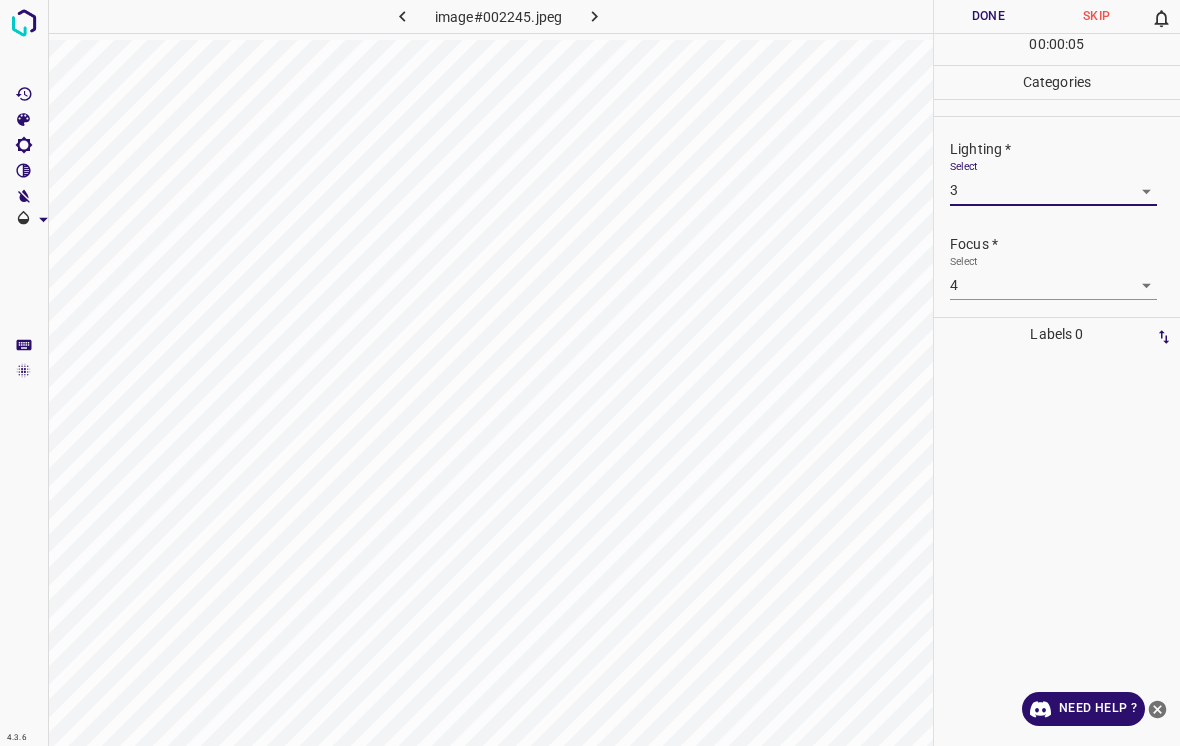 click on "4.3.6  image#002245.jpeg Done Skip 0 00   : 00   : 05   Categories Lighting *  Select 3 3 Focus *  Select 4 4 Overall *  Select ​ Labels   0 Categories 1 Lighting 2 Focus 3 Overall Tools Space Change between modes (Draw & Edit) I Auto labeling R Restore zoom M Zoom in N Zoom out Delete Delete selecte label Filters Z Restore filters X Saturation filter C Brightness filter V Contrast filter B Gray scale filter General O Download Need Help ? - Text - Hide - Delete" at bounding box center [590, 373] 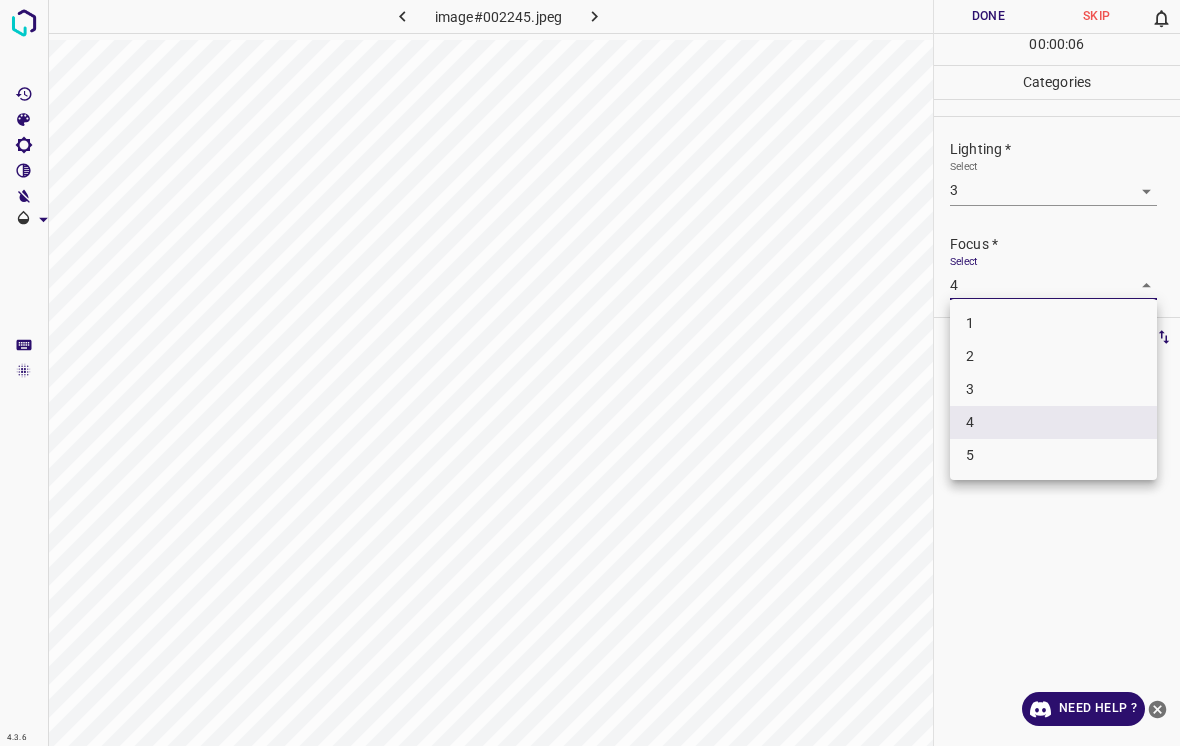click at bounding box center (590, 373) 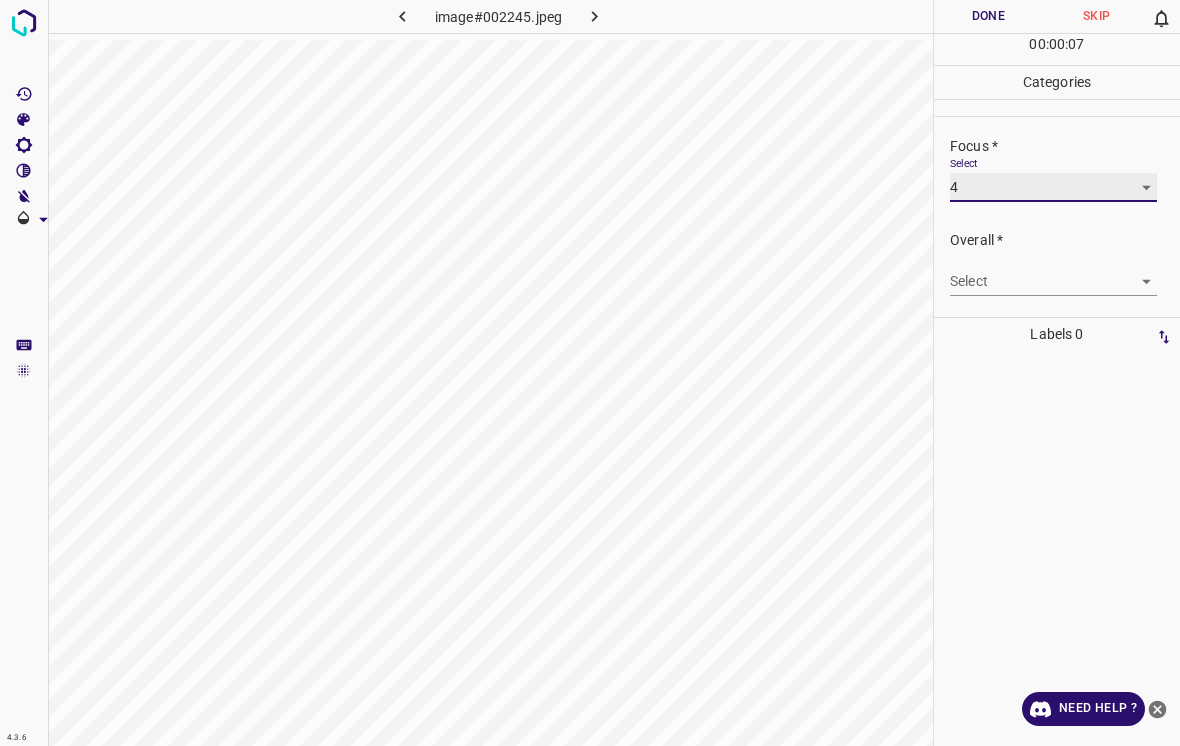 scroll, scrollTop: 98, scrollLeft: 0, axis: vertical 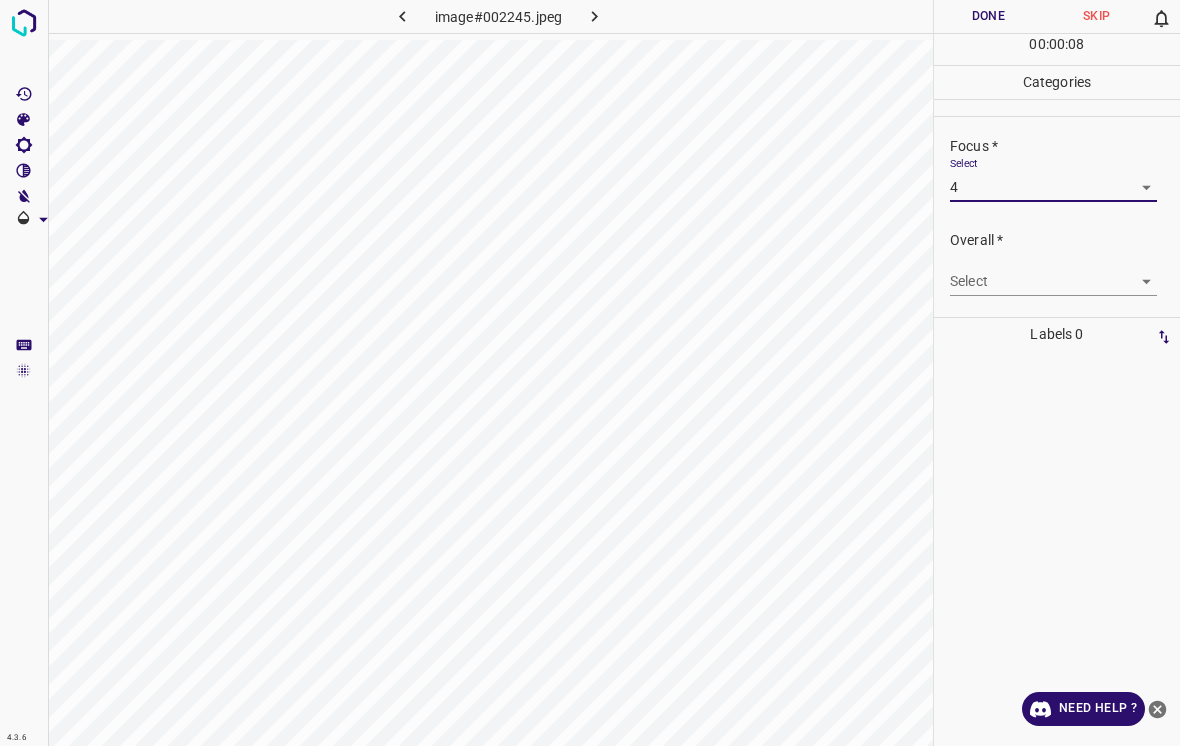 click on "4.3.6  image#002245.jpeg Done Skip 0 00   : 00   : 08   Categories Lighting *  Select 3 3 Focus *  Select 4 4 Overall *  Select ​ Labels   0 Categories 1 Lighting 2 Focus 3 Overall Tools Space Change between modes (Draw & Edit) I Auto labeling R Restore zoom M Zoom in N Zoom out Delete Delete selecte label Filters Z Restore filters X Saturation filter C Brightness filter V Contrast filter B Gray scale filter General O Download Need Help ? - Text - Hide - Delete" at bounding box center (590, 373) 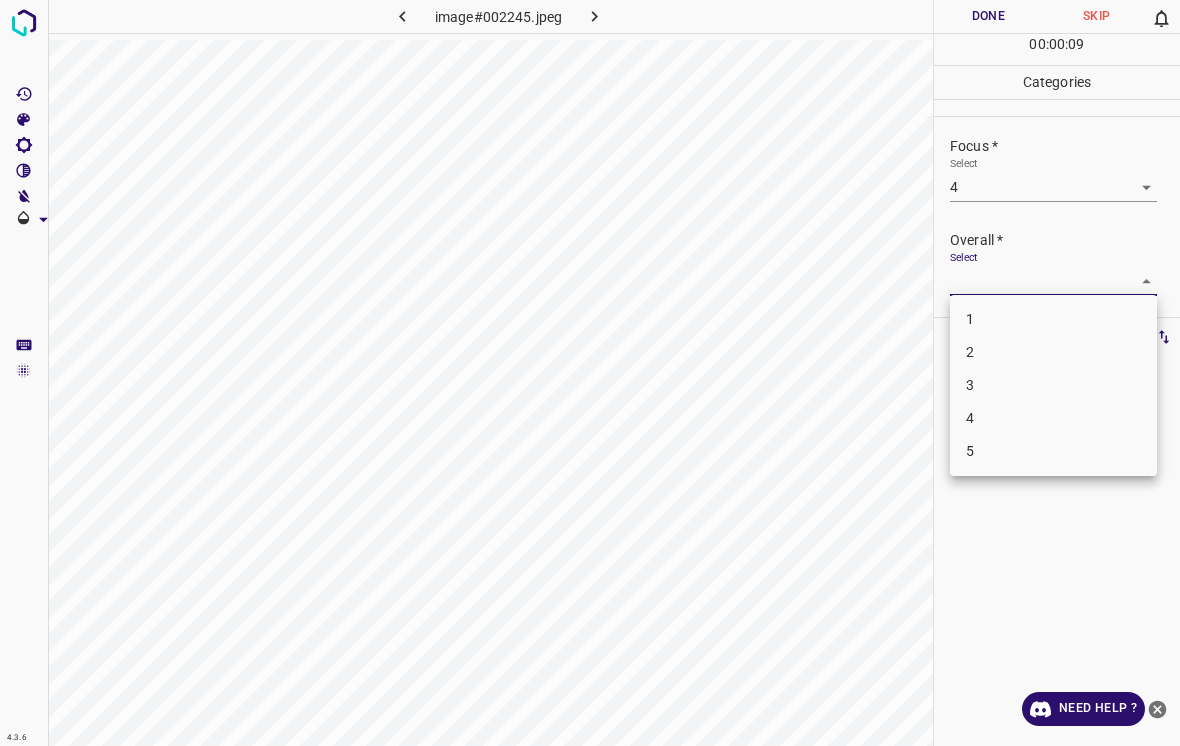 click on "4" at bounding box center [1053, 418] 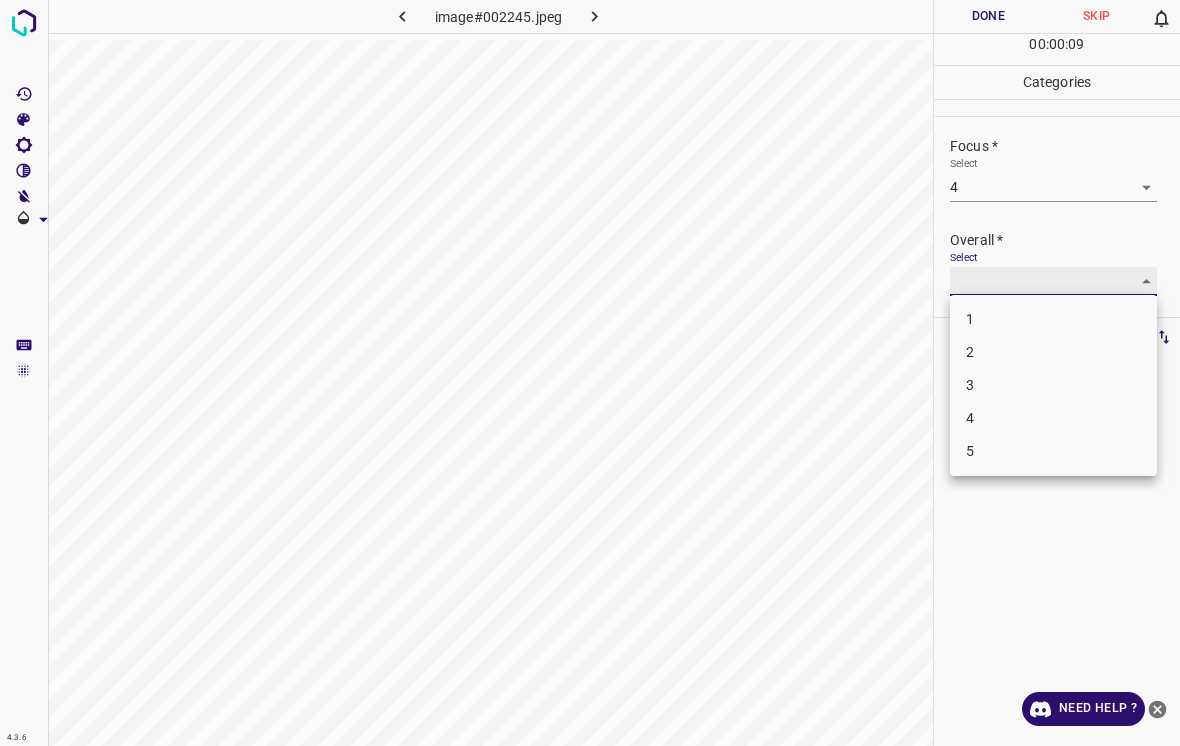 type on "4" 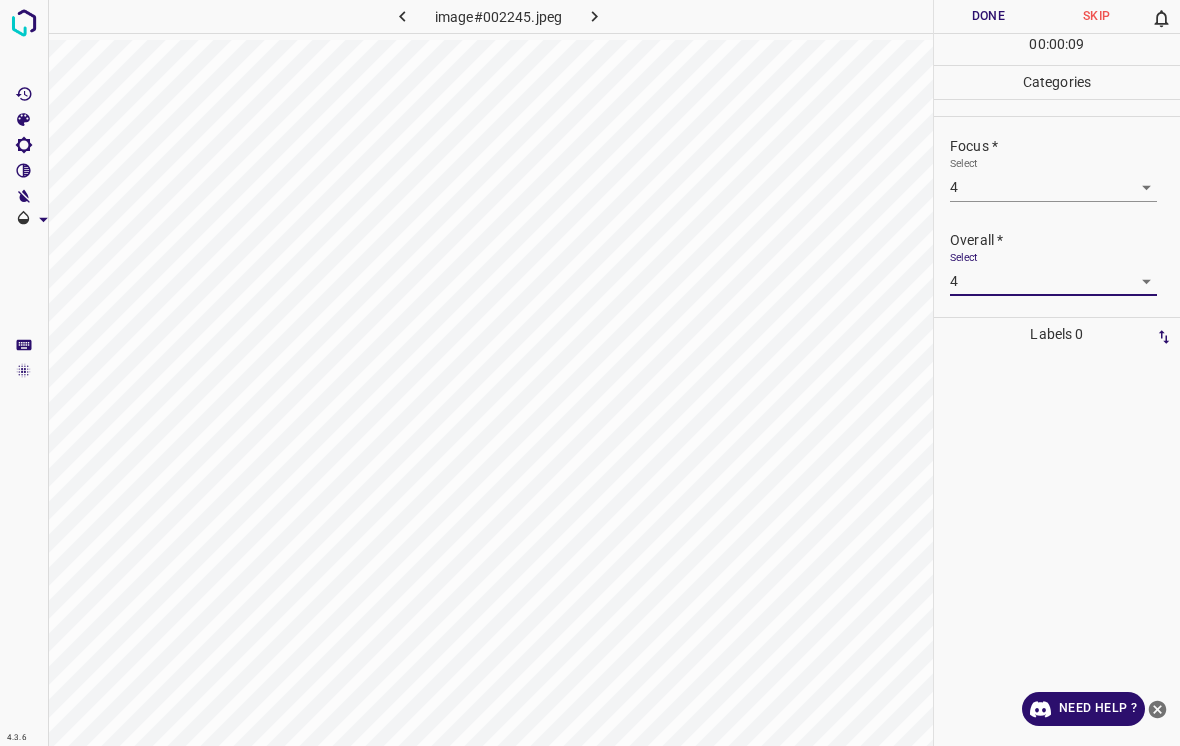 click on "Done" at bounding box center (988, 16) 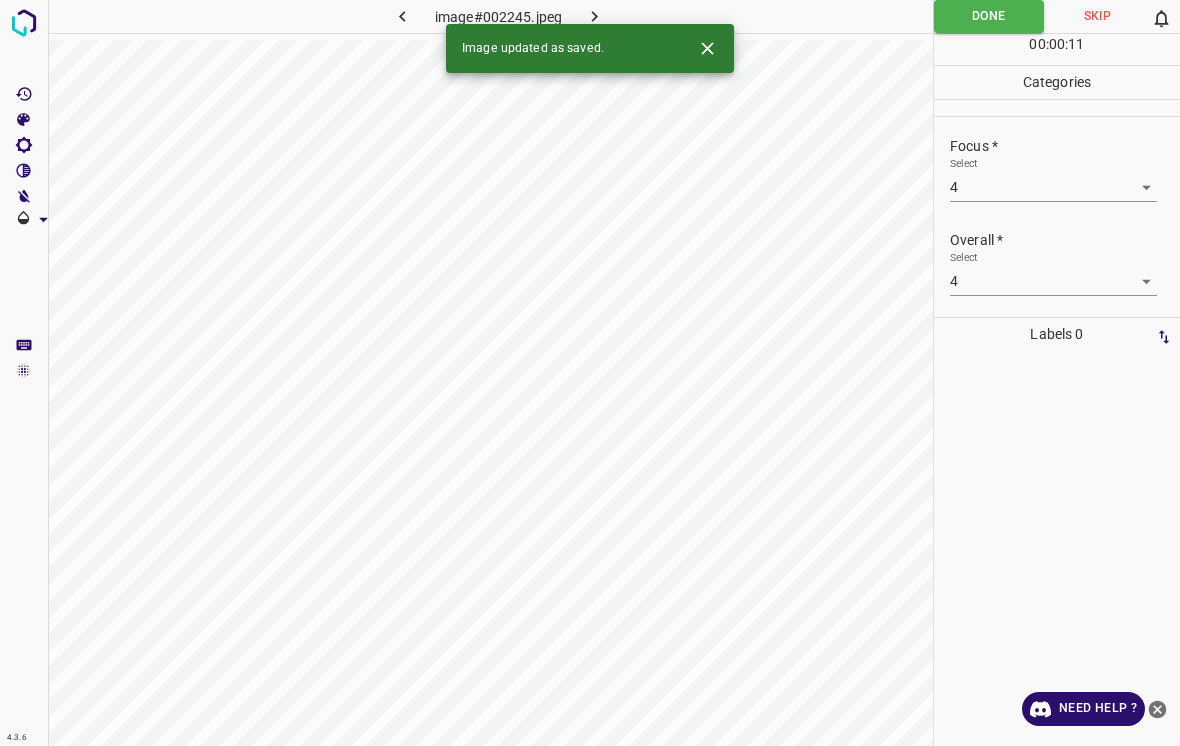 click at bounding box center [594, 16] 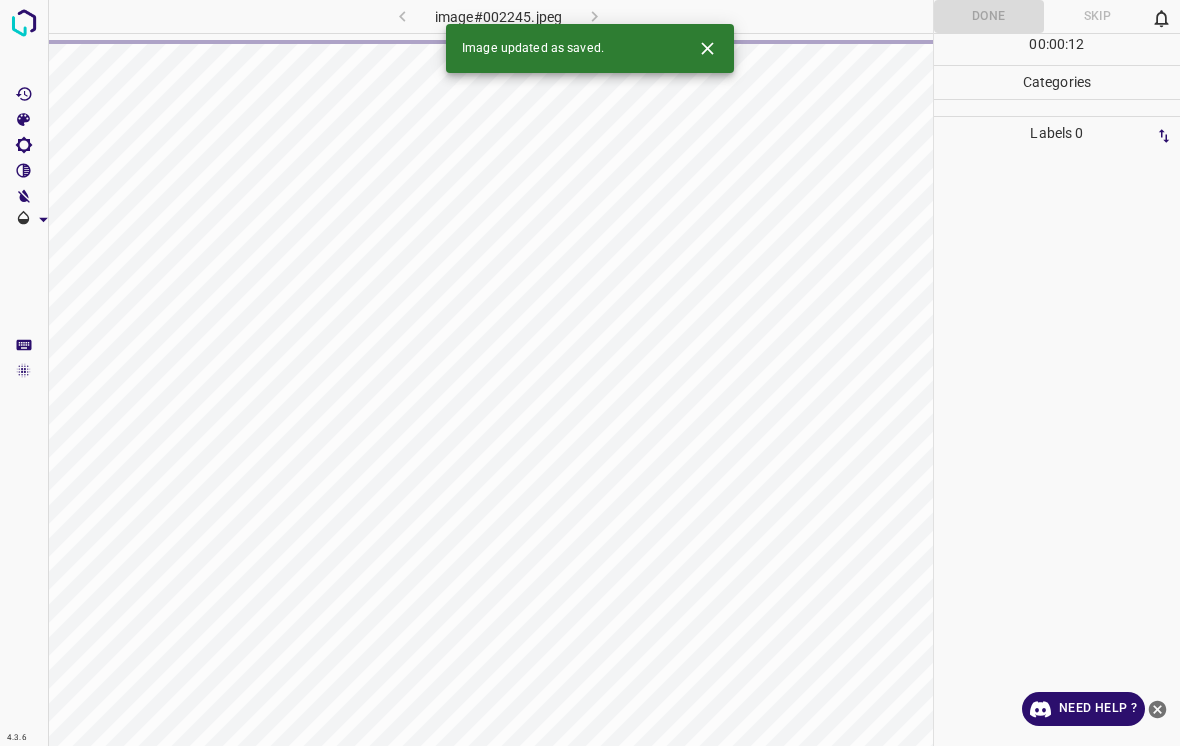 click 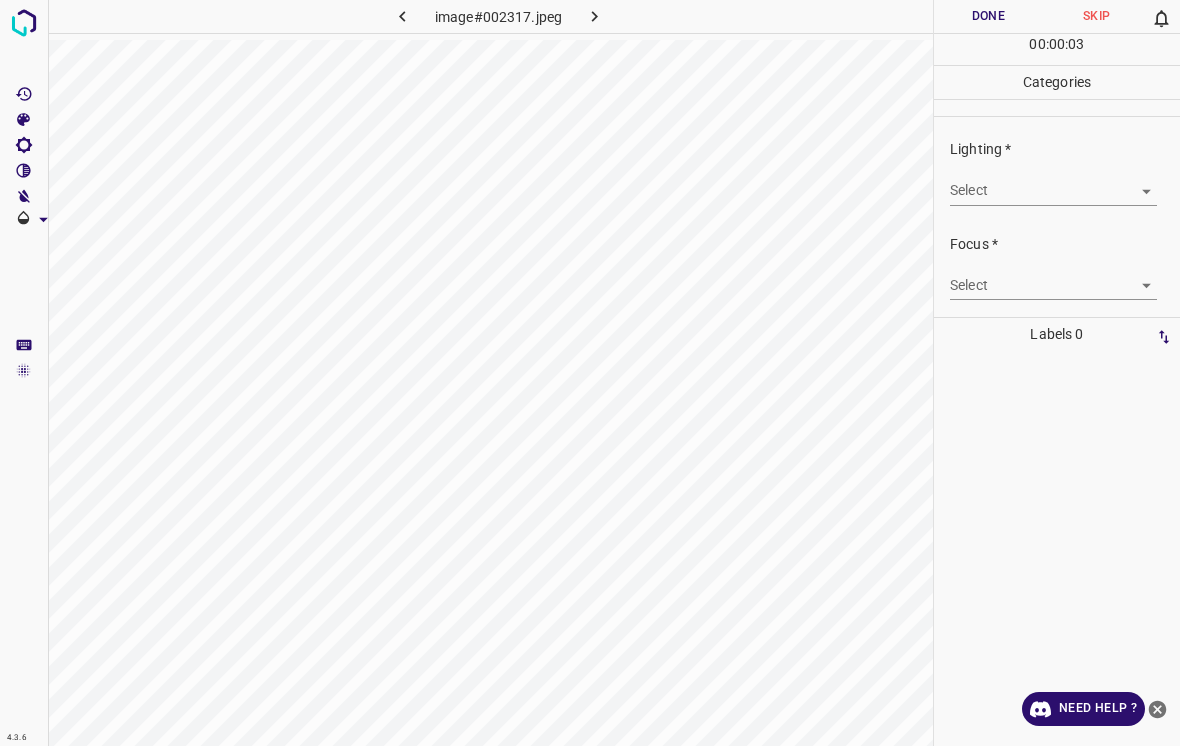 click on "4.3.6  image#002317.jpeg Done Skip 0 00   : 00   : 03   Categories Lighting *  Select ​ Focus *  Select ​ Overall *  Select ​ Labels   0 Categories 1 Lighting 2 Focus 3 Overall Tools Space Change between modes (Draw & Edit) I Auto labeling R Restore zoom M Zoom in N Zoom out Delete Delete selecte label Filters Z Restore filters X Saturation filter C Brightness filter V Contrast filter B Gray scale filter General O Download Need Help ? - Text - Hide - Delete" at bounding box center [590, 373] 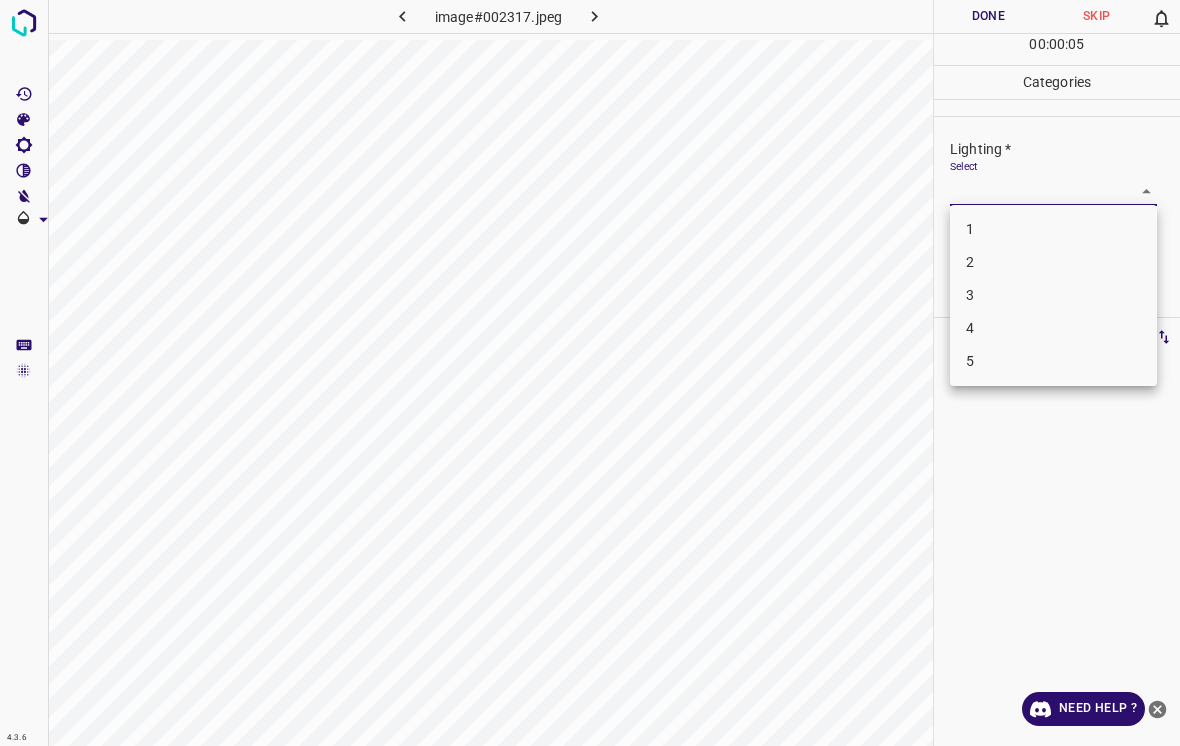 click on "3" at bounding box center (1053, 295) 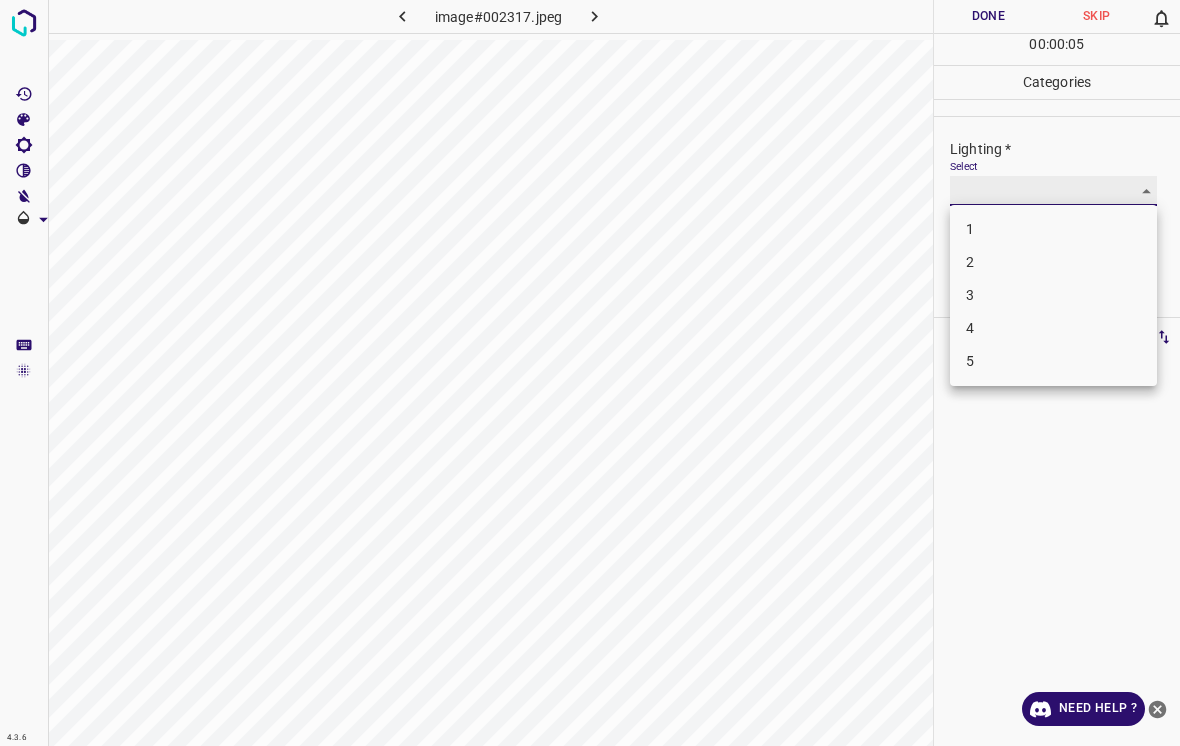 type on "3" 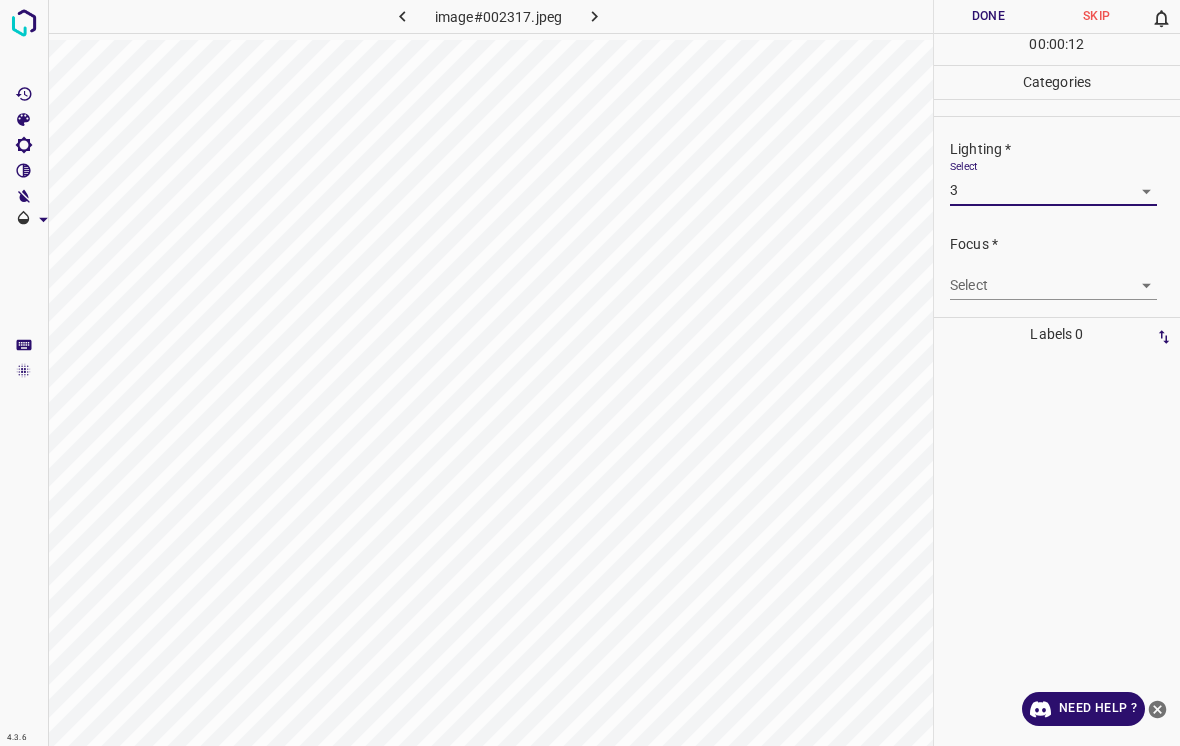 click on "4.3.6  image#002317.jpeg Done Skip 0 00   : 00   : 12   Categories Lighting *  Select 3 3 Focus *  Select ​ Overall *  Select ​ Labels   0 Categories 1 Lighting 2 Focus 3 Overall Tools Space Change between modes (Draw & Edit) I Auto labeling R Restore zoom M Zoom in N Zoom out Delete Delete selecte label Filters Z Restore filters X Saturation filter C Brightness filter V Contrast filter B Gray scale filter General O Download Need Help ? - Text - Hide - Delete" at bounding box center (590, 373) 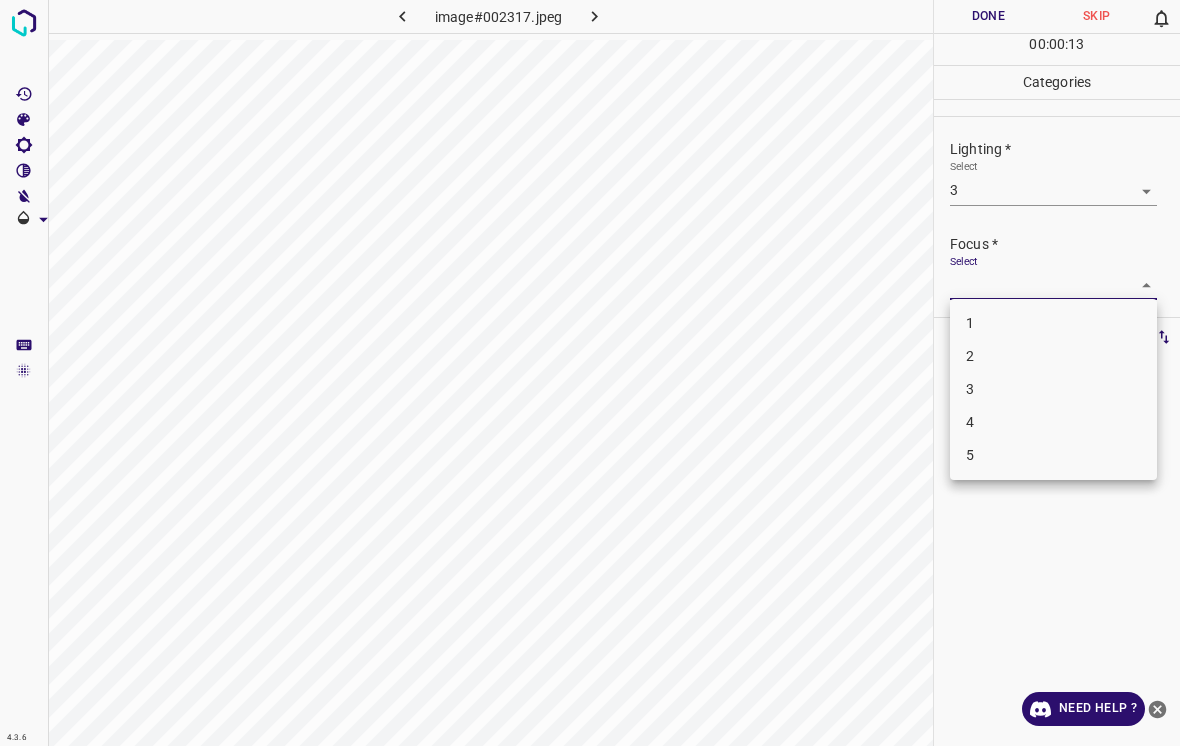 click on "2" at bounding box center [1053, 356] 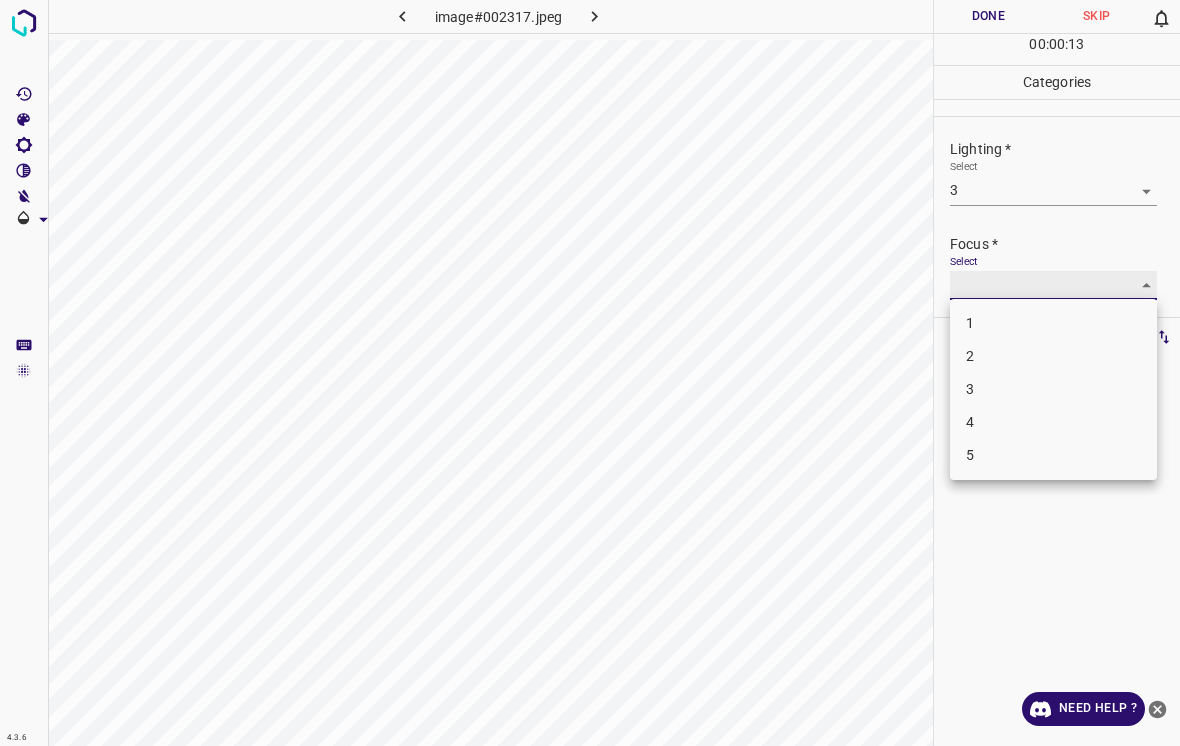 type on "2" 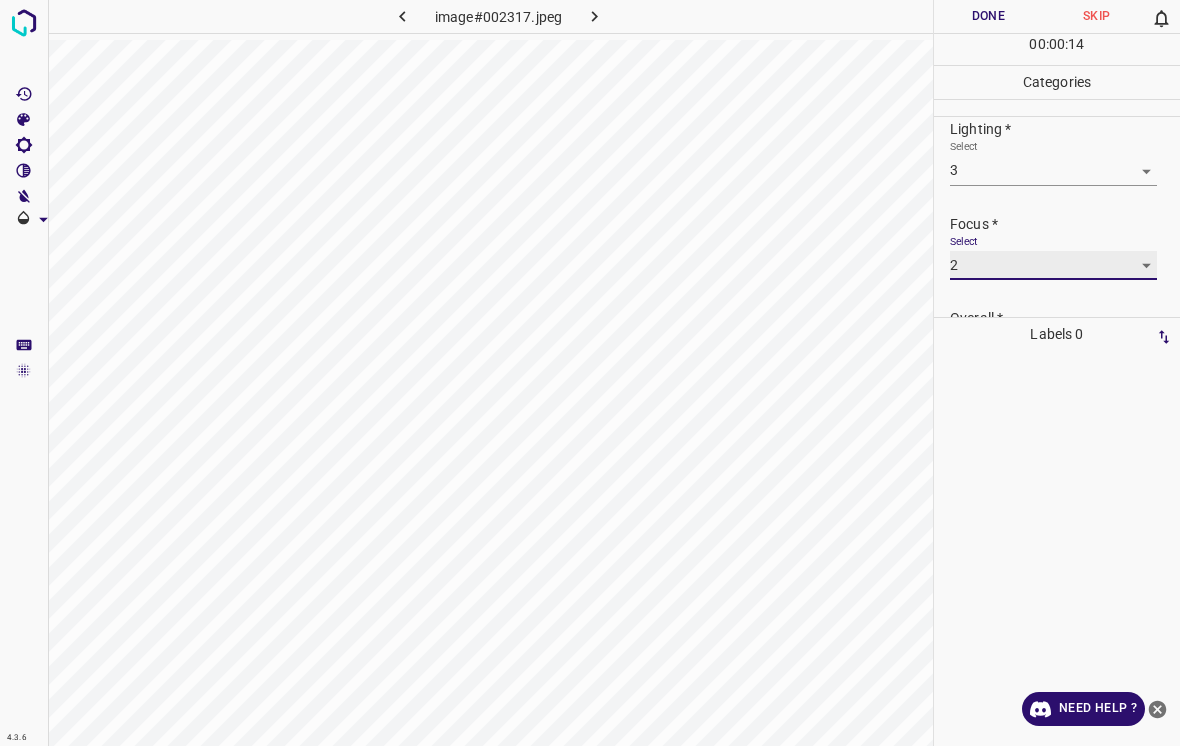 scroll, scrollTop: 18, scrollLeft: 0, axis: vertical 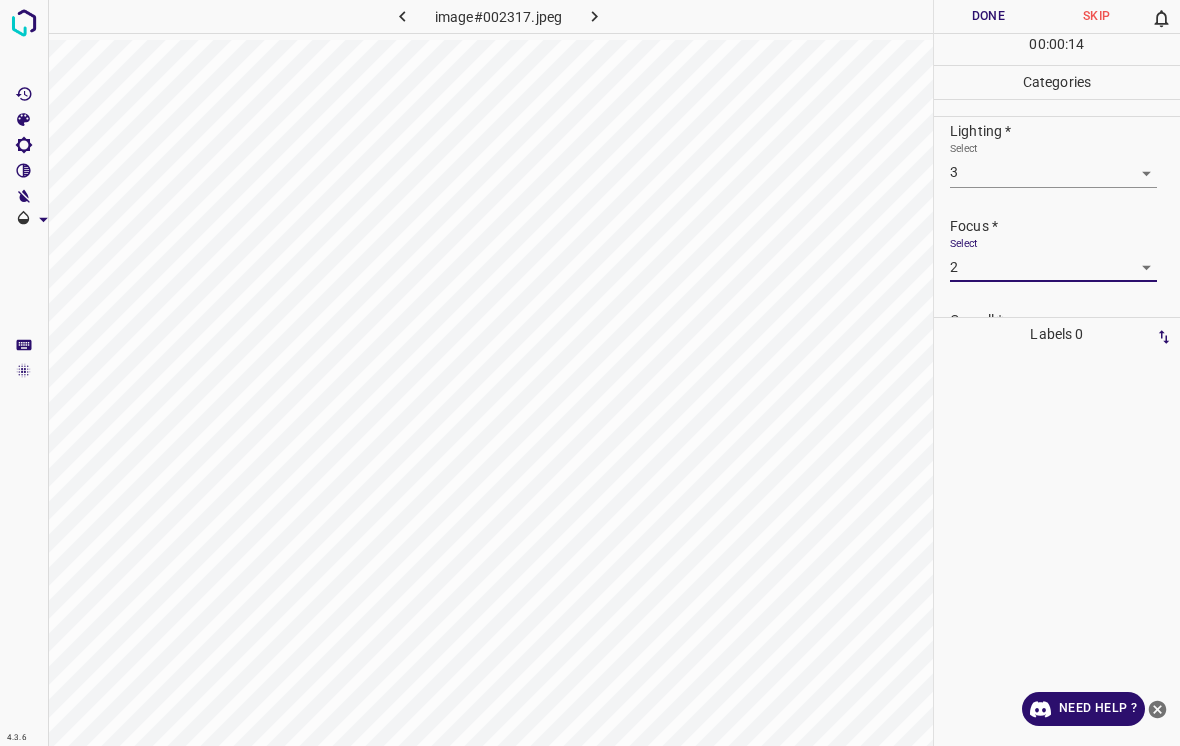 click on "4.3.6  image#002317.jpeg Done Skip 0 00   : 00   : 14   Categories Lighting *  Select 3 3 Focus *  Select 2 2 Overall *  Select ​ Labels   0 Categories 1 Lighting 2 Focus 3 Overall Tools Space Change between modes (Draw & Edit) I Auto labeling R Restore zoom M Zoom in N Zoom out Delete Delete selecte label Filters Z Restore filters X Saturation filter C Brightness filter V Contrast filter B Gray scale filter General O Download Need Help ? - Text - Hide - Delete" at bounding box center [590, 373] 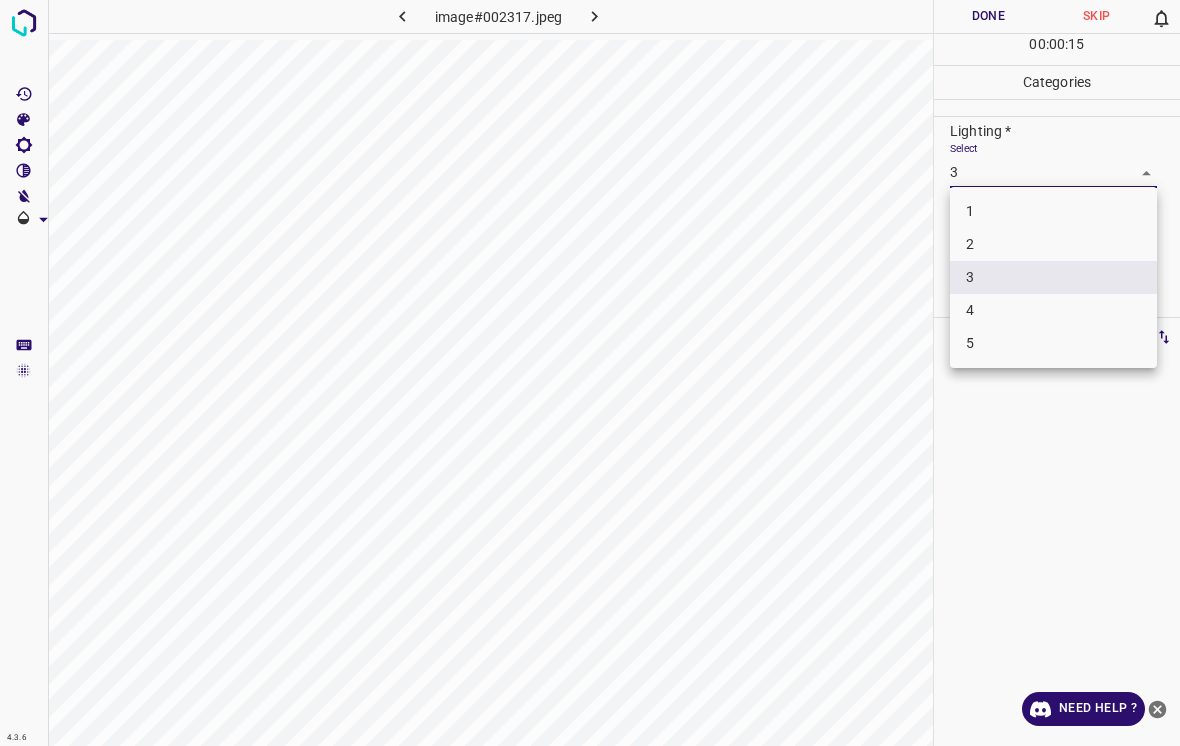 click on "4" at bounding box center (1053, 310) 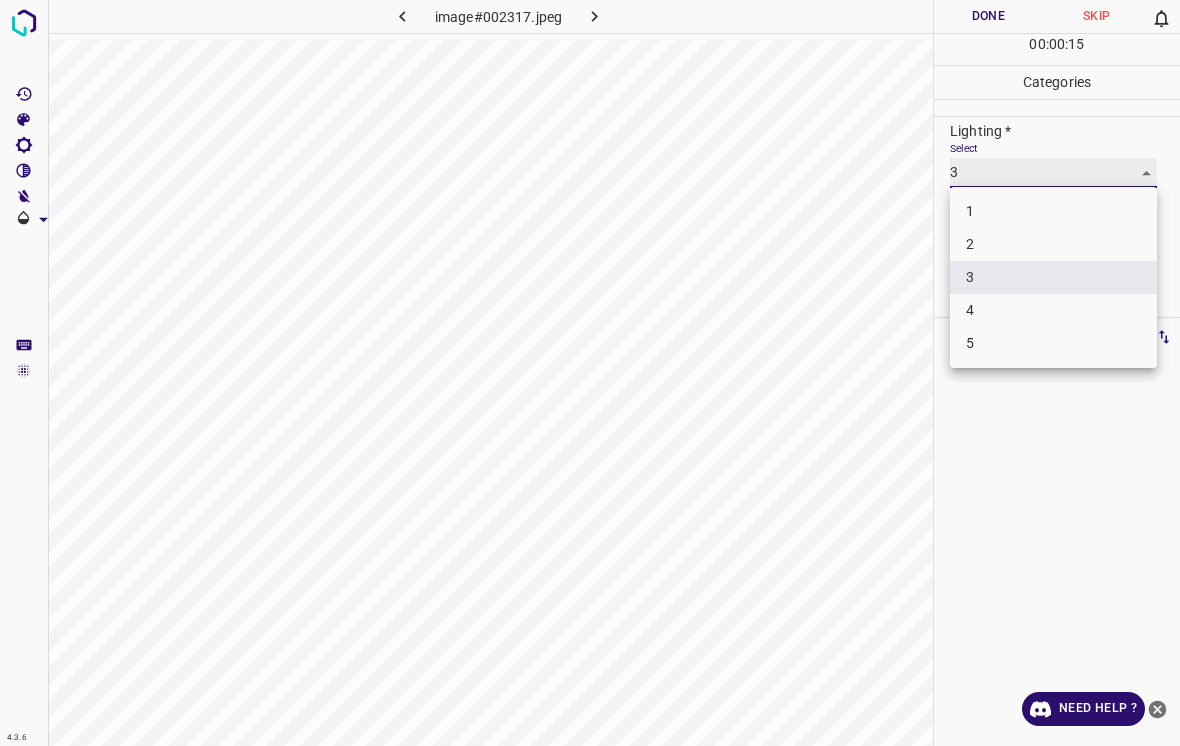 type on "4" 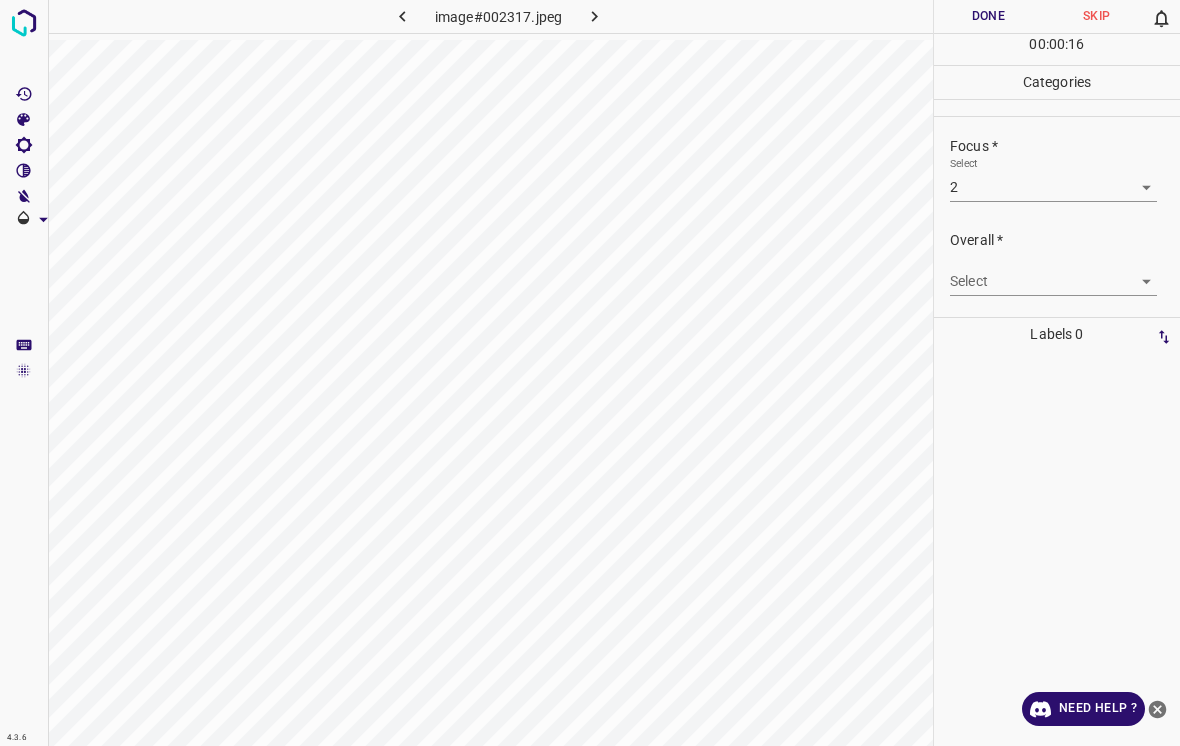 scroll, scrollTop: 98, scrollLeft: 0, axis: vertical 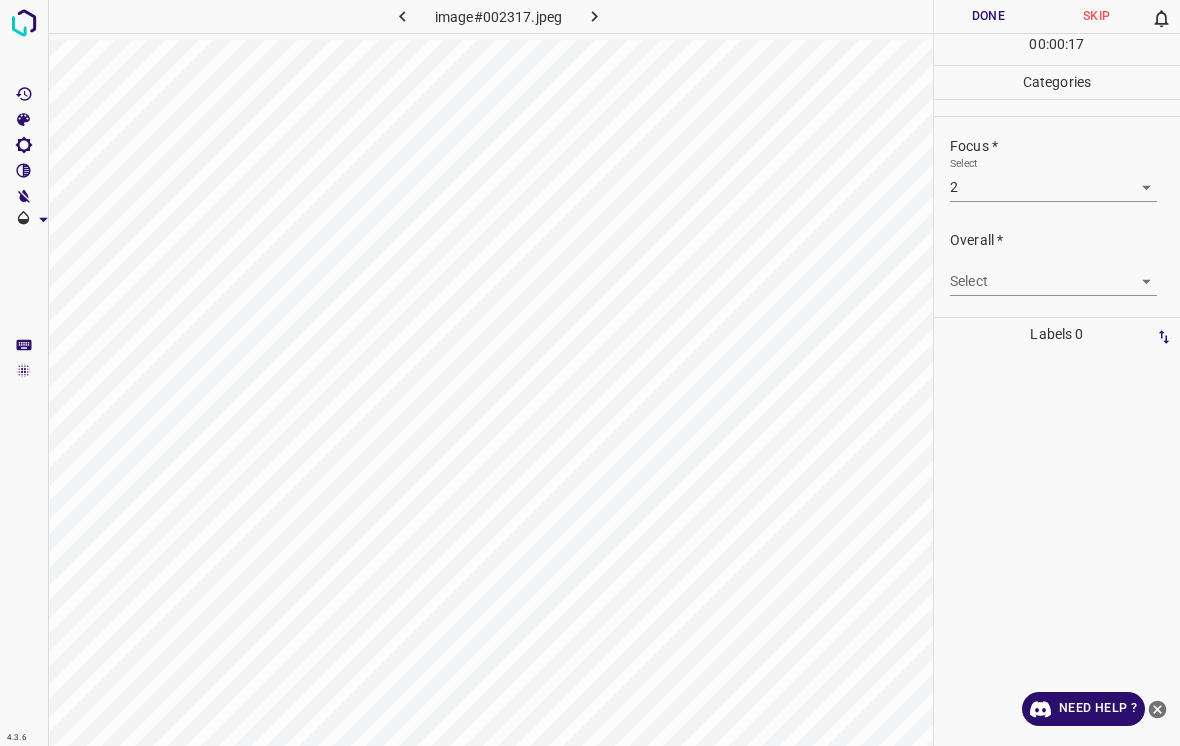 click on "4.3.6  image#002317.jpeg Done Skip 0 00   : 00   : 17   Categories Lighting *  Select 4 4 Focus *  Select 2 2 Overall *  Select ​ Labels   0 Categories 1 Lighting 2 Focus 3 Overall Tools Space Change between modes (Draw & Edit) I Auto labeling R Restore zoom M Zoom in N Zoom out Delete Delete selecte label Filters Z Restore filters X Saturation filter C Brightness filter V Contrast filter B Gray scale filter General O Download Need Help ? - Text - Hide - Delete" at bounding box center [590, 373] 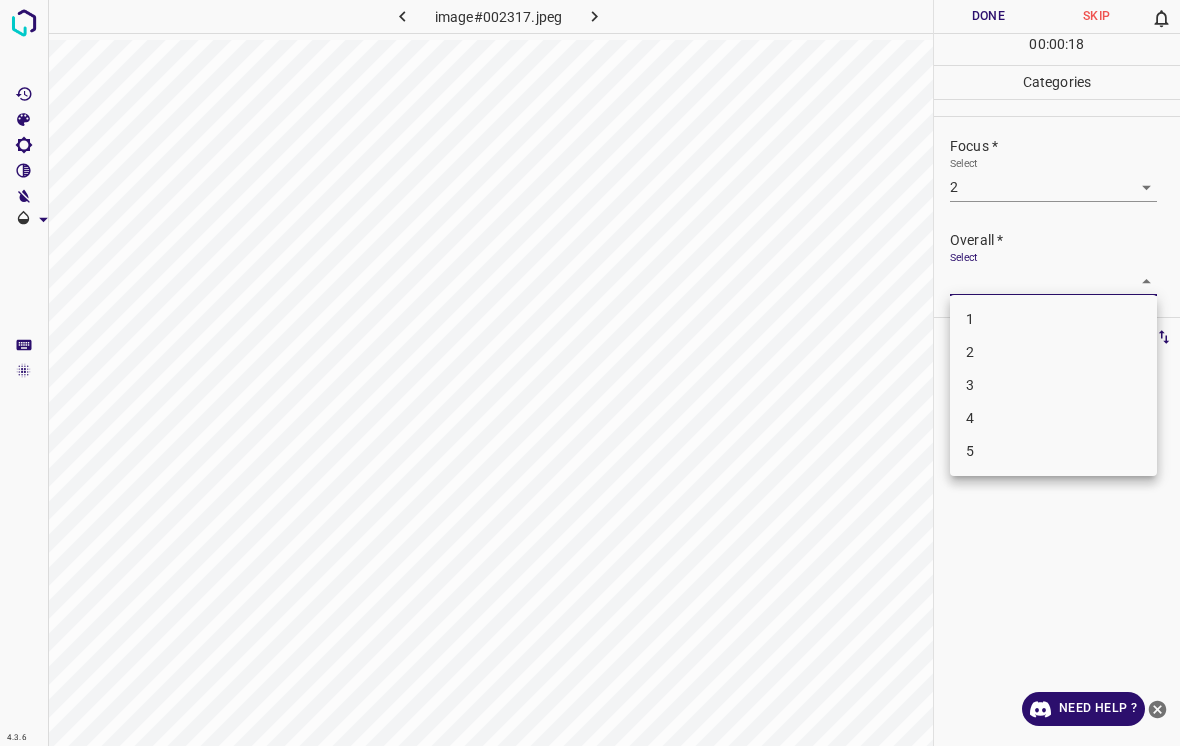 click on "3" at bounding box center [1053, 385] 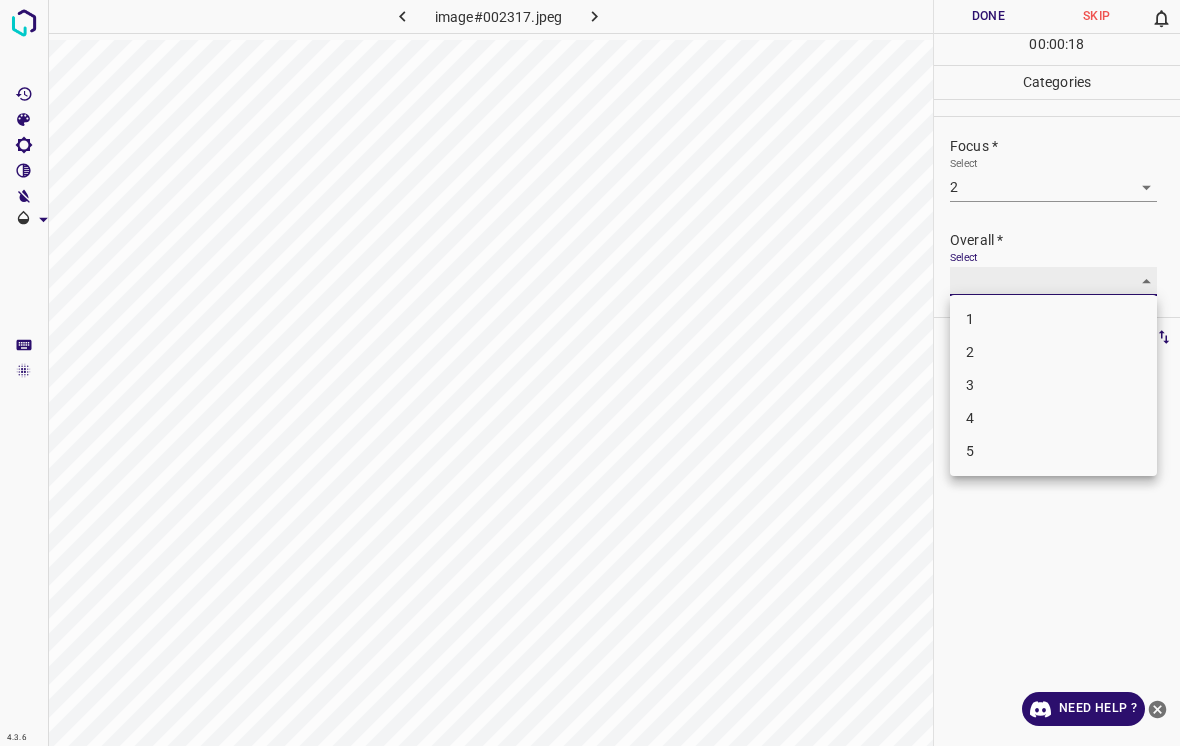type on "3" 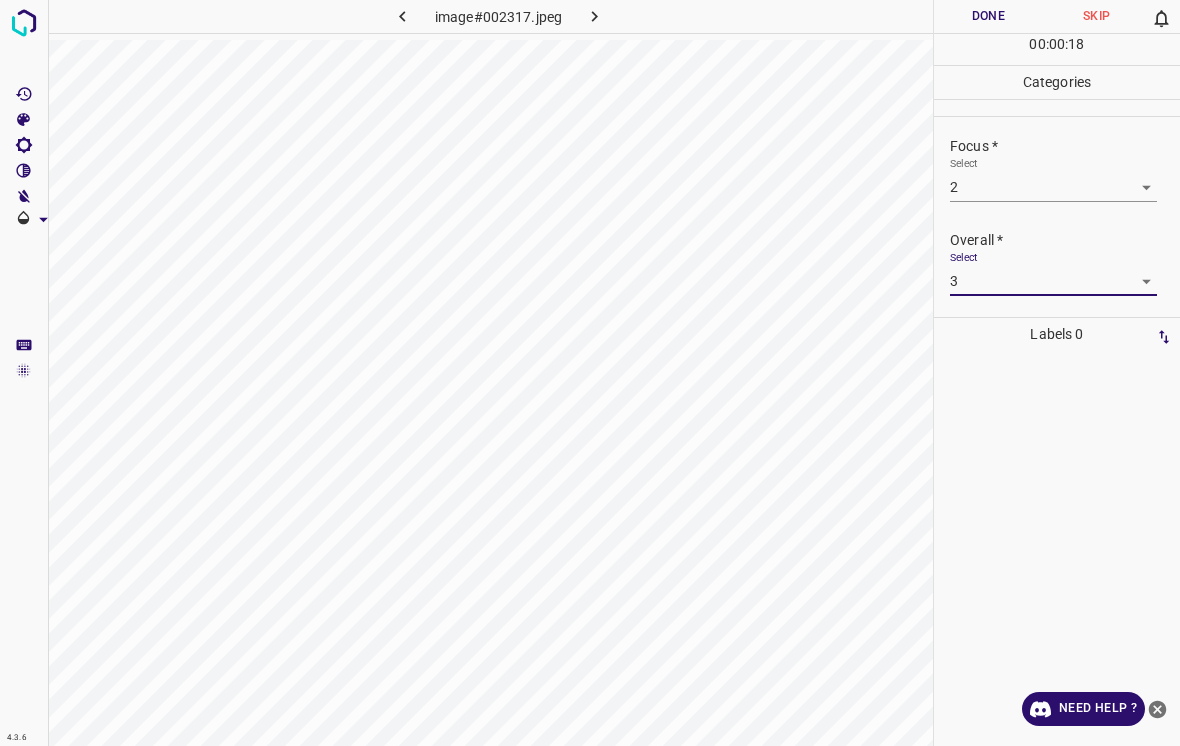 click on "Done" at bounding box center [988, 16] 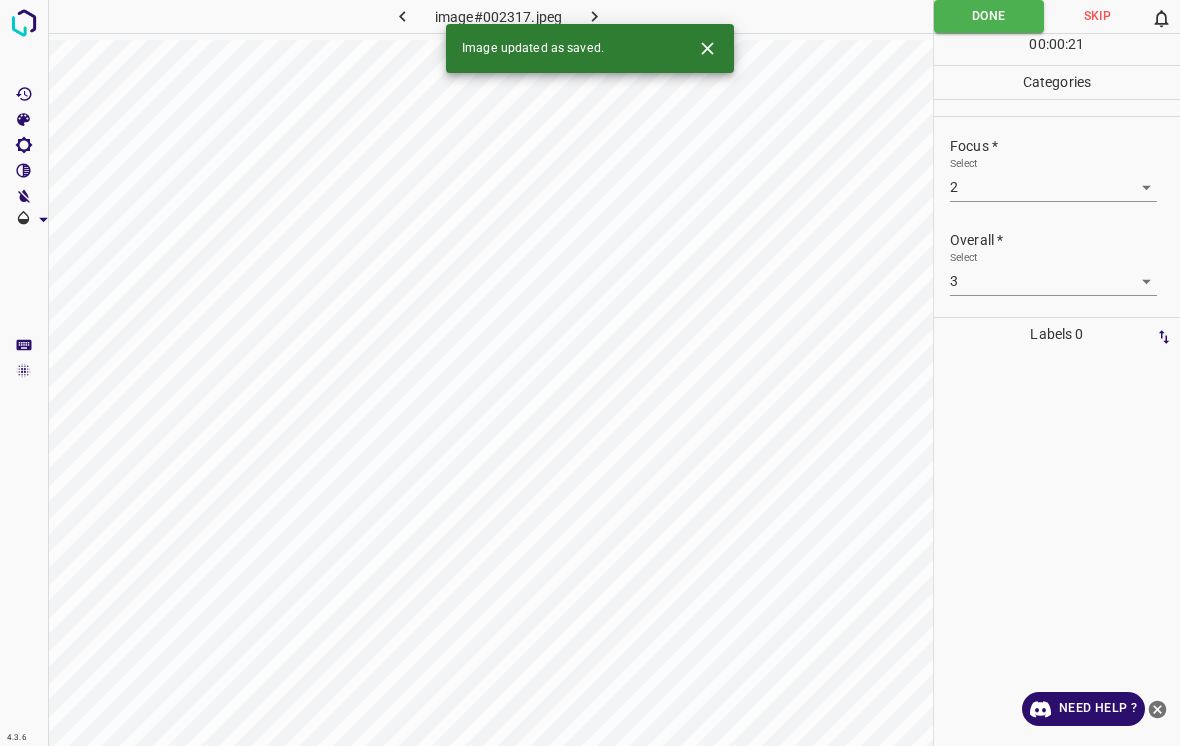 click 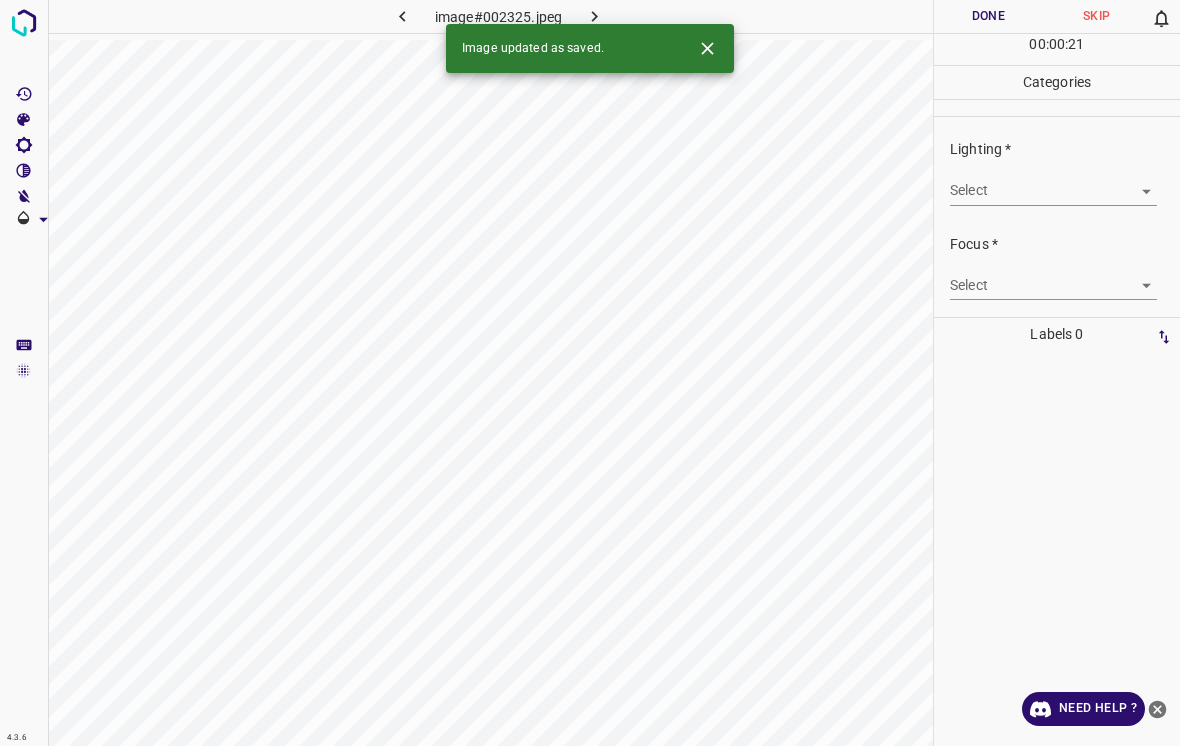 click on "4.3.6  image#002325.jpeg Done Skip 0 00   : 00   : 21   Categories Lighting *  Select ​ Focus *  Select ​ Overall *  Select ​ Labels   0 Categories 1 Lighting 2 Focus 3 Overall Tools Space Change between modes (Draw & Edit) I Auto labeling R Restore zoom M Zoom in N Zoom out Delete Delete selecte label Filters Z Restore filters X Saturation filter C Brightness filter V Contrast filter B Gray scale filter General O Download Image updated as saved. Need Help ? - Text - Hide - Delete" at bounding box center (590, 373) 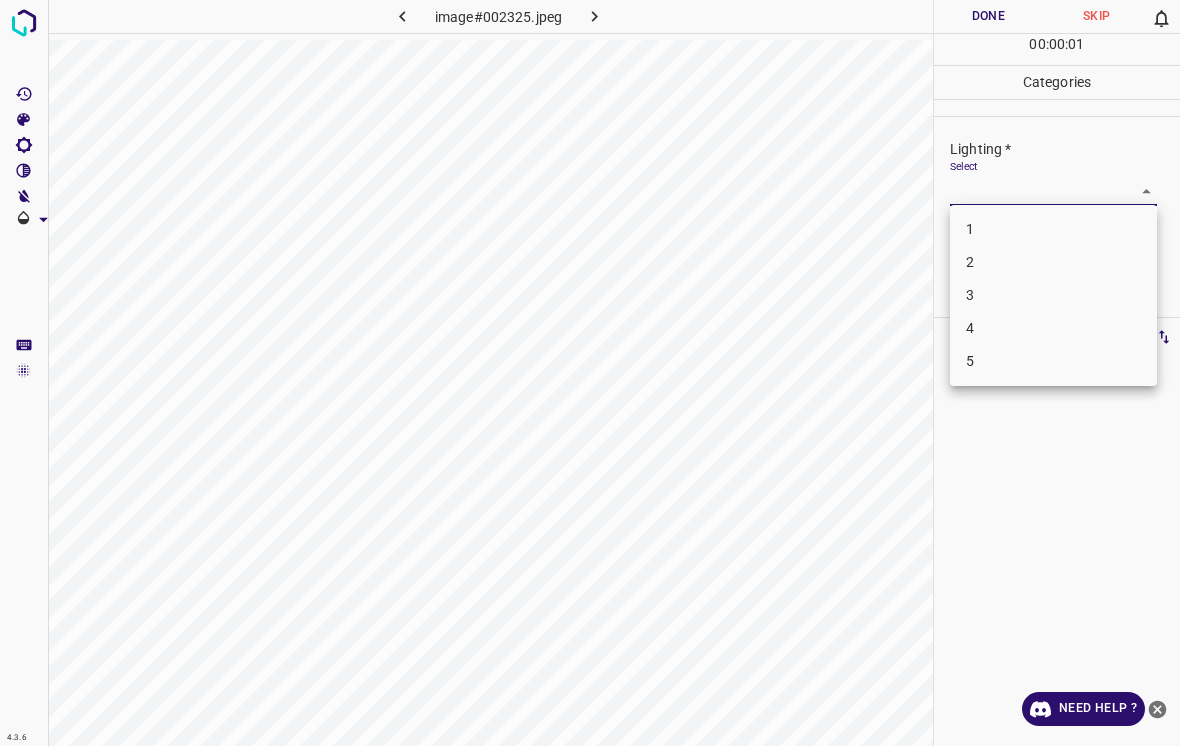 click on "2" at bounding box center [1053, 262] 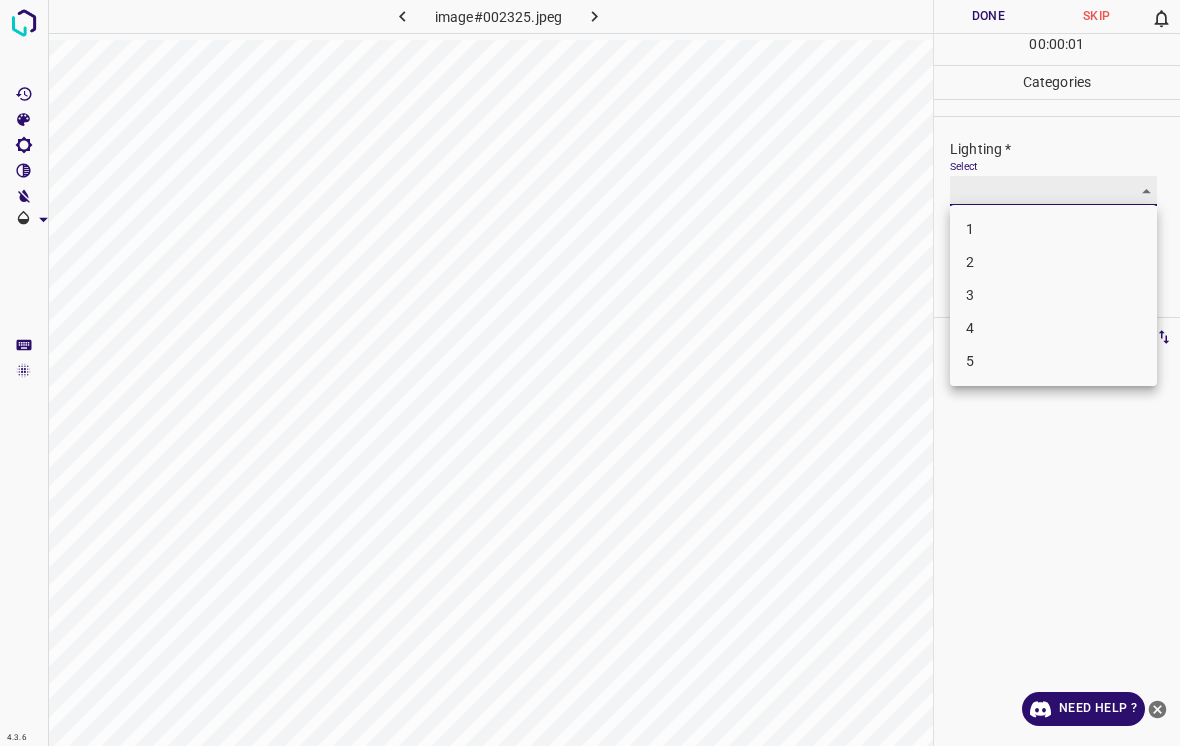 type on "2" 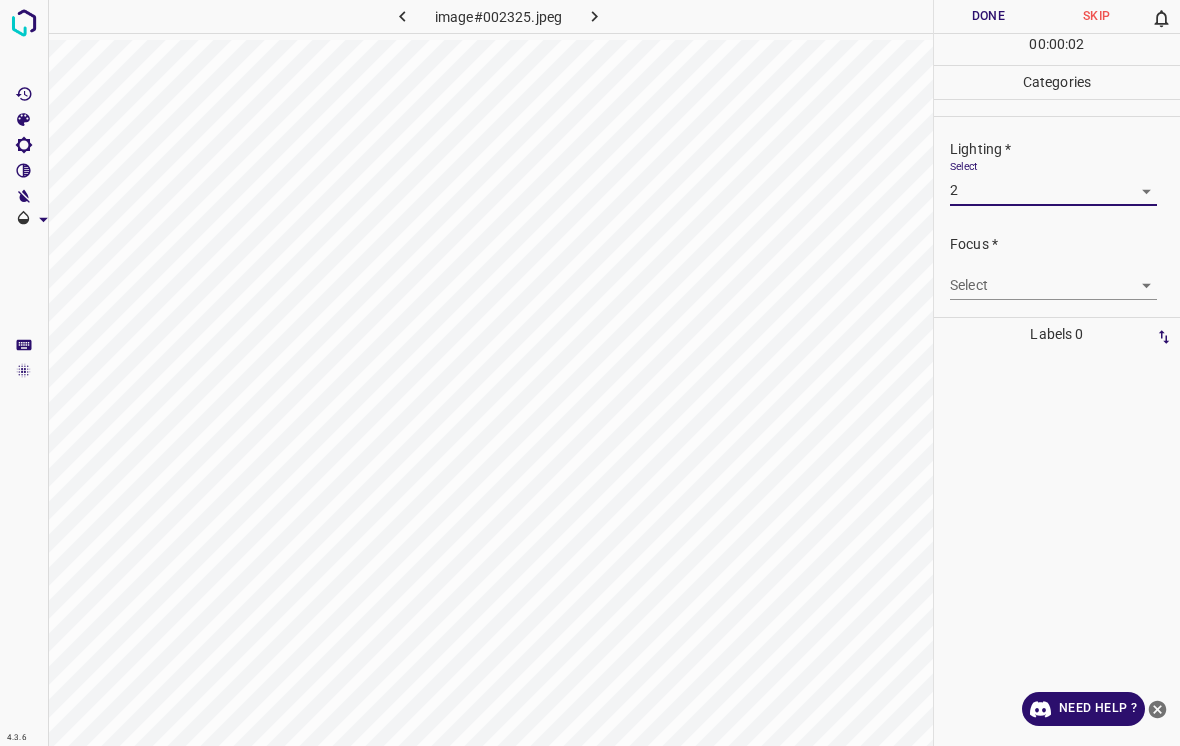 click on "4.3.6  image#002325.jpeg Done Skip 0 00   : 00   : 02   Categories Lighting *  Select 2 2 Focus *  Select ​ Overall *  Select ​ Labels   0 Categories 1 Lighting 2 Focus 3 Overall Tools Space Change between modes (Draw & Edit) I Auto labeling R Restore zoom M Zoom in N Zoom out Delete Delete selecte label Filters Z Restore filters X Saturation filter C Brightness filter V Contrast filter B Gray scale filter General O Download Need Help ? - Text - Hide - Delete" at bounding box center (590, 373) 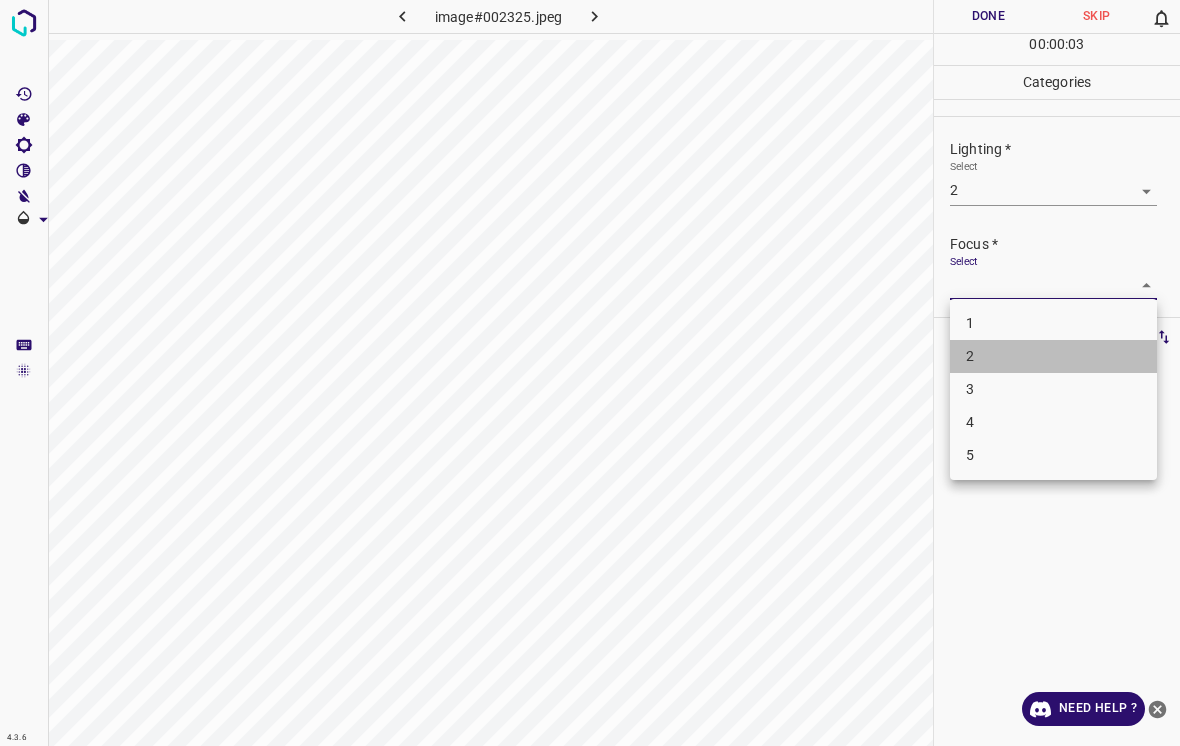 click on "2" at bounding box center [1053, 356] 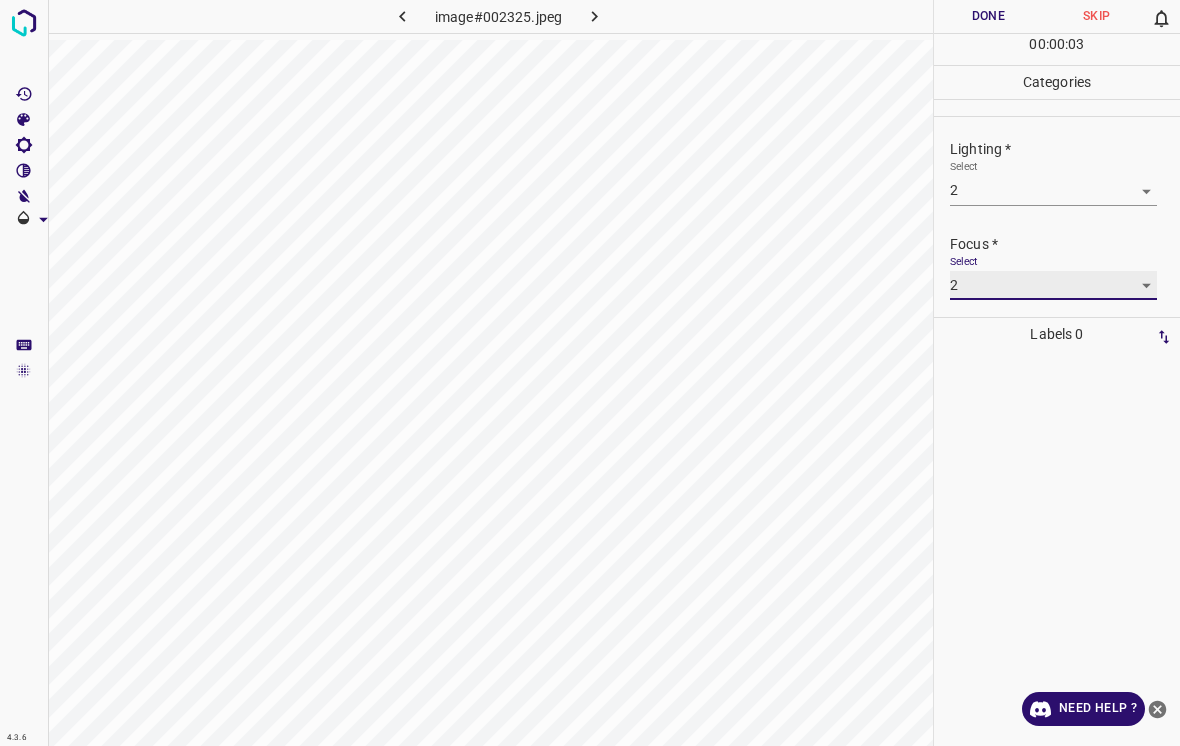 type on "2" 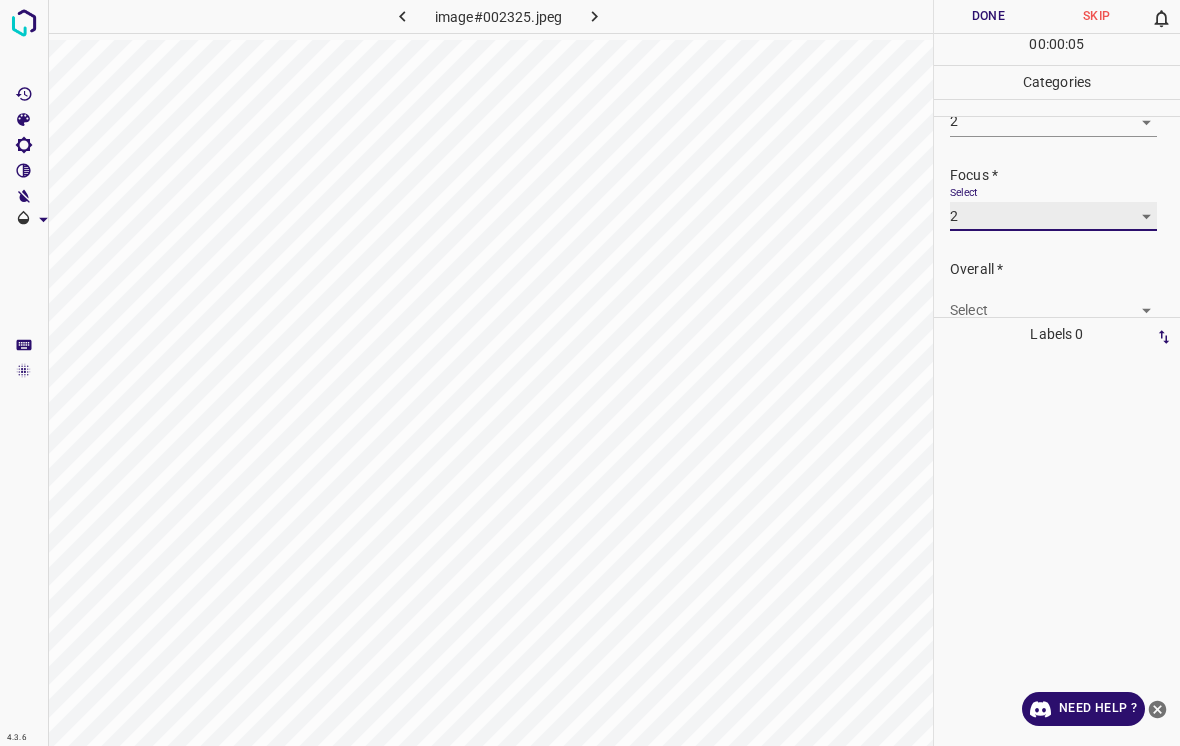 scroll, scrollTop: 82, scrollLeft: 0, axis: vertical 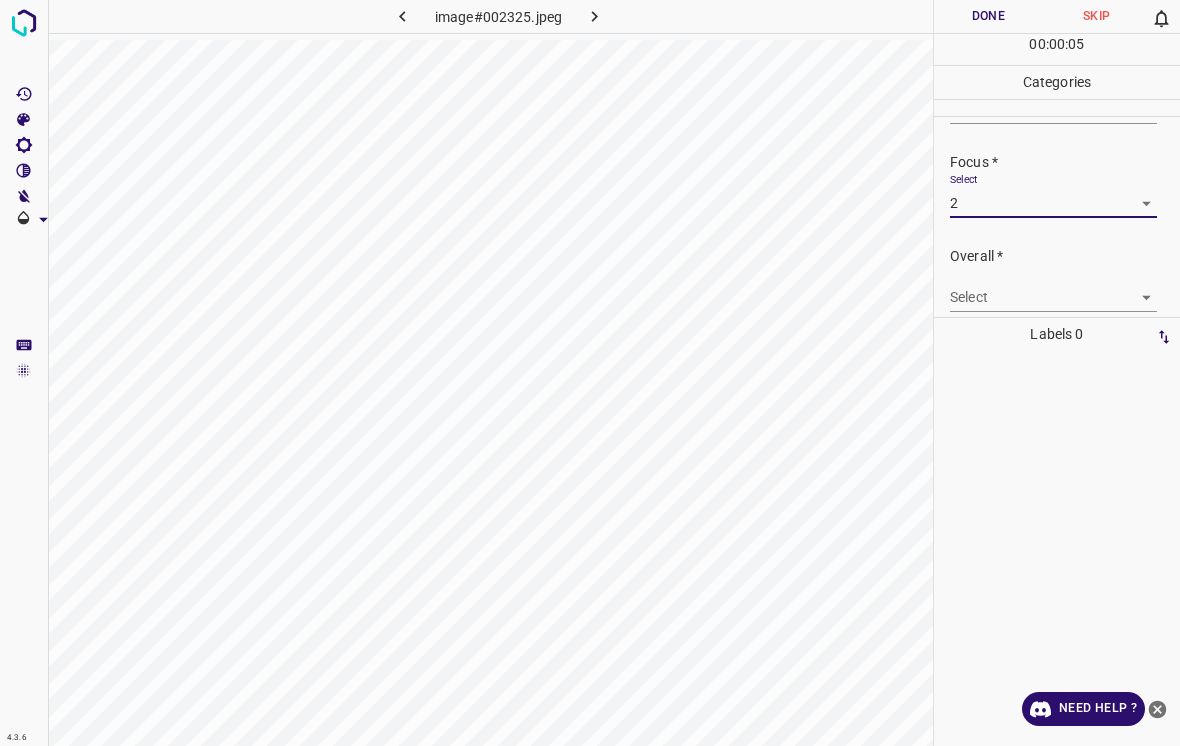 click on "4.3.6  image#002325.jpeg Done Skip 0 00   : 00   : 05   Categories Lighting *  Select 2 2 Focus *  Select 2 2 Overall *  Select ​ Labels   0 Categories 1 Lighting 2 Focus 3 Overall Tools Space Change between modes (Draw & Edit) I Auto labeling R Restore zoom M Zoom in N Zoom out Delete Delete selecte label Filters Z Restore filters X Saturation filter C Brightness filter V Contrast filter B Gray scale filter General O Download Need Help ? - Text - Hide - Delete" at bounding box center (590, 373) 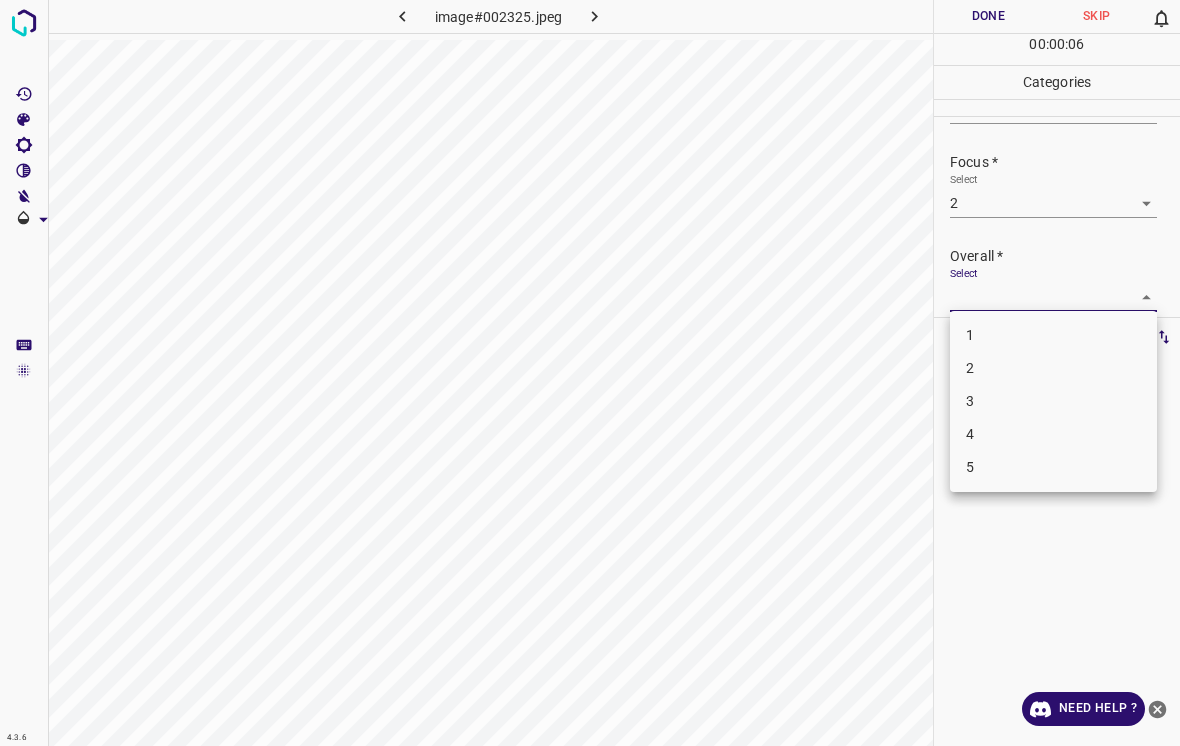 click on "2" at bounding box center [1053, 368] 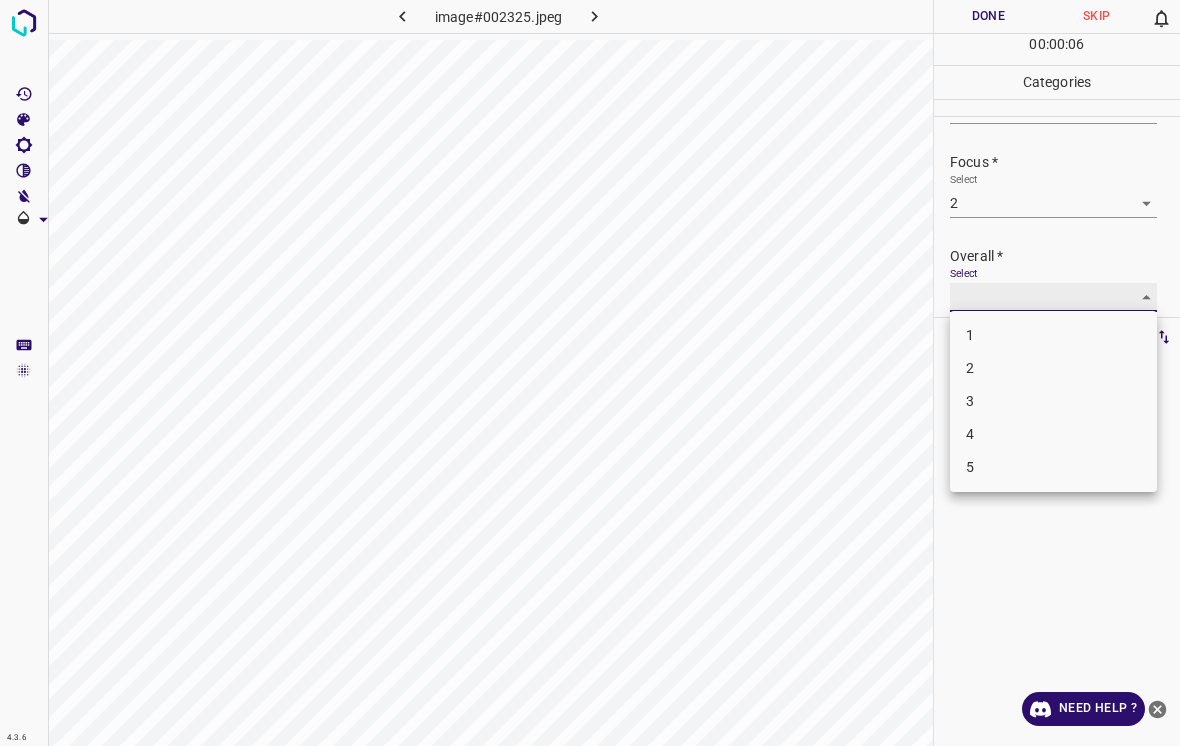 type on "2" 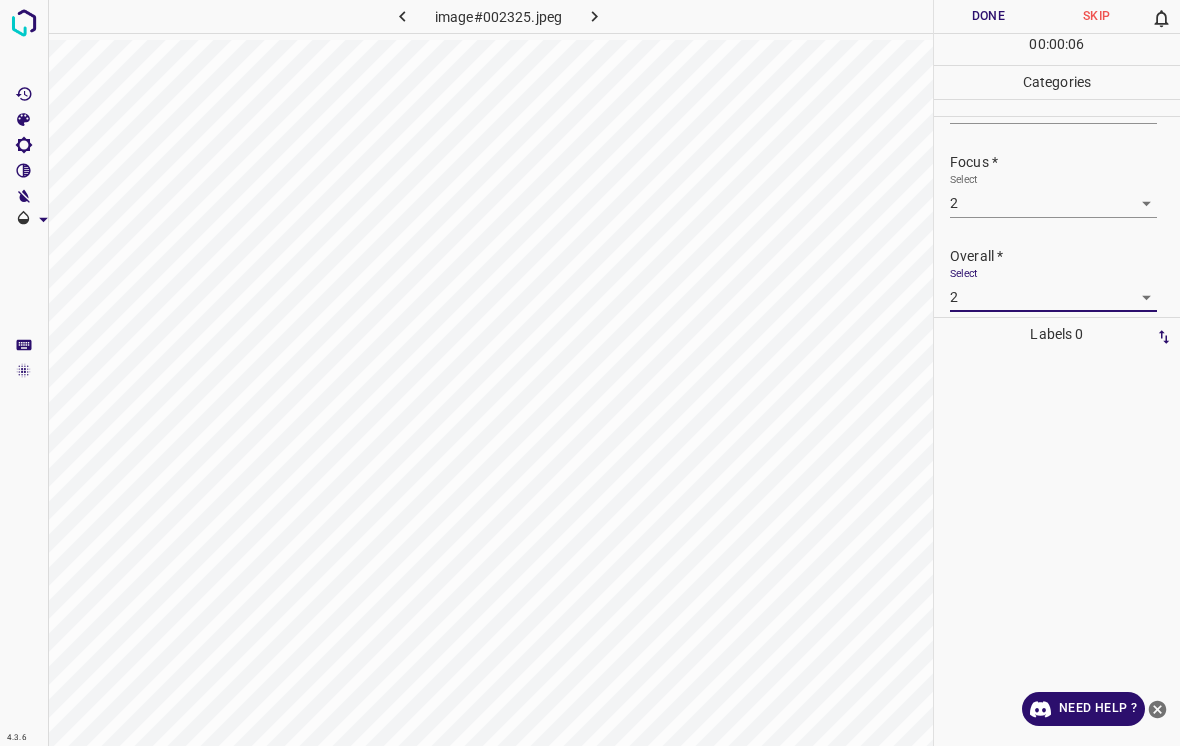 click on "Done" at bounding box center (988, 16) 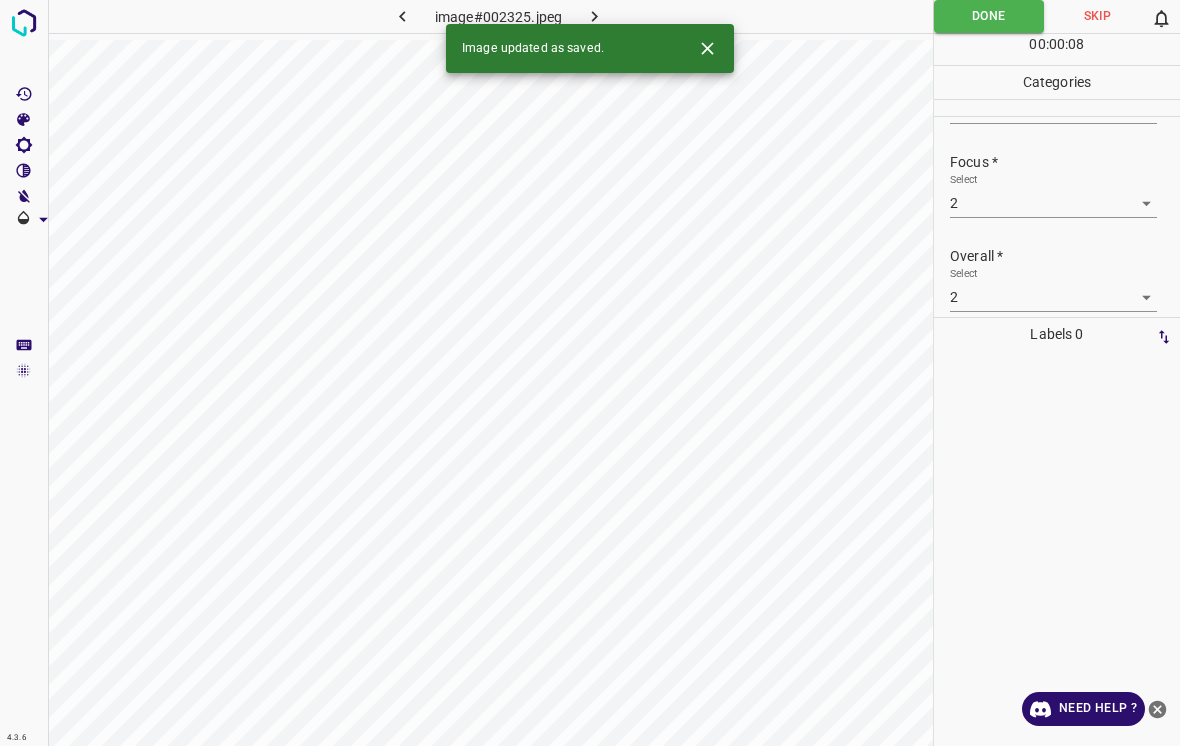 click 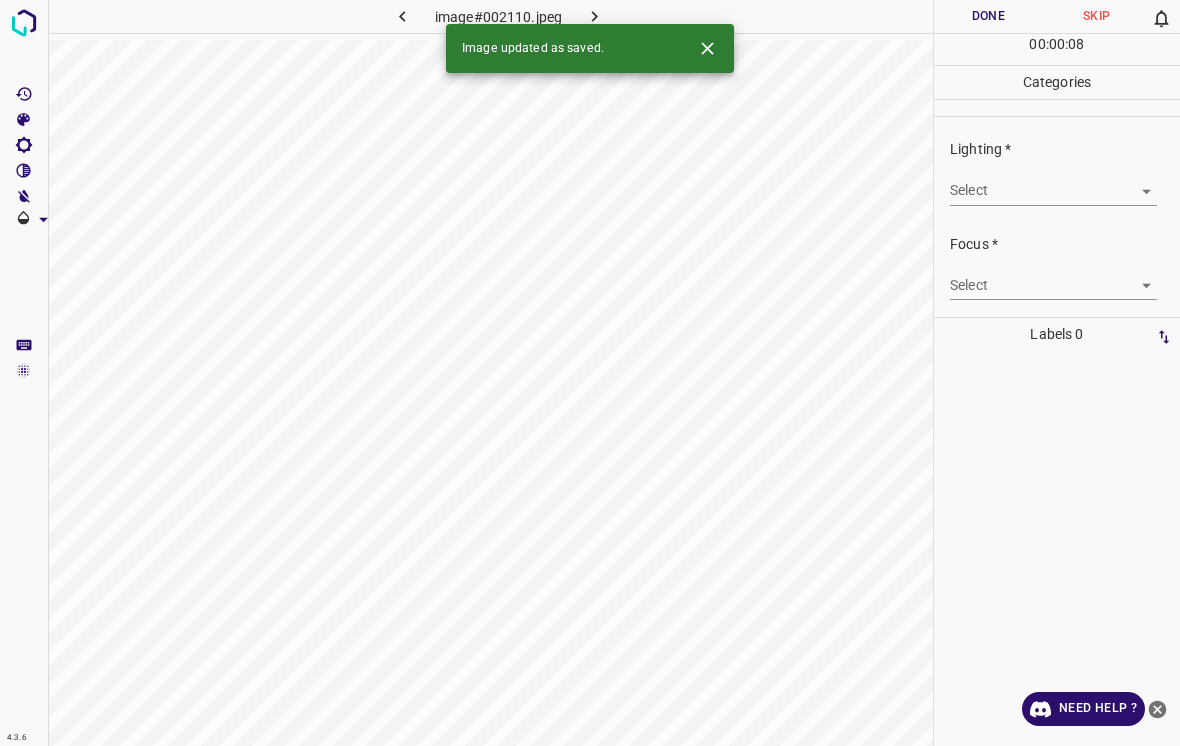 click on "4.3.6  image#002110.jpeg Done Skip 0 00   : 00   : 08   Categories Lighting *  Select ​ Focus *  Select ​ Overall *  Select ​ Labels   0 Categories 1 Lighting 2 Focus 3 Overall Tools Space Change between modes (Draw & Edit) I Auto labeling R Restore zoom M Zoom in N Zoom out Delete Delete selecte label Filters Z Restore filters X Saturation filter C Brightness filter V Contrast filter B Gray scale filter General O Download Image updated as saved. Need Help ? - Text - Hide - Delete" at bounding box center [590, 373] 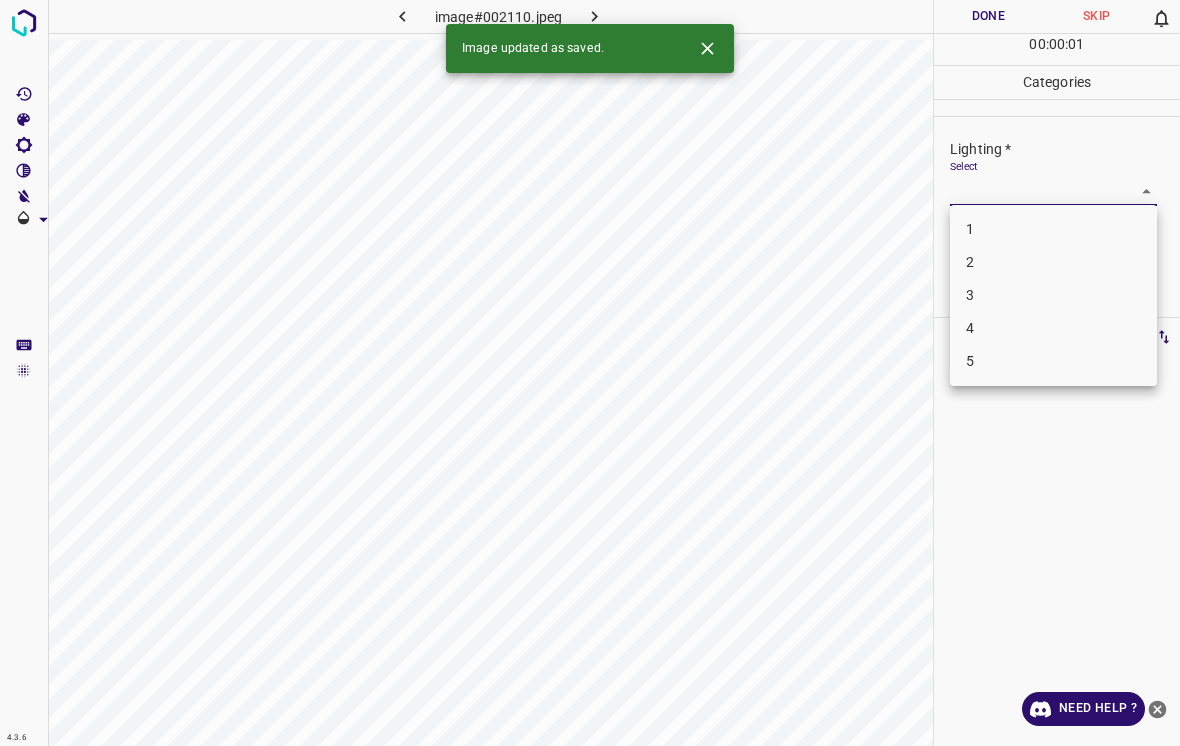 click on "2" at bounding box center (1053, 262) 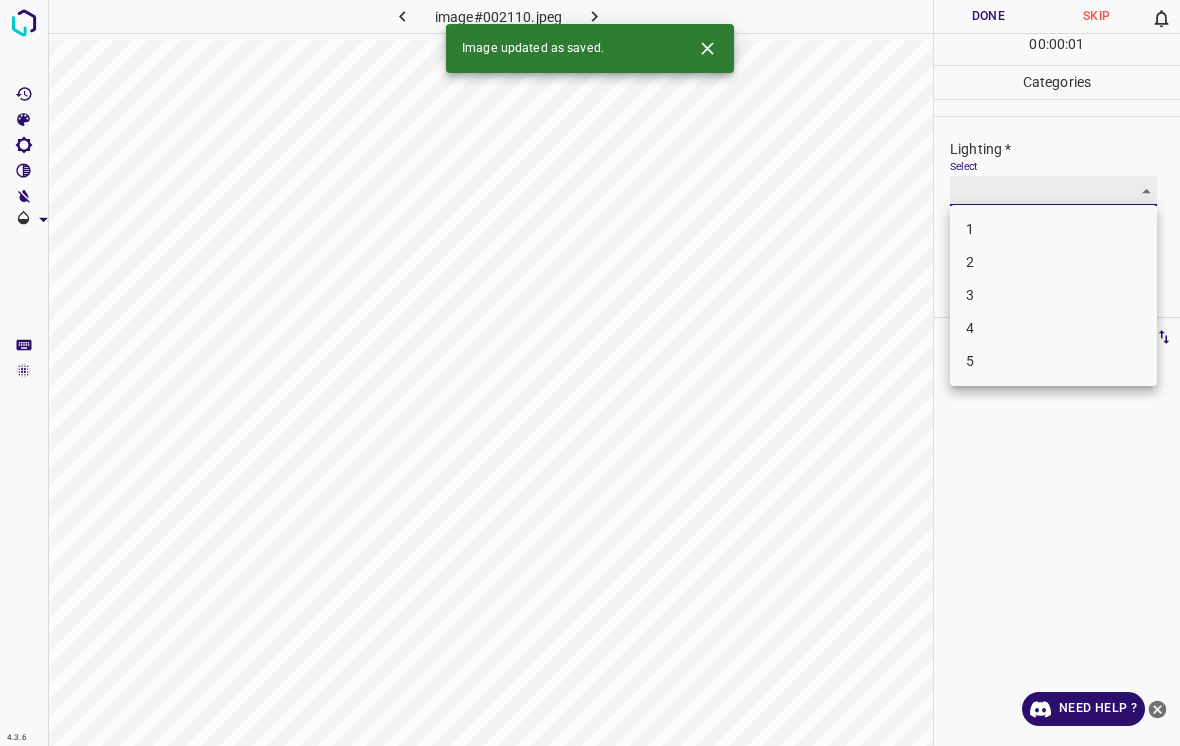 type on "2" 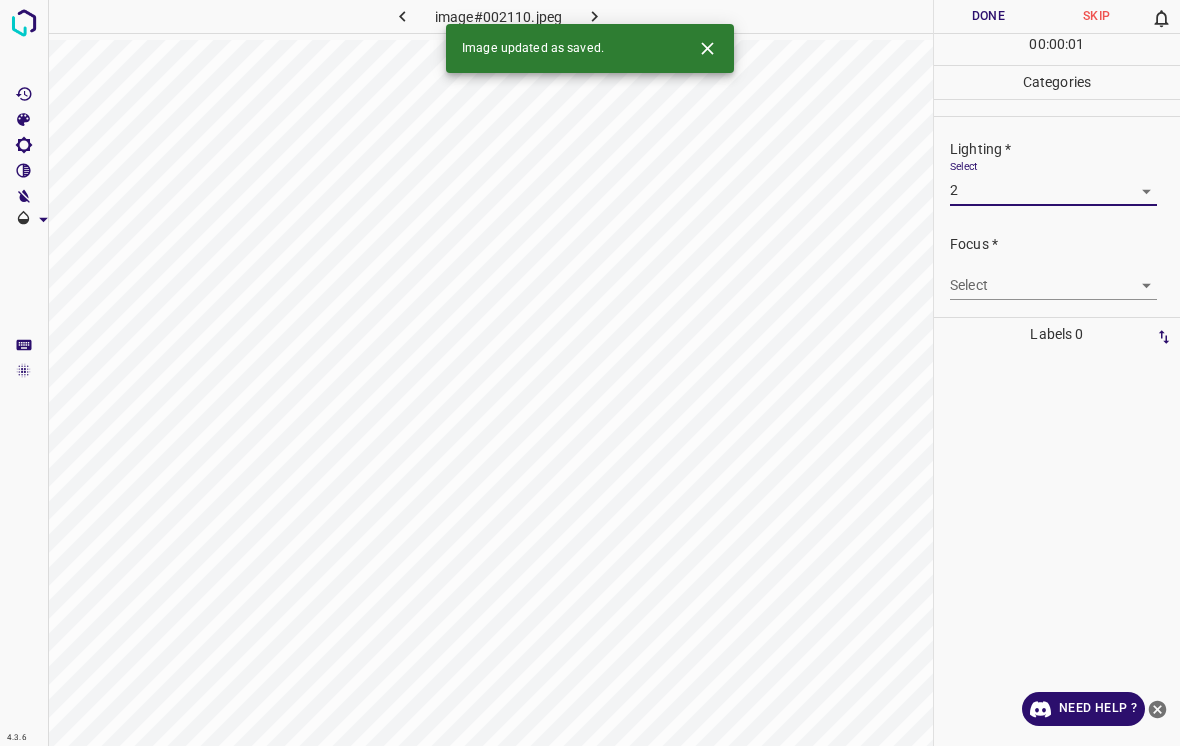 click on "4.3.6  image#002110.jpeg Done Skip 0 00   : 00   : 01   Categories Lighting *  Select 2 2 Focus *  Select ​ Overall *  Select ​ Labels   0 Categories 1 Lighting 2 Focus 3 Overall Tools Space Change between modes (Draw & Edit) I Auto labeling R Restore zoom M Zoom in N Zoom out Delete Delete selecte label Filters Z Restore filters X Saturation filter C Brightness filter V Contrast filter B Gray scale filter General O Download Image updated as saved. Need Help ? - Text - Hide - Delete" at bounding box center [590, 373] 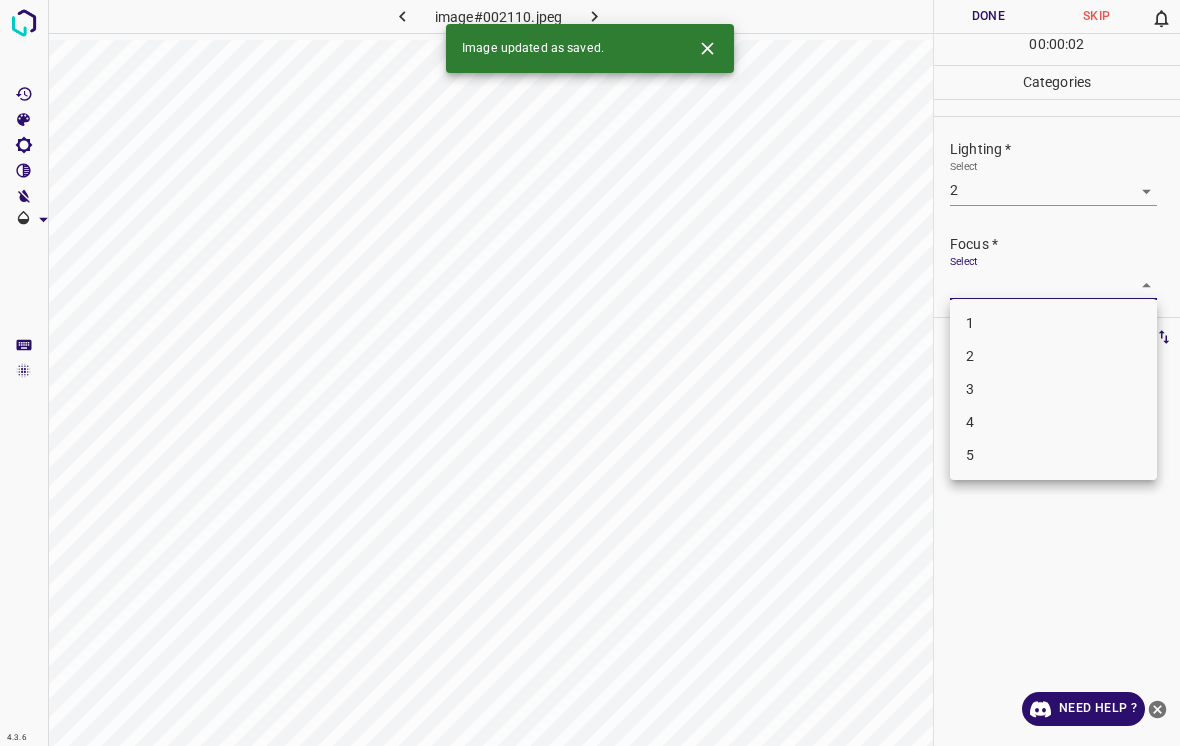 click on "3" at bounding box center [1053, 389] 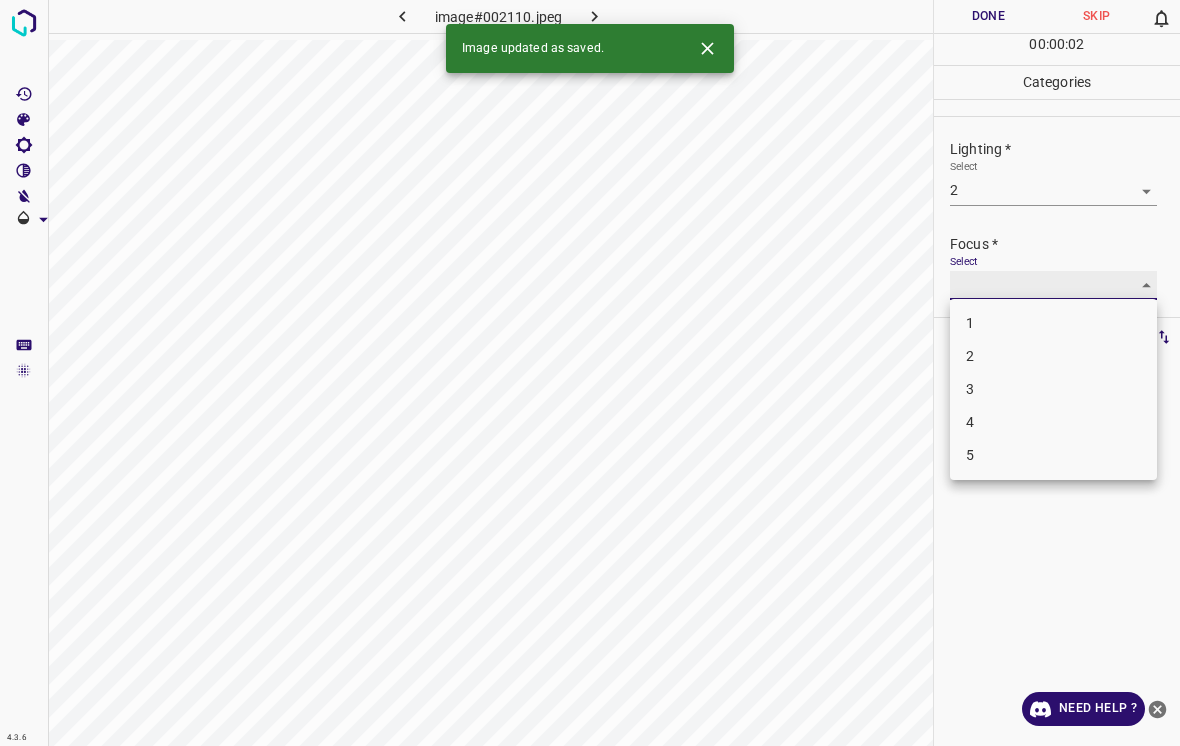 type on "3" 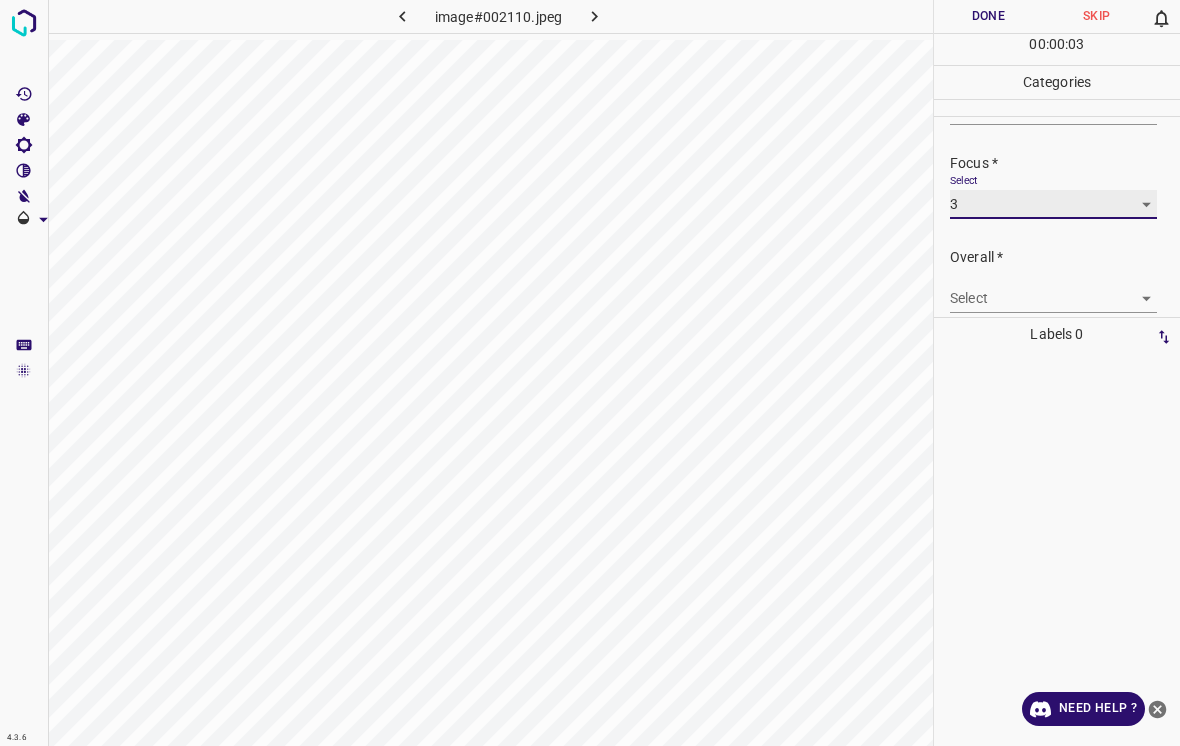 scroll, scrollTop: 89, scrollLeft: 0, axis: vertical 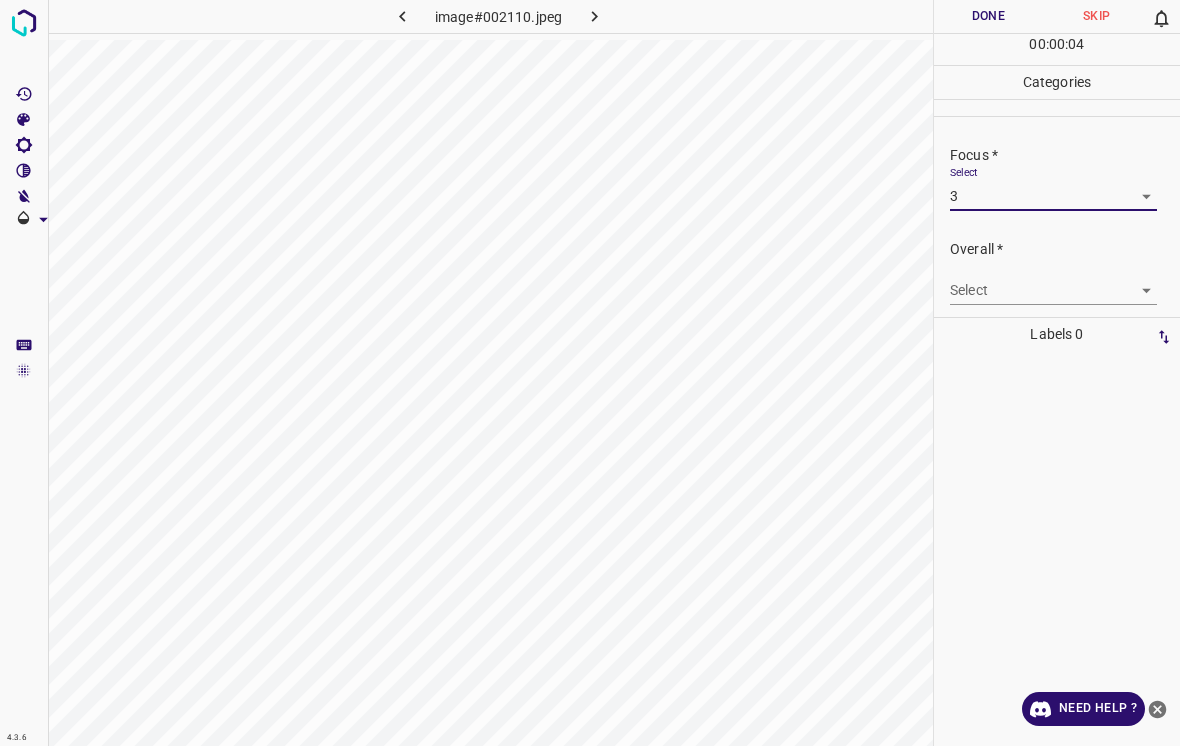 click on "4.3.6  image#002110.jpeg Done Skip 0 00   : 00   : 04   Categories Lighting *  Select 2 2 Focus *  Select 3 3 Overall *  Select ​ Labels   0 Categories 1 Lighting 2 Focus 3 Overall Tools Space Change between modes (Draw & Edit) I Auto labeling R Restore zoom M Zoom in N Zoom out Delete Delete selecte label Filters Z Restore filters X Saturation filter C Brightness filter V Contrast filter B Gray scale filter General O Download Need Help ? - Text - Hide - Delete" at bounding box center [590, 373] 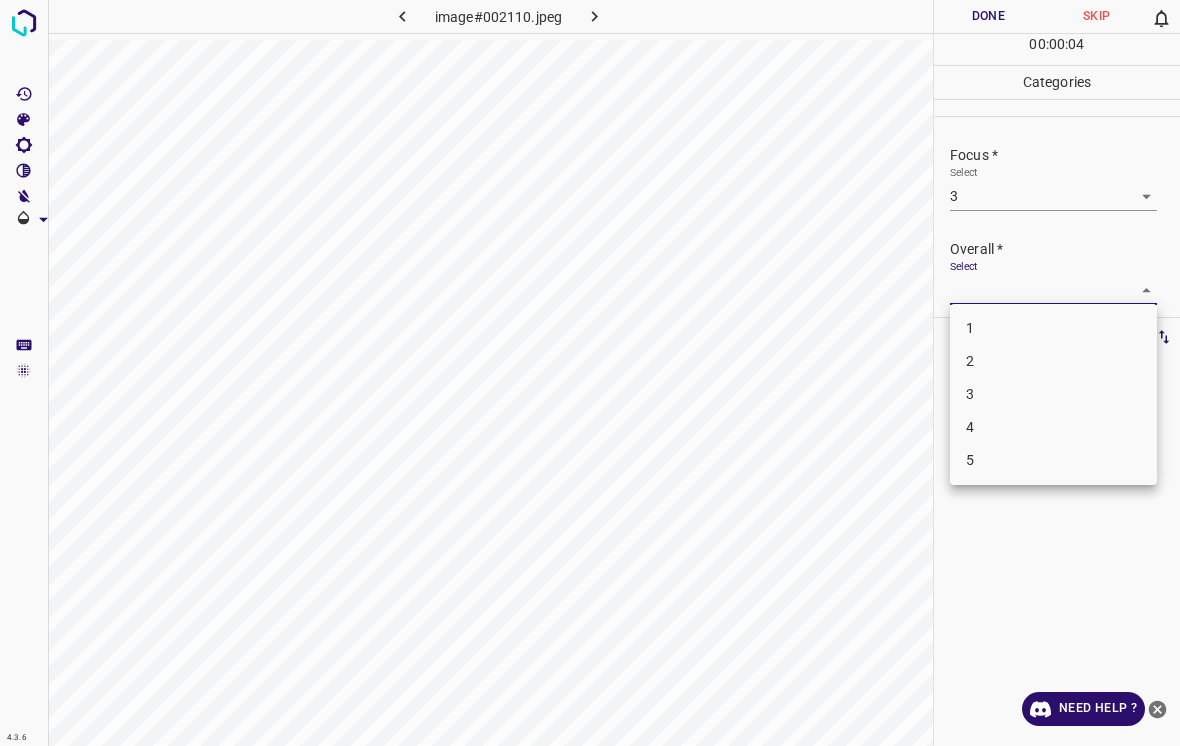 click on "2" at bounding box center [1053, 361] 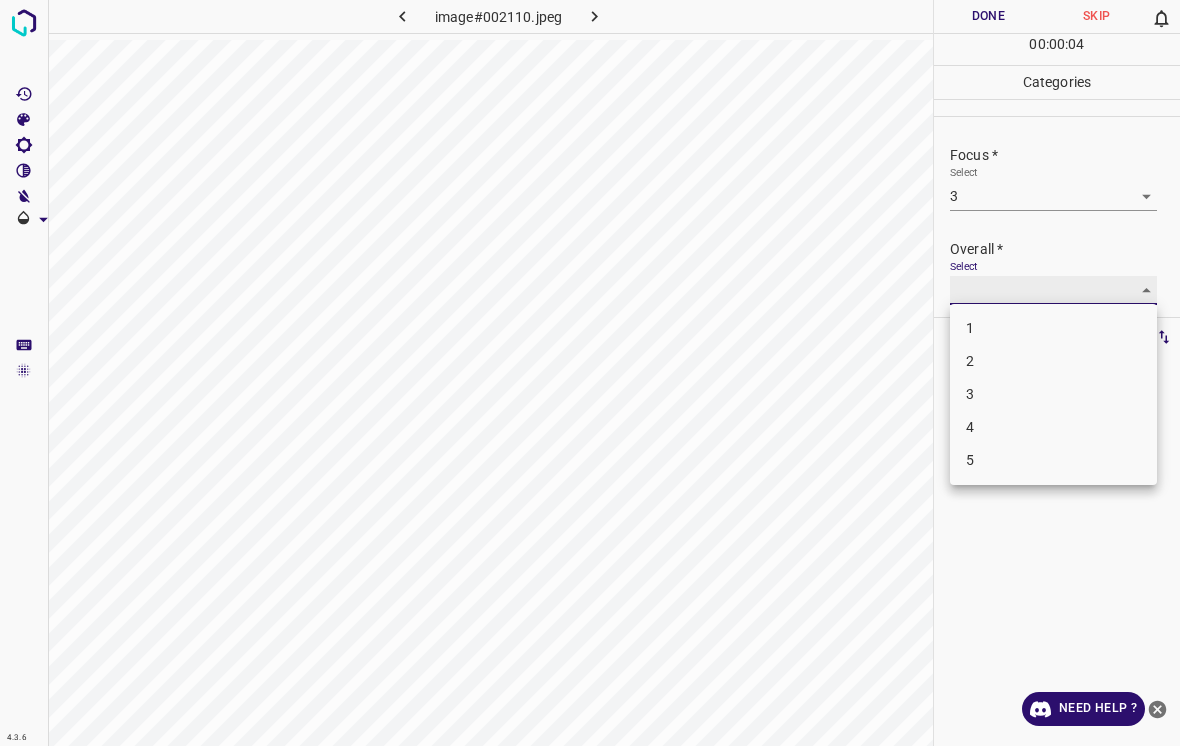 type on "2" 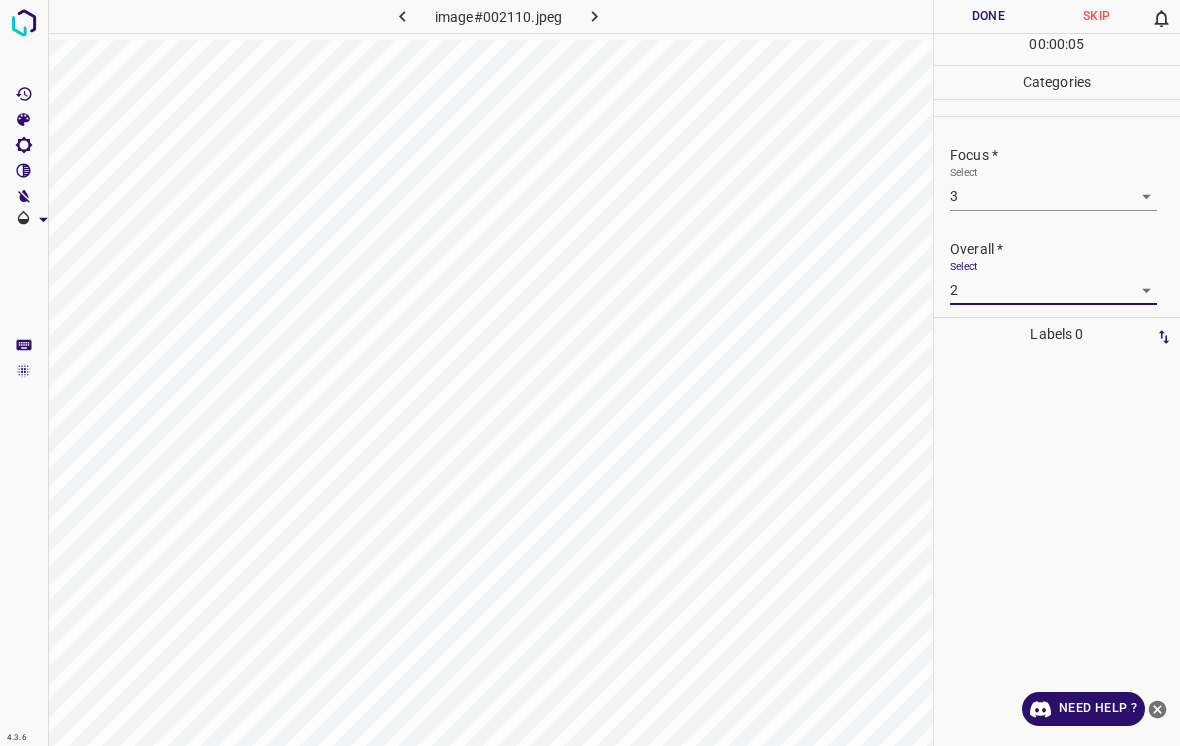 click on "Done" at bounding box center (988, 16) 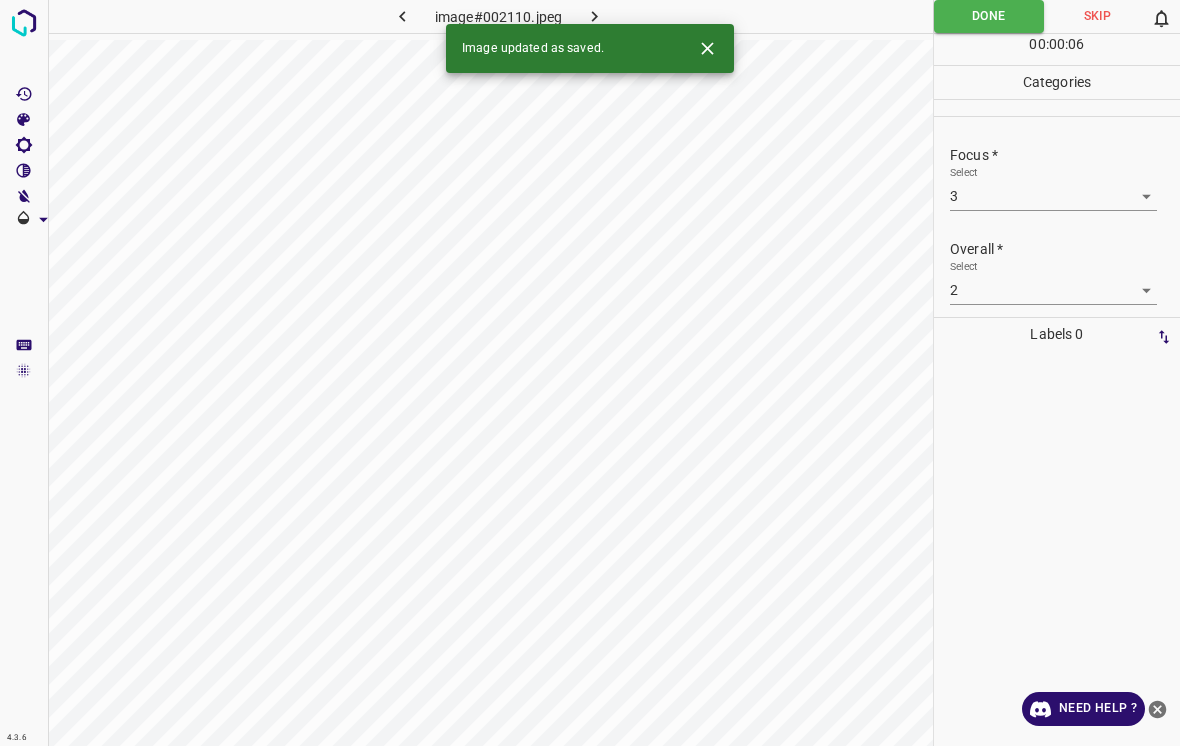 click on "Image updated as saved." at bounding box center (533, 49) 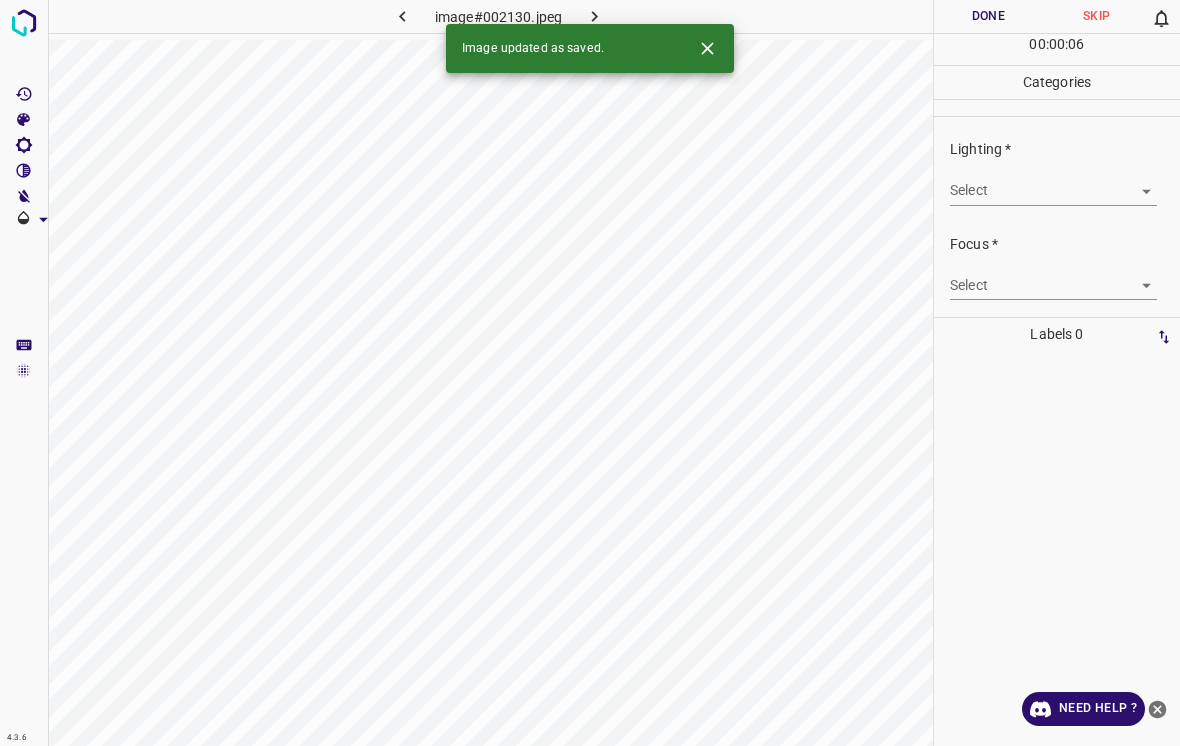 click on "4.3.6  image#002130.jpeg Done Skip 0 00   : 00   : 06   Categories Lighting *  Select ​ Focus *  Select ​ Overall *  Select ​ Labels   0 Categories 1 Lighting 2 Focus 3 Overall Tools Space Change between modes (Draw & Edit) I Auto labeling R Restore zoom M Zoom in N Zoom out Delete Delete selecte label Filters Z Restore filters X Saturation filter C Brightness filter V Contrast filter B Gray scale filter General O Download Image updated as saved. Need Help ? - Text - Hide - Delete" at bounding box center [590, 373] 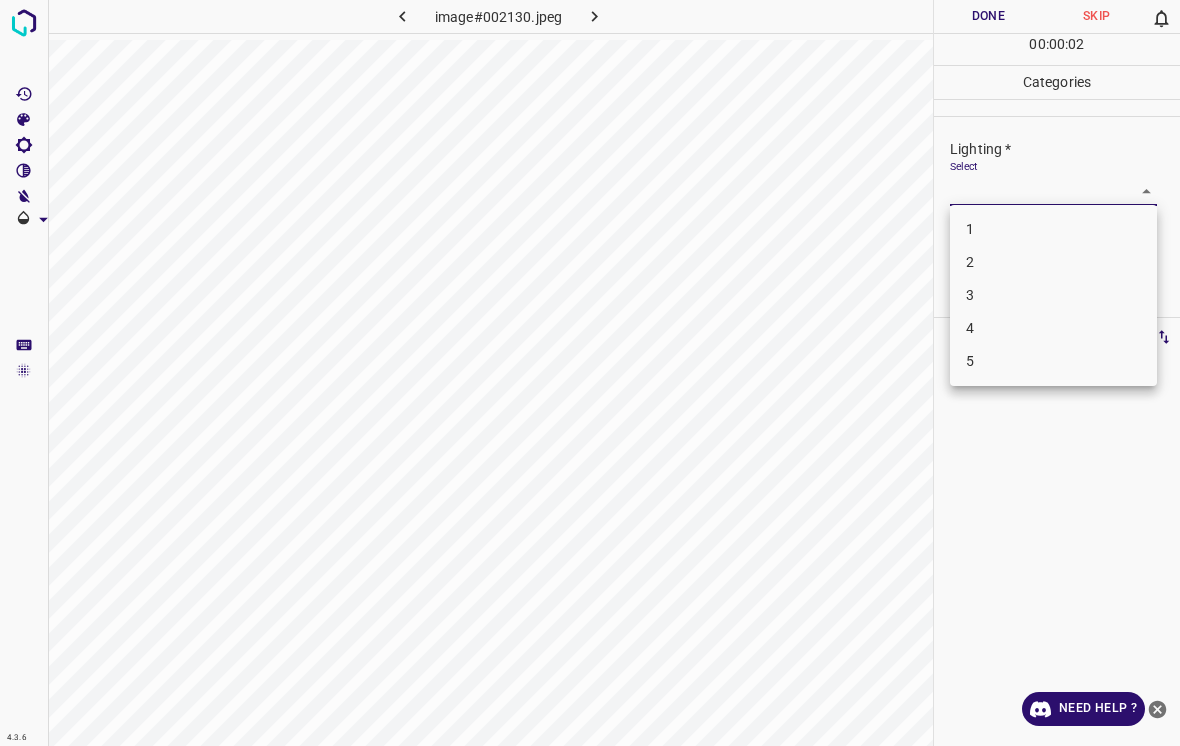 click on "3" at bounding box center [1053, 295] 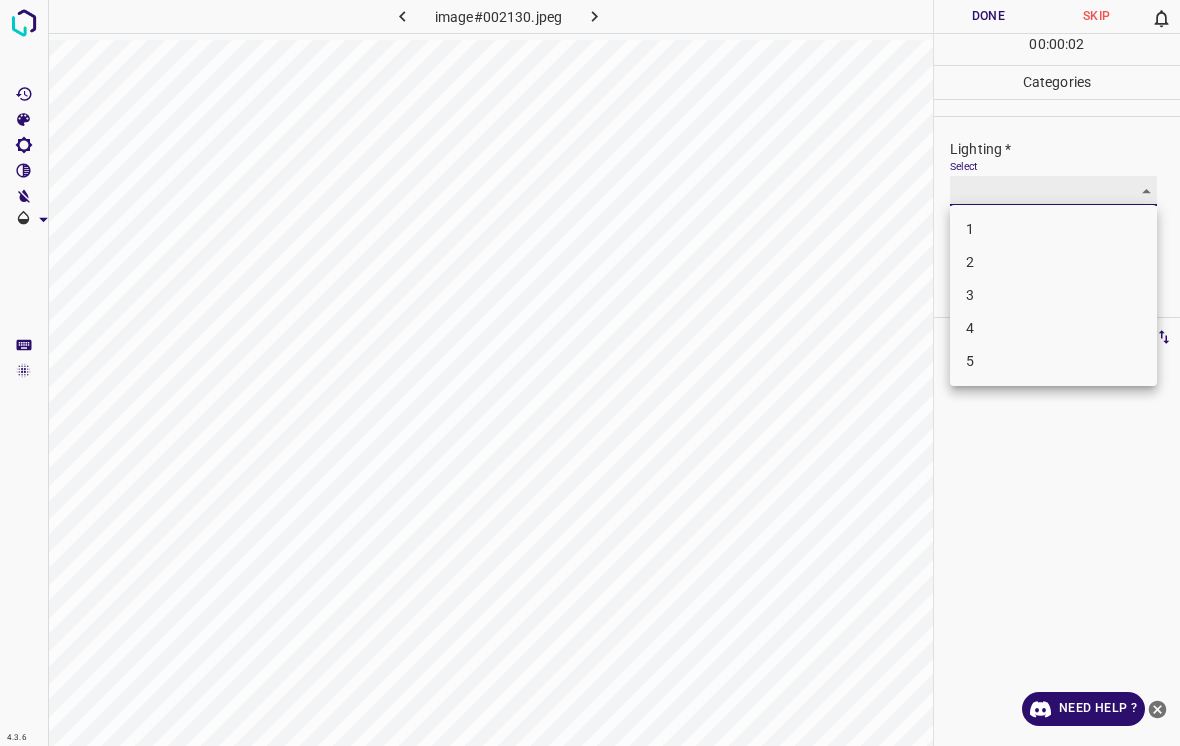 type on "3" 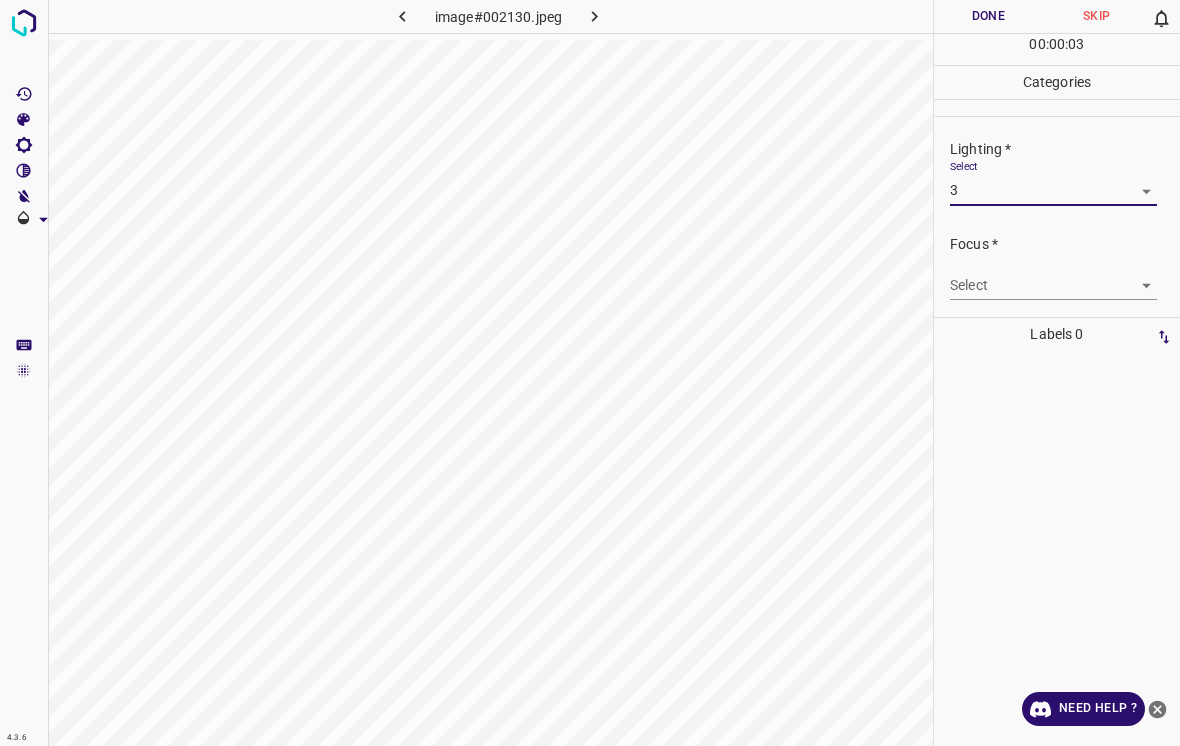 click on "4.3.6  image#002130.jpeg Done Skip 0 00   : 00   : 03   Categories Lighting *  Select 3 3 Focus *  Select ​ Overall *  Select ​ Labels   0 Categories 1 Lighting 2 Focus 3 Overall Tools Space Change between modes (Draw & Edit) I Auto labeling R Restore zoom M Zoom in N Zoom out Delete Delete selecte label Filters Z Restore filters X Saturation filter C Brightness filter V Contrast filter B Gray scale filter General O Download Need Help ? - Text - Hide - Delete" at bounding box center (590, 373) 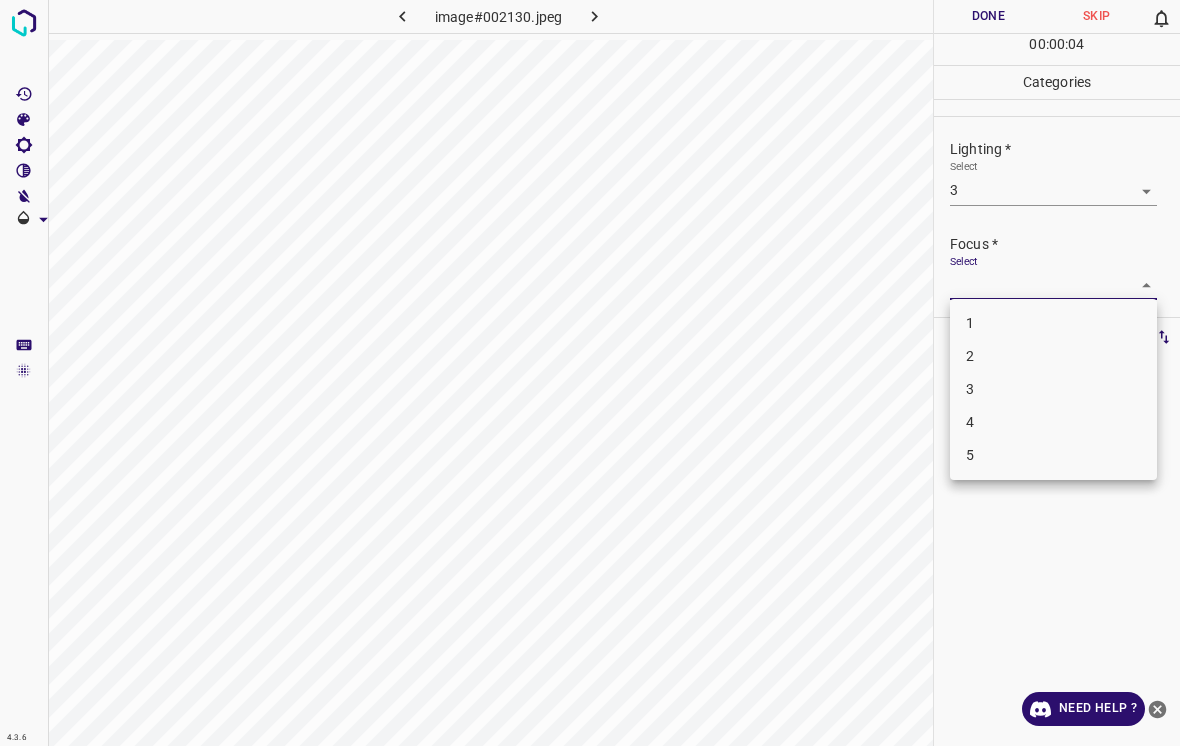click on "4" at bounding box center (1053, 422) 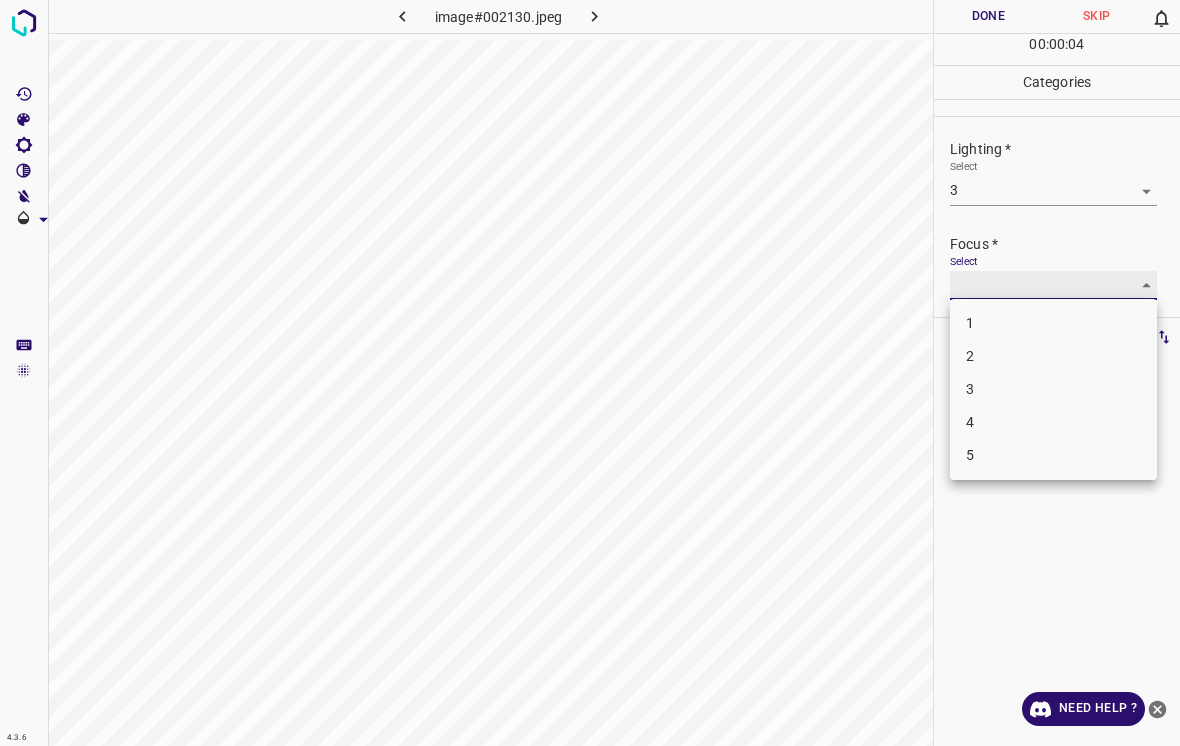 type on "4" 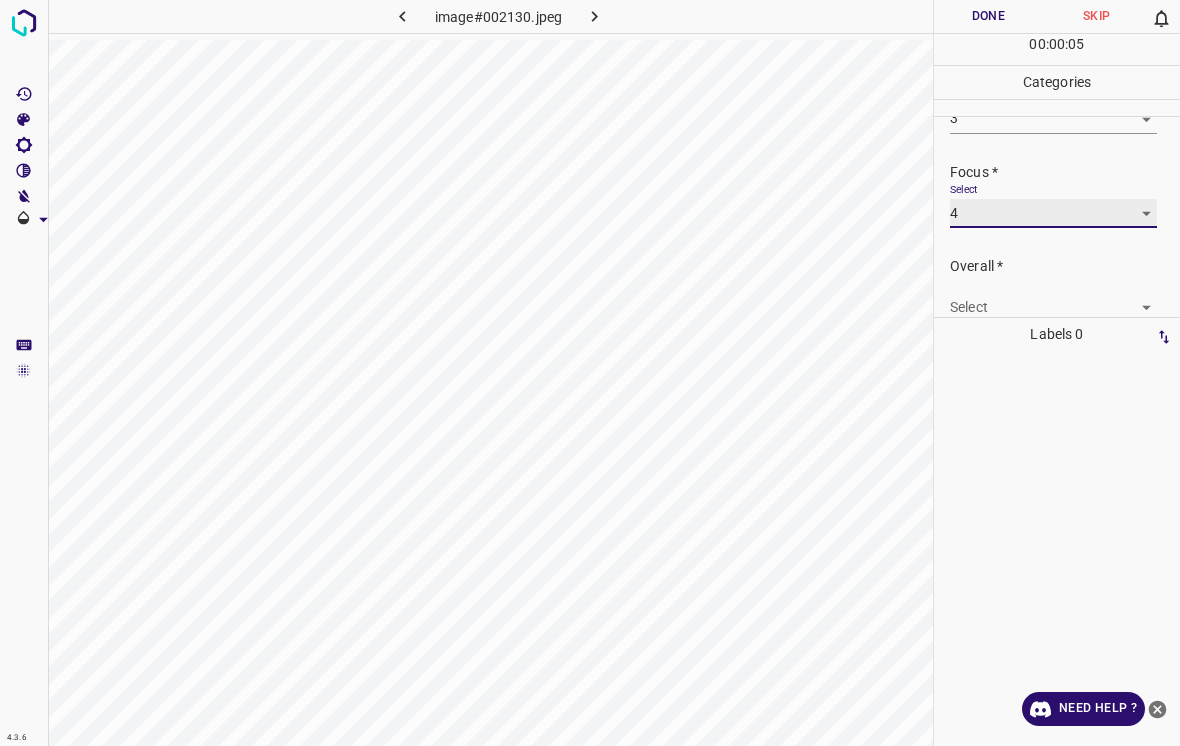 scroll, scrollTop: 74, scrollLeft: 0, axis: vertical 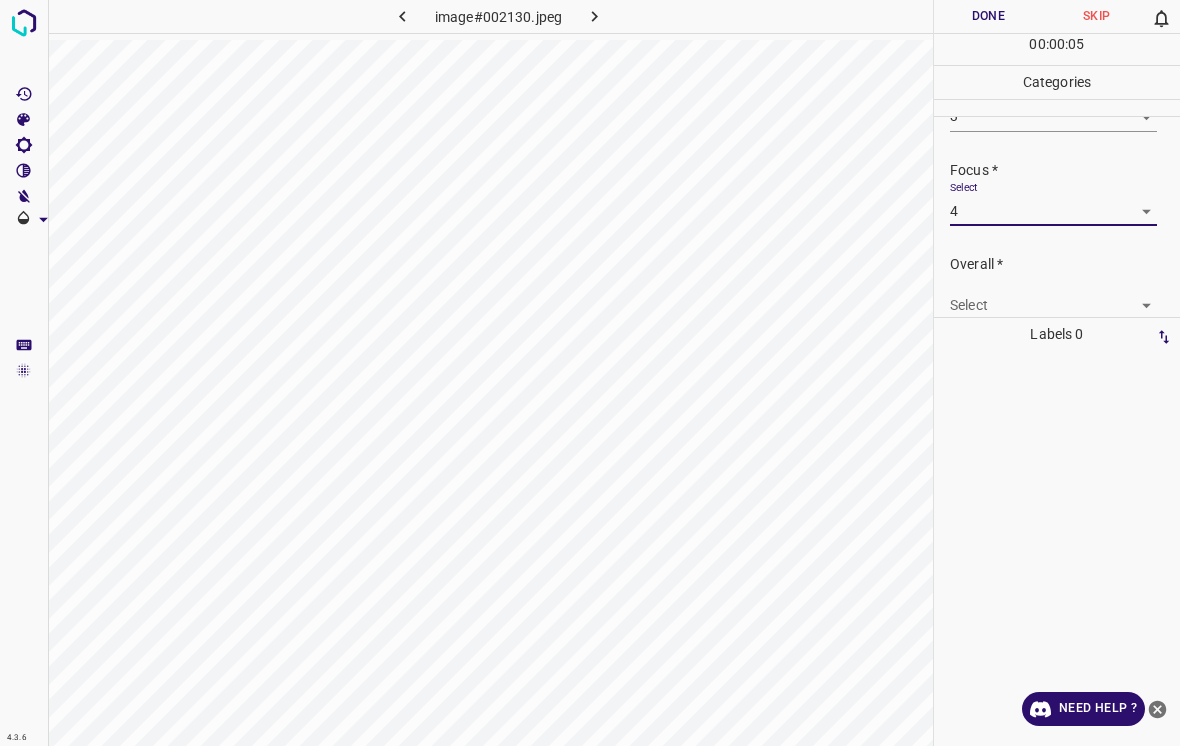 click on "4.3.6  image#002130.jpeg Done Skip 0 00   : 00   : 05   Categories Lighting *  Select 3 3 Focus *  Select 4 4 Overall *  Select ​ Labels   0 Categories 1 Lighting 2 Focus 3 Overall Tools Space Change between modes (Draw & Edit) I Auto labeling R Restore zoom M Zoom in N Zoom out Delete Delete selecte label Filters Z Restore filters X Saturation filter C Brightness filter V Contrast filter B Gray scale filter General O Download Need Help ? - Text - Hide - Delete" at bounding box center [590, 373] 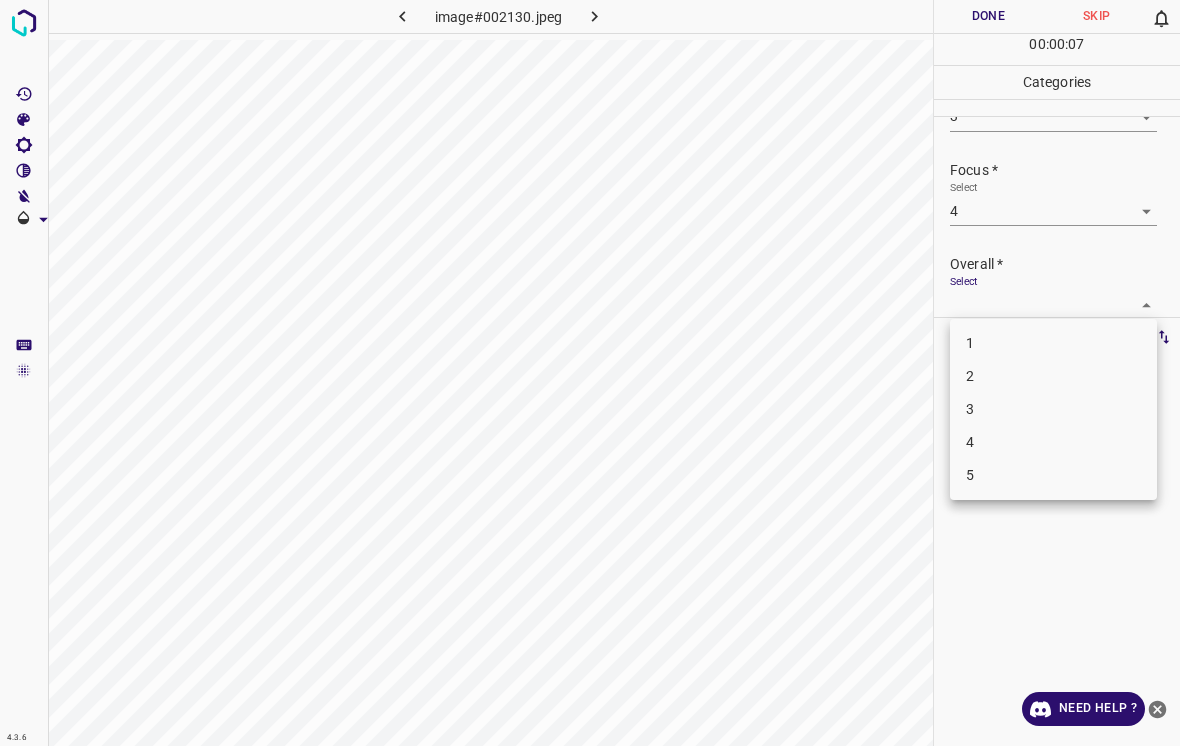 click on "3" at bounding box center (1053, 409) 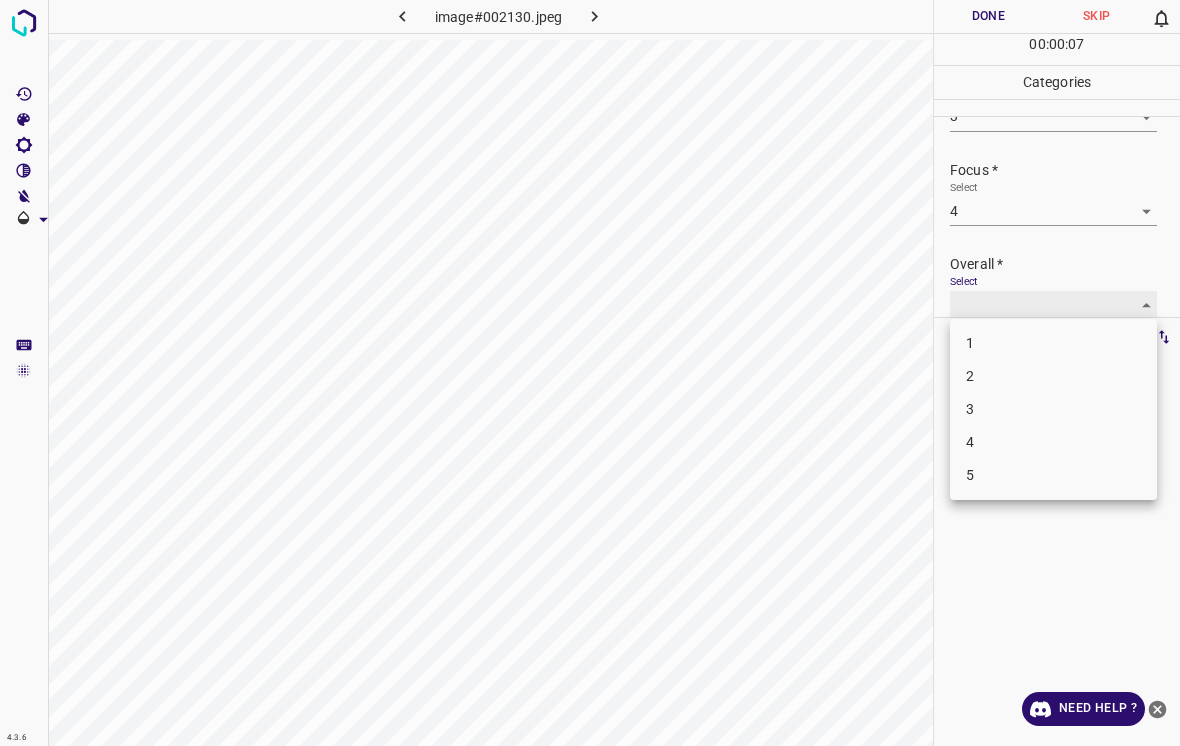 type on "3" 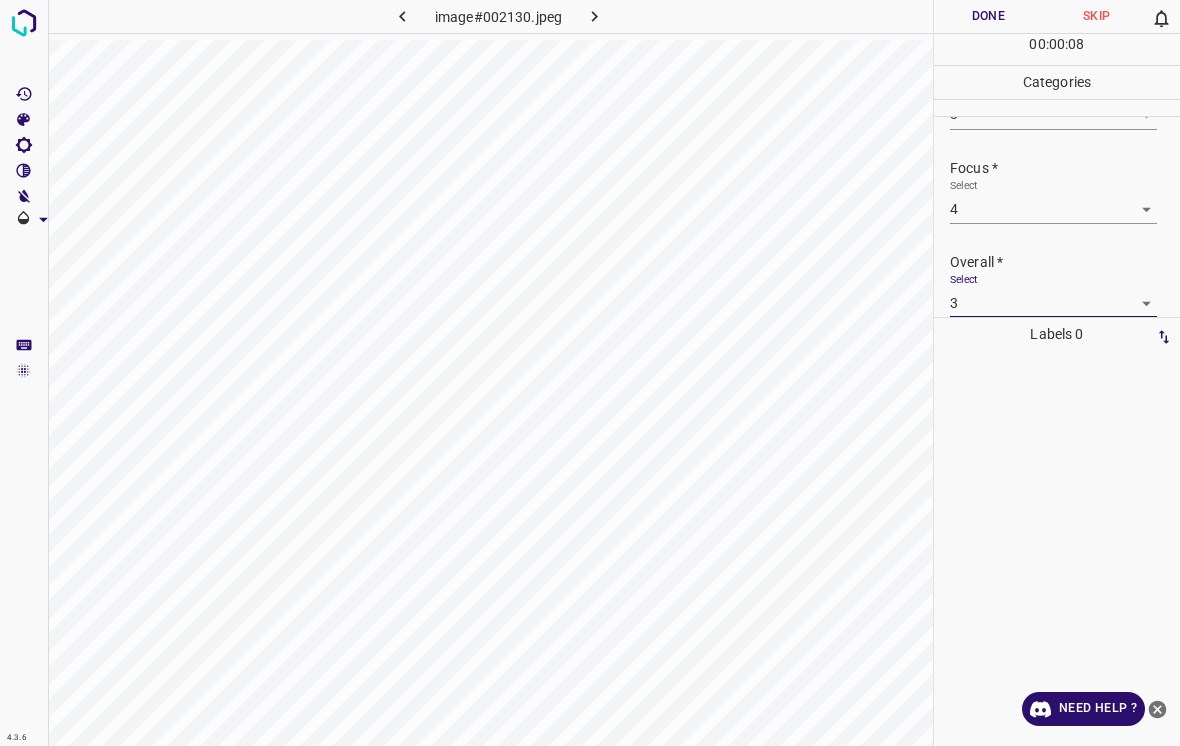 click on "Done" at bounding box center [988, 16] 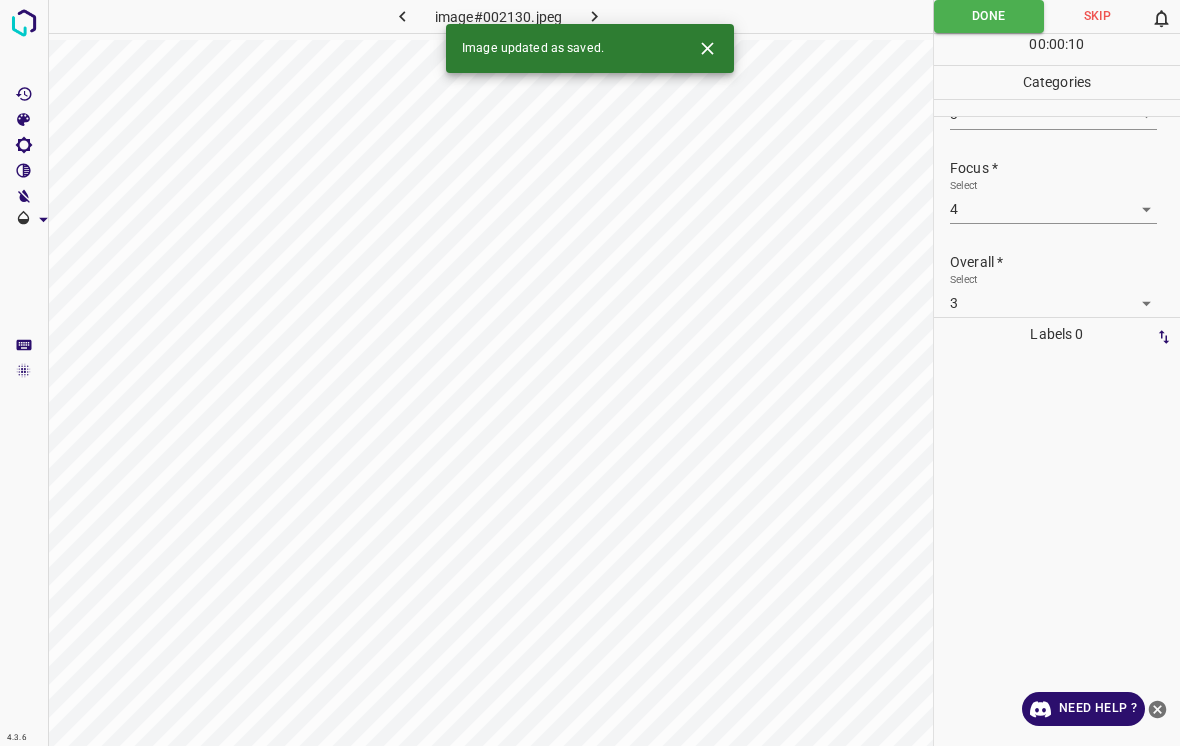 click 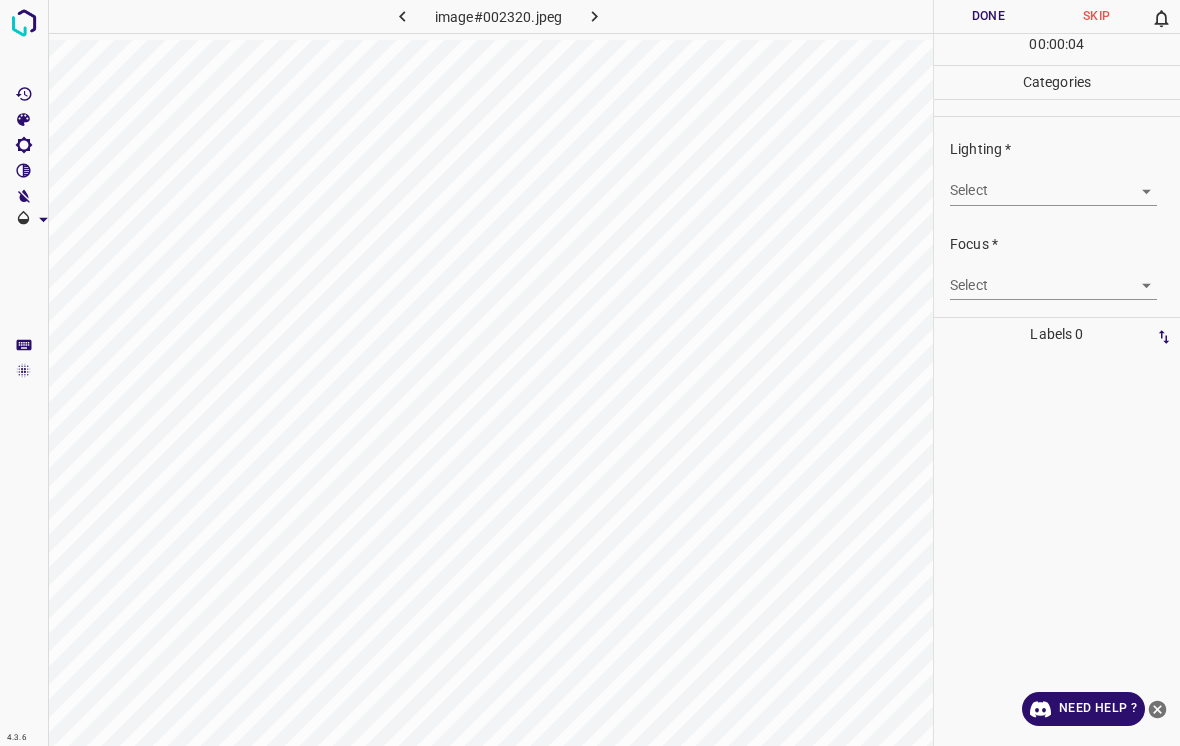 click on "4.3.6  image#002320.jpeg Done Skip 0 00   : 00   : 04   Categories Lighting *  Select ​ Focus *  Select ​ Overall *  Select ​ Labels   0 Categories 1 Lighting 2 Focus 3 Overall Tools Space Change between modes (Draw & Edit) I Auto labeling R Restore zoom M Zoom in N Zoom out Delete Delete selecte label Filters Z Restore filters X Saturation filter C Brightness filter V Contrast filter B Gray scale filter General O Download Need Help ? - Text - Hide - Delete" at bounding box center [590, 373] 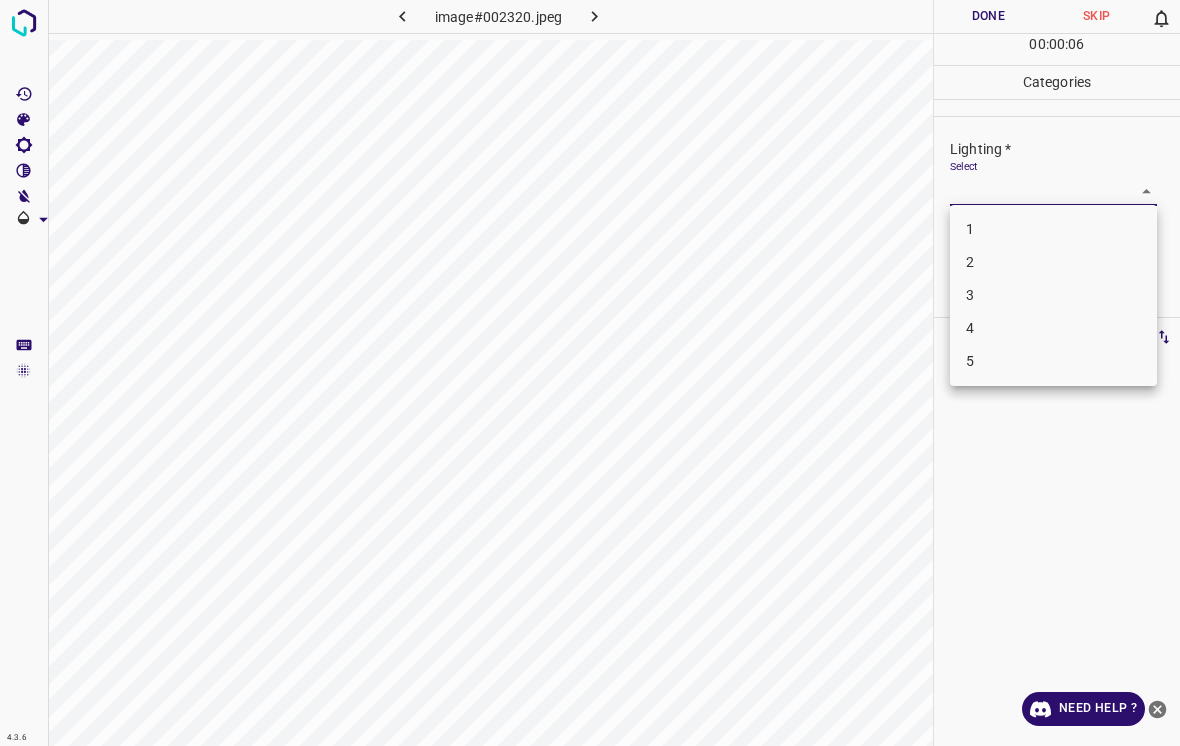 click on "1" at bounding box center [1053, 229] 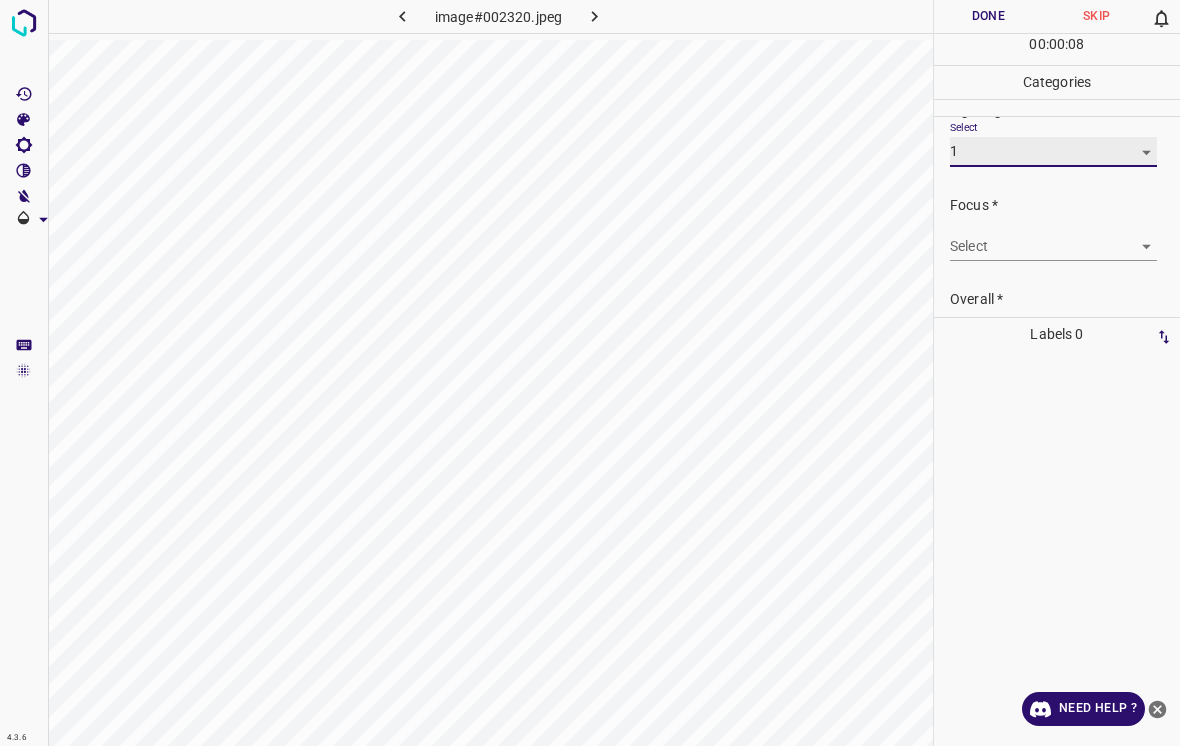 scroll, scrollTop: 36, scrollLeft: 0, axis: vertical 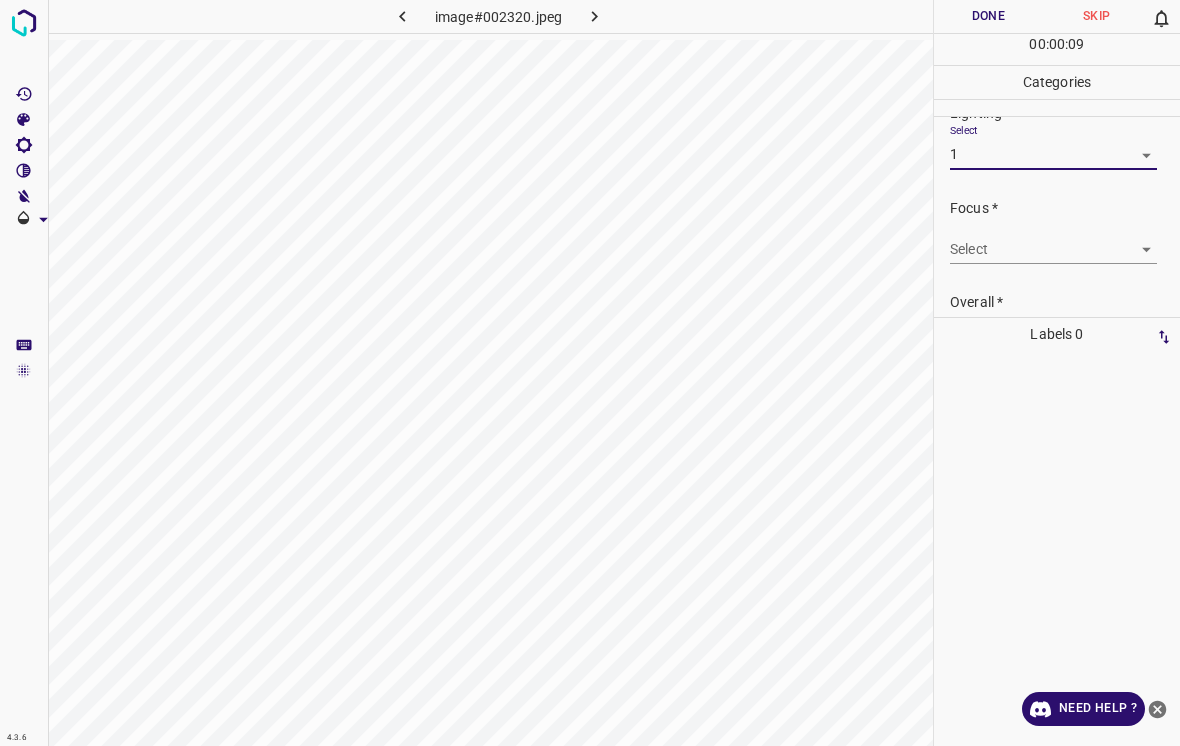 click on "4.3.6  image#002320.jpeg Done Skip 0 00   : 00   : 09   Categories Lighting *  Select 1 1 Focus *  Select ​ Overall *  Select ​ Labels   0 Categories 1 Lighting 2 Focus 3 Overall Tools Space Change between modes (Draw & Edit) I Auto labeling R Restore zoom M Zoom in N Zoom out Delete Delete selecte label Filters Z Restore filters X Saturation filter C Brightness filter V Contrast filter B Gray scale filter General O Download Need Help ? - Text - Hide - Delete" at bounding box center [590, 373] 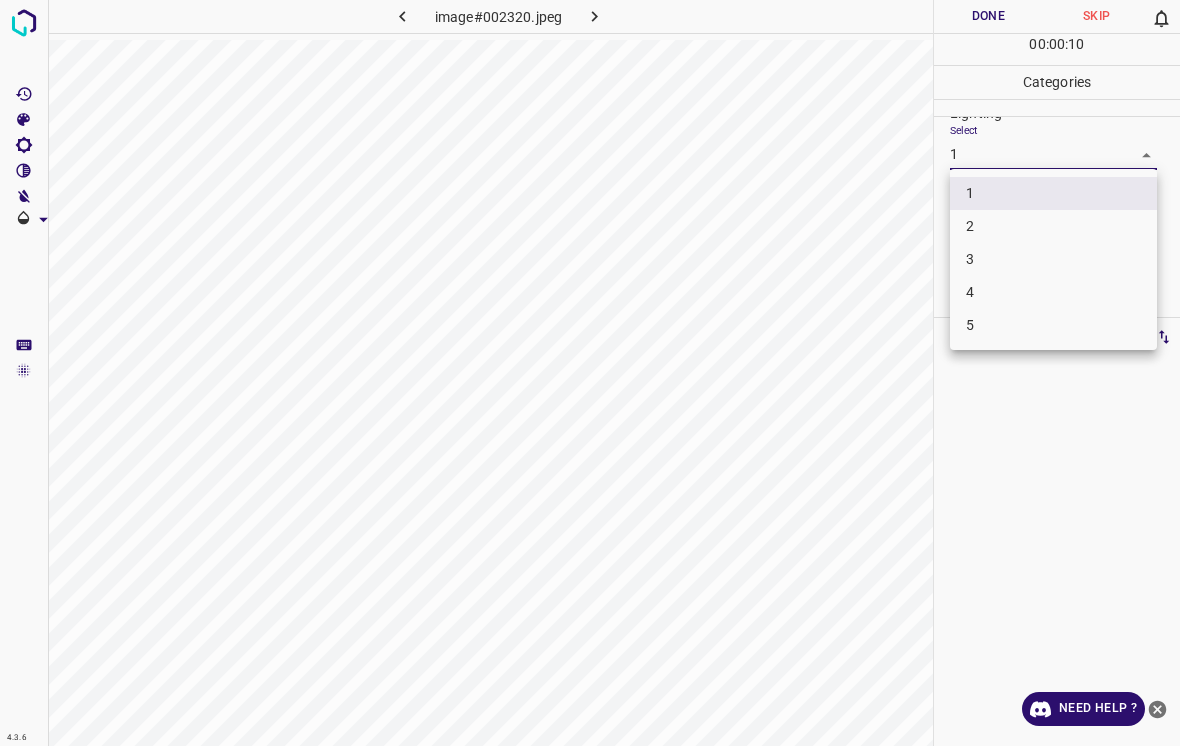 click on "2" at bounding box center (1053, 226) 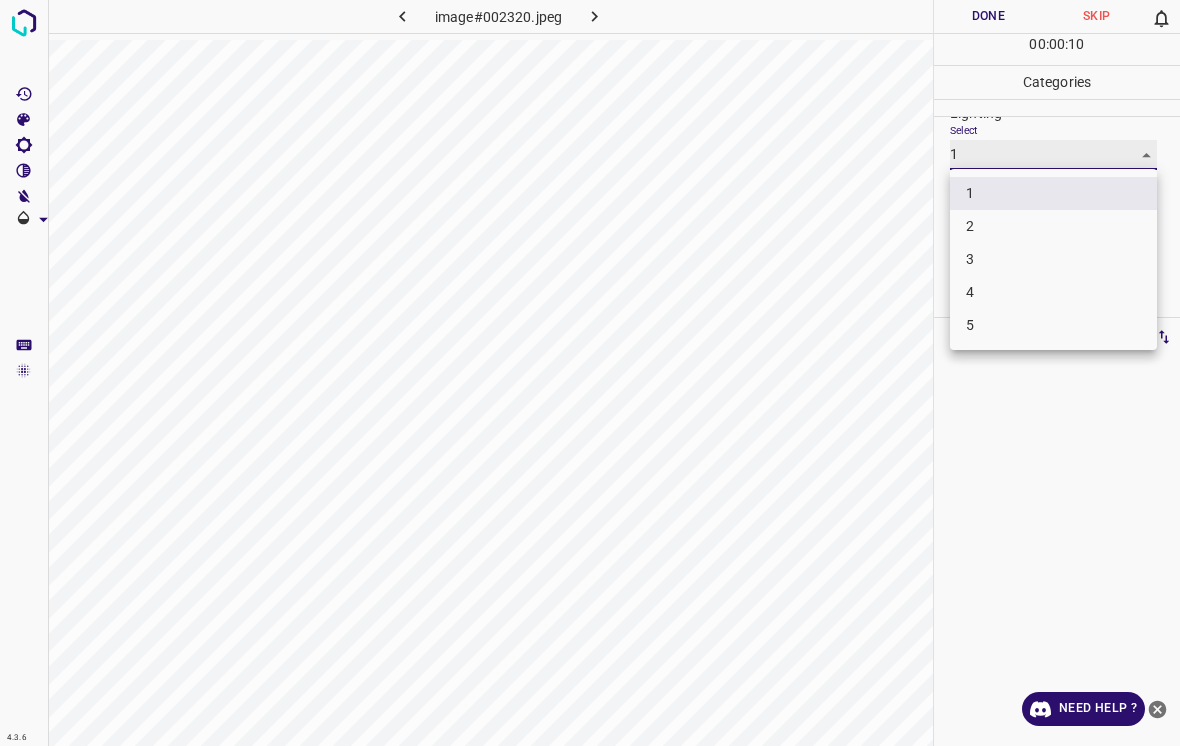 type on "2" 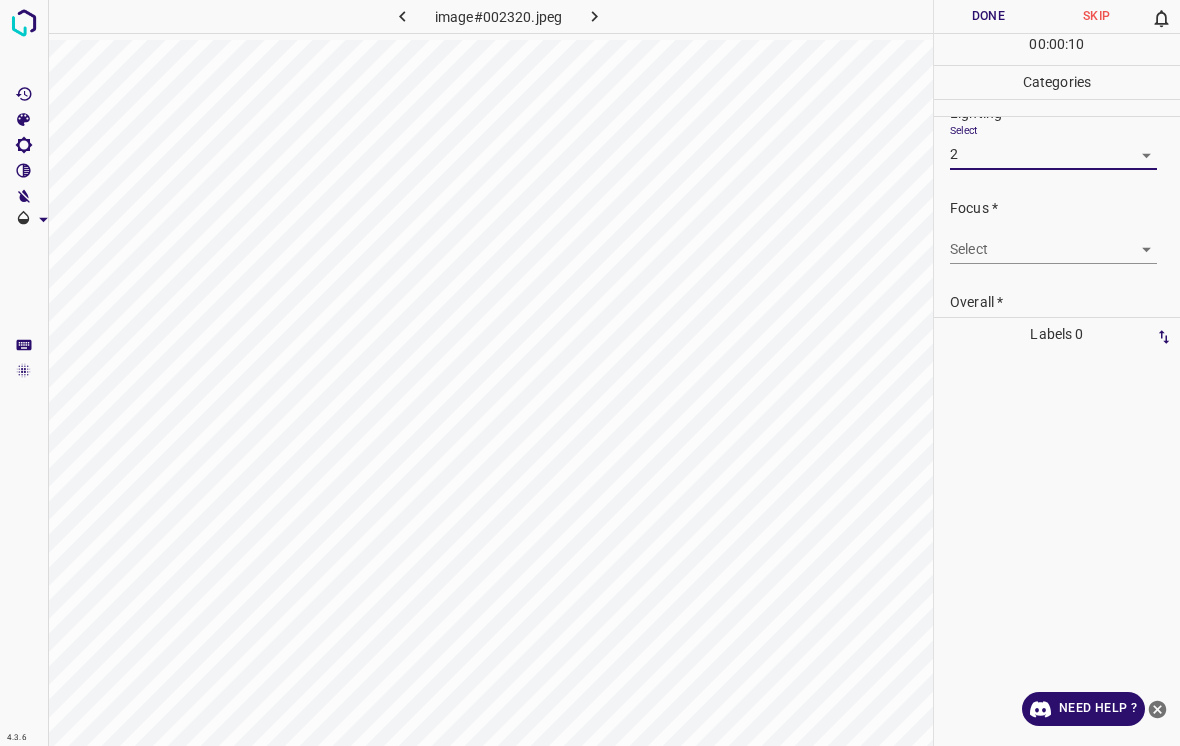 click on "4.3.6  image#002320.jpeg Done Skip 0 00   : 00   : 10   Categories Lighting *  Select 2 2 Focus *  Select ​ Overall *  Select ​ Labels   0 Categories 1 Lighting 2 Focus 3 Overall Tools Space Change between modes (Draw & Edit) I Auto labeling R Restore zoom M Zoom in N Zoom out Delete Delete selecte label Filters Z Restore filters X Saturation filter C Brightness filter V Contrast filter B Gray scale filter General O Download Need Help ? - Text - Hide - Delete" at bounding box center (590, 373) 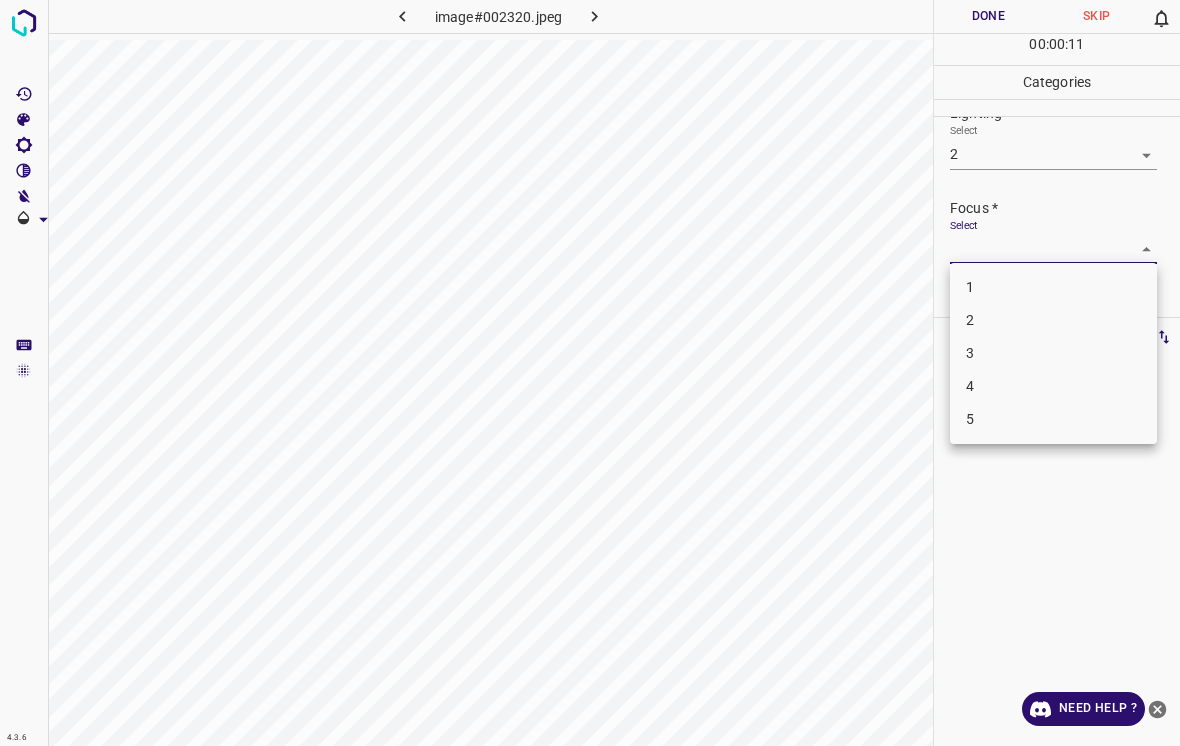 click on "1" at bounding box center (1053, 287) 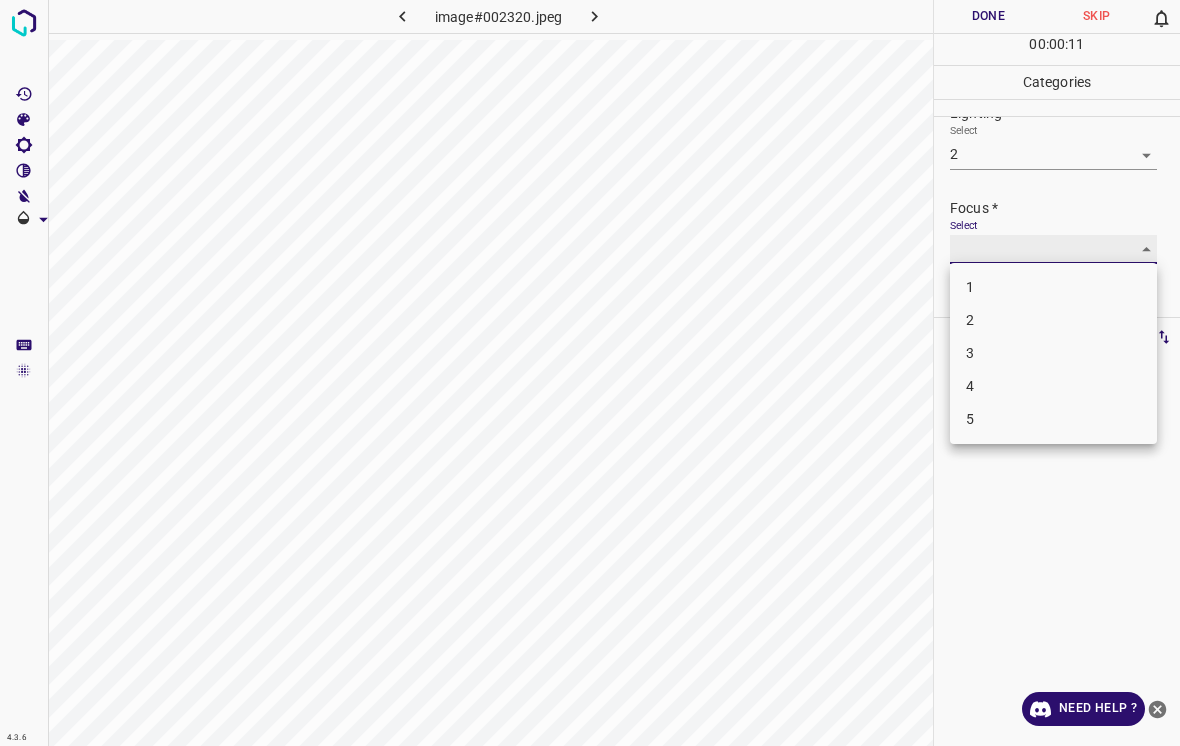 type on "1" 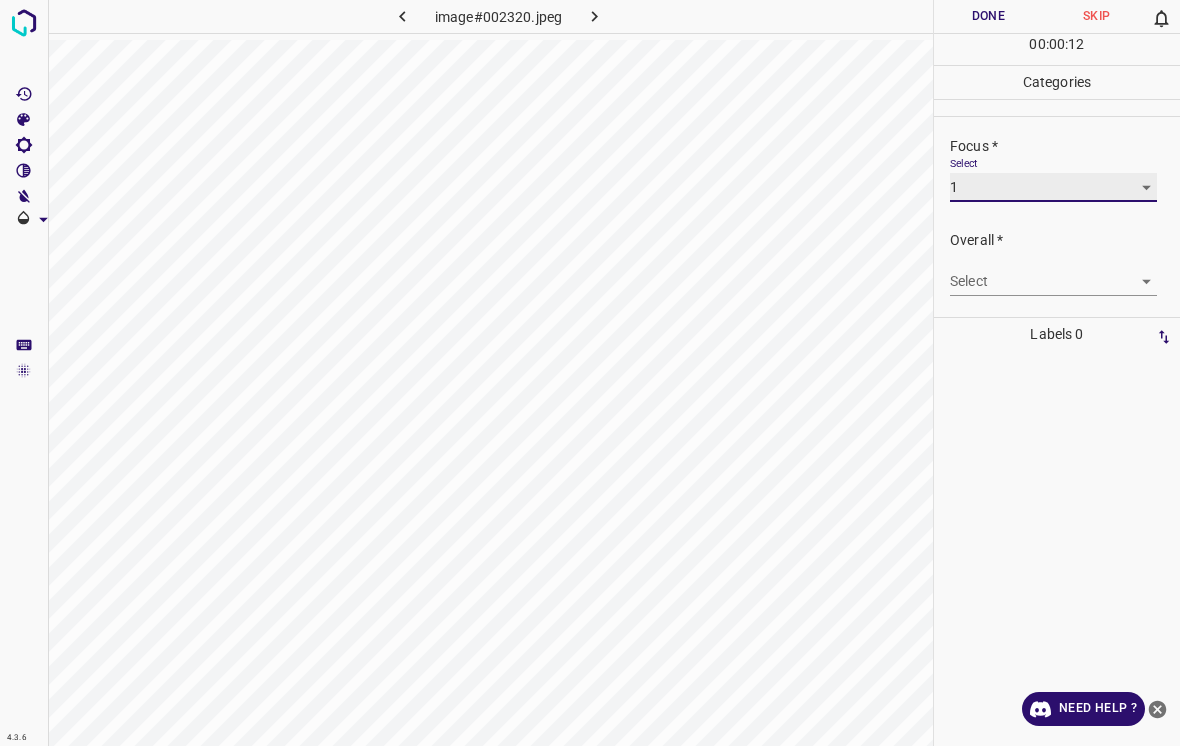 scroll, scrollTop: 98, scrollLeft: 0, axis: vertical 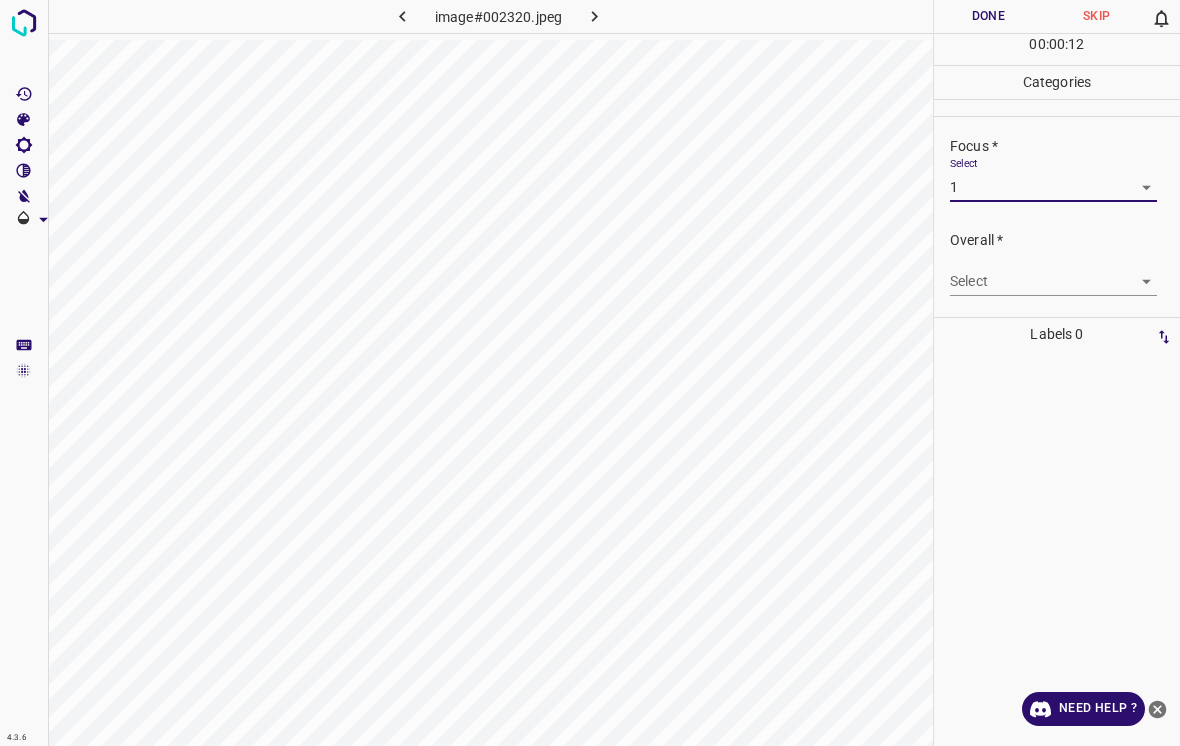 click on "4.3.6  image#002320.jpeg Done Skip 0 00   : 00   : 12   Categories Lighting *  Select 2 2 Focus *  Select 1 1 Overall *  Select ​ Labels   0 Categories 1 Lighting 2 Focus 3 Overall Tools Space Change between modes (Draw & Edit) I Auto labeling R Restore zoom M Zoom in N Zoom out Delete Delete selecte label Filters Z Restore filters X Saturation filter C Brightness filter V Contrast filter B Gray scale filter General O Download Need Help ? - Text - Hide - Delete" at bounding box center [590, 373] 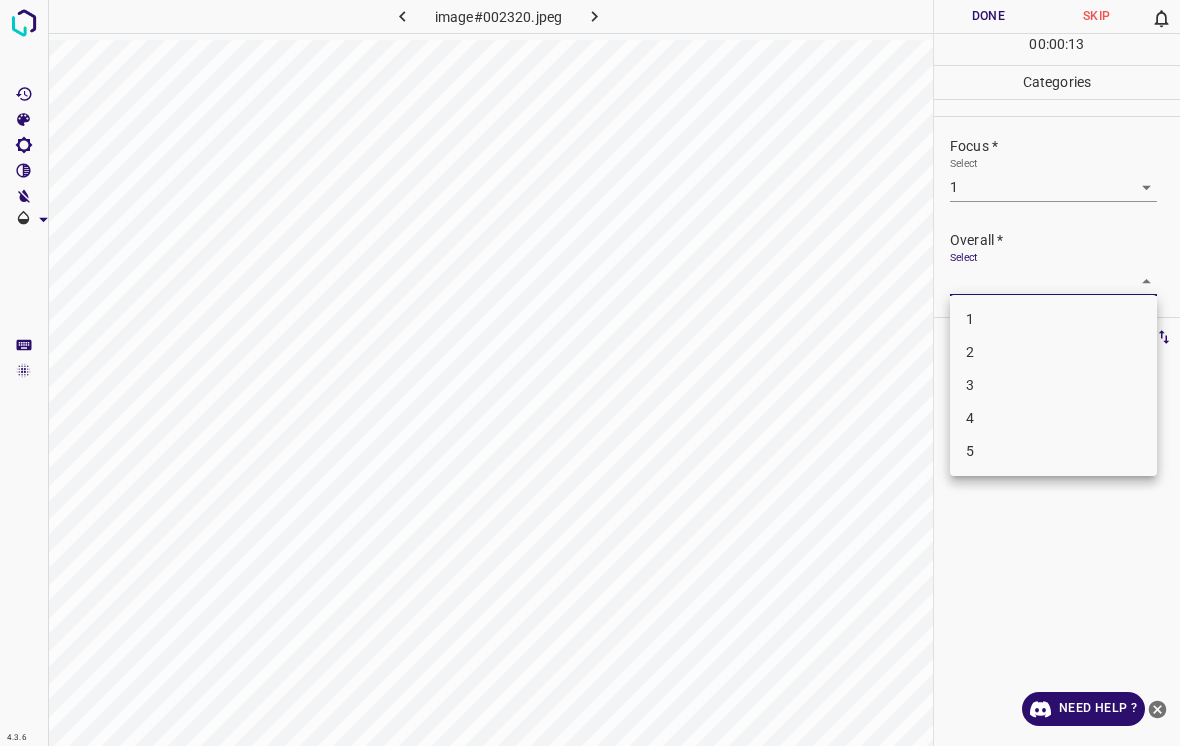 click on "1" at bounding box center [1053, 319] 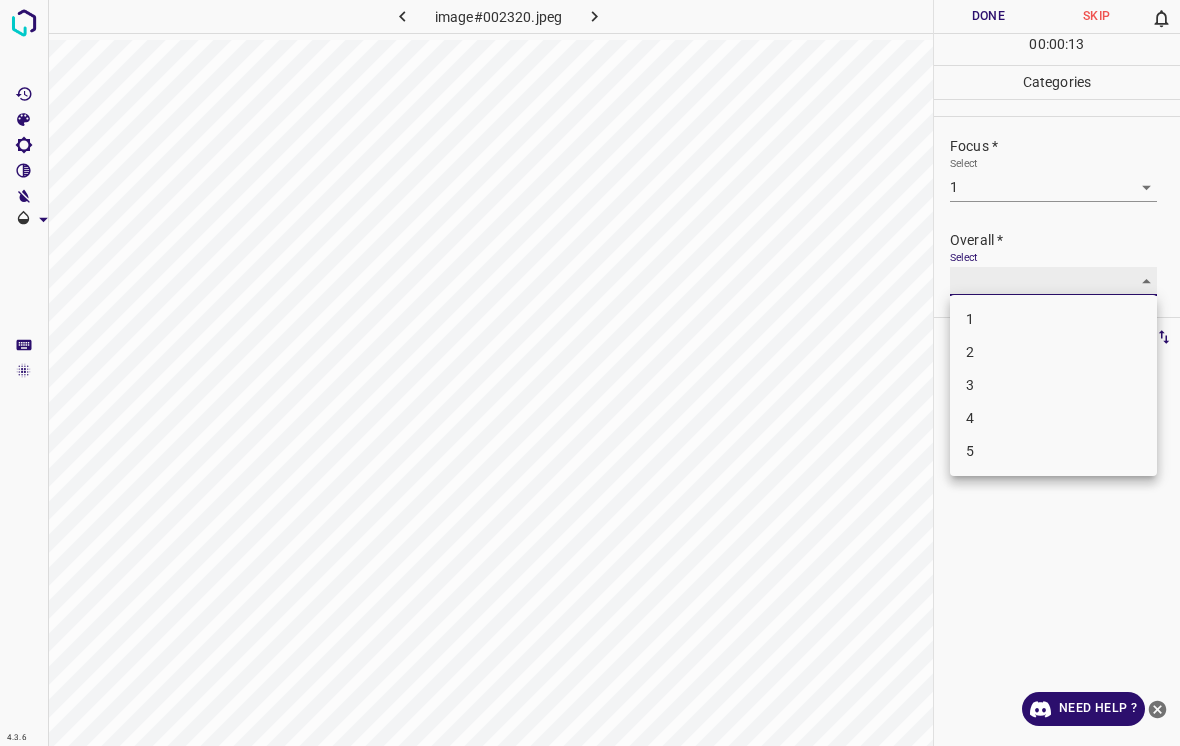 type on "1" 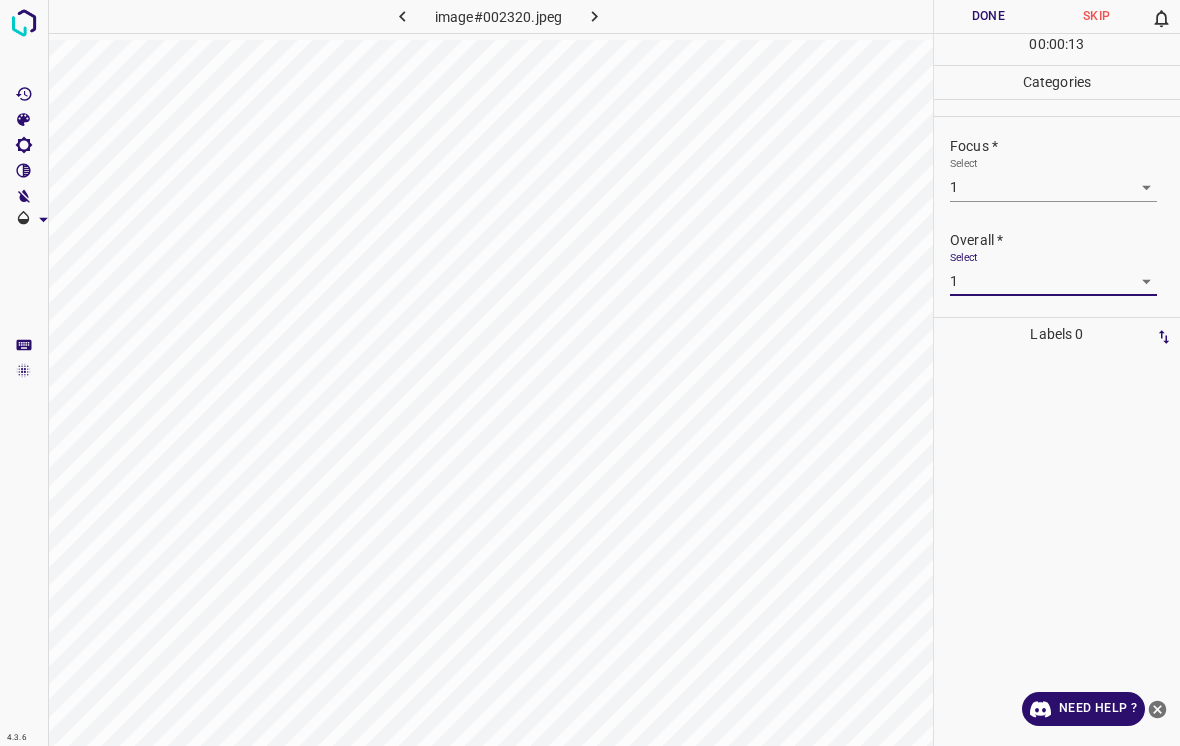 click on "Done" at bounding box center [988, 16] 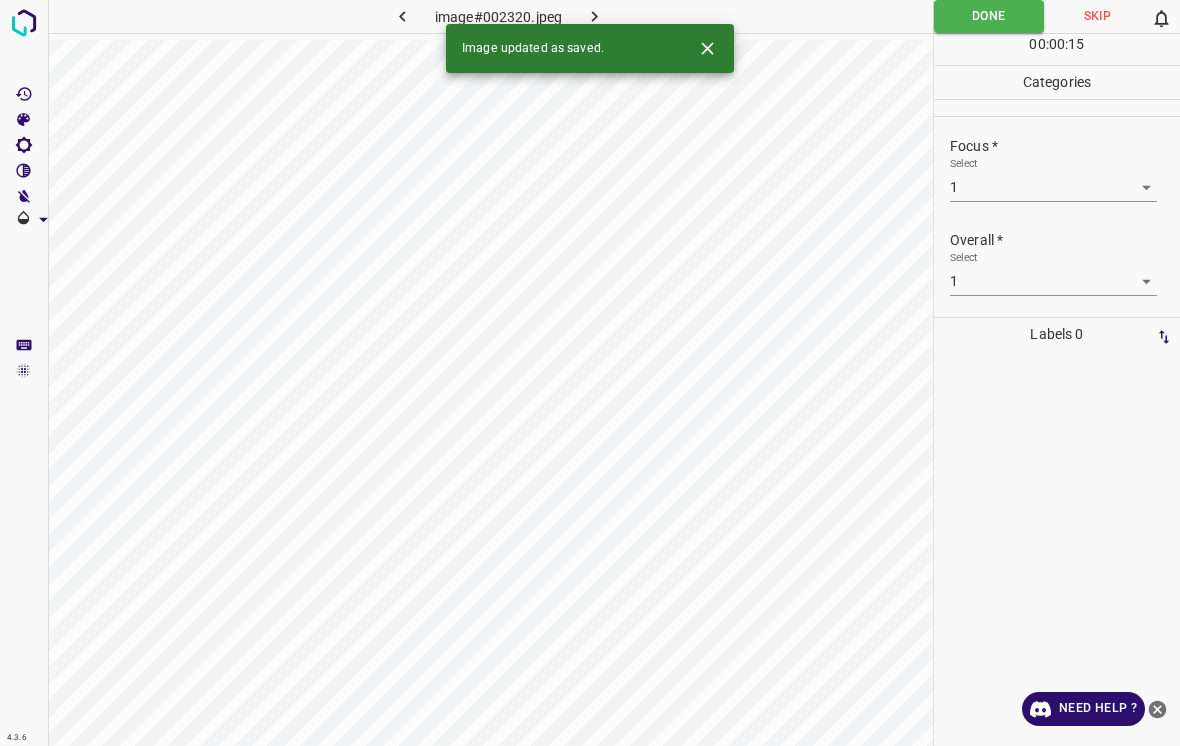 click 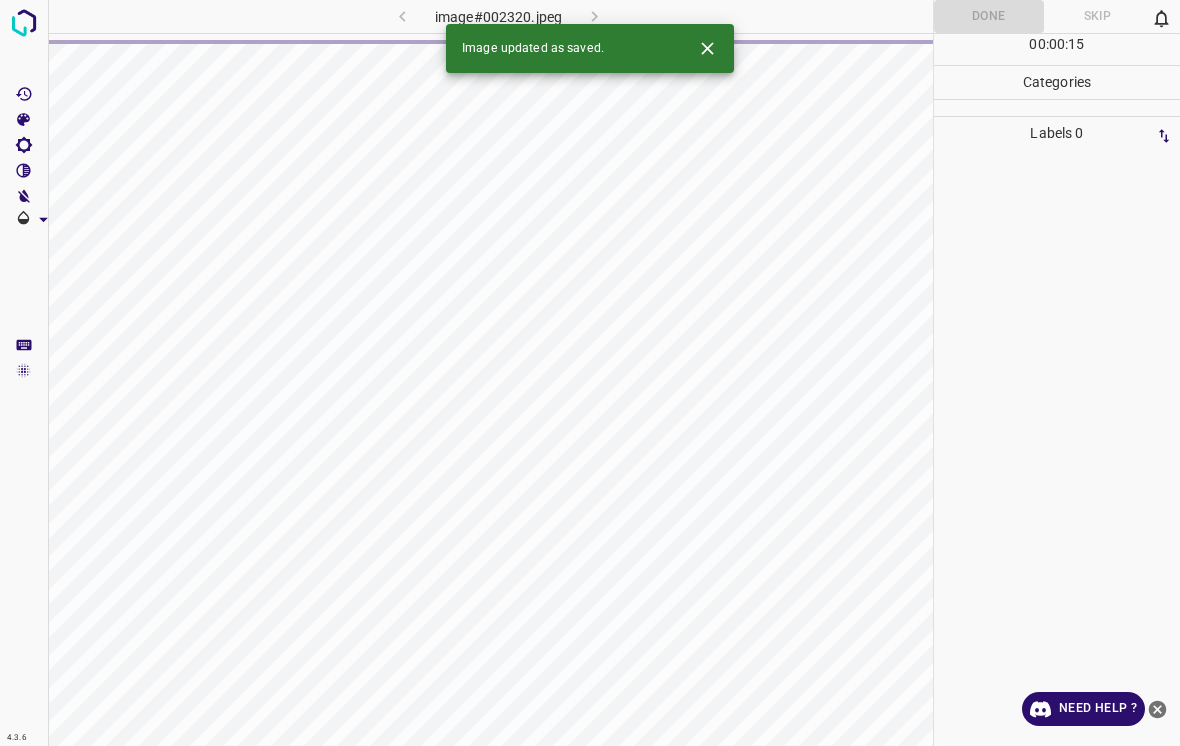 click at bounding box center [707, 48] 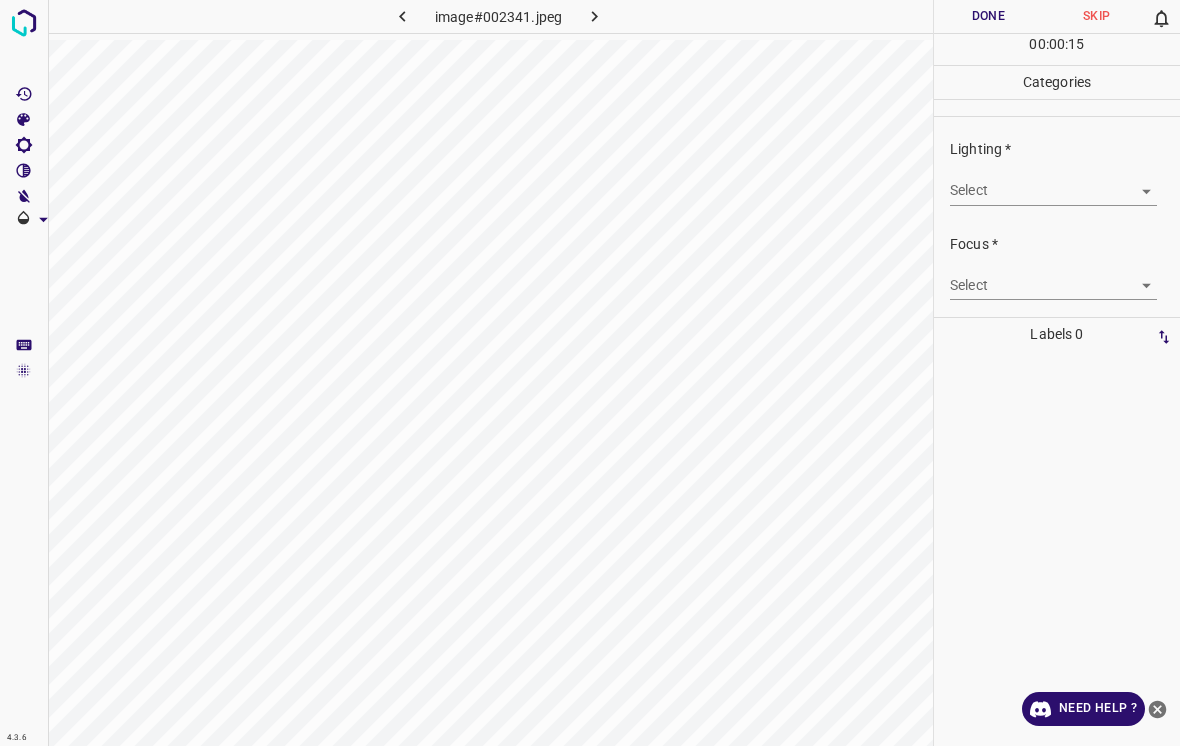 click on "4.3.6  image#002341.jpeg Done Skip 0 00   : 00   : 15   Categories Lighting *  Select ​ Focus *  Select ​ Overall *  Select ​ Labels   0 Categories 1 Lighting 2 Focus 3 Overall Tools Space Change between modes (Draw & Edit) I Auto labeling R Restore zoom M Zoom in N Zoom out Delete Delete selecte label Filters Z Restore filters X Saturation filter C Brightness filter V Contrast filter B Gray scale filter General O Download Need Help ? - Text - Hide - Delete" at bounding box center [590, 373] 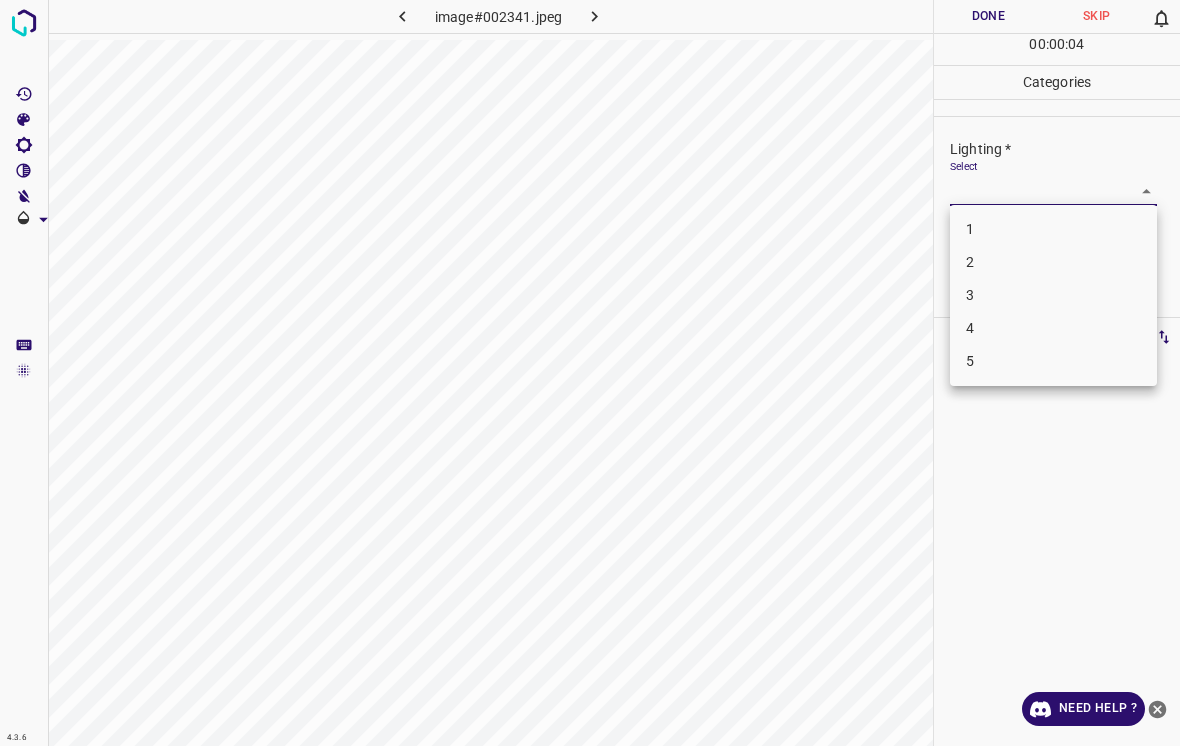 click on "3" at bounding box center [1053, 295] 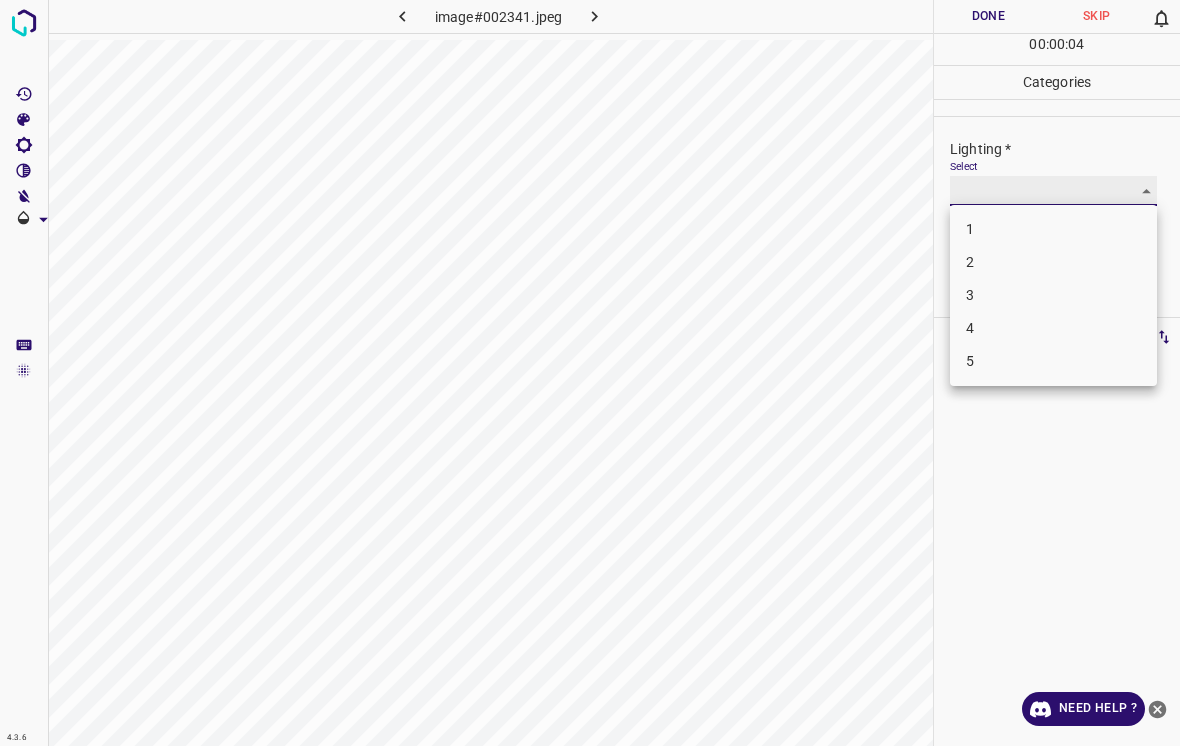 type on "3" 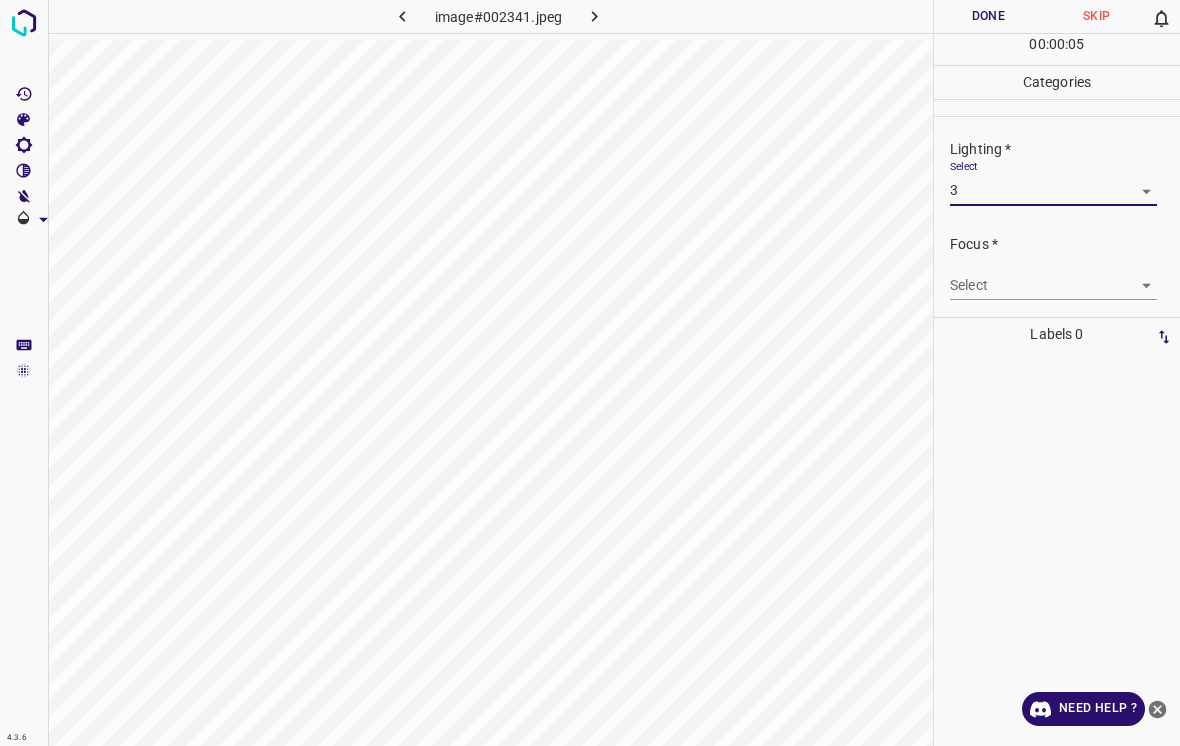 click on "4.3.6  image#002341.jpeg Done Skip 0 00   : 00   : 05   Categories Lighting *  Select 3 3 Focus *  Select ​ Overall *  Select ​ Labels   0 Categories 1 Lighting 2 Focus 3 Overall Tools Space Change between modes (Draw & Edit) I Auto labeling R Restore zoom M Zoom in N Zoom out Delete Delete selecte label Filters Z Restore filters X Saturation filter C Brightness filter V Contrast filter B Gray scale filter General O Download Need Help ? - Text - Hide - Delete" at bounding box center (590, 373) 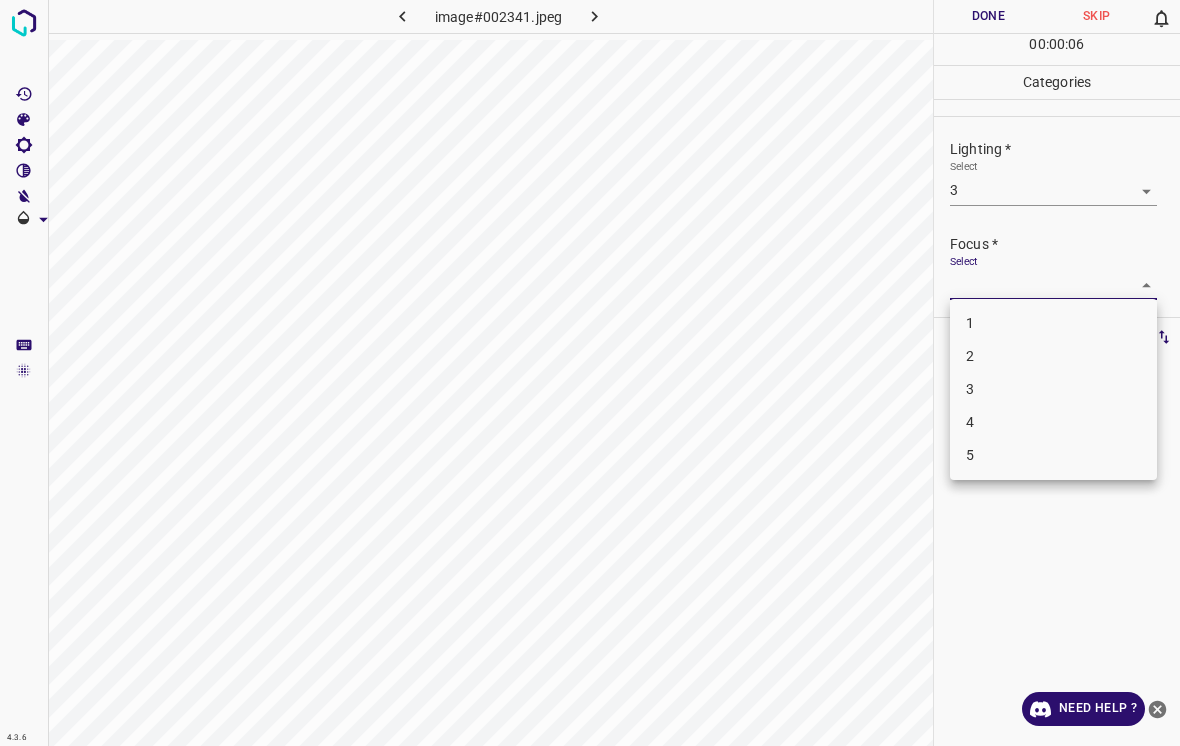 click on "2" at bounding box center (1053, 356) 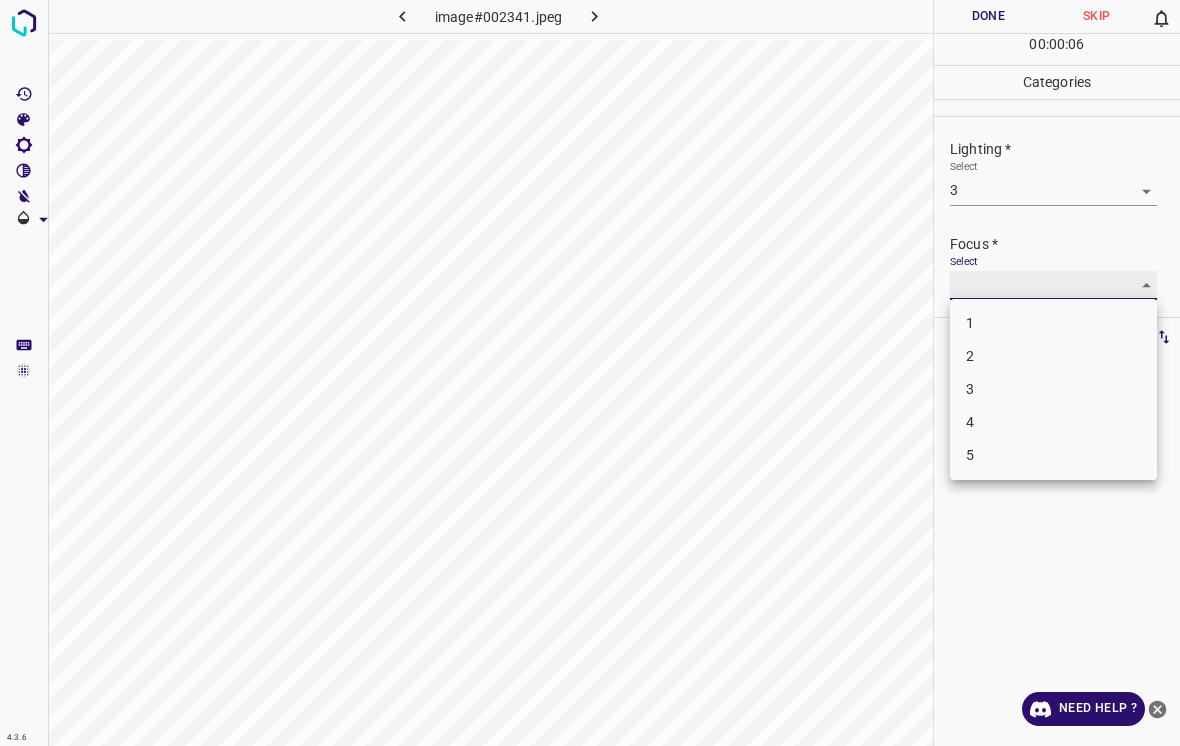 type on "2" 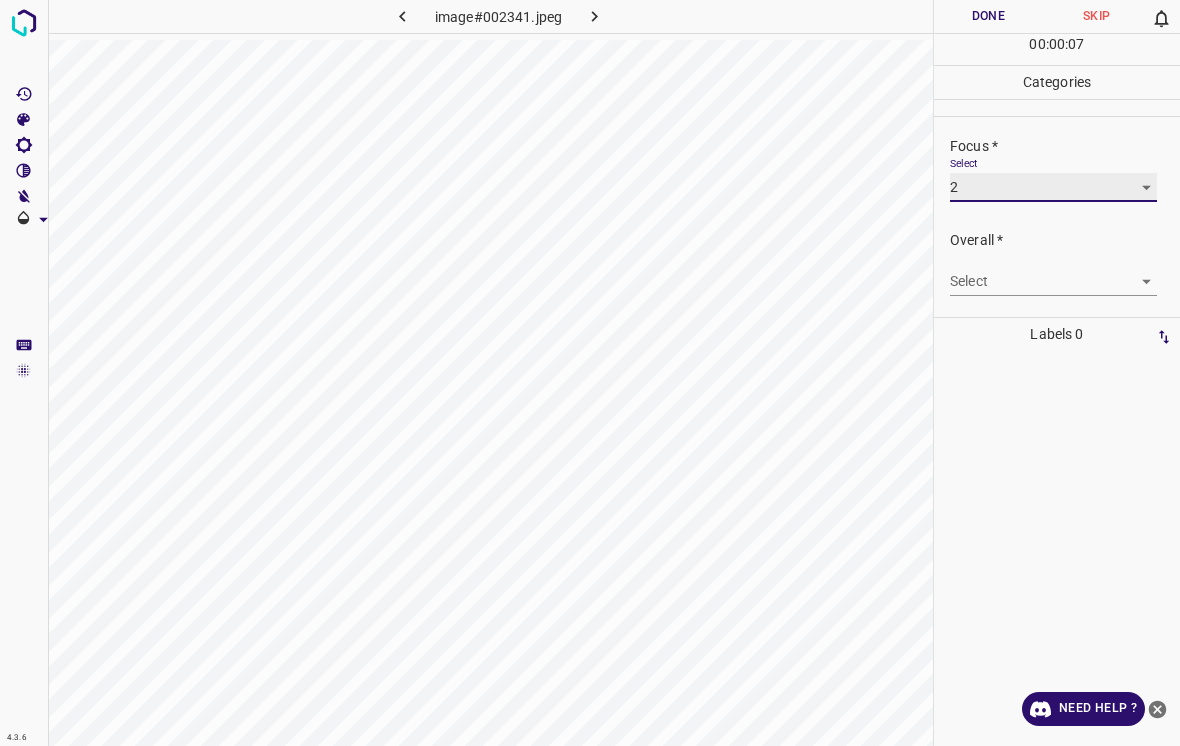 scroll, scrollTop: 98, scrollLeft: 0, axis: vertical 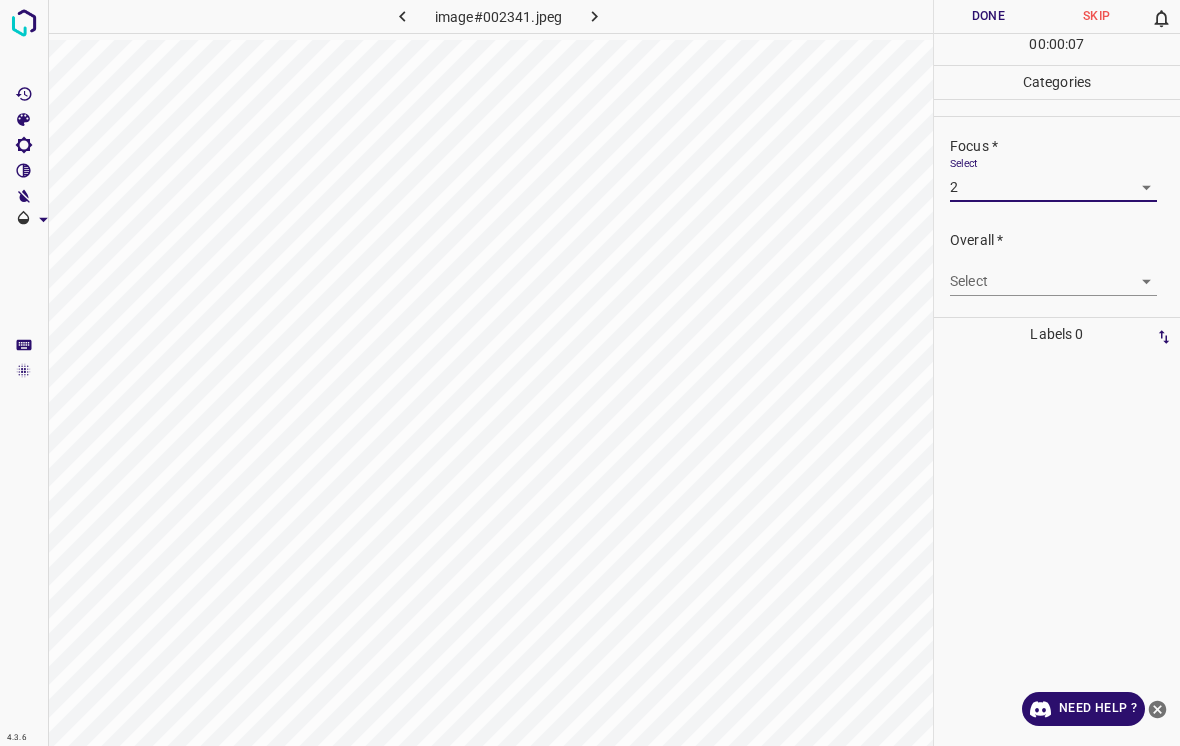 click on "4.3.6  image#002341.jpeg Done Skip 0 00   : 00   : 07   Categories Lighting *  Select 3 3 Focus *  Select 2 2 Overall *  Select ​ Labels   0 Categories 1 Lighting 2 Focus 3 Overall Tools Space Change between modes (Draw & Edit) I Auto labeling R Restore zoom M Zoom in N Zoom out Delete Delete selecte label Filters Z Restore filters X Saturation filter C Brightness filter V Contrast filter B Gray scale filter General O Download Need Help ? - Text - Hide - Delete" at bounding box center (590, 373) 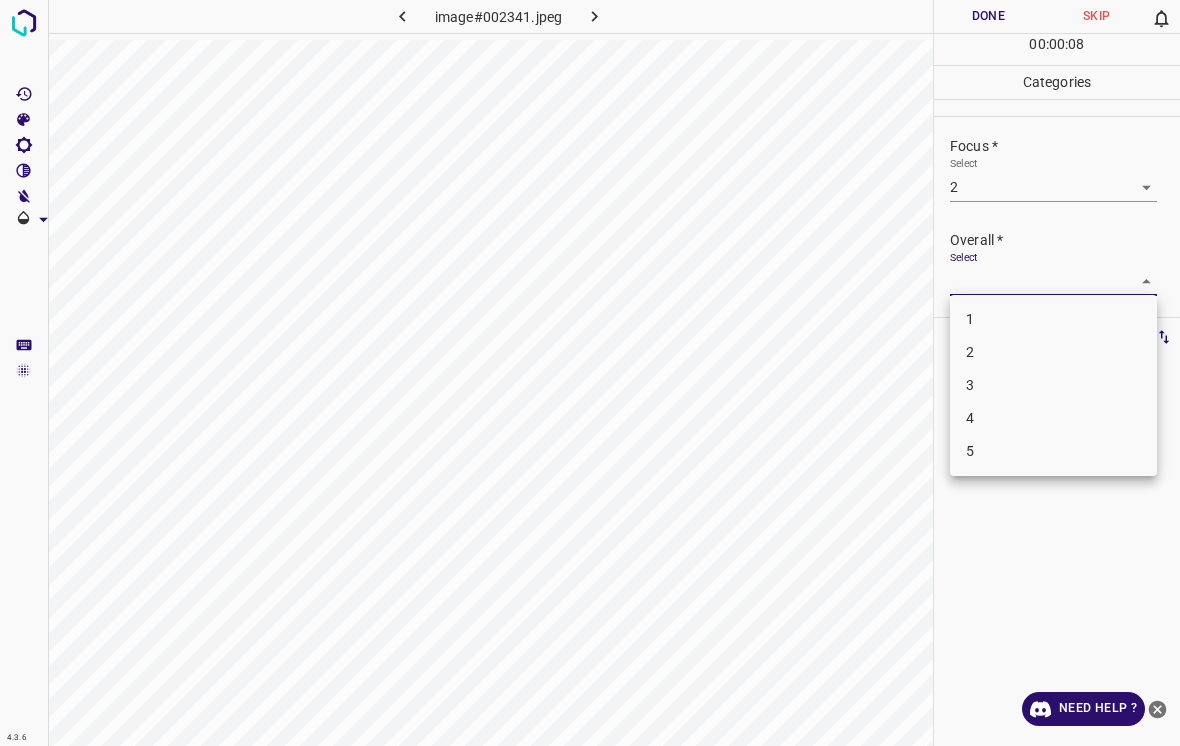 click on "2" at bounding box center [1053, 352] 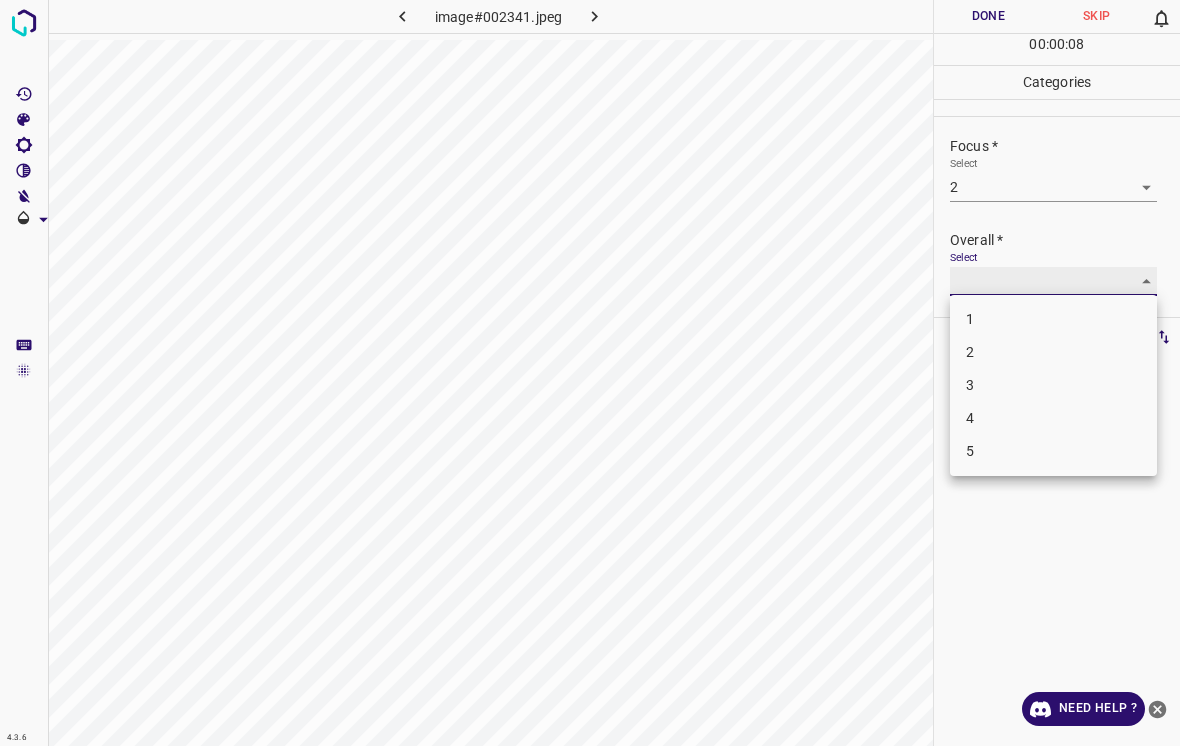 type on "2" 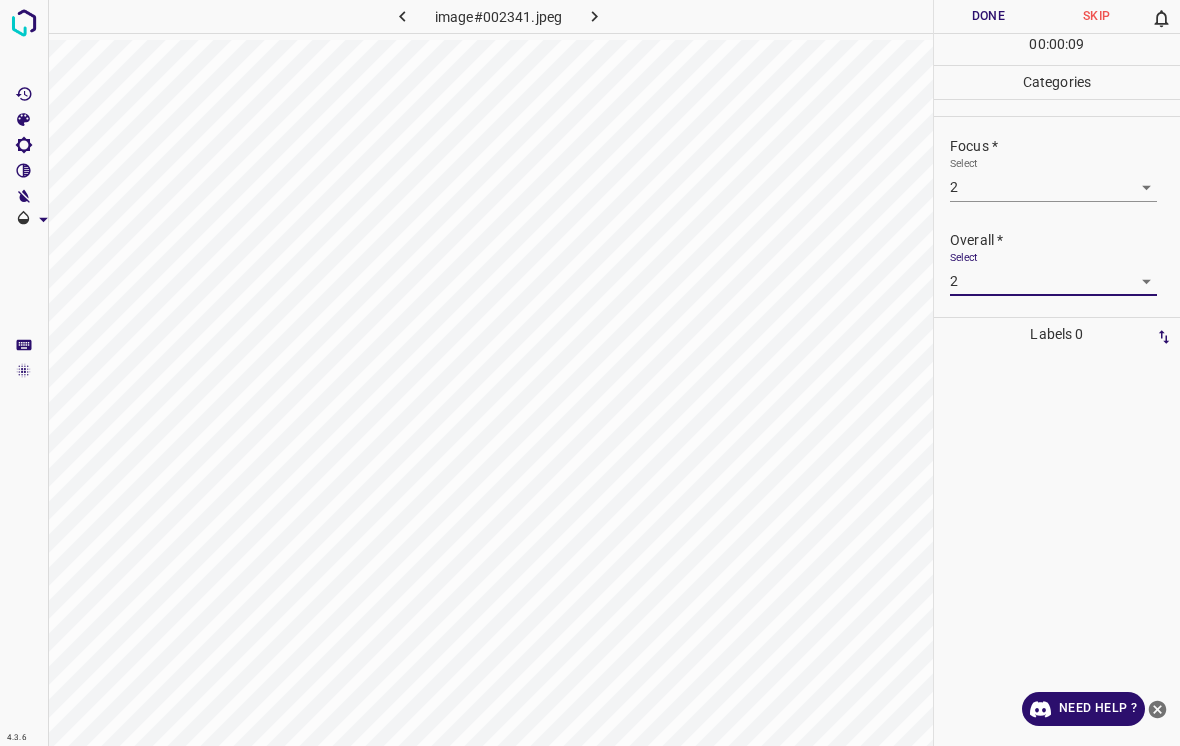 click on "Done" at bounding box center (988, 16) 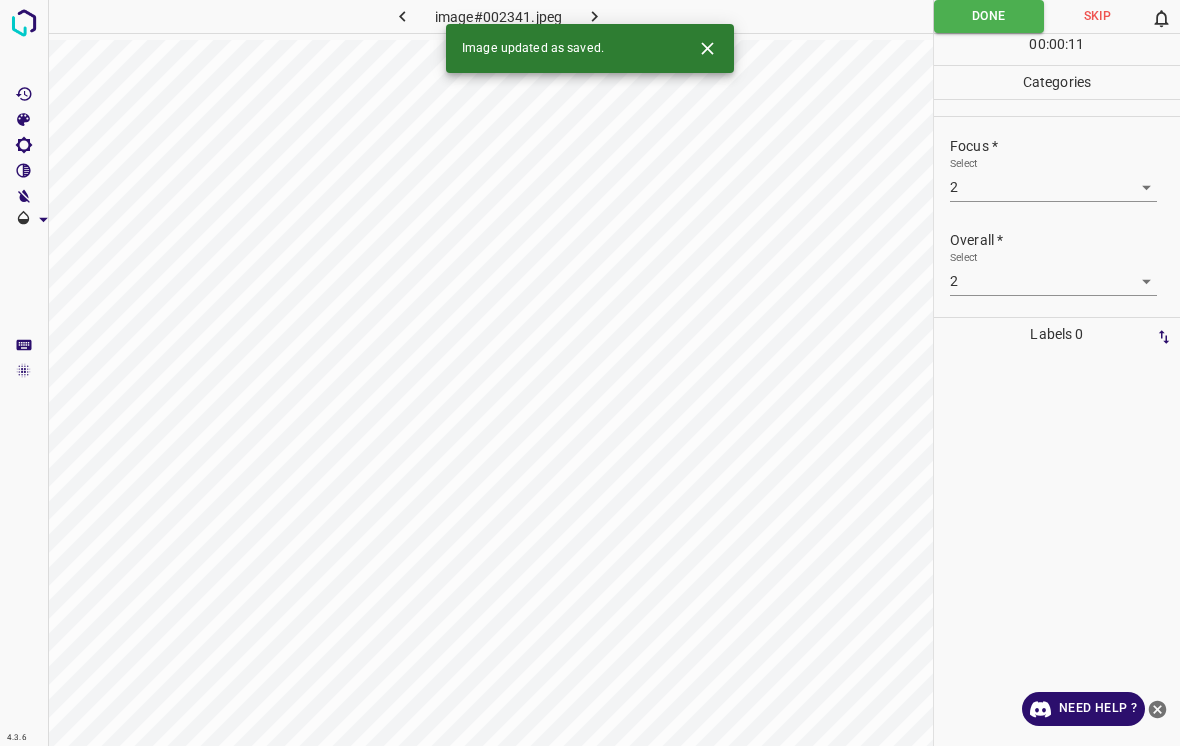 click 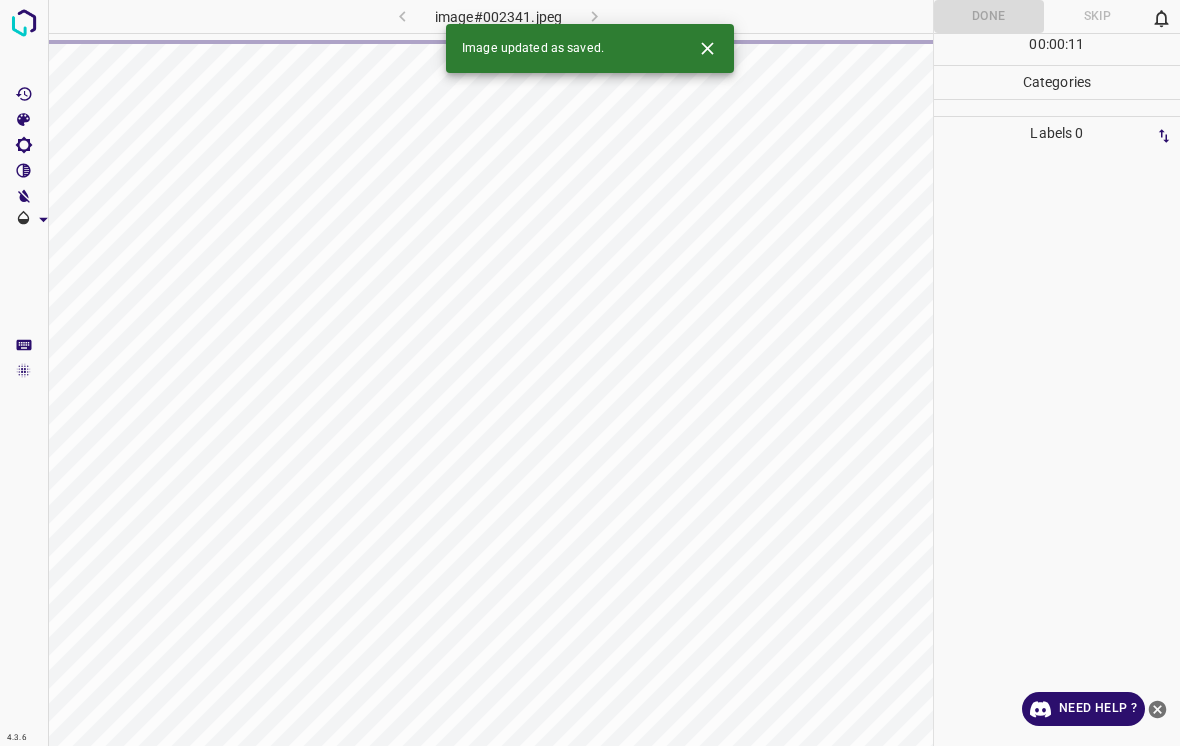 click 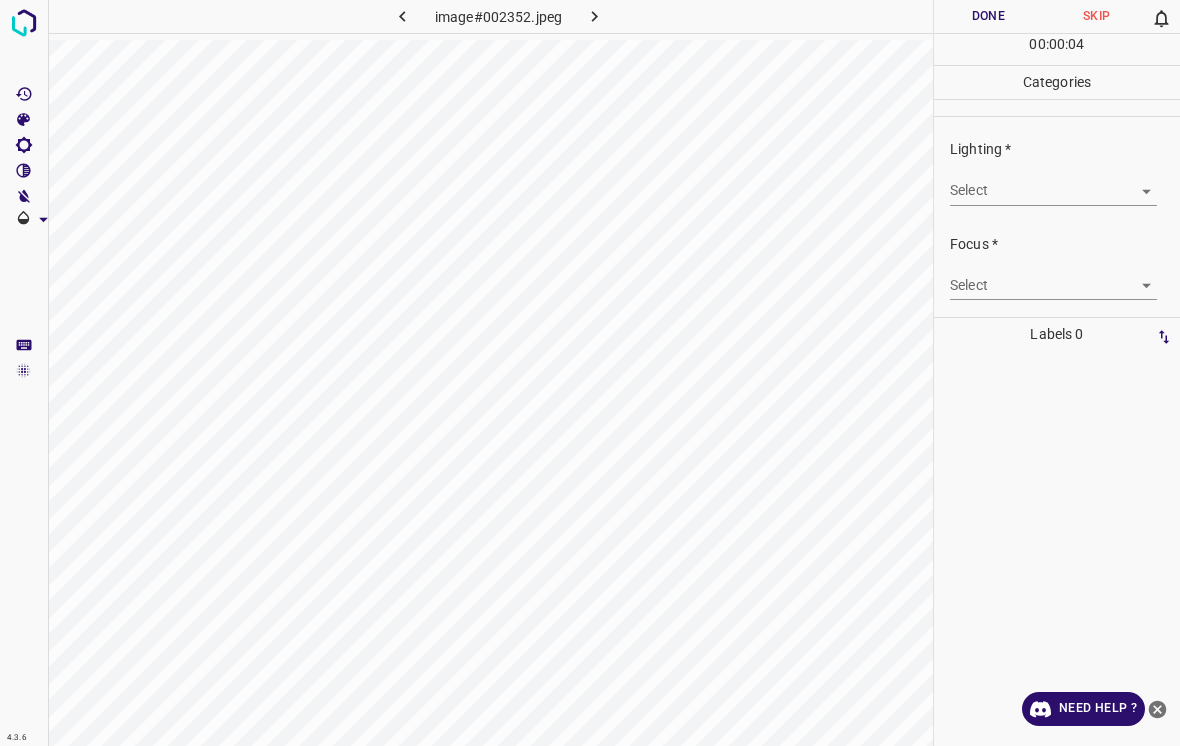 click on "4.3.6  image#002352.jpeg Done Skip 0 00   : 00   : 04   Categories Lighting *  Select ​ Focus *  Select ​ Overall *  Select ​ Labels   0 Categories 1 Lighting 2 Focus 3 Overall Tools Space Change between modes (Draw & Edit) I Auto labeling R Restore zoom M Zoom in N Zoom out Delete Delete selecte label Filters Z Restore filters X Saturation filter C Brightness filter V Contrast filter B Gray scale filter General O Download Need Help ? - Text - Hide - Delete" at bounding box center (590, 373) 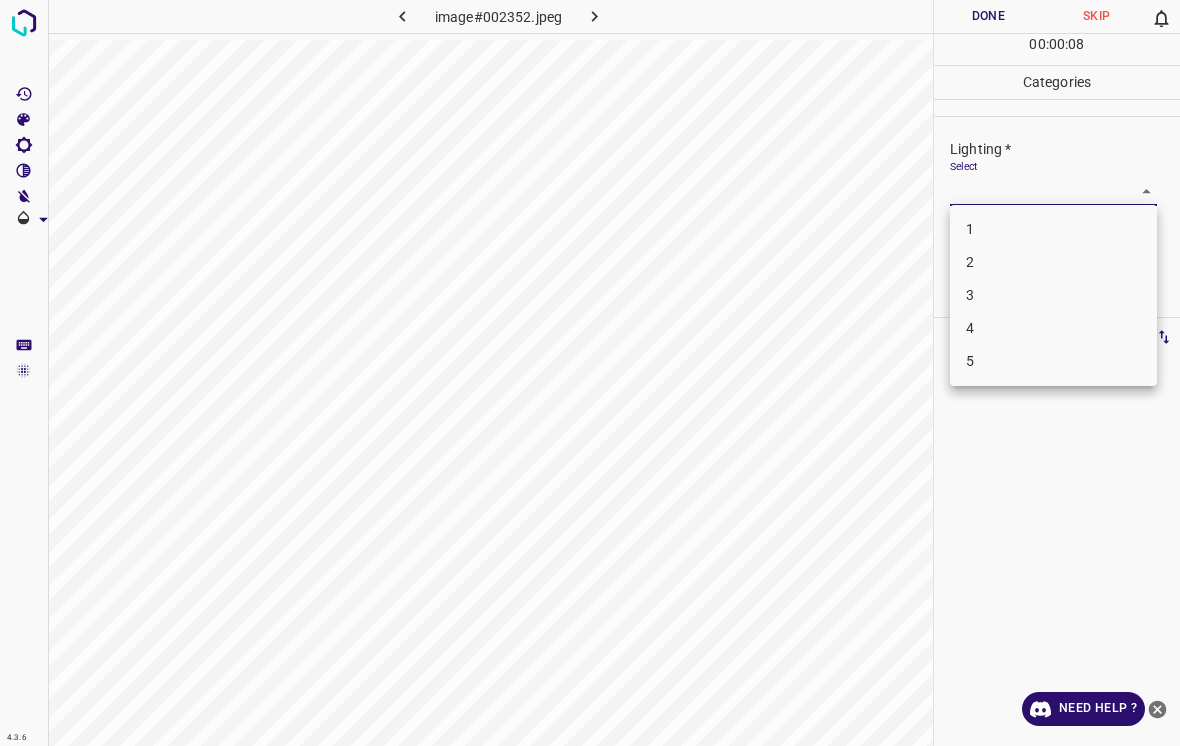 click on "4" at bounding box center (1053, 328) 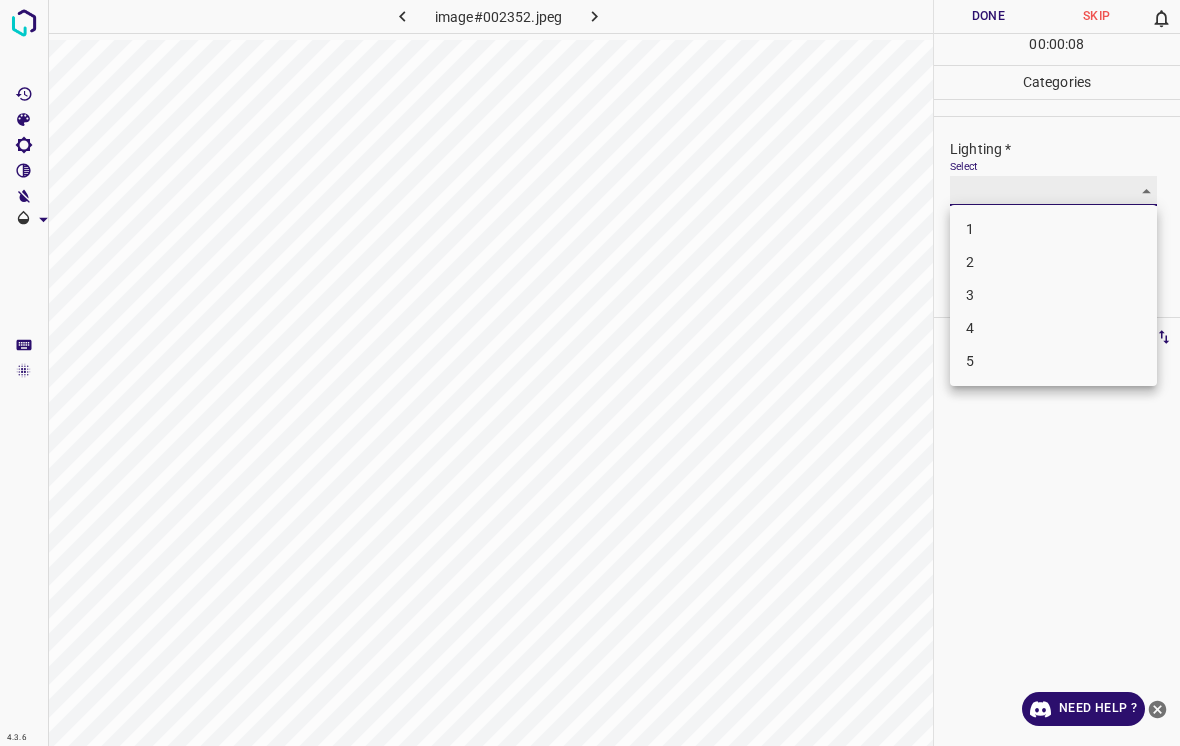type on "4" 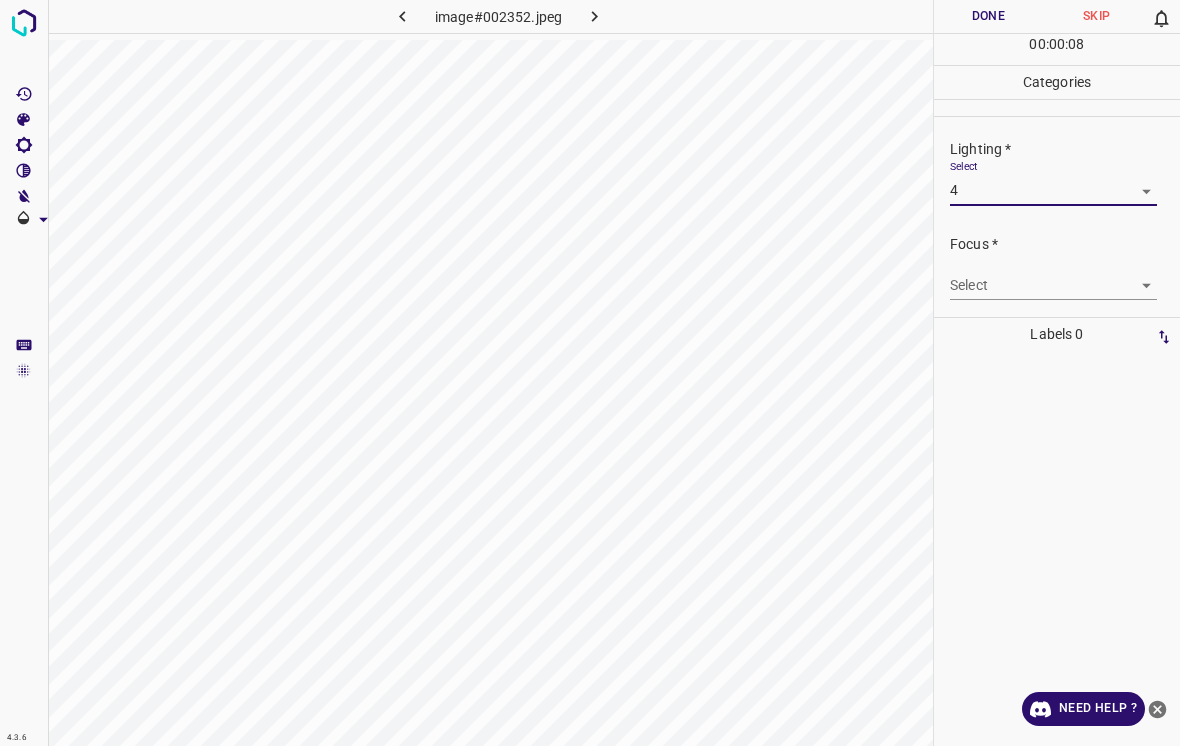 click on "4.3.6  image#002352.jpeg Done Skip 0 00   : 00   : 08   Categories Lighting *  Select 4 4 Focus *  Select ​ Overall *  Select ​ Labels   0 Categories 1 Lighting 2 Focus 3 Overall Tools Space Change between modes (Draw & Edit) I Auto labeling R Restore zoom M Zoom in N Zoom out Delete Delete selecte label Filters Z Restore filters X Saturation filter C Brightness filter V Contrast filter B Gray scale filter General O Download Need Help ? - Text - Hide - Delete" at bounding box center (590, 373) 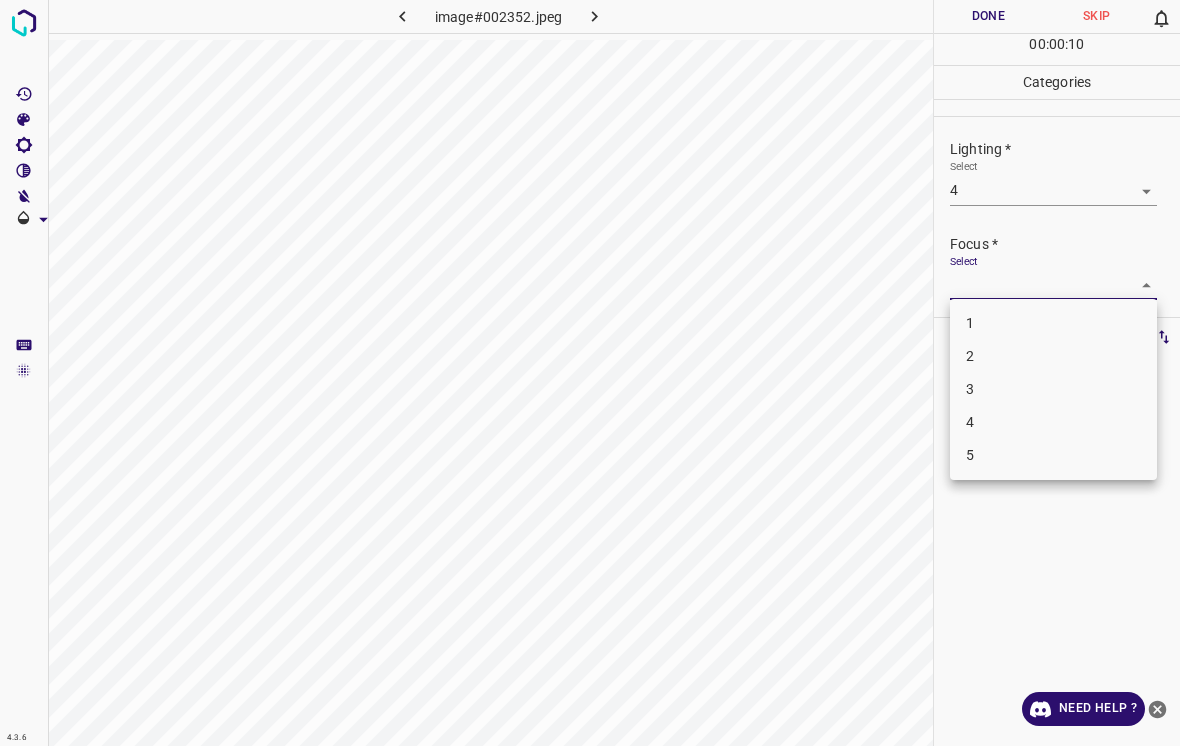 click on "4" at bounding box center [1053, 422] 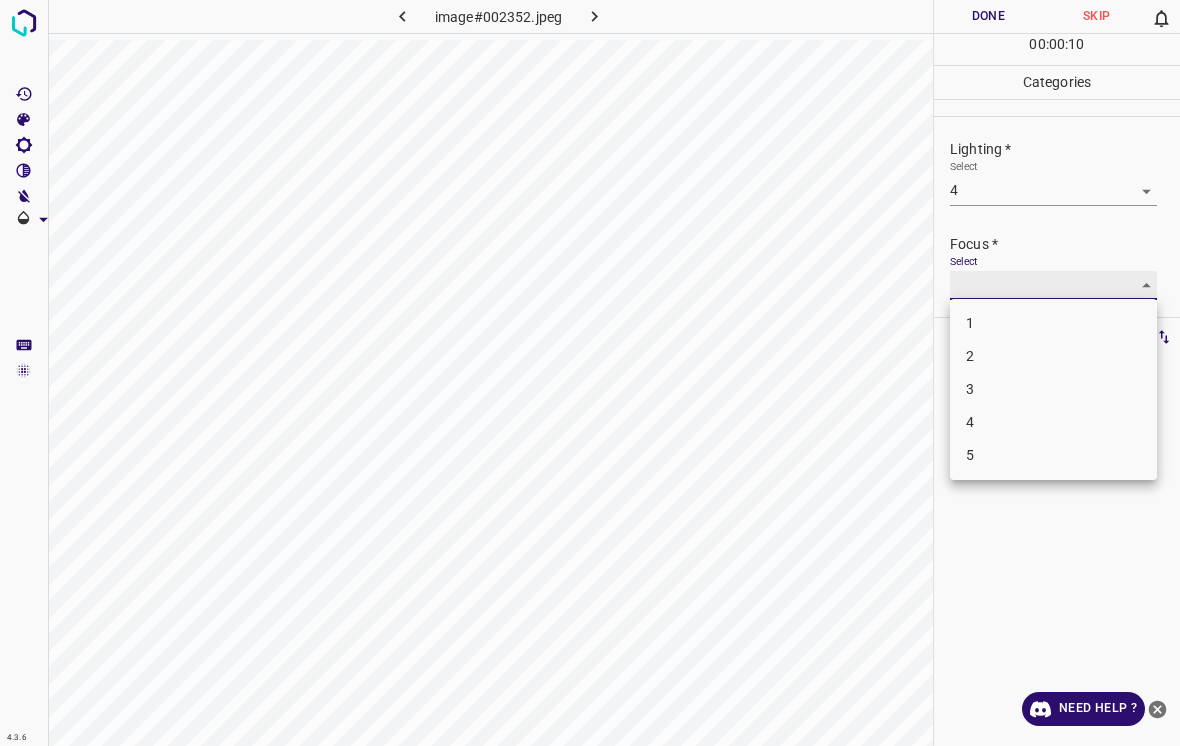 type on "4" 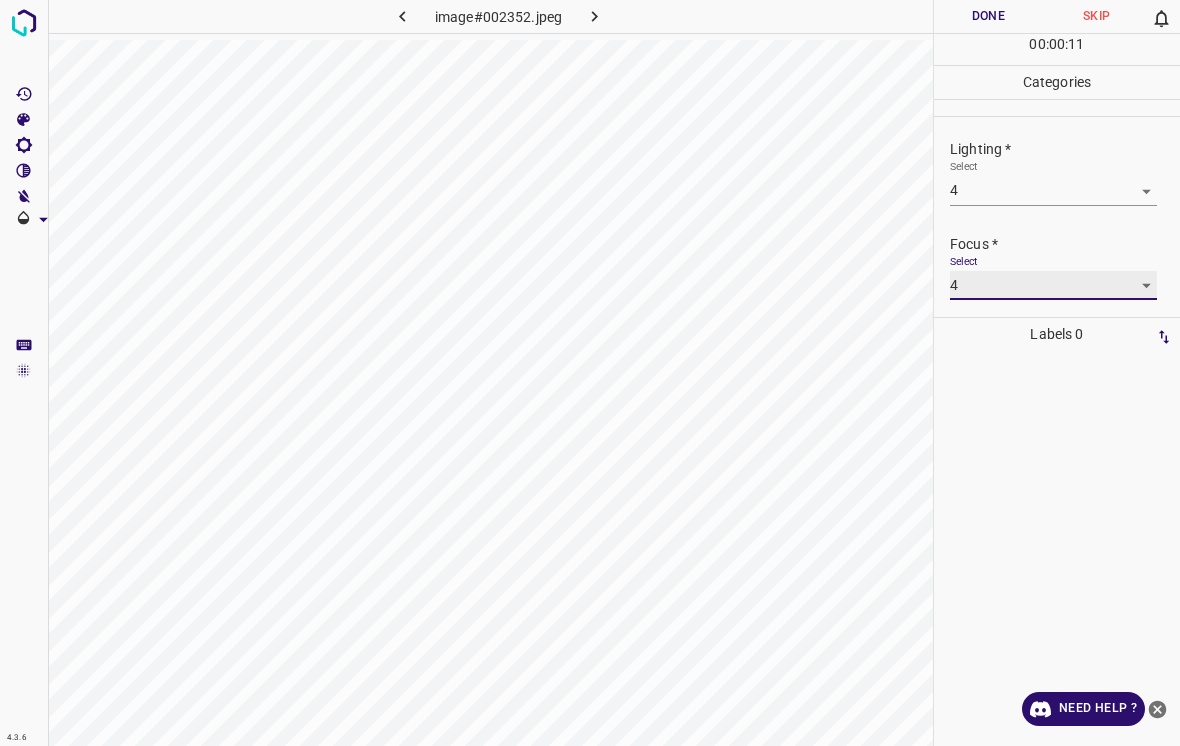 scroll, scrollTop: 70, scrollLeft: 0, axis: vertical 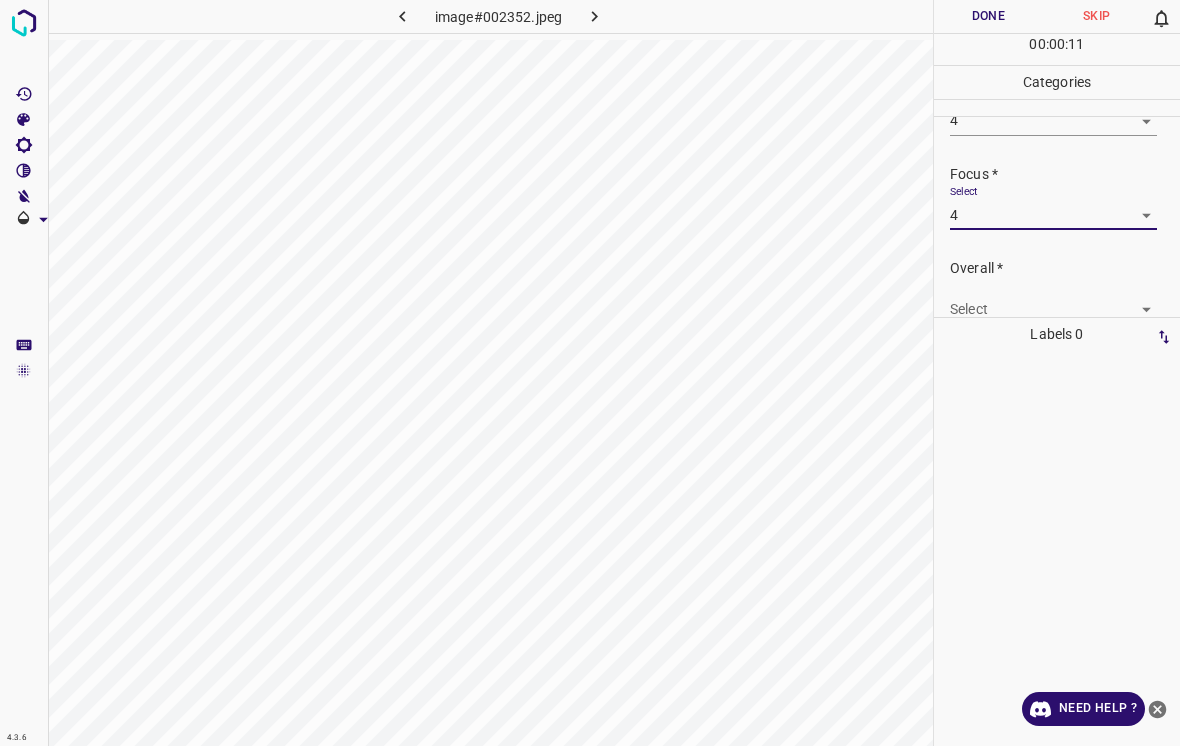 click on "4.3.6  image#002352.jpeg Done Skip 0 00   : 00   : 11   Categories Lighting *  Select 4 4 Focus *  Select 4 4 Overall *  Select ​ Labels   0 Categories 1 Lighting 2 Focus 3 Overall Tools Space Change between modes (Draw & Edit) I Auto labeling R Restore zoom M Zoom in N Zoom out Delete Delete selecte label Filters Z Restore filters X Saturation filter C Brightness filter V Contrast filter B Gray scale filter General O Download Need Help ? - Text - Hide - Delete" at bounding box center [590, 373] 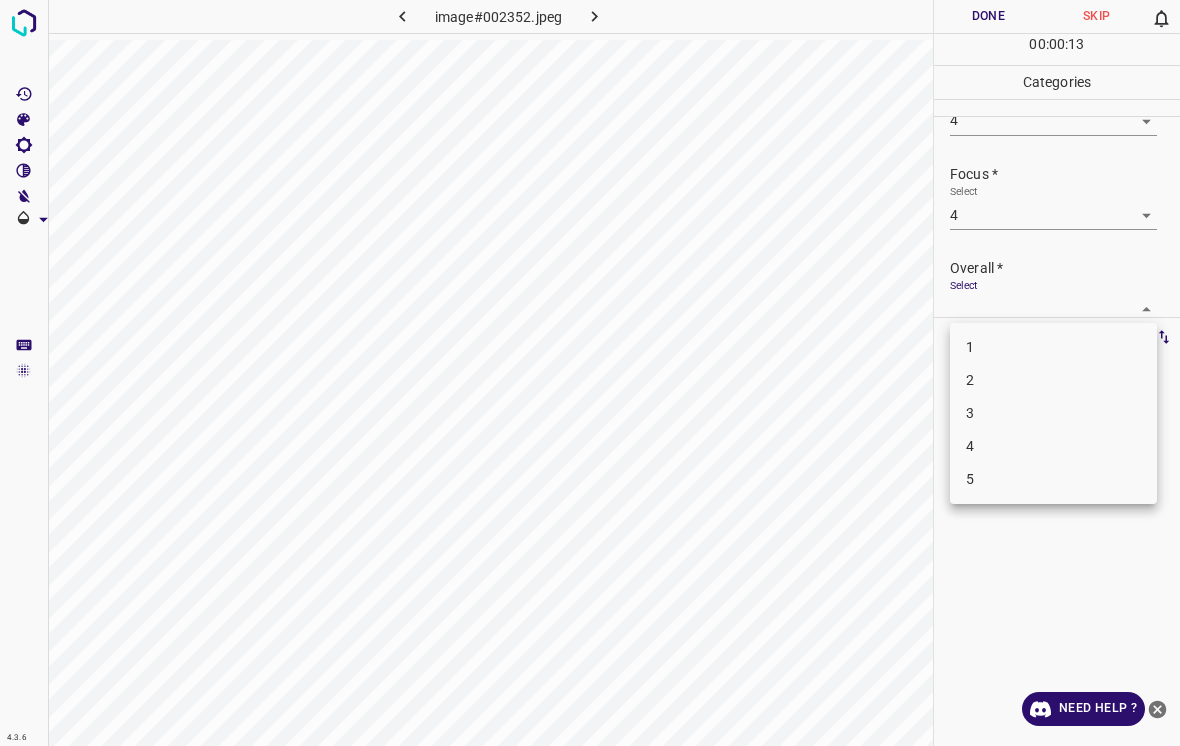click on "4" at bounding box center (1053, 446) 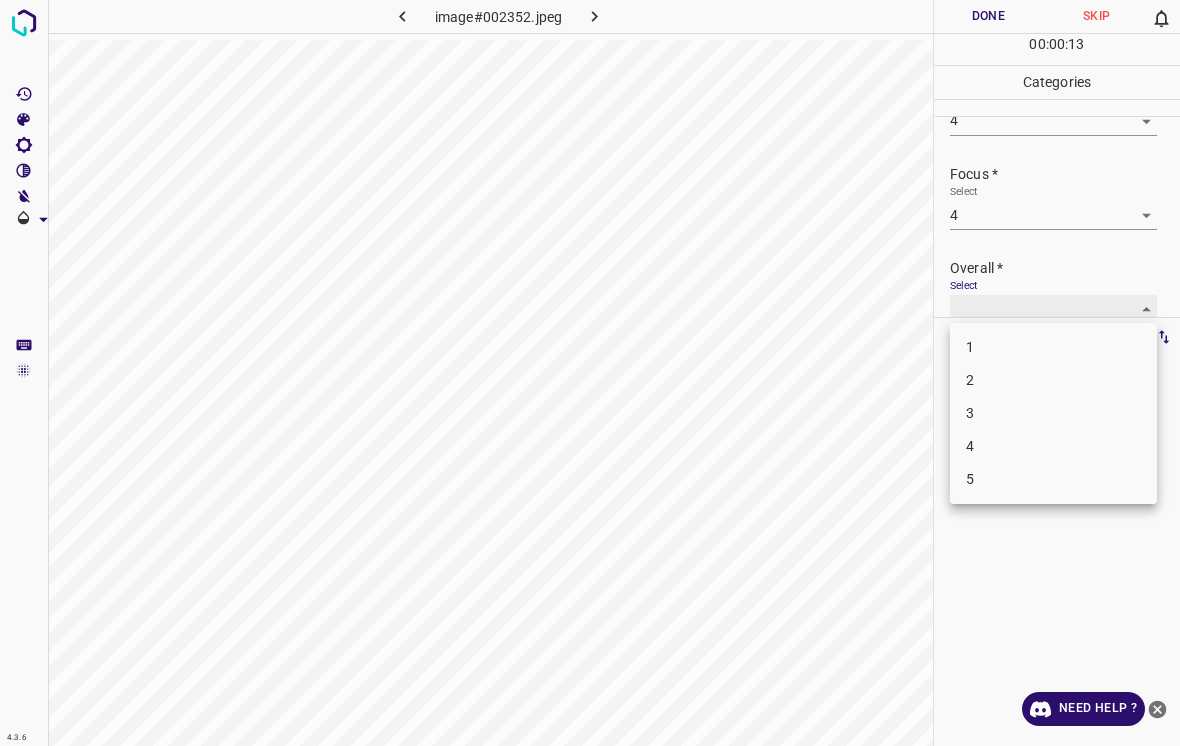 type on "4" 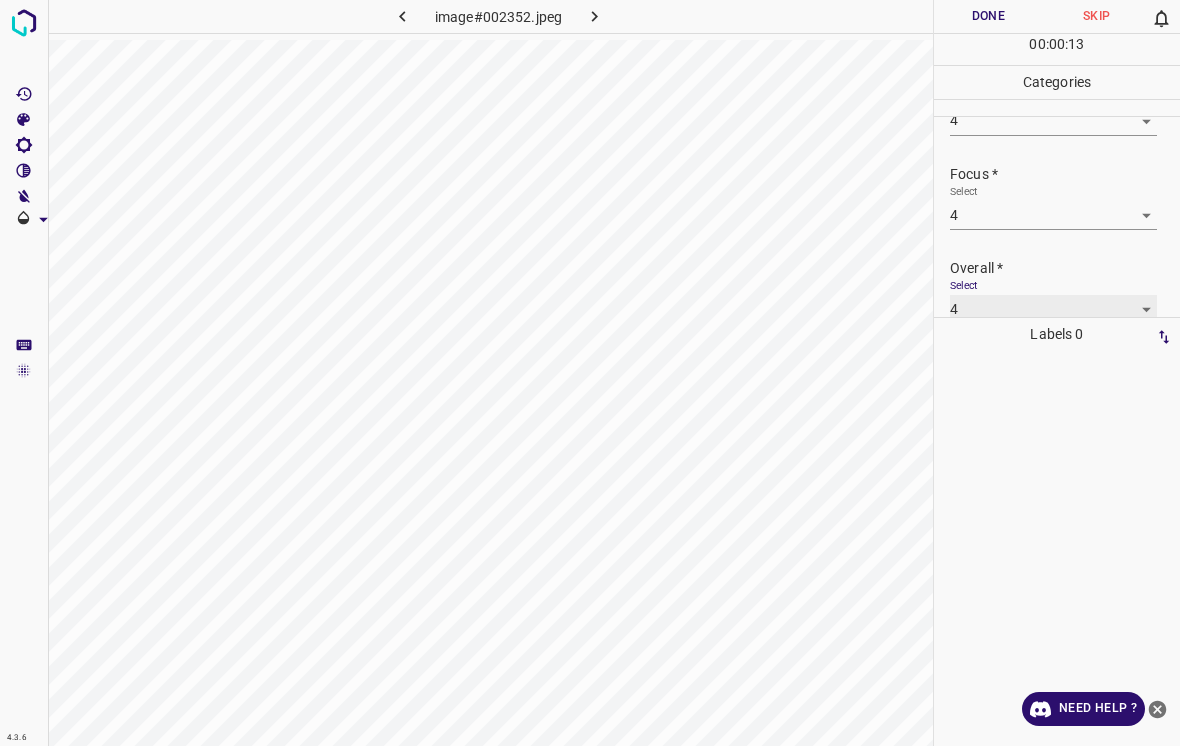 scroll, scrollTop: 76, scrollLeft: 0, axis: vertical 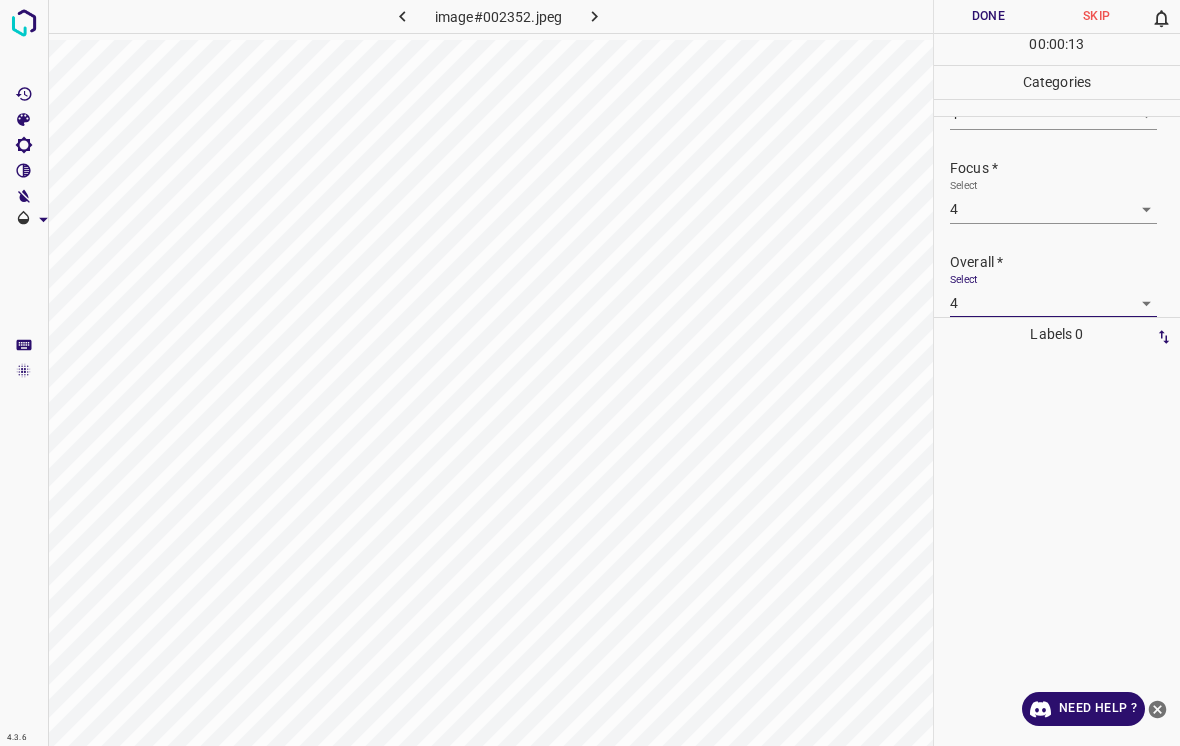 click on "Done" at bounding box center [988, 16] 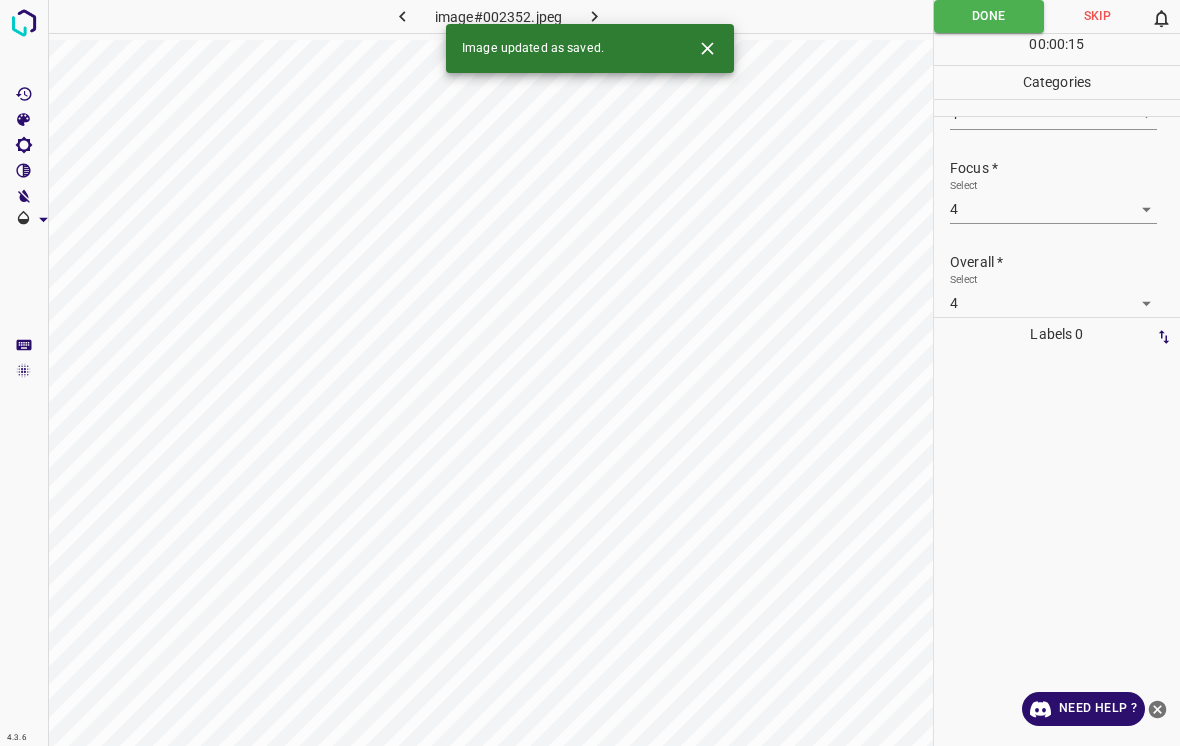 click 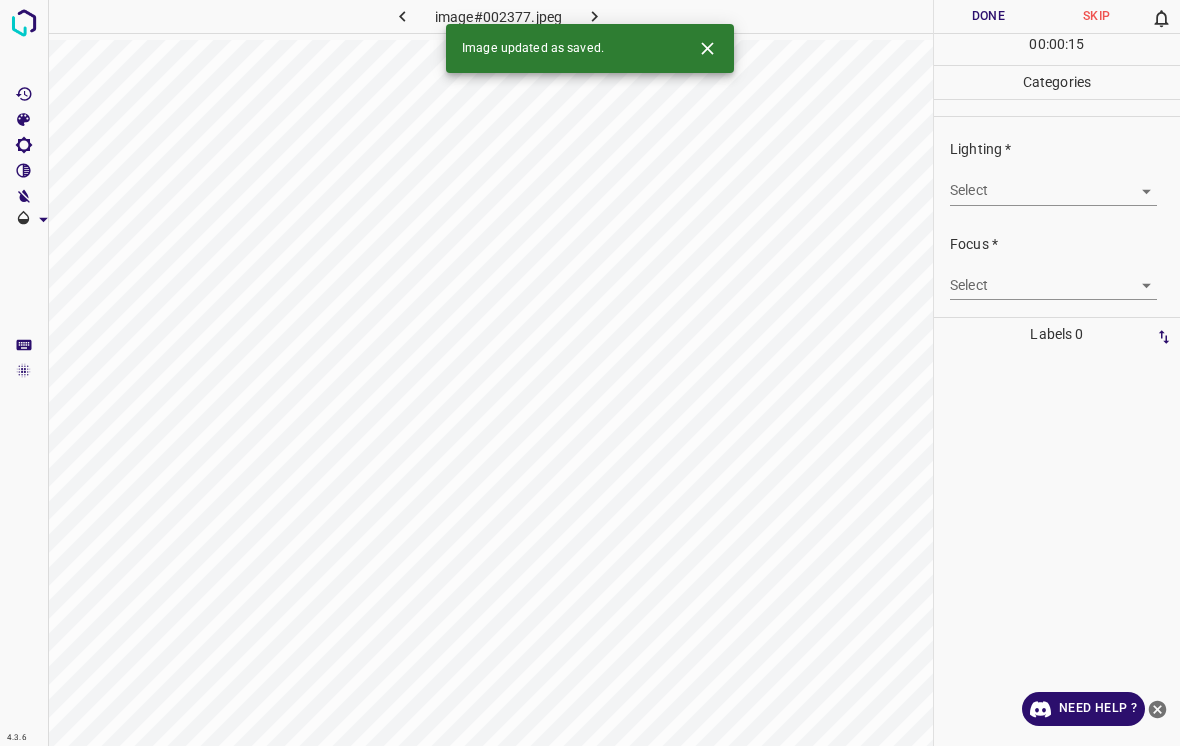 click on "4.3.6  image#002377.jpeg Done Skip 0 00   : 00   : 15   Categories Lighting *  Select ​ Focus *  Select ​ Overall *  Select ​ Labels   0 Categories 1 Lighting 2 Focus 3 Overall Tools Space Change between modes (Draw & Edit) I Auto labeling R Restore zoom M Zoom in N Zoom out Delete Delete selecte label Filters Z Restore filters X Saturation filter C Brightness filter V Contrast filter B Gray scale filter General O Download Image updated as saved. Need Help ? - Text - Hide - Delete" at bounding box center (590, 373) 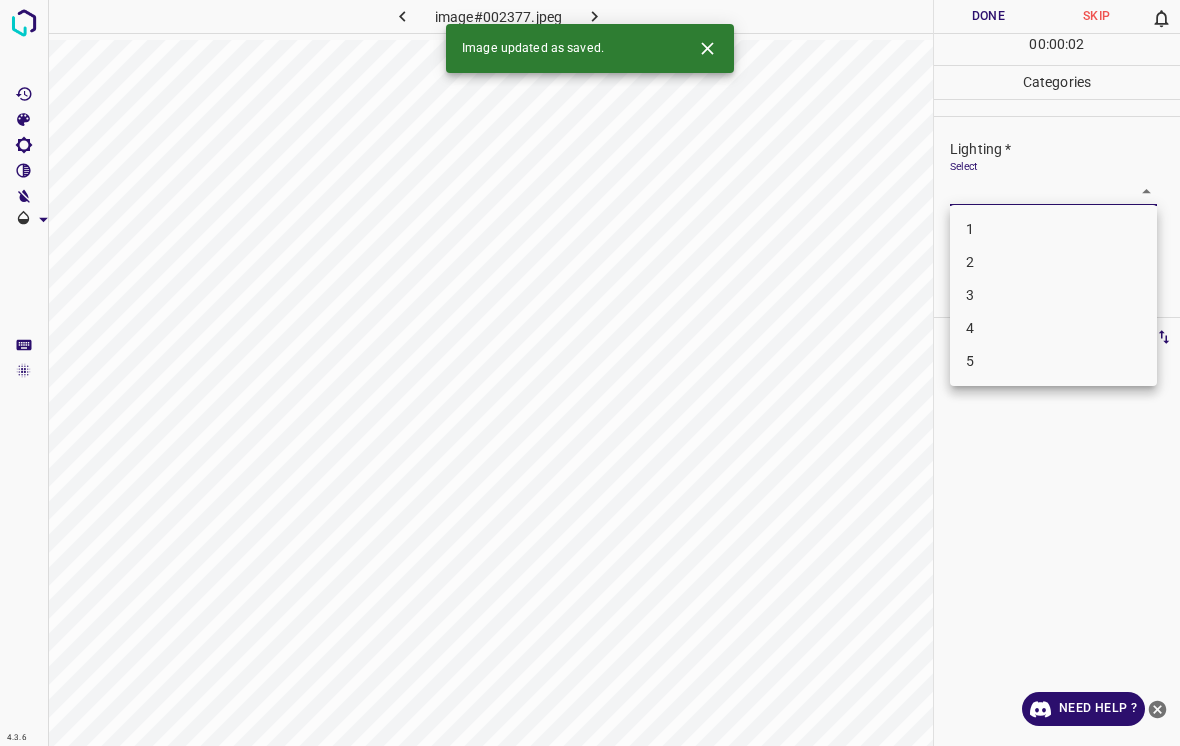 click on "3" at bounding box center (1053, 295) 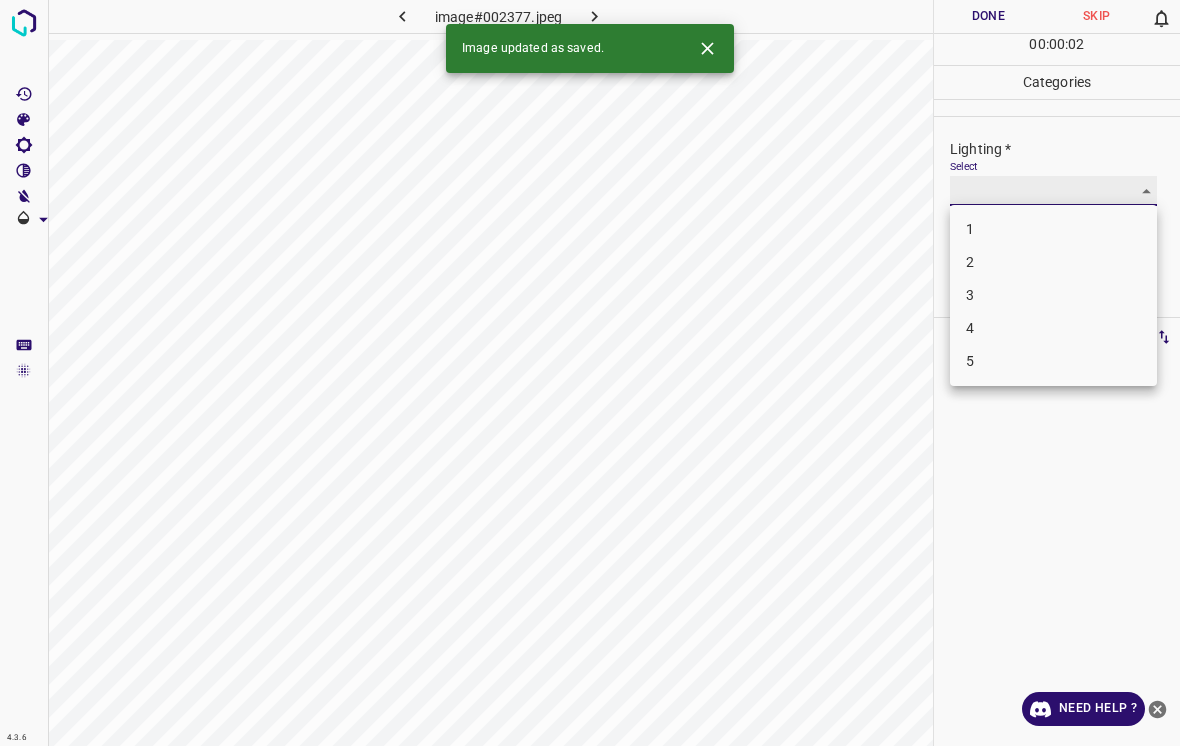 type on "3" 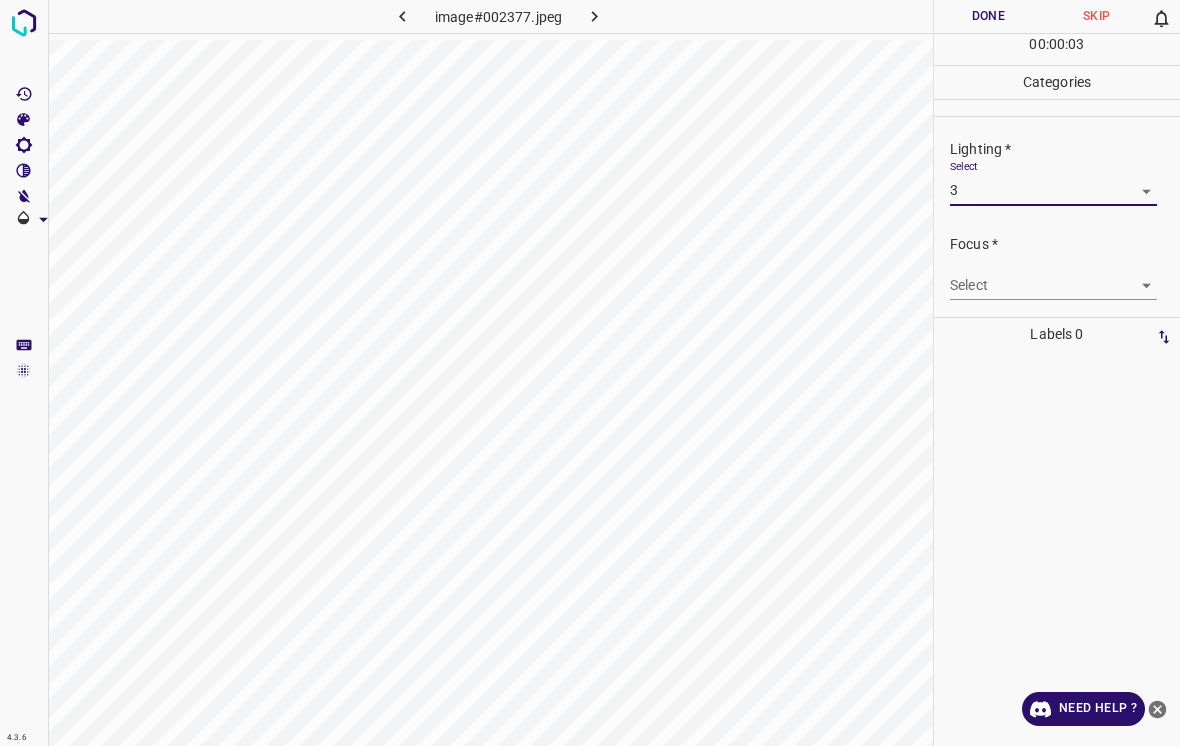 click on "4.3.6  image#002377.jpeg Done Skip 0 00   : 00   : 03   Categories Lighting *  Select 3 3 Focus *  Select ​ Overall *  Select ​ Labels   0 Categories 1 Lighting 2 Focus 3 Overall Tools Space Change between modes (Draw & Edit) I Auto labeling R Restore zoom M Zoom in N Zoom out Delete Delete selecte label Filters Z Restore filters X Saturation filter C Brightness filter V Contrast filter B Gray scale filter General O Download Need Help ? - Text - Hide - Delete" at bounding box center (590, 373) 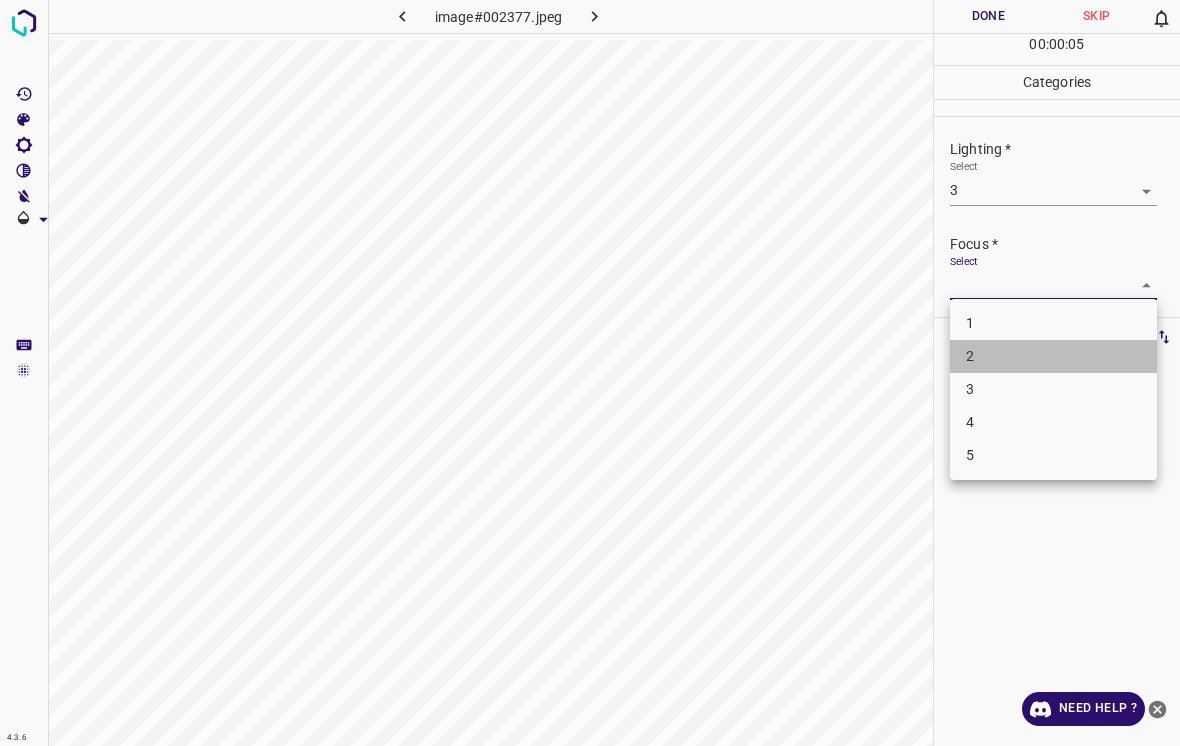 click on "2" at bounding box center [1053, 356] 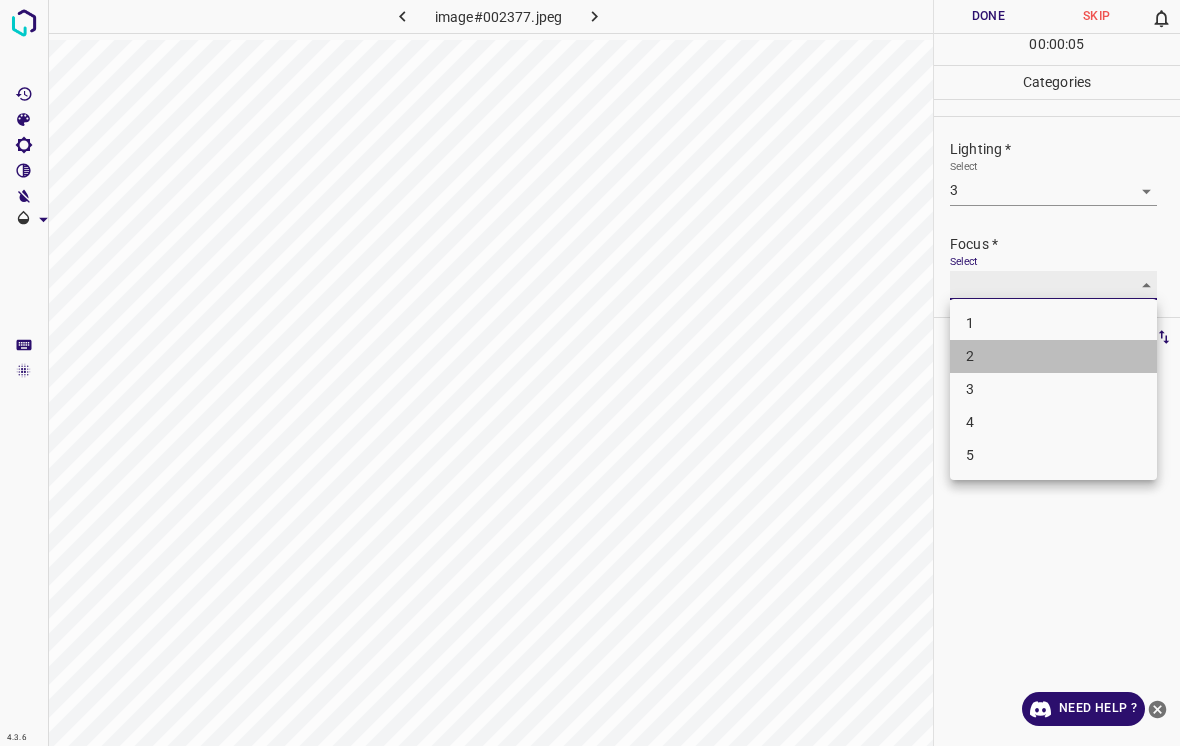 type on "2" 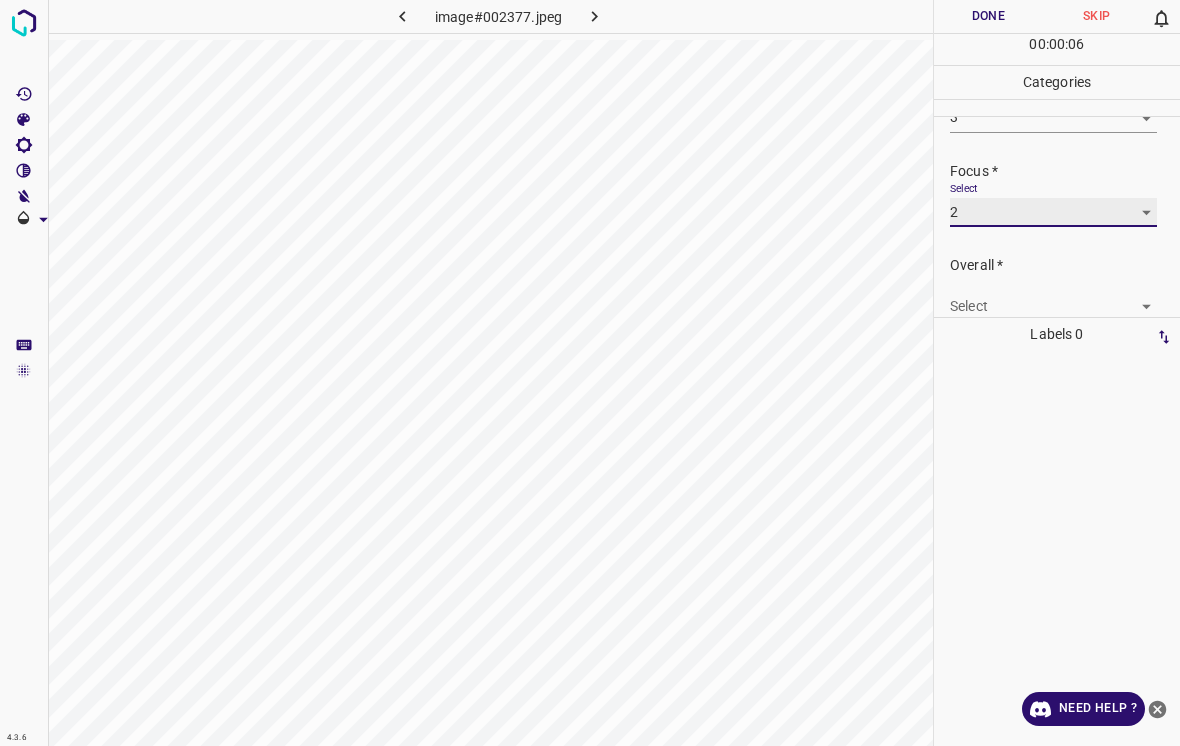 scroll, scrollTop: 84, scrollLeft: 0, axis: vertical 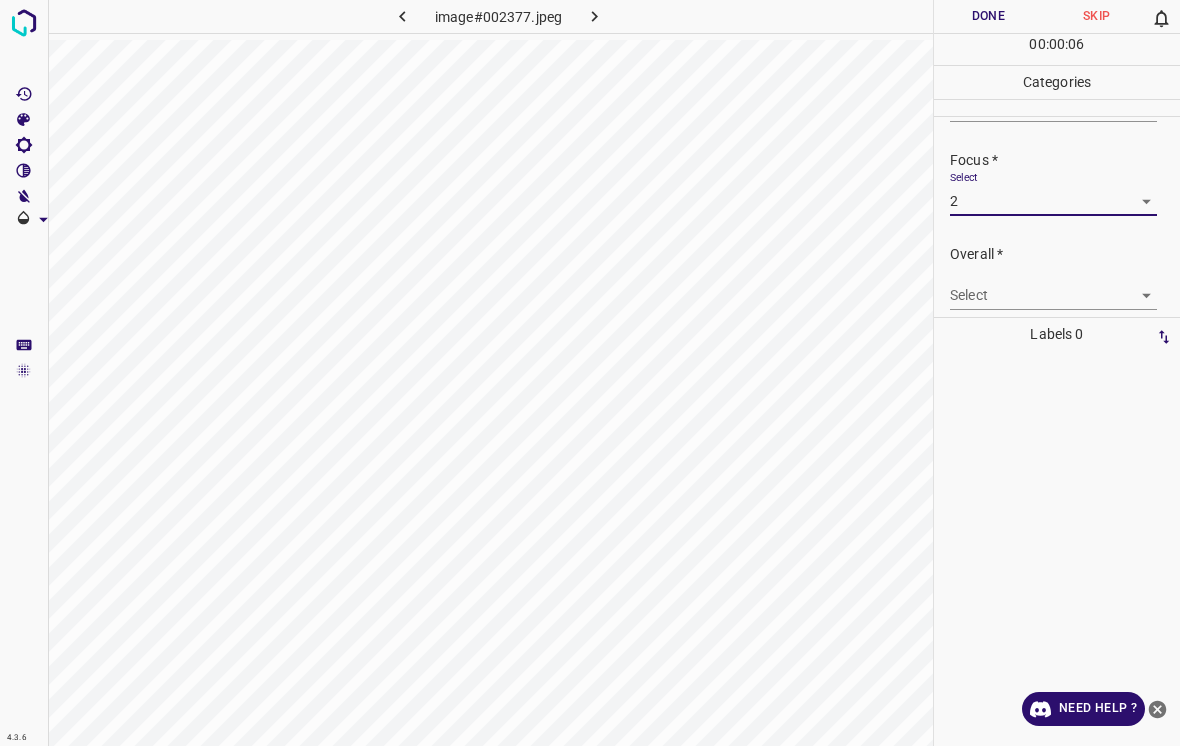 click on "4.3.6  image#002377.jpeg Done Skip 0 00   : 00   : 06   Categories Lighting *  Select 3 3 Focus *  Select 2 2 Overall *  Select ​ Labels   0 Categories 1 Lighting 2 Focus 3 Overall Tools Space Change between modes (Draw & Edit) I Auto labeling R Restore zoom M Zoom in N Zoom out Delete Delete selecte label Filters Z Restore filters X Saturation filter C Brightness filter V Contrast filter B Gray scale filter General O Download Need Help ? - Text - Hide - Delete" at bounding box center (590, 373) 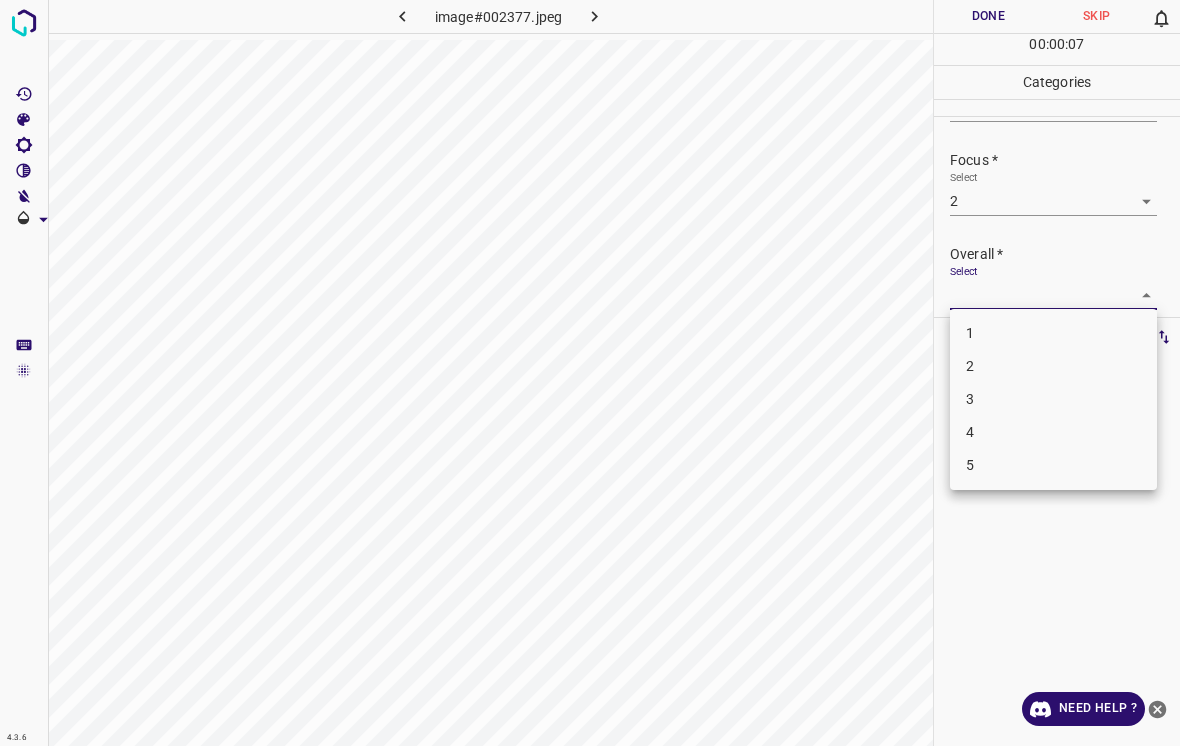 click on "3" at bounding box center (1053, 399) 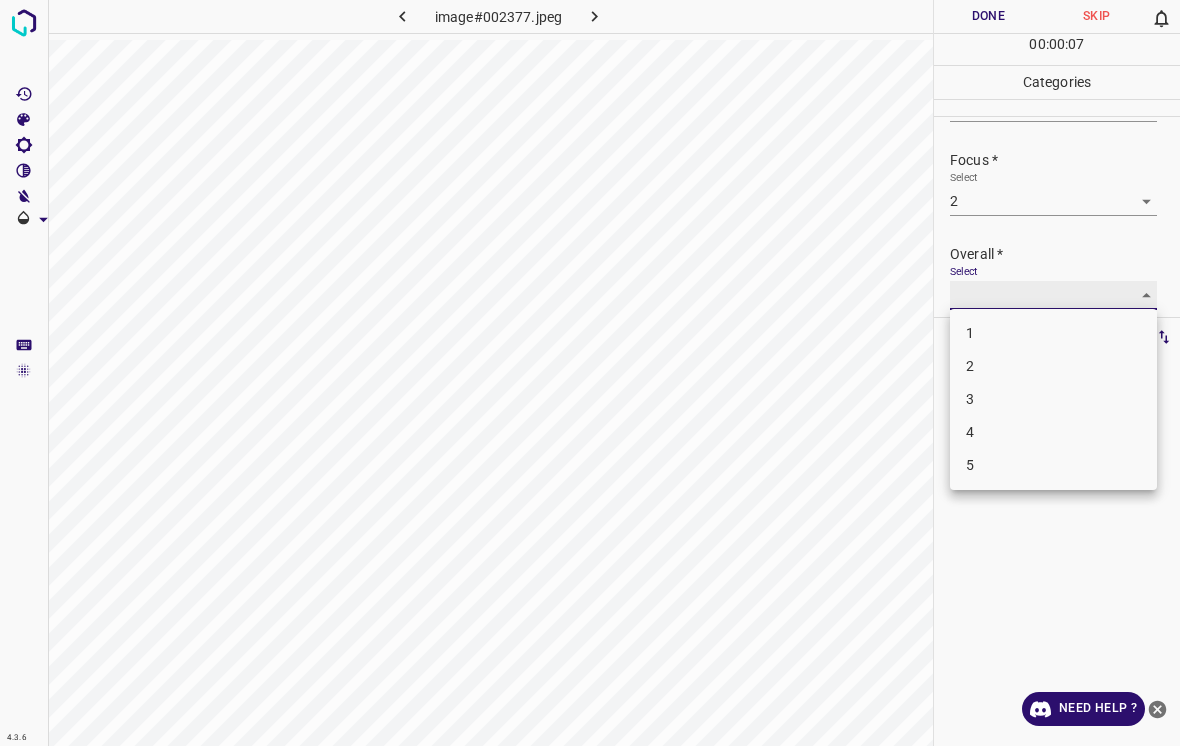 type on "3" 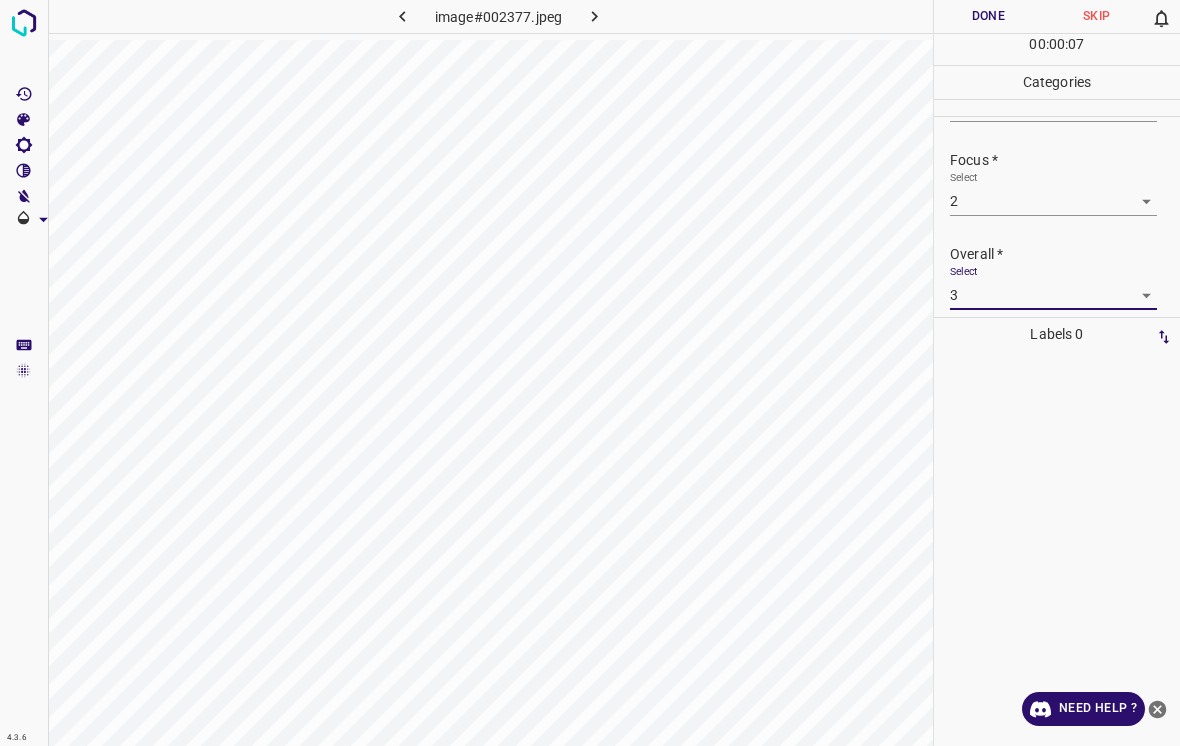 click on "Done" at bounding box center [988, 16] 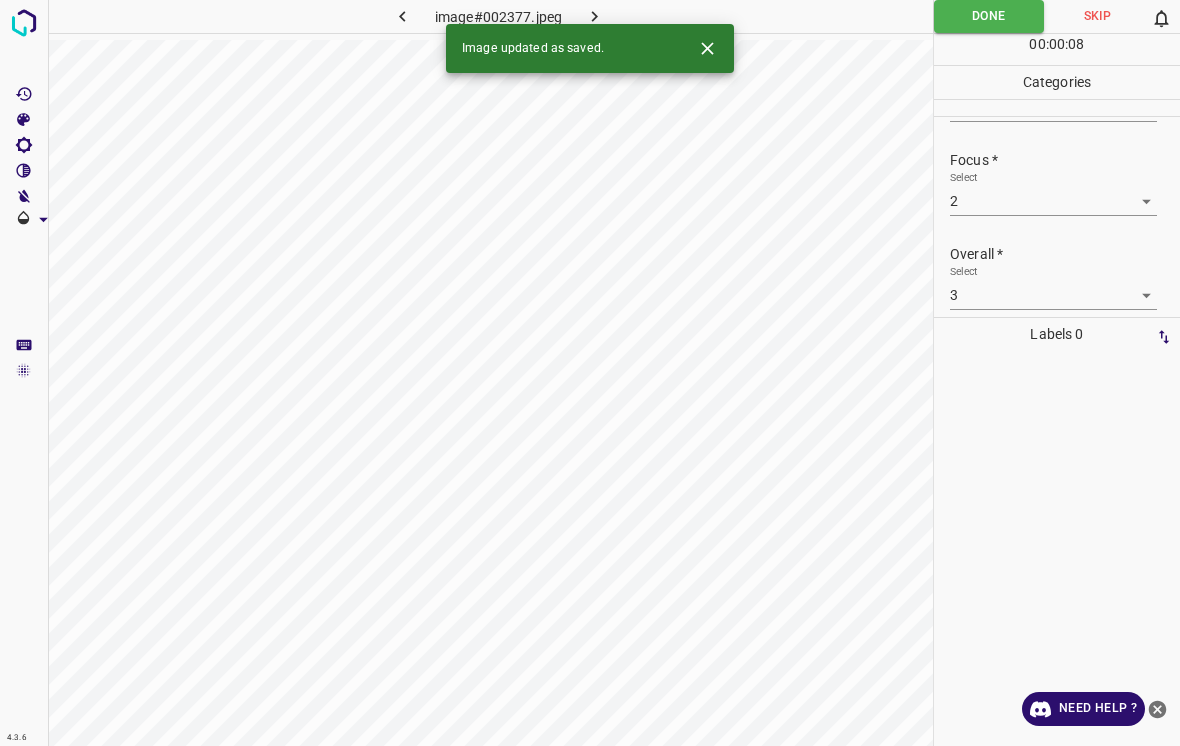 click on "Image updated as saved." at bounding box center (590, 48) 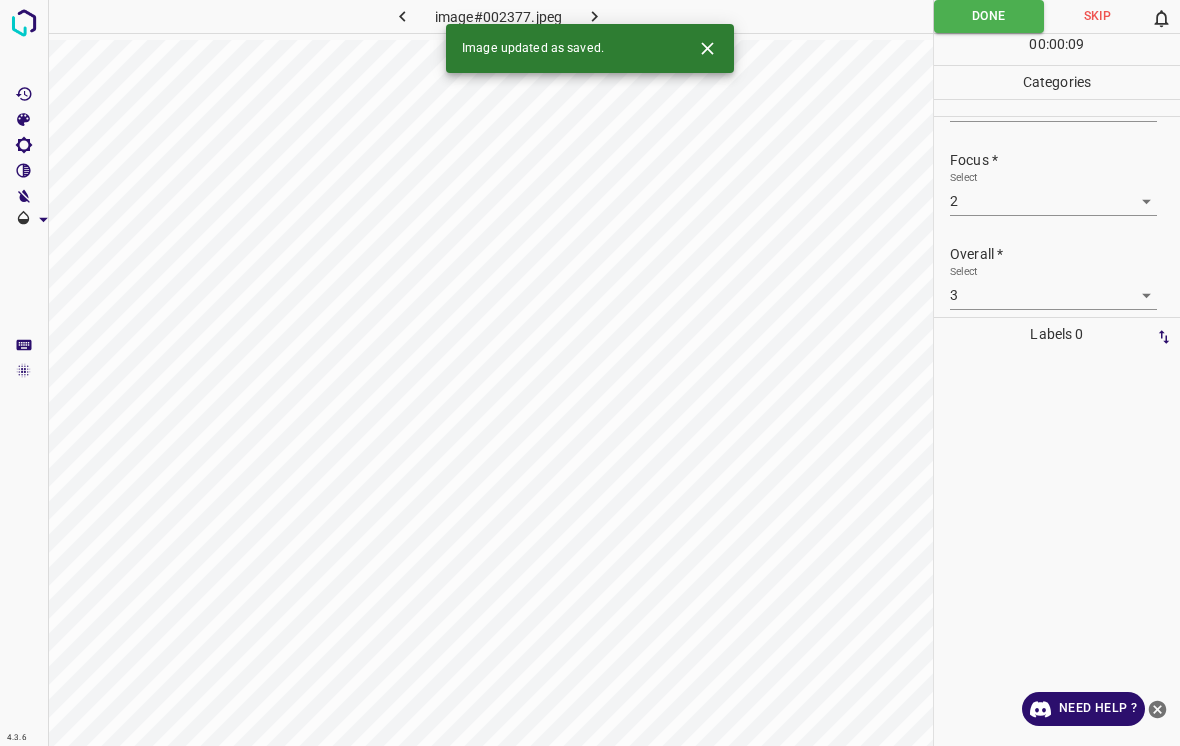 click at bounding box center (707, 48) 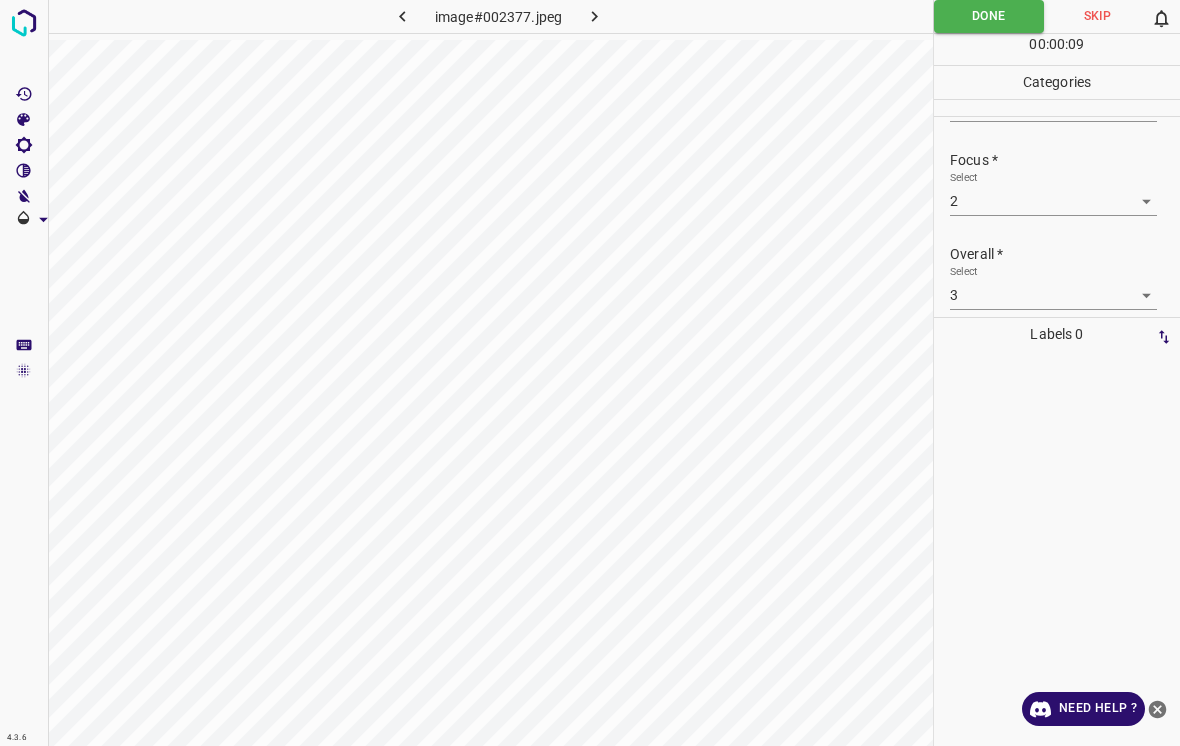 click 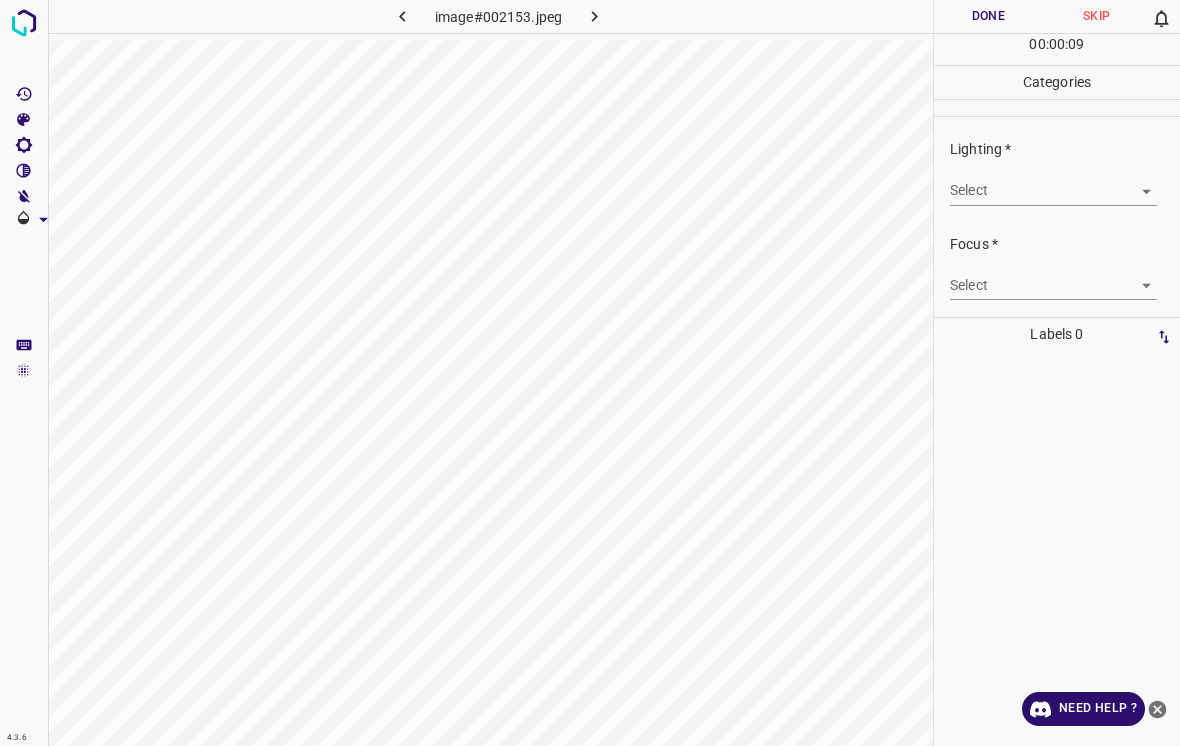 click on "4.3.6  image#002153.jpeg Done Skip 0 00   : 00   : 09   Categories Lighting *  Select ​ Focus *  Select ​ Overall *  Select ​ Labels   0 Categories 1 Lighting 2 Focus 3 Overall Tools Space Change between modes (Draw & Edit) I Auto labeling R Restore zoom M Zoom in N Zoom out Delete Delete selecte label Filters Z Restore filters X Saturation filter C Brightness filter V Contrast filter B Gray scale filter General O Download Need Help ? - Text - Hide - Delete" at bounding box center (590, 373) 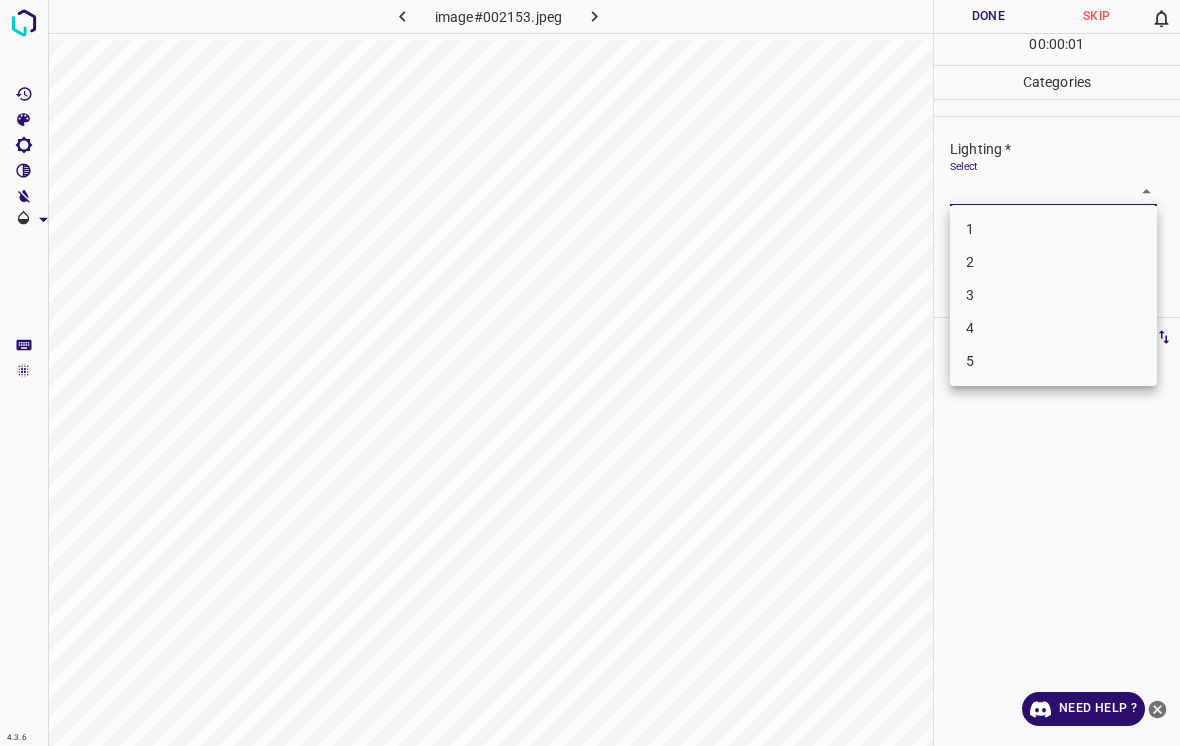 click on "4" at bounding box center [1053, 328] 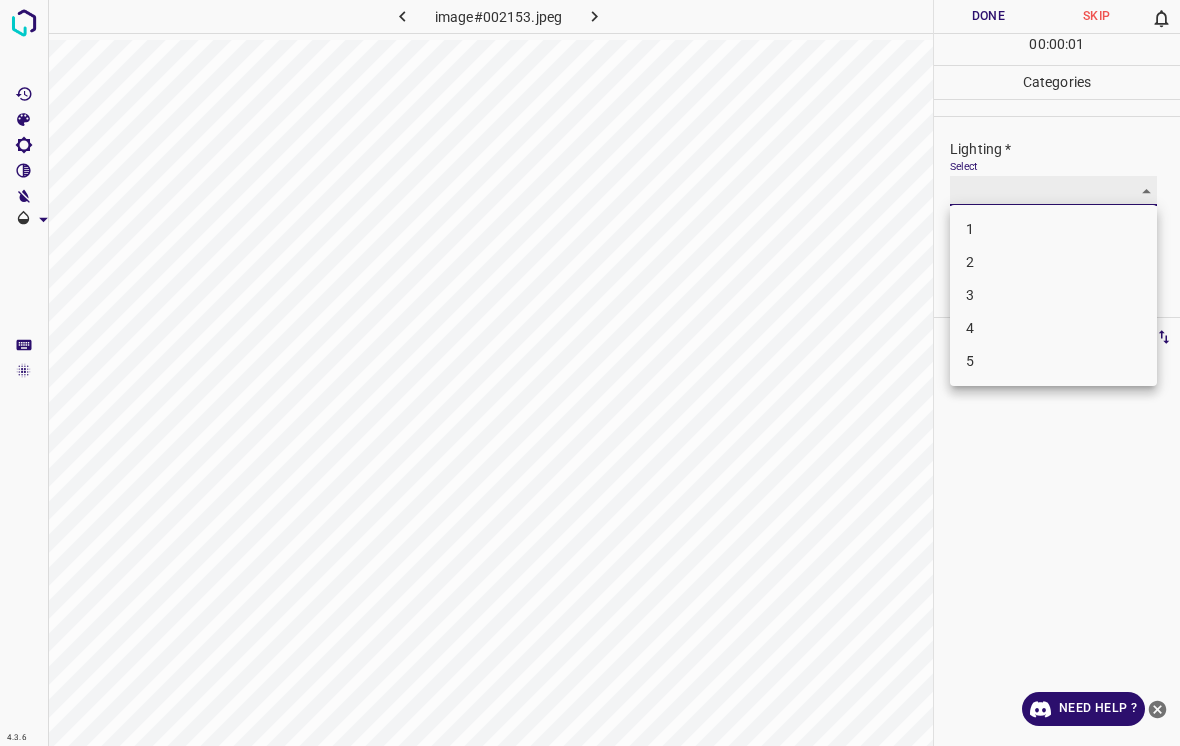 type on "4" 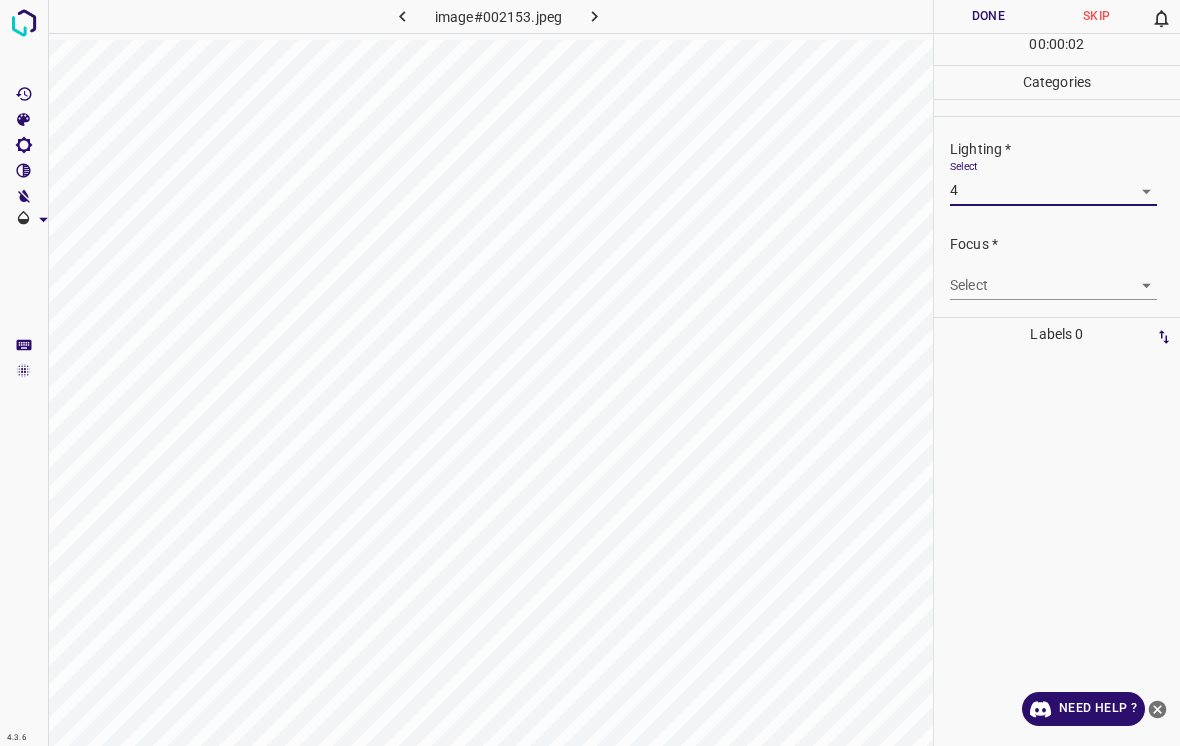 click on "4.3.6  image#002153.jpeg Done Skip 0 00   : 00   : 02   Categories Lighting *  Select 4 4 Focus *  Select ​ Overall *  Select ​ Labels   0 Categories 1 Lighting 2 Focus 3 Overall Tools Space Change between modes (Draw & Edit) I Auto labeling R Restore zoom M Zoom in N Zoom out Delete Delete selecte label Filters Z Restore filters X Saturation filter C Brightness filter V Contrast filter B Gray scale filter General O Download Need Help ? - Text - Hide - Delete" at bounding box center [590, 373] 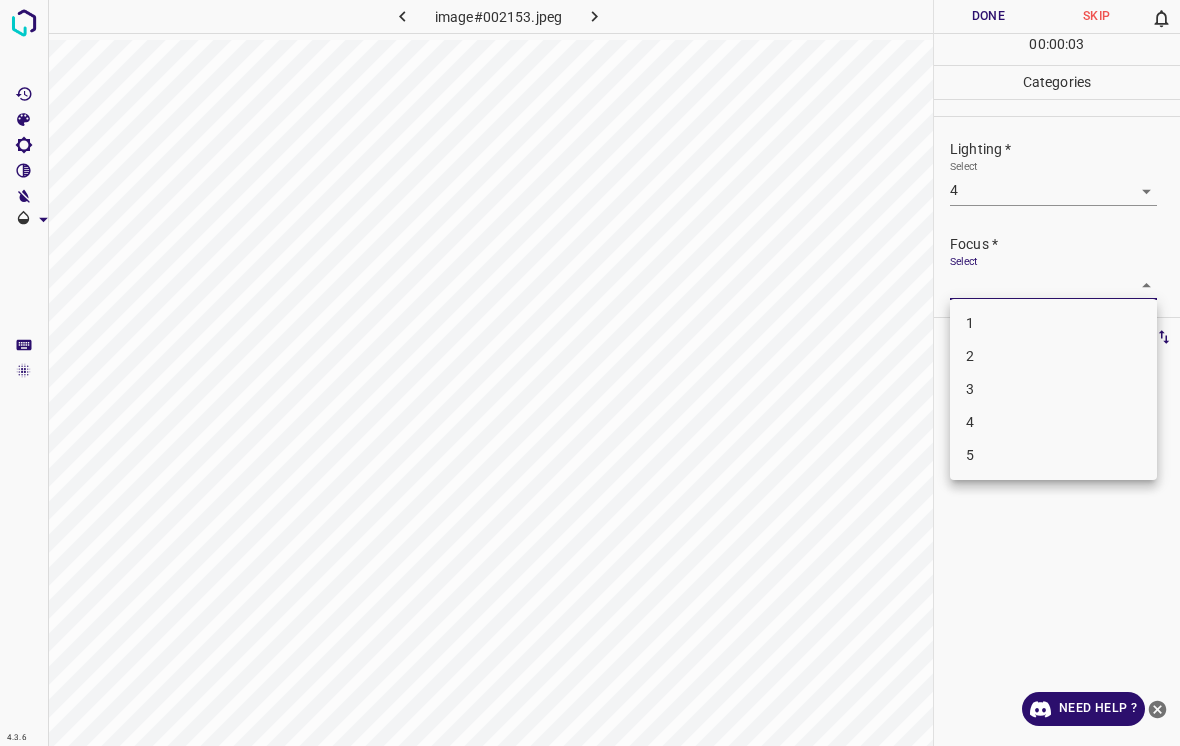 click on "3" at bounding box center [1053, 389] 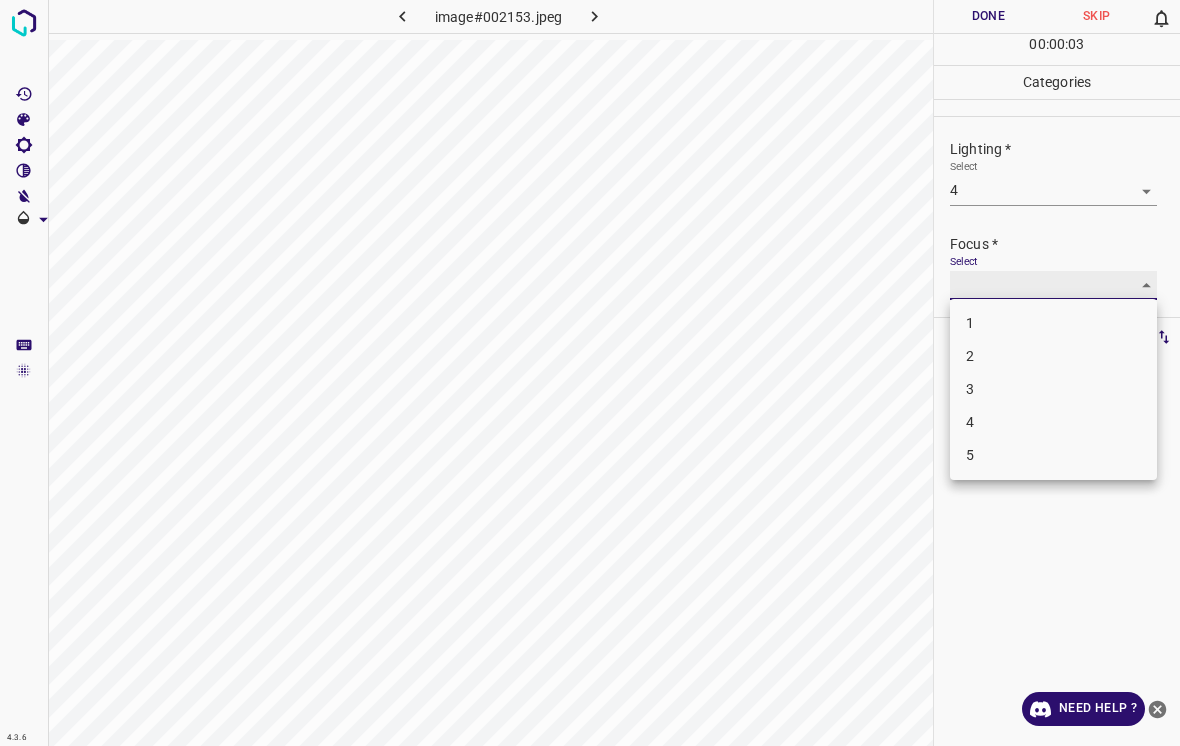 type on "3" 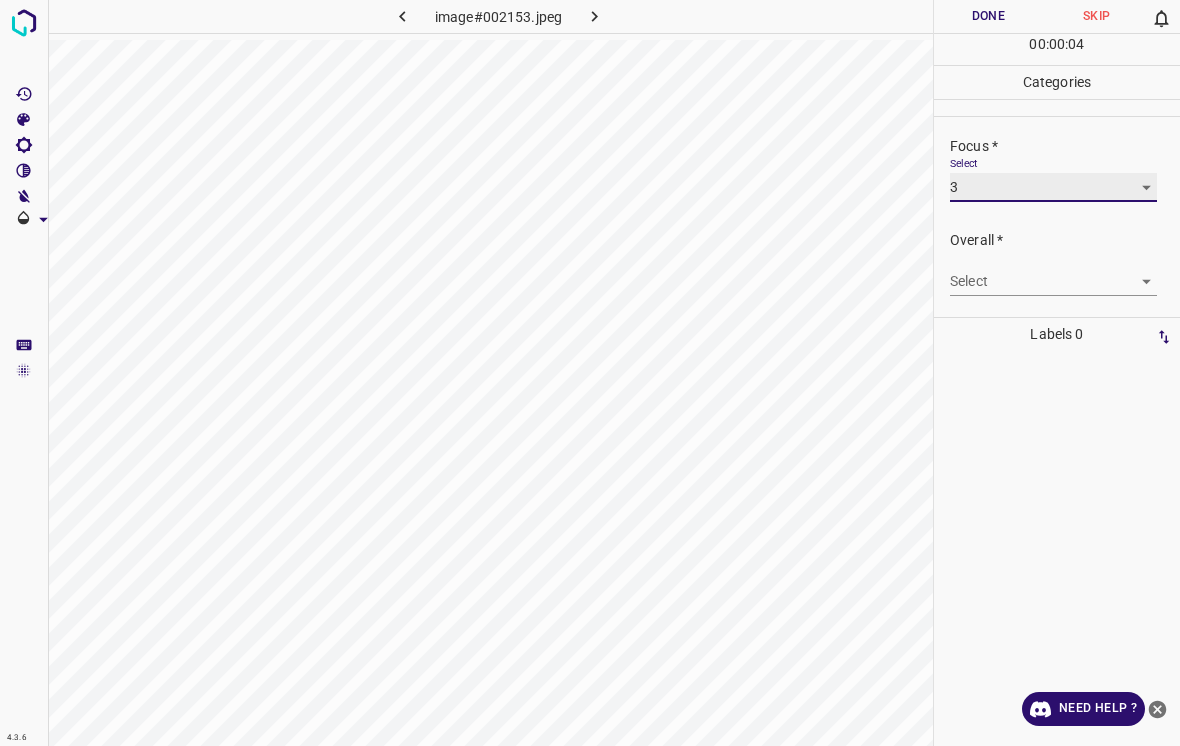 scroll, scrollTop: 98, scrollLeft: 0, axis: vertical 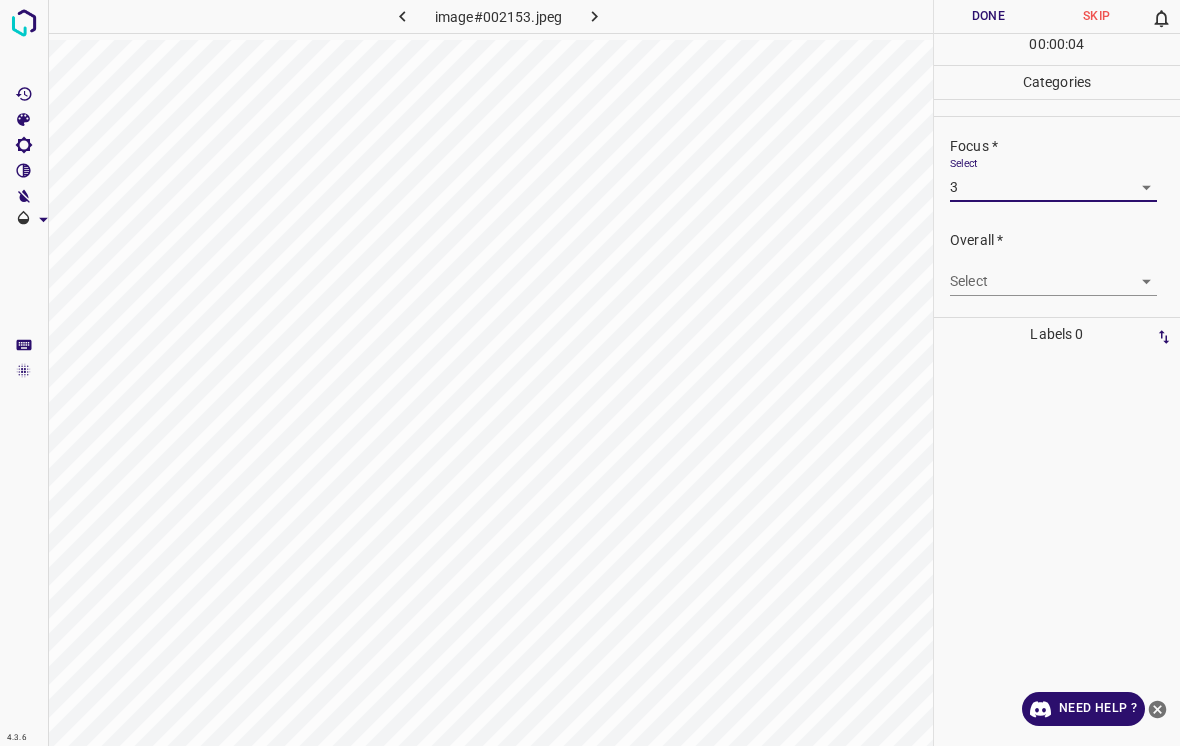 click on "4.3.6  image#002153.jpeg Done Skip 0 00   : 00   : 04   Categories Lighting *  Select 4 4 Focus *  Select 3 3 Overall *  Select ​ Labels   0 Categories 1 Lighting 2 Focus 3 Overall Tools Space Change between modes (Draw & Edit) I Auto labeling R Restore zoom M Zoom in N Zoom out Delete Delete selecte label Filters Z Restore filters X Saturation filter C Brightness filter V Contrast filter B Gray scale filter General O Download Need Help ? - Text - Hide - Delete" at bounding box center (590, 373) 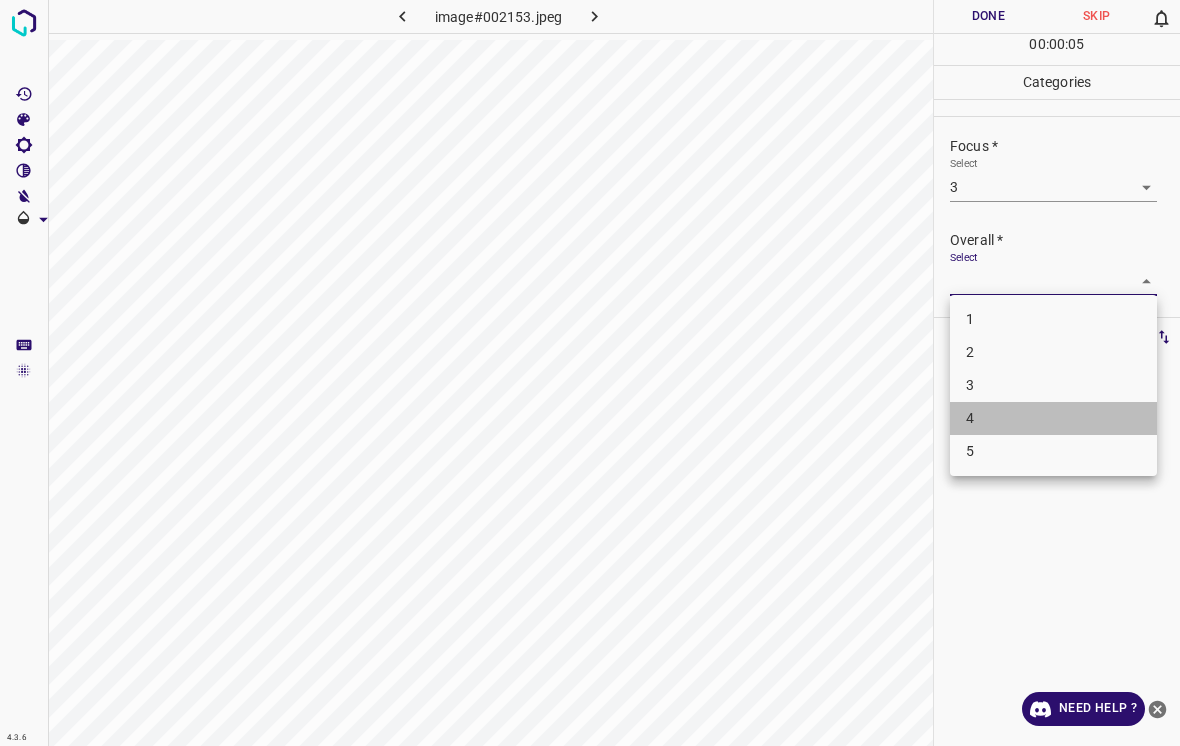 click on "4" at bounding box center (1053, 418) 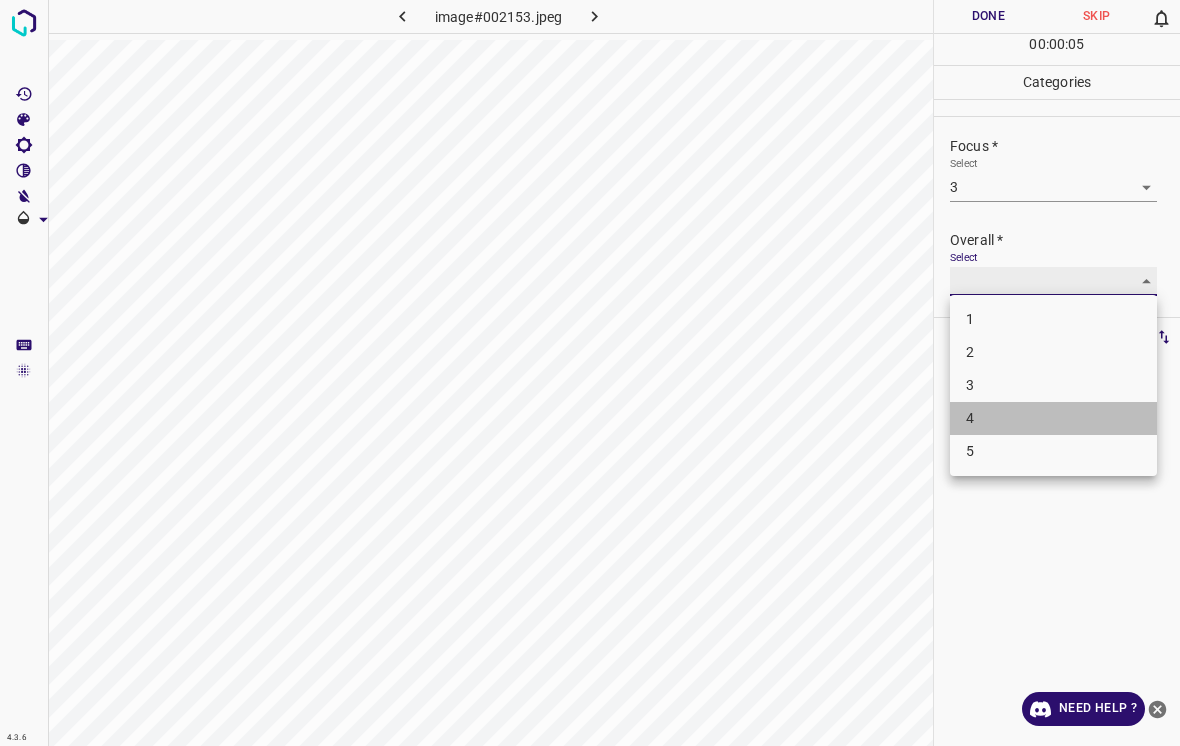 type on "4" 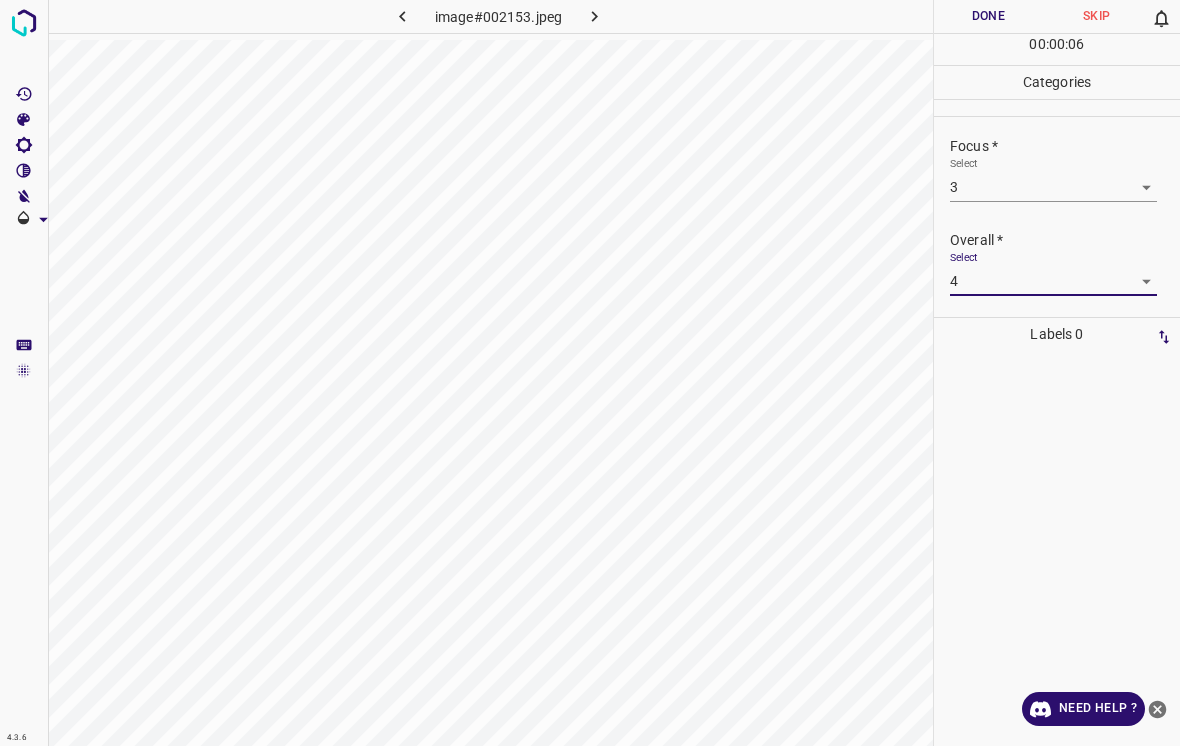 click on "4.3.6  image#002153.jpeg Done Skip 0 00   : 00   : 06   Categories Lighting *  Select 4 4 Focus *  Select 3 3 Overall *  Select 4 4 Labels   0 Categories 1 Lighting 2 Focus 3 Overall Tools Space Change between modes (Draw & Edit) I Auto labeling R Restore zoom M Zoom in N Zoom out Delete Delete selecte label Filters Z Restore filters X Saturation filter C Brightness filter V Contrast filter B Gray scale filter General O Download Need Help ? - Text - Hide - Delete" at bounding box center [590, 373] 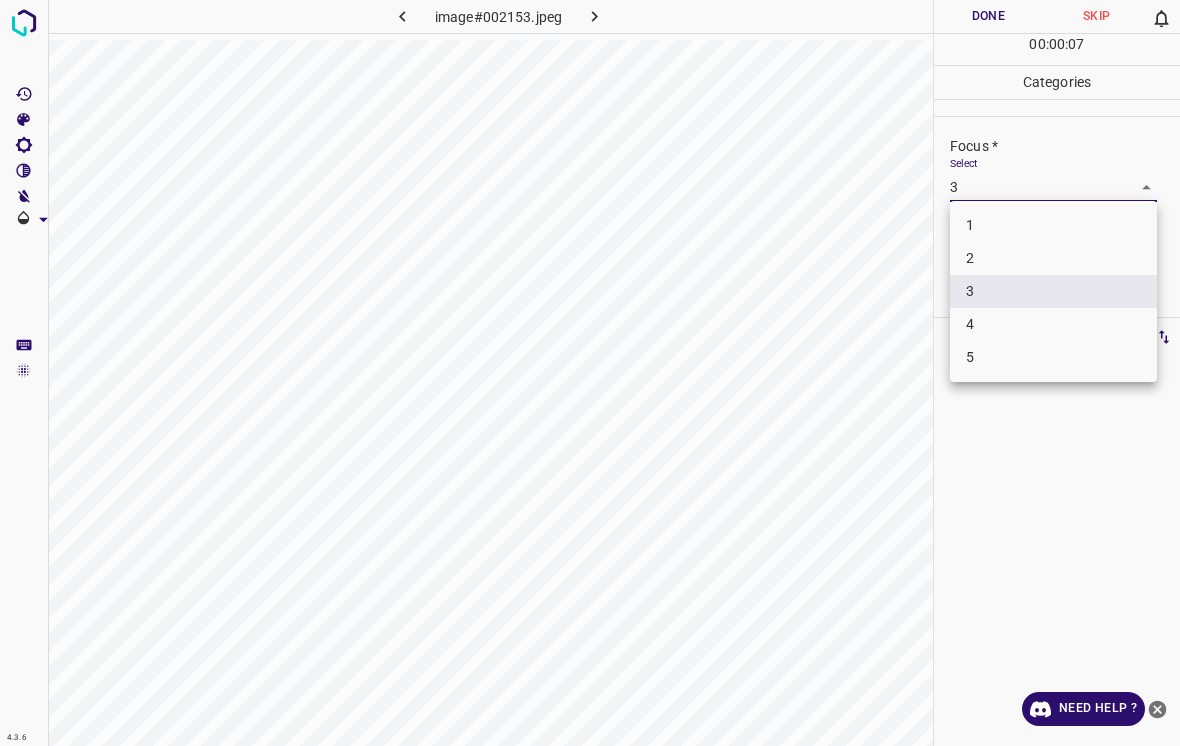 click on "4" at bounding box center [1053, 324] 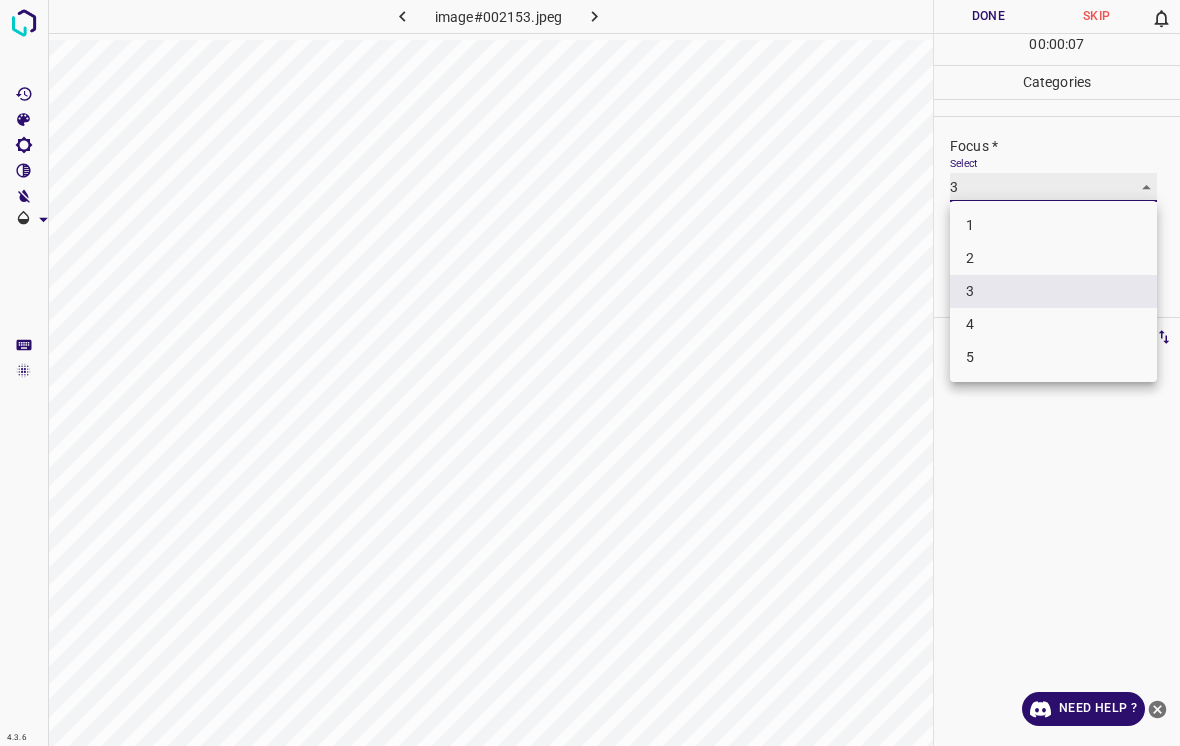 type on "4" 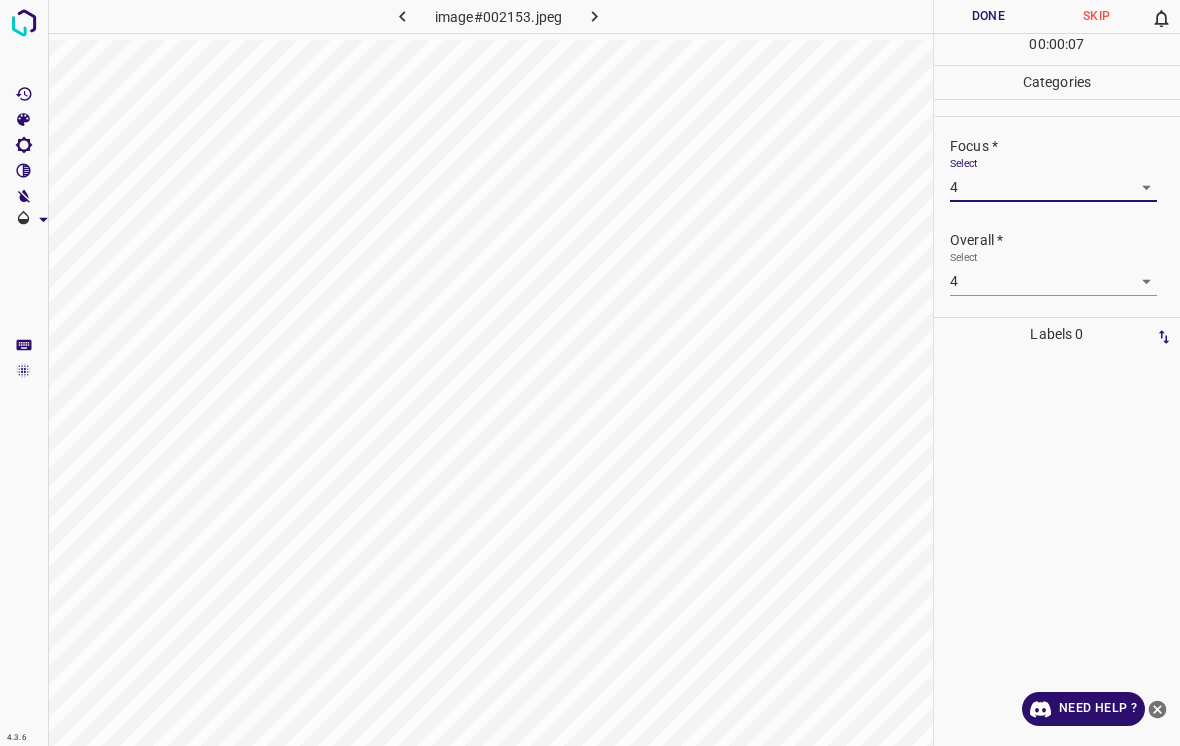 click on "Done" at bounding box center (988, 16) 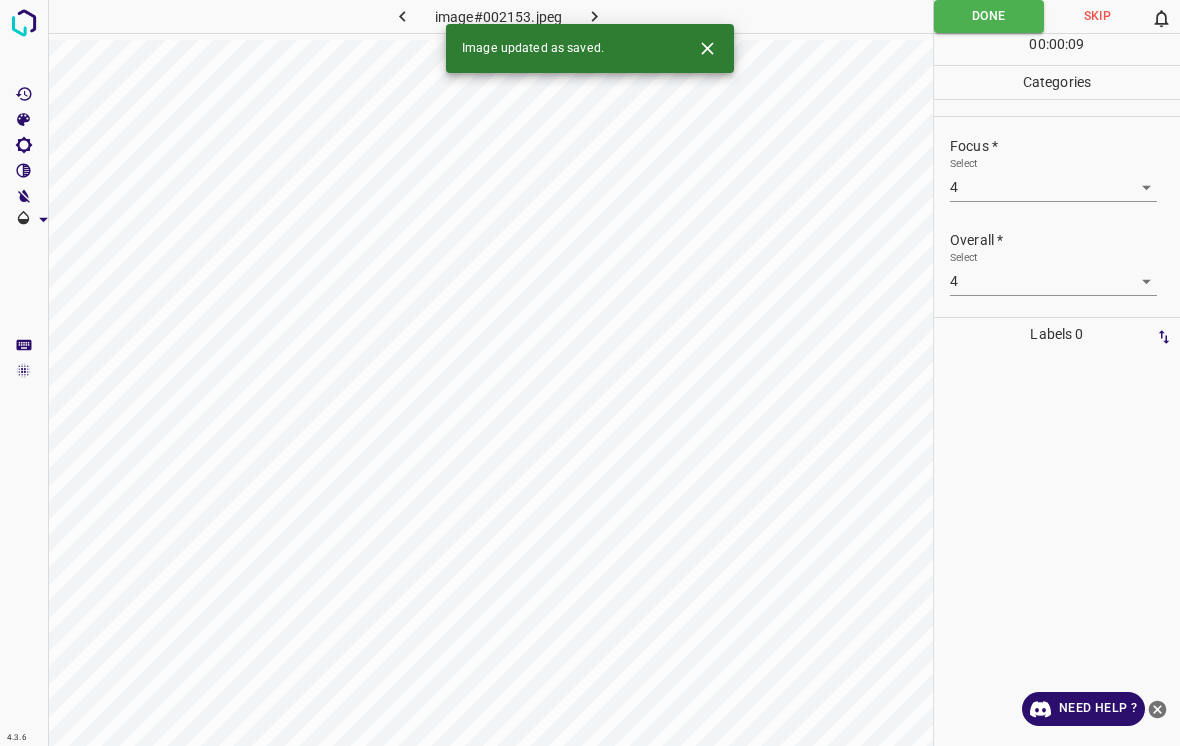 click 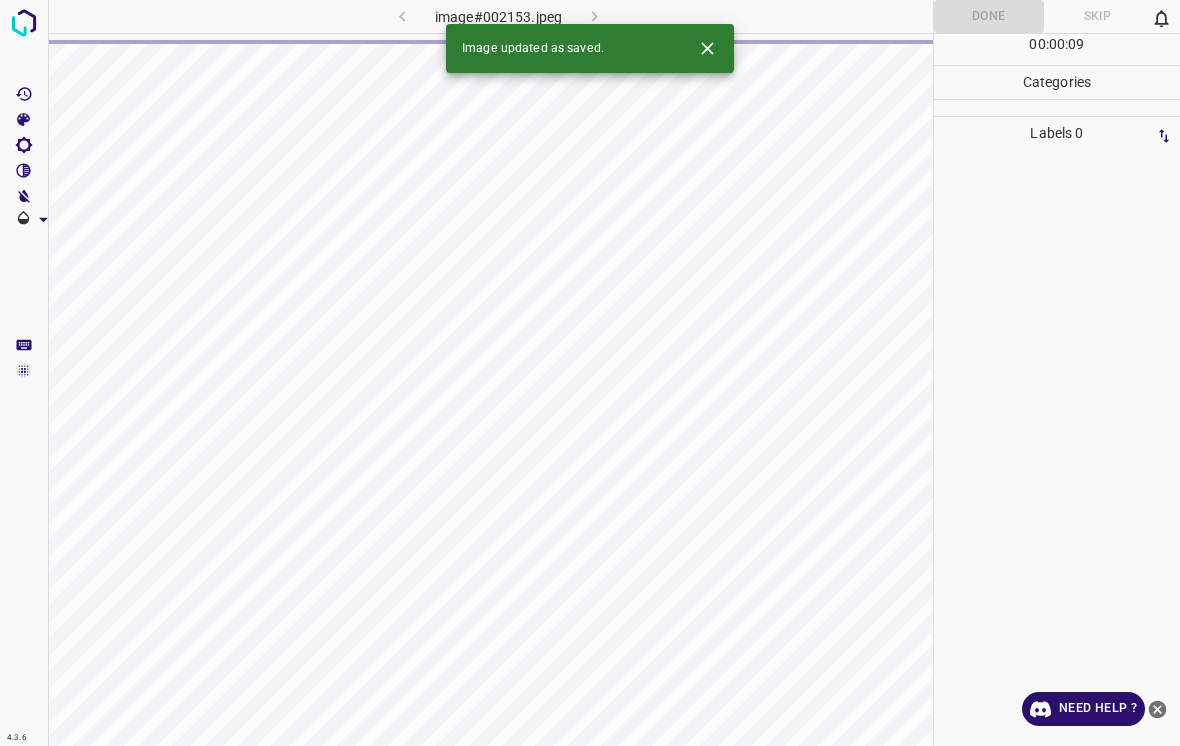click 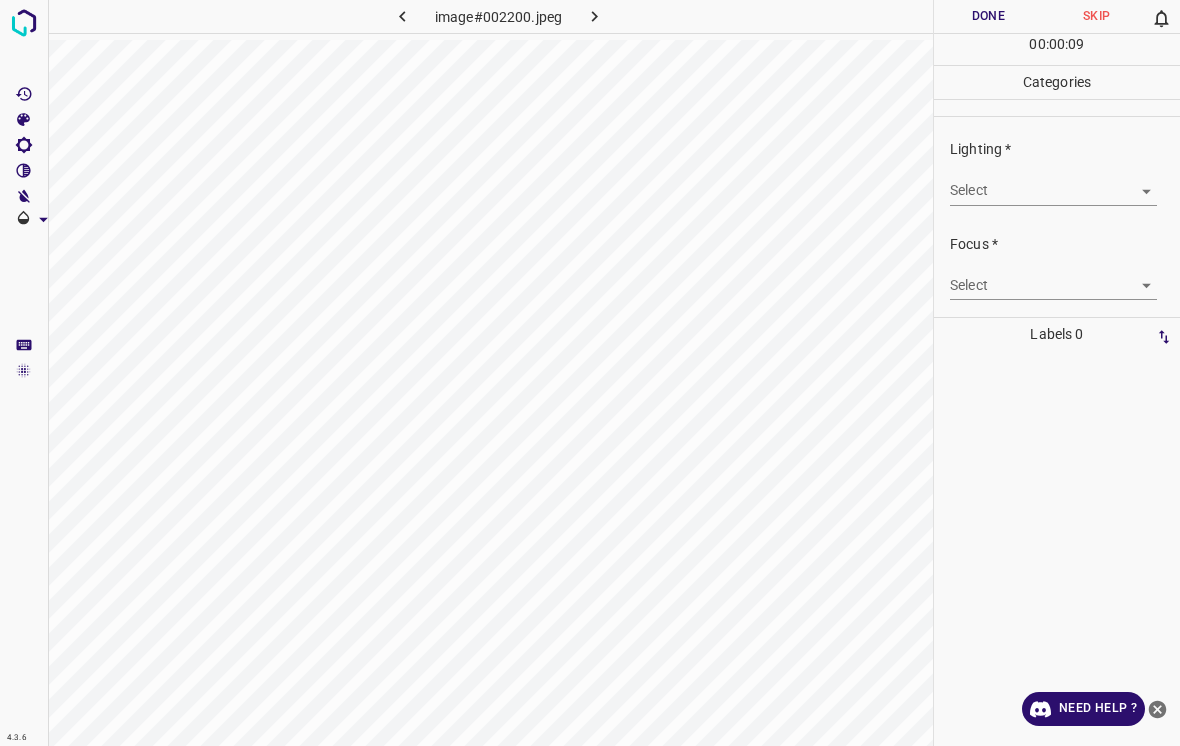 click on "4.3.6  image#002200.jpeg Done Skip 0 00   : 00   : 09   Categories Lighting *  Select ​ Focus *  Select ​ Overall *  Select ​ Labels   0 Categories 1 Lighting 2 Focus 3 Overall Tools Space Change between modes (Draw & Edit) I Auto labeling R Restore zoom M Zoom in N Zoom out Delete Delete selecte label Filters Z Restore filters X Saturation filter C Brightness filter V Contrast filter B Gray scale filter General O Download Need Help ? - Text - Hide - Delete" at bounding box center [590, 373] 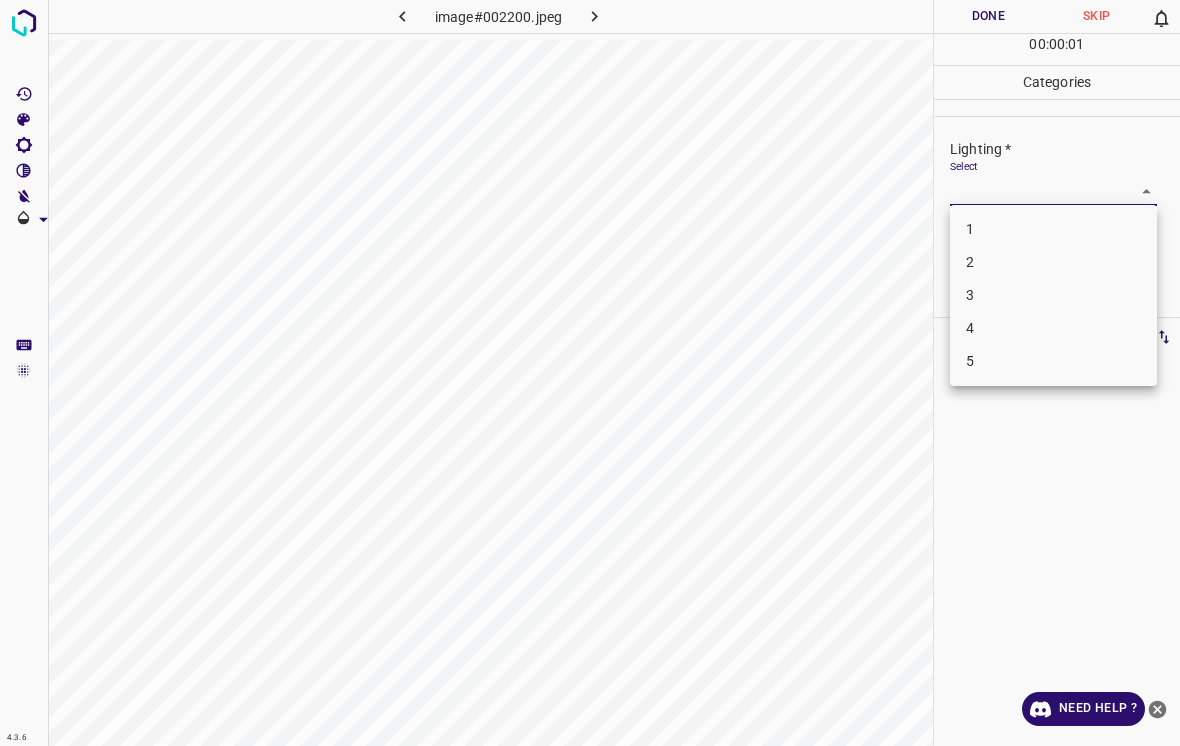 click on "3" at bounding box center [1053, 295] 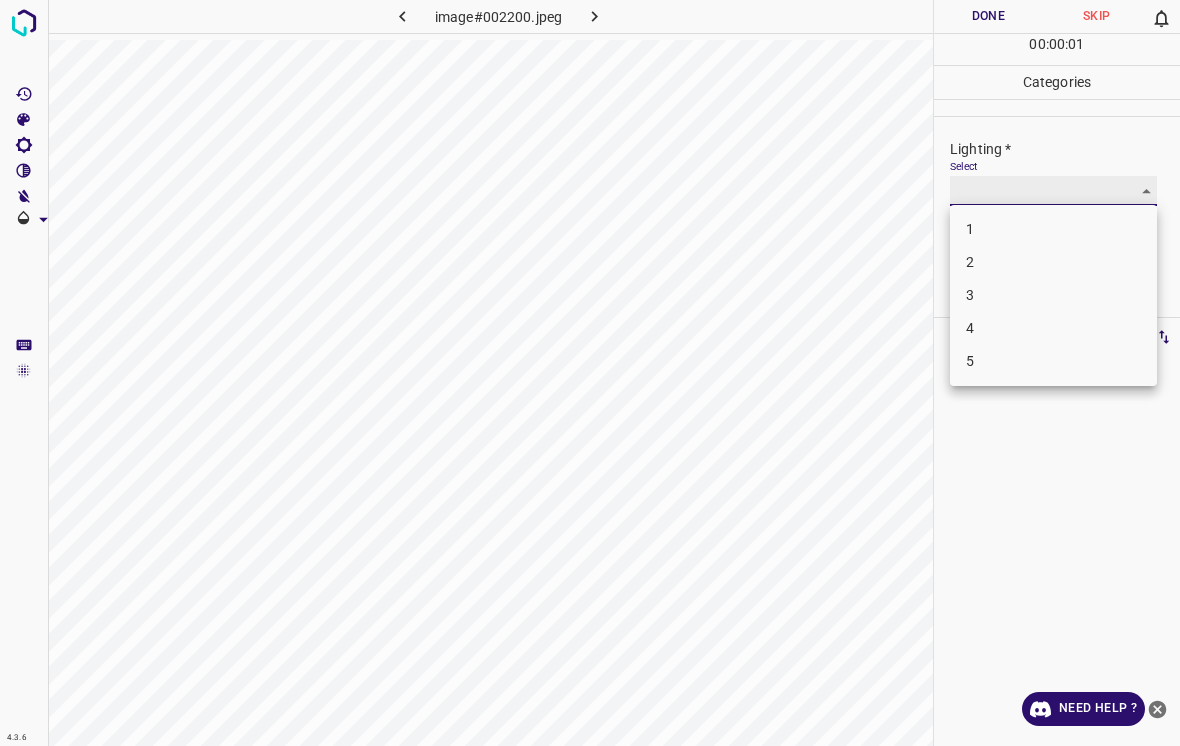 type on "3" 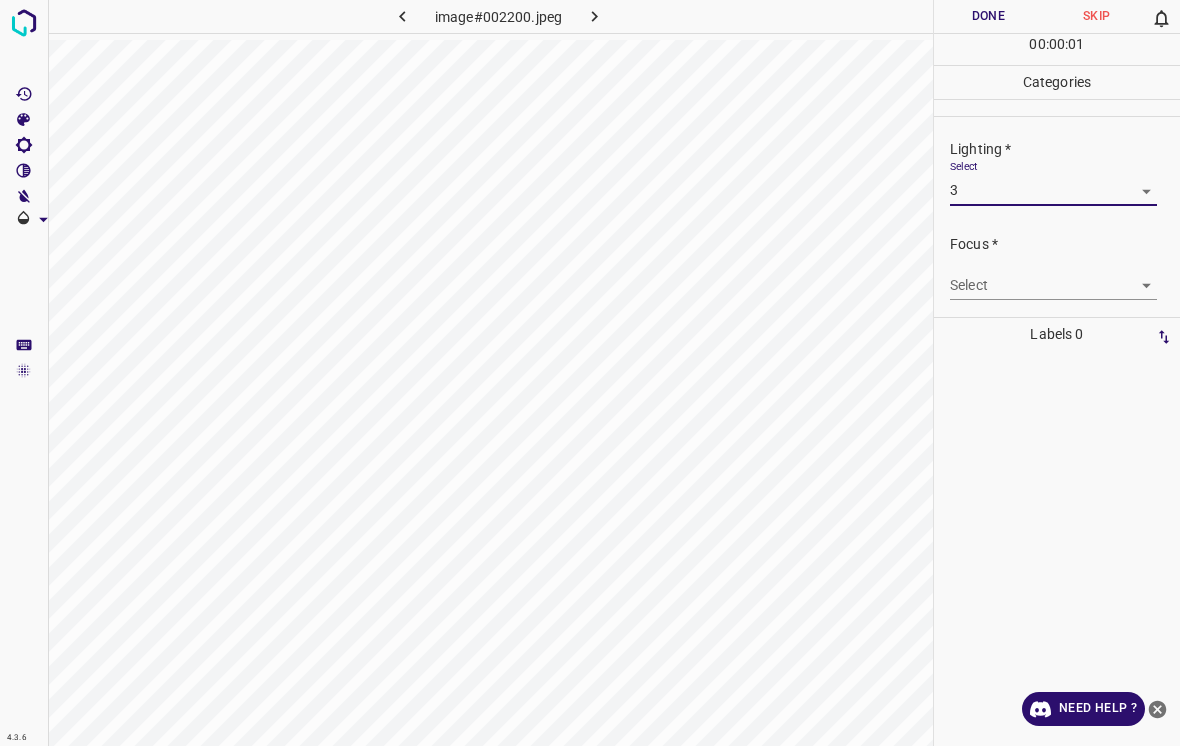click on "4.3.6  image#002200.jpeg Done Skip 0 00   : 00   : 01   Categories Lighting *  Select 3 3 Focus *  Select ​ Overall *  Select ​ Labels   0 Categories 1 Lighting 2 Focus 3 Overall Tools Space Change between modes (Draw & Edit) I Auto labeling R Restore zoom M Zoom in N Zoom out Delete Delete selecte label Filters Z Restore filters X Saturation filter C Brightness filter V Contrast filter B Gray scale filter General O Download Need Help ? - Text - Hide - Delete" at bounding box center (590, 373) 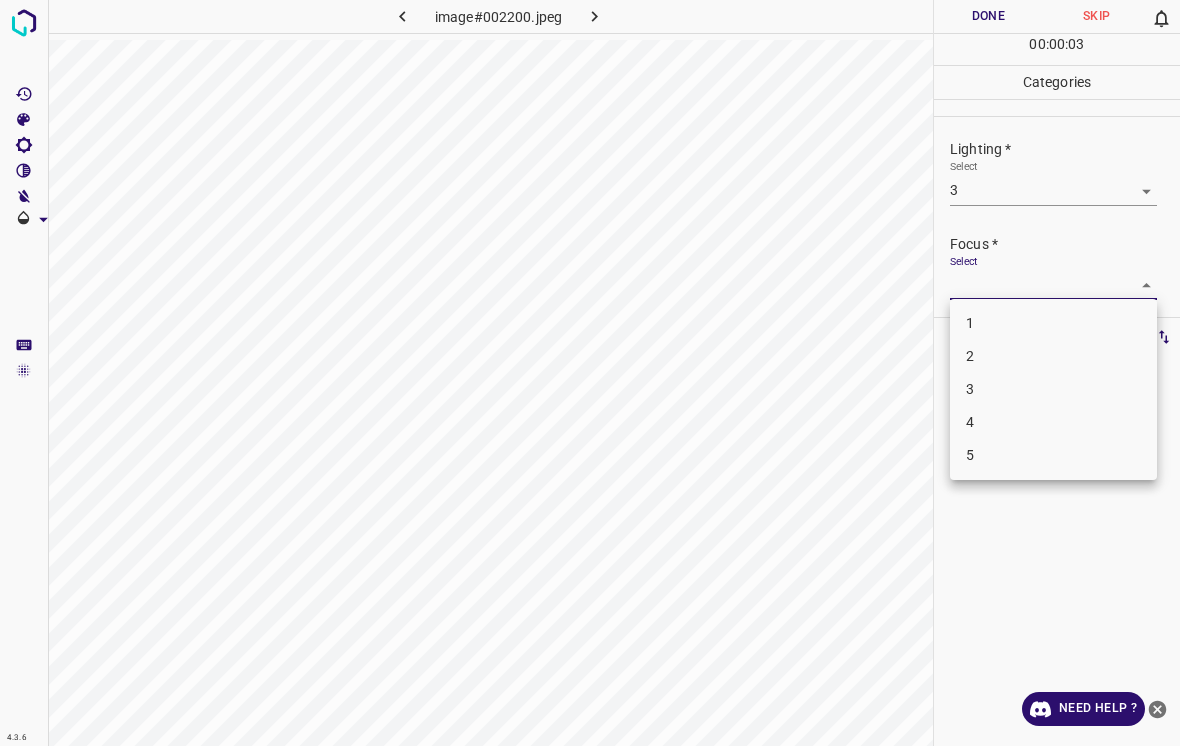click on "4" at bounding box center [1053, 422] 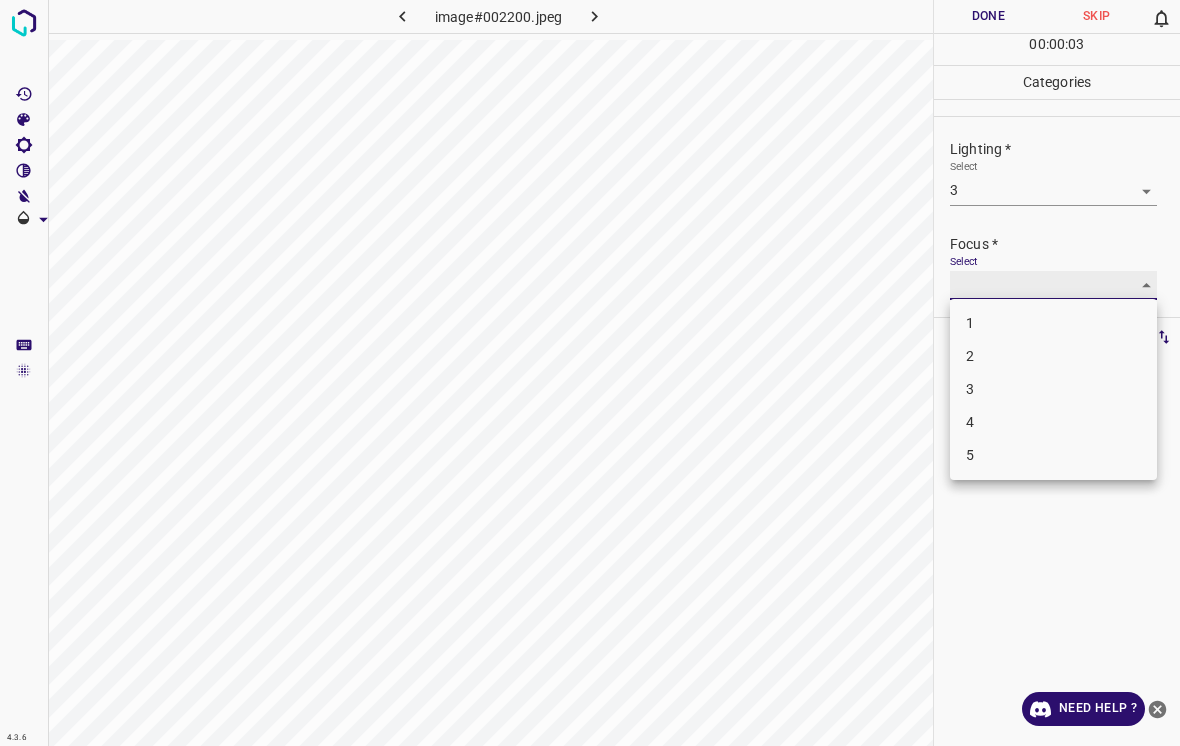 type on "4" 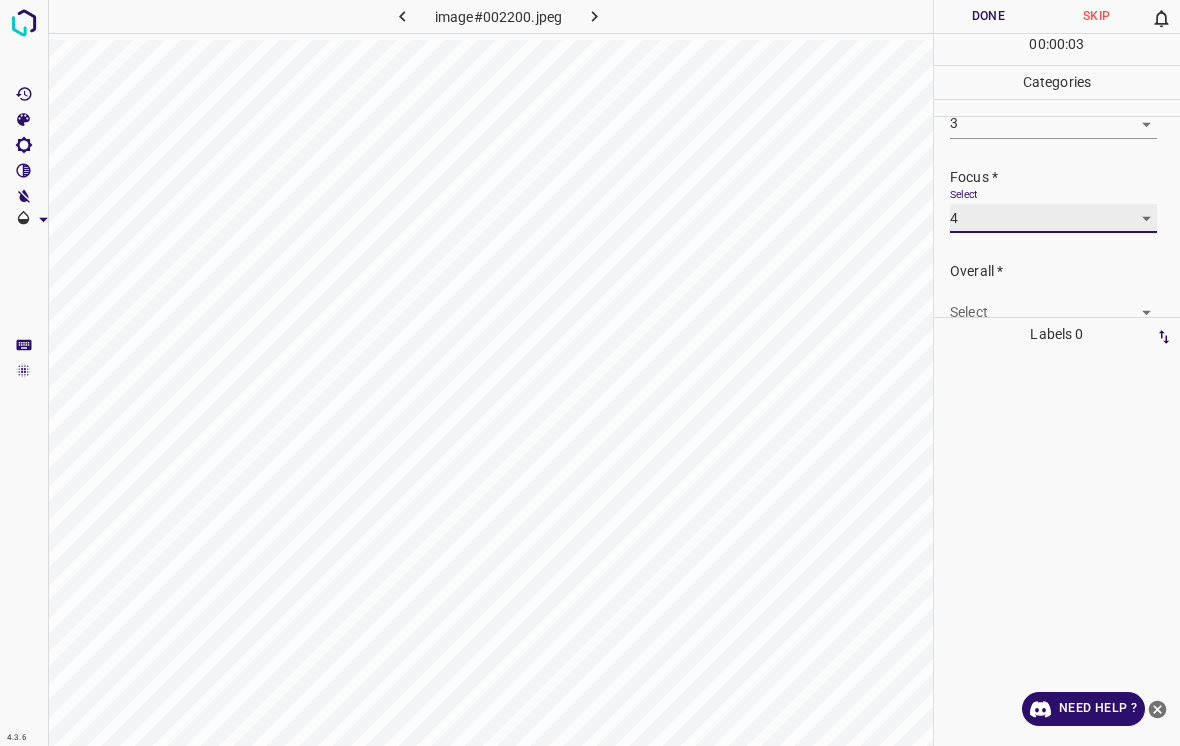 scroll, scrollTop: 68, scrollLeft: 0, axis: vertical 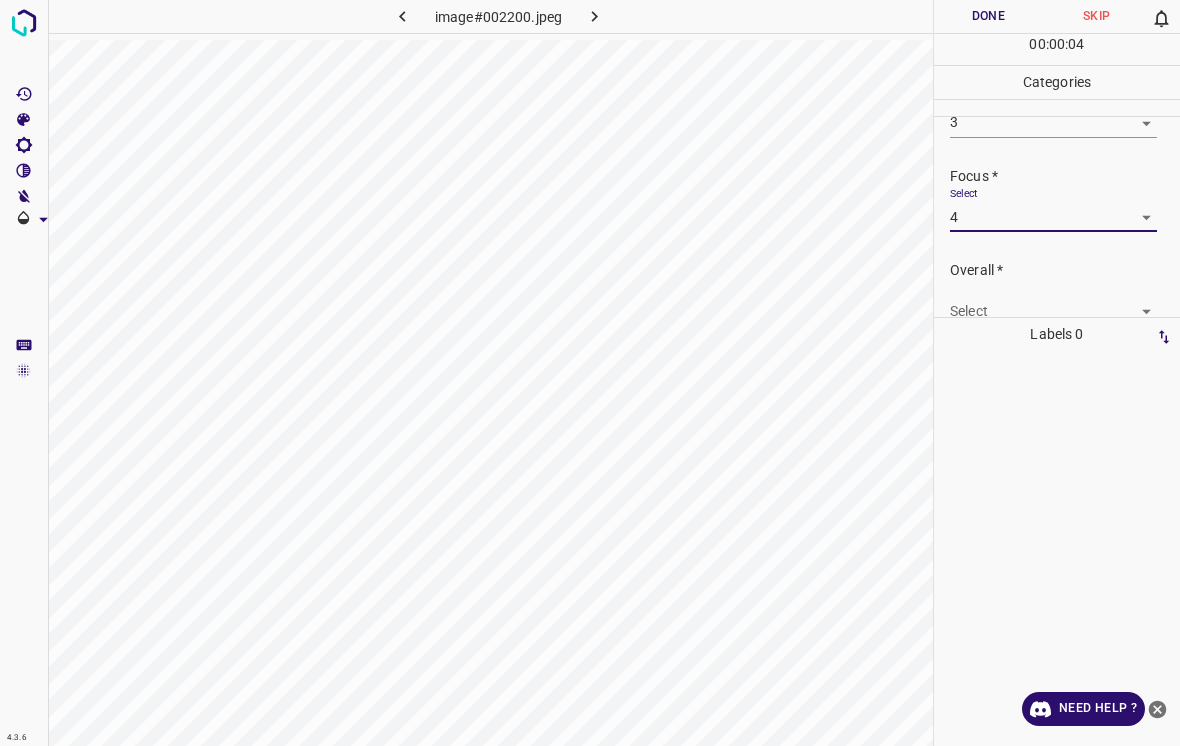 click on "4.3.6  image#002200.jpeg Done Skip 0 00   : 00   : 04   Categories Lighting *  Select 3 3 Focus *  Select 4 4 Overall *  Select ​ Labels   0 Categories 1 Lighting 2 Focus 3 Overall Tools Space Change between modes (Draw & Edit) I Auto labeling R Restore zoom M Zoom in N Zoom out Delete Delete selecte label Filters Z Restore filters X Saturation filter C Brightness filter V Contrast filter B Gray scale filter General O Download Need Help ? - Text - Hide - Delete" at bounding box center (590, 373) 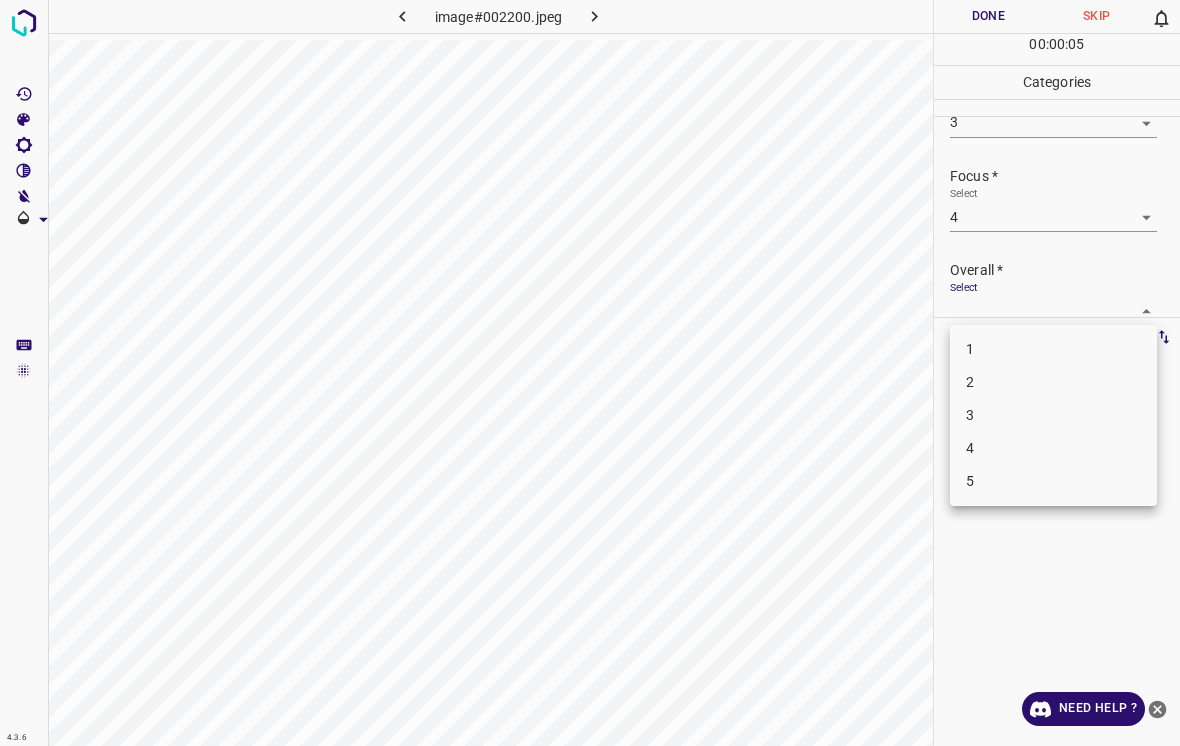 click on "3" at bounding box center (1053, 415) 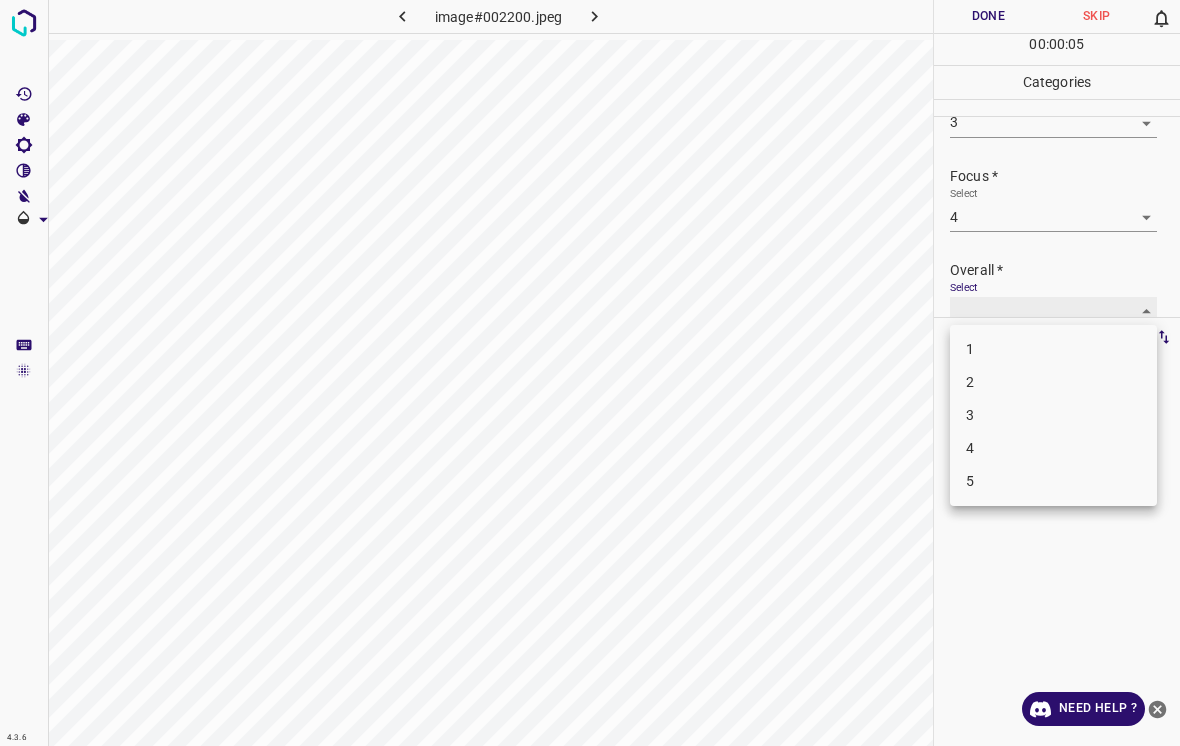 type on "3" 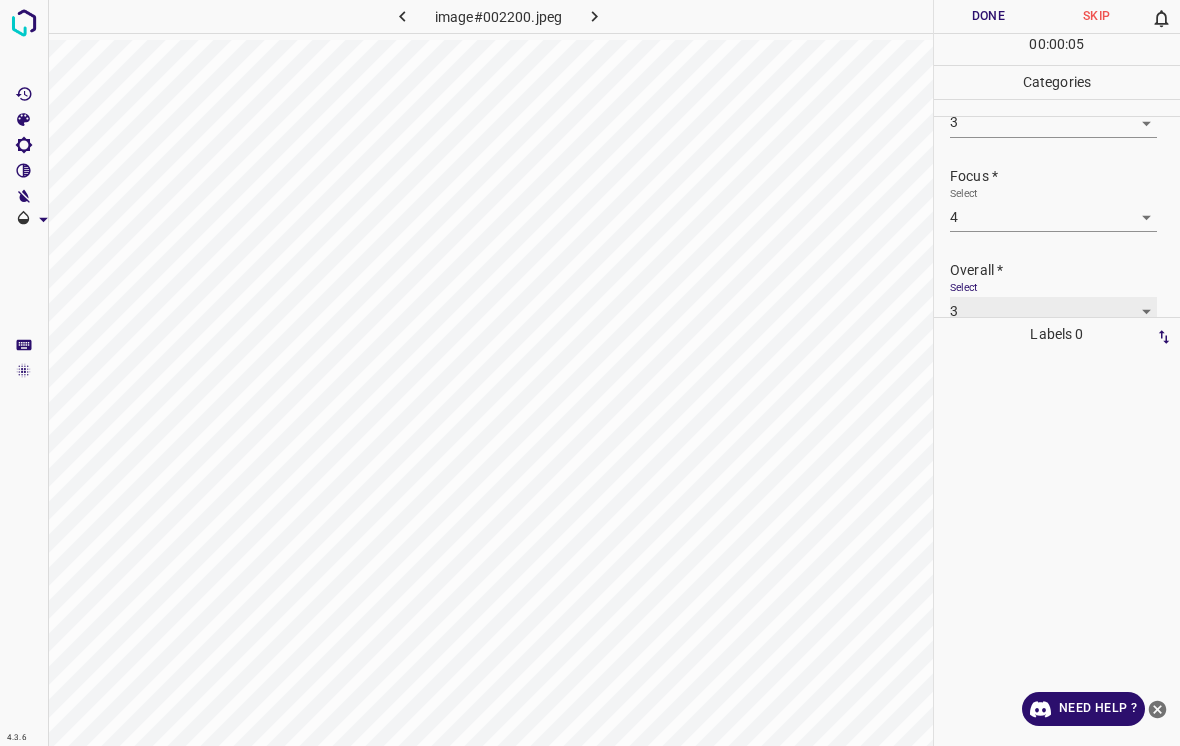 scroll, scrollTop: 76, scrollLeft: 0, axis: vertical 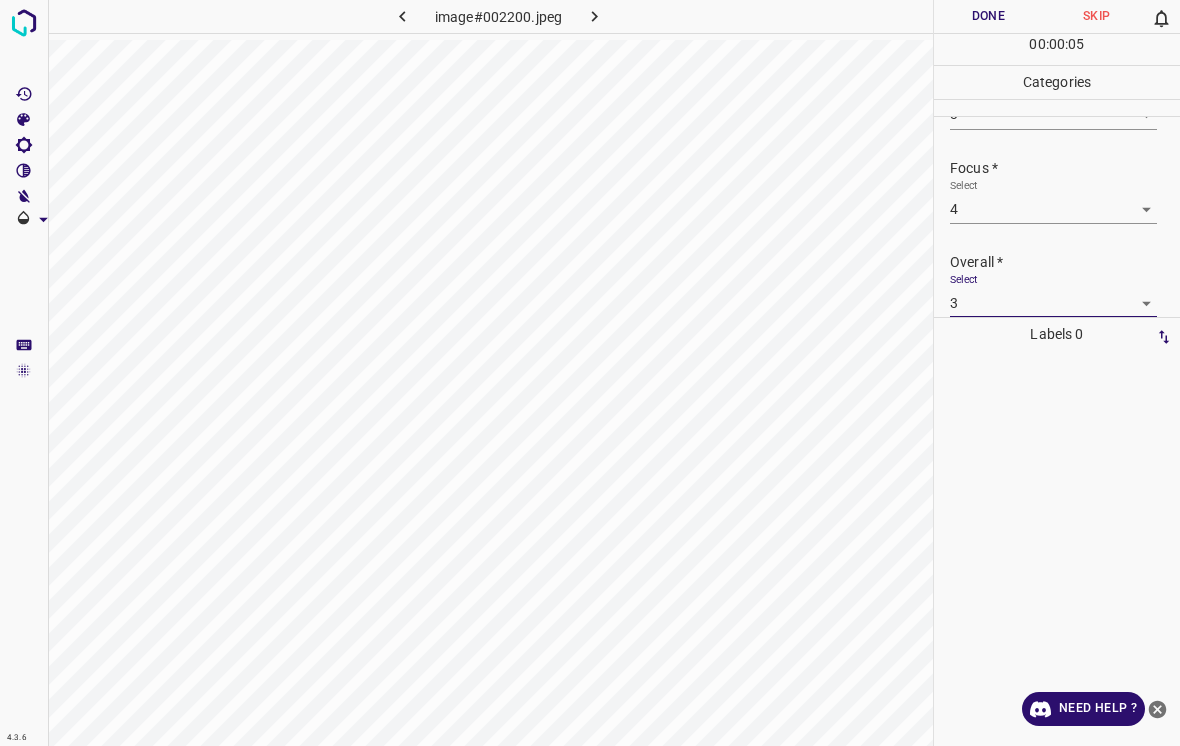 click on "Done" at bounding box center [988, 16] 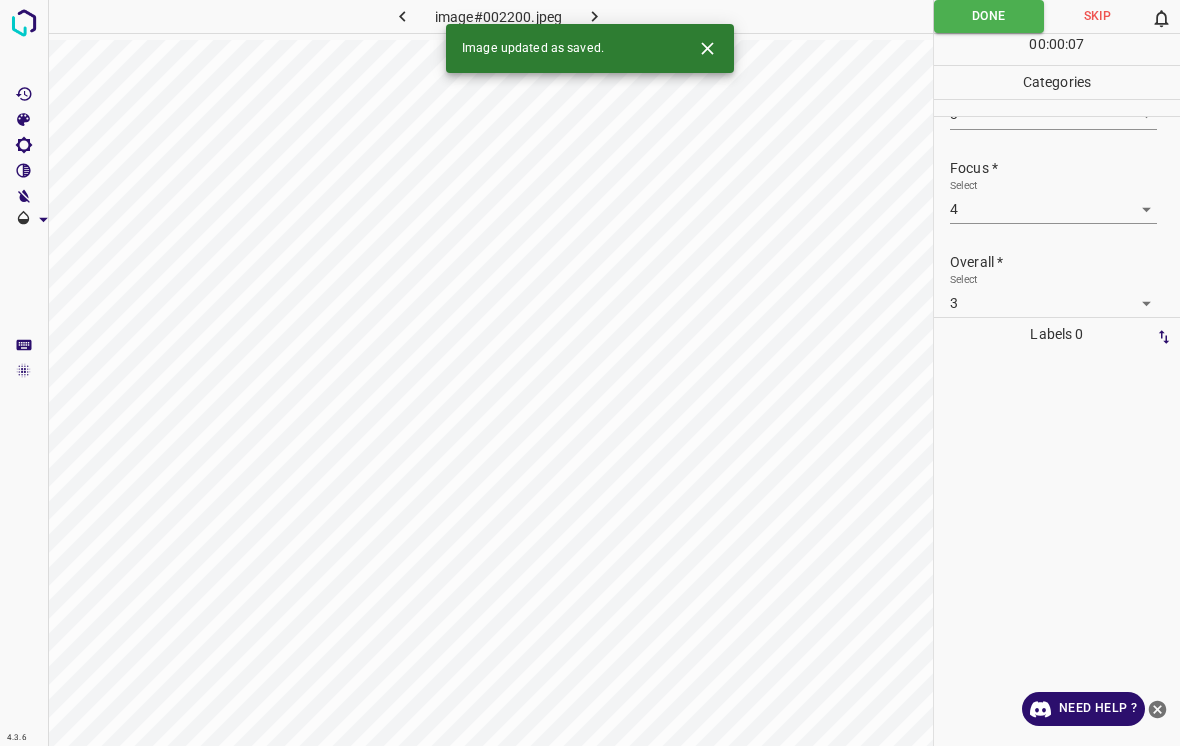 click 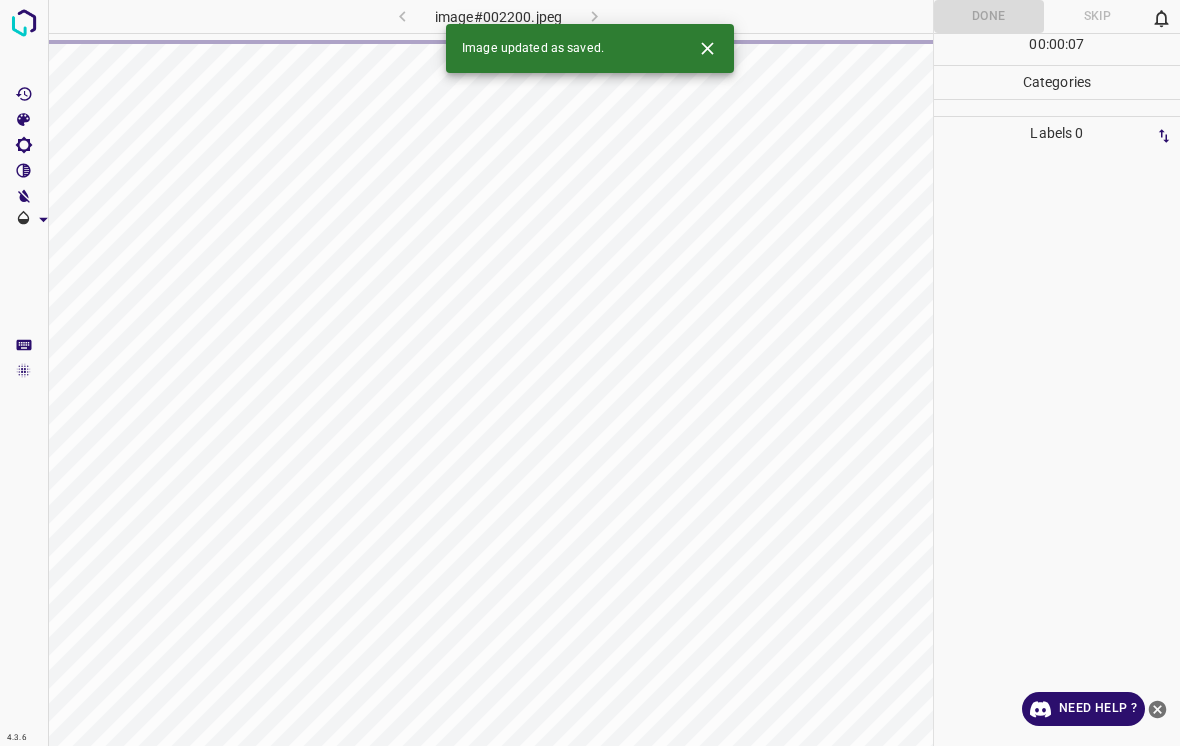 click 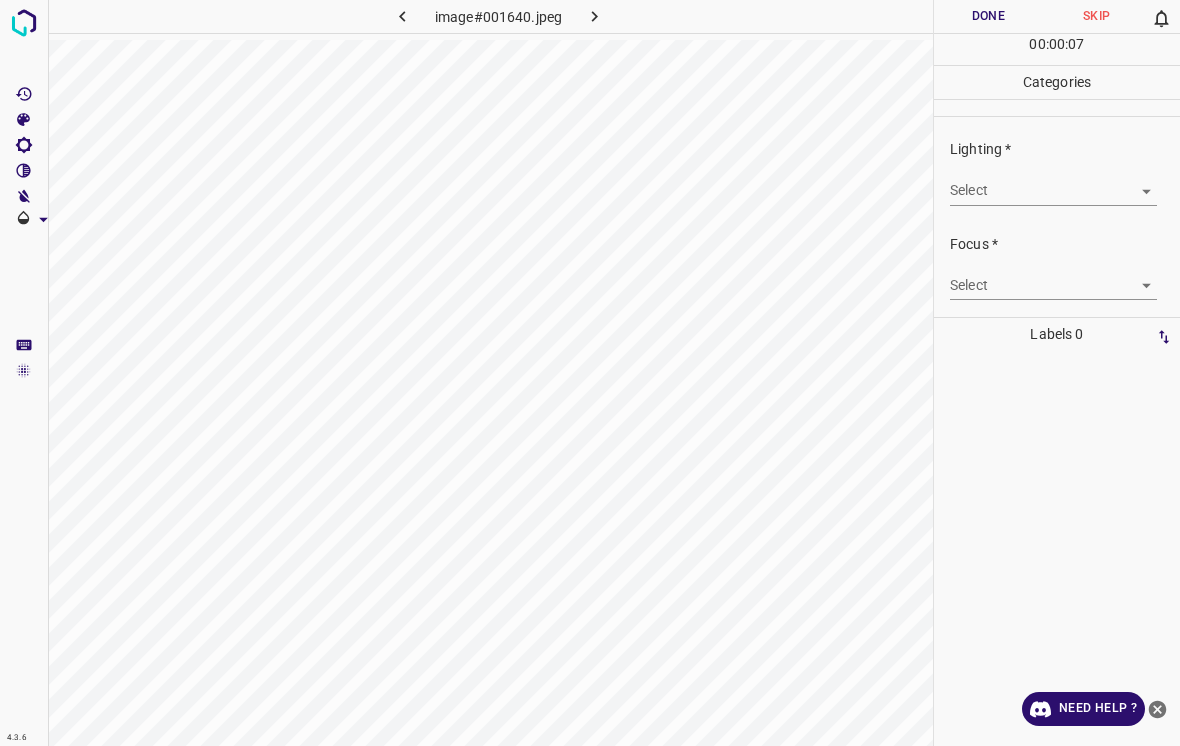 click on "4.3.6  image#001640.jpeg Done Skip 0 00   : 00   : 07   Categories Lighting *  Select ​ Focus *  Select ​ Overall *  Select ​ Labels   0 Categories 1 Lighting 2 Focus 3 Overall Tools Space Change between modes (Draw & Edit) I Auto labeling R Restore zoom M Zoom in N Zoom out Delete Delete selecte label Filters Z Restore filters X Saturation filter C Brightness filter V Contrast filter B Gray scale filter General O Download Need Help ? - Text - Hide - Delete" at bounding box center [590, 373] 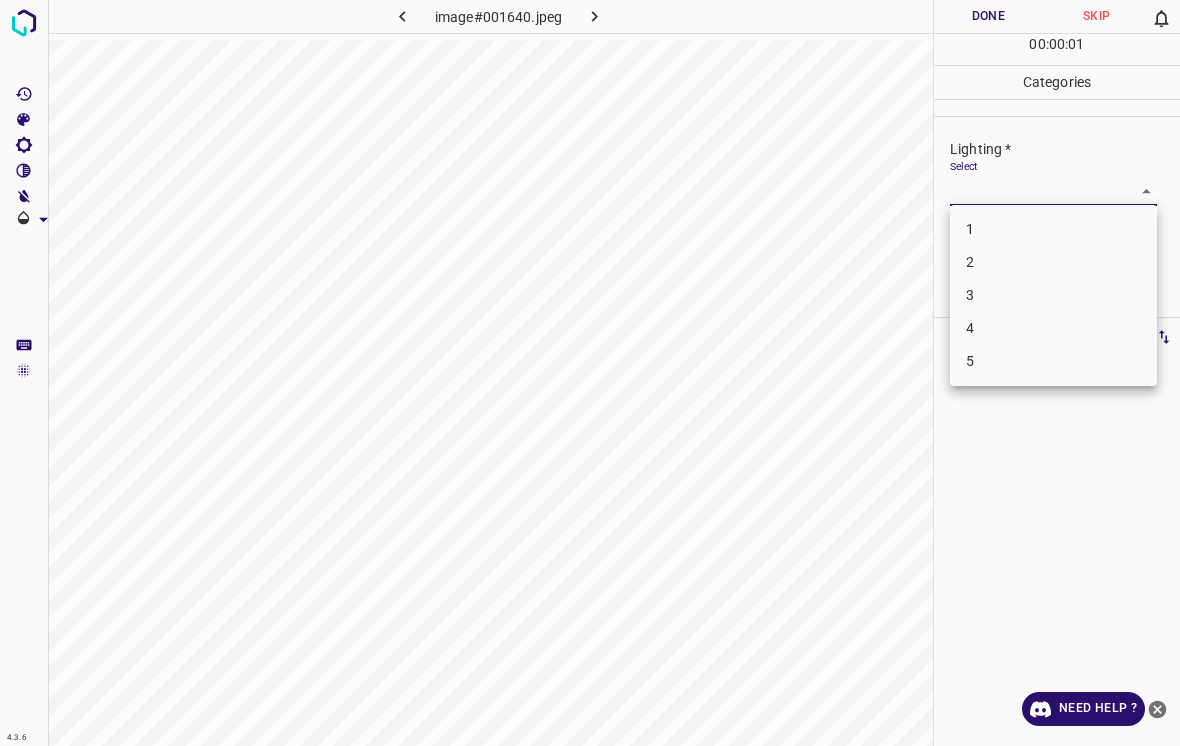 click on "2" at bounding box center (1053, 262) 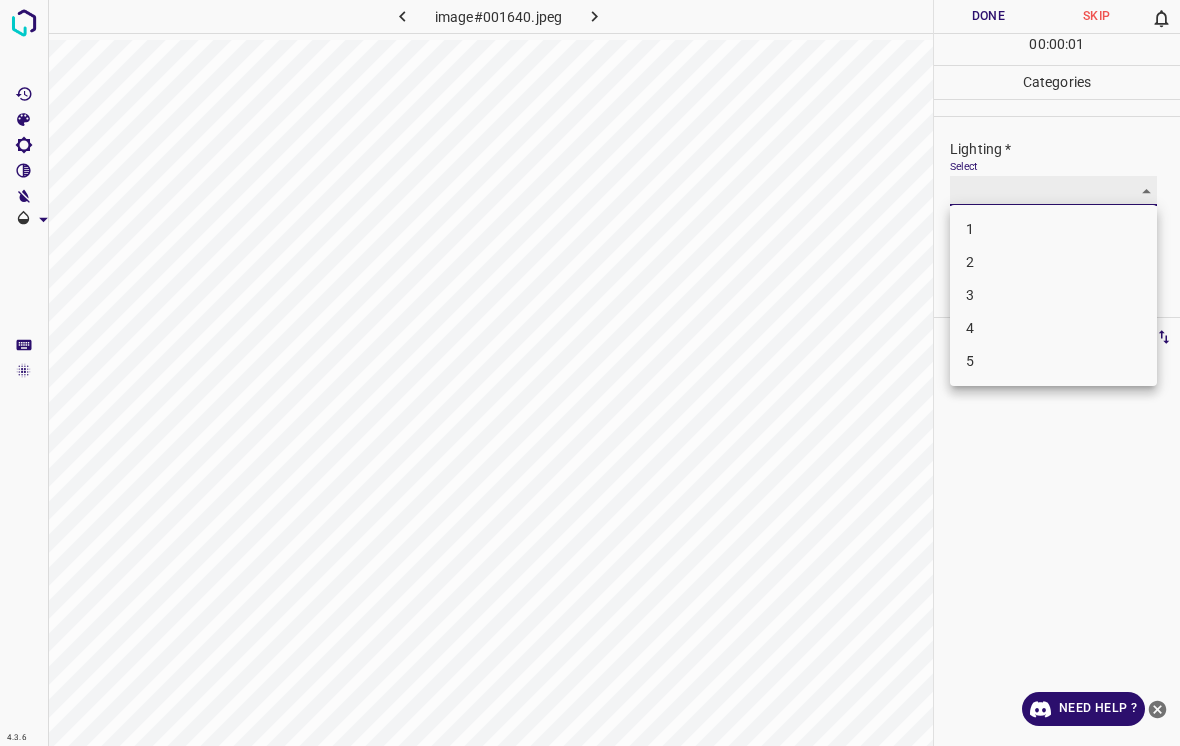 type on "2" 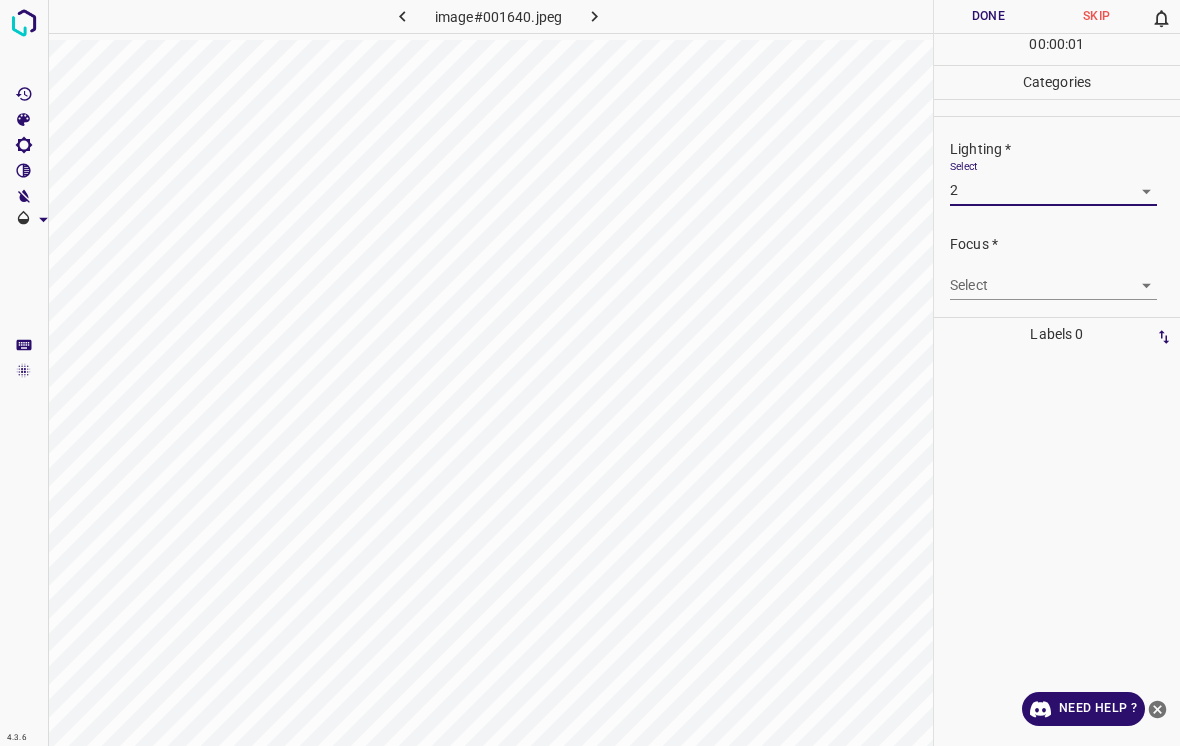 click on "4.3.6  image#001640.jpeg Done Skip 0 00   : 00   : 01   Categories Lighting *  Select 2 2 Focus *  Select ​ Overall *  Select ​ Labels   0 Categories 1 Lighting 2 Focus 3 Overall Tools Space Change between modes (Draw & Edit) I Auto labeling R Restore zoom M Zoom in N Zoom out Delete Delete selecte label Filters Z Restore filters X Saturation filter C Brightness filter V Contrast filter B Gray scale filter General O Download Need Help ? - Text - Hide - Delete" at bounding box center [590, 373] 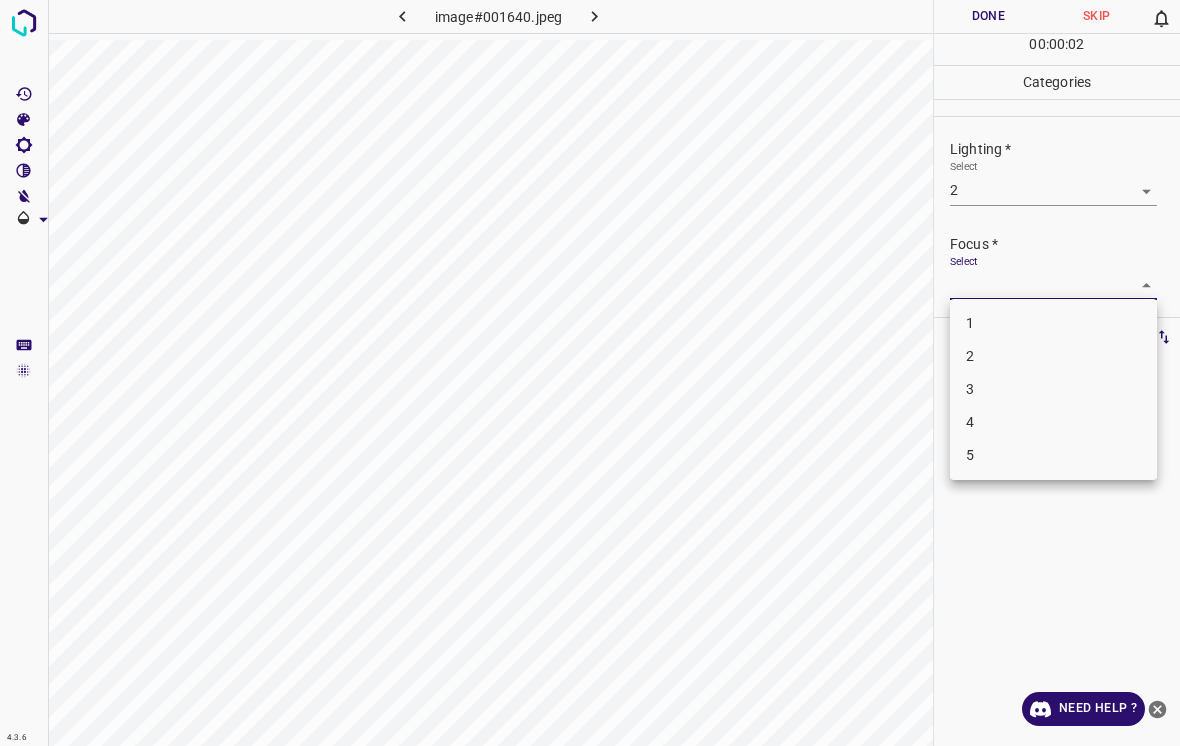 click on "2" at bounding box center (1053, 356) 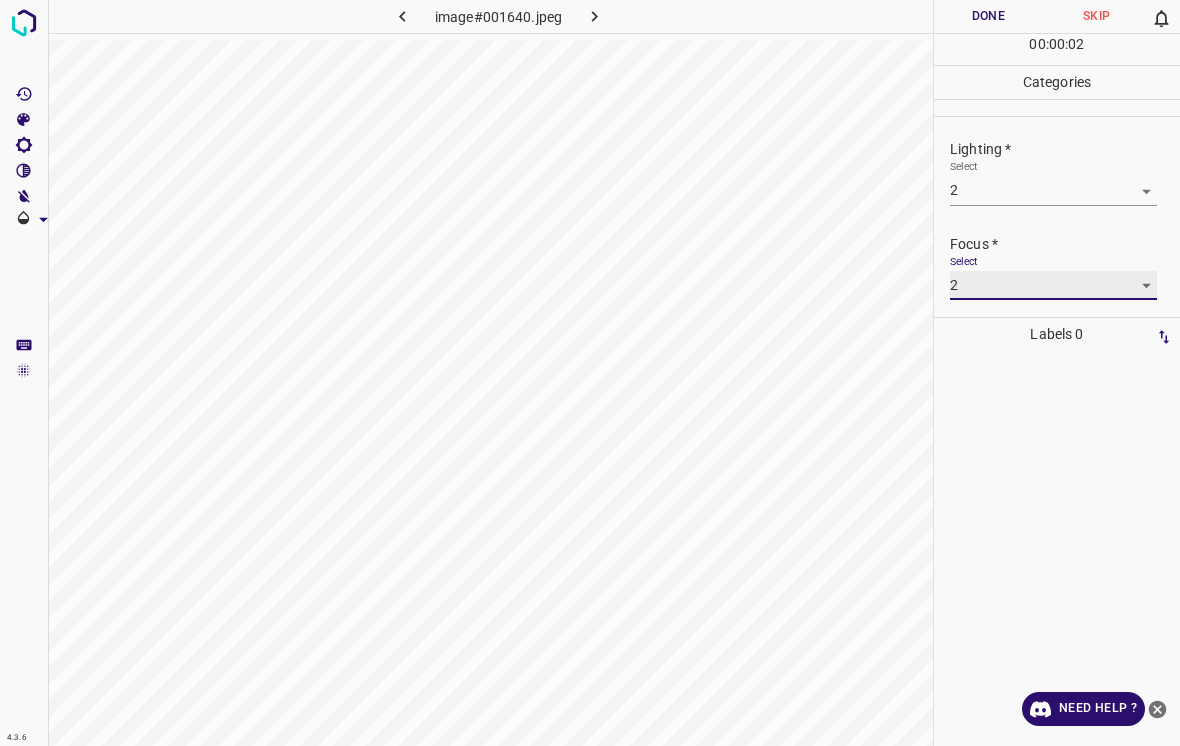 type on "2" 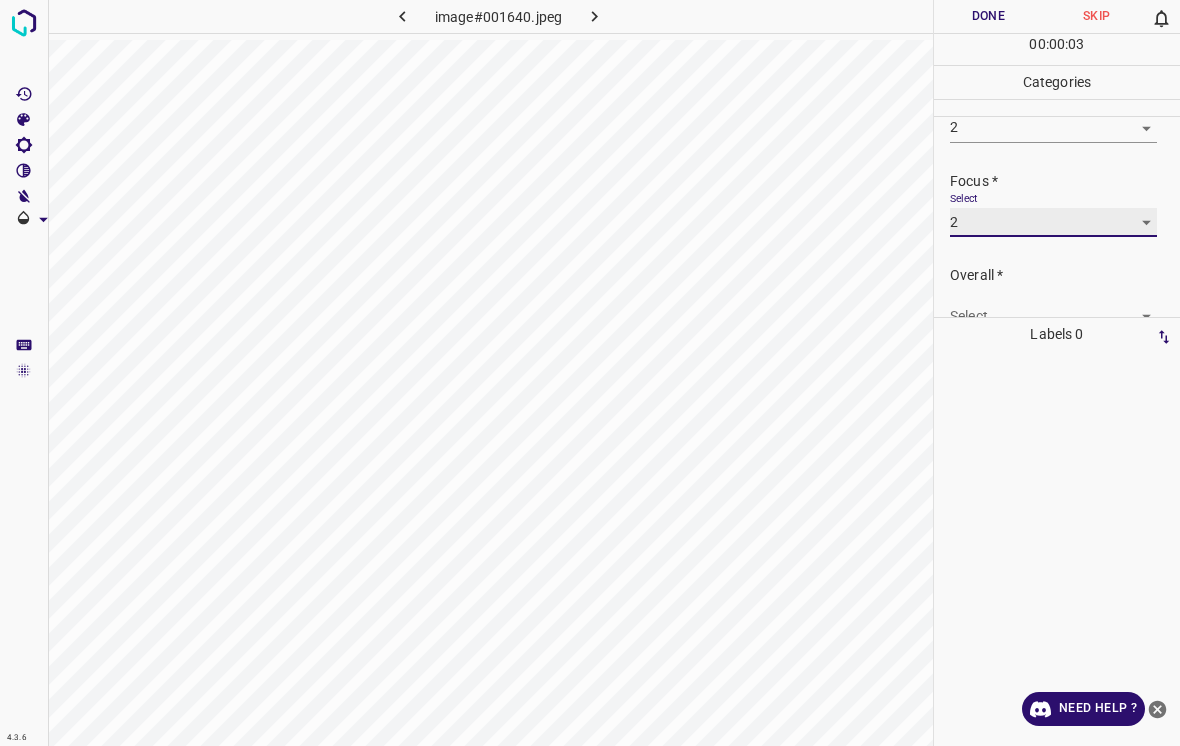 scroll, scrollTop: 76, scrollLeft: 0, axis: vertical 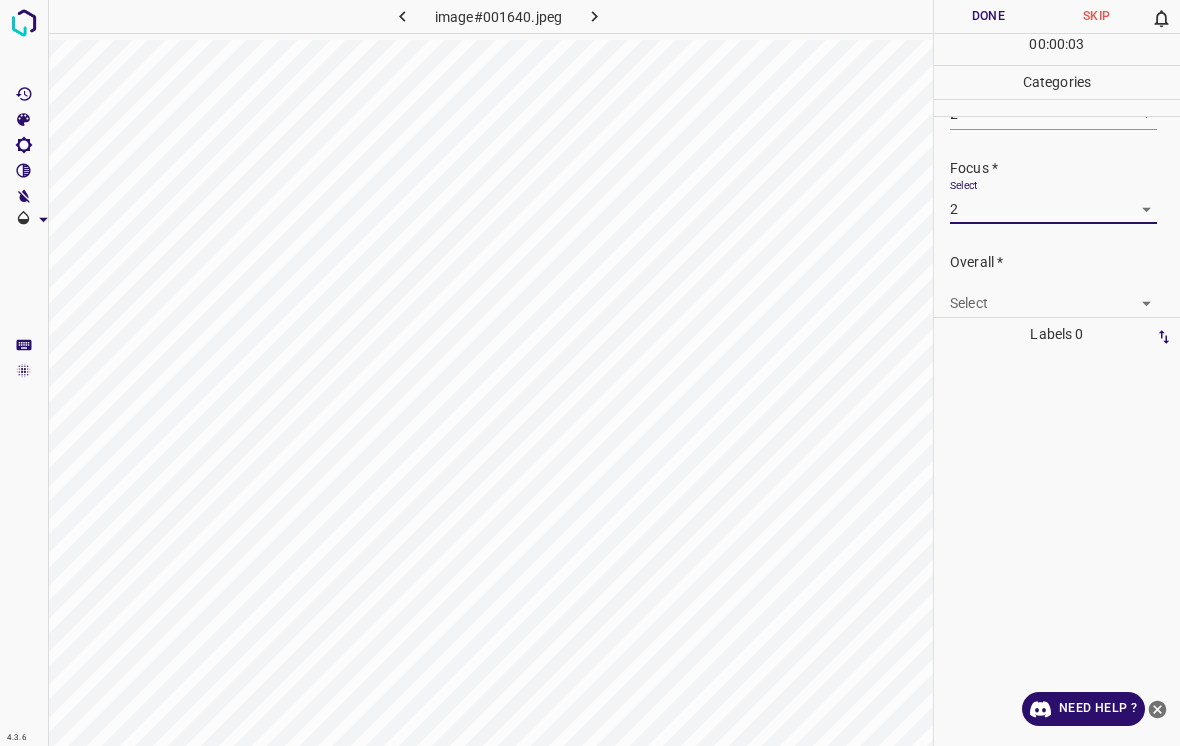 click on "4.3.6  image#001640.jpeg Done Skip 0 00   : 00   : 03   Categories Lighting *  Select 2 2 Focus *  Select 2 2 Overall *  Select ​ Labels   0 Categories 1 Lighting 2 Focus 3 Overall Tools Space Change between modes (Draw & Edit) I Auto labeling R Restore zoom M Zoom in N Zoom out Delete Delete selecte label Filters Z Restore filters X Saturation filter C Brightness filter V Contrast filter B Gray scale filter General O Download Need Help ? - Text - Hide - Delete" at bounding box center [590, 373] 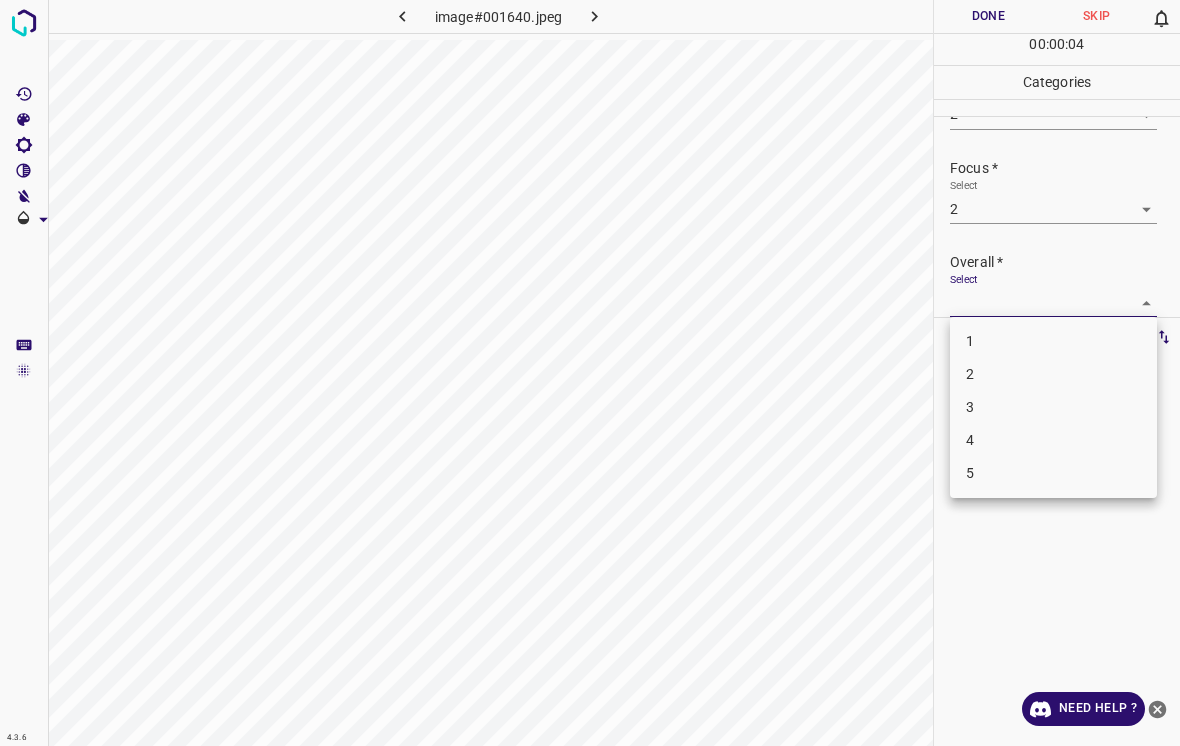 click on "2" at bounding box center [1053, 374] 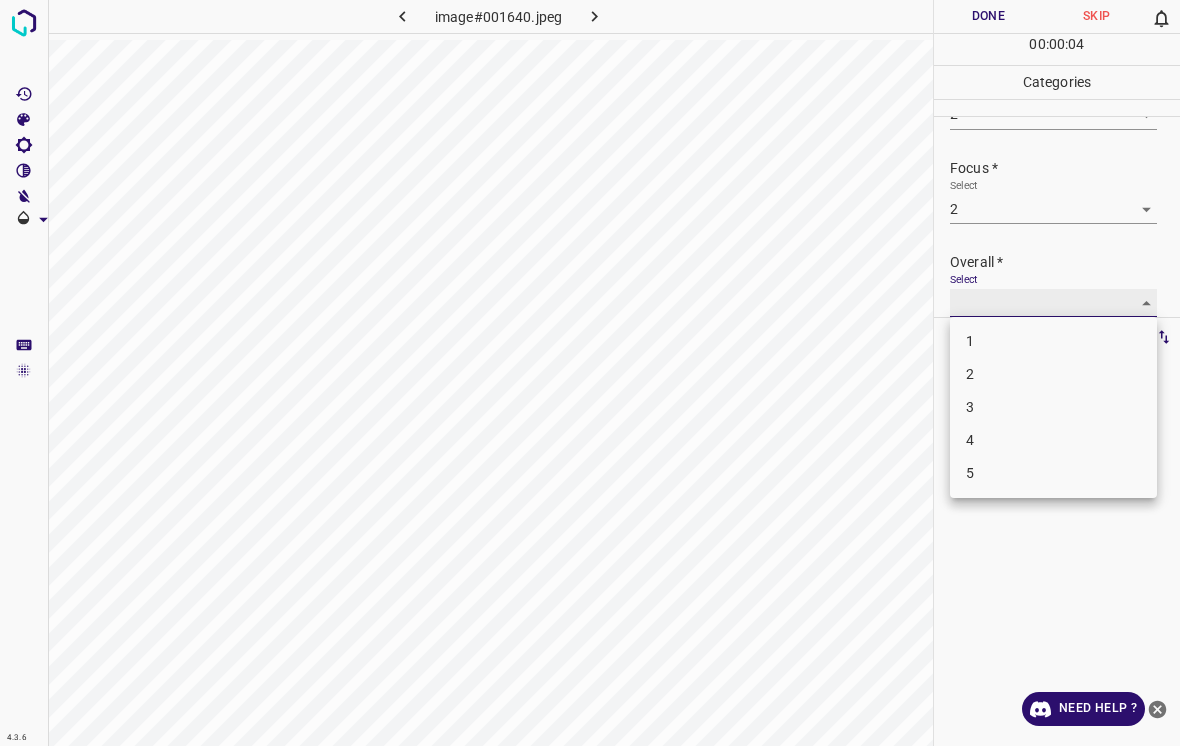 type on "2" 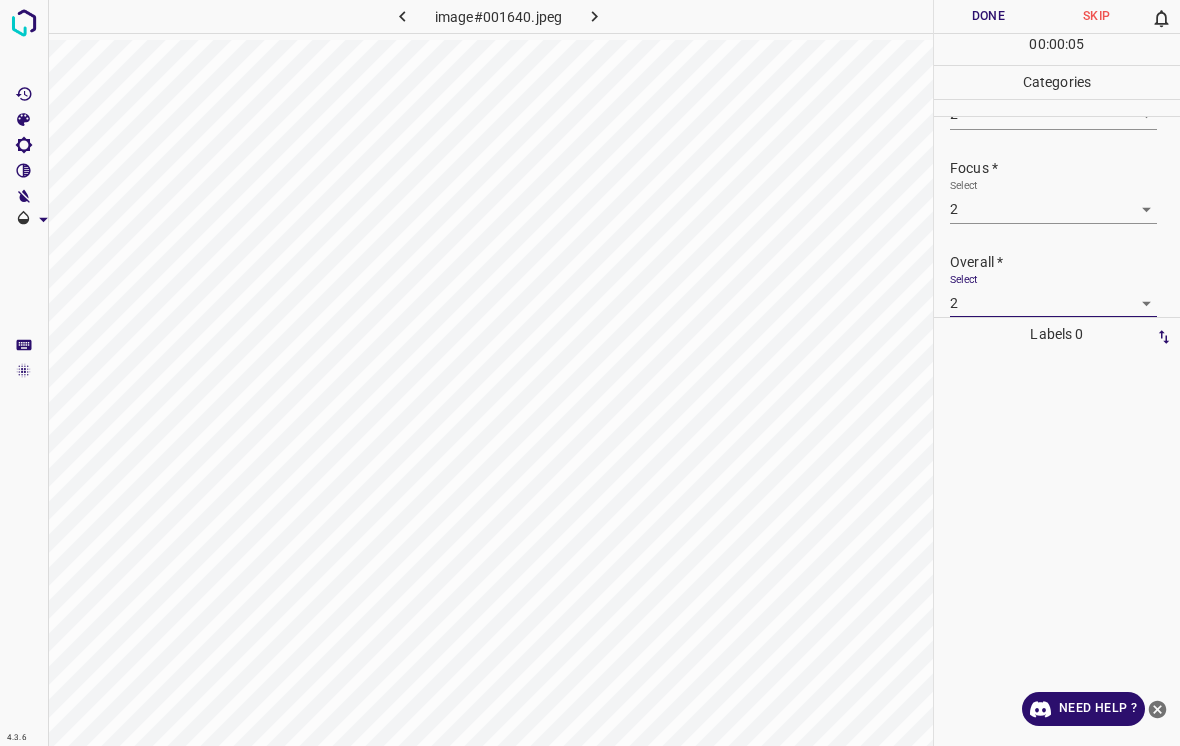 click on "Done" at bounding box center (988, 16) 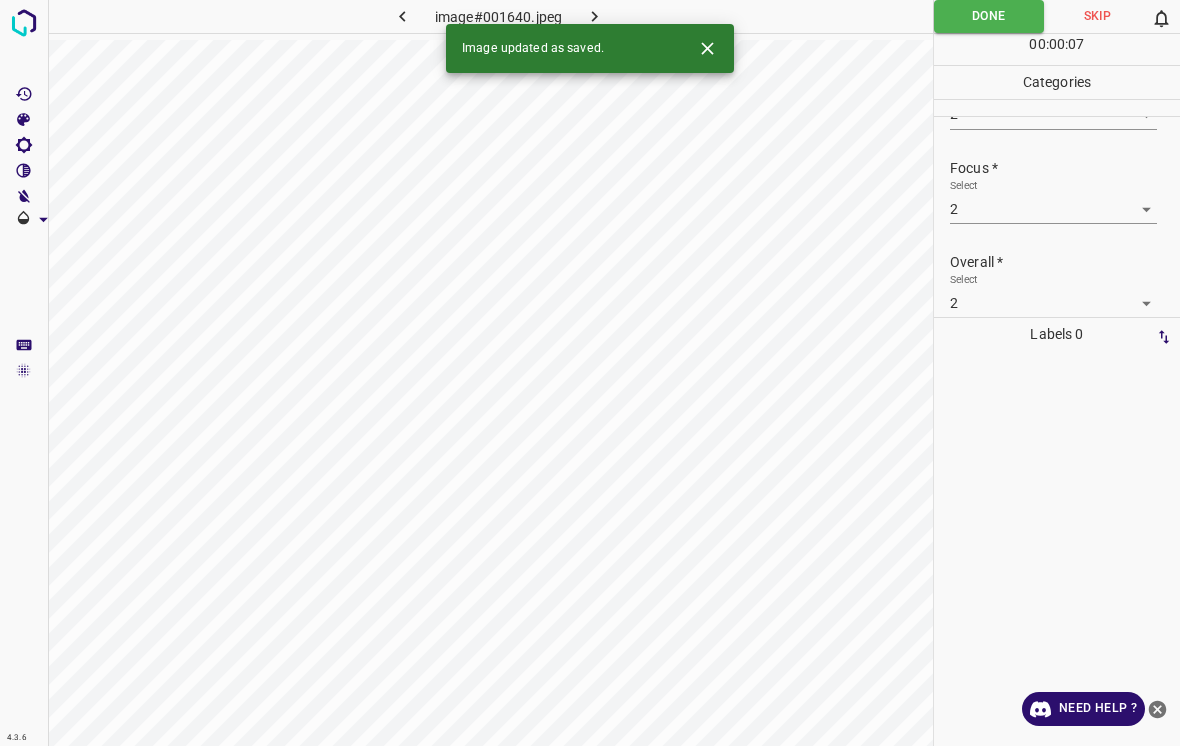 click 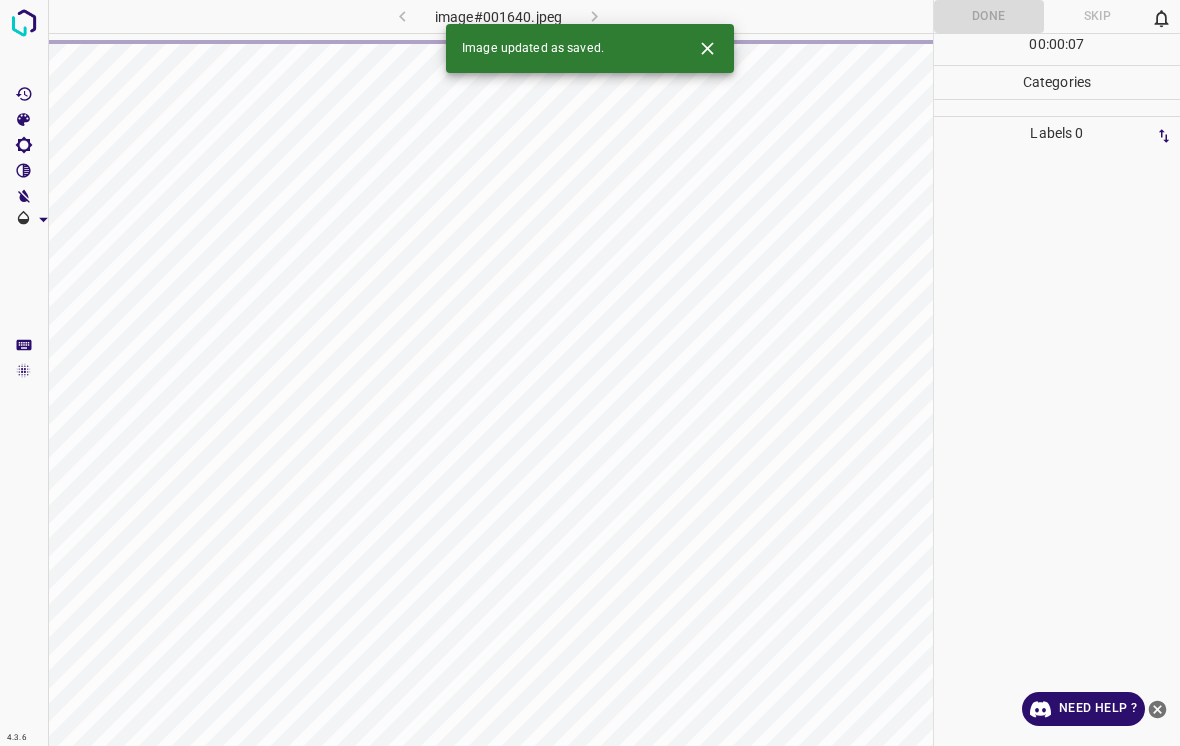click 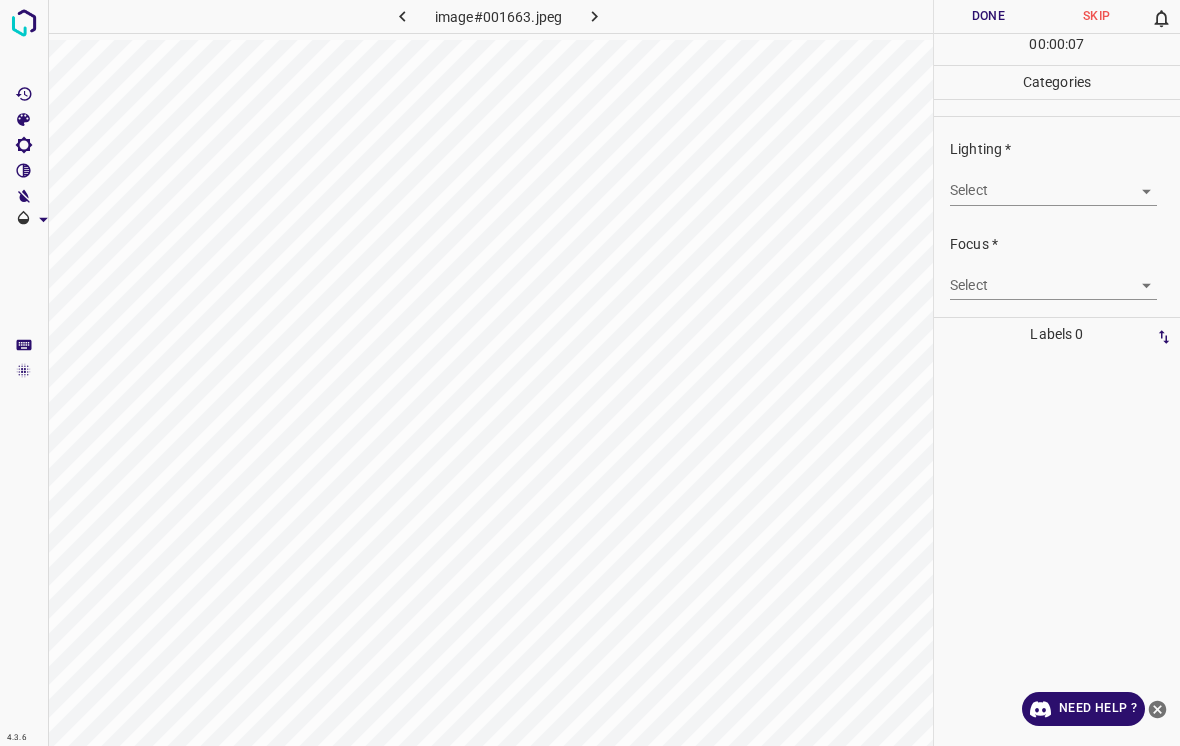 click on "4.3.6  image#001663.jpeg Done Skip 0 00   : 00   : 07   Categories Lighting *  Select ​ Focus *  Select ​ Overall *  Select ​ Labels   0 Categories 1 Lighting 2 Focus 3 Overall Tools Space Change between modes (Draw & Edit) I Auto labeling R Restore zoom M Zoom in N Zoom out Delete Delete selecte label Filters Z Restore filters X Saturation filter C Brightness filter V Contrast filter B Gray scale filter General O Download Need Help ? - Text - Hide - Delete" at bounding box center (590, 373) 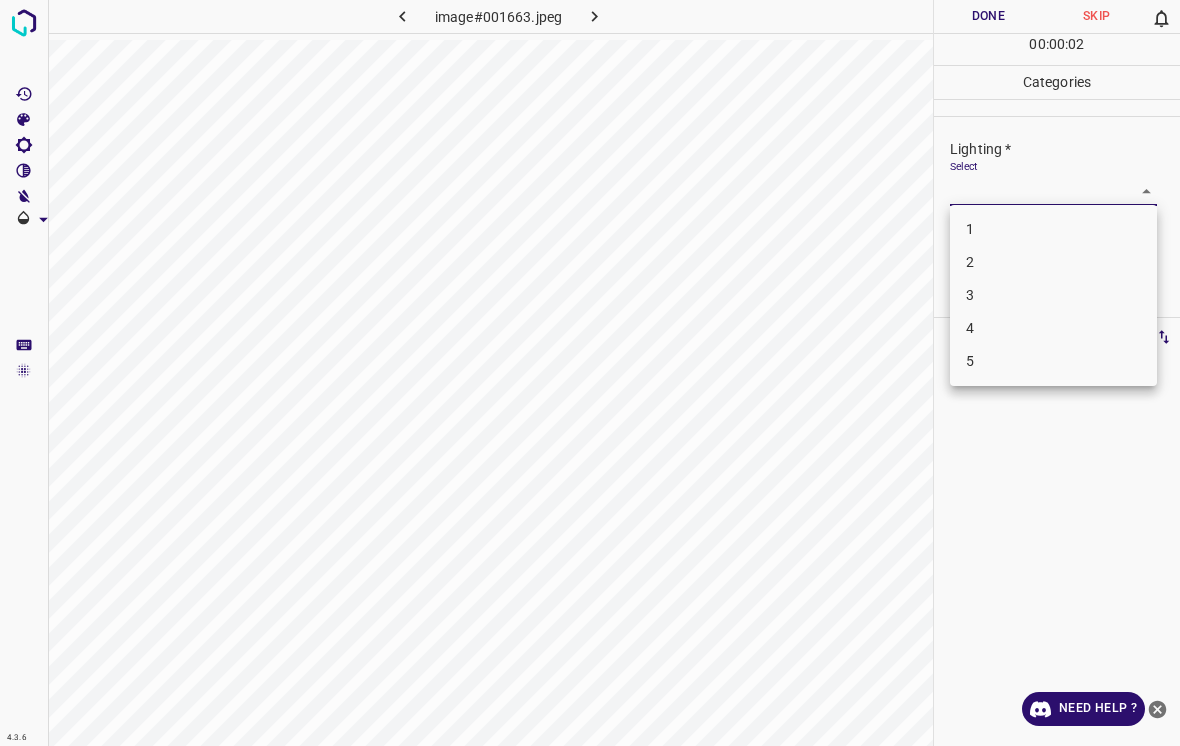 click on "3" at bounding box center [1053, 295] 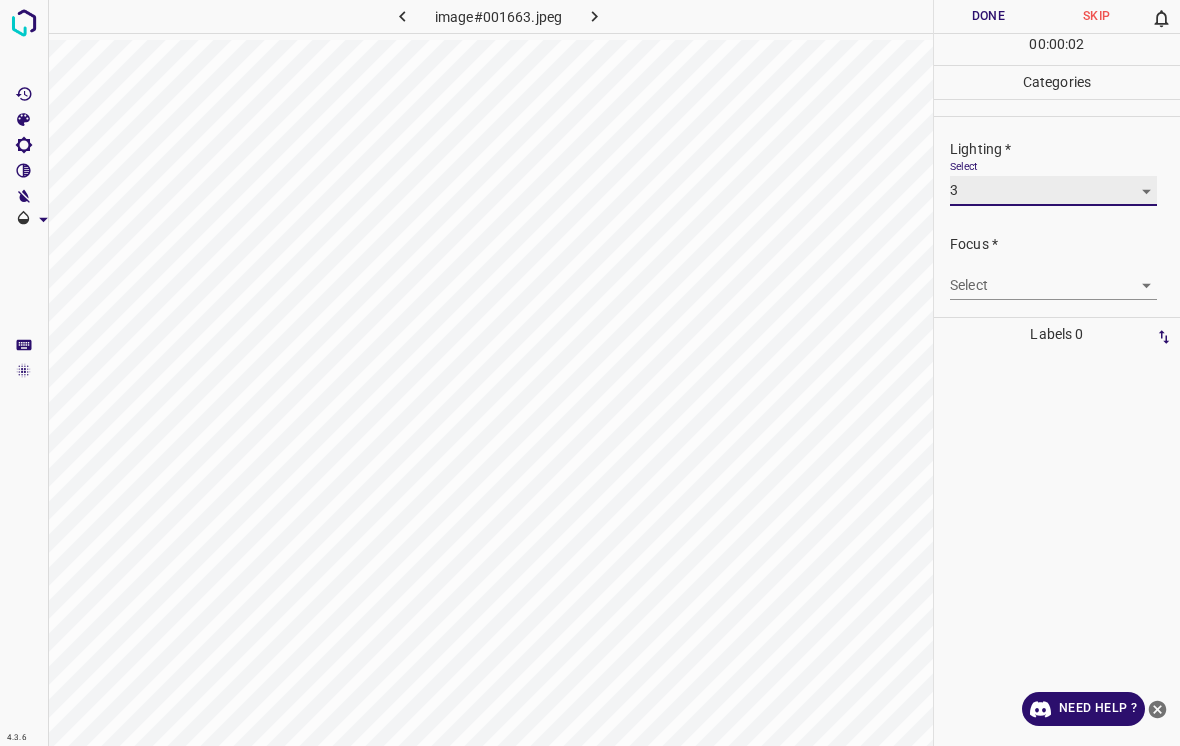 type on "3" 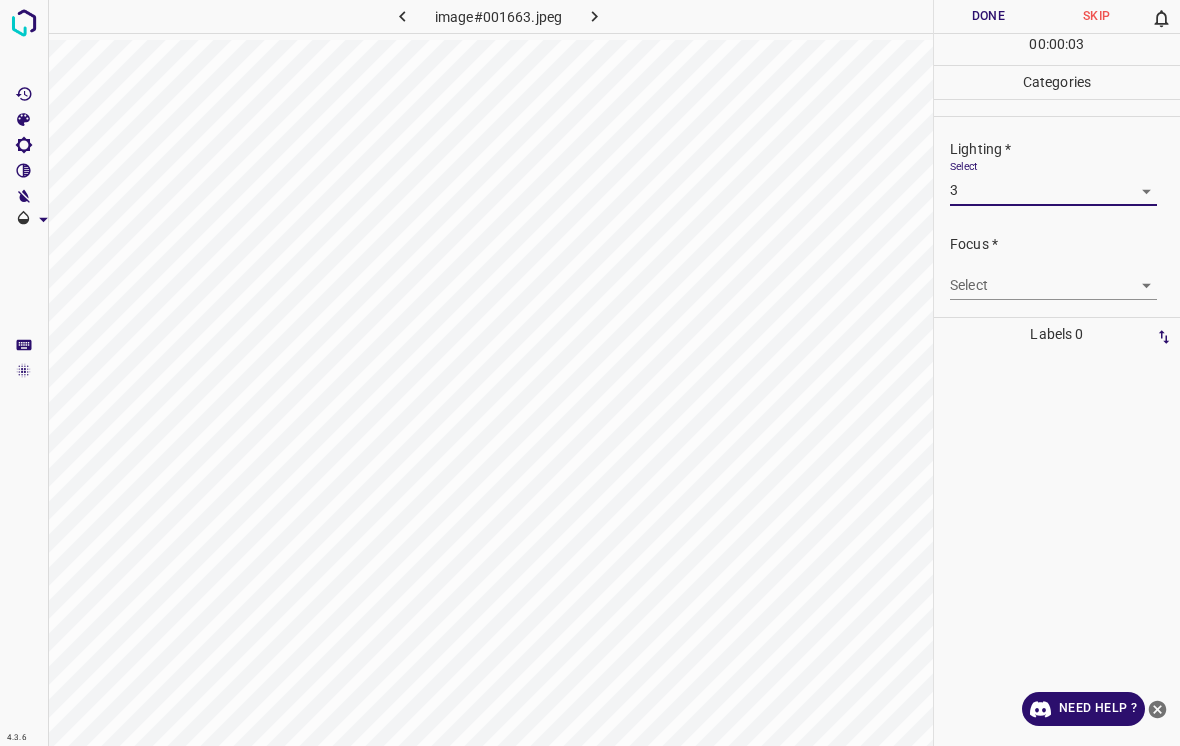 click on "4.3.6  image#001663.jpeg Done Skip 0 00   : 00   : 03   Categories Lighting *  Select 3 3 Focus *  Select ​ Overall *  Select ​ Labels   0 Categories 1 Lighting 2 Focus 3 Overall Tools Space Change between modes (Draw & Edit) I Auto labeling R Restore zoom M Zoom in N Zoom out Delete Delete selecte label Filters Z Restore filters X Saturation filter C Brightness filter V Contrast filter B Gray scale filter General O Download Need Help ? - Text - Hide - Delete" at bounding box center (590, 373) 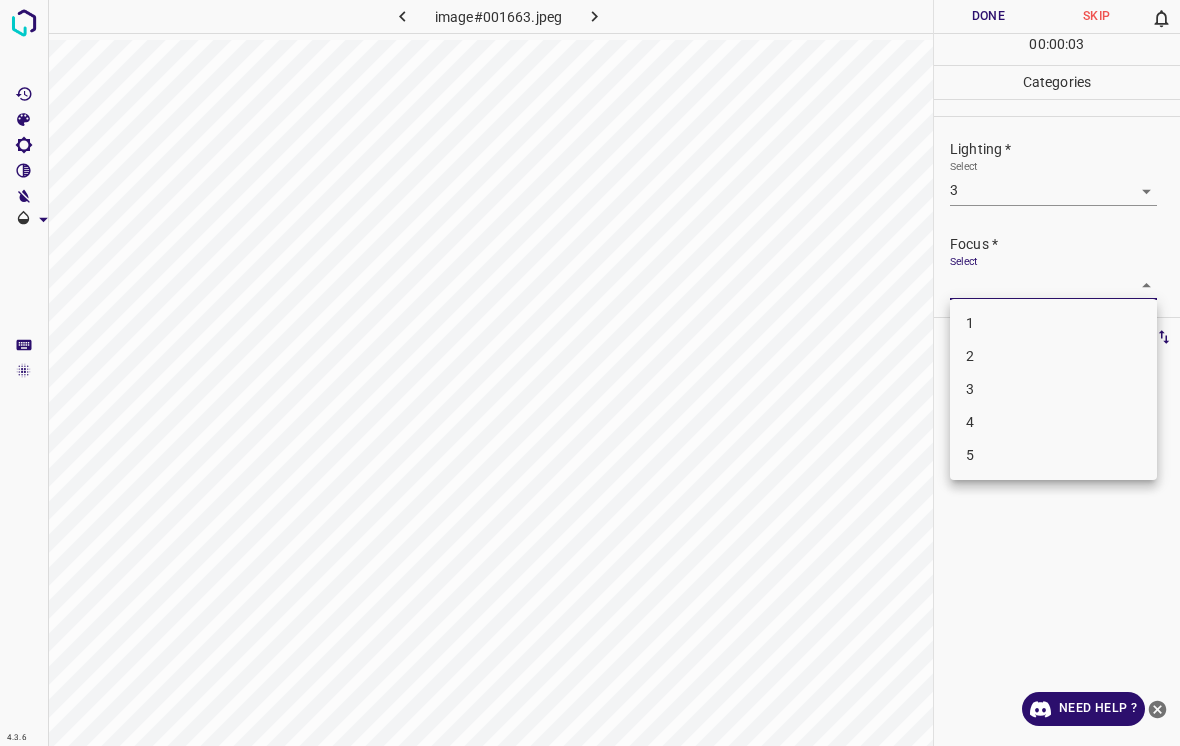 click on "4" at bounding box center (1053, 422) 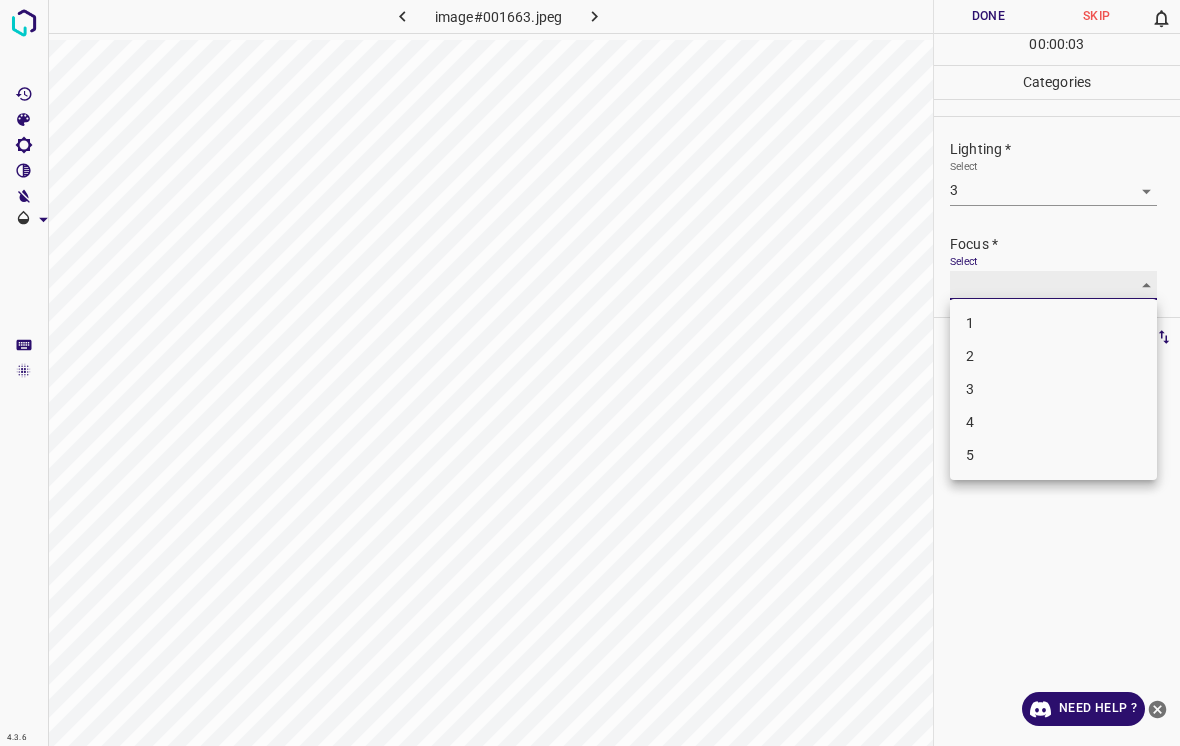type on "4" 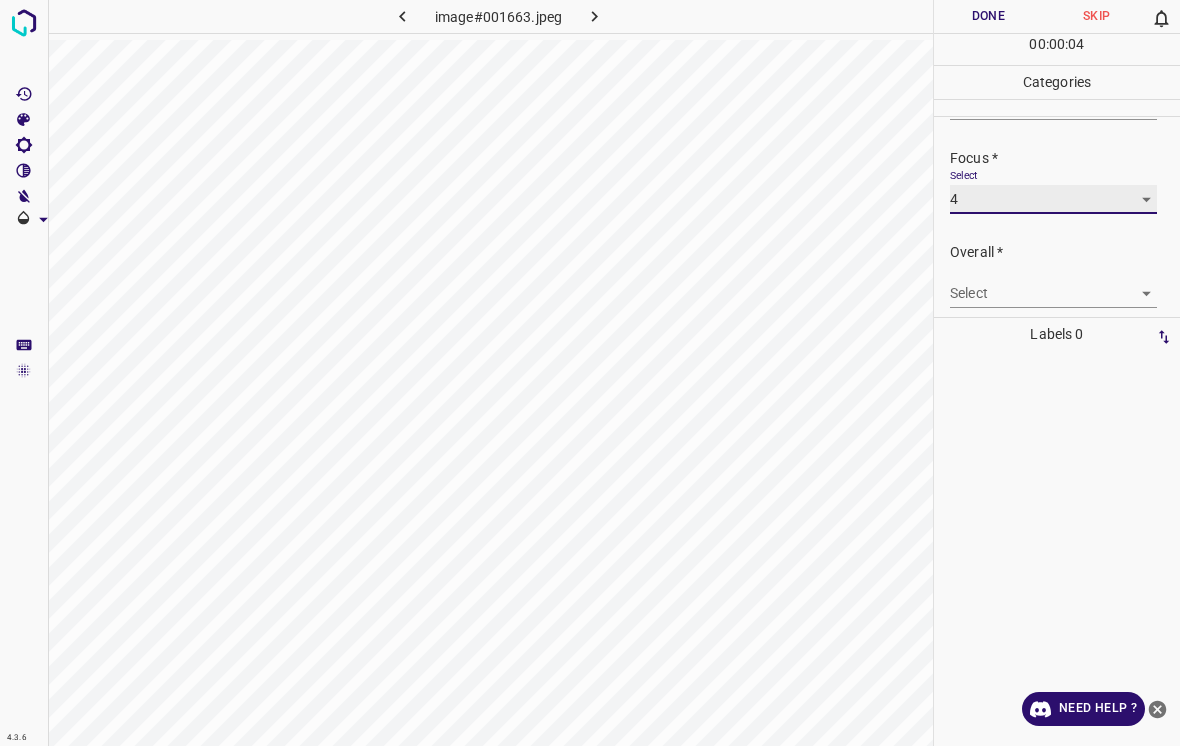 scroll, scrollTop: 89, scrollLeft: 0, axis: vertical 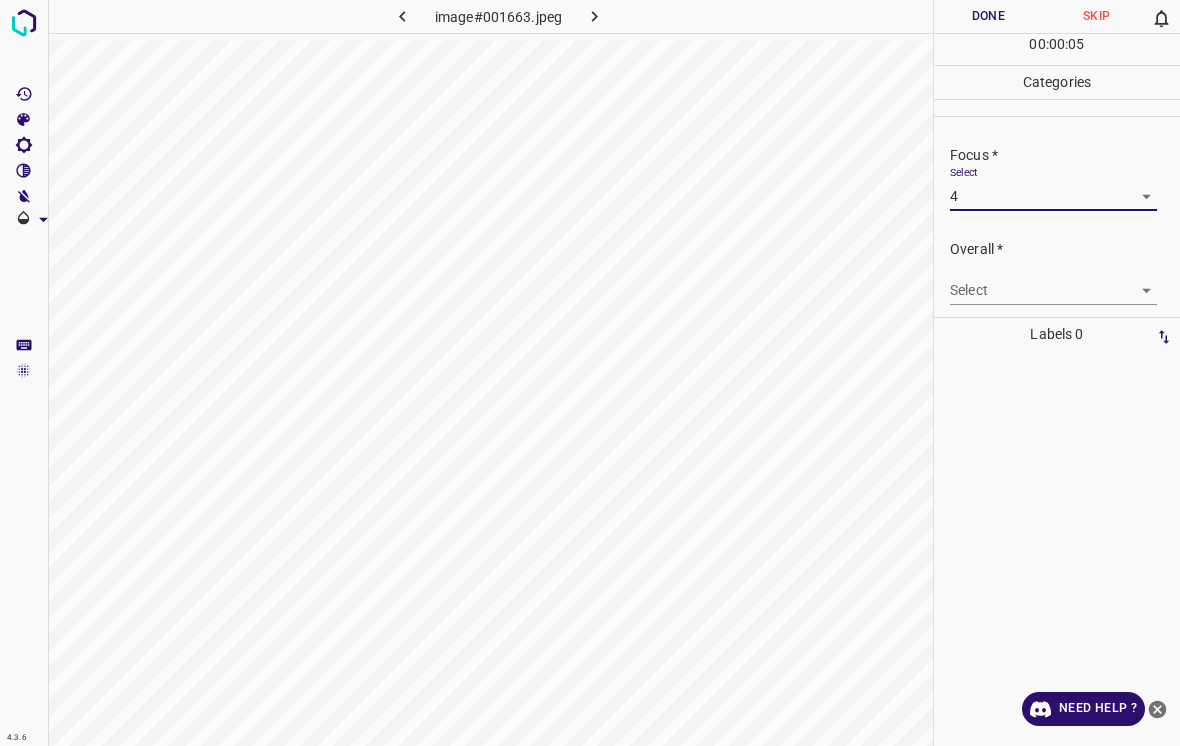 click on "4.3.6  image#001663.jpeg Done Skip 0 00   : 00   : 05   Categories Lighting *  Select 3 3 Focus *  Select 4 4 Overall *  Select ​ Labels   0 Categories 1 Lighting 2 Focus 3 Overall Tools Space Change between modes (Draw & Edit) I Auto labeling R Restore zoom M Zoom in N Zoom out Delete Delete selecte label Filters Z Restore filters X Saturation filter C Brightness filter V Contrast filter B Gray scale filter General O Download Need Help ? - Text - Hide - Delete" at bounding box center (590, 373) 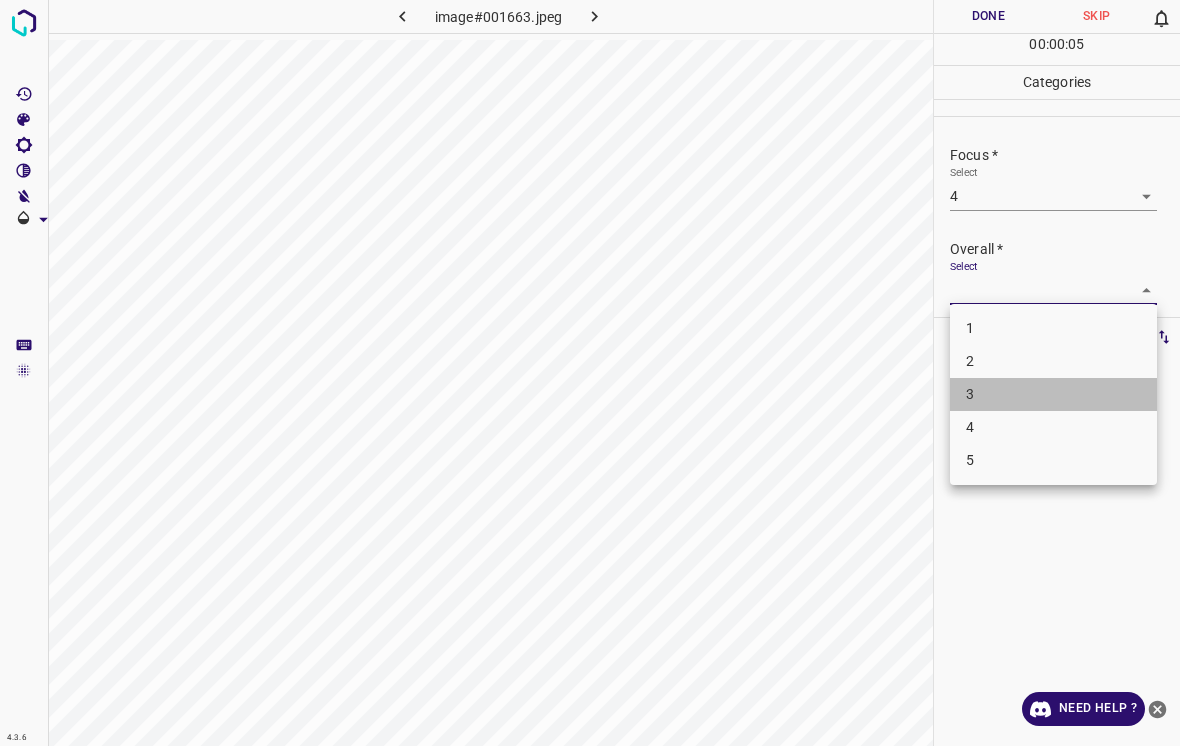 click on "3" at bounding box center (1053, 394) 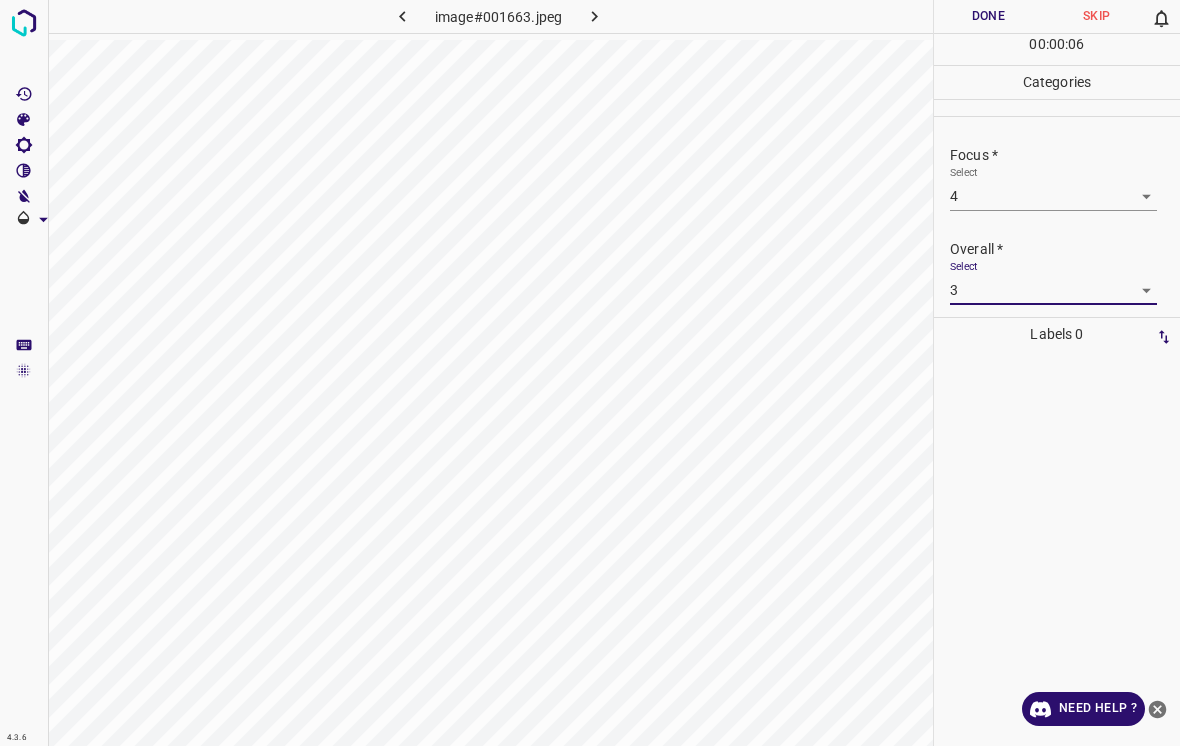 click on "Done" at bounding box center (988, 16) 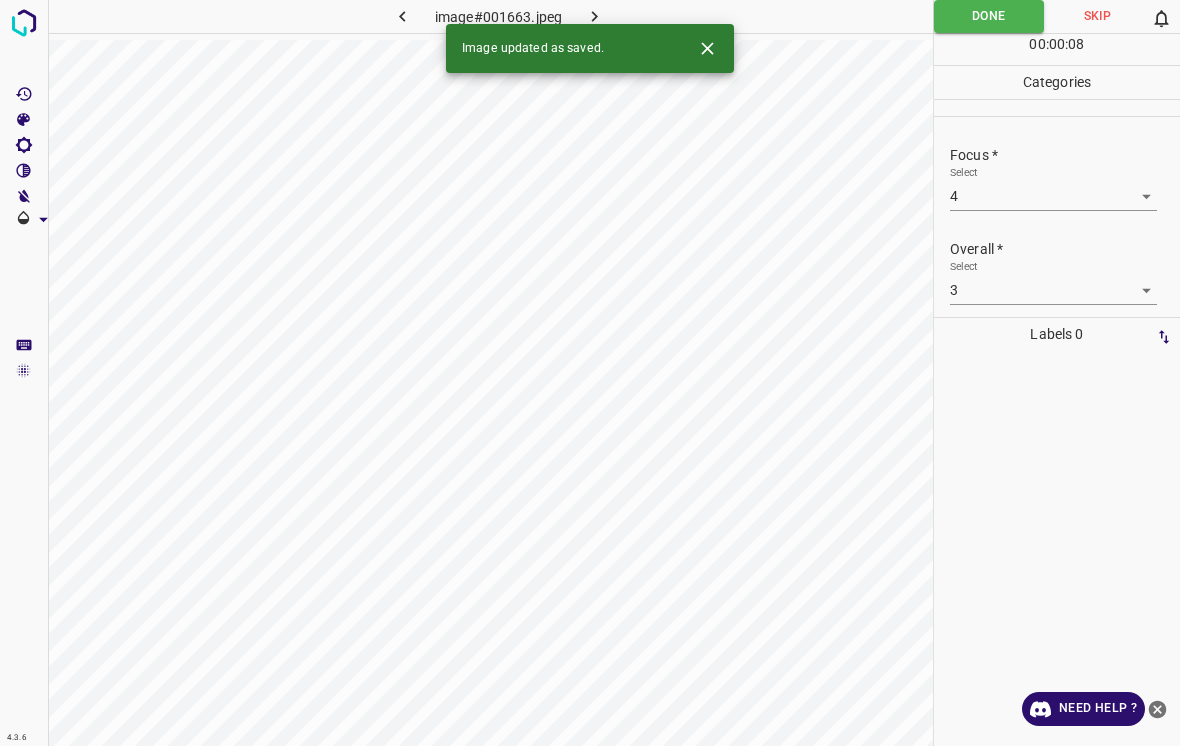 click on "4.3.6  image#001663.jpeg Done Skip 0 00   : 00   : 08   Categories Lighting *  Select 3 3 Focus *  Select 4 4 Overall *  Select 3 3 Labels   0 Categories 1 Lighting 2 Focus 3 Overall Tools Space Change between modes (Draw & Edit) I Auto labeling R Restore zoom M Zoom in N Zoom out Delete Delete selecte label Filters Z Restore filters X Saturation filter C Brightness filter V Contrast filter B Gray scale filter General O Download Image updated as saved. Need Help ? - Text - Hide - Delete" at bounding box center (590, 373) 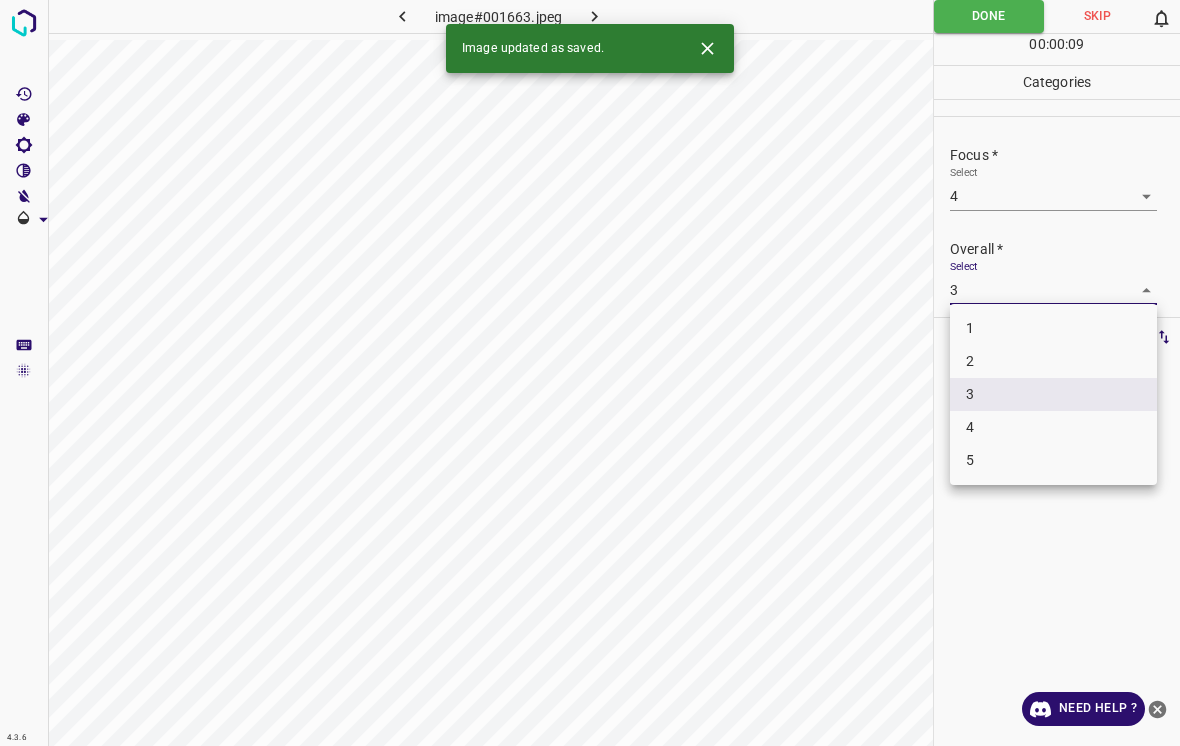 click on "4" at bounding box center (1053, 427) 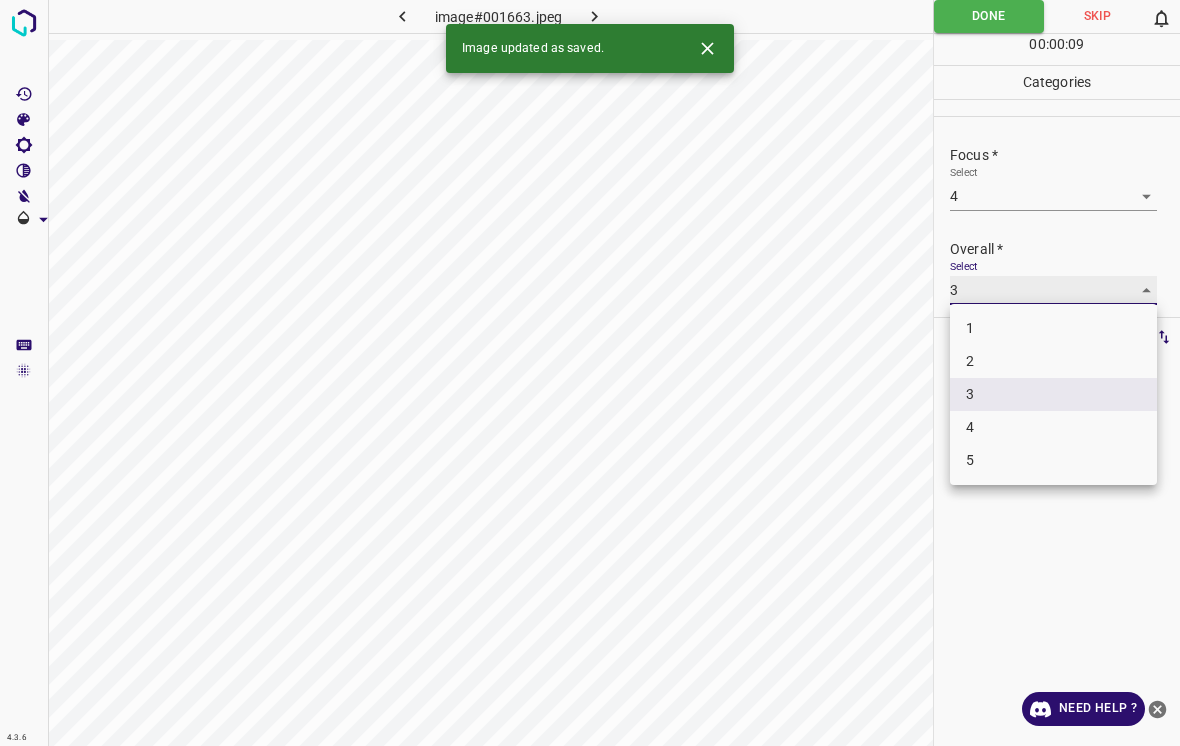 type on "4" 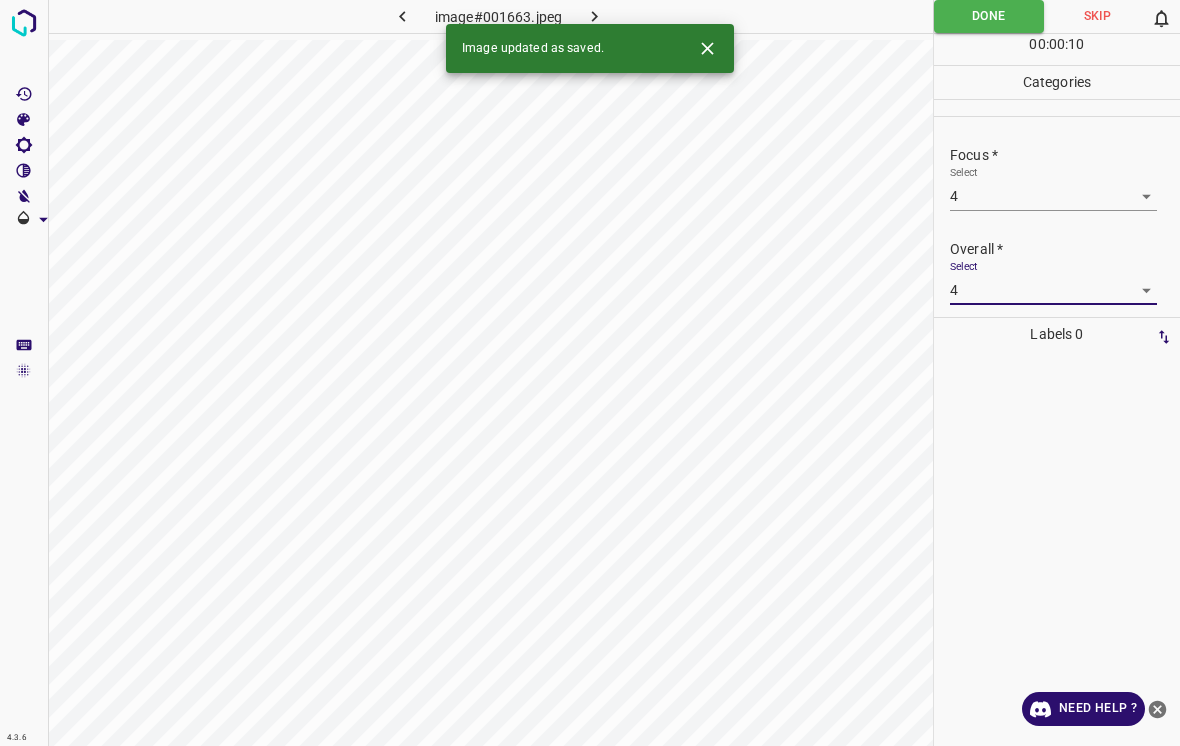 click 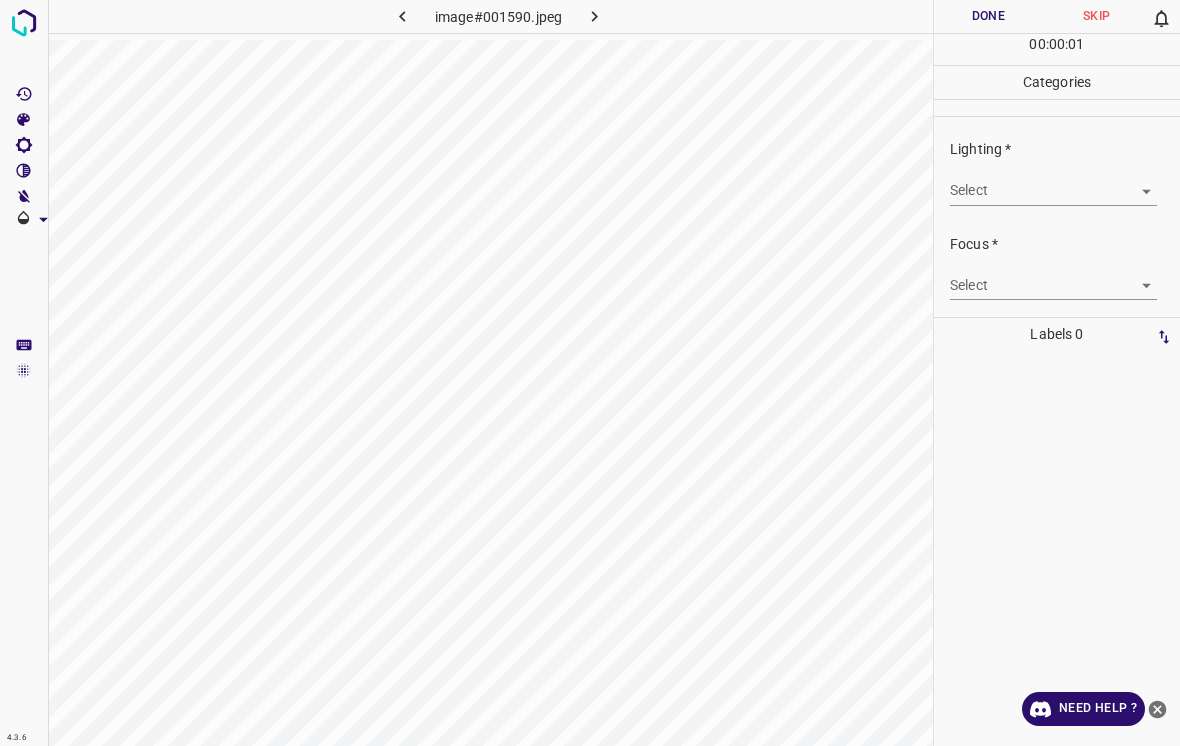 click 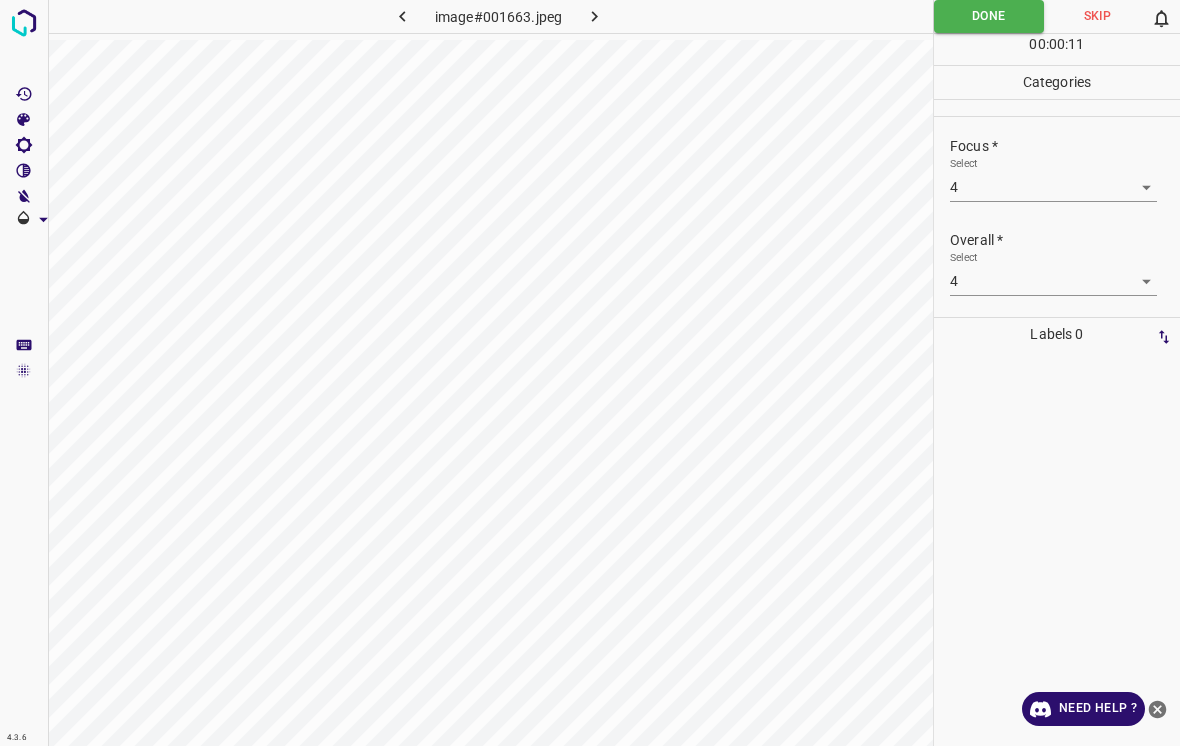 scroll, scrollTop: 98, scrollLeft: 0, axis: vertical 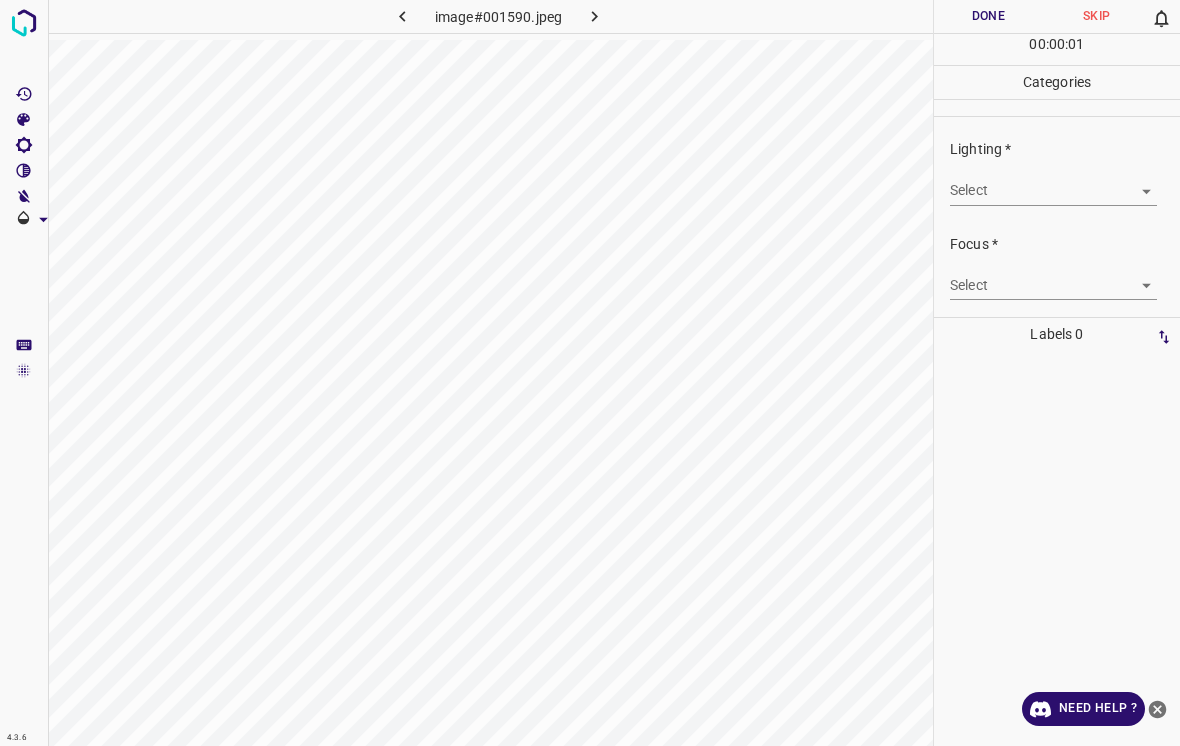 click on "4.3.6  image#001590.jpeg Done Skip 0 00   : 00   : 01   Categories Lighting *  Select ​ Focus *  Select ​ Overall *  Select ​ Labels   0 Categories 1 Lighting 2 Focus 3 Overall Tools Space Change between modes (Draw & Edit) I Auto labeling R Restore zoom M Zoom in N Zoom out Delete Delete selecte label Filters Z Restore filters X Saturation filter C Brightness filter V Contrast filter B Gray scale filter General O Download Need Help ? - Text - Hide - Delete" at bounding box center (590, 373) 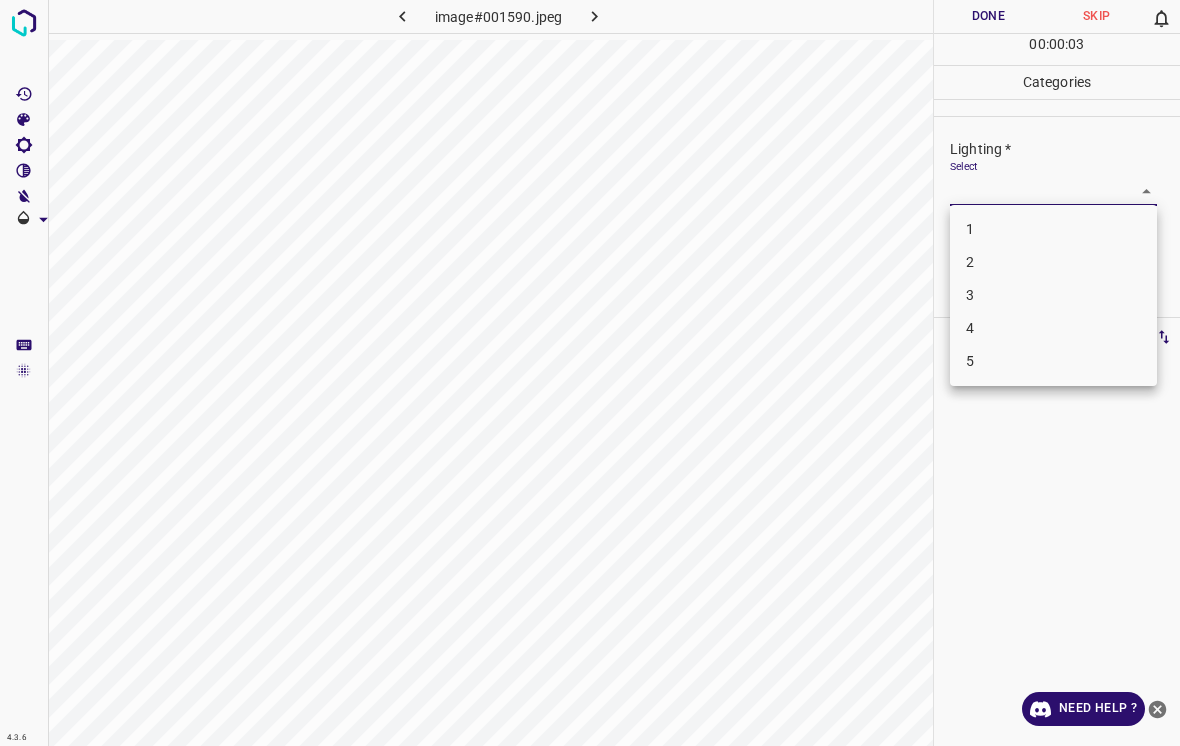 click on "3" at bounding box center (1053, 295) 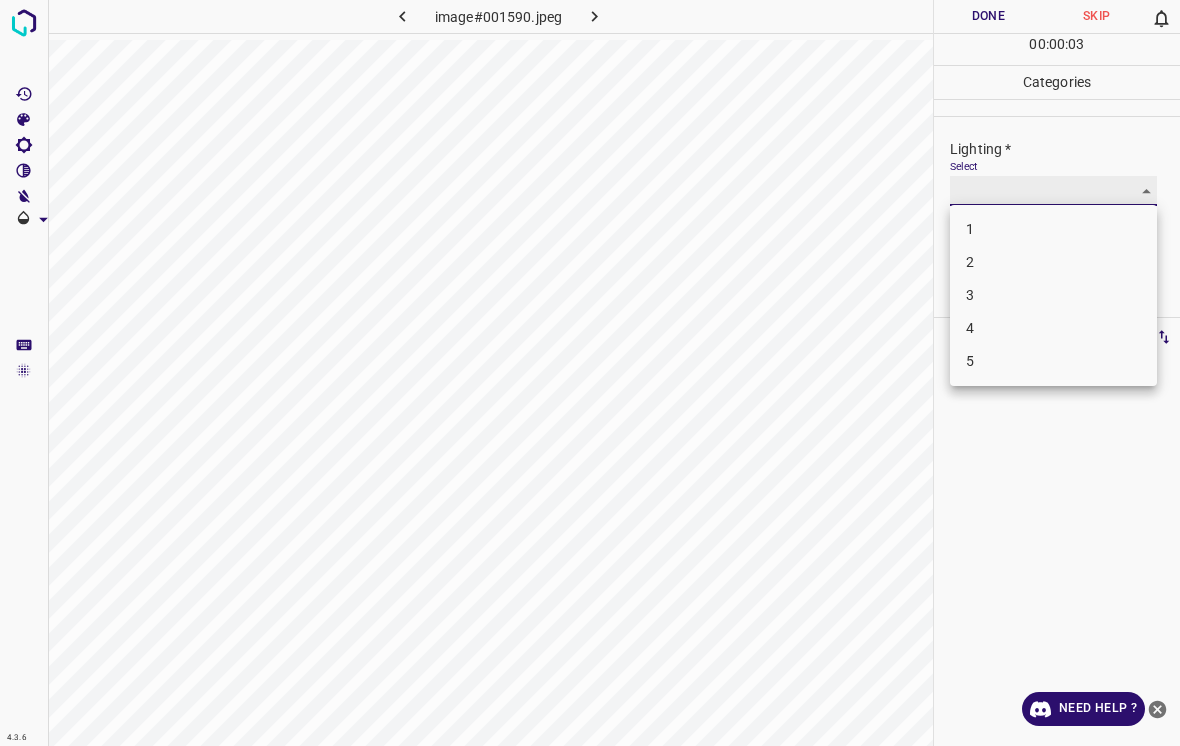 type on "3" 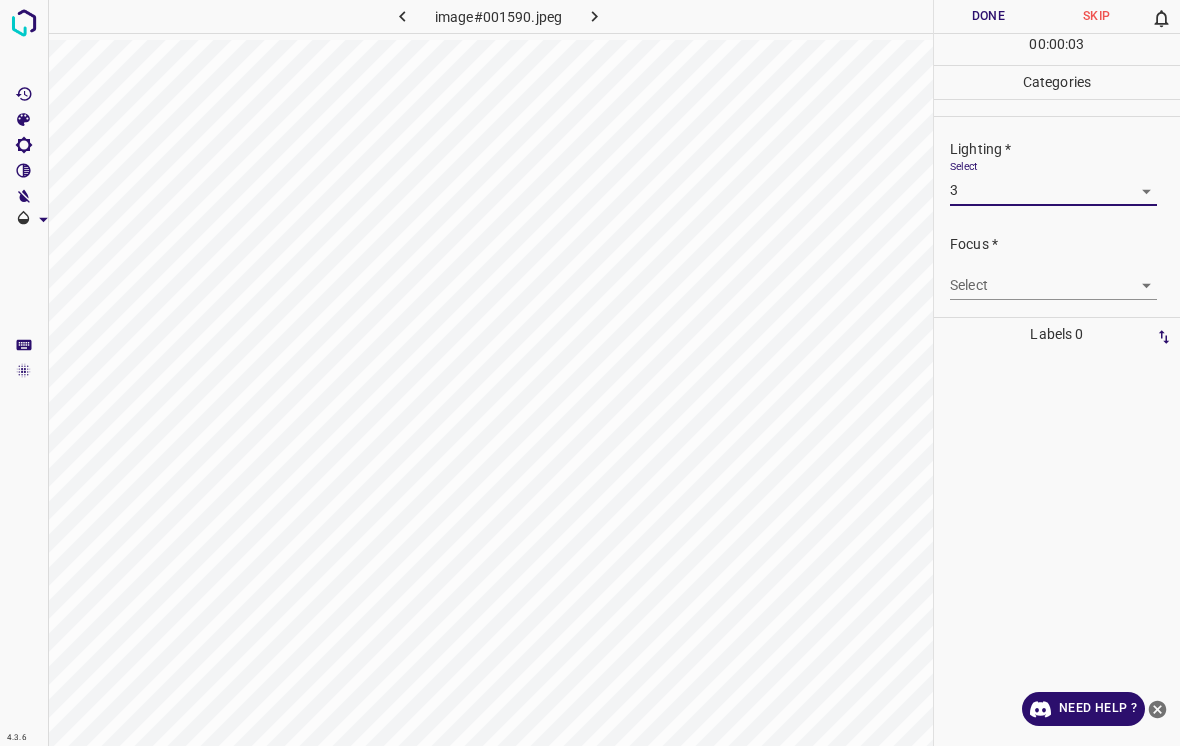 click on "4.3.6  image#001590.jpeg Done Skip 0 00   : 00   : 03   Categories Lighting *  Select 3 3 Focus *  Select ​ Overall *  Select ​ Labels   0 Categories 1 Lighting 2 Focus 3 Overall Tools Space Change between modes (Draw & Edit) I Auto labeling R Restore zoom M Zoom in N Zoom out Delete Delete selecte label Filters Z Restore filters X Saturation filter C Brightness filter V Contrast filter B Gray scale filter General O Download Need Help ? - Text - Hide - Delete" at bounding box center [590, 373] 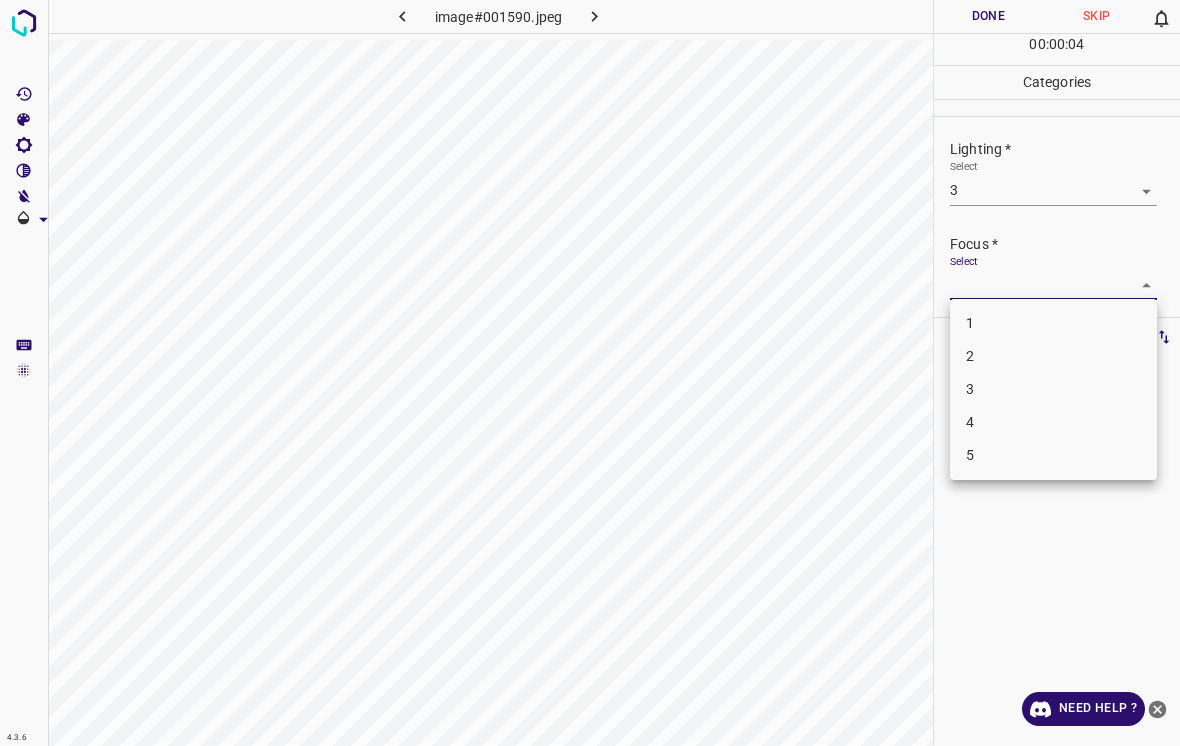 click on "4" at bounding box center [1053, 422] 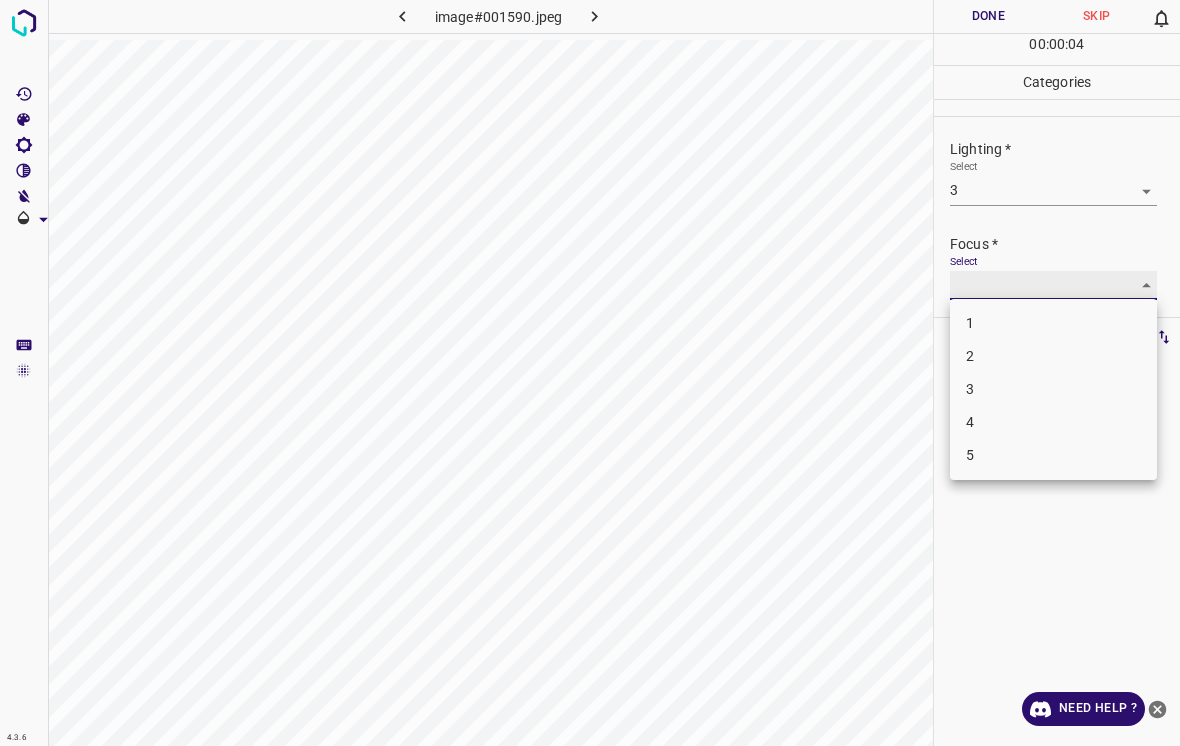 type on "4" 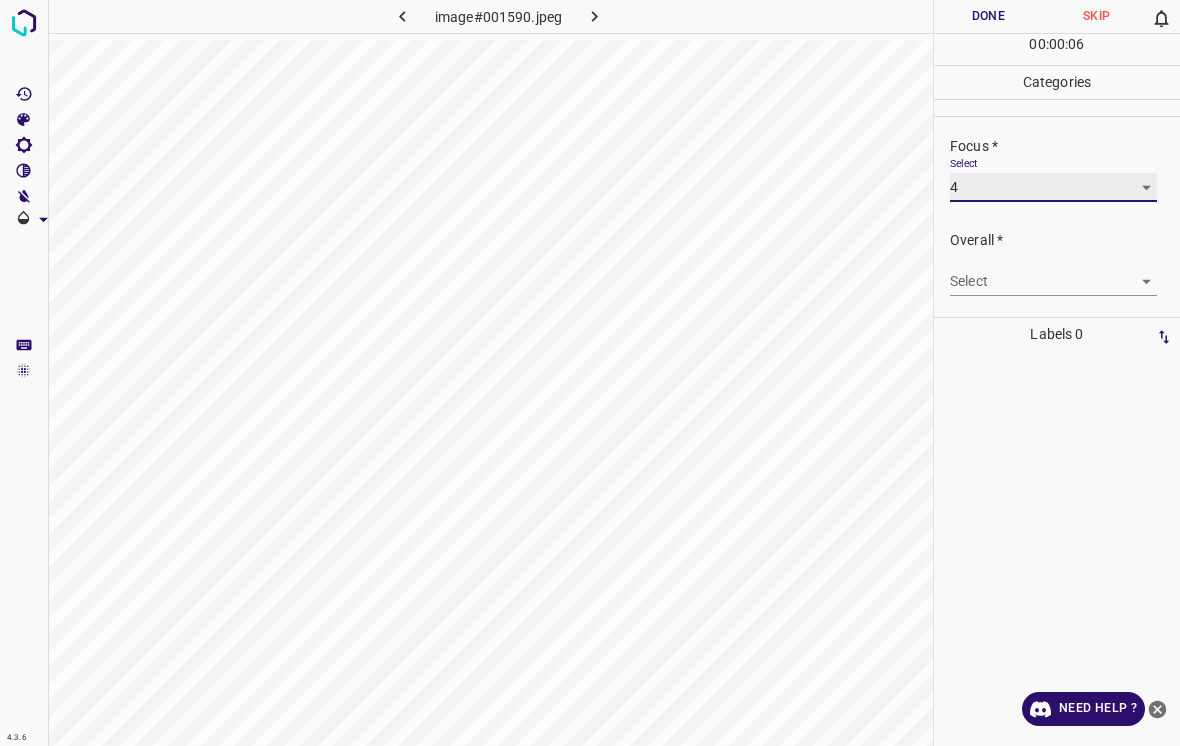 scroll, scrollTop: 98, scrollLeft: 0, axis: vertical 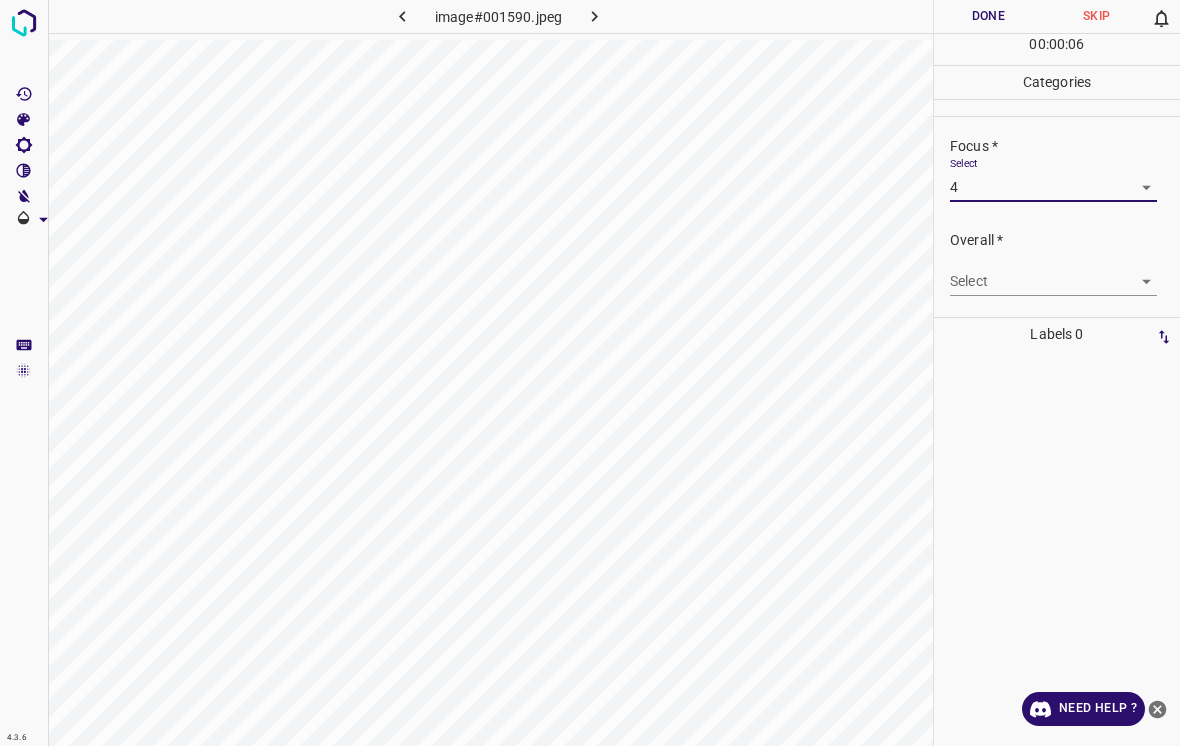 click on "4.3.6  image#001590.jpeg Done Skip 0 00   : 00   : 06   Categories Lighting *  Select 3 3 Focus *  Select 4 4 Overall *  Select ​ Labels   0 Categories 1 Lighting 2 Focus 3 Overall Tools Space Change between modes (Draw & Edit) I Auto labeling R Restore zoom M Zoom in N Zoom out Delete Delete selecte label Filters Z Restore filters X Saturation filter C Brightness filter V Contrast filter B Gray scale filter General O Download Need Help ? - Text - Hide - Delete" at bounding box center (590, 373) 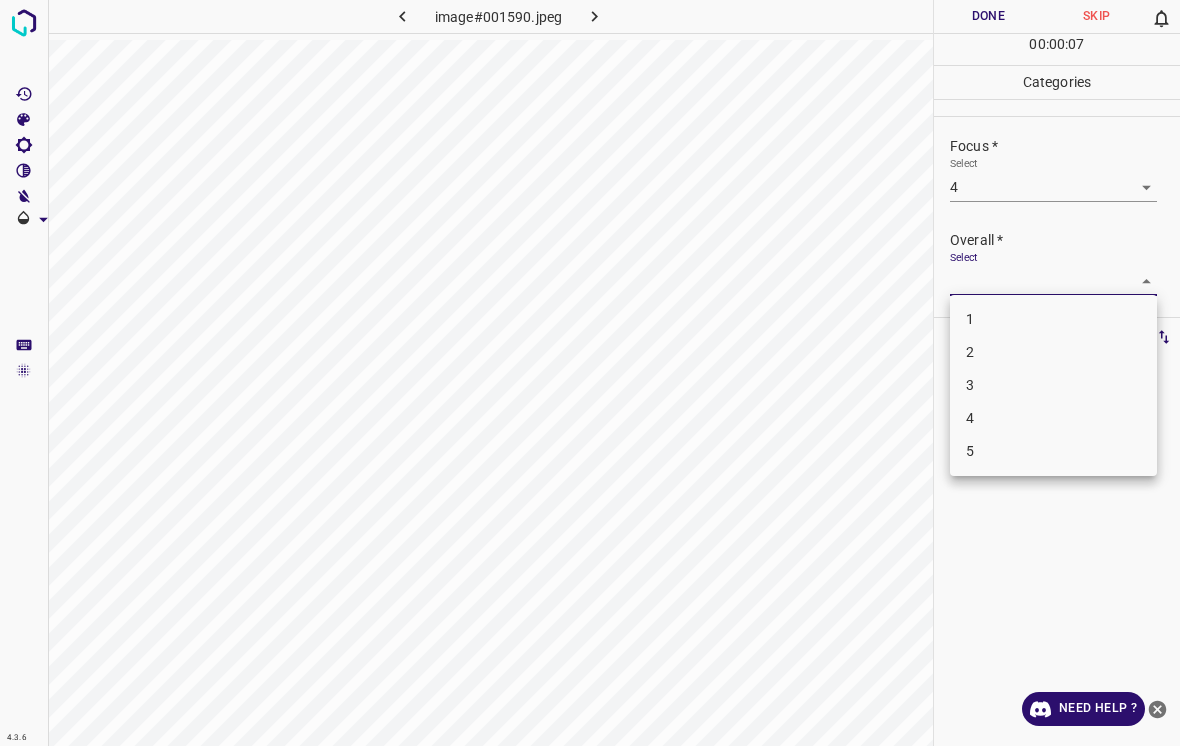 click on "4" at bounding box center (1053, 418) 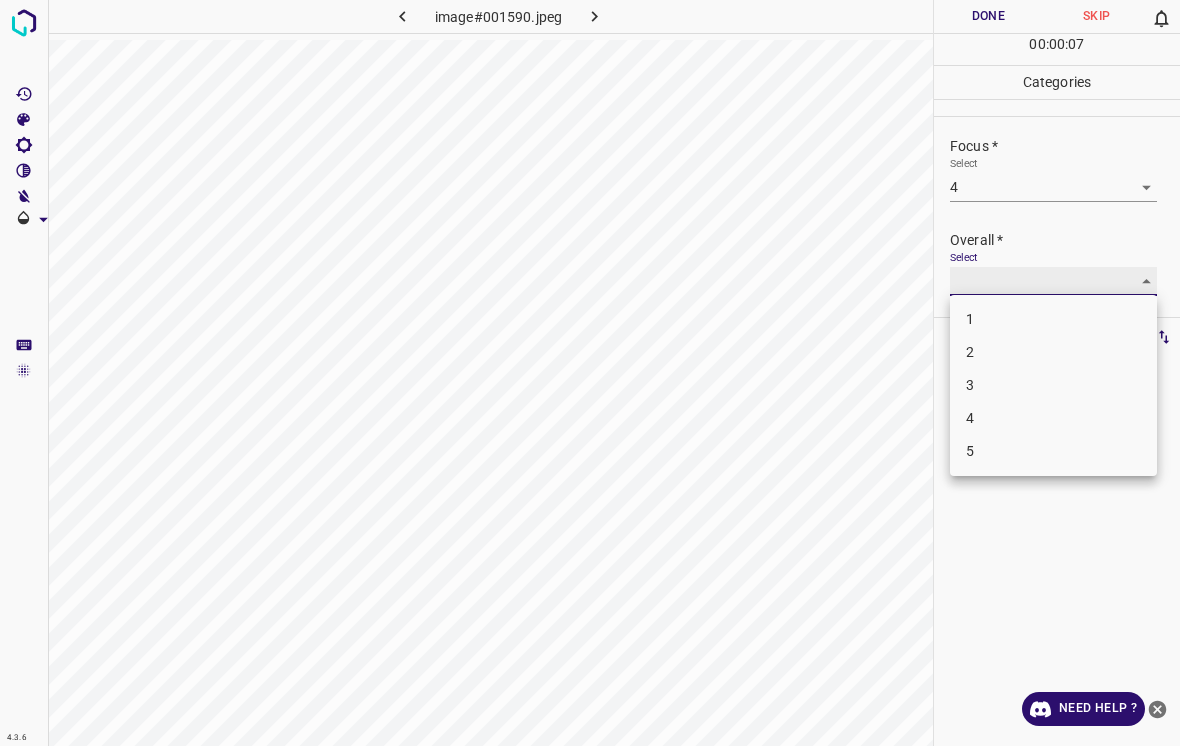 type on "4" 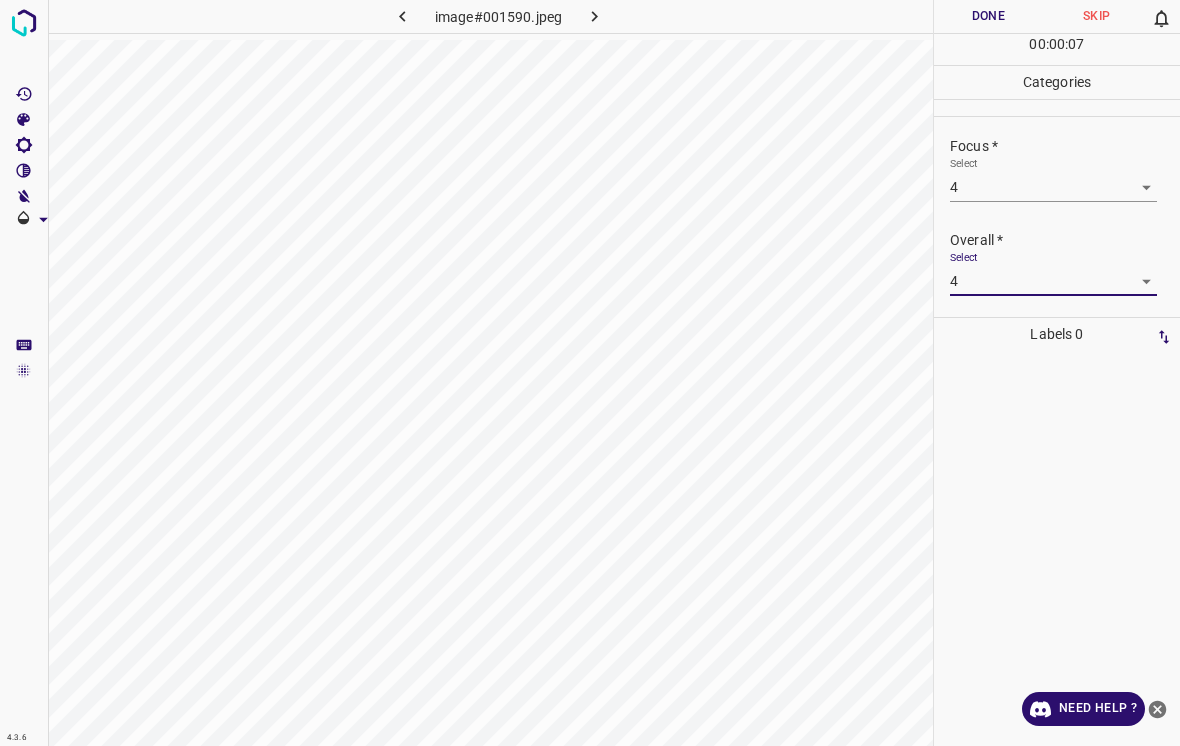 click on "Done" at bounding box center (988, 16) 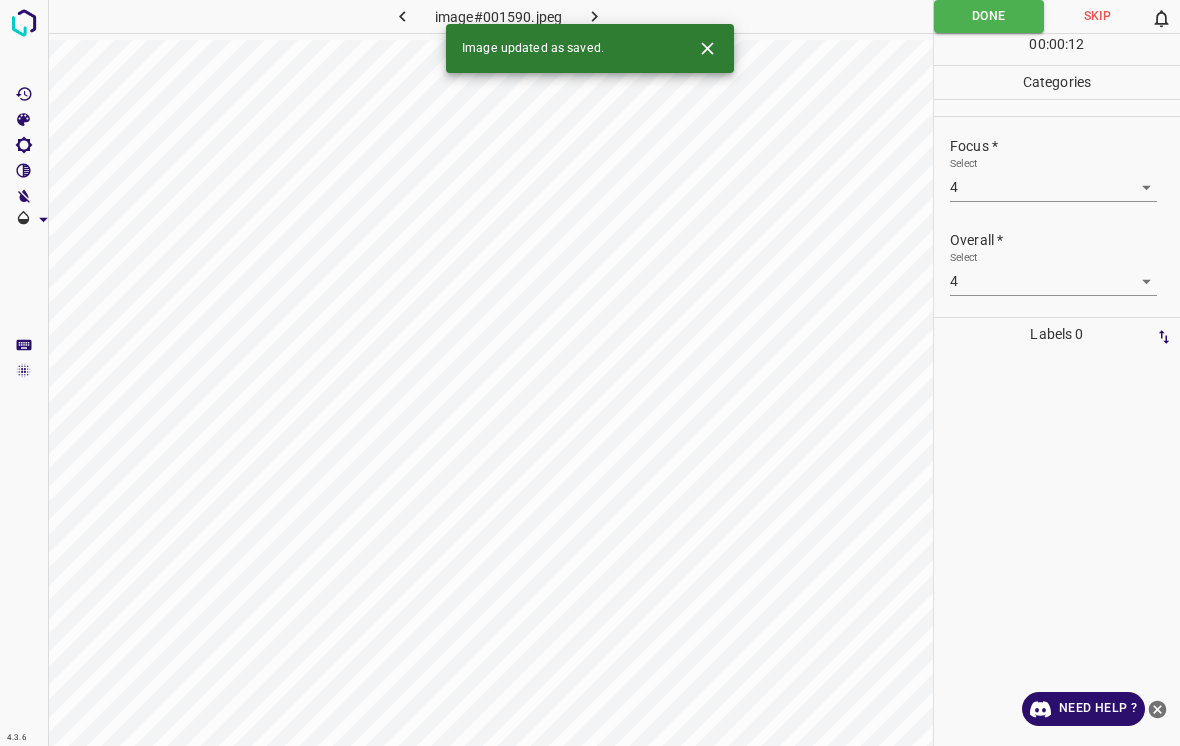 click 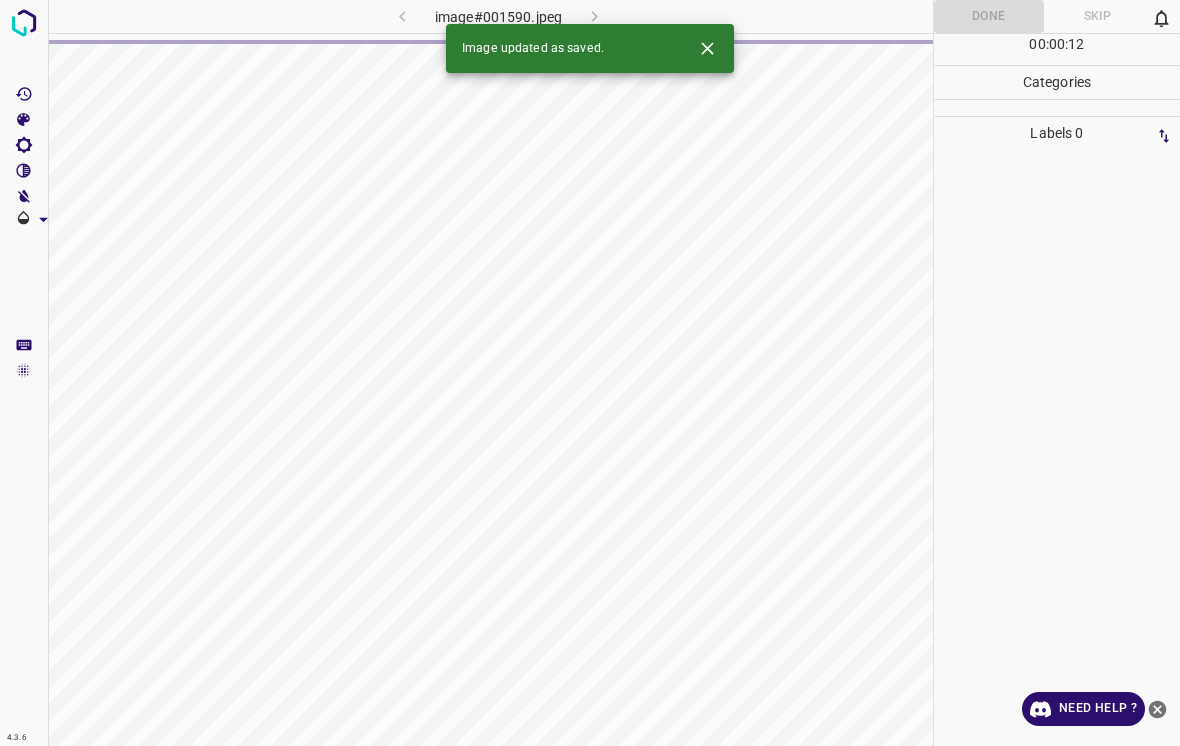 click 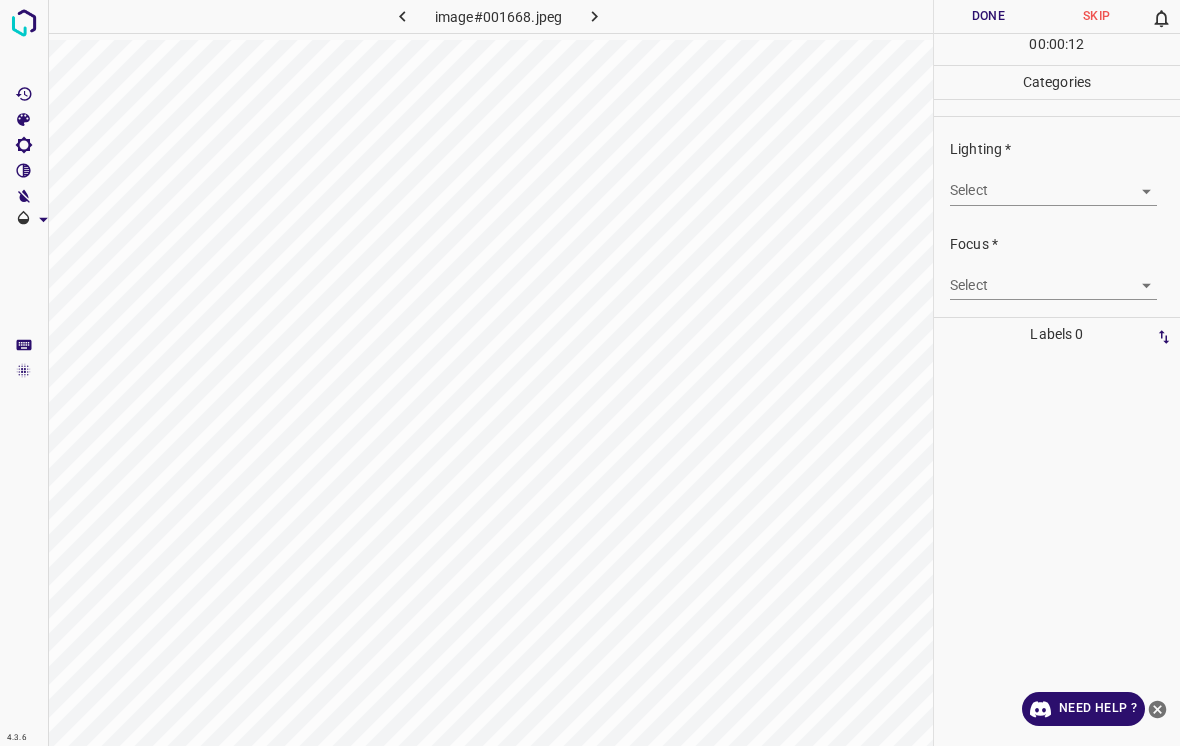 click on "4.3.6  image#001668.jpeg Done Skip 0 00   : 00   : 12   Categories Lighting *  Select ​ Focus *  Select ​ Overall *  Select ​ Labels   0 Categories 1 Lighting 2 Focus 3 Overall Tools Space Change between modes (Draw & Edit) I Auto labeling R Restore zoom M Zoom in N Zoom out Delete Delete selecte label Filters Z Restore filters X Saturation filter C Brightness filter V Contrast filter B Gray scale filter General O Download Need Help ? - Text - Hide - Delete" at bounding box center [590, 373] 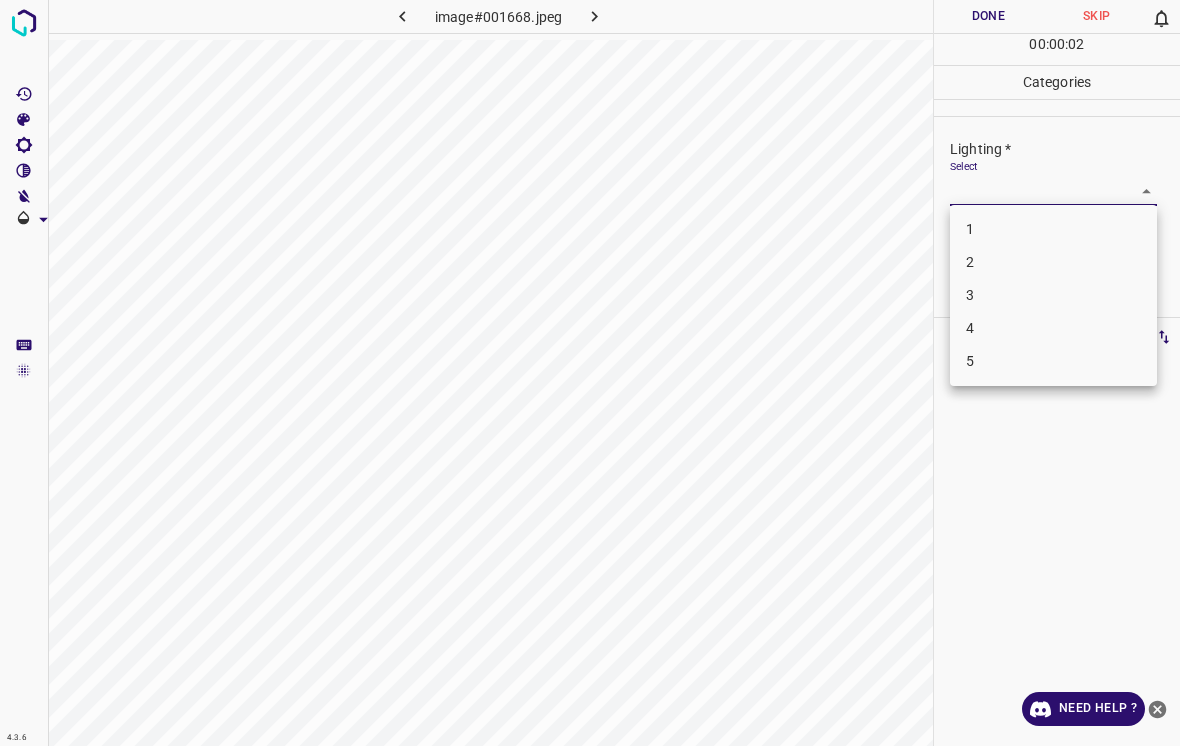 click on "3" at bounding box center [1053, 295] 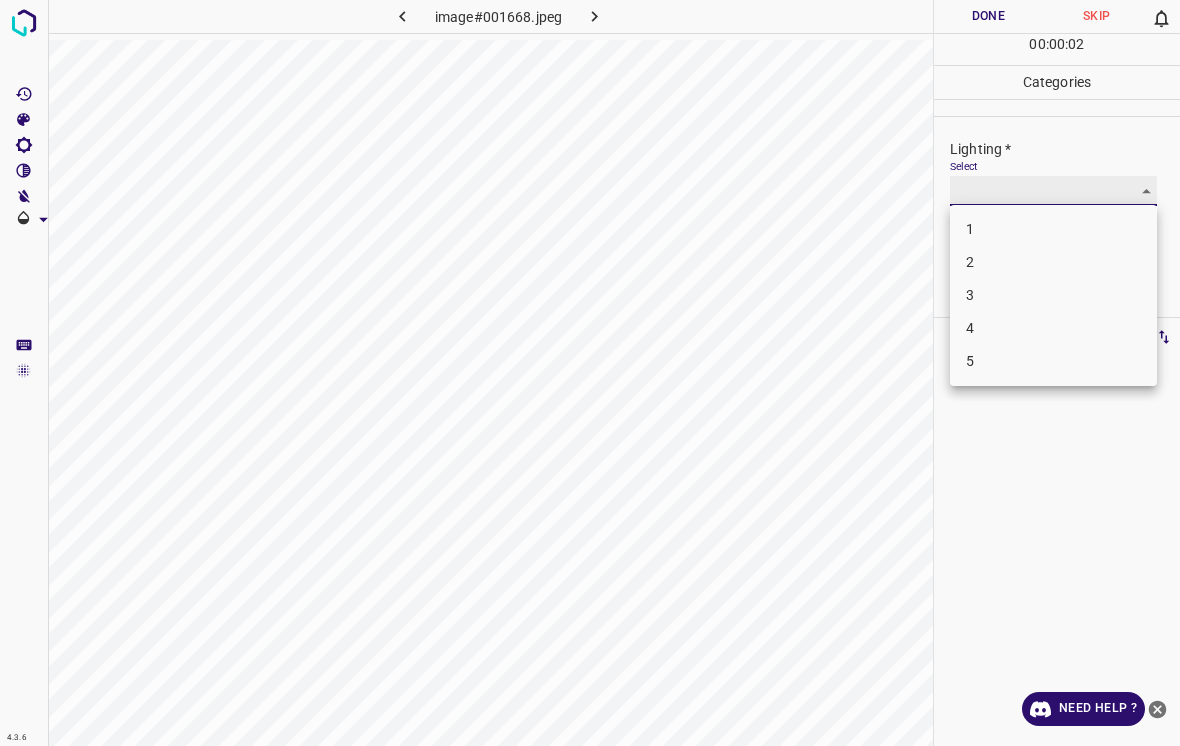 type on "3" 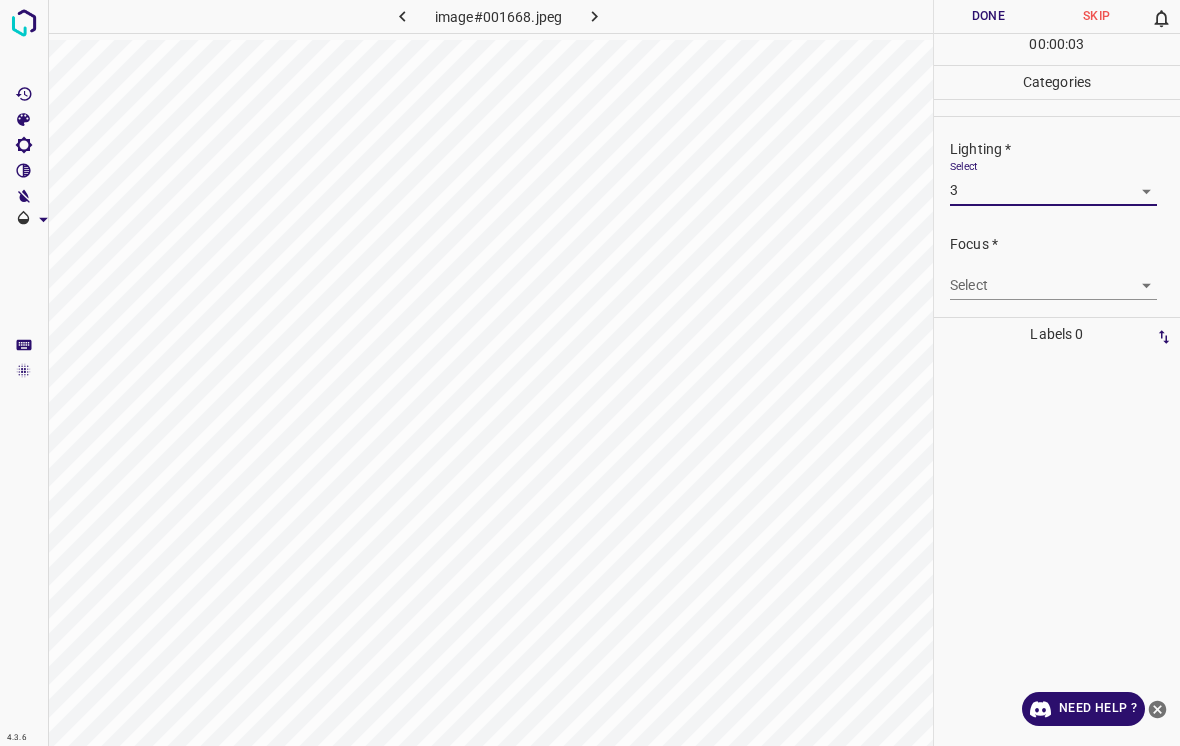 click on "4.3.6  image#001668.jpeg Done Skip 0 00   : 00   : 03   Categories Lighting *  Select 3 3 Focus *  Select ​ Overall *  Select ​ Labels   0 Categories 1 Lighting 2 Focus 3 Overall Tools Space Change between modes (Draw & Edit) I Auto labeling R Restore zoom M Zoom in N Zoom out Delete Delete selecte label Filters Z Restore filters X Saturation filter C Brightness filter V Contrast filter B Gray scale filter General O Download Need Help ? - Text - Hide - Delete" at bounding box center (590, 373) 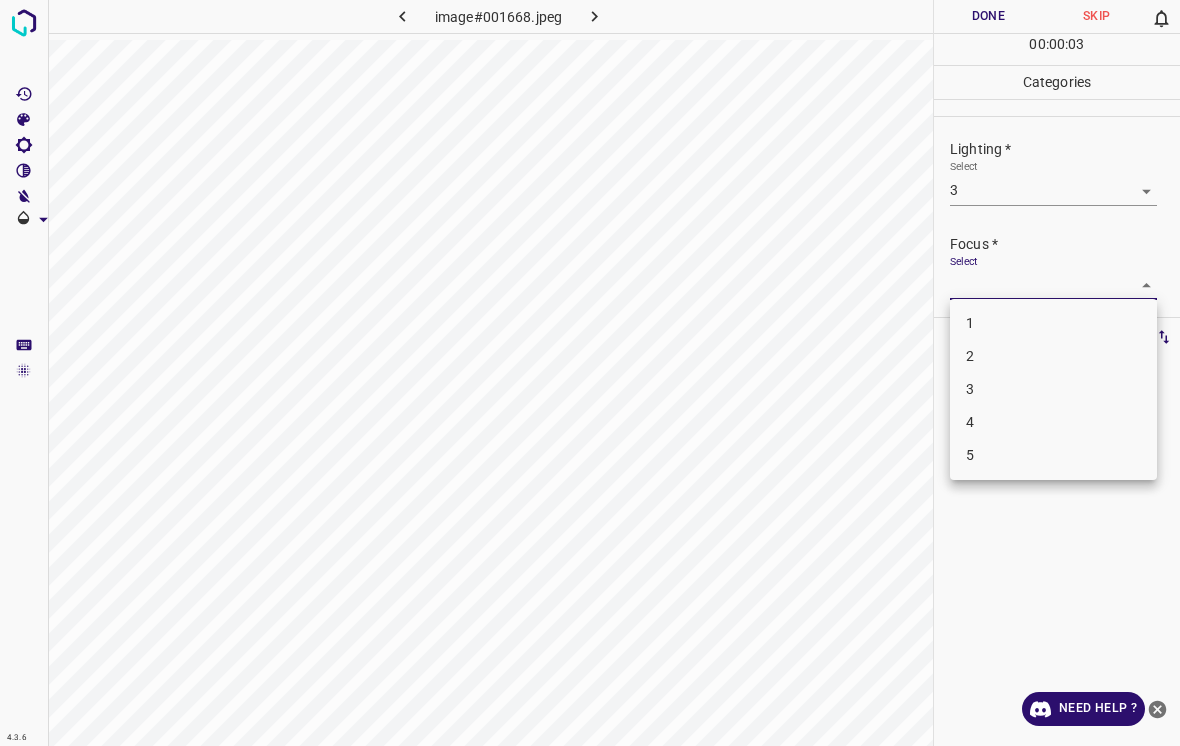 click on "2" at bounding box center [1053, 356] 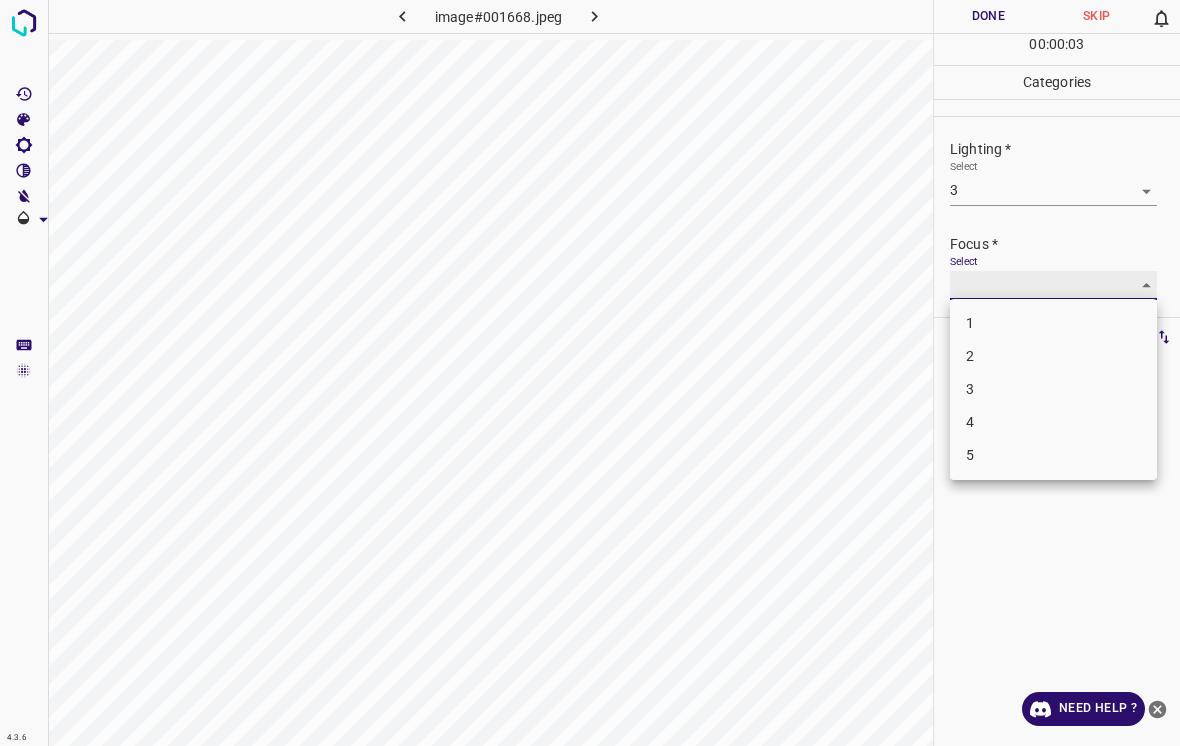 type on "2" 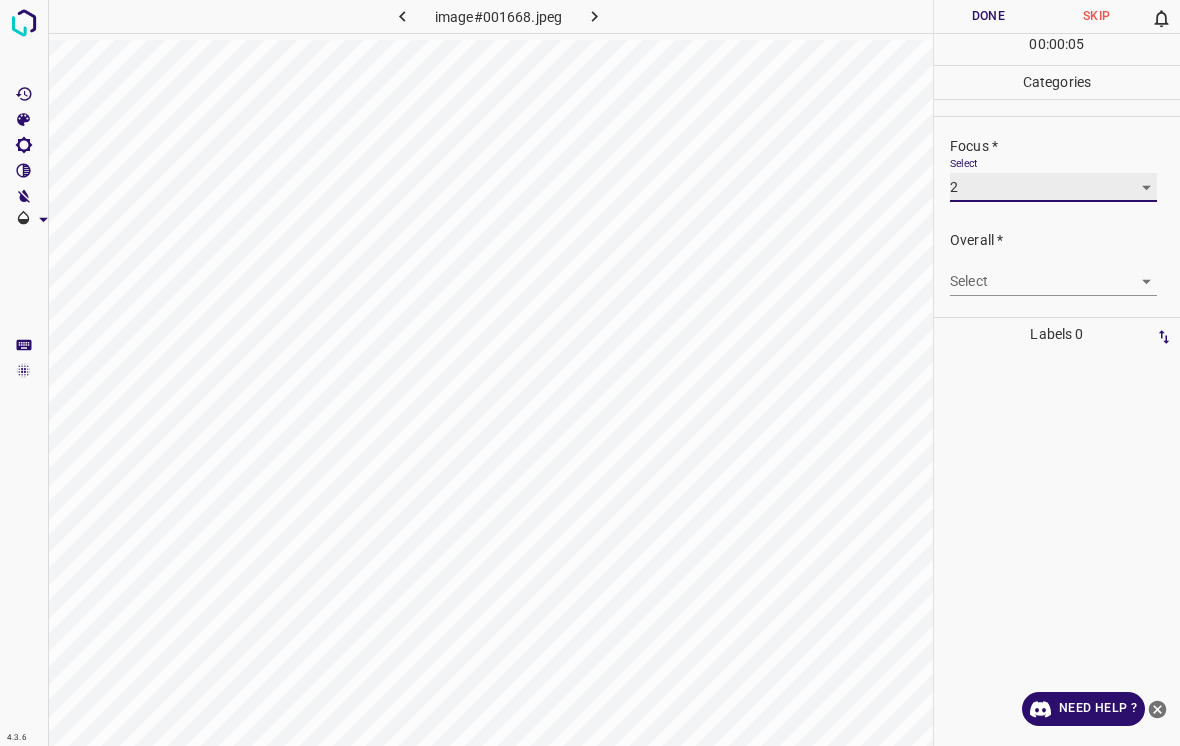 scroll, scrollTop: 98, scrollLeft: 0, axis: vertical 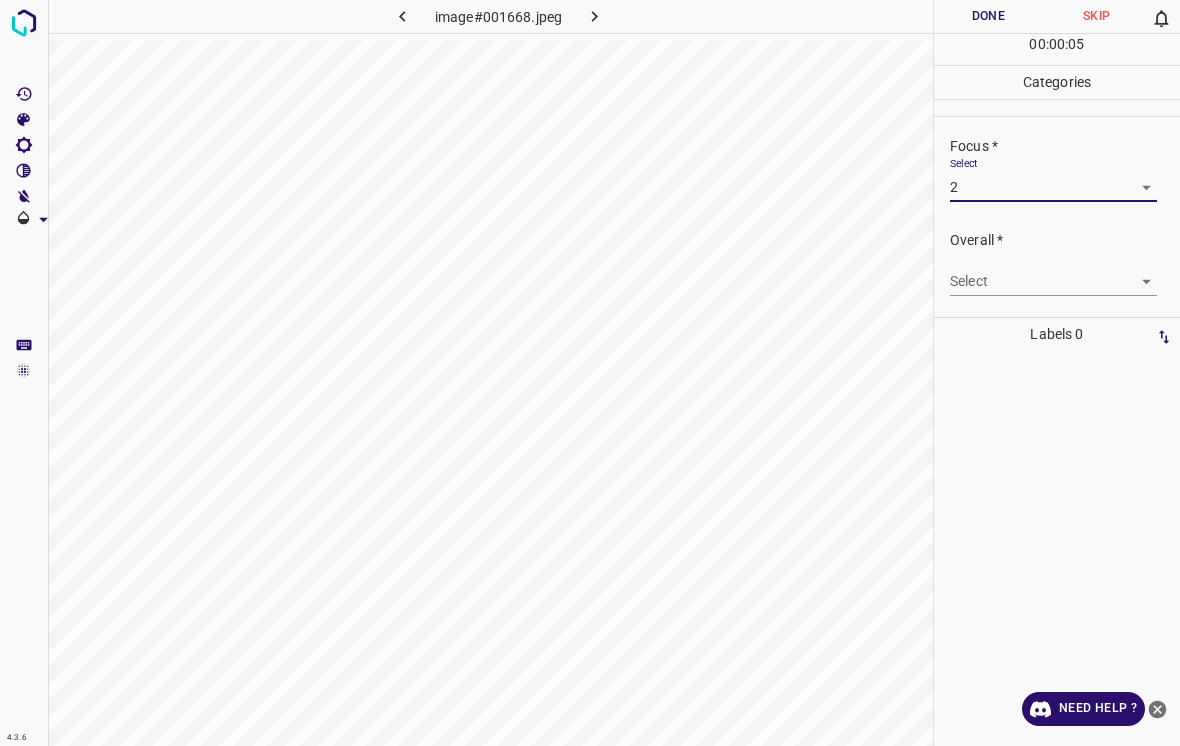 click on "4.3.6  image#001668.jpeg Done Skip 0 00   : 00   : 05   Categories Lighting *  Select 3 3 Focus *  Select 2 2 Overall *  Select ​ Labels   0 Categories 1 Lighting 2 Focus 3 Overall Tools Space Change between modes (Draw & Edit) I Auto labeling R Restore zoom M Zoom in N Zoom out Delete Delete selecte label Filters Z Restore filters X Saturation filter C Brightness filter V Contrast filter B Gray scale filter General O Download Need Help ? - Text - Hide - Delete" at bounding box center [590, 373] 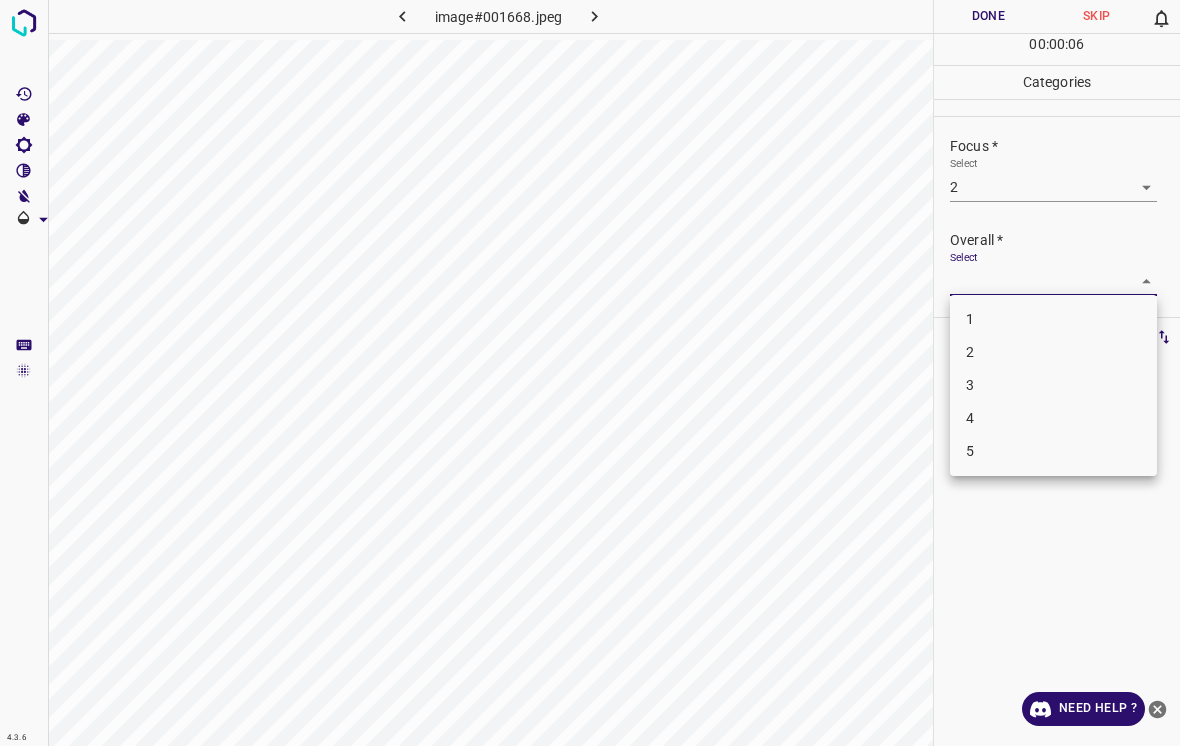 click on "3" at bounding box center [1053, 385] 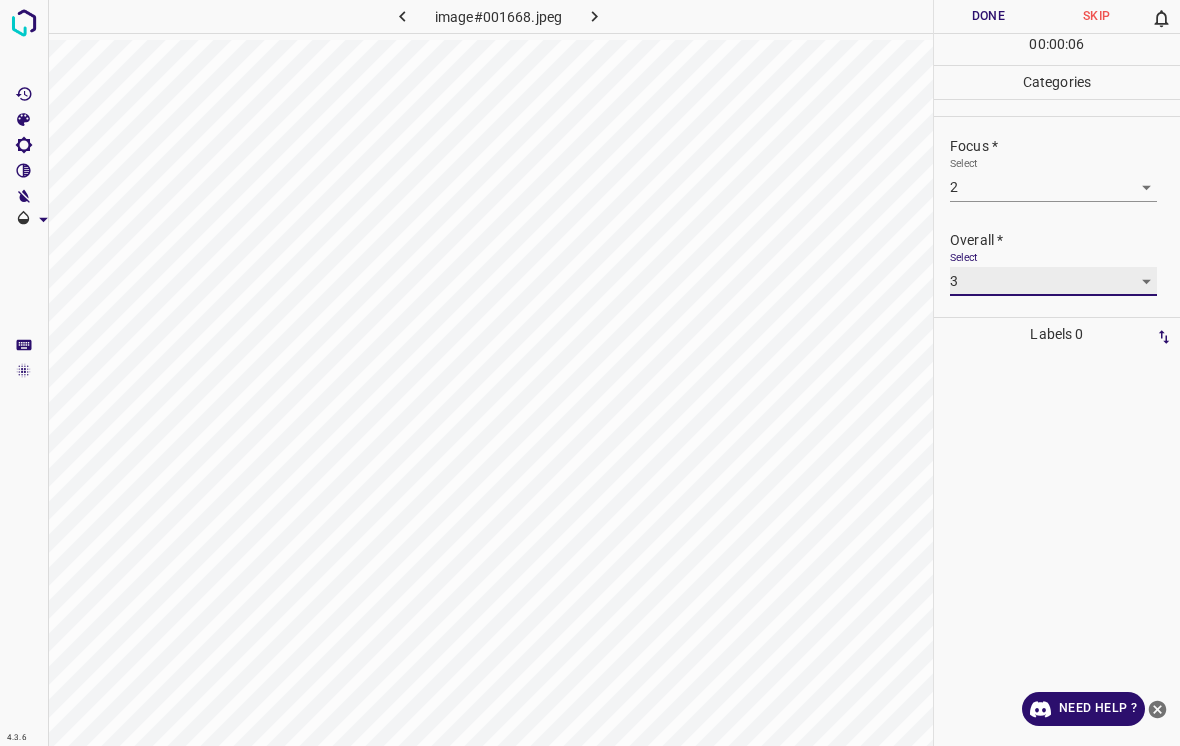 type on "3" 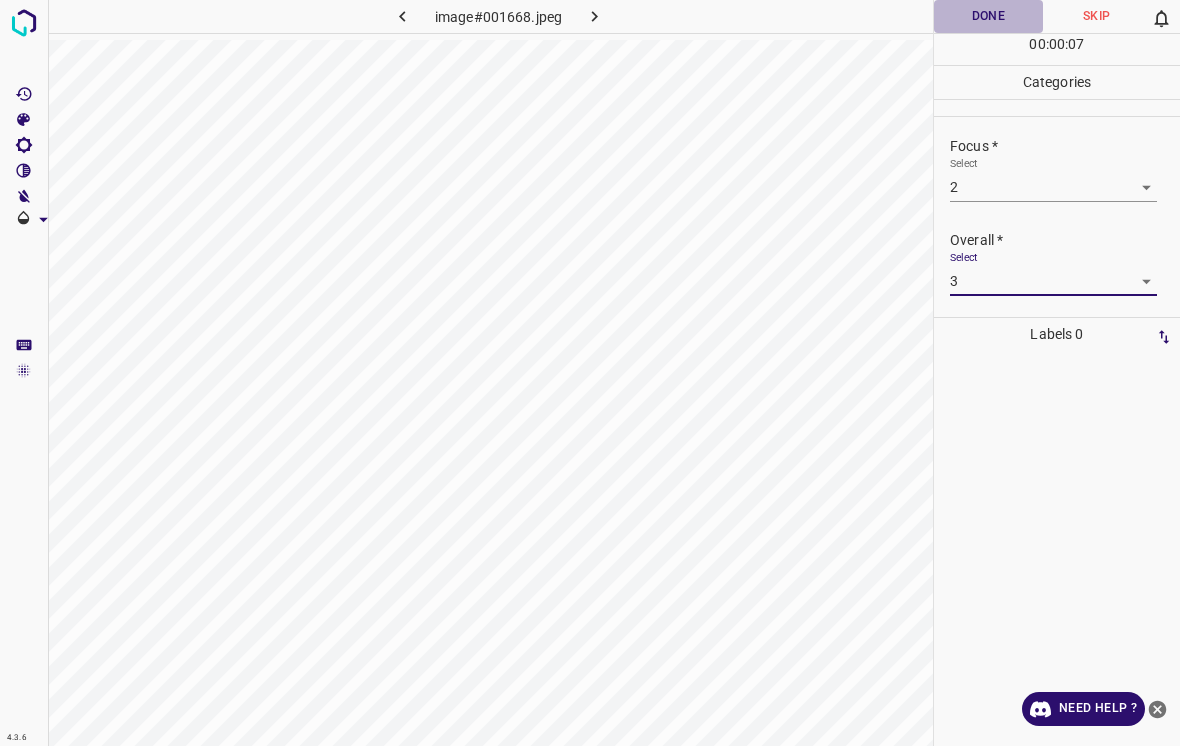 click on "Done" at bounding box center (988, 16) 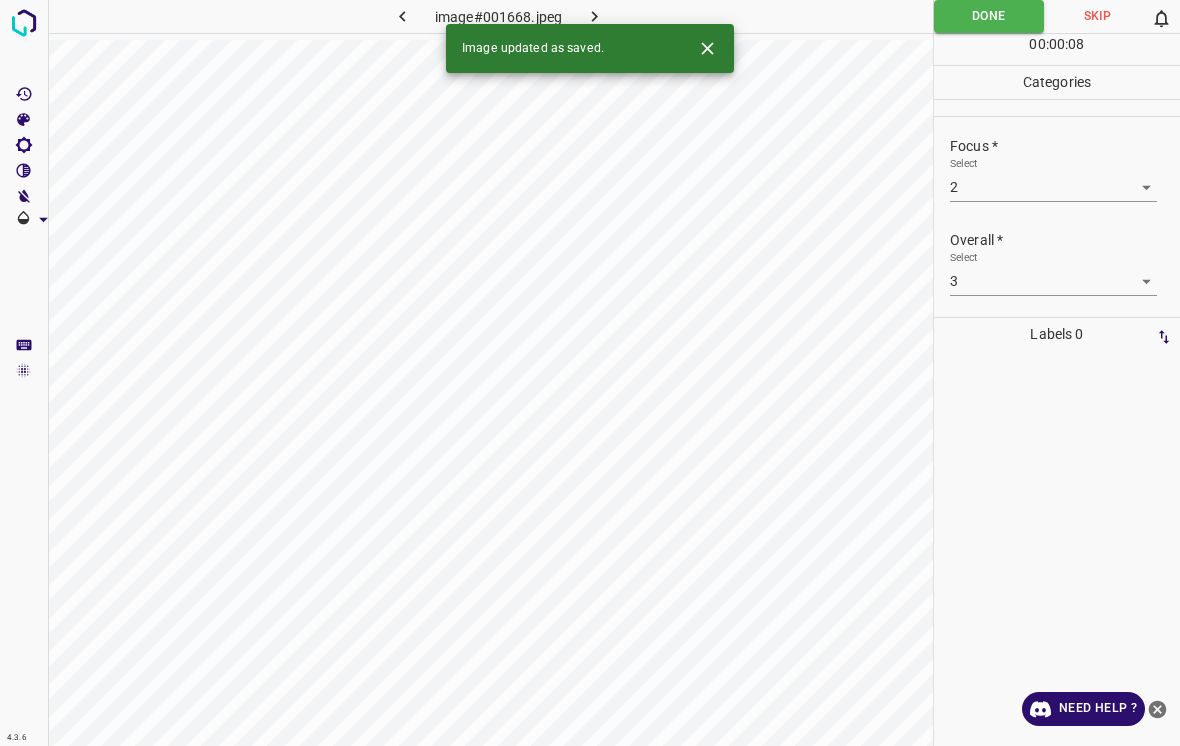 click 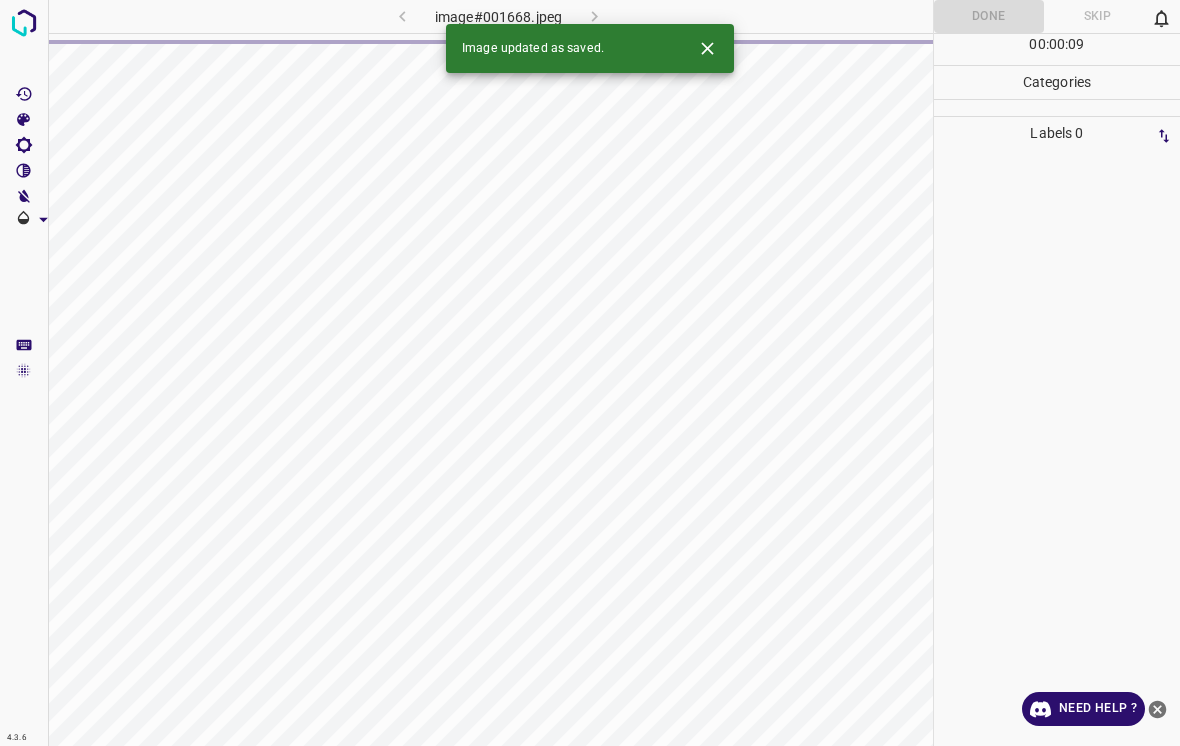 click 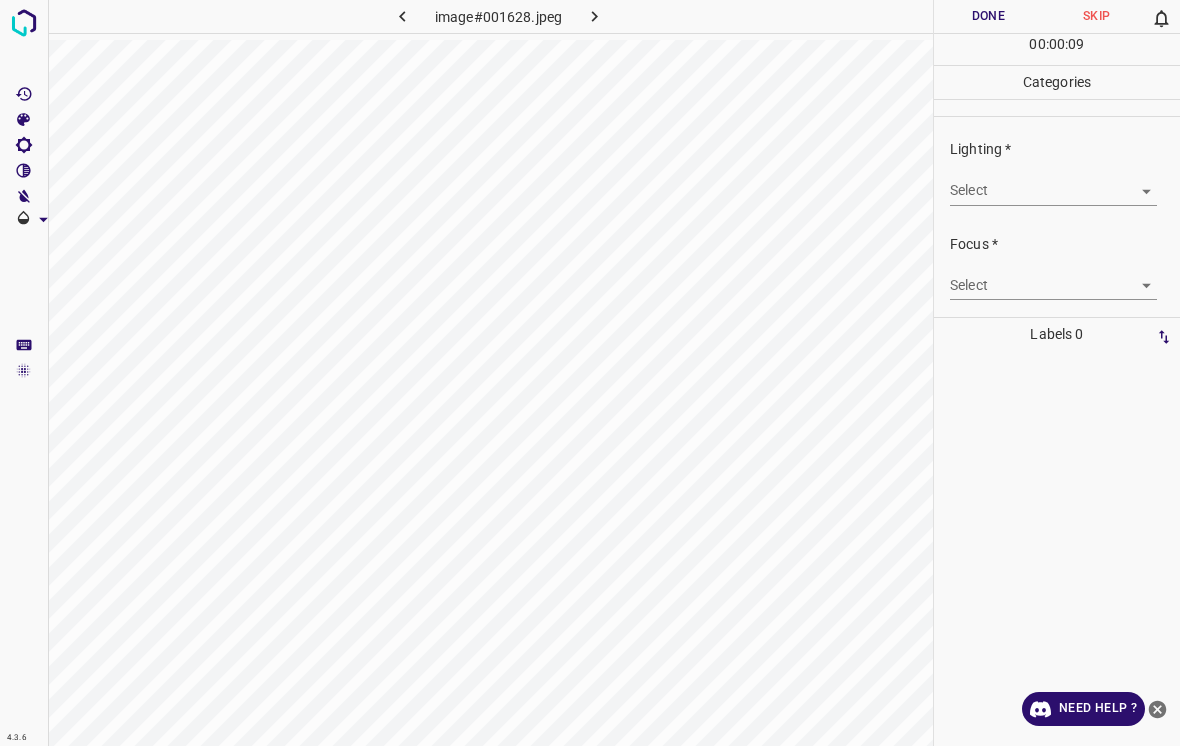 click on "4.3.6  image#001628.jpeg Done Skip 0 00   : 00   : 09   Categories Lighting *  Select ​ Focus *  Select ​ Overall *  Select ​ Labels   0 Categories 1 Lighting 2 Focus 3 Overall Tools Space Change between modes (Draw & Edit) I Auto labeling R Restore zoom M Zoom in N Zoom out Delete Delete selecte label Filters Z Restore filters X Saturation filter C Brightness filter V Contrast filter B Gray scale filter General O Download Need Help ? - Text - Hide - Delete" at bounding box center [590, 373] 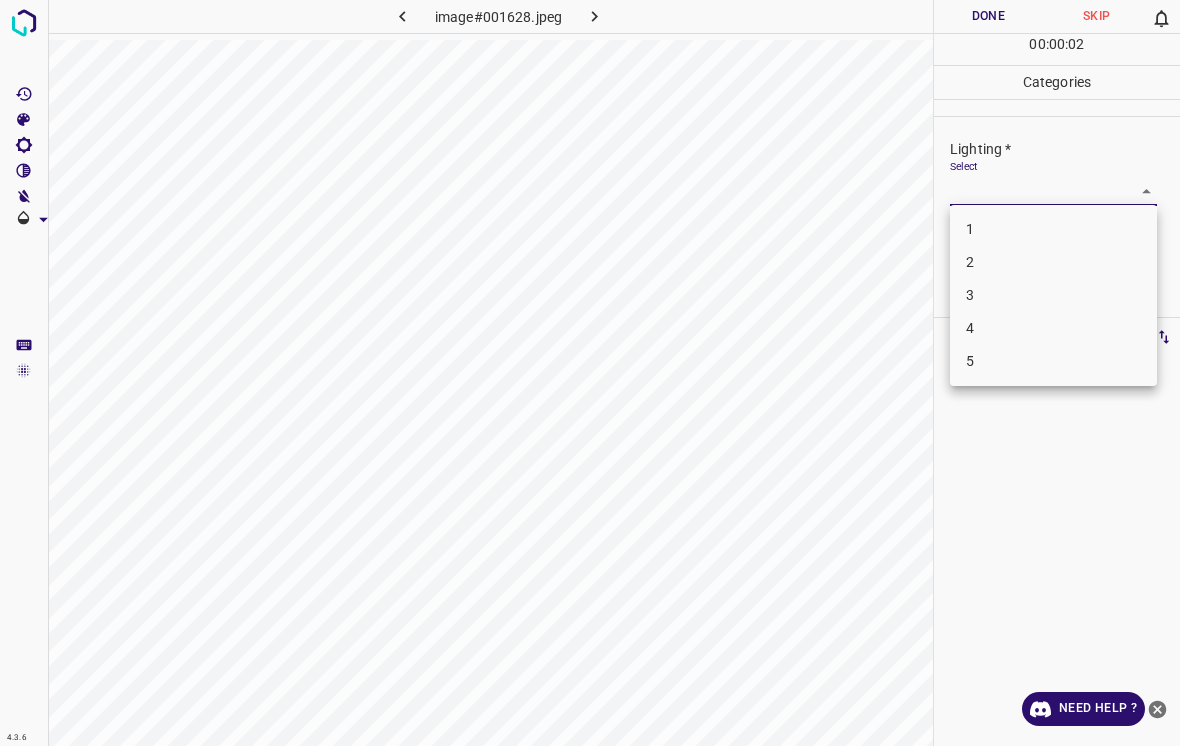 click on "3" at bounding box center (1053, 295) 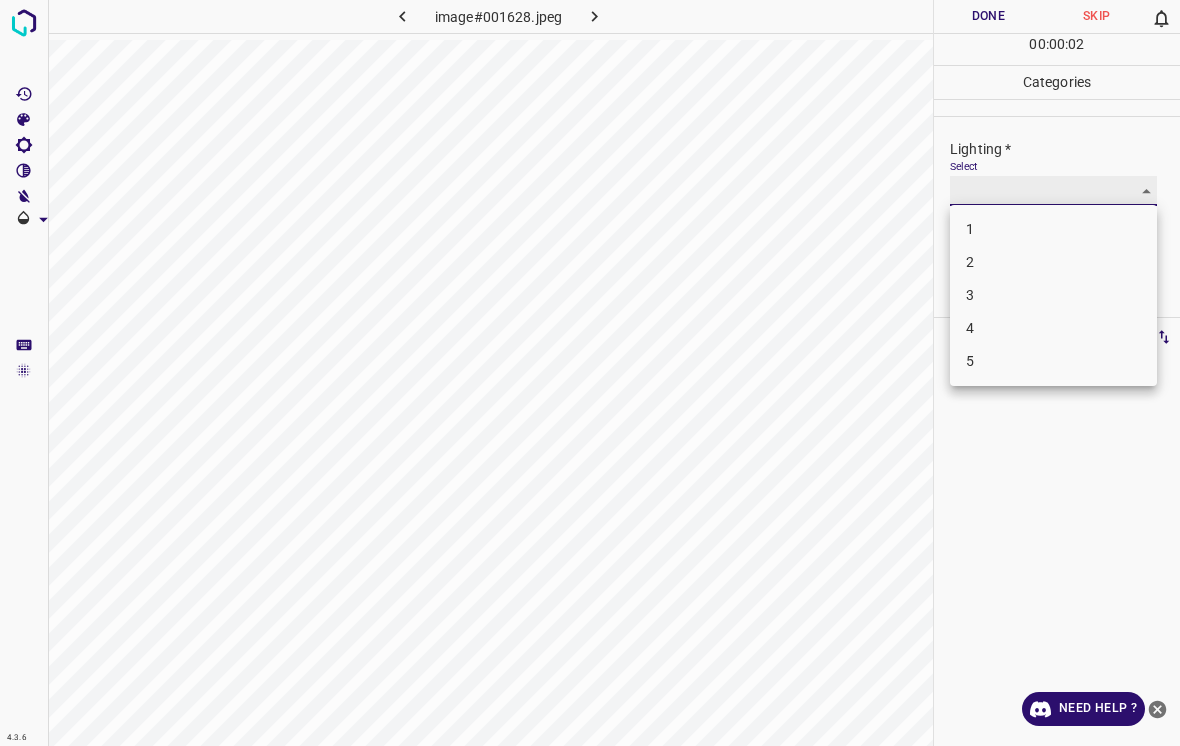 type on "3" 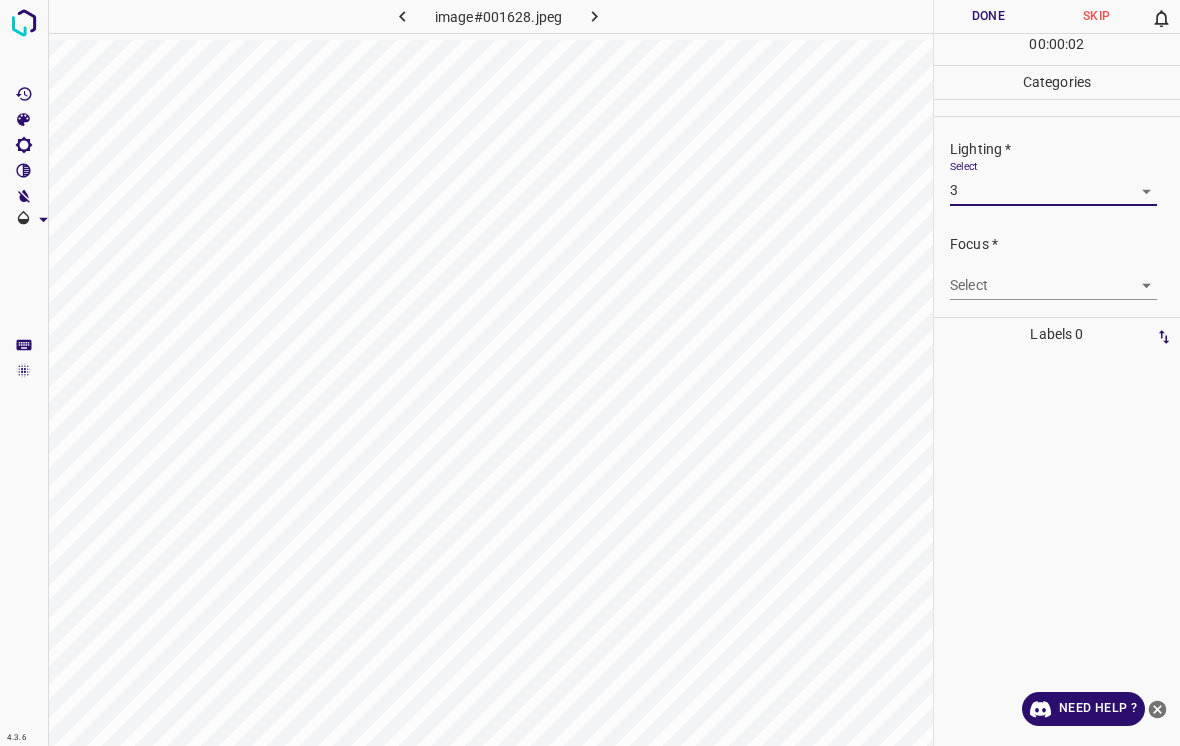 click on "4.3.6  image#001628.jpeg Done Skip 0 00   : 00   : 02   Categories Lighting *  Select 3 3 Focus *  Select ​ Overall *  Select ​ Labels   0 Categories 1 Lighting 2 Focus 3 Overall Tools Space Change between modes (Draw & Edit) I Auto labeling R Restore zoom M Zoom in N Zoom out Delete Delete selecte label Filters Z Restore filters X Saturation filter C Brightness filter V Contrast filter B Gray scale filter General O Download Need Help ? - Text - Hide - Delete" at bounding box center [590, 373] 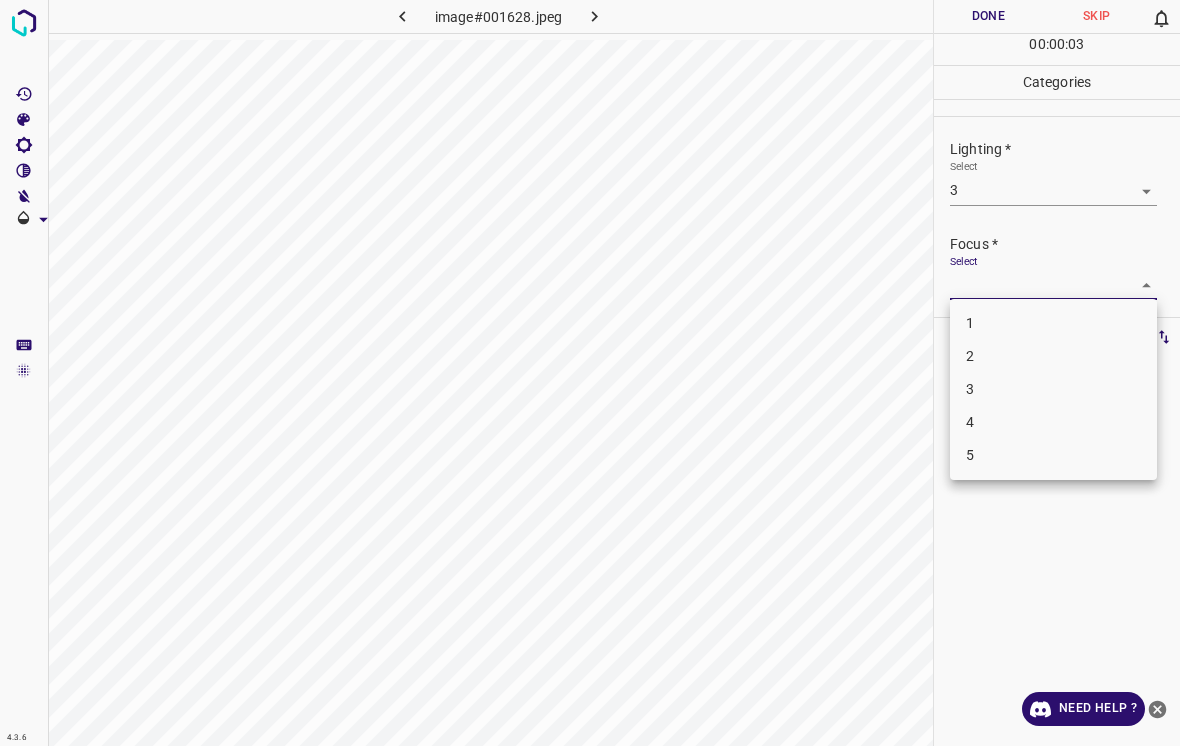 click on "2" at bounding box center [1053, 356] 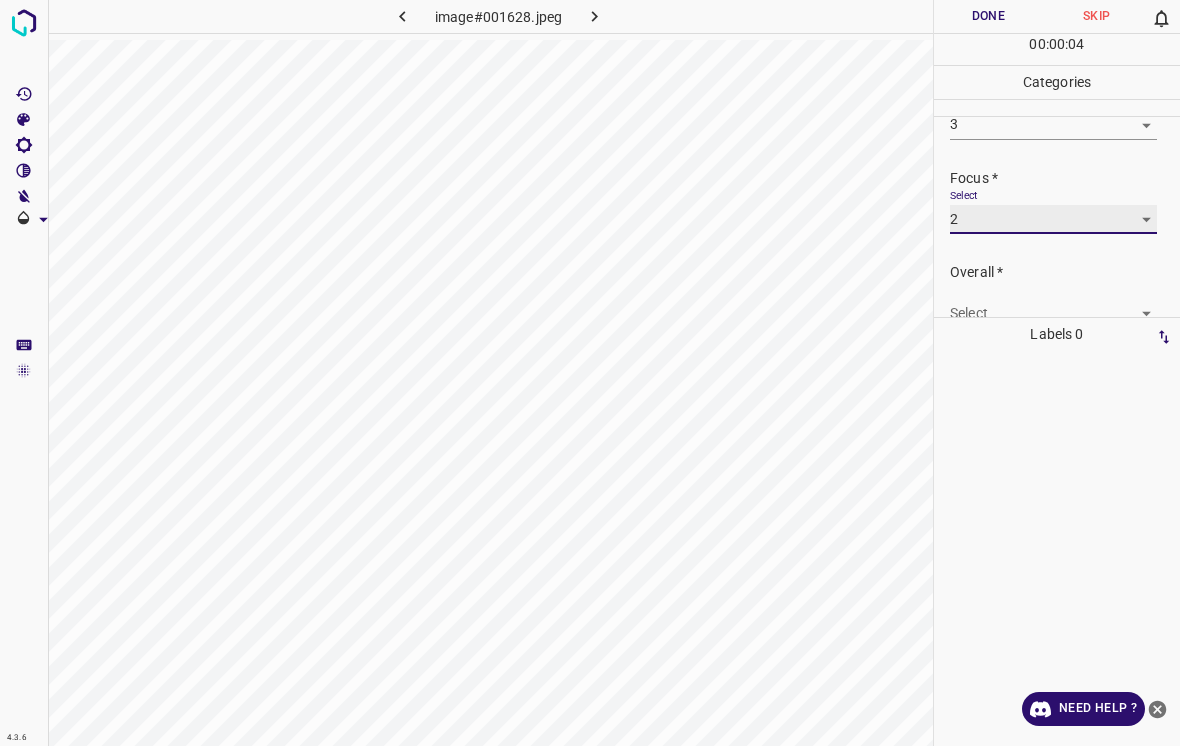 scroll, scrollTop: 67, scrollLeft: 0, axis: vertical 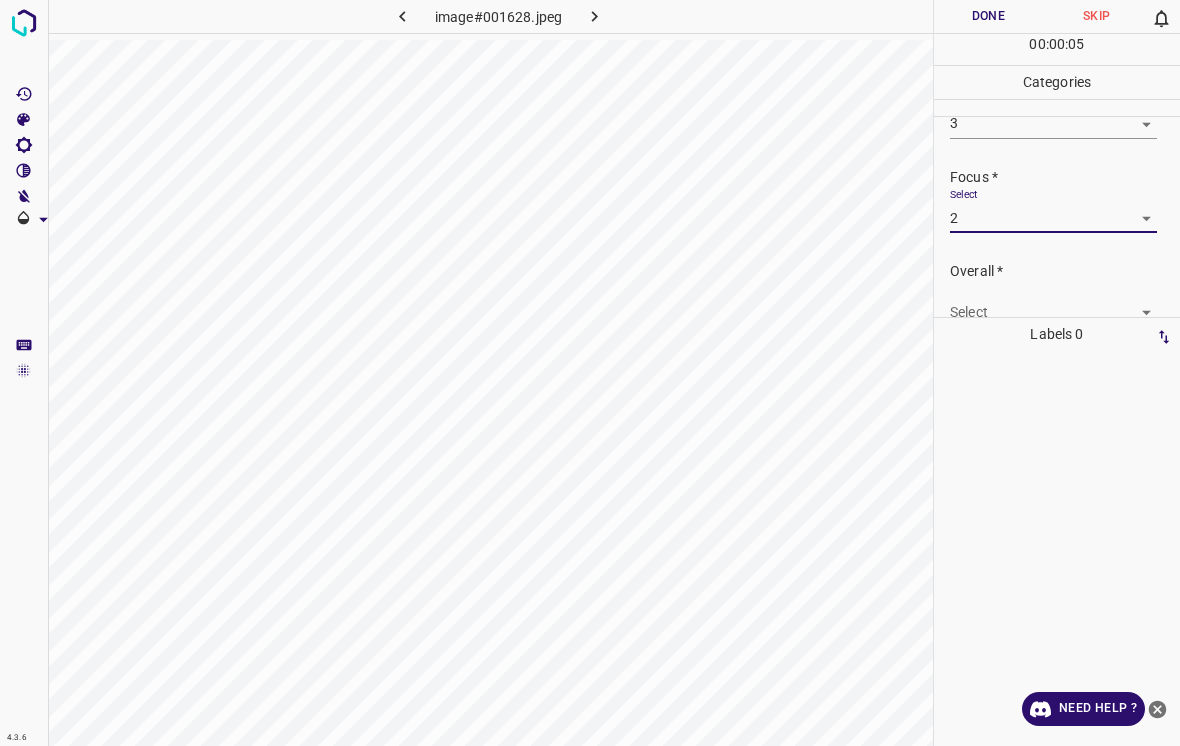 click on "4.3.6  image#001628.jpeg Done Skip 0 00   : 00   : 05   Categories Lighting *  Select 3 3 Focus *  Select 2 2 Overall *  Select ​ Labels   0 Categories 1 Lighting 2 Focus 3 Overall Tools Space Change between modes (Draw & Edit) I Auto labeling R Restore zoom M Zoom in N Zoom out Delete Delete selecte label Filters Z Restore filters X Saturation filter C Brightness filter V Contrast filter B Gray scale filter General O Download Need Help ? - Text - Hide - Delete" at bounding box center [590, 373] 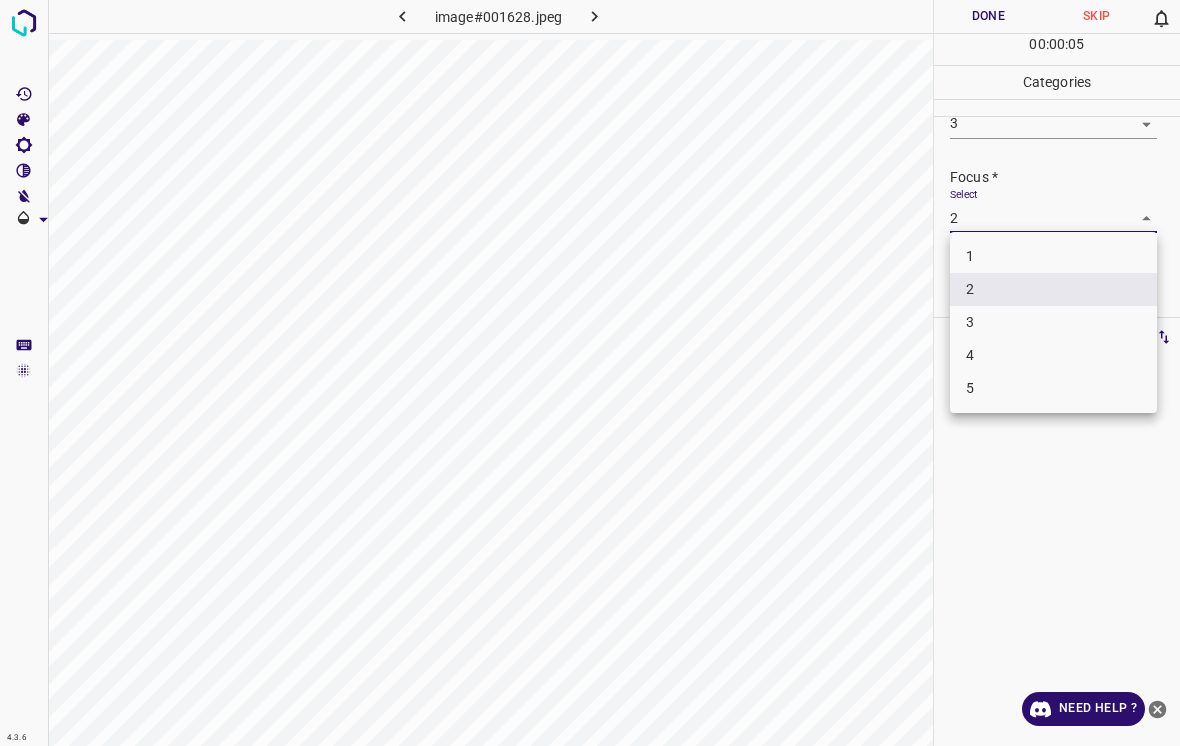click on "3" at bounding box center (1053, 322) 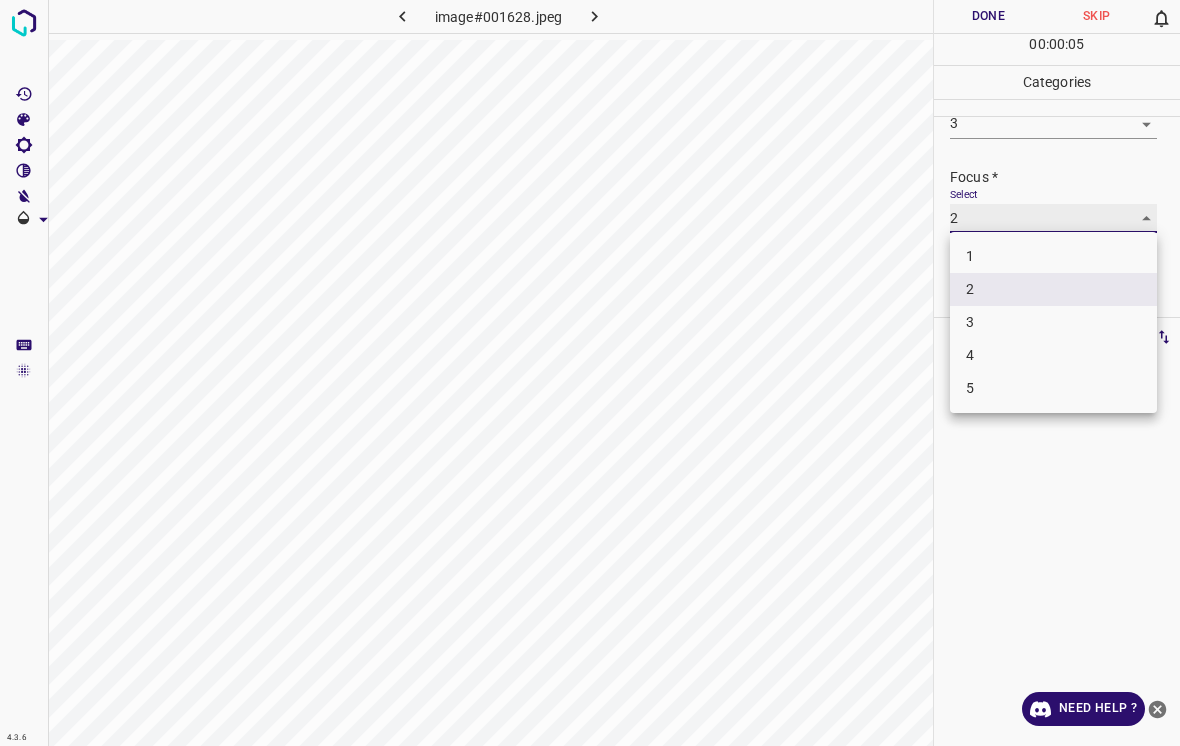type on "3" 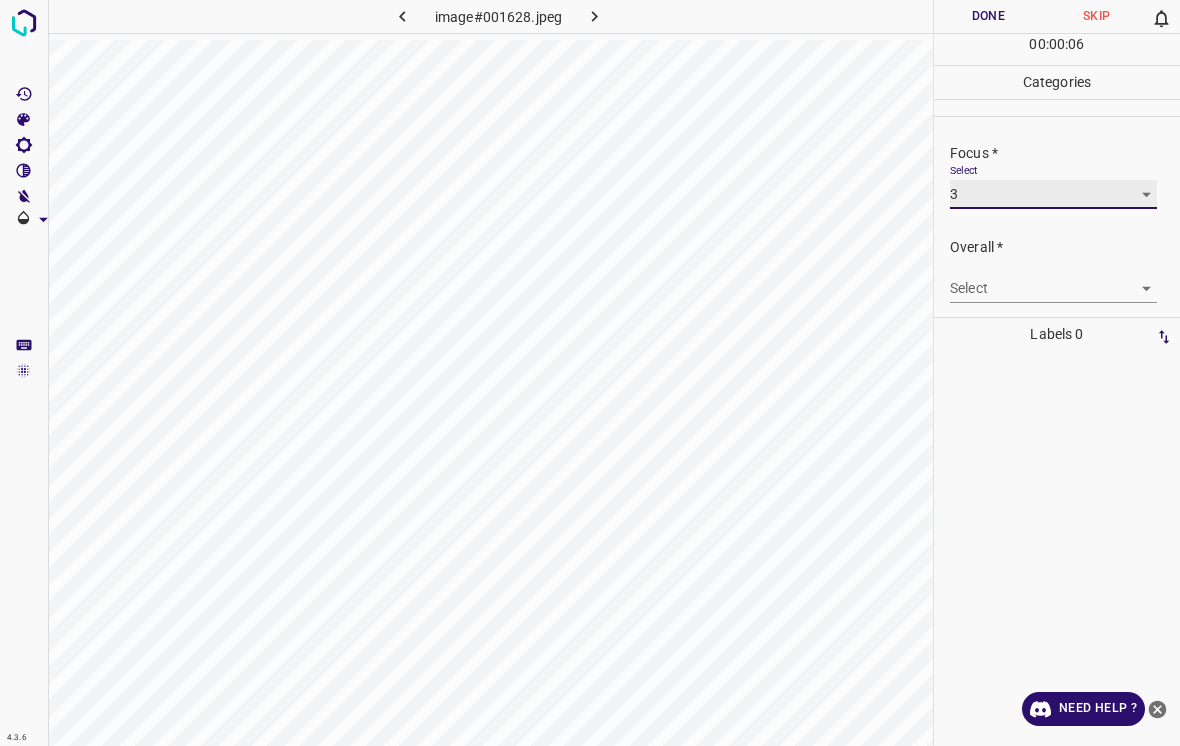 scroll, scrollTop: 92, scrollLeft: 0, axis: vertical 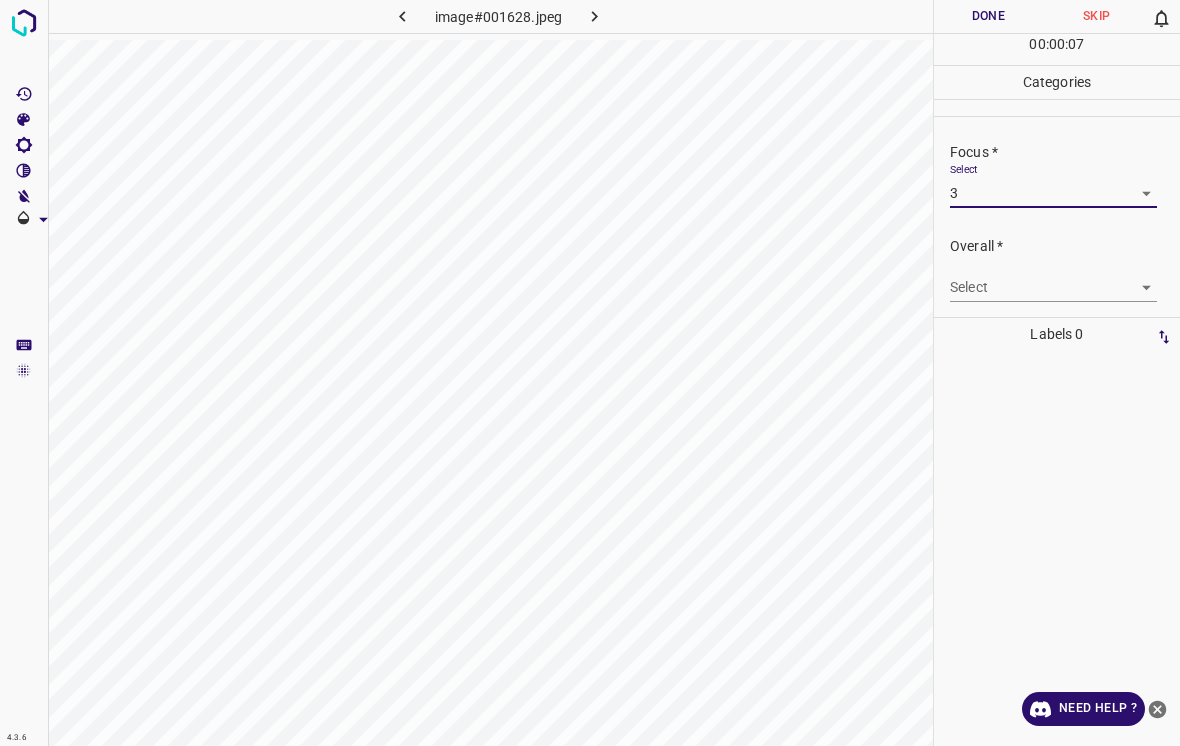 click on "4.3.6  image#001628.jpeg Done Skip 0 00   : 00   : 07   Categories Lighting *  Select 3 3 Focus *  Select 3 3 Overall *  Select ​ Labels   0 Categories 1 Lighting 2 Focus 3 Overall Tools Space Change between modes (Draw & Edit) I Auto labeling R Restore zoom M Zoom in N Zoom out Delete Delete selecte label Filters Z Restore filters X Saturation filter C Brightness filter V Contrast filter B Gray scale filter General O Download Need Help ? - Text - Hide - Delete" at bounding box center (590, 373) 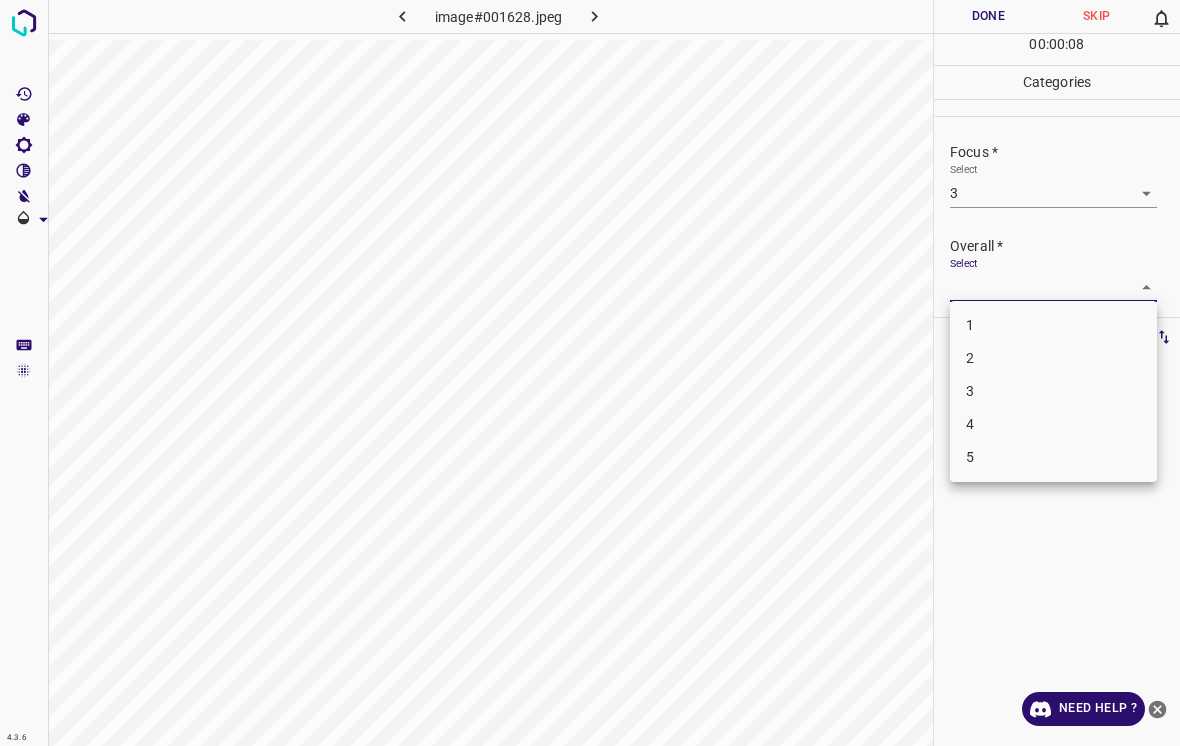 click on "3" at bounding box center [1053, 391] 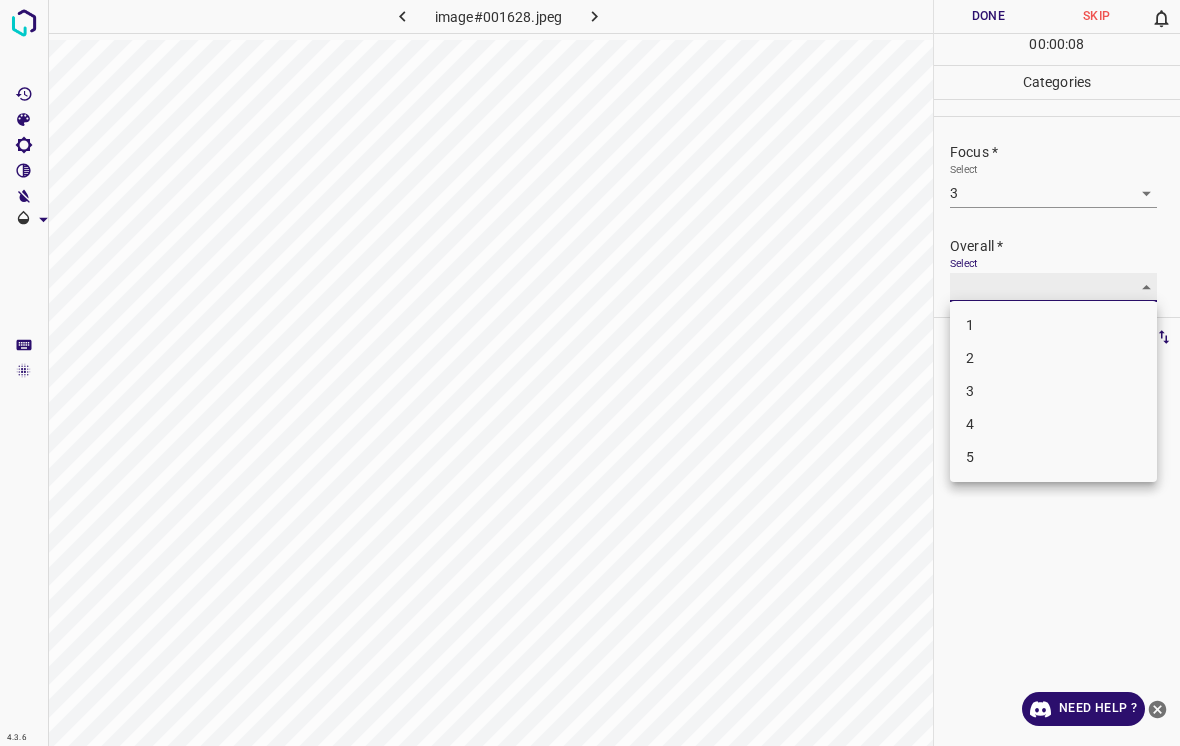 type on "3" 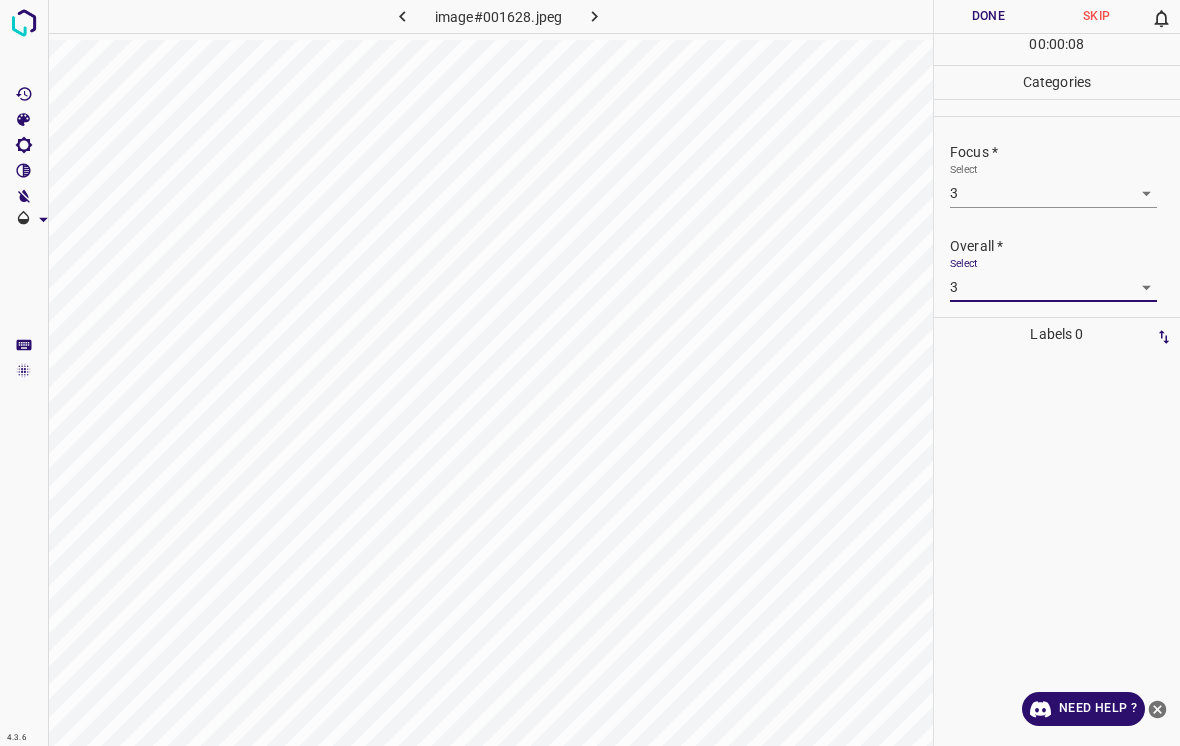 click on "Done" at bounding box center [988, 16] 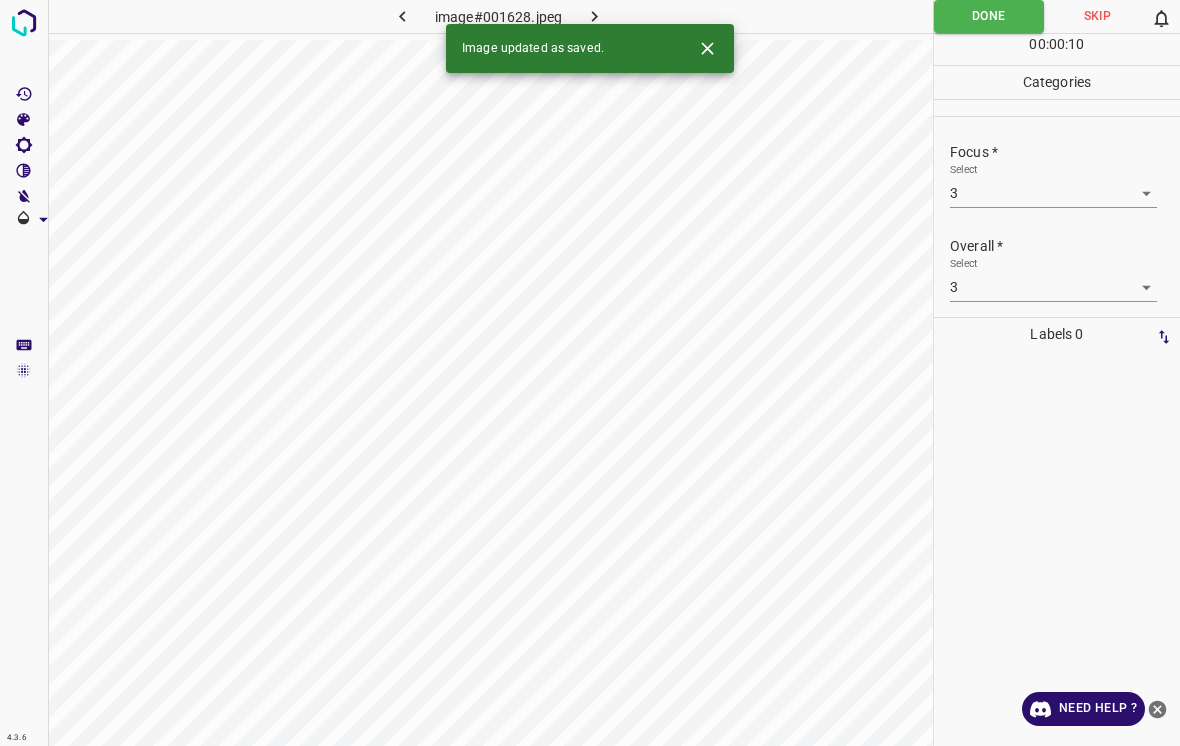 click at bounding box center [594, 16] 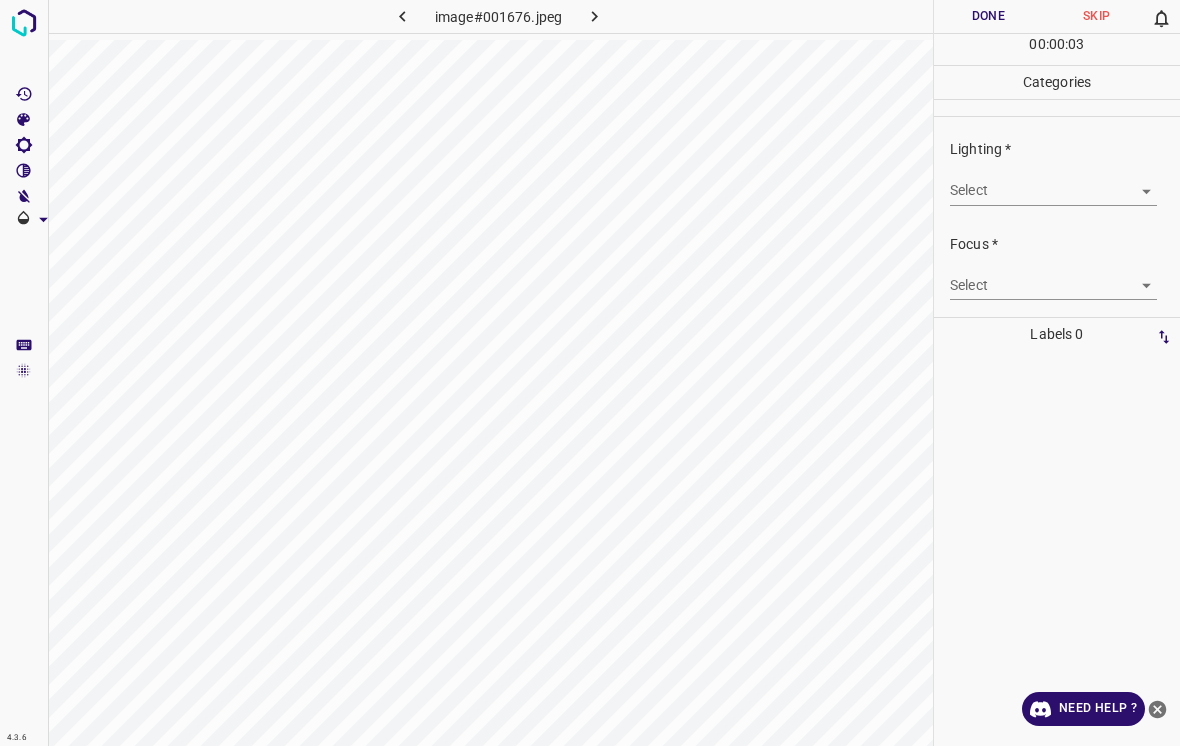 click on "4.3.6  image#001676.jpeg Done Skip 0 00   : 00   : 03   Categories Lighting *  Select ​ Focus *  Select ​ Overall *  Select ​ Labels   0 Categories 1 Lighting 2 Focus 3 Overall Tools Space Change between modes (Draw & Edit) I Auto labeling R Restore zoom M Zoom in N Zoom out Delete Delete selecte label Filters Z Restore filters X Saturation filter C Brightness filter V Contrast filter B Gray scale filter General O Download Need Help ? - Text - Hide - Delete" at bounding box center (590, 373) 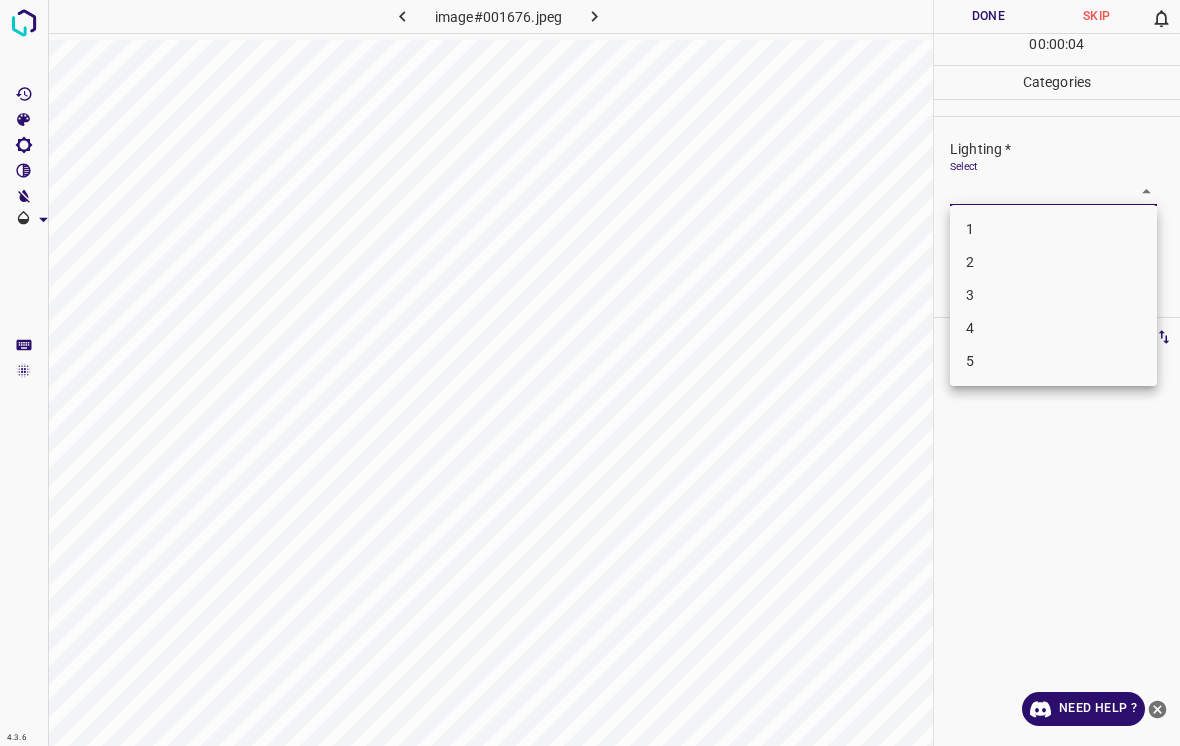 click on "2" at bounding box center (1053, 262) 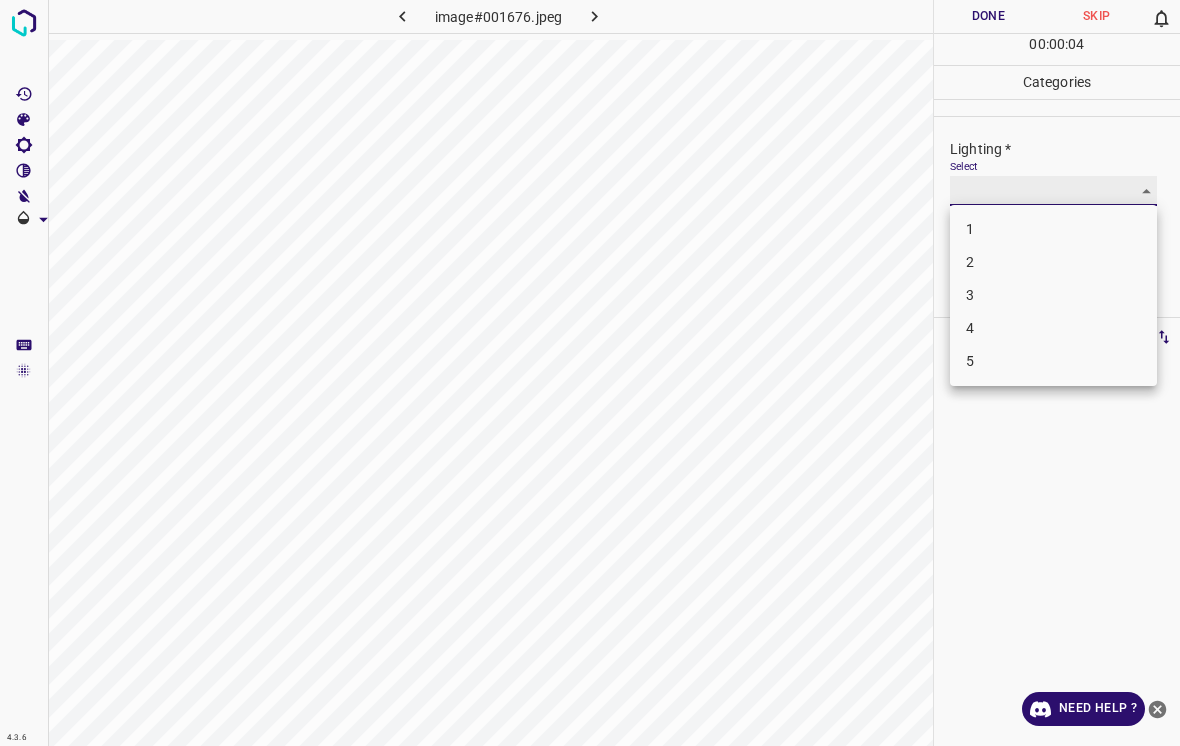 type on "2" 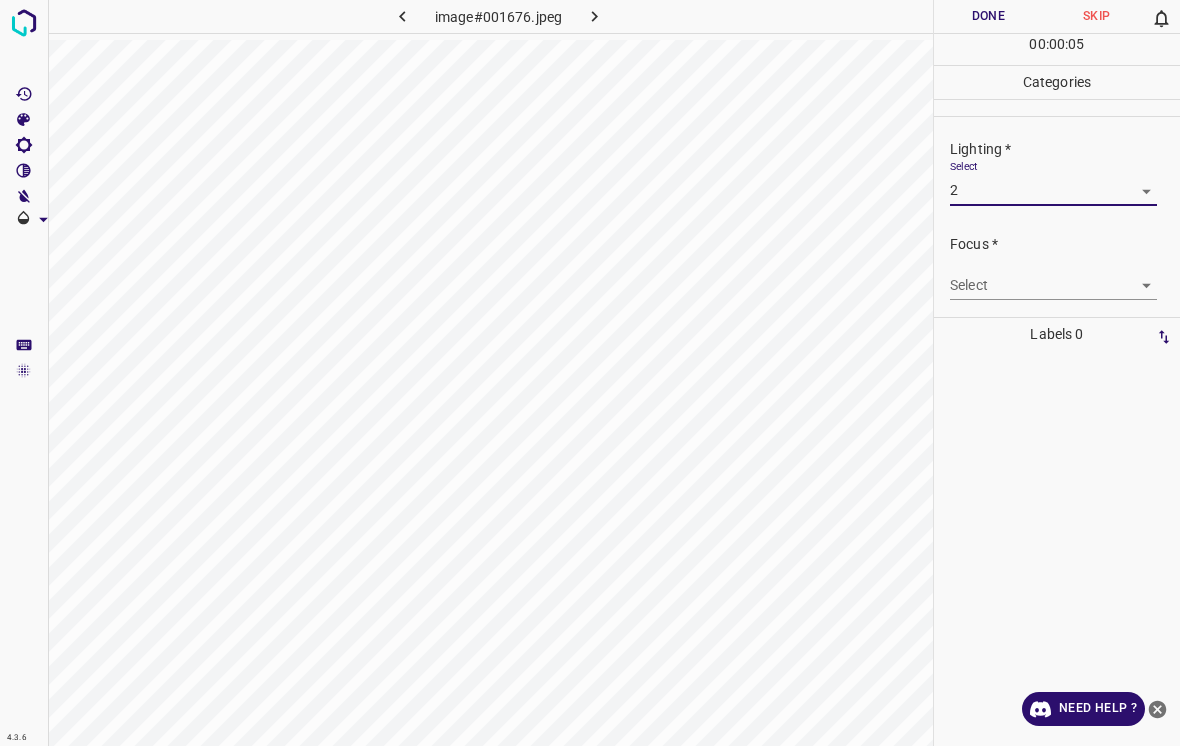 click on "4.3.6  image#001676.jpeg Done Skip 0 00   : 00   : 05   Categories Lighting *  Select 2 2 Focus *  Select ​ Overall *  Select ​ Labels   0 Categories 1 Lighting 2 Focus 3 Overall Tools Space Change between modes (Draw & Edit) I Auto labeling R Restore zoom M Zoom in N Zoom out Delete Delete selecte label Filters Z Restore filters X Saturation filter C Brightness filter V Contrast filter B Gray scale filter General O Download Need Help ? - Text - Hide - Delete" at bounding box center (590, 373) 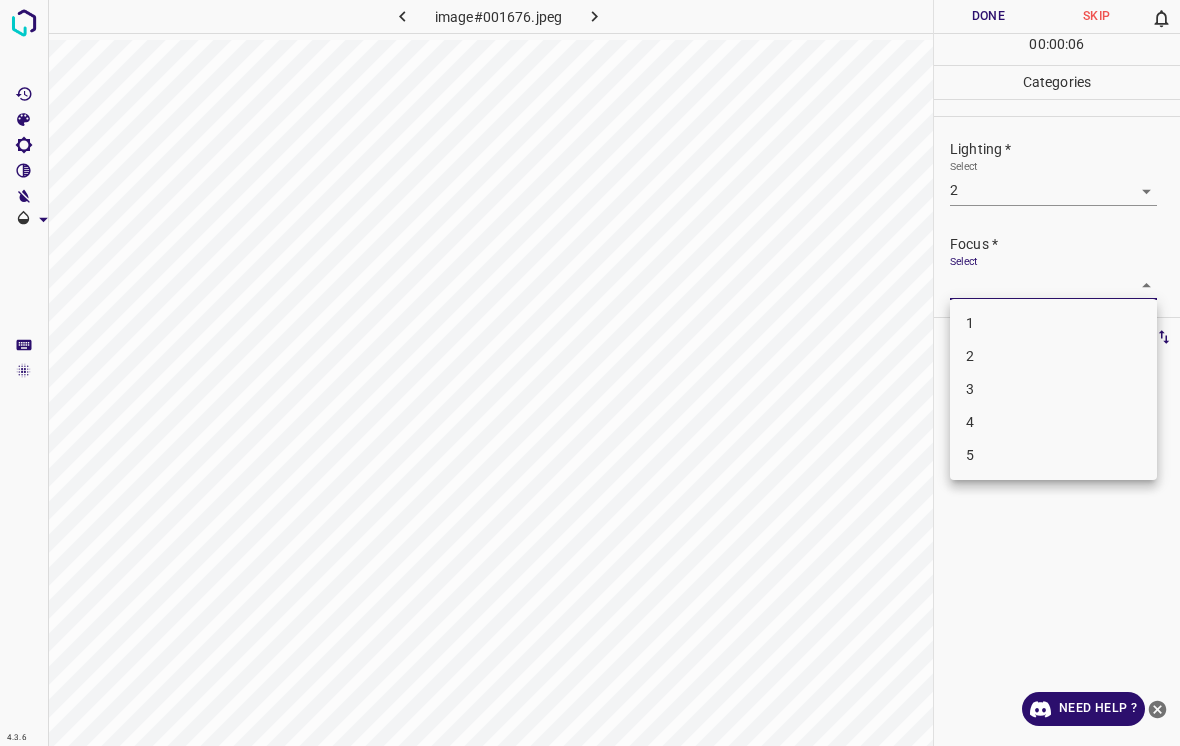 click on "3" at bounding box center (1053, 389) 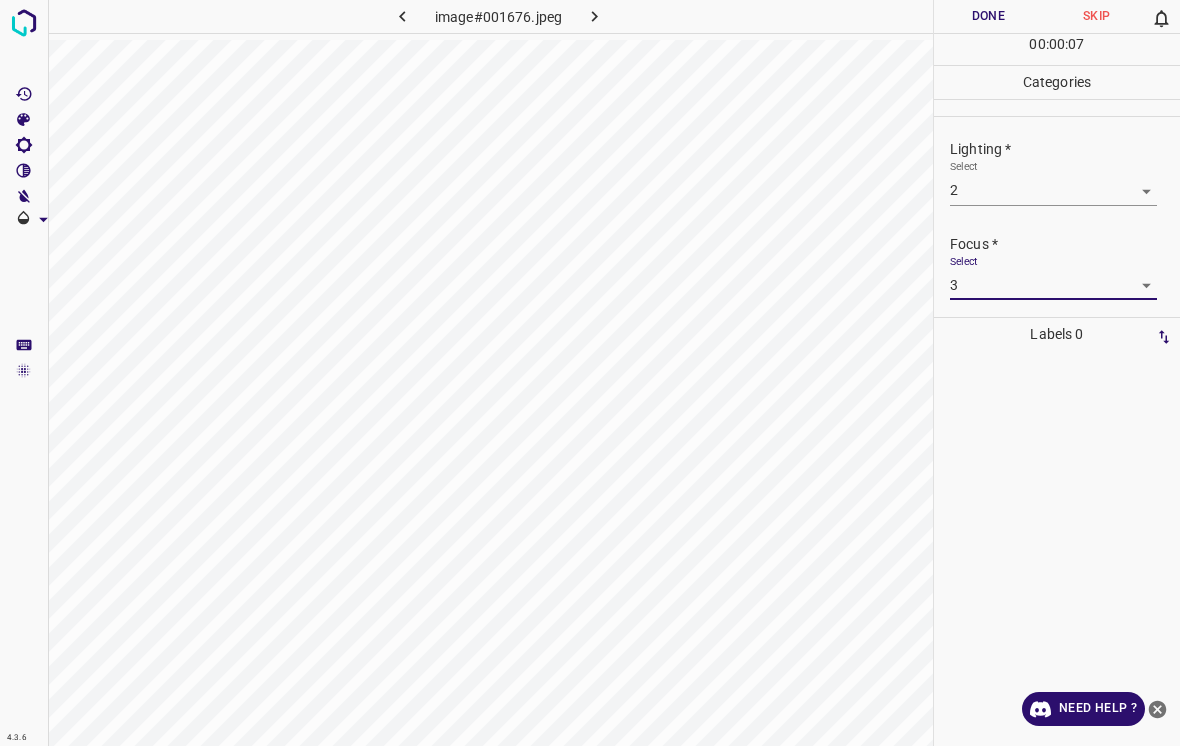 click on "4.3.6  image#001676.jpeg Done Skip 0 00   : 00   : 07   Categories Lighting *  Select 2 2 Focus *  Select 3 3 Overall *  Select ​ Labels   0 Categories 1 Lighting 2 Focus 3 Overall Tools Space Change between modes (Draw & Edit) I Auto labeling R Restore zoom M Zoom in N Zoom out Delete Delete selecte label Filters Z Restore filters X Saturation filter C Brightness filter V Contrast filter B Gray scale filter General O Download Need Help ? - Text - Hide - Delete" at bounding box center (590, 373) 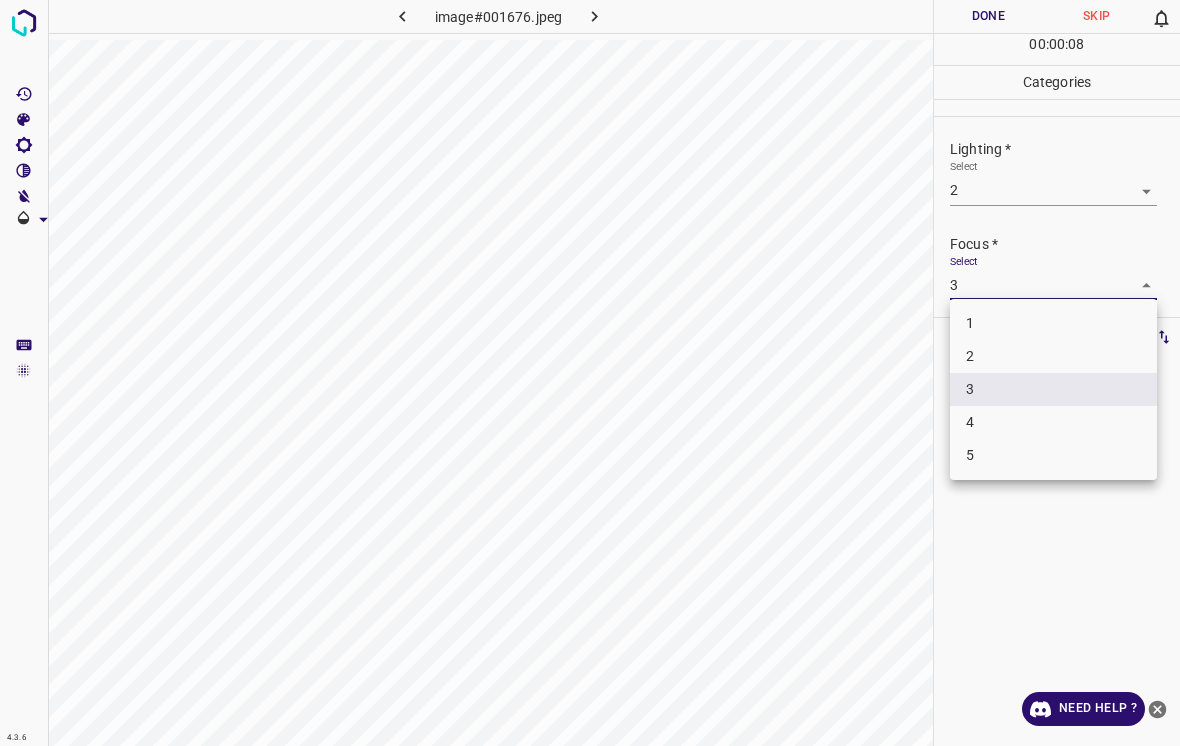 click on "2" at bounding box center [1053, 356] 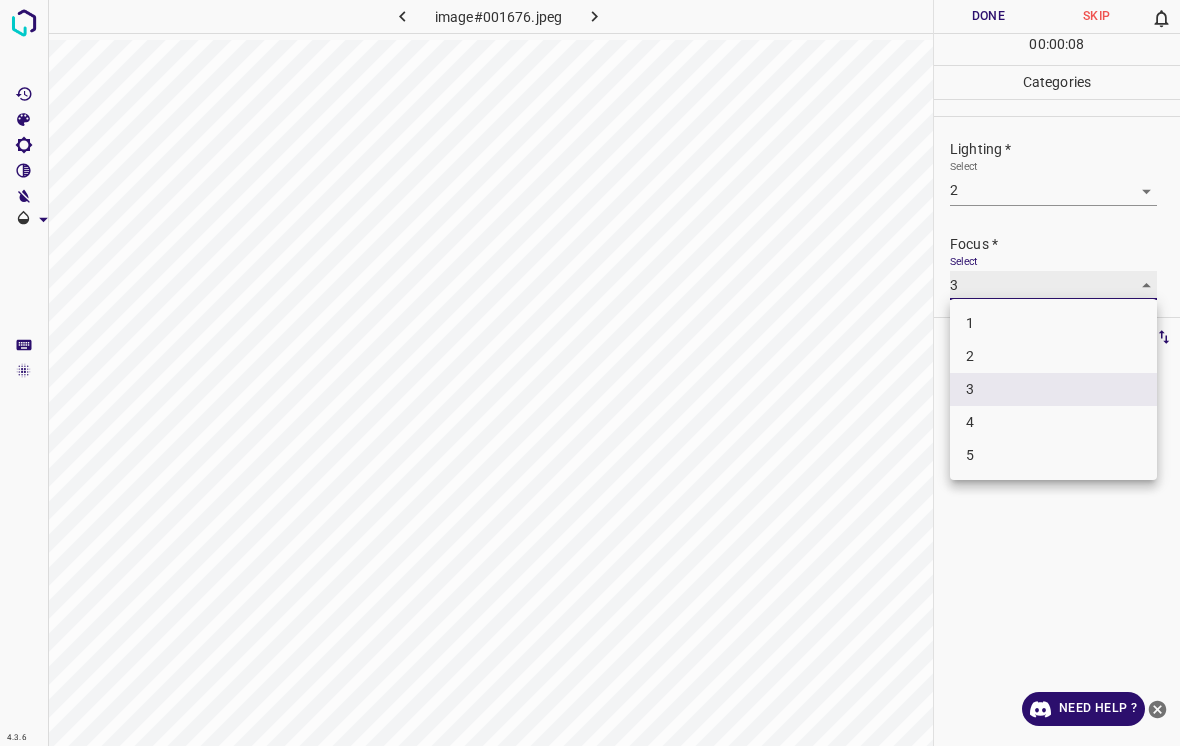 type on "2" 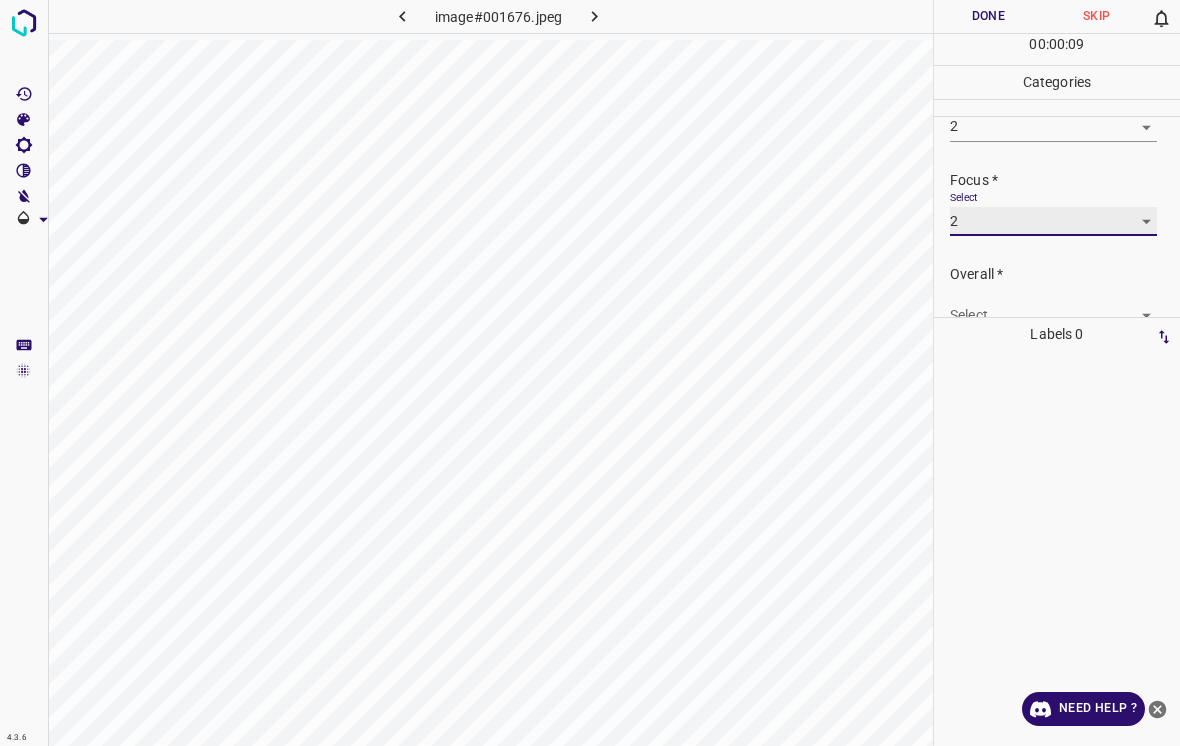 scroll, scrollTop: 66, scrollLeft: 0, axis: vertical 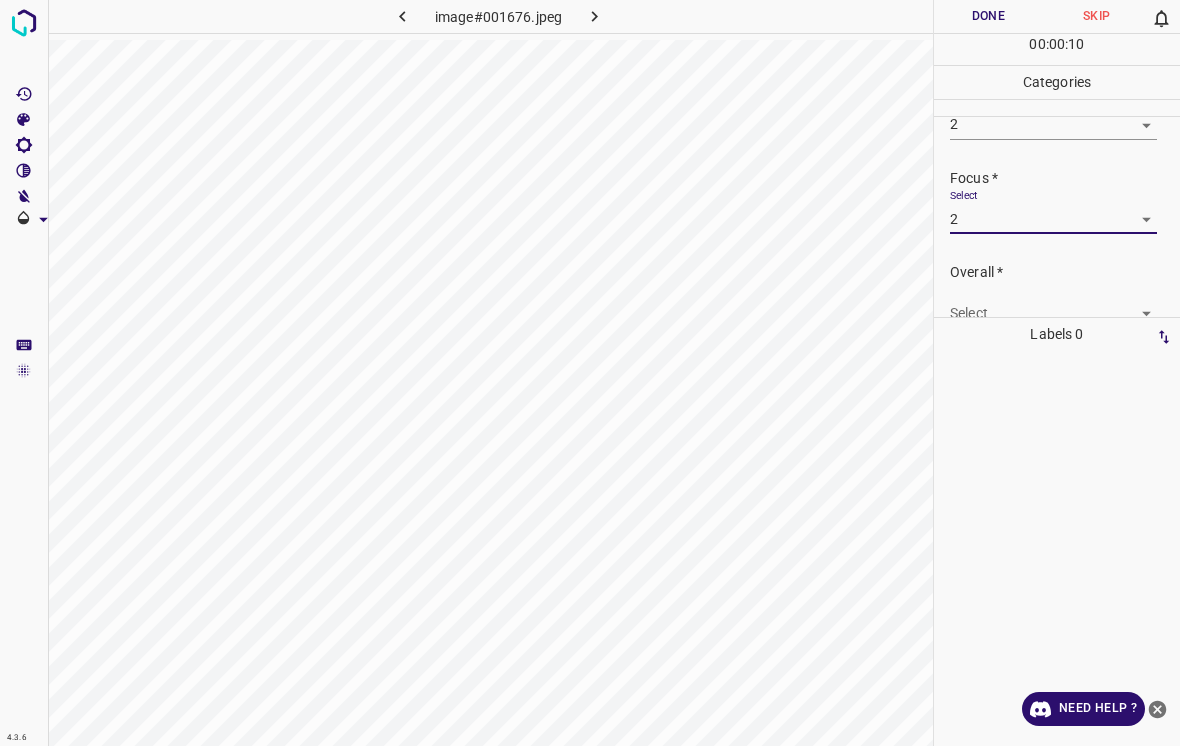click on "4.3.6  image#001676.jpeg Done Skip 0 00   : 00   : 10   Categories Lighting *  Select 2 2 Focus *  Select 2 2 Overall *  Select ​ Labels   0 Categories 1 Lighting 2 Focus 3 Overall Tools Space Change between modes (Draw & Edit) I Auto labeling R Restore zoom M Zoom in N Zoom out Delete Delete selecte label Filters Z Restore filters X Saturation filter C Brightness filter V Contrast filter B Gray scale filter General O Download Need Help ? - Text - Hide - Delete" at bounding box center [590, 373] 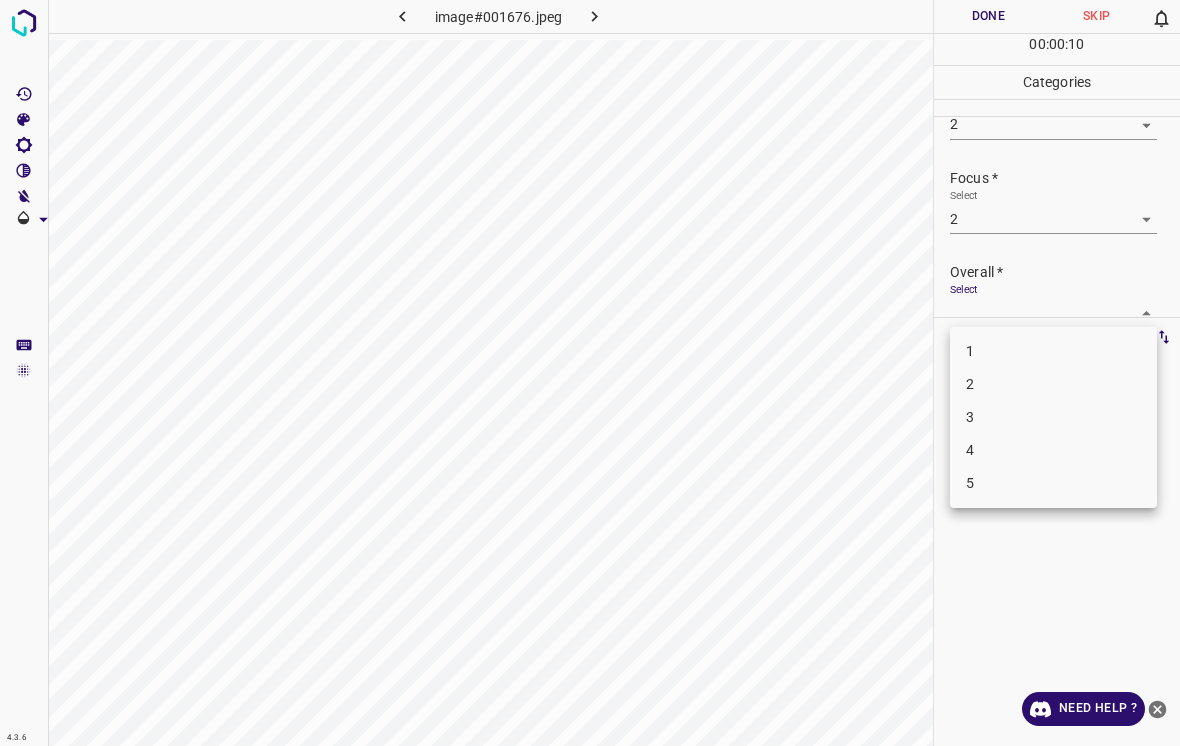 click on "2" at bounding box center [1053, 384] 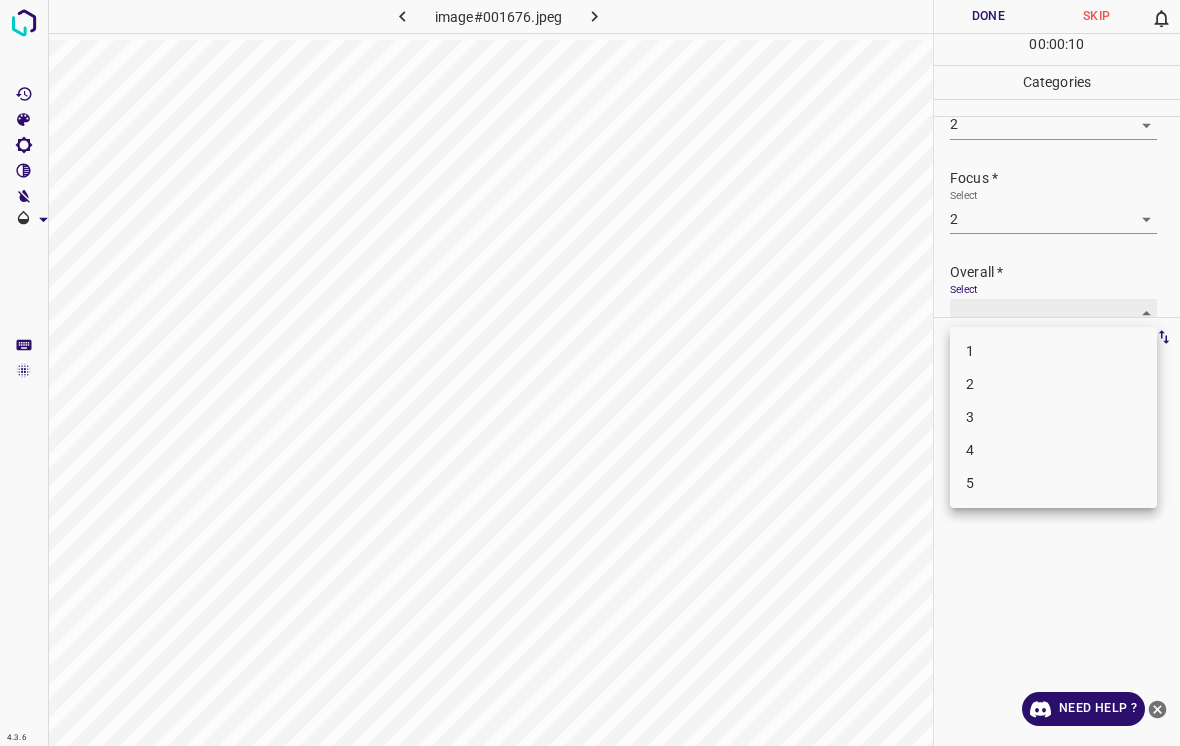 type on "2" 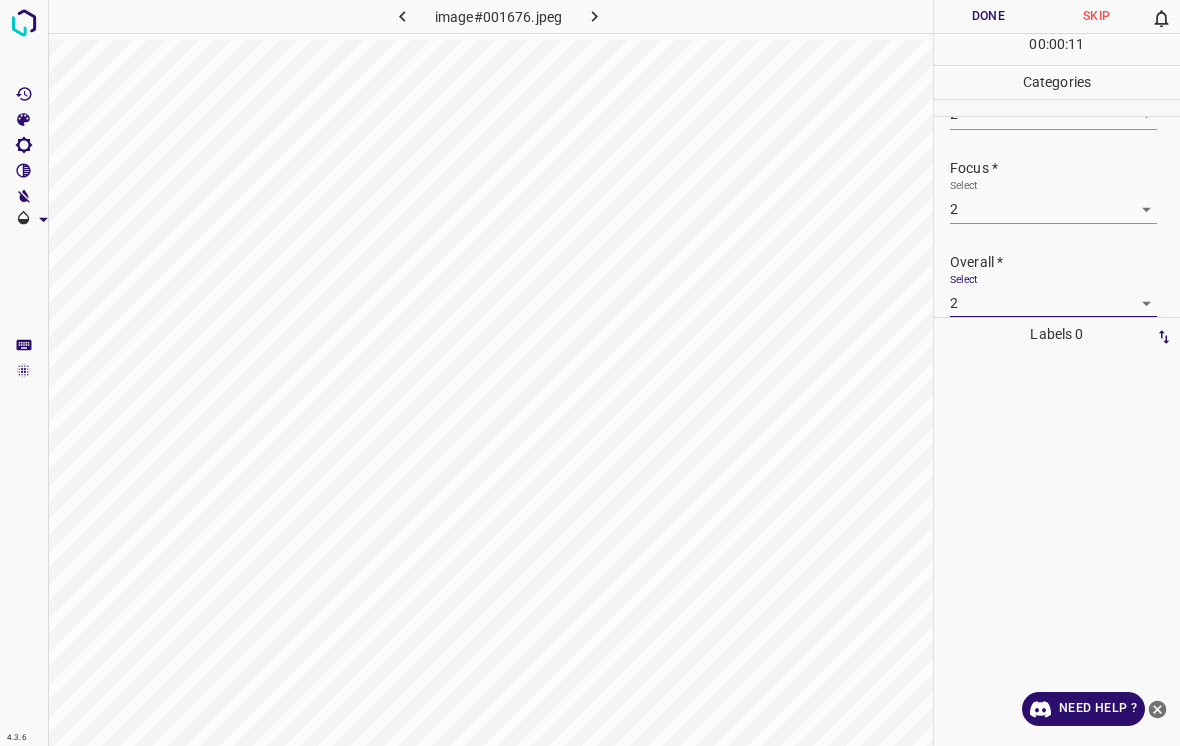click on "Done" at bounding box center [988, 16] 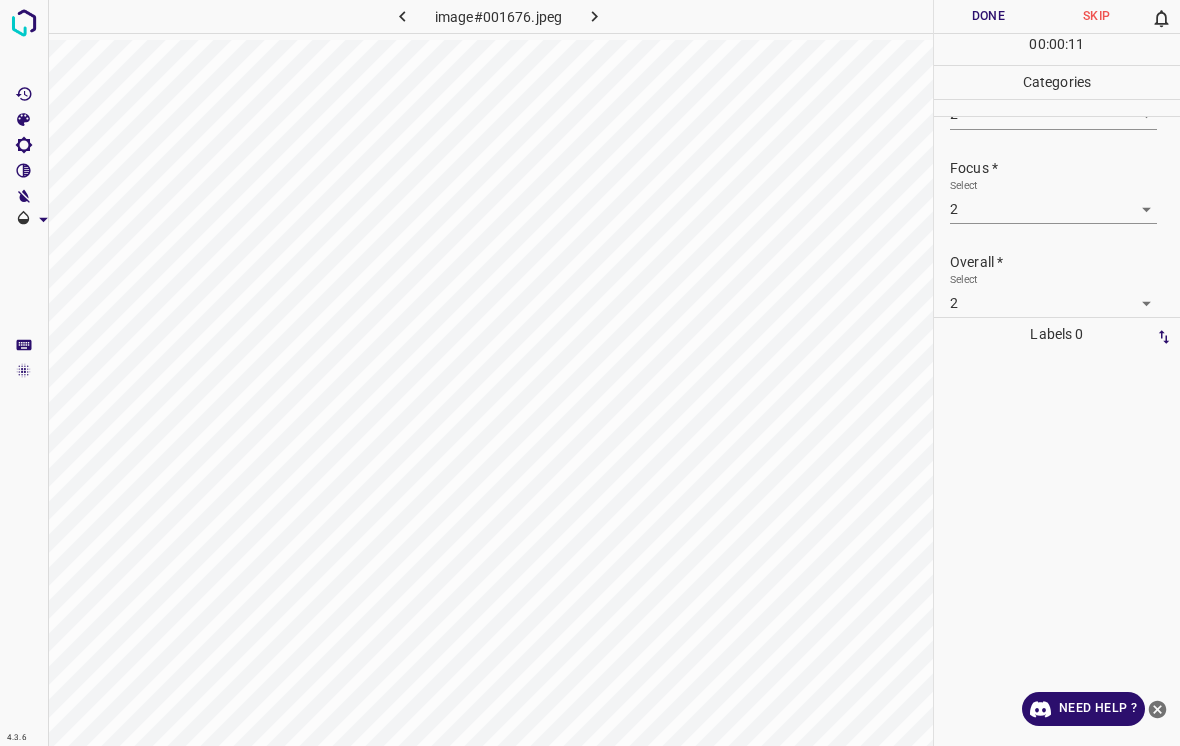 click on "Done" at bounding box center (988, 16) 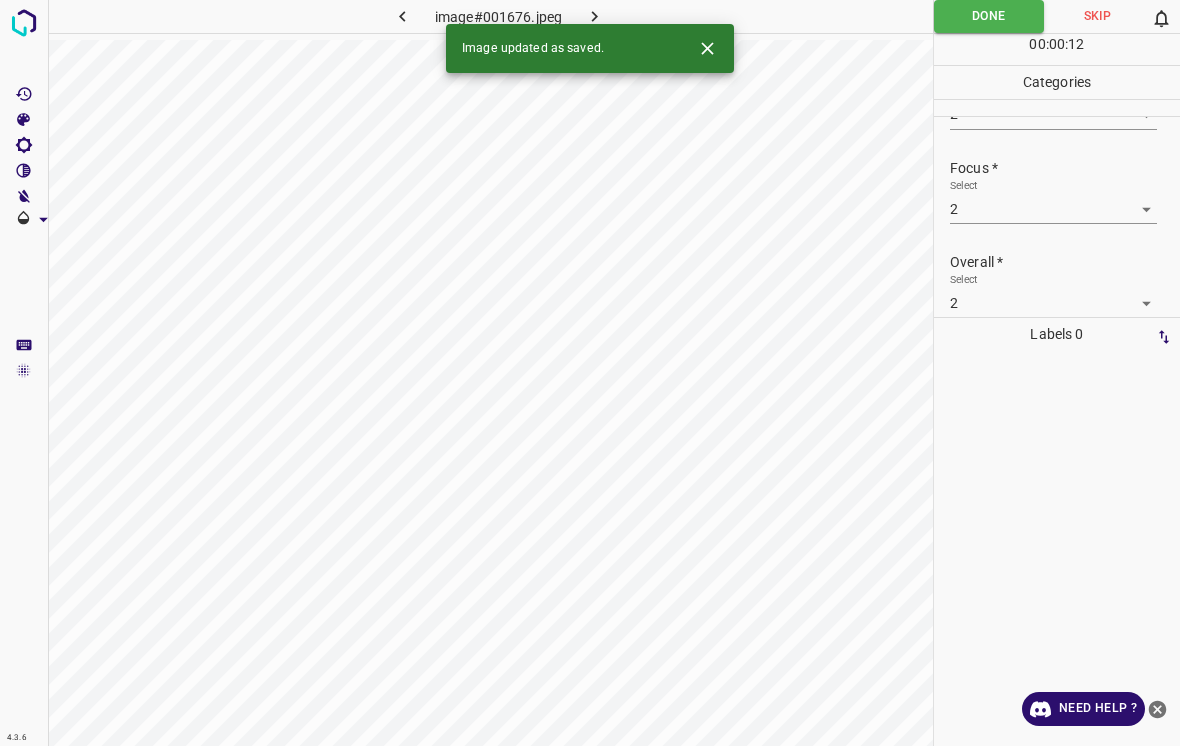click on "Image updated as saved." at bounding box center [590, 48] 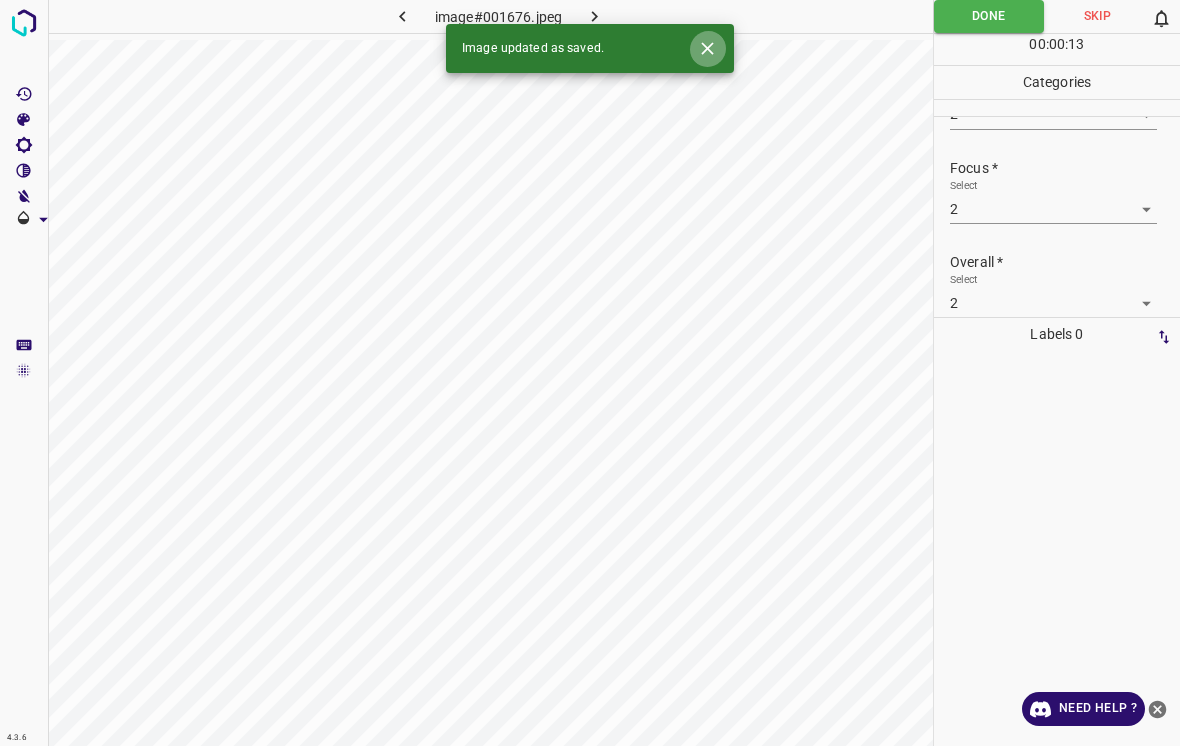 click 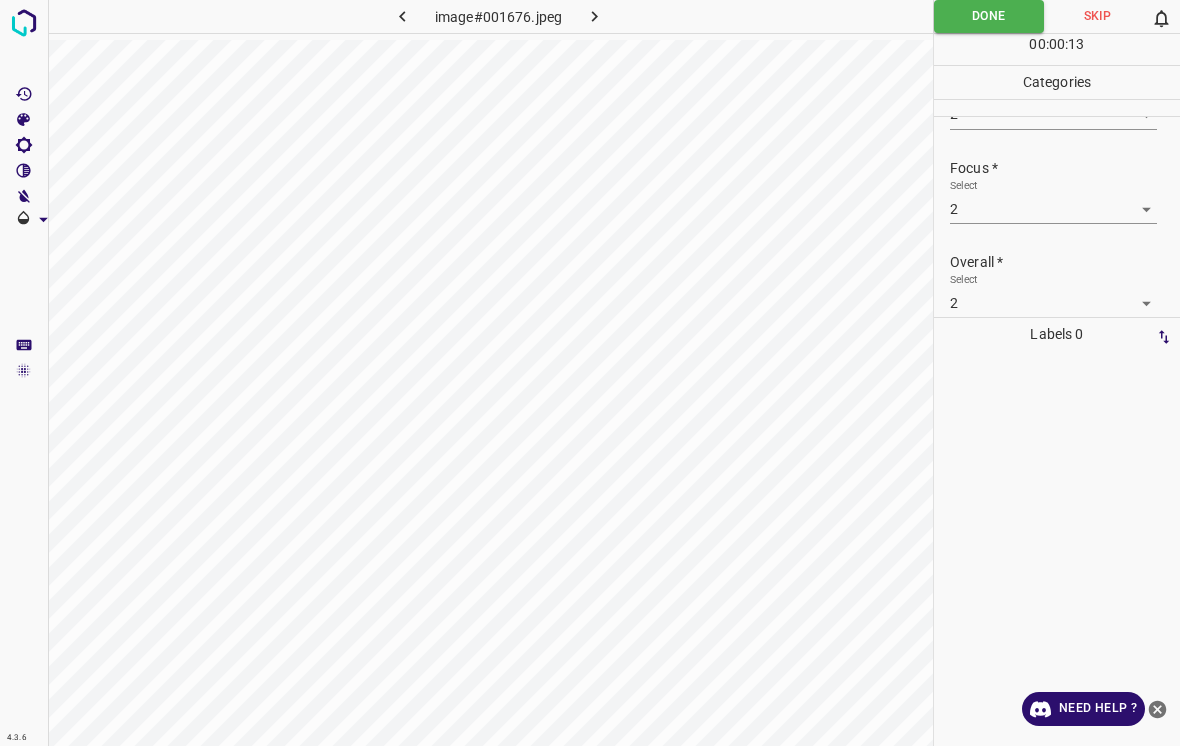 click 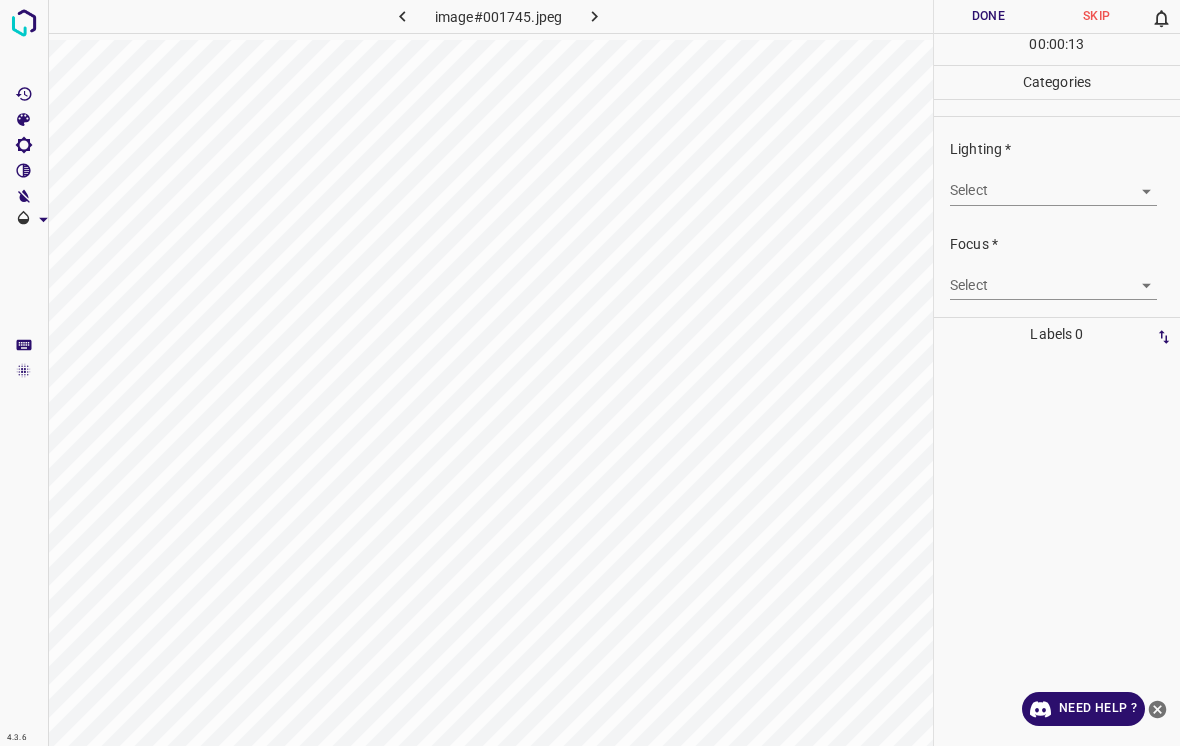 click on "4.3.6  image#001745.jpeg Done Skip 0 00   : 00   : 13   Categories Lighting *  Select ​ Focus *  Select ​ Overall *  Select ​ Labels   0 Categories 1 Lighting 2 Focus 3 Overall Tools Space Change between modes (Draw & Edit) I Auto labeling R Restore zoom M Zoom in N Zoom out Delete Delete selecte label Filters Z Restore filters X Saturation filter C Brightness filter V Contrast filter B Gray scale filter General O Download Need Help ? - Text - Hide - Delete" at bounding box center (590, 373) 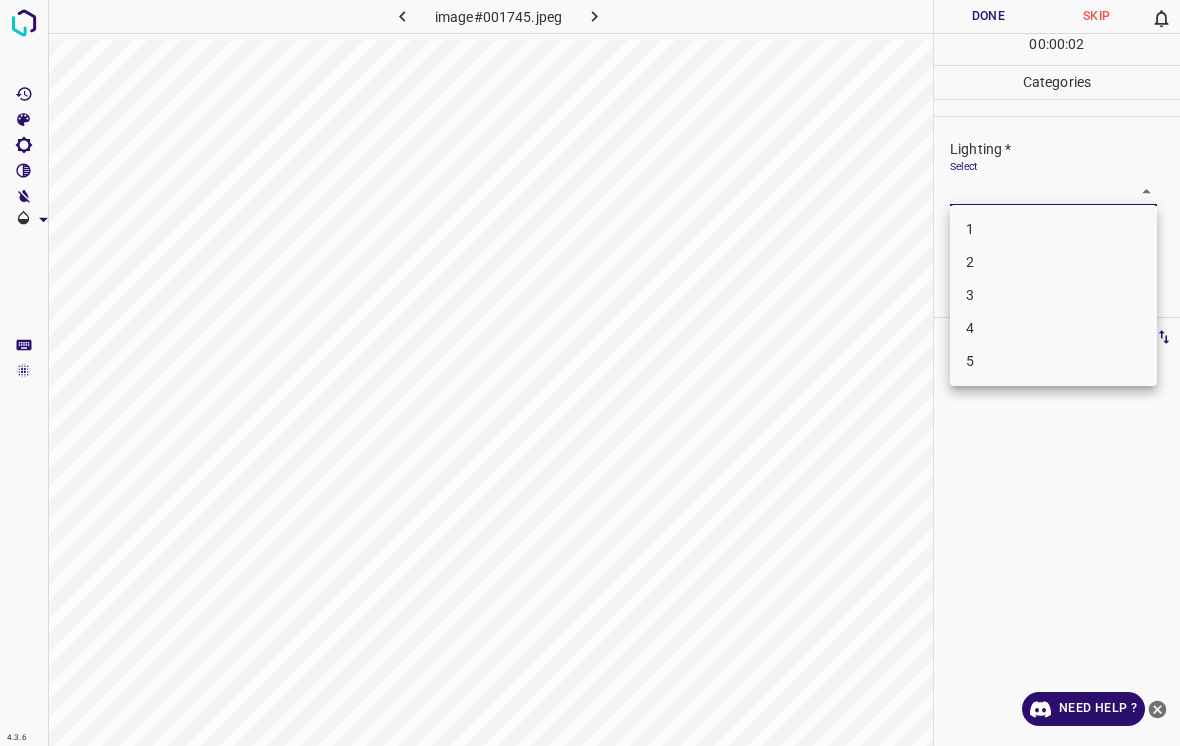 click on "2" at bounding box center (1053, 262) 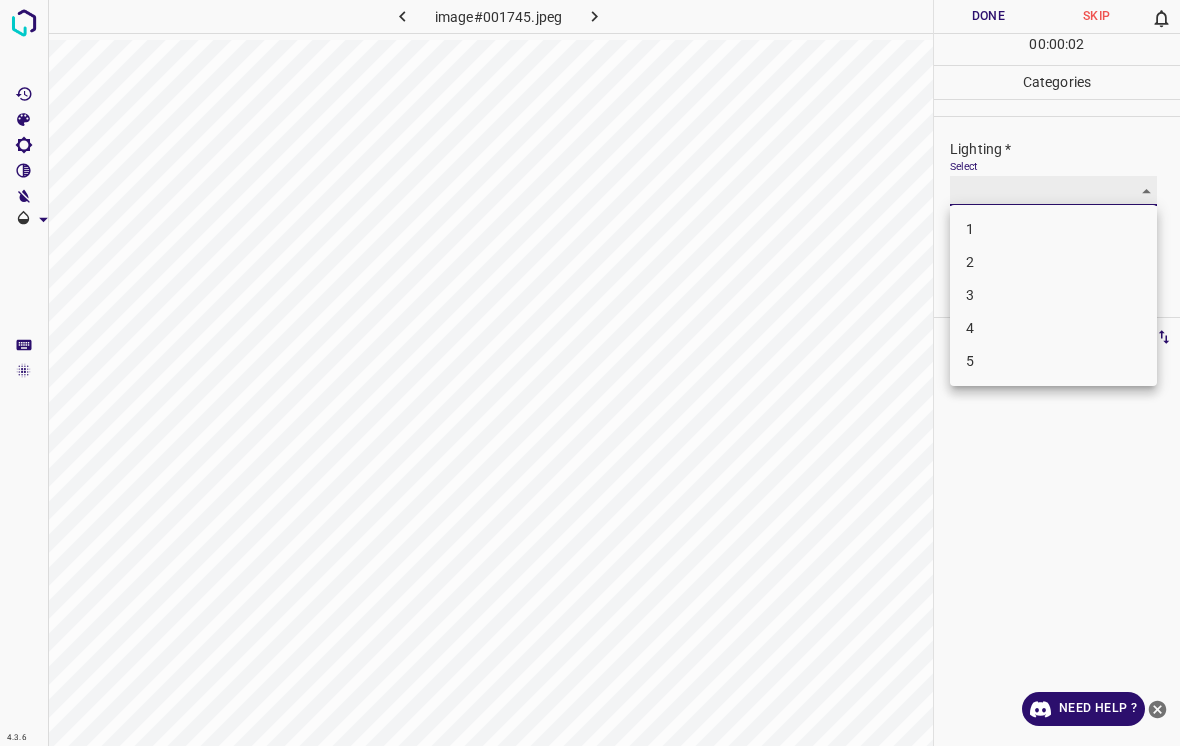 type on "2" 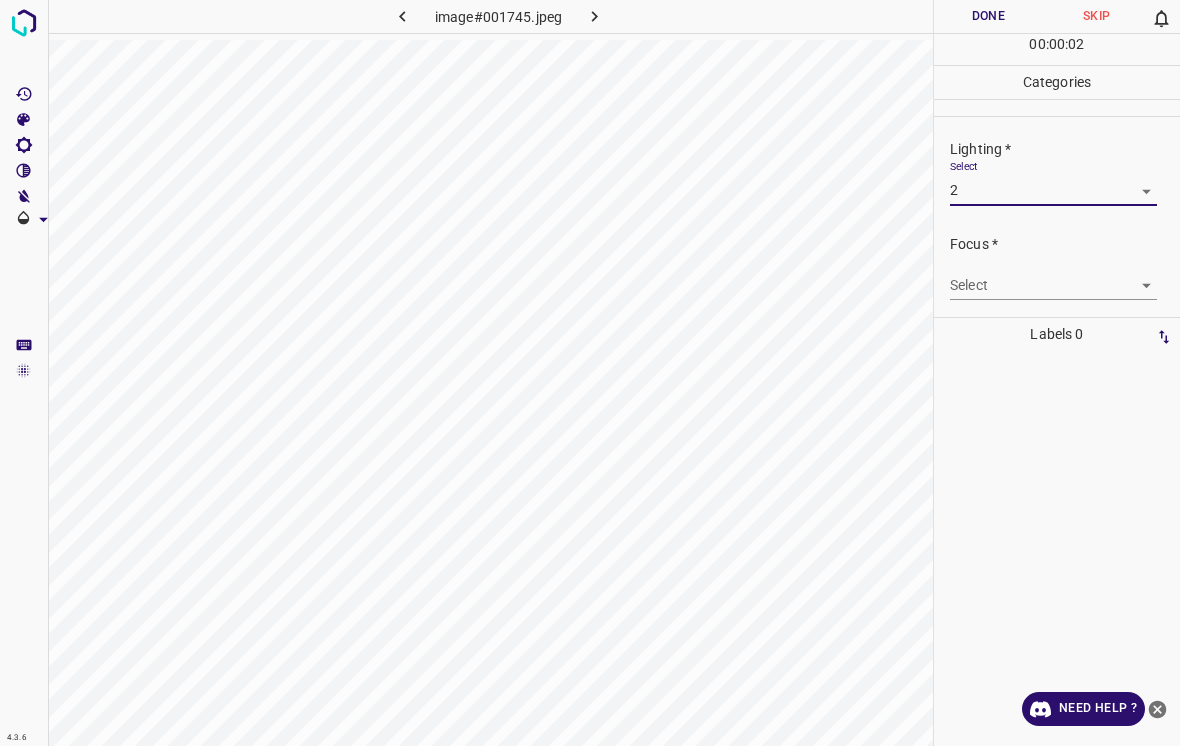 click on "4.3.6  image#001745.jpeg Done Skip 0 00   : 00   : 02   Categories Lighting *  Select 2 2 Focus *  Select ​ Overall *  Select ​ Labels   0 Categories 1 Lighting 2 Focus 3 Overall Tools Space Change between modes (Draw & Edit) I Auto labeling R Restore zoom M Zoom in N Zoom out Delete Delete selecte label Filters Z Restore filters X Saturation filter C Brightness filter V Contrast filter B Gray scale filter General O Download Need Help ? - Text - Hide - Delete" at bounding box center (590, 373) 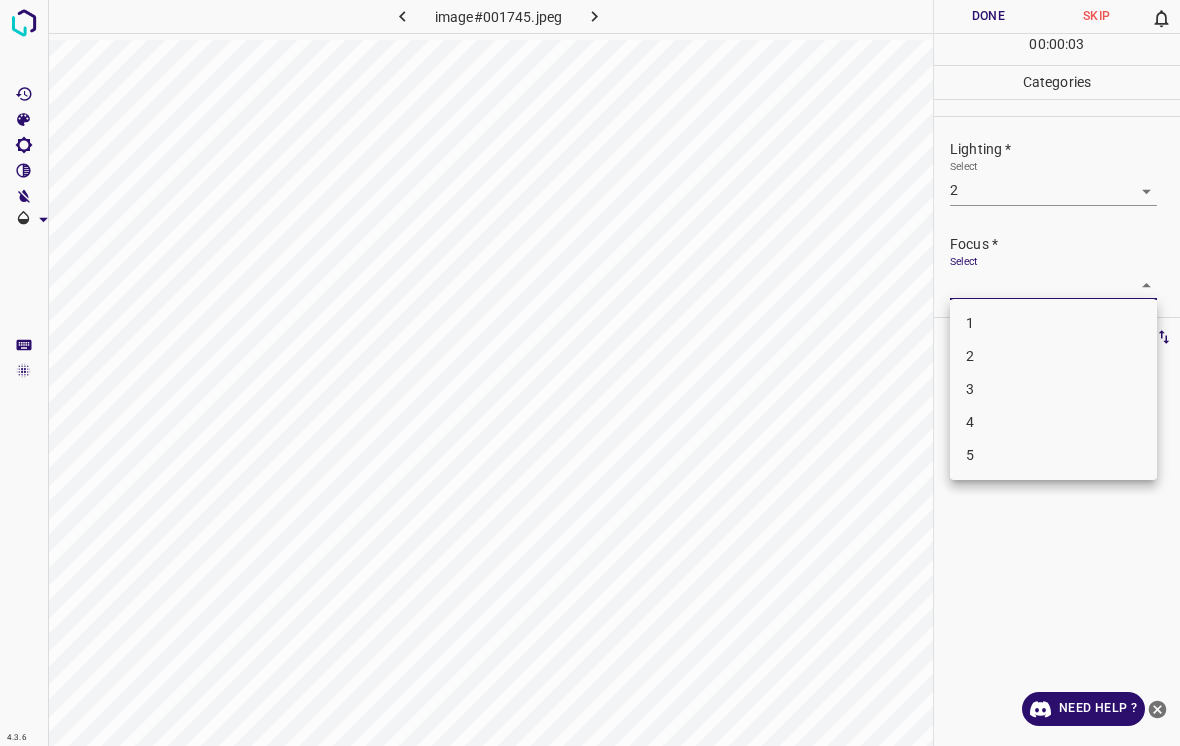 click on "2" at bounding box center [1053, 356] 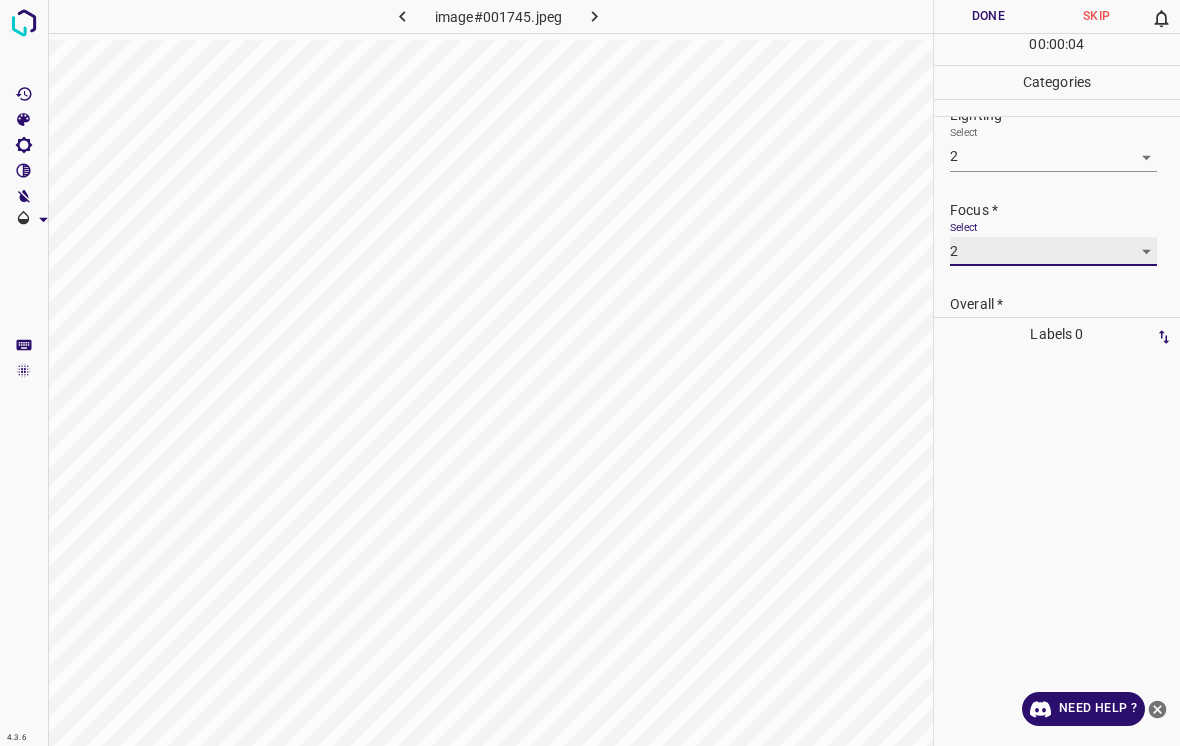 scroll, scrollTop: 35, scrollLeft: 0, axis: vertical 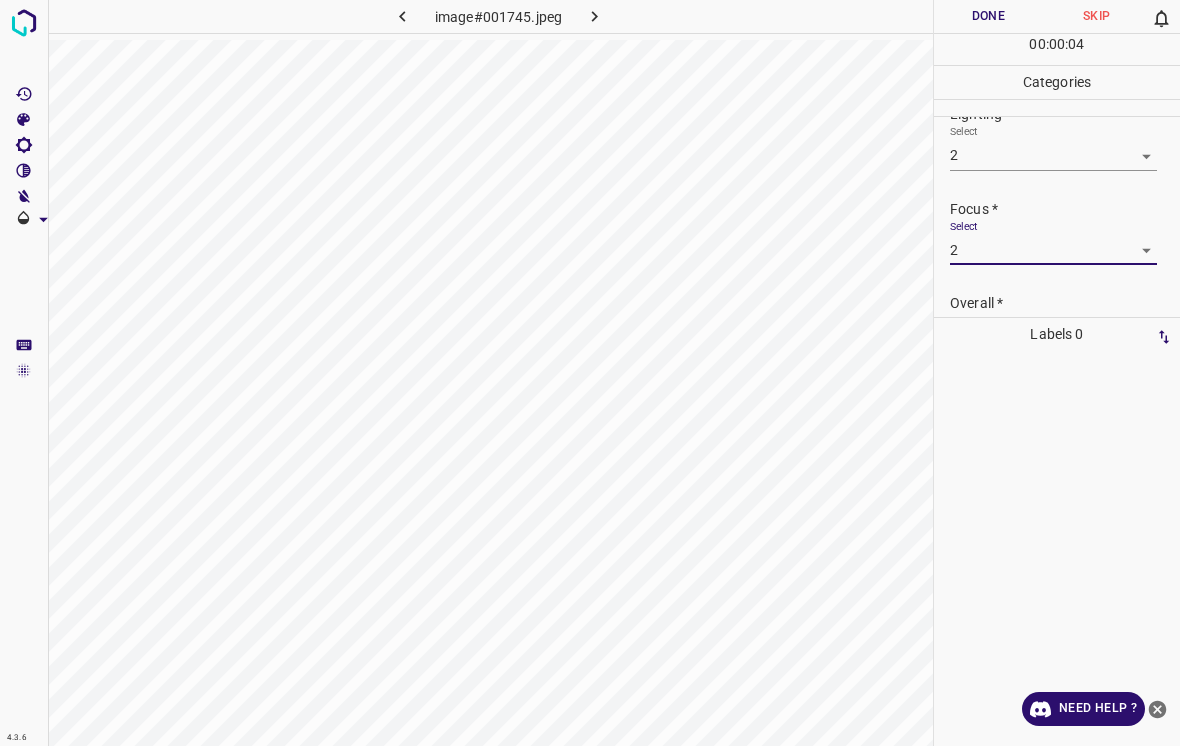 click on "4.3.6  image#001745.jpeg Done Skip 0 00   : 00   : 04   Categories Lighting *  Select 2 2 Focus *  Select 2 2 Overall *  Select ​ Labels   0 Categories 1 Lighting 2 Focus 3 Overall Tools Space Change between modes (Draw & Edit) I Auto labeling R Restore zoom M Zoom in N Zoom out Delete Delete selecte label Filters Z Restore filters X Saturation filter C Brightness filter V Contrast filter B Gray scale filter General O Download Need Help ? - Text - Hide - Delete" at bounding box center (590, 373) 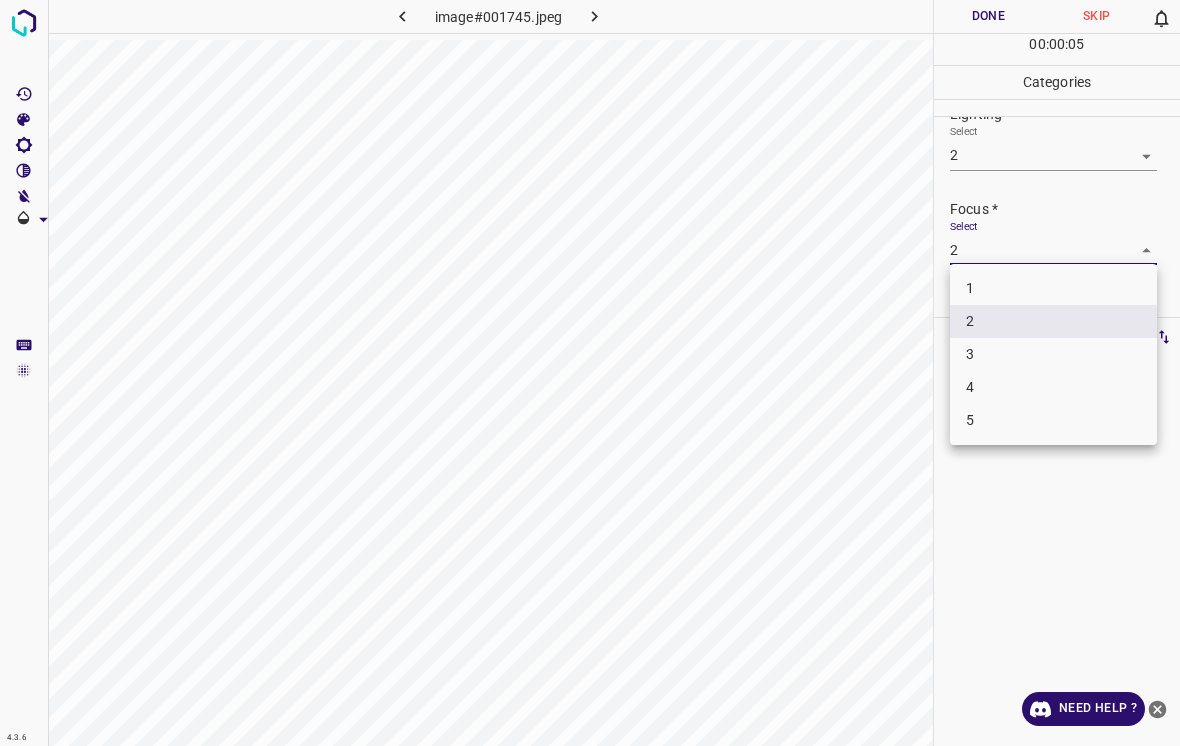 click on "3" at bounding box center [1053, 354] 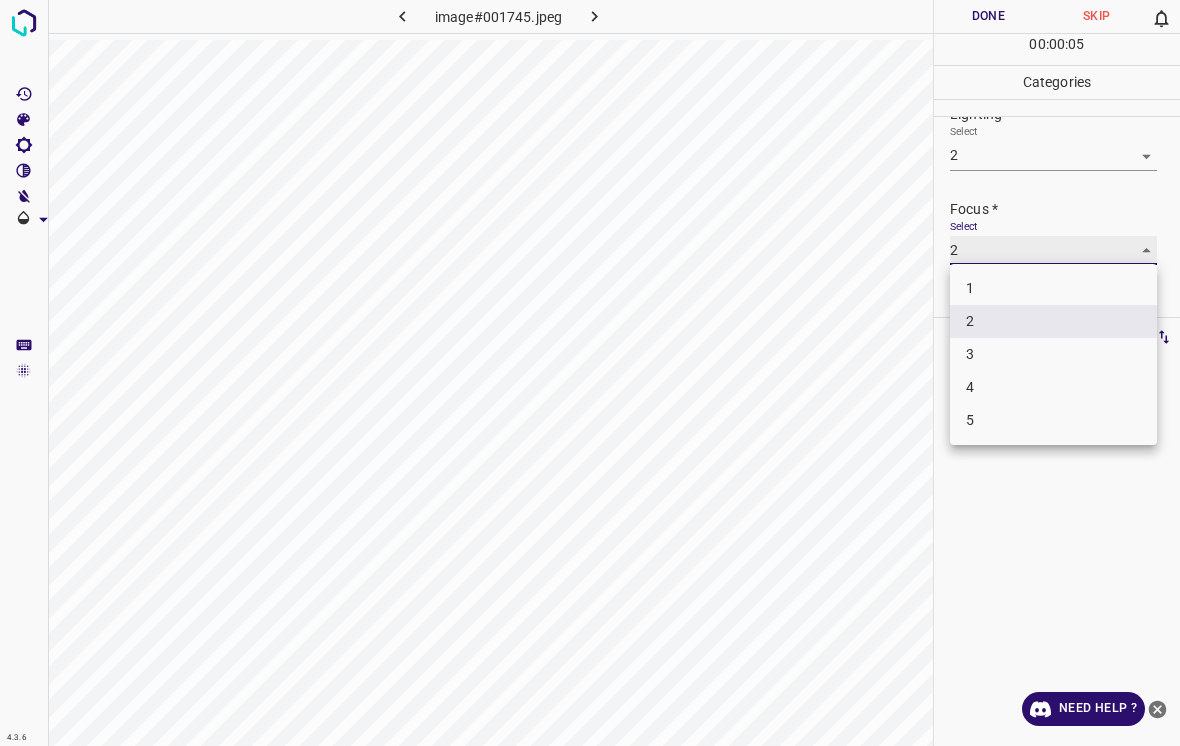 type on "3" 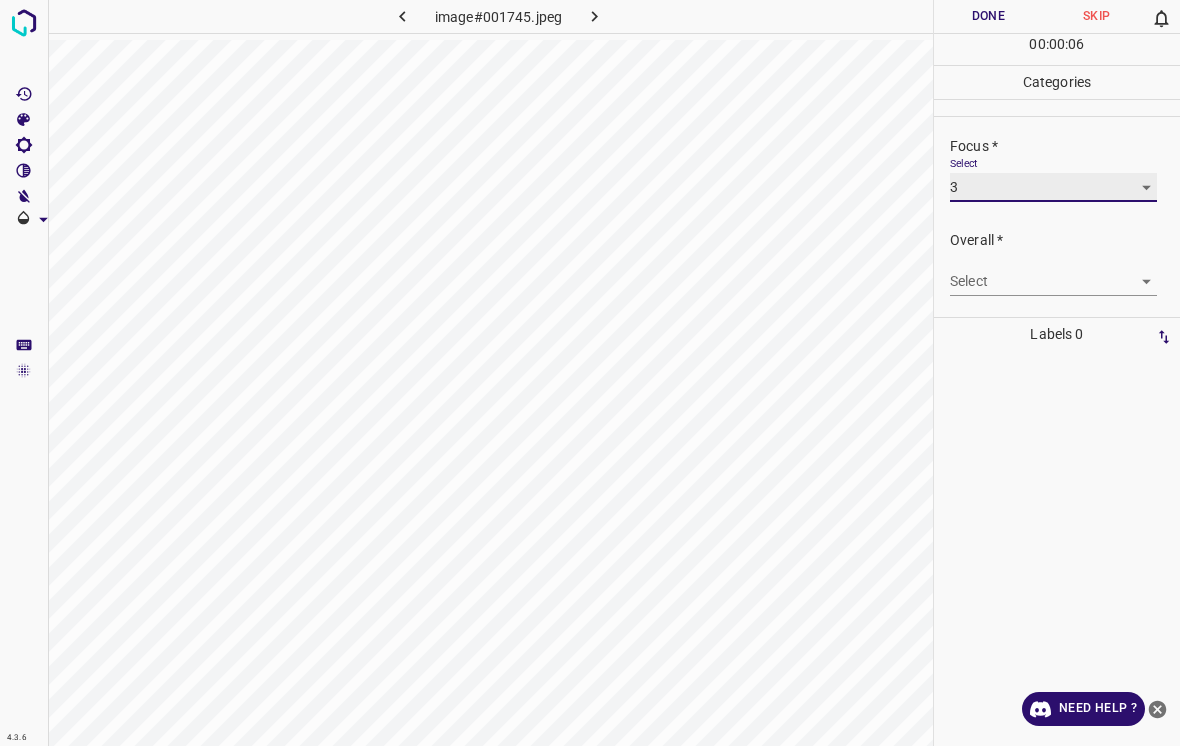 scroll, scrollTop: 98, scrollLeft: 0, axis: vertical 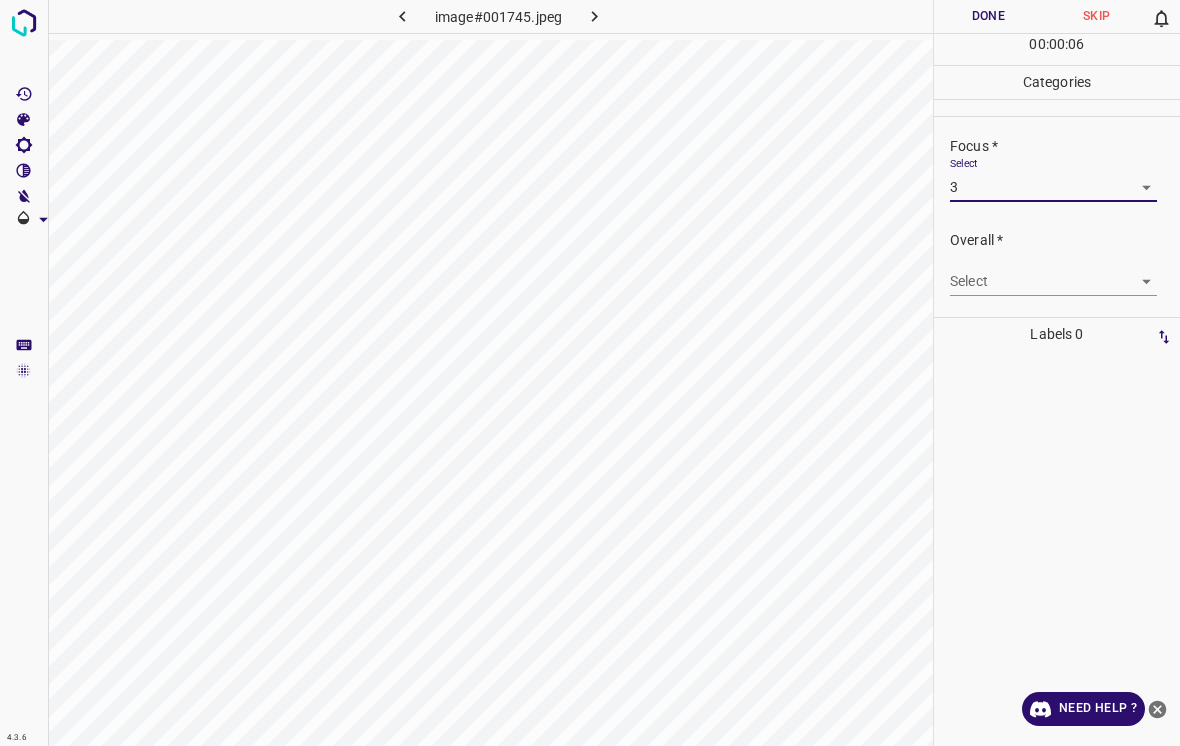 click on "4.3.6  image#001745.jpeg Done Skip 0 00   : 00   : 06   Categories Lighting *  Select 2 2 Focus *  Select 3 3 Overall *  Select ​ Labels   0 Categories 1 Lighting 2 Focus 3 Overall Tools Space Change between modes (Draw & Edit) I Auto labeling R Restore zoom M Zoom in N Zoom out Delete Delete selecte label Filters Z Restore filters X Saturation filter C Brightness filter V Contrast filter B Gray scale filter General O Download Need Help ? - Text - Hide - Delete" at bounding box center (590, 373) 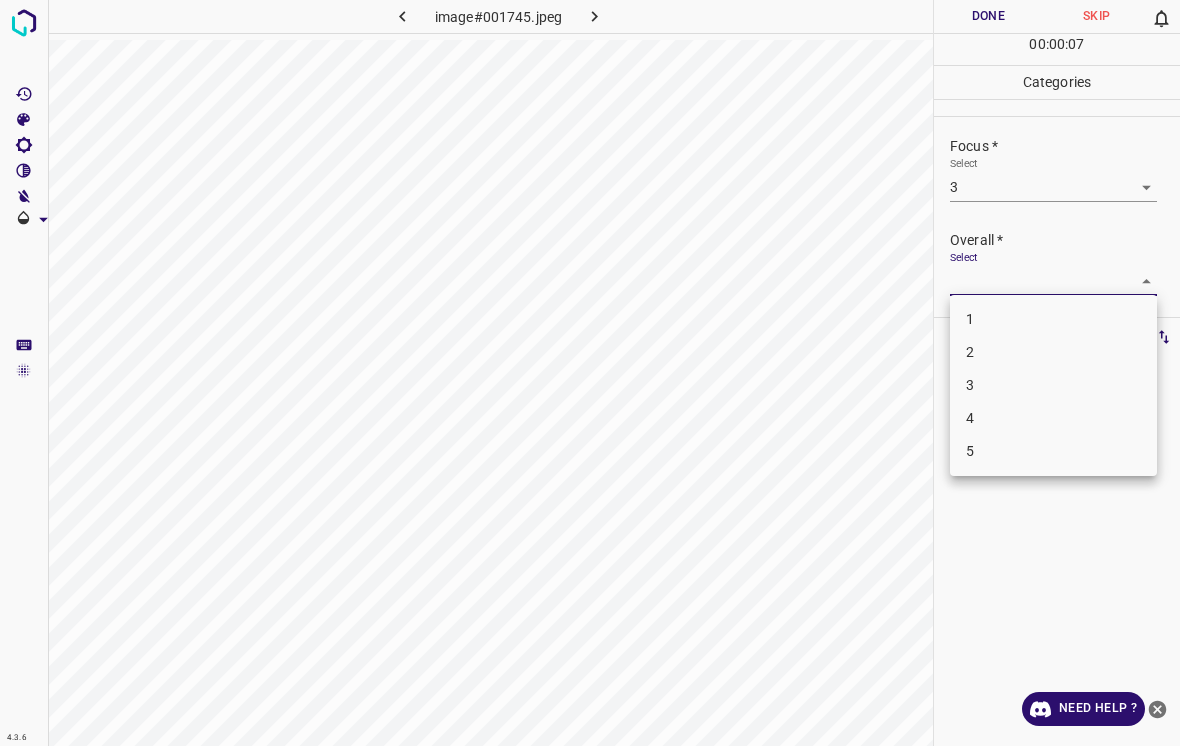 click on "2" at bounding box center (1053, 352) 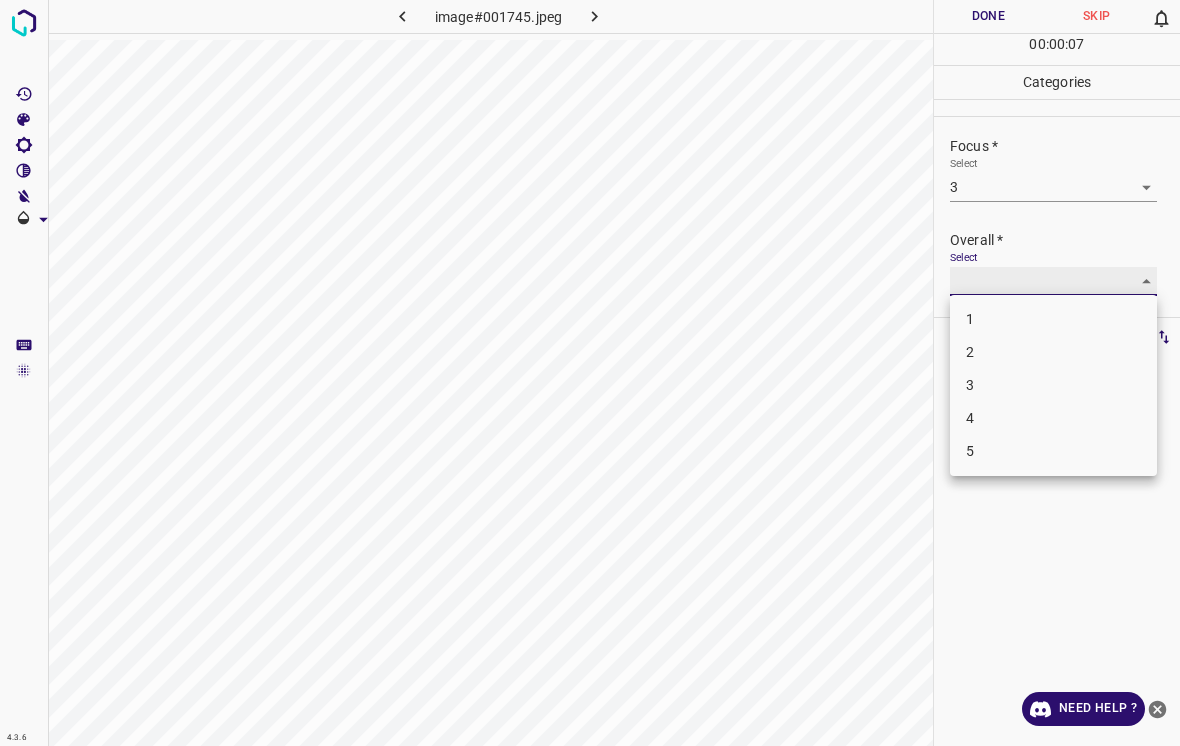 type on "2" 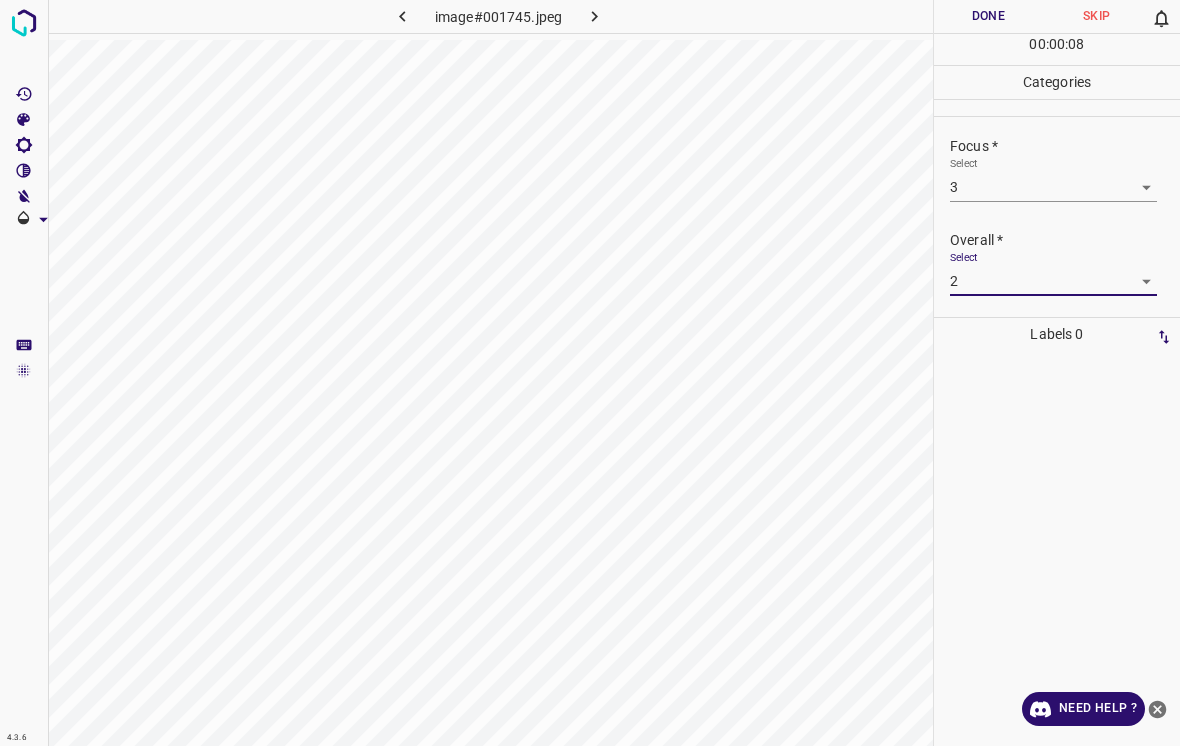 click on "Done" at bounding box center [988, 16] 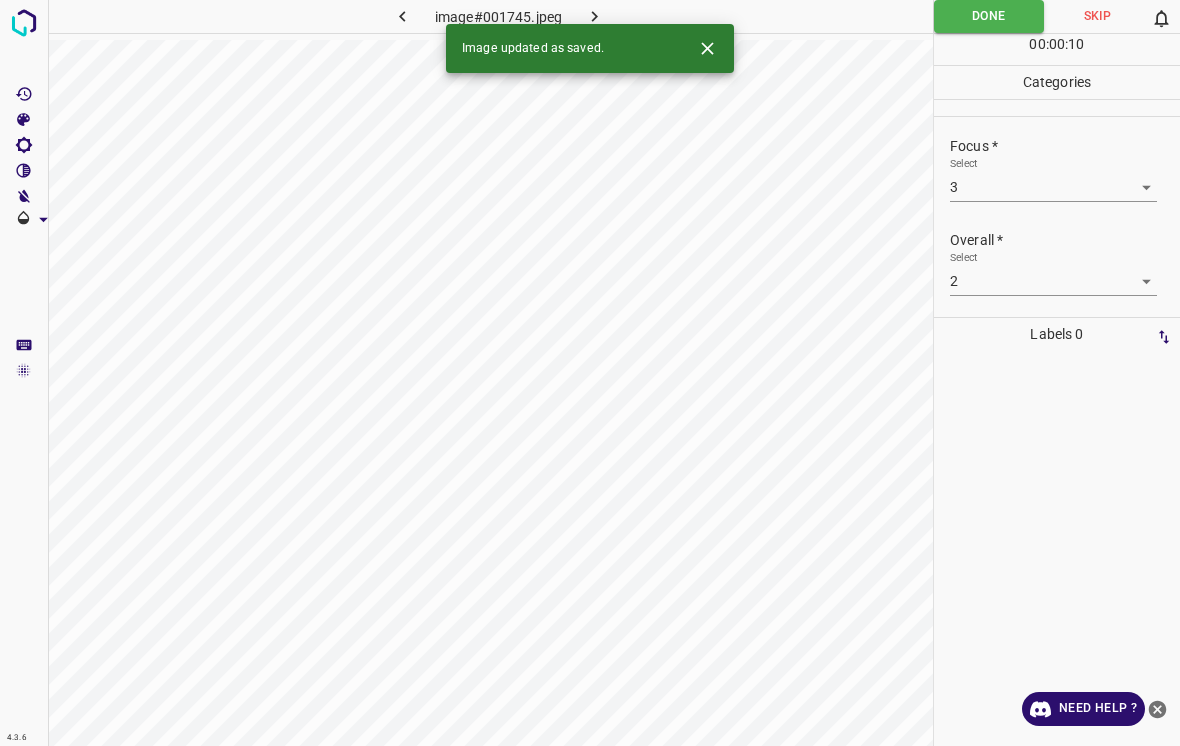 click at bounding box center [594, 16] 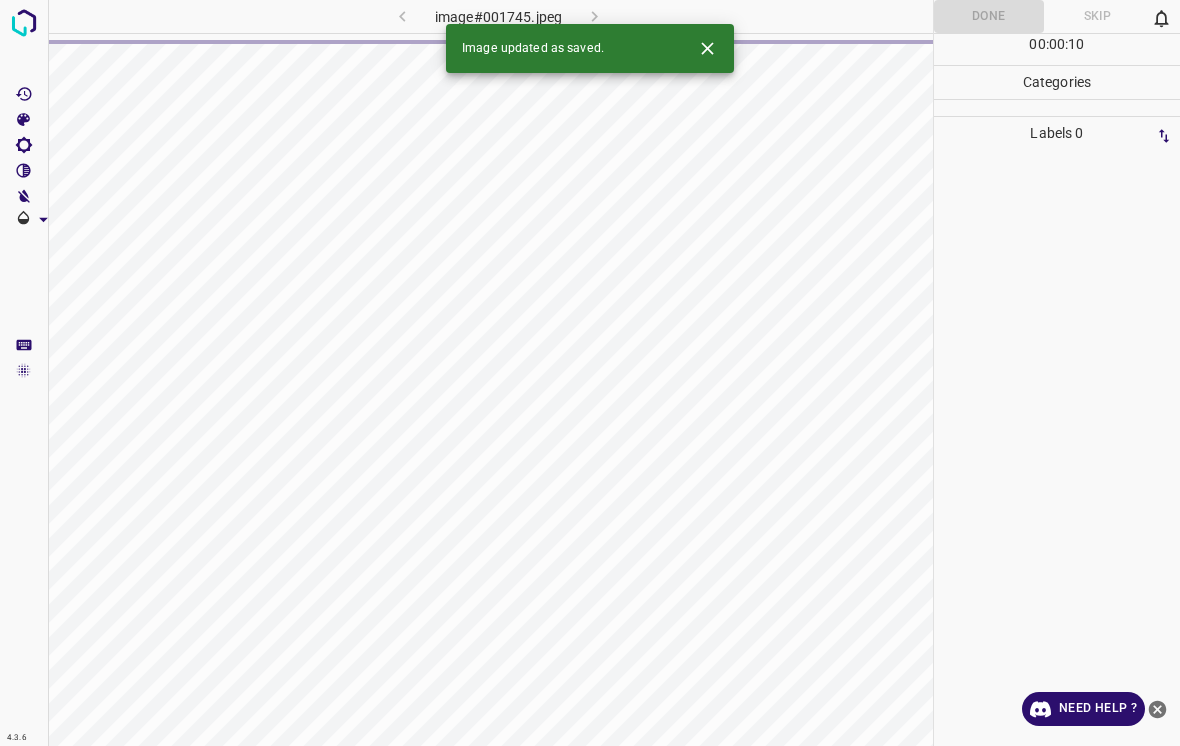 click at bounding box center [707, 48] 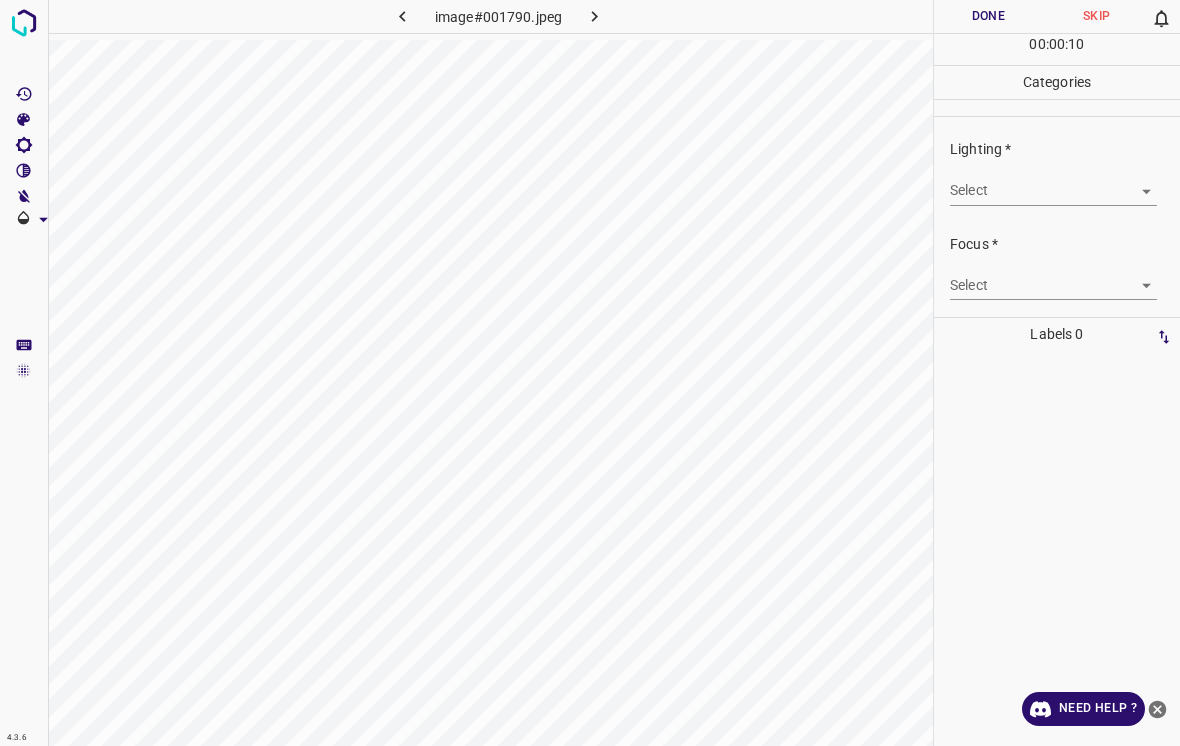 click on "4.3.6  image#001790.jpeg Done Skip 0 00   : 00   : 10   Categories Lighting *  Select ​ Focus *  Select ​ Overall *  Select ​ Labels   0 Categories 1 Lighting 2 Focus 3 Overall Tools Space Change between modes (Draw & Edit) I Auto labeling R Restore zoom M Zoom in N Zoom out Delete Delete selecte label Filters Z Restore filters X Saturation filter C Brightness filter V Contrast filter B Gray scale filter General O Download Need Help ? - Text - Hide - Delete" at bounding box center (590, 373) 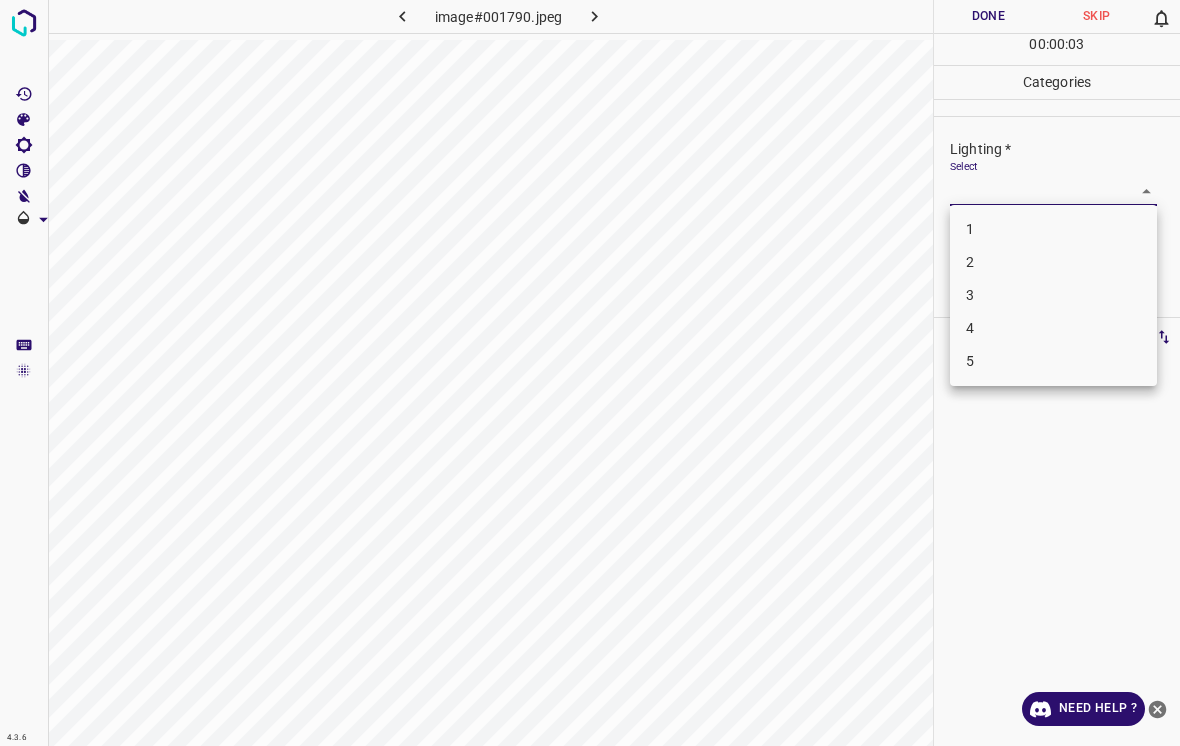 click on "3" at bounding box center (1053, 295) 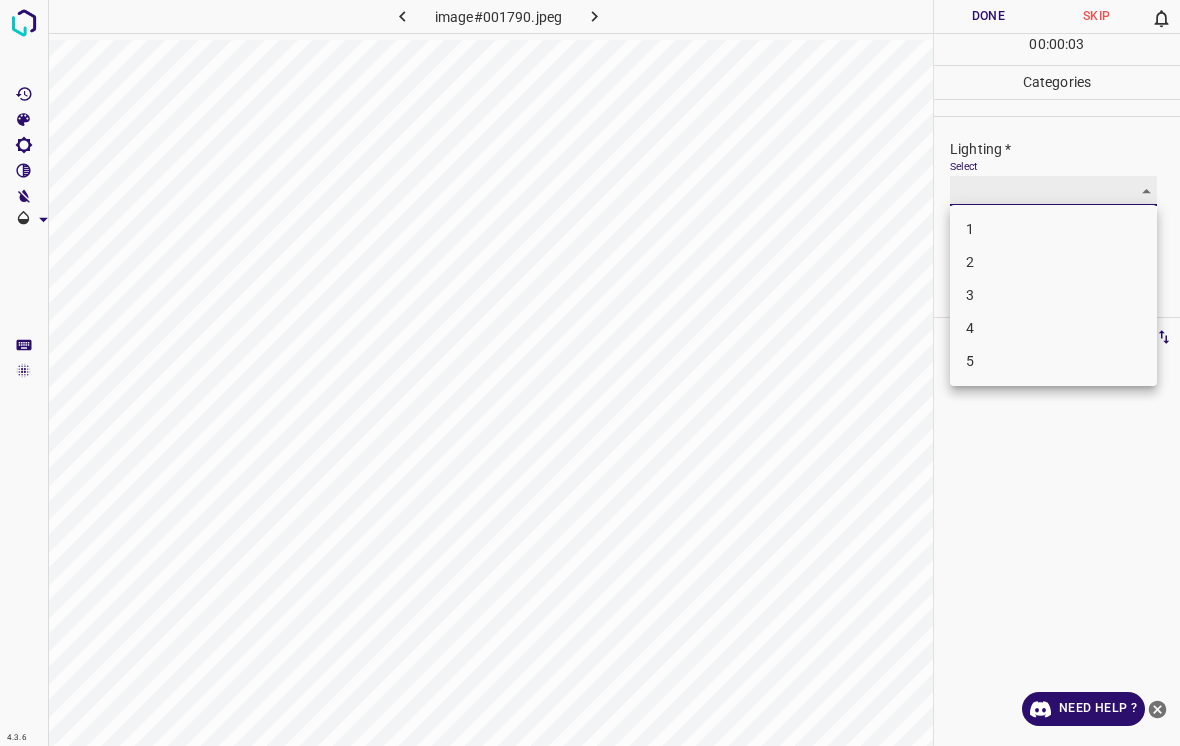 type on "3" 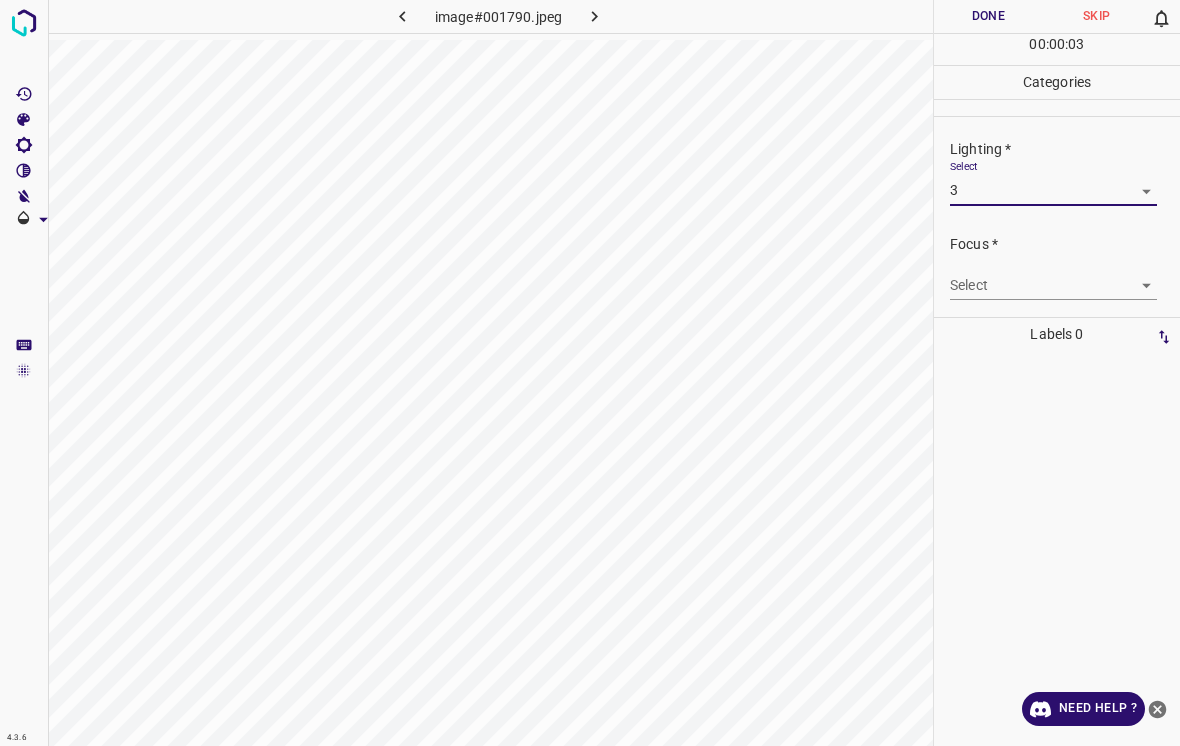 click on "4.3.6  image#001790.jpeg Done Skip 0 00   : 00   : 03   Categories Lighting *  Select 3 3 Focus *  Select ​ Overall *  Select ​ Labels   0 Categories 1 Lighting 2 Focus 3 Overall Tools Space Change between modes (Draw & Edit) I Auto labeling R Restore zoom M Zoom in N Zoom out Delete Delete selecte label Filters Z Restore filters X Saturation filter C Brightness filter V Contrast filter B Gray scale filter General O Download Need Help ? - Text - Hide - Delete" at bounding box center (590, 373) 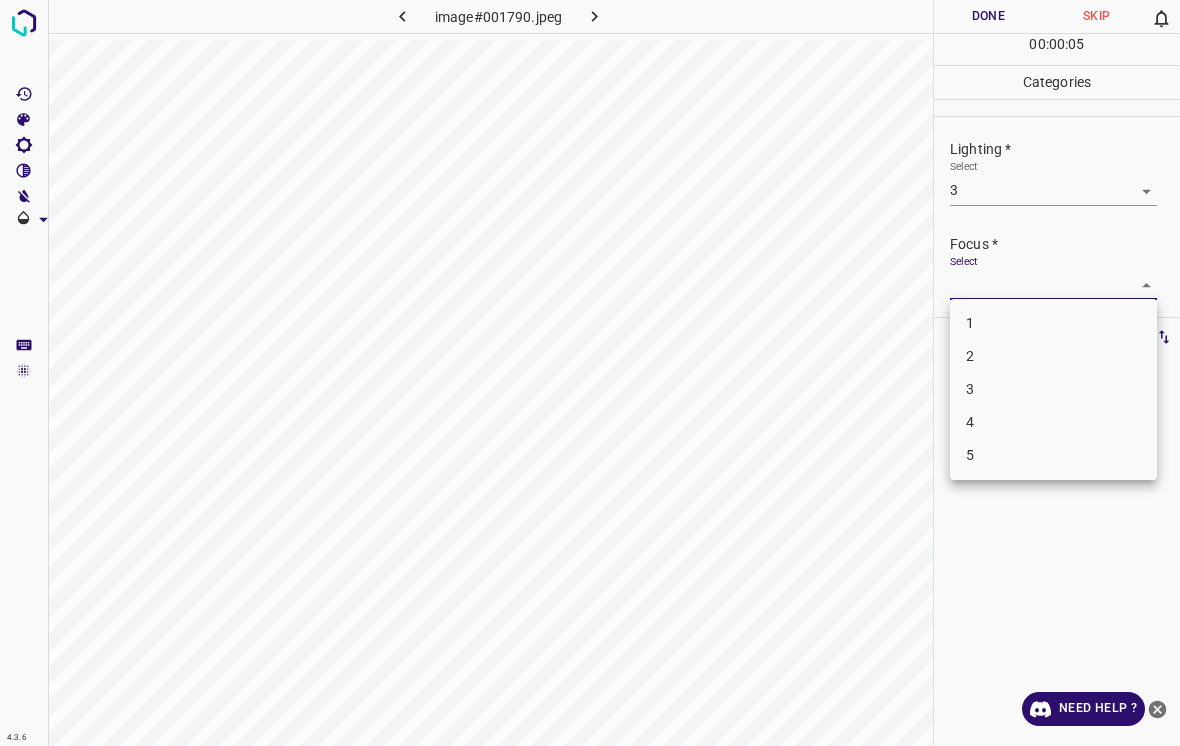click on "2" at bounding box center [1053, 356] 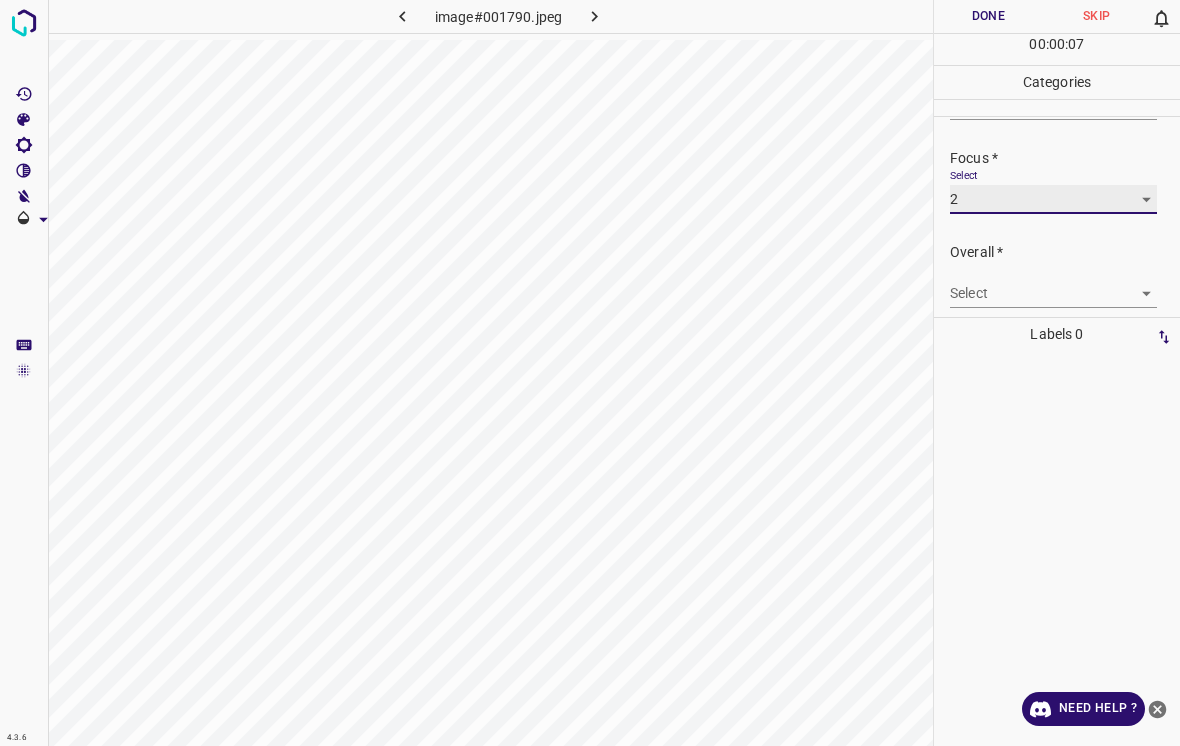 scroll, scrollTop: 88, scrollLeft: 0, axis: vertical 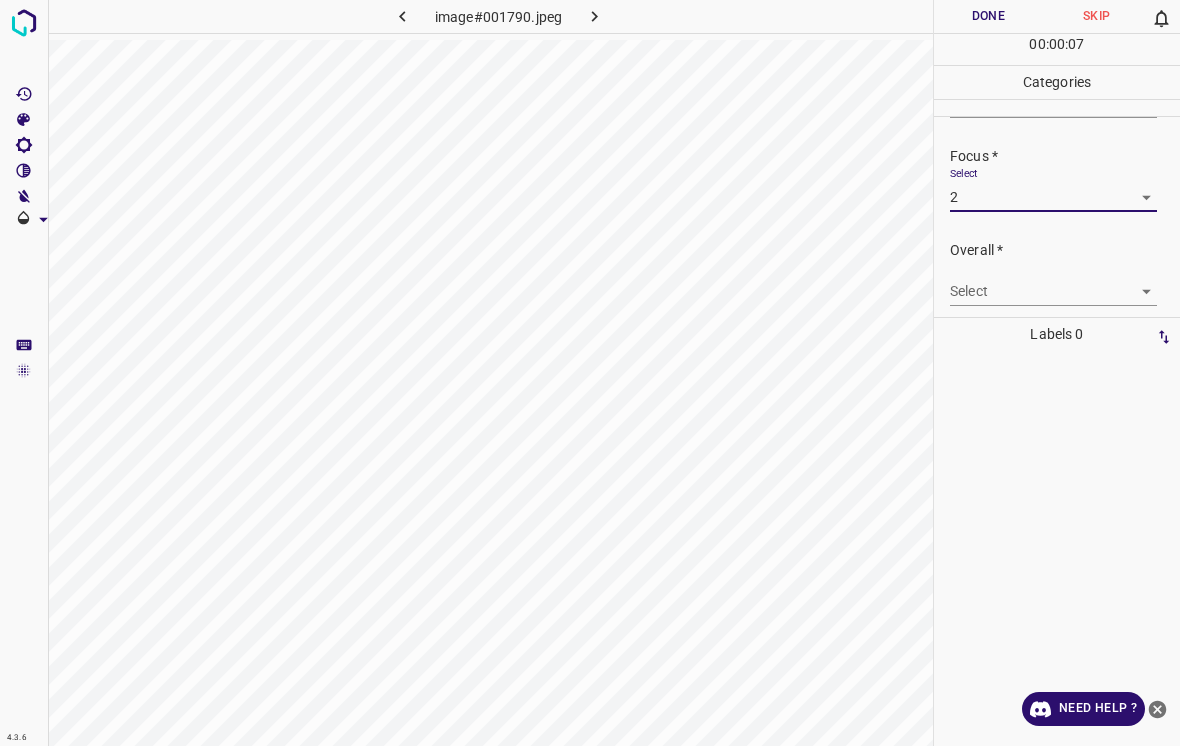 click on "4.3.6  image#001790.jpeg Done Skip 0 00   : 00   : 07   Categories Lighting *  Select 3 3 Focus *  Select 2 2 Overall *  Select ​ Labels   0 Categories 1 Lighting 2 Focus 3 Overall Tools Space Change between modes (Draw & Edit) I Auto labeling R Restore zoom M Zoom in N Zoom out Delete Delete selecte label Filters Z Restore filters X Saturation filter C Brightness filter V Contrast filter B Gray scale filter General O Download Need Help ? - Text - Hide - Delete" at bounding box center [590, 373] 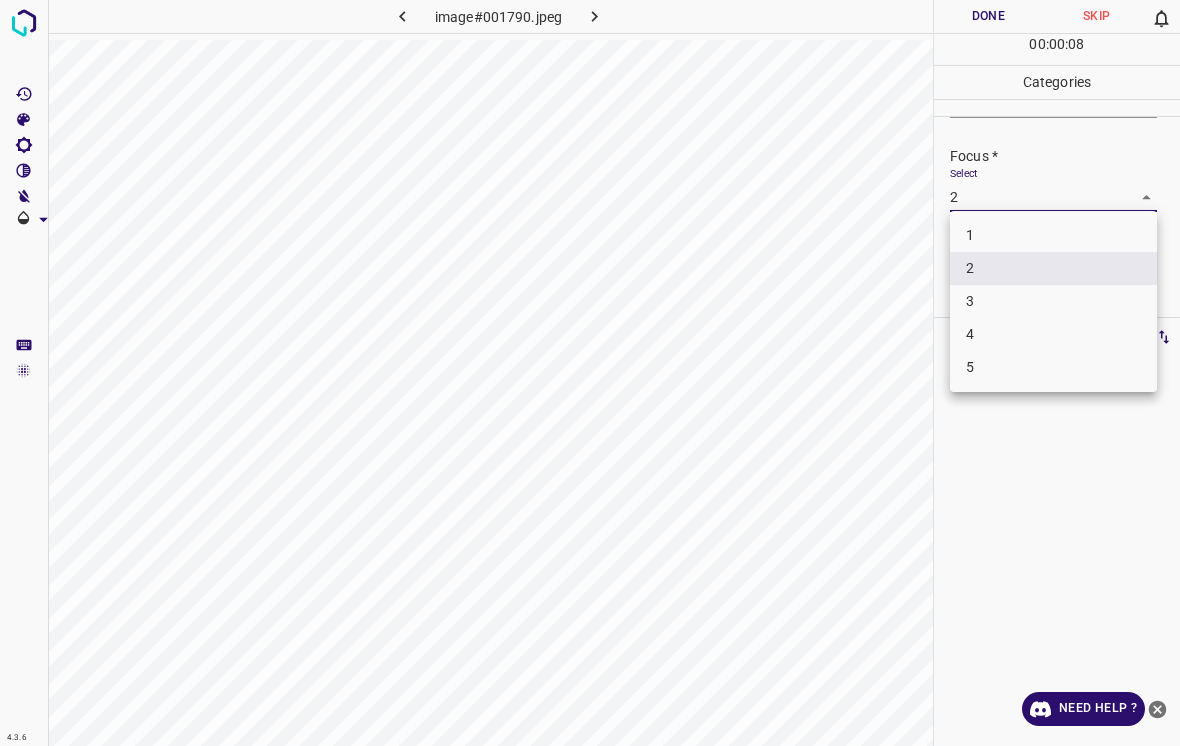 click on "3" at bounding box center (1053, 301) 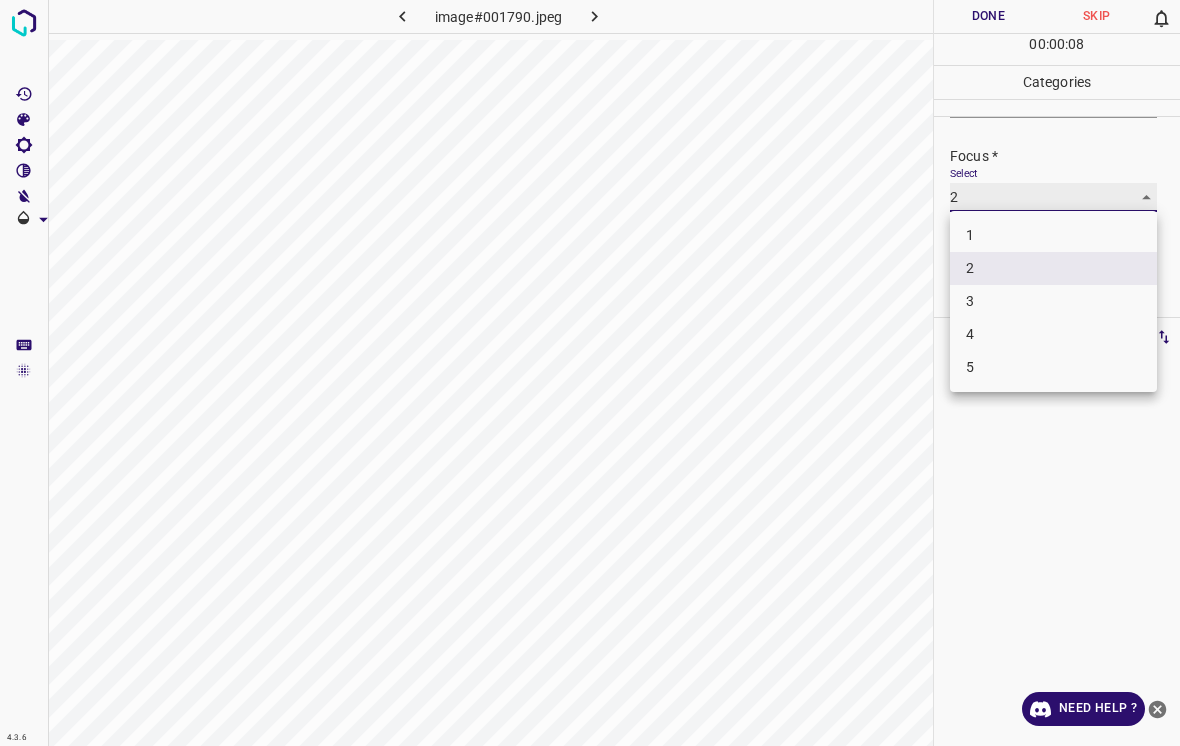 type on "3" 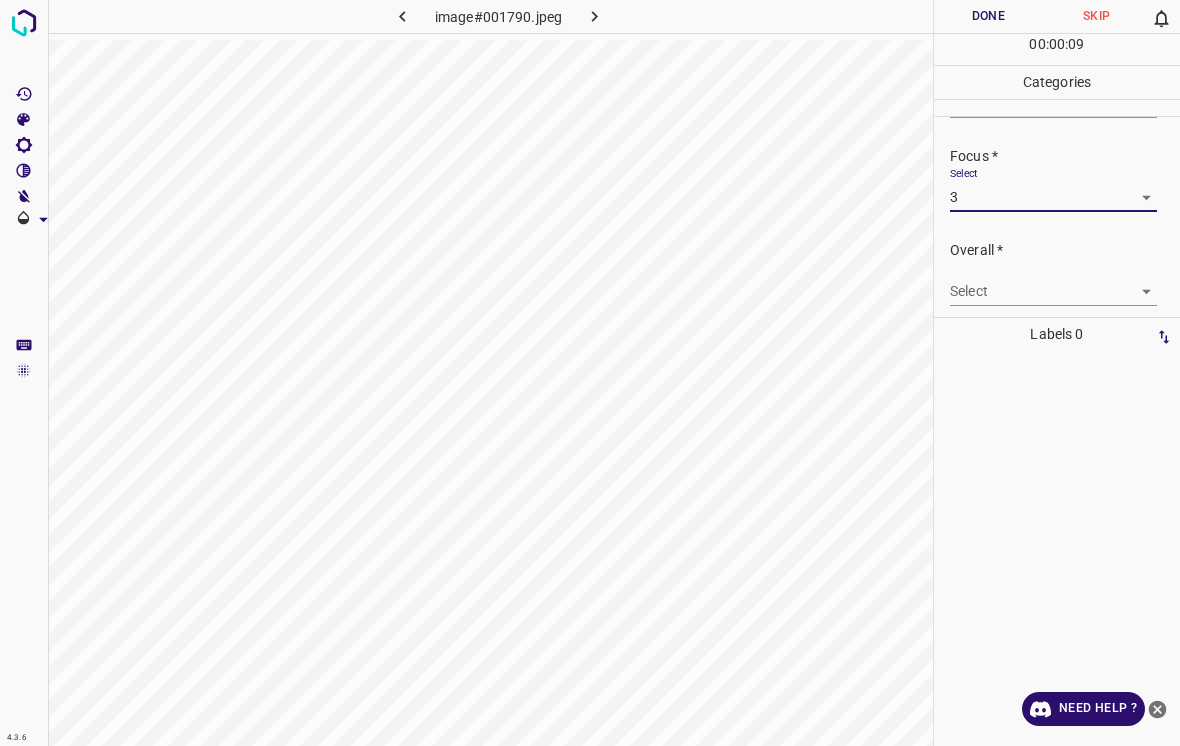 click on "4.3.6  image#001790.jpeg Done Skip 0 00   : 00   : 09   Categories Lighting *  Select 3 3 Focus *  Select 3 3 Overall *  Select ​ Labels   0 Categories 1 Lighting 2 Focus 3 Overall Tools Space Change between modes (Draw & Edit) I Auto labeling R Restore zoom M Zoom in N Zoom out Delete Delete selecte label Filters Z Restore filters X Saturation filter C Brightness filter V Contrast filter B Gray scale filter General O Download Need Help ? - Text - Hide - Delete" at bounding box center (590, 373) 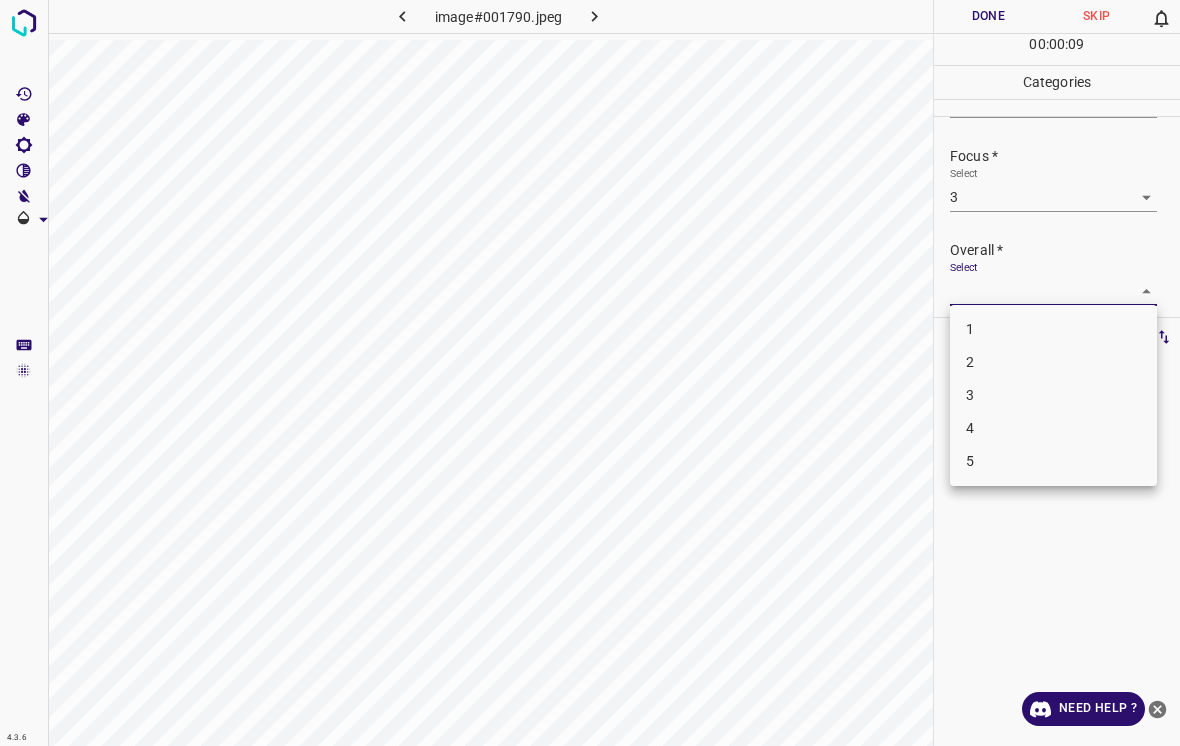 click on "3" at bounding box center (1053, 395) 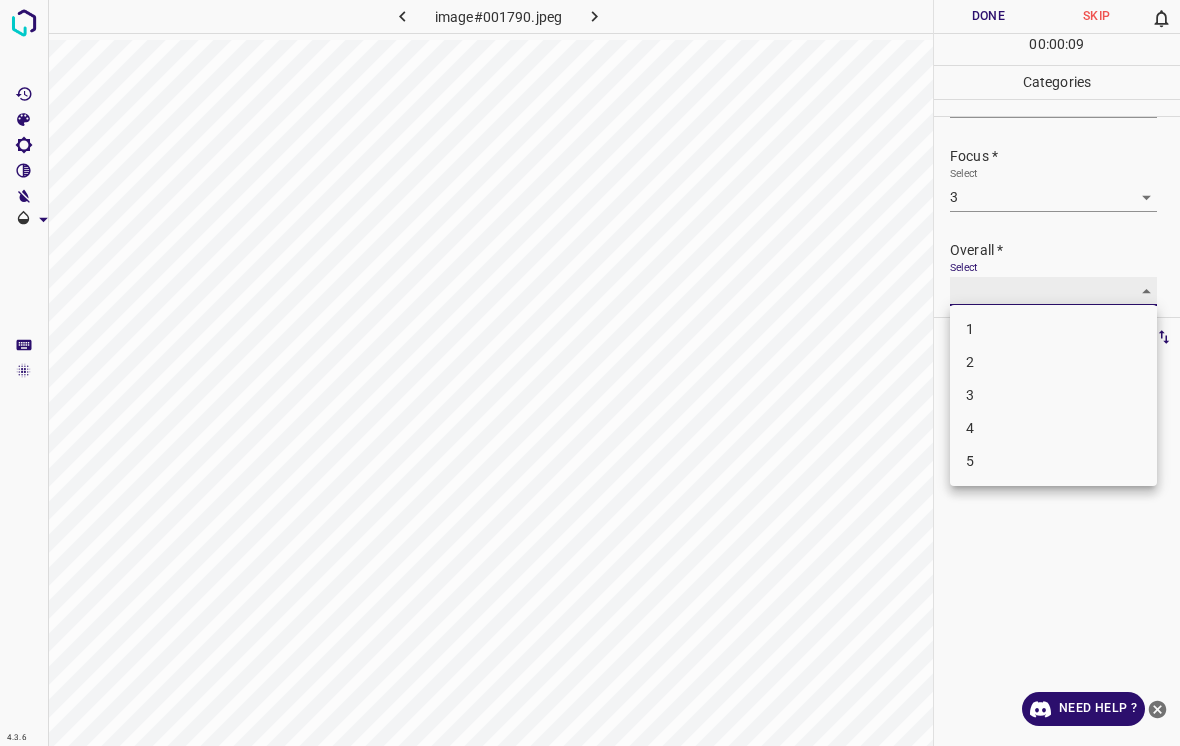 type on "3" 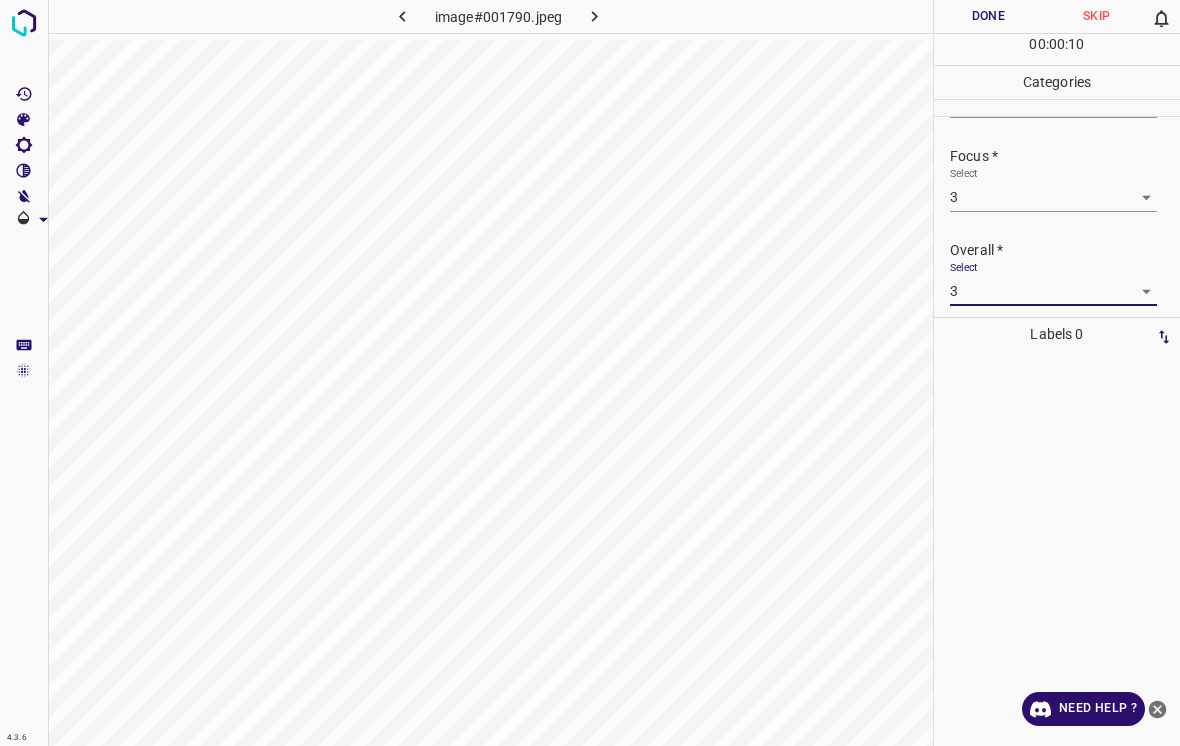 click on "Done" at bounding box center [988, 16] 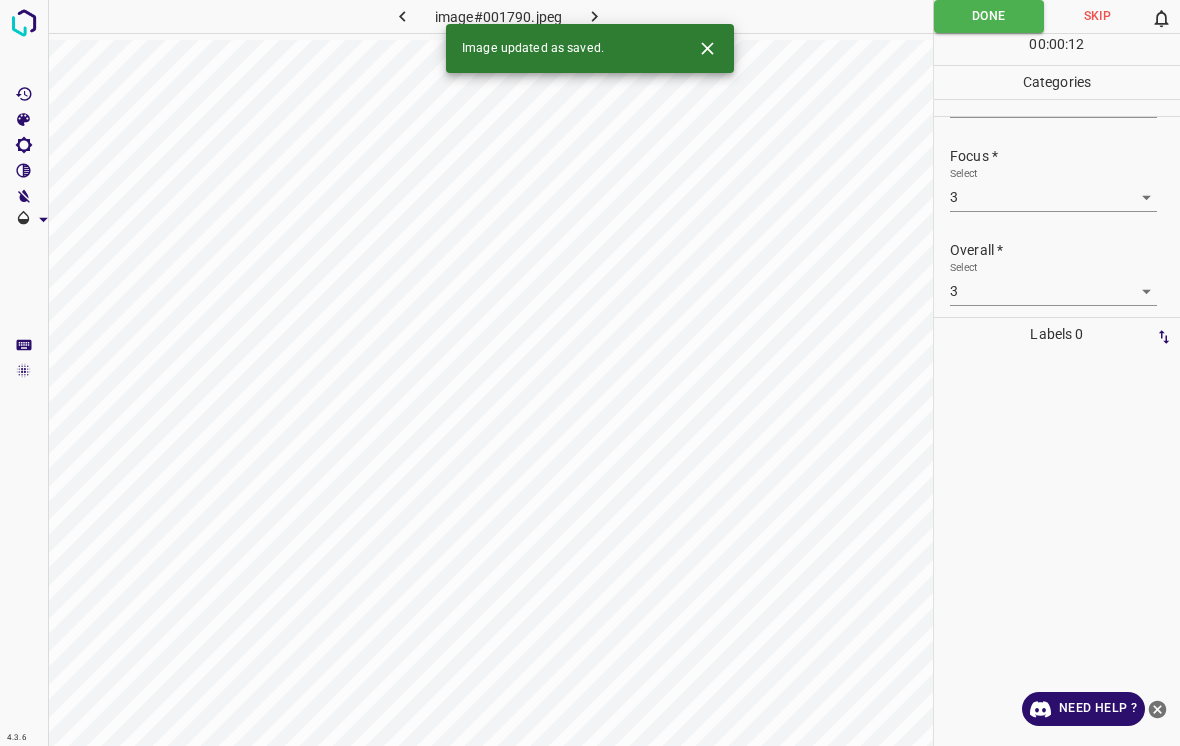 click 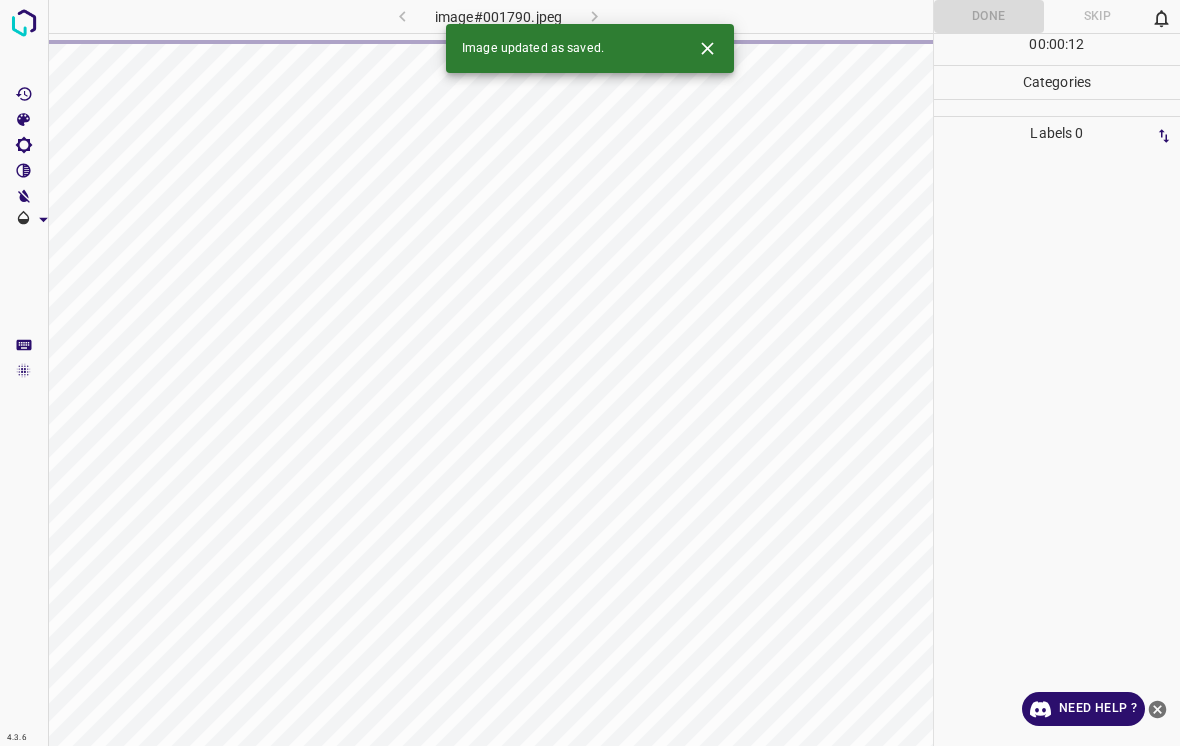 click at bounding box center (707, 48) 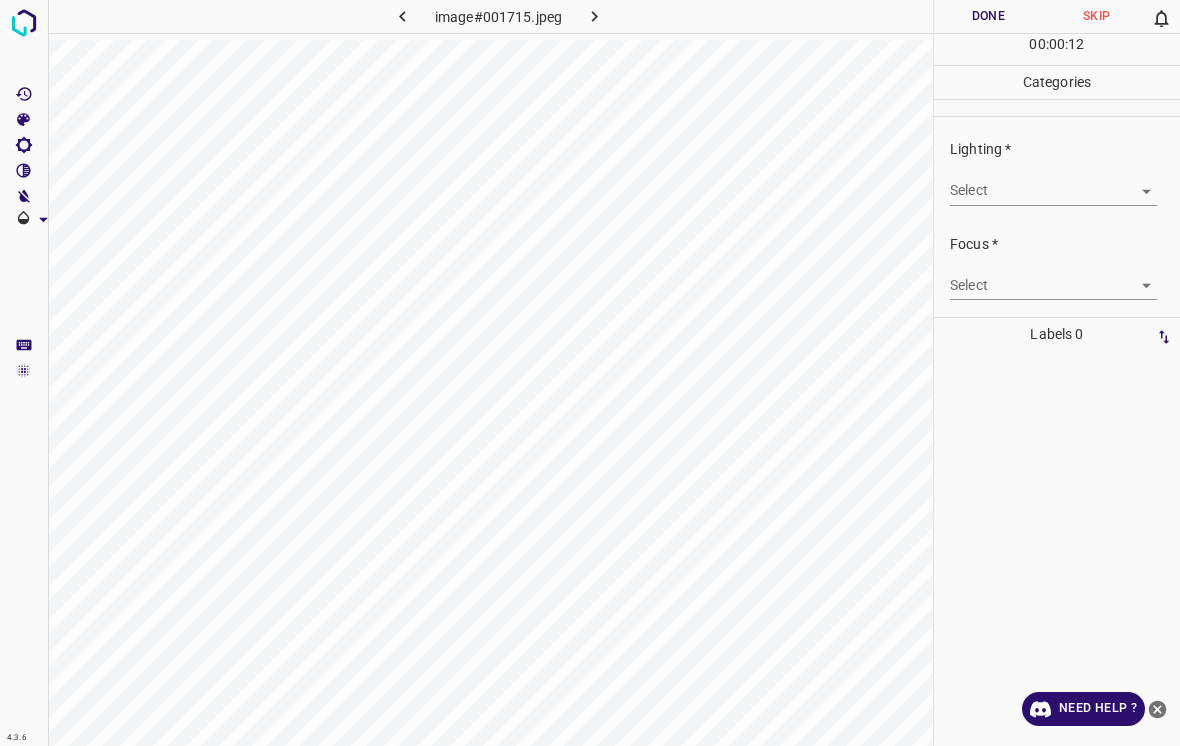 click on "4.3.6  image#001715.jpeg Done Skip 0 00   : 00   : 12   Categories Lighting *  Select ​ Focus *  Select ​ Overall *  Select ​ Labels   0 Categories 1 Lighting 2 Focus 3 Overall Tools Space Change between modes (Draw & Edit) I Auto labeling R Restore zoom M Zoom in N Zoom out Delete Delete selecte label Filters Z Restore filters X Saturation filter C Brightness filter V Contrast filter B Gray scale filter General O Download Need Help ? - Text - Hide - Delete" at bounding box center (590, 373) 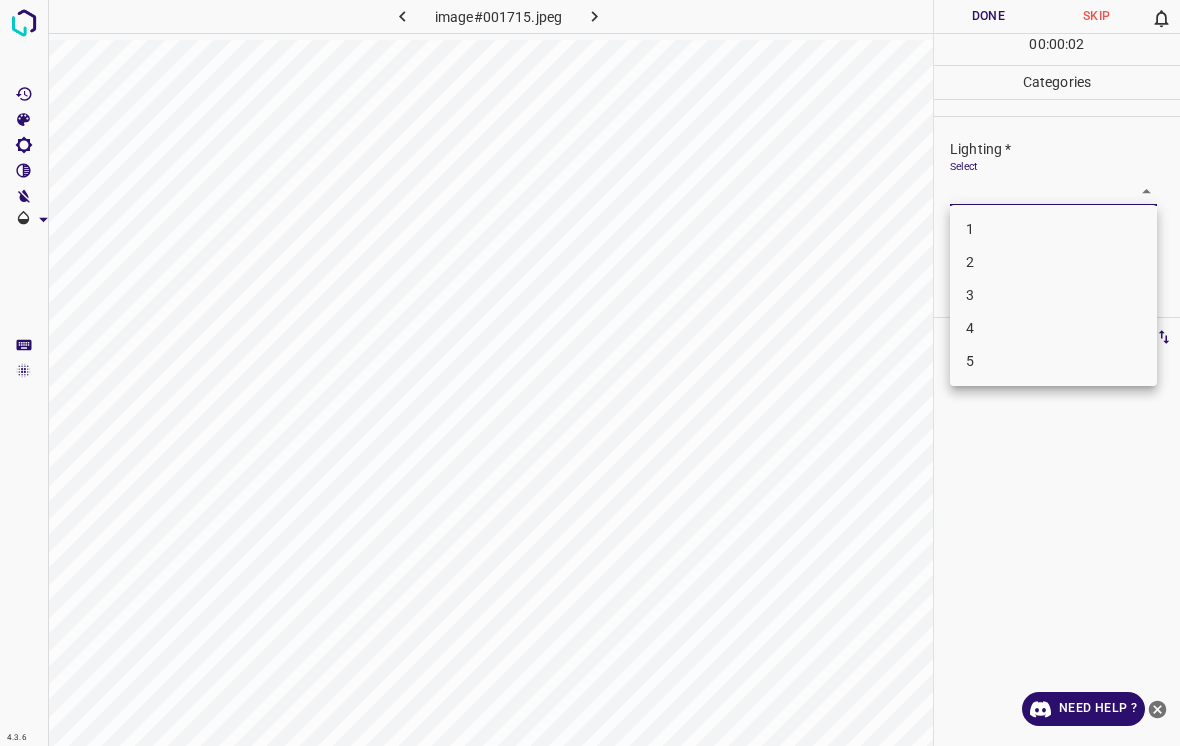 click on "4" at bounding box center (1053, 328) 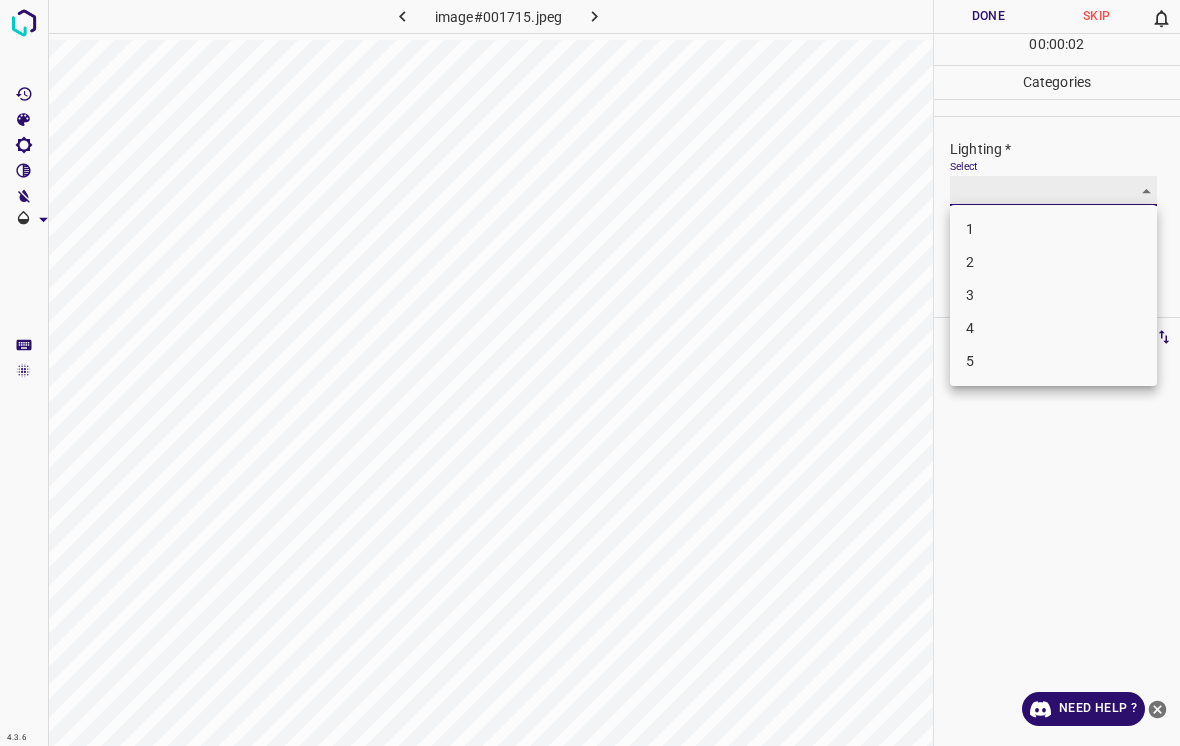 type on "4" 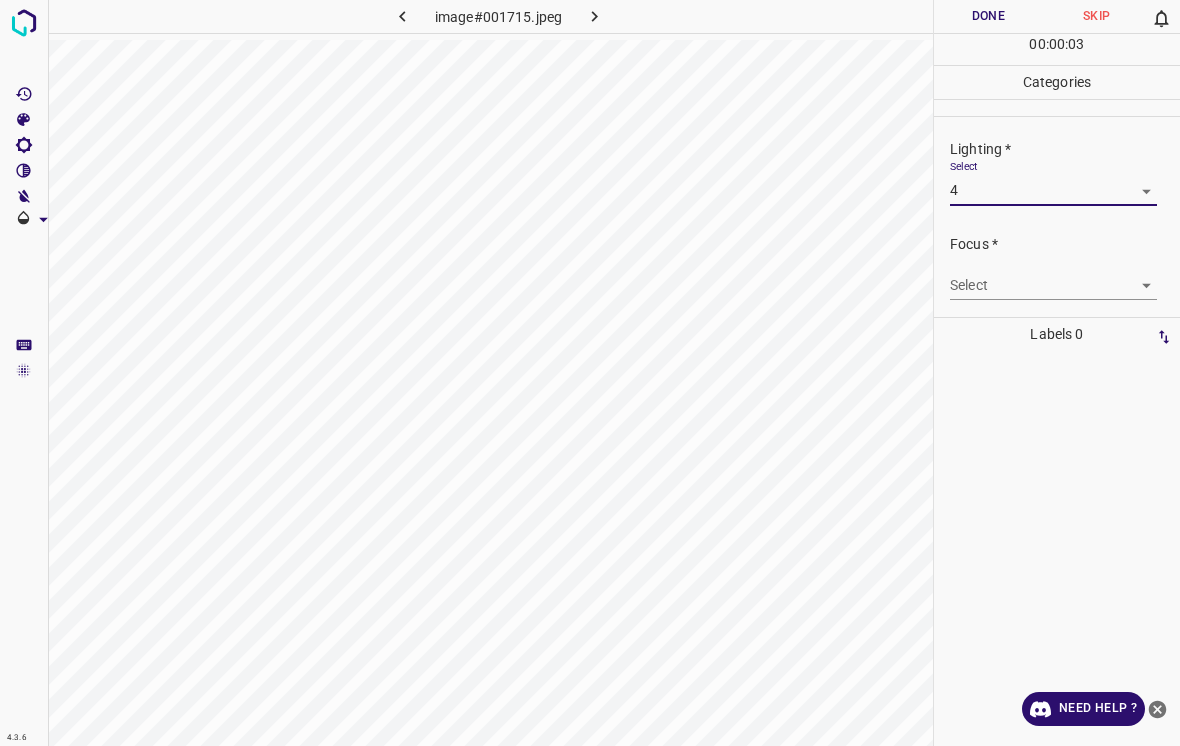 click on "4.3.6  image#001715.jpeg Done Skip 0 00   : 00   : 03   Categories Lighting *  Select 4 4 Focus *  Select ​ Overall *  Select ​ Labels   0 Categories 1 Lighting 2 Focus 3 Overall Tools Space Change between modes (Draw & Edit) I Auto labeling R Restore zoom M Zoom in N Zoom out Delete Delete selecte label Filters Z Restore filters X Saturation filter C Brightness filter V Contrast filter B Gray scale filter General O Download Need Help ? - Text - Hide - Delete 1 2 3 4 5" at bounding box center [590, 373] 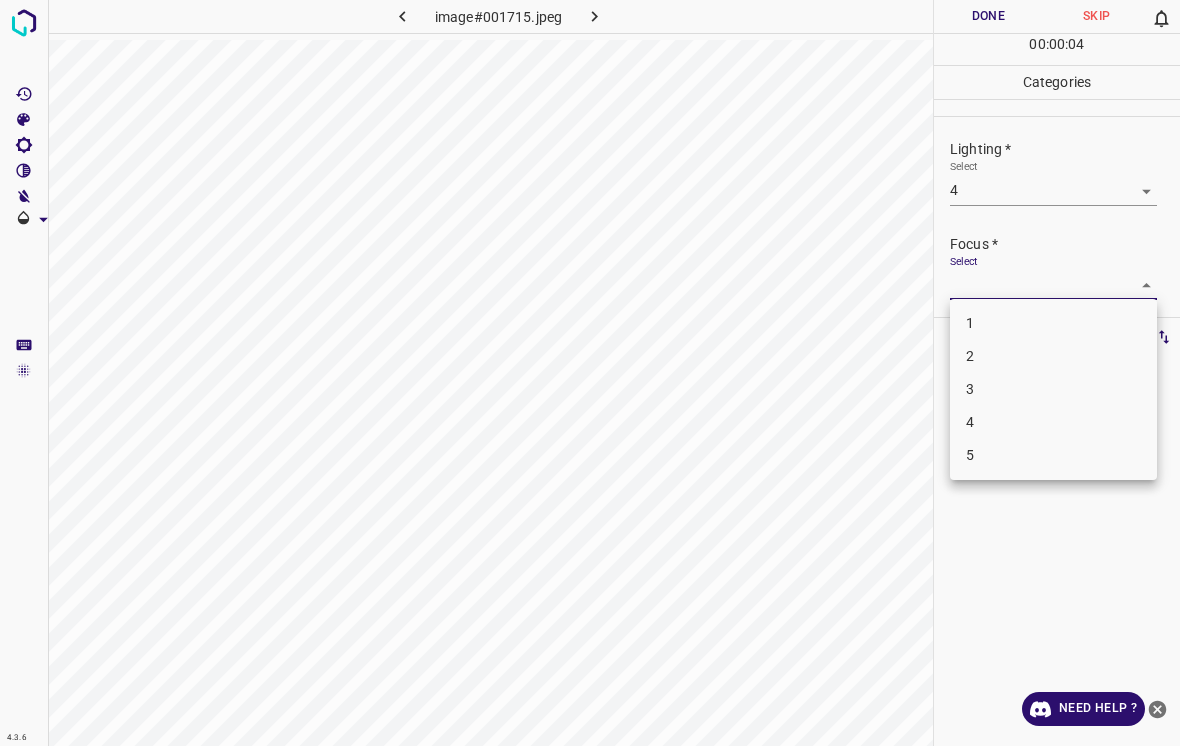 click on "4" at bounding box center [1053, 422] 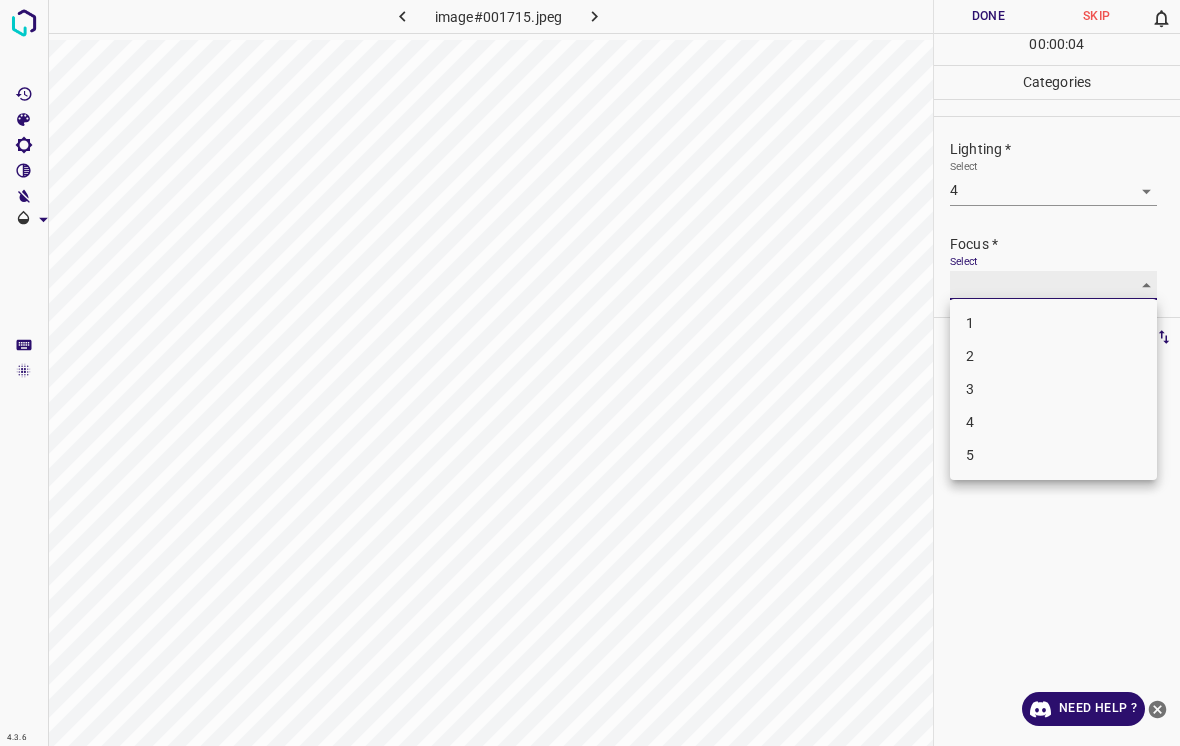 type on "4" 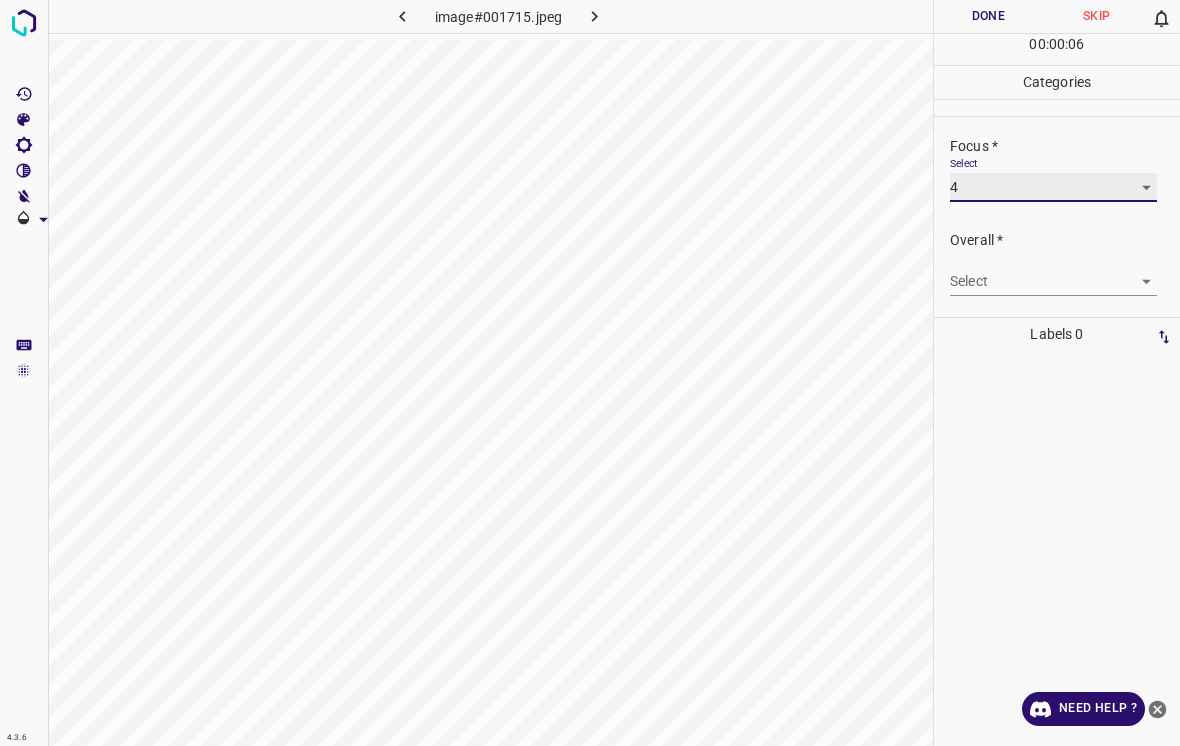 scroll, scrollTop: 98, scrollLeft: 0, axis: vertical 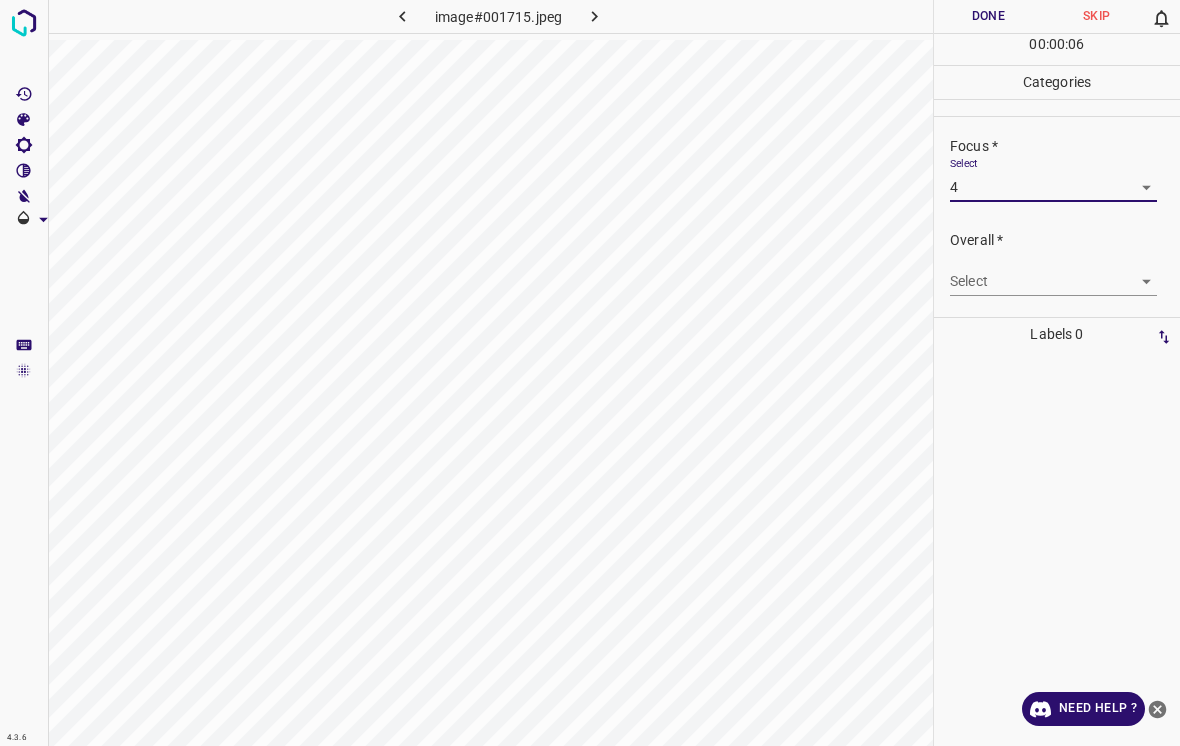 click on "4.3.6  image#001715.jpeg Done Skip 0 00   : 00   : 06   Categories Lighting *  Select 4 4 Focus *  Select 4 4 Overall *  Select ​ Labels   0 Categories 1 Lighting 2 Focus 3 Overall Tools Space Change between modes (Draw & Edit) I Auto labeling R Restore zoom M Zoom in N Zoom out Delete Delete selecte label Filters Z Restore filters X Saturation filter C Brightness filter V Contrast filter B Gray scale filter General O Download Need Help ? - Text - Hide - Delete" at bounding box center [590, 373] 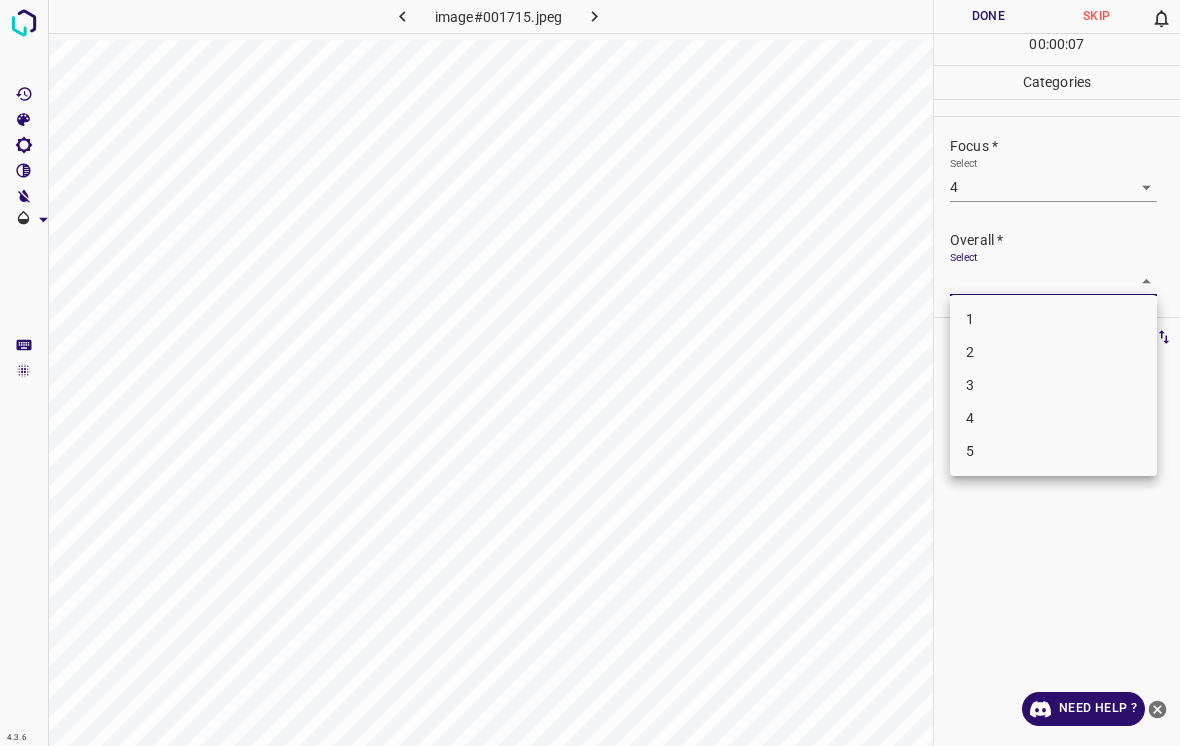 click on "4" at bounding box center [1053, 418] 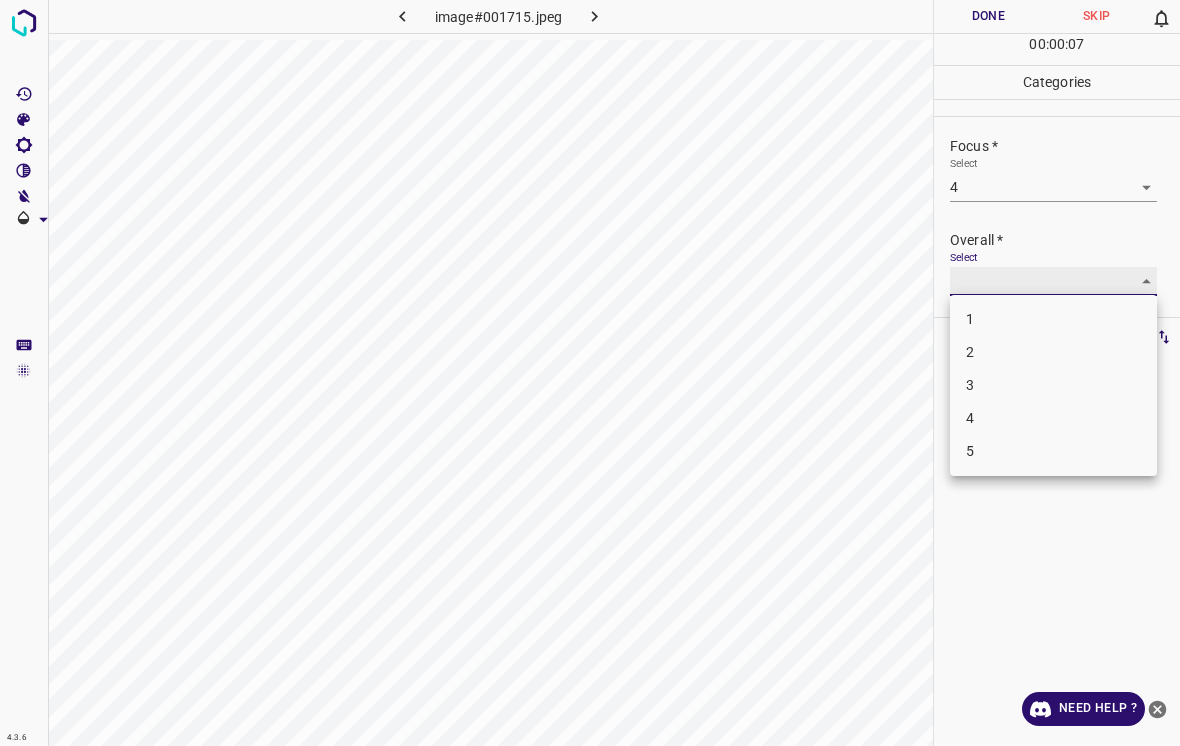 type on "4" 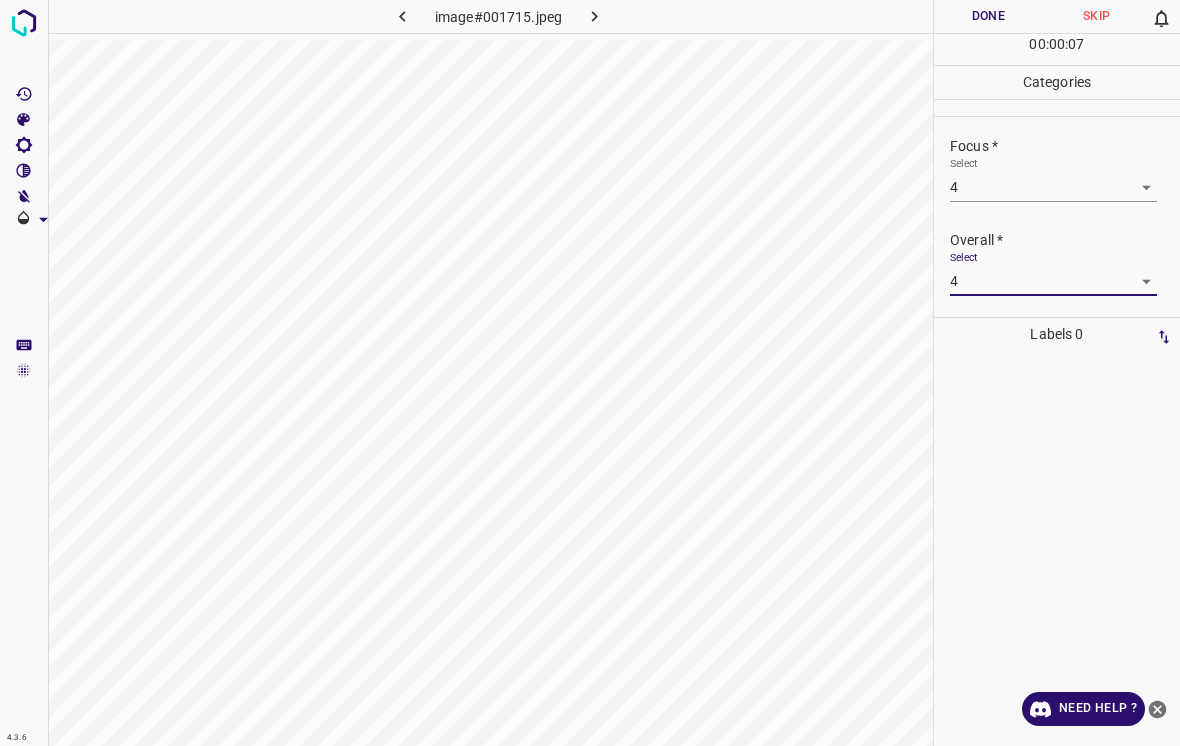 click on "Done" at bounding box center [988, 16] 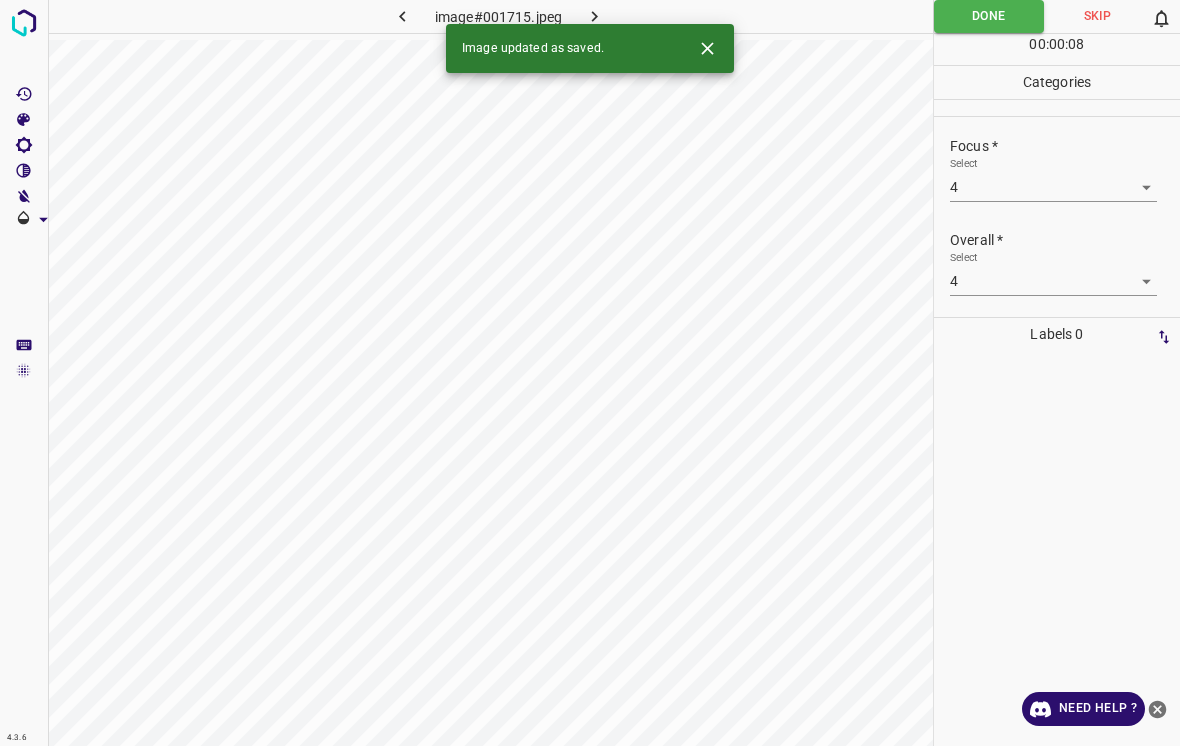click 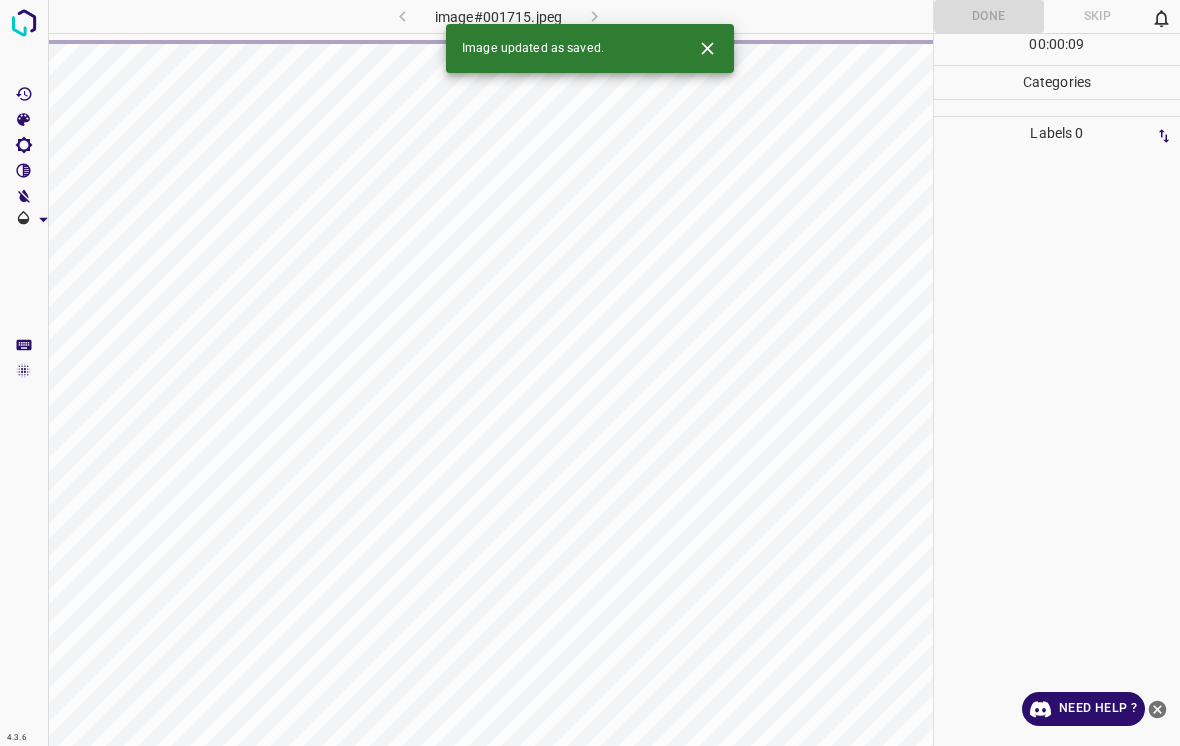click 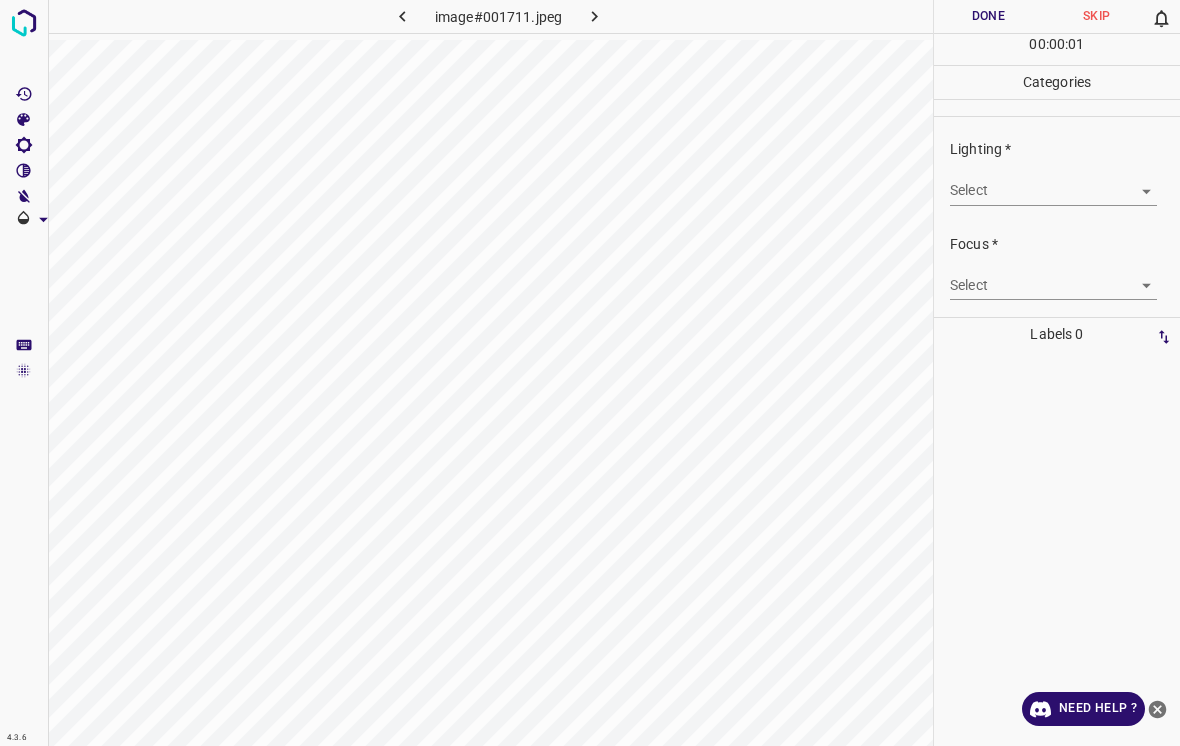 click on "4.3.6  image#001711.jpeg Done Skip 0 00   : 00   : 01   Categories Lighting *  Select ​ Focus *  Select ​ Overall *  Select ​ Labels   0 Categories 1 Lighting 2 Focus 3 Overall Tools Space Change between modes (Draw & Edit) I Auto labeling R Restore zoom M Zoom in N Zoom out Delete Delete selecte label Filters Z Restore filters X Saturation filter C Brightness filter V Contrast filter B Gray scale filter General O Download Need Help ? - Text - Hide - Delete" at bounding box center [590, 373] 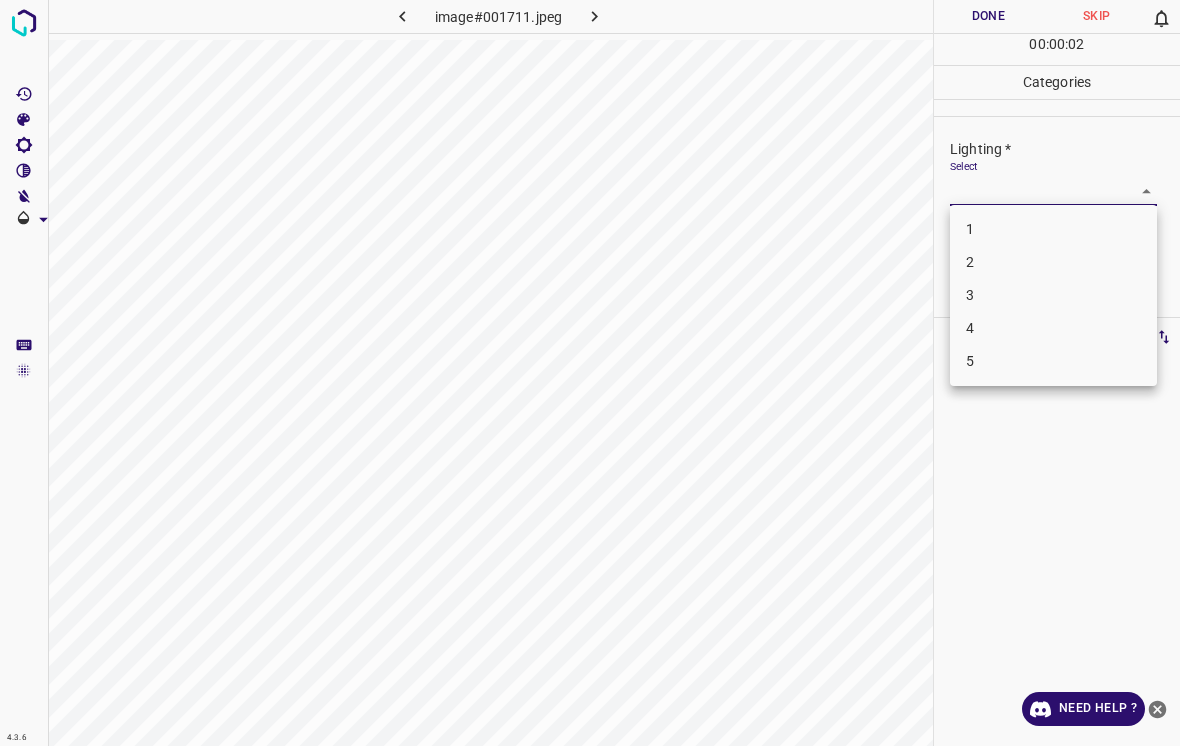 click on "2" at bounding box center (1053, 262) 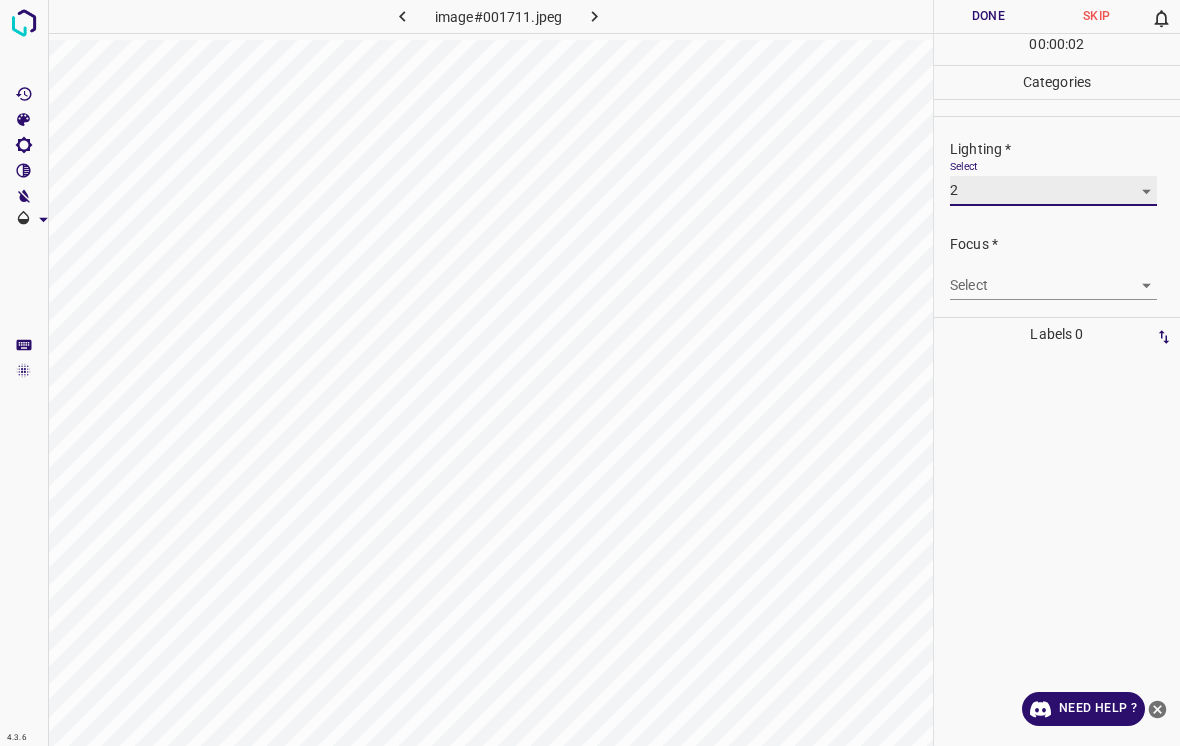 type on "2" 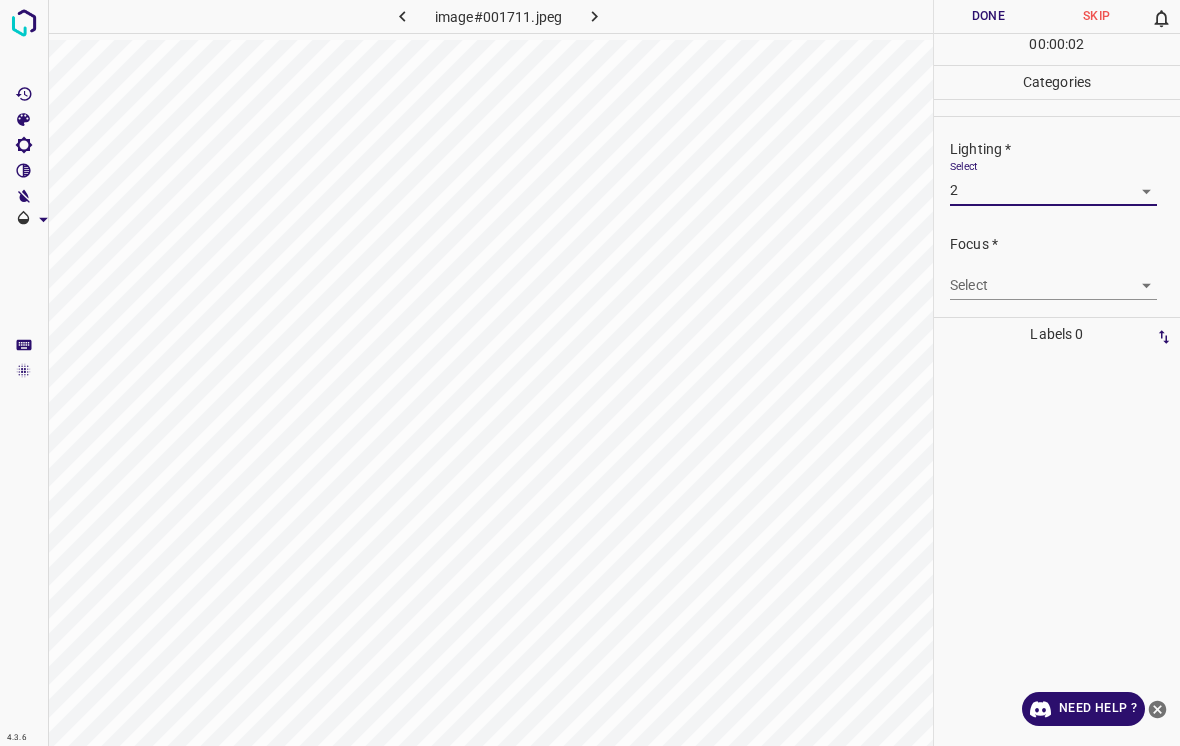 click on "4.3.6  image#001711.jpeg Done Skip 0 00   : 00   : 02   Categories Lighting *  Select 2 2 Focus *  Select ​ Overall *  Select ​ Labels   0 Categories 1 Lighting 2 Focus 3 Overall Tools Space Change between modes (Draw & Edit) I Auto labeling R Restore zoom M Zoom in N Zoom out Delete Delete selecte label Filters Z Restore filters X Saturation filter C Brightness filter V Contrast filter B Gray scale filter General O Download Need Help ? - Text - Hide - Delete 1 2 3 4 5" at bounding box center (590, 373) 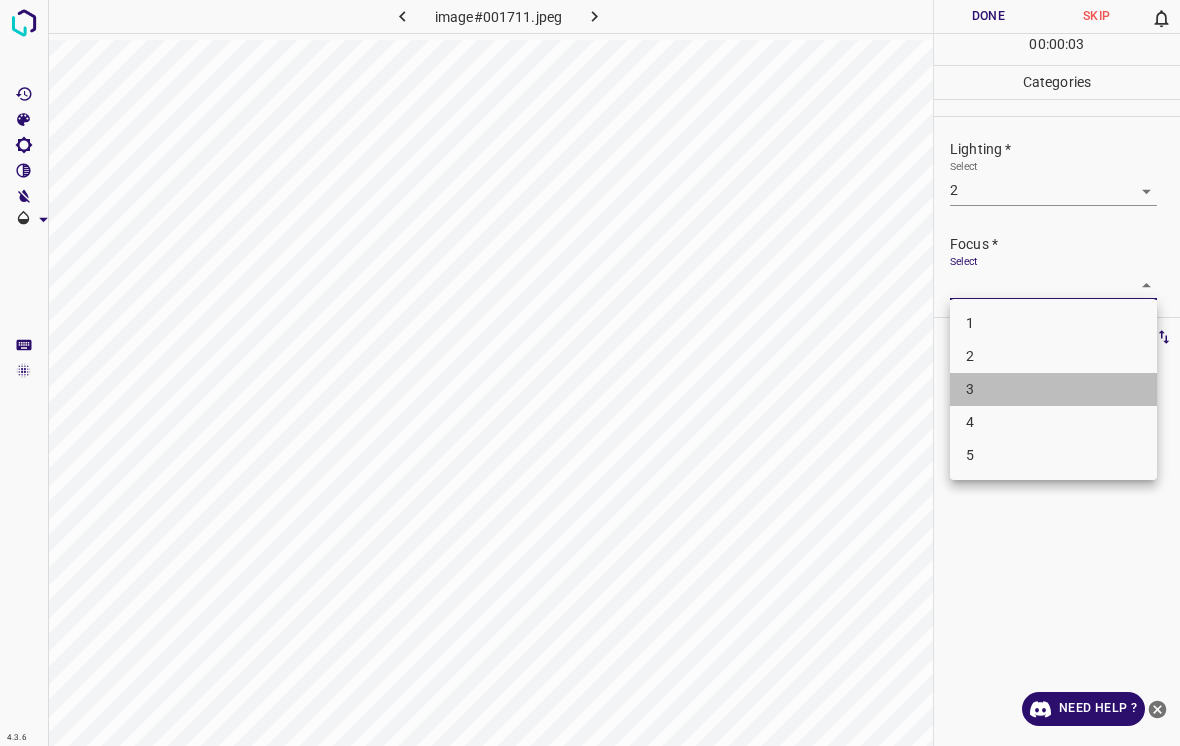 click on "3" at bounding box center (1053, 389) 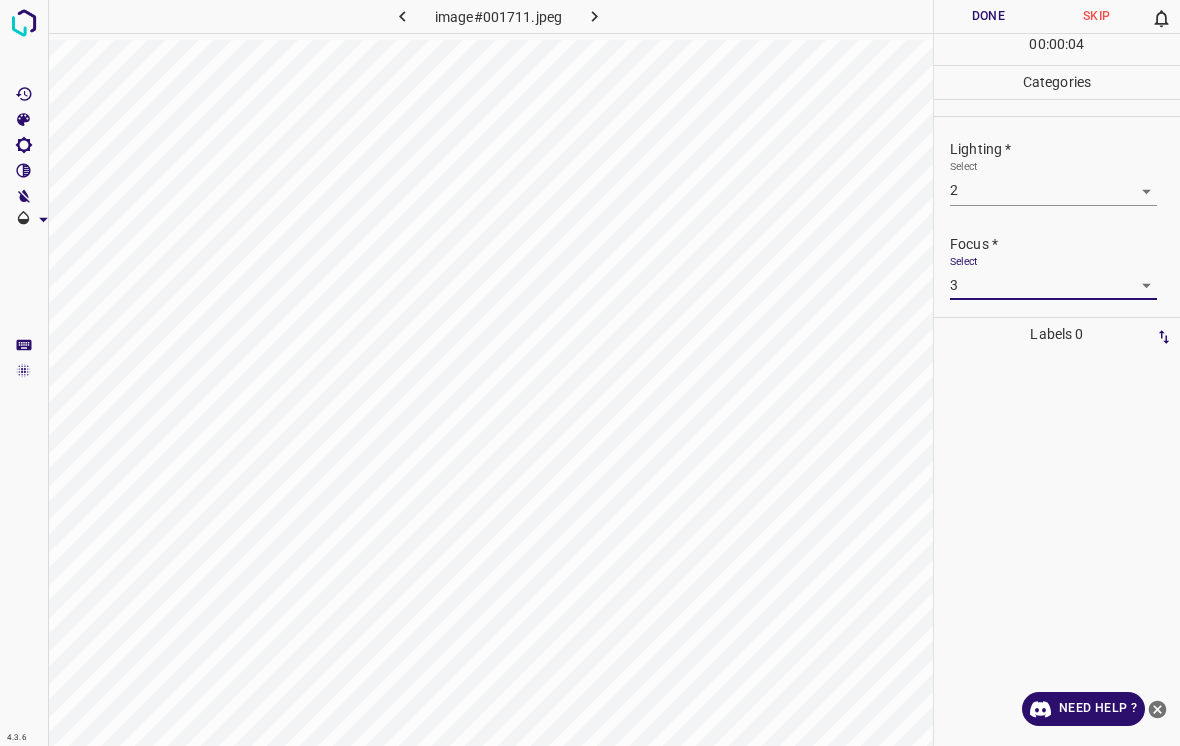 click on "4.3.6  image#001711.jpeg Done Skip 0 00   : 00   : 04   Categories Lighting *  Select 2 2 Focus *  Select 3 3 Overall *  Select ​ Labels   0 Categories 1 Lighting 2 Focus 3 Overall Tools Space Change between modes (Draw & Edit) I Auto labeling R Restore zoom M Zoom in N Zoom out Delete Delete selecte label Filters Z Restore filters X Saturation filter C Brightness filter V Contrast filter B Gray scale filter General O Download Need Help ? - Text - Hide - Delete" at bounding box center [590, 373] 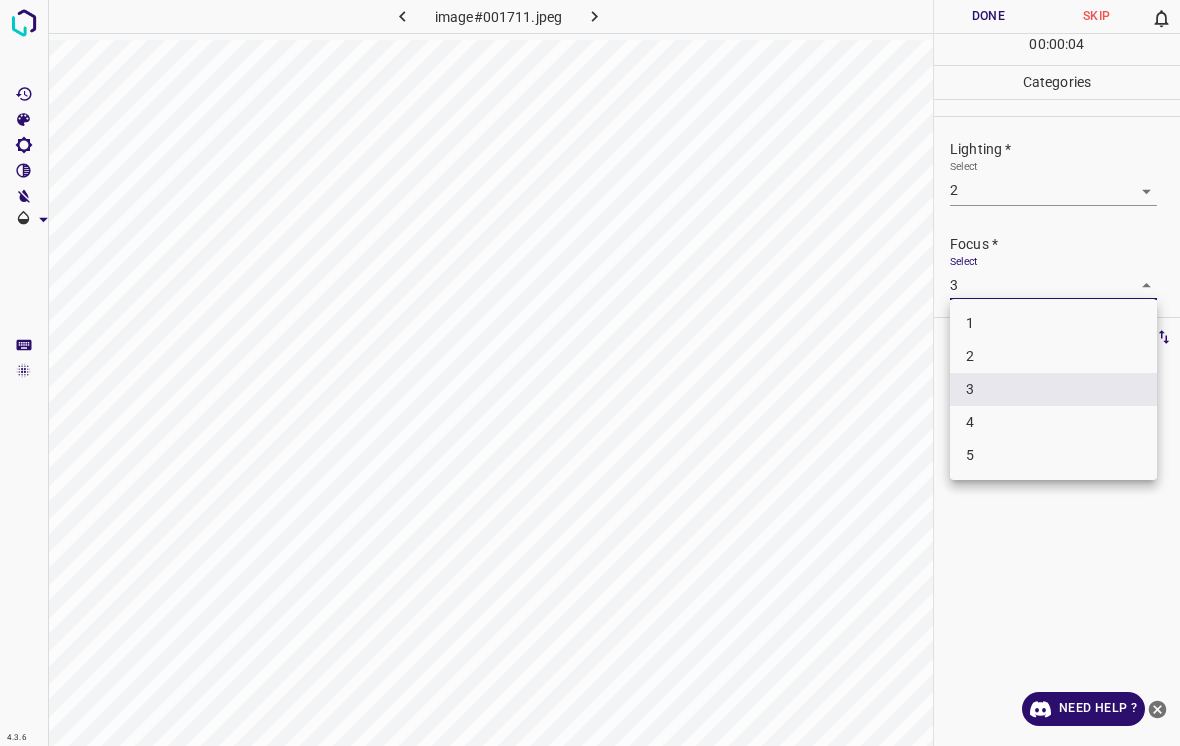 click on "2" at bounding box center [1053, 356] 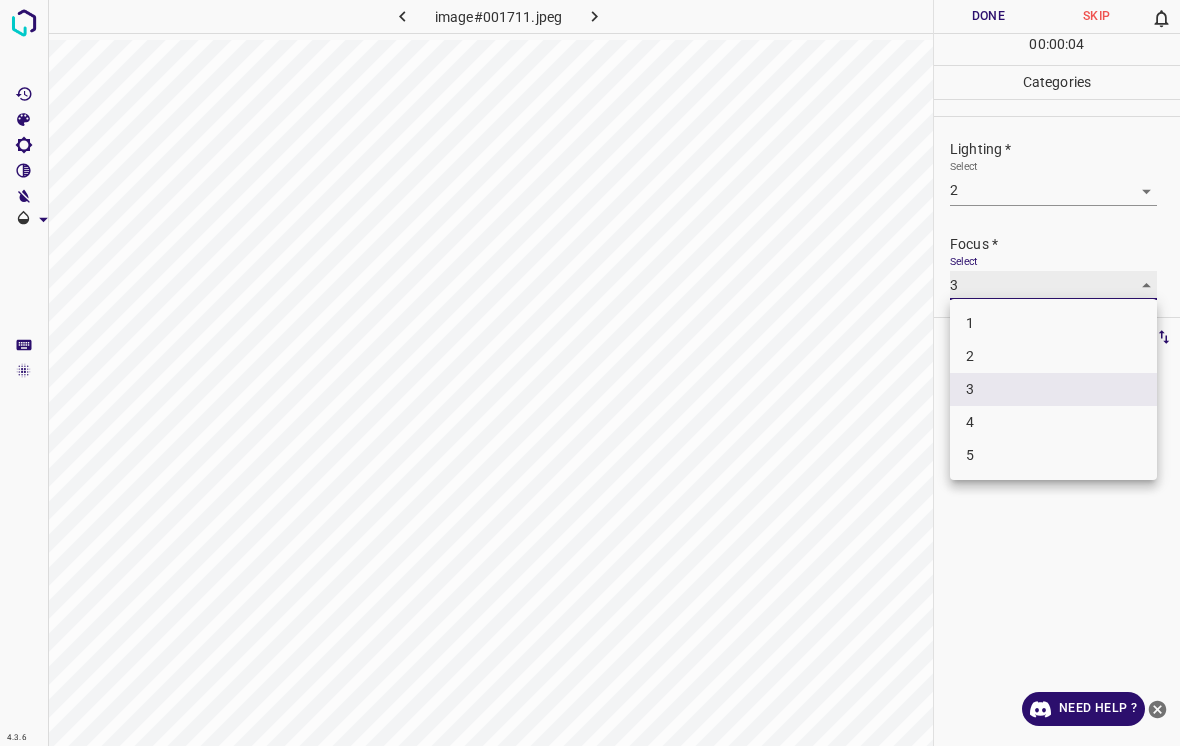 type on "2" 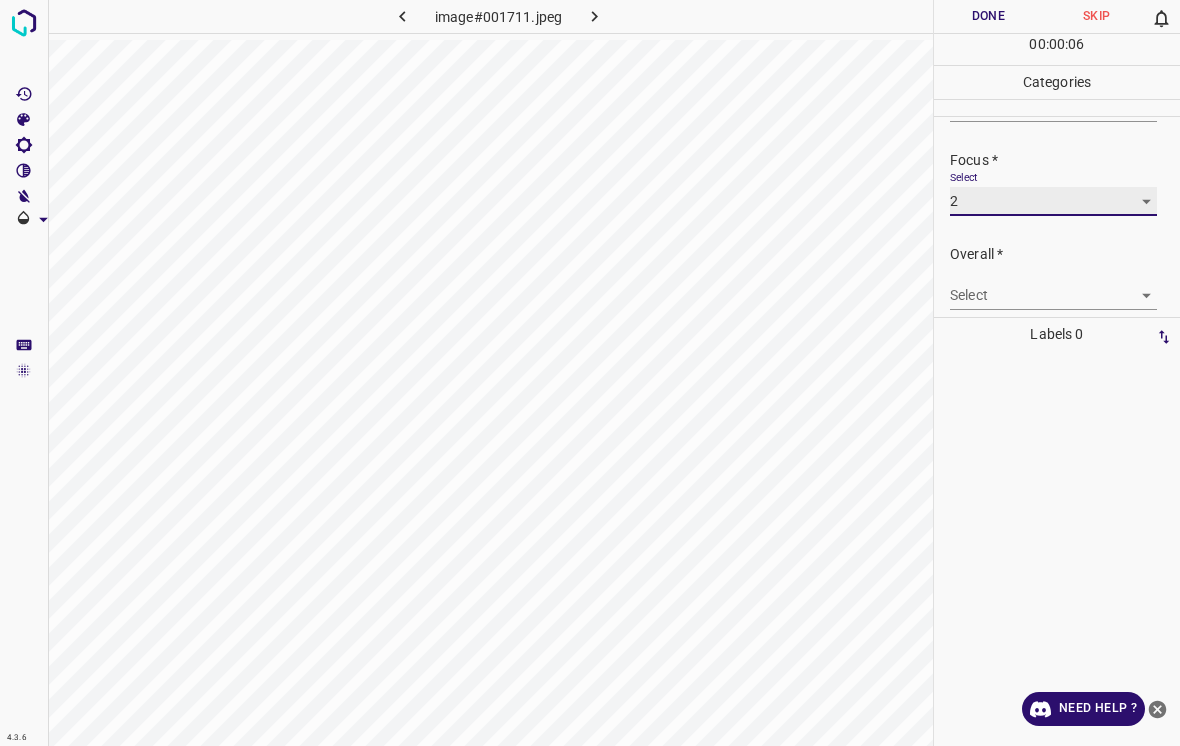 scroll, scrollTop: 83, scrollLeft: 0, axis: vertical 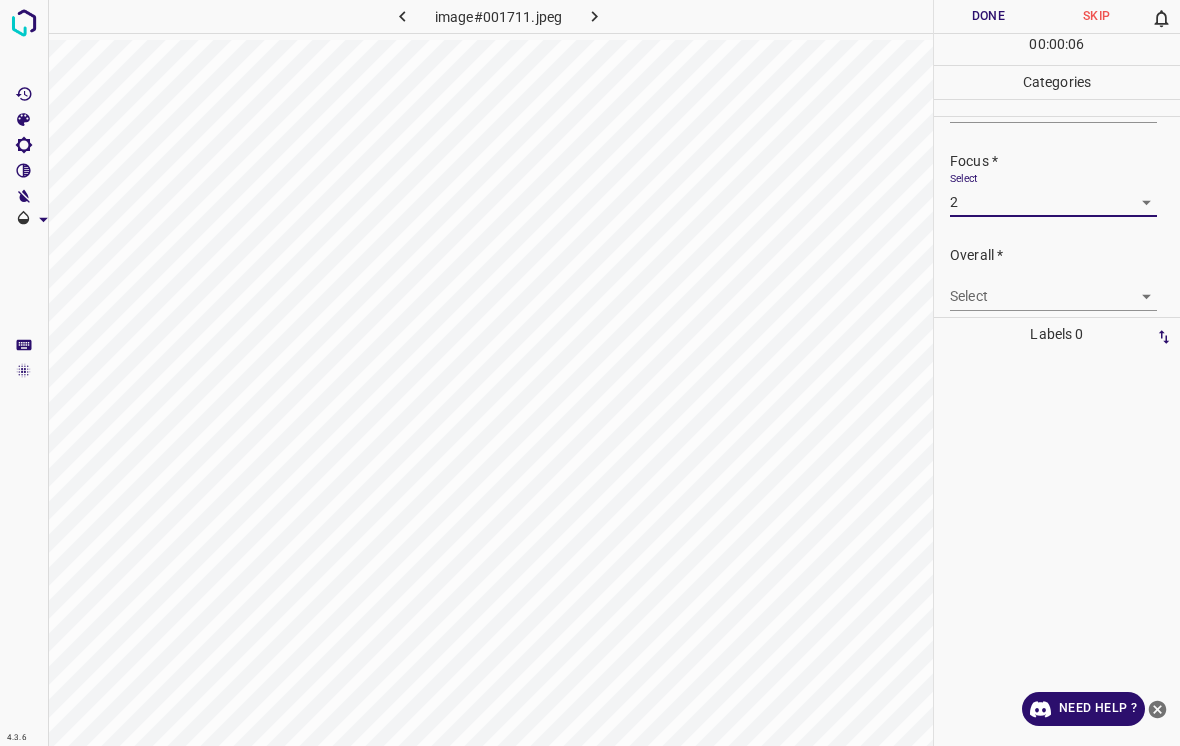 click on "4.3.6  image#001711.jpeg Done Skip 0 00   : 00   : 06   Categories Lighting *  Select 2 2 Focus *  Select 2 2 Overall *  Select ​ Labels   0 Categories 1 Lighting 2 Focus 3 Overall Tools Space Change between modes (Draw & Edit) I Auto labeling R Restore zoom M Zoom in N Zoom out Delete Delete selecte label Filters Z Restore filters X Saturation filter C Brightness filter V Contrast filter B Gray scale filter General O Download Need Help ? - Text - Hide - Delete" at bounding box center (590, 373) 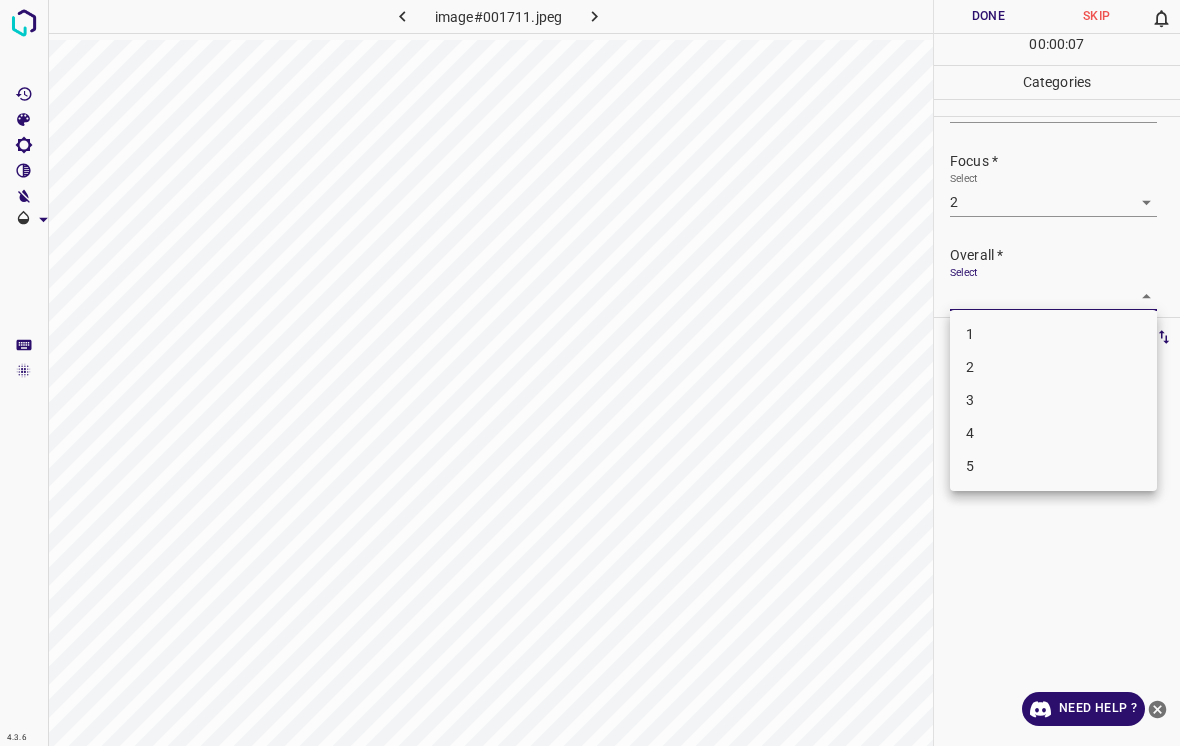 click on "2" at bounding box center [1053, 367] 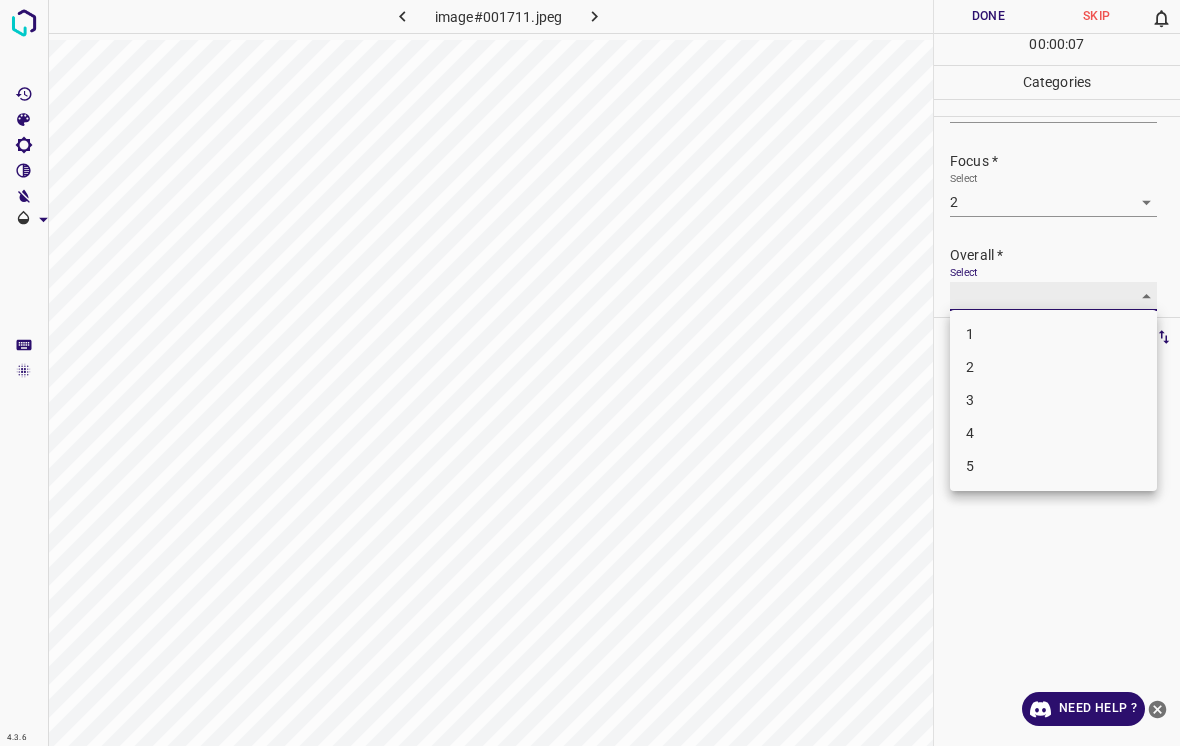 type on "2" 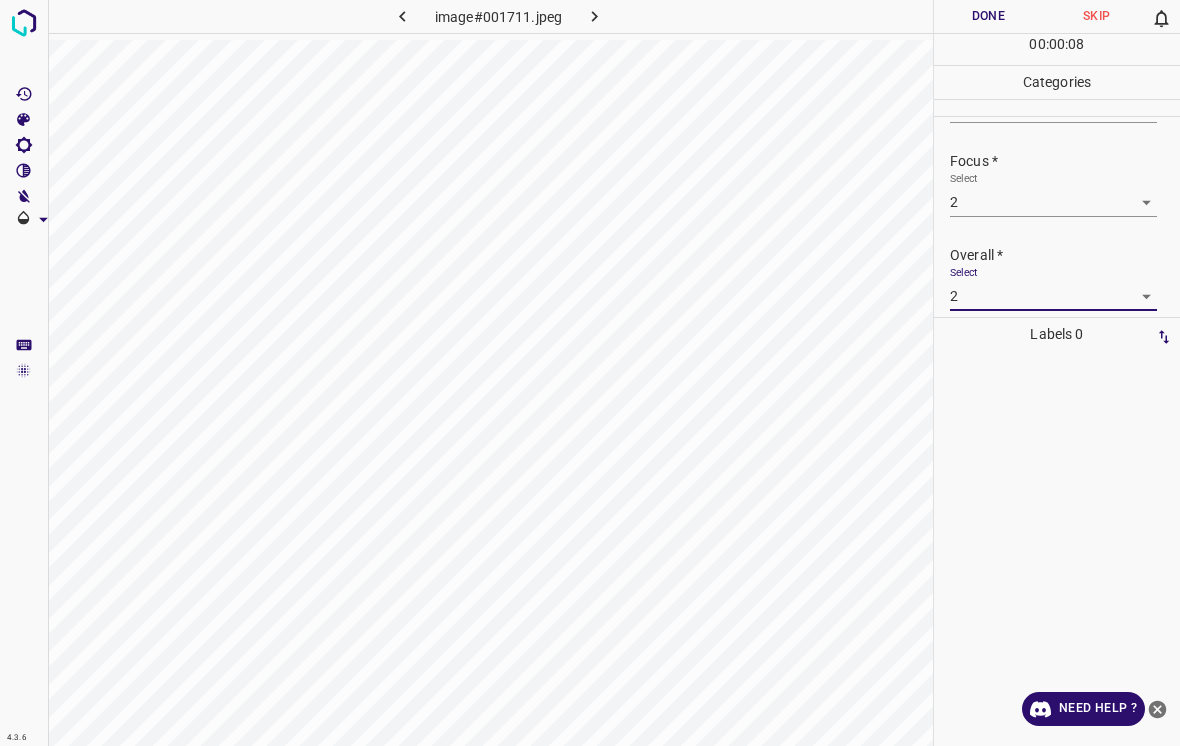 click on "Done" at bounding box center (988, 16) 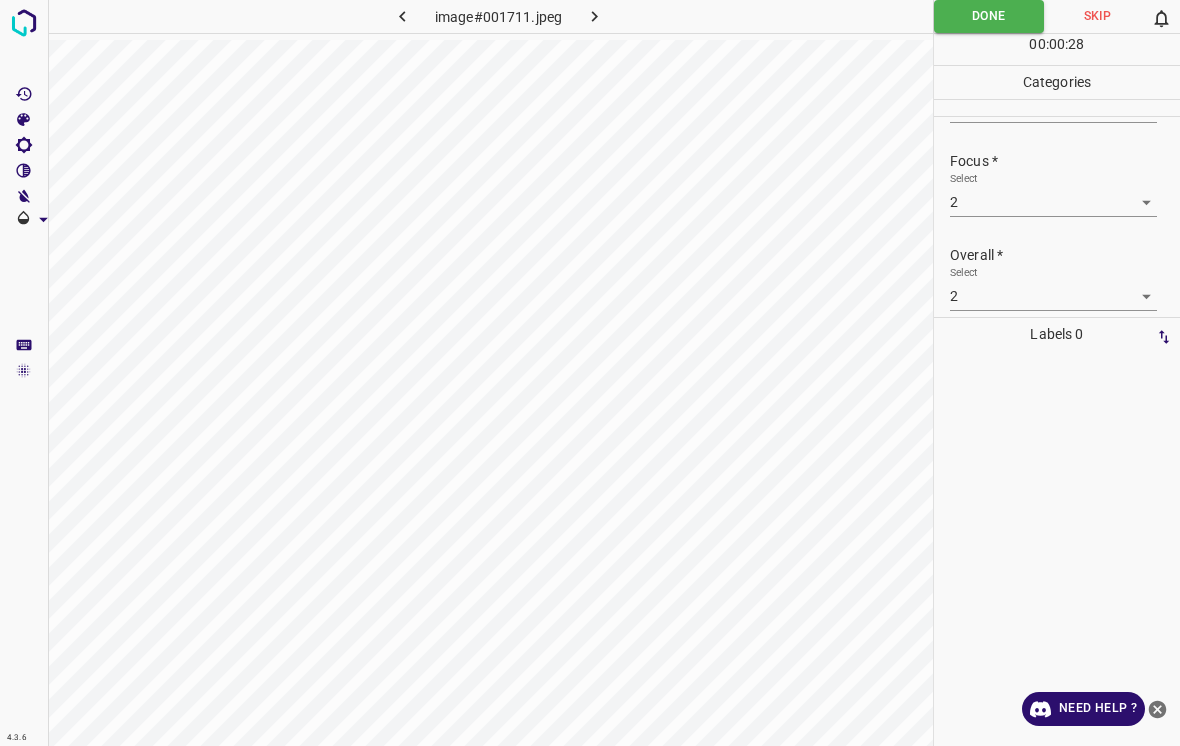 click at bounding box center (594, 16) 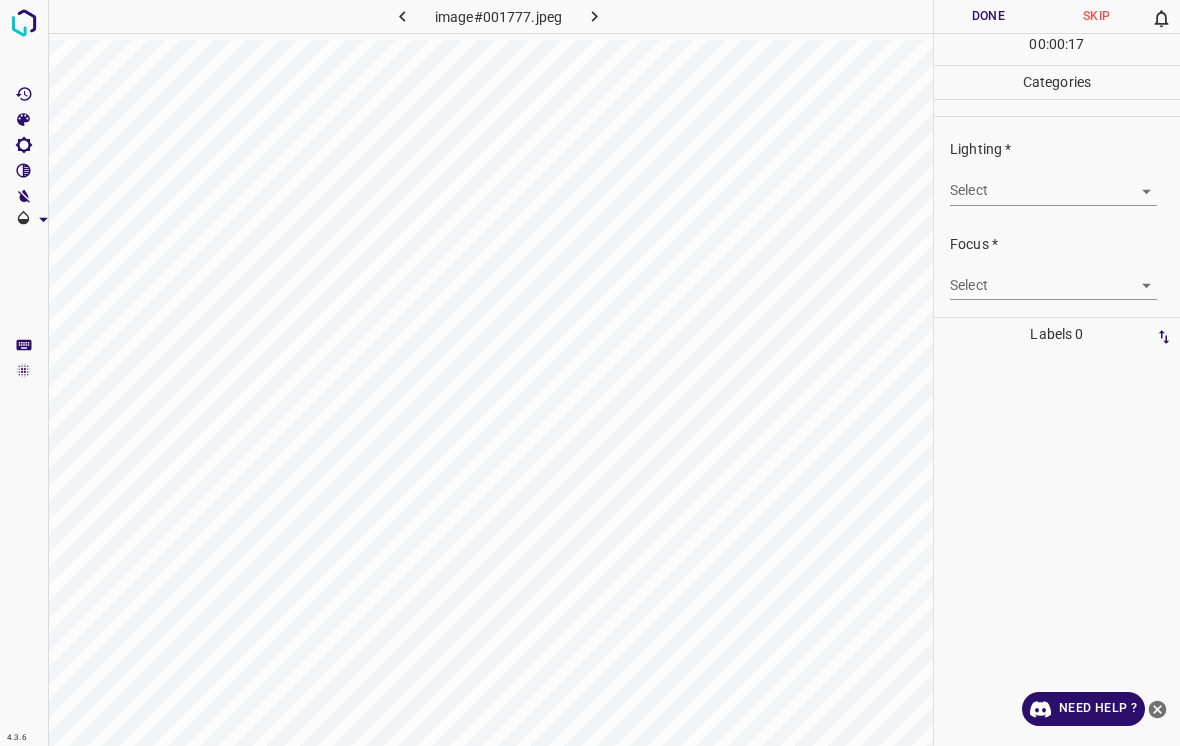 click on "4.3.6  image#001777.jpeg Done Skip 0 00   : 00   : 17   Categories Lighting *  Select ​ Focus *  Select ​ Overall *  Select ​ Labels   0 Categories 1 Lighting 2 Focus 3 Overall Tools Space Change between modes (Draw & Edit) I Auto labeling R Restore zoom M Zoom in N Zoom out Delete Delete selecte label Filters Z Restore filters X Saturation filter C Brightness filter V Contrast filter B Gray scale filter General O Download Need Help ? - Text - Hide - Delete" at bounding box center (590, 373) 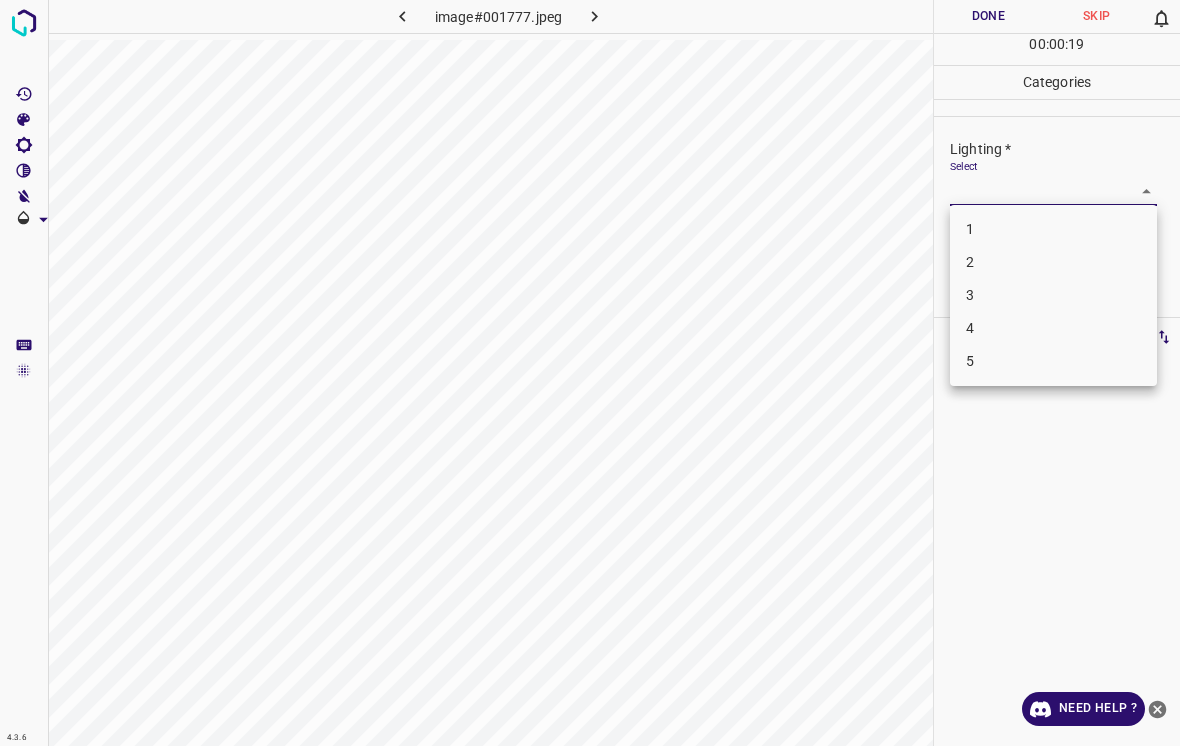 click on "3" at bounding box center (1053, 295) 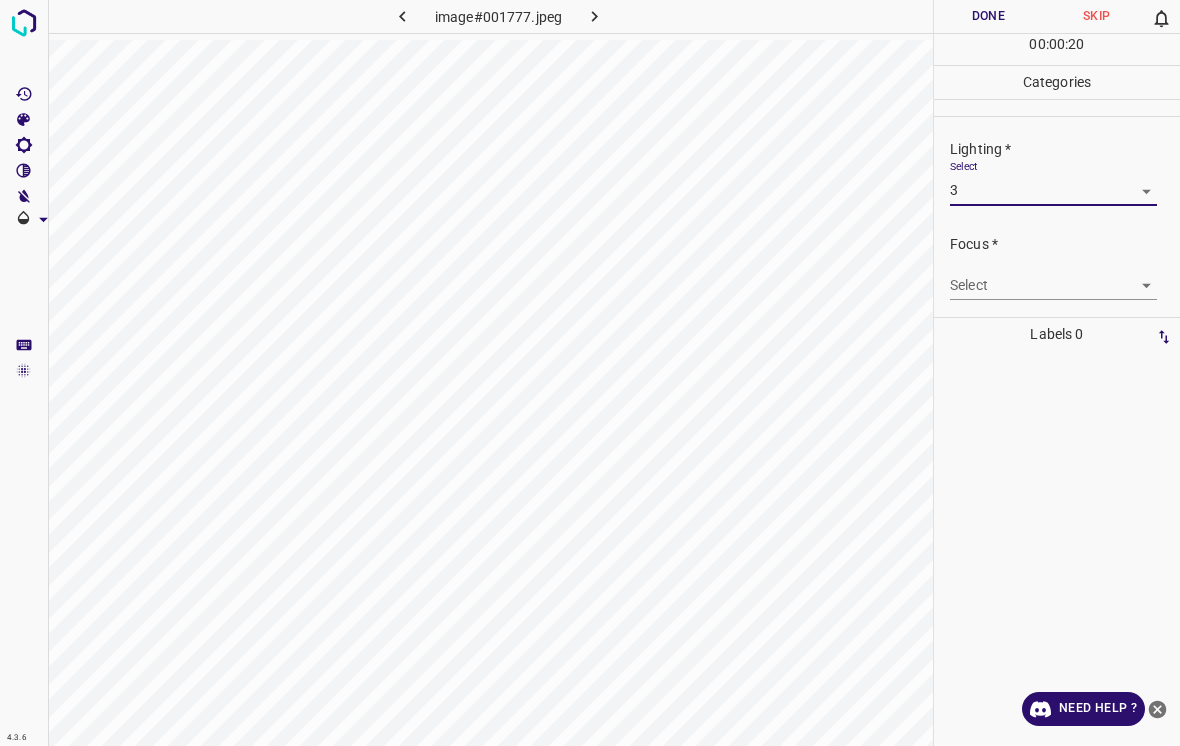 click on "4.3.6  image#001777.jpeg Done Skip 0 00   : 00   : 20   Categories Lighting *  Select 3 3 Focus *  Select ​ Overall *  Select ​ Labels   0 Categories 1 Lighting 2 Focus 3 Overall Tools Space Change between modes (Draw & Edit) I Auto labeling R Restore zoom M Zoom in N Zoom out Delete Delete selecte label Filters Z Restore filters X Saturation filter C Brightness filter V Contrast filter B Gray scale filter General O Download Need Help ? - Text - Hide - Delete" at bounding box center (590, 373) 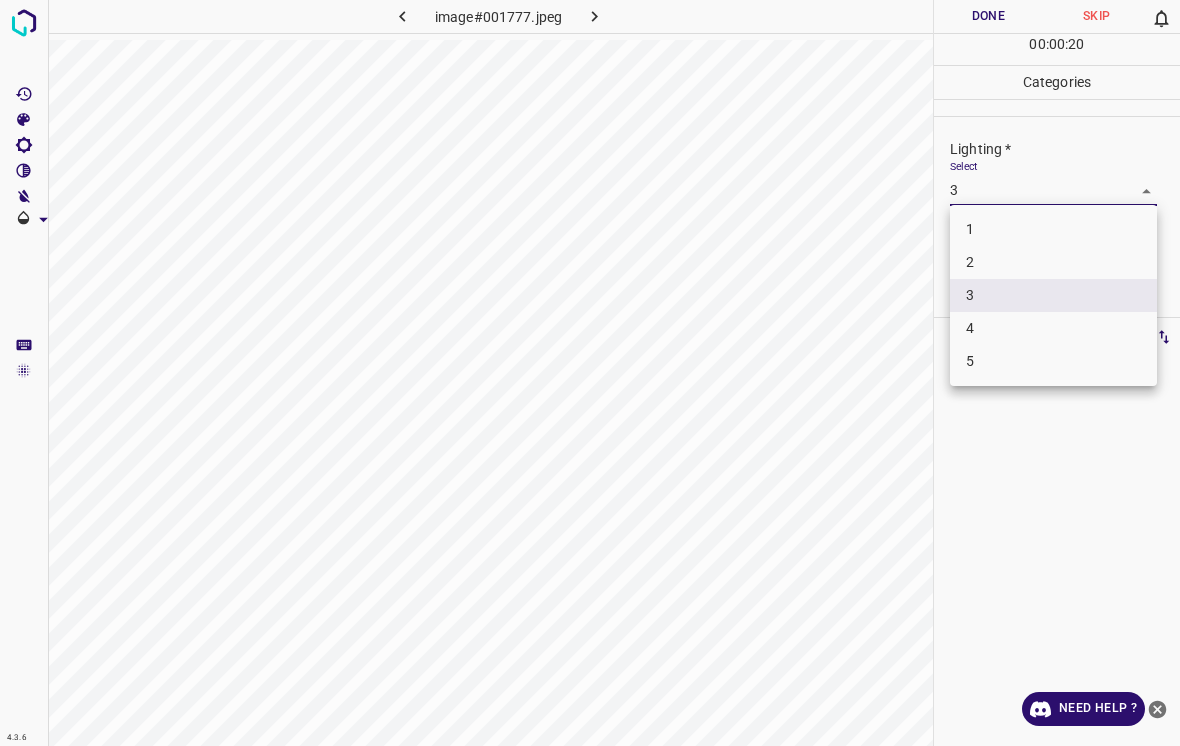 click on "2" at bounding box center [1053, 262] 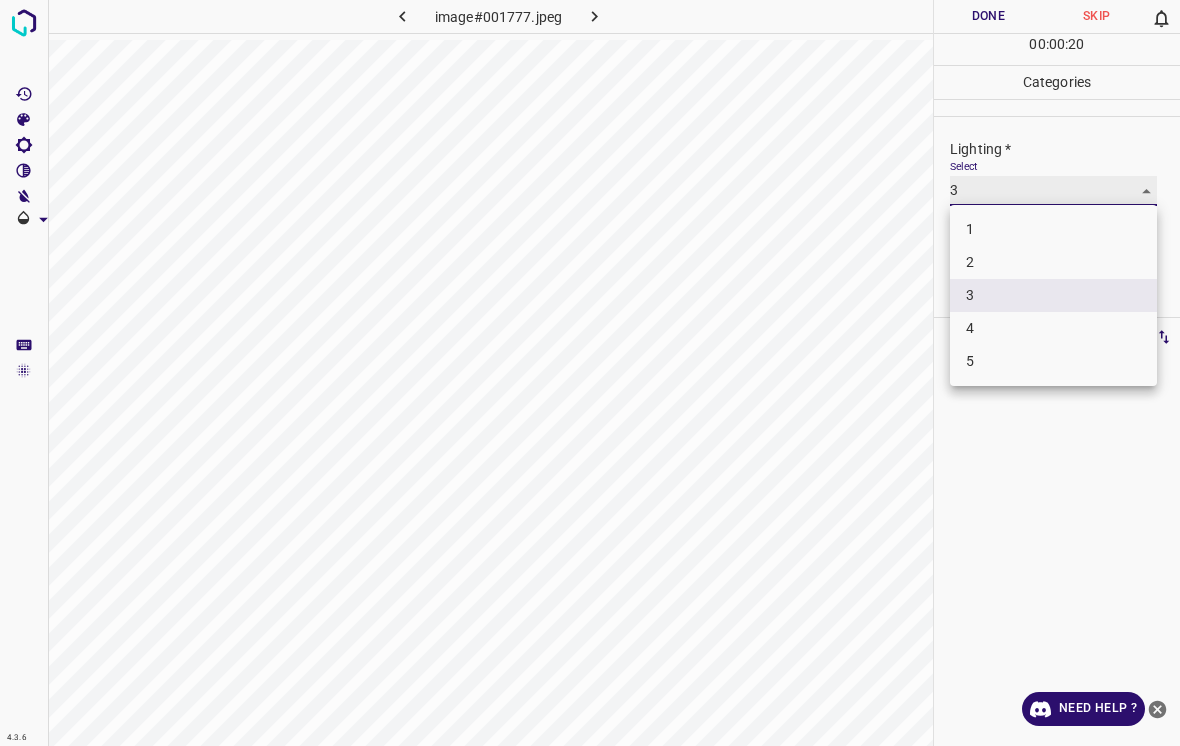 type on "2" 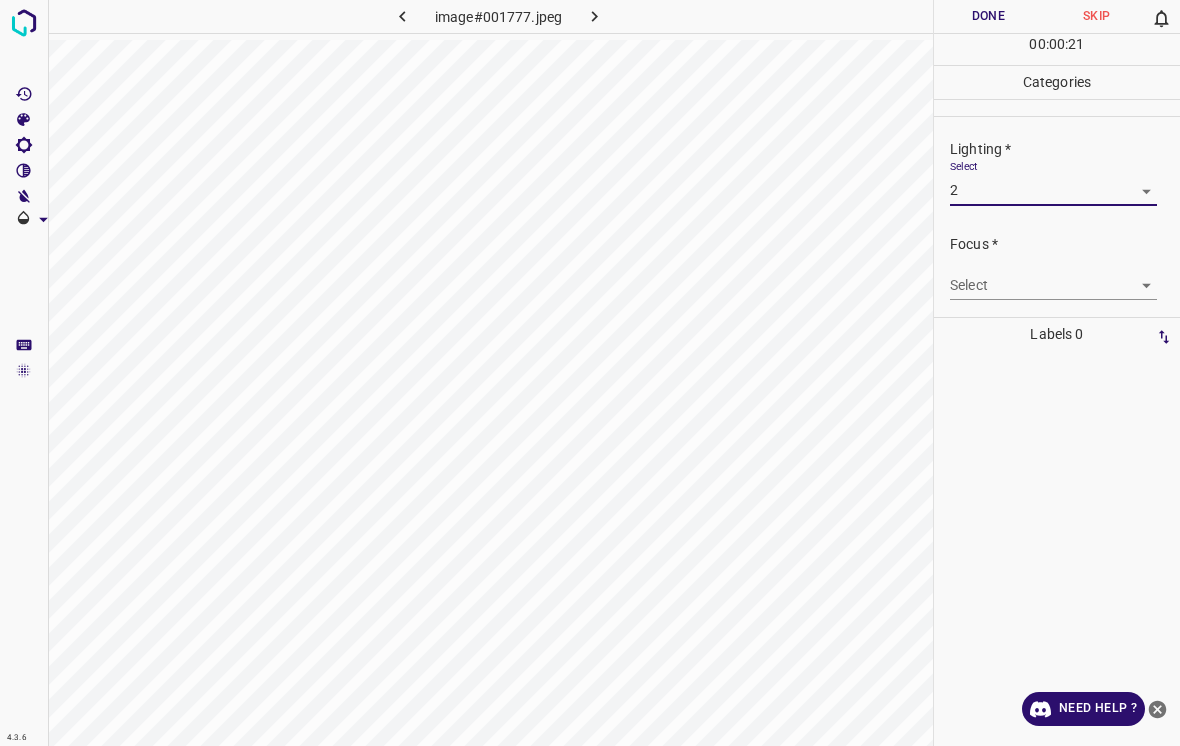 click on "4.3.6  image#001777.jpeg Done Skip 0 00   : 00   : 21   Categories Lighting *  Select 2 2 Focus *  Select ​ Overall *  Select ​ Labels   0 Categories 1 Lighting 2 Focus 3 Overall Tools Space Change between modes (Draw & Edit) I Auto labeling R Restore zoom M Zoom in N Zoom out Delete Delete selecte label Filters Z Restore filters X Saturation filter C Brightness filter V Contrast filter B Gray scale filter General O Download Need Help ? - Text - Hide - Delete" at bounding box center (590, 373) 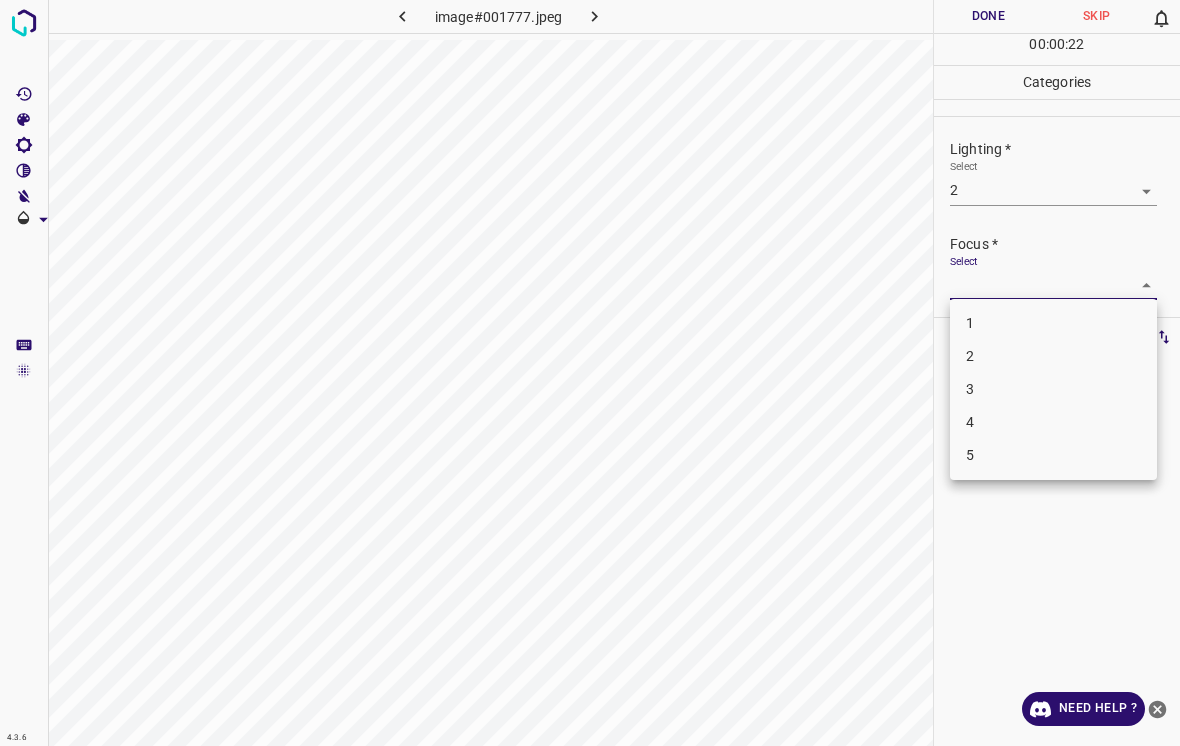 click on "3" at bounding box center (1053, 389) 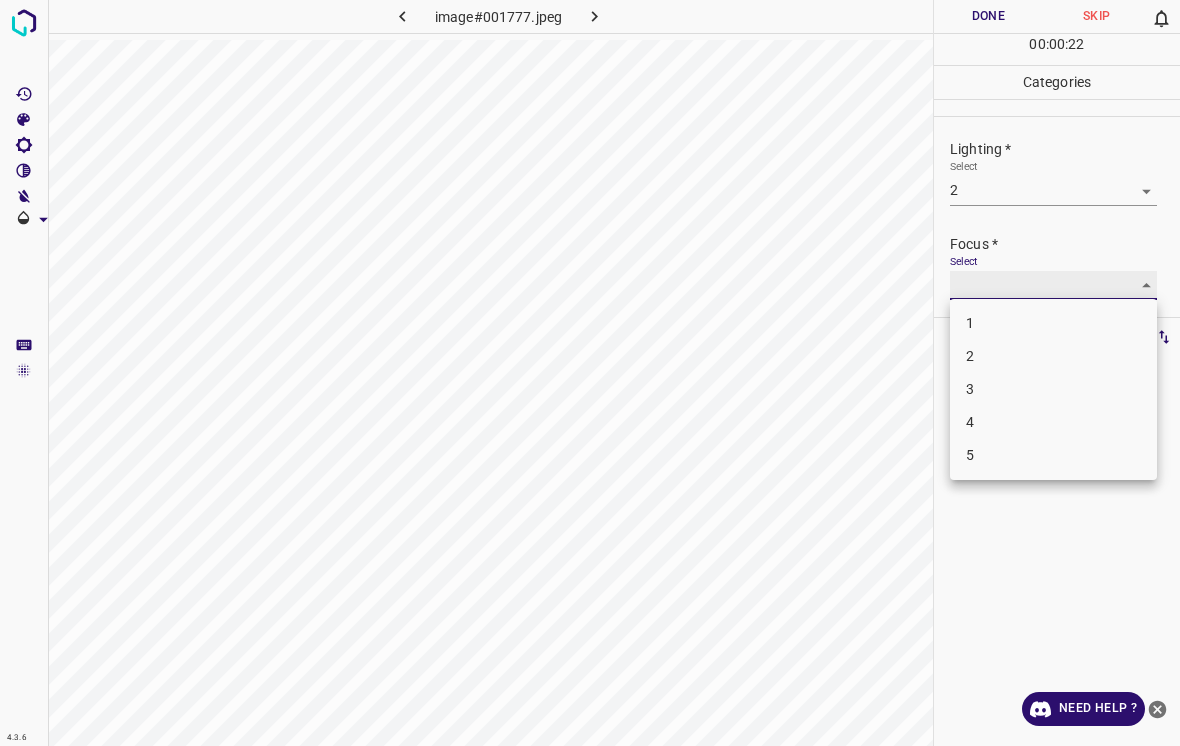 type on "3" 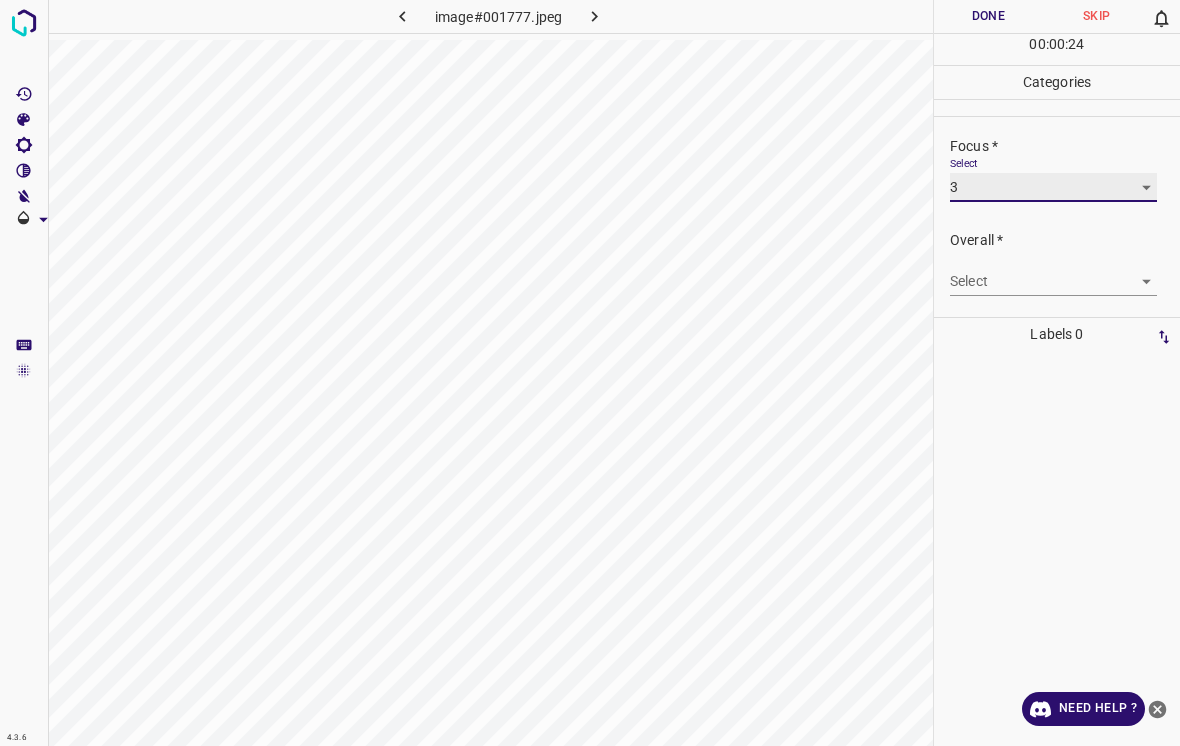 scroll, scrollTop: 98, scrollLeft: 0, axis: vertical 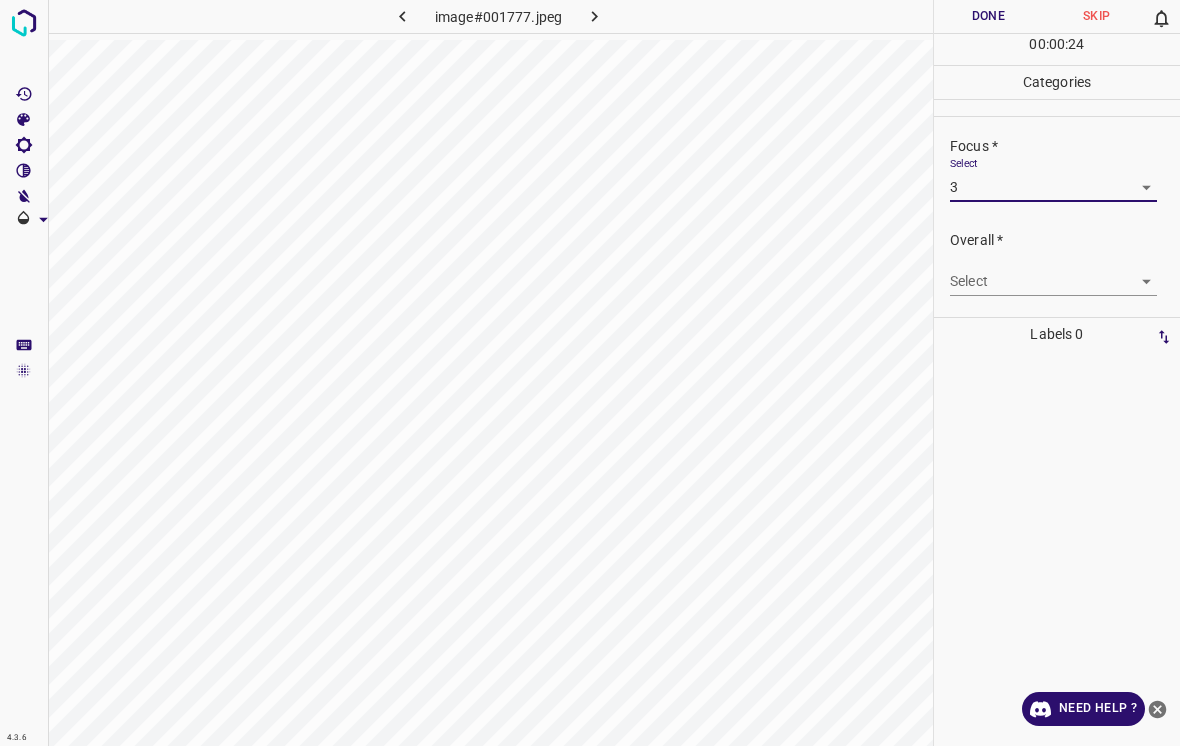click on "4.3.6  image#001777.jpeg Done Skip 0 00   : 00   : 24   Categories Lighting *  Select 2 2 Focus *  Select 3 3 Overall *  Select ​ Labels   0 Categories 1 Lighting 2 Focus 3 Overall Tools Space Change between modes (Draw & Edit) I Auto labeling R Restore zoom M Zoom in N Zoom out Delete Delete selecte label Filters Z Restore filters X Saturation filter C Brightness filter V Contrast filter B Gray scale filter General O Download Need Help ? - Text - Hide - Delete" at bounding box center [590, 373] 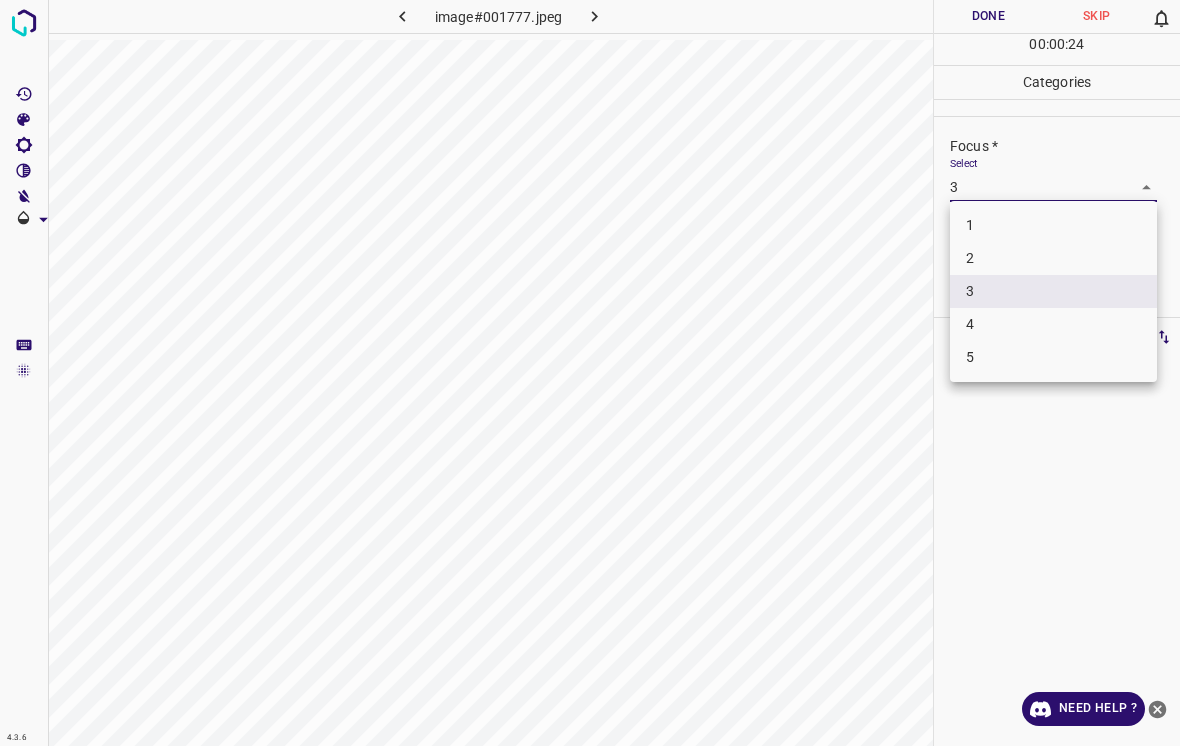 click on "3" at bounding box center (1053, 291) 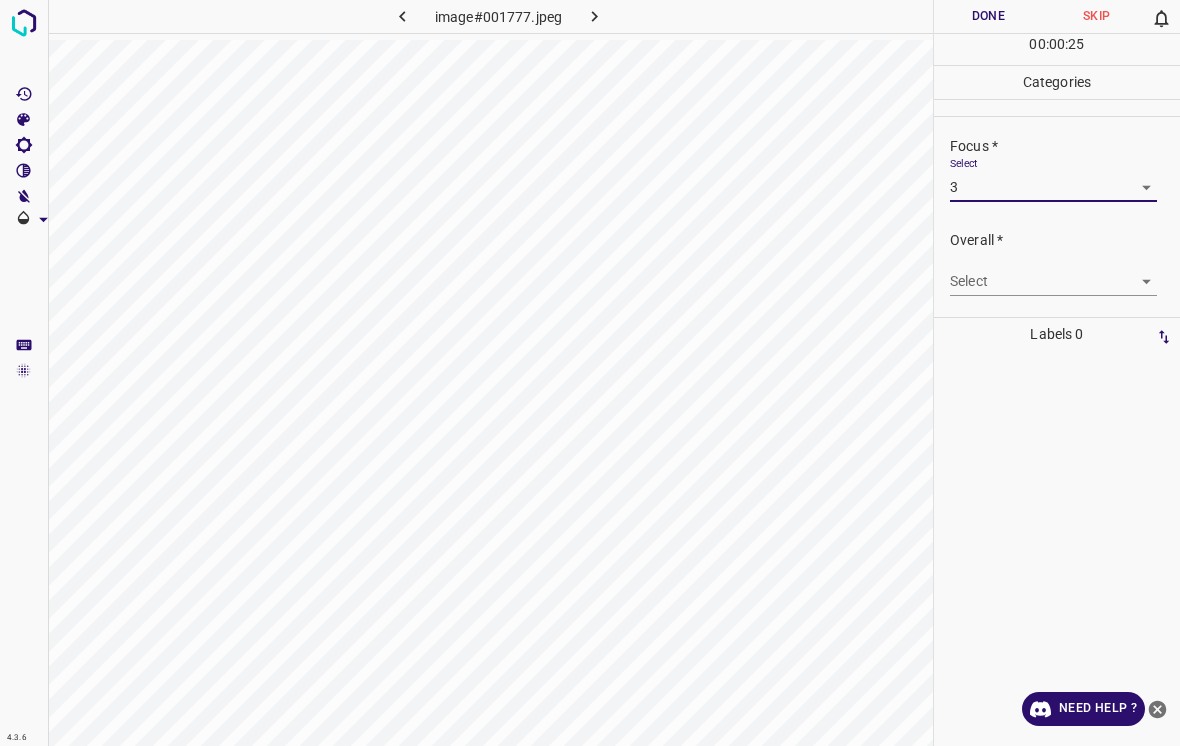 click on "4.3.6  image#001777.jpeg Done Skip 0 00   : 00   : 25   Categories Lighting *  Select 2 2 Focus *  Select 3 3 Overall *  Select ​ Labels   0 Categories 1 Lighting 2 Focus 3 Overall Tools Space Change between modes (Draw & Edit) I Auto labeling R Restore zoom M Zoom in N Zoom out Delete Delete selecte label Filters Z Restore filters X Saturation filter C Brightness filter V Contrast filter B Gray scale filter General O Download Need Help ? - Text - Hide - Delete" at bounding box center [590, 373] 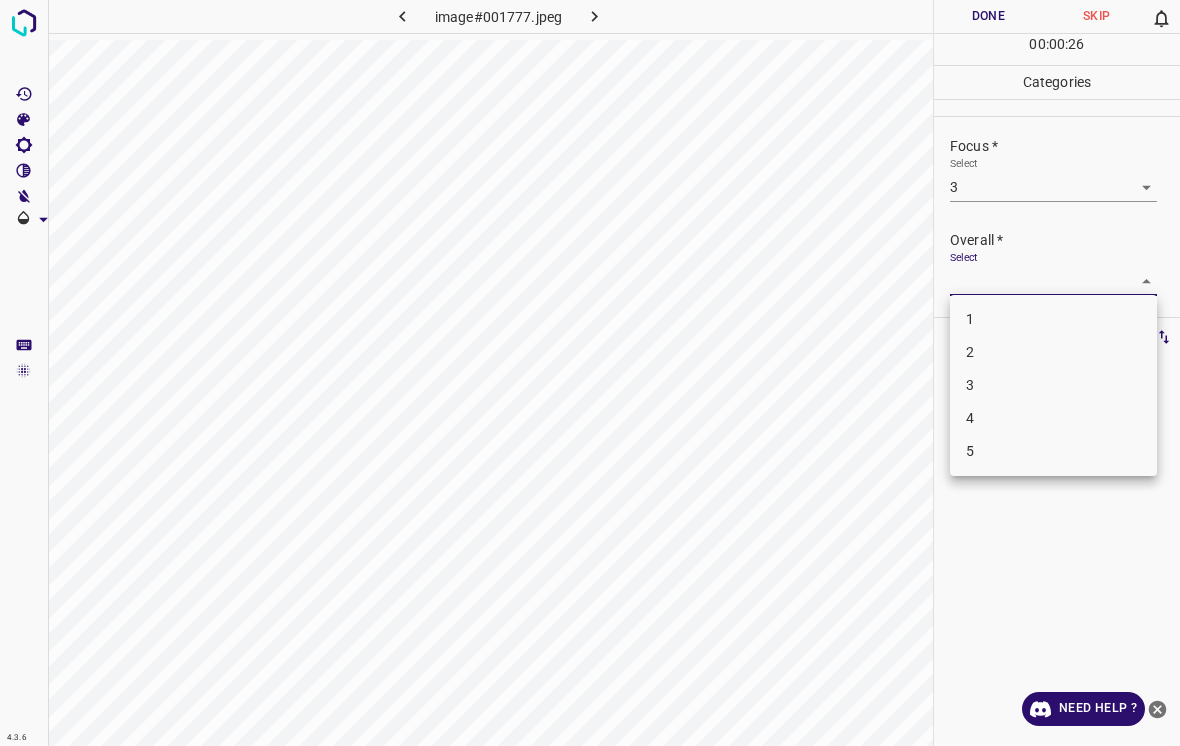 click on "3" at bounding box center (1053, 385) 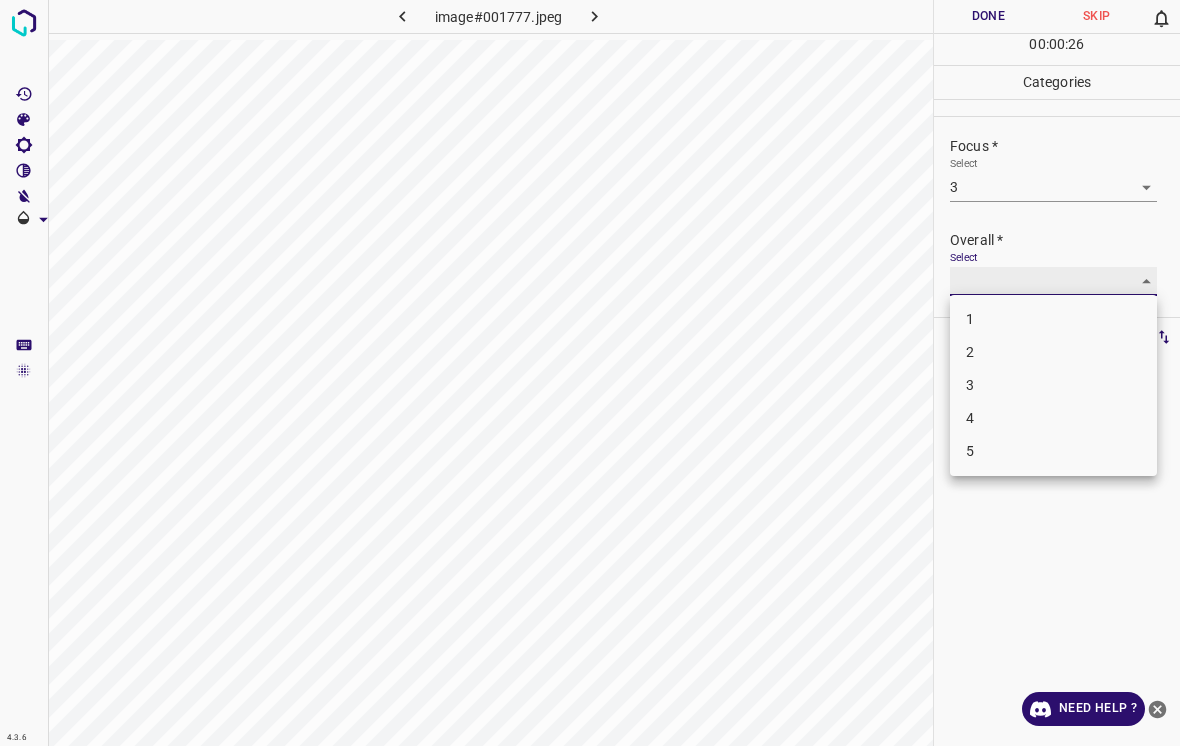 type on "3" 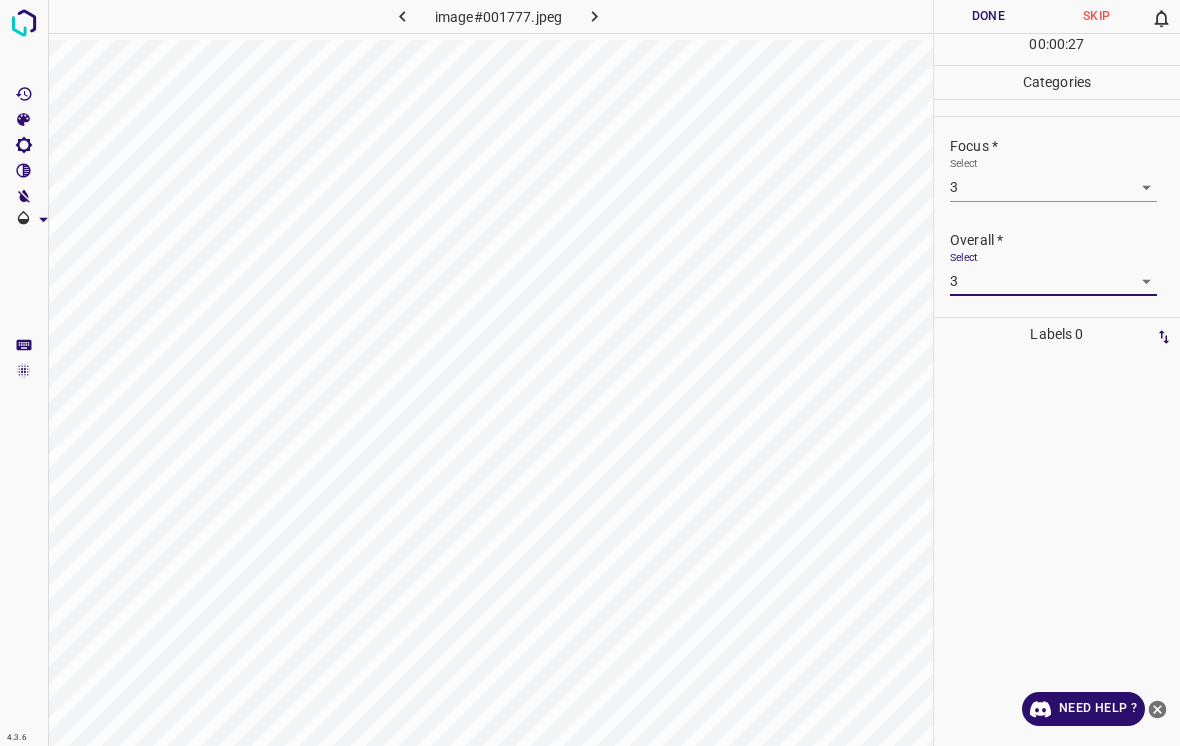click on "Done" at bounding box center [988, 16] 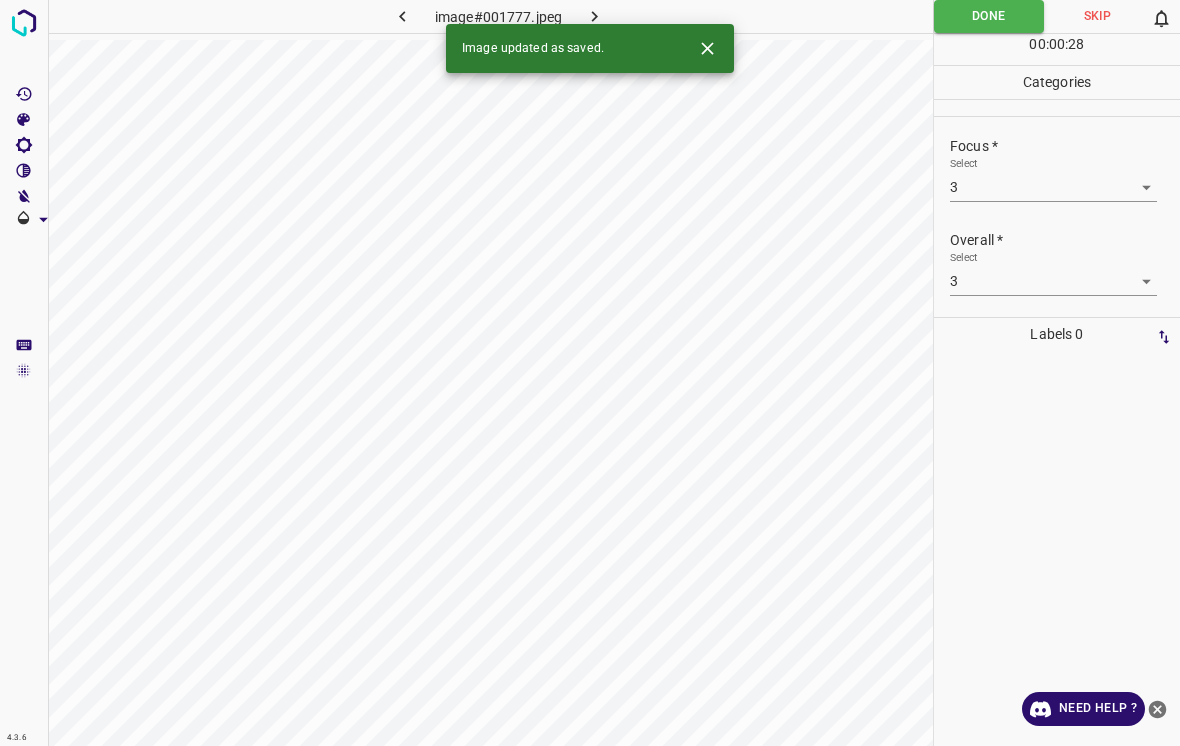 click 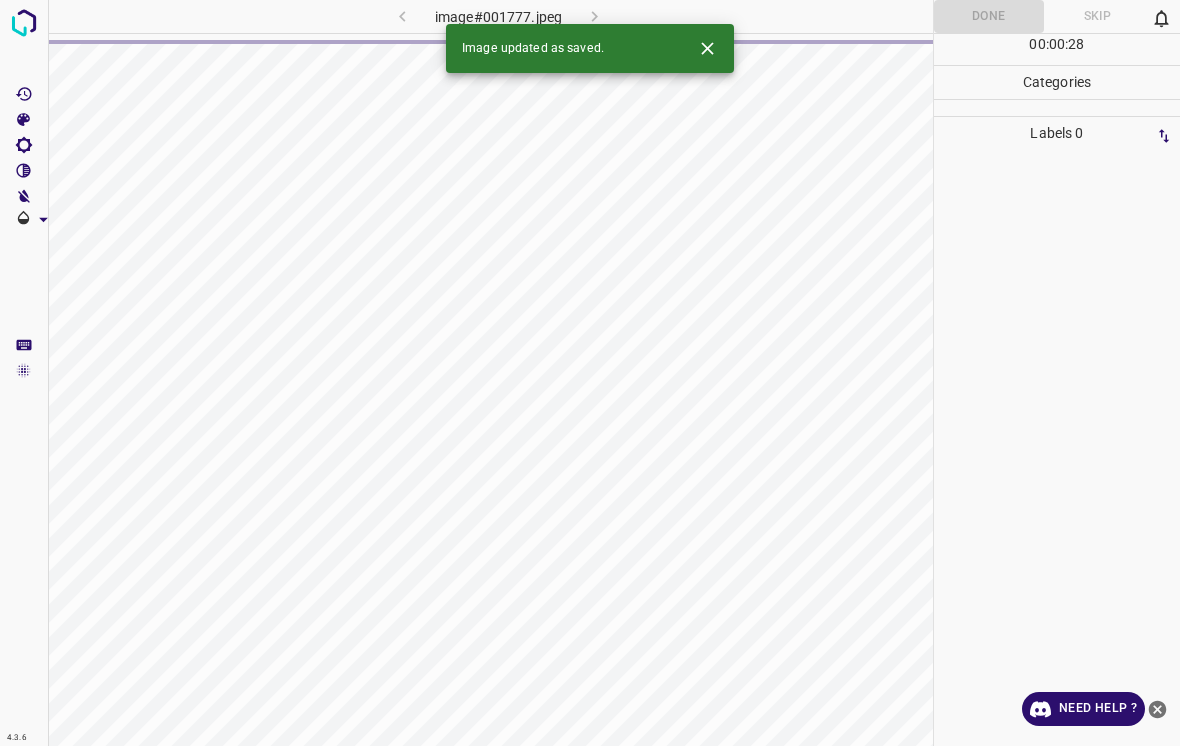 click 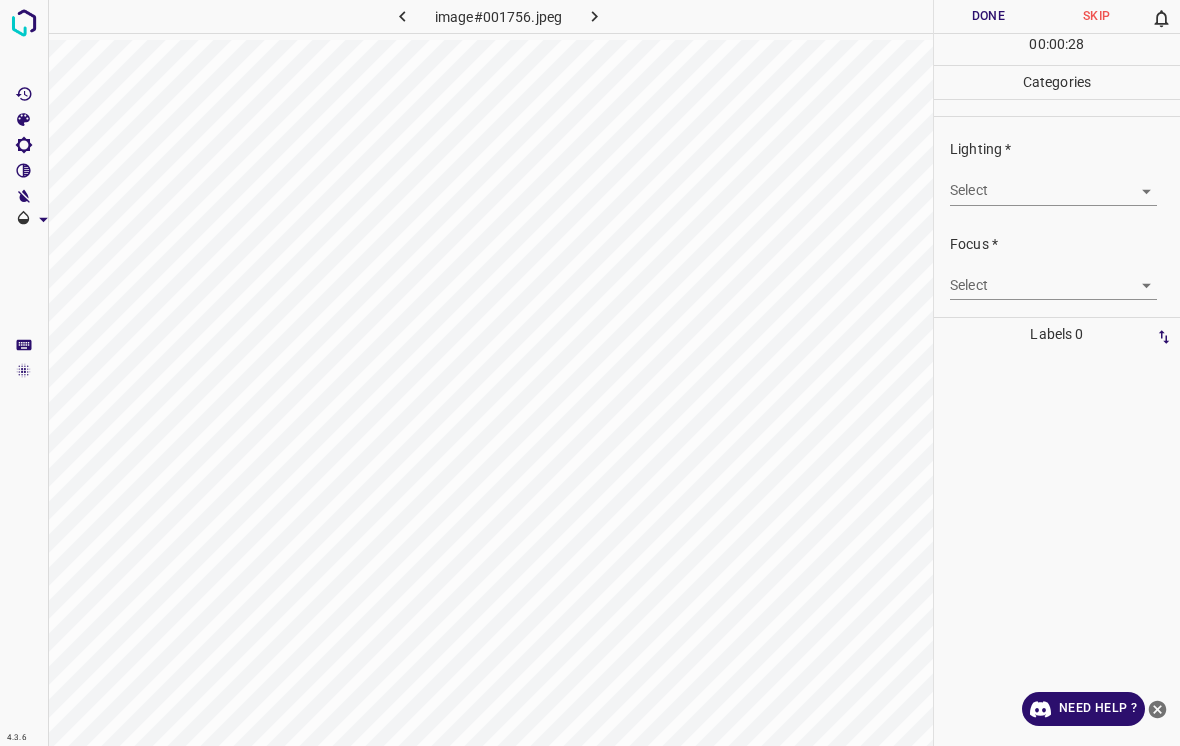 click on "4.3.6  image#001756.jpeg Done Skip 0 00   : 00   : 28   Categories Lighting *  Select ​ Focus *  Select ​ Overall *  Select ​ Labels   0 Categories 1 Lighting 2 Focus 3 Overall Tools Space Change between modes (Draw & Edit) I Auto labeling R Restore zoom M Zoom in N Zoom out Delete Delete selecte label Filters Z Restore filters X Saturation filter C Brightness filter V Contrast filter B Gray scale filter General O Download Need Help ? - Text - Hide - Delete" at bounding box center (590, 373) 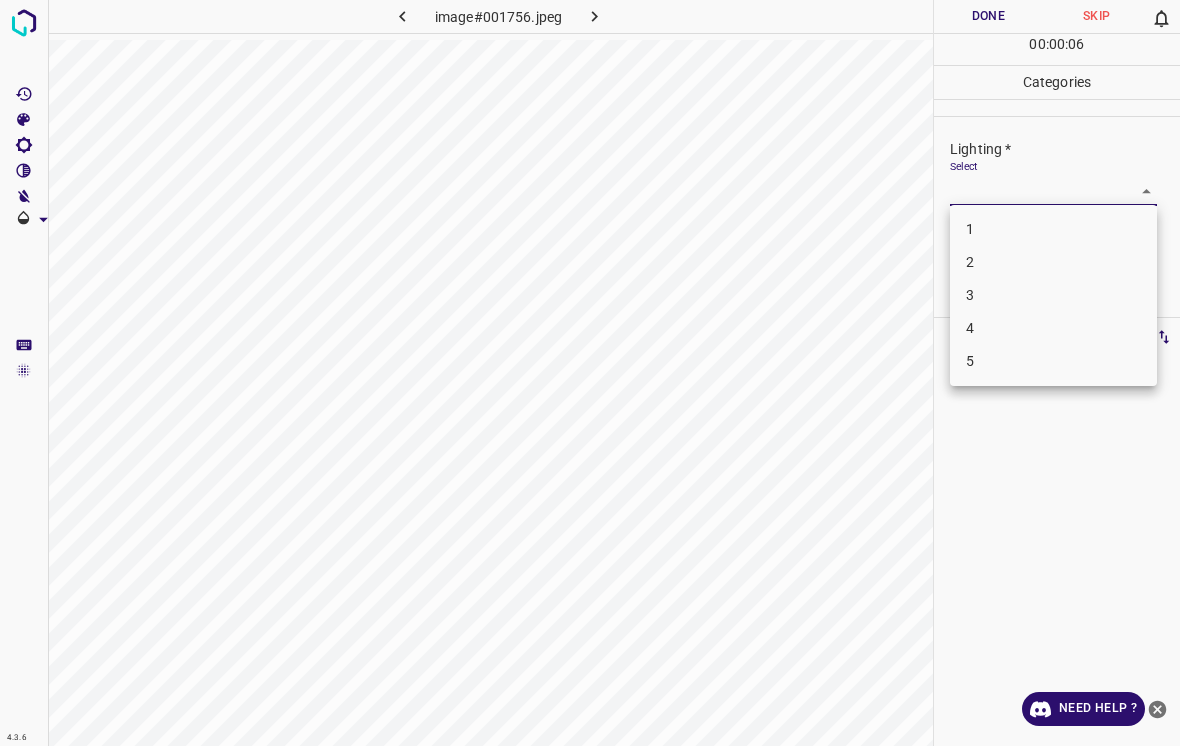 click on "3" at bounding box center (1053, 295) 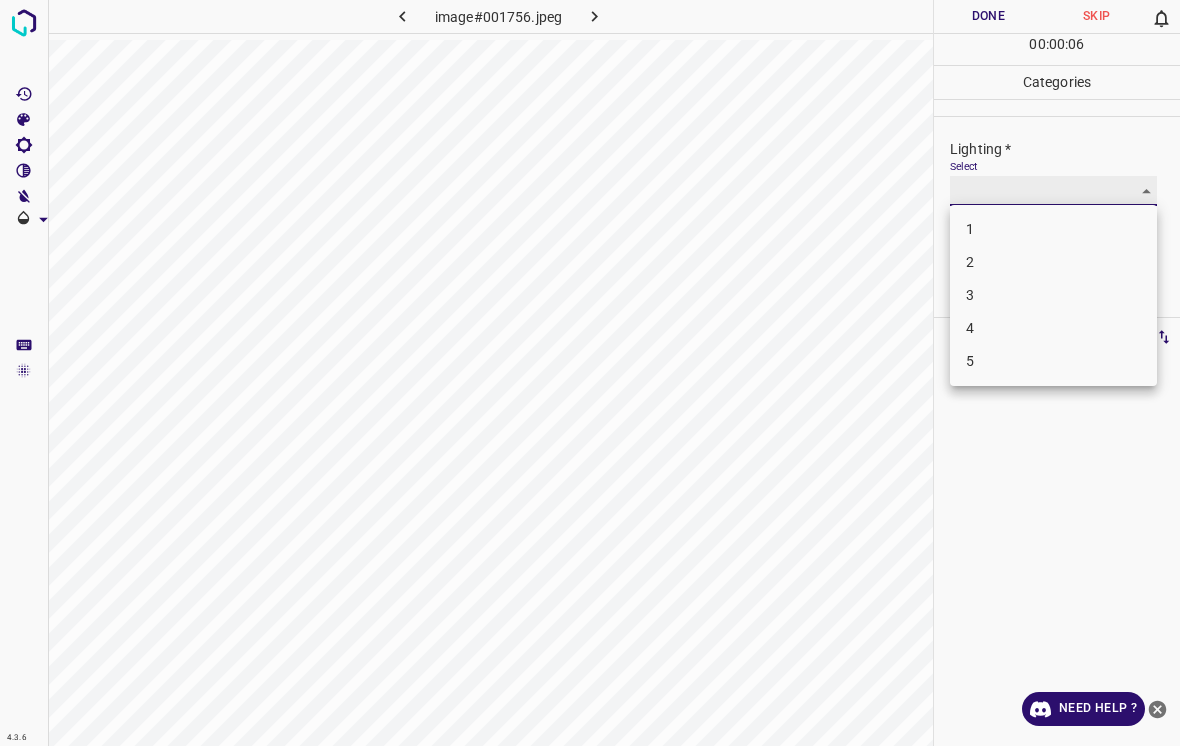 type on "3" 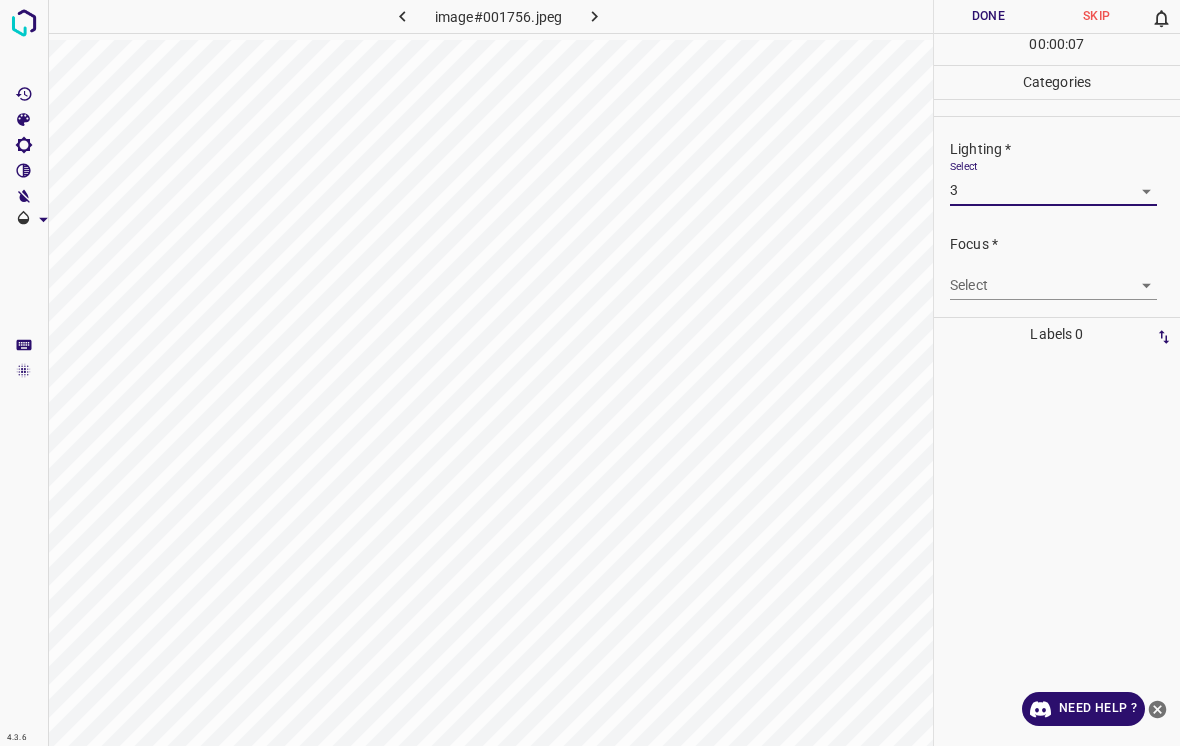 click on "4.3.6  image#001756.jpeg Done Skip 0 00   : 00   : 07   Categories Lighting *  Select 3 3 Focus *  Select ​ Overall *  Select ​ Labels   0 Categories 1 Lighting 2 Focus 3 Overall Tools Space Change between modes (Draw & Edit) I Auto labeling R Restore zoom M Zoom in N Zoom out Delete Delete selecte label Filters Z Restore filters X Saturation filter C Brightness filter V Contrast filter B Gray scale filter General O Download Need Help ? - Text - Hide - Delete" at bounding box center [590, 373] 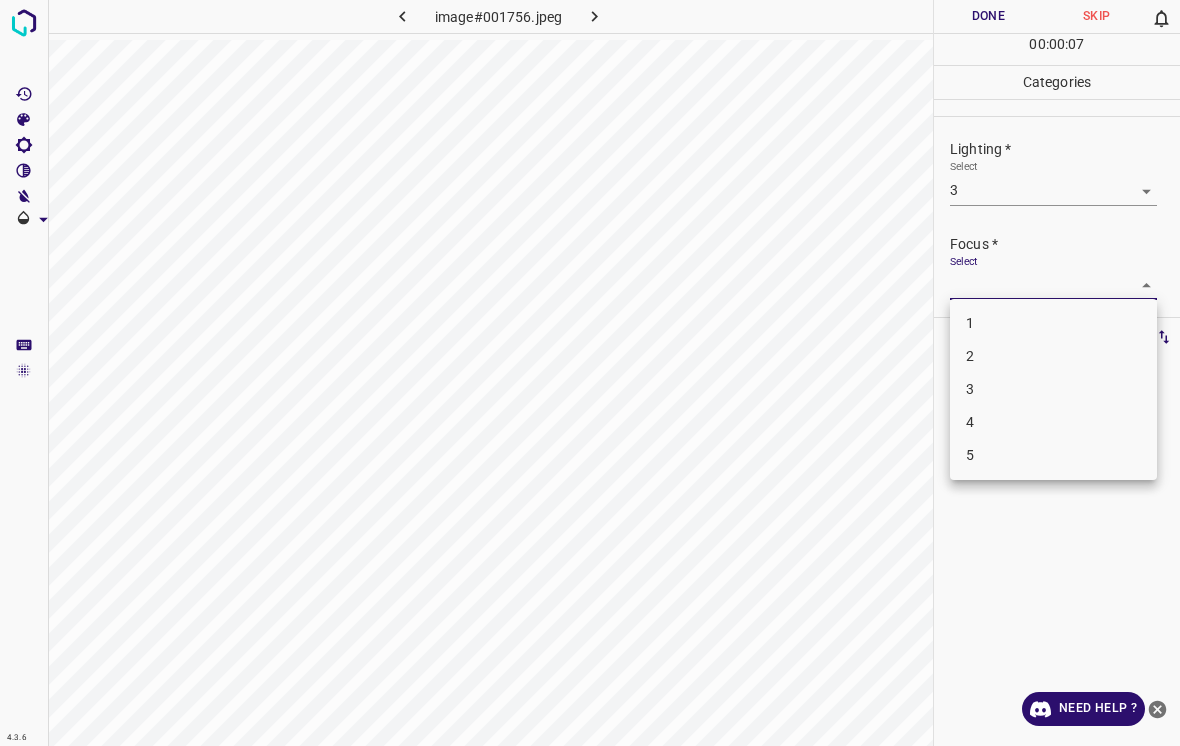 click on "2" at bounding box center (1053, 356) 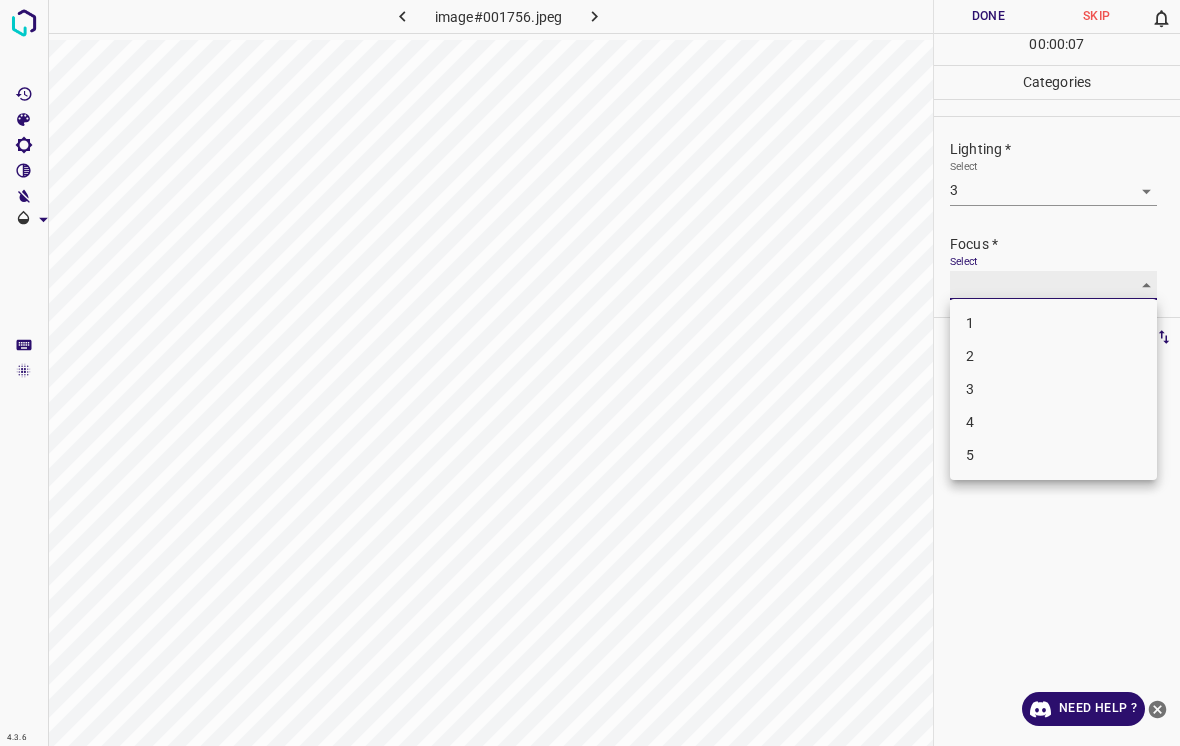 type on "2" 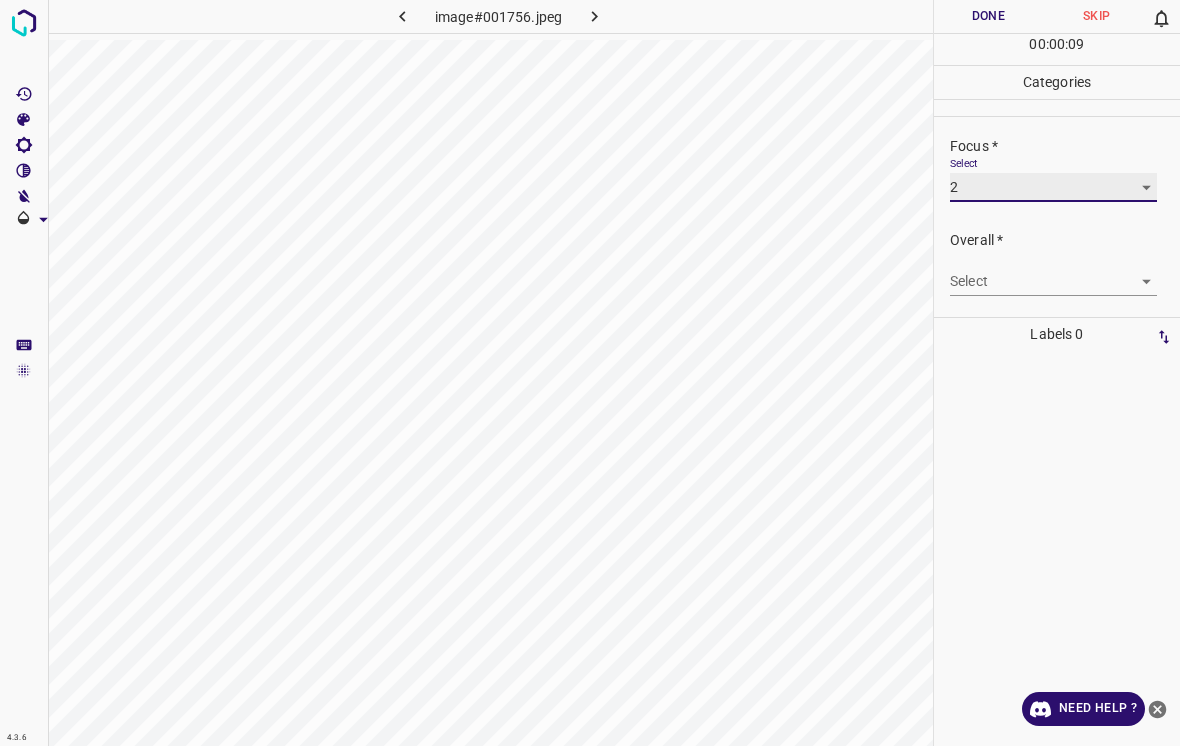 scroll, scrollTop: 98, scrollLeft: 0, axis: vertical 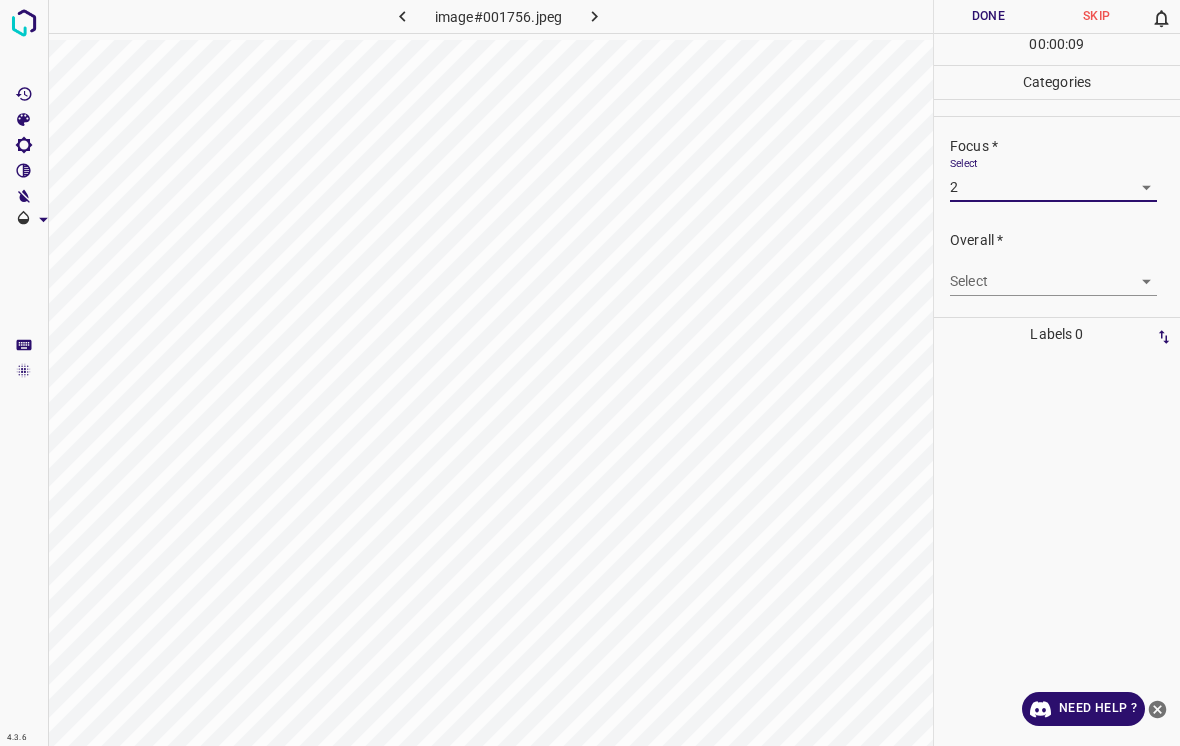 click on "4.3.6  image#001756.jpeg Done Skip 0 00   : 00   : 09   Categories Lighting *  Select 3 3 Focus *  Select 2 2 Overall *  Select ​ Labels   0 Categories 1 Lighting 2 Focus 3 Overall Tools Space Change between modes (Draw & Edit) I Auto labeling R Restore zoom M Zoom in N Zoom out Delete Delete selecte label Filters Z Restore filters X Saturation filter C Brightness filter V Contrast filter B Gray scale filter General O Download Need Help ? - Text - Hide - Delete" at bounding box center [590, 373] 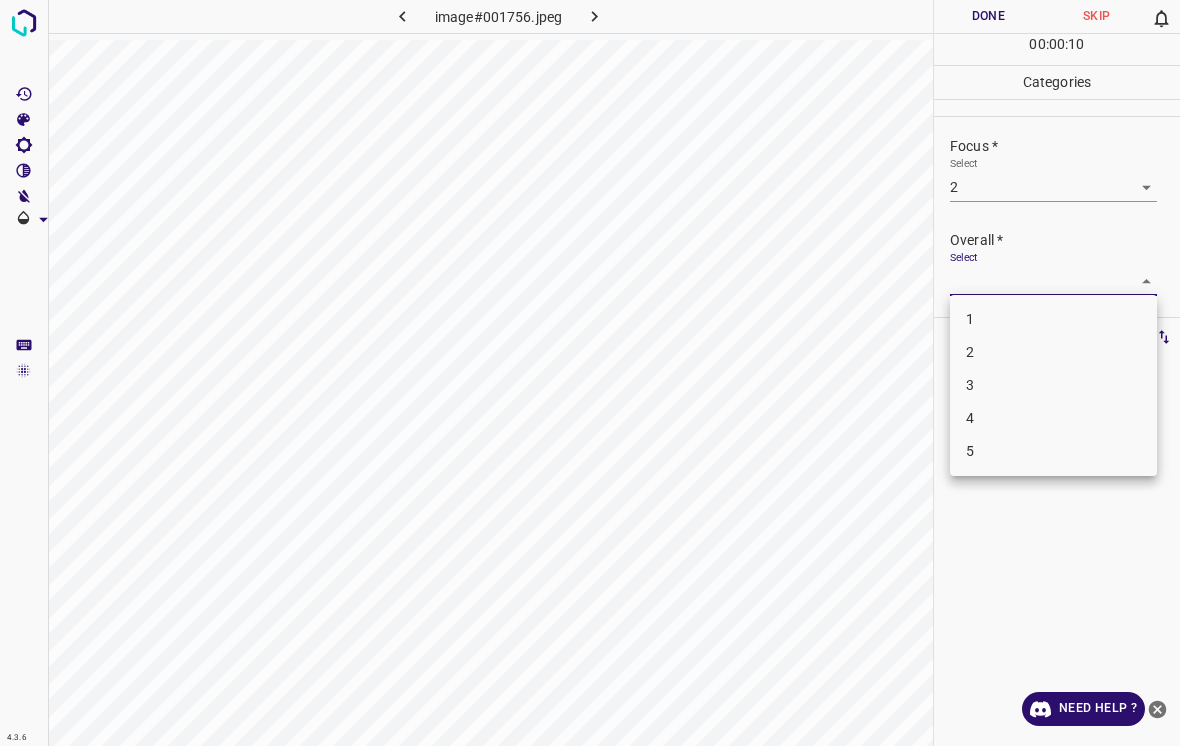 click on "3" at bounding box center [1053, 385] 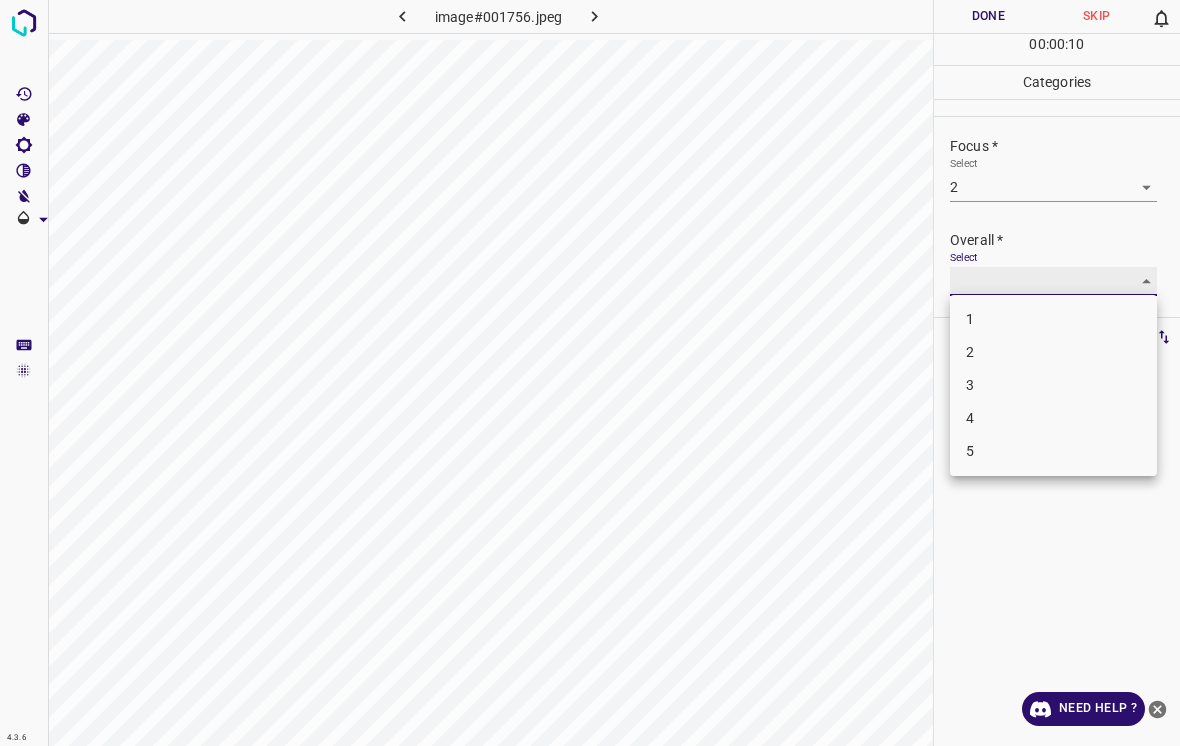 type on "3" 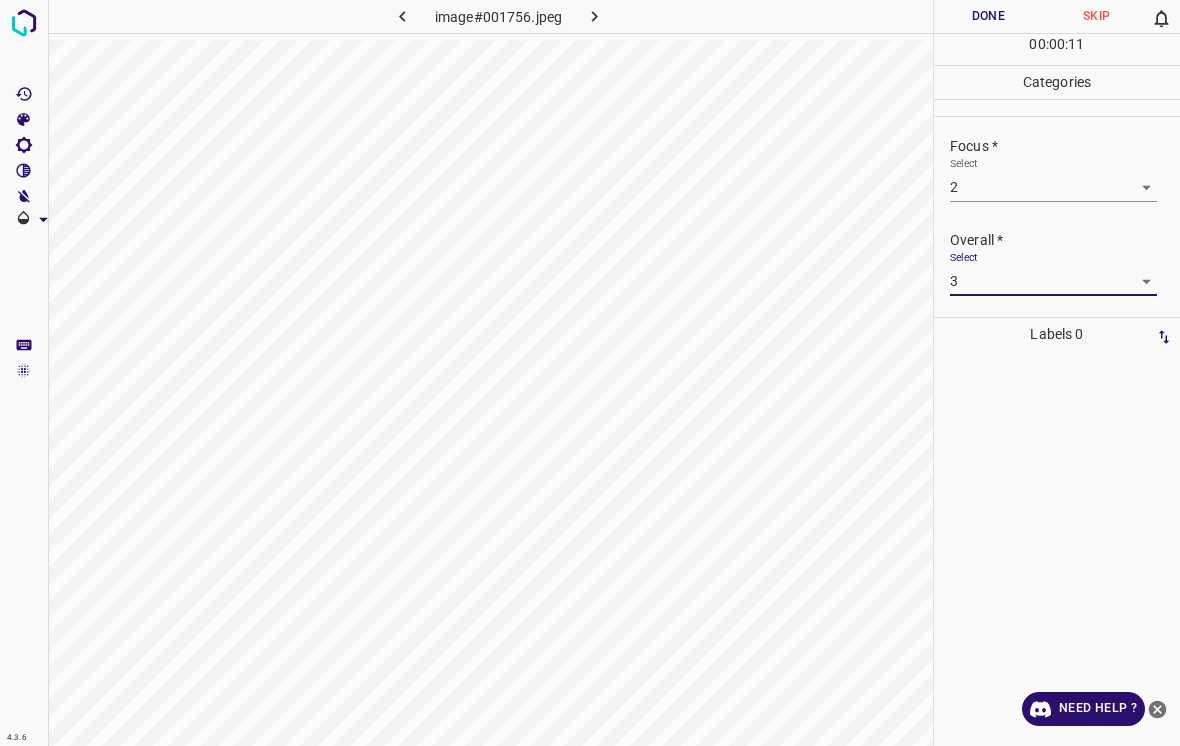 click on "Done" at bounding box center [988, 16] 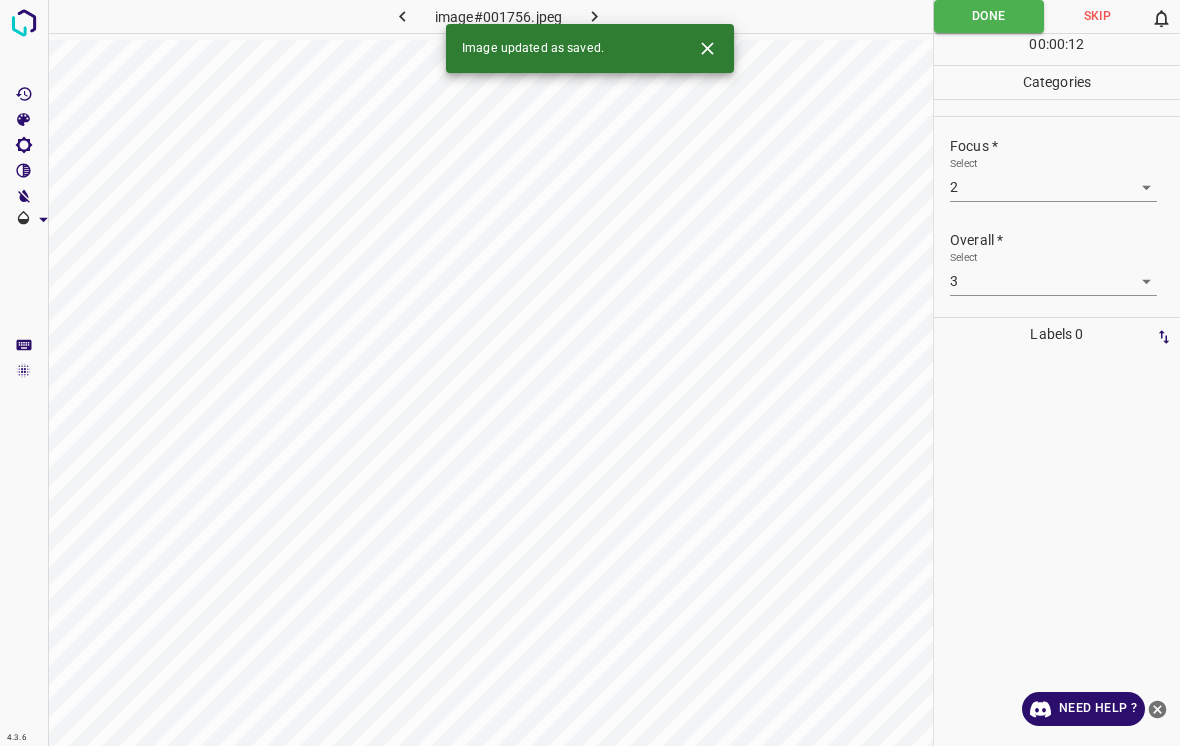 click 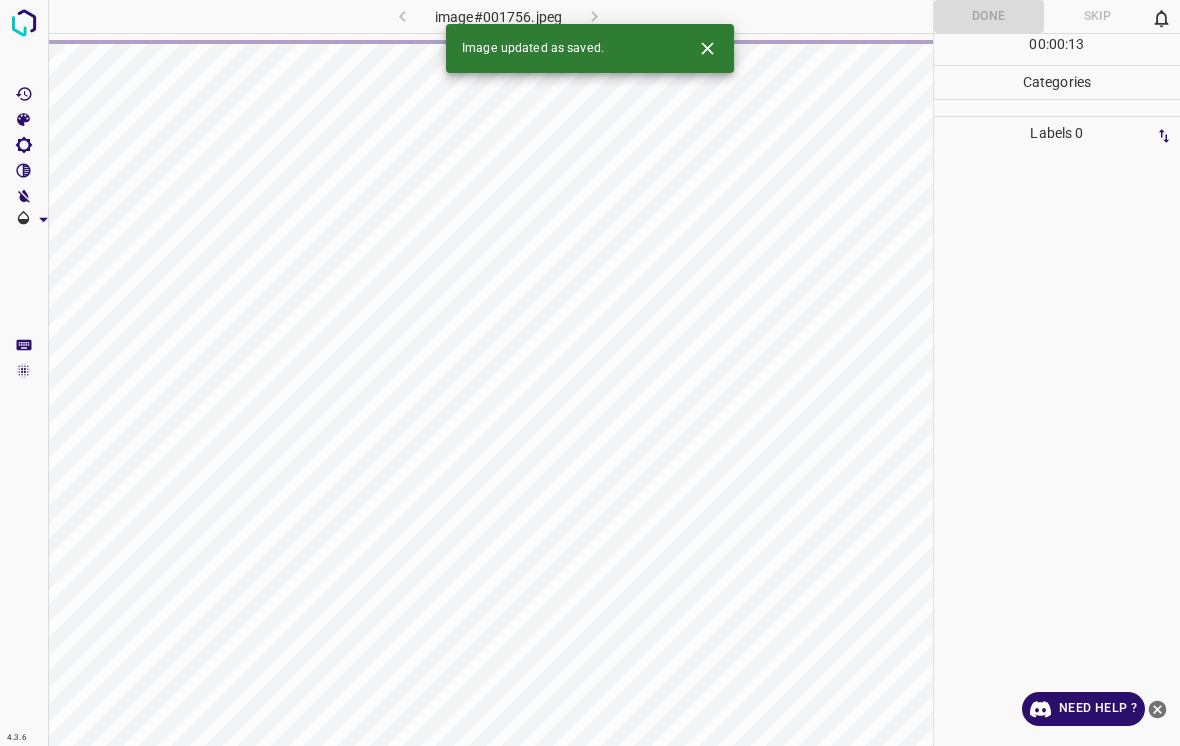 click at bounding box center (707, 48) 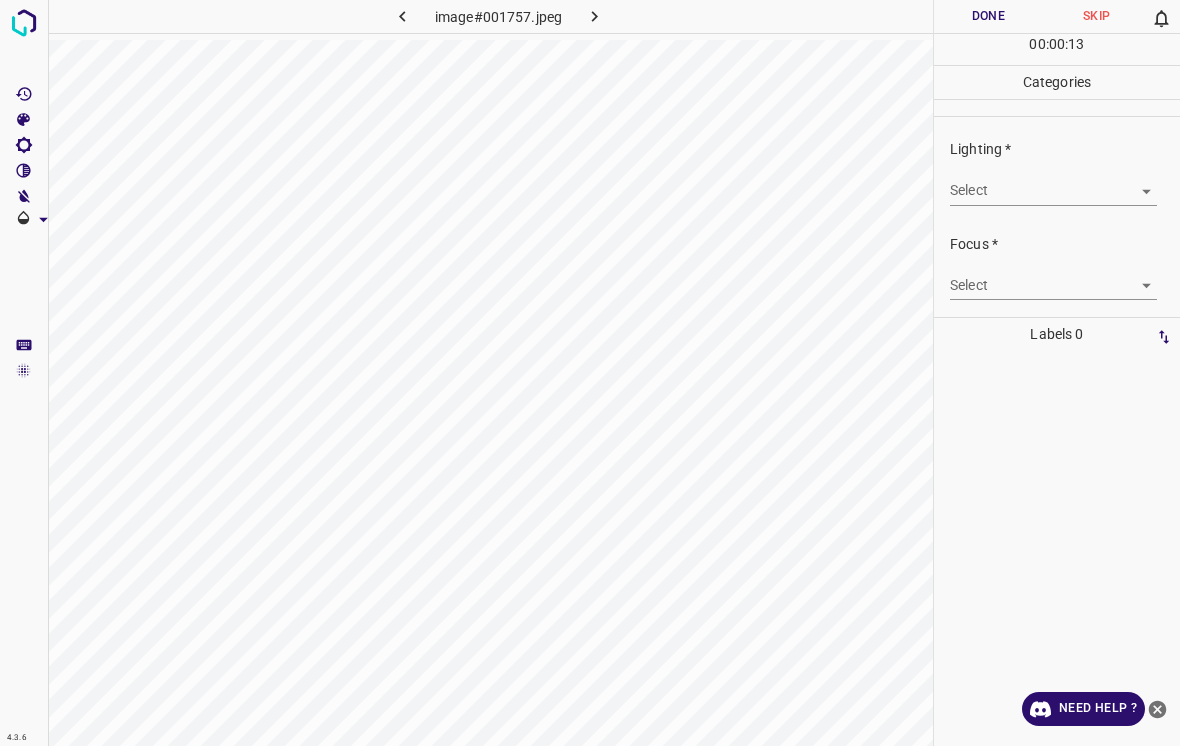 click on "4.3.6  image#001757.jpeg Done Skip 0 00   : 00   : 13   Categories Lighting *  Select ​ Focus *  Select ​ Overall *  Select ​ Labels   0 Categories 1 Lighting 2 Focus 3 Overall Tools Space Change between modes (Draw & Edit) I Auto labeling R Restore zoom M Zoom in N Zoom out Delete Delete selecte label Filters Z Restore filters X Saturation filter C Brightness filter V Contrast filter B Gray scale filter General O Download Need Help ? - Text - Hide - Delete" at bounding box center (590, 373) 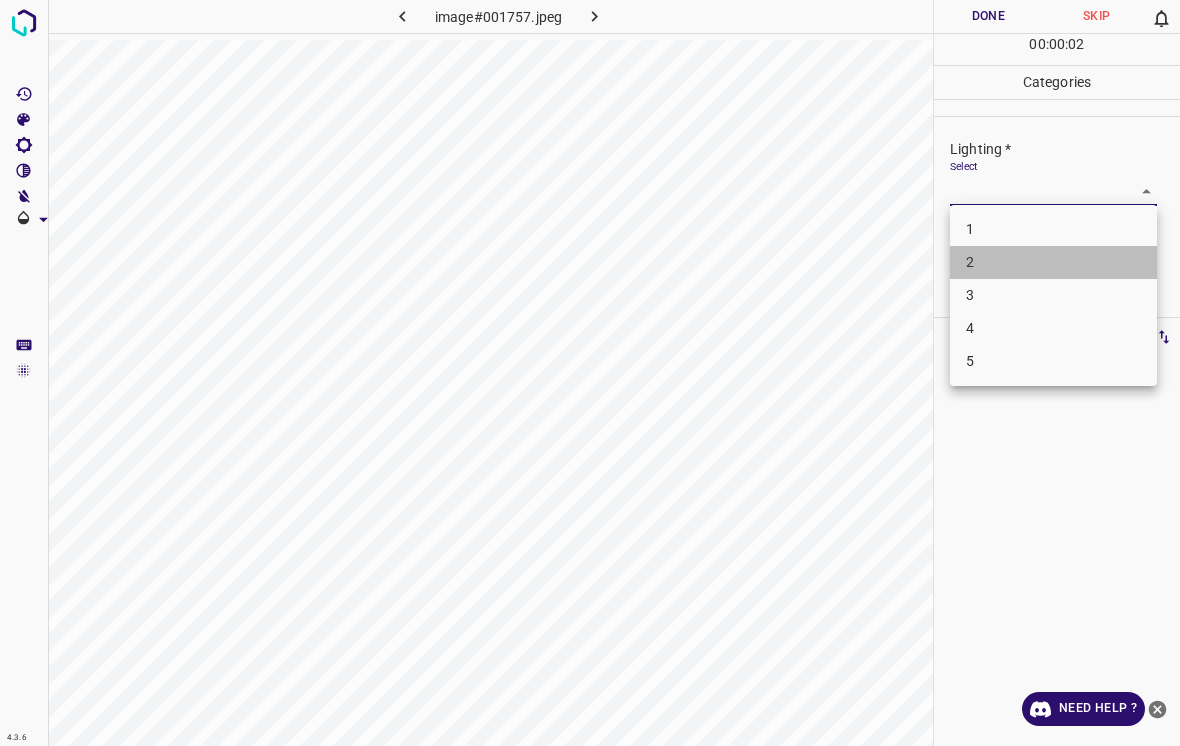 click on "2" at bounding box center [1053, 262] 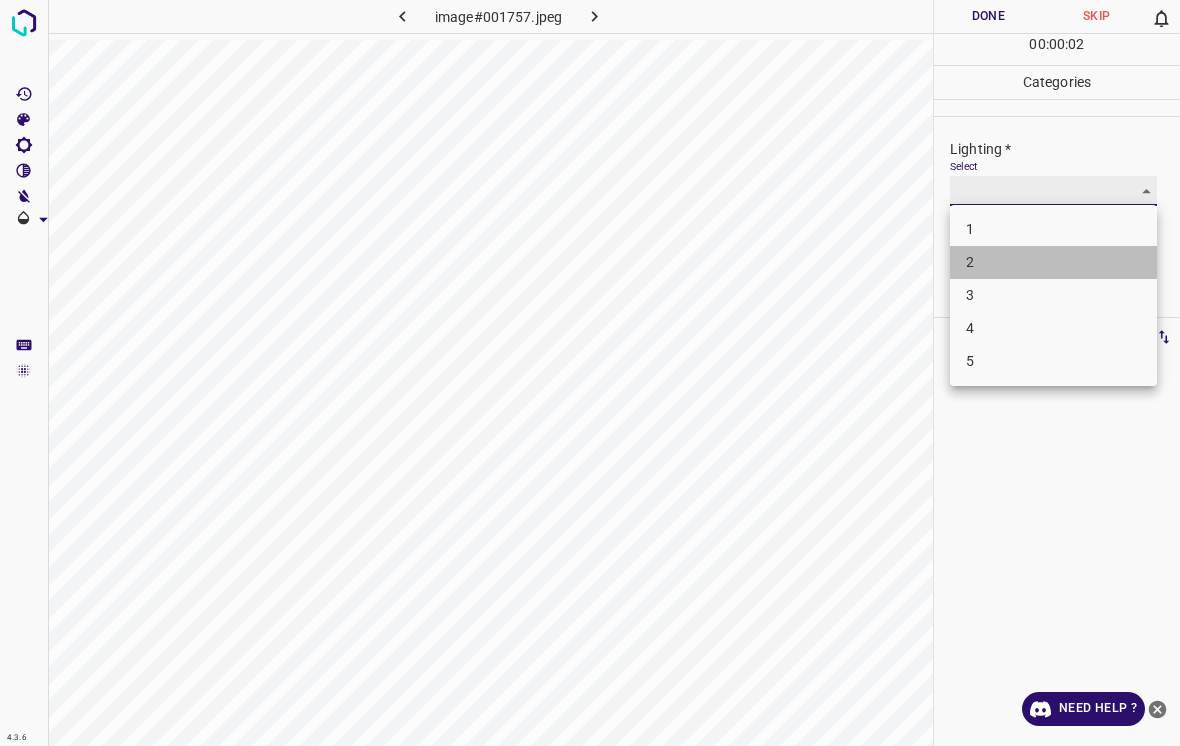 type on "2" 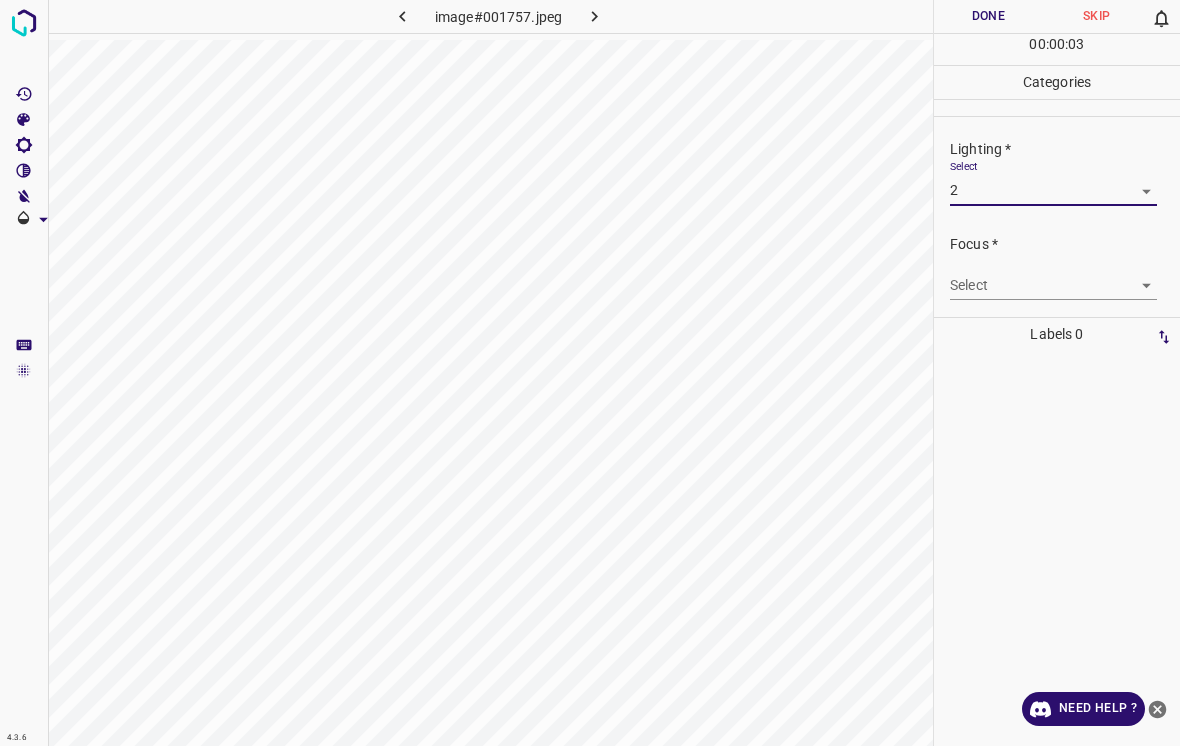 click on "4.3.6  image#001757.jpeg Done Skip 0 00   : 00   : 03   Categories Lighting *  Select 2 2 Focus *  Select ​ Overall *  Select ​ Labels   0 Categories 1 Lighting 2 Focus 3 Overall Tools Space Change between modes (Draw & Edit) I Auto labeling R Restore zoom M Zoom in N Zoom out Delete Delete selecte label Filters Z Restore filters X Saturation filter C Brightness filter V Contrast filter B Gray scale filter General O Download Need Help ? - Text - Hide - Delete" at bounding box center (590, 373) 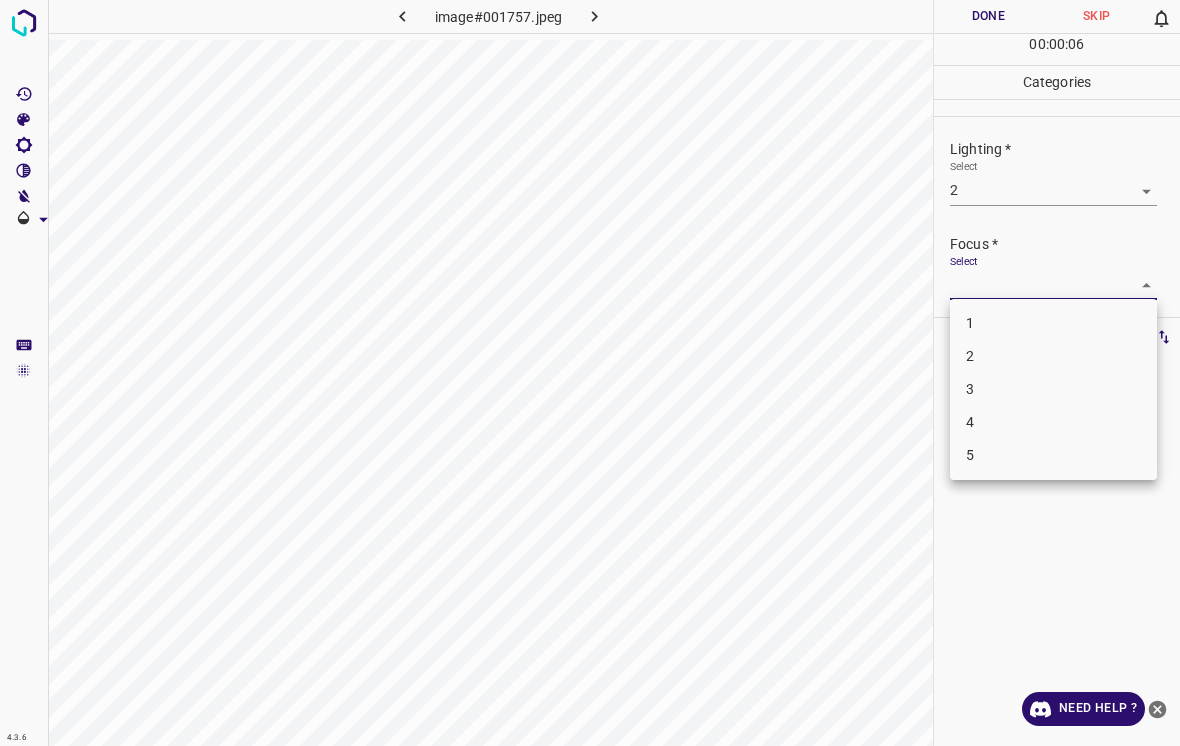 click on "4" at bounding box center [1053, 422] 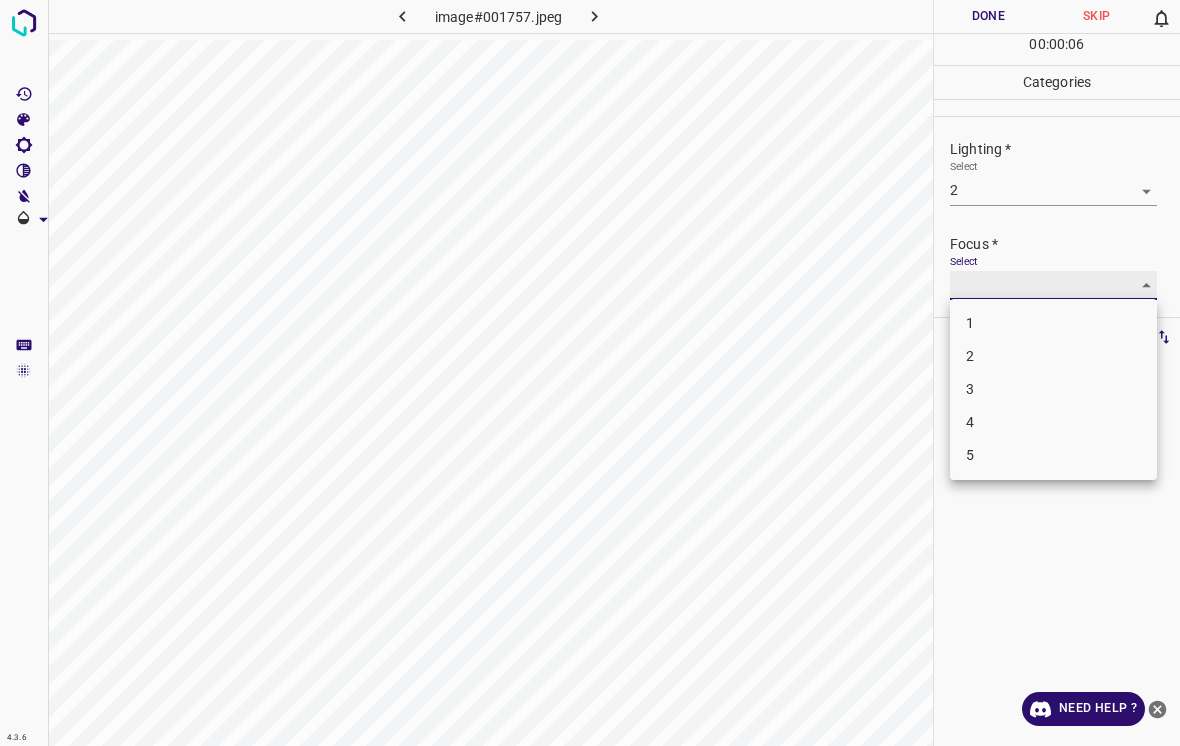 type on "4" 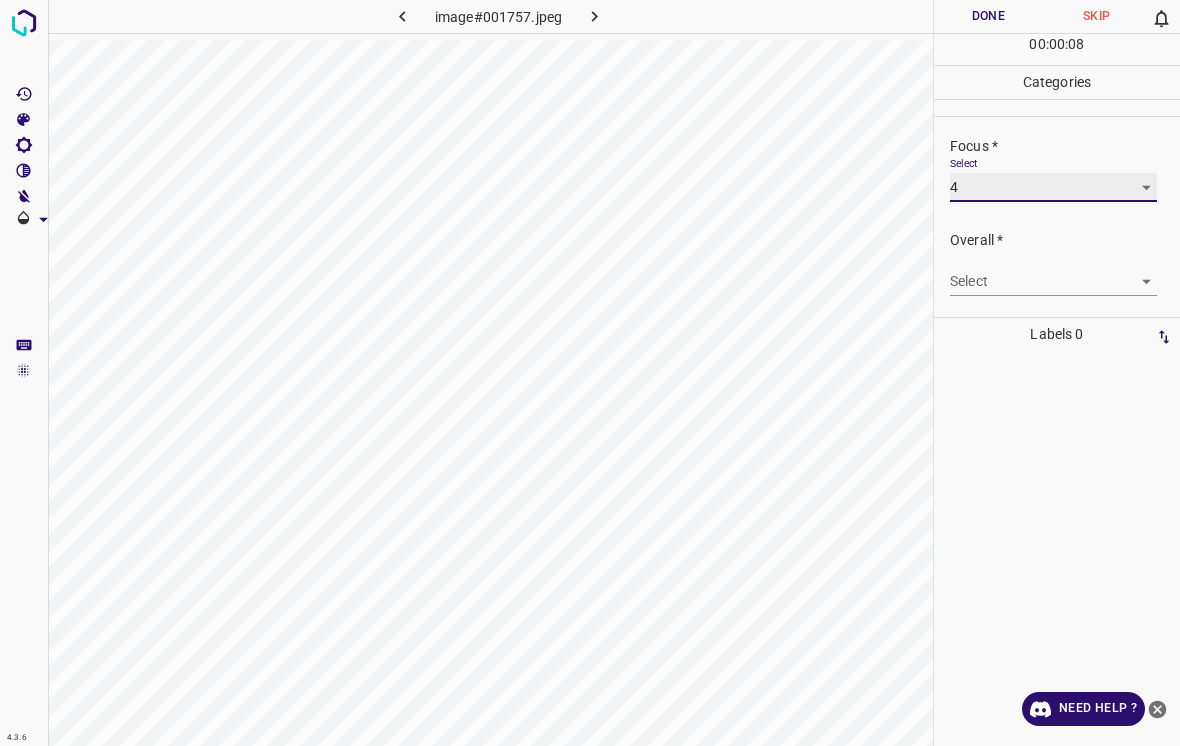 scroll, scrollTop: 98, scrollLeft: 0, axis: vertical 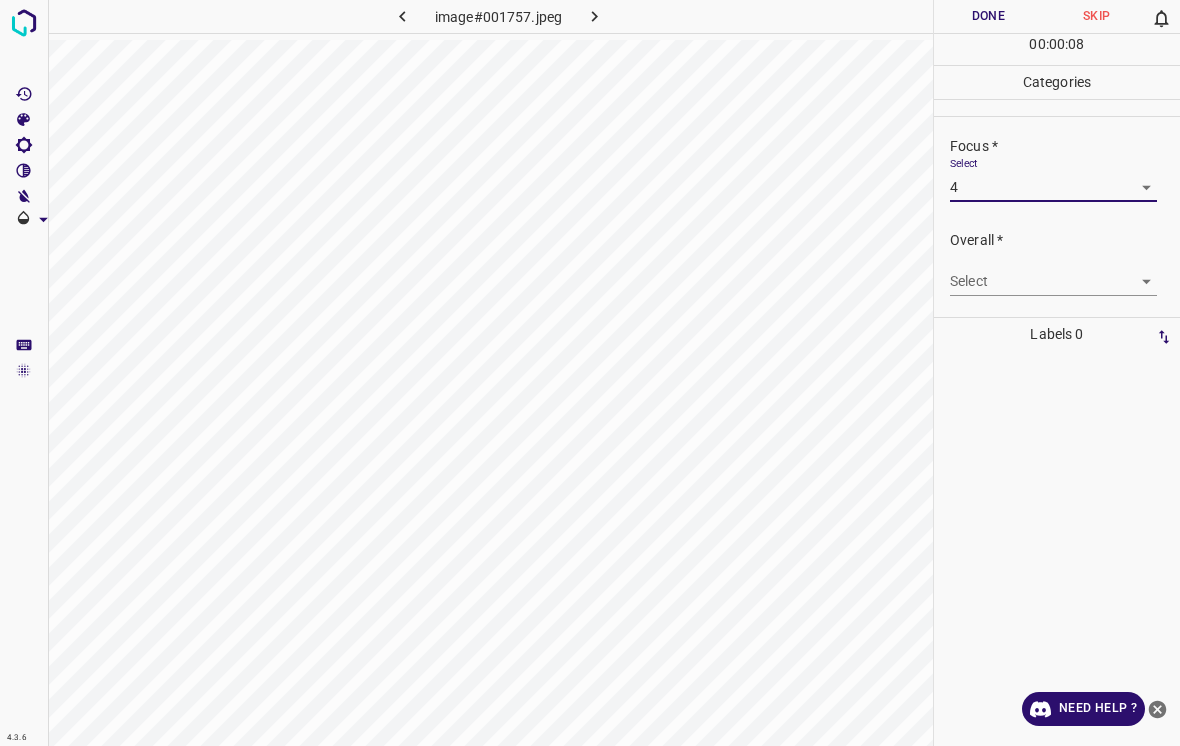 click on "4.3.6  image#001757.jpeg Done Skip 0 00   : 00   : 08   Categories Lighting *  Select 2 2 Focus *  Select 4 4 Overall *  Select ​ Labels   0 Categories 1 Lighting 2 Focus 3 Overall Tools Space Change between modes (Draw & Edit) I Auto labeling R Restore zoom M Zoom in N Zoom out Delete Delete selecte label Filters Z Restore filters X Saturation filter C Brightness filter V Contrast filter B Gray scale filter General O Download Need Help ? - Text - Hide - Delete" at bounding box center (590, 373) 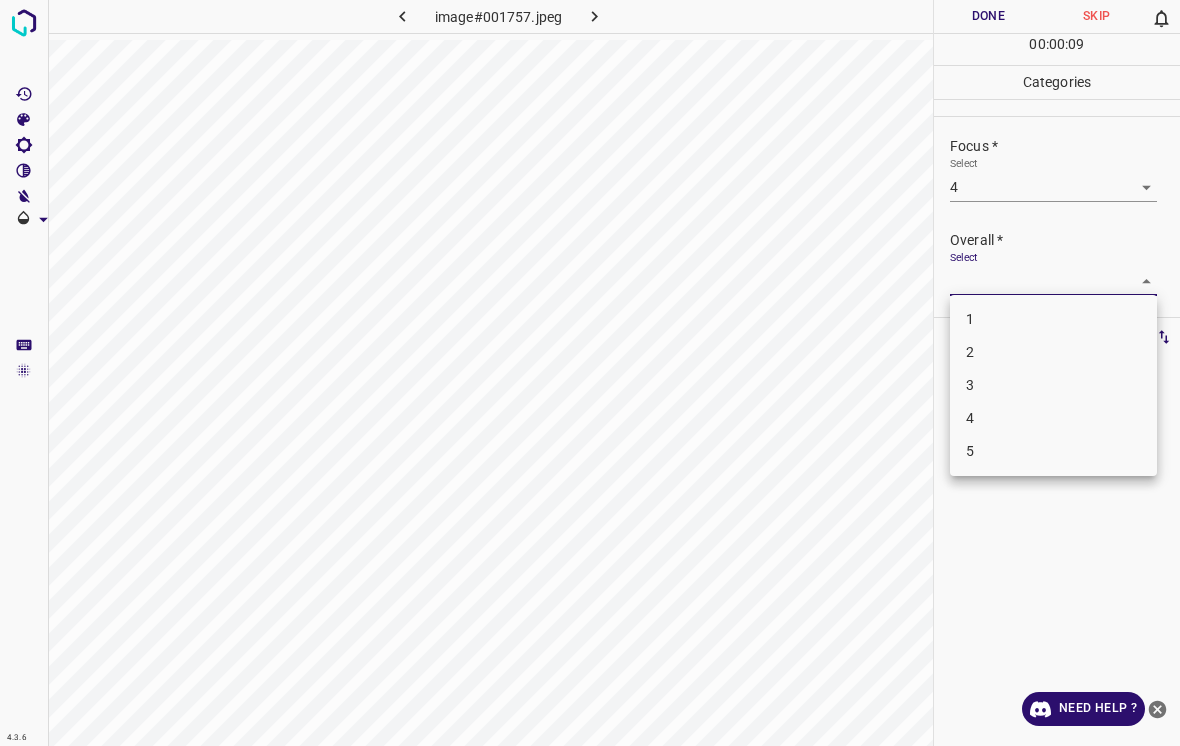 click on "3" at bounding box center [1053, 385] 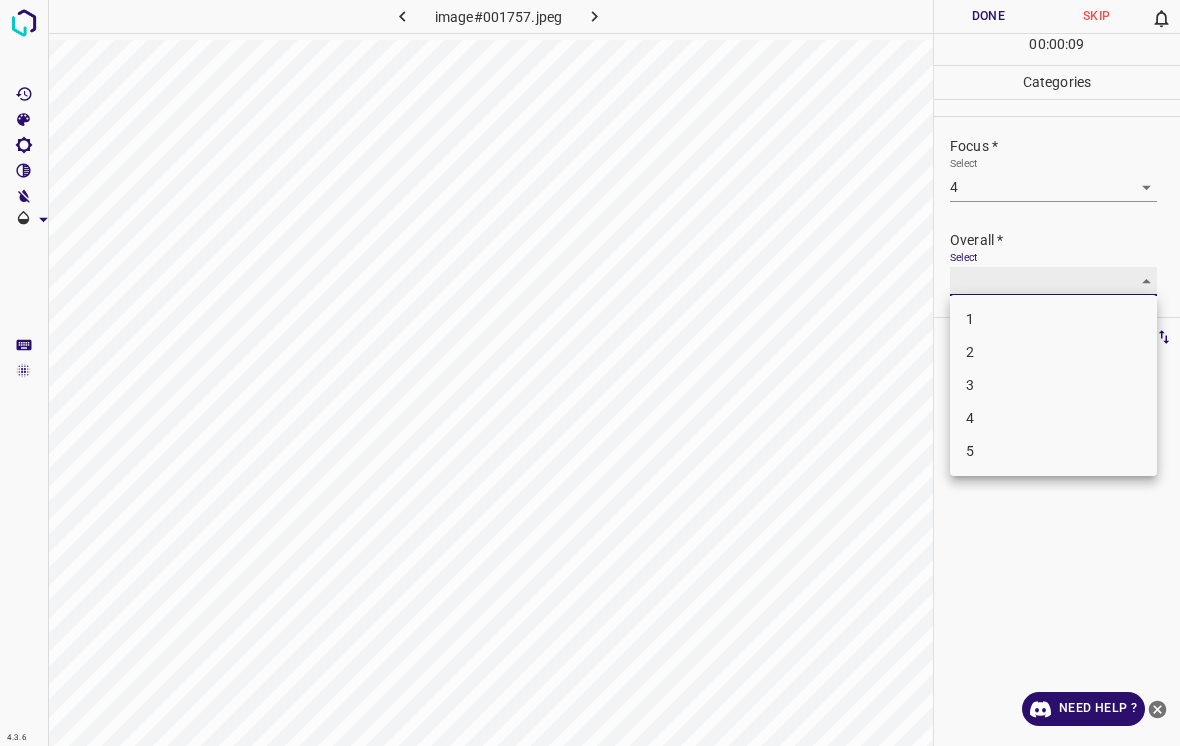 type on "3" 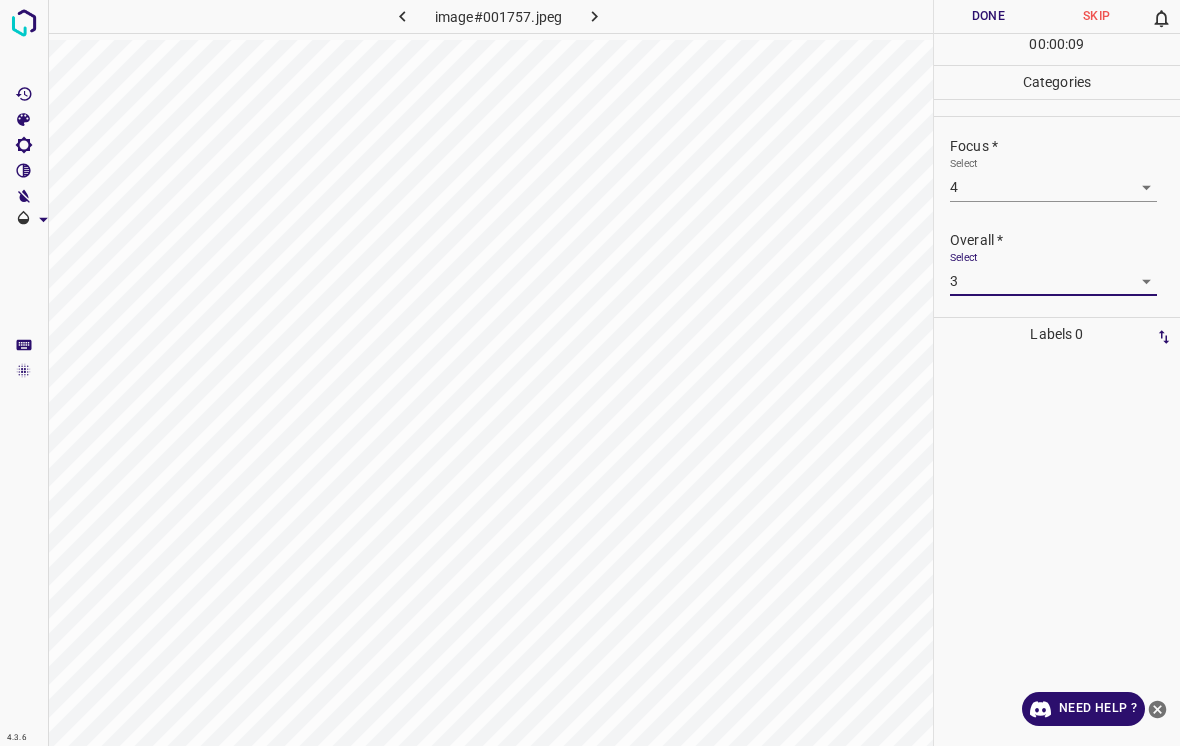 click on "Done" at bounding box center [988, 16] 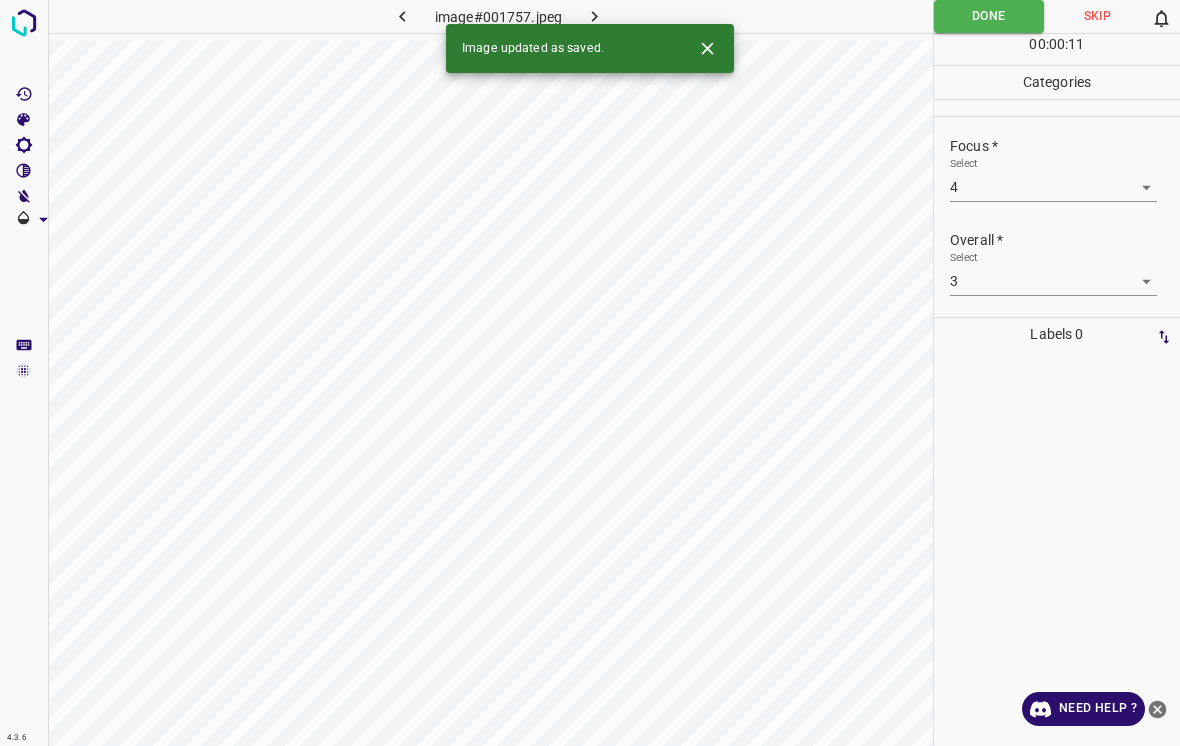 click 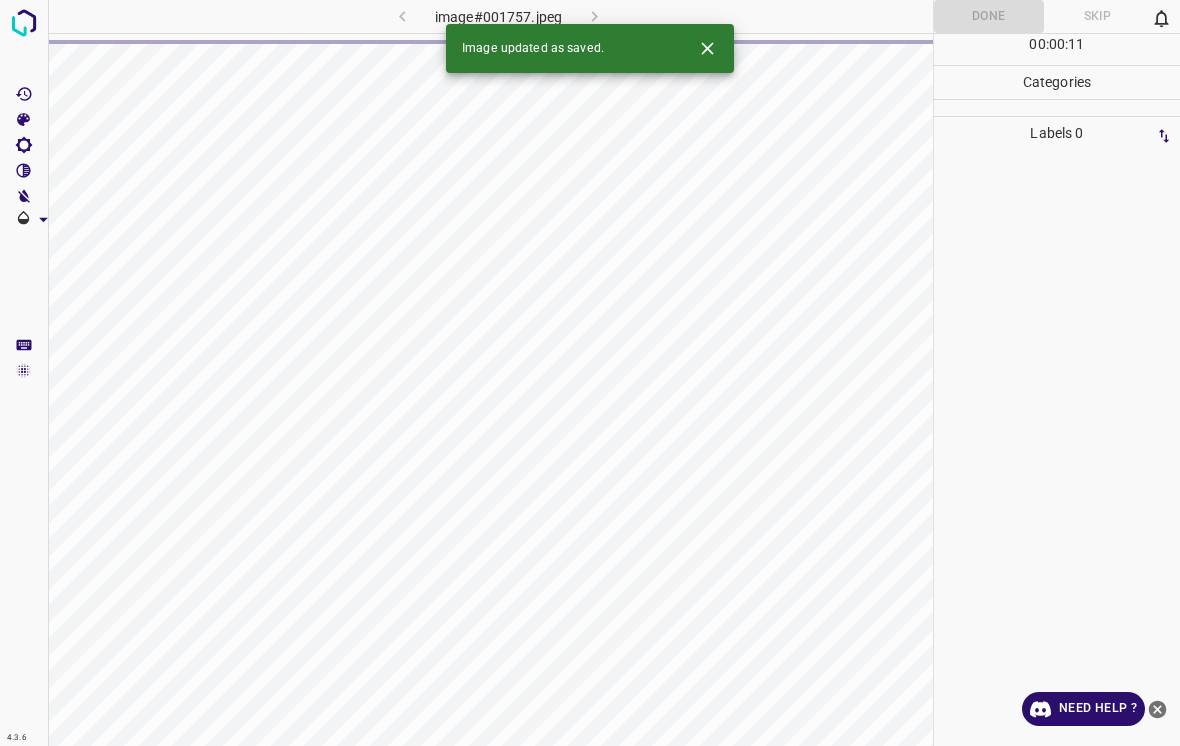 click 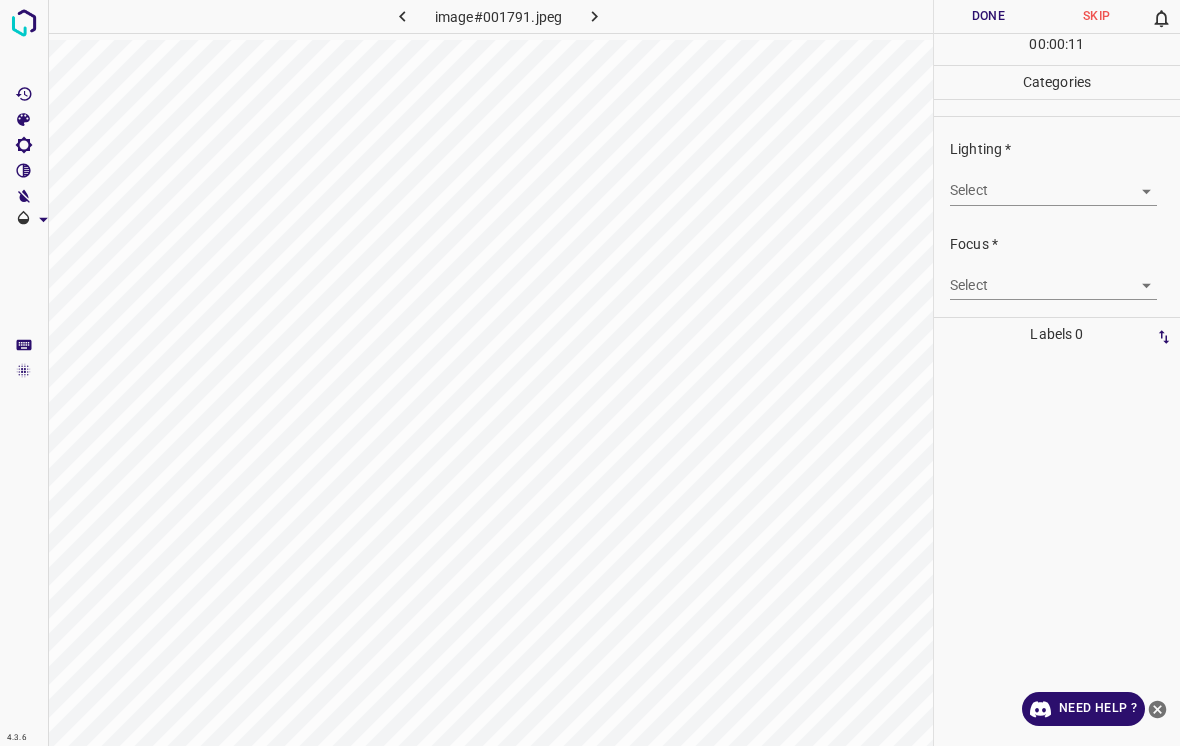 click on "4.3.6  image#001791.jpeg Done Skip 0 00   : 00   : 11   Categories Lighting *  Select ​ Focus *  Select ​ Overall *  Select ​ Labels   0 Categories 1 Lighting 2 Focus 3 Overall Tools Space Change between modes (Draw & Edit) I Auto labeling R Restore zoom M Zoom in N Zoom out Delete Delete selecte label Filters Z Restore filters X Saturation filter C Brightness filter V Contrast filter B Gray scale filter General O Download Need Help ? - Text - Hide - Delete" at bounding box center (590, 373) 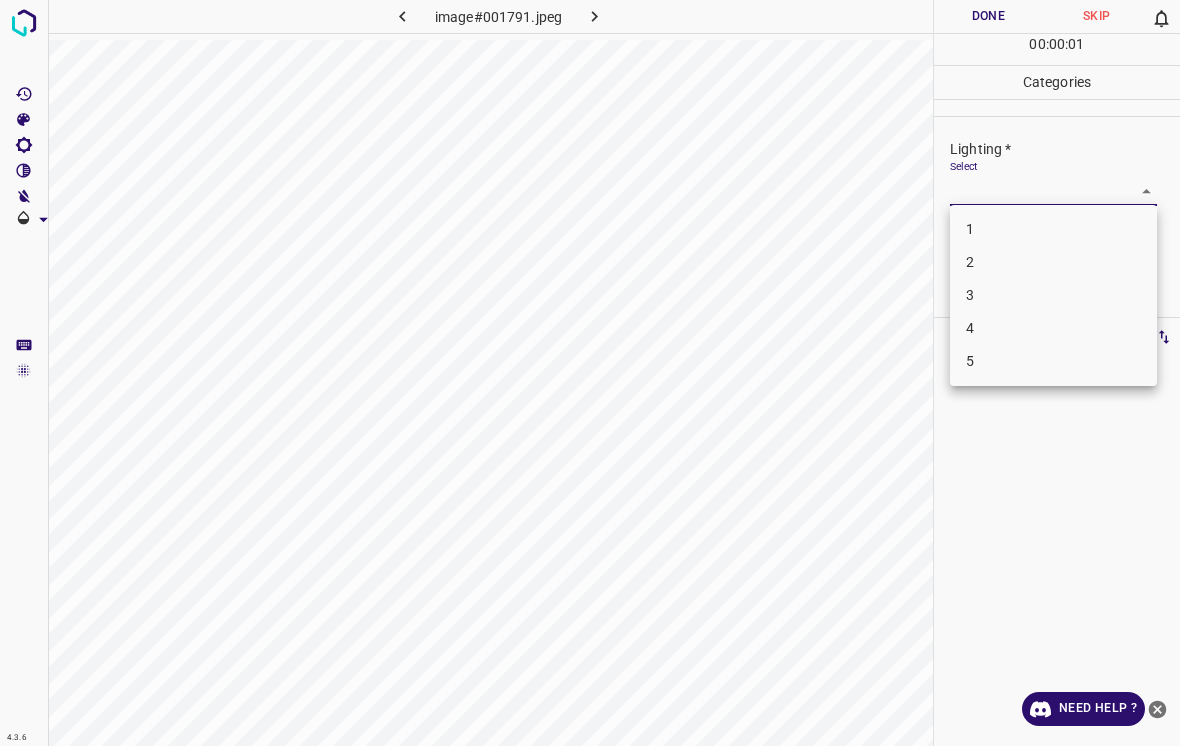 click on "3" at bounding box center (1053, 295) 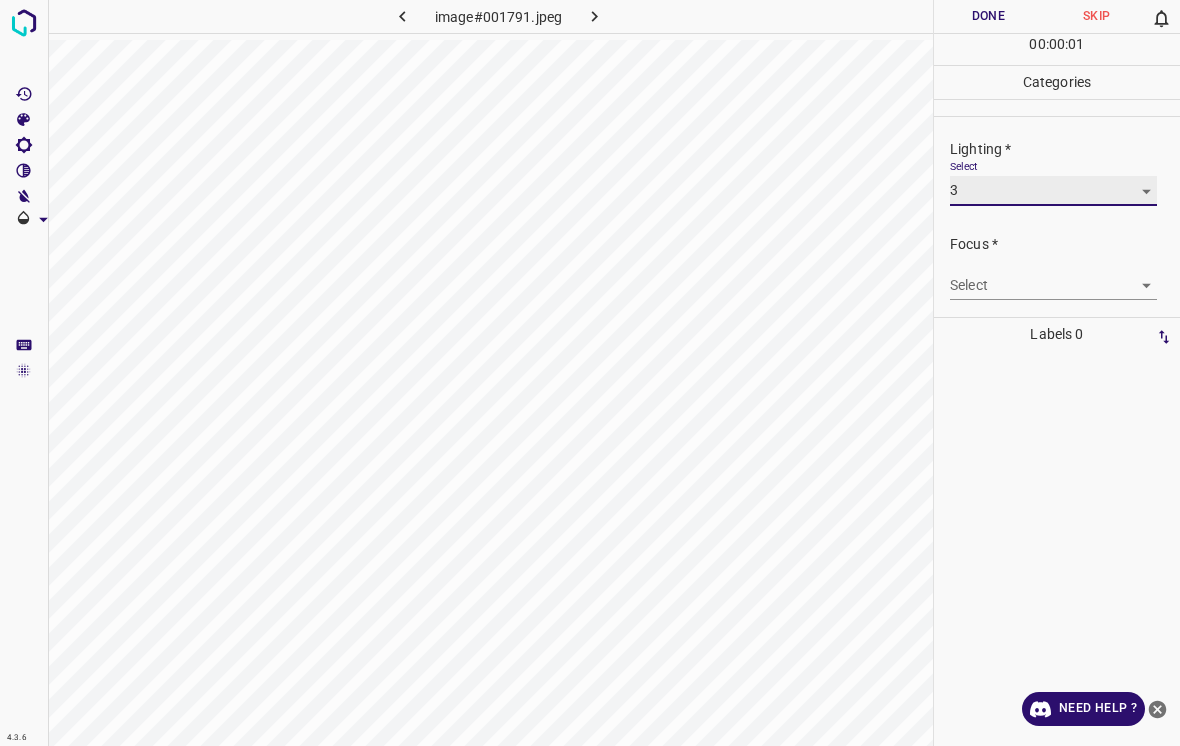 type on "3" 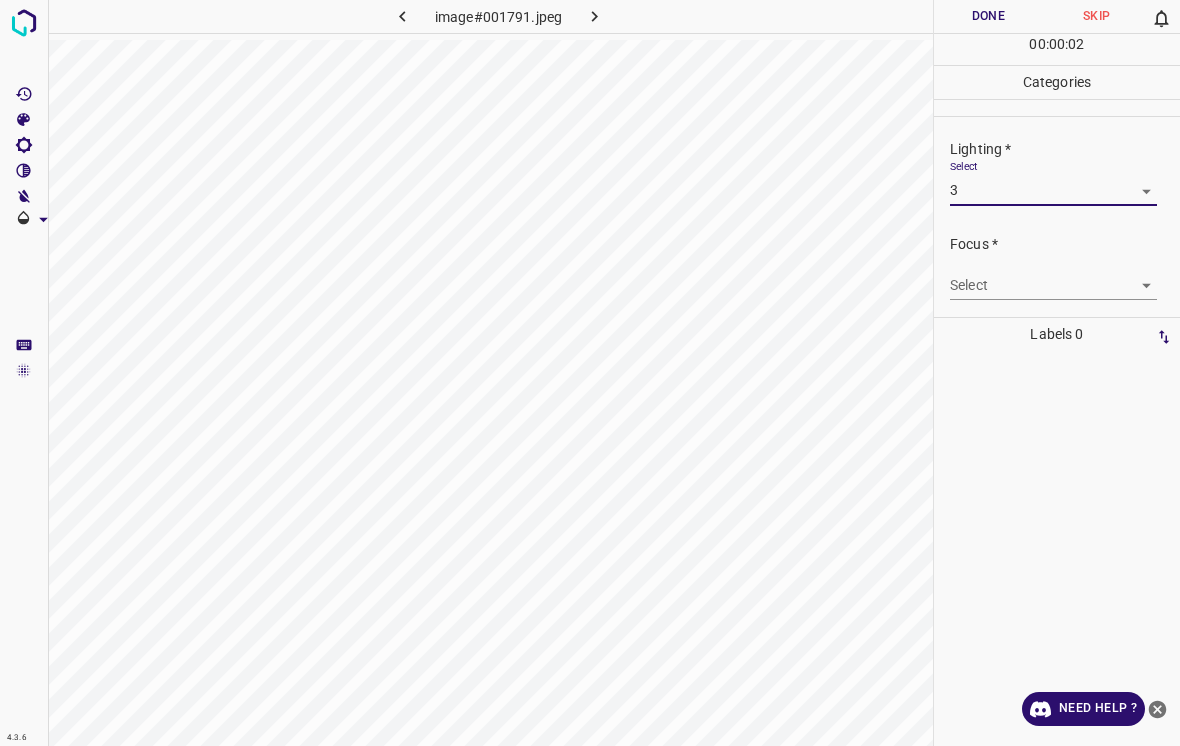 click on "4.3.6  image#001791.jpeg Done Skip 0 00   : 00   : 02   Categories Lighting *  Select 3 3 Focus *  Select ​ Overall *  Select ​ Labels   0 Categories 1 Lighting 2 Focus 3 Overall Tools Space Change between modes (Draw & Edit) I Auto labeling R Restore zoom M Zoom in N Zoom out Delete Delete selecte label Filters Z Restore filters X Saturation filter C Brightness filter V Contrast filter B Gray scale filter General O Download Need Help ? - Text - Hide - Delete 1 2 3 4 5" at bounding box center (590, 373) 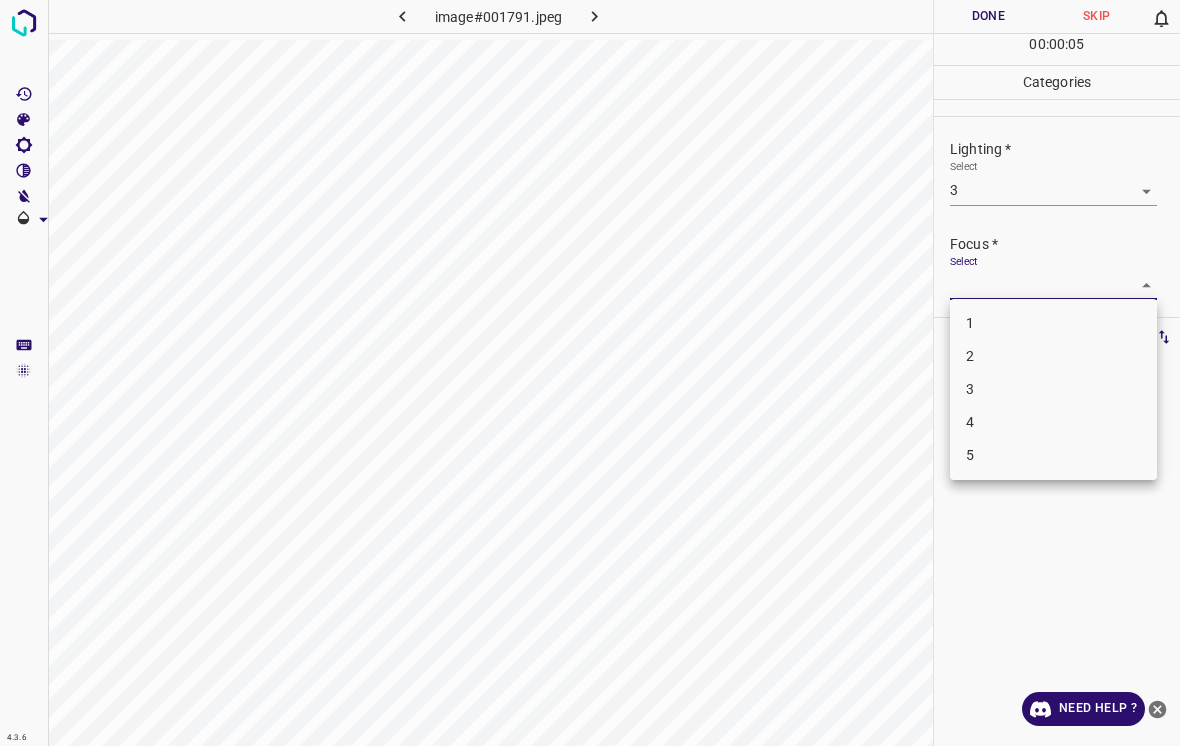 click on "4" at bounding box center [1053, 422] 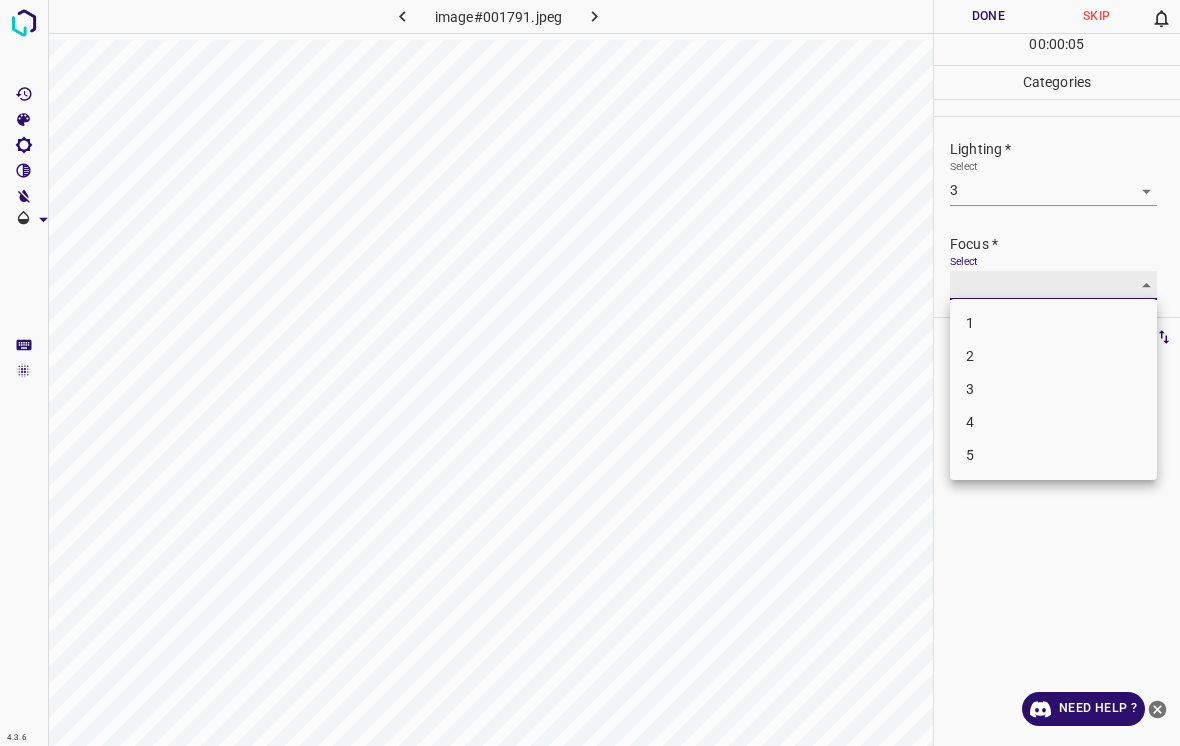 type on "4" 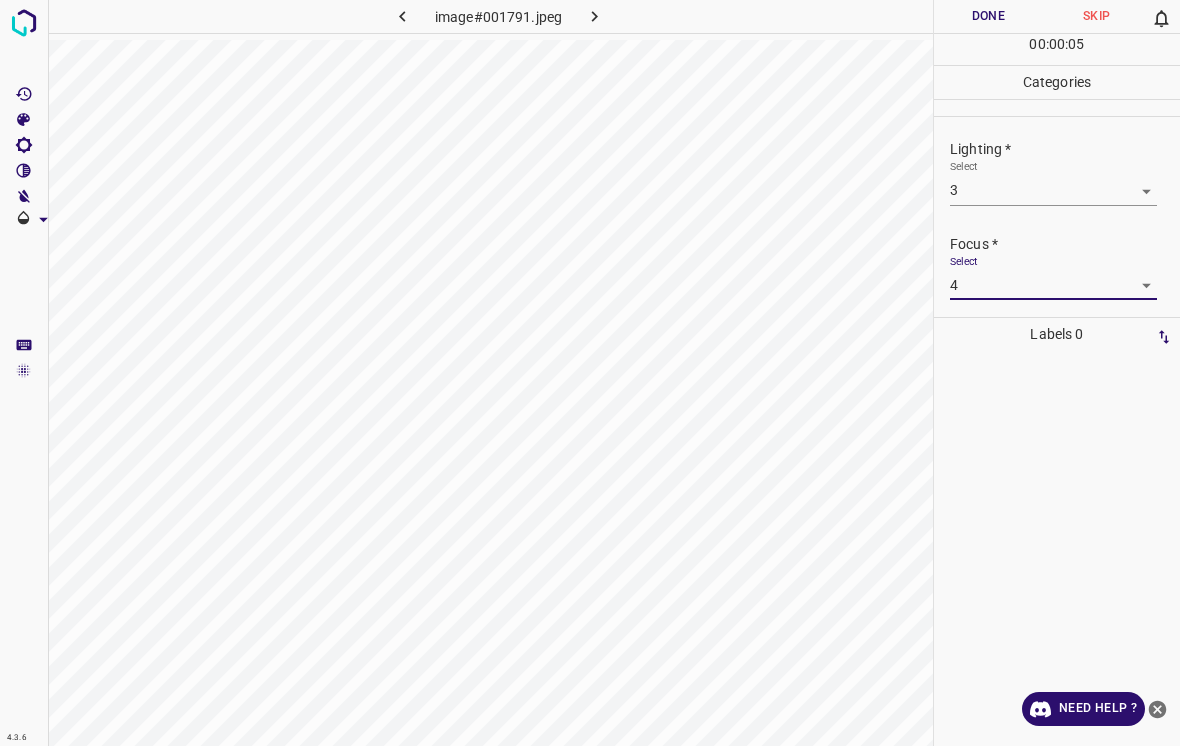 click on "1 2 3 4 5" at bounding box center (590, 373) 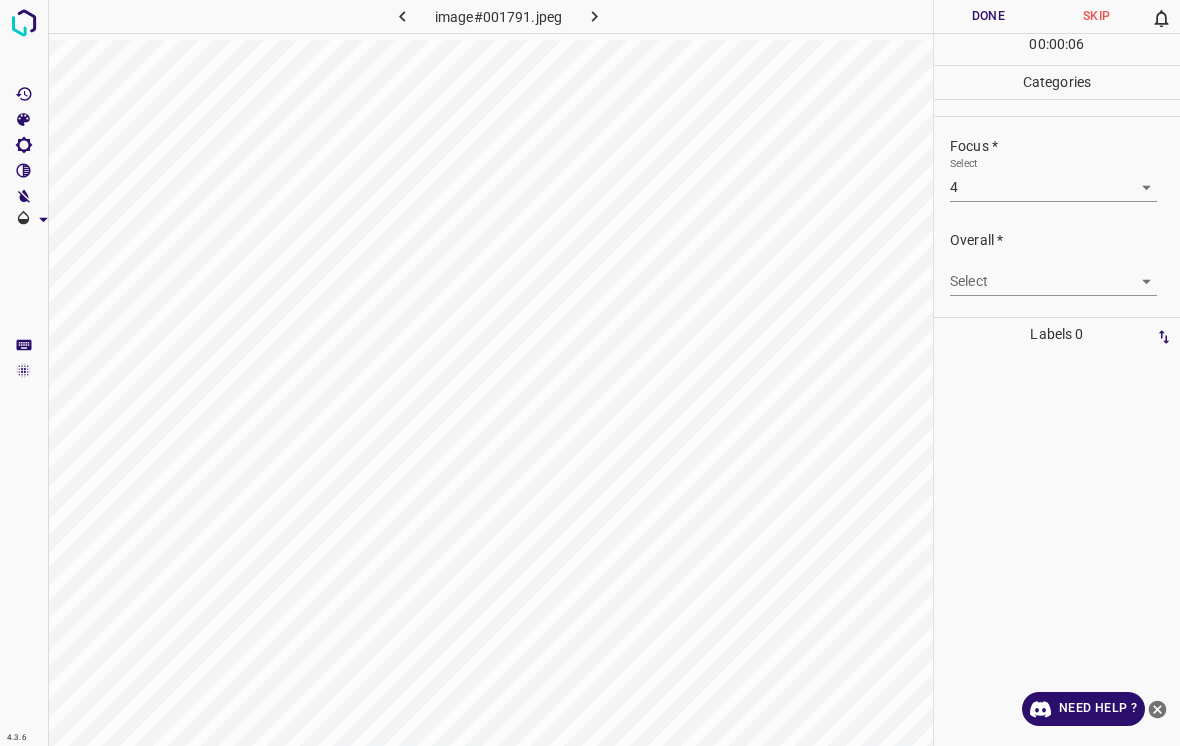 scroll, scrollTop: 98, scrollLeft: 0, axis: vertical 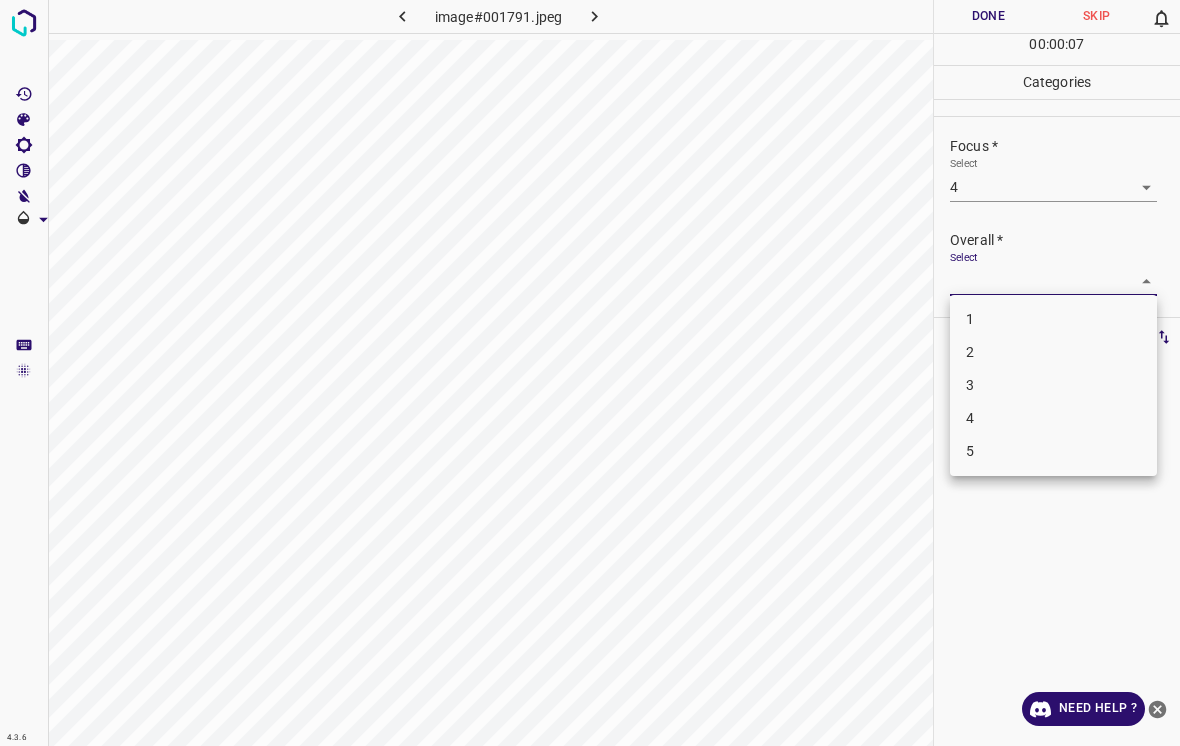 click on "3" at bounding box center [1053, 385] 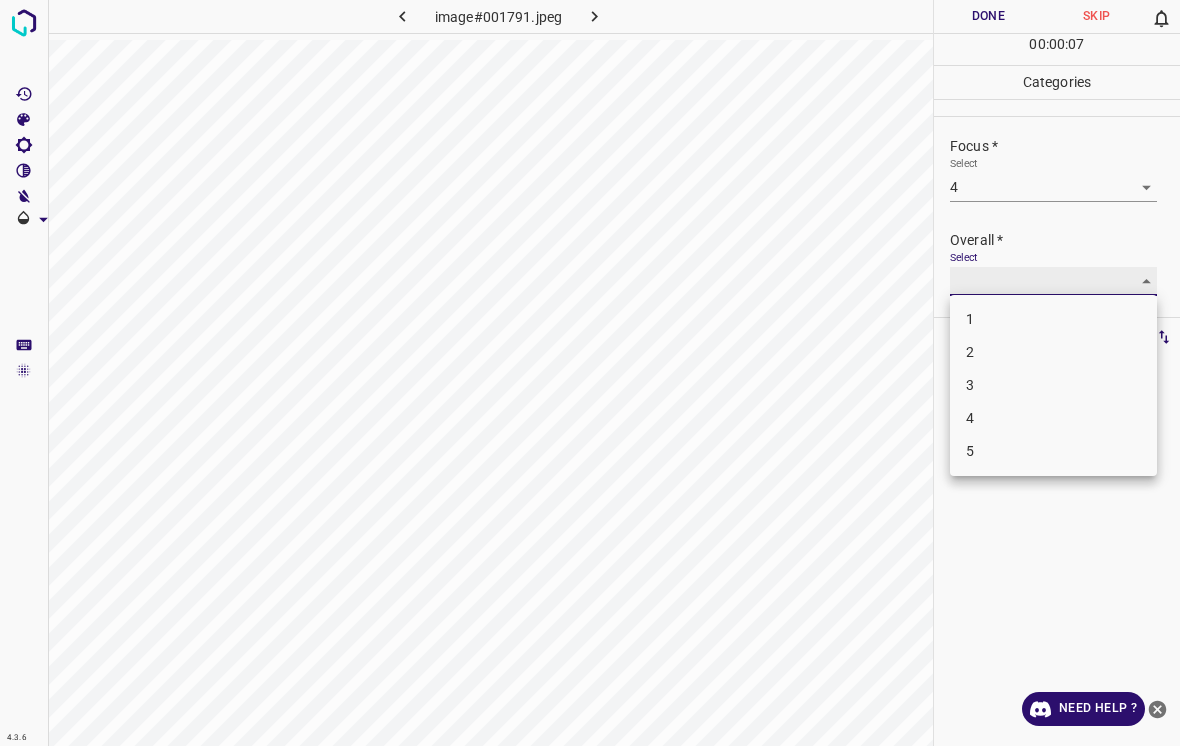 type on "3" 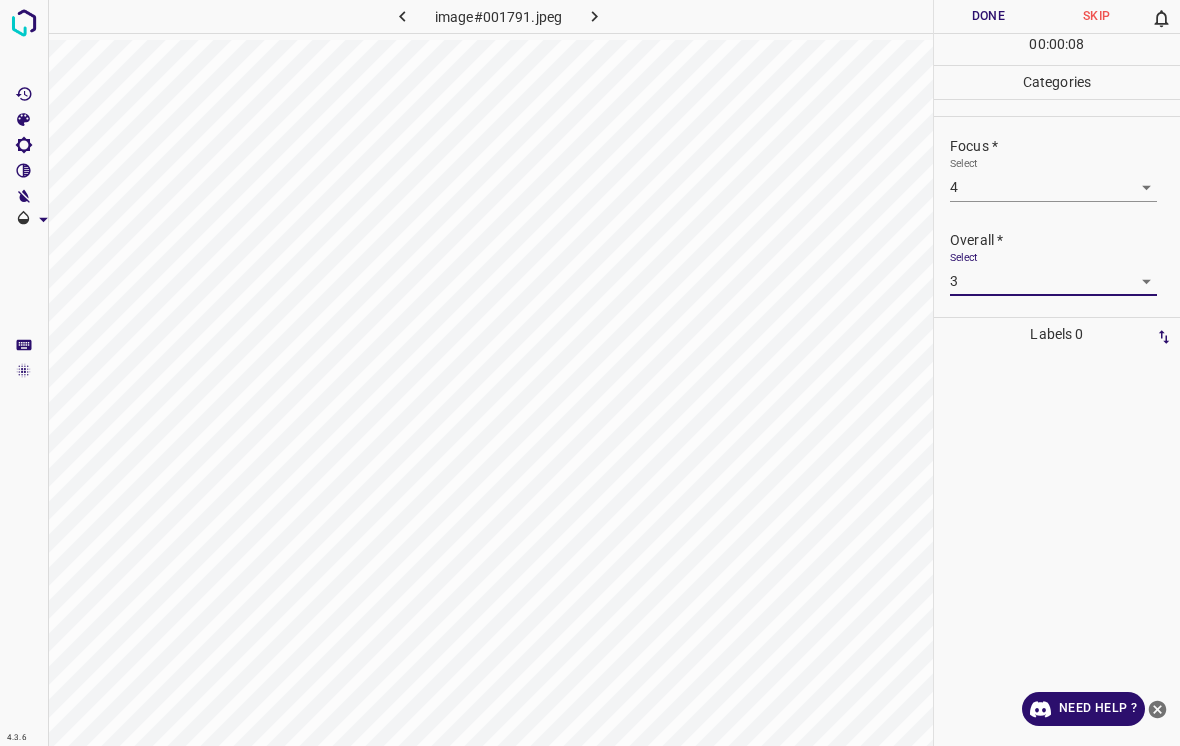 click on "Done" at bounding box center [988, 16] 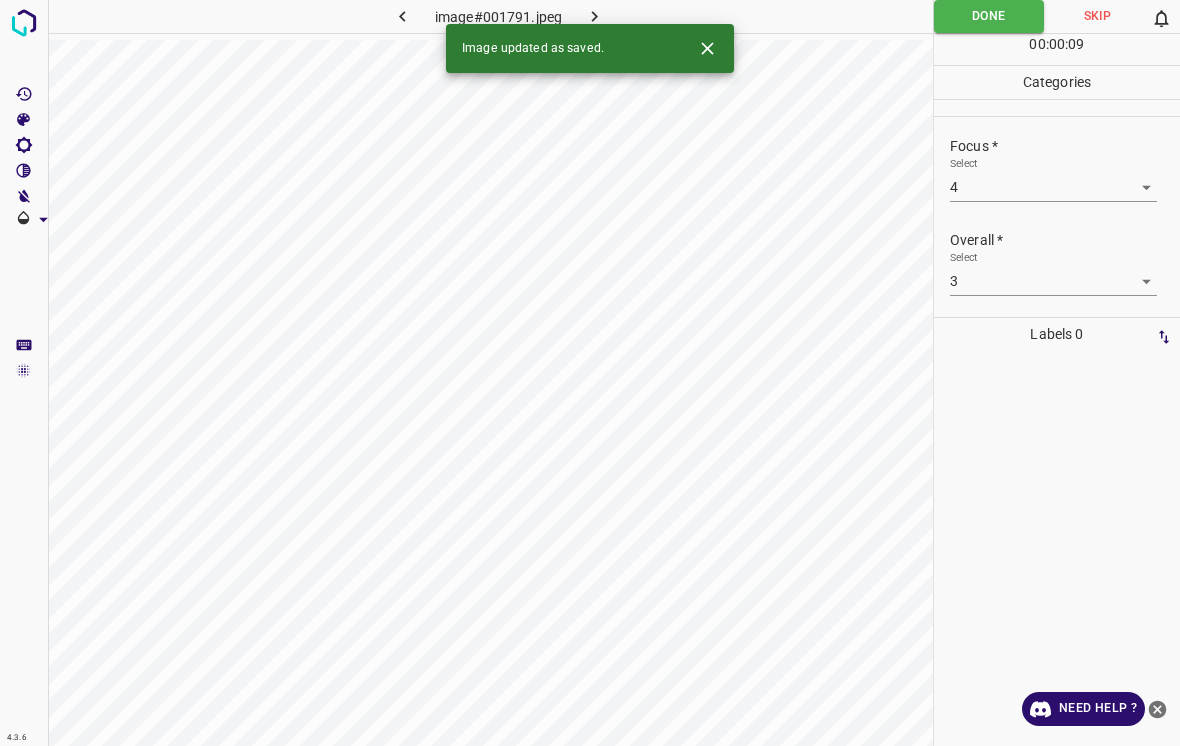 click 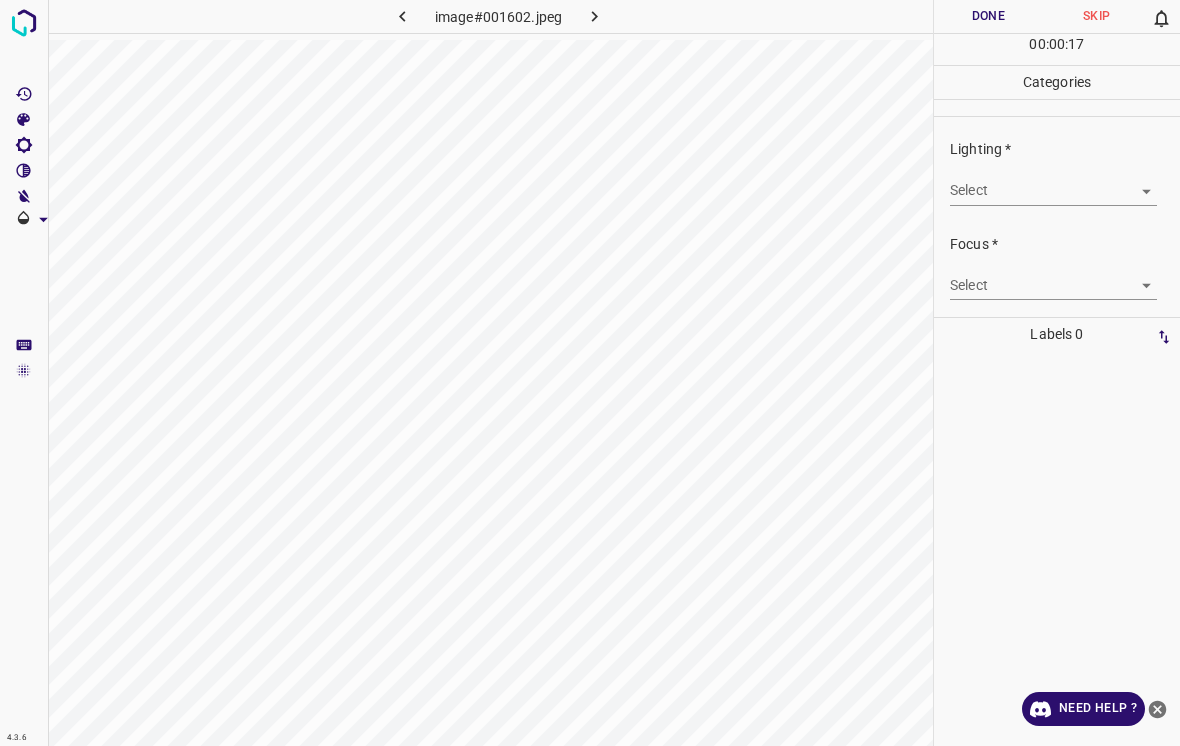 scroll, scrollTop: 13, scrollLeft: 0, axis: vertical 